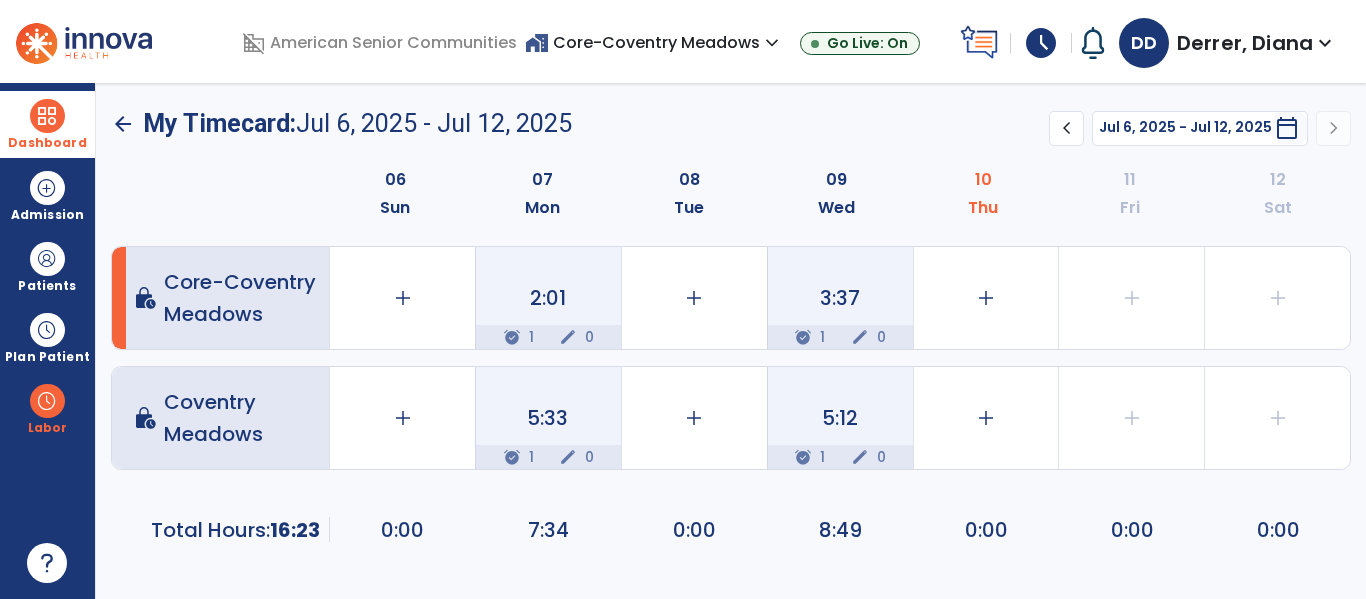 scroll, scrollTop: 0, scrollLeft: 0, axis: both 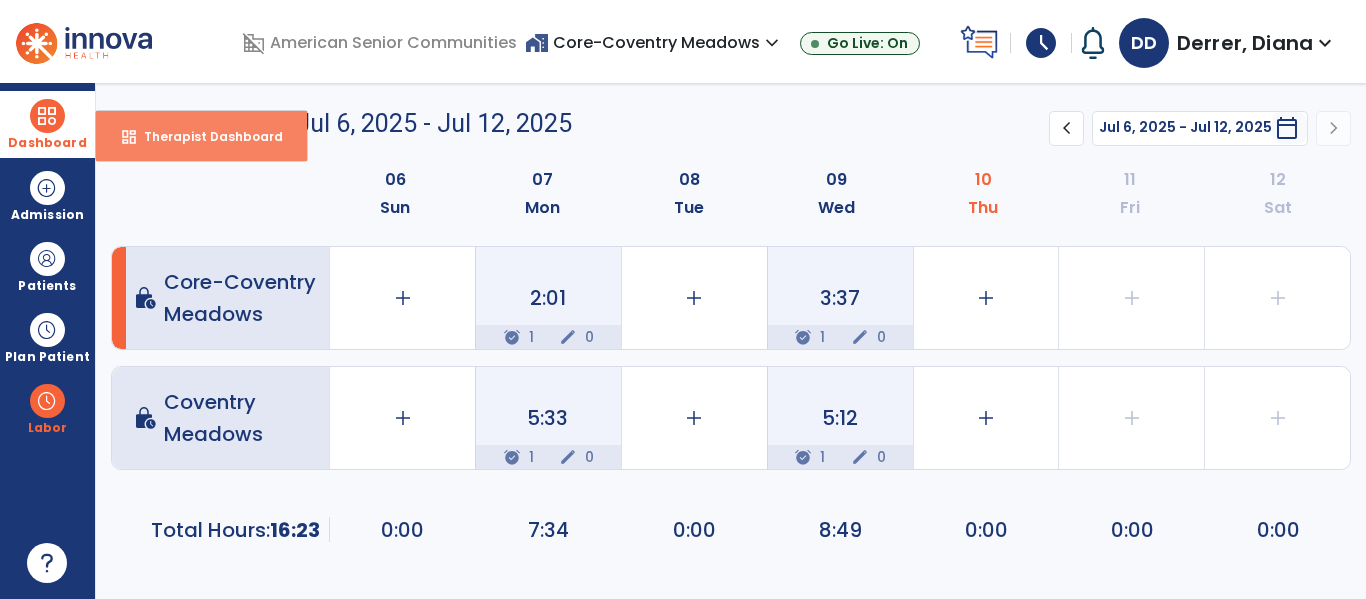 click on "dashboard  Therapist Dashboard" at bounding box center (201, 136) 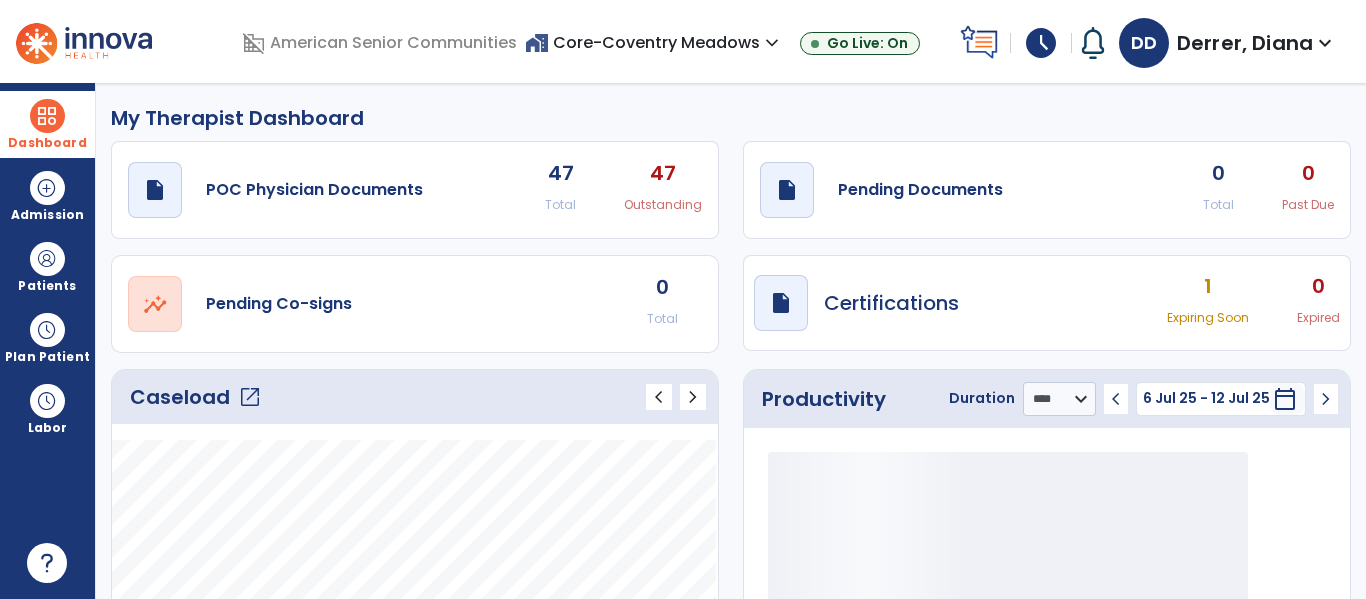 click on "home_work   Core-Coventry Meadows   expand_more" at bounding box center [638, 42] 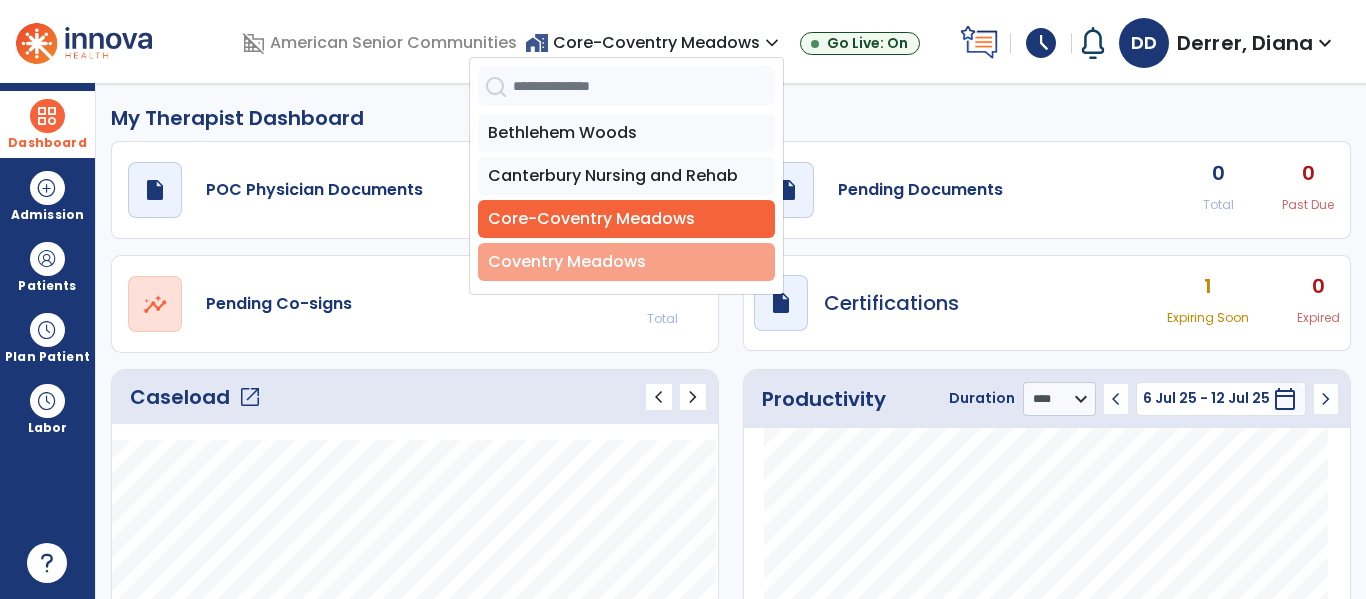 click on "Coventry Meadows" at bounding box center (610, 262) 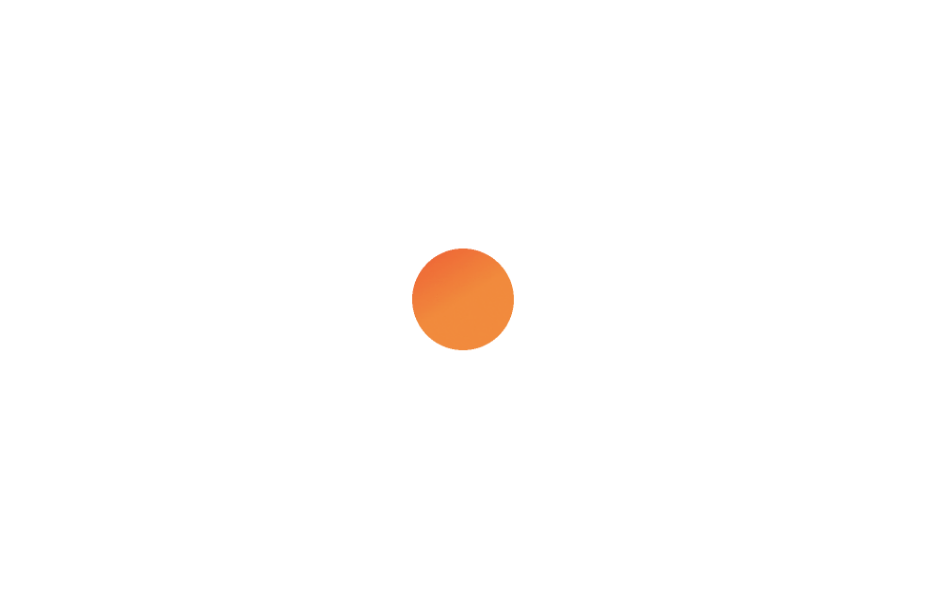 scroll, scrollTop: 0, scrollLeft: 0, axis: both 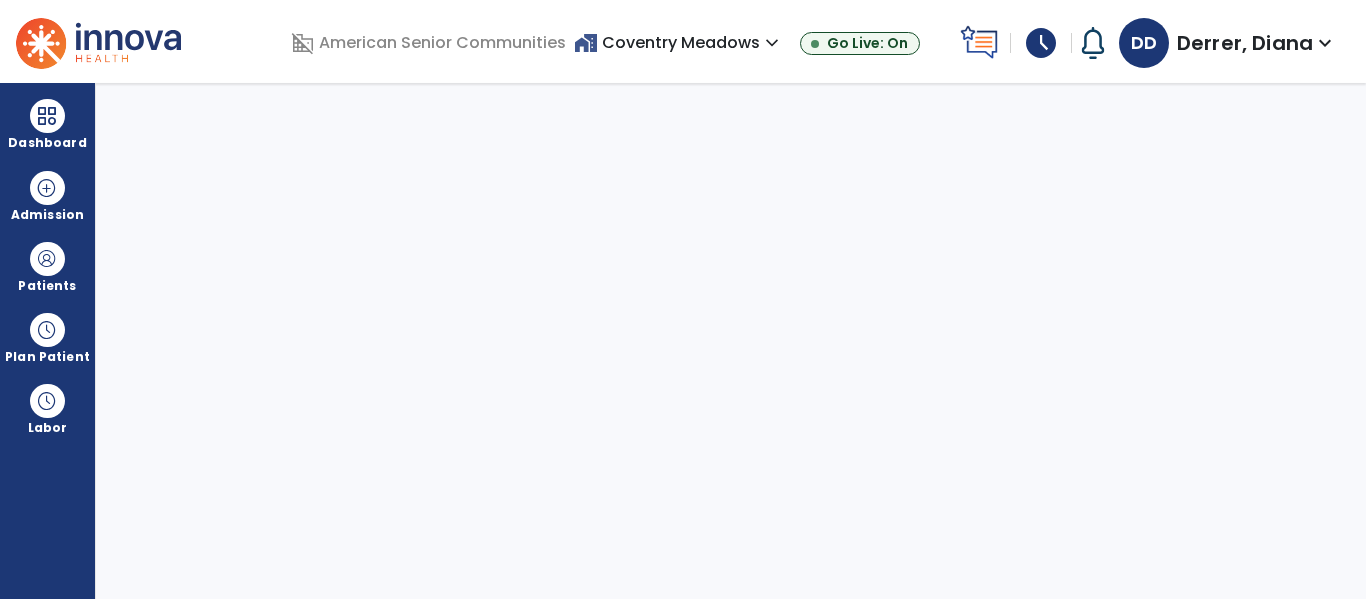 select on "****" 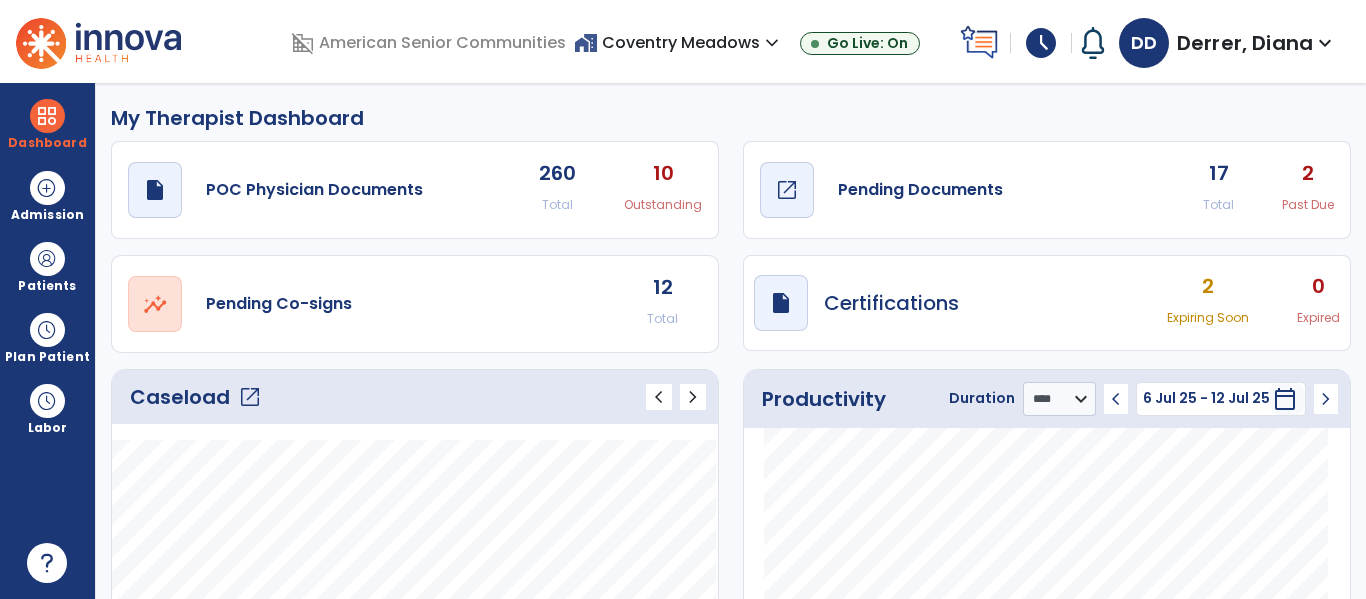 click on "Pending Documents" 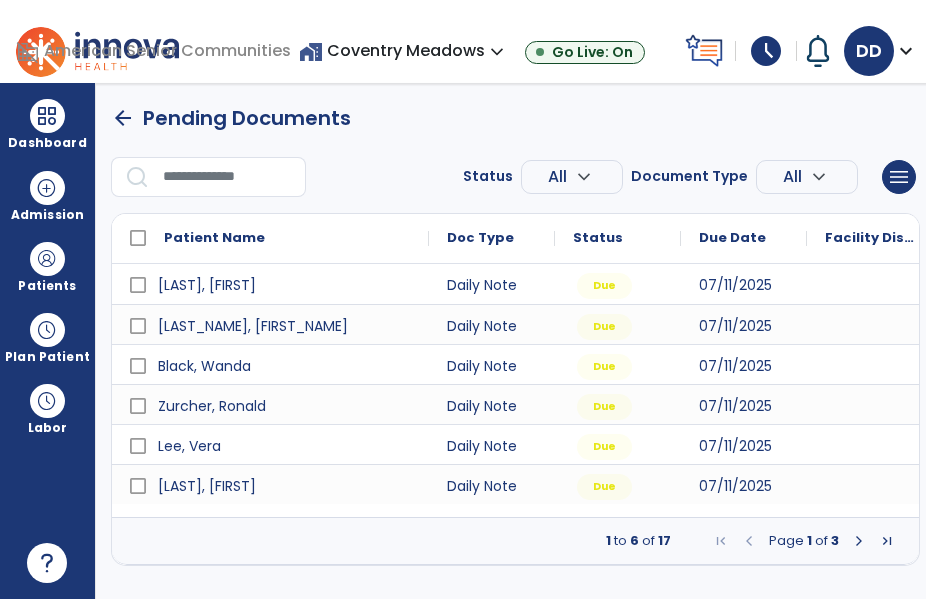 click at bounding box center [859, 541] 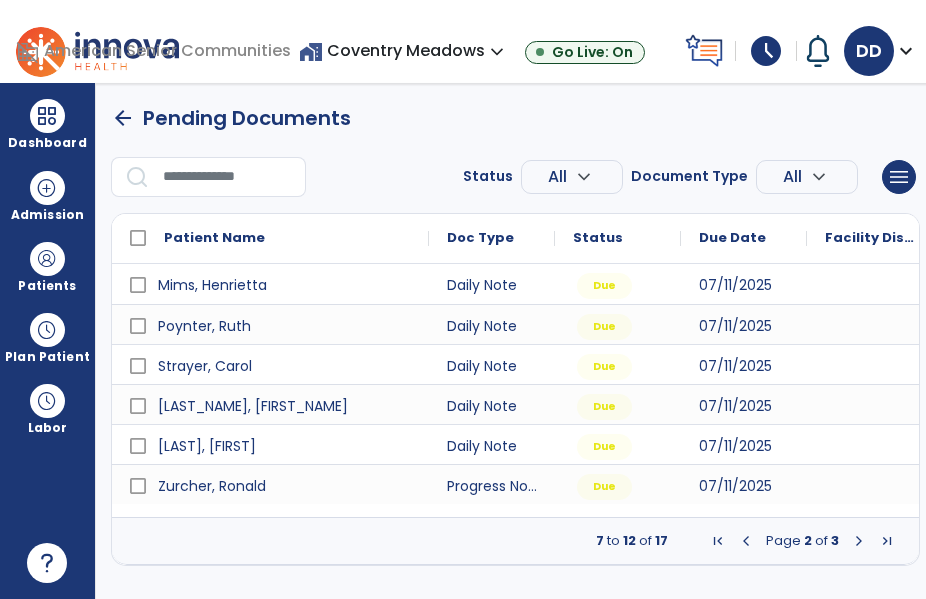 click at bounding box center [859, 541] 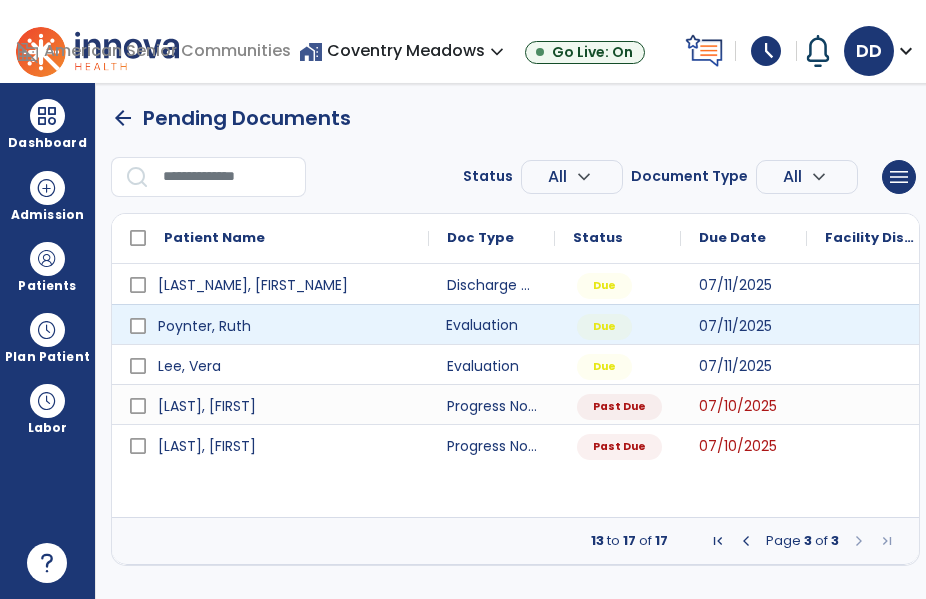 click on "Evaluation" at bounding box center (492, 324) 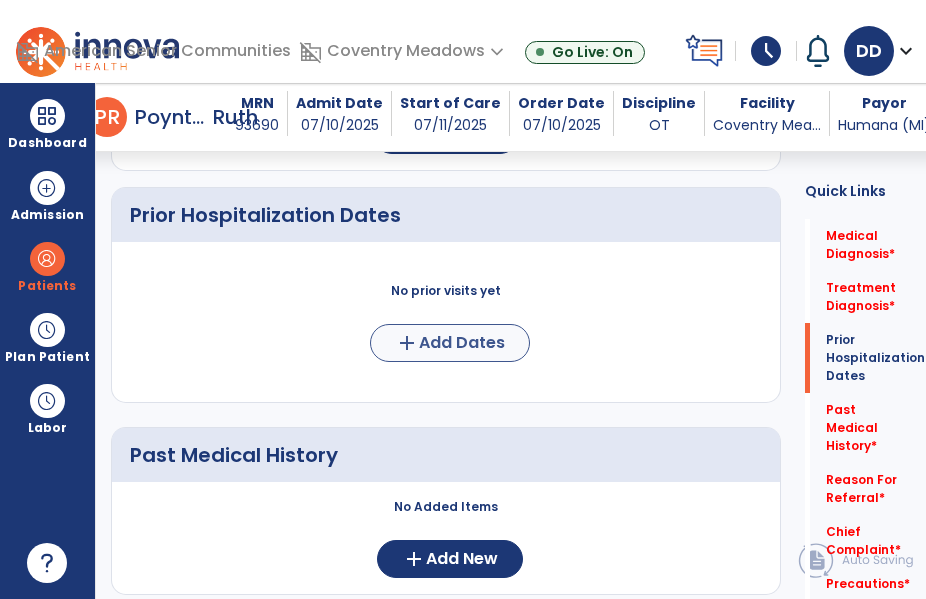 scroll, scrollTop: 520, scrollLeft: 0, axis: vertical 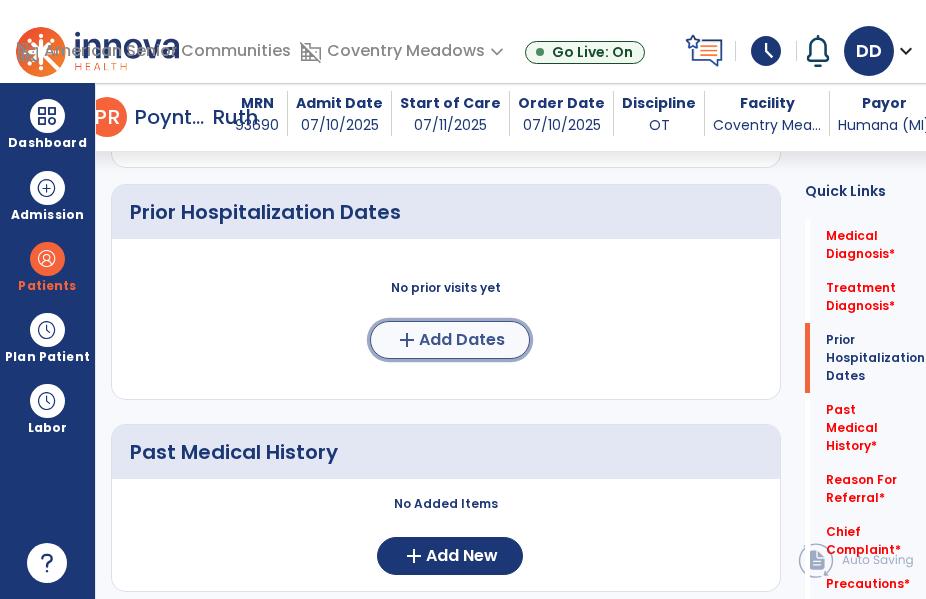 click on "Add Dates" 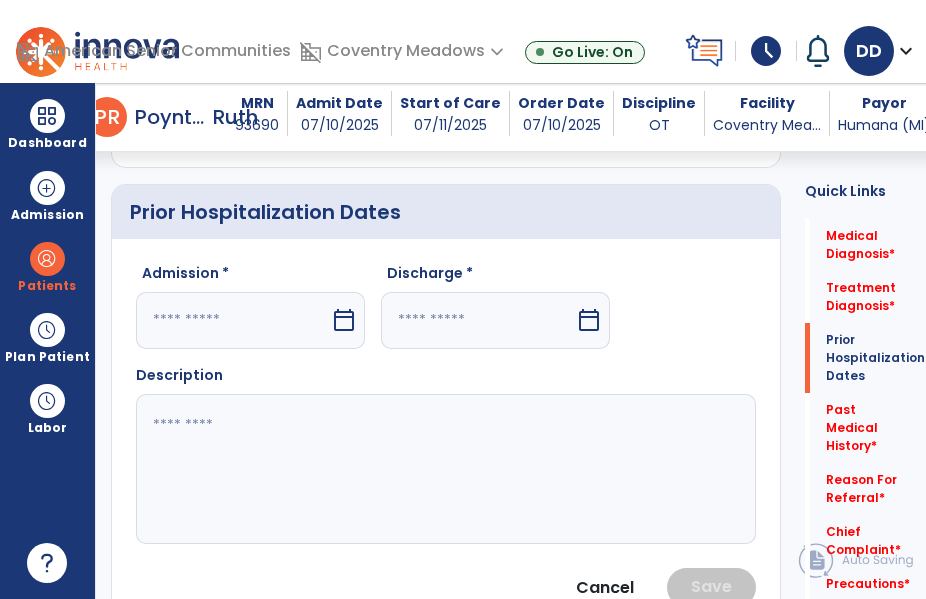 click at bounding box center (233, 320) 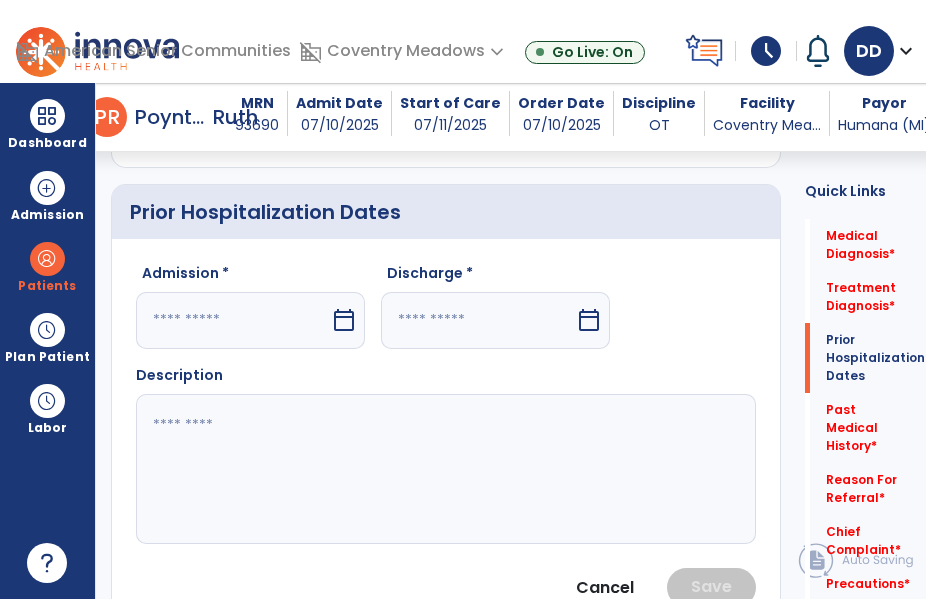 select on "*" 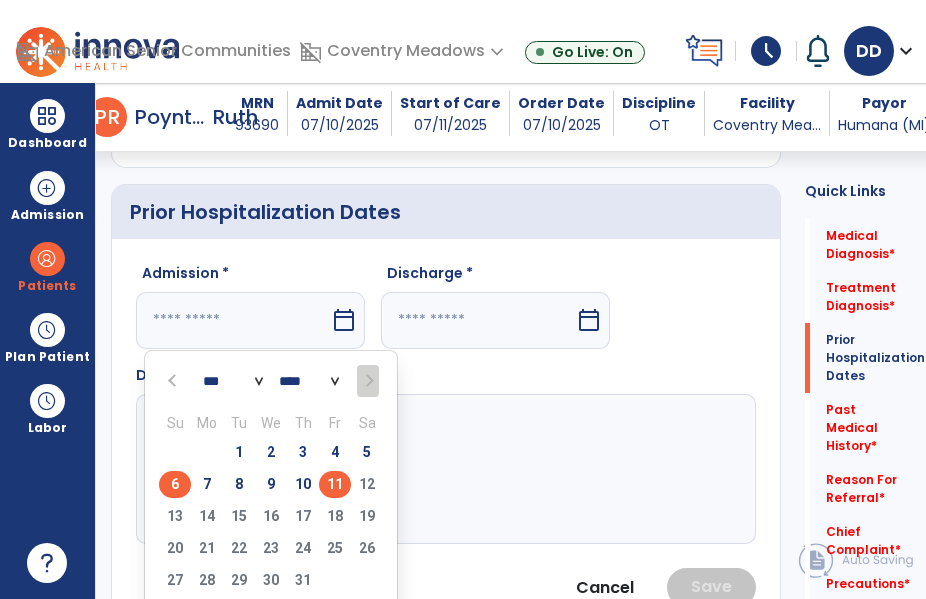 click on "6" at bounding box center [175, 484] 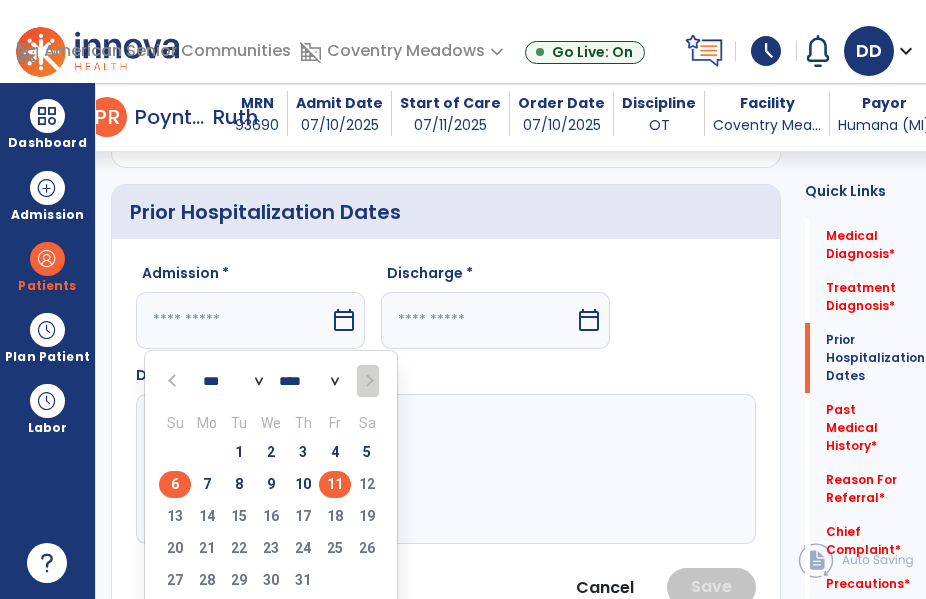 type on "********" 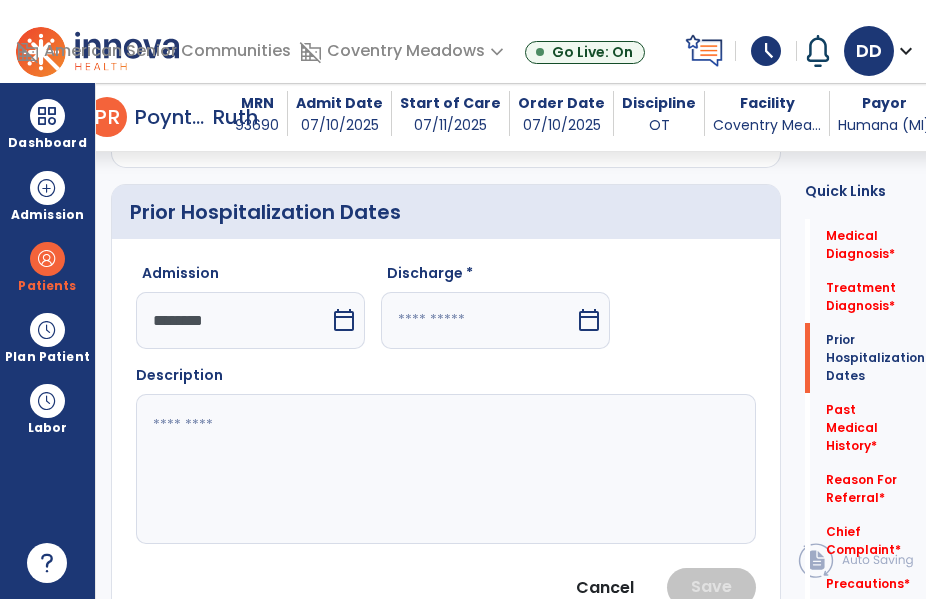 click at bounding box center (478, 320) 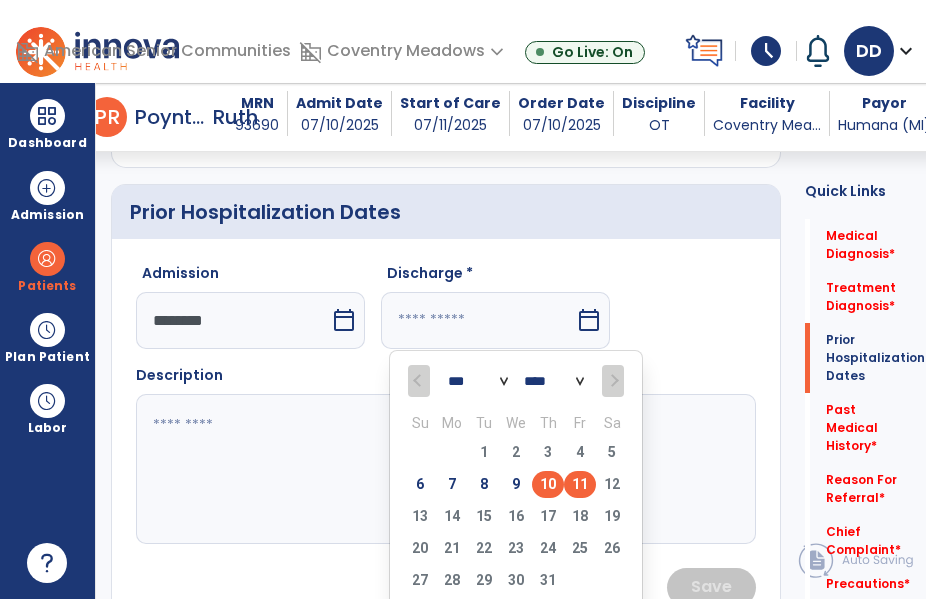 click on "10" at bounding box center (548, 484) 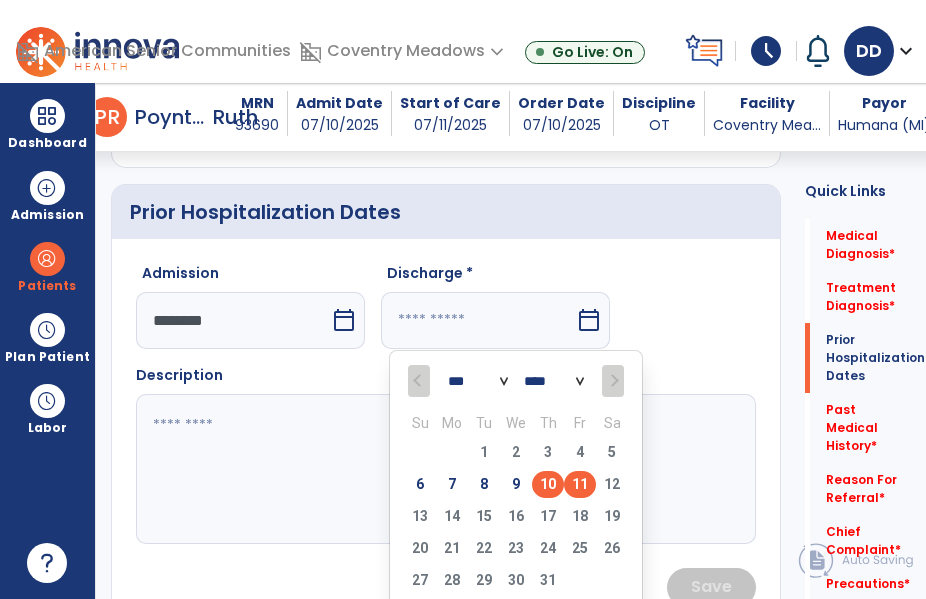 type on "*********" 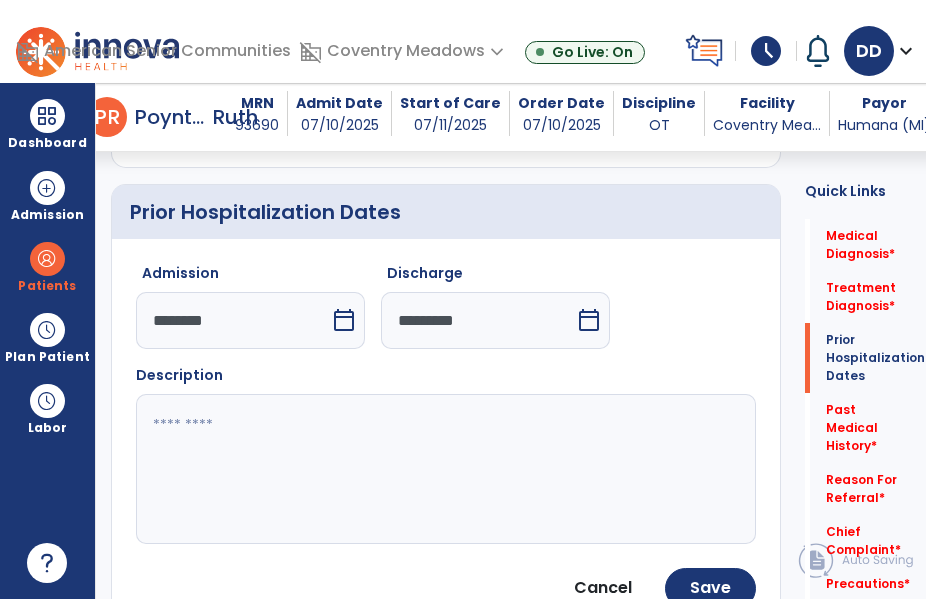 click 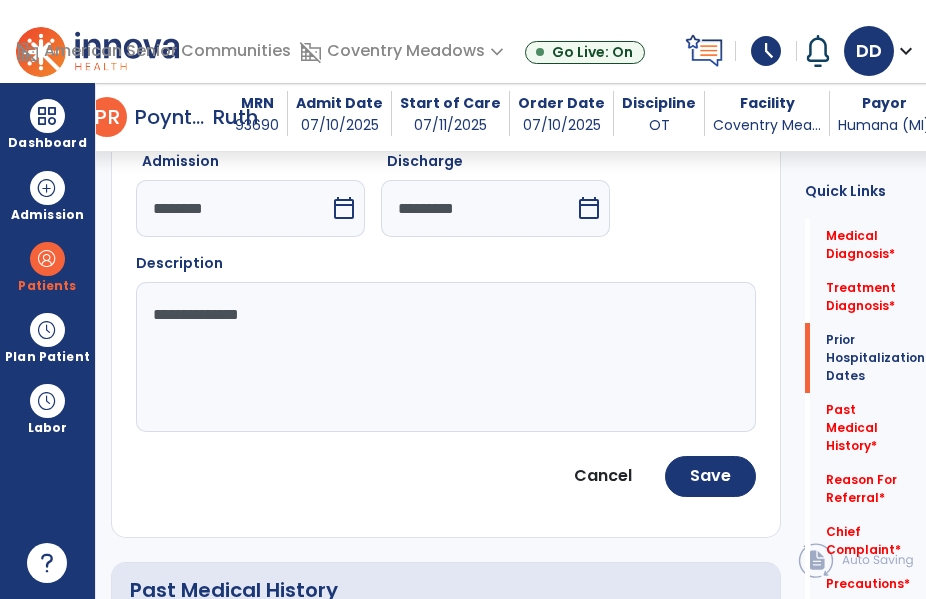 scroll, scrollTop: 637, scrollLeft: 0, axis: vertical 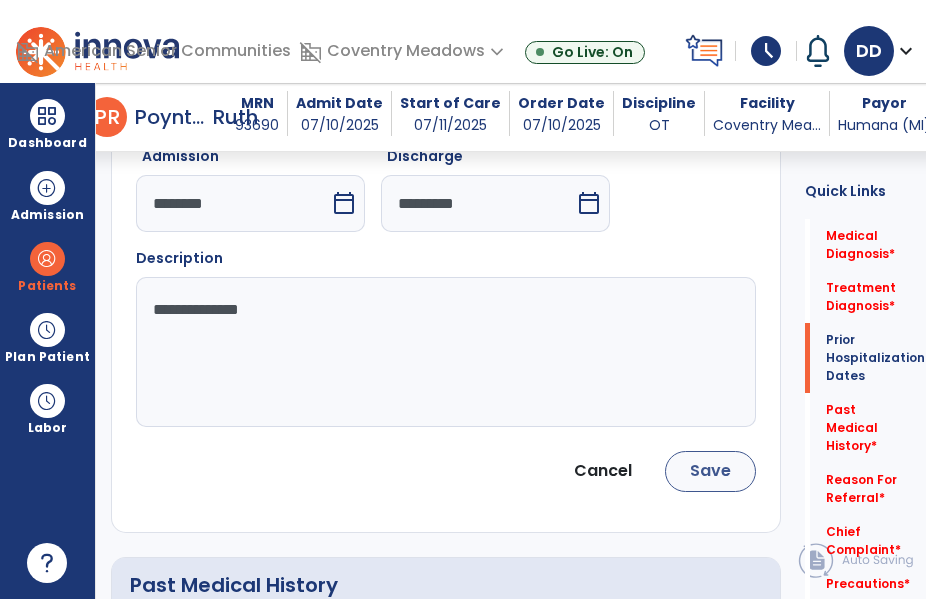 type on "**********" 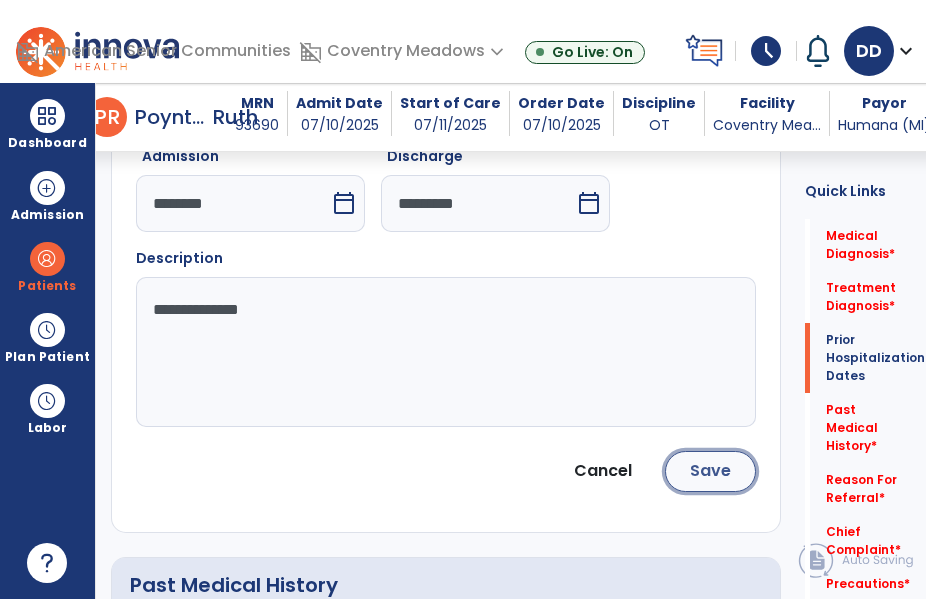 click on "Save" 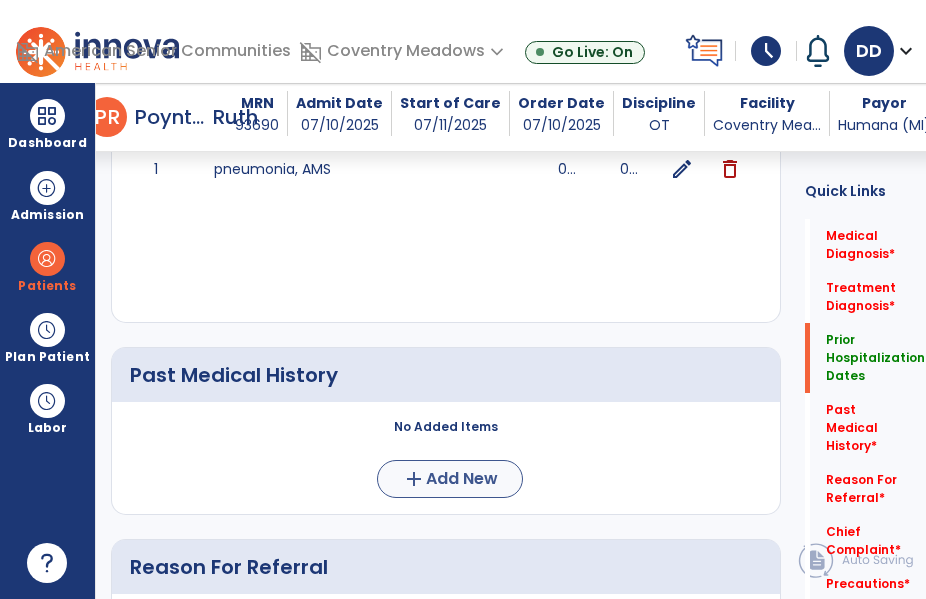 scroll, scrollTop: 691, scrollLeft: 0, axis: vertical 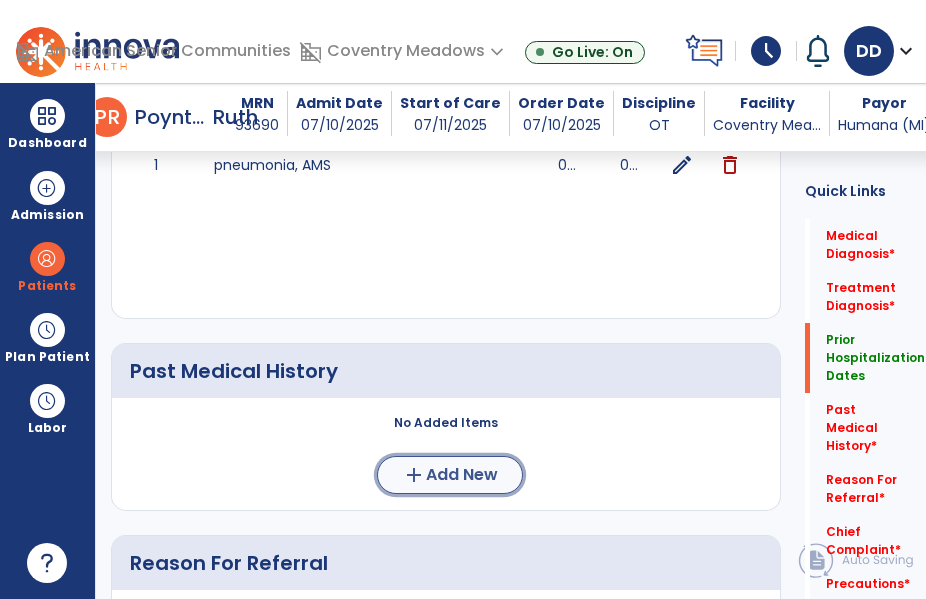 click on "Add New" 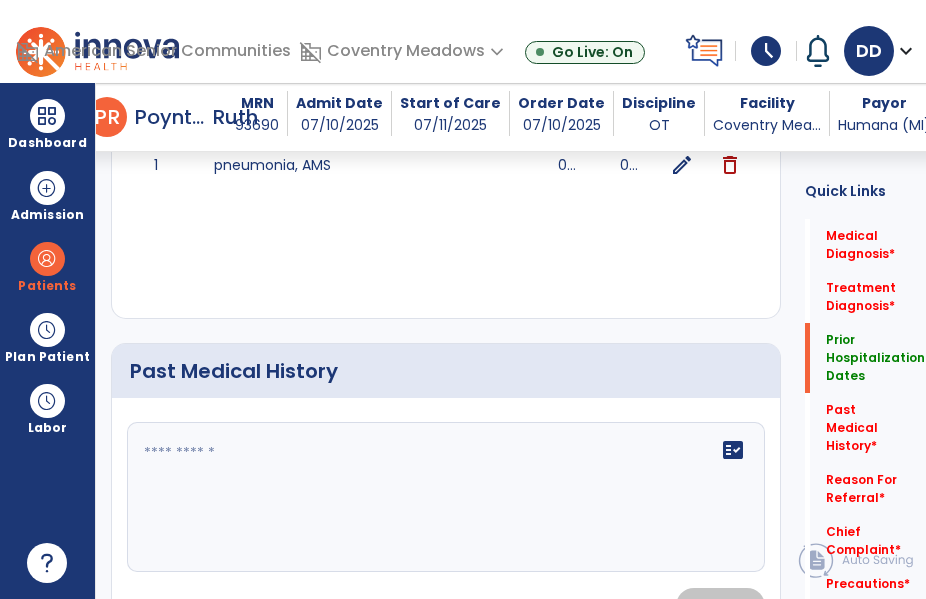 click on "fact_check" 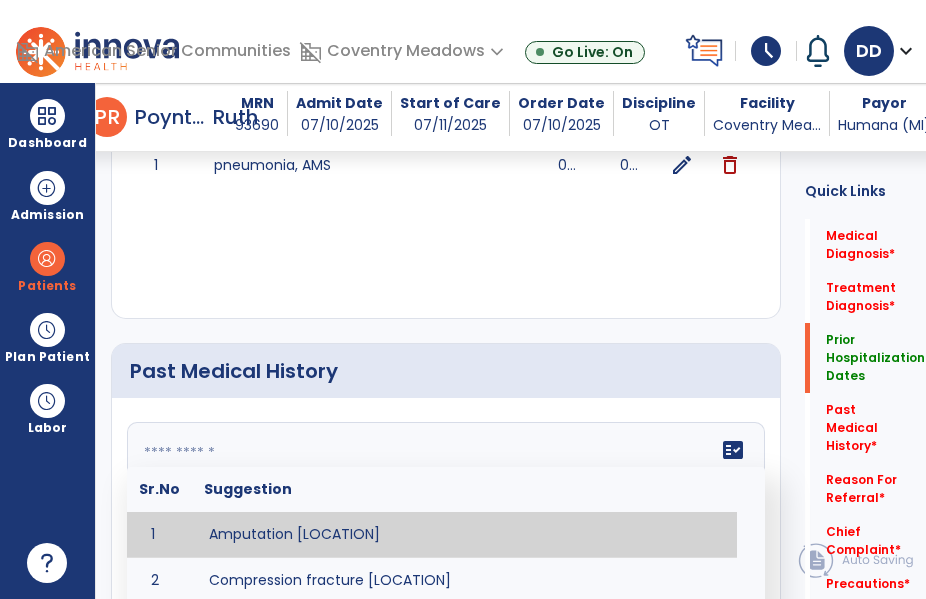 click 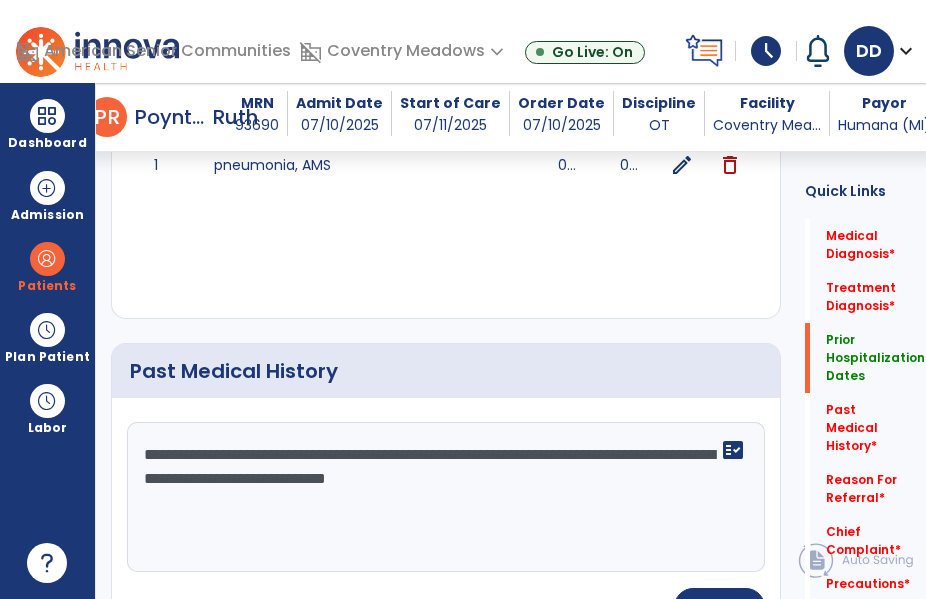 click on "**********" 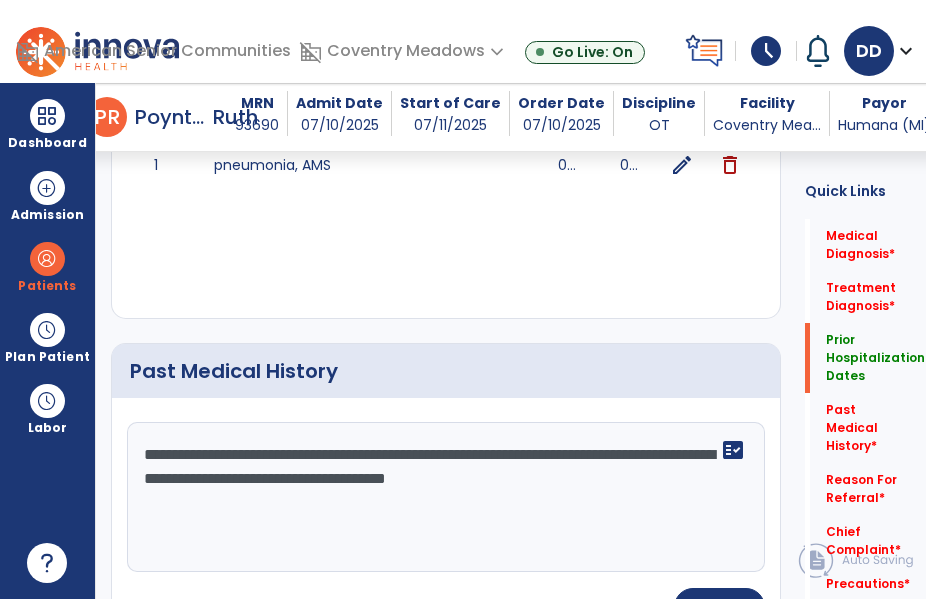 click on "**********" 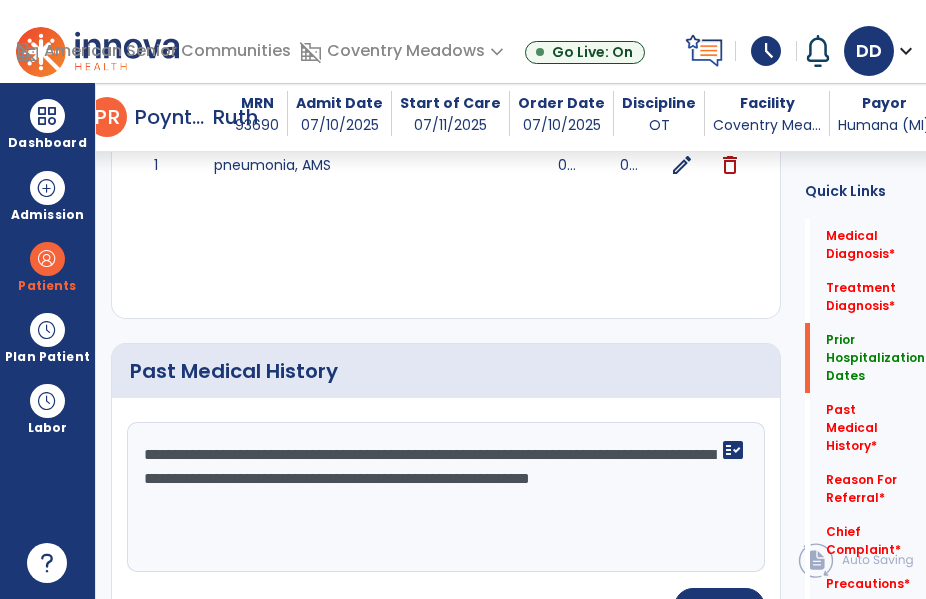 type on "**********" 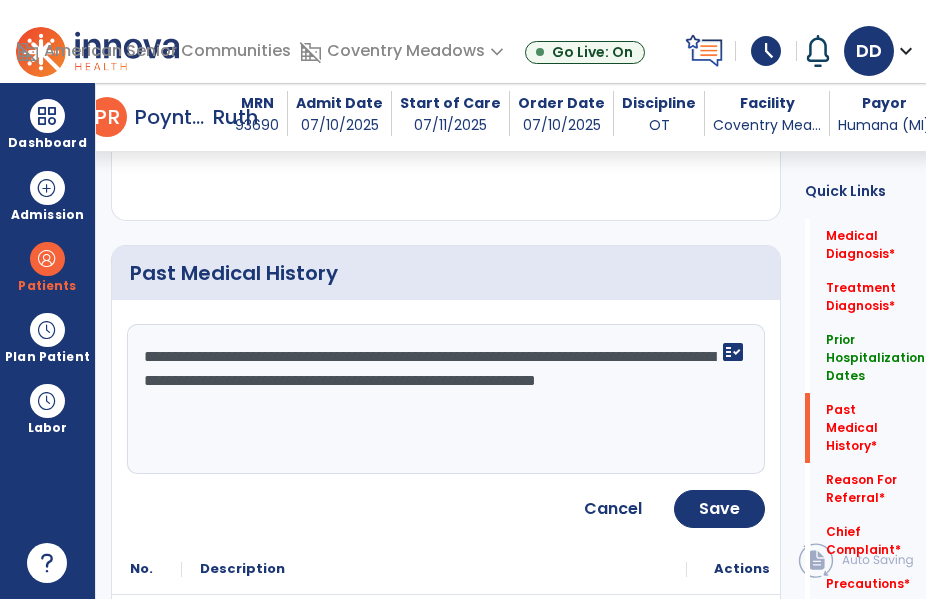 scroll, scrollTop: 803, scrollLeft: 0, axis: vertical 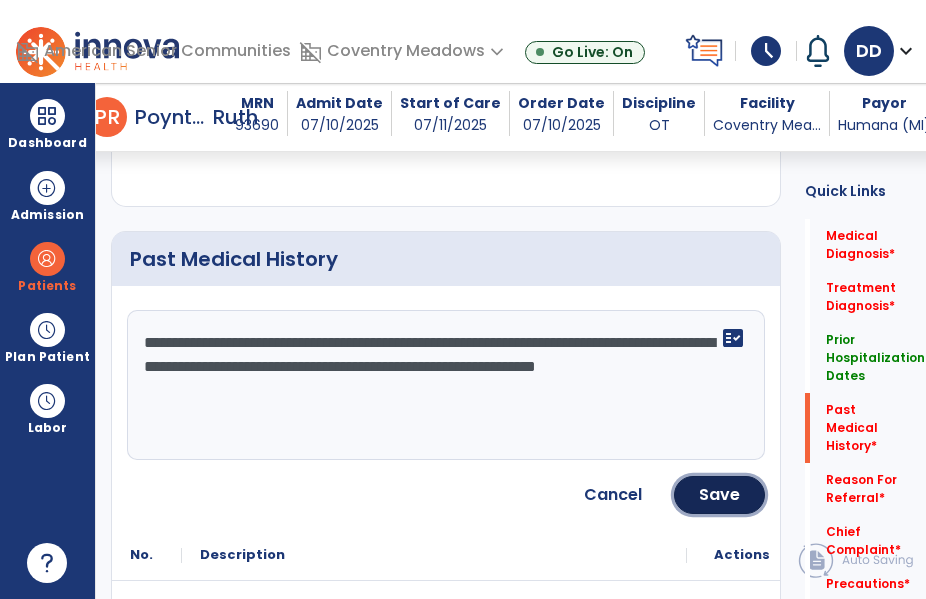 click on "Save" 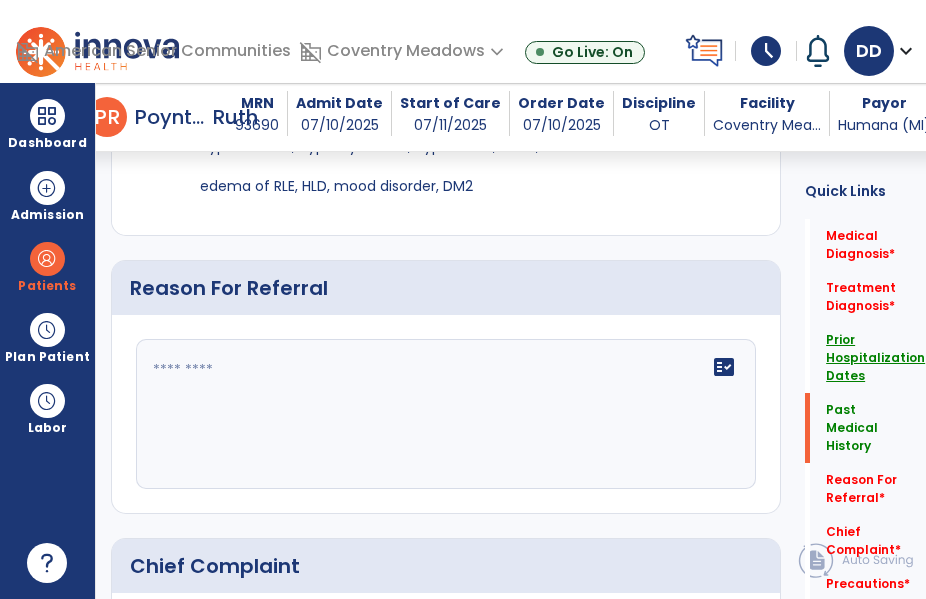 scroll, scrollTop: 1085, scrollLeft: 0, axis: vertical 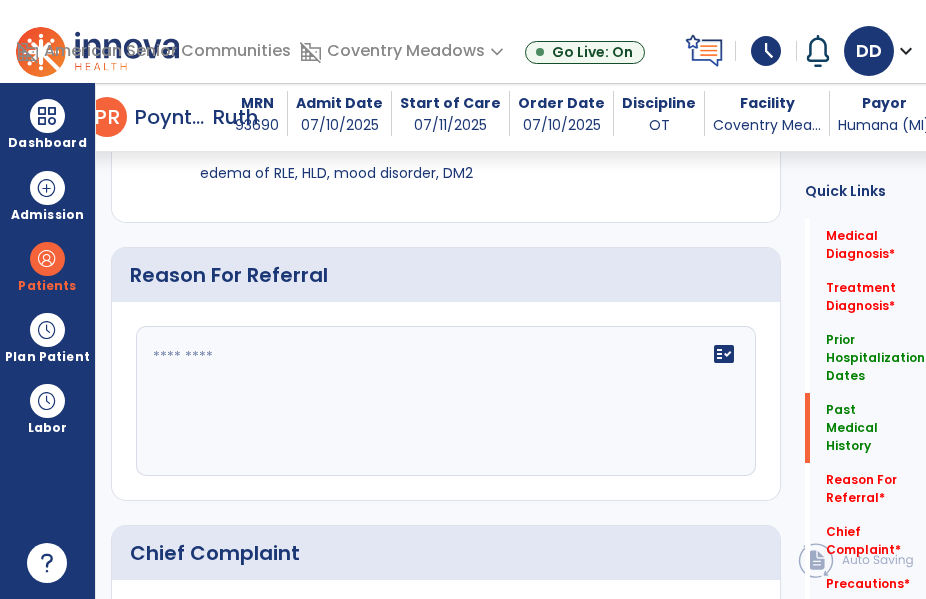 click on "fact_check" 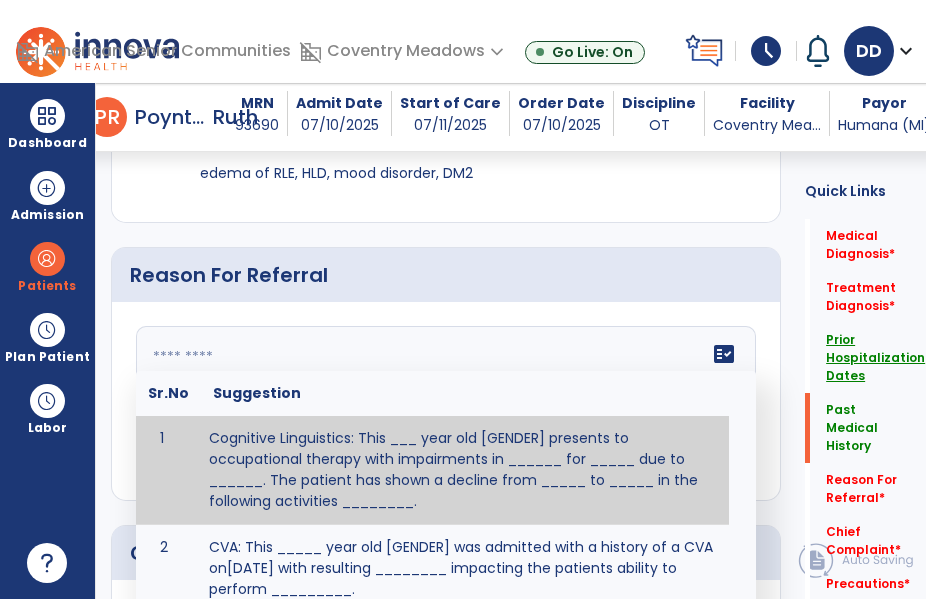 click on "Prior Hospitalization Dates" 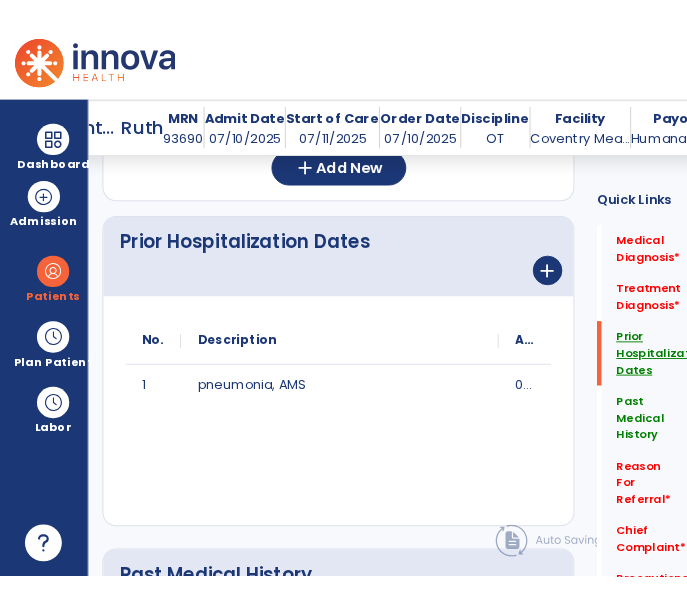 scroll, scrollTop: 537, scrollLeft: 0, axis: vertical 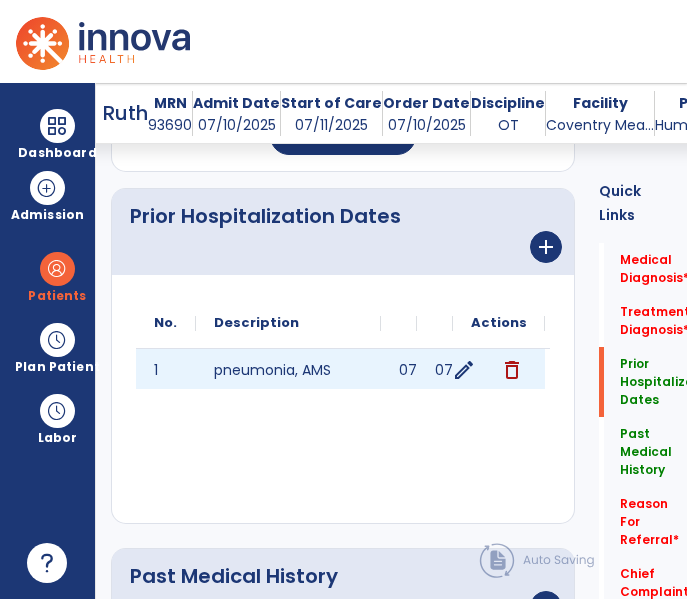 click on "edit" 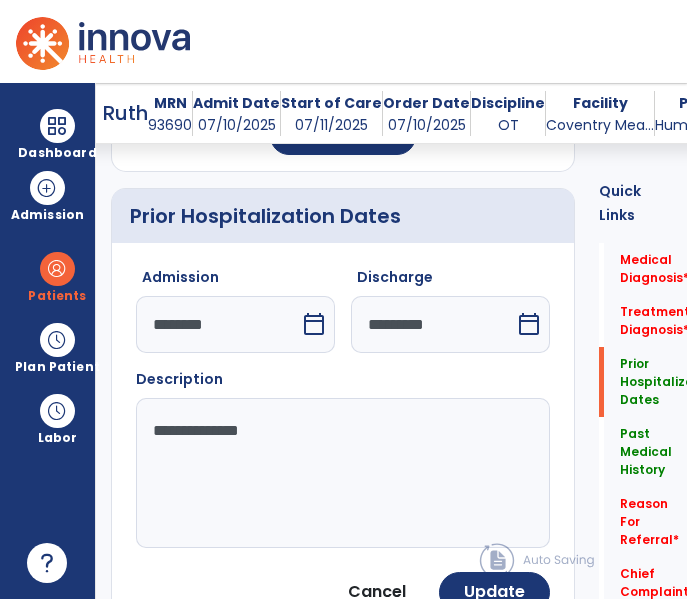 scroll, scrollTop: 636, scrollLeft: 0, axis: vertical 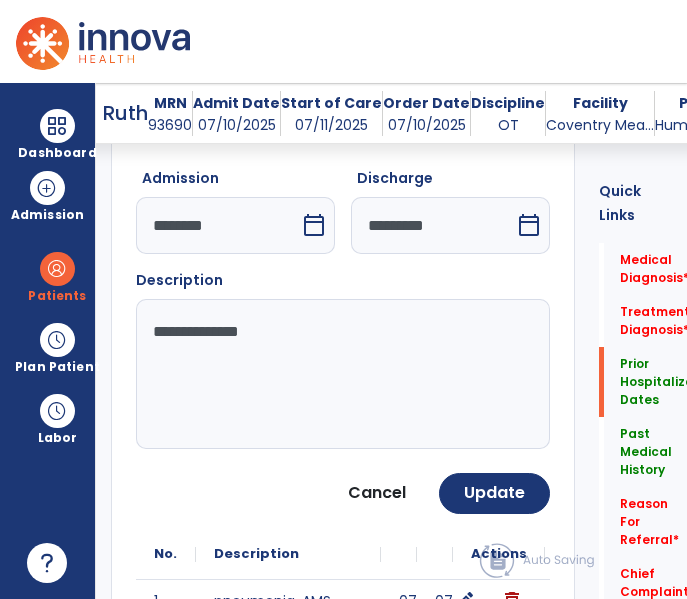 click on "**********" 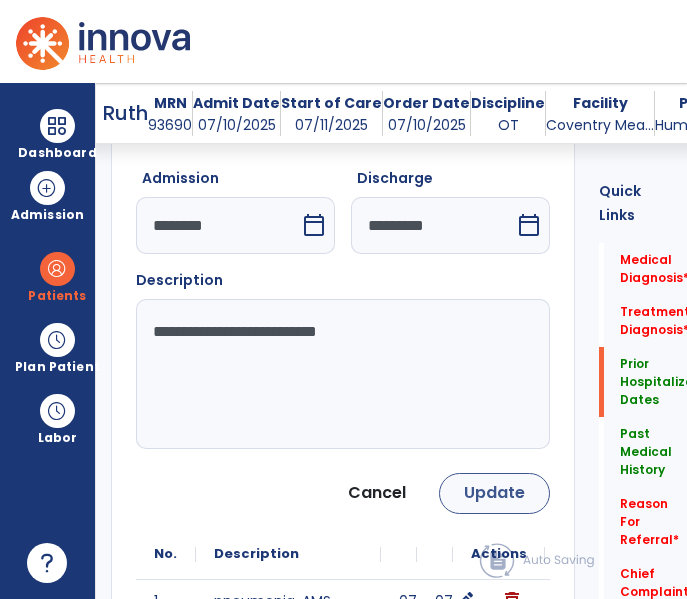 type on "**********" 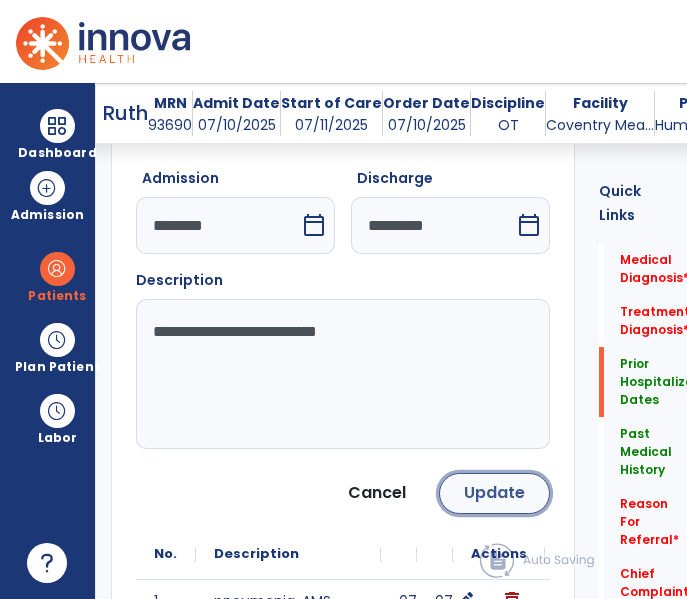 click on "Update" 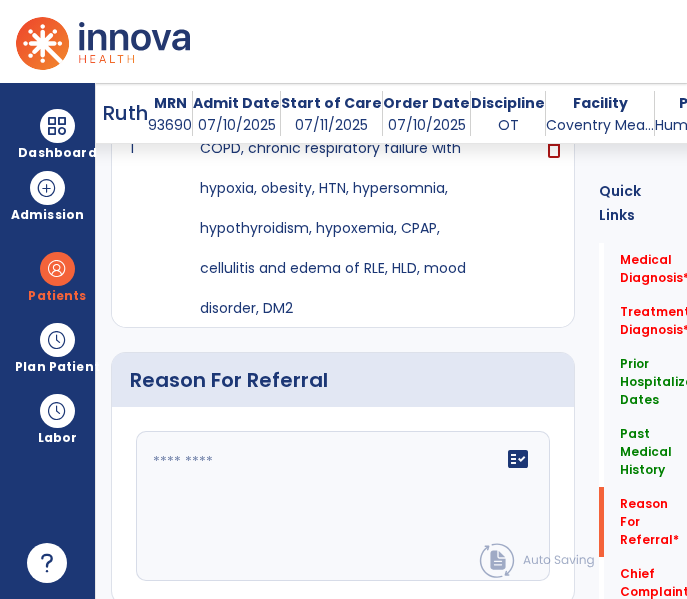 scroll, scrollTop: 1291, scrollLeft: 0, axis: vertical 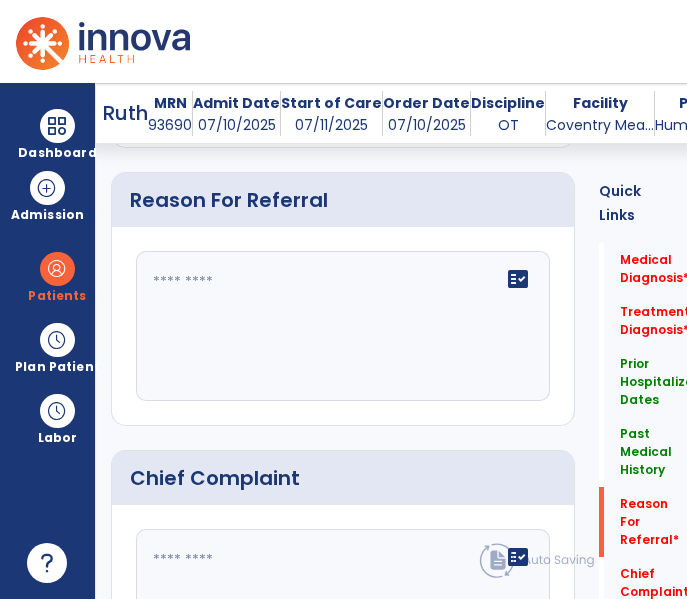 click on "fact_check" 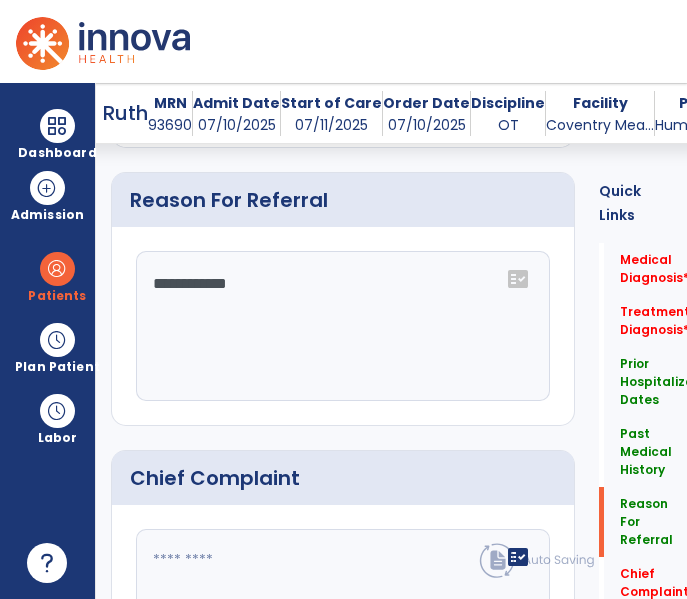 click on "**********" 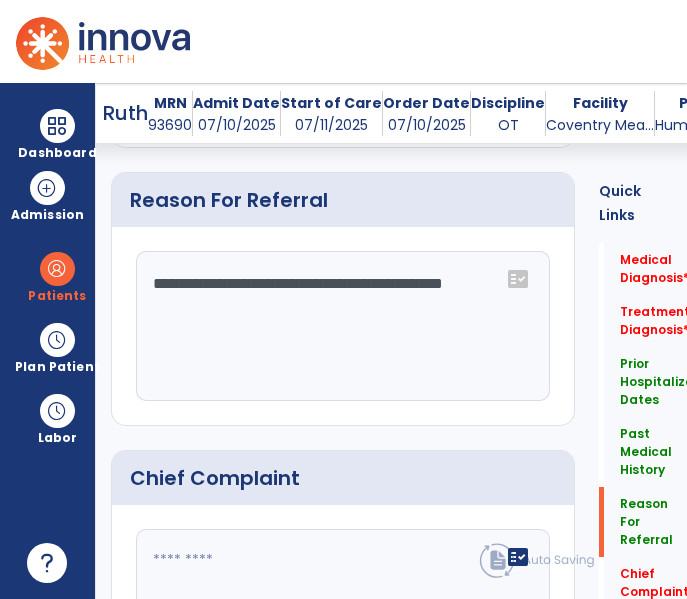 click on "**********" 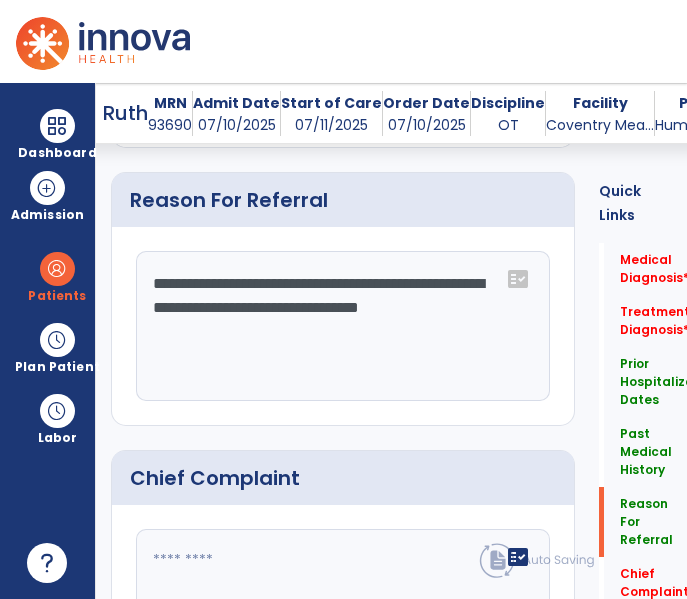 click on "**********" 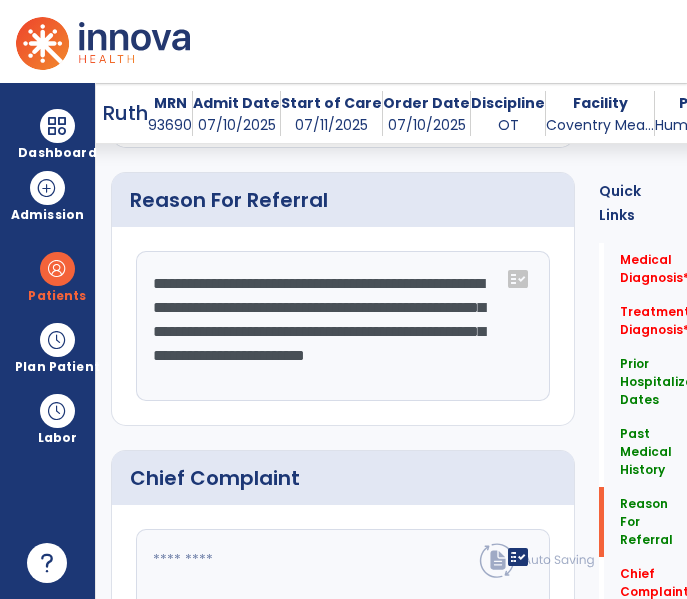 scroll, scrollTop: 15, scrollLeft: 0, axis: vertical 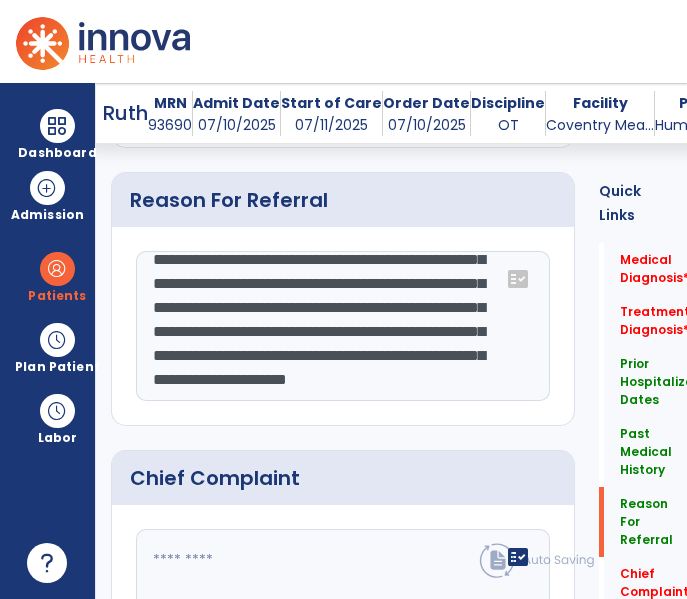 type on "**********" 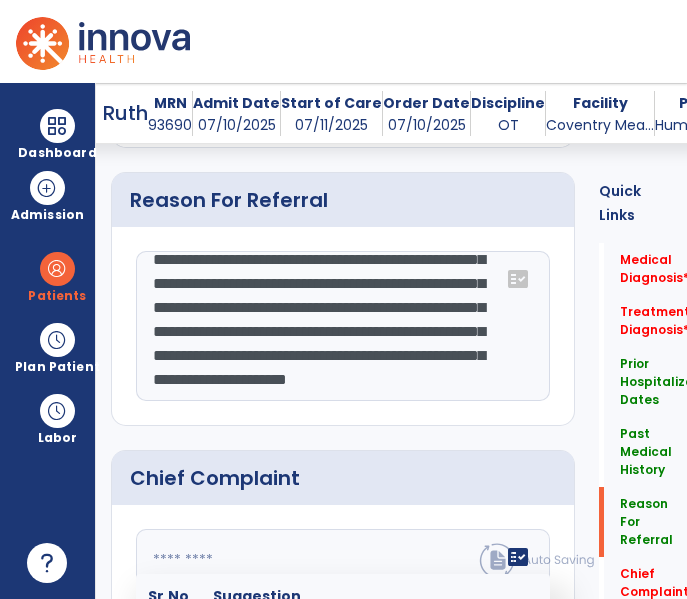 click 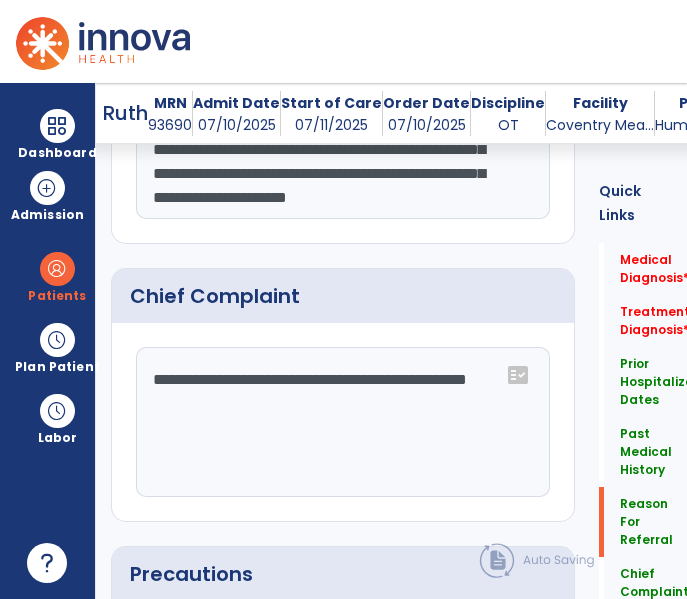 scroll, scrollTop: 1423, scrollLeft: 0, axis: vertical 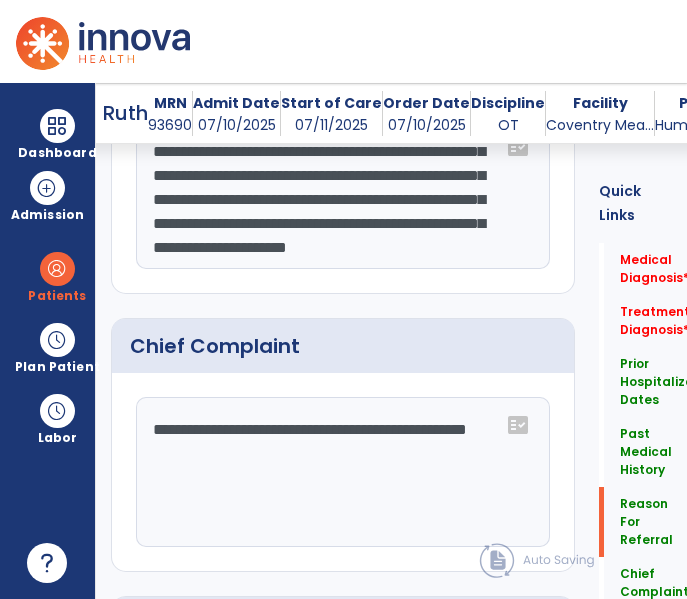 click on "**********" 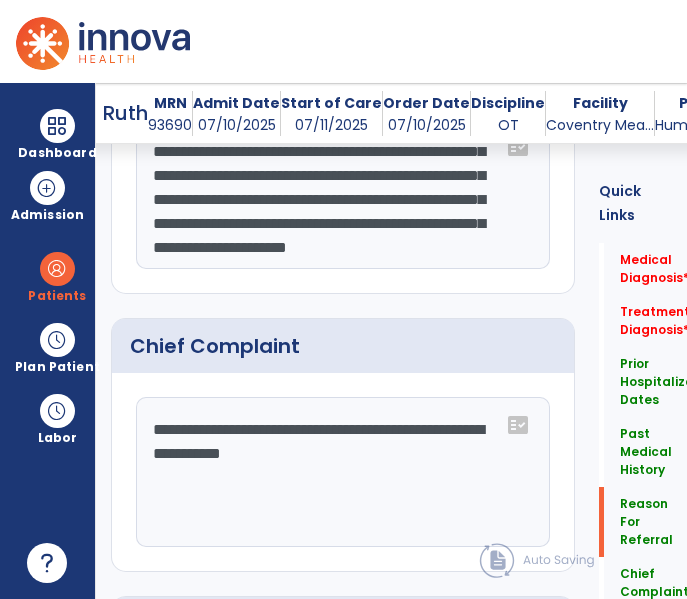 click on "**********" 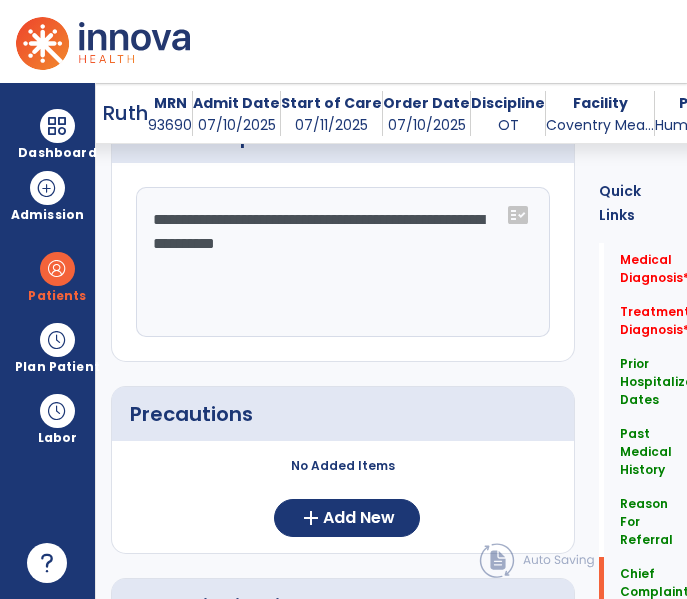 scroll, scrollTop: 1635, scrollLeft: 0, axis: vertical 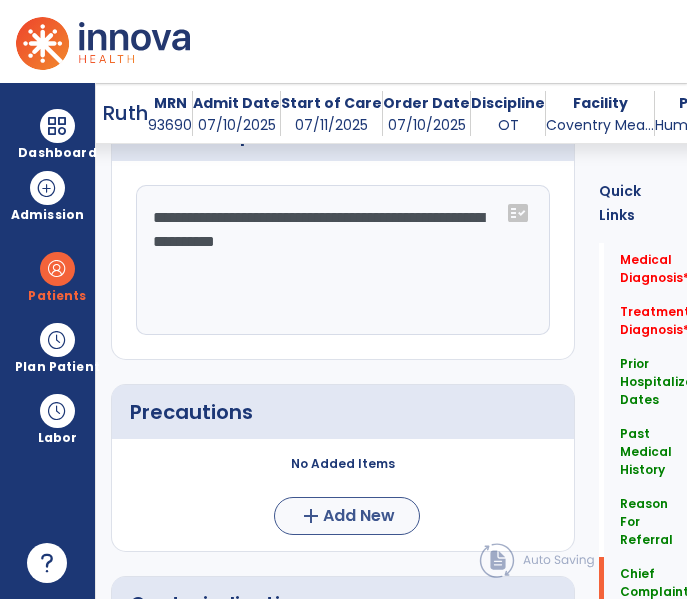 type on "**********" 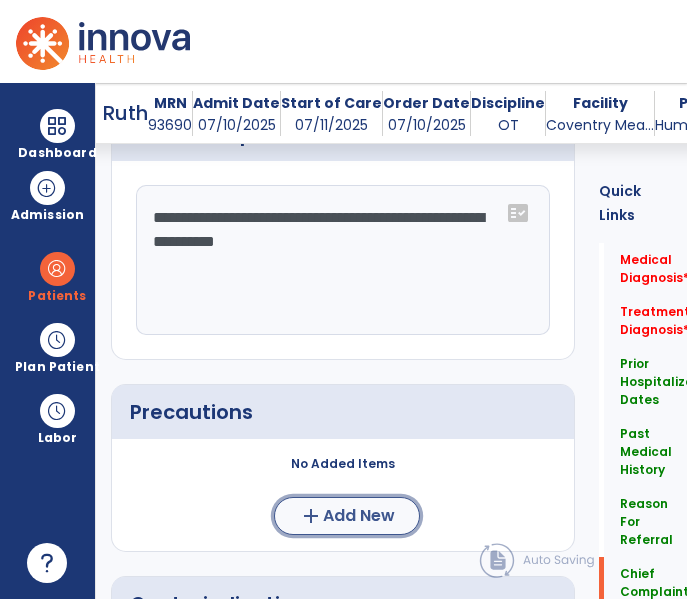 click on "add  Add New" 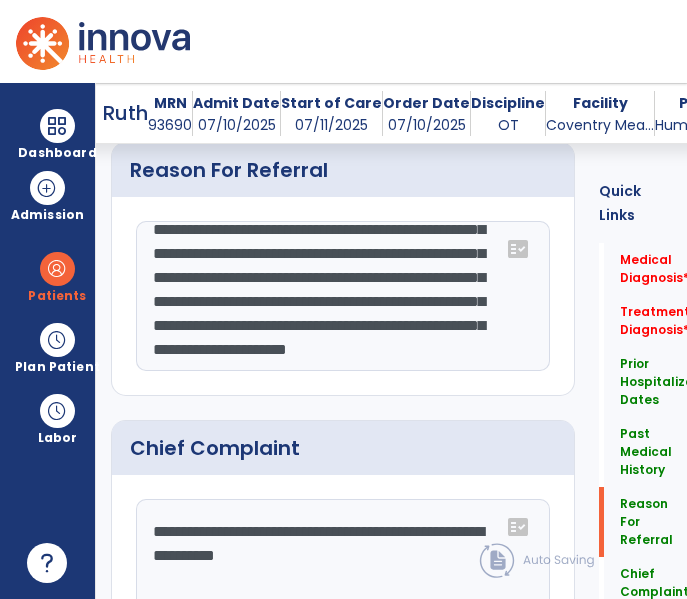 scroll, scrollTop: 1125, scrollLeft: 0, axis: vertical 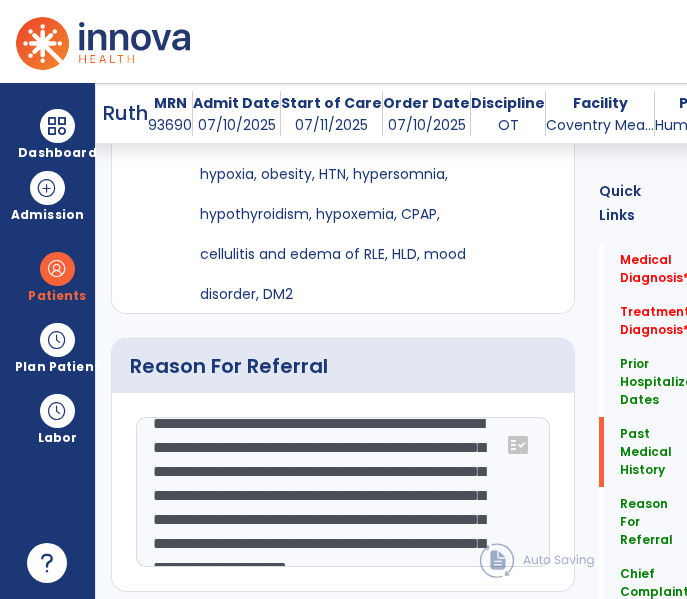 click on "**********" 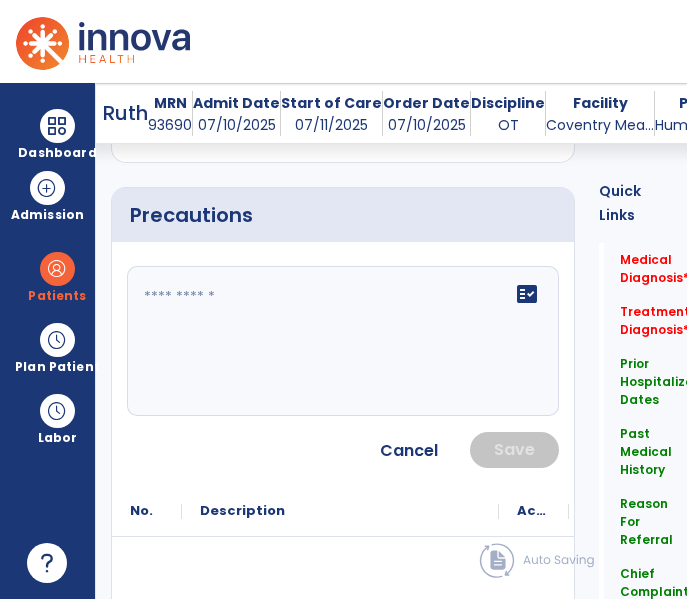 scroll, scrollTop: 1825, scrollLeft: 0, axis: vertical 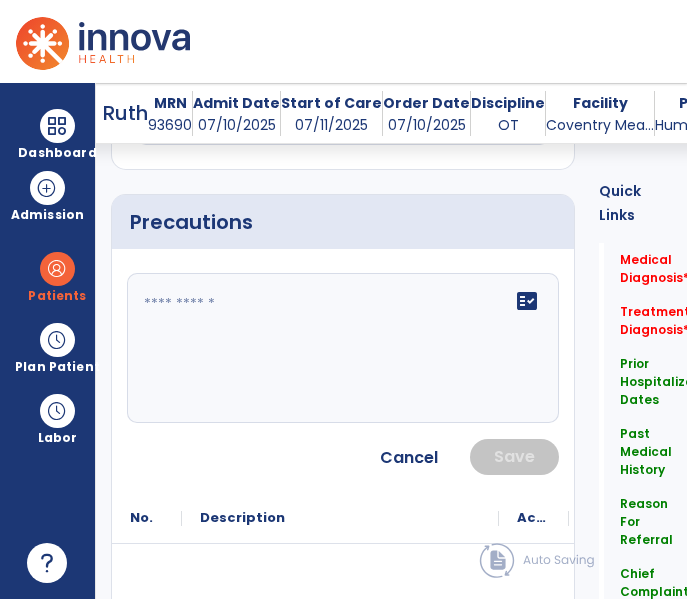 type on "**********" 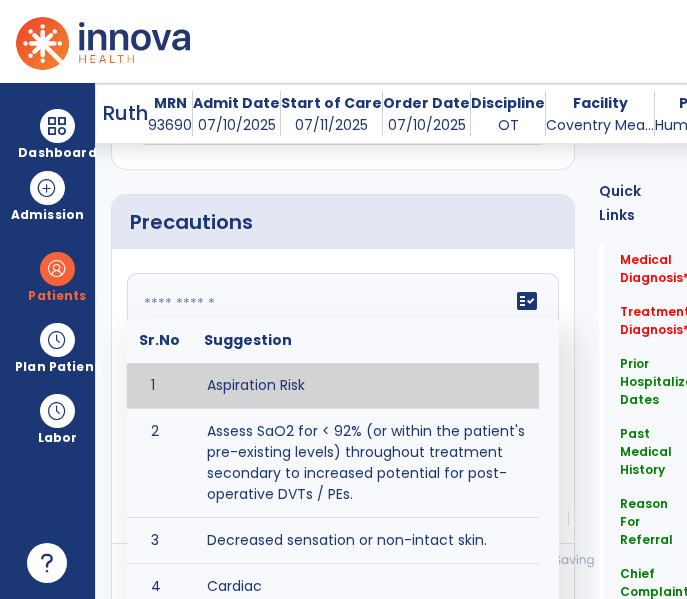 click on "fact_check  Sr.No Suggestion 1 Aspiration Risk 2 Assess SaO2 for < 92% (or within the patient's pre-existing levels) throughout treatment secondary to increased potential for post-operative DVTs / PEs. 3 Decreased sensation or non-intact skin. 4 Cardiac 5 Cease exercise/activity SpO2 < 88 - 90%, RPE > 16, RR > 45 6 Check for modified diet / oral intake restrictions related to swallowing impairments. Consult ST as appropriate. 7 Check INR lab results prior to activity if patient on blood thinners. 8 Closely monitor anxiety or stress due to increased SOB/dyspnea and cease activity/exercise until patient is able to control this response 9 Code Status:  10 Confirm surgical approach and discoloration or other precautions. 11 Confirm surgical procedure and specific precautions based on procedure (e.g., no twisting/bending/lifting, need for post-op brace, limiting time in sitting, etc.). 12 Confirm weight bearing status as defined by the surgeon. 13 14 Precautions for exercise include:  15 Depression 16 17 18 19 20" 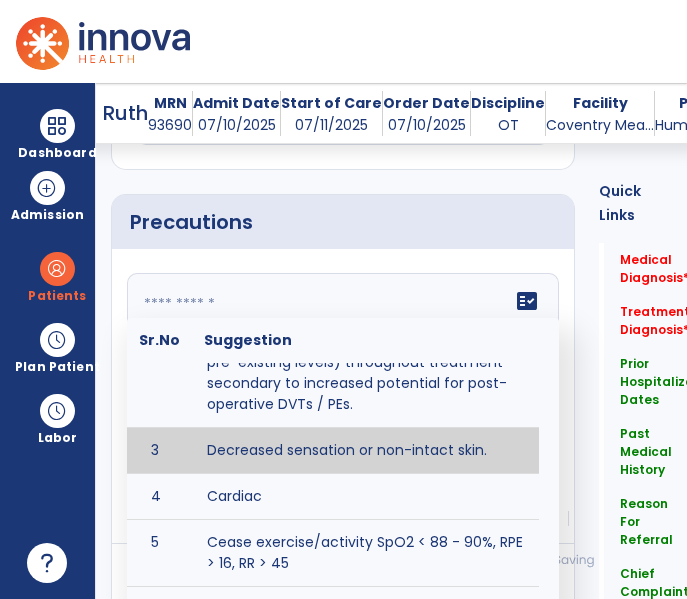 scroll, scrollTop: 121, scrollLeft: 0, axis: vertical 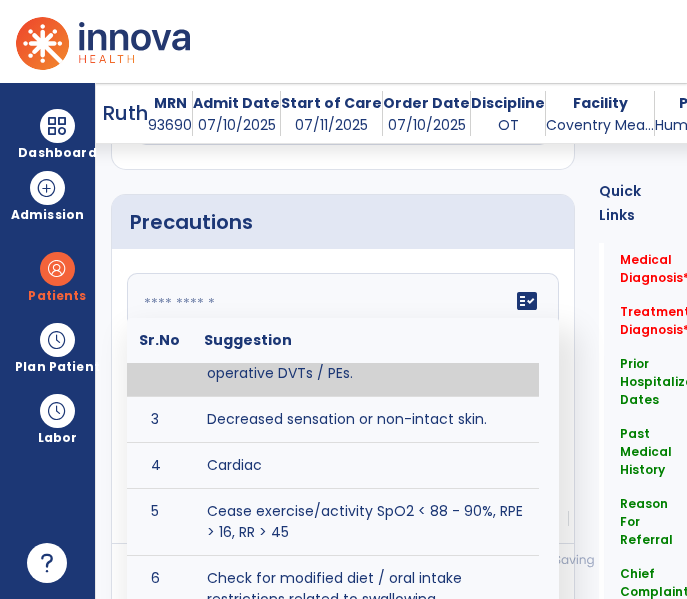 click 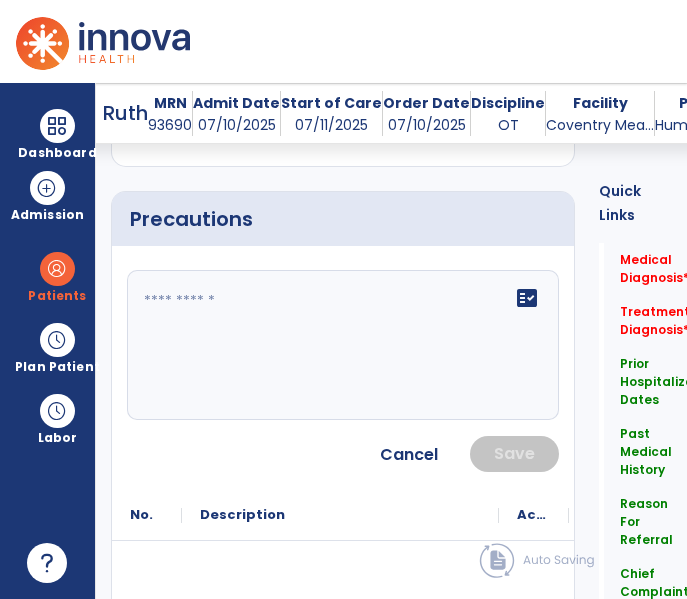 click on "Precautions" 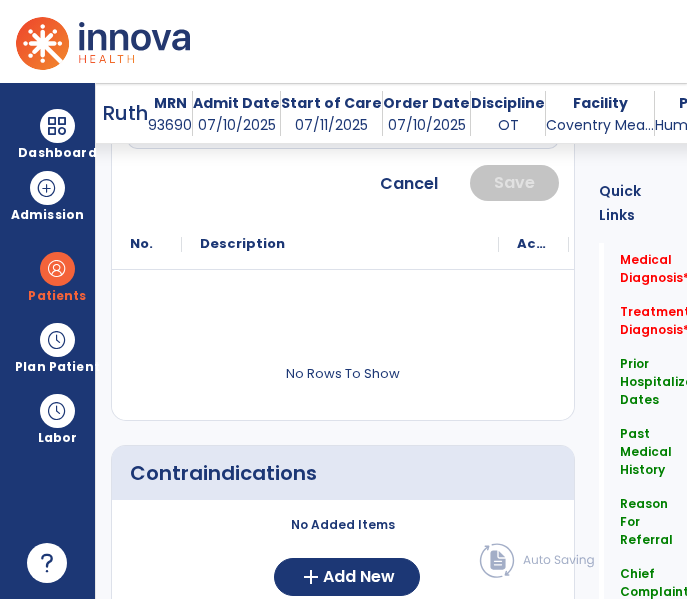scroll, scrollTop: 2183, scrollLeft: 0, axis: vertical 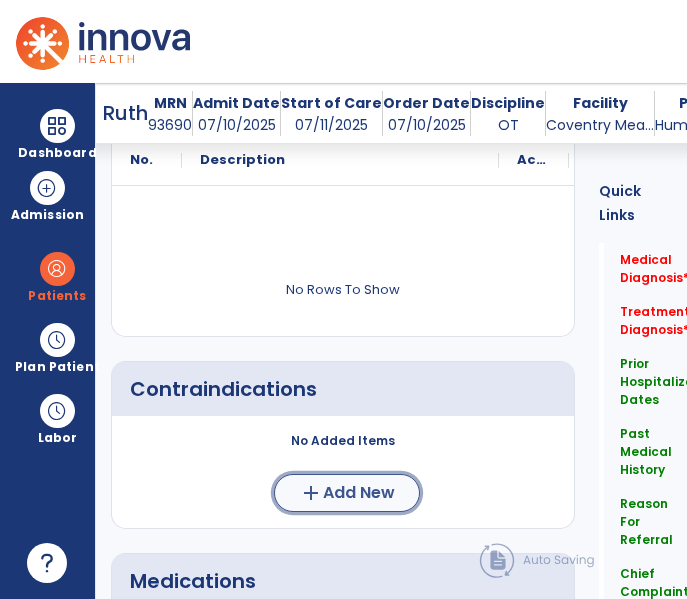 click on "add" 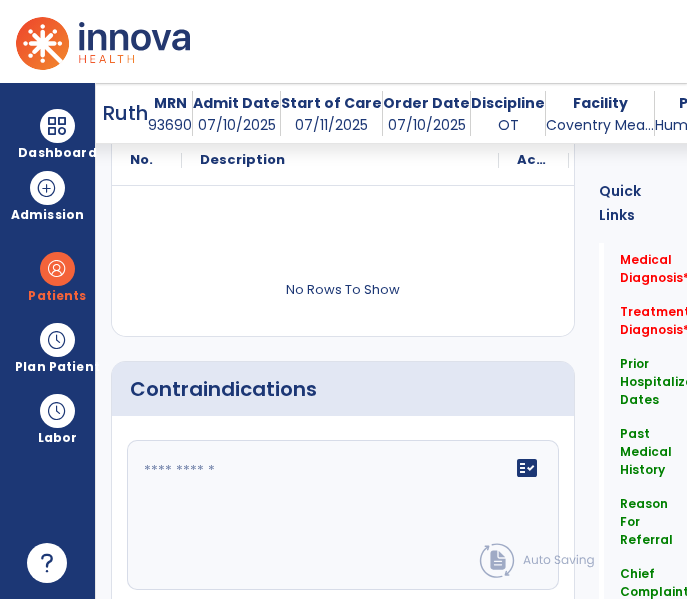 click 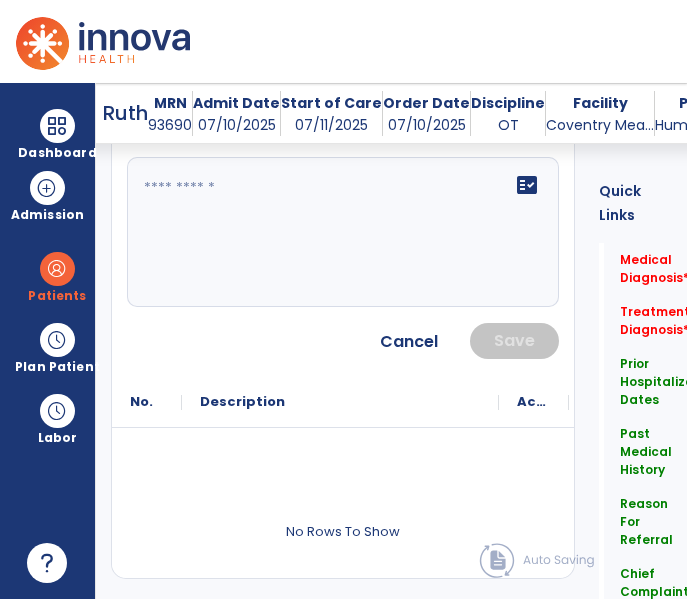 scroll, scrollTop: 1918, scrollLeft: 0, axis: vertical 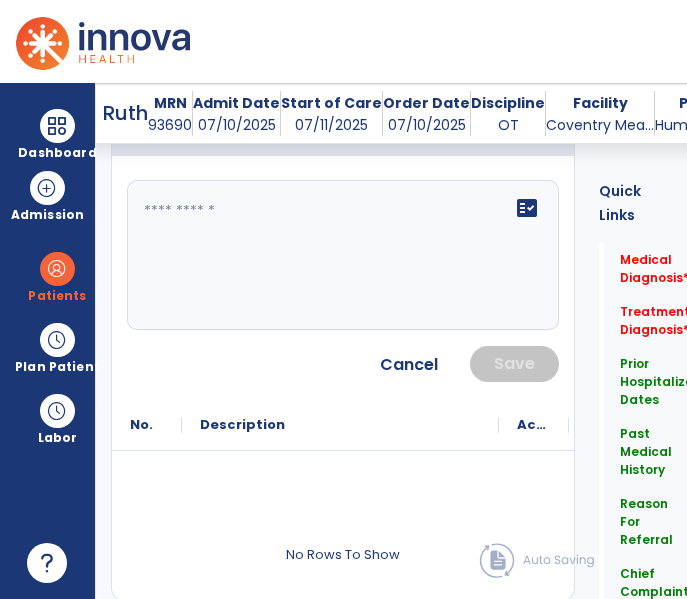 type on "**********" 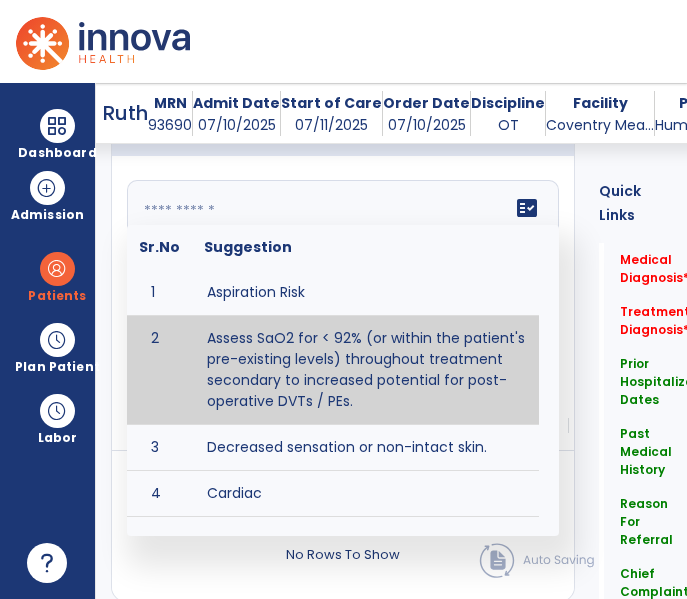 click on "fact_check  Sr.No Suggestion 1 Aspiration Risk 2 Assess SaO2 for < 92% (or within the patient's pre-existing levels) throughout treatment secondary to increased potential for post-operative DVTs / PEs. 3 Decreased sensation or non-intact skin. 4 Cardiac 5 Cease exercise/activity SpO2 < 88 - 90%, RPE > 16, RR > 45 6 Check for modified diet / oral intake restrictions related to swallowing impairments. Consult ST as appropriate. 7 Check INR lab results prior to activity if patient on blood thinners. 8 Closely monitor anxiety or stress due to increased SOB/dyspnea and cease activity/exercise until patient is able to control this response 9 Code Status:  10 Confirm surgical approach and discoloration or other precautions. 11 Confirm surgical procedure and specific precautions based on procedure (e.g., no twisting/bending/lifting, need for post-op brace, limiting time in sitting, etc.). 12 Confirm weight bearing status as defined by the surgeon. 13 14 Precautions for exercise include:  15 Depression 16 17 18 19 20" 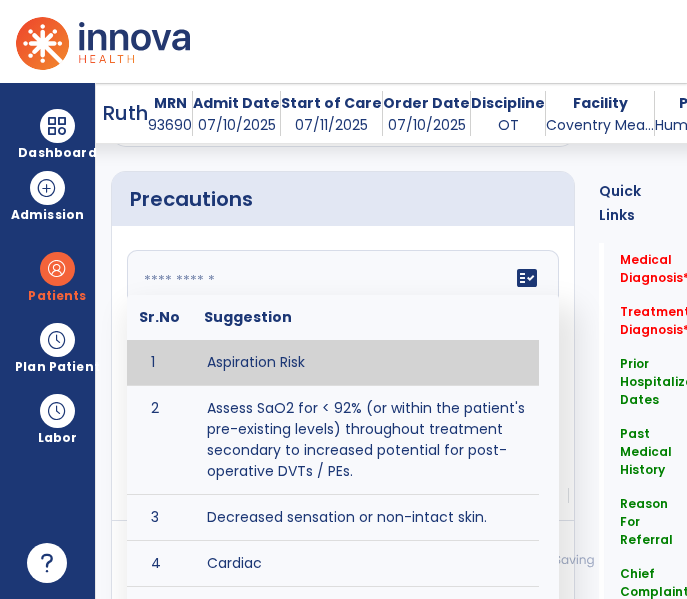 scroll, scrollTop: 1825, scrollLeft: 0, axis: vertical 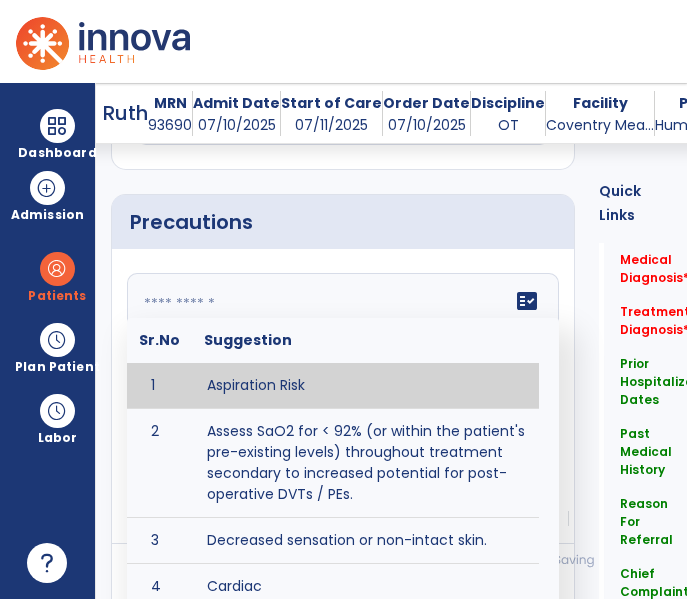 click on "Precautions" 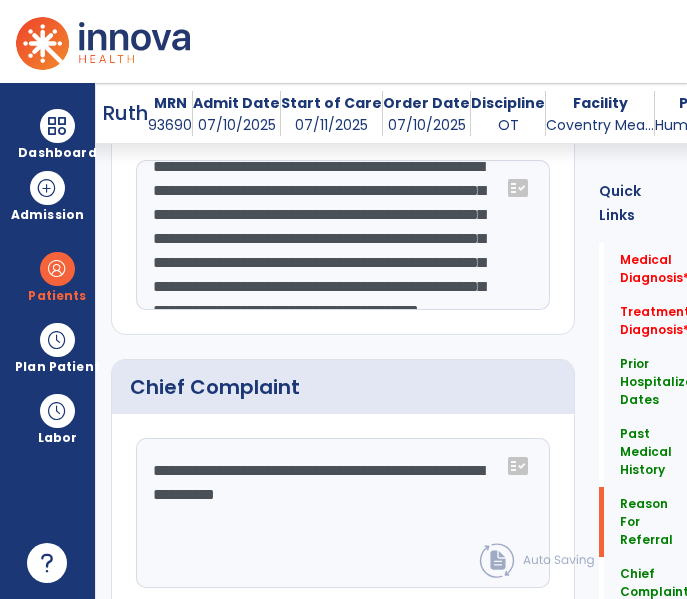 scroll, scrollTop: 1378, scrollLeft: 0, axis: vertical 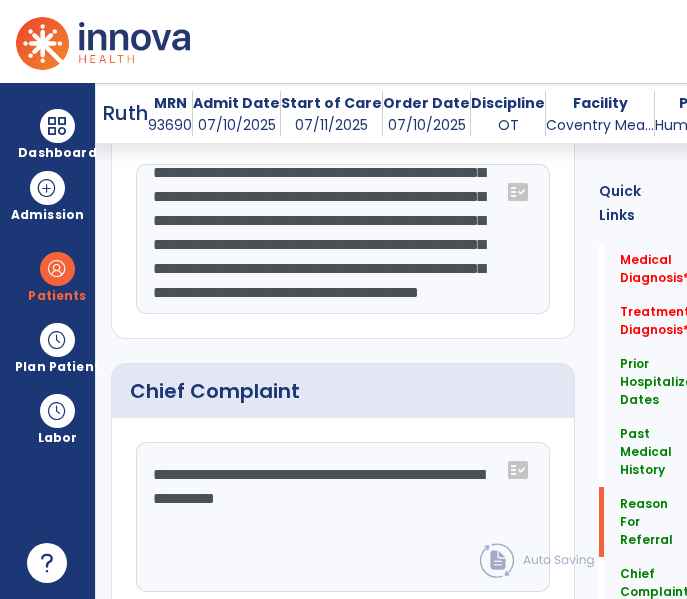 click on "**********" 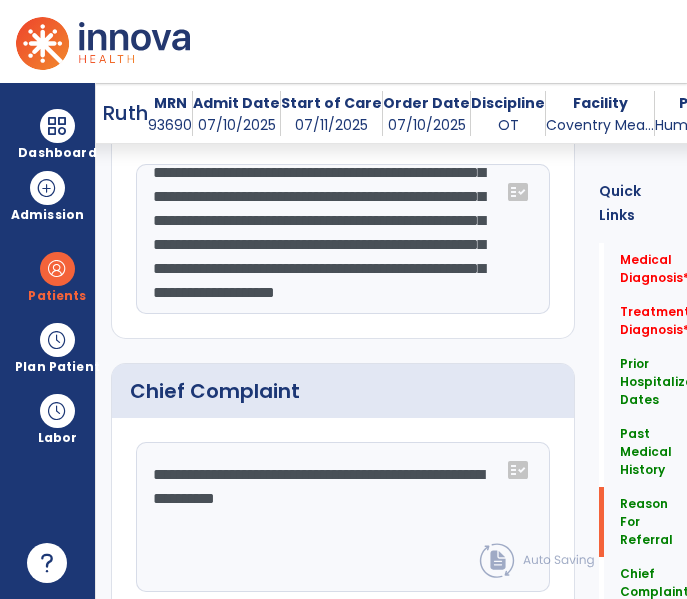 scroll, scrollTop: 144, scrollLeft: 0, axis: vertical 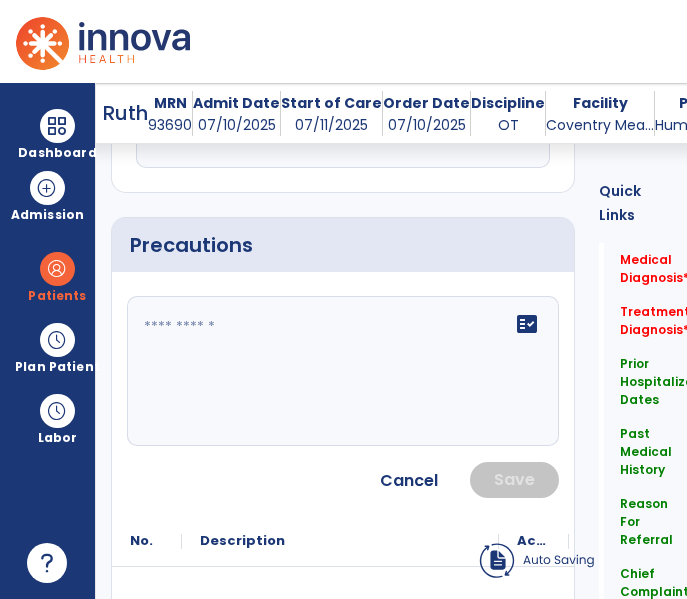 type on "**********" 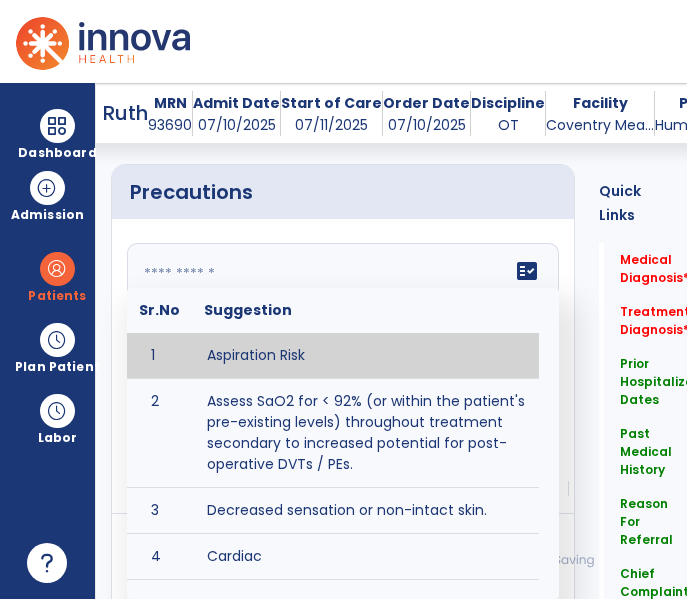 scroll, scrollTop: 1805, scrollLeft: 0, axis: vertical 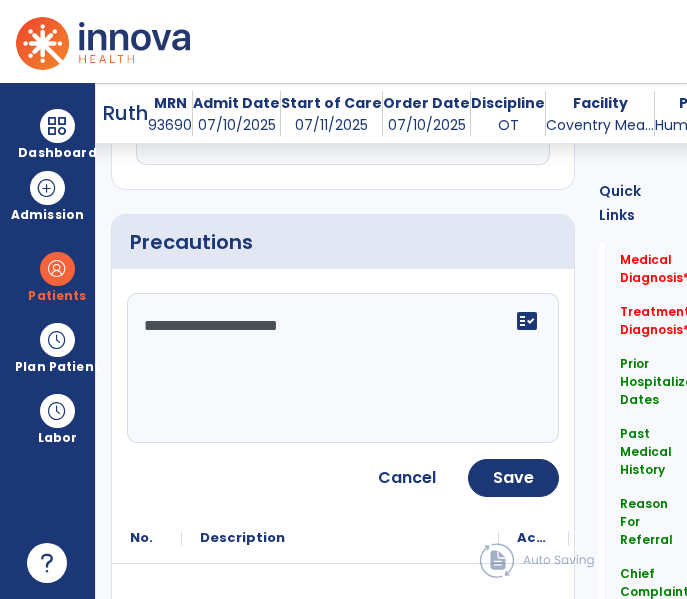 type on "**********" 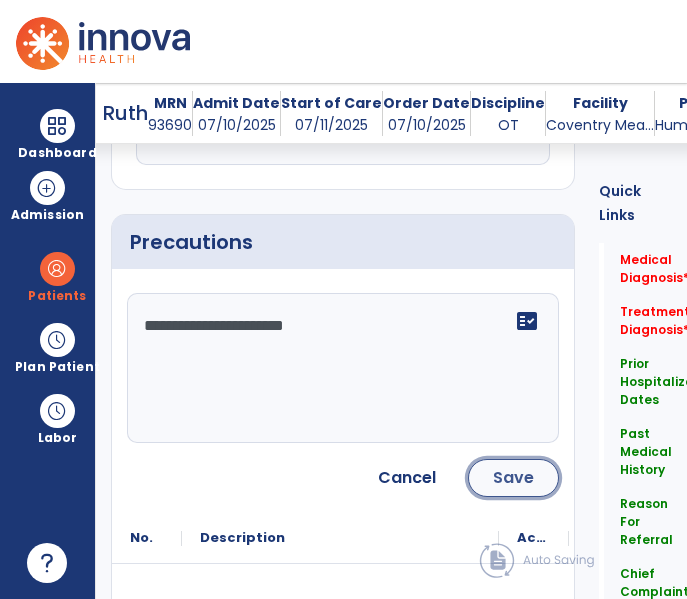 click on "Save" 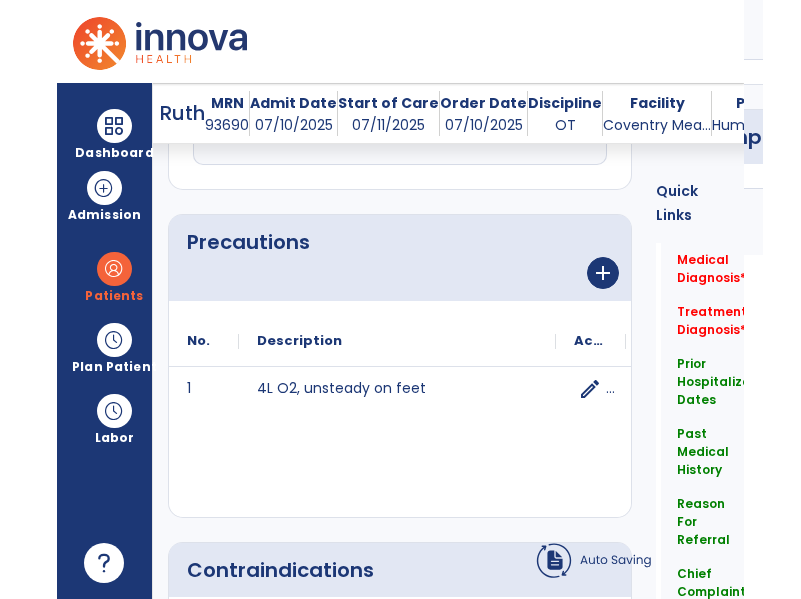 scroll, scrollTop: 1805, scrollLeft: 0, axis: vertical 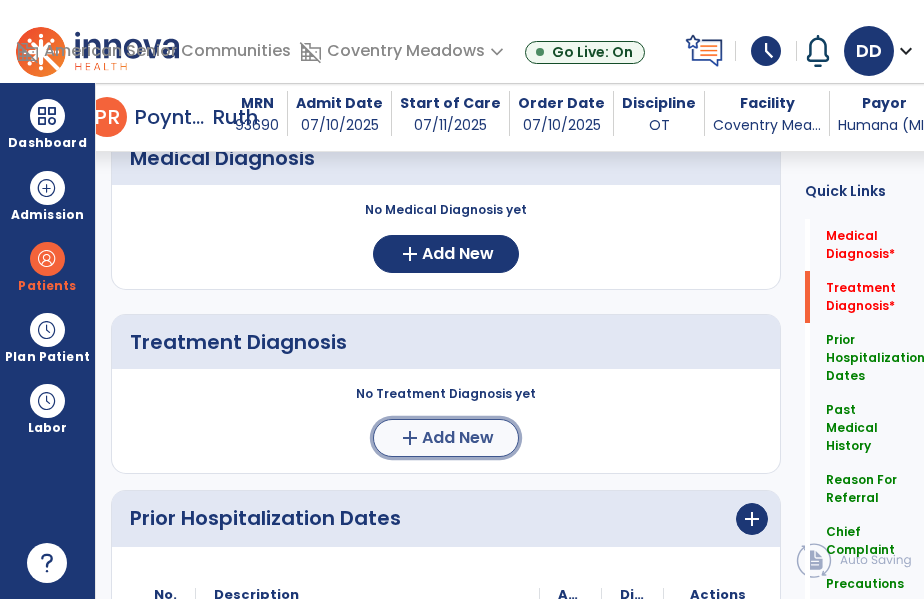 click on "Add New" 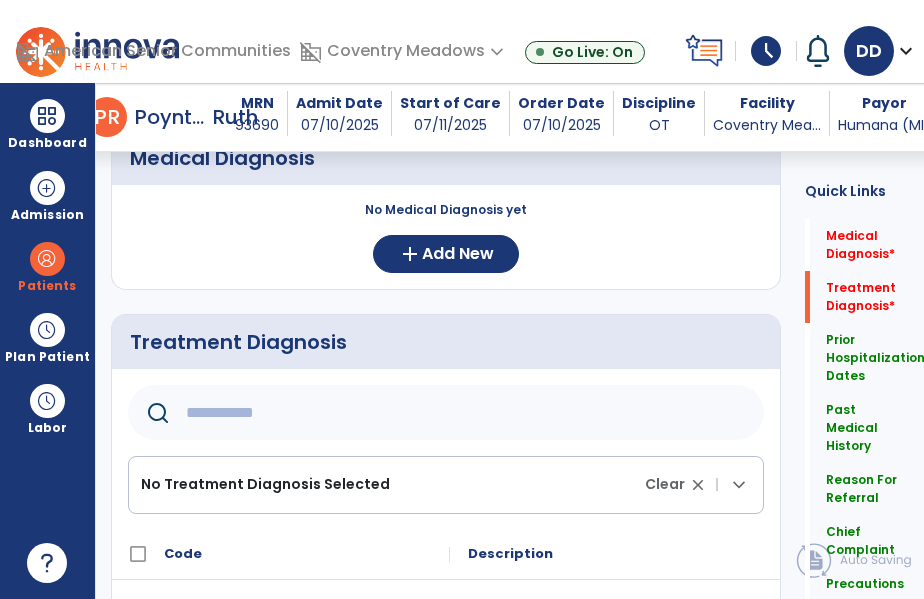 click 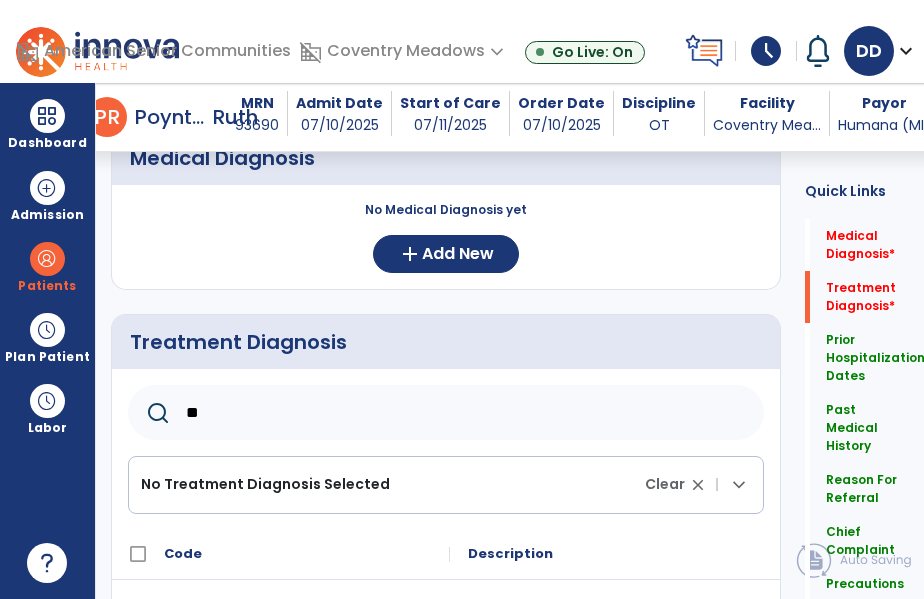 type on "*" 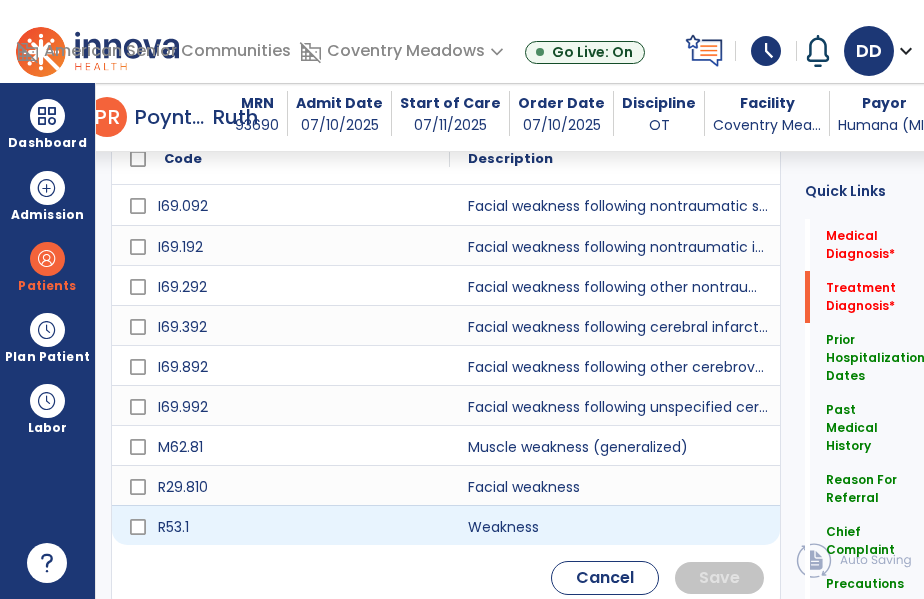 type on "********" 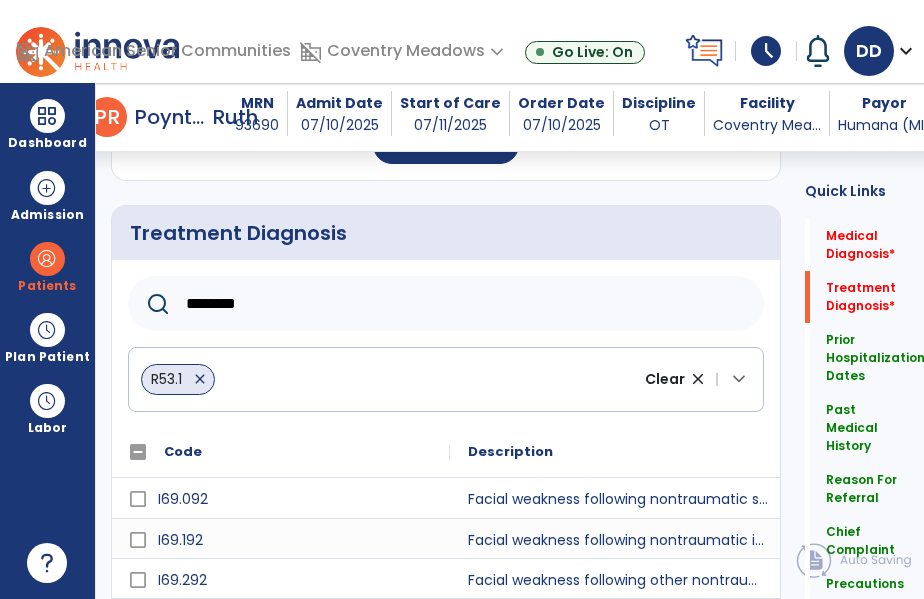 drag, startPoint x: 254, startPoint y: 291, endPoint x: 110, endPoint y: 279, distance: 144.49913 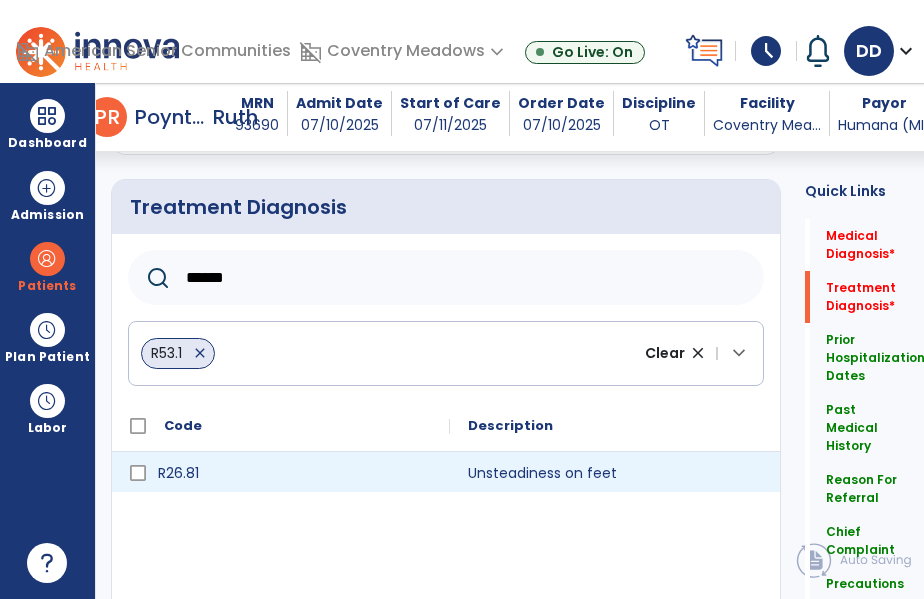 scroll, scrollTop: 351, scrollLeft: 0, axis: vertical 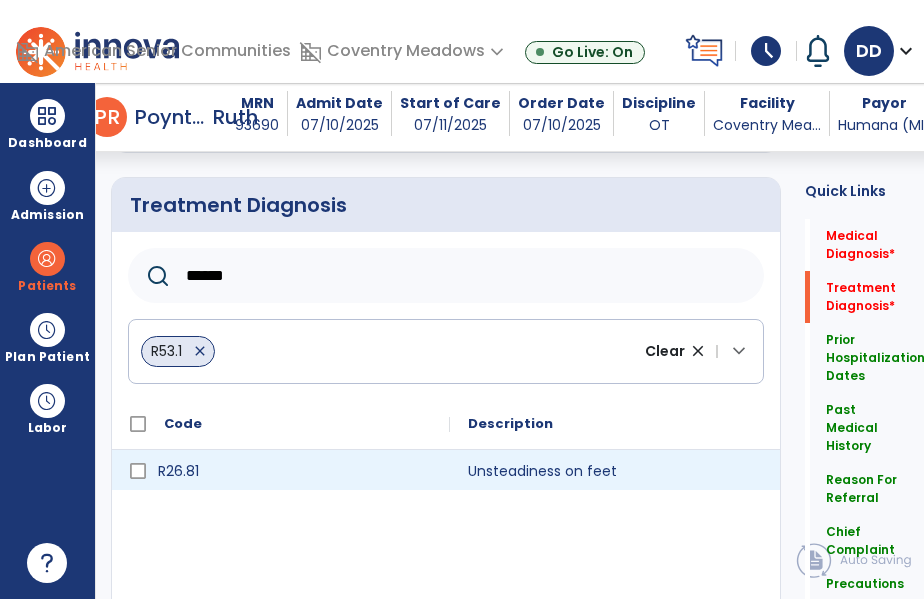 type on "******" 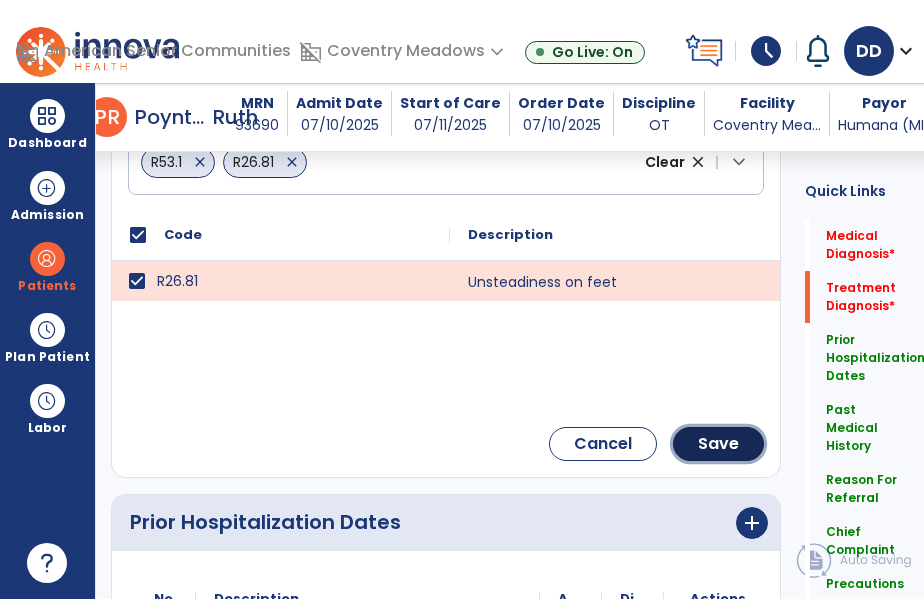click on "Save" 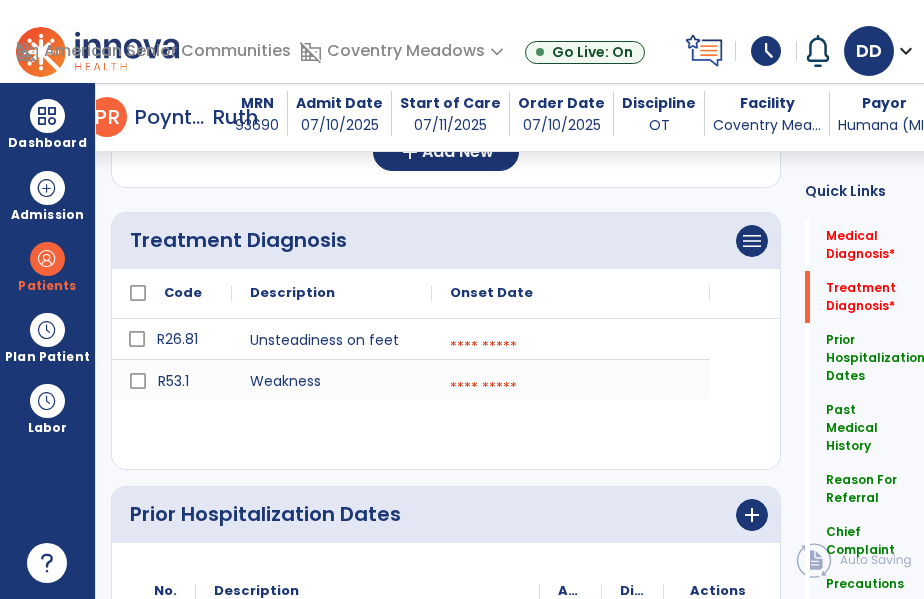 scroll, scrollTop: 283, scrollLeft: 0, axis: vertical 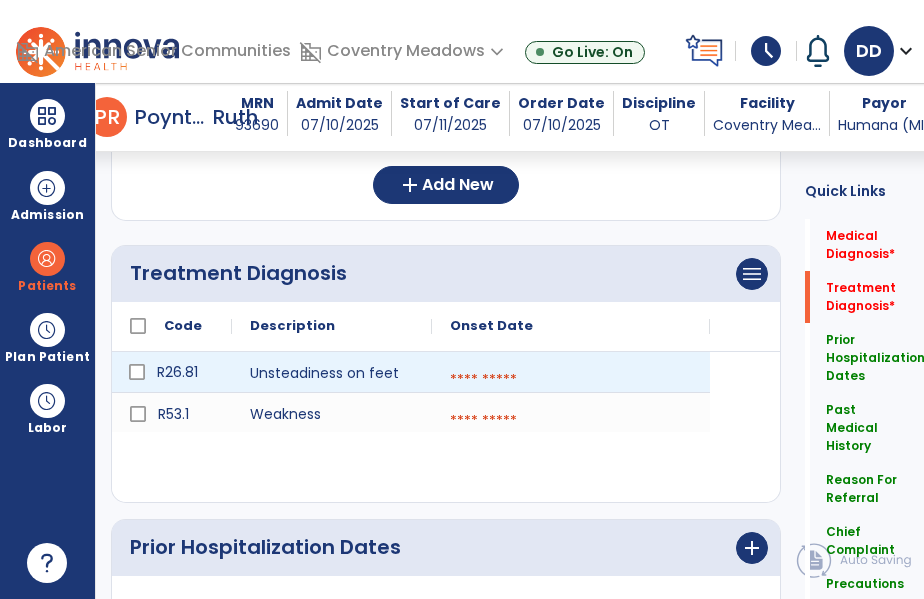 click at bounding box center [571, 380] 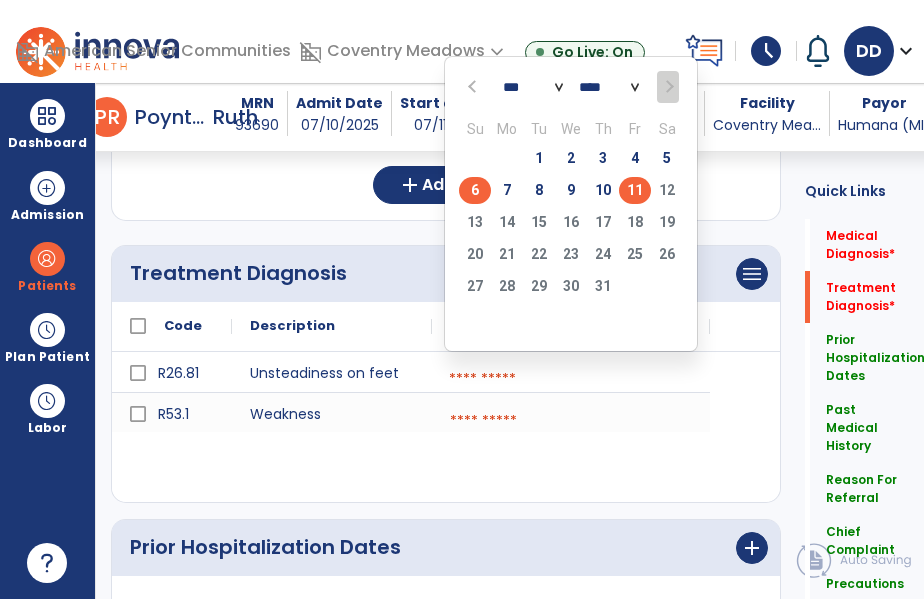 click on "6" 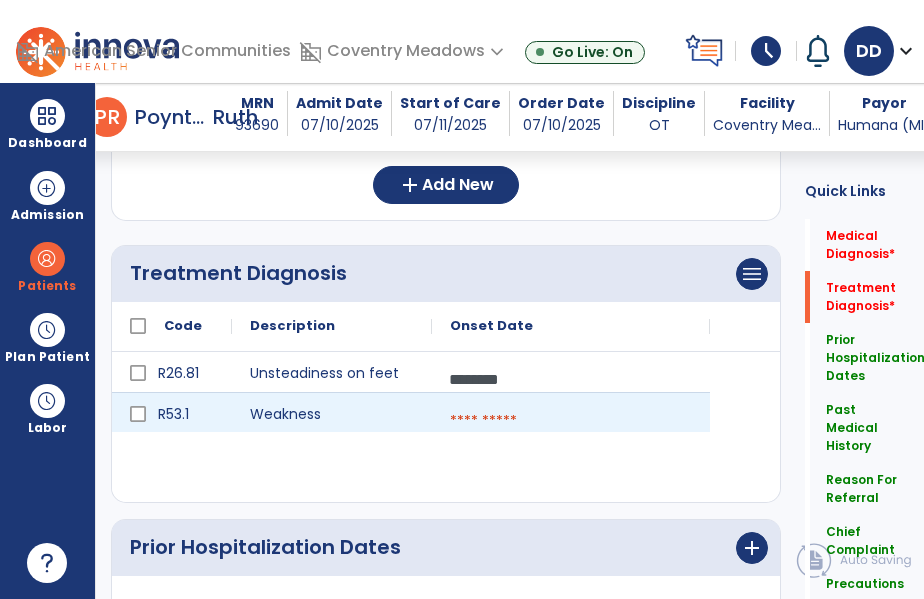 click at bounding box center (571, 421) 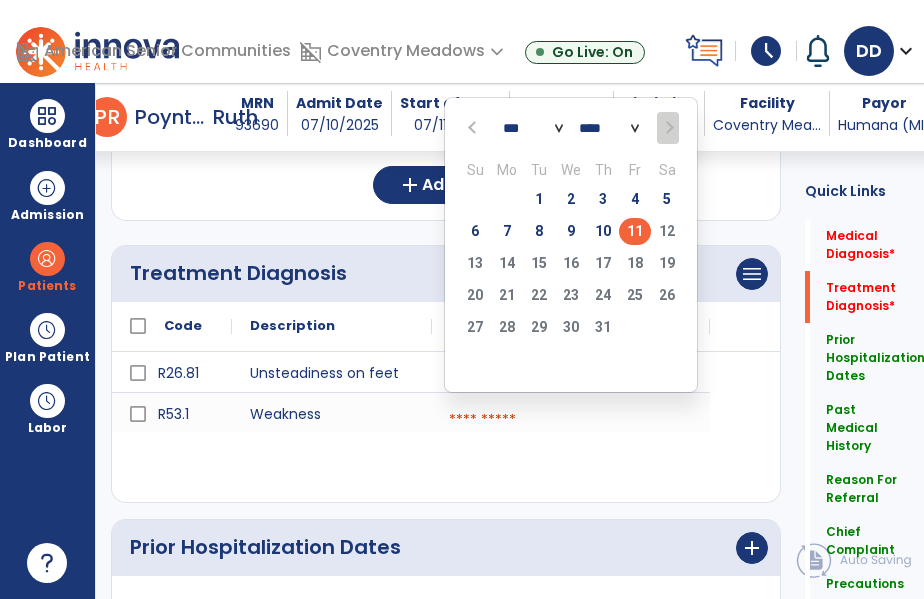 drag, startPoint x: 472, startPoint y: 230, endPoint x: 505, endPoint y: 270, distance: 51.855568 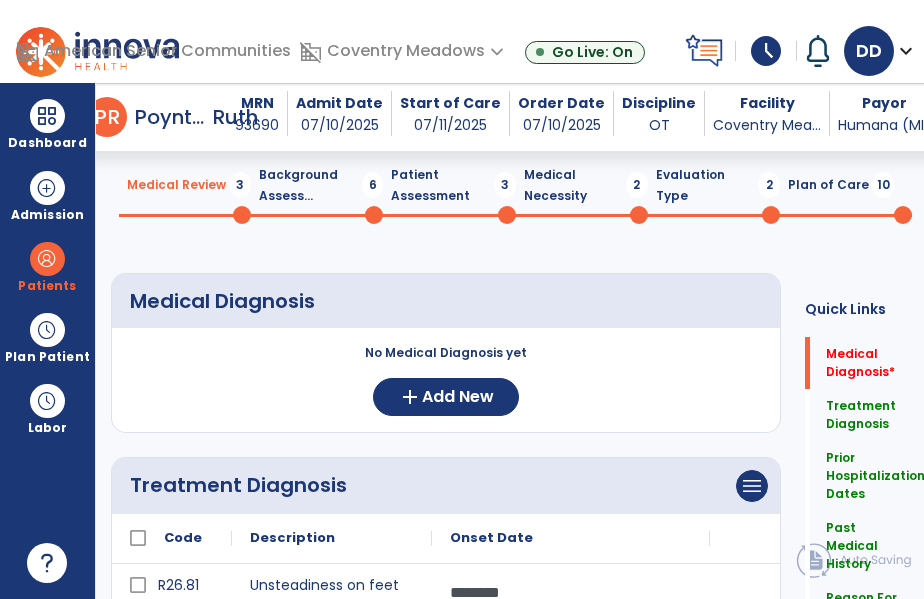 scroll, scrollTop: 30, scrollLeft: 0, axis: vertical 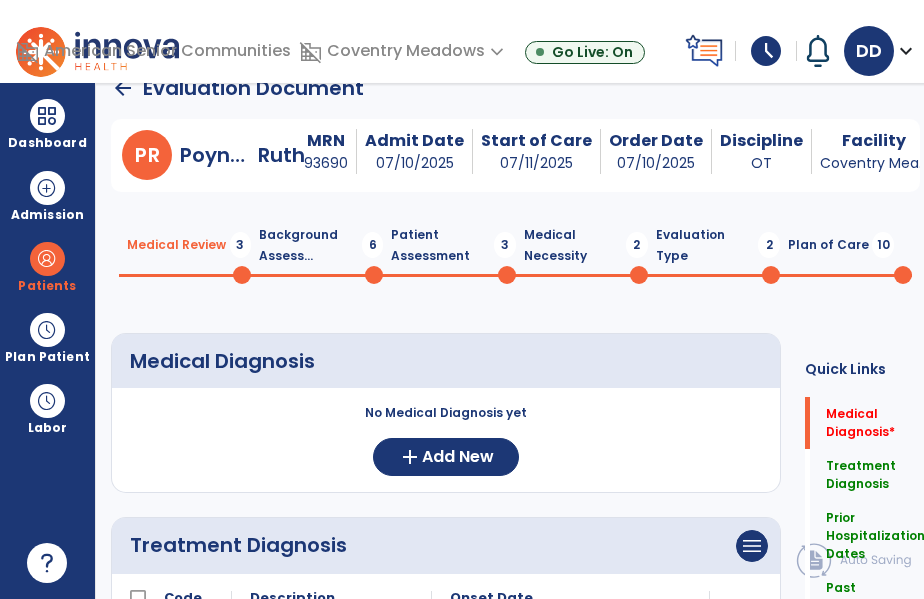 click on "Background Assess...  6" 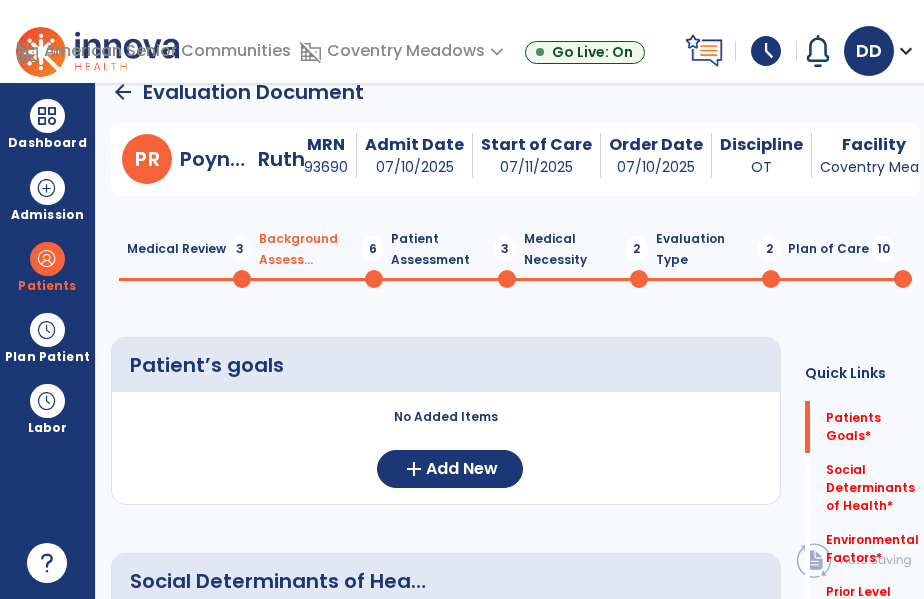 click on "Patient Assessment  3" 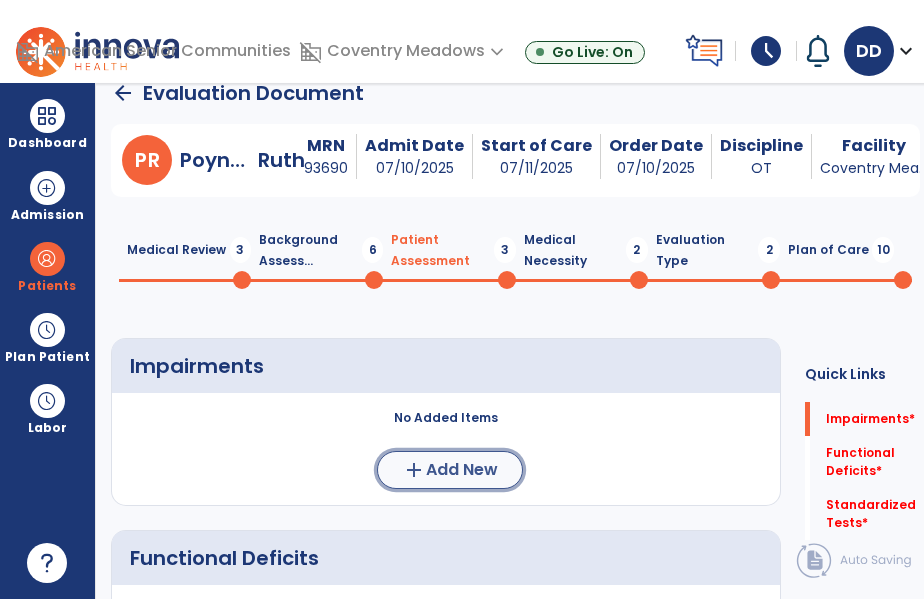 click on "Add New" 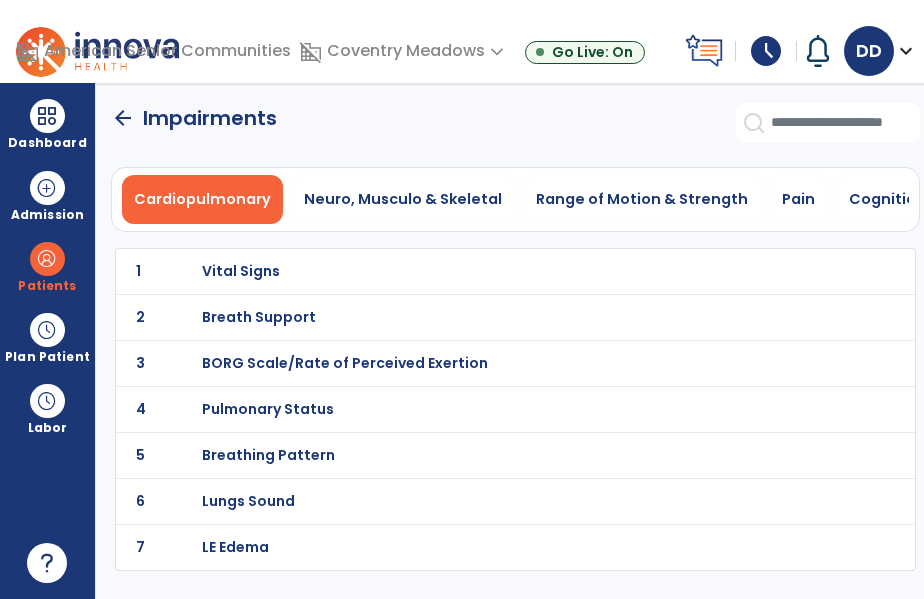 scroll, scrollTop: 0, scrollLeft: 0, axis: both 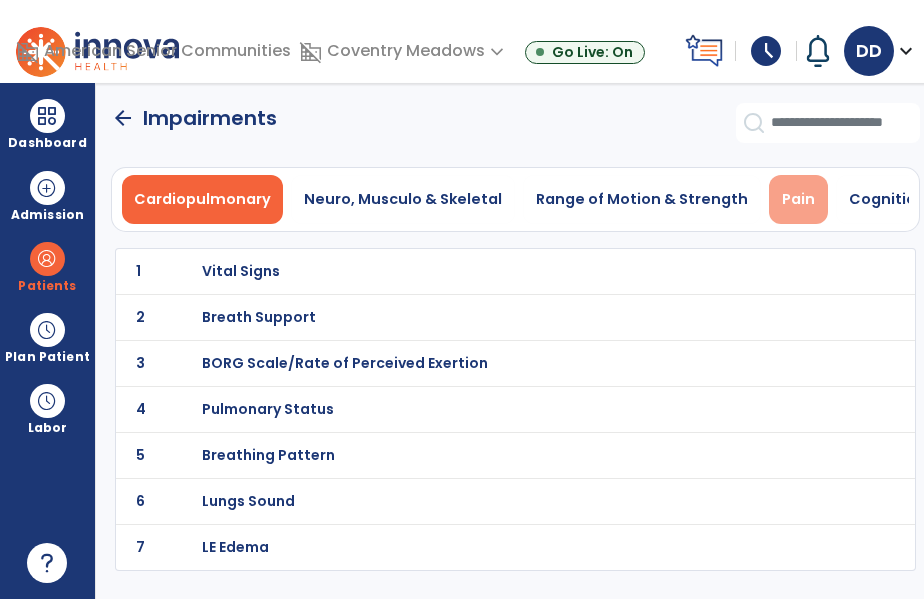 click on "Pain" at bounding box center (798, 199) 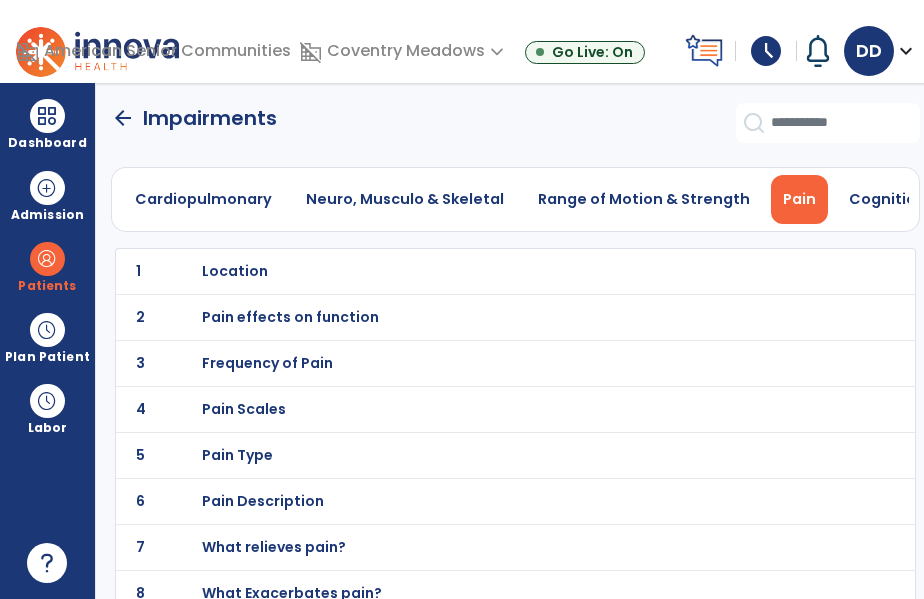 click on "Frequency of Pain" at bounding box center (235, 271) 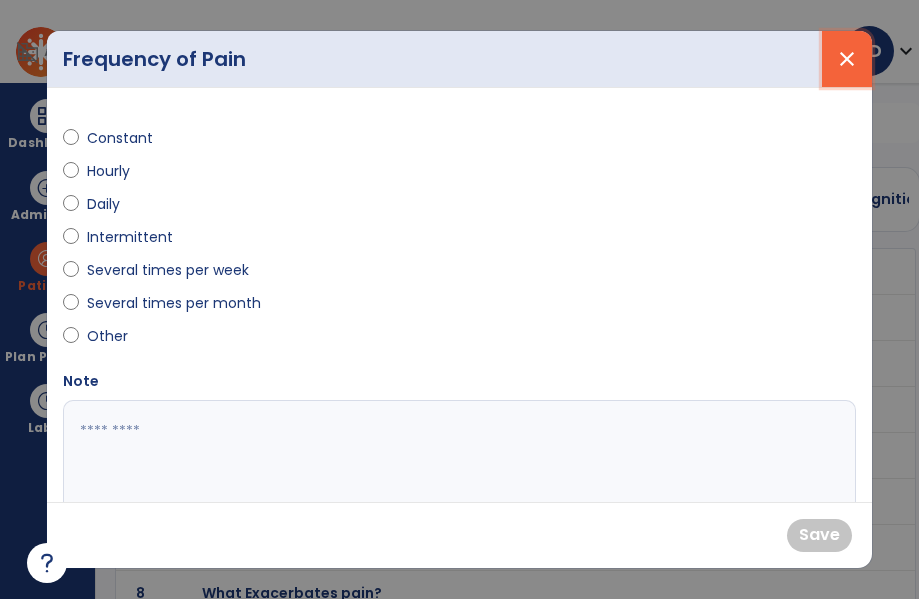 click on "close" at bounding box center (847, 59) 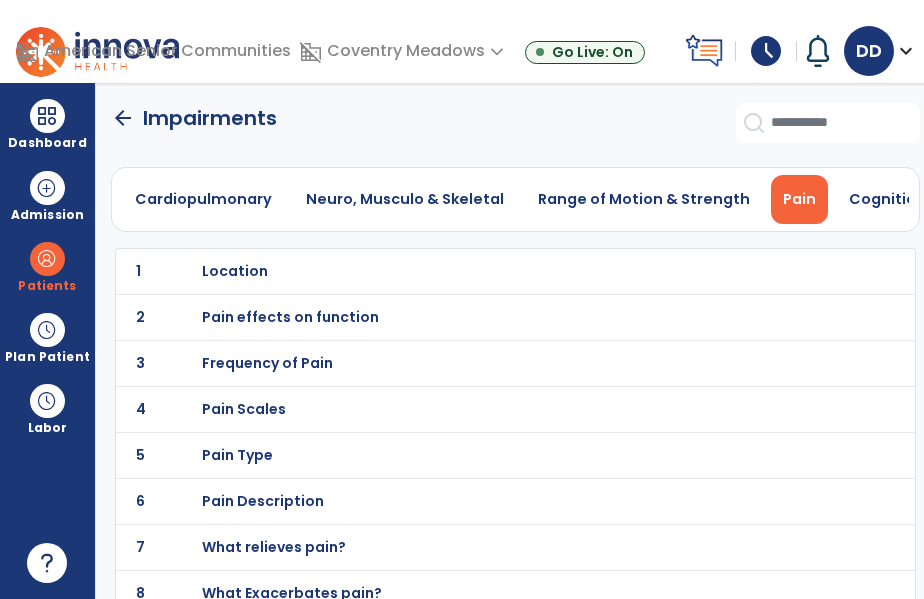 click on "Pain effects on function" at bounding box center [235, 271] 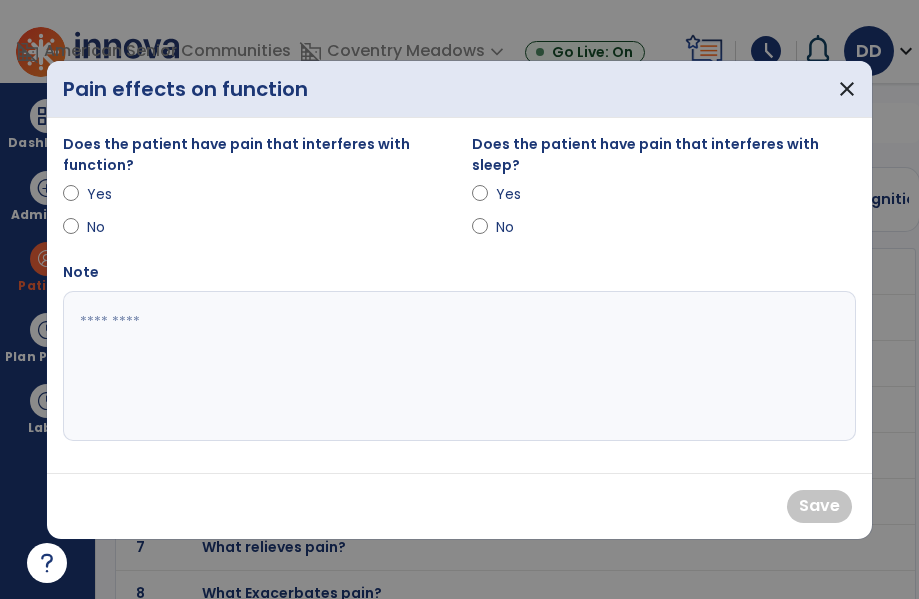 click on "No" at bounding box center [255, 231] 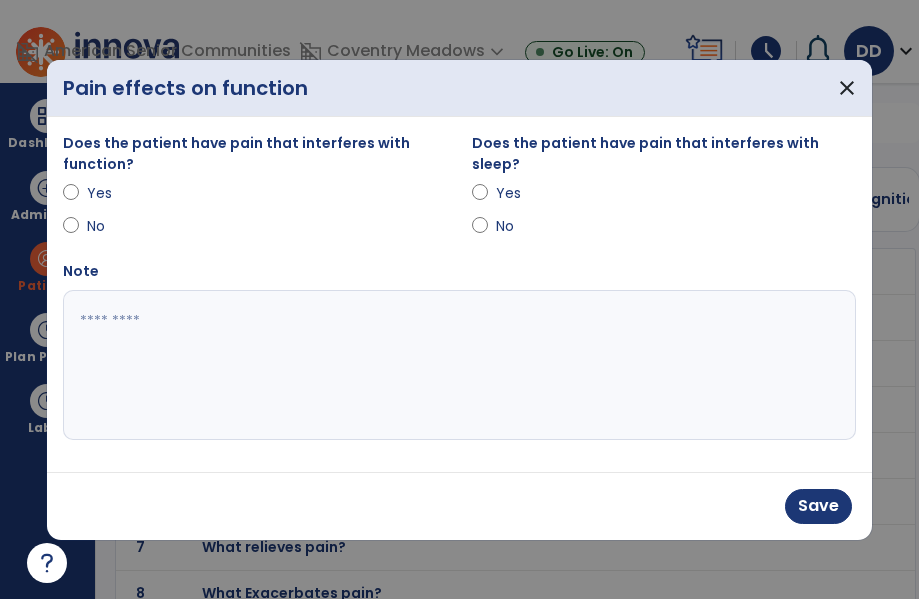 click on "No" at bounding box center [531, 226] 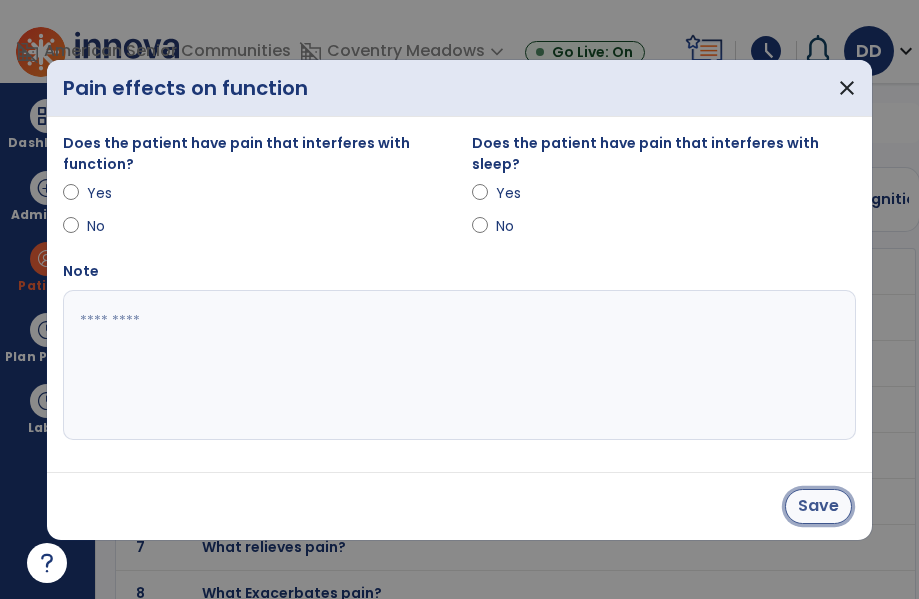 click on "Save" at bounding box center (818, 506) 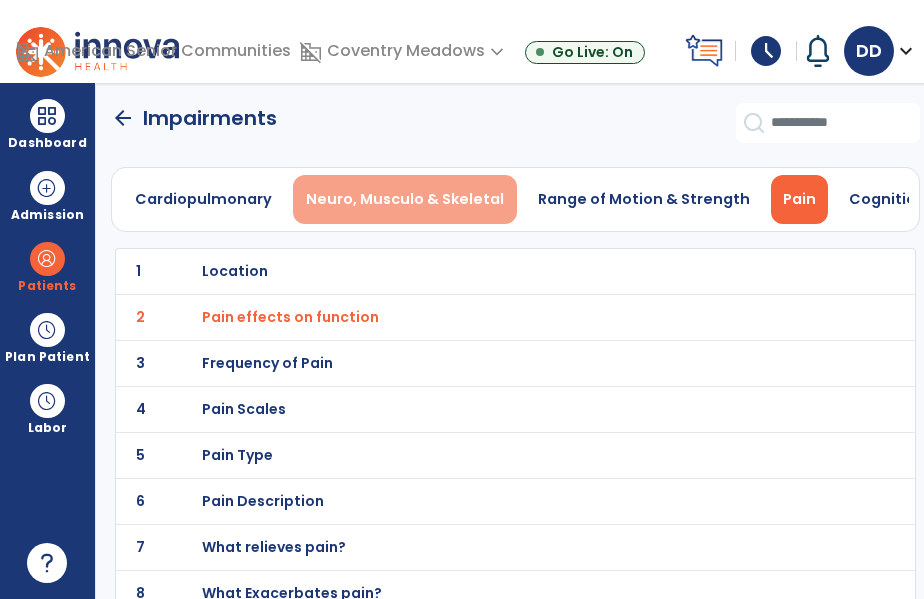 click on "Neuro, Musculo & Skeletal" at bounding box center (405, 199) 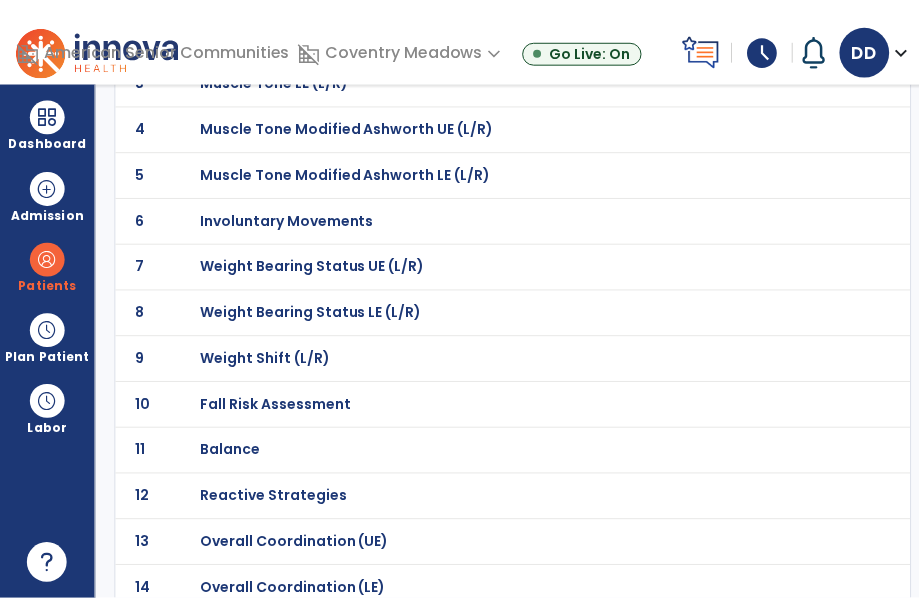 scroll, scrollTop: 294, scrollLeft: 0, axis: vertical 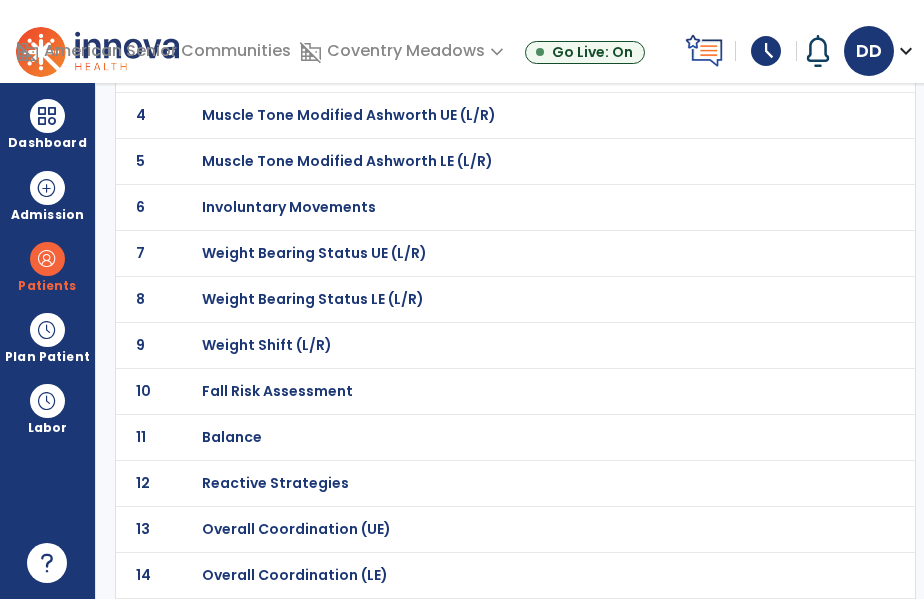 click on "Fall Risk Assessment" at bounding box center (273, -23) 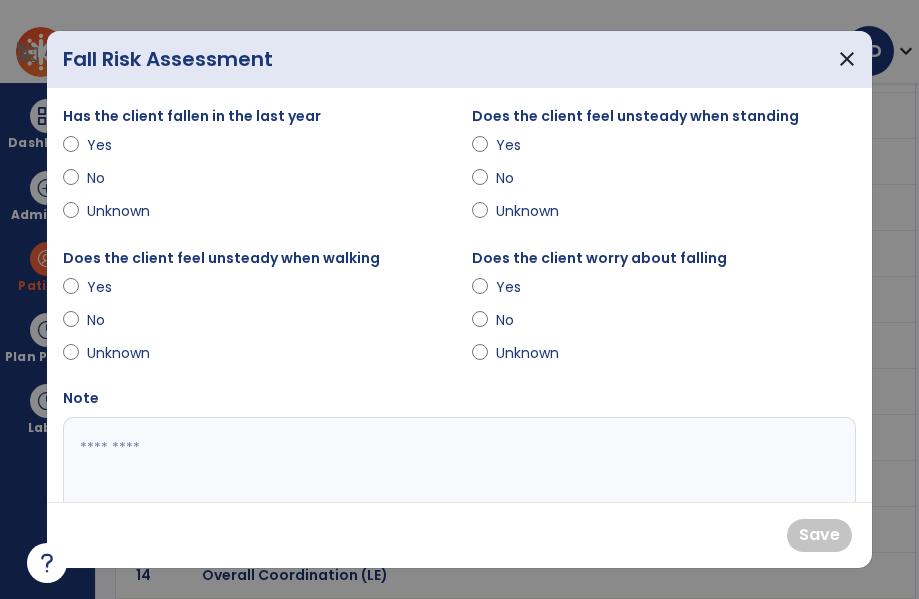 drag, startPoint x: 92, startPoint y: 134, endPoint x: 91, endPoint y: 144, distance: 10.049875 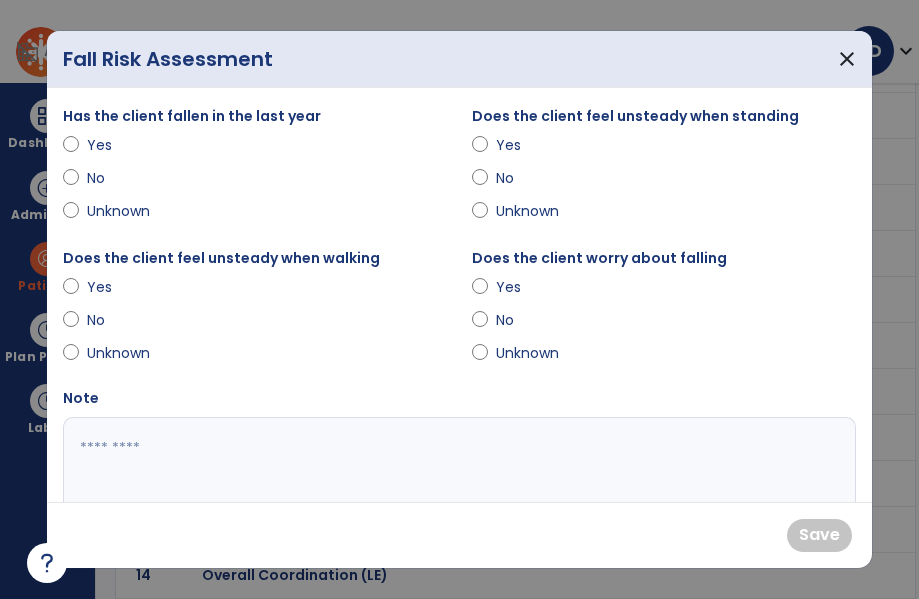 click on "Yes" at bounding box center (122, 145) 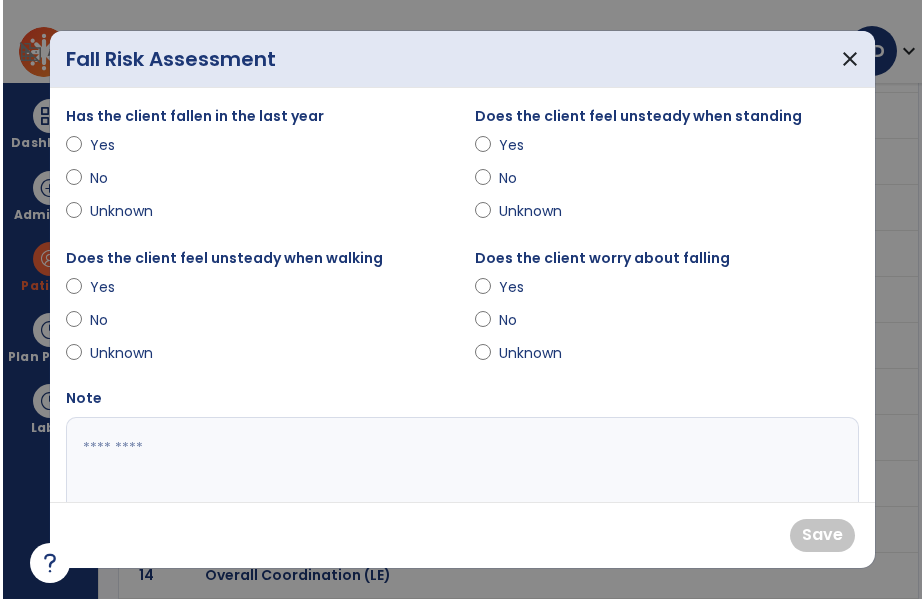 scroll, scrollTop: 2, scrollLeft: 0, axis: vertical 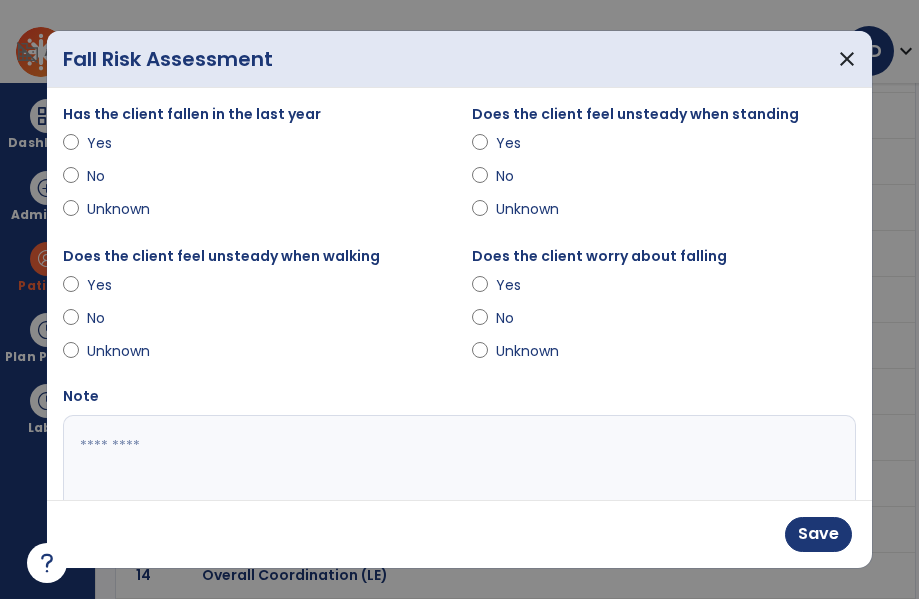 click at bounding box center (459, 490) 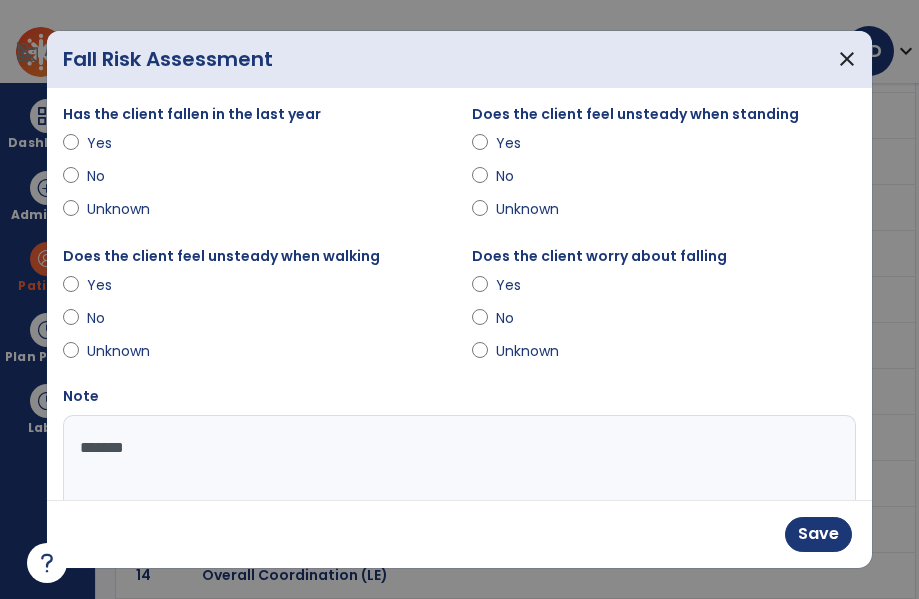 type on "*******" 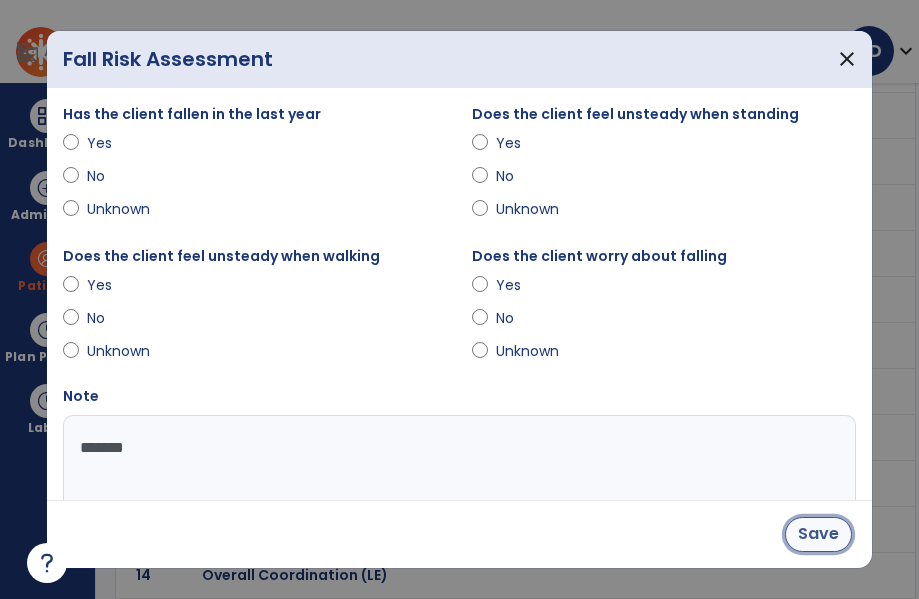 click on "Save" at bounding box center (818, 534) 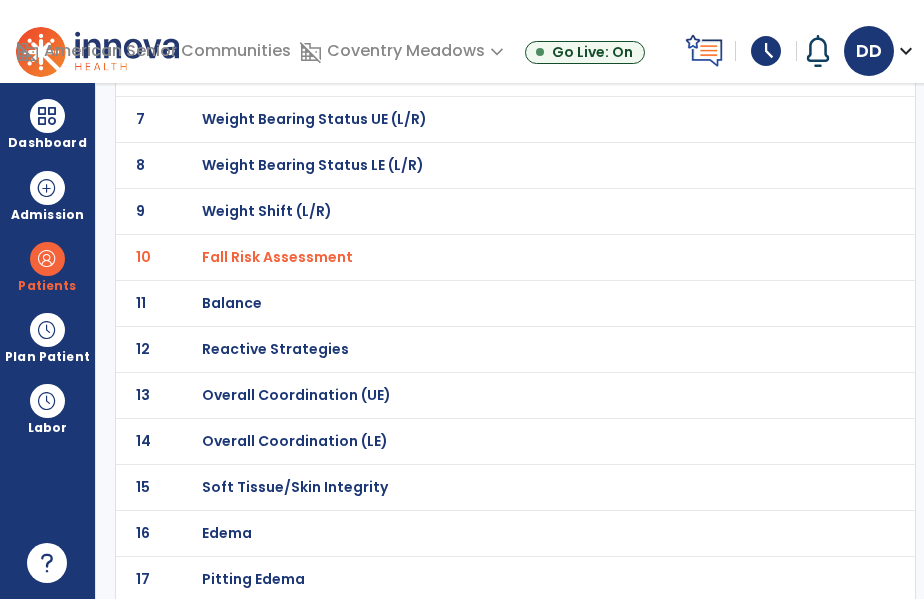 scroll, scrollTop: 425, scrollLeft: 0, axis: vertical 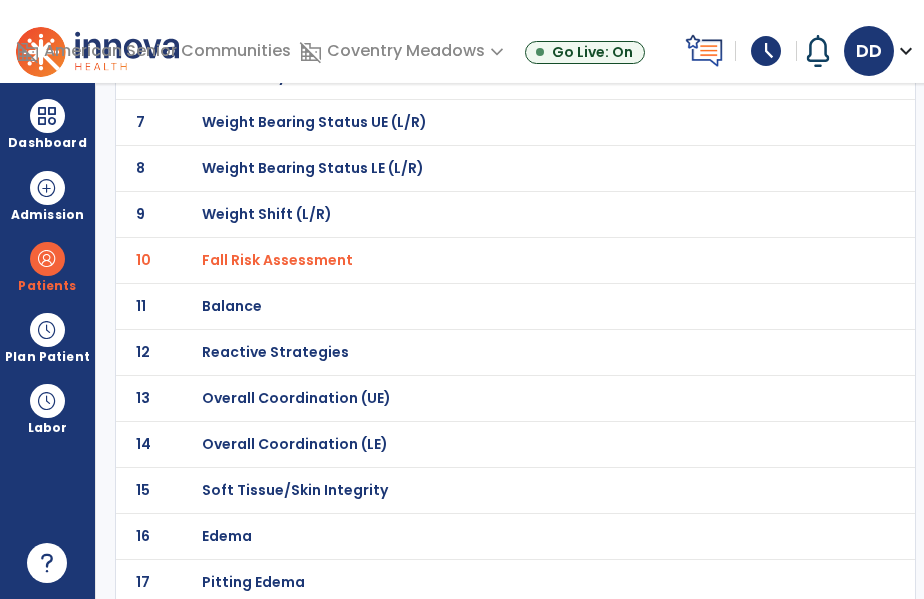 click on "Balance" at bounding box center [273, -154] 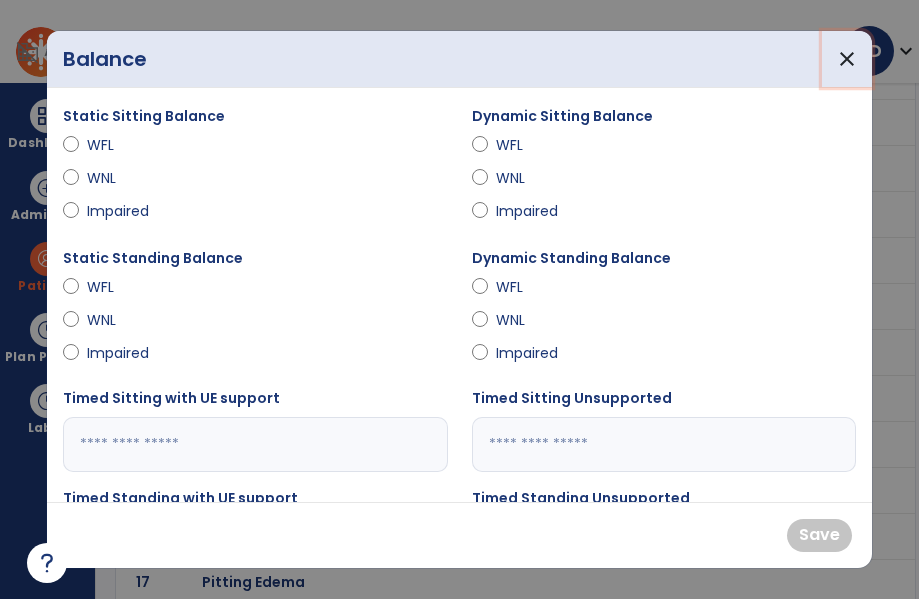 click on "close" at bounding box center [847, 59] 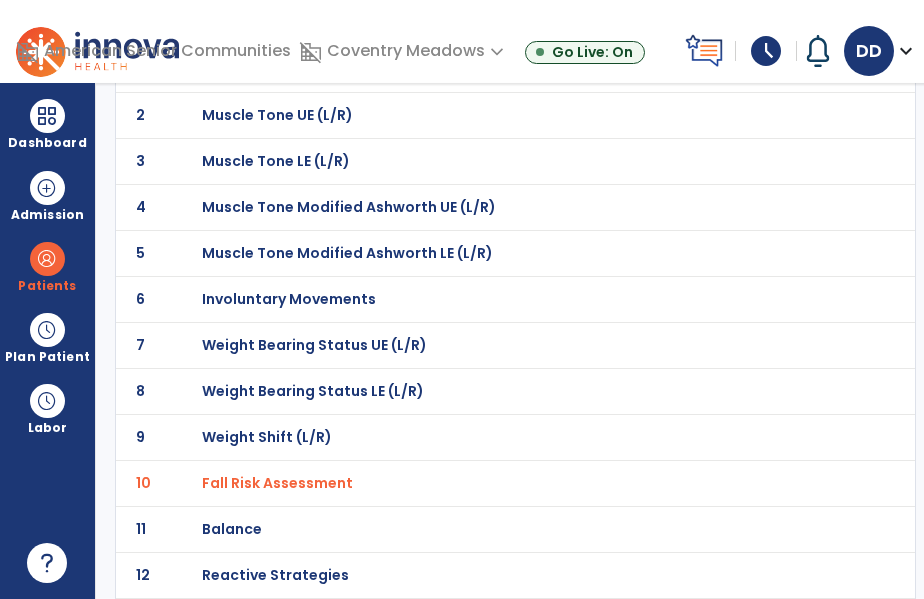 scroll, scrollTop: 0, scrollLeft: 0, axis: both 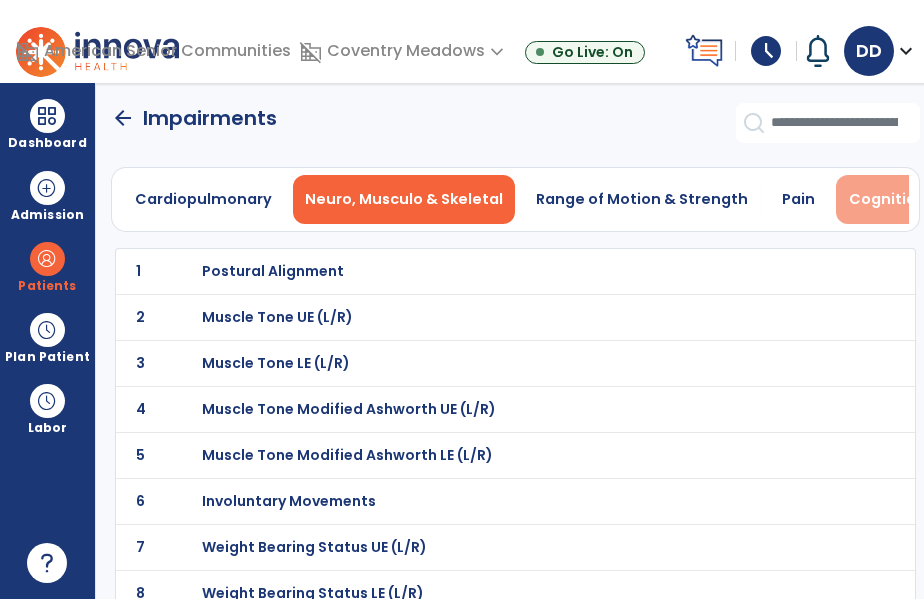 click on "Cognition" at bounding box center [887, 199] 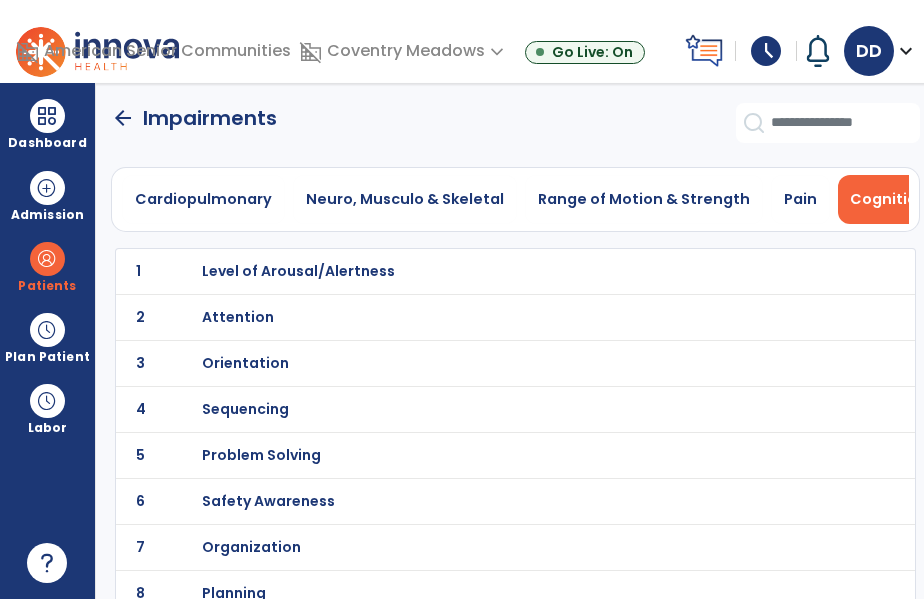 click on "Orientation" at bounding box center [298, 271] 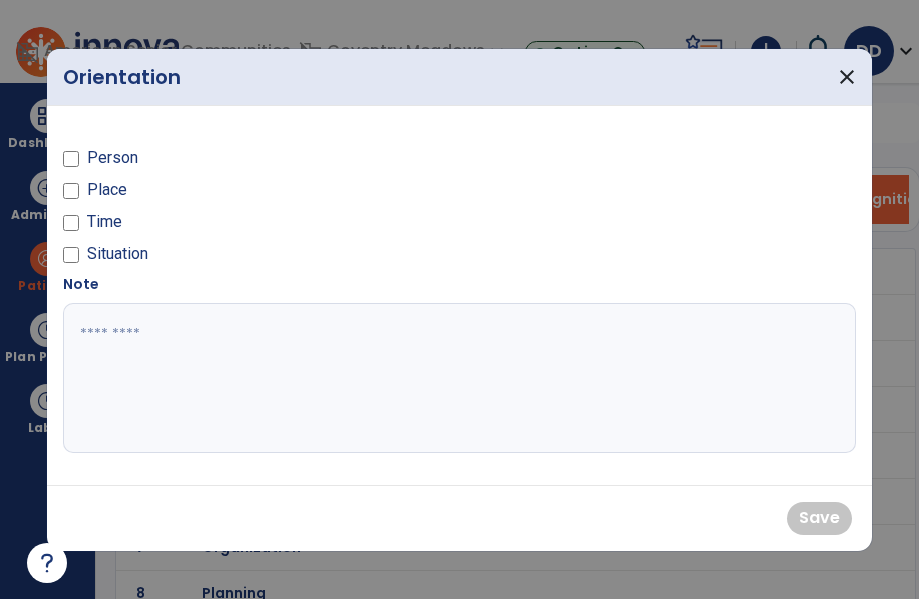 click on "Person" at bounding box center (112, 158) 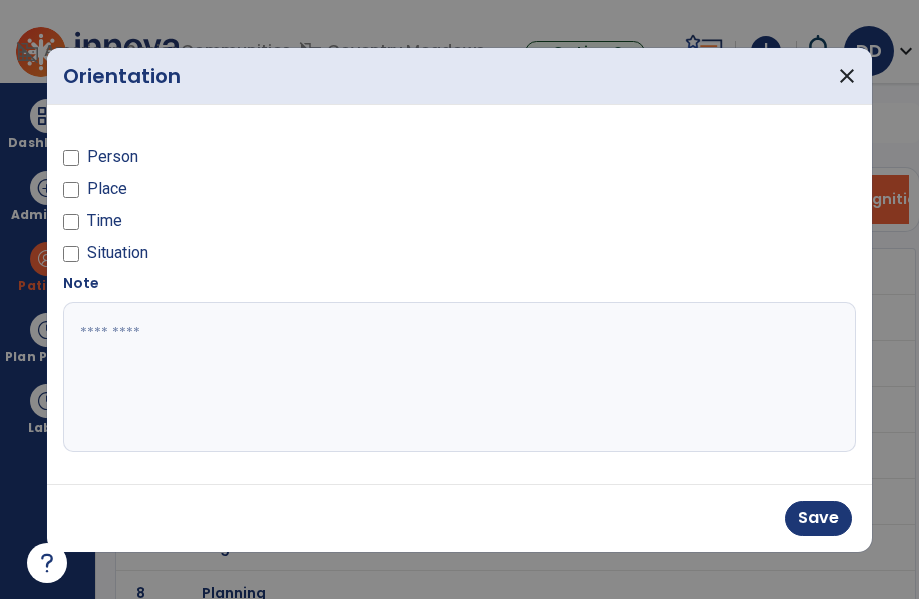 click on "Place" at bounding box center [107, 189] 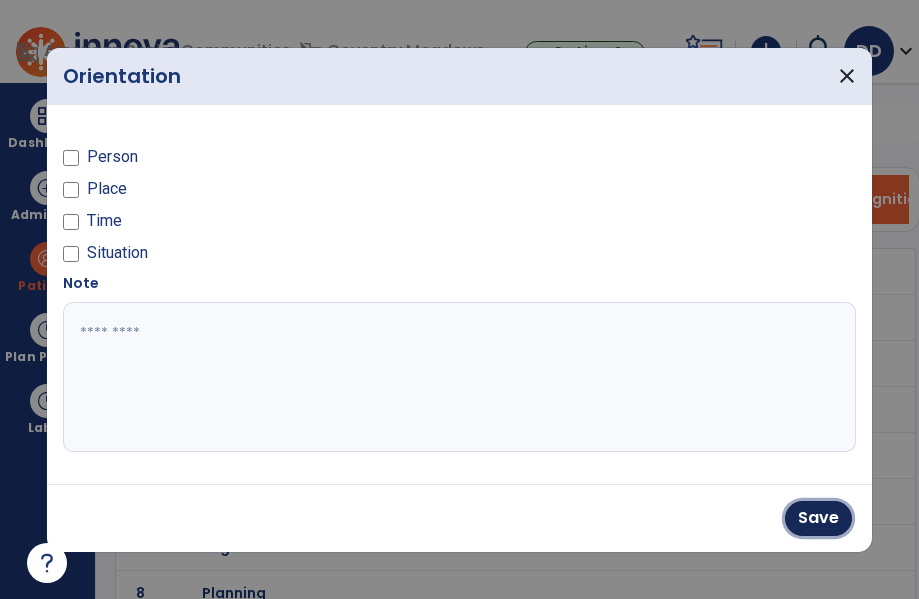 click on "Save" at bounding box center [818, 518] 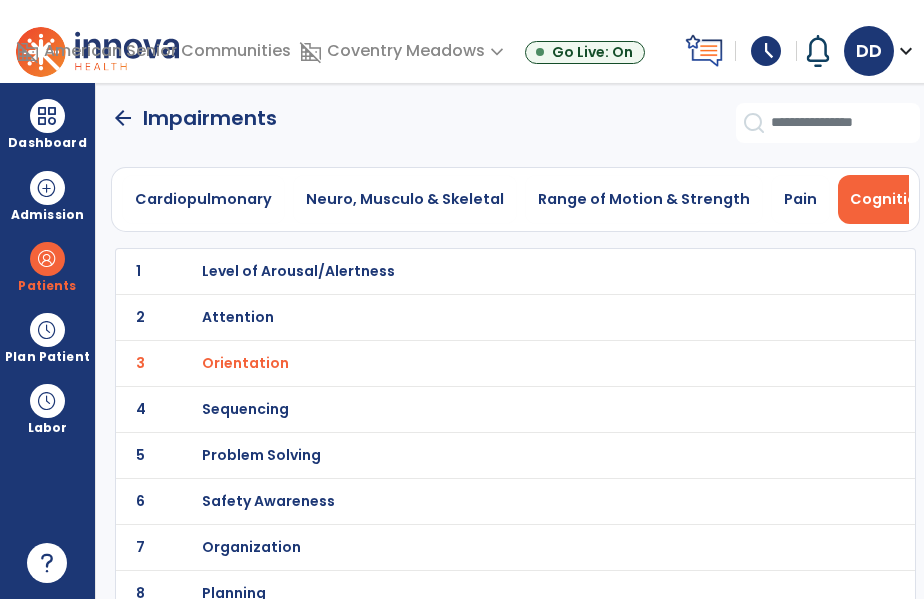 click on "arrow_back" 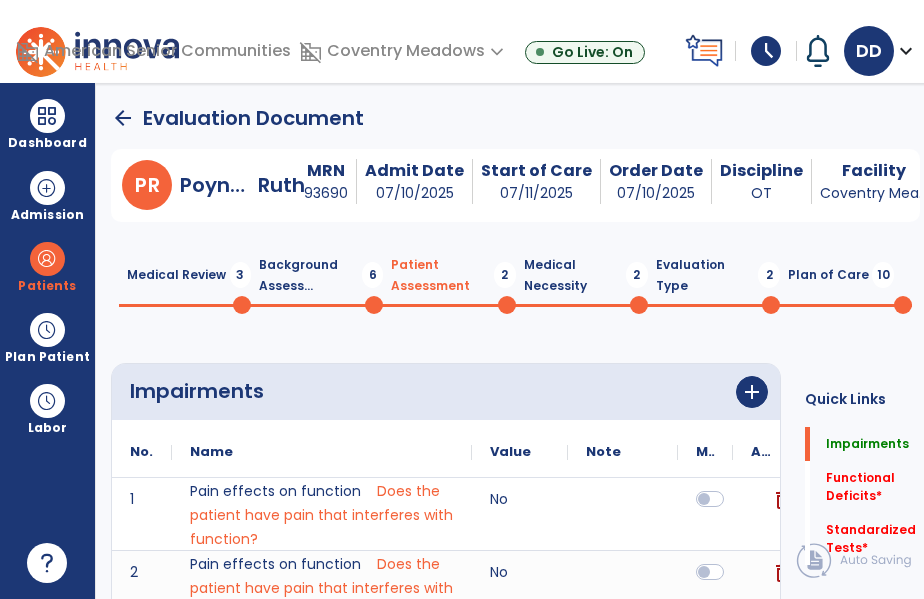 click on "Background Assess...  6" 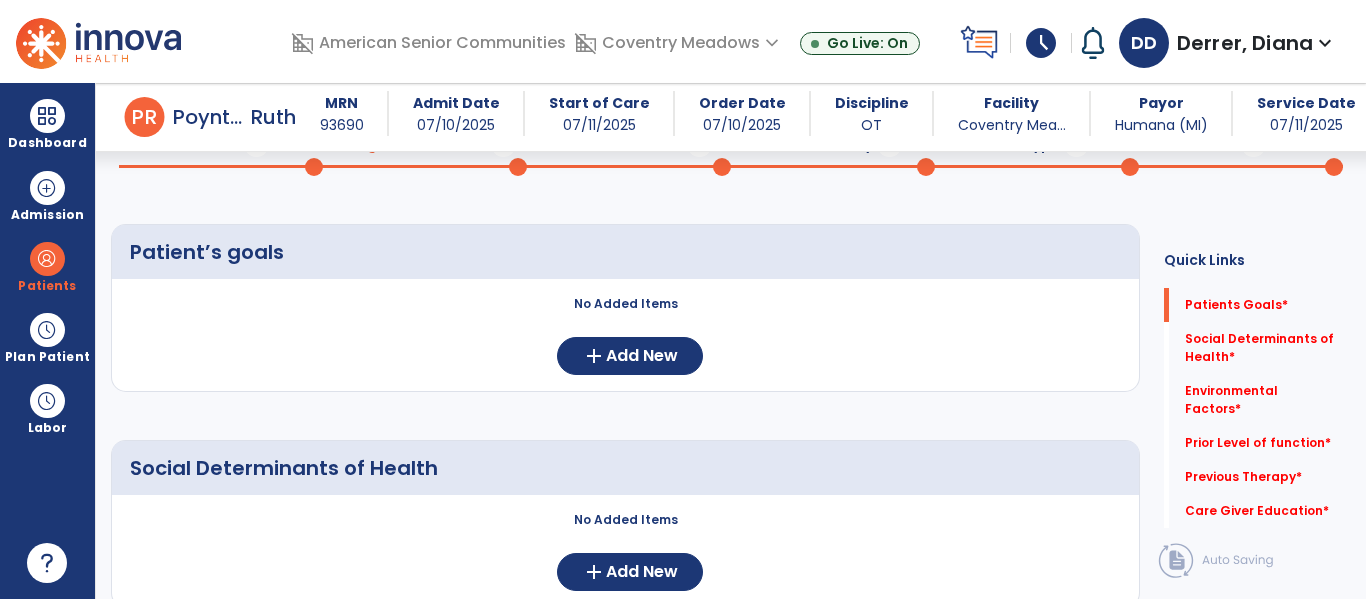 scroll, scrollTop: 0, scrollLeft: 0, axis: both 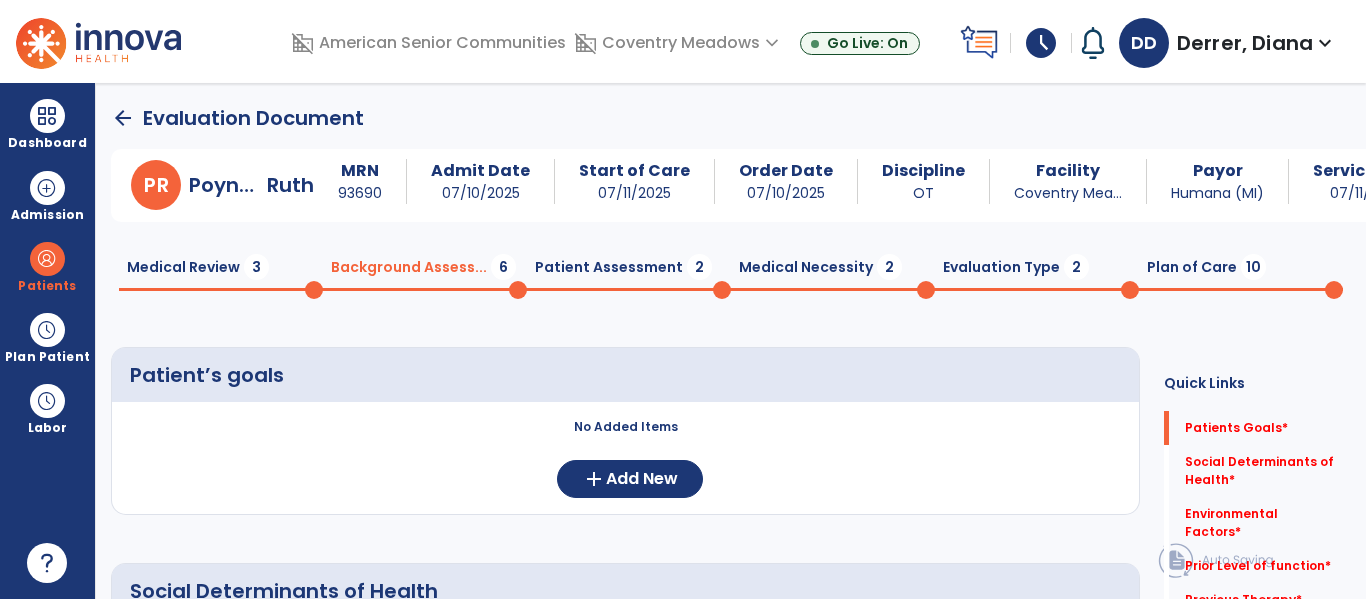 click on "Patient Assessment  2" 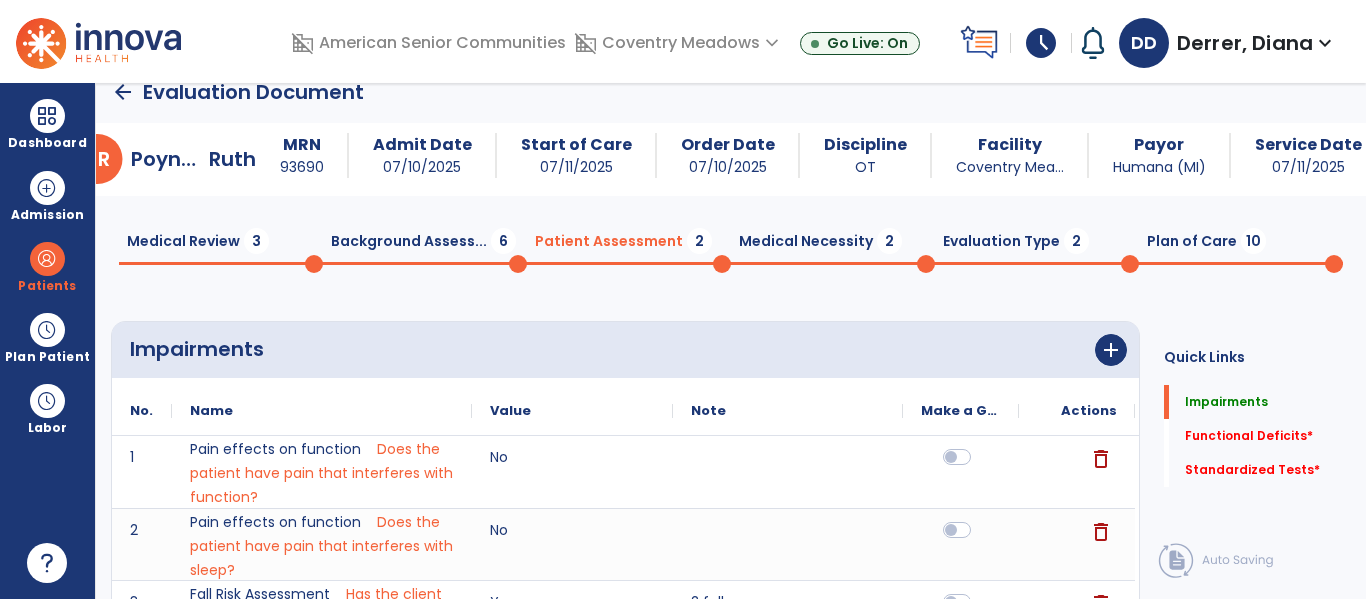 scroll, scrollTop: 21, scrollLeft: 0, axis: vertical 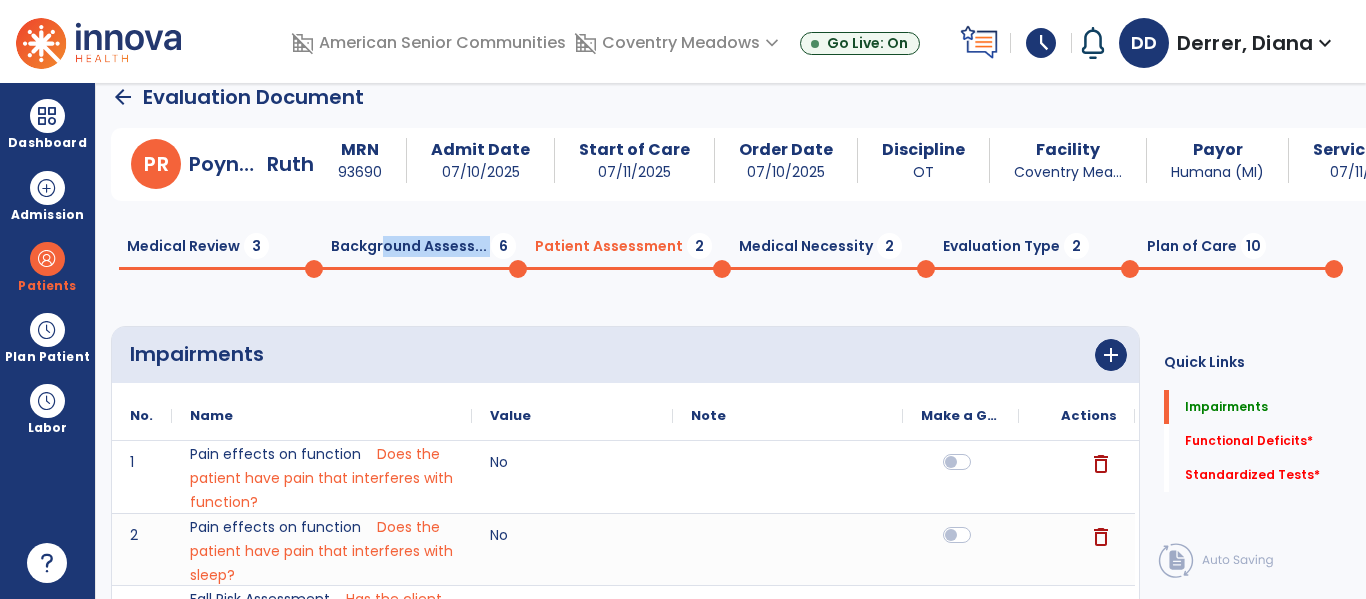 click on "Background Assess...  6" 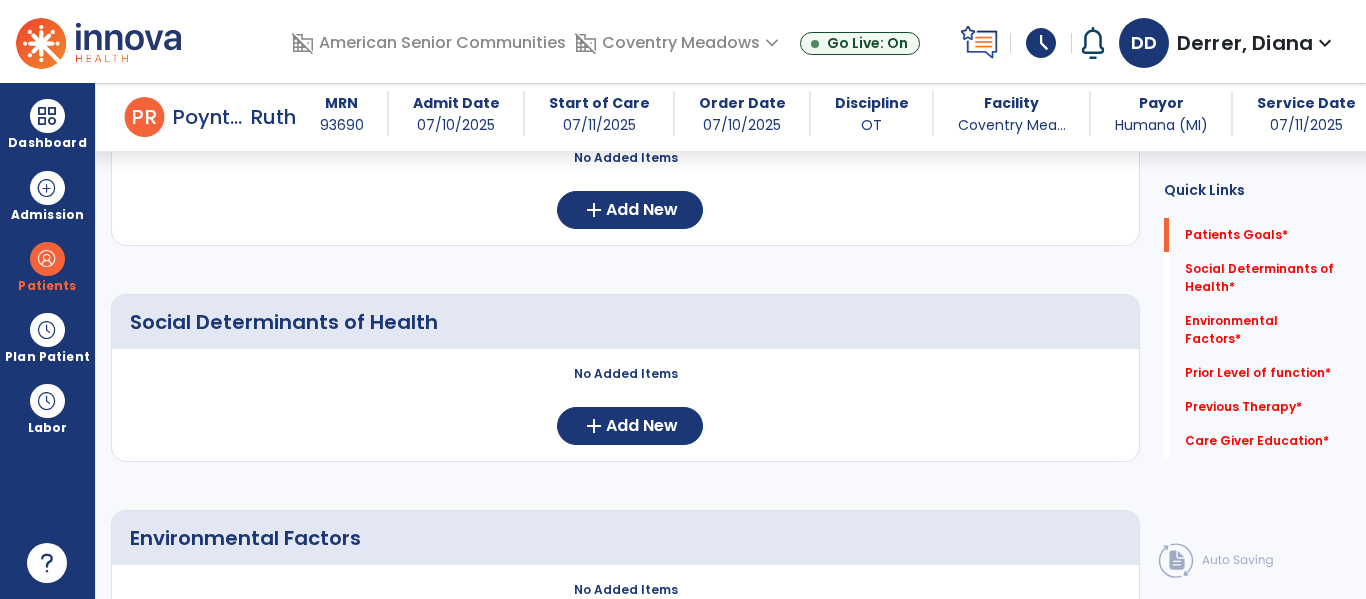 scroll, scrollTop: 252, scrollLeft: 0, axis: vertical 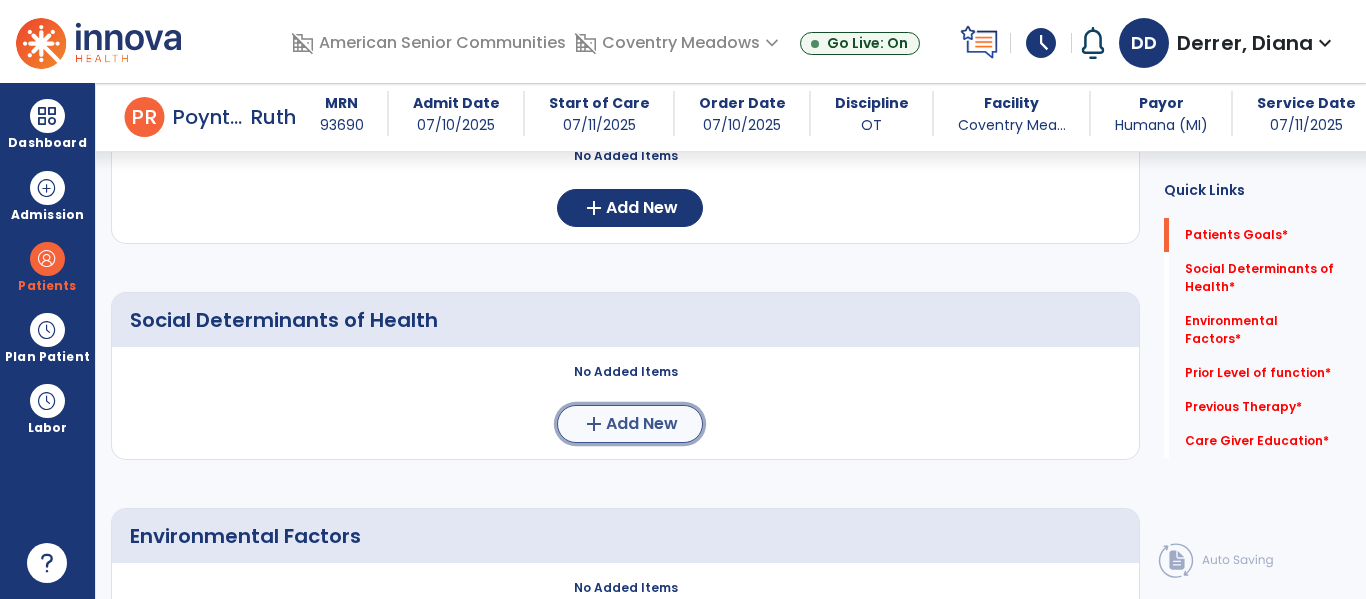click on "Add New" 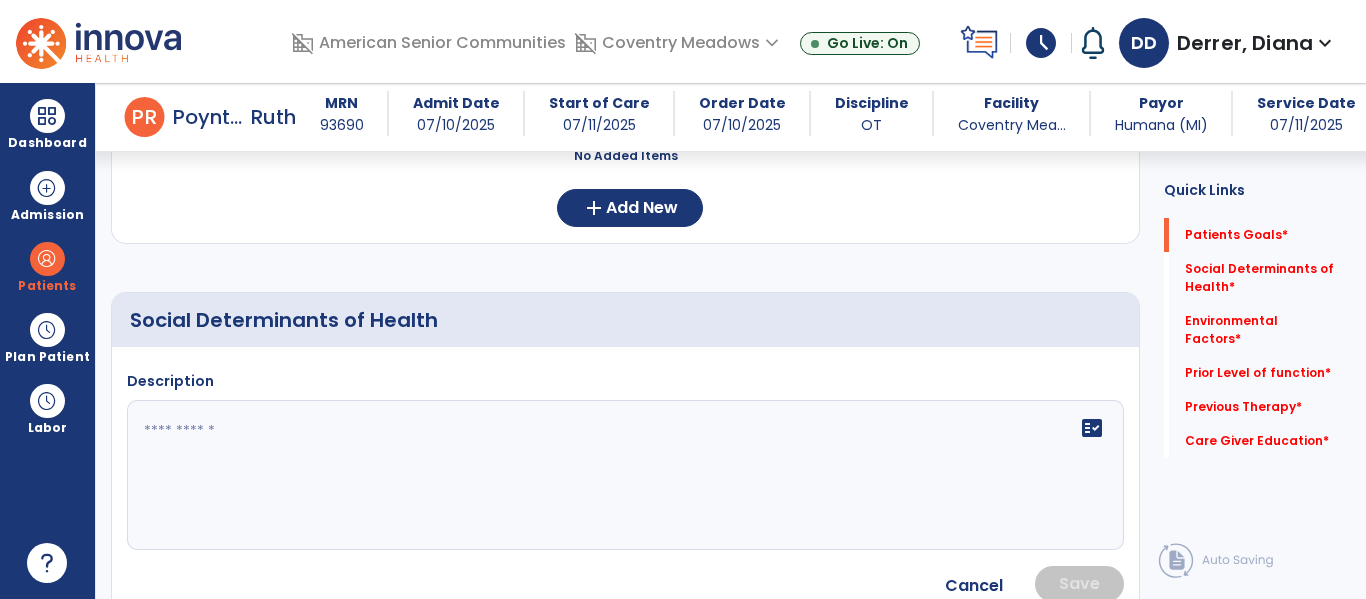 click 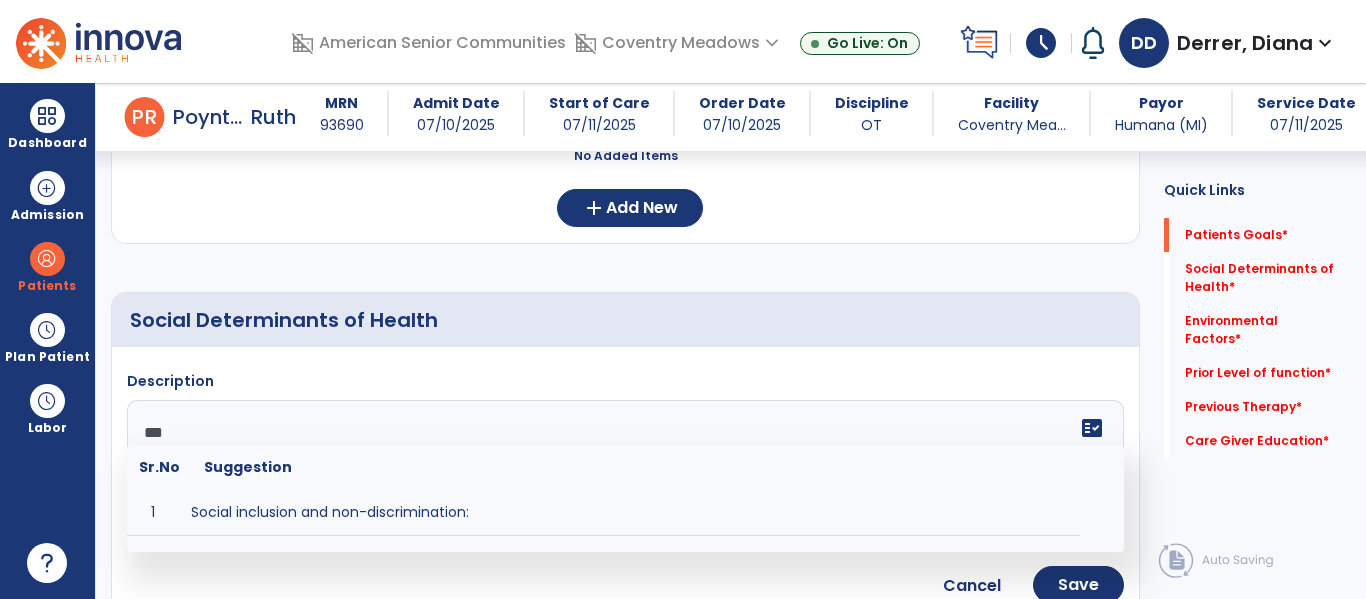 type on "****" 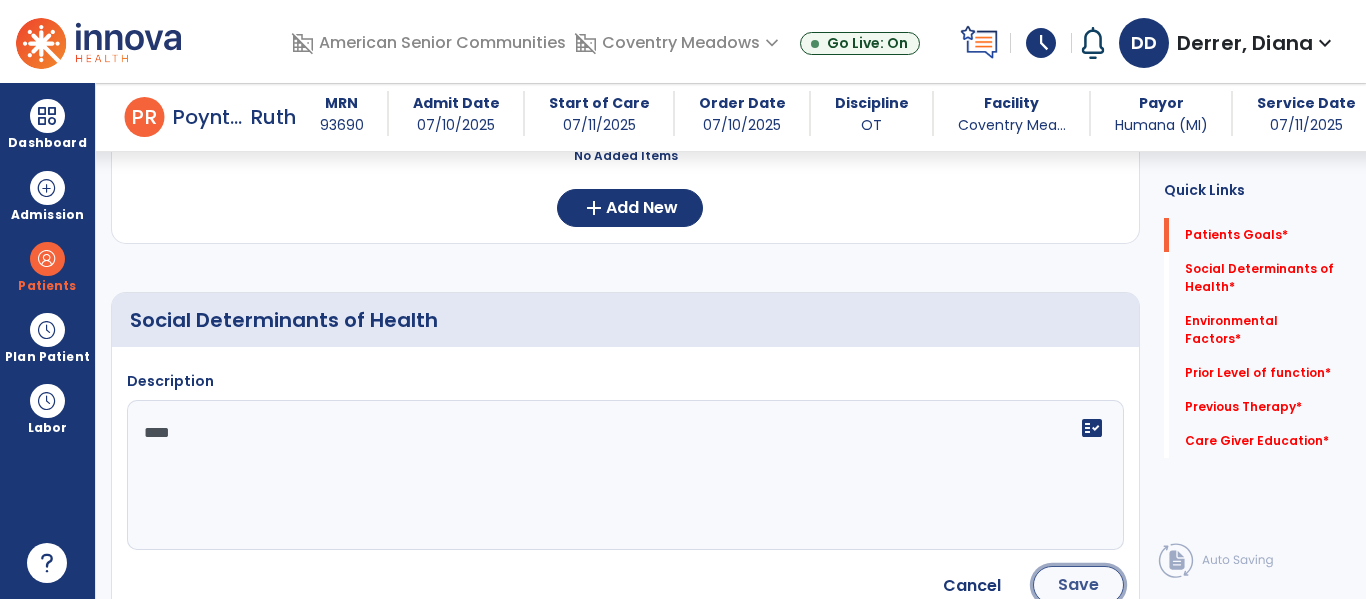 click on "Save" 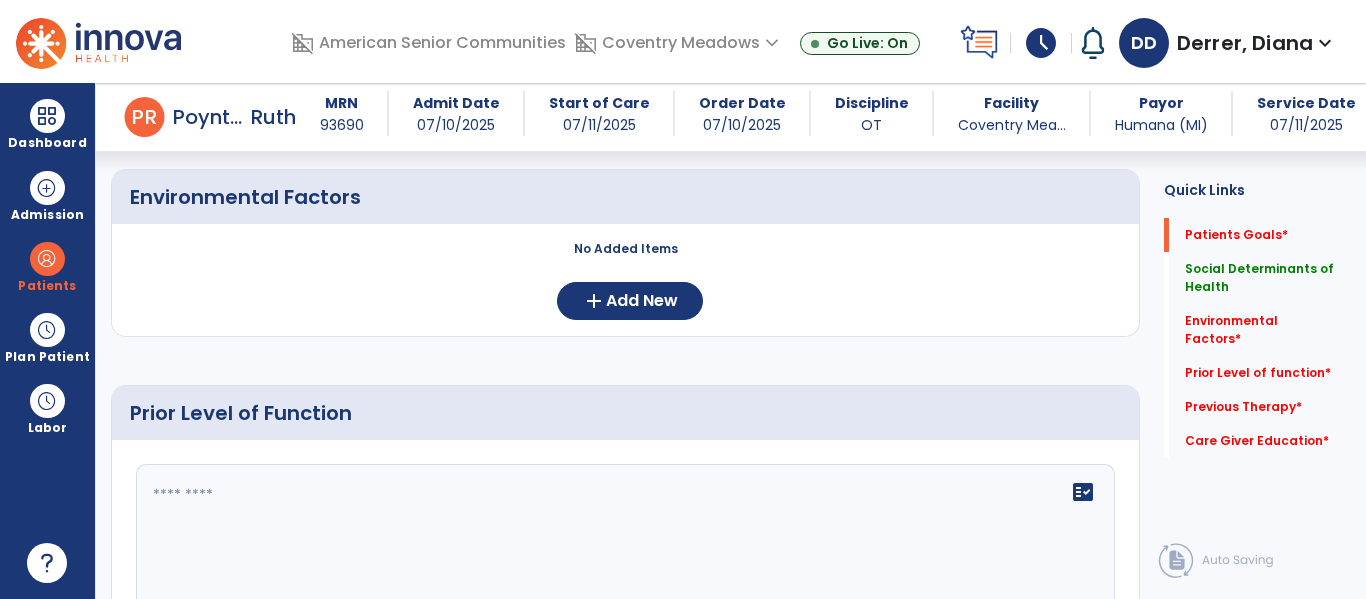 scroll, scrollTop: 699, scrollLeft: 0, axis: vertical 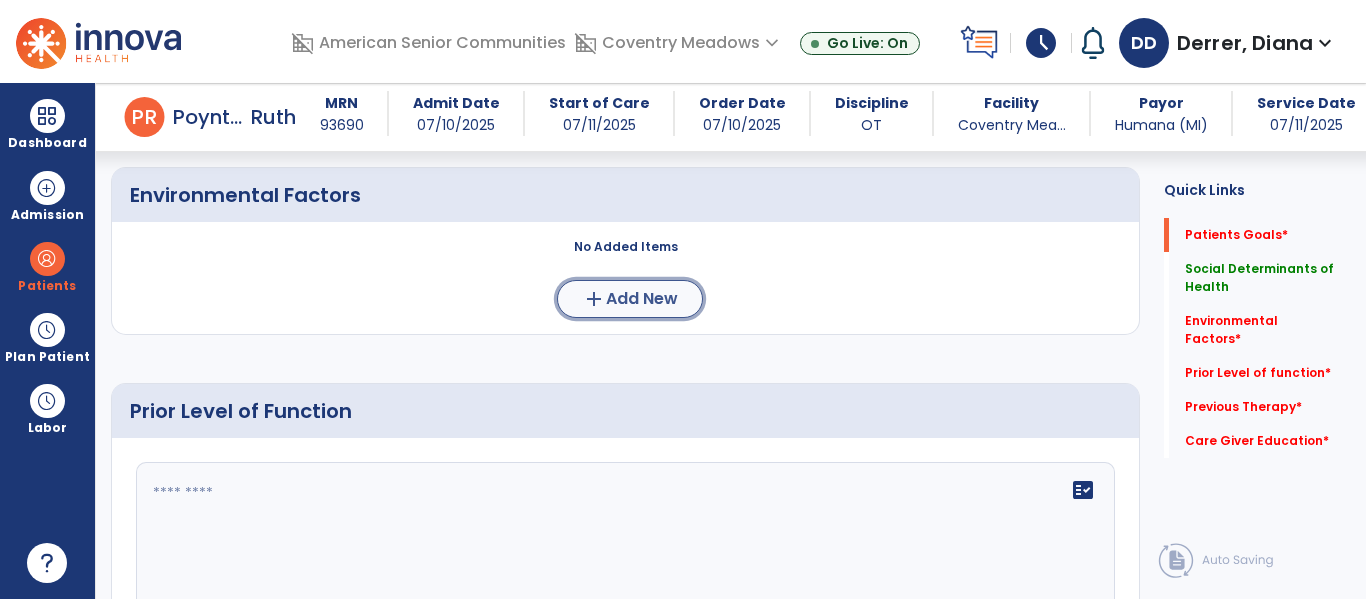 click on "Add New" 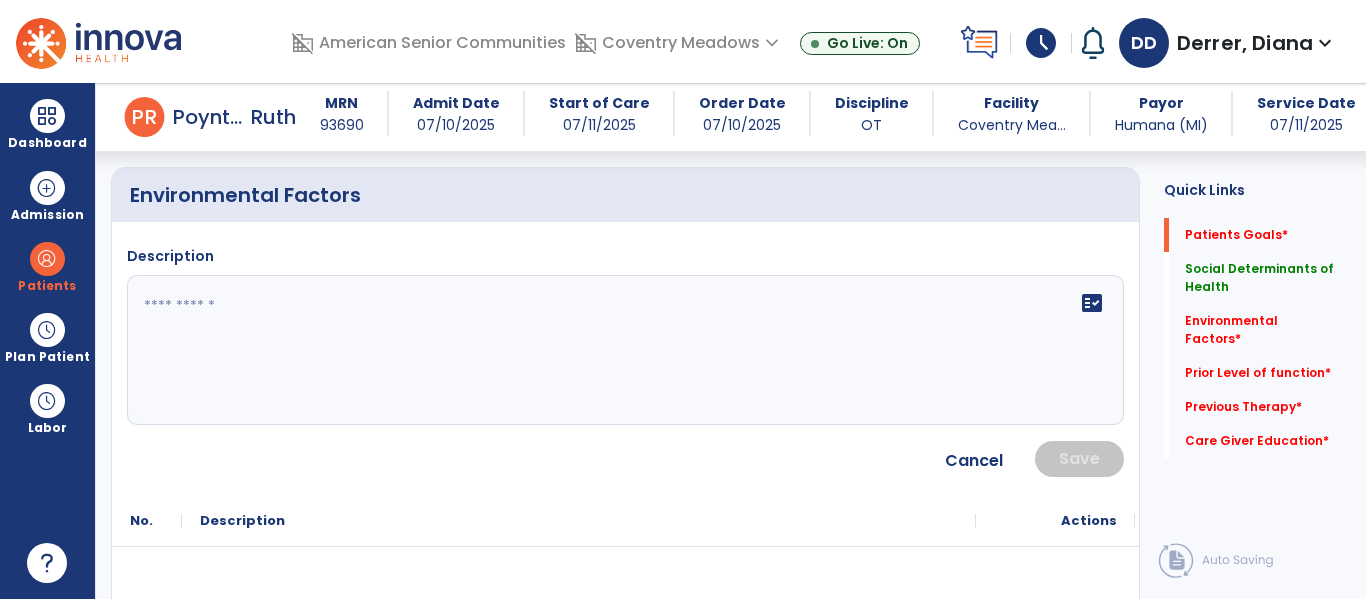 click on "fact_check" 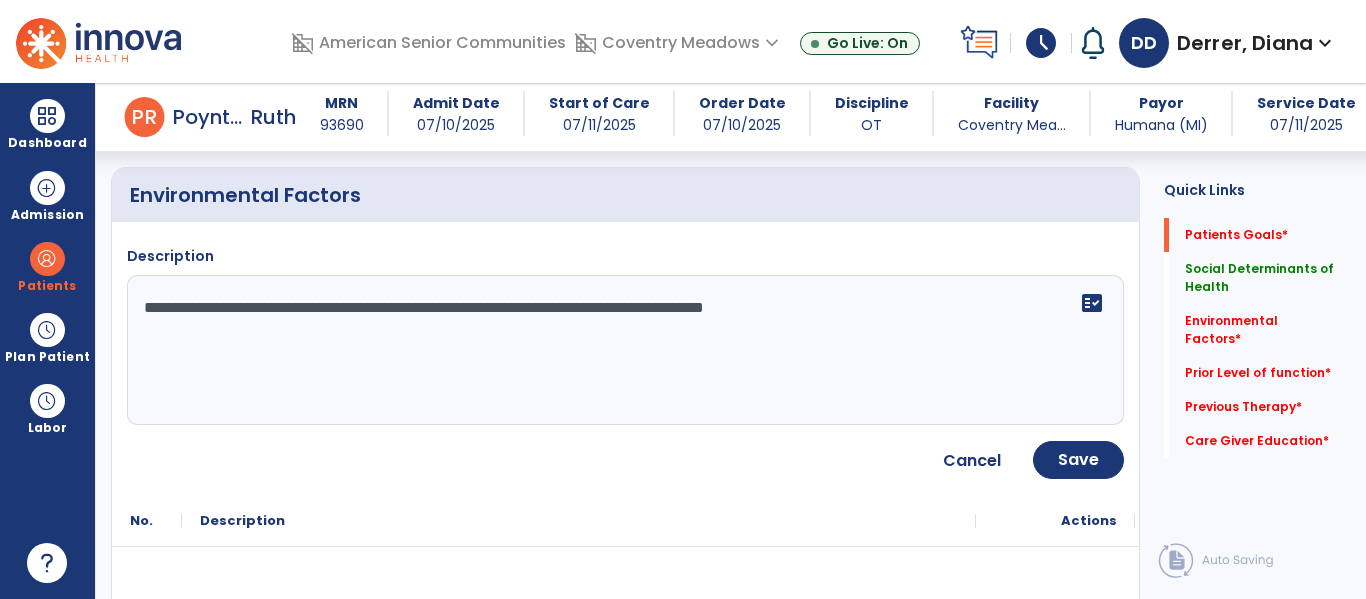 click on "**********" 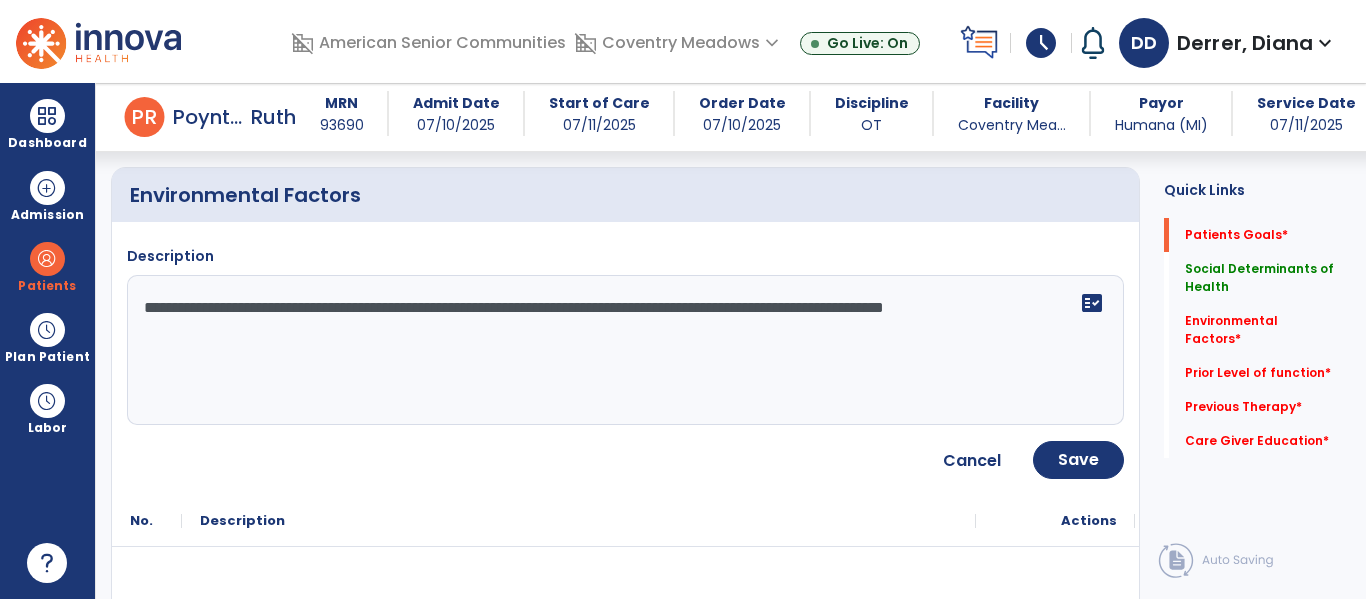 click on "**********" 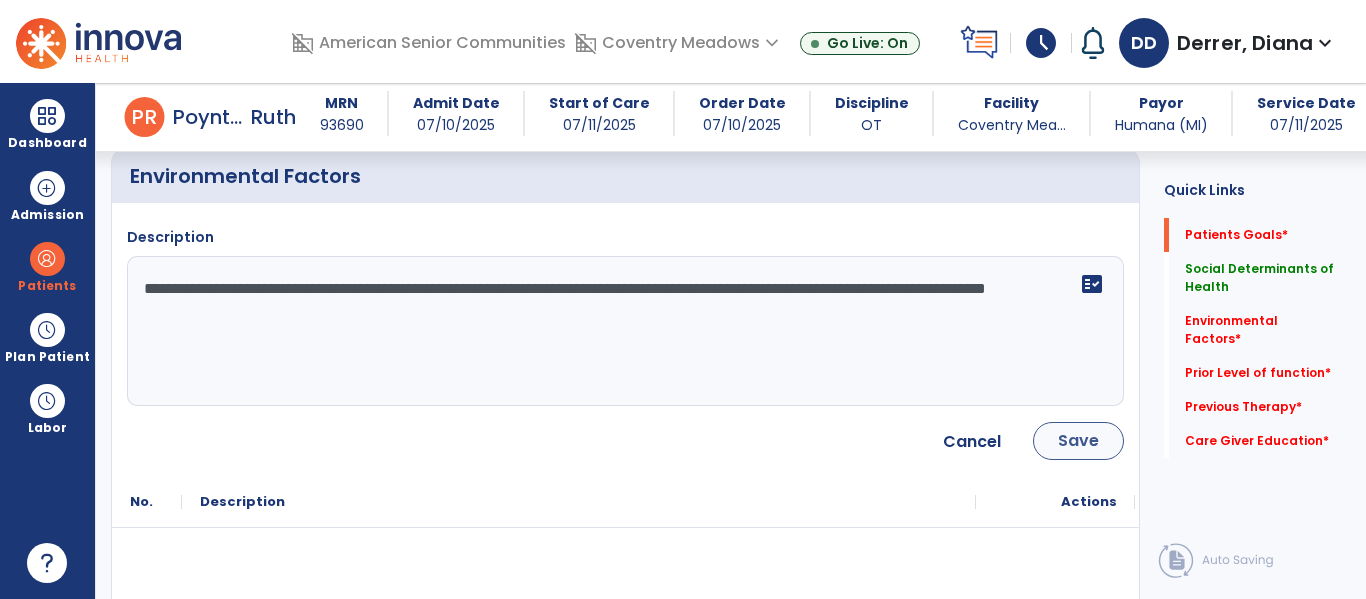 scroll, scrollTop: 727, scrollLeft: 0, axis: vertical 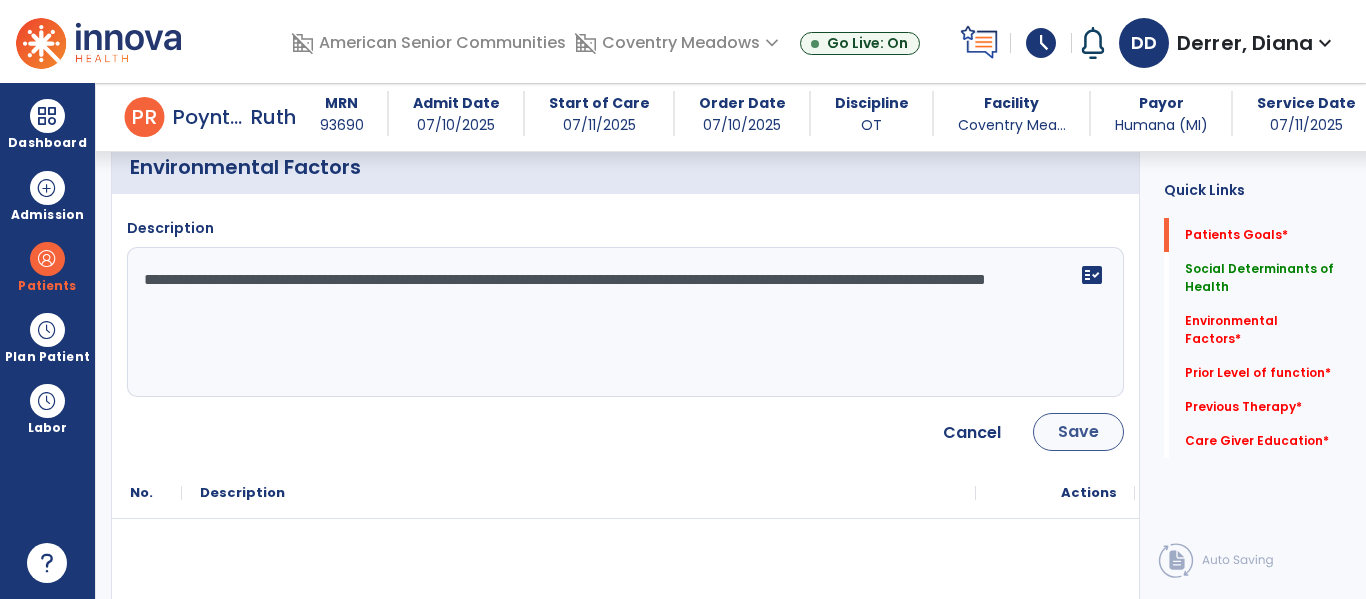 type on "**********" 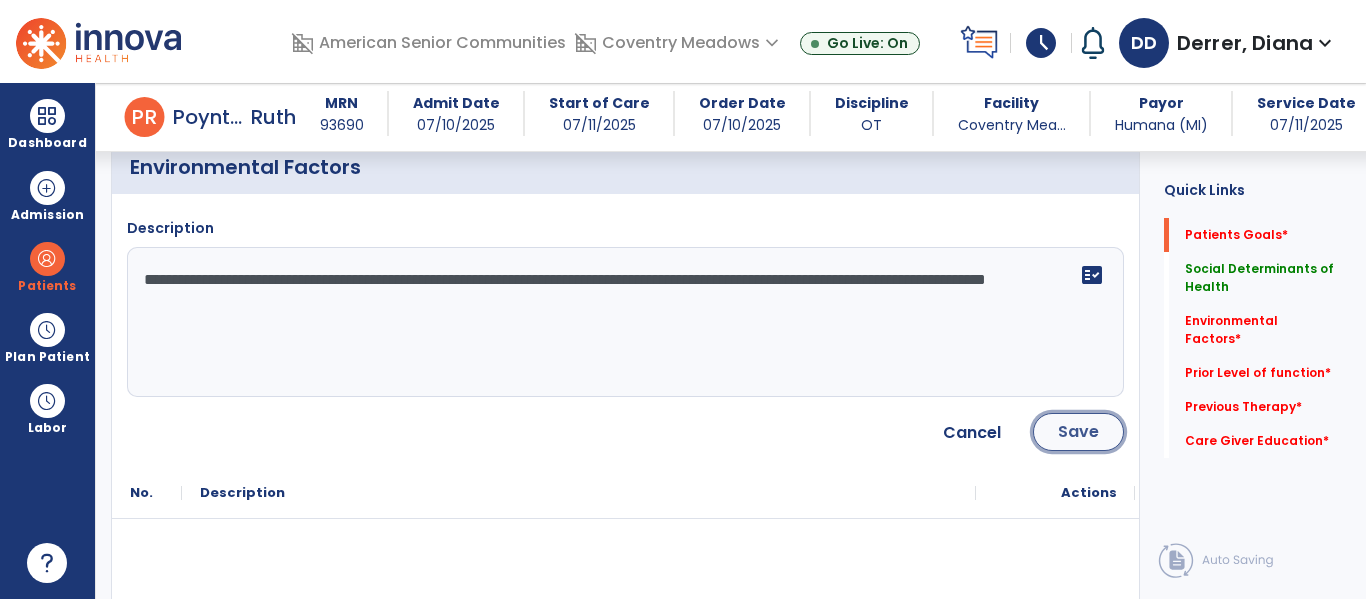 click on "Save" 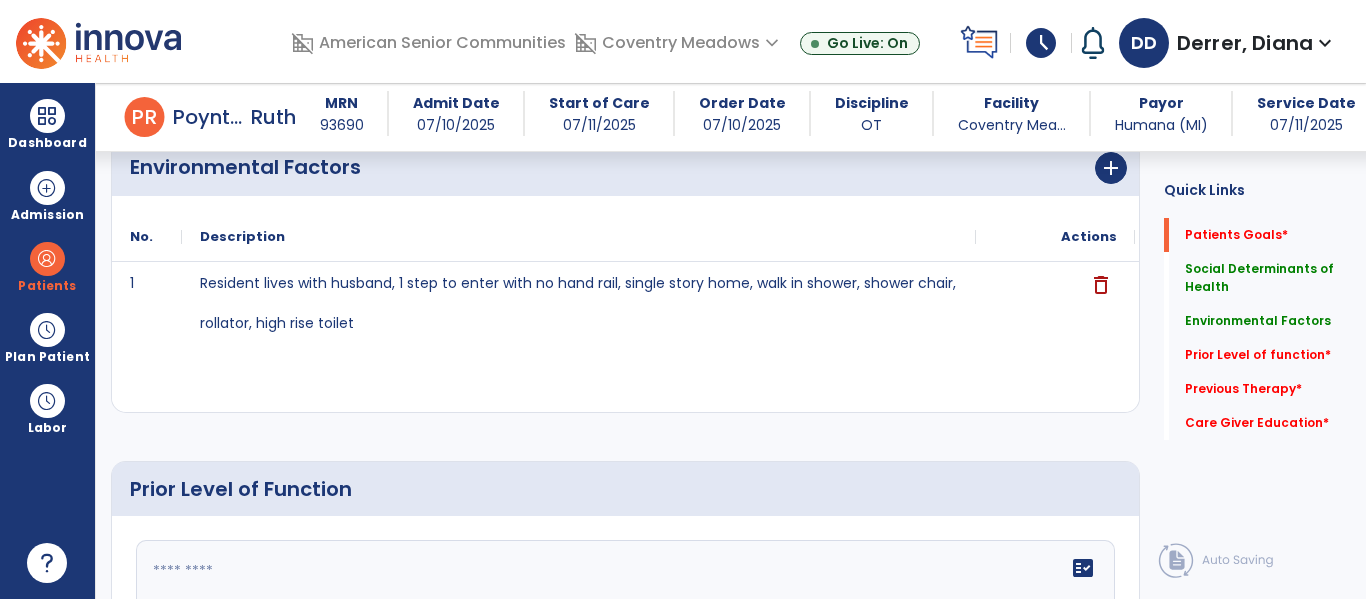 scroll, scrollTop: 850, scrollLeft: 0, axis: vertical 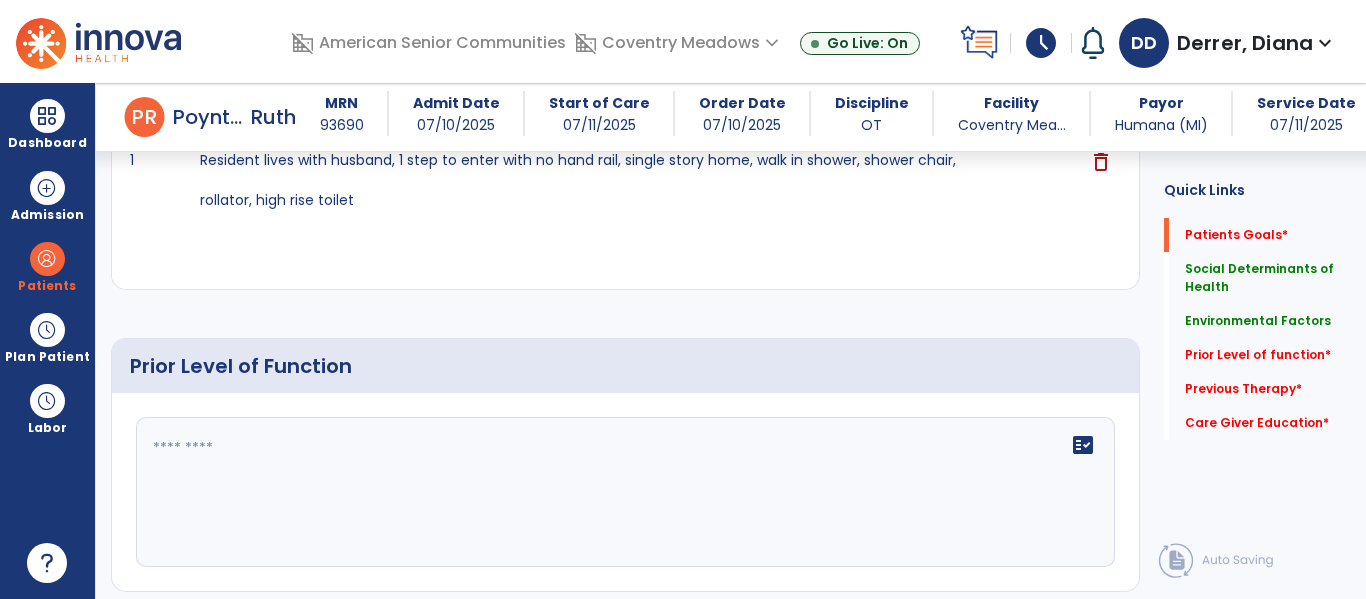 click 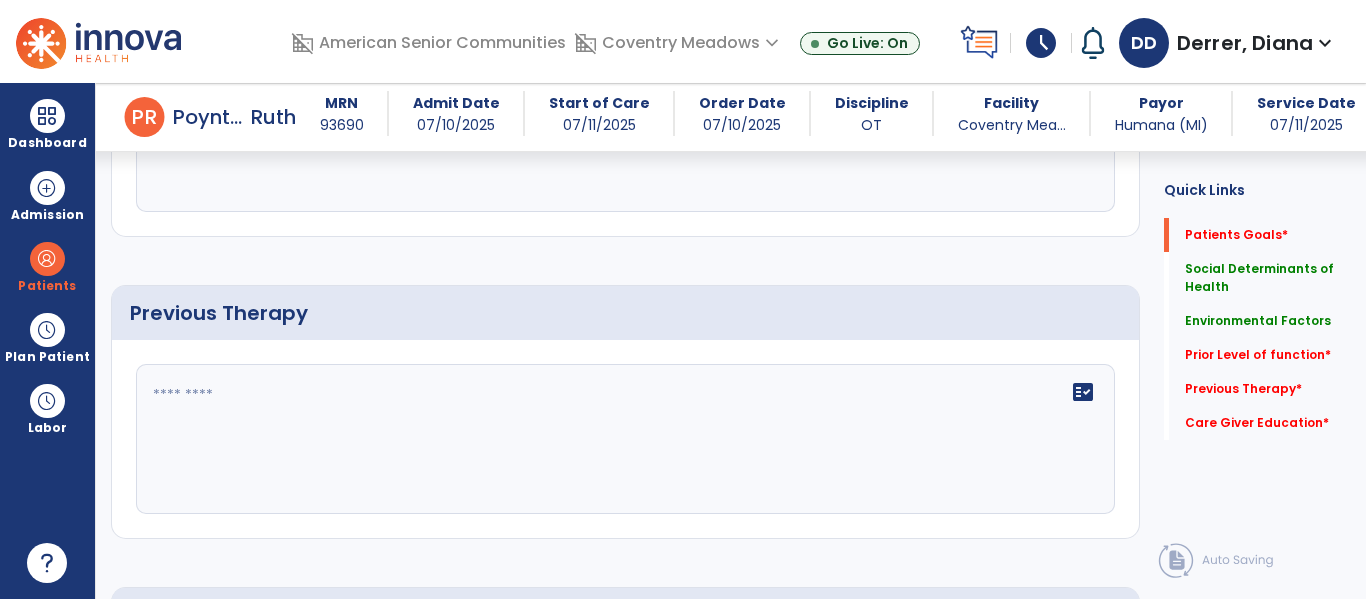 scroll, scrollTop: 1207, scrollLeft: 0, axis: vertical 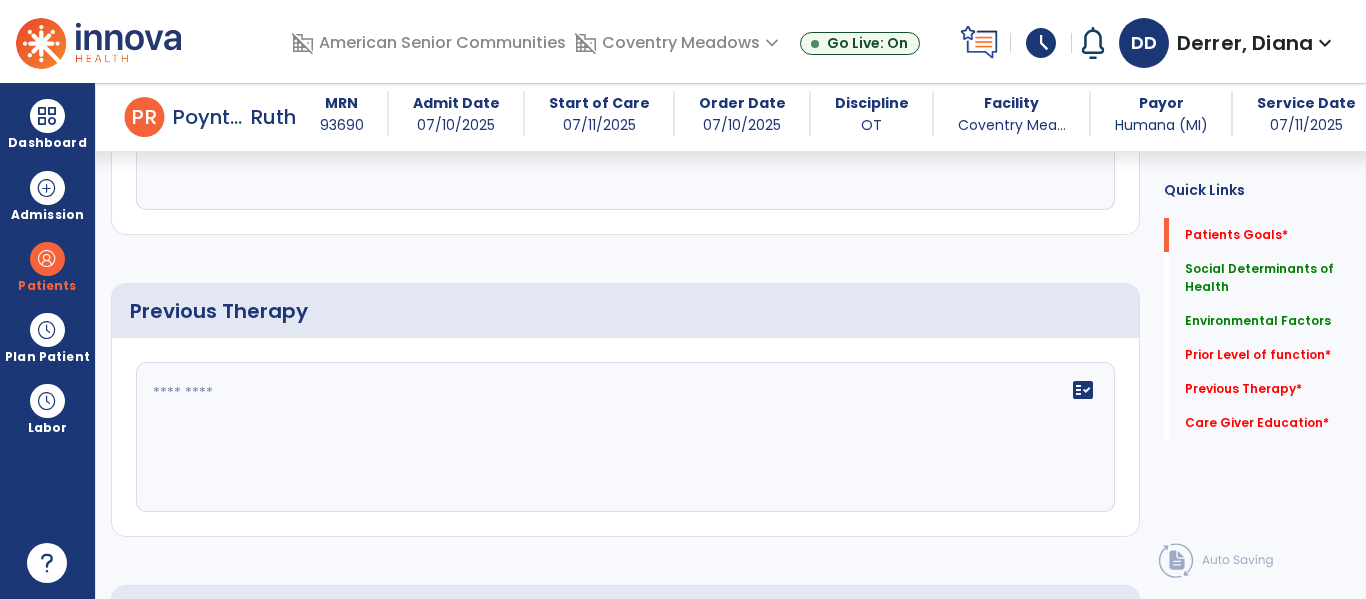 click on "fact_check" 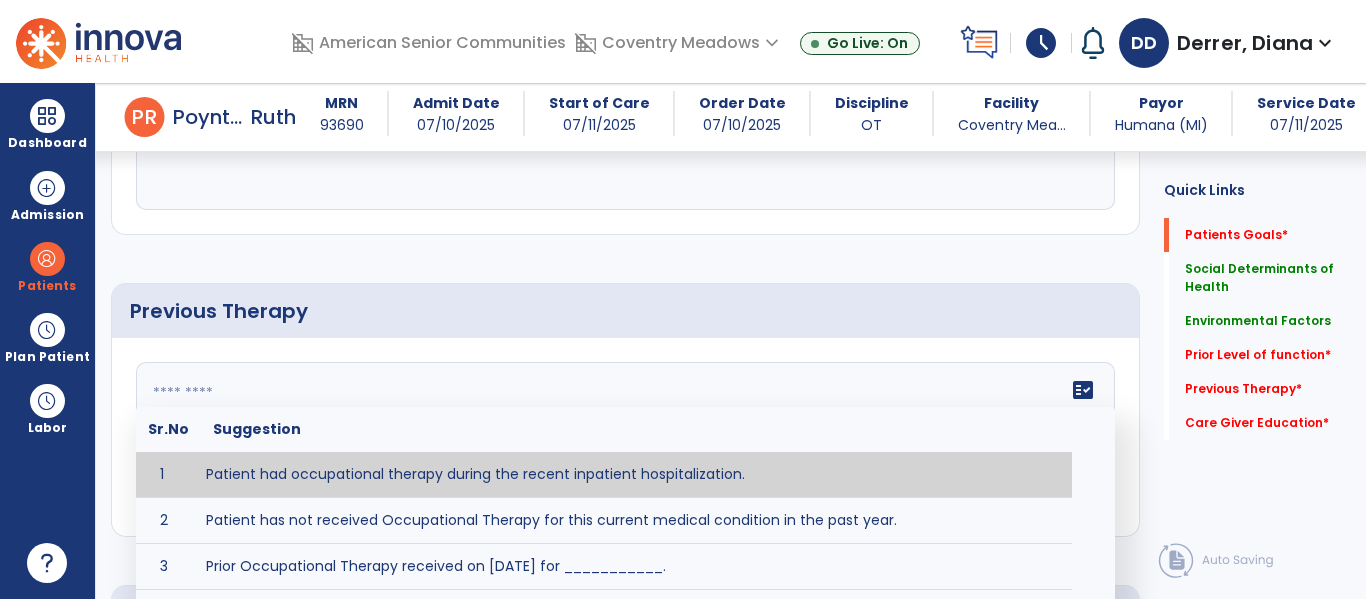 type on "**********" 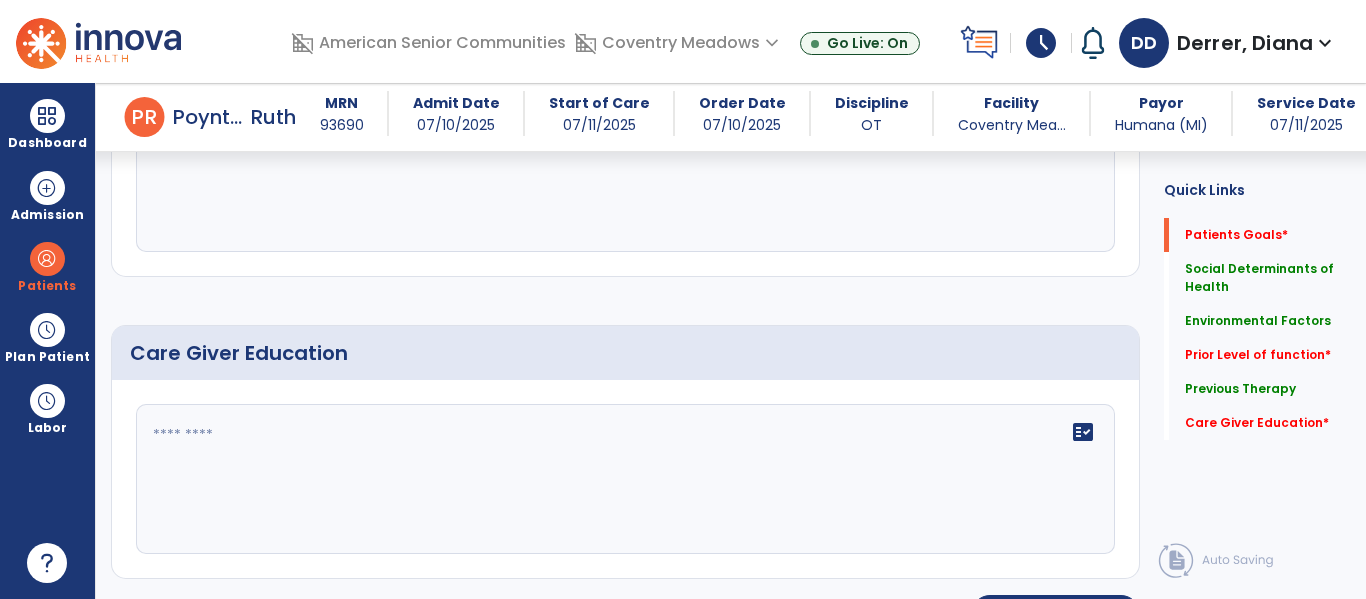 scroll, scrollTop: 1468, scrollLeft: 0, axis: vertical 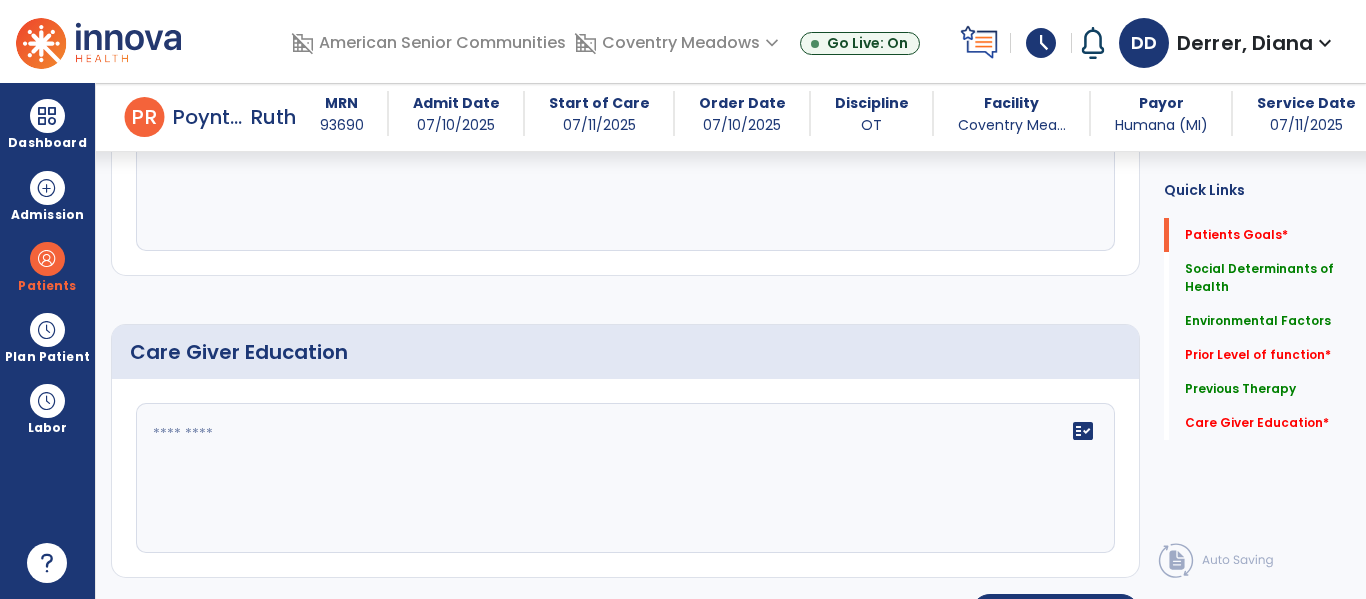 click 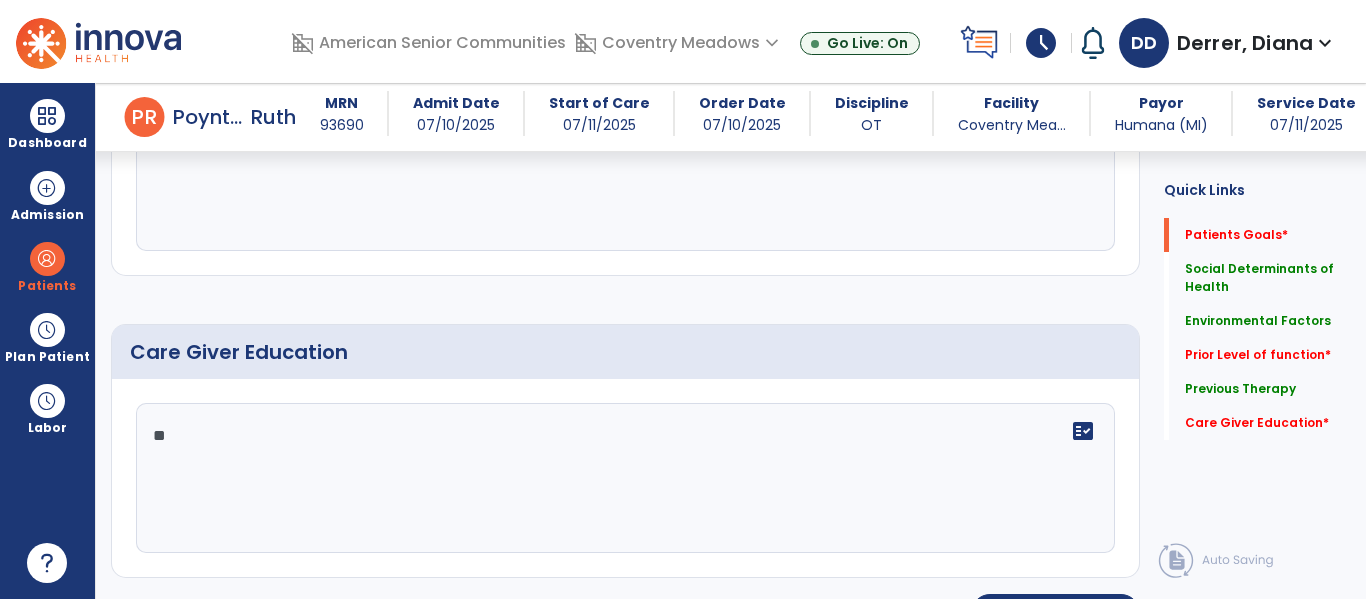 type on "**" 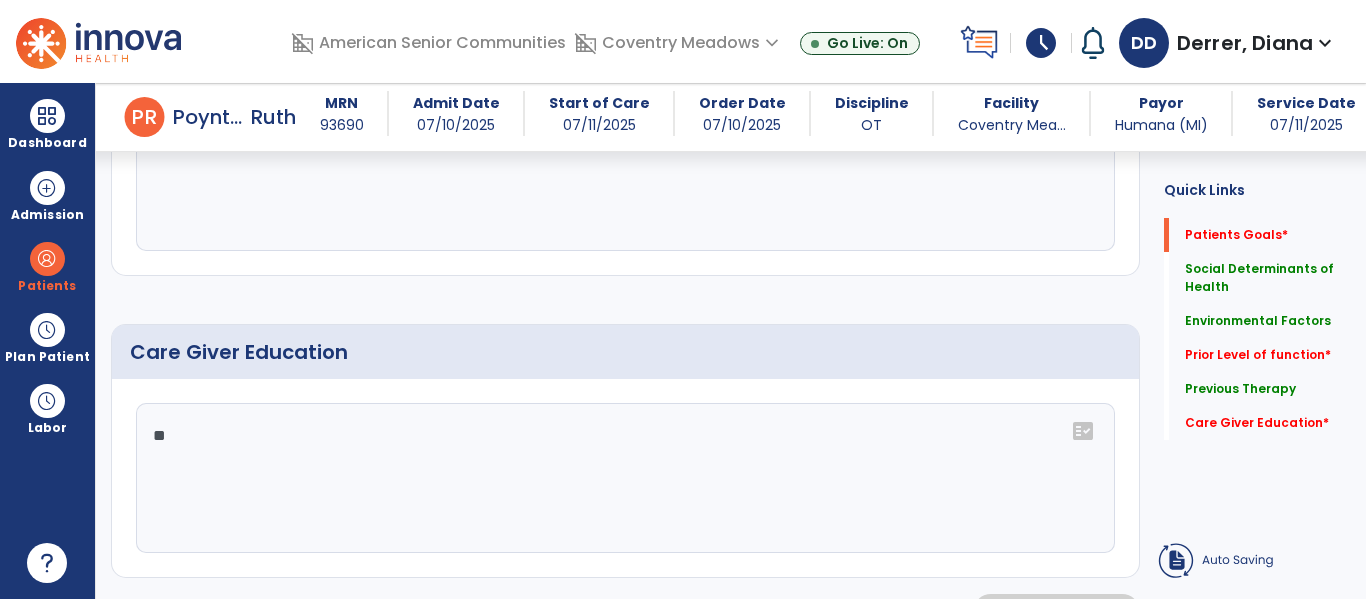 click on "Patient’s goals     No Added Items  add  Add New Social Determinants of Health      add
No.
Description
Actions
1" 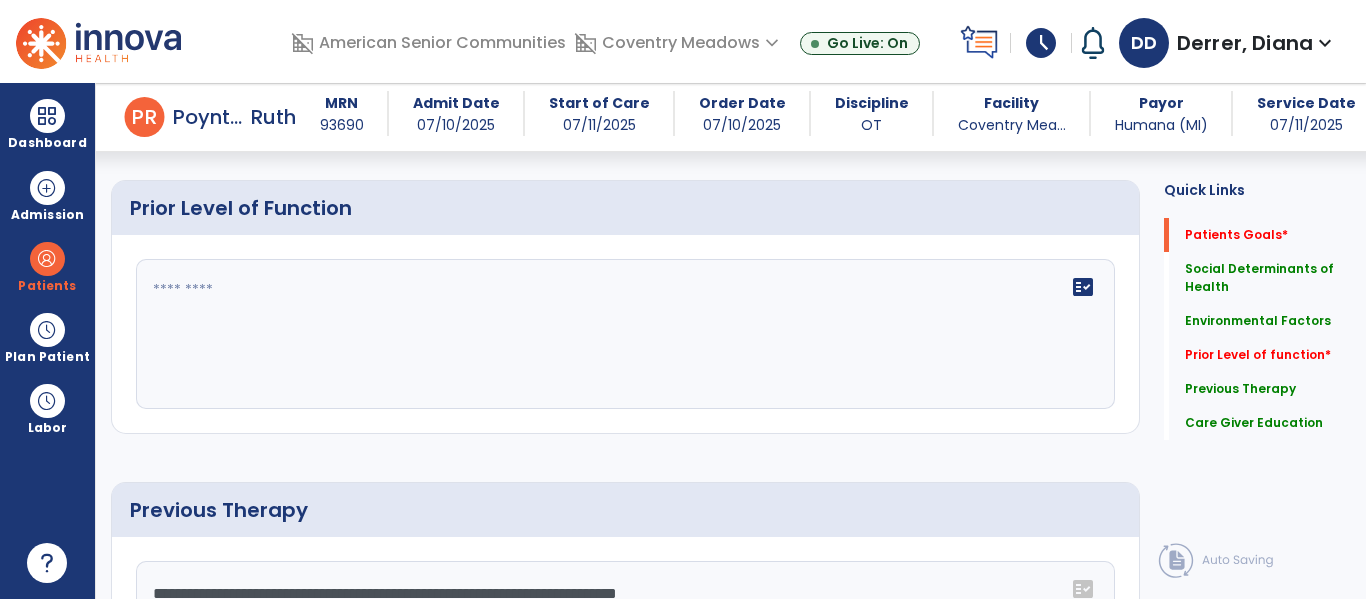 scroll, scrollTop: 1005, scrollLeft: 0, axis: vertical 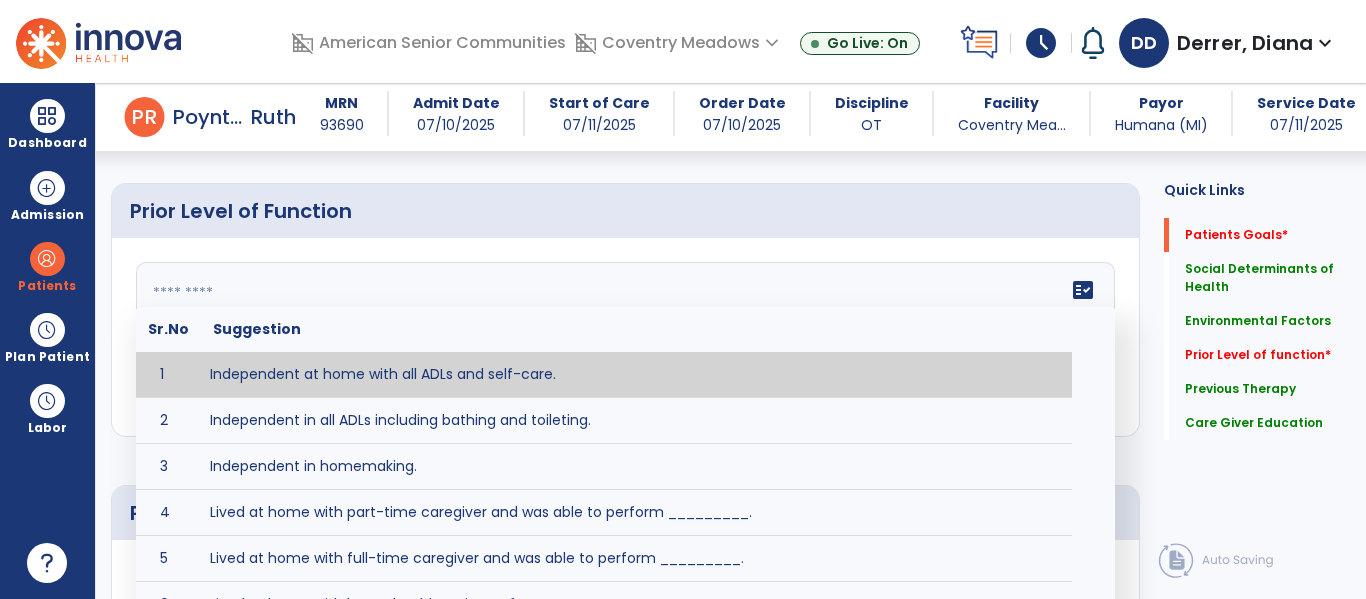 click on "fact_check  Sr.No Suggestion 1 Independent at home with all ADLs and self-care. 2 Independent in all ADLs including bathing and toileting. 3 Independent in homemaking. 4 Lived at home with part-time caregiver and was able to perform _________. 5 Lived at home with full-time caregiver and was able to perform _________. 6 Lived at home with home health assistant for ________. 7 Lived at SNF and able to _______. 8 Lived at SNF and required ______ assist for ________. 9 Lived in assisted living facility and able to _______. 10 Lived in home with ______ stairs and able to navigate with_________ assistance and _______ device. 11 Lived in single story home and did not have to navigate stairs or steps. 12 Lived in SNF and began to develop increase in risk for ______. 13 Lived in SNF and skin was intact without pressure sores or wounds 14 Lived in SNF and was independent with the following ADL's ________. 15 Lived independently at home with _________ and able to __________. 16 17 Worked as a __________." 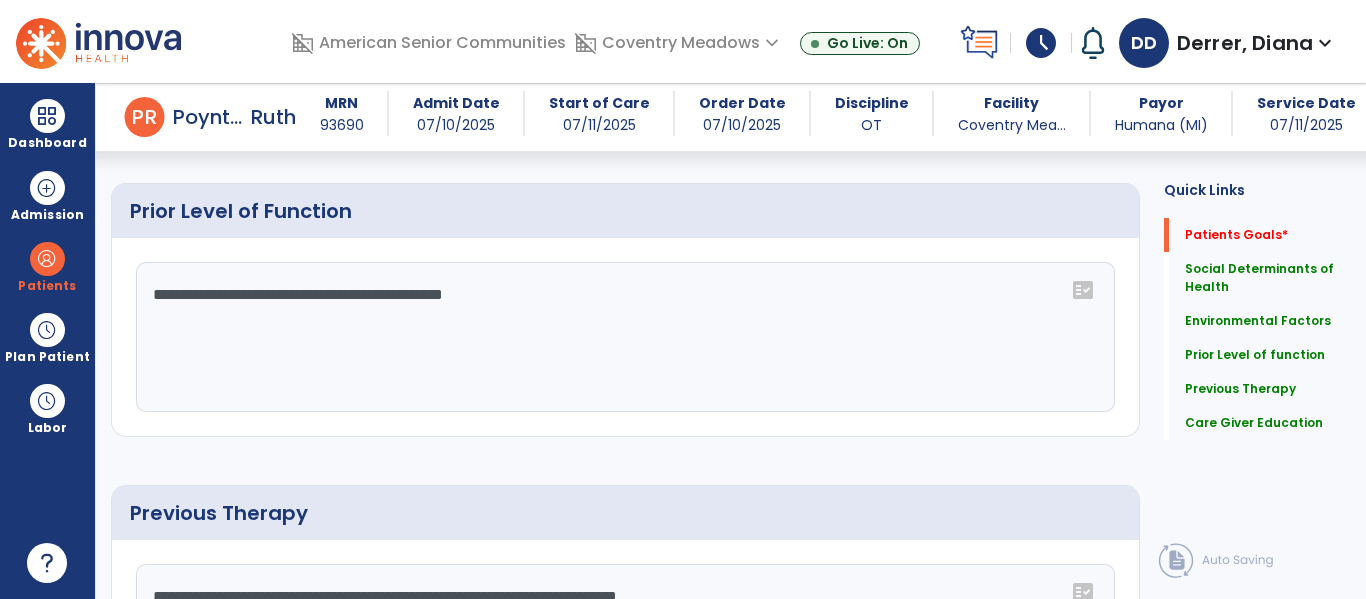 click on "**********" 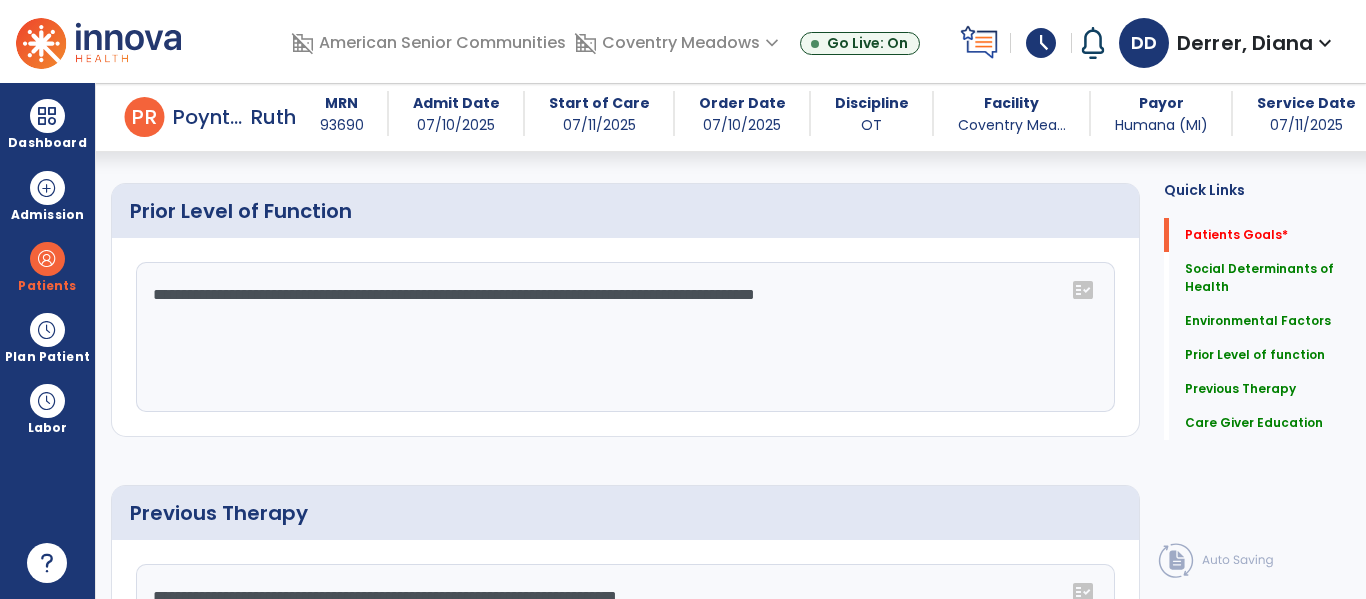 click on "**********" 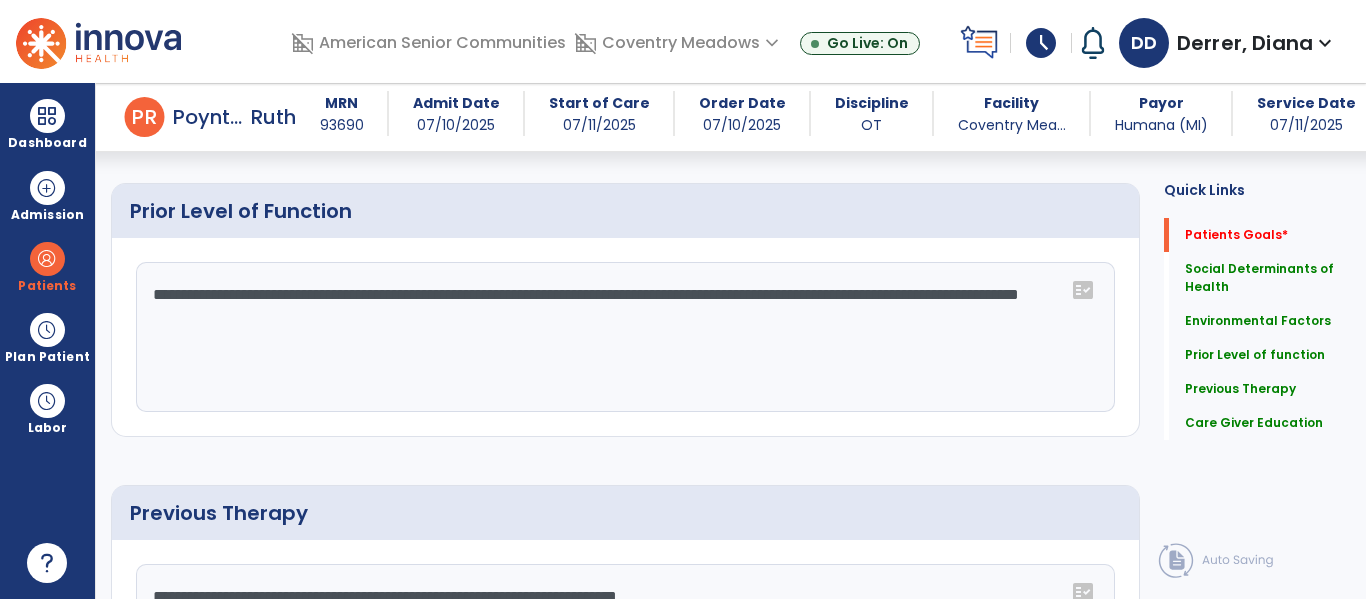 click on "**********" 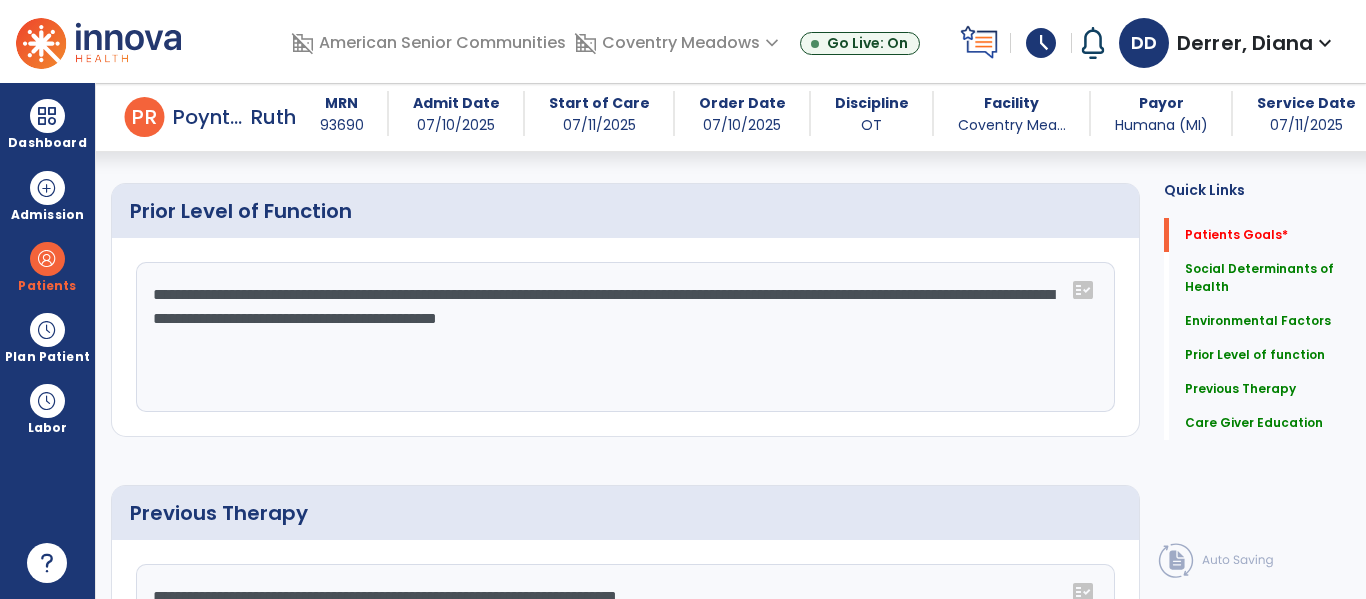 click on "**********" 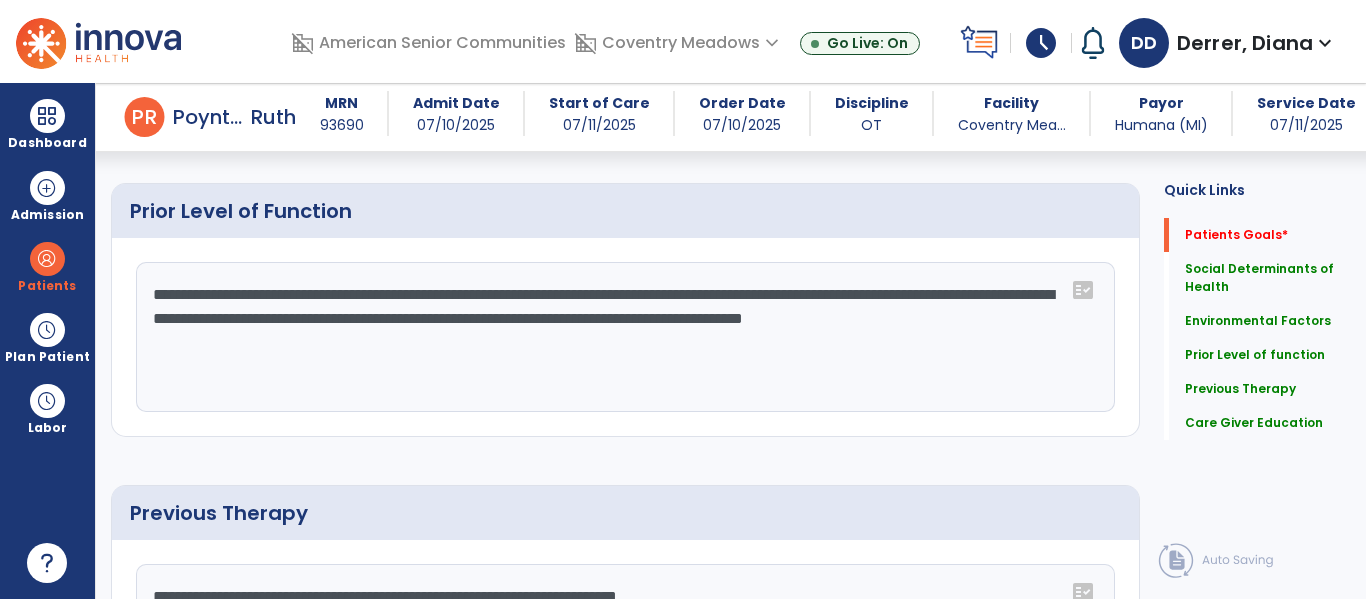 click on "**********" 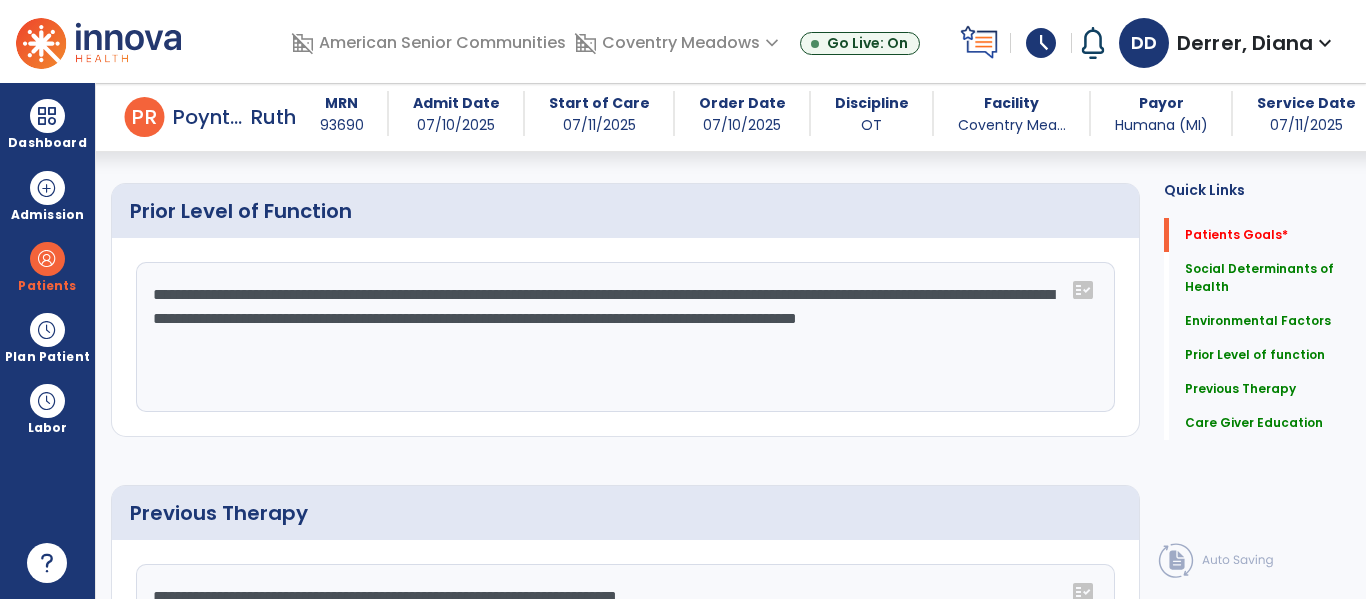 click on "**********" 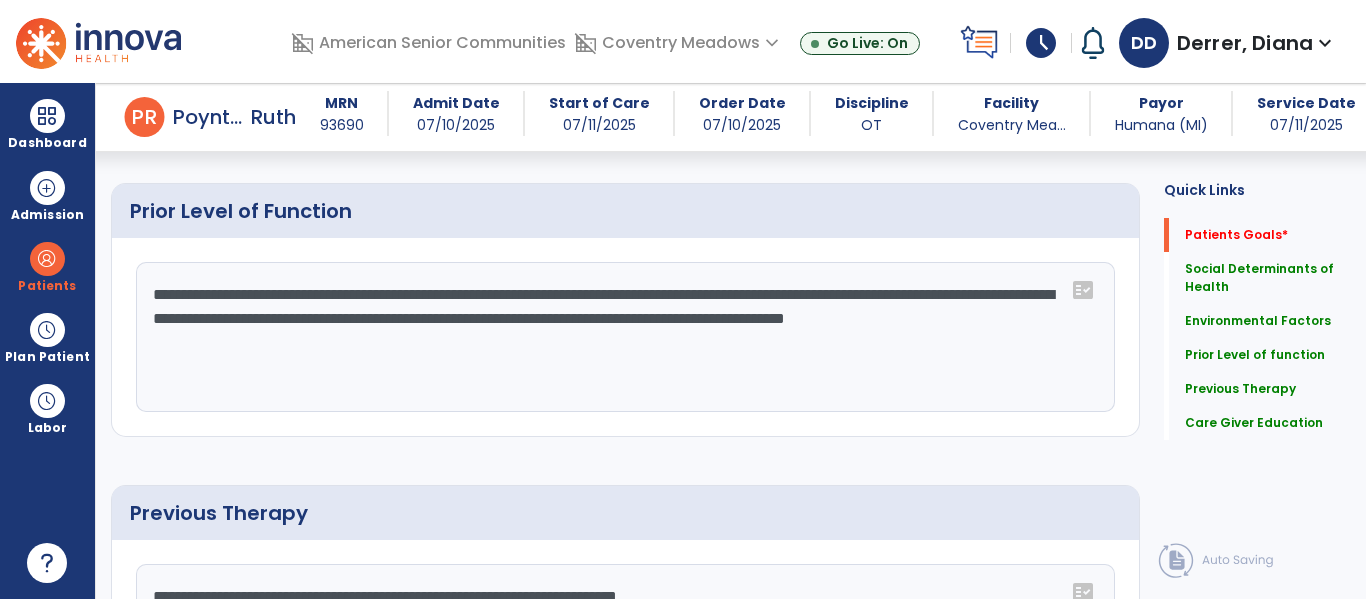 click on "**********" 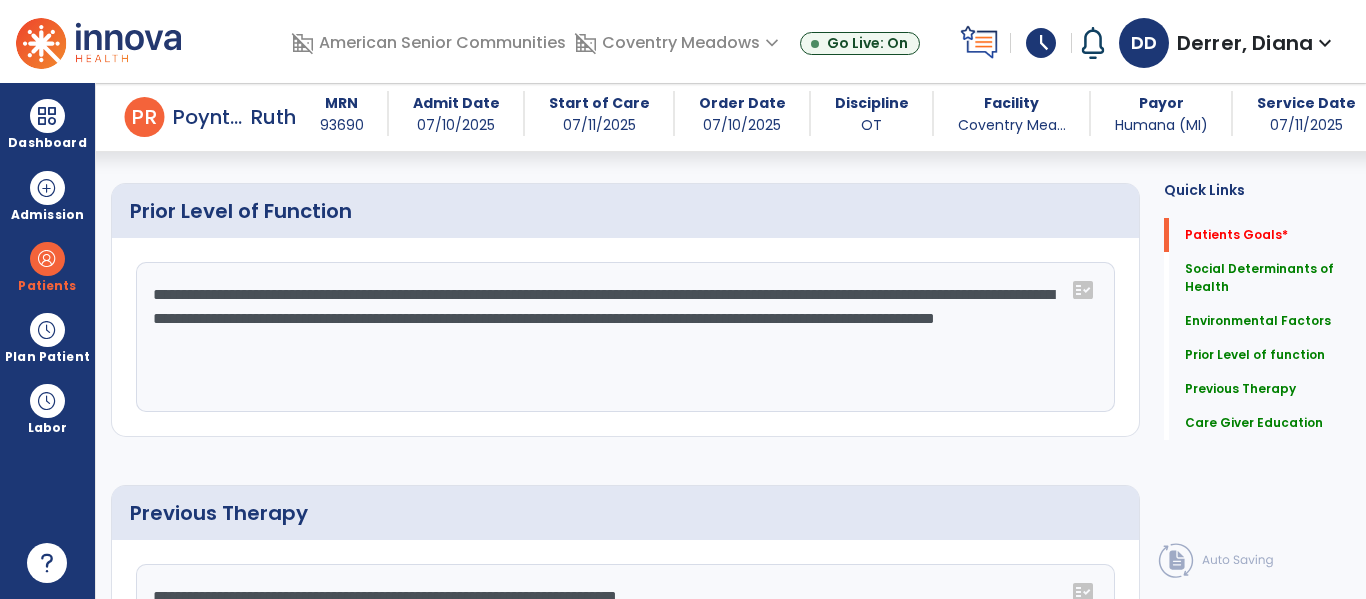 click on "**********" 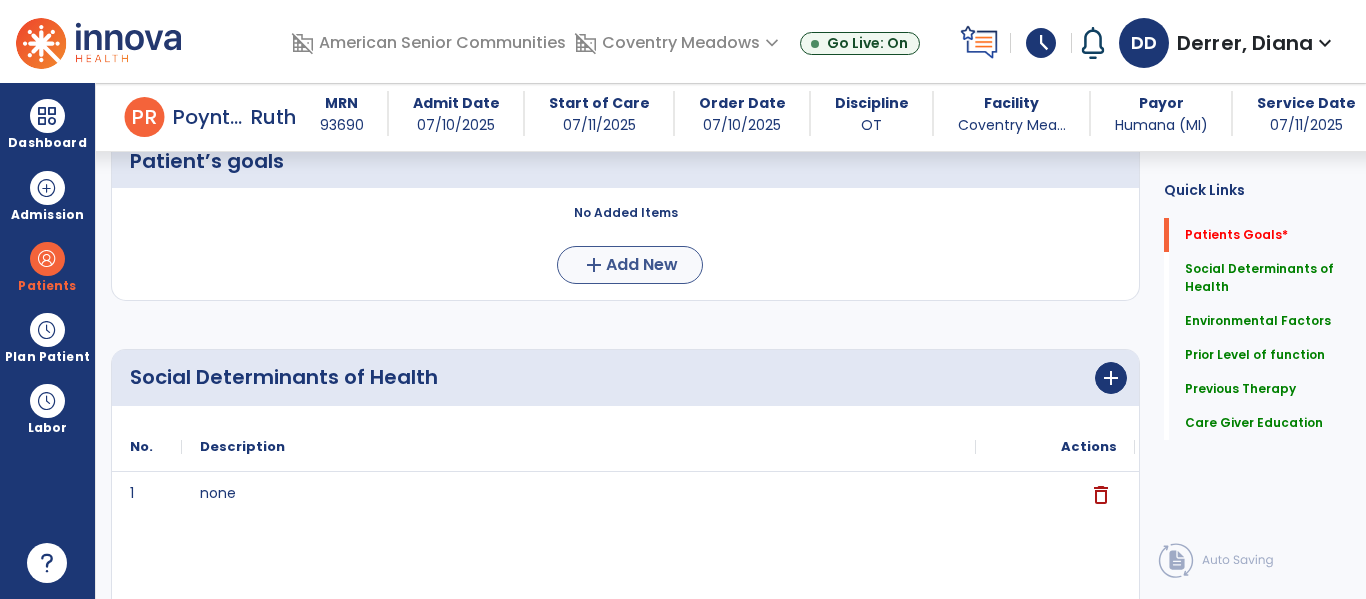scroll, scrollTop: 178, scrollLeft: 0, axis: vertical 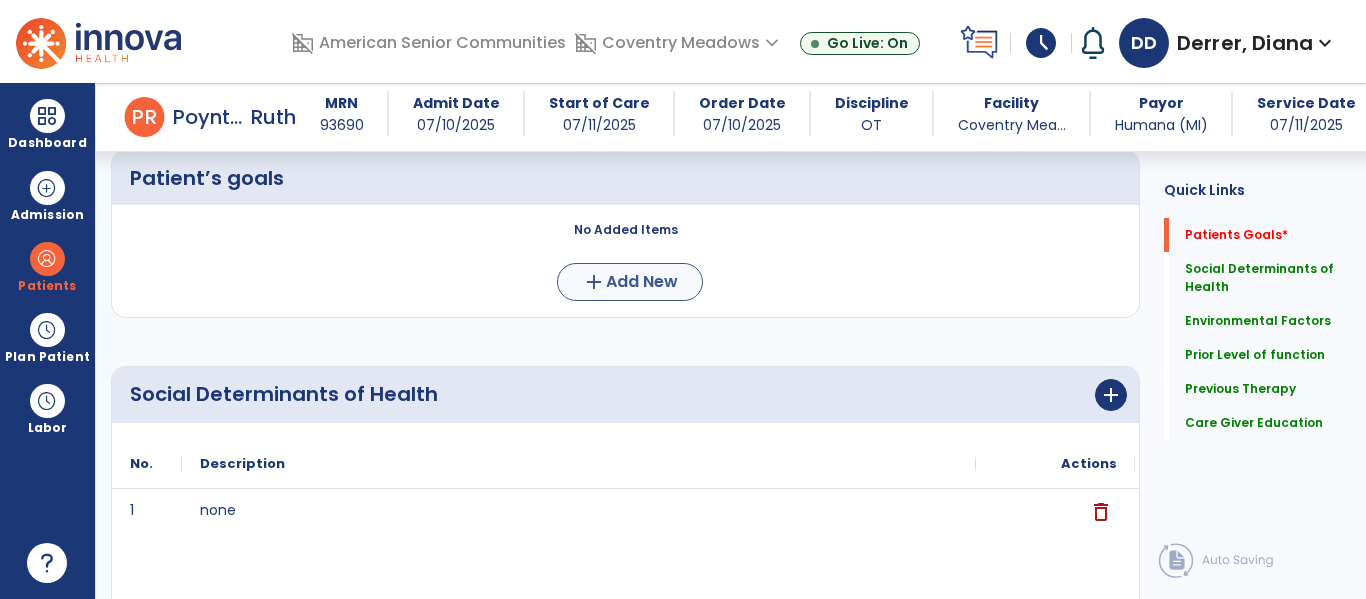 type on "**********" 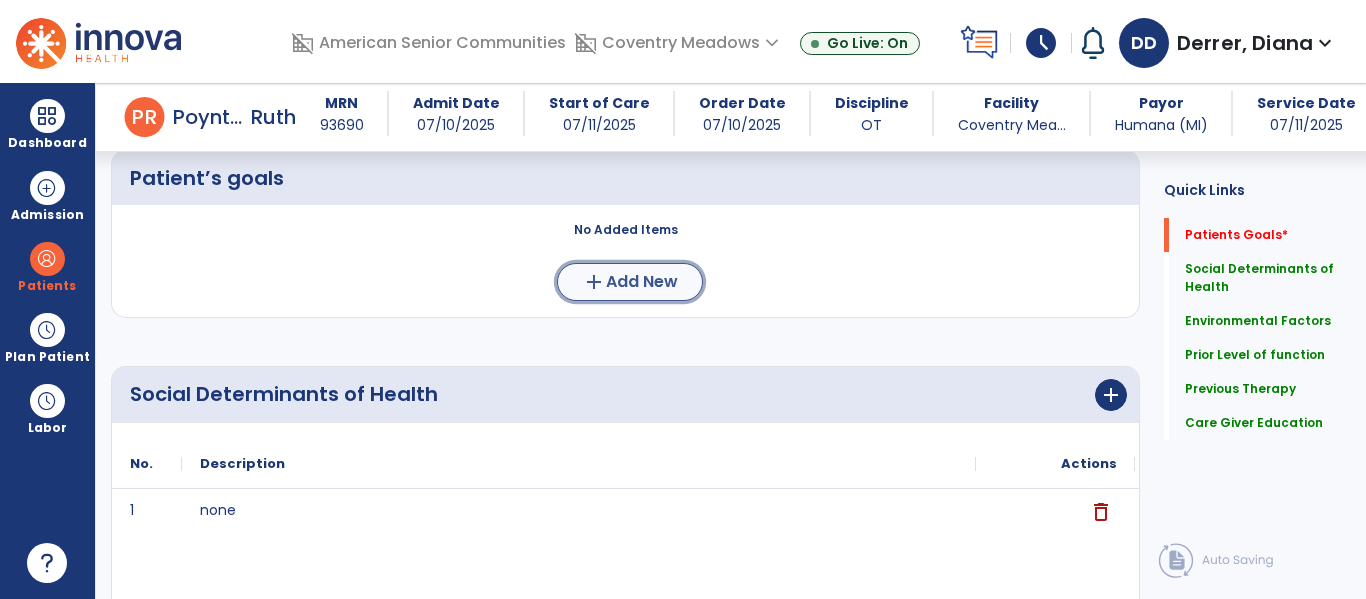 click on "add  Add New" 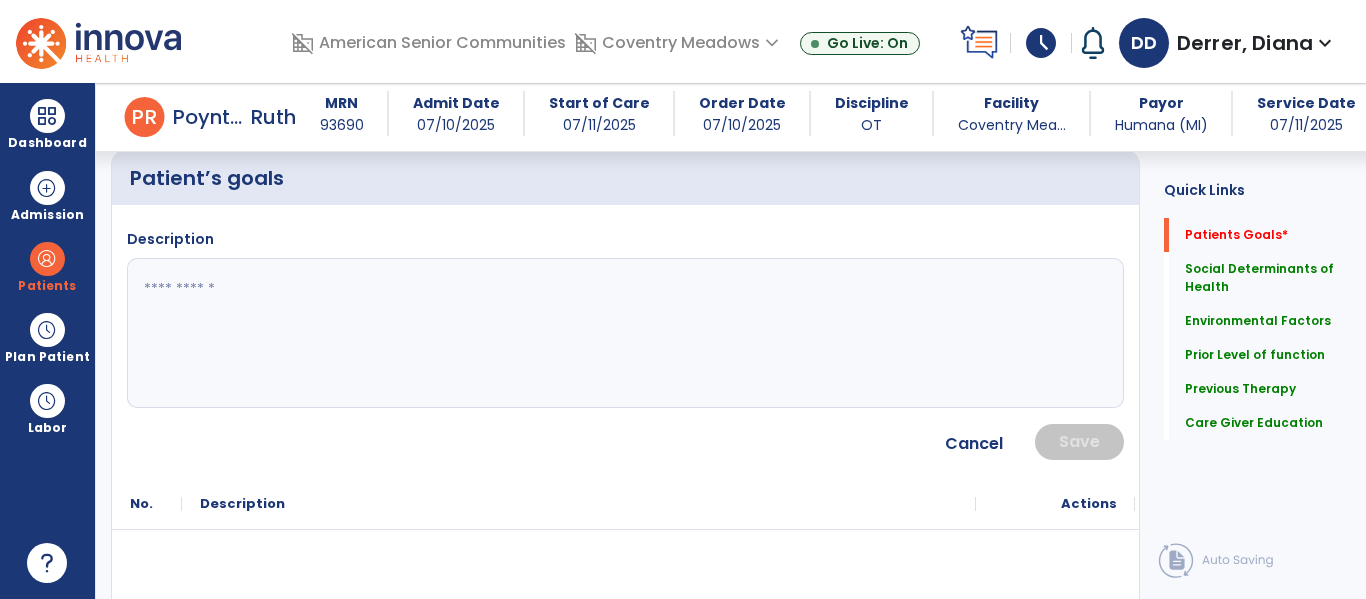 click 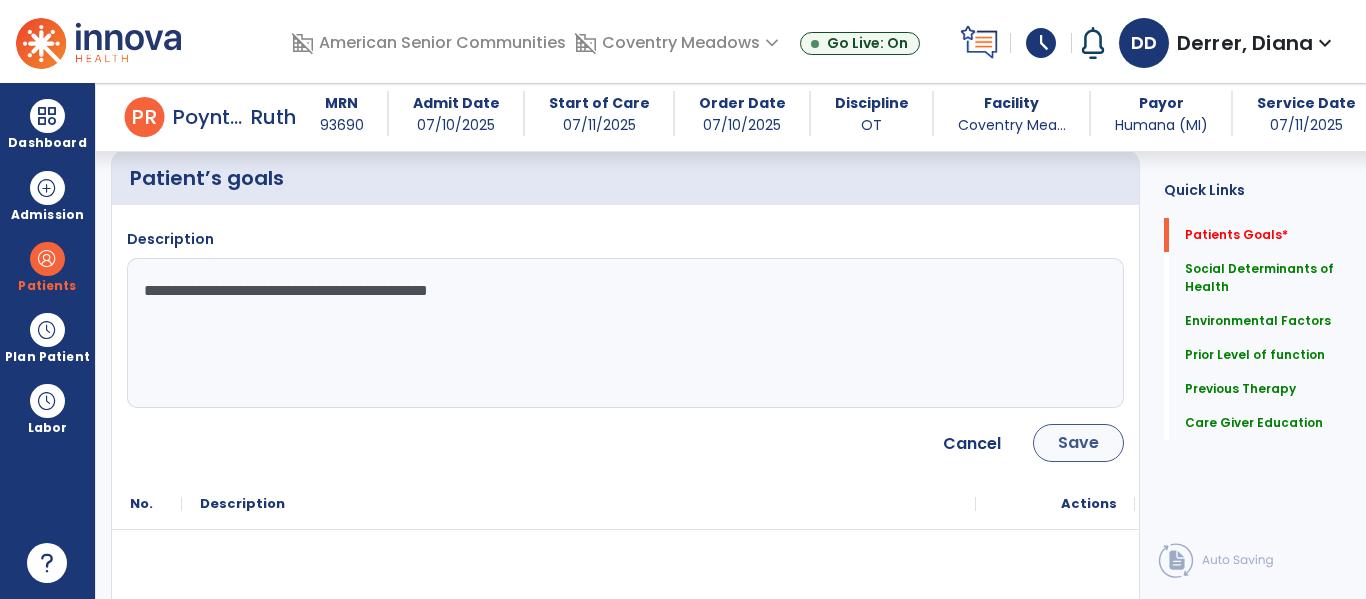 type on "**********" 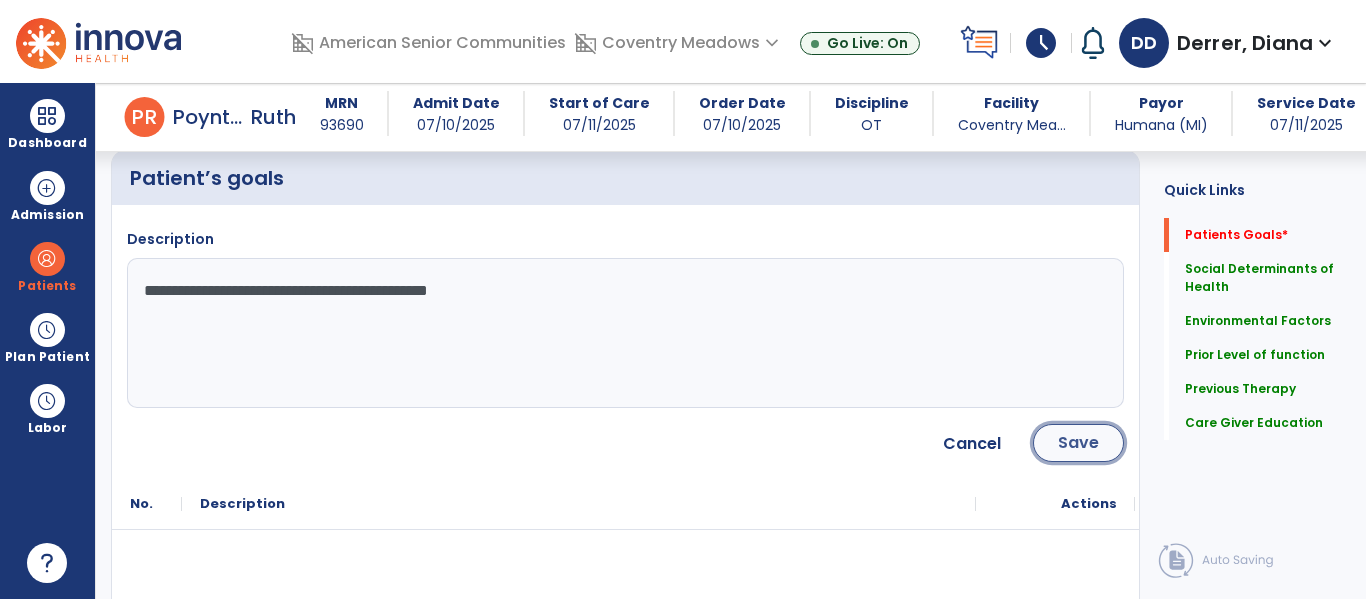 click on "Save" 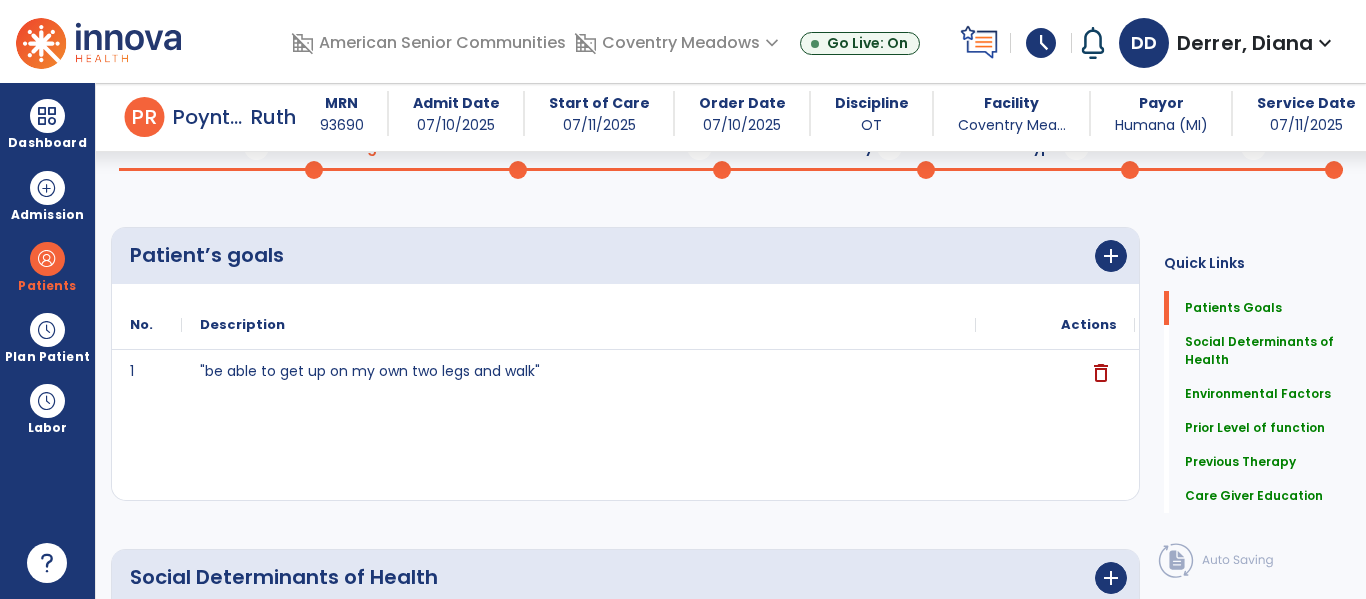scroll, scrollTop: 0, scrollLeft: 0, axis: both 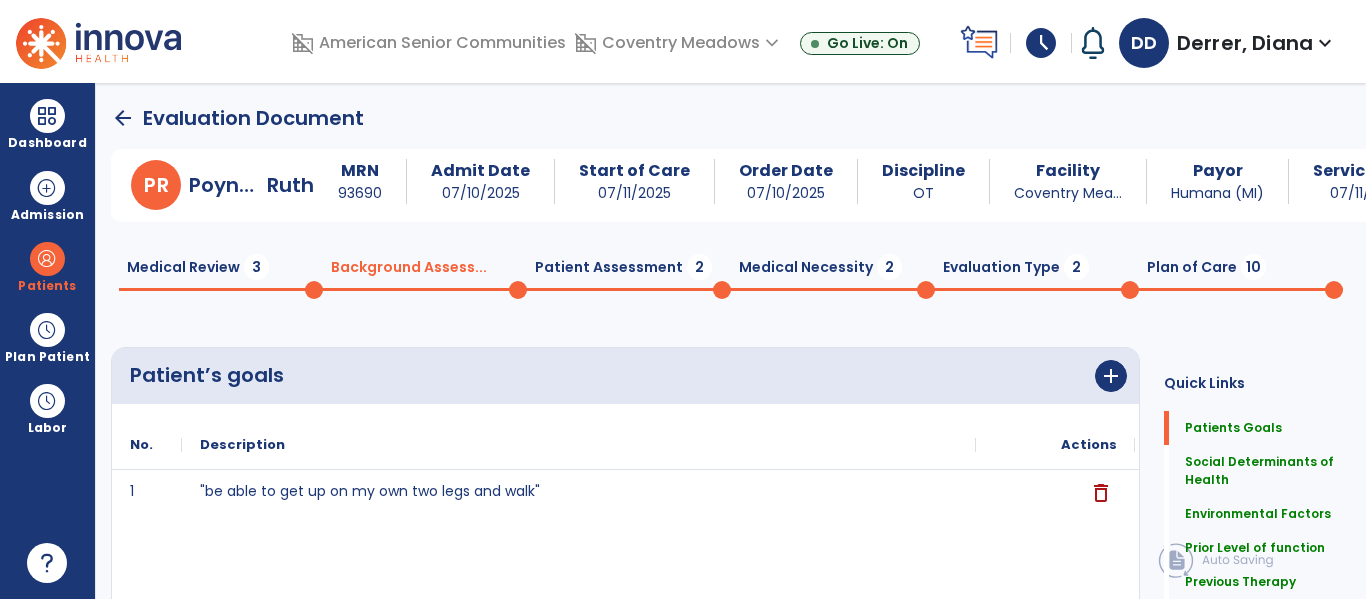 click on "Patient Assessment  2" 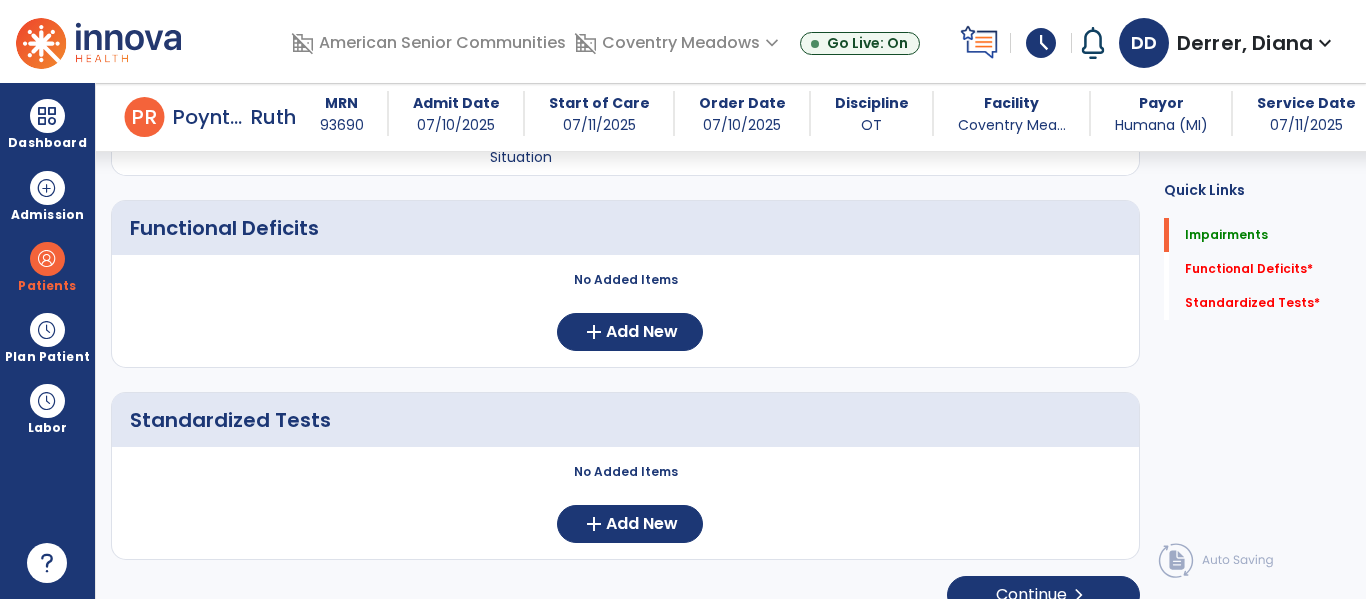 scroll, scrollTop: 689, scrollLeft: 0, axis: vertical 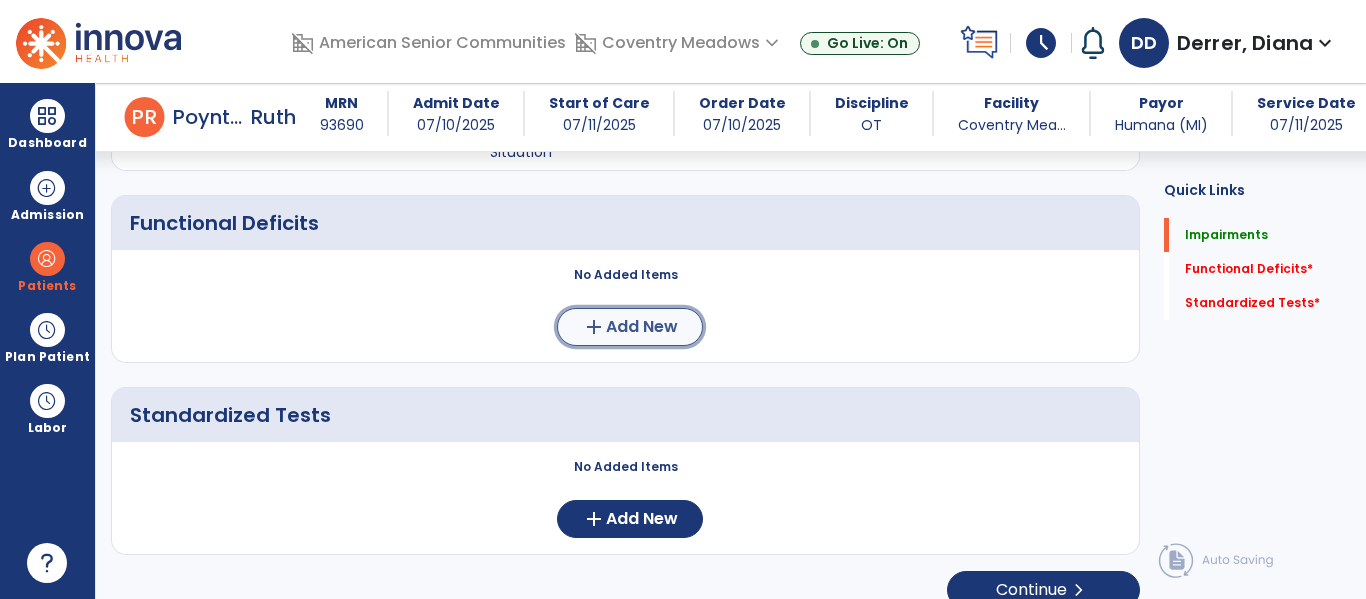click on "Add New" 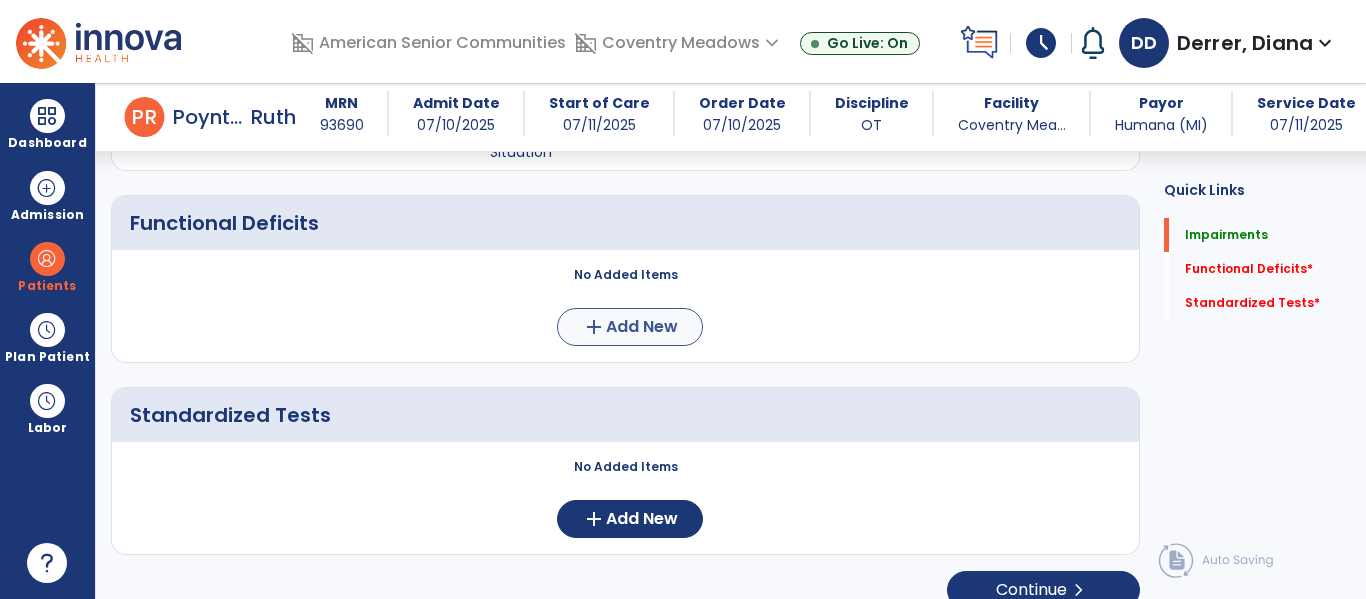 scroll, scrollTop: 0, scrollLeft: 0, axis: both 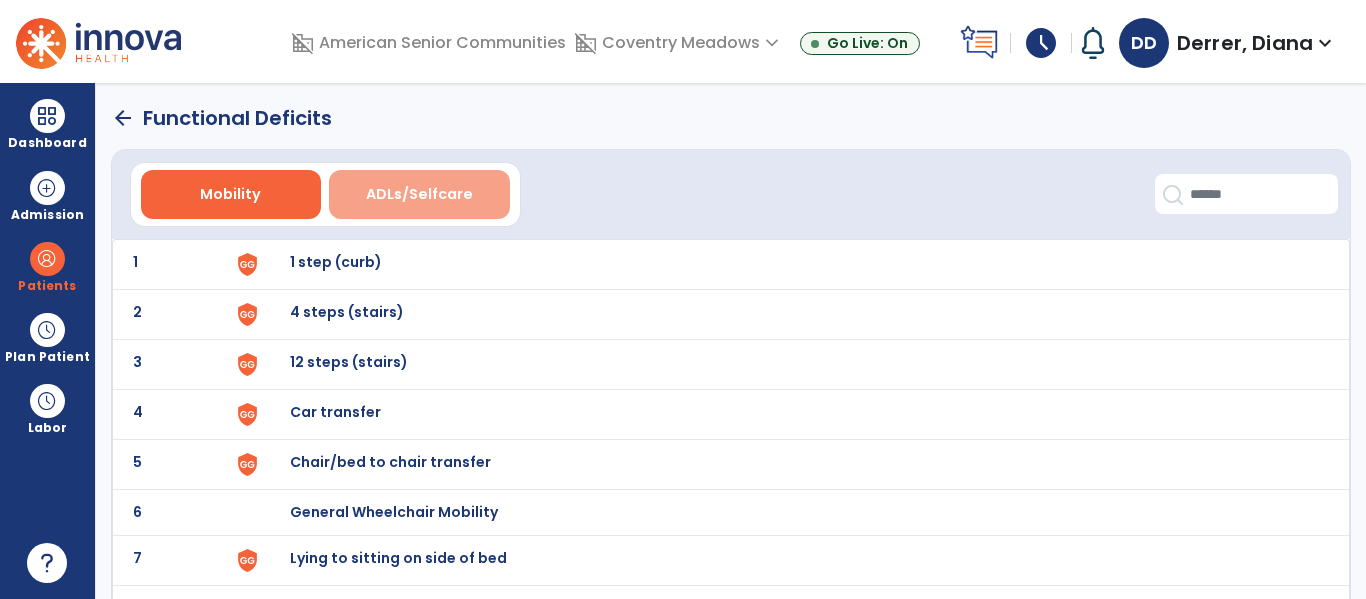 click on "ADLs/Selfcare" at bounding box center [419, 194] 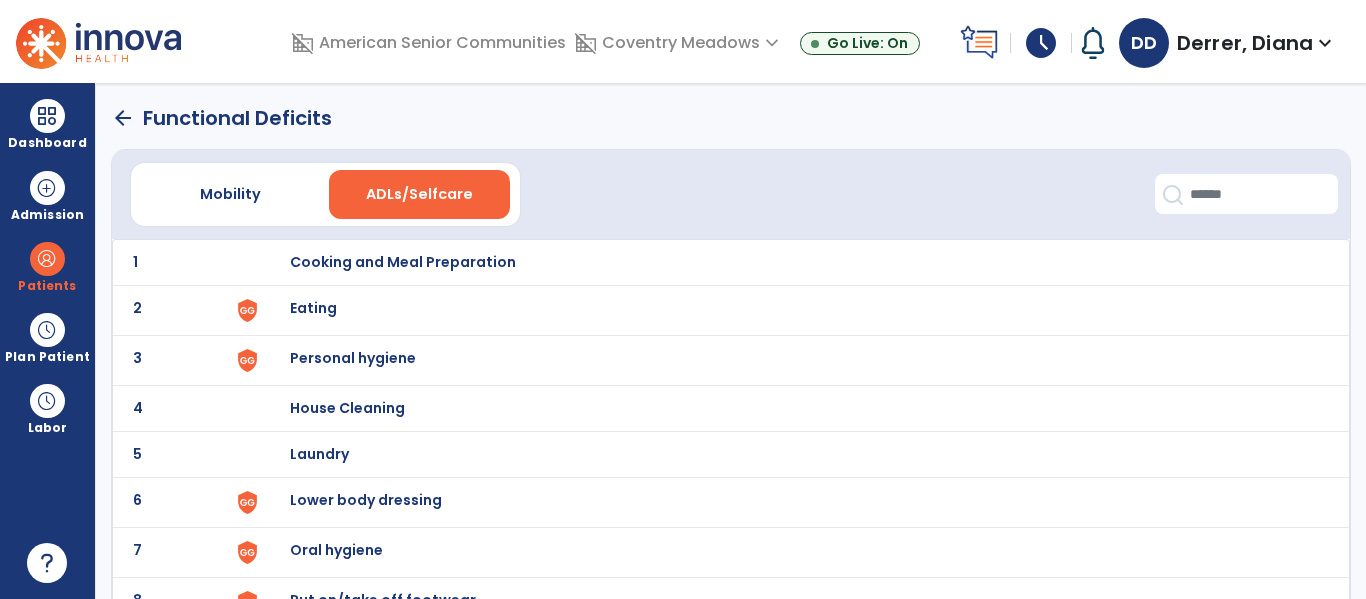 click on "2 Eating" 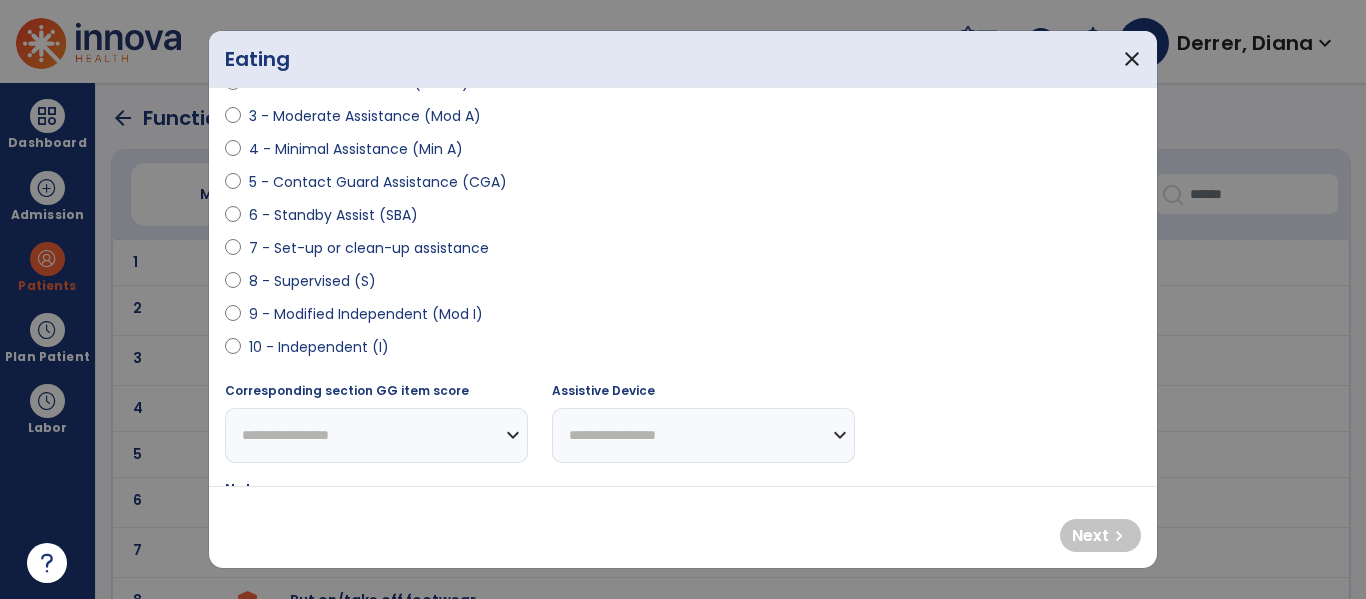 click on "10 - Independent (I)" at bounding box center (319, 347) 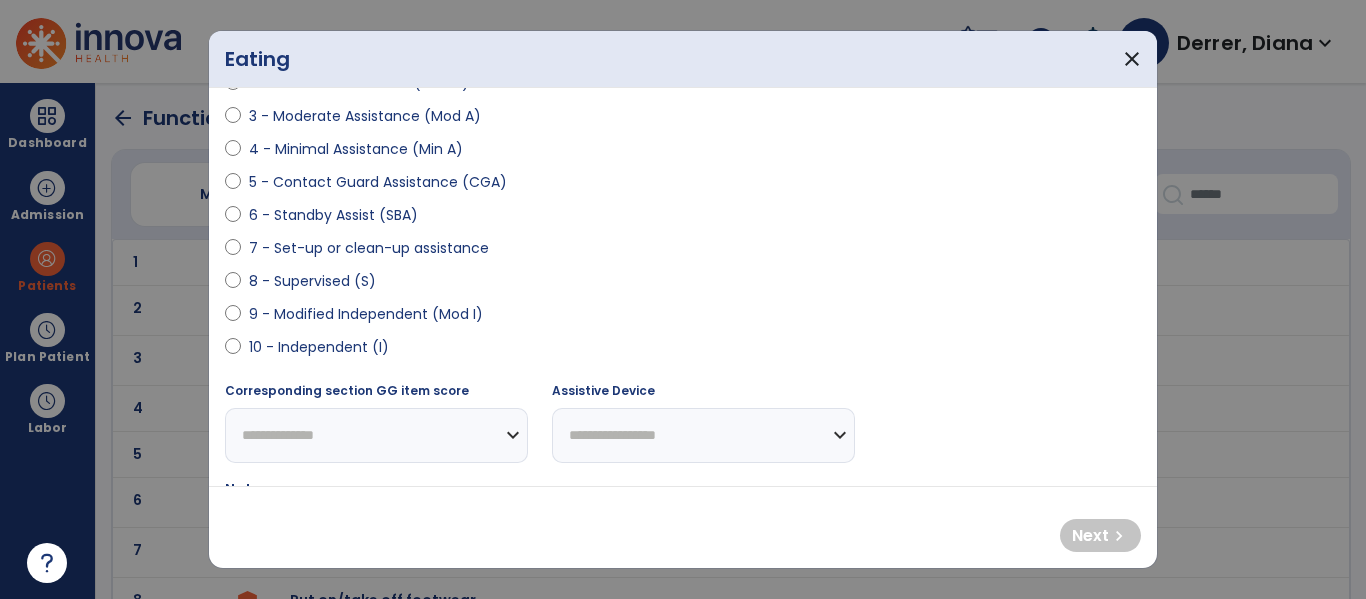 scroll, scrollTop: 294, scrollLeft: 0, axis: vertical 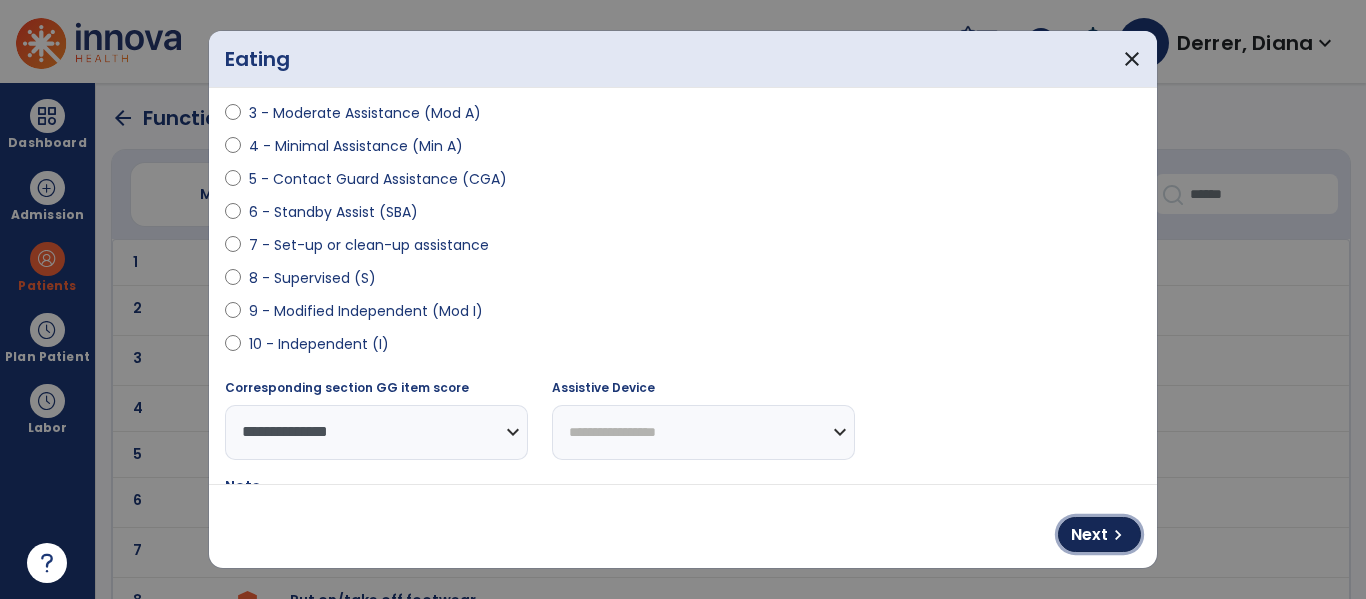 click on "Next" at bounding box center [1089, 535] 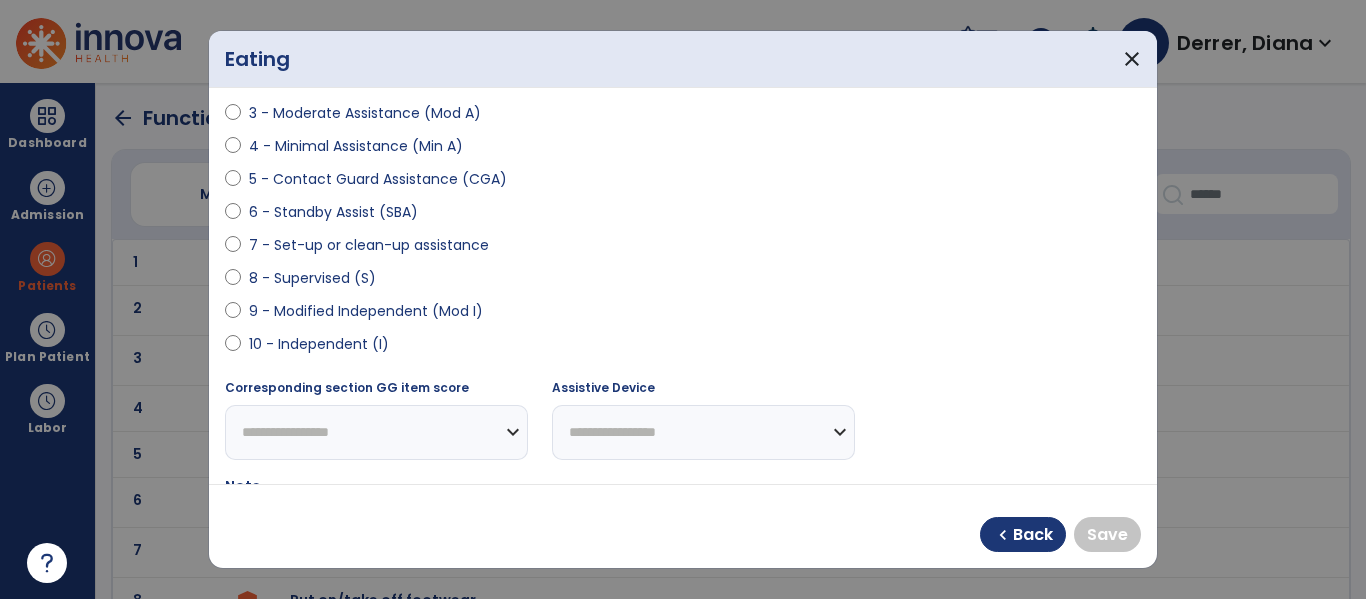 click on "10 - Independent (I)" at bounding box center (319, 344) 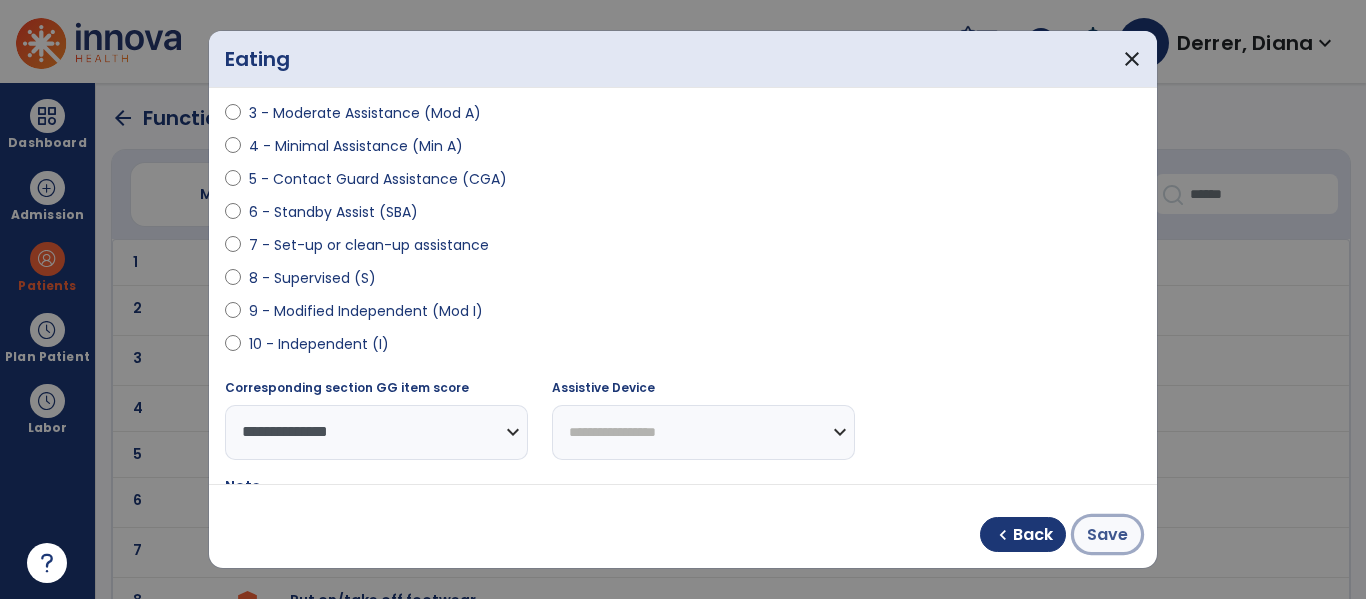 click on "Save" at bounding box center [1107, 535] 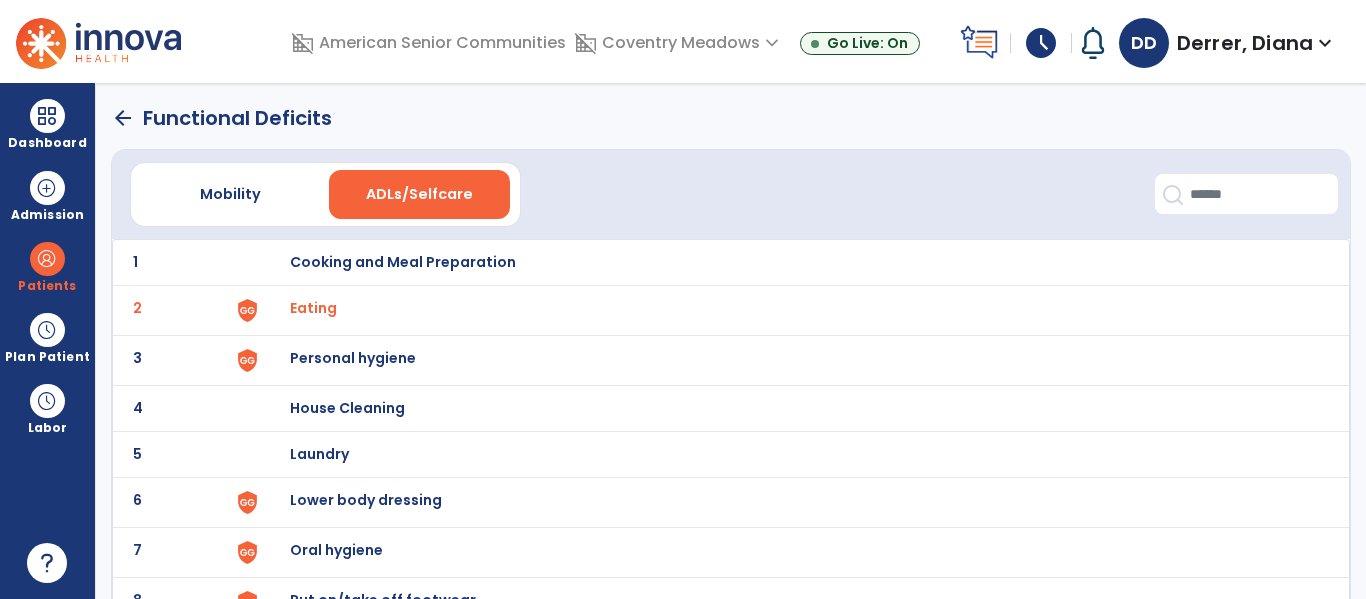 click on "Personal hygiene" at bounding box center [403, 262] 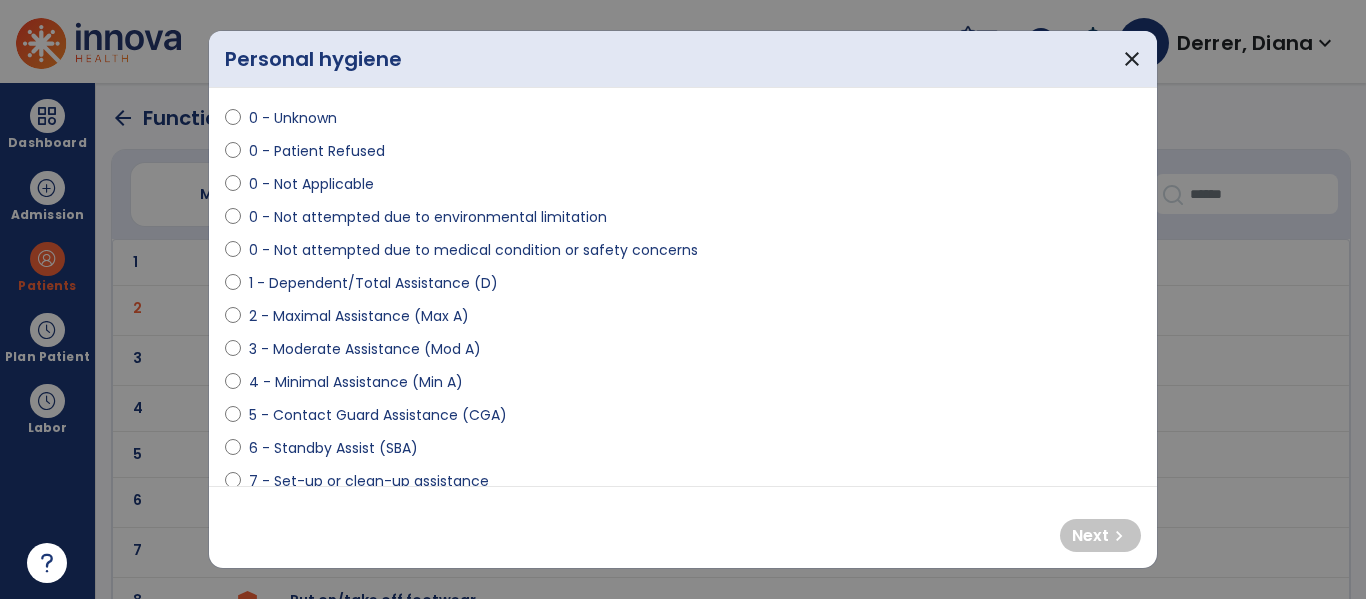 scroll, scrollTop: 202, scrollLeft: 0, axis: vertical 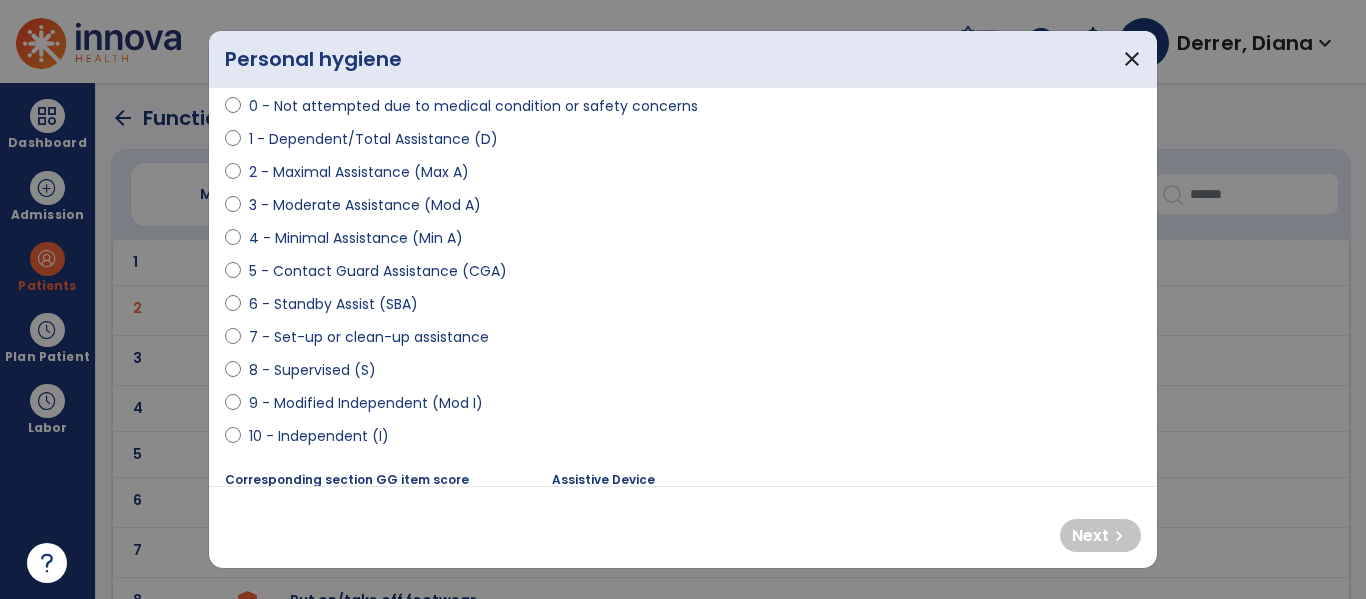click on "10 - Independent (I)" at bounding box center [319, 436] 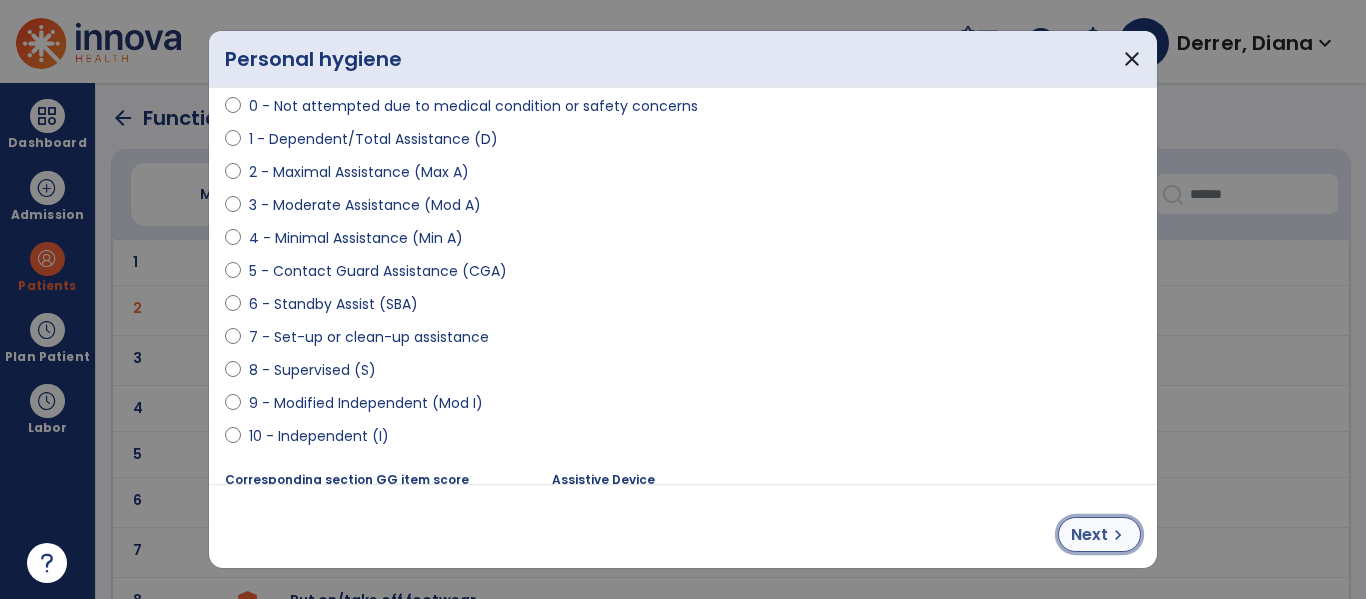 click on "Next" at bounding box center [1089, 535] 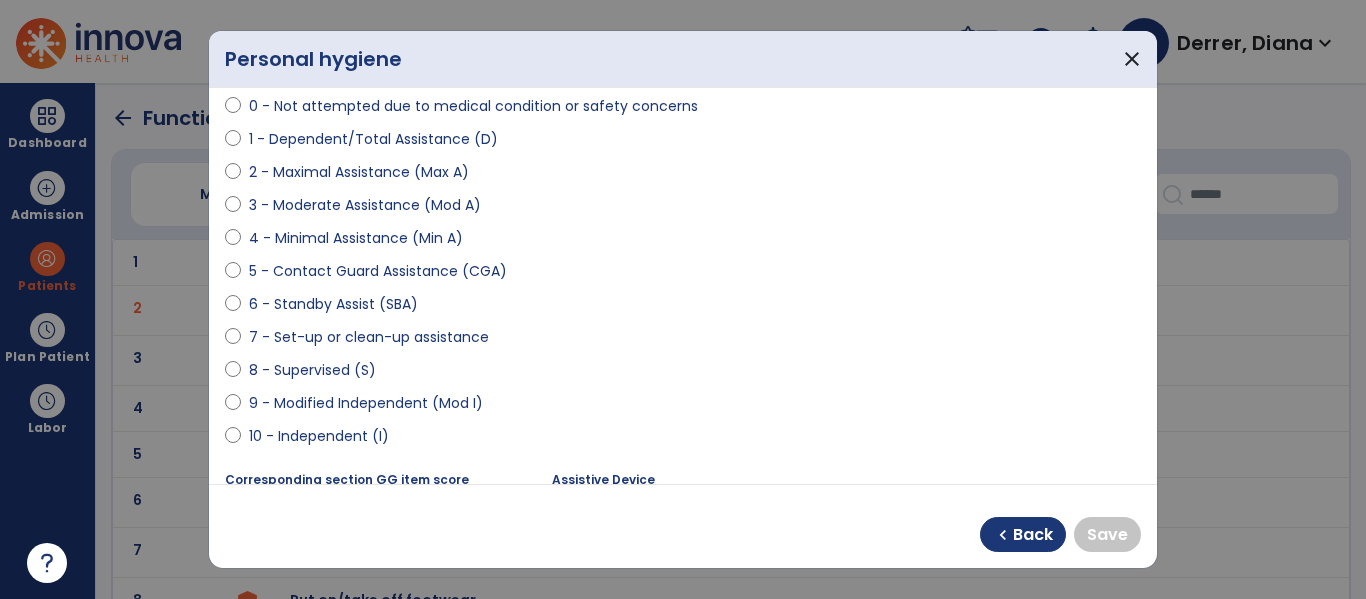 click on "10 - Independent (I)" at bounding box center (319, 436) 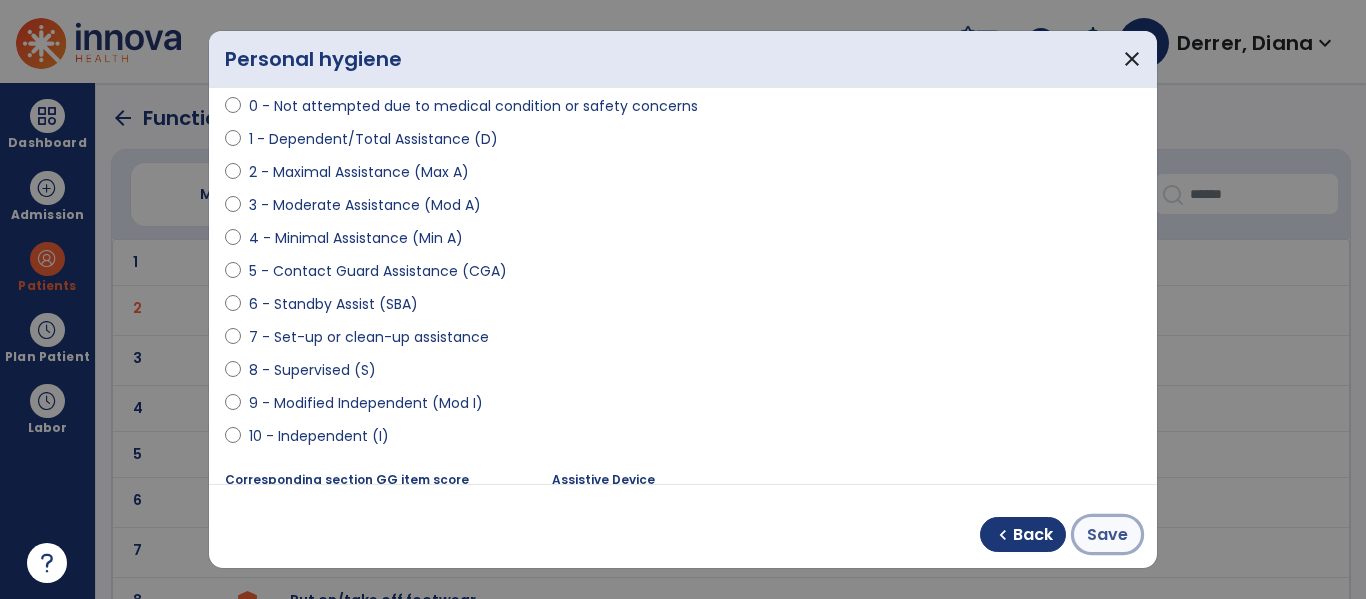 click on "Save" at bounding box center [1107, 535] 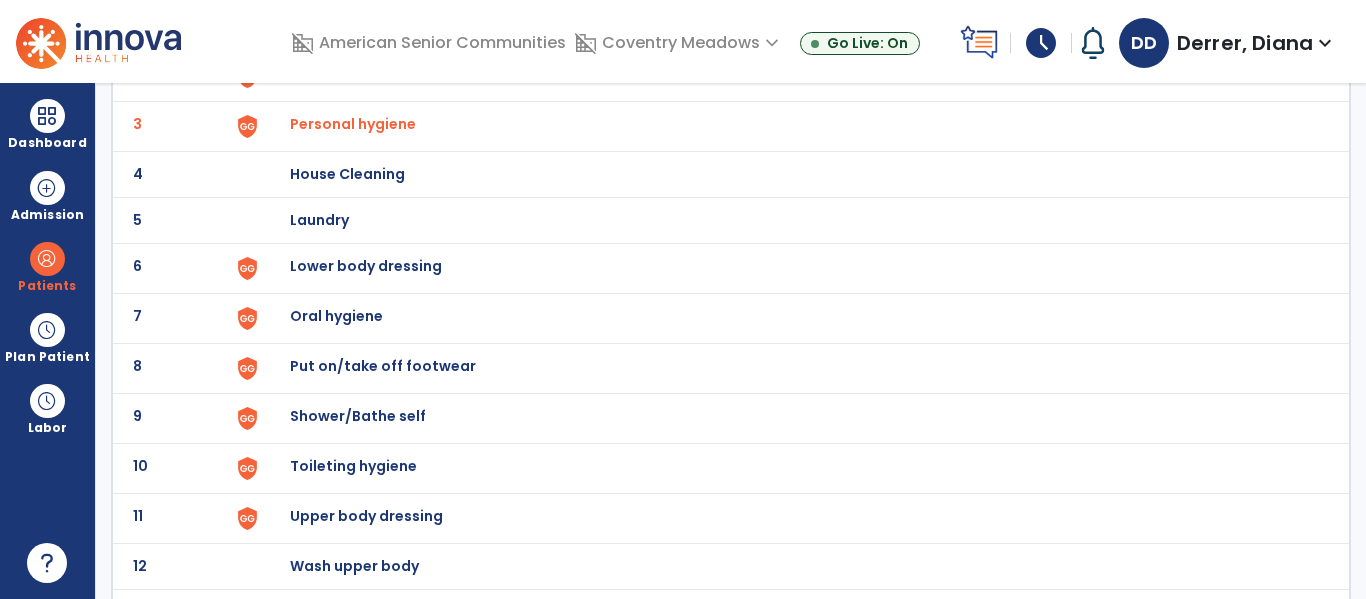 scroll, scrollTop: 272, scrollLeft: 0, axis: vertical 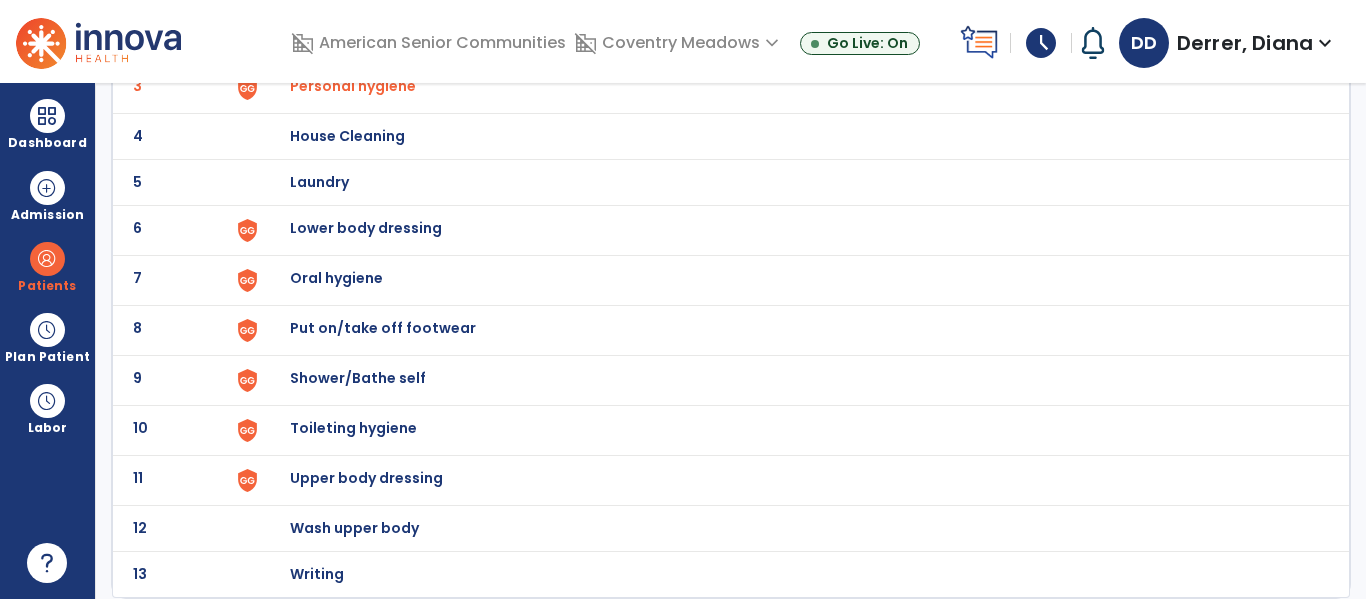 click on "Toileting hygiene" at bounding box center [403, -10] 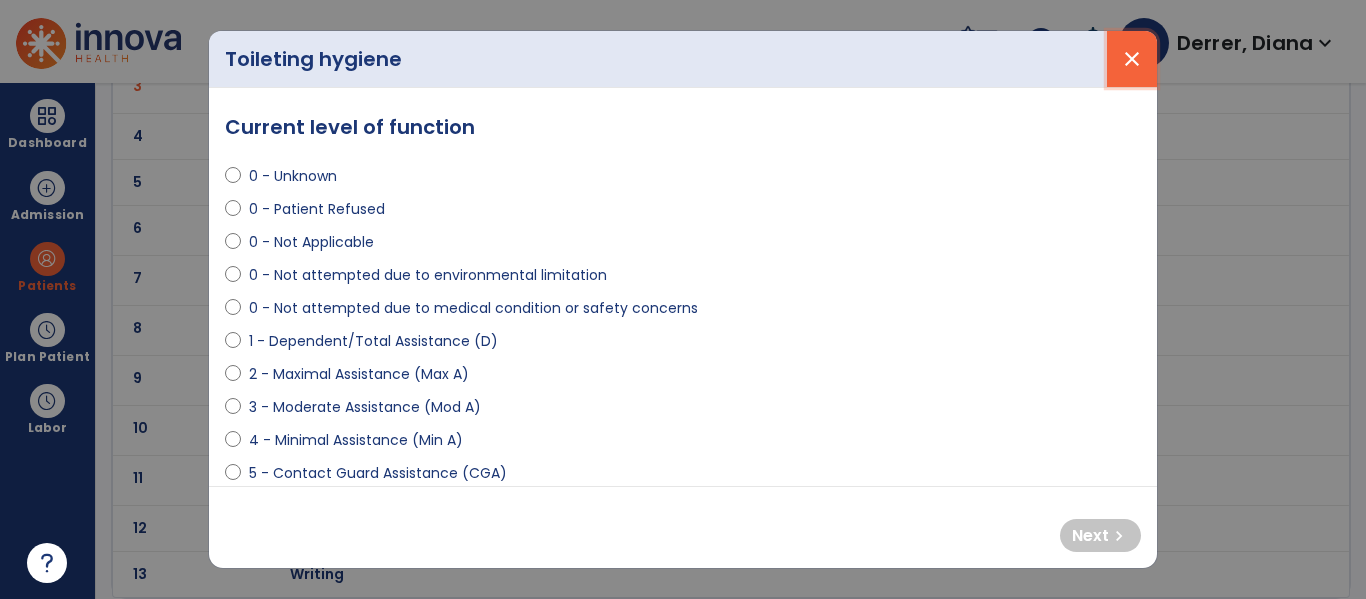 click on "close" at bounding box center [1132, 59] 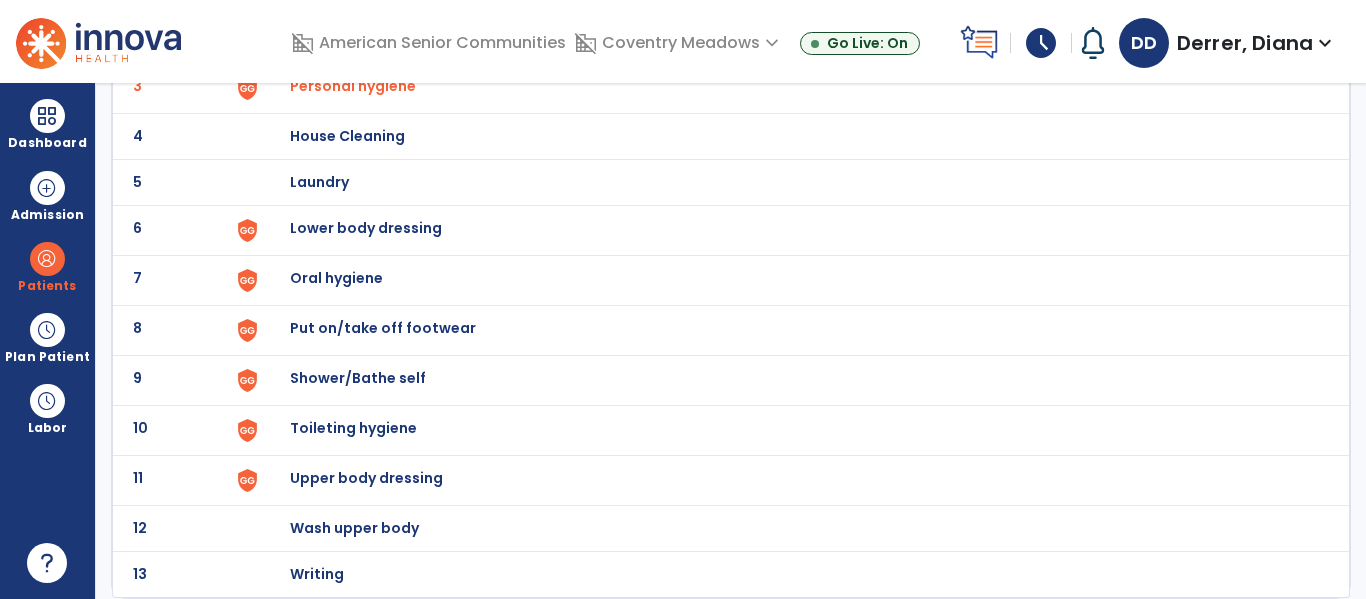 click on "Put on/take off footwear" at bounding box center [403, -10] 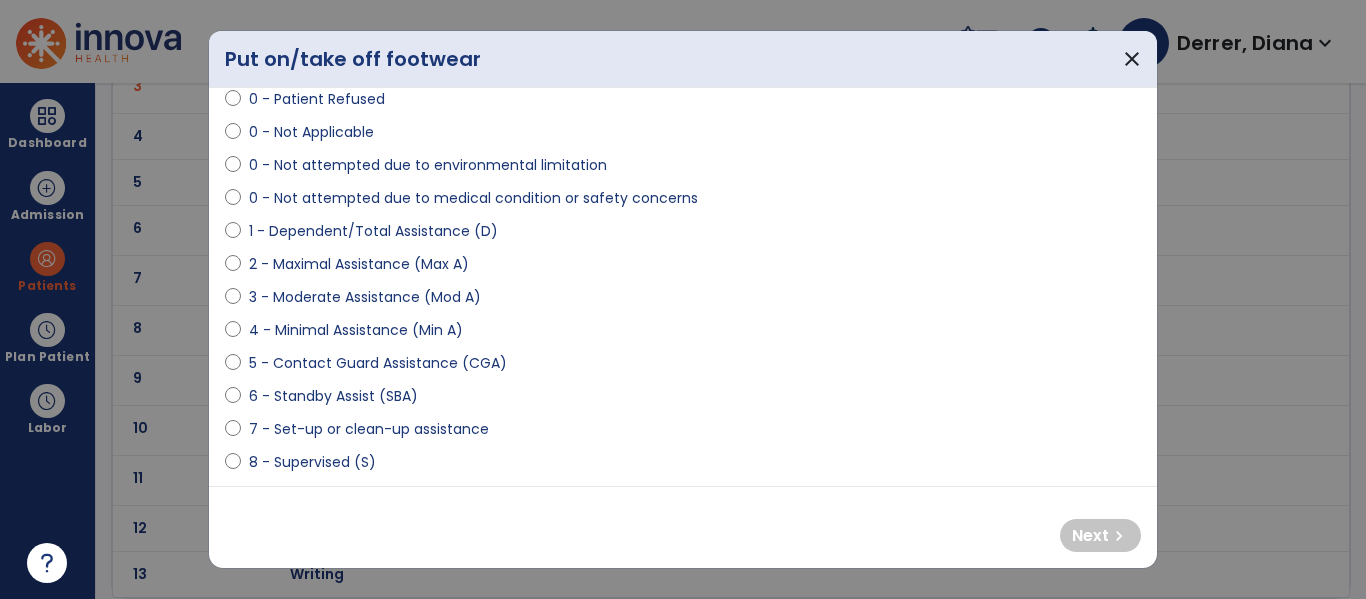 scroll, scrollTop: 176, scrollLeft: 0, axis: vertical 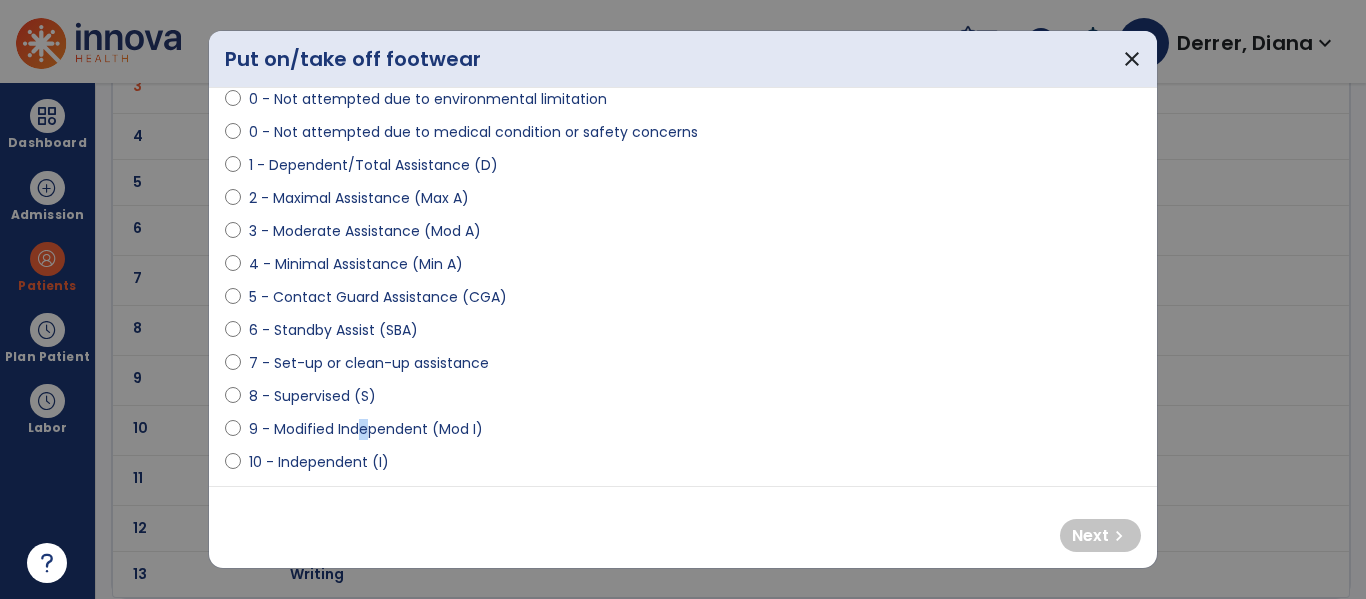 click on "9 - Modified Independent (Mod I)" at bounding box center [366, 429] 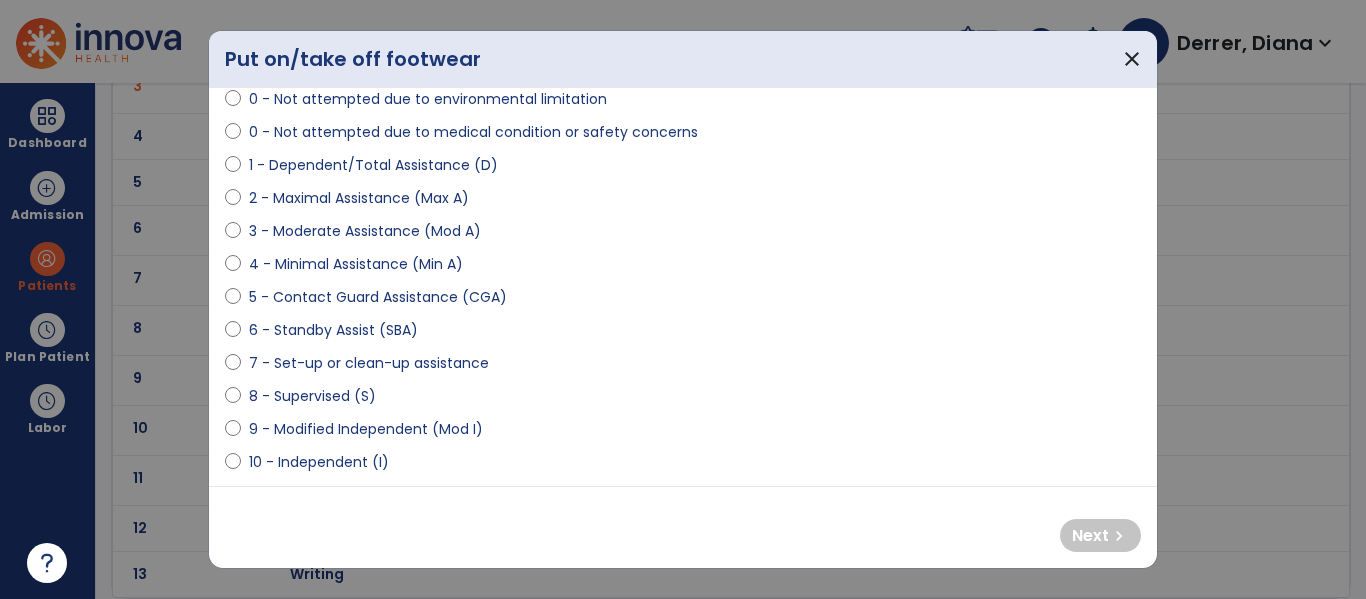 click on "10 - Independent (I)" at bounding box center [319, 462] 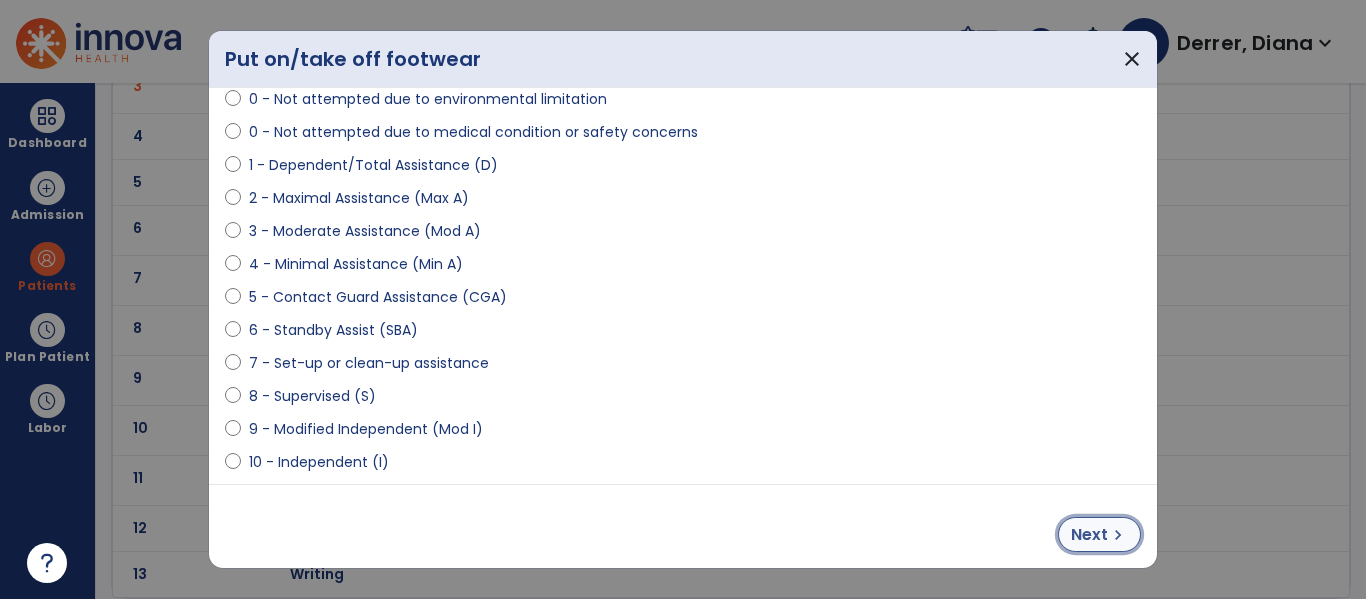 click on "Next  chevron_right" at bounding box center [1099, 534] 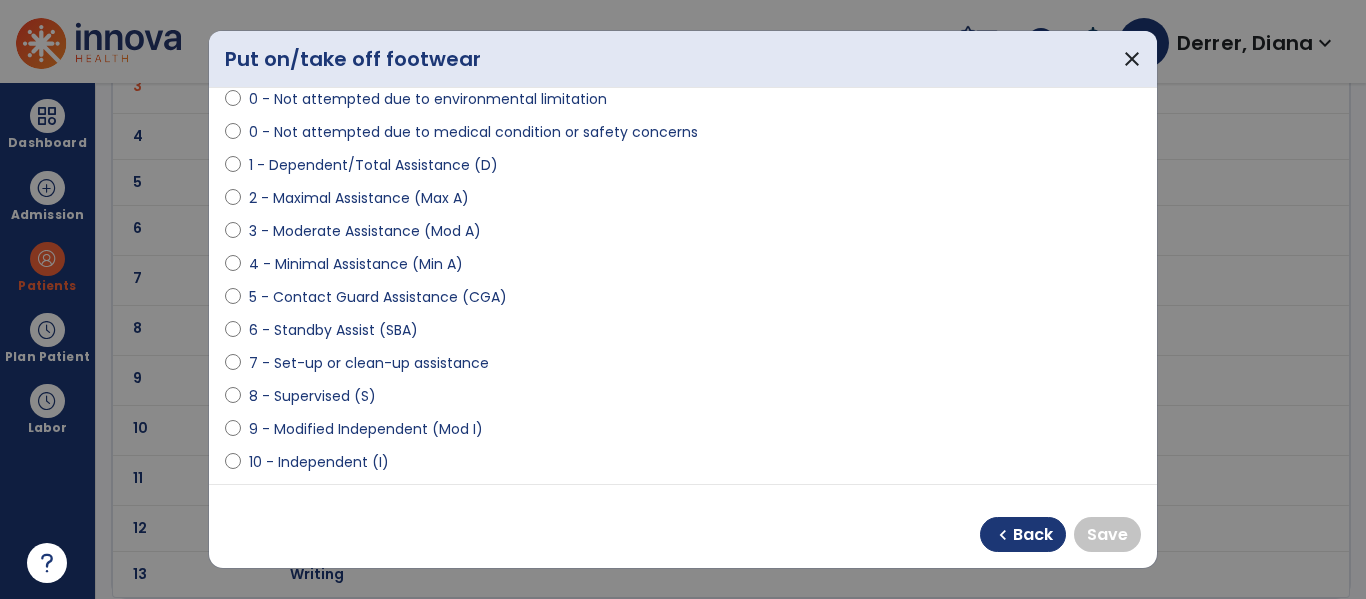 drag, startPoint x: 316, startPoint y: 461, endPoint x: 443, endPoint y: 463, distance: 127.01575 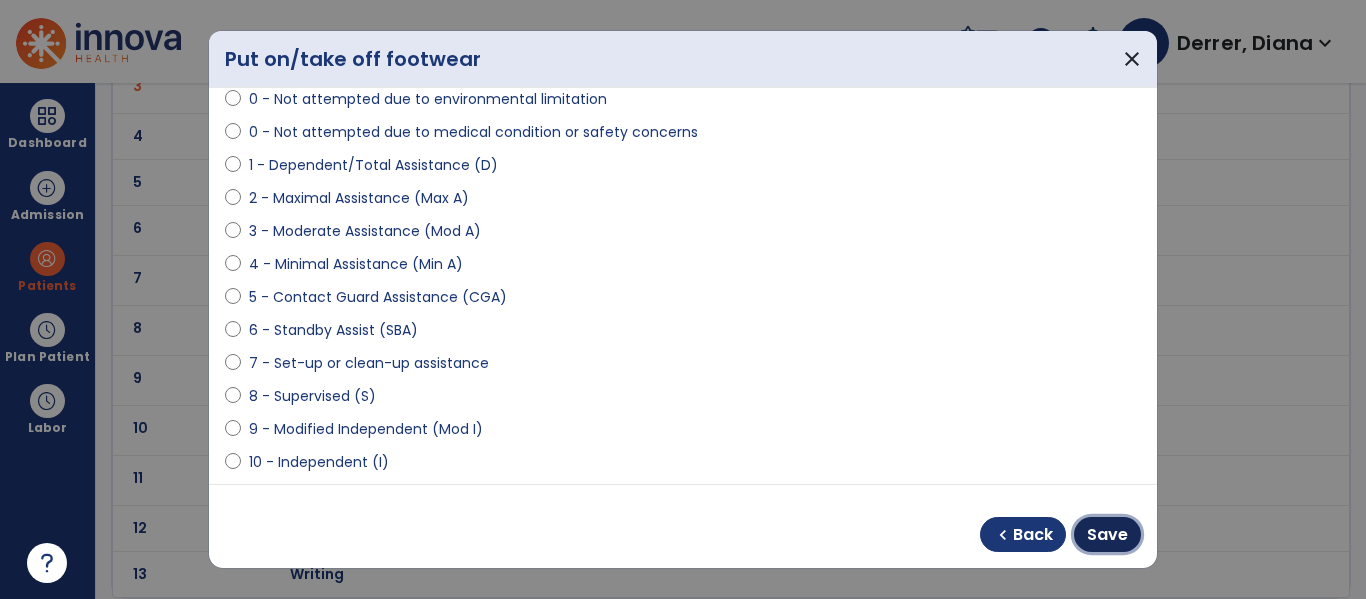 click on "Save" at bounding box center [1107, 534] 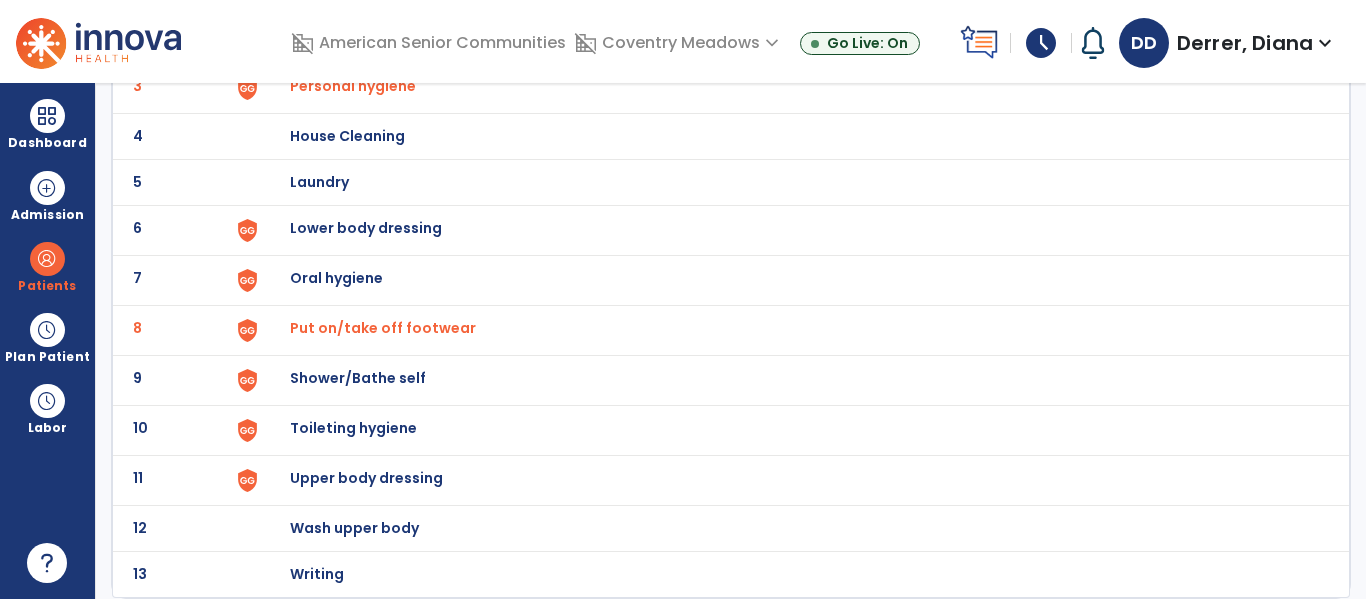 click on "Upper body dressing" at bounding box center [403, -10] 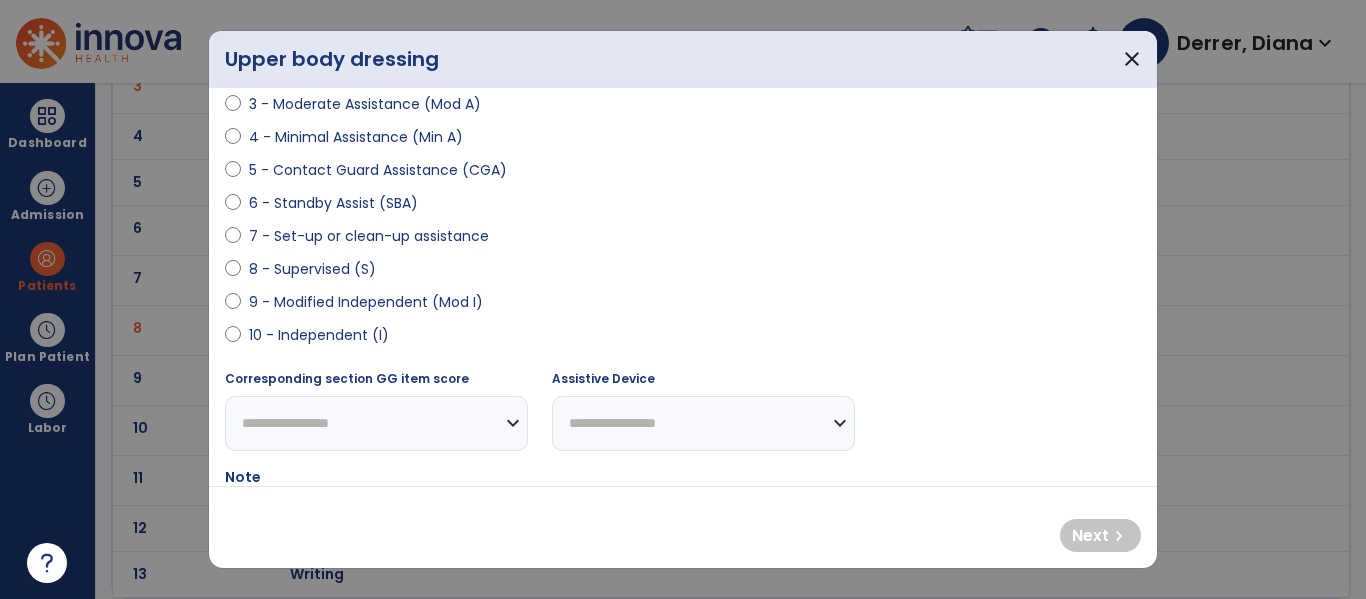 click on "10 - Independent (I)" at bounding box center (319, 335) 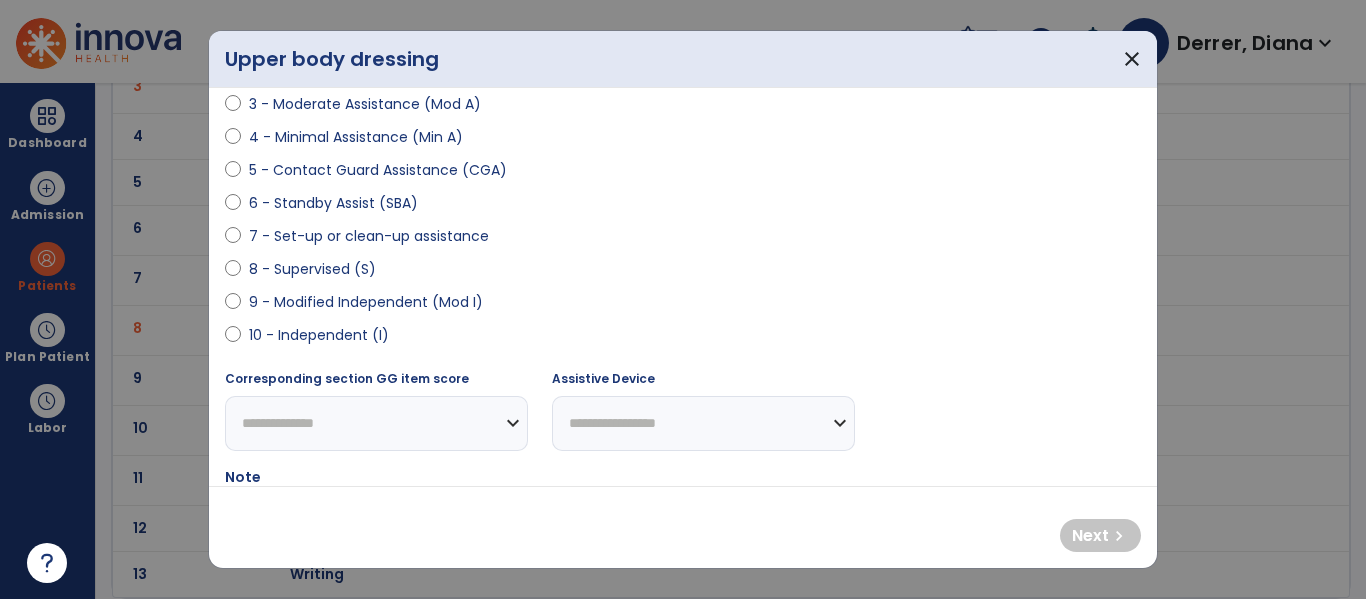 scroll, scrollTop: 306, scrollLeft: 0, axis: vertical 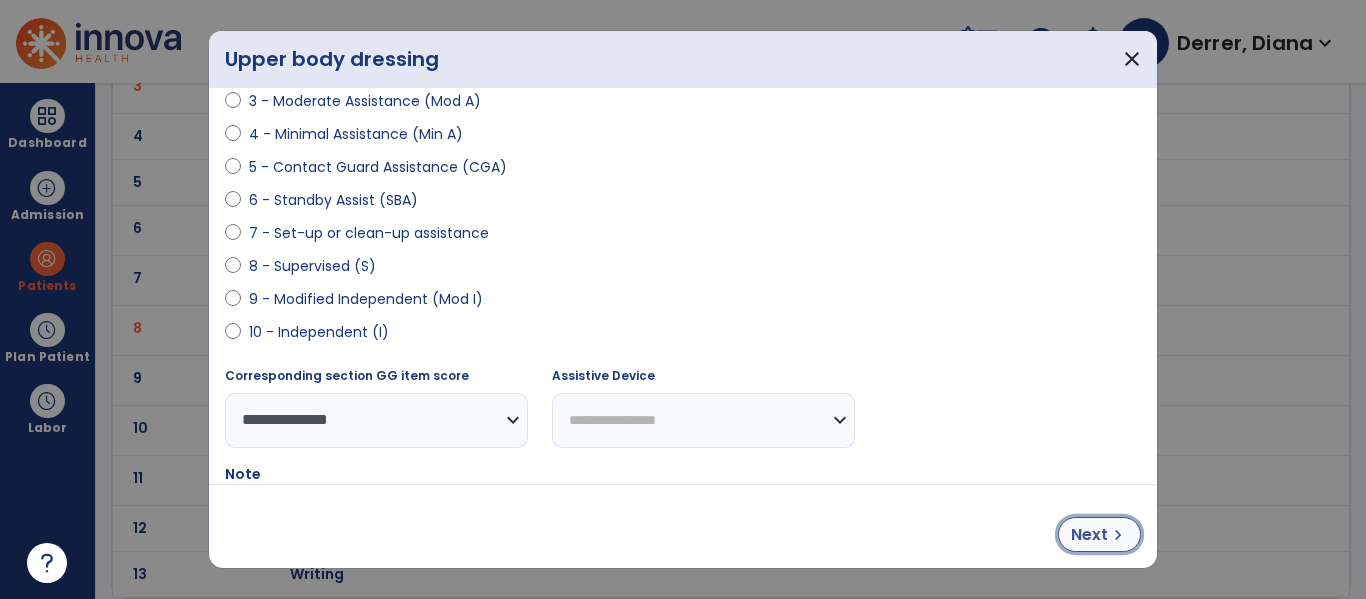 click on "Next" at bounding box center [1089, 535] 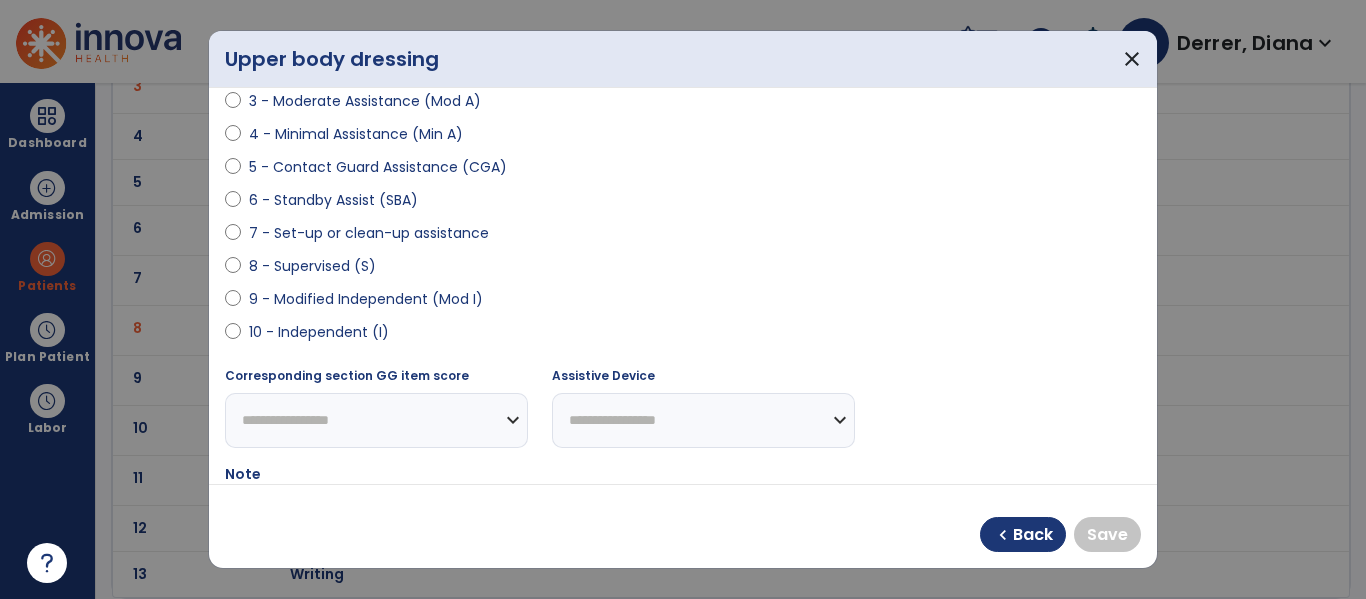 click on "10 - Independent (I)" at bounding box center [319, 332] 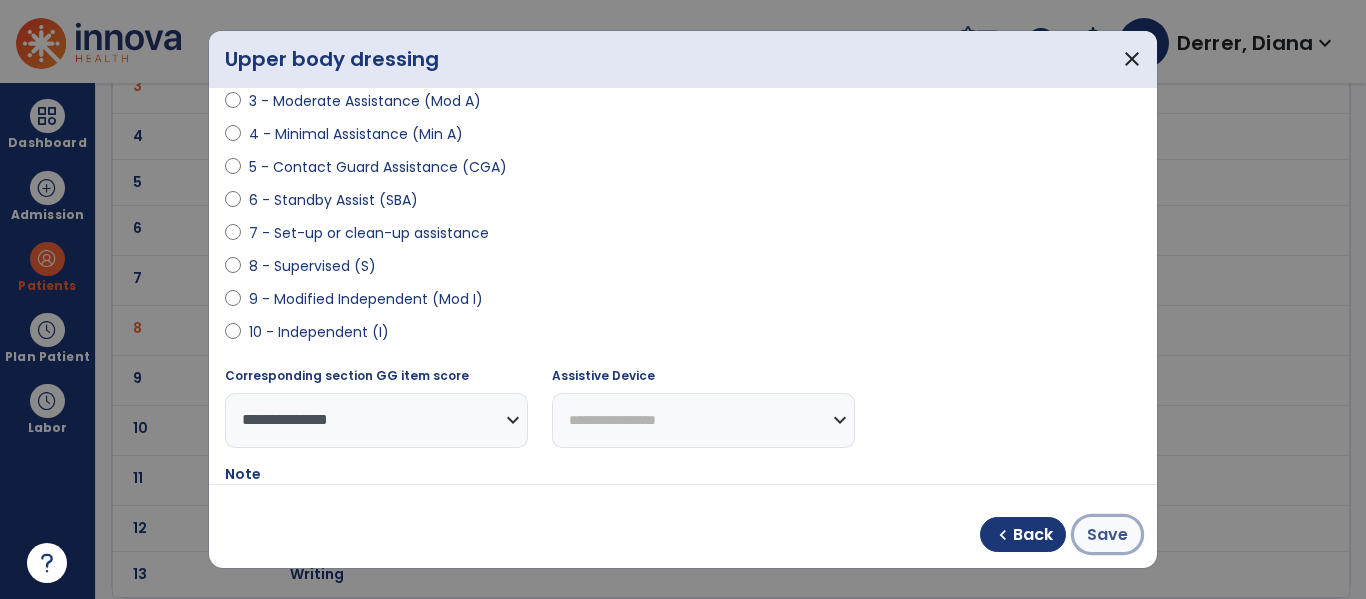 click on "Save" at bounding box center [1107, 535] 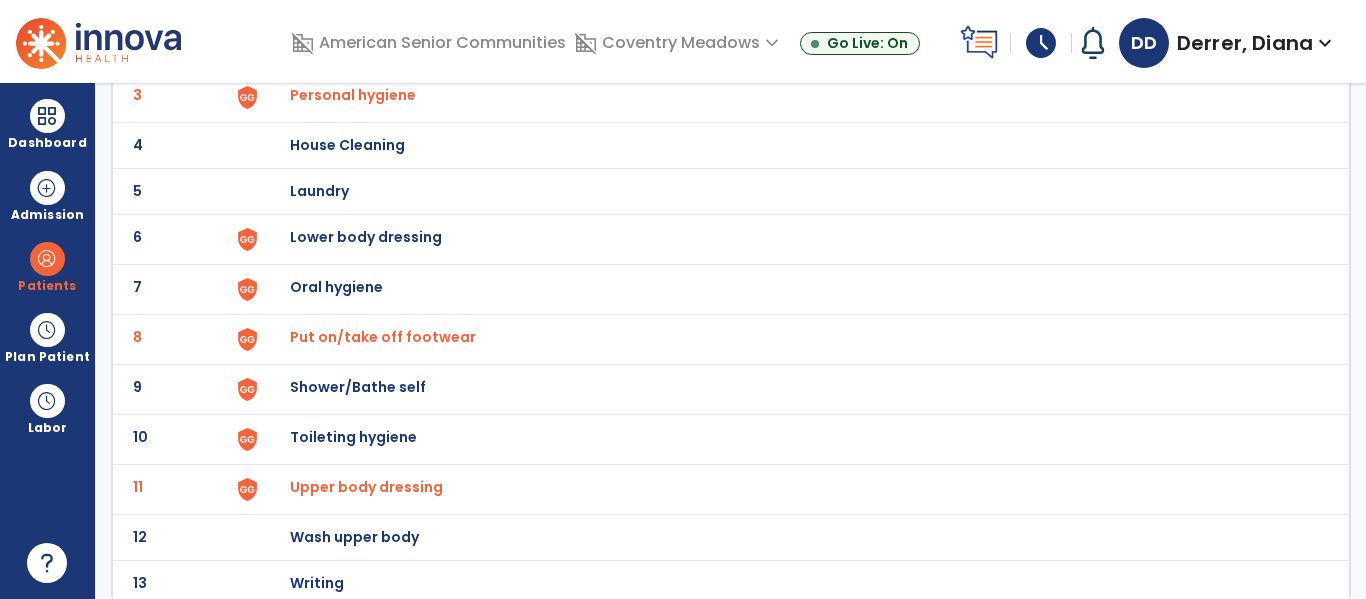 scroll, scrollTop: 272, scrollLeft: 0, axis: vertical 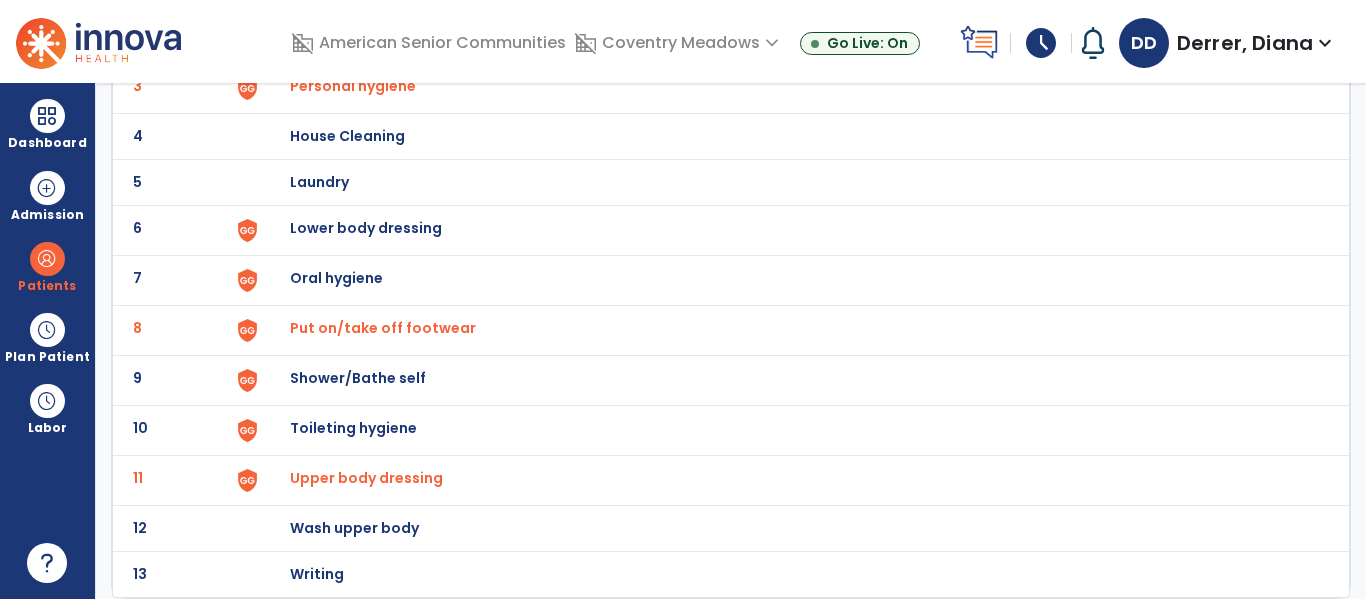 click on "Lower body dressing" at bounding box center [789, -10] 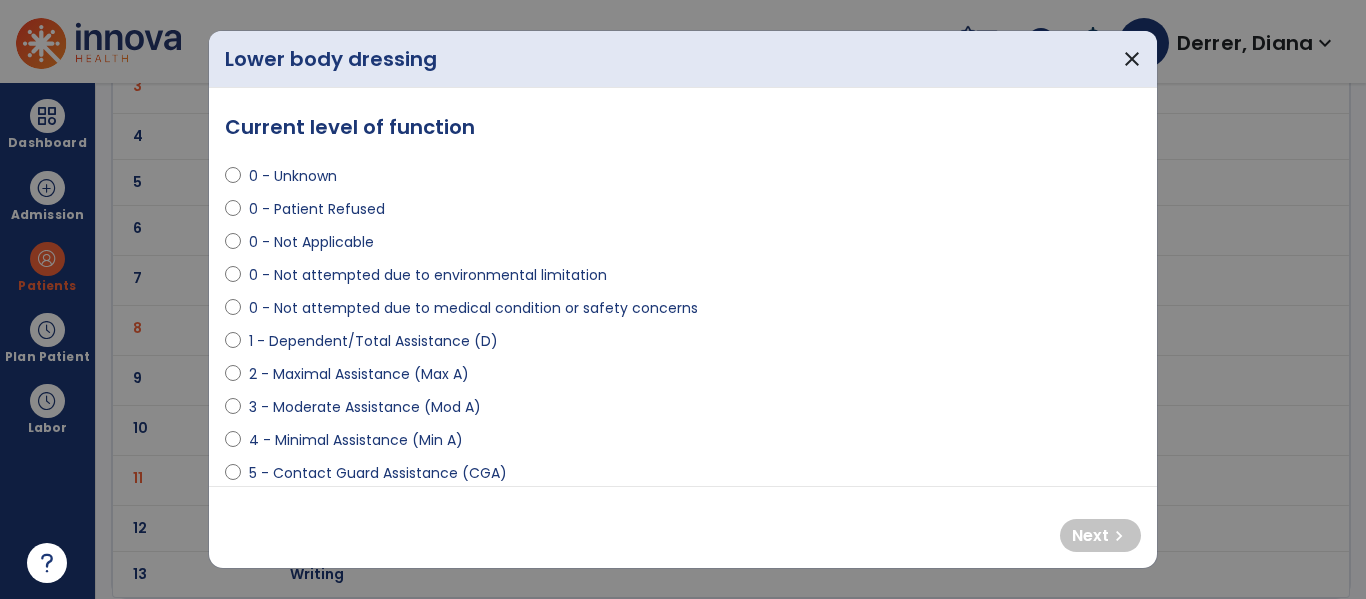 click on "5 - Contact Guard Assistance (CGA)" at bounding box center [378, 473] 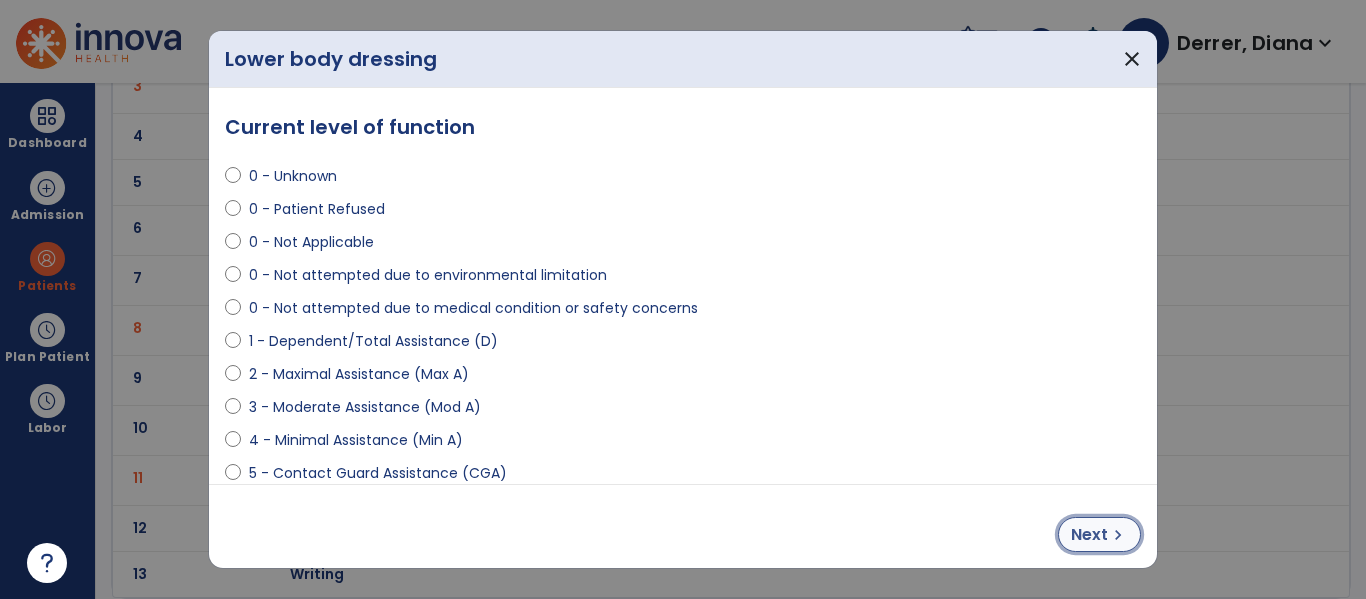click on "Next" at bounding box center [1089, 535] 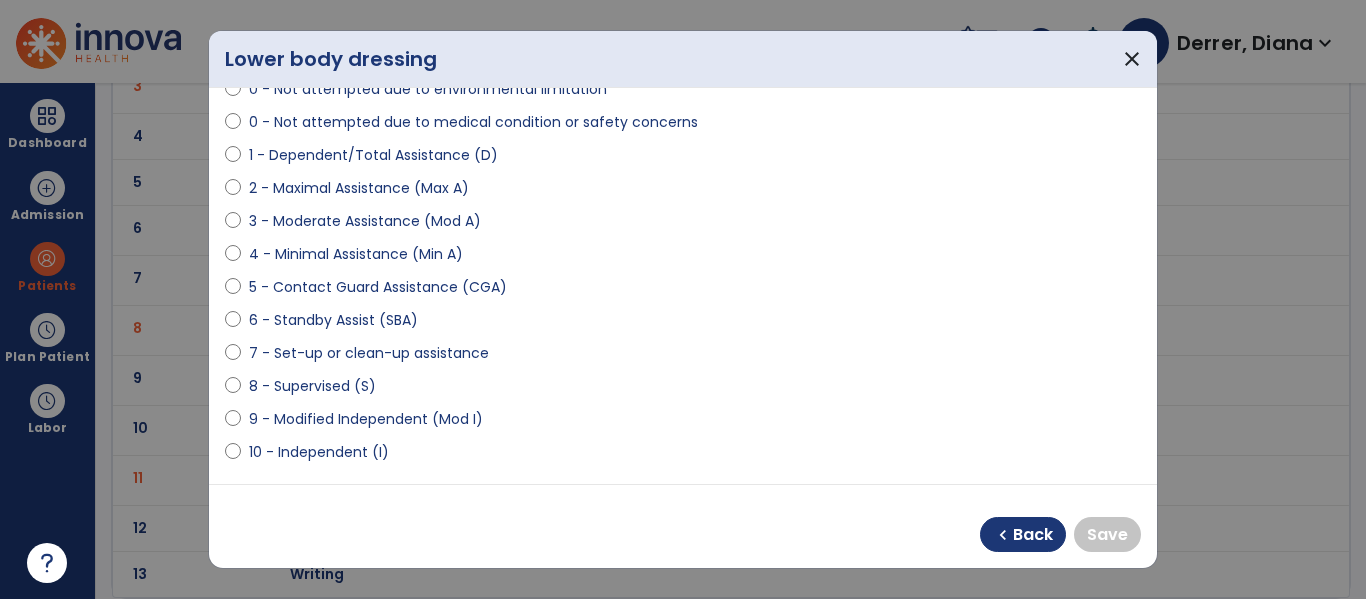 scroll, scrollTop: 231, scrollLeft: 0, axis: vertical 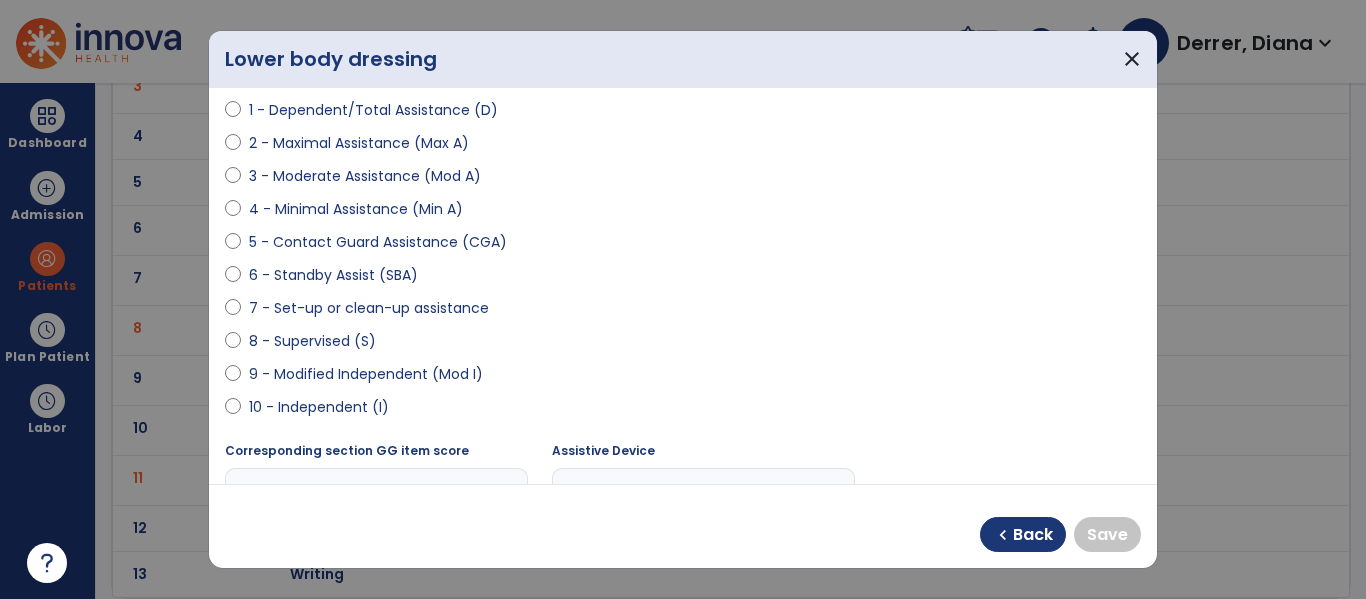 click on "10 - Independent (I)" at bounding box center [319, 407] 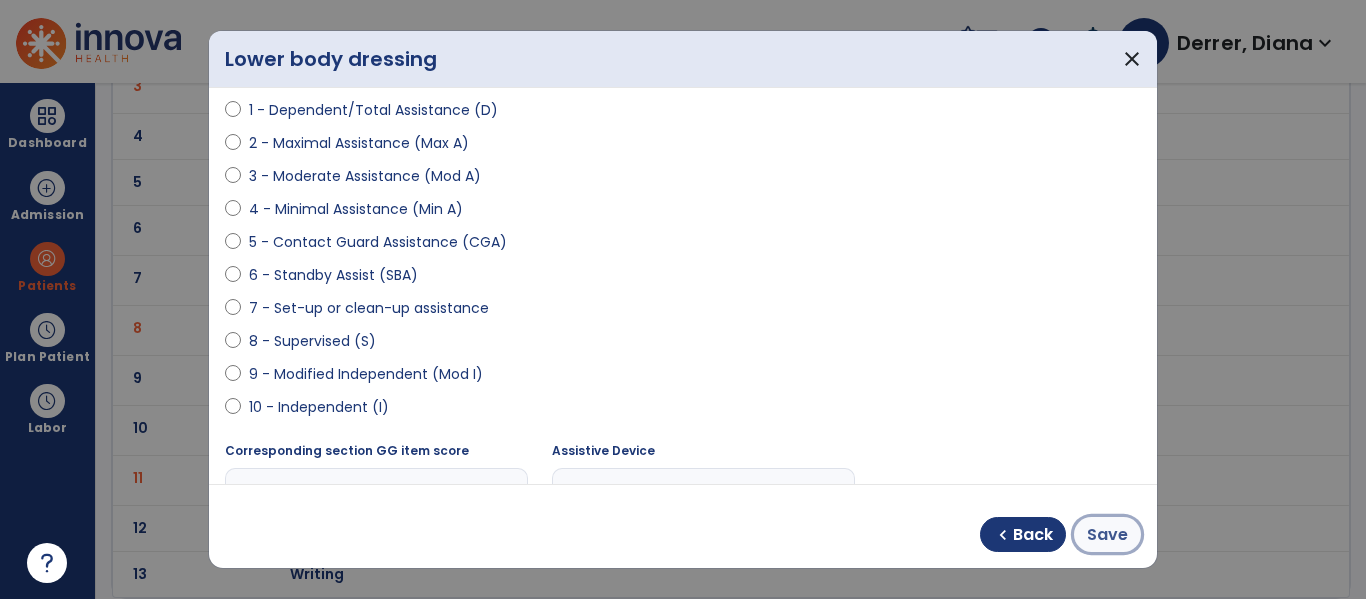 click on "Save" at bounding box center (1107, 535) 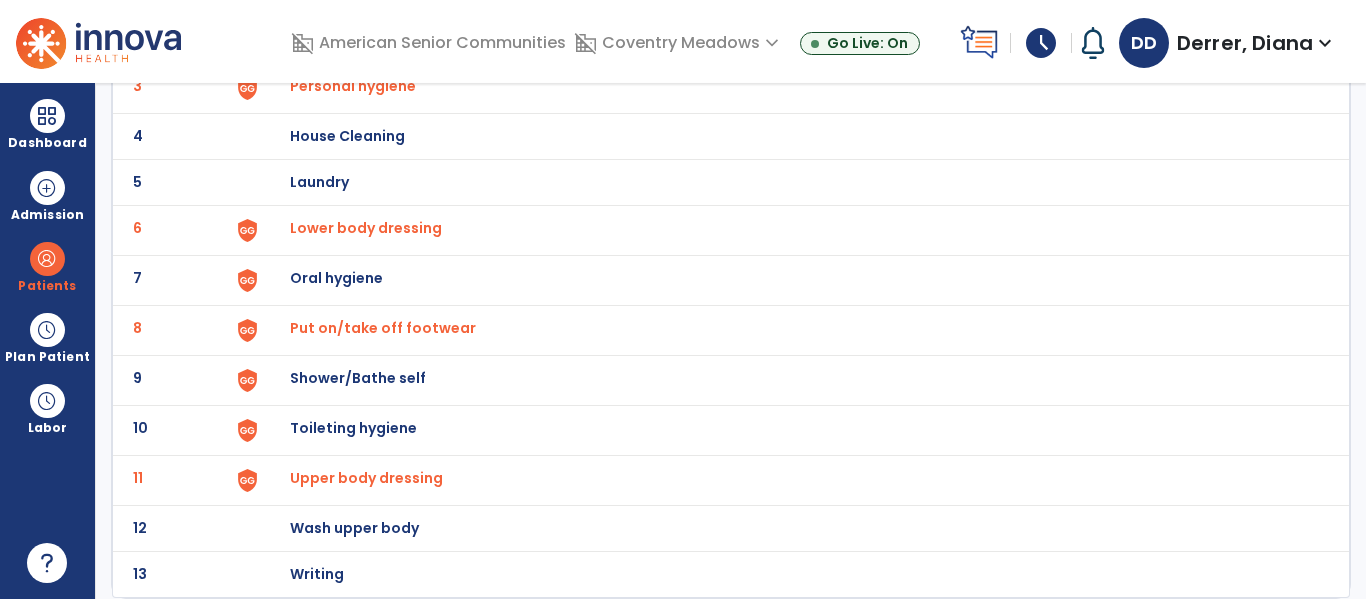 click on "Shower/Bathe self" at bounding box center [403, -10] 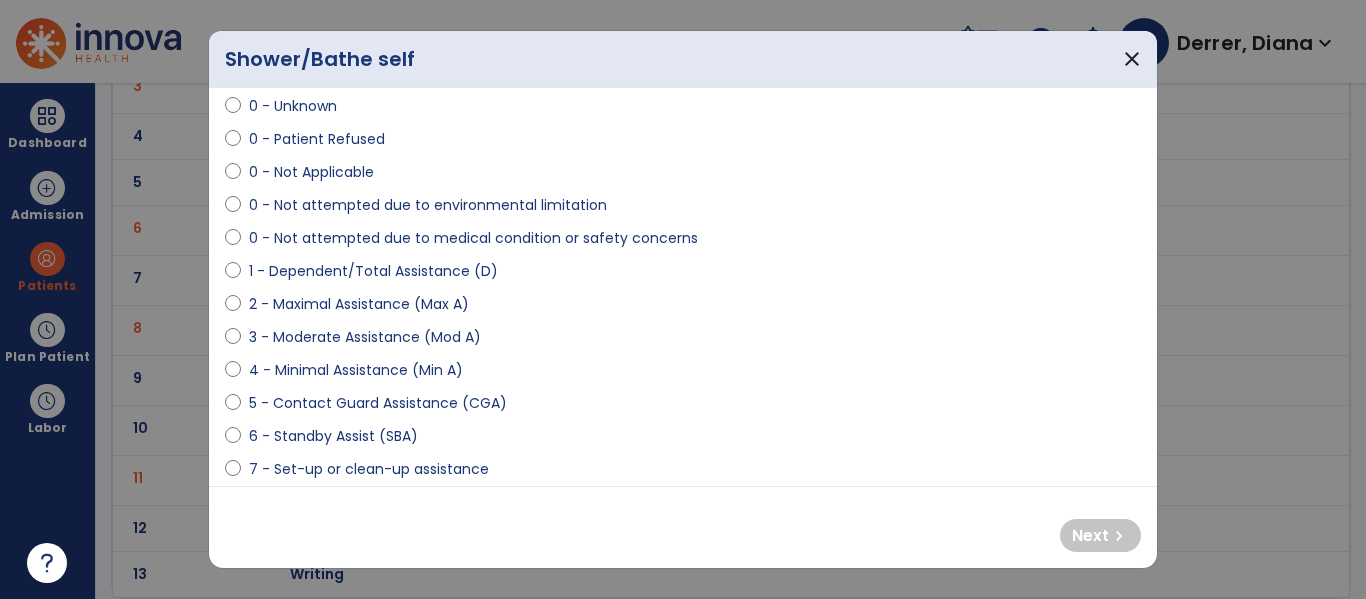 scroll, scrollTop: 72, scrollLeft: 0, axis: vertical 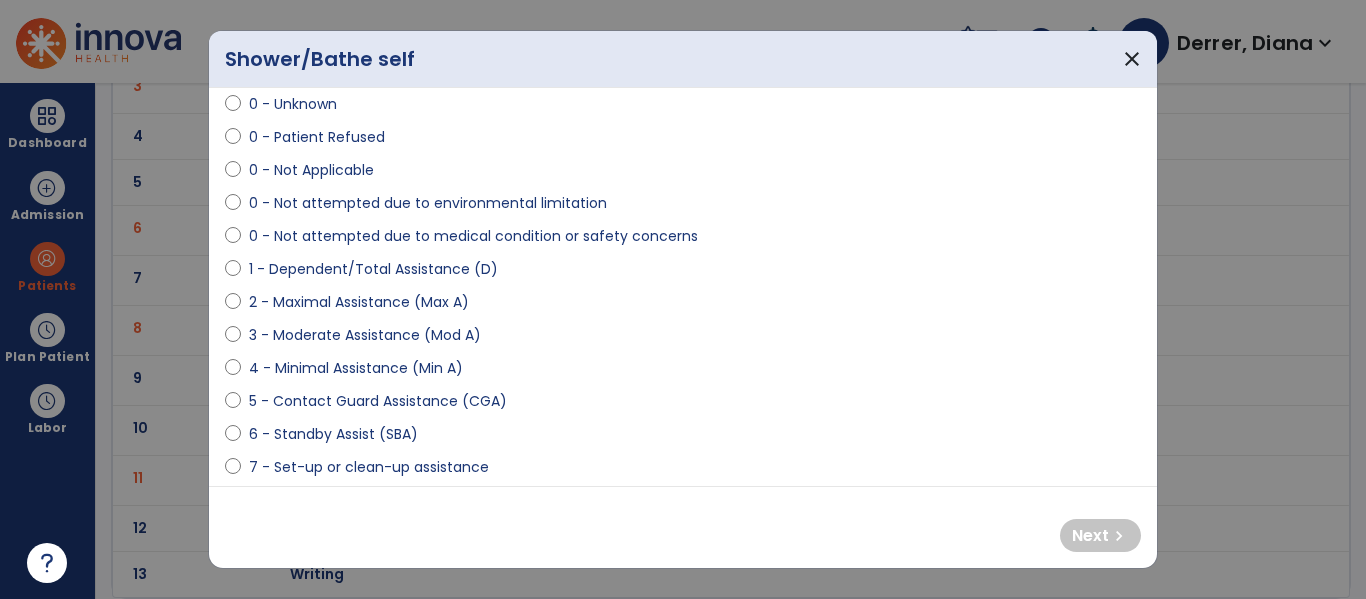click on "4 - Minimal Assistance (Min A)" at bounding box center [356, 368] 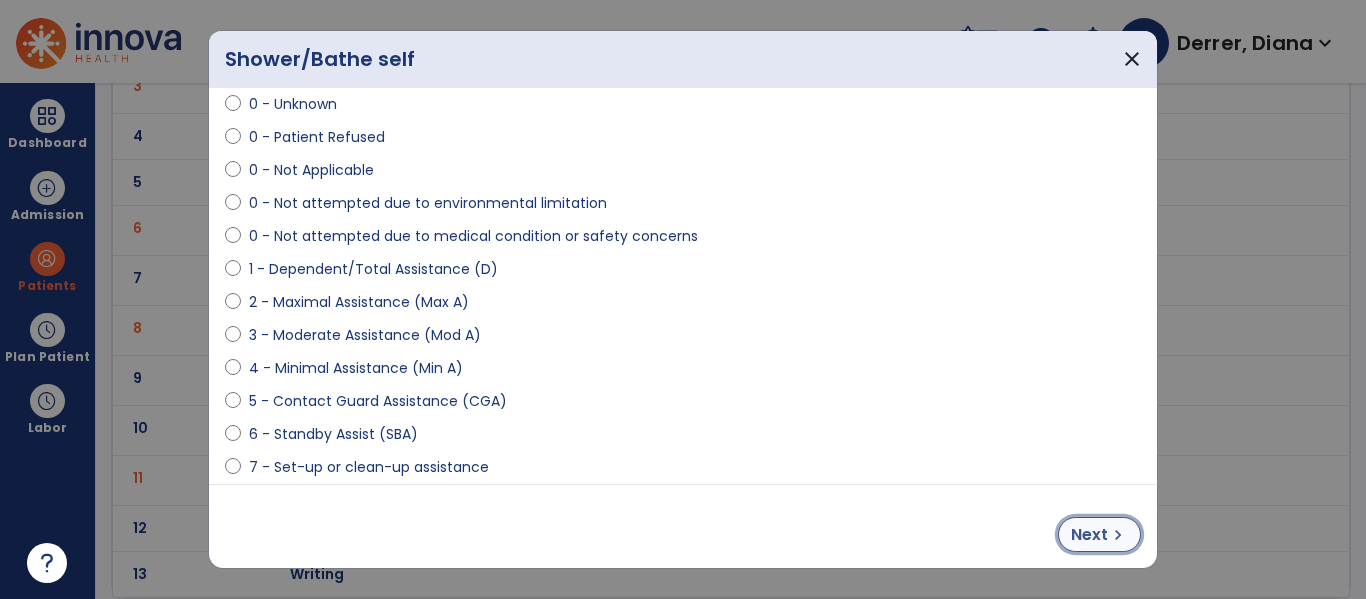 click on "chevron_right" at bounding box center (1118, 535) 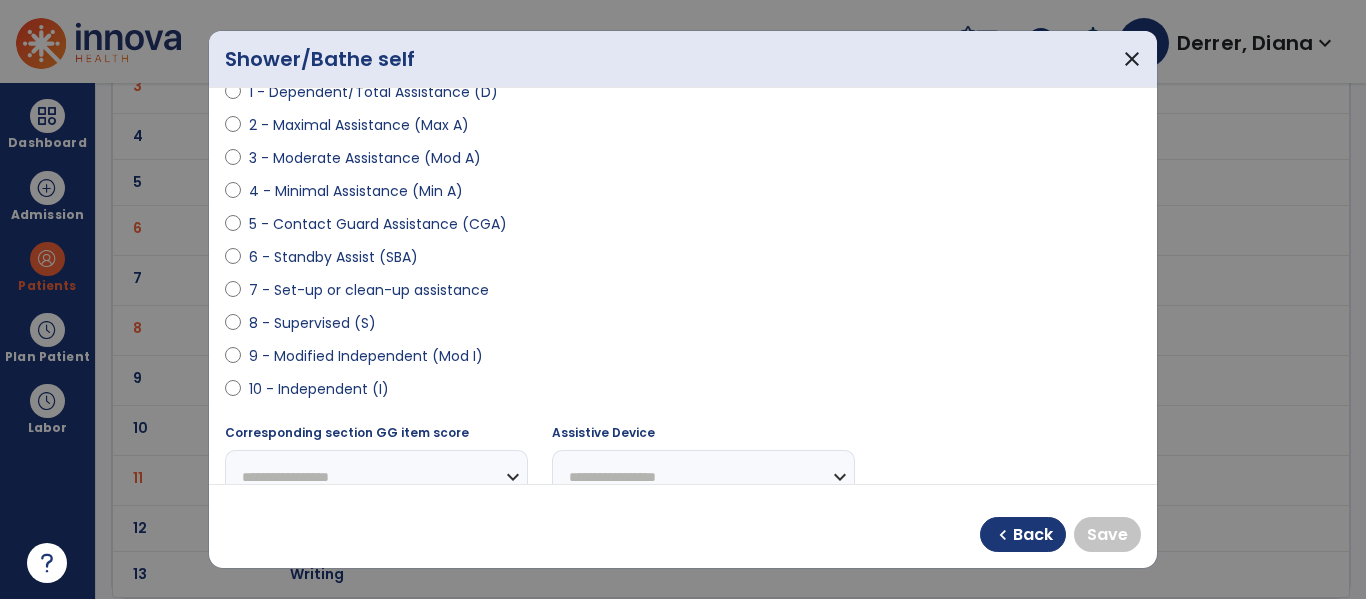 scroll, scrollTop: 250, scrollLeft: 0, axis: vertical 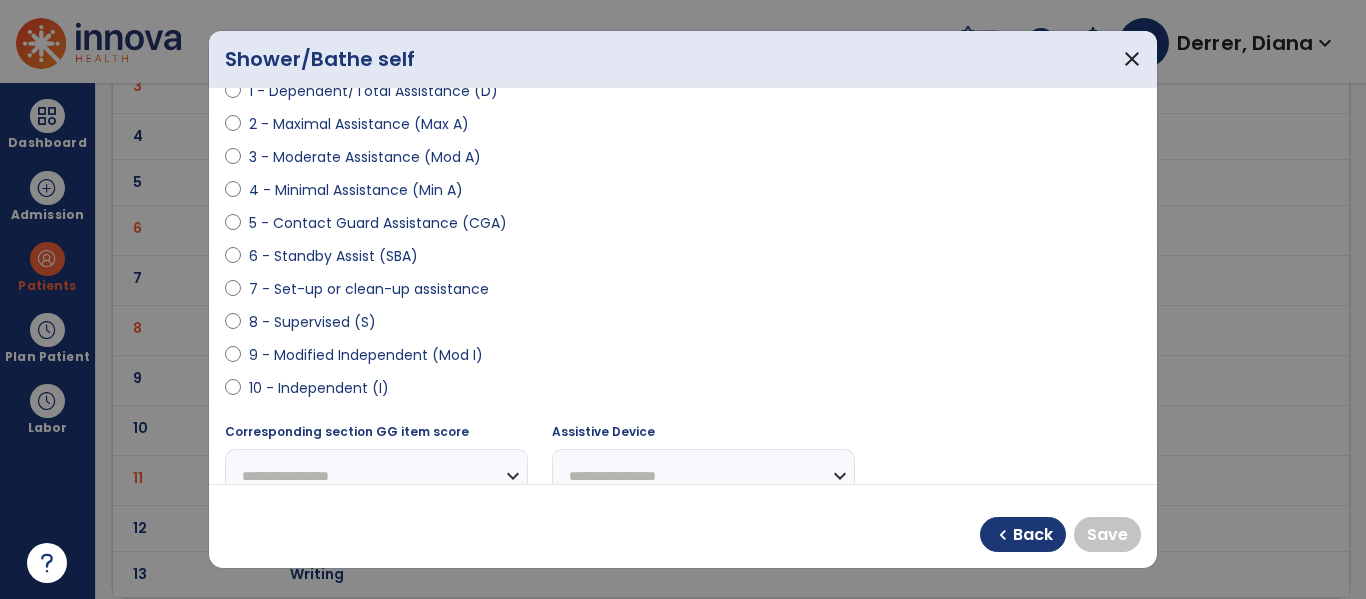 click on "10 - Independent (I)" at bounding box center (319, 388) 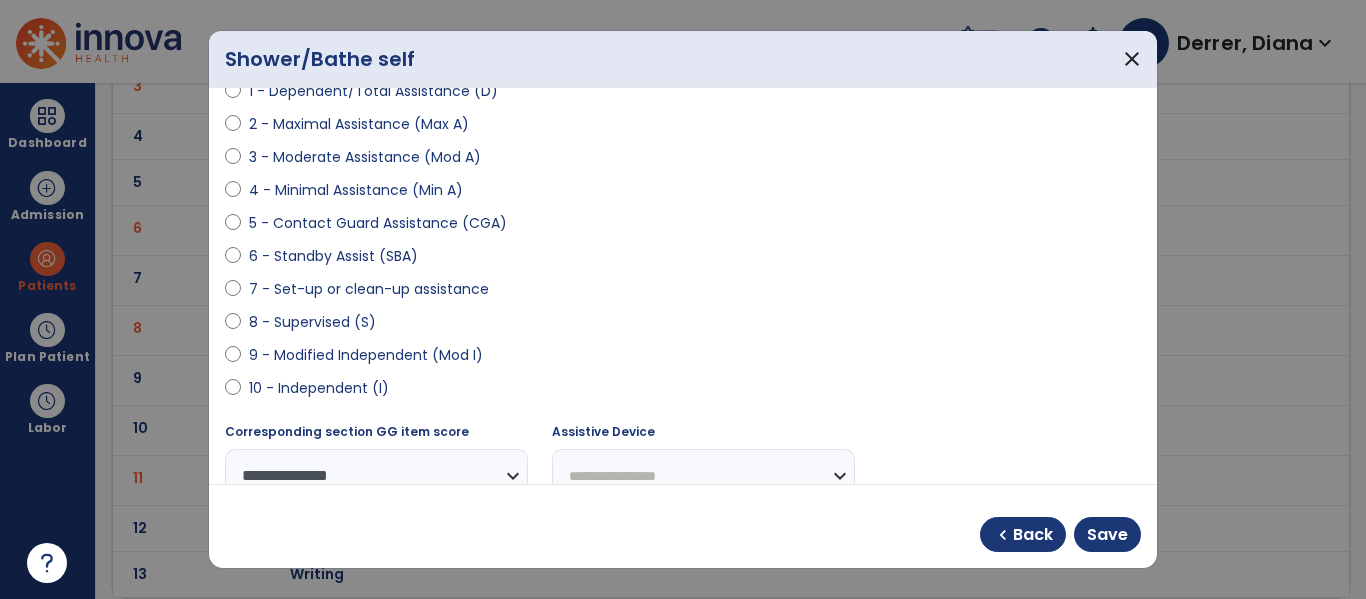click on "9 - Modified Independent (Mod I)" at bounding box center (366, 355) 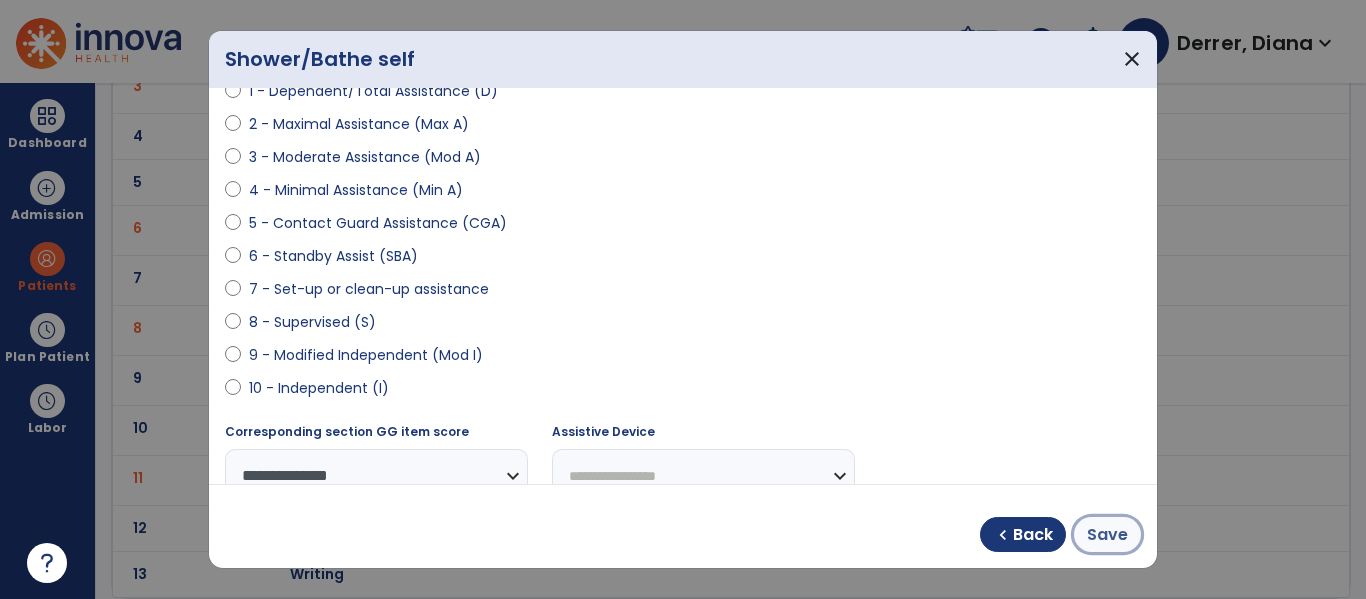 click on "Save" at bounding box center [1107, 535] 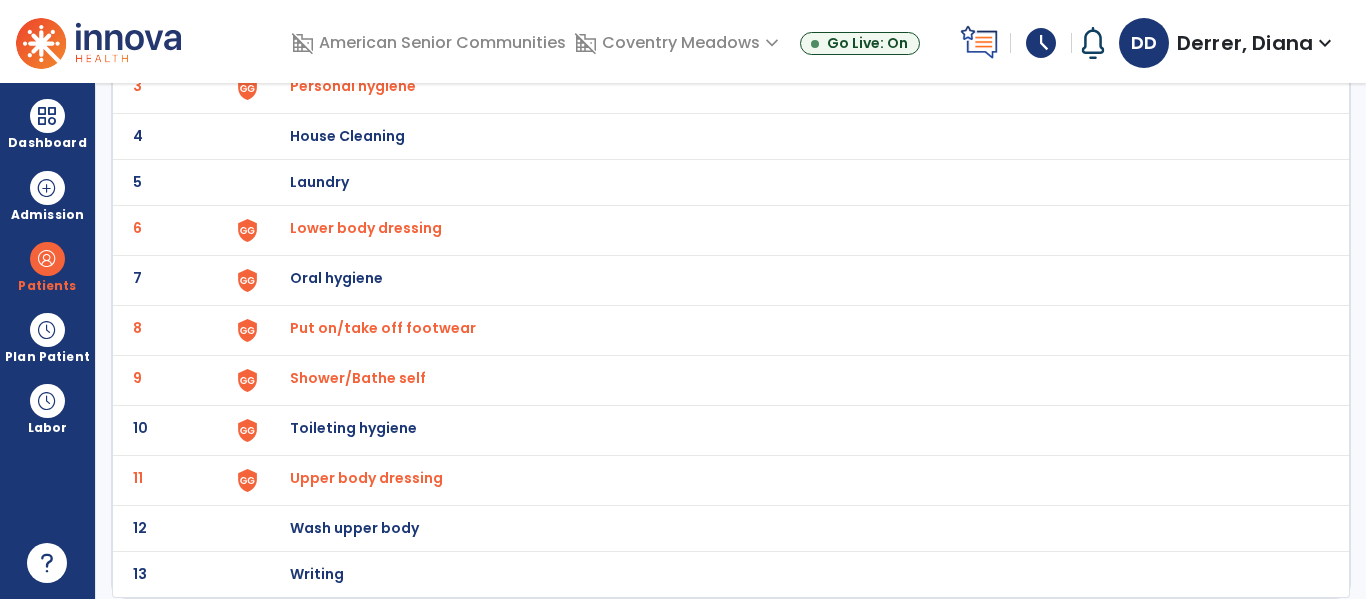 click on "Toileting hygiene" at bounding box center (403, -10) 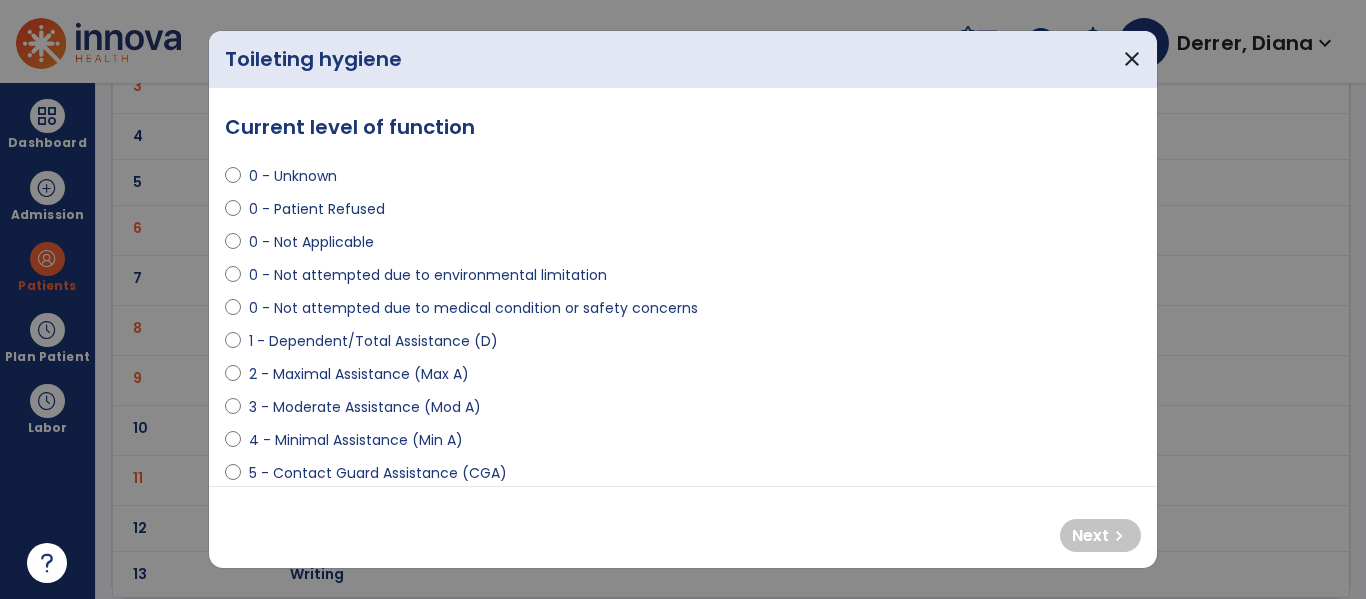 click on "3 - Moderate Assistance (Mod A)" at bounding box center [365, 407] 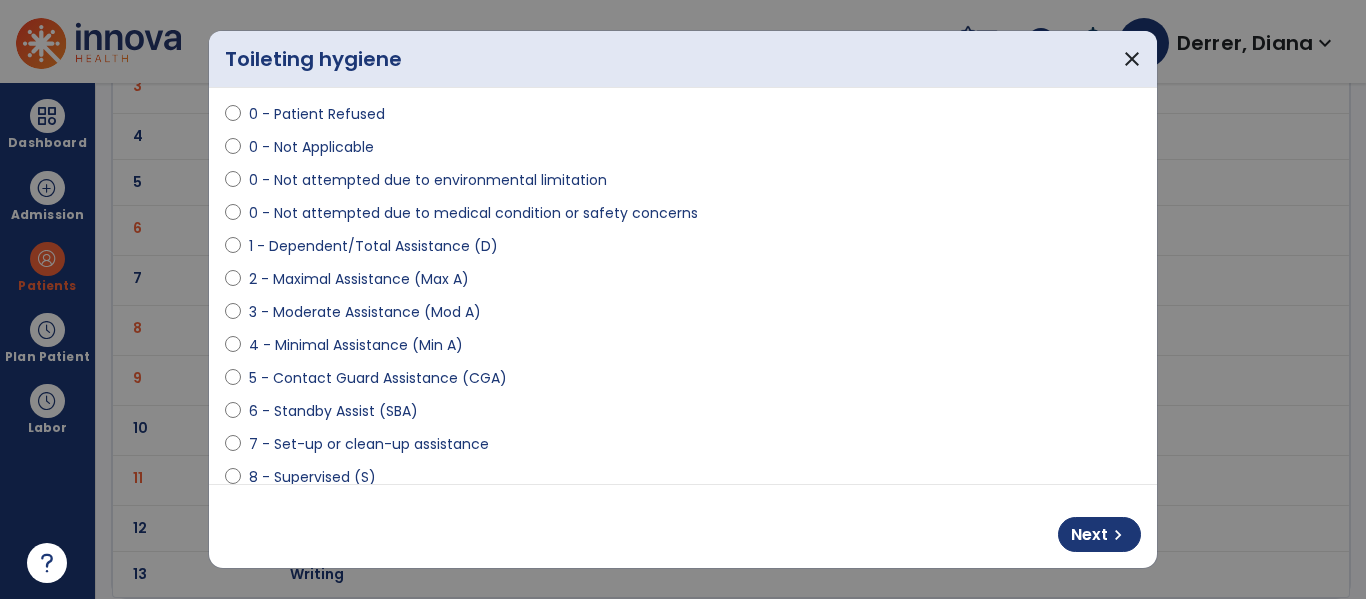 scroll, scrollTop: 101, scrollLeft: 0, axis: vertical 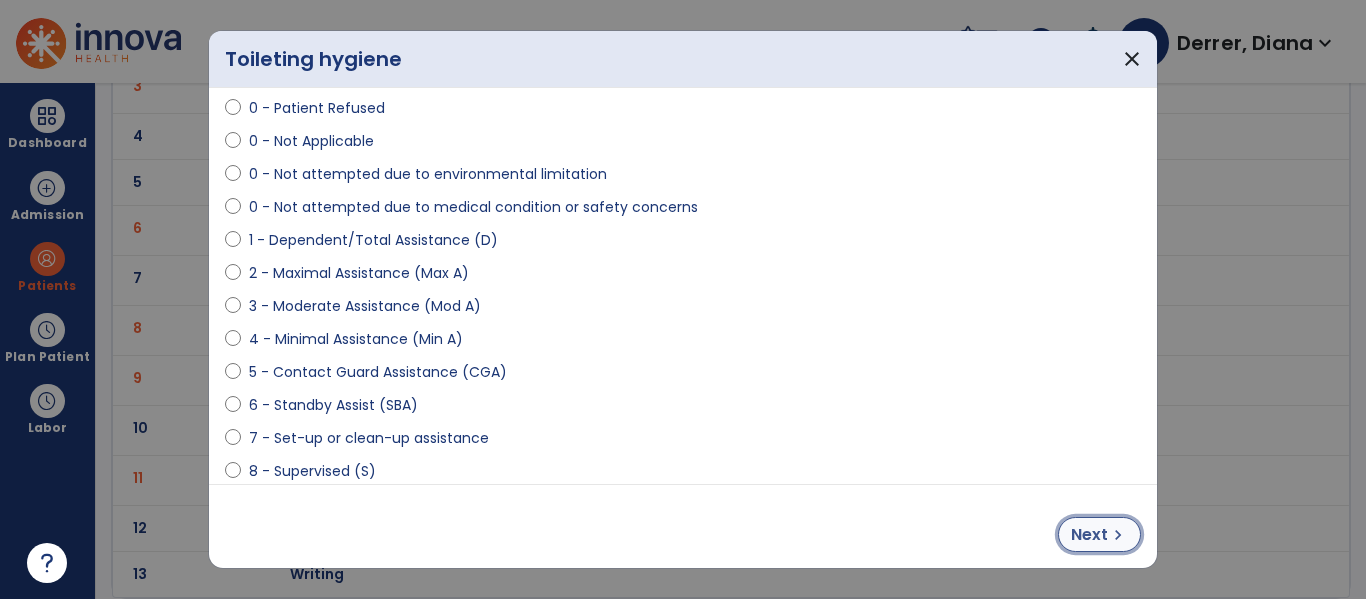 click on "chevron_right" at bounding box center [1118, 535] 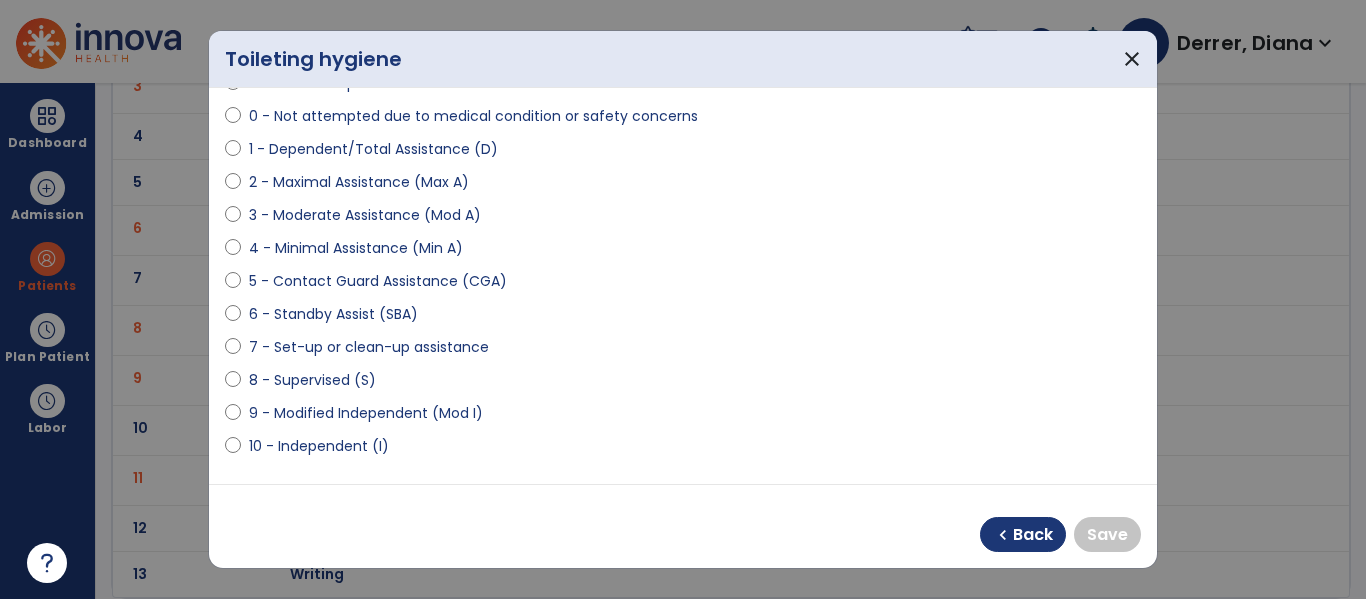 scroll, scrollTop: 206, scrollLeft: 0, axis: vertical 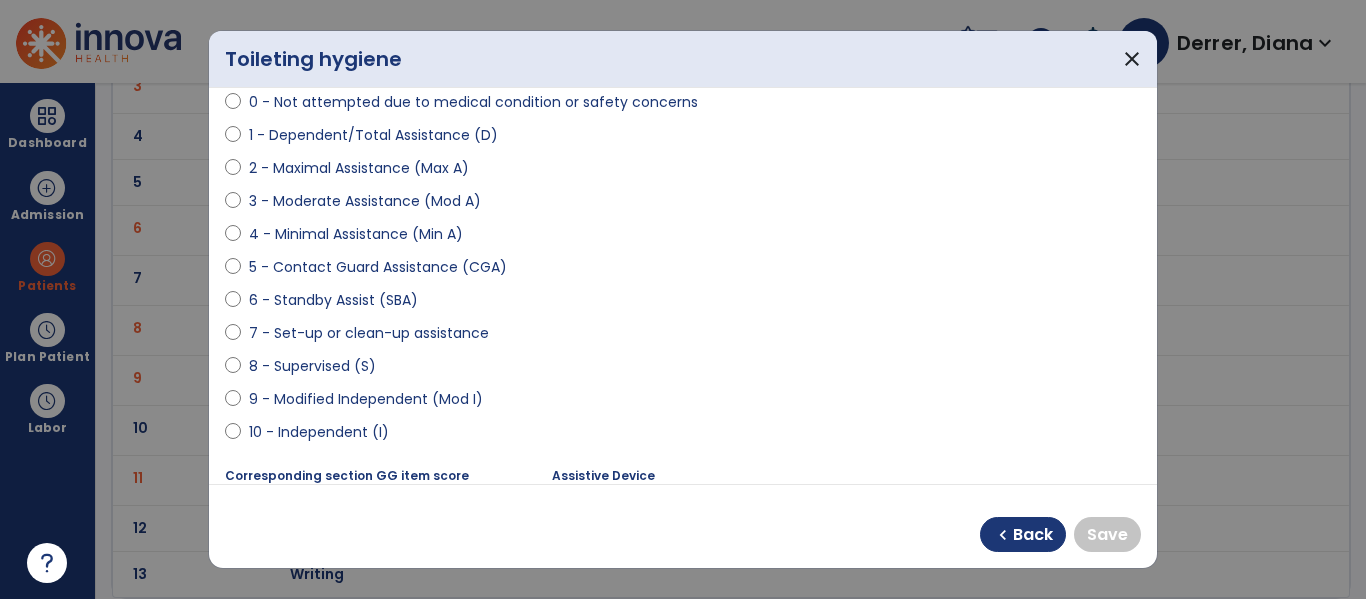 click on "10 - Independent (I)" at bounding box center (319, 432) 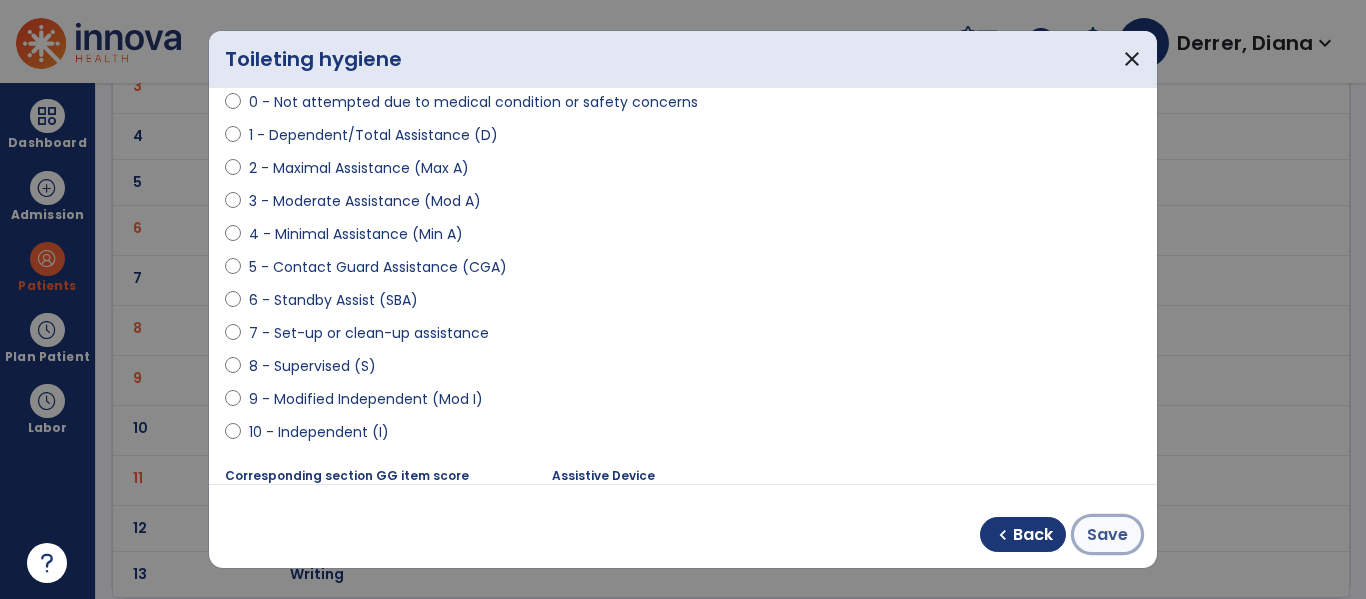 click on "Save" at bounding box center [1107, 535] 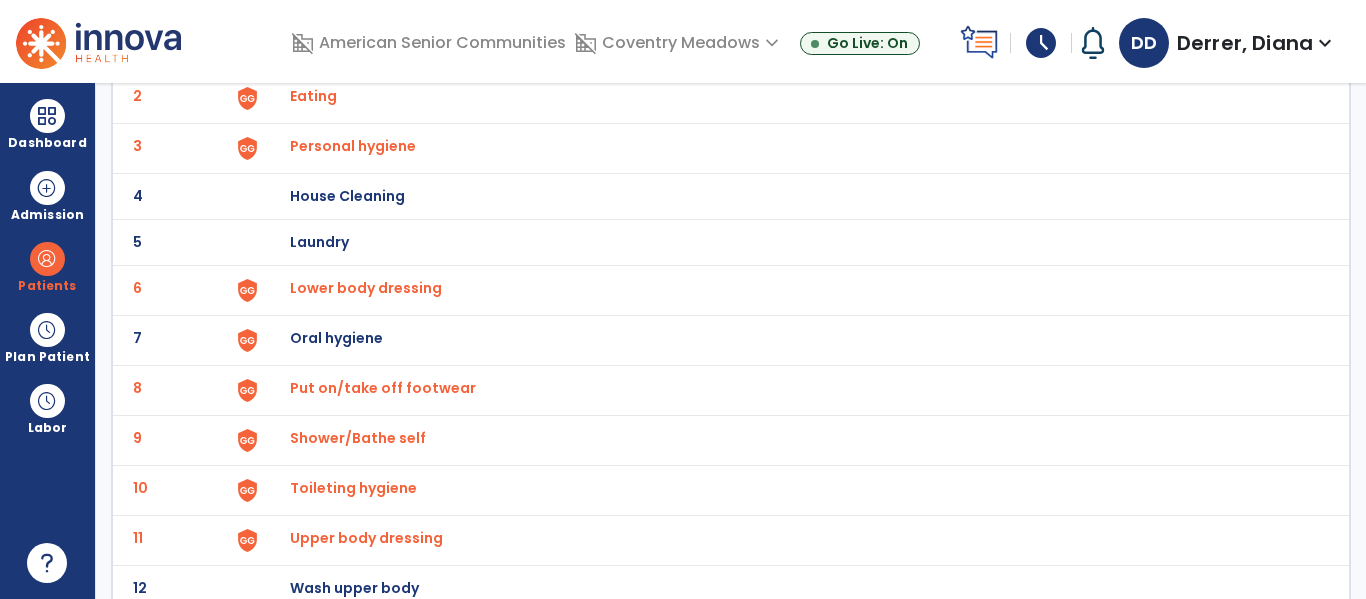 scroll, scrollTop: 190, scrollLeft: 0, axis: vertical 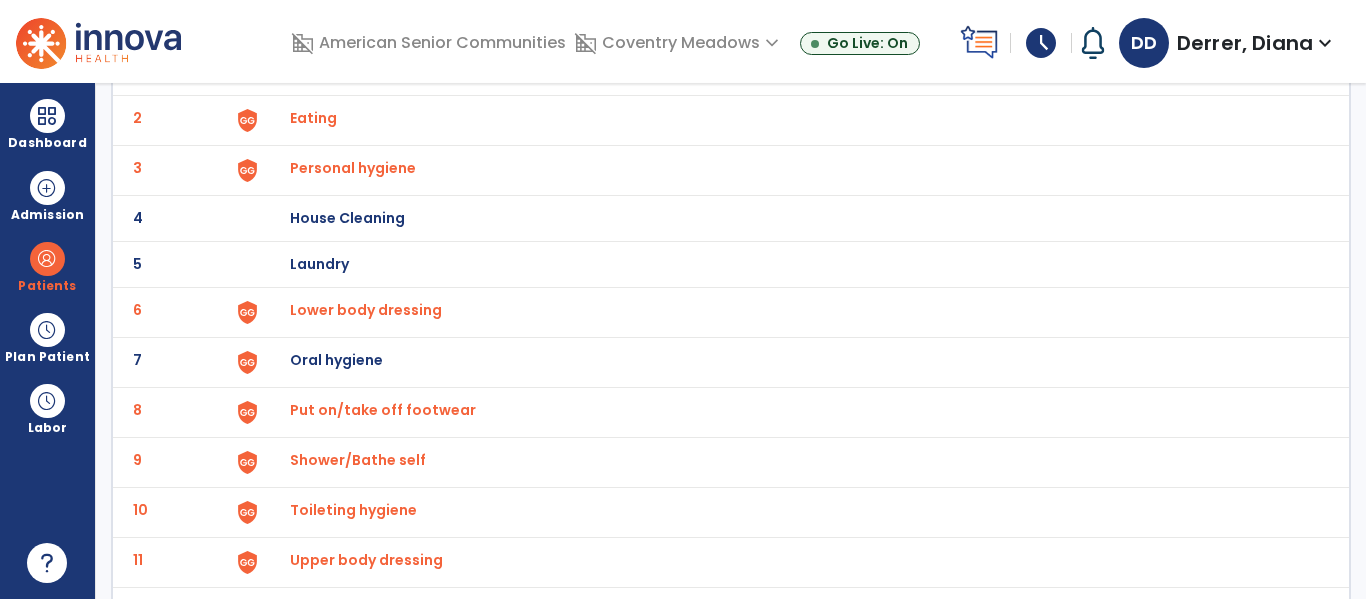 click on "Oral hygiene" at bounding box center (403, 72) 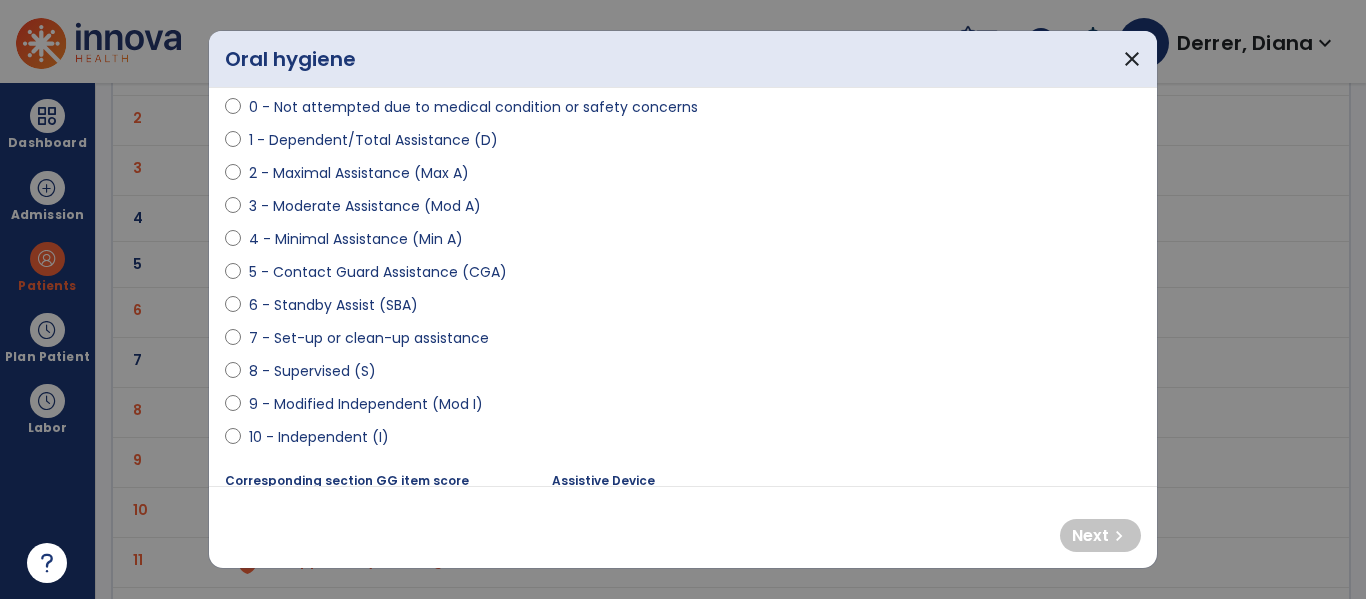 scroll, scrollTop: 209, scrollLeft: 0, axis: vertical 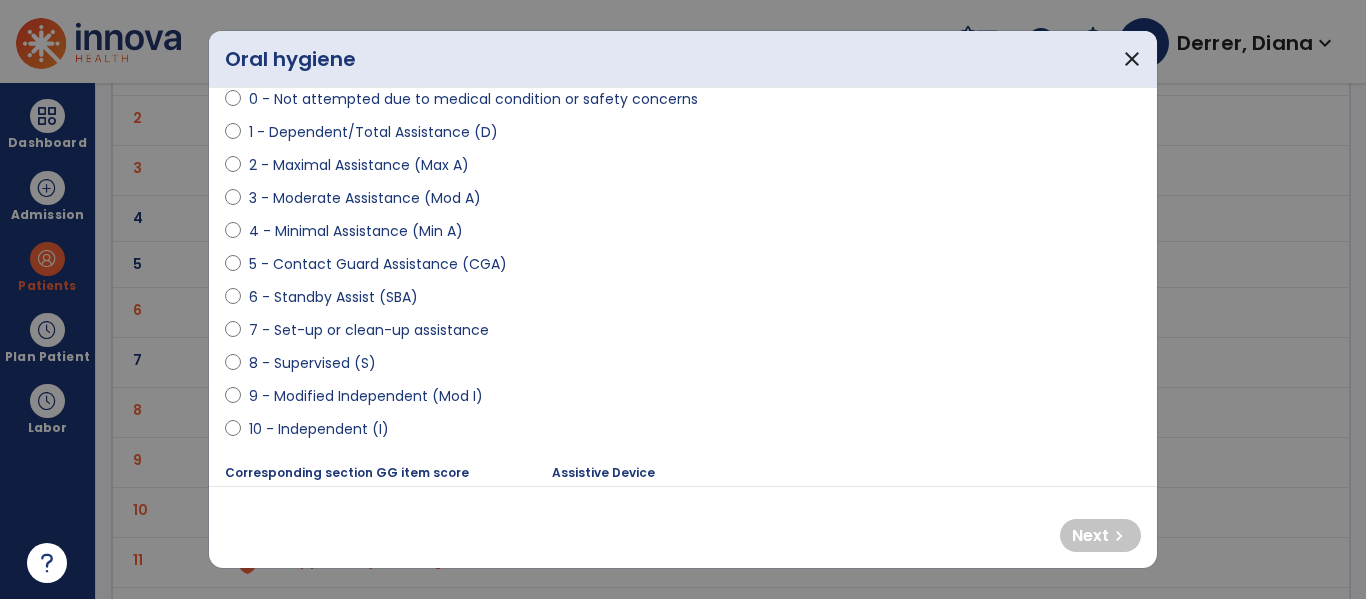 click on "9 - Modified Independent (Mod I)" at bounding box center (366, 396) 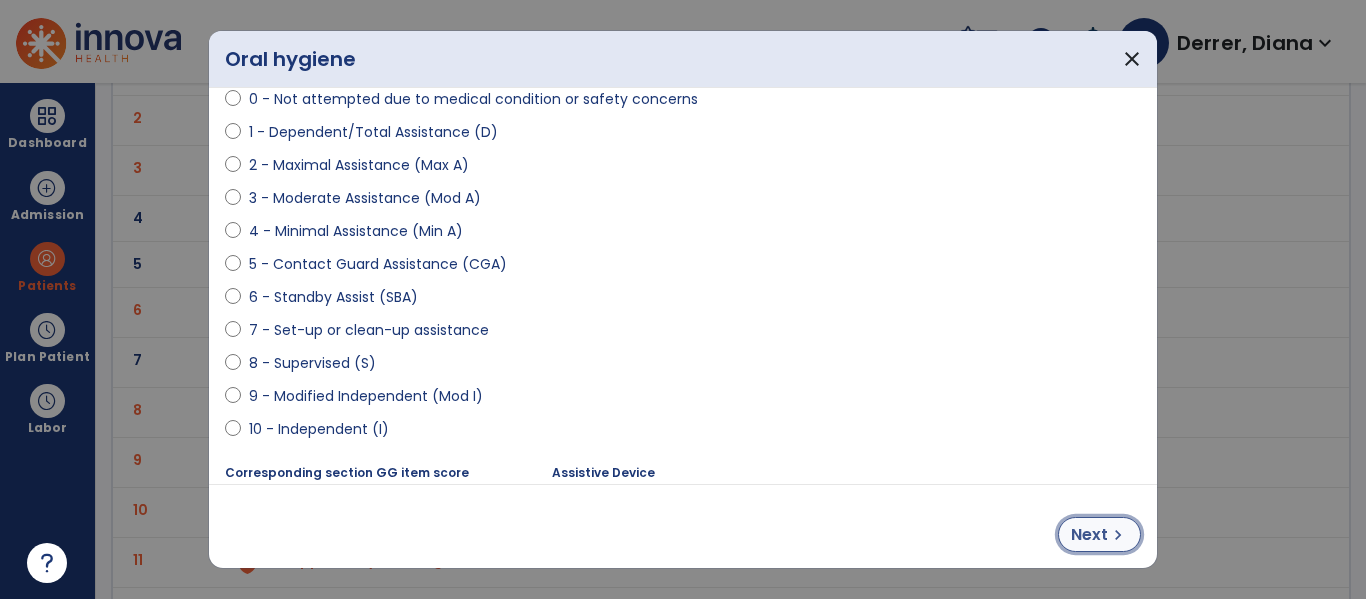 click on "Next" at bounding box center (1089, 535) 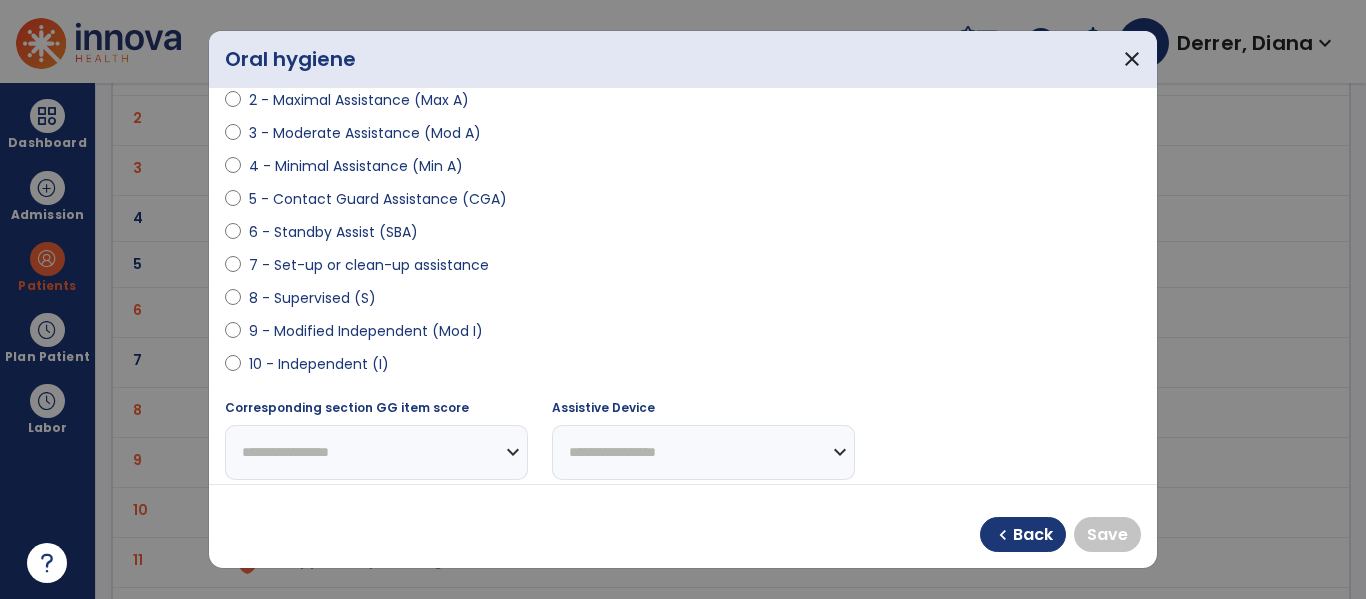 scroll, scrollTop: 282, scrollLeft: 0, axis: vertical 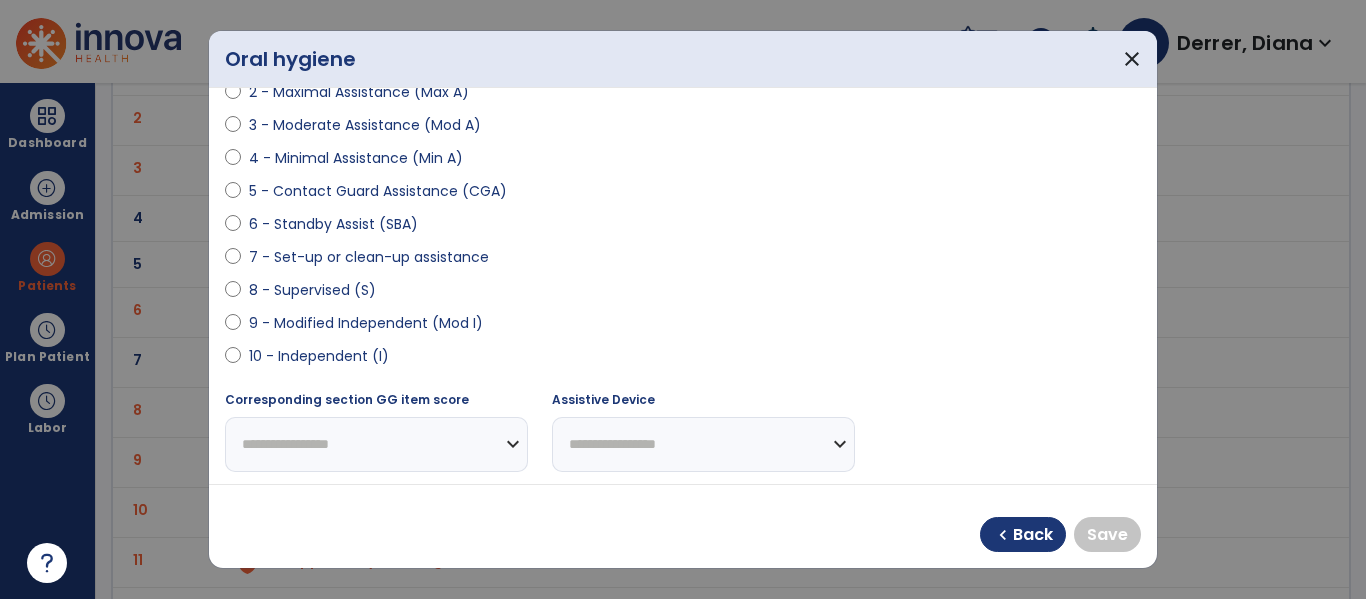click on "10 - Independent (I)" at bounding box center [319, 356] 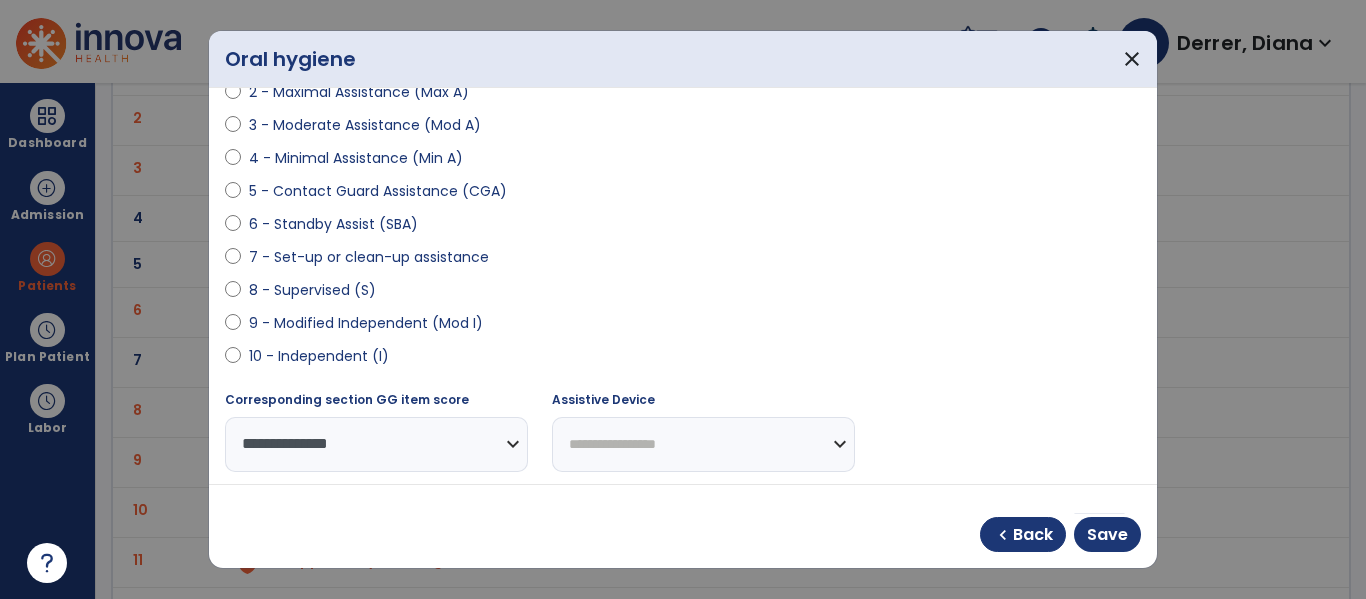 click on "9 - Modified Independent (Mod I)" at bounding box center (366, 323) 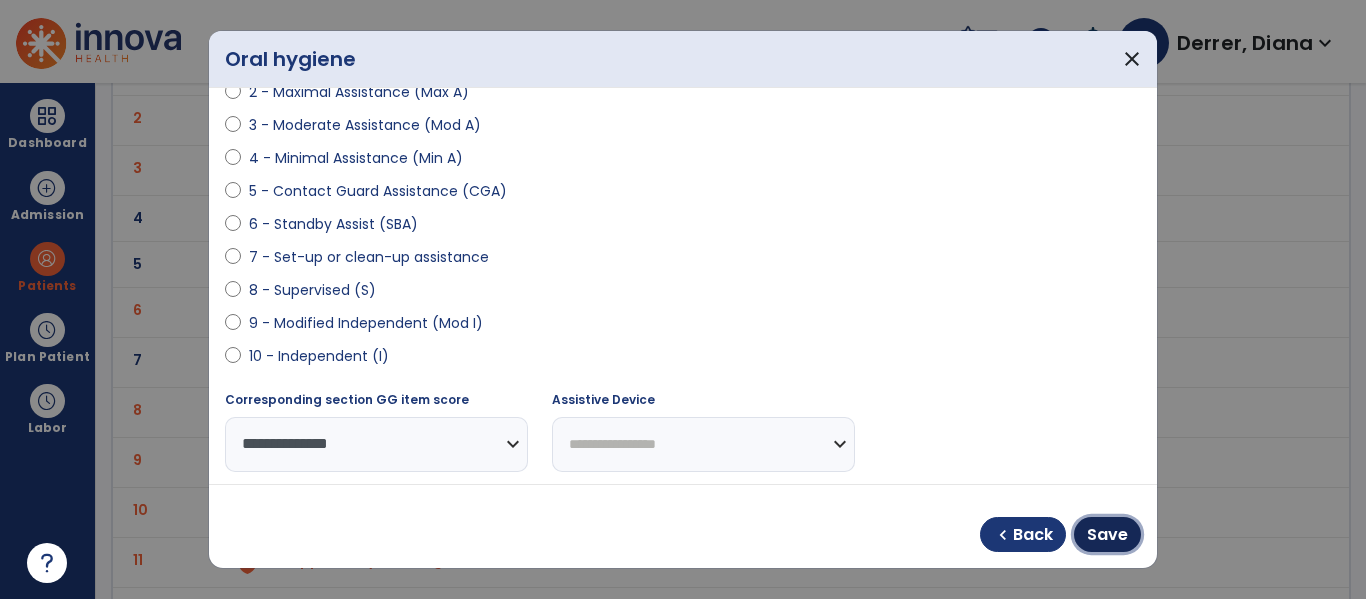 click on "Save" at bounding box center [1107, 535] 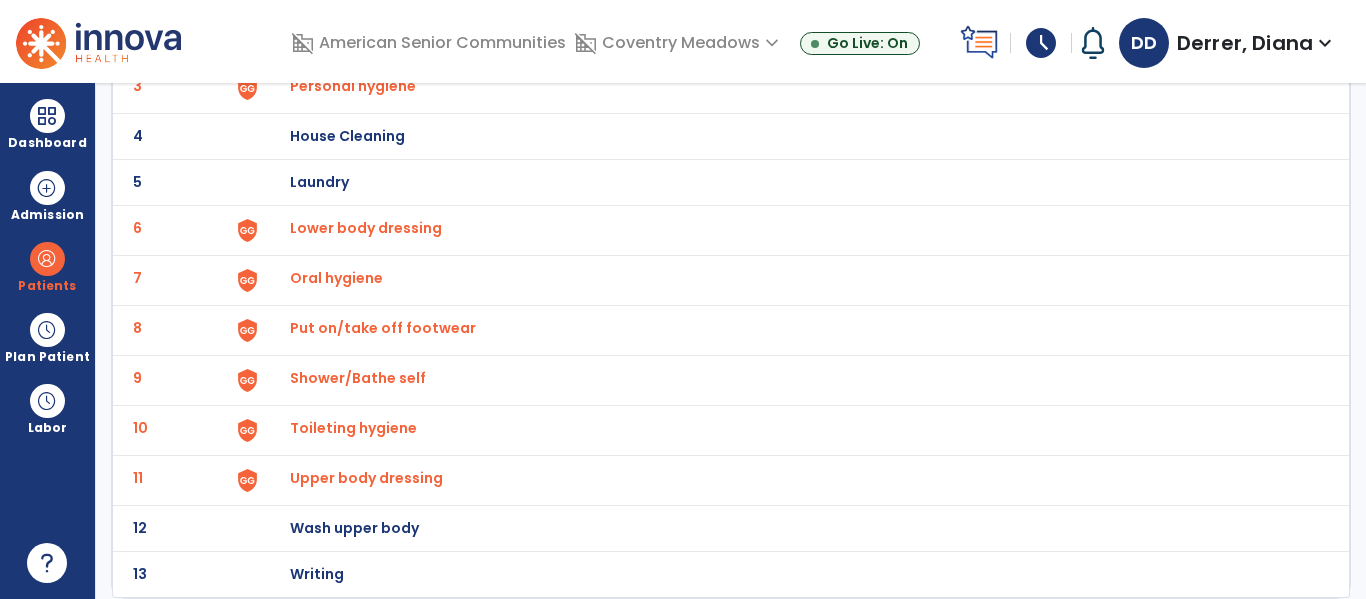 scroll, scrollTop: 0, scrollLeft: 0, axis: both 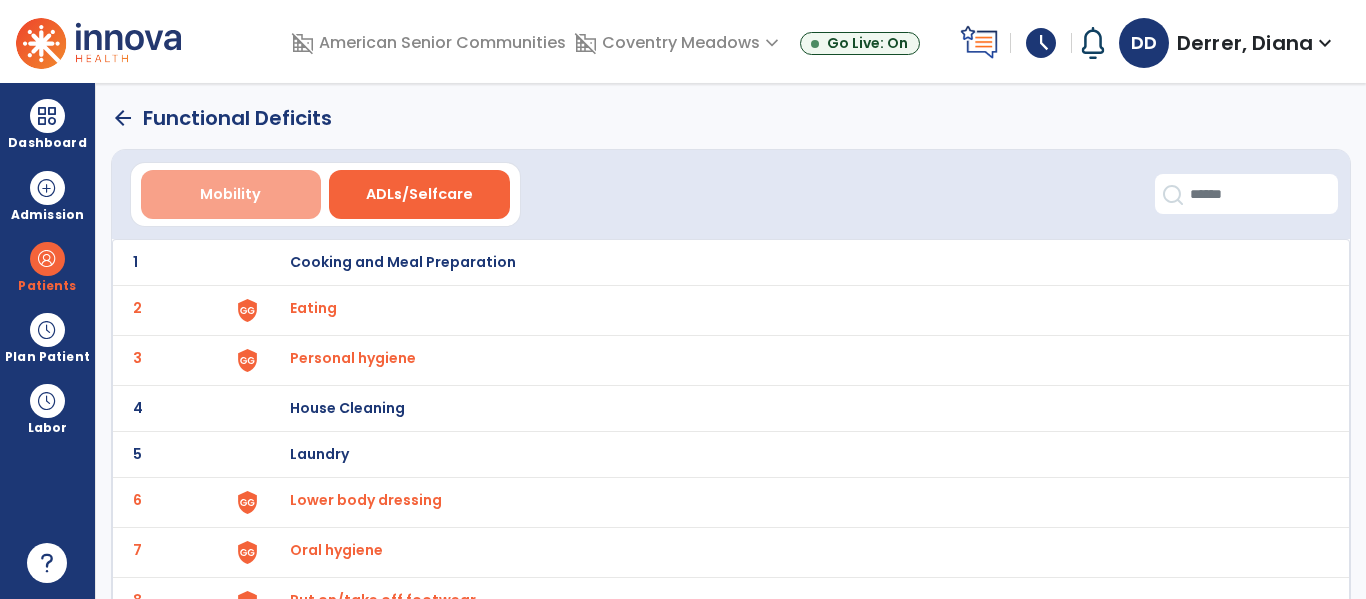 click on "Mobility" at bounding box center (230, 194) 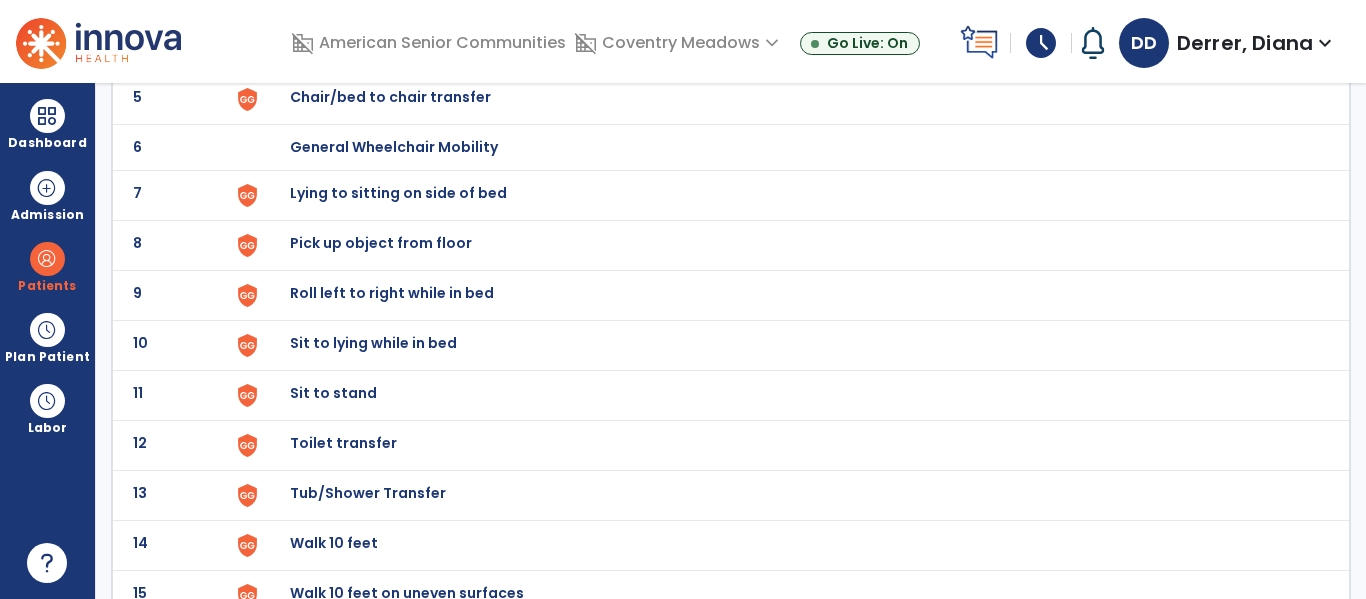 scroll, scrollTop: 378, scrollLeft: 0, axis: vertical 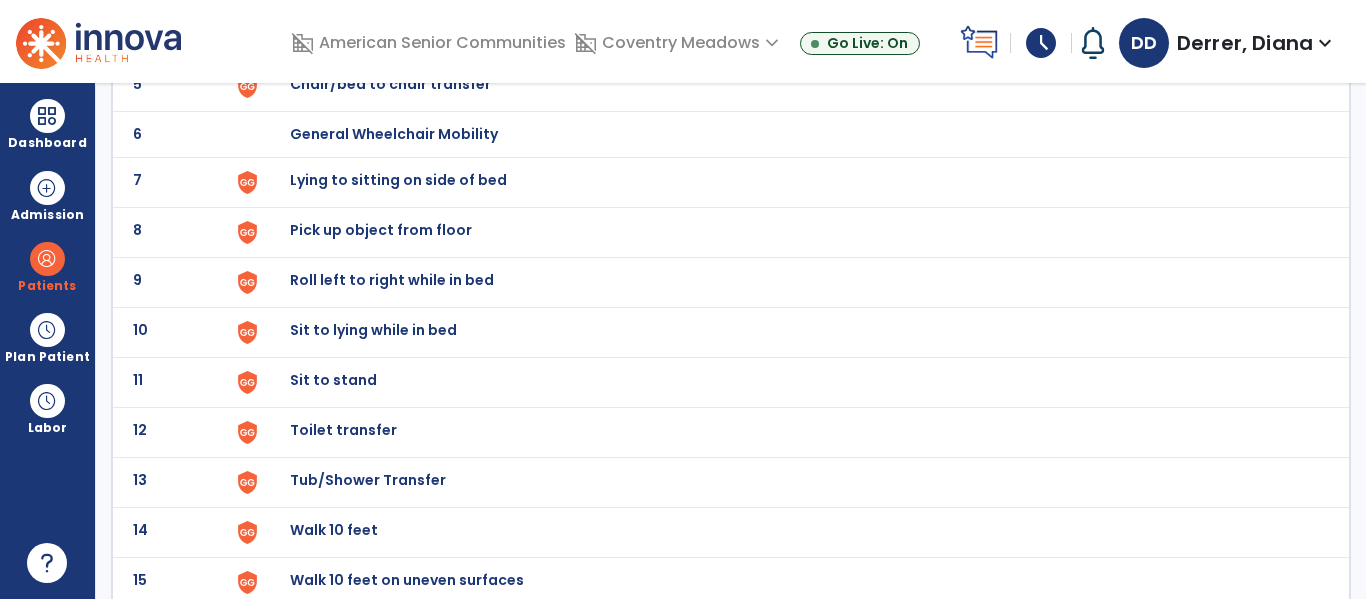 click on "Sit to stand" at bounding box center [336, -116] 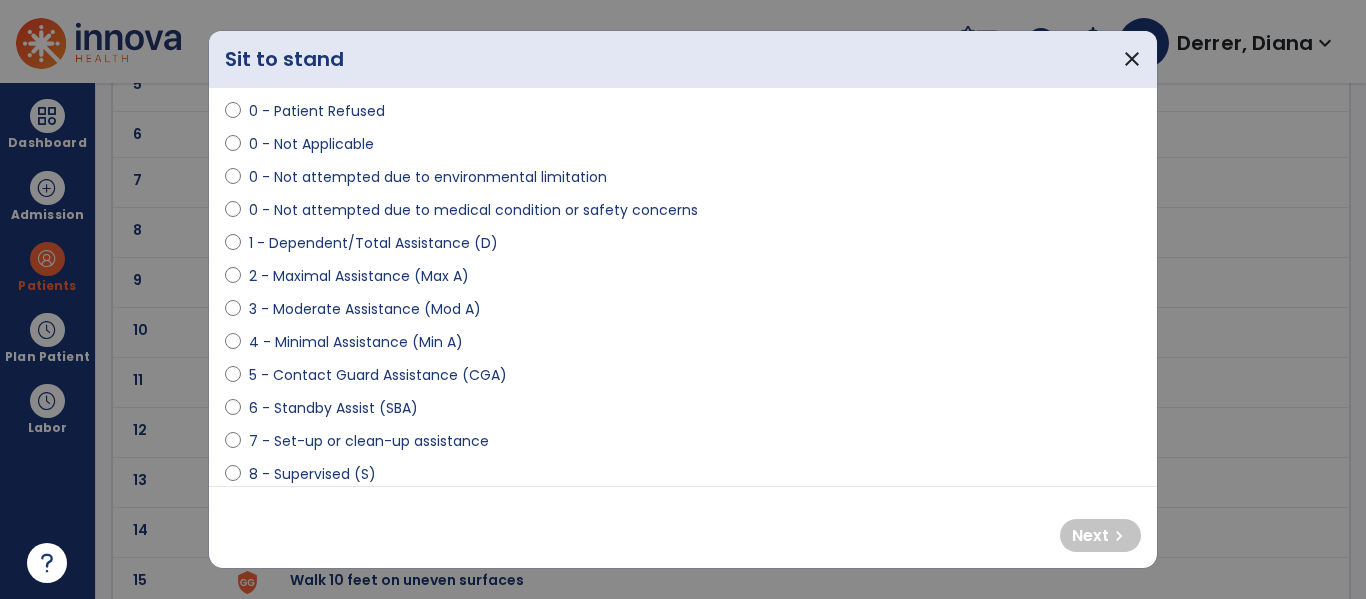 scroll, scrollTop: 138, scrollLeft: 0, axis: vertical 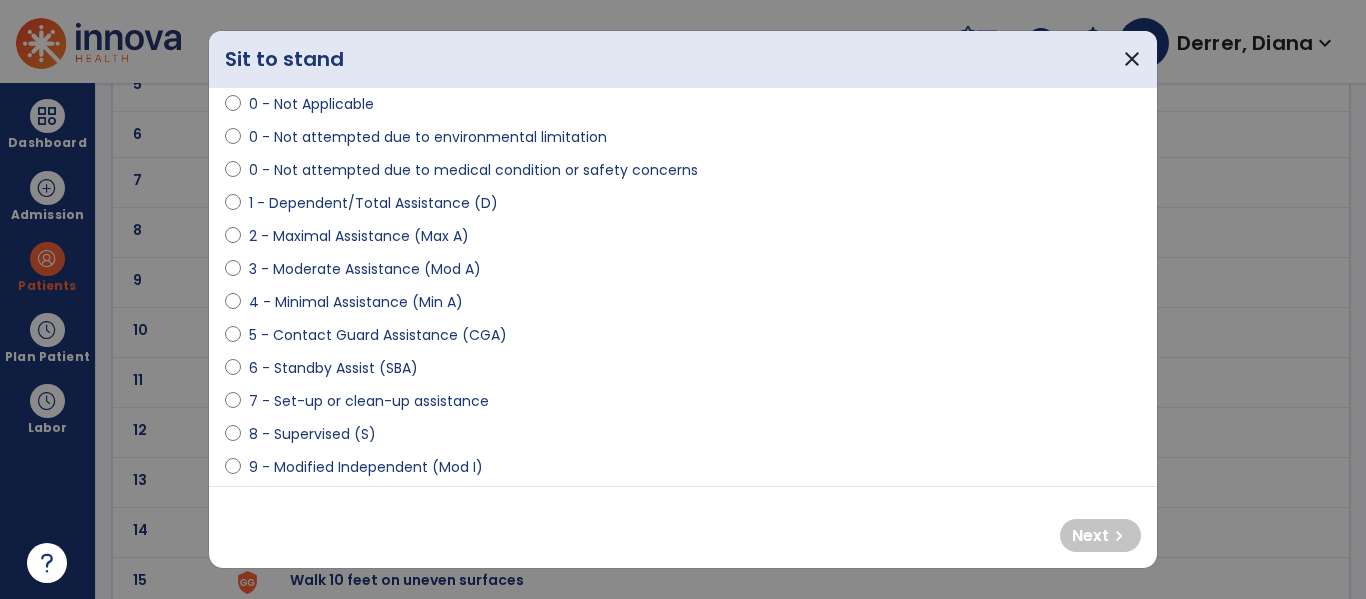 click on "5 - Contact Guard Assistance (CGA)" at bounding box center (378, 335) 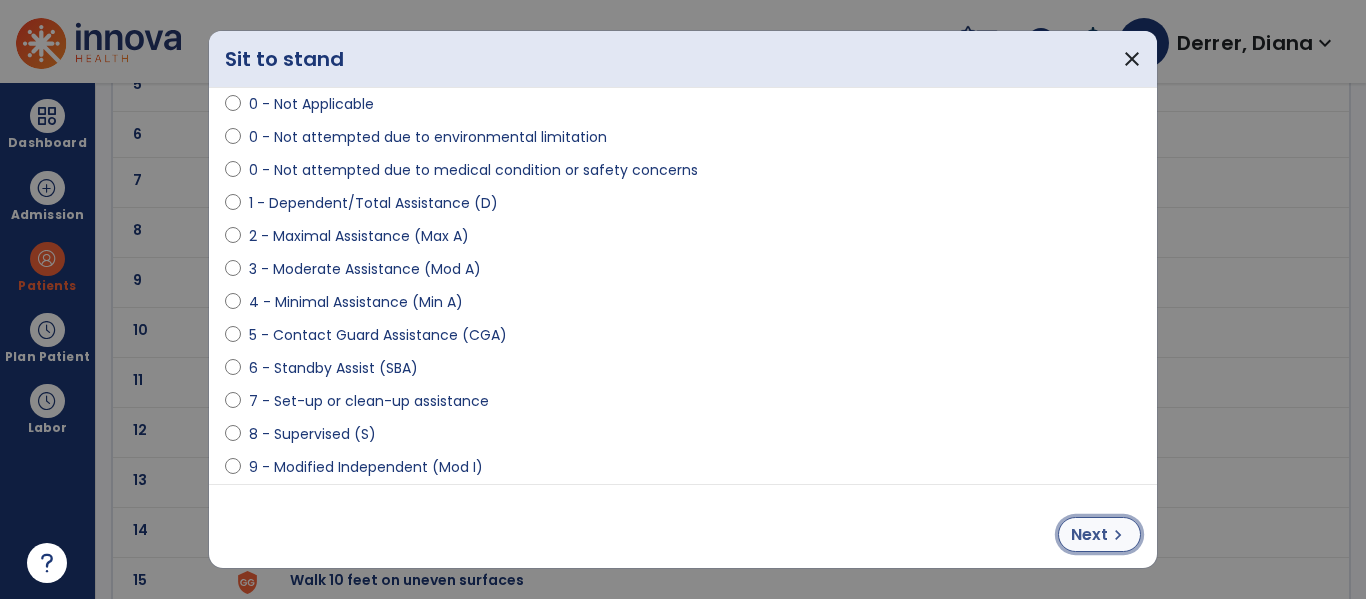 click on "chevron_right" at bounding box center (1118, 535) 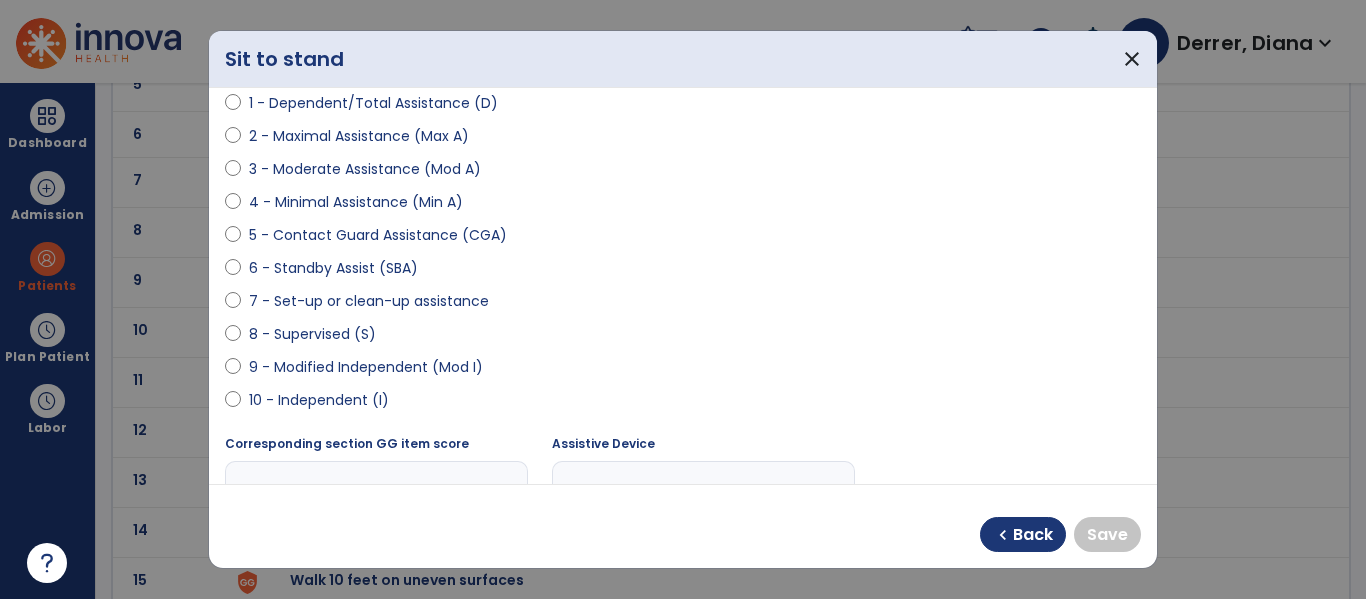 scroll, scrollTop: 305, scrollLeft: 0, axis: vertical 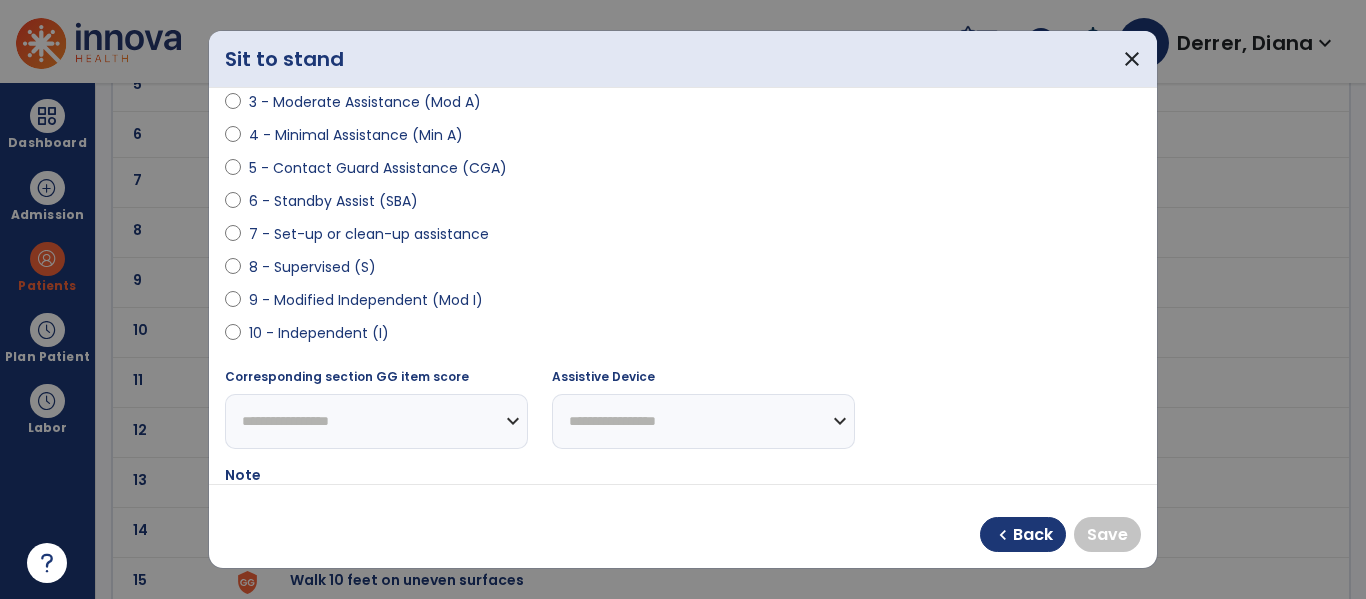 click on "10 - Independent (I)" at bounding box center (319, 333) 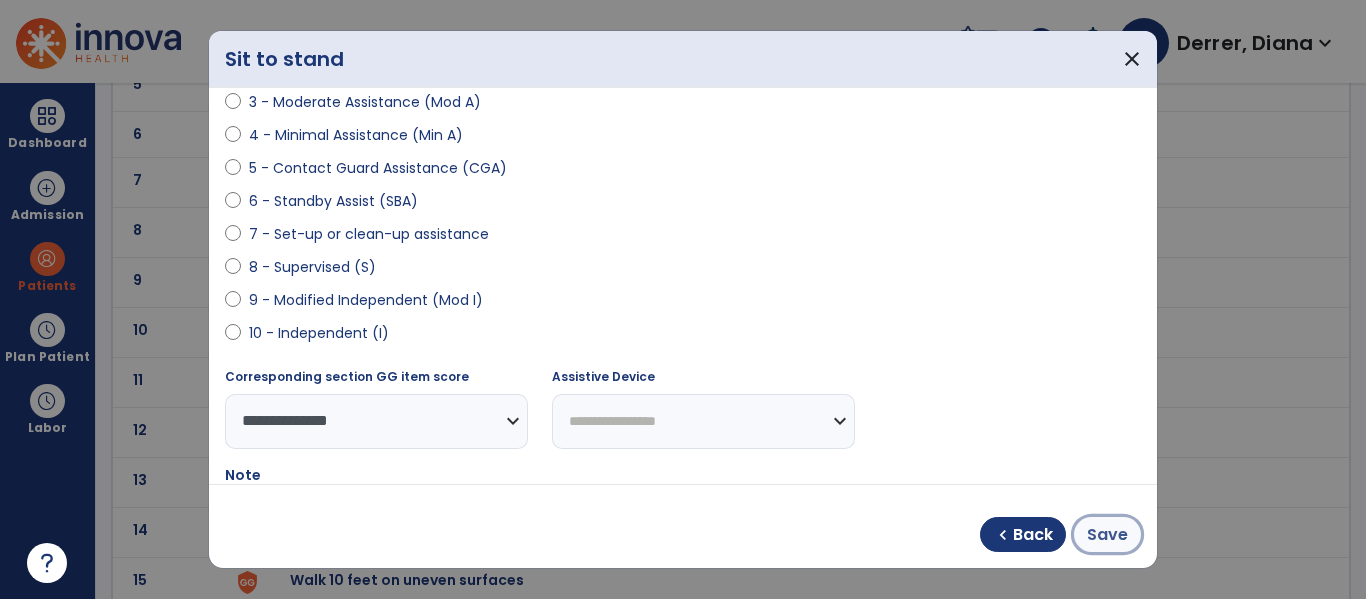 click on "Save" at bounding box center (1107, 535) 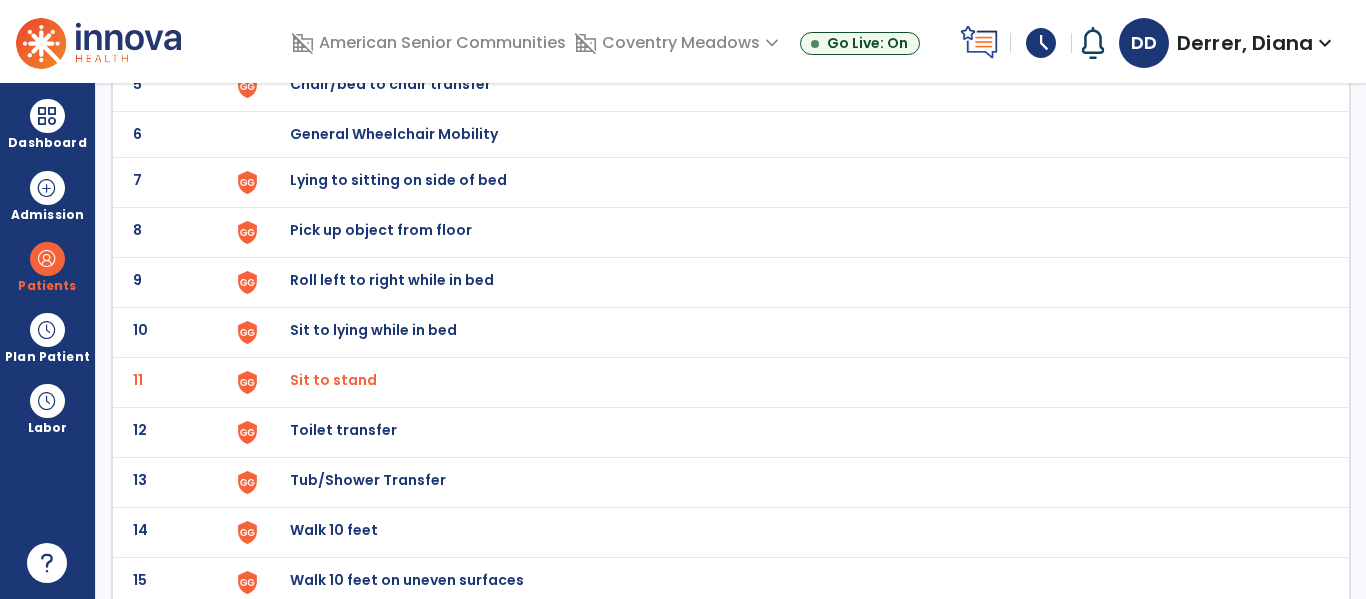 click on "Toilet transfer" at bounding box center (336, -116) 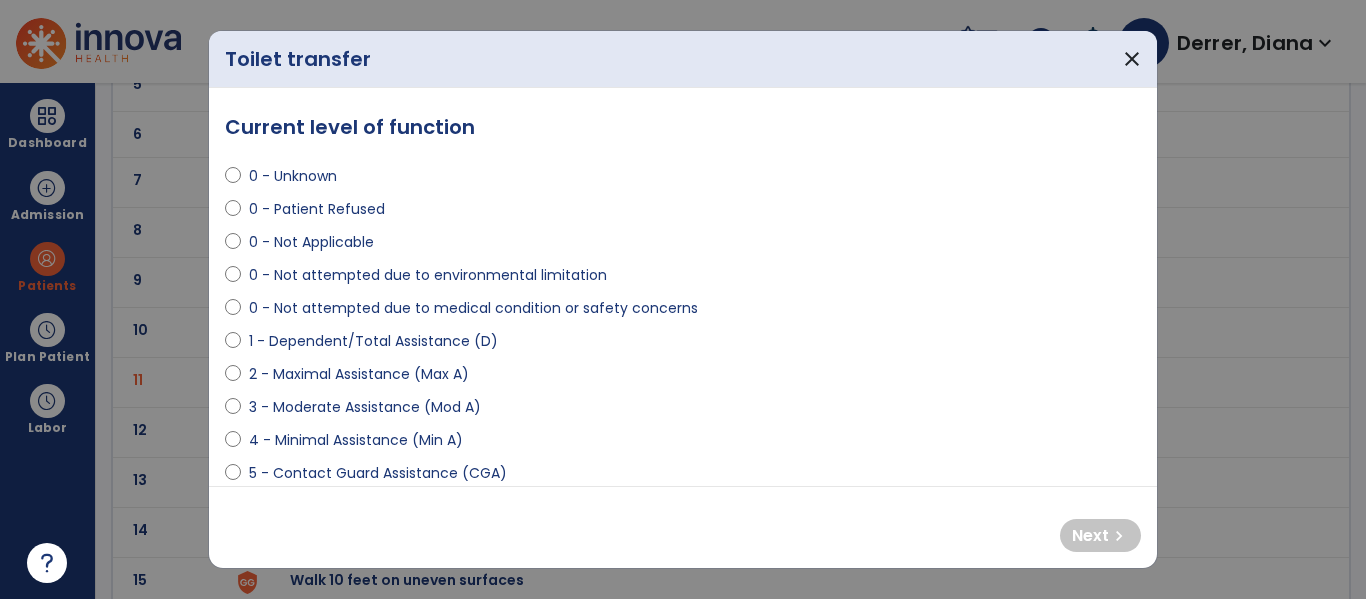 click on "4 - Minimal Assistance (Min A)" at bounding box center (356, 440) 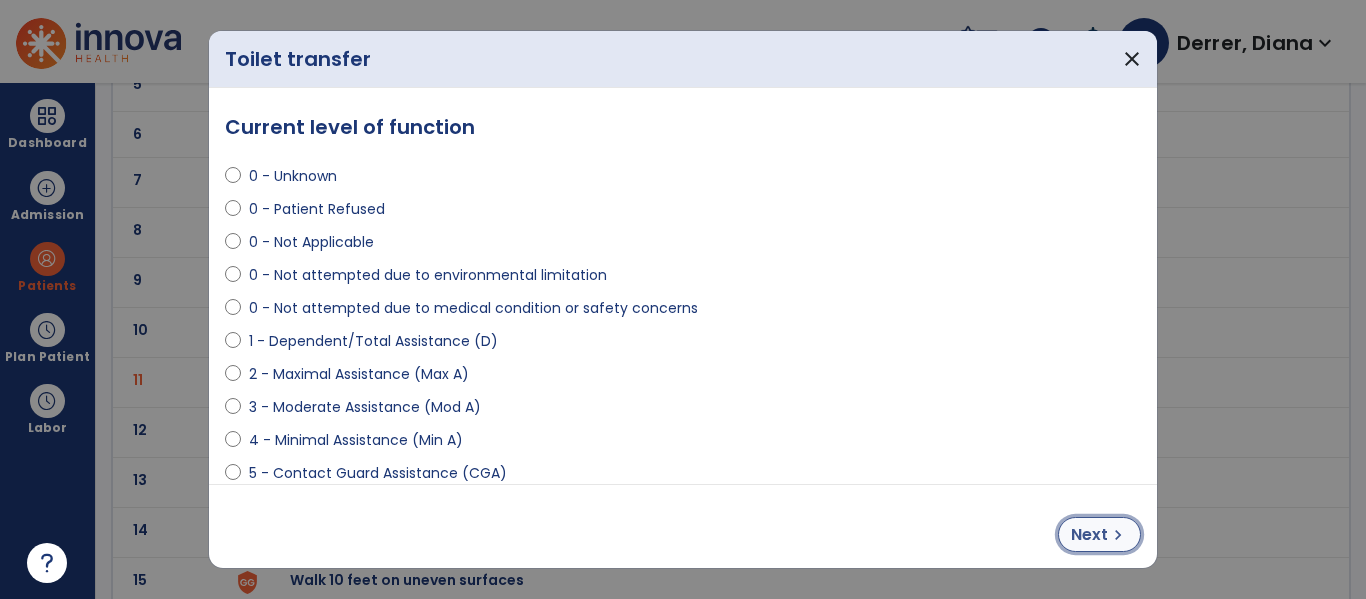 click on "Next  chevron_right" at bounding box center [1099, 534] 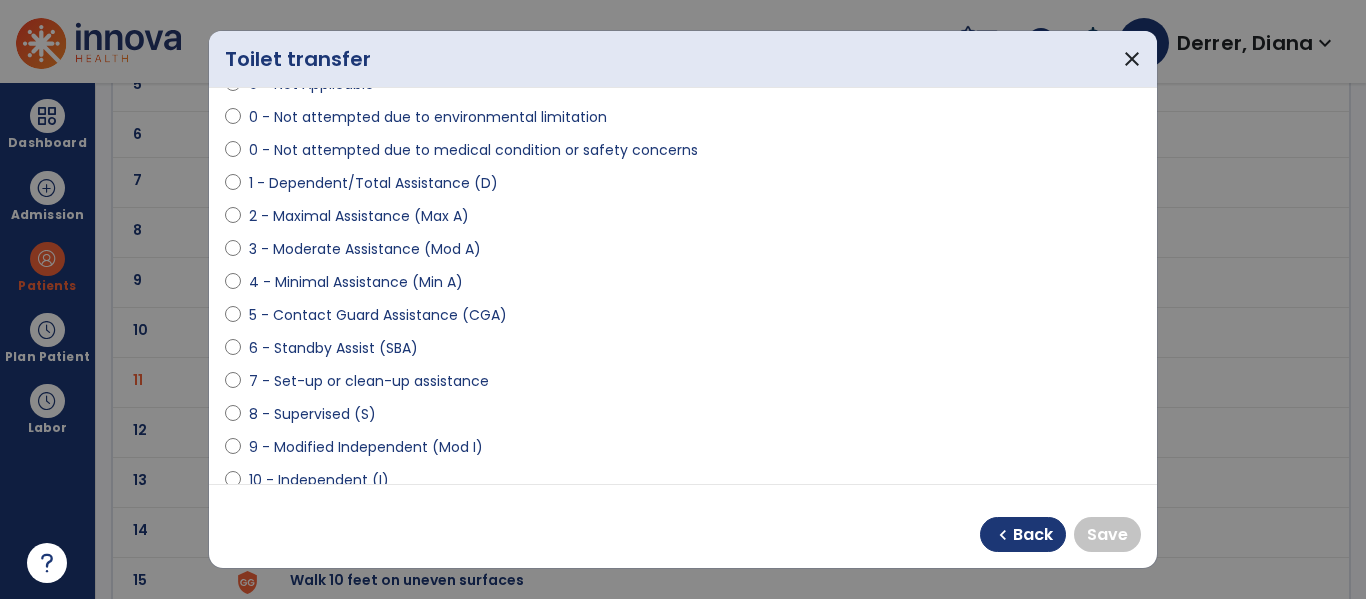scroll, scrollTop: 163, scrollLeft: 0, axis: vertical 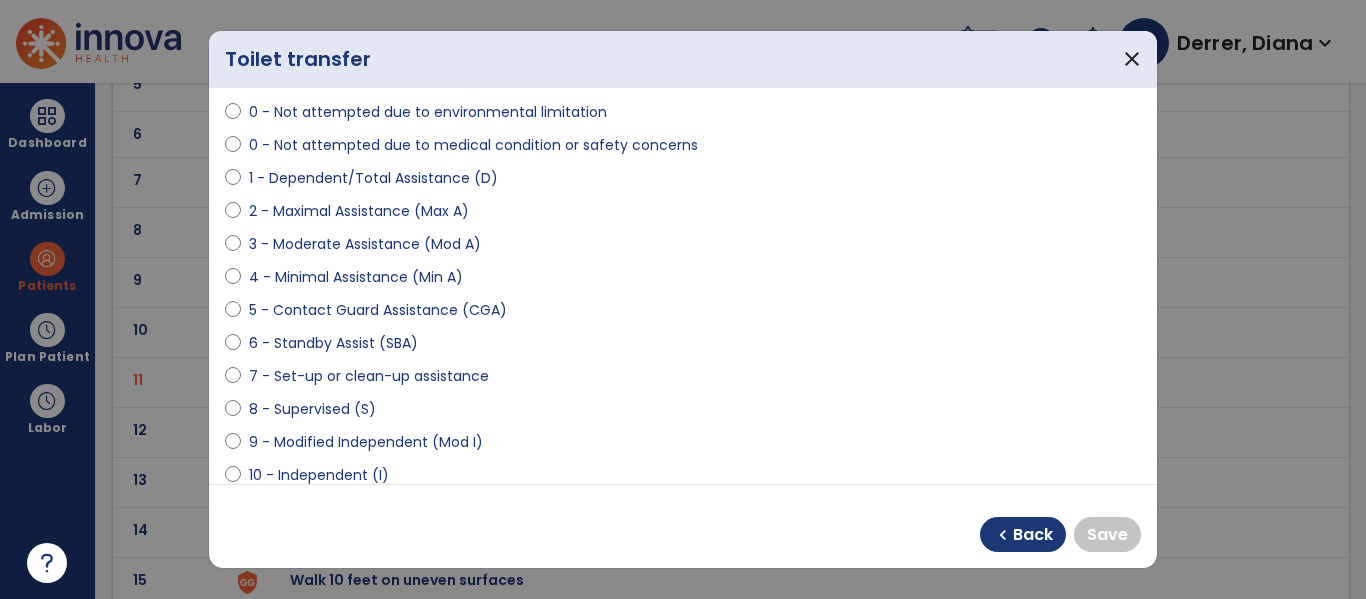 click on "0 - Unknown 0 - Patient Refused 0 - Not Applicable 0 - Not attempted due to environmental limitation 0 - Not attempted due to medical condition or safety concerns 1 - Dependent/Total Assistance (D) 2 - Maximal Assistance (Max A) 3 - Moderate Assistance (Mod A) 4 - Minimal Assistance (Min A) 5 - Contact Guard Assistance (CGA) 6 - Standby Assist (SBA) 7 - Set-up or clean-up assistance 8 - Supervised (S) 9 - Modified Independent (Mod I) 10 - Independent (I)" at bounding box center (683, 236) 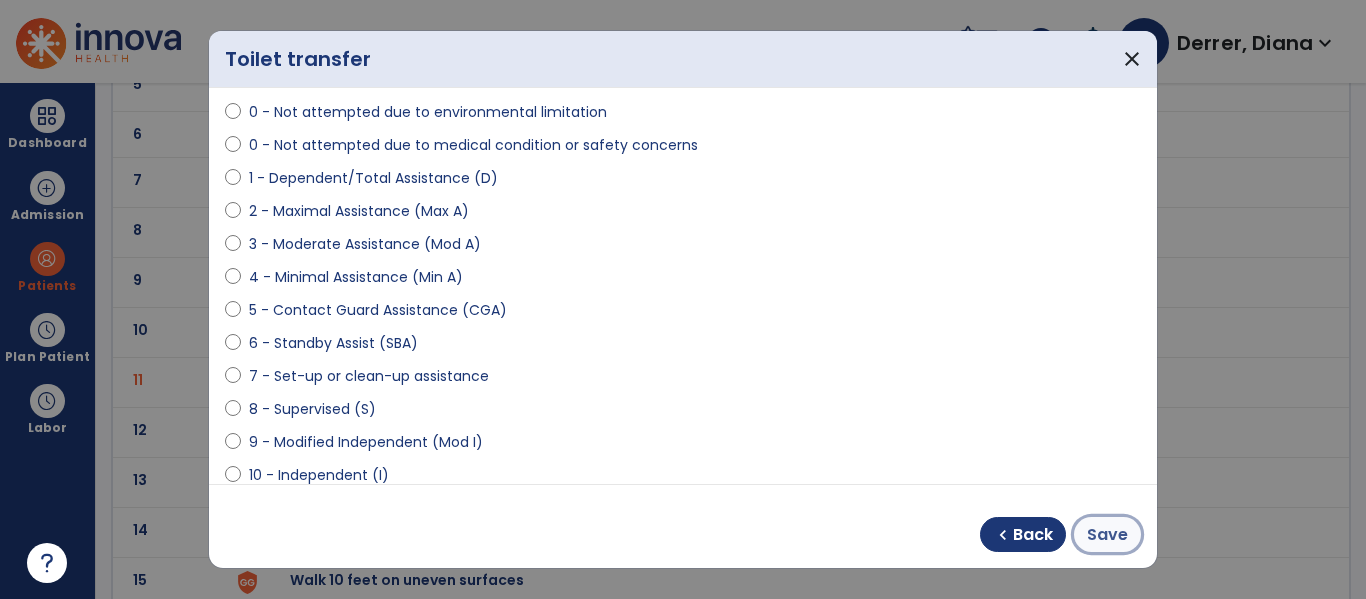 click on "Save" at bounding box center [1107, 535] 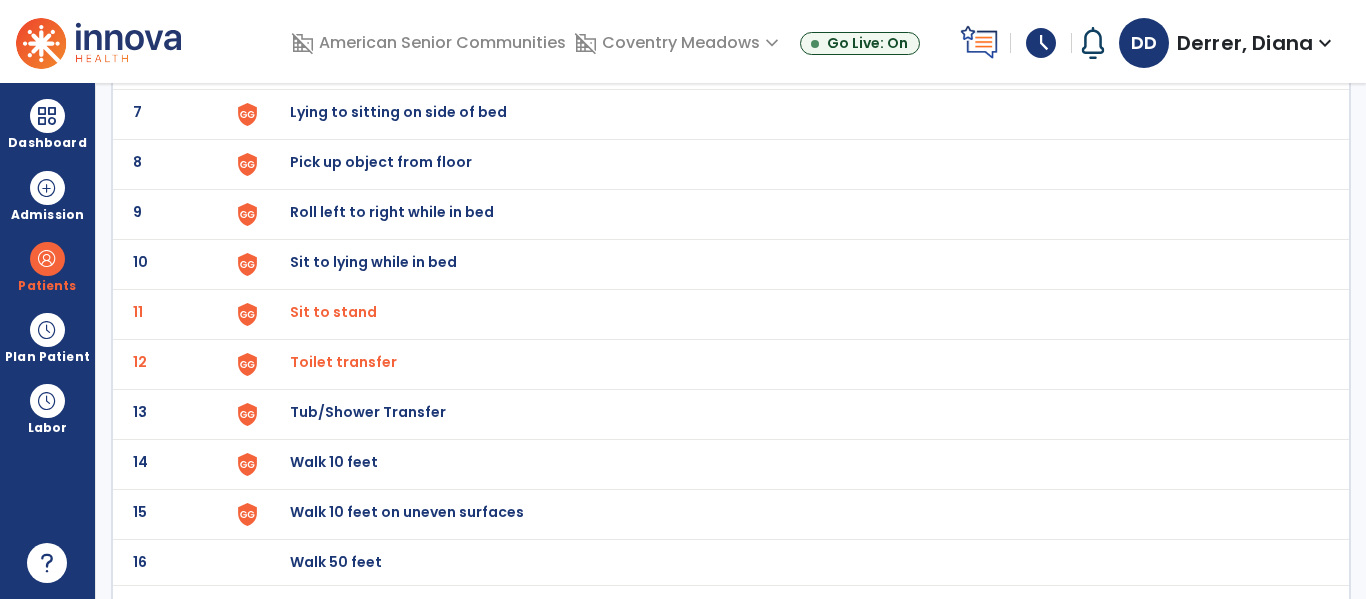 scroll, scrollTop: 453, scrollLeft: 0, axis: vertical 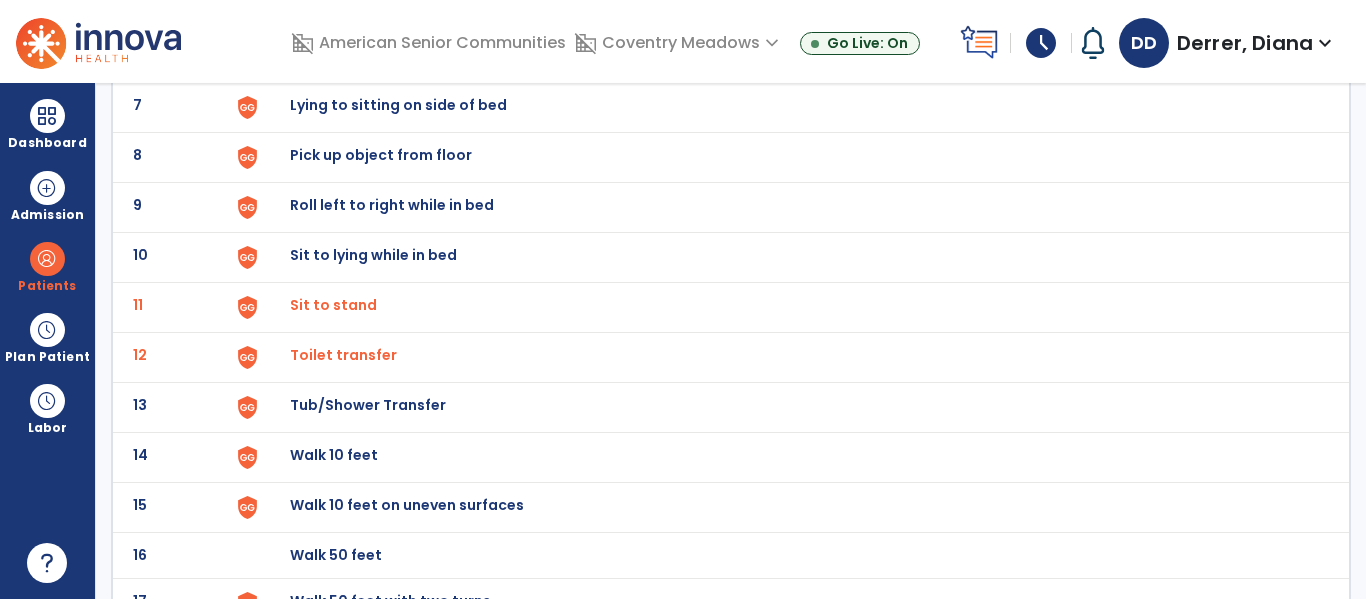 click on "Tub/Shower Transfer" at bounding box center (336, -191) 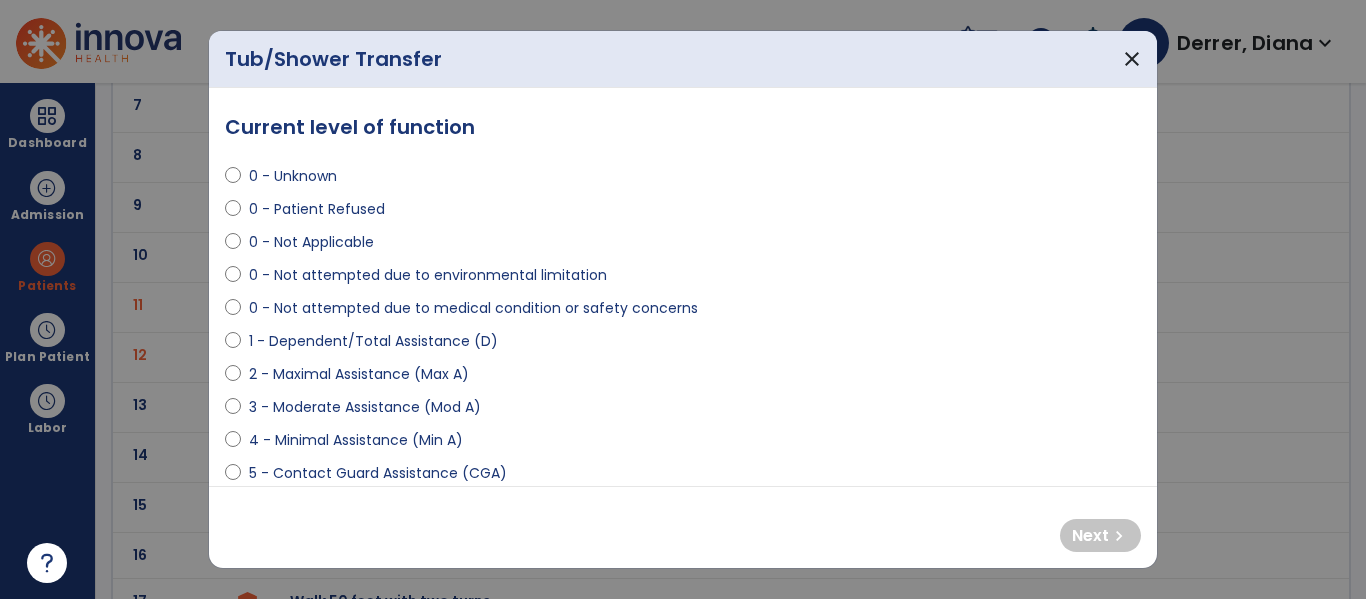 click on "3 - Moderate Assistance (Mod A)" at bounding box center [365, 407] 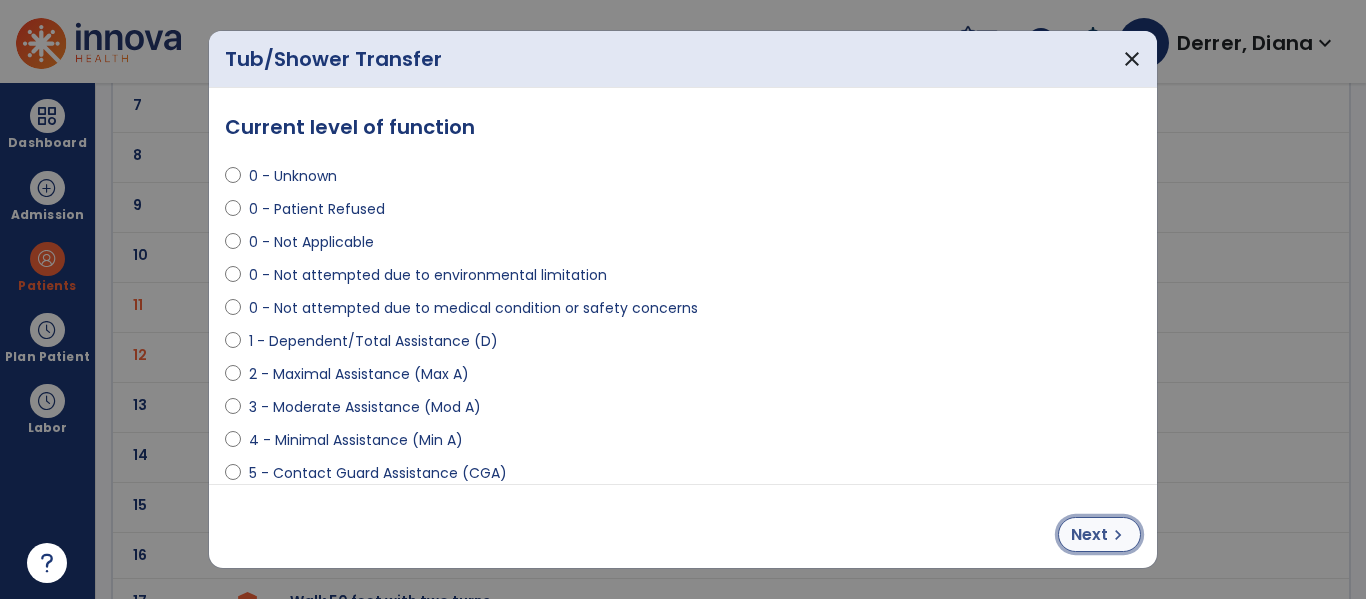 click on "chevron_right" at bounding box center (1118, 535) 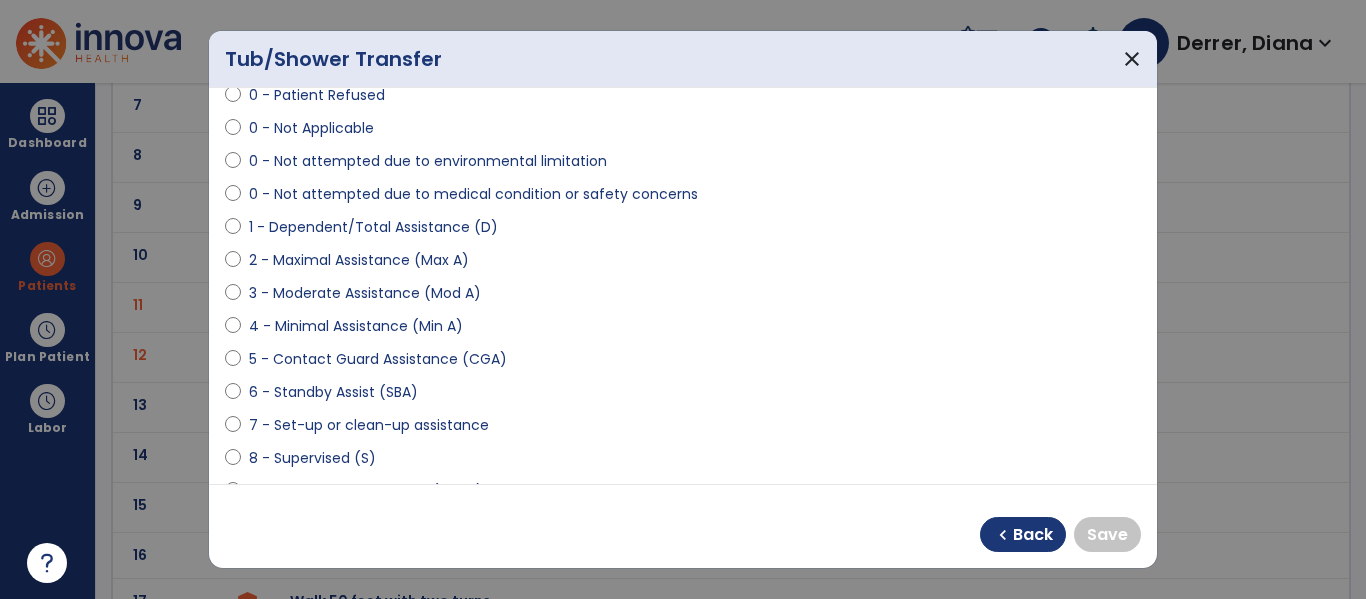 scroll, scrollTop: 148, scrollLeft: 0, axis: vertical 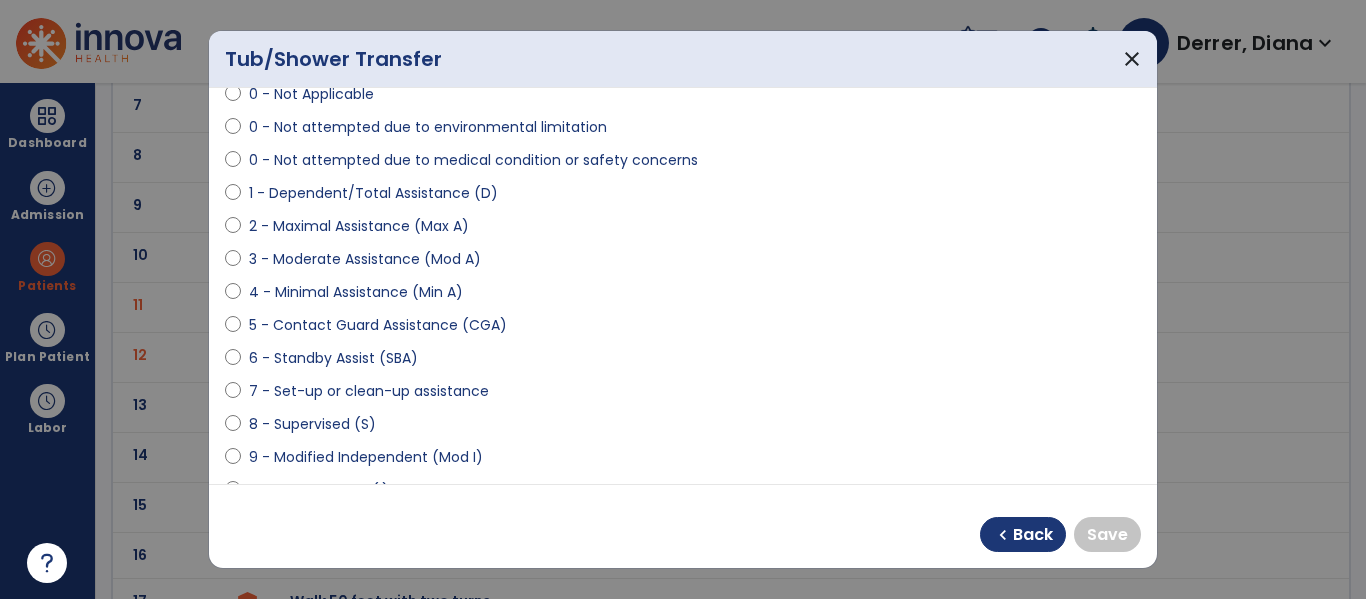 click on "9 - Modified Independent (Mod I)" at bounding box center [366, 457] 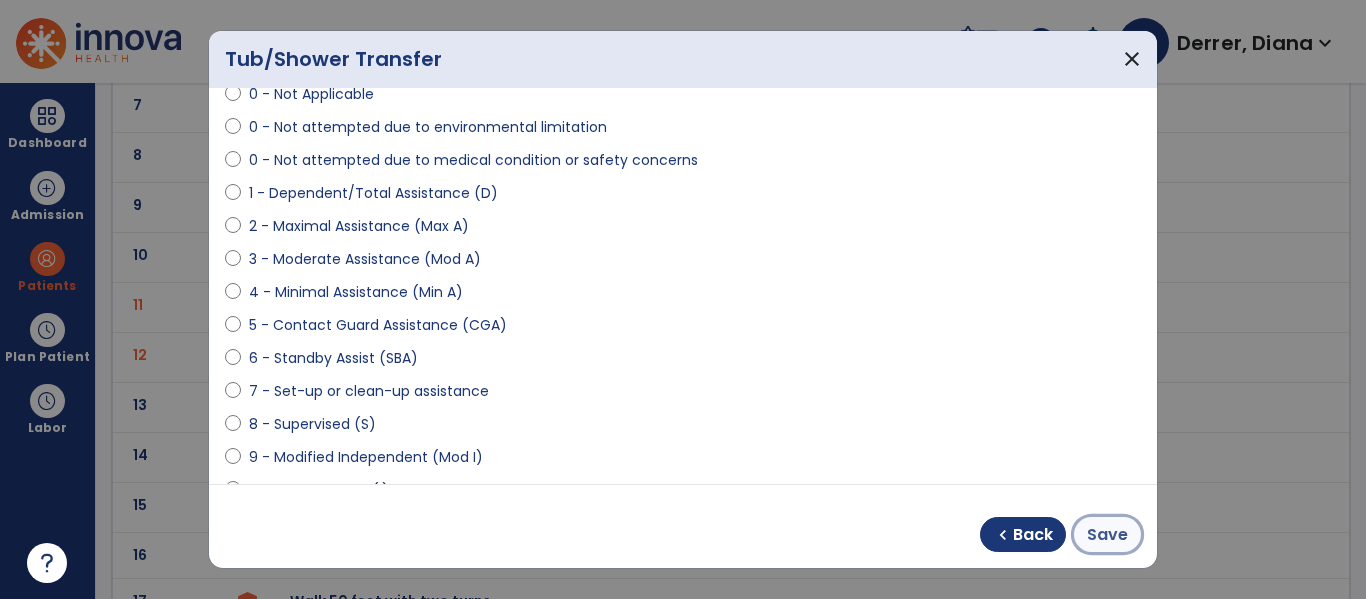 click on "Save" at bounding box center [1107, 535] 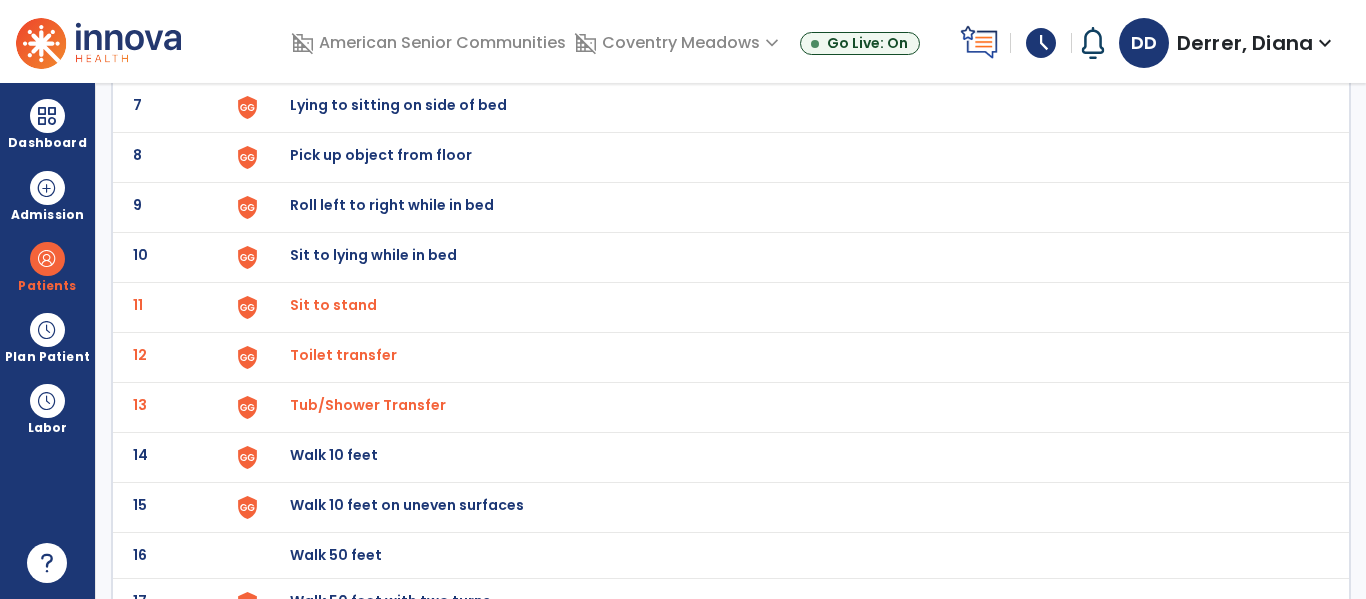 click on "Tub/Shower Transfer" at bounding box center [333, 305] 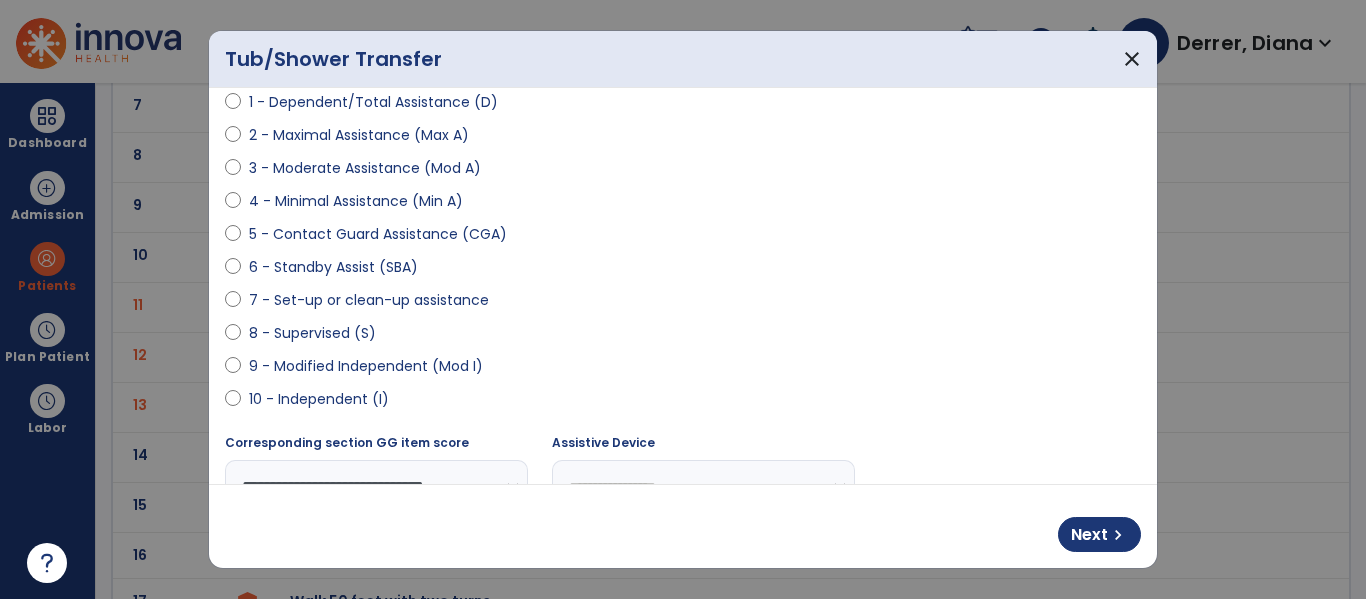 scroll, scrollTop: 245, scrollLeft: 0, axis: vertical 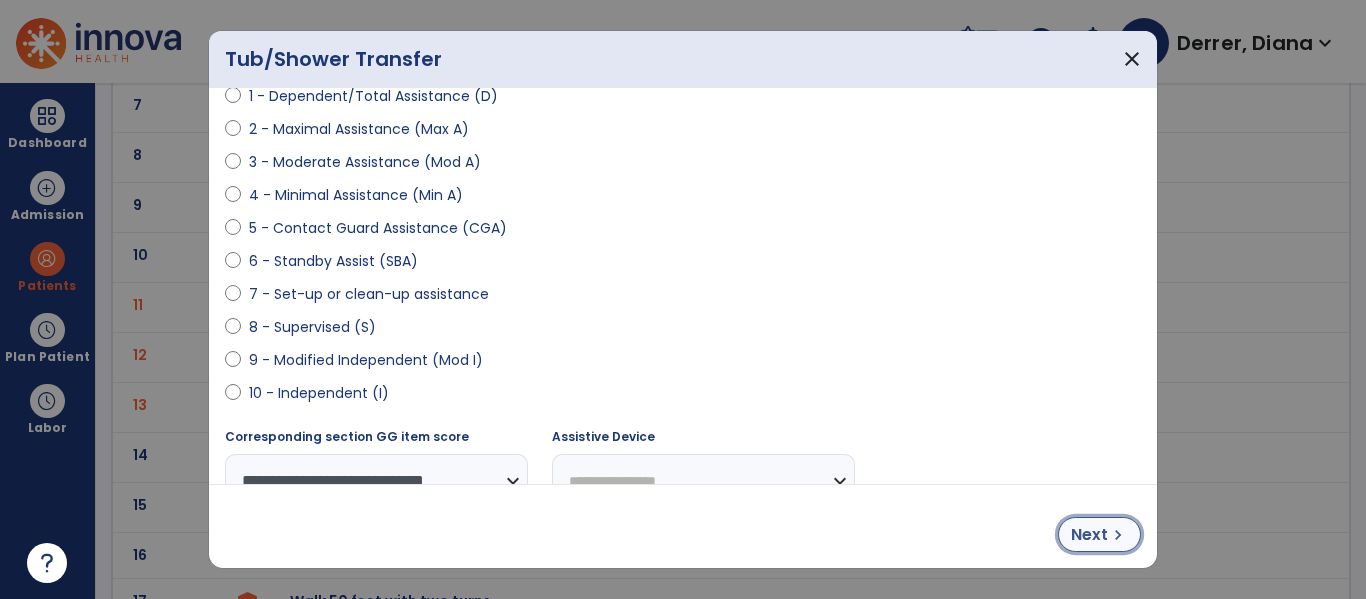click on "chevron_right" at bounding box center [1118, 535] 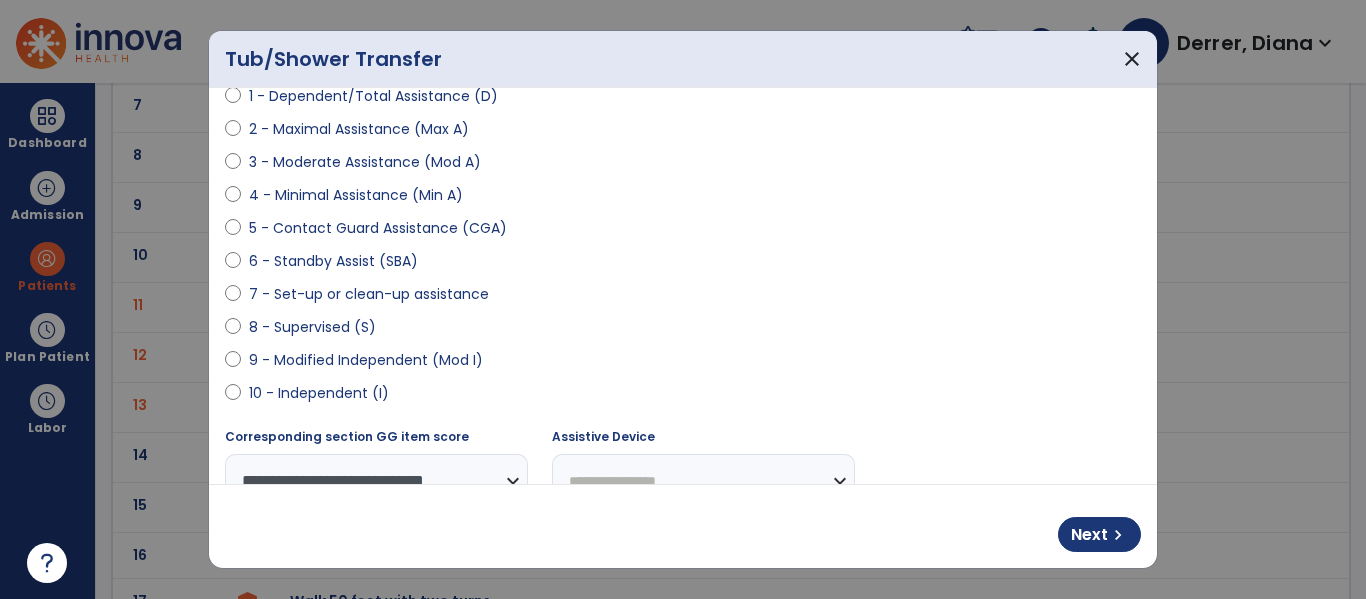 select on "**********" 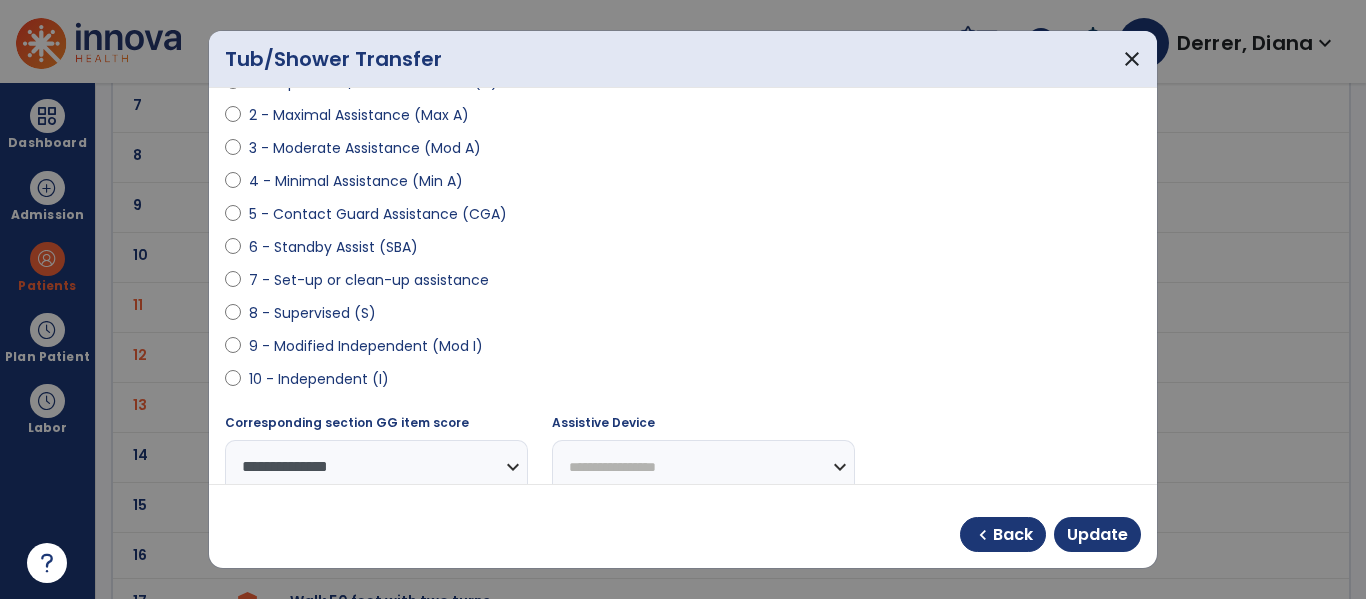 scroll, scrollTop: 275, scrollLeft: 0, axis: vertical 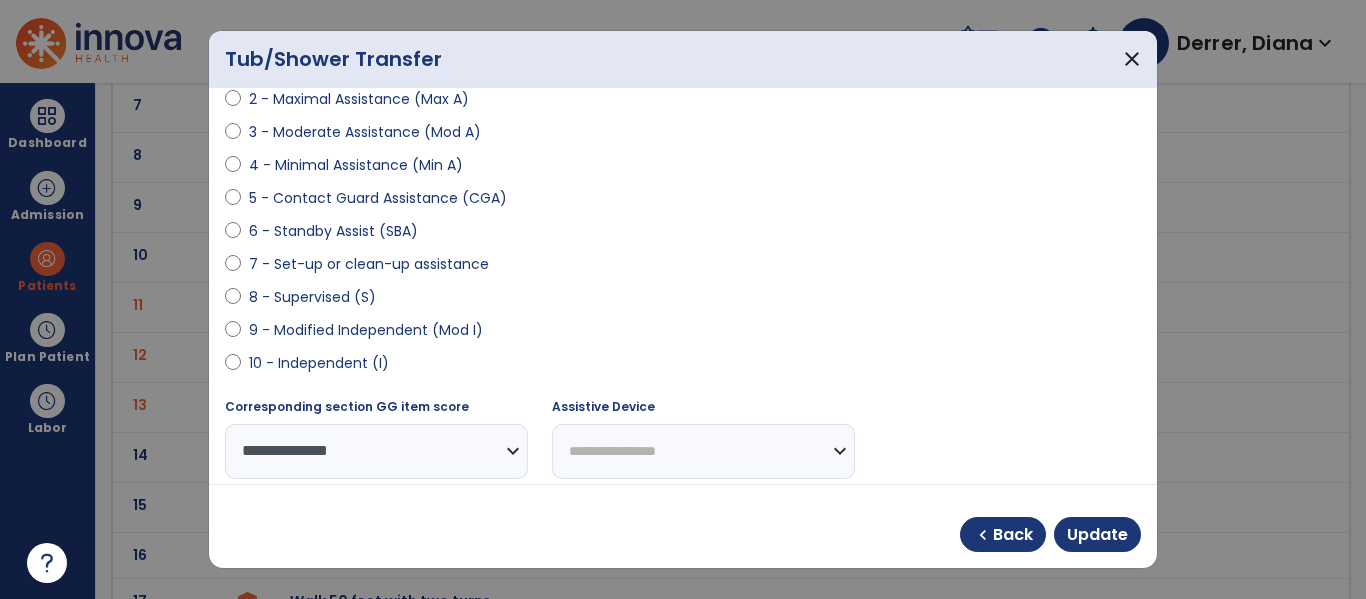 click on "10 - Independent (I)" at bounding box center [319, 363] 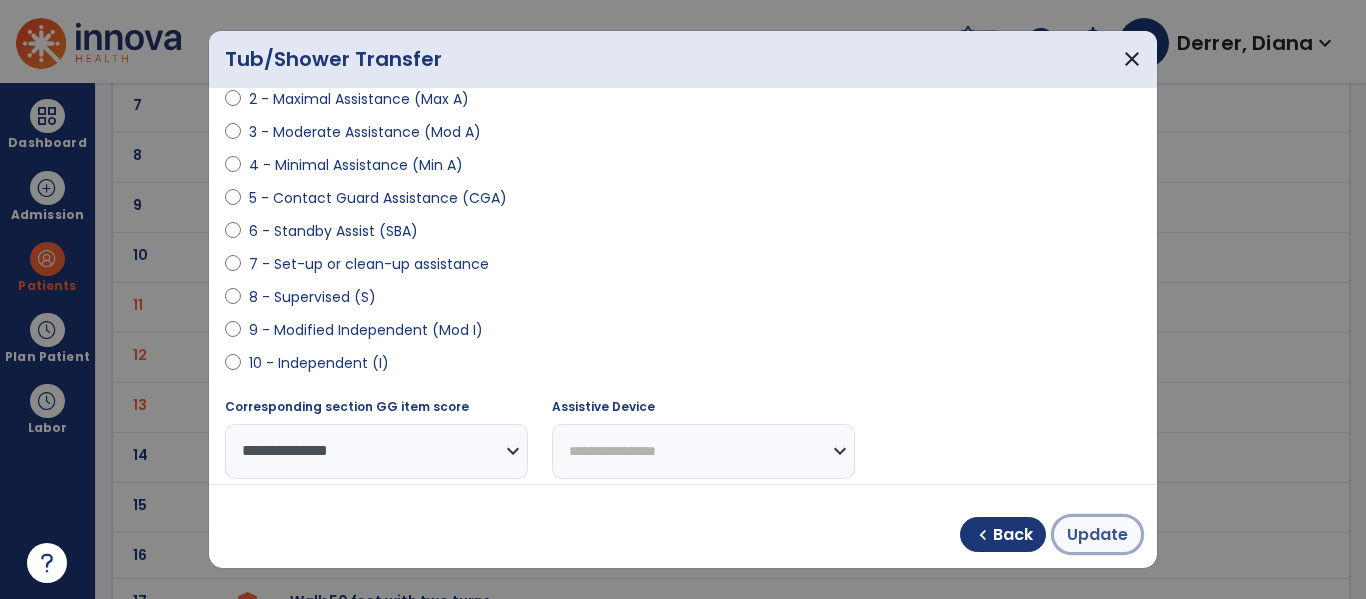 click on "Update" at bounding box center [1097, 535] 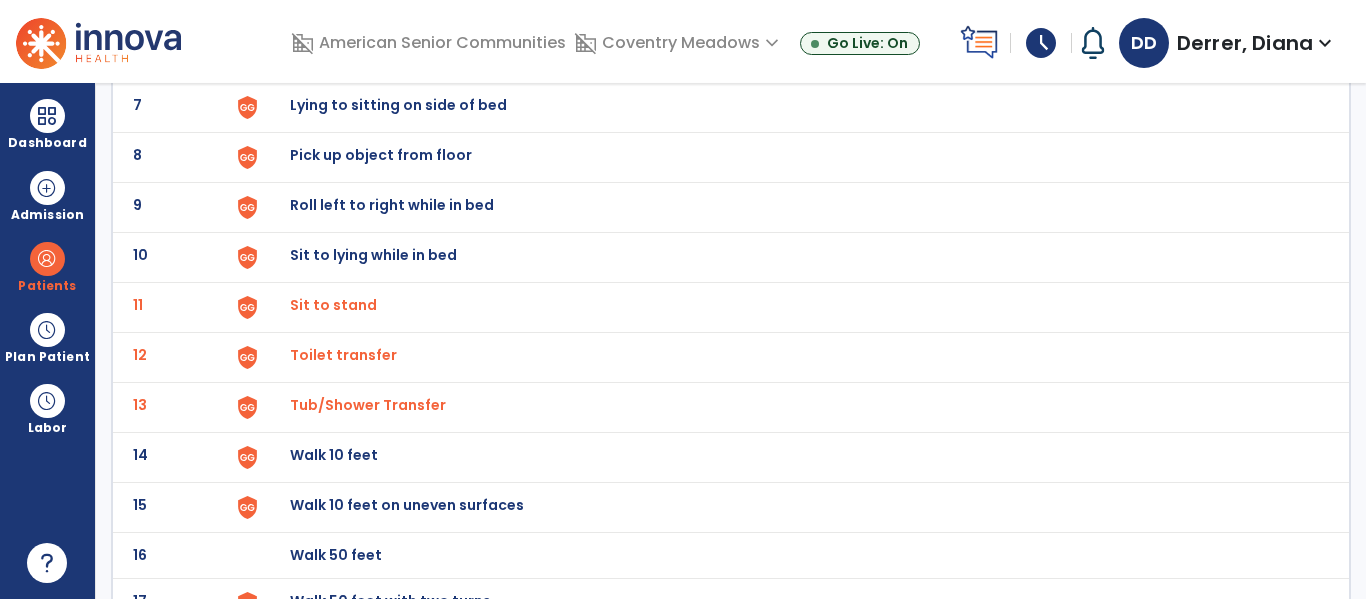 scroll, scrollTop: 451, scrollLeft: 0, axis: vertical 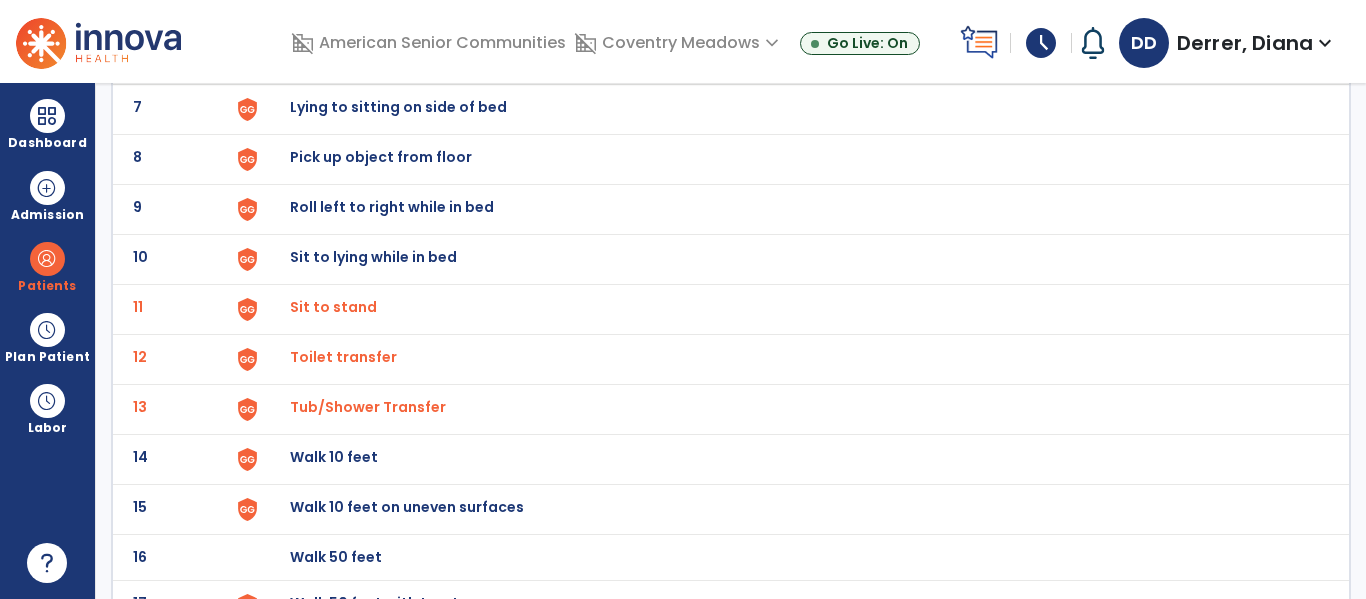 click on "Walk 10 feet" at bounding box center [789, -187] 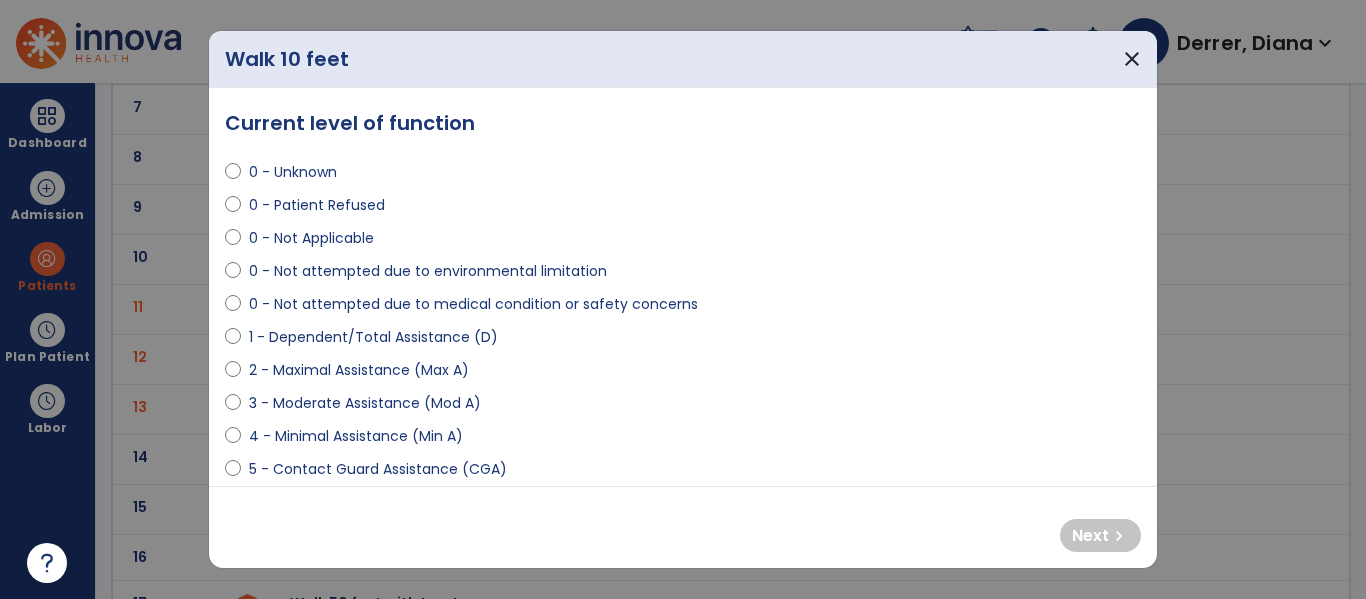 scroll, scrollTop: 7, scrollLeft: 0, axis: vertical 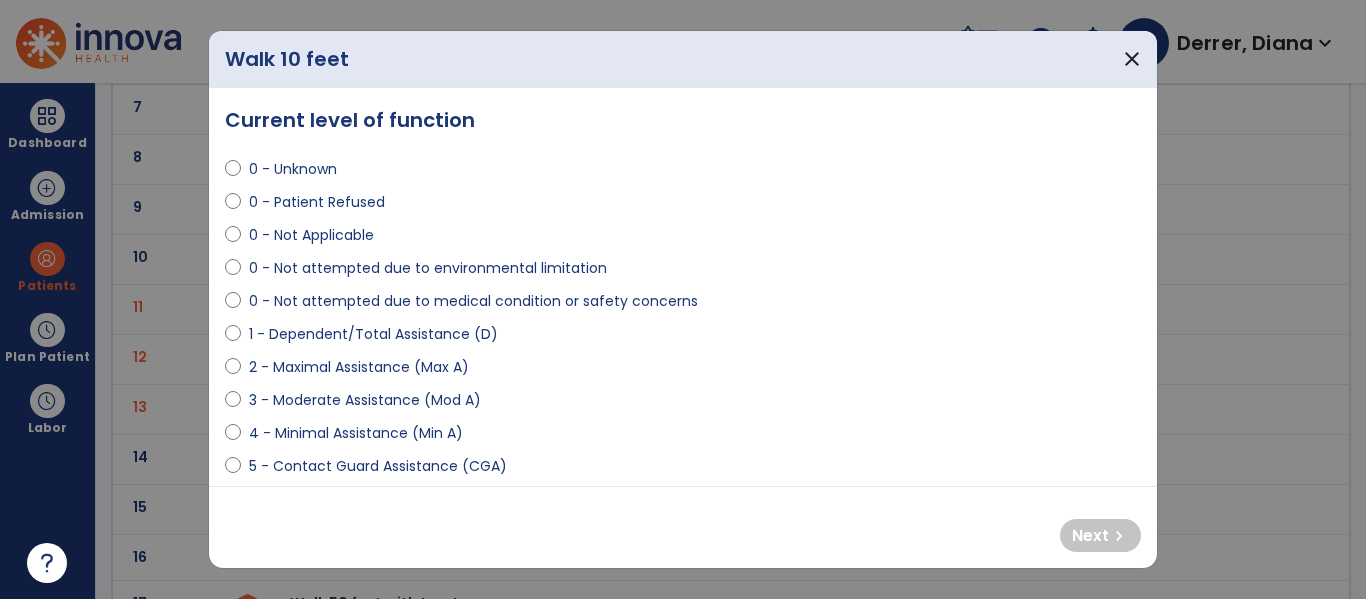 click on "4 - Minimal Assistance (Min A)" at bounding box center (356, 433) 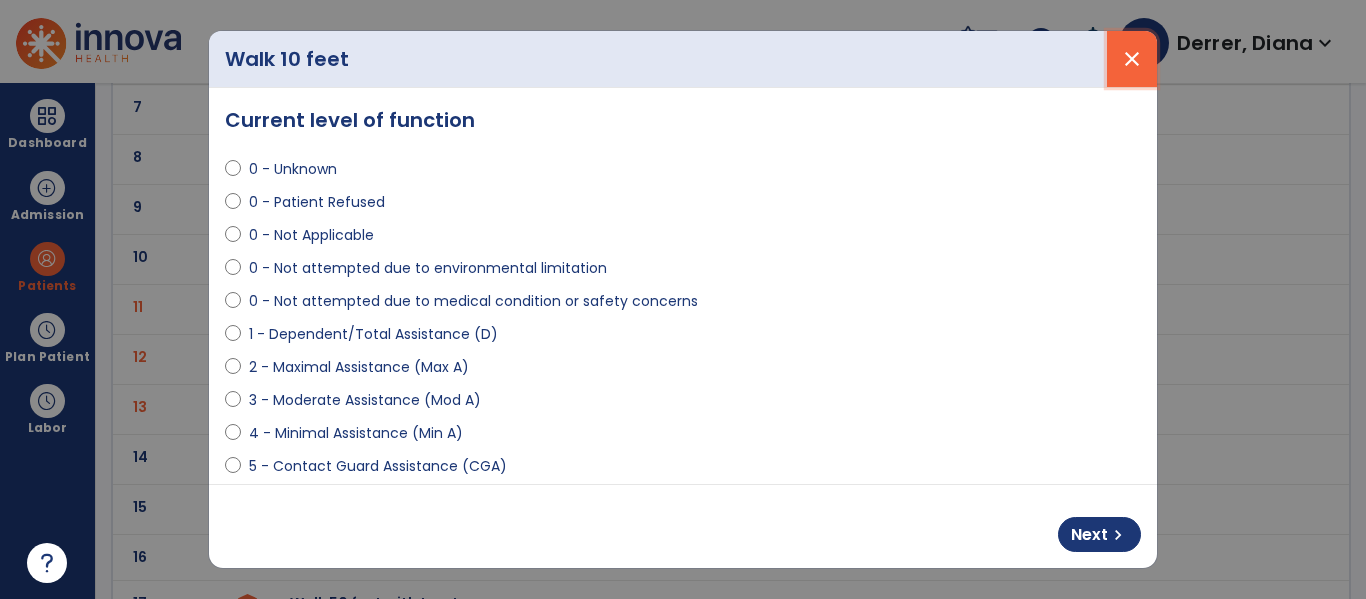 click on "close" at bounding box center [1132, 59] 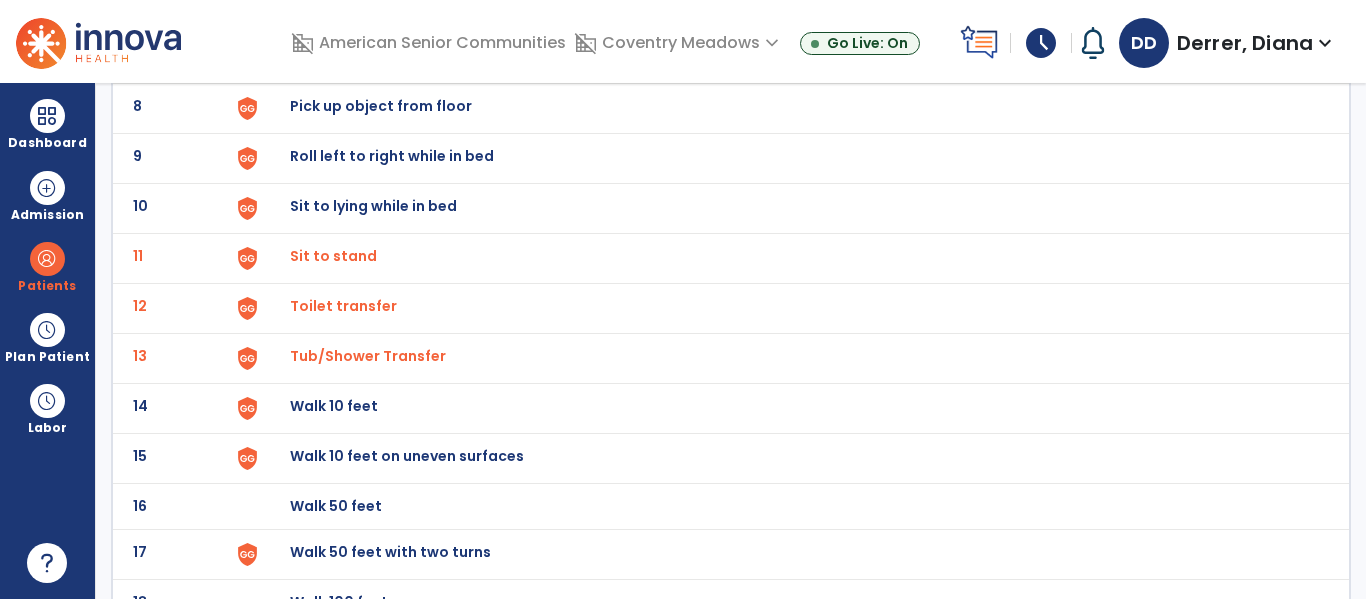 scroll, scrollTop: 509, scrollLeft: 0, axis: vertical 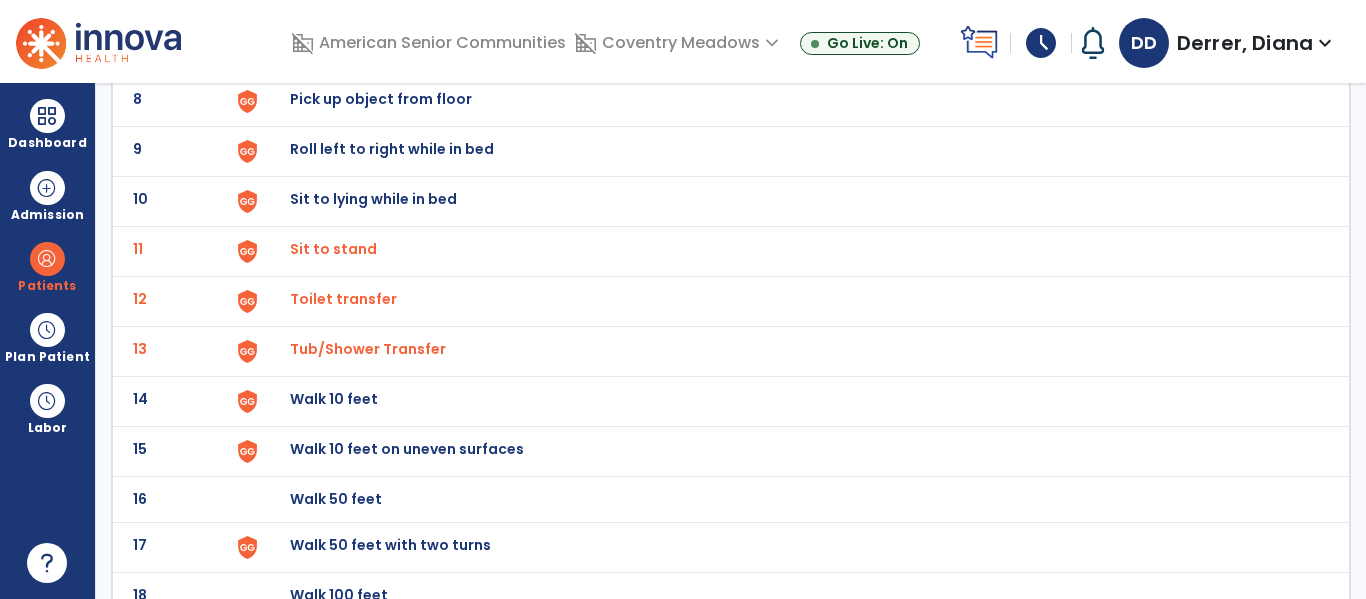 click on "Walk 10 feet" at bounding box center (336, -247) 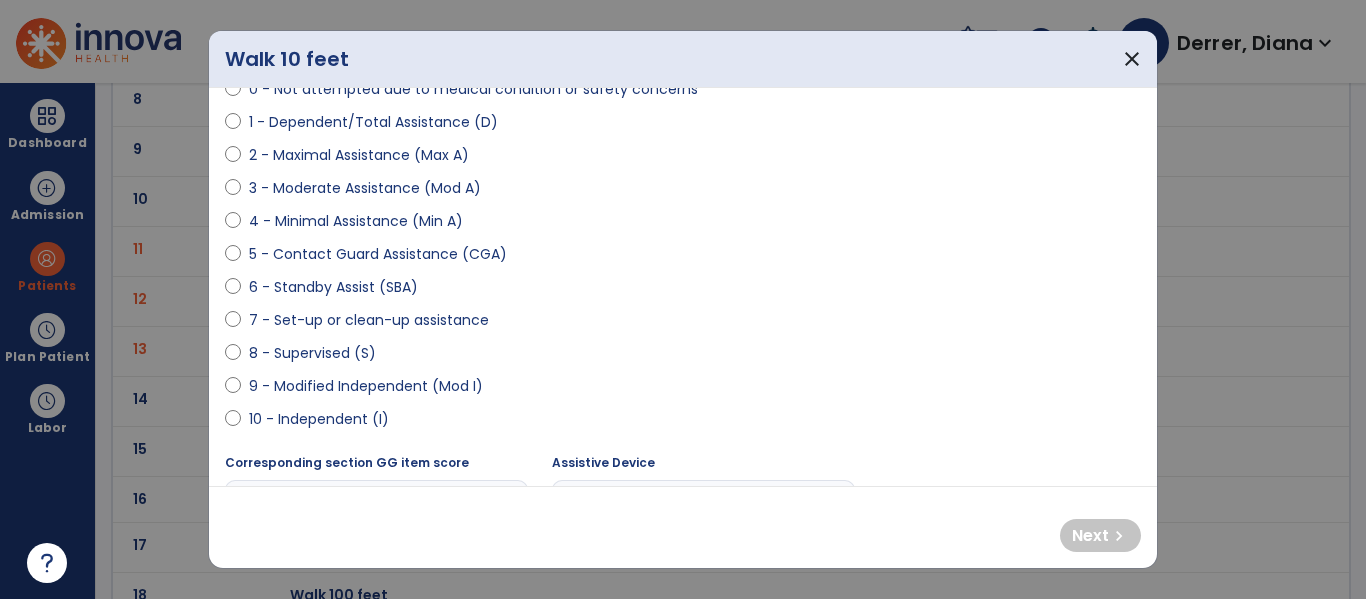 scroll, scrollTop: 221, scrollLeft: 0, axis: vertical 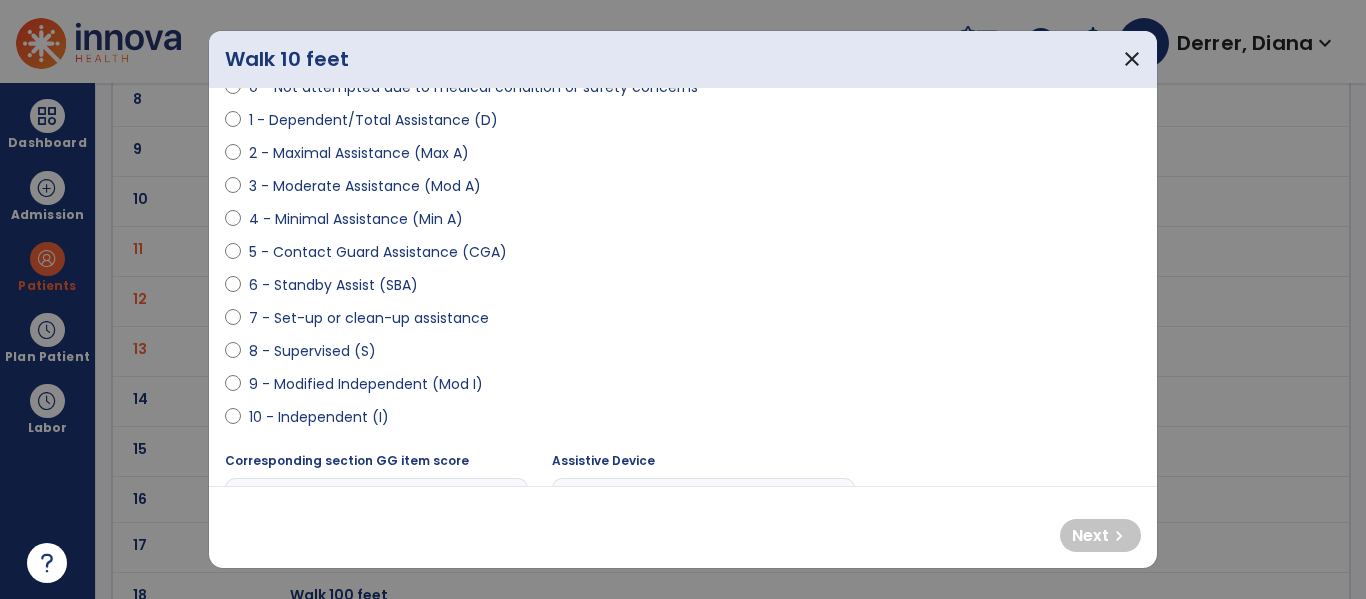 click on "4 - Minimal Assistance (Min A)" at bounding box center [356, 219] 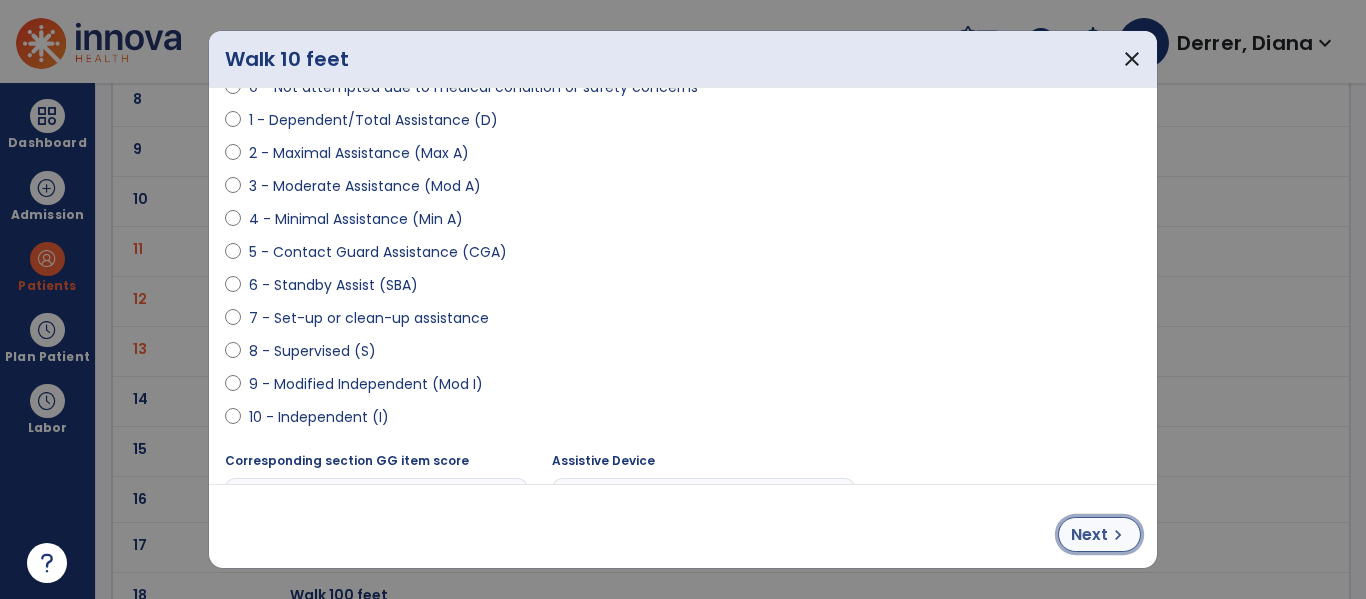 click on "Next" at bounding box center [1089, 535] 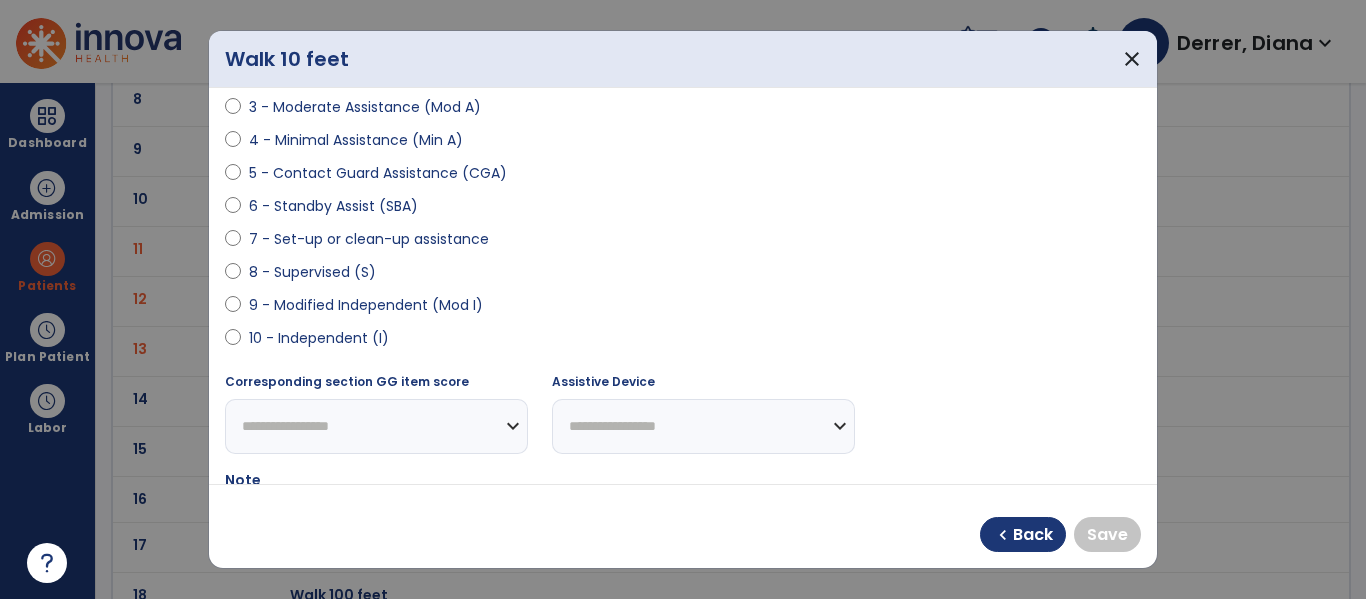 scroll, scrollTop: 331, scrollLeft: 0, axis: vertical 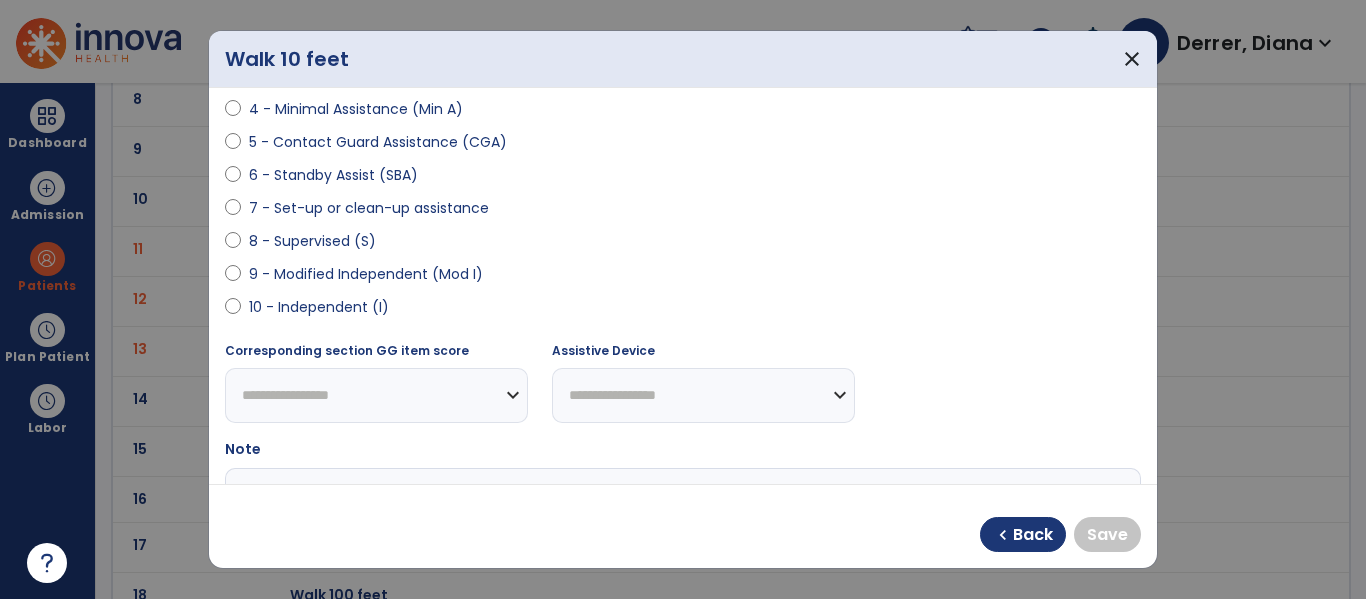 click on "10 - Independent (I)" at bounding box center [319, 307] 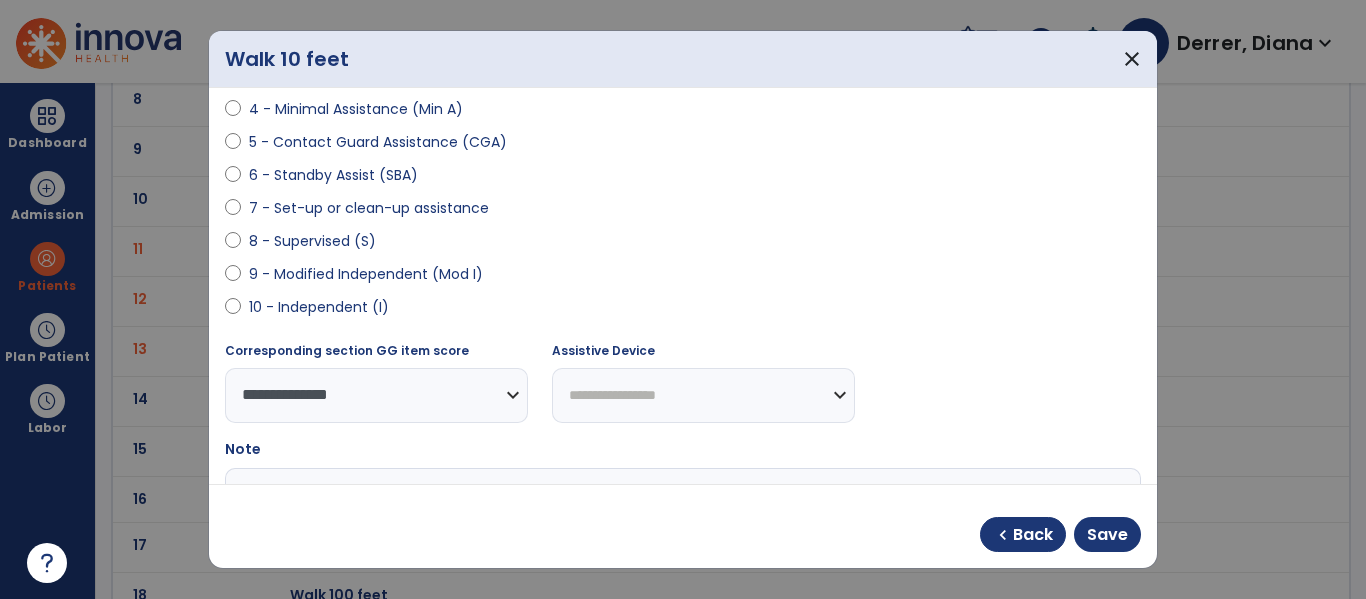 click on "9 - Modified Independent (Mod I)" at bounding box center [366, 274] 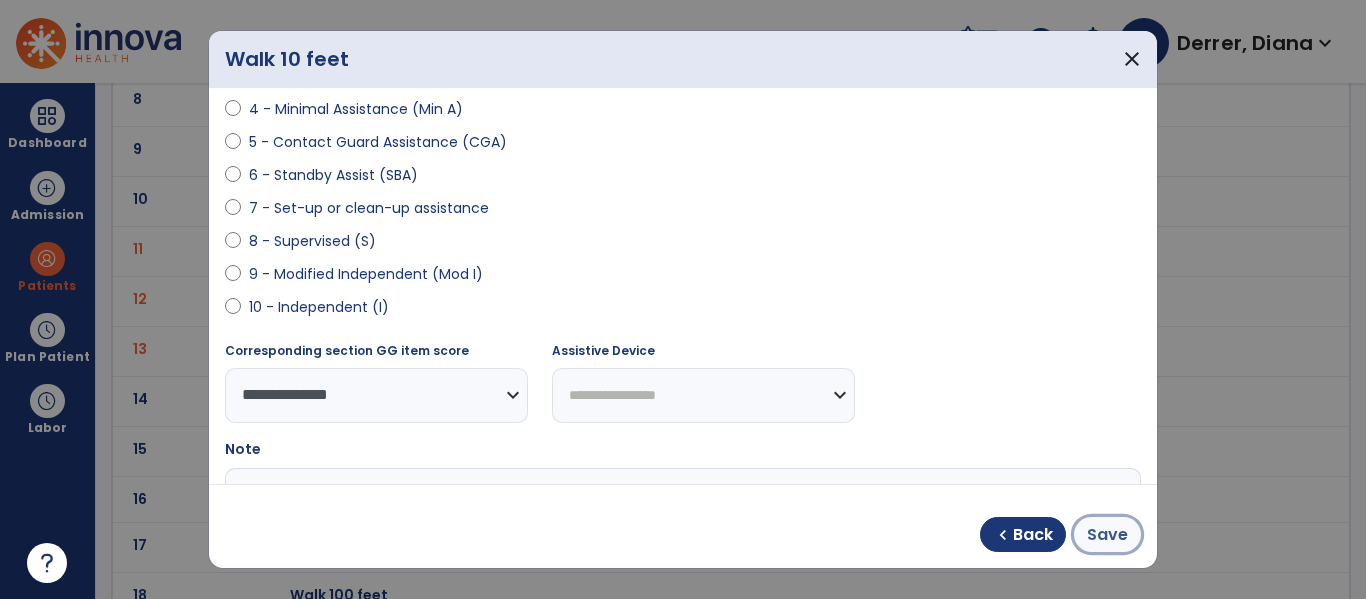 click on "Save" at bounding box center [1107, 534] 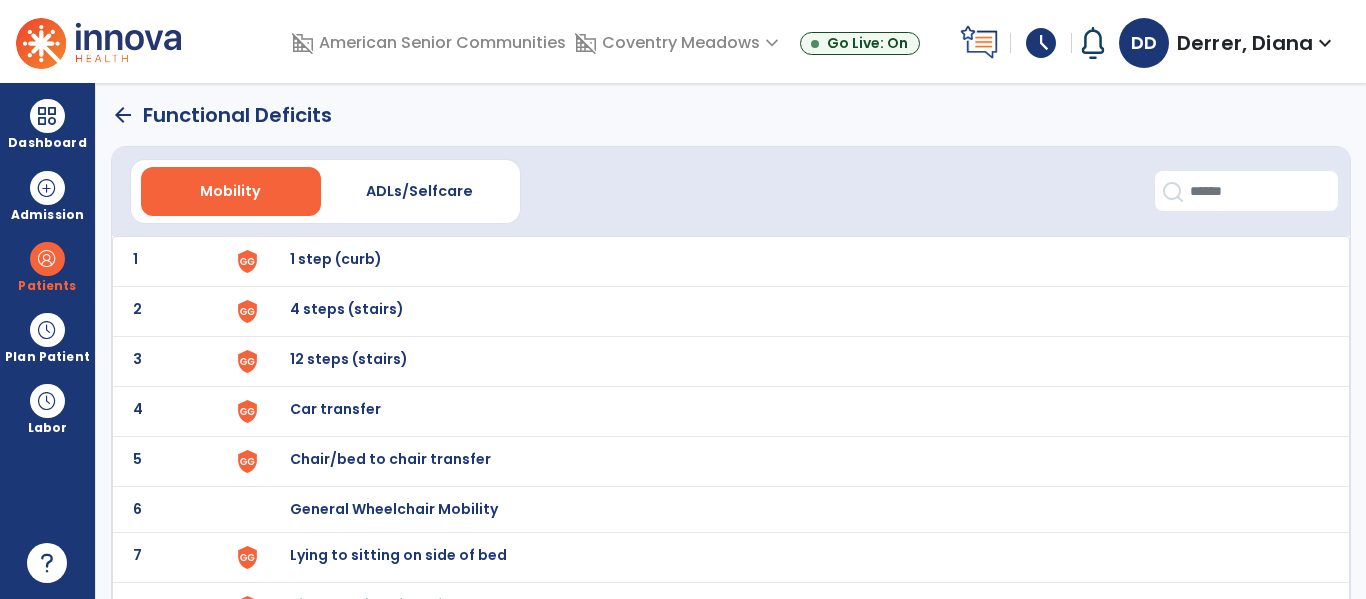 scroll, scrollTop: 0, scrollLeft: 0, axis: both 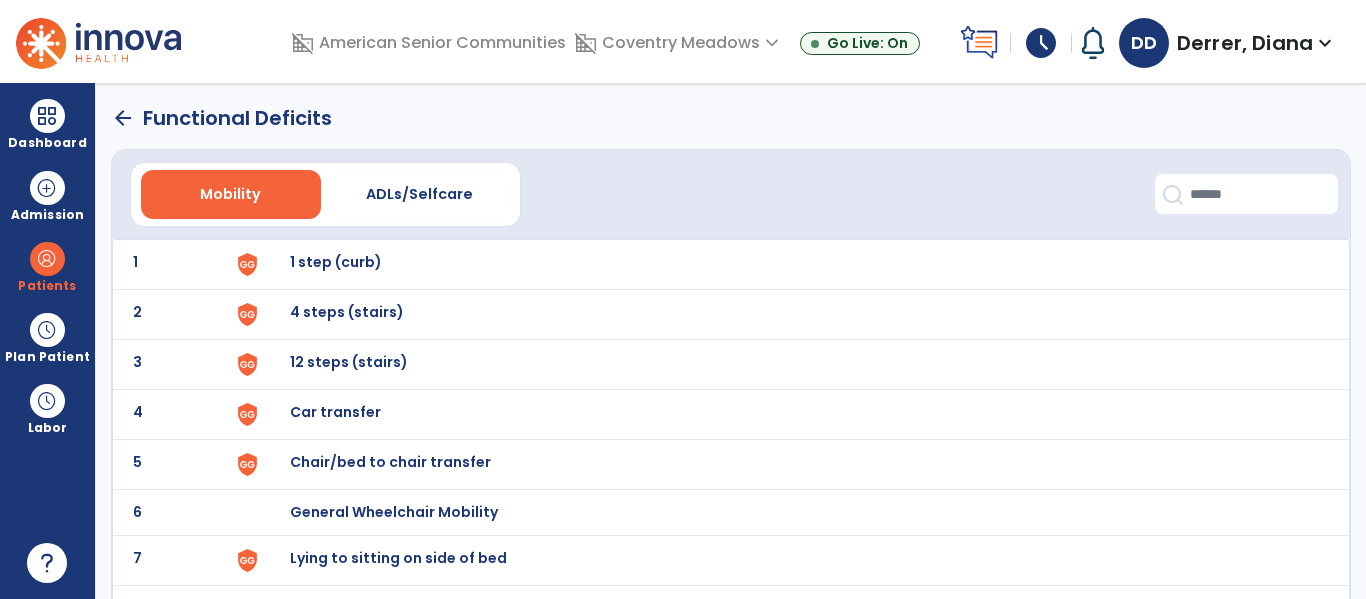 click on "arrow_back" 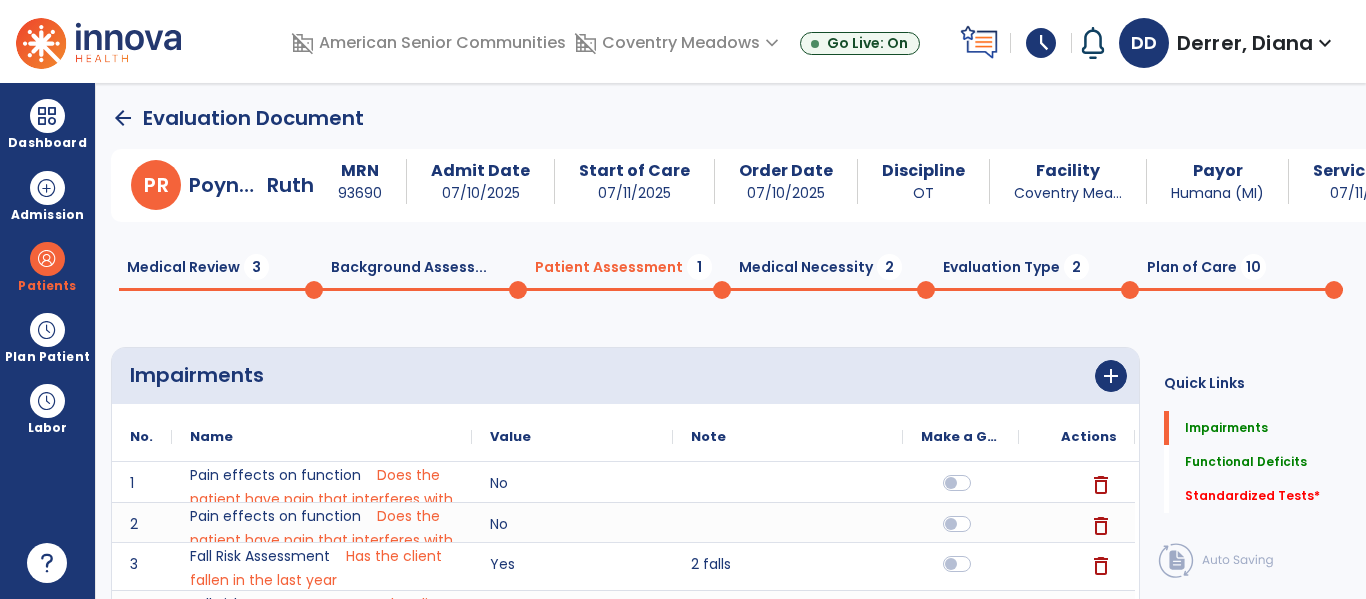 scroll, scrollTop: 20, scrollLeft: 0, axis: vertical 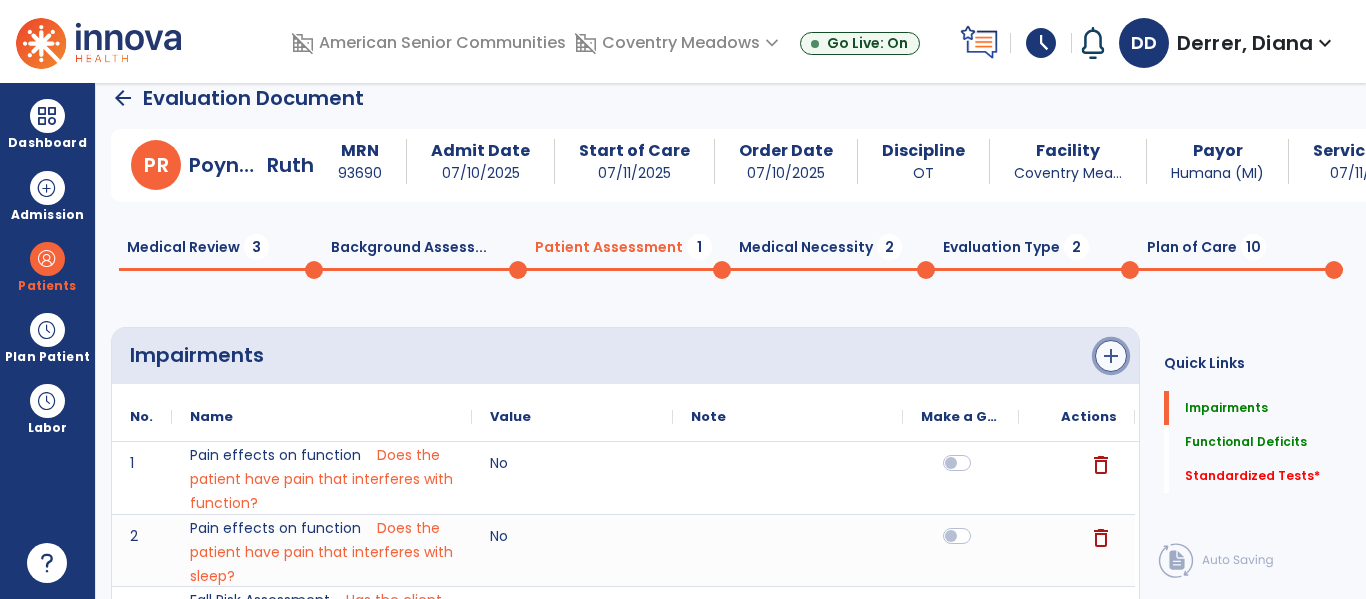 click on "add" 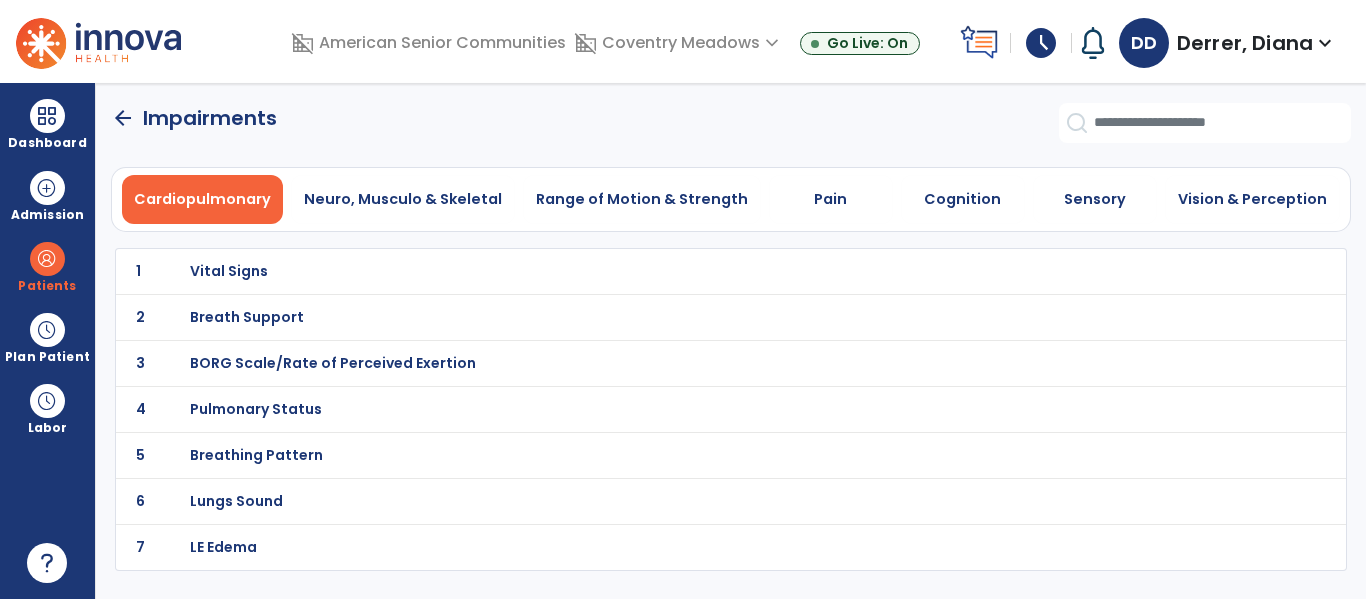scroll, scrollTop: 0, scrollLeft: 0, axis: both 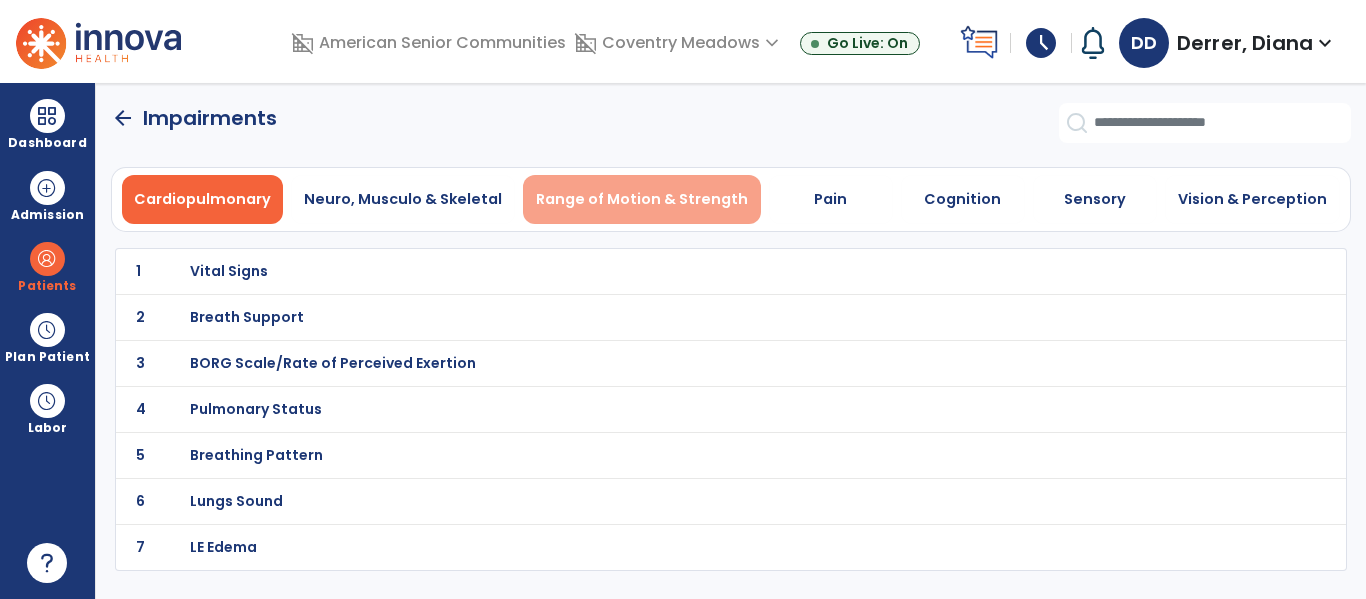 click on "Range of Motion & Strength" at bounding box center (642, 199) 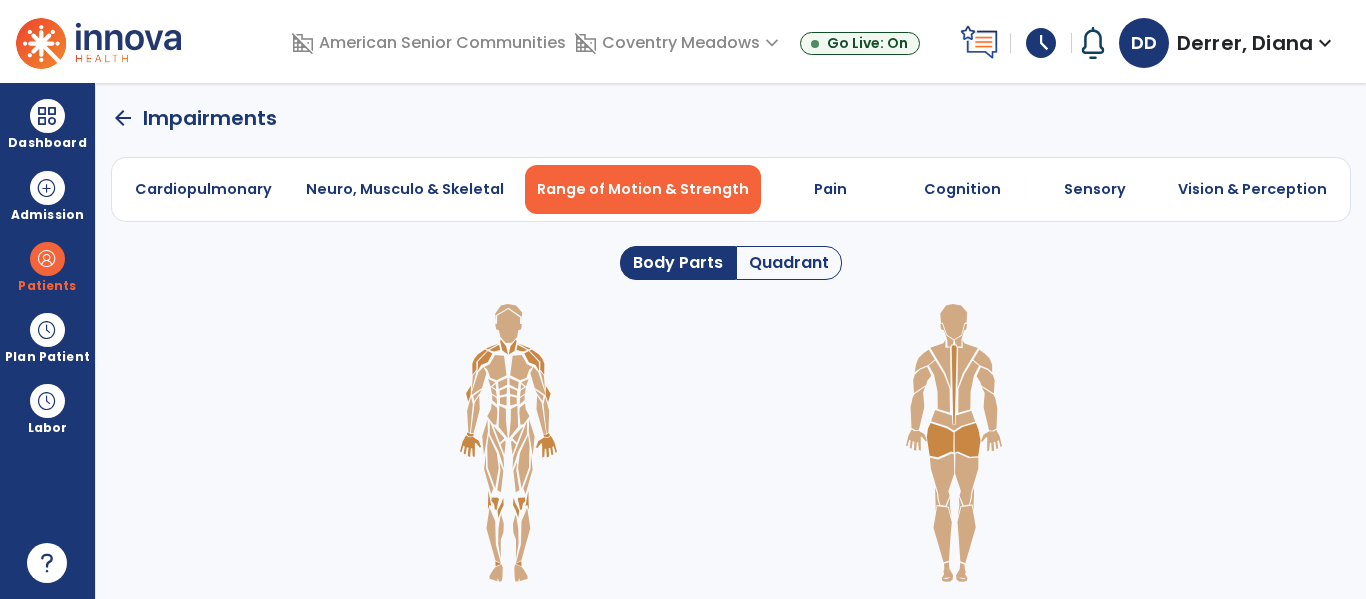 click on "Quadrant" 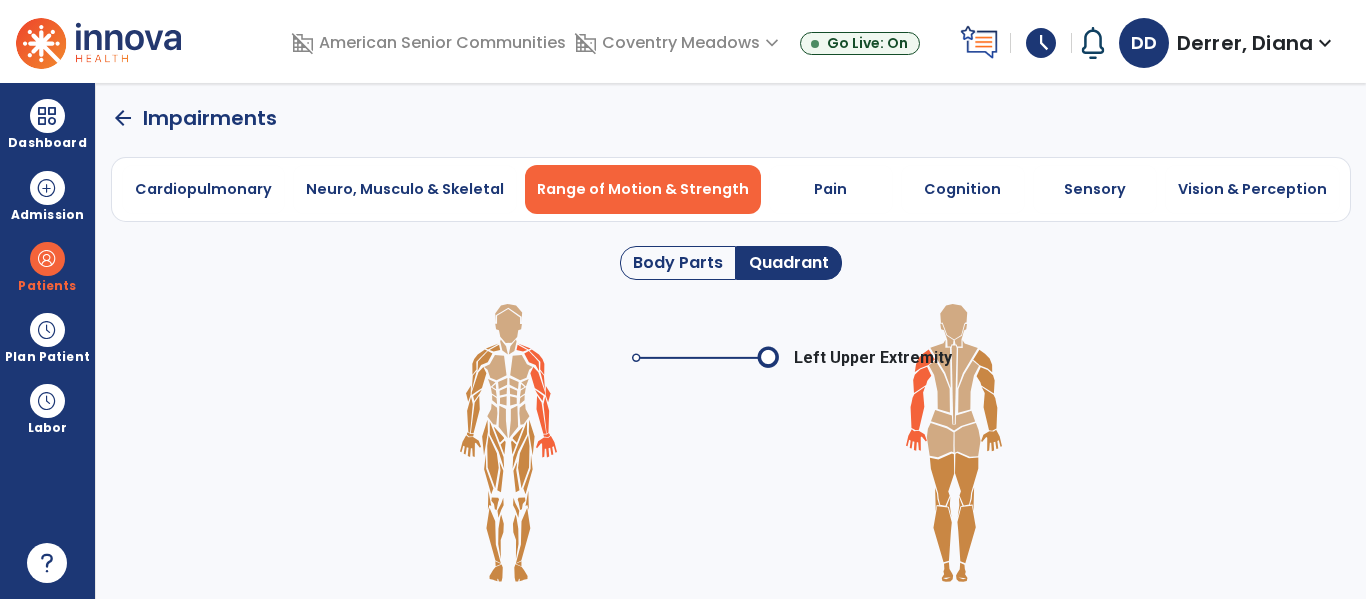 click 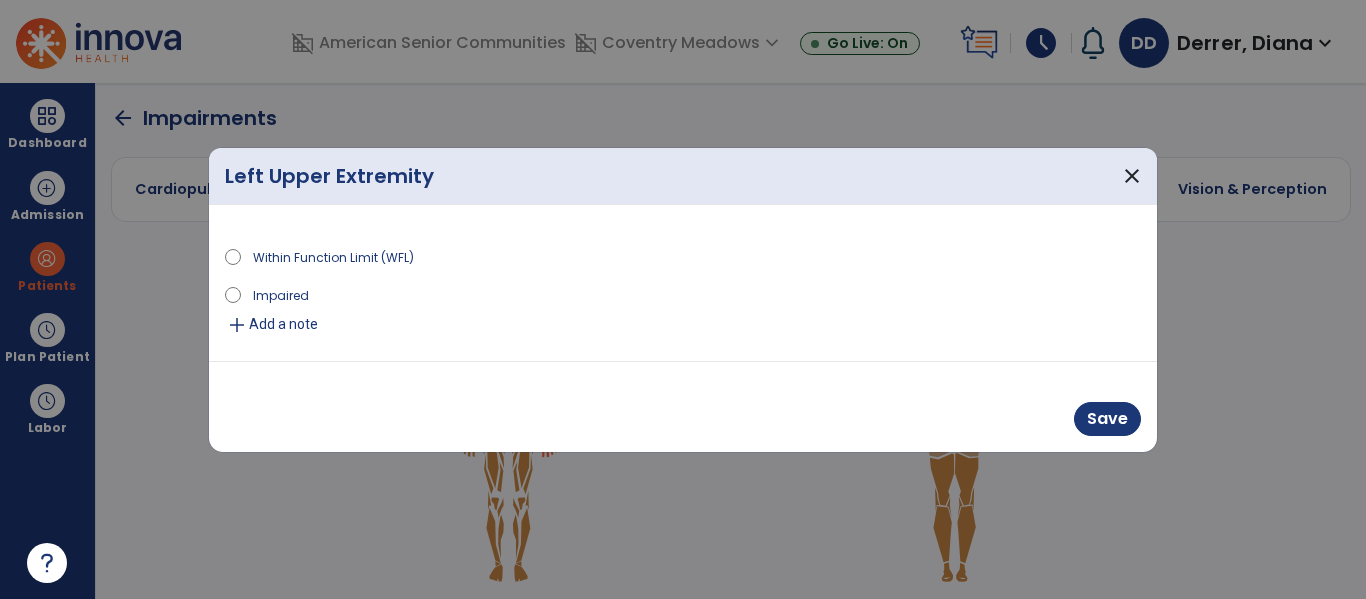 click on "Impaired" at bounding box center [281, 294] 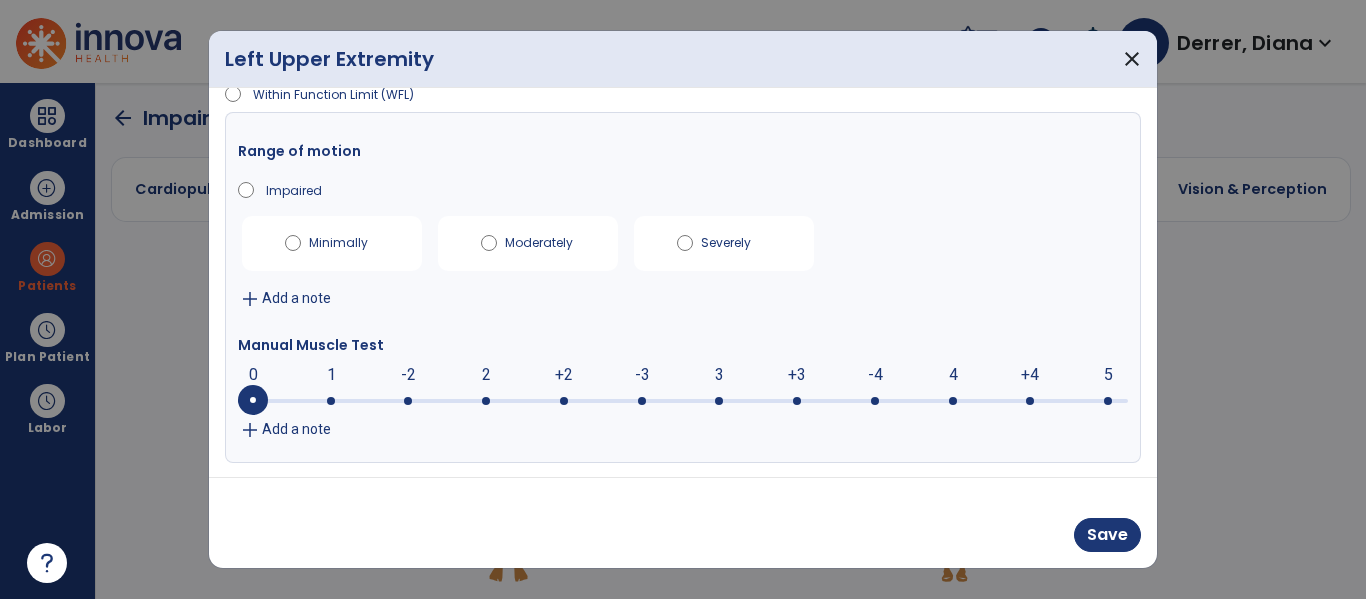 scroll, scrollTop: 48, scrollLeft: 0, axis: vertical 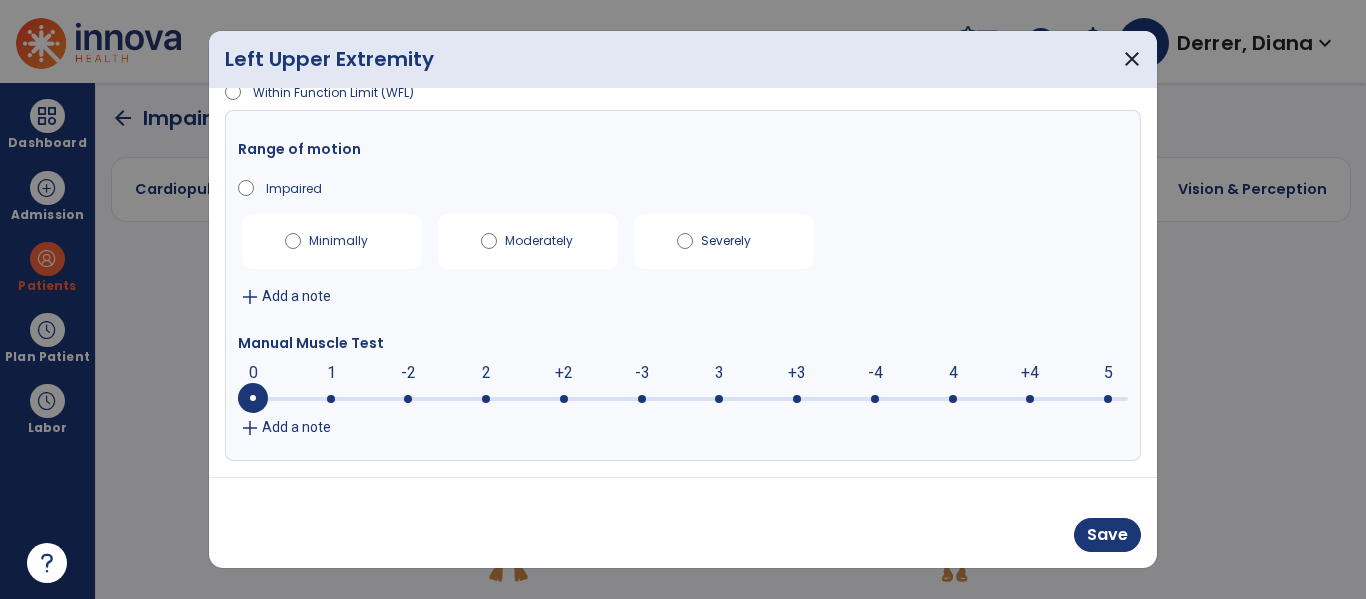 click at bounding box center [683, 399] 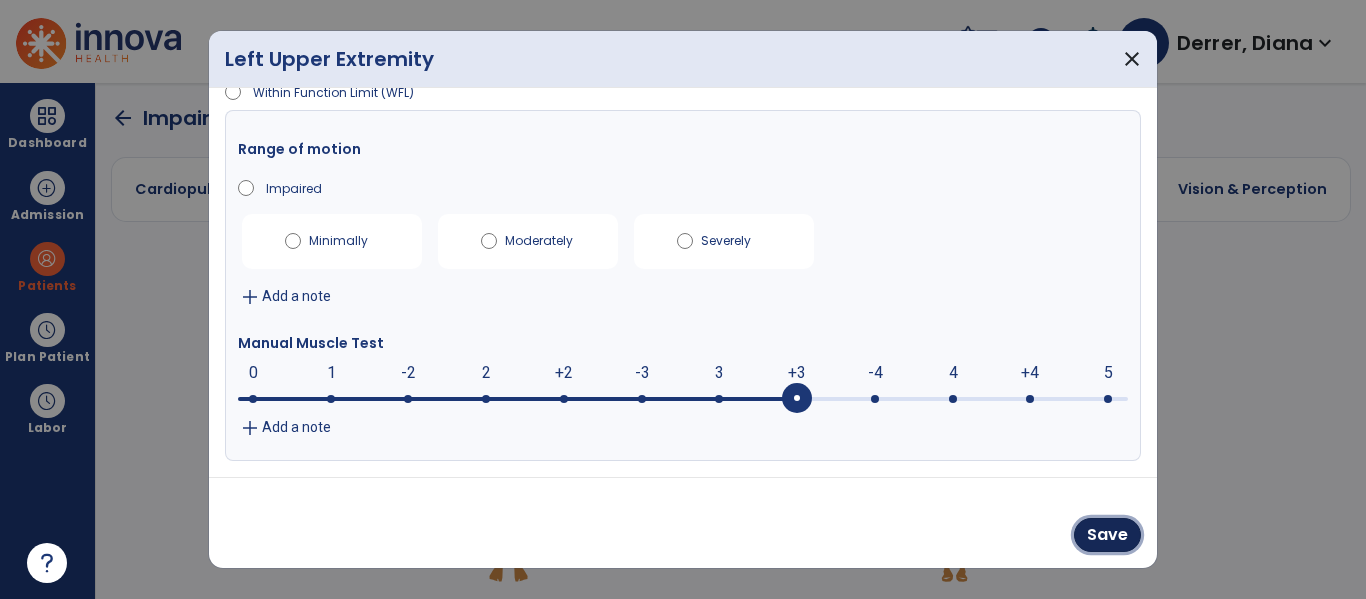 click on "Save" at bounding box center (1107, 535) 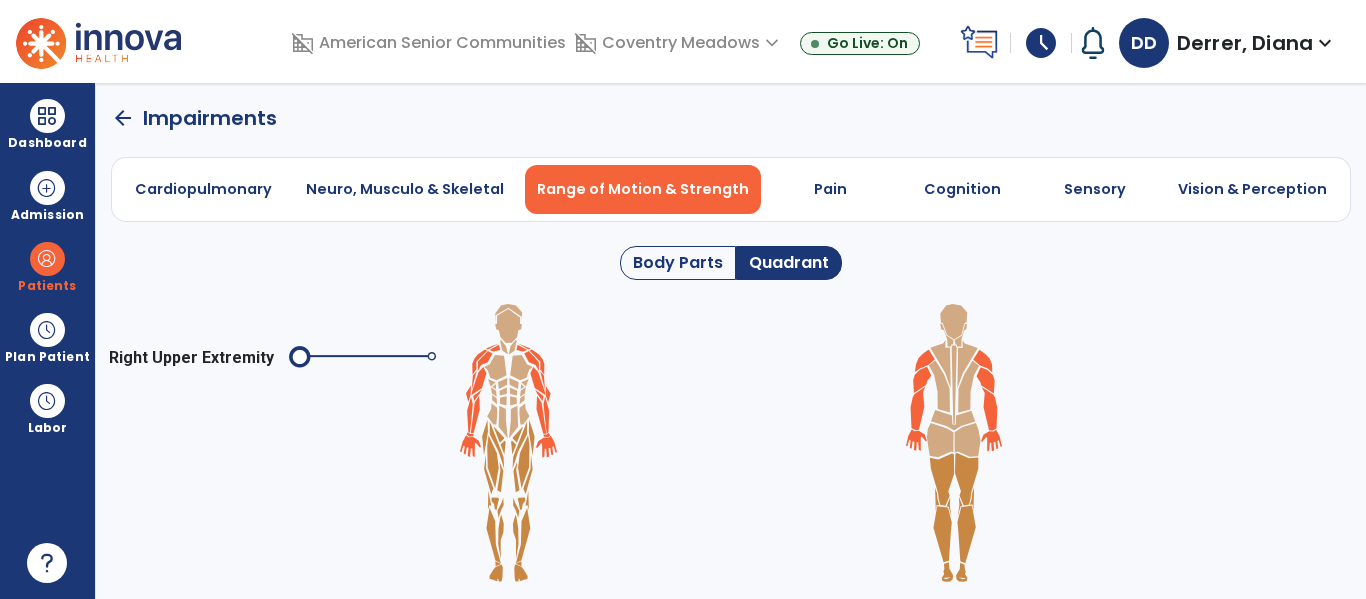 click 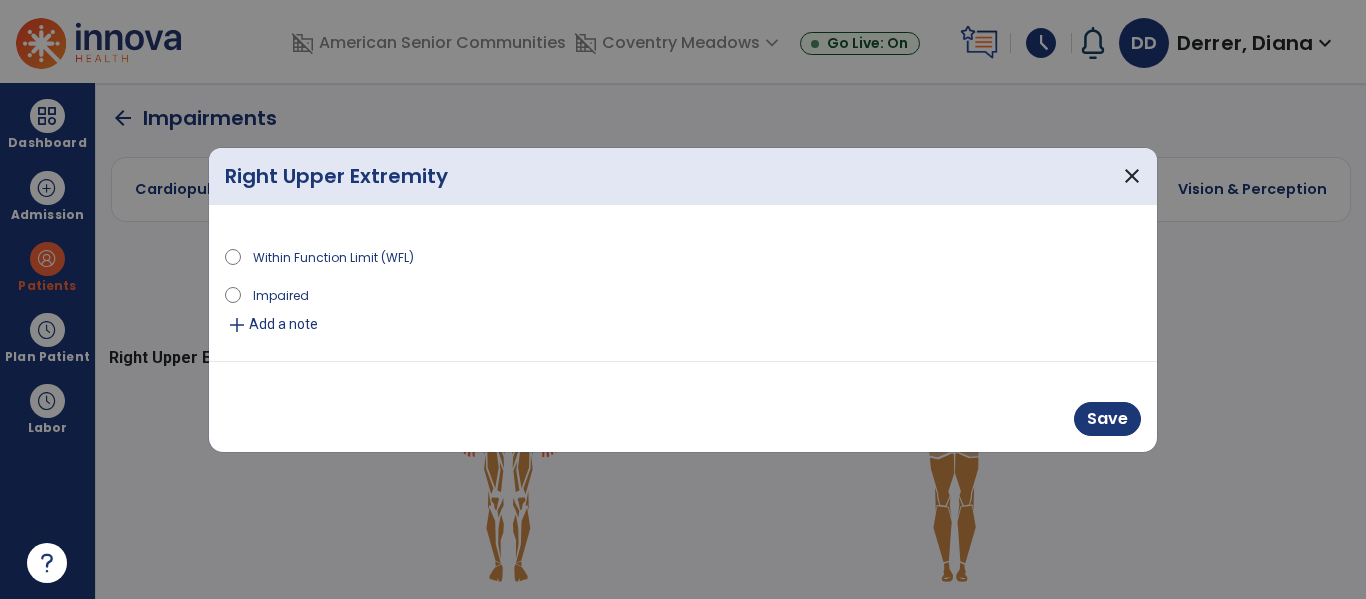 click on "Impaired" at bounding box center [281, 294] 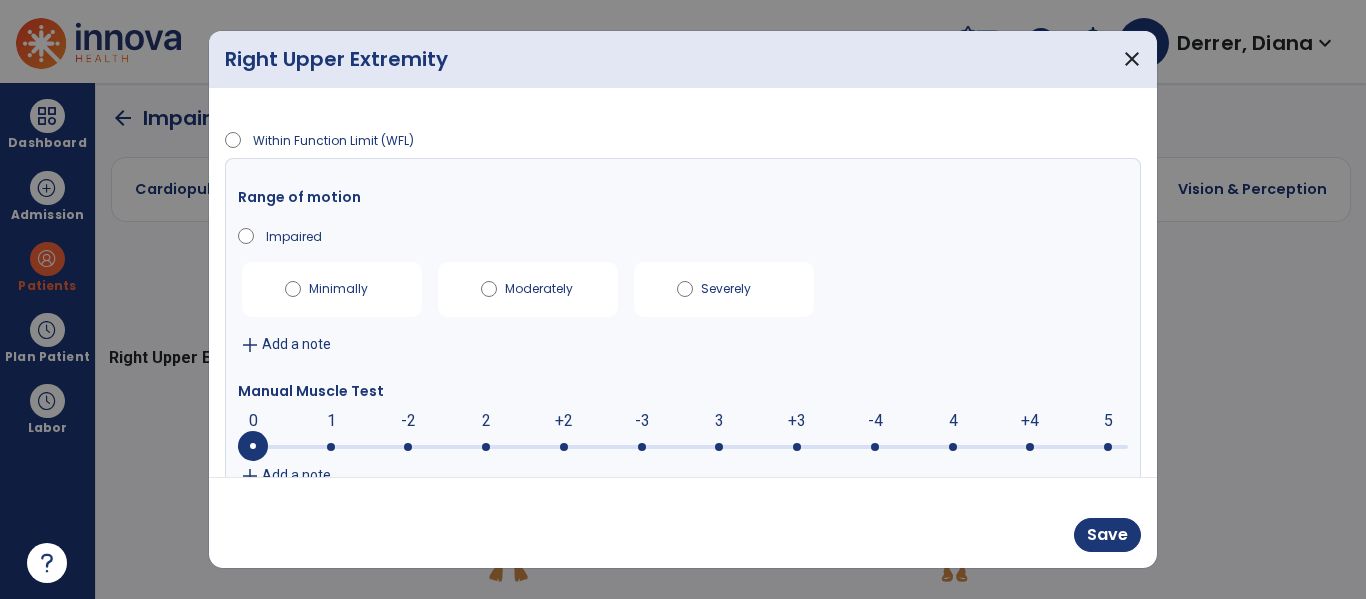 click at bounding box center [797, 447] 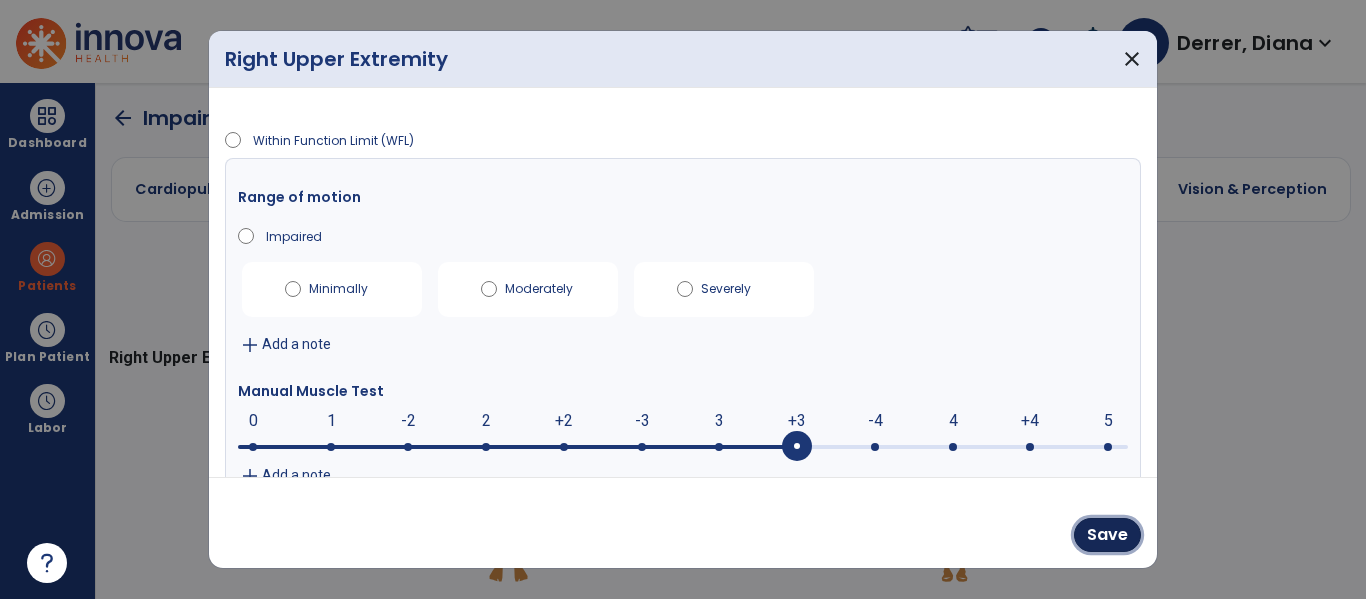drag, startPoint x: 1091, startPoint y: 533, endPoint x: 1071, endPoint y: 521, distance: 23.323807 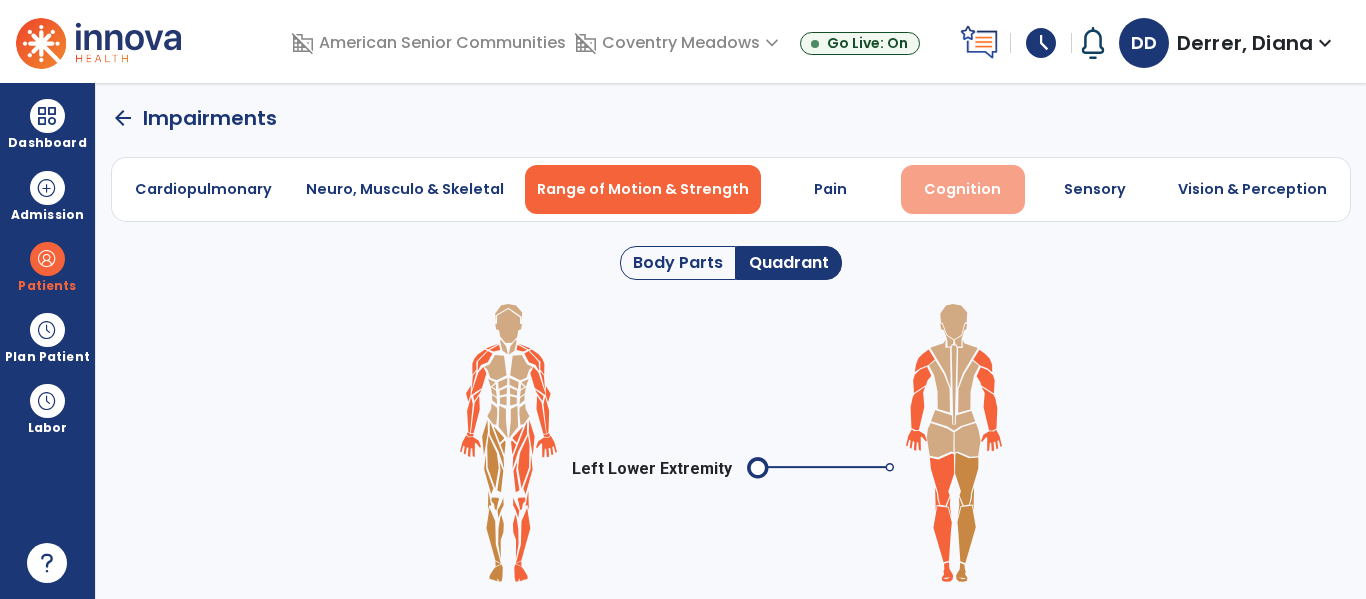 click on "Cognition" at bounding box center [962, 189] 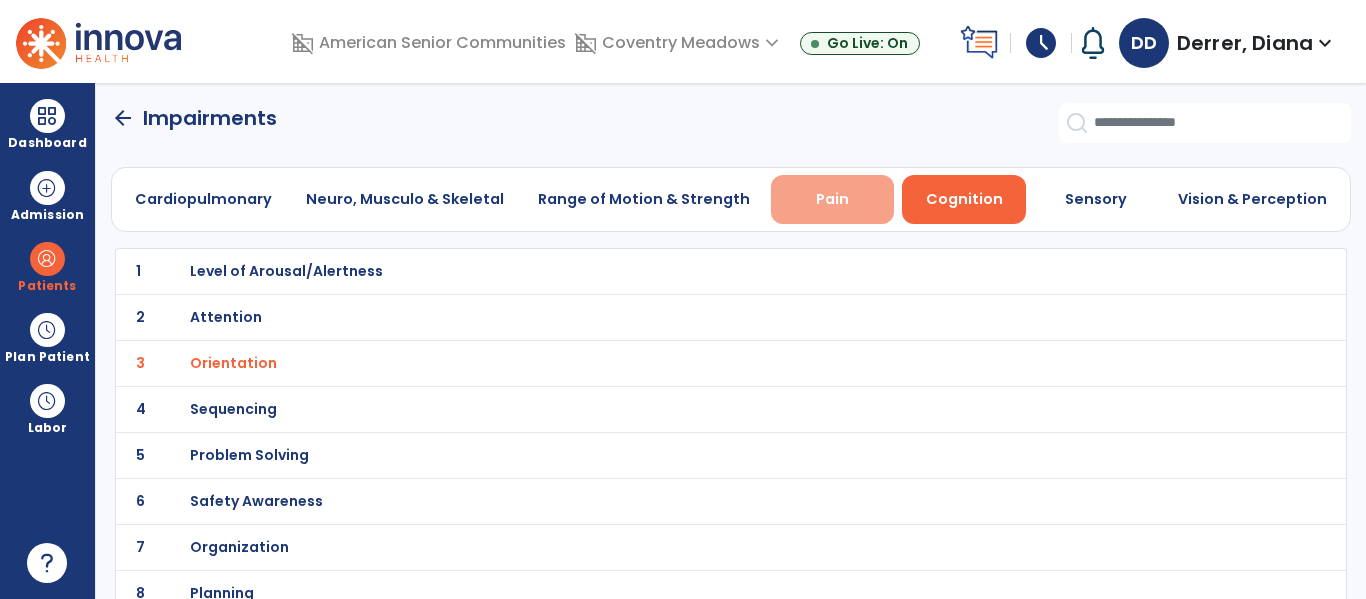 click on "Pain" at bounding box center (832, 199) 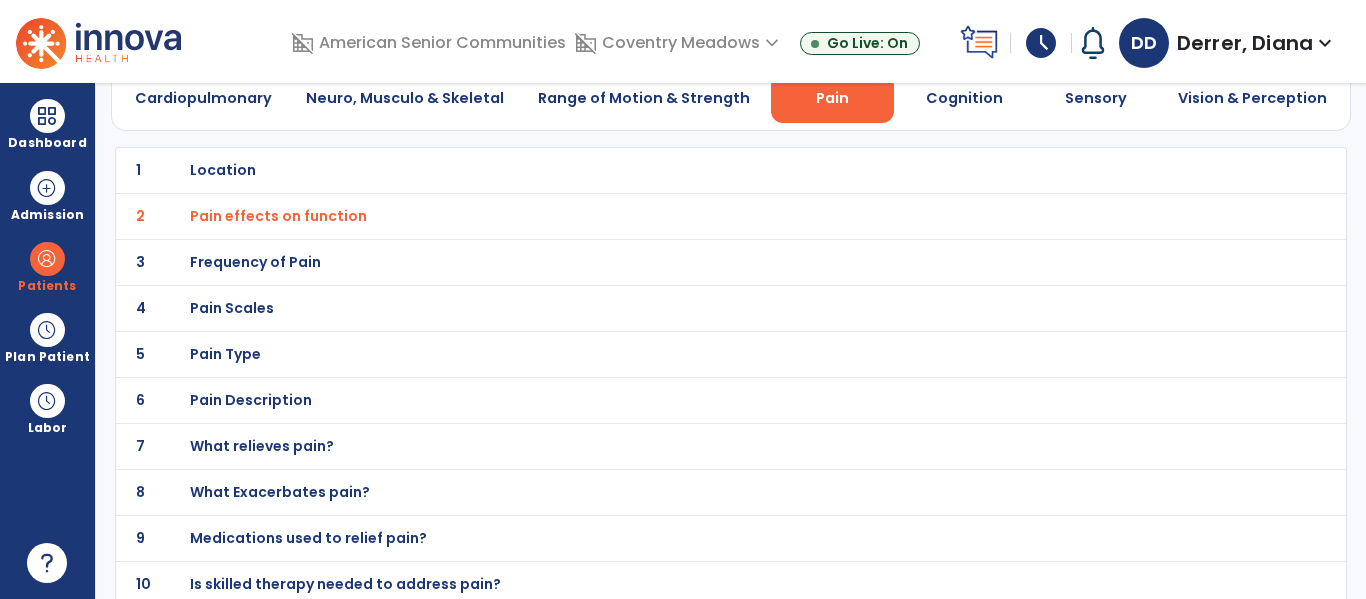 scroll, scrollTop: 110, scrollLeft: 0, axis: vertical 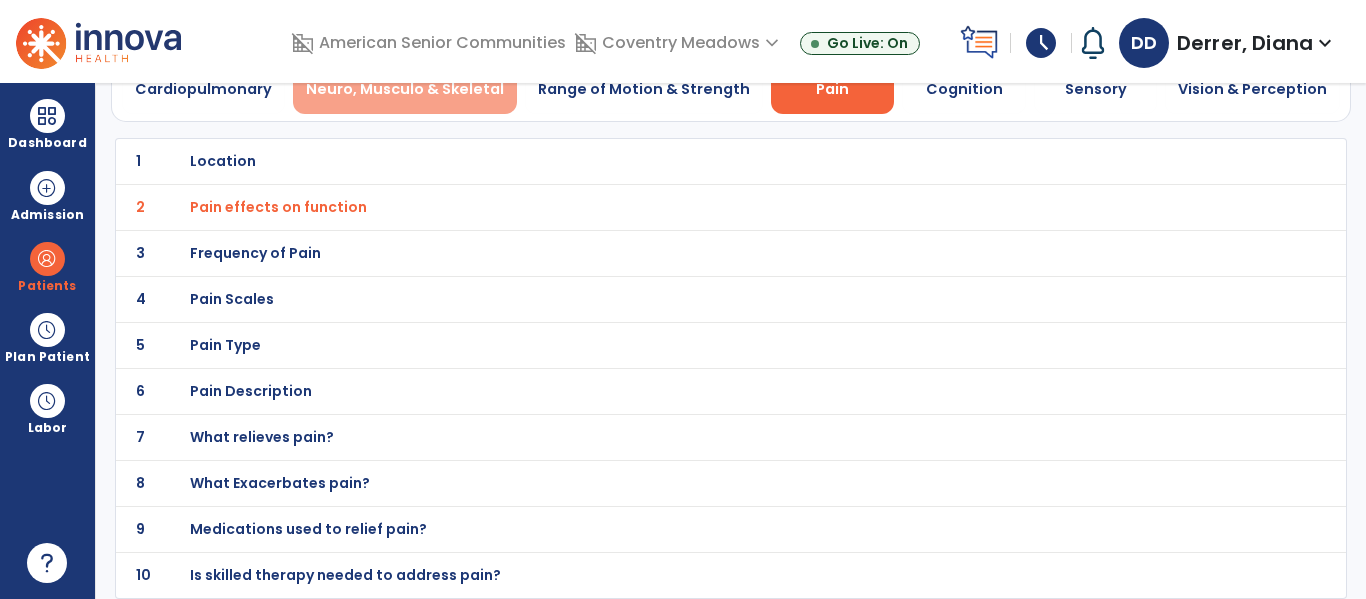 click on "Neuro, Musculo & Skeletal" at bounding box center (405, 89) 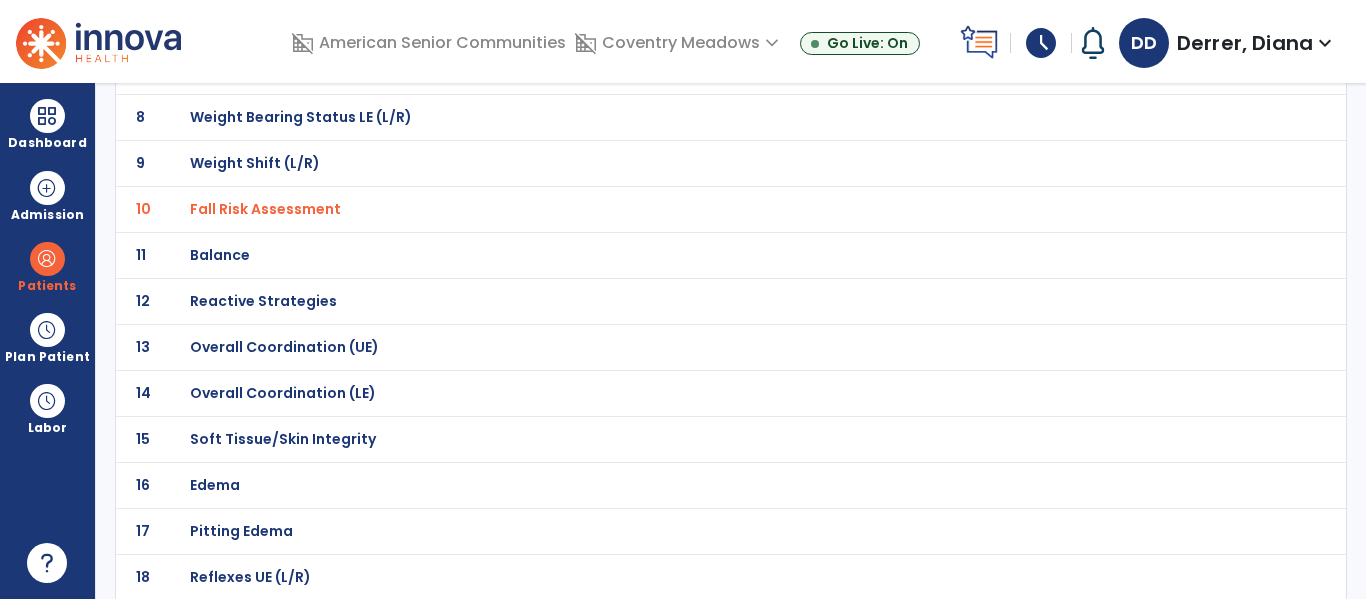 click on "Balance" at bounding box center (261, -205) 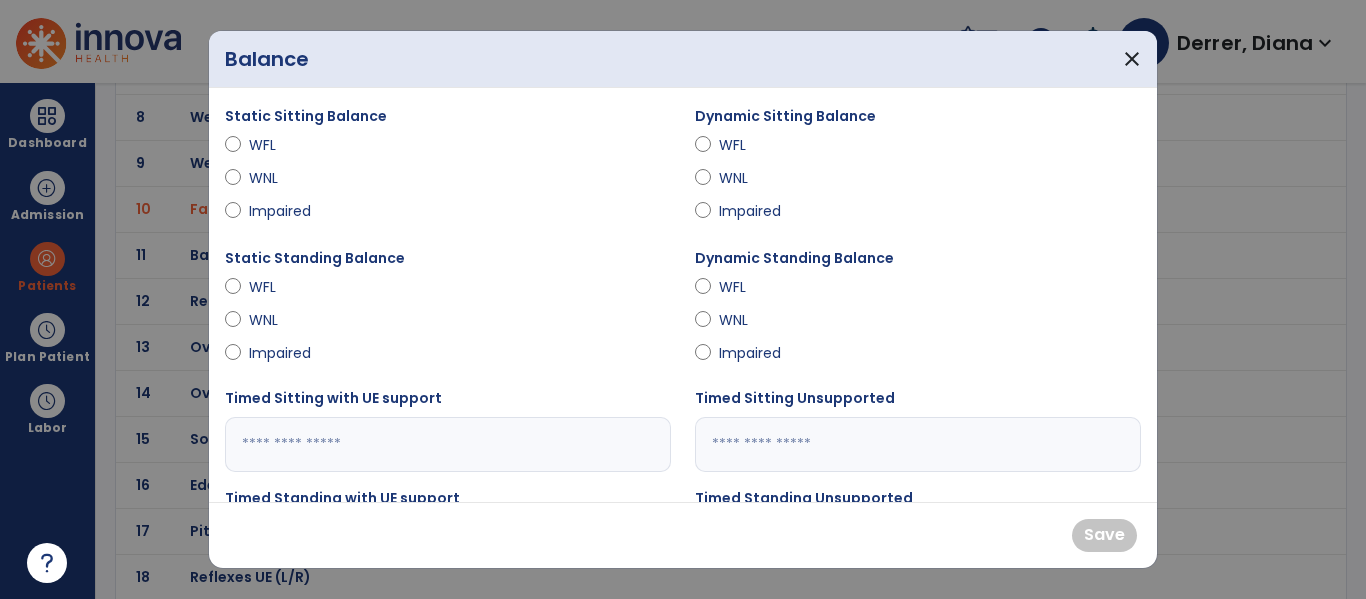 scroll, scrollTop: 479, scrollLeft: 0, axis: vertical 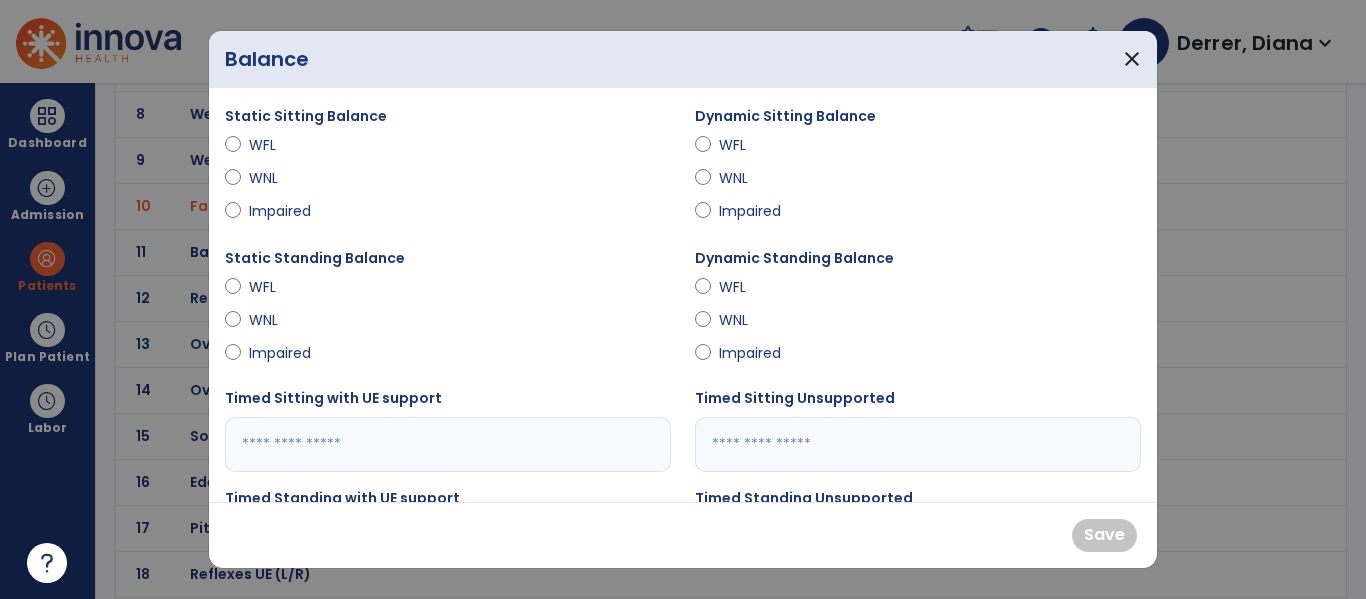 click on "Impaired" at bounding box center (754, 353) 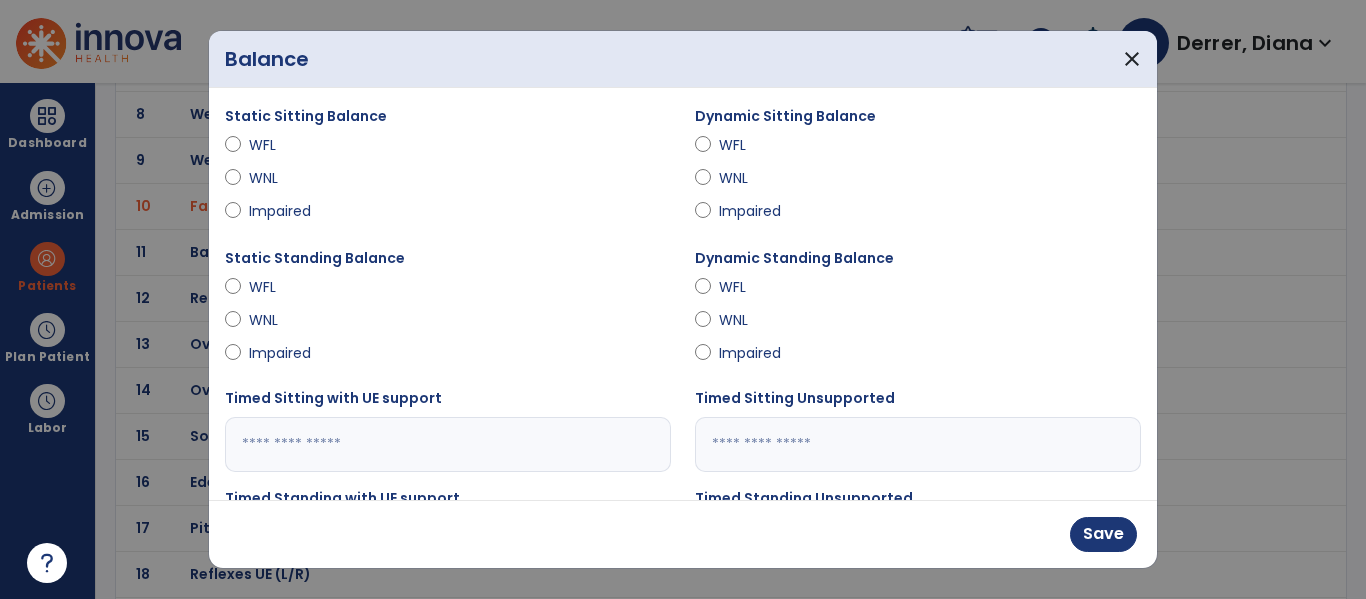 click on "Impaired" at bounding box center [284, 353] 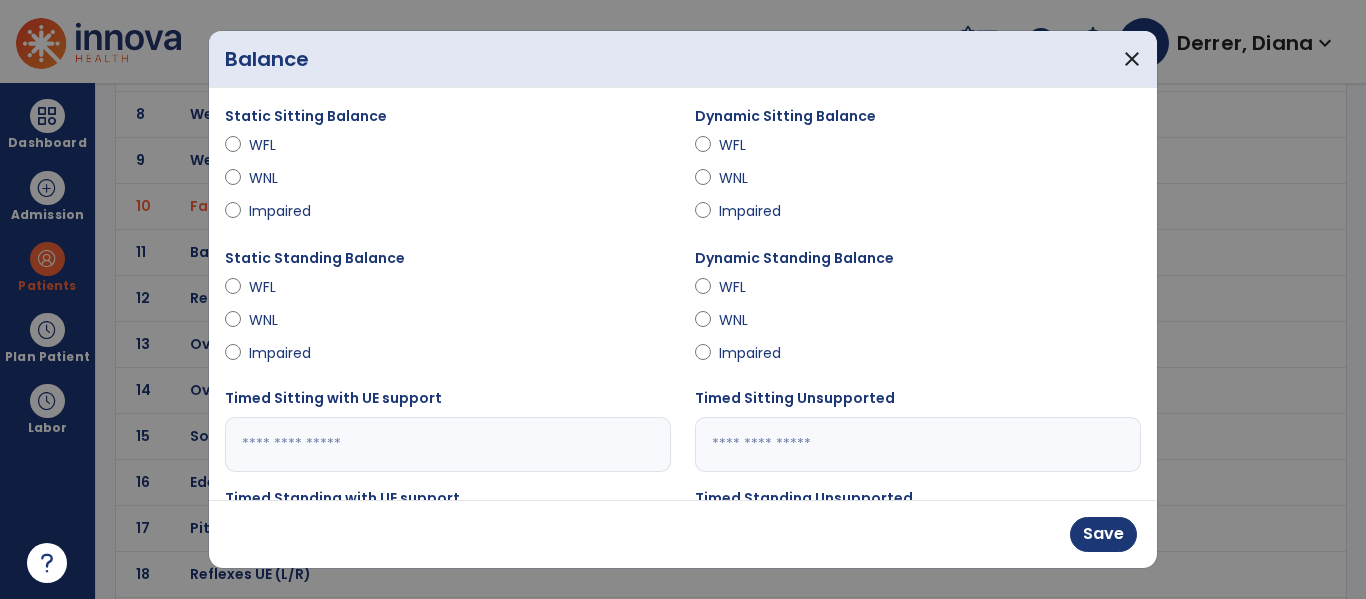 click on "WFL" at bounding box center (284, 287) 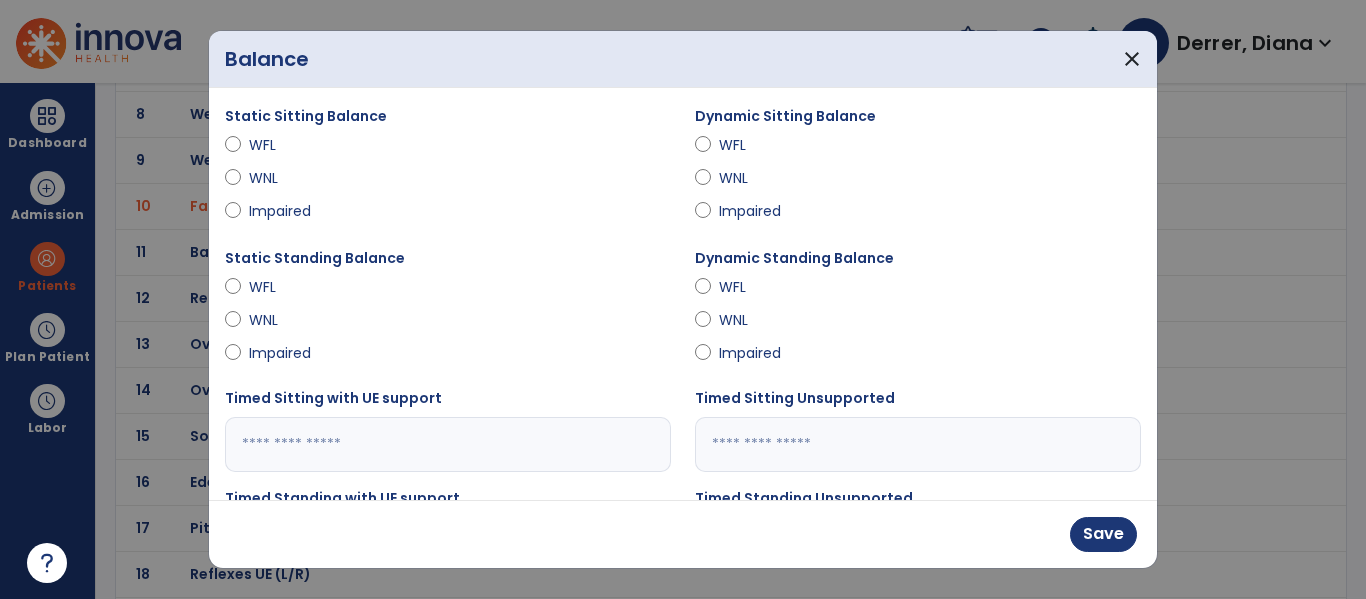 click on "WNL" at bounding box center [284, 178] 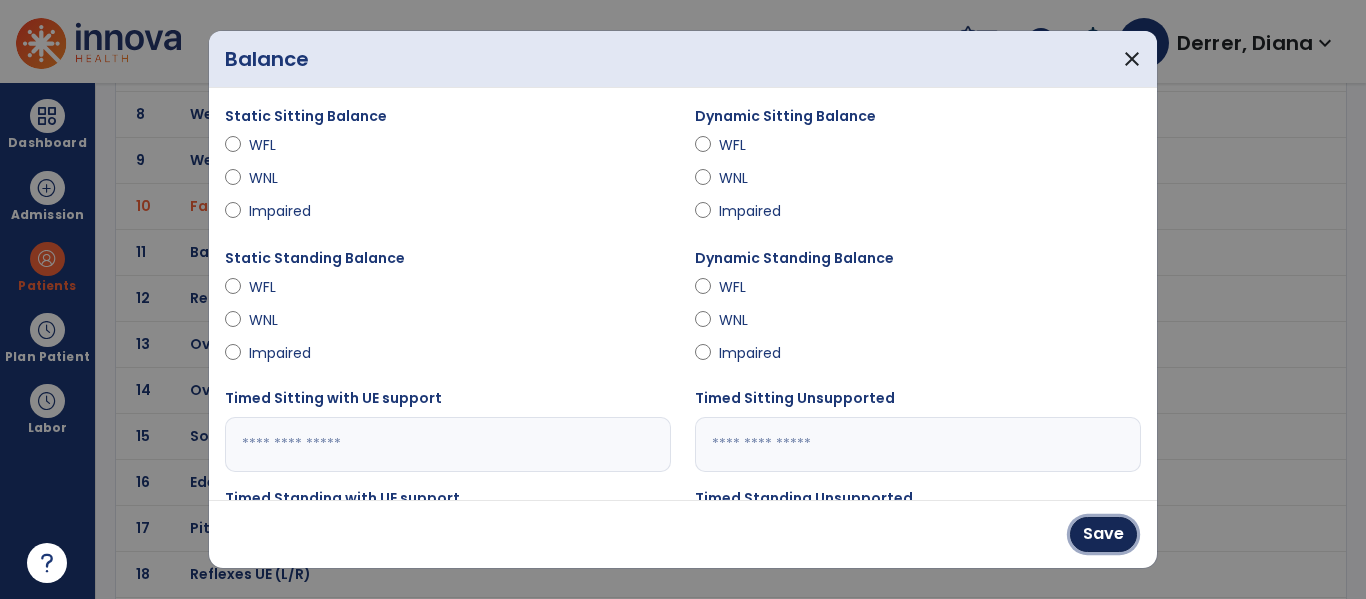 click on "Save" at bounding box center (1103, 534) 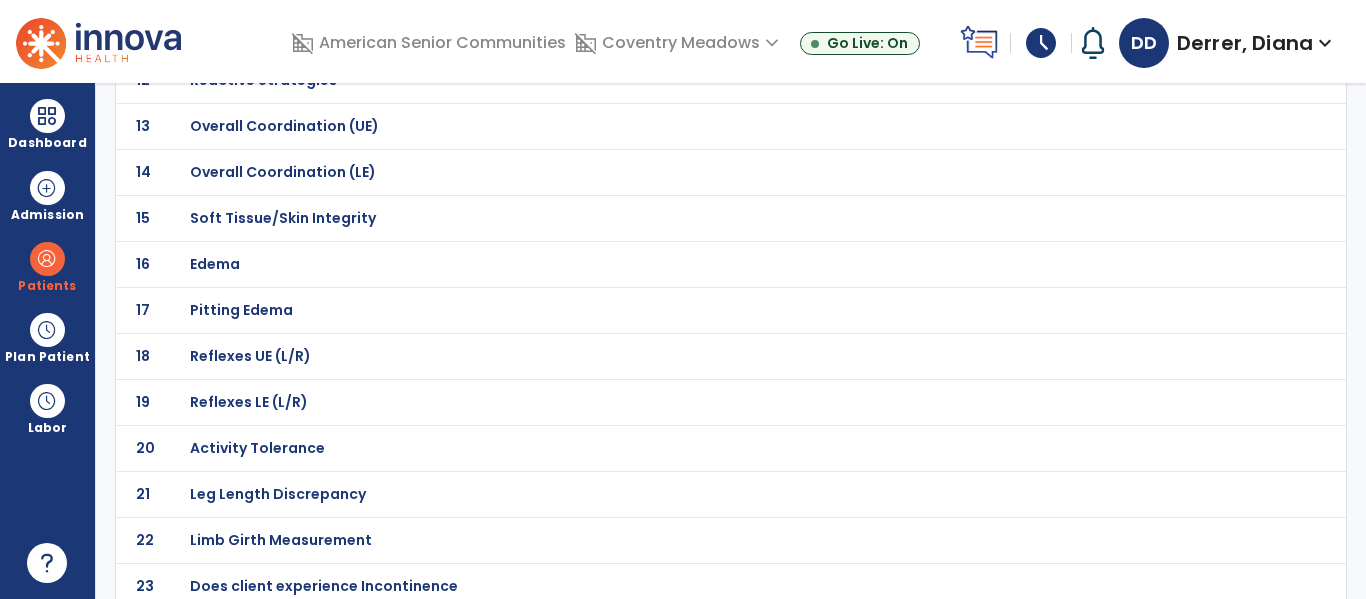 scroll, scrollTop: 708, scrollLeft: 0, axis: vertical 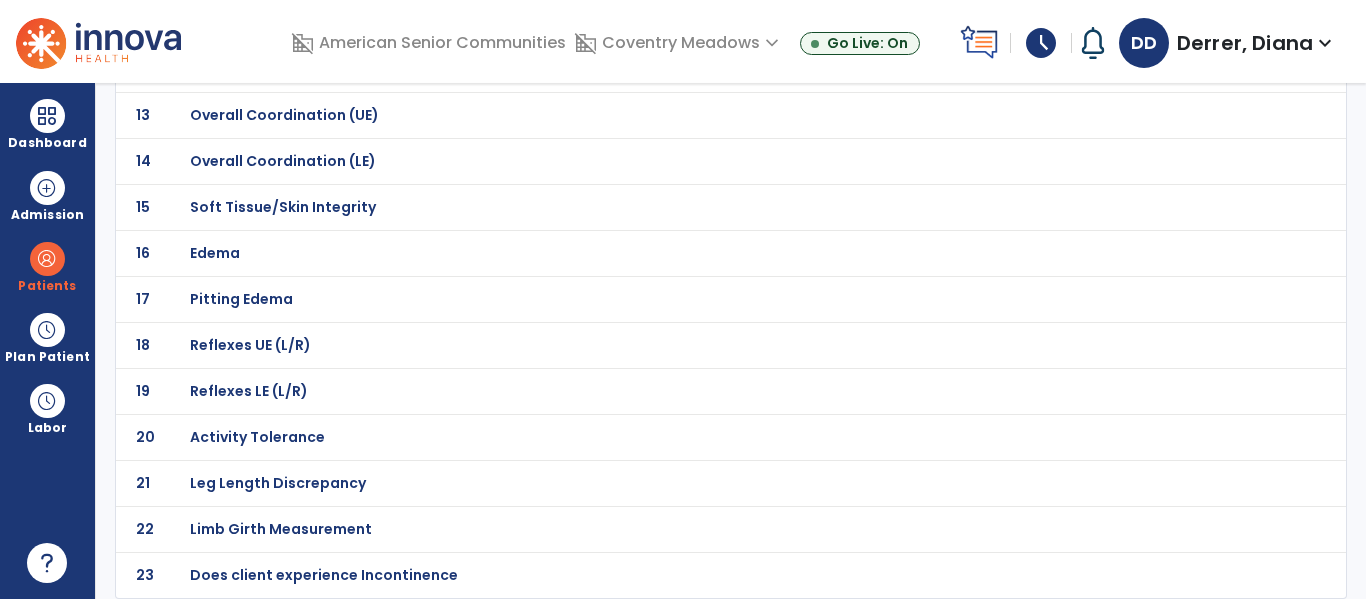 click on "Does client experience Incontinence" at bounding box center [261, -437] 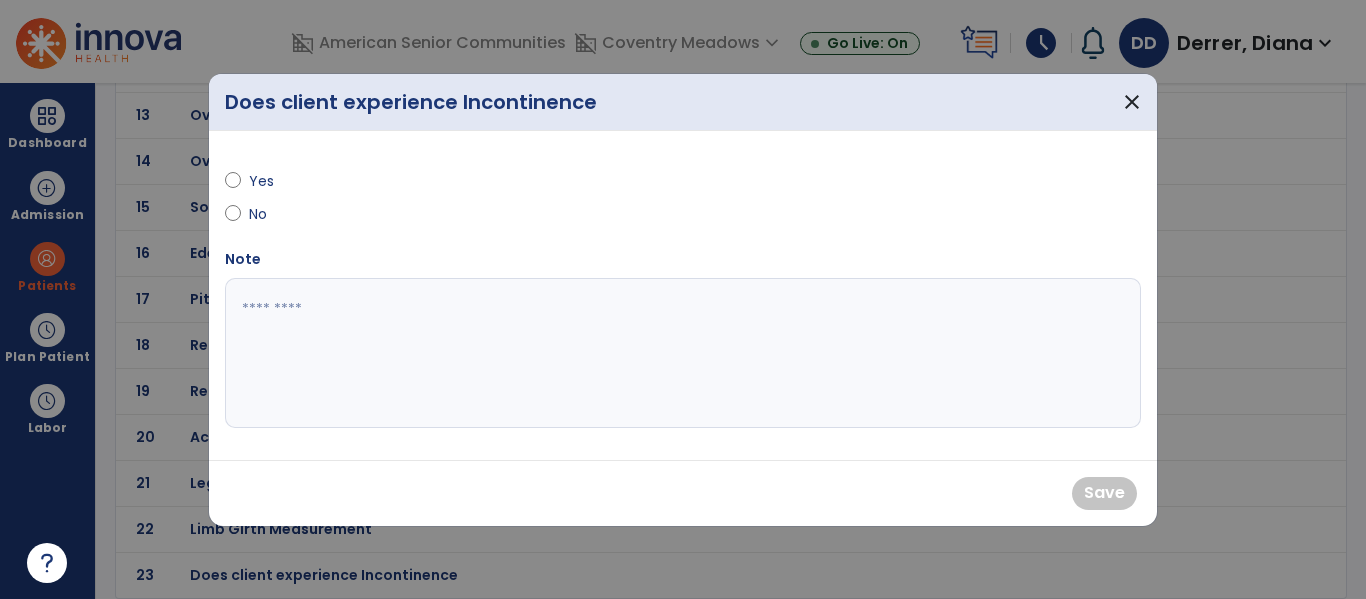 click on "Yes" at bounding box center [284, 181] 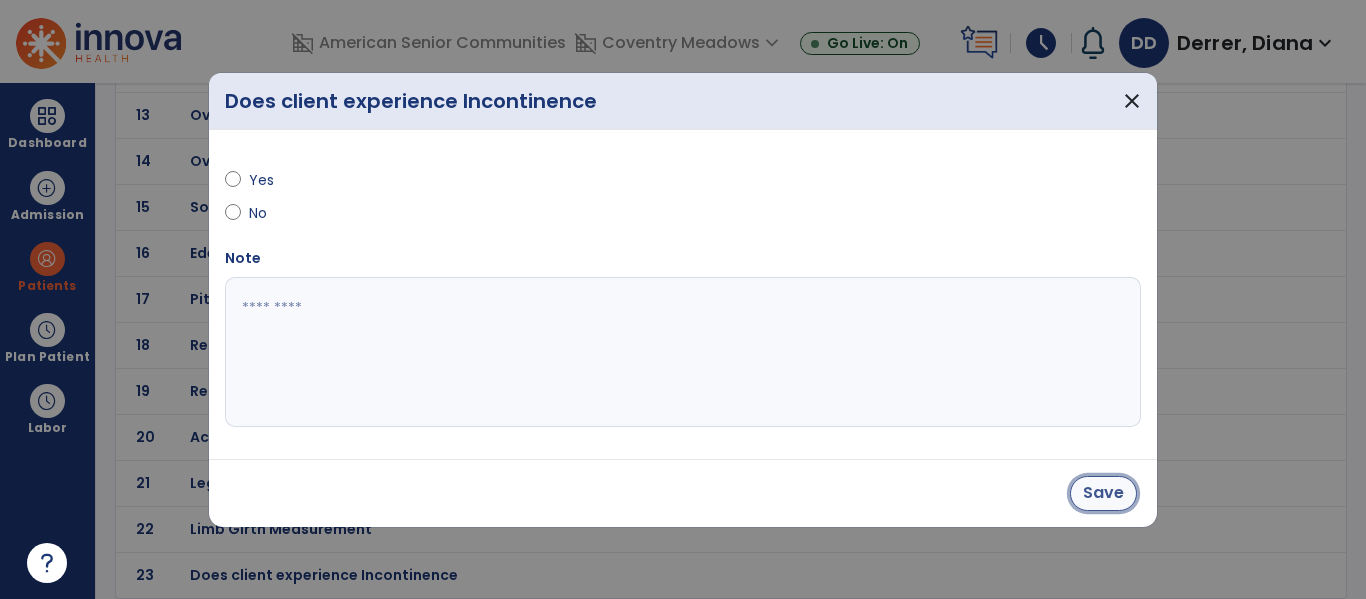 click on "Save" at bounding box center (1103, 493) 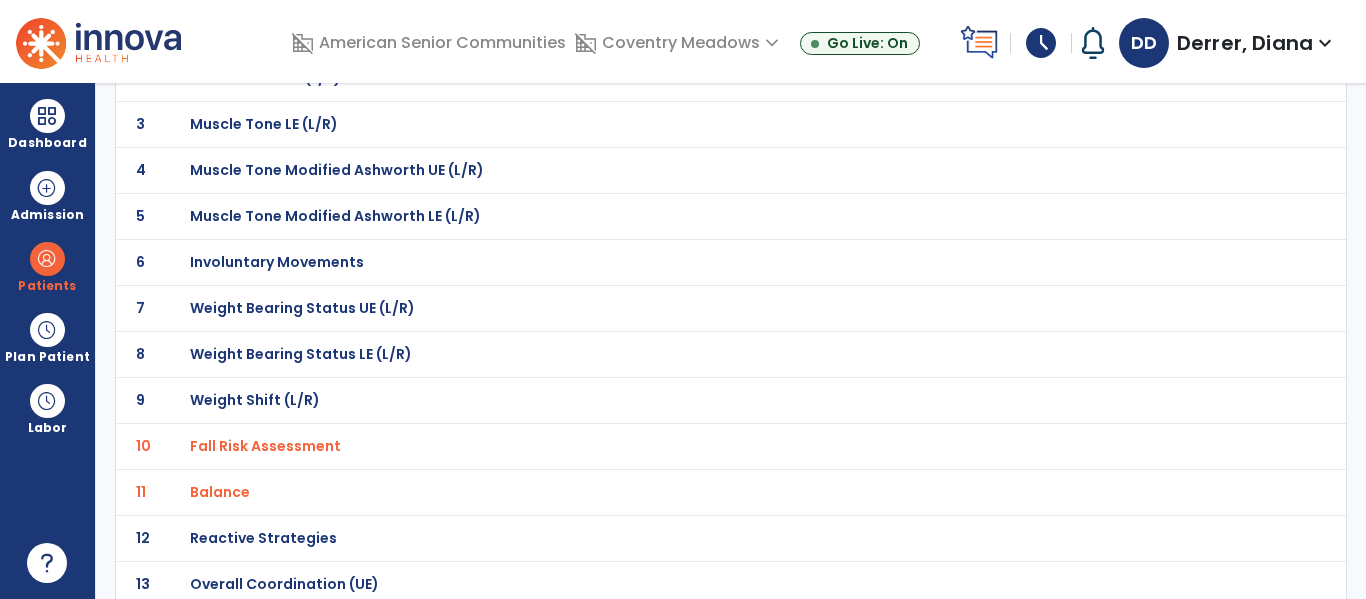 scroll, scrollTop: 0, scrollLeft: 0, axis: both 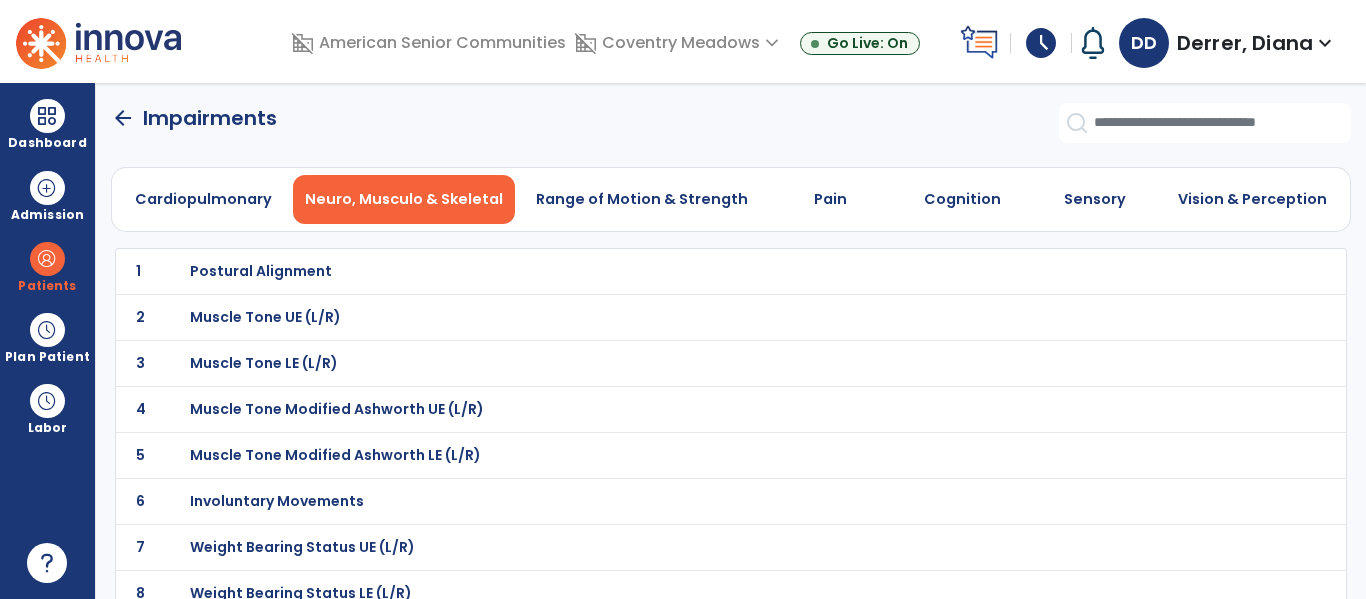 click on "arrow_back" 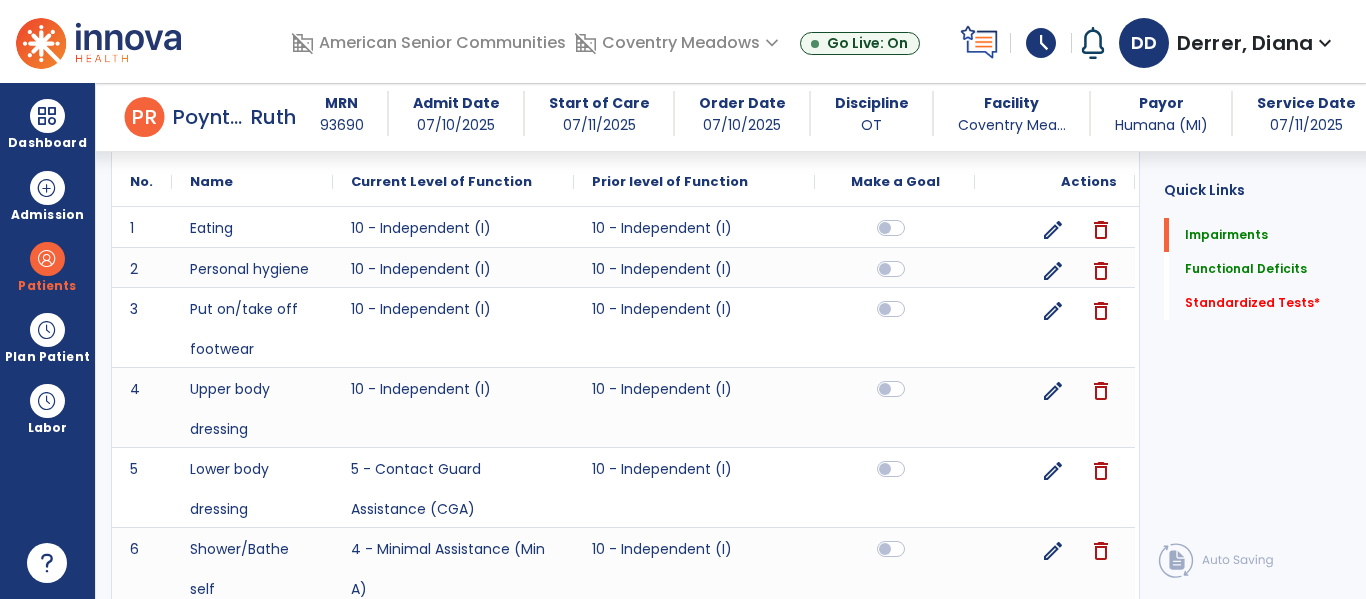 scroll, scrollTop: 1911, scrollLeft: 0, axis: vertical 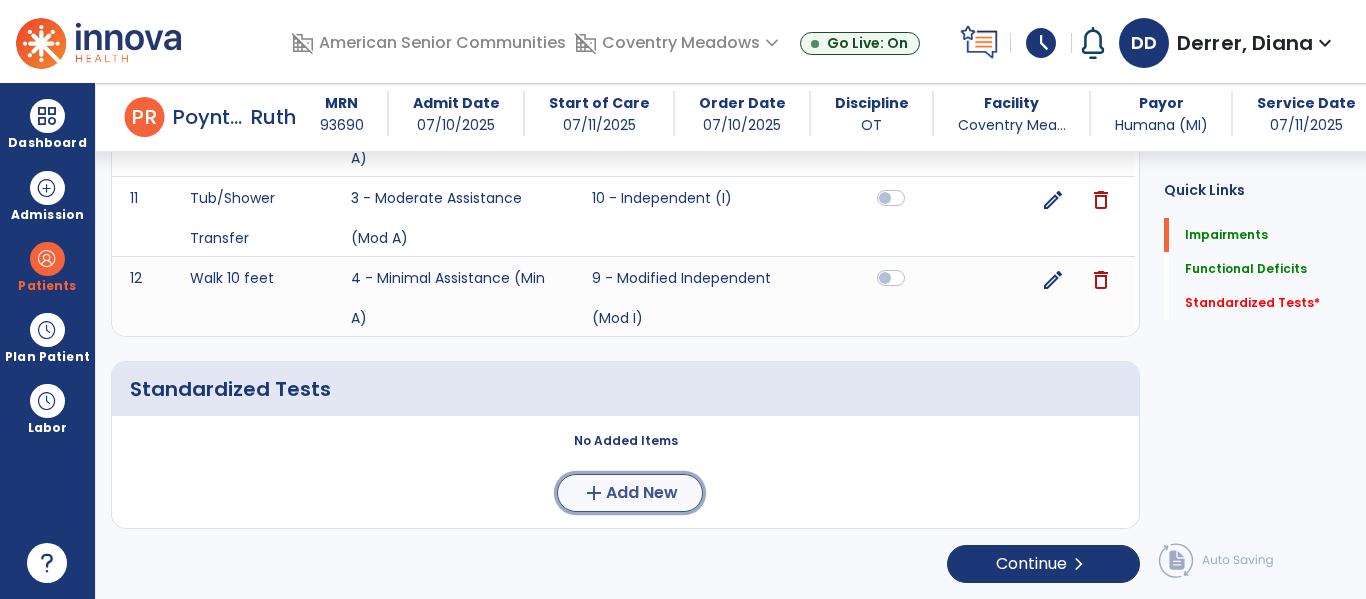 click on "add  Add New" 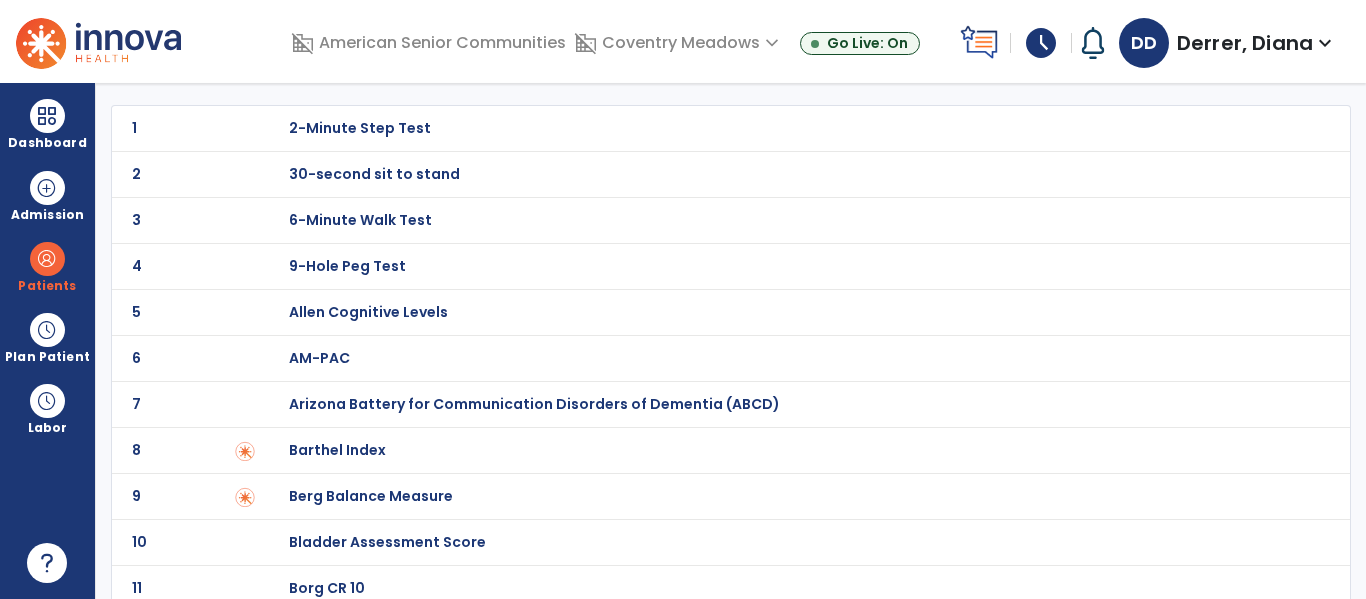 scroll, scrollTop: 75, scrollLeft: 0, axis: vertical 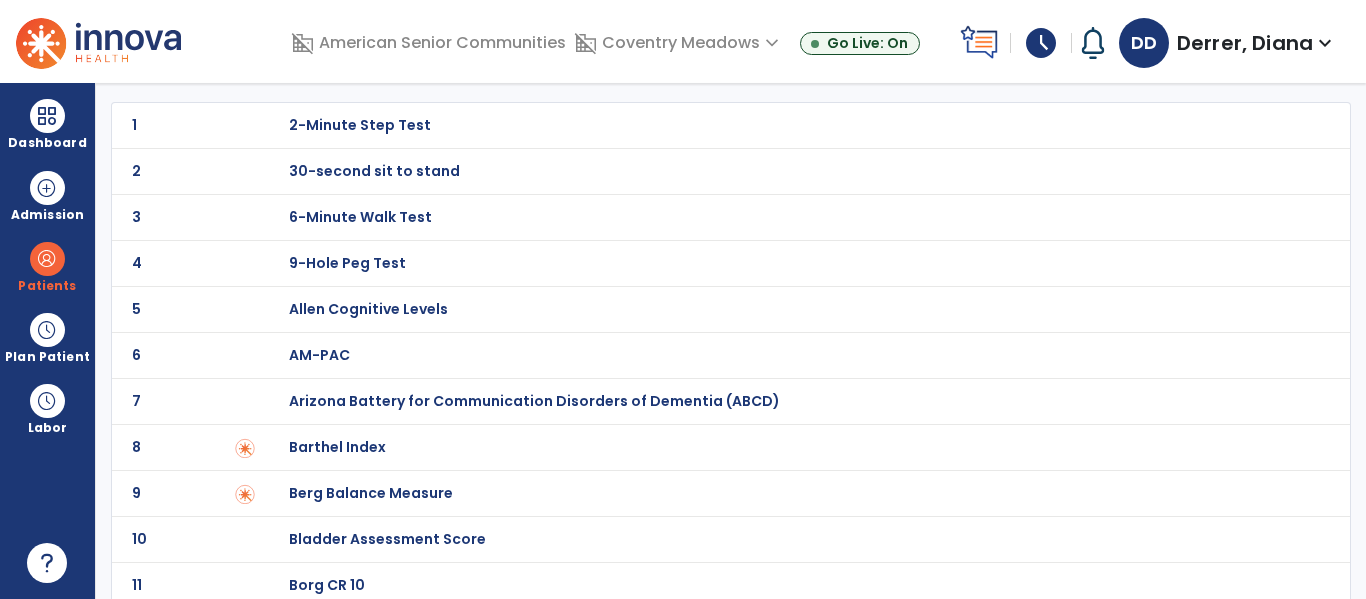 click on "Barthel Index" at bounding box center [360, 125] 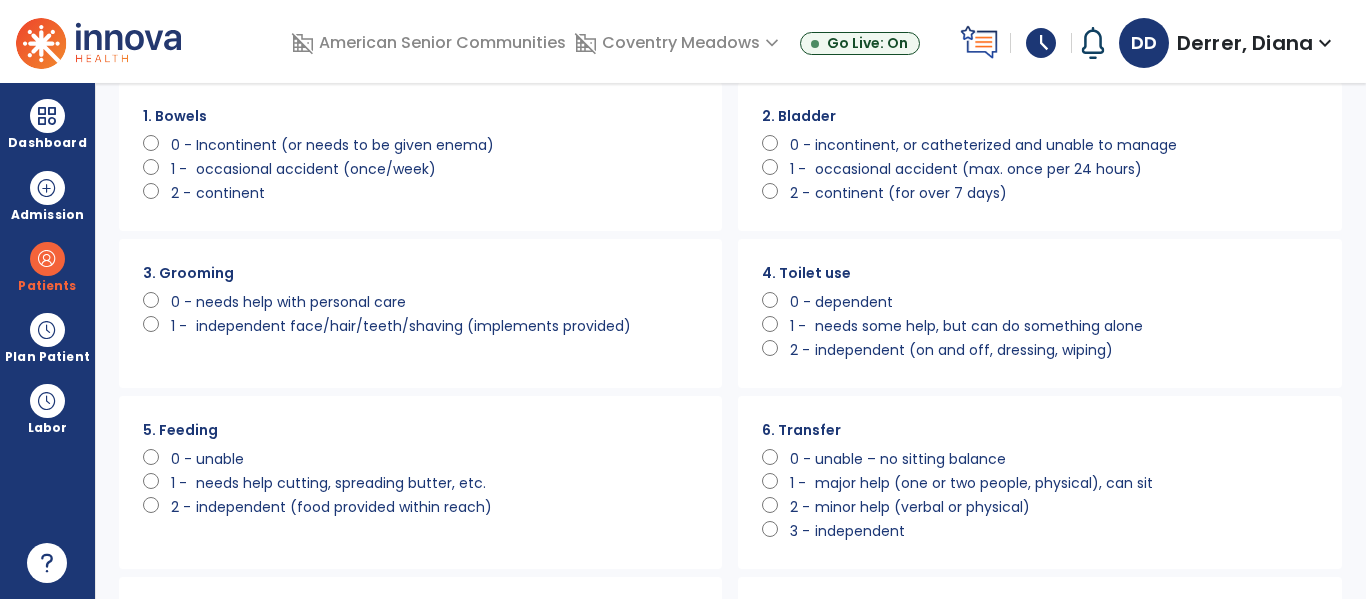 scroll, scrollTop: 0, scrollLeft: 0, axis: both 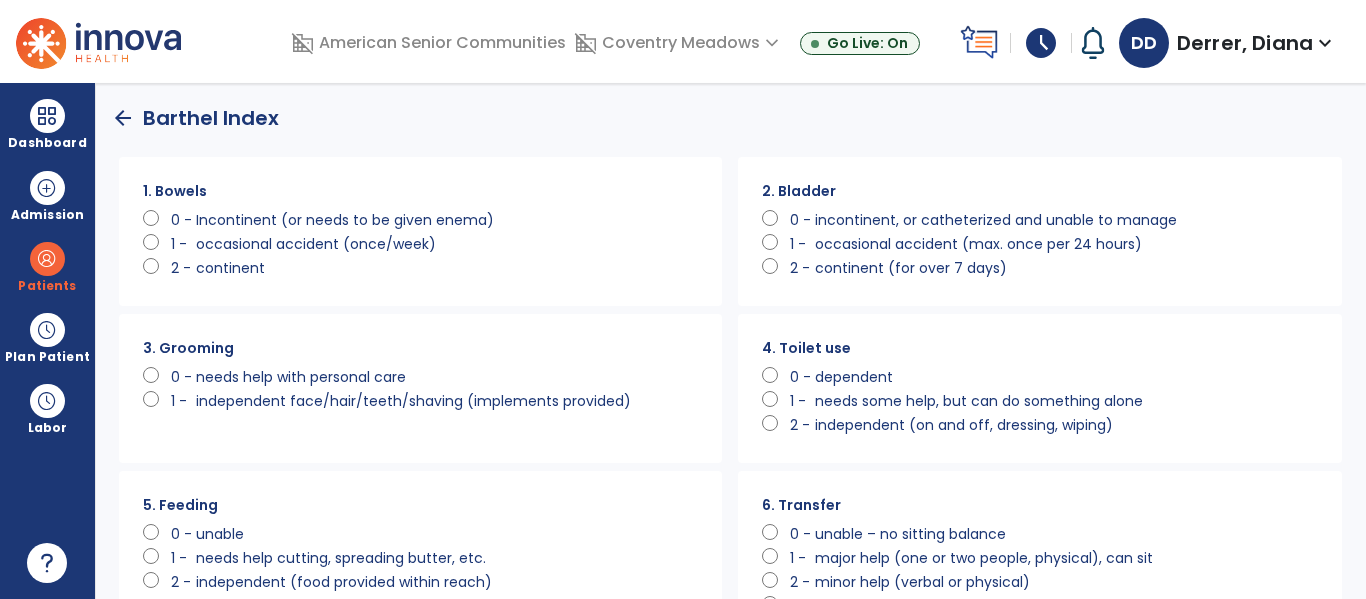 click on "independent face/hair/teeth/shaving (implements provided)" 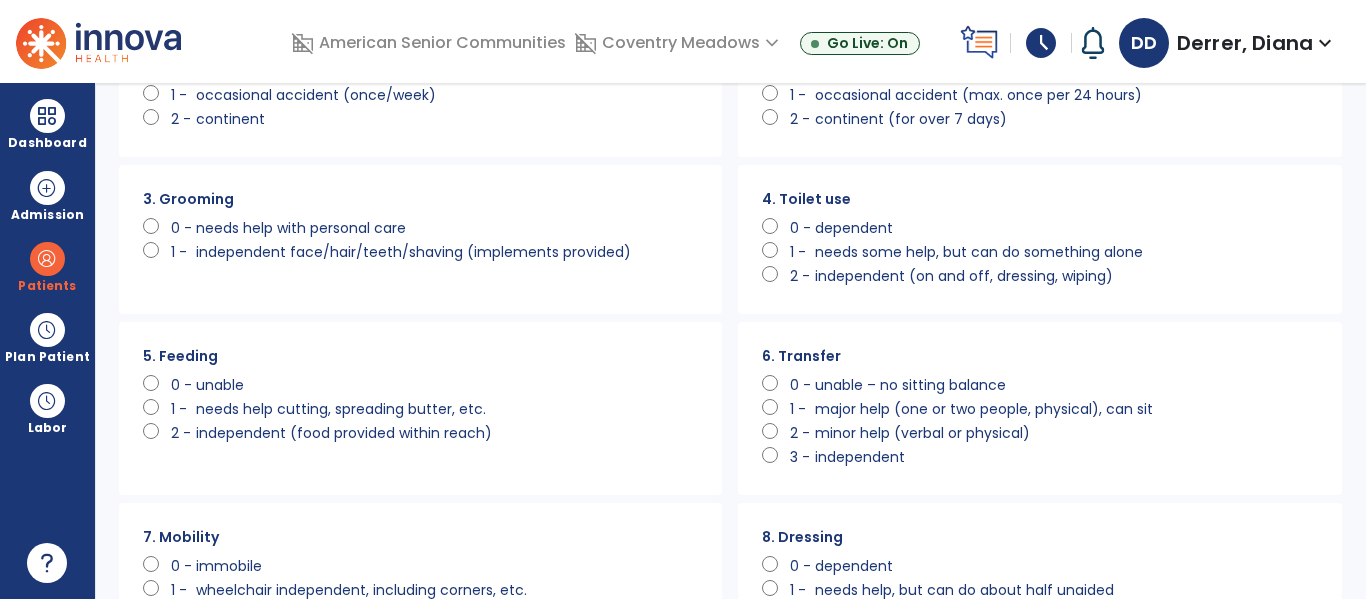 scroll, scrollTop: 209, scrollLeft: 0, axis: vertical 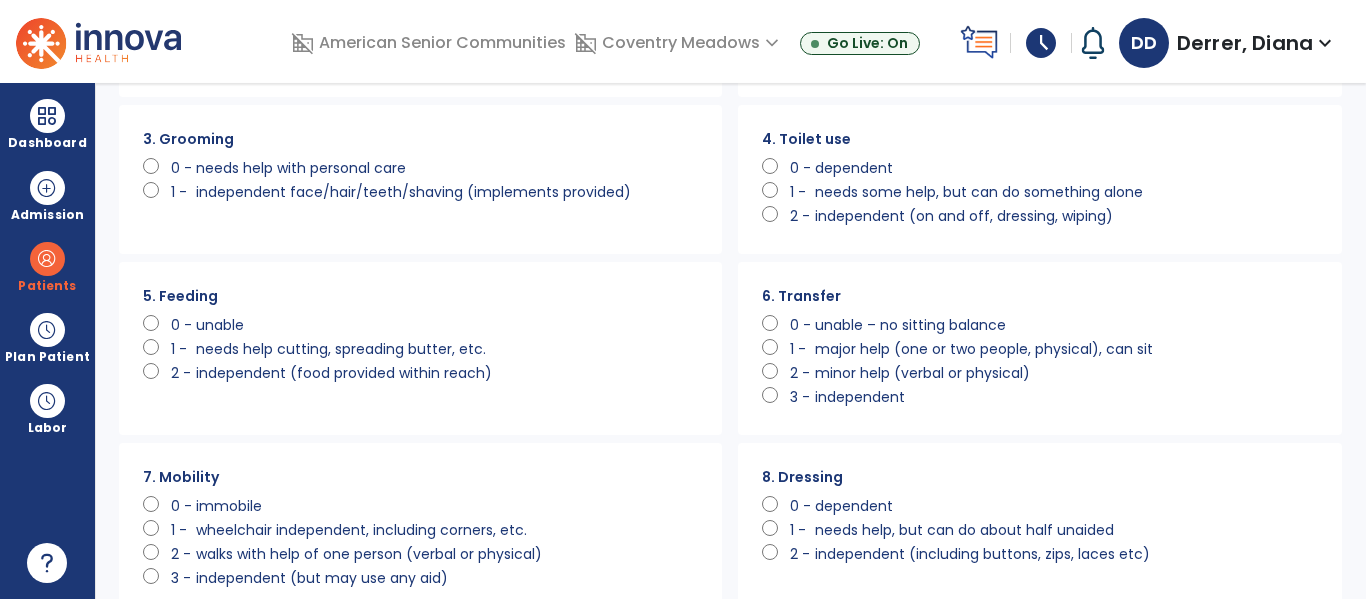 click on "independent (food provided within reach)" 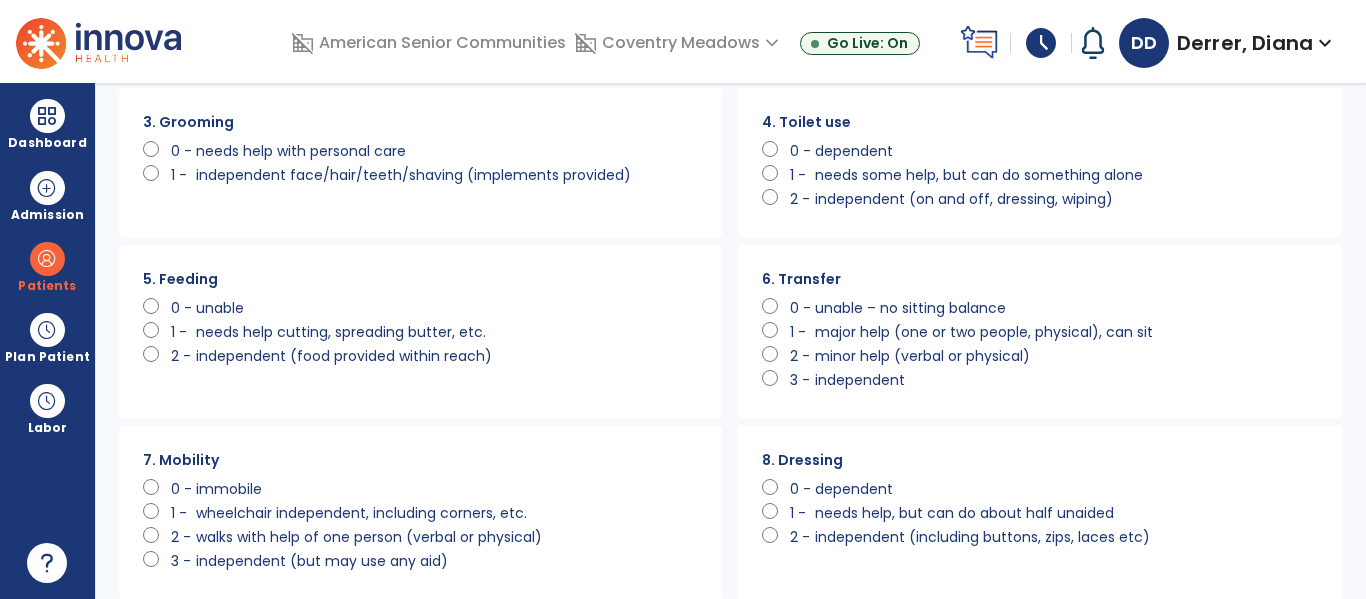 scroll, scrollTop: 285, scrollLeft: 0, axis: vertical 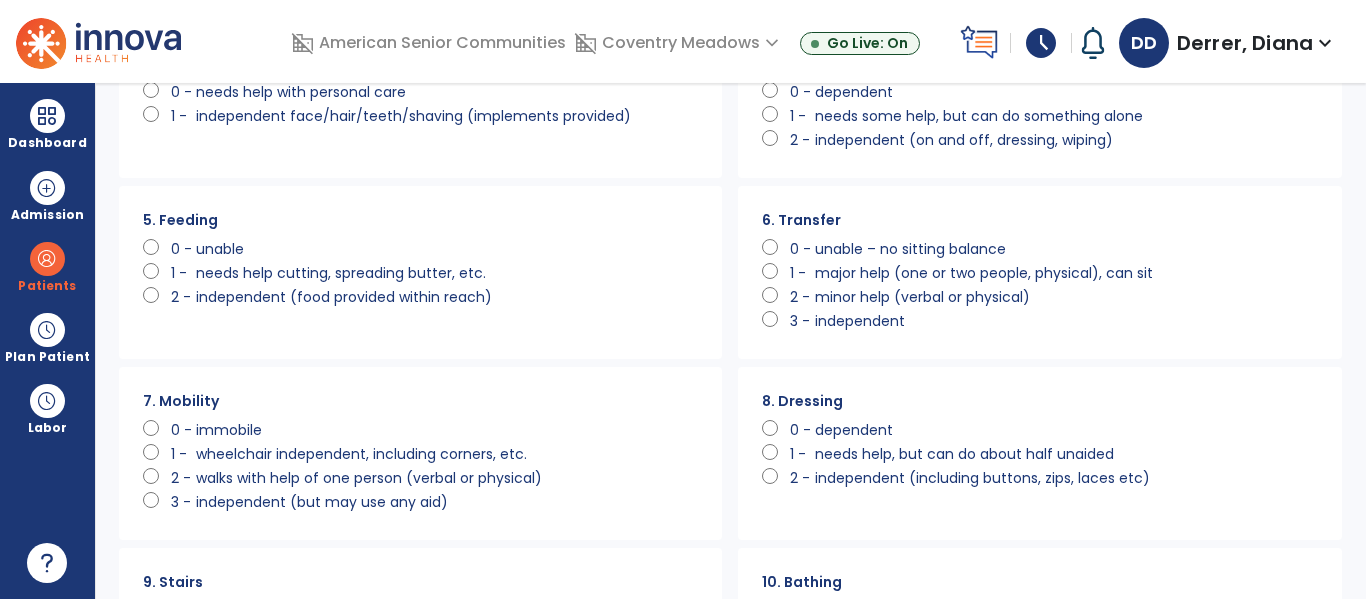 click on "needs help, but can do about half unaided" 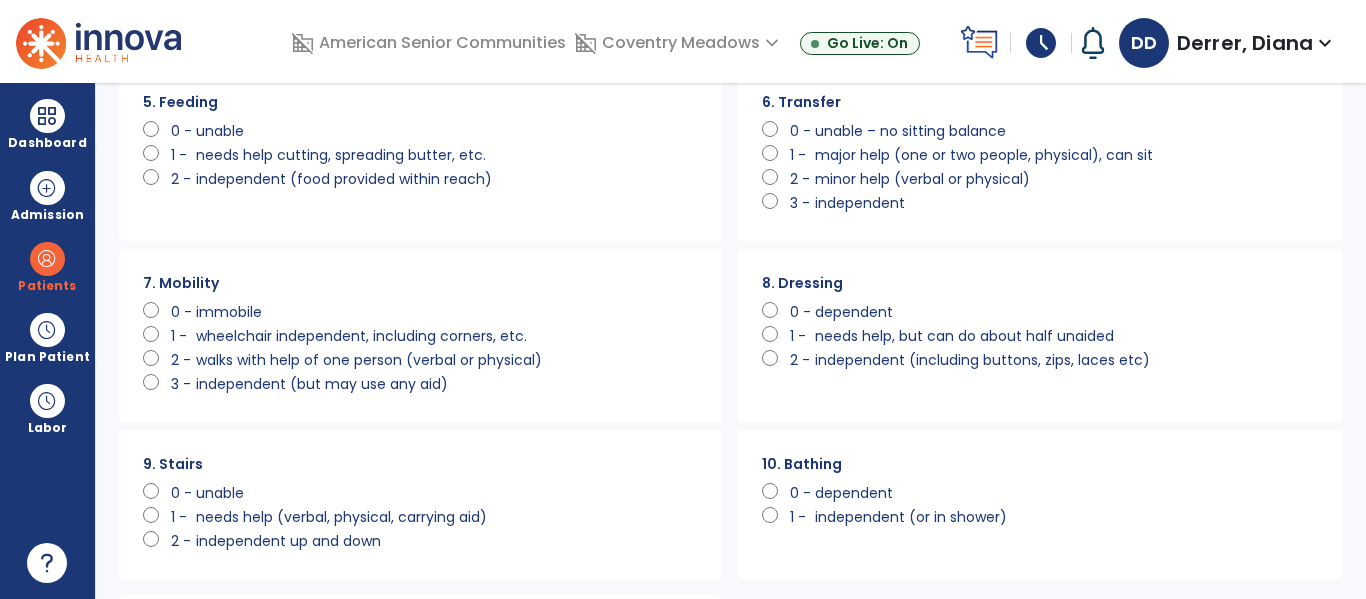 scroll, scrollTop: 456, scrollLeft: 0, axis: vertical 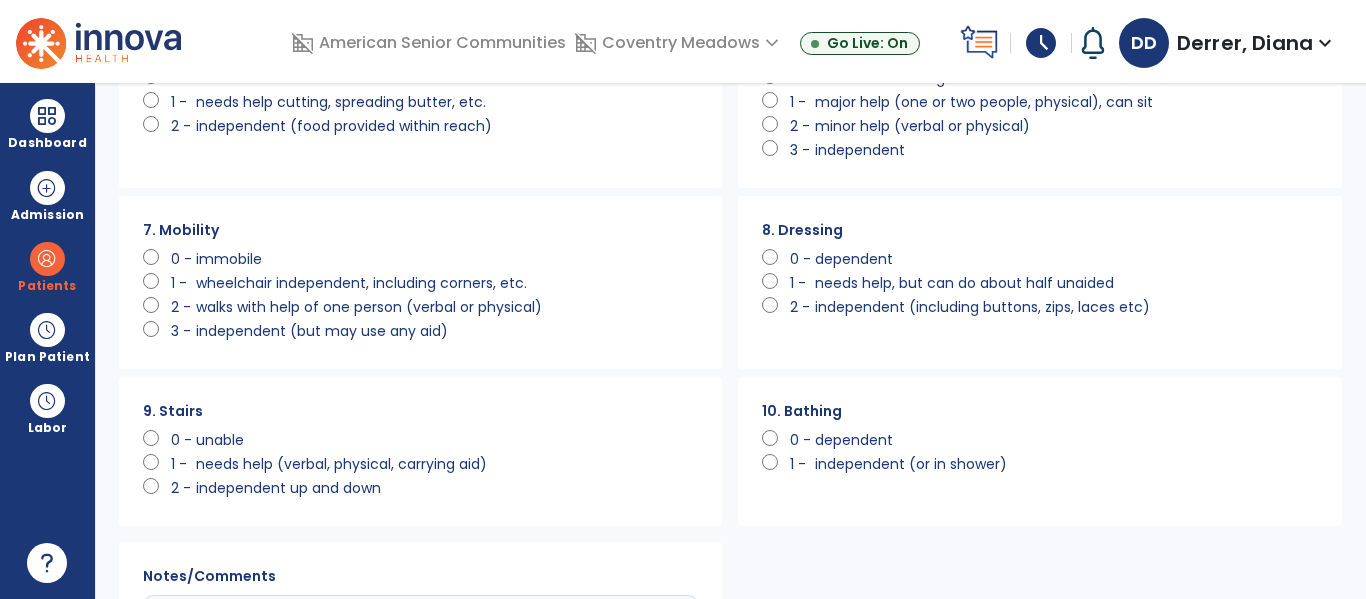 drag, startPoint x: 254, startPoint y: 461, endPoint x: 256, endPoint y: 444, distance: 17.117243 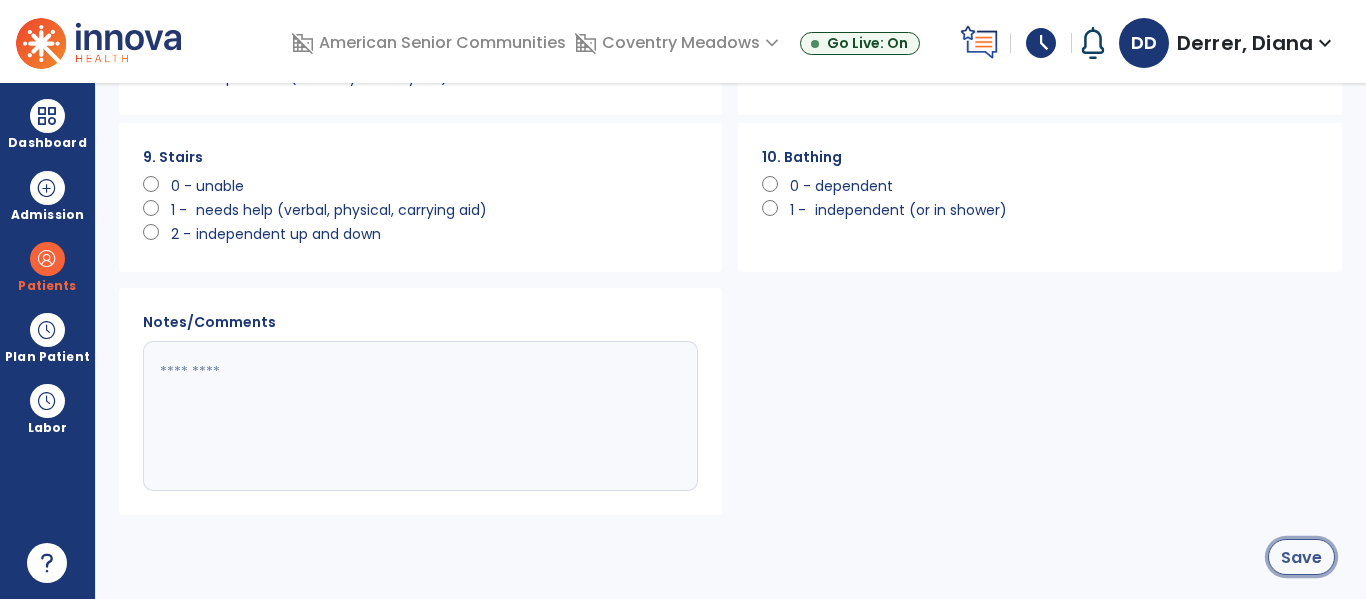 click on "Save" 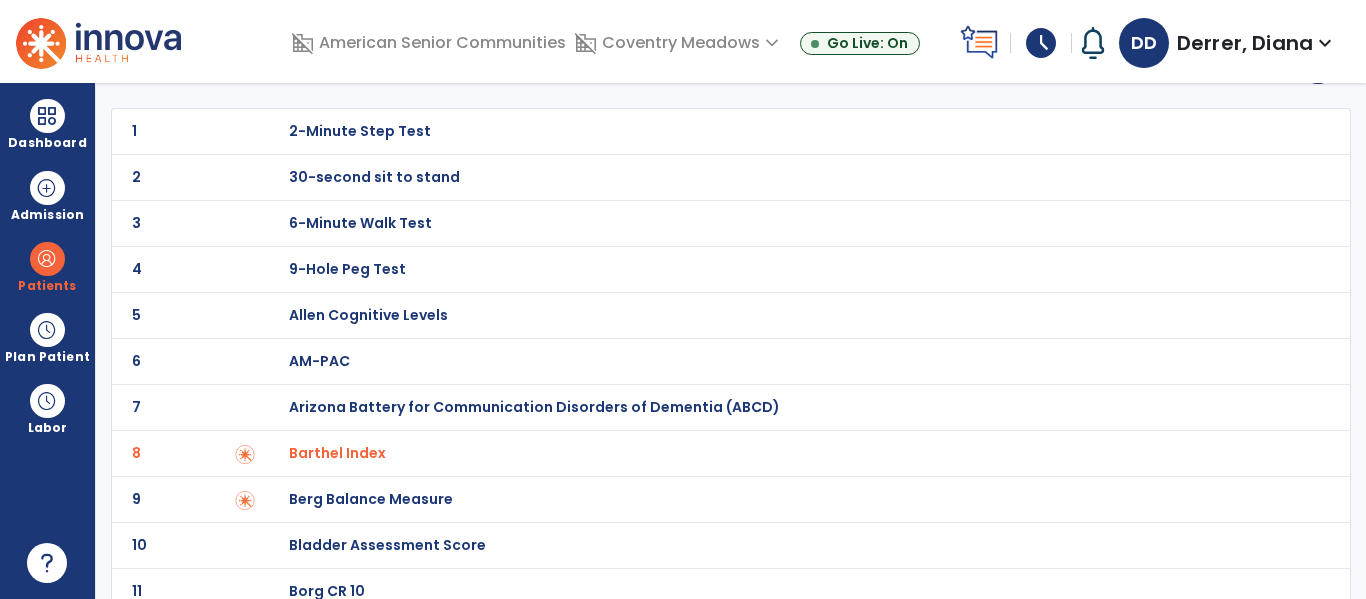 scroll, scrollTop: 0, scrollLeft: 0, axis: both 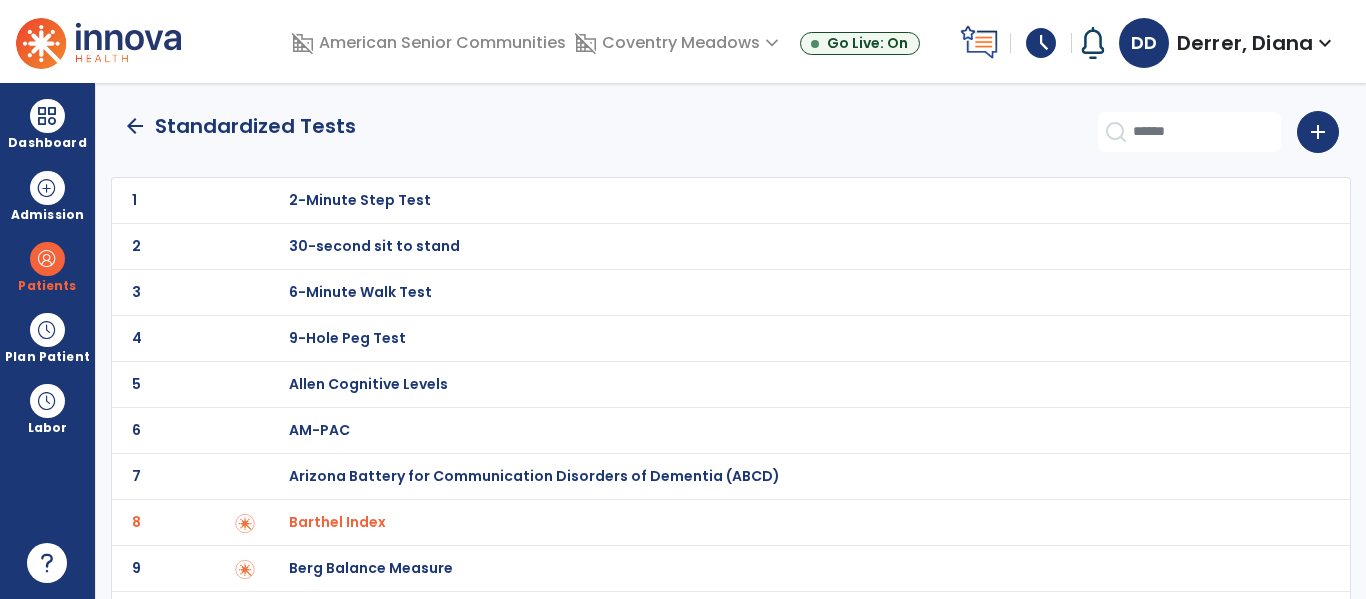 click on "arrow_back" 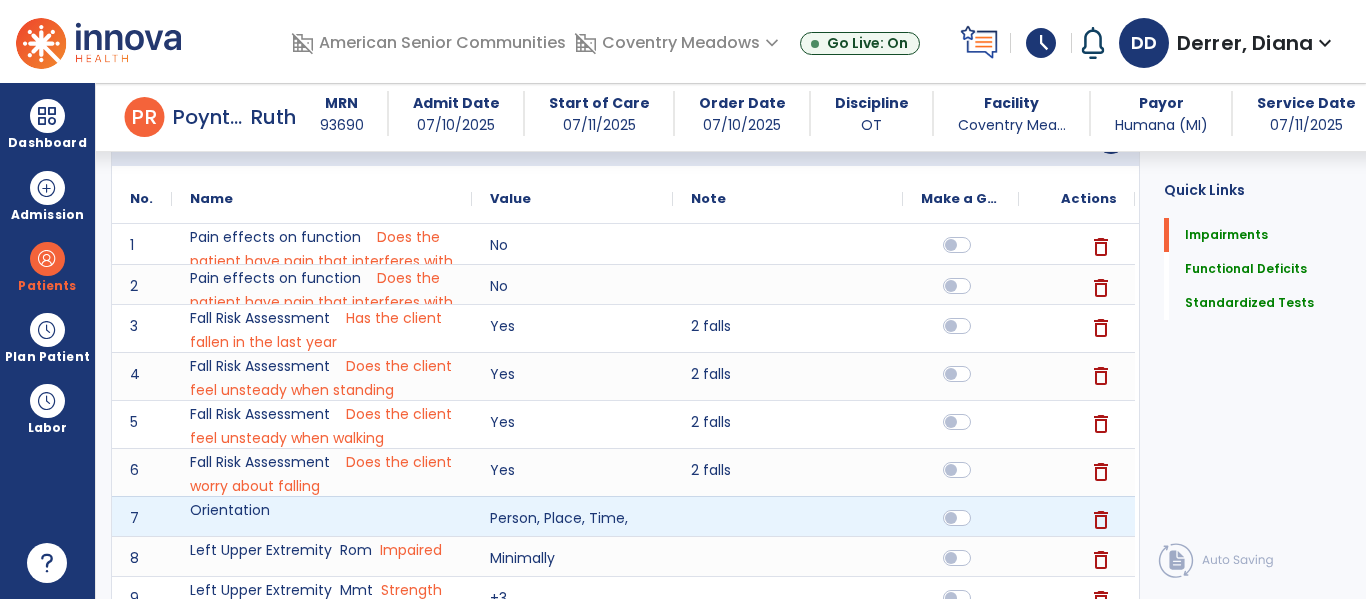 scroll, scrollTop: 0, scrollLeft: 0, axis: both 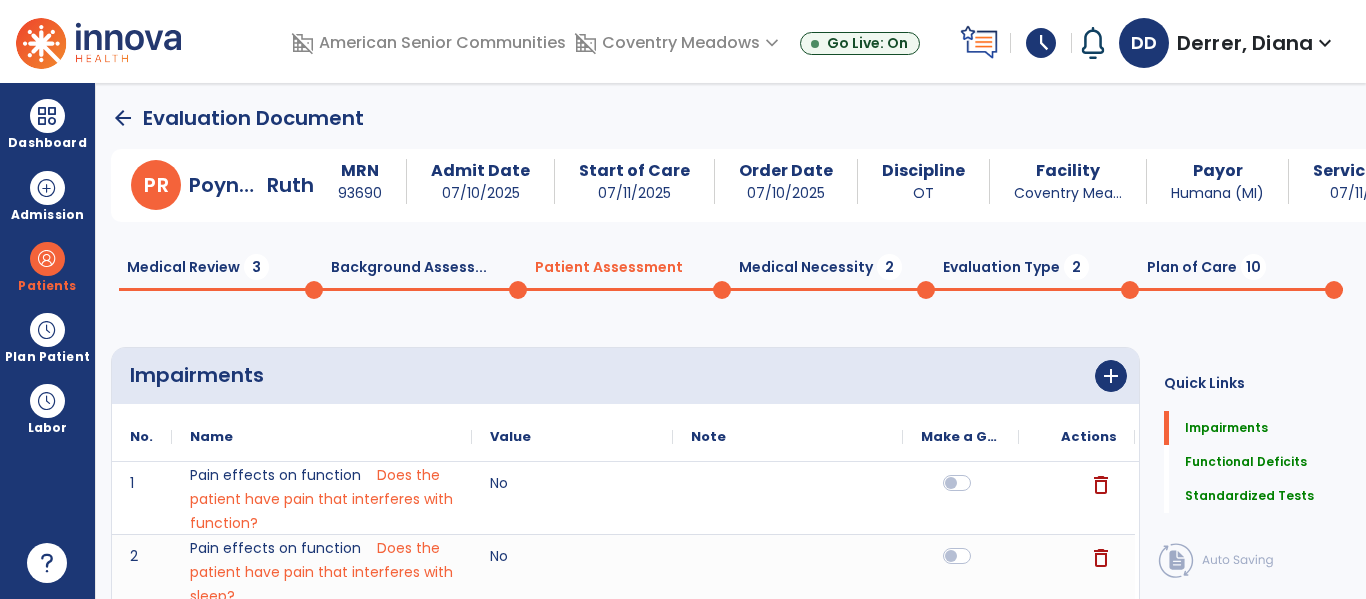 click on "Medical Necessity  2" 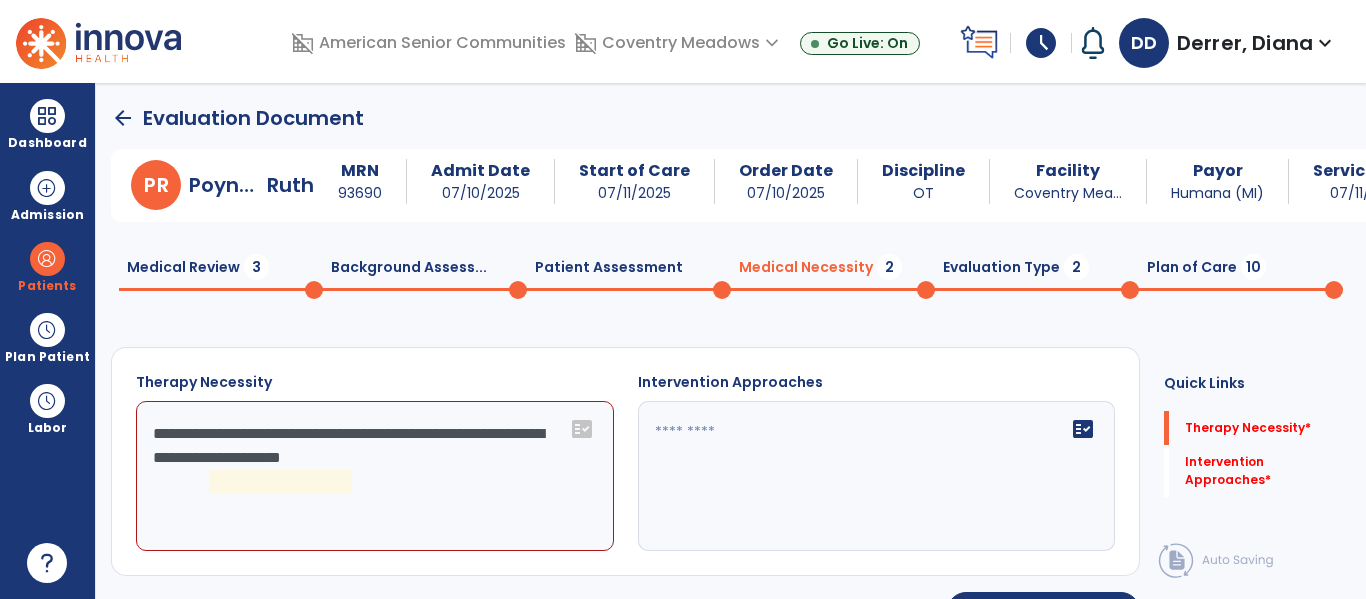 click on "**********" 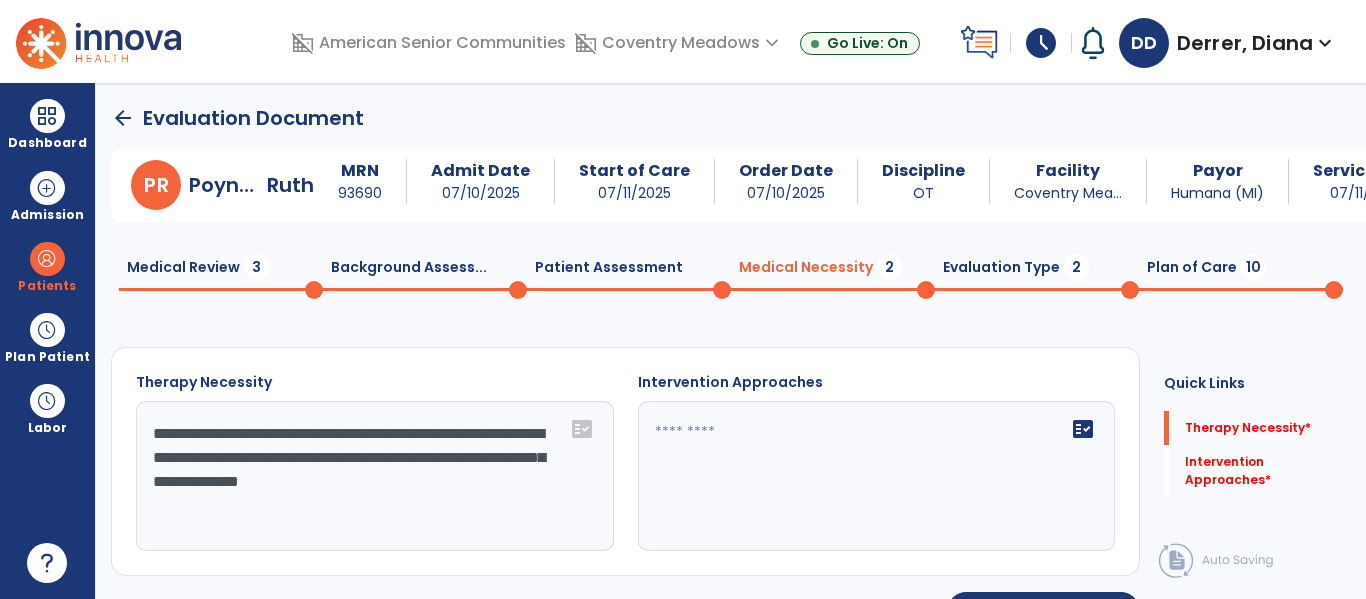 type on "**********" 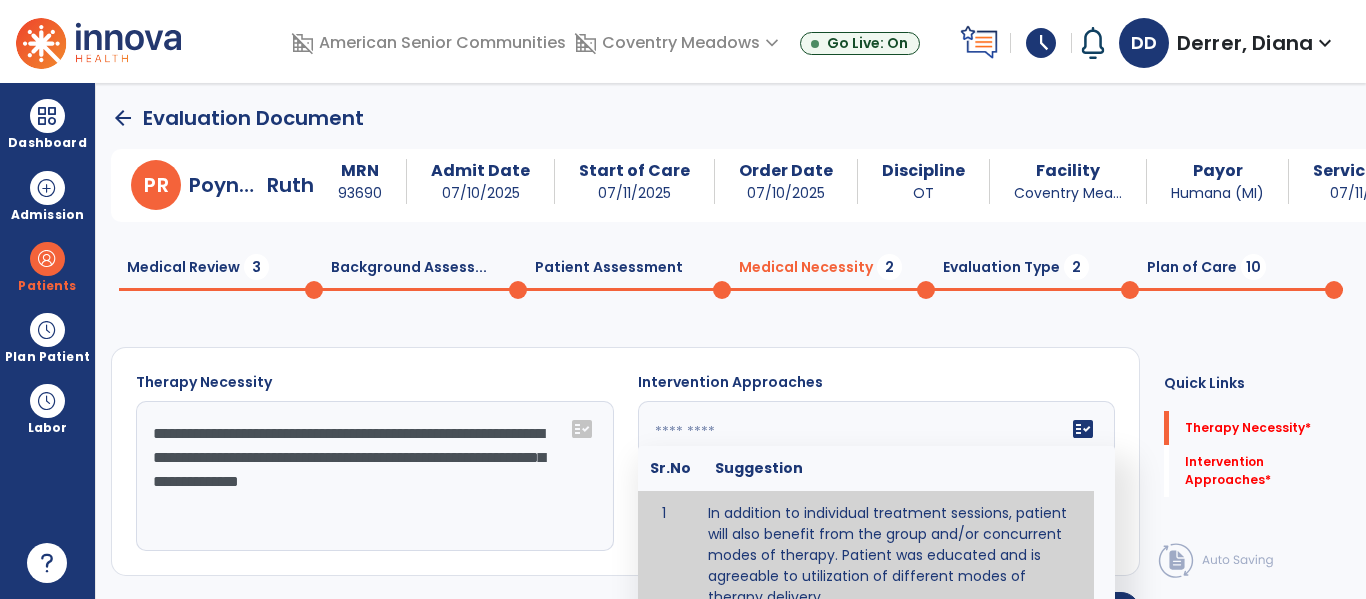 type on "**********" 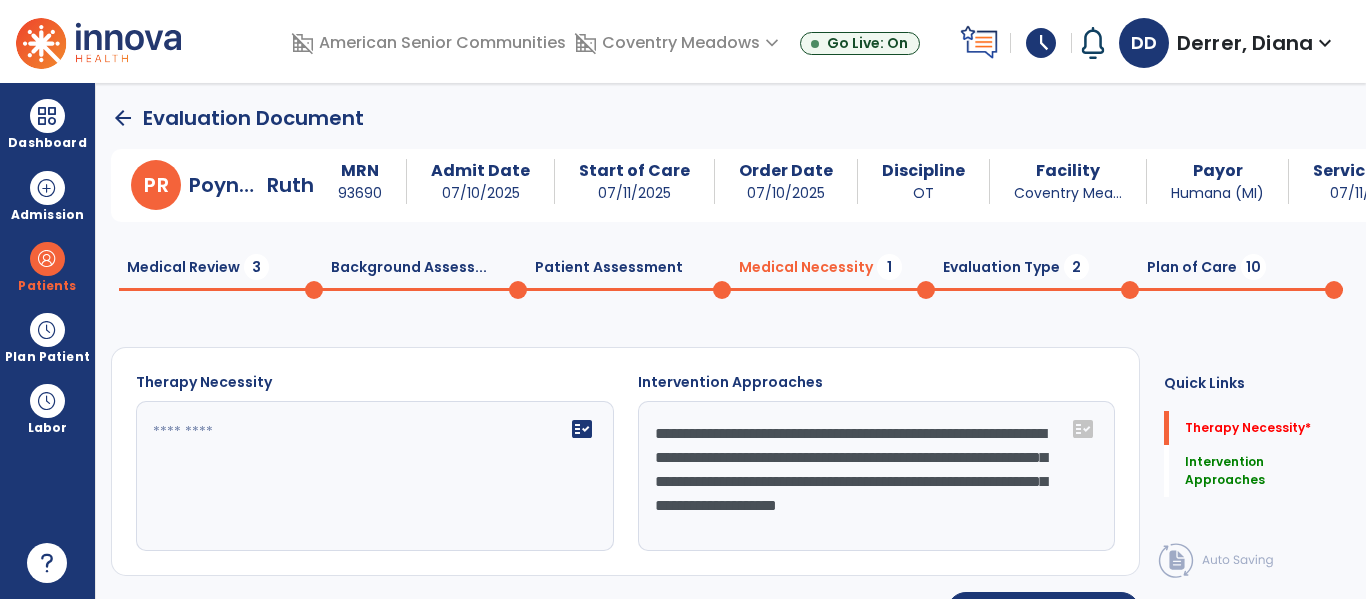 type on "**********" 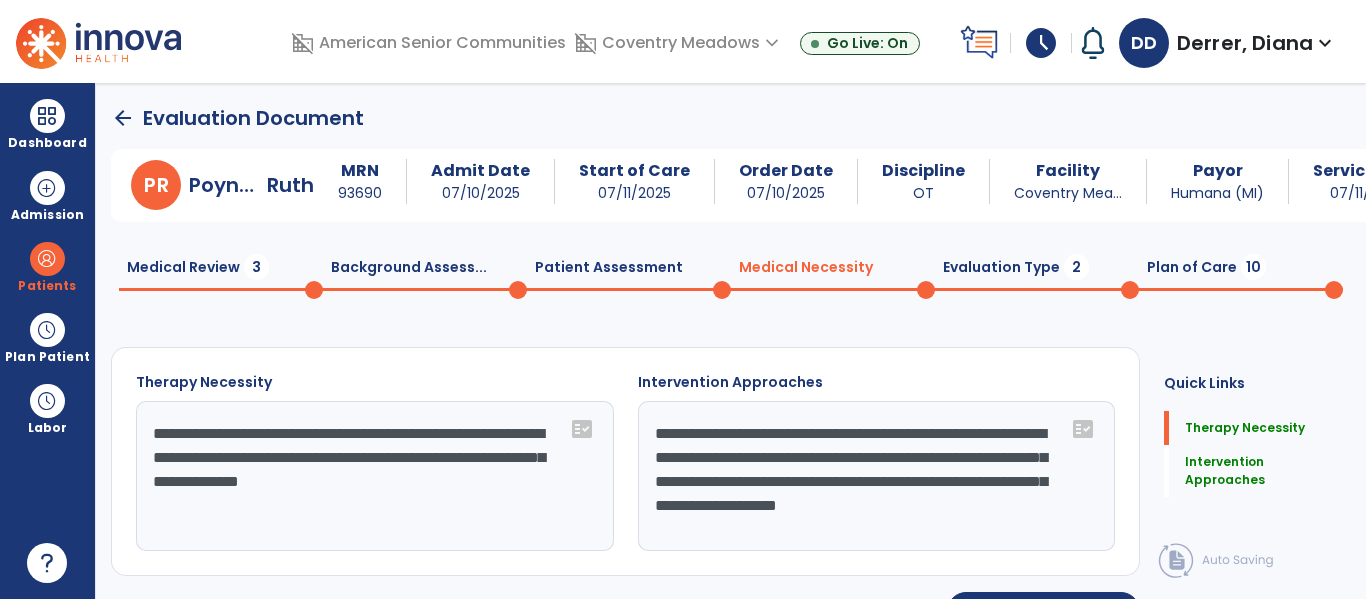 click on "Evaluation Type  2" 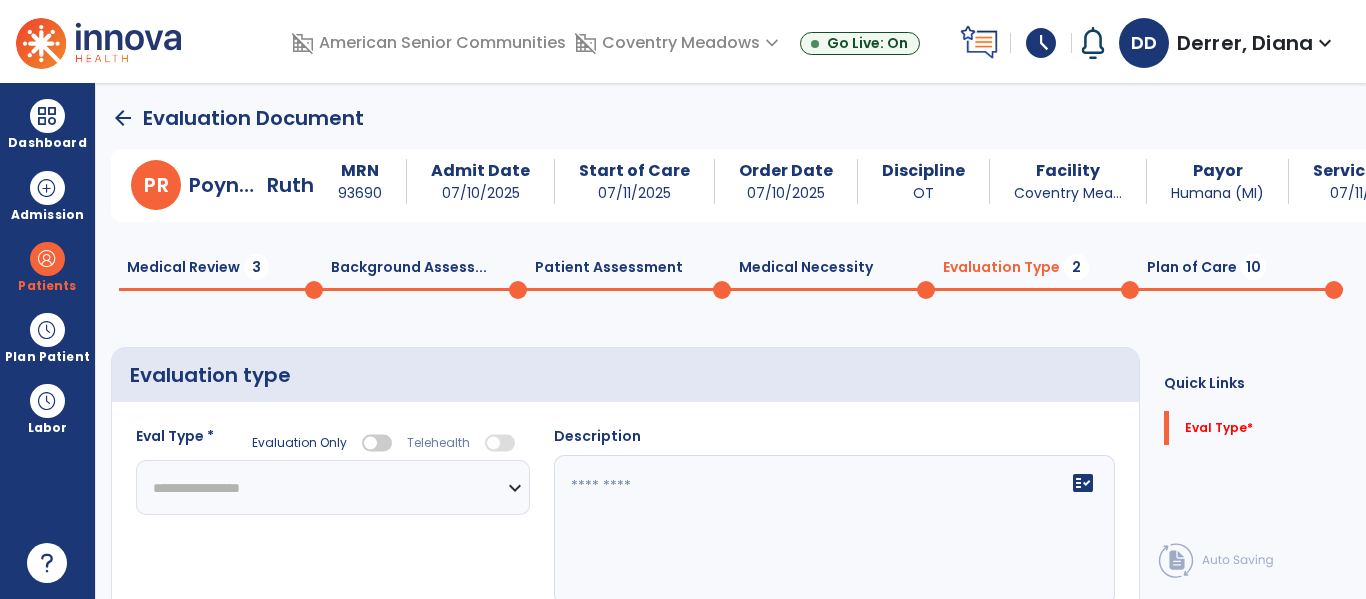 click on "**********" 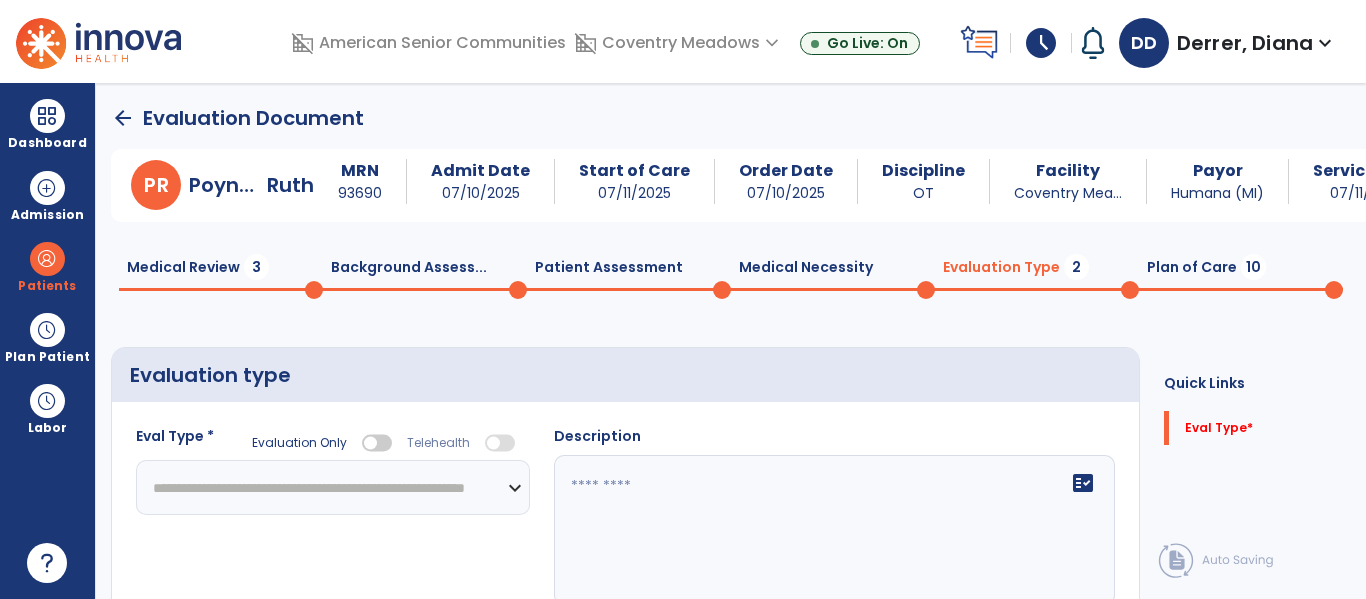click on "**********" 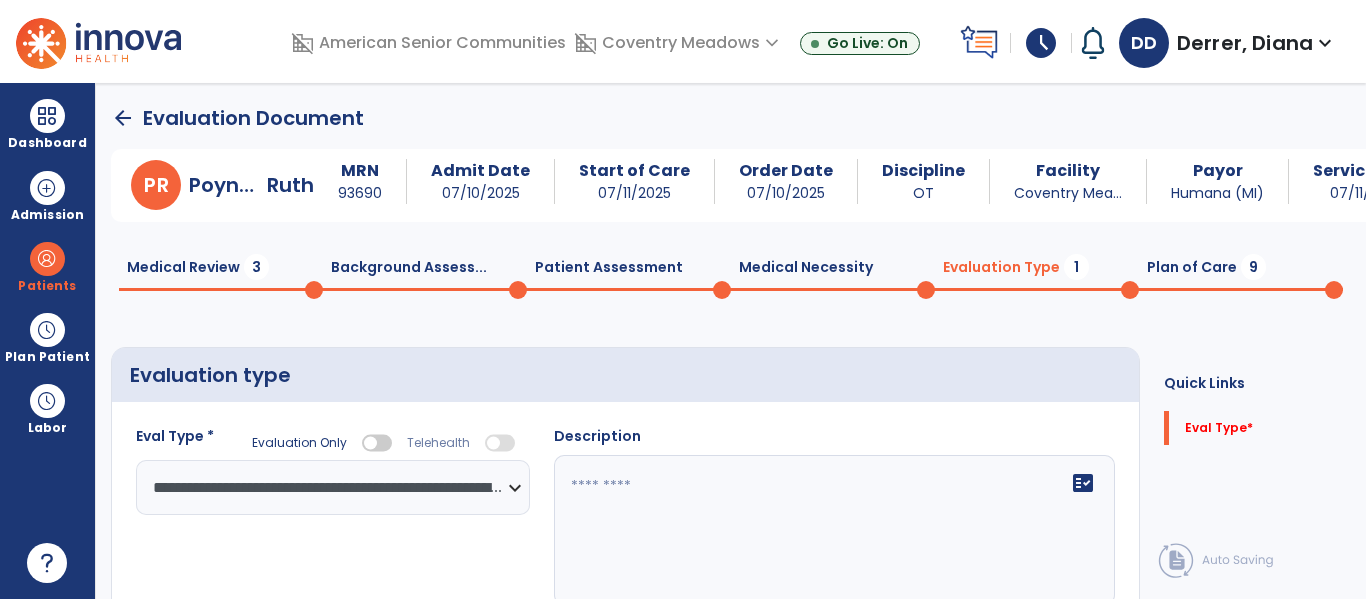 click on "fact_check" 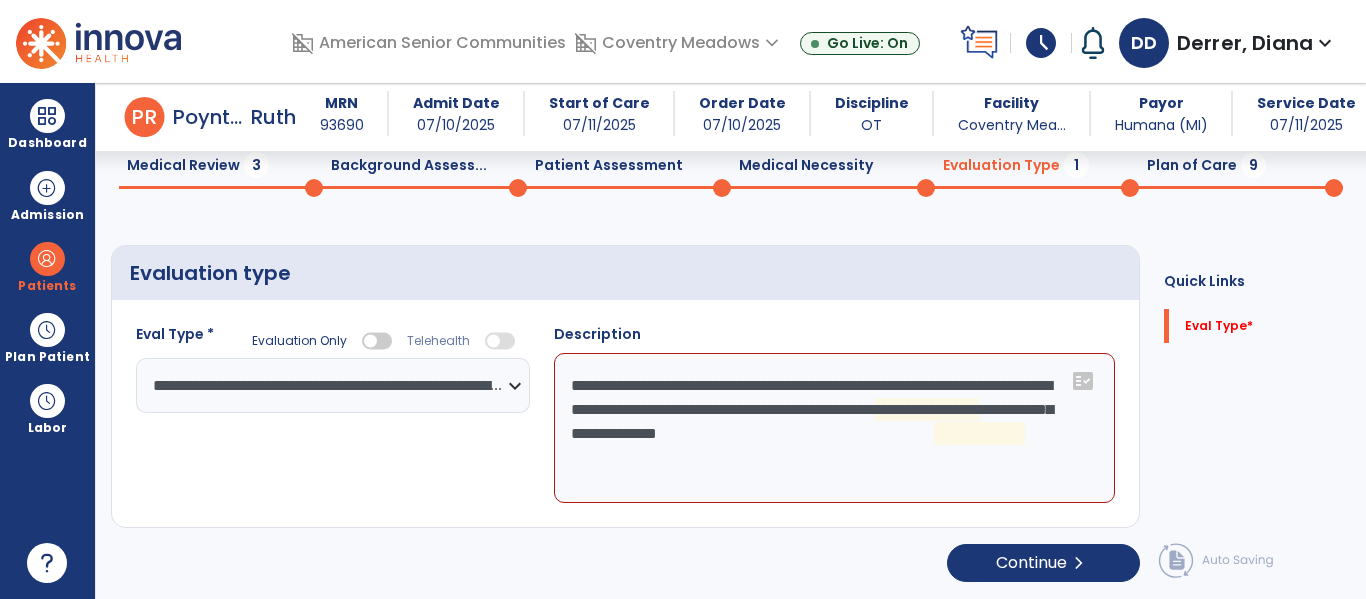 scroll, scrollTop: 83, scrollLeft: 0, axis: vertical 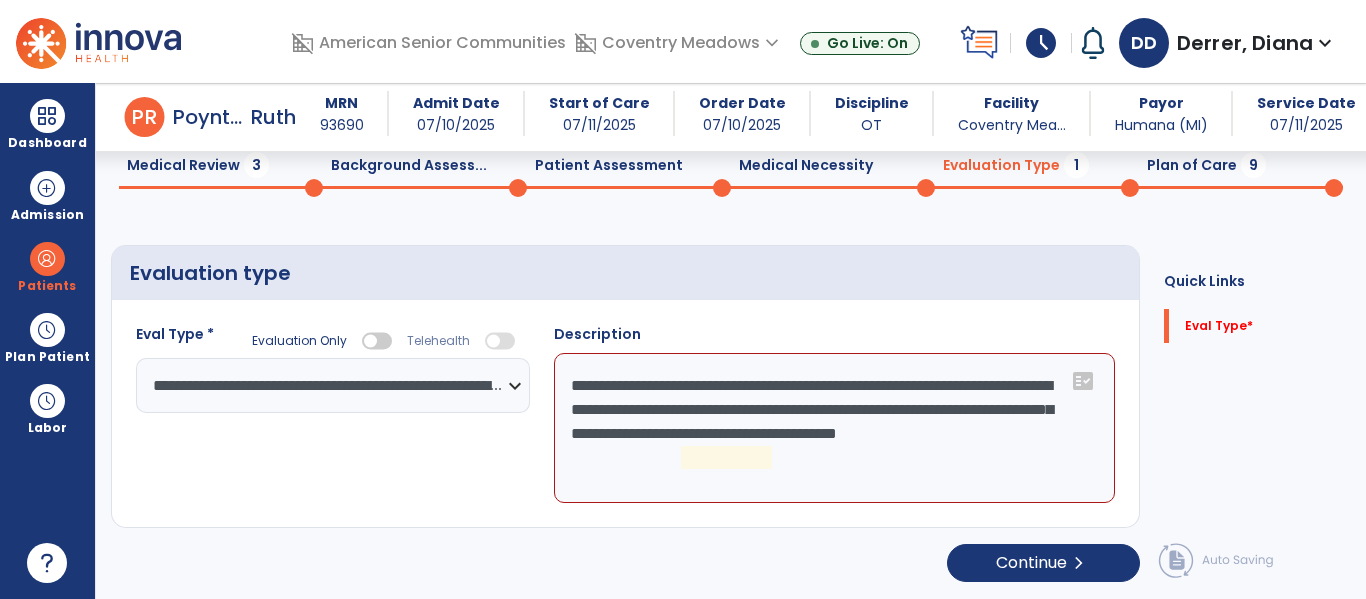 click on "**********" 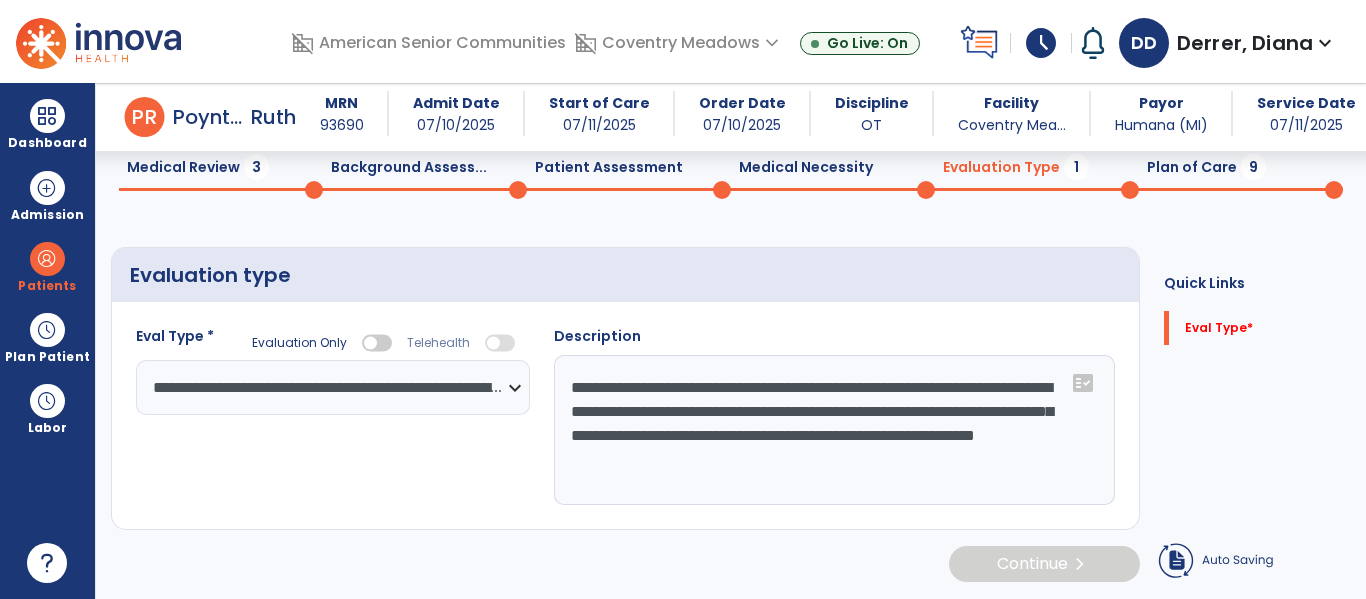scroll, scrollTop: 83, scrollLeft: 0, axis: vertical 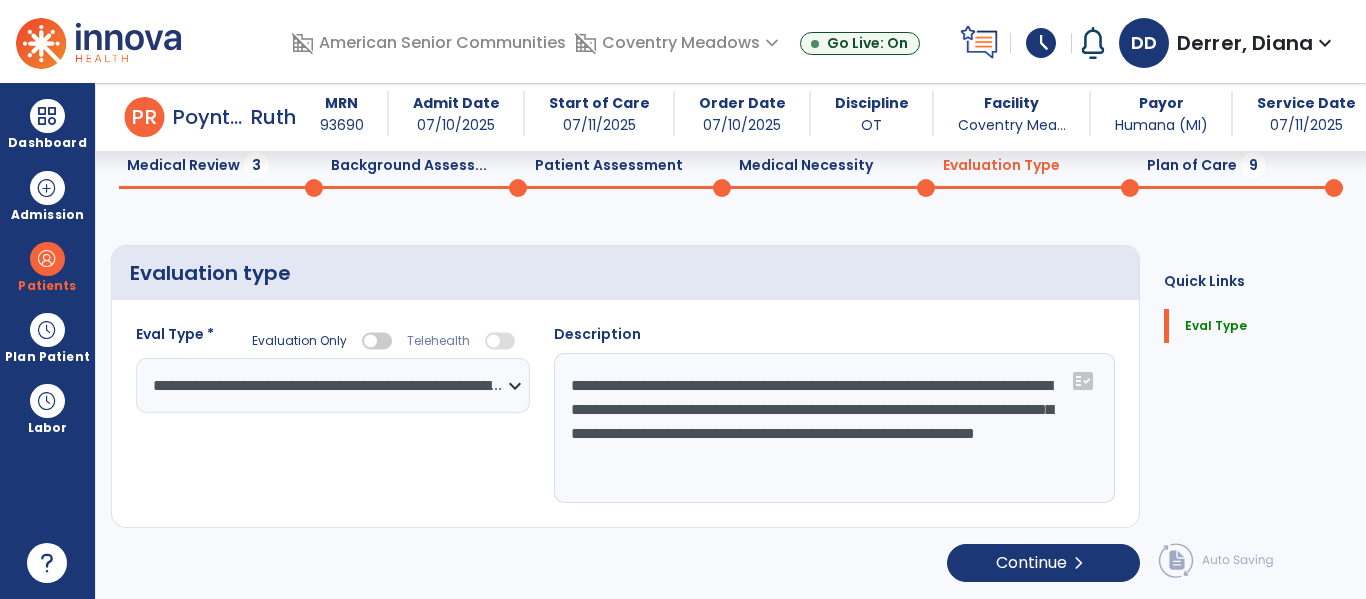 click on "**********" 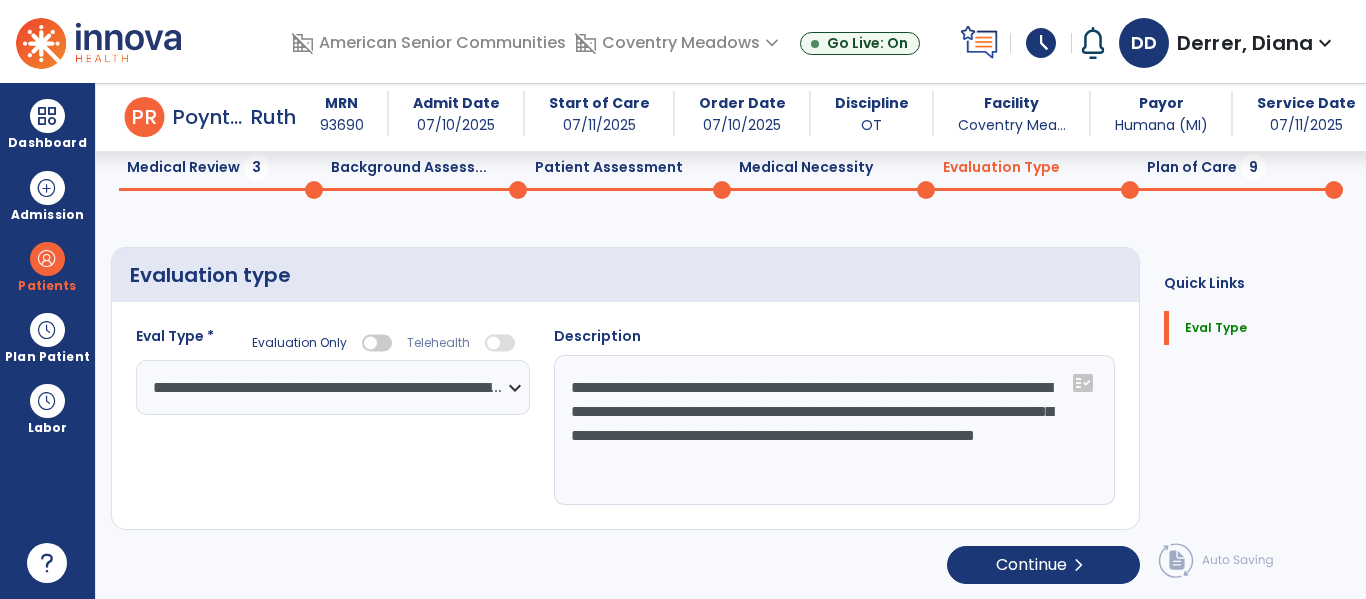 scroll, scrollTop: 83, scrollLeft: 0, axis: vertical 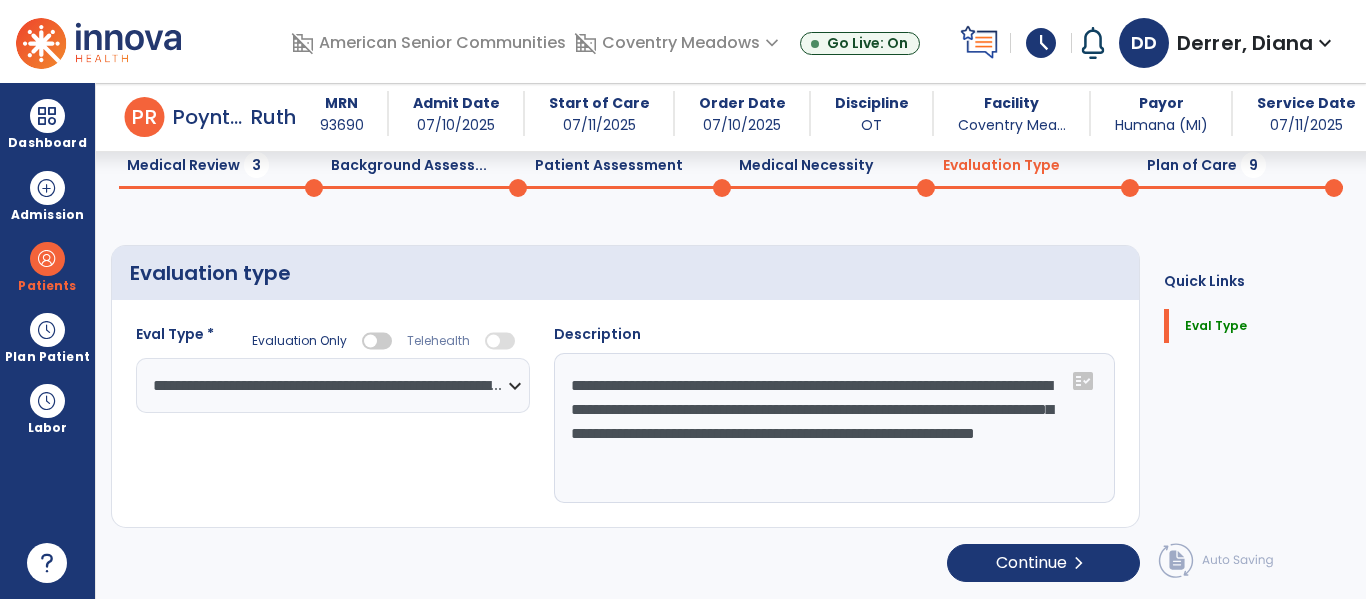 click on "**********" 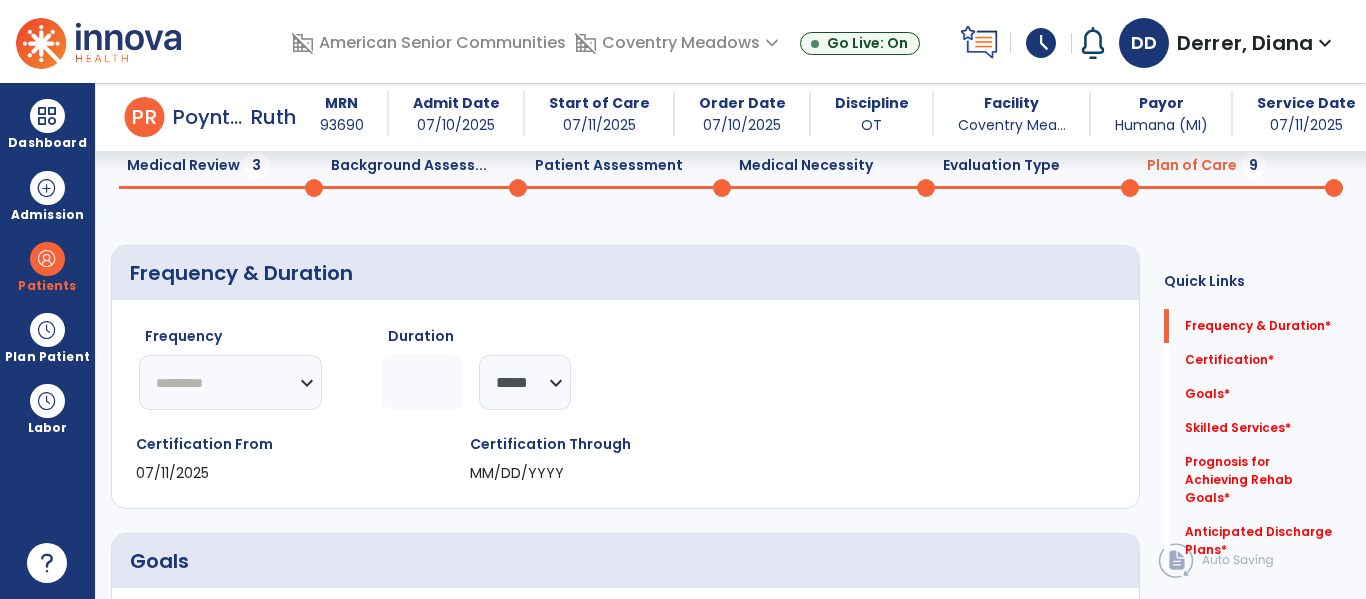 click on "********* ** ** ** ** ** ** **" 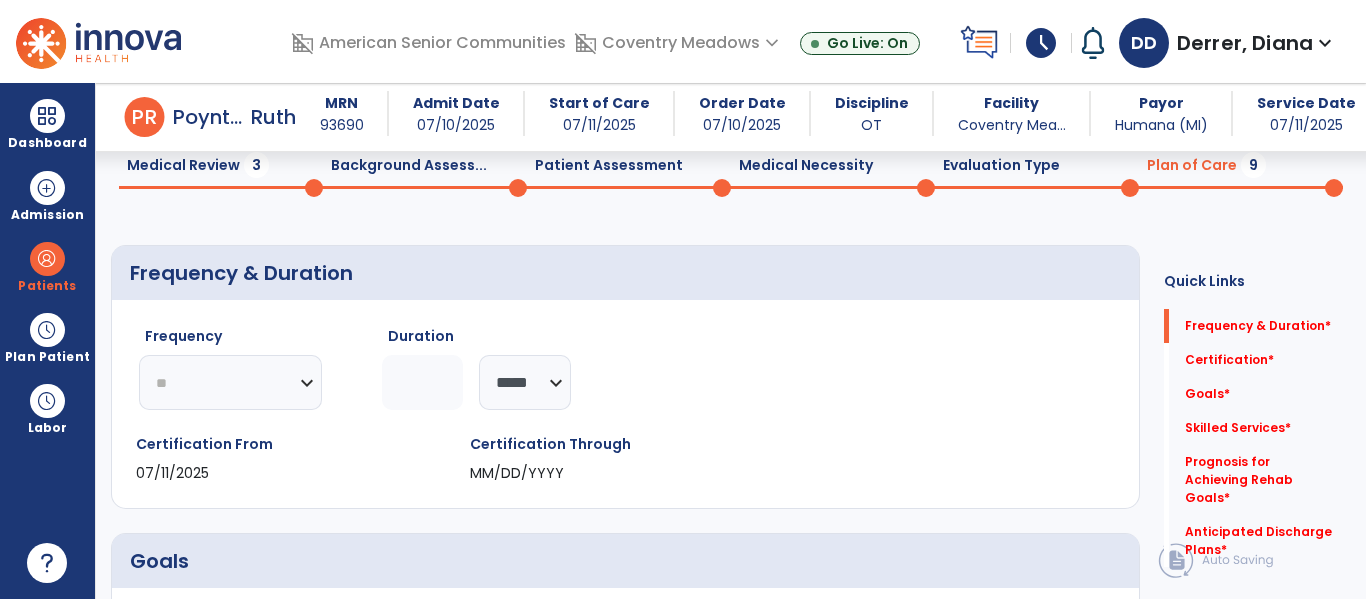 click on "********* ** ** ** ** ** ** **" 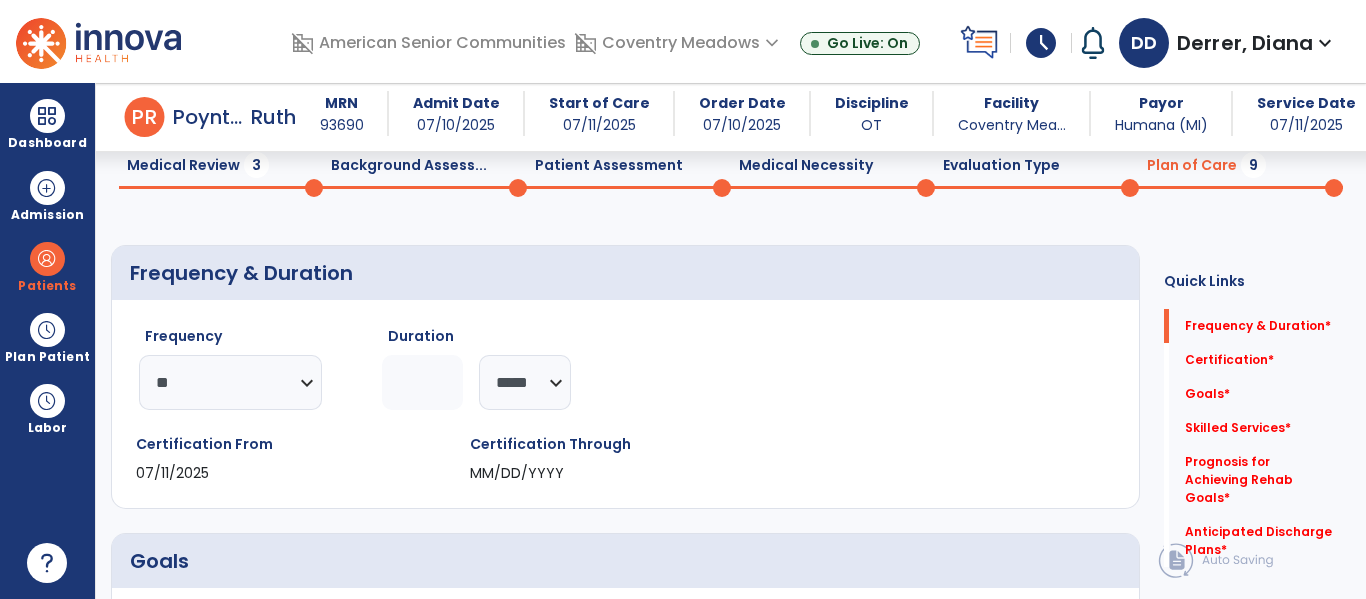 click 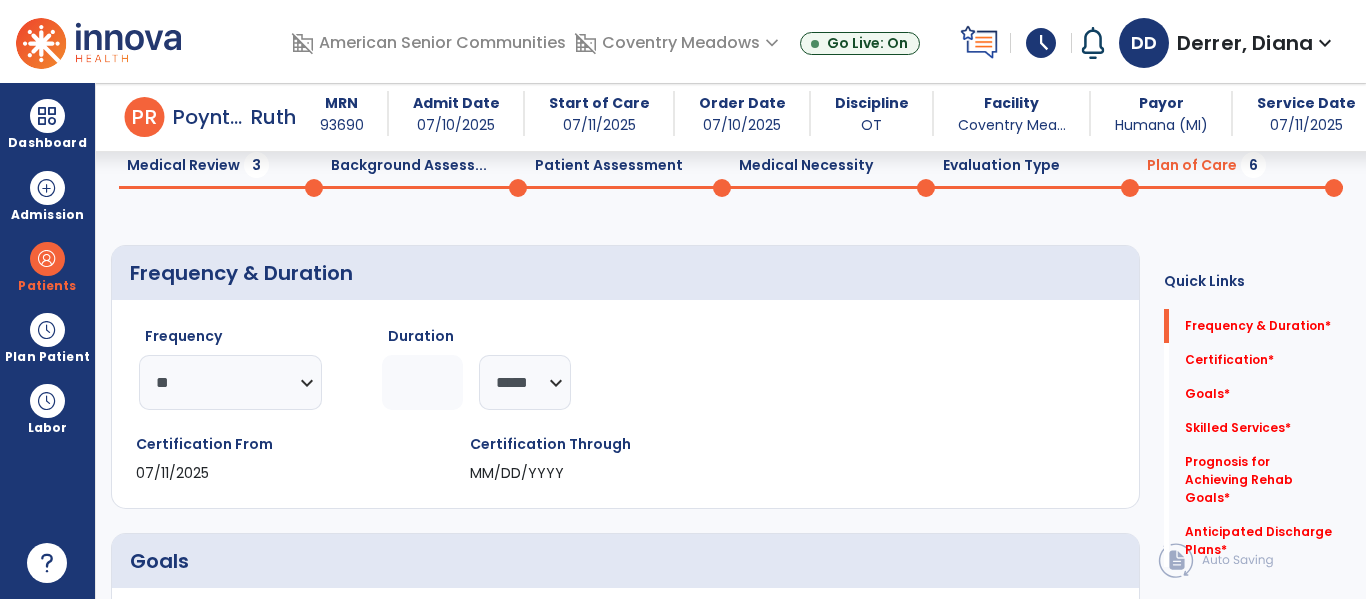 type on "*" 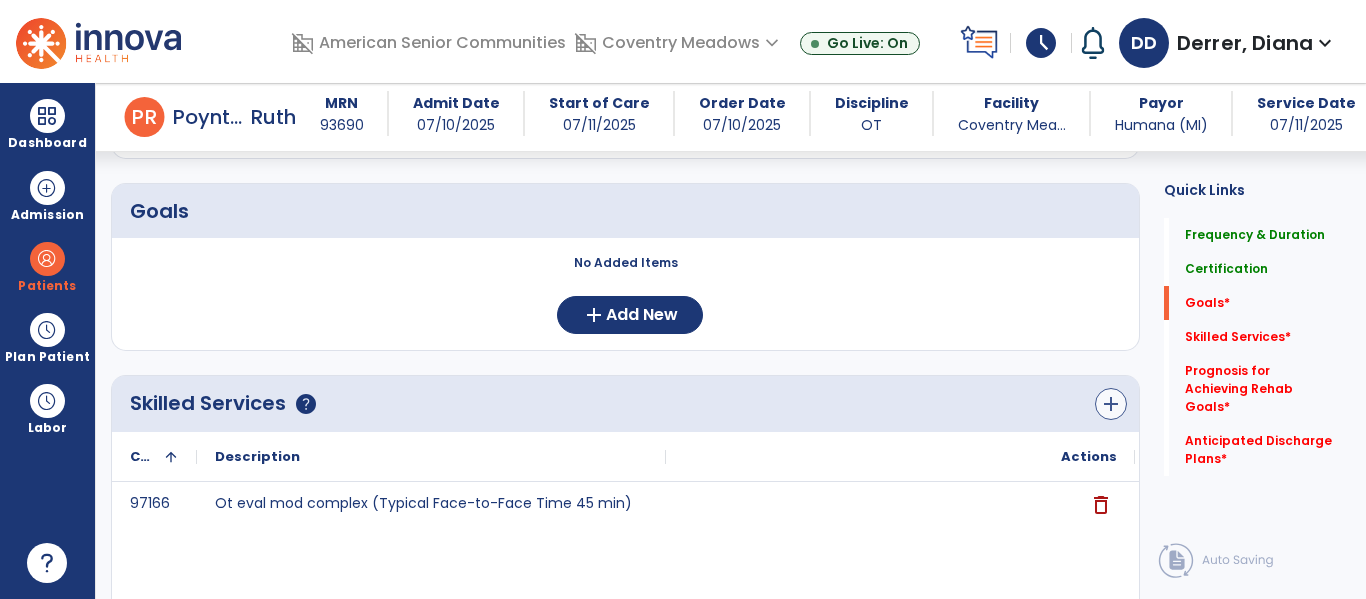 scroll, scrollTop: 465, scrollLeft: 0, axis: vertical 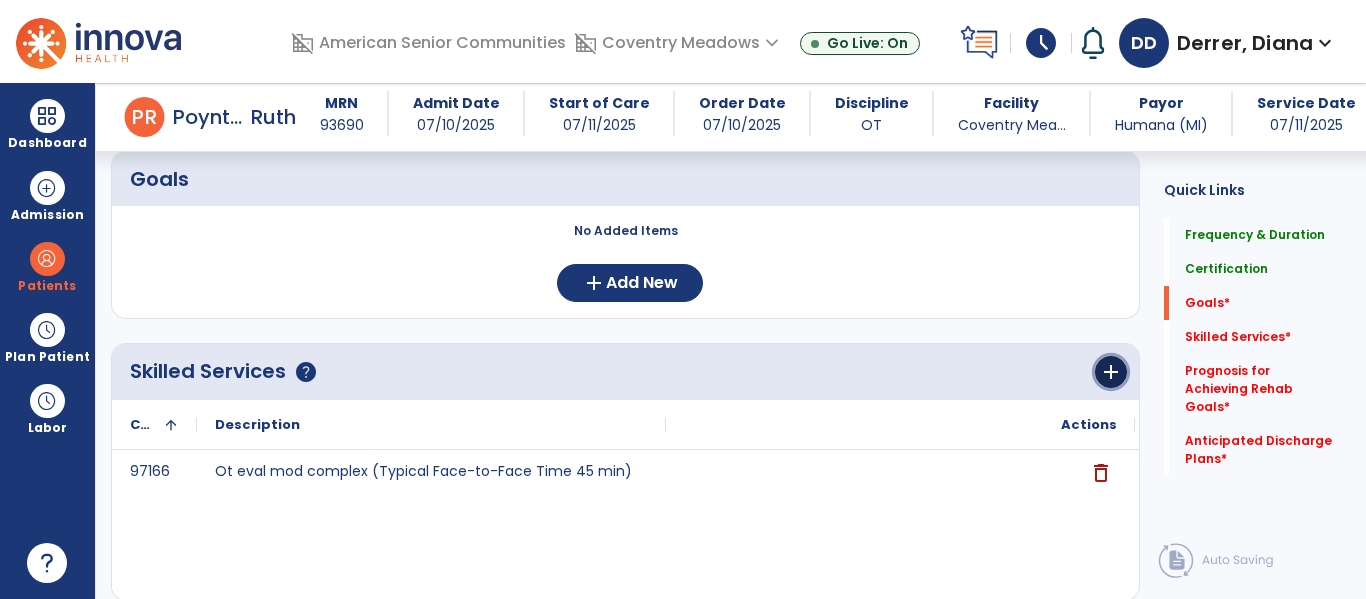 click on "add" 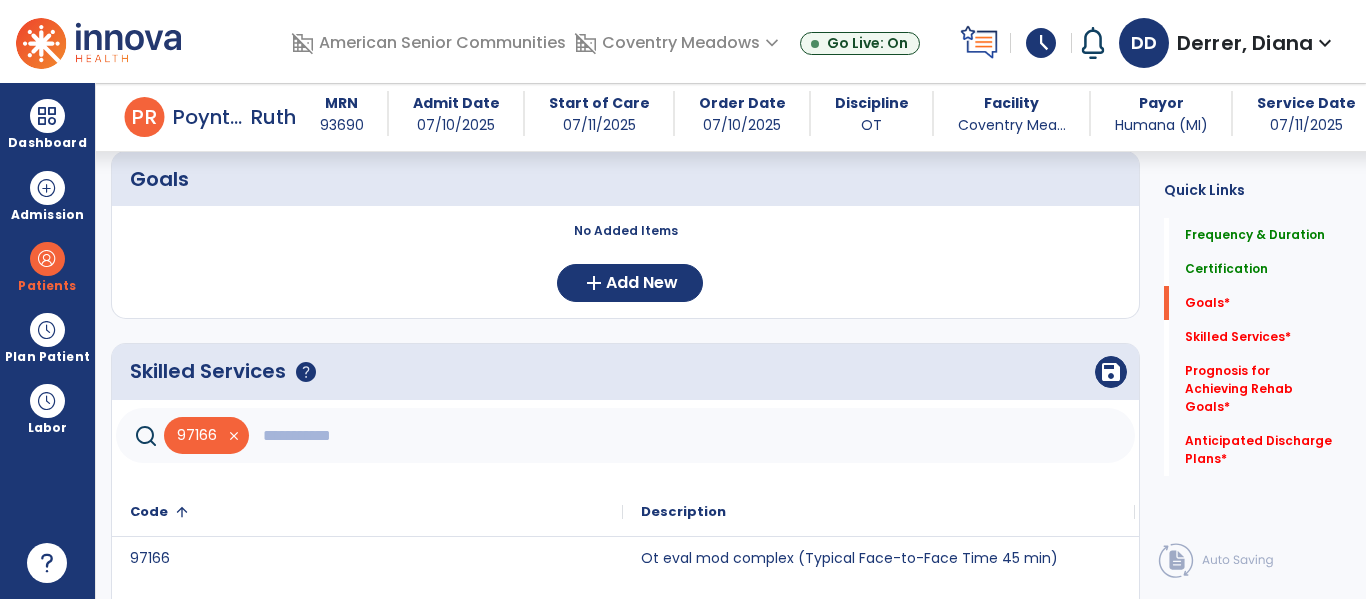 click 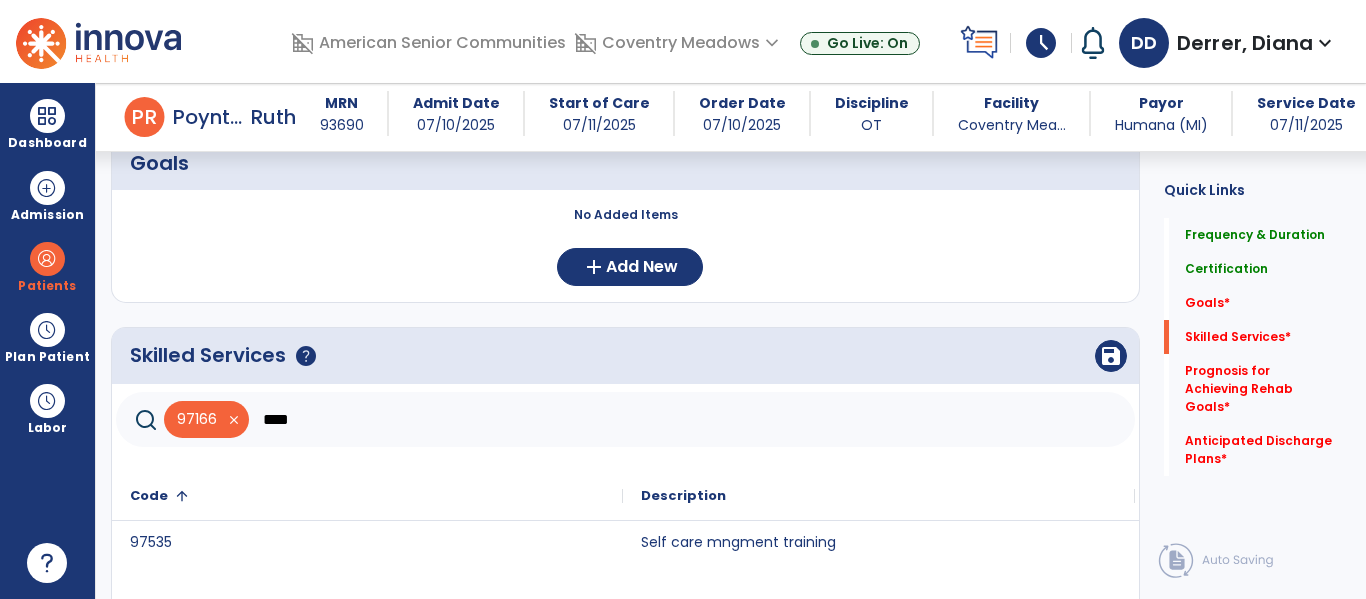 scroll, scrollTop: 514, scrollLeft: 0, axis: vertical 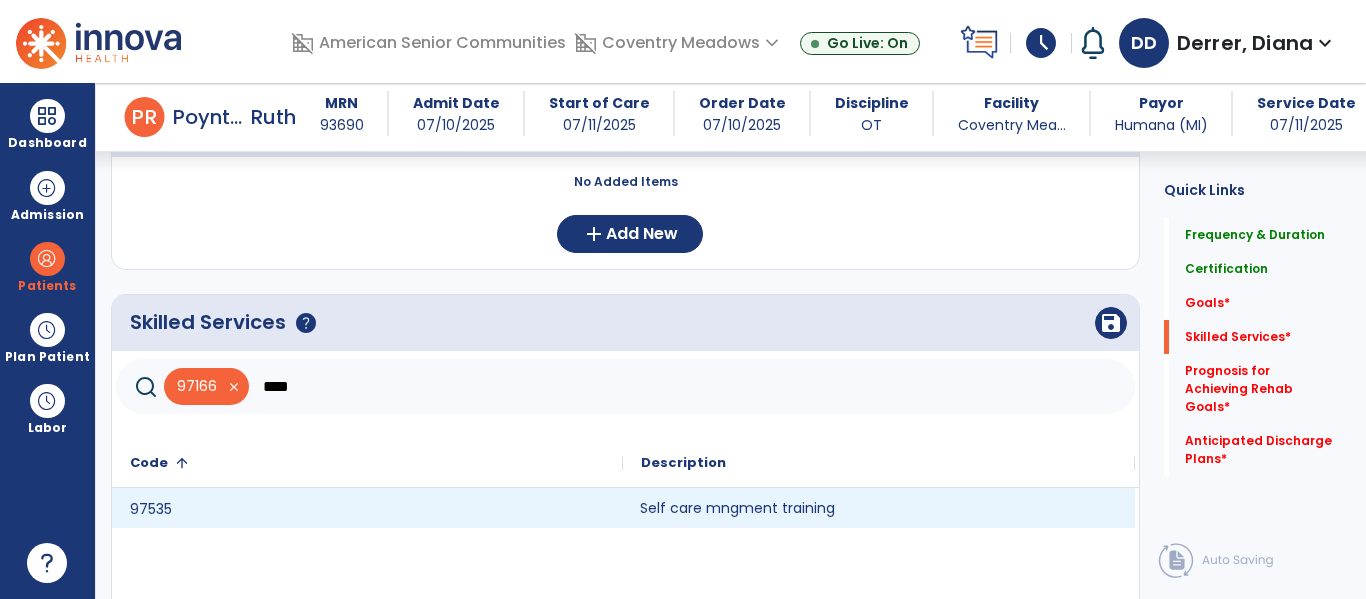 click on "Self care mngment training" 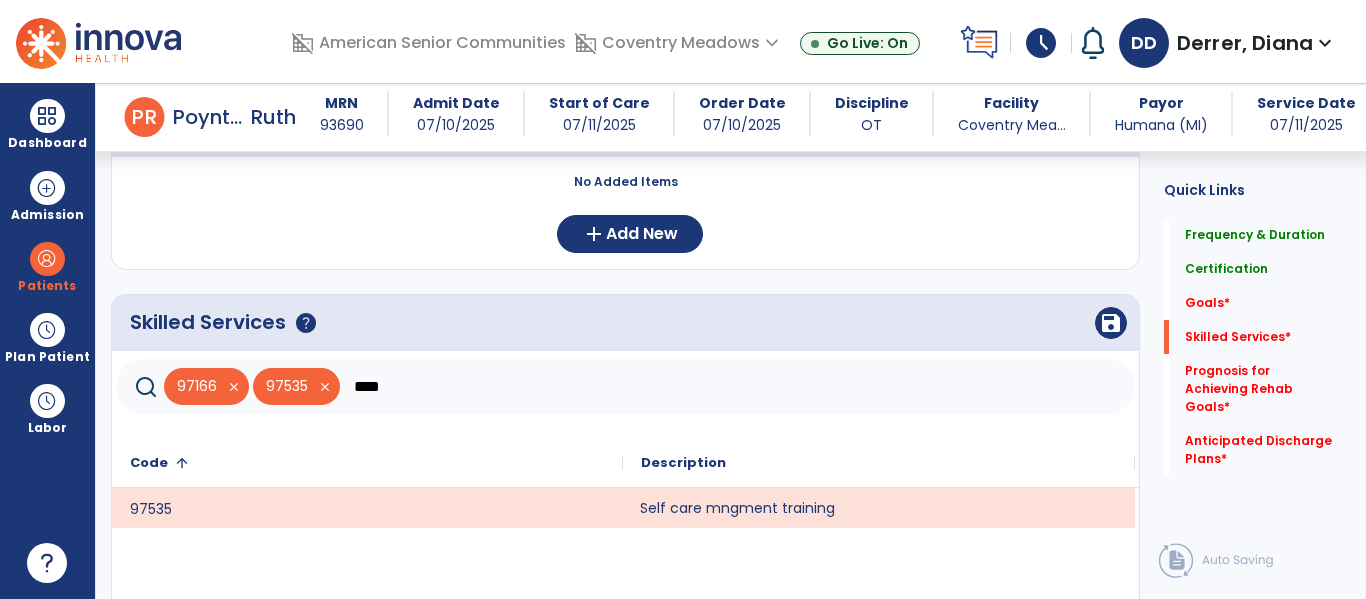 drag, startPoint x: 376, startPoint y: 379, endPoint x: 297, endPoint y: 370, distance: 79.51101 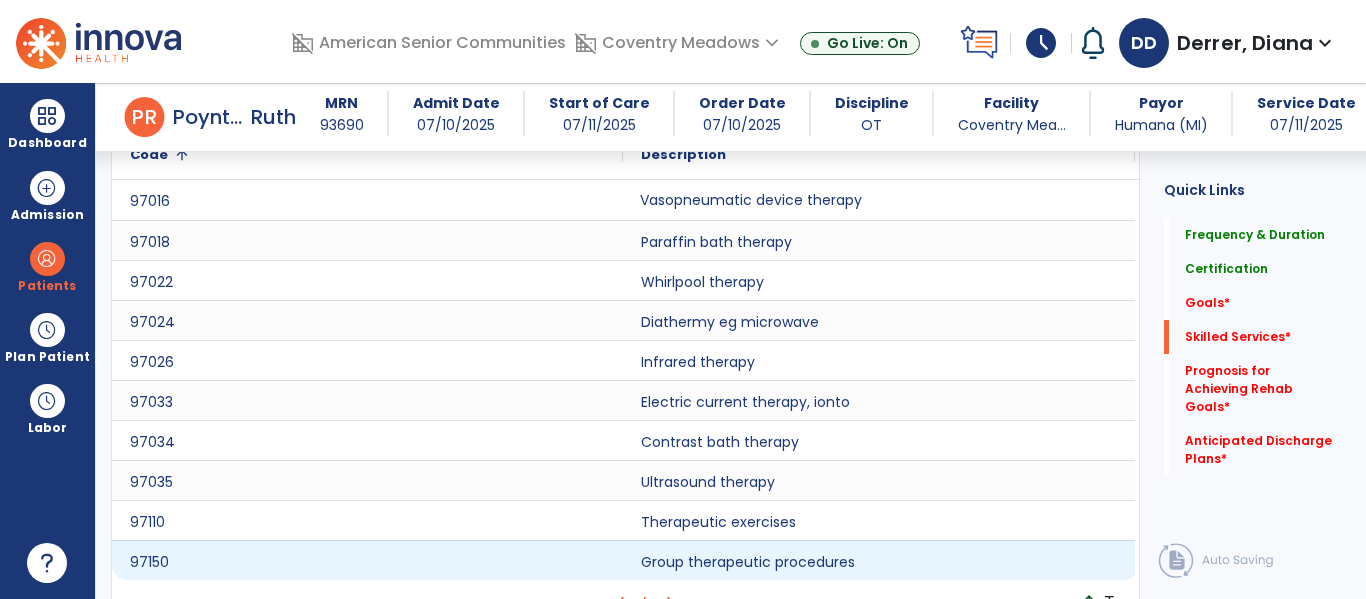 scroll, scrollTop: 932, scrollLeft: 0, axis: vertical 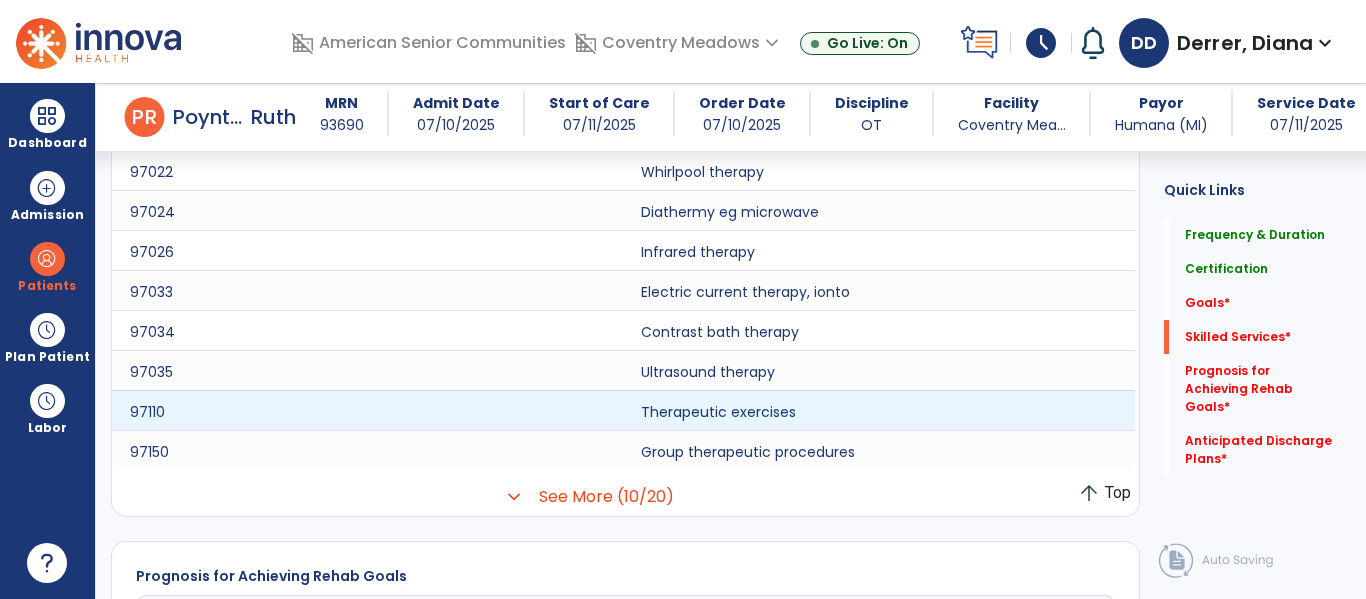 type on "****" 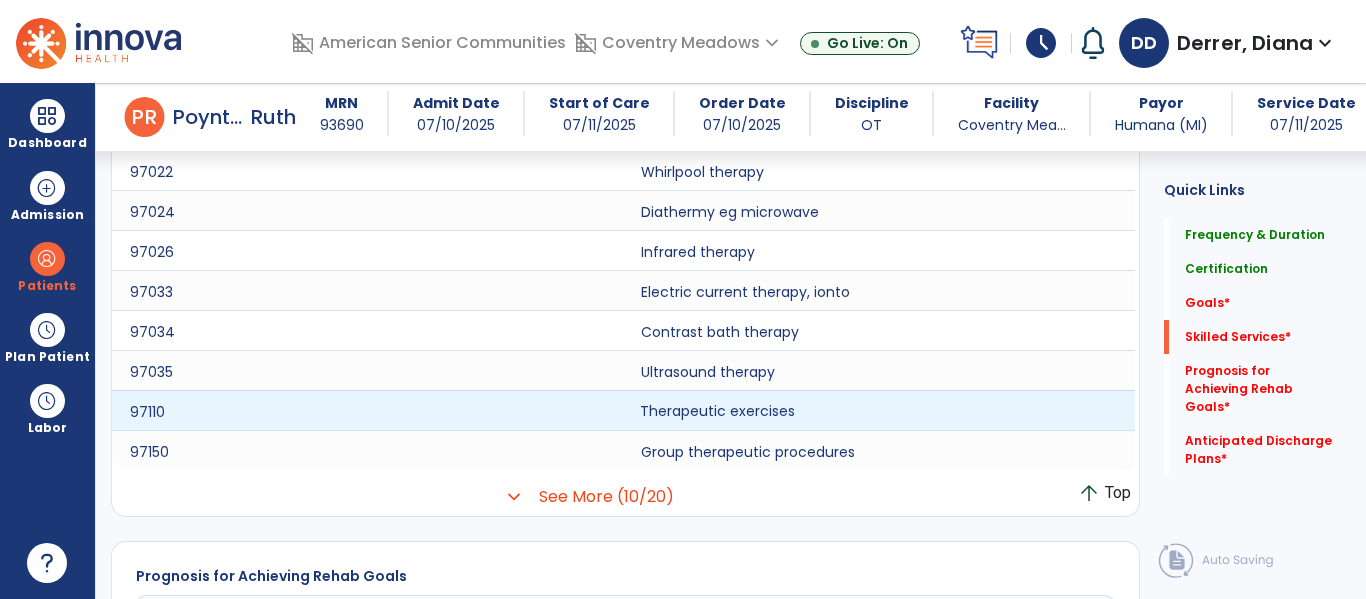 click on "Therapeutic exercises" 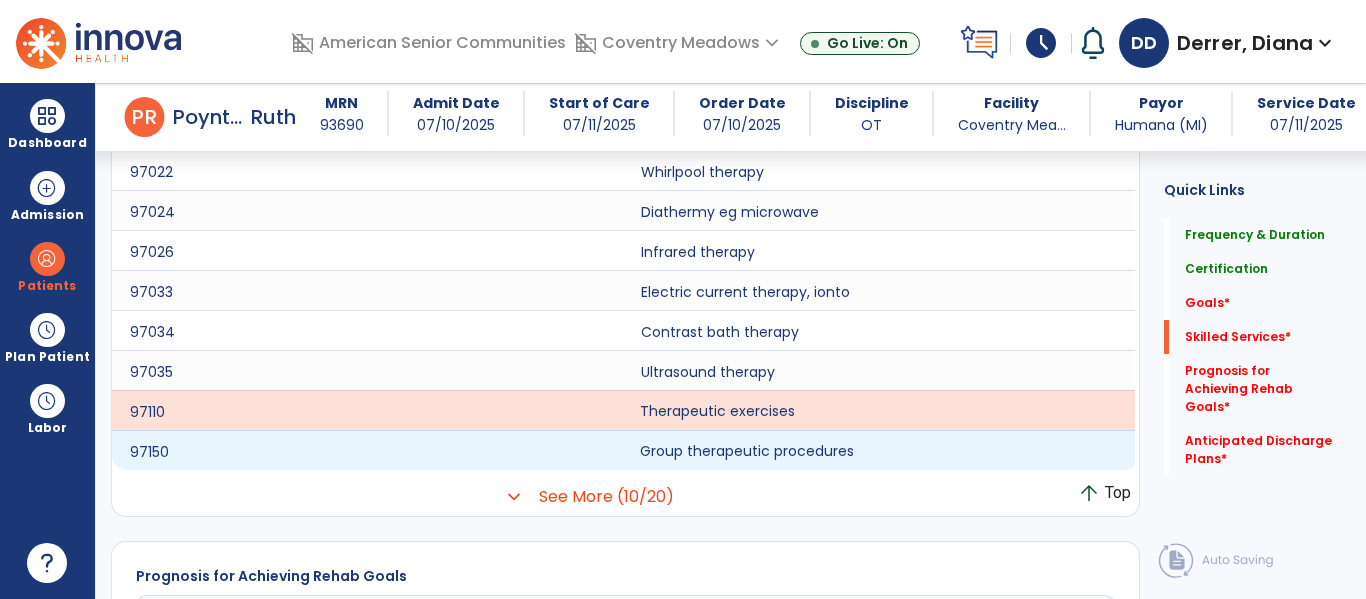 click on "Group therapeutic procedures" 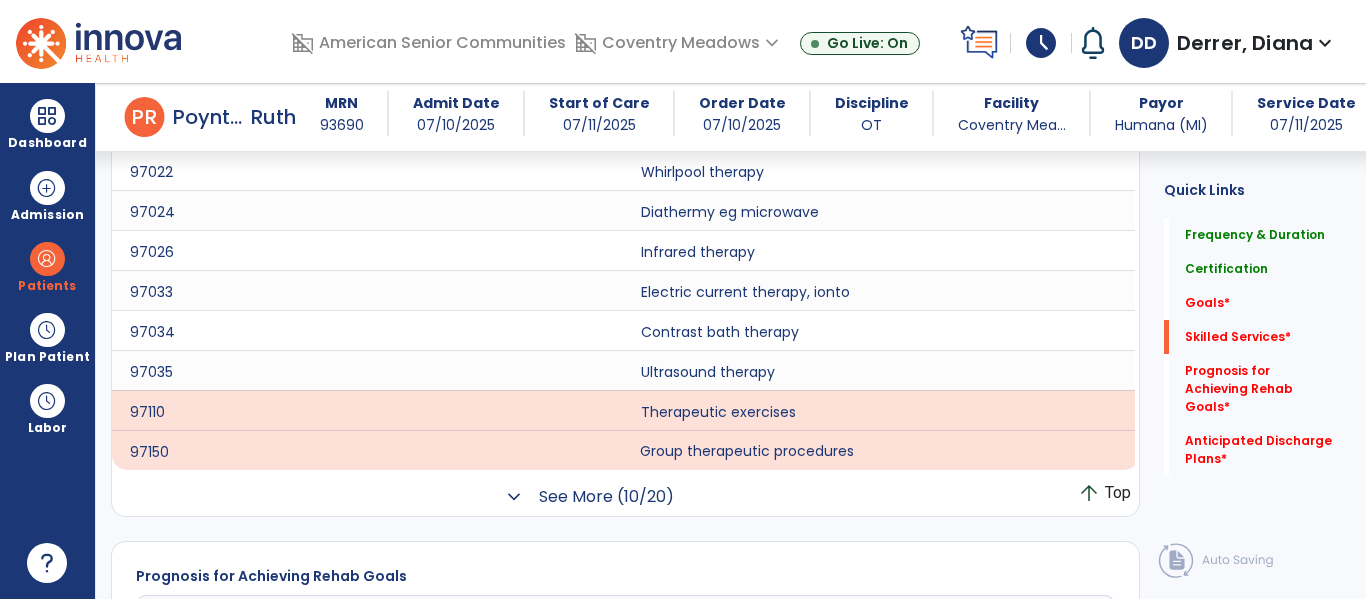 click on "See More (10/20)" 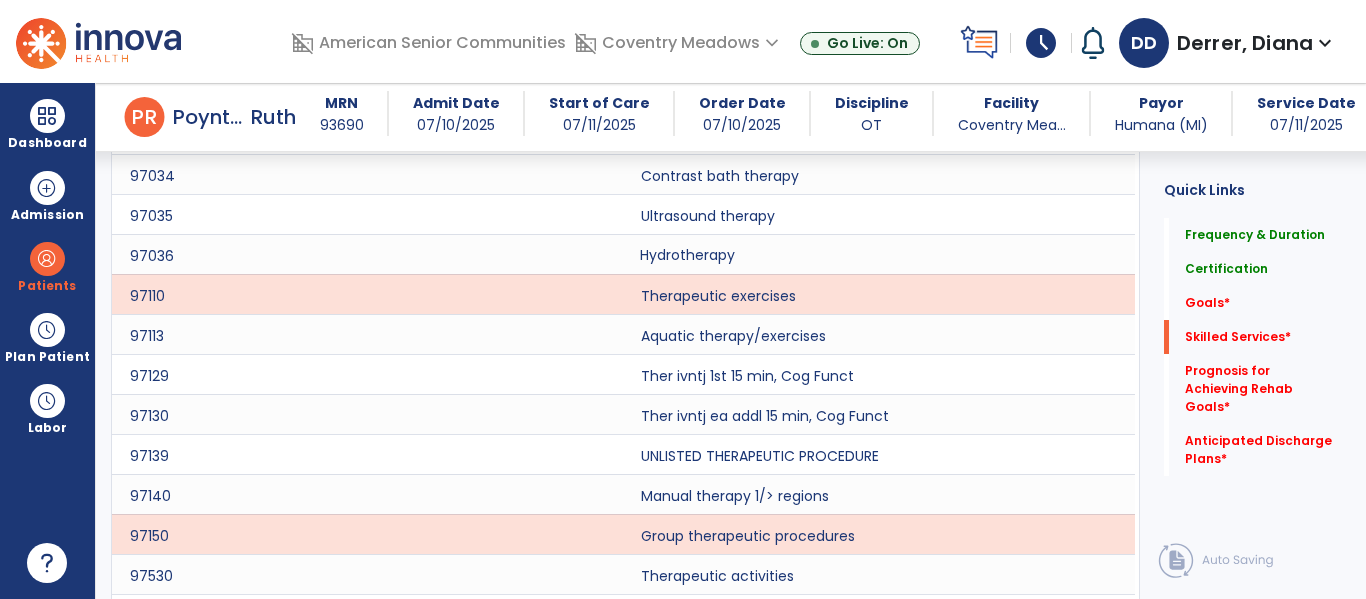 scroll, scrollTop: 1191, scrollLeft: 0, axis: vertical 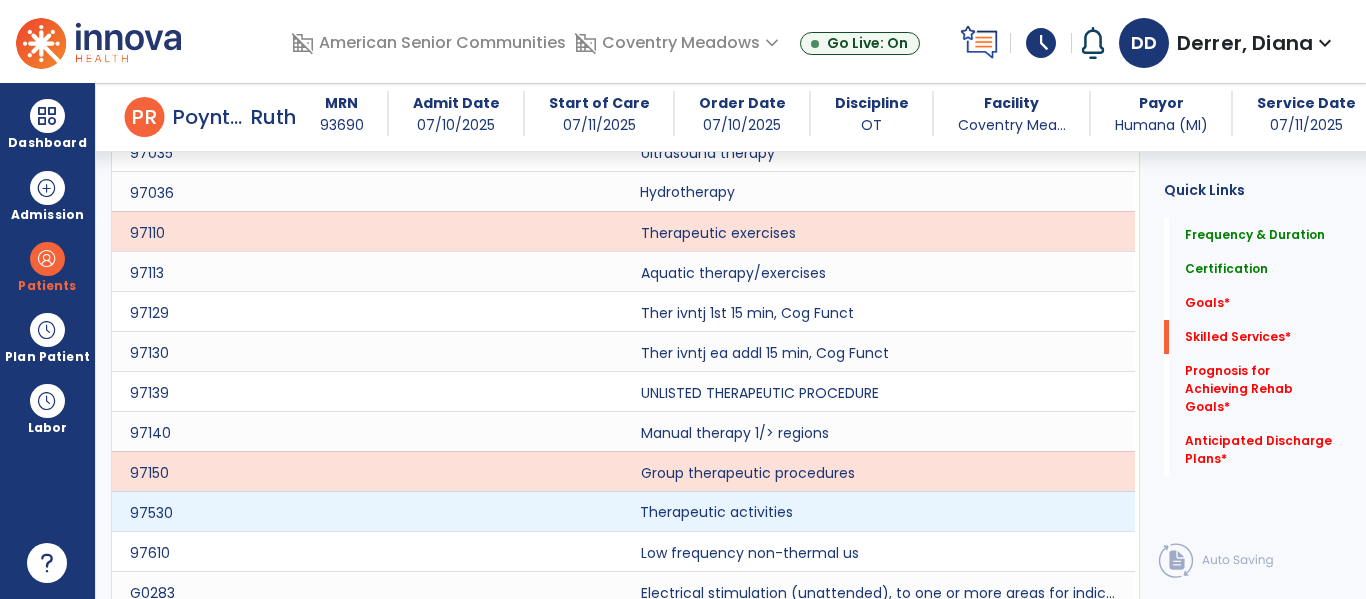 click on "Therapeutic activities" 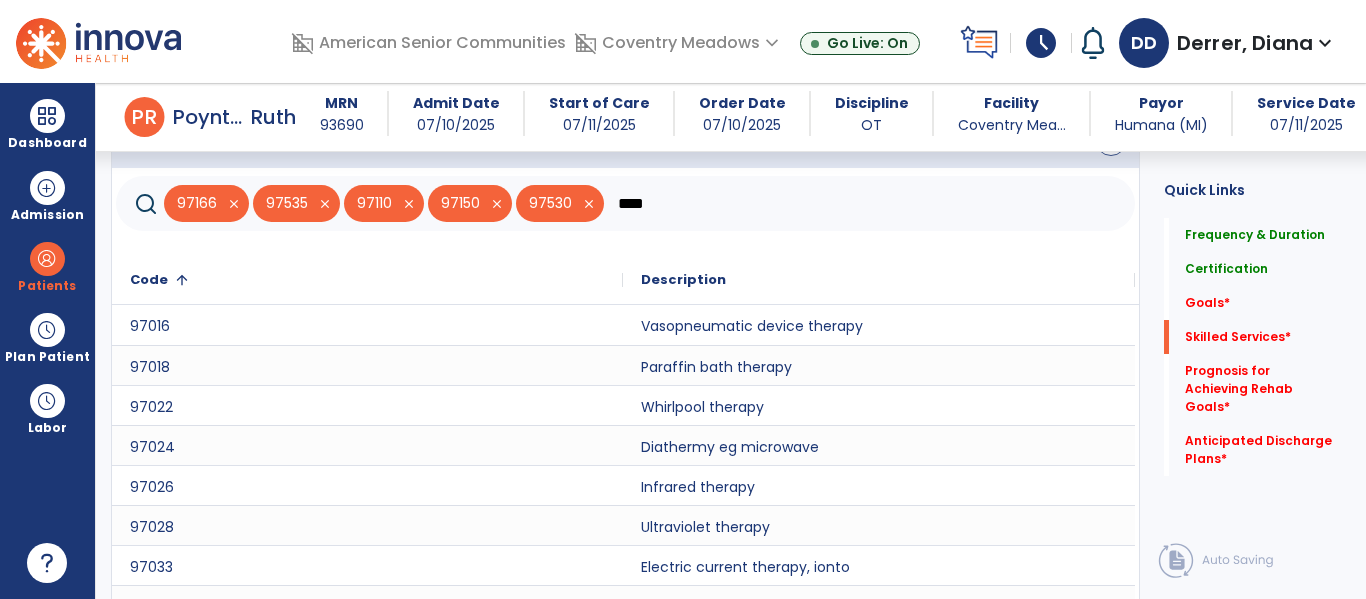 scroll, scrollTop: 583, scrollLeft: 0, axis: vertical 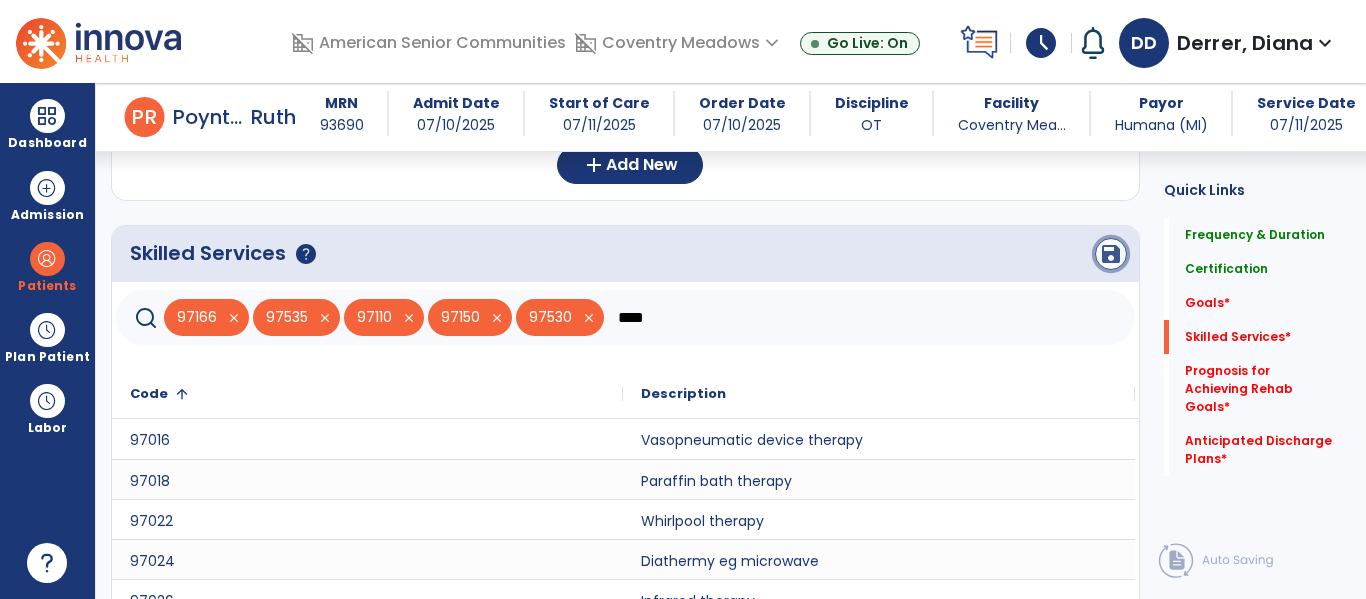 click on "save" 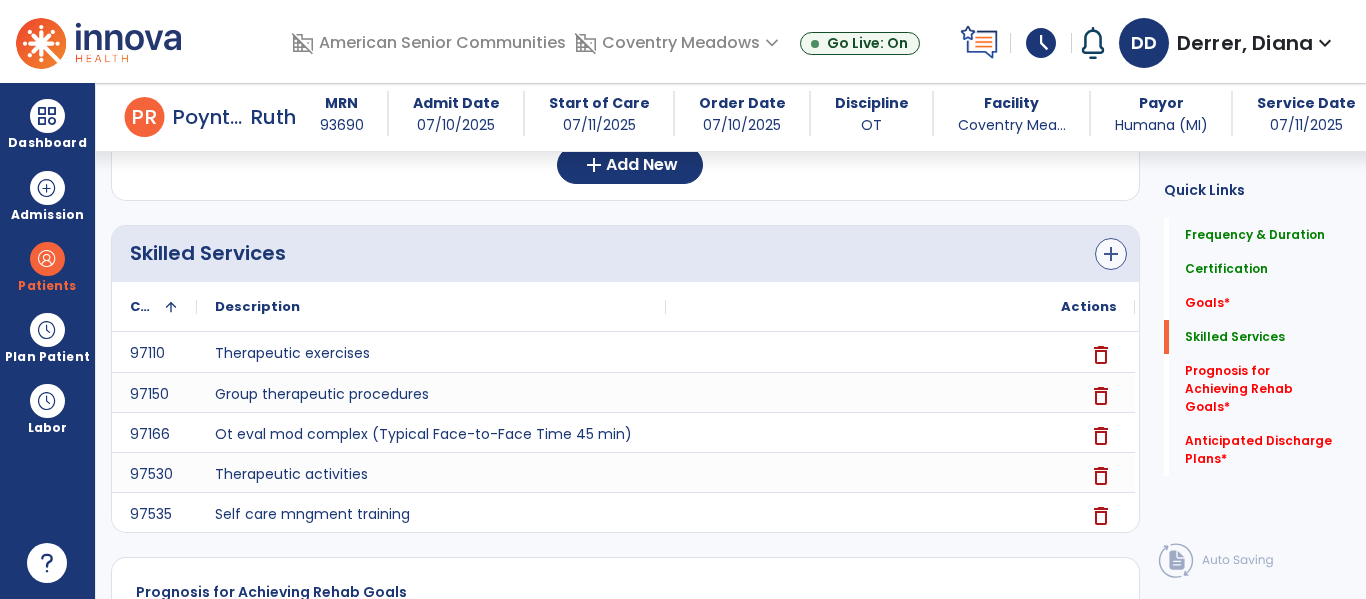 scroll, scrollTop: 580, scrollLeft: 0, axis: vertical 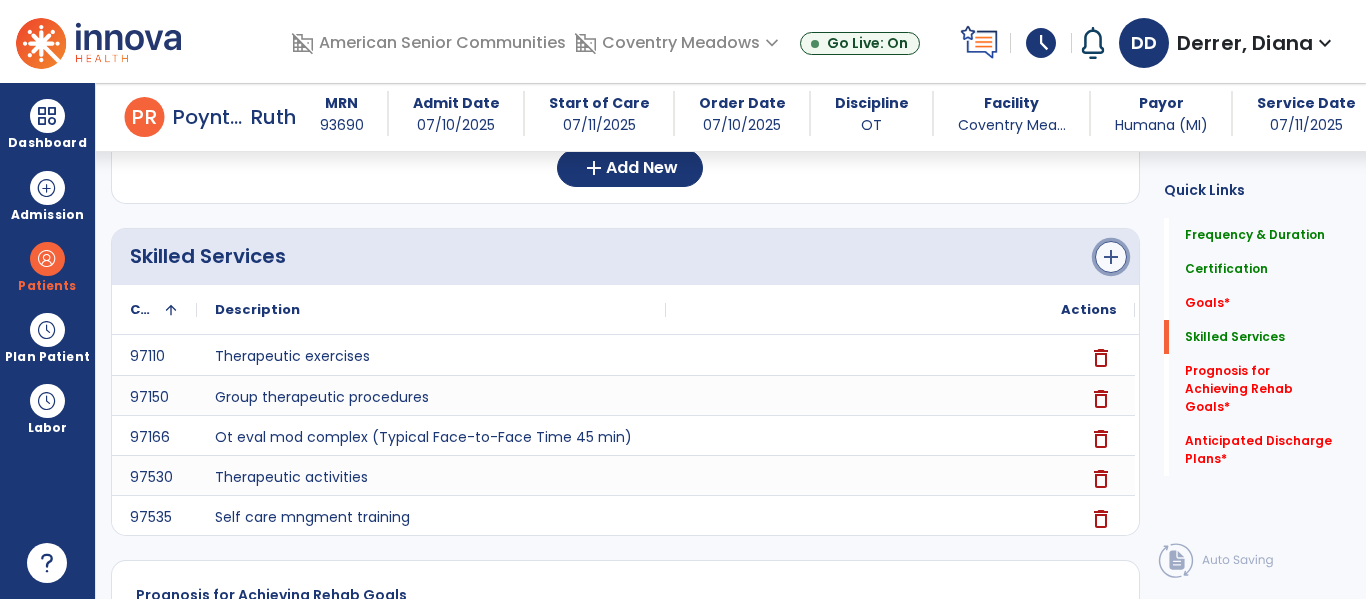 click on "add" 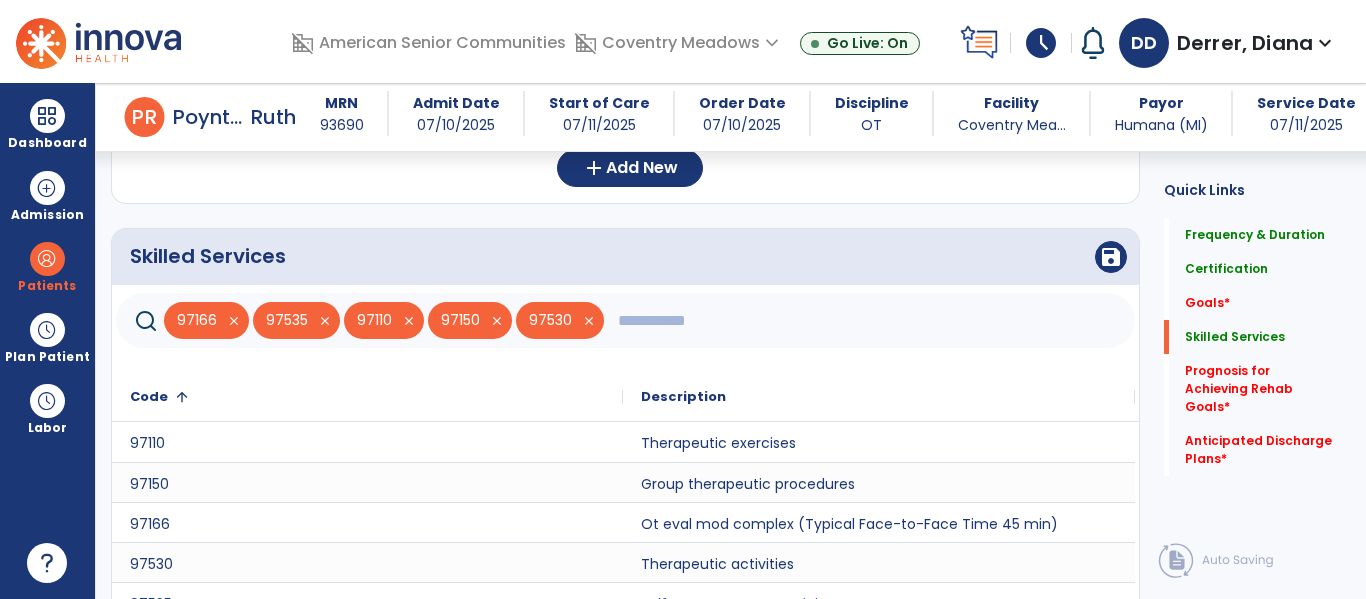 click 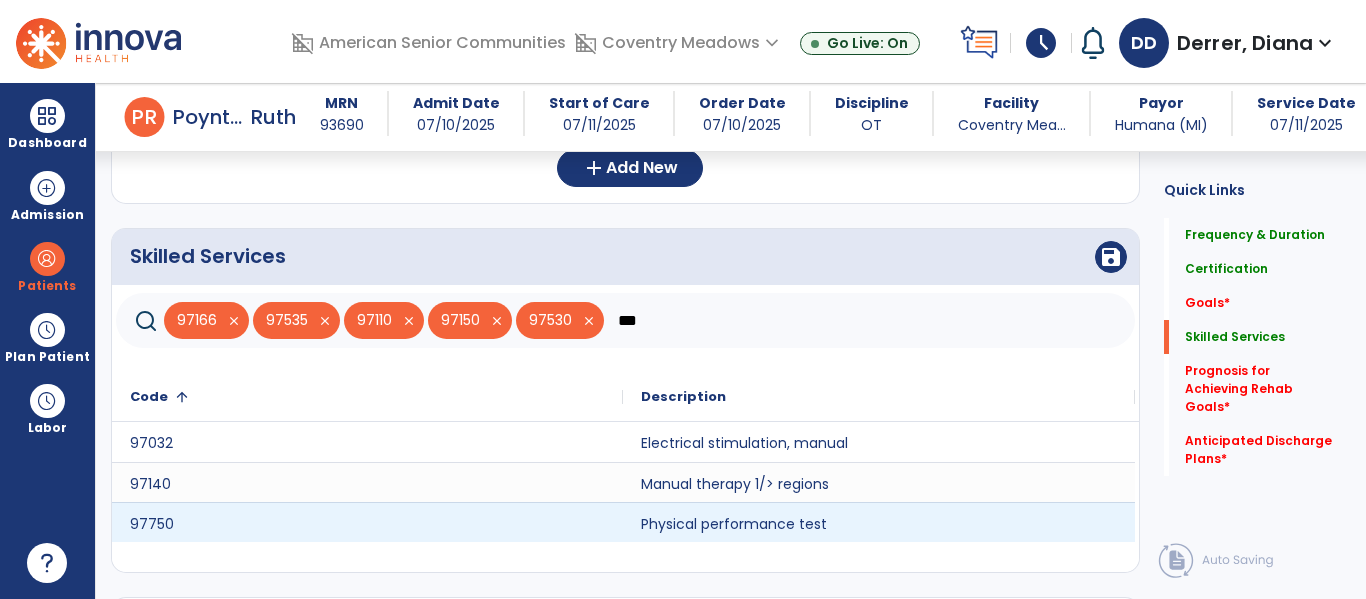 type on "***" 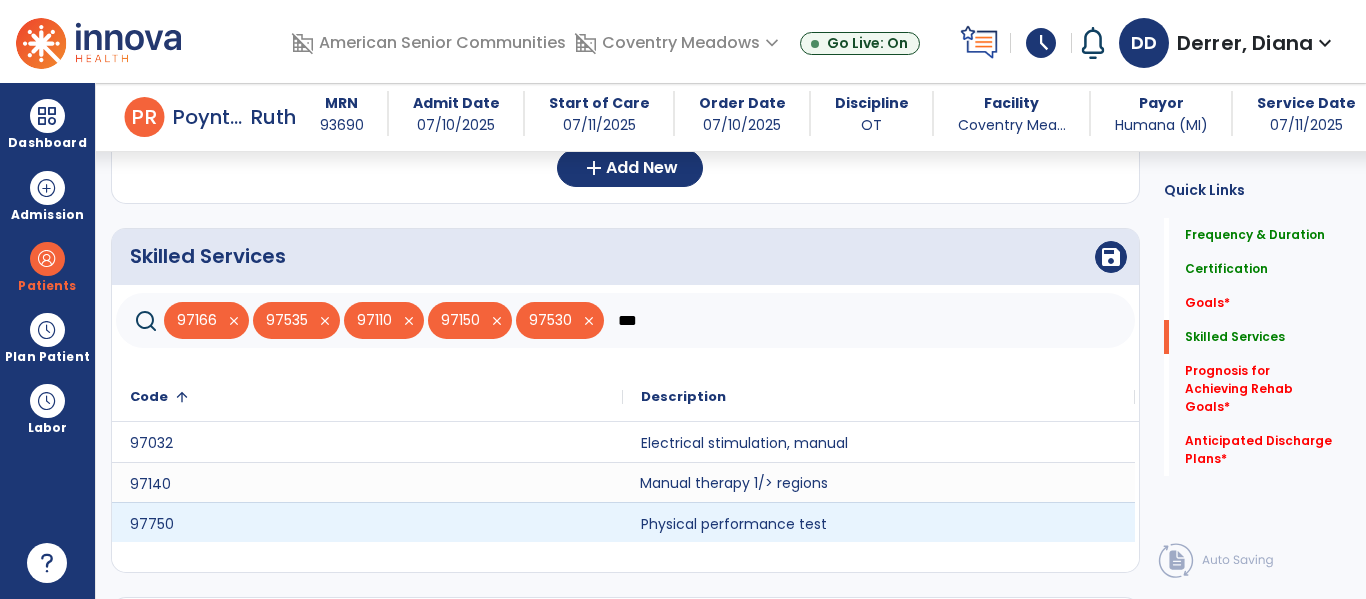 click on "Manual therapy 1/> regions" 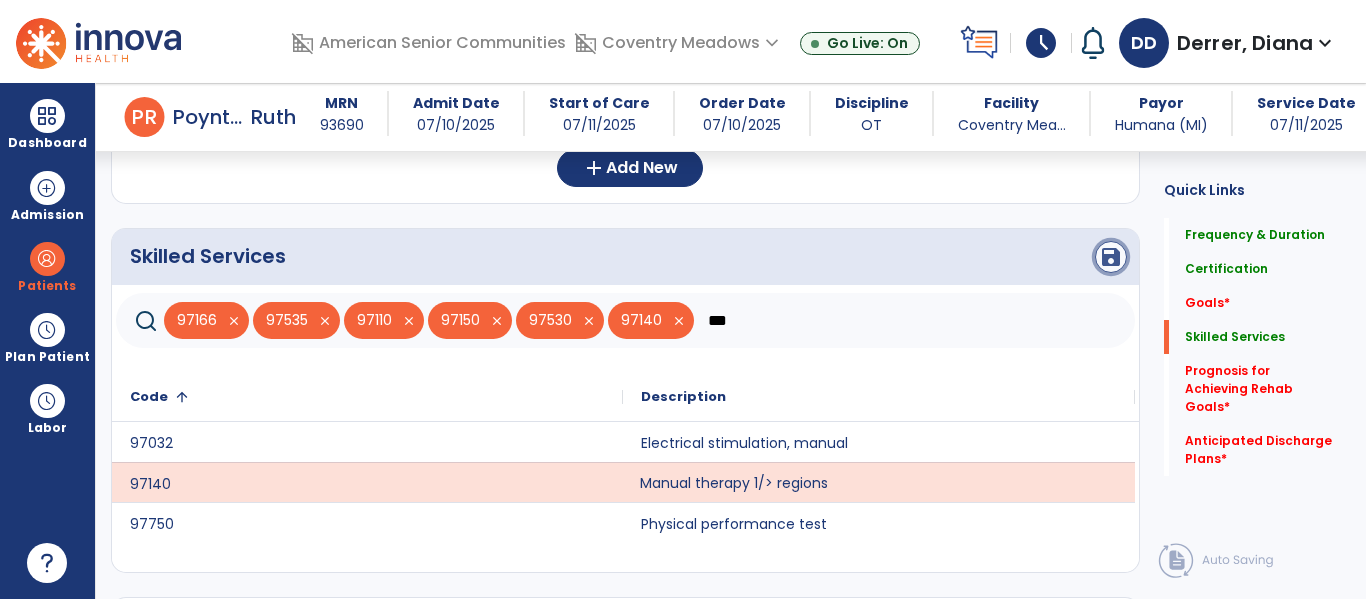 click on "save" 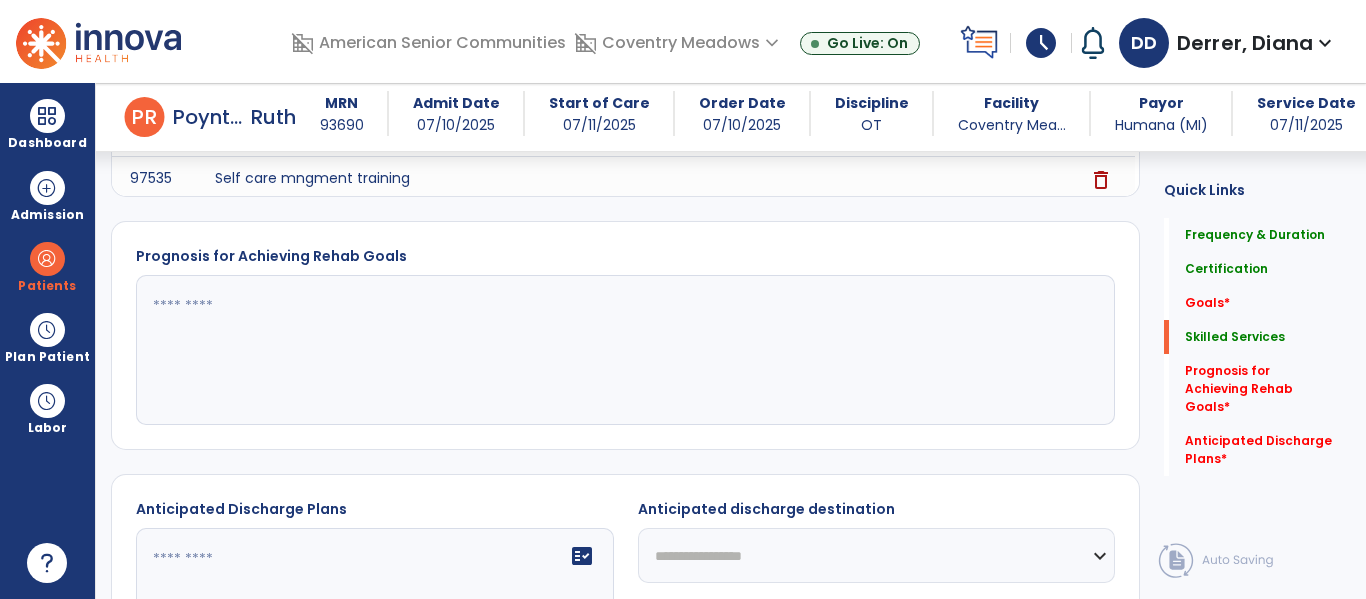 scroll, scrollTop: 1068, scrollLeft: 0, axis: vertical 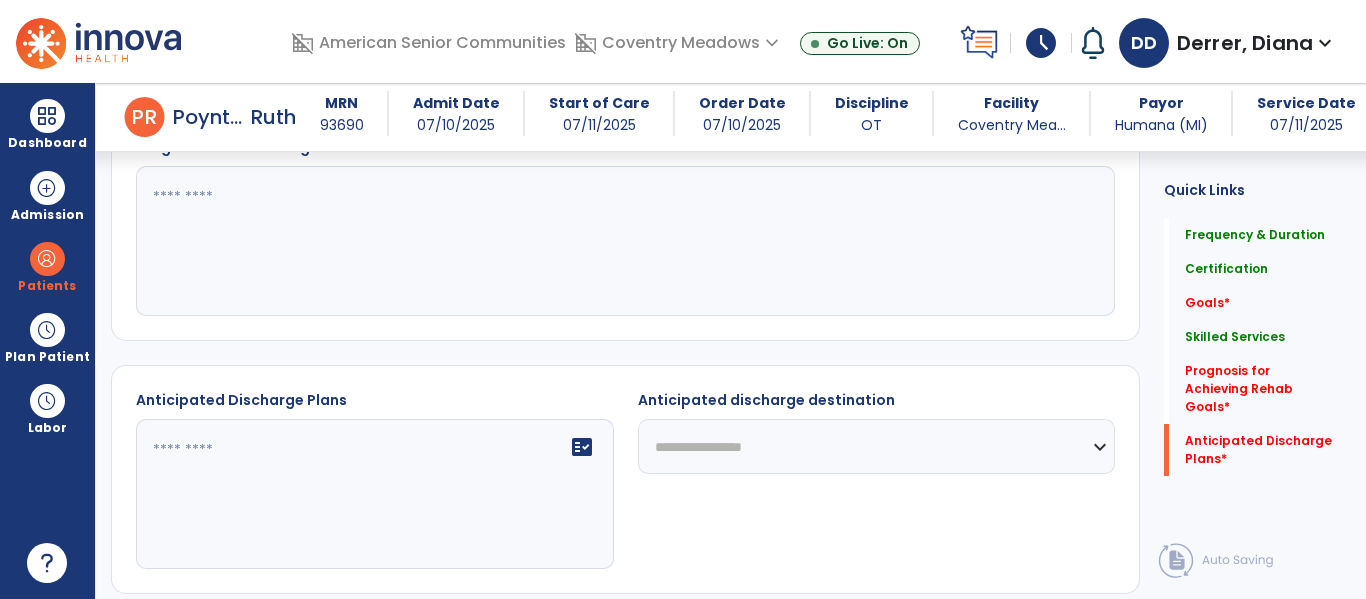 click 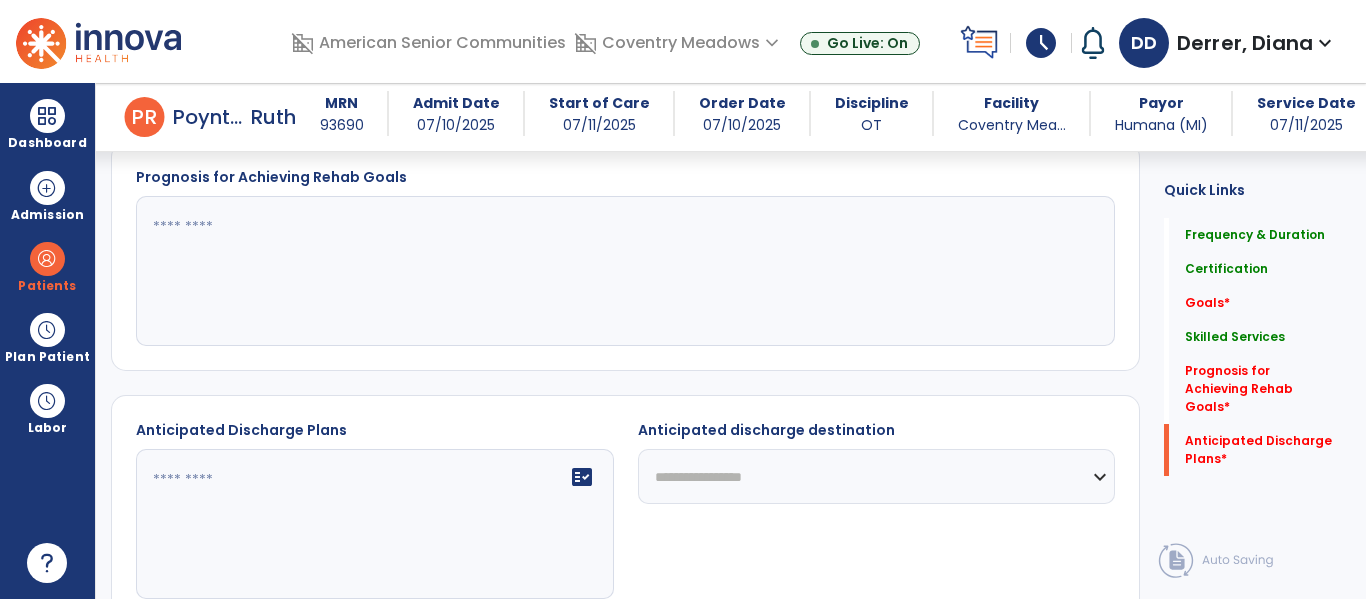 scroll, scrollTop: 1025, scrollLeft: 0, axis: vertical 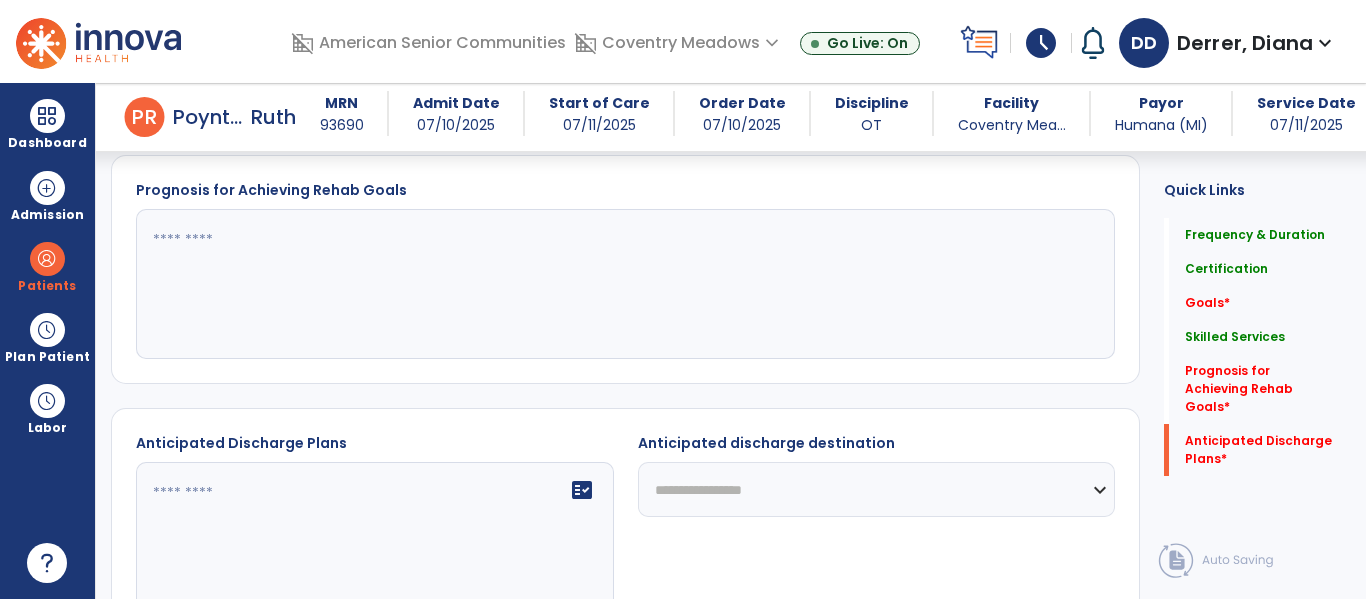 click 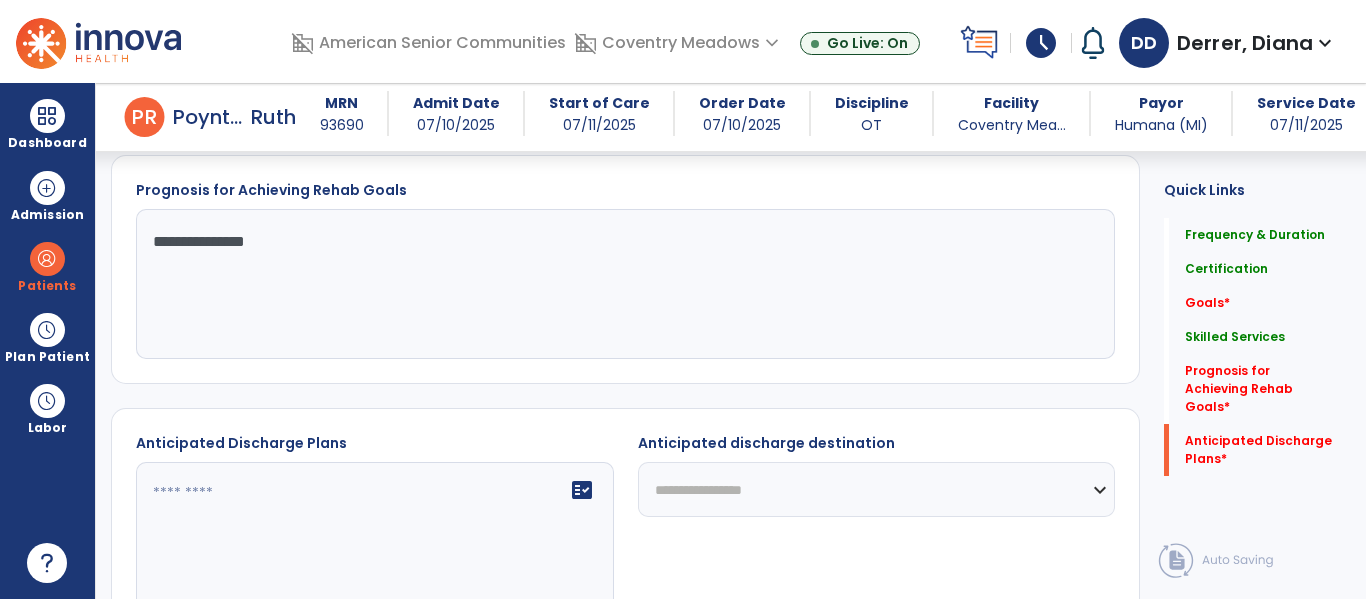 type on "**********" 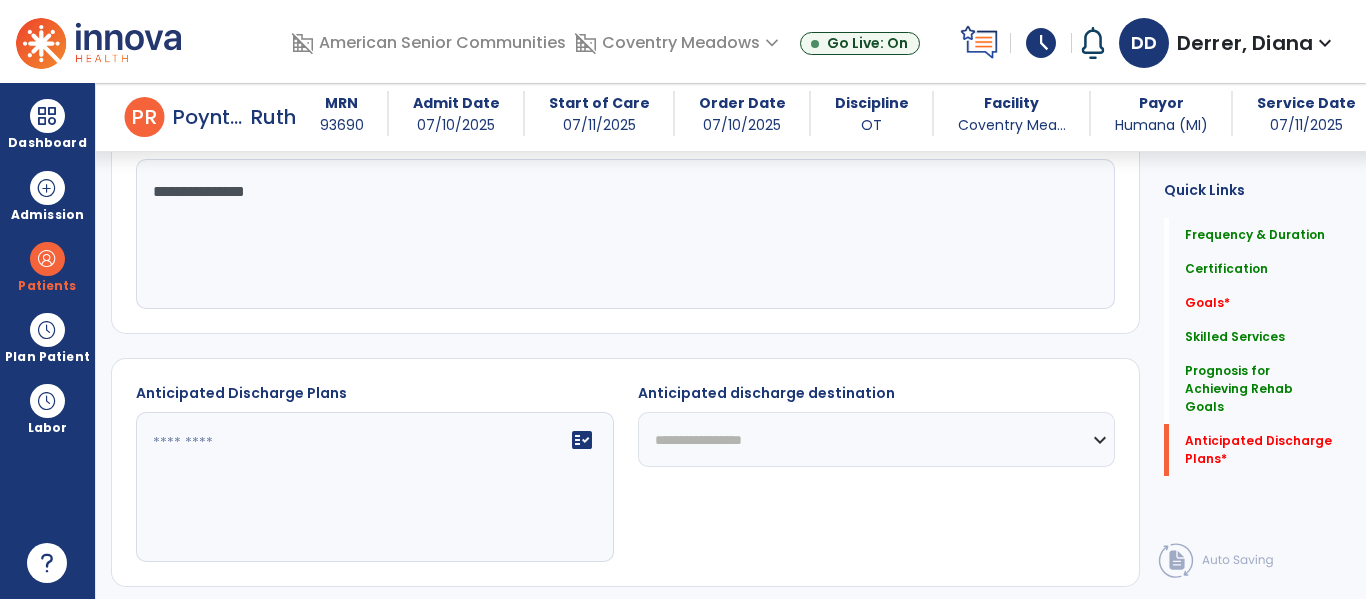 scroll, scrollTop: 1112, scrollLeft: 0, axis: vertical 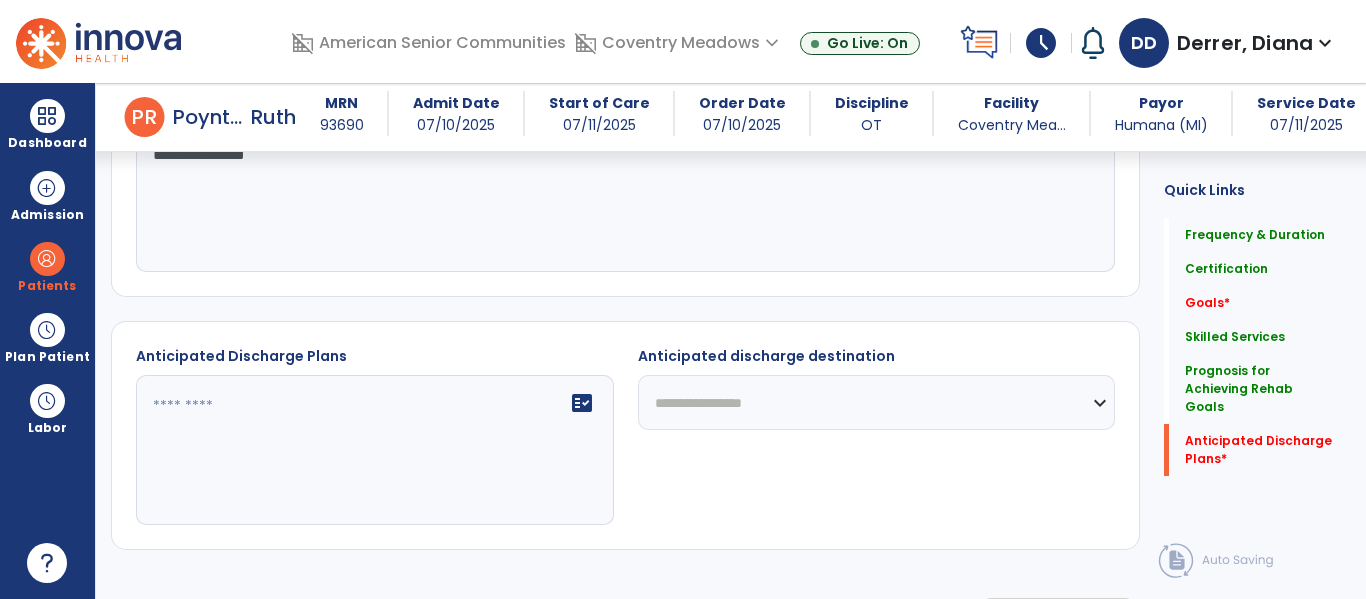 click on "fact_check" 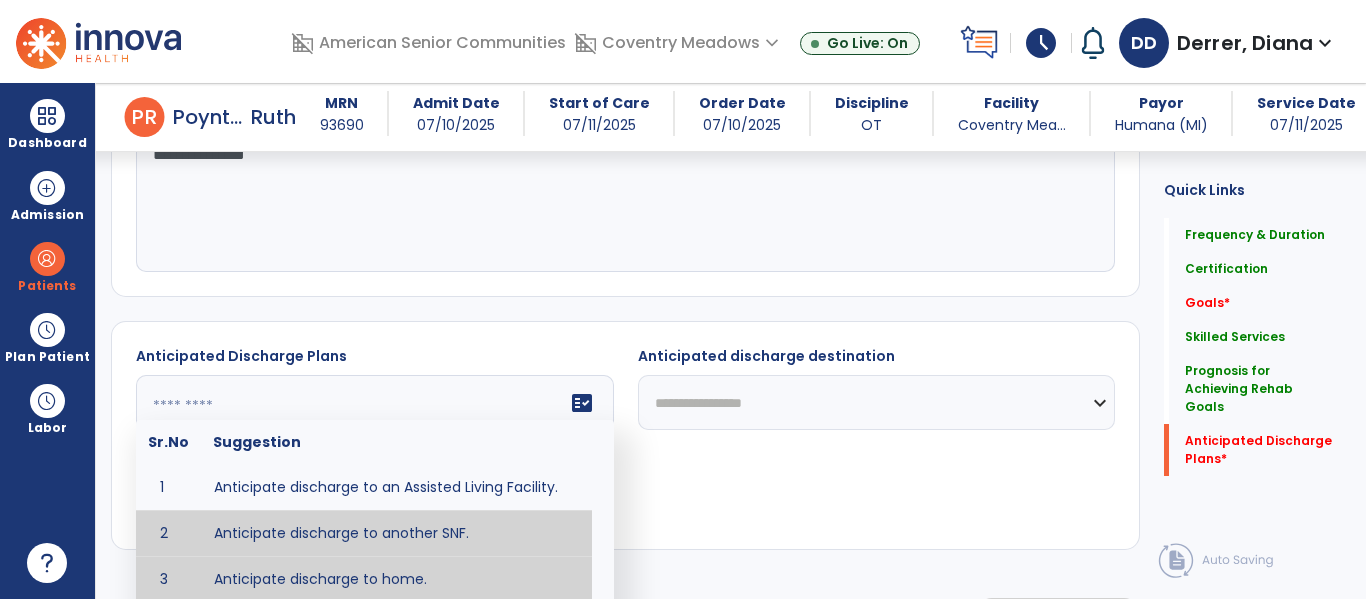 type on "**********" 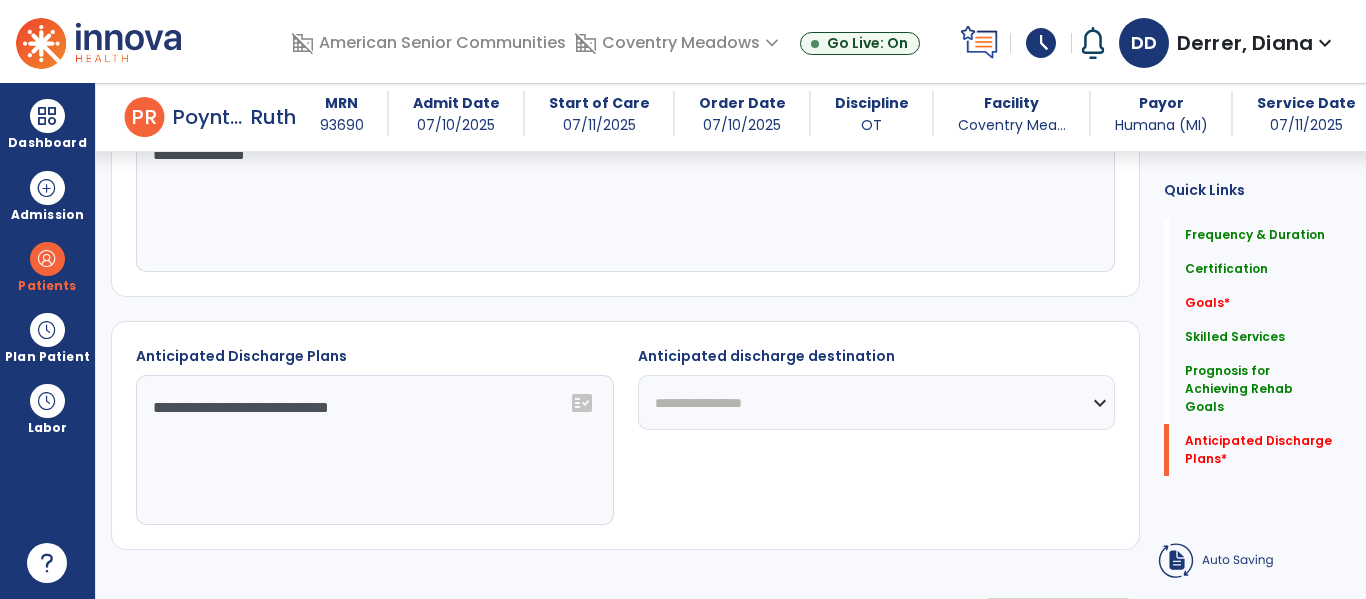 click on "**********" 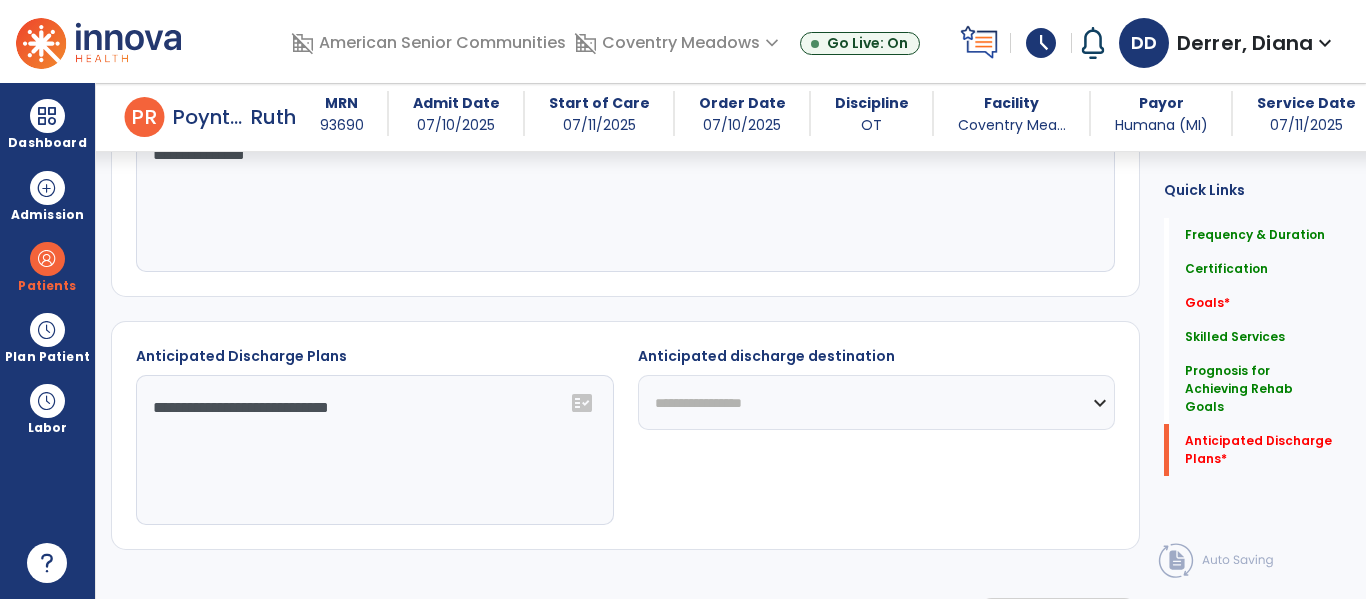 scroll, scrollTop: 1114, scrollLeft: 0, axis: vertical 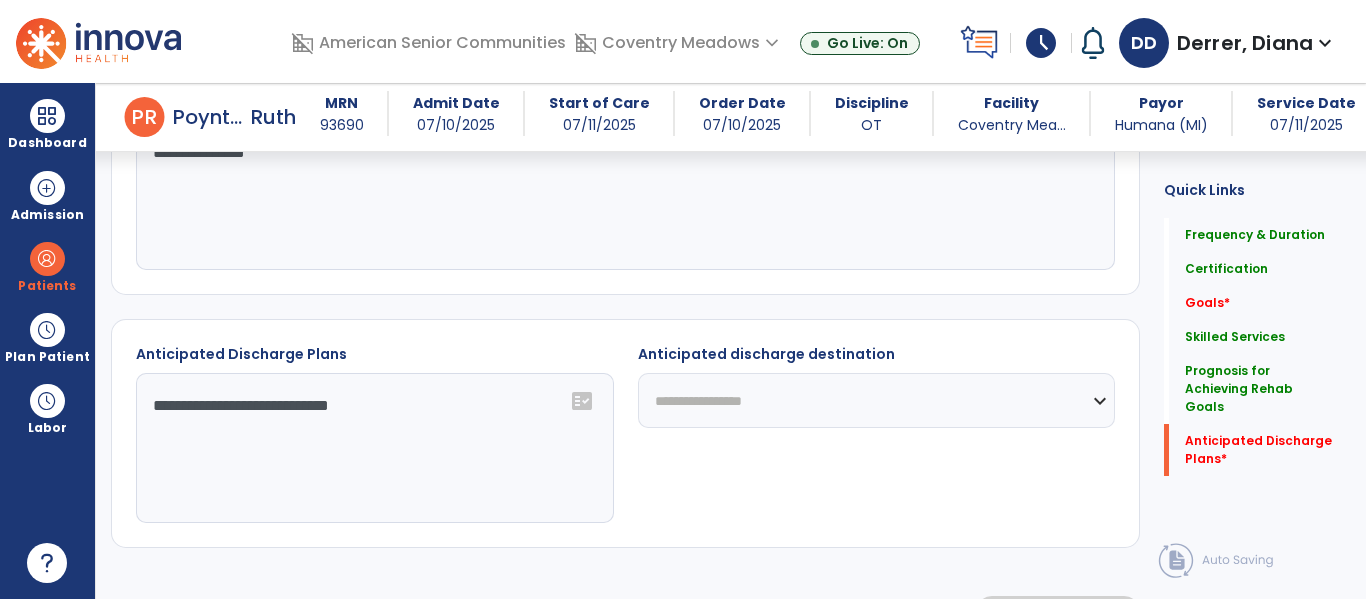click on "**********" 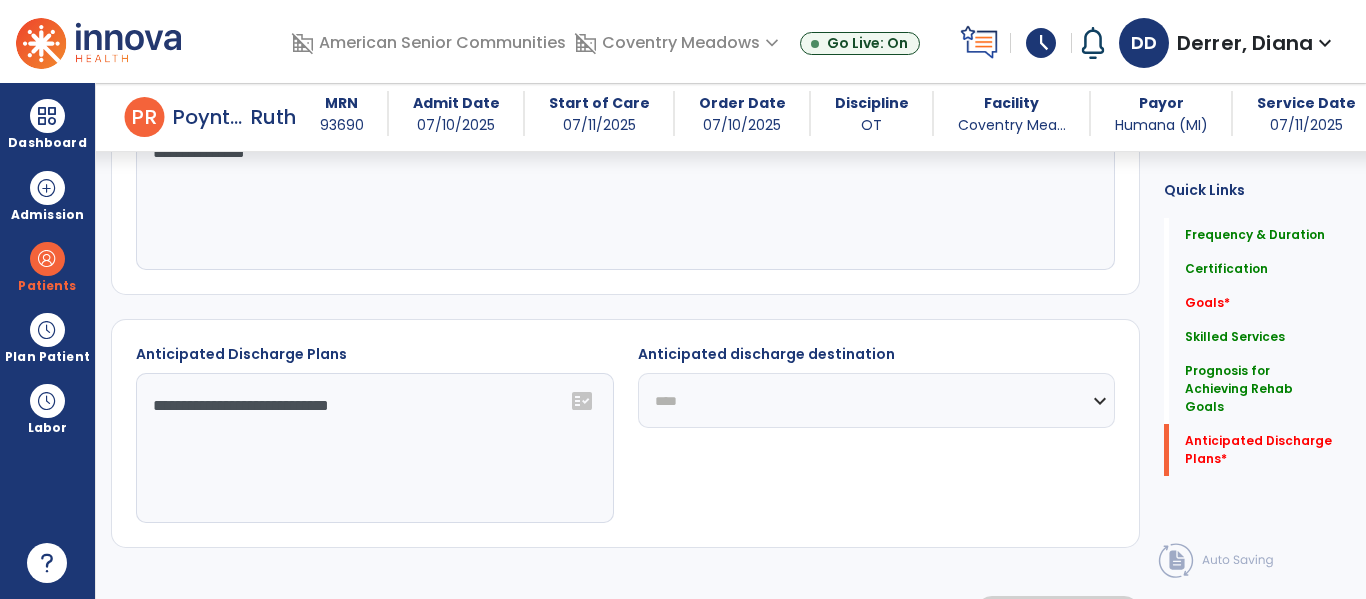 click on "**********" 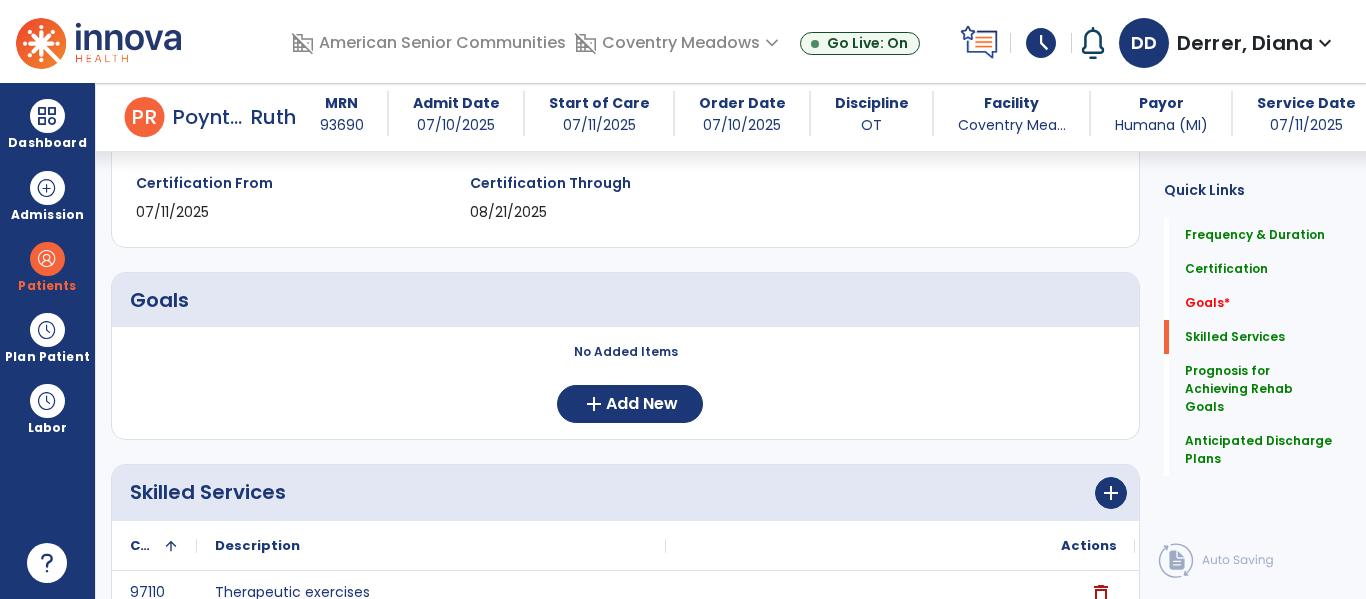 scroll, scrollTop: 338, scrollLeft: 0, axis: vertical 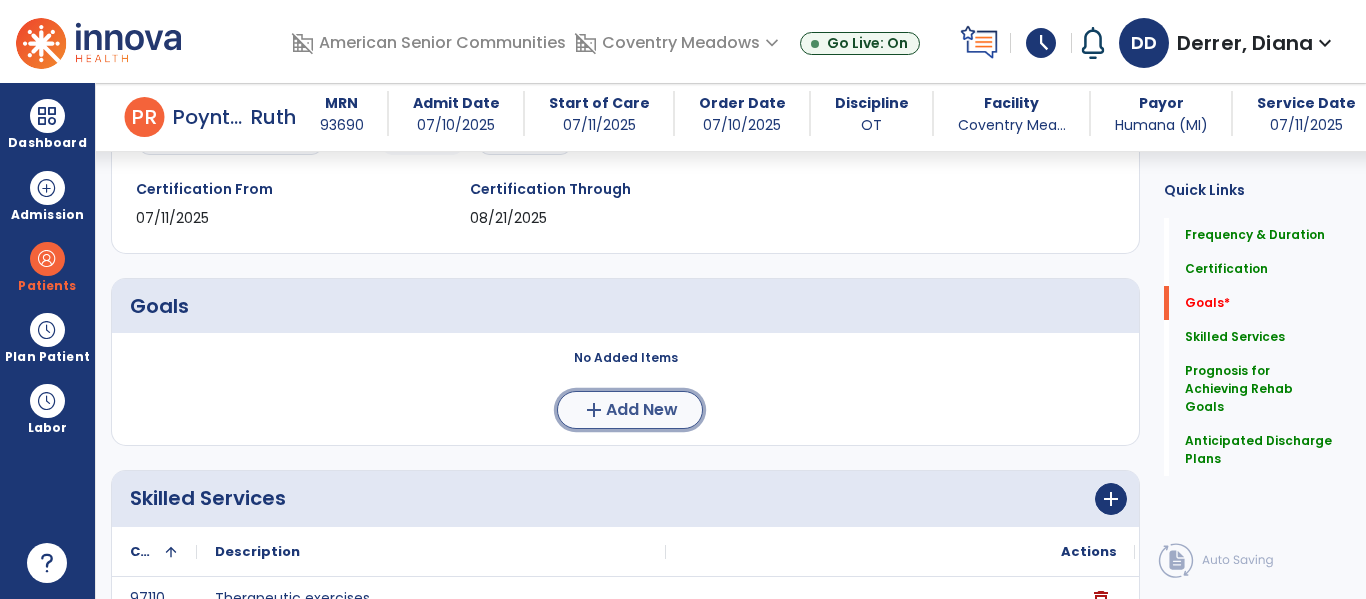 click on "Add New" at bounding box center [642, 410] 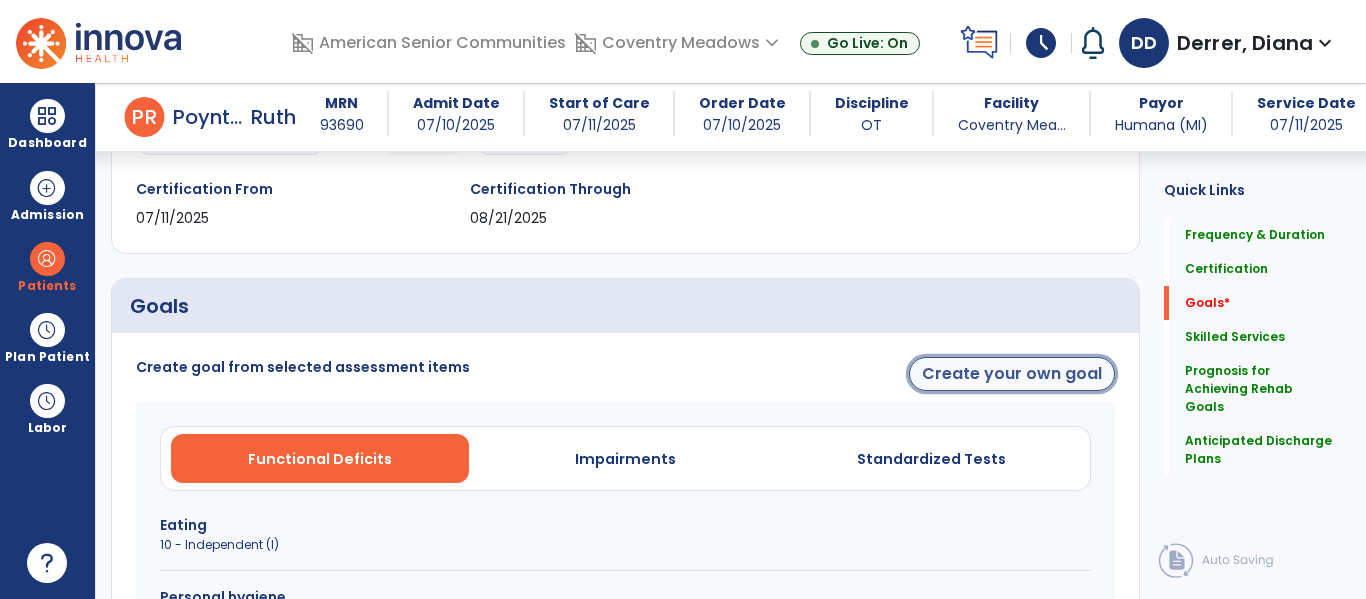 click on "Create your own goal" at bounding box center (1012, 374) 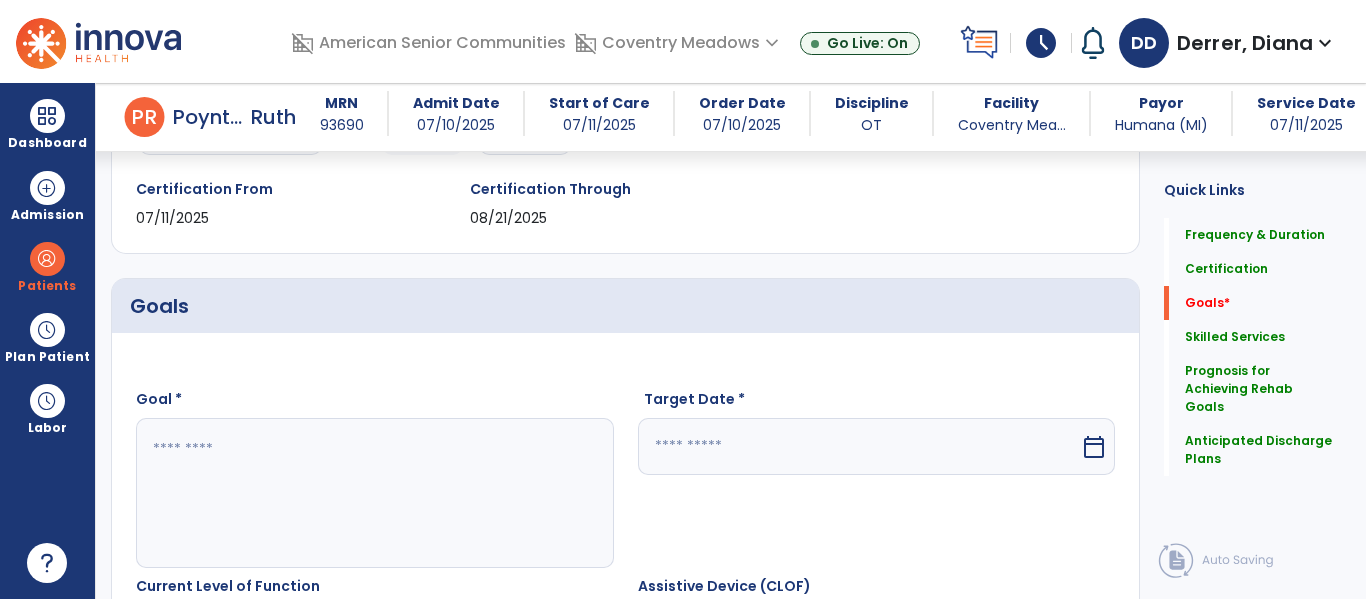 click at bounding box center (374, 493) 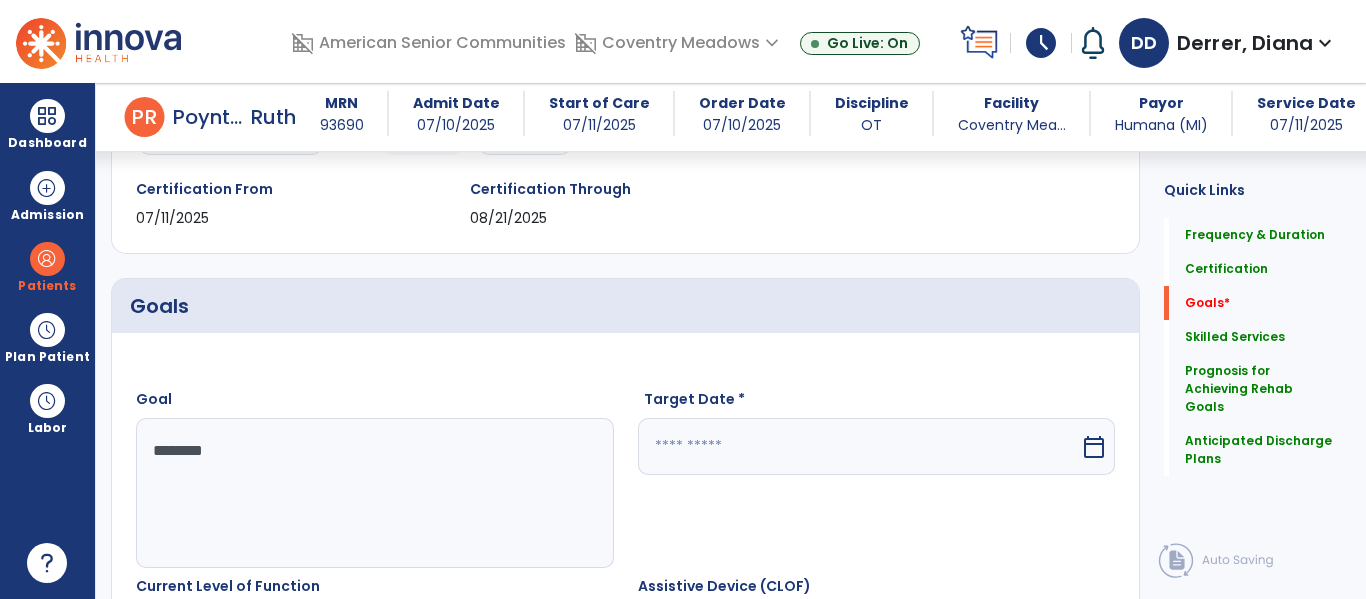 type on "********" 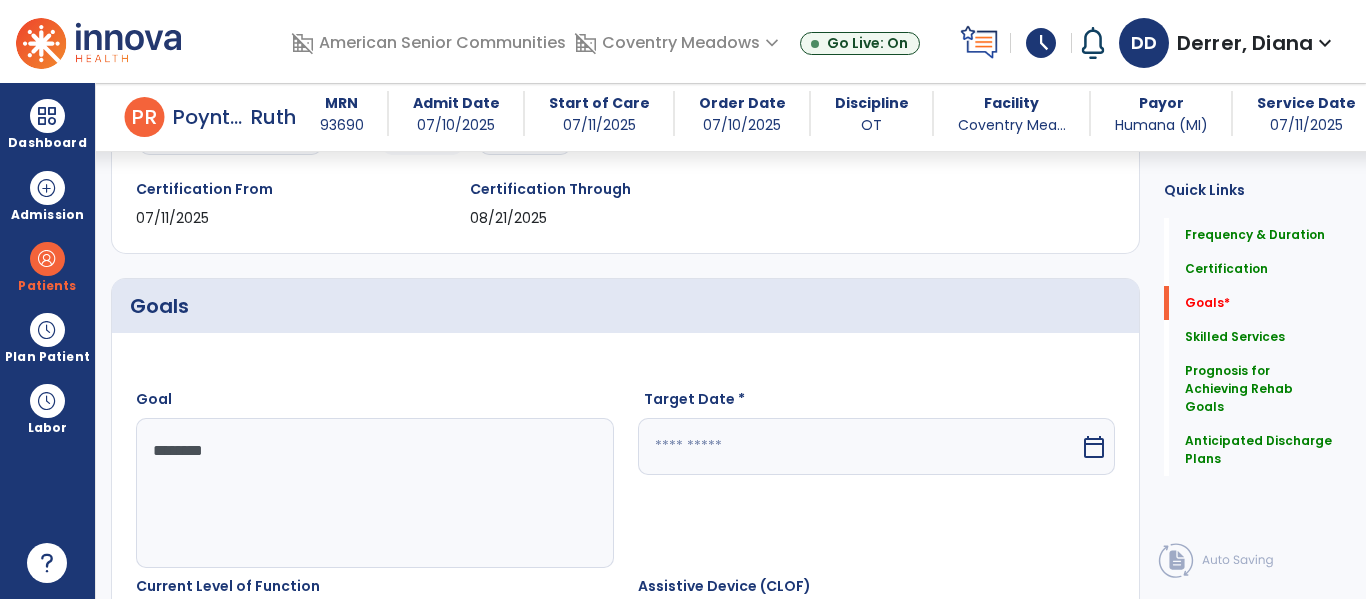 click at bounding box center [859, 446] 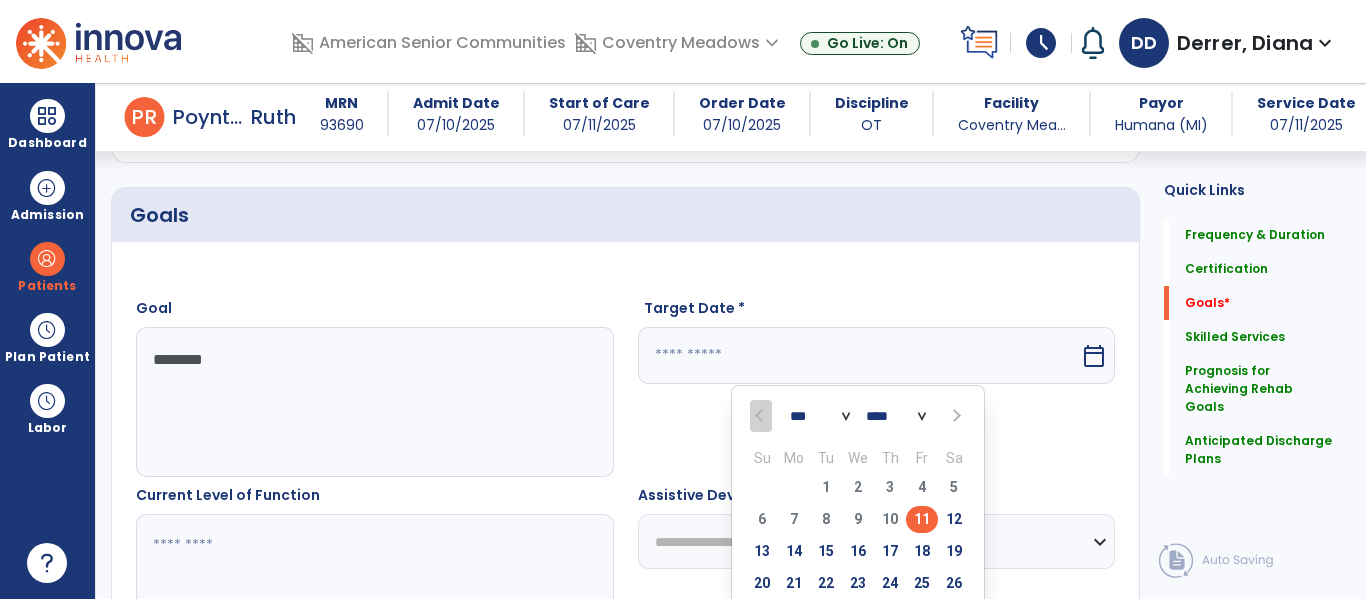 scroll, scrollTop: 512, scrollLeft: 0, axis: vertical 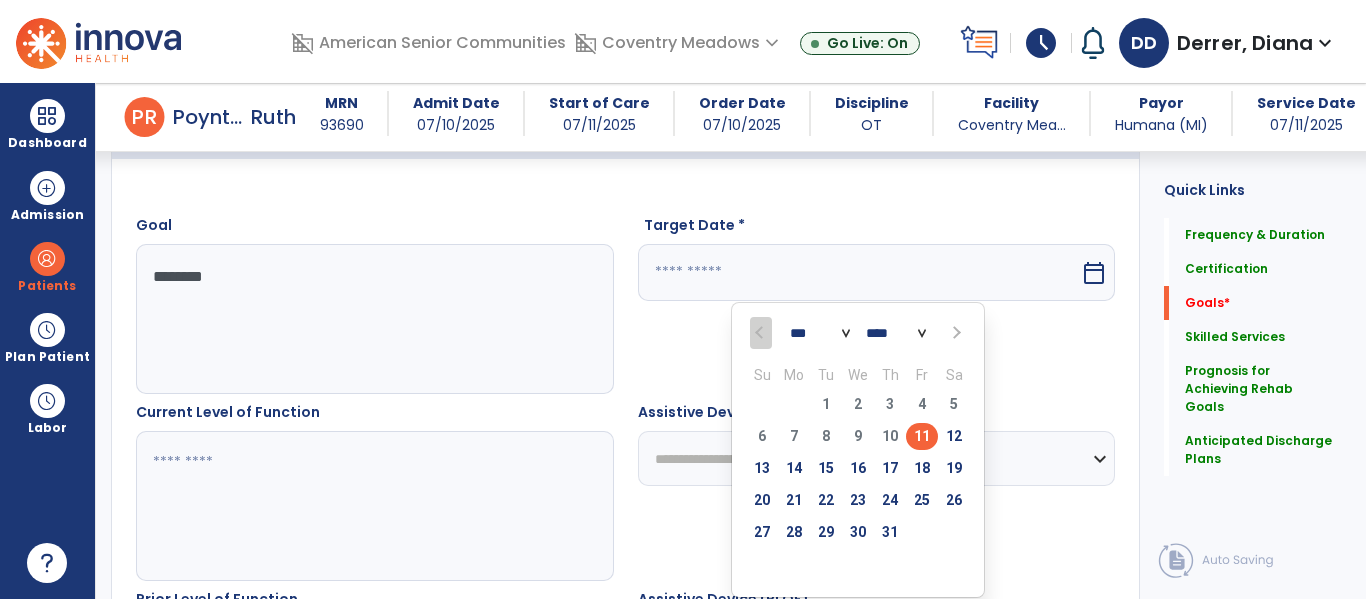 click at bounding box center [955, 333] 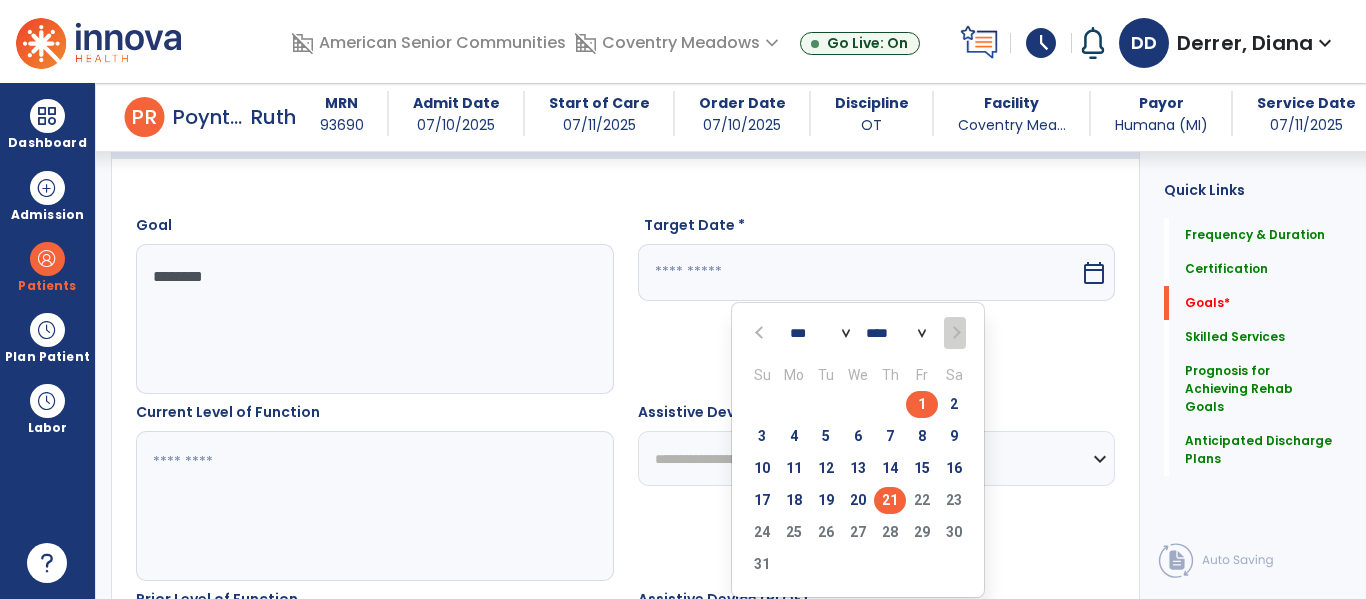 click on "21" at bounding box center [890, 500] 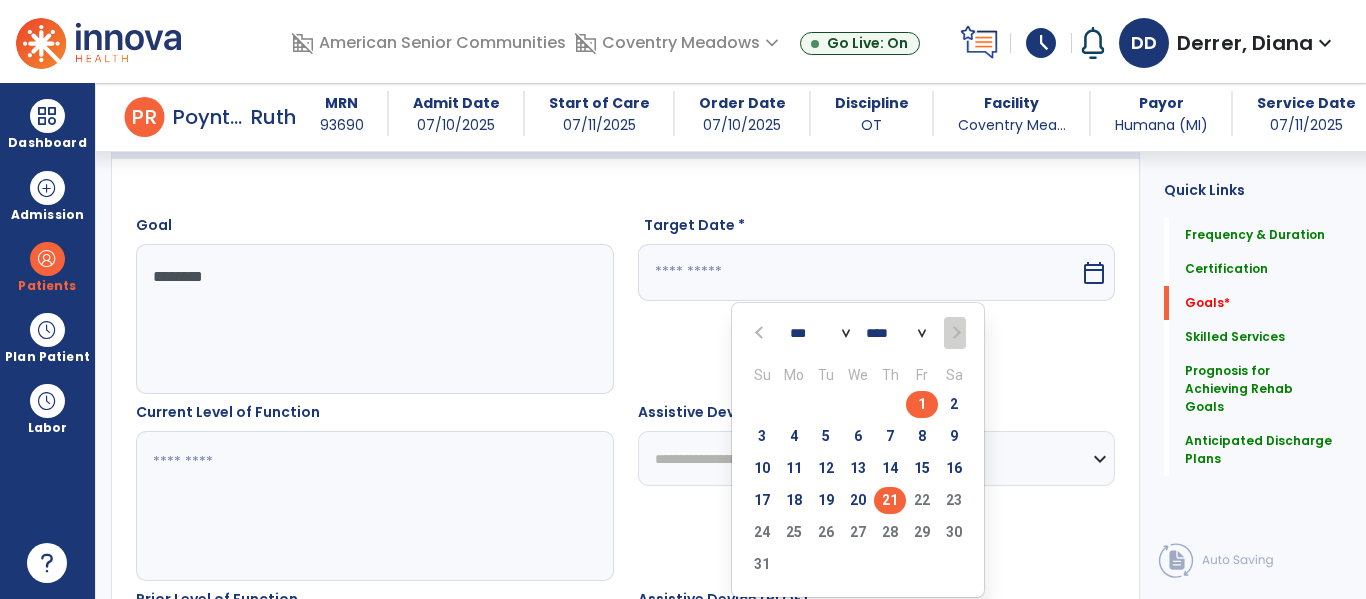 type on "*********" 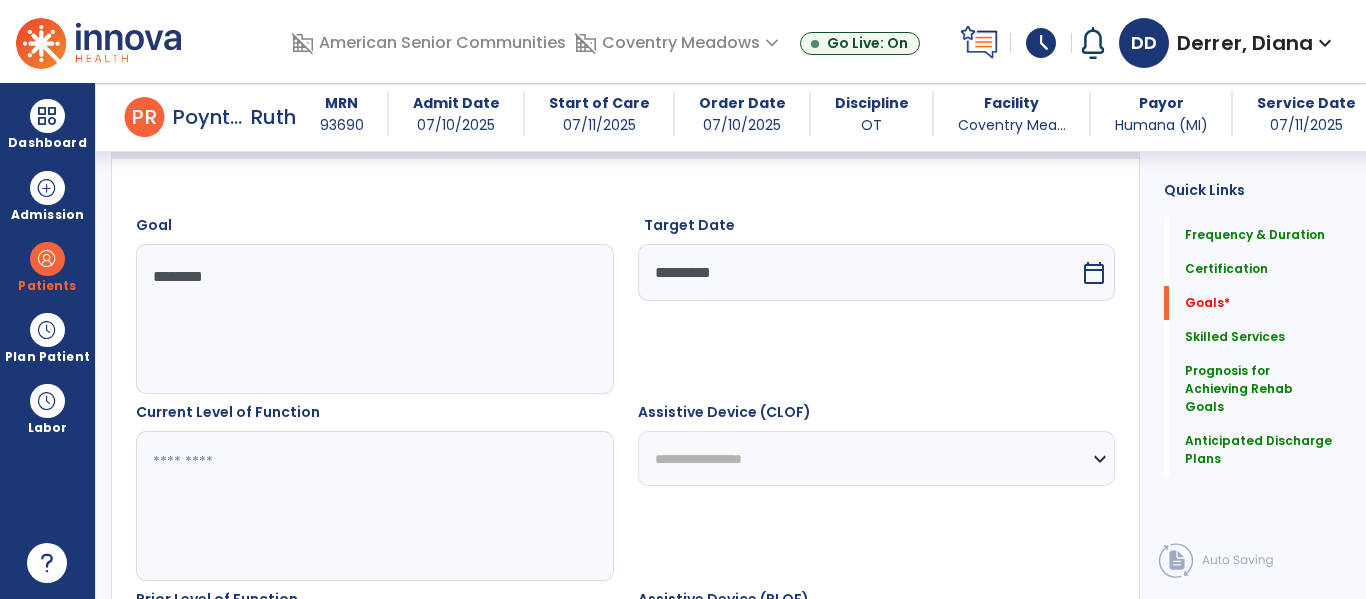 click at bounding box center [374, 506] 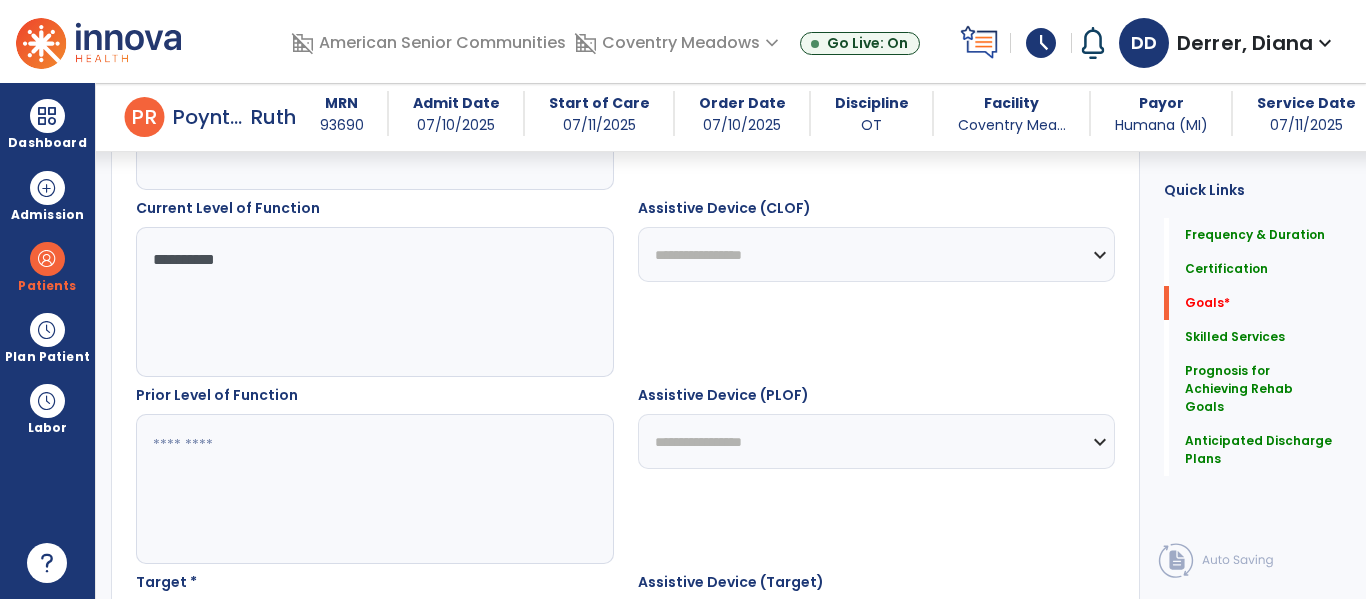 type on "**********" 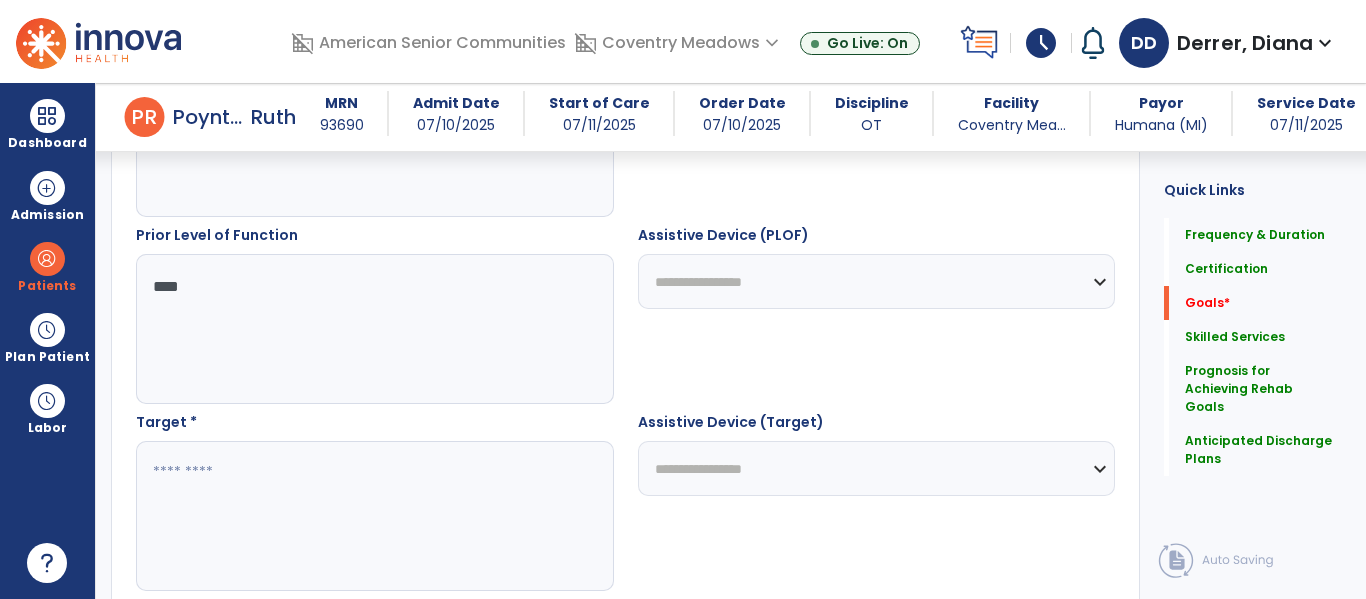 scroll, scrollTop: 946, scrollLeft: 0, axis: vertical 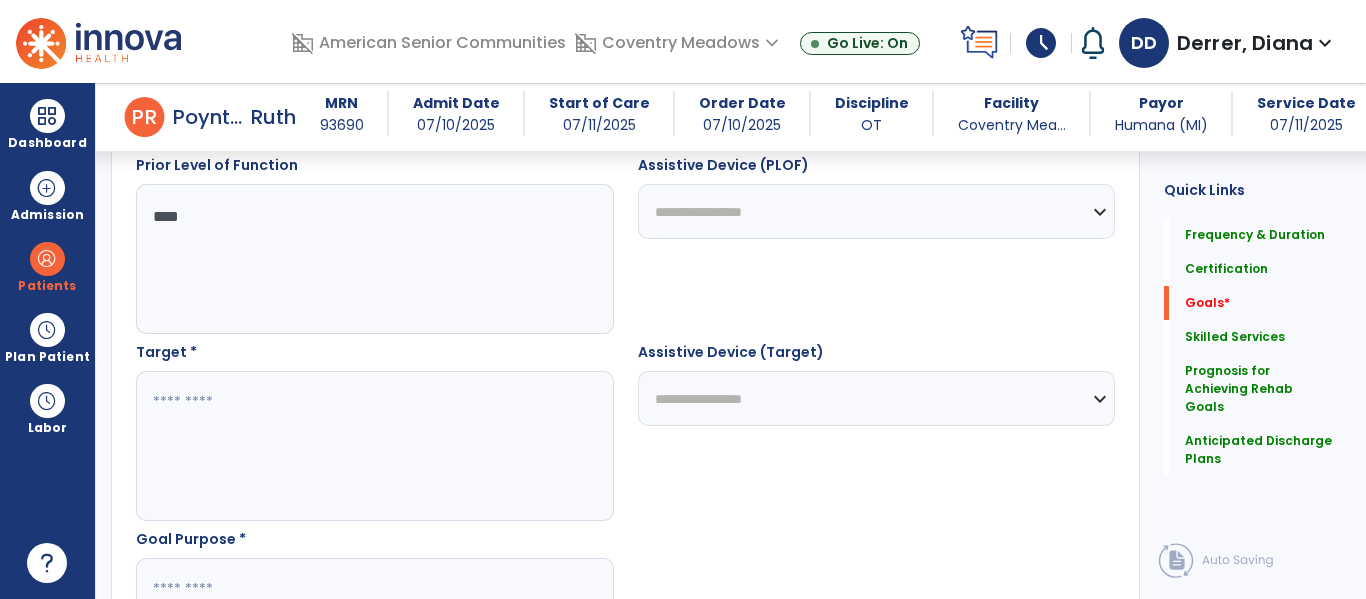 type on "***" 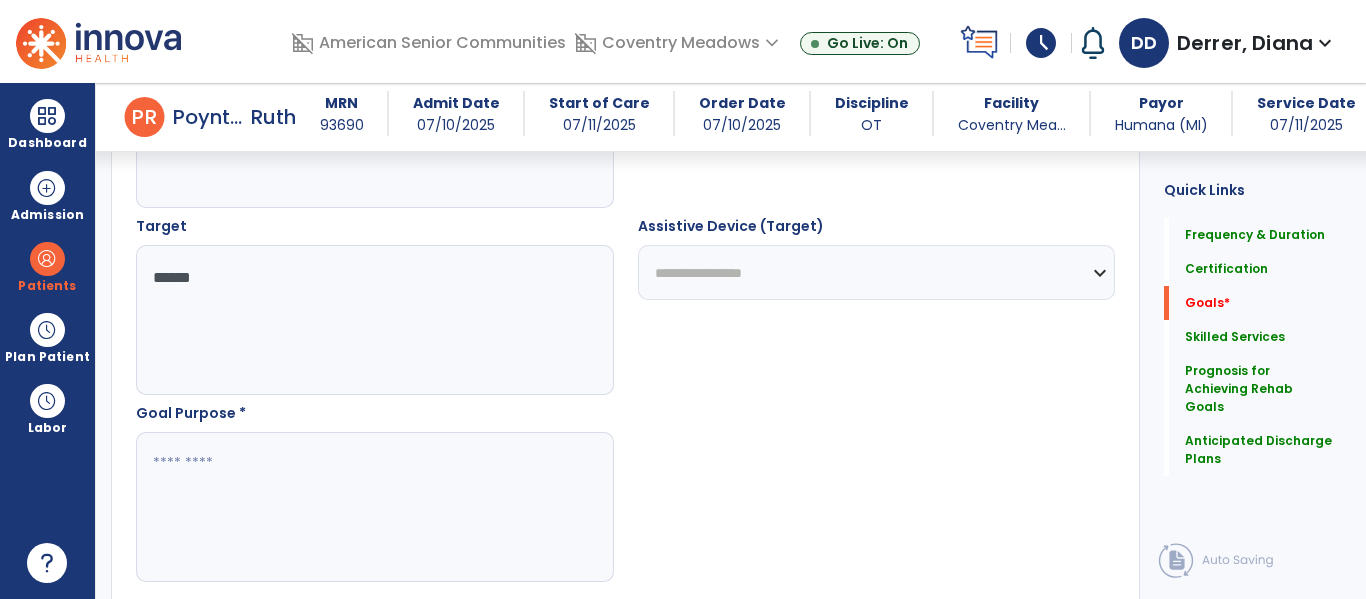 scroll, scrollTop: 1119, scrollLeft: 0, axis: vertical 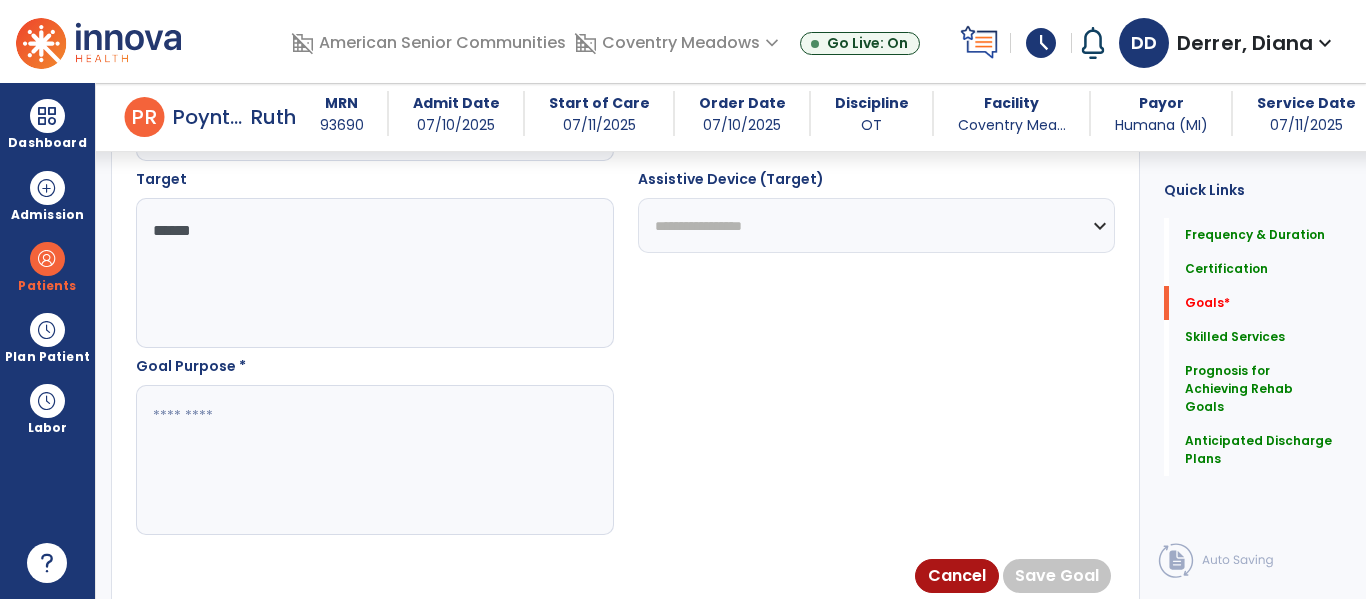 type on "*****" 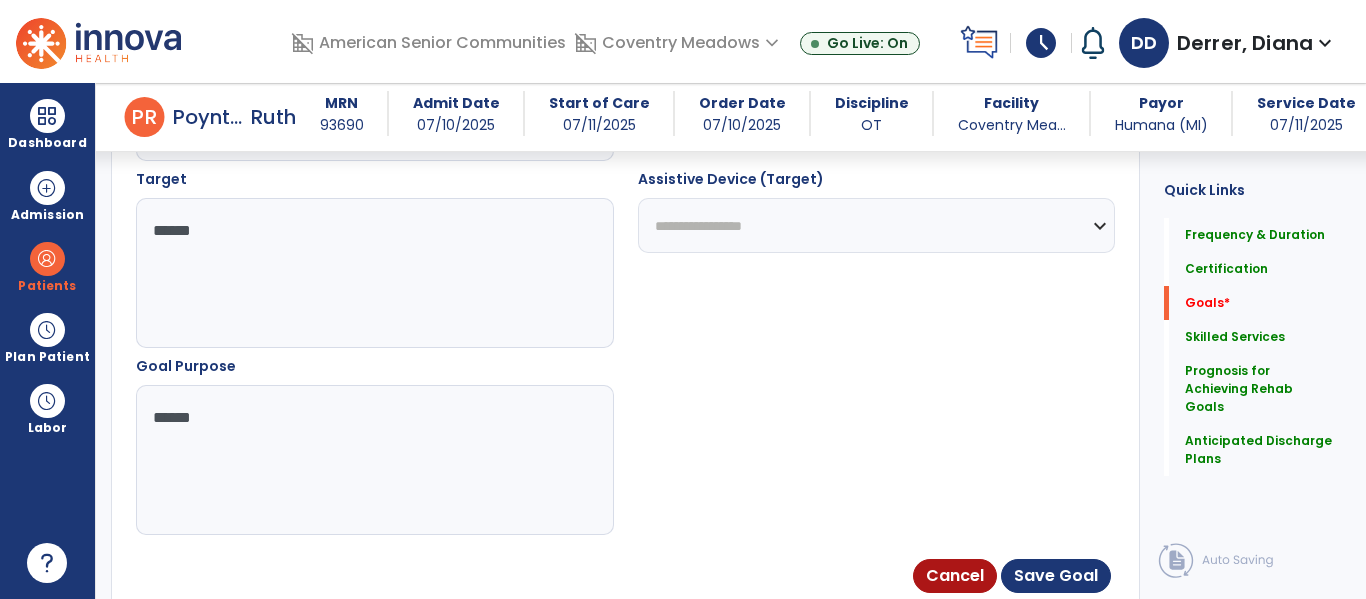 type on "*******" 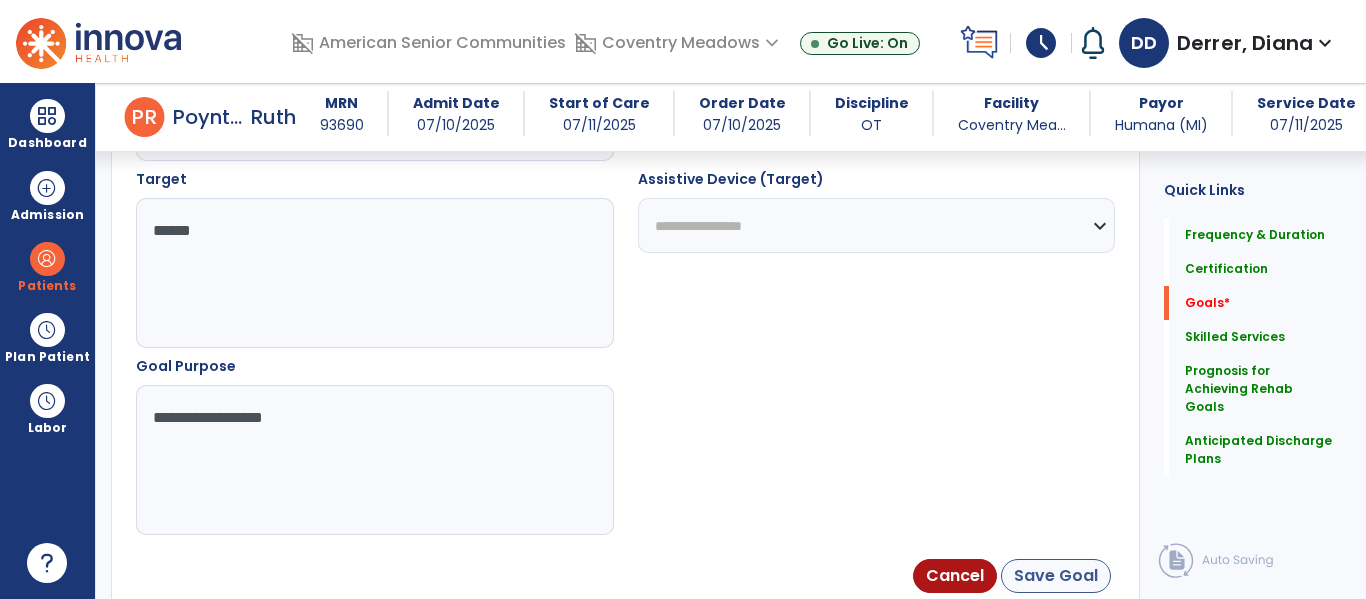 type on "**********" 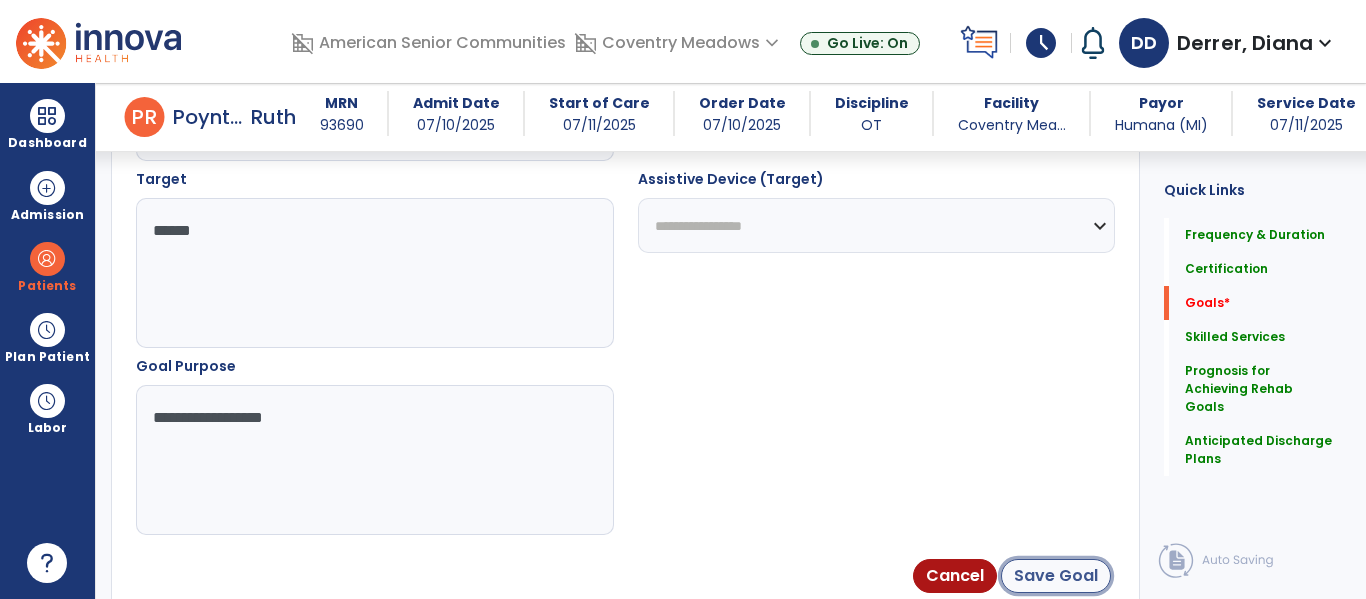 click on "Save Goal" at bounding box center (1056, 576) 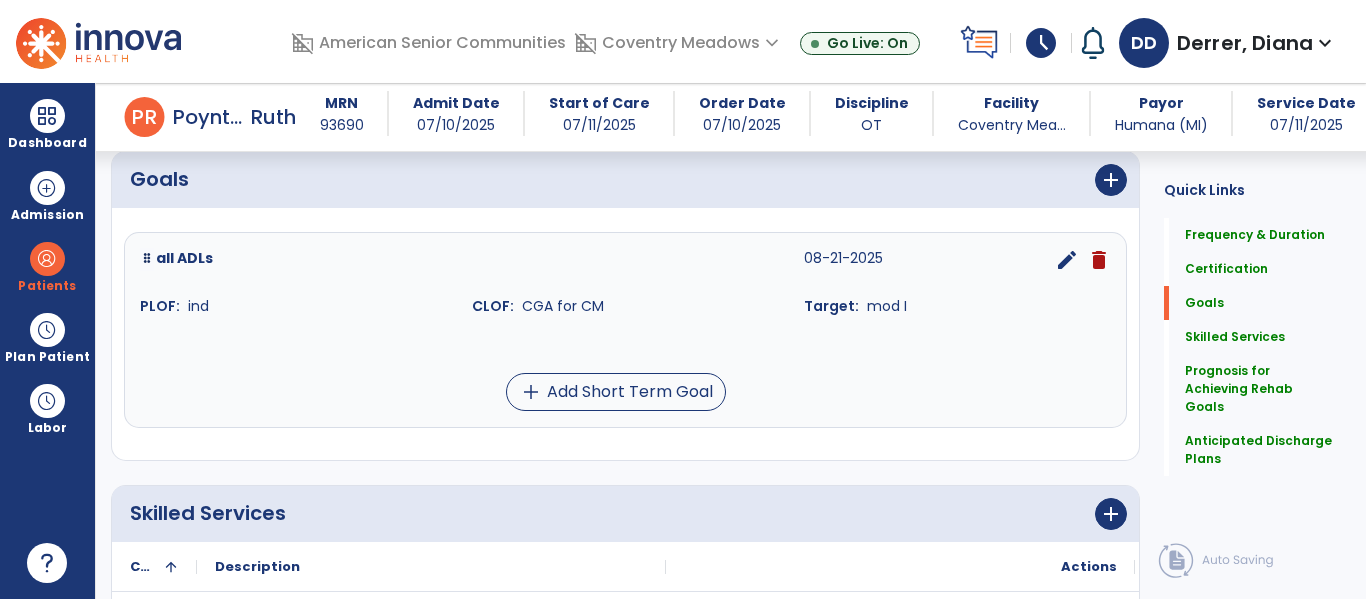 scroll, scrollTop: 460, scrollLeft: 0, axis: vertical 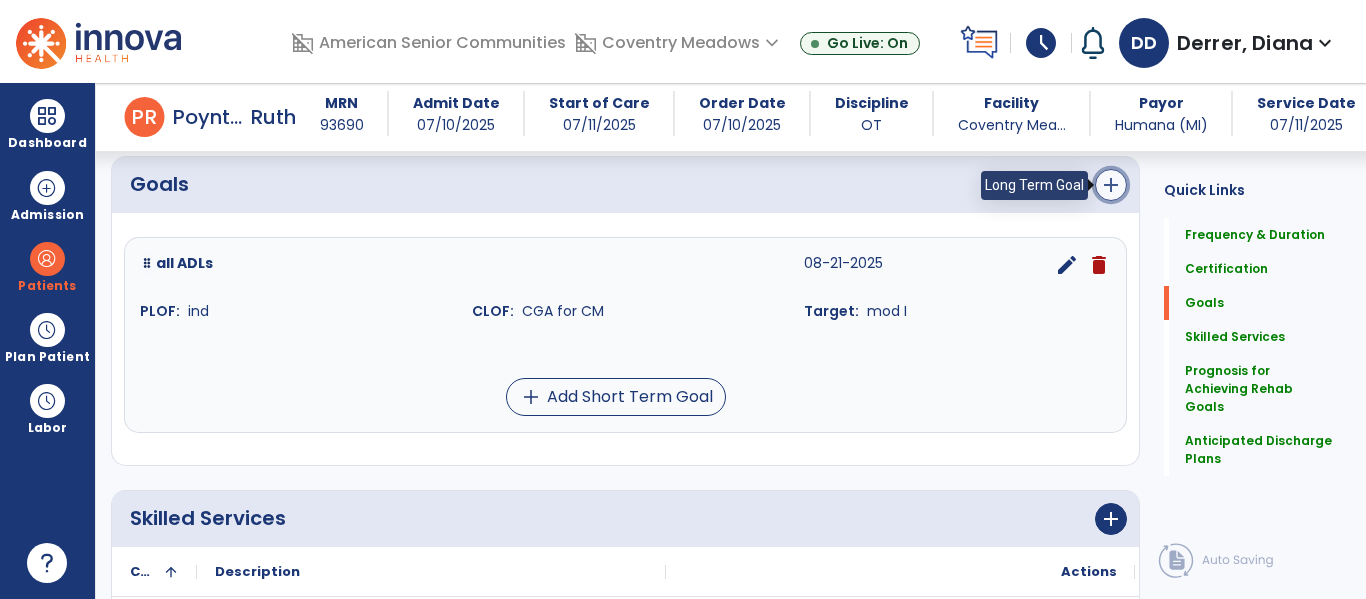 click on "add" at bounding box center [1111, 185] 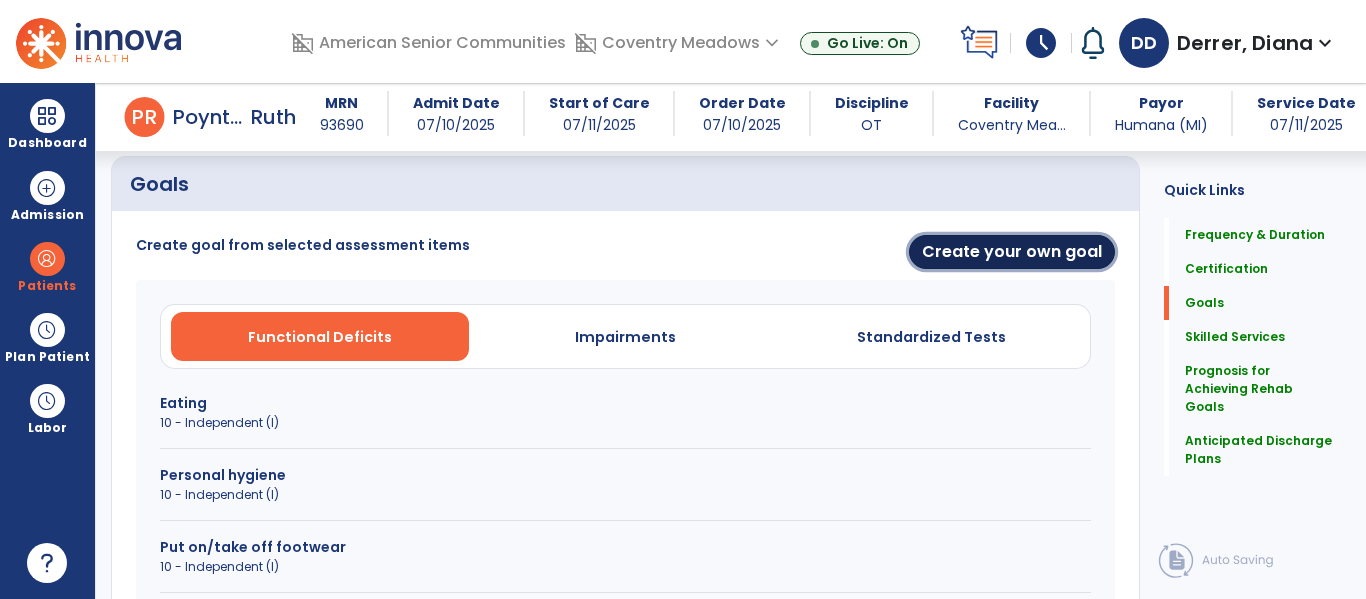 click on "Create your own goal" at bounding box center [1012, 252] 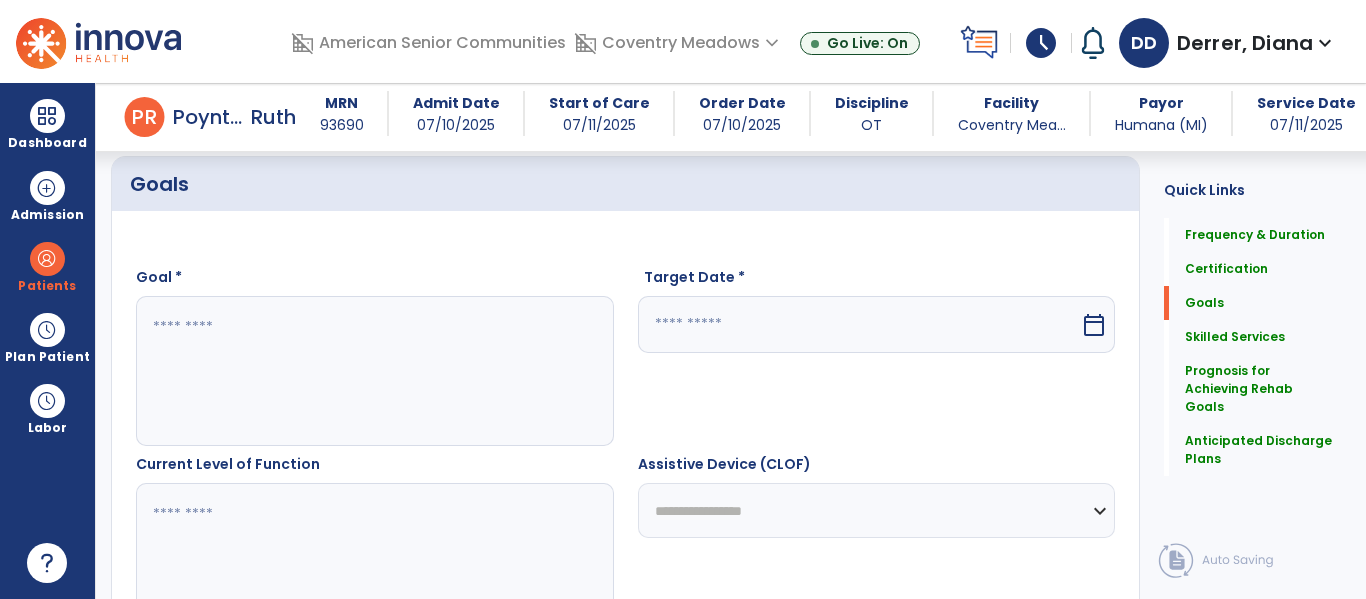 click at bounding box center (374, 371) 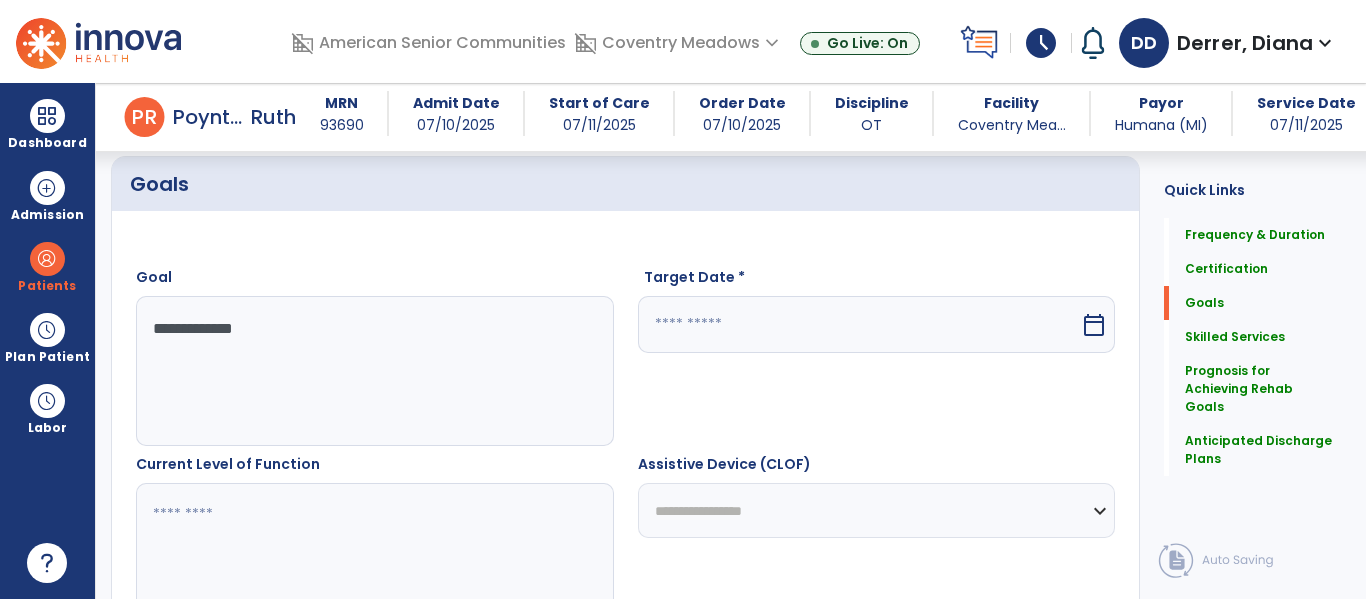 type on "**********" 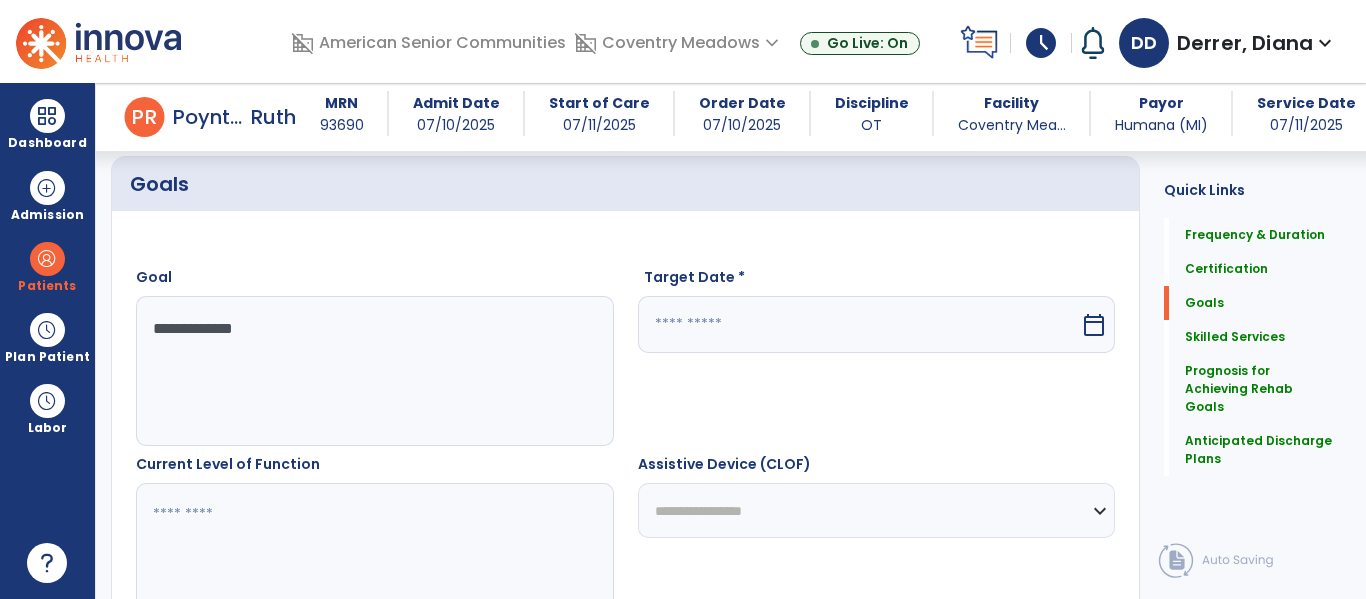 click at bounding box center (859, 324) 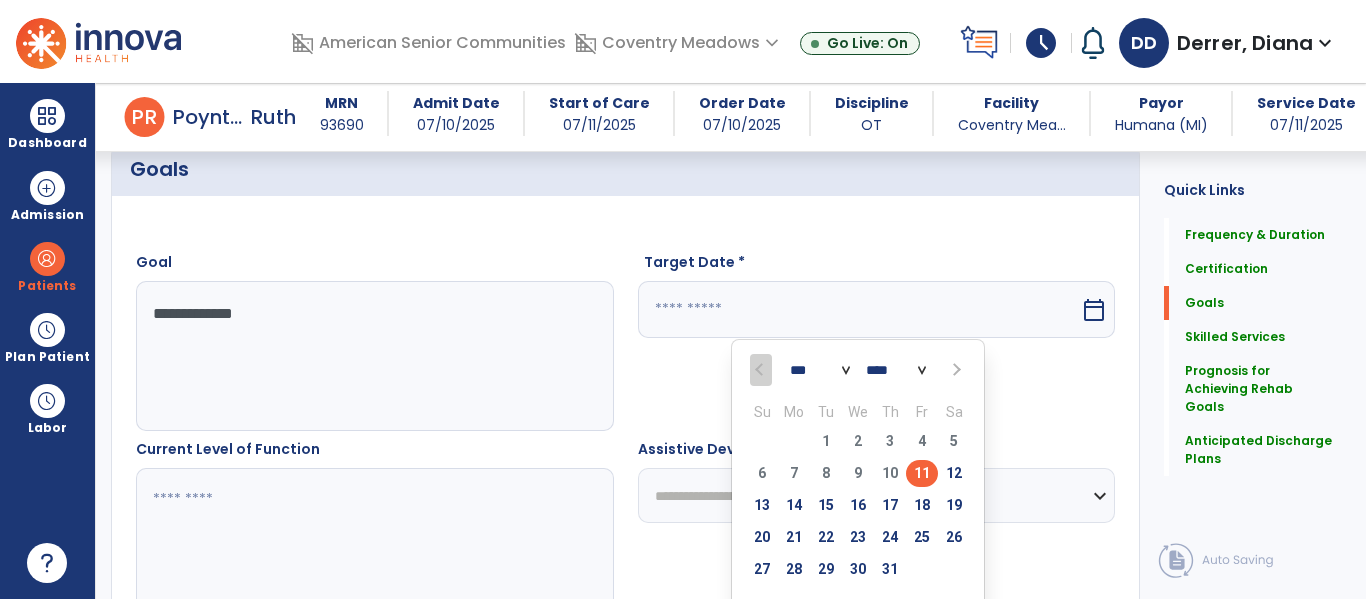 scroll, scrollTop: 504, scrollLeft: 0, axis: vertical 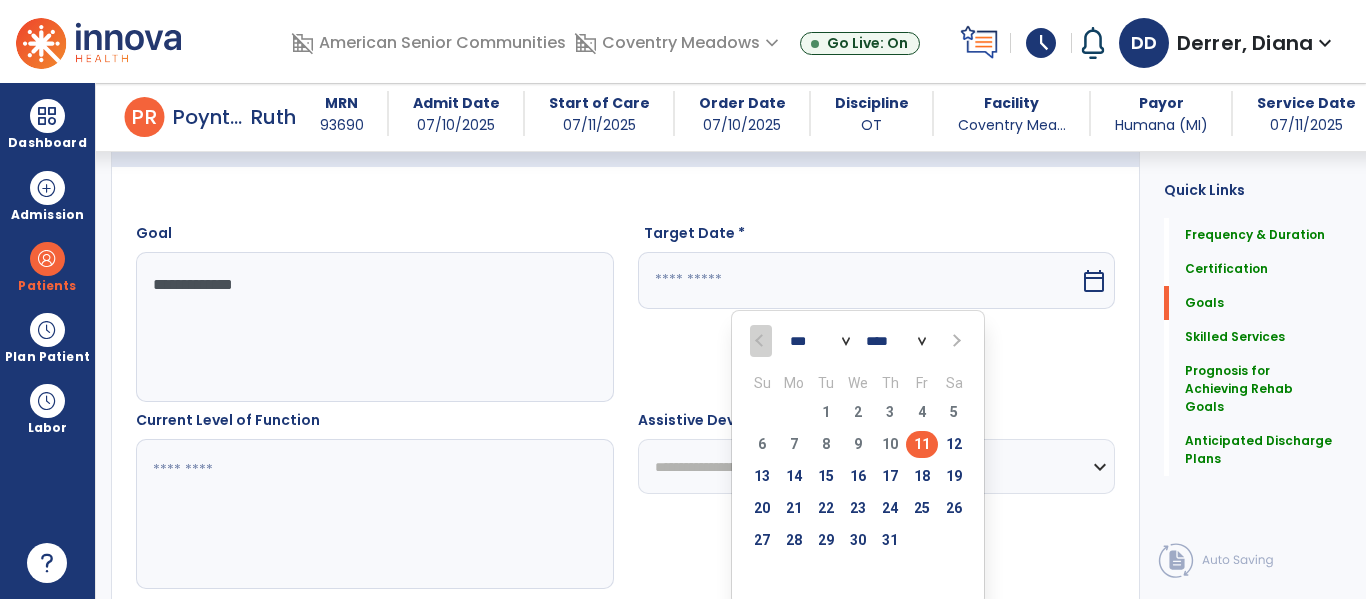 click at bounding box center [954, 341] 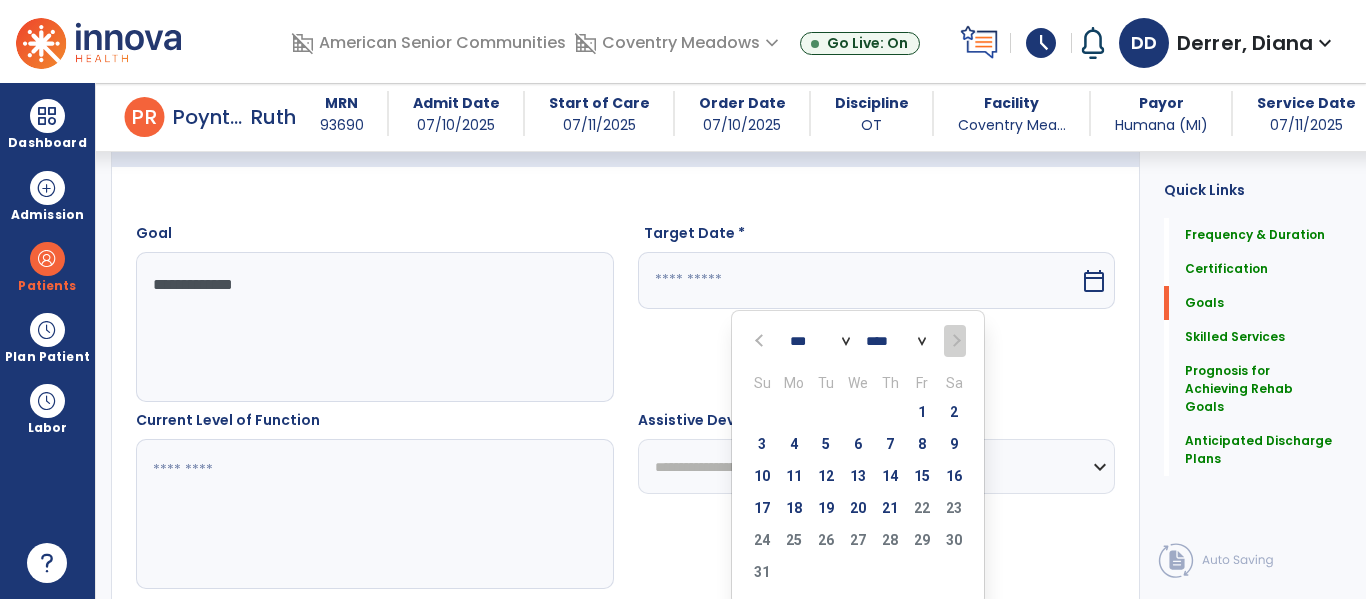 select on "*" 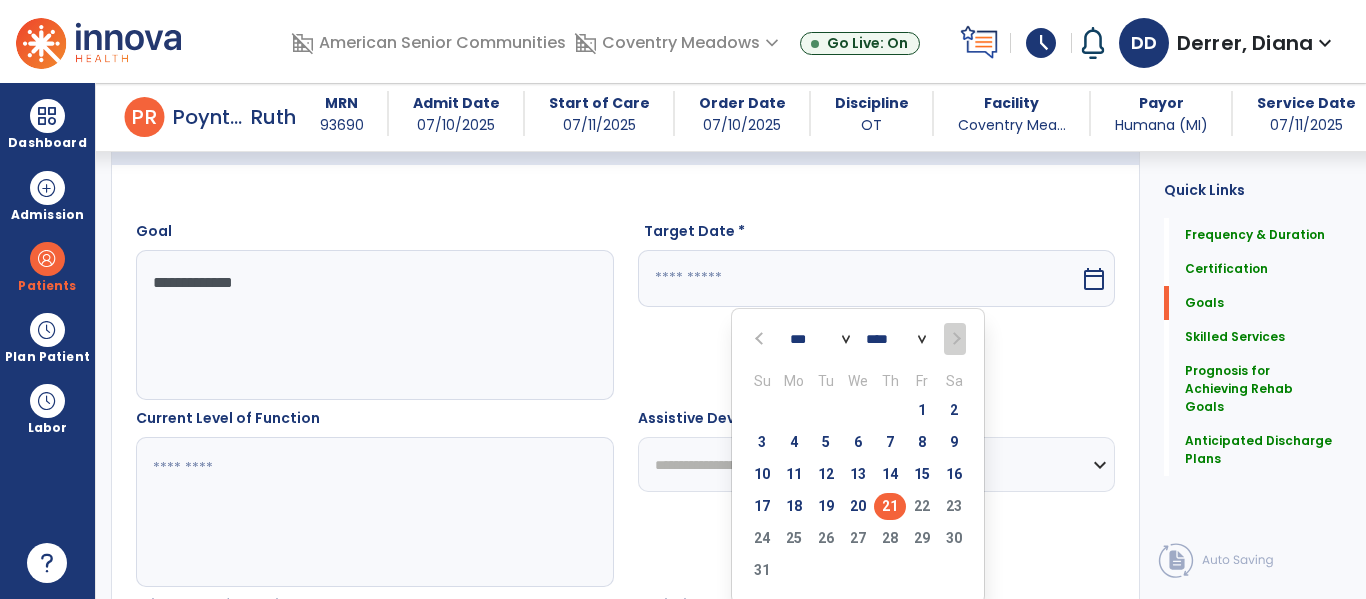 click on "21" at bounding box center [890, 506] 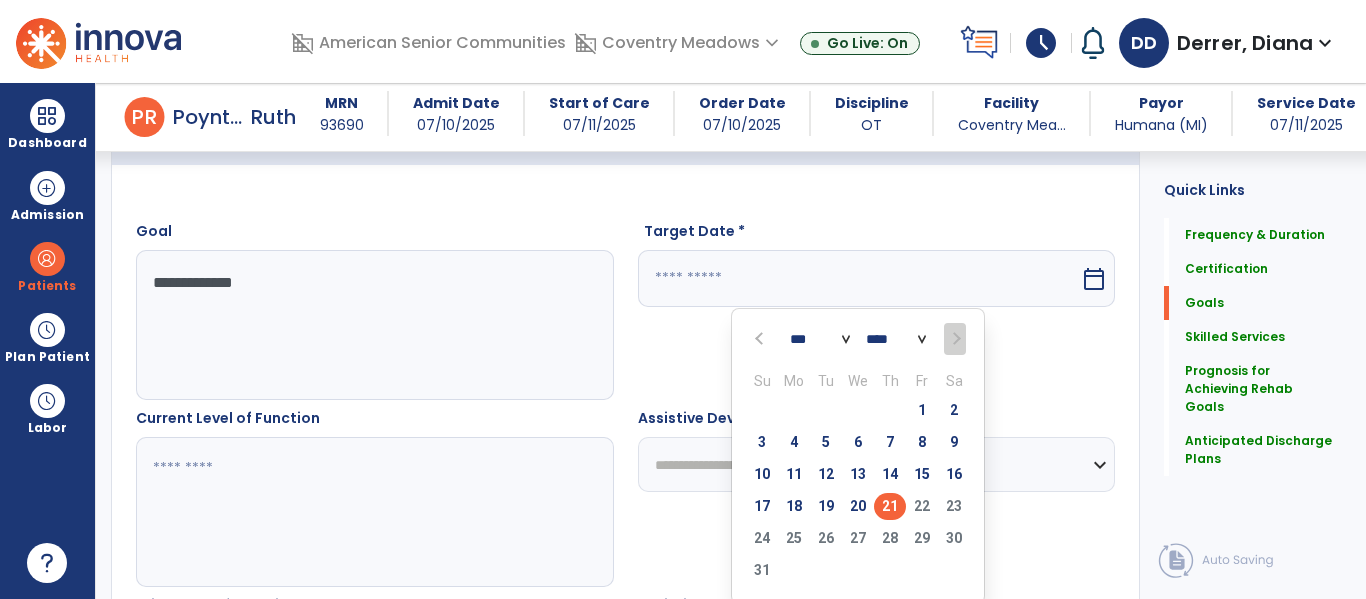 type on "*********" 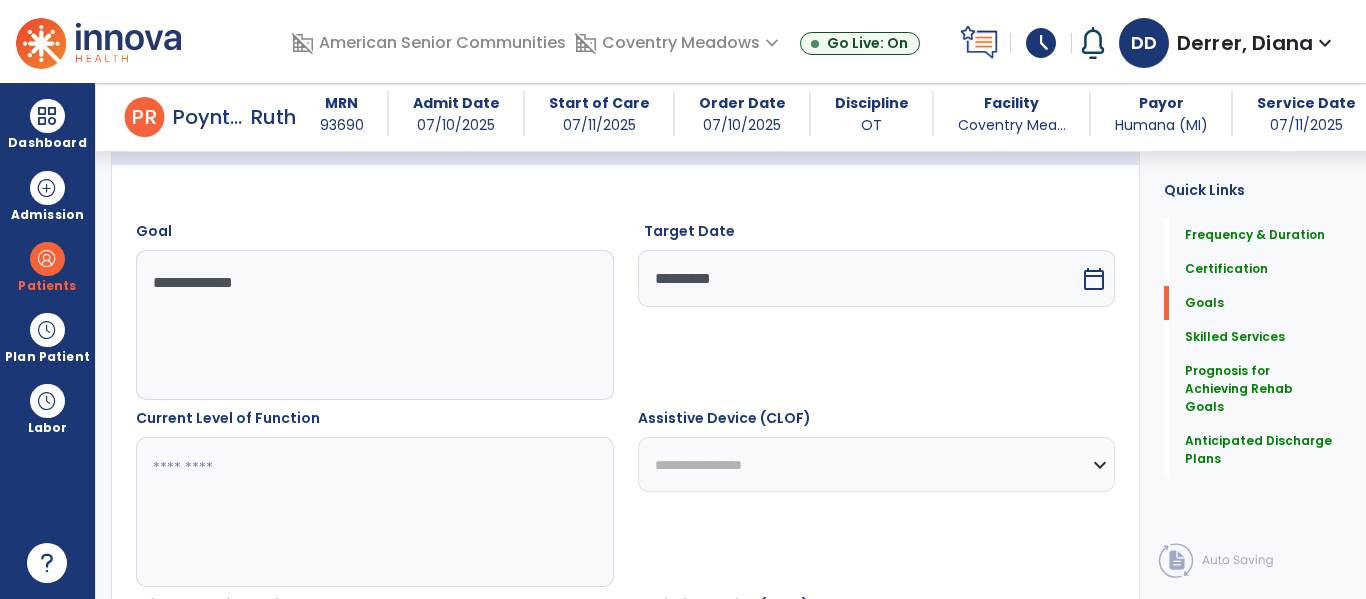 click at bounding box center (374, 512) 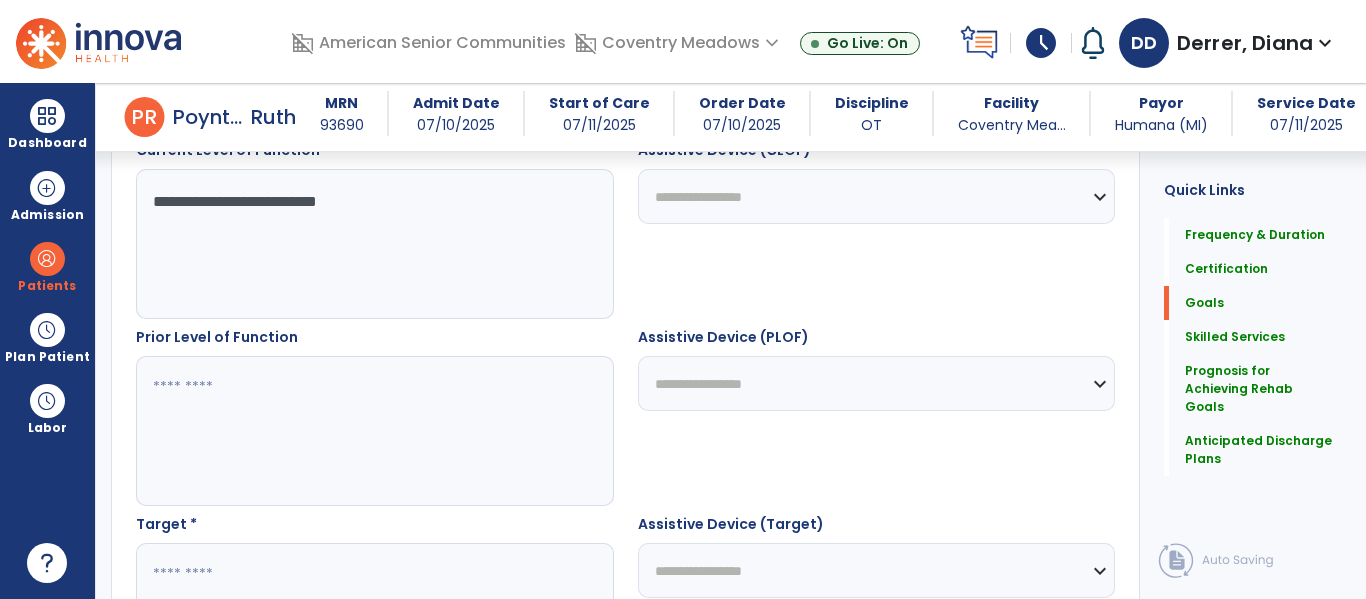 scroll, scrollTop: 777, scrollLeft: 0, axis: vertical 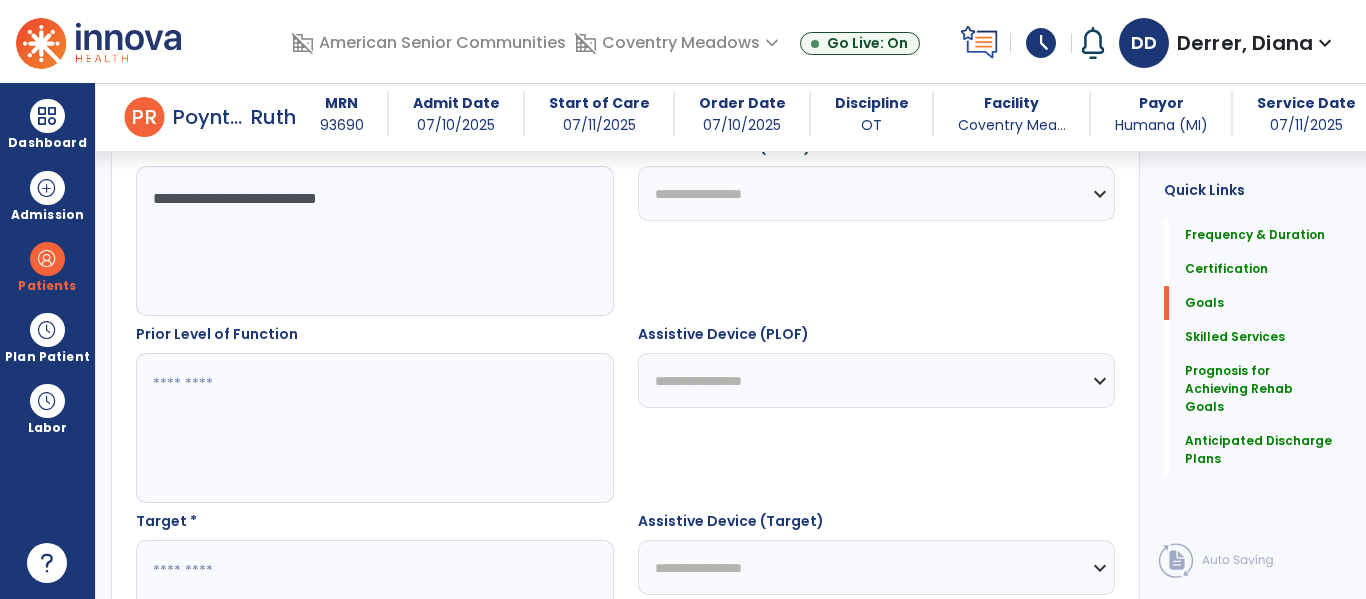 type on "**********" 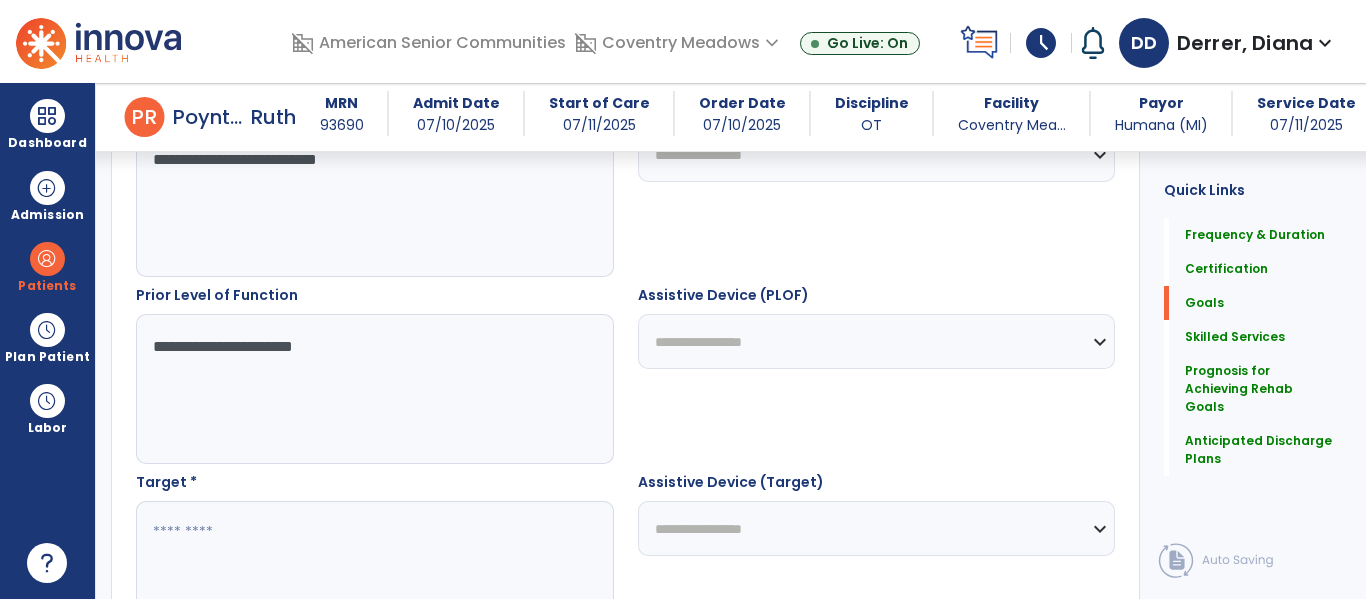 scroll, scrollTop: 828, scrollLeft: 0, axis: vertical 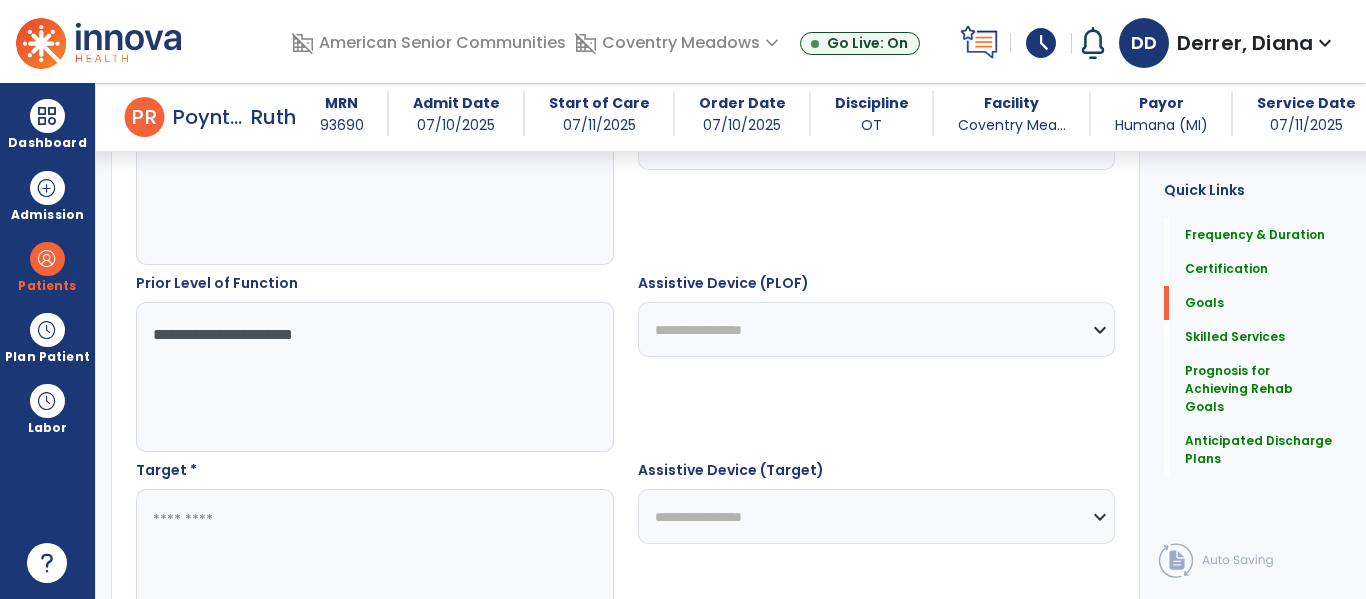 type on "**********" 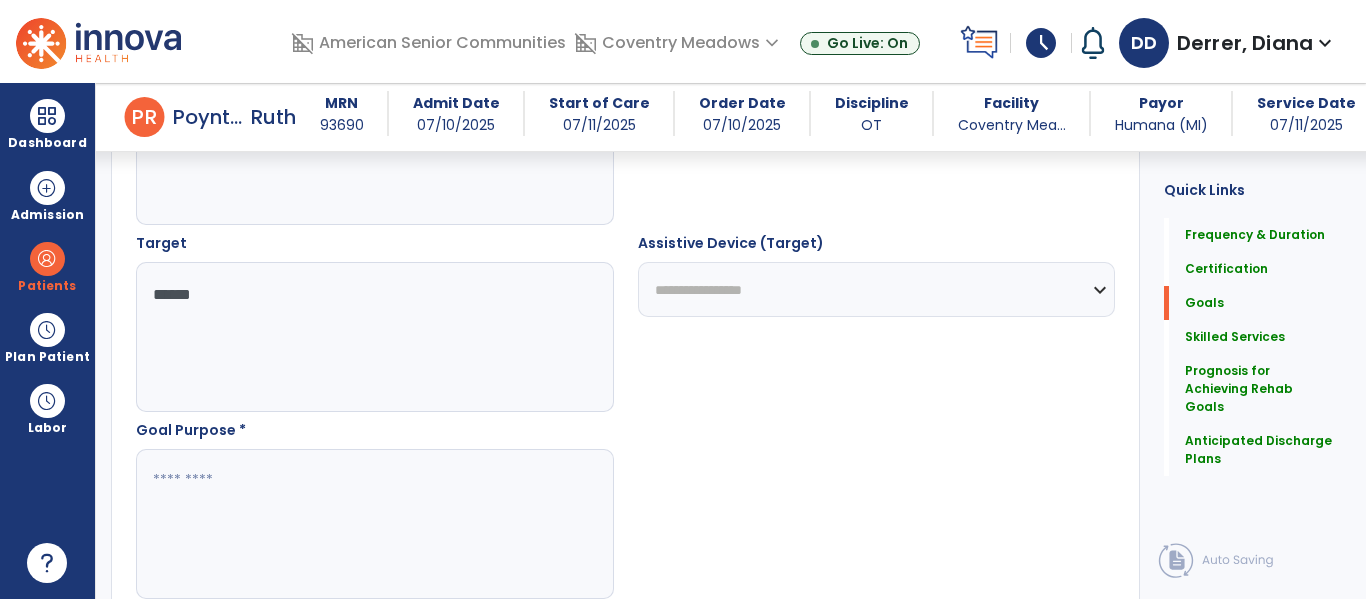 type on "*****" 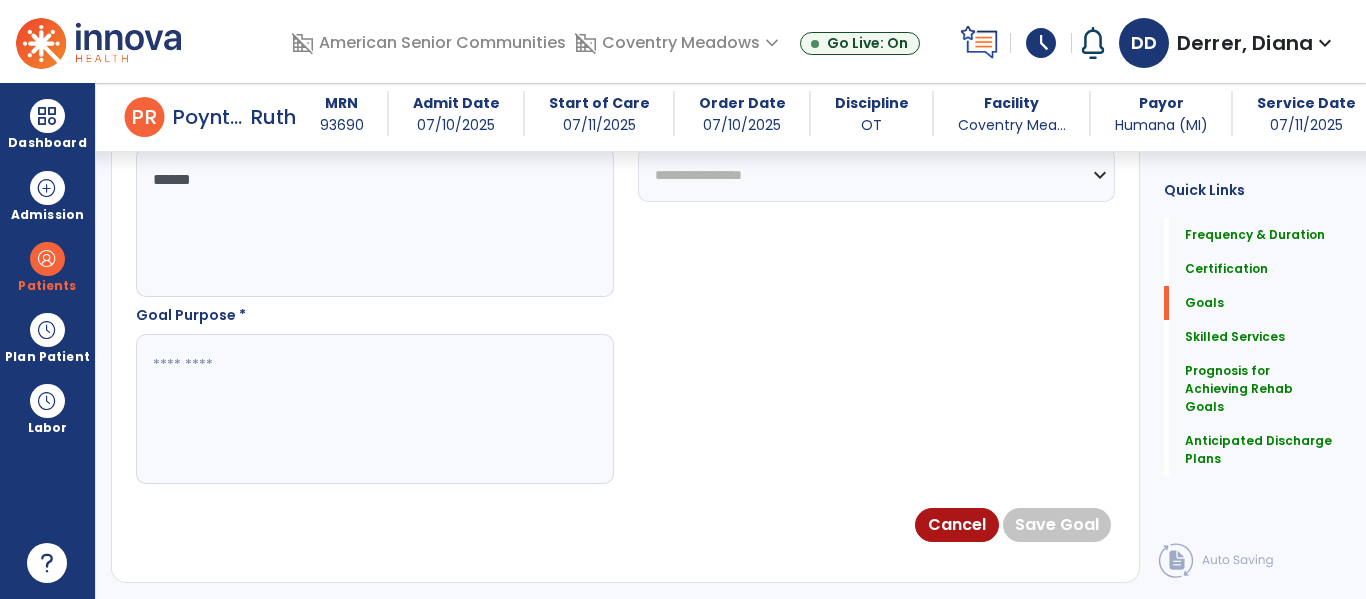 click at bounding box center [374, 409] 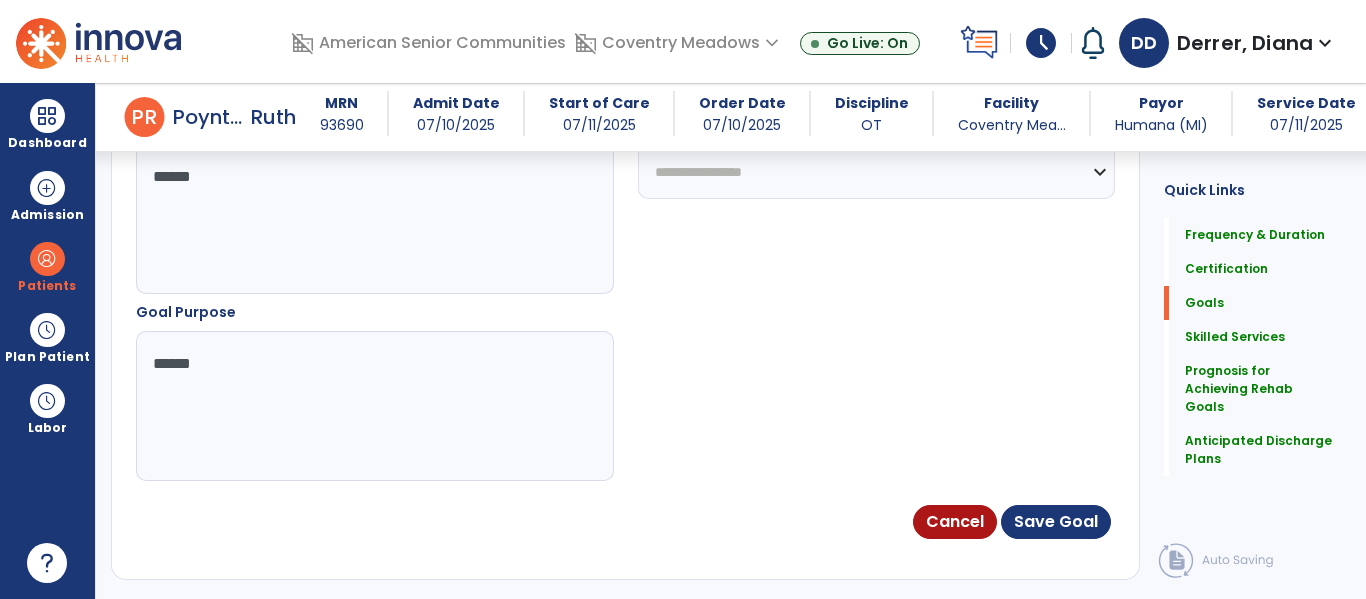type on "*******" 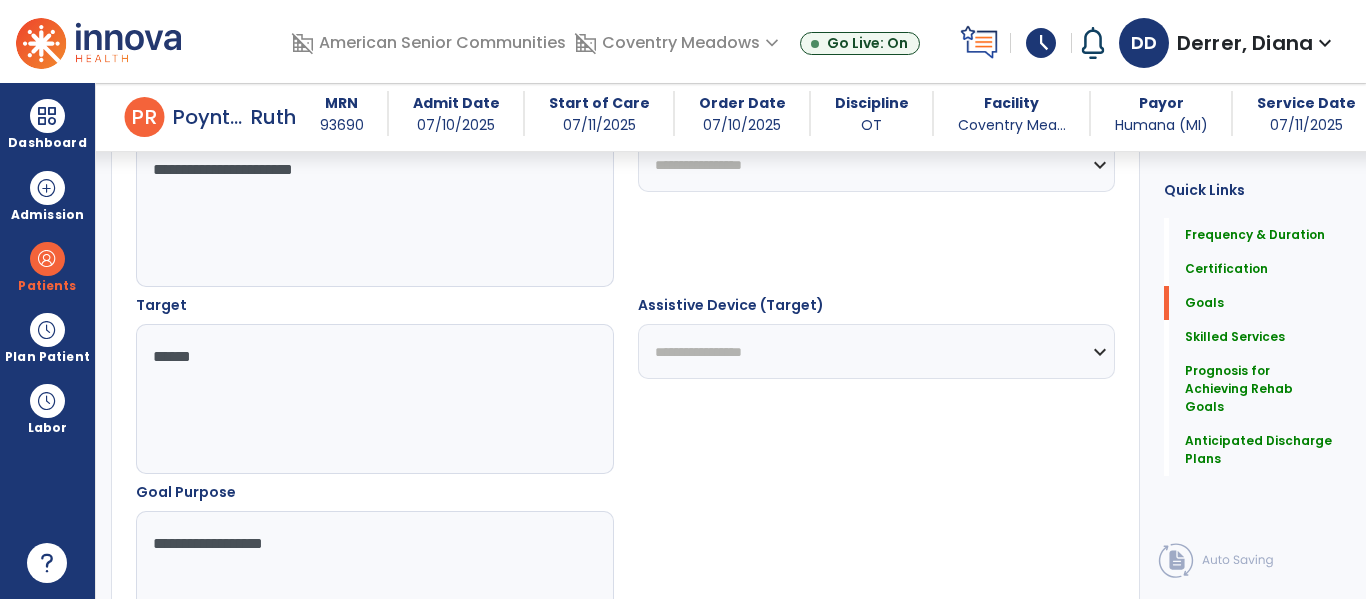 scroll, scrollTop: 962, scrollLeft: 0, axis: vertical 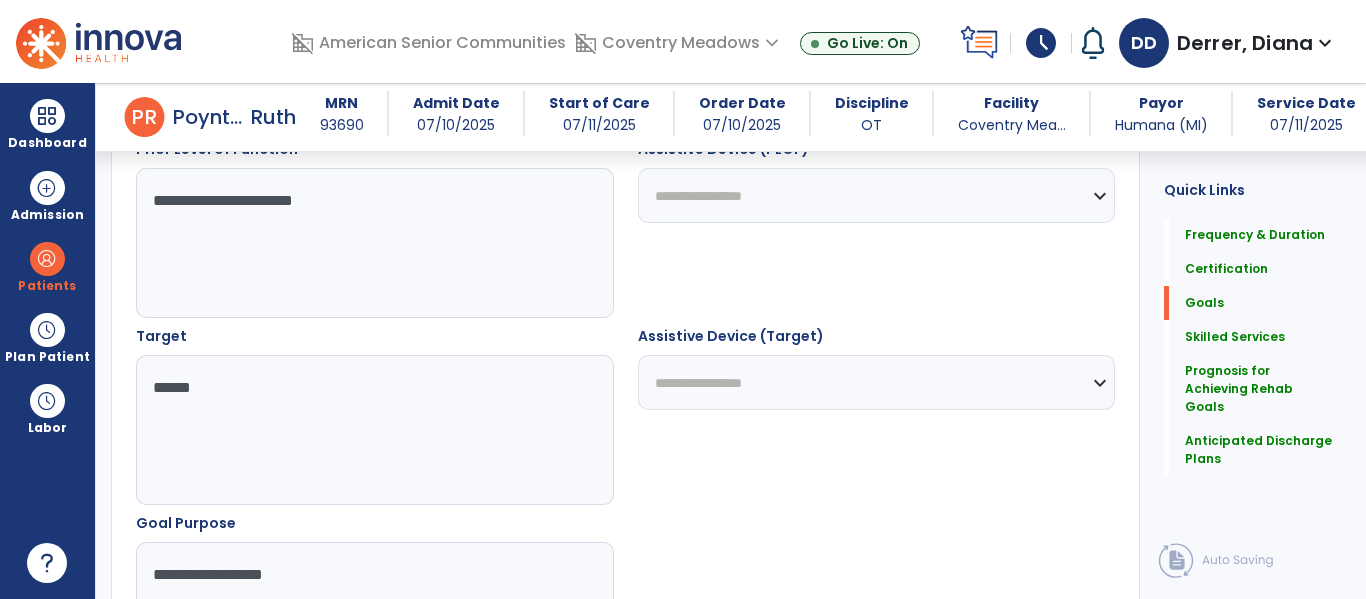 type on "**********" 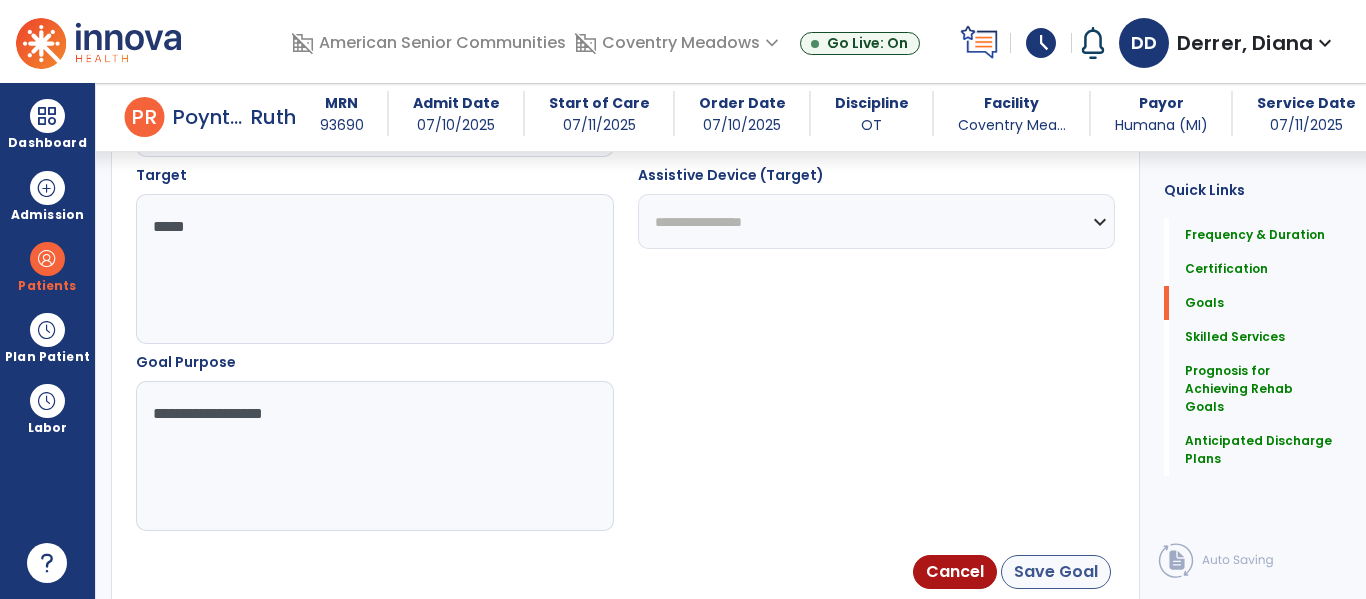 type on "*****" 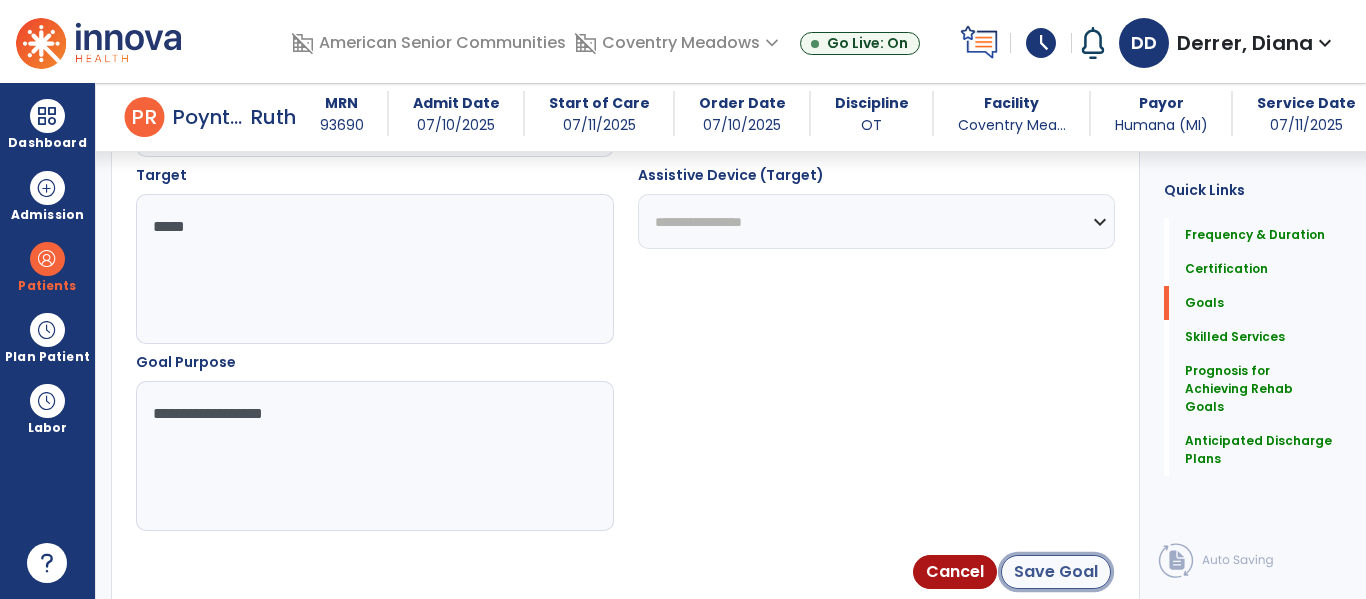 click on "Save Goal" at bounding box center [1056, 572] 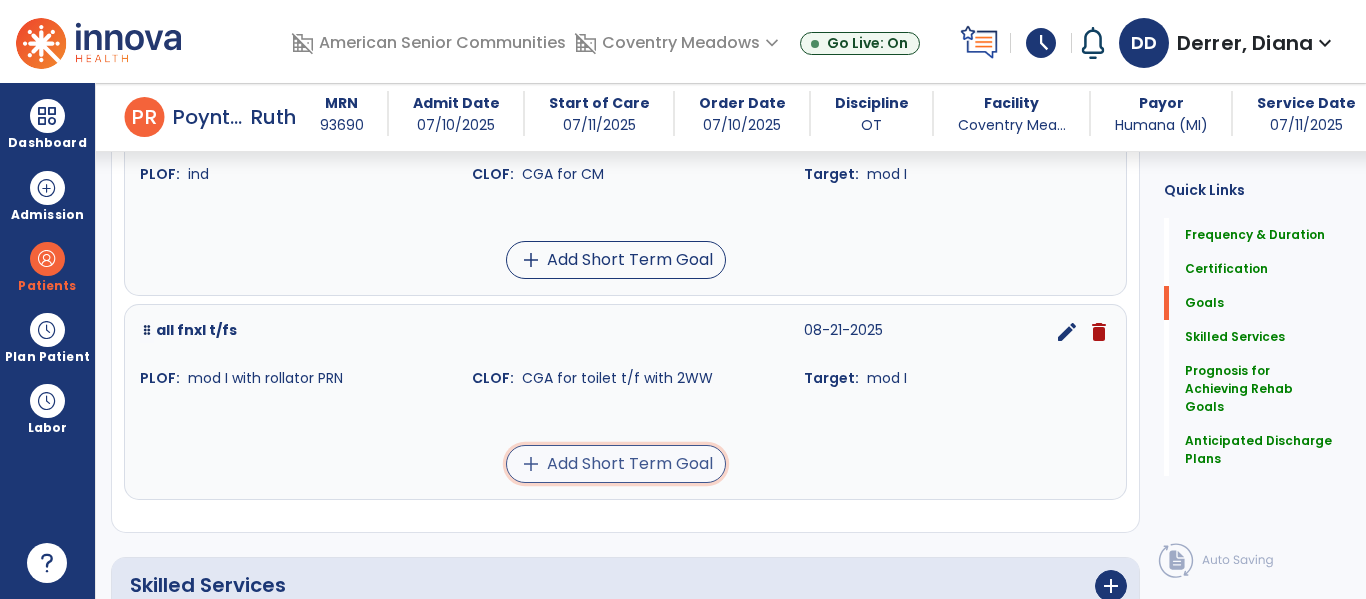 click on "add  Add Short Term Goal" at bounding box center [616, 464] 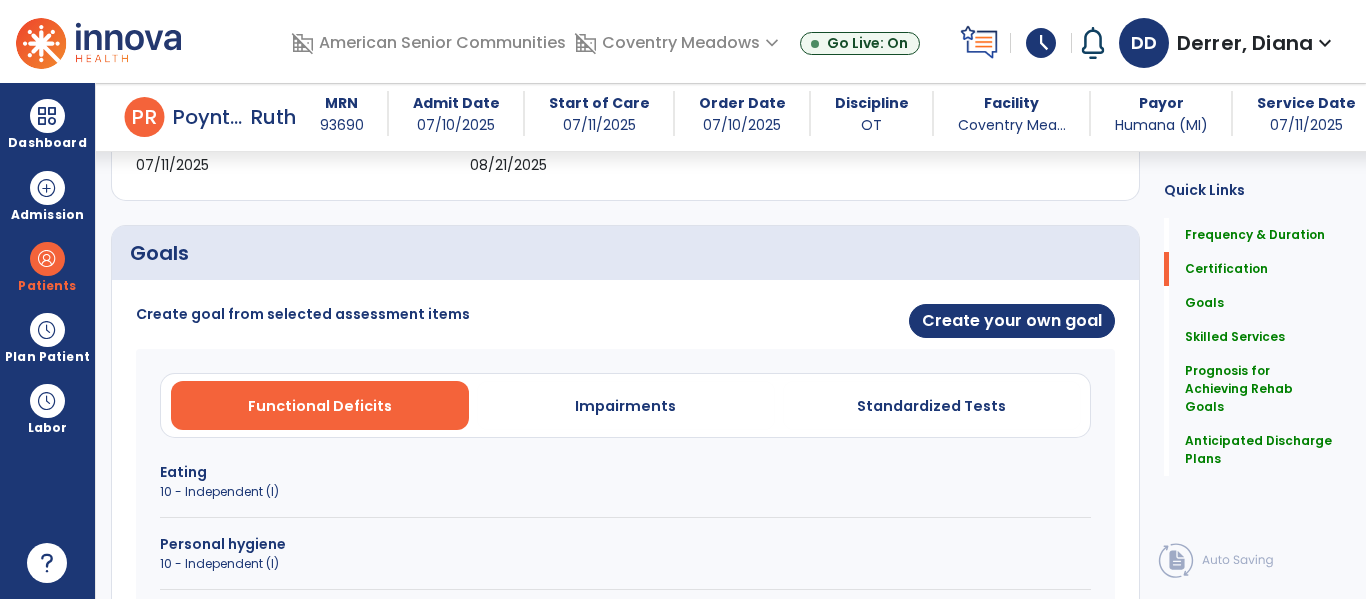 scroll, scrollTop: 252, scrollLeft: 0, axis: vertical 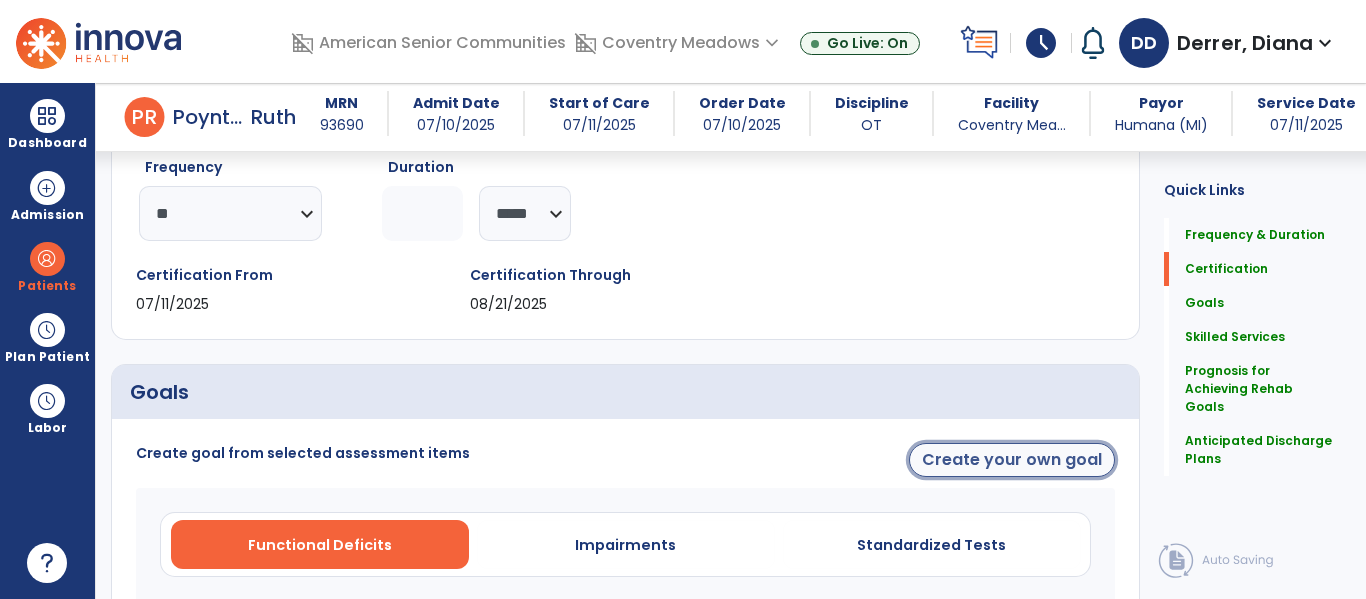 click on "Create your own goal" at bounding box center (1012, 460) 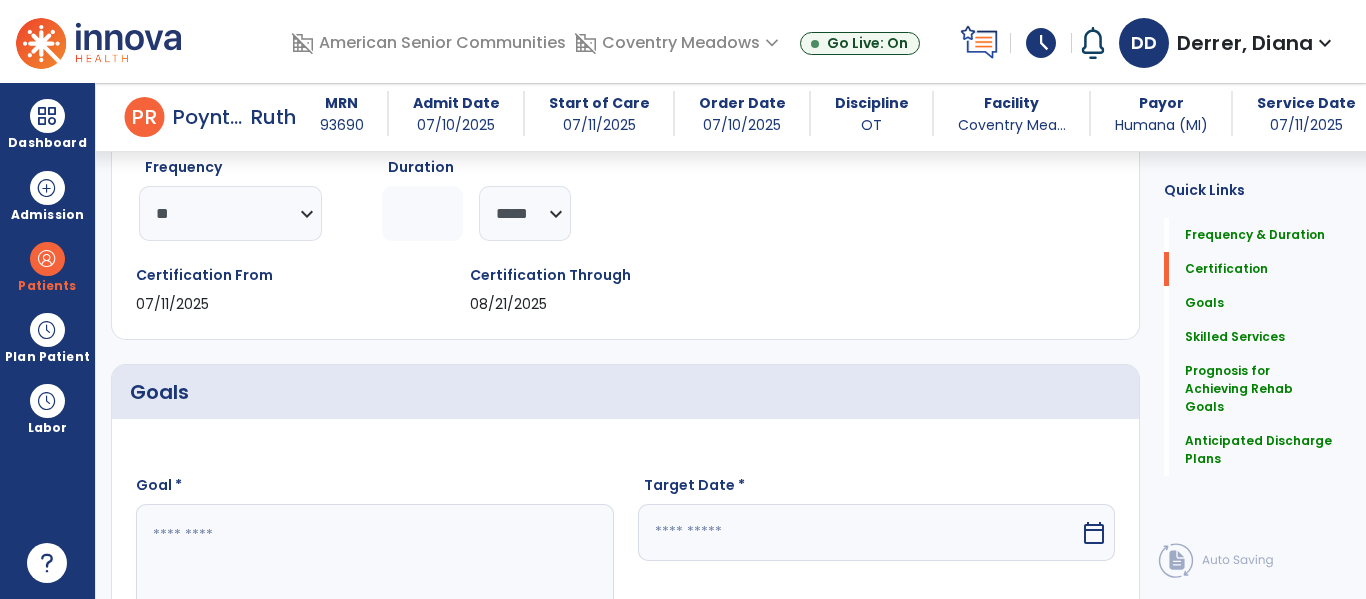 click on "Goal *" at bounding box center [375, 564] 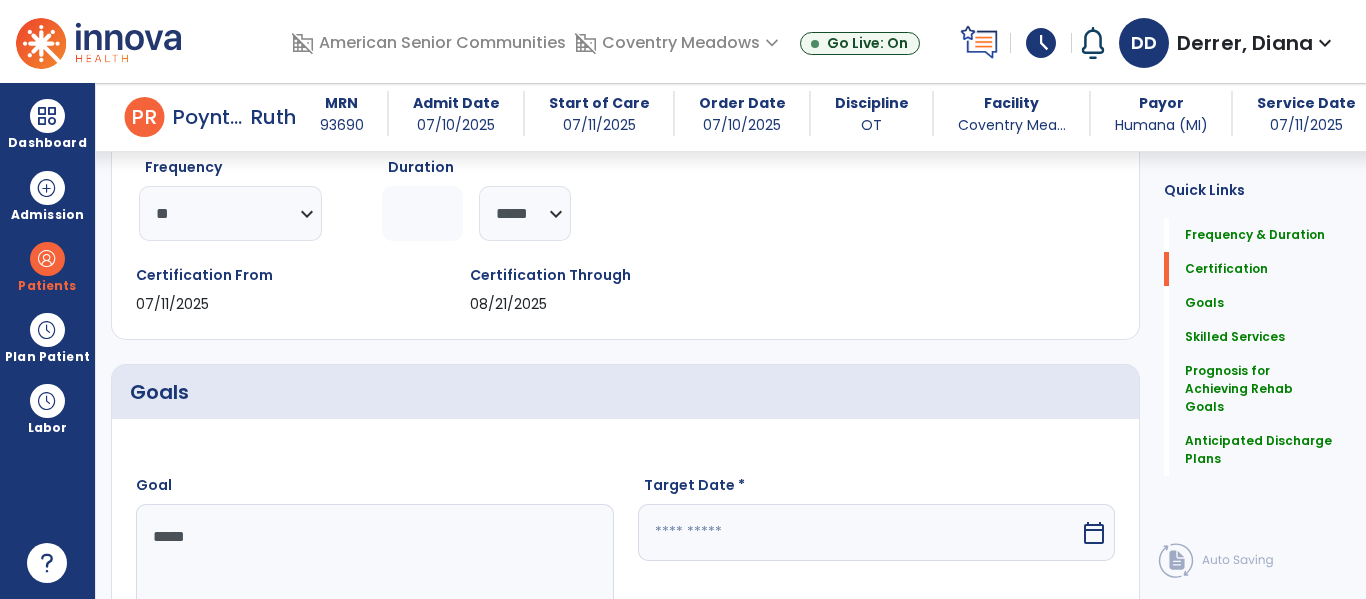type on "******" 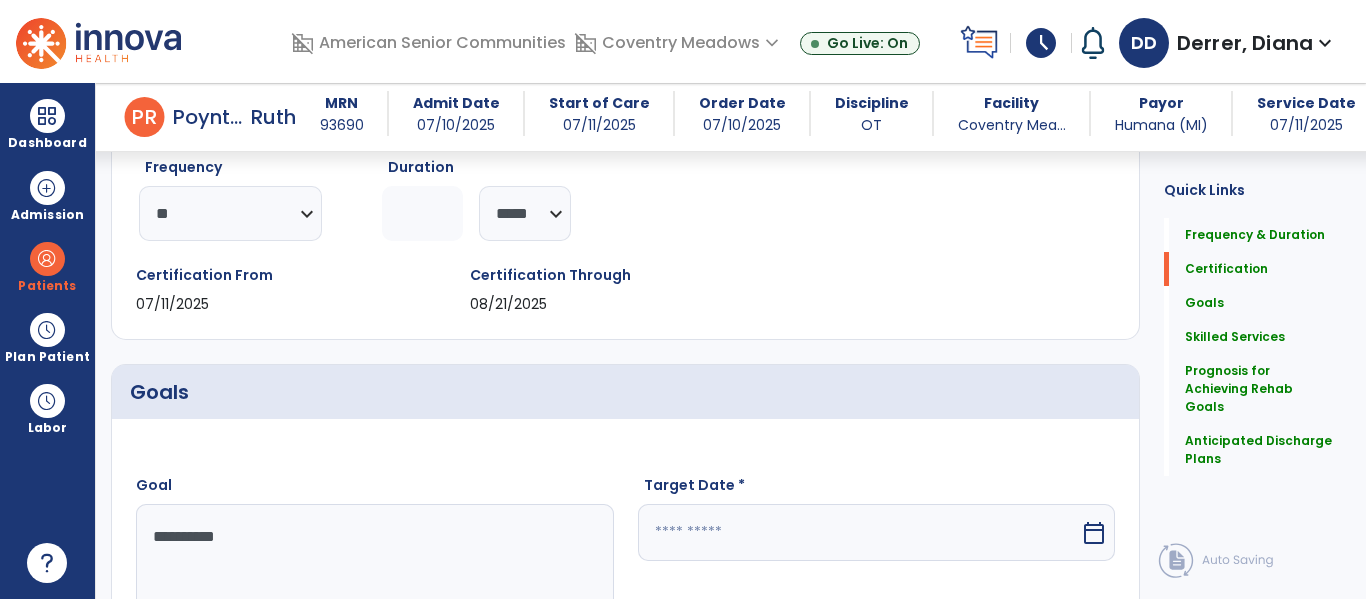 type on "**********" 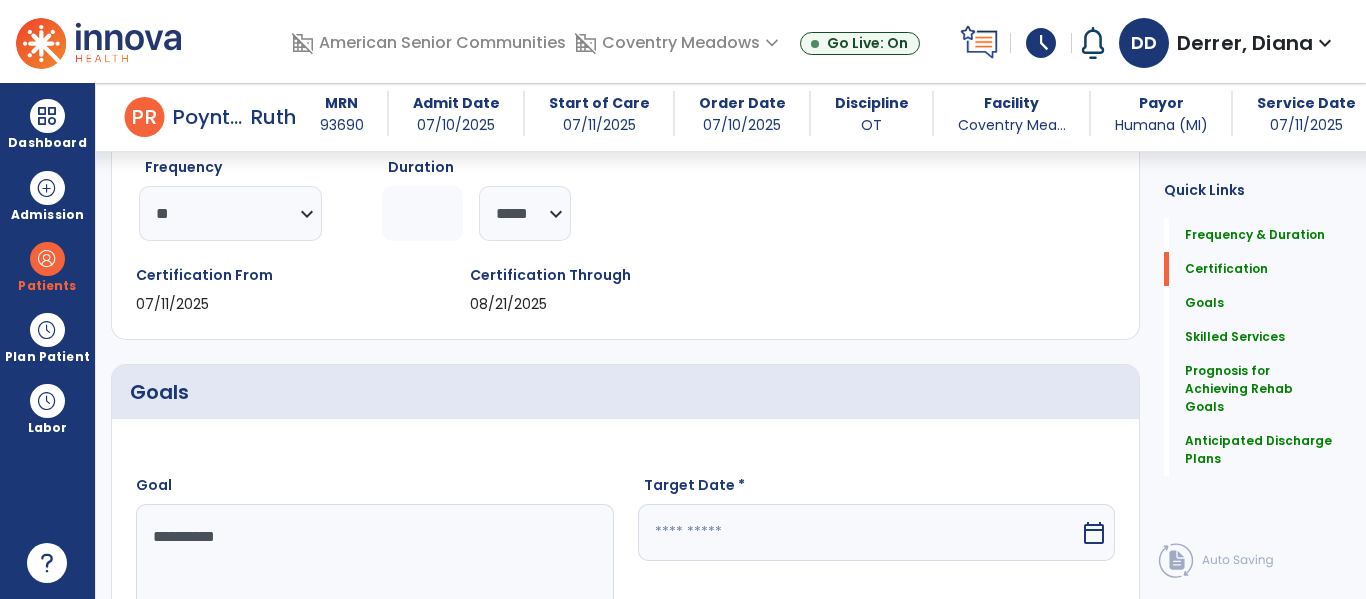 click at bounding box center [859, 532] 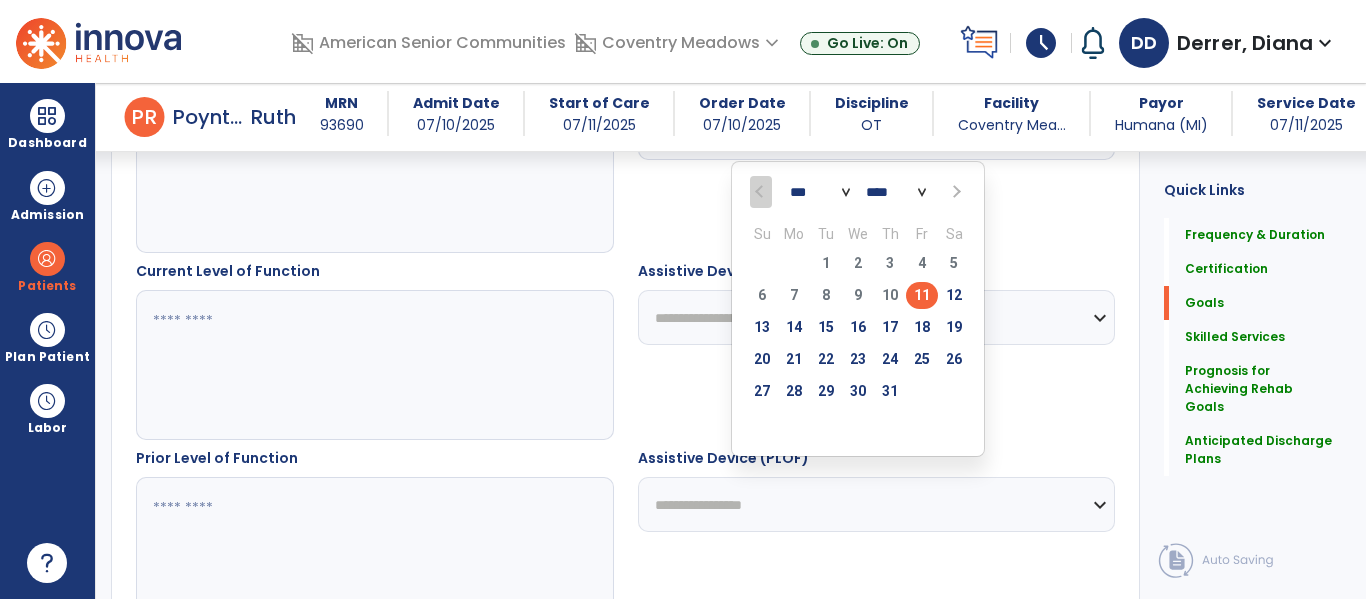 scroll, scrollTop: 641, scrollLeft: 0, axis: vertical 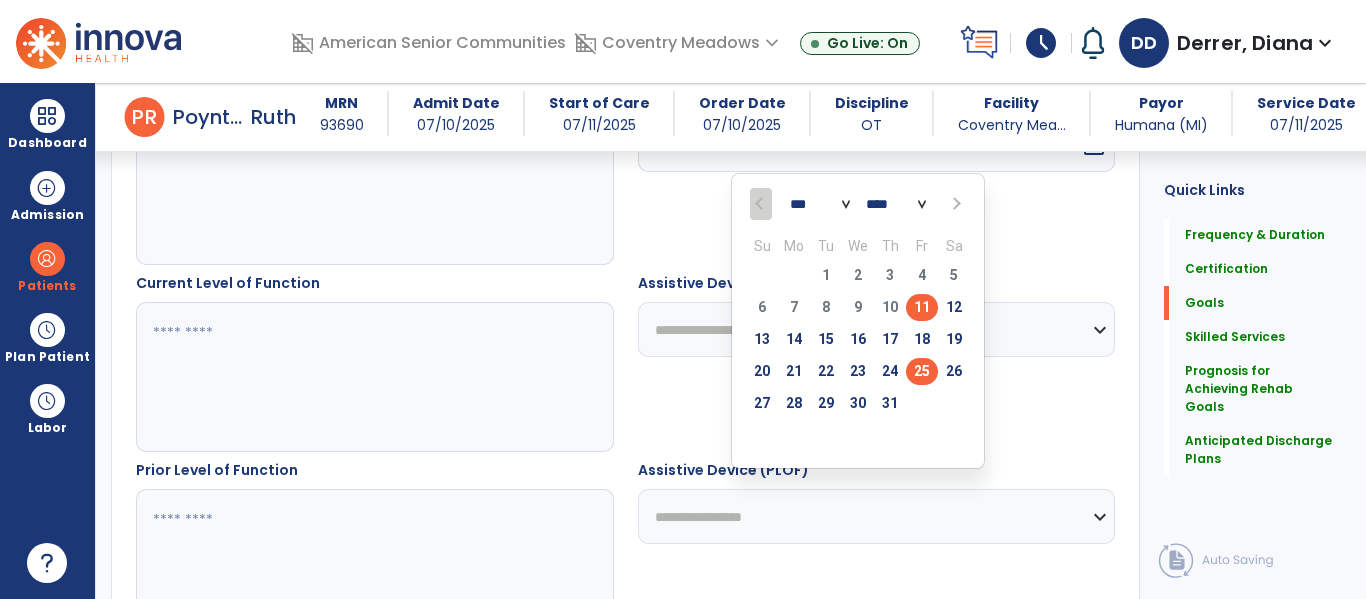 click on "25" at bounding box center [922, 371] 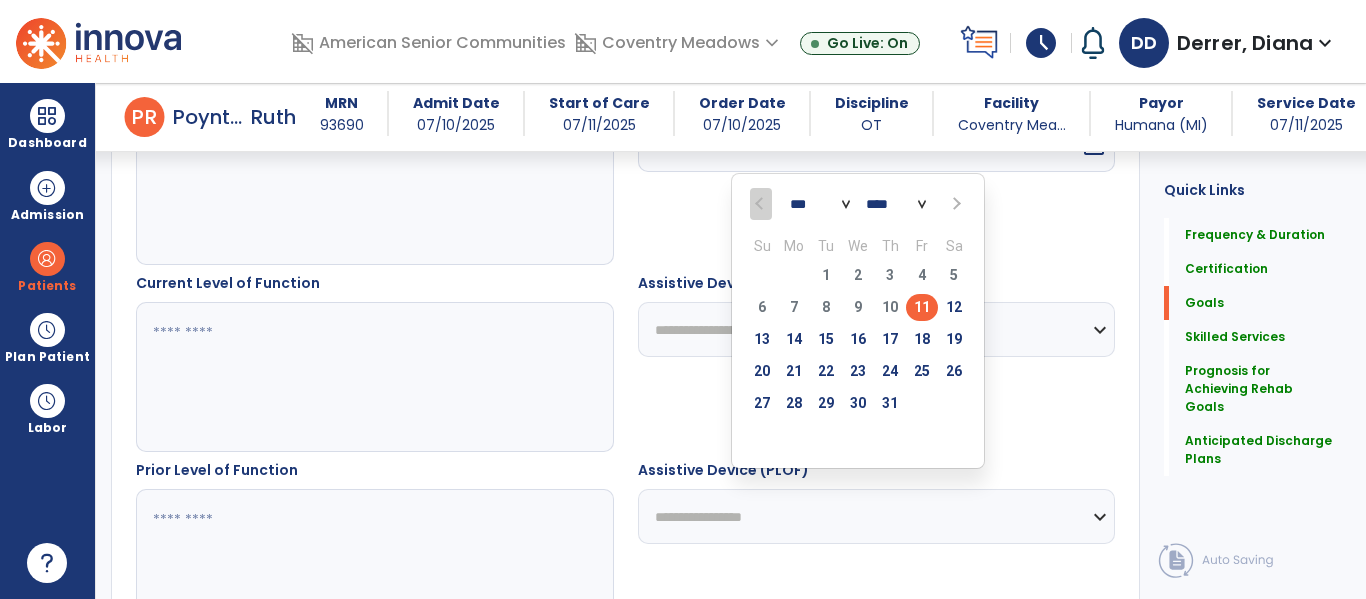 type on "*********" 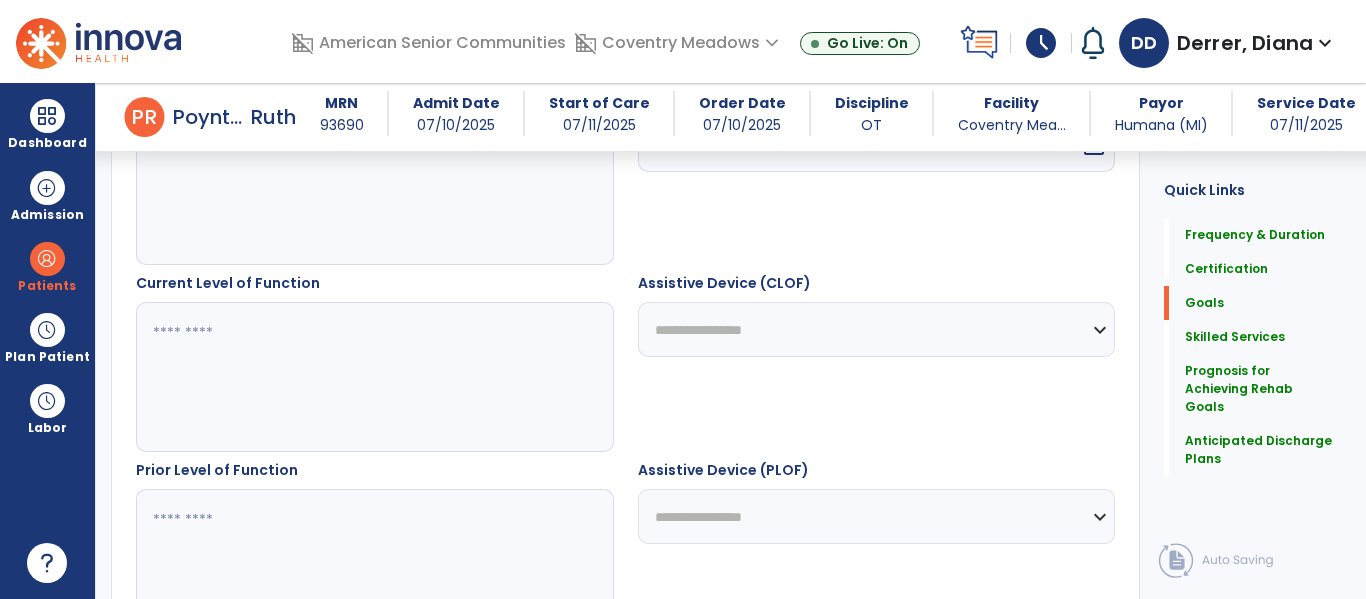 click at bounding box center [374, 377] 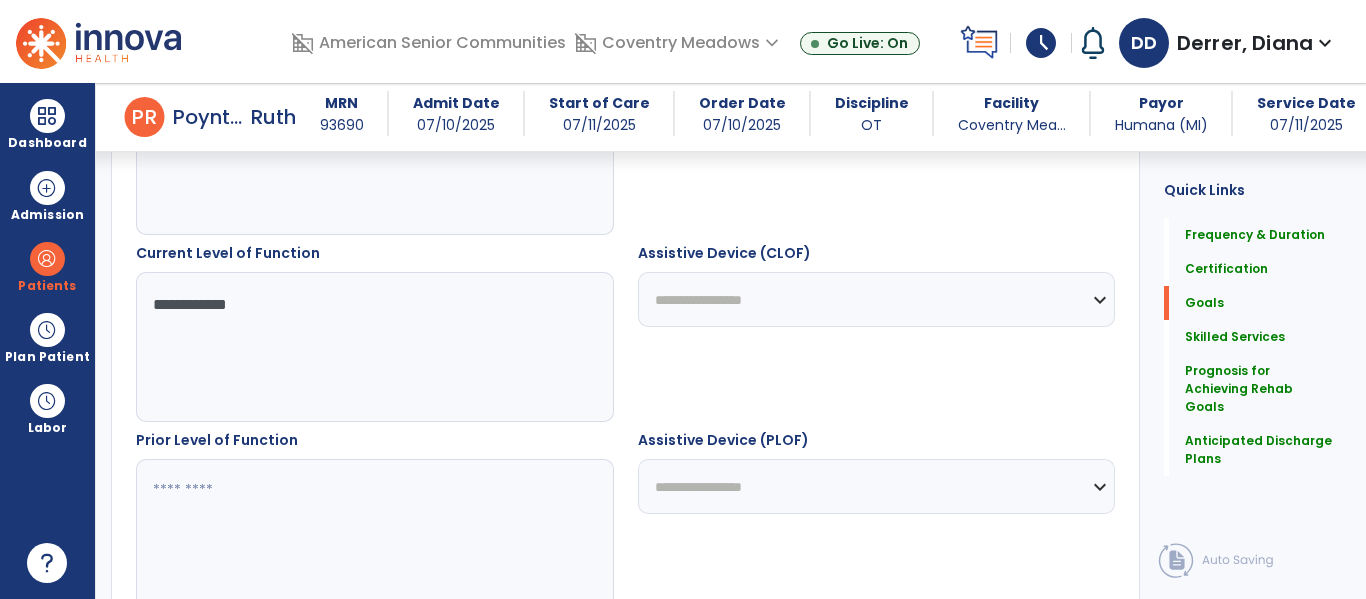 scroll, scrollTop: 716, scrollLeft: 0, axis: vertical 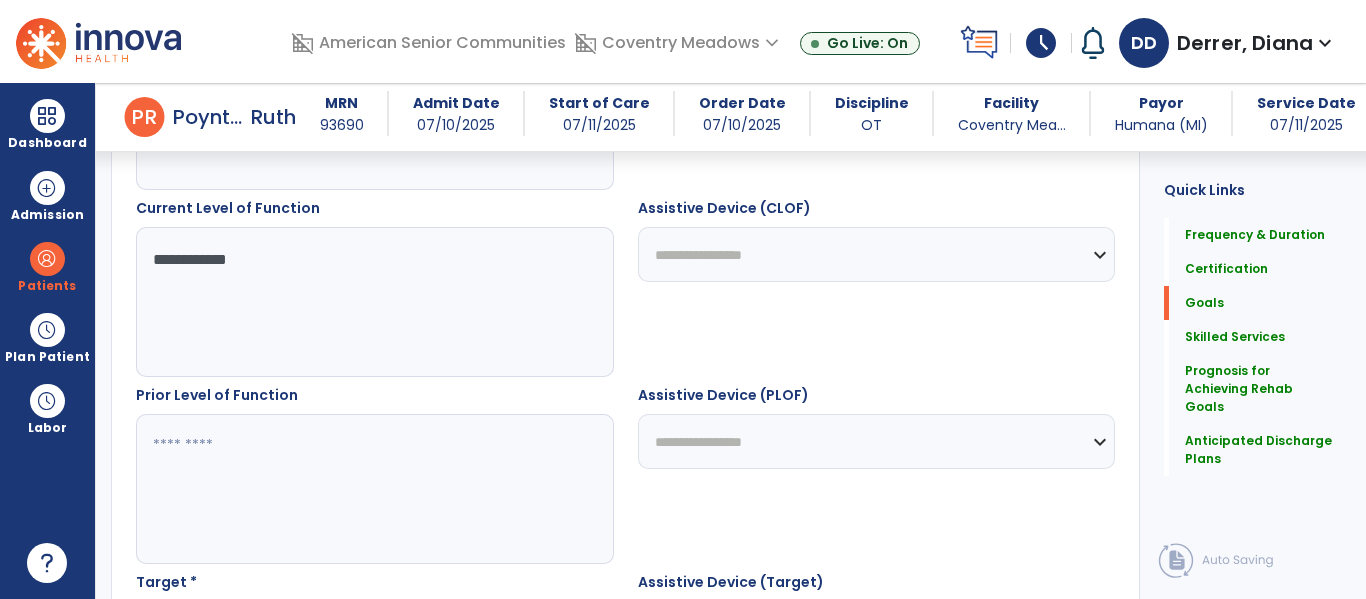 type on "**********" 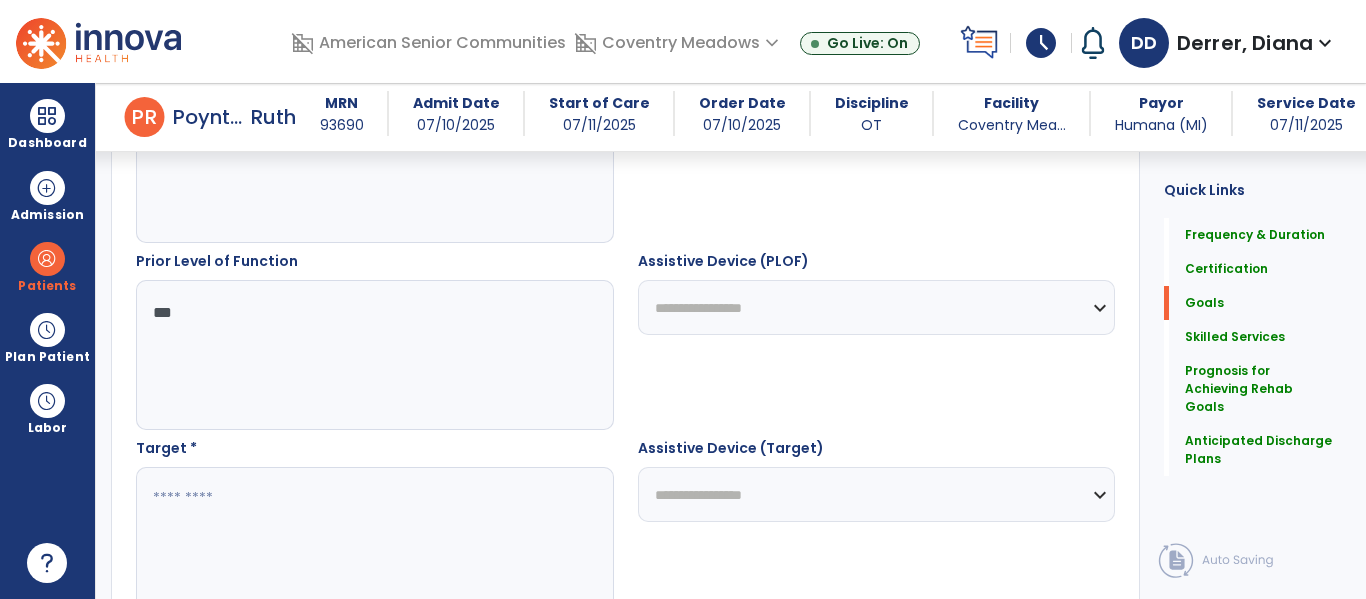 type on "***" 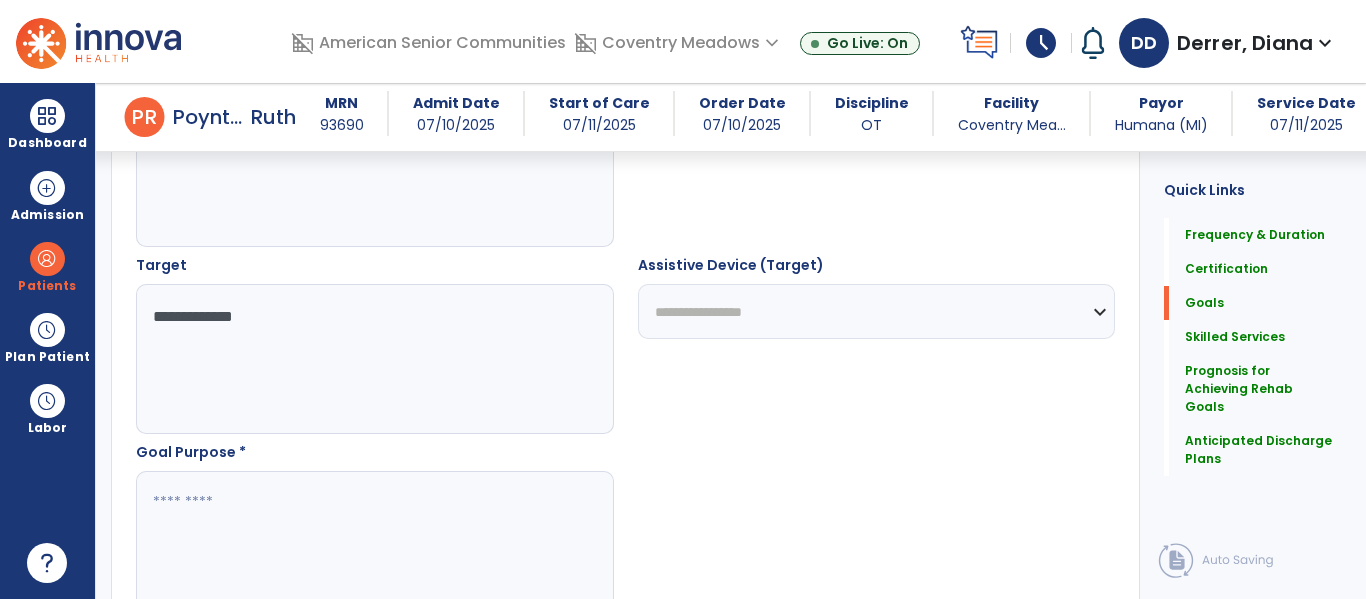 scroll, scrollTop: 1036, scrollLeft: 0, axis: vertical 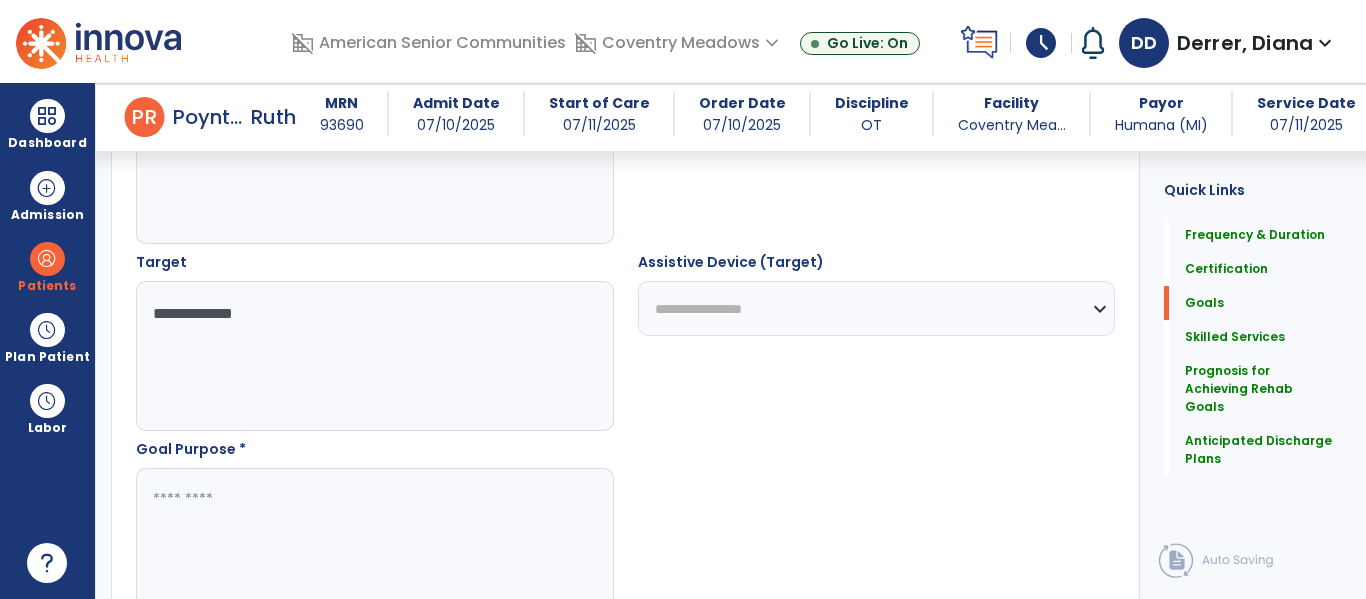type on "**********" 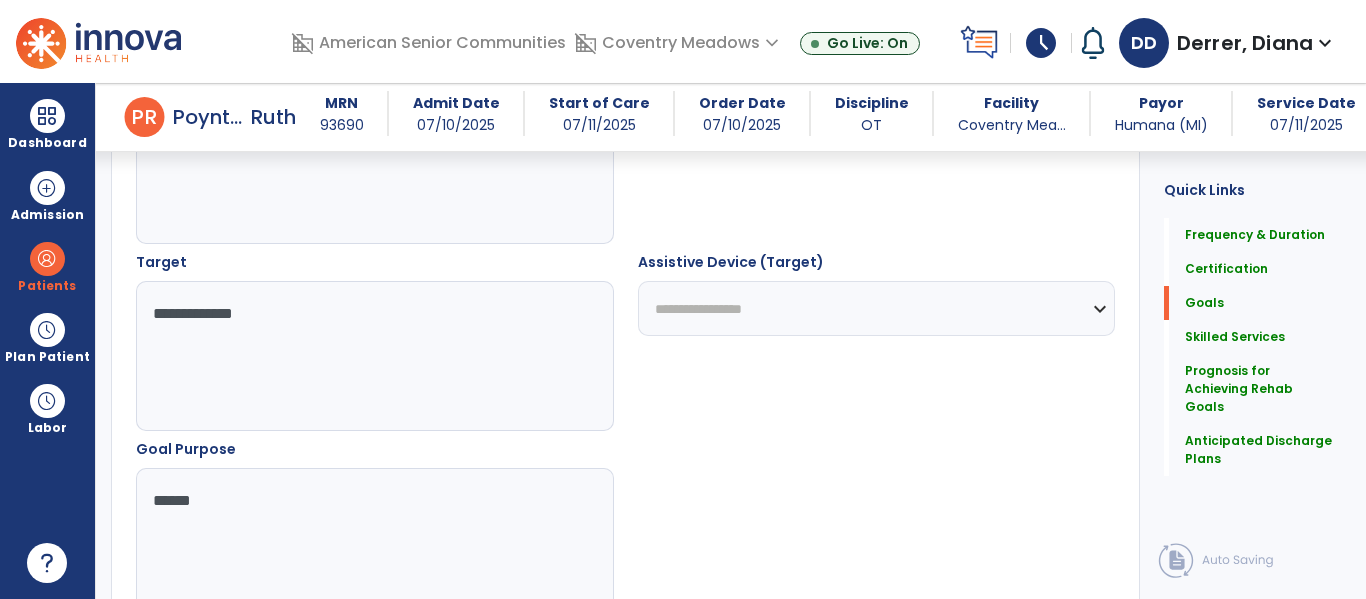 type on "*******" 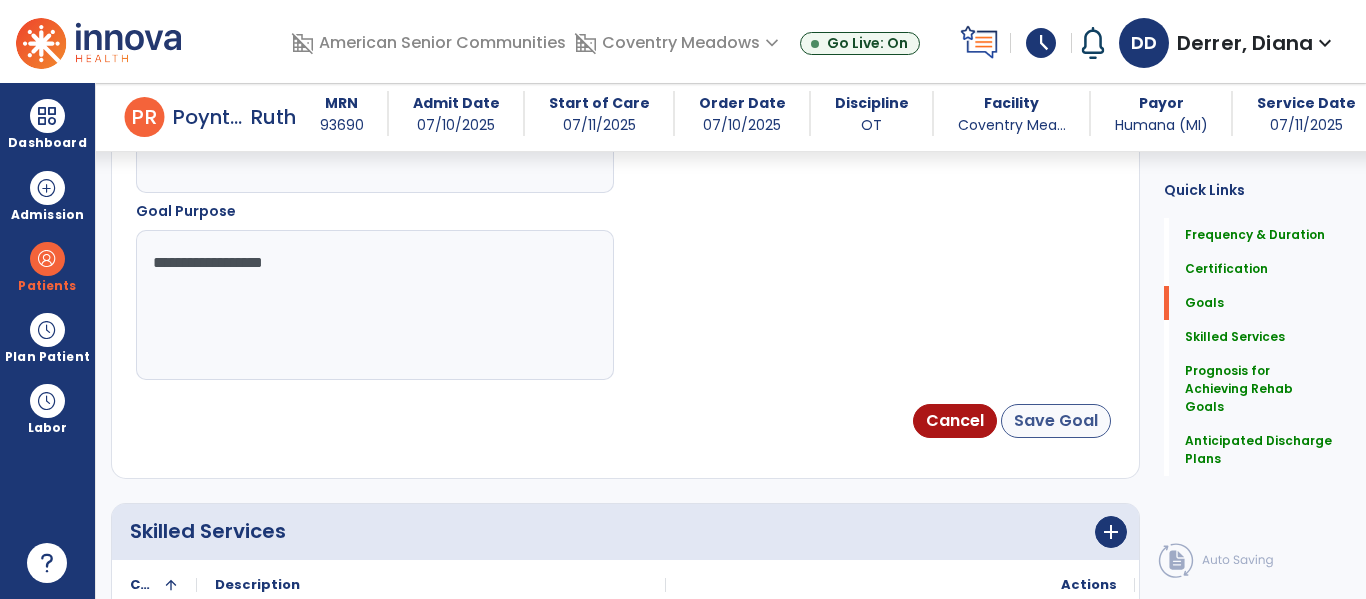 type on "**********" 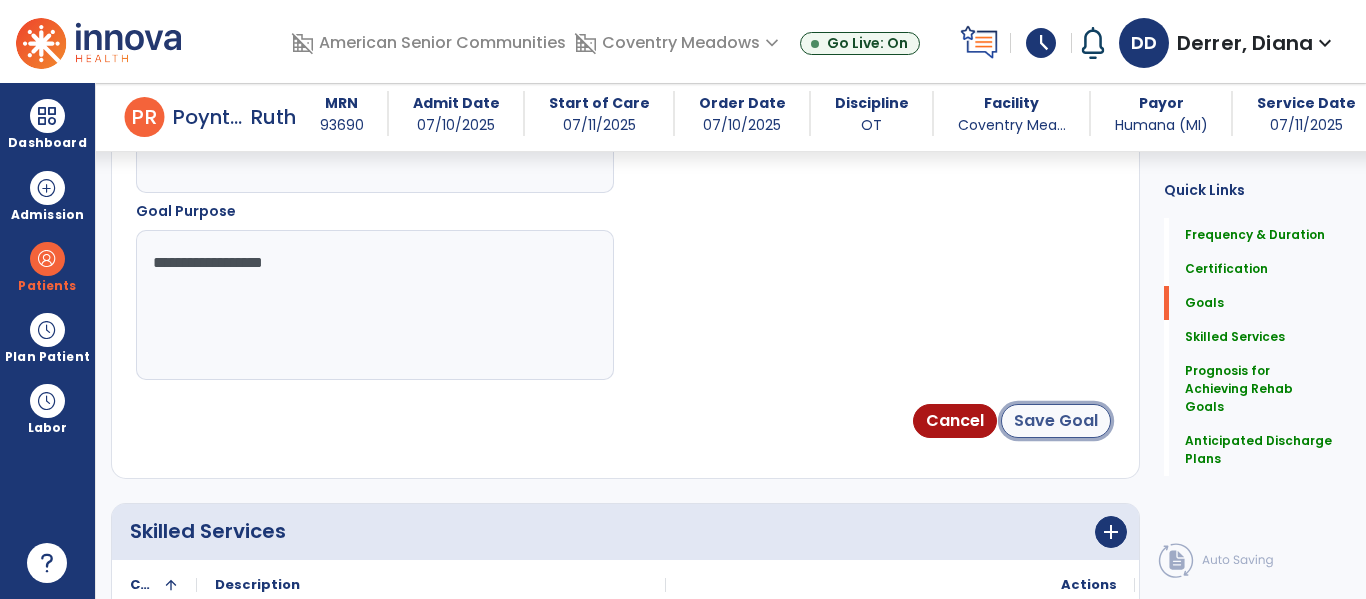 click on "Save Goal" at bounding box center (1056, 421) 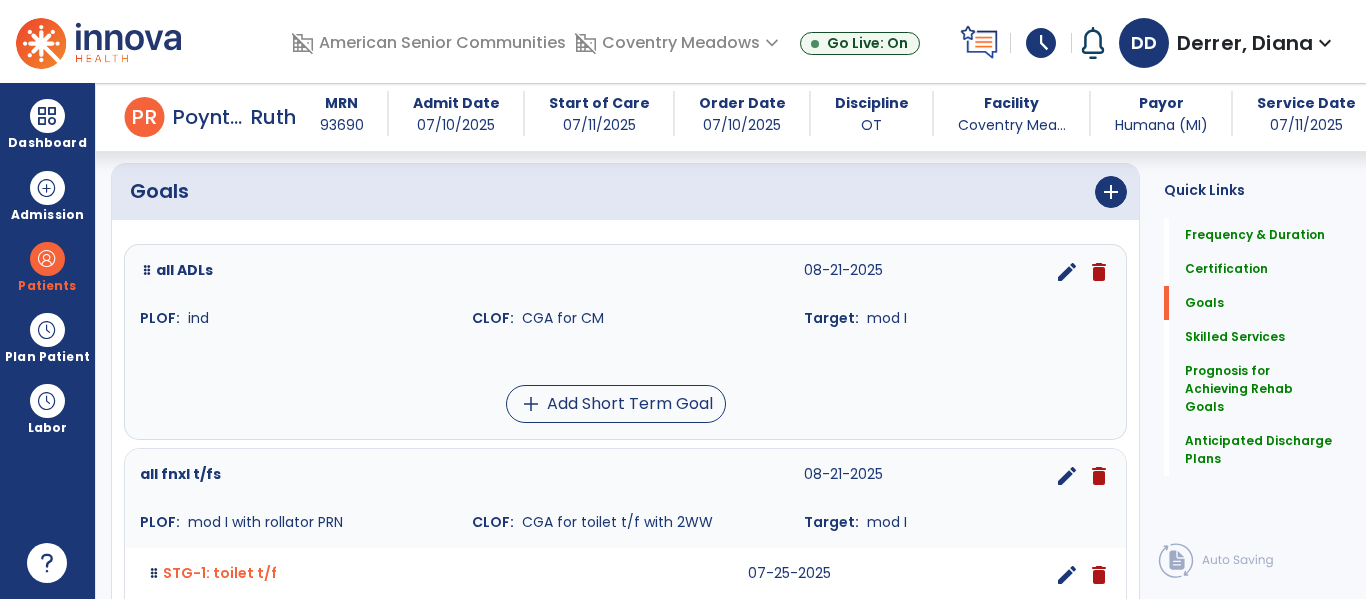 scroll, scrollTop: 442, scrollLeft: 0, axis: vertical 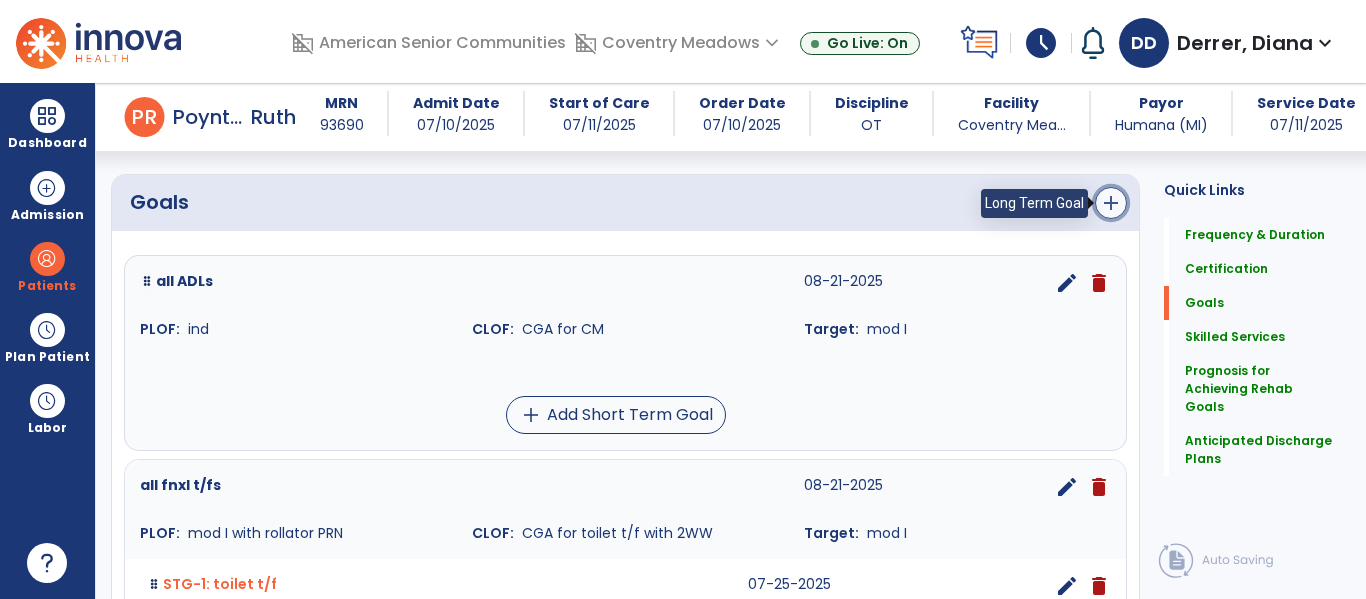 click on "add" at bounding box center (1111, 203) 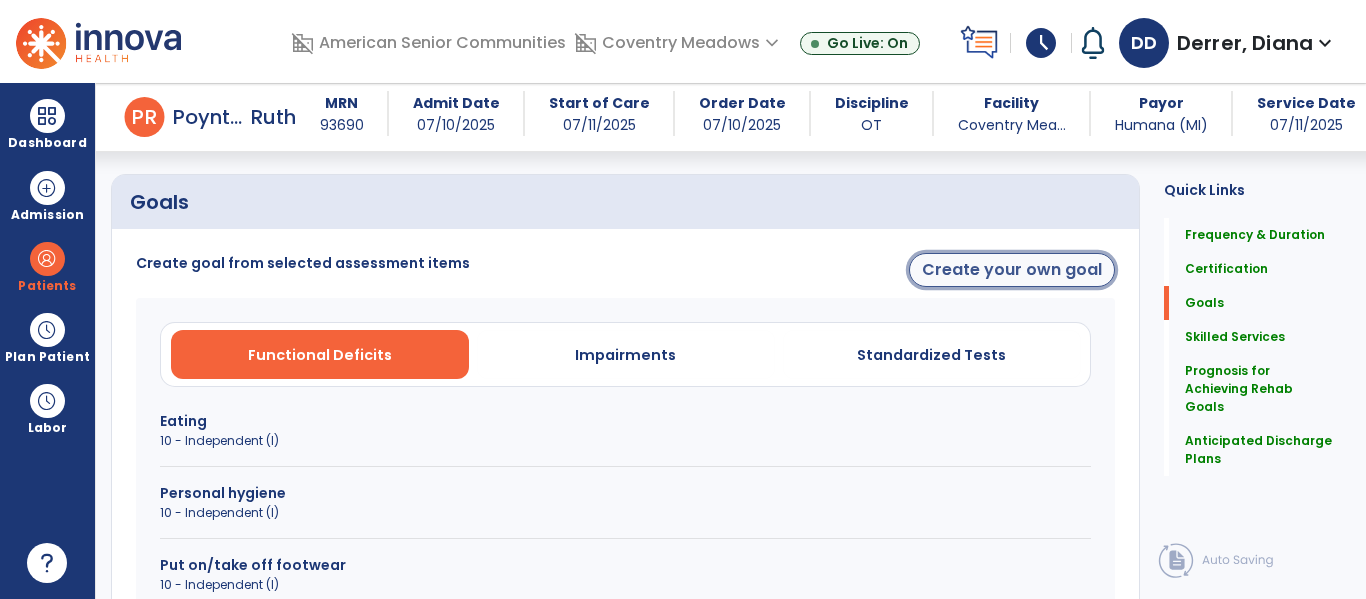 click on "Create your own goal" at bounding box center (1012, 270) 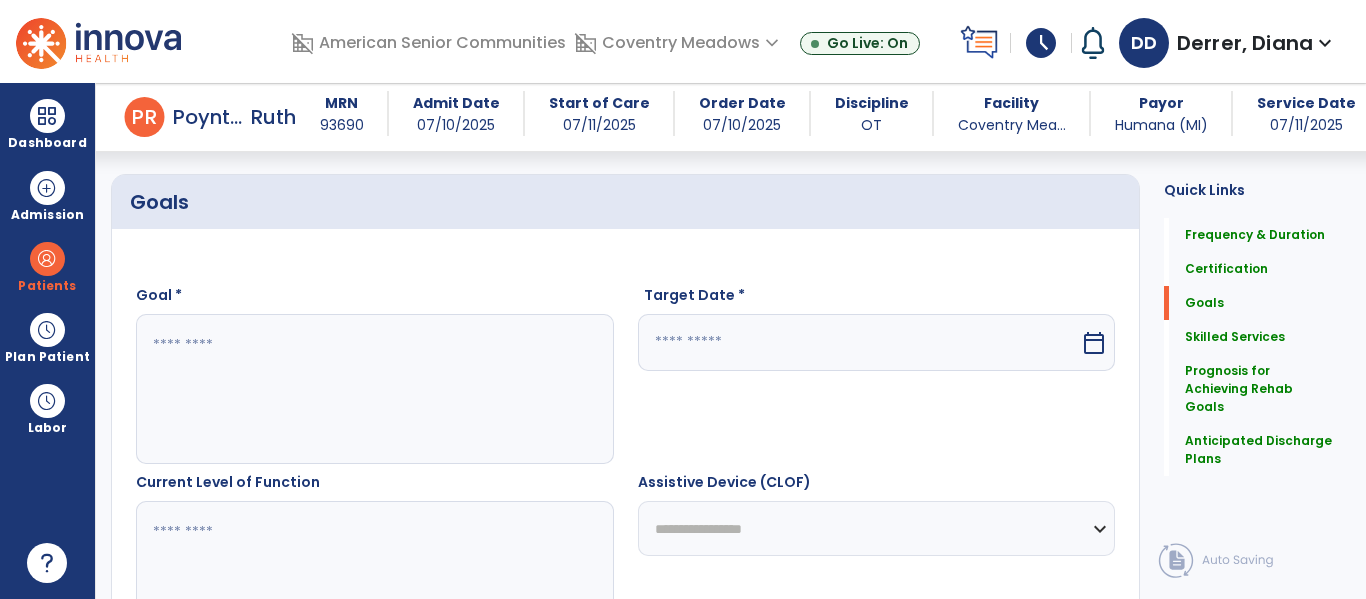 click at bounding box center [374, 389] 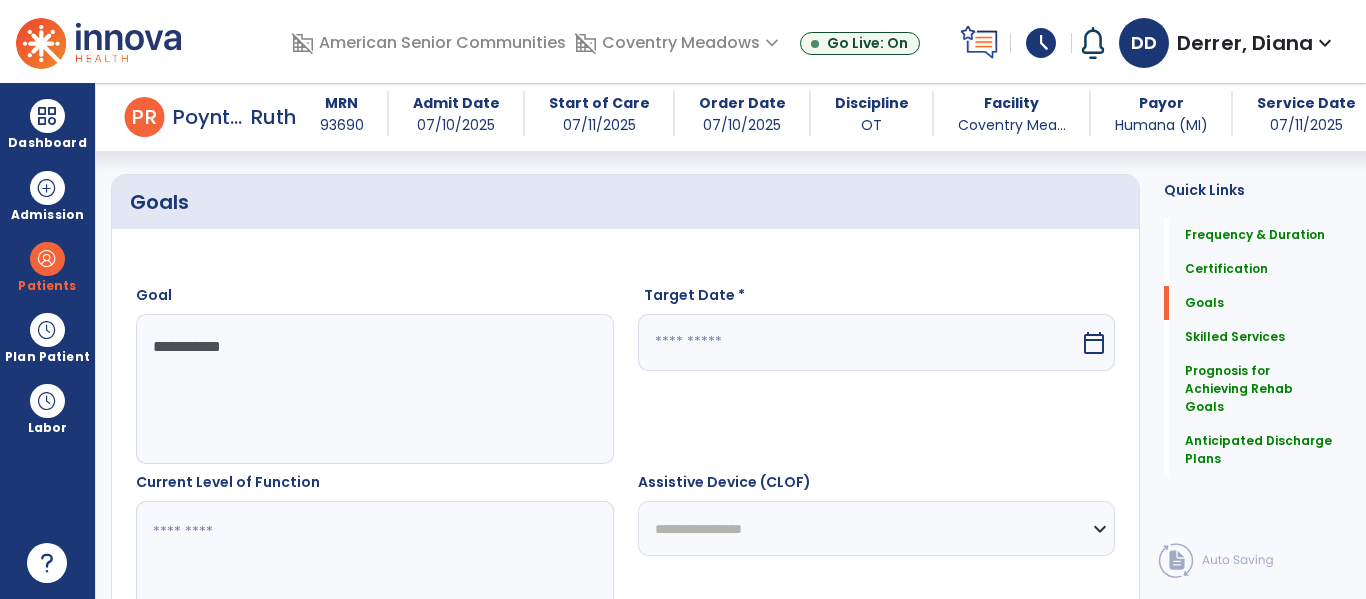 type on "**********" 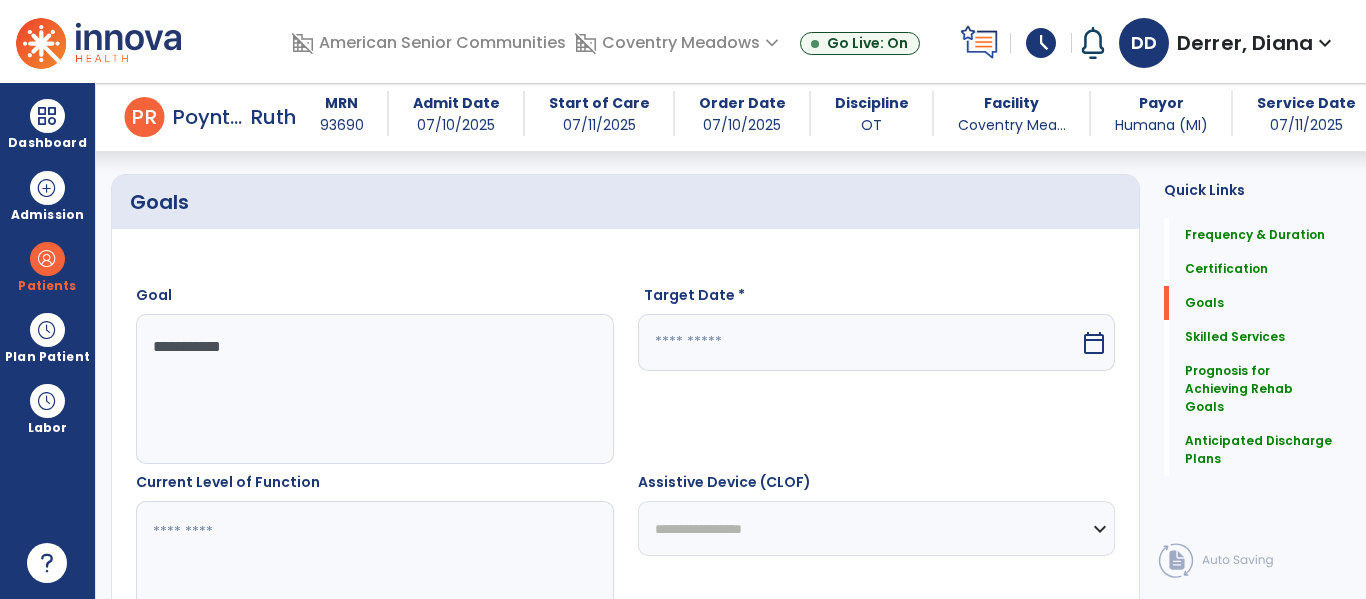 click at bounding box center (859, 342) 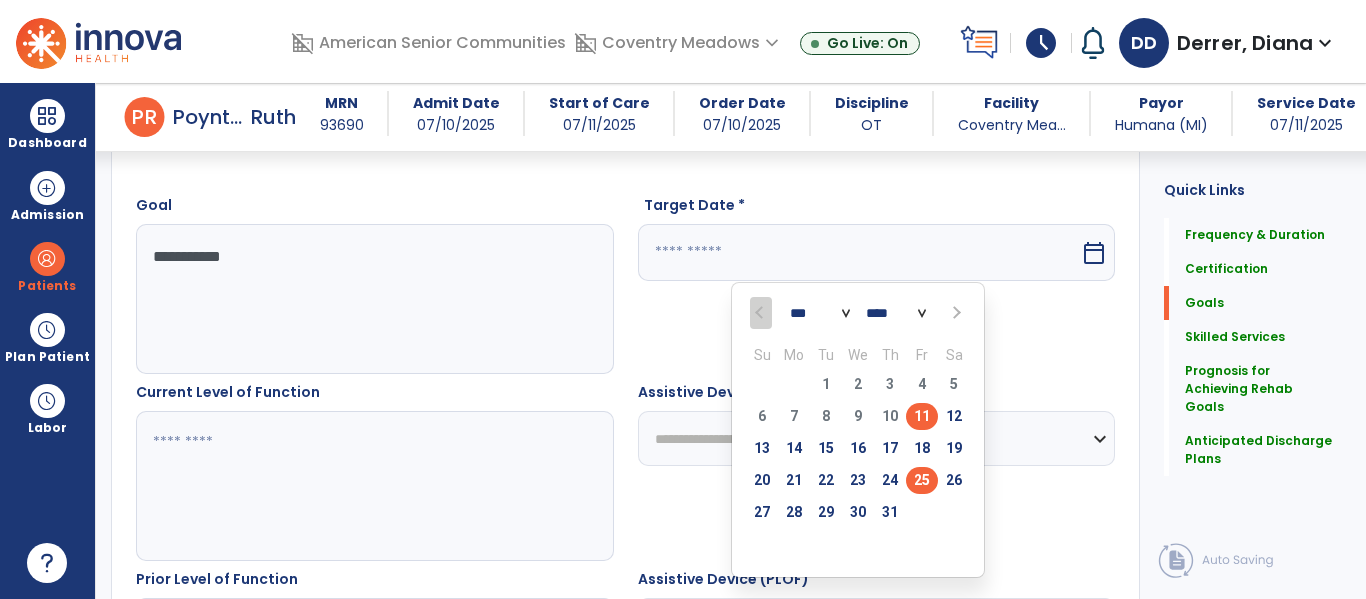 scroll, scrollTop: 534, scrollLeft: 0, axis: vertical 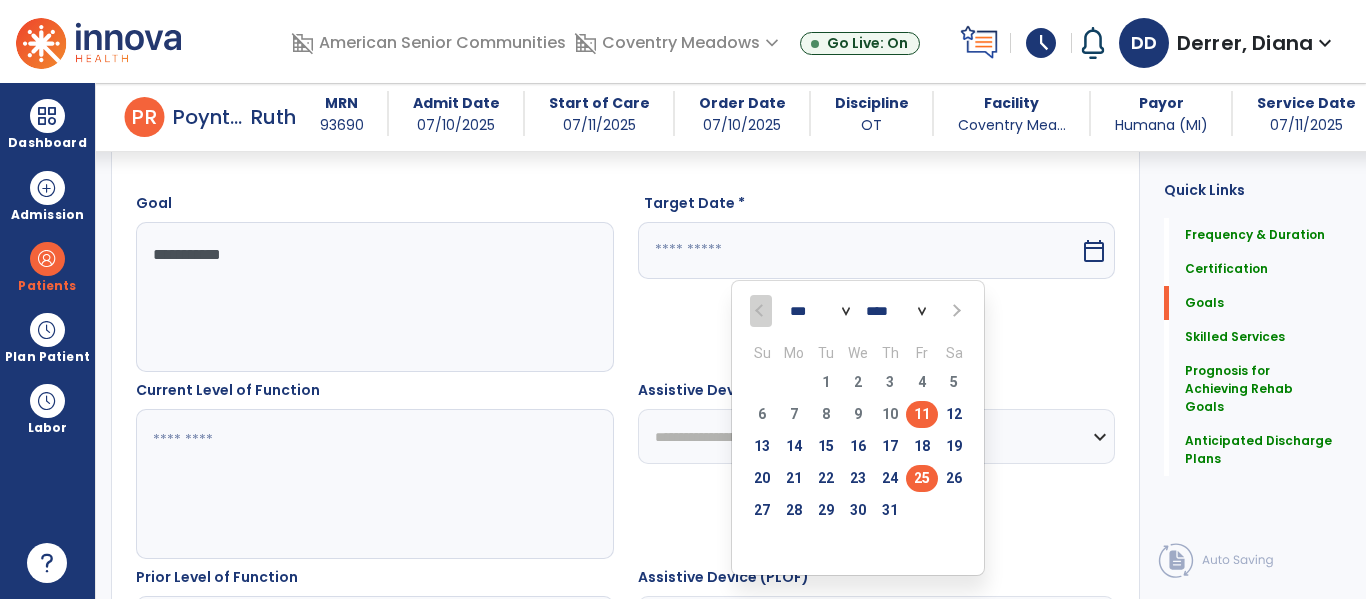 click on "25" at bounding box center (922, 478) 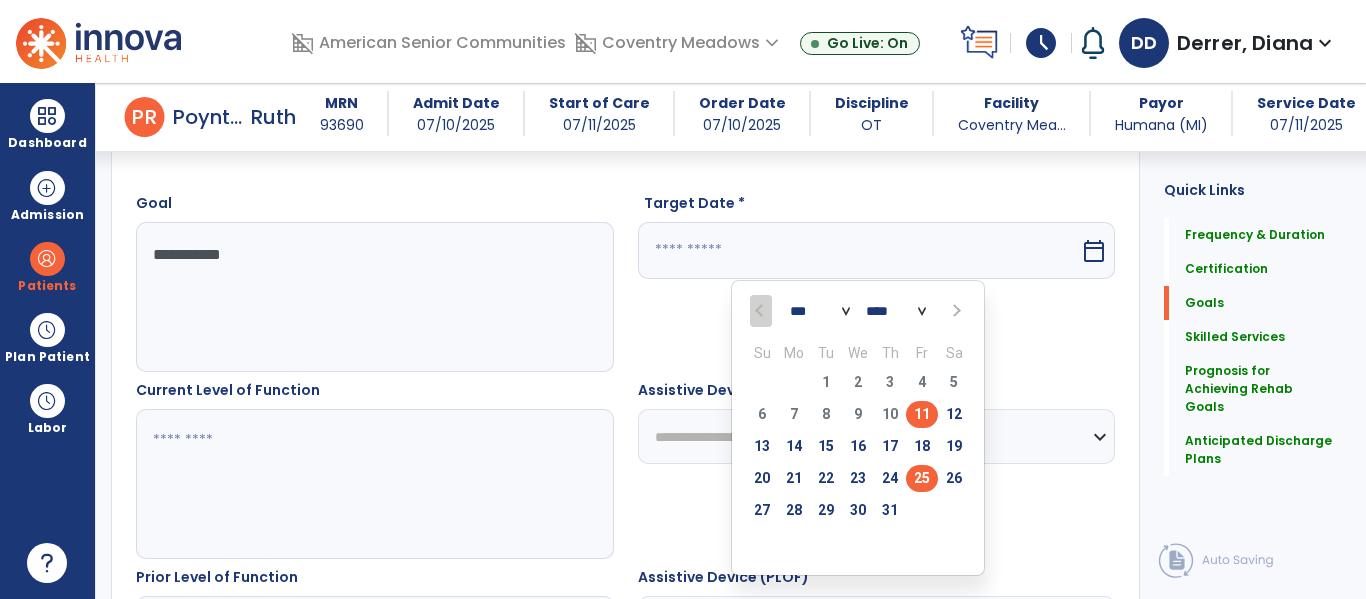 type on "*********" 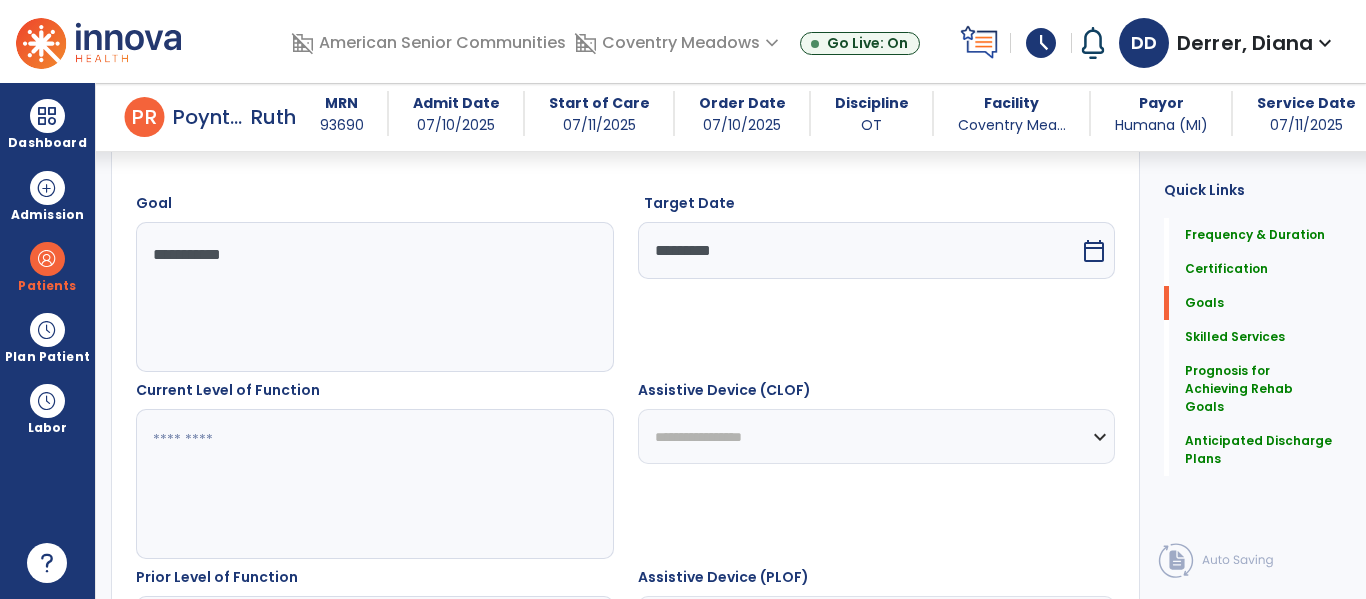 click on "*********" at bounding box center (859, 250) 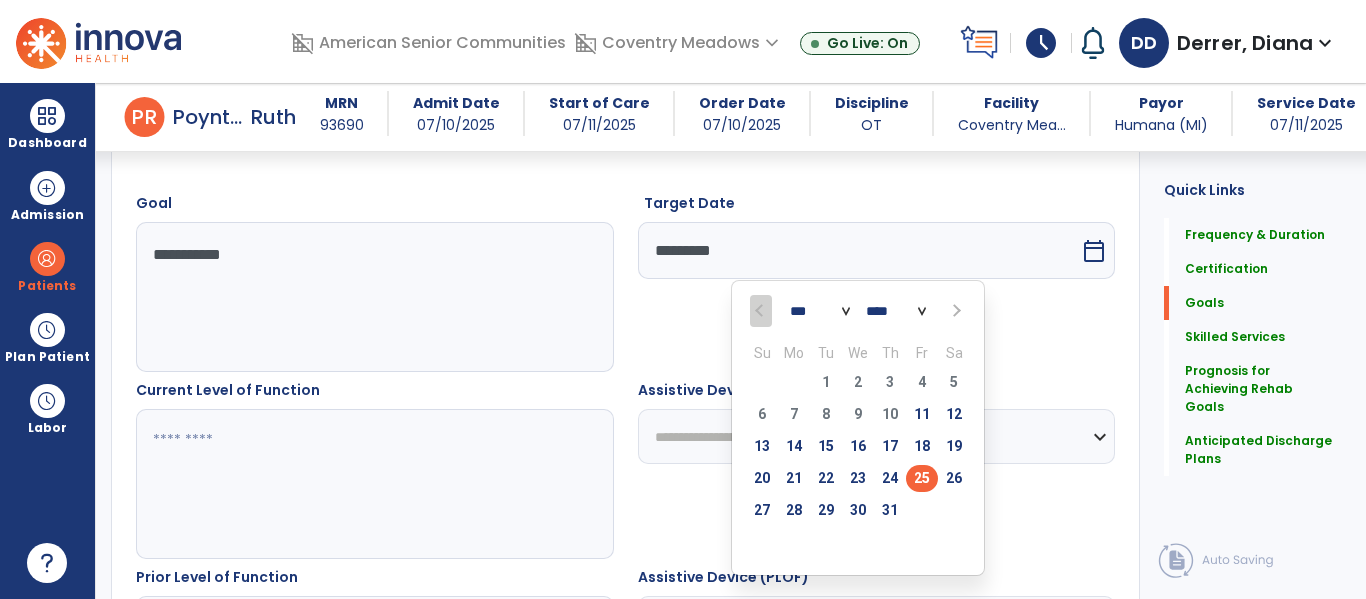 click at bounding box center [954, 311] 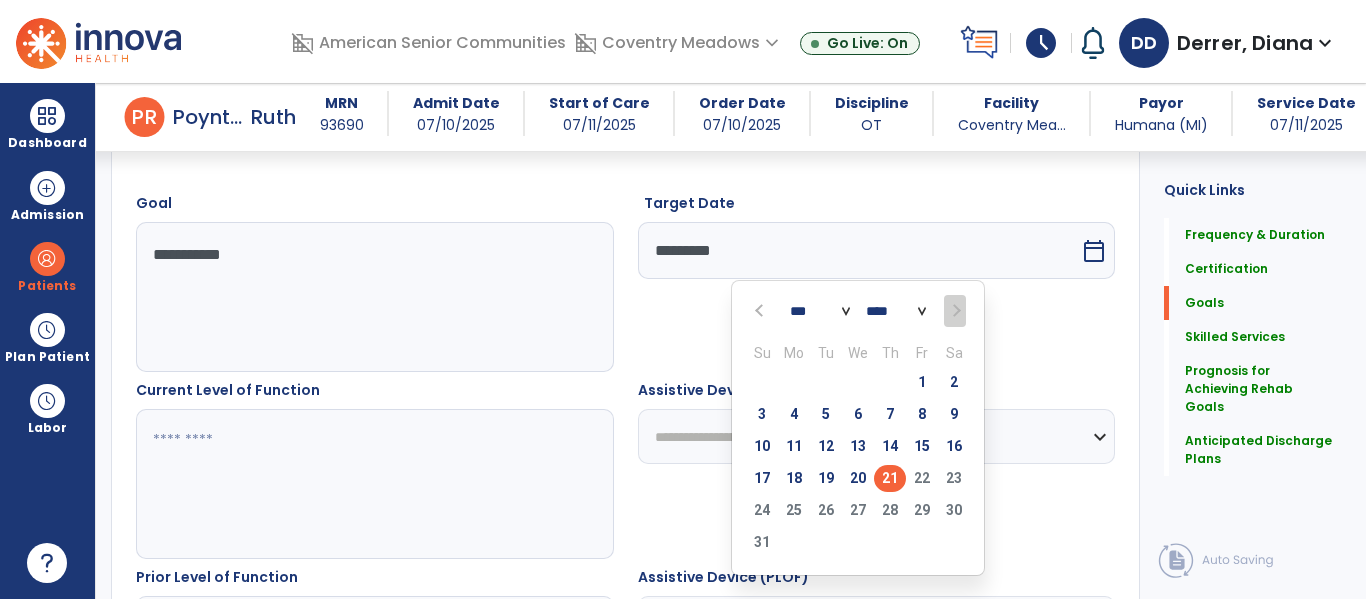 click on "21" at bounding box center (890, 478) 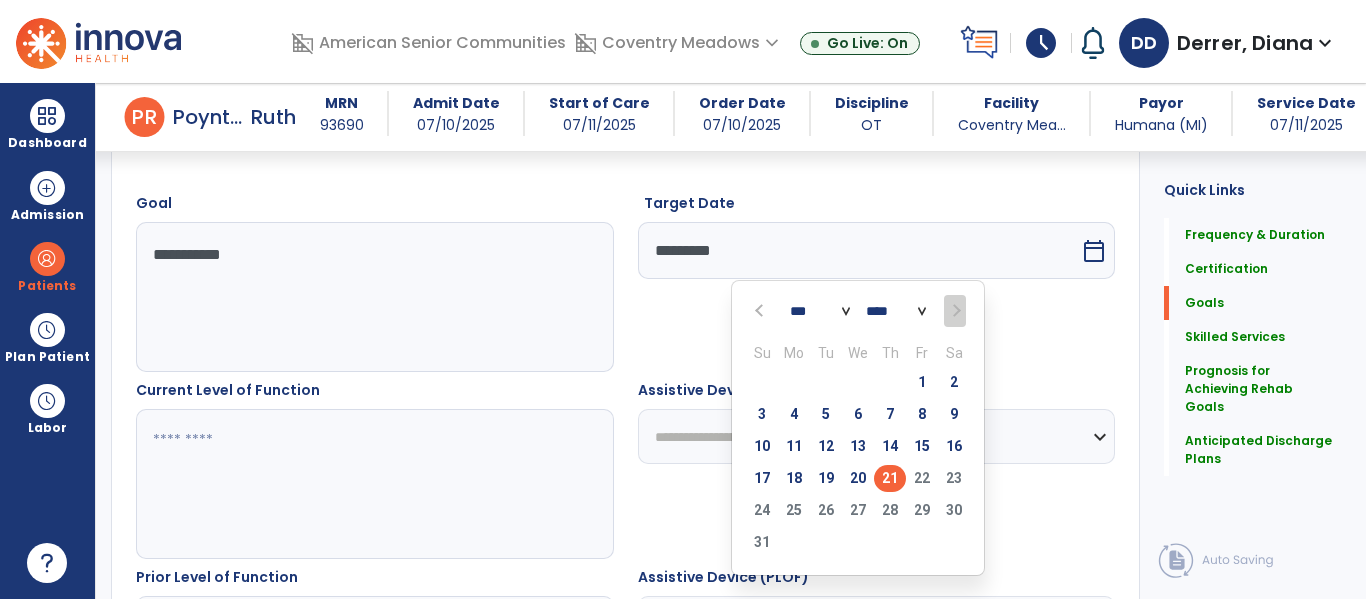 type on "*********" 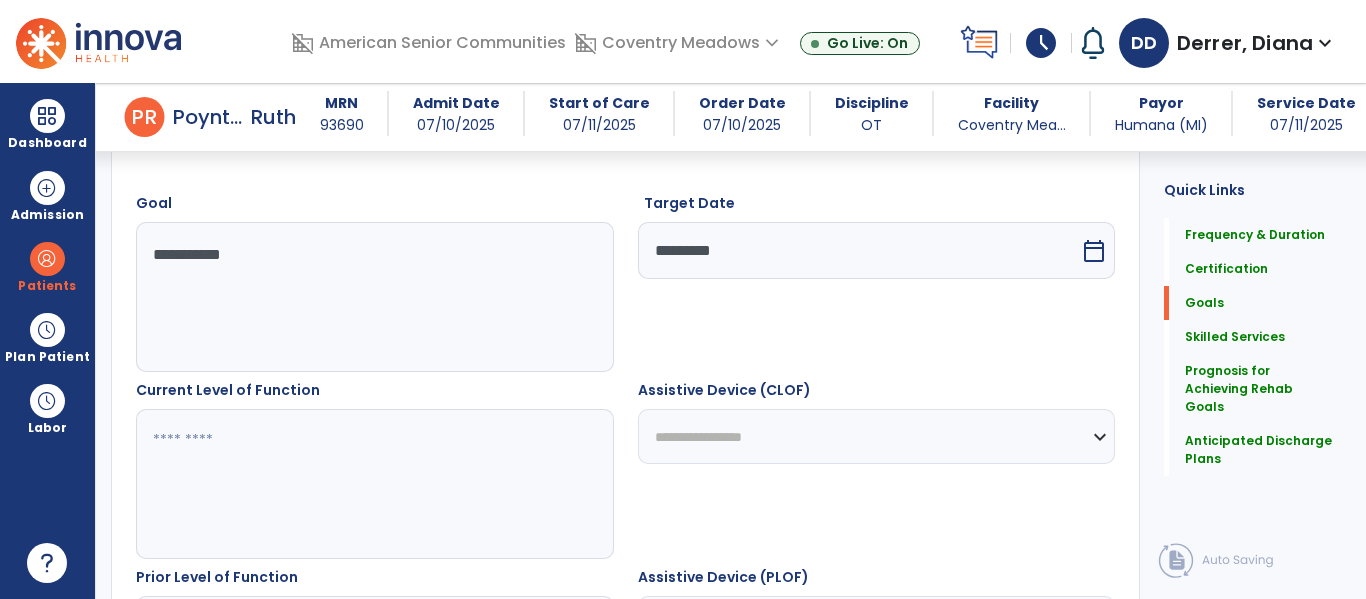 click at bounding box center [374, 484] 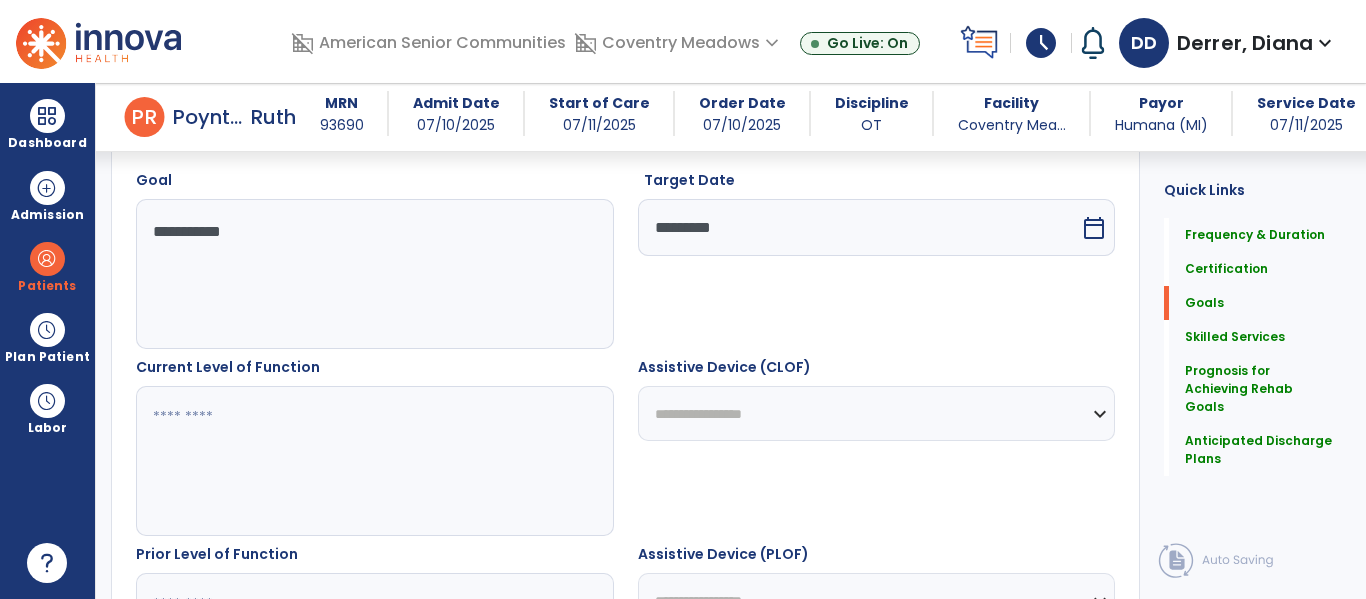 click on "**********" at bounding box center [374, 274] 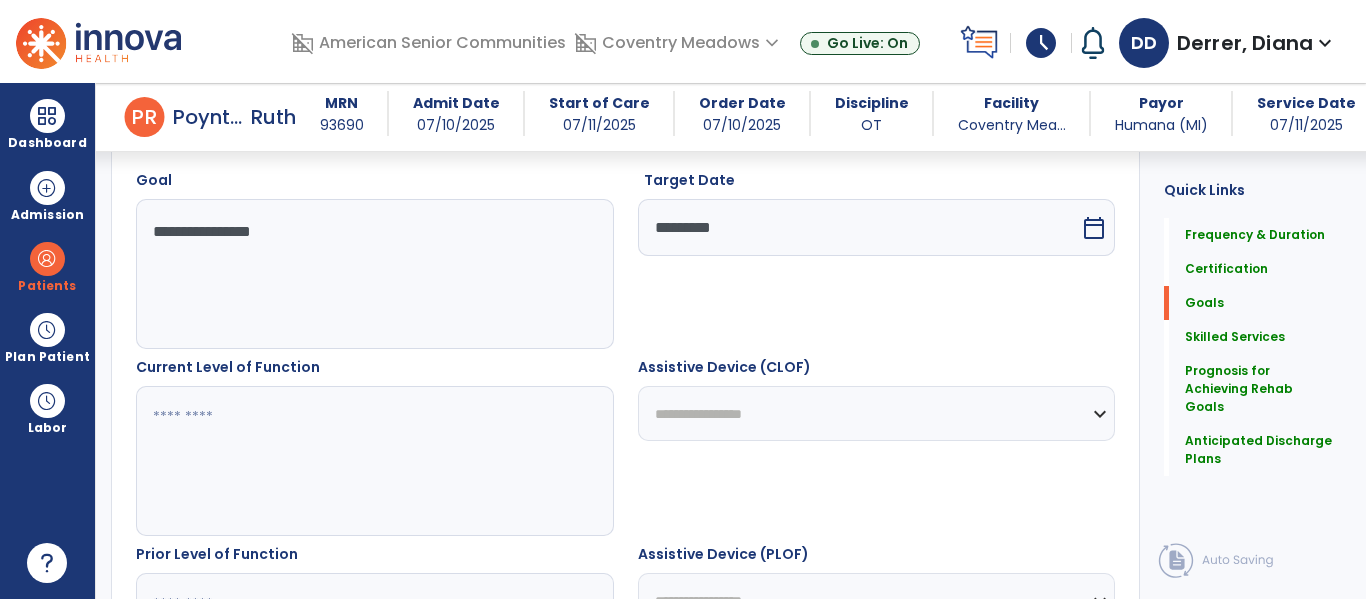 type on "**********" 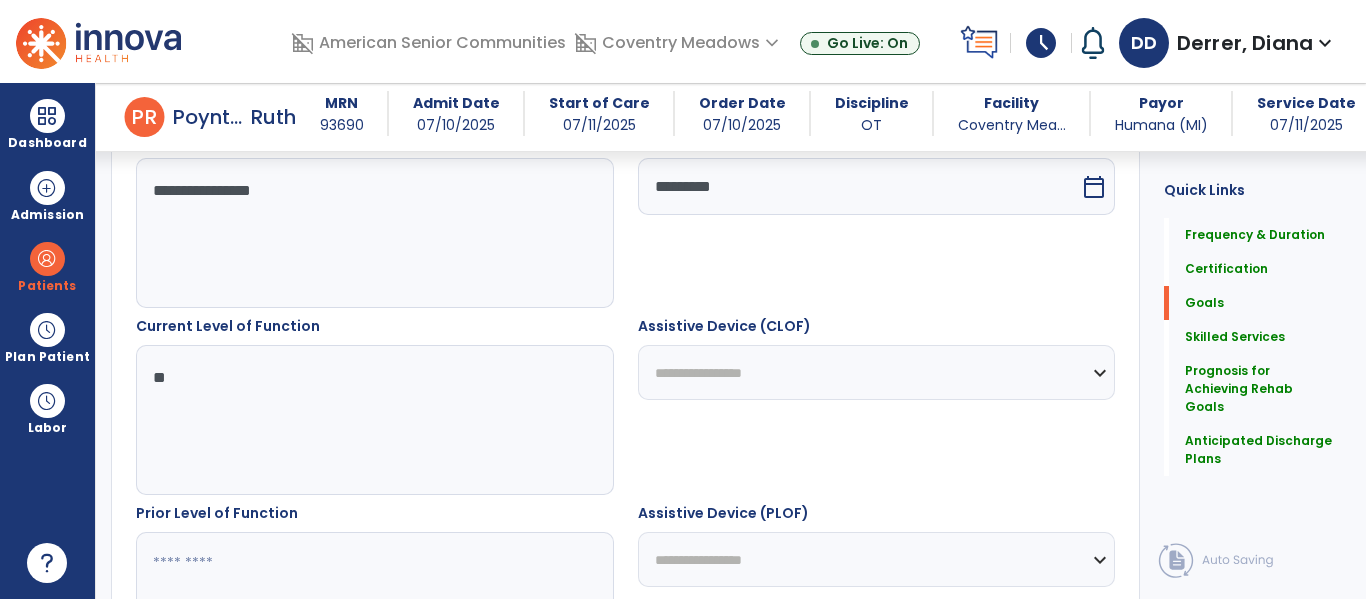 scroll, scrollTop: 649, scrollLeft: 0, axis: vertical 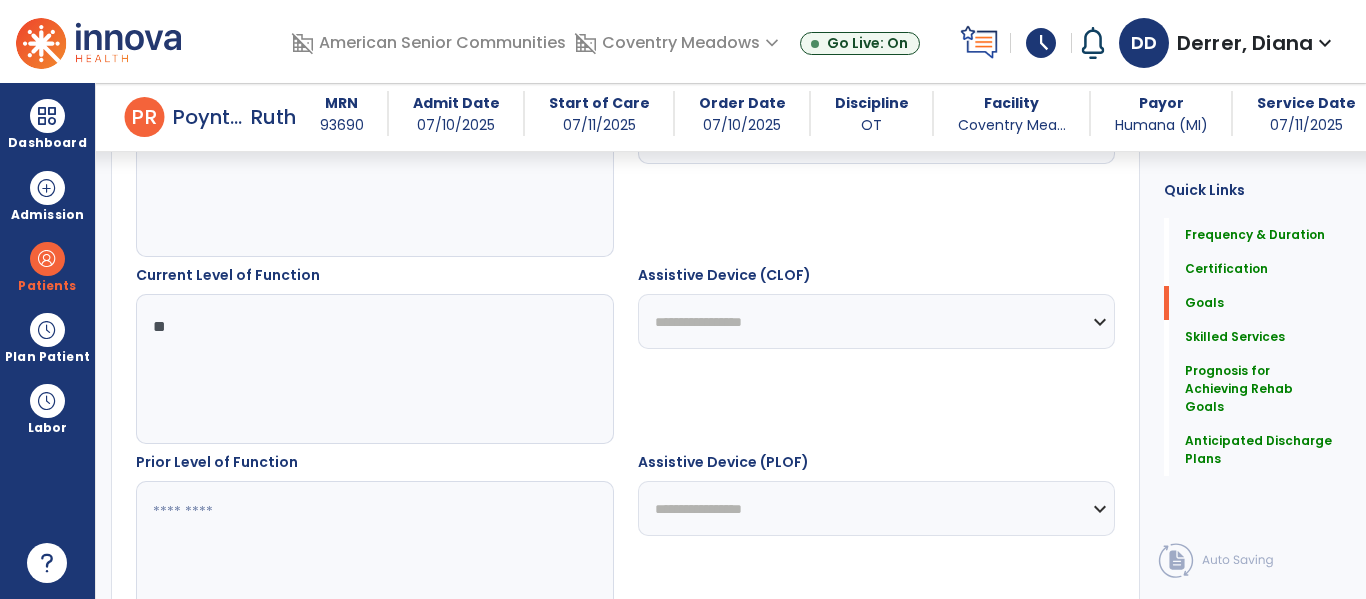 type on "**" 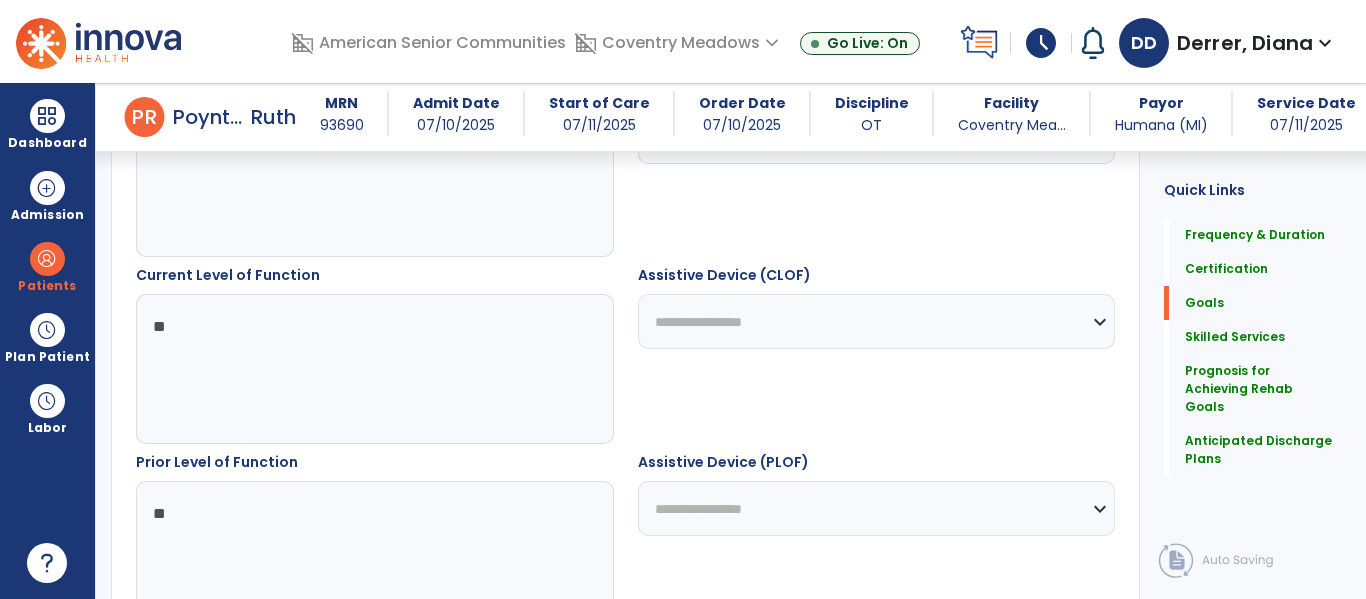 type on "*" 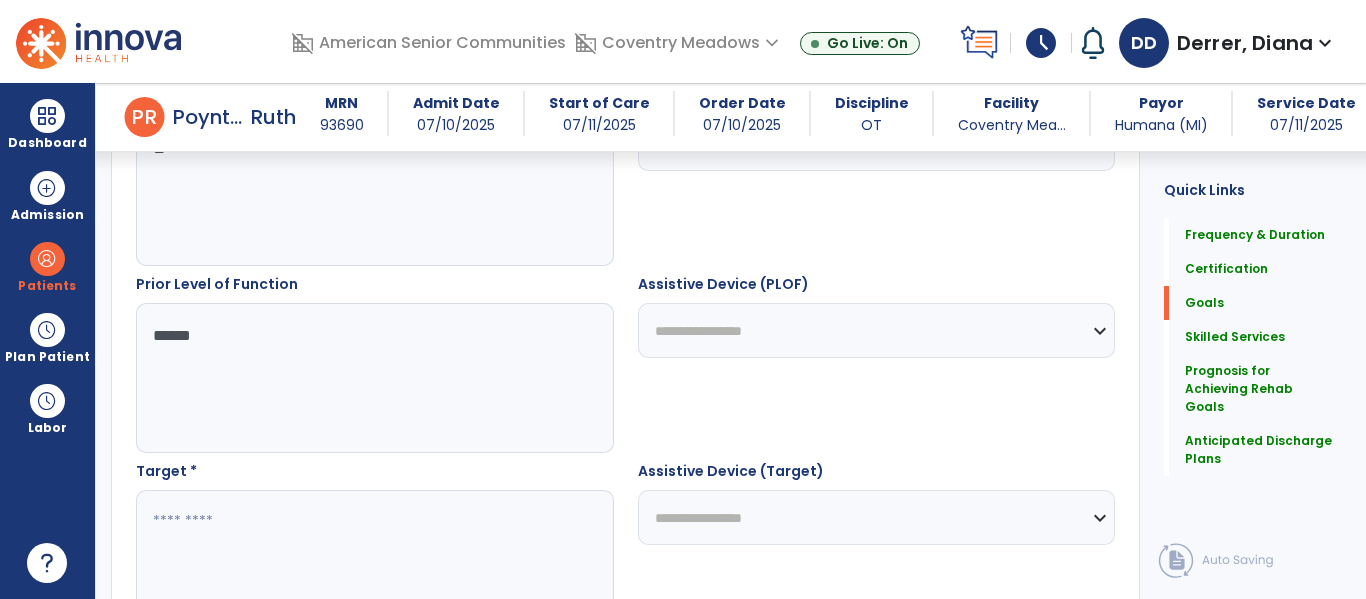 scroll, scrollTop: 830, scrollLeft: 0, axis: vertical 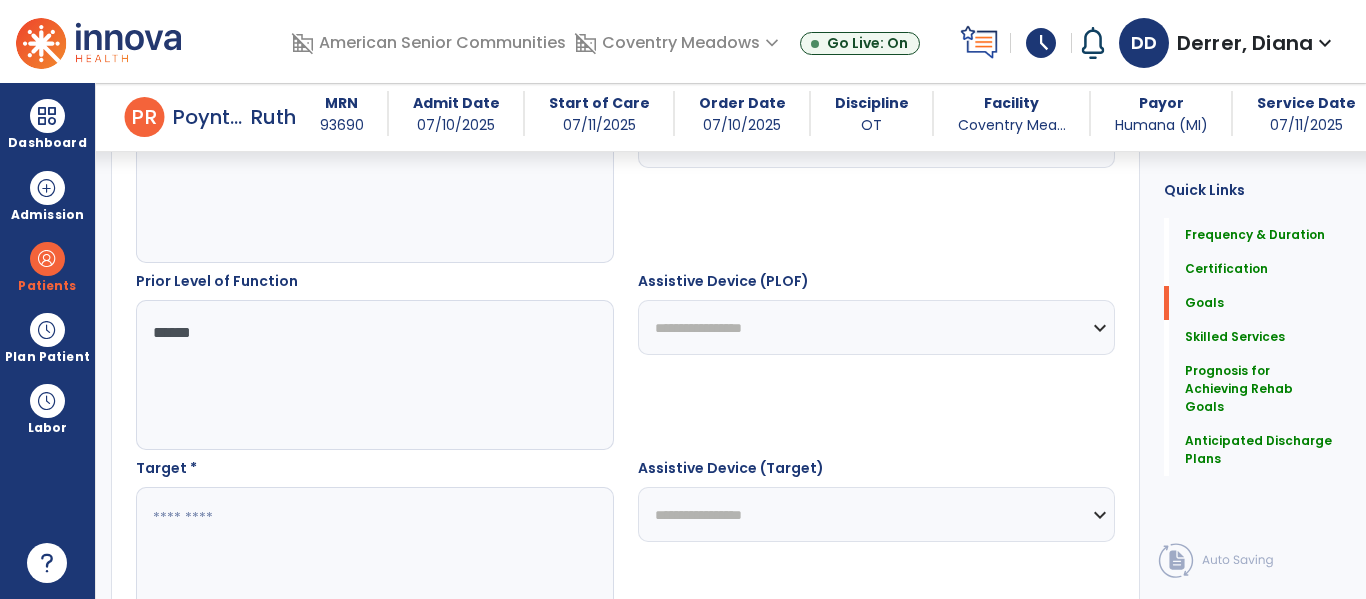 type on "*****" 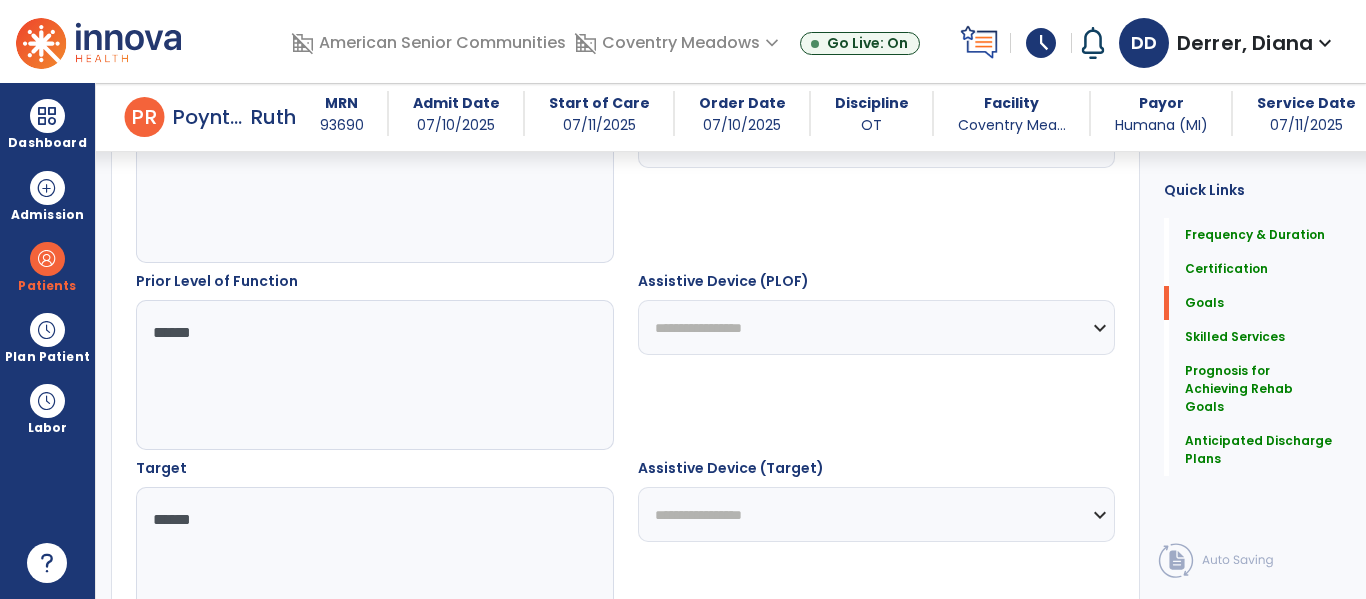 type on "*****" 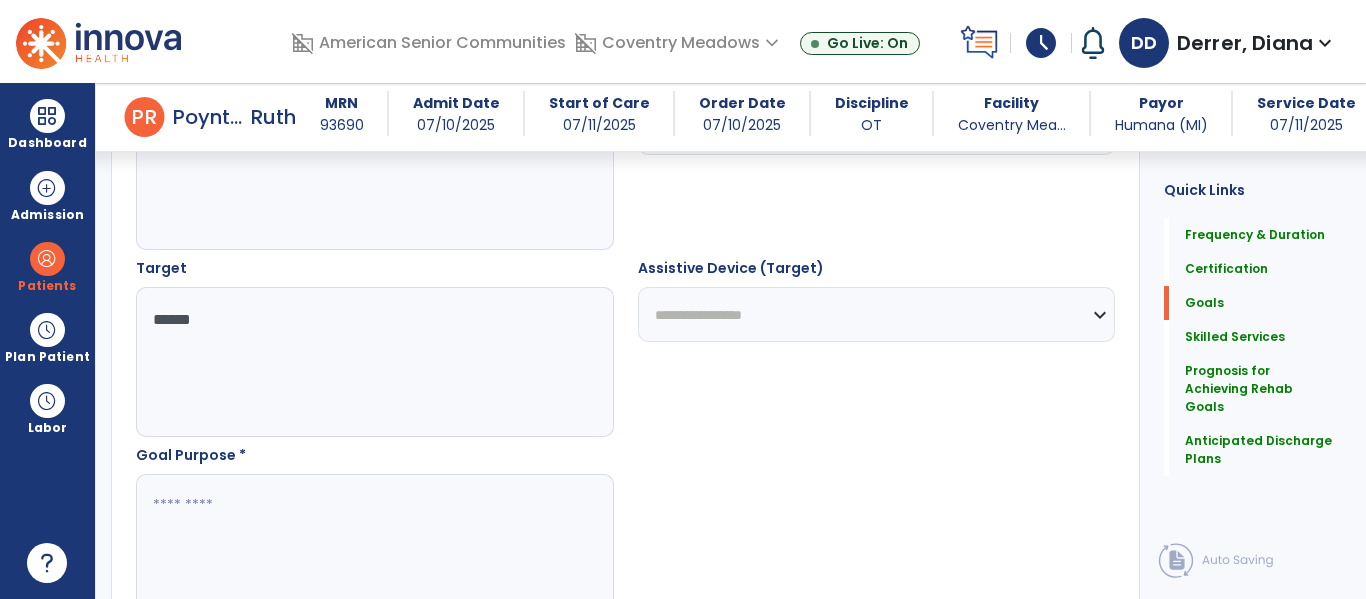 scroll, scrollTop: 1043, scrollLeft: 0, axis: vertical 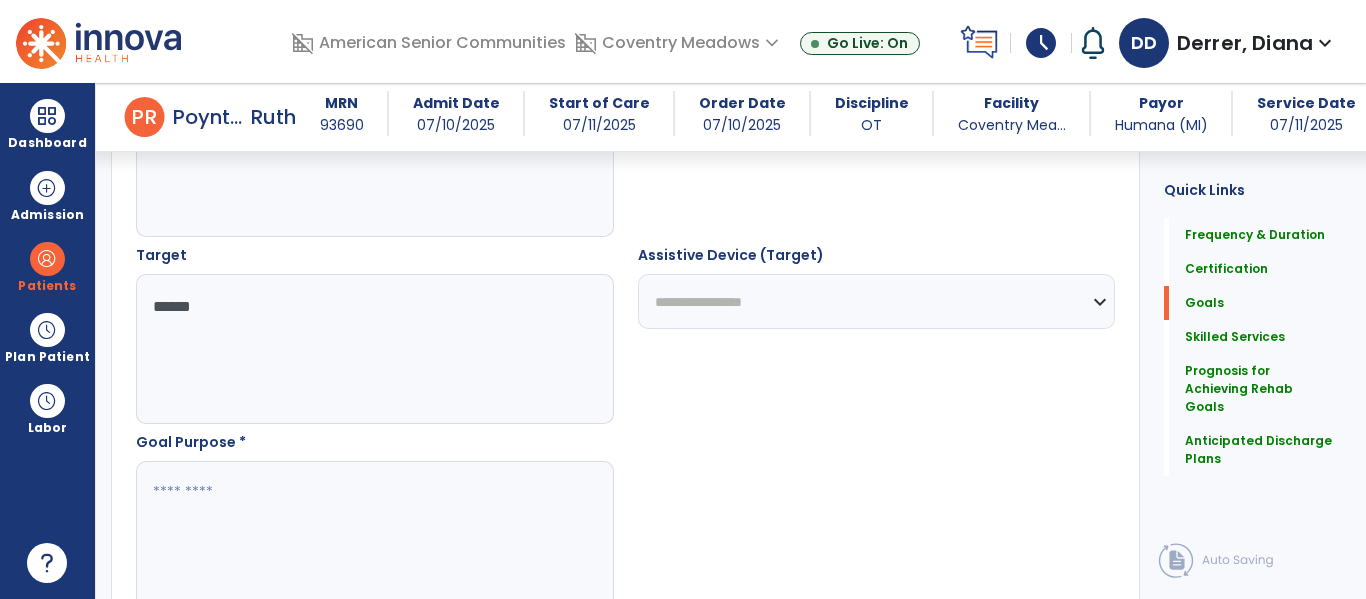 type on "***" 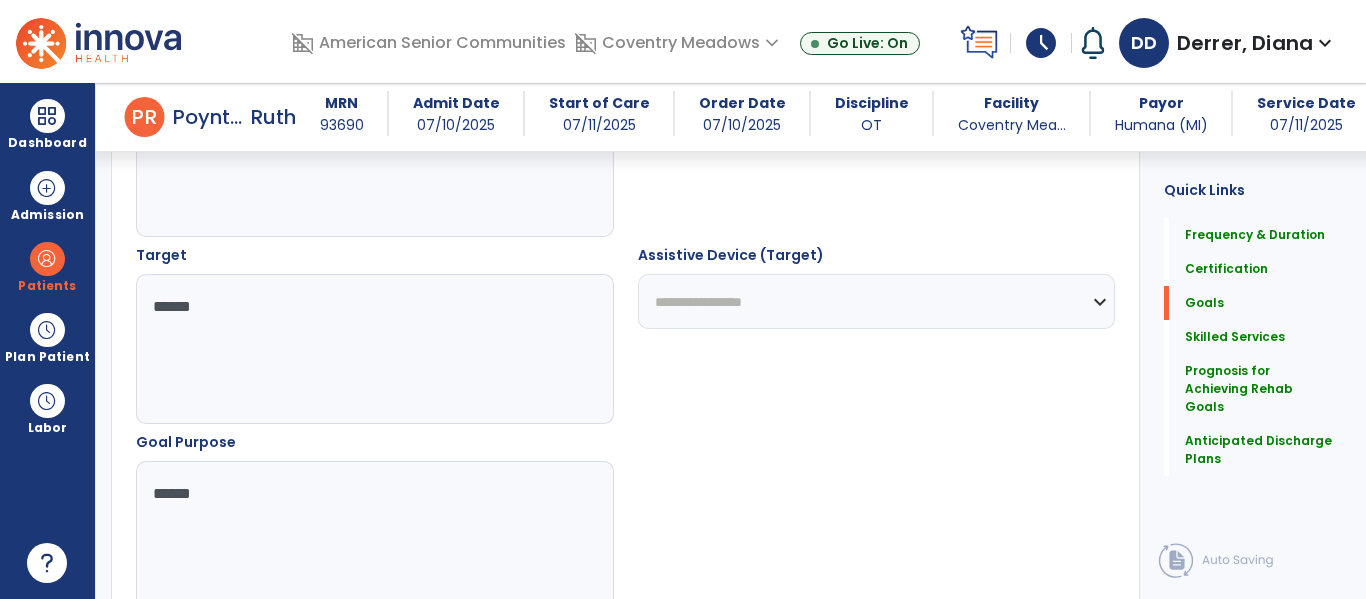 type on "*******" 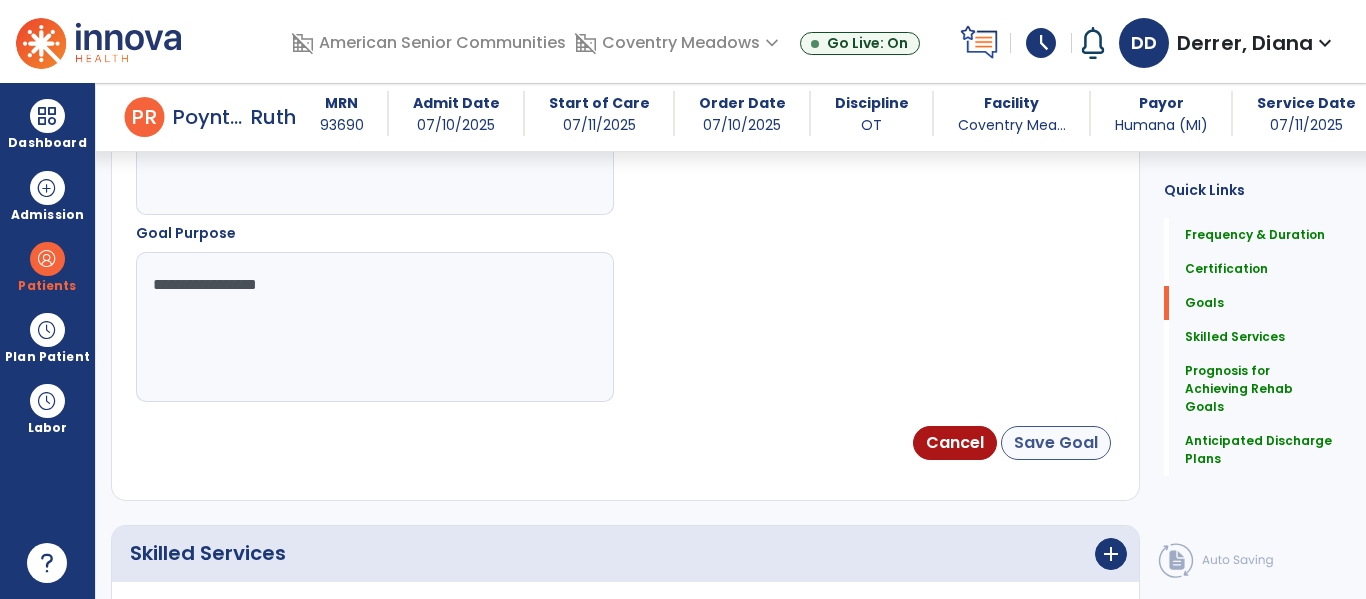 type on "**********" 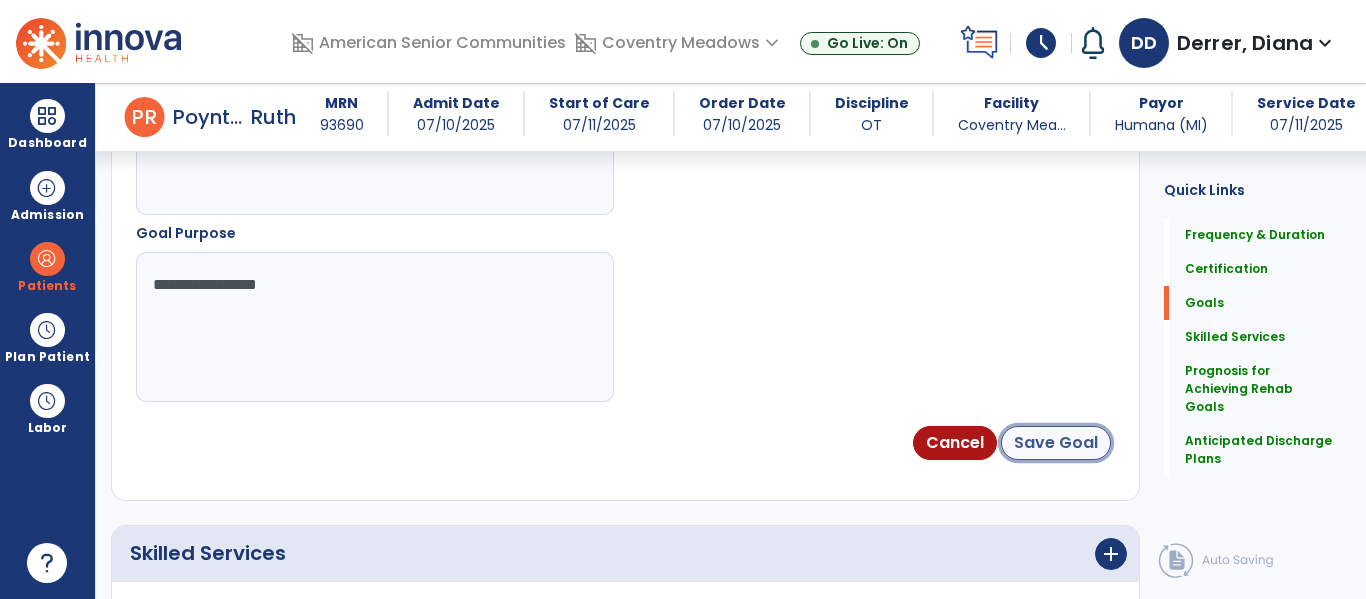 click on "Save Goal" at bounding box center (1056, 443) 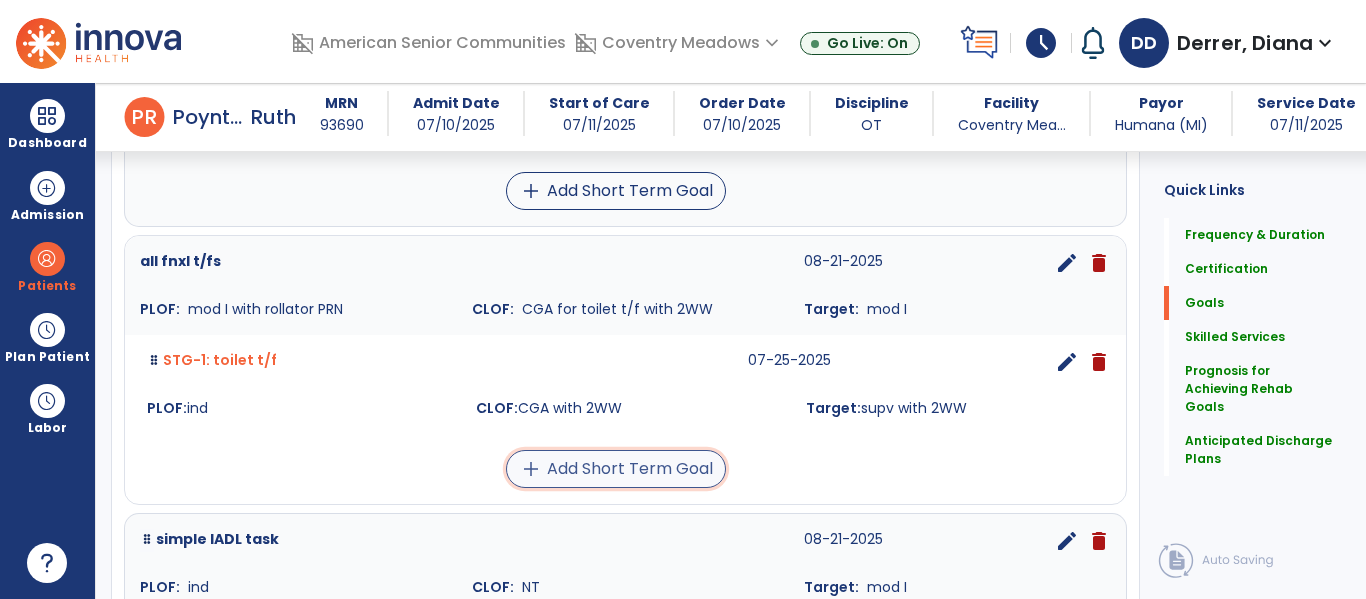 click on "add  Add Short Term Goal" at bounding box center [616, 469] 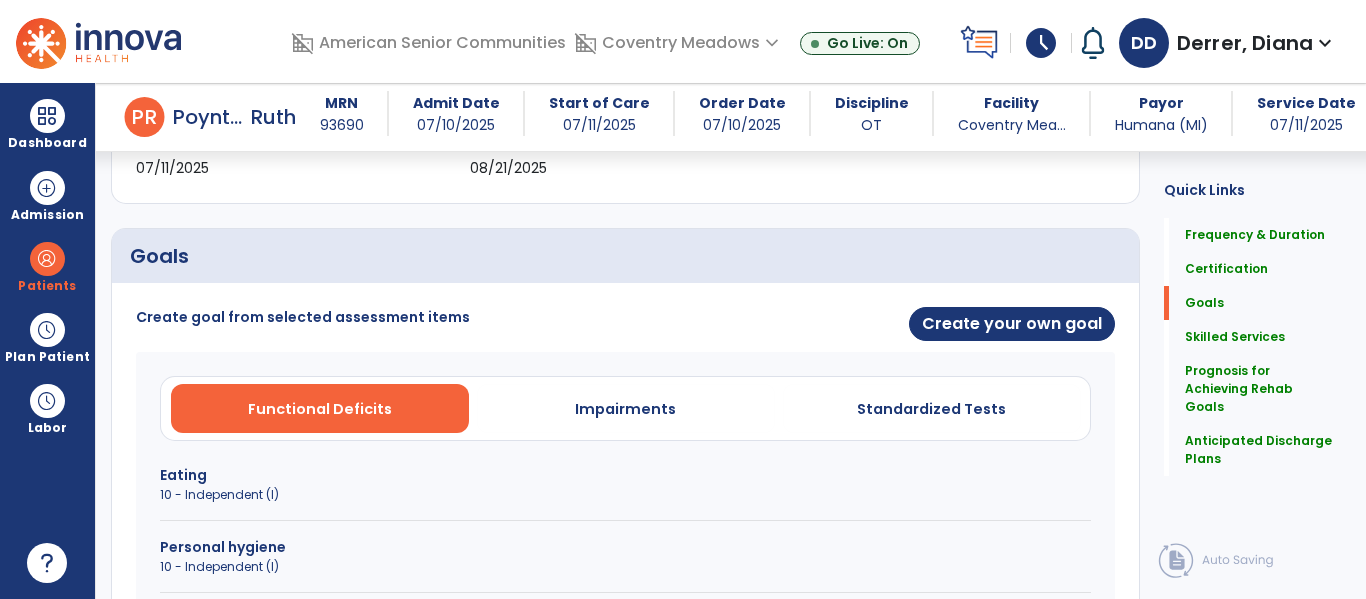 scroll, scrollTop: 376, scrollLeft: 0, axis: vertical 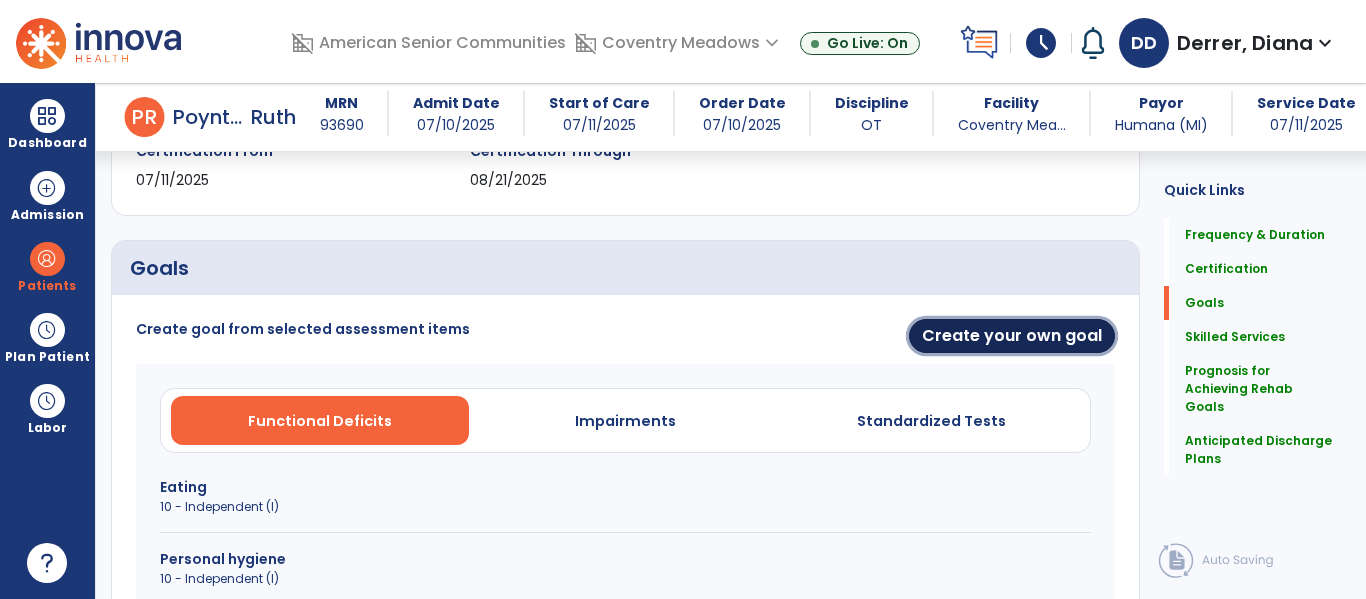 click on "Create your own goal" at bounding box center [1012, 336] 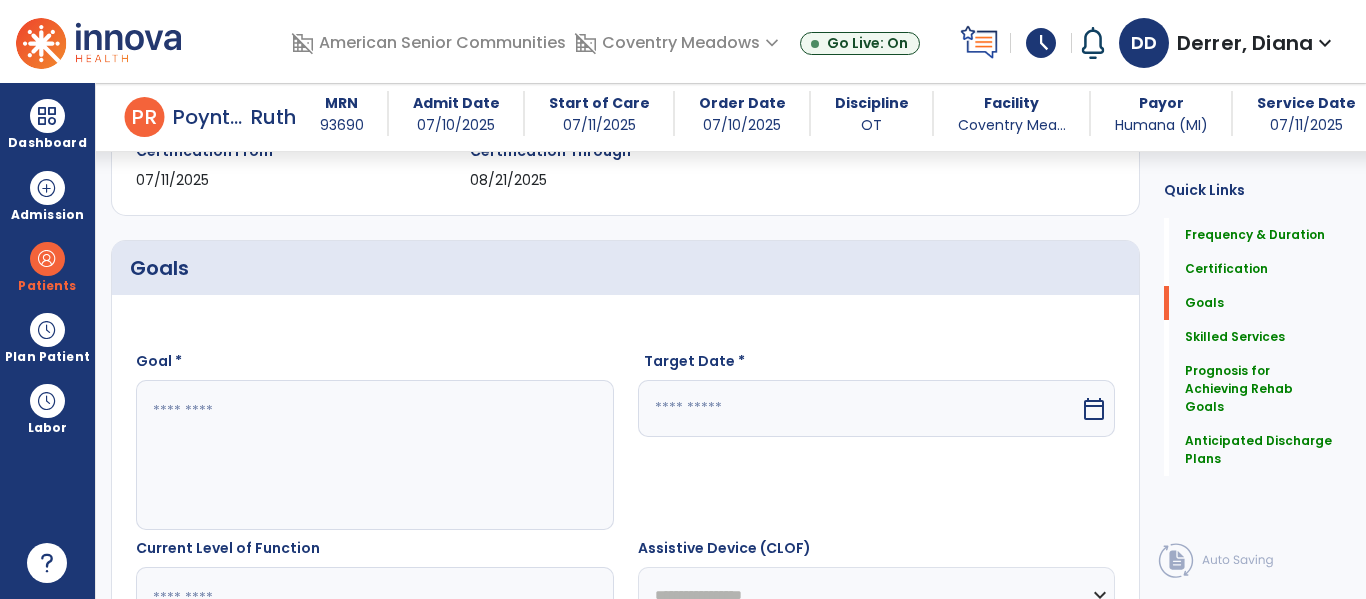 click at bounding box center [374, 455] 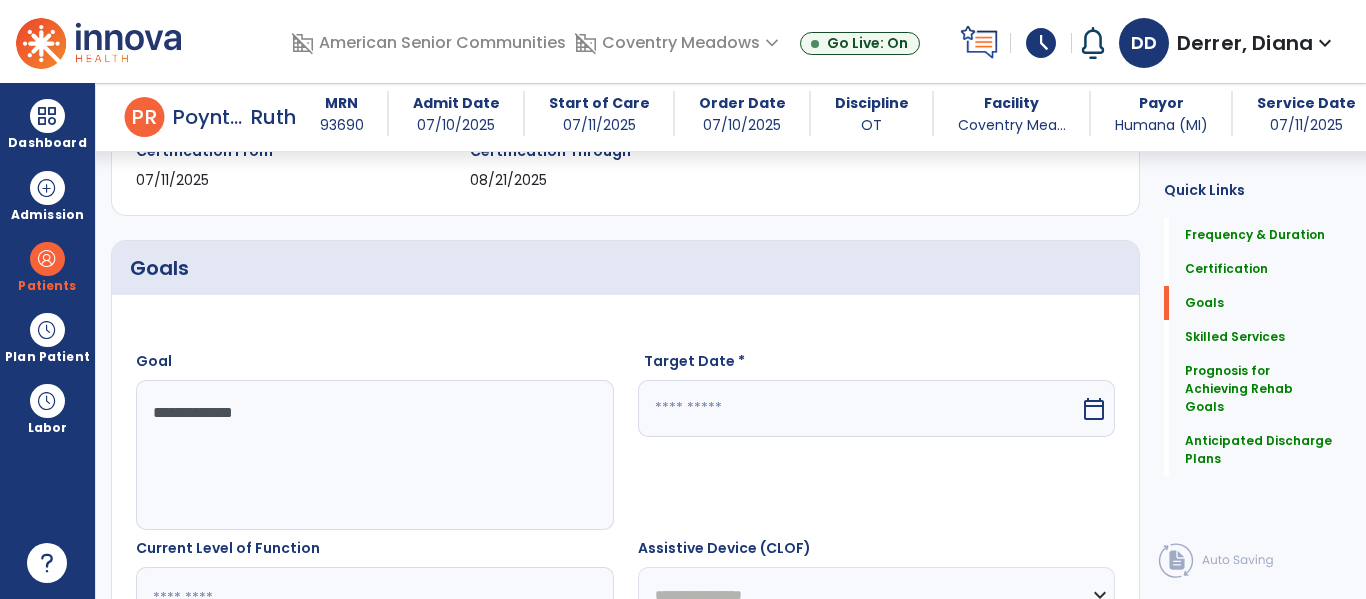 type on "**********" 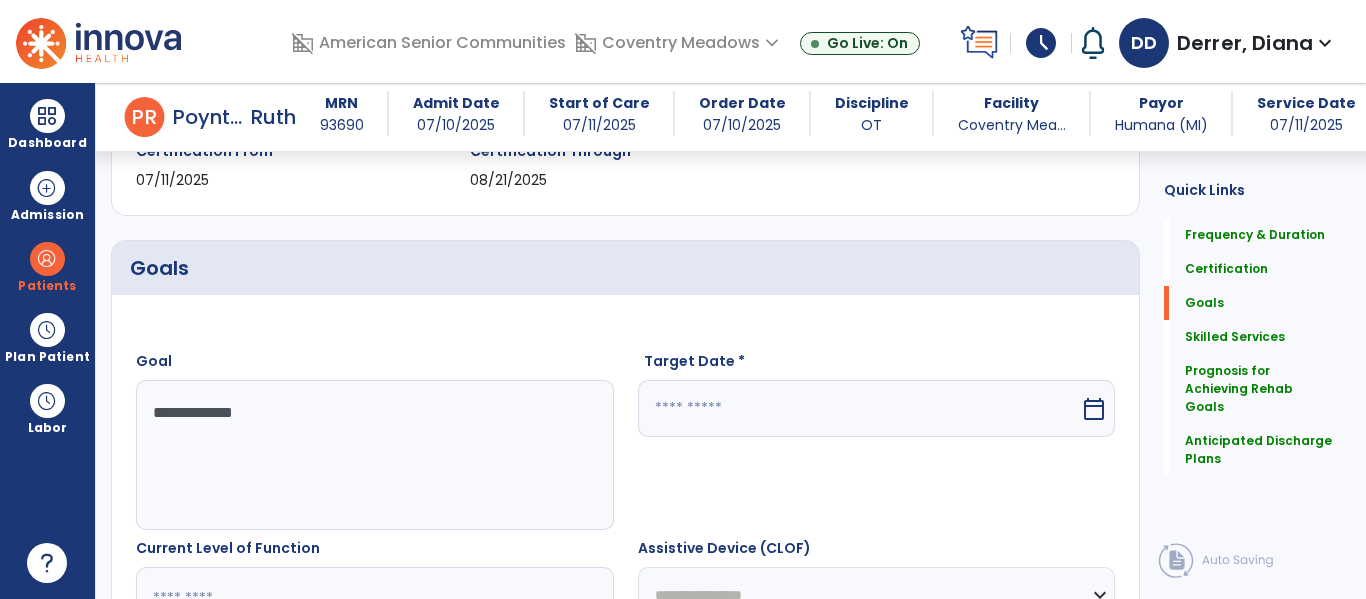 click at bounding box center [859, 408] 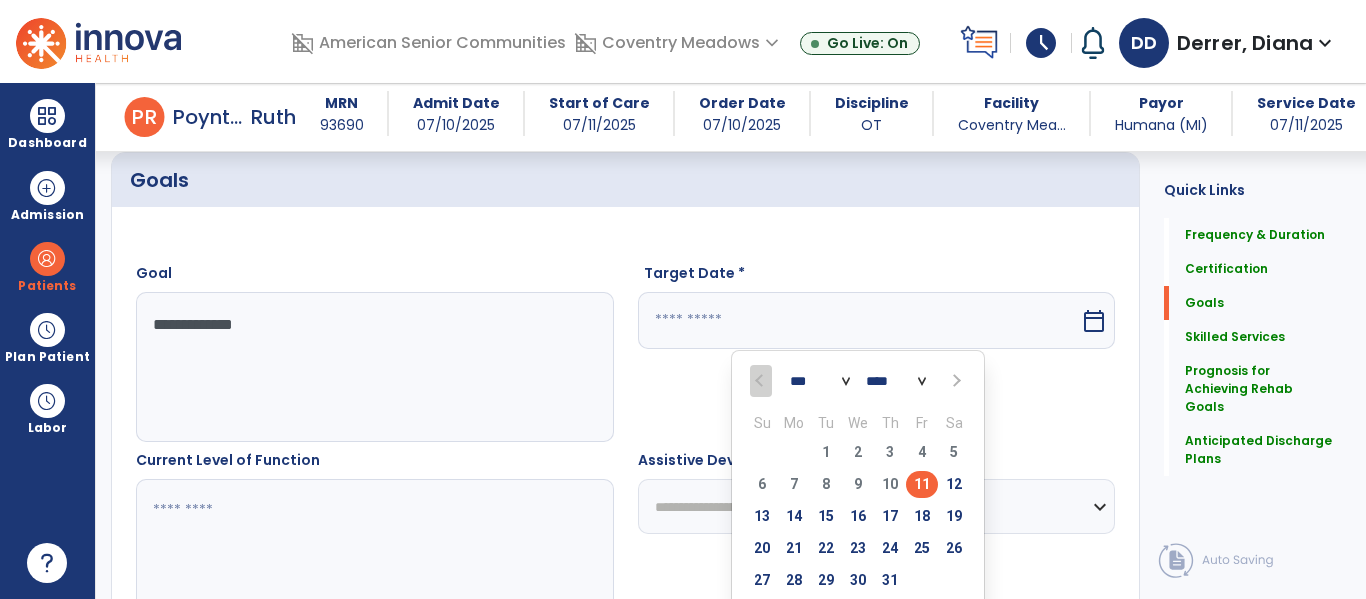 scroll, scrollTop: 491, scrollLeft: 0, axis: vertical 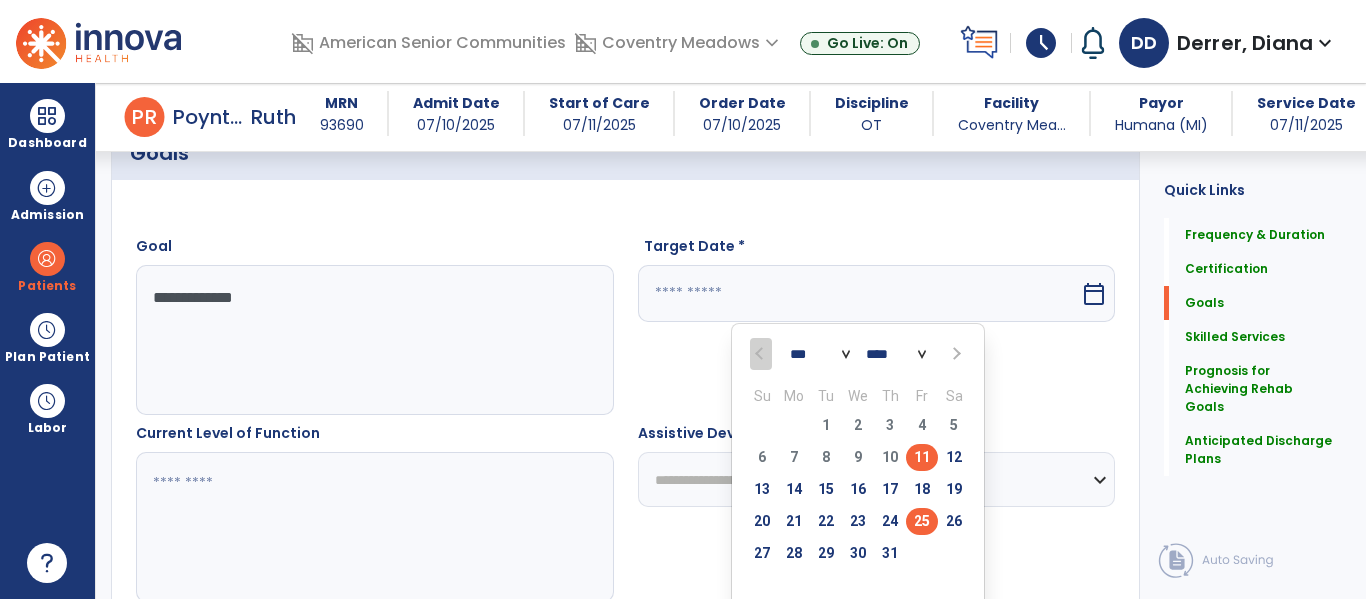 click on "25" at bounding box center (922, 521) 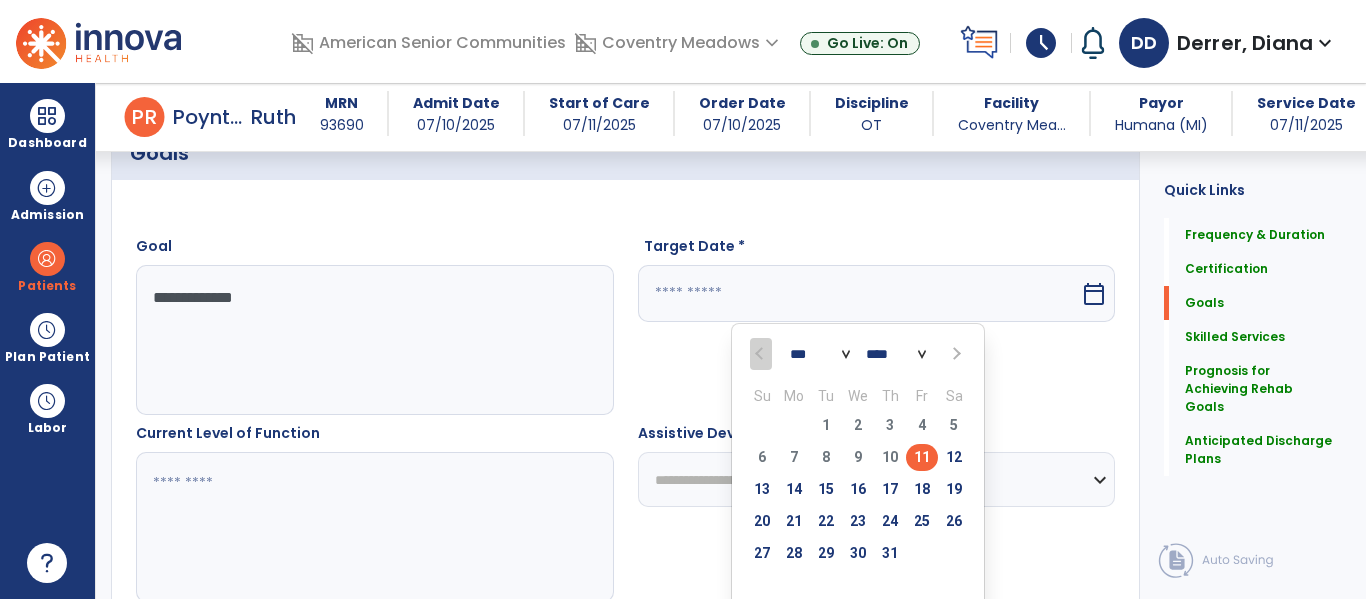 type on "*********" 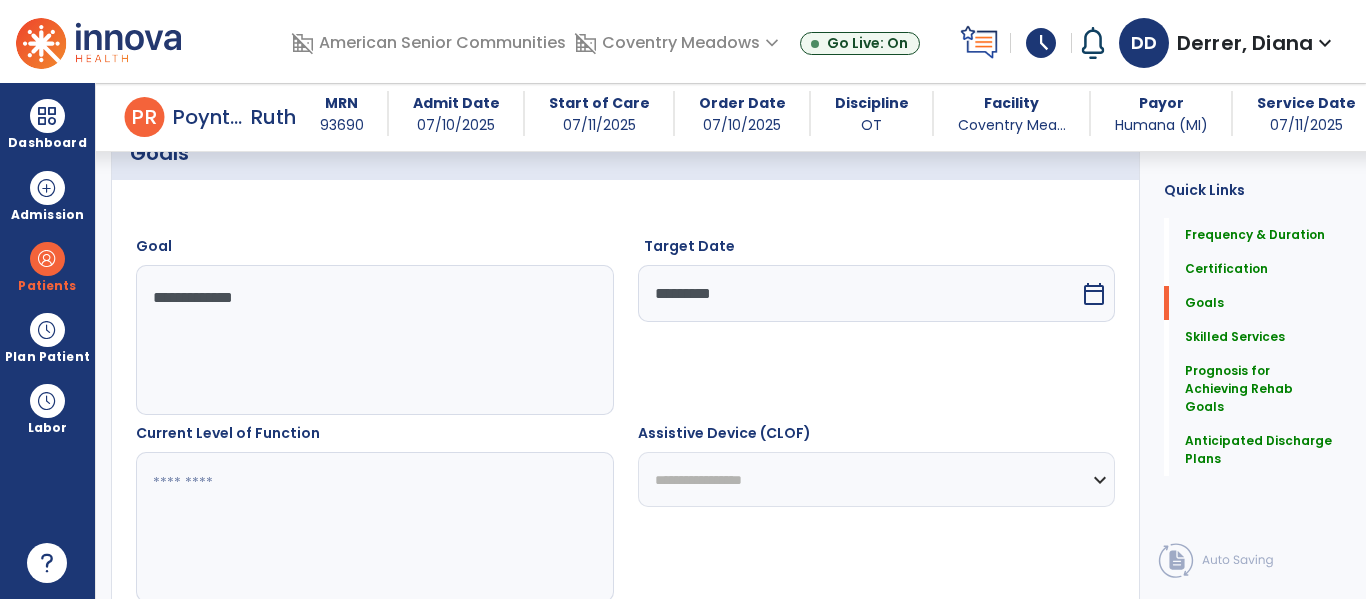 click at bounding box center [374, 527] 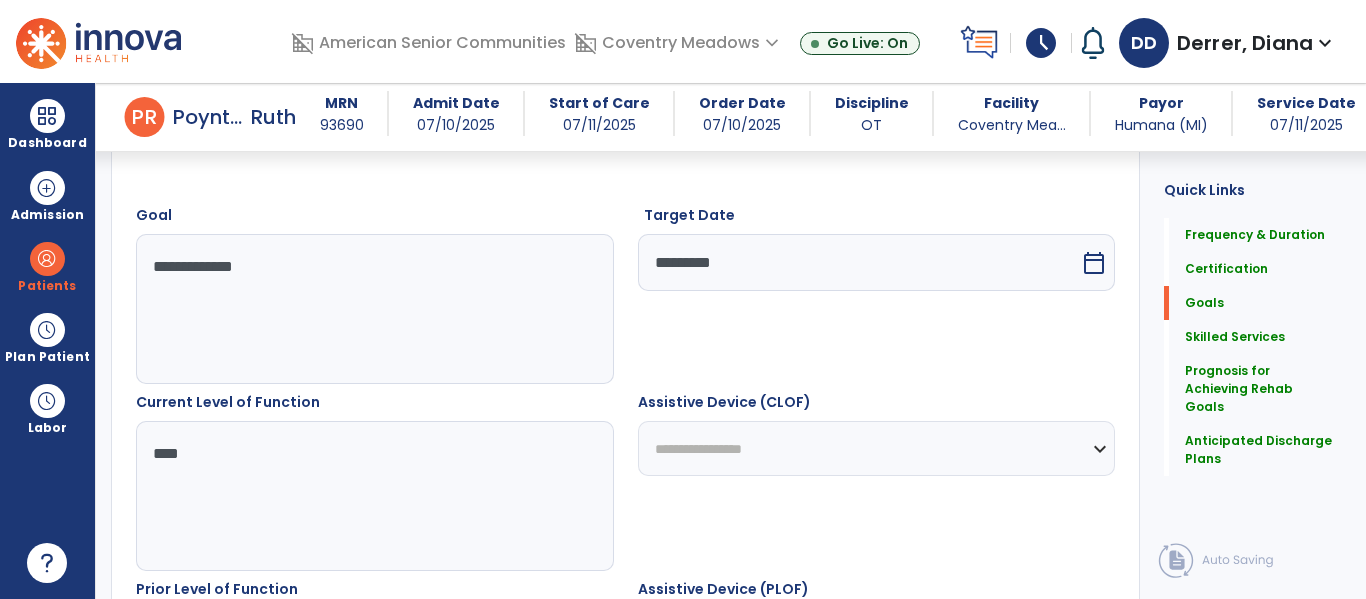 scroll, scrollTop: 578, scrollLeft: 0, axis: vertical 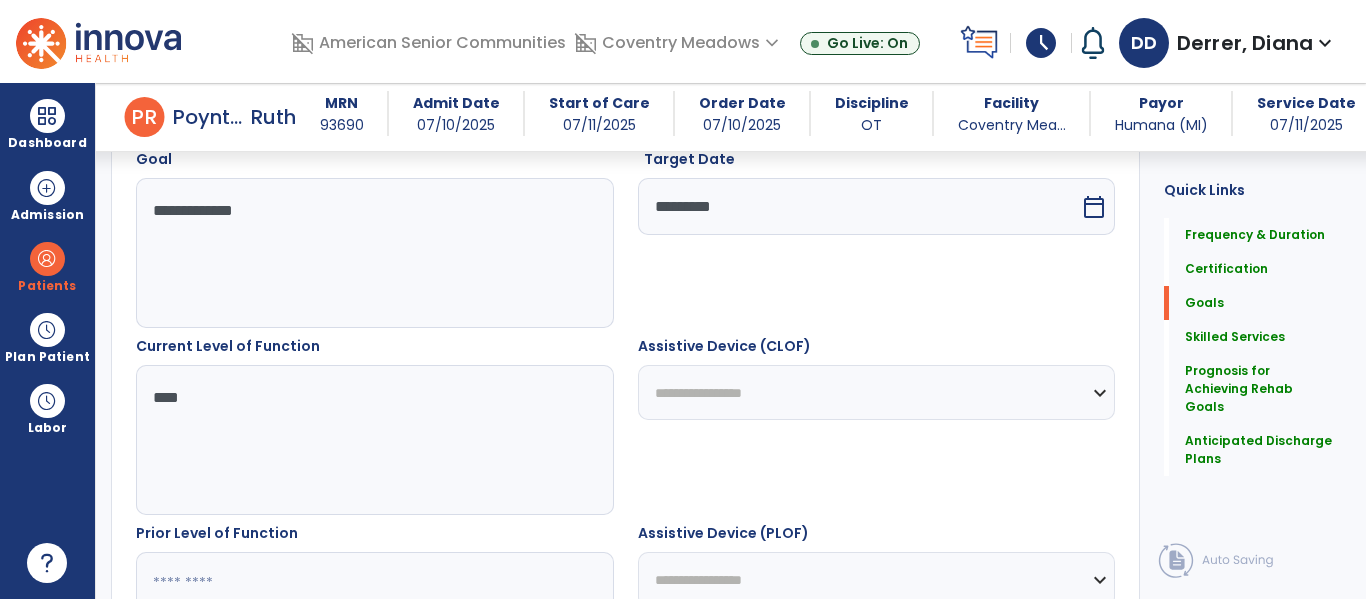 drag, startPoint x: 172, startPoint y: 394, endPoint x: 124, endPoint y: 389, distance: 48.259712 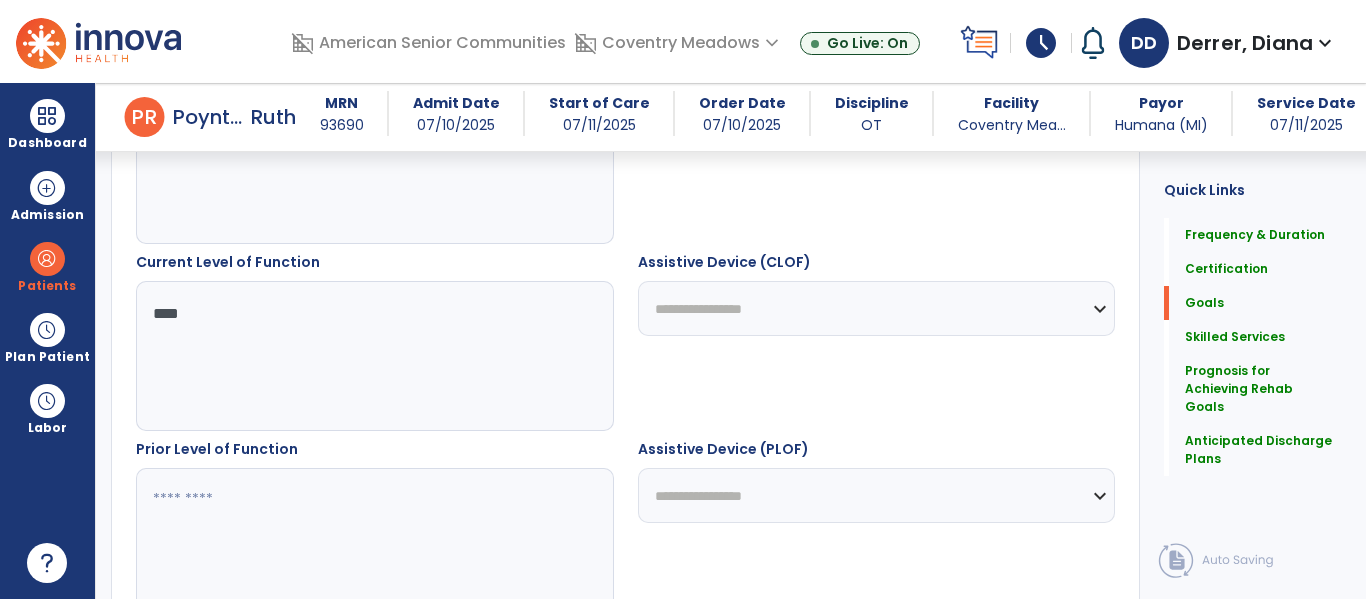 type on "****" 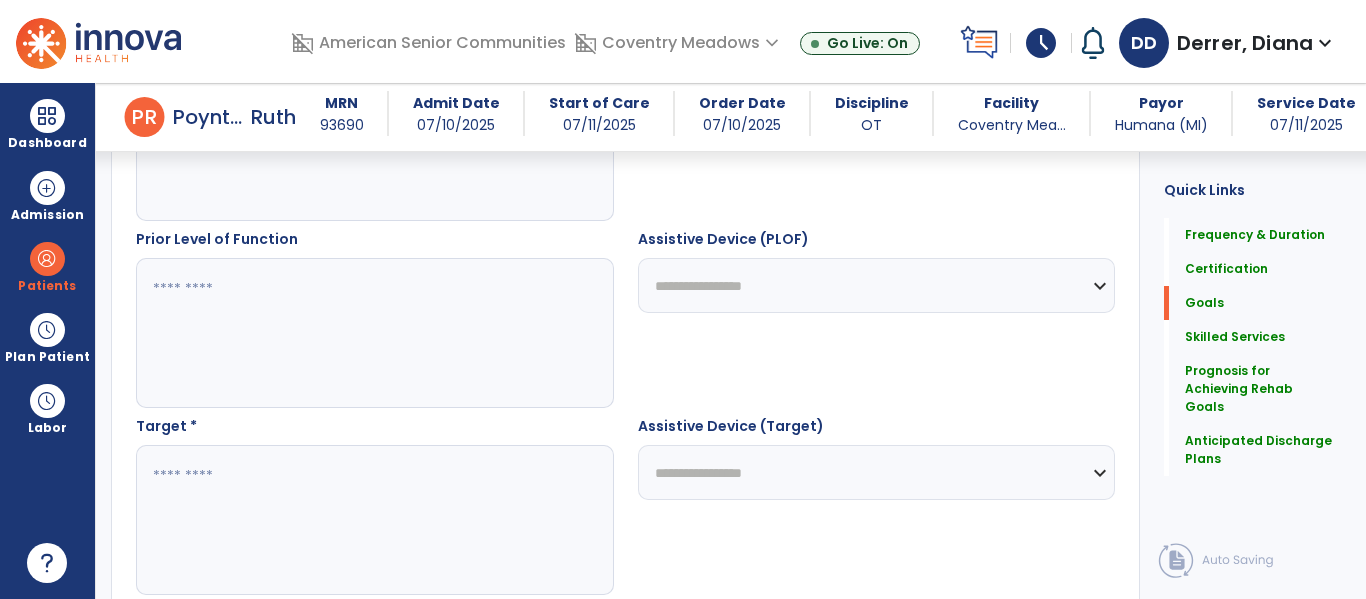 scroll, scrollTop: 874, scrollLeft: 0, axis: vertical 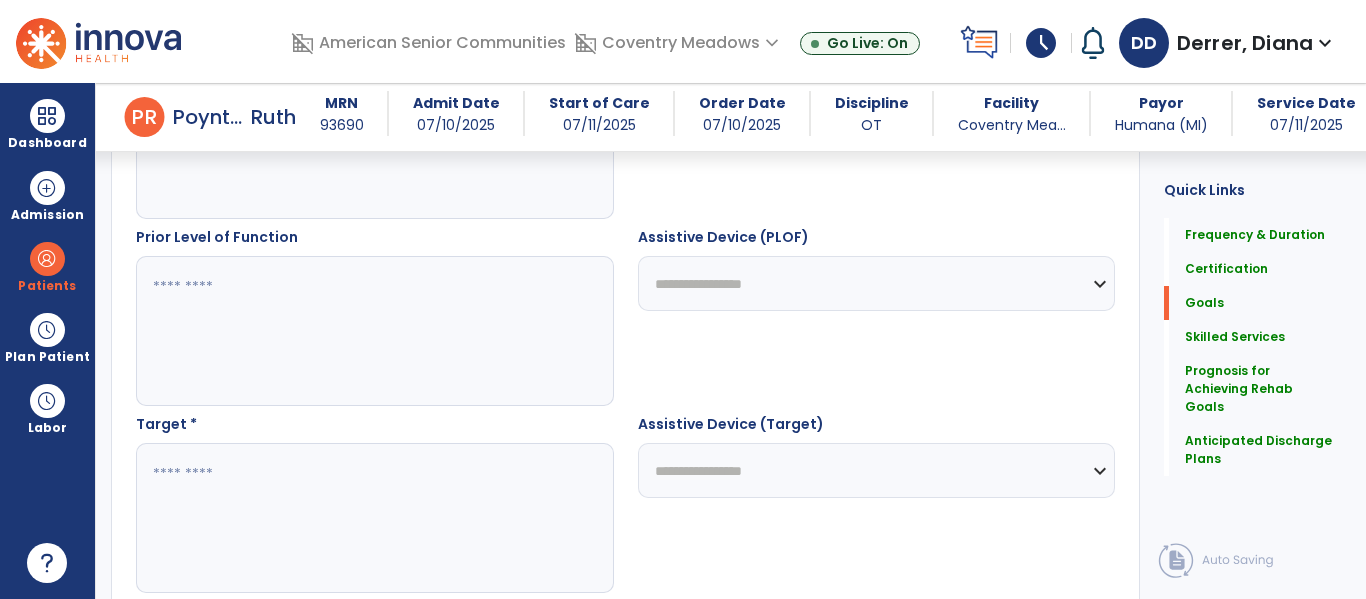 click at bounding box center (374, 518) 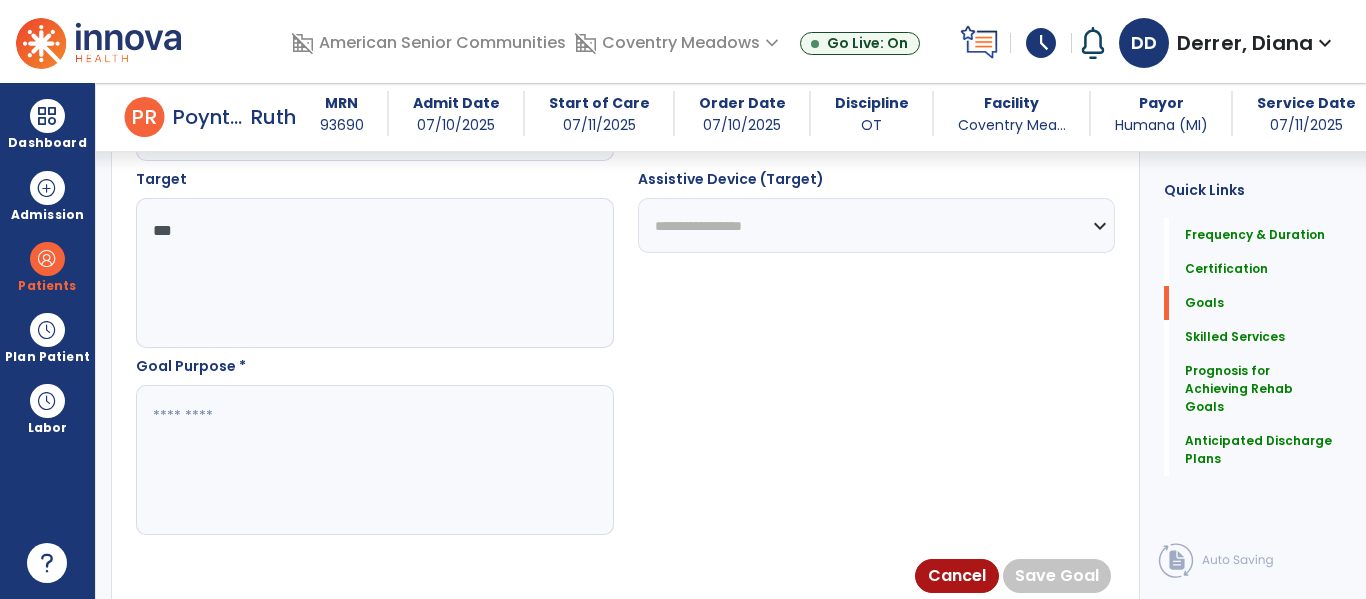 scroll, scrollTop: 1120, scrollLeft: 0, axis: vertical 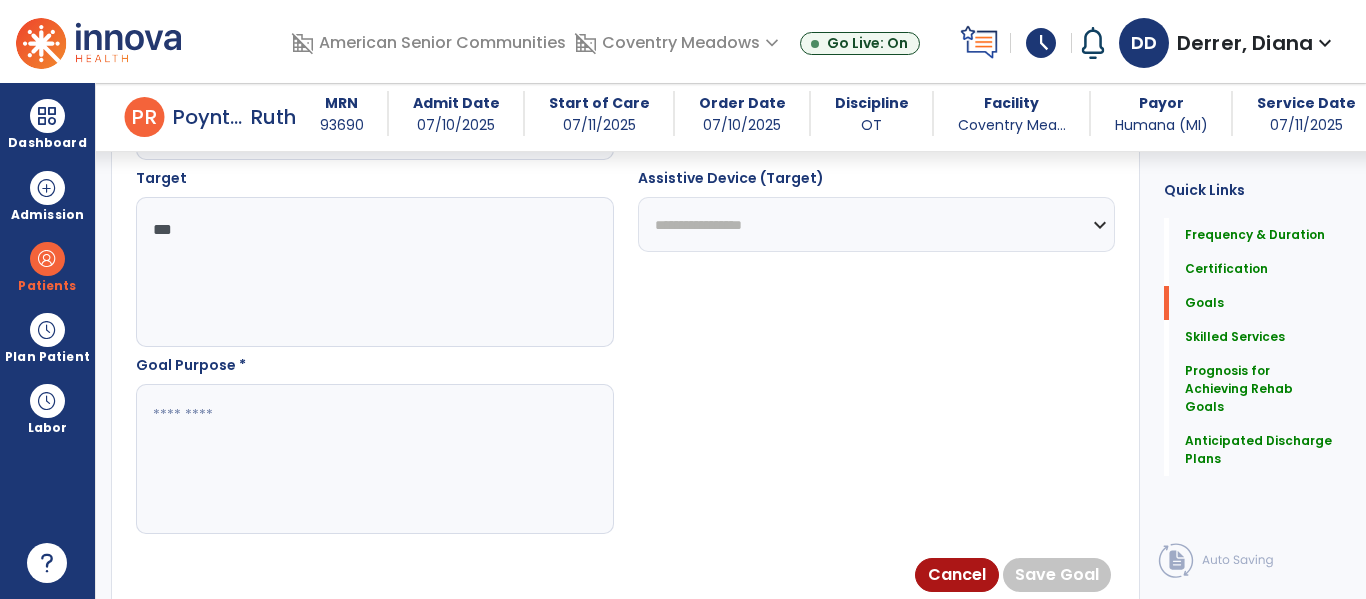 type on "***" 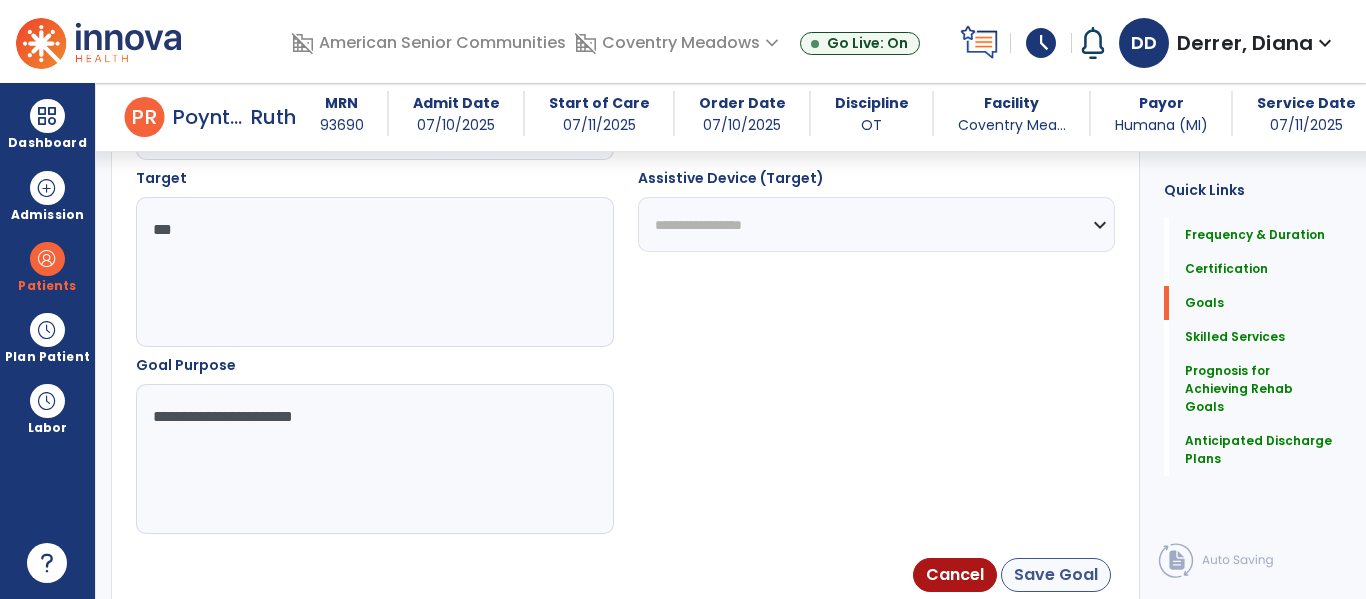 type on "**********" 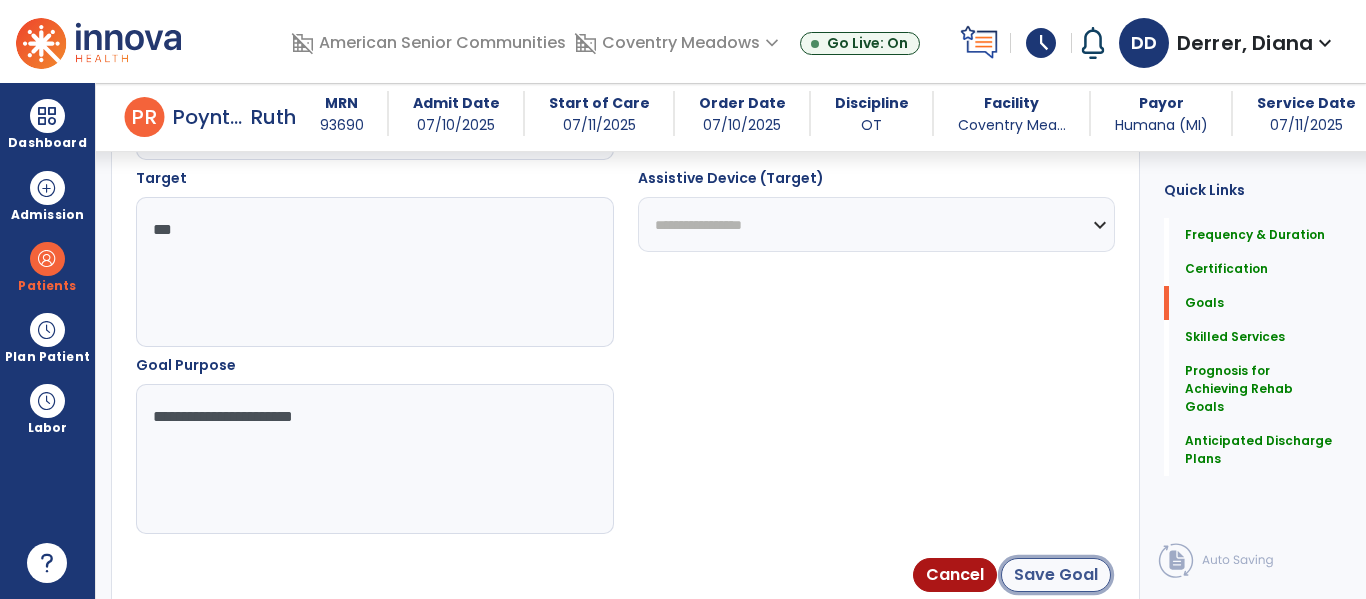 click on "Save Goal" at bounding box center (1056, 575) 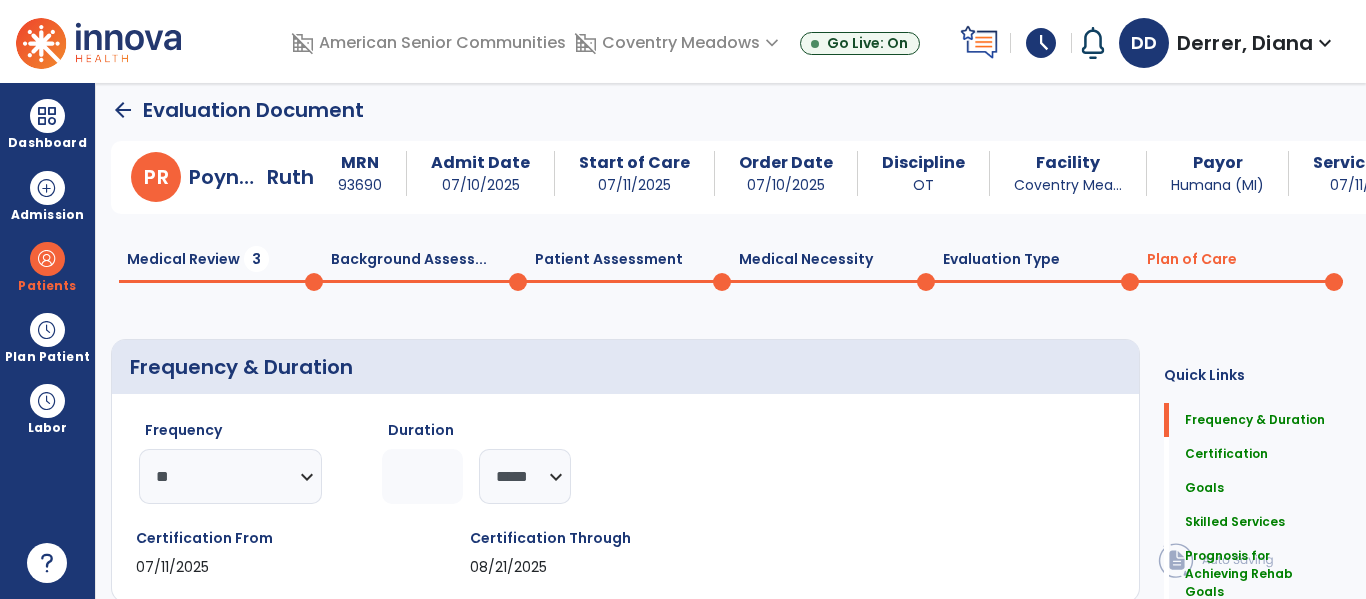 scroll, scrollTop: 0, scrollLeft: 0, axis: both 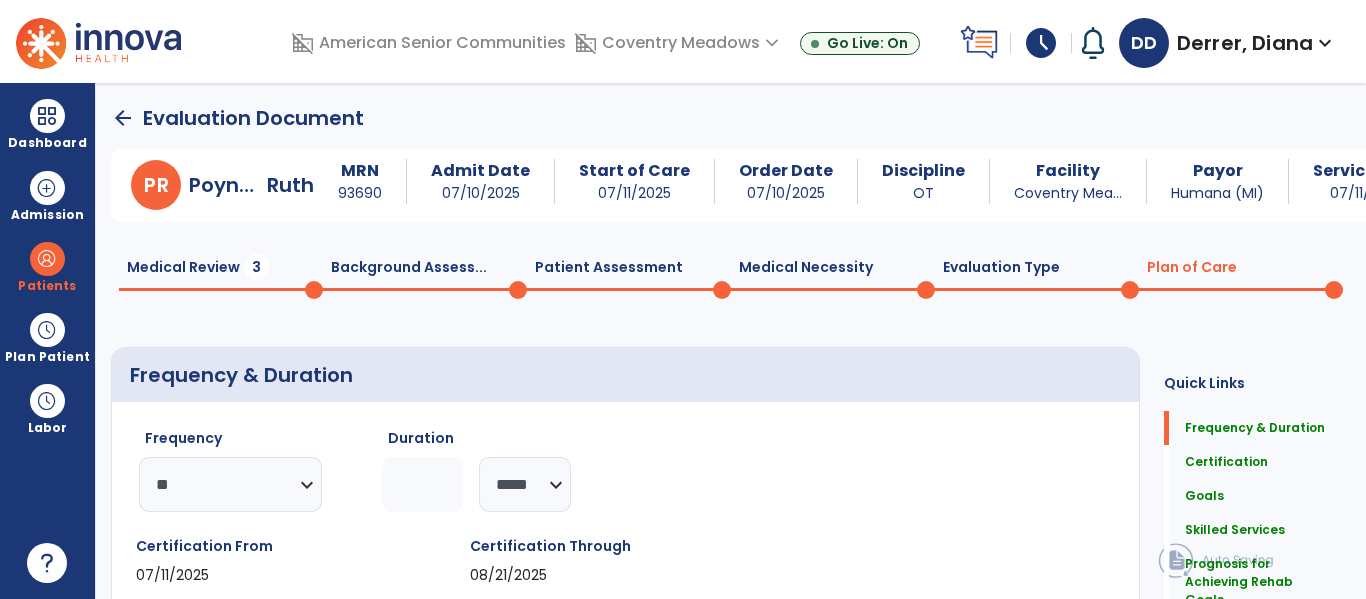 click on "Patient Assessment  0" 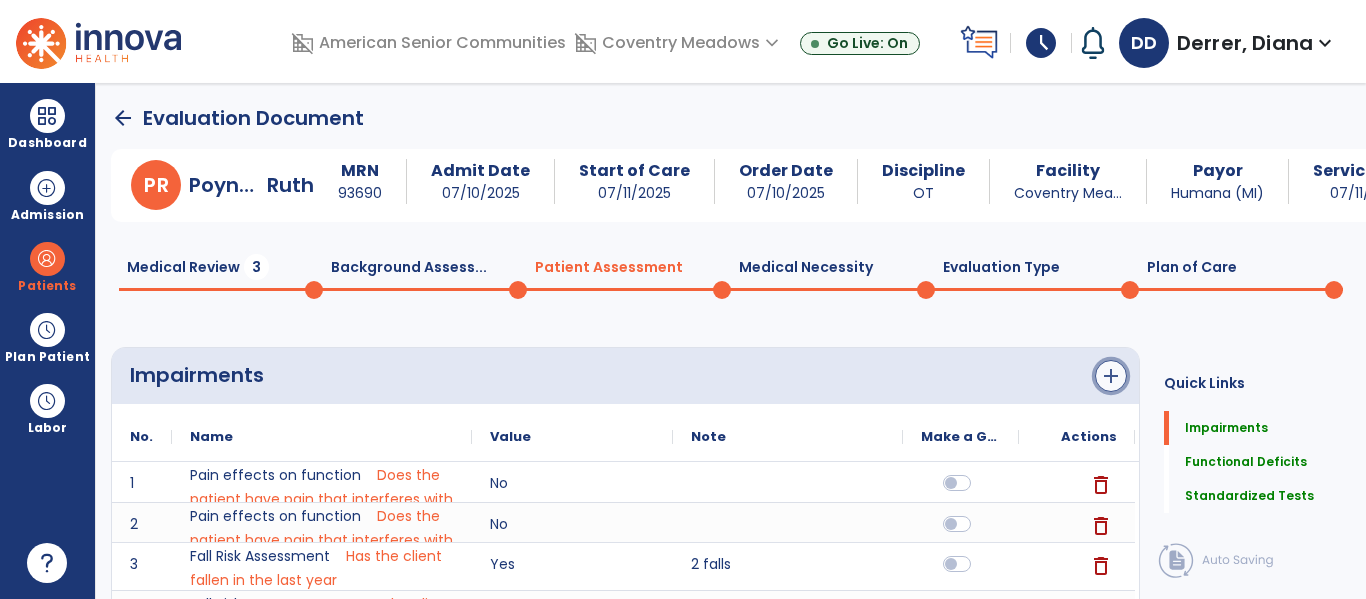 click on "add" 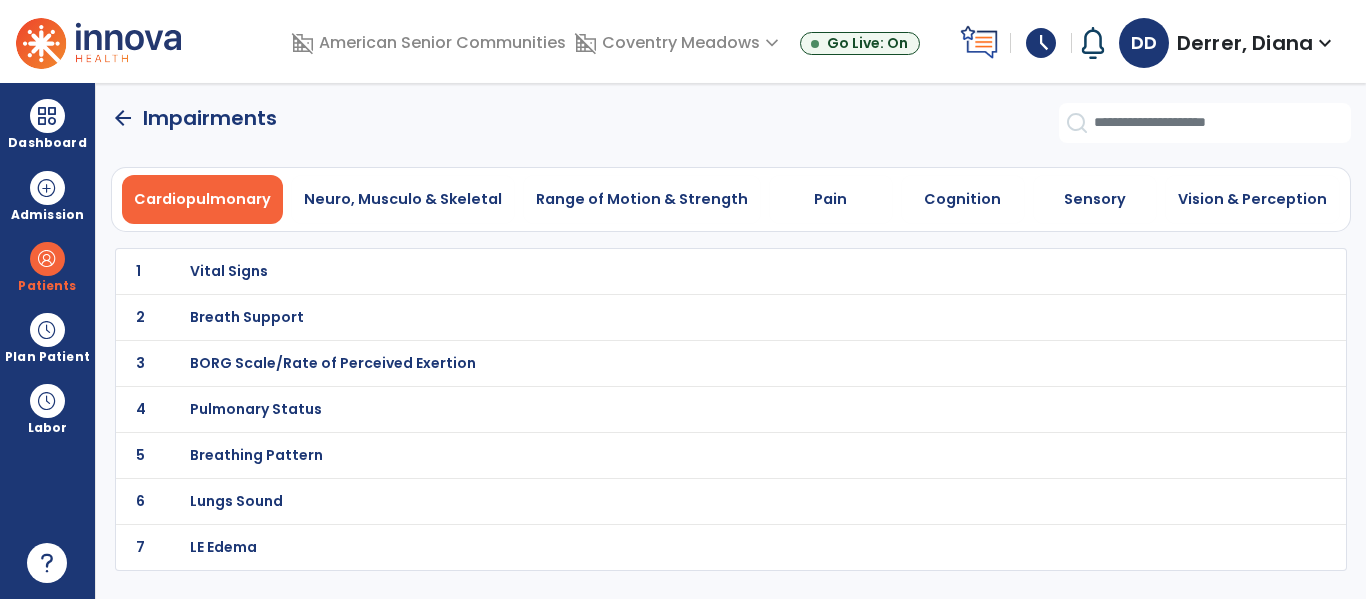 click on "Range of Motion & Strength" at bounding box center [642, 199] 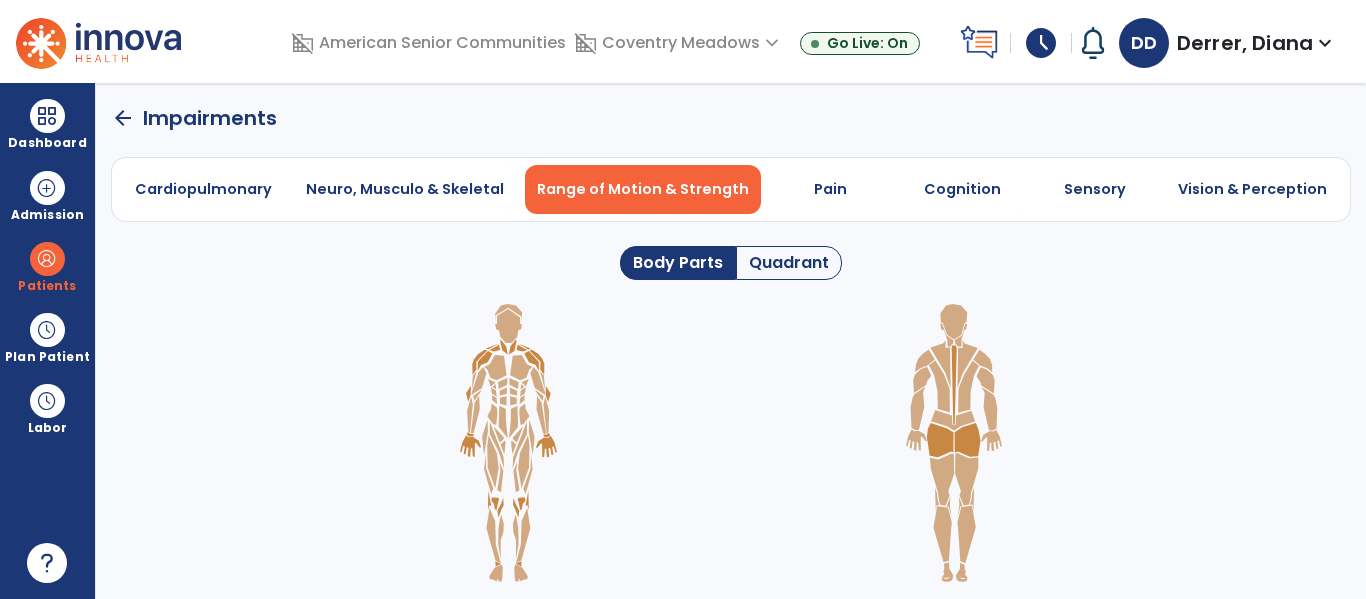 click on "Quadrant" 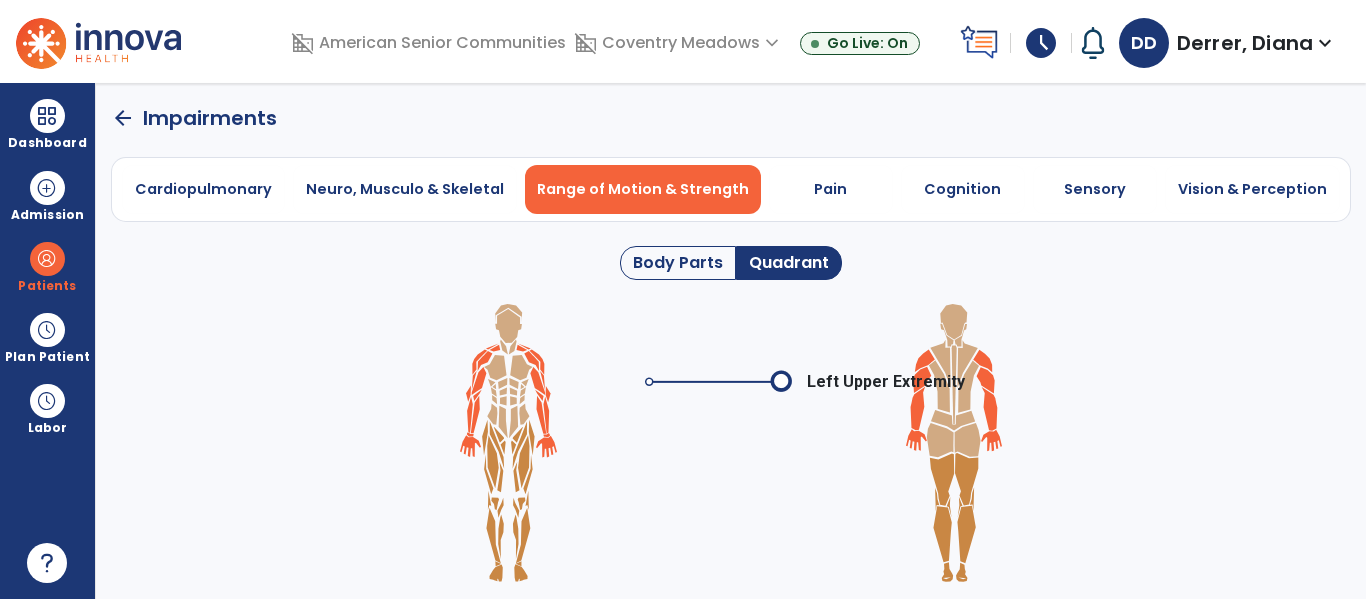 click 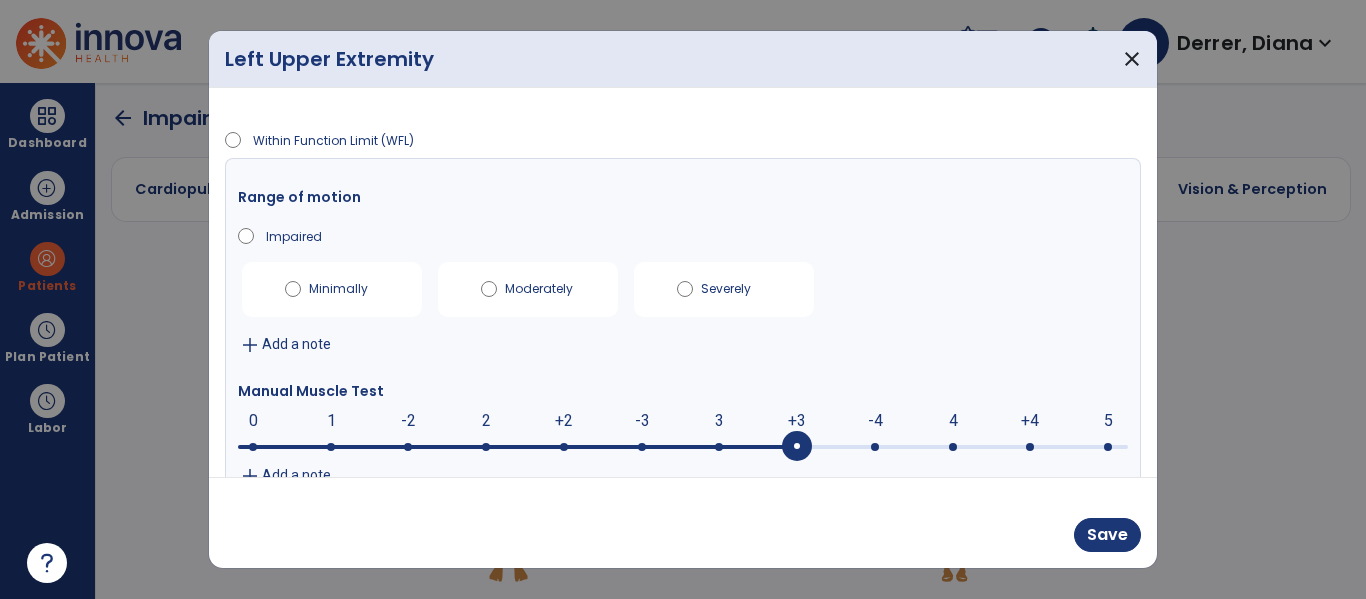 click at bounding box center [875, 447] 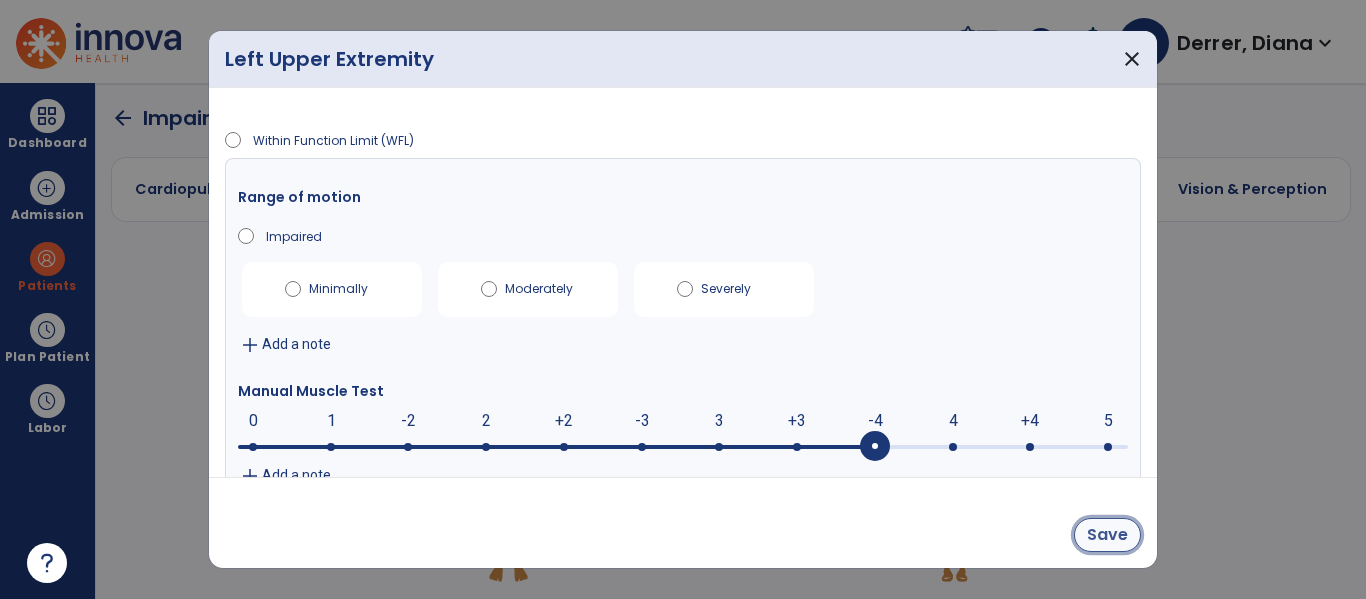 click on "Save" at bounding box center [1107, 535] 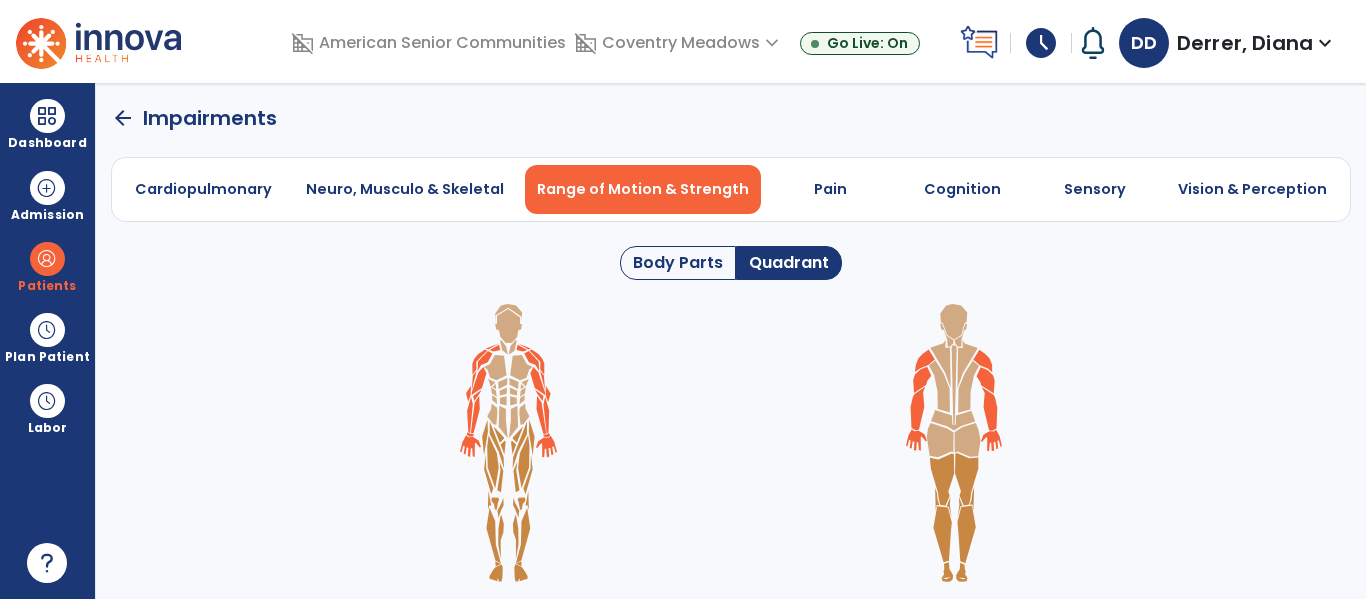 click 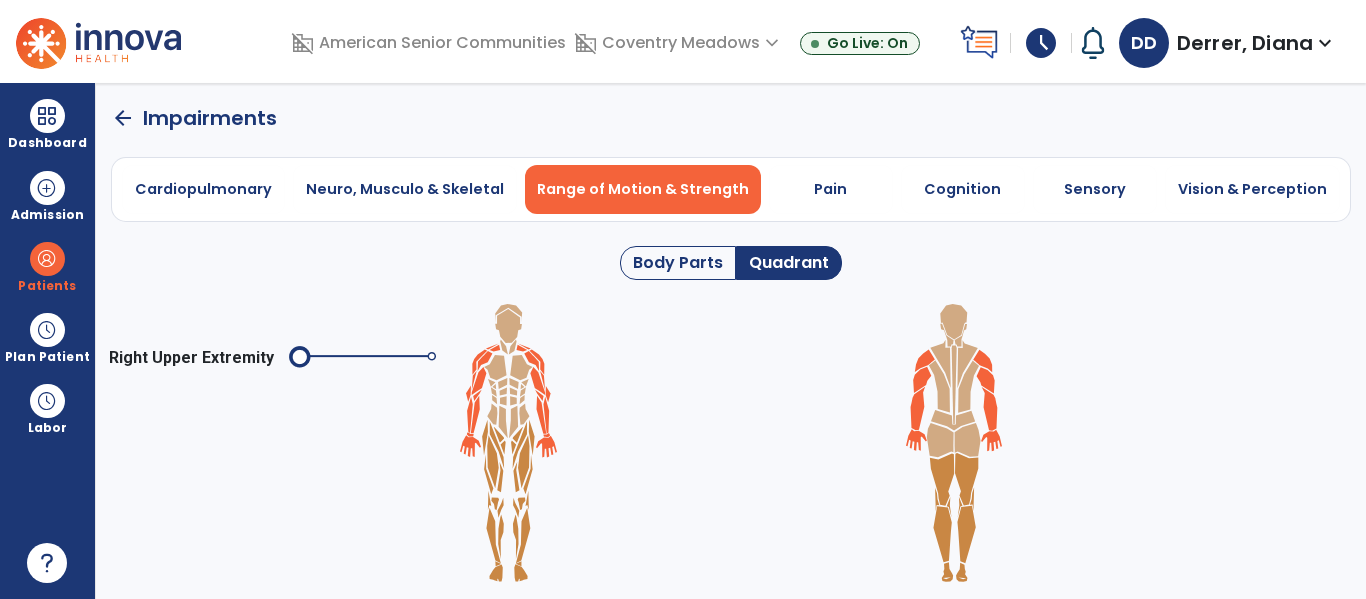 click 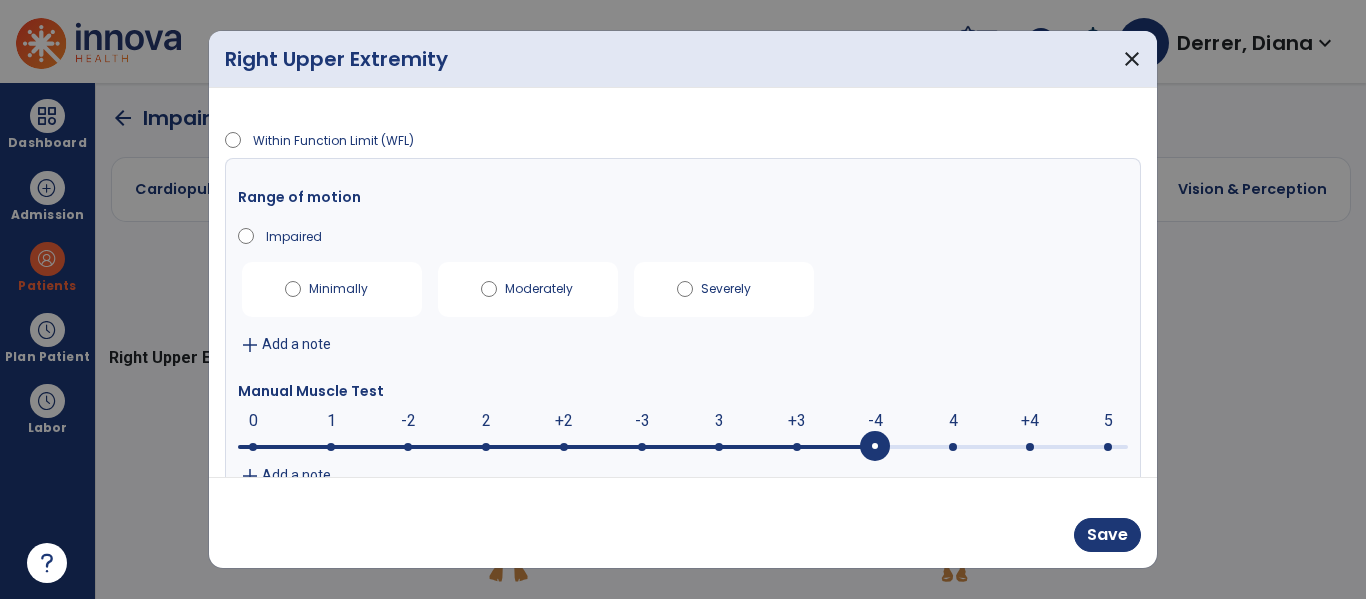 drag, startPoint x: 883, startPoint y: 434, endPoint x: 904, endPoint y: 456, distance: 30.413813 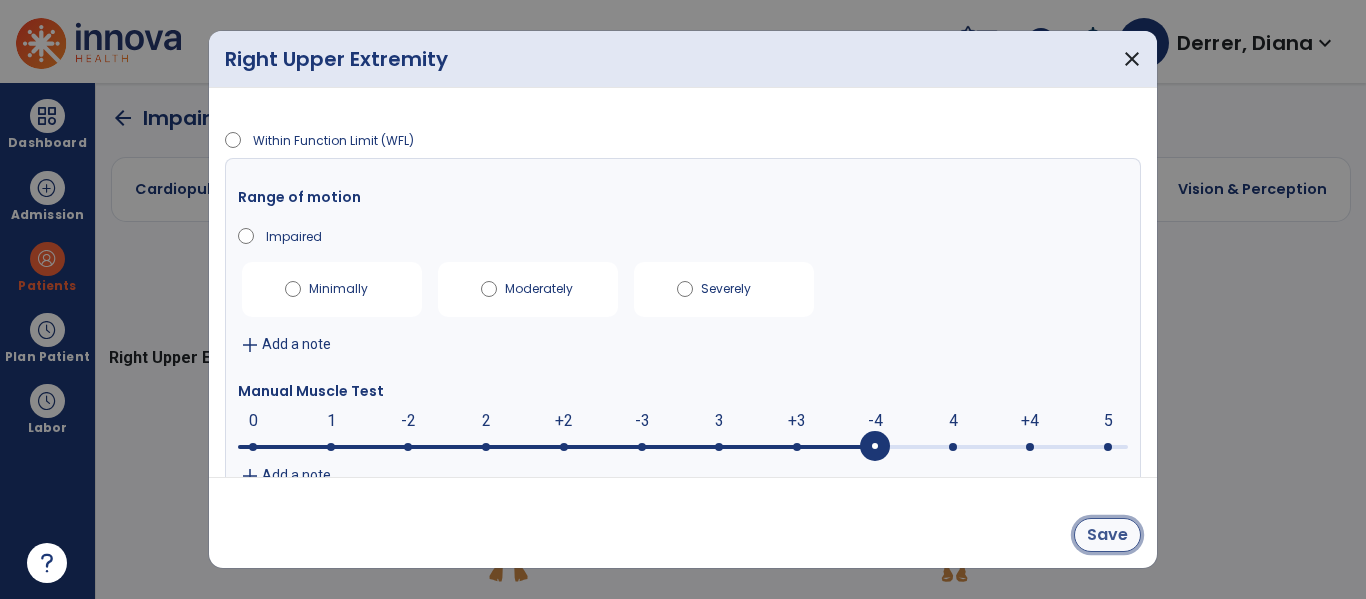 click on "Save" at bounding box center (1107, 535) 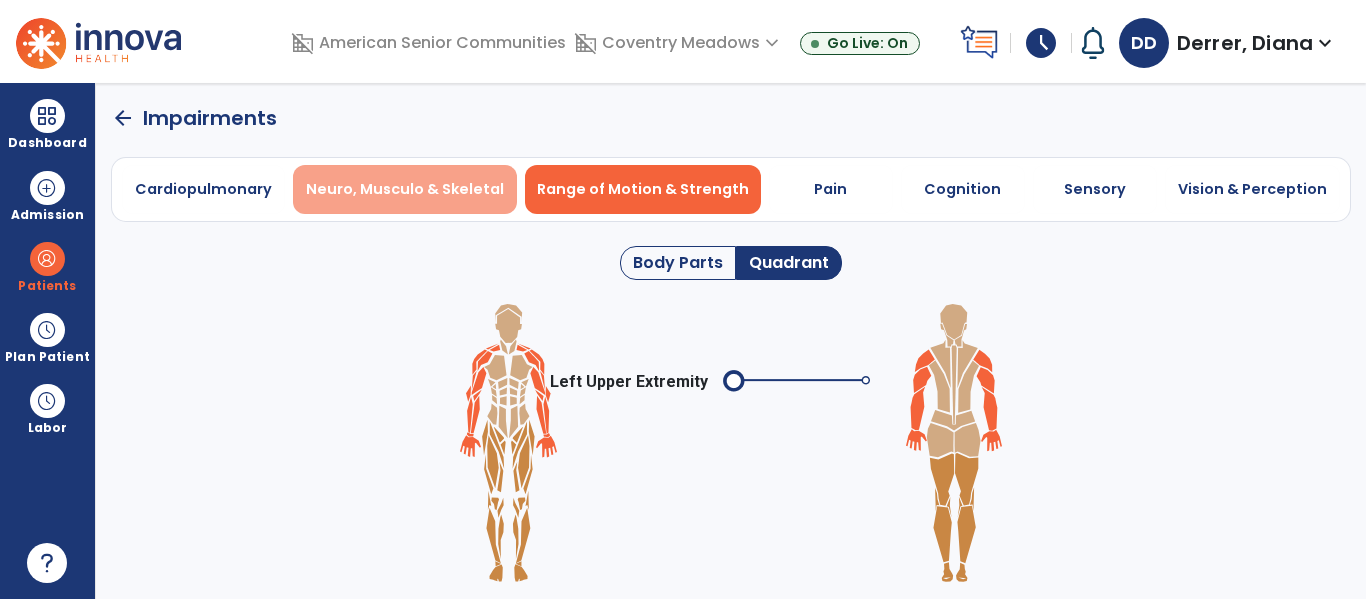 click on "Neuro, Musculo & Skeletal" at bounding box center (405, 189) 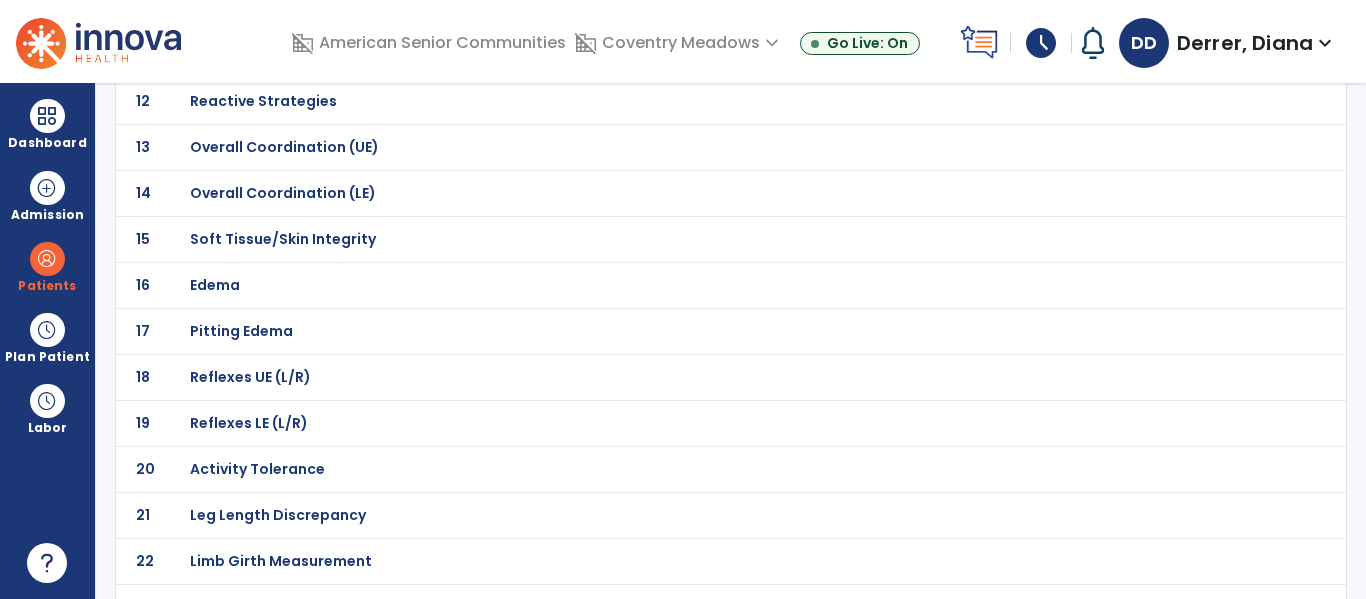 scroll, scrollTop: 708, scrollLeft: 0, axis: vertical 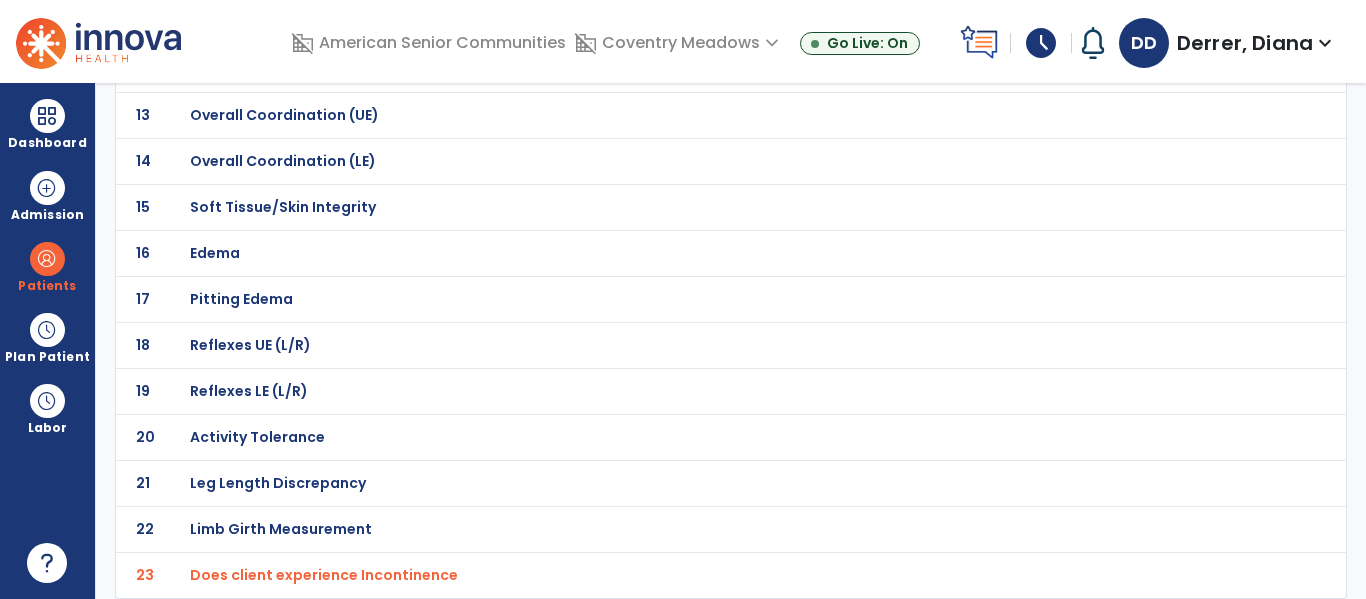 click on "Activity Tolerance" at bounding box center (261, -437) 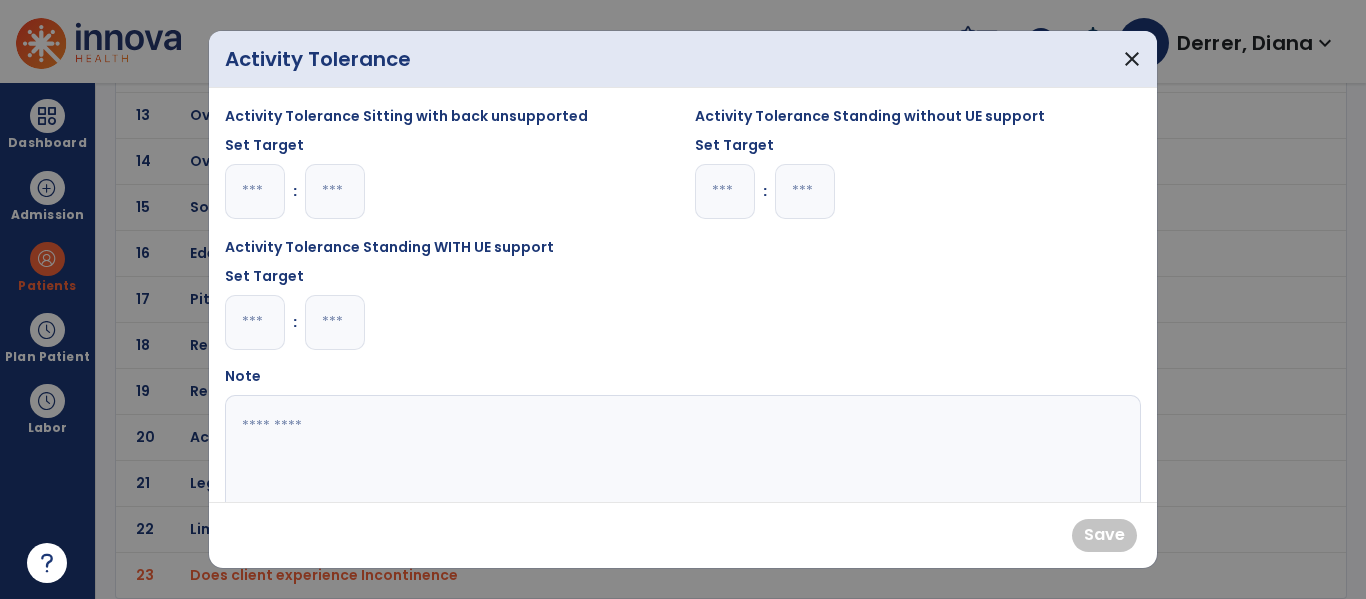 click at bounding box center [255, 322] 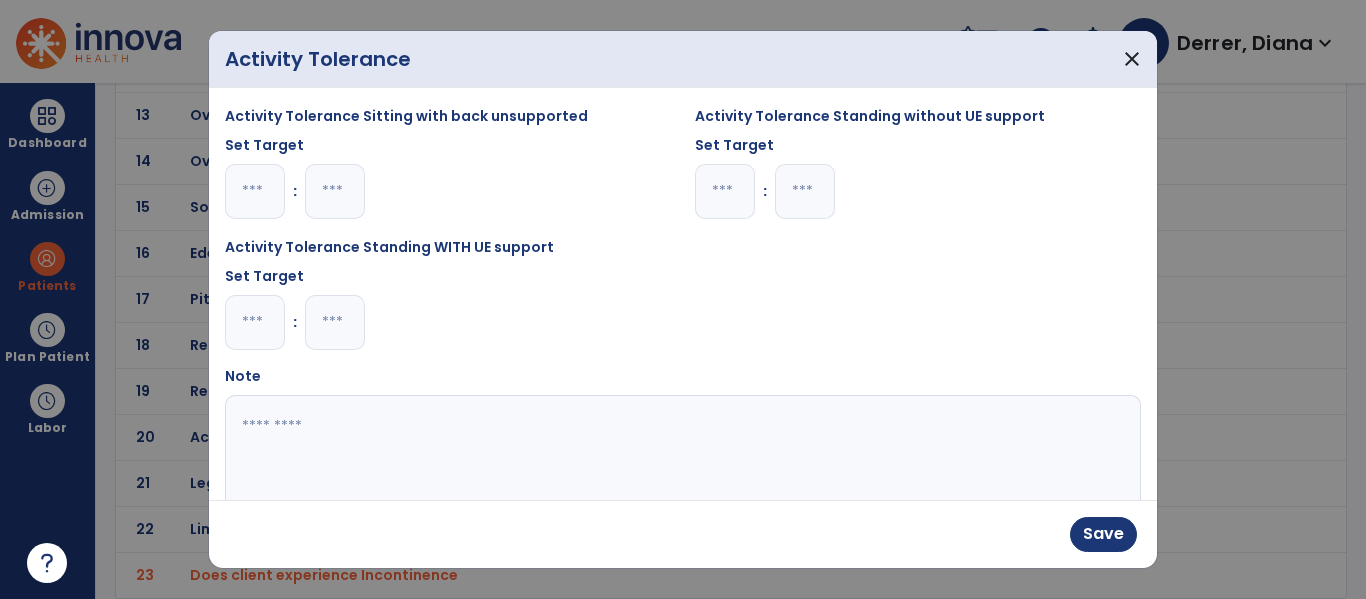 type on "*" 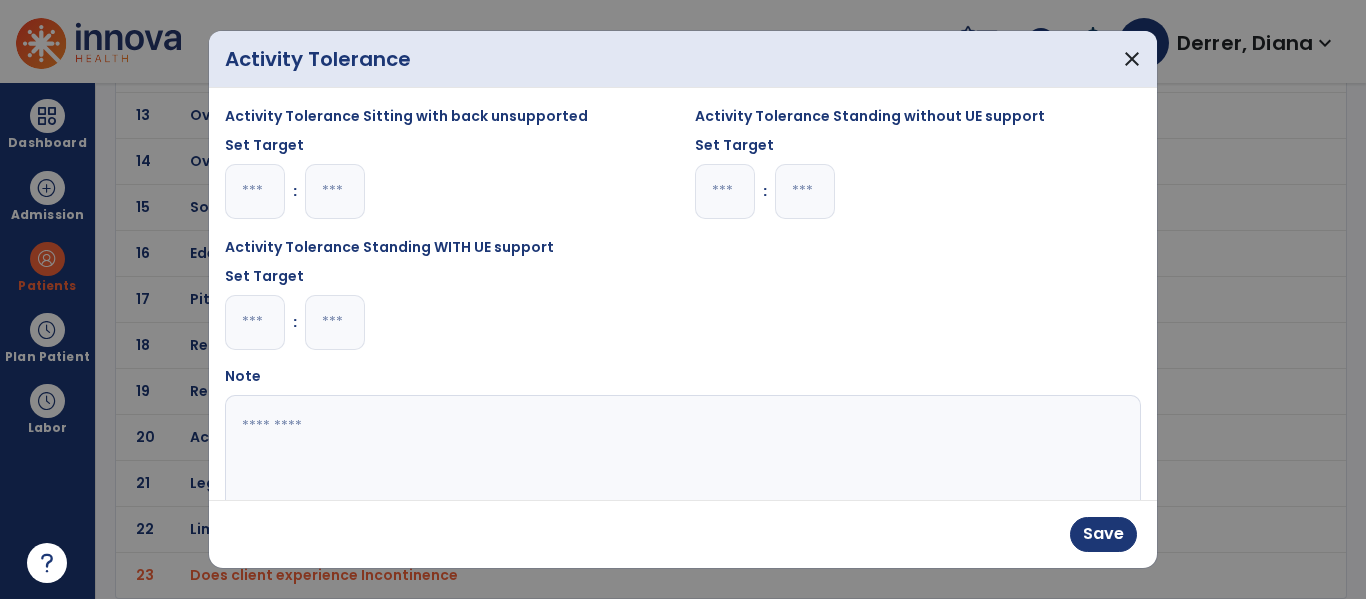 click at bounding box center (335, 322) 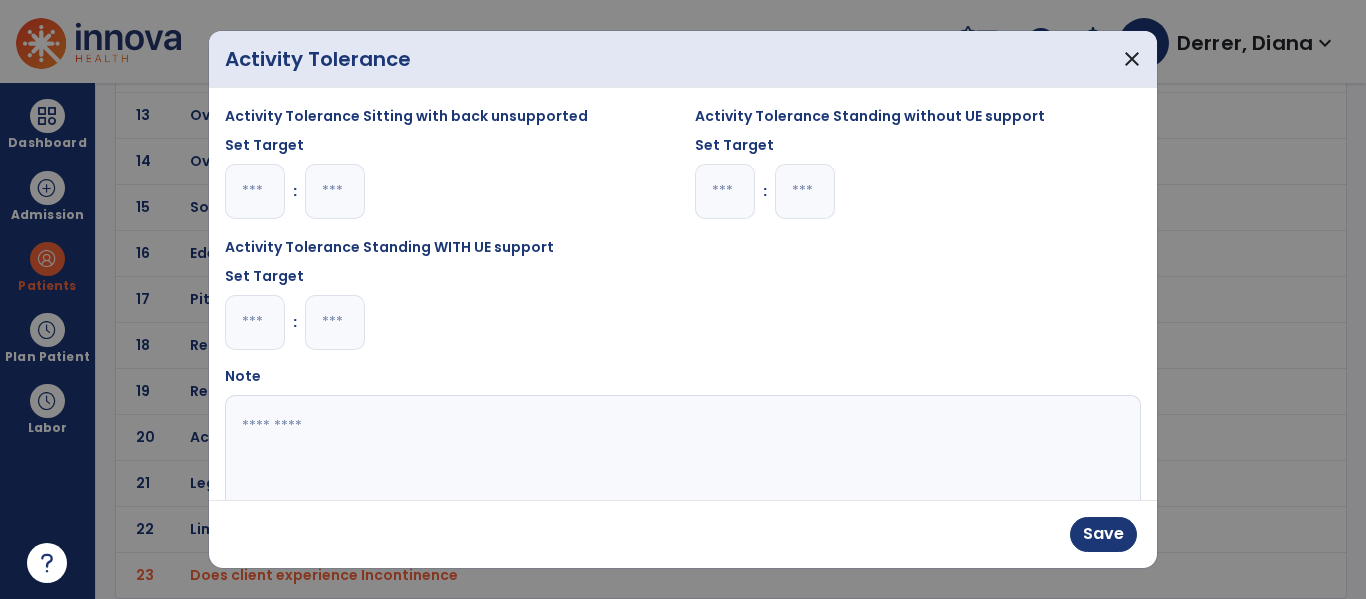 type on "*" 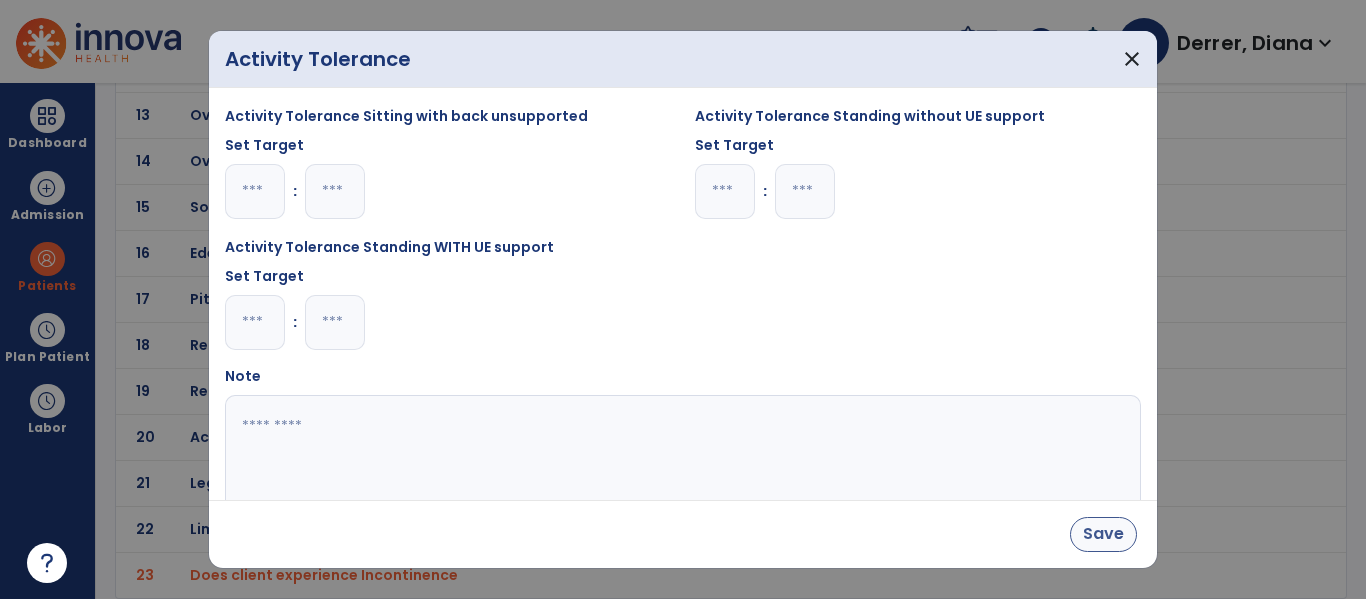 type on "*" 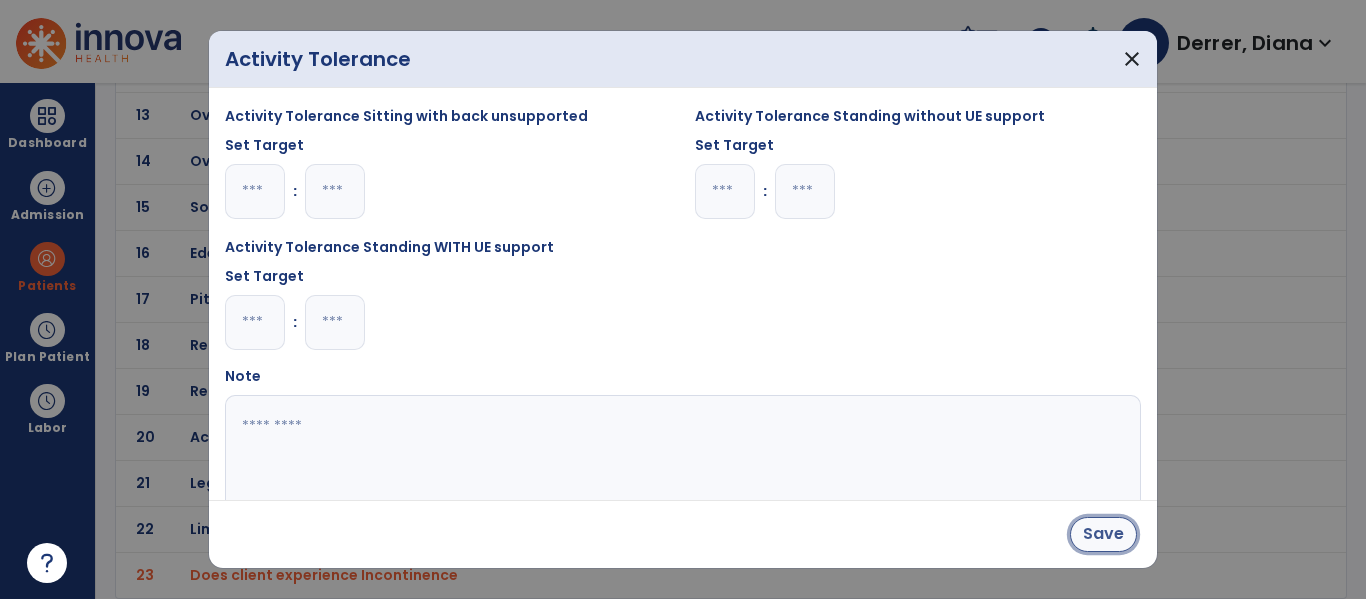 click on "Save" at bounding box center [1103, 534] 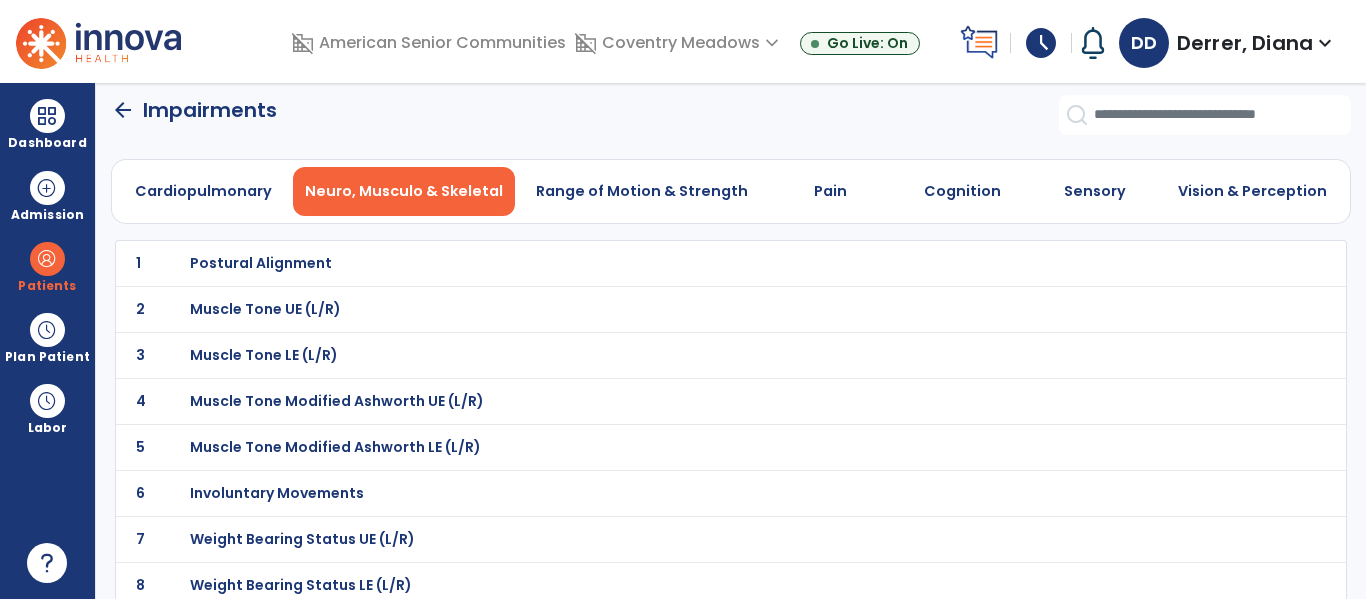 scroll, scrollTop: 0, scrollLeft: 0, axis: both 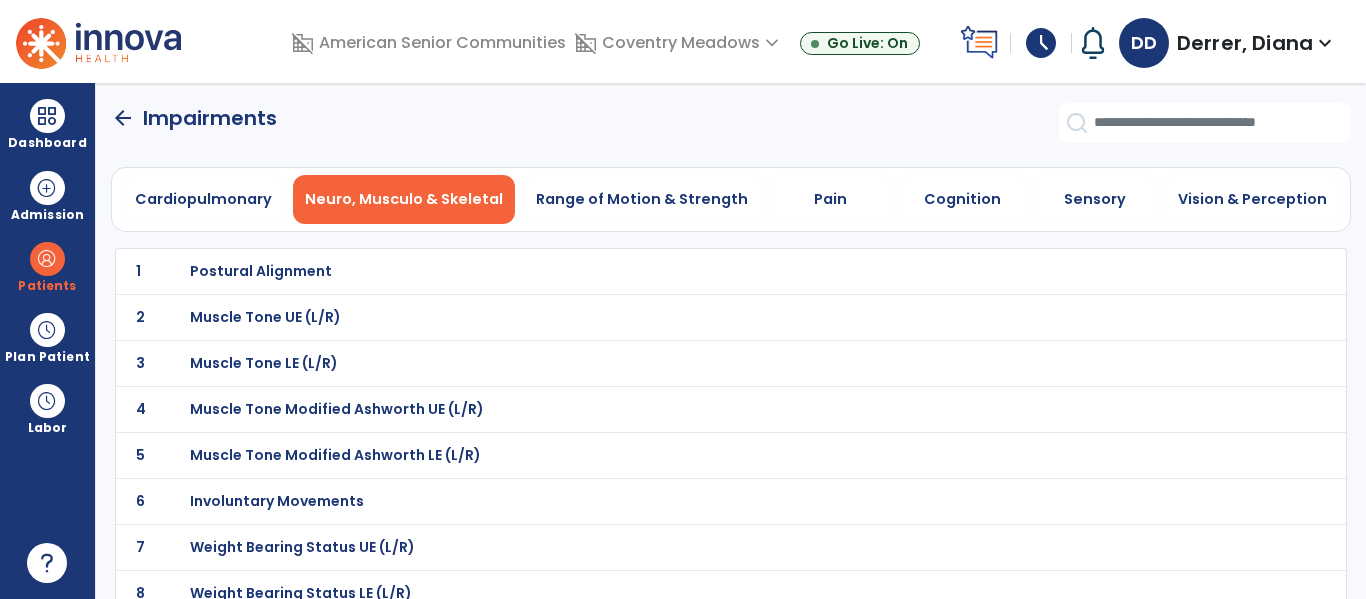 click on "arrow_back" 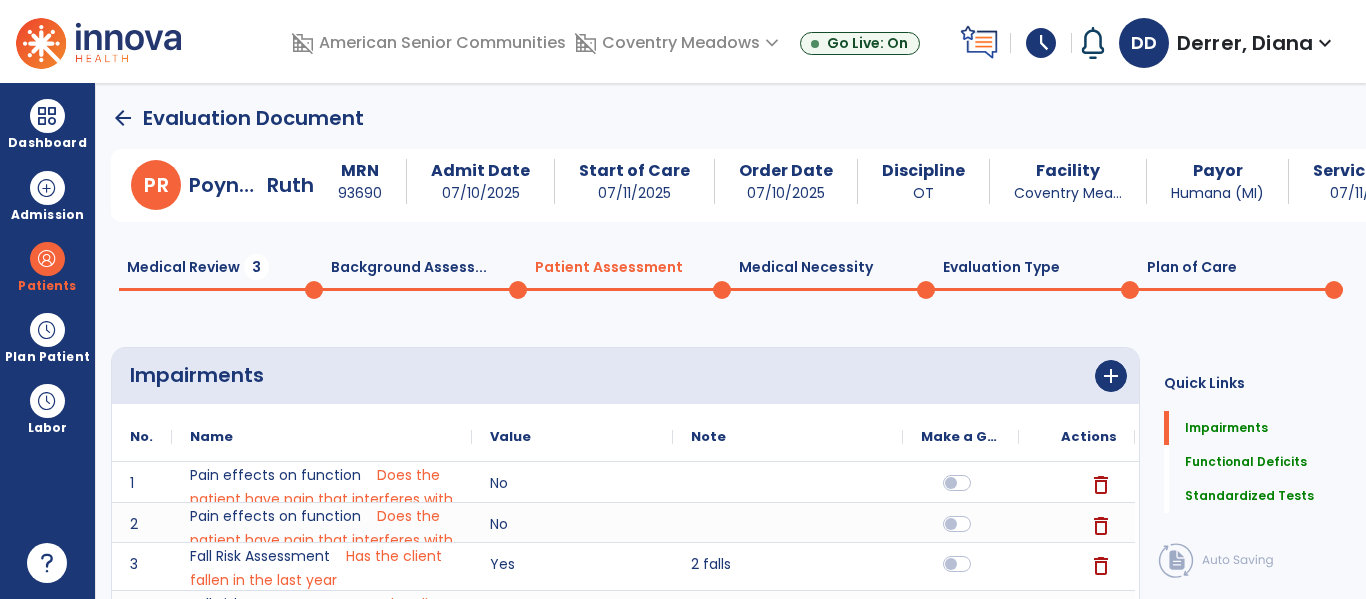 click on "Plan of Care  0" 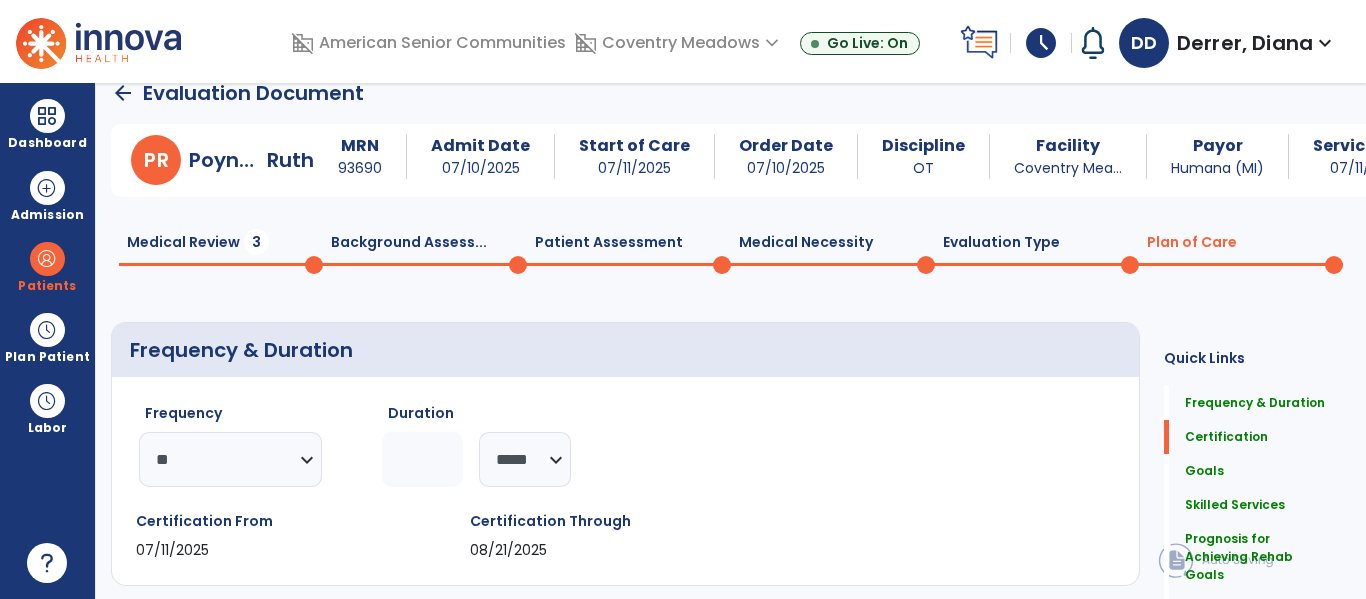 scroll, scrollTop: 34, scrollLeft: 0, axis: vertical 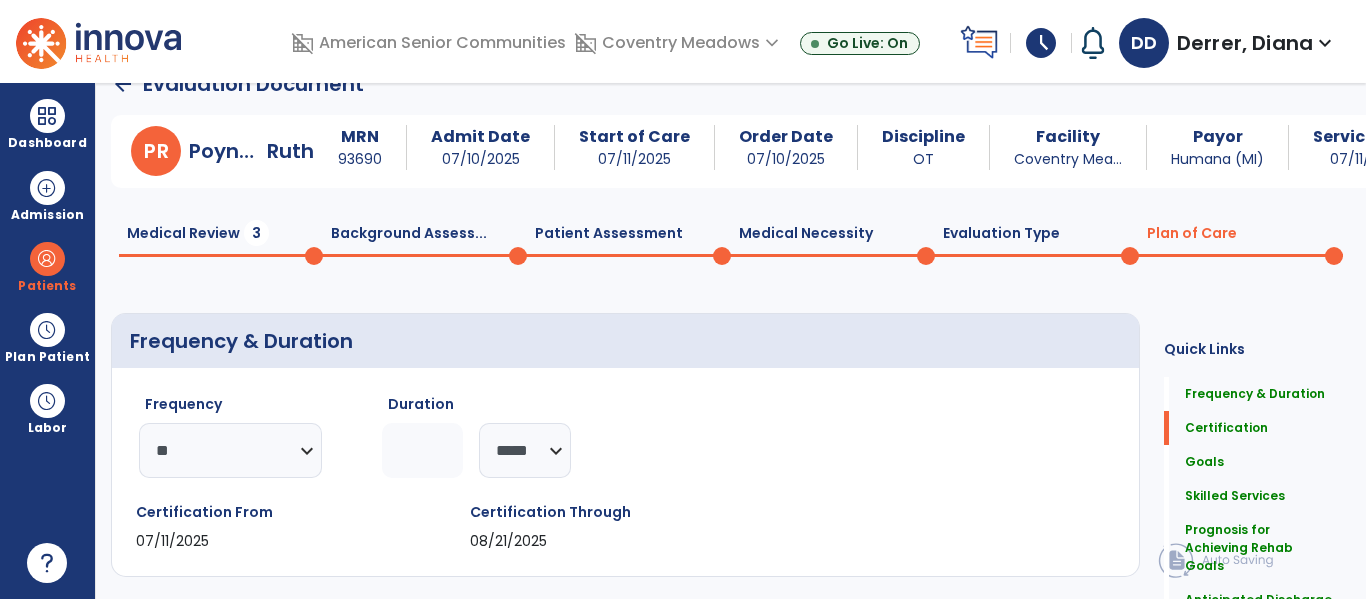 click on "Patient Assessment  0" 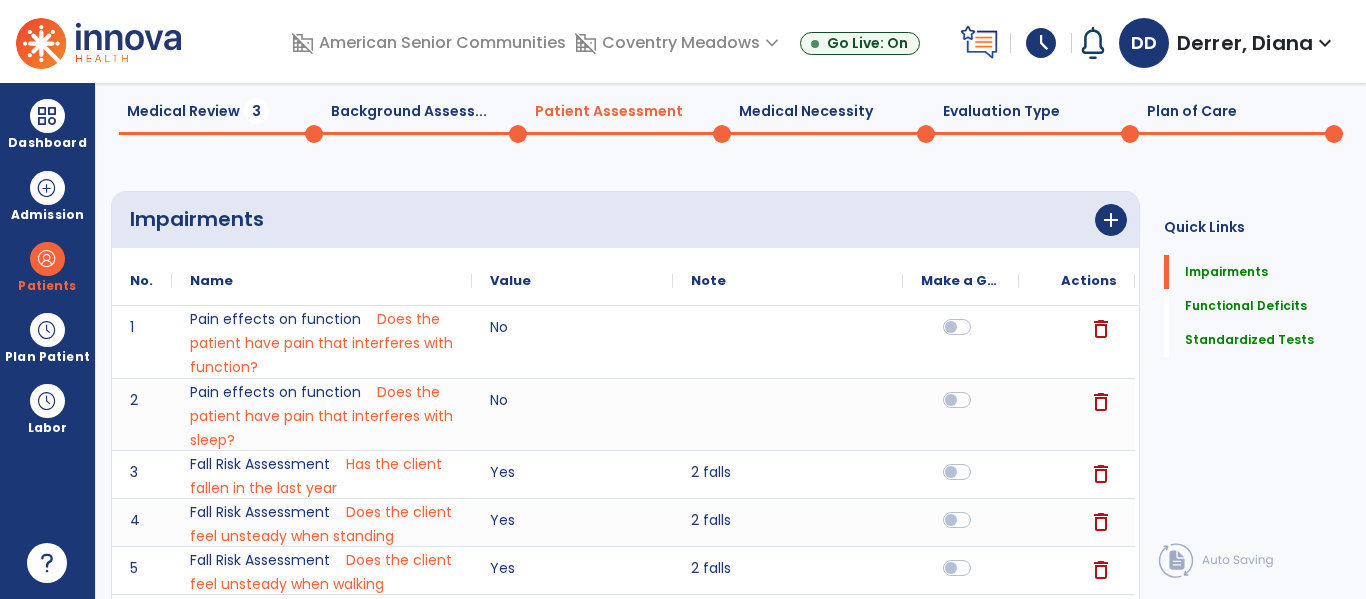 scroll, scrollTop: 0, scrollLeft: 0, axis: both 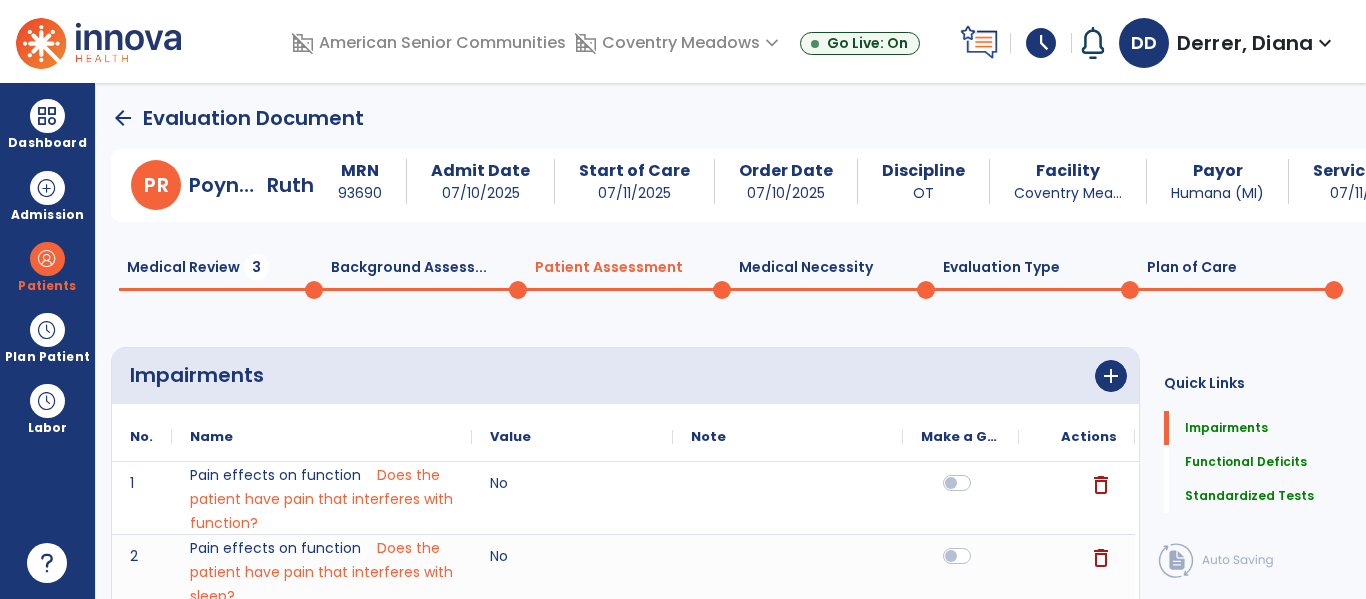 click on "Plan of Care  0" 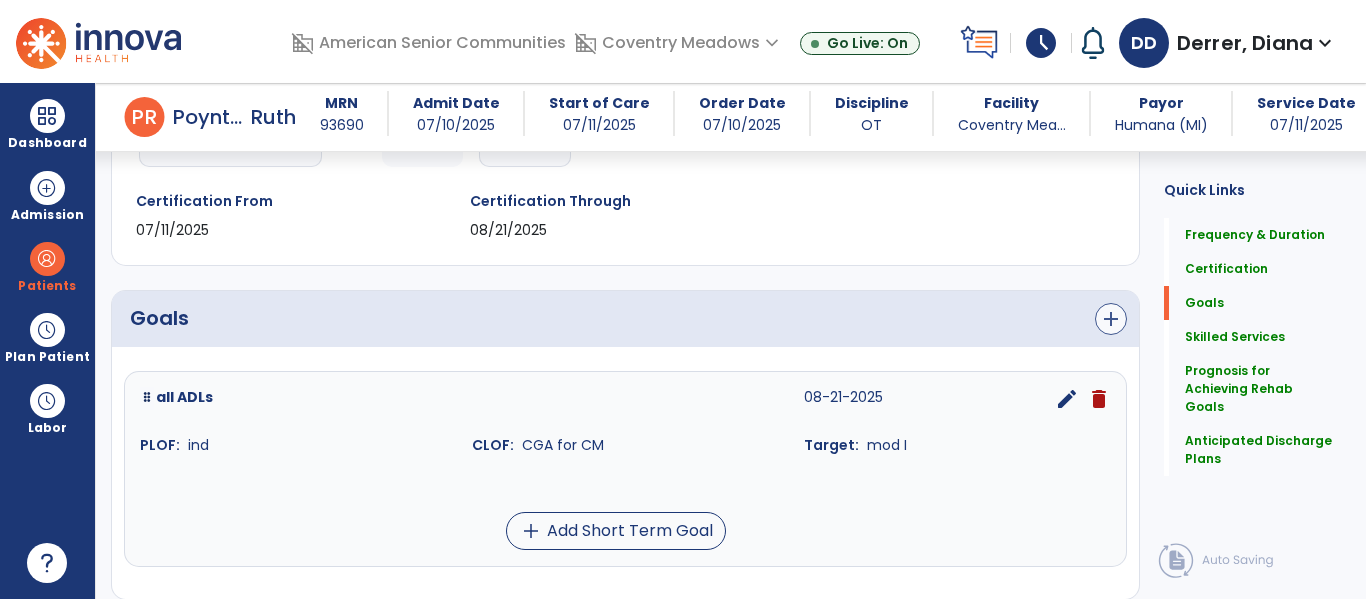 scroll, scrollTop: 336, scrollLeft: 0, axis: vertical 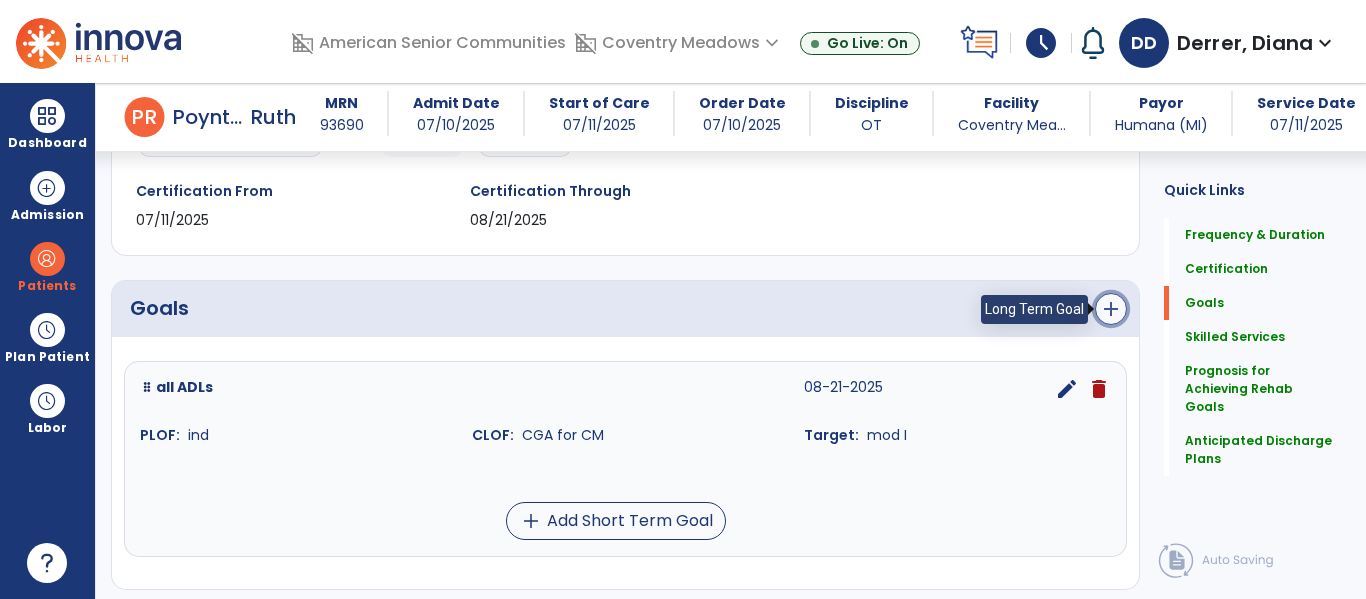click on "add" at bounding box center (1111, 309) 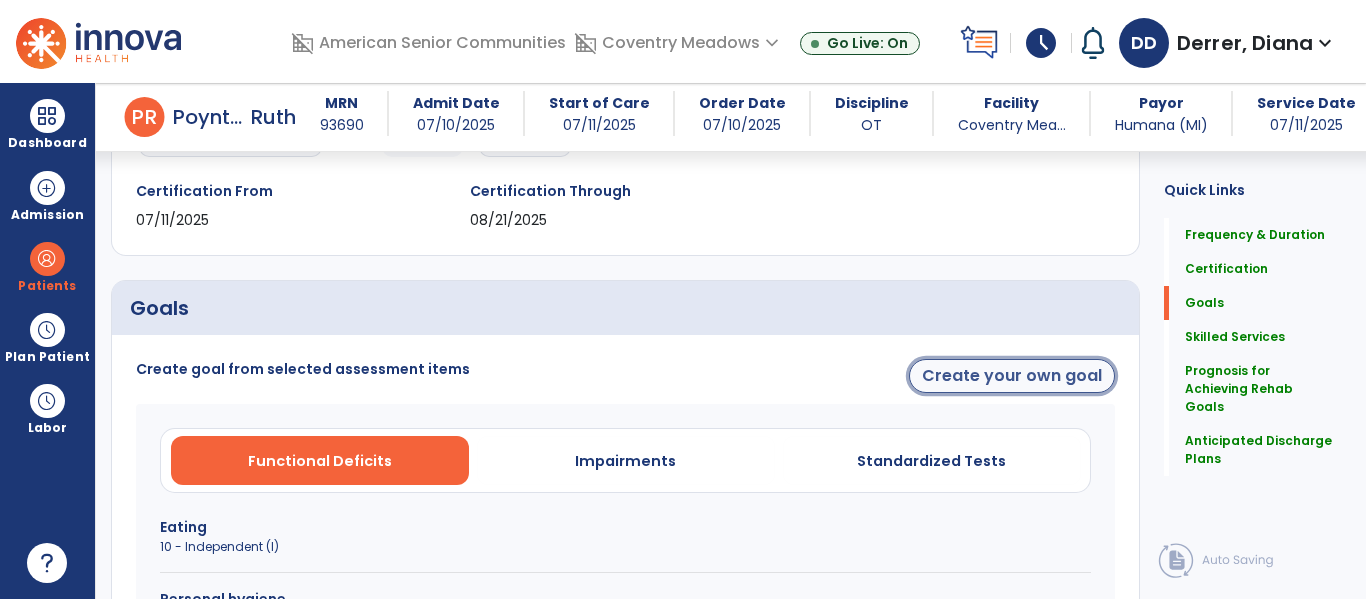 click on "Create your own goal" at bounding box center [1012, 376] 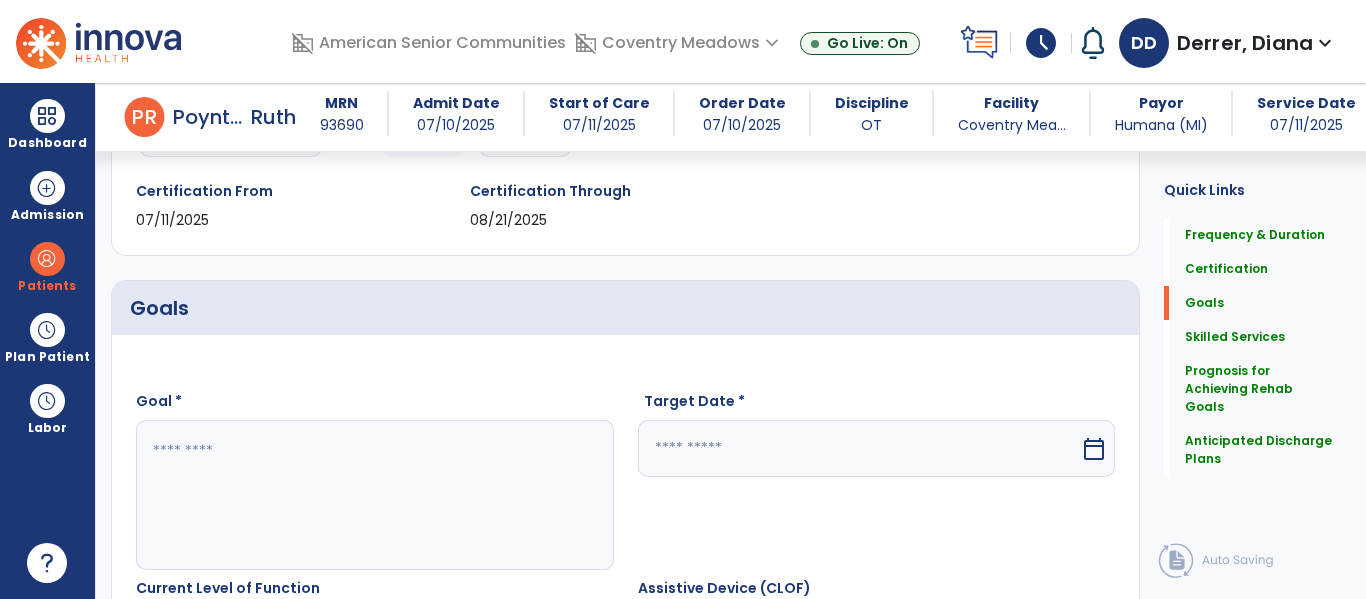 click at bounding box center (374, 495) 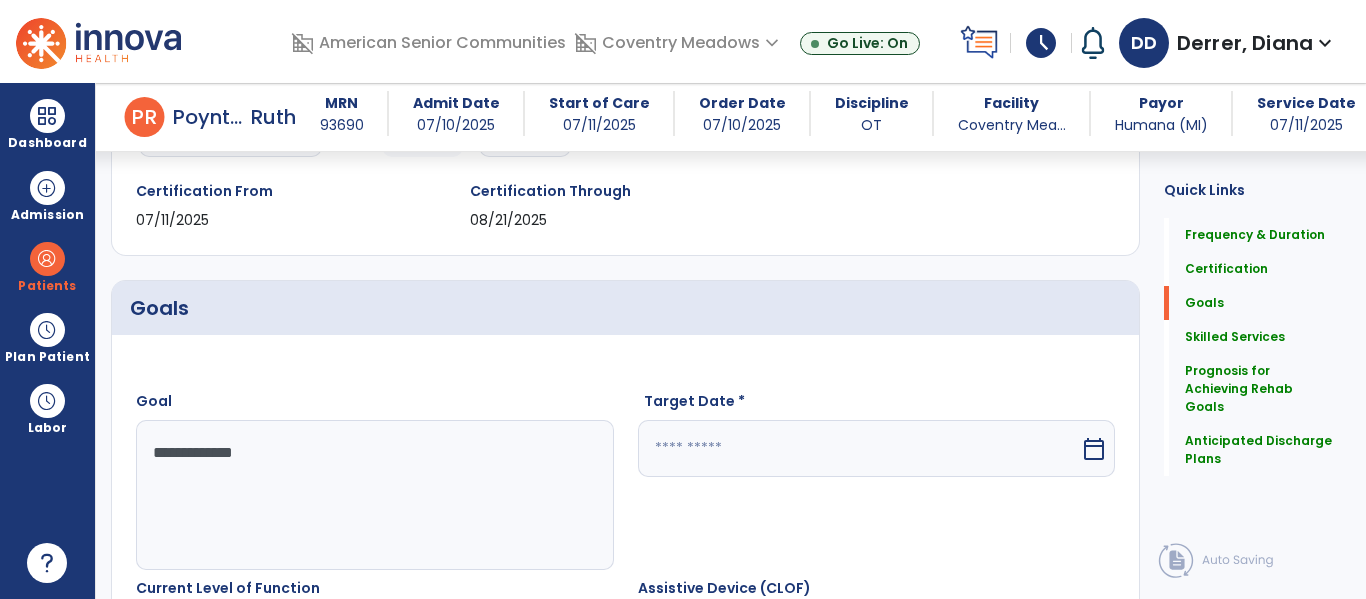 type on "**********" 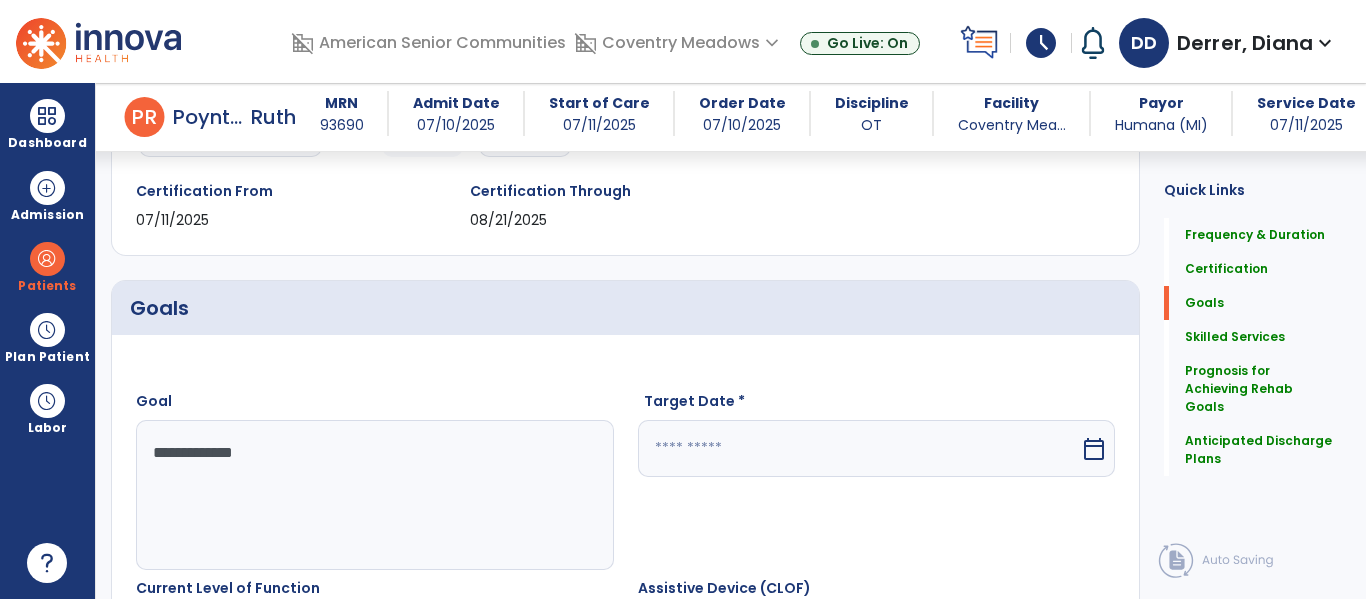 click at bounding box center (859, 448) 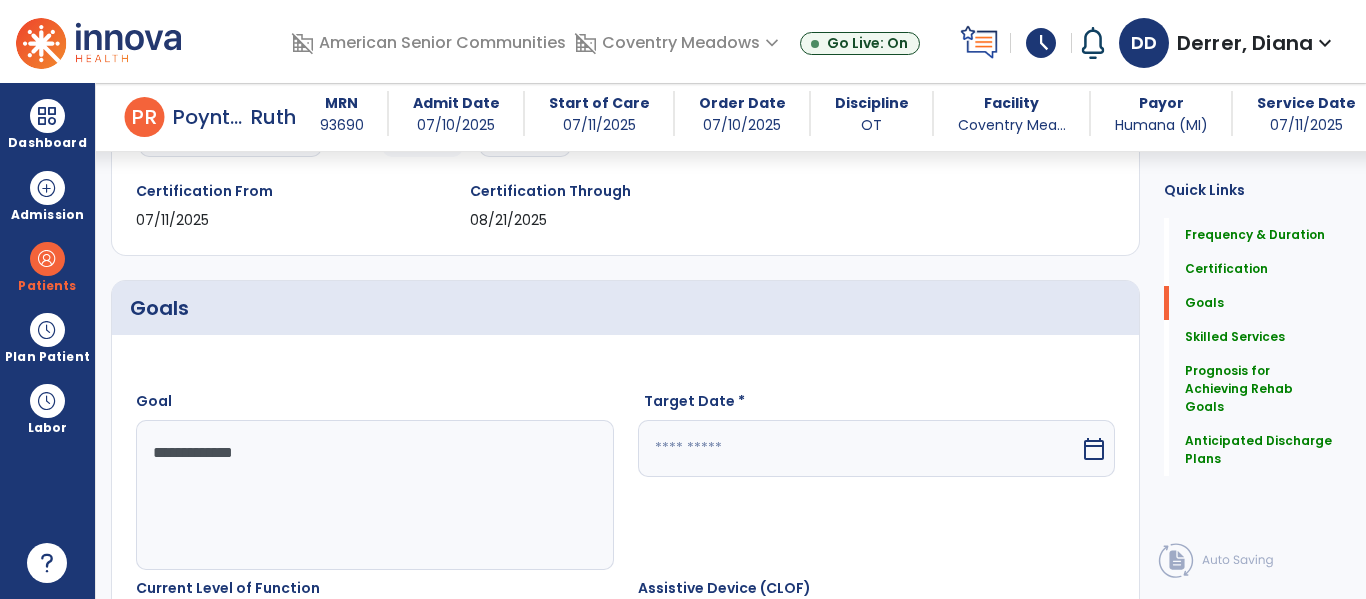 scroll, scrollTop: 611, scrollLeft: 0, axis: vertical 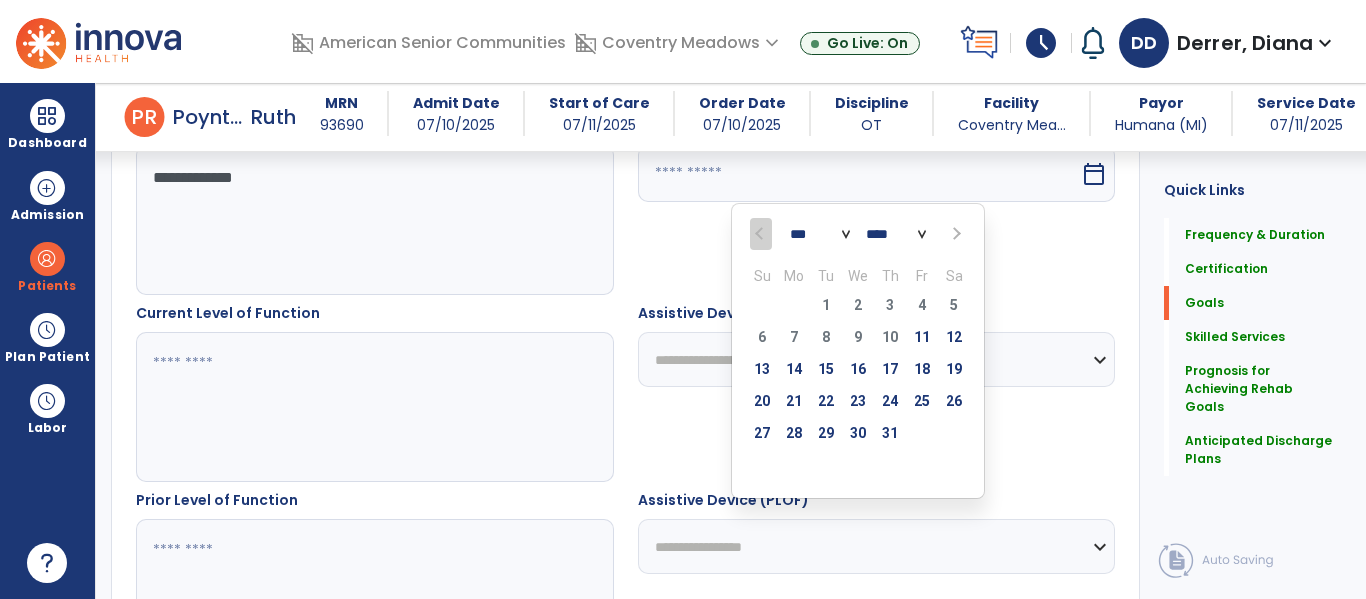 click at bounding box center (954, 234) 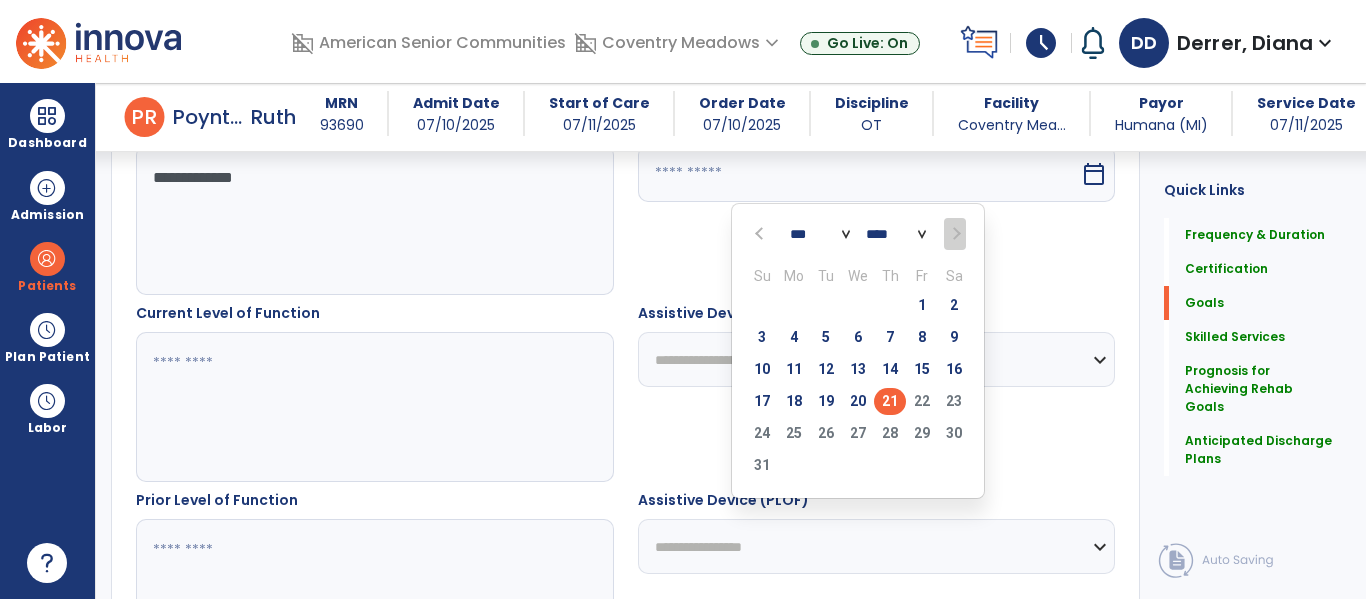 click on "21" at bounding box center (890, 401) 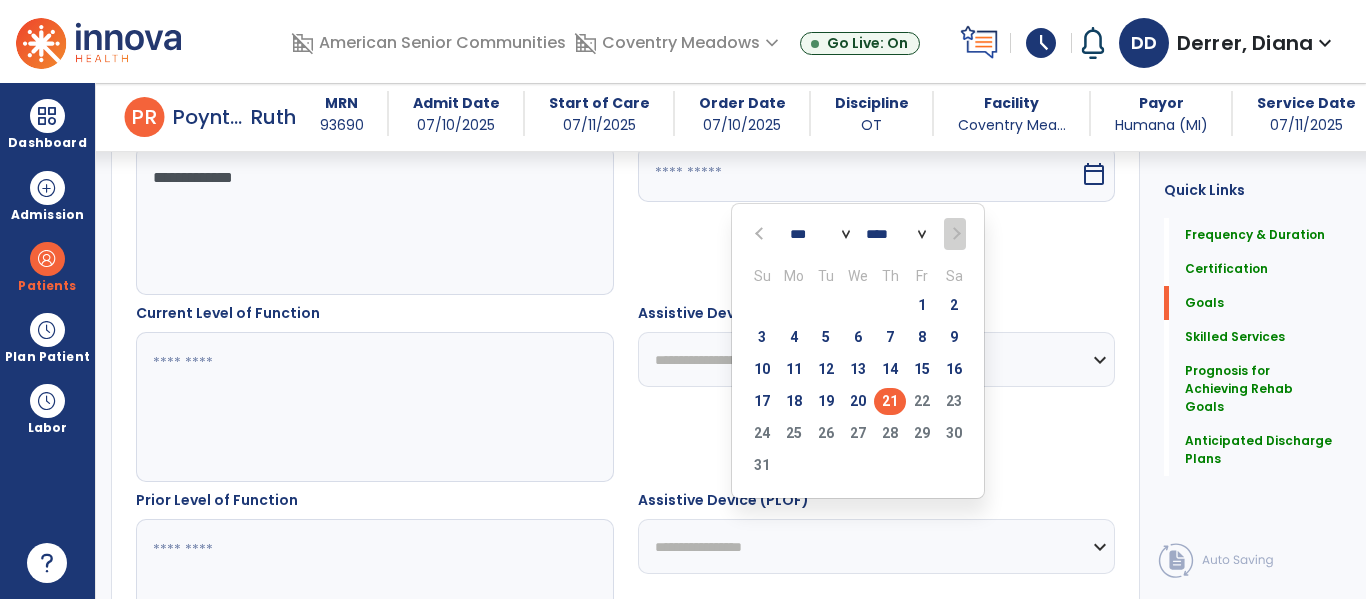 type on "*********" 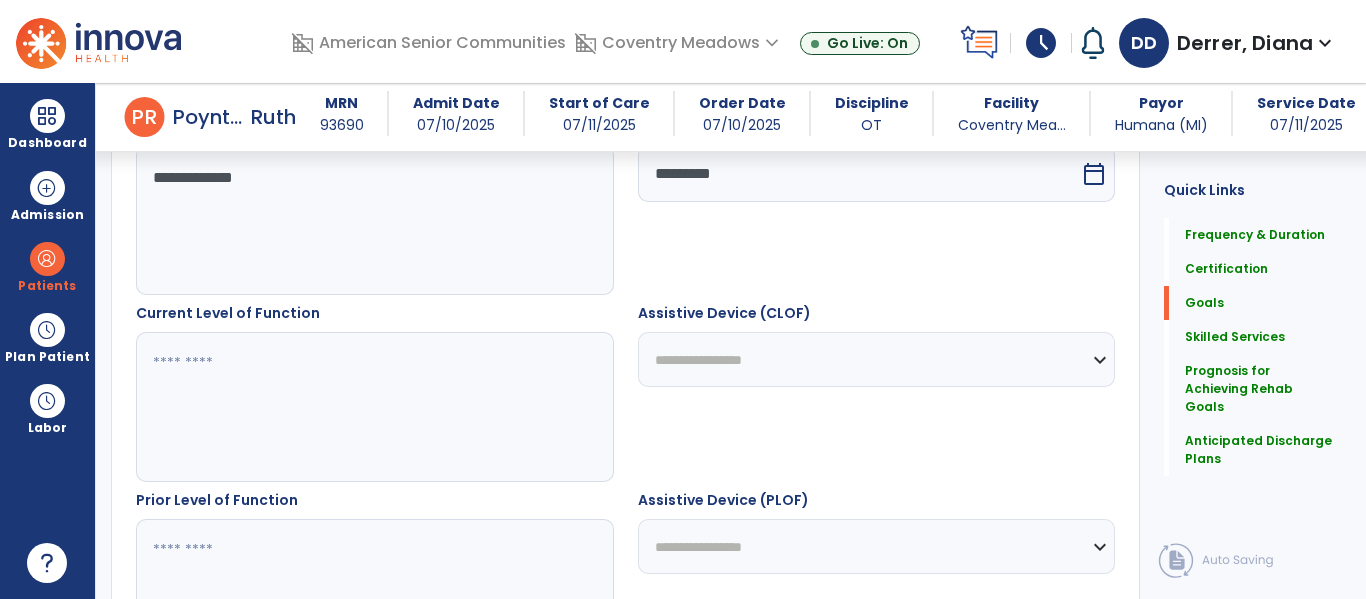 click at bounding box center (374, 407) 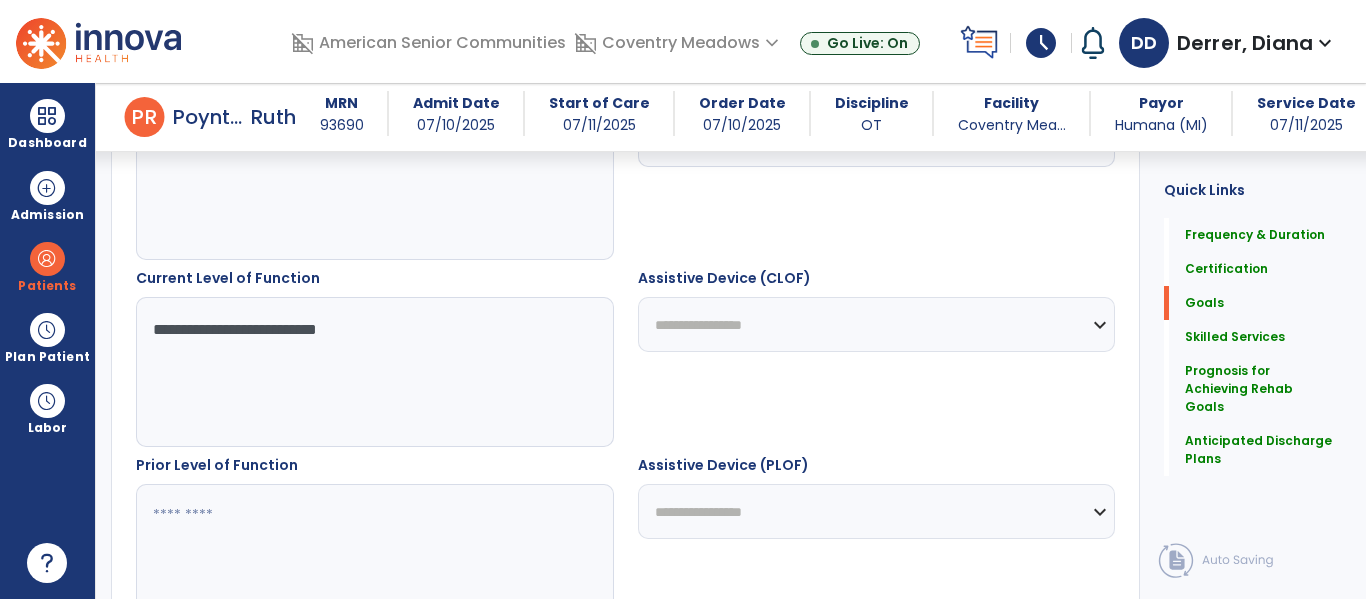 scroll, scrollTop: 691, scrollLeft: 0, axis: vertical 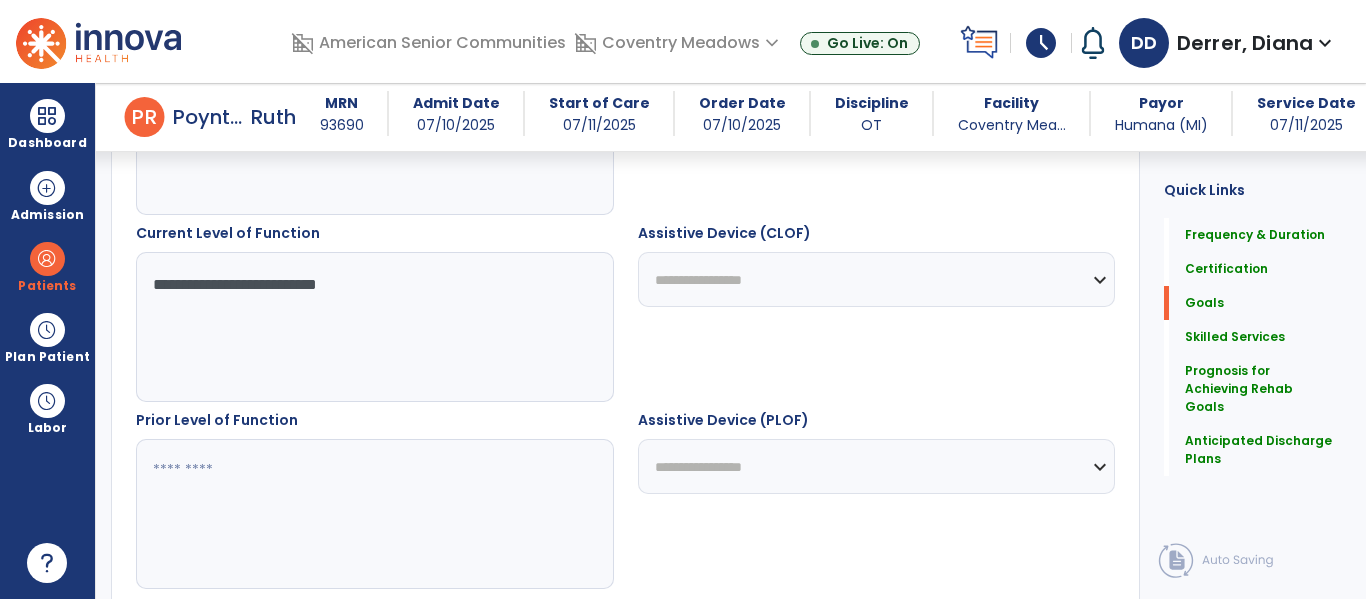 type on "**********" 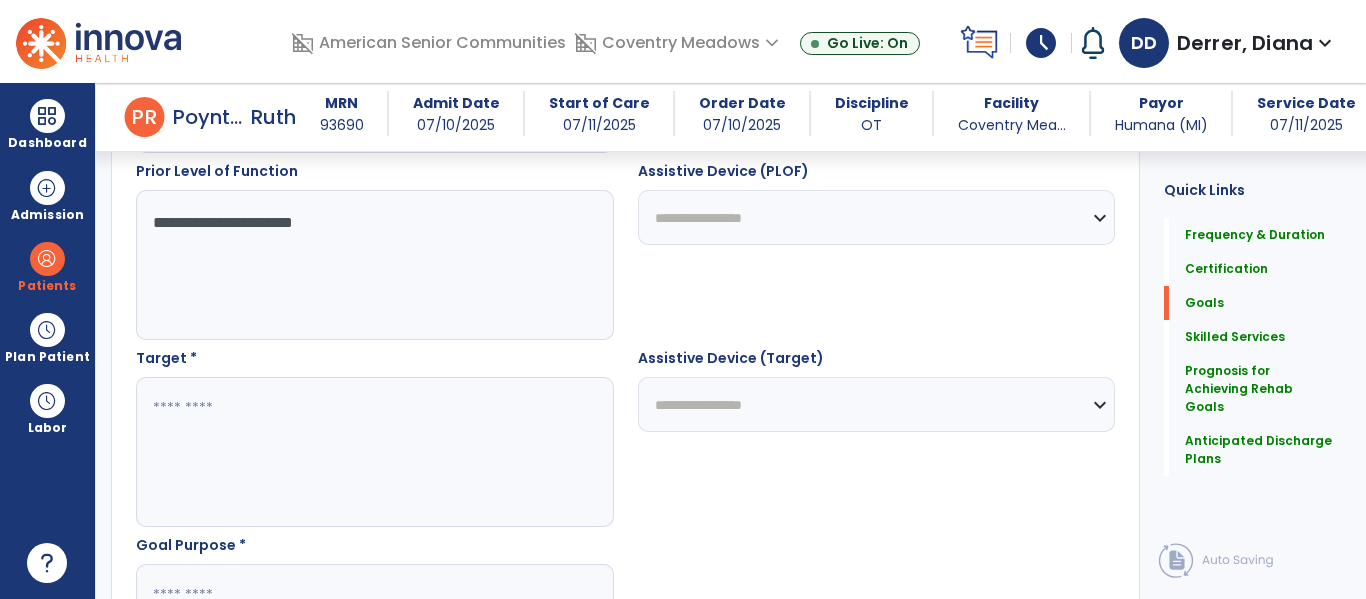 type on "**********" 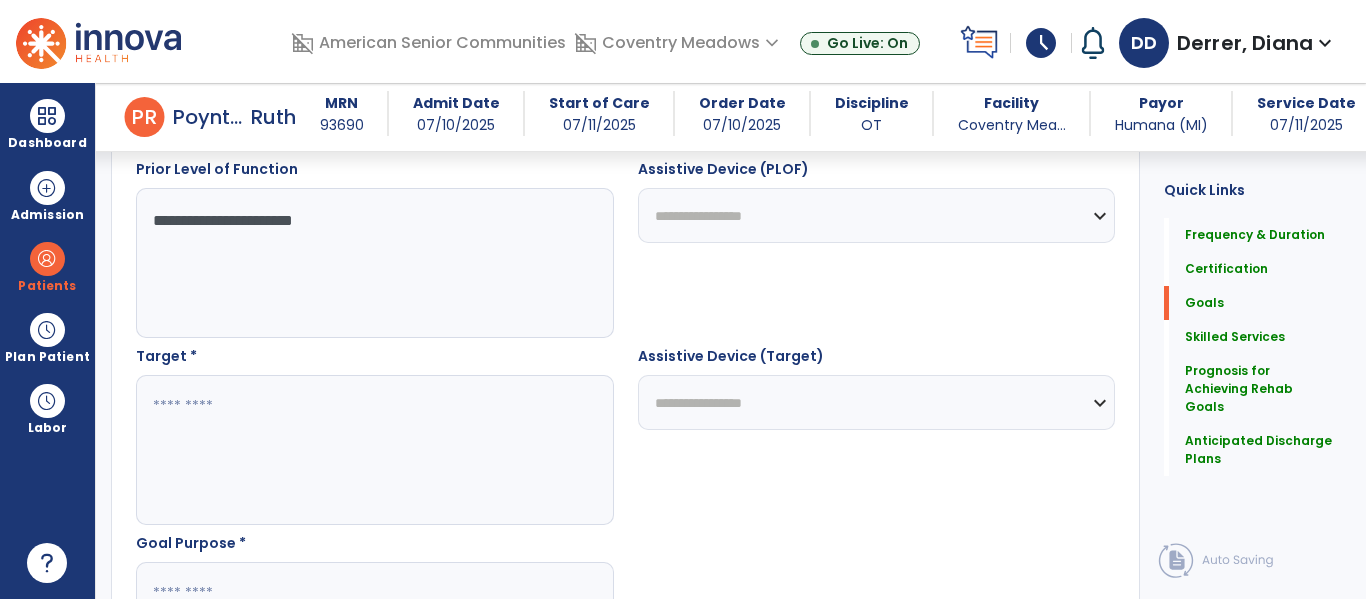 scroll, scrollTop: 943, scrollLeft: 0, axis: vertical 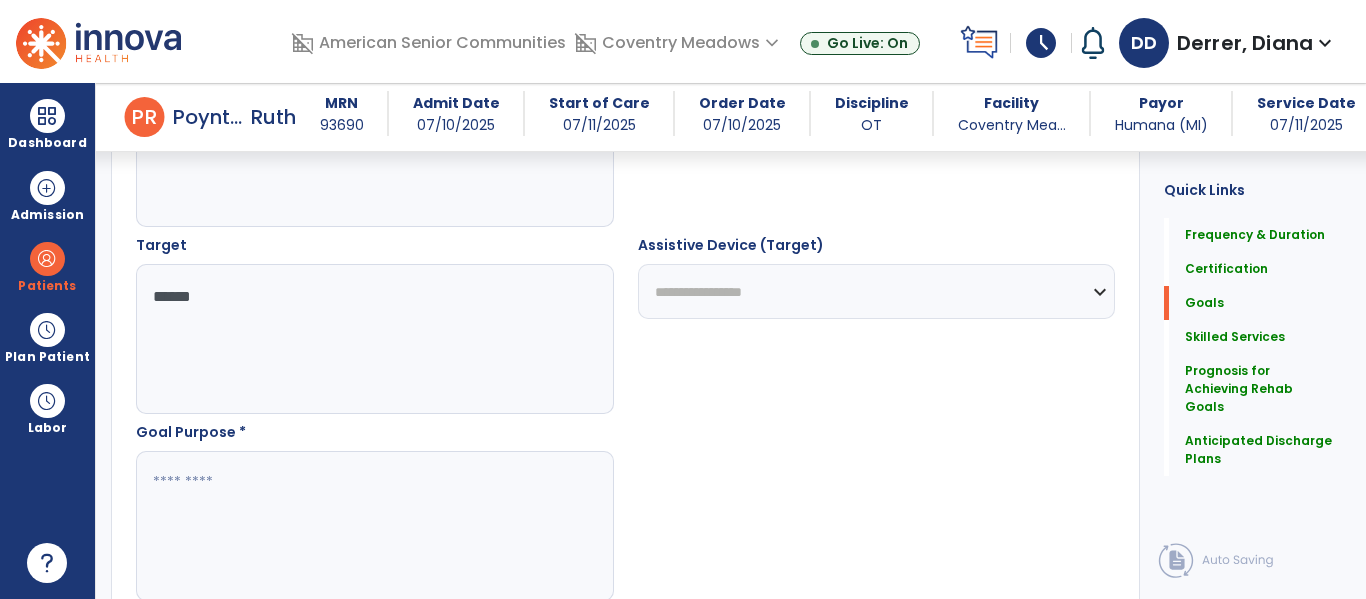 type on "*****" 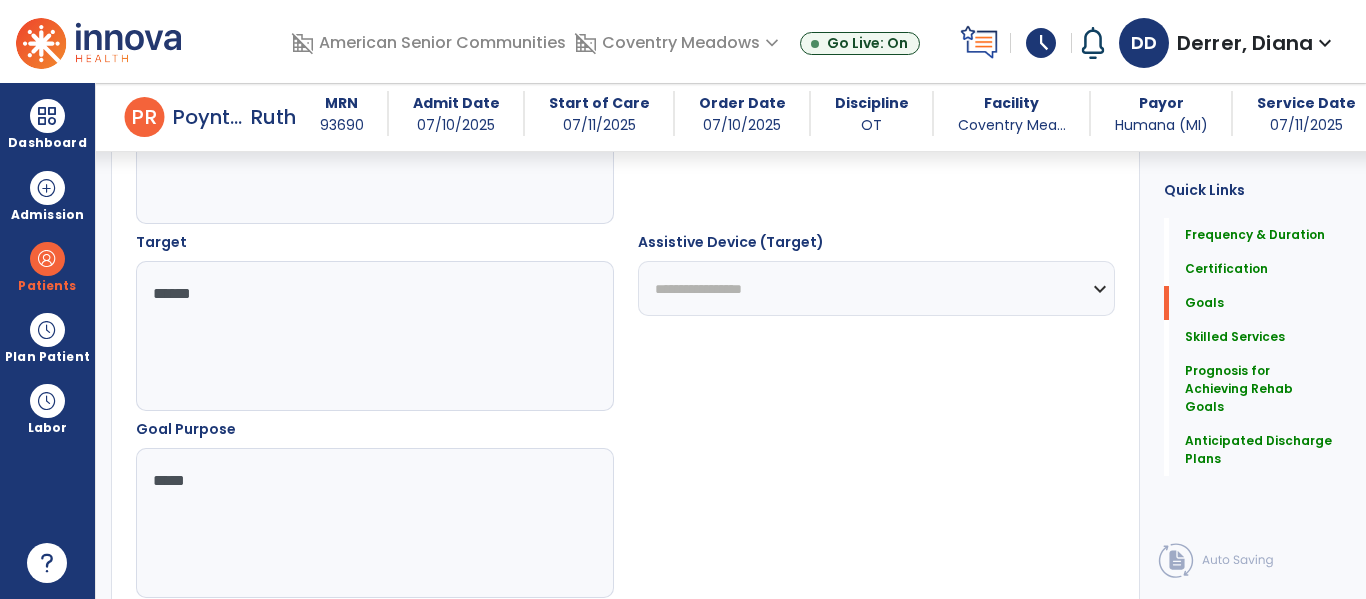 type on "******" 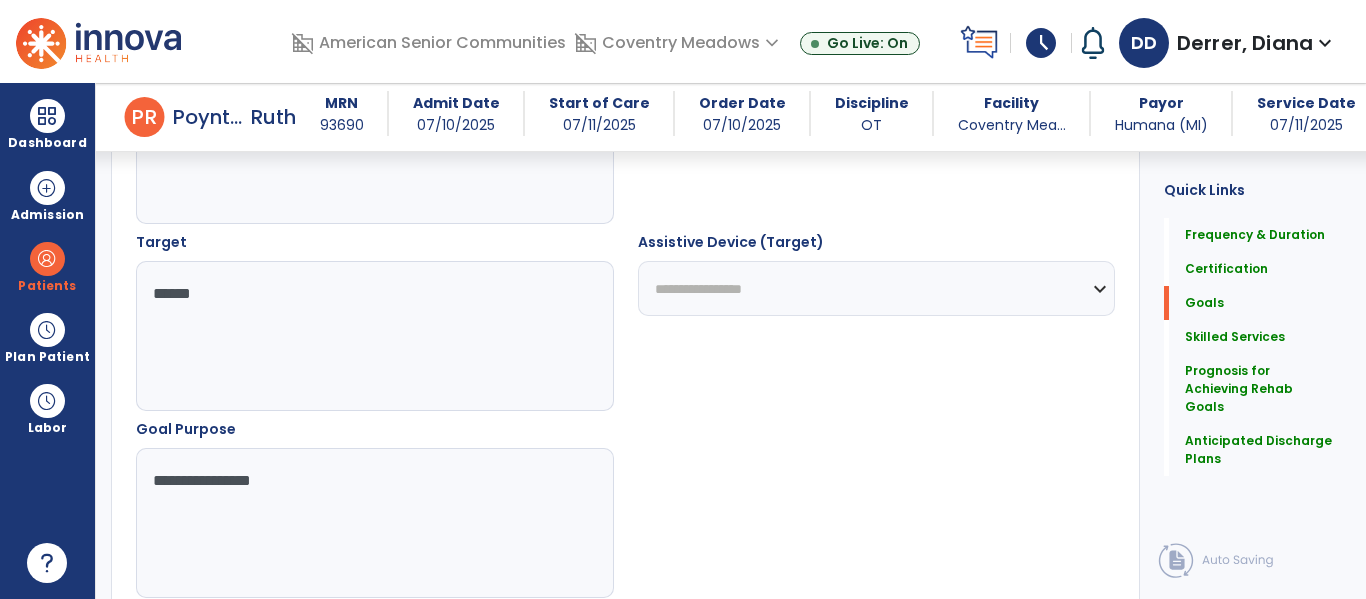 type on "**********" 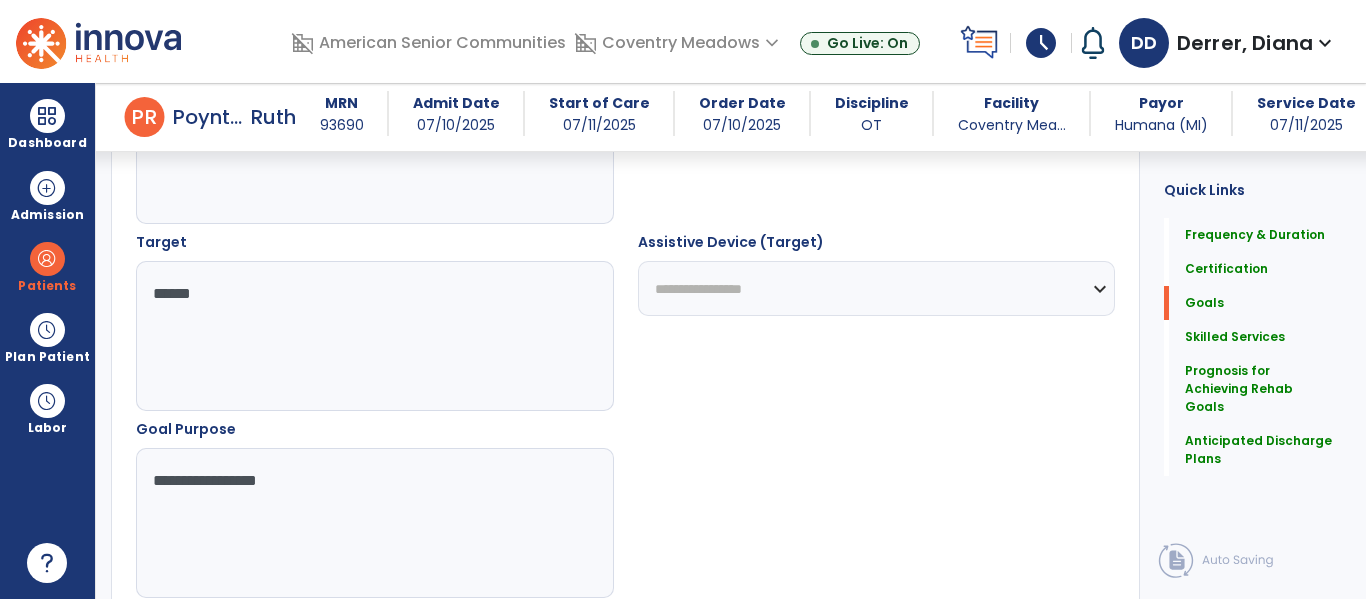 click on "Save Goal" at bounding box center [1056, 639] 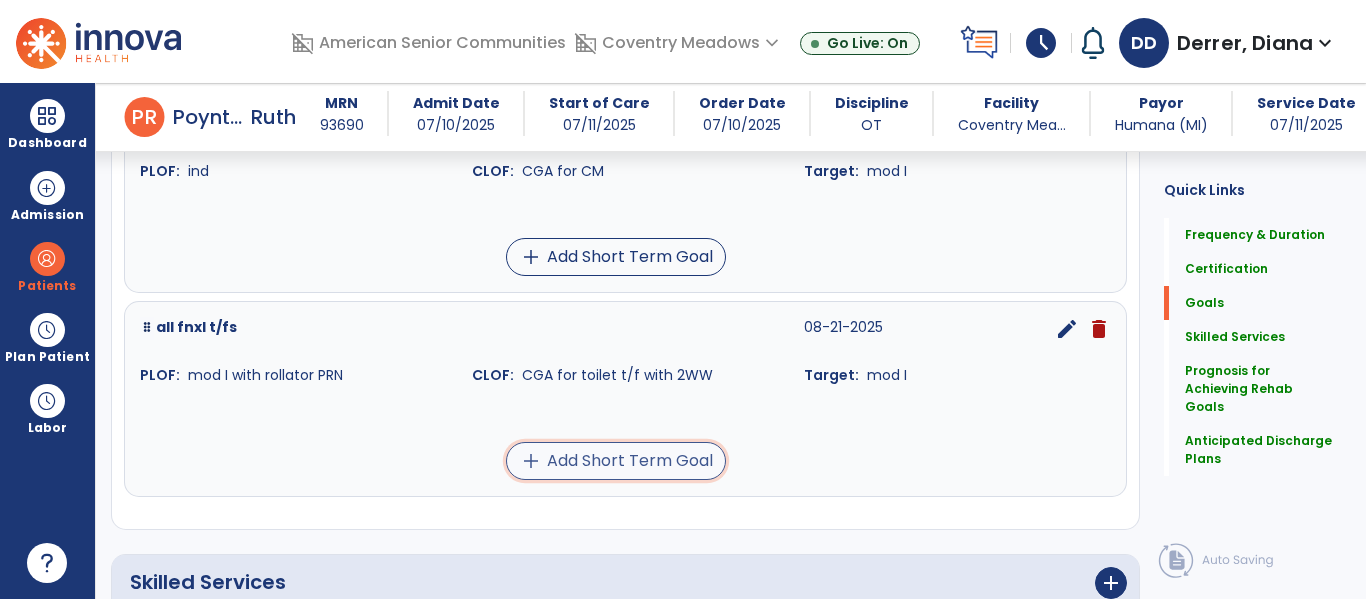 click on "add  Add Short Term Goal" at bounding box center (616, 461) 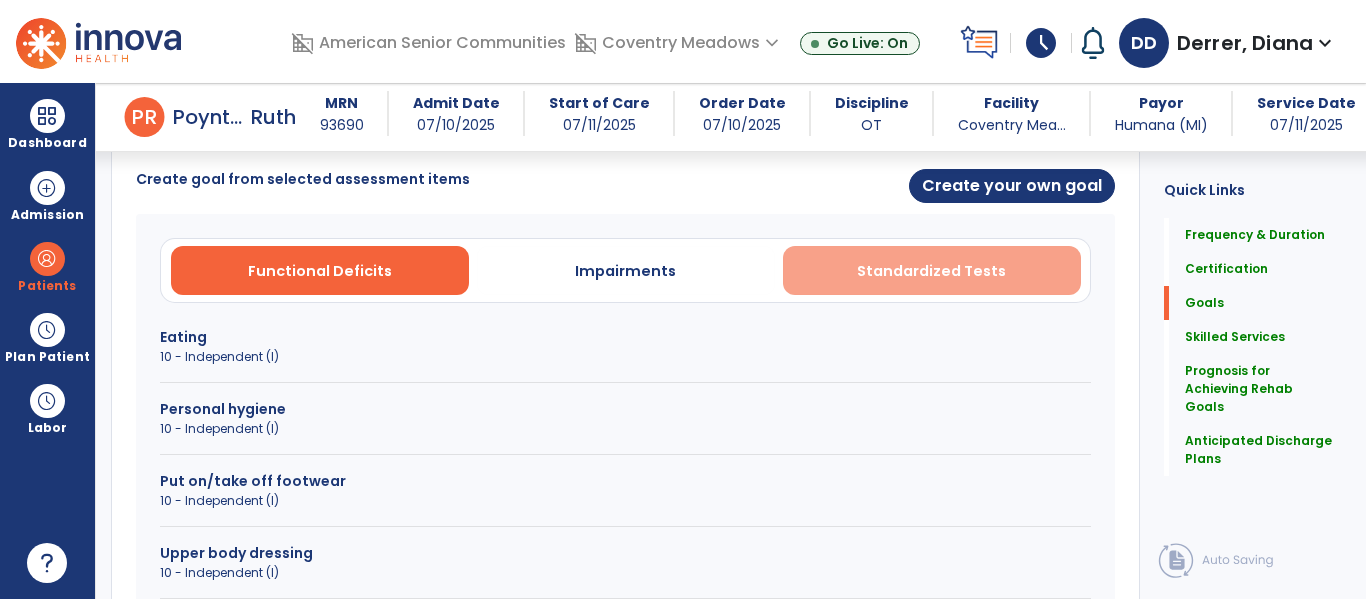 scroll, scrollTop: 502, scrollLeft: 0, axis: vertical 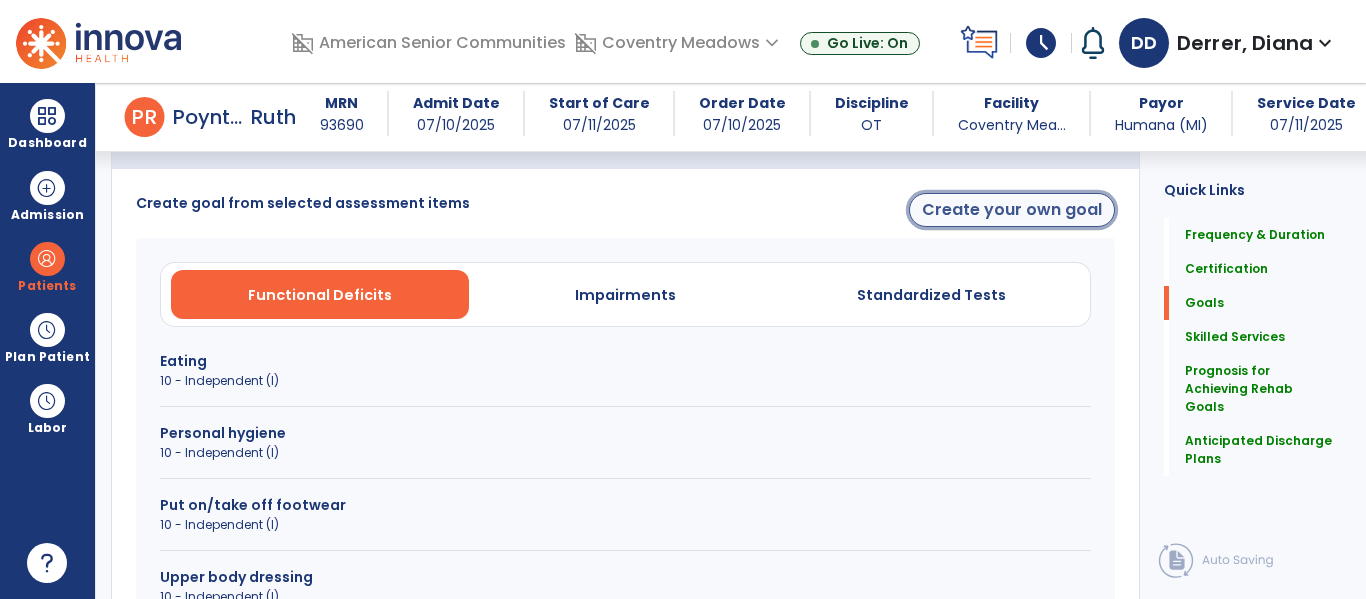 click on "Create your own goal" at bounding box center [1012, 210] 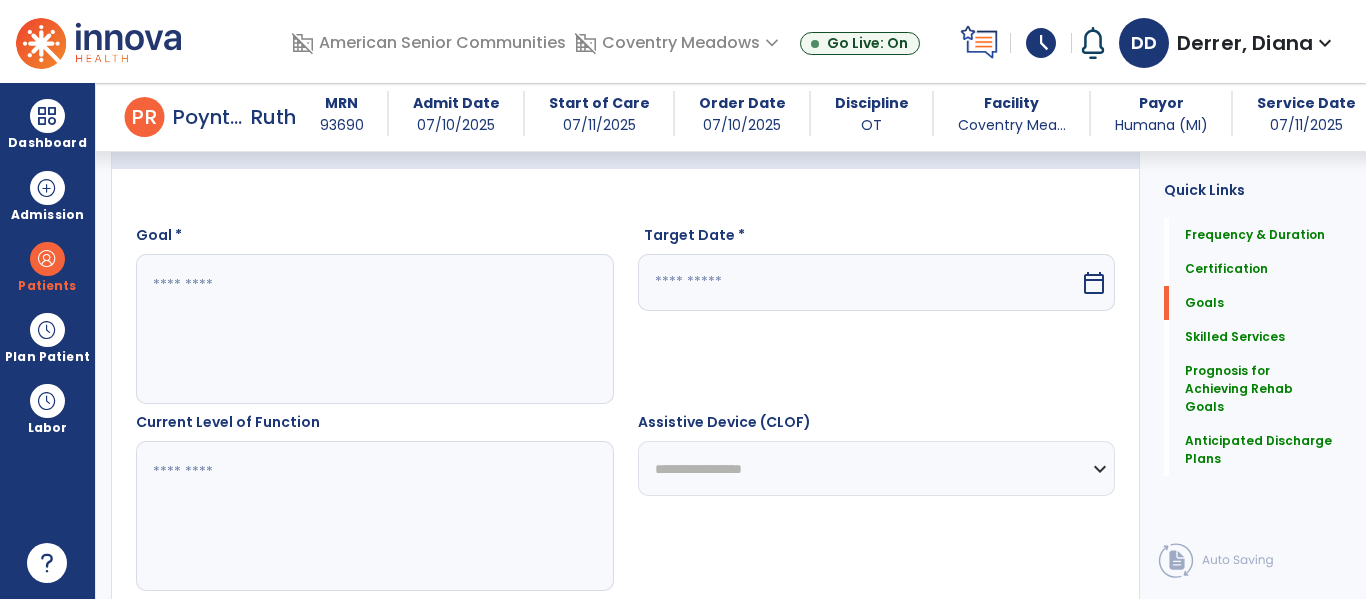 click at bounding box center (374, 329) 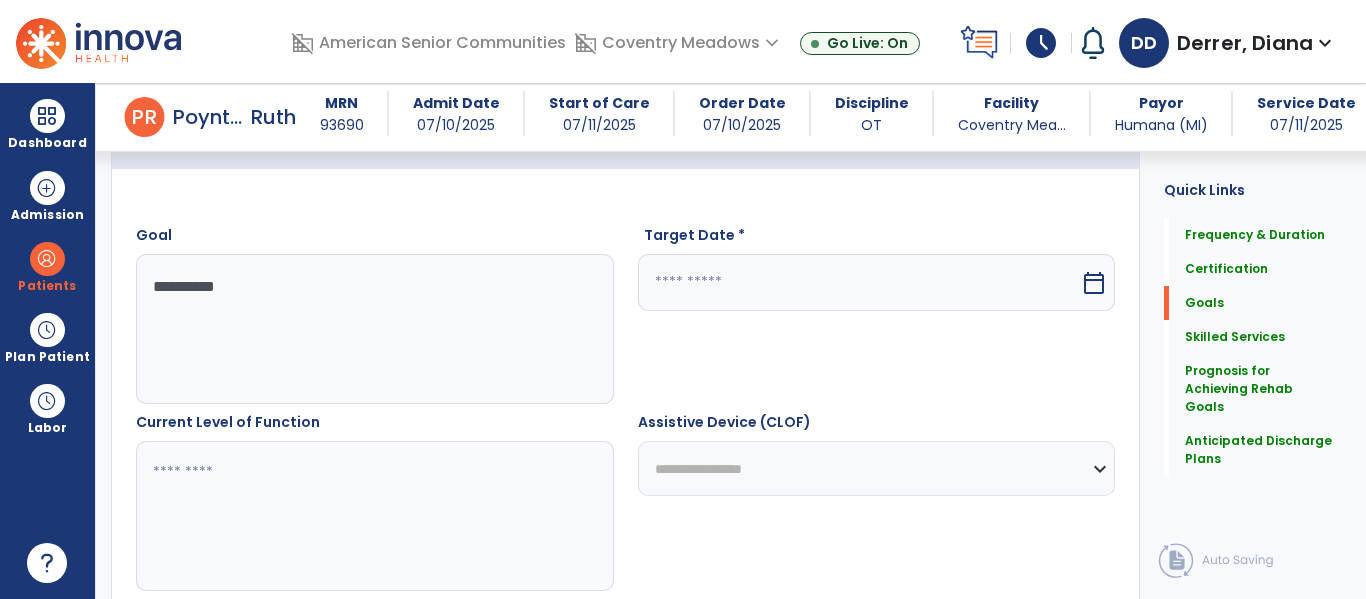 type on "**********" 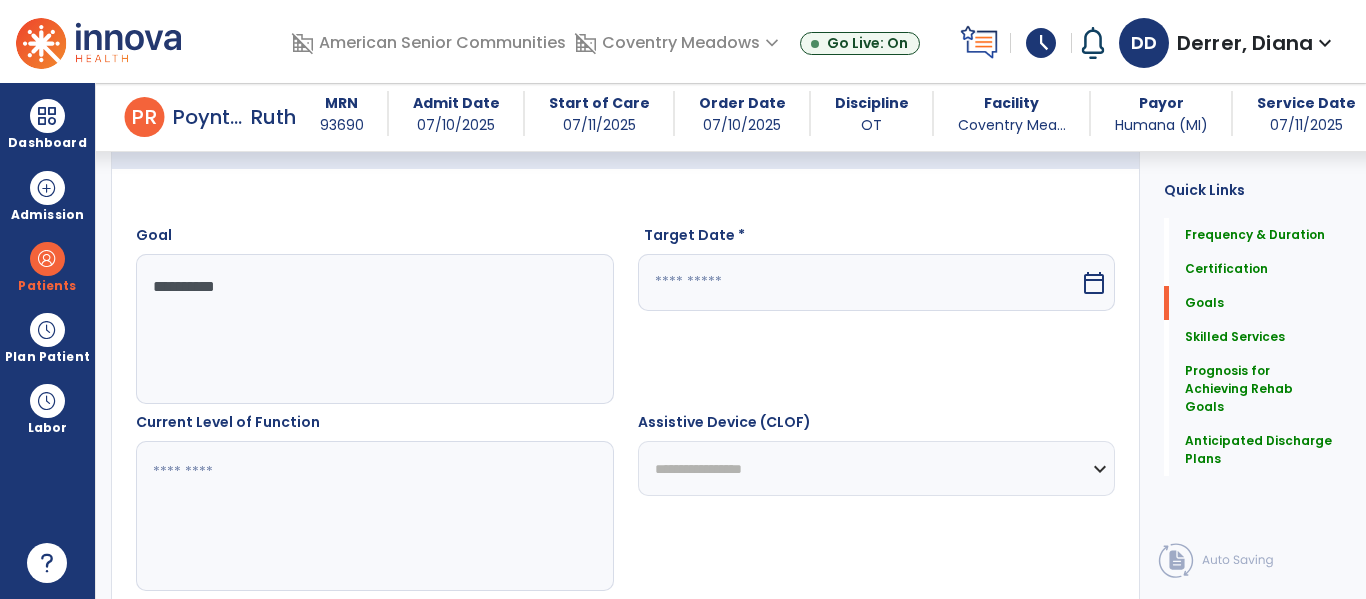 click at bounding box center [374, 516] 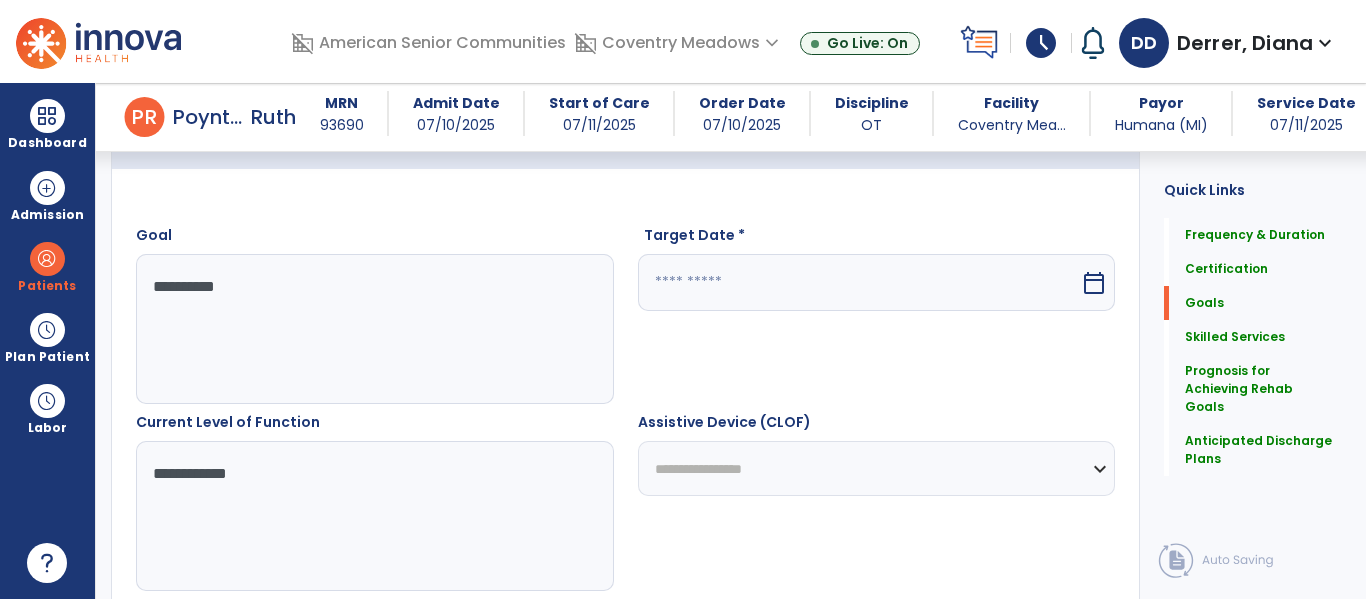 type on "**********" 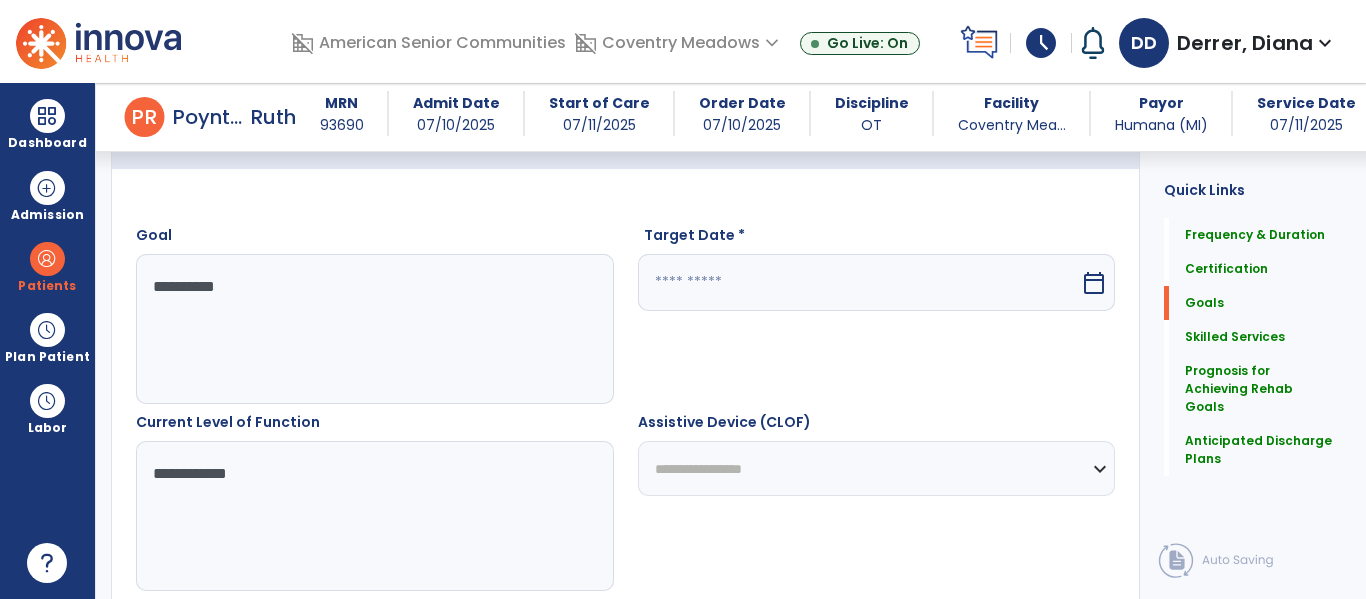 click at bounding box center (859, 282) 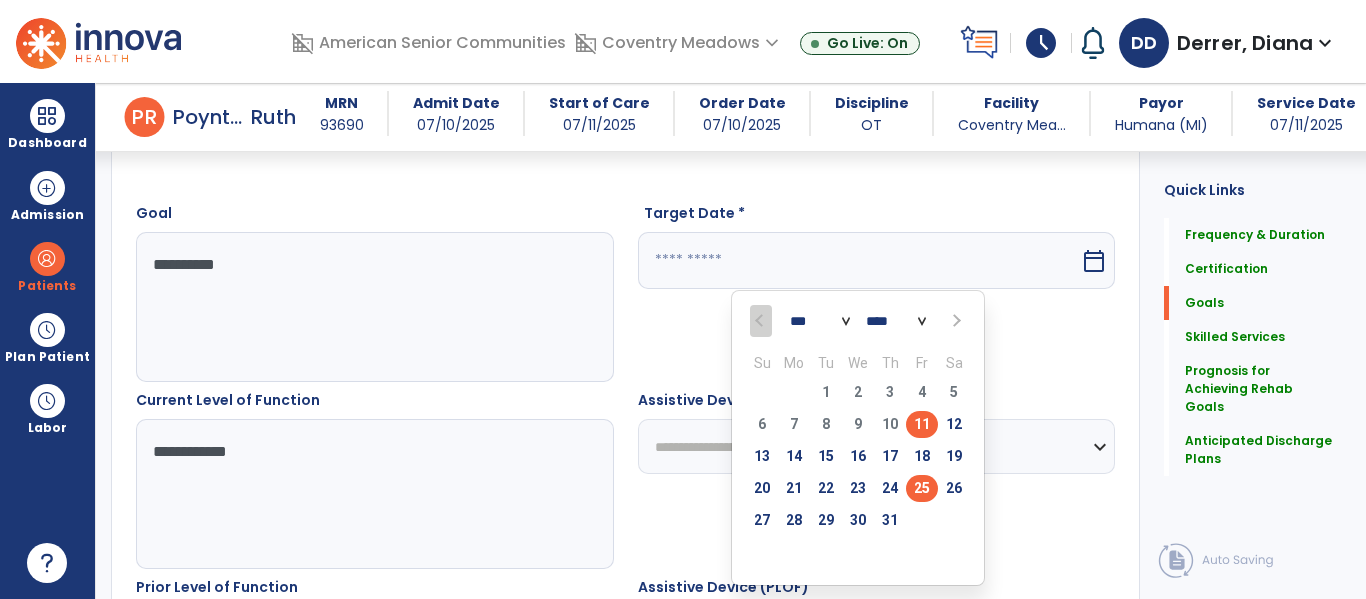 scroll, scrollTop: 531, scrollLeft: 0, axis: vertical 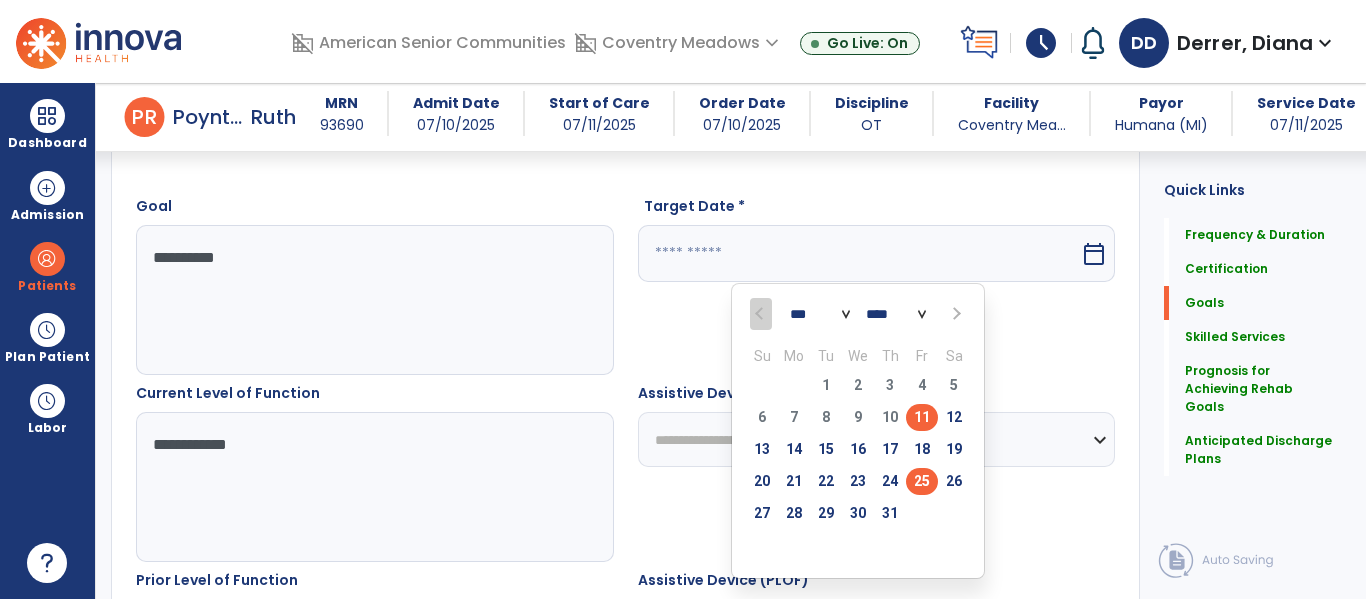 click on "25" at bounding box center (922, 484) 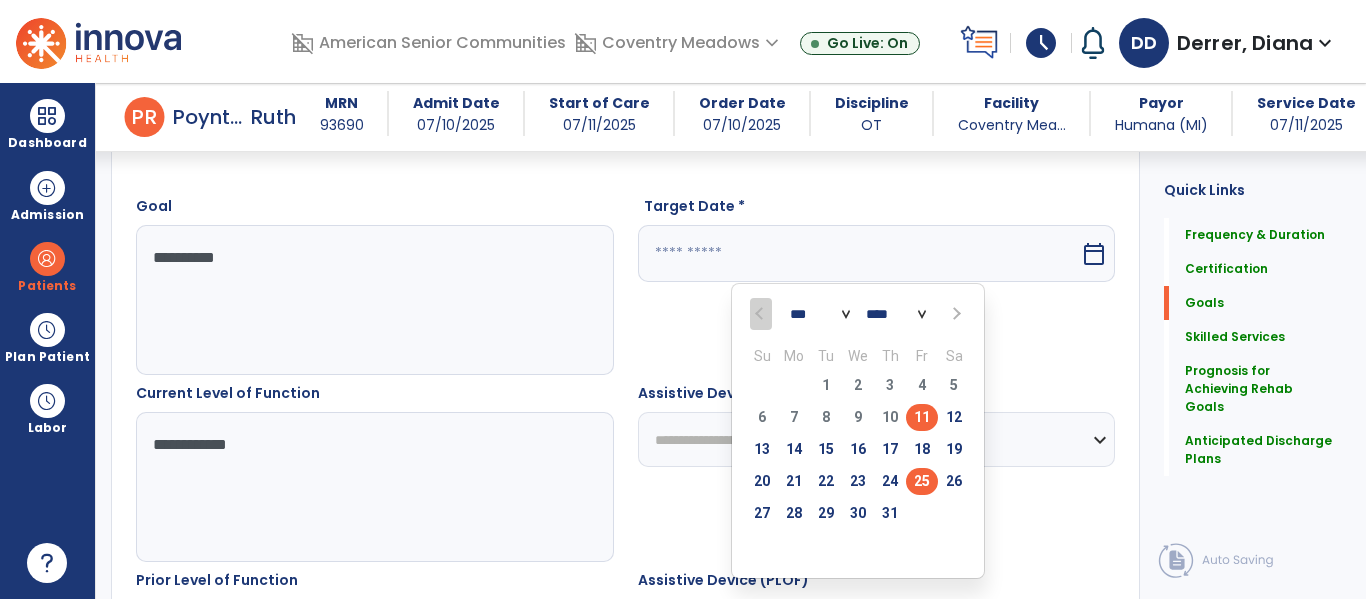 type on "*********" 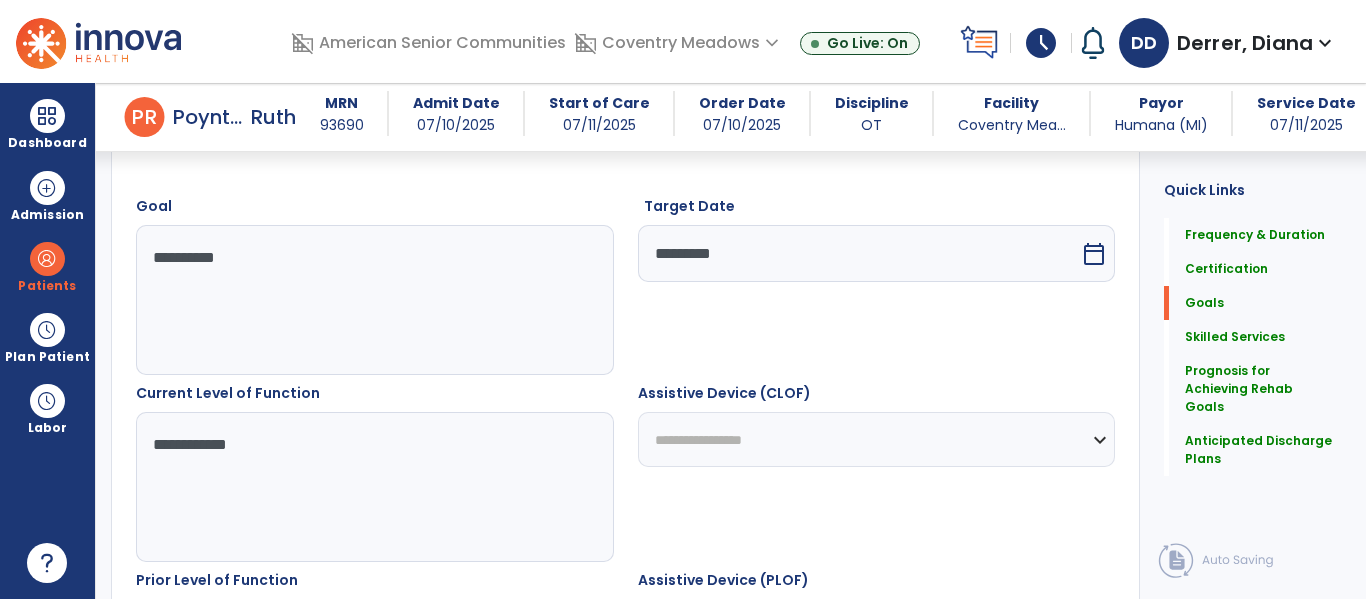 click at bounding box center (374, 674) 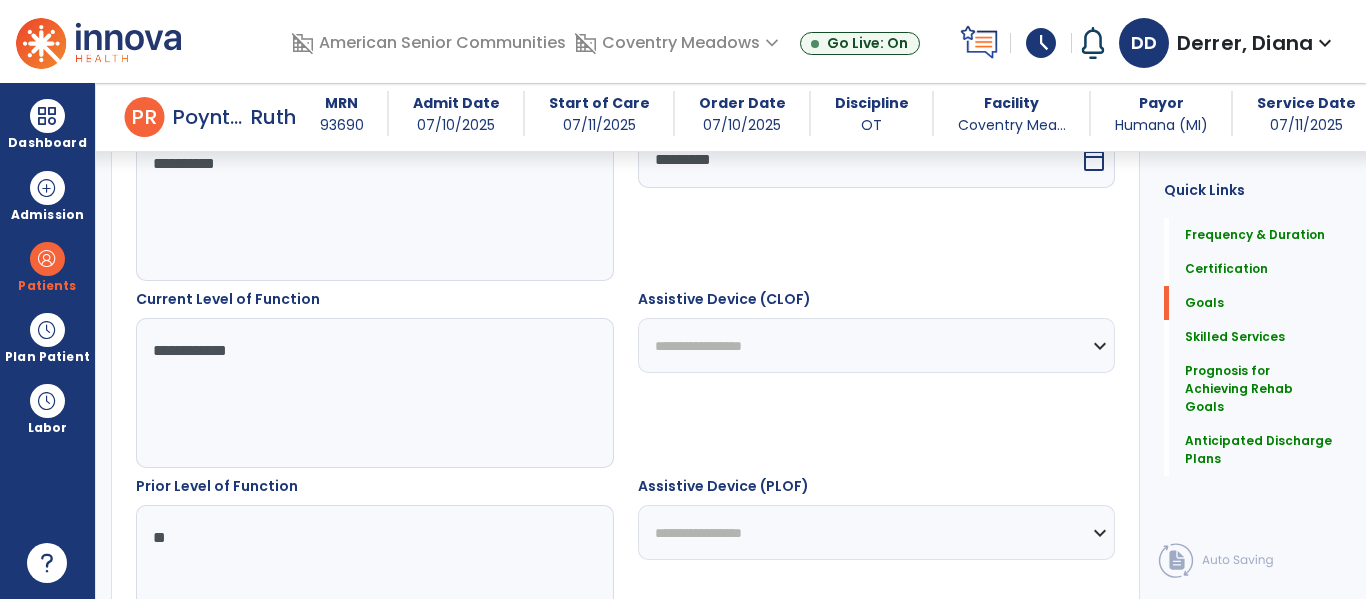 type on "*" 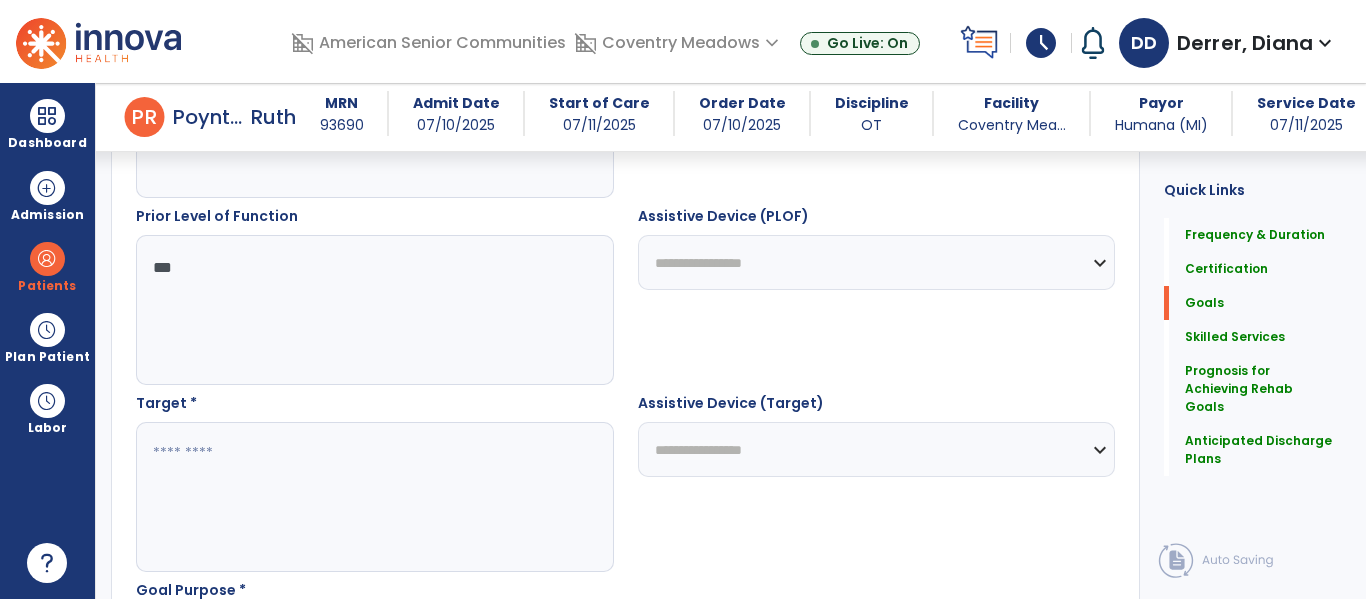 scroll, scrollTop: 905, scrollLeft: 0, axis: vertical 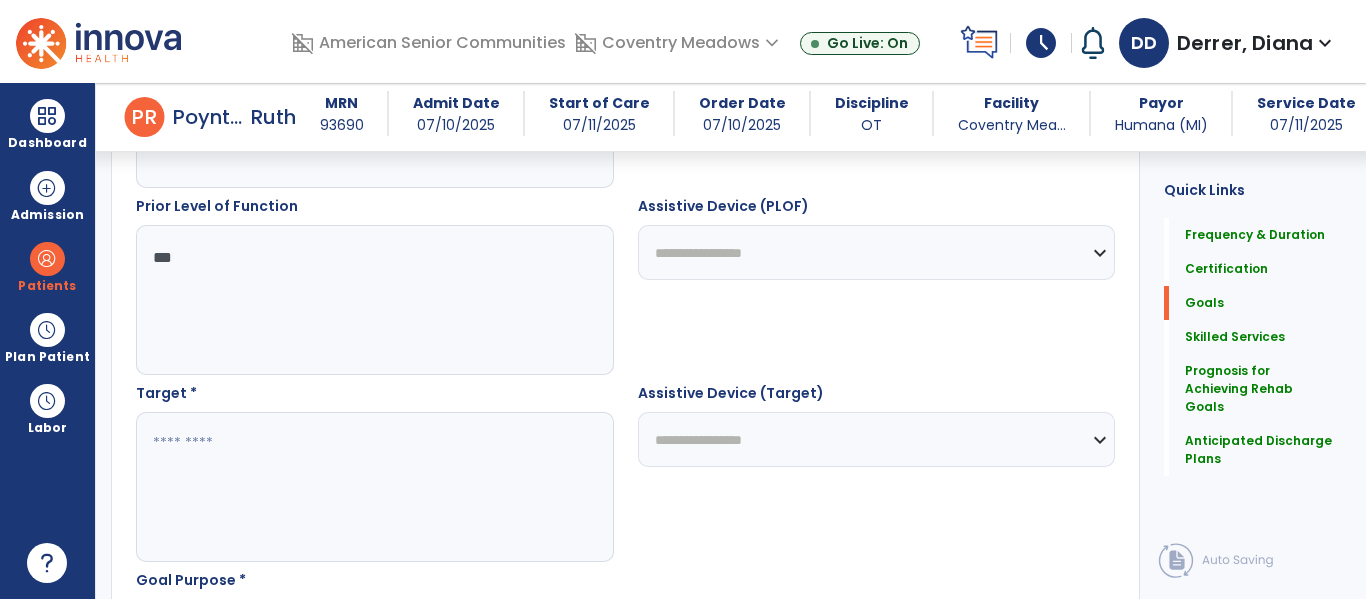 type on "***" 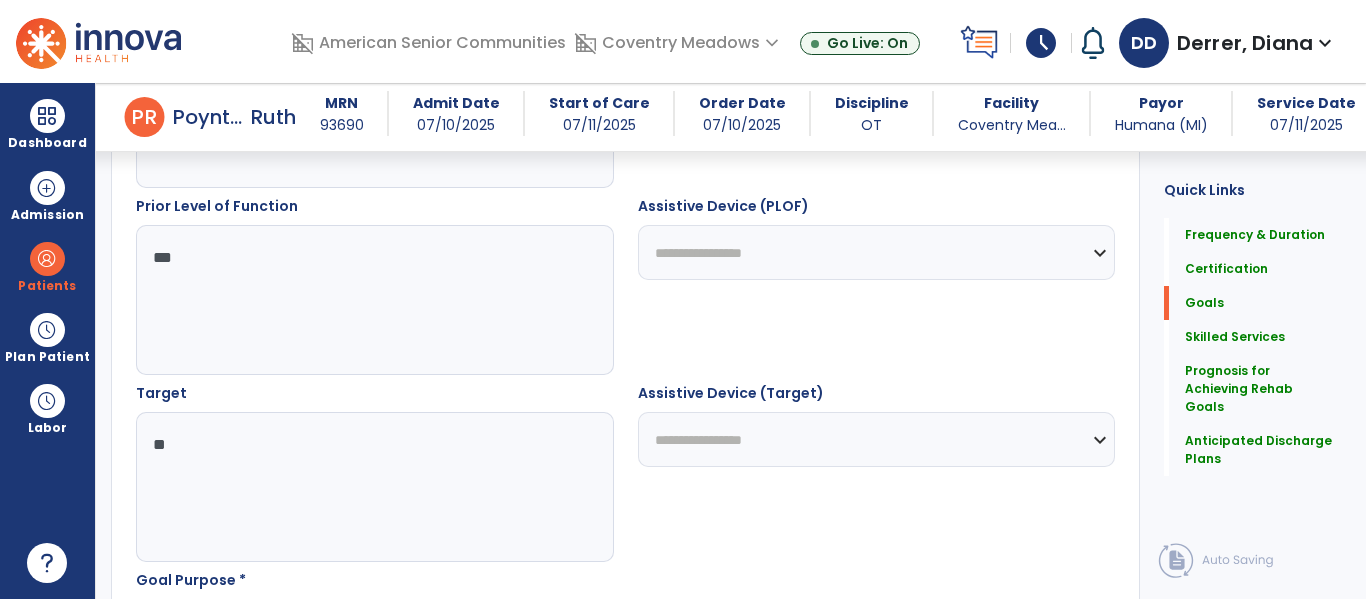 type on "*" 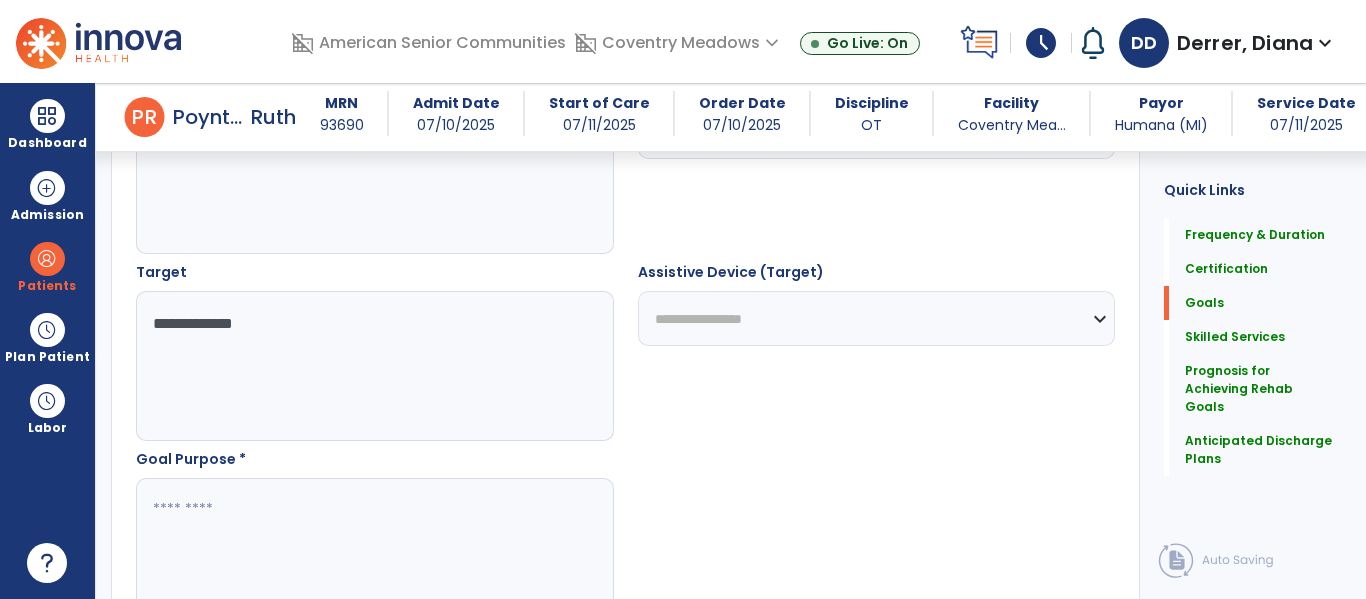 scroll, scrollTop: 1047, scrollLeft: 0, axis: vertical 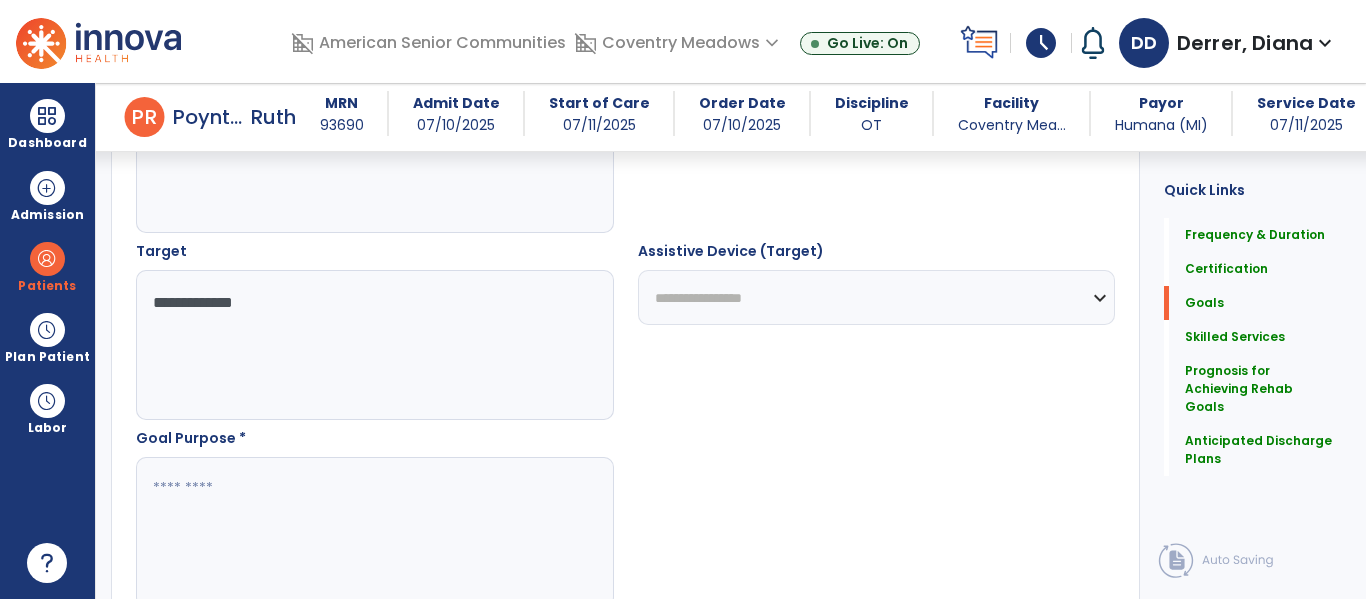 type on "**********" 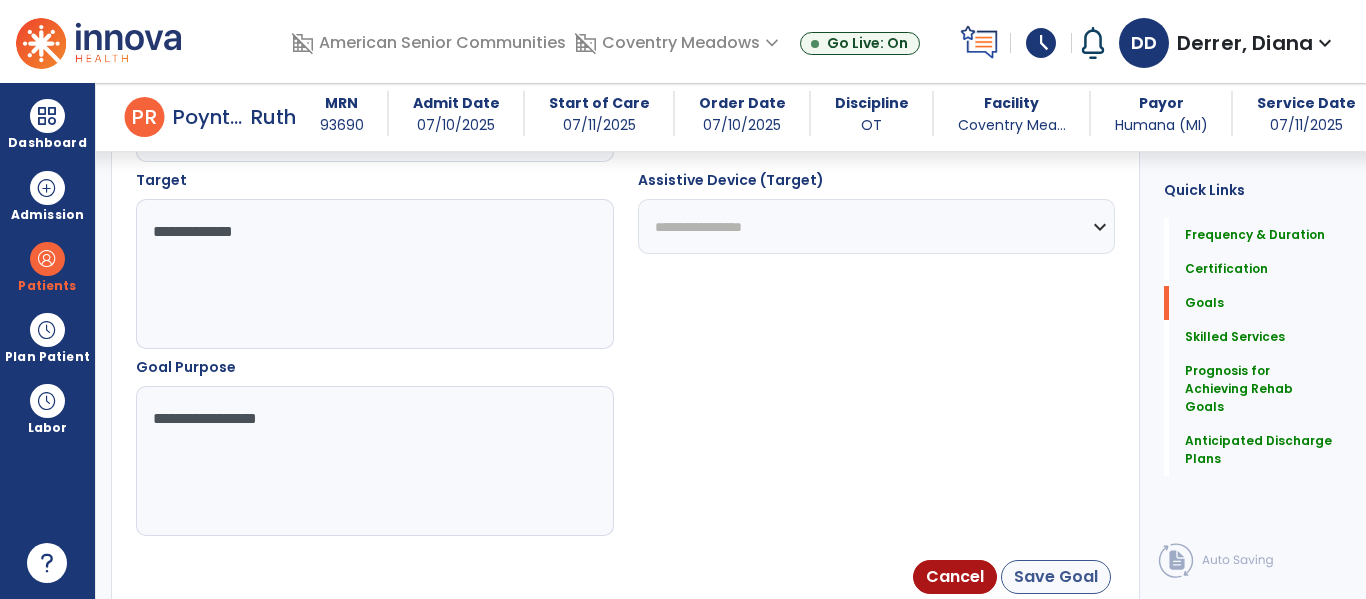 type on "**********" 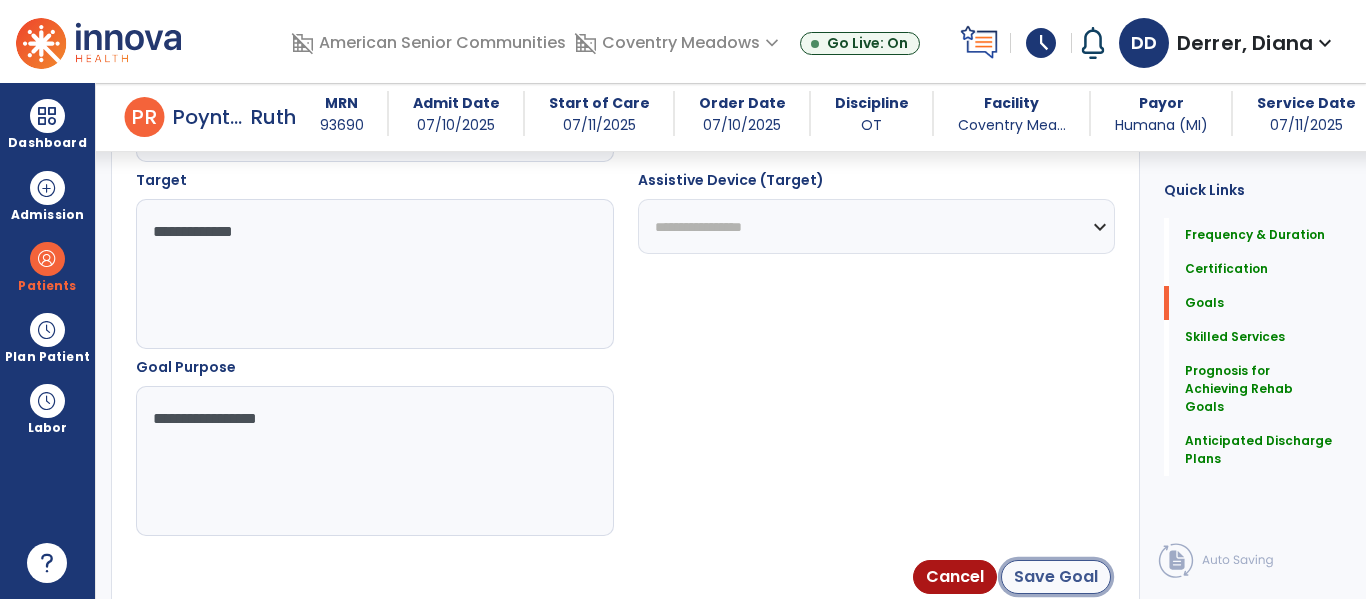 click on "Save Goal" at bounding box center (1056, 577) 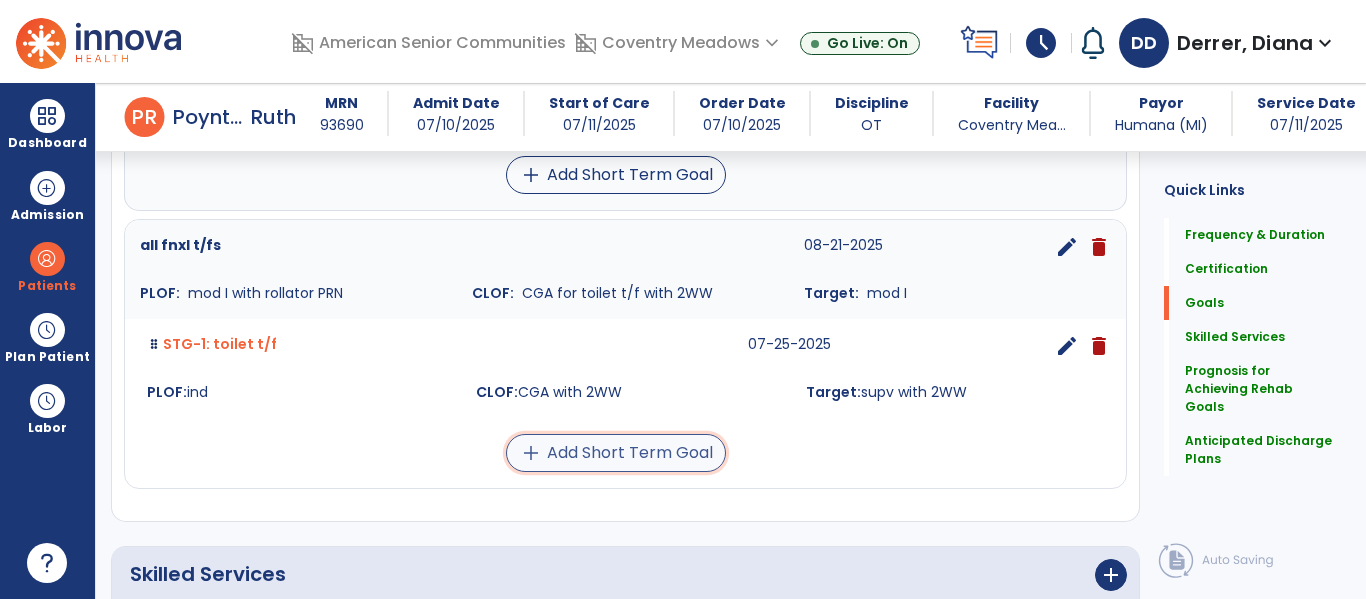 click on "add  Add Short Term Goal" at bounding box center [616, 453] 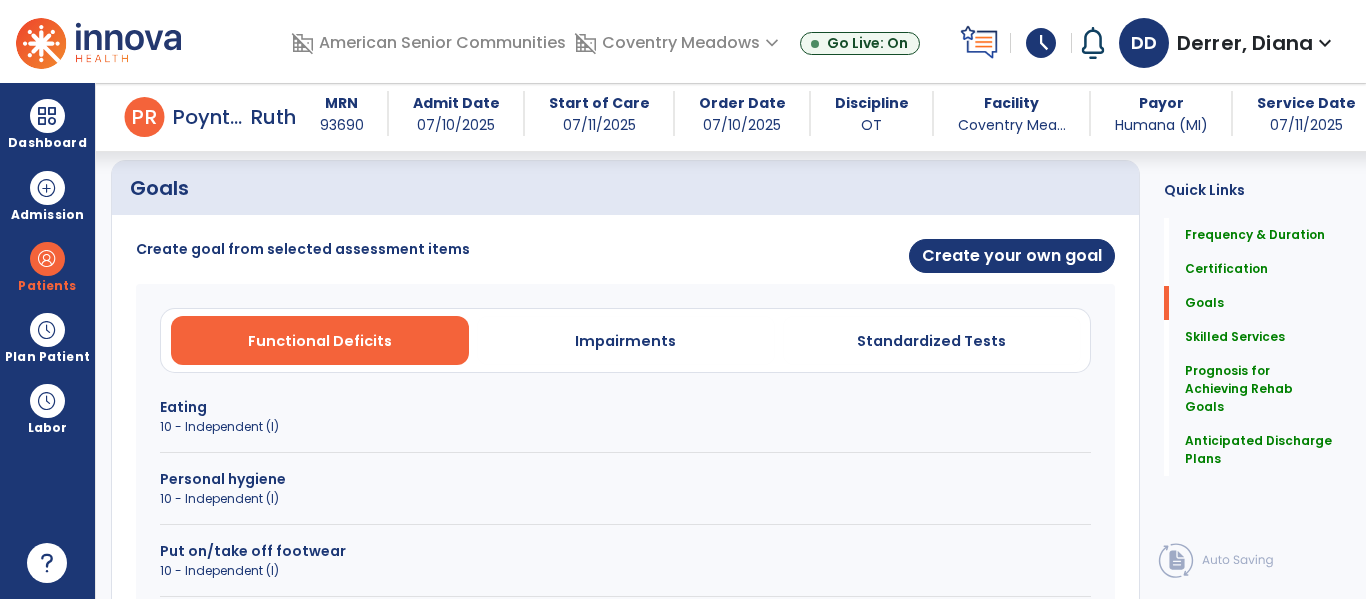 scroll, scrollTop: 413, scrollLeft: 0, axis: vertical 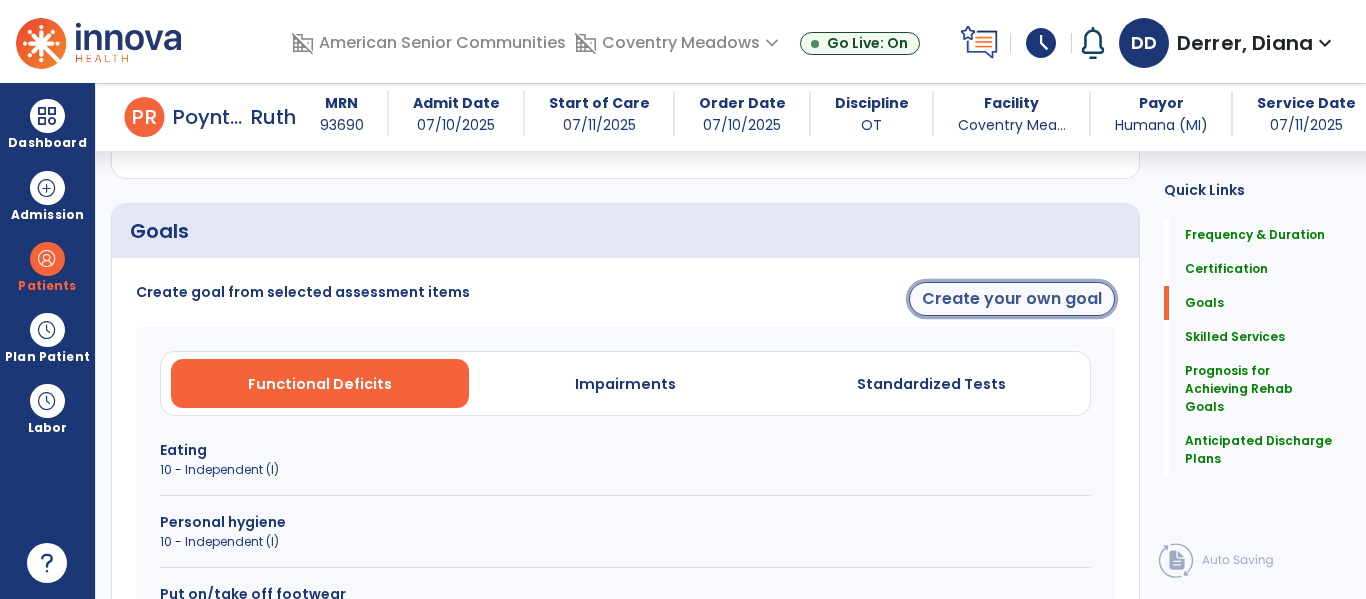 click on "Create your own goal" at bounding box center [1012, 299] 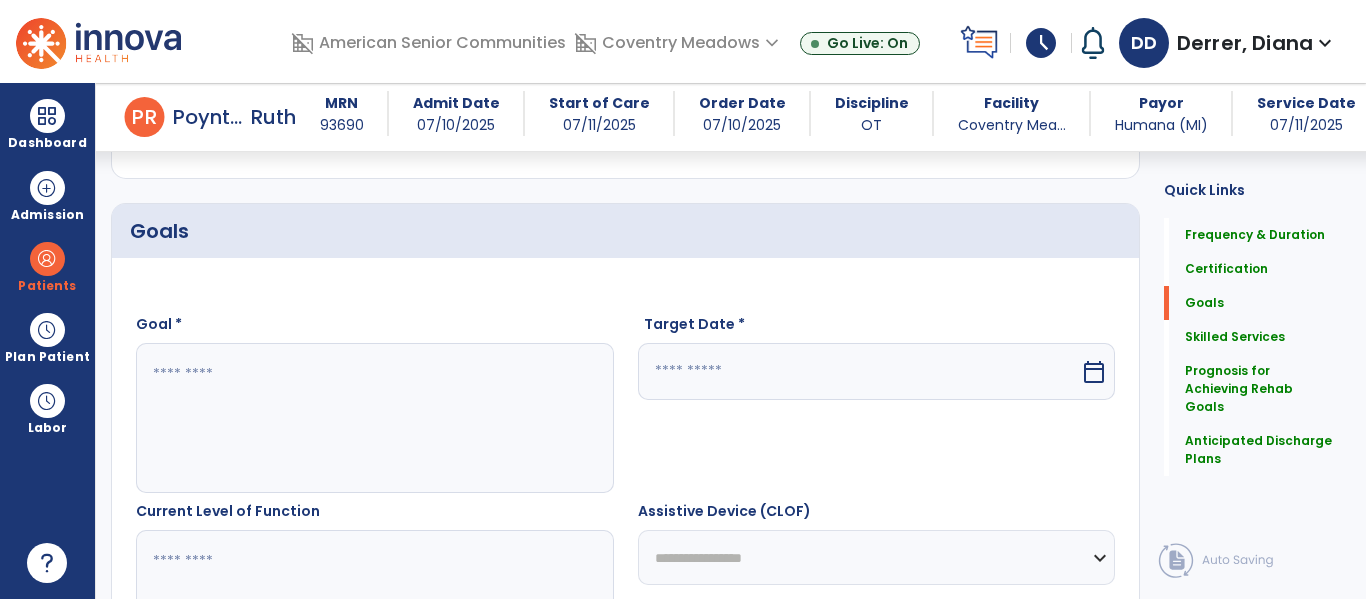 click at bounding box center [374, 418] 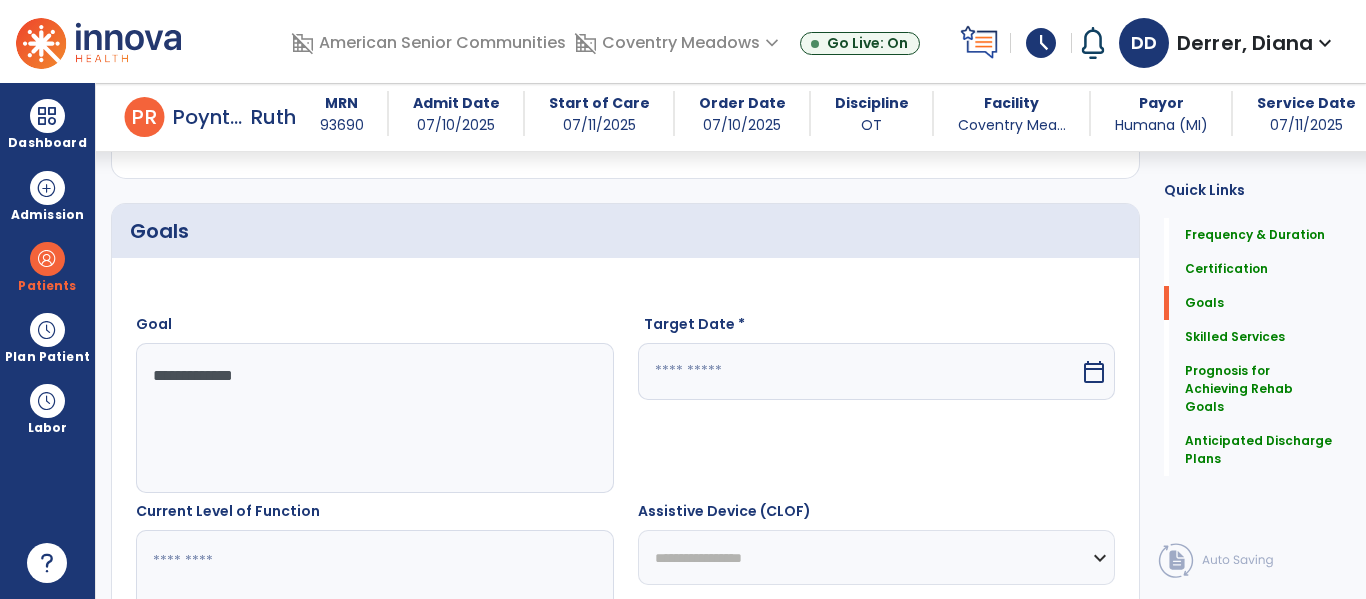 type on "**********" 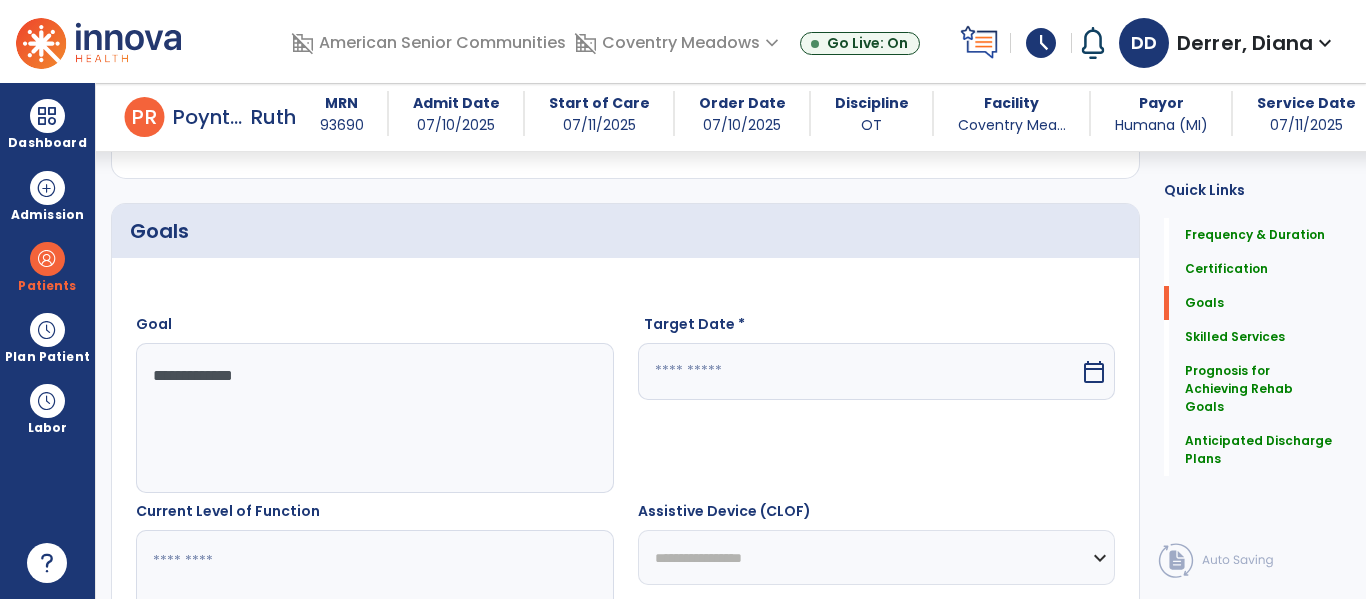 click at bounding box center [859, 371] 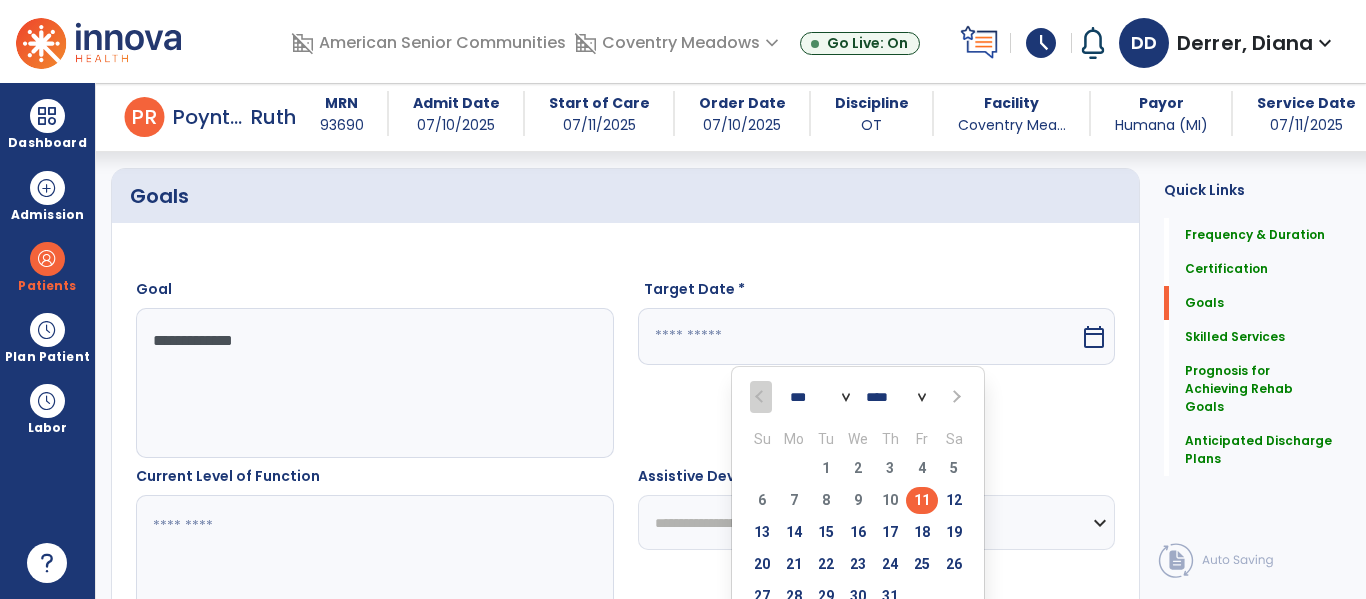 scroll, scrollTop: 531, scrollLeft: 0, axis: vertical 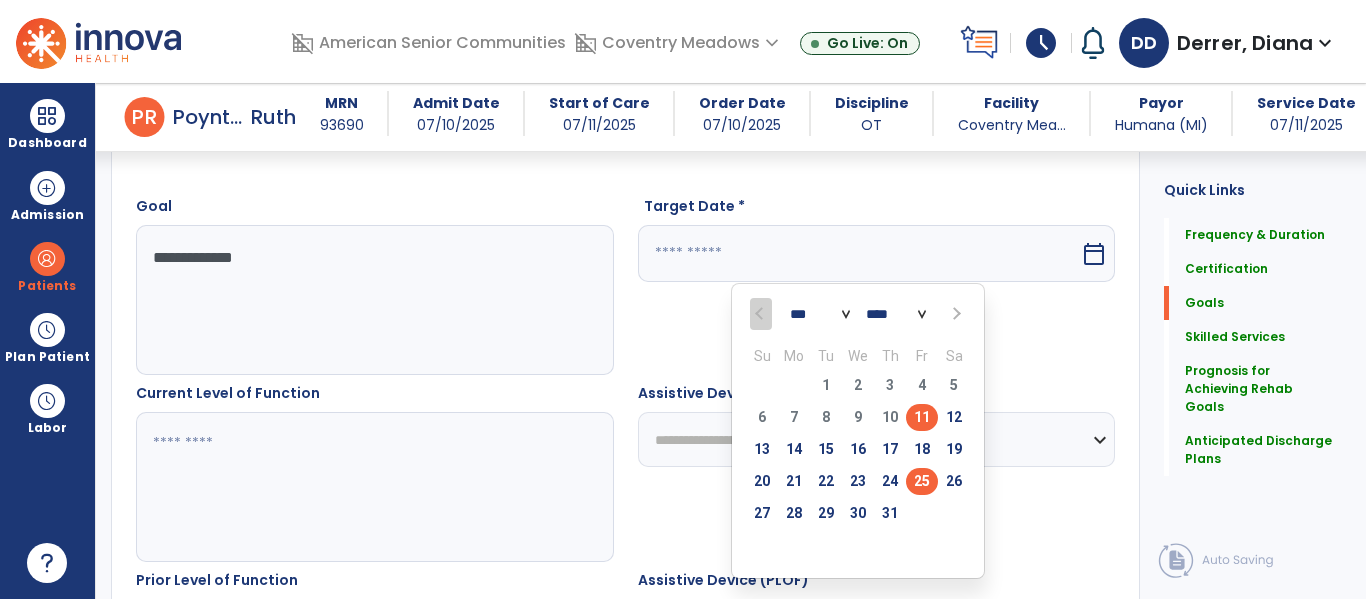 click on "25" at bounding box center (922, 481) 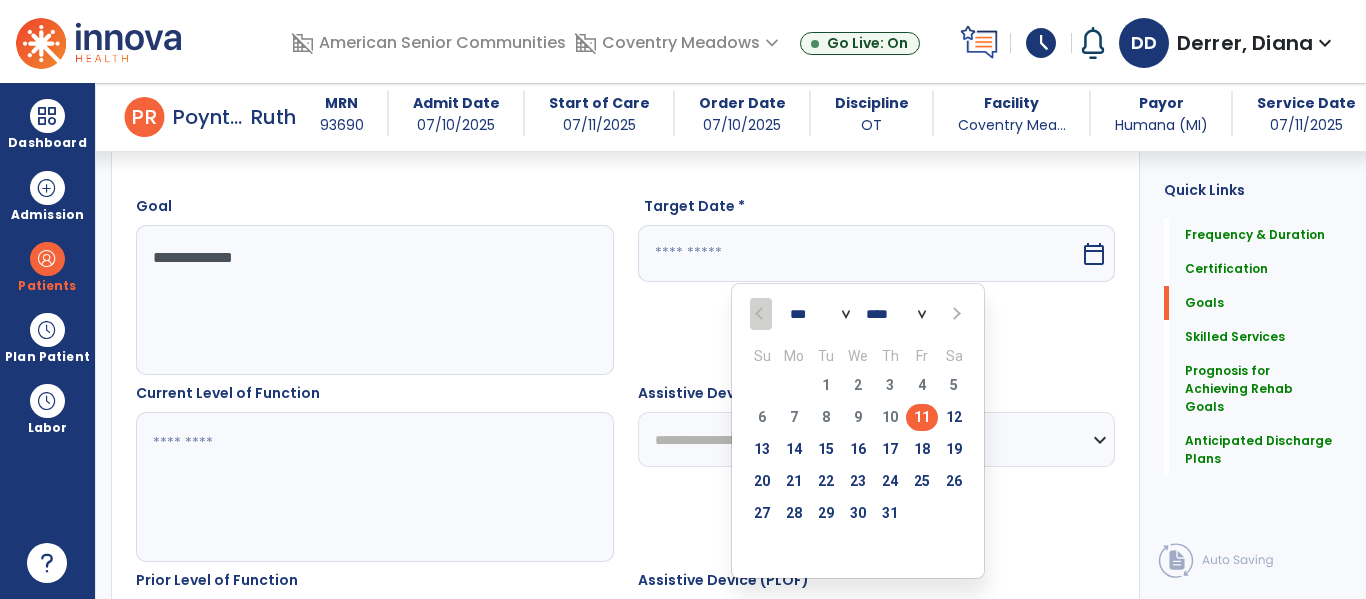 type on "*********" 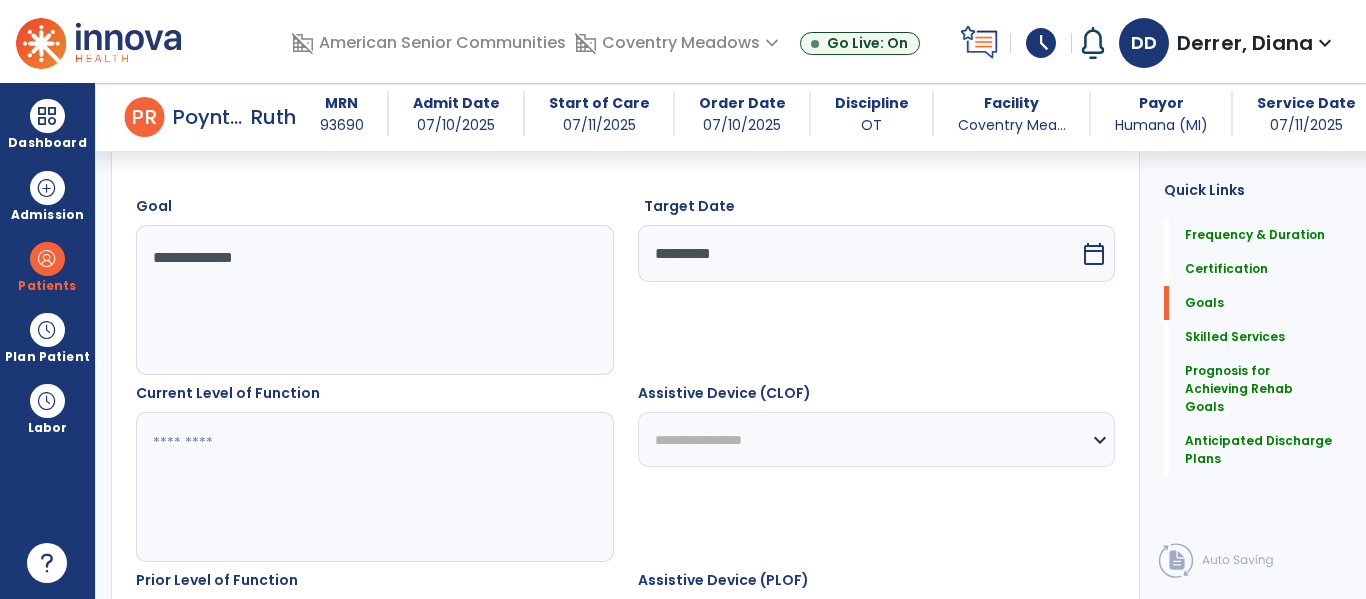 click at bounding box center [374, 487] 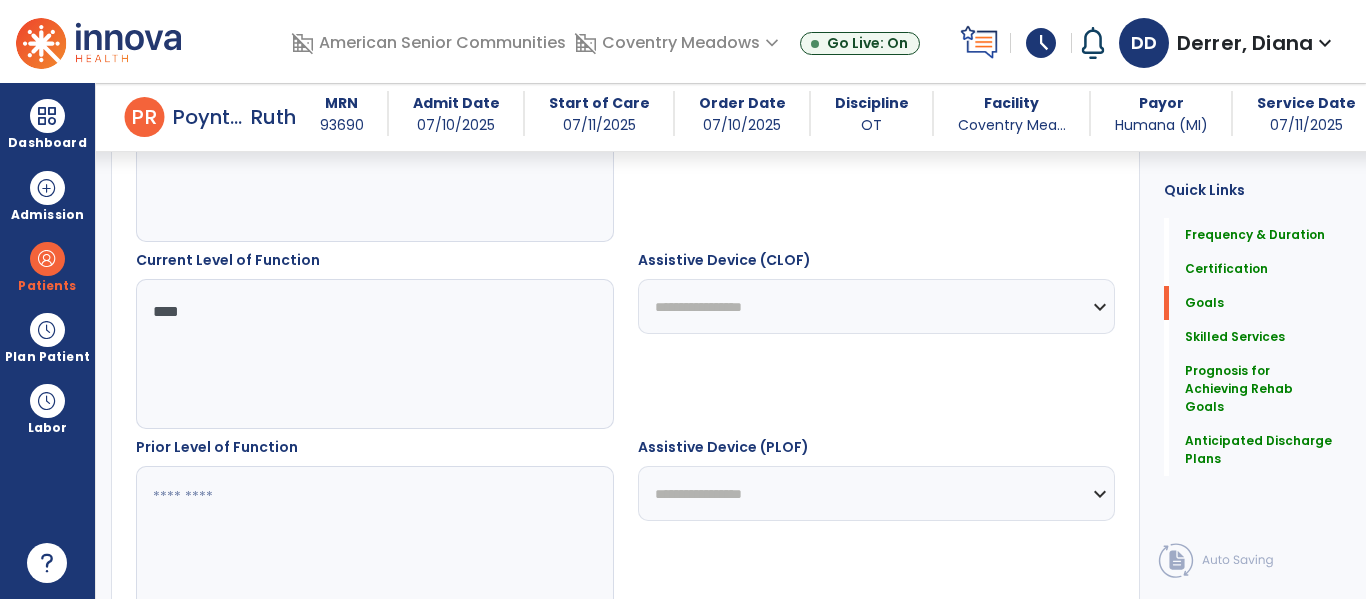 scroll, scrollTop: 716, scrollLeft: 0, axis: vertical 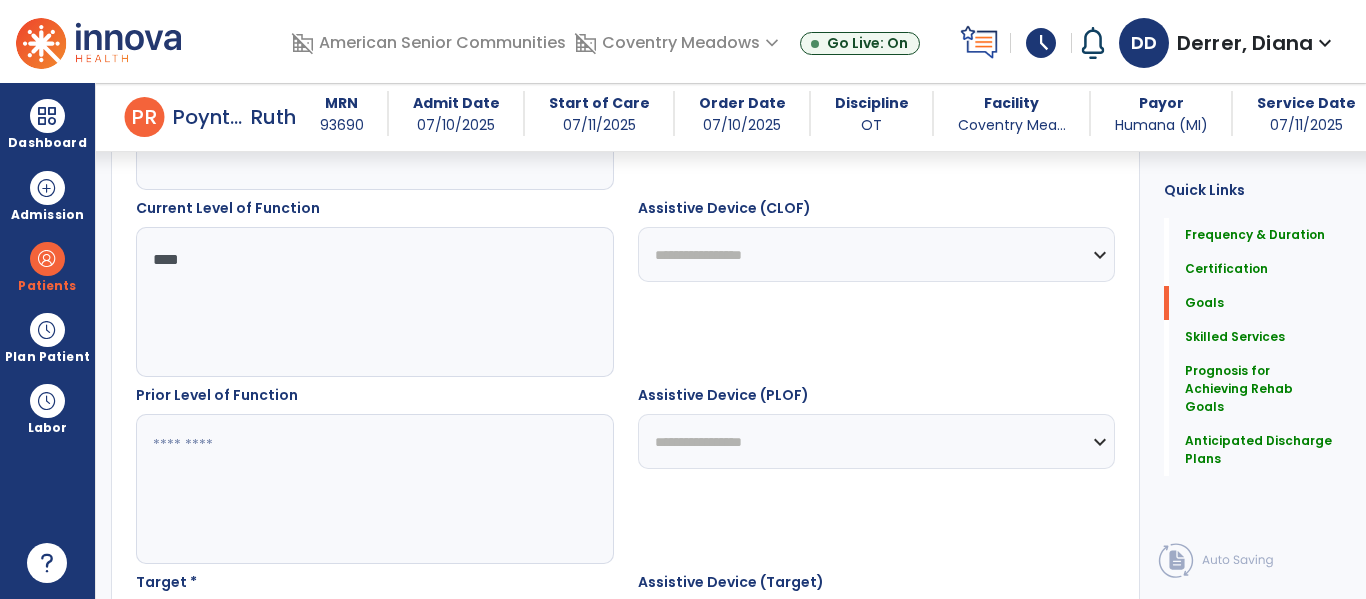 type on "****" 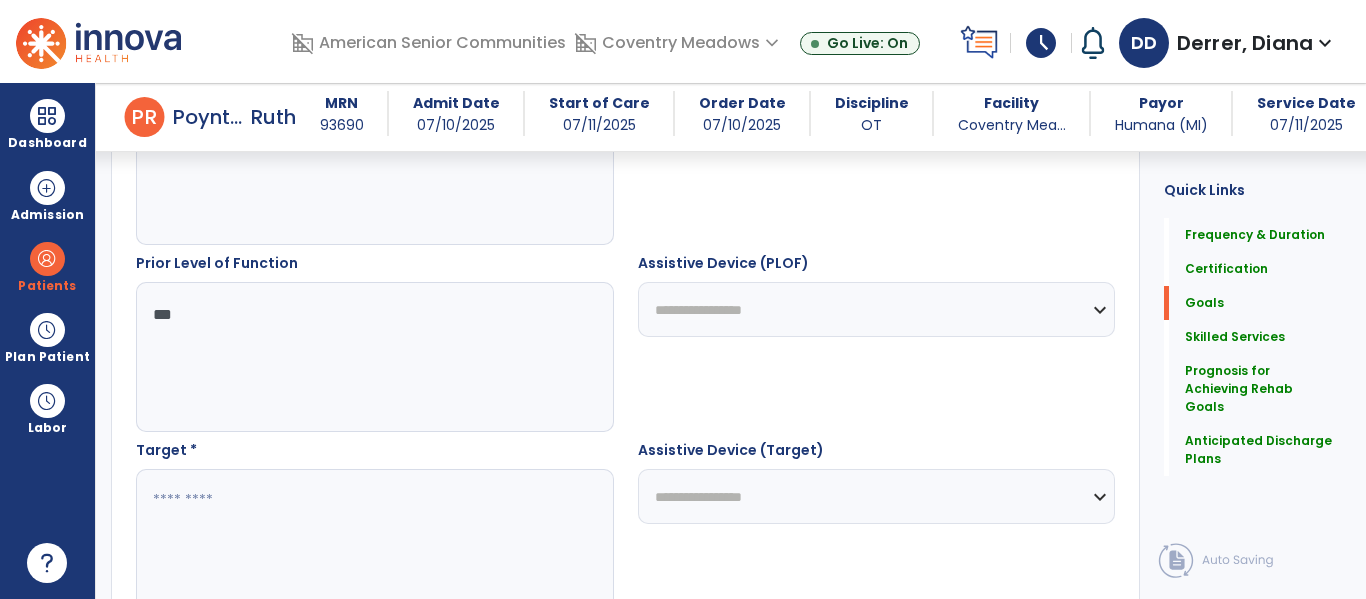 scroll, scrollTop: 885, scrollLeft: 0, axis: vertical 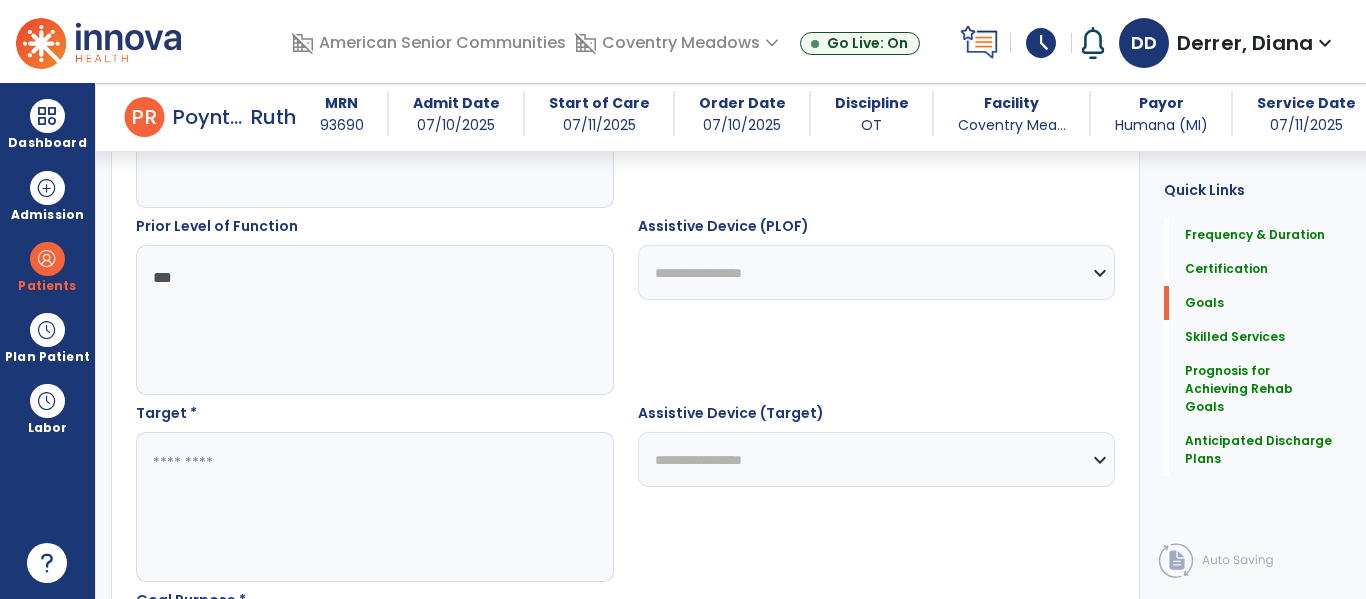 type on "***" 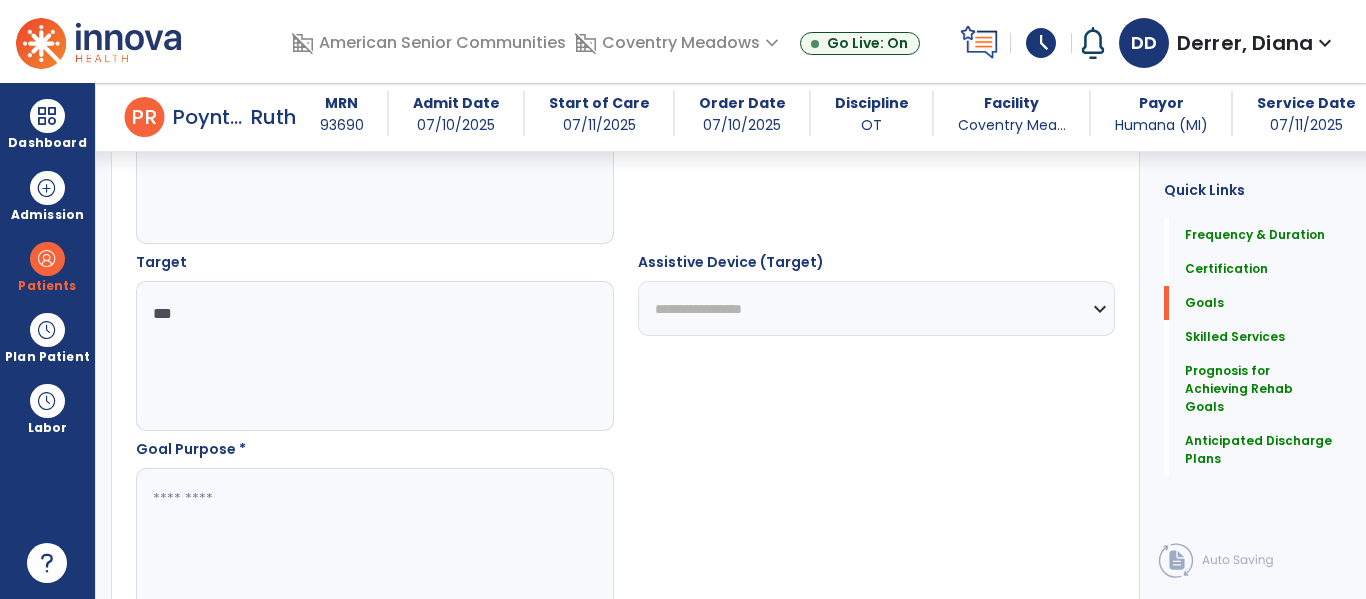 scroll, scrollTop: 1039, scrollLeft: 0, axis: vertical 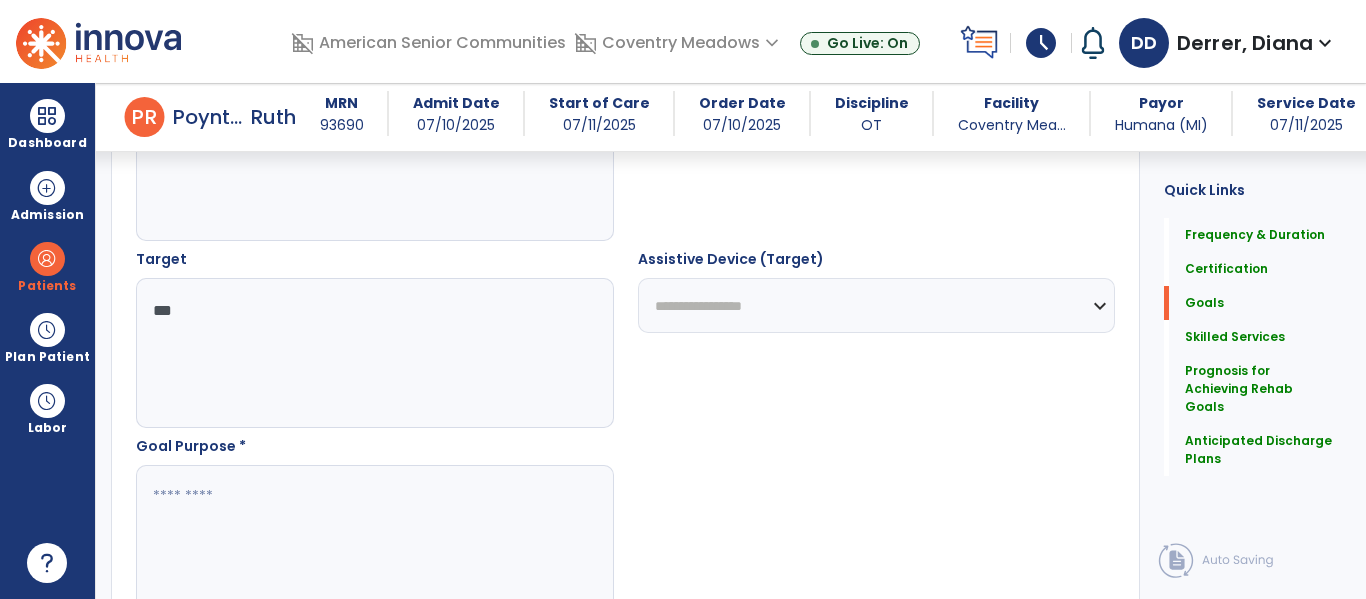 type on "***" 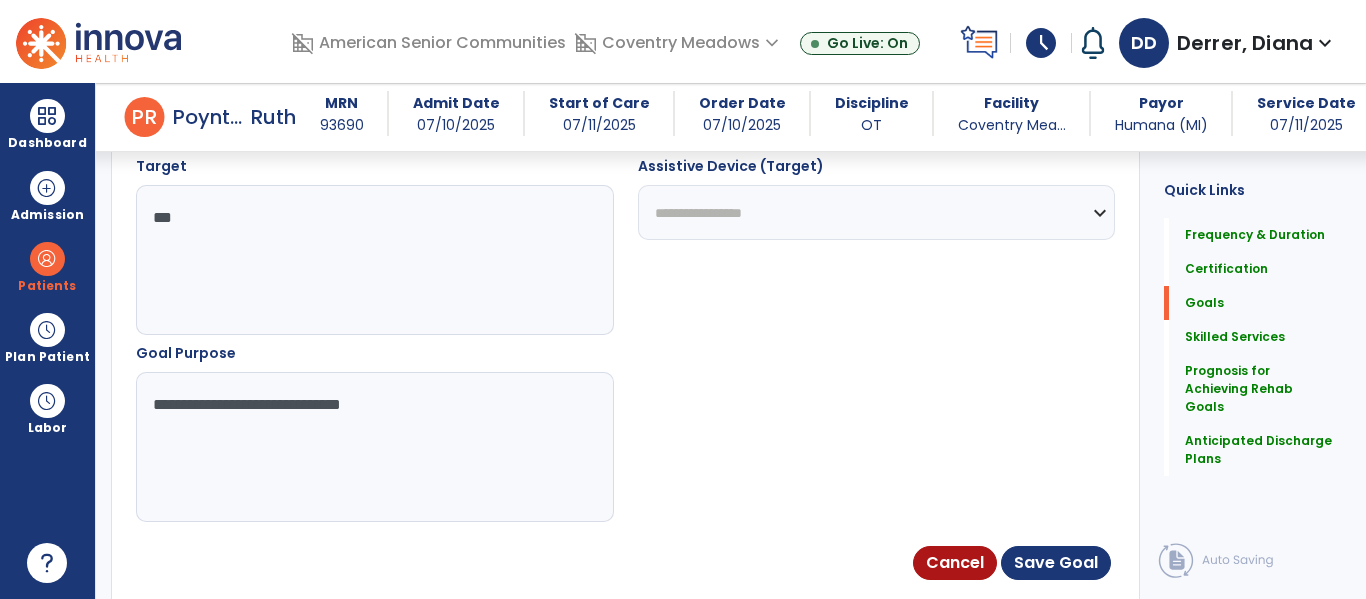 type on "**********" 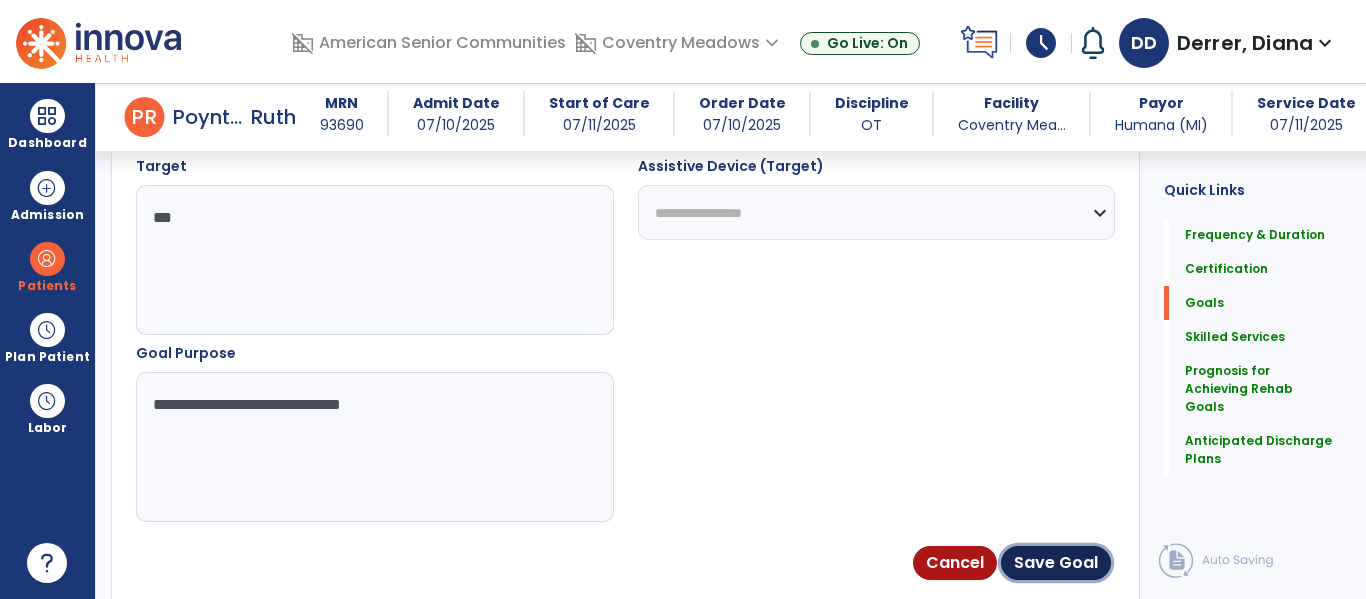 click on "Save Goal" at bounding box center [1056, 563] 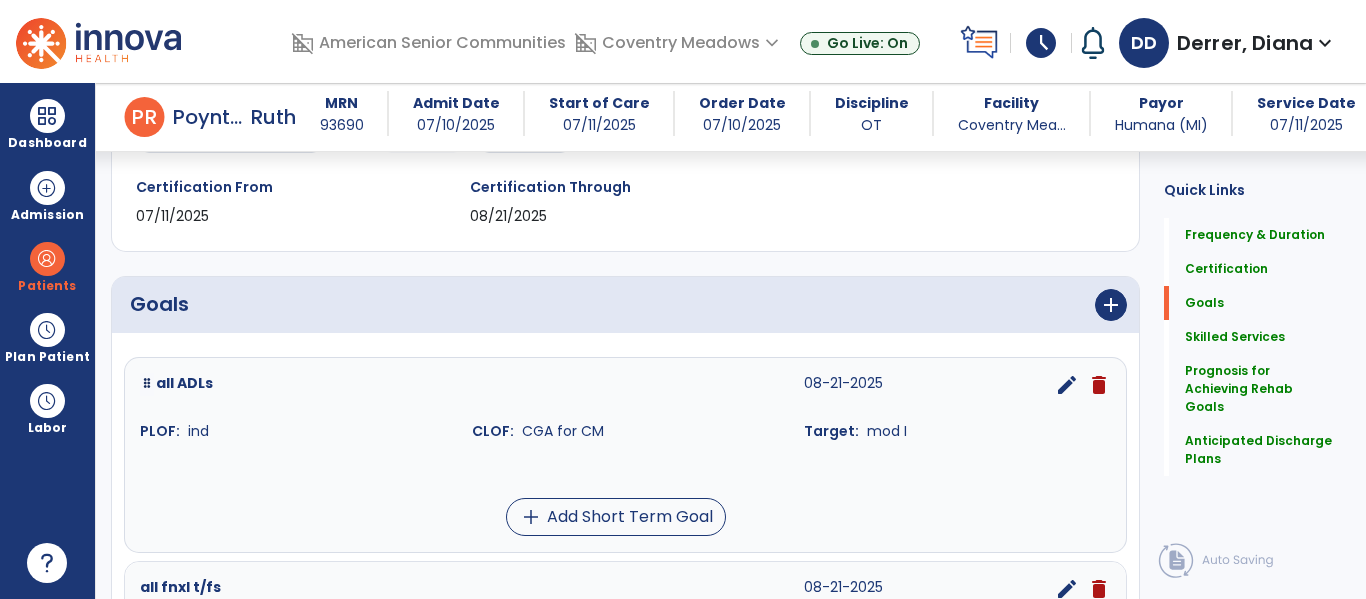 scroll, scrollTop: 294, scrollLeft: 0, axis: vertical 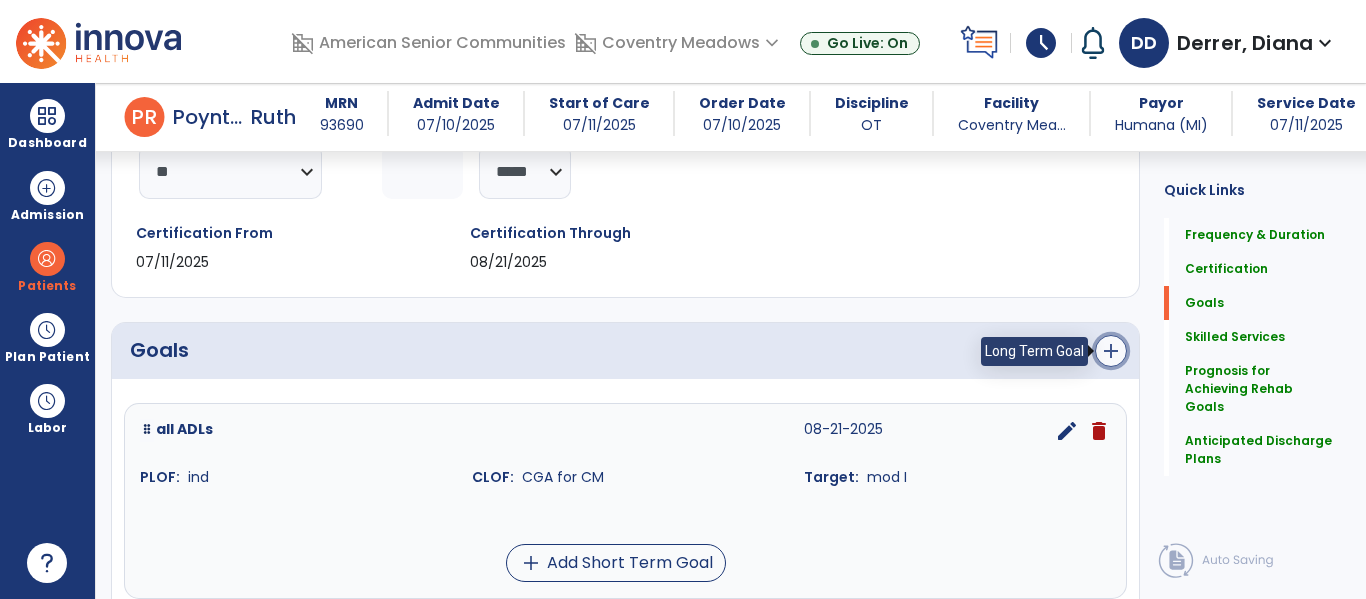 click on "add" at bounding box center [1111, 351] 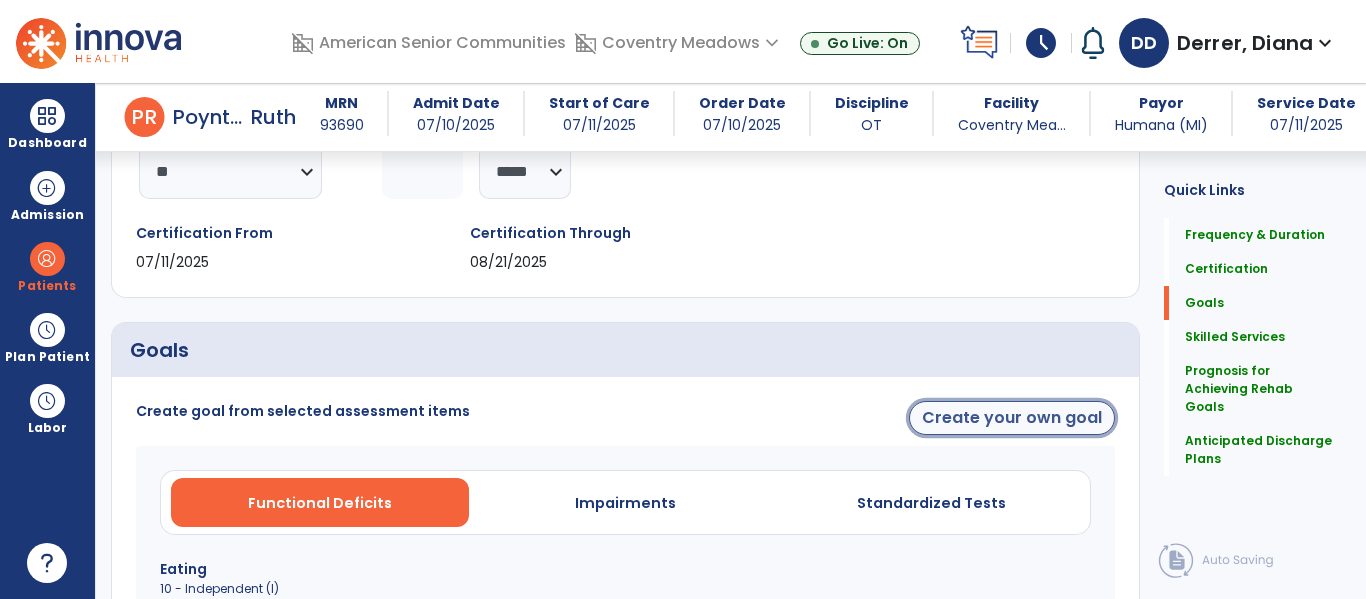 click on "Create your own goal" at bounding box center [1012, 418] 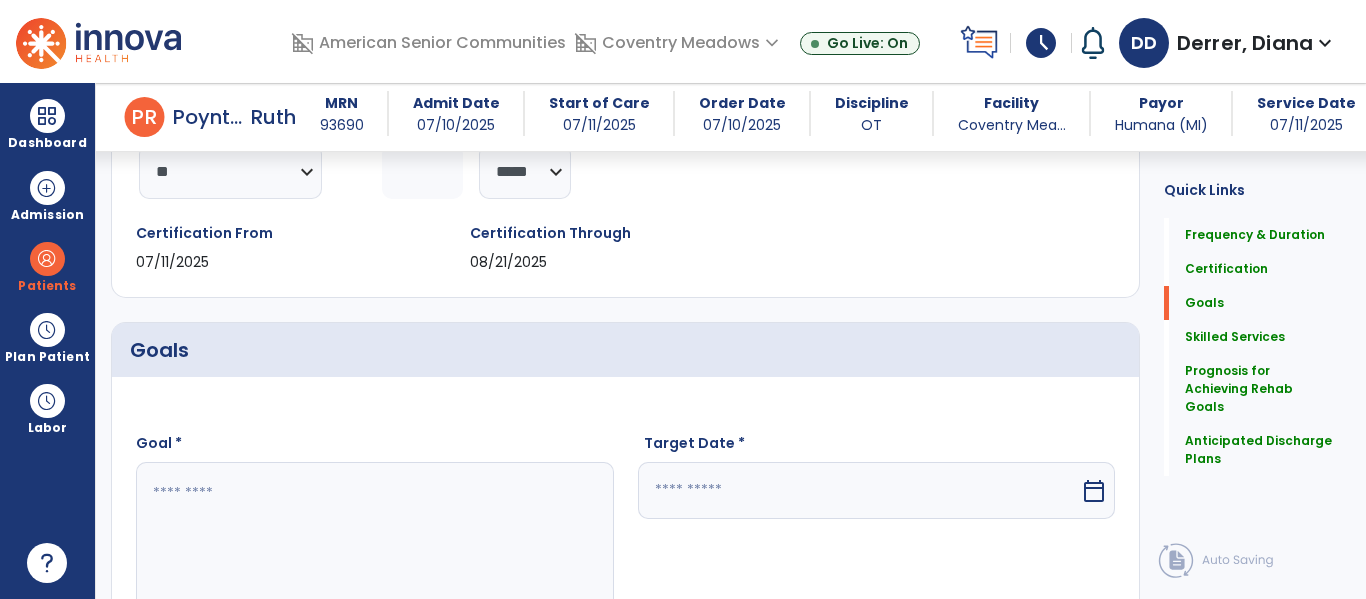 click on "Goal *" at bounding box center (375, 522) 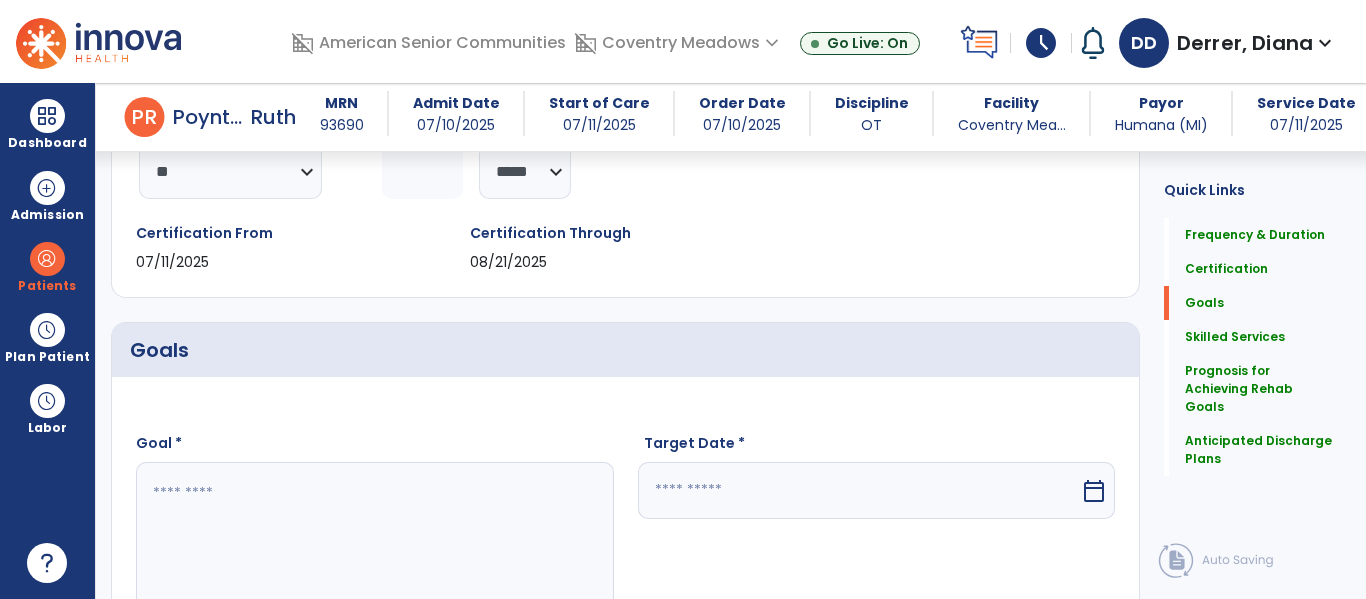 click at bounding box center (374, 537) 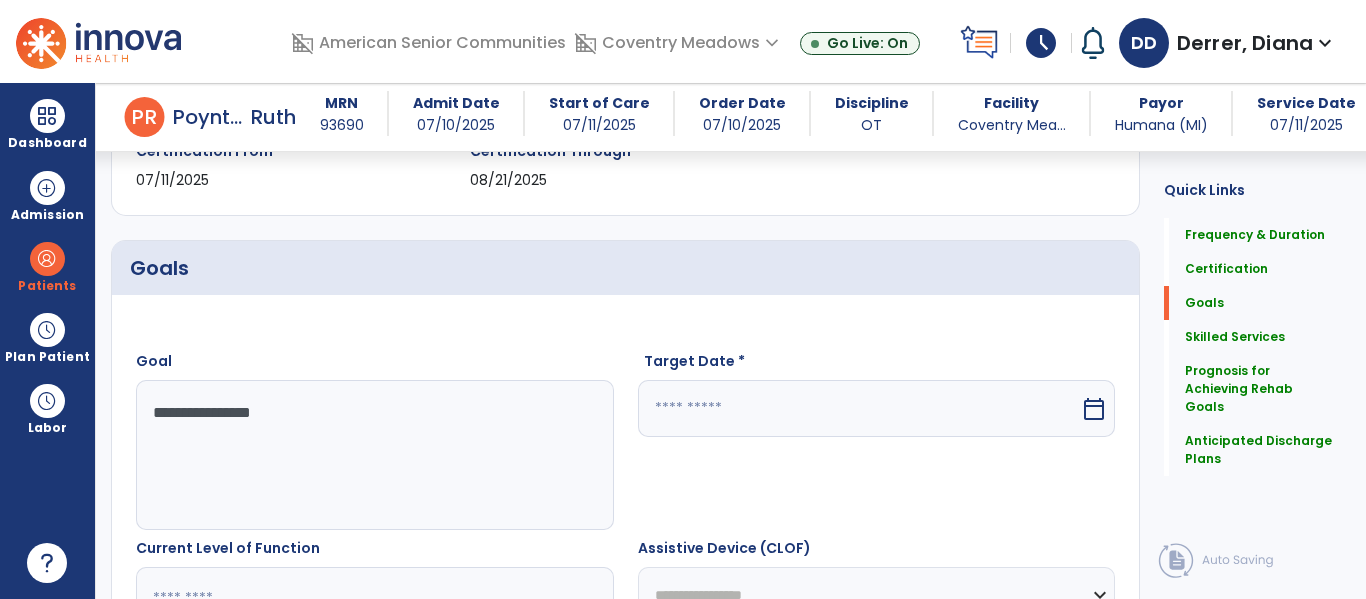 scroll, scrollTop: 401, scrollLeft: 0, axis: vertical 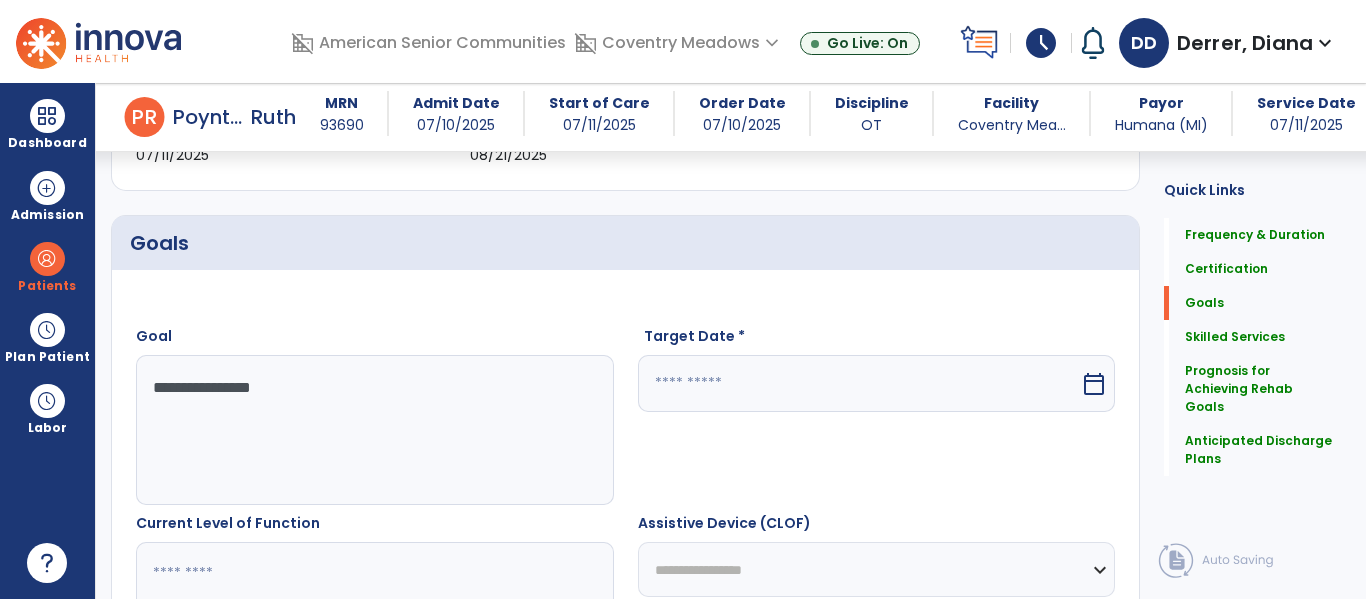 type on "**********" 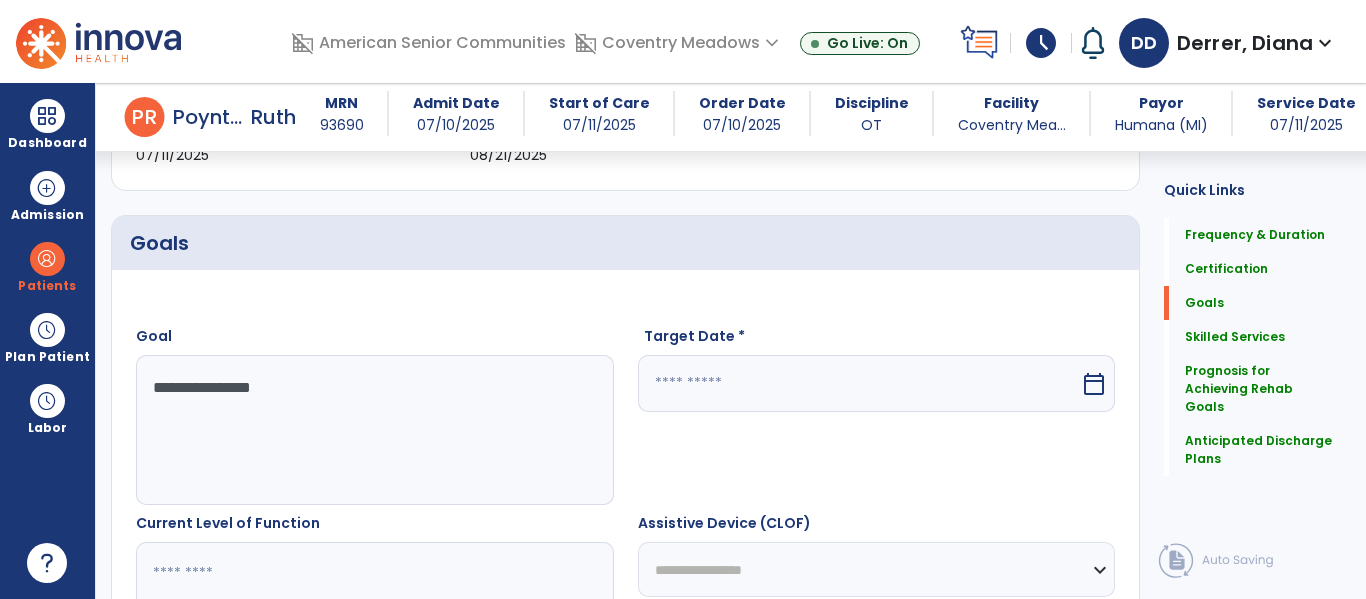 click at bounding box center [859, 383] 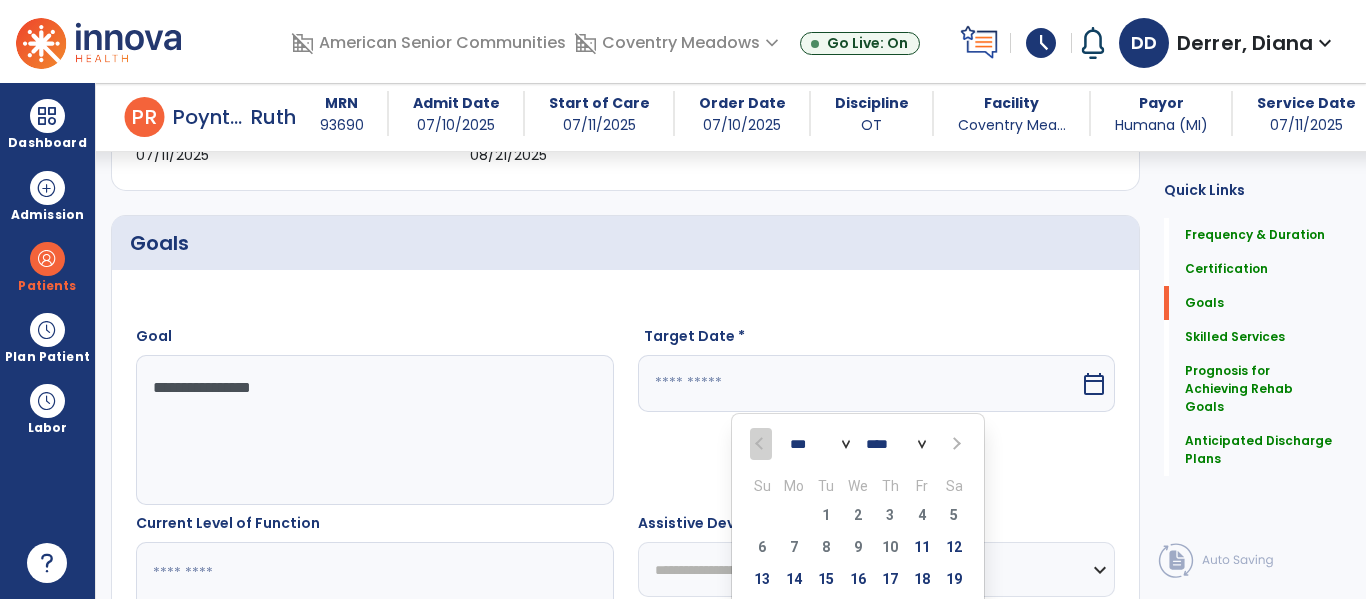 click at bounding box center (955, 444) 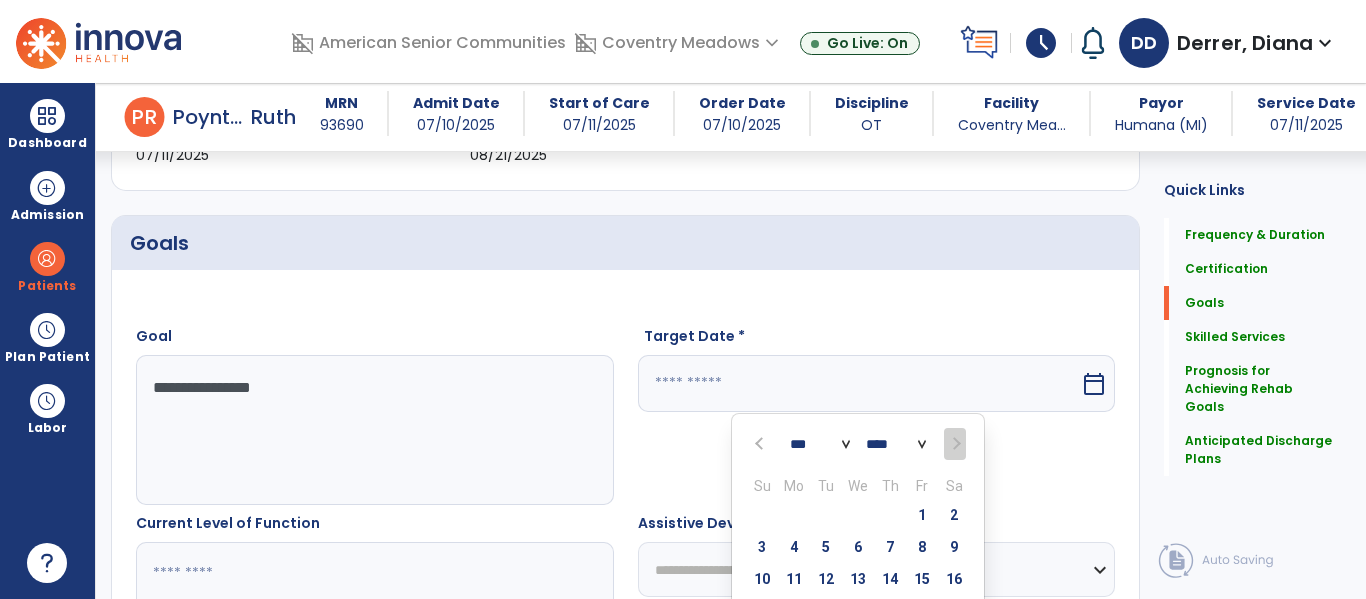 scroll, scrollTop: 568, scrollLeft: 0, axis: vertical 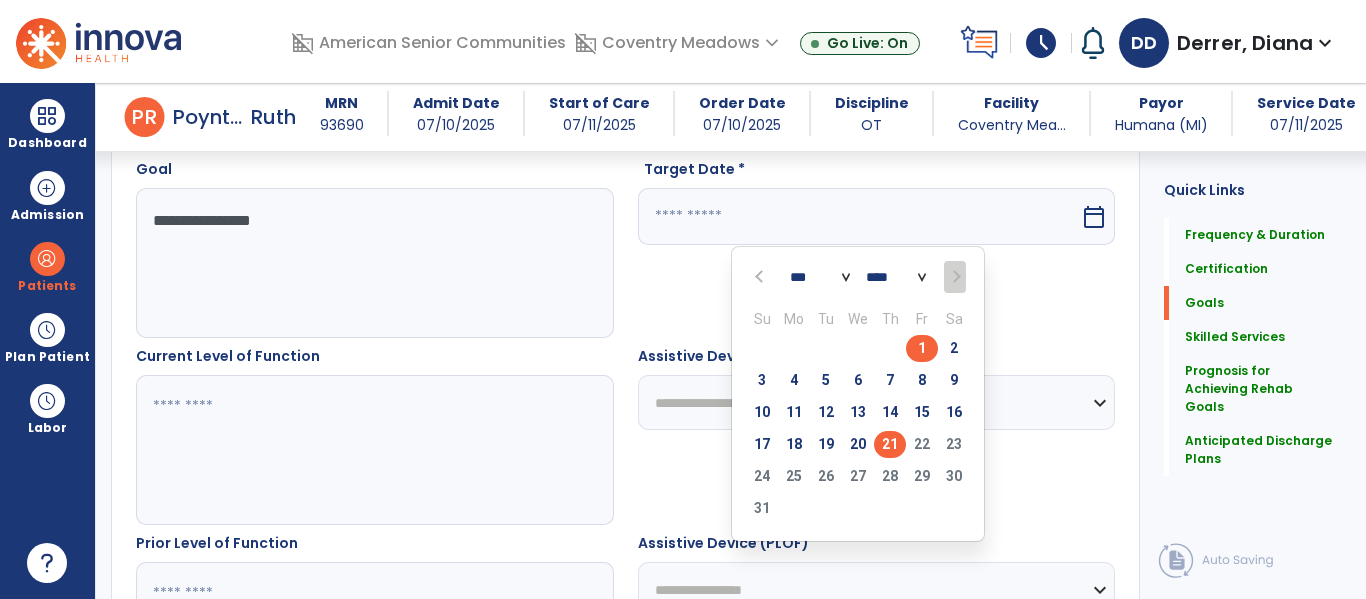 click on "21" at bounding box center [890, 444] 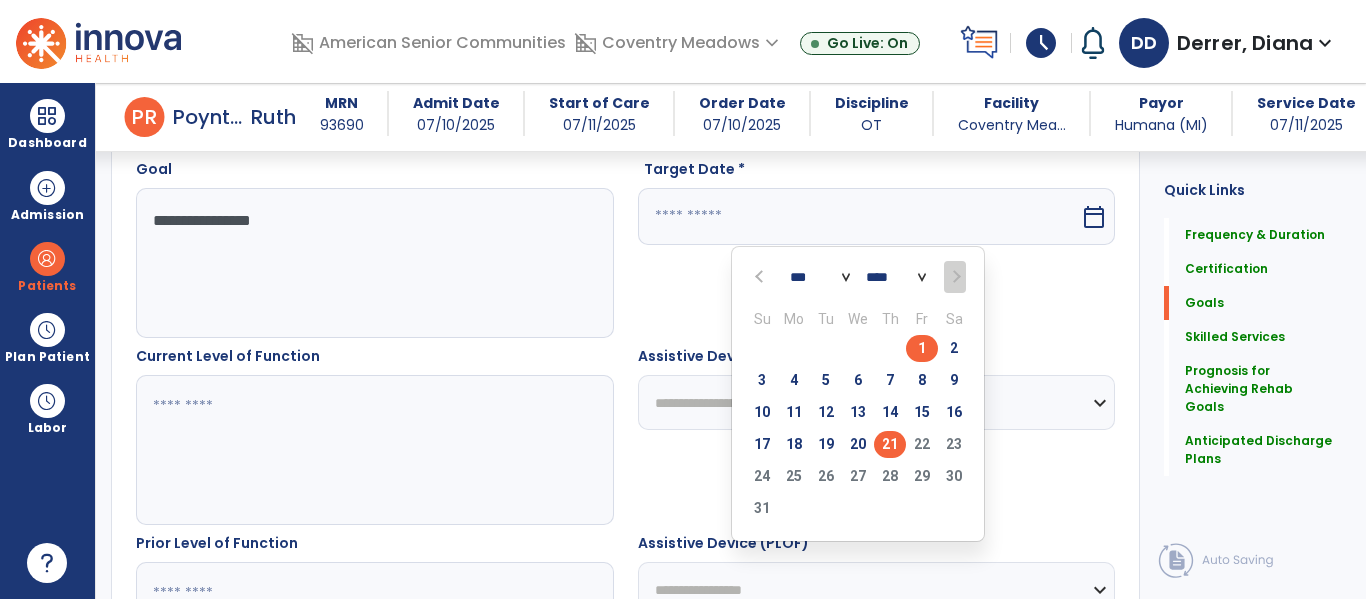 type on "*********" 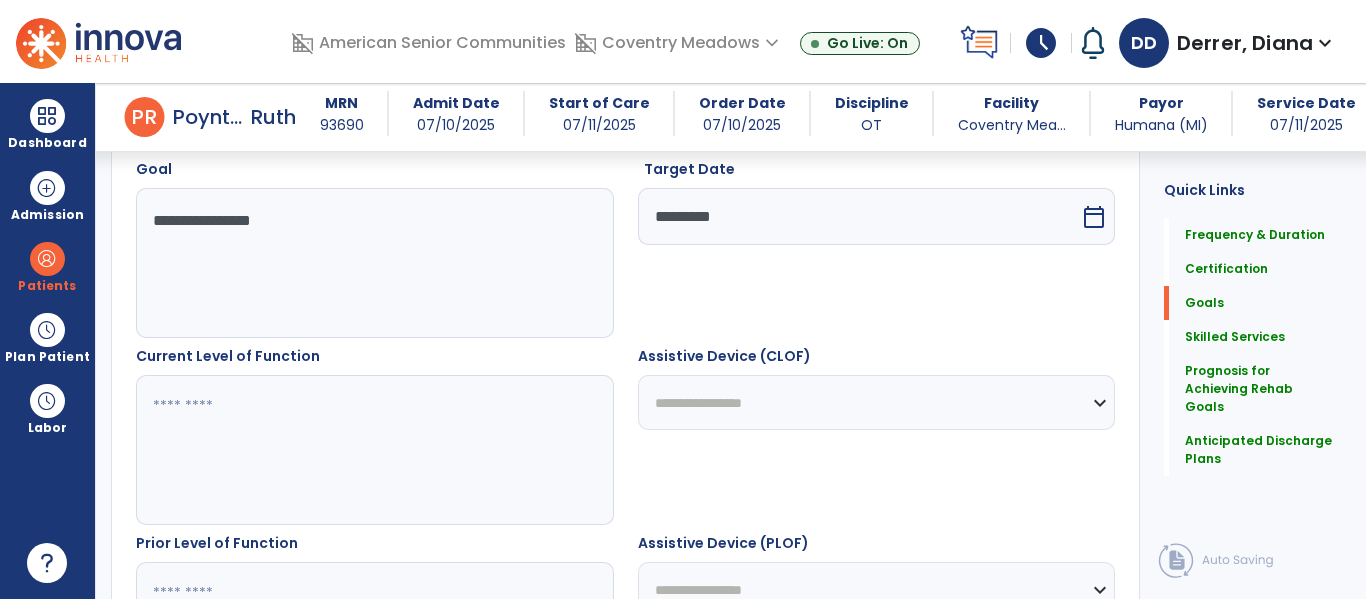 click at bounding box center (374, 450) 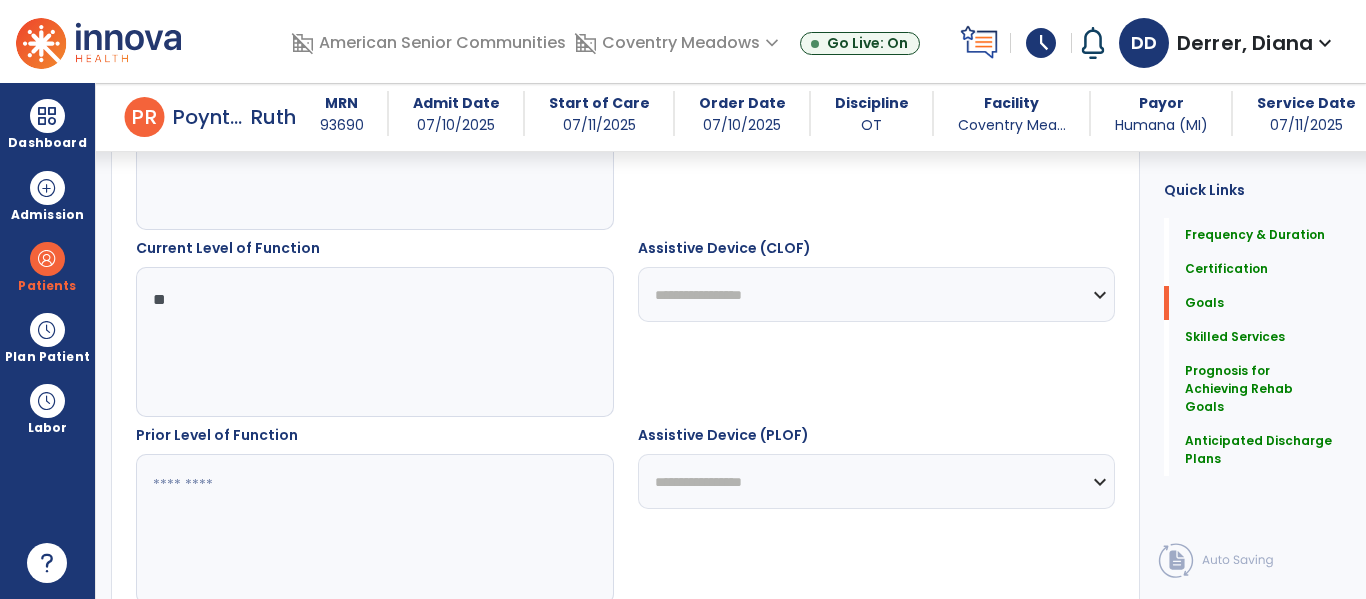 scroll, scrollTop: 714, scrollLeft: 0, axis: vertical 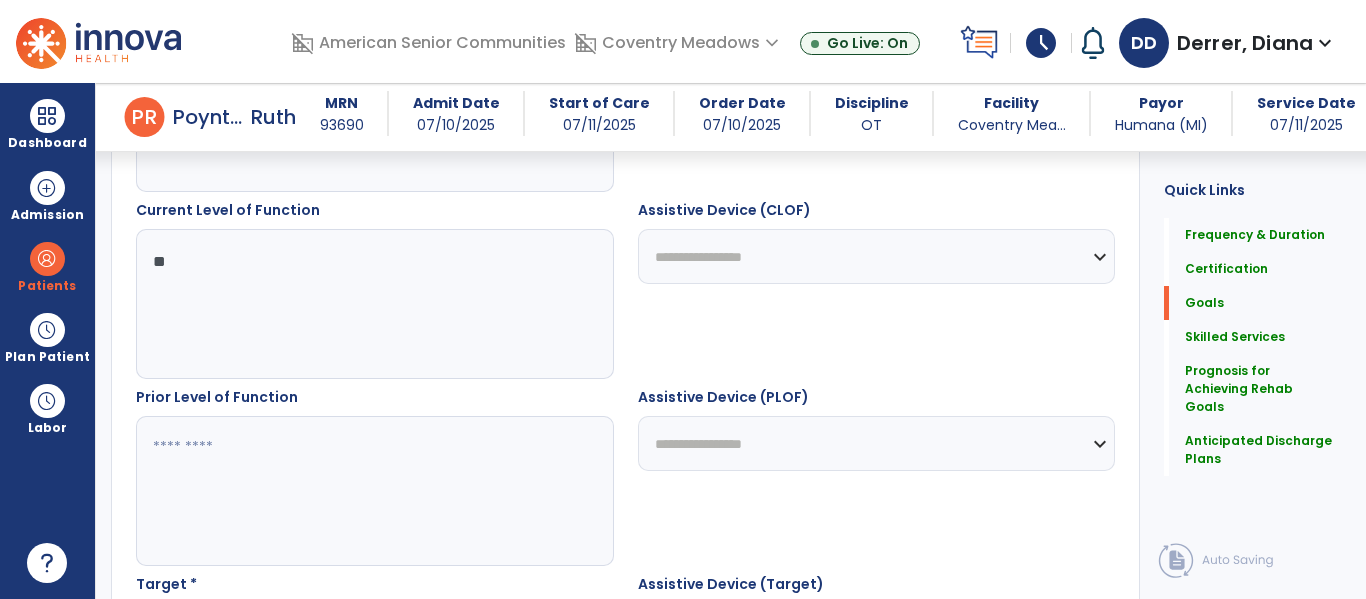 type on "**" 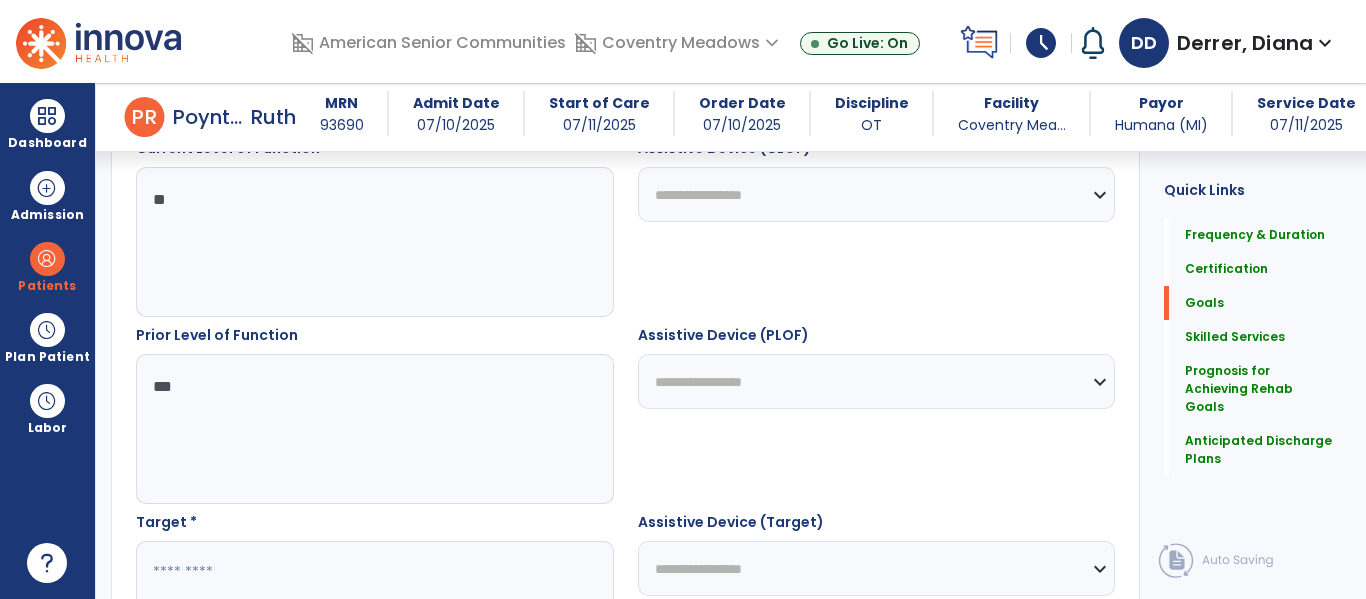 scroll, scrollTop: 794, scrollLeft: 0, axis: vertical 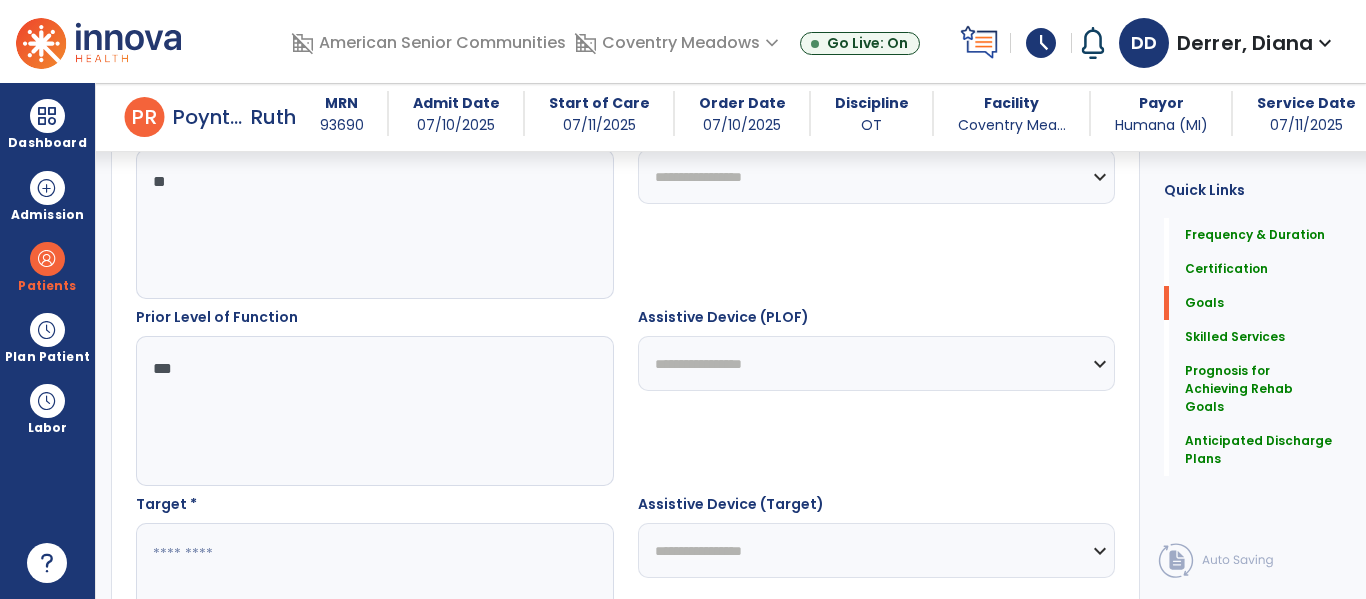 type on "***" 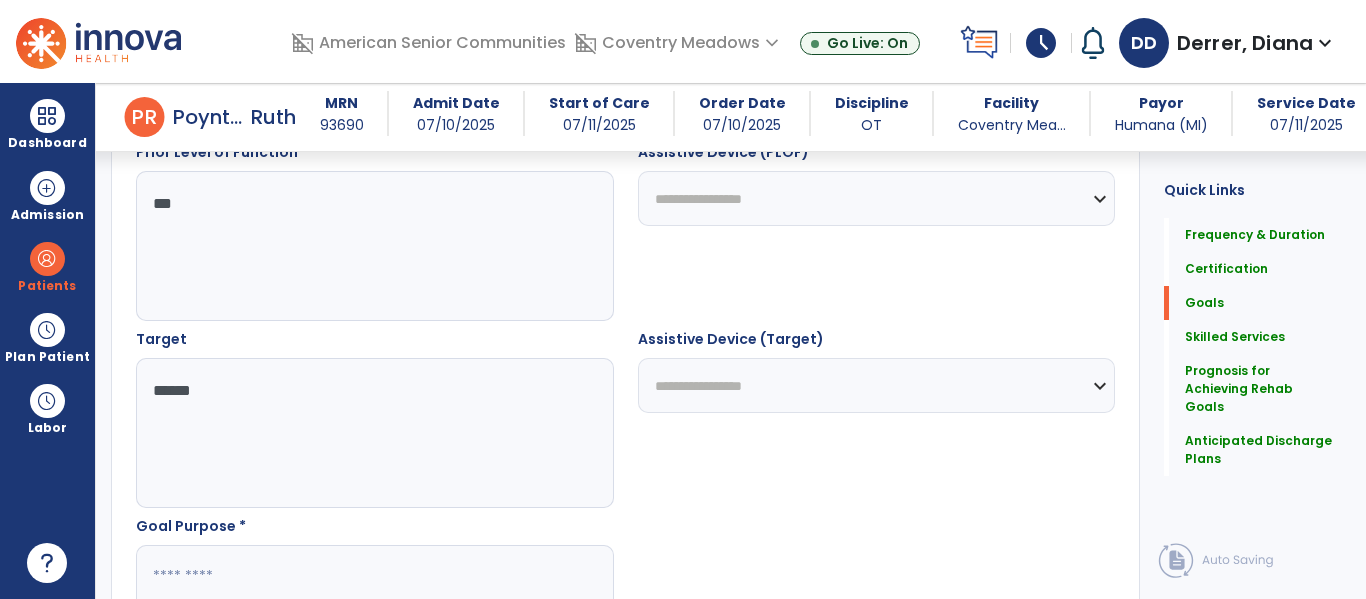 scroll, scrollTop: 1011, scrollLeft: 0, axis: vertical 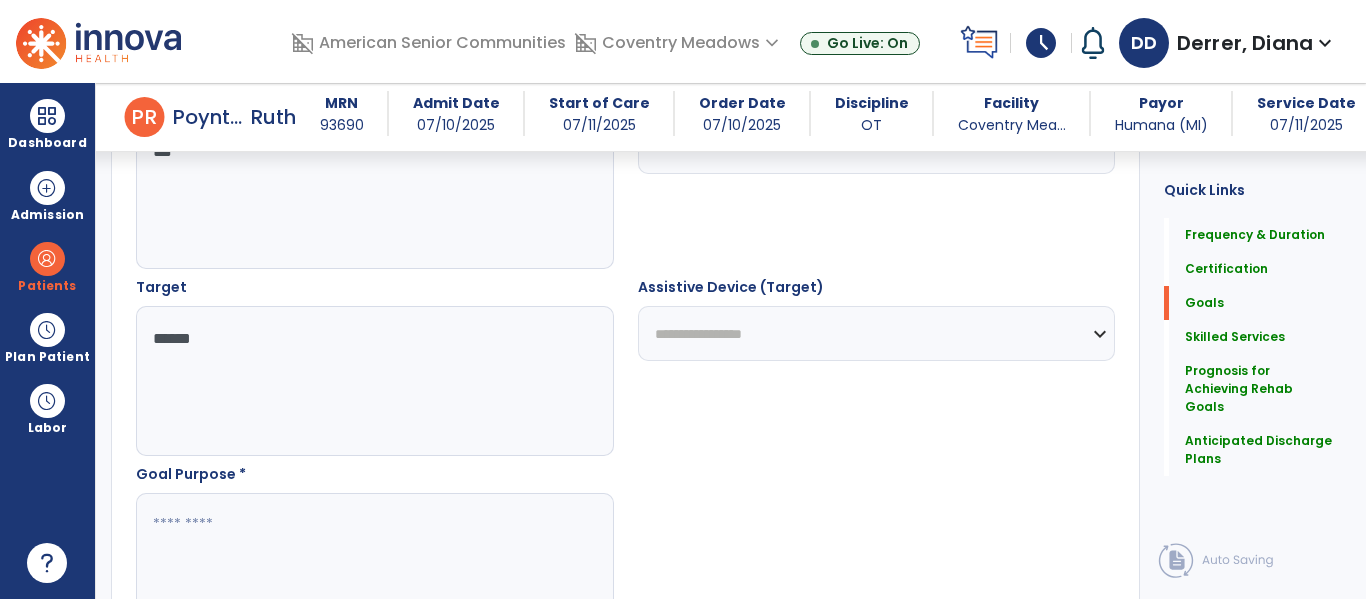 type on "*****" 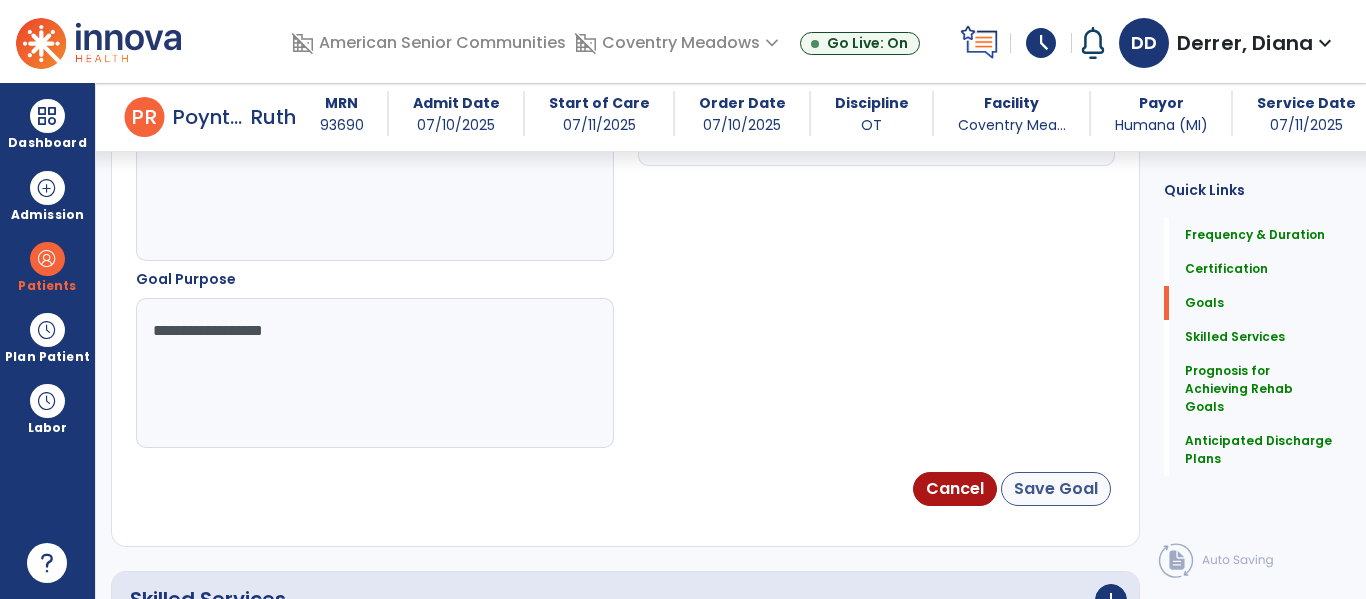 type on "**********" 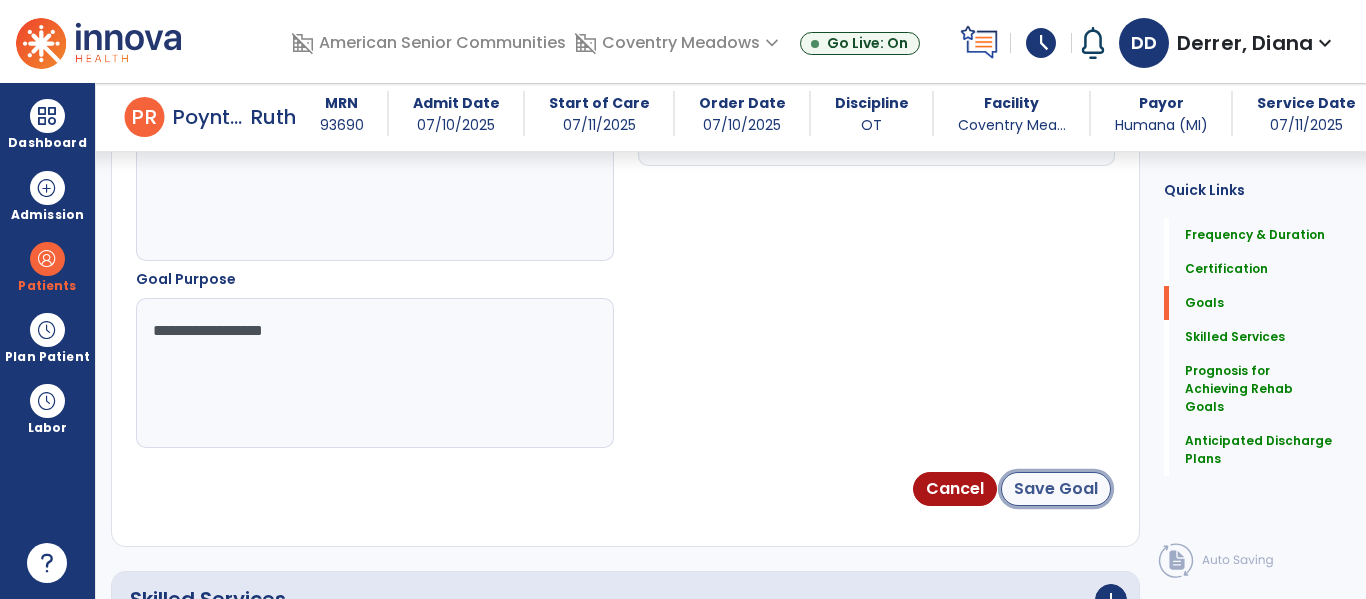 click on "Save Goal" at bounding box center [1056, 489] 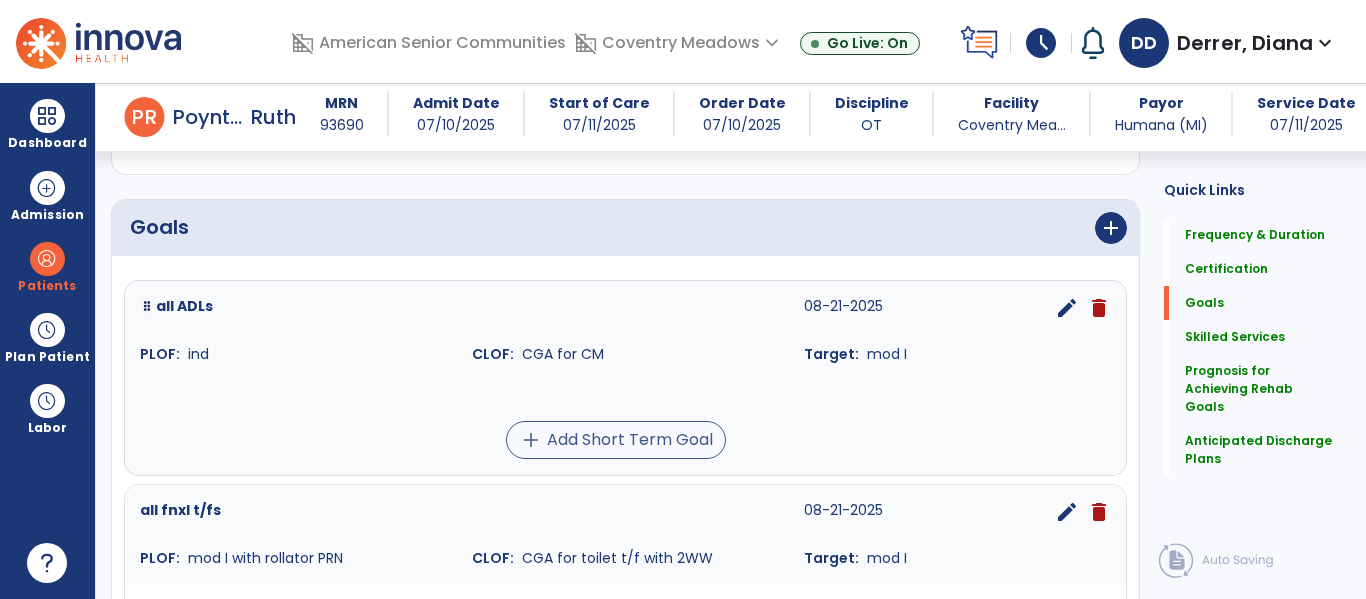 scroll, scrollTop: 420, scrollLeft: 0, axis: vertical 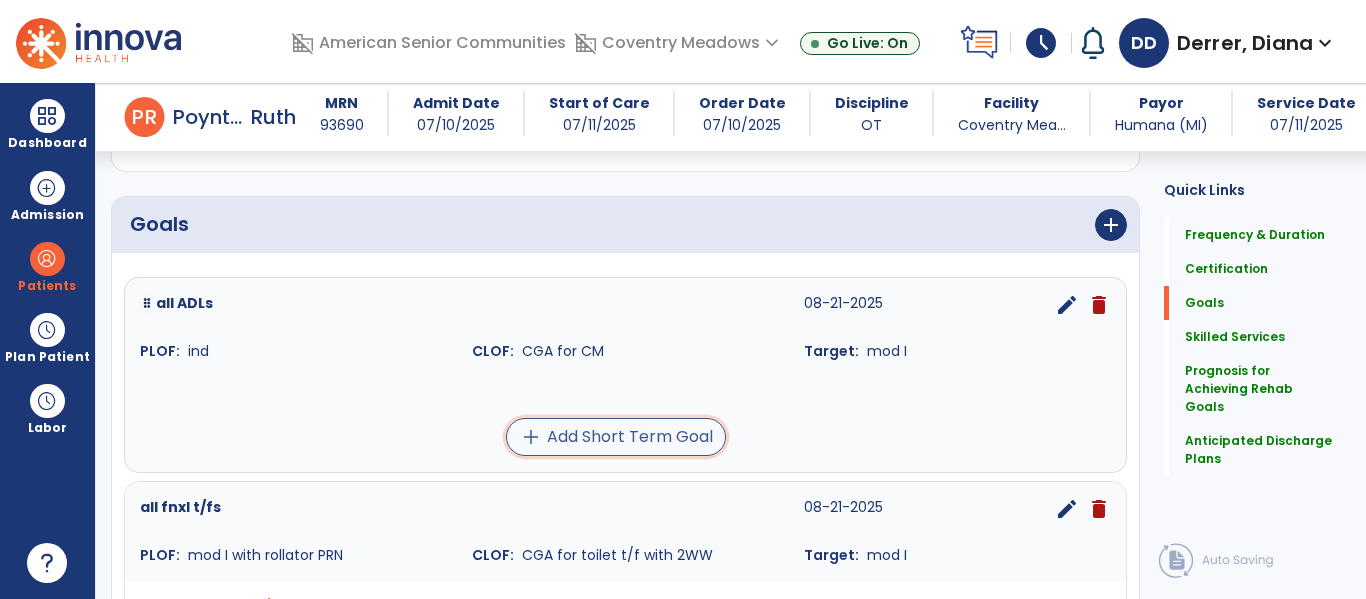 click on "add  Add Short Term Goal" at bounding box center [616, 437] 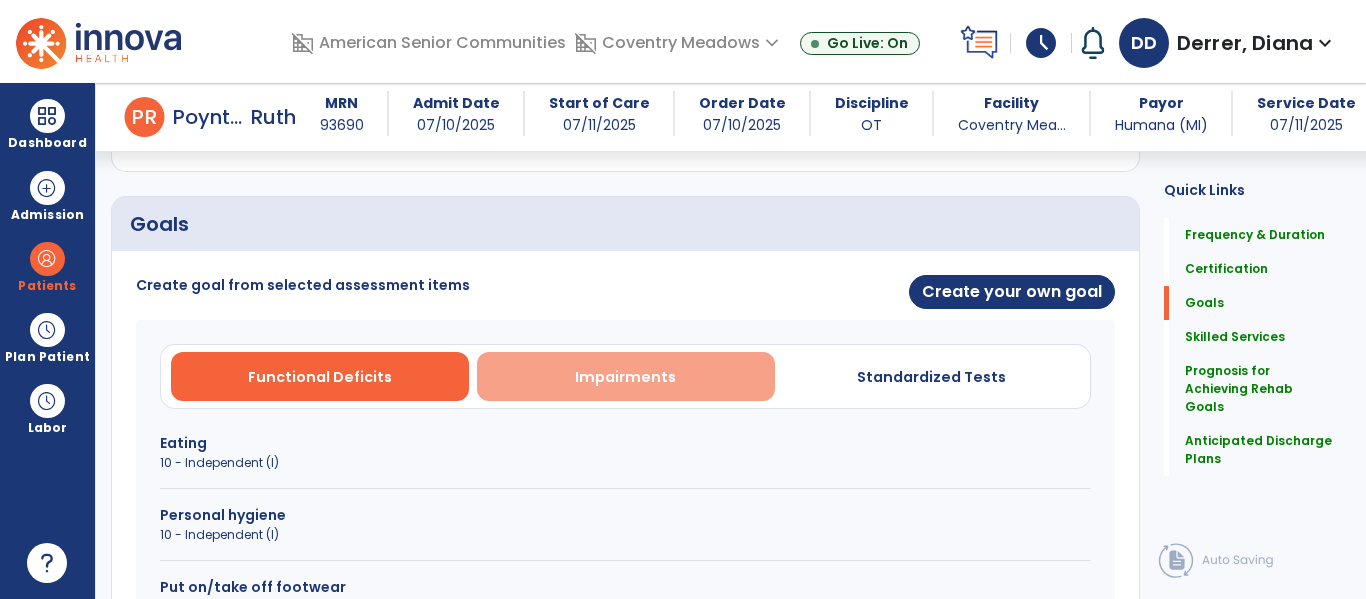click on "Impairments" at bounding box center (626, 376) 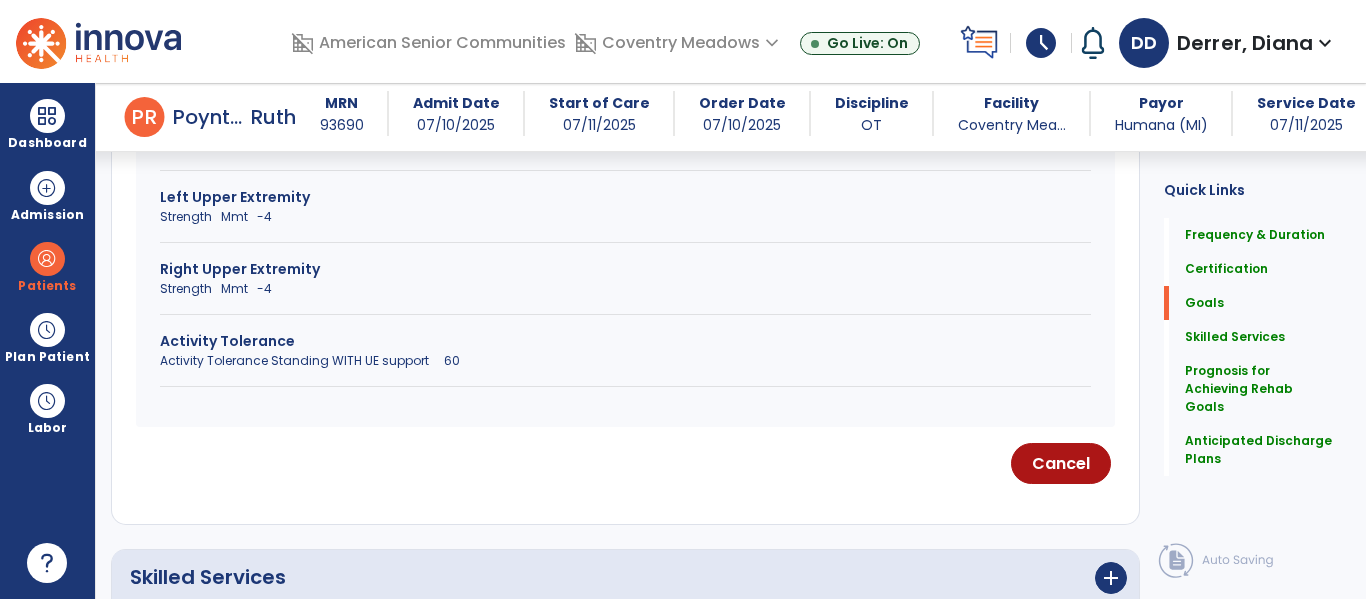 click on "Activity Tolerance" at bounding box center [625, 341] 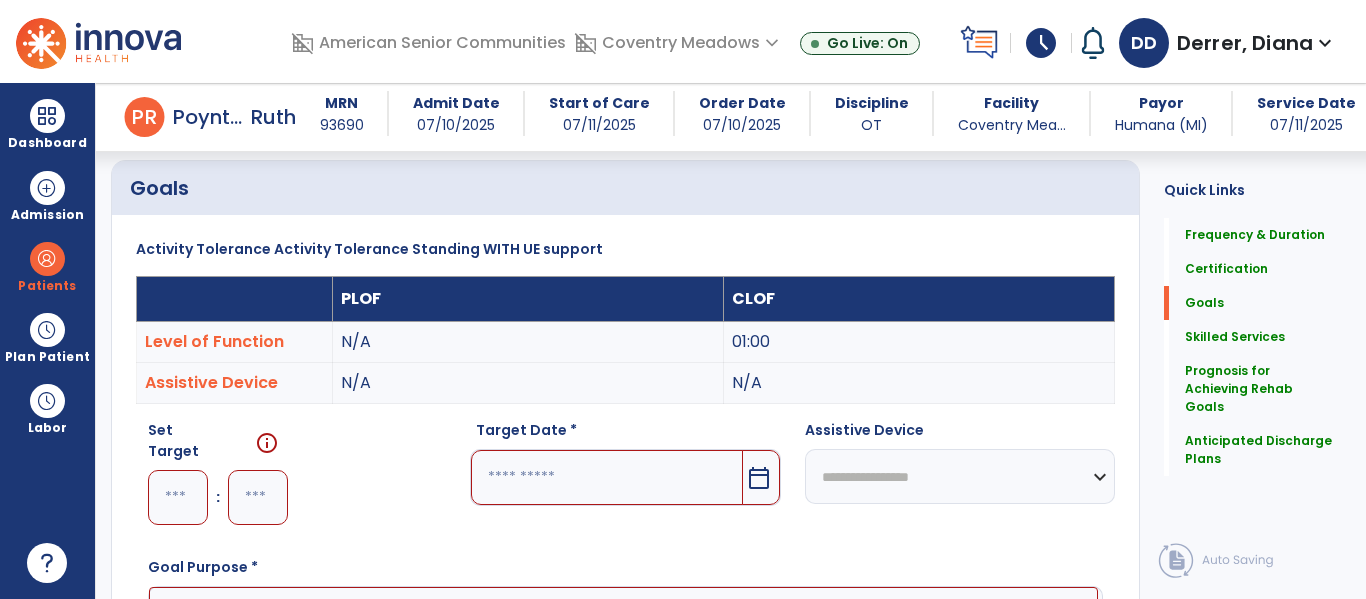 scroll, scrollTop: 451, scrollLeft: 0, axis: vertical 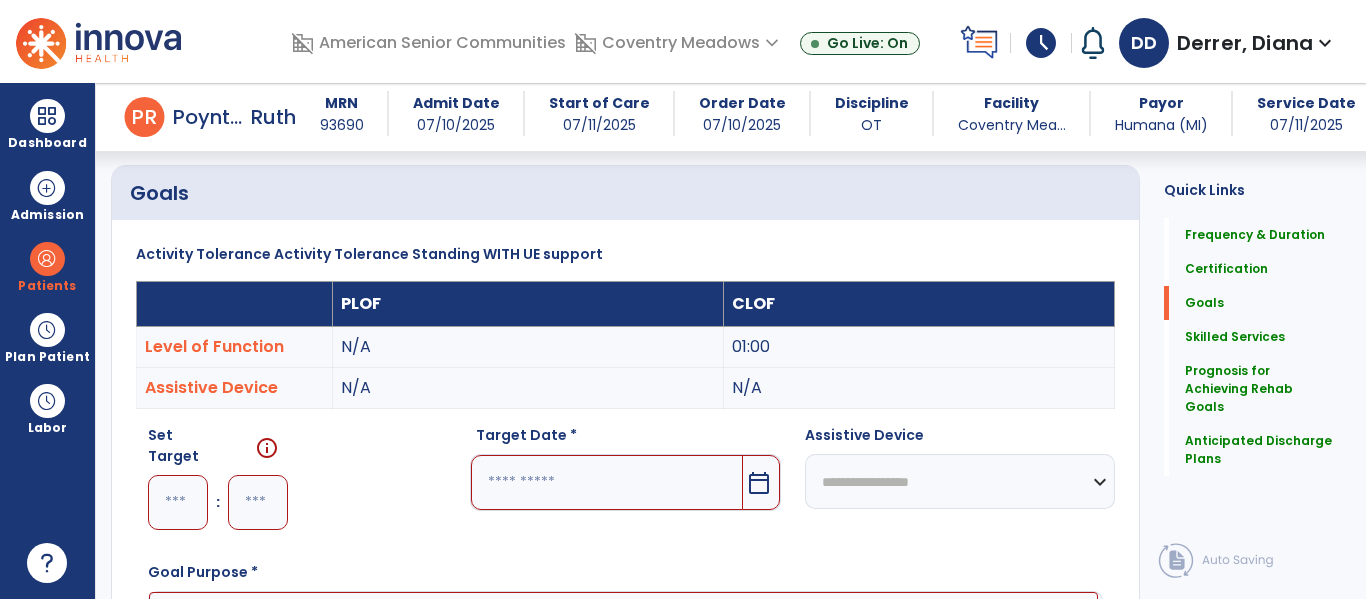 click at bounding box center (178, 502) 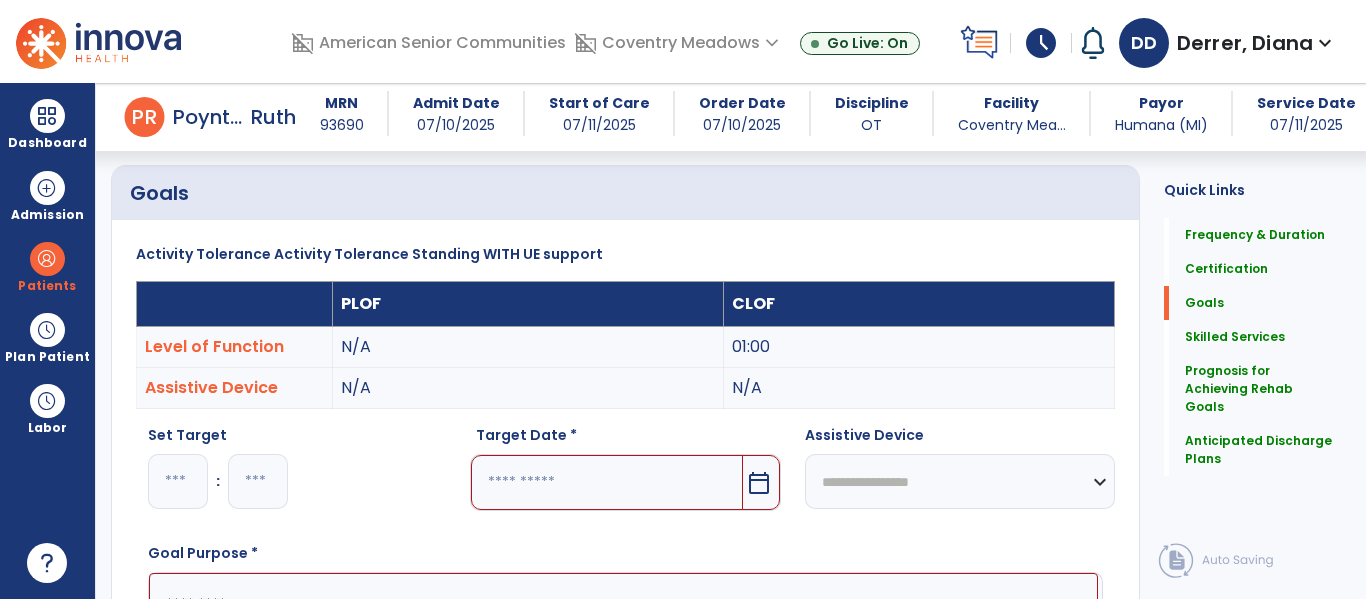 type on "*" 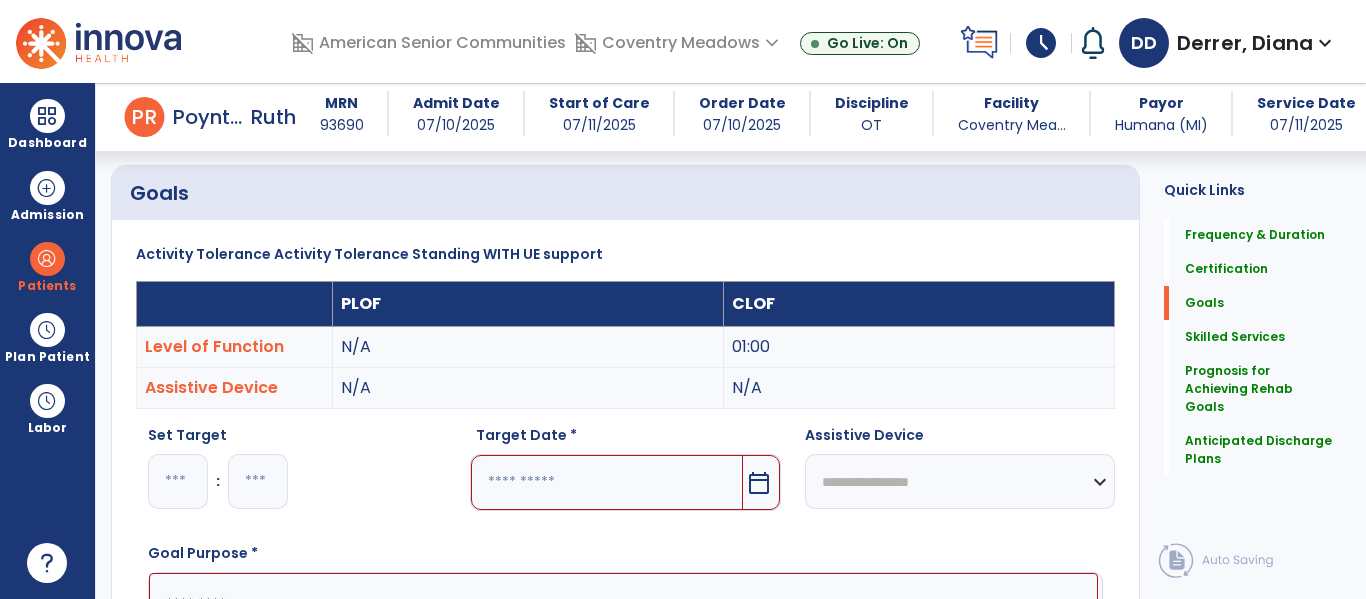 click at bounding box center (606, 482) 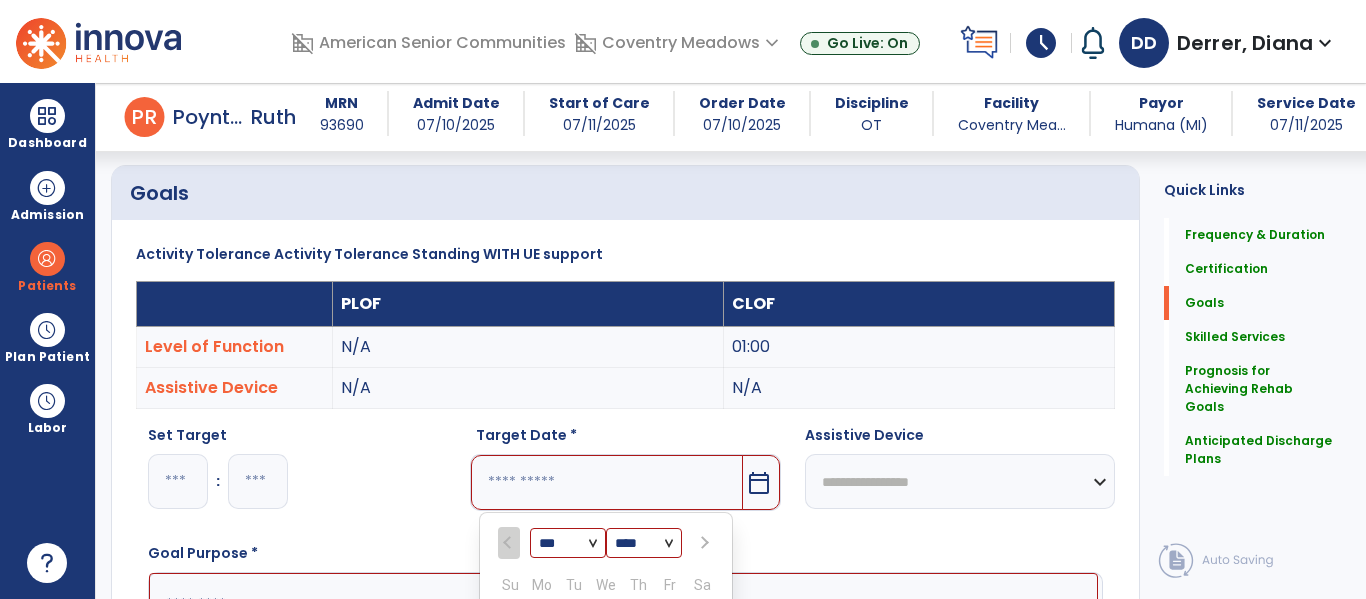 scroll, scrollTop: 760, scrollLeft: 0, axis: vertical 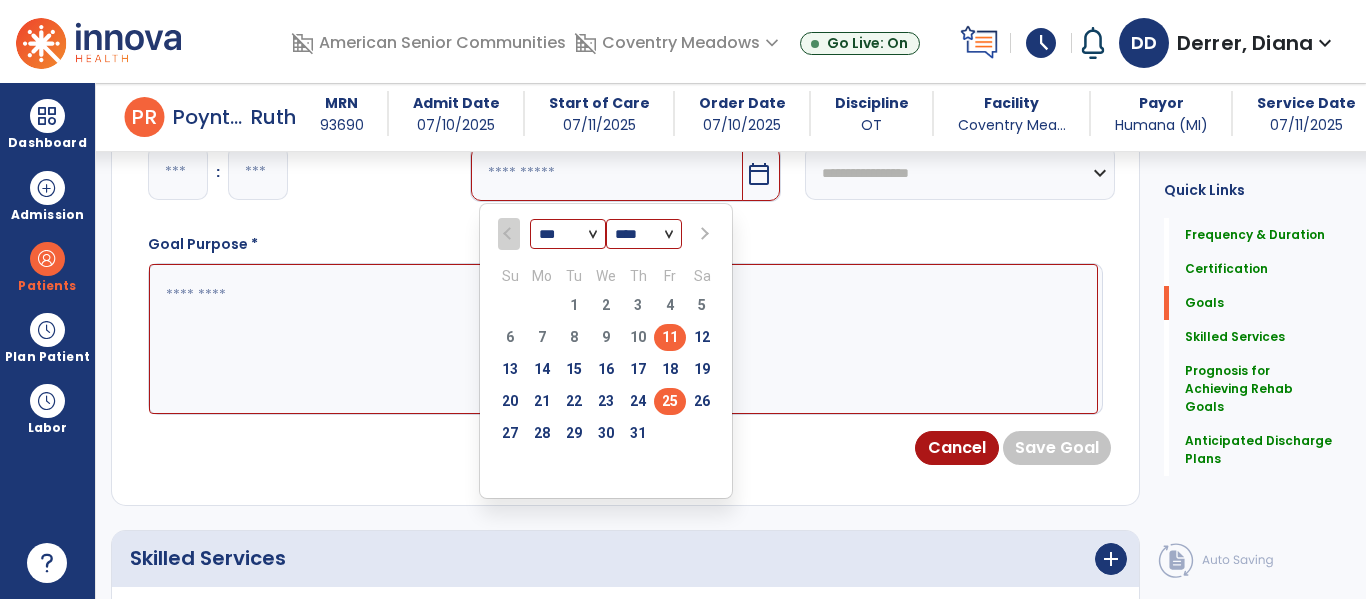 click on "25" at bounding box center (670, 401) 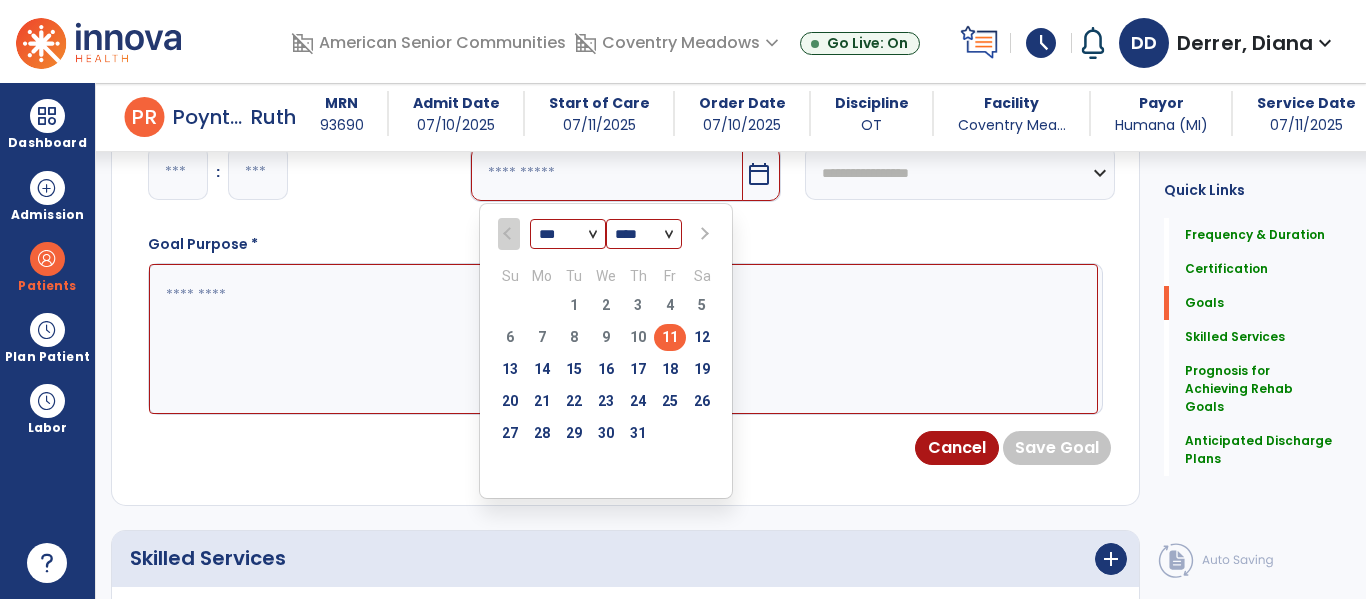 type on "*********" 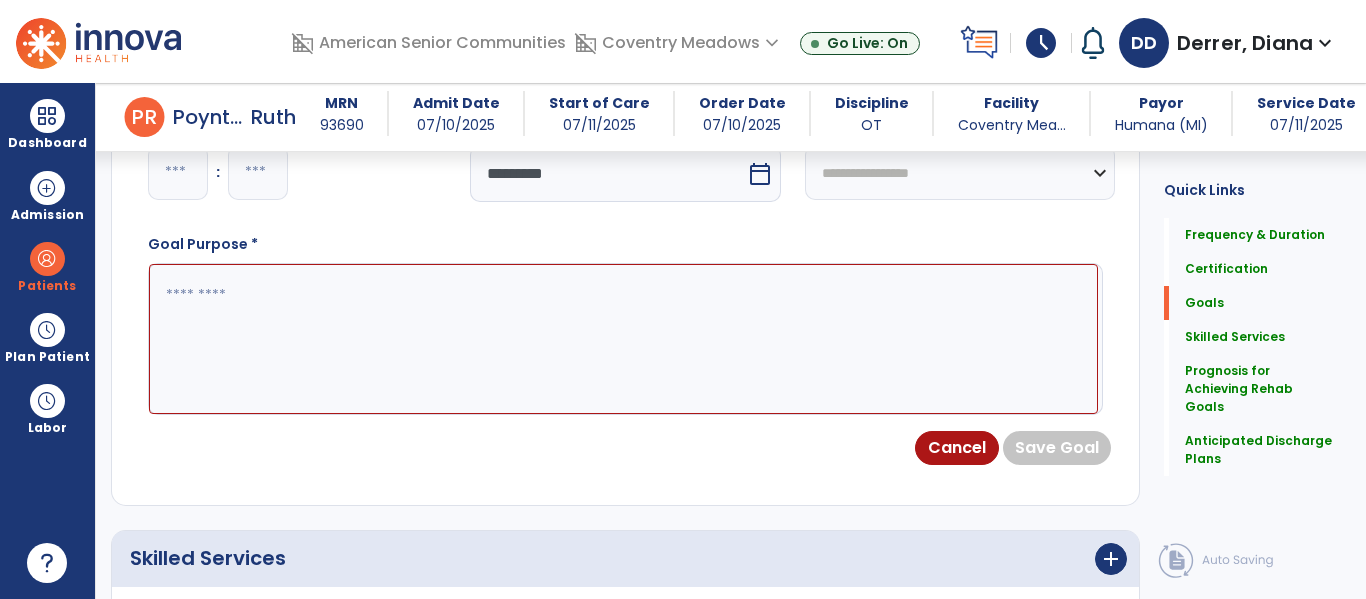 click at bounding box center (623, 339) 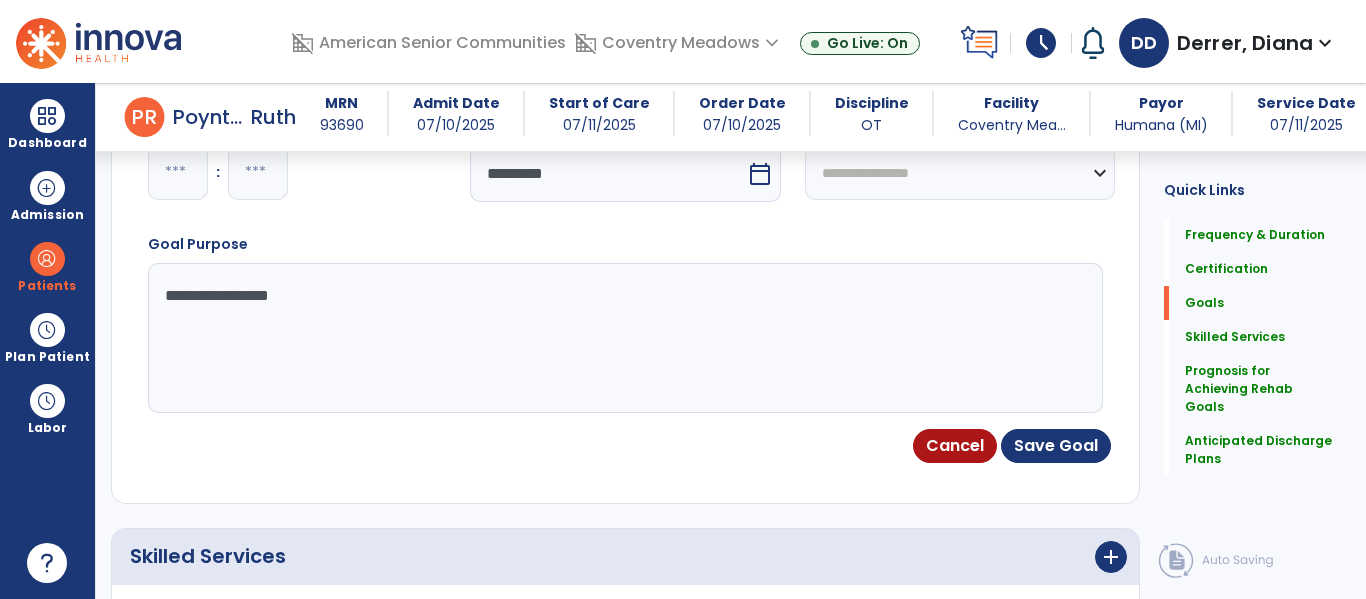 type on "**********" 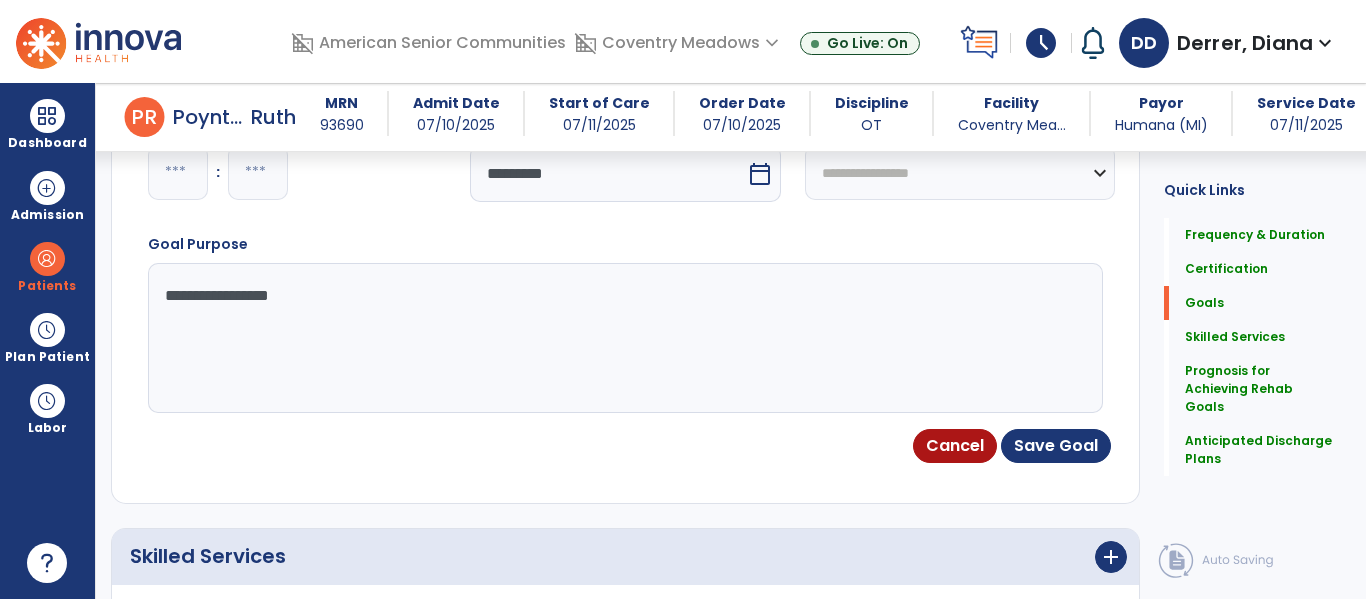 click on "Set Target * :" at bounding box center [291, 167] 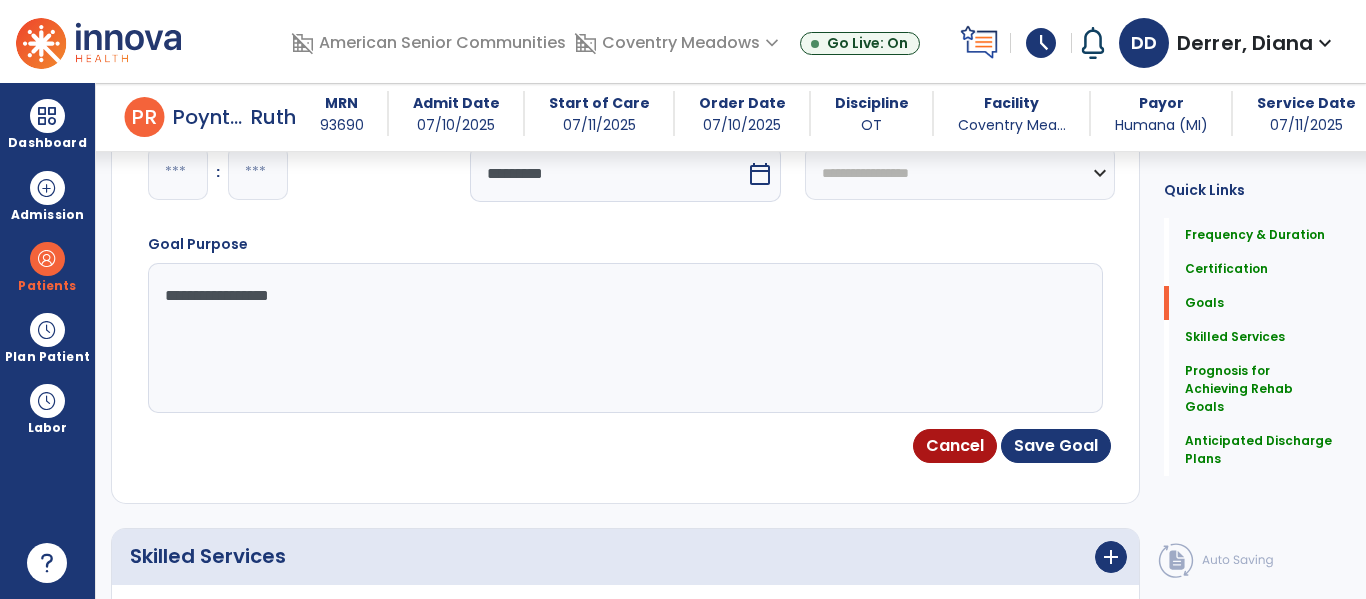 type on "*" 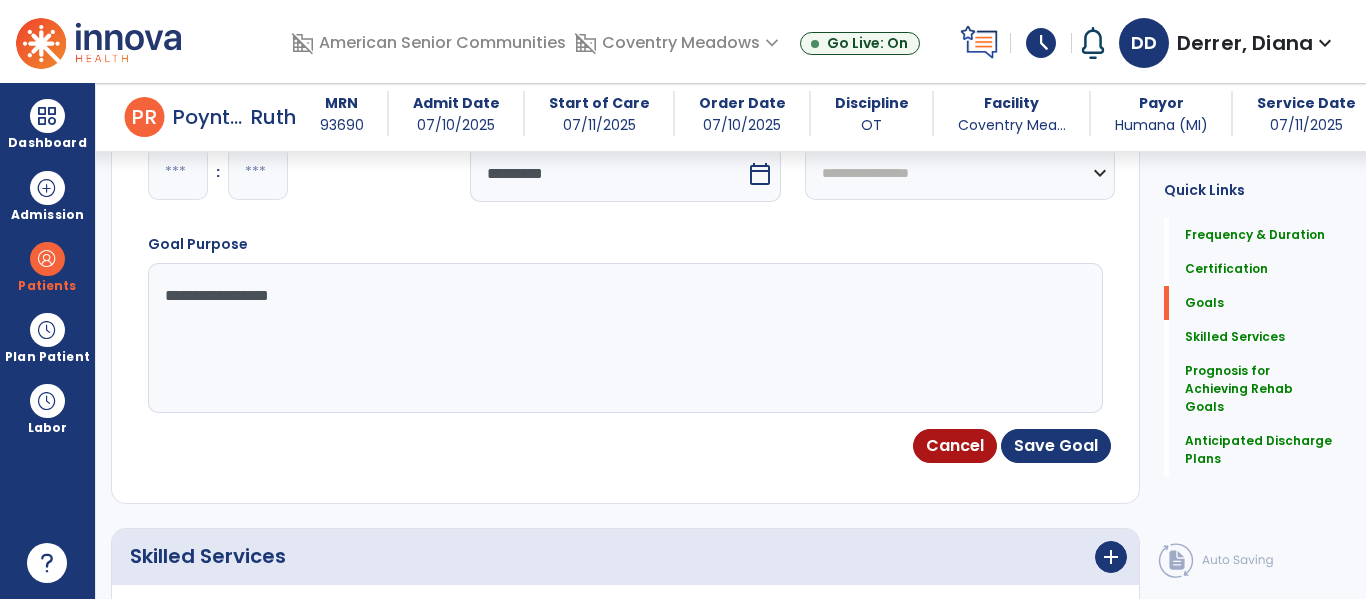 click on "**********" at bounding box center (625, 323) 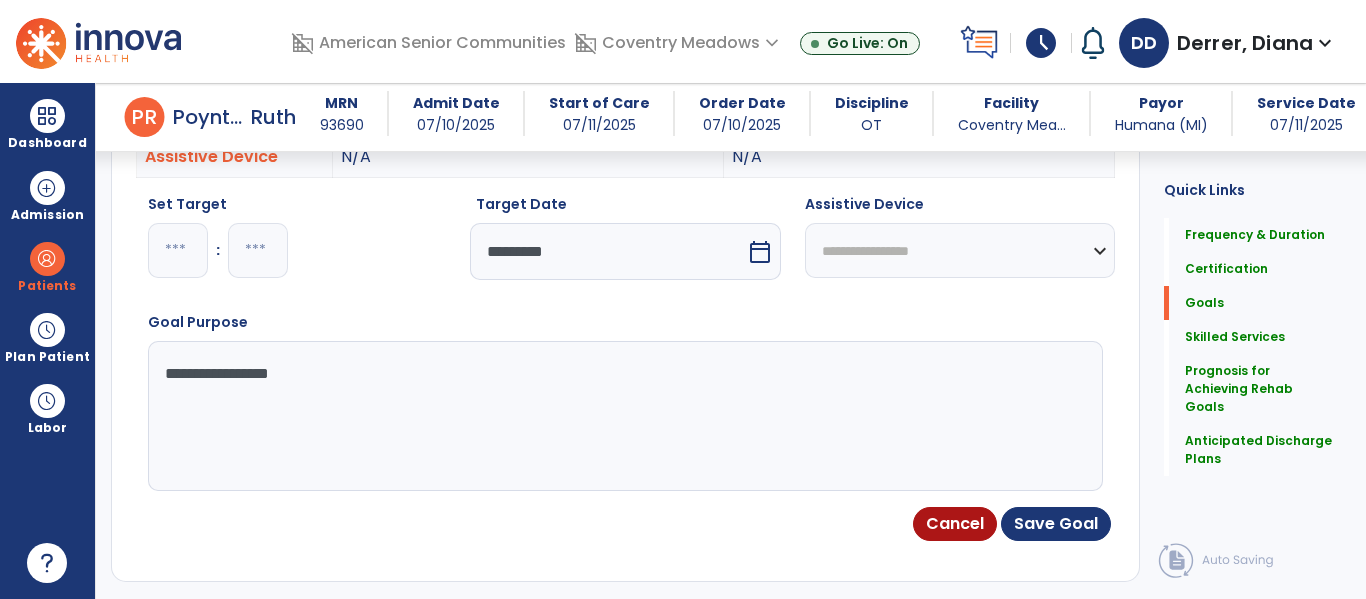 scroll, scrollTop: 672, scrollLeft: 0, axis: vertical 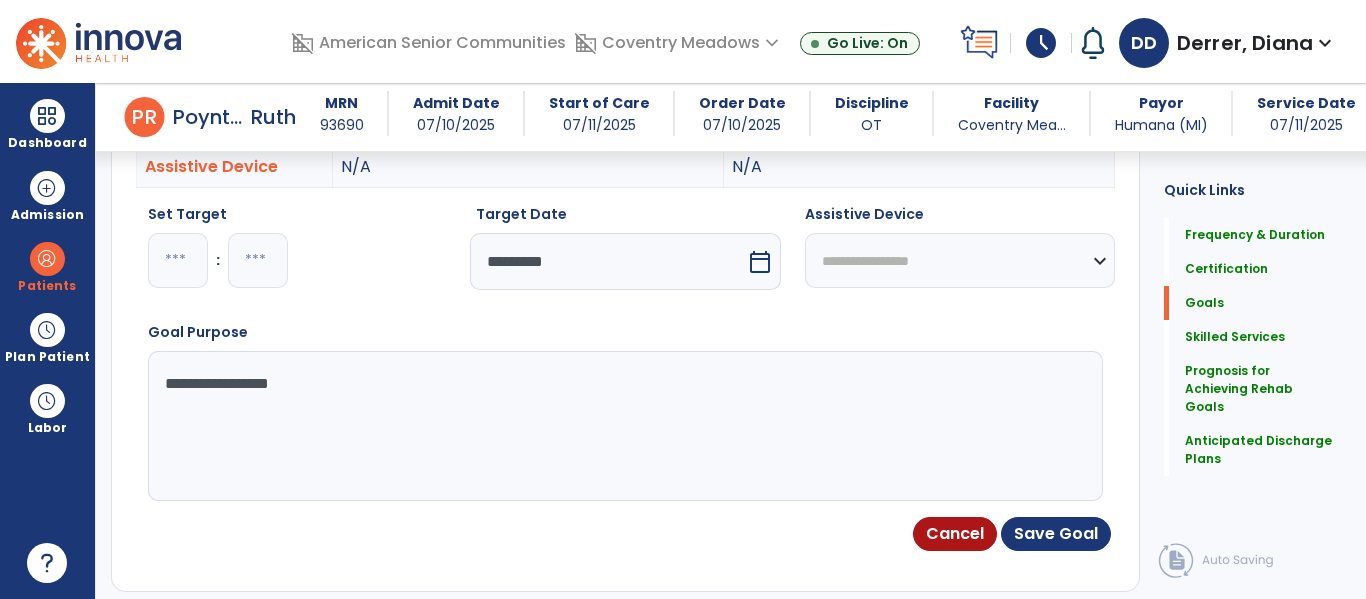 click on "*" at bounding box center [178, 260] 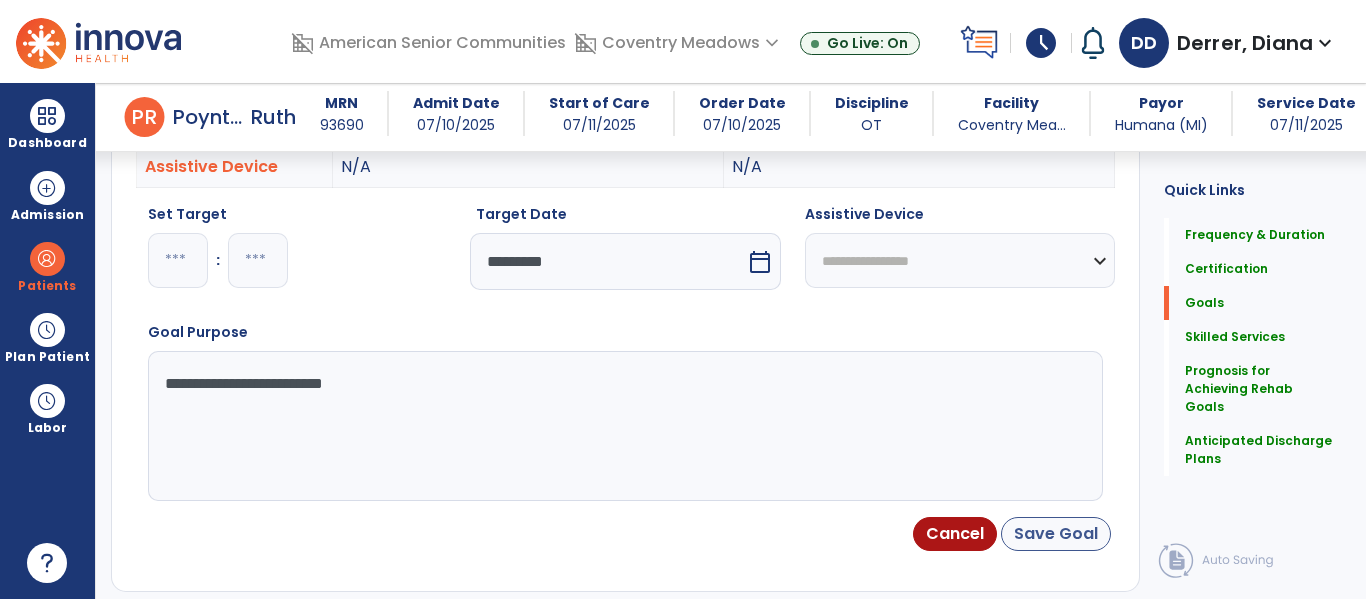 type on "**********" 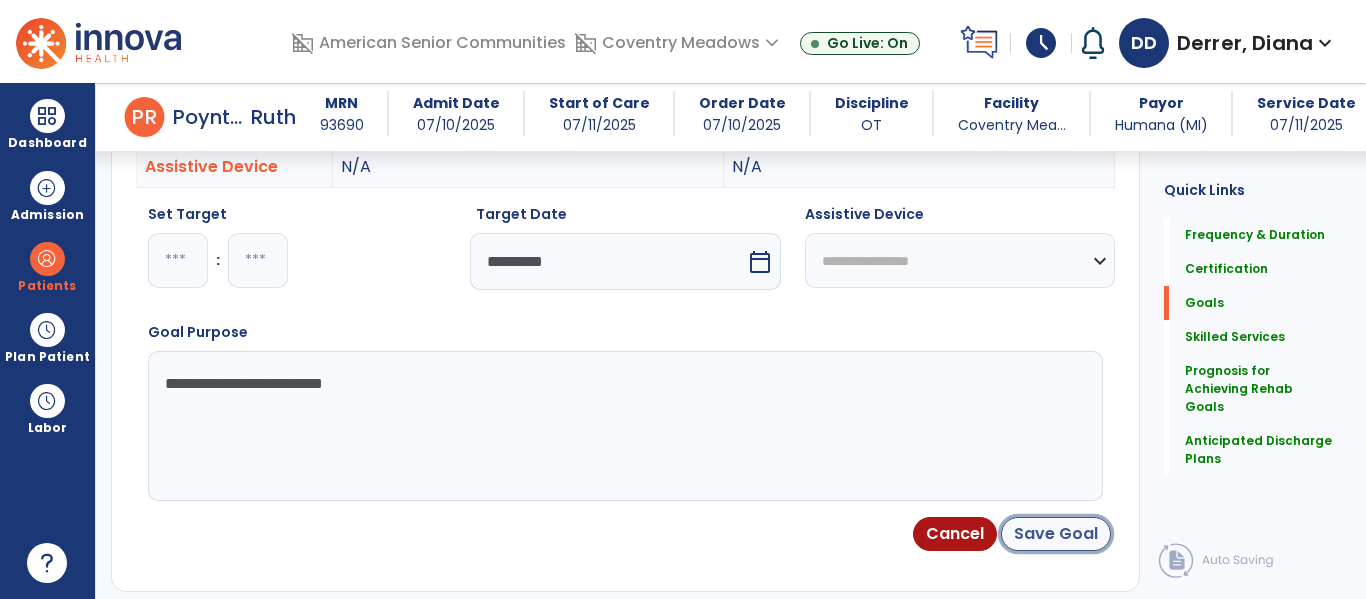 click on "Save Goal" at bounding box center (1056, 534) 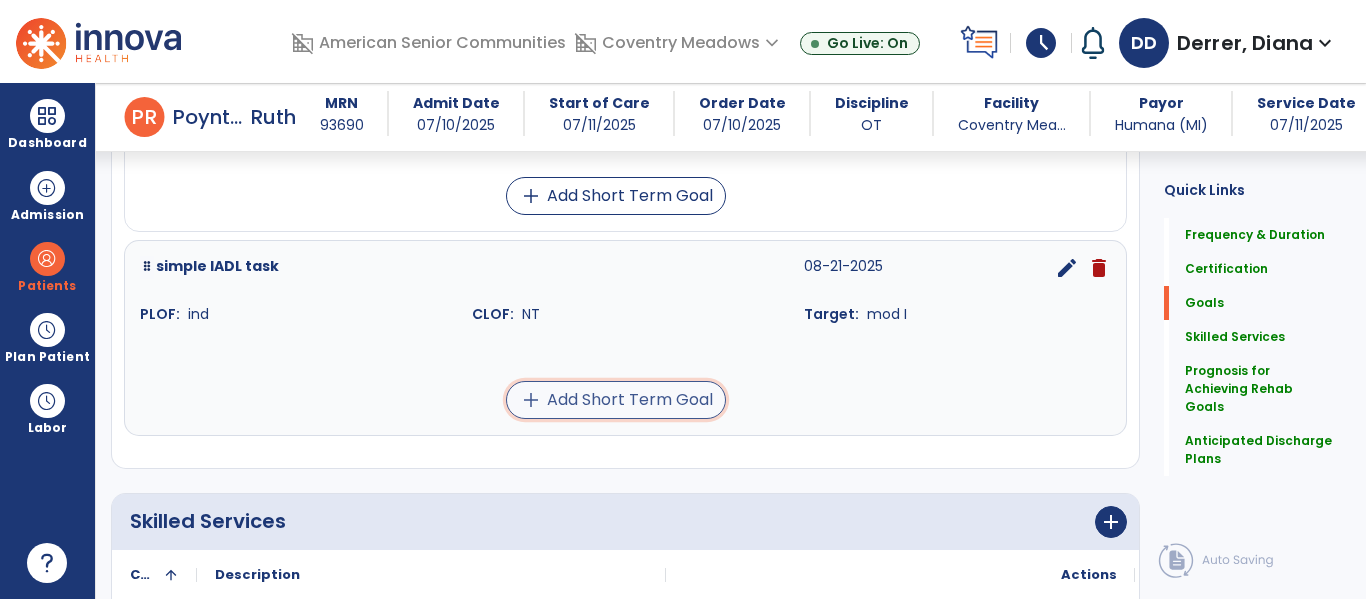 click on "add  Add Short Term Goal" at bounding box center [616, 400] 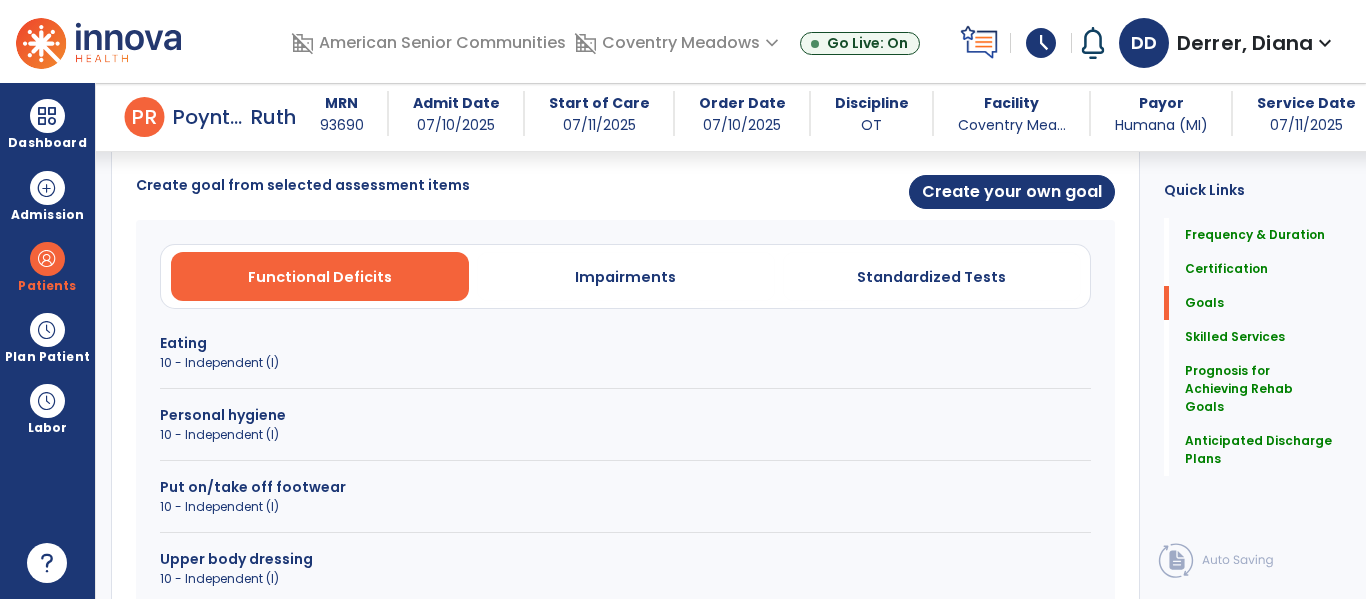 scroll, scrollTop: 512, scrollLeft: 0, axis: vertical 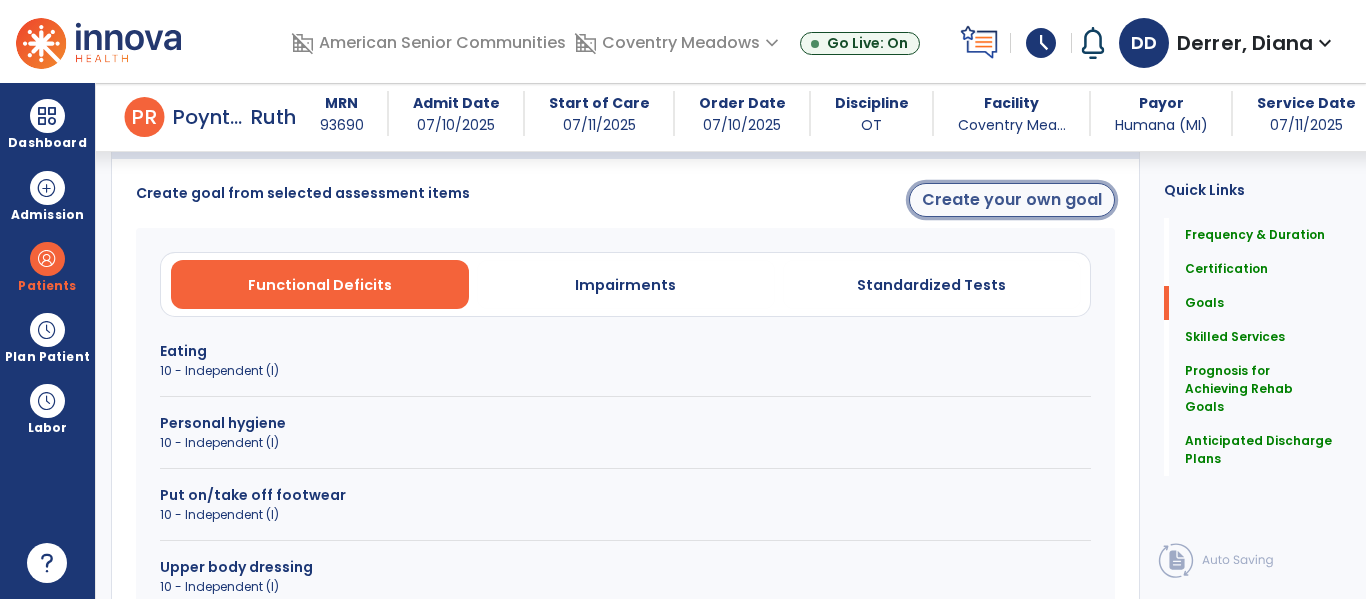 click on "Create your own goal" at bounding box center [1012, 200] 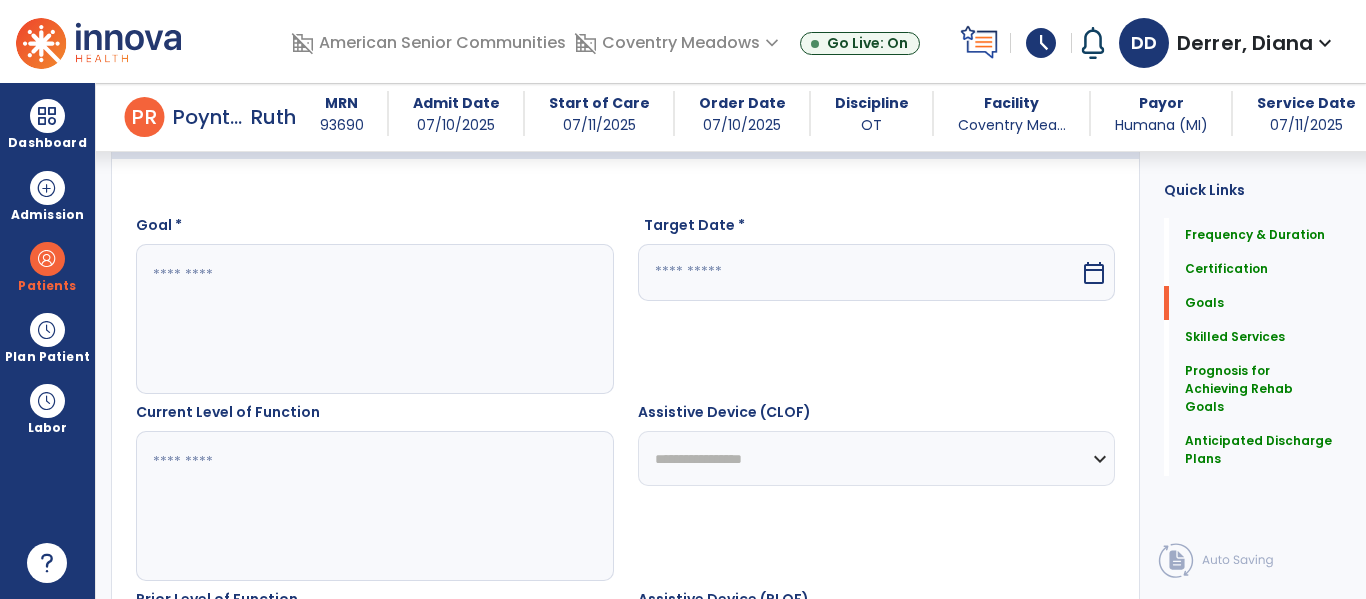 click at bounding box center [374, 319] 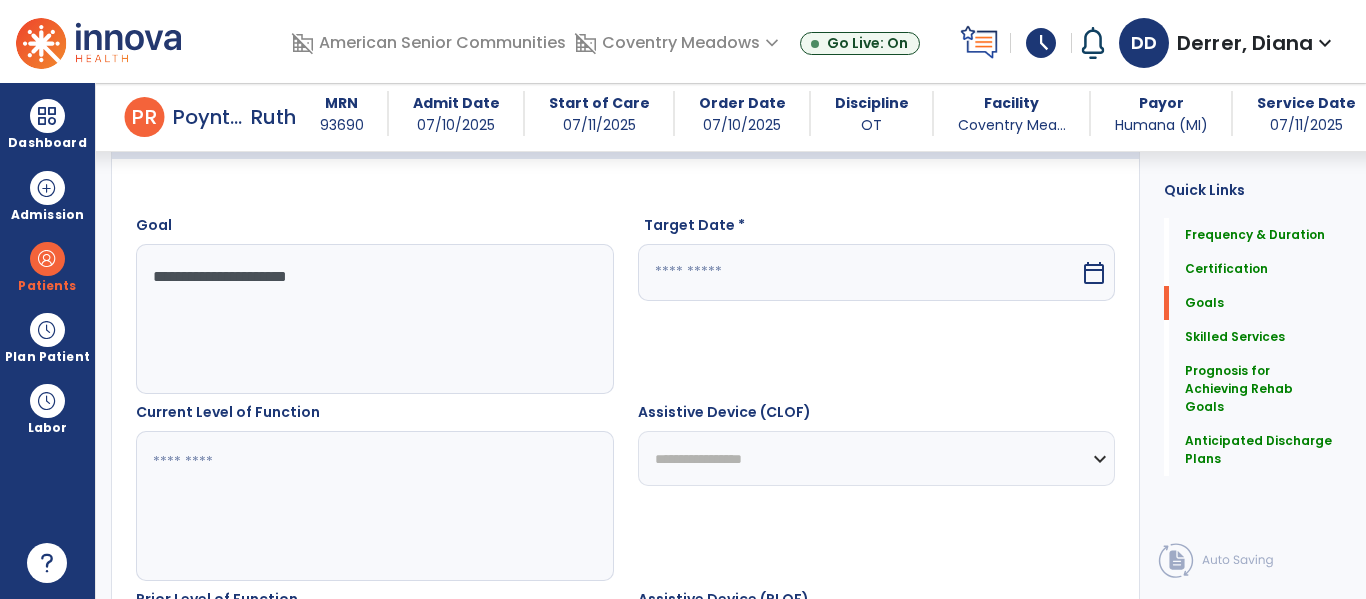 type on "**********" 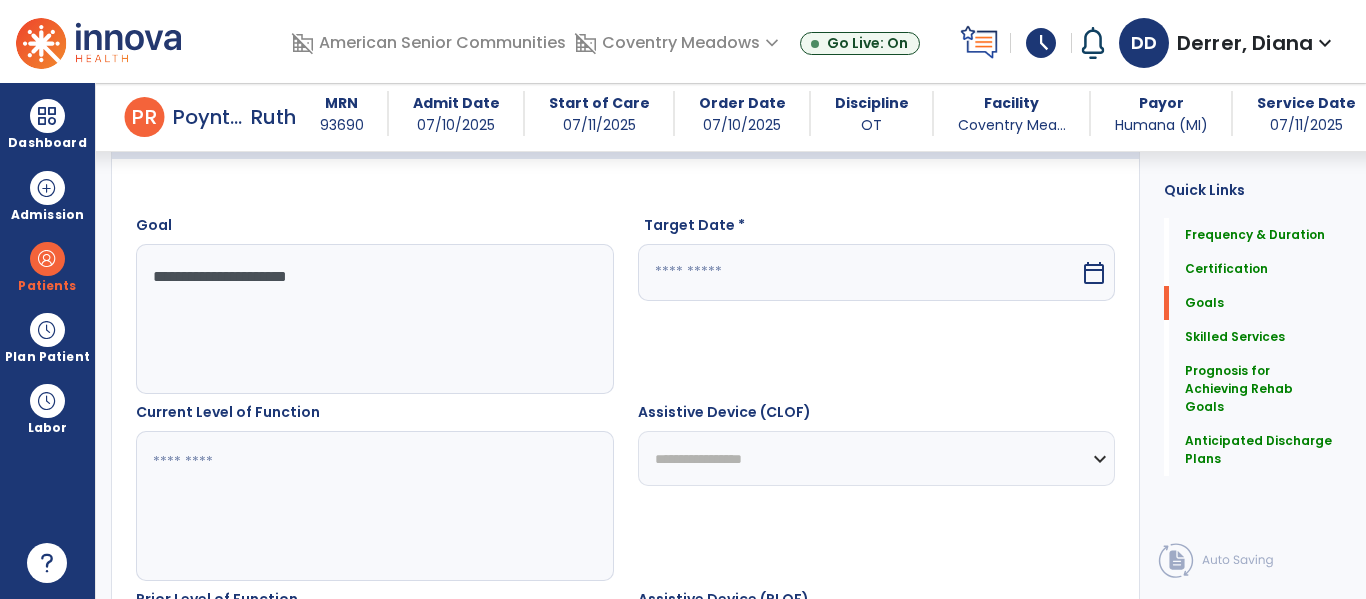 click at bounding box center [859, 272] 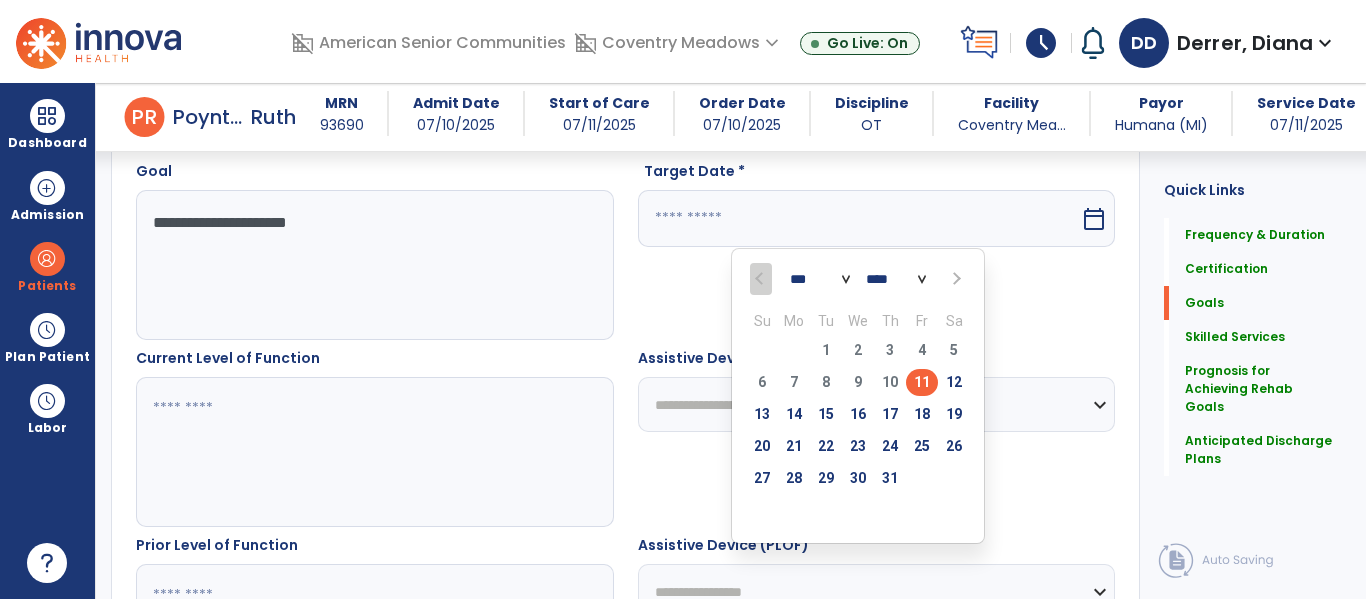 scroll, scrollTop: 577, scrollLeft: 0, axis: vertical 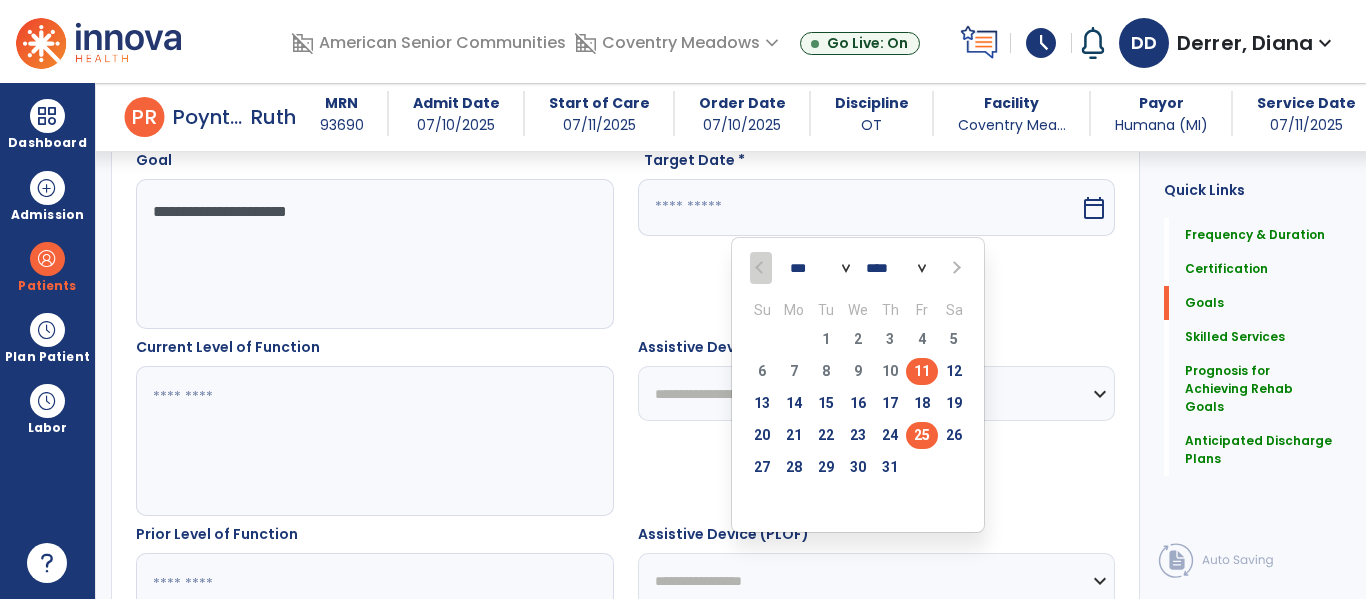 click on "25" at bounding box center (922, 435) 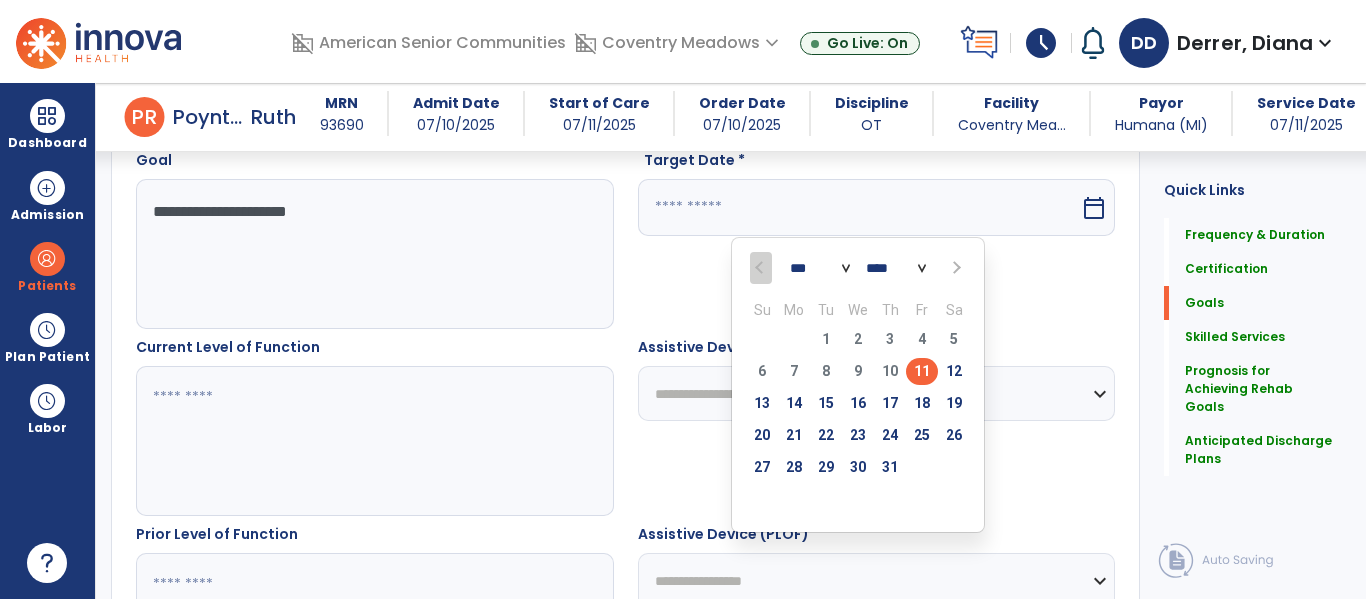 type on "*********" 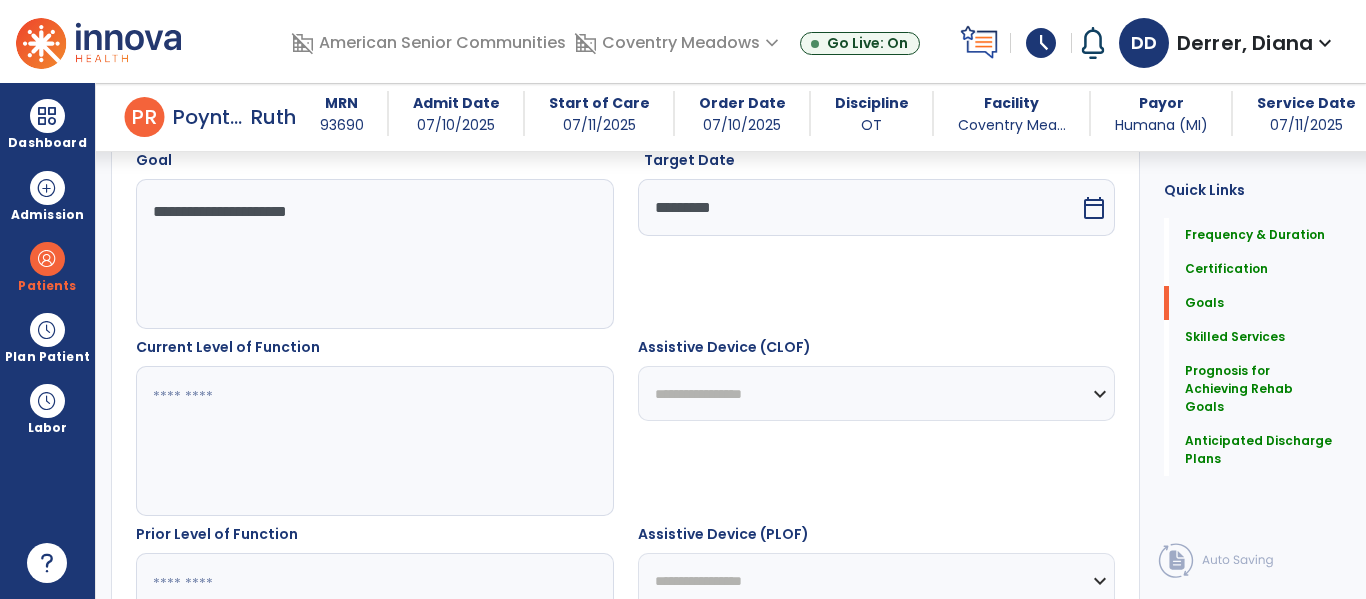 click at bounding box center (374, 441) 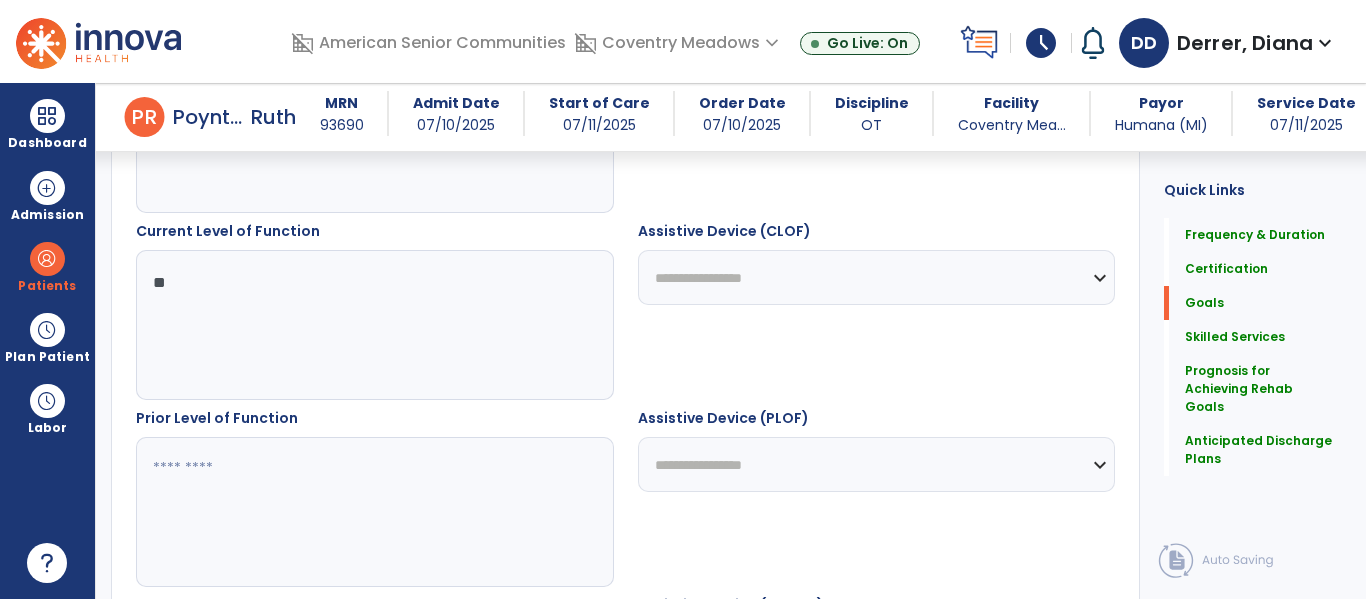 scroll, scrollTop: 733, scrollLeft: 0, axis: vertical 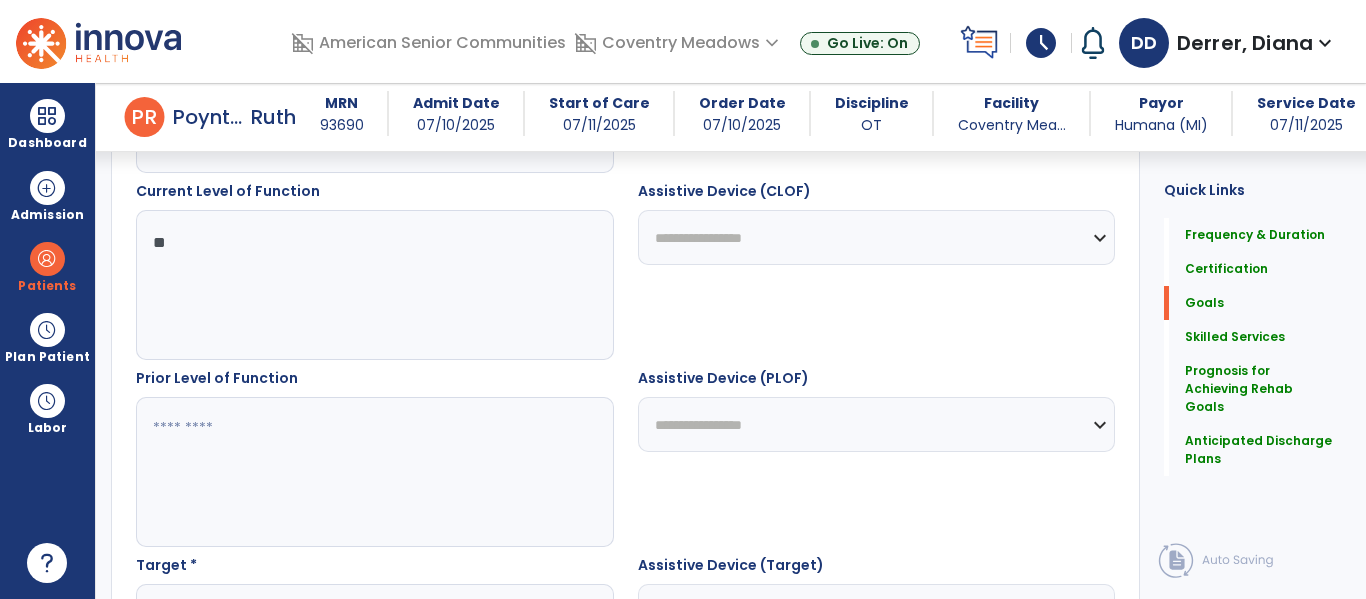 type on "**" 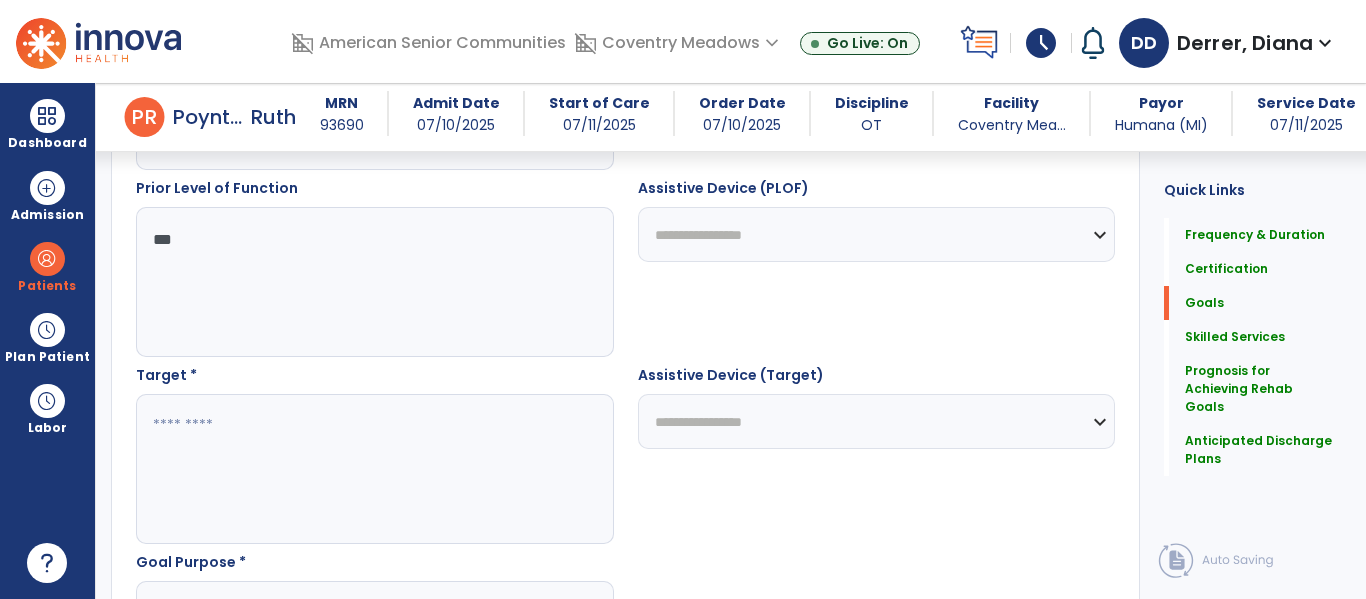 type on "***" 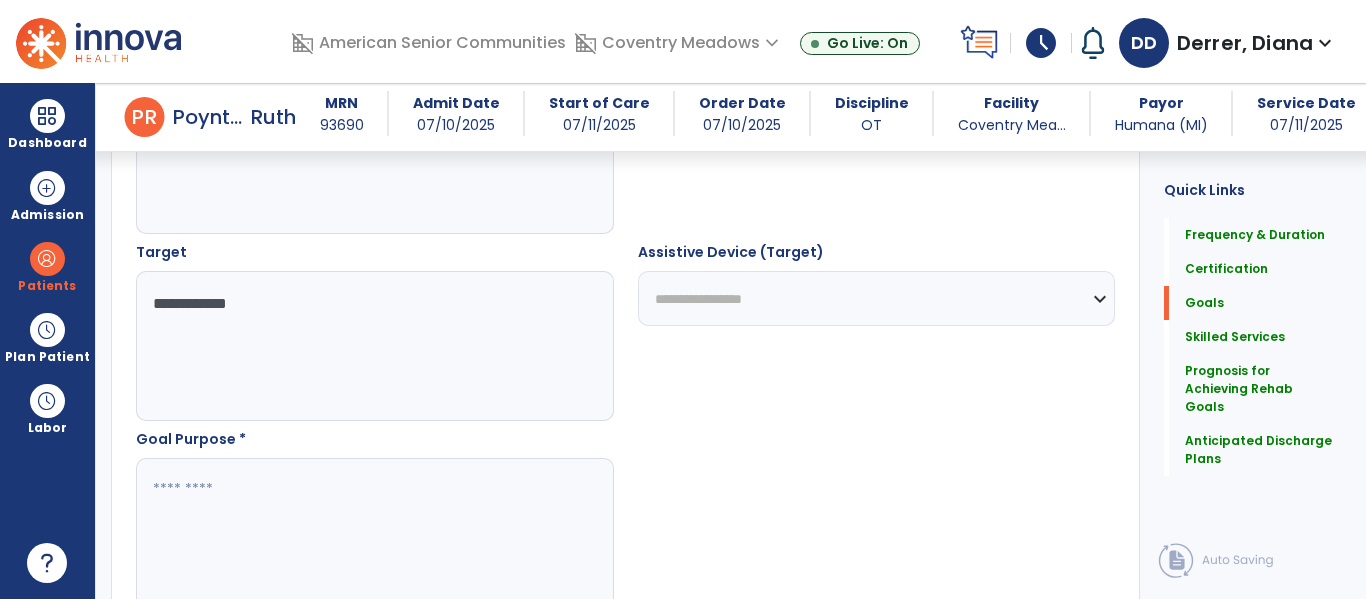 type on "**********" 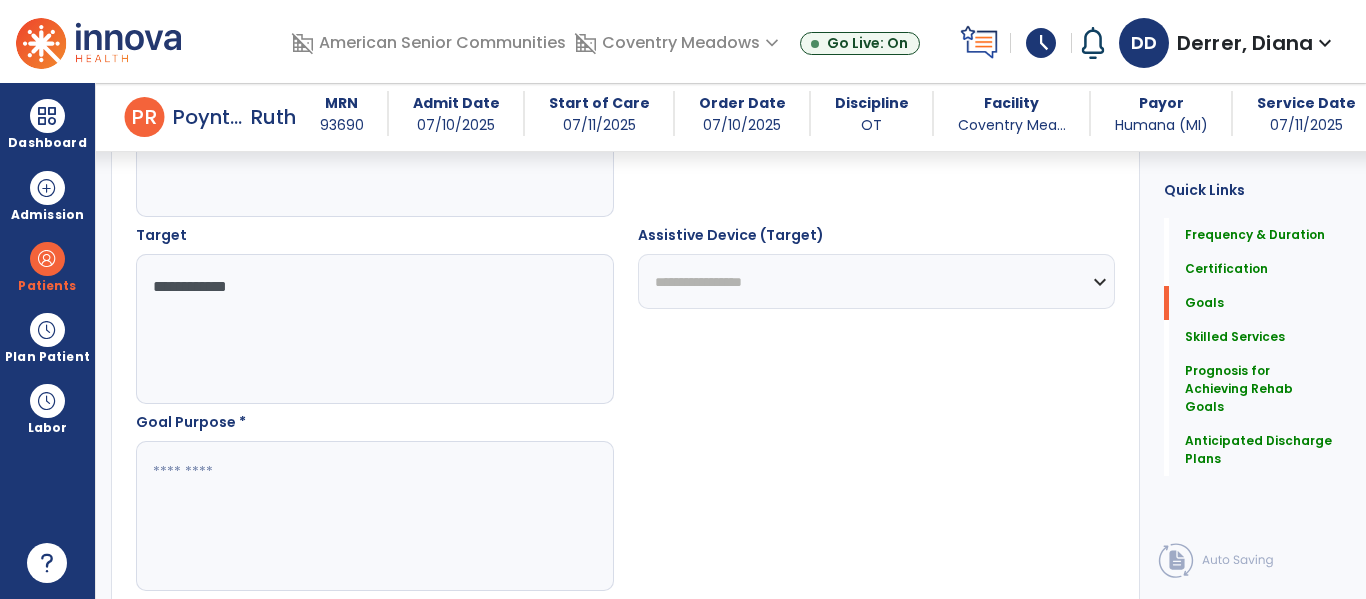 click at bounding box center (374, 516) 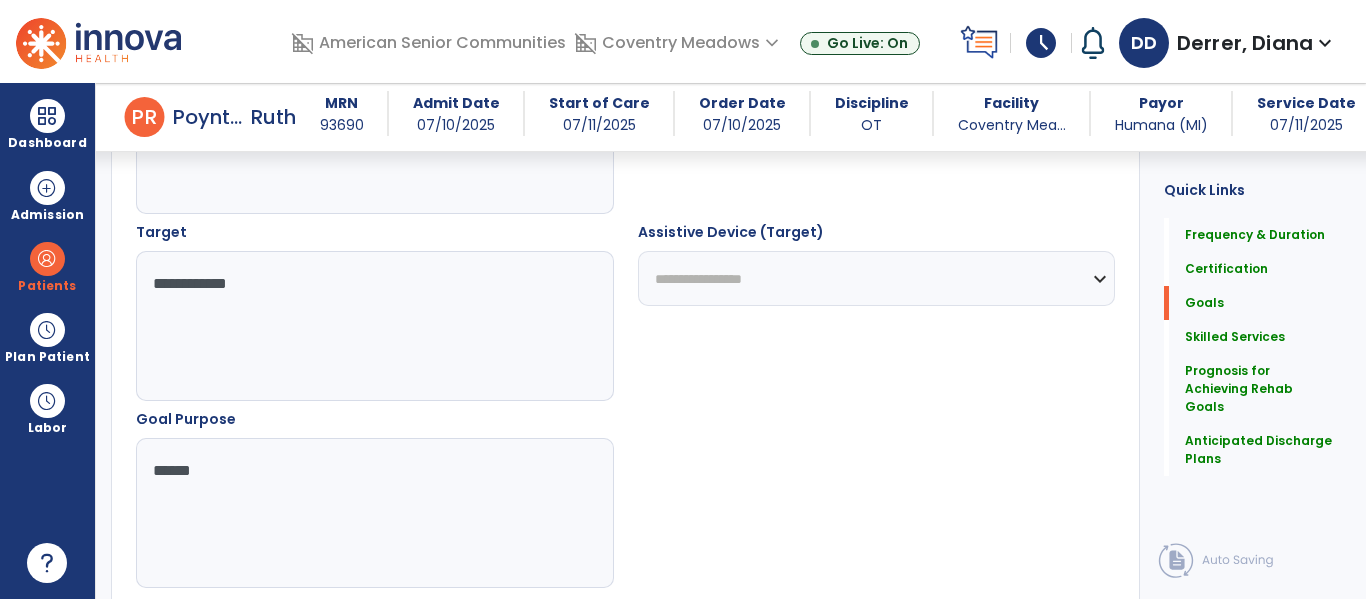 type on "*******" 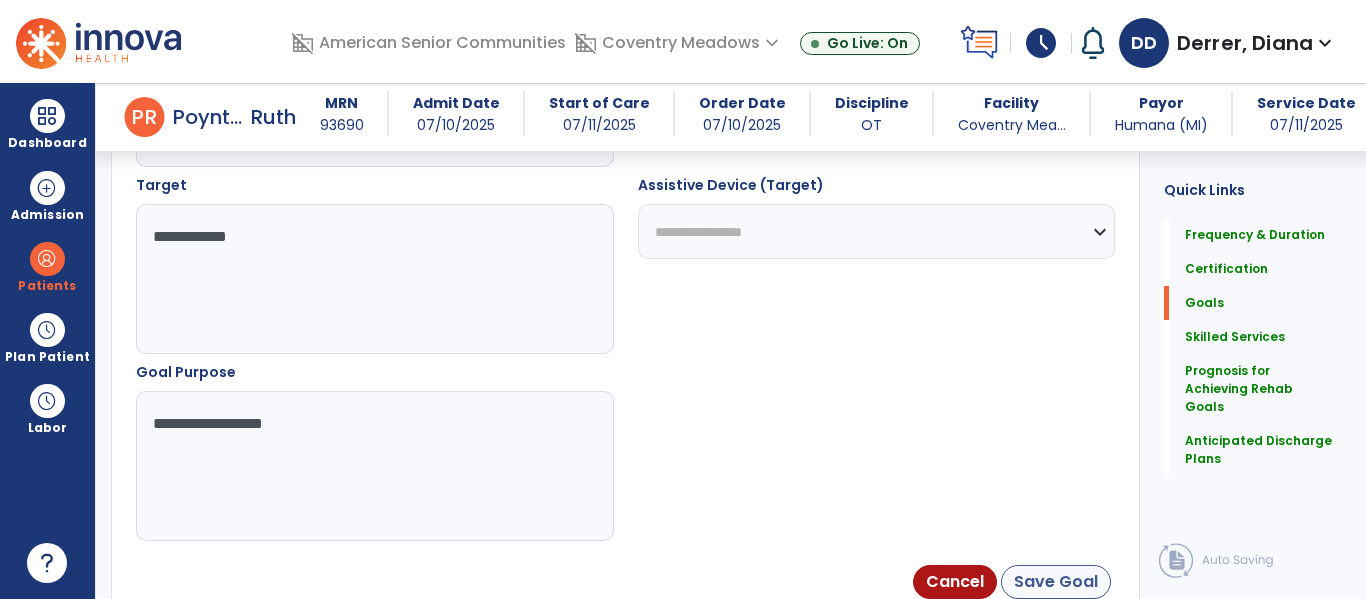 type on "**********" 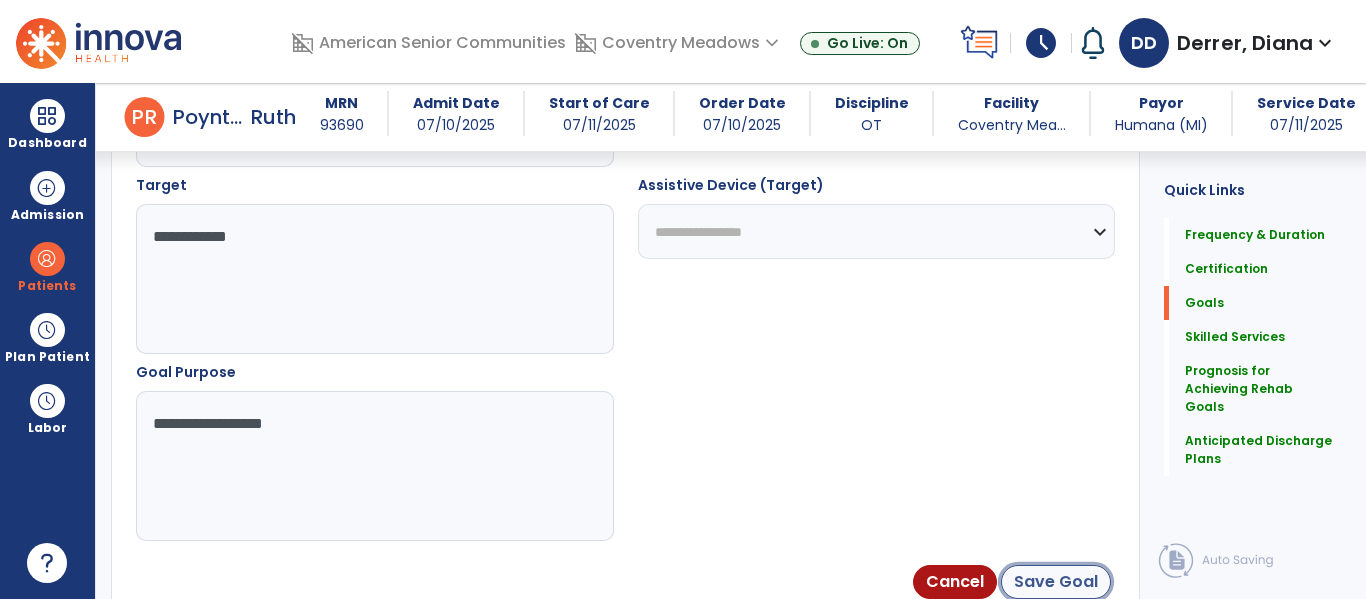 click on "Save Goal" at bounding box center [1056, 582] 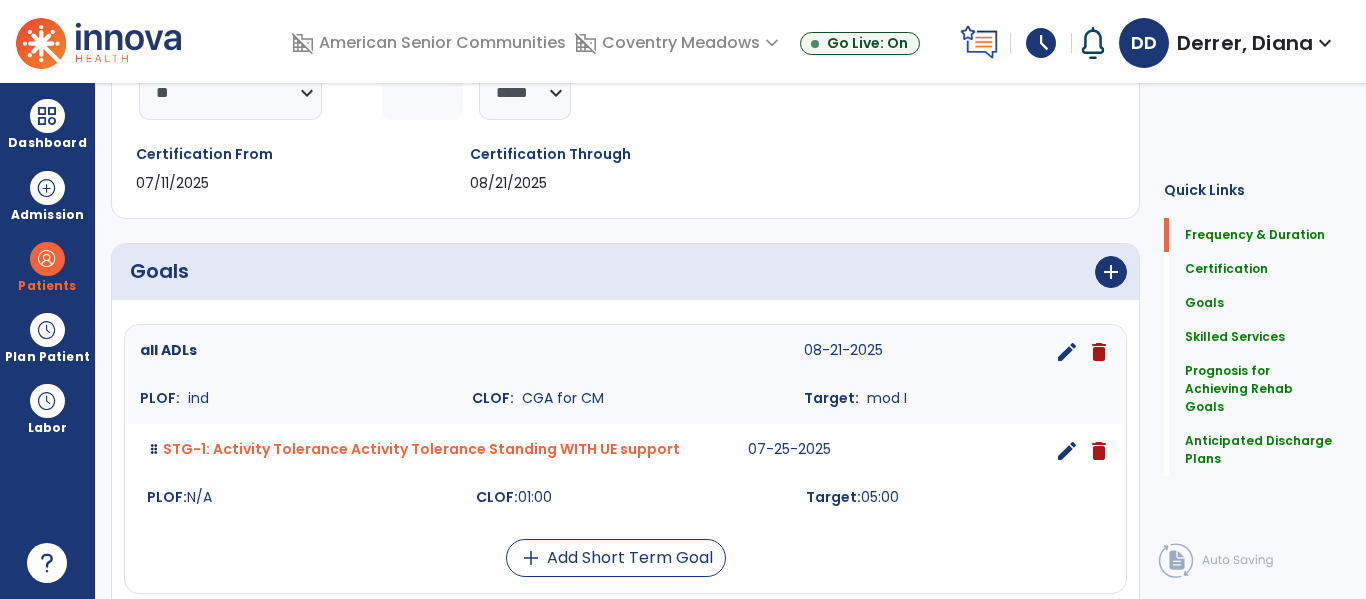 scroll, scrollTop: 0, scrollLeft: 0, axis: both 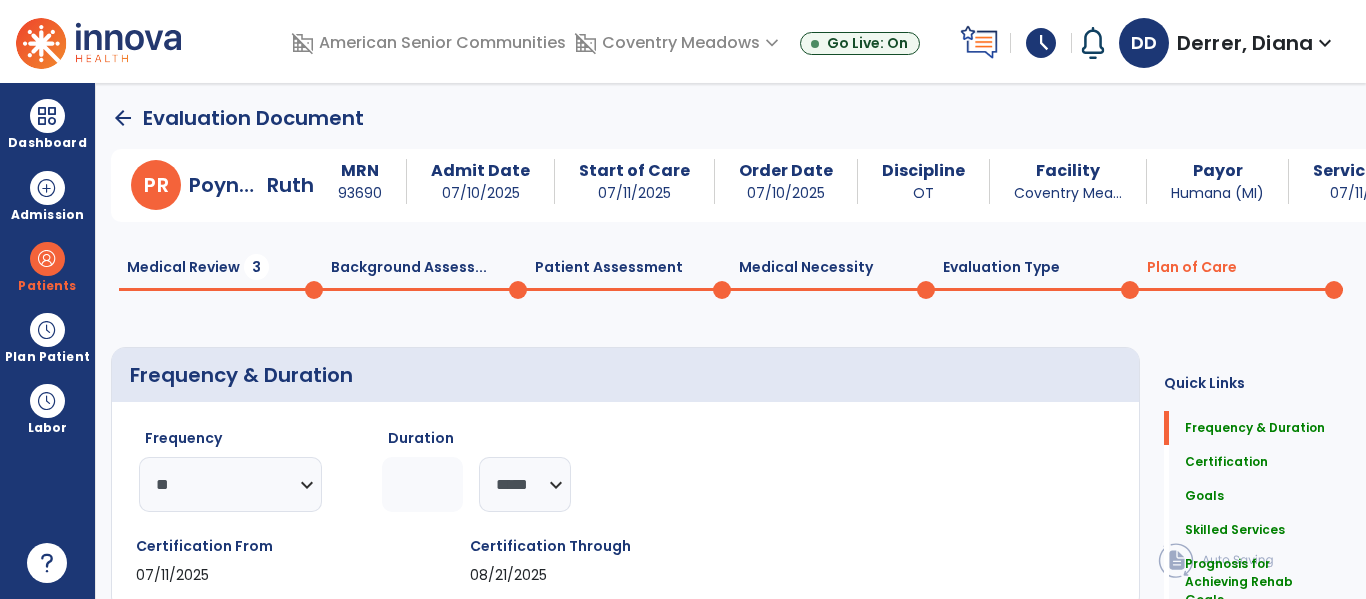 drag, startPoint x: 245, startPoint y: 270, endPoint x: 233, endPoint y: 273, distance: 12.369317 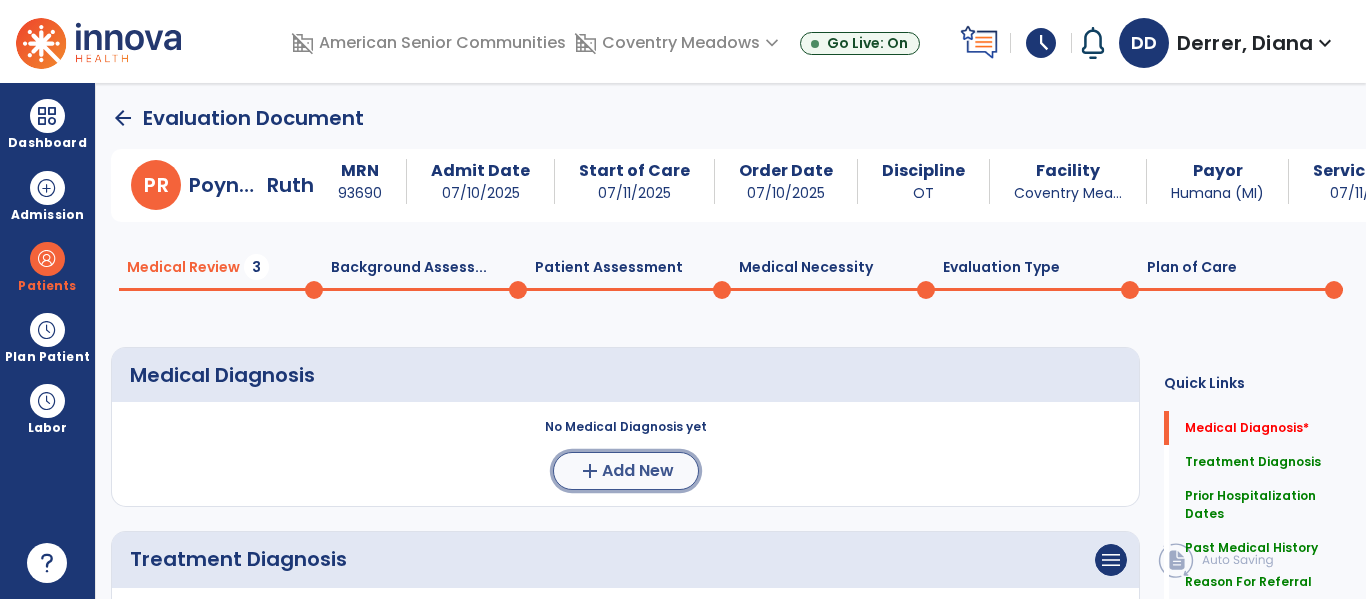 click on "add  Add New" 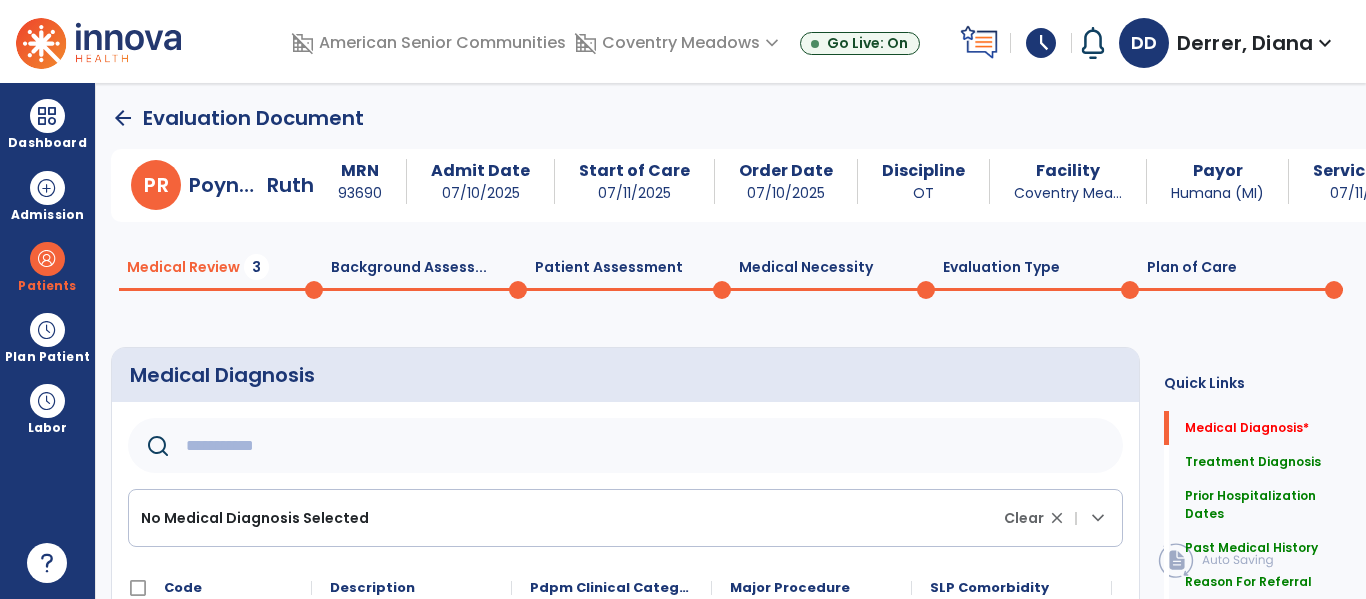 click 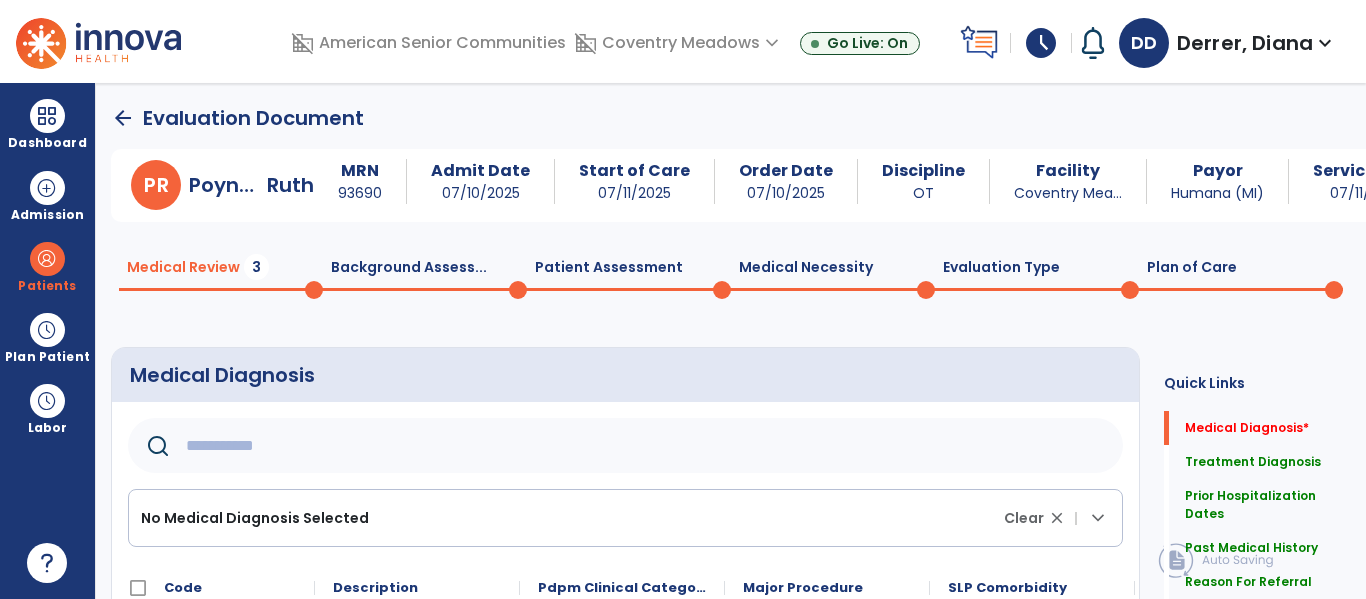 paste on "******" 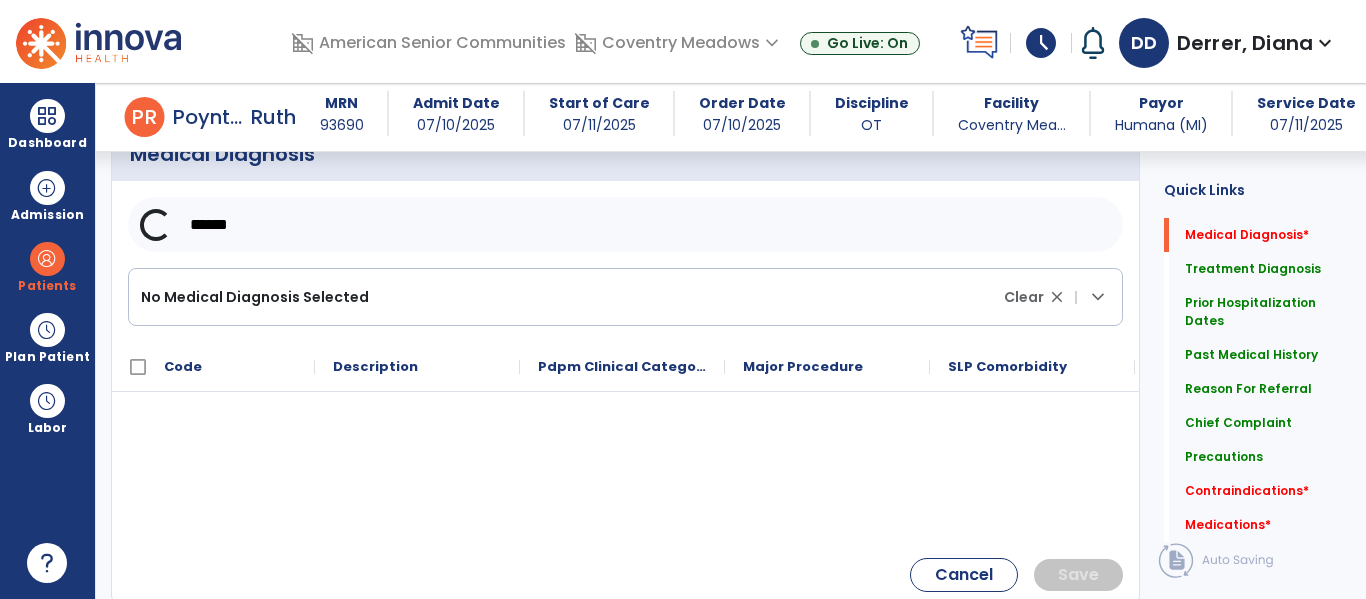 scroll, scrollTop: 214, scrollLeft: 0, axis: vertical 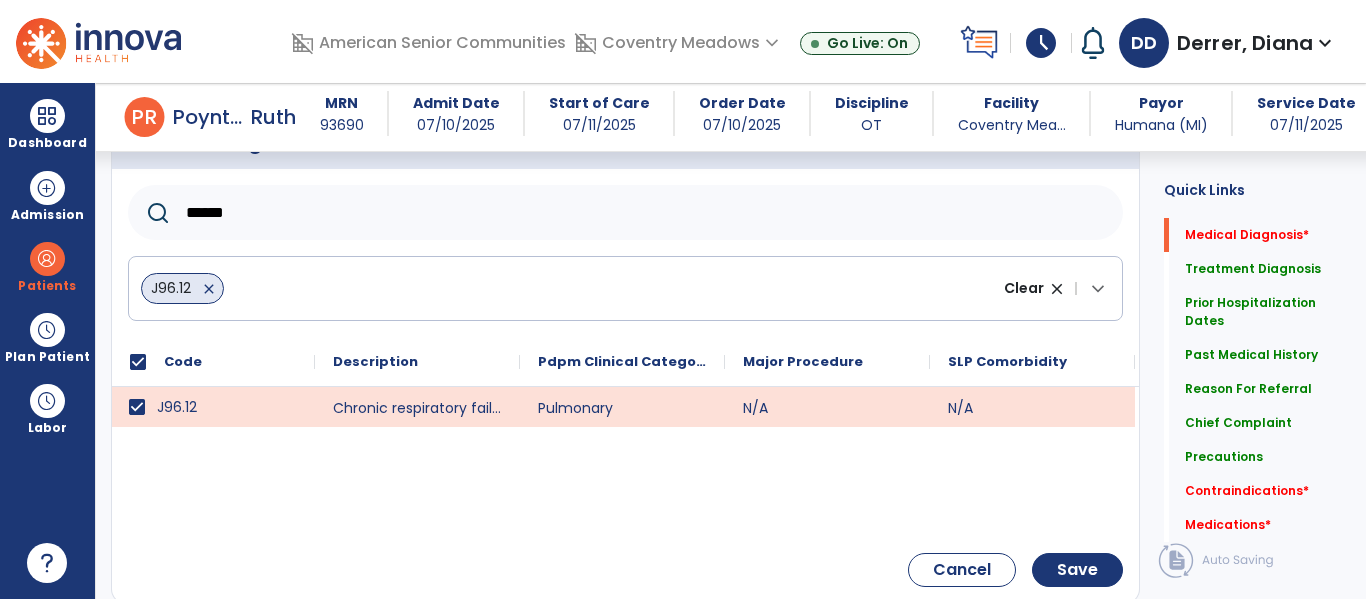 drag, startPoint x: 255, startPoint y: 217, endPoint x: 145, endPoint y: 205, distance: 110.65261 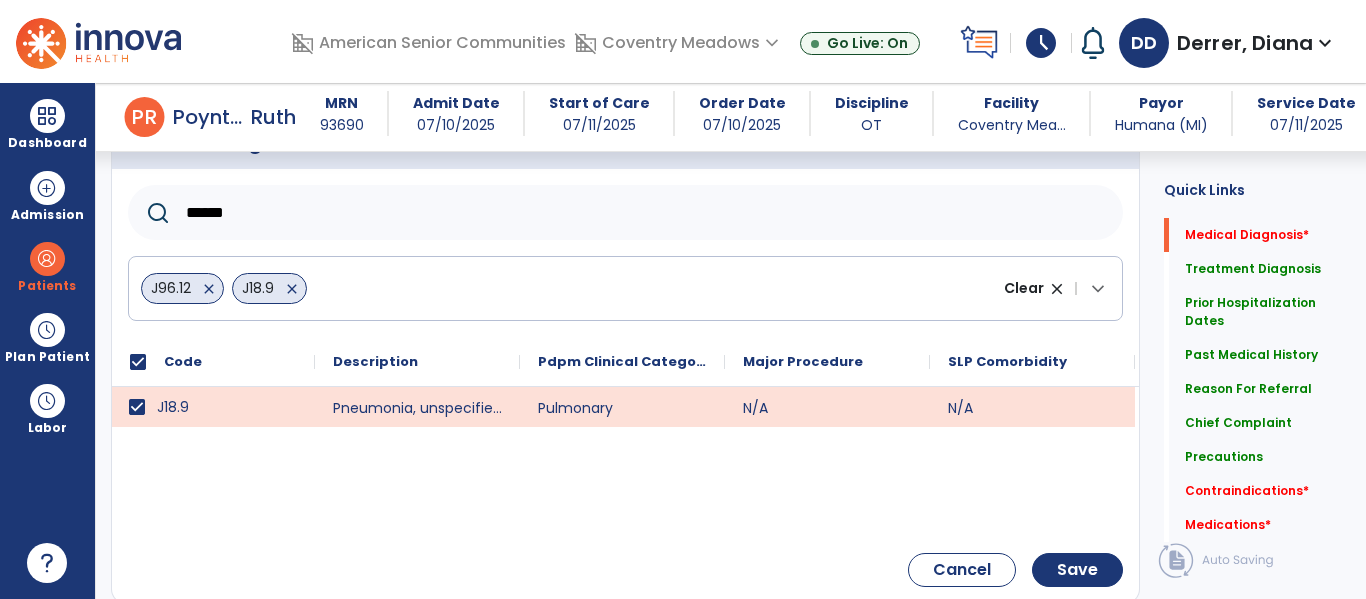 drag, startPoint x: 286, startPoint y: 216, endPoint x: 149, endPoint y: 202, distance: 137.71347 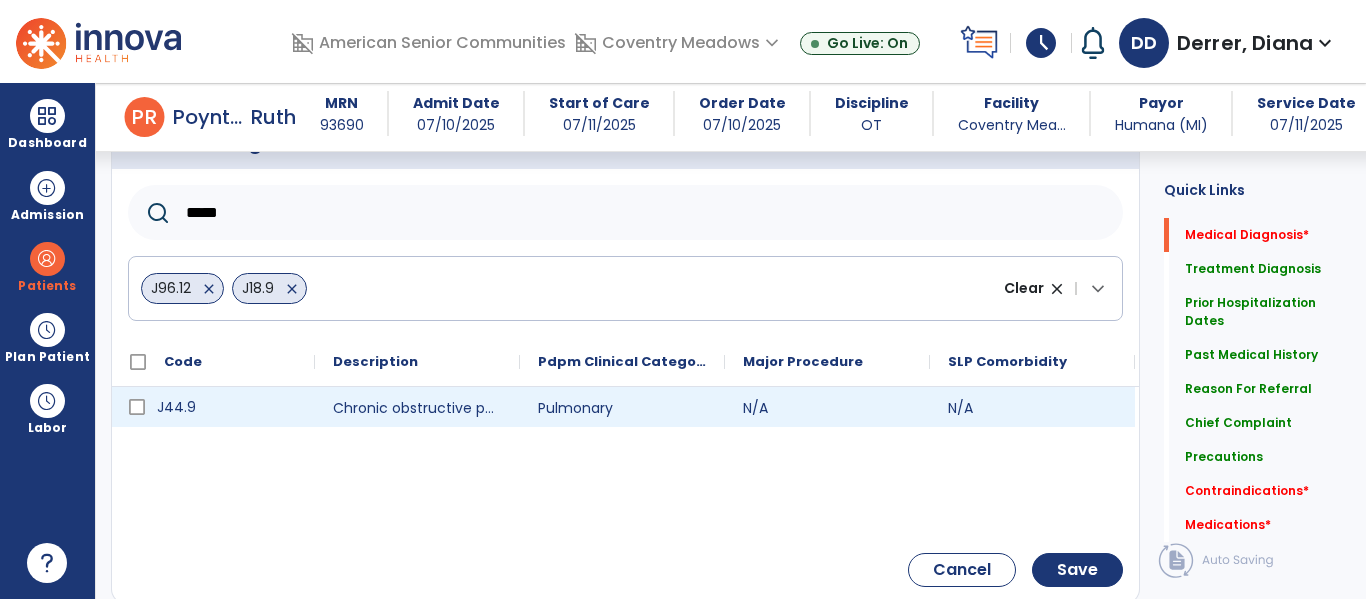 type on "*****" 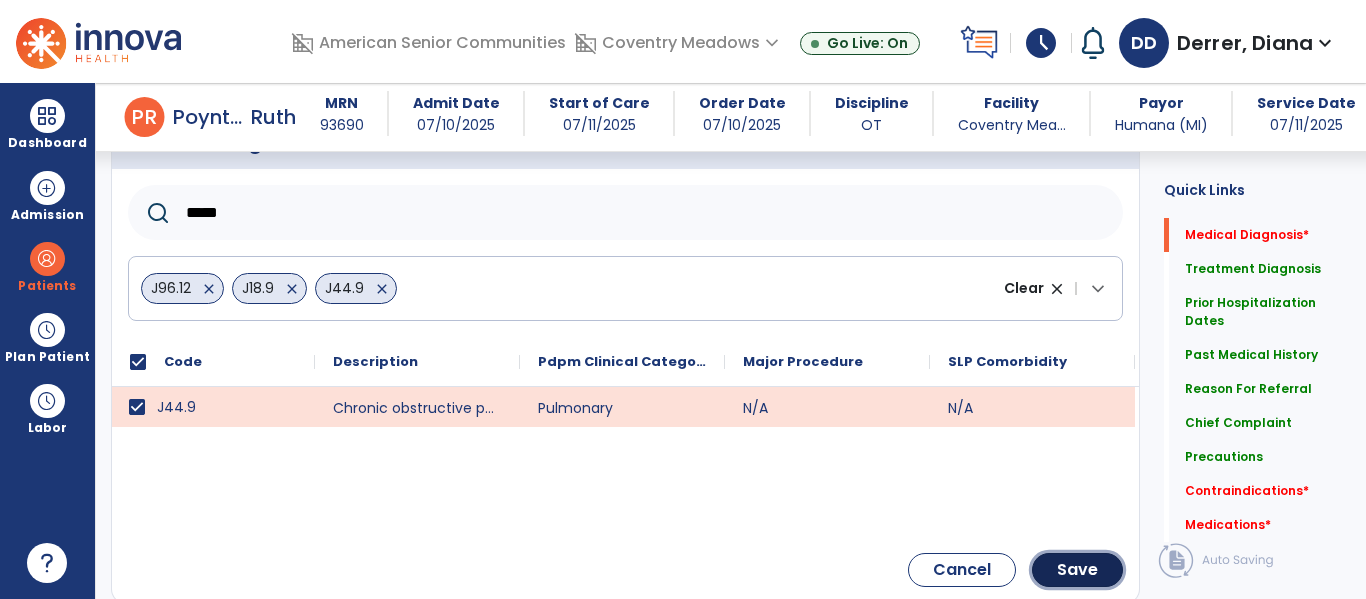 drag, startPoint x: 1102, startPoint y: 568, endPoint x: 1047, endPoint y: 527, distance: 68.60029 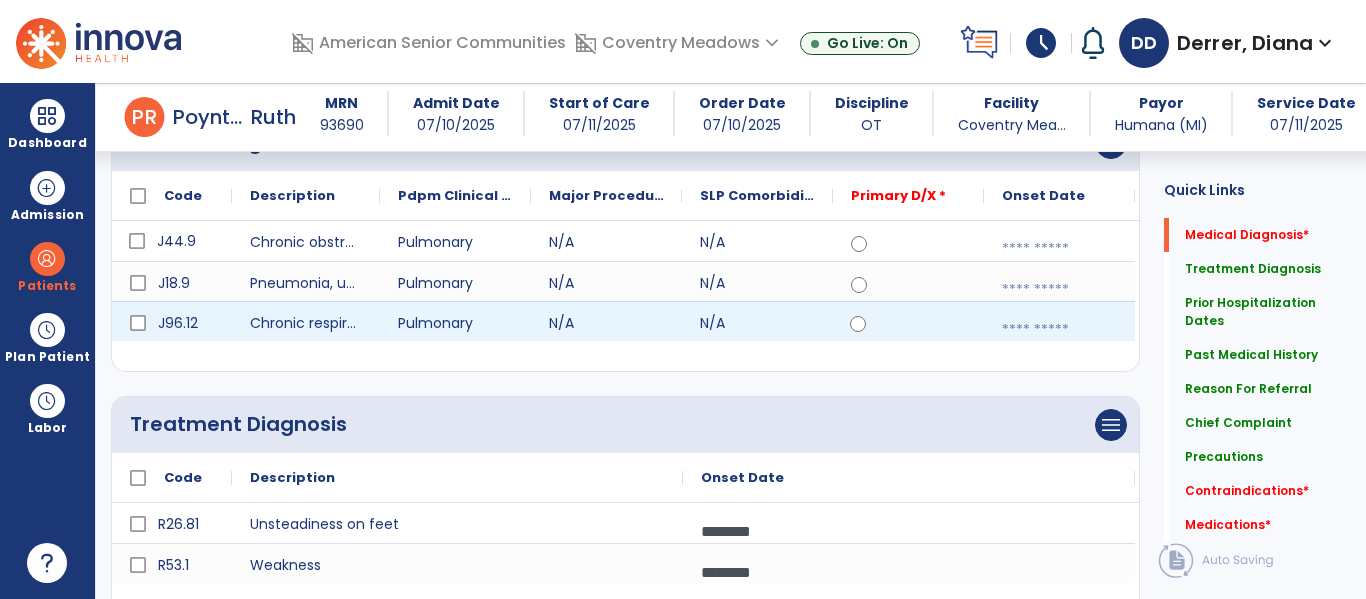 click 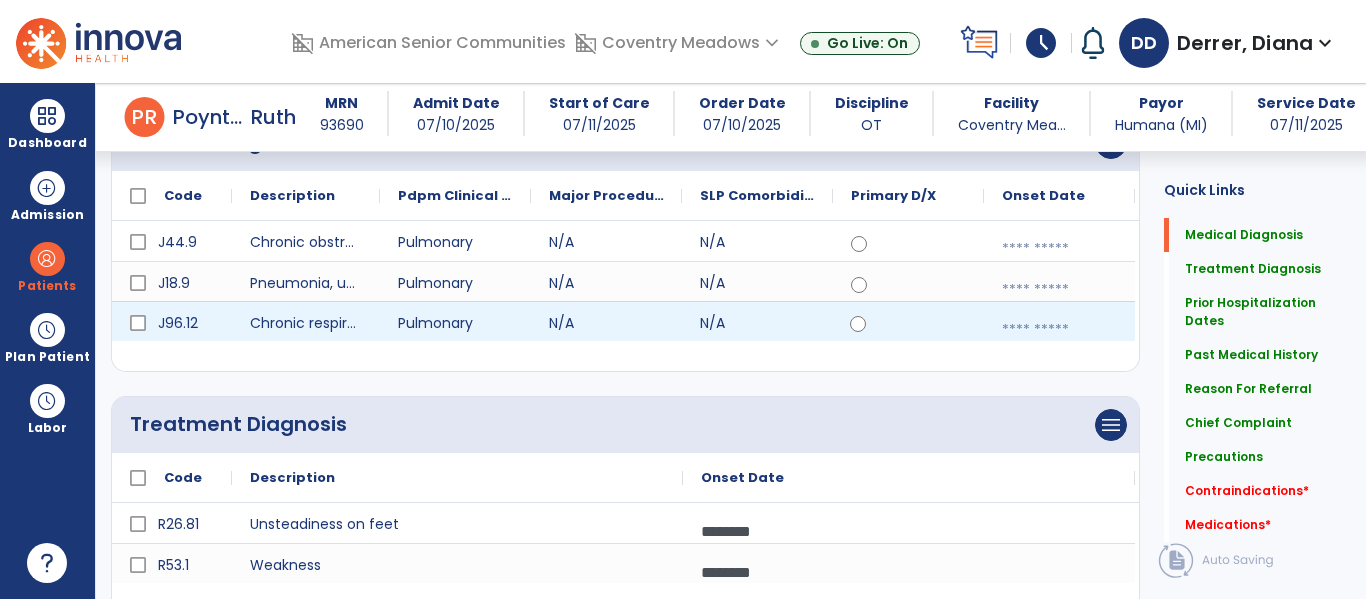 click at bounding box center [1059, 330] 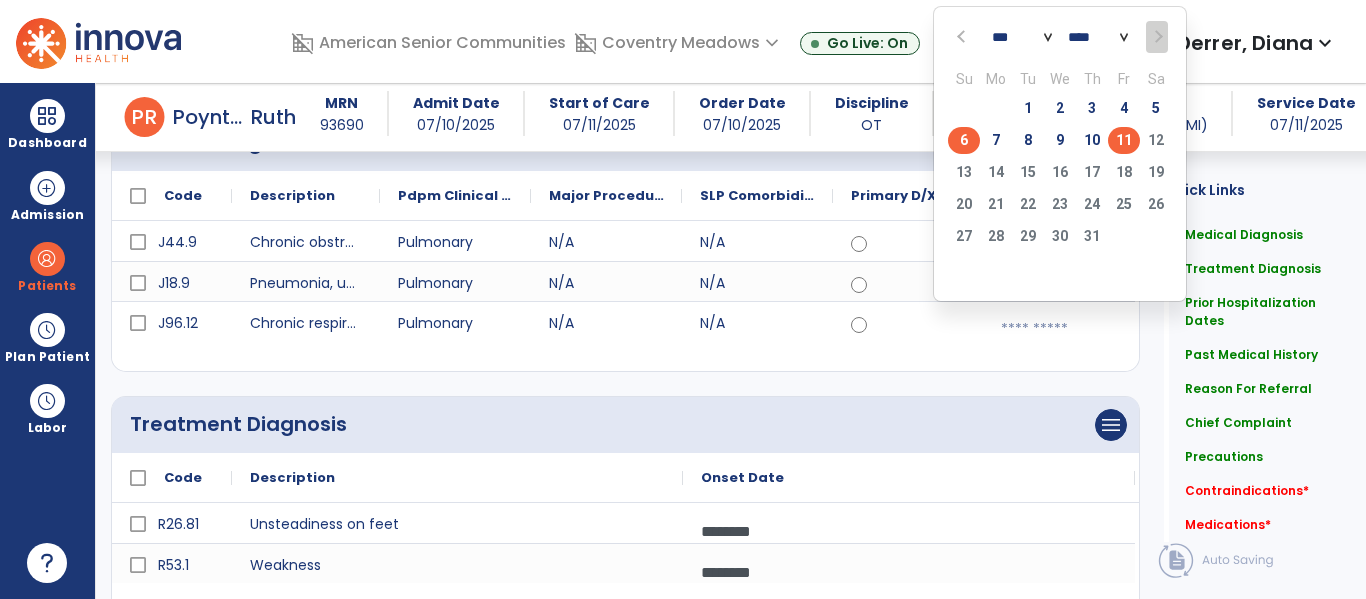 click on "6" 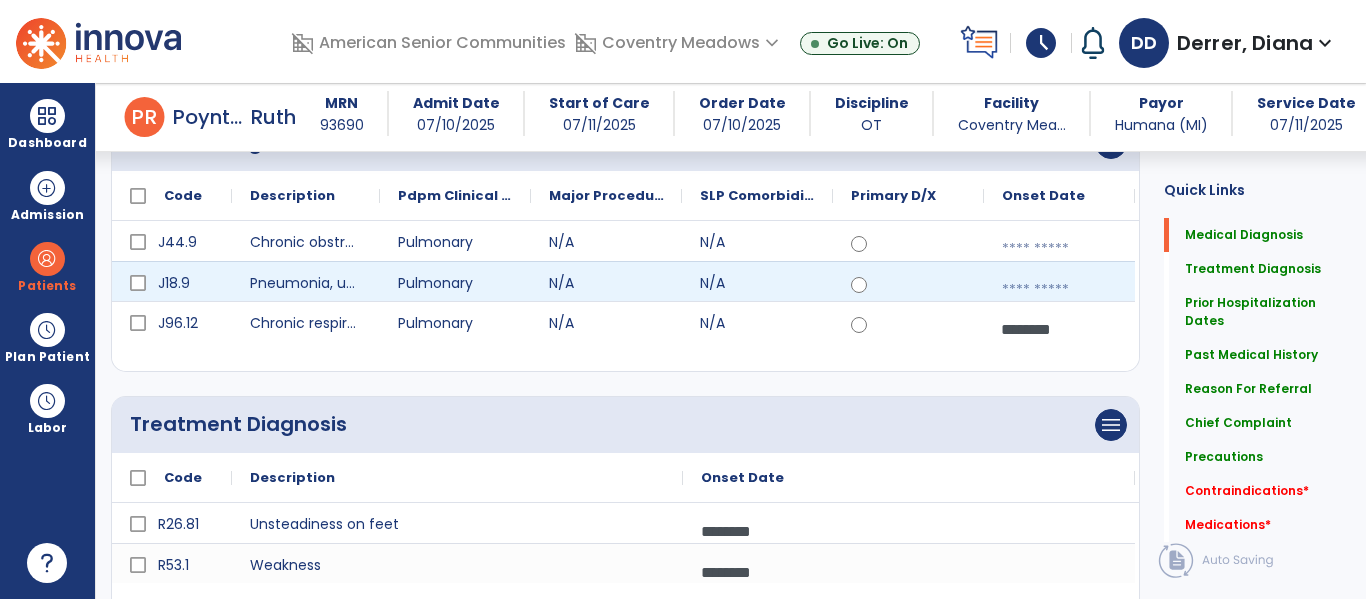 click at bounding box center (1059, 290) 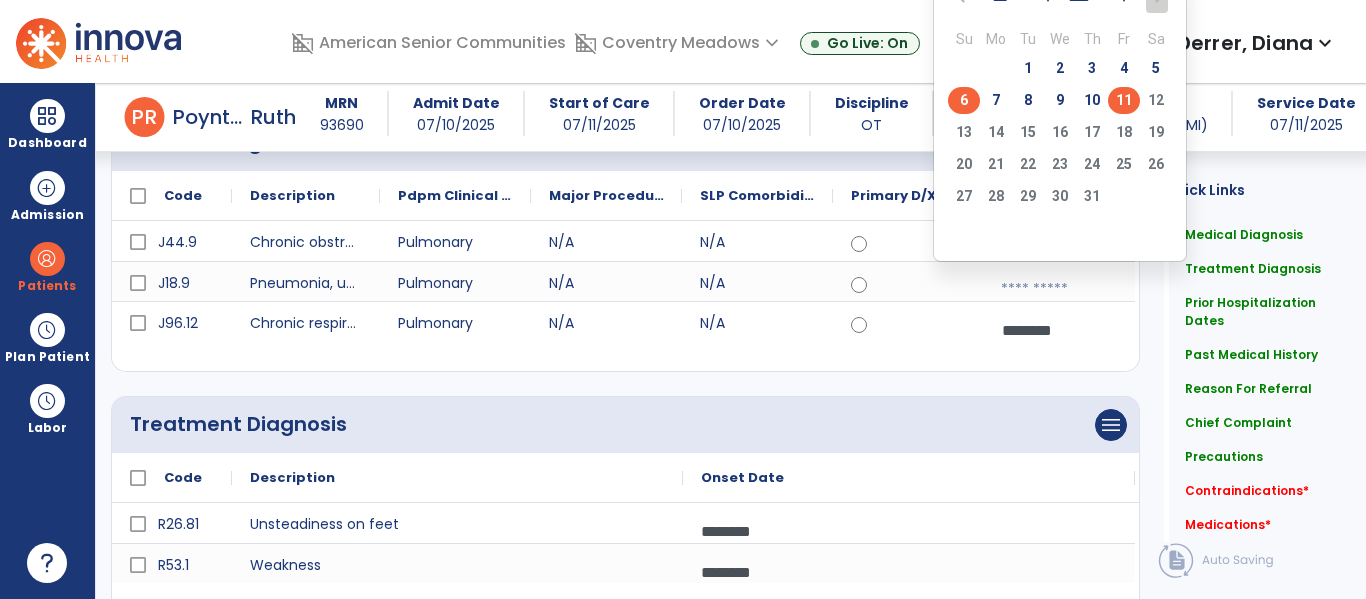 click on "6" 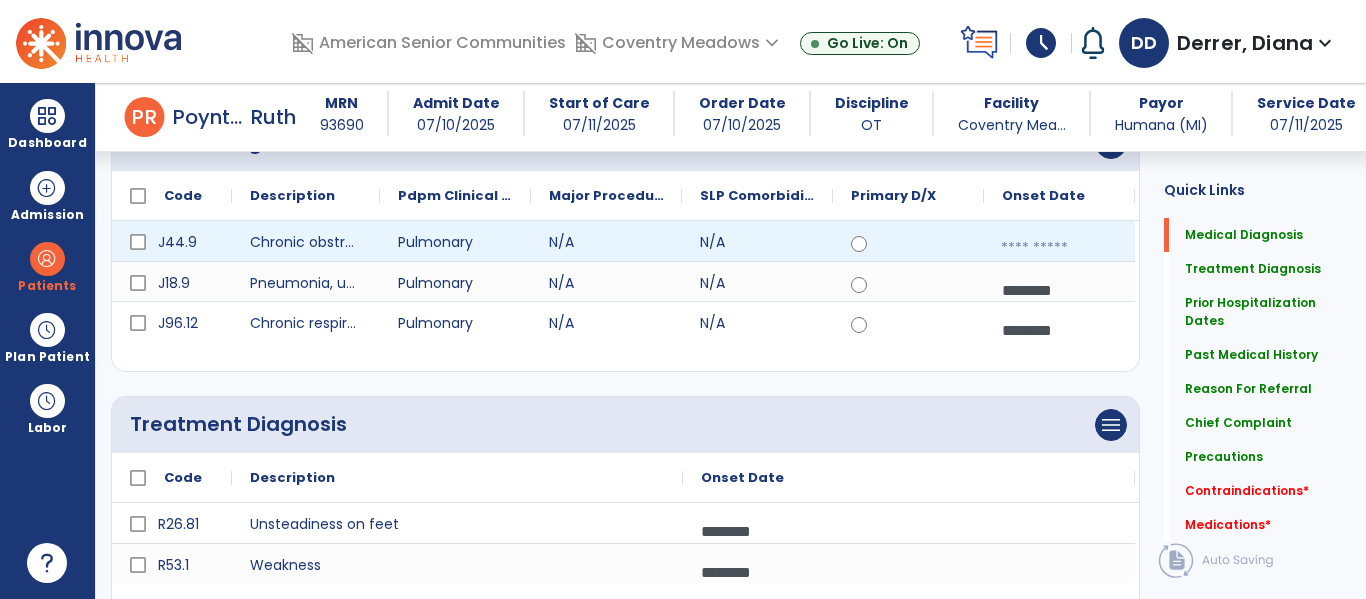 click at bounding box center [1059, 248] 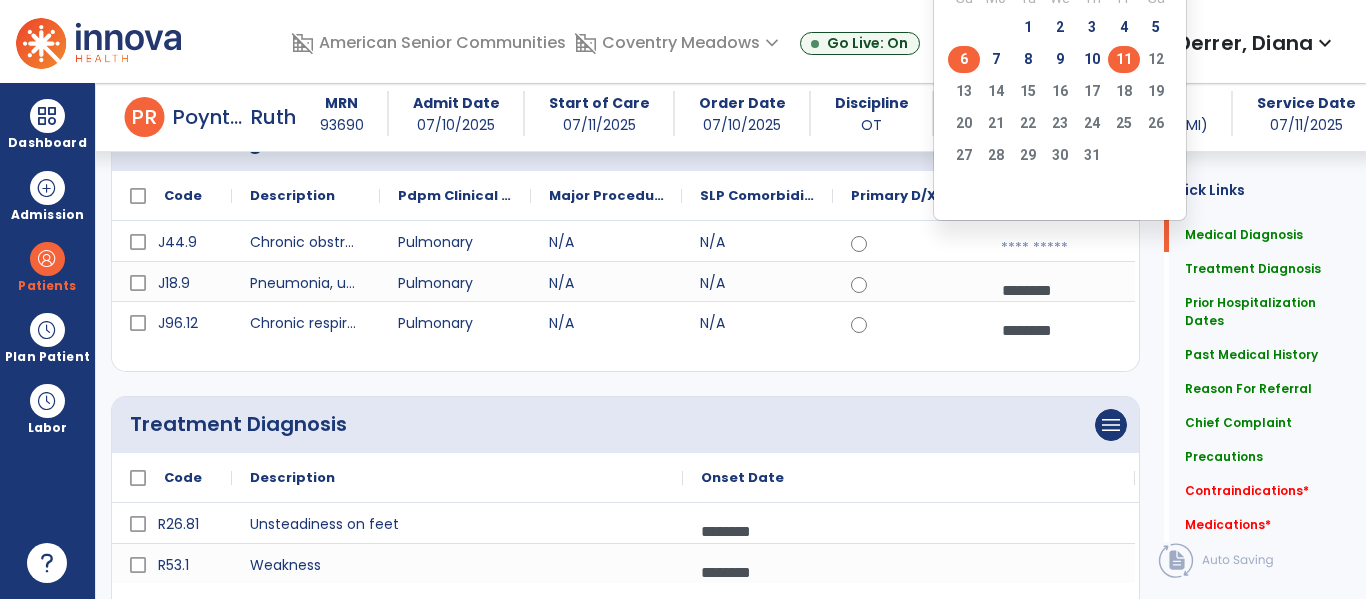click on "6" 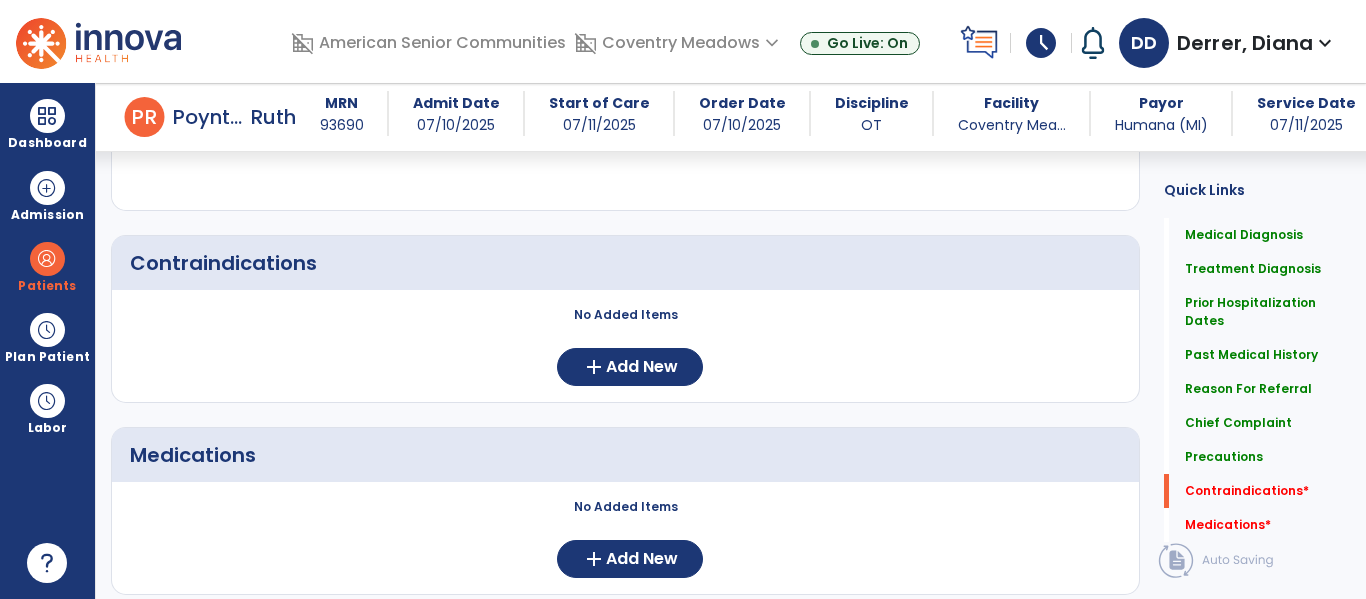 scroll, scrollTop: 2194, scrollLeft: 0, axis: vertical 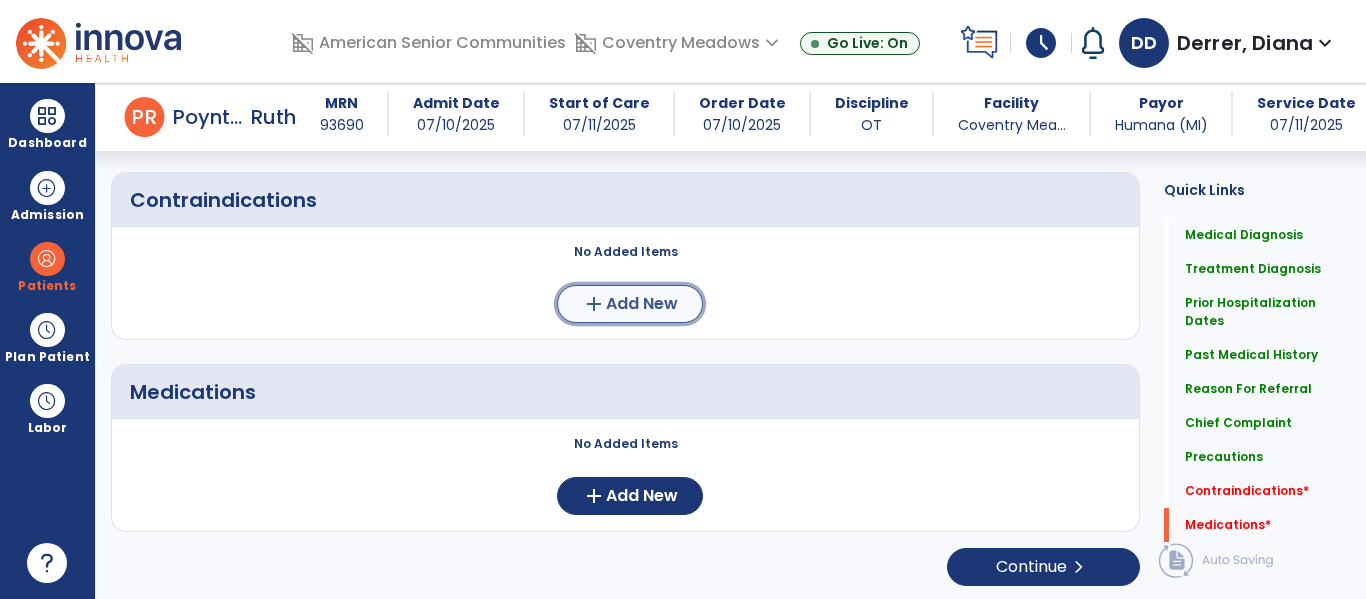 click on "Add New" 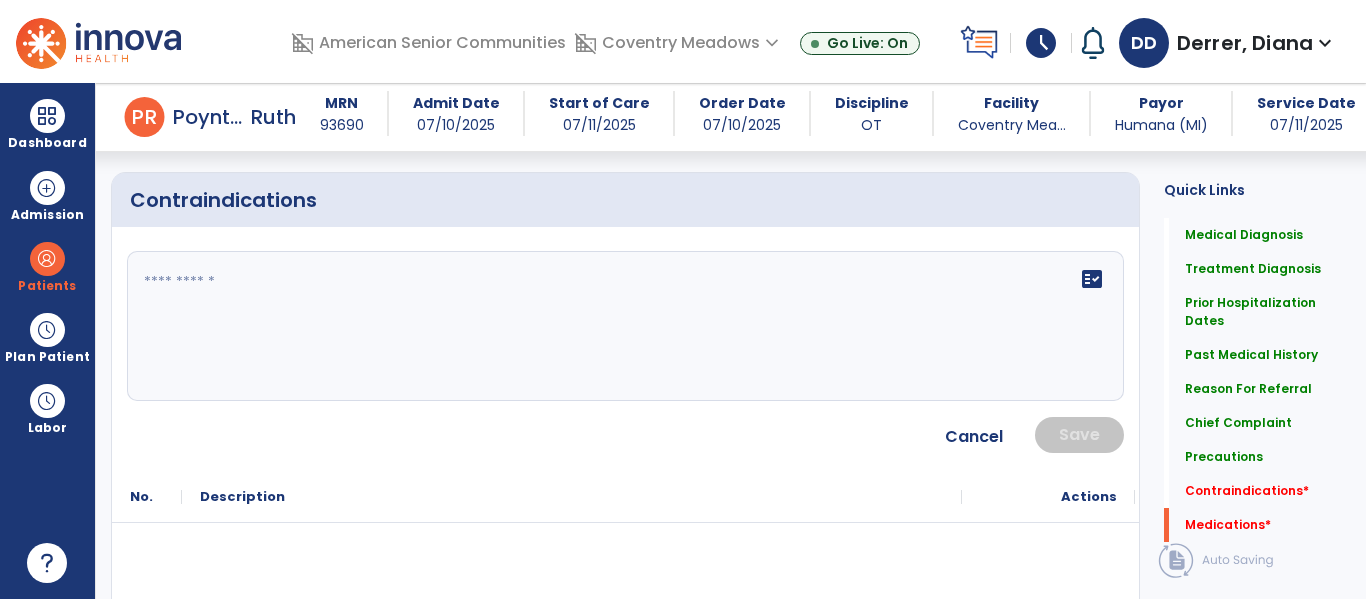 click on "fact_check" 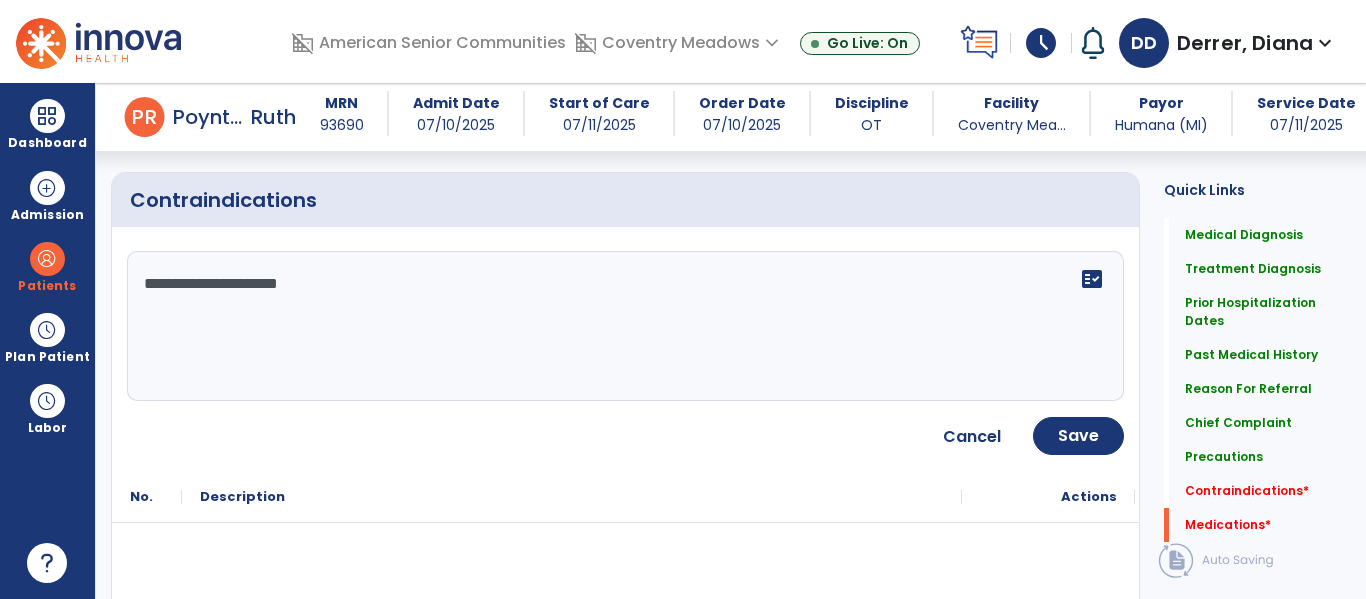 type on "**********" 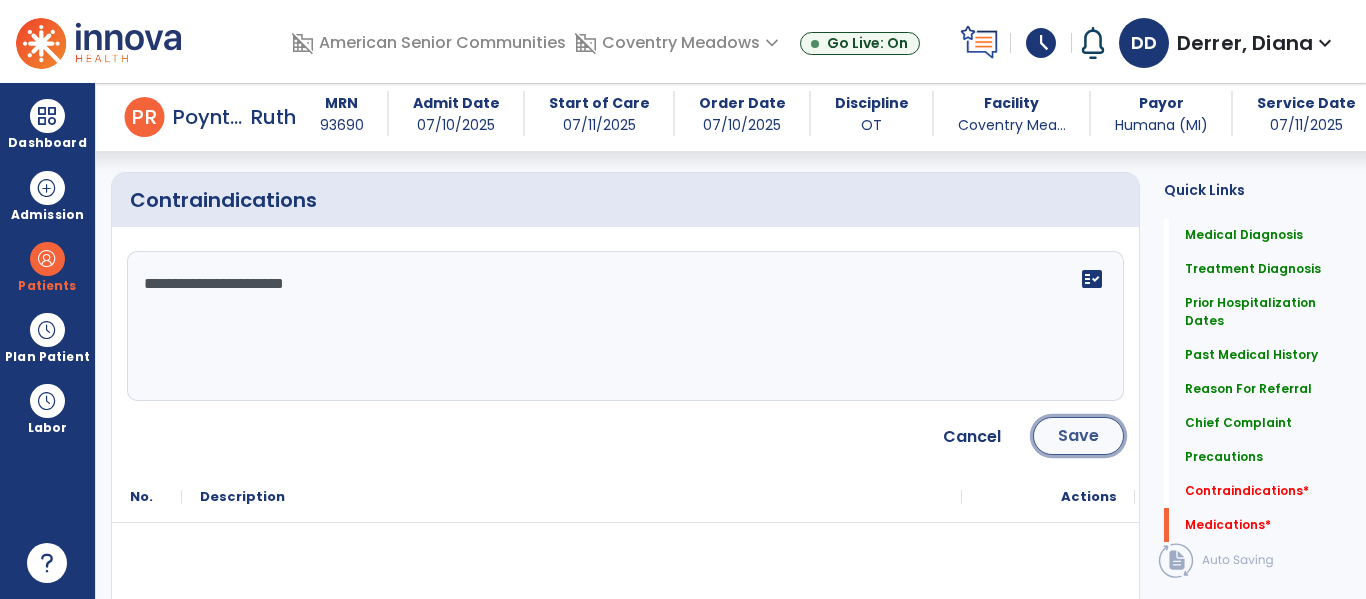 click on "Save" 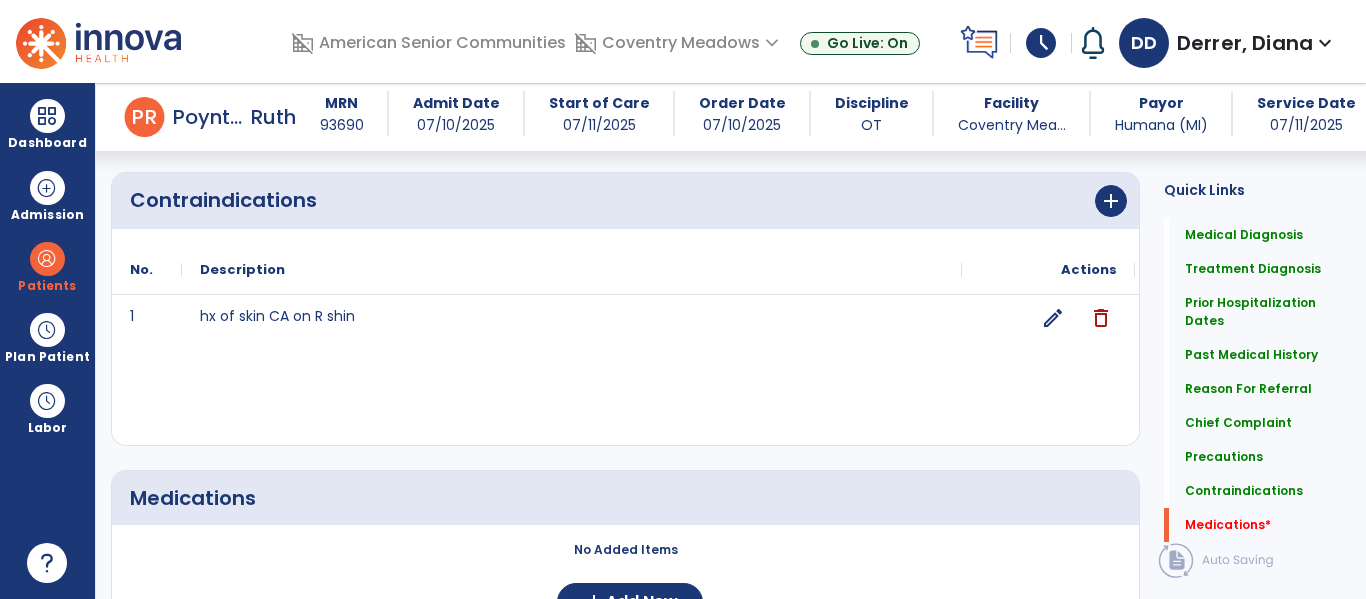 scroll, scrollTop: 2301, scrollLeft: 0, axis: vertical 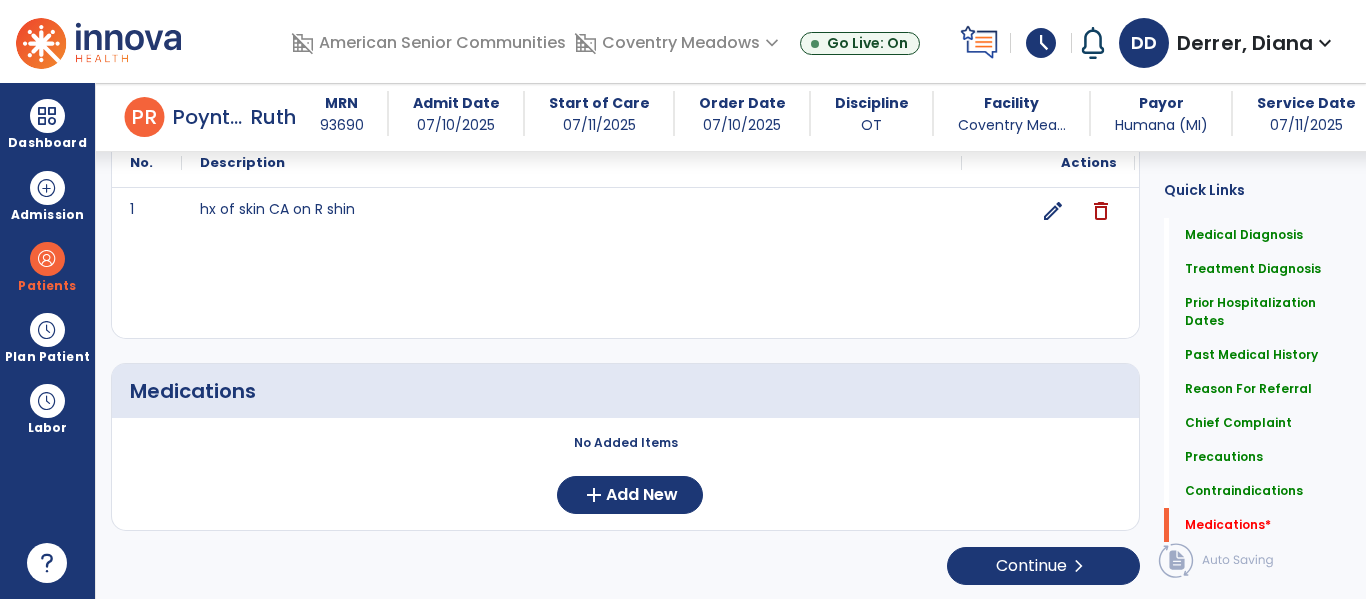 click on "No Added Items  add  Add New" 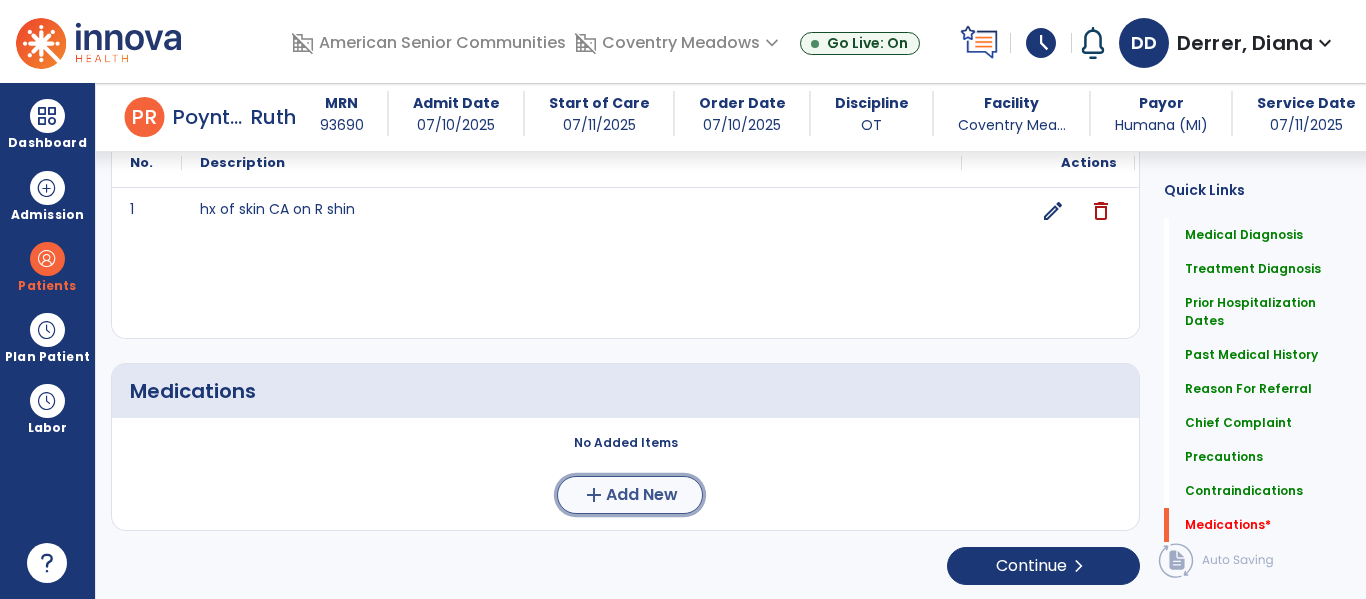 click on "add" 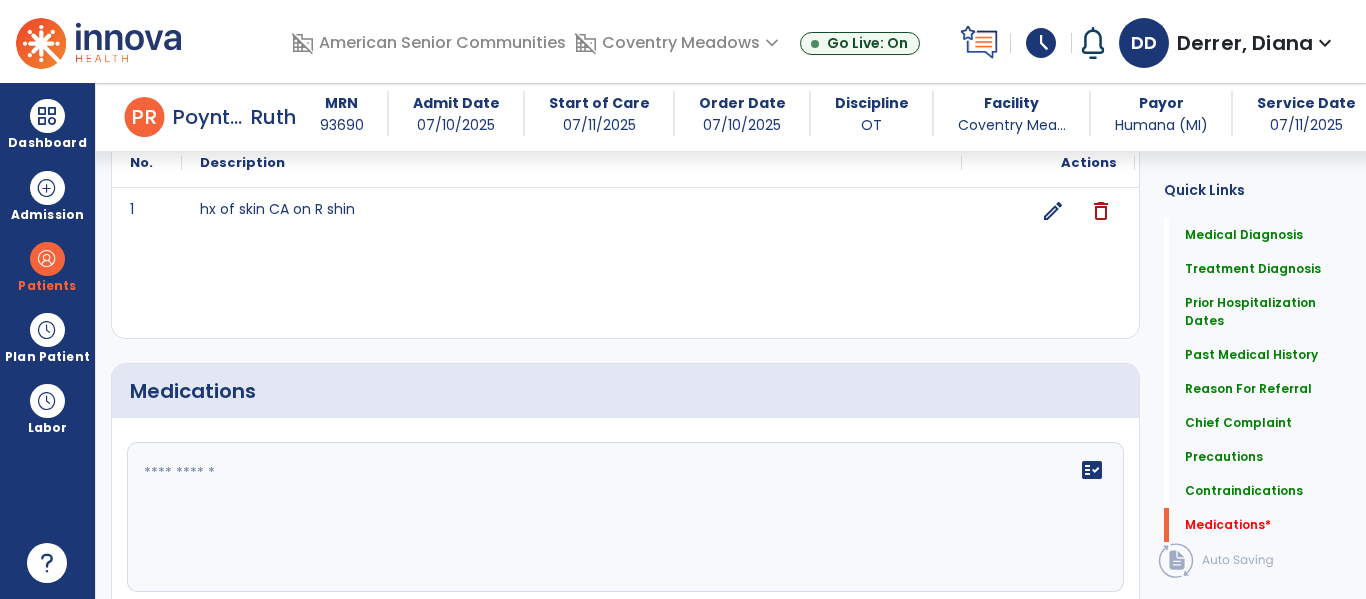 click 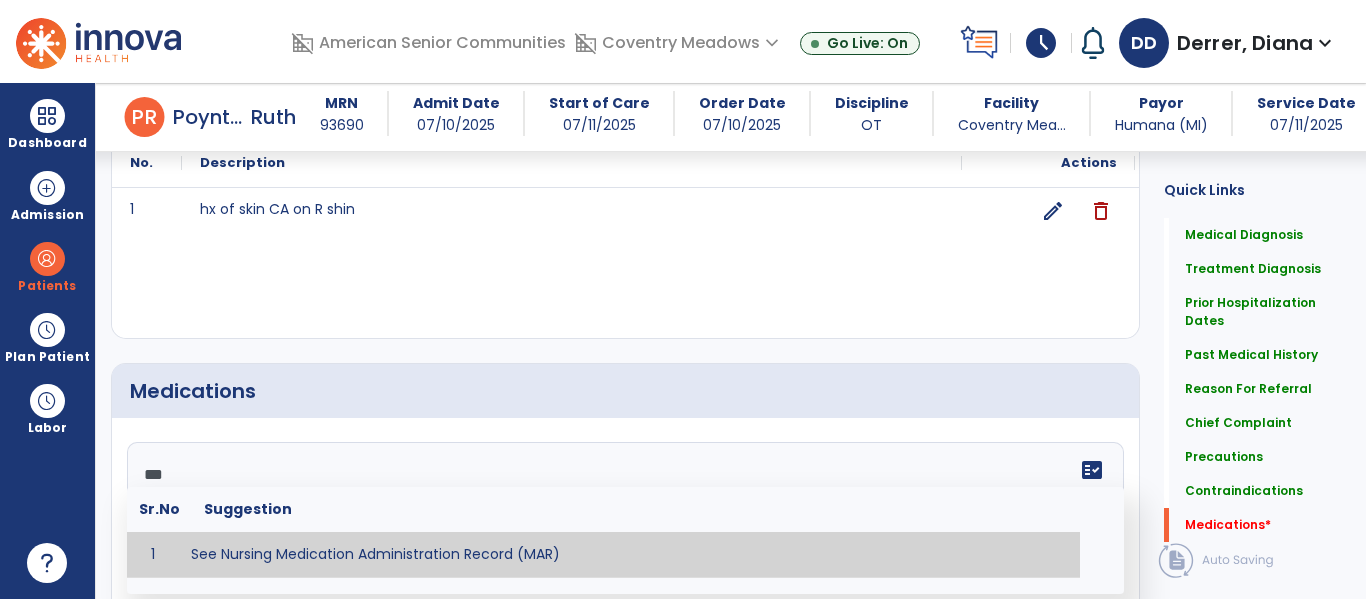 type on "**********" 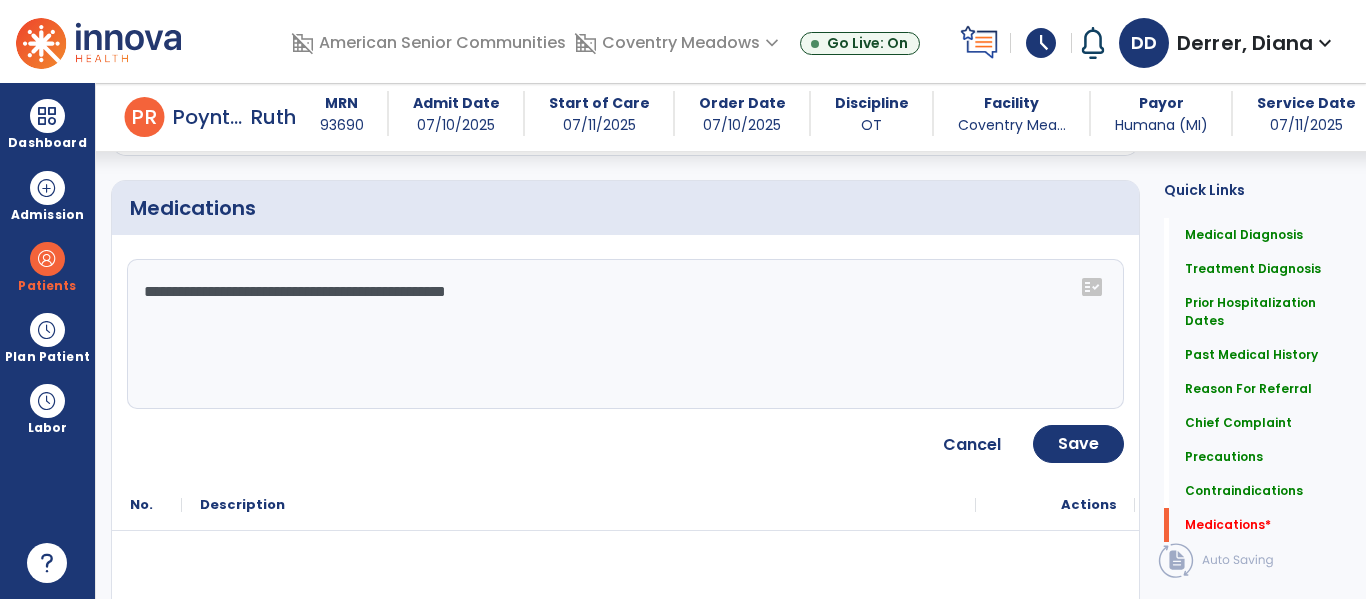 click on "**********" 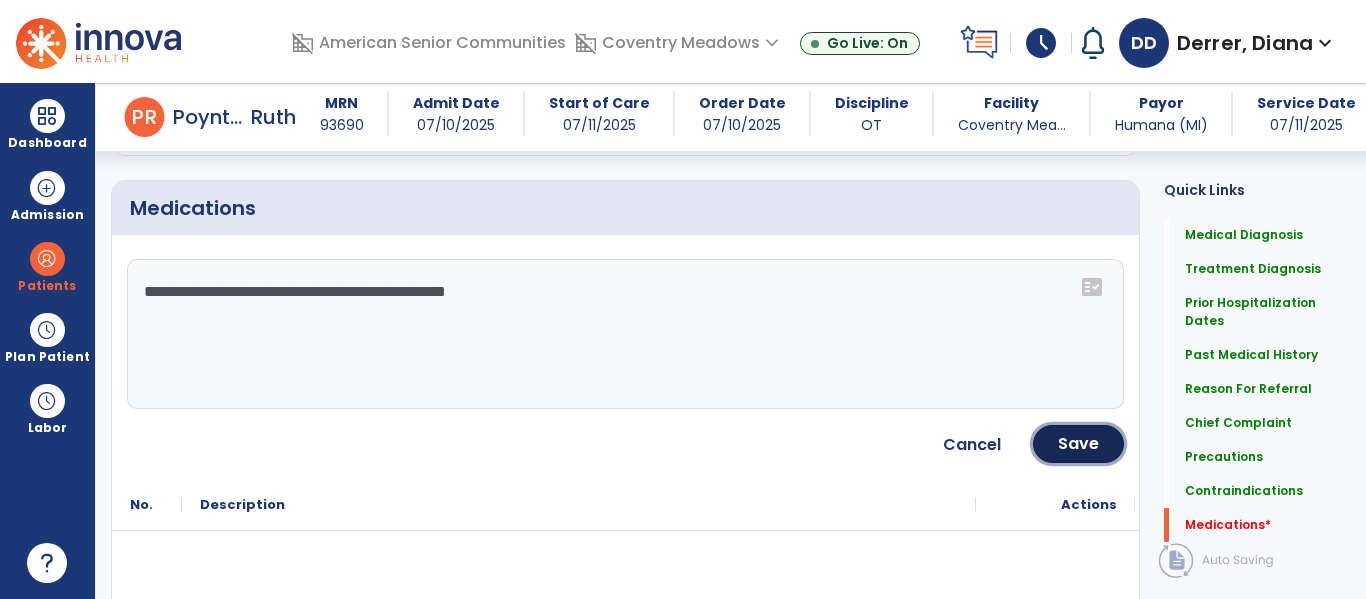 click on "Save" 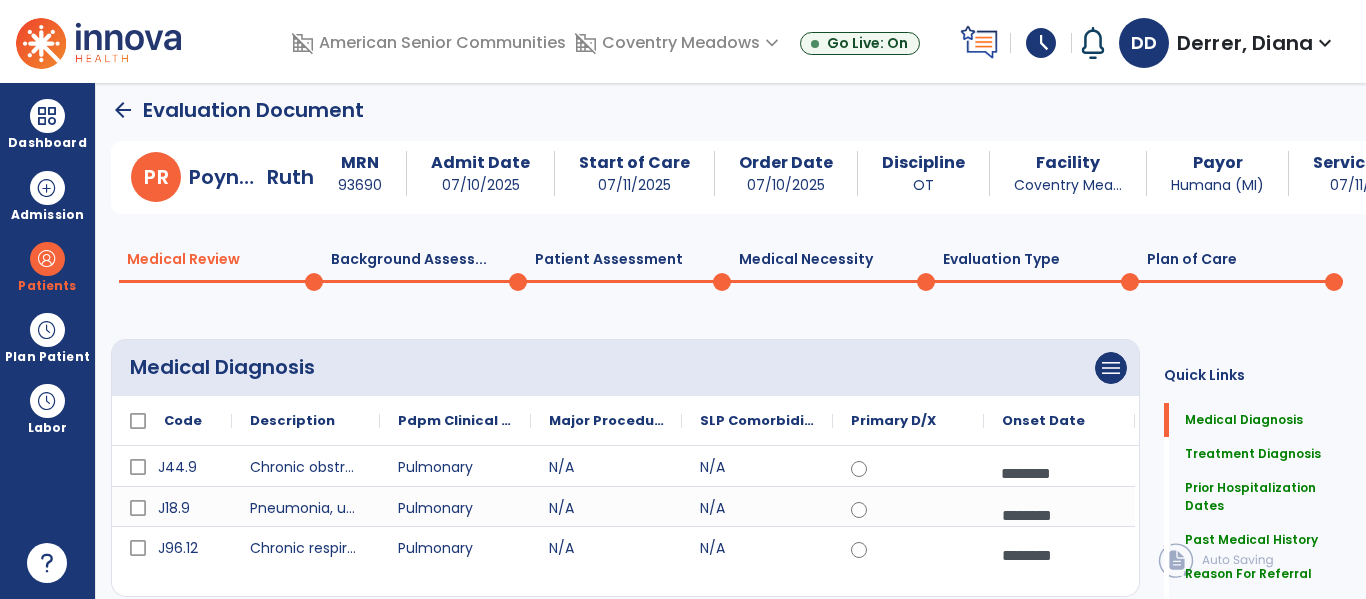 scroll, scrollTop: 0, scrollLeft: 0, axis: both 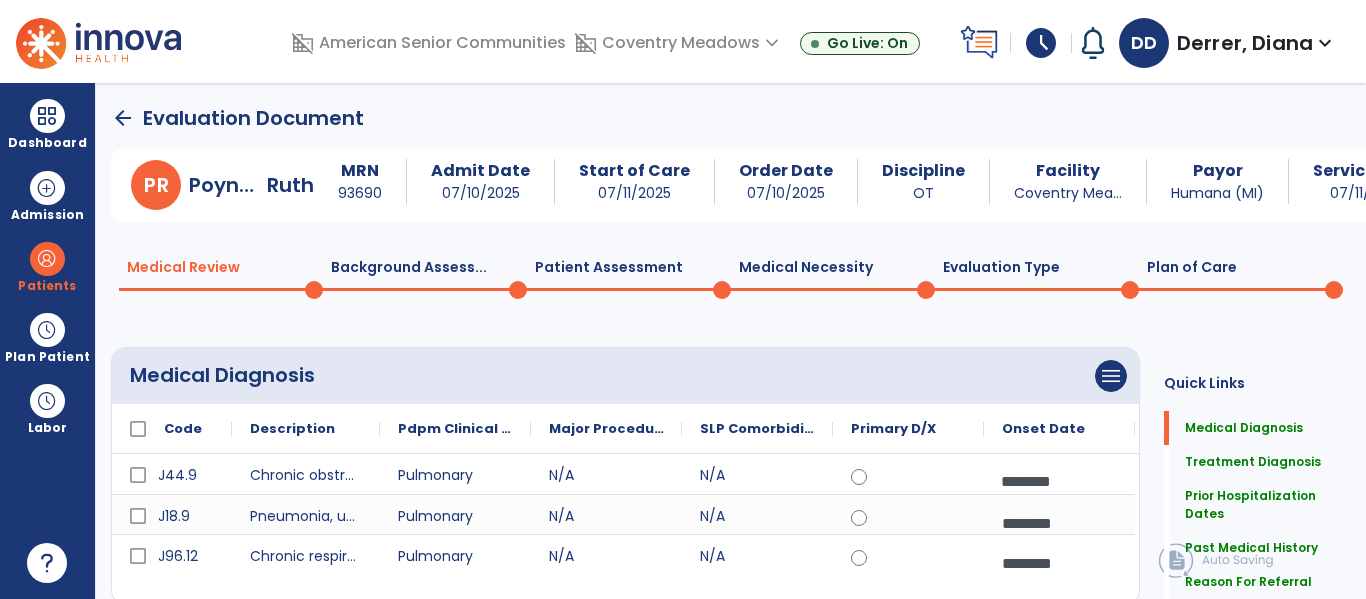 click on "Background Assess...  0" 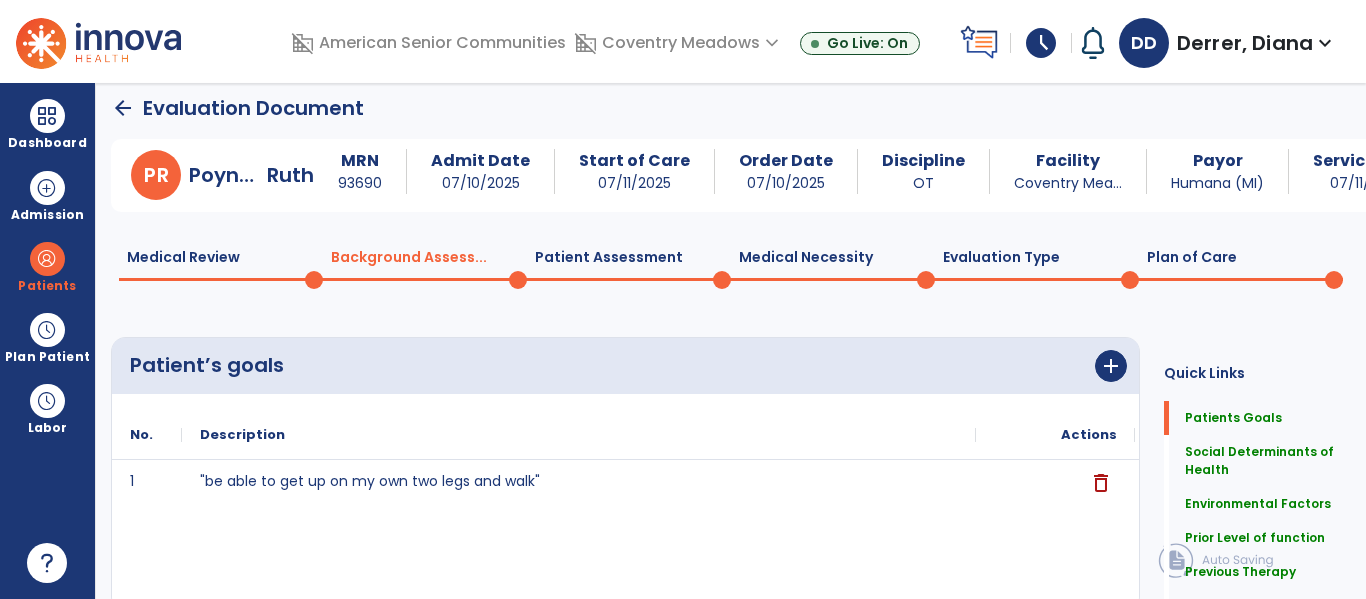 scroll, scrollTop: 0, scrollLeft: 0, axis: both 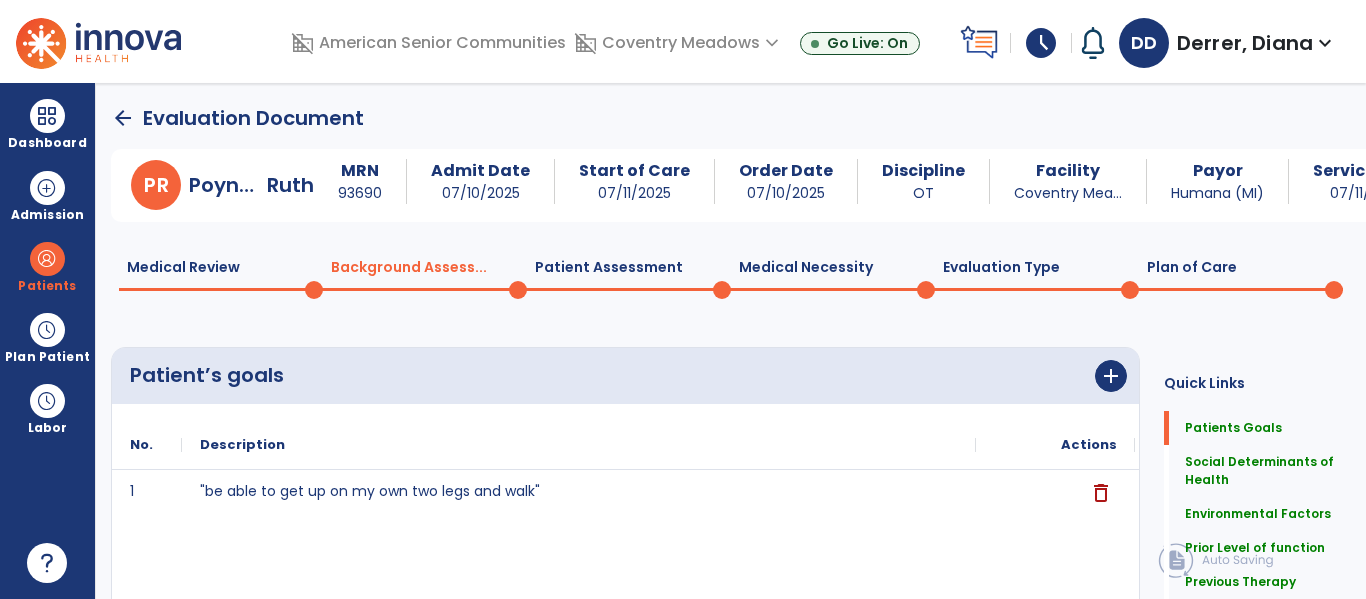 click on "Patient Assessment  0" 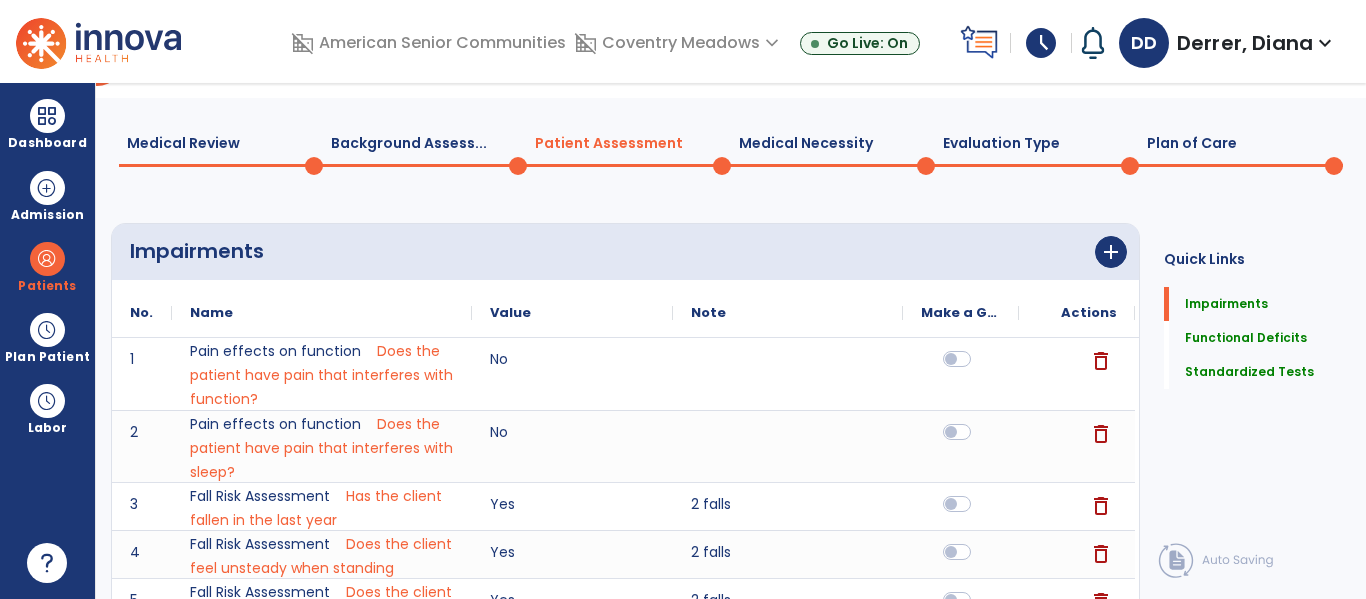 scroll, scrollTop: 0, scrollLeft: 0, axis: both 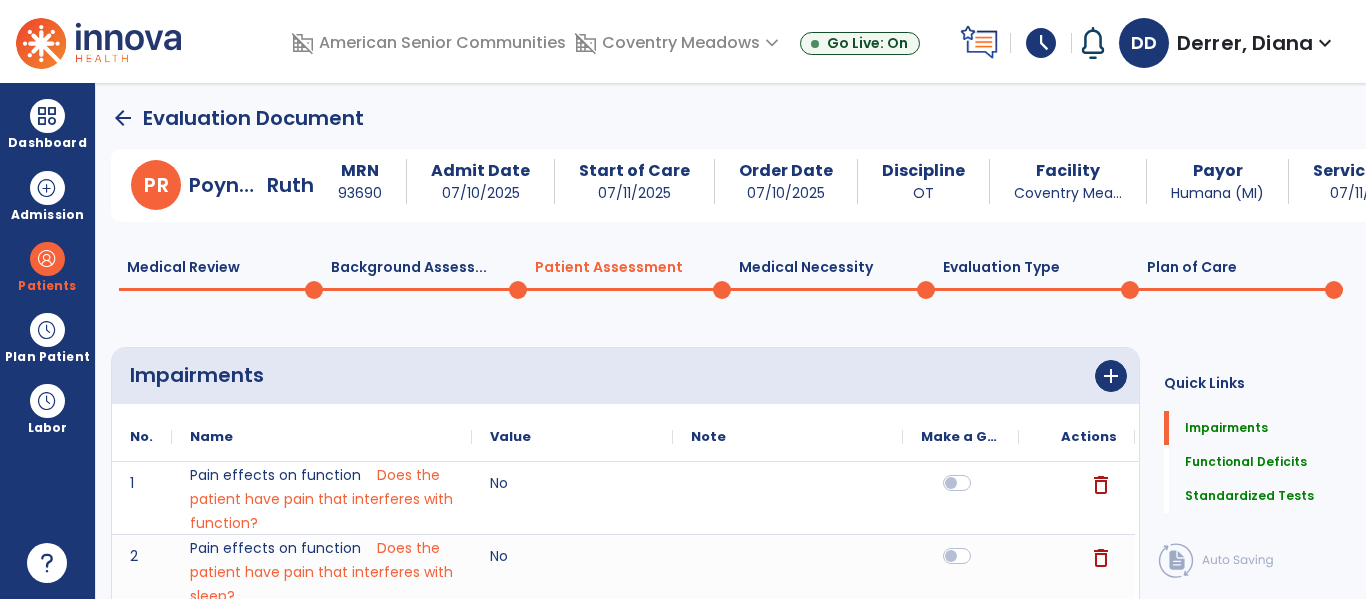 drag, startPoint x: 1201, startPoint y: 263, endPoint x: 1150, endPoint y: 316, distance: 73.552704 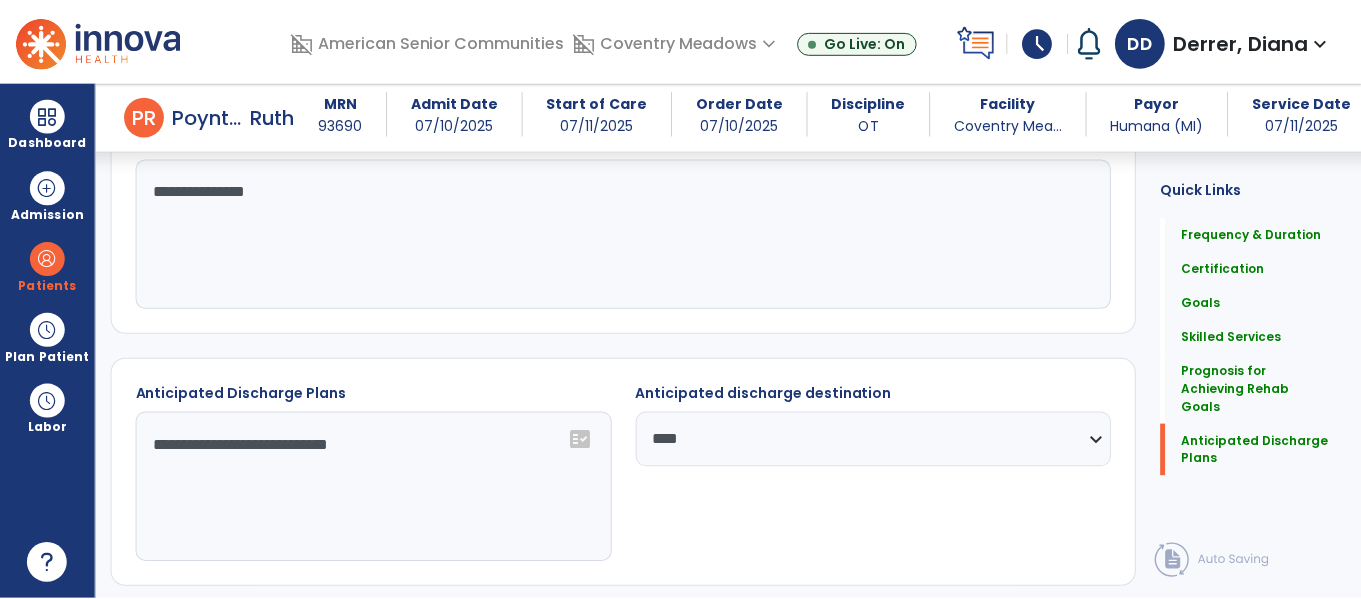 scroll, scrollTop: 2041, scrollLeft: 0, axis: vertical 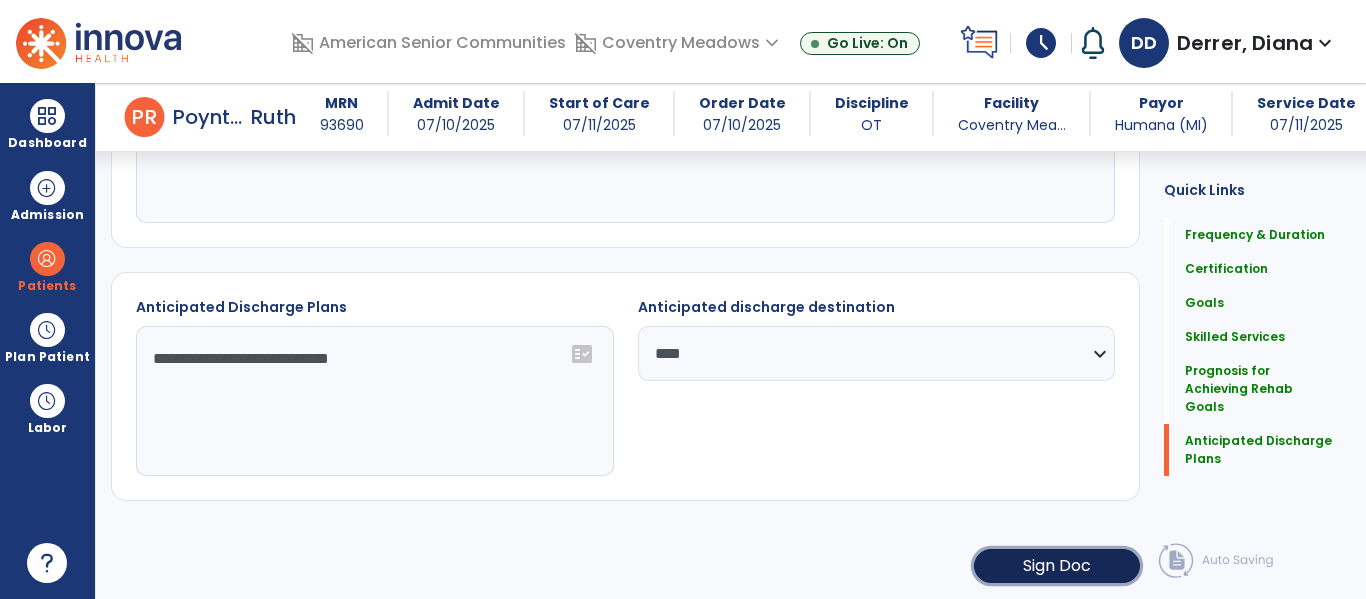 click on "Sign Doc" 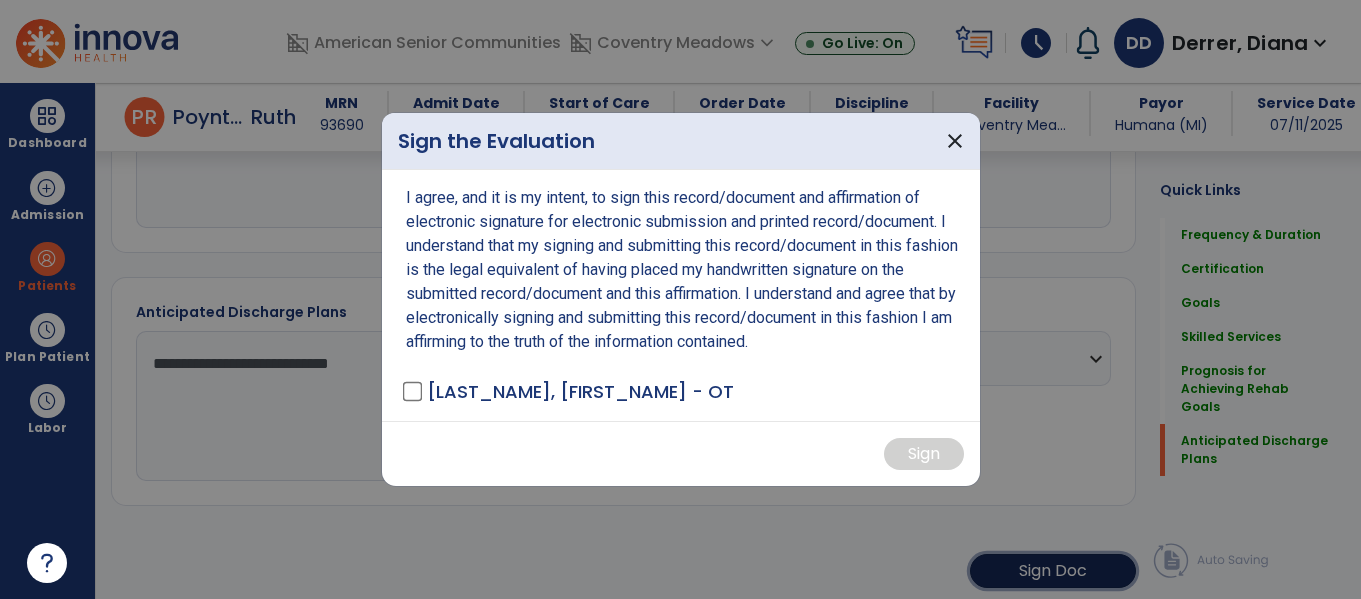 scroll, scrollTop: 2041, scrollLeft: 0, axis: vertical 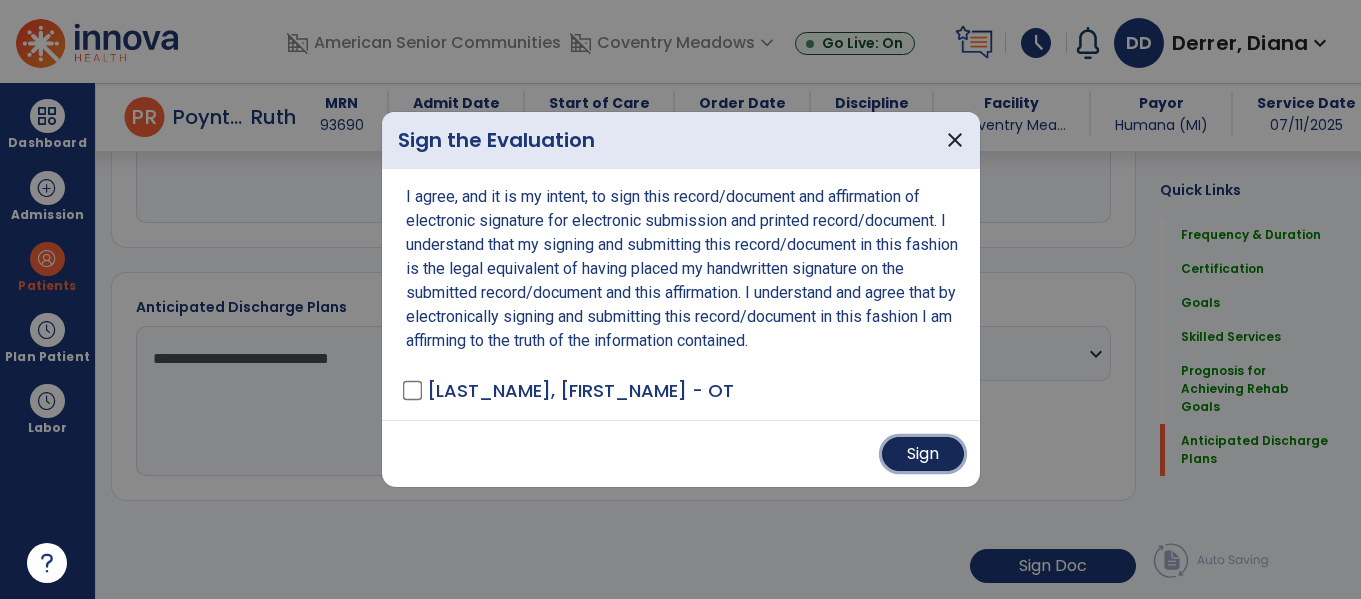 click on "Sign" at bounding box center [923, 454] 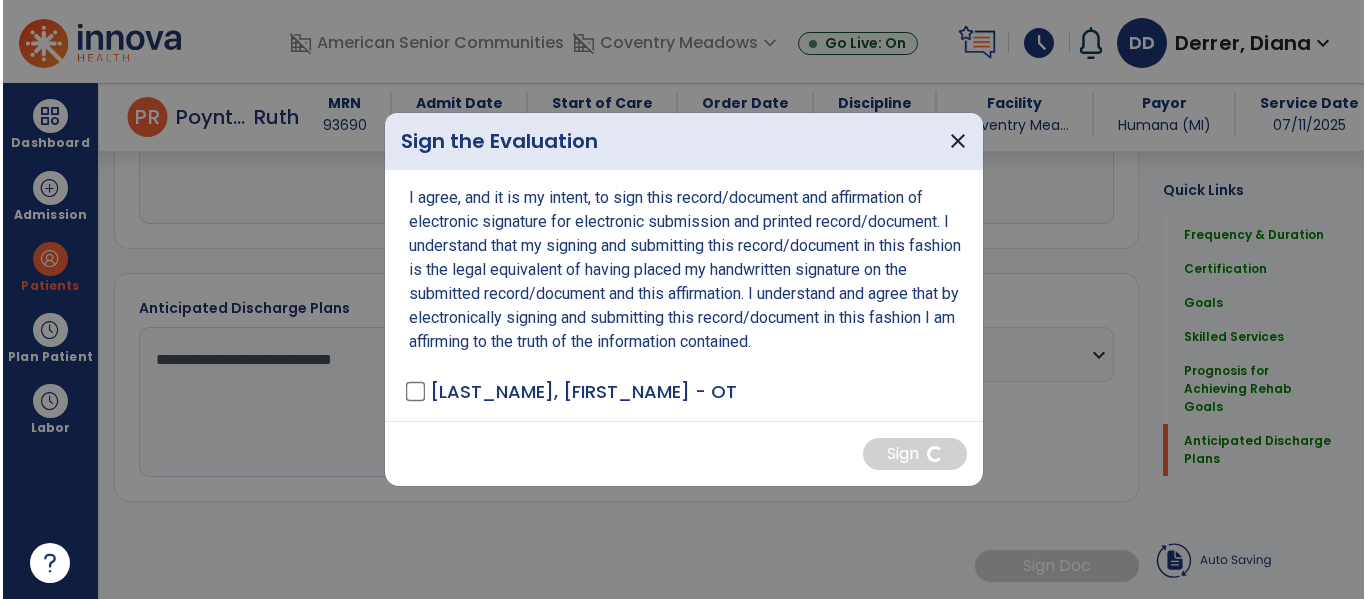 scroll, scrollTop: 2040, scrollLeft: 0, axis: vertical 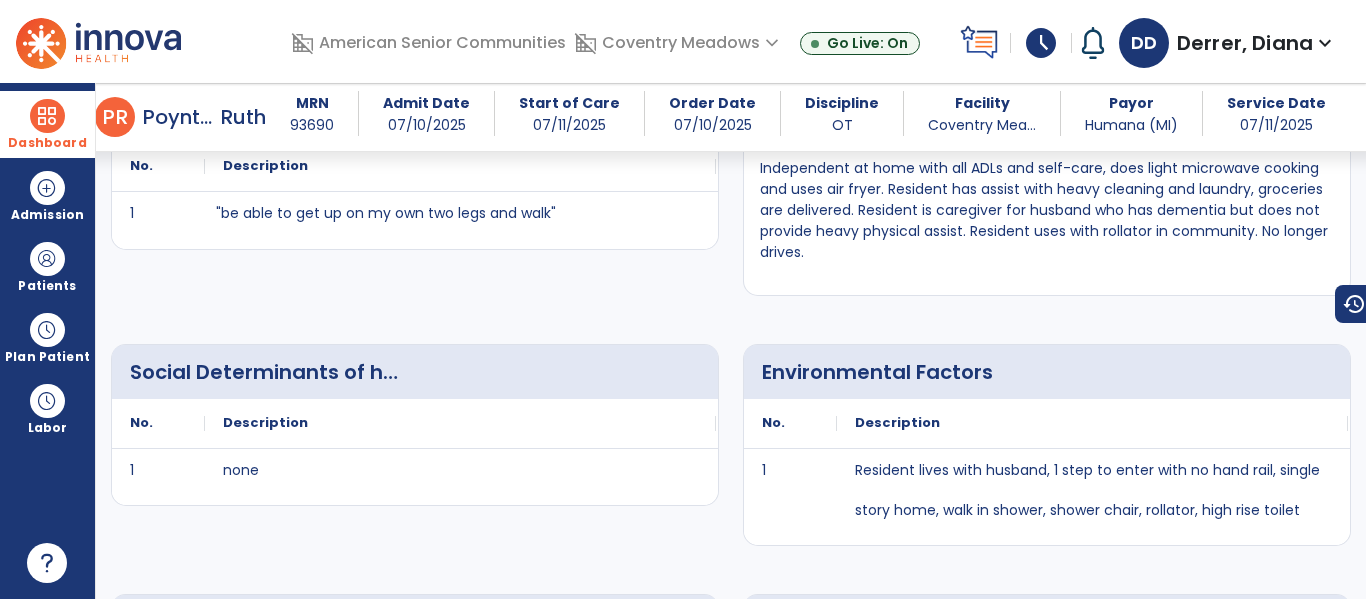 click at bounding box center (47, 116) 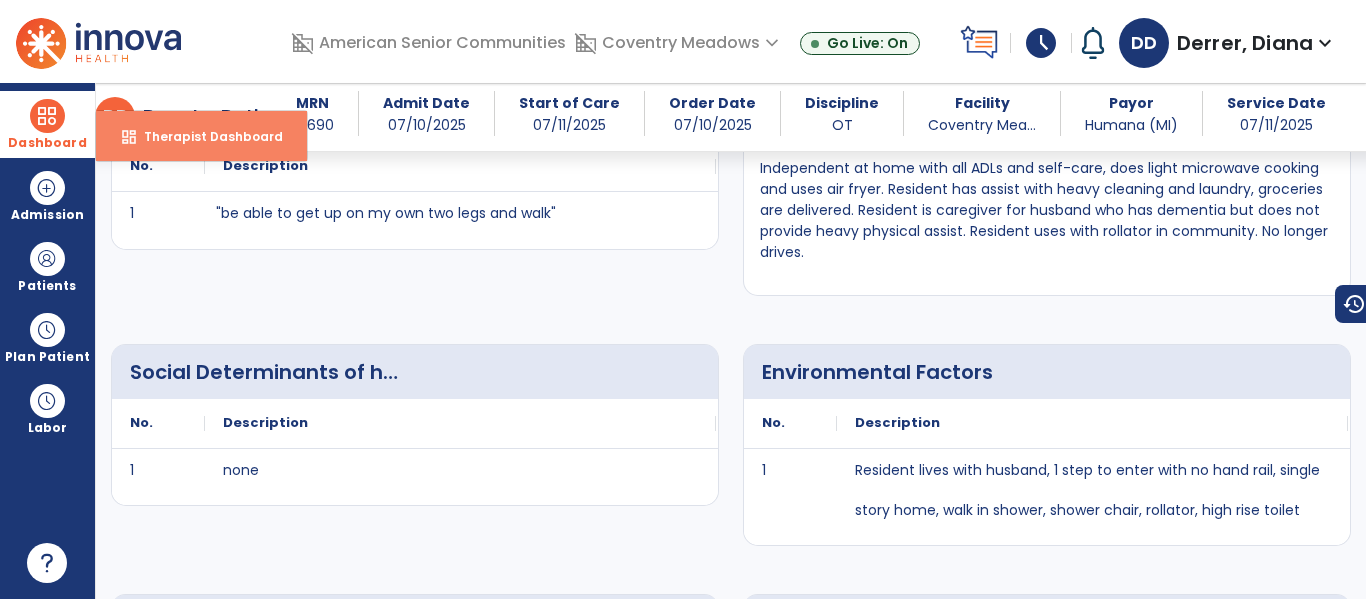 click on "Therapist Dashboard" at bounding box center [205, 136] 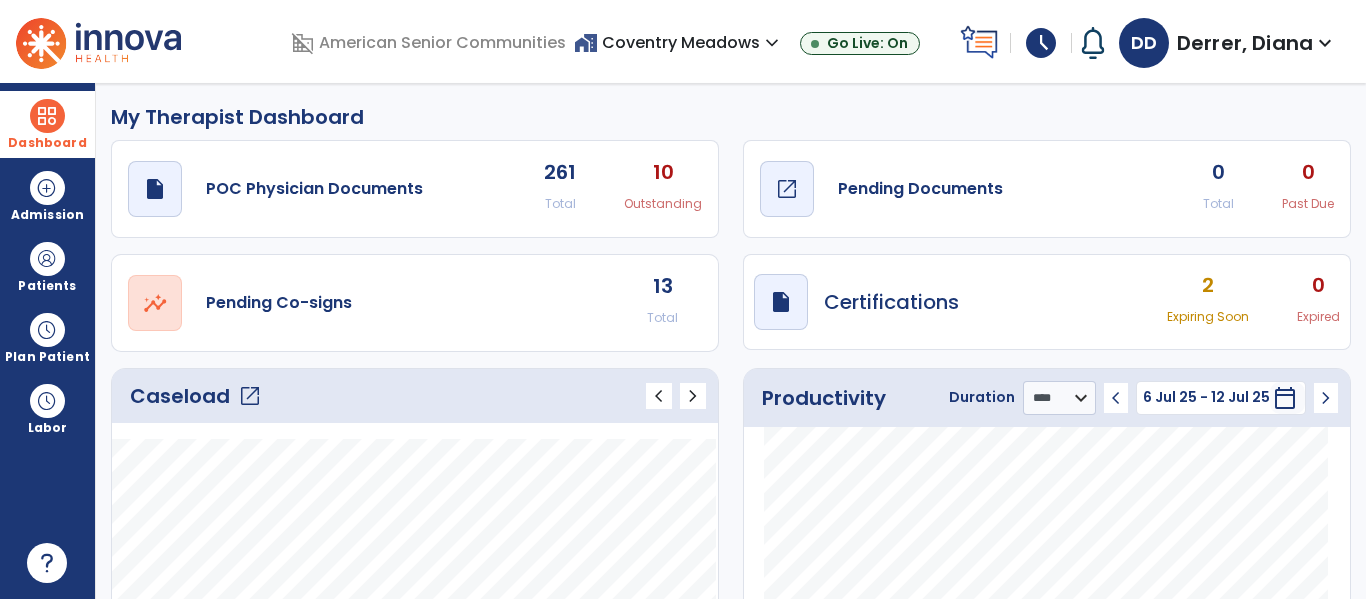 scroll, scrollTop: 0, scrollLeft: 0, axis: both 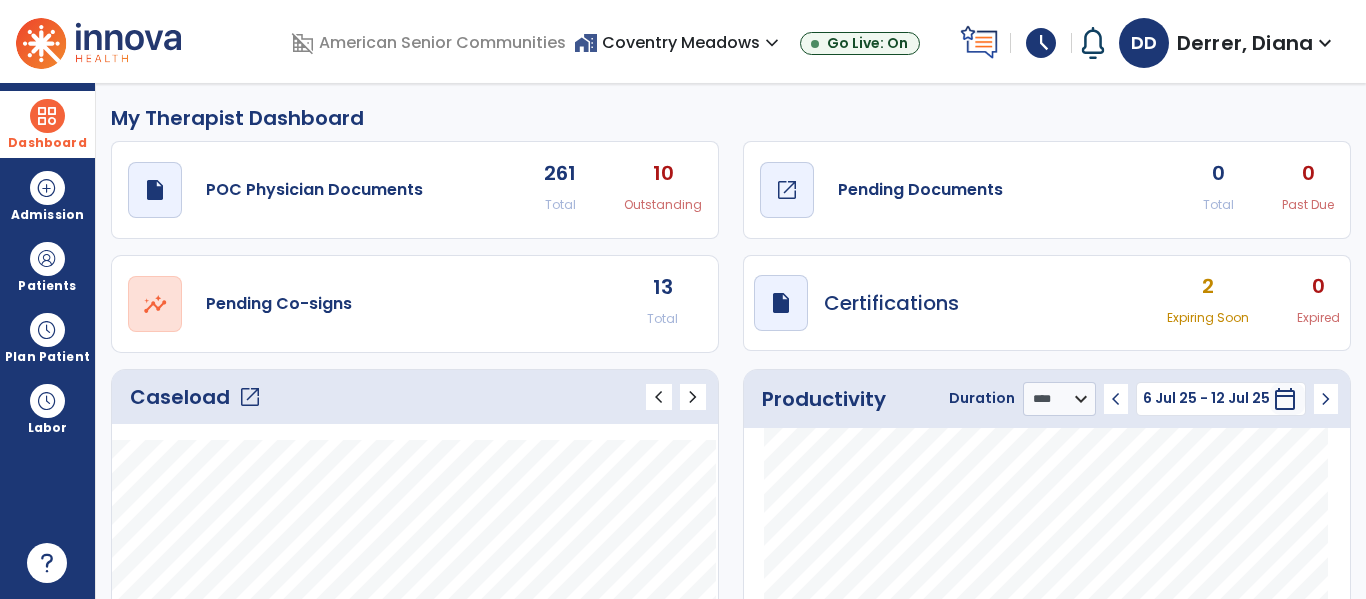 click on "Pending Documents" 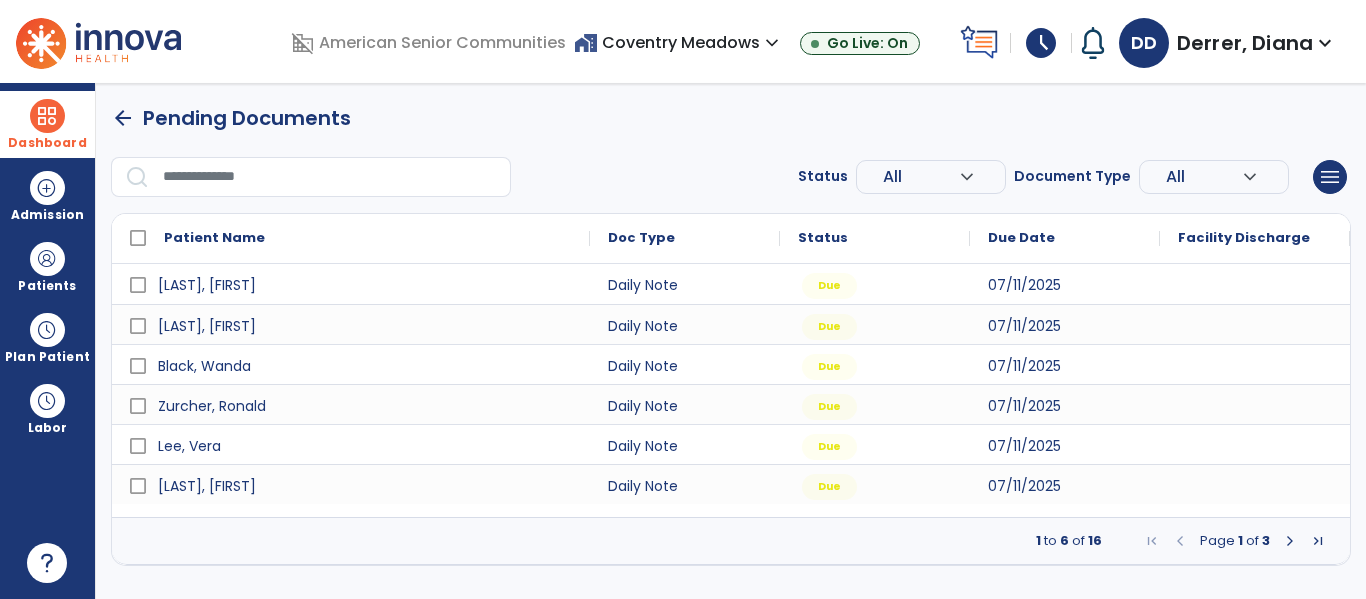 click at bounding box center (1290, 541) 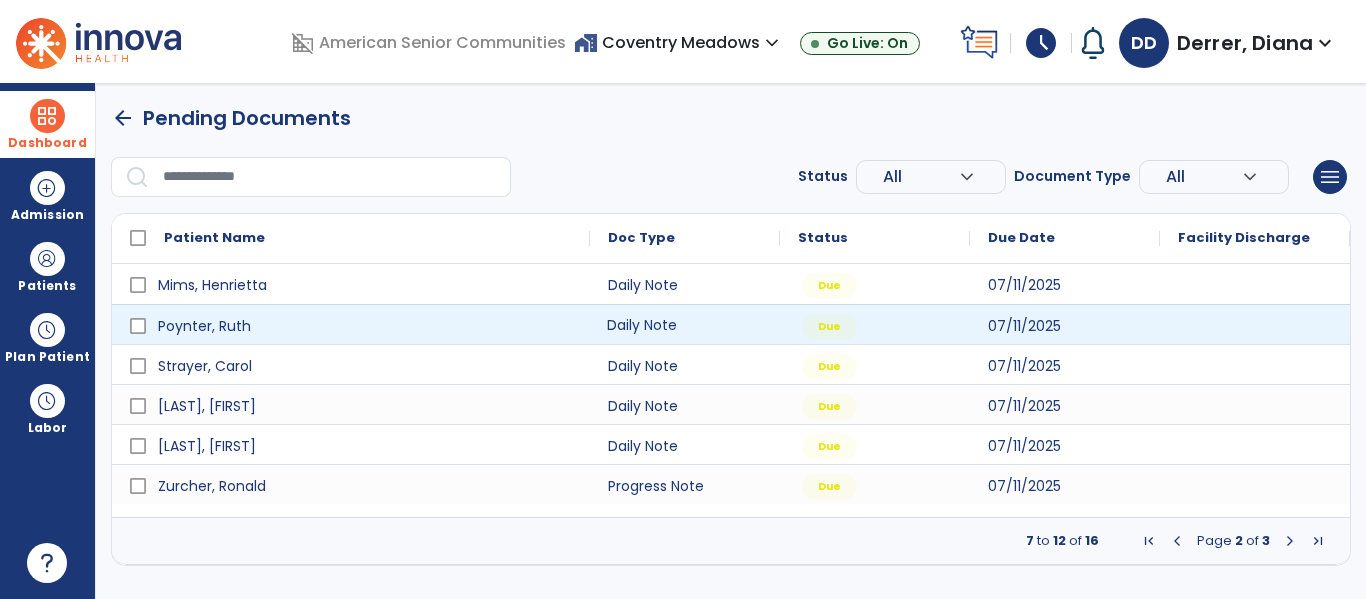 click on "Daily Note" at bounding box center [685, 324] 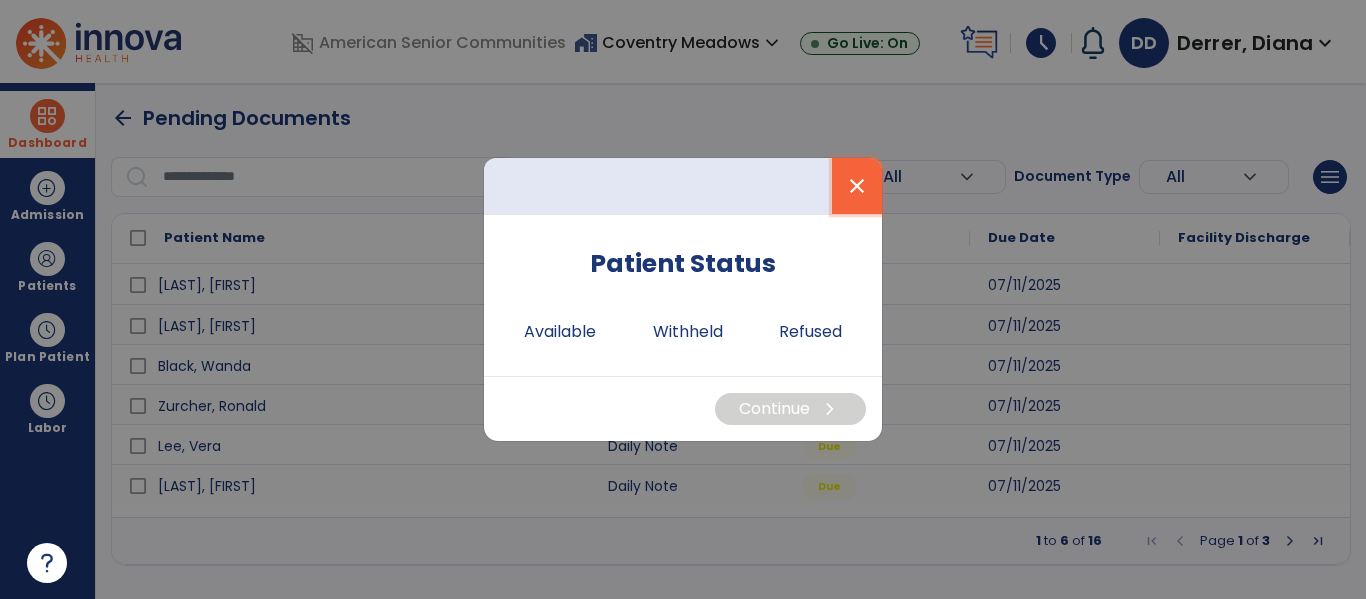 click on "close" at bounding box center (857, 186) 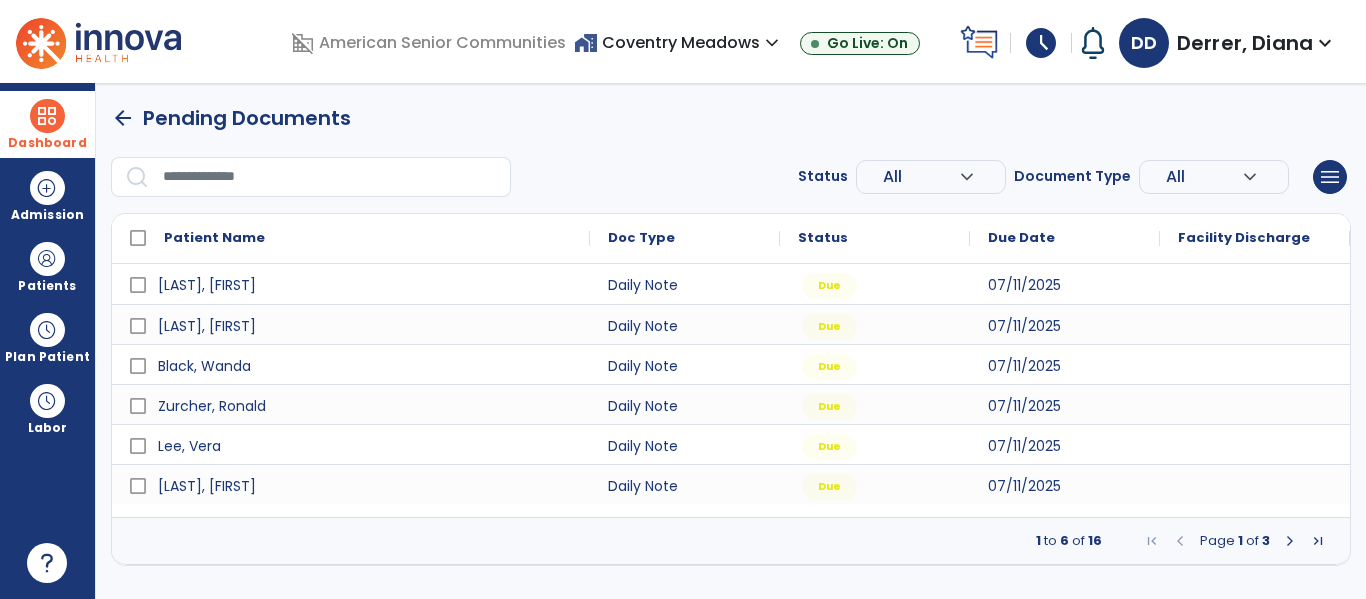 click at bounding box center [1290, 541] 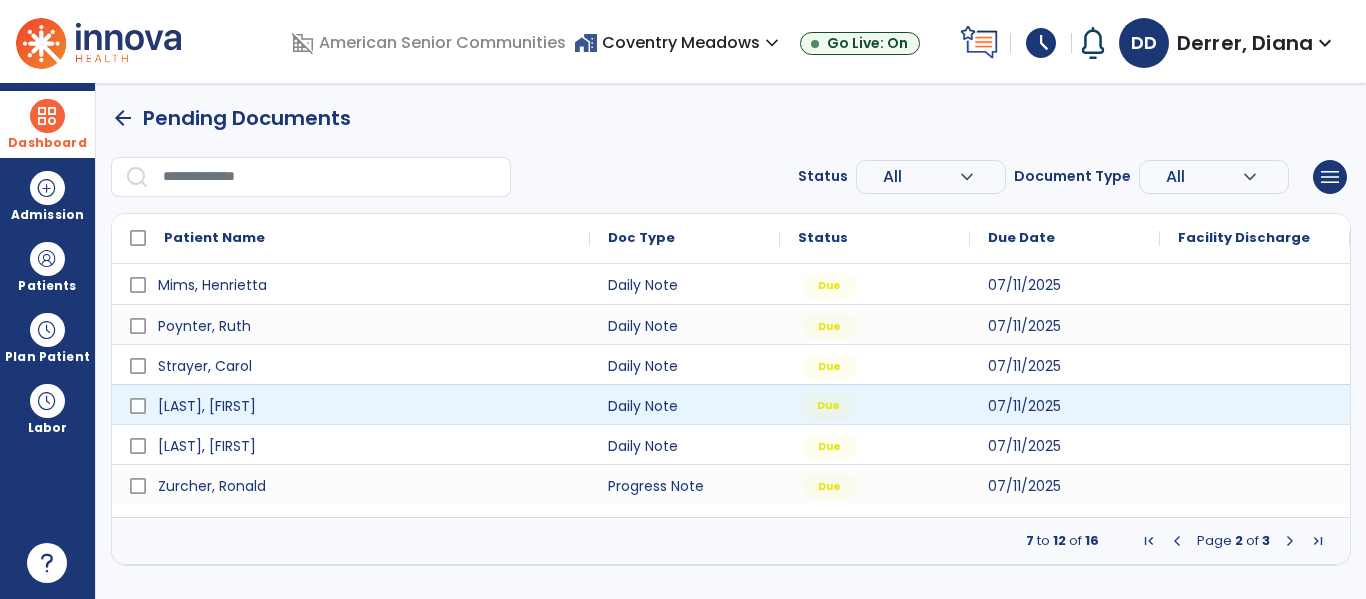click on "Due" at bounding box center [875, 404] 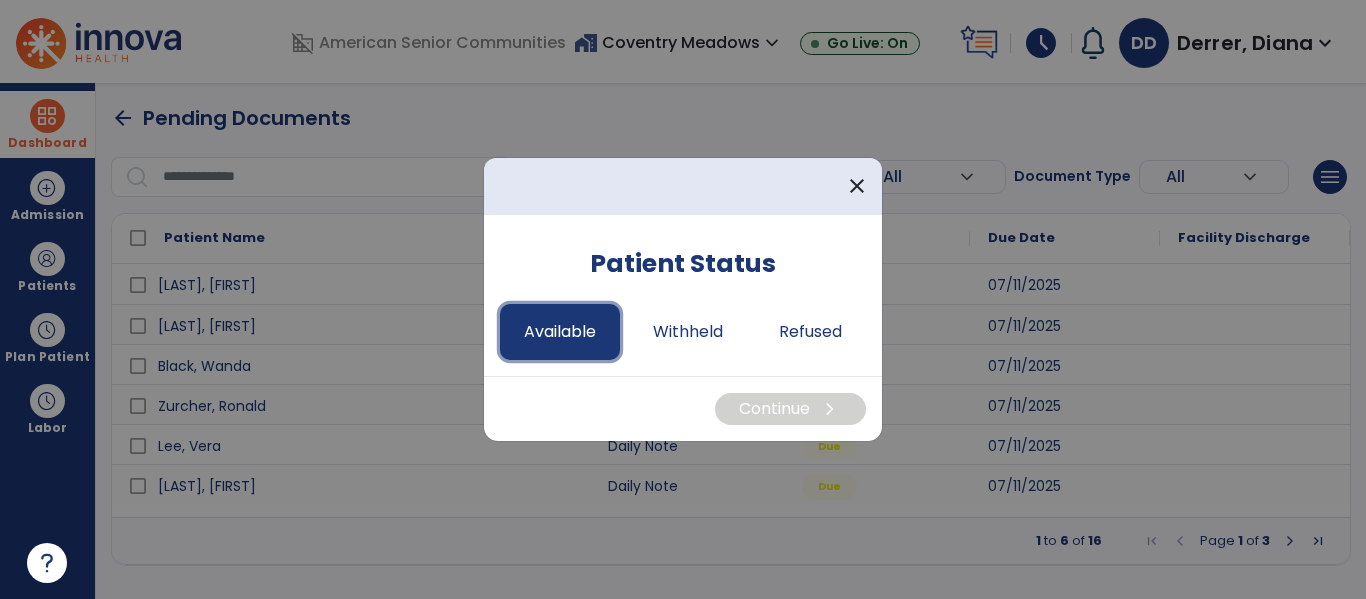 click on "Available" at bounding box center [560, 332] 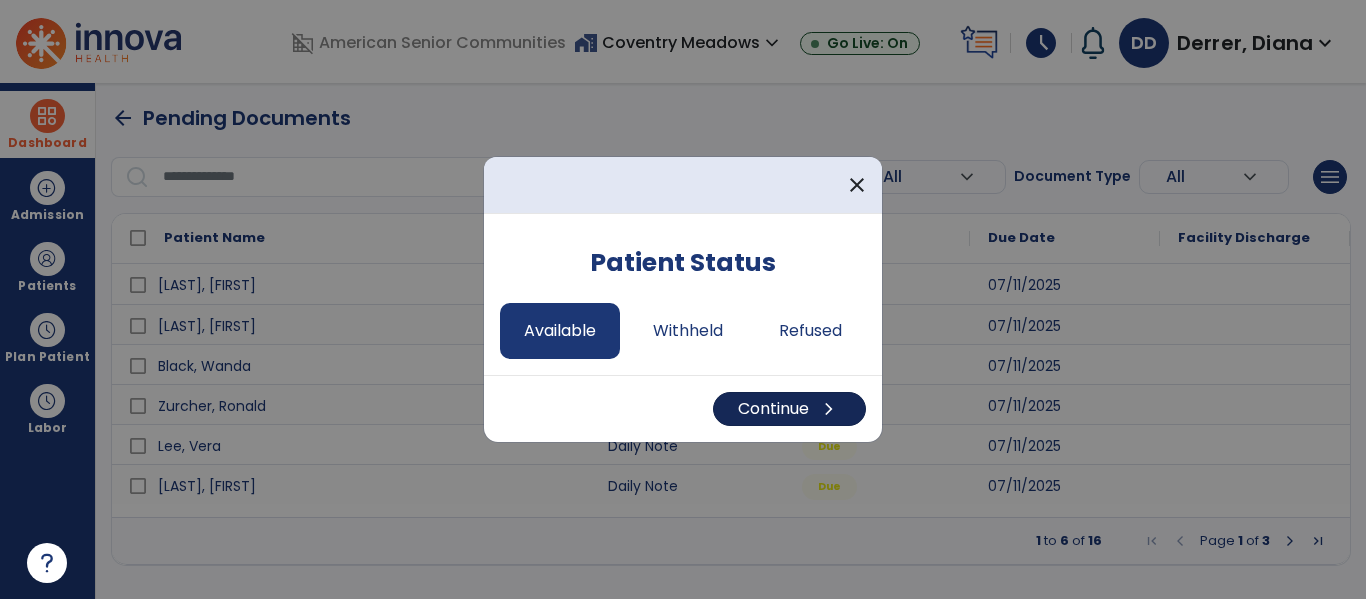 drag, startPoint x: 811, startPoint y: 378, endPoint x: 822, endPoint y: 394, distance: 19.416489 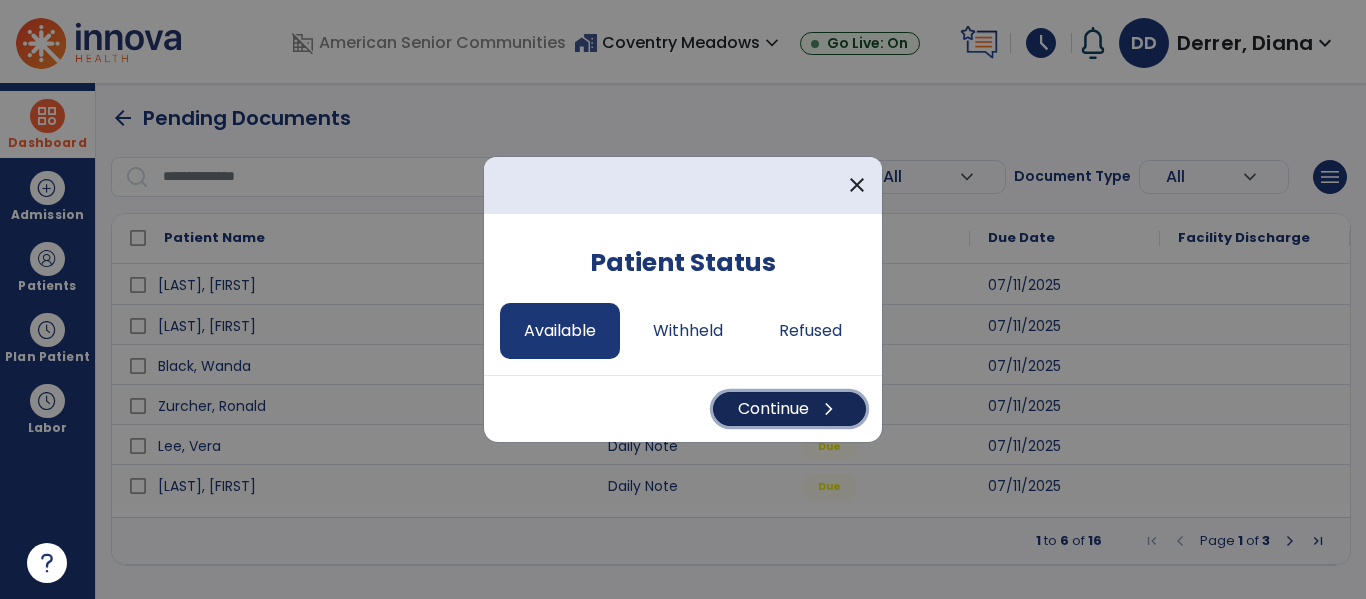 click on "chevron_right" at bounding box center [829, 409] 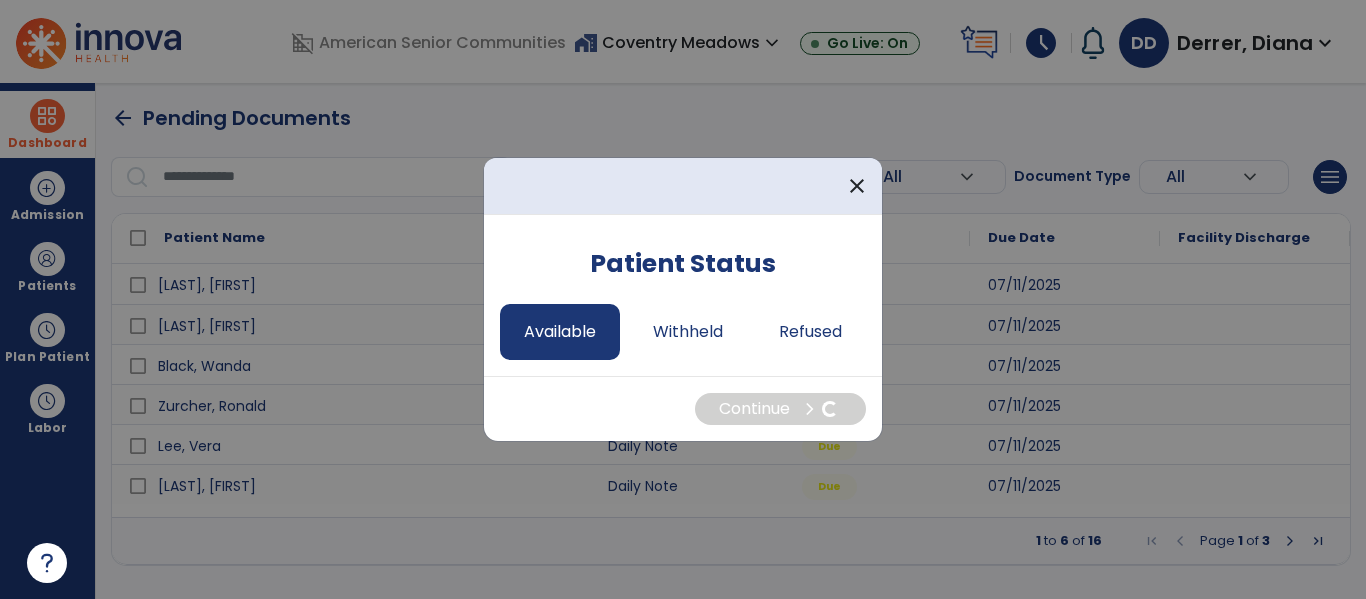 select on "*" 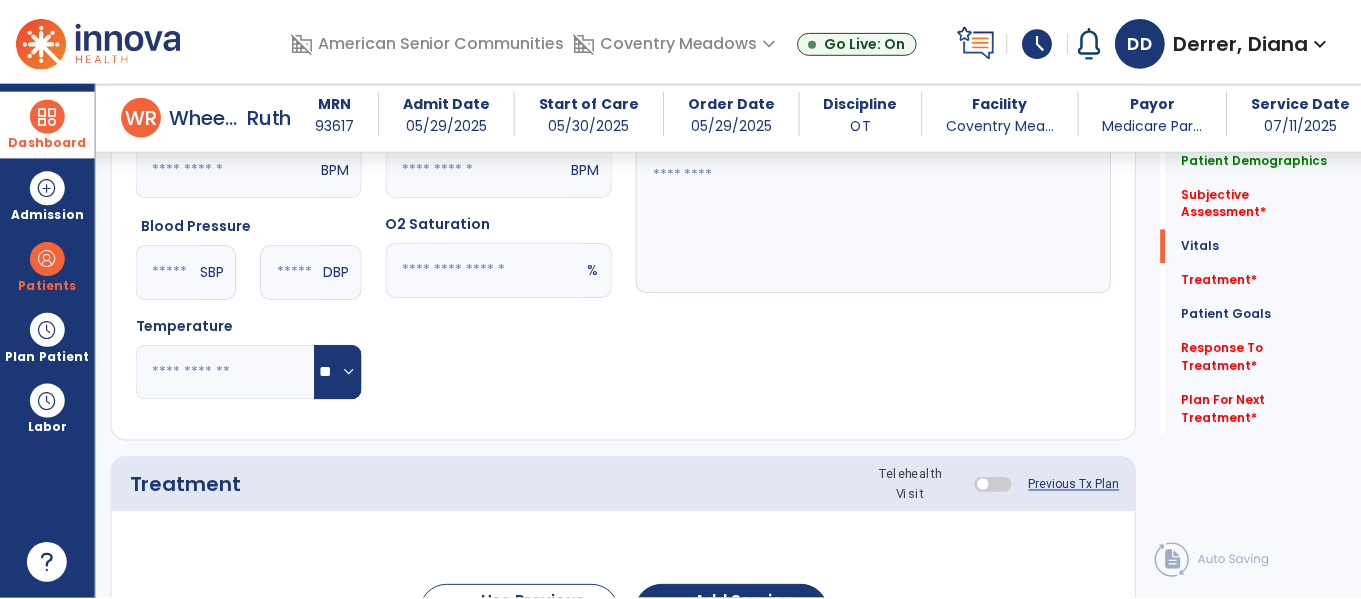 scroll, scrollTop: 864, scrollLeft: 0, axis: vertical 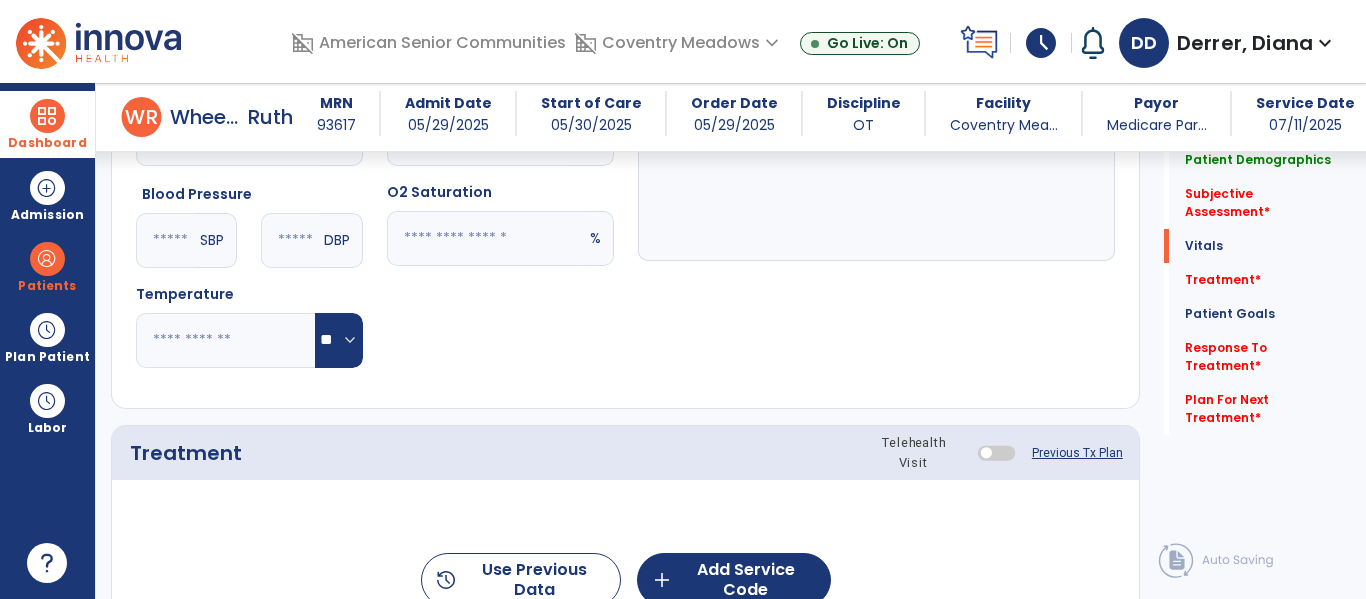 click on "Previous Tx Plan" 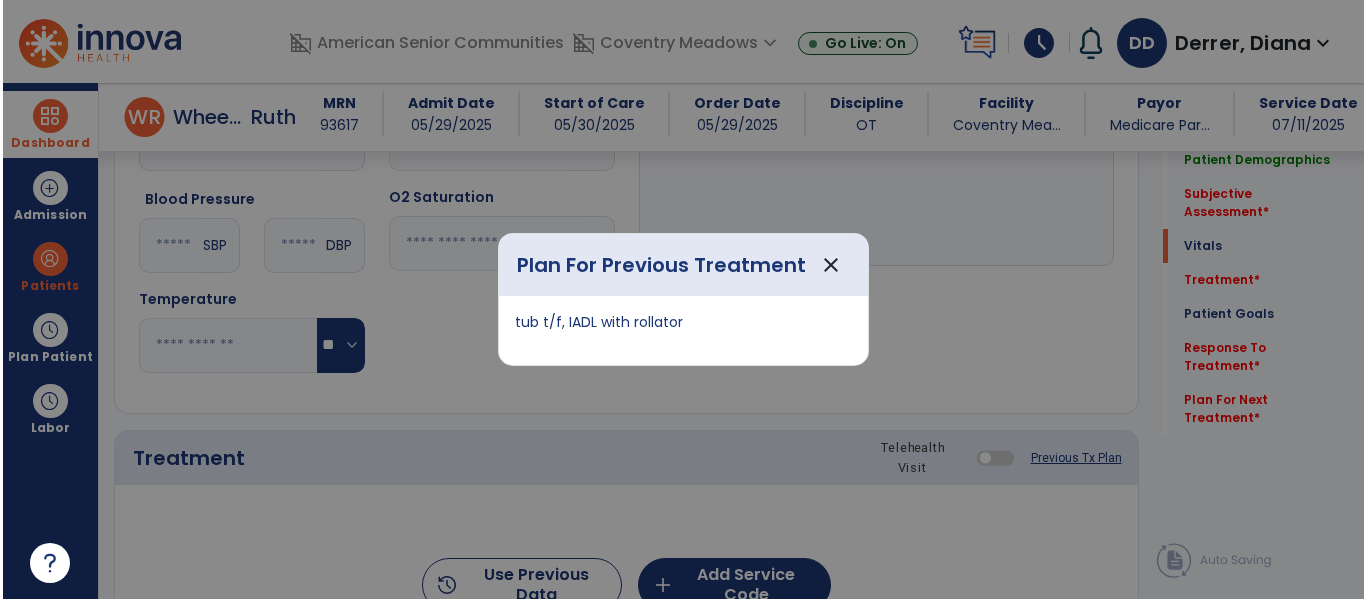 scroll, scrollTop: 864, scrollLeft: 0, axis: vertical 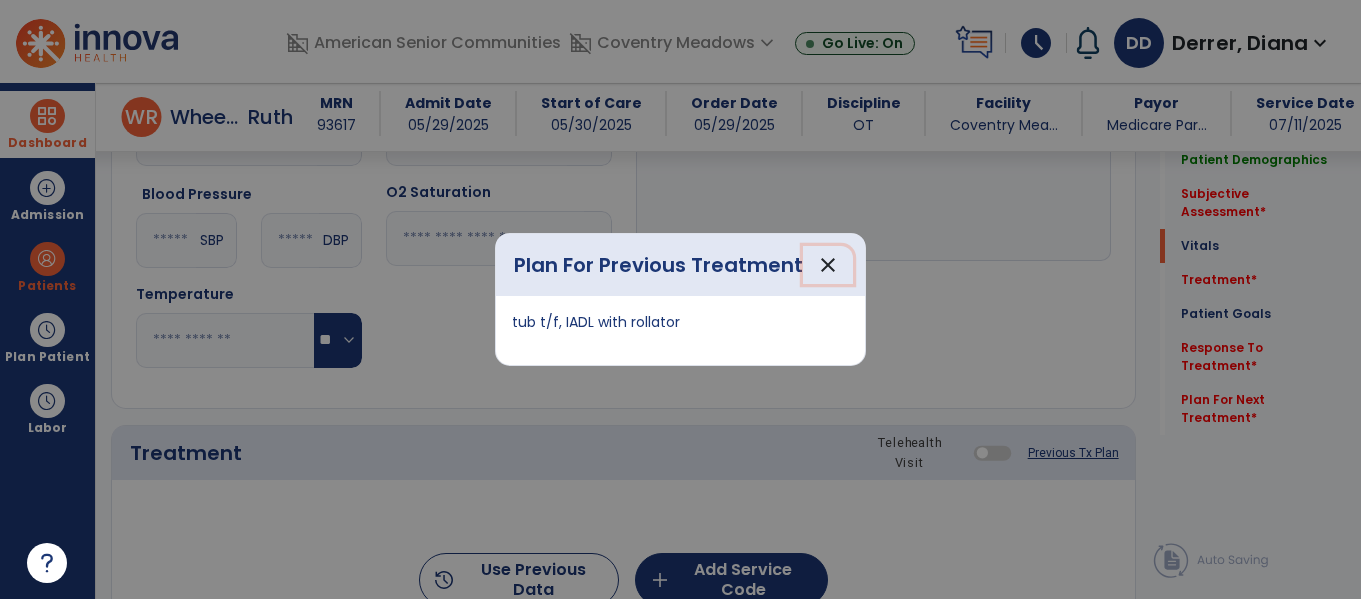 click on "close" at bounding box center (828, 265) 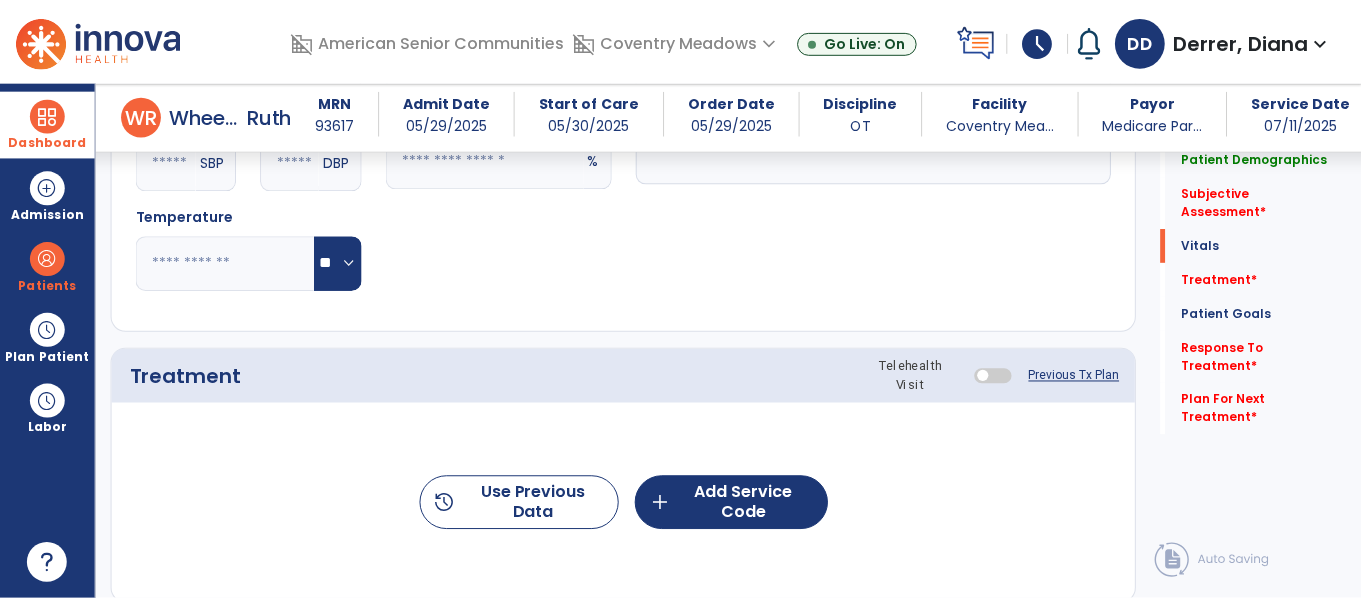scroll, scrollTop: 948, scrollLeft: 0, axis: vertical 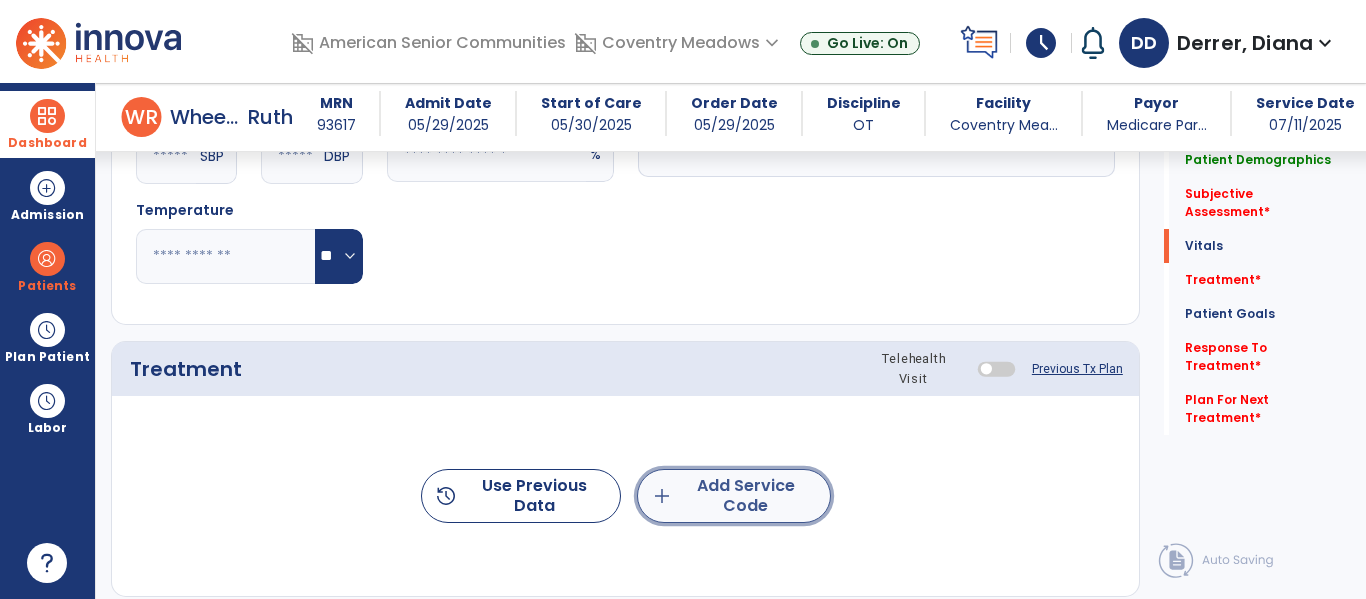 click on "add  Add Service Code" 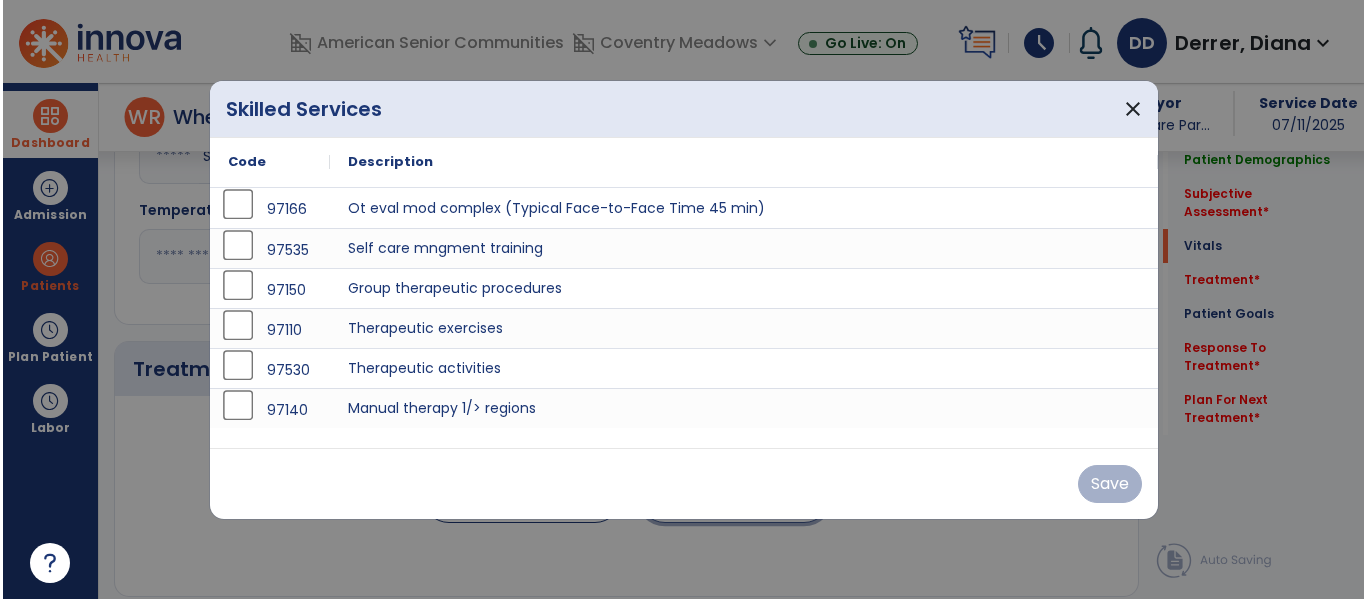 scroll, scrollTop: 948, scrollLeft: 0, axis: vertical 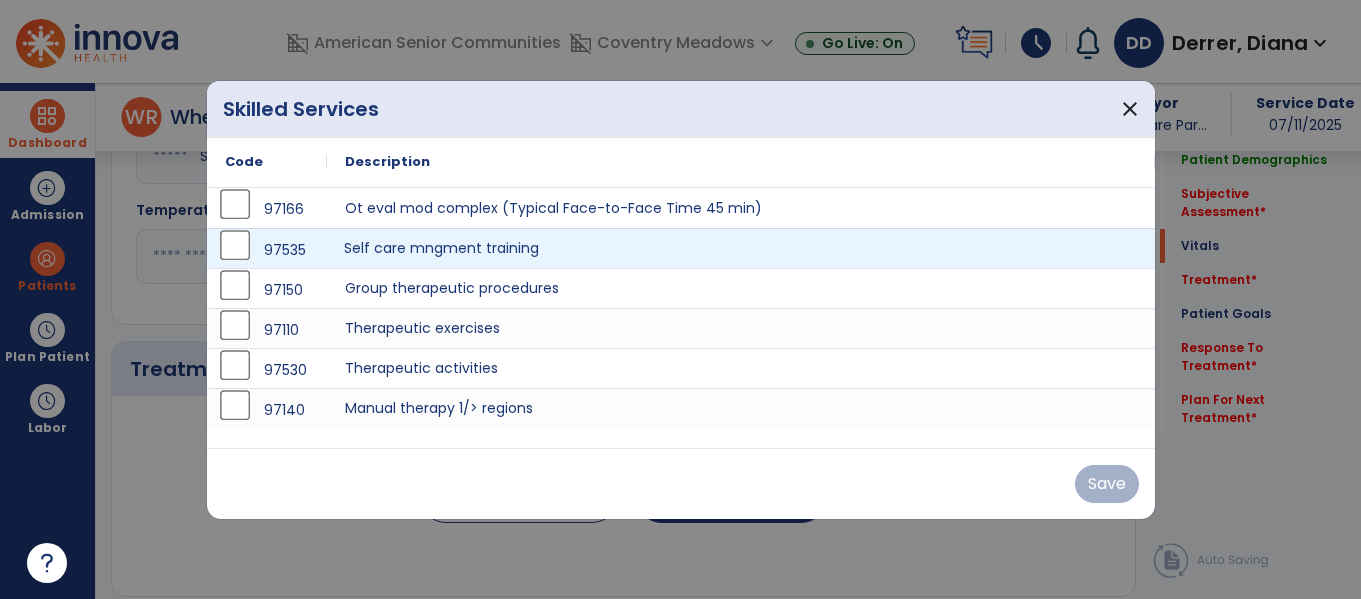 click on "Self care mngment training" at bounding box center (741, 248) 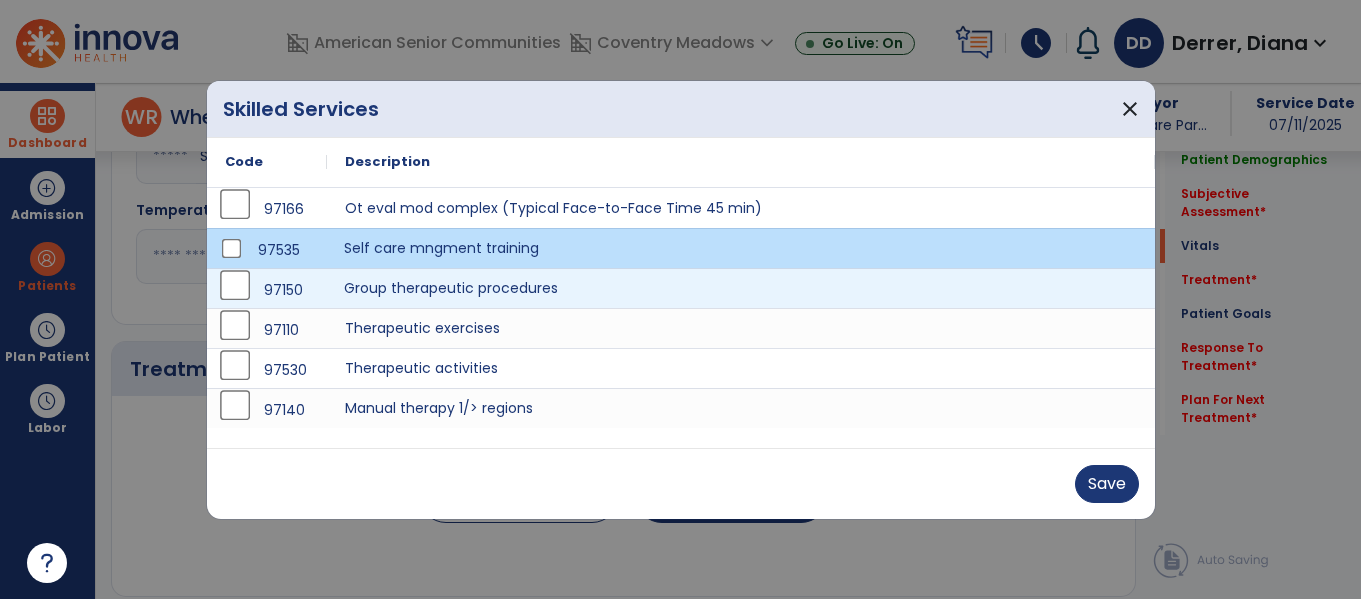click on "Group therapeutic procedures" at bounding box center [741, 288] 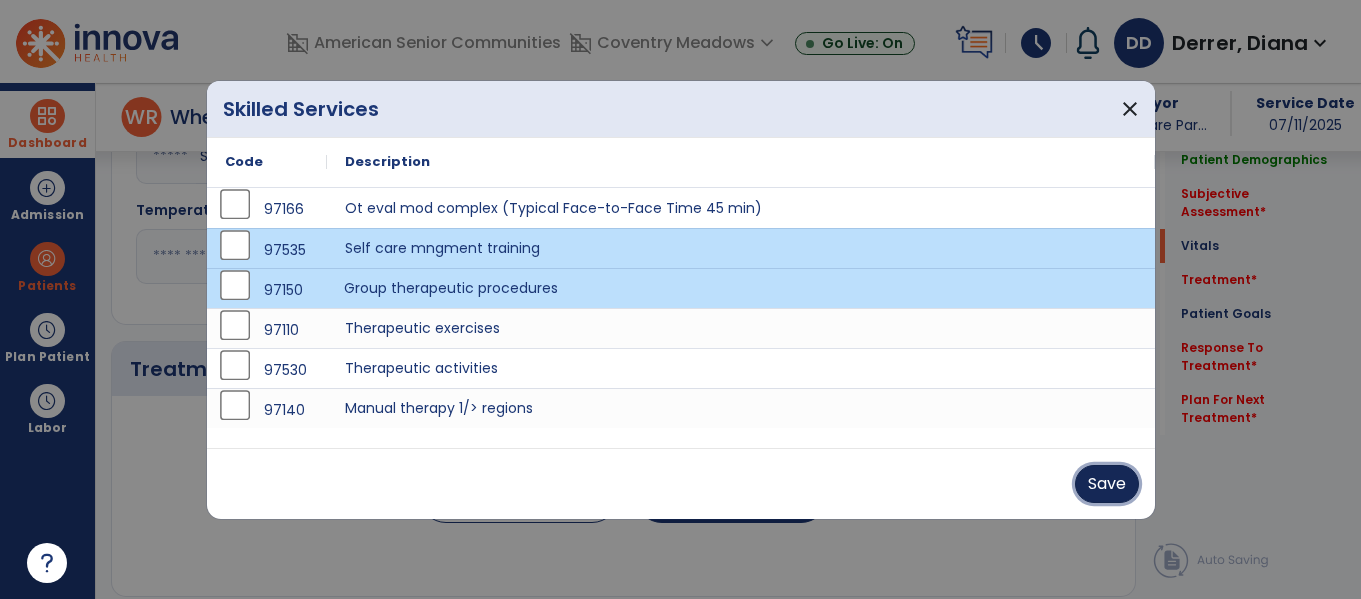 click on "Save" at bounding box center [1107, 484] 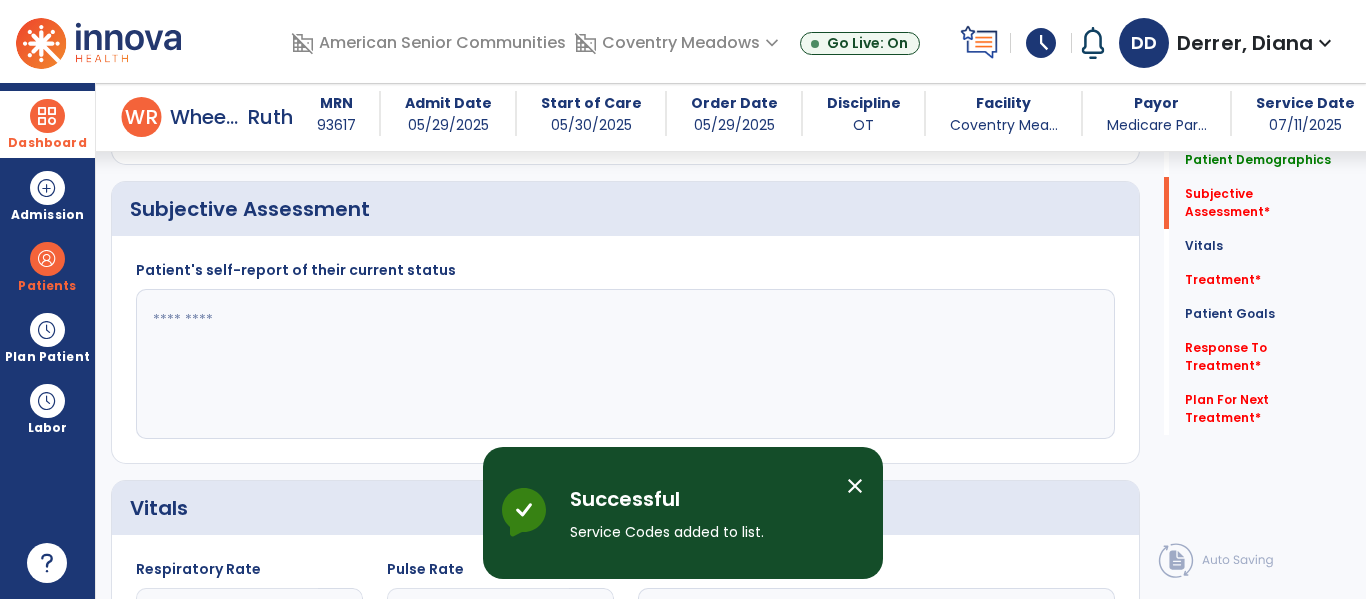 scroll, scrollTop: 426, scrollLeft: 0, axis: vertical 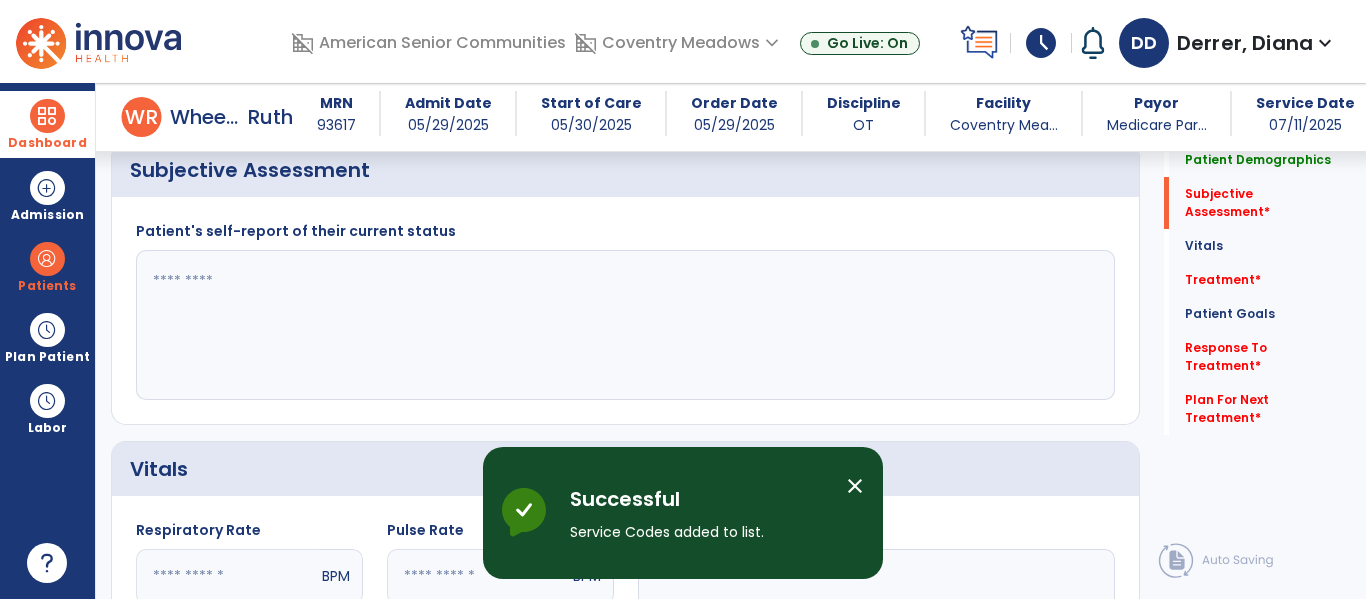 click 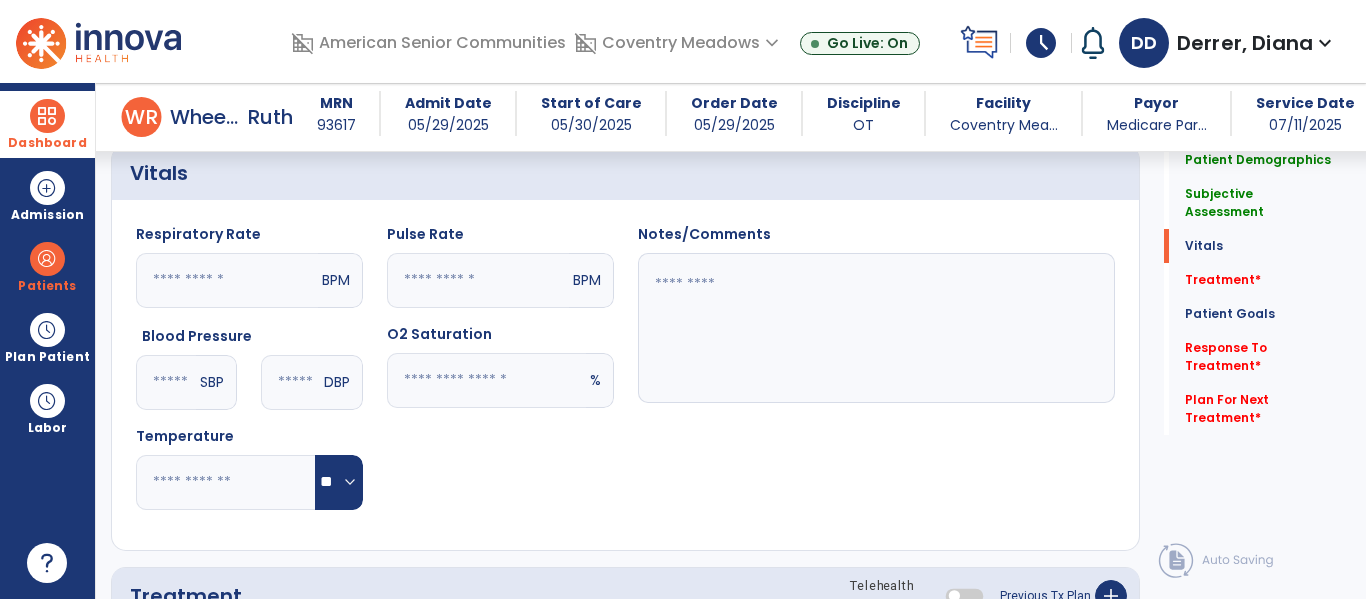 scroll, scrollTop: 871, scrollLeft: 0, axis: vertical 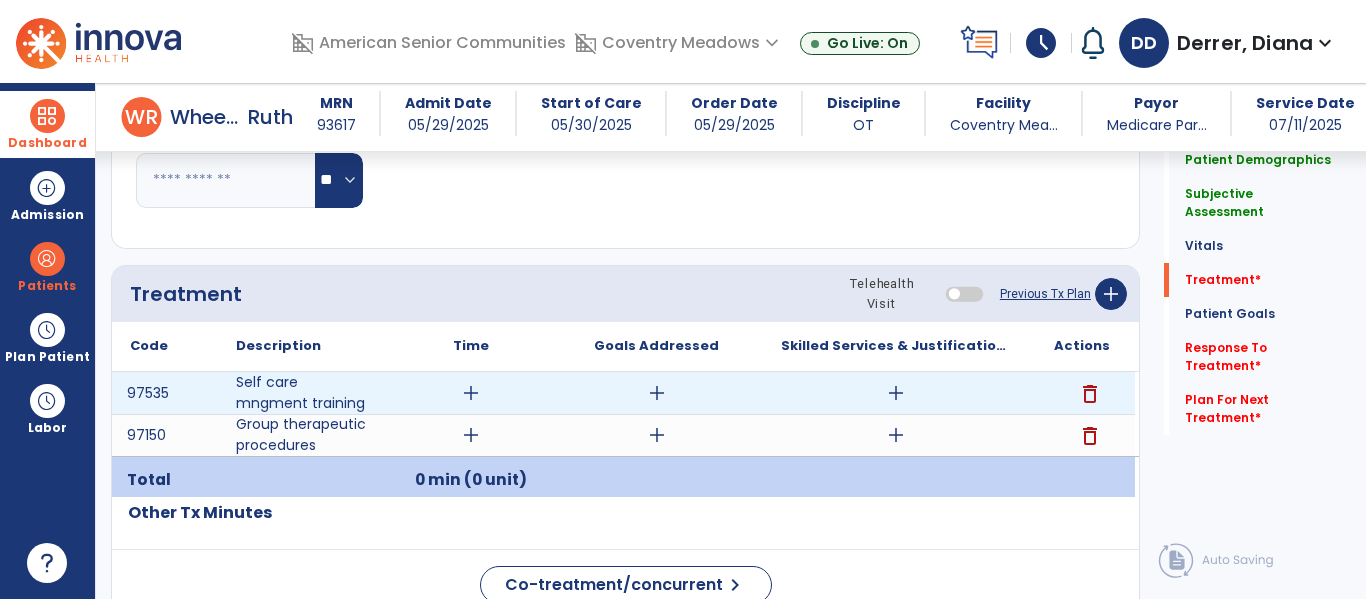 type on "**********" 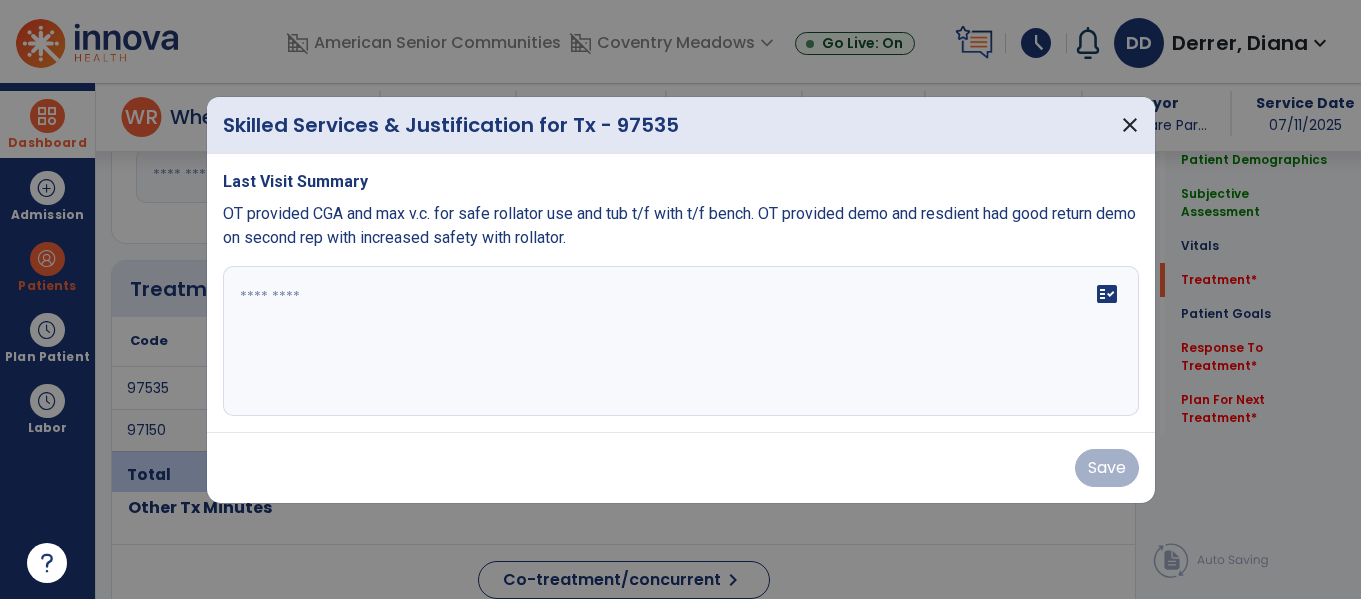 click on "fact_check" at bounding box center (681, 341) 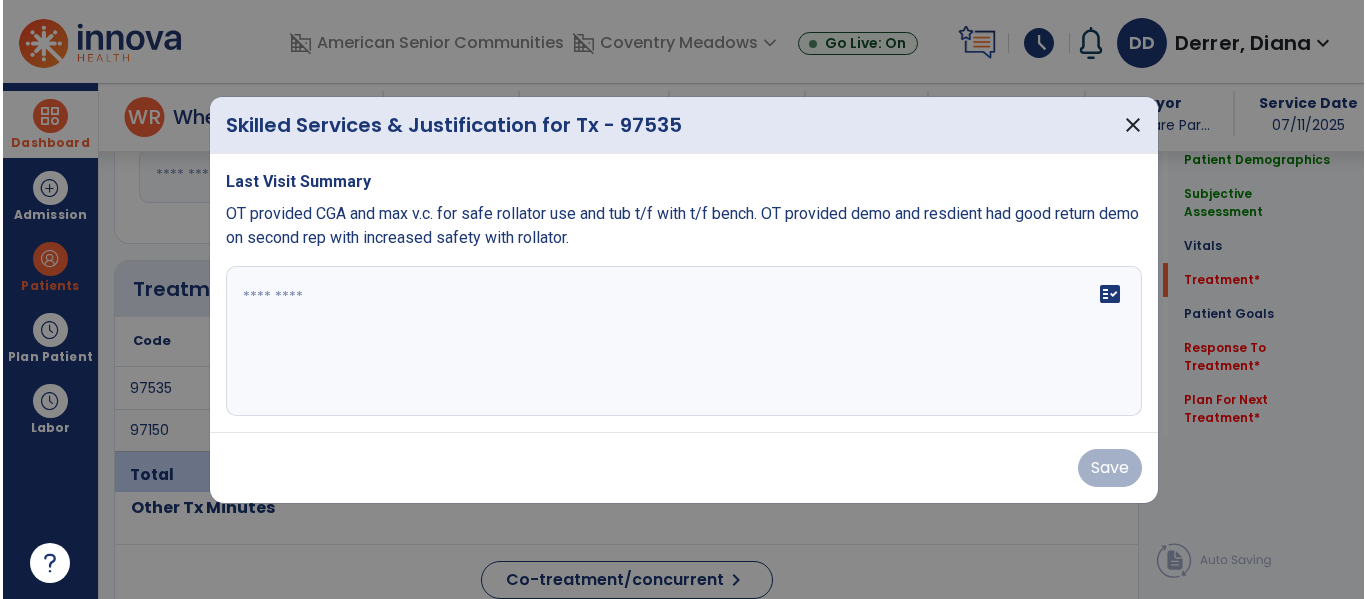 scroll, scrollTop: 1024, scrollLeft: 0, axis: vertical 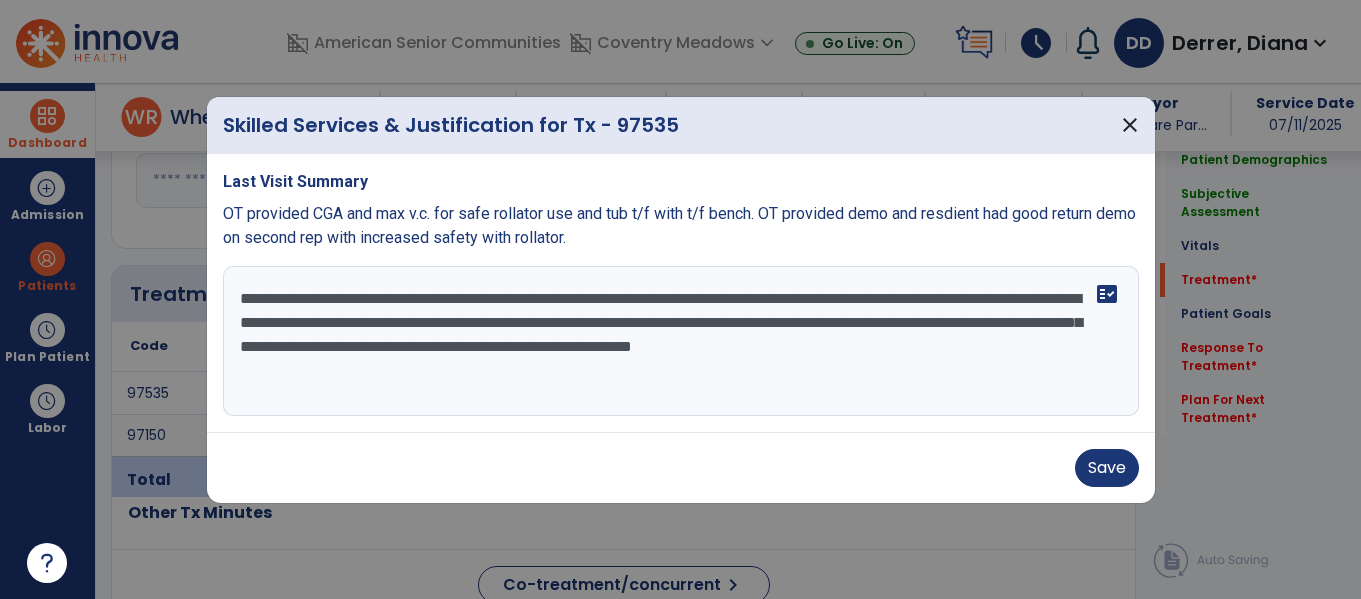 click on "**********" at bounding box center [681, 341] 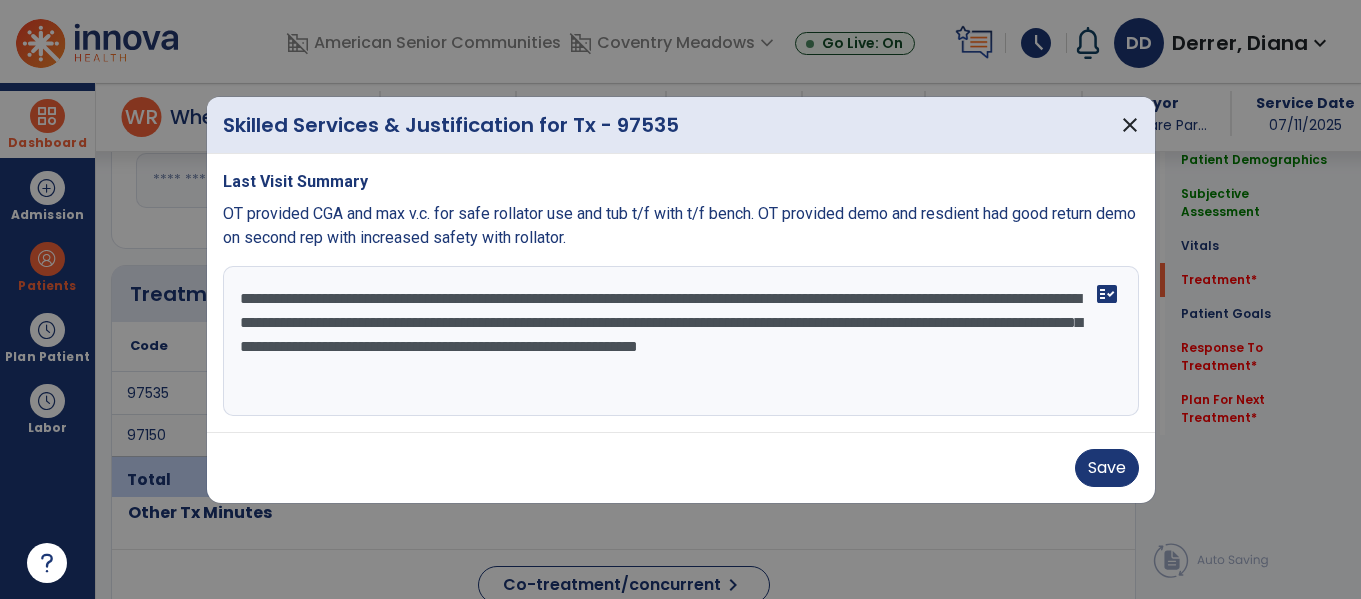 click on "**********" at bounding box center [681, 341] 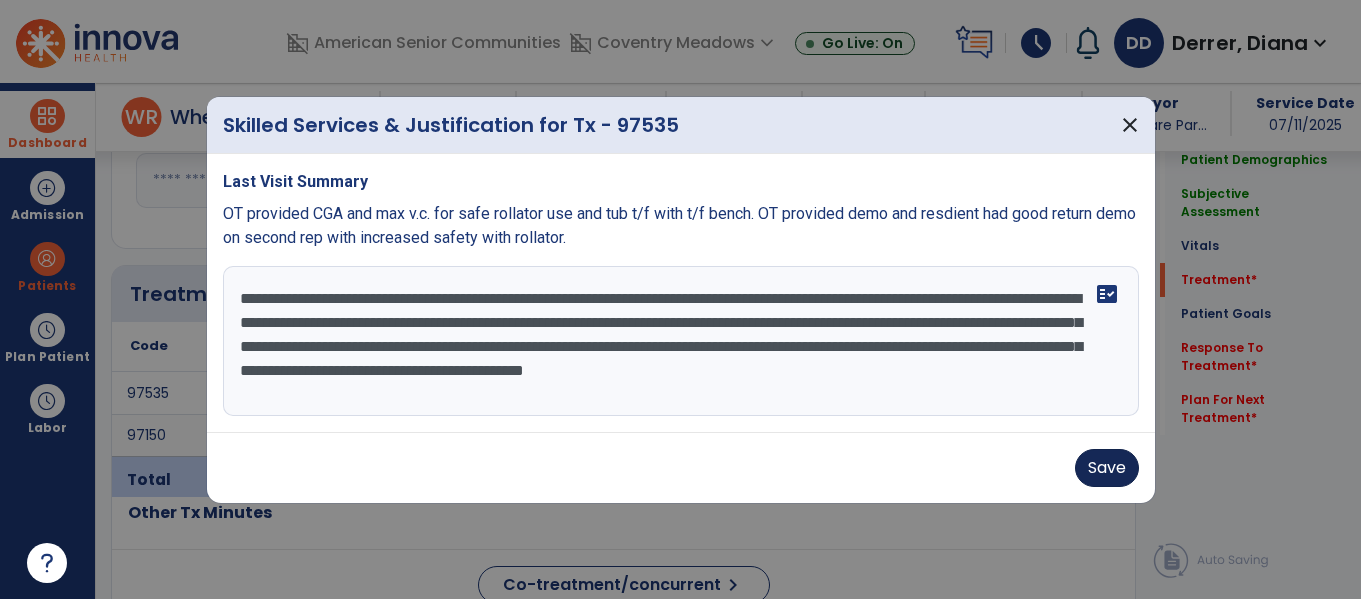 type on "**********" 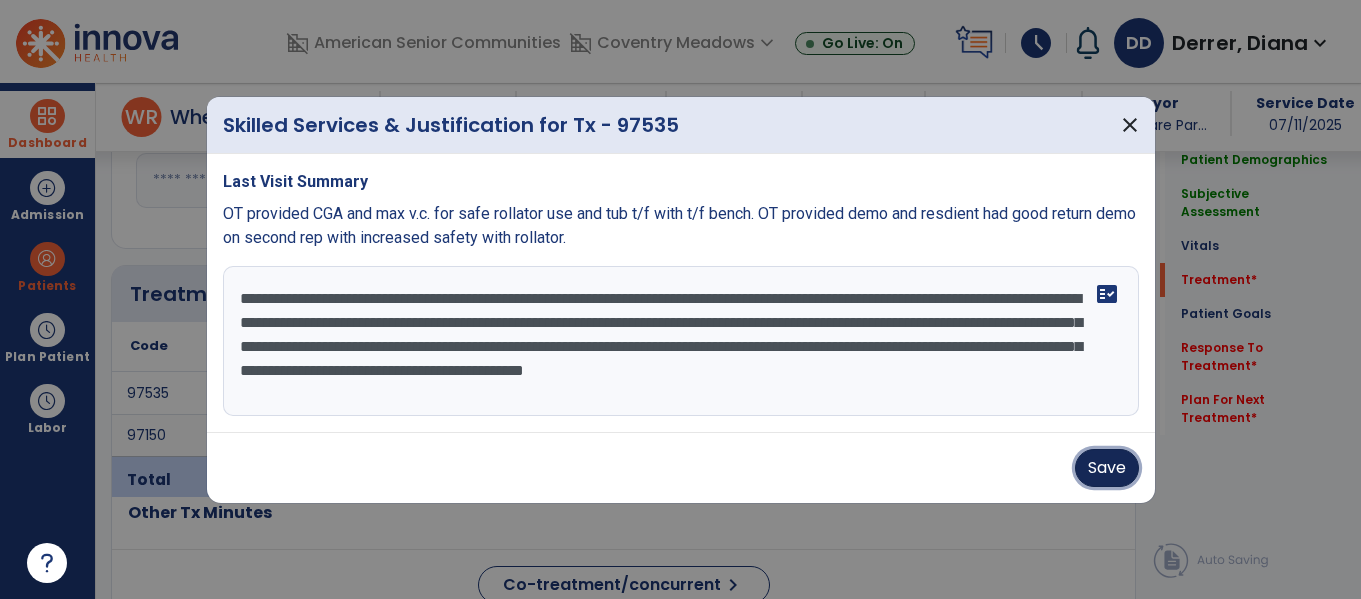 click on "Save" at bounding box center [1107, 468] 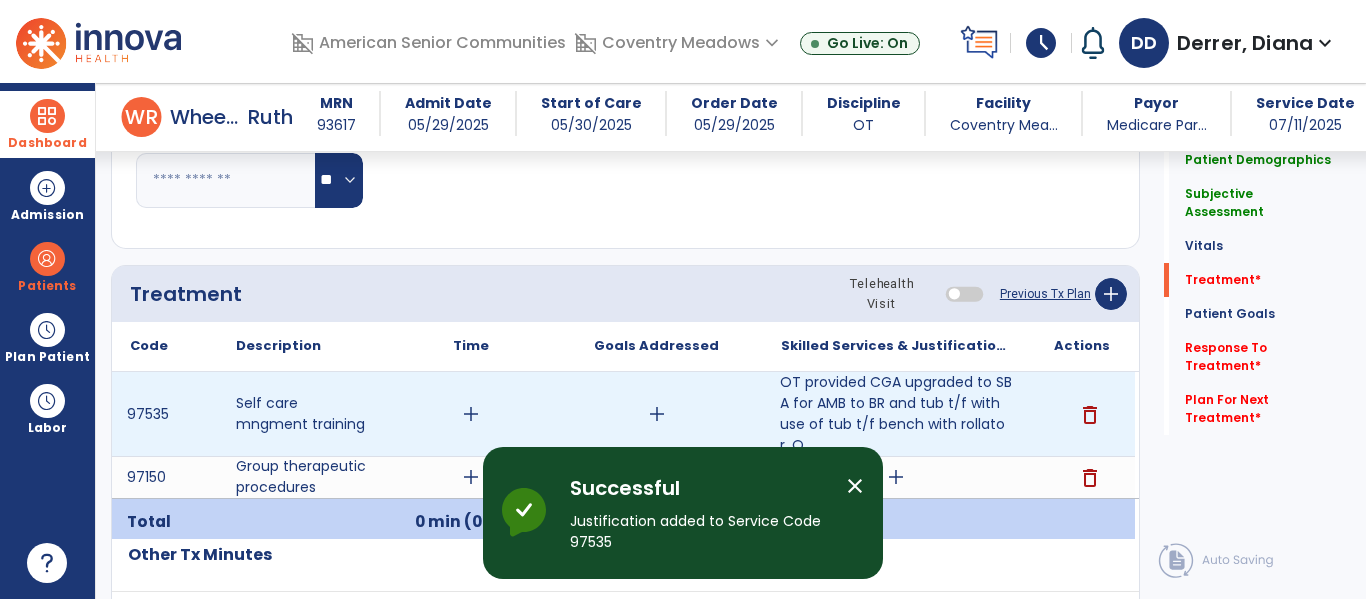 click on "add" at bounding box center [471, 414] 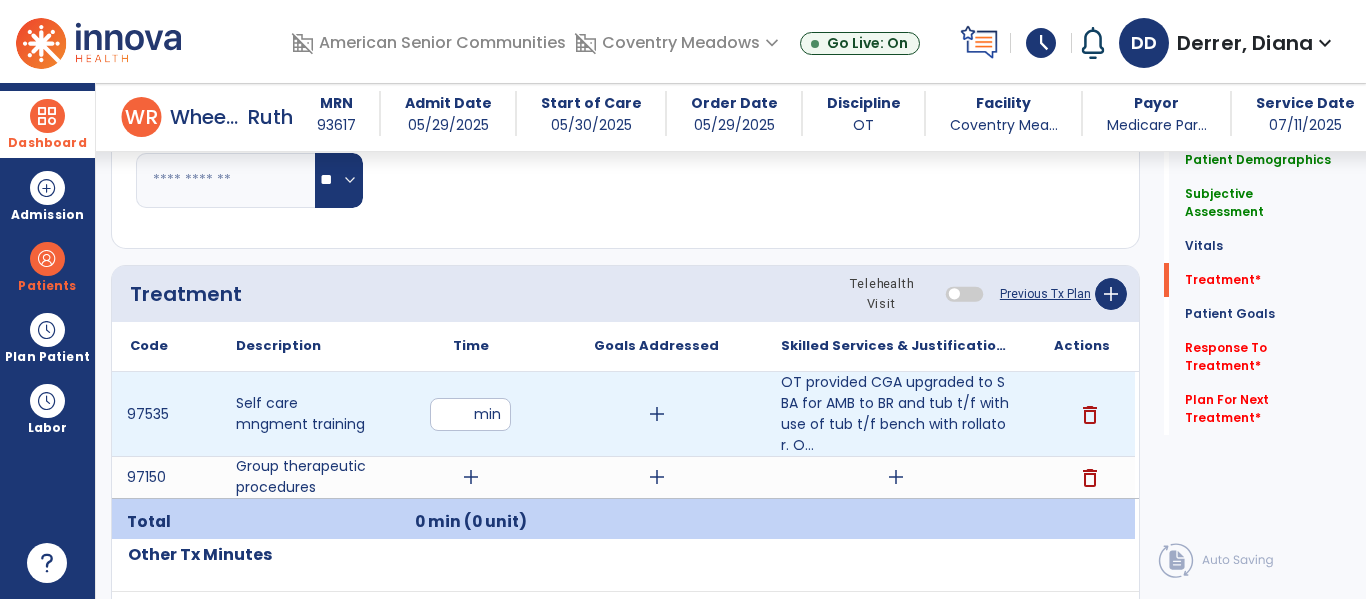 type on "**" 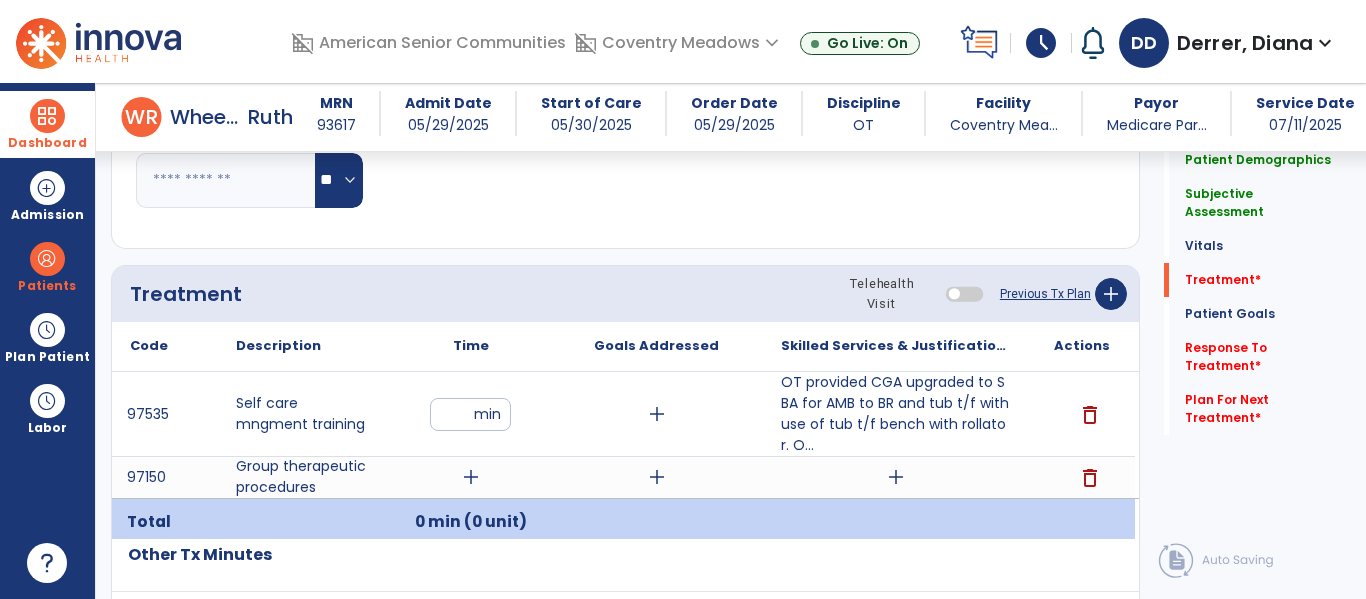click on "Treatment Telehealth Visit  Previous Tx Plan   add" 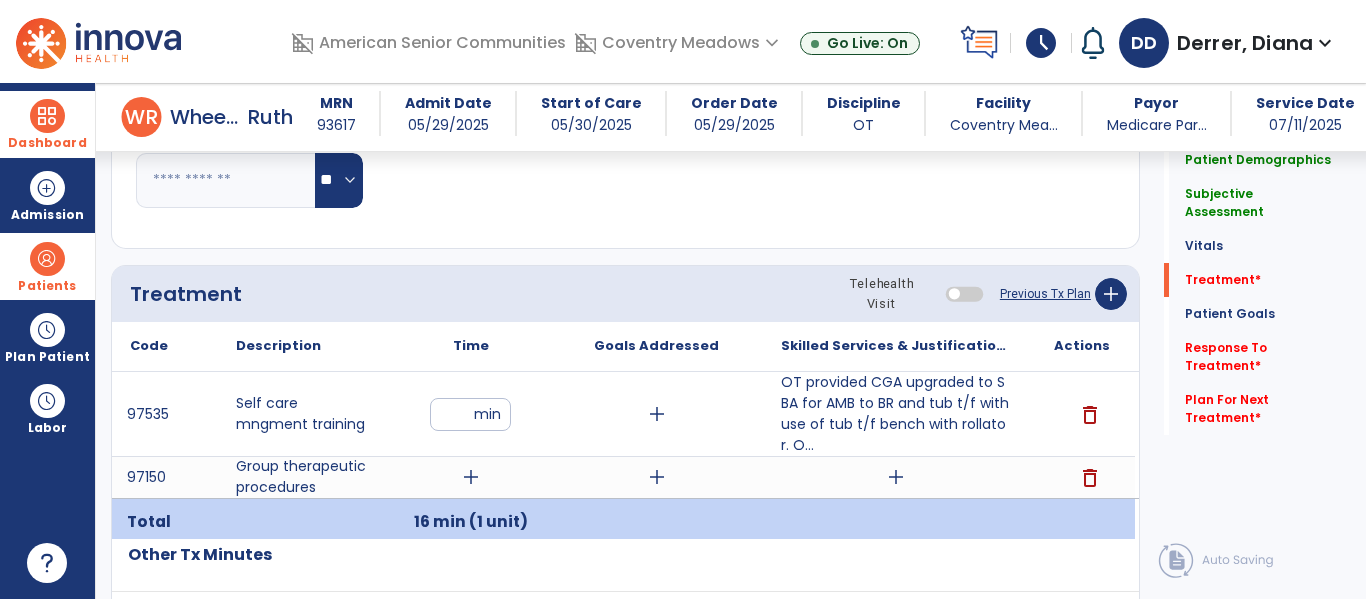 click at bounding box center [47, 259] 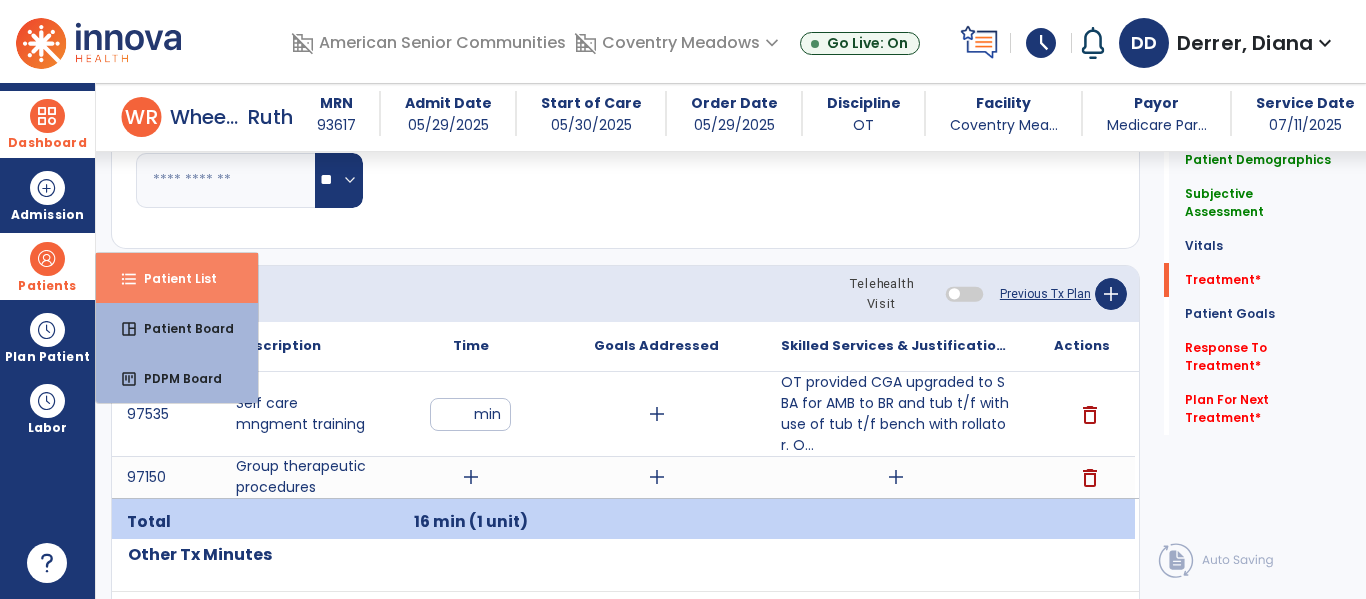 click on "format_list_bulleted  Patient List" at bounding box center (177, 278) 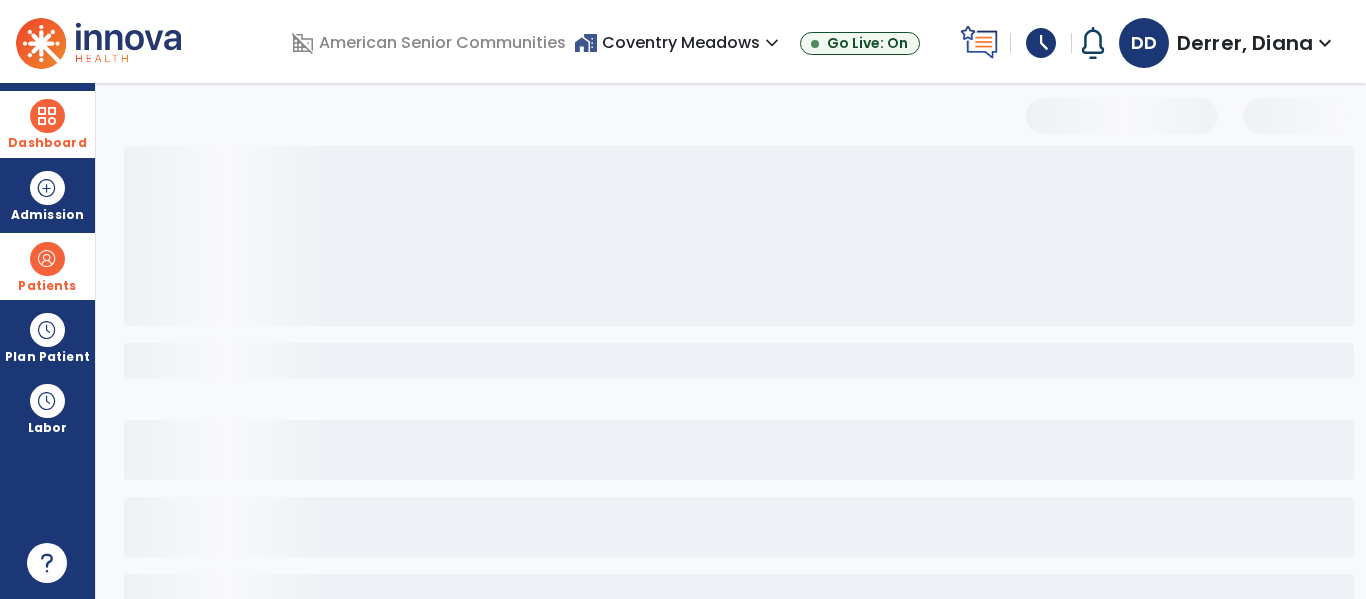 scroll, scrollTop: 144, scrollLeft: 0, axis: vertical 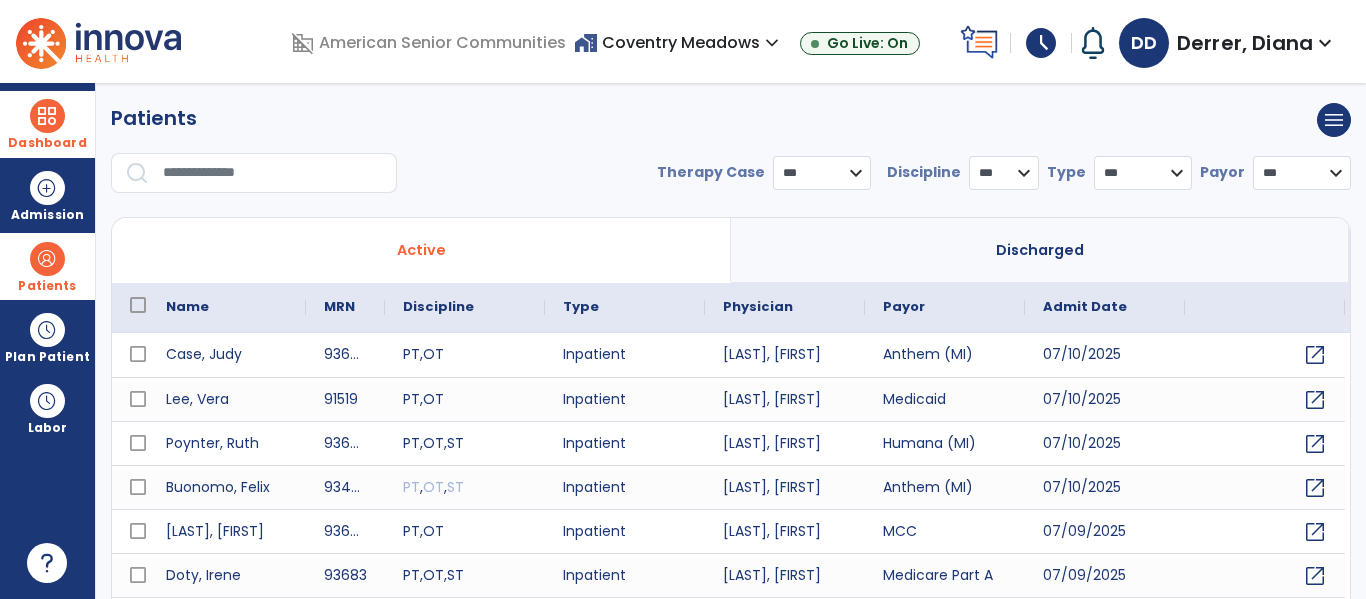 click at bounding box center (273, 173) 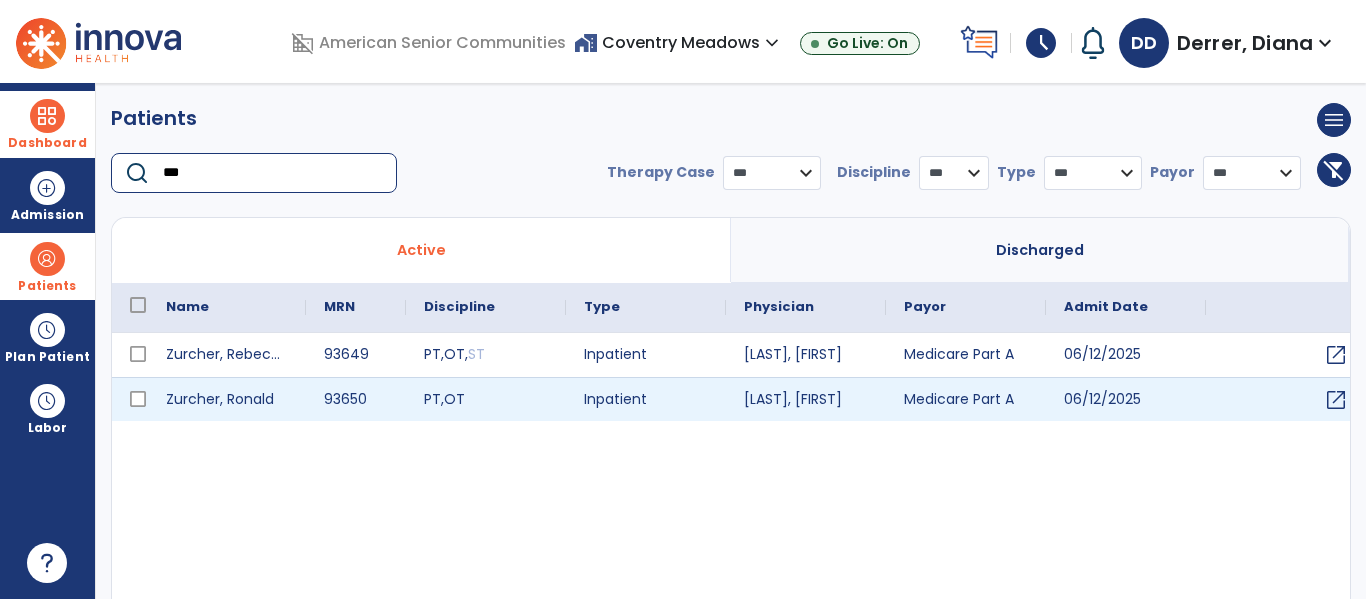 type on "***" 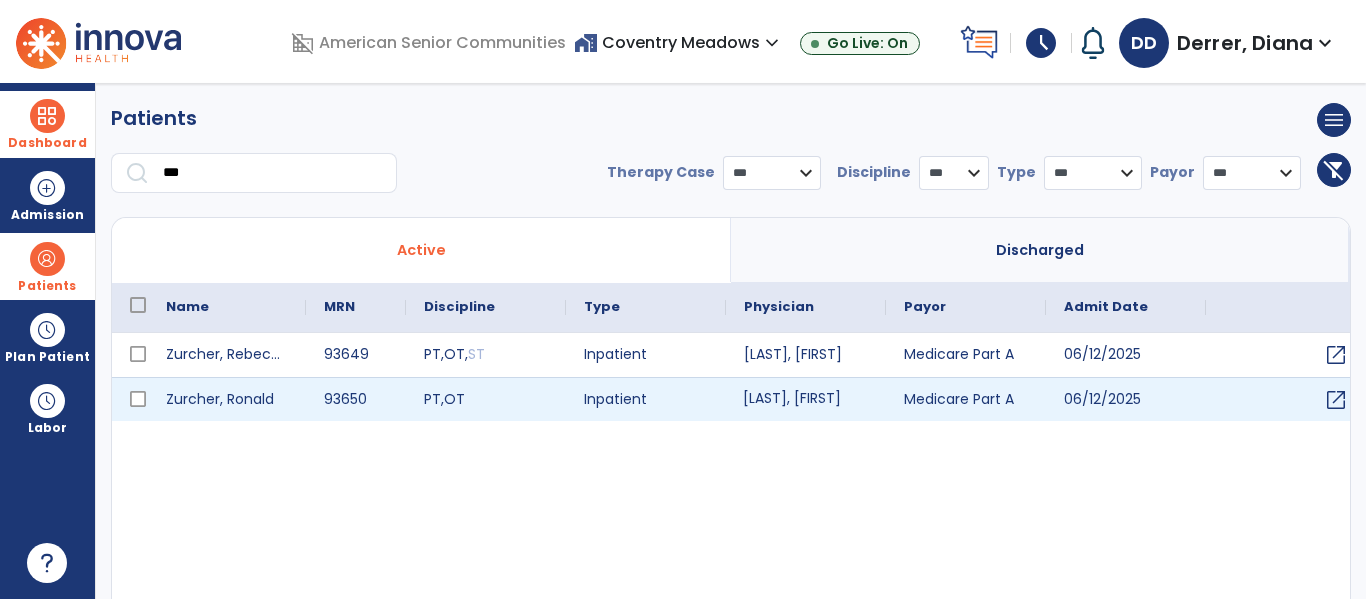 click on "Collins, Kathleen" at bounding box center (806, 399) 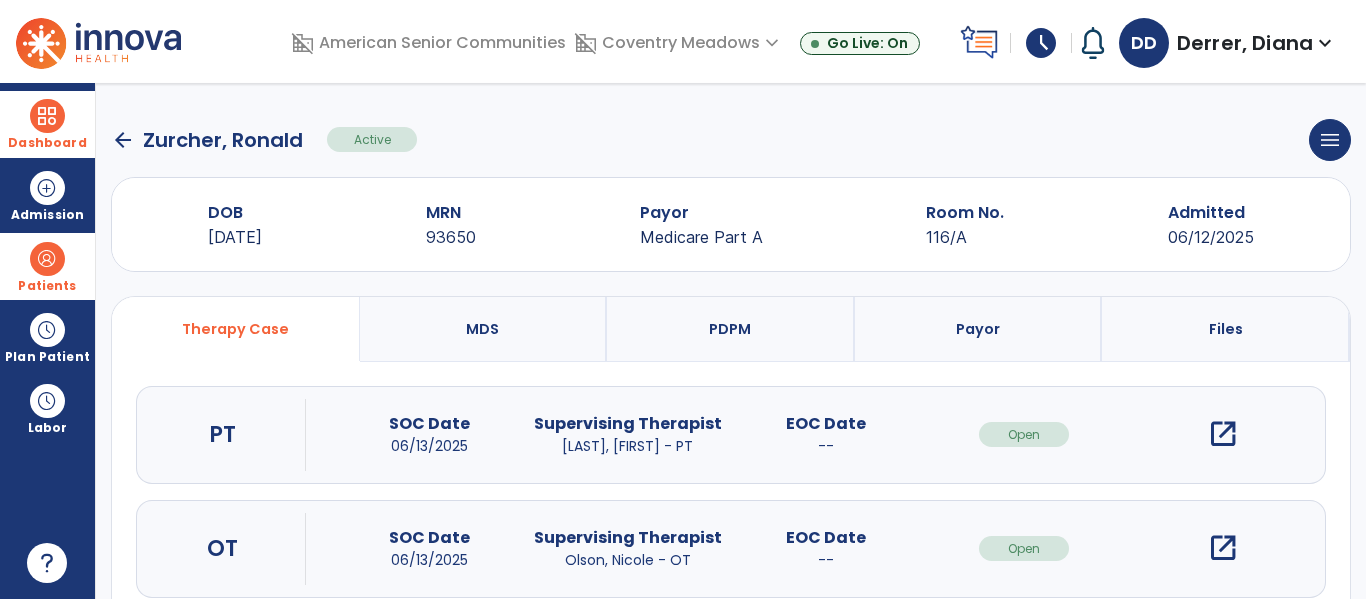 click on "open_in_new" at bounding box center [1223, 548] 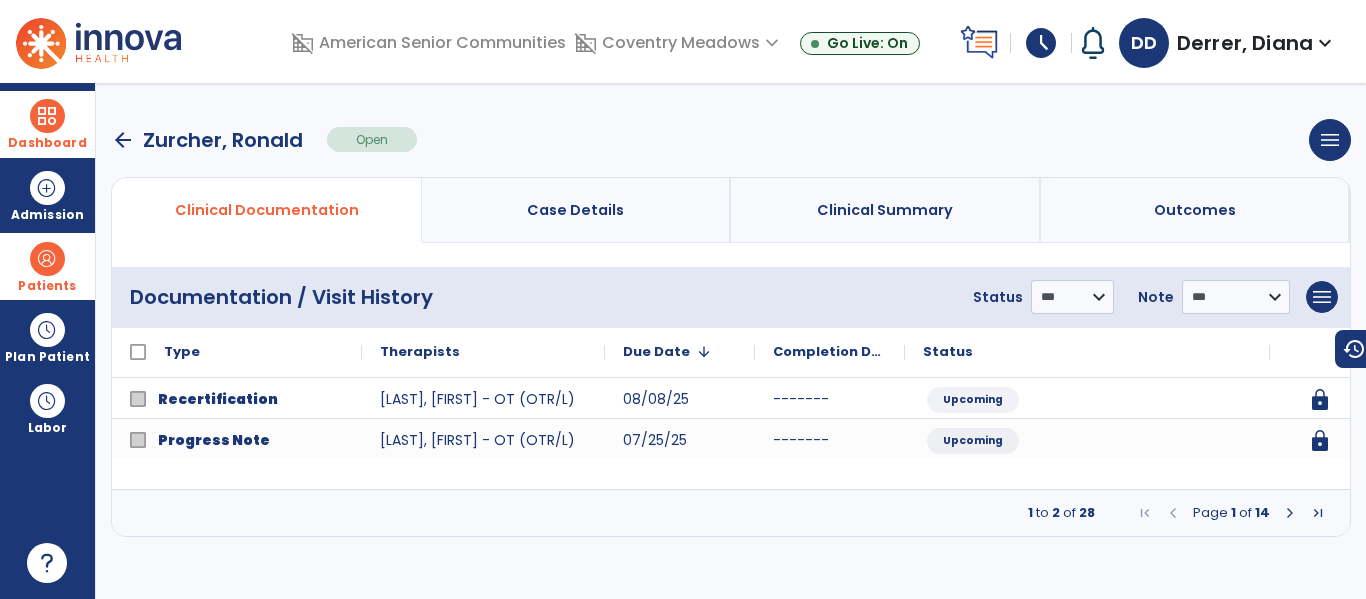 click at bounding box center [1290, 513] 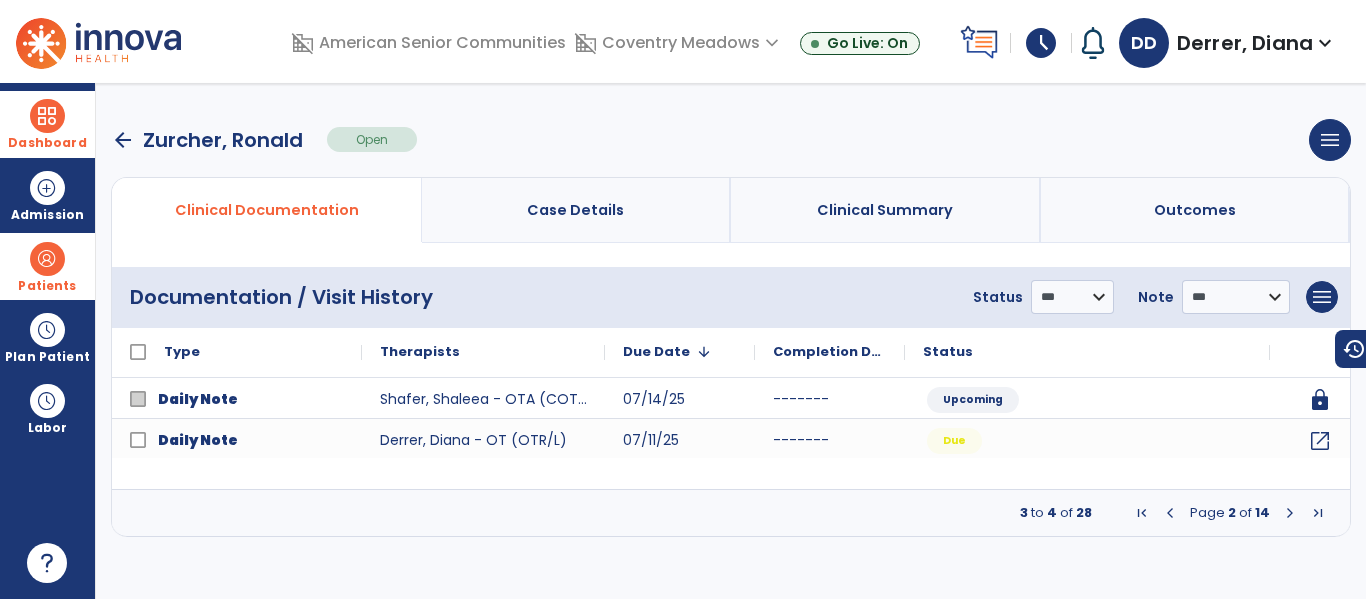 click at bounding box center [1290, 513] 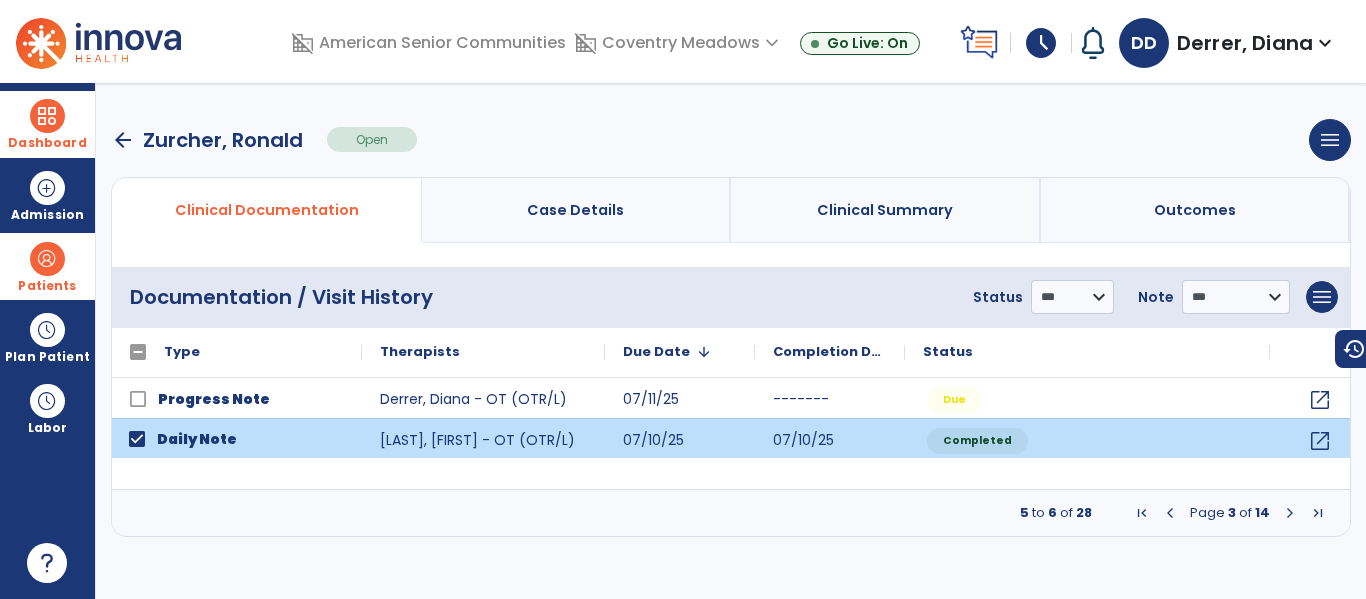 click at bounding box center [1290, 513] 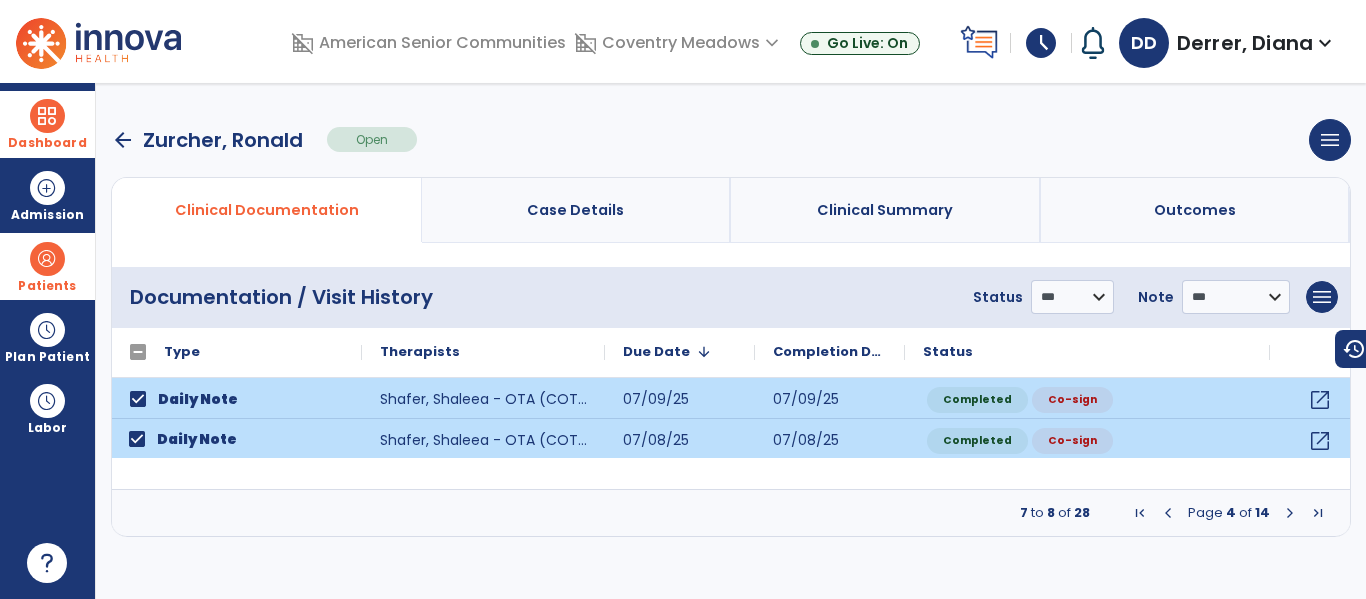click at bounding box center (1290, 513) 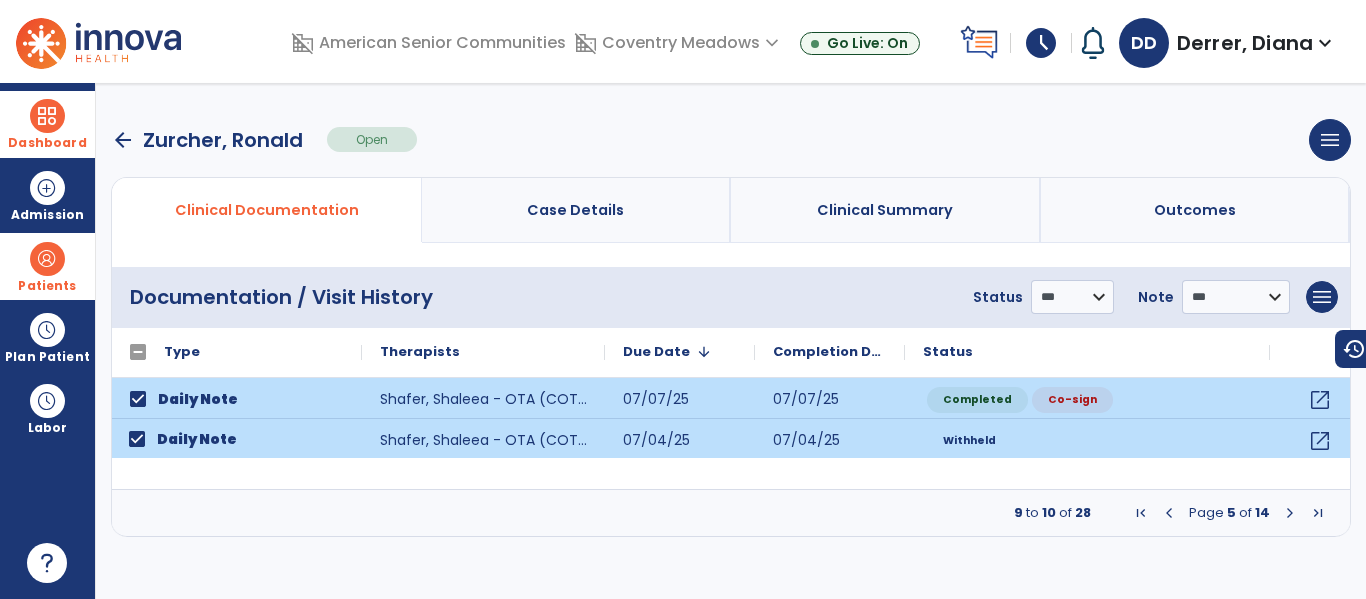 click on "Page
5
of
14" at bounding box center [1229, 513] 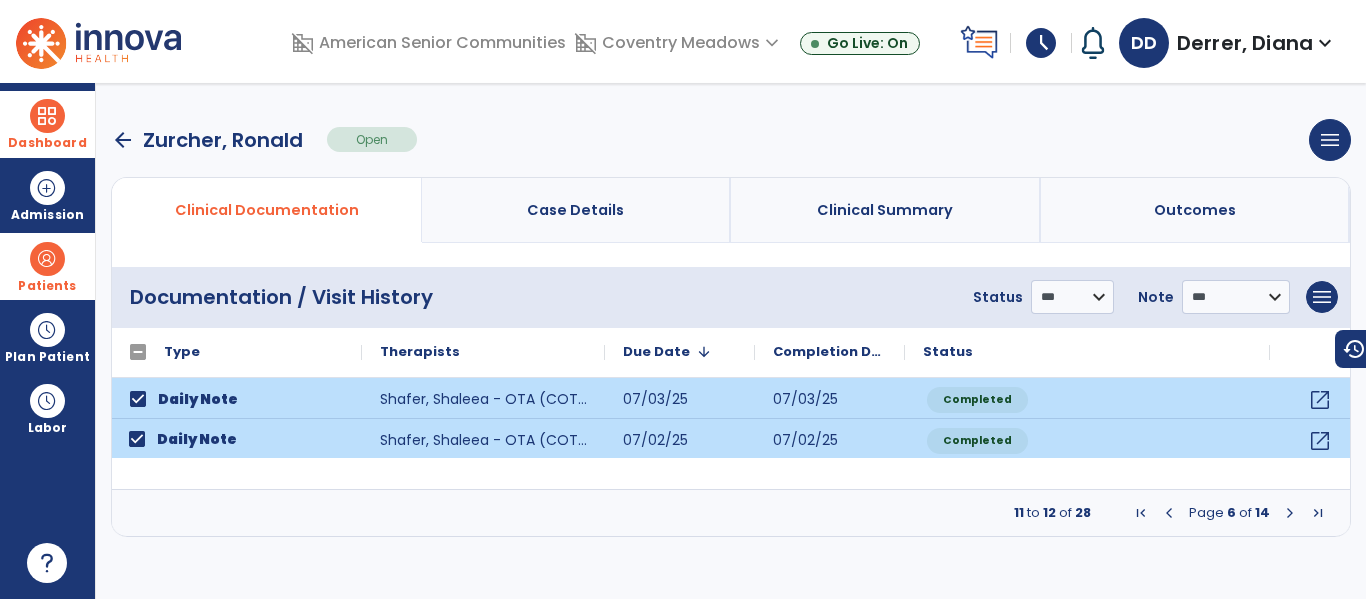 click at bounding box center (1290, 513) 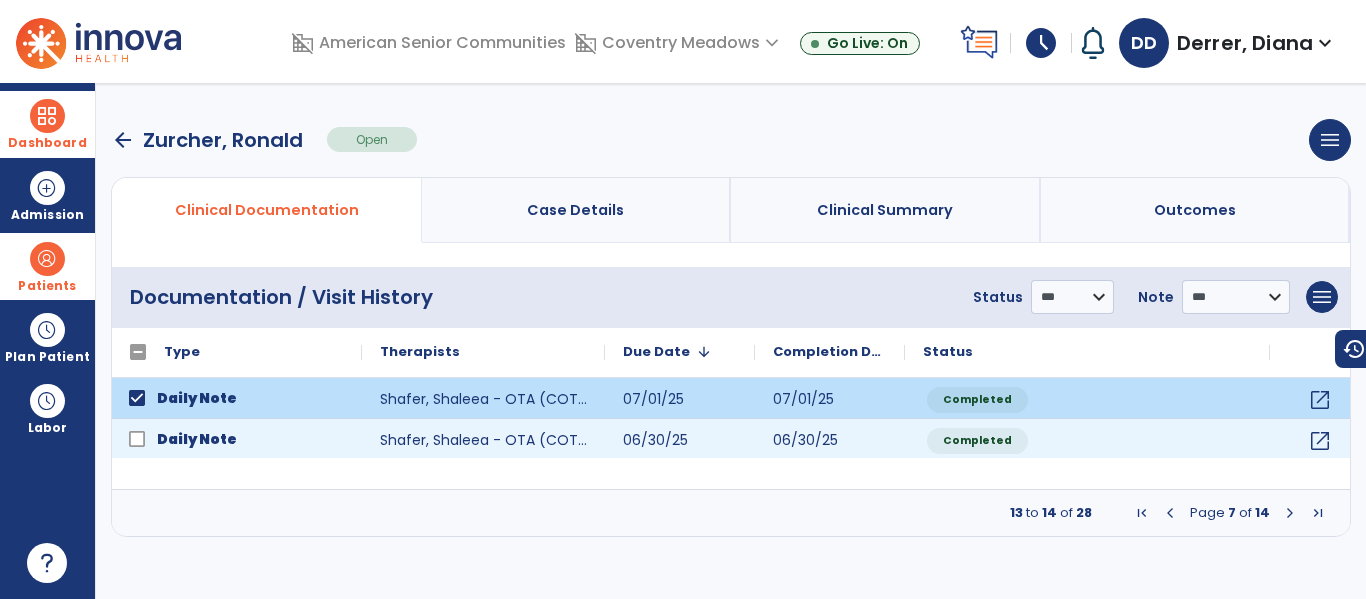 click 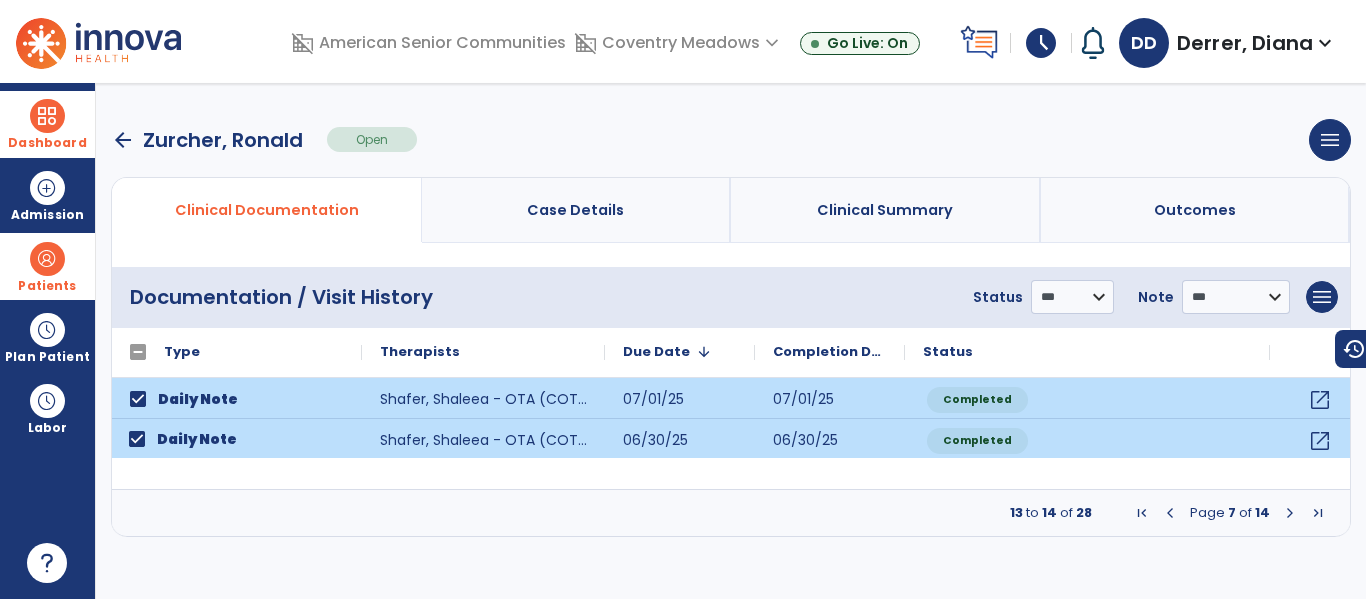 click at bounding box center [1290, 513] 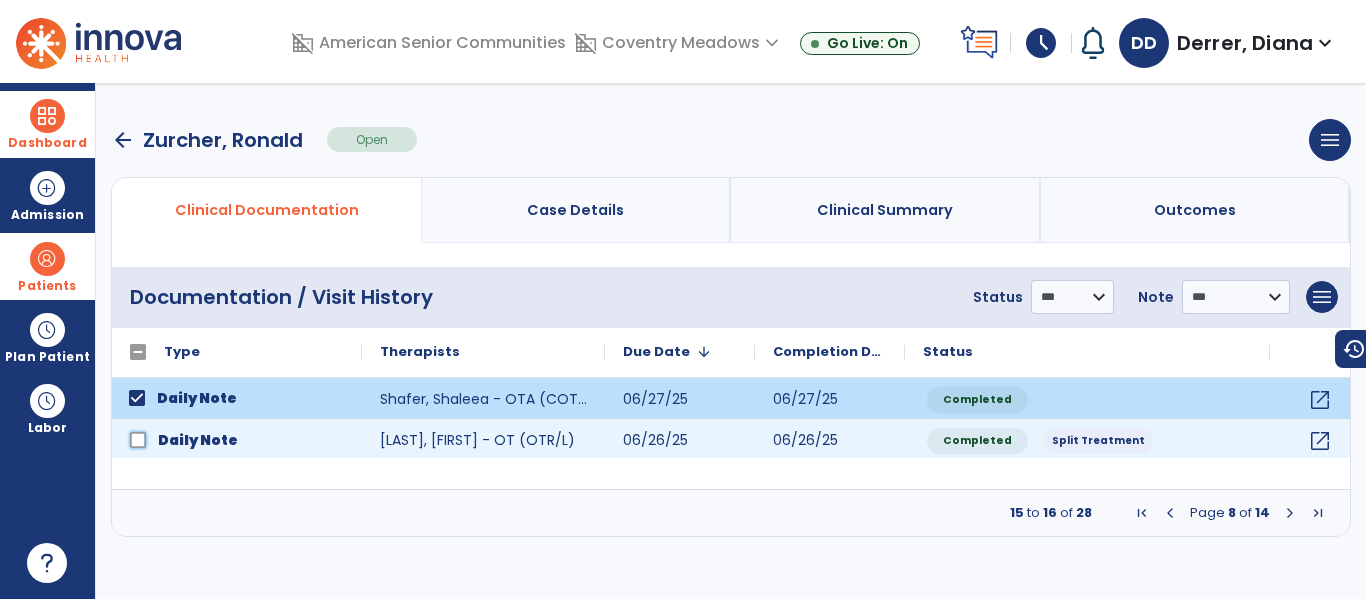click on "Daily Note" 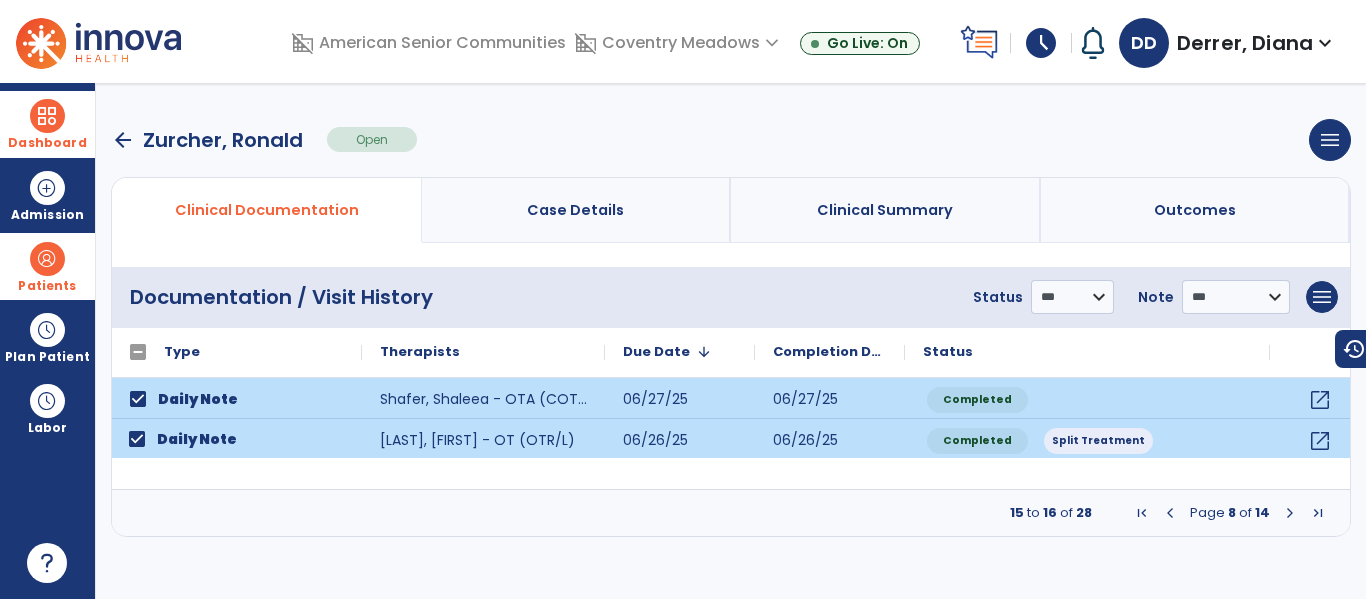 drag, startPoint x: 1289, startPoint y: 512, endPoint x: 1105, endPoint y: 503, distance: 184.21997 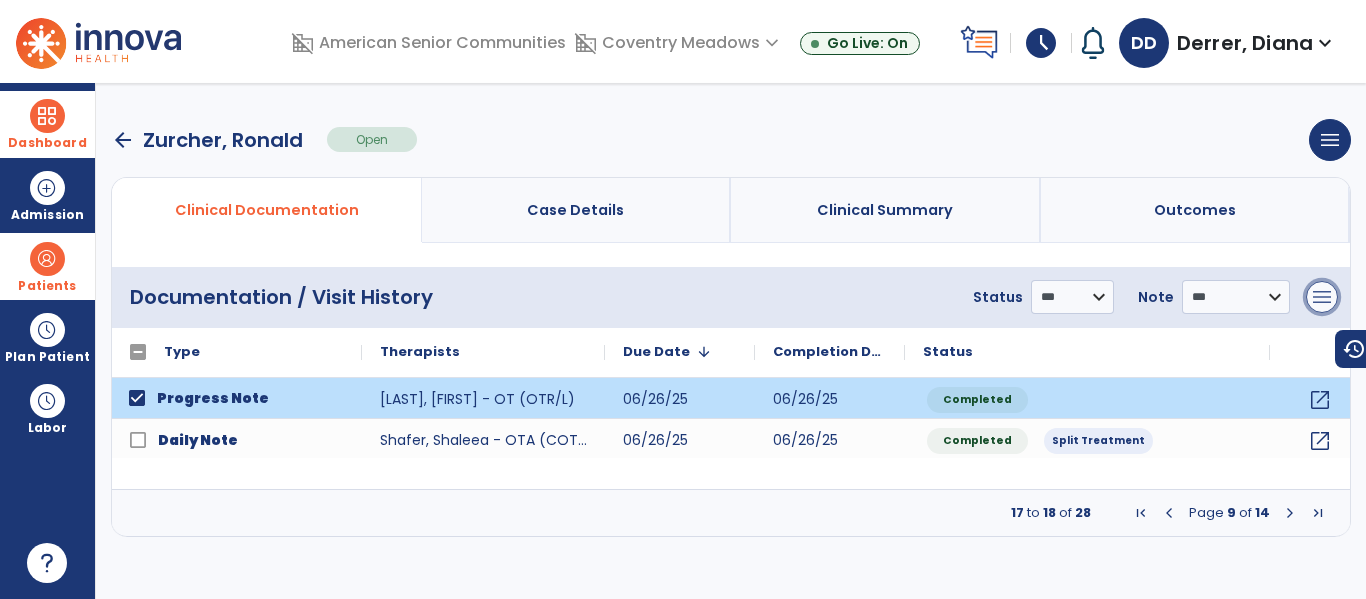 click on "menu" at bounding box center (1322, 297) 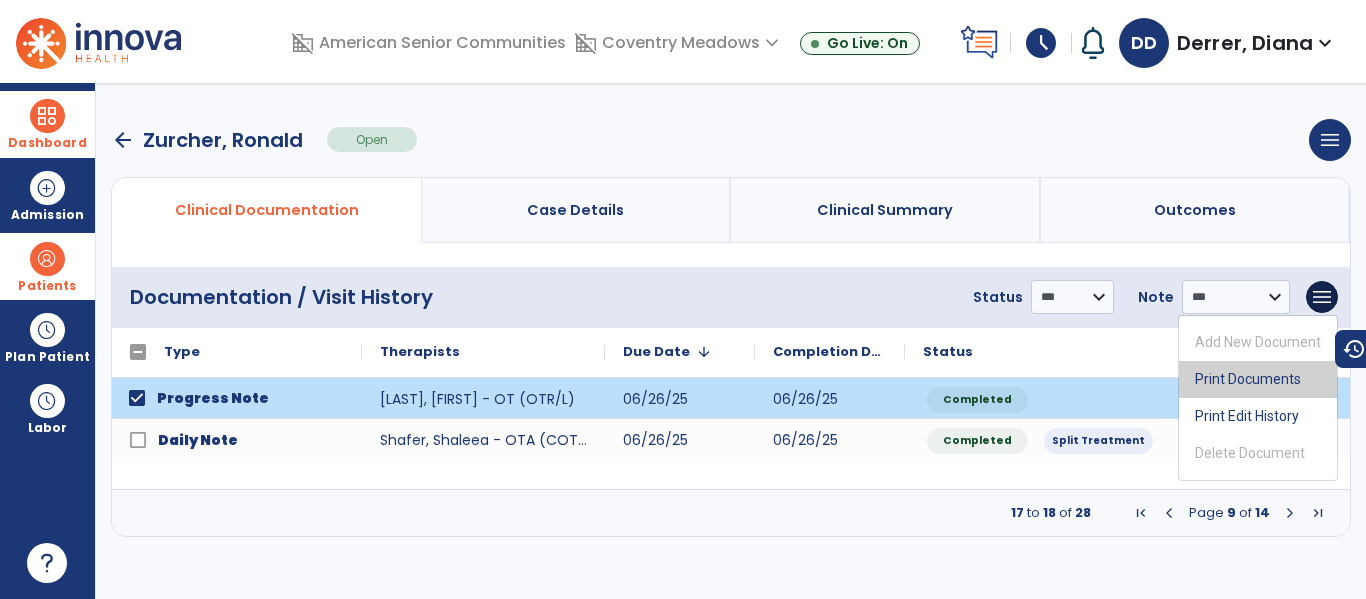 click on "Print Documents" at bounding box center [1258, 379] 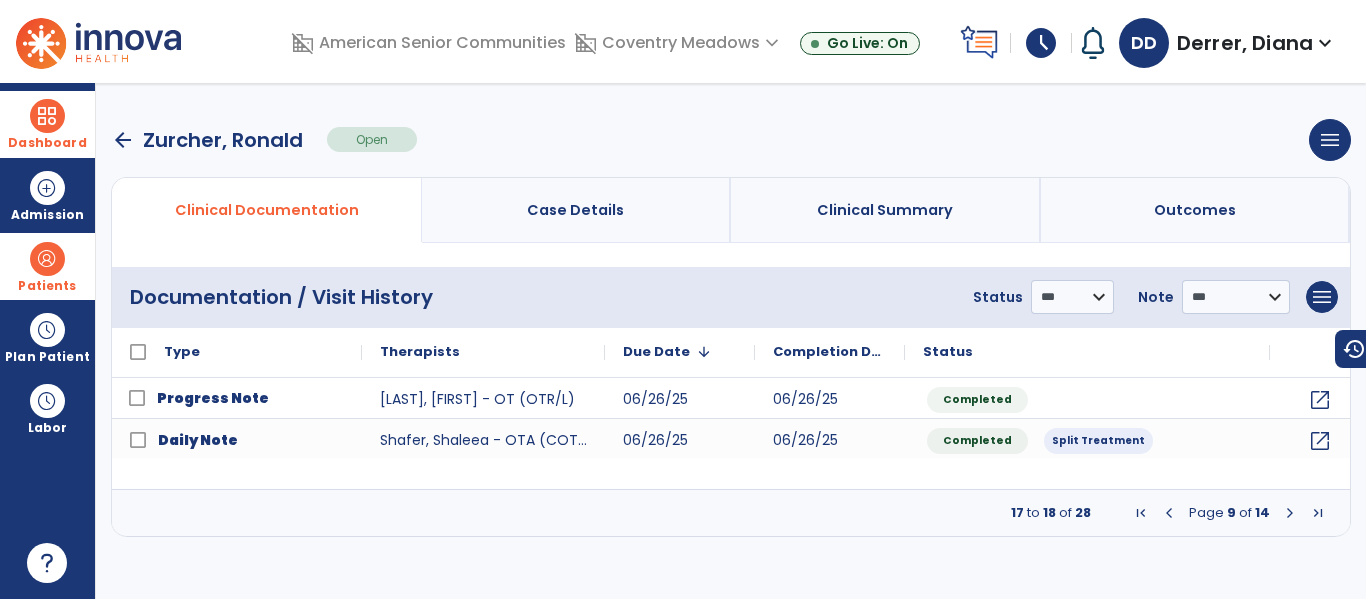 click at bounding box center [1290, 513] 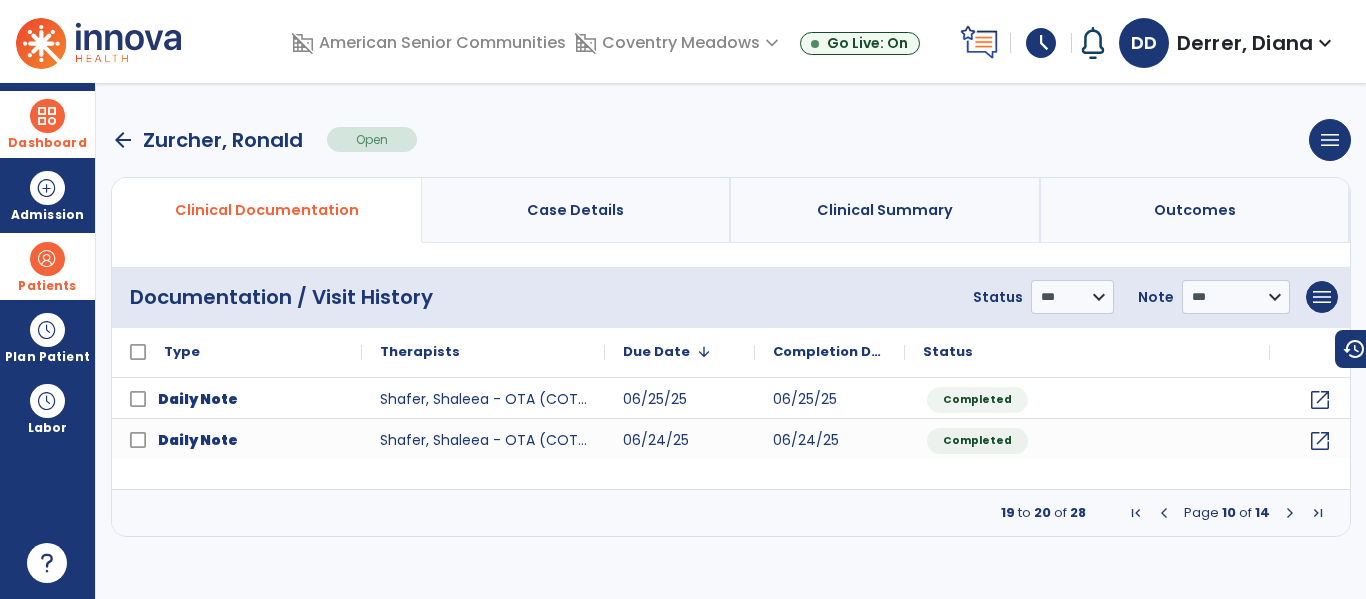 click at bounding box center [1164, 513] 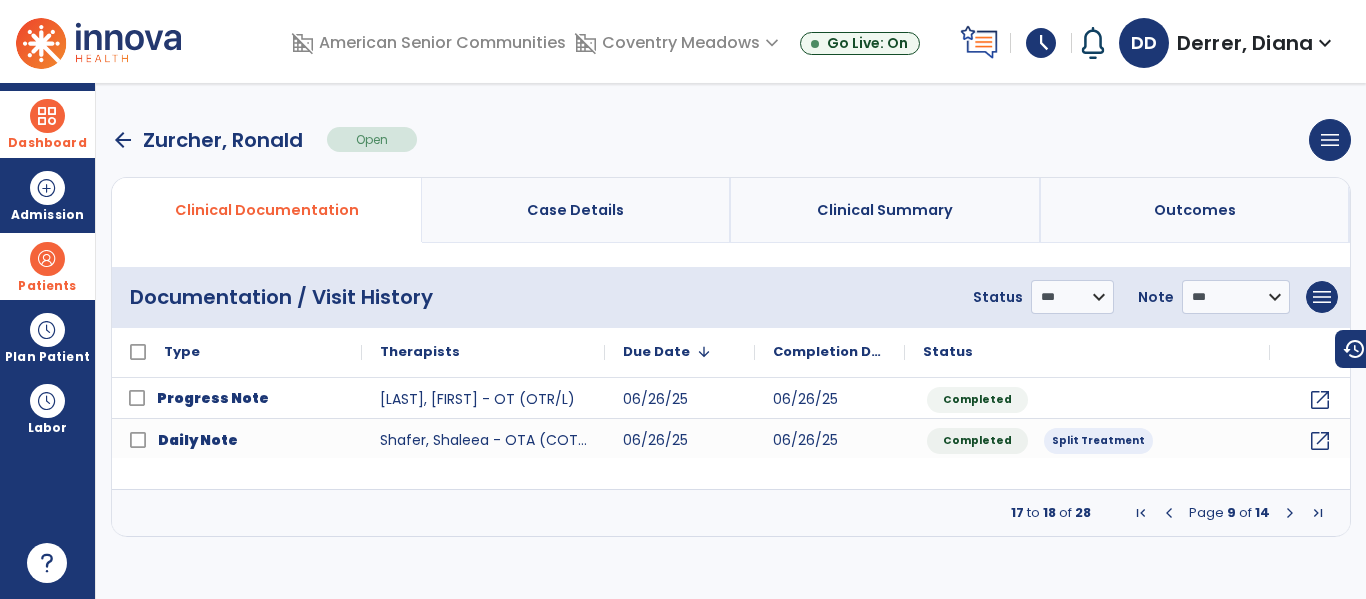 click at bounding box center [1169, 513] 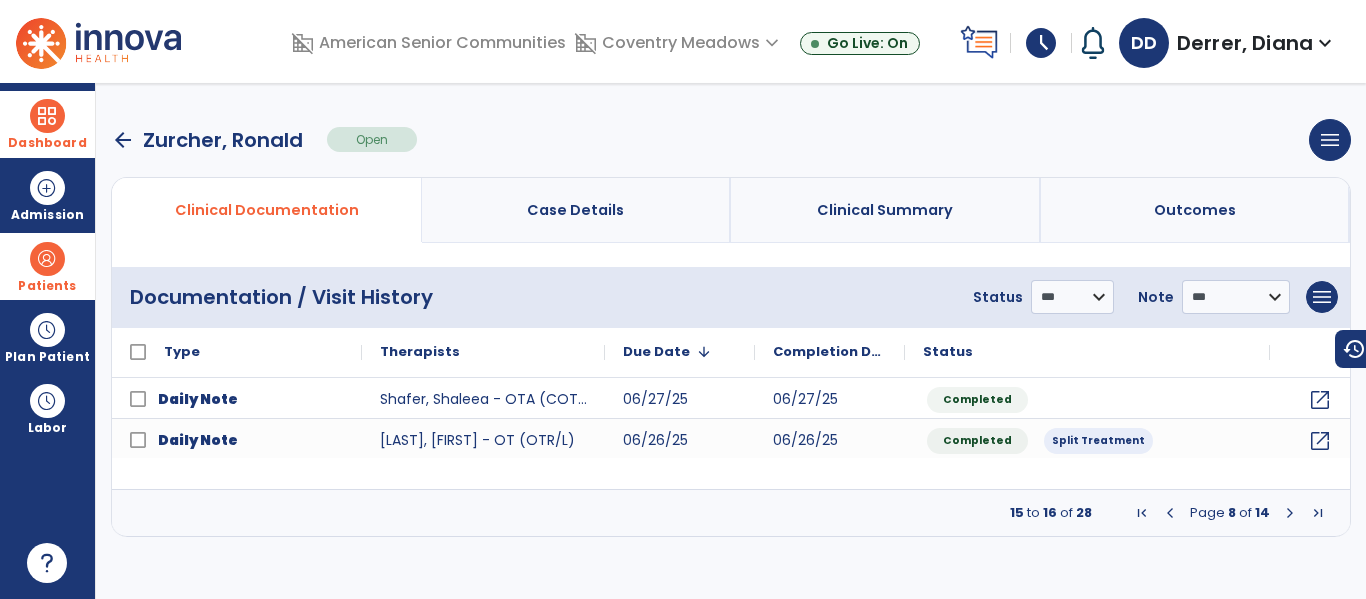 click at bounding box center (1170, 513) 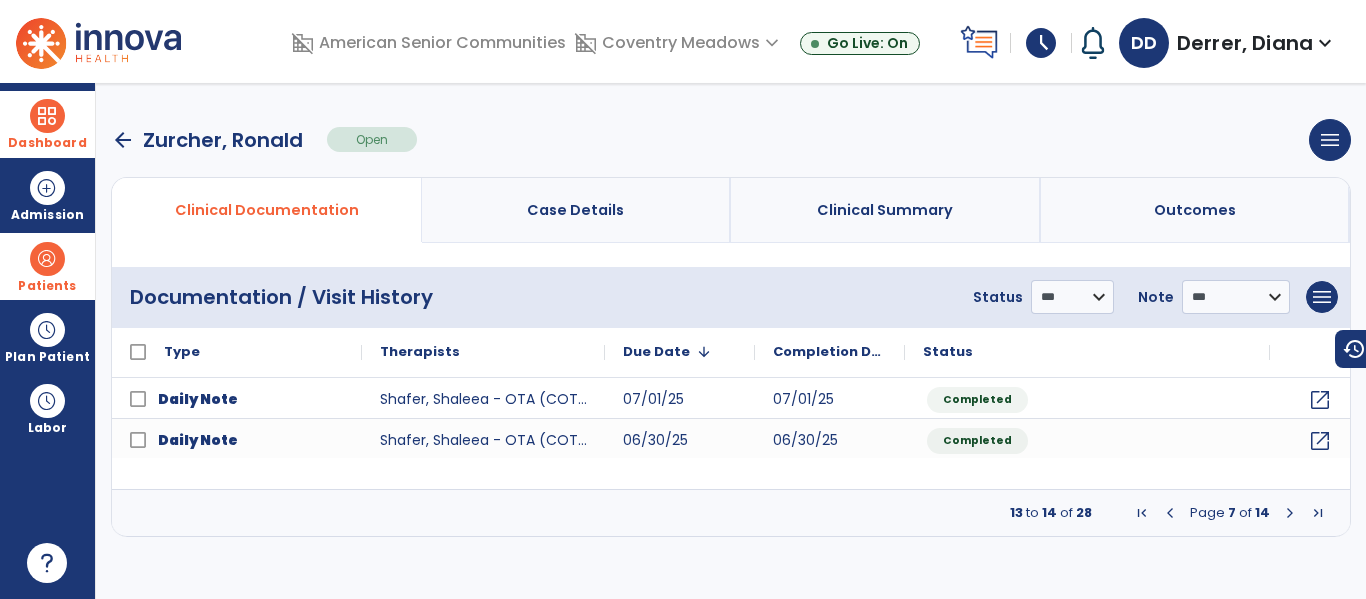 click at bounding box center (1170, 513) 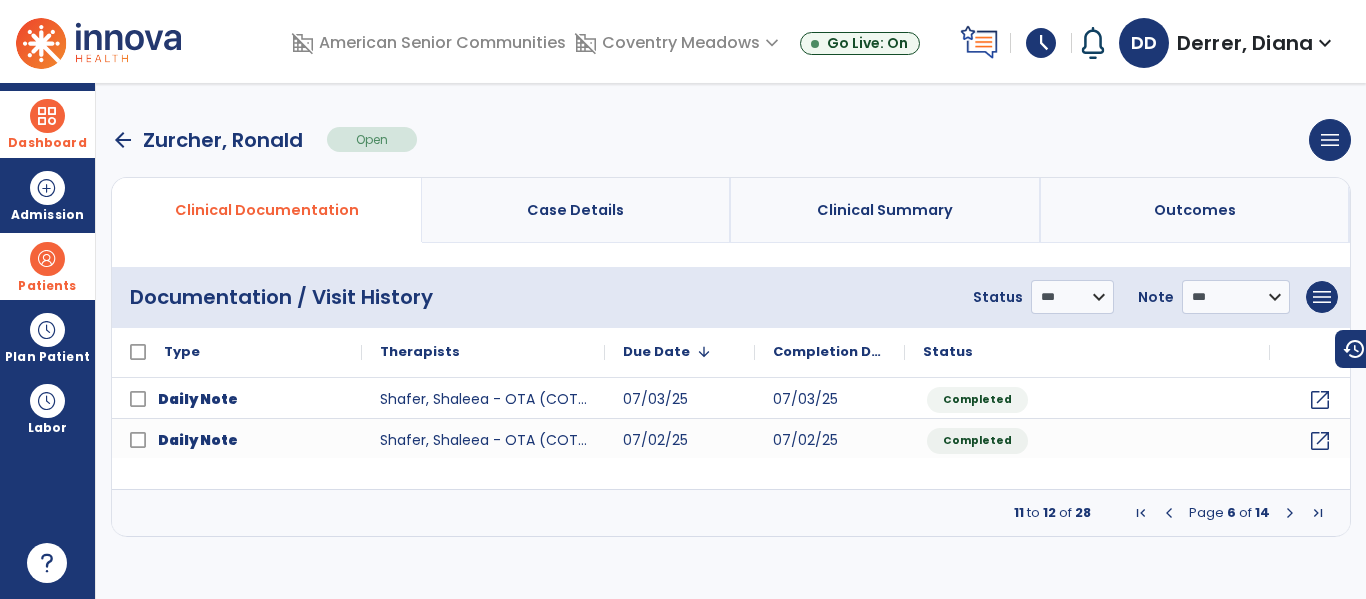 click at bounding box center (1169, 513) 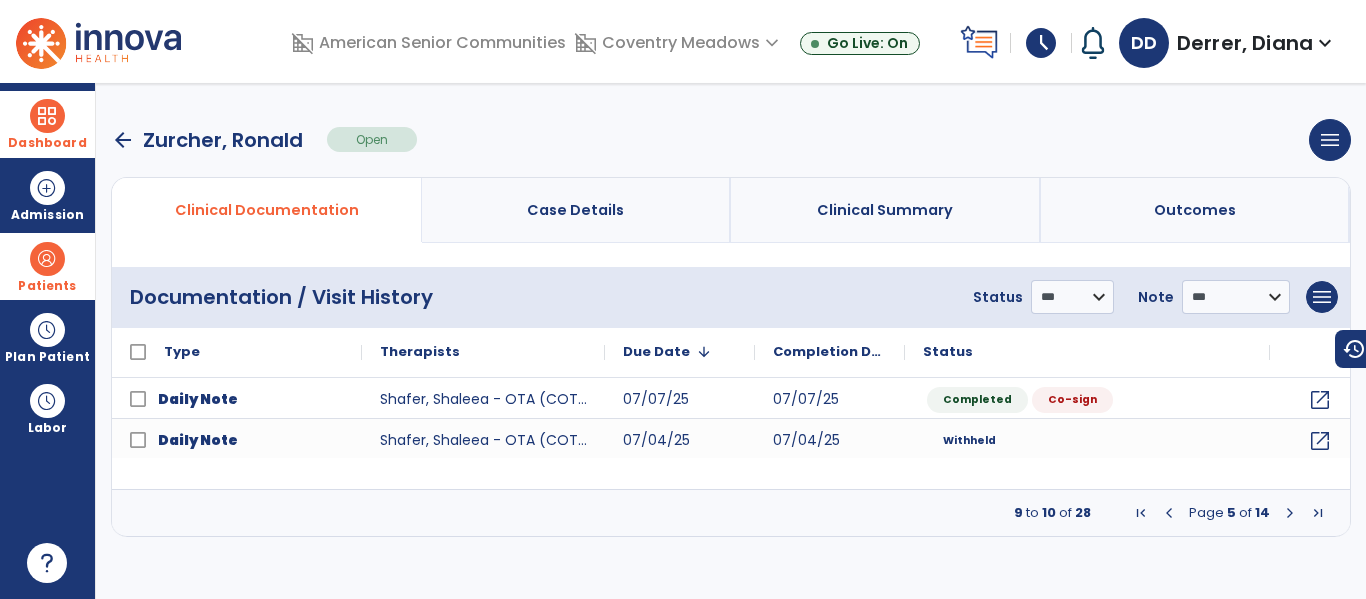 click at bounding box center (1169, 513) 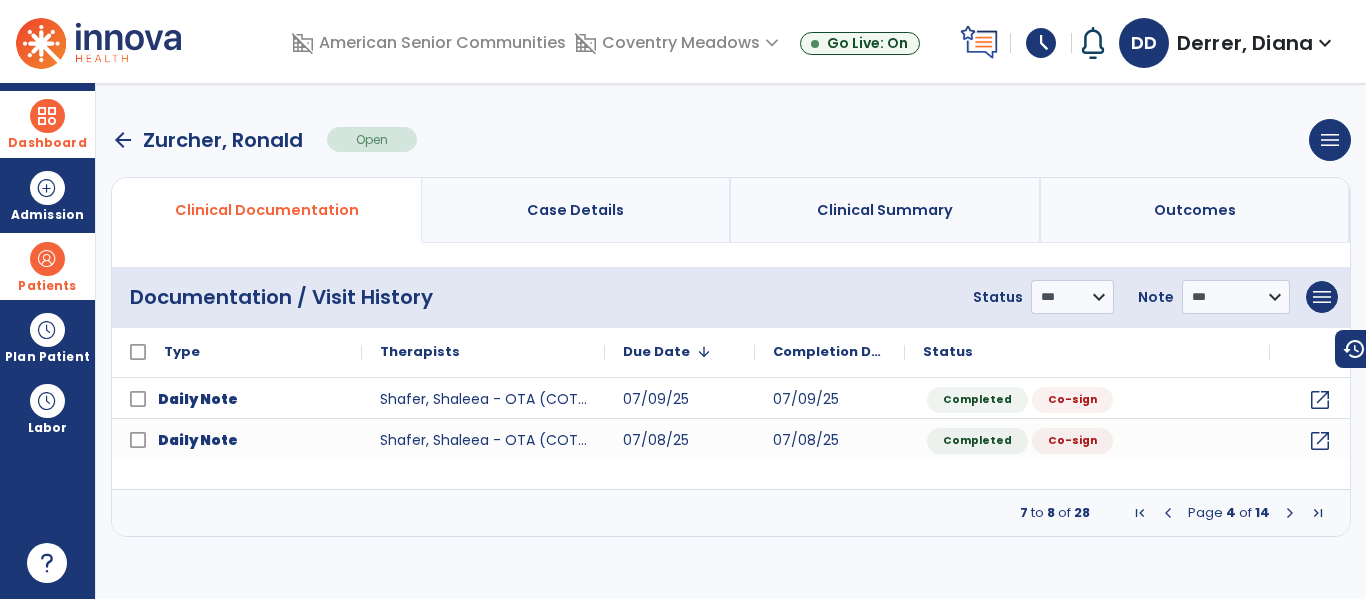 click at bounding box center [1168, 513] 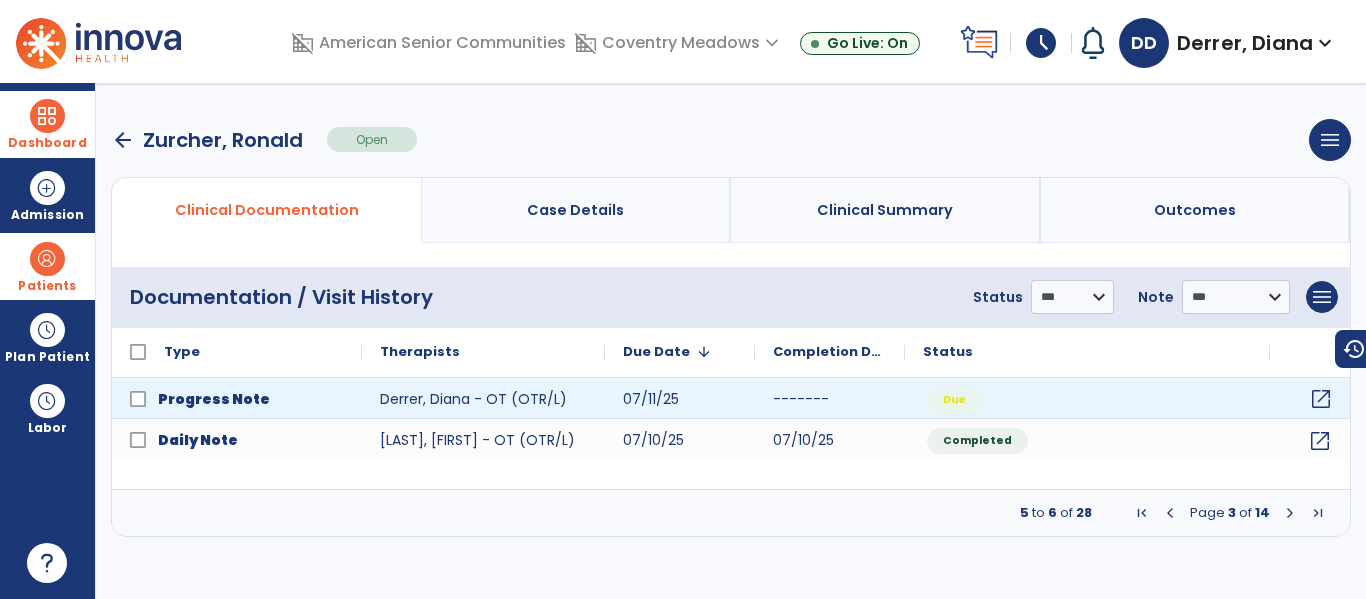 click on "open_in_new" 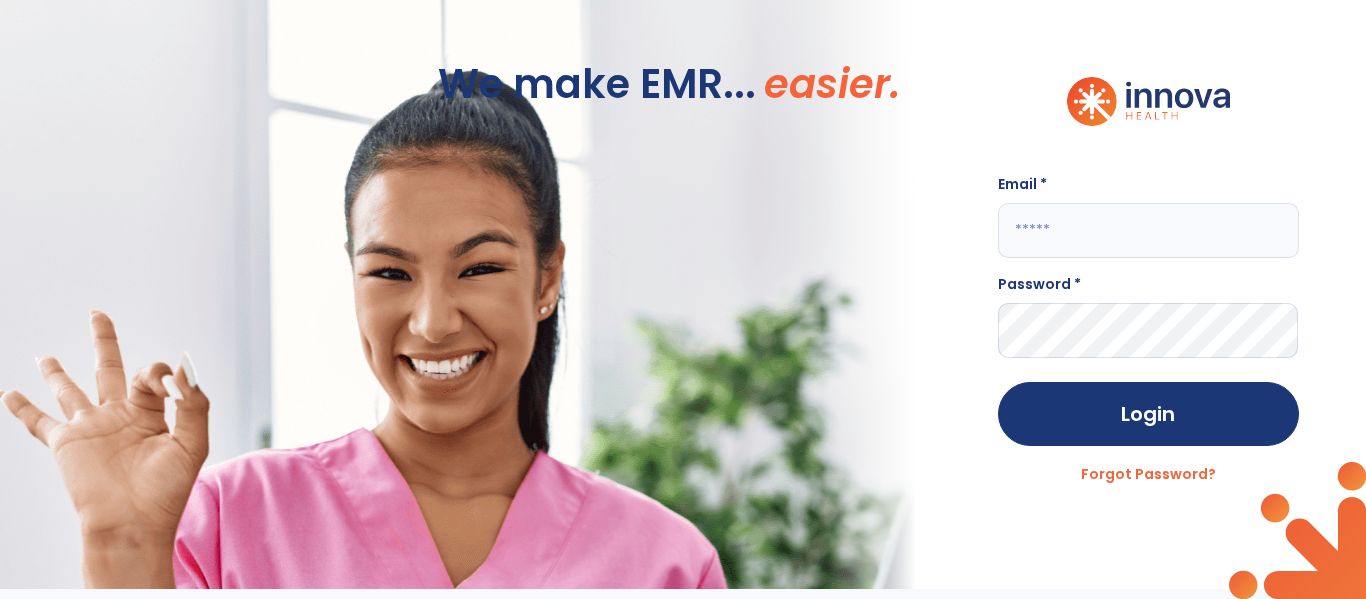 click 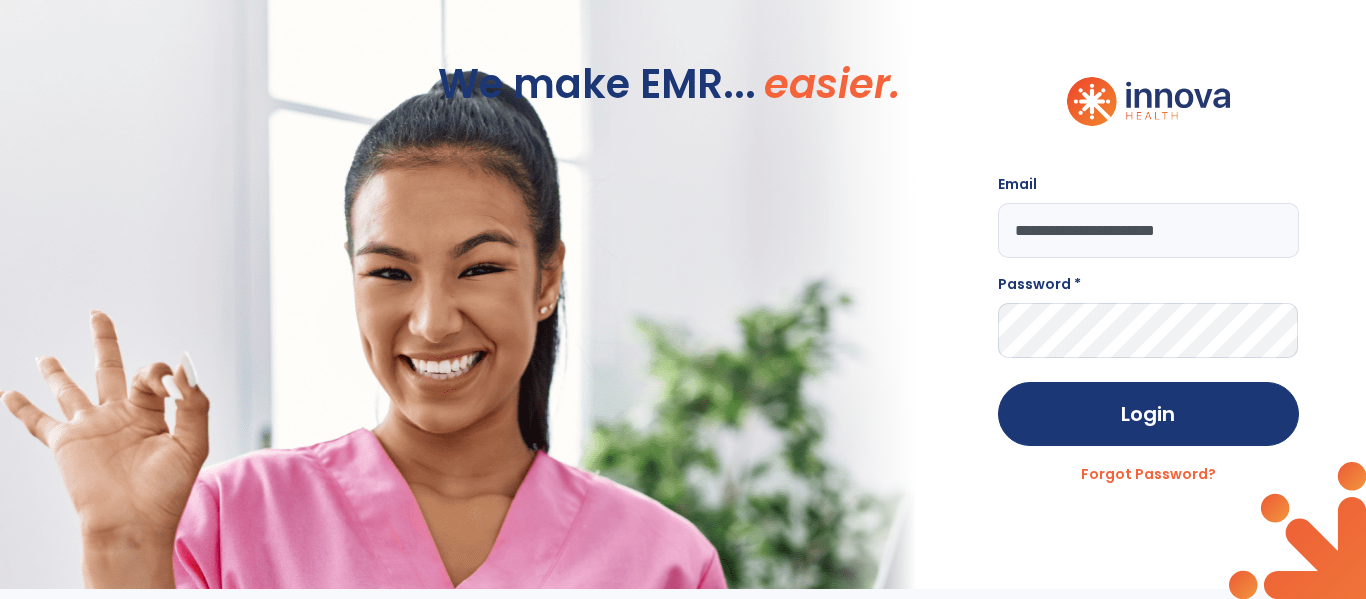 type on "**********" 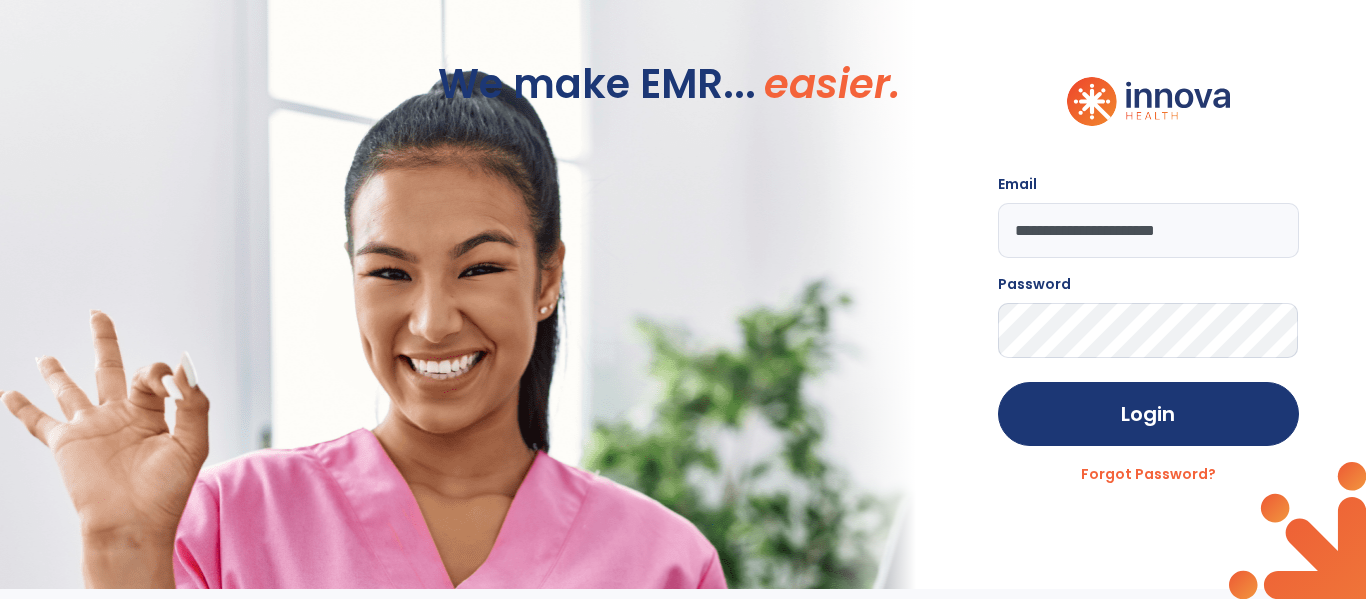 click on "Login" 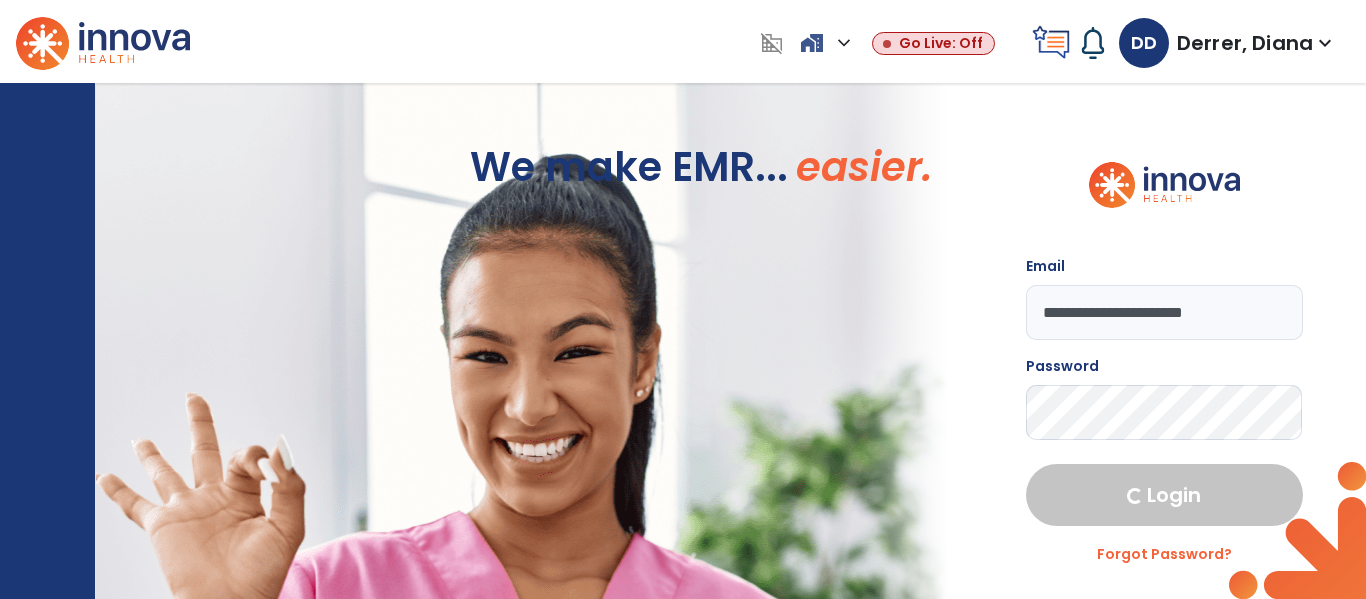 select on "****" 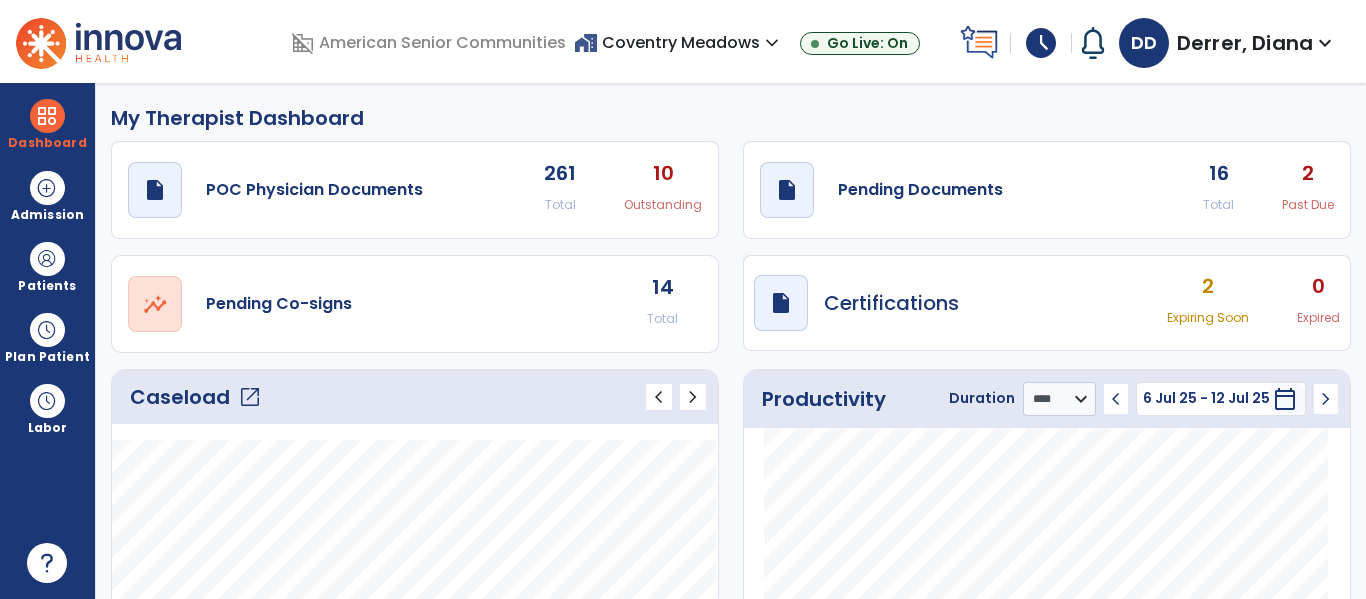 click on "draft   open_in_new  Pending Documents 16 Total 2 Past Due" 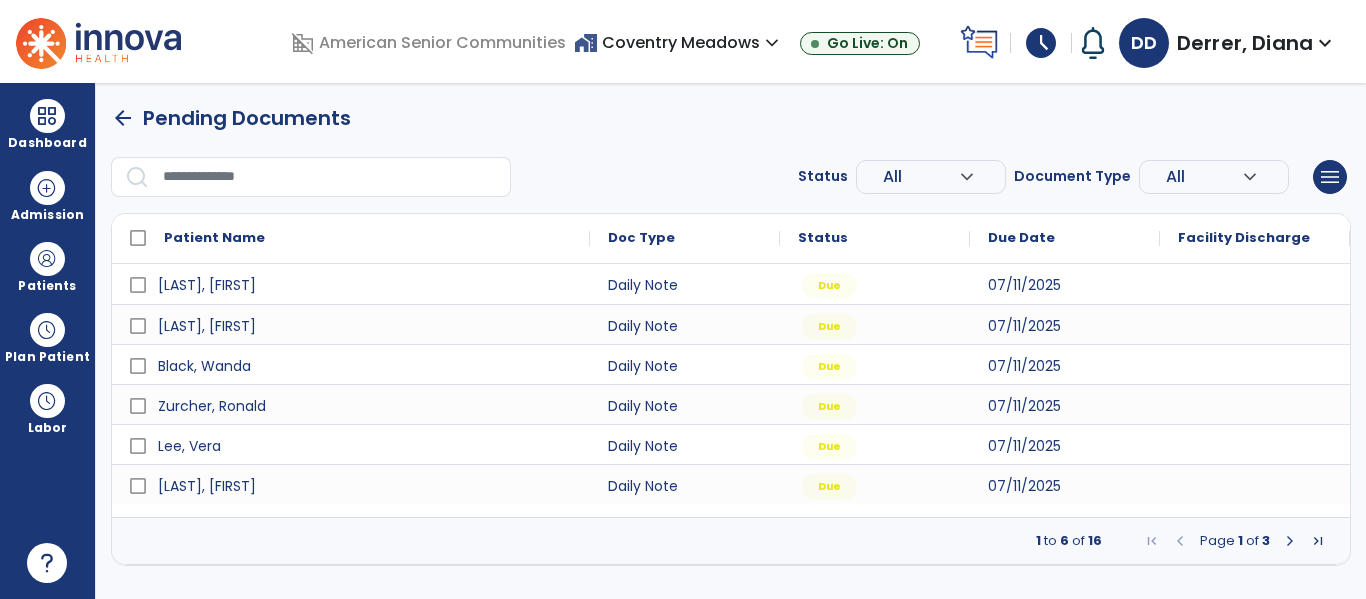 click at bounding box center (1290, 541) 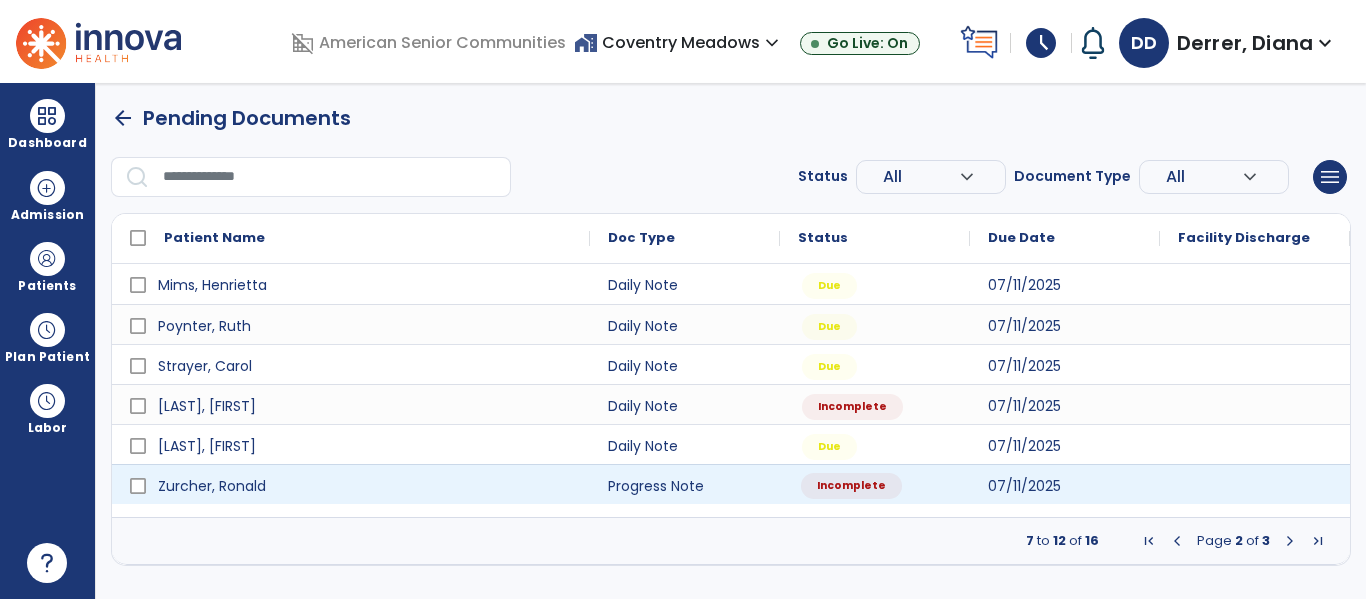 click on "Incomplete" at bounding box center [875, 484] 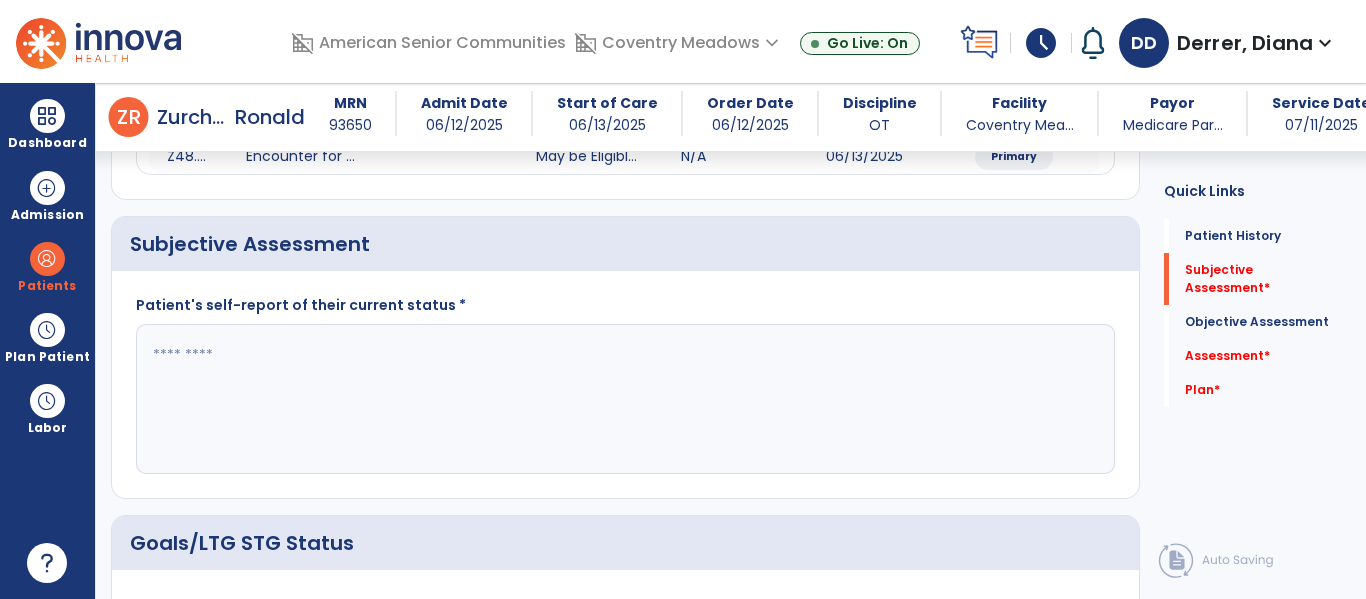 scroll, scrollTop: 353, scrollLeft: 0, axis: vertical 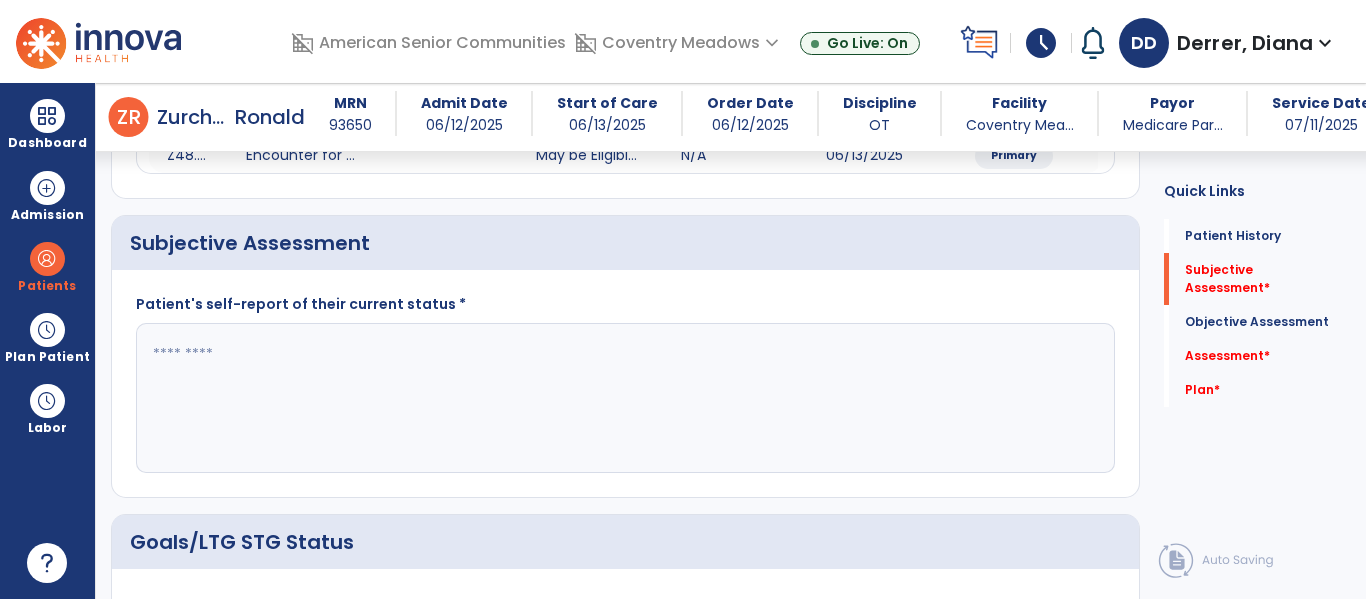click 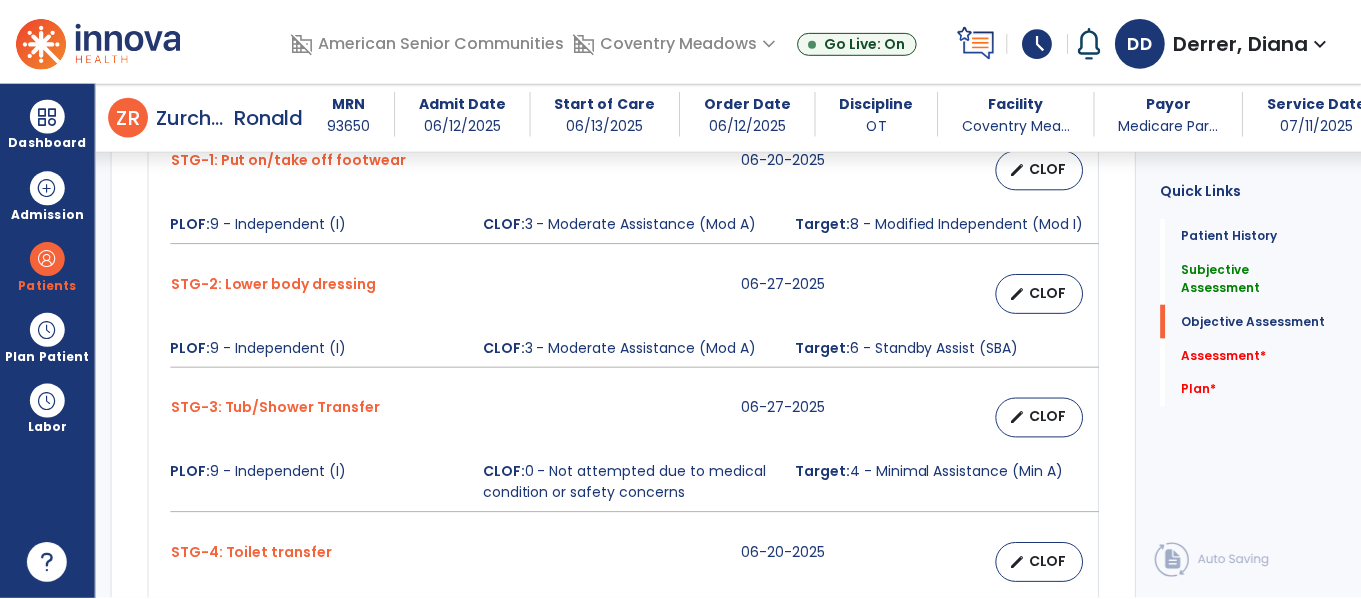 scroll, scrollTop: 957, scrollLeft: 0, axis: vertical 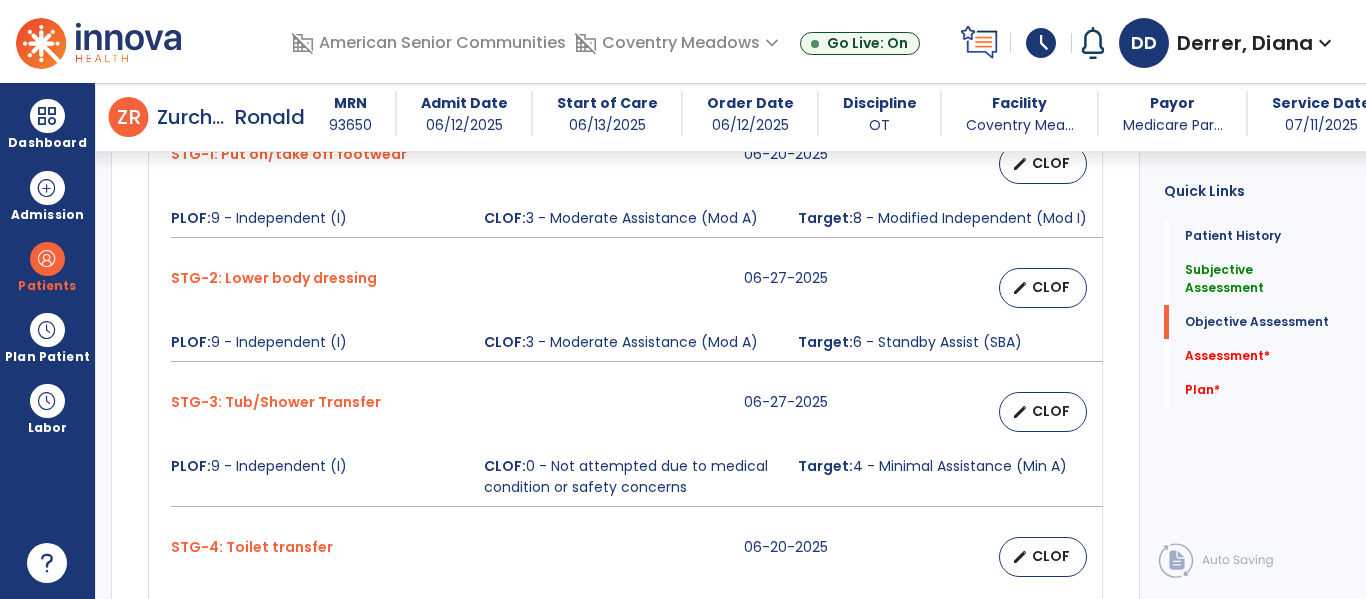type on "**********" 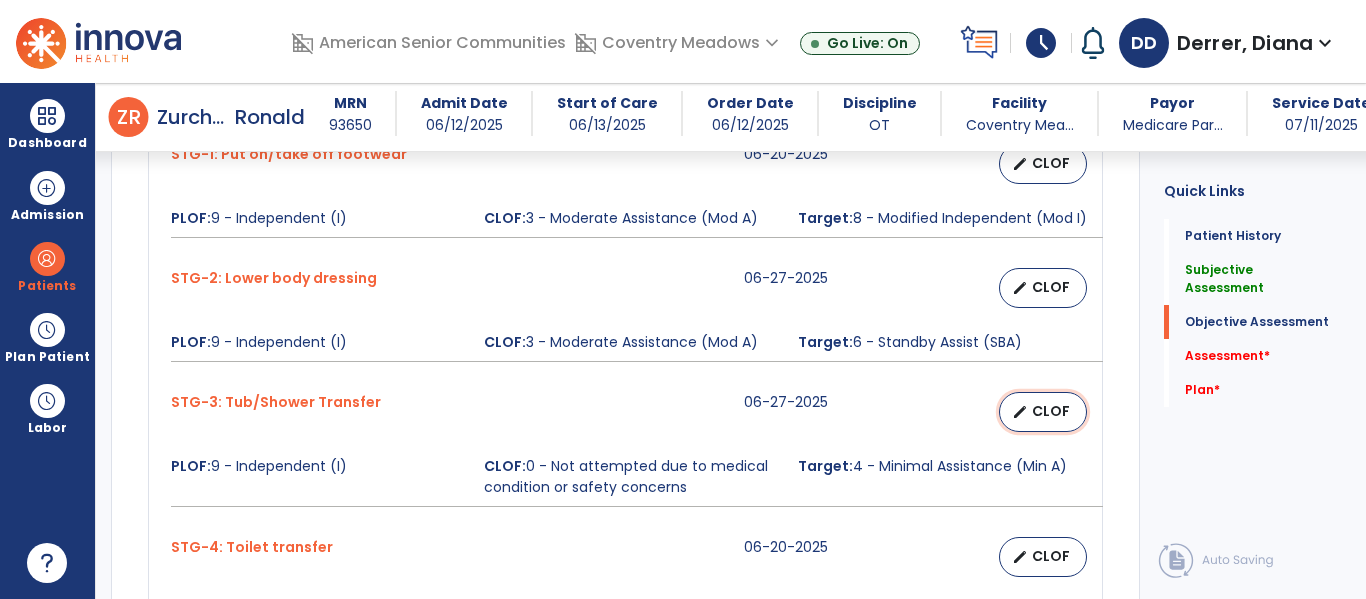 click on "CLOF" at bounding box center (1051, 411) 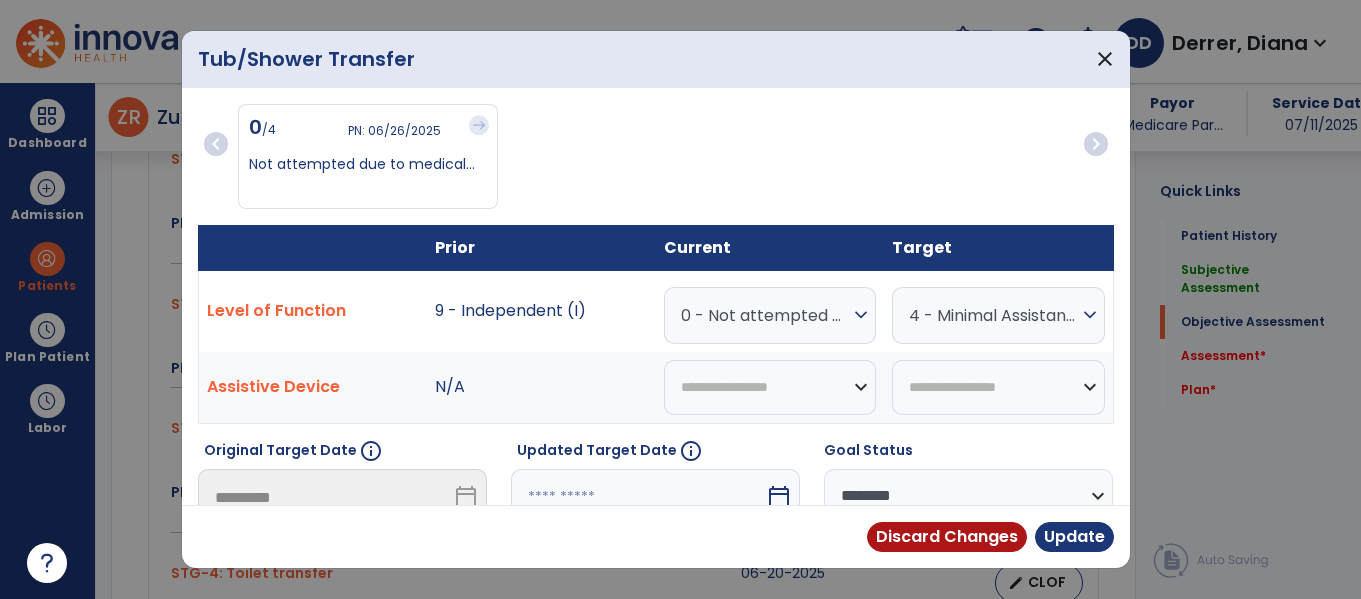 scroll, scrollTop: 957, scrollLeft: 0, axis: vertical 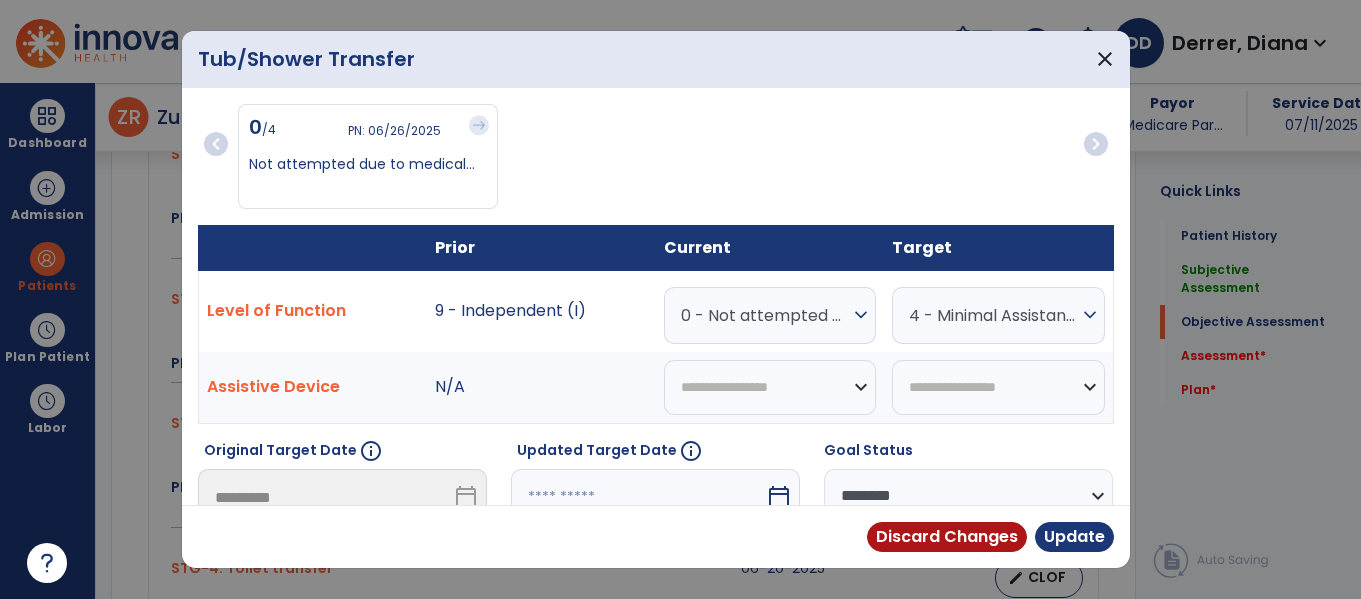 click on "0 - Not attempted due to medical condition or safety concerns" at bounding box center [765, 315] 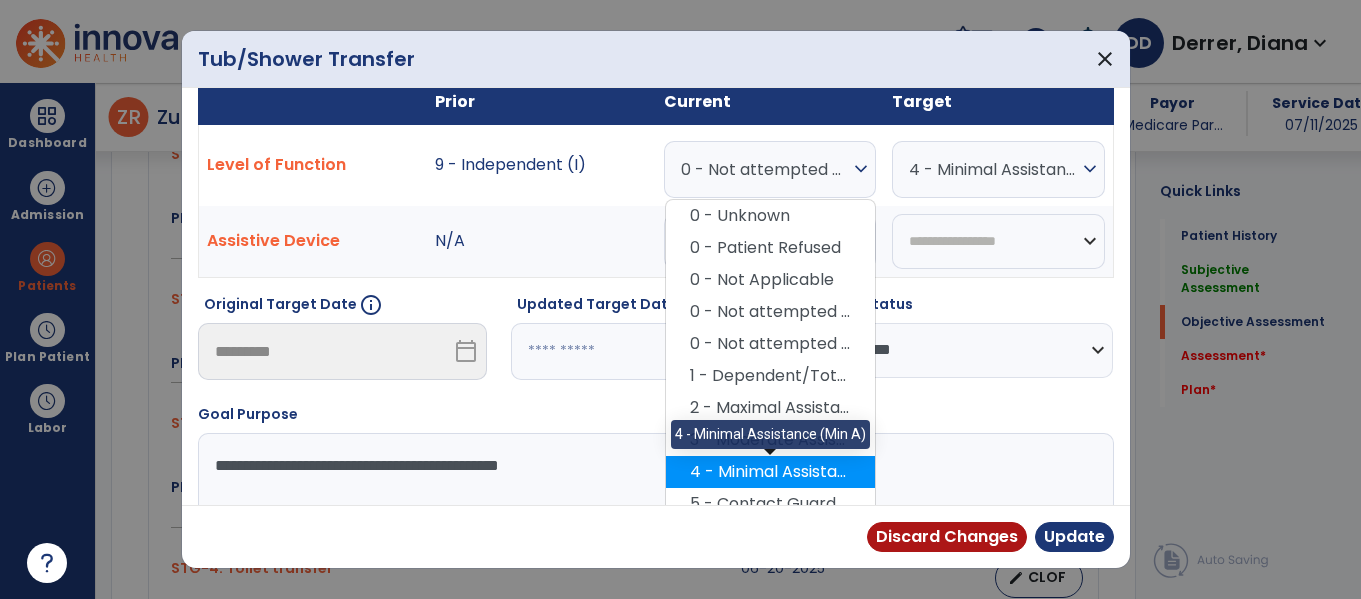 scroll, scrollTop: 148, scrollLeft: 0, axis: vertical 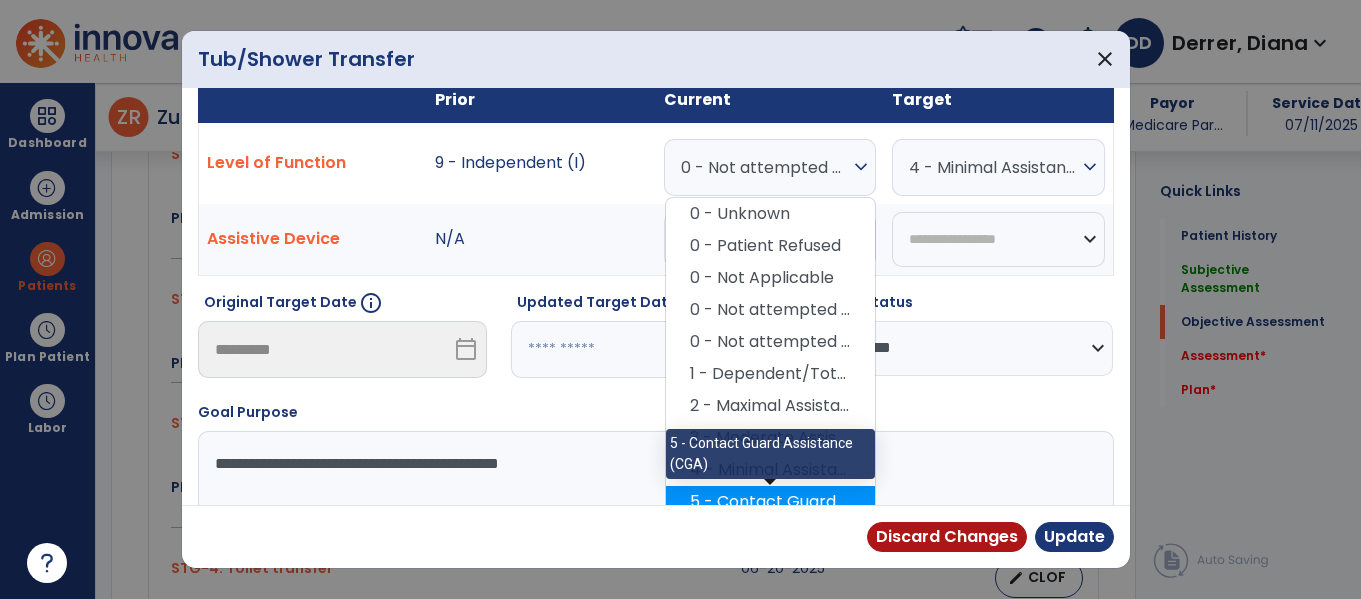 click on "5 - Contact Guard Assistance (CGA)" at bounding box center [770, 502] 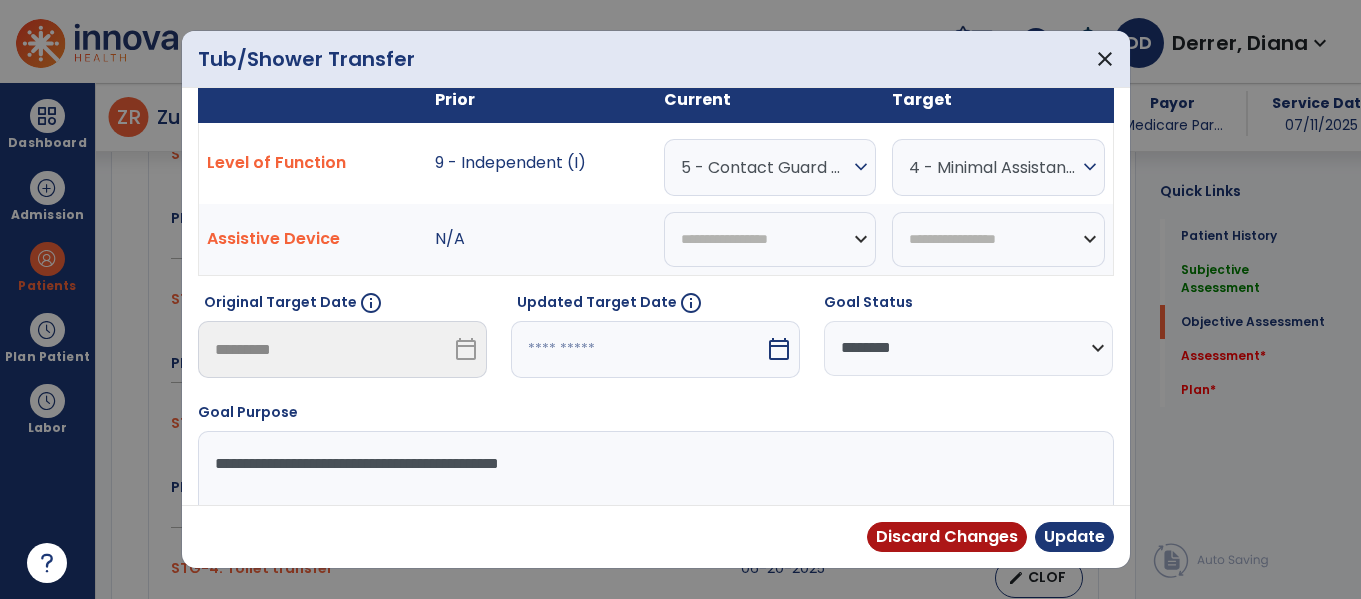 click on "4 - Minimal Assistance (Min A)" at bounding box center (993, 167) 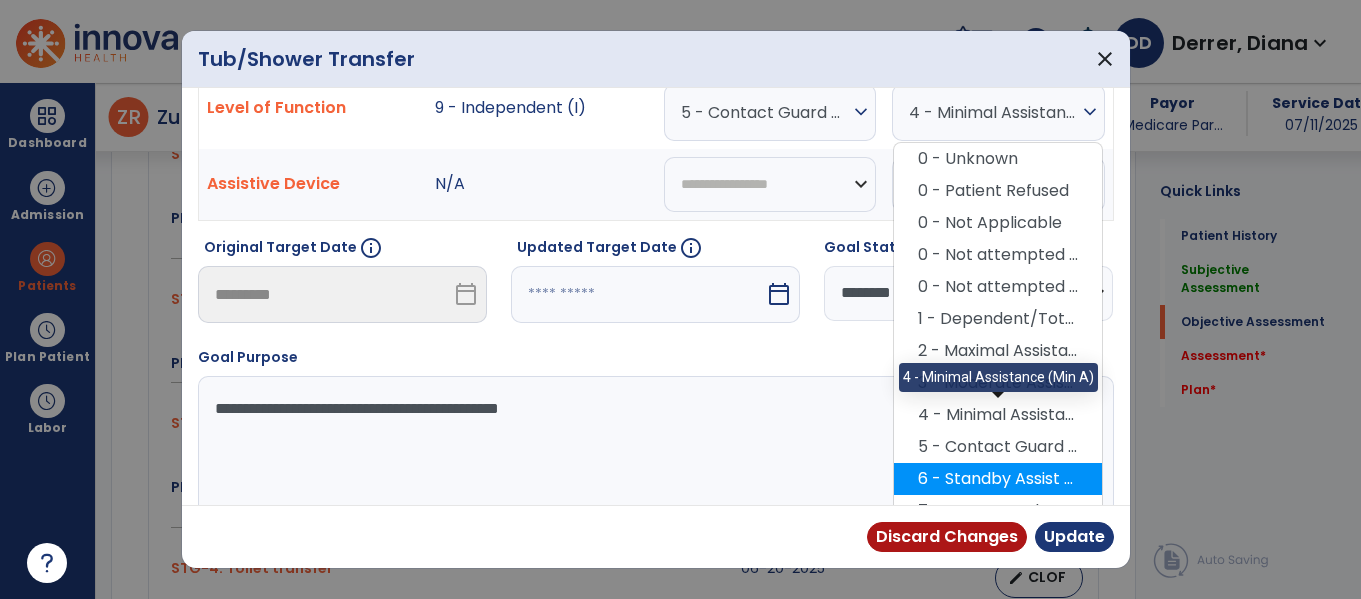 scroll, scrollTop: 247, scrollLeft: 0, axis: vertical 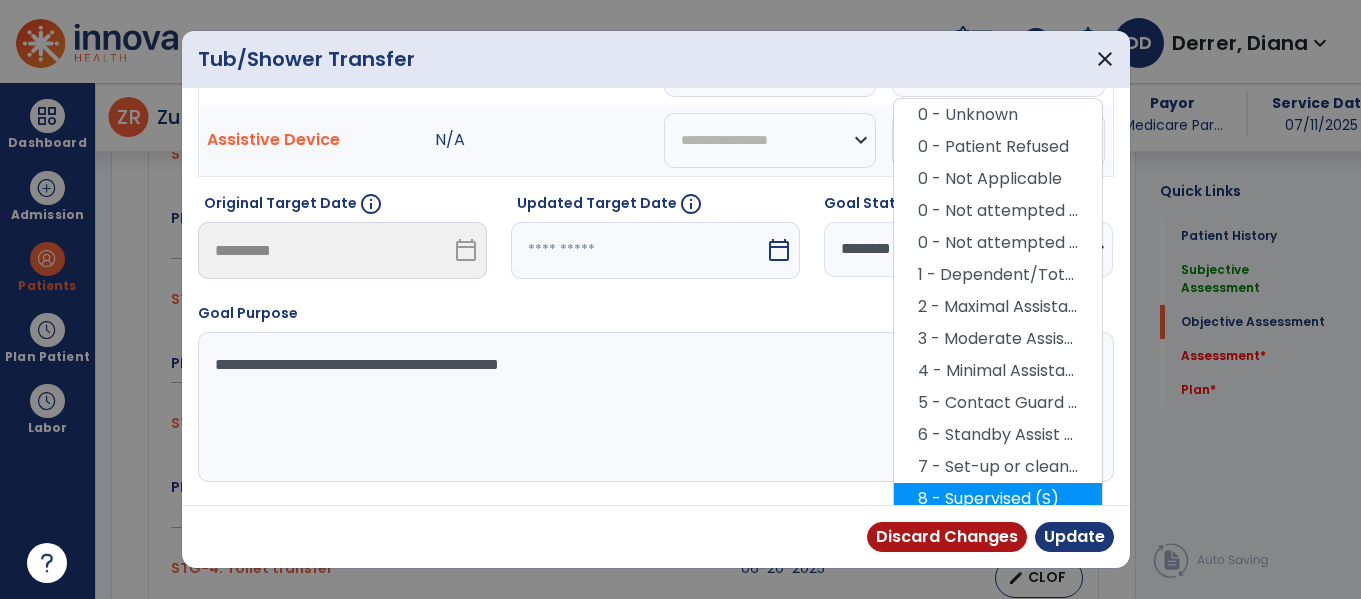 click on "8 - Supervised (S)" at bounding box center (998, 499) 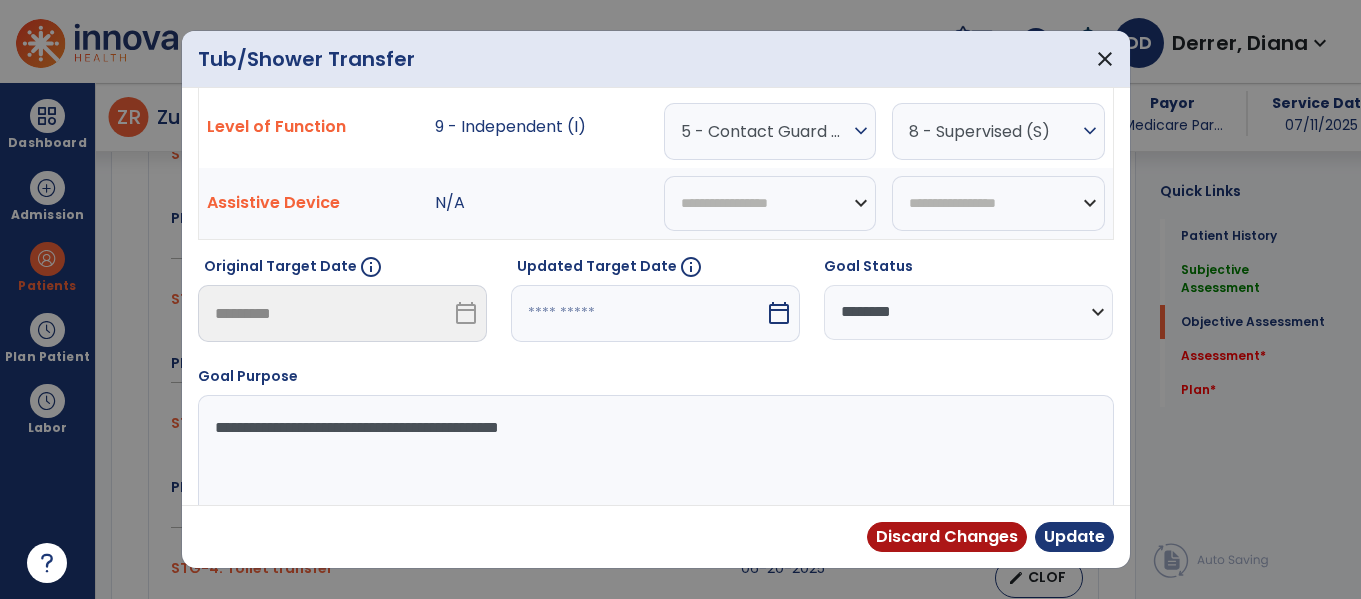 scroll, scrollTop: 181, scrollLeft: 0, axis: vertical 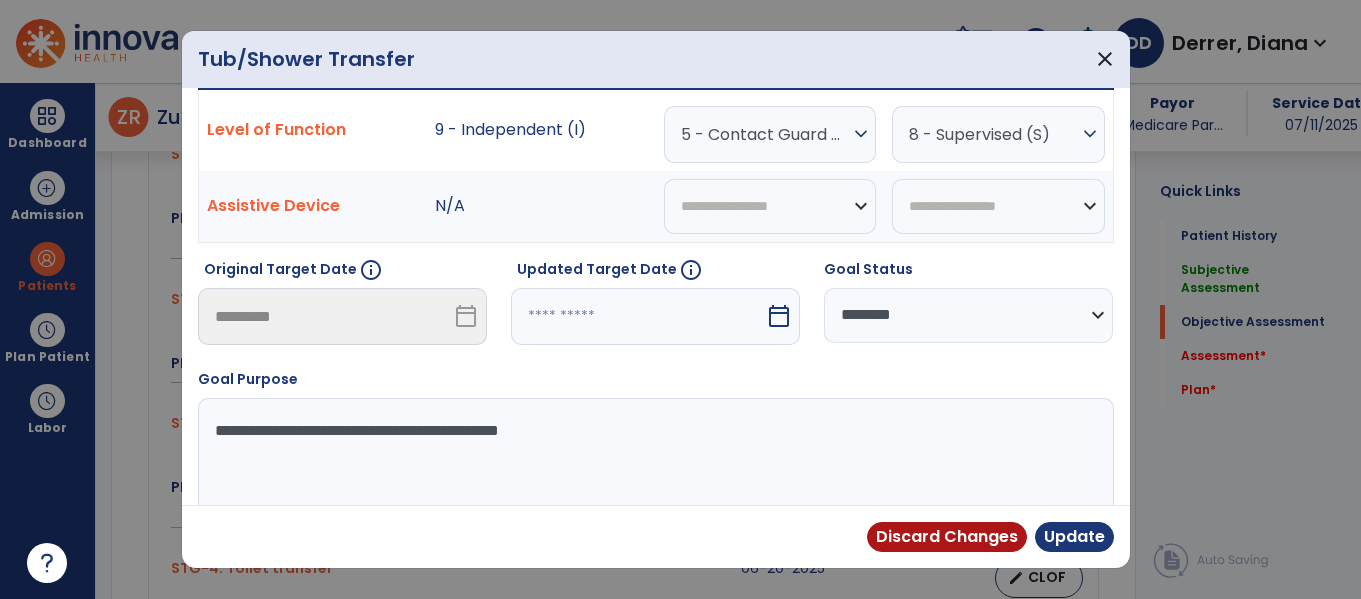 click on "**********" at bounding box center [653, 473] 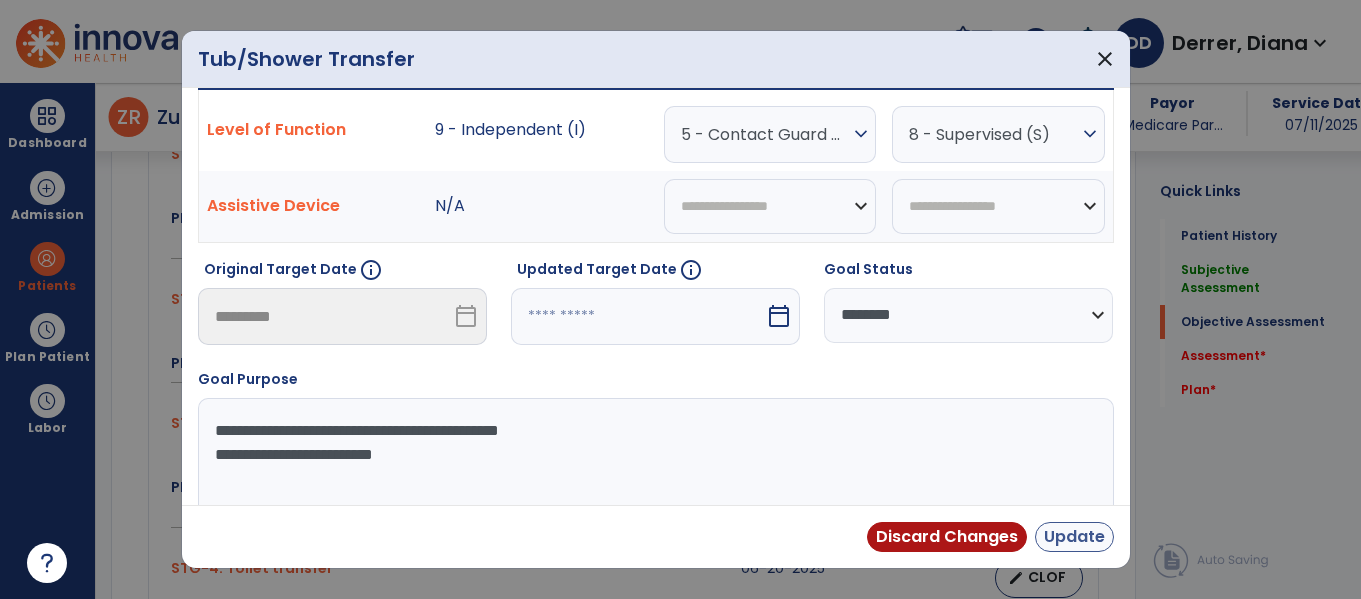 type on "**********" 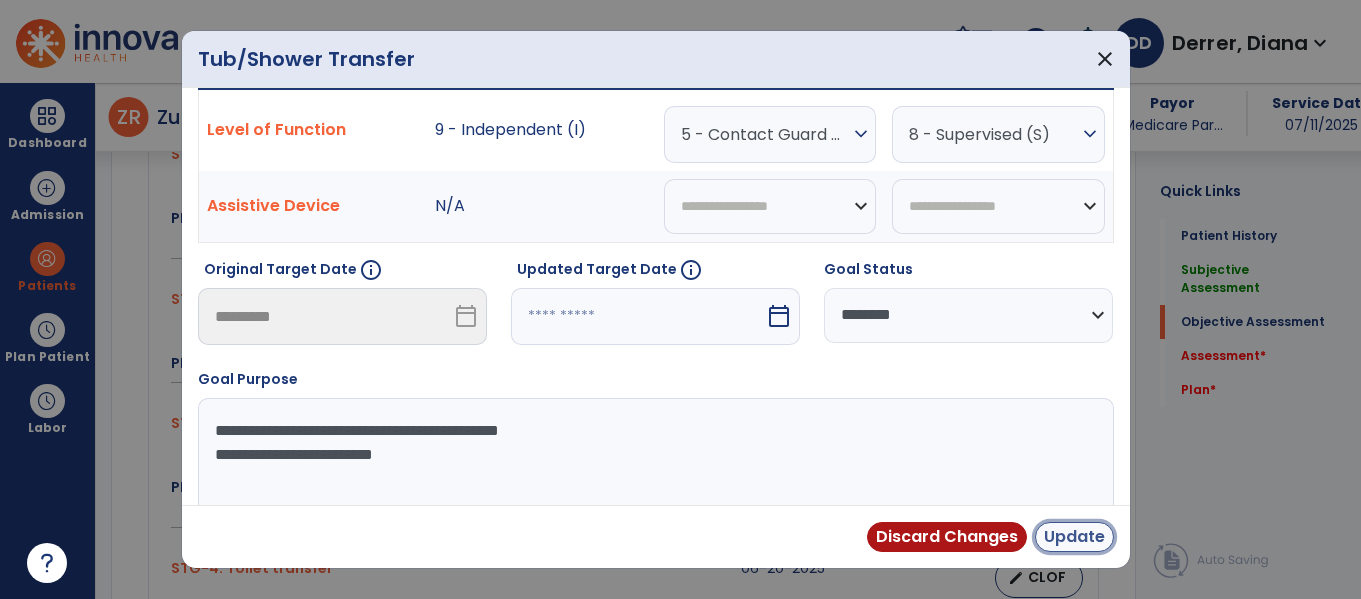 click on "Update" at bounding box center (1074, 537) 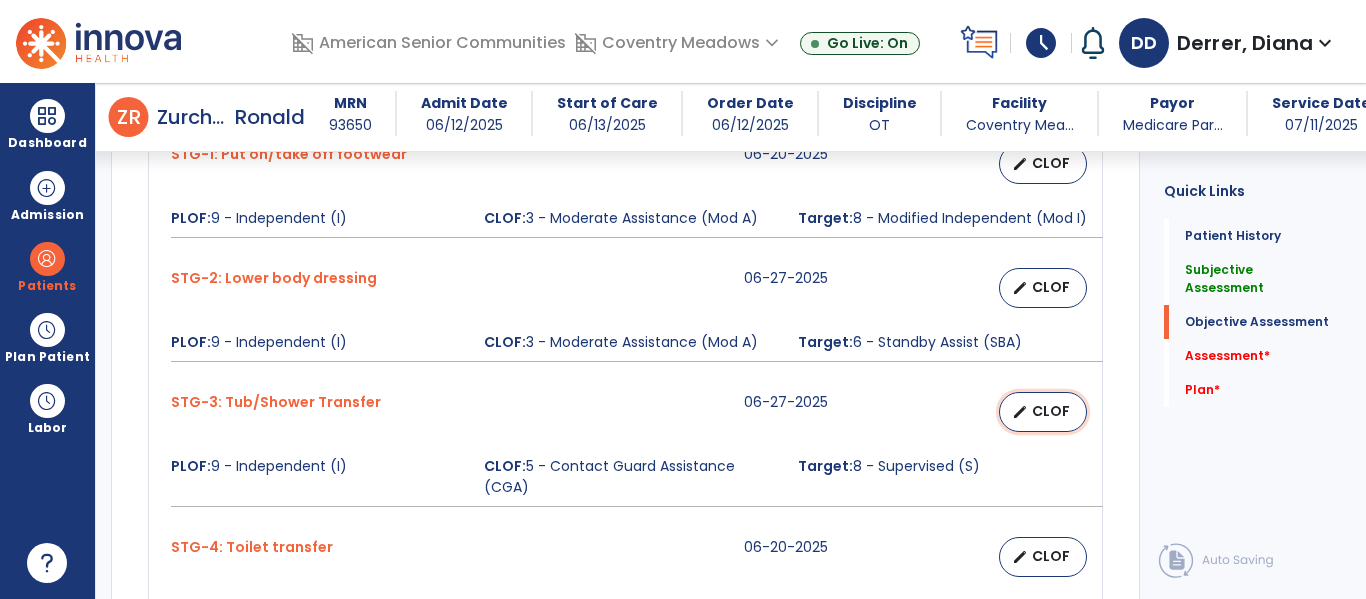 click on "CLOF" at bounding box center [1051, 411] 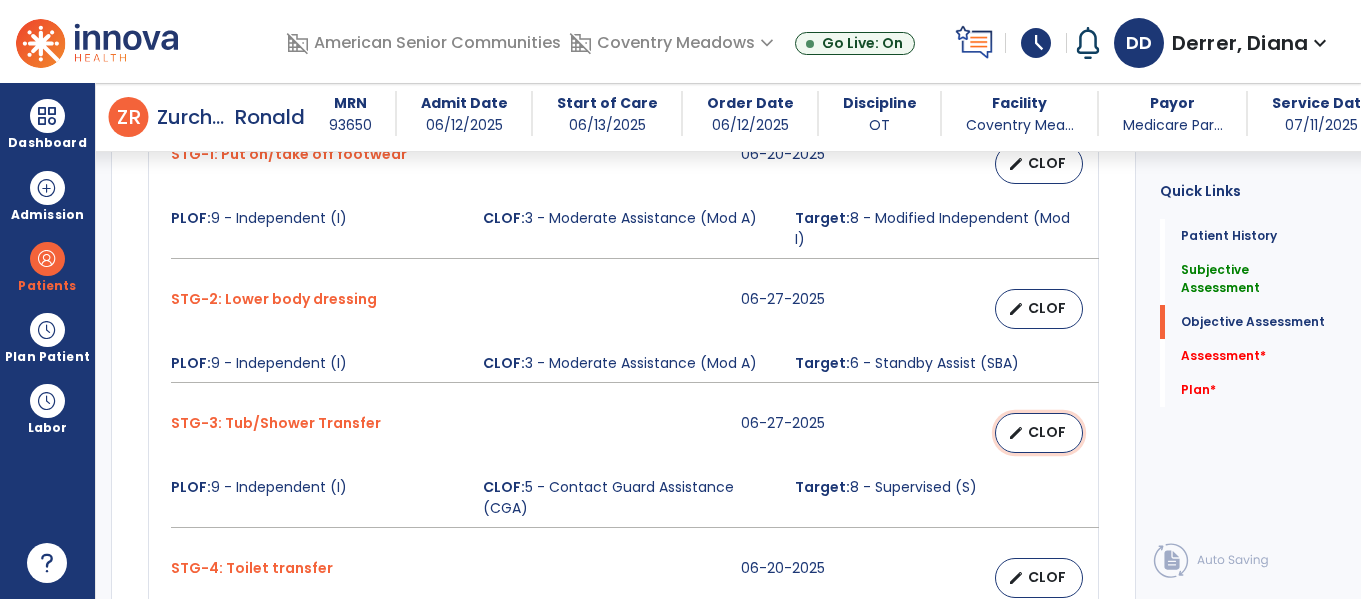 select on "********" 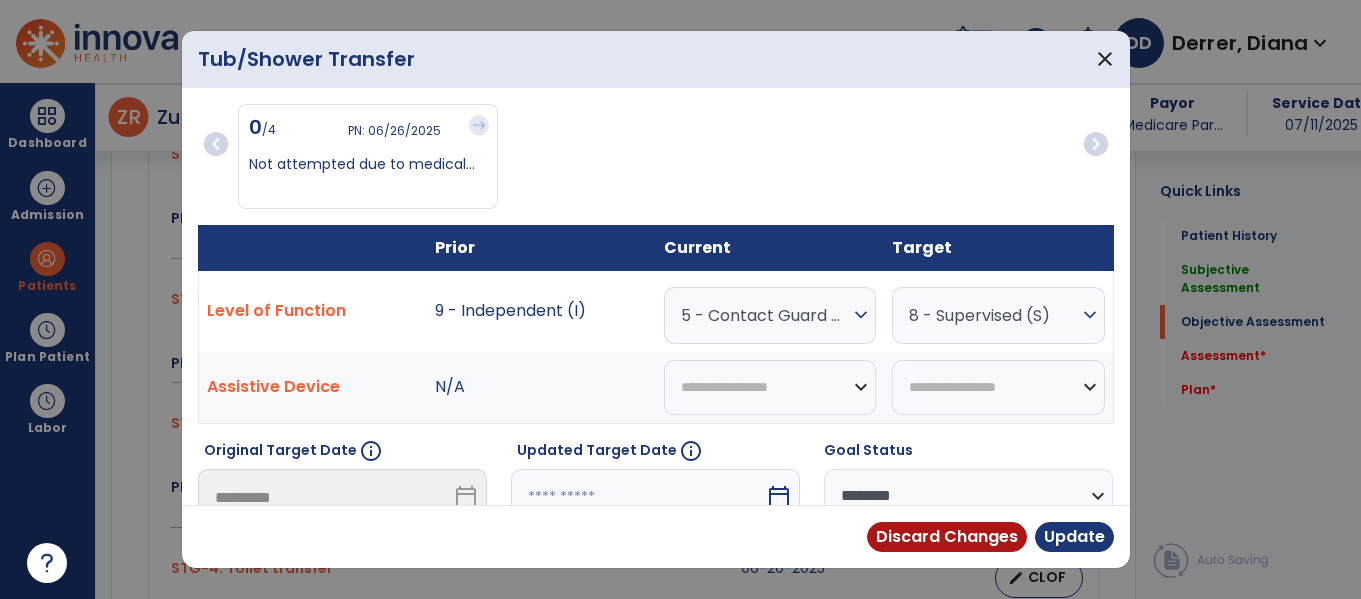 scroll, scrollTop: 957, scrollLeft: 0, axis: vertical 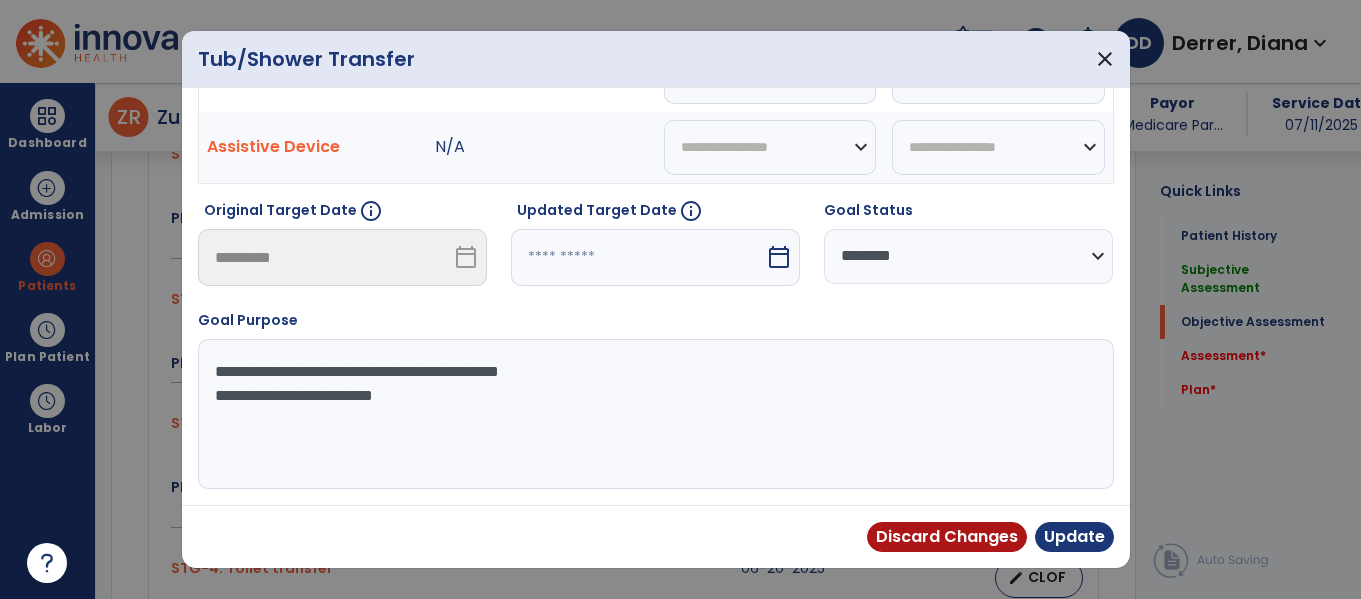 select on "*" 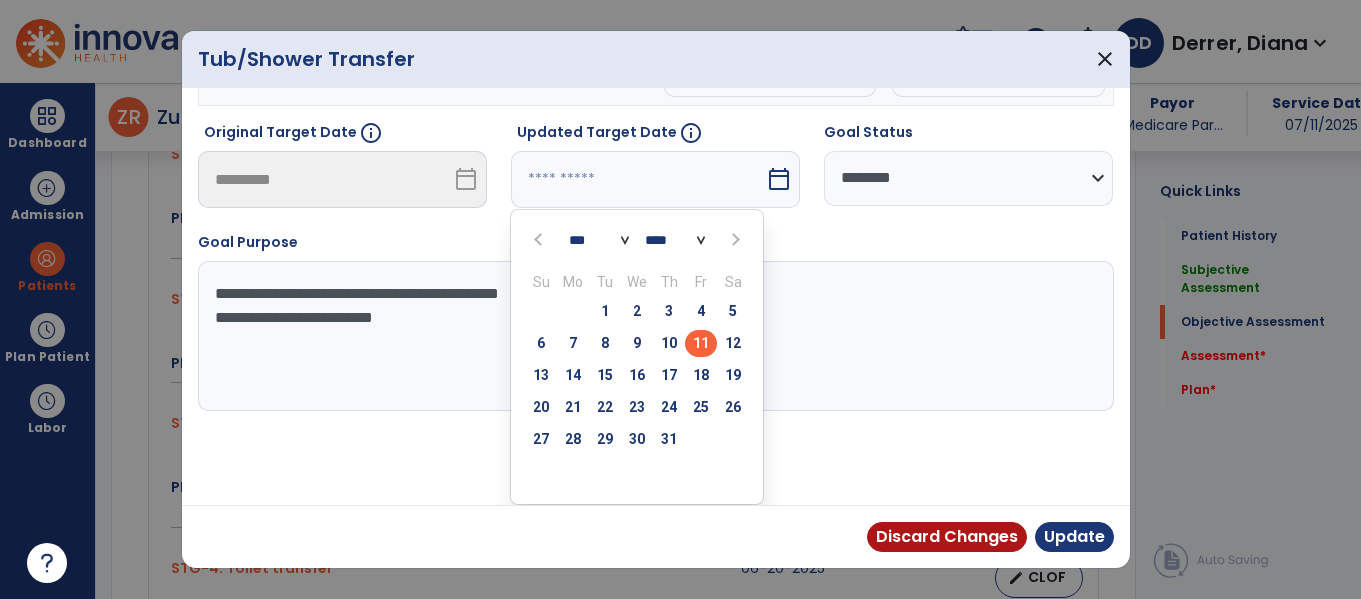 click on "25" at bounding box center [701, 407] 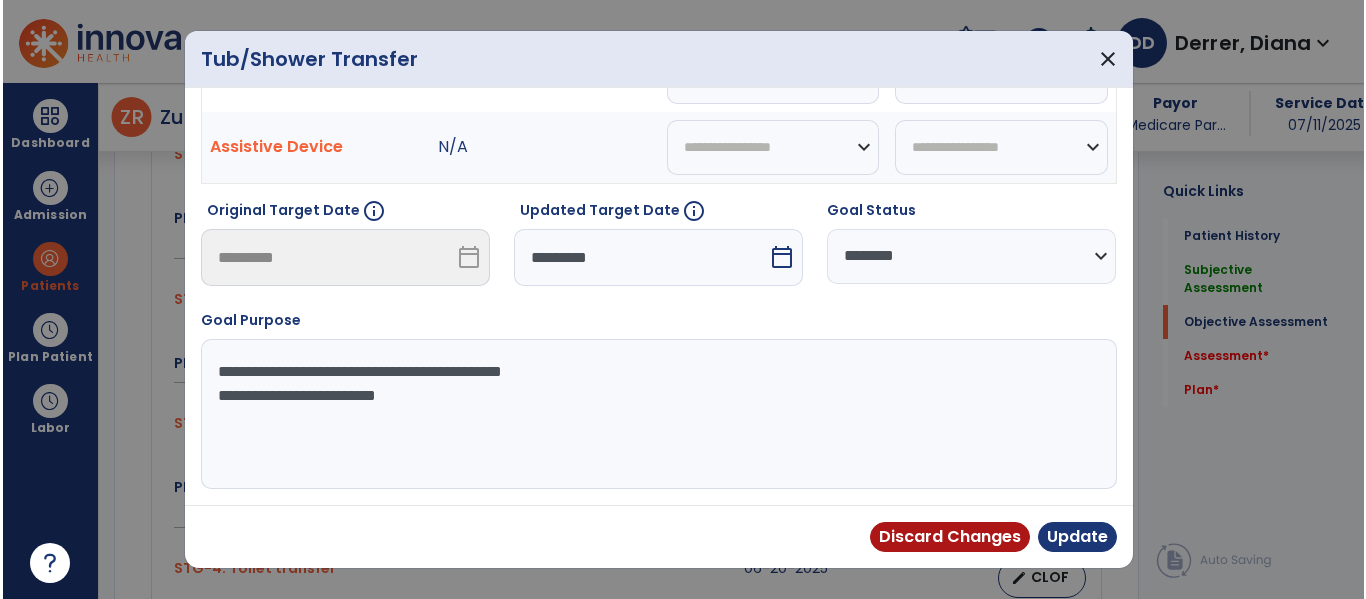 scroll, scrollTop: 240, scrollLeft: 0, axis: vertical 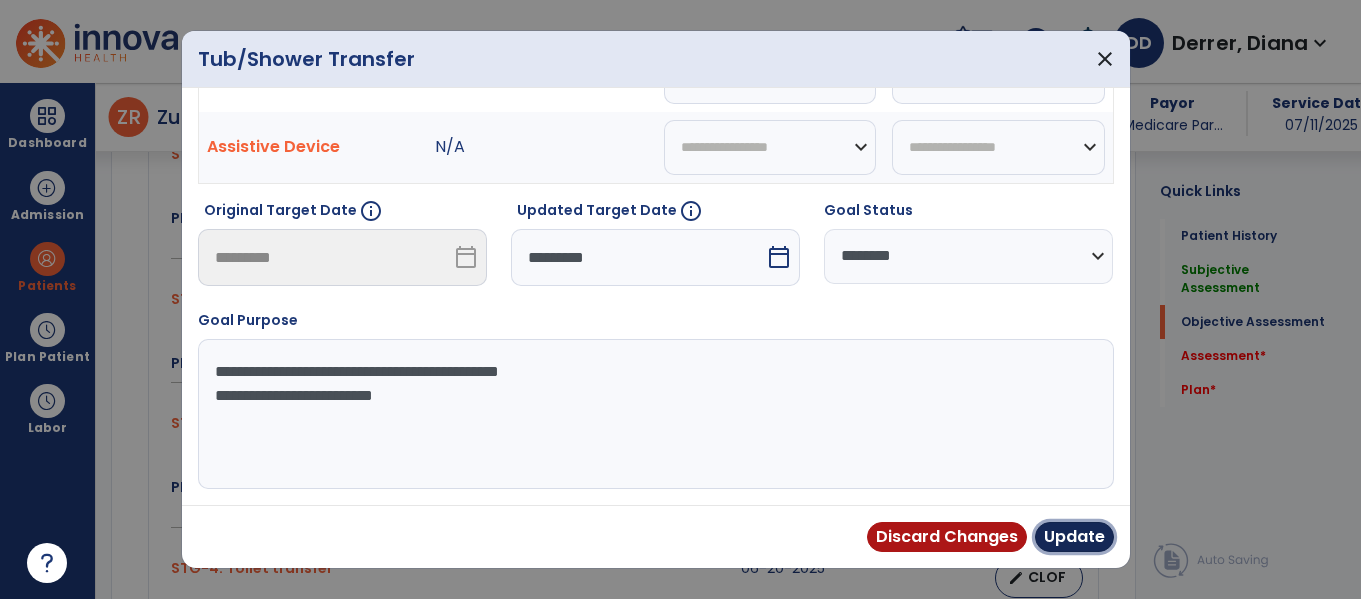 click on "Update" at bounding box center [1074, 537] 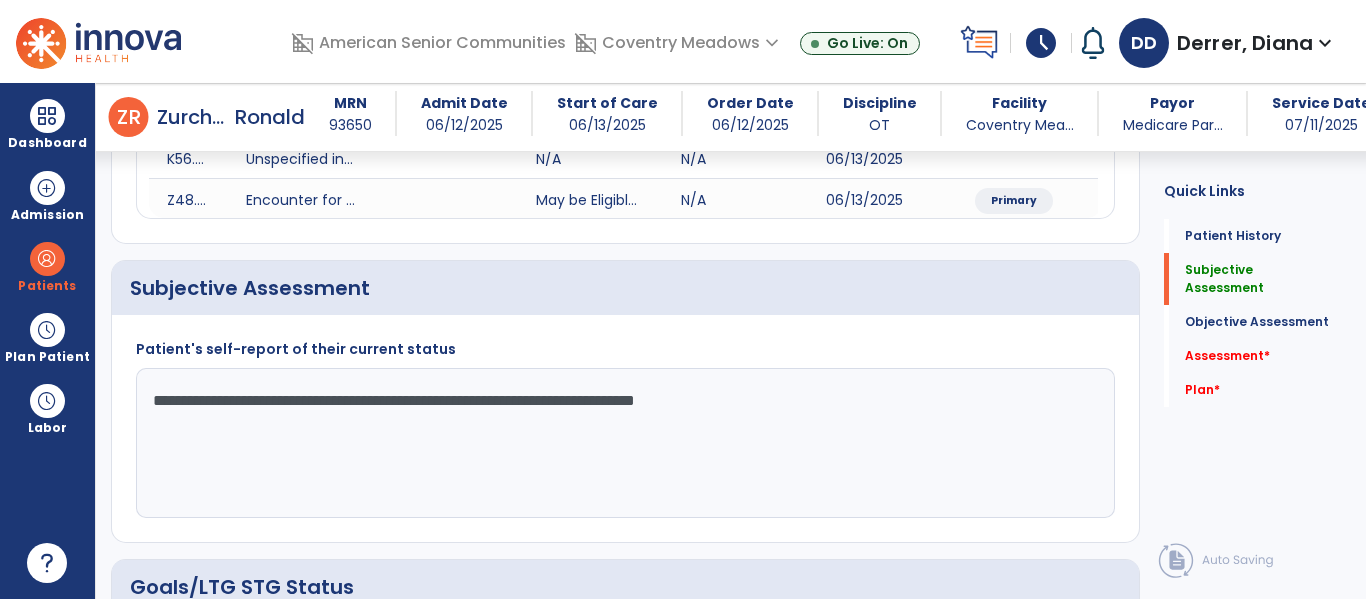 scroll, scrollTop: 312, scrollLeft: 0, axis: vertical 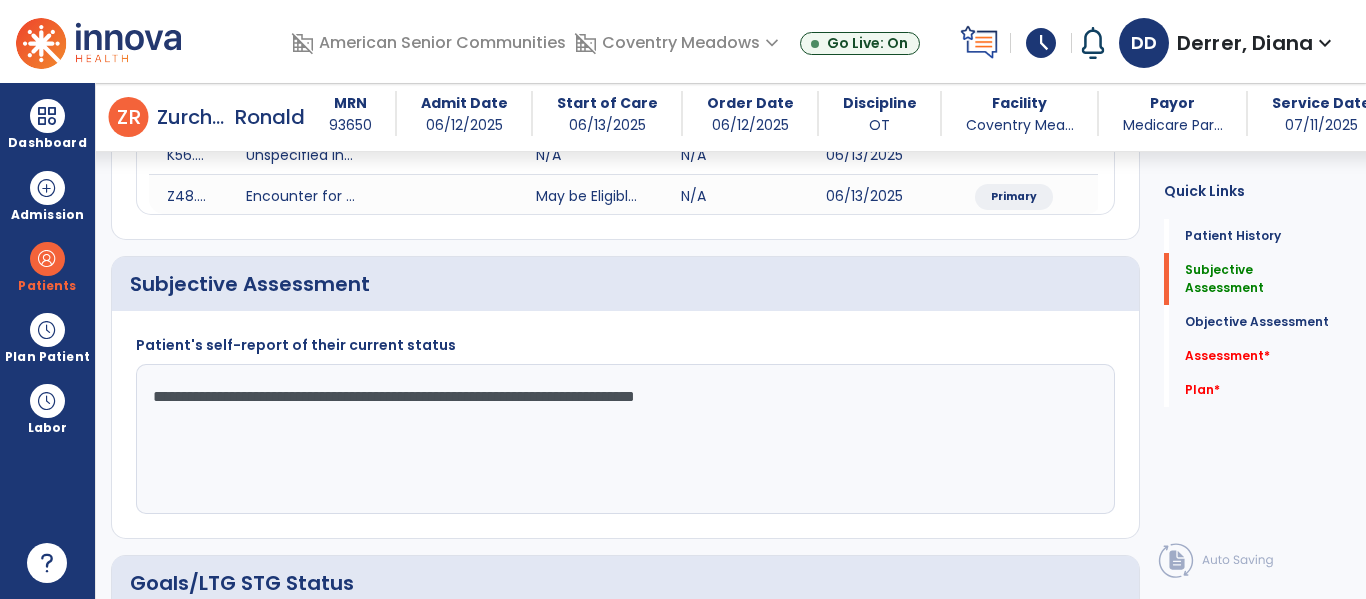 click on "**********" 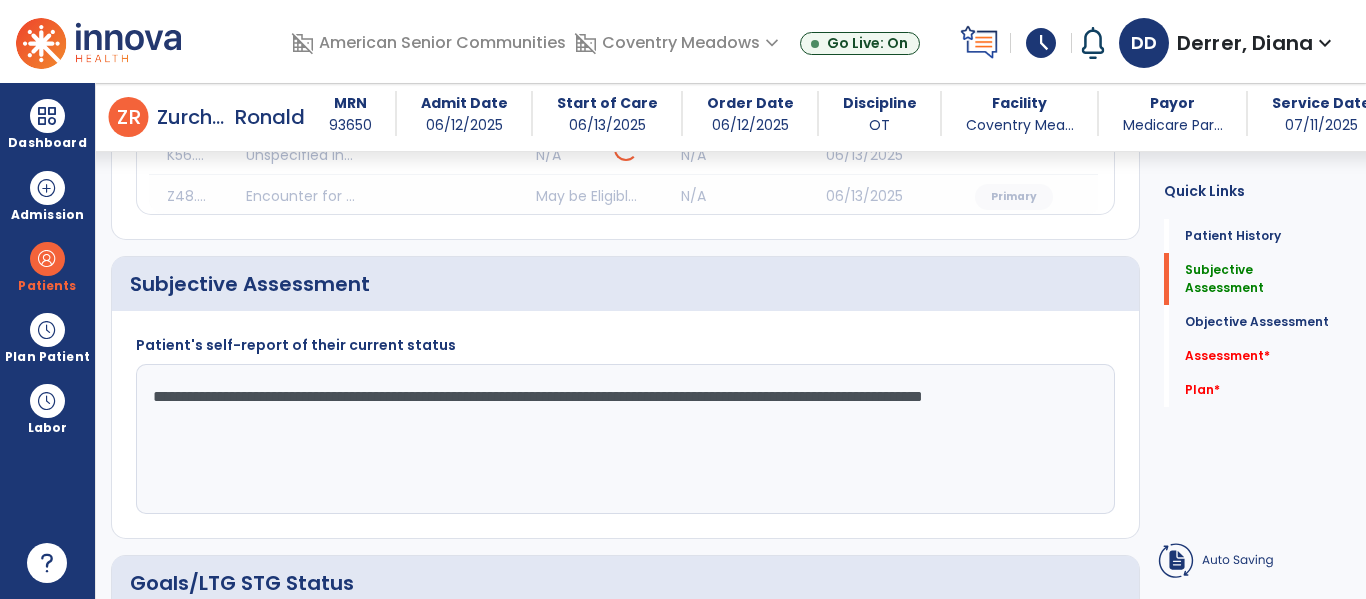 click on "**********" 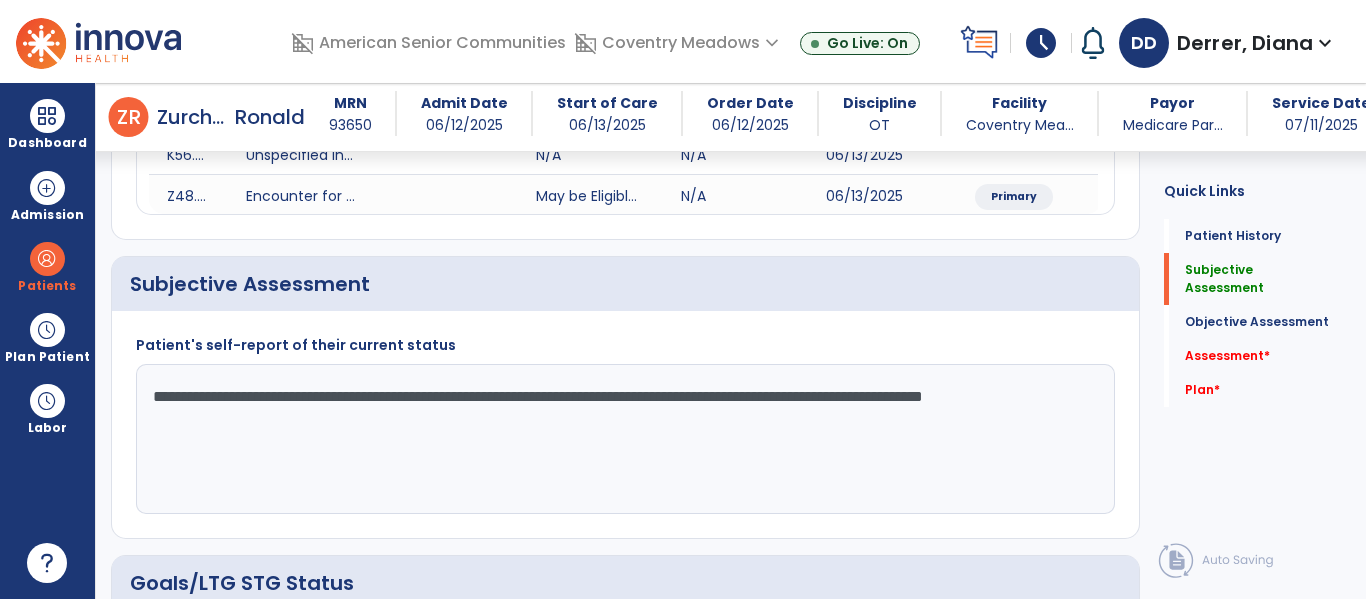 click on "**********" 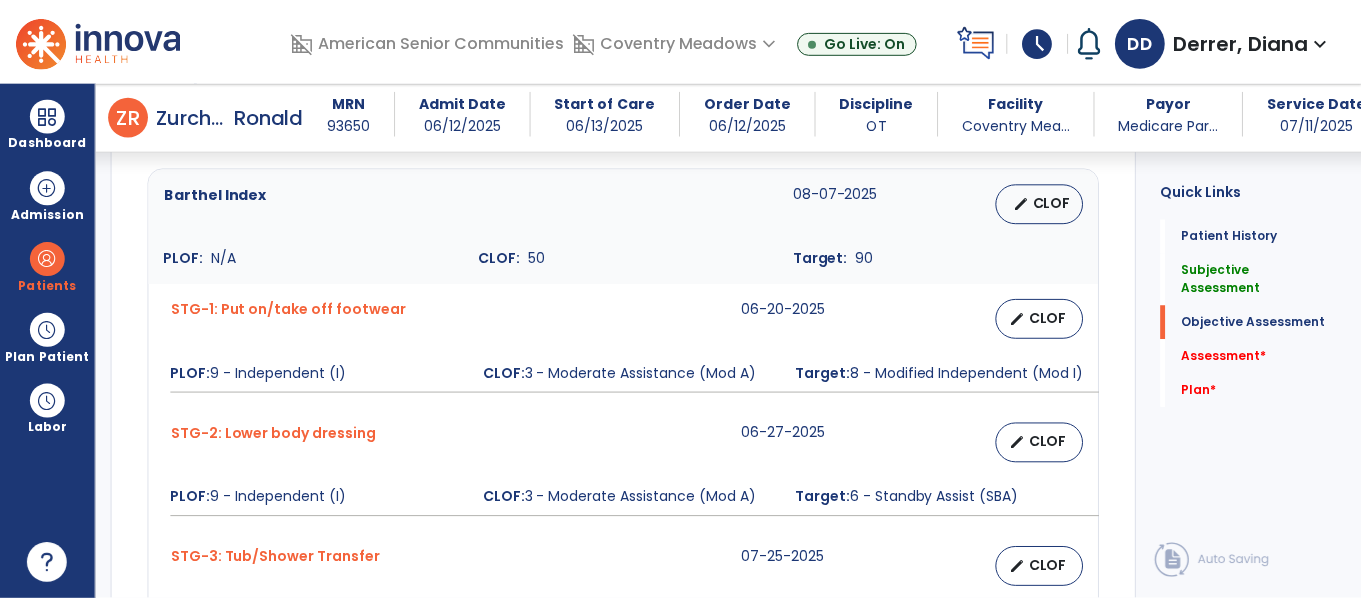 scroll, scrollTop: 804, scrollLeft: 0, axis: vertical 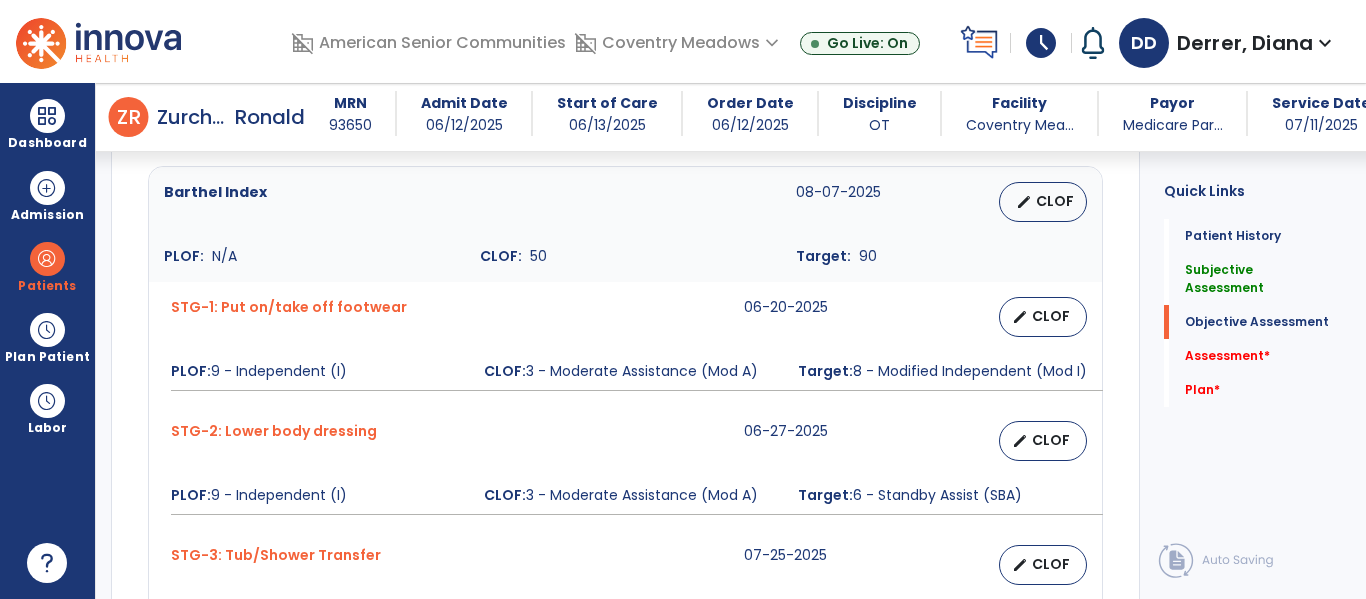 type on "**********" 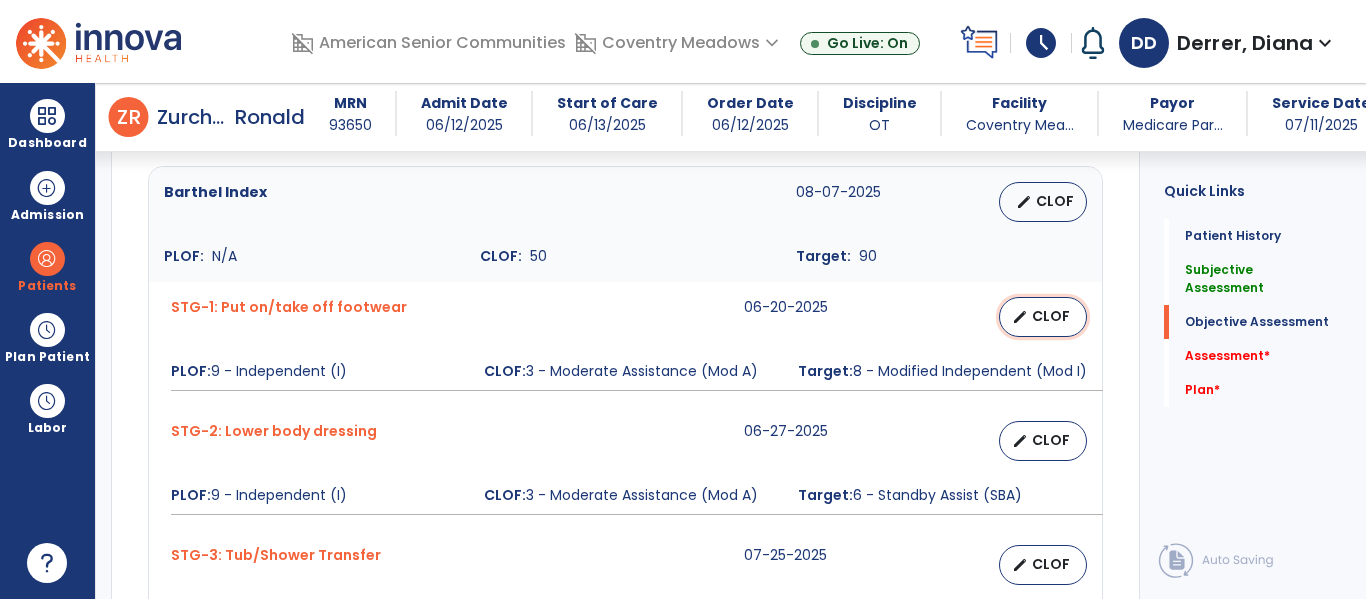 click on "edit   CLOF" at bounding box center [1043, 317] 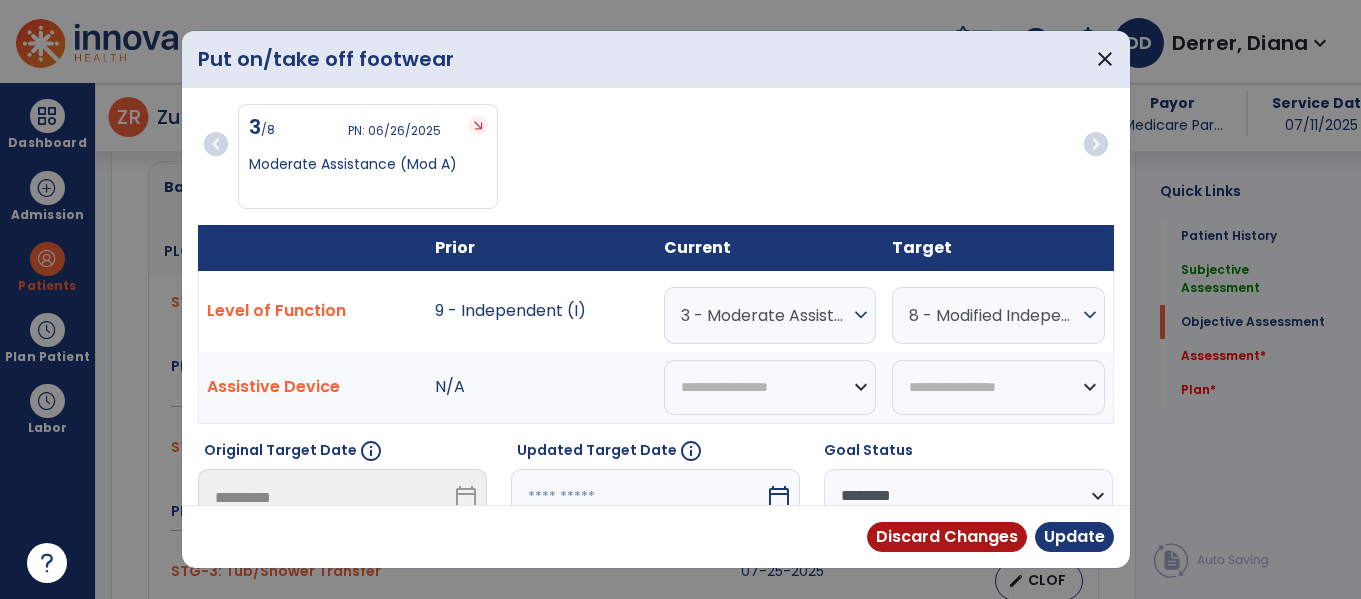 scroll, scrollTop: 804, scrollLeft: 0, axis: vertical 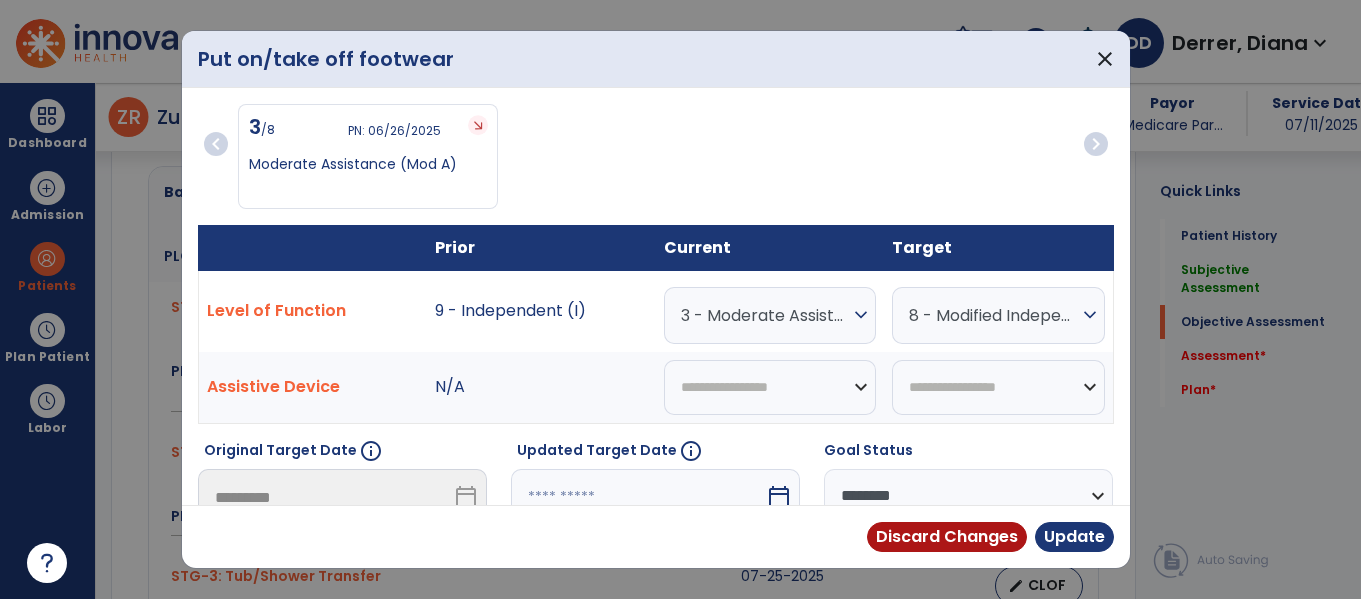 click on "3 - Moderate Assistance (Mod A)" at bounding box center [765, 315] 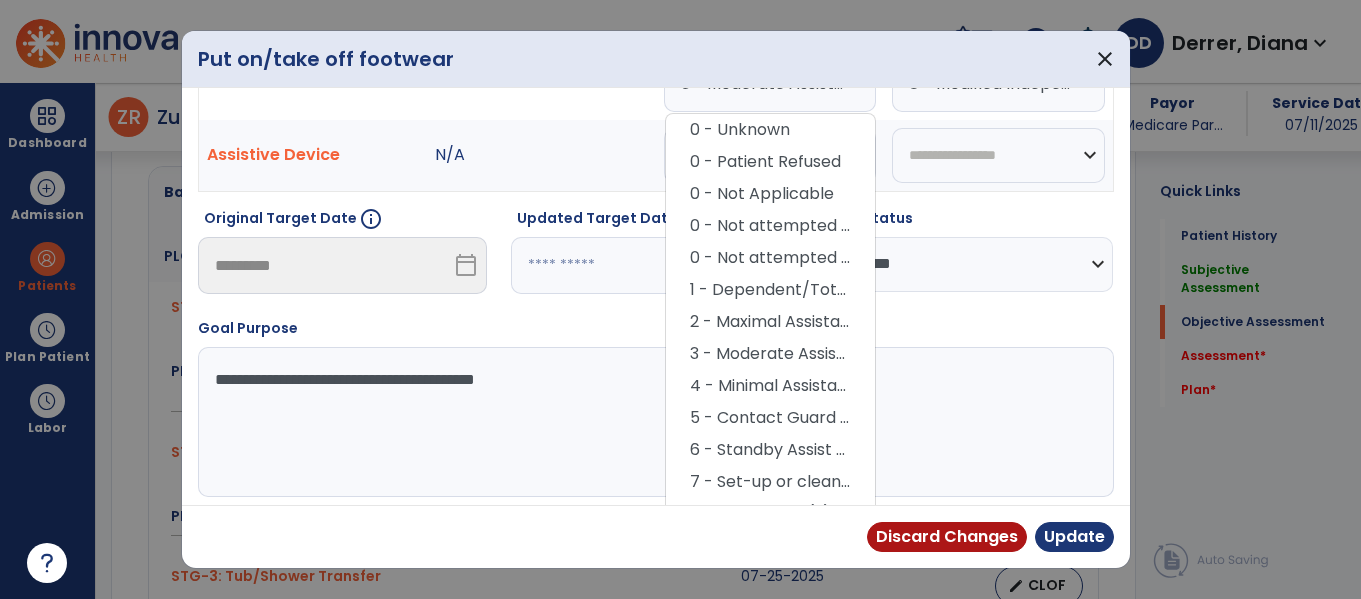 scroll, scrollTop: 231, scrollLeft: 0, axis: vertical 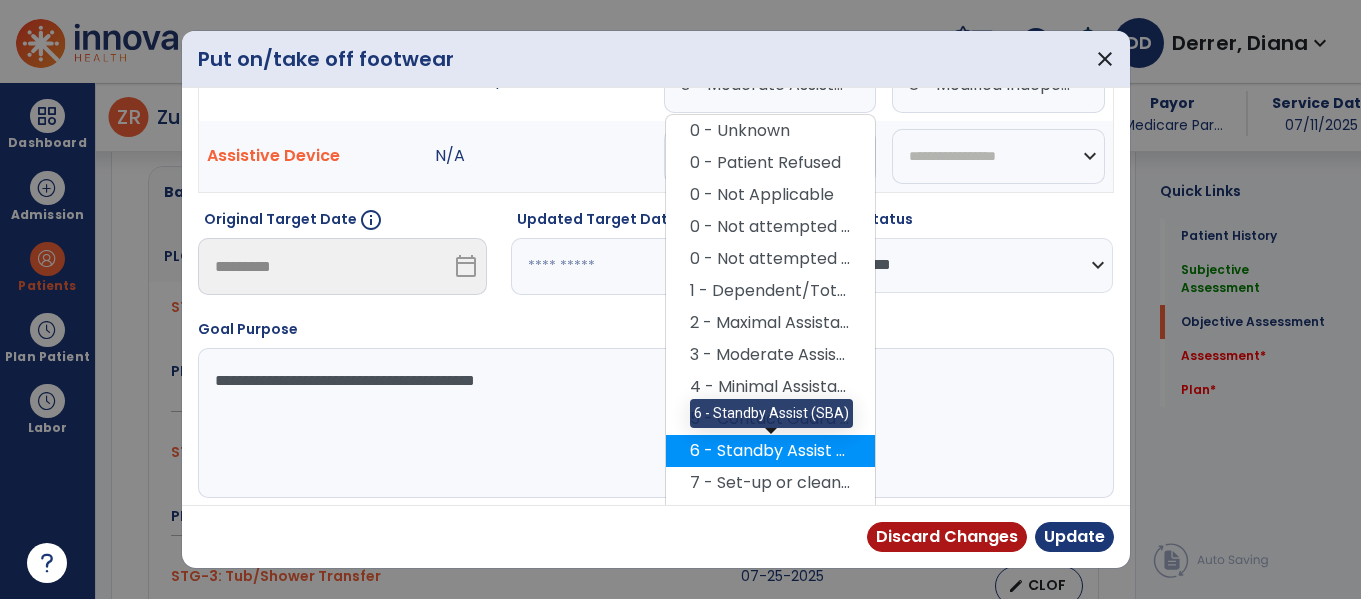 click on "6 - Standby Assist (SBA)" at bounding box center [770, 451] 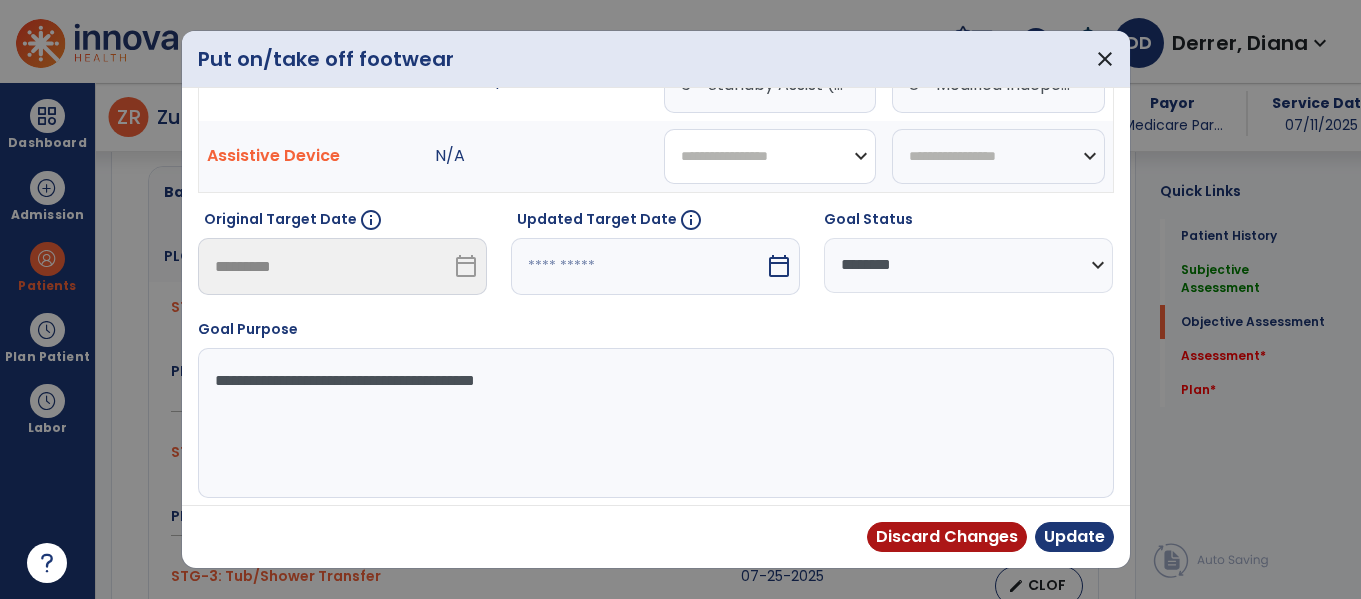 click on "**********" at bounding box center [770, 156] 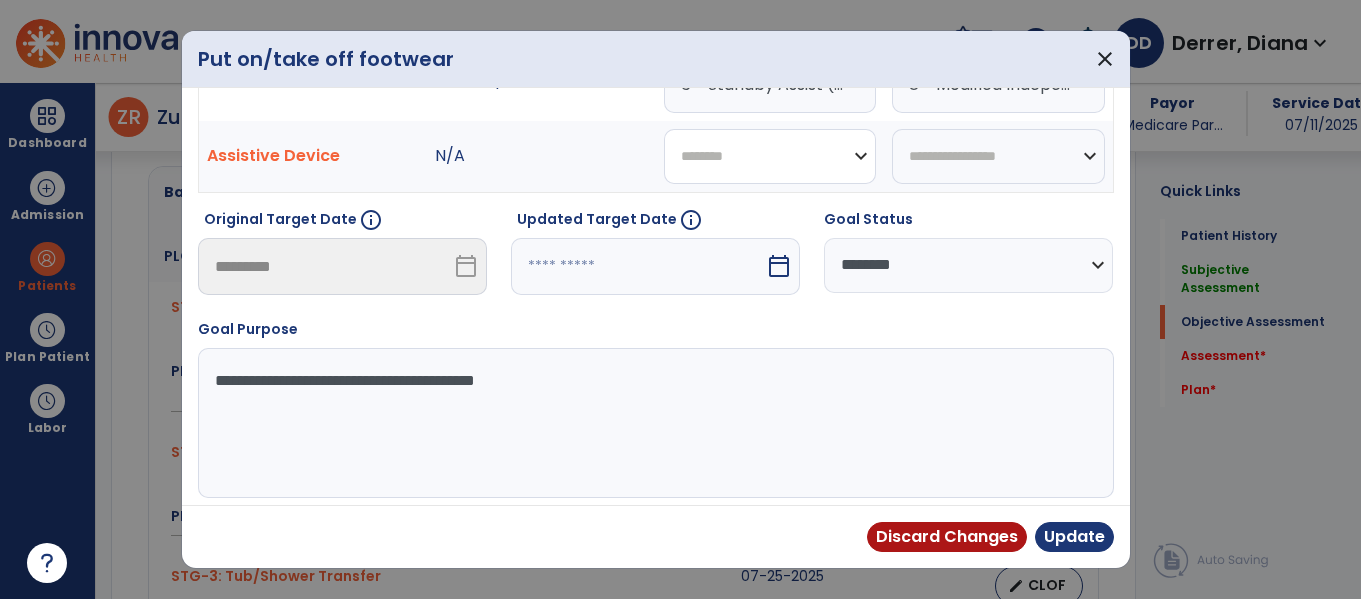 click on "**********" at bounding box center (770, 156) 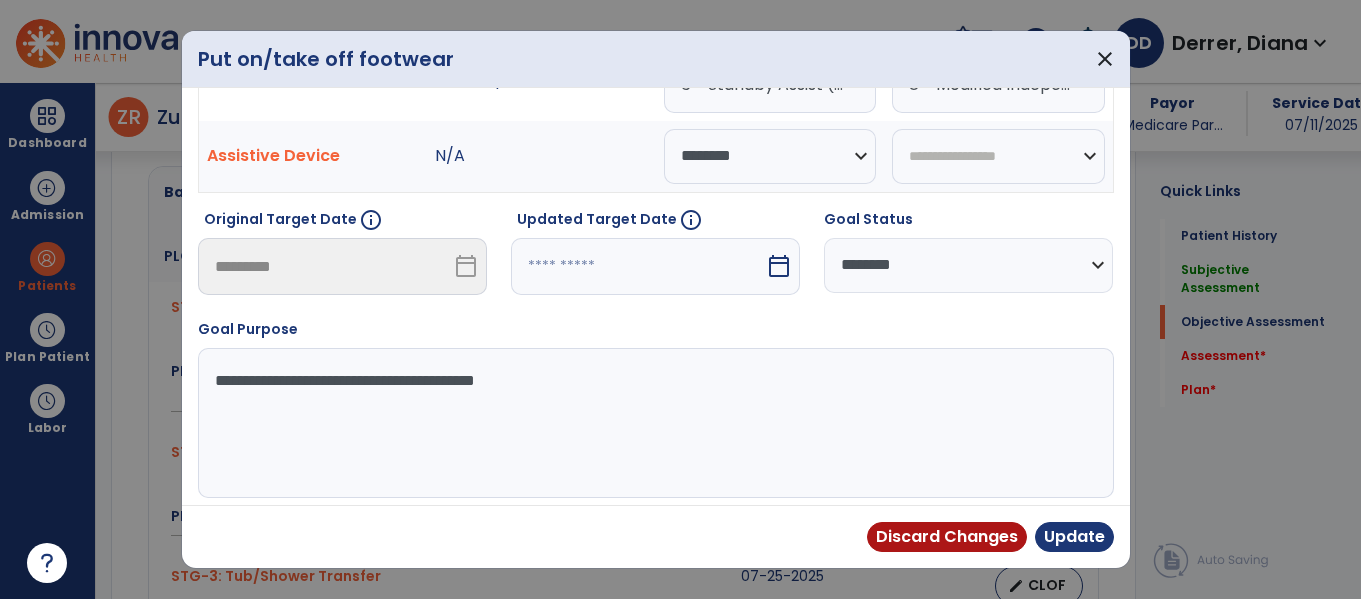 click at bounding box center [638, 266] 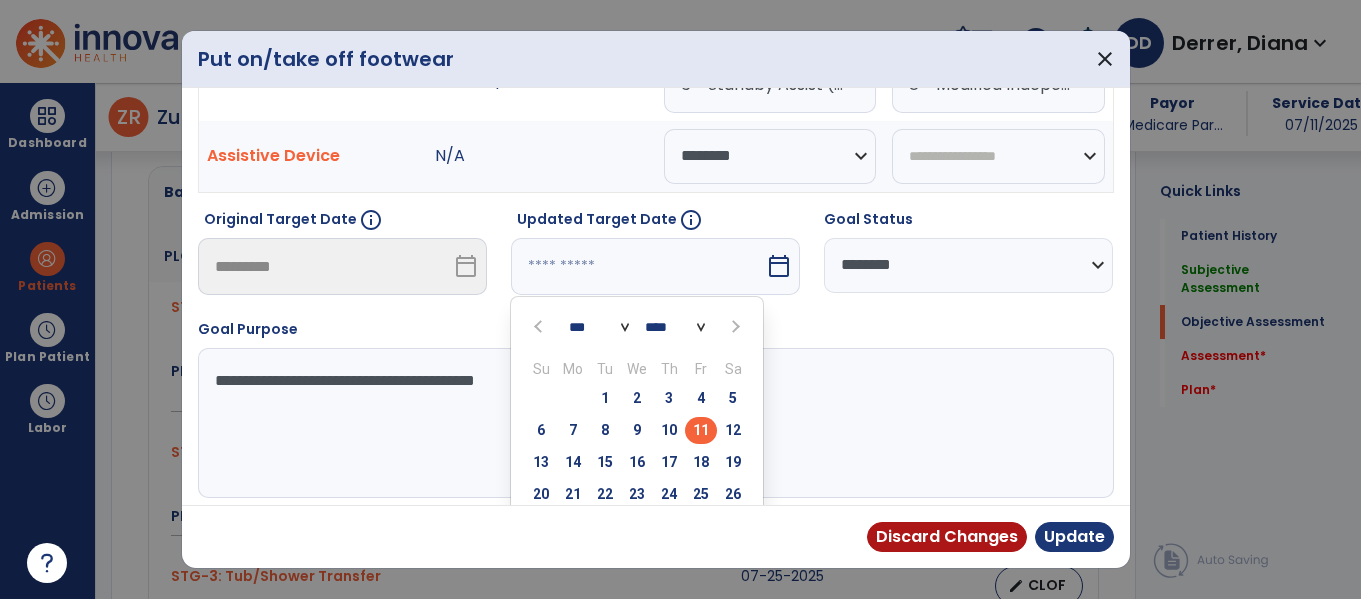 click on "**********" at bounding box center (968, 260) 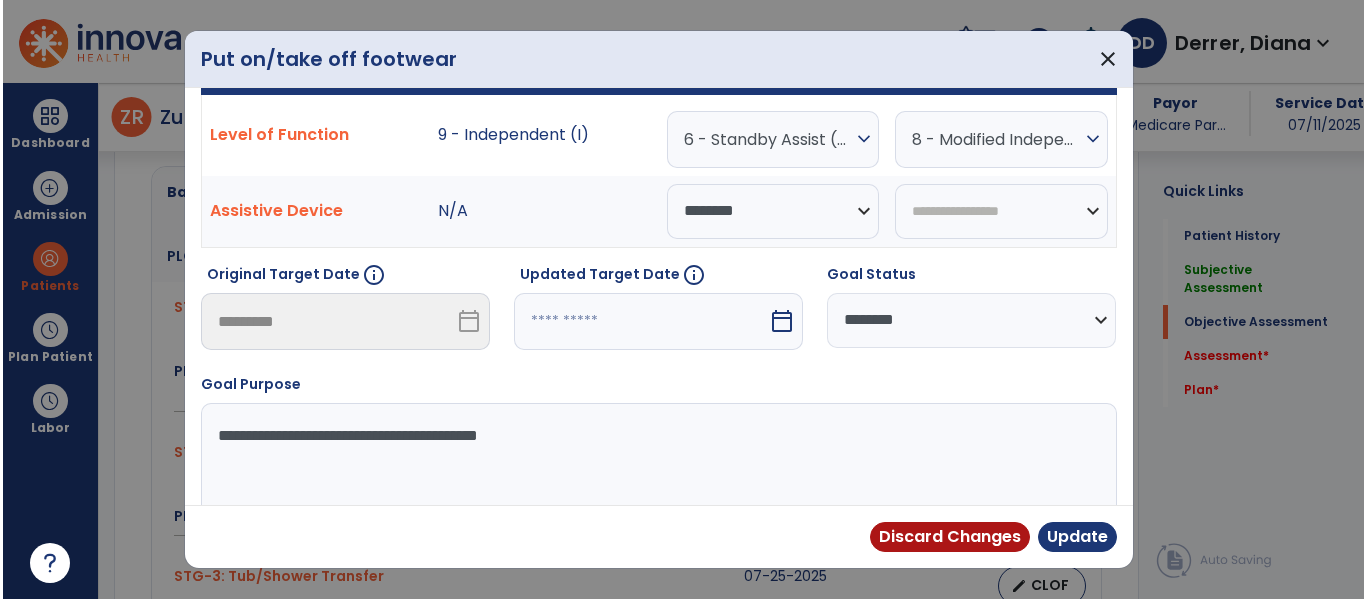 scroll, scrollTop: 184, scrollLeft: 0, axis: vertical 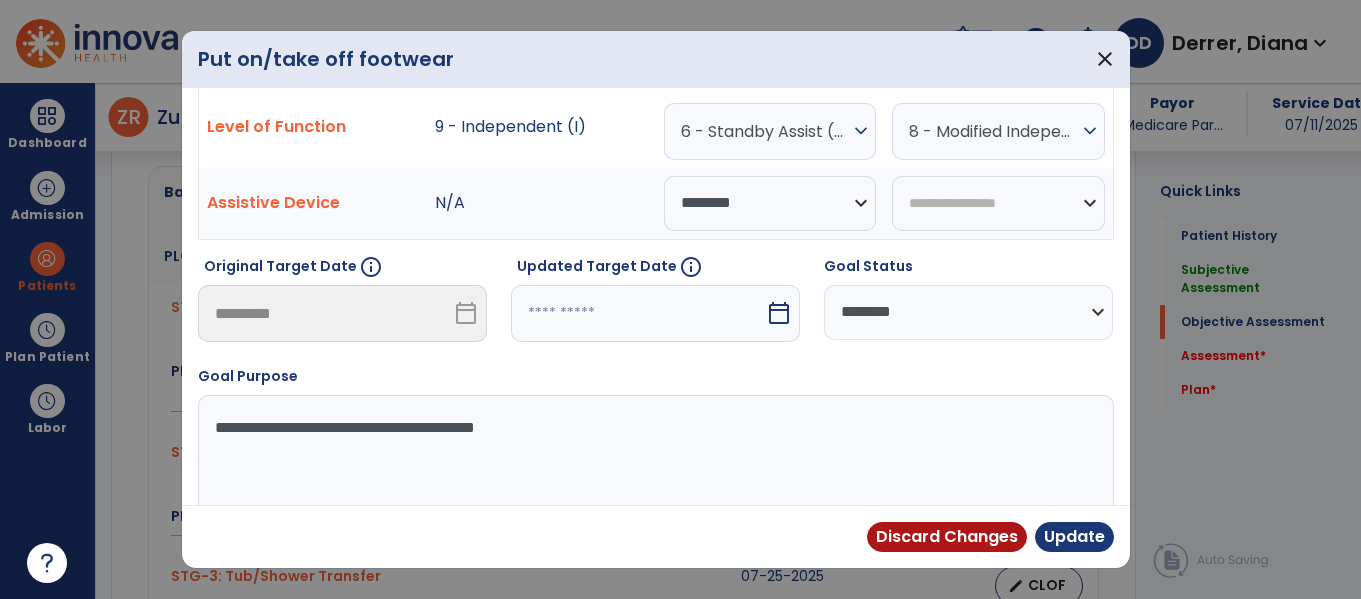click on "**********" at bounding box center (653, 470) 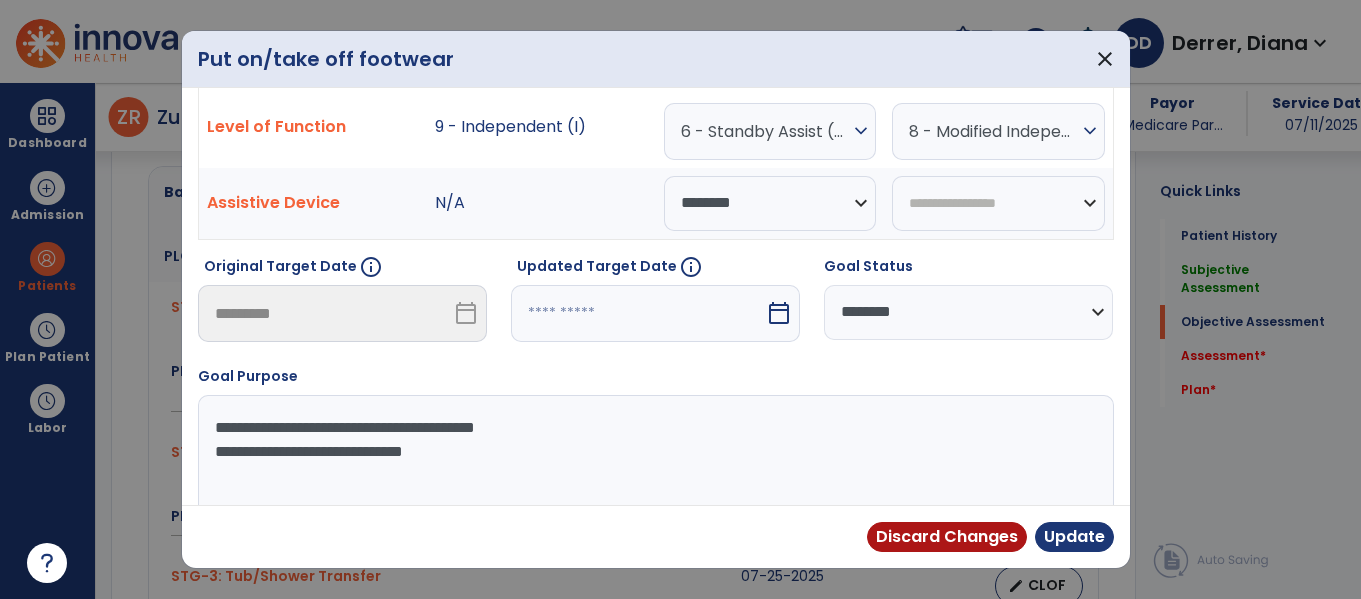 type on "**********" 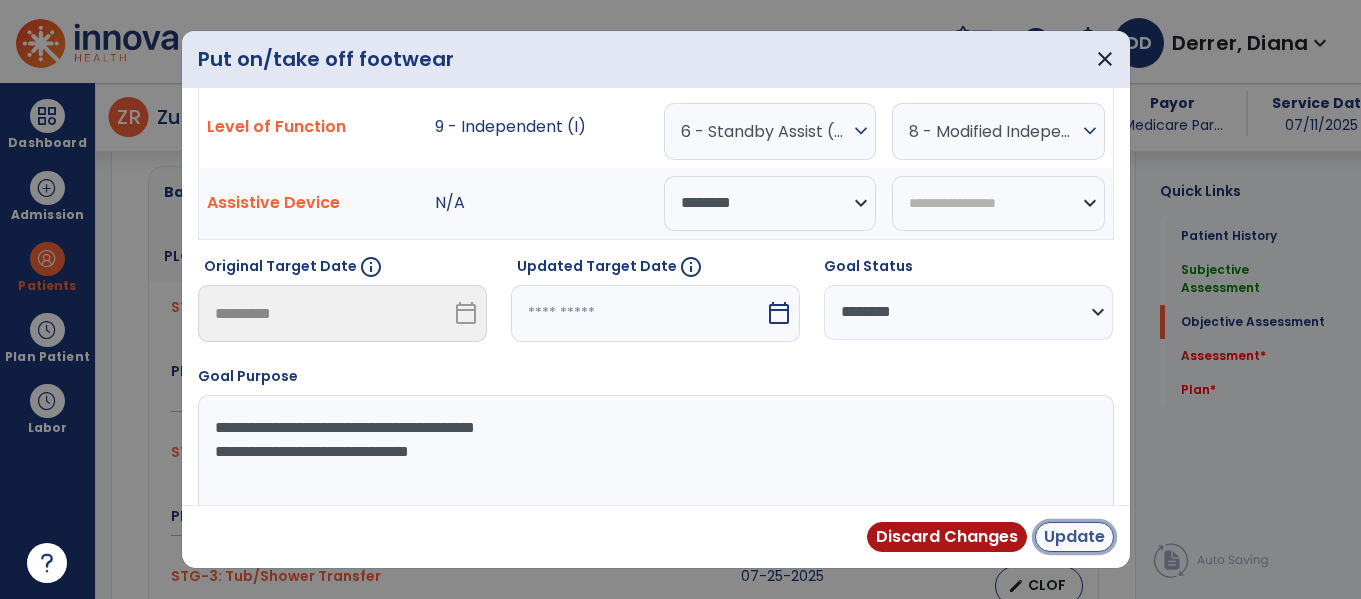 click on "Update" at bounding box center [1074, 537] 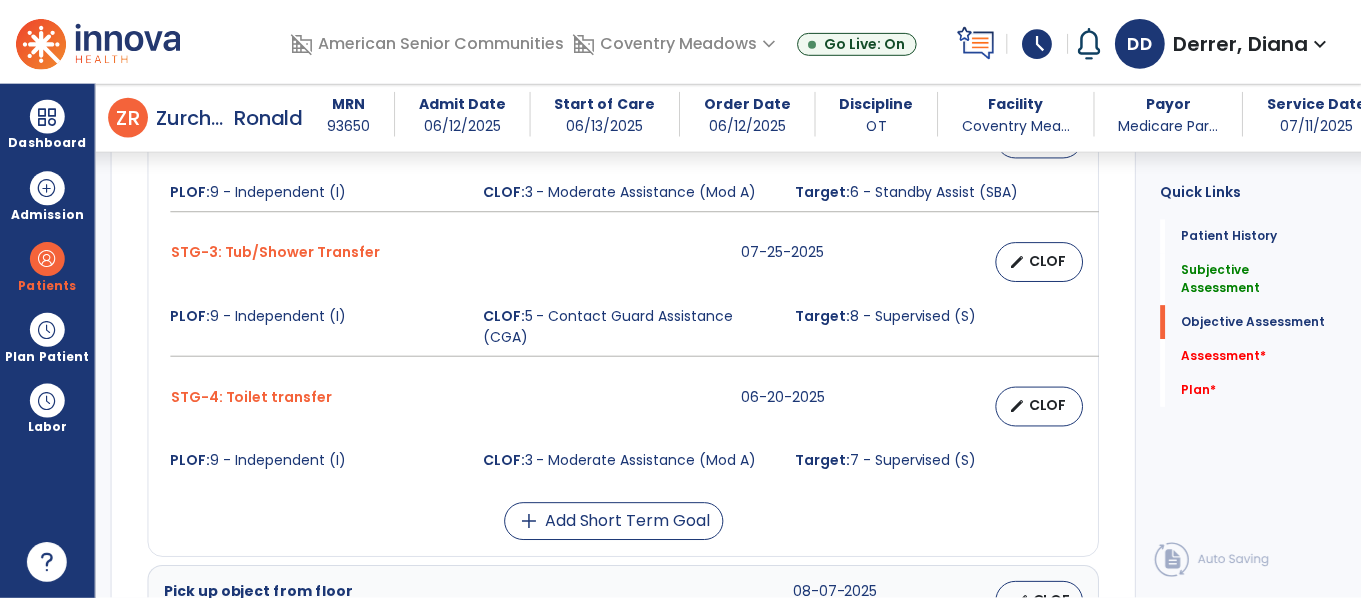 scroll, scrollTop: 1108, scrollLeft: 0, axis: vertical 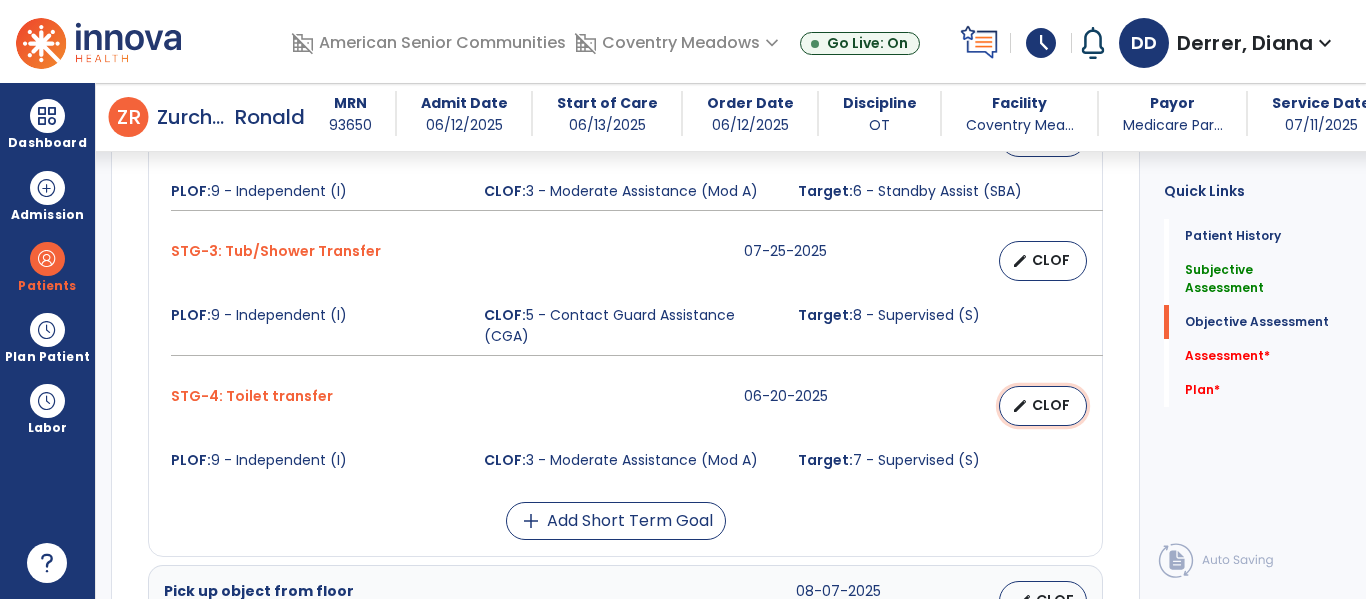 click on "CLOF" at bounding box center (1051, 405) 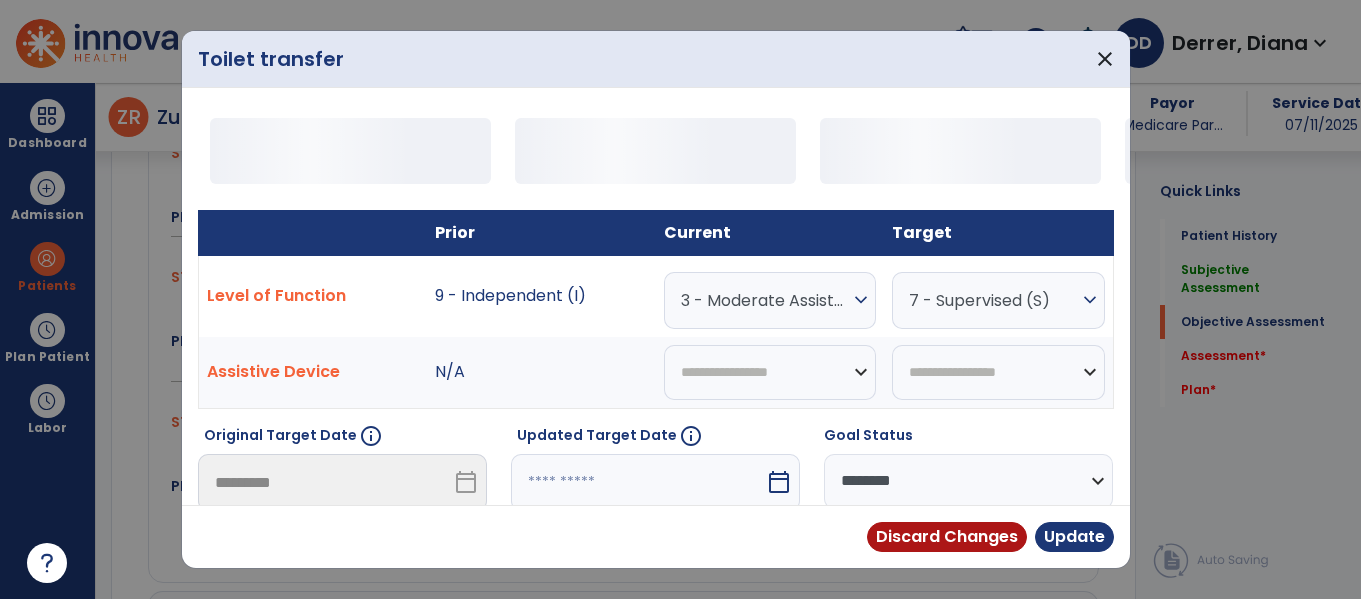 scroll, scrollTop: 1108, scrollLeft: 0, axis: vertical 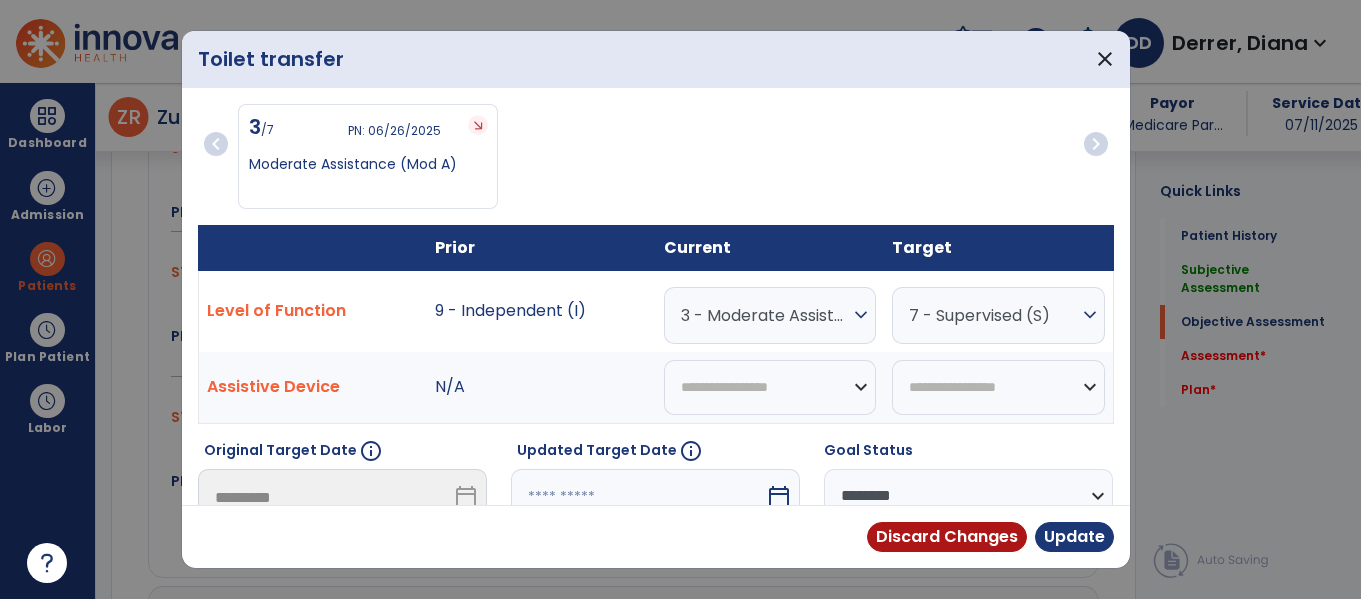 click on "3 - Moderate Assistance (Mod A)" at bounding box center [765, 315] 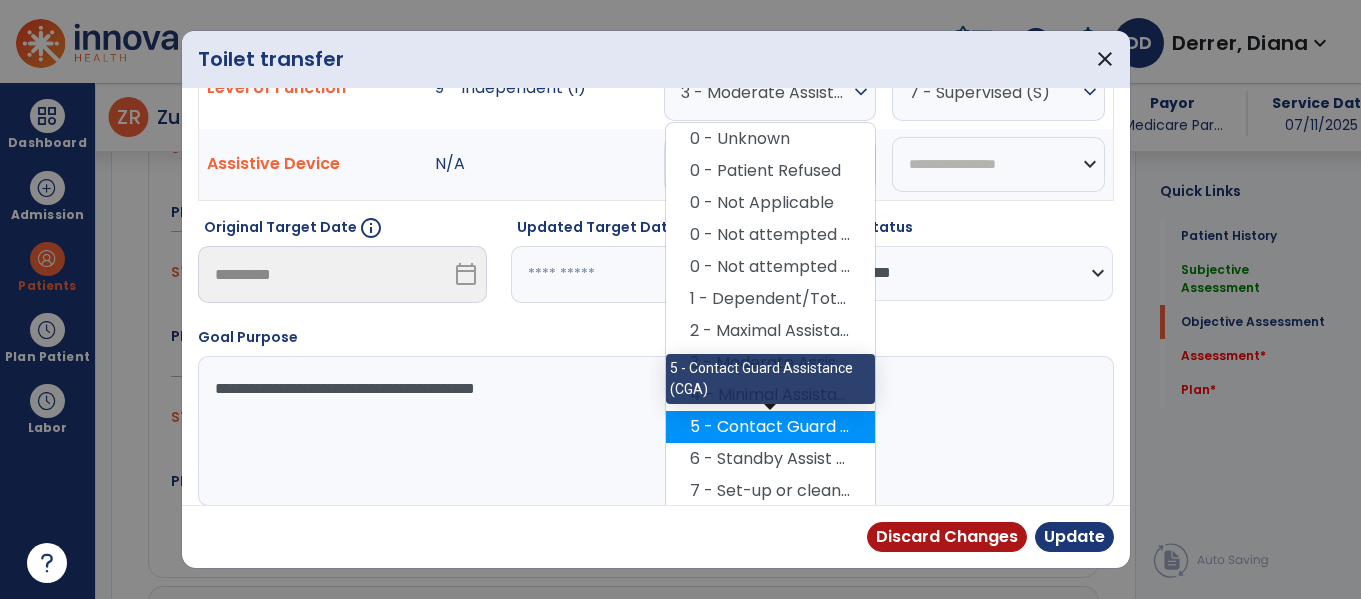 click on "5 - Contact Guard Assistance (CGA)" at bounding box center [770, 427] 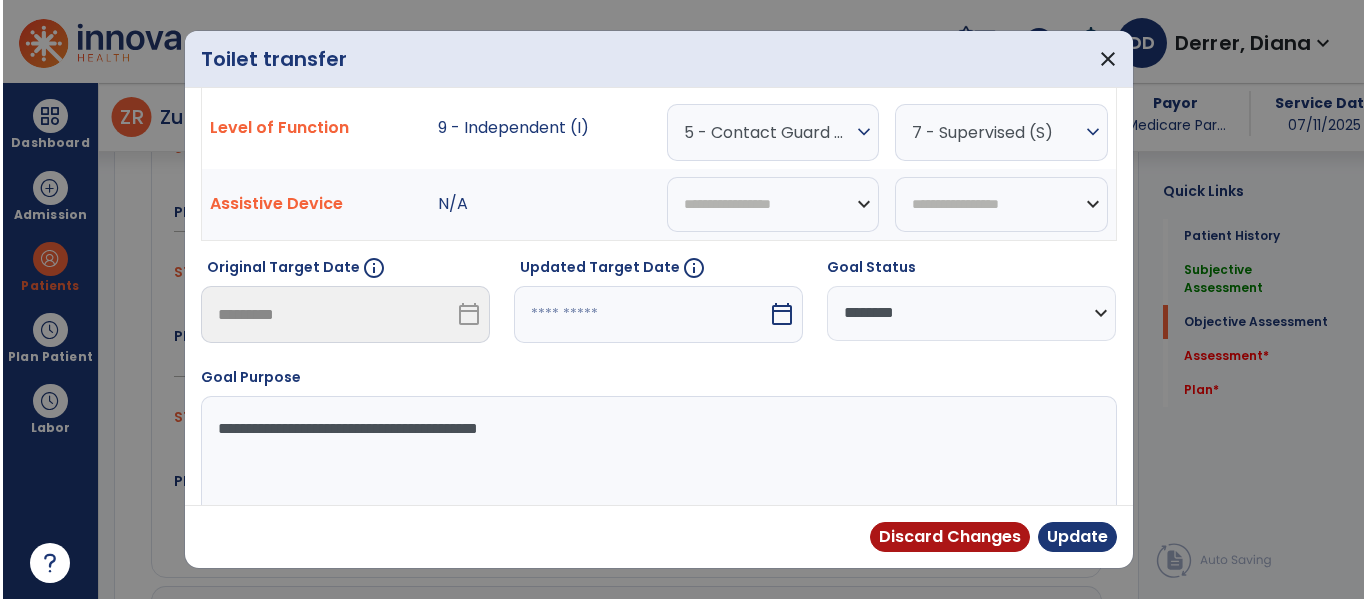 scroll, scrollTop: 185, scrollLeft: 0, axis: vertical 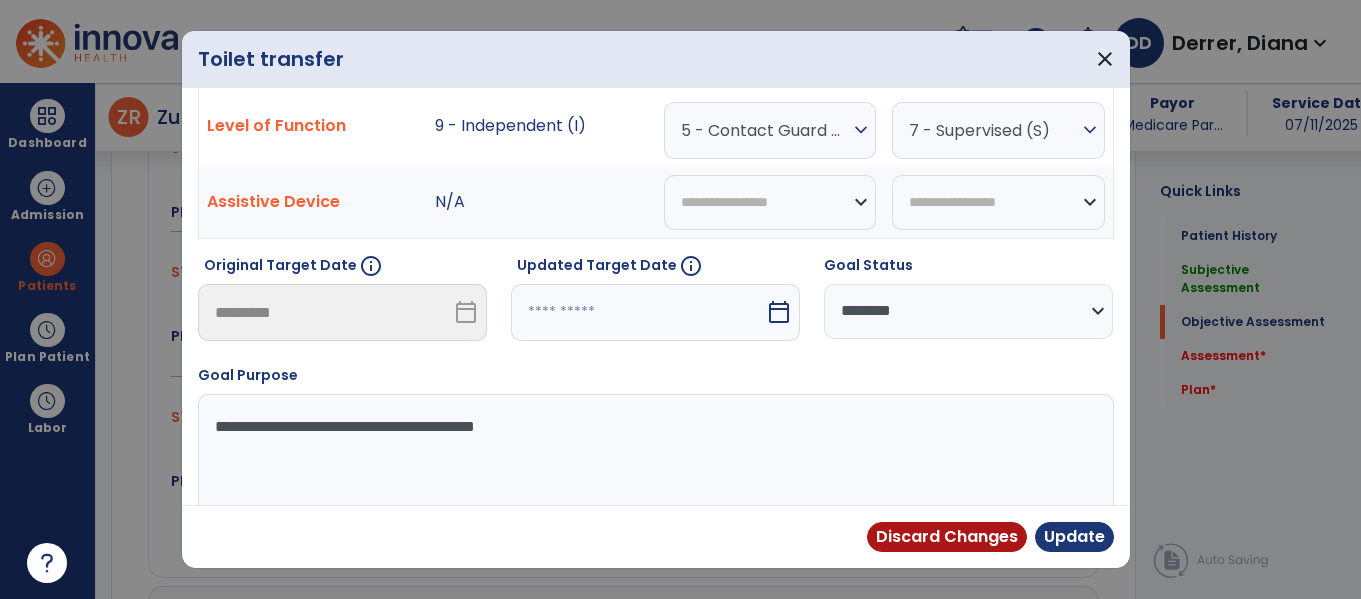 click on "**********" at bounding box center [653, 469] 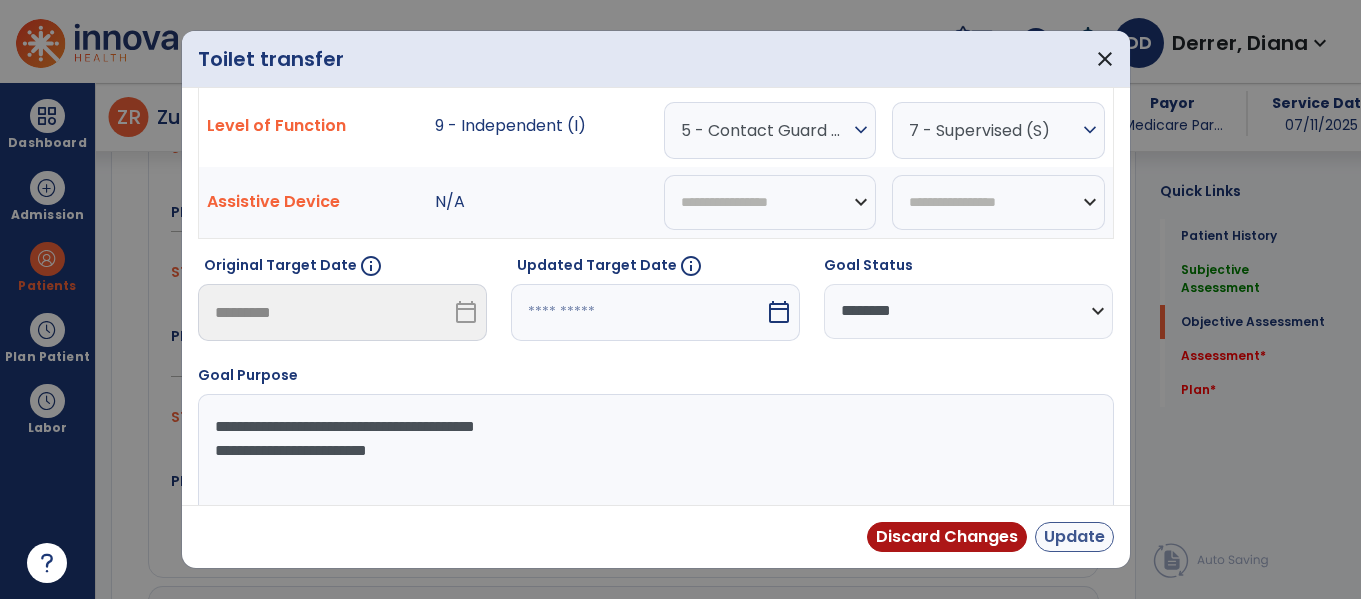 type on "**********" 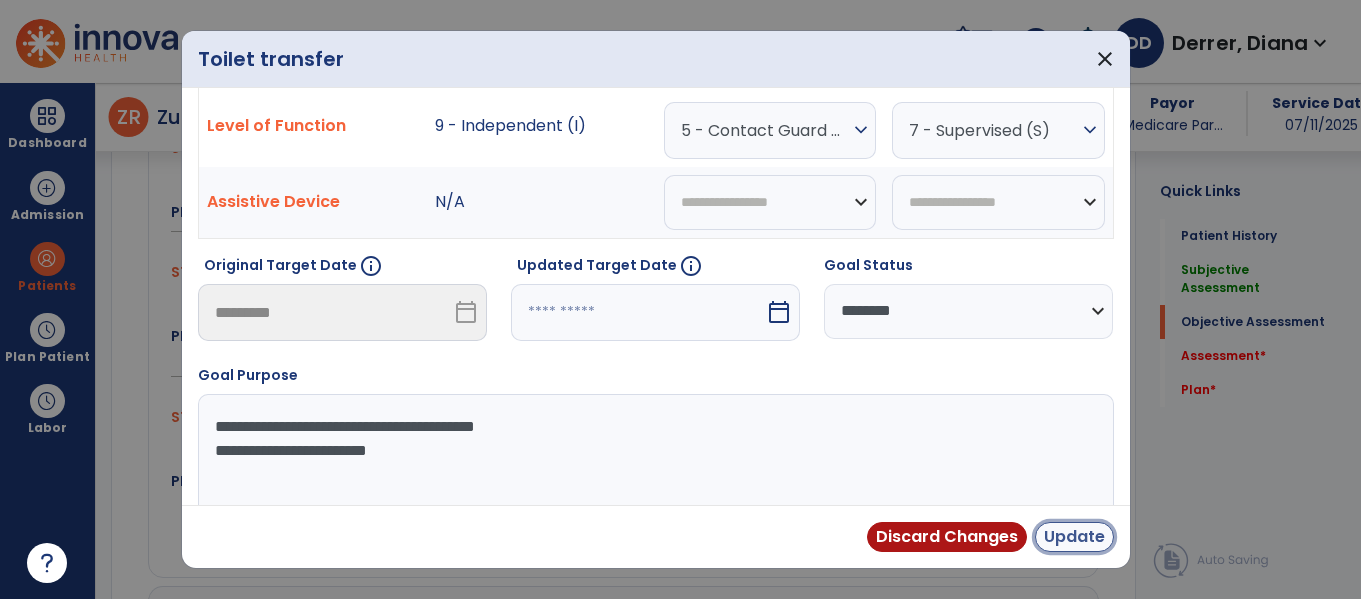 click on "Update" at bounding box center [1074, 537] 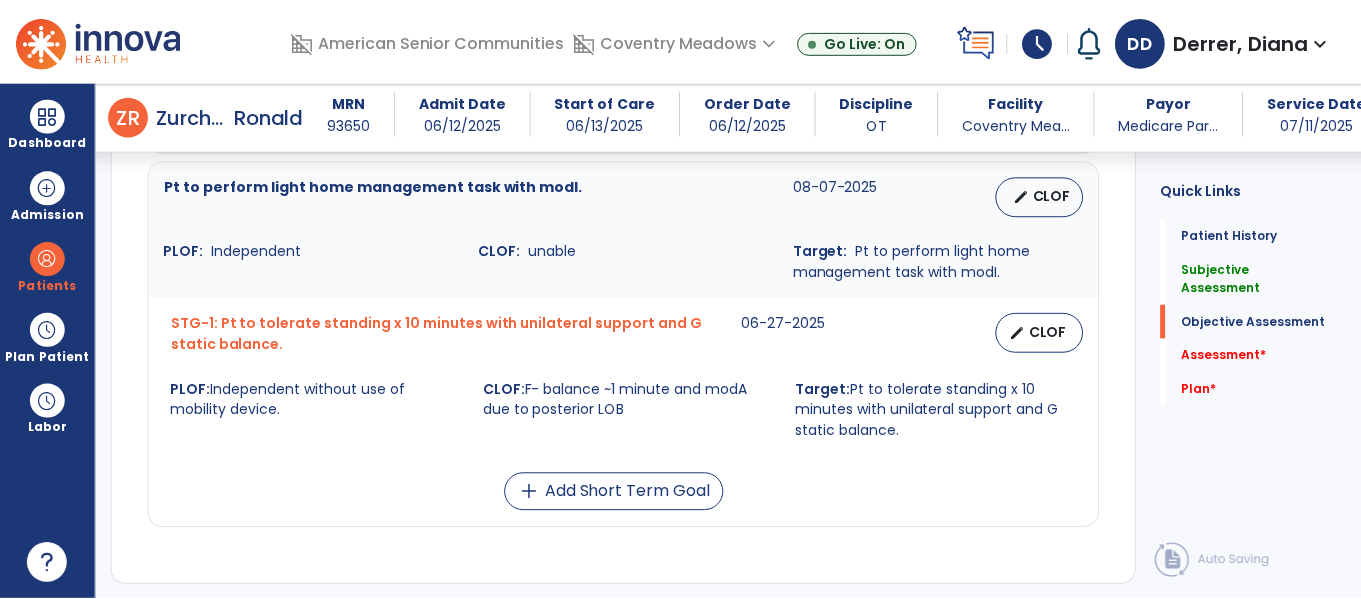 scroll, scrollTop: 1777, scrollLeft: 0, axis: vertical 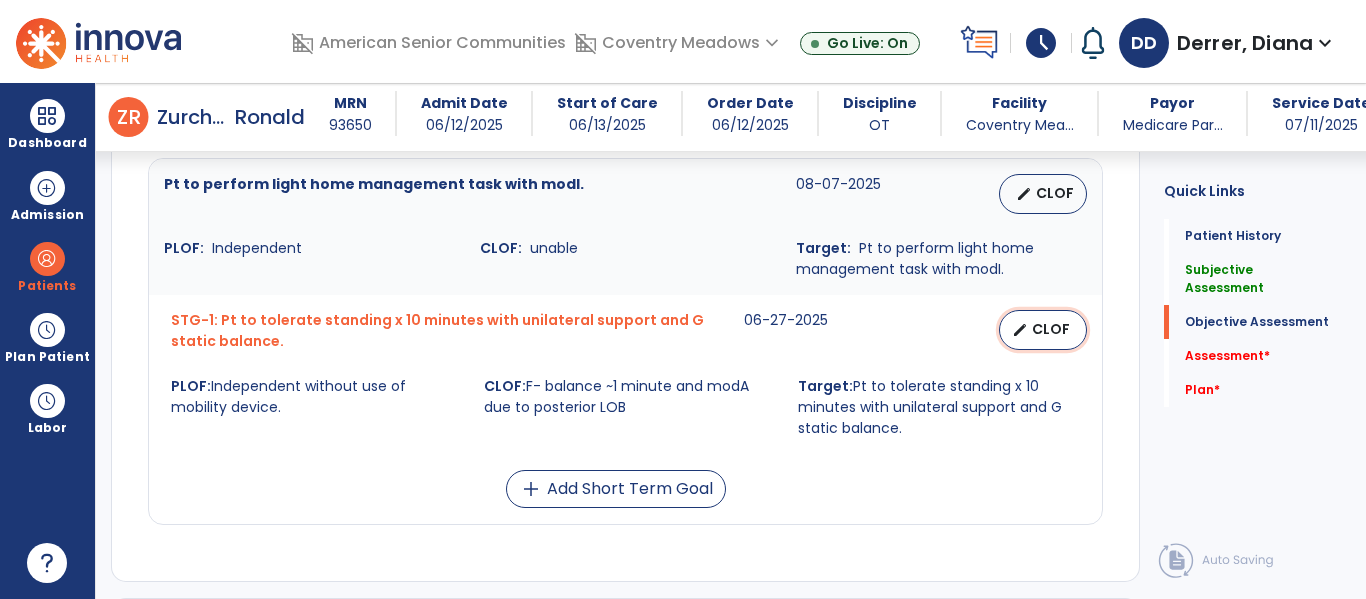 click on "edit   CLOF" at bounding box center (1043, 330) 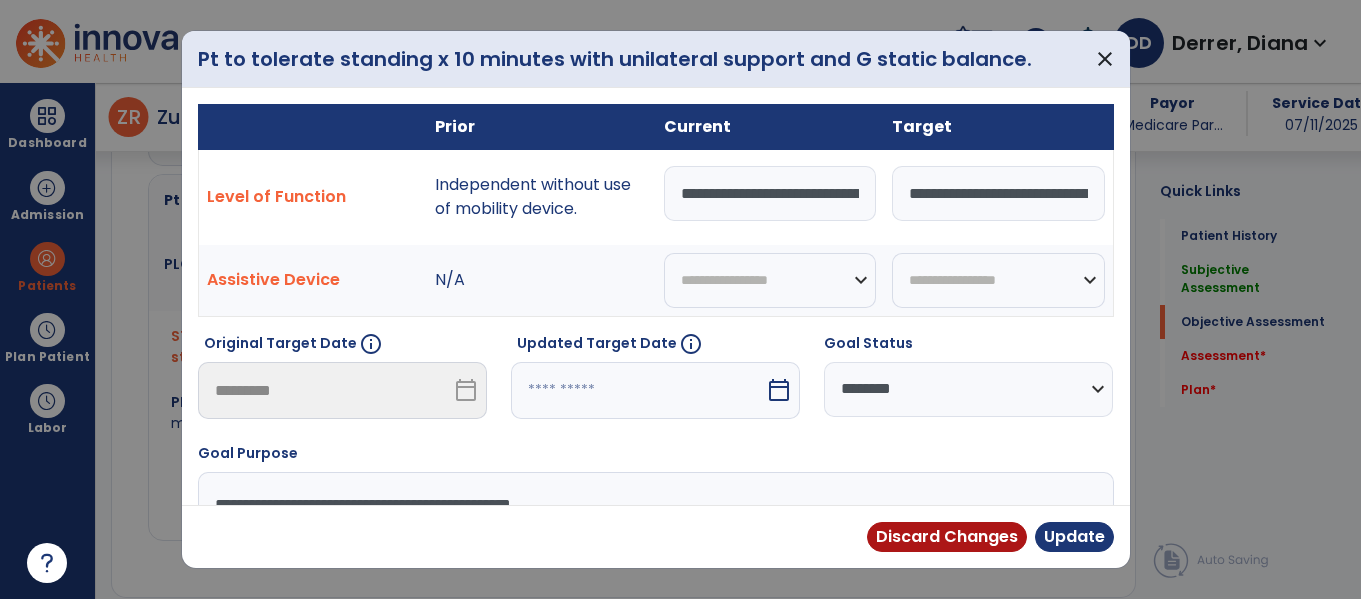 scroll, scrollTop: 1777, scrollLeft: 0, axis: vertical 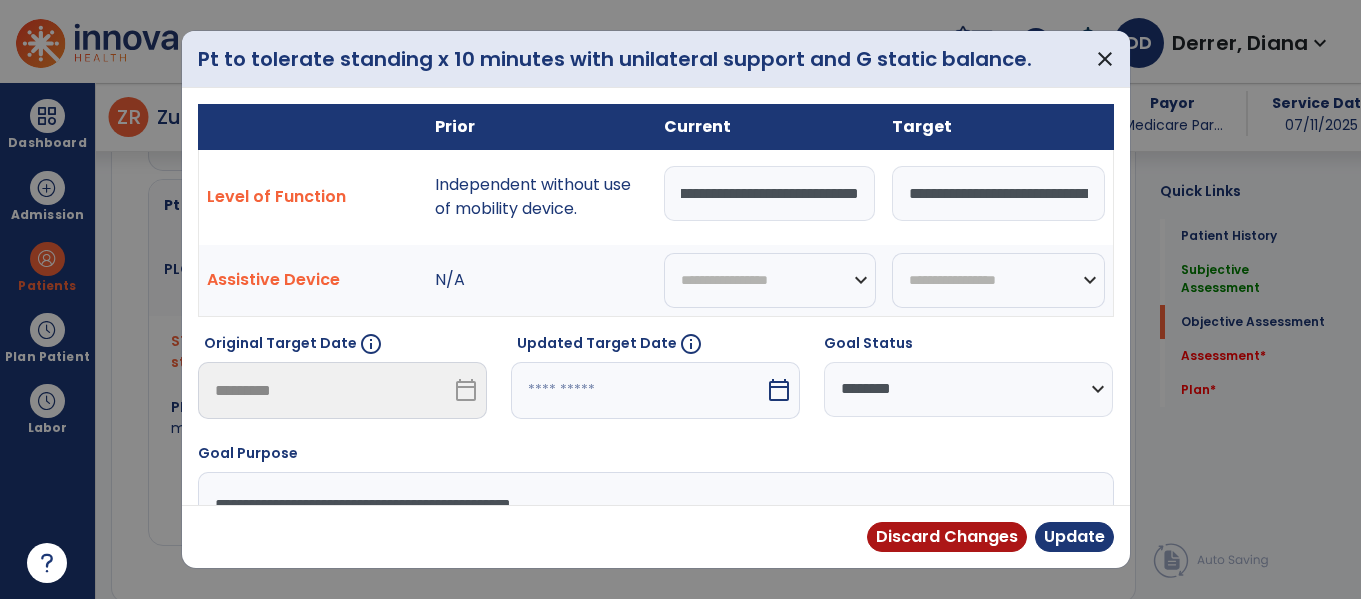 drag, startPoint x: 665, startPoint y: 195, endPoint x: 1065, endPoint y: 194, distance: 400.00125 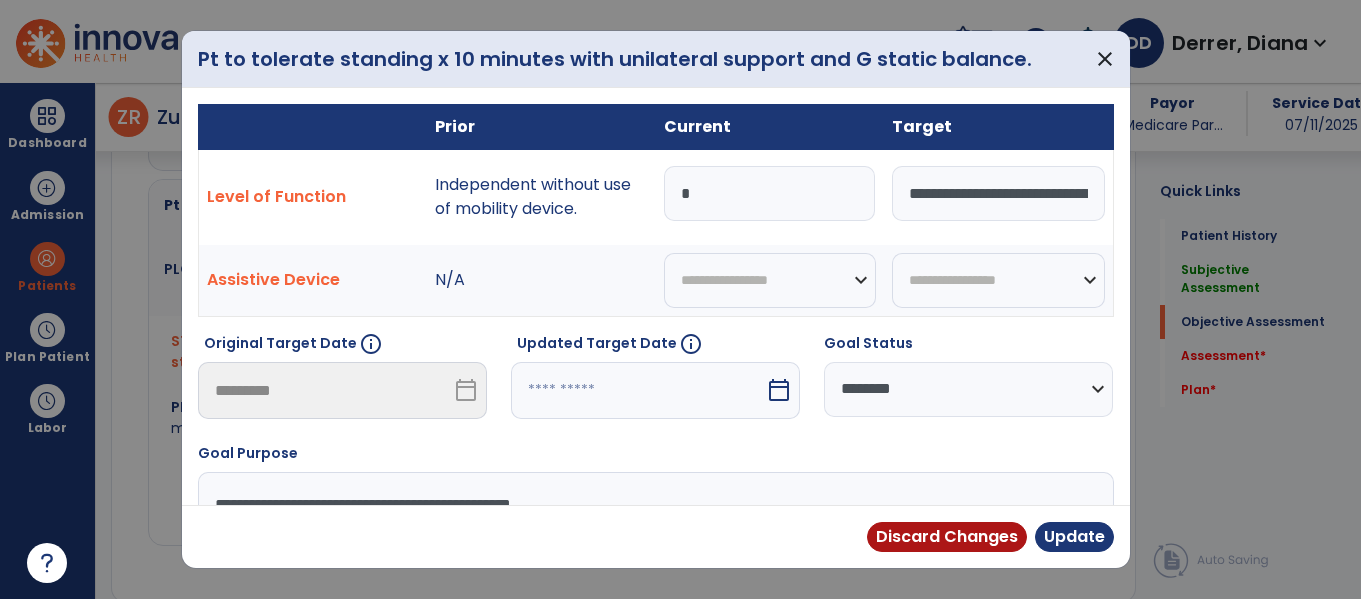 scroll, scrollTop: 0, scrollLeft: 0, axis: both 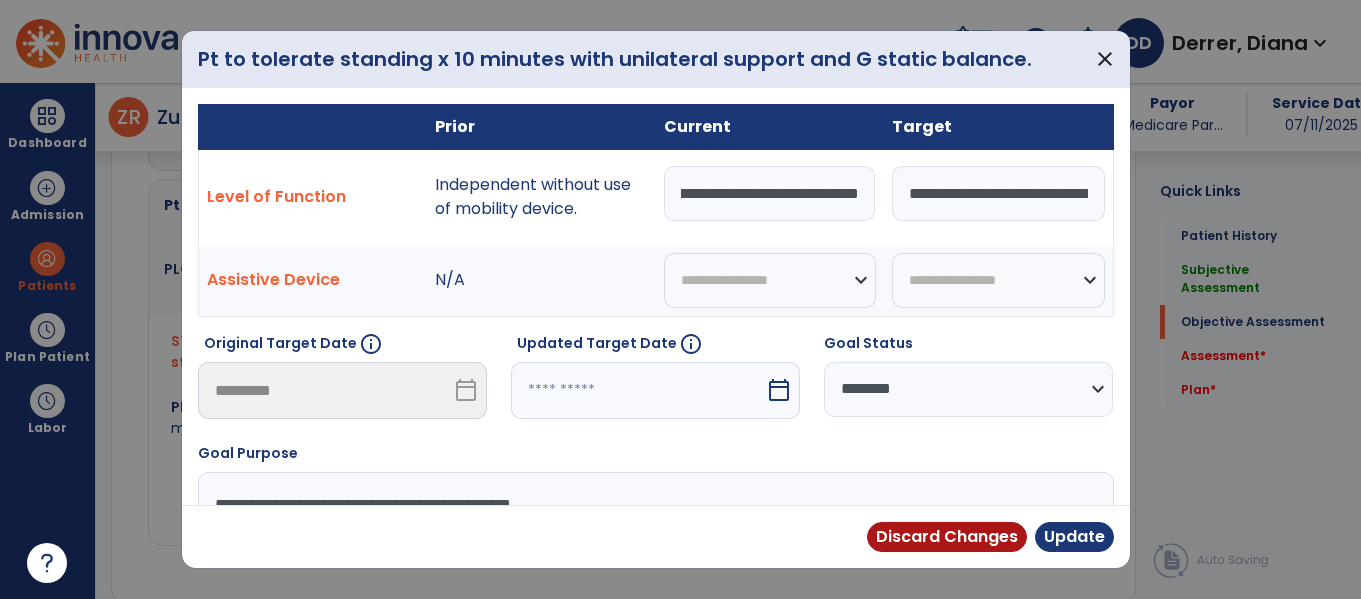 type on "**********" 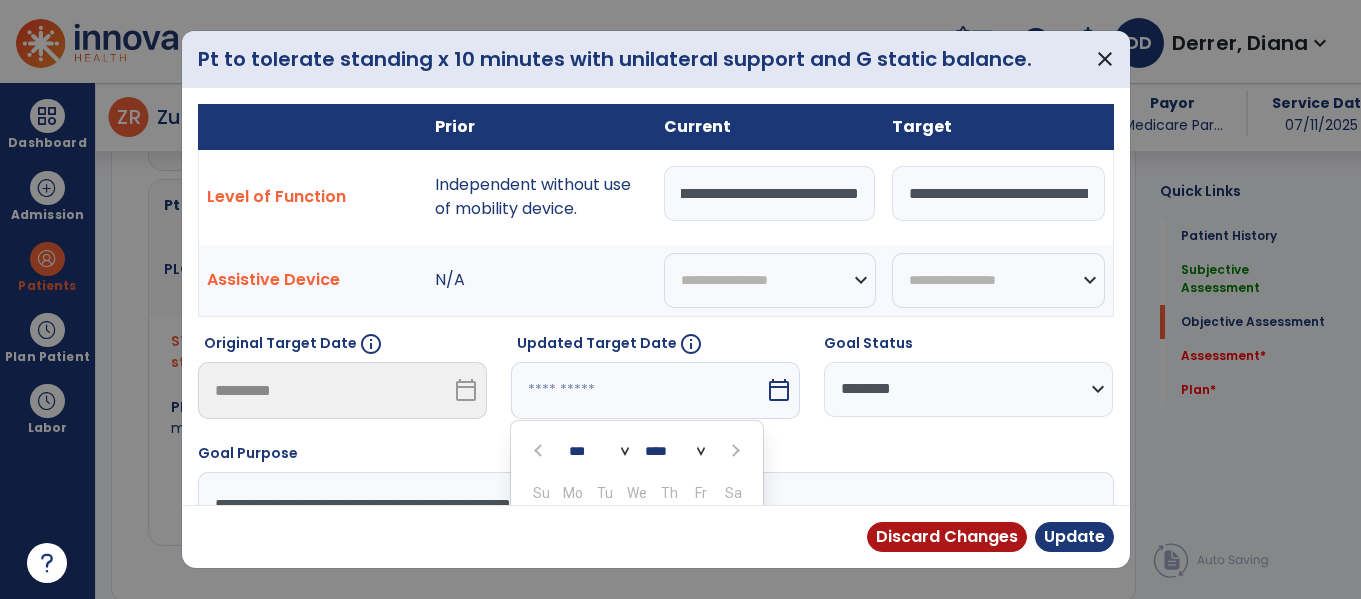 scroll, scrollTop: 0, scrollLeft: 0, axis: both 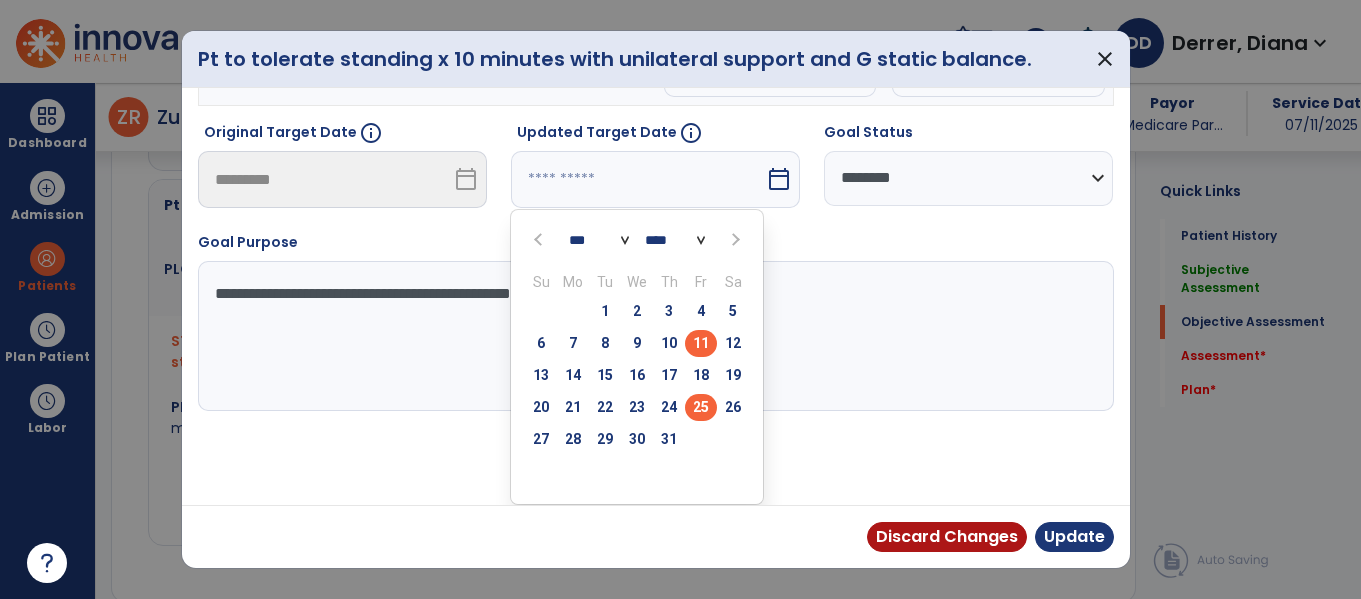 click on "25" at bounding box center [701, 407] 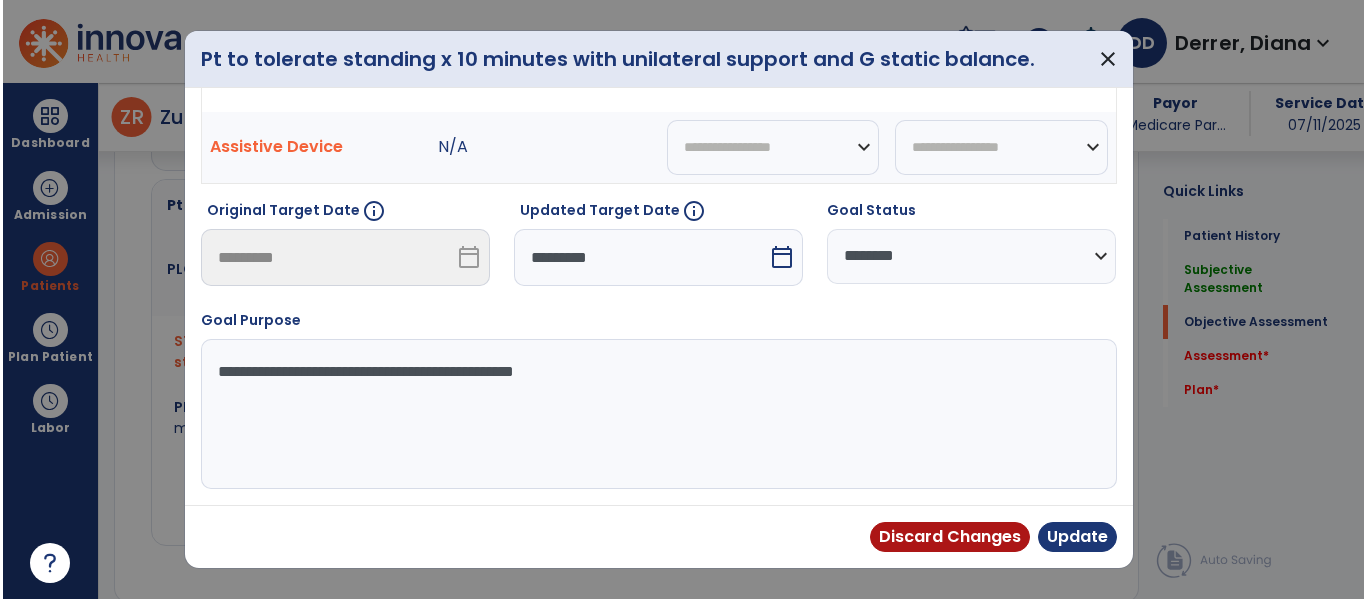scroll, scrollTop: 133, scrollLeft: 0, axis: vertical 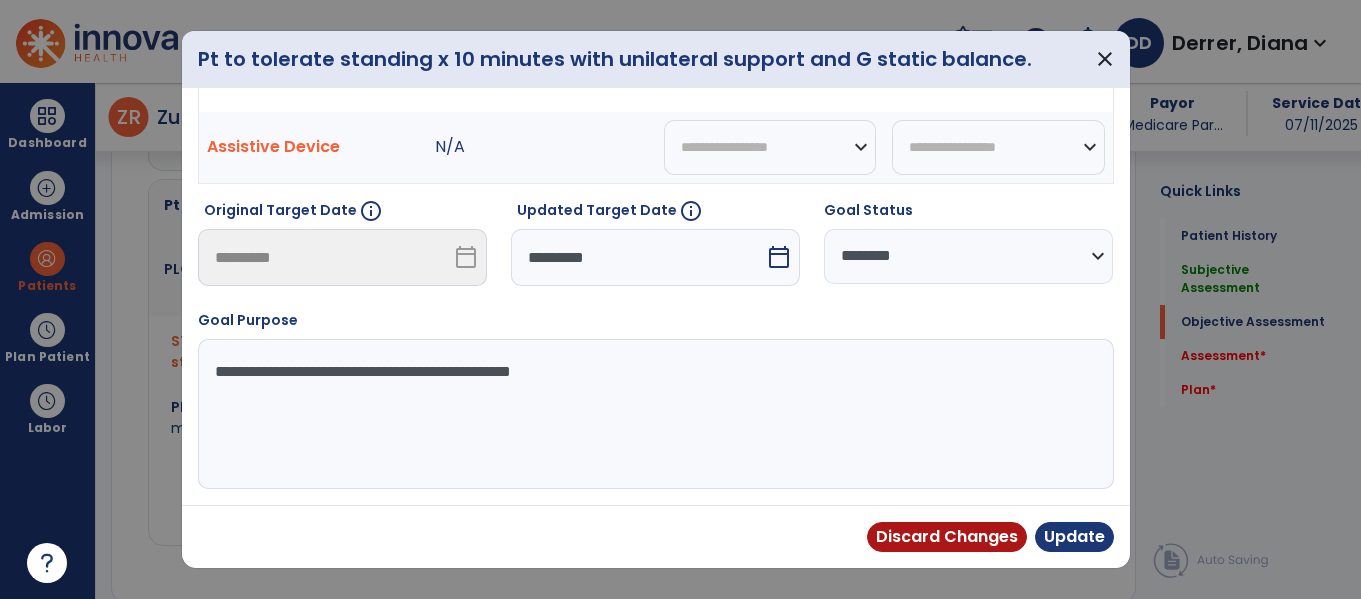 click on "**********" at bounding box center (653, 414) 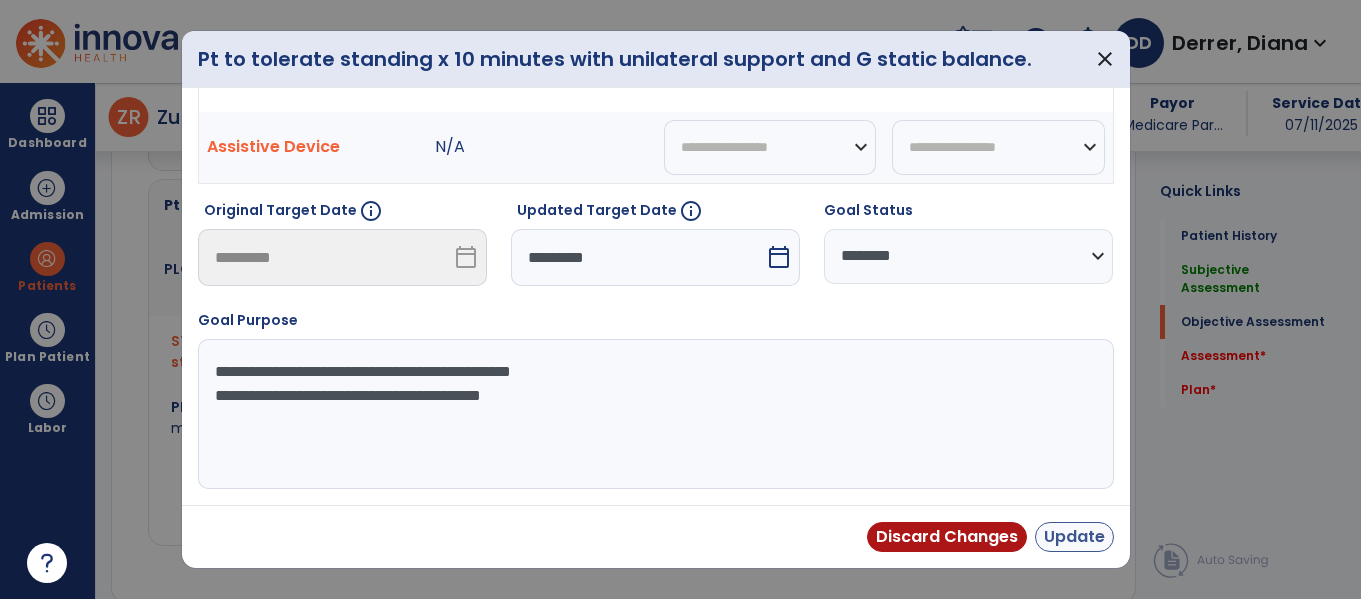 type on "**********" 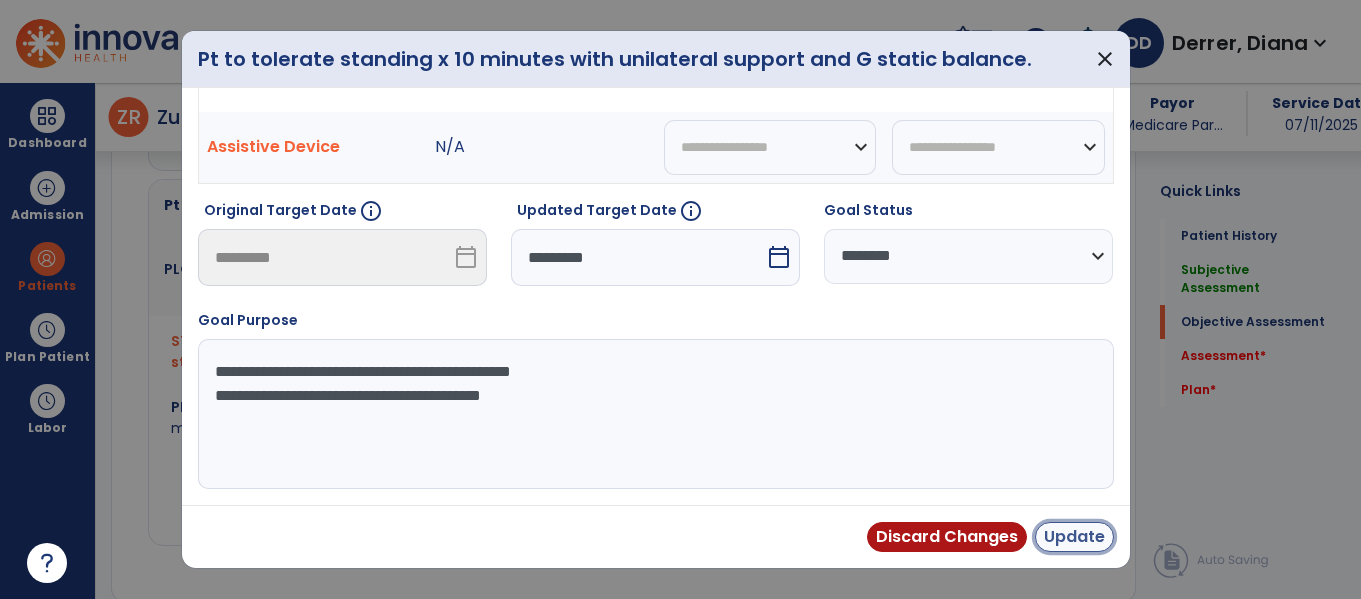 click on "Update" at bounding box center [1074, 537] 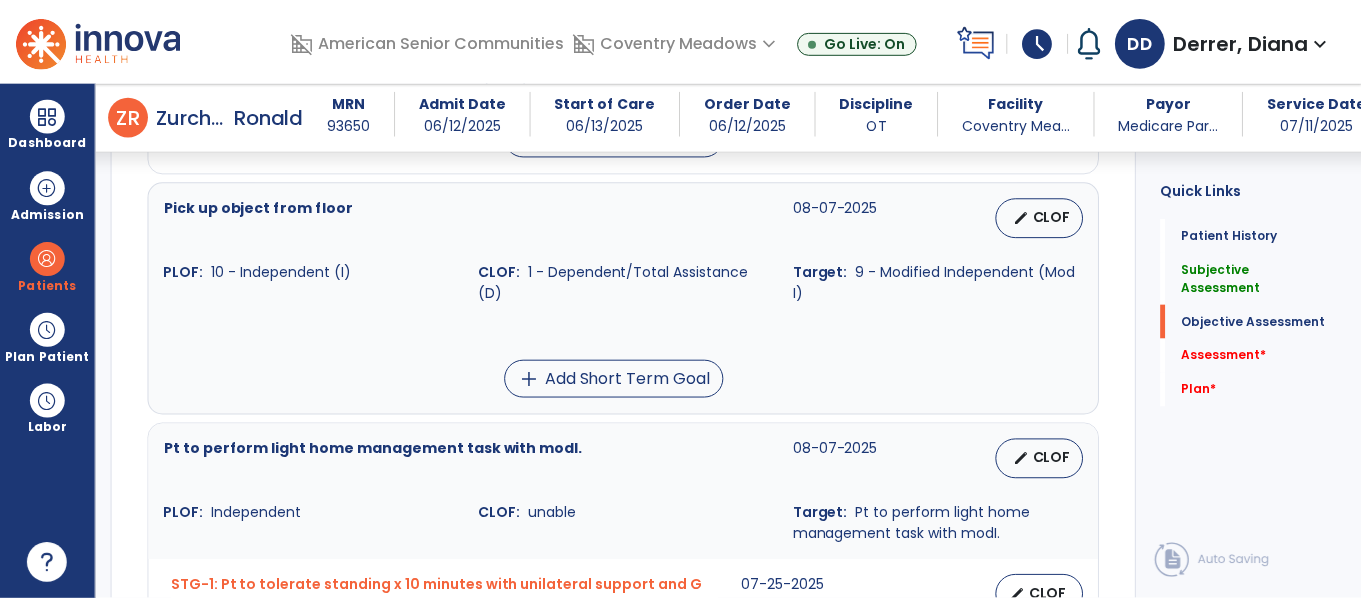 scroll, scrollTop: 1509, scrollLeft: 0, axis: vertical 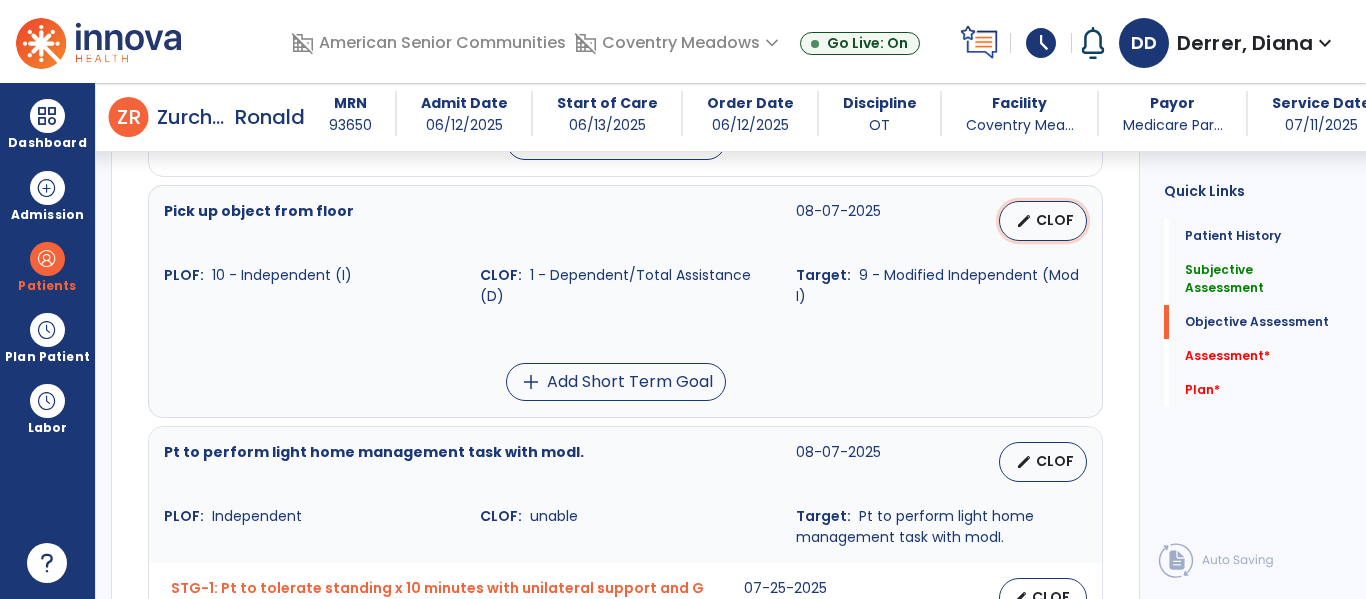 click on "CLOF" at bounding box center (1055, 220) 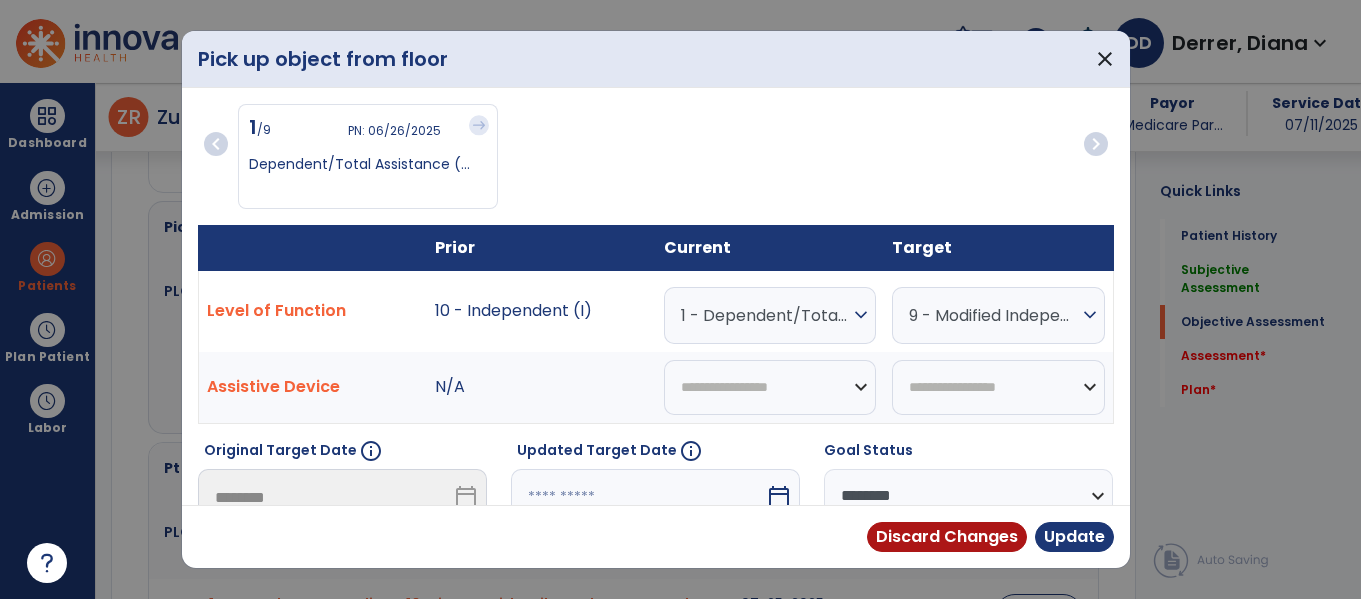 scroll, scrollTop: 1509, scrollLeft: 0, axis: vertical 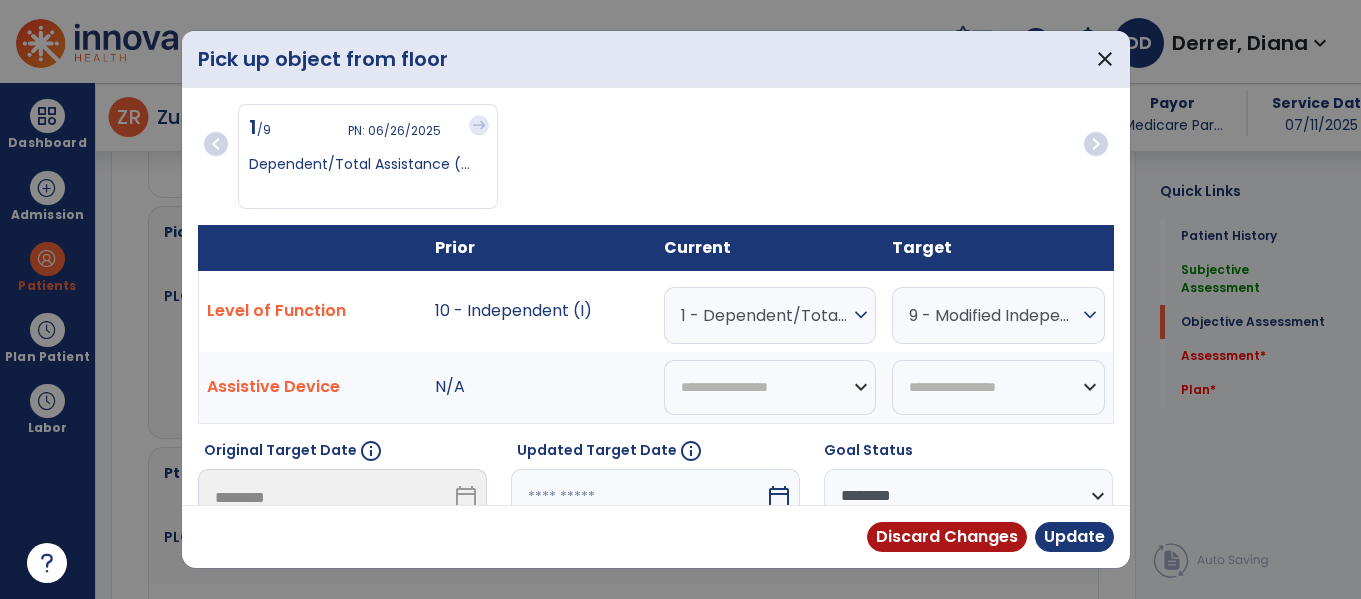 click on "1 - Dependent/Total Assistance (D)" at bounding box center [765, 315] 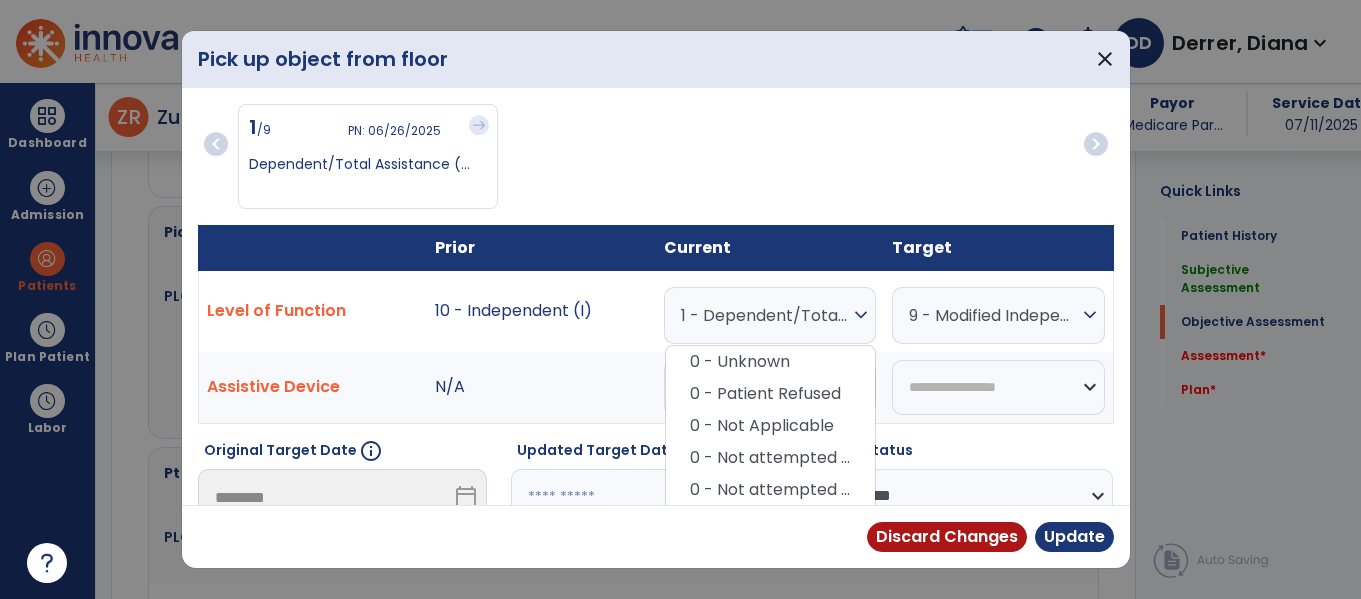 click on "Current" at bounding box center [770, 247] 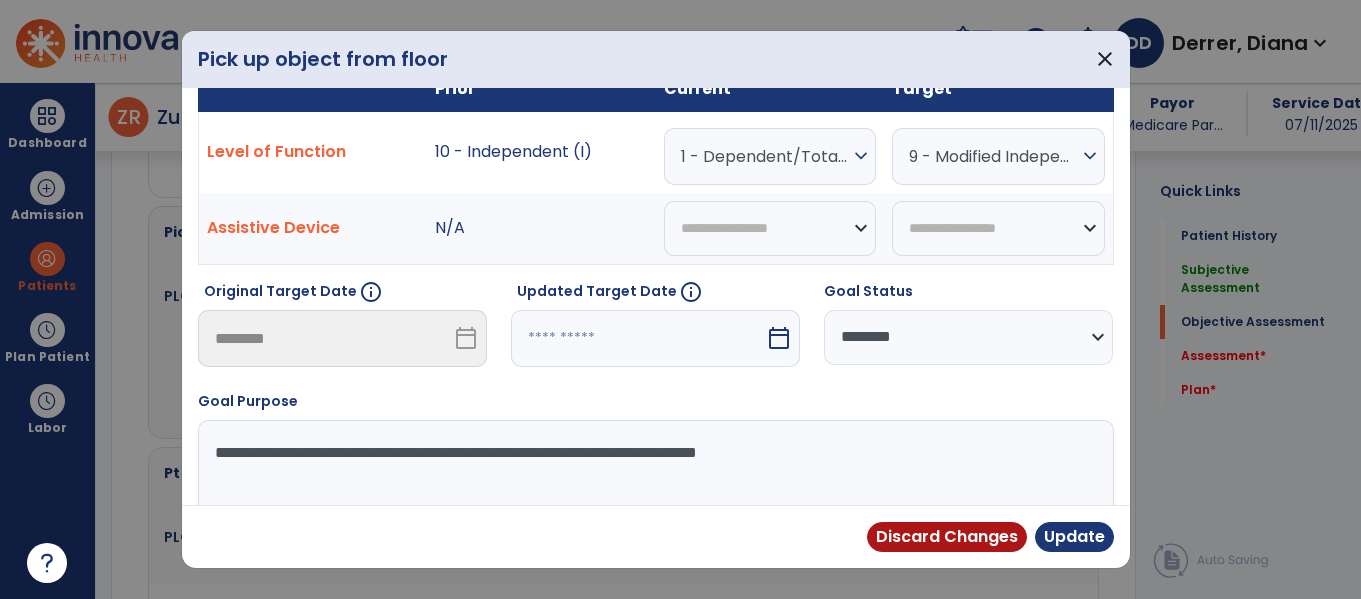 scroll, scrollTop: 141, scrollLeft: 0, axis: vertical 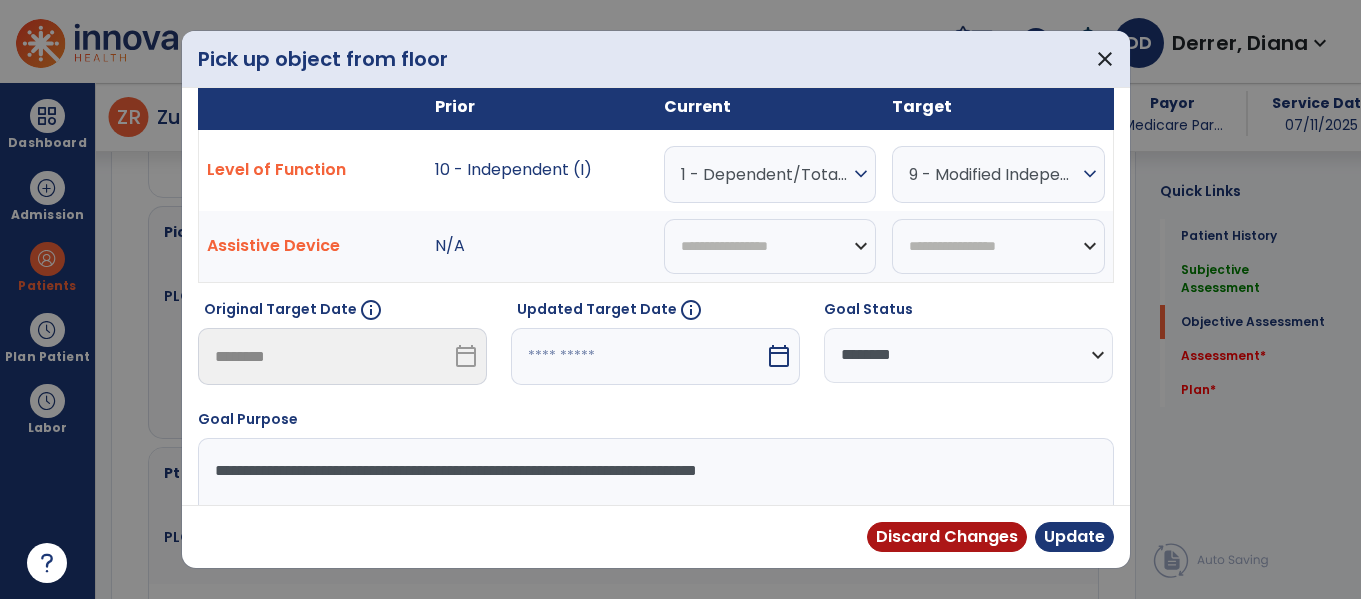 click on "1 - Dependent/Total Assistance (D)" at bounding box center (765, 174) 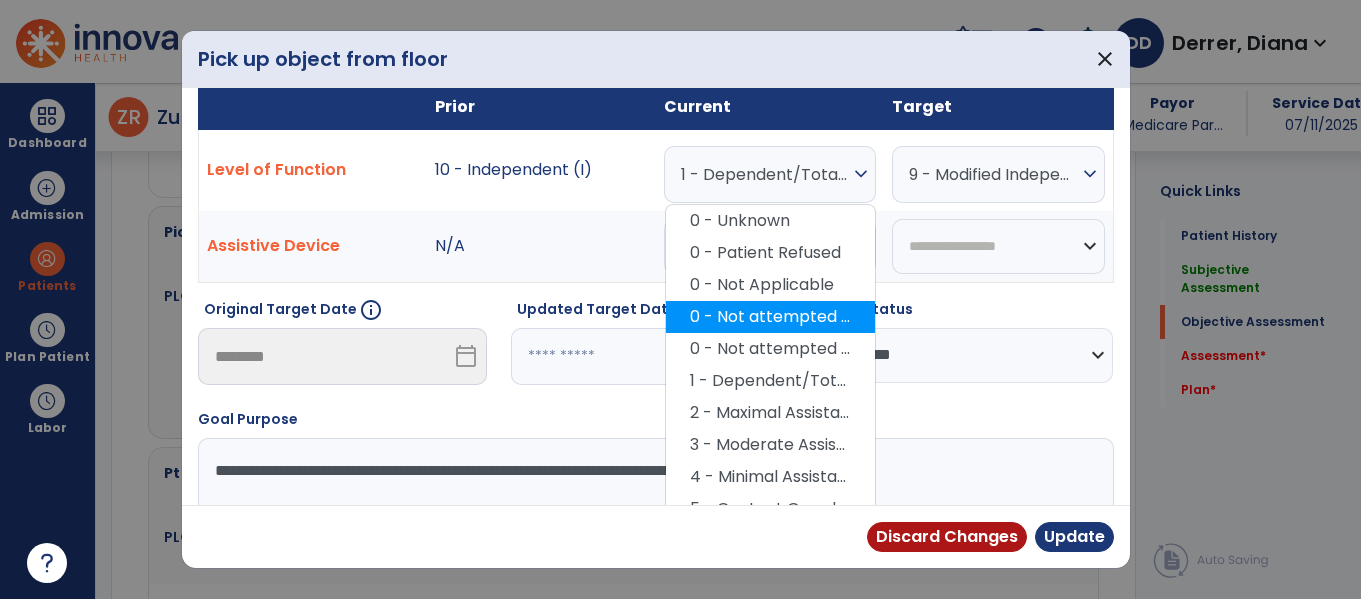 scroll, scrollTop: 208, scrollLeft: 0, axis: vertical 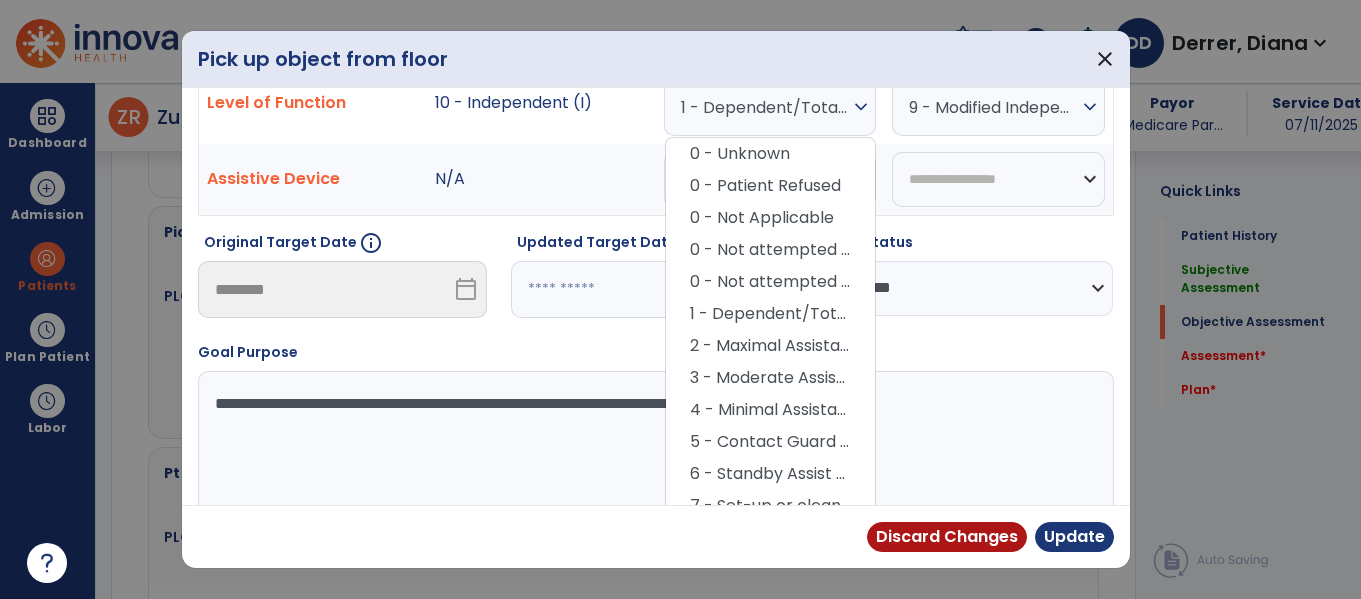 click on "chevron_left   1 /9  PN: 06/26/2025   Dependent/Total Assistance (...      chevron_right  Prior Current Target Level of Function  10 - Independent (I)     1 - Dependent/Total Assistance (D)   expand_more   0 - Unknown   0 - Patient Refused   0 - Not Applicable   0 - Not attempted due to environmental limitation   0 - Not attempted due to medical condition or safety concerns   1 - Dependent/Total Assistance (D)   2 - Maximal Assistance (Max A)   3 - Moderate Assistance (Mod A)   4 - Minimal Assistance (Min A)   5 - Contact Guard Assistance (CGA)   6 - Standby Assist (SBA)   7 - Set-up or clean-up assistance   8 - Supervised (S)   9 - Modified Independent (Mod I)   10 - Independent (I)     9 - Modified Independent (Mod I)   expand_more   0 - Unknown   0 - Patient Refused   0 - Not Applicable   0 - Not attempted due to environmental limitation   0 - Not attempted due to medical condition or safety concerns   1 - Dependent/Total Assistance (D)   2 - Maximal Assistance (Max A)   3 - Moderate Assistance (Mod A)" at bounding box center [656, 208] 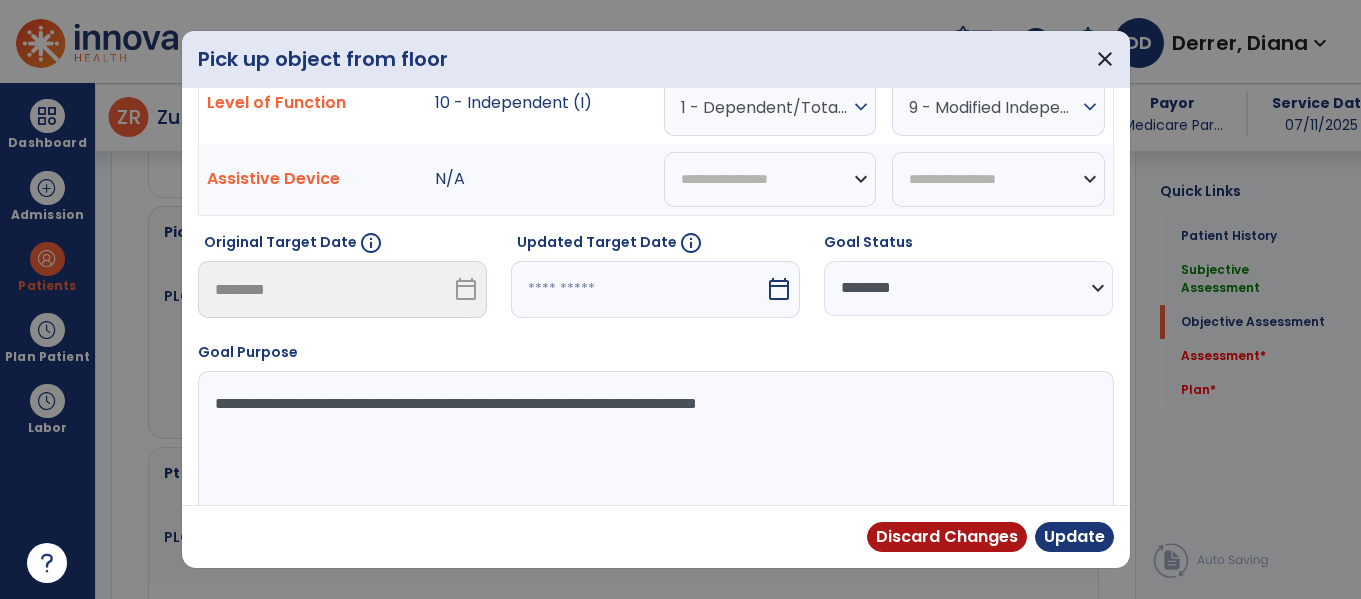 click on "1 - Dependent/Total Assistance (D)" at bounding box center [765, 107] 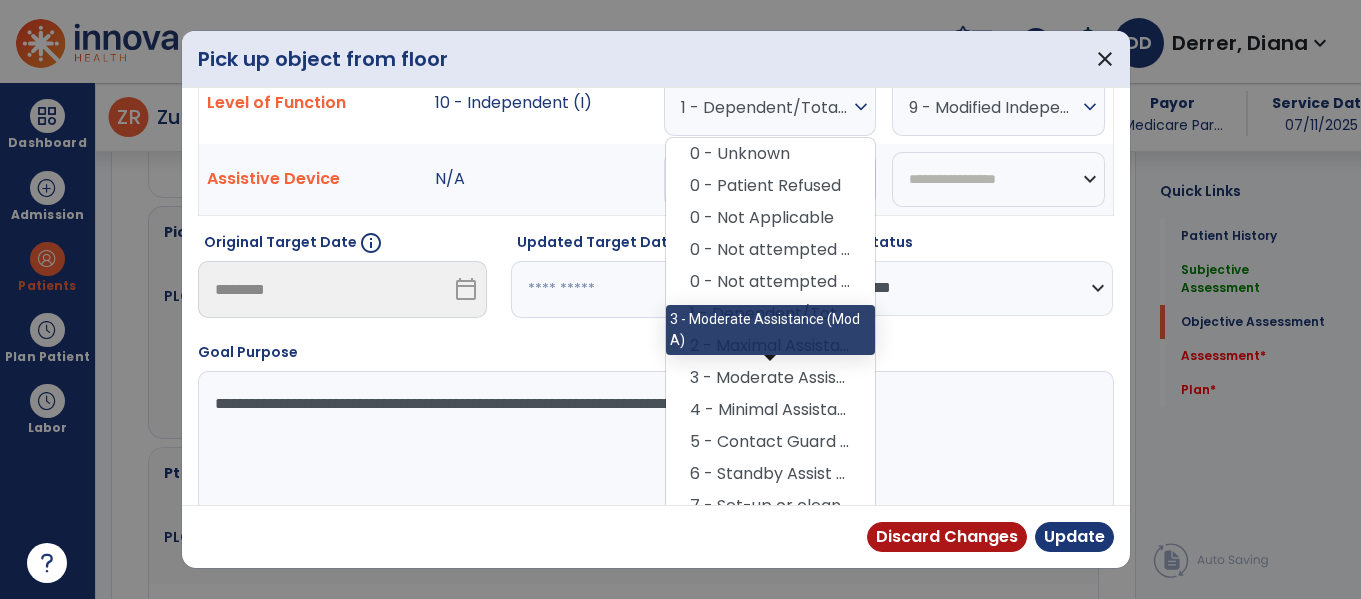 click on "3 - Moderate Assistance (Mod A)" at bounding box center (770, 378) 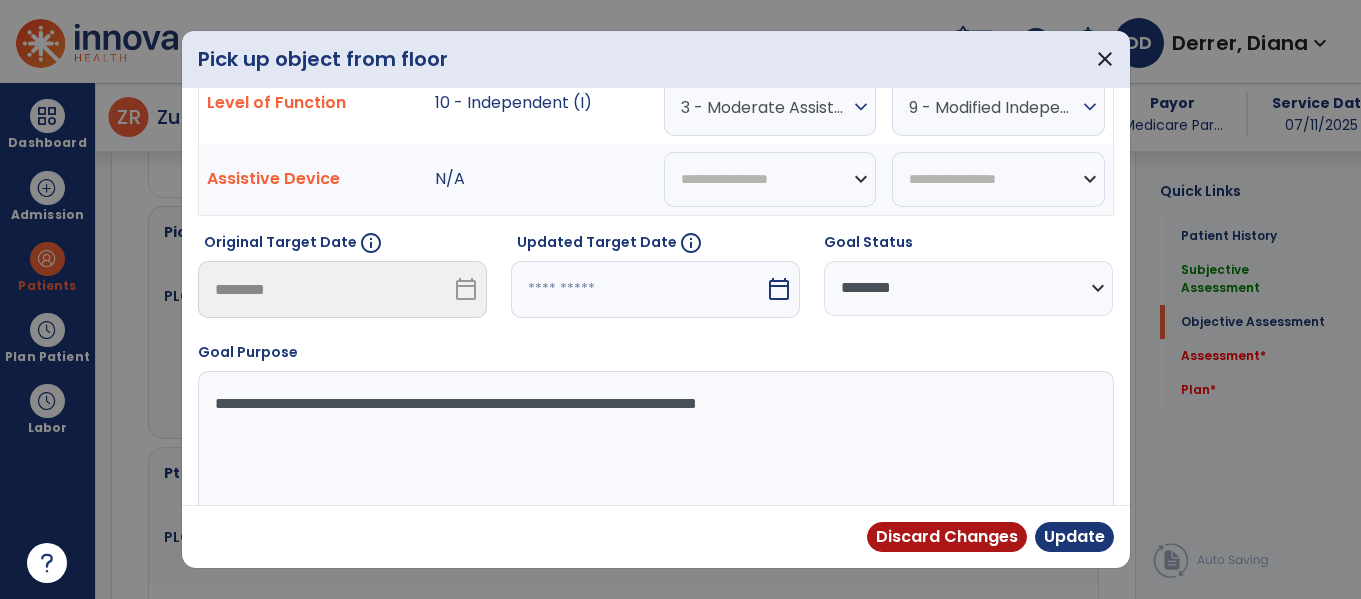 click on "**********" at bounding box center (653, 446) 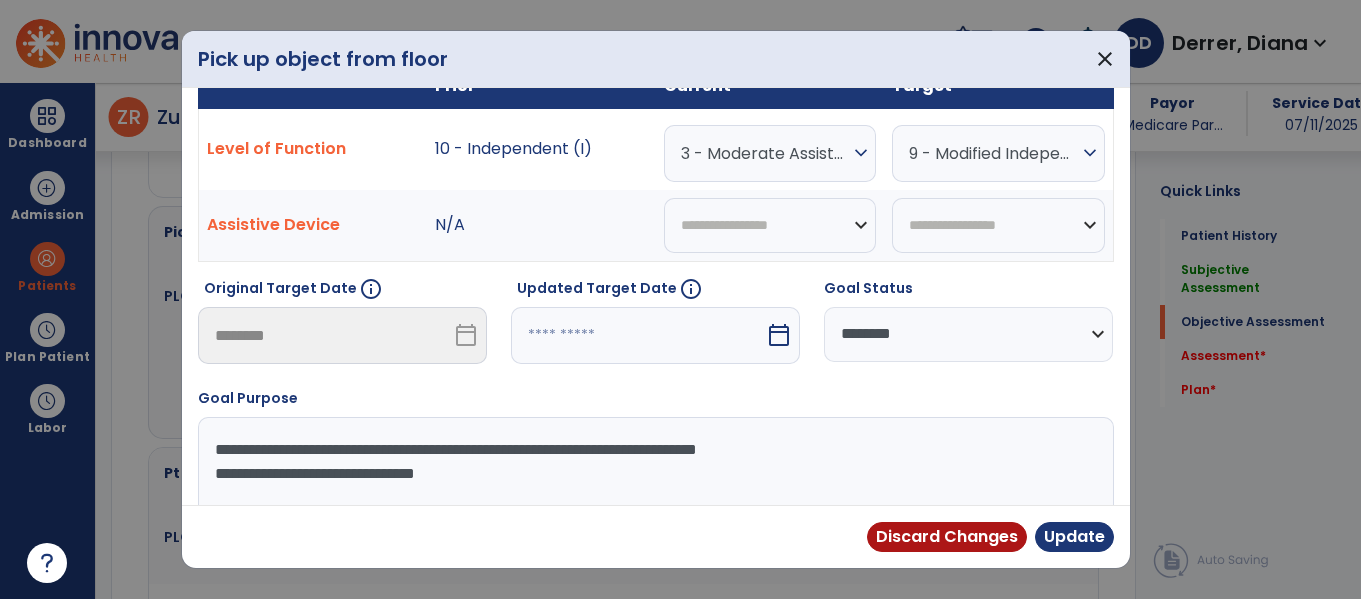 scroll, scrollTop: 110, scrollLeft: 0, axis: vertical 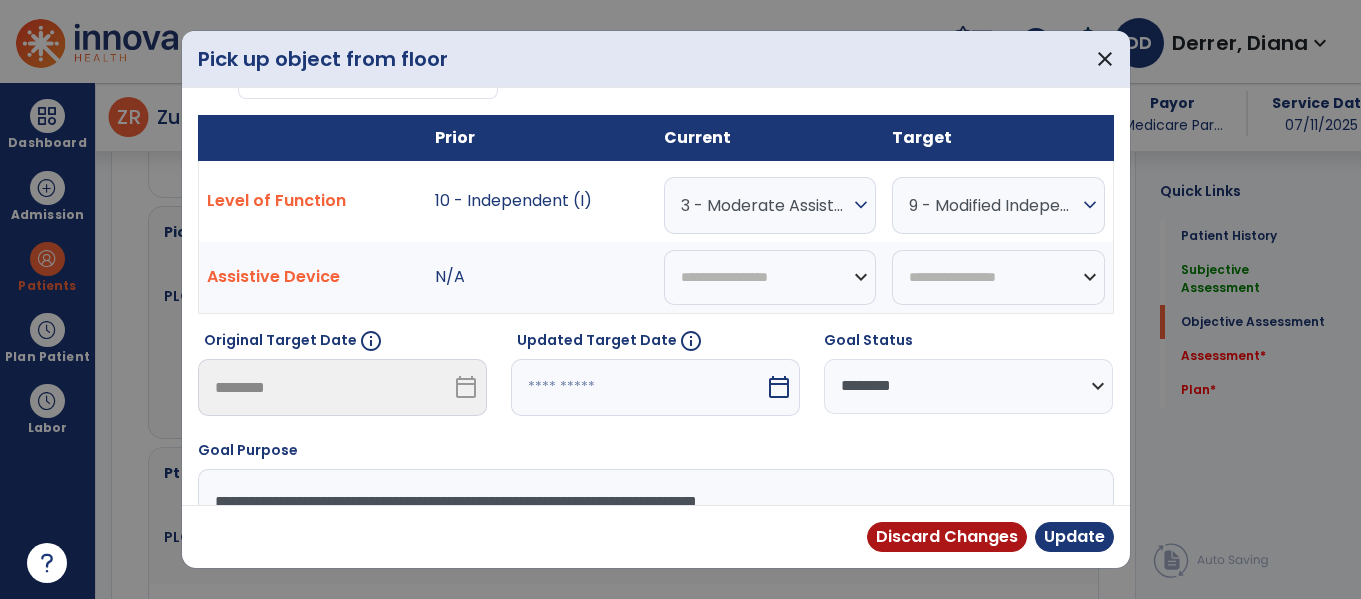 type on "**********" 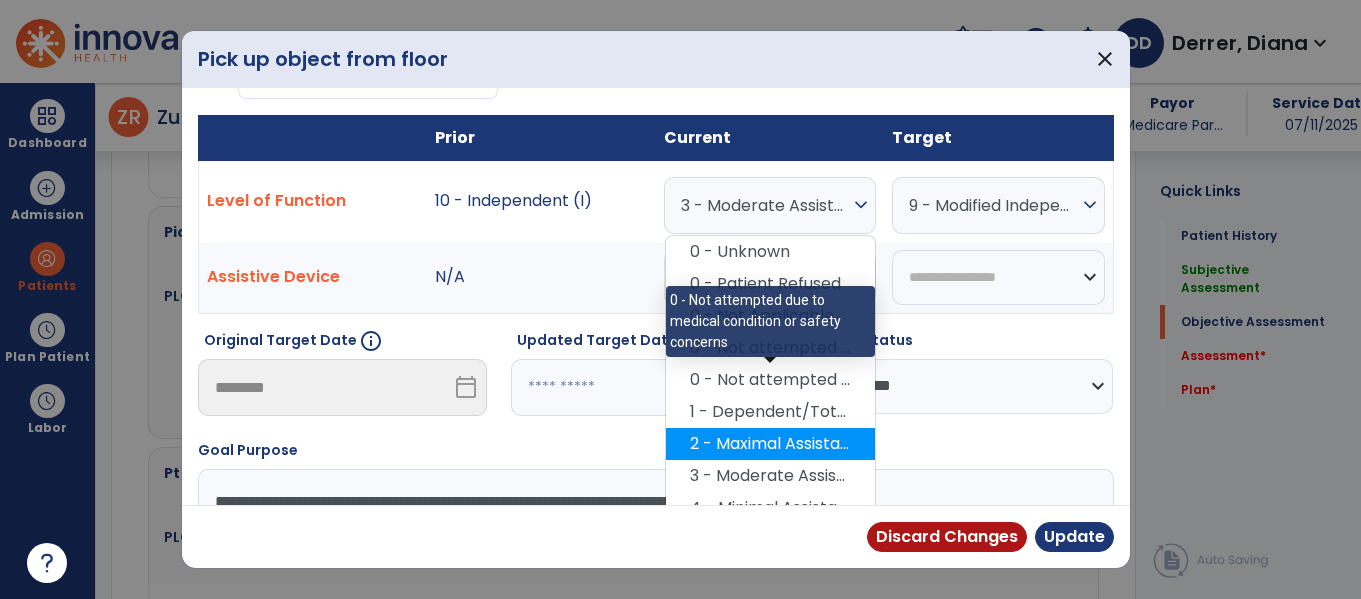 scroll, scrollTop: 223, scrollLeft: 0, axis: vertical 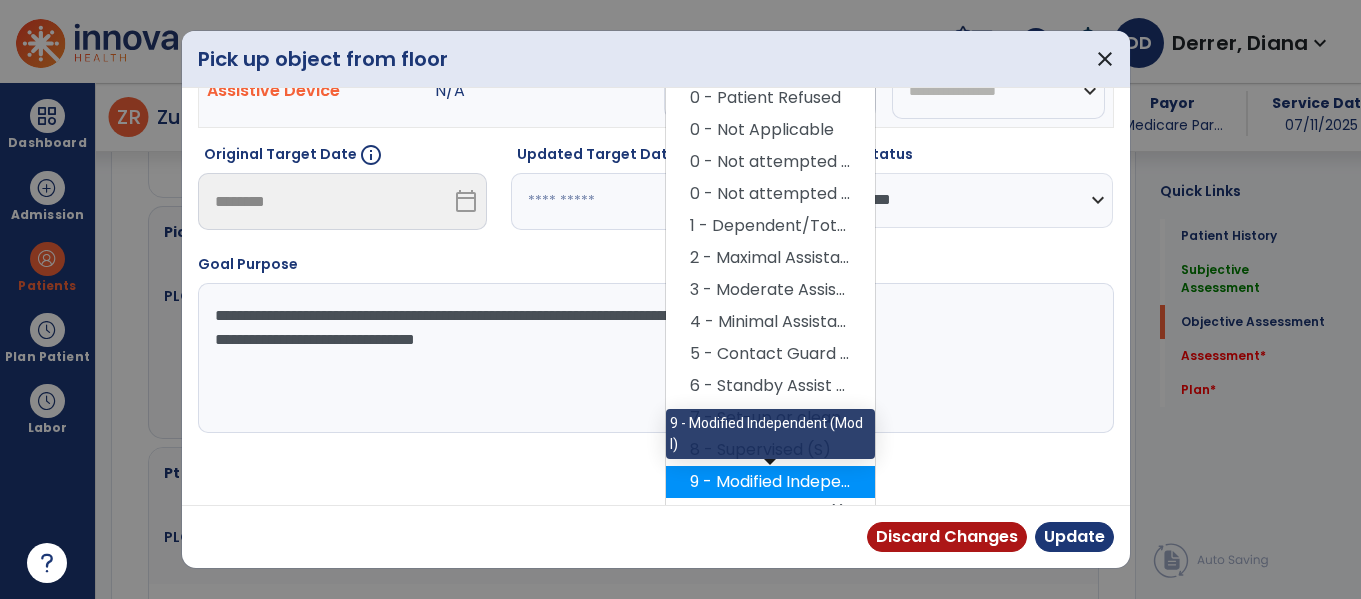 click on "9 - Modified Independent (Mod I)" at bounding box center (770, 482) 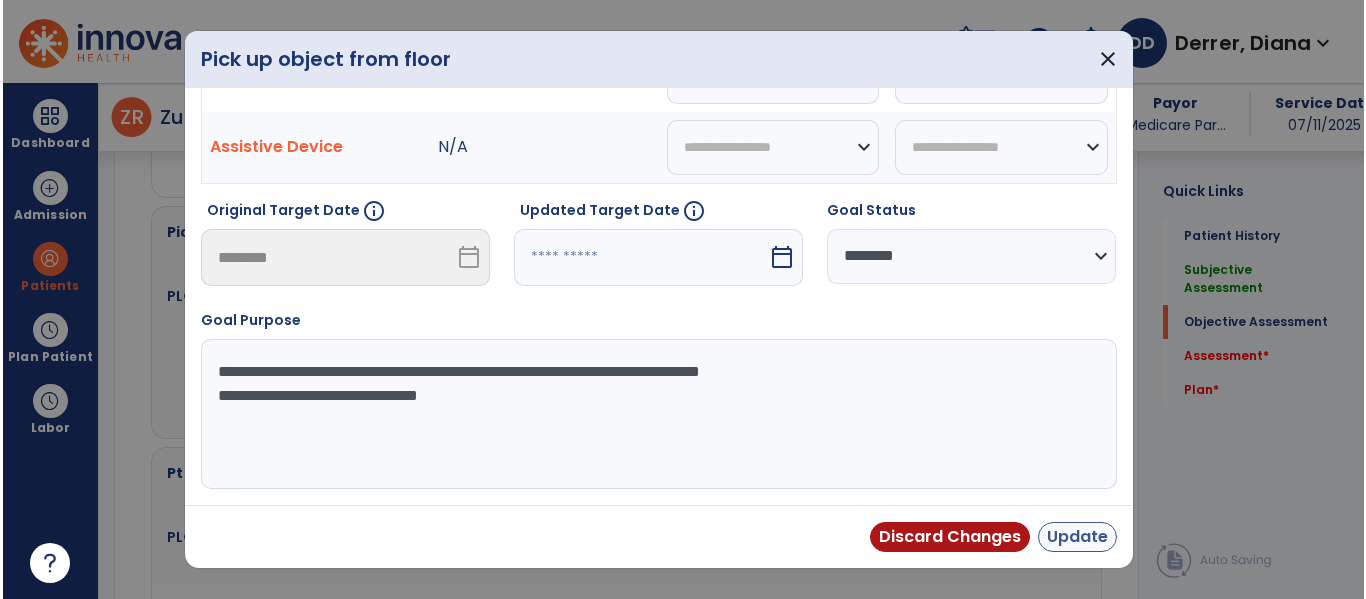 scroll, scrollTop: 240, scrollLeft: 0, axis: vertical 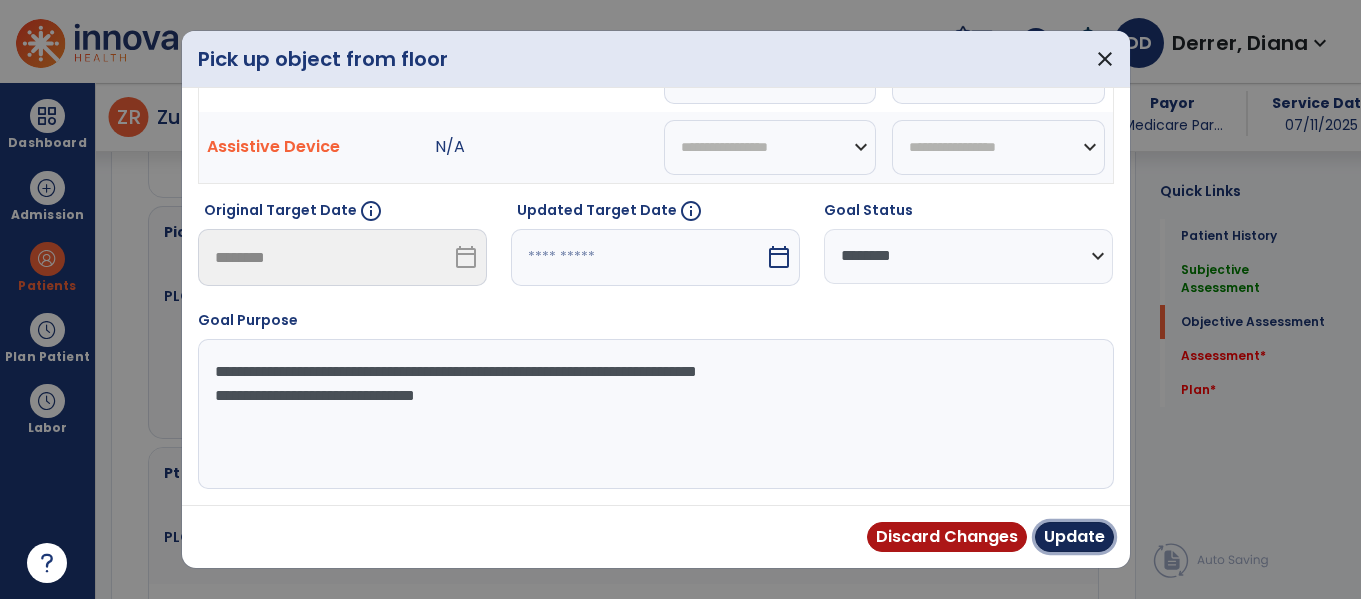 click on "Update" at bounding box center (1074, 537) 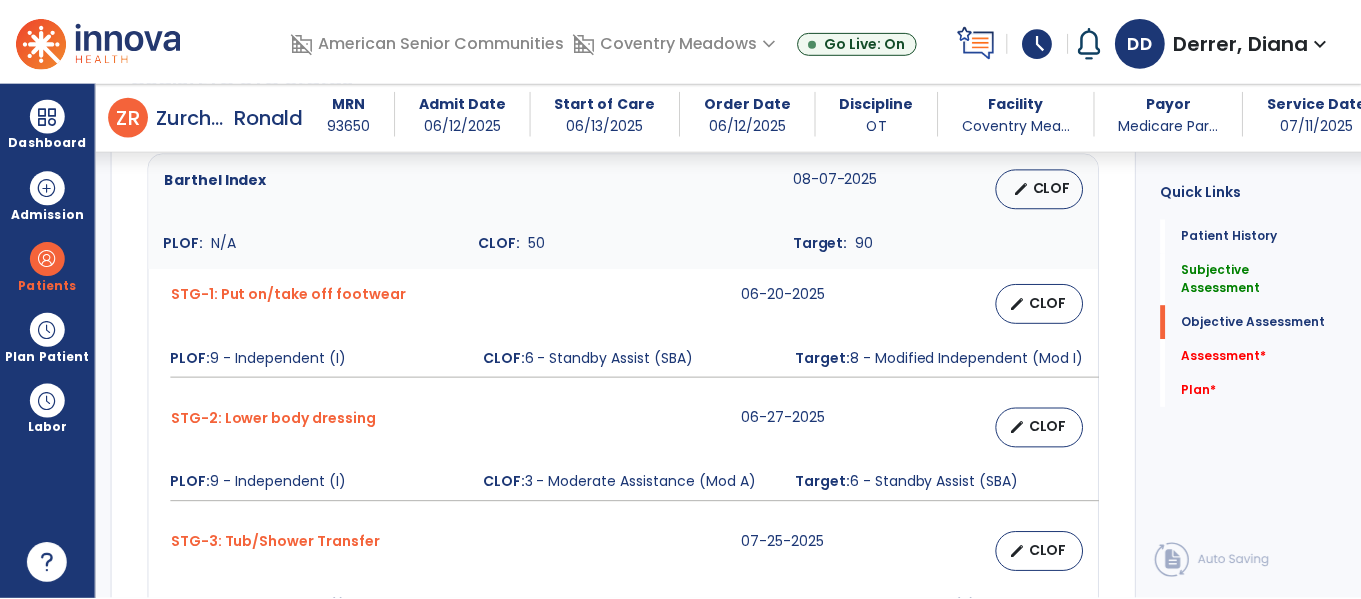 scroll, scrollTop: 813, scrollLeft: 0, axis: vertical 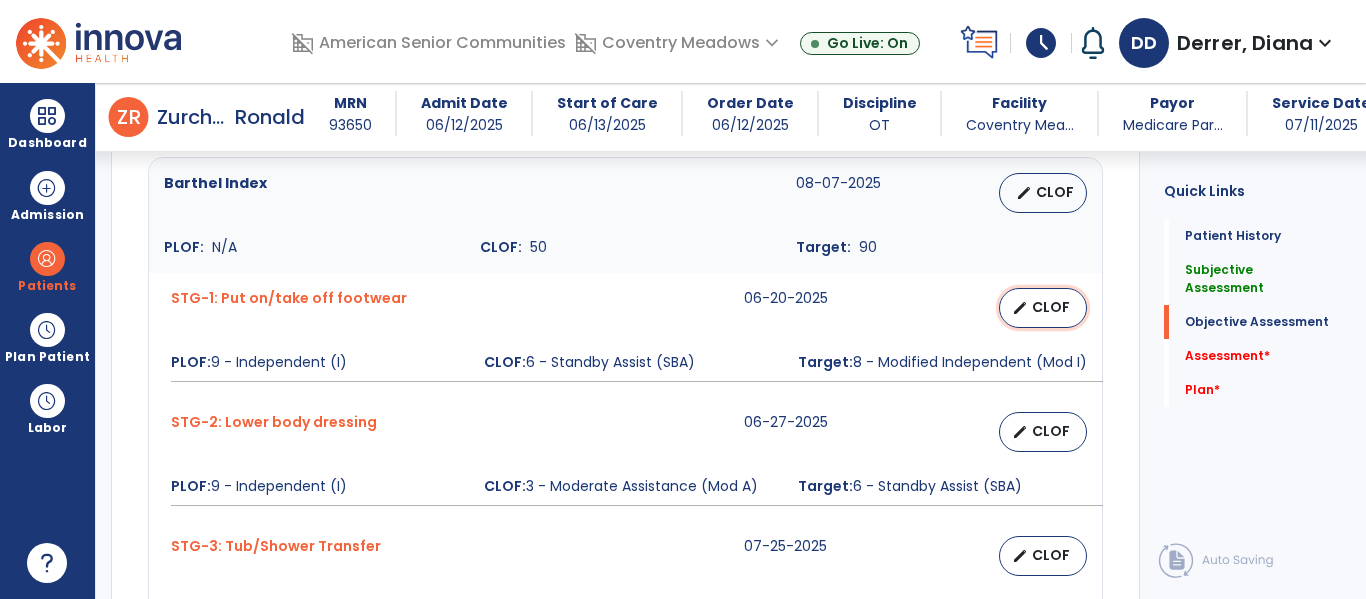 click on "CLOF" at bounding box center [1051, 307] 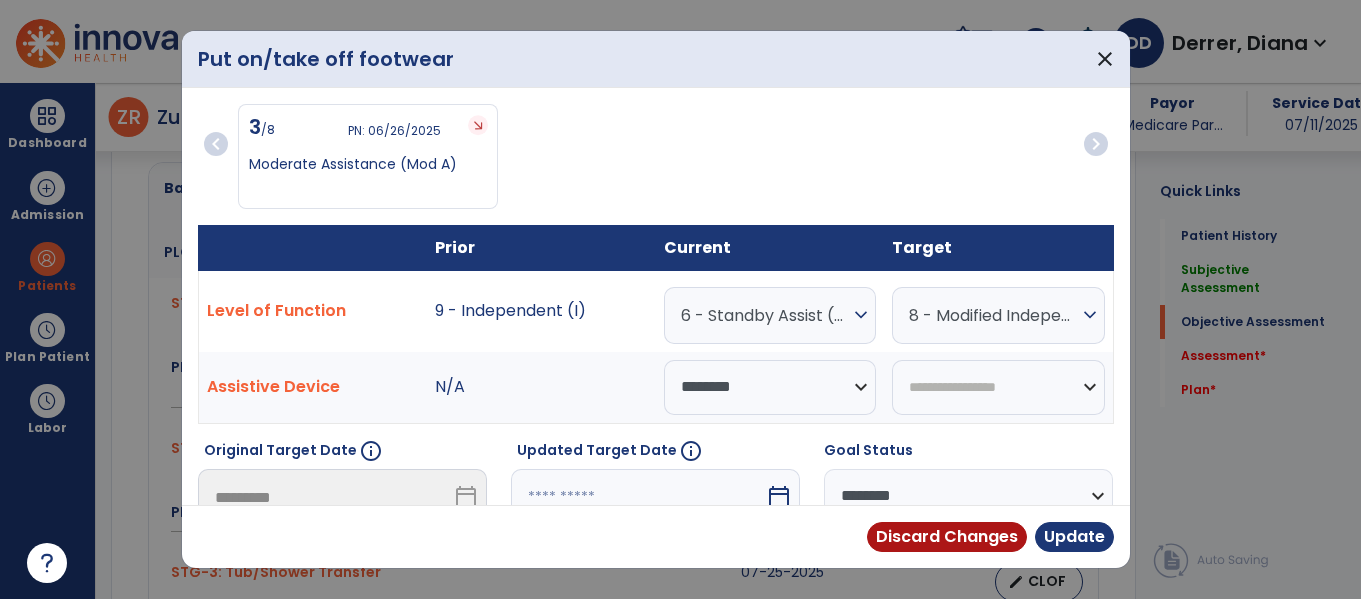 scroll, scrollTop: 813, scrollLeft: 0, axis: vertical 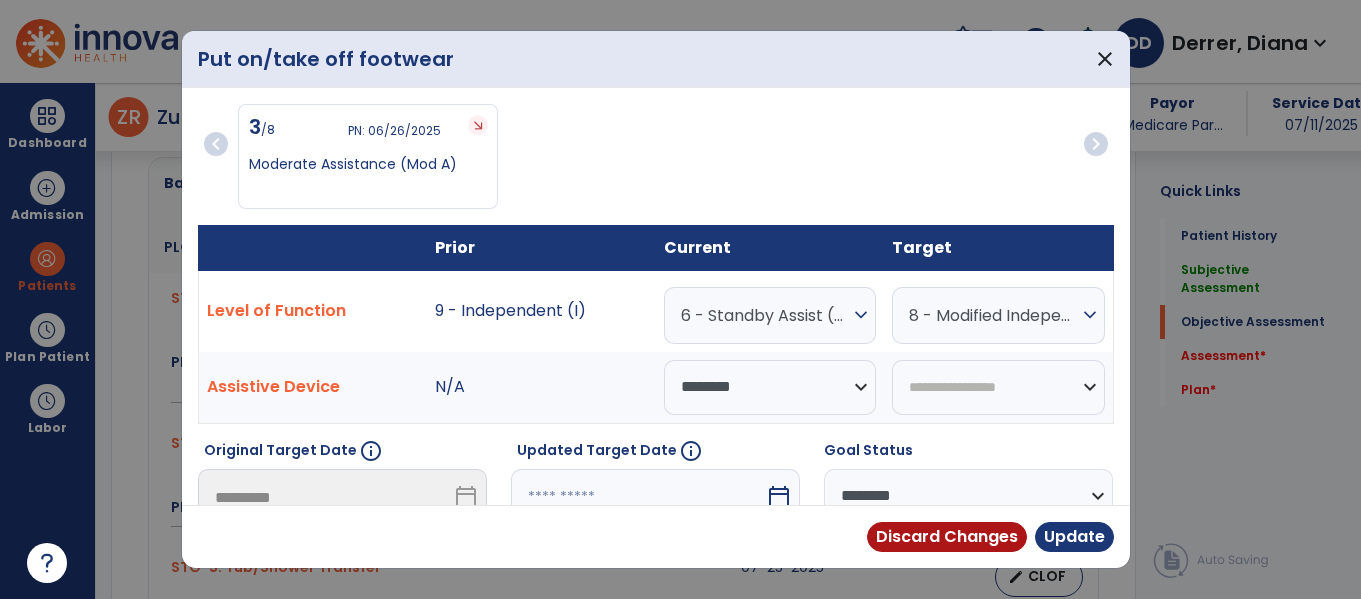 click on "6 - Standby Assist (SBA)" at bounding box center (765, 315) 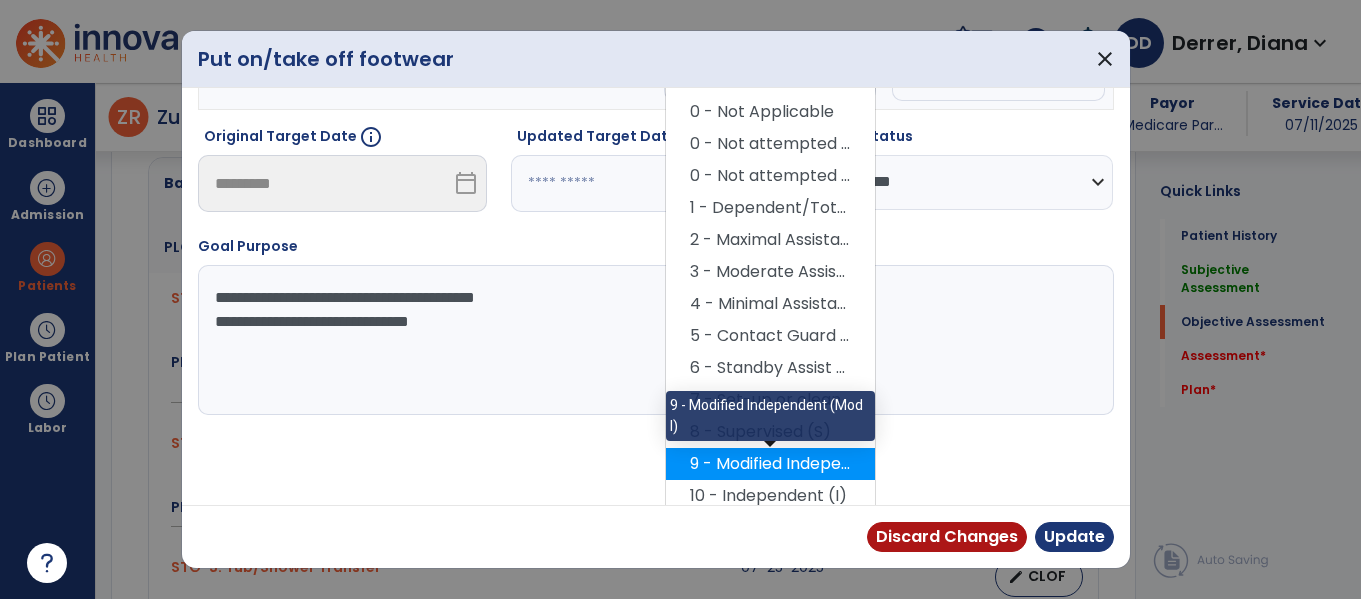 click on "9 - Modified Independent (Mod I)" at bounding box center [770, 464] 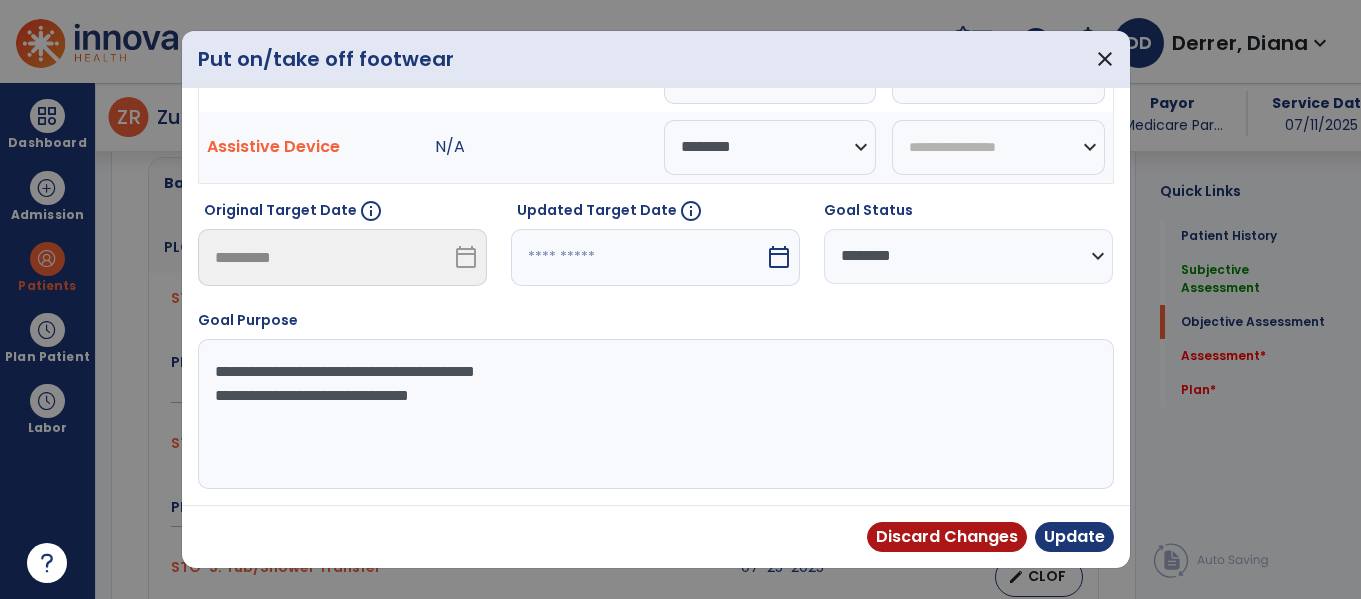 scroll, scrollTop: 240, scrollLeft: 0, axis: vertical 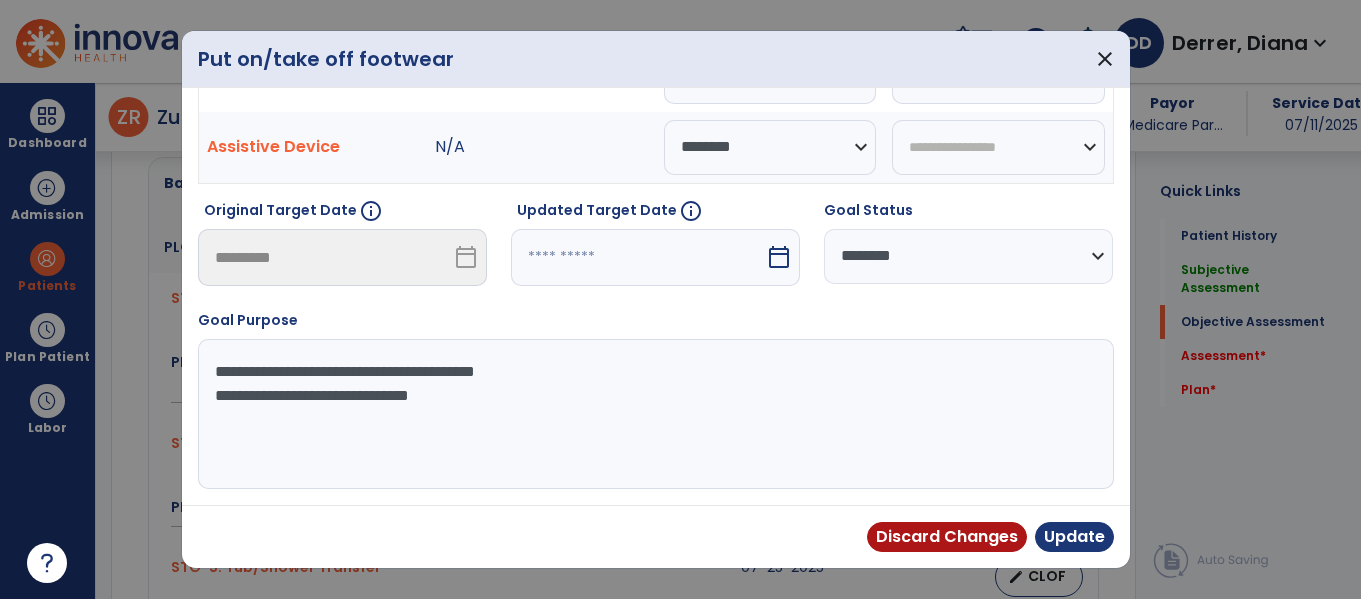select on "********" 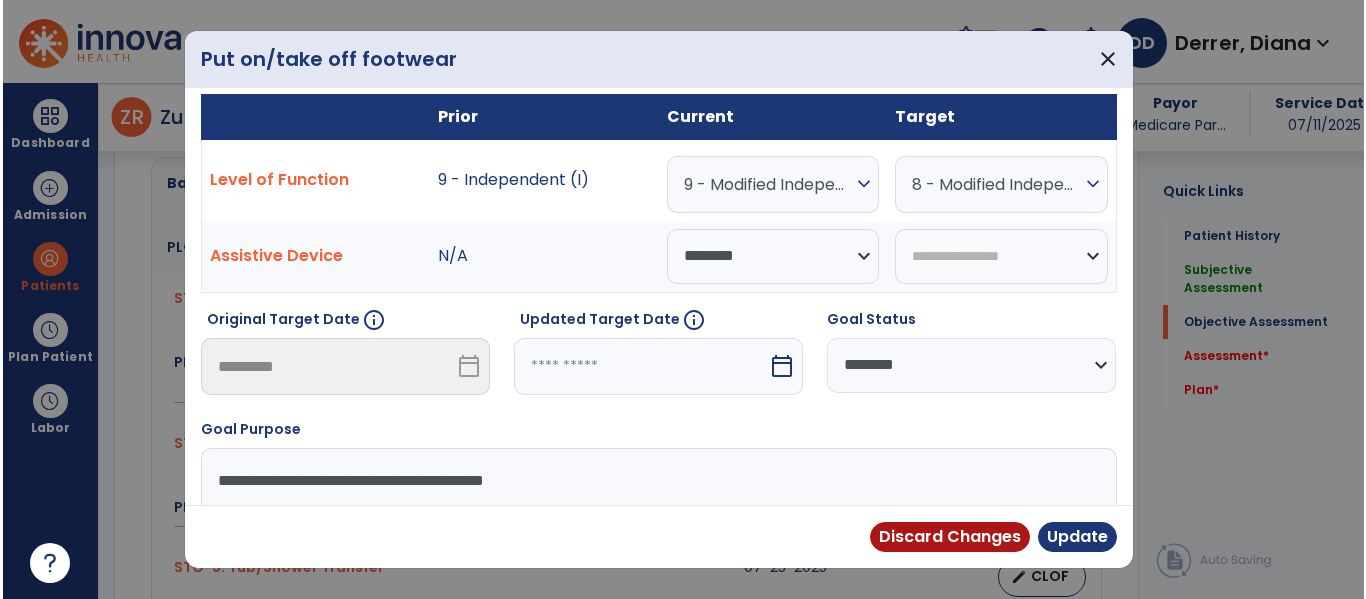 scroll, scrollTop: 148, scrollLeft: 0, axis: vertical 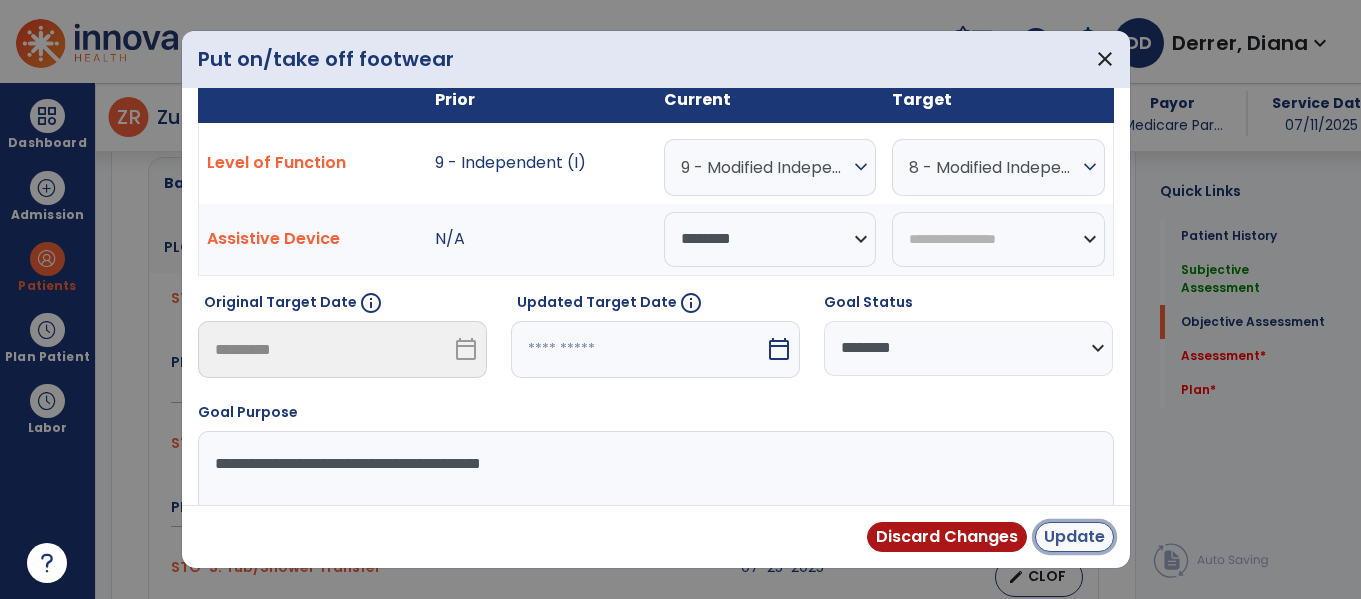 click on "Update" at bounding box center (1074, 537) 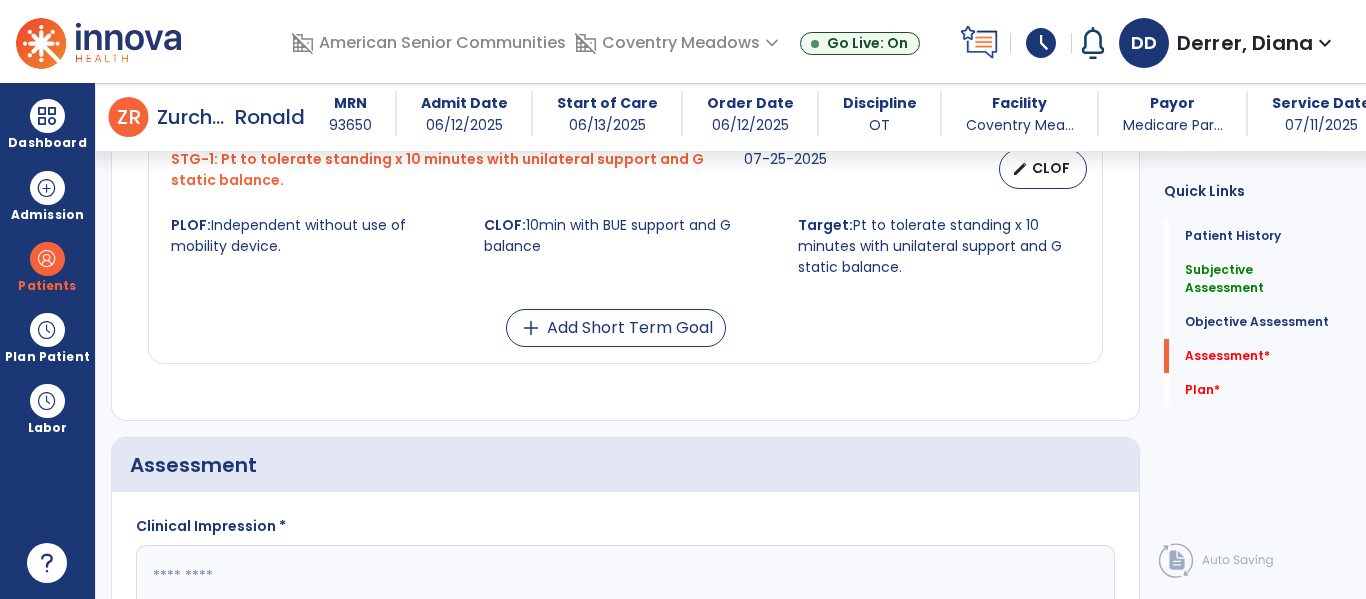 scroll, scrollTop: 2143, scrollLeft: 0, axis: vertical 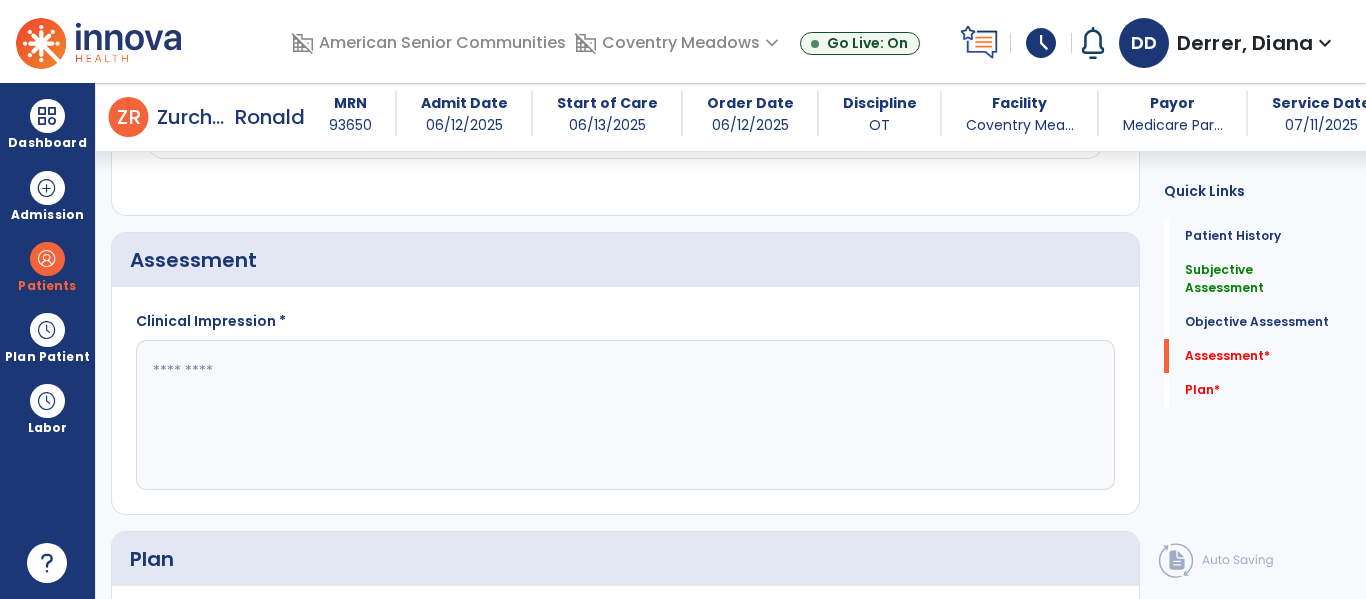 click 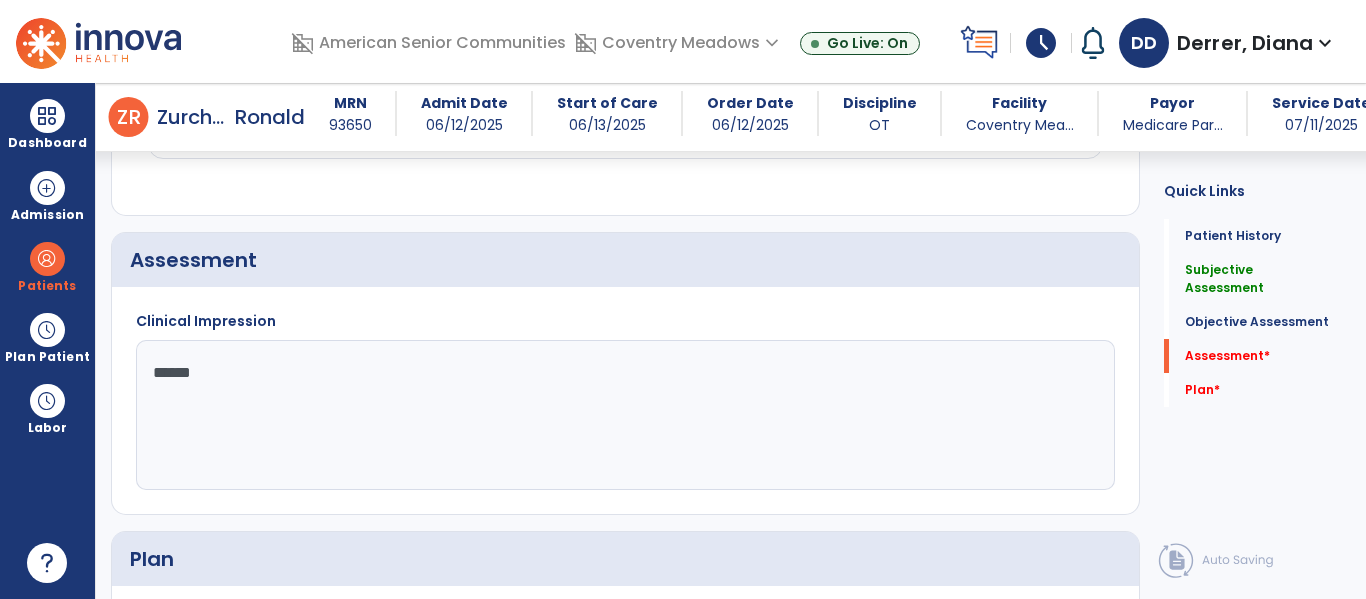 type on "*******" 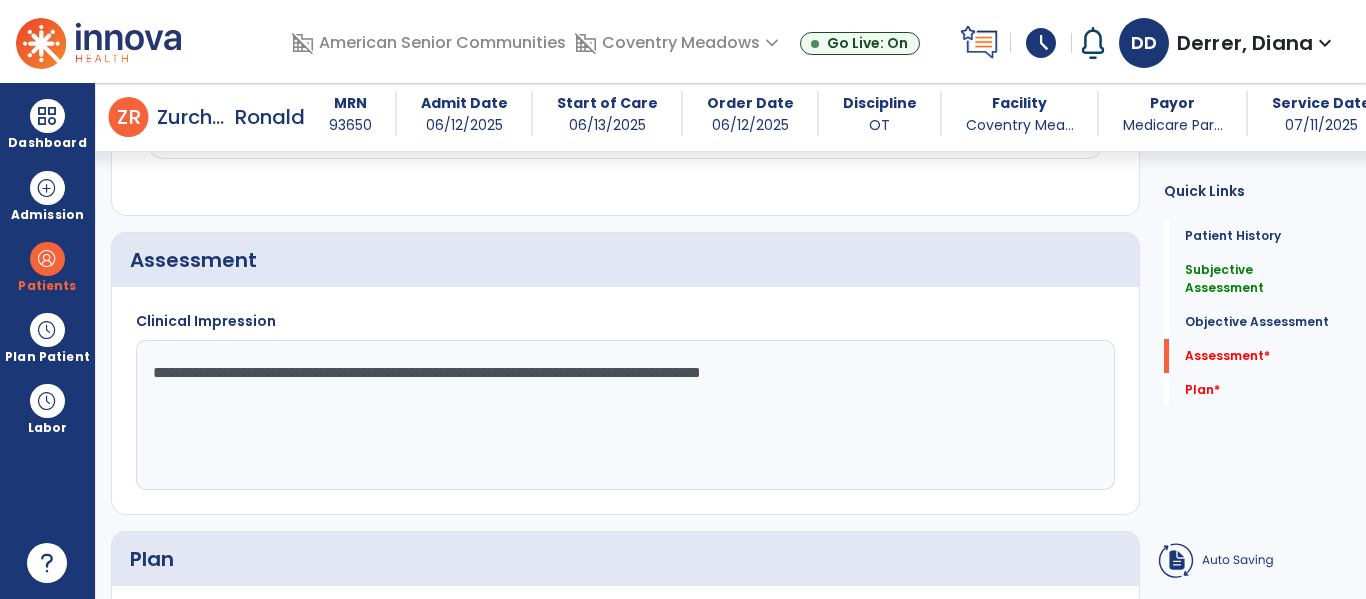 click on "**********" 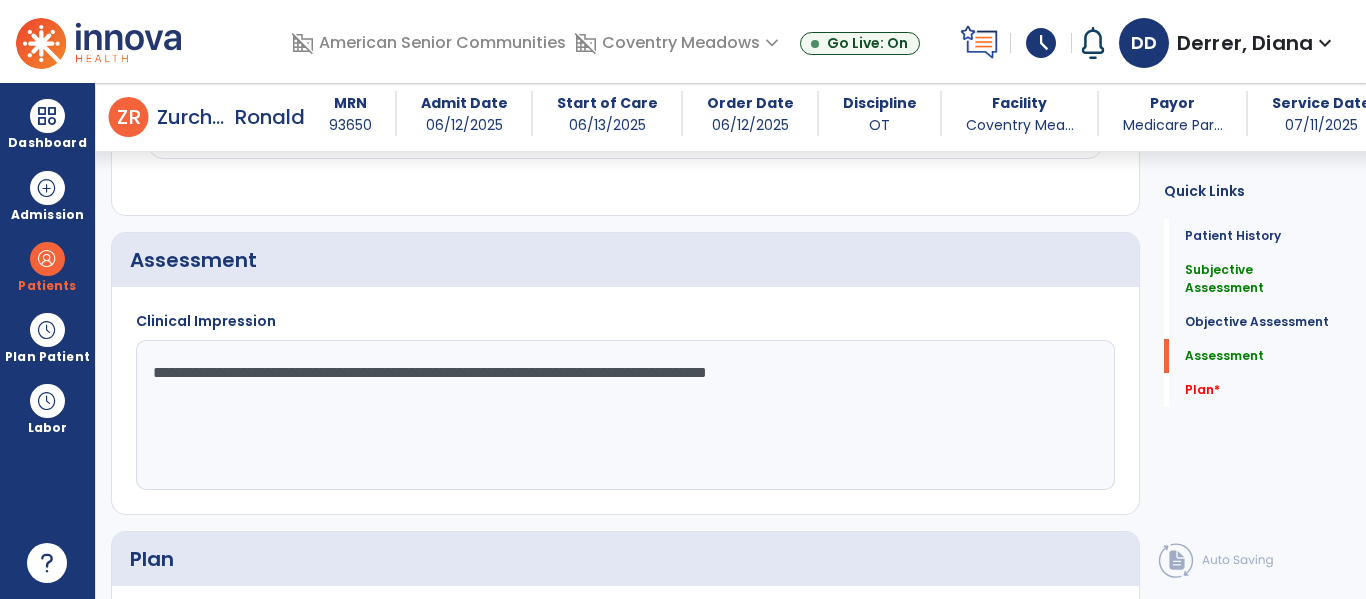 click on "**********" 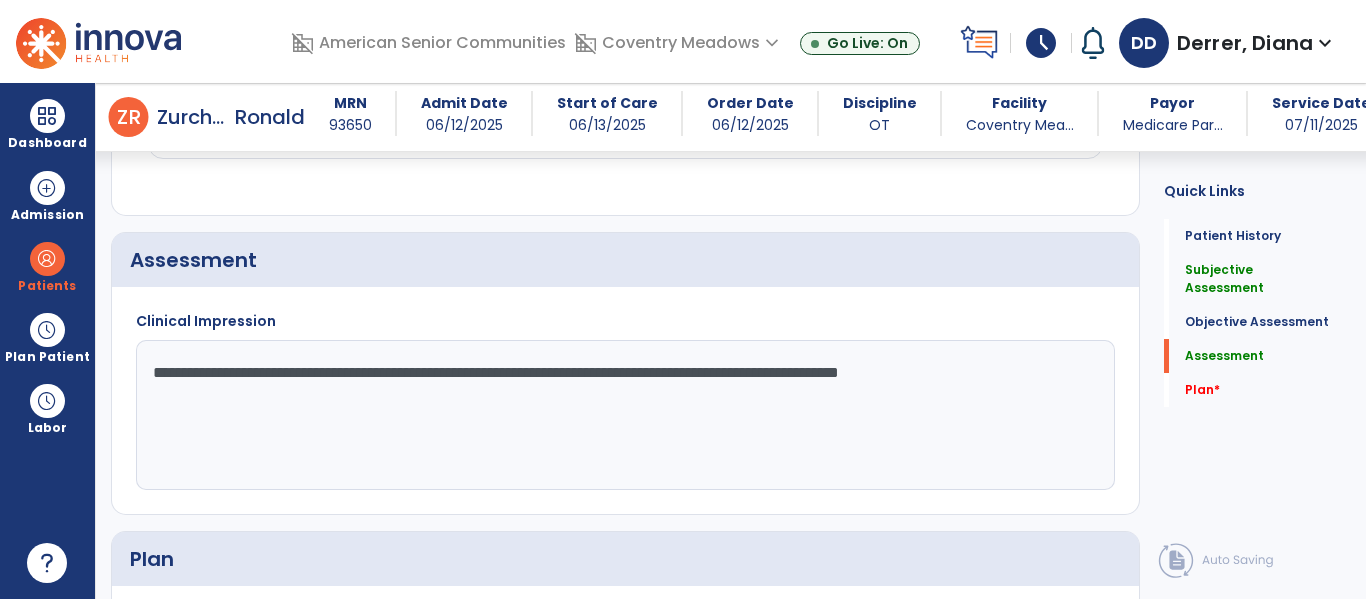 click on "**********" 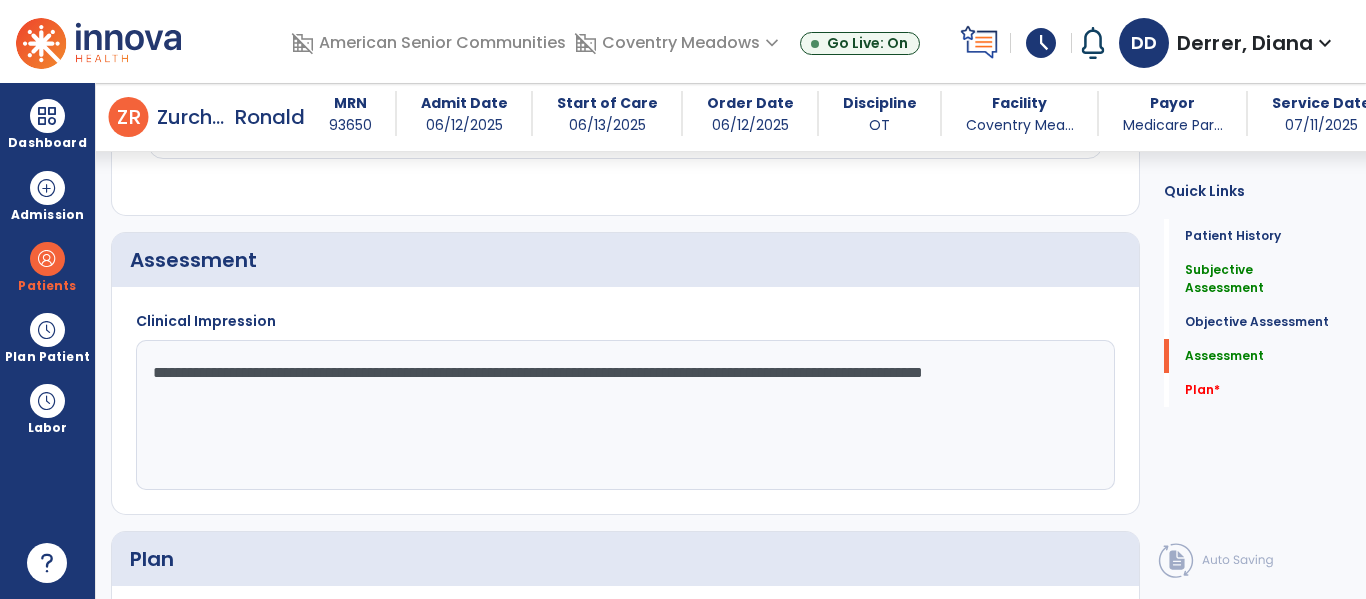 click on "**********" 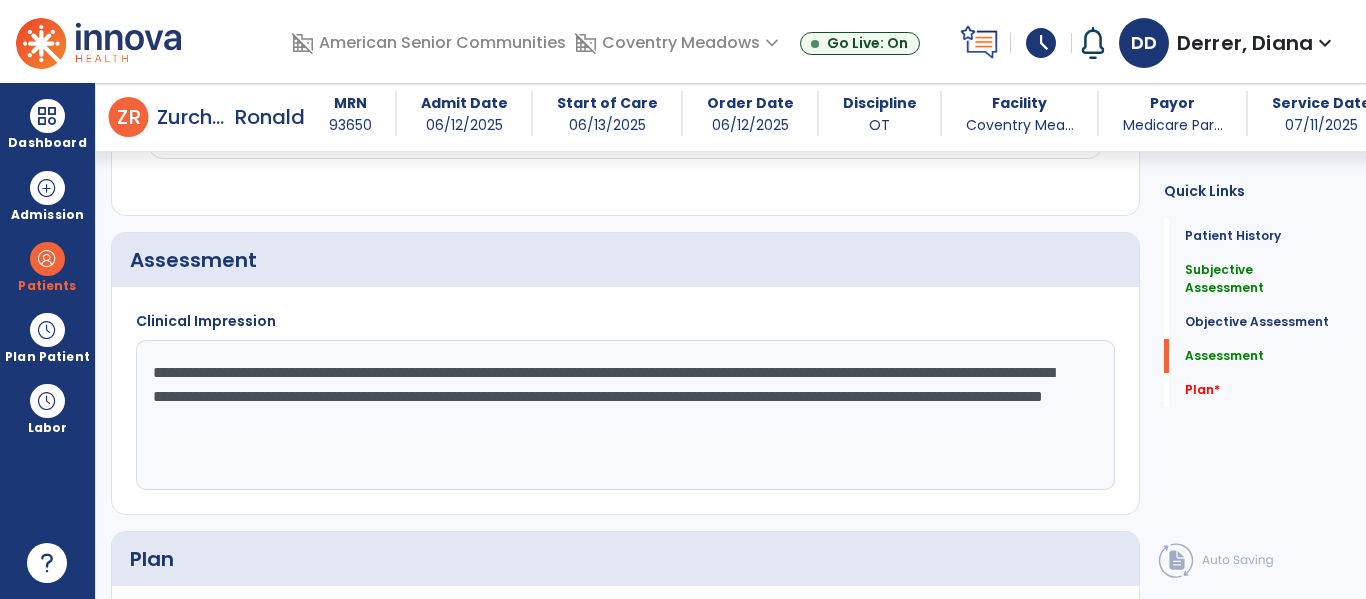 click on "**********" 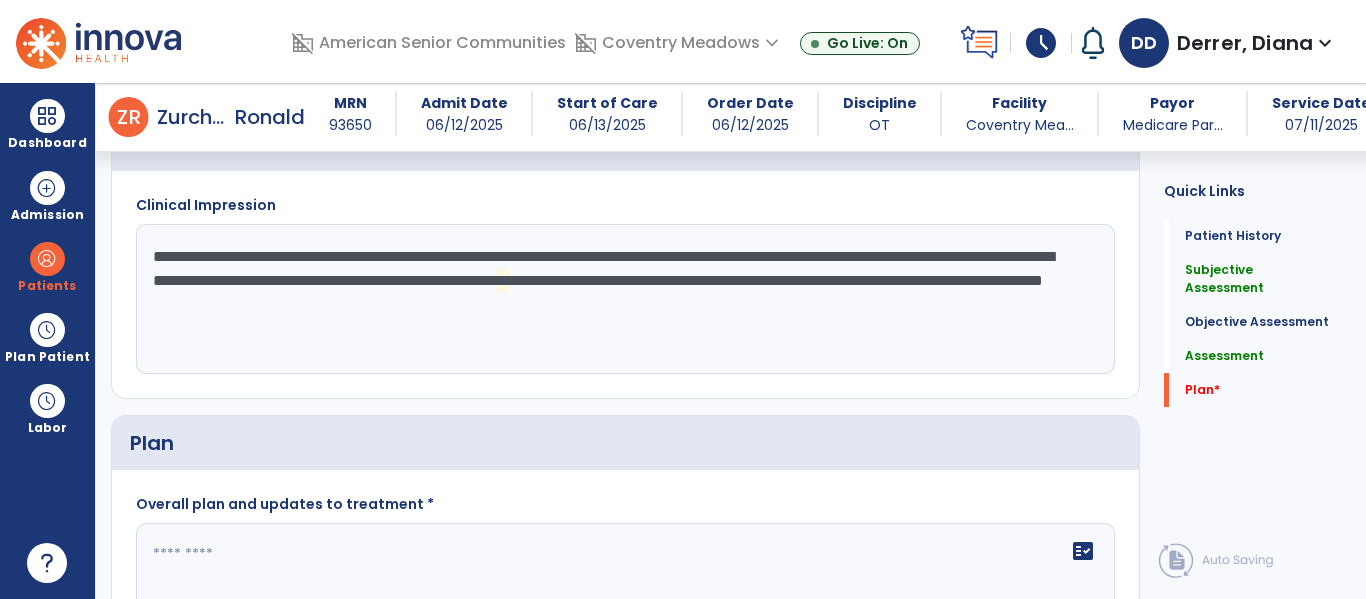 scroll, scrollTop: 2282, scrollLeft: 0, axis: vertical 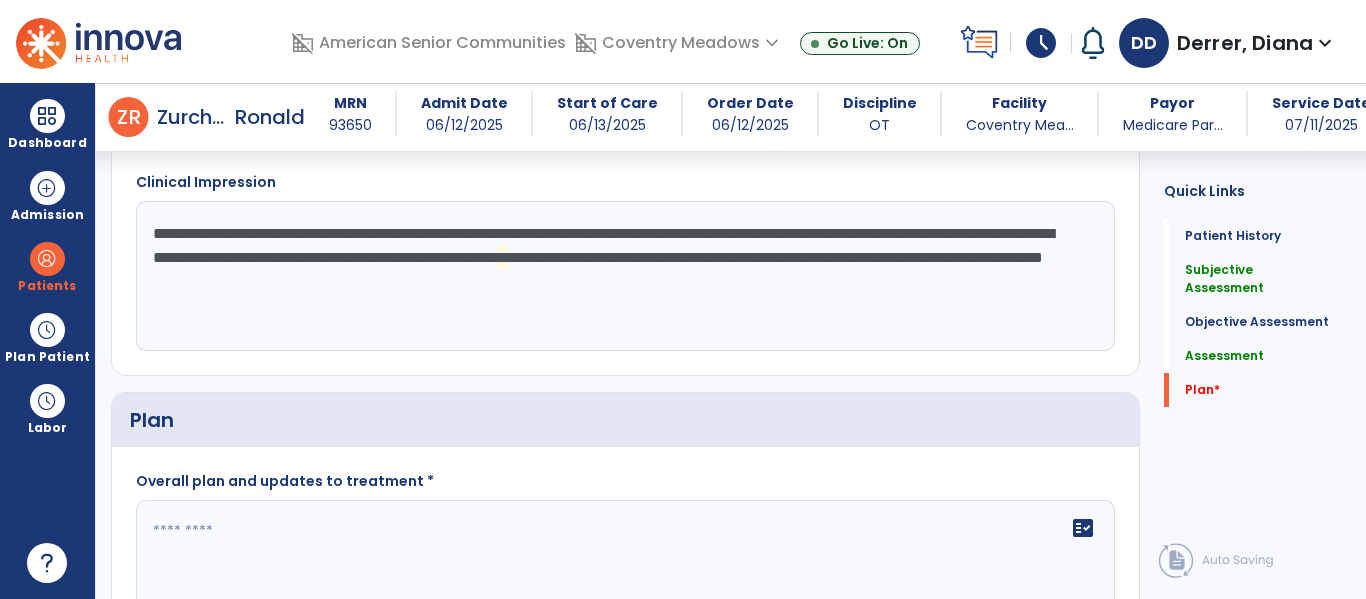 click 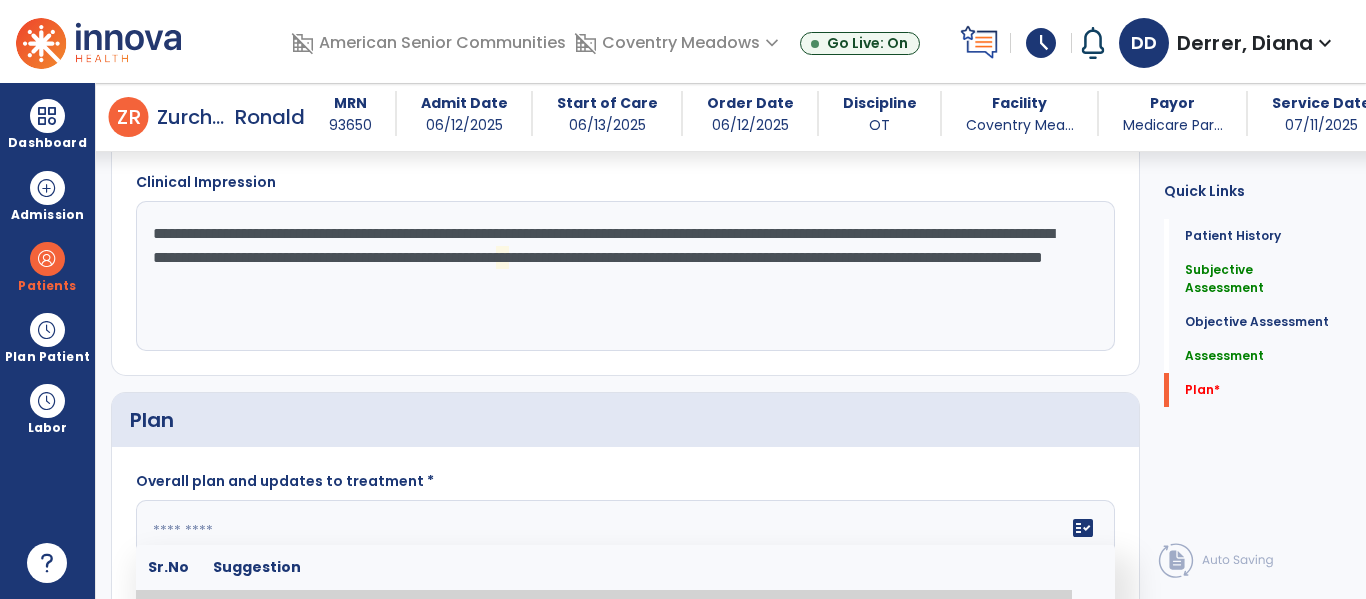 scroll, scrollTop: 2297, scrollLeft: 0, axis: vertical 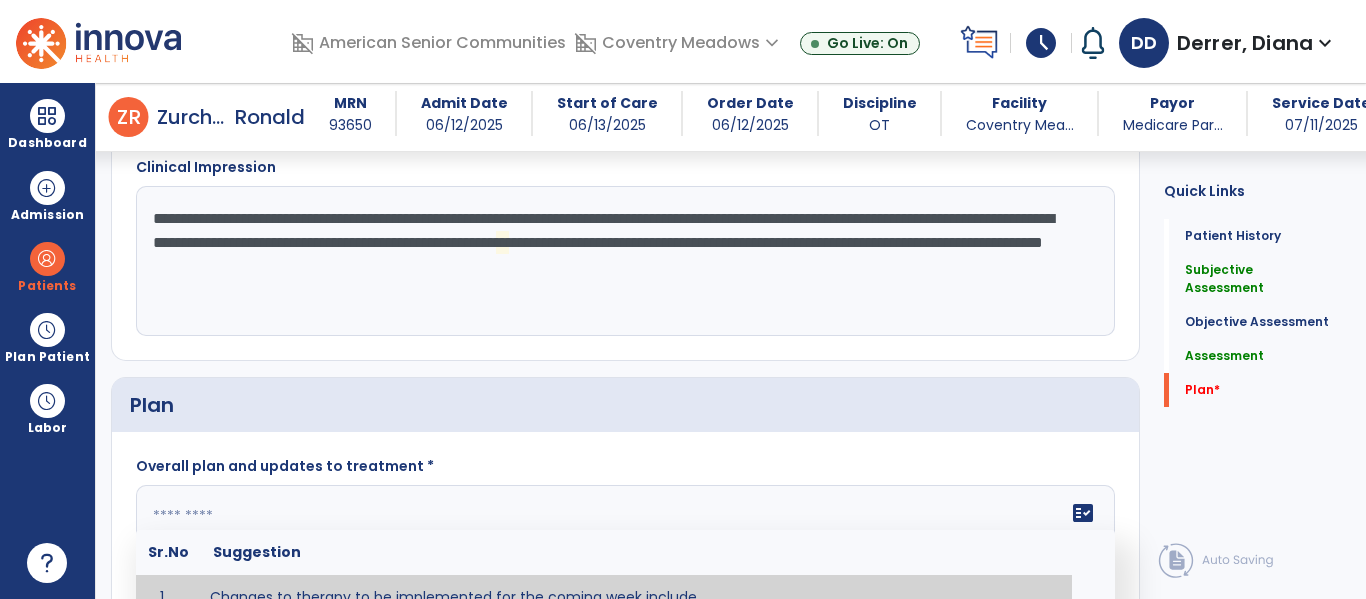click on "**********" 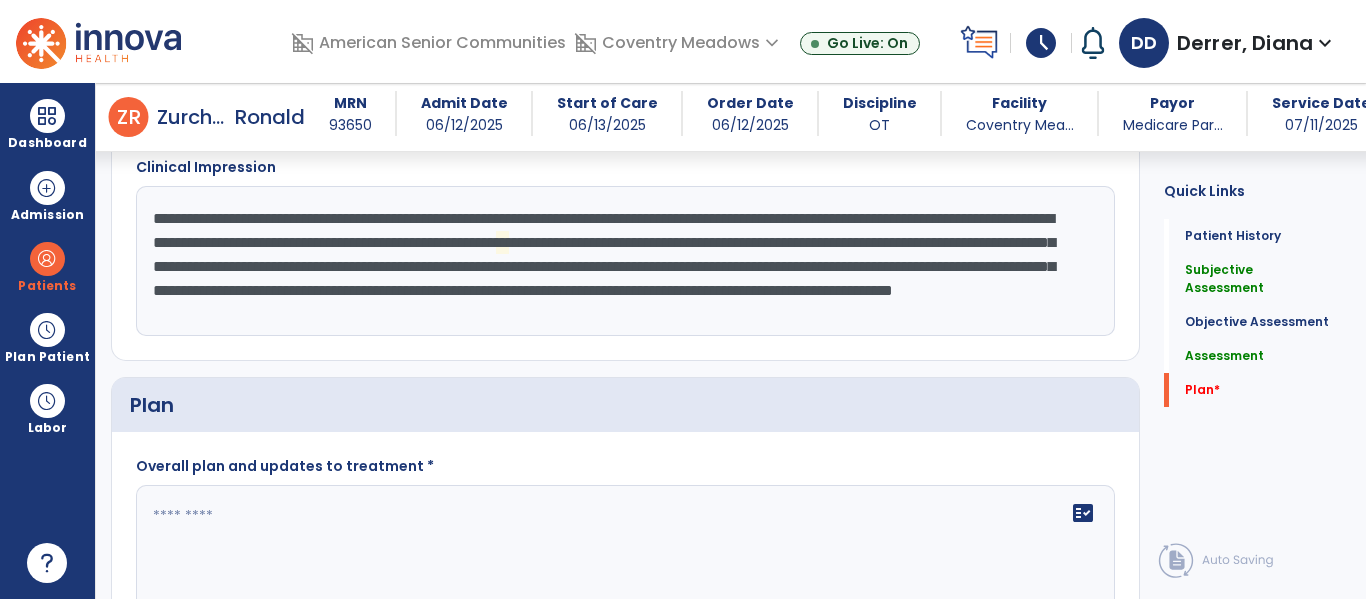 scroll, scrollTop: 15, scrollLeft: 0, axis: vertical 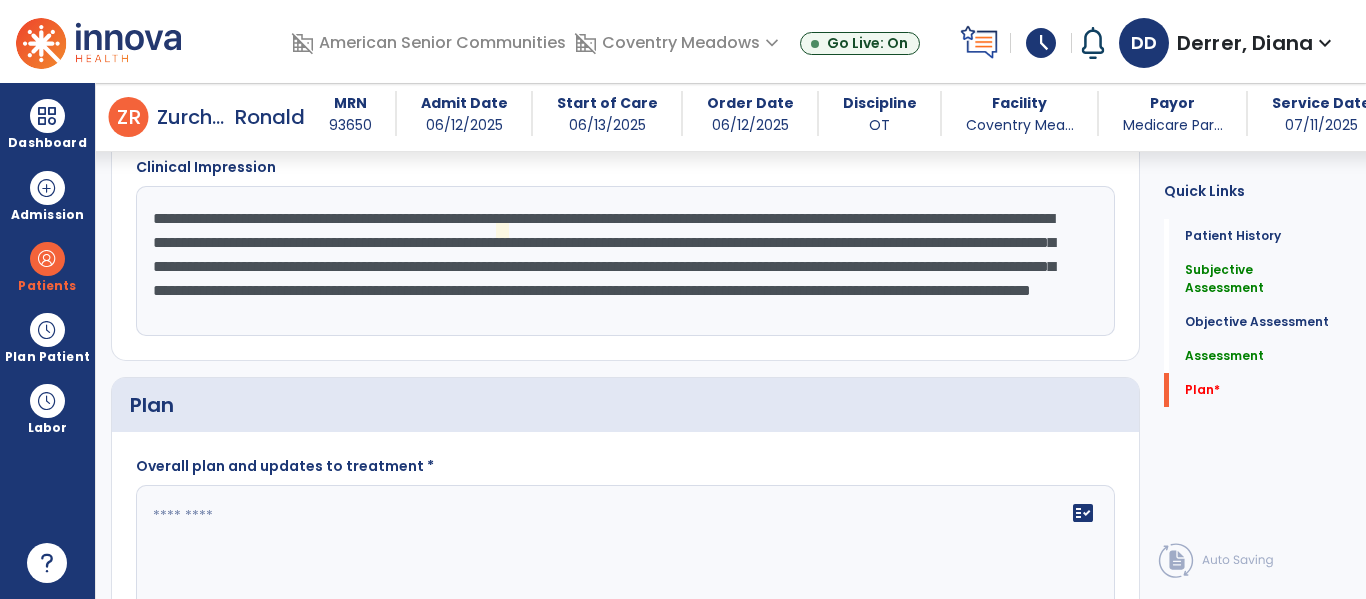 type on "**********" 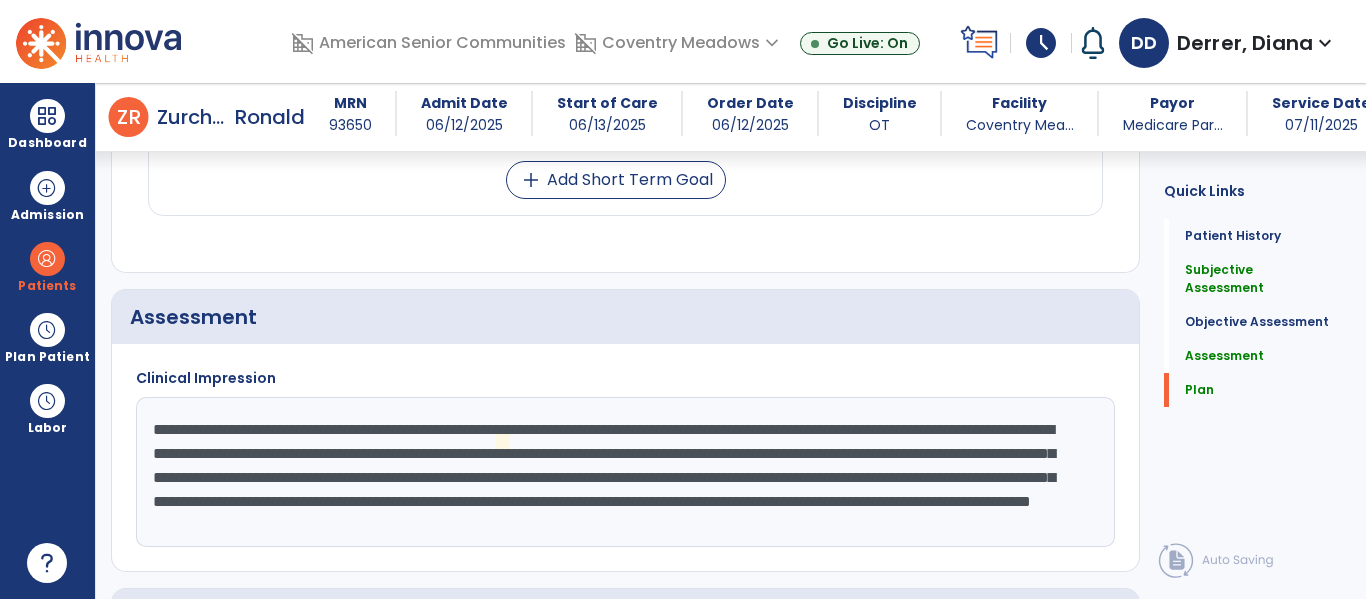 scroll, scrollTop: 2075, scrollLeft: 0, axis: vertical 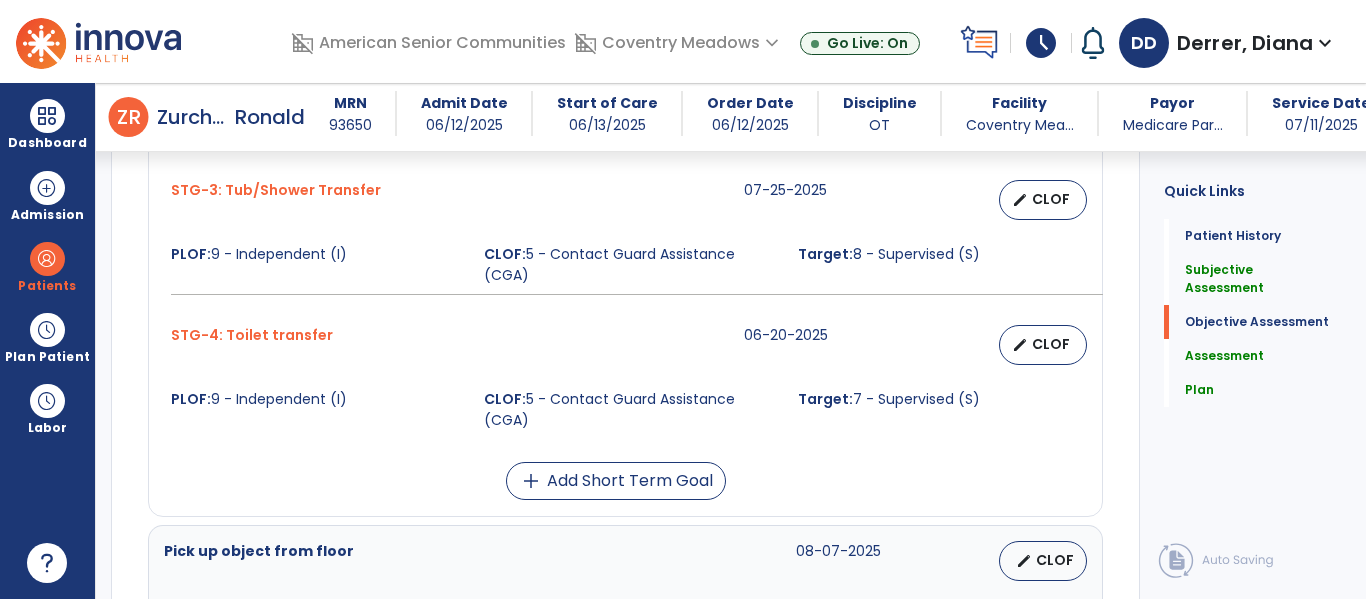 type on "**********" 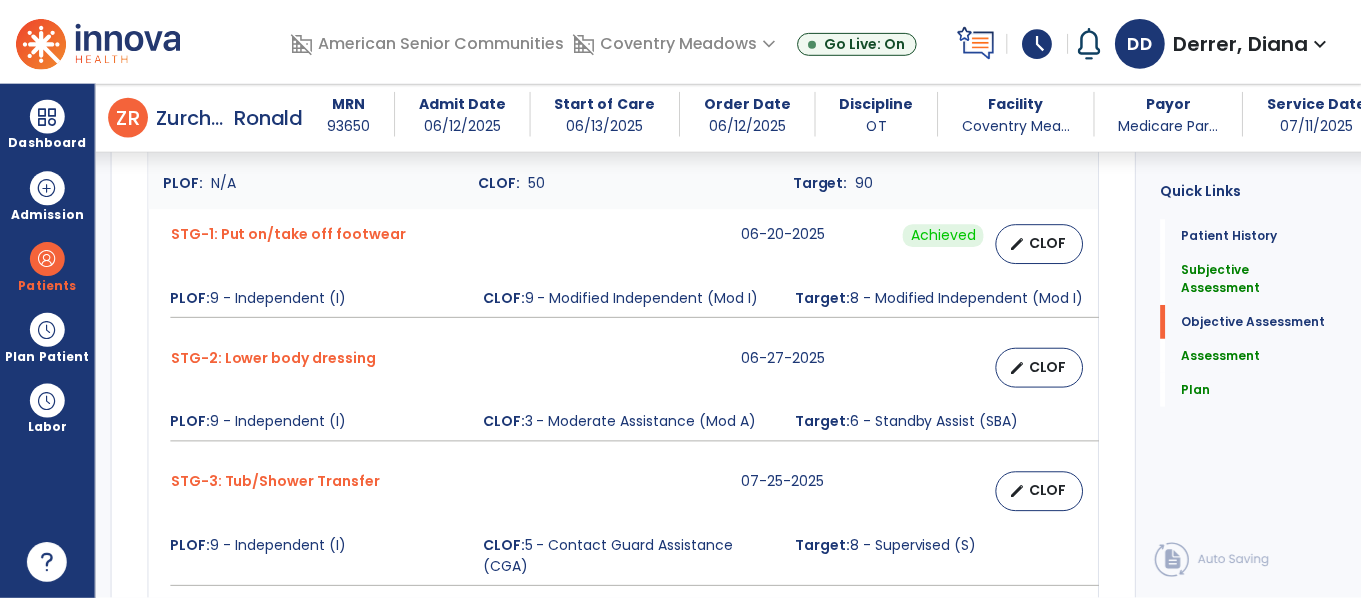 scroll, scrollTop: 850, scrollLeft: 0, axis: vertical 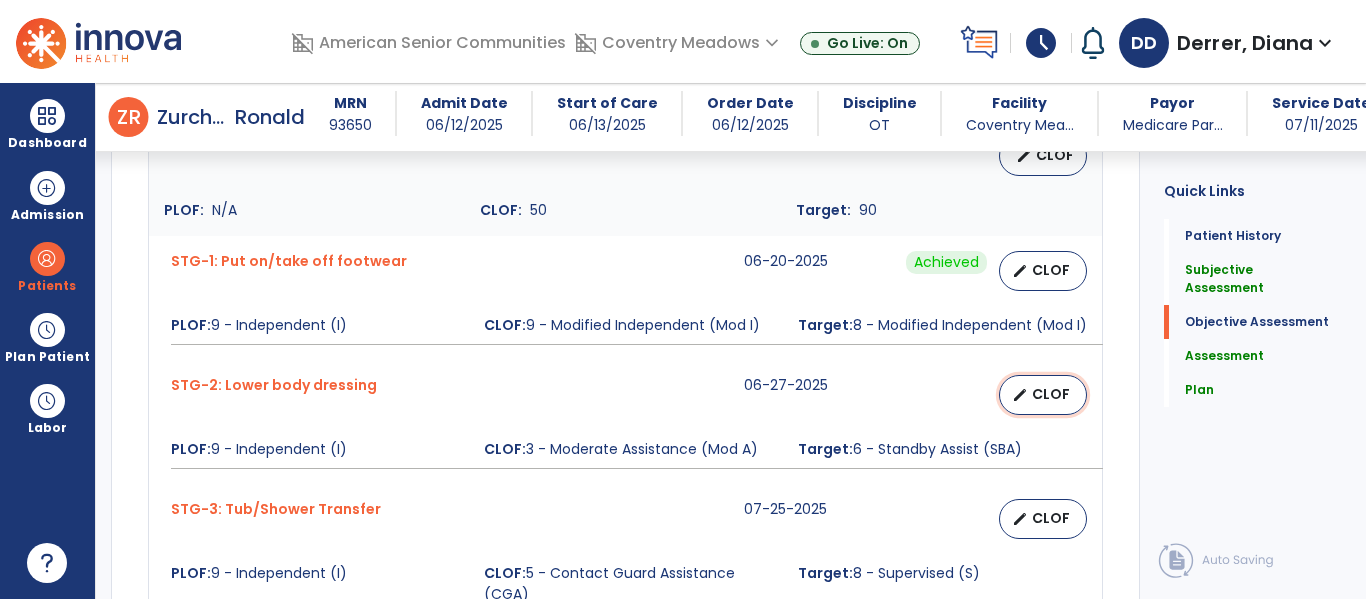 click on "edit   CLOF" at bounding box center (1043, 395) 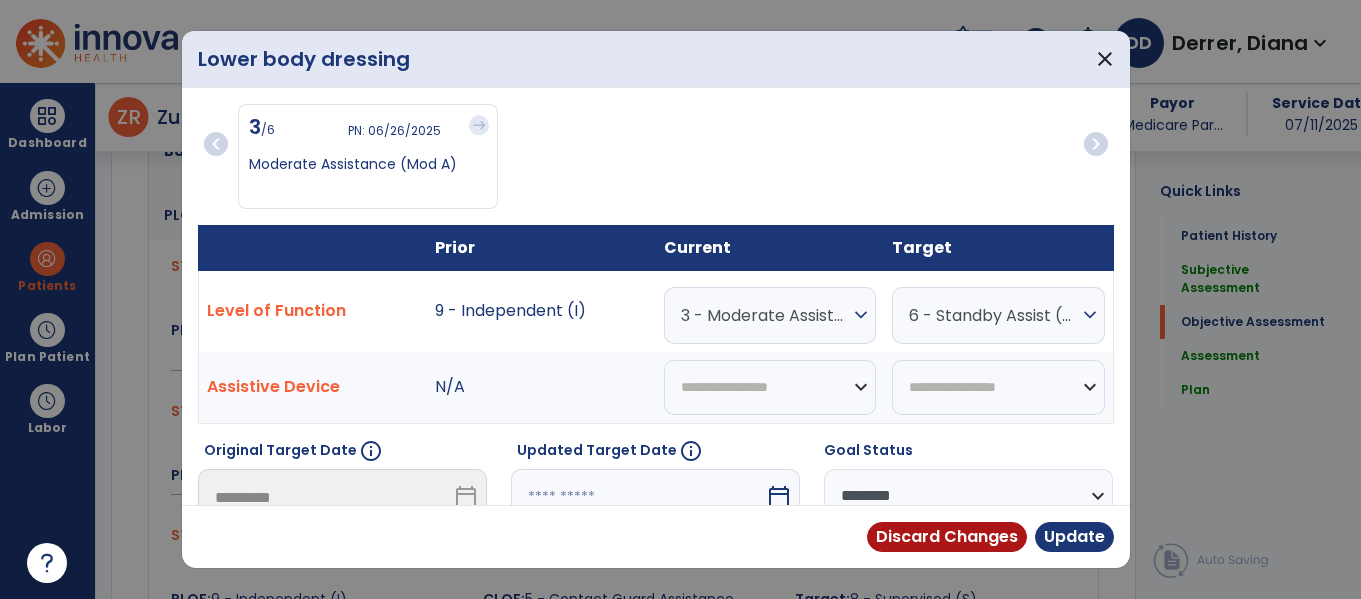 scroll, scrollTop: 850, scrollLeft: 0, axis: vertical 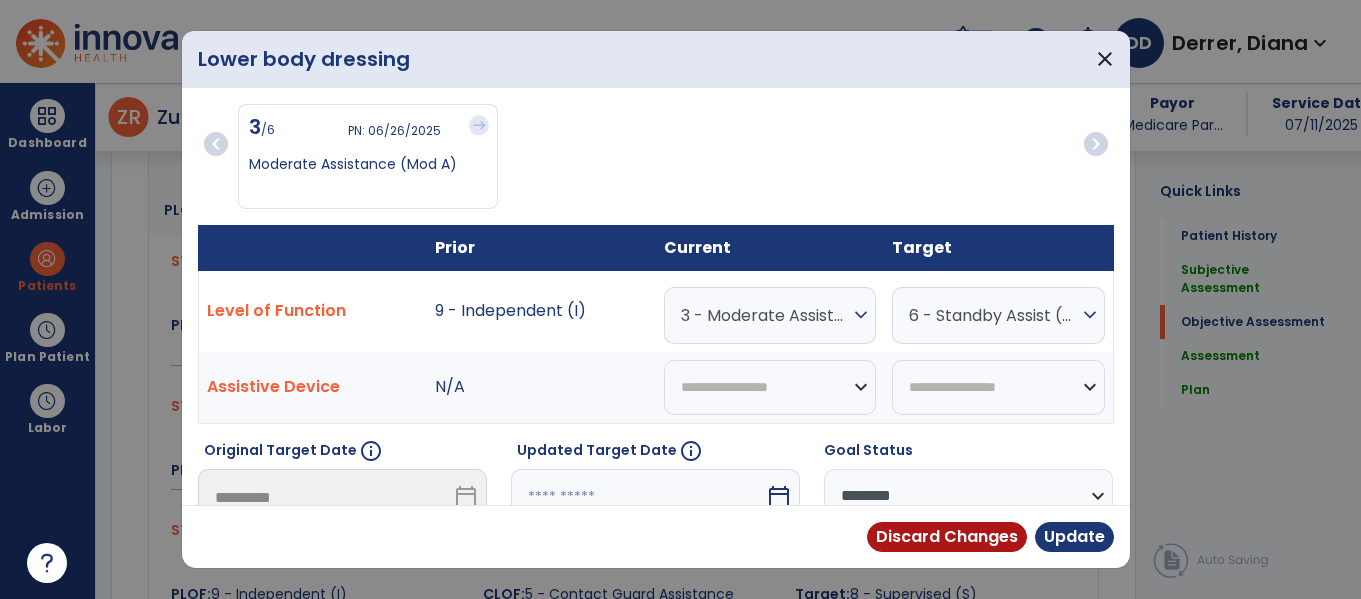 click on "3 - Moderate Assistance (Mod A)" at bounding box center [765, 315] 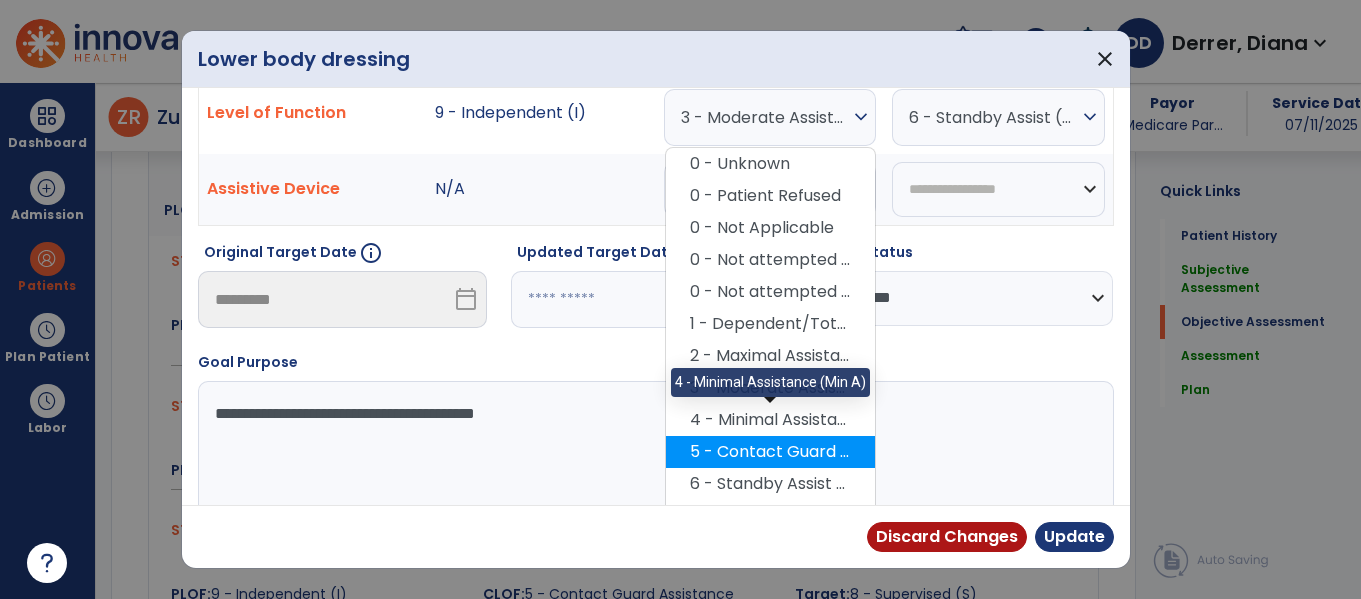scroll, scrollTop: 206, scrollLeft: 0, axis: vertical 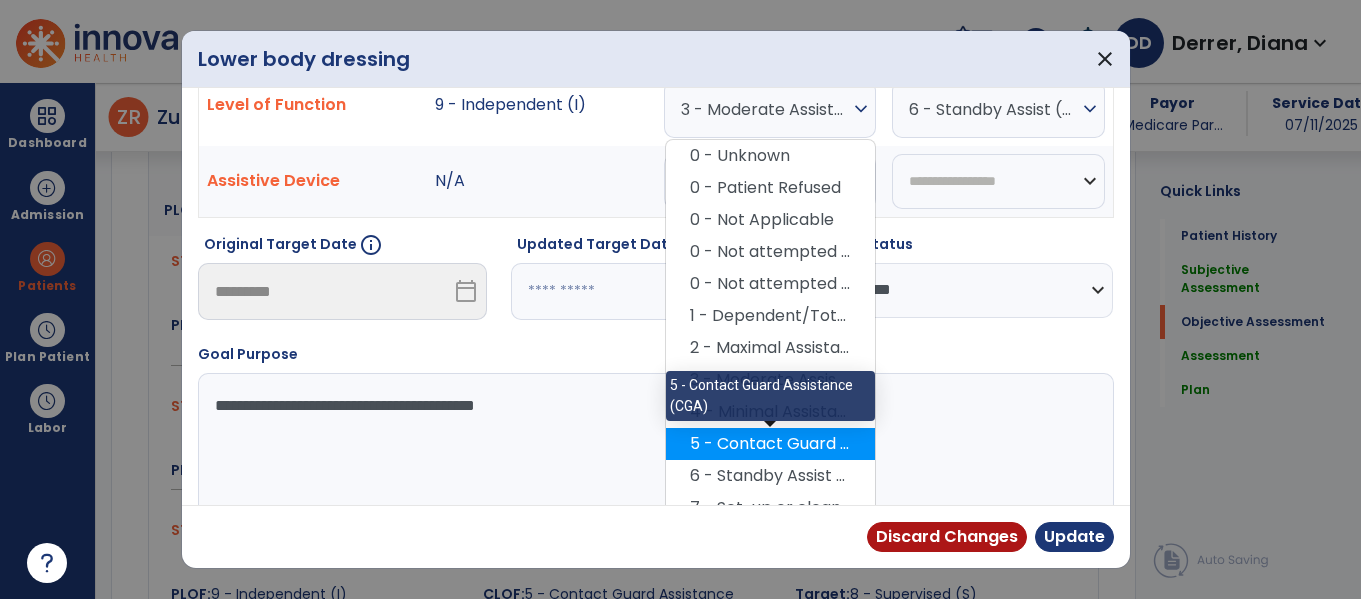 click on "5 - Contact Guard Assistance (CGA)" at bounding box center (770, 444) 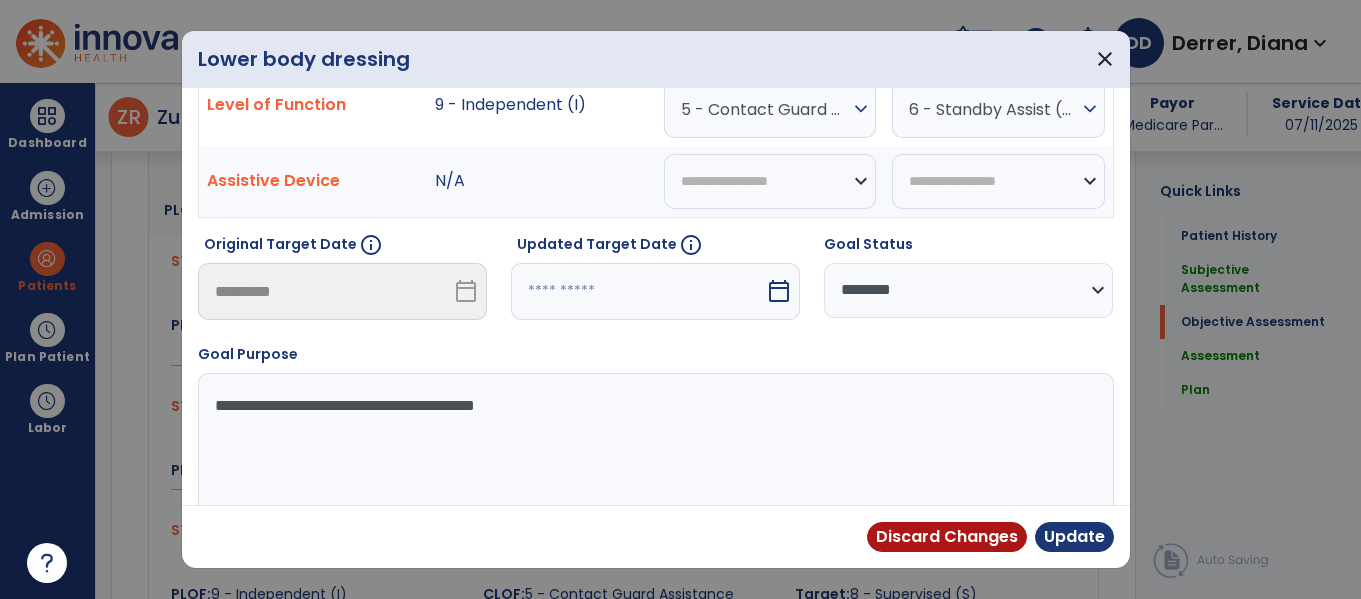 click at bounding box center (638, 291) 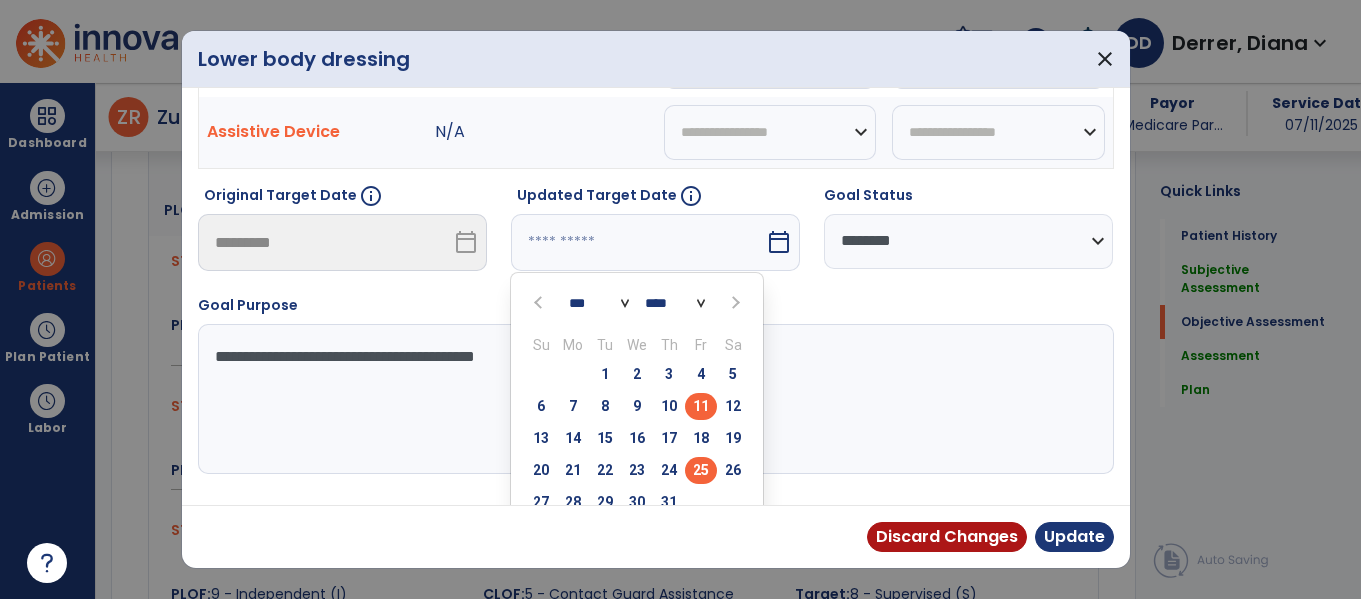 click on "25" at bounding box center [701, 470] 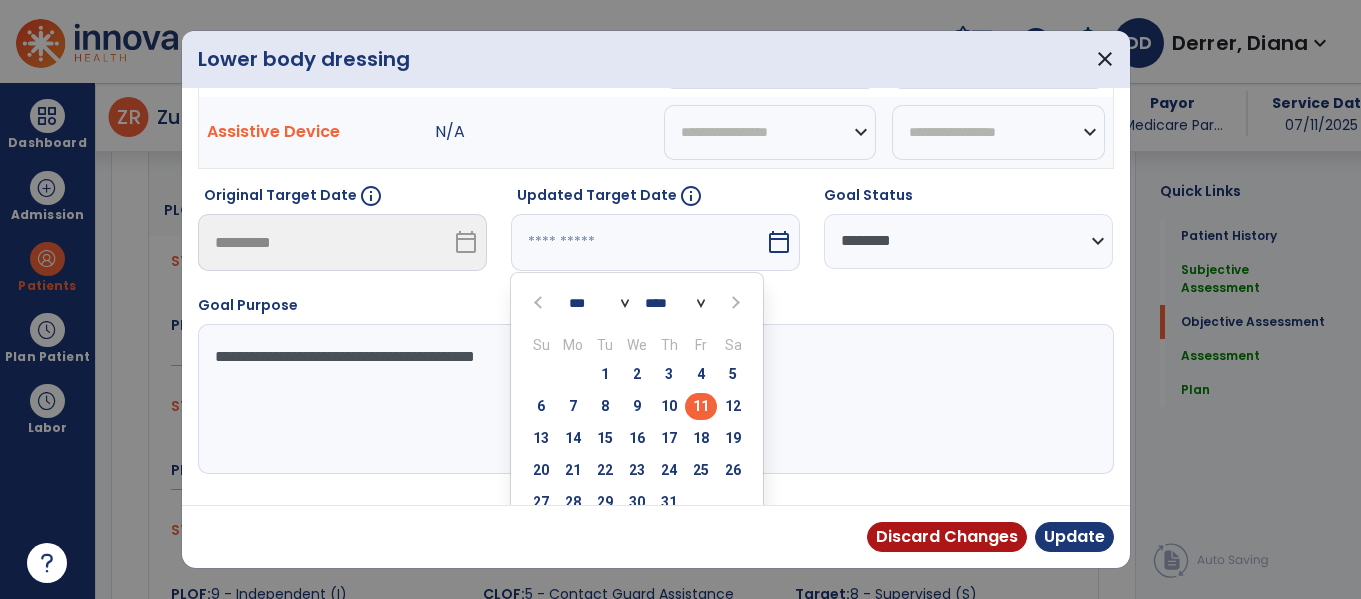 type on "*********" 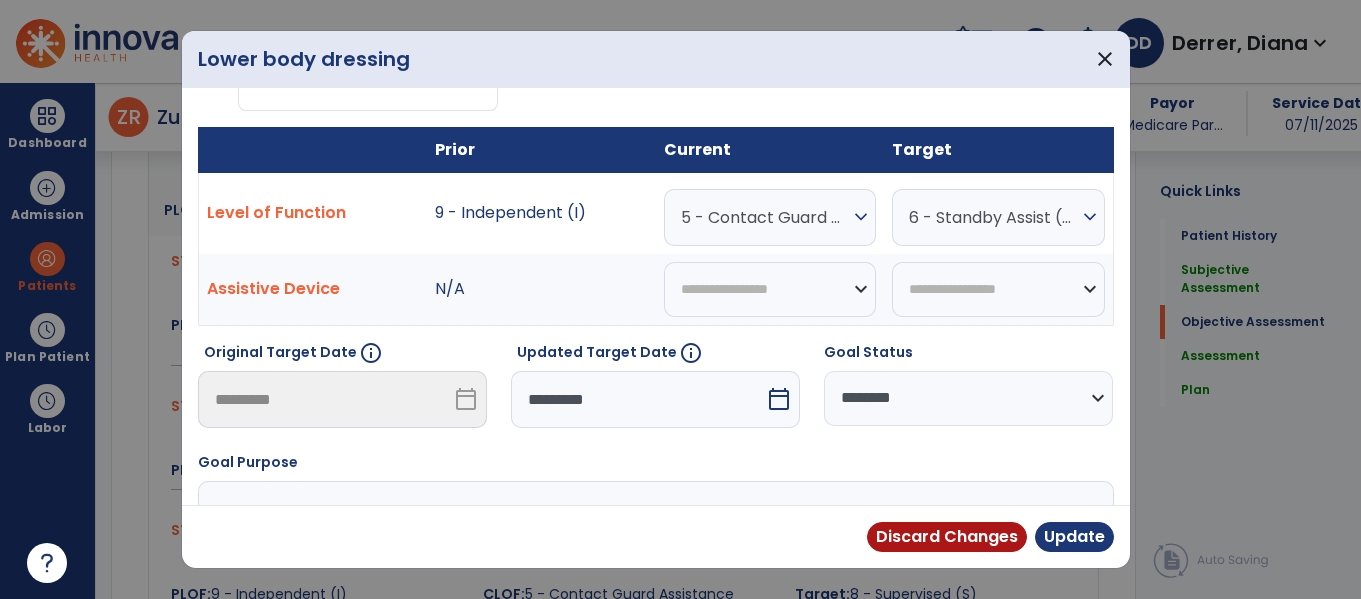 scroll, scrollTop: 77, scrollLeft: 0, axis: vertical 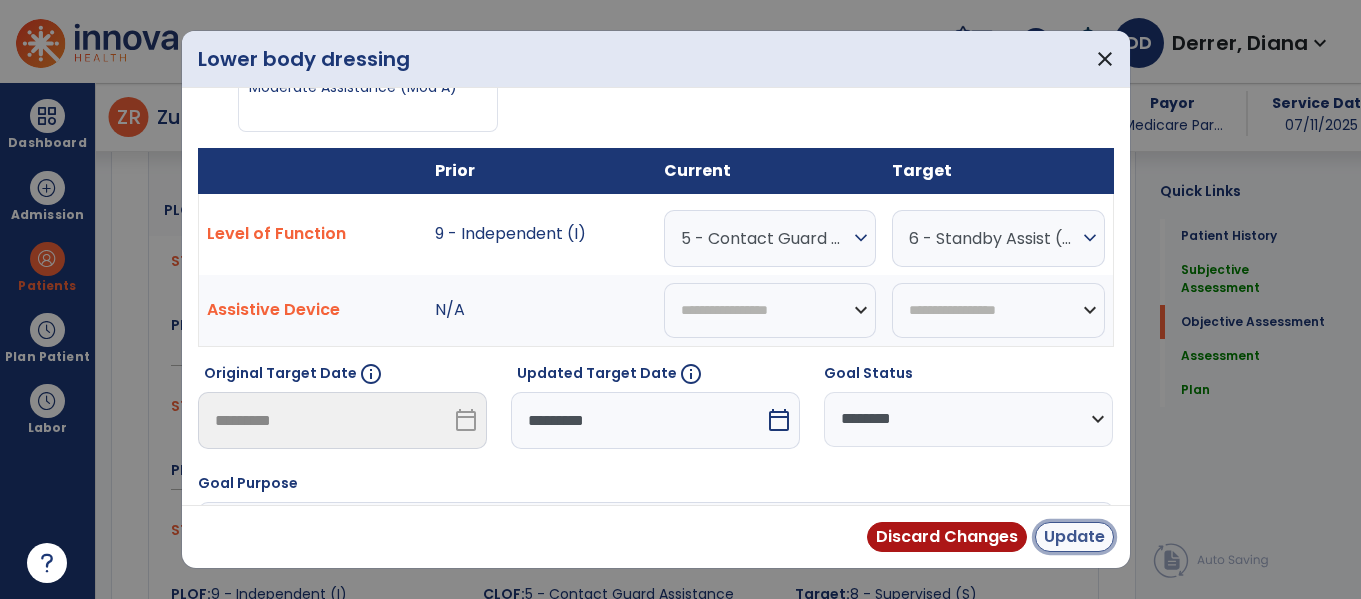 click on "Update" at bounding box center [1074, 537] 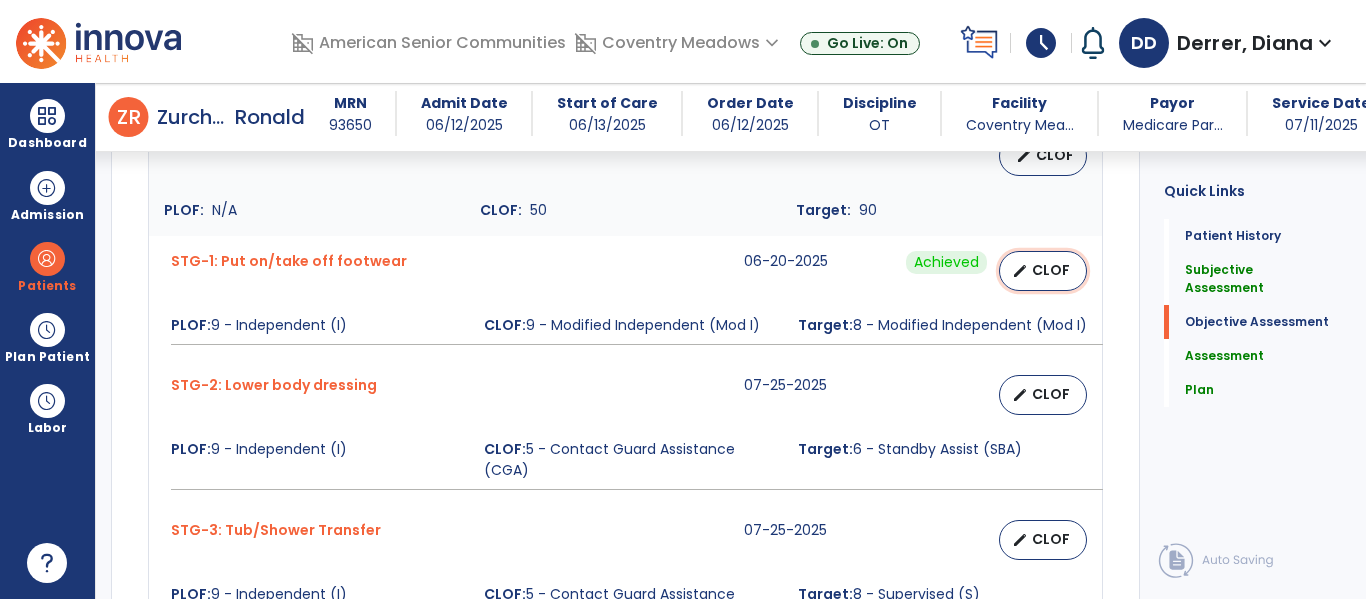 click on "CLOF" at bounding box center (1051, 270) 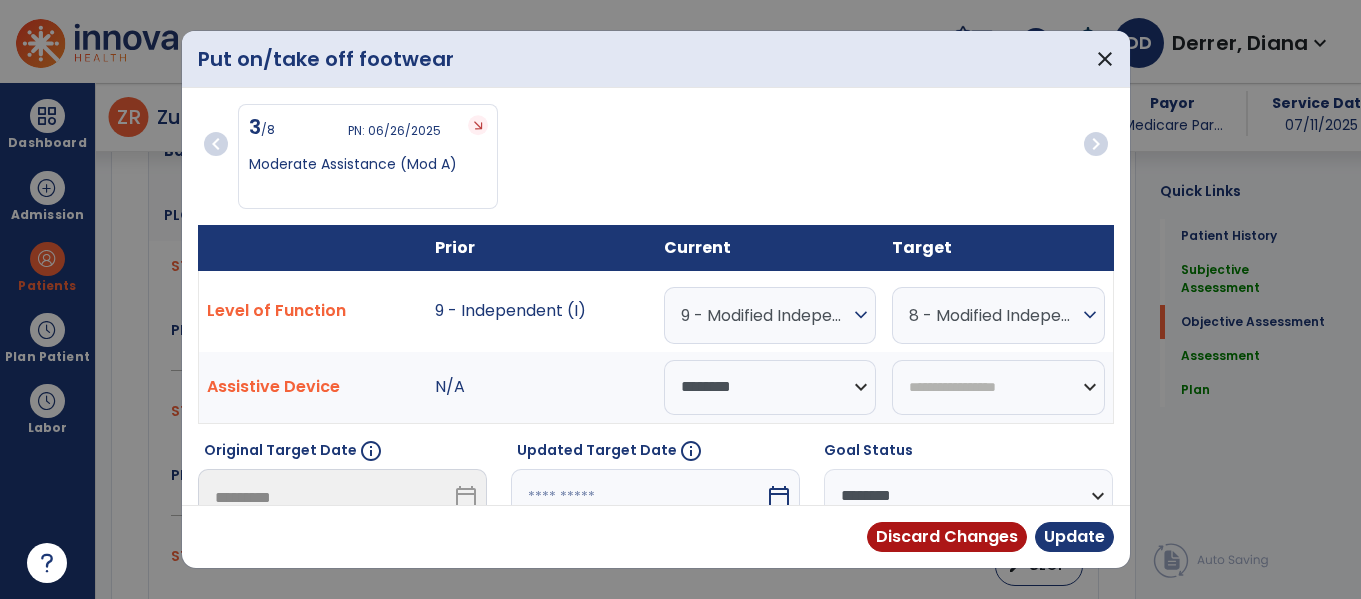 scroll, scrollTop: 850, scrollLeft: 0, axis: vertical 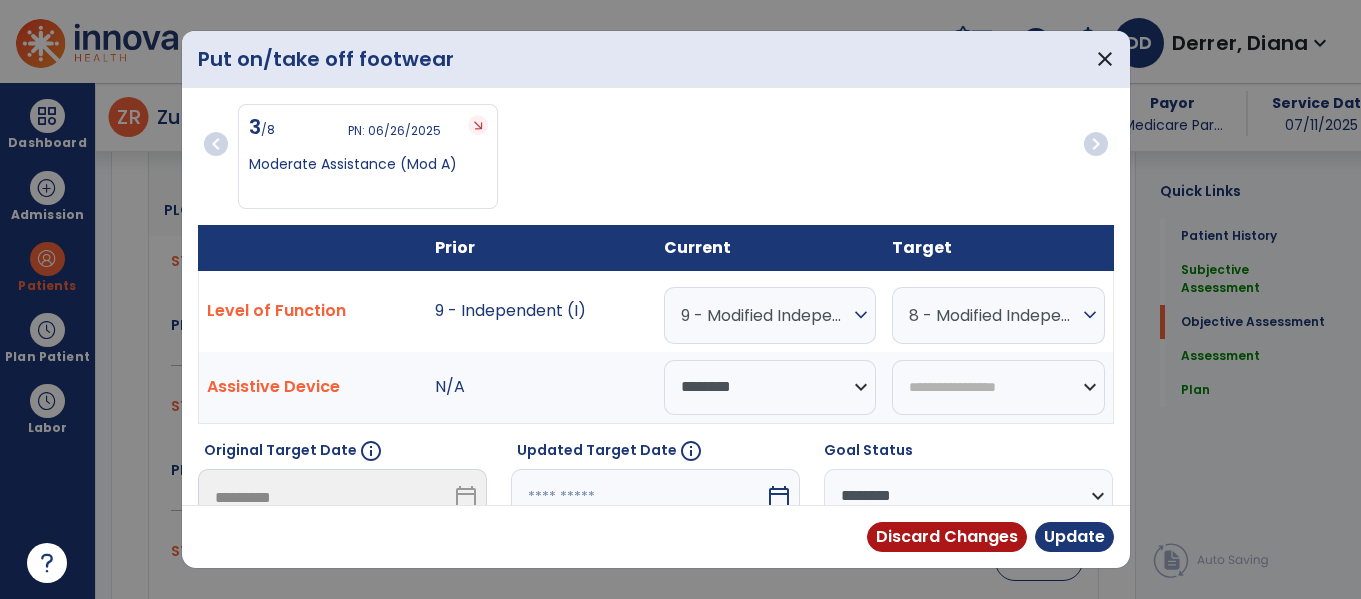 click on "9 - Modified Independent (Mod I)" at bounding box center [765, 315] 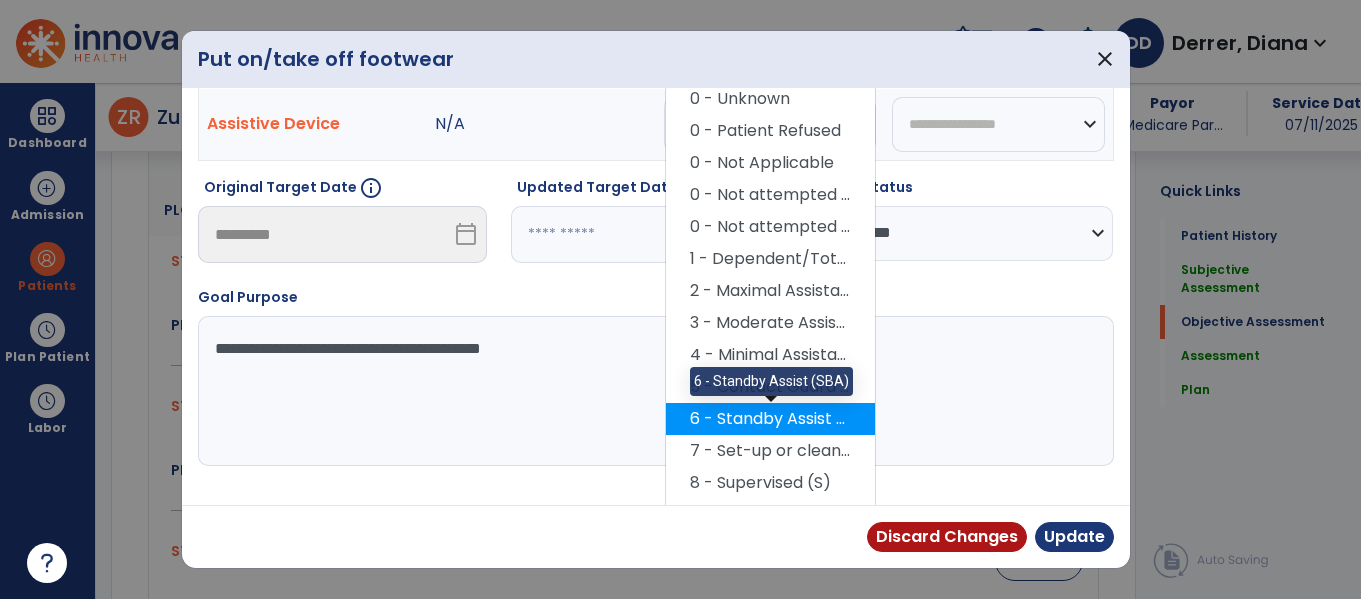 click on "6 - Standby Assist (SBA)" at bounding box center [770, 419] 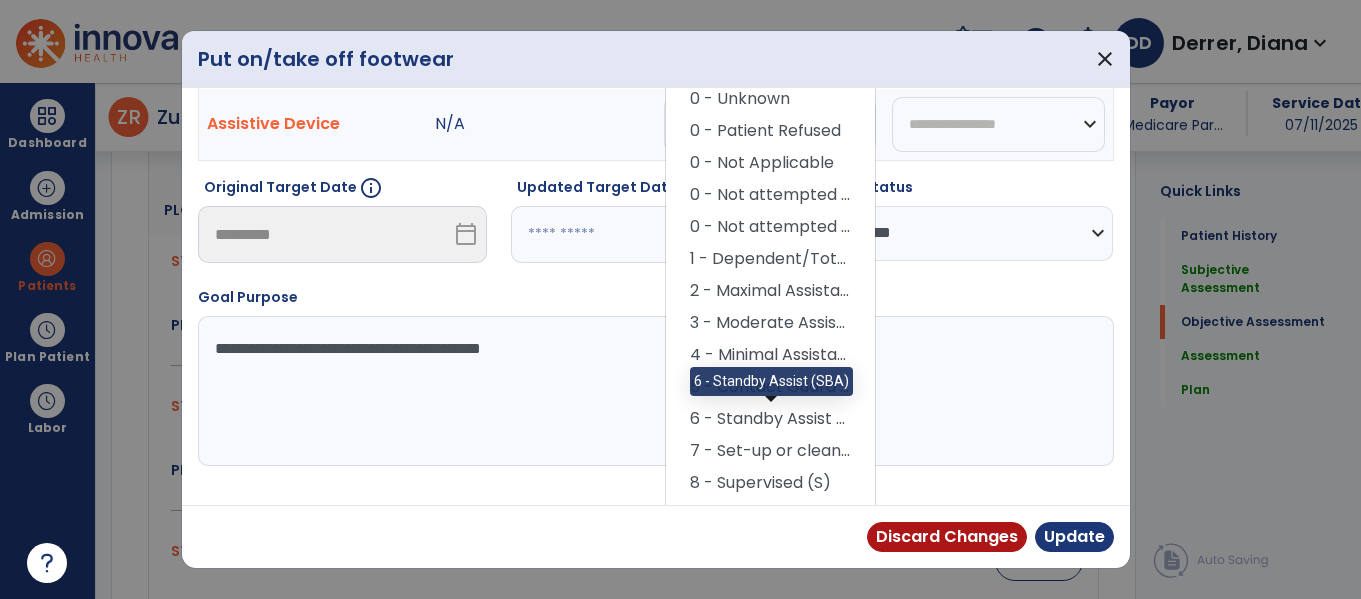 scroll, scrollTop: 240, scrollLeft: 0, axis: vertical 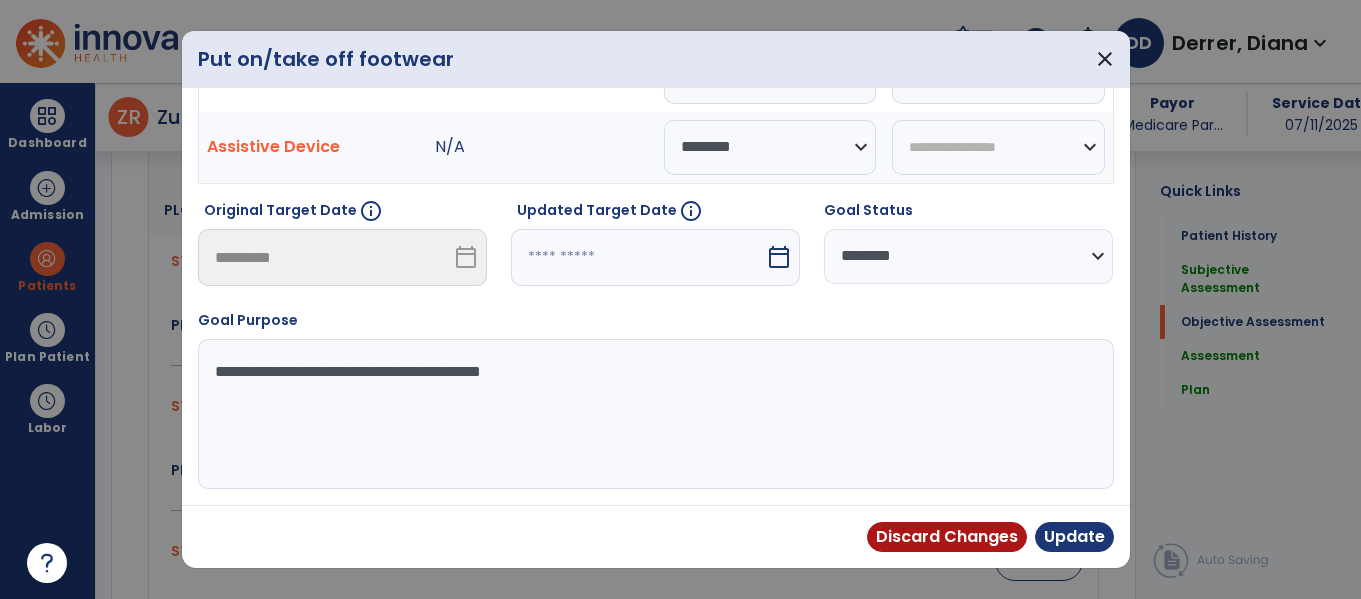 click on "**********" at bounding box center [653, 414] 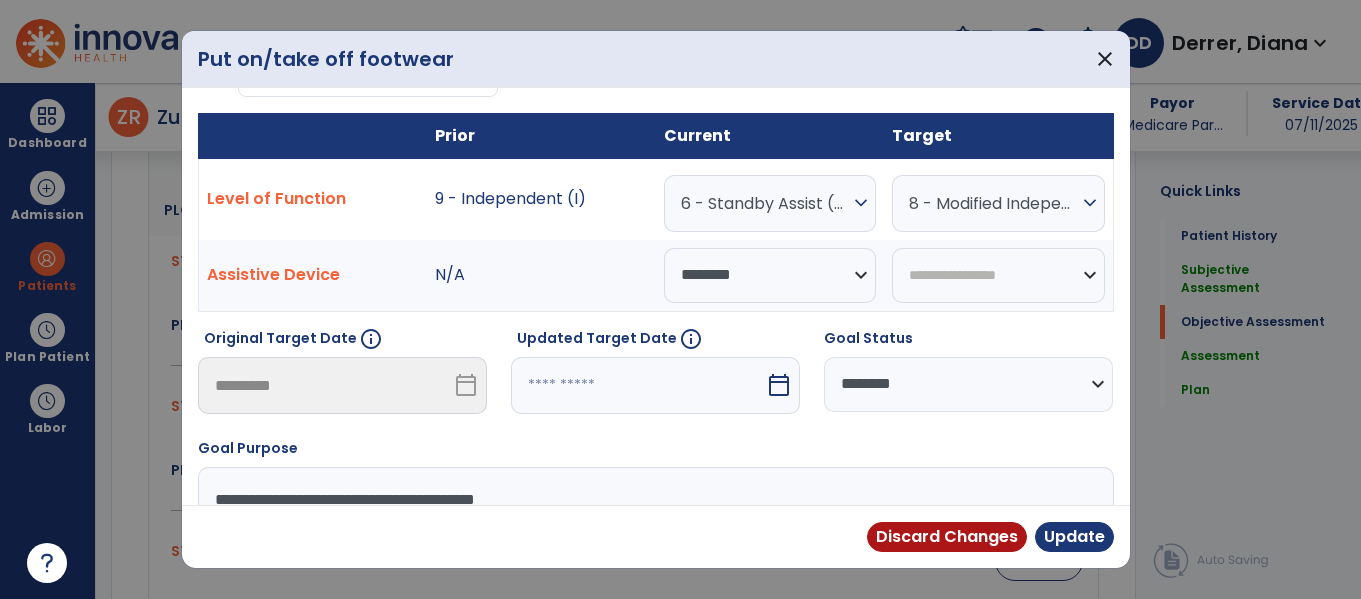 type on "**********" 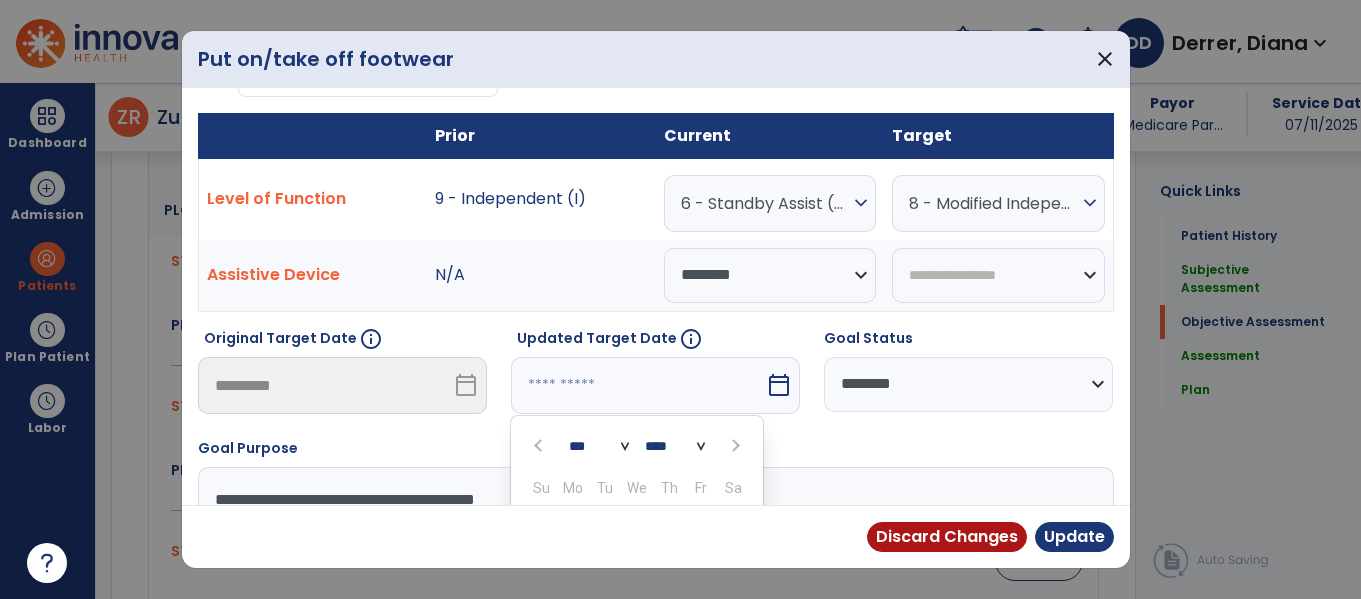 scroll, scrollTop: 318, scrollLeft: 0, axis: vertical 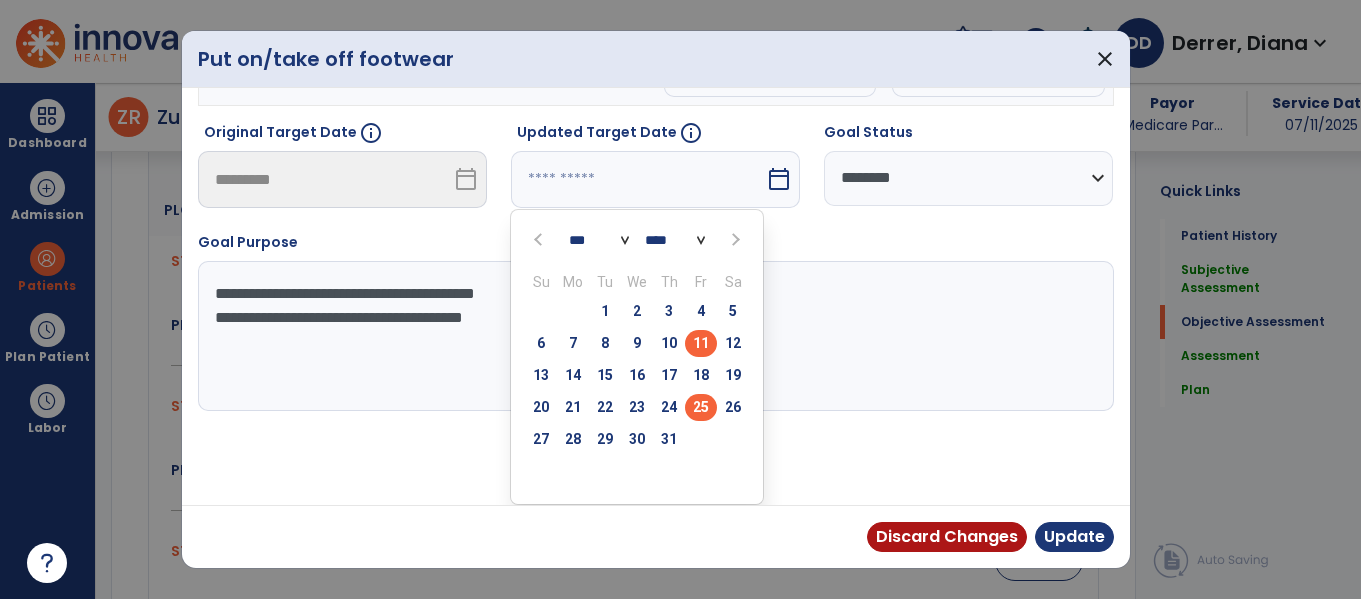 click on "25" at bounding box center [701, 407] 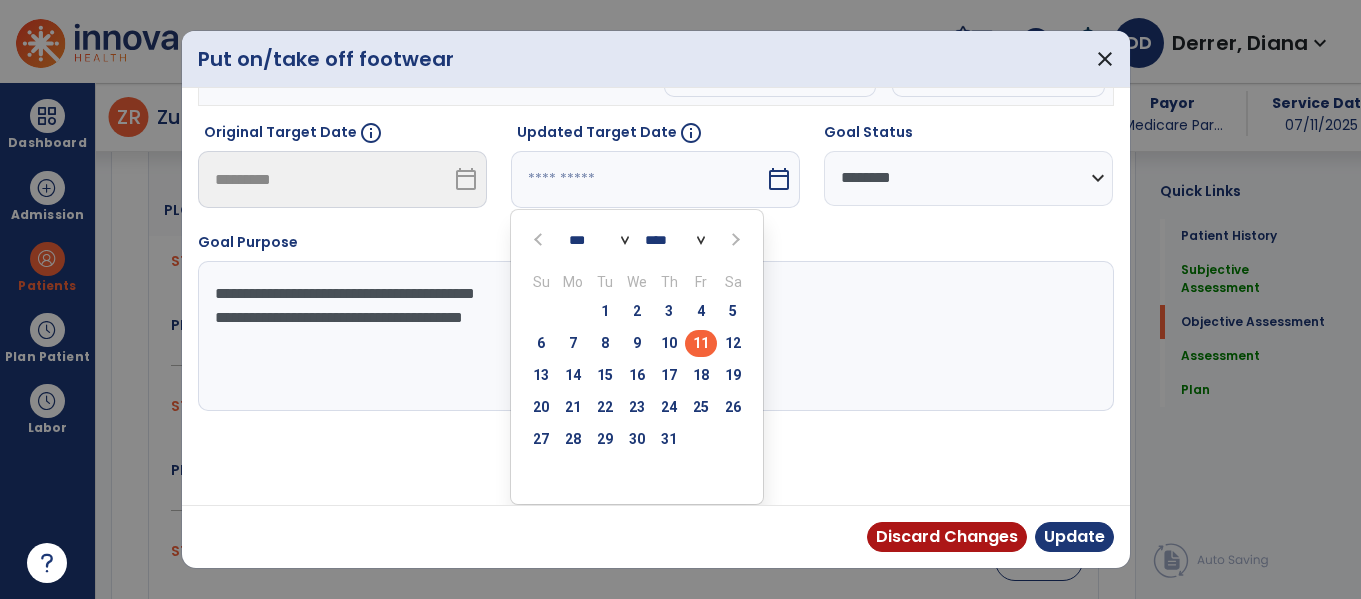 type on "*********" 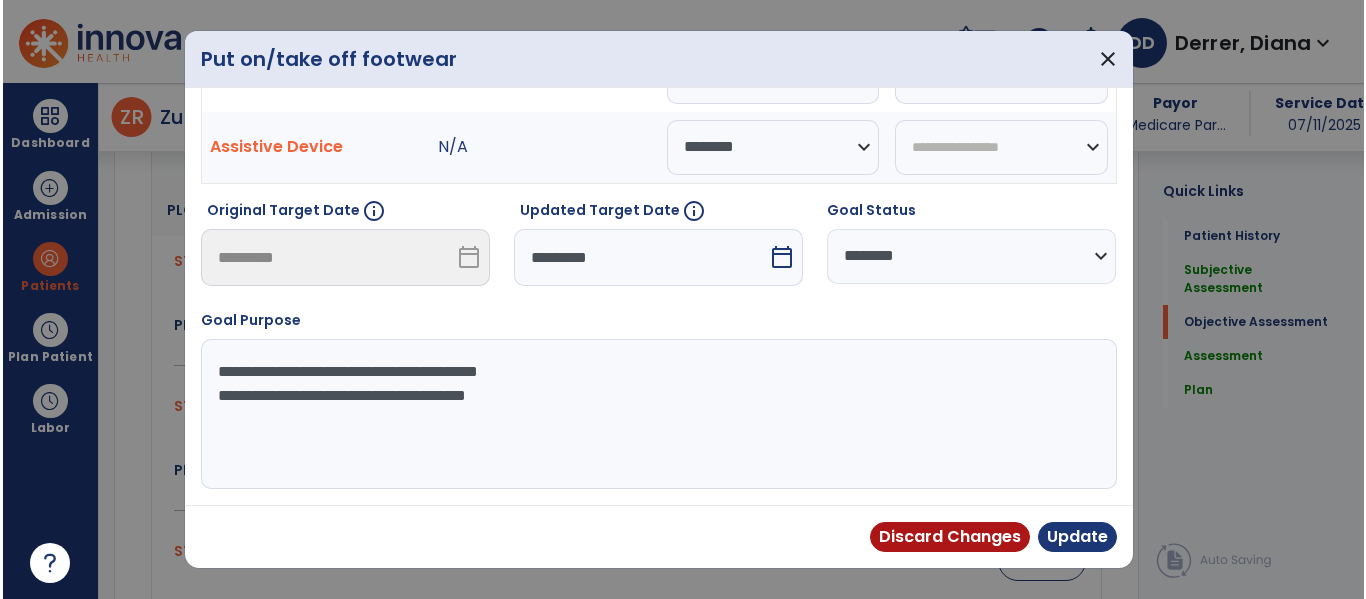scroll, scrollTop: 240, scrollLeft: 0, axis: vertical 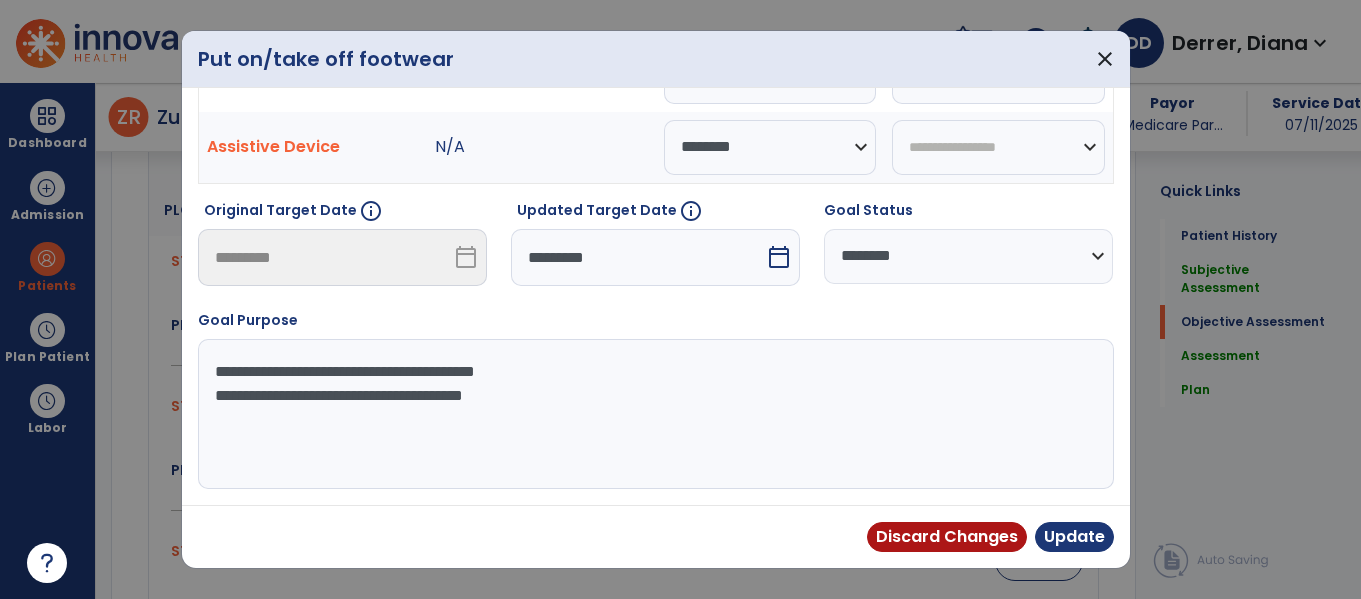 click on "**********" at bounding box center (968, 256) 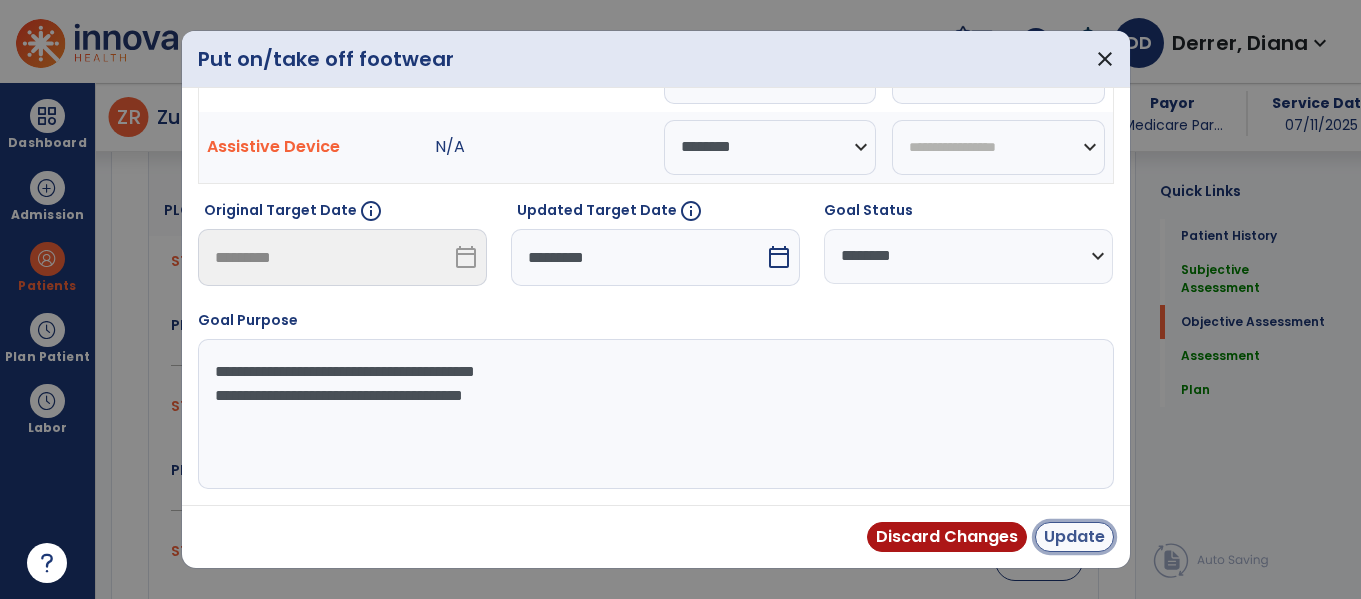 click on "Update" at bounding box center (1074, 537) 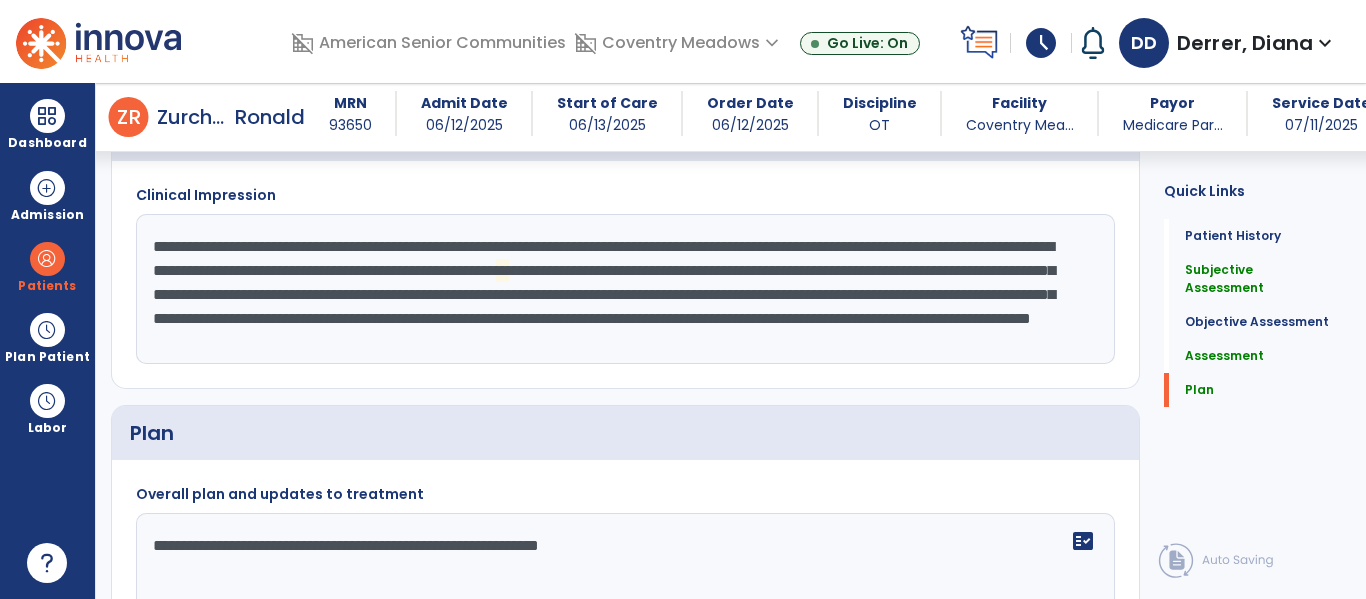 scroll, scrollTop: 2298, scrollLeft: 0, axis: vertical 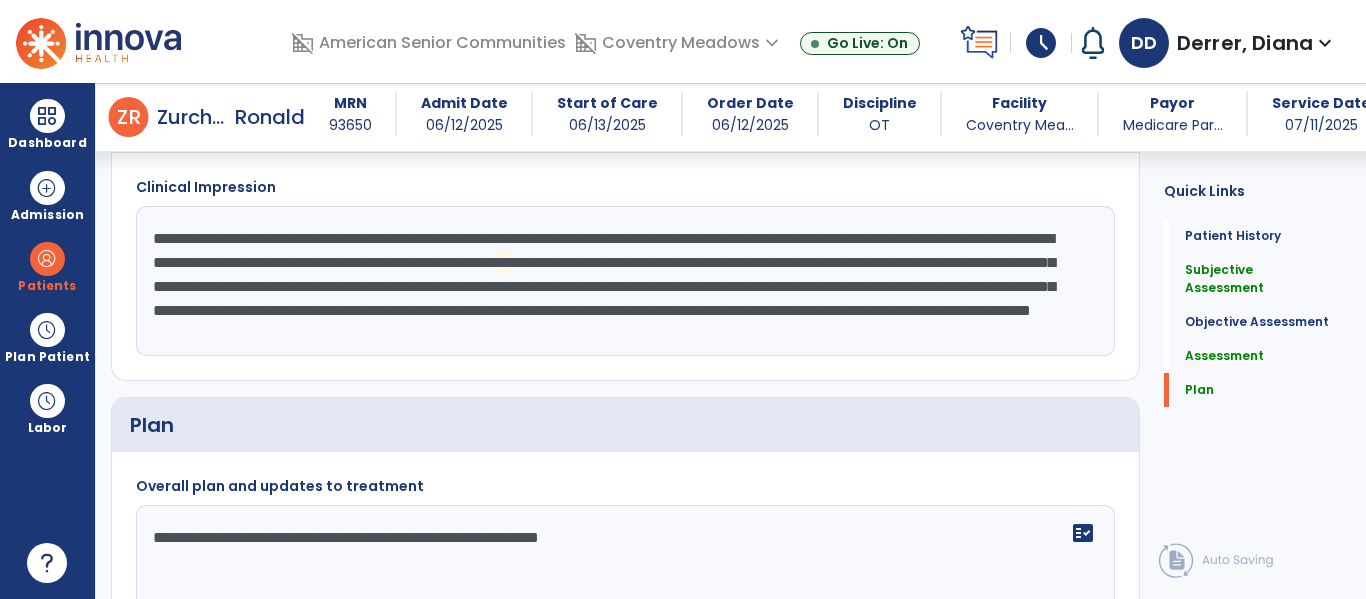 click on "**********" 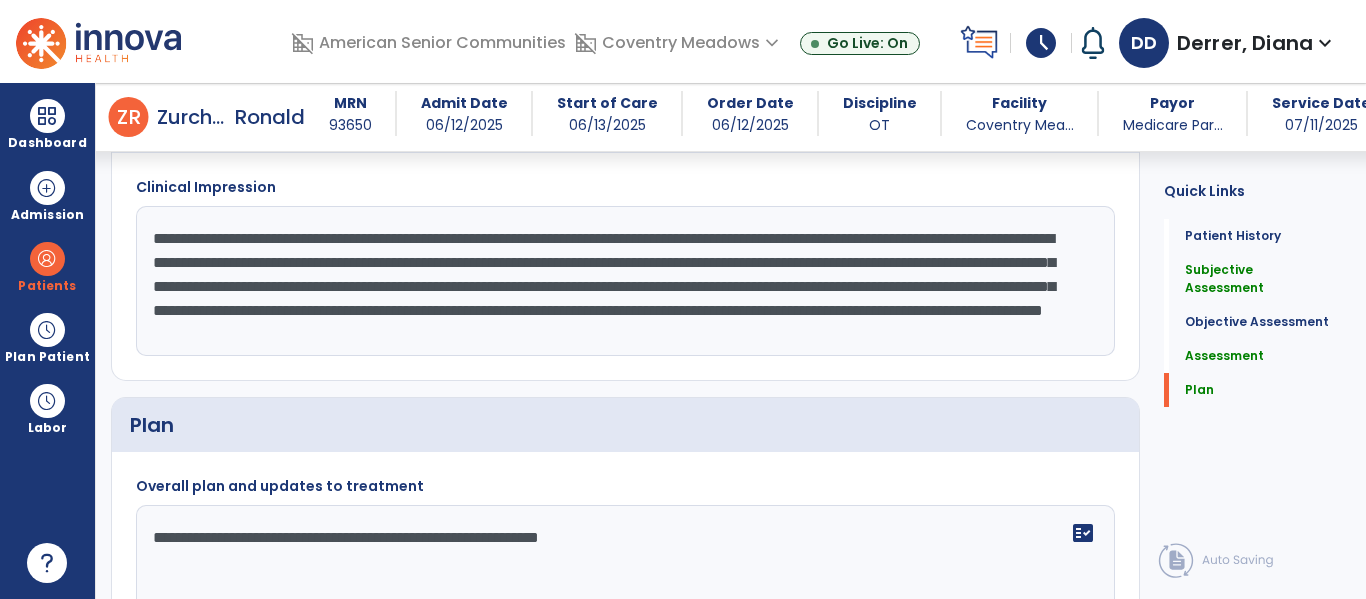 drag, startPoint x: 599, startPoint y: 239, endPoint x: 642, endPoint y: 244, distance: 43.289722 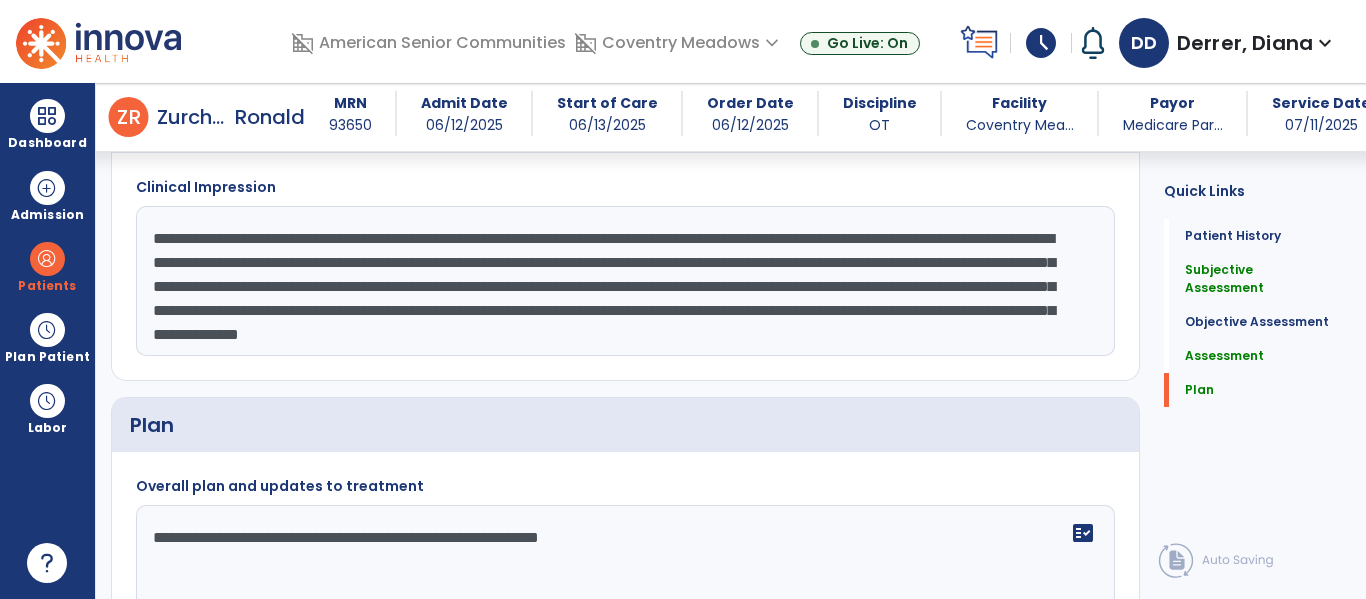 scroll, scrollTop: 24, scrollLeft: 0, axis: vertical 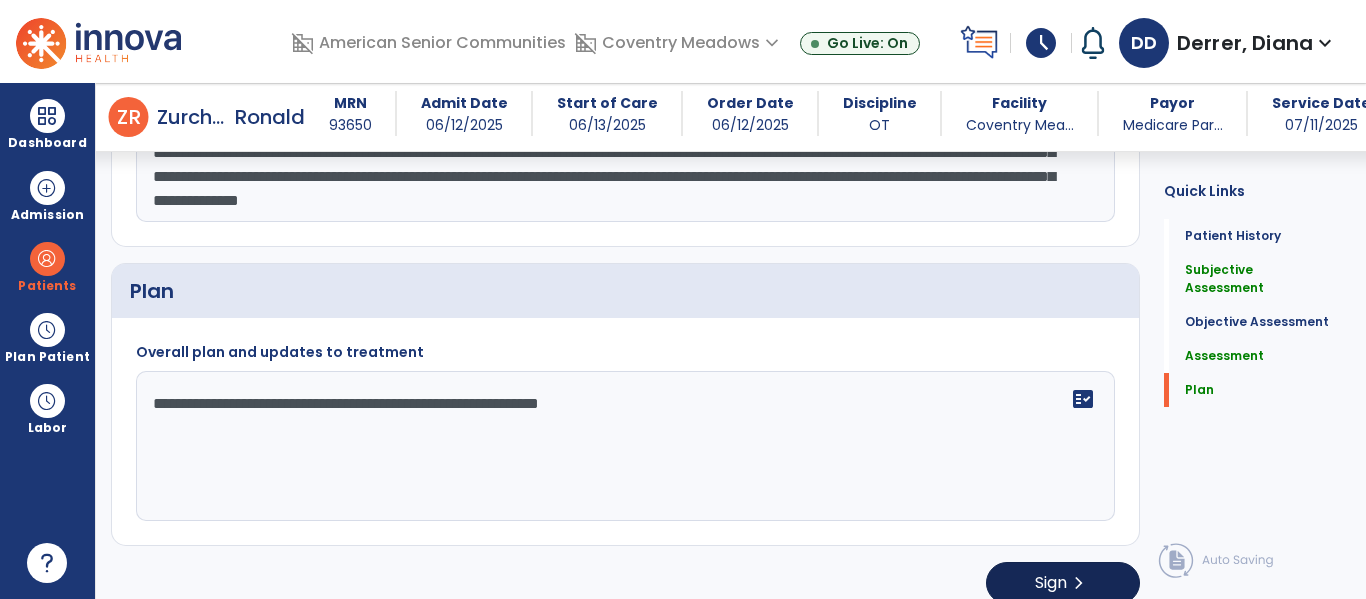 type on "**********" 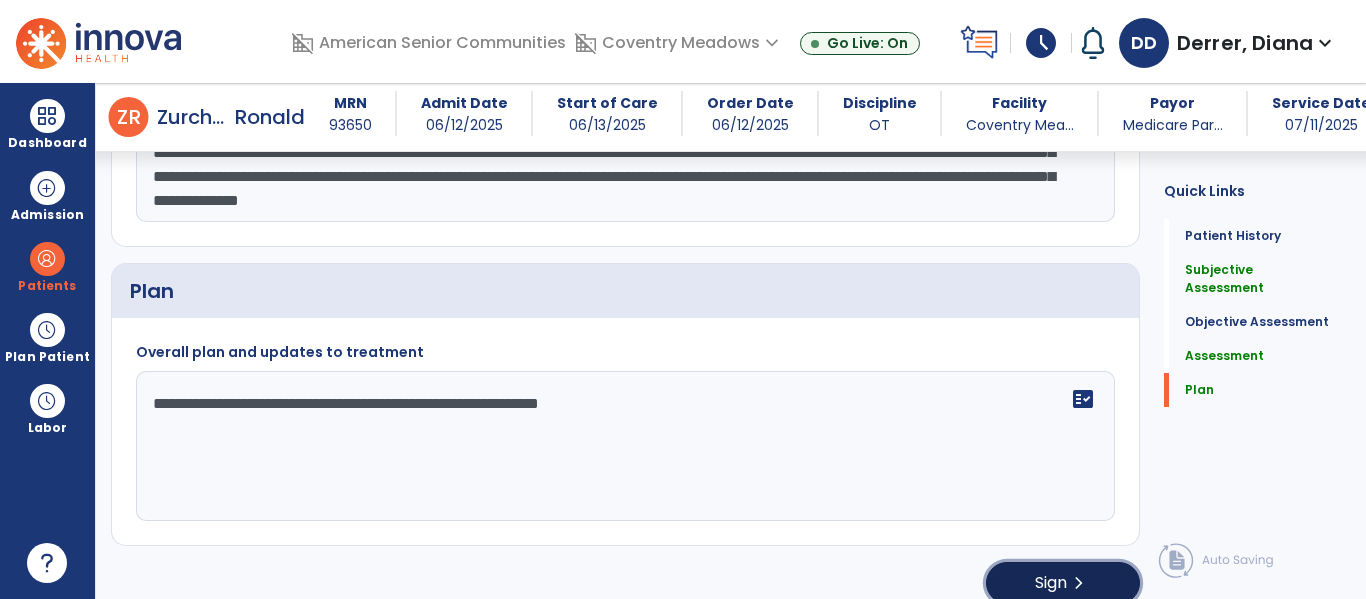 click on "chevron_right" 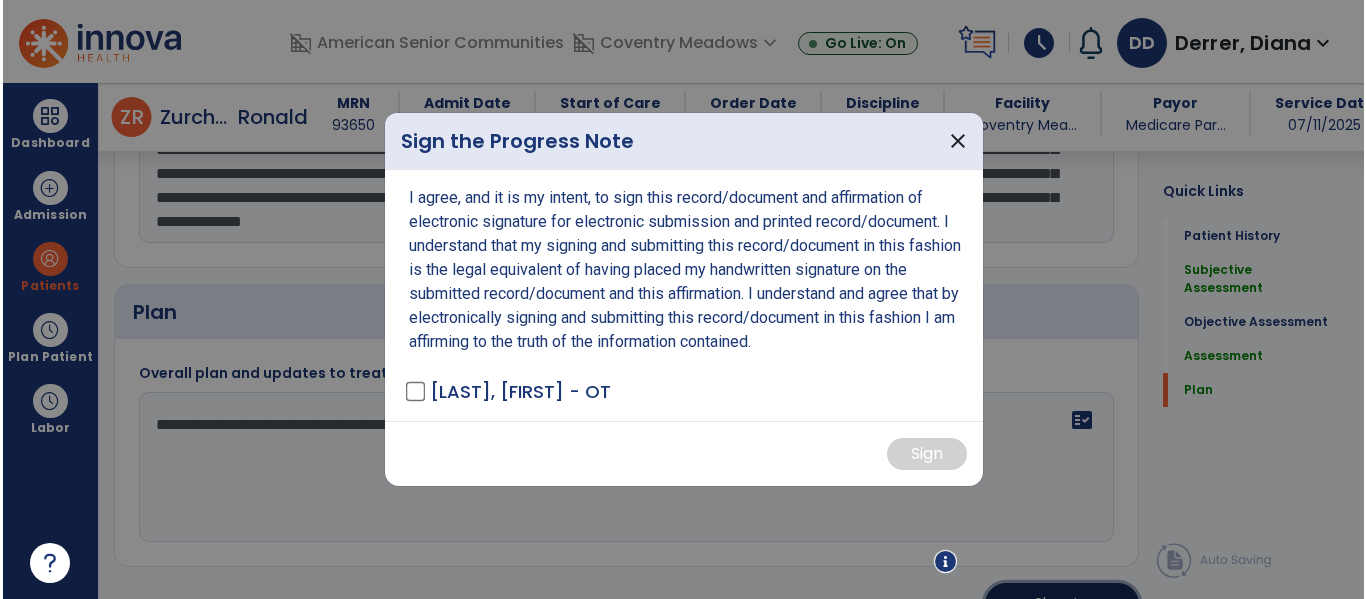 scroll, scrollTop: 2453, scrollLeft: 0, axis: vertical 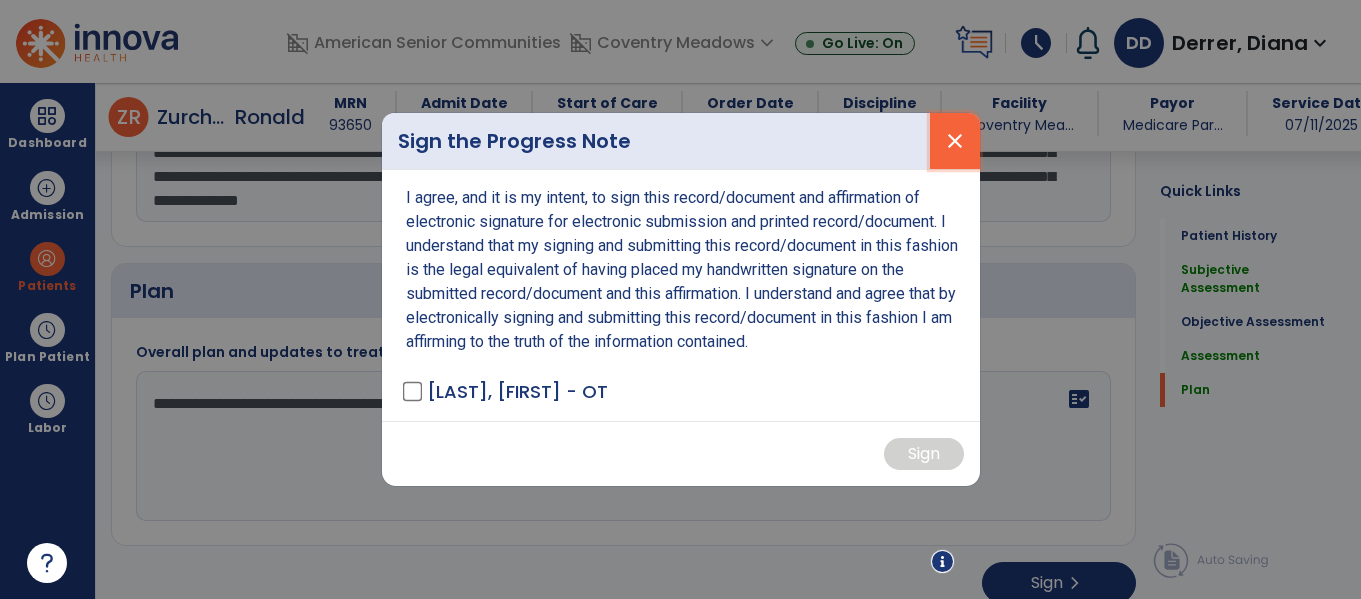 click on "close" at bounding box center [955, 141] 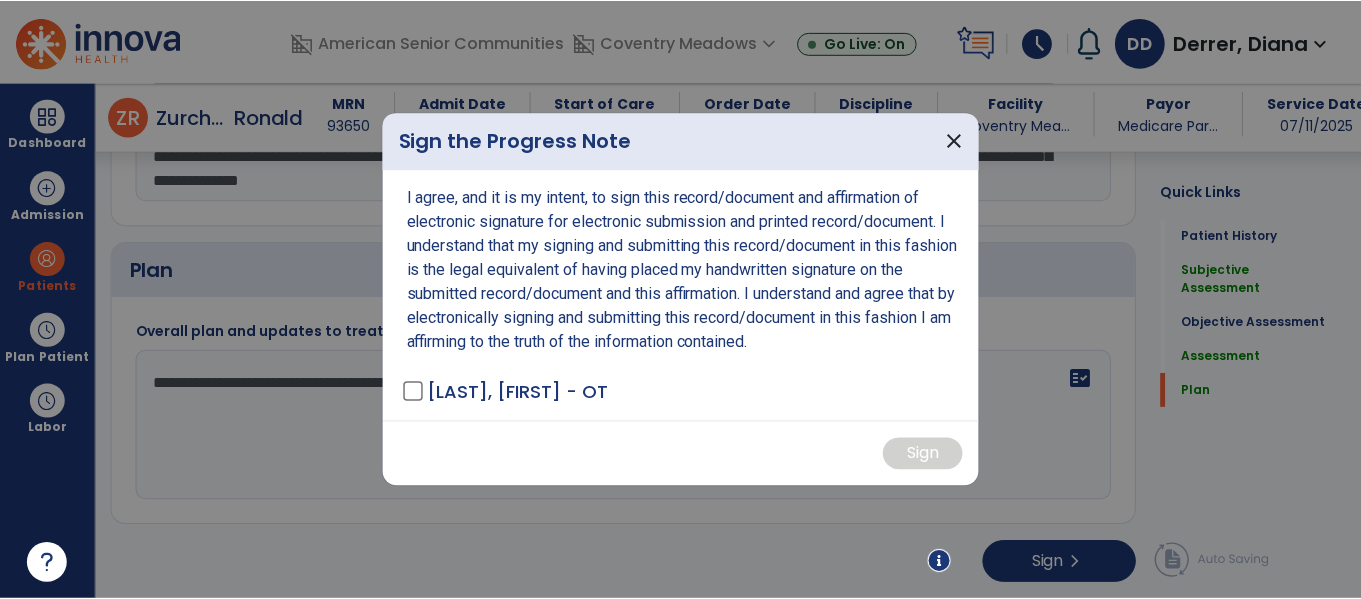 scroll, scrollTop: 2432, scrollLeft: 0, axis: vertical 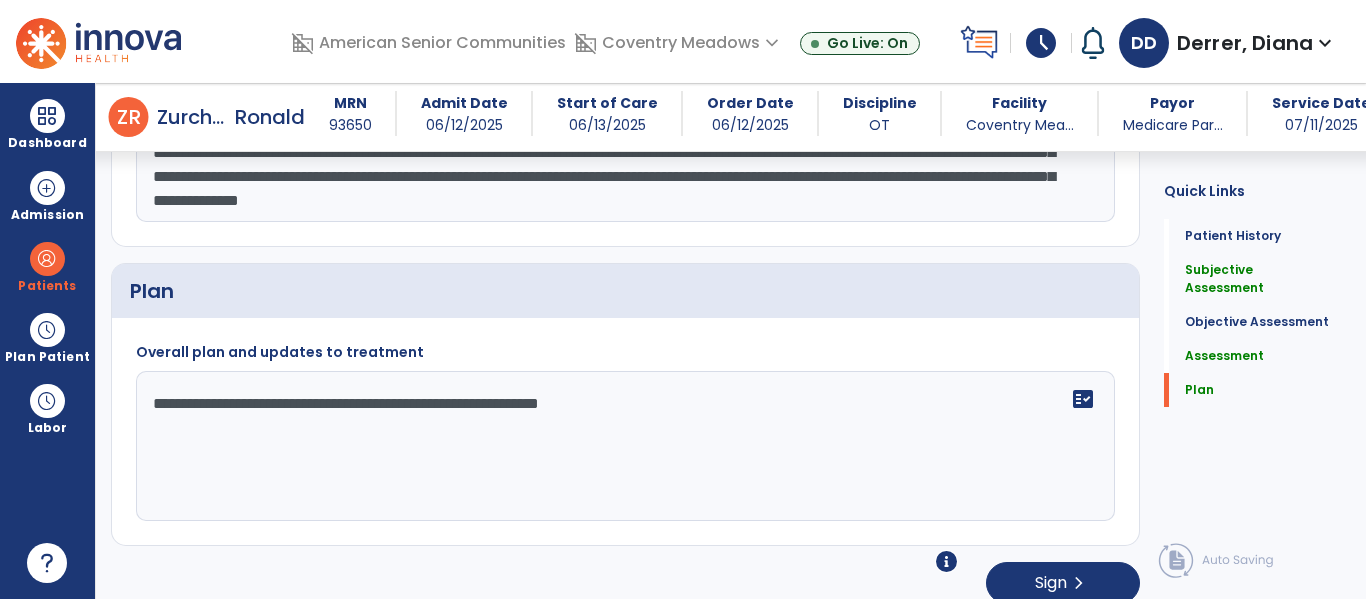 drag, startPoint x: 708, startPoint y: 373, endPoint x: 555, endPoint y: 359, distance: 153.63919 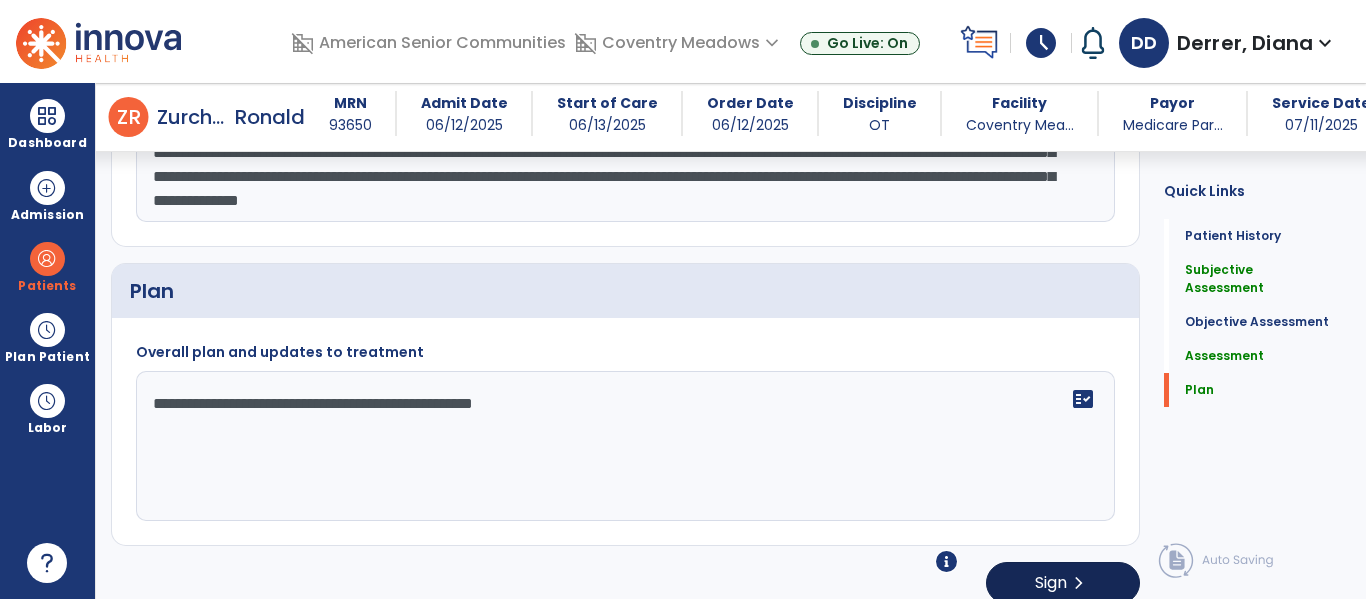 type on "**********" 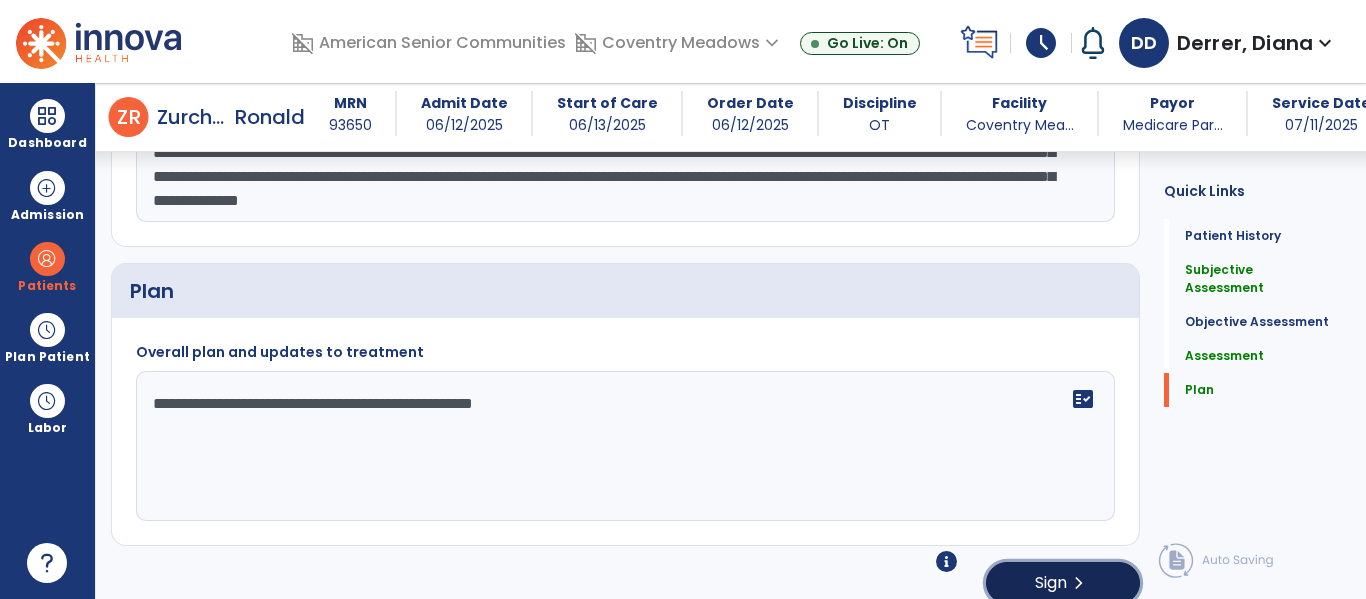 click on "Sign" 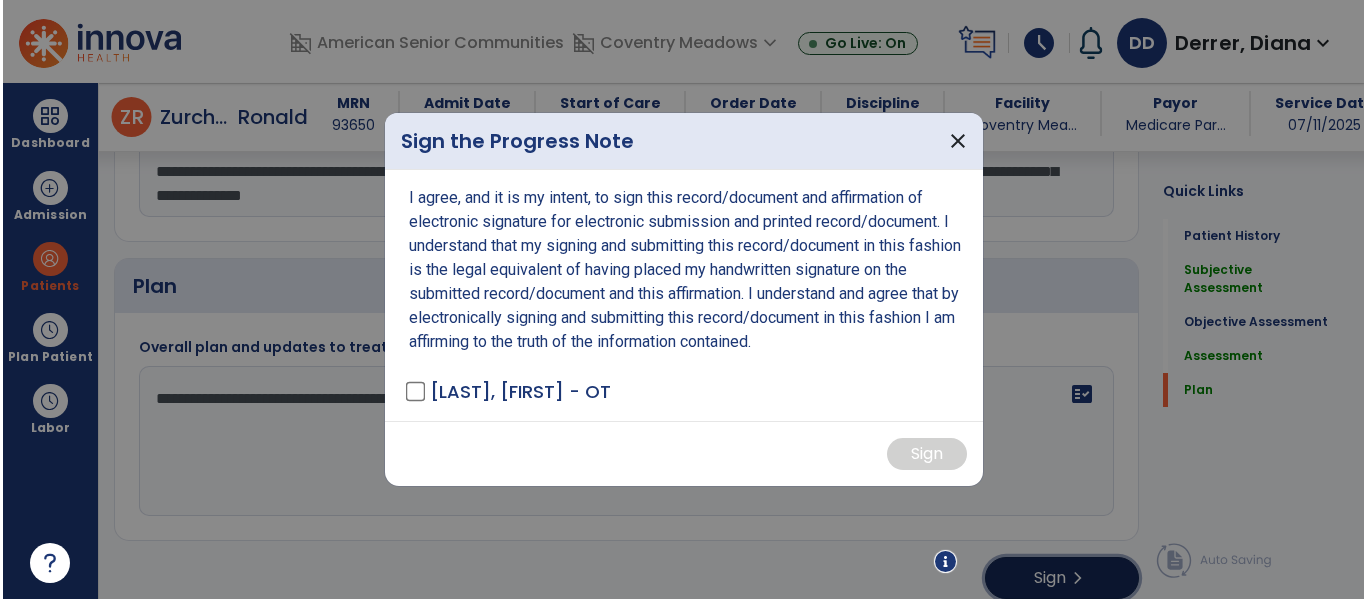 scroll, scrollTop: 2453, scrollLeft: 0, axis: vertical 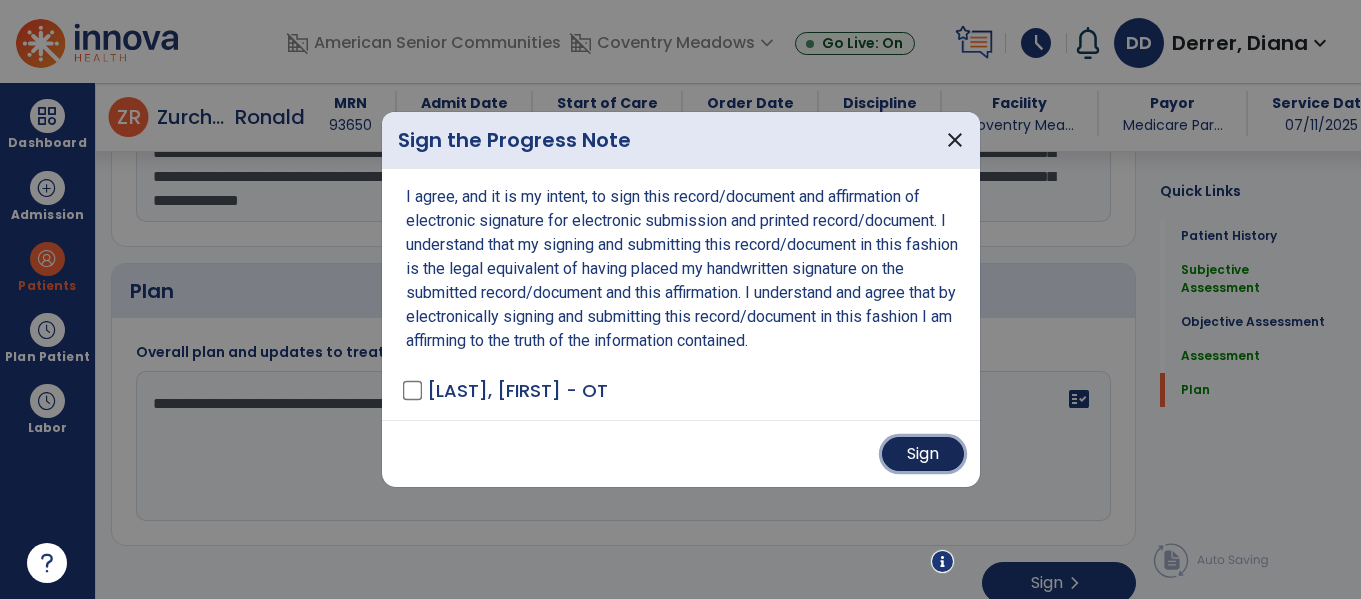 click on "Sign" at bounding box center [923, 454] 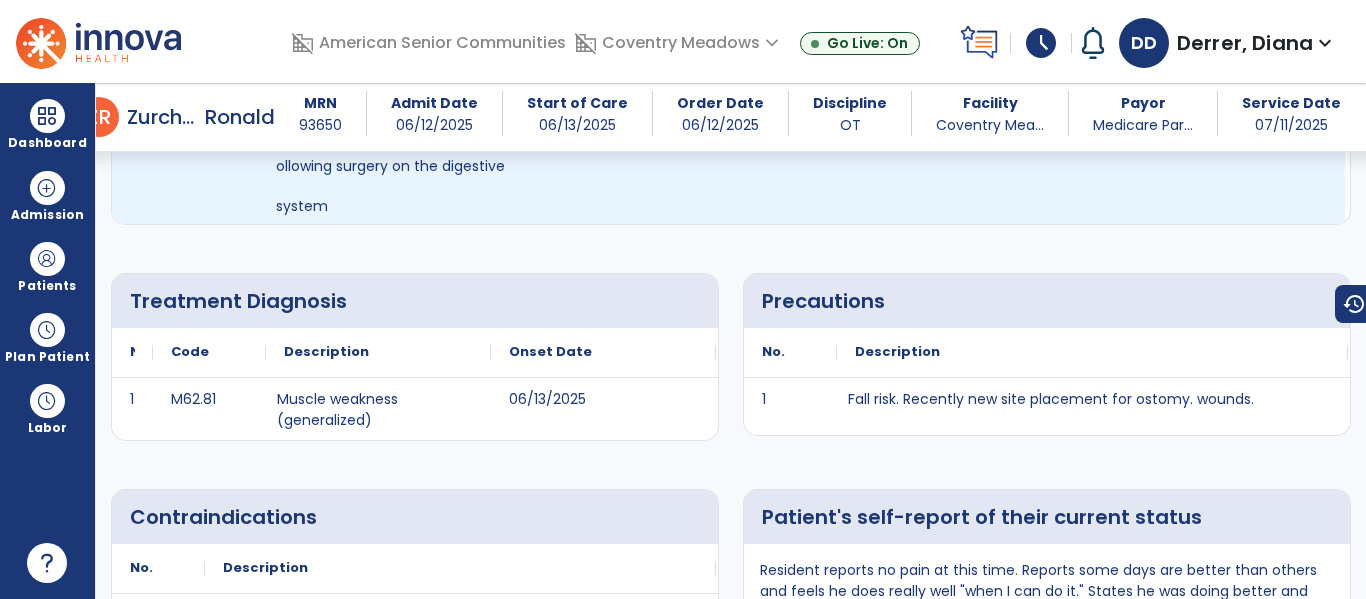 scroll, scrollTop: 0, scrollLeft: 0, axis: both 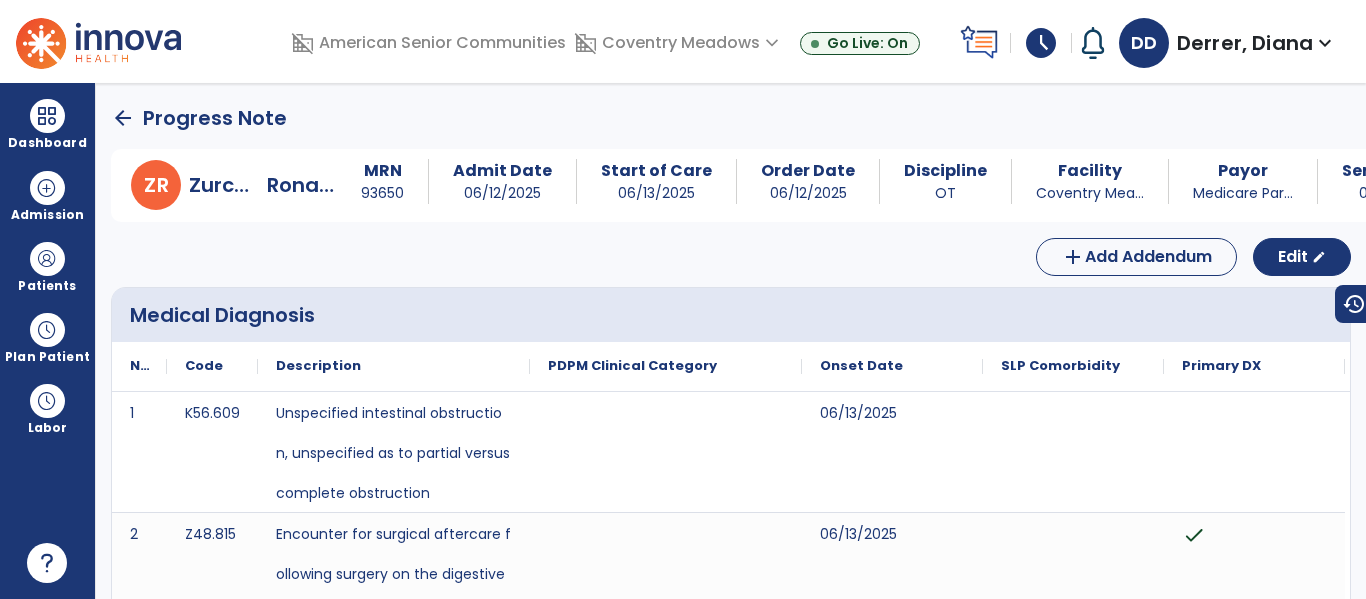 click on "arrow_back" 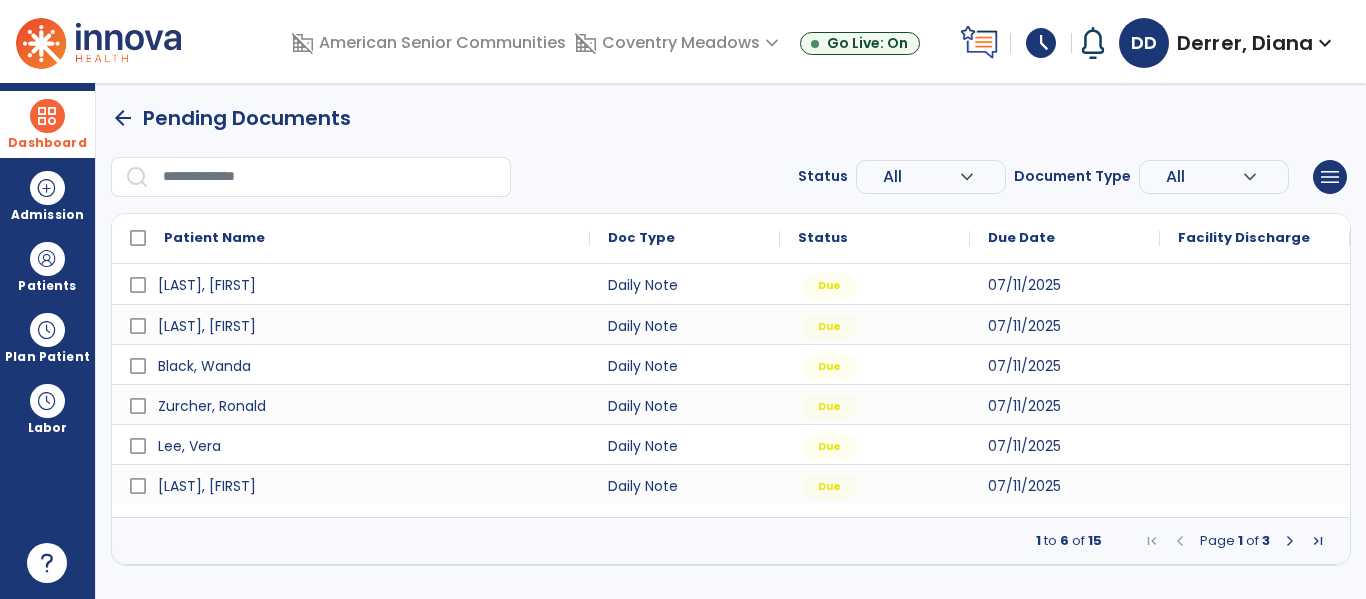 click on "Dashboard" at bounding box center (47, 143) 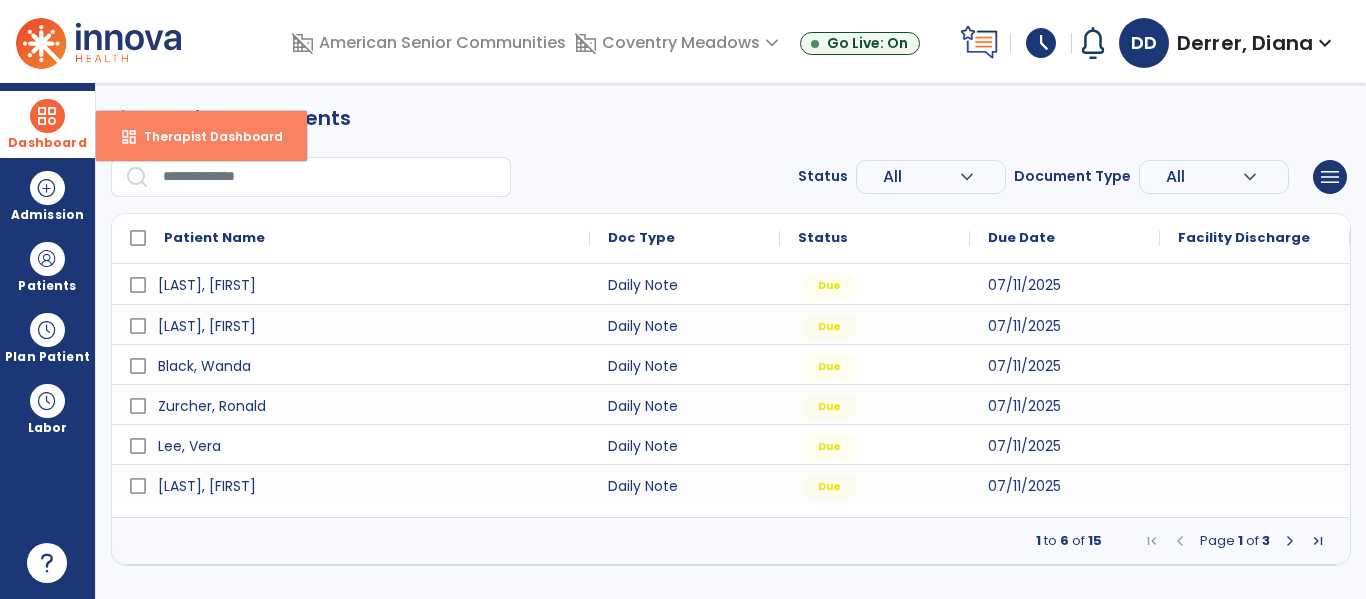 click on "dashboard  Therapist Dashboard" at bounding box center (201, 136) 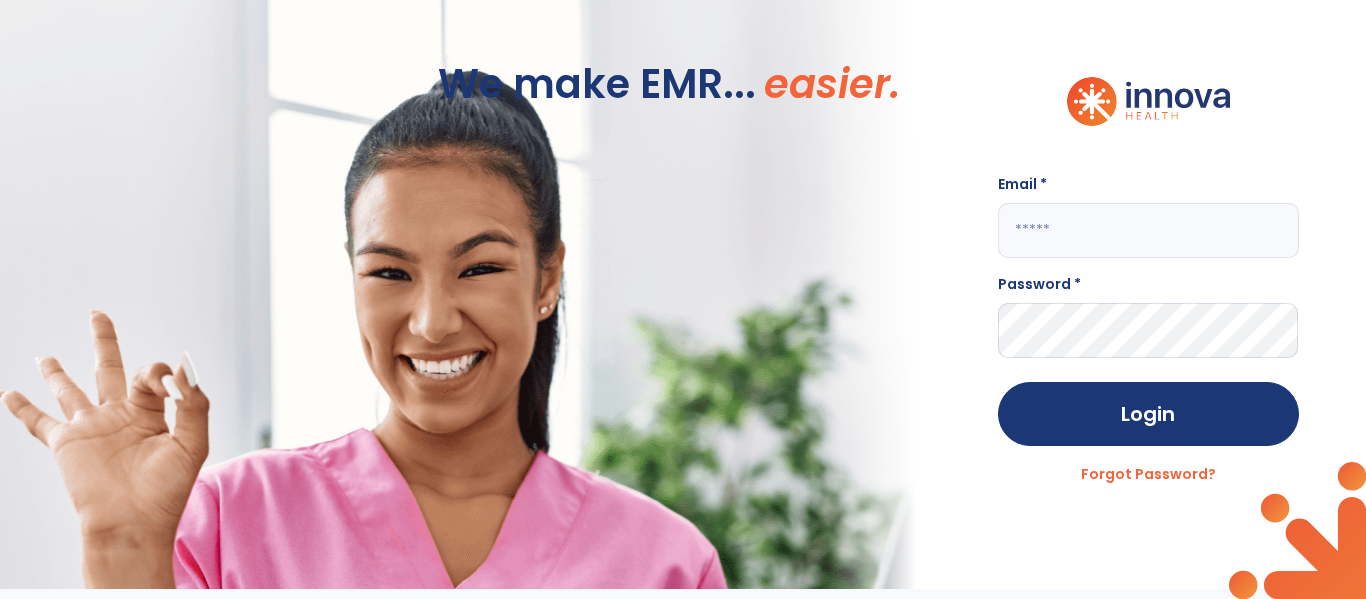 click 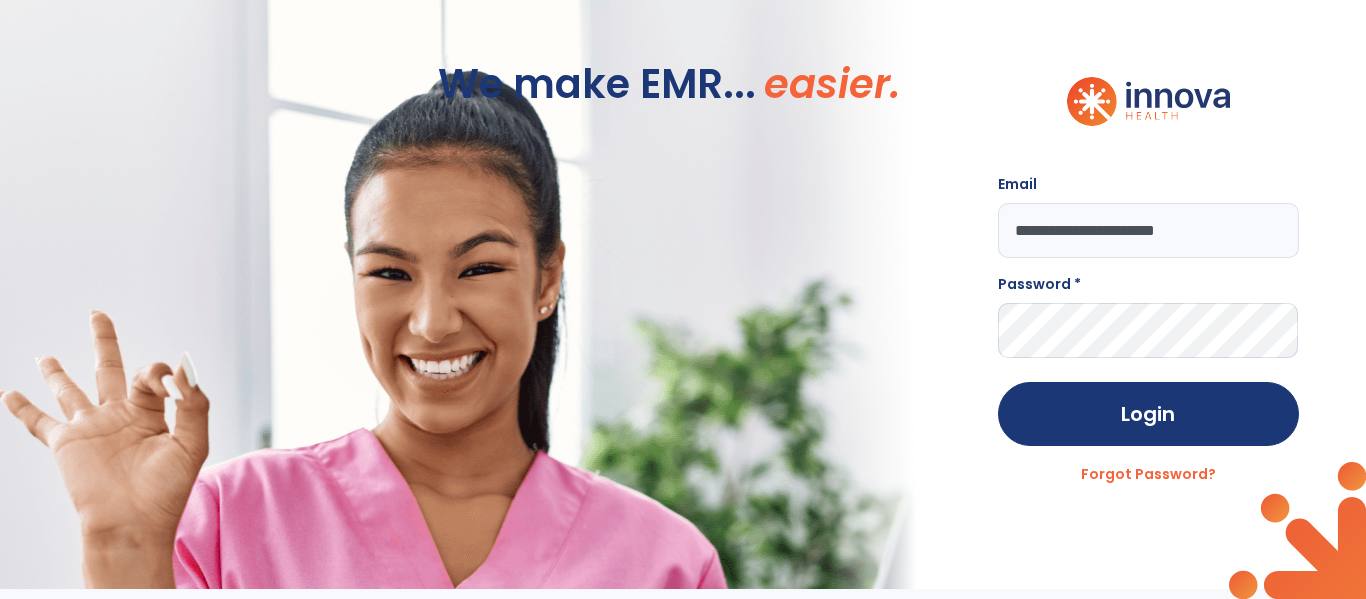 type on "**********" 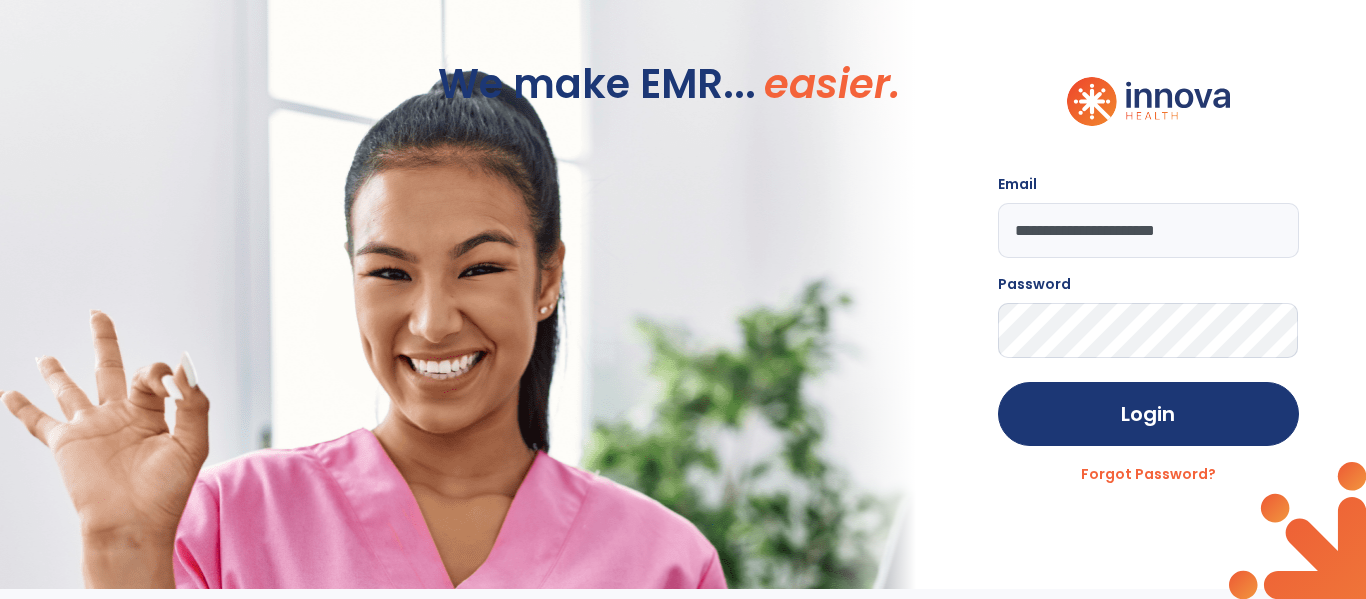 click on "Login" 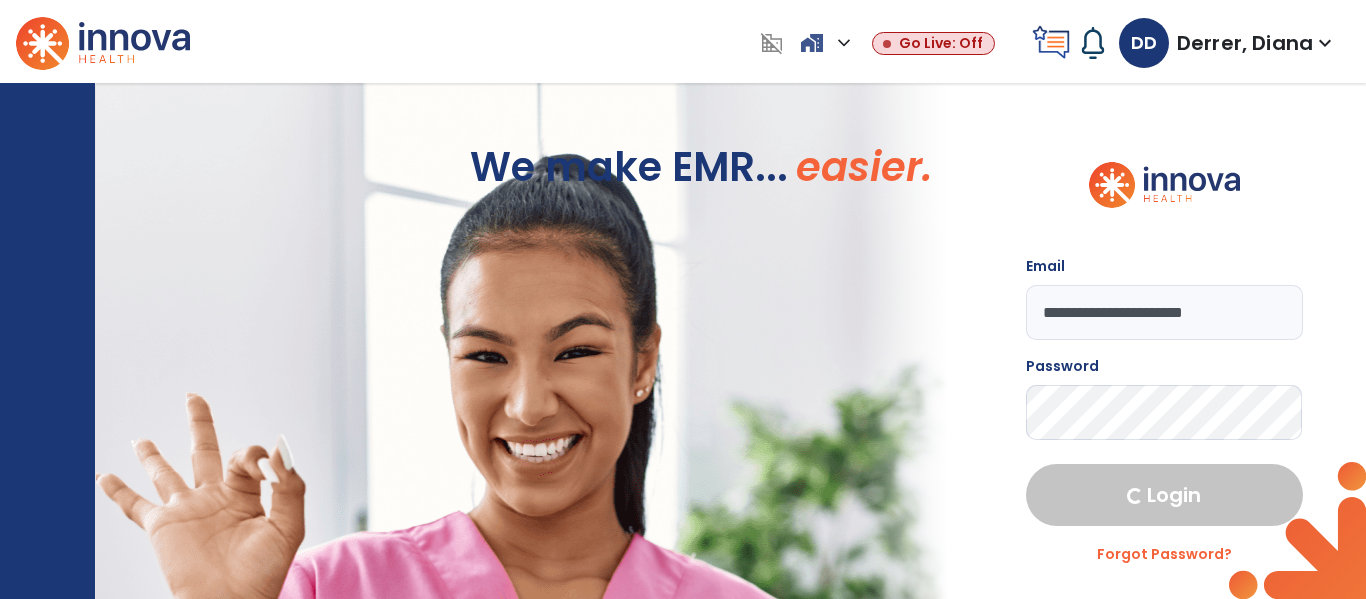 select on "****" 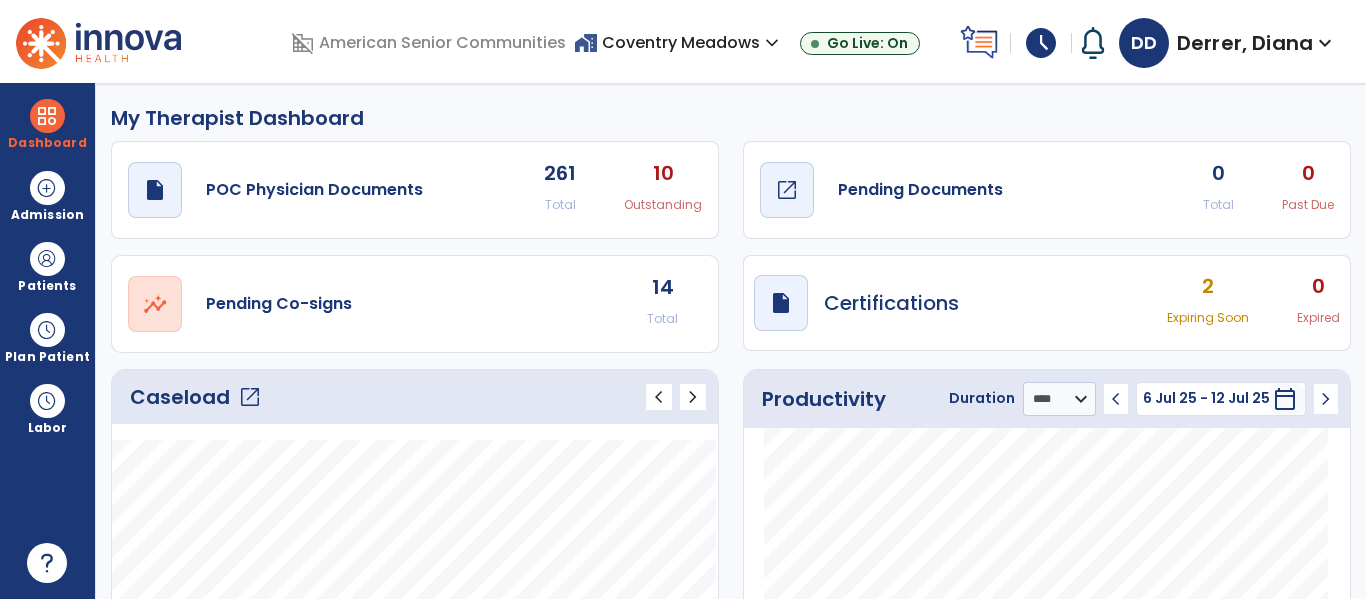 click on "Pending Documents" 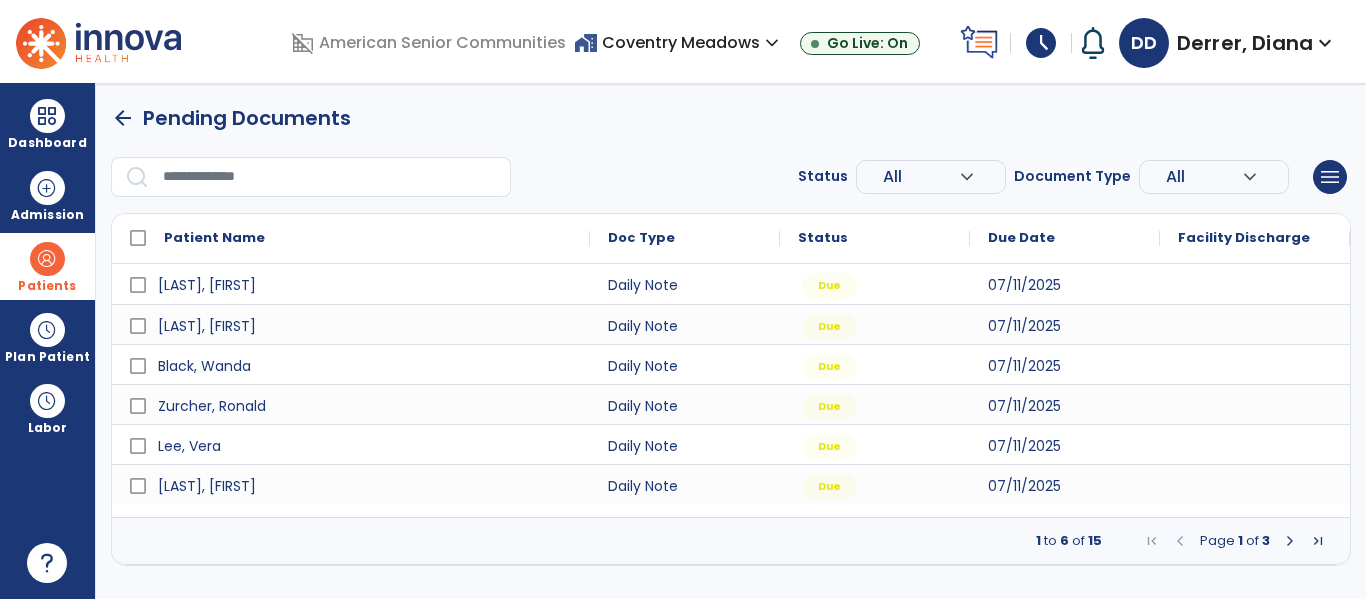 click at bounding box center (47, 259) 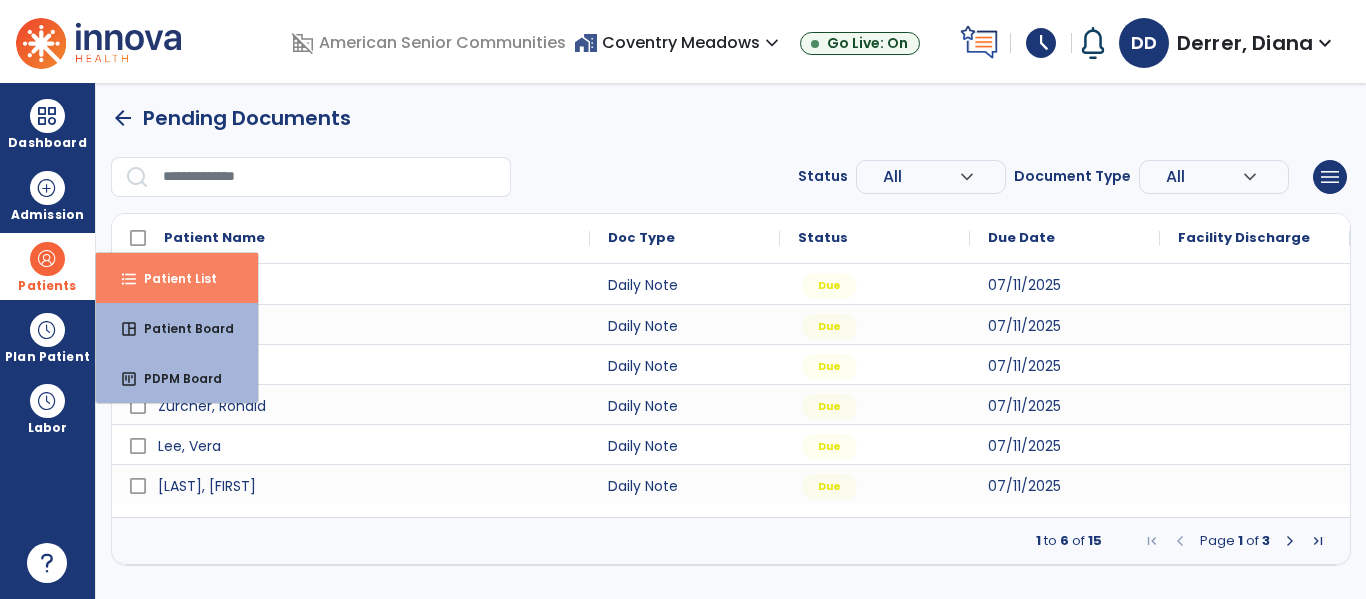 click on "Patient List" at bounding box center (172, 278) 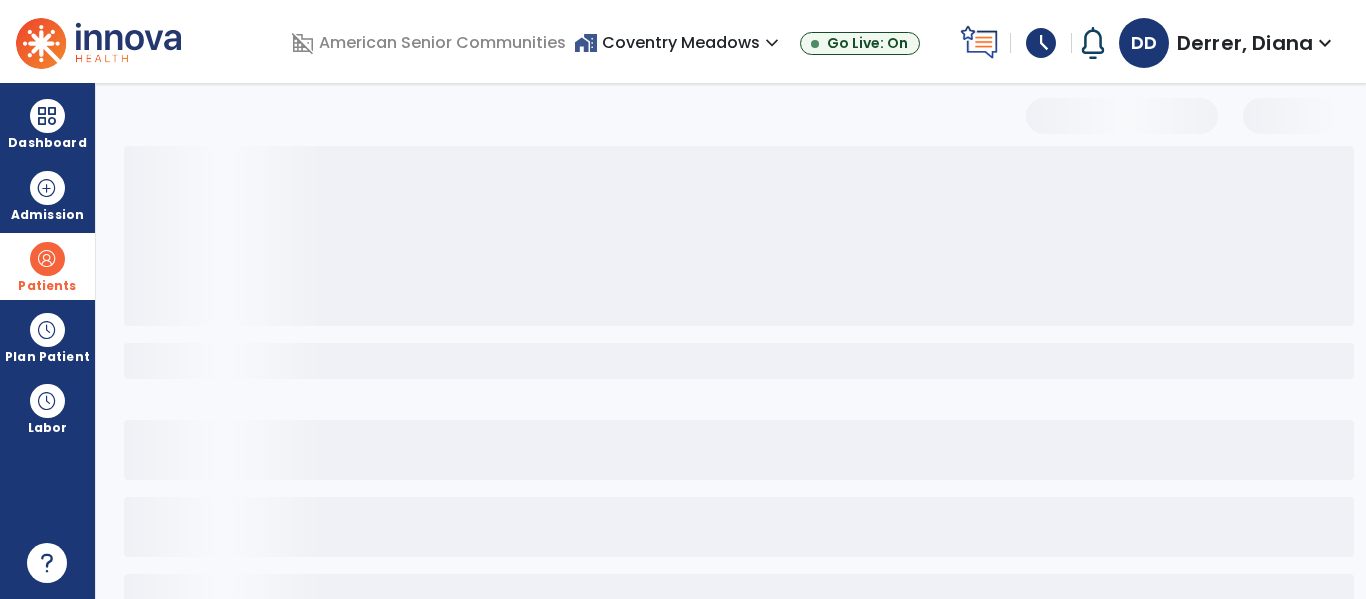 select on "***" 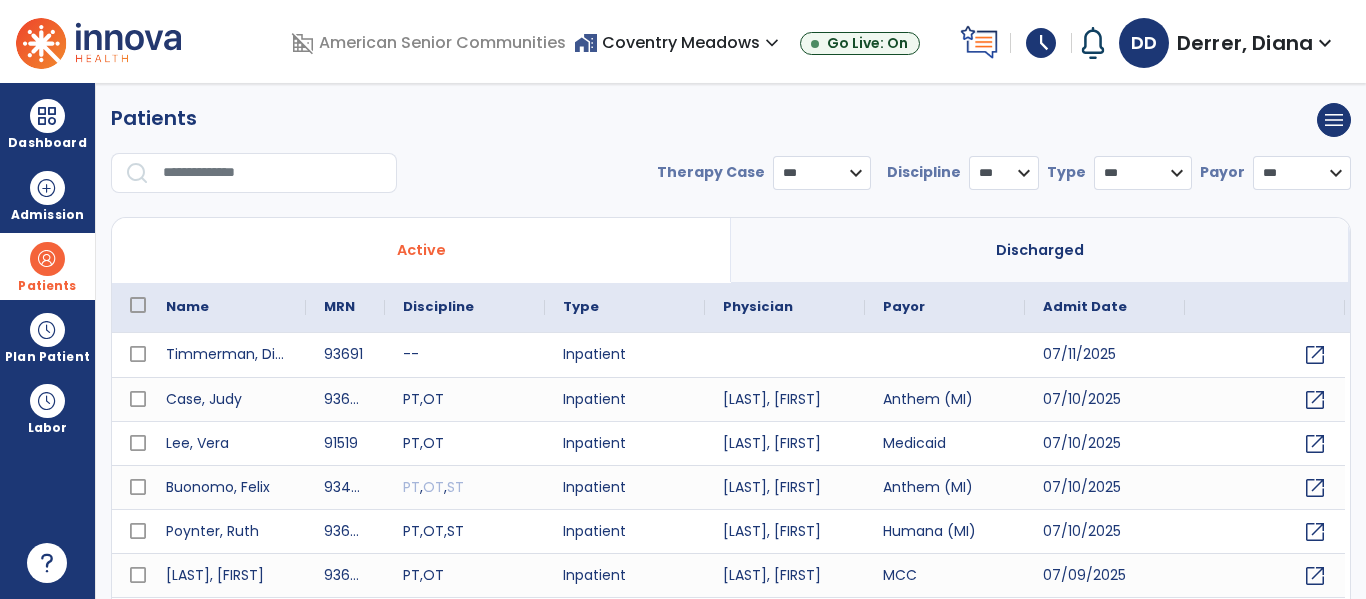 click at bounding box center [273, 173] 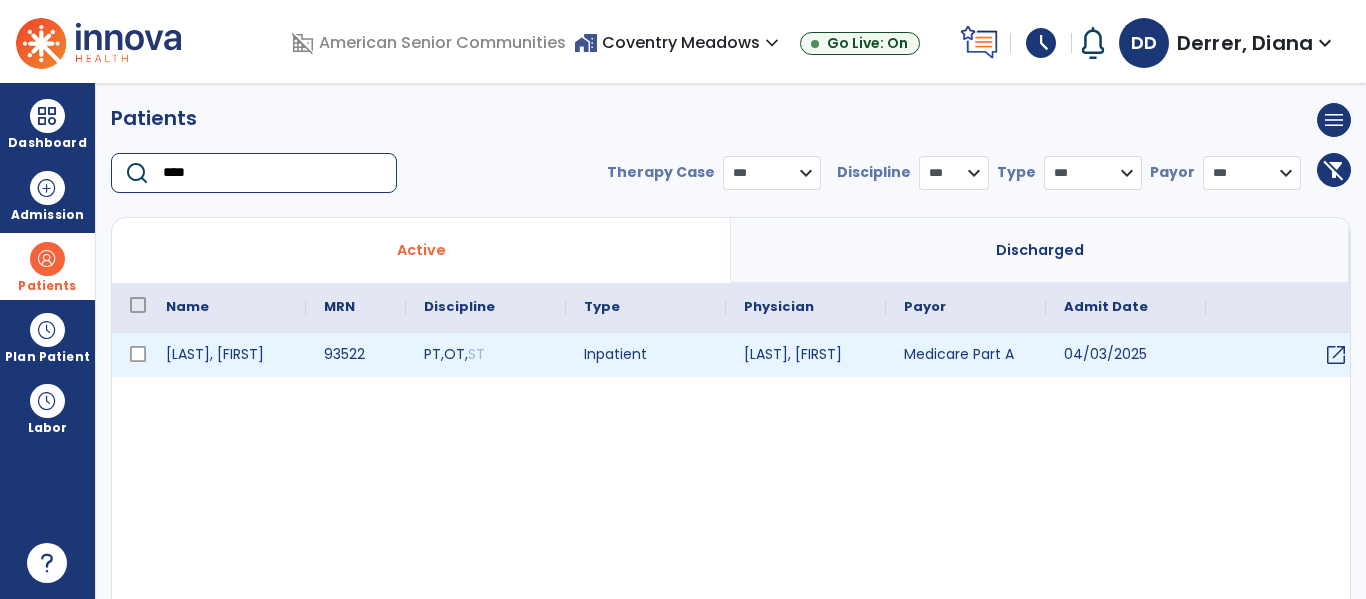 type on "****" 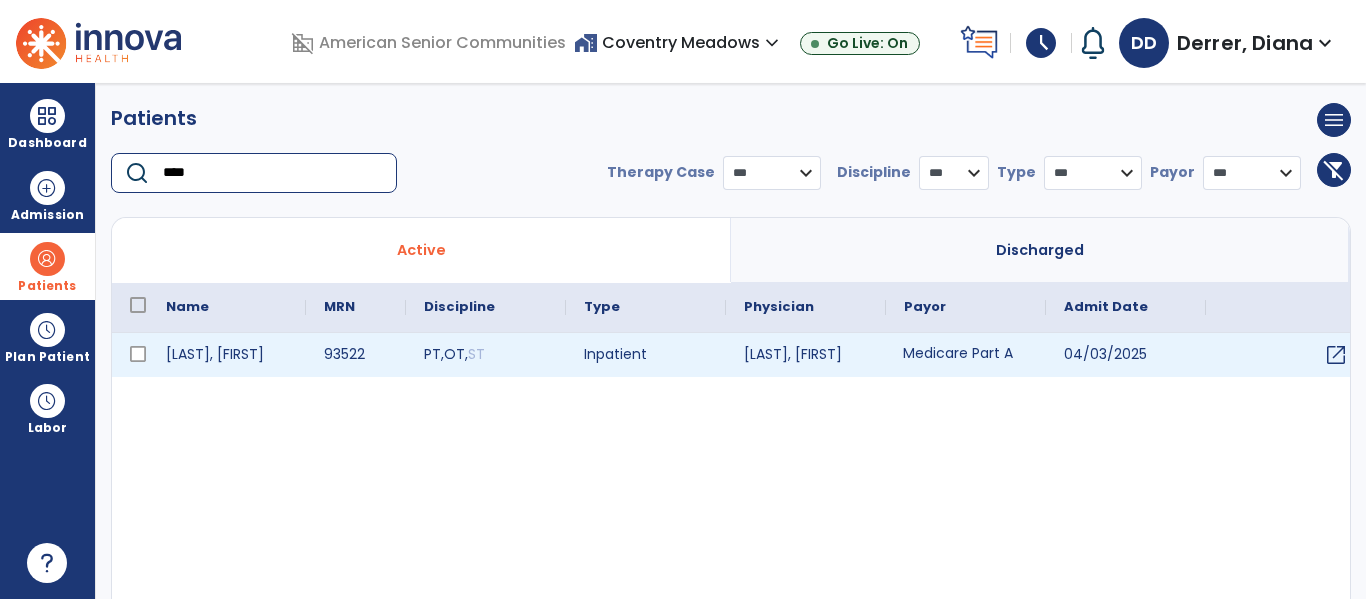 click on "Medicare Part A" at bounding box center [966, 355] 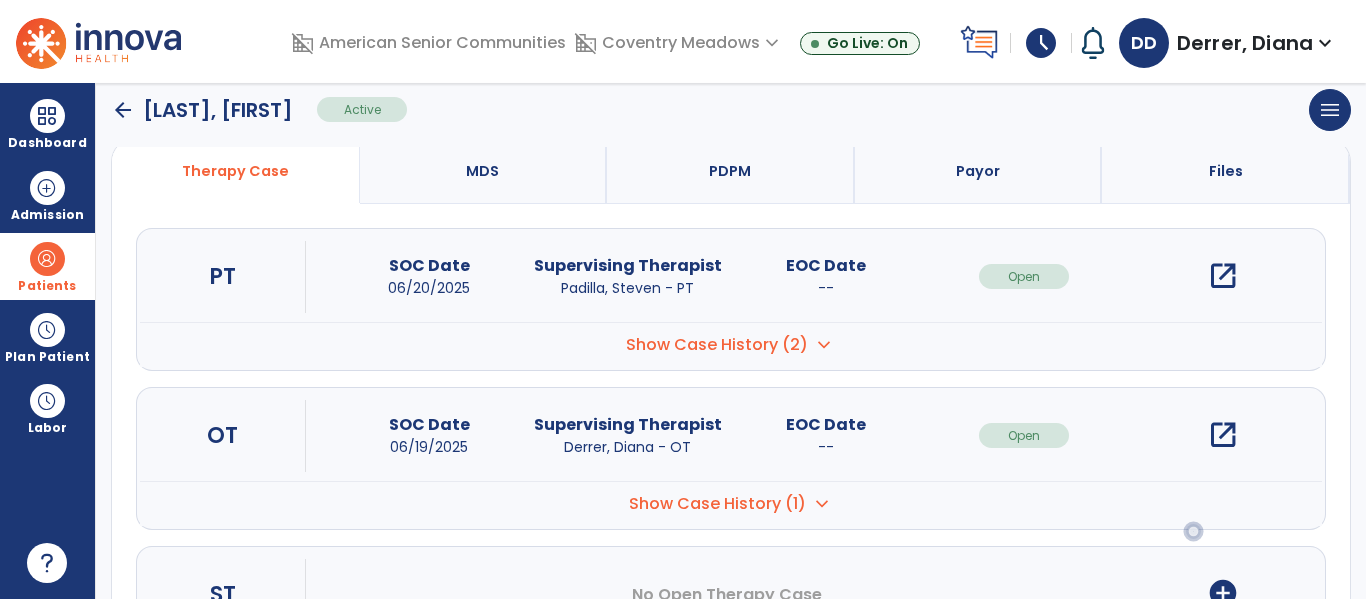 scroll, scrollTop: 224, scrollLeft: 0, axis: vertical 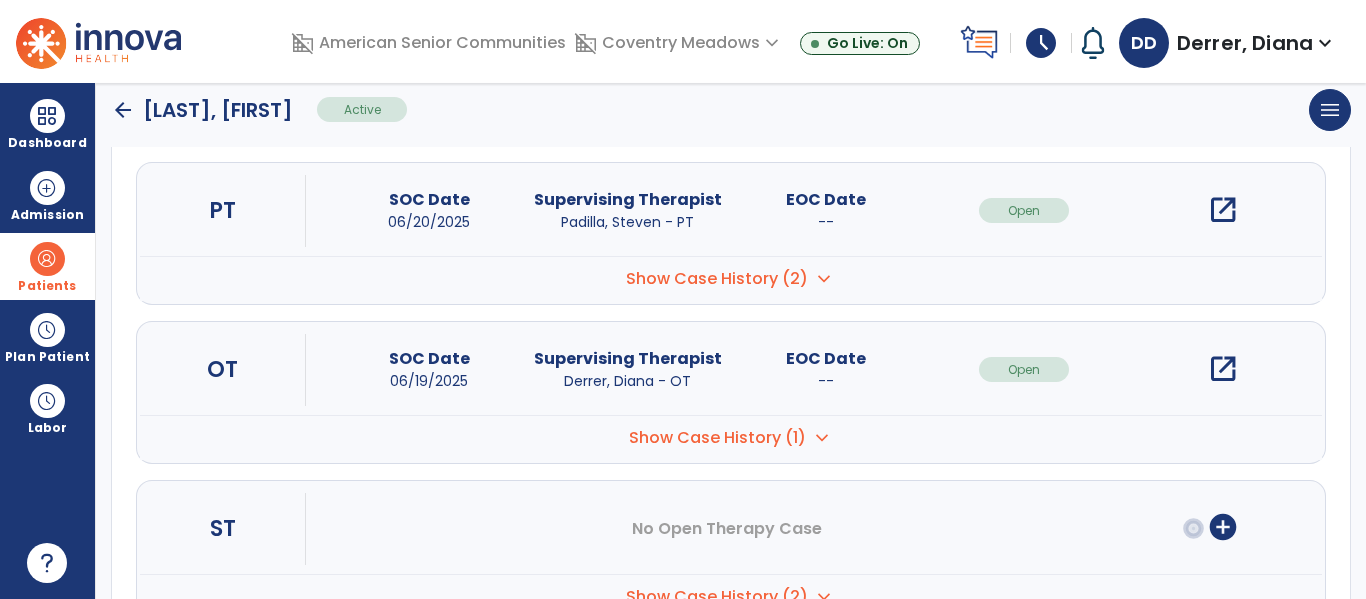 click on "open_in_new" at bounding box center (1223, 369) 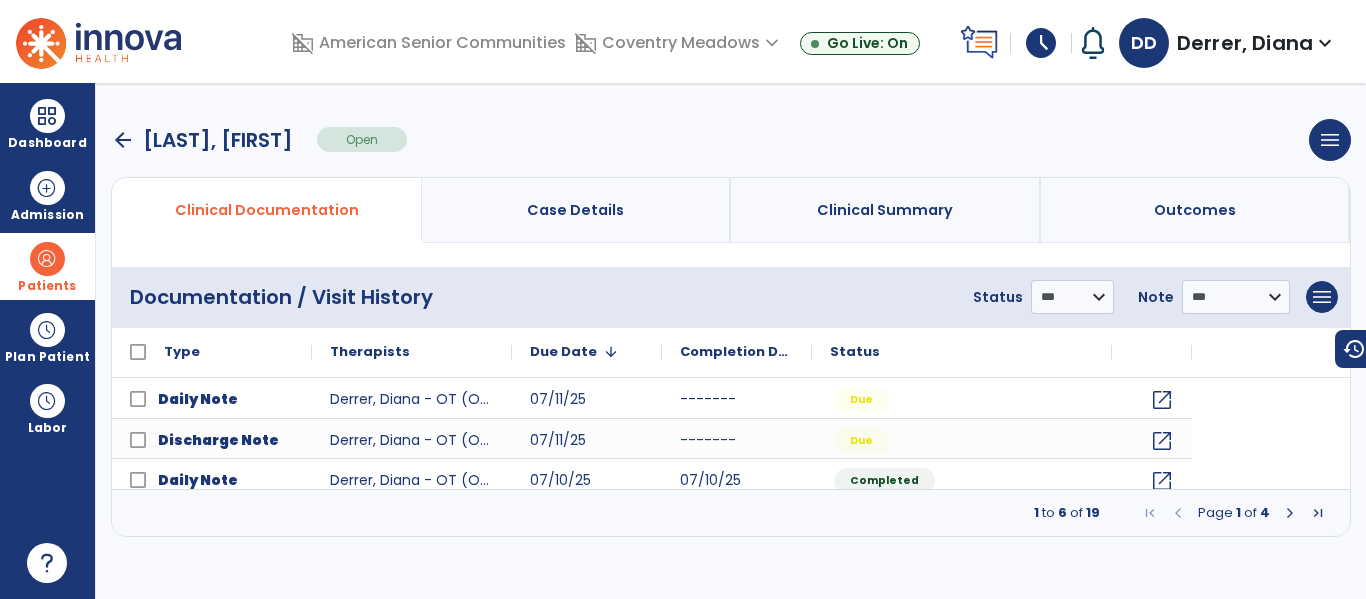 scroll, scrollTop: 0, scrollLeft: 0, axis: both 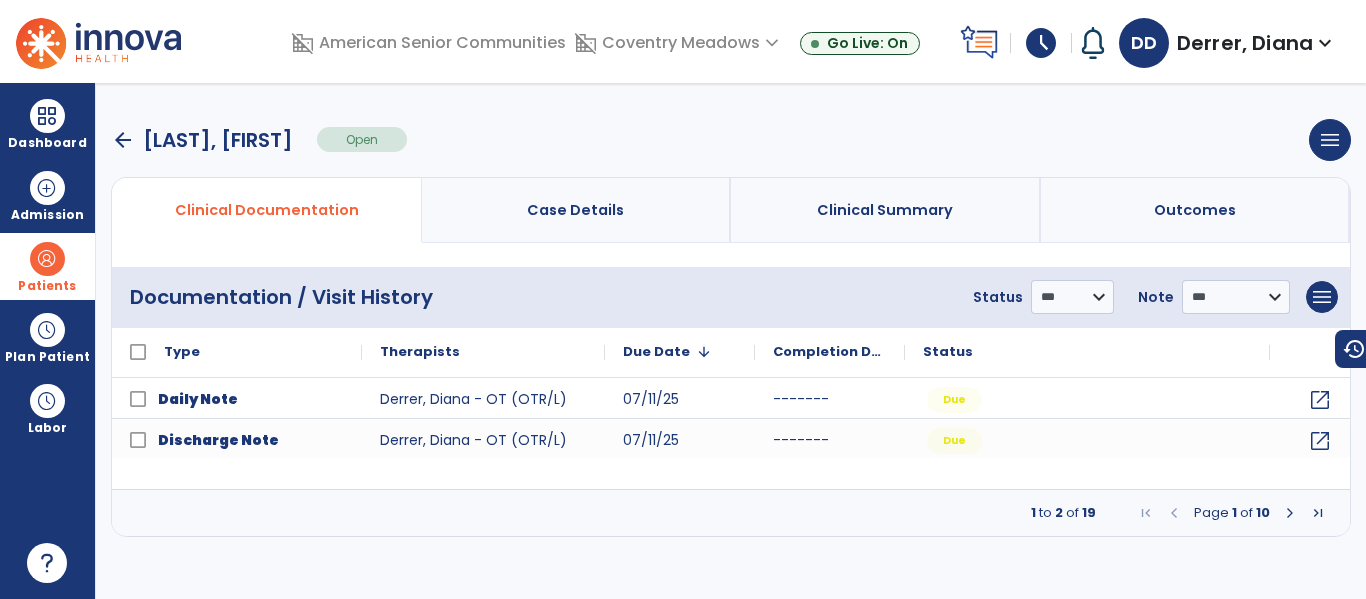 click at bounding box center (1290, 513) 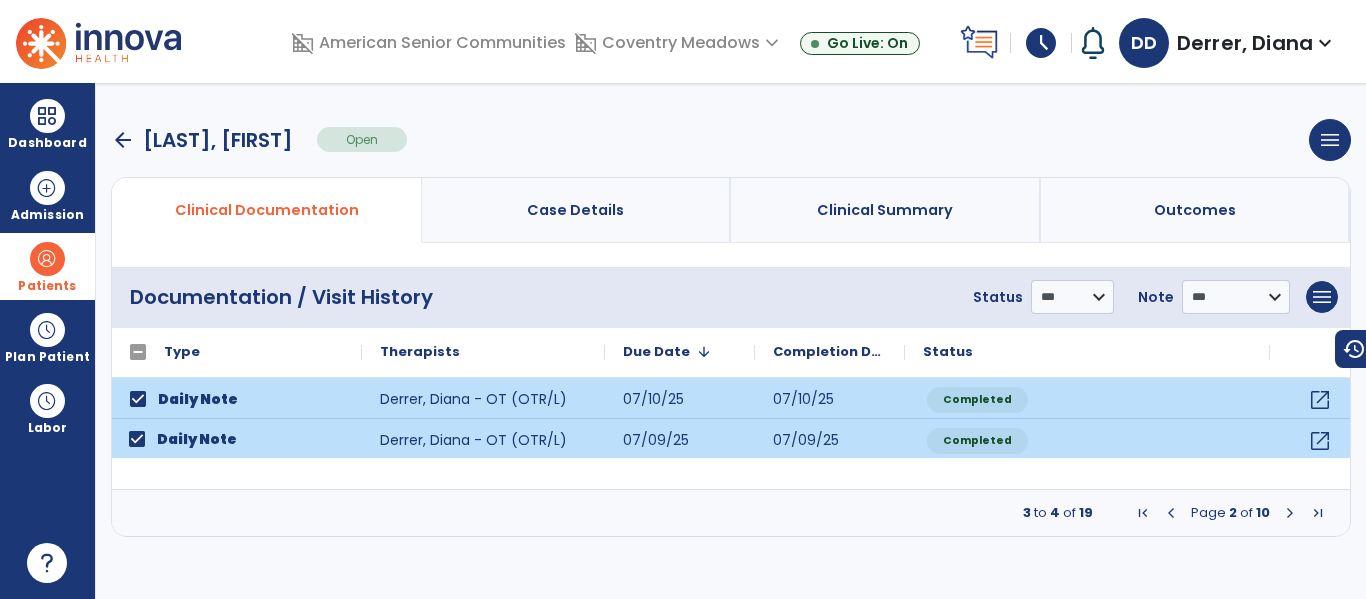 click at bounding box center [1290, 513] 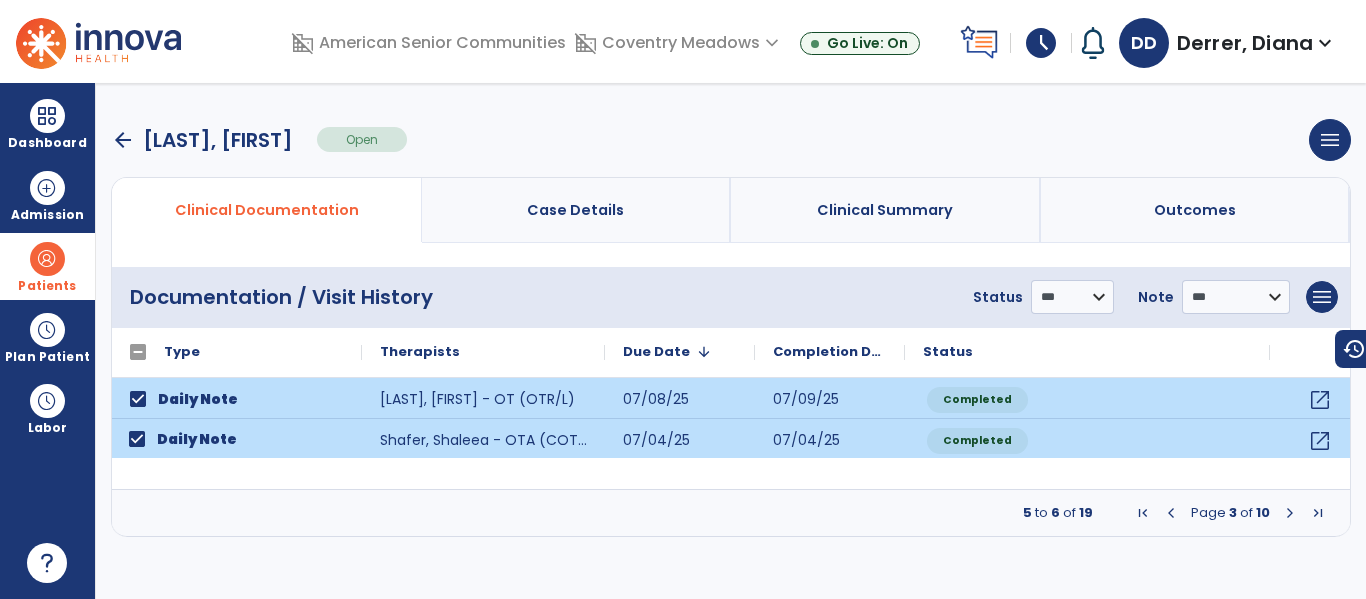 click at bounding box center (1290, 513) 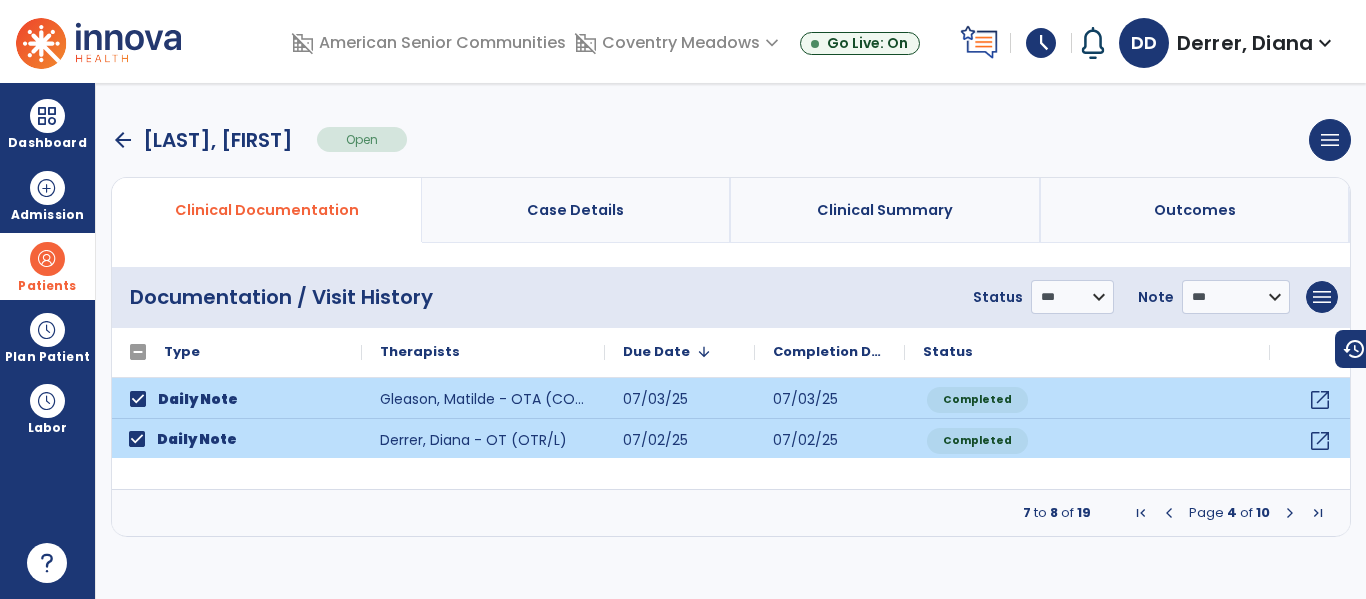 click at bounding box center (1290, 513) 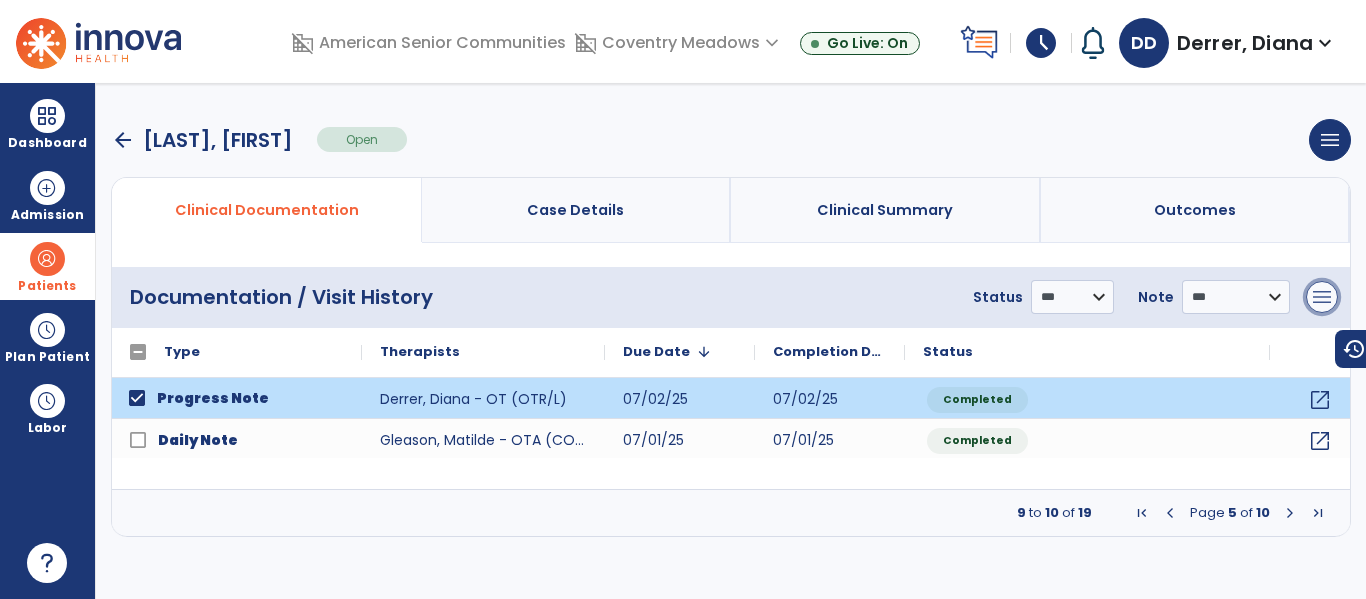 click on "menu" at bounding box center [1322, 297] 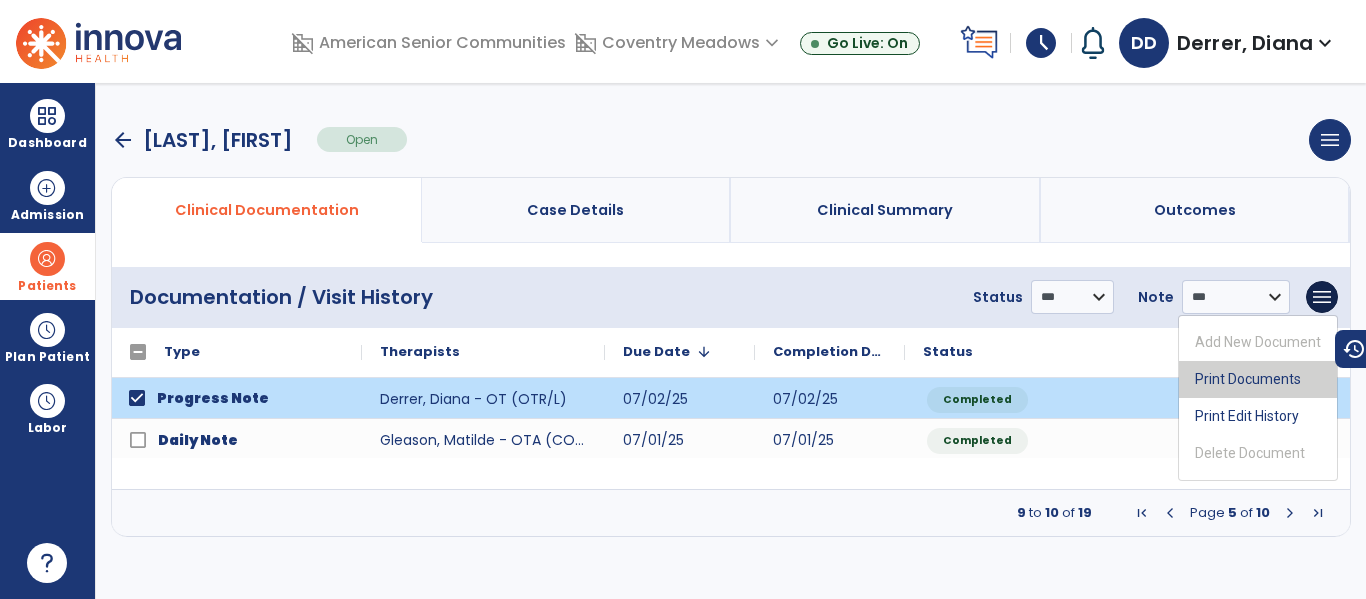 click on "Print Documents" at bounding box center (1258, 379) 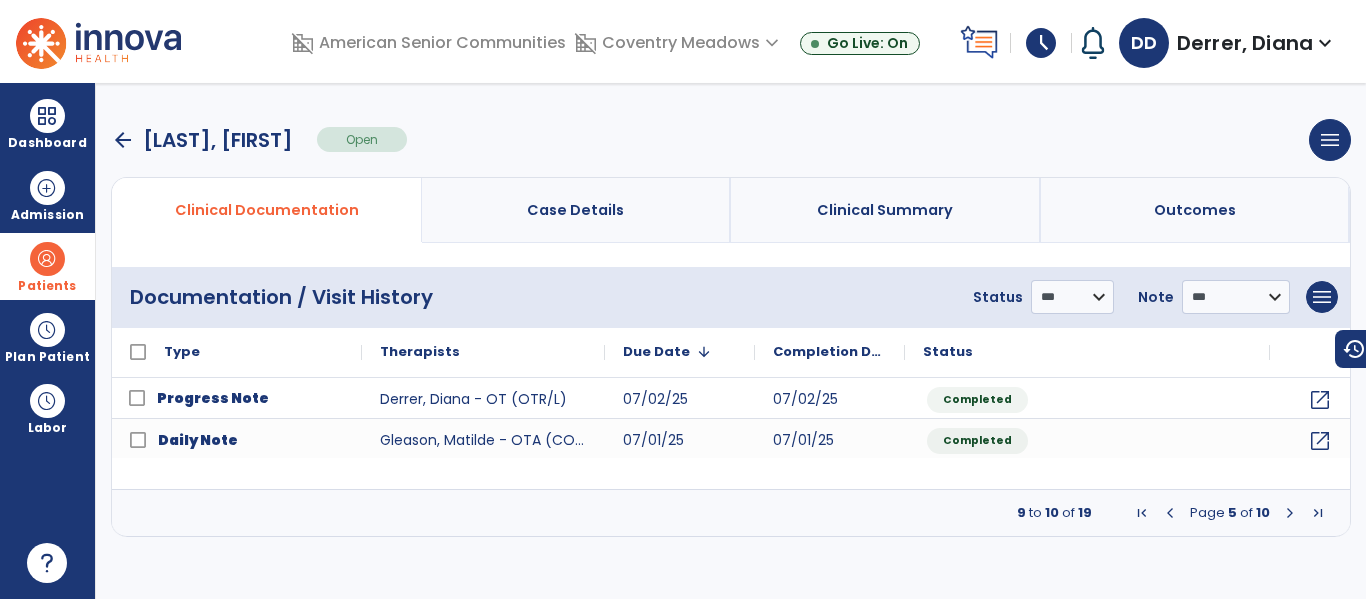 click at bounding box center (1142, 513) 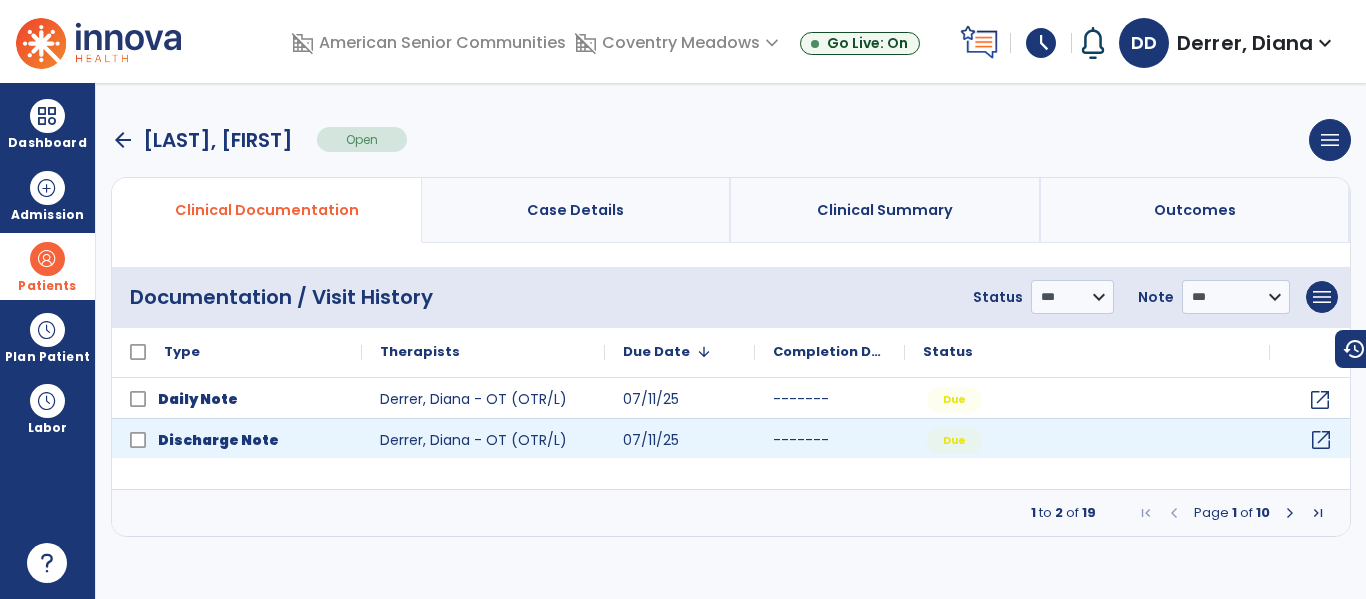 click on "open_in_new" 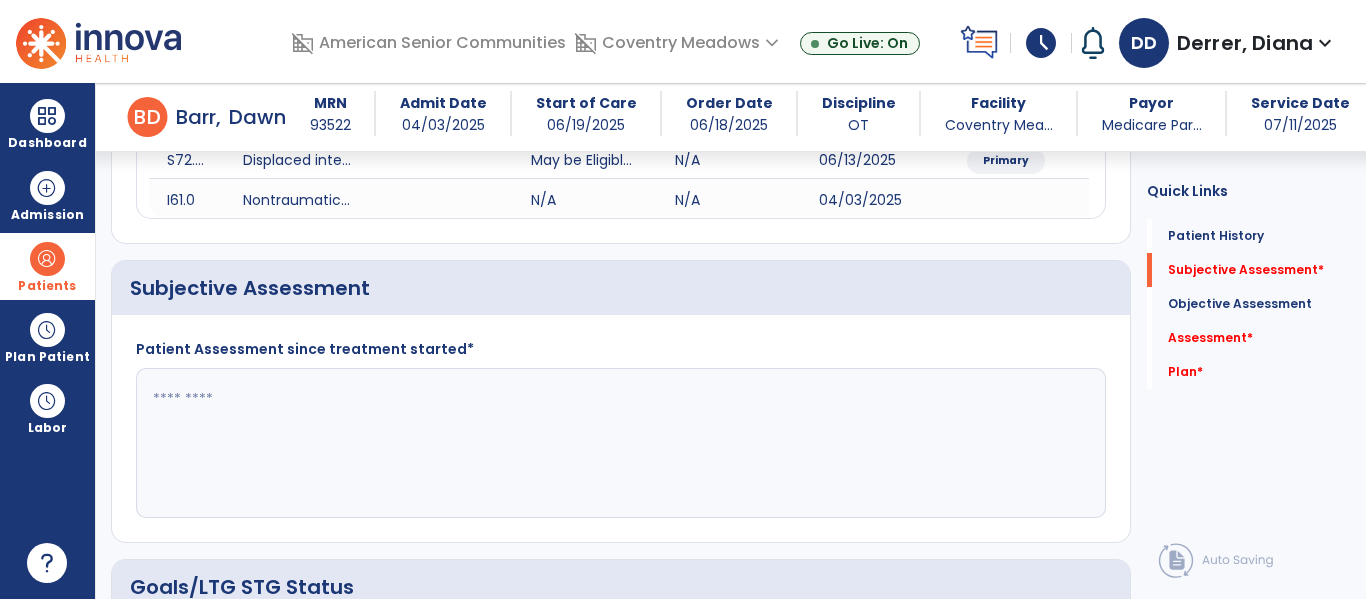 click 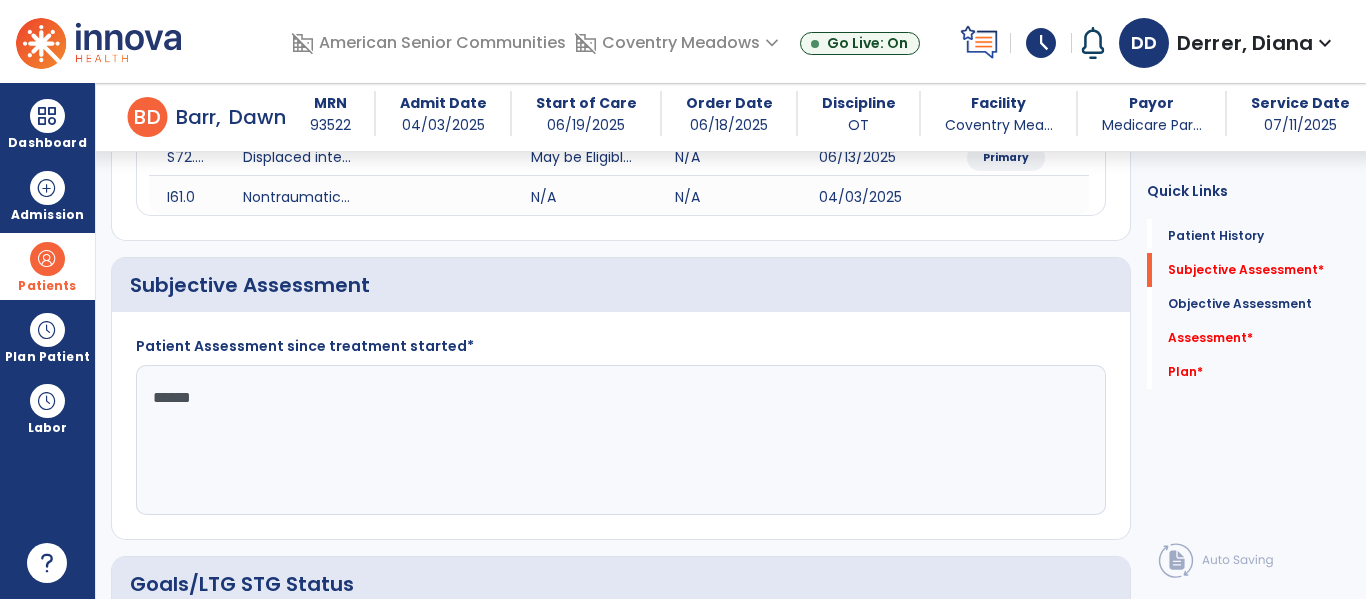 type on "*******" 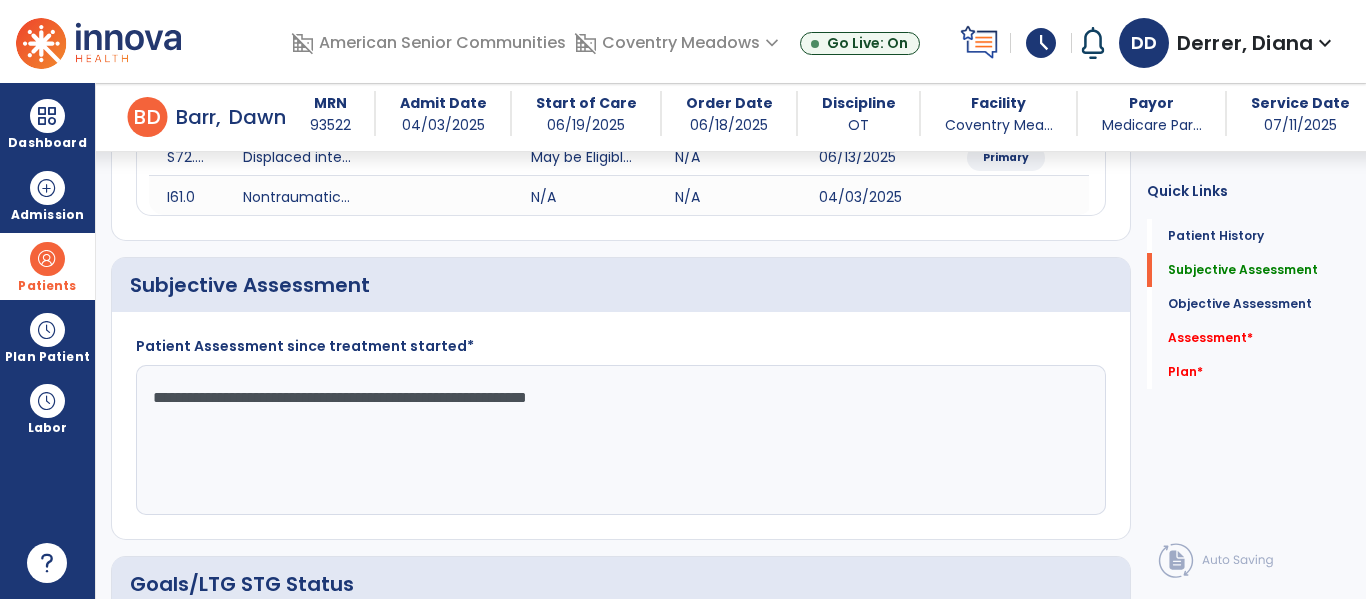 type on "**********" 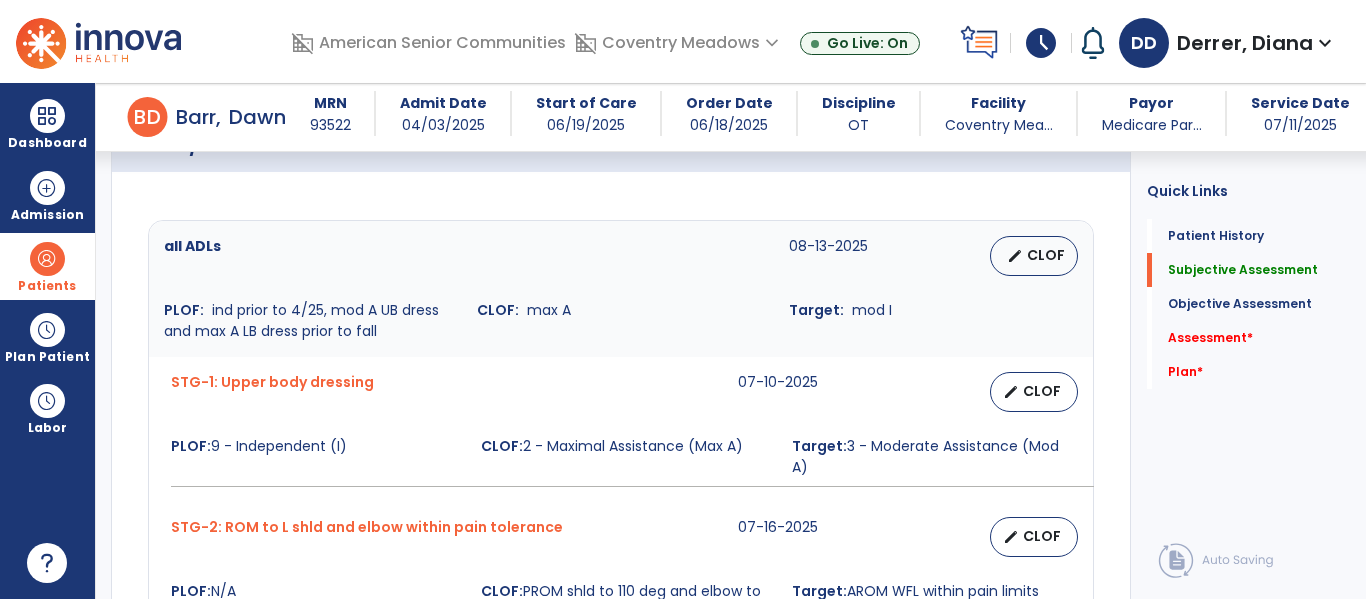 scroll, scrollTop: 873, scrollLeft: 0, axis: vertical 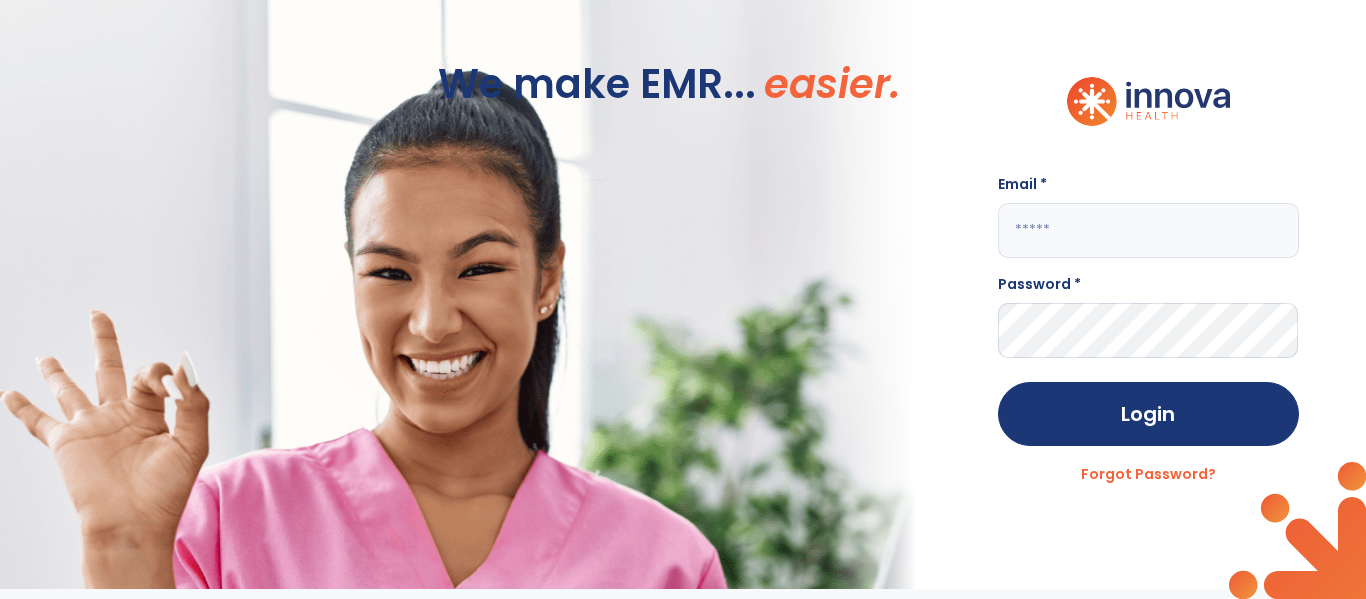 click 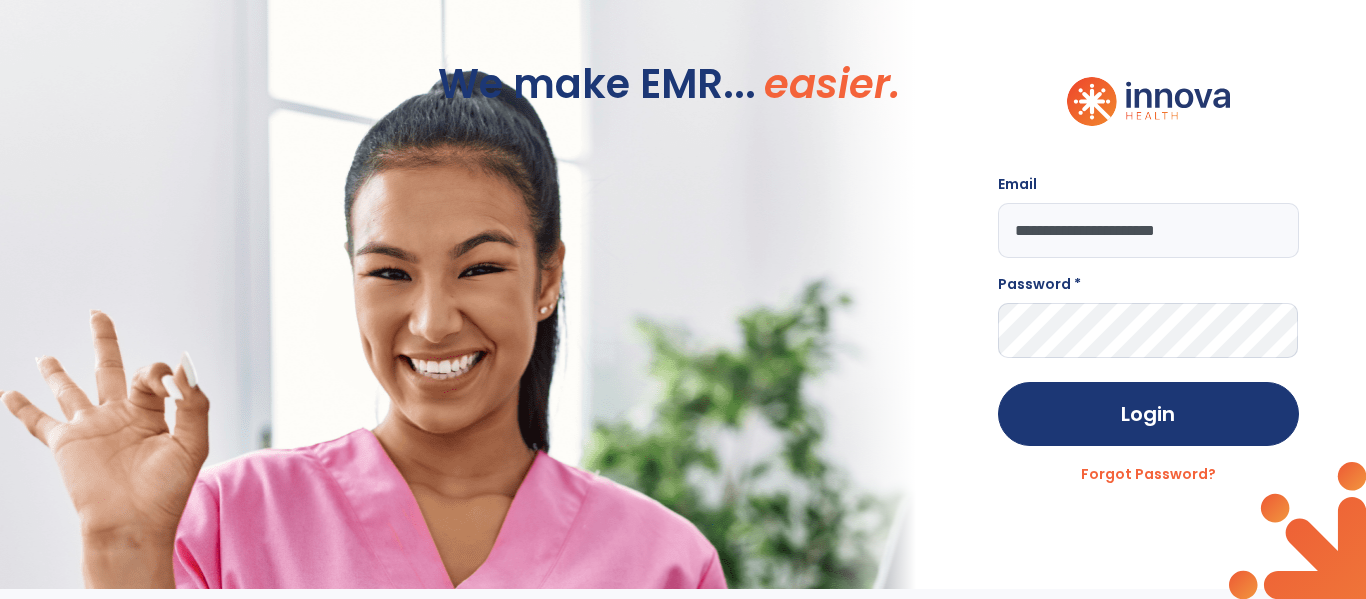 type on "**********" 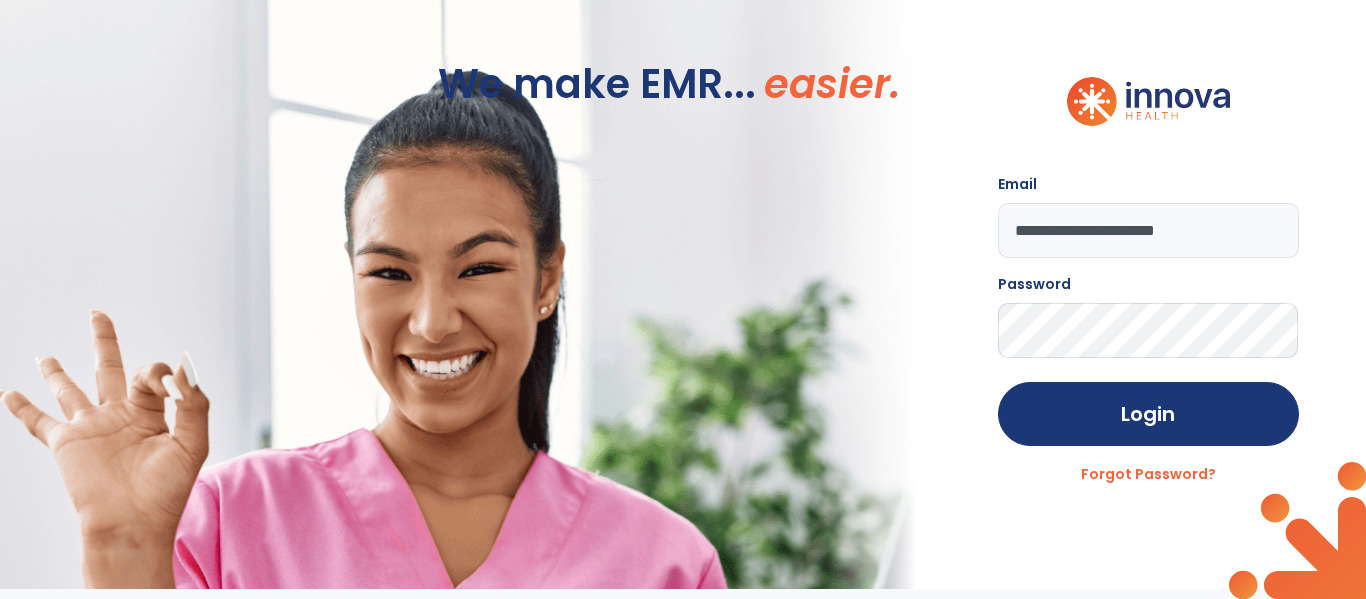 click on "Login" 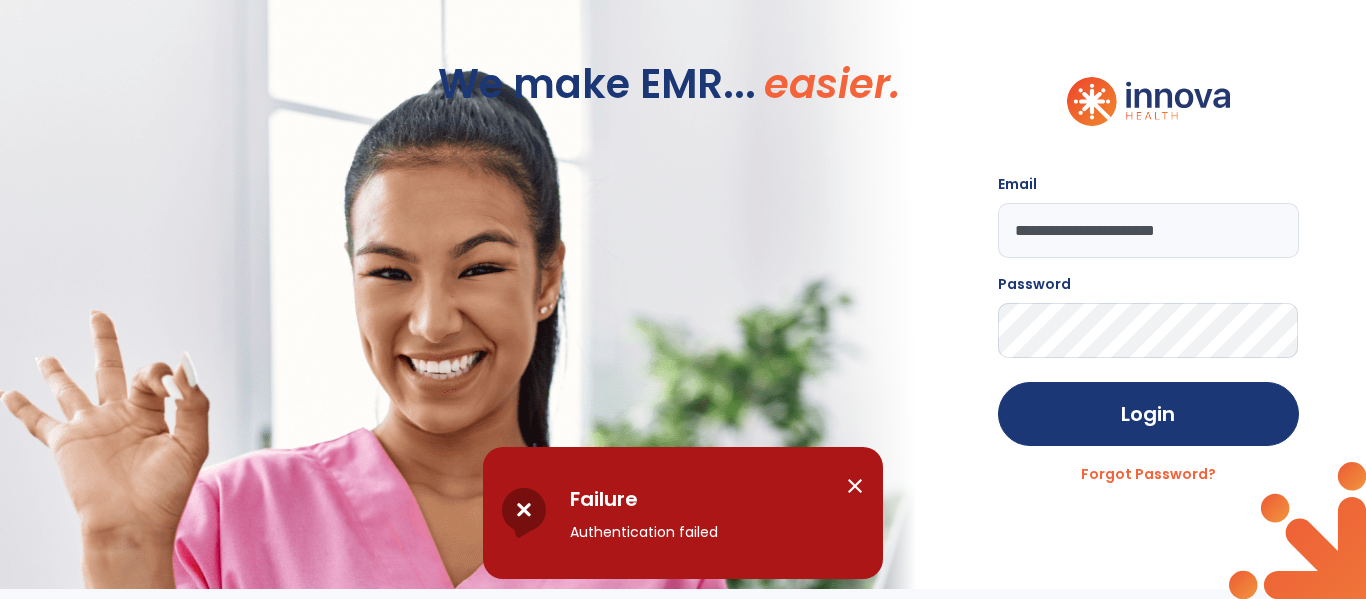 click on "**********" 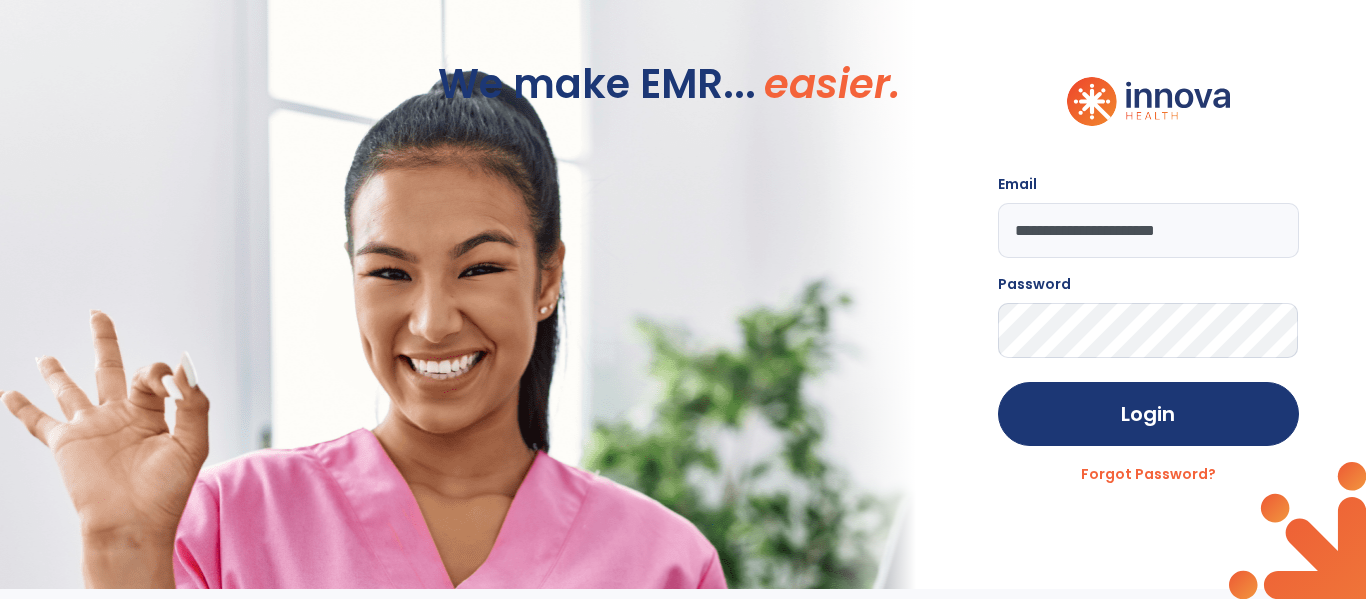click on "Login" 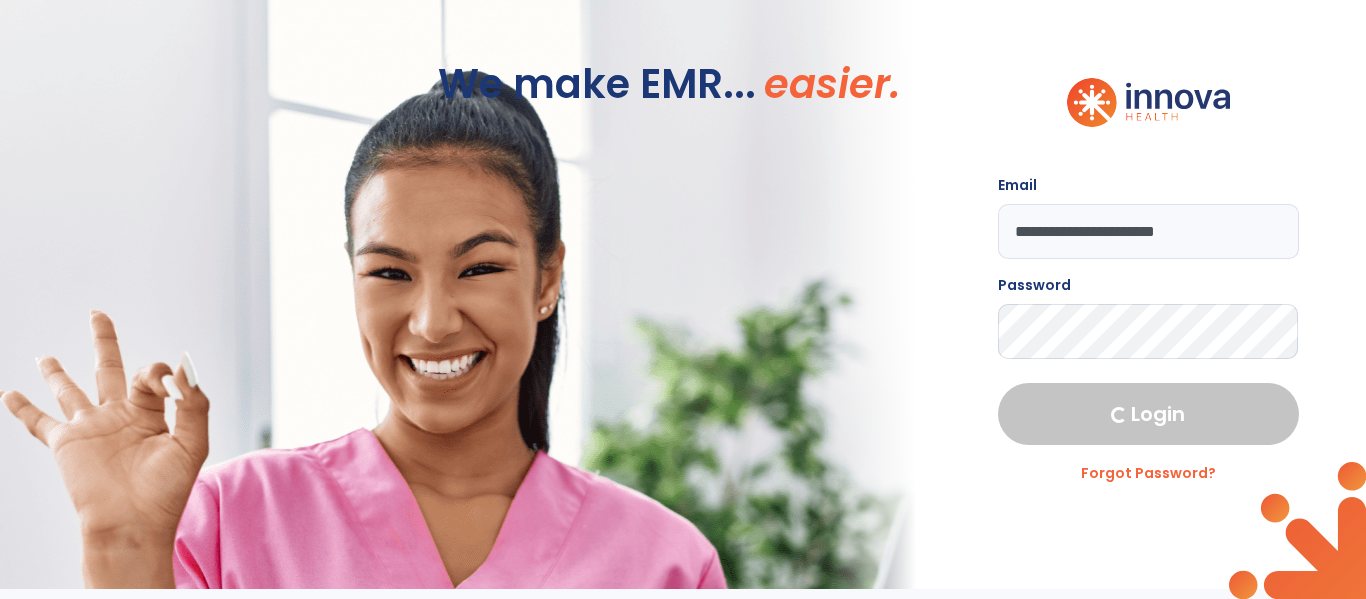 select on "****" 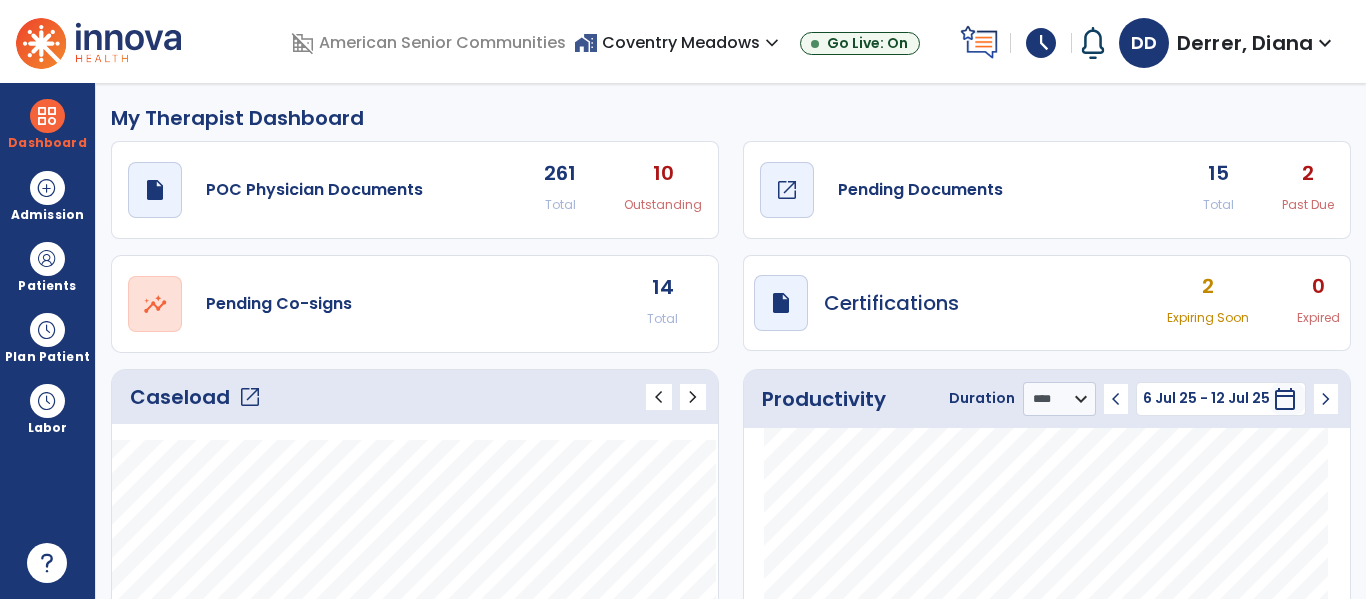 click on "draft   open_in_new  Pending Documents" 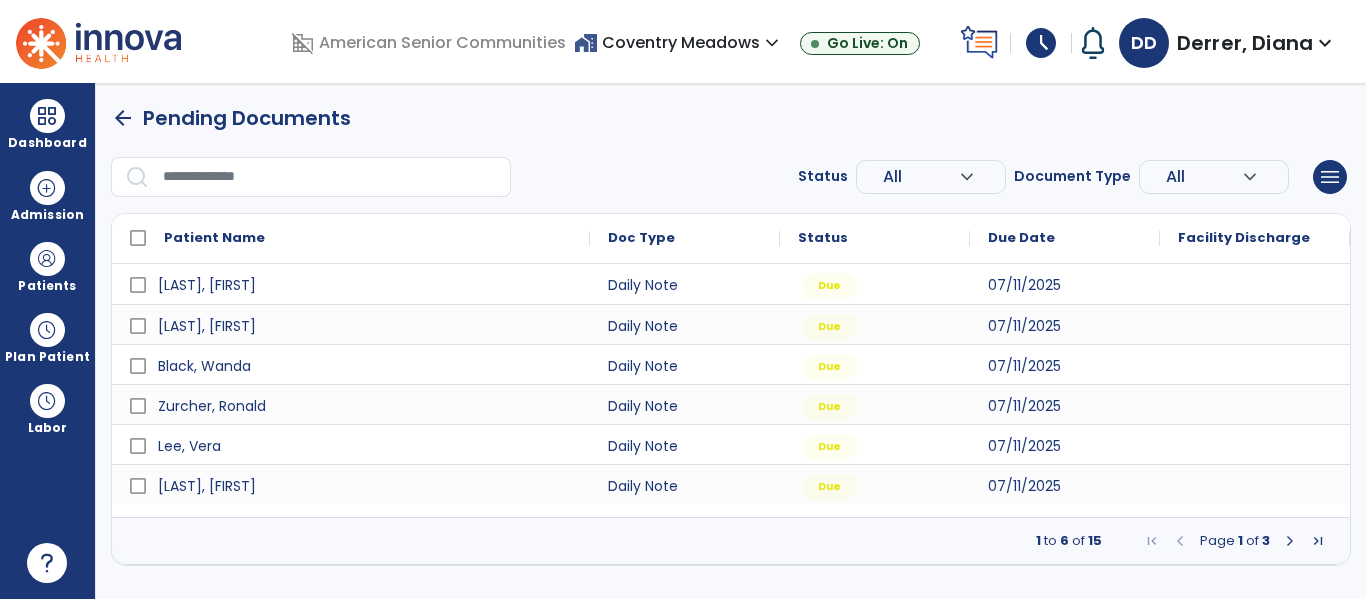 click at bounding box center [1290, 541] 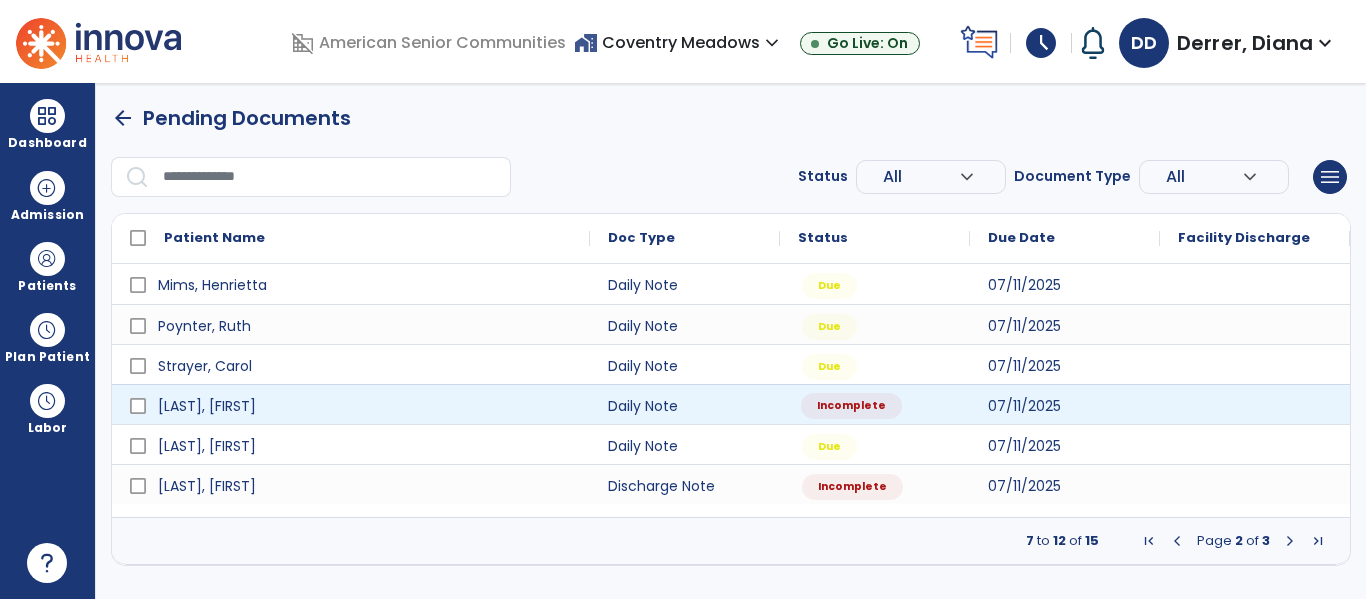 click on "Incomplete" at bounding box center (875, 404) 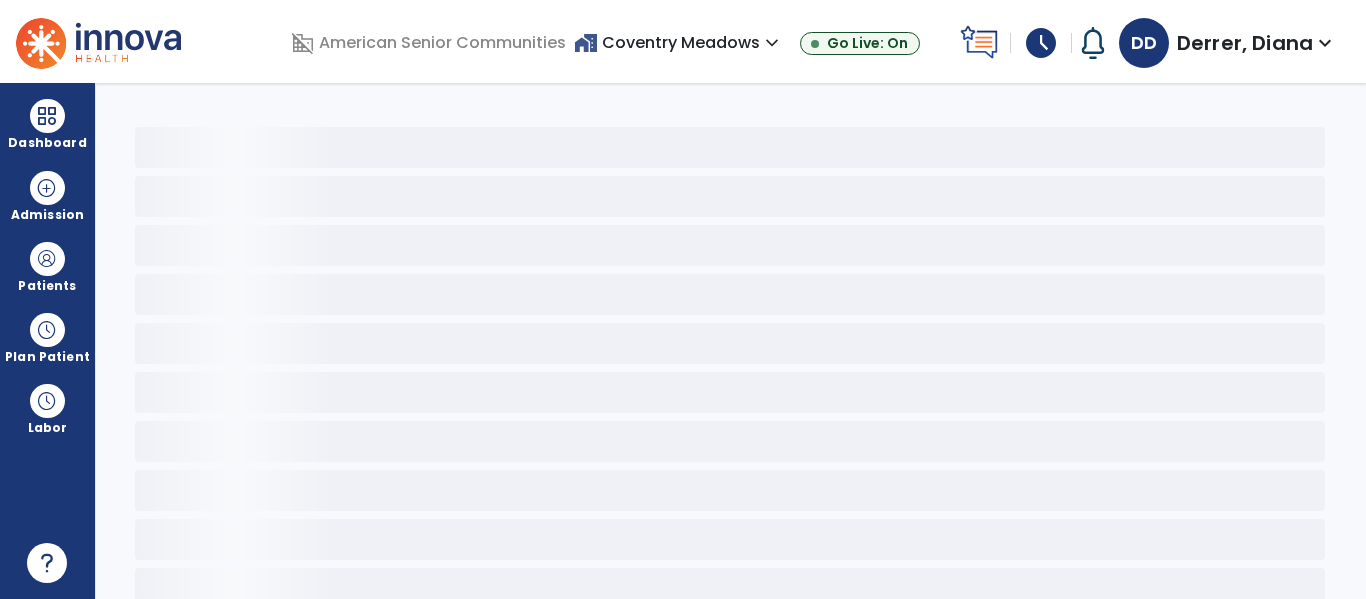 select on "*" 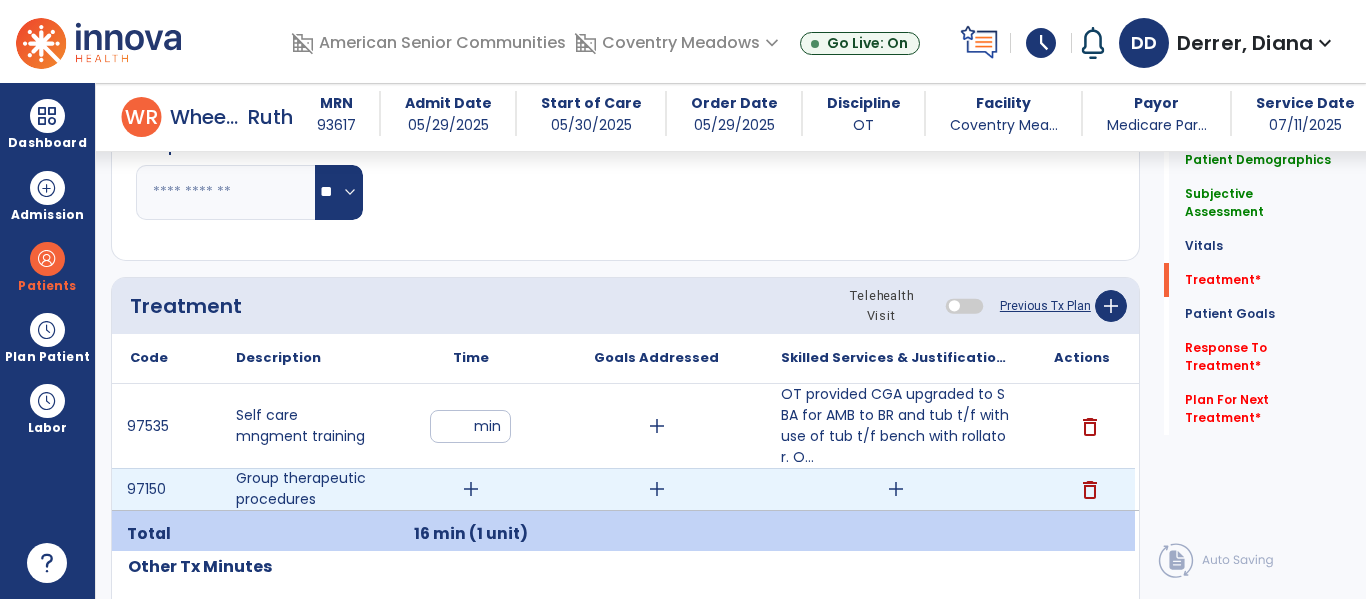 click on "add" at bounding box center [896, 489] 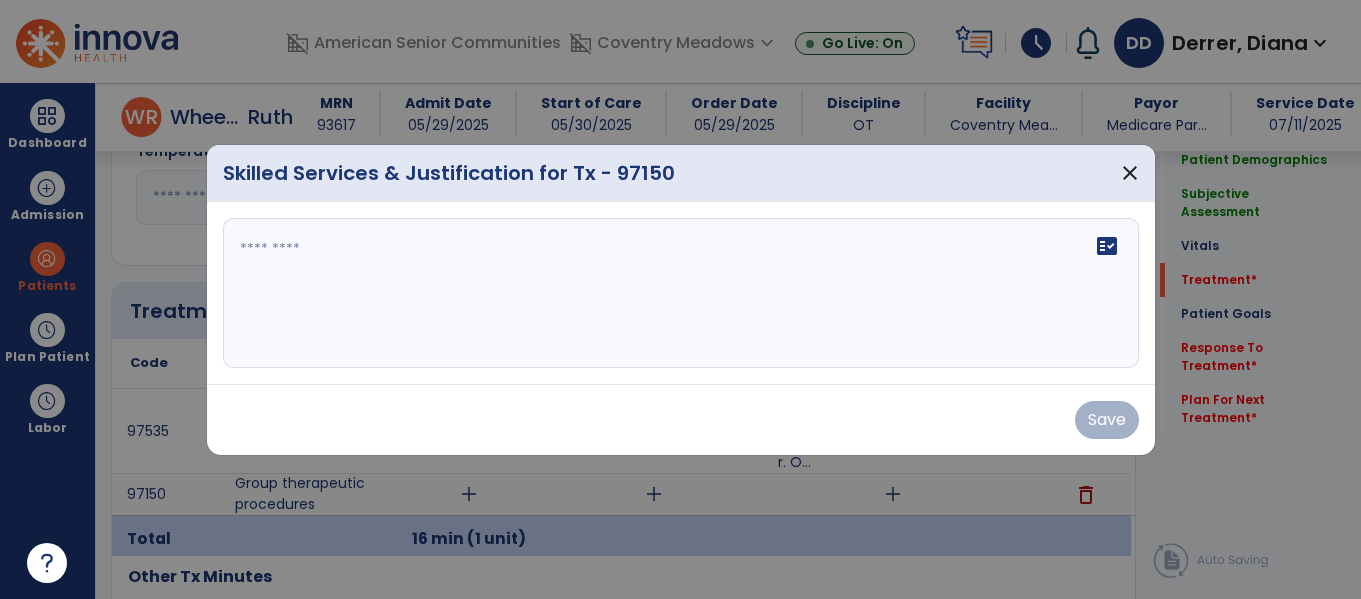 scroll, scrollTop: 1012, scrollLeft: 0, axis: vertical 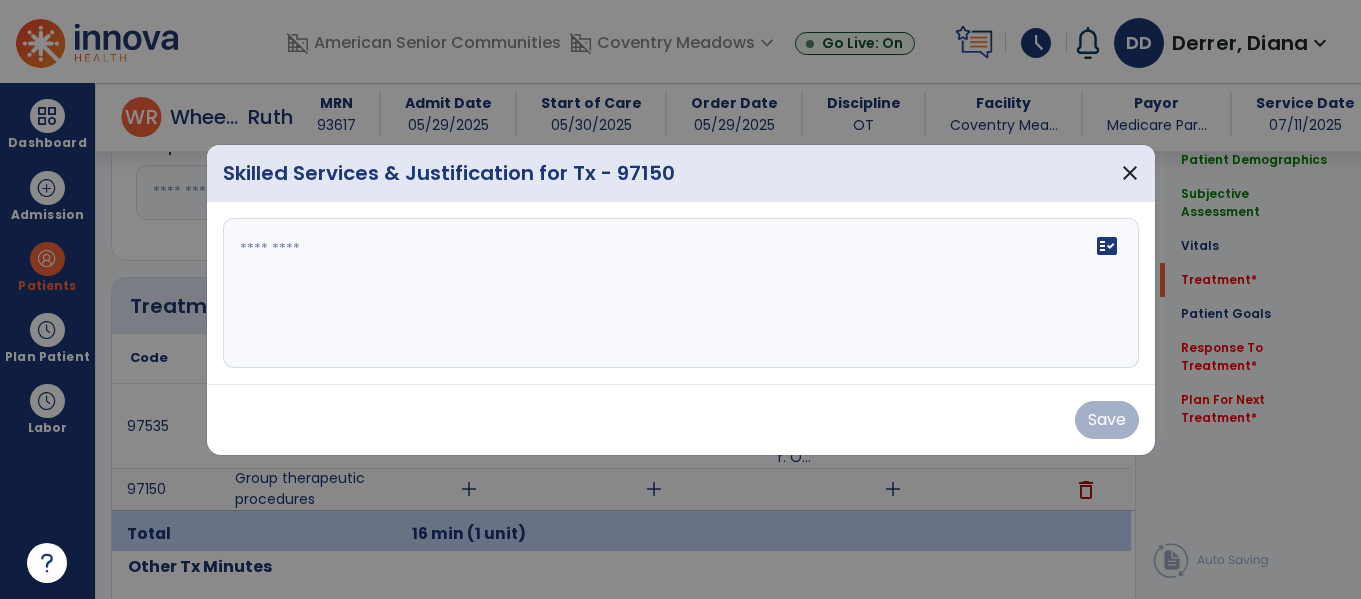 click on "fact_check" at bounding box center [681, 293] 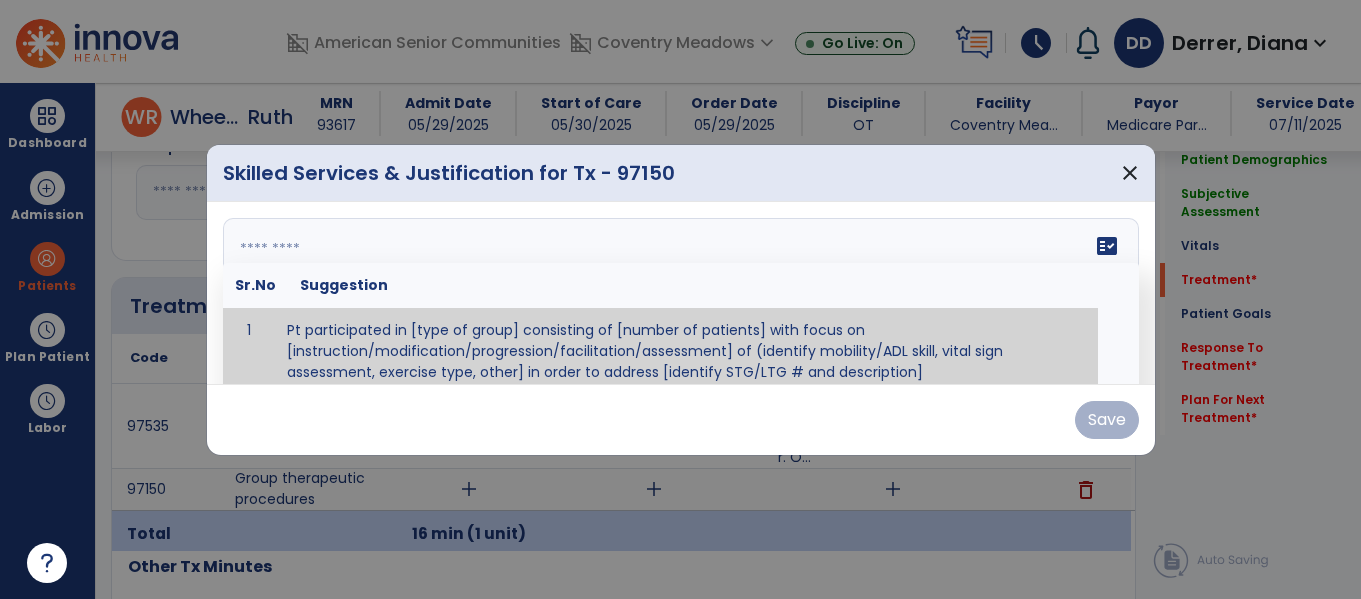 scroll, scrollTop: 12, scrollLeft: 0, axis: vertical 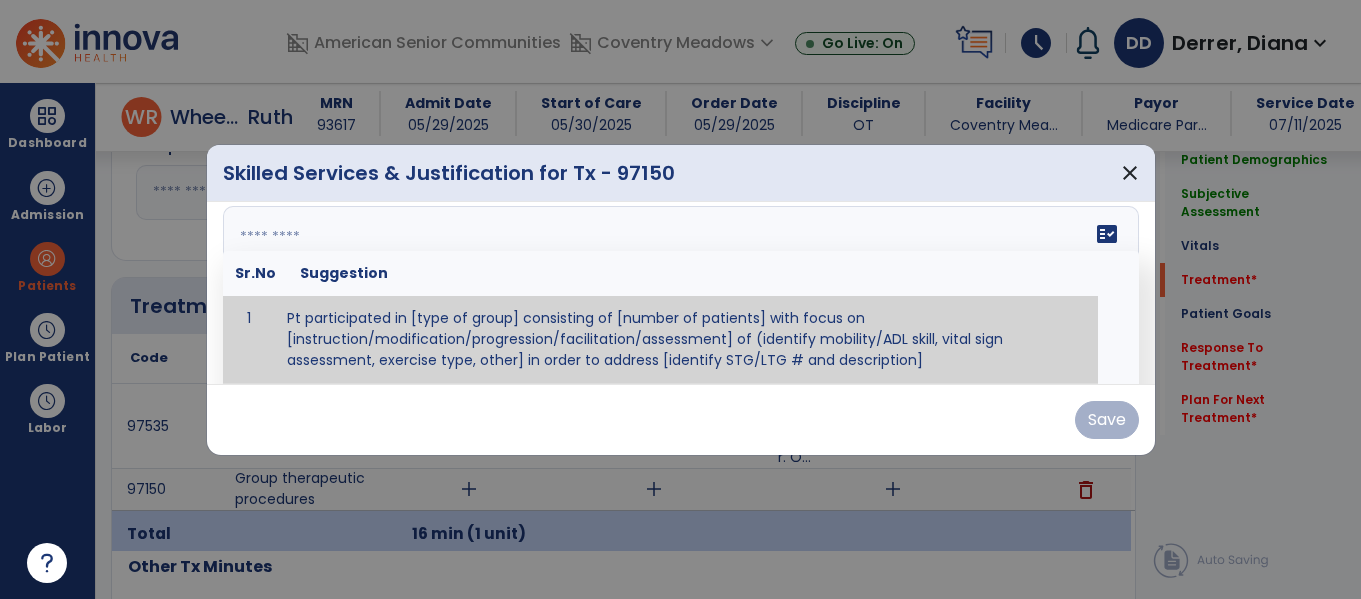 paste on "**********" 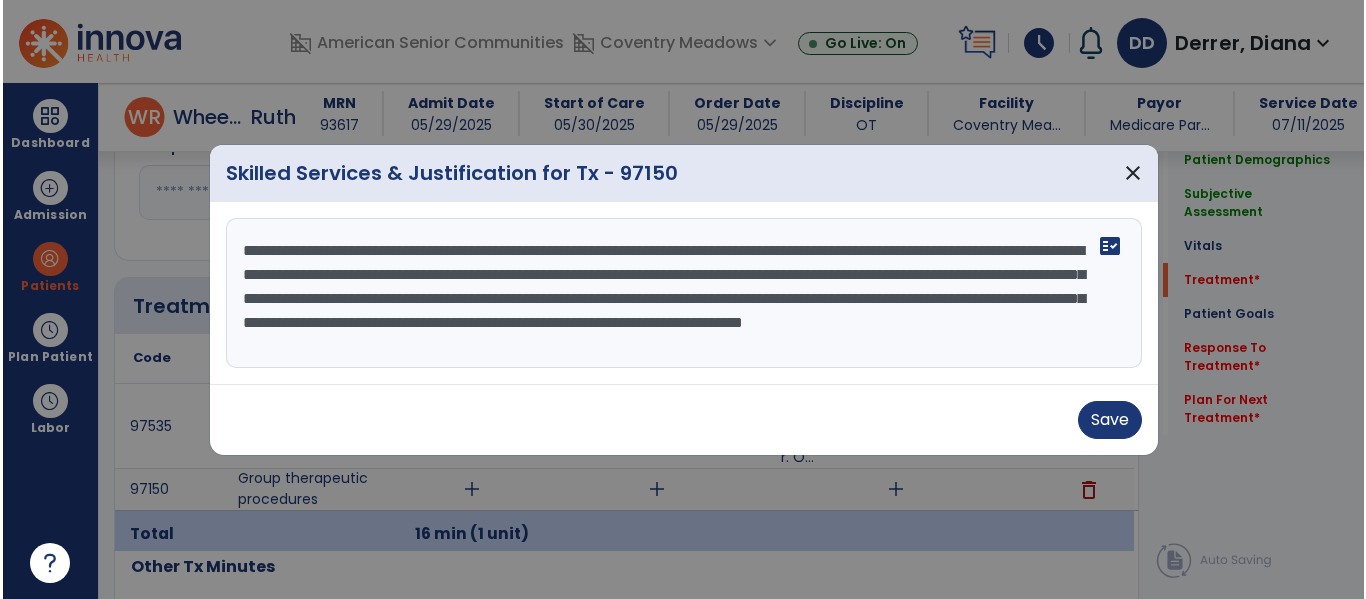 scroll, scrollTop: 0, scrollLeft: 0, axis: both 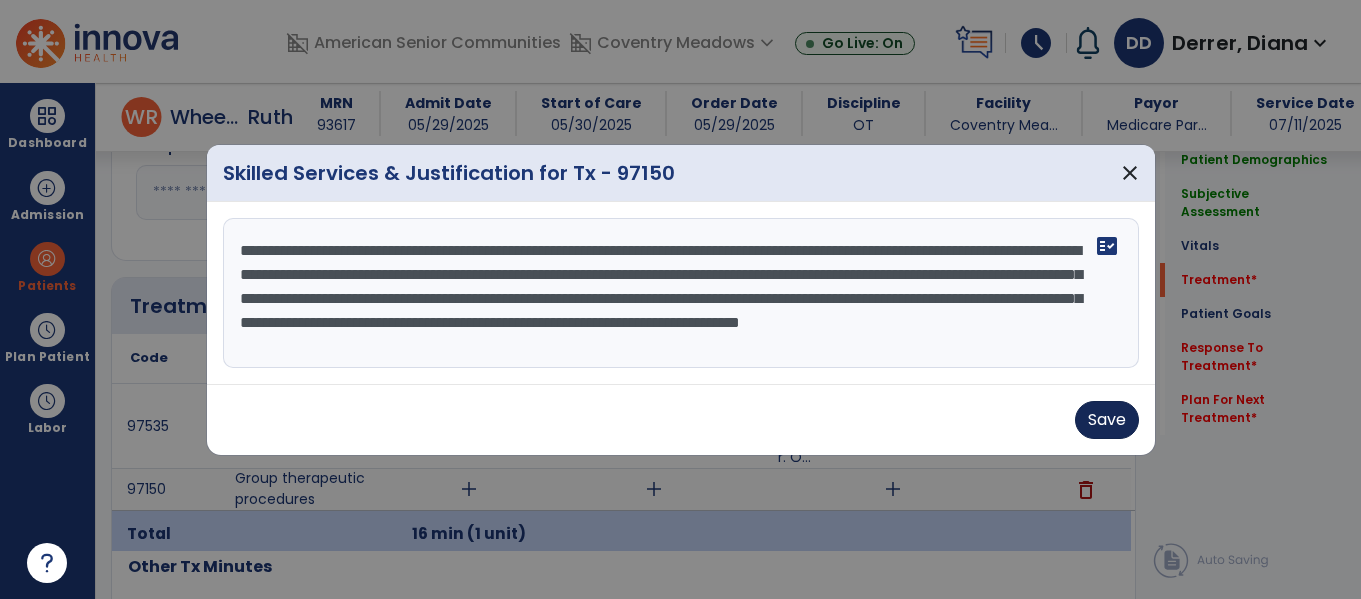 type on "**********" 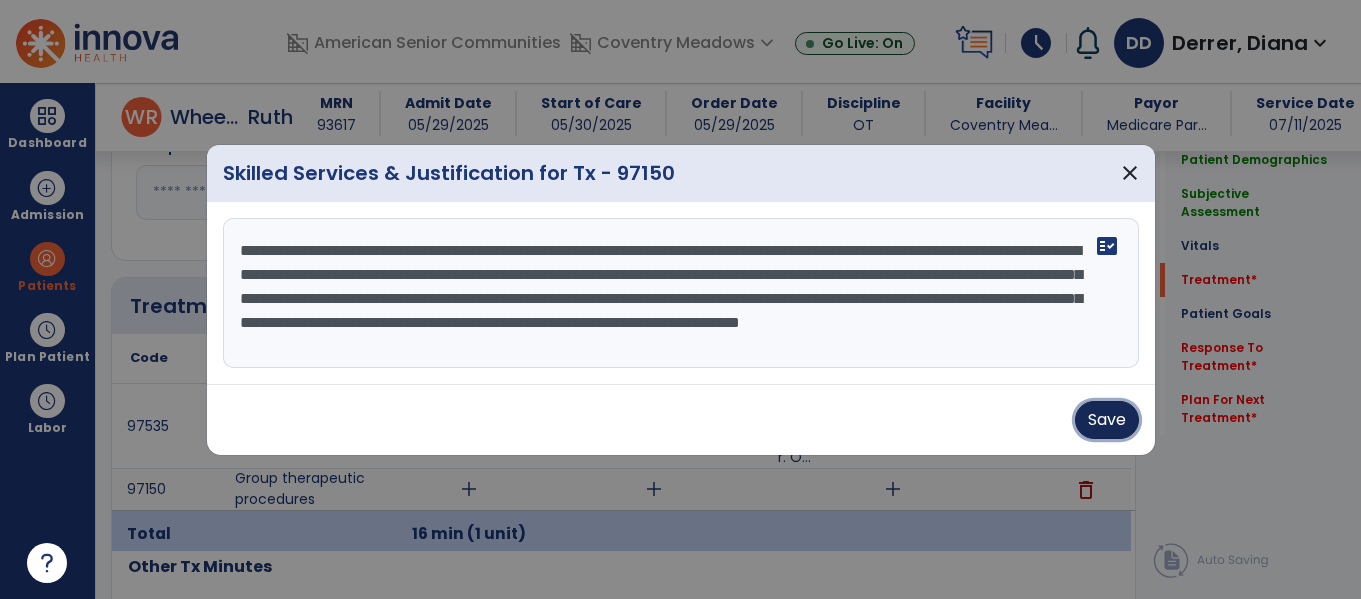 click on "Save" at bounding box center (1107, 420) 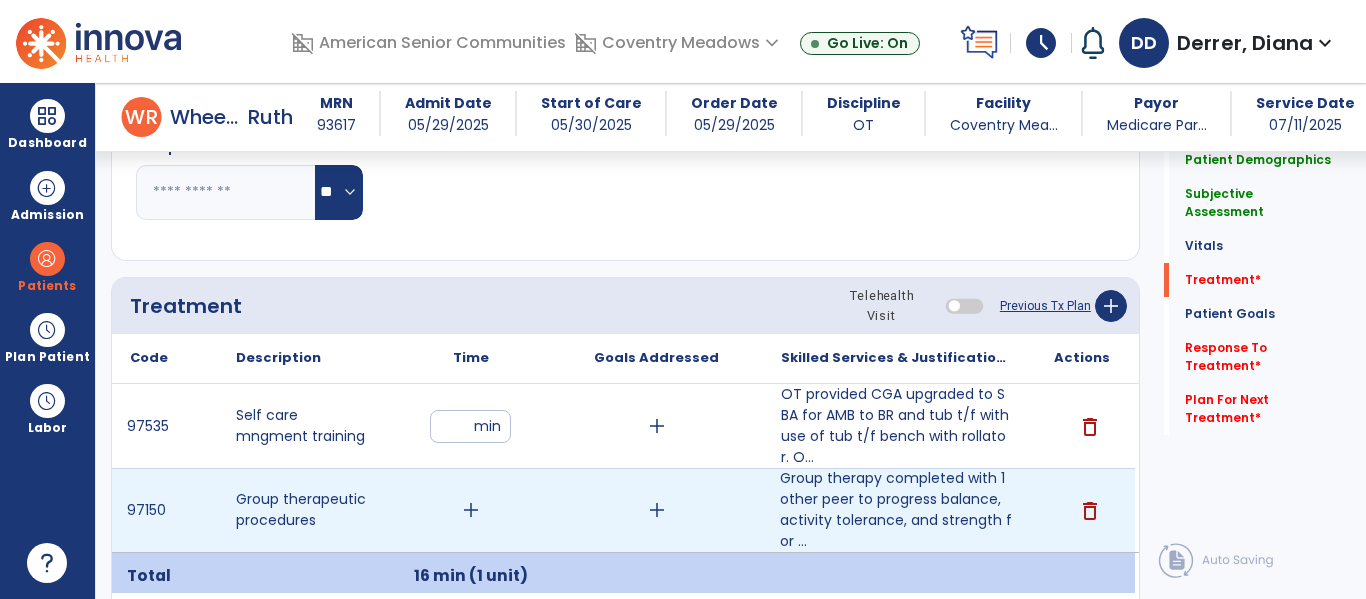click on "add" at bounding box center [471, 510] 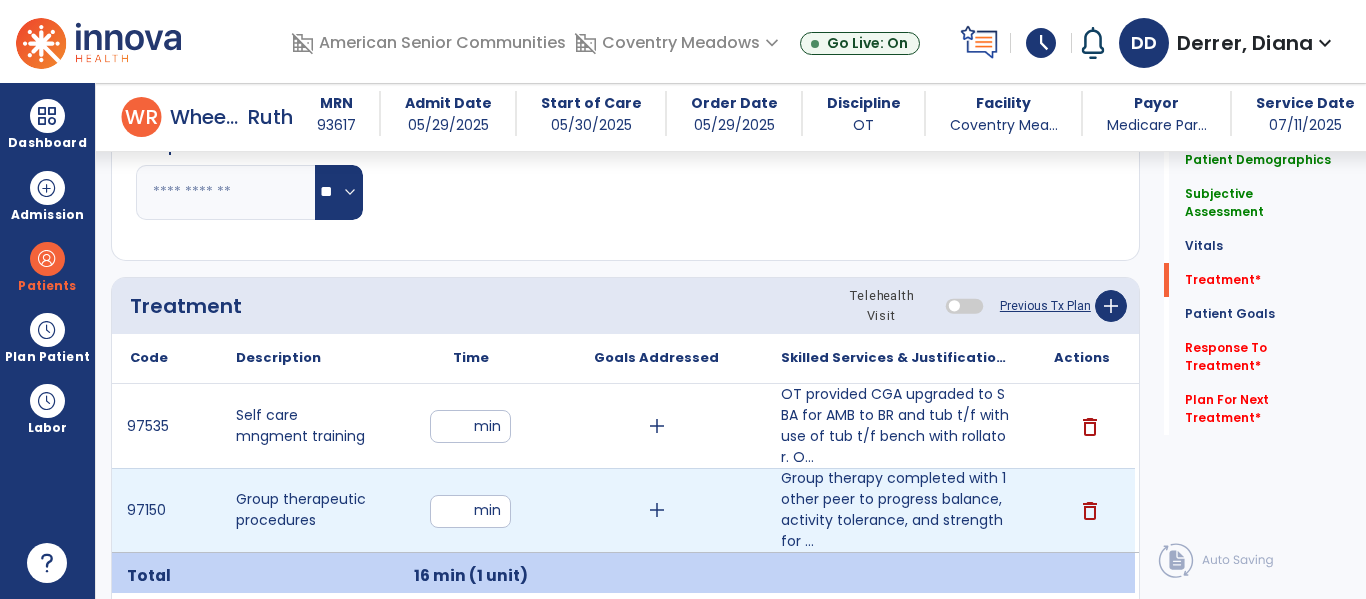 type on "**" 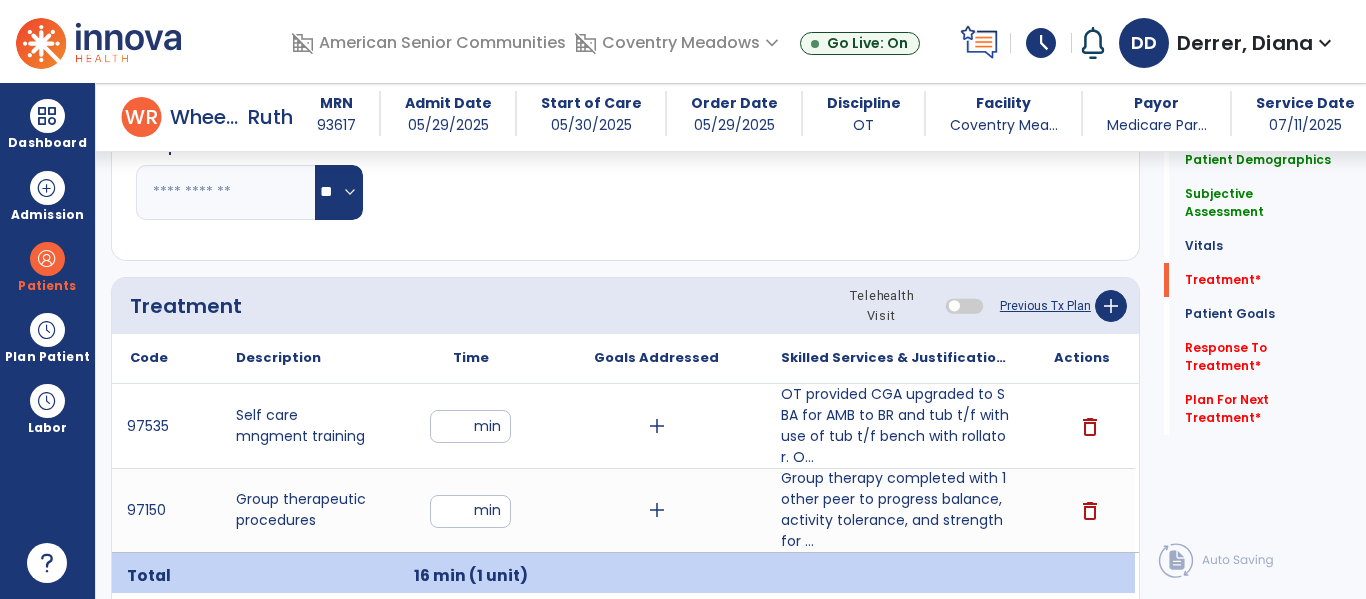 click on "Treatment Telehealth Visit  Previous Tx Plan   add" 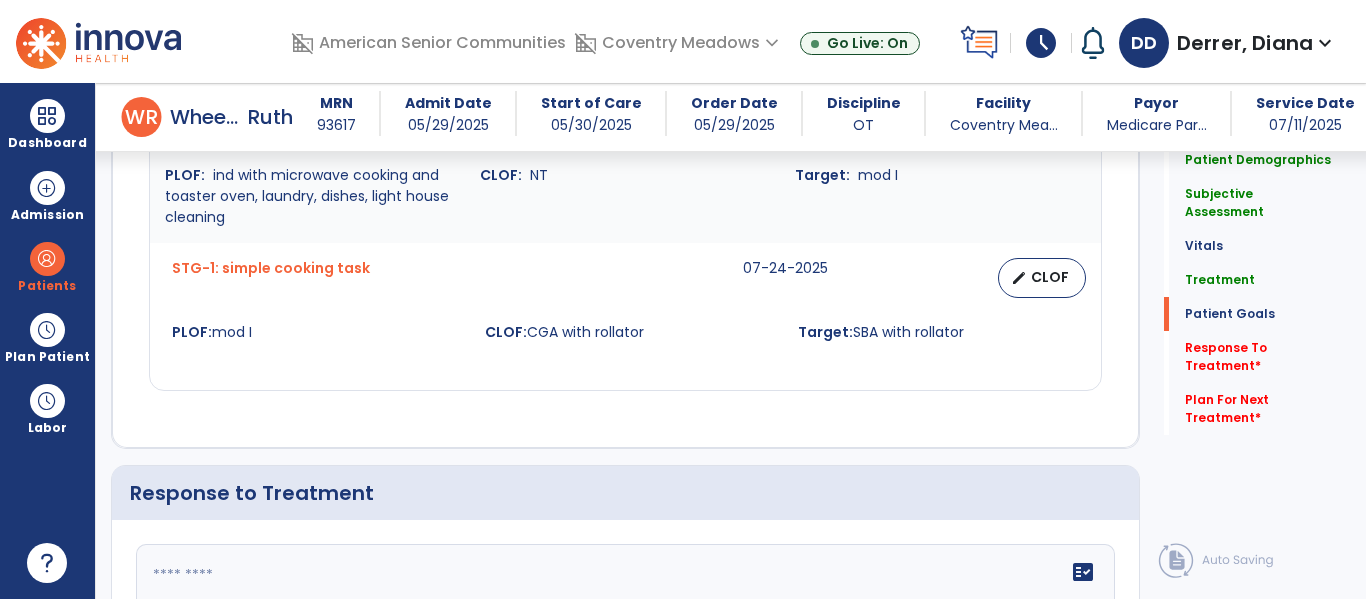 scroll, scrollTop: 2983, scrollLeft: 0, axis: vertical 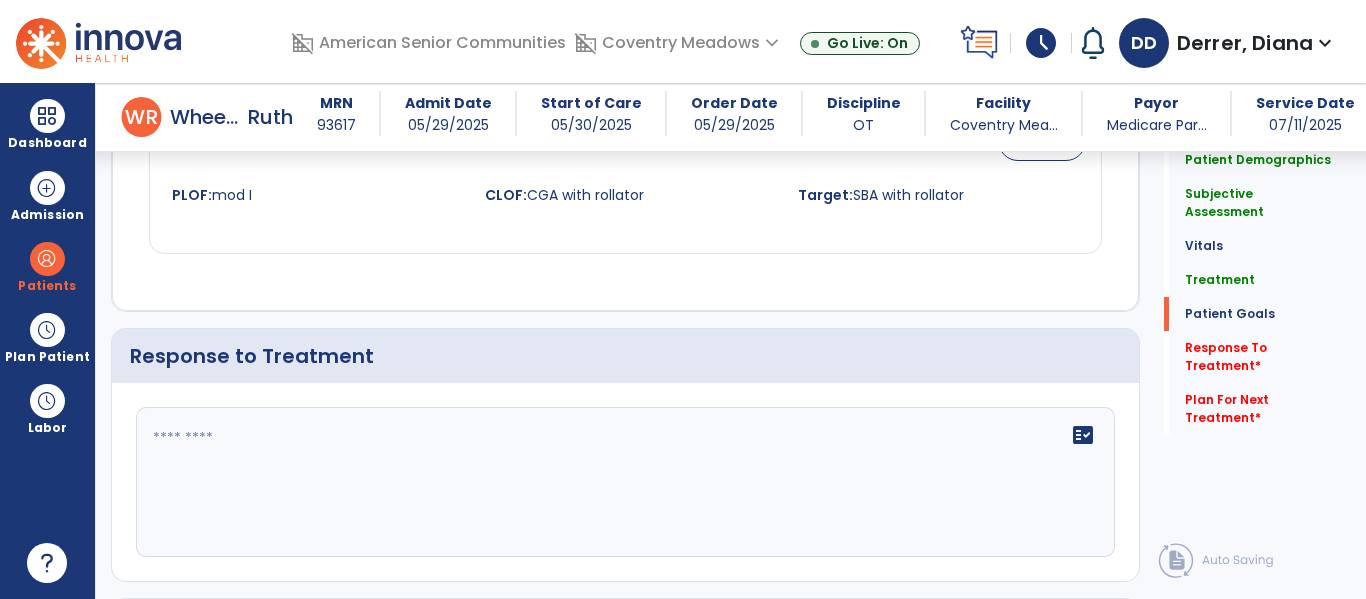 click on "fact_check" 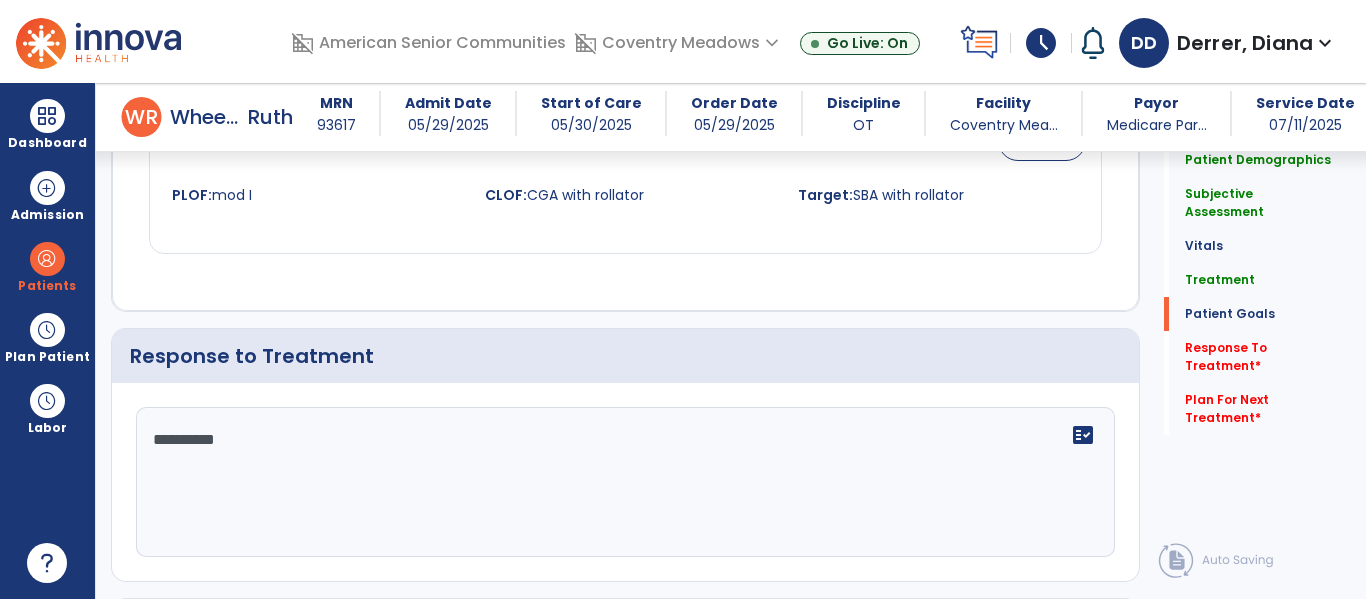 type on "**********" 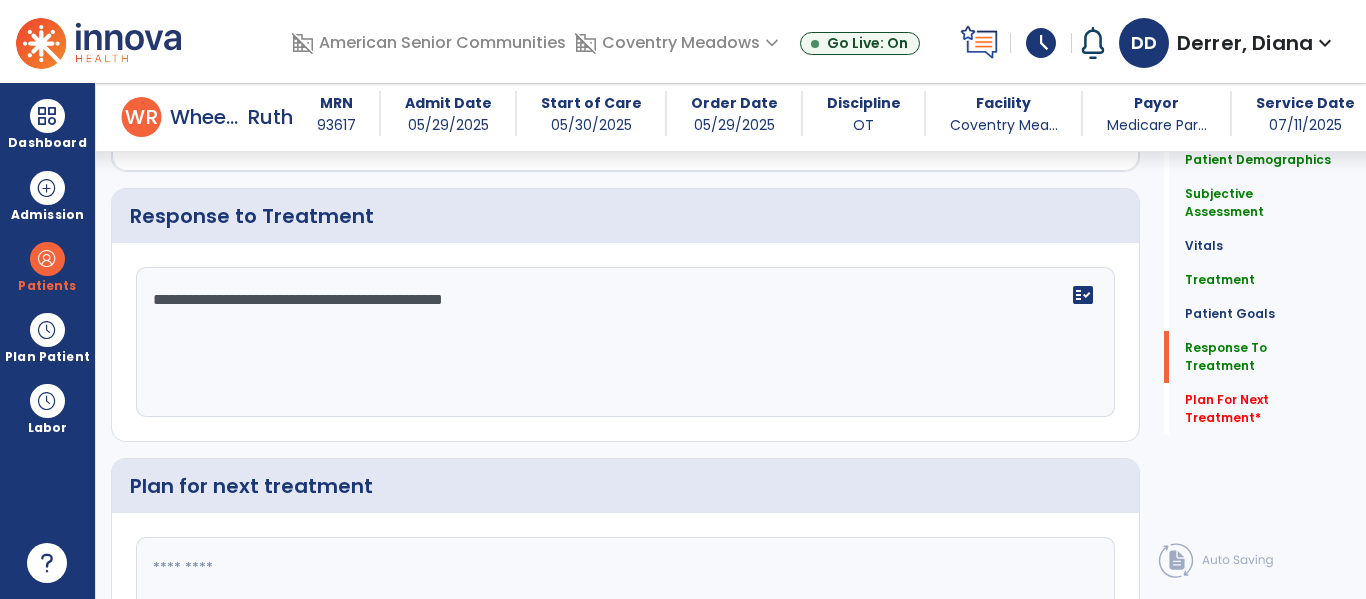 scroll, scrollTop: 3211, scrollLeft: 0, axis: vertical 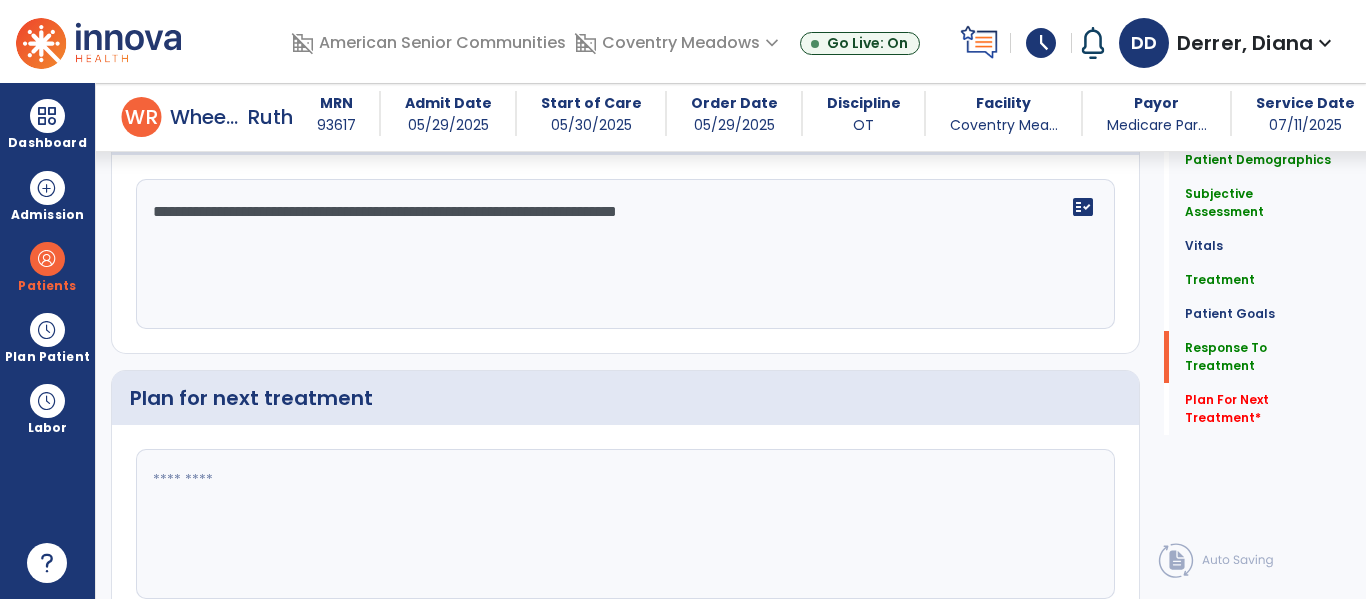 click on "**********" 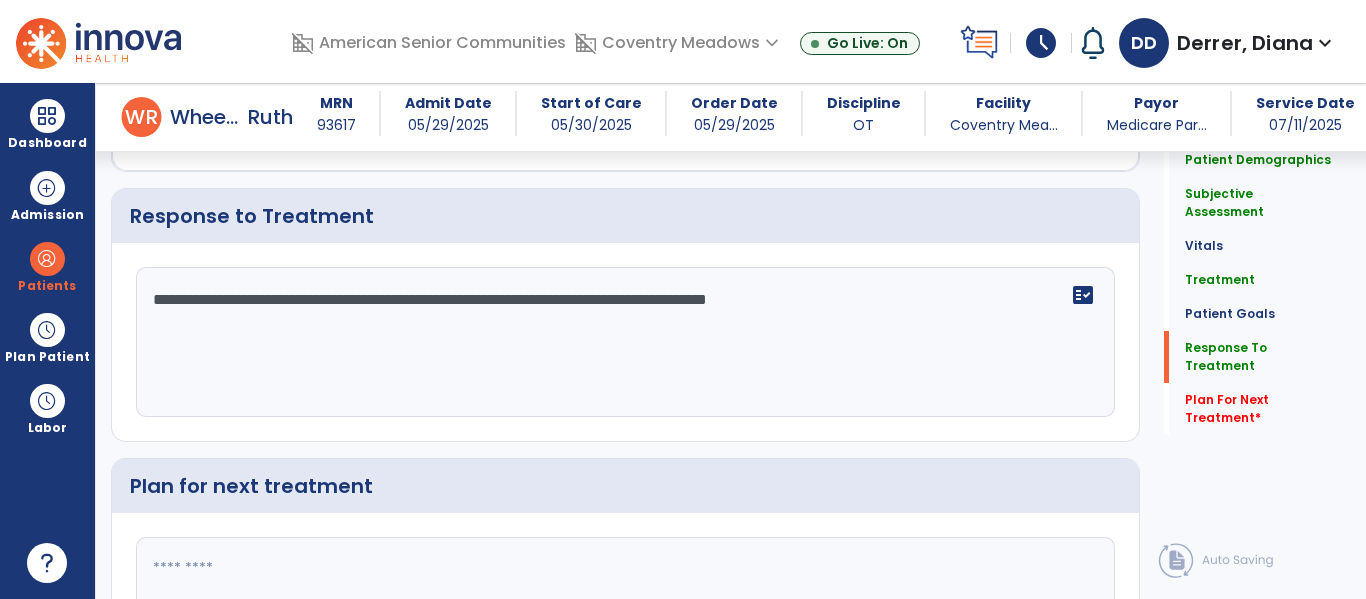scroll, scrollTop: 3211, scrollLeft: 0, axis: vertical 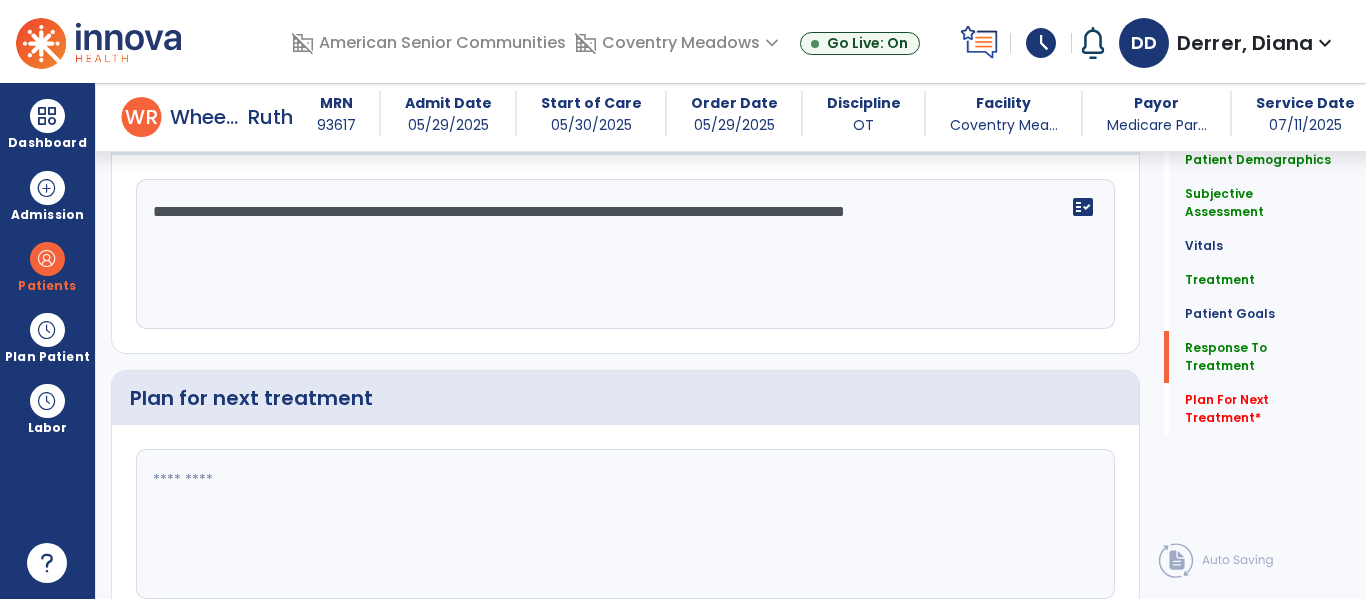 type on "**********" 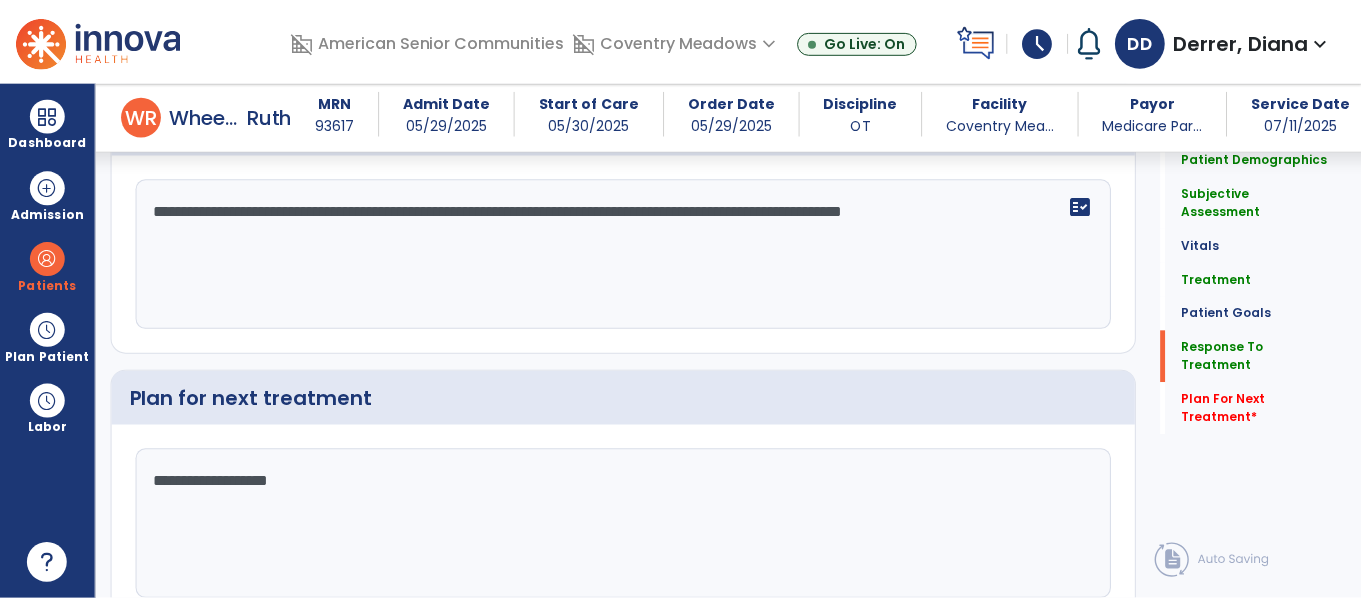 scroll, scrollTop: 3302, scrollLeft: 0, axis: vertical 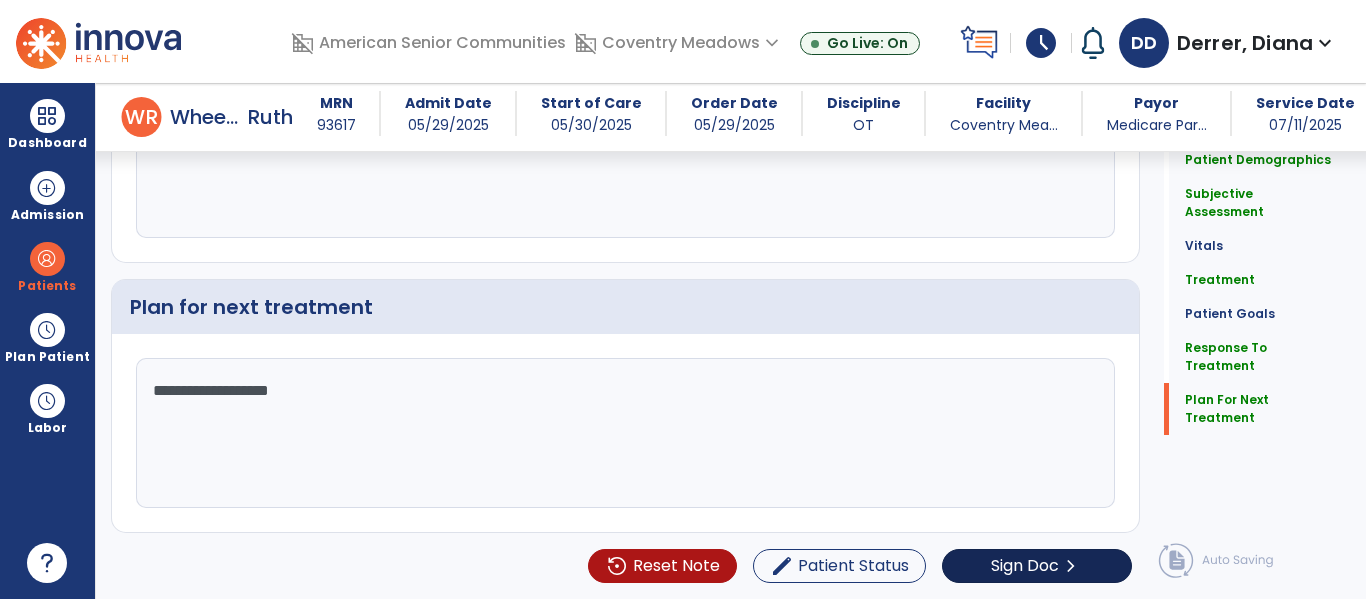 type on "**********" 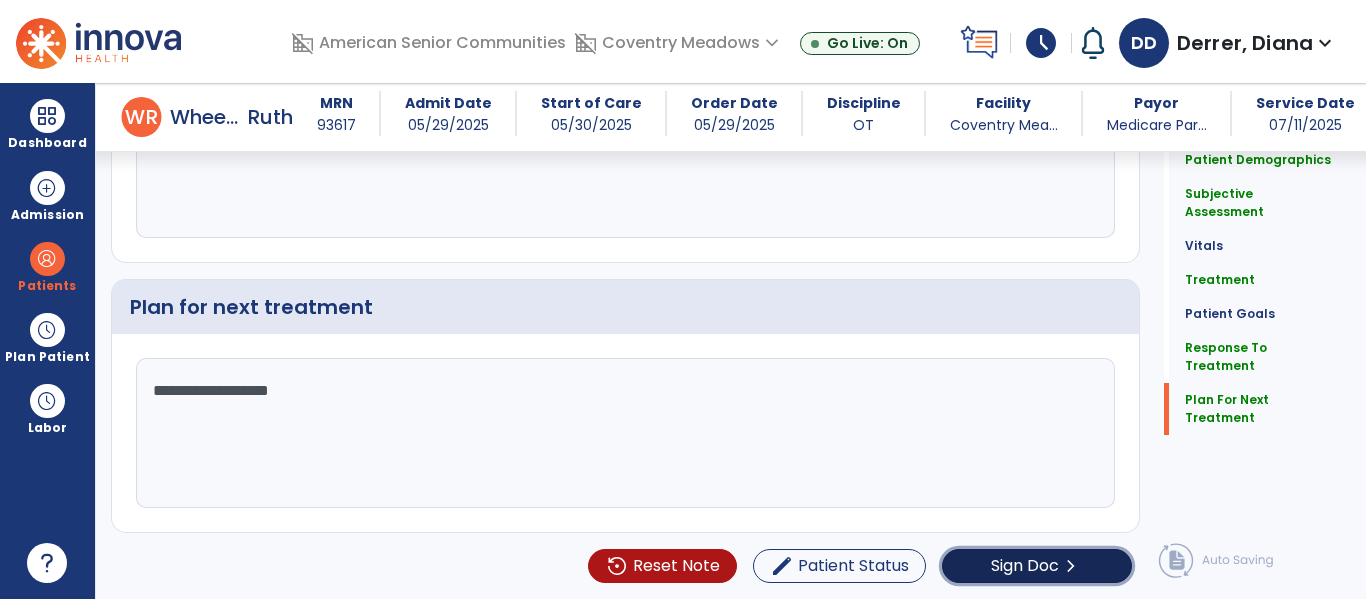click on "Sign Doc" 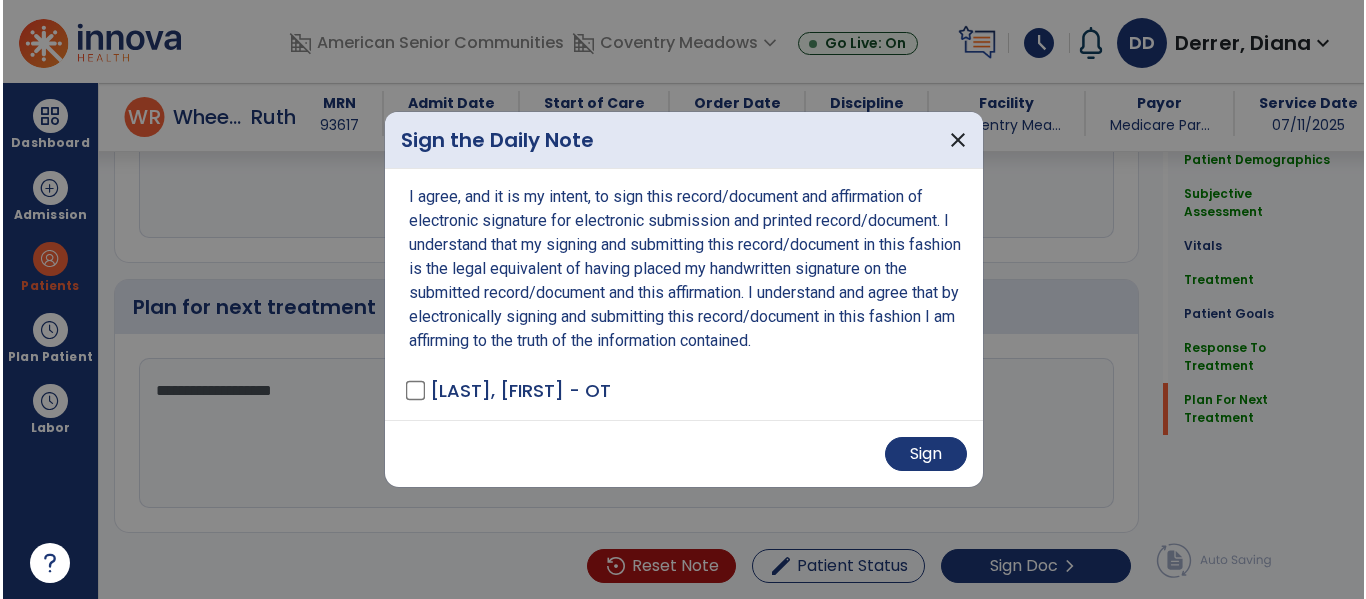 scroll, scrollTop: 3302, scrollLeft: 0, axis: vertical 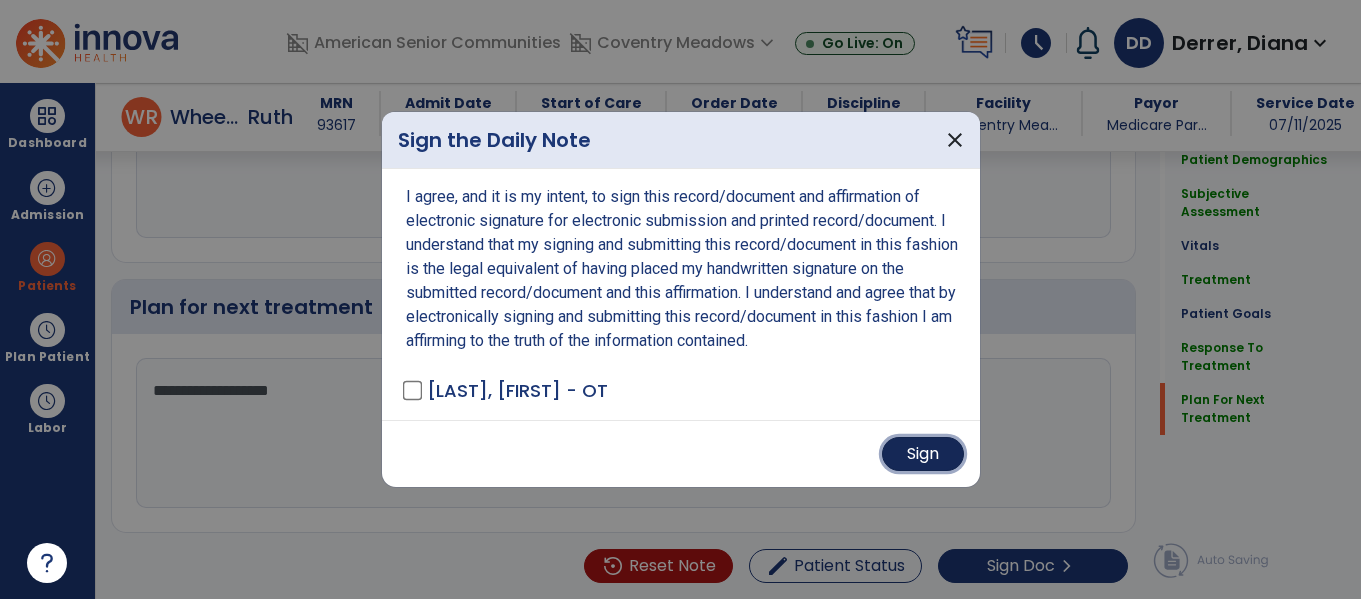 click on "Sign" at bounding box center (923, 454) 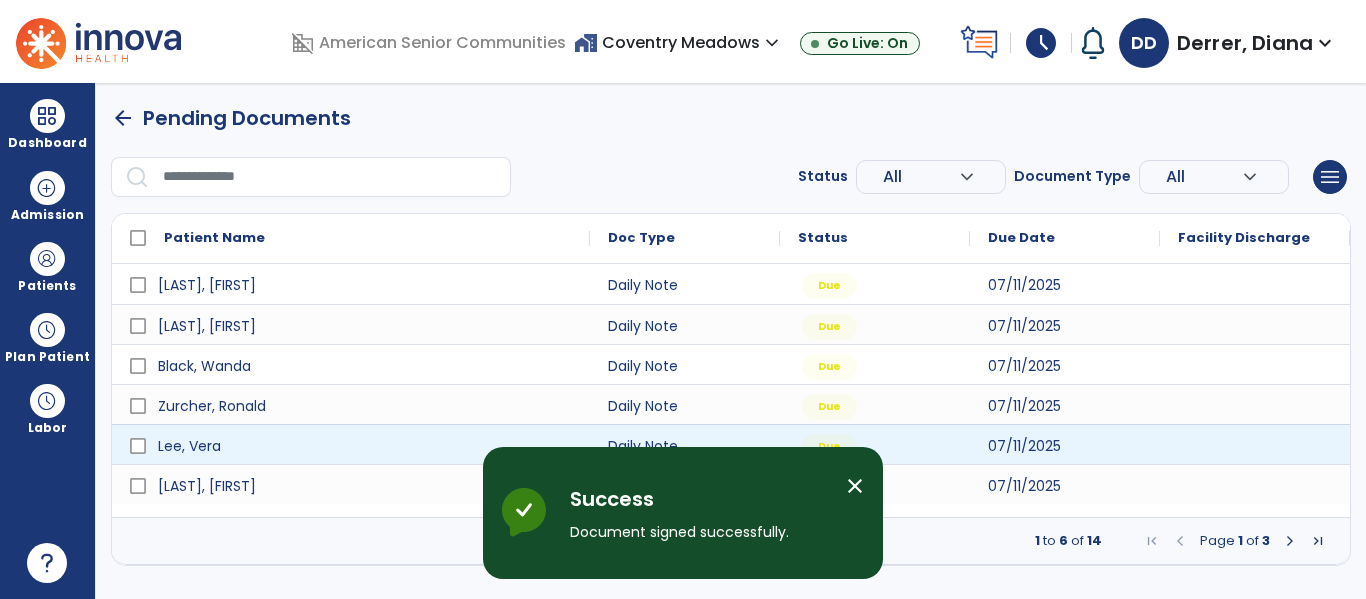 scroll, scrollTop: 0, scrollLeft: 0, axis: both 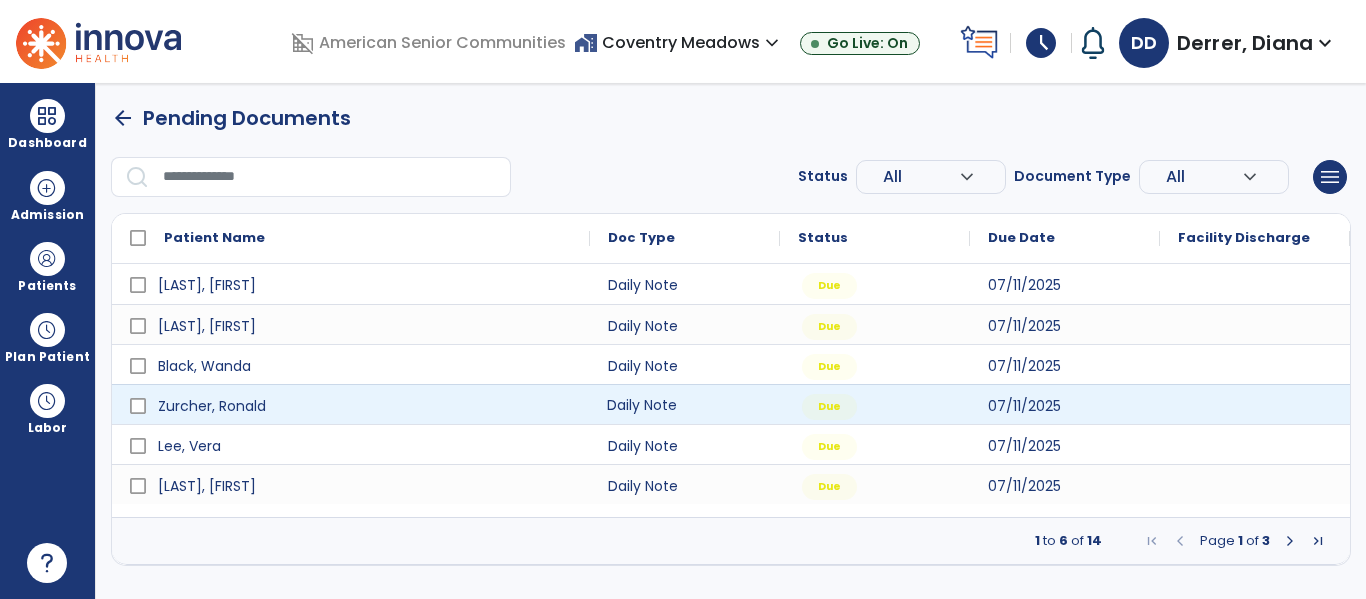 click on "Daily Note" at bounding box center [685, 404] 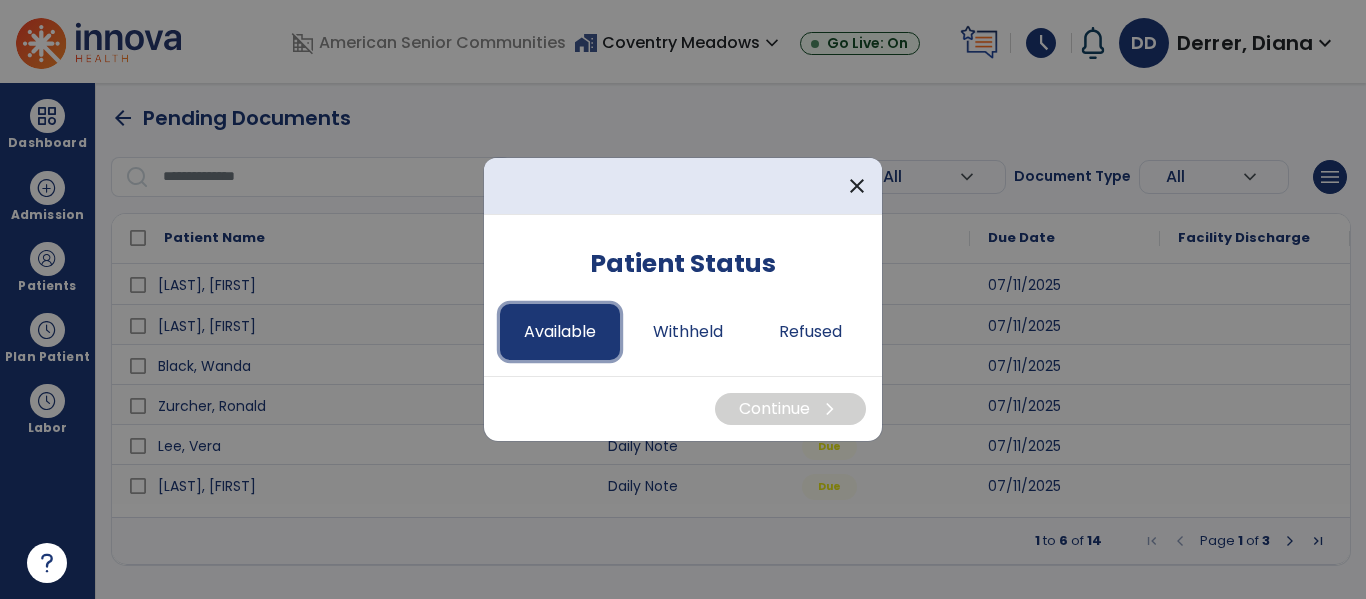 click on "Available" at bounding box center (560, 332) 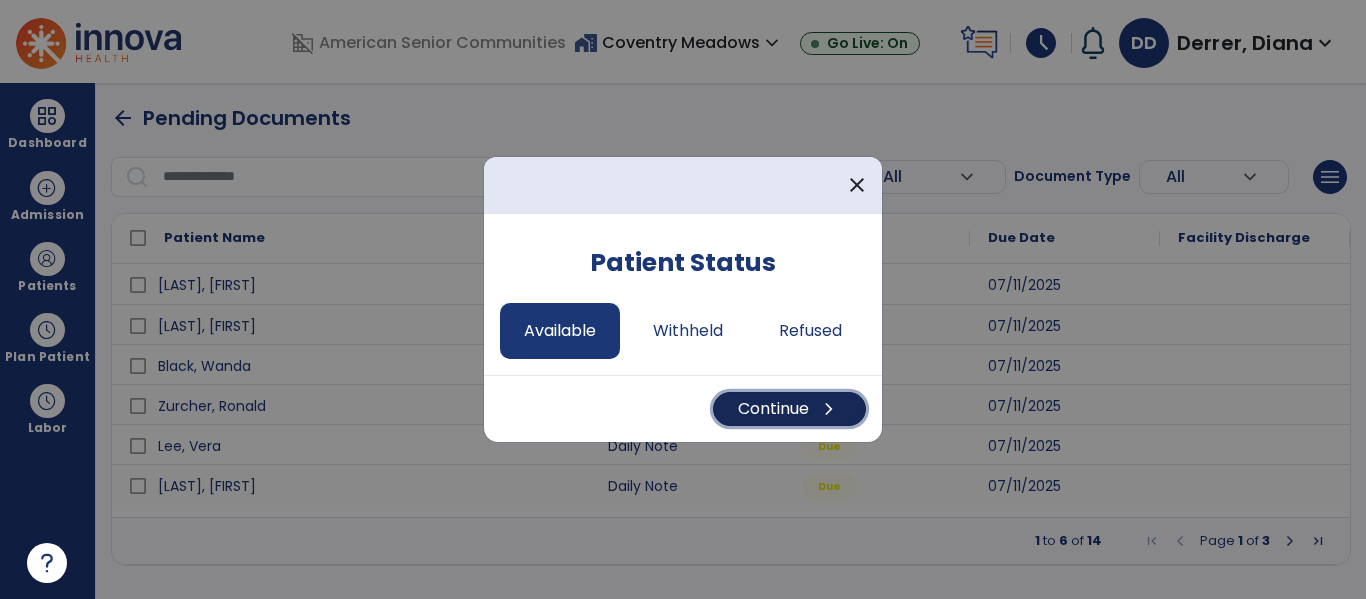 click on "Continue   chevron_right" at bounding box center [789, 409] 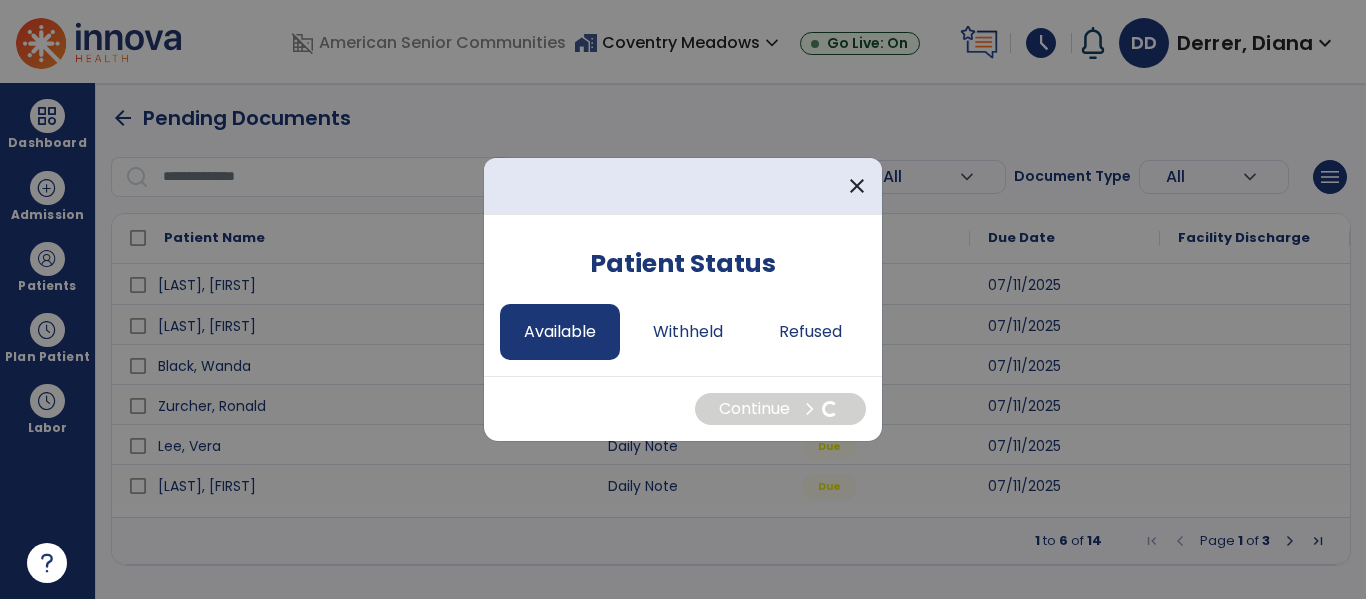 select on "*" 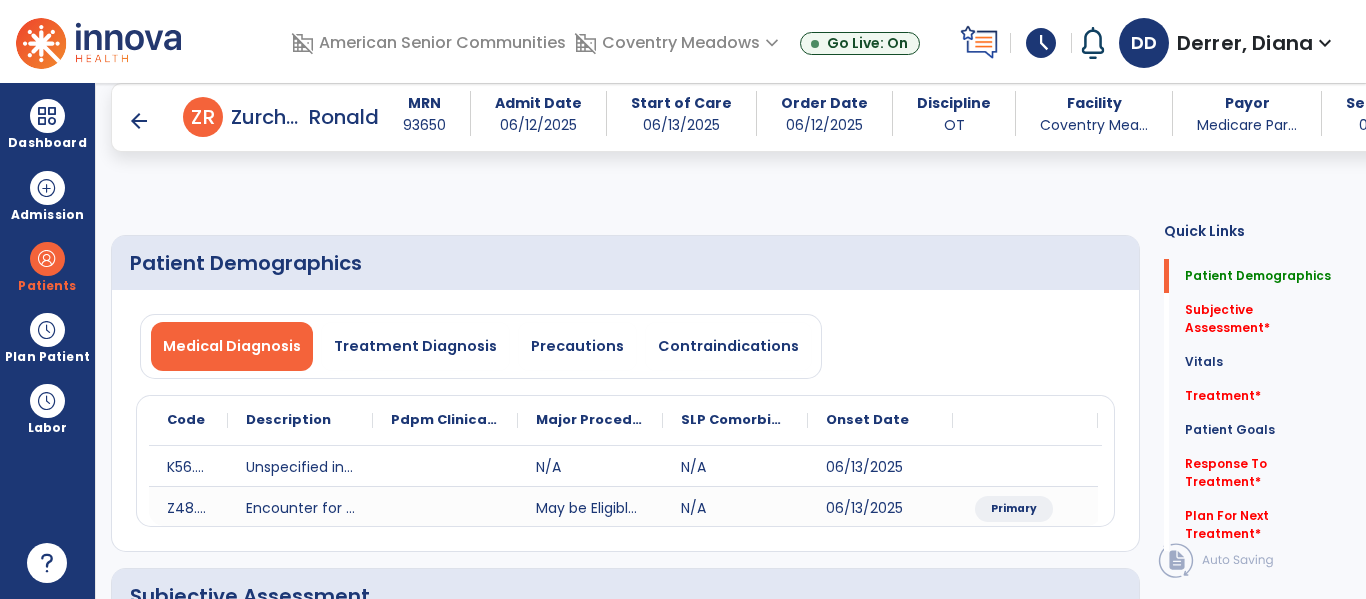 click 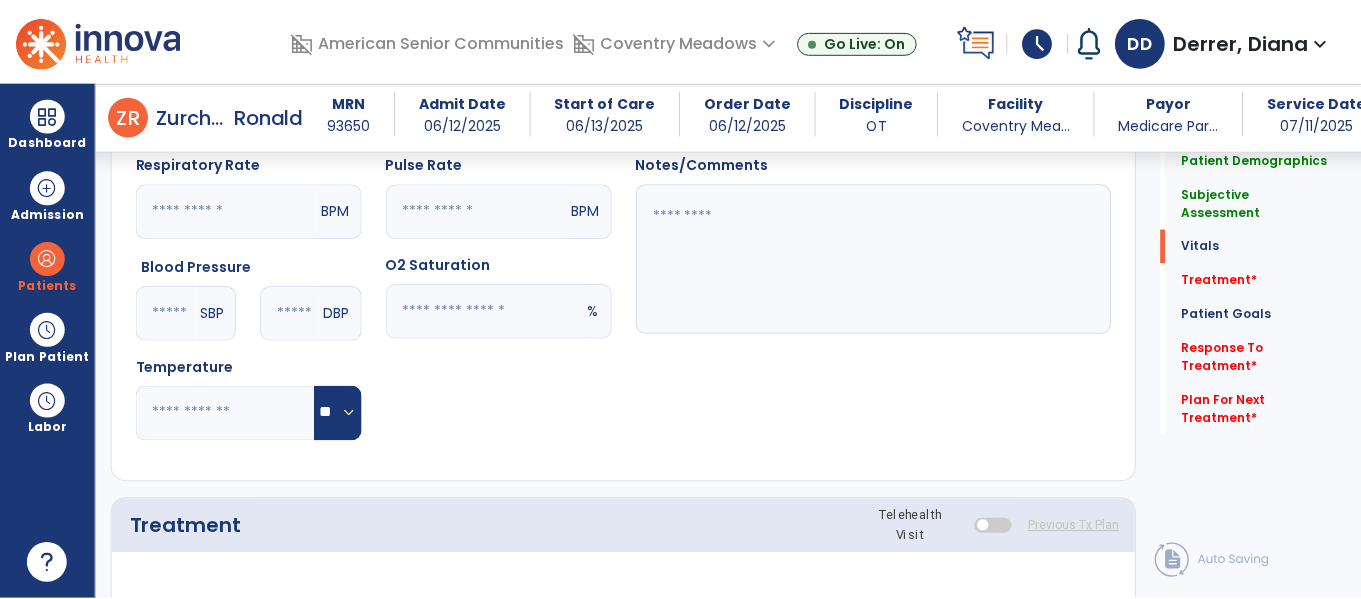 scroll, scrollTop: 915, scrollLeft: 0, axis: vertical 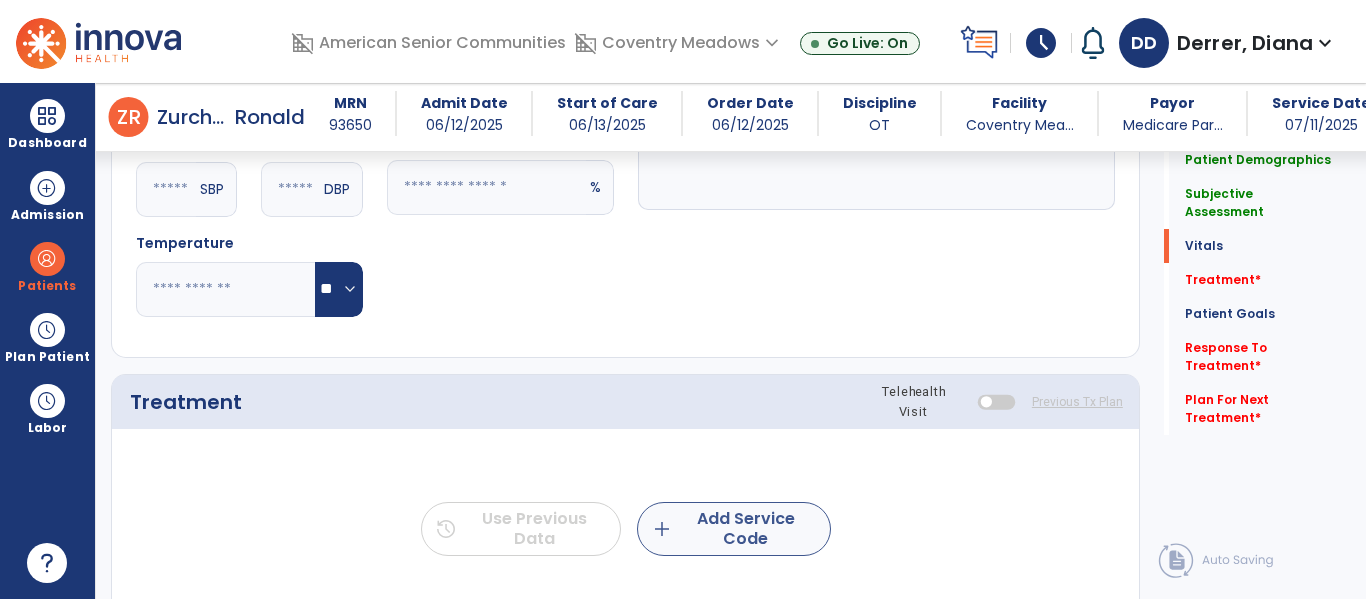 type on "**********" 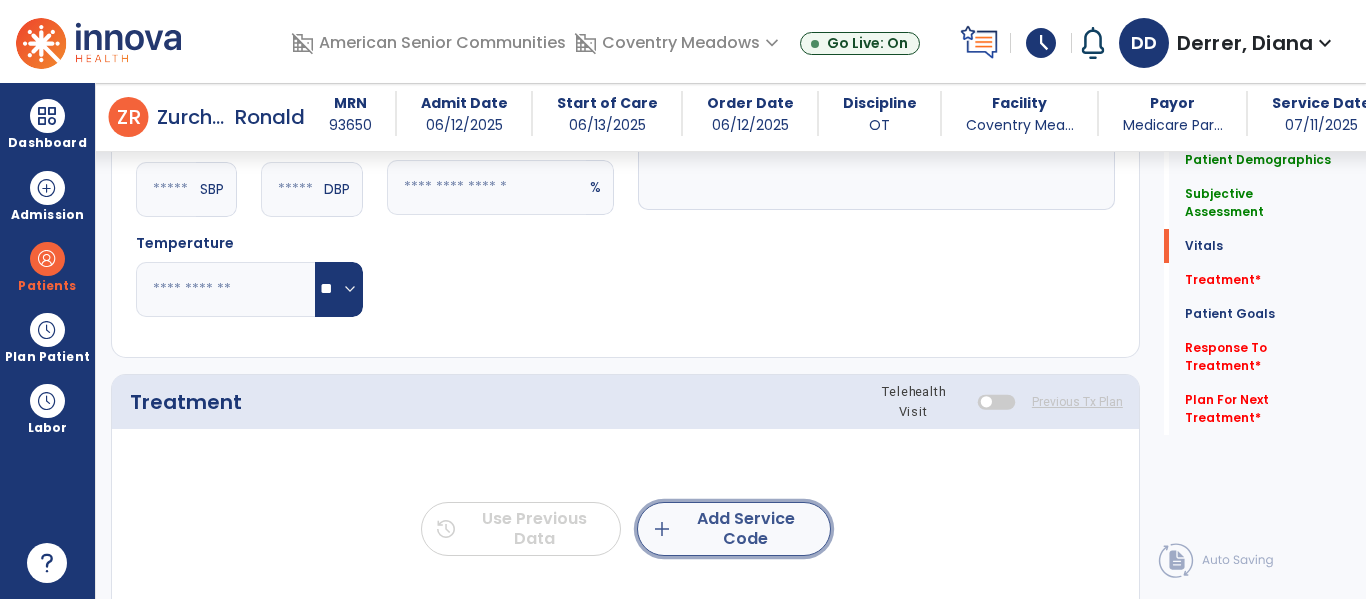 click on "add  Add Service Code" 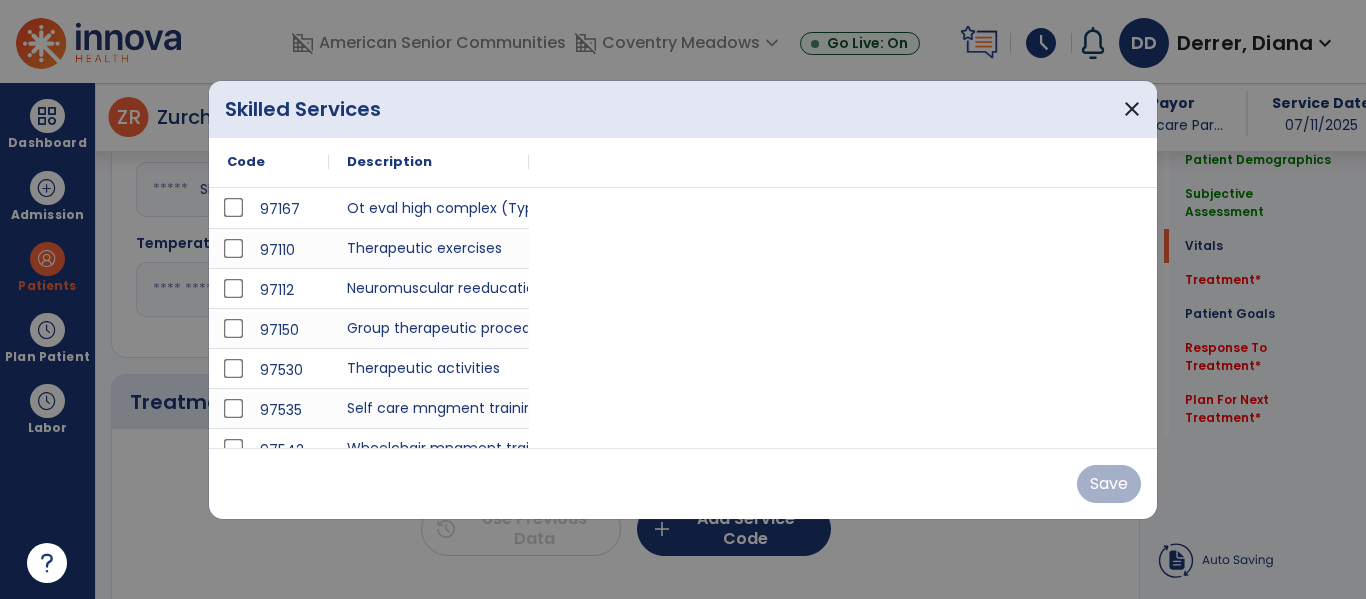 click at bounding box center (683, 299) 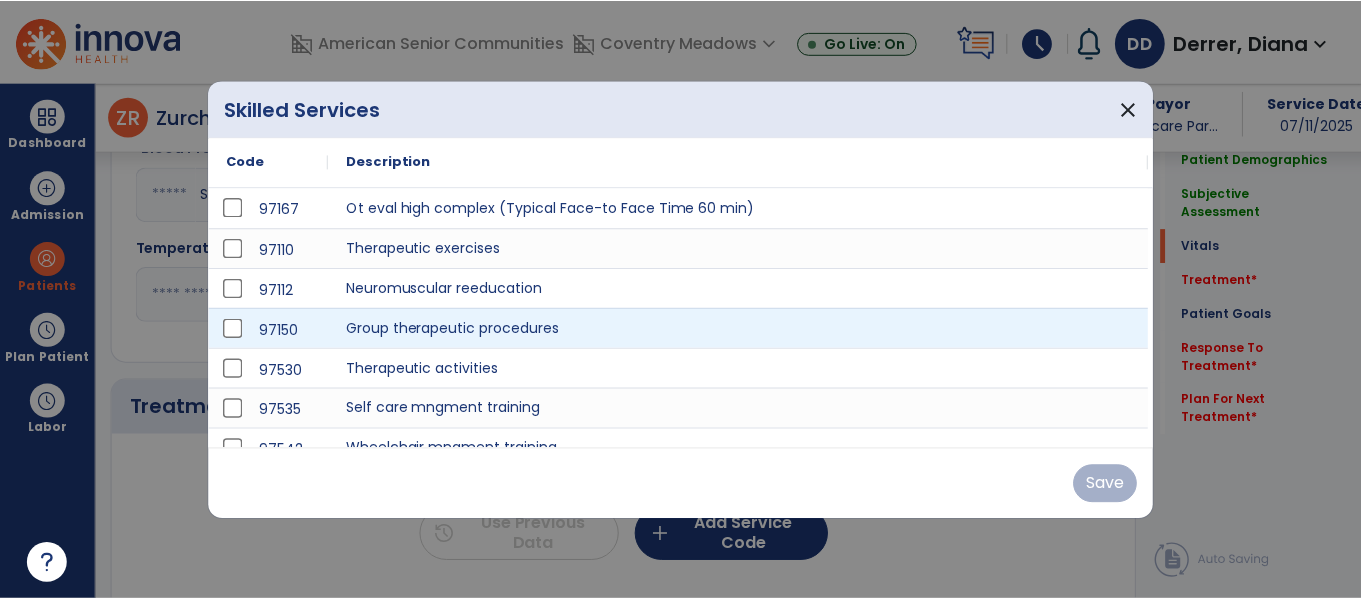 scroll, scrollTop: 927, scrollLeft: 0, axis: vertical 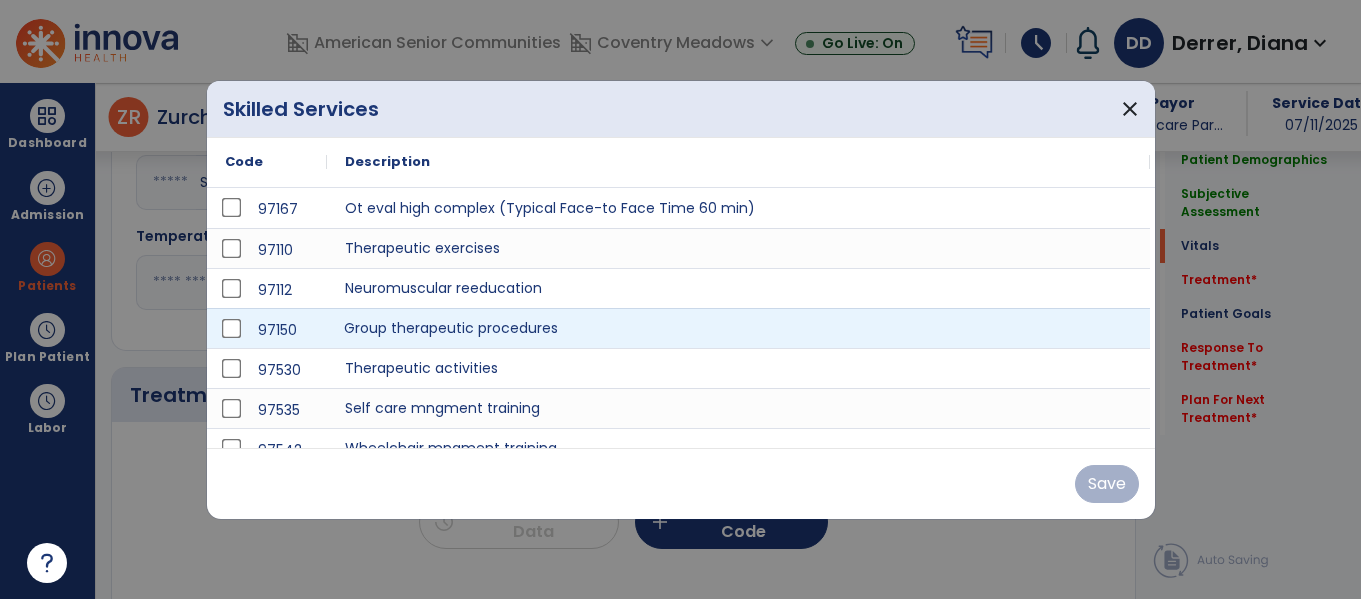 click on "Group therapeutic procedures" at bounding box center (738, 328) 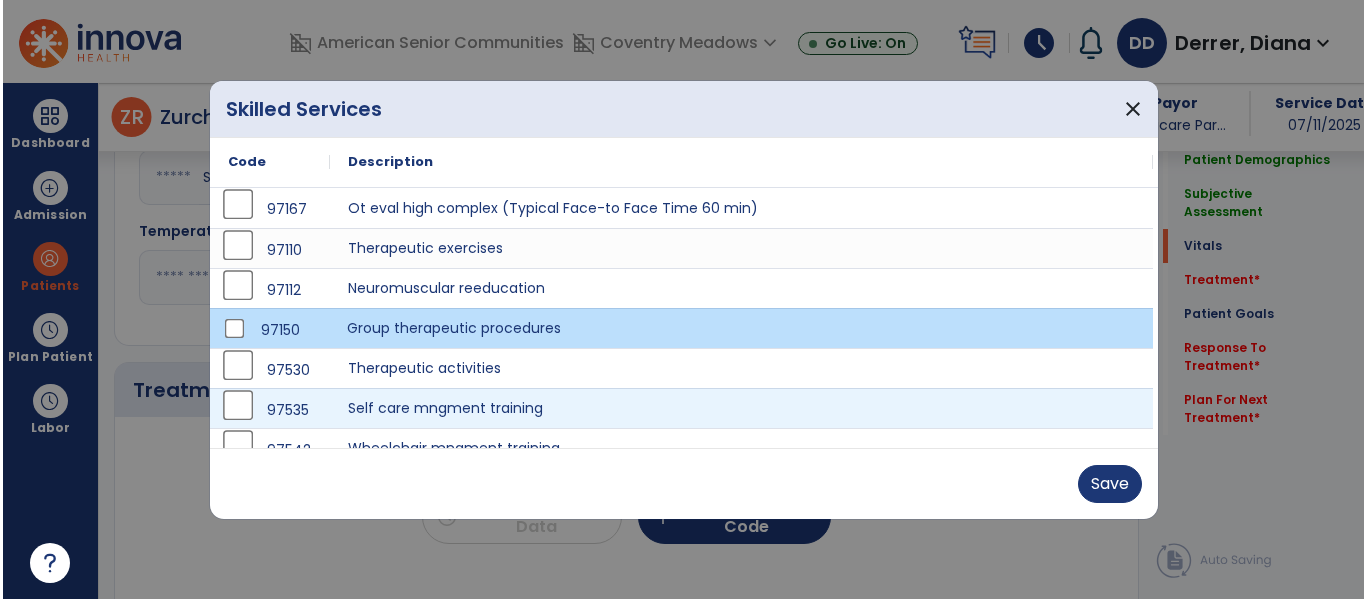 scroll, scrollTop: 922, scrollLeft: 0, axis: vertical 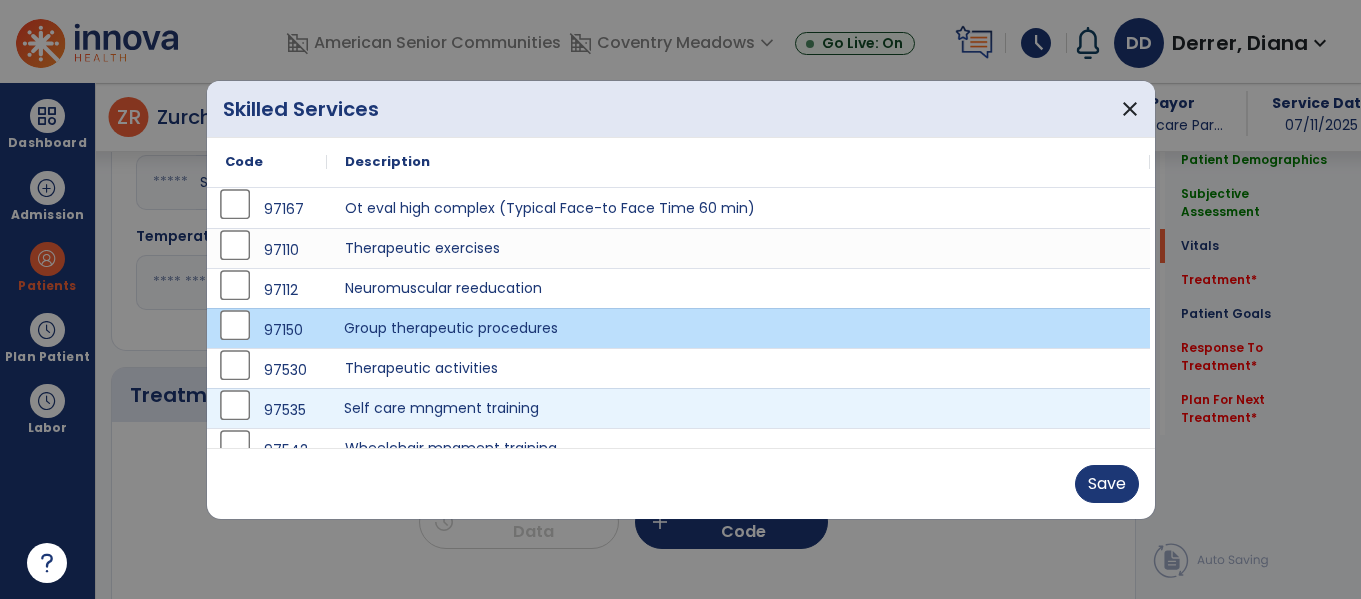 click on "Self care mngment training" at bounding box center [738, 408] 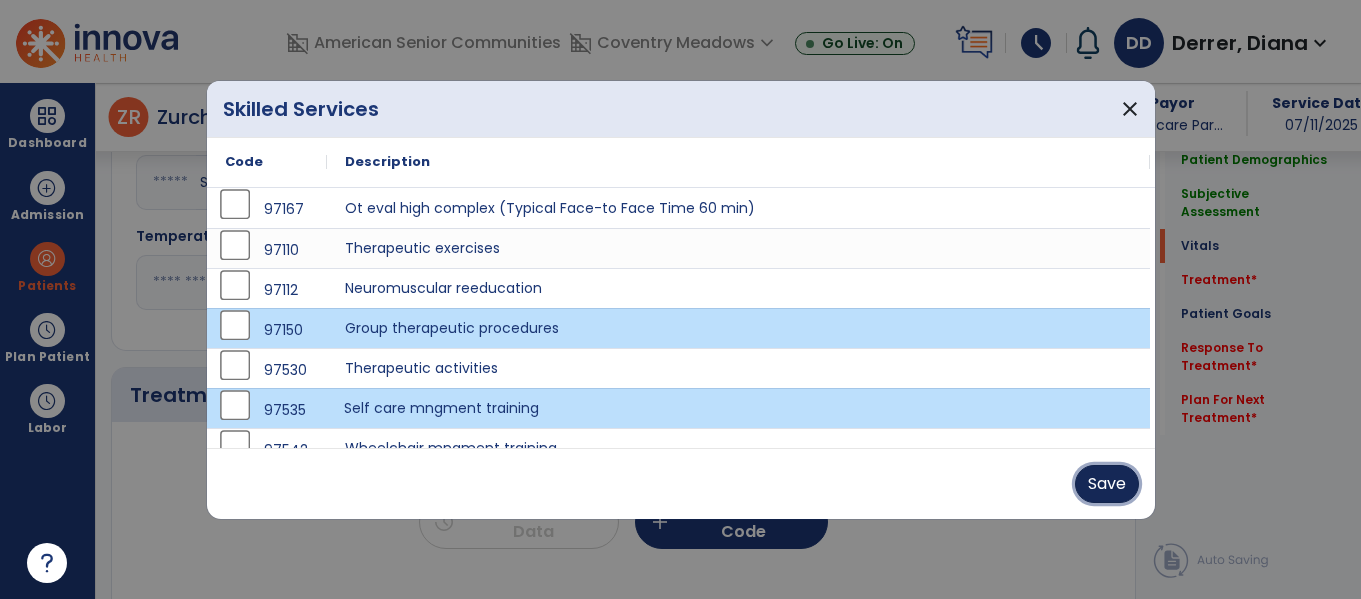 click on "Save" at bounding box center (1107, 484) 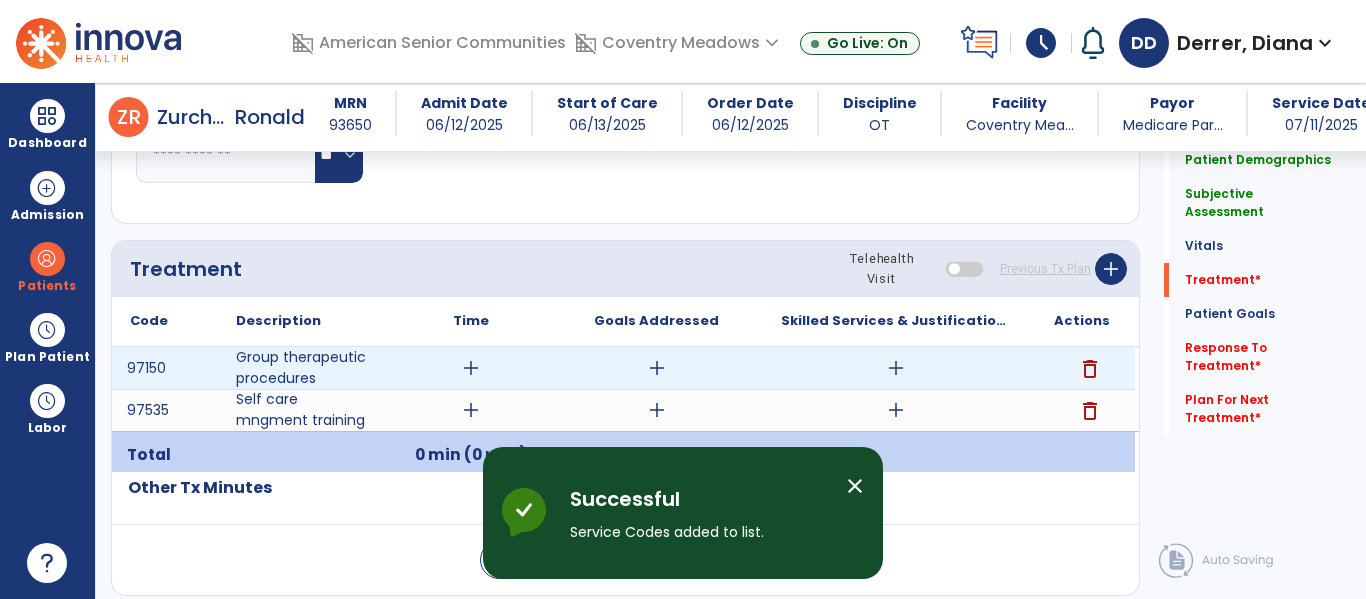 click on "add" at bounding box center (896, 368) 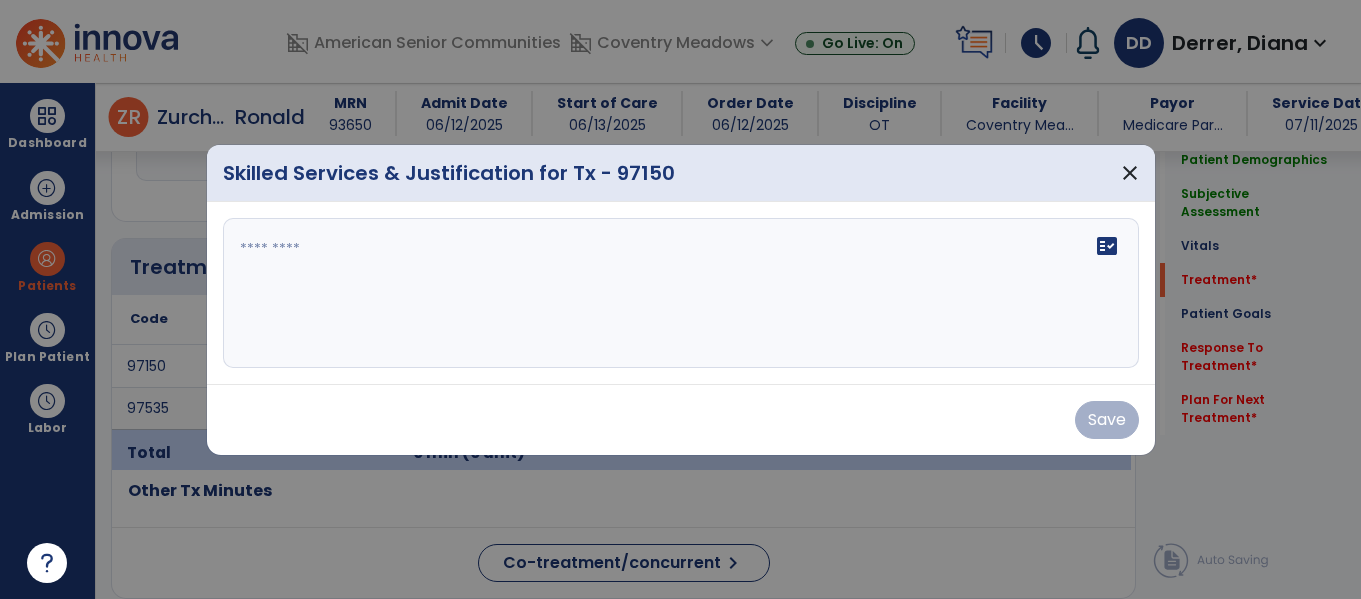 scroll, scrollTop: 1051, scrollLeft: 0, axis: vertical 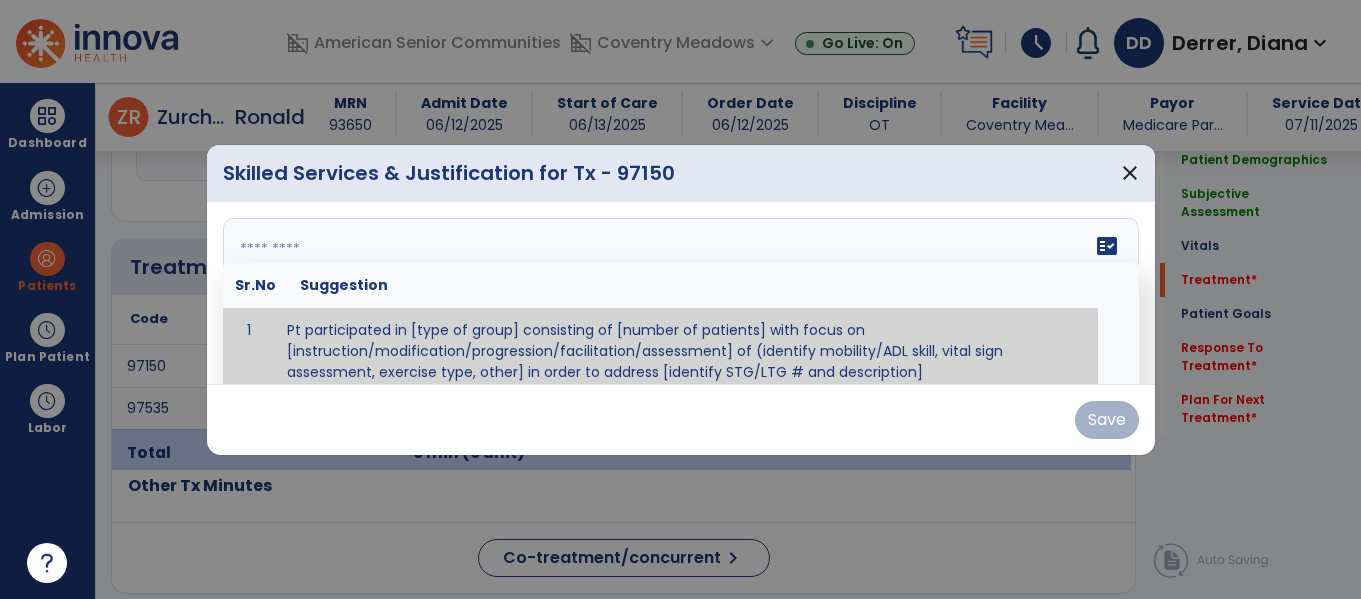 click on "fact_check  Sr.No Suggestion 1 Pt participated in [type of group] consisting of [number of patients] with focus on [instruction/modification/progression/facilitation/assessment] of (identify mobility/ADL skill, vital sign assessment, exercise type, other] in order to address [identify STG/LTG # and description]" at bounding box center [681, 293] 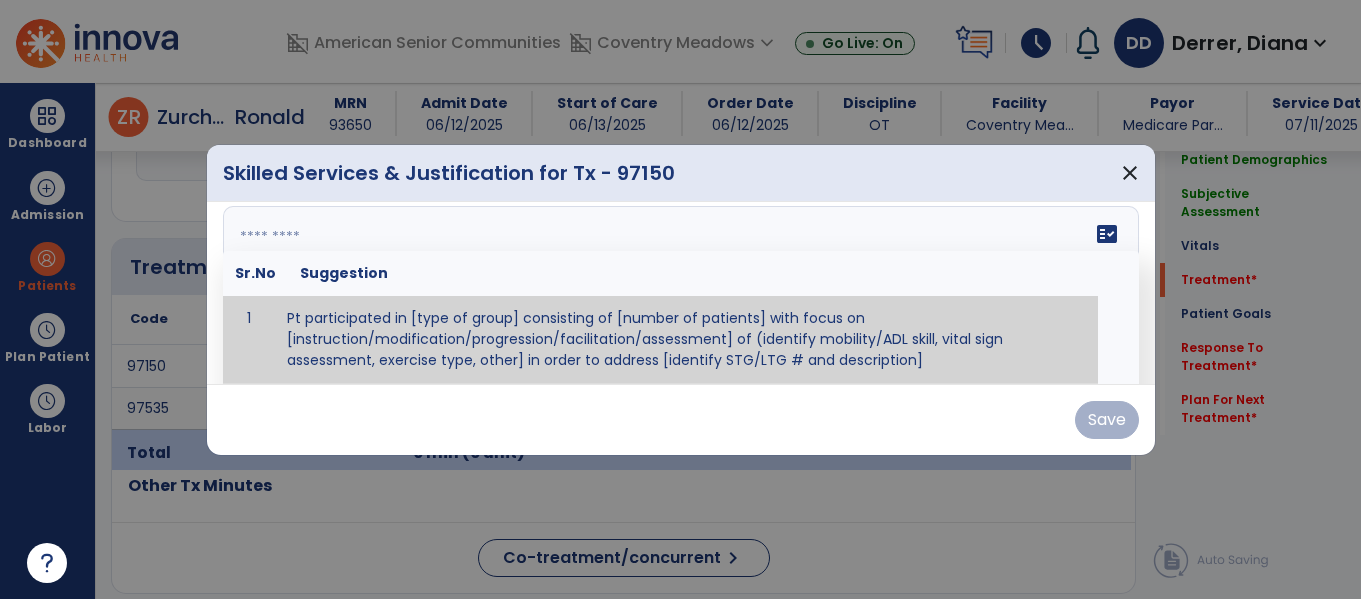 paste on "**********" 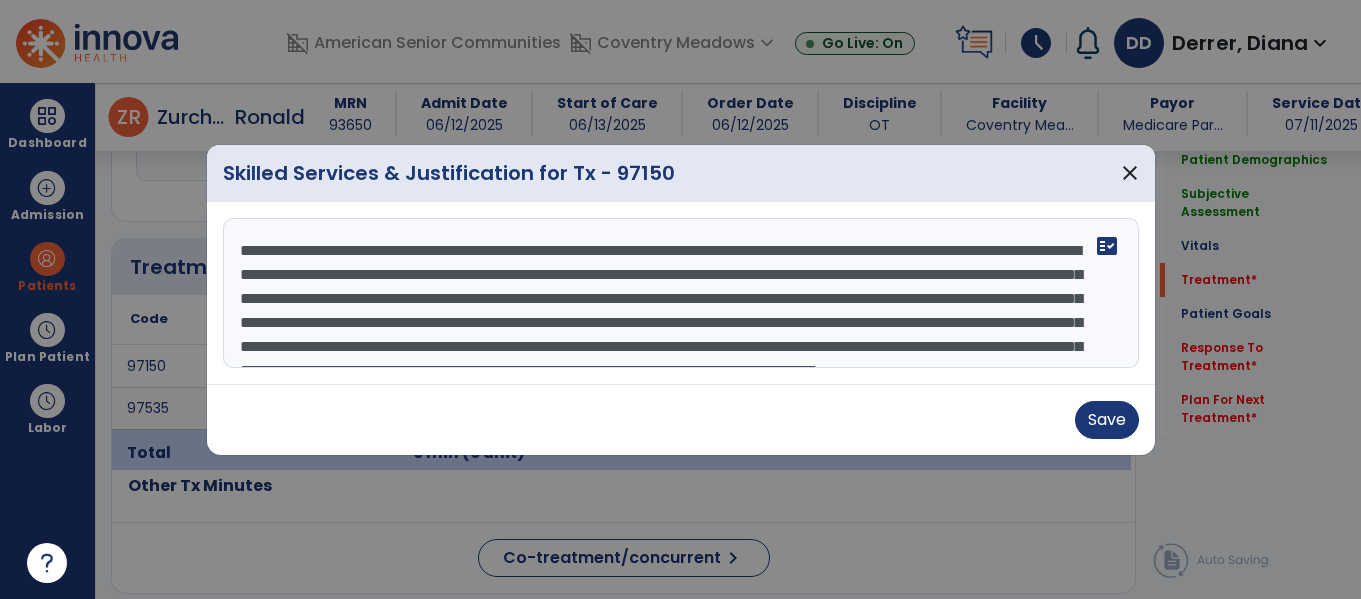 scroll, scrollTop: 64, scrollLeft: 0, axis: vertical 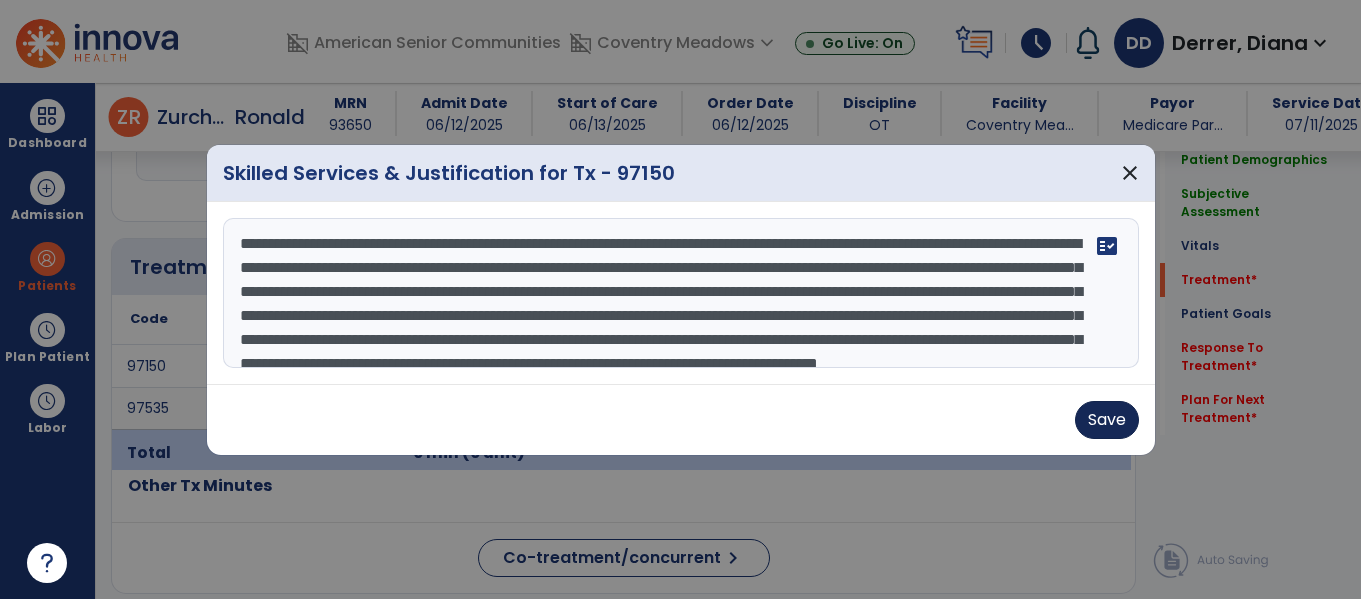 type on "**********" 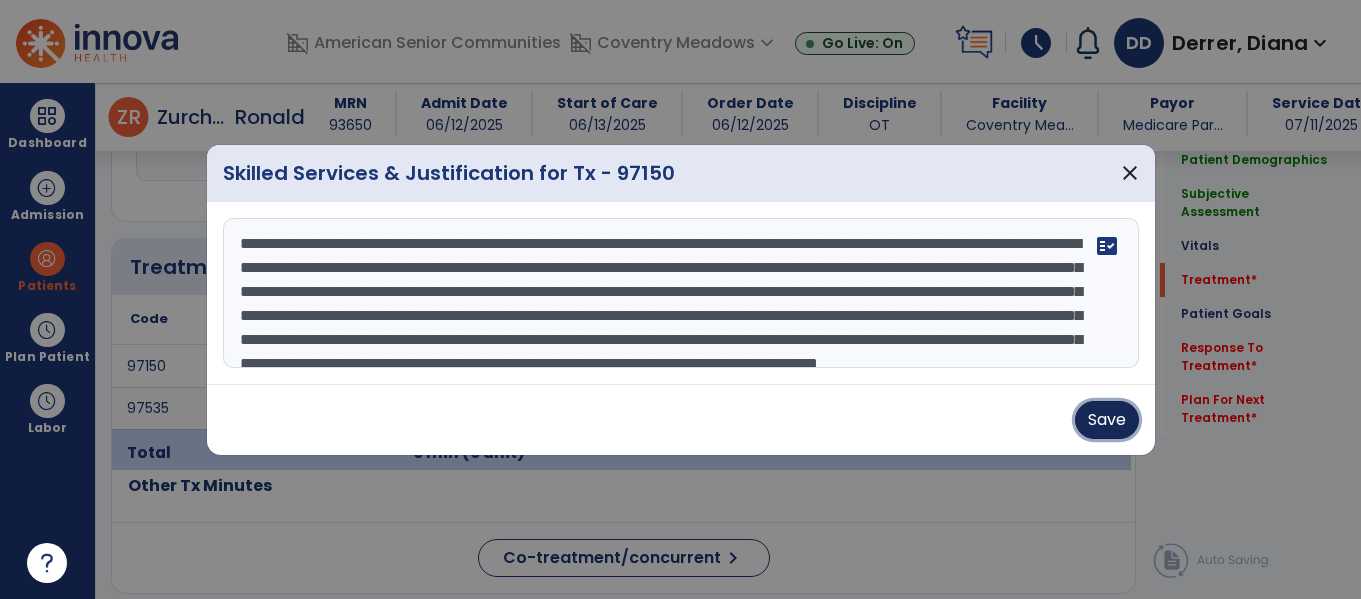 click on "Save" at bounding box center [1107, 420] 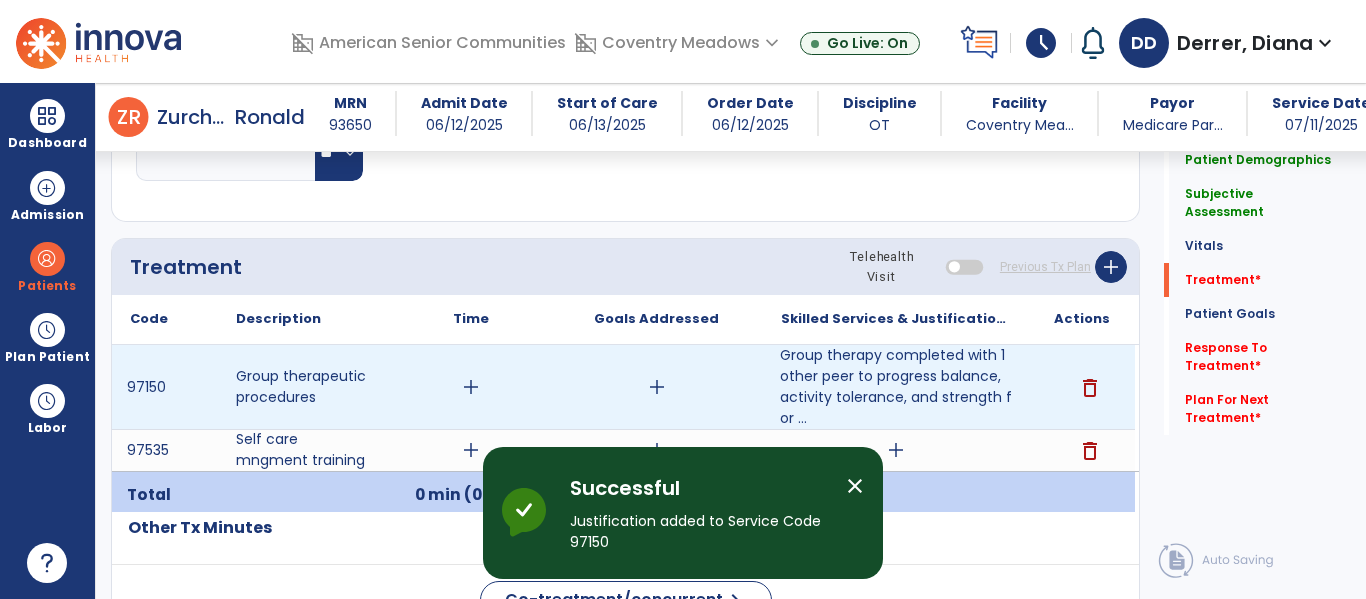 click on "add" at bounding box center [471, 387] 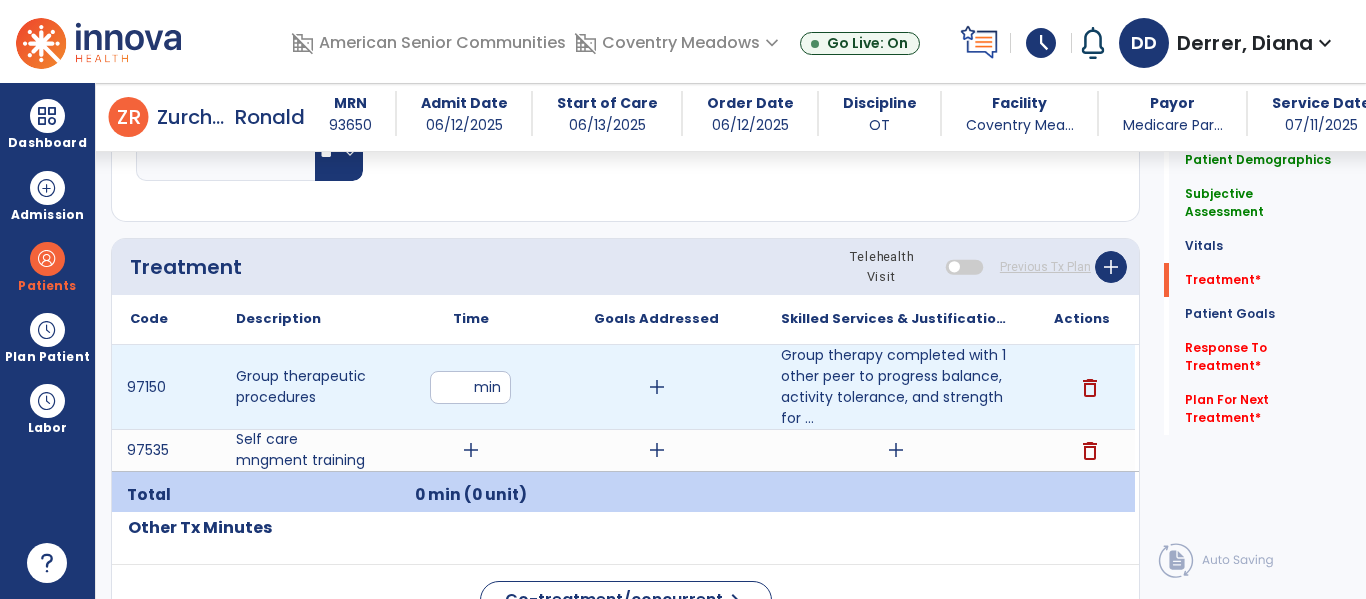 type on "*" 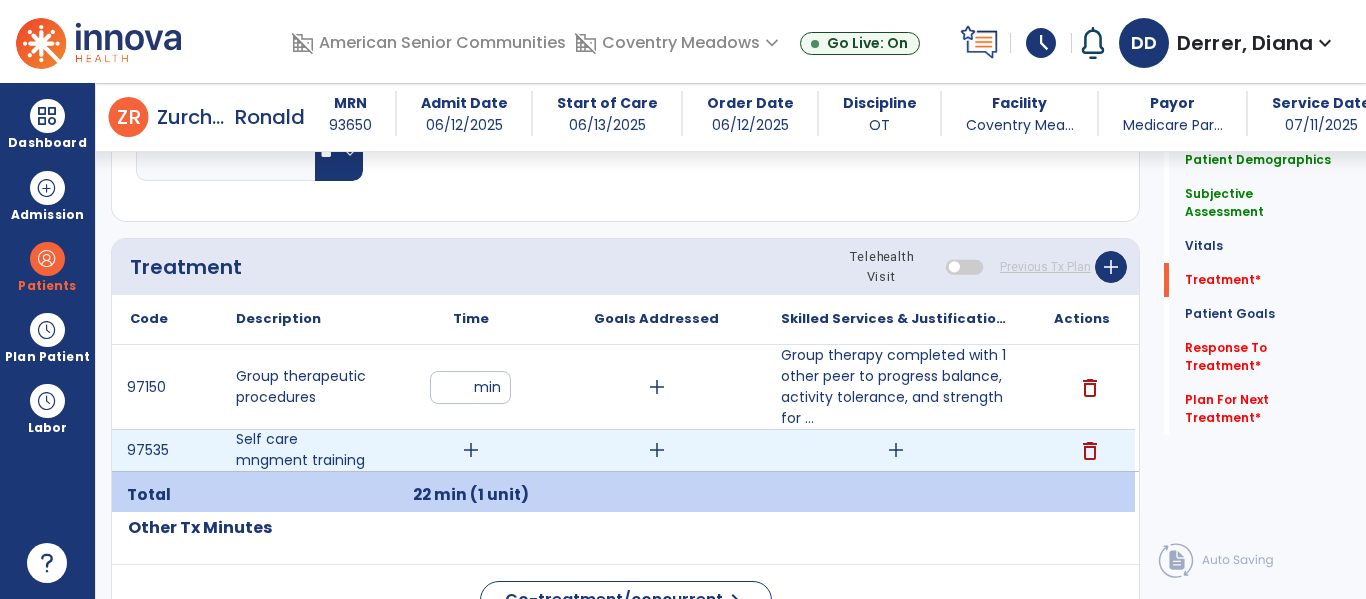 click on "add" at bounding box center (896, 450) 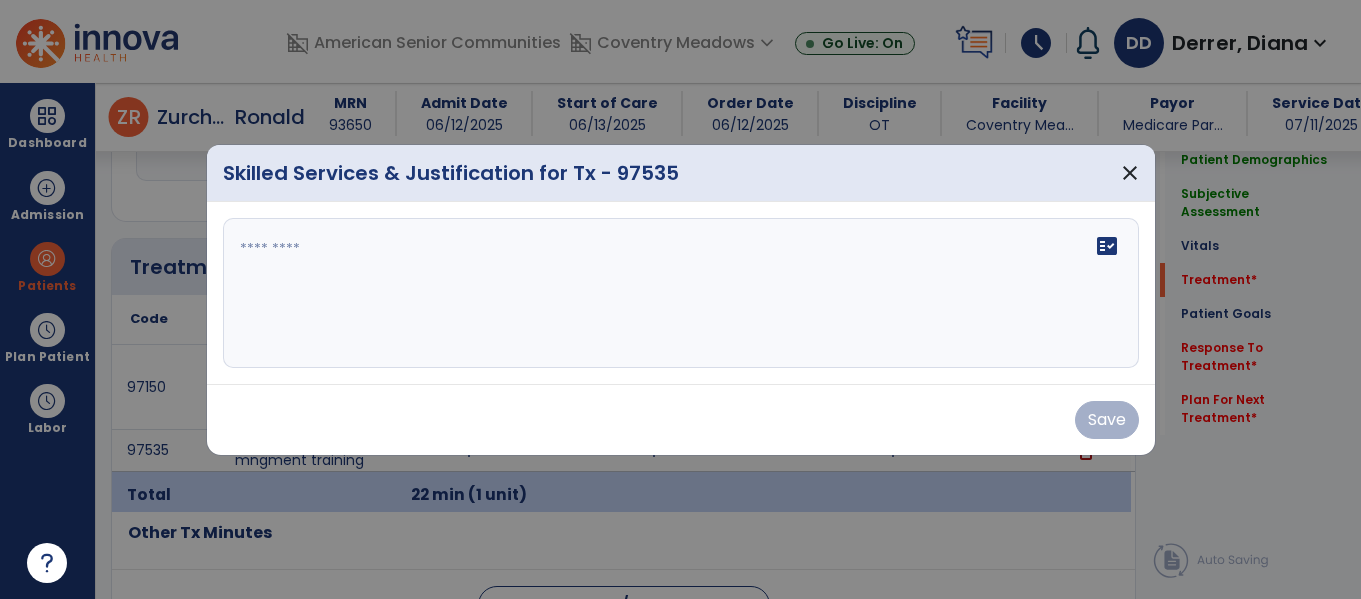 scroll, scrollTop: 1051, scrollLeft: 0, axis: vertical 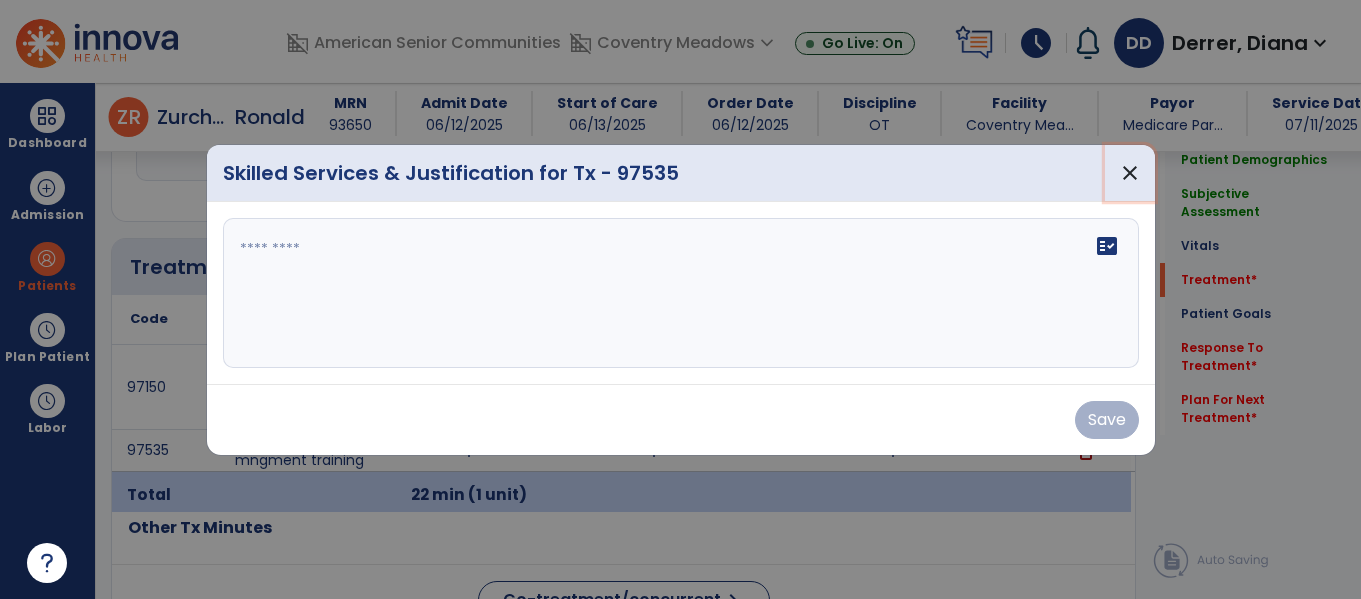 drag, startPoint x: 1121, startPoint y: 180, endPoint x: 1106, endPoint y: 181, distance: 15.033297 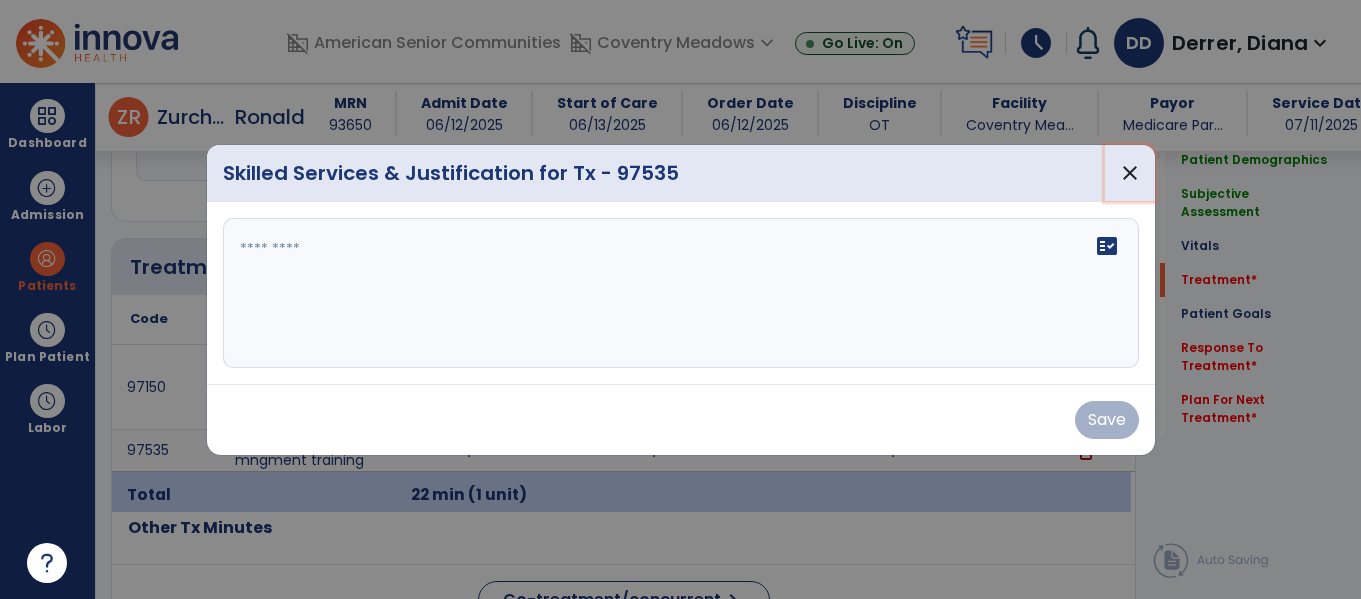 click on "close" at bounding box center [1130, 173] 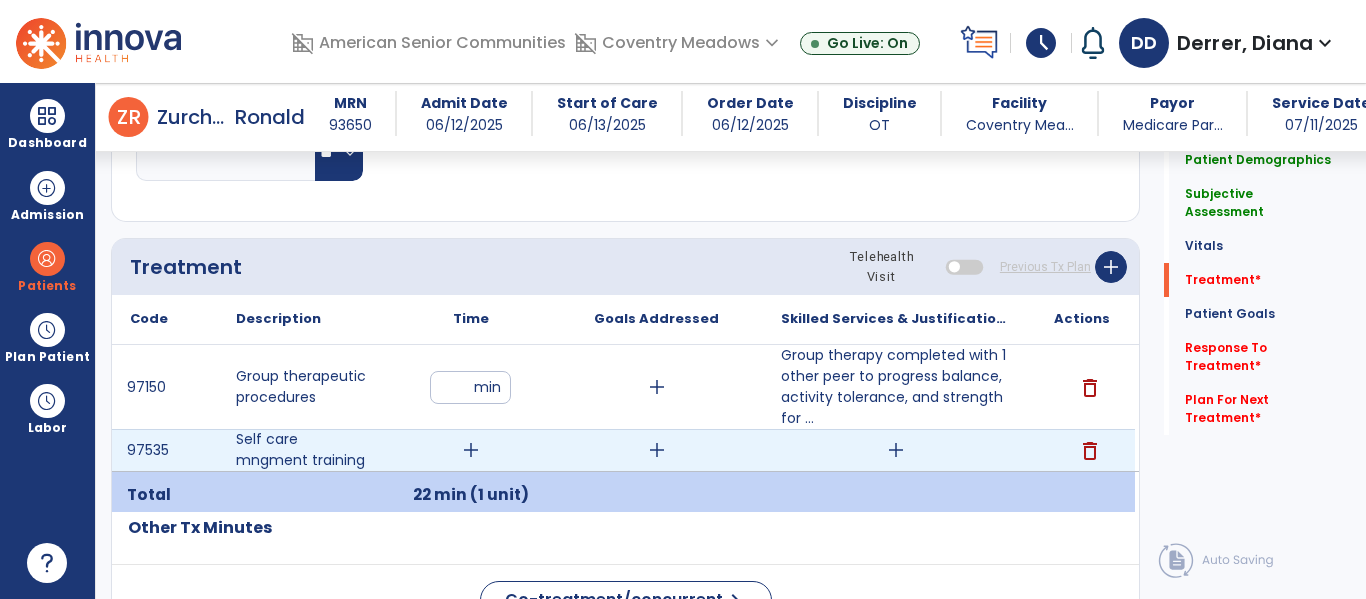 click on "add" at bounding box center (471, 450) 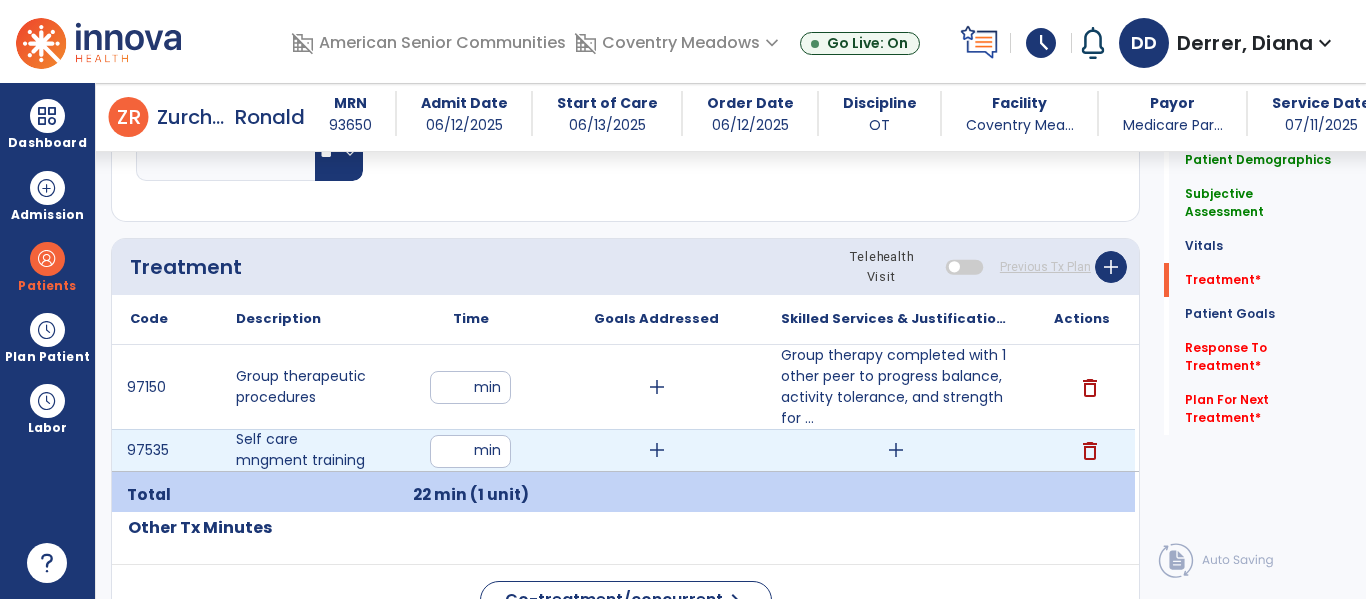 type on "**" 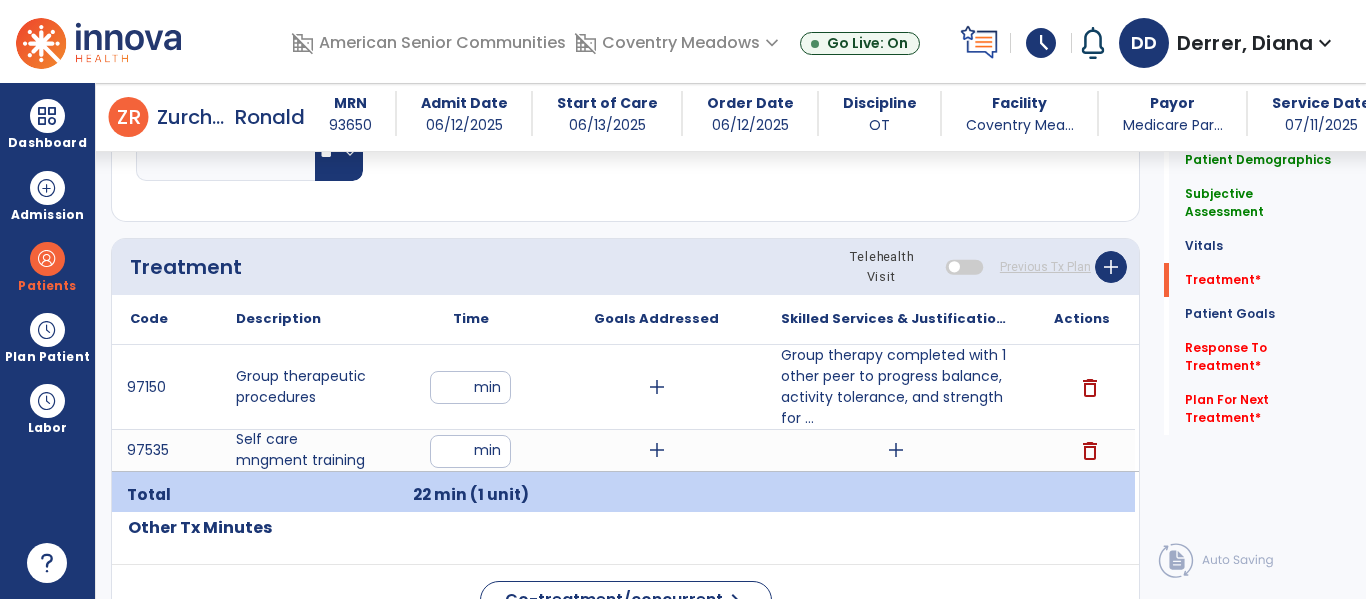 click on "Code
Description
Time" 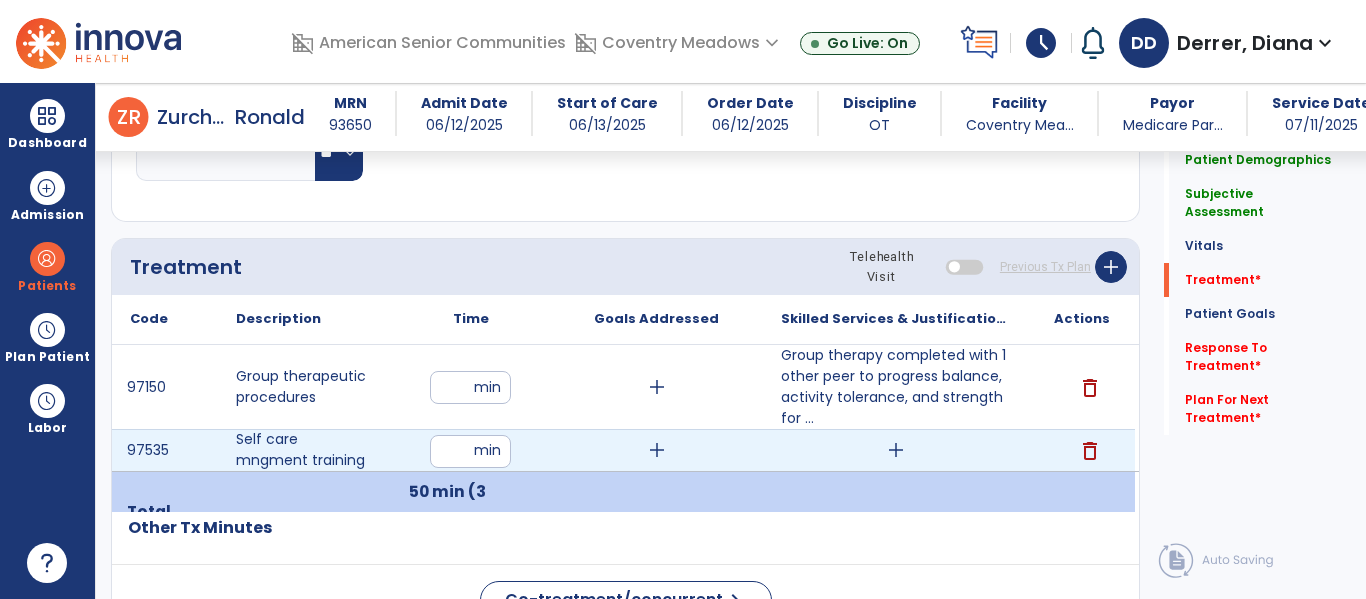 click on "add" at bounding box center (896, 450) 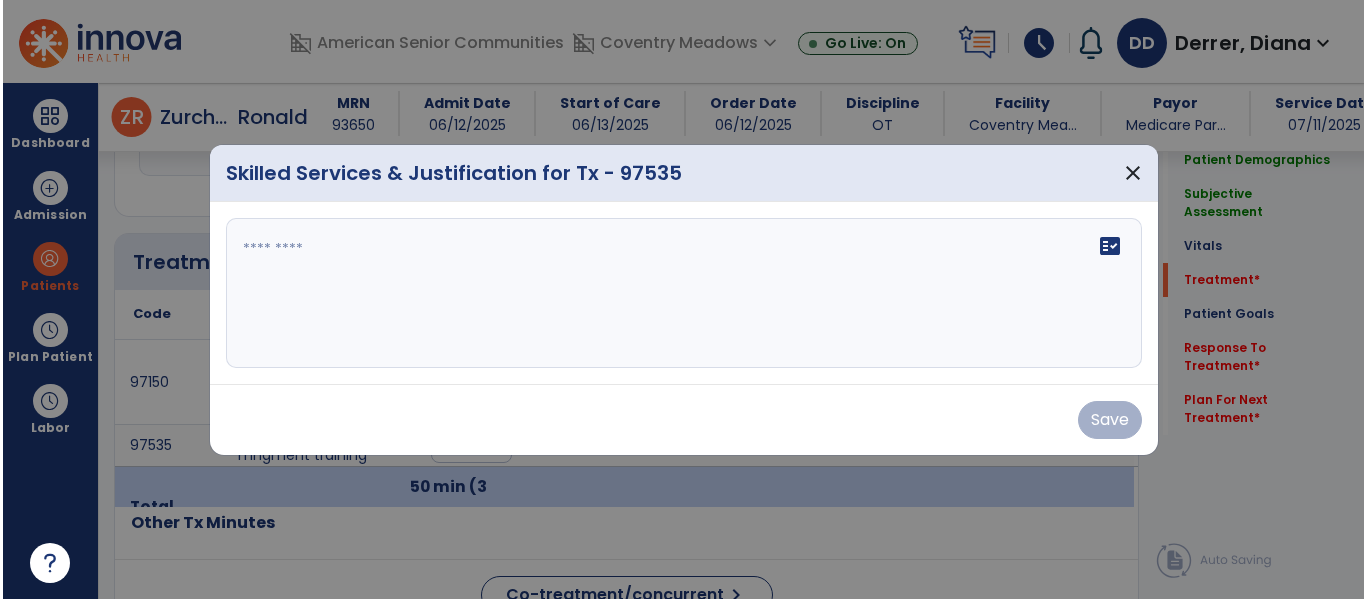 scroll, scrollTop: 1051, scrollLeft: 0, axis: vertical 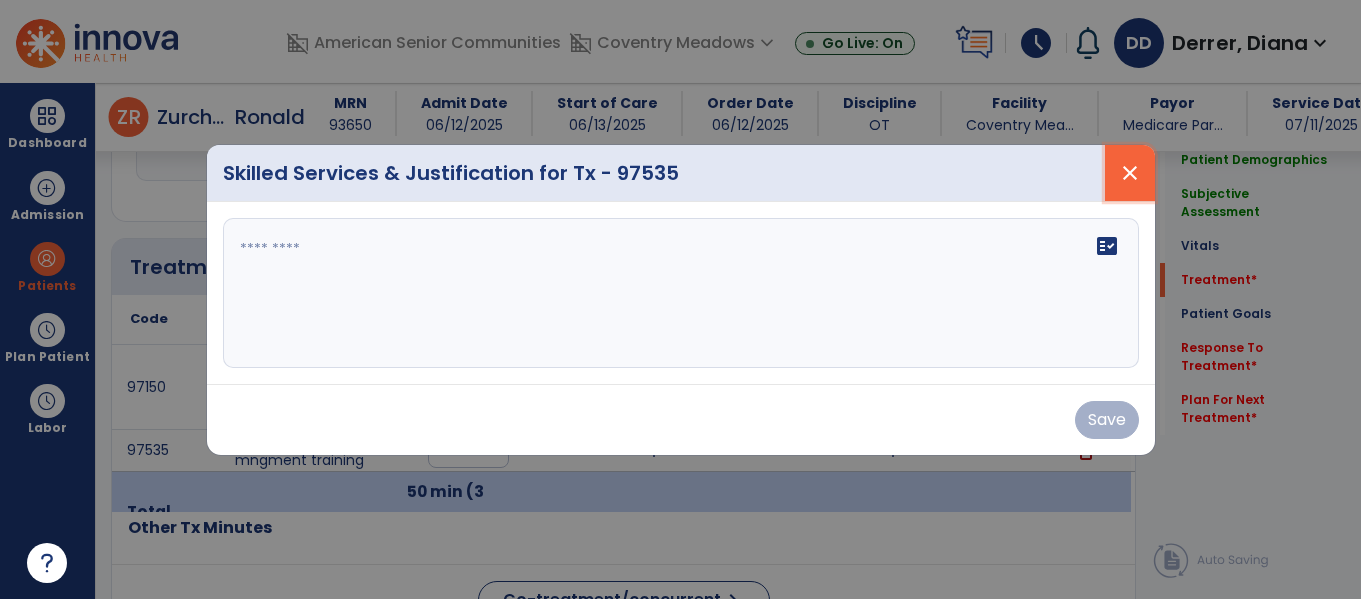 click on "close" at bounding box center [1130, 173] 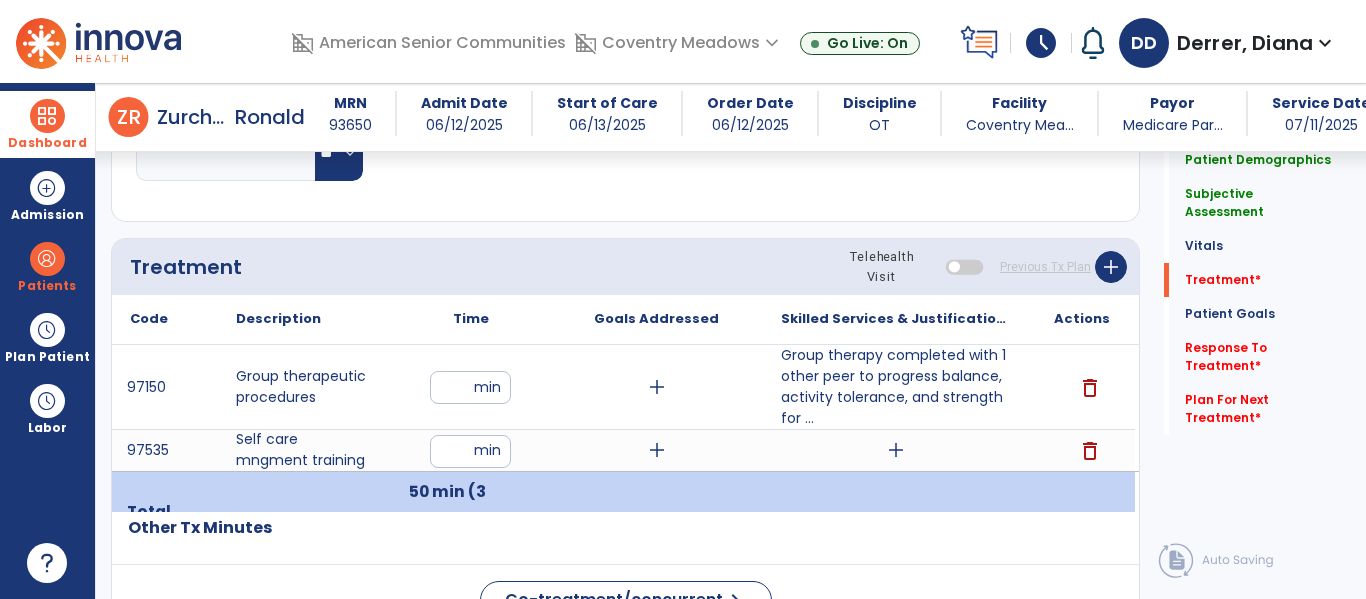 click at bounding box center [47, 116] 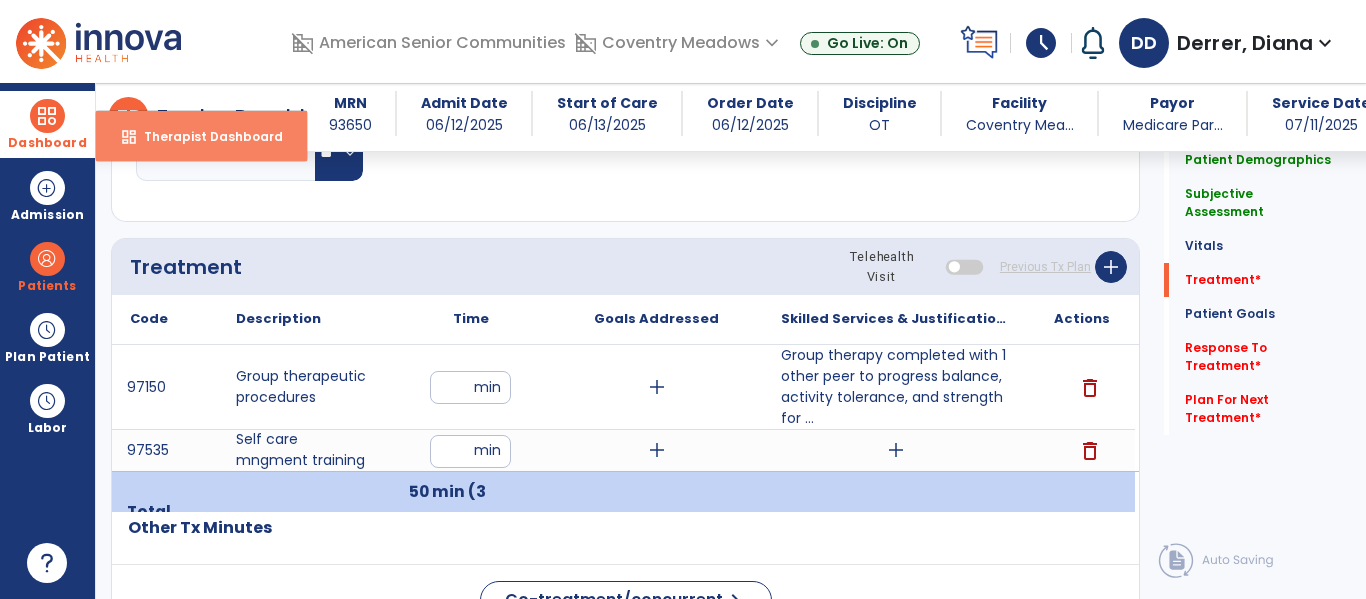 click on "Therapist Dashboard" at bounding box center [205, 136] 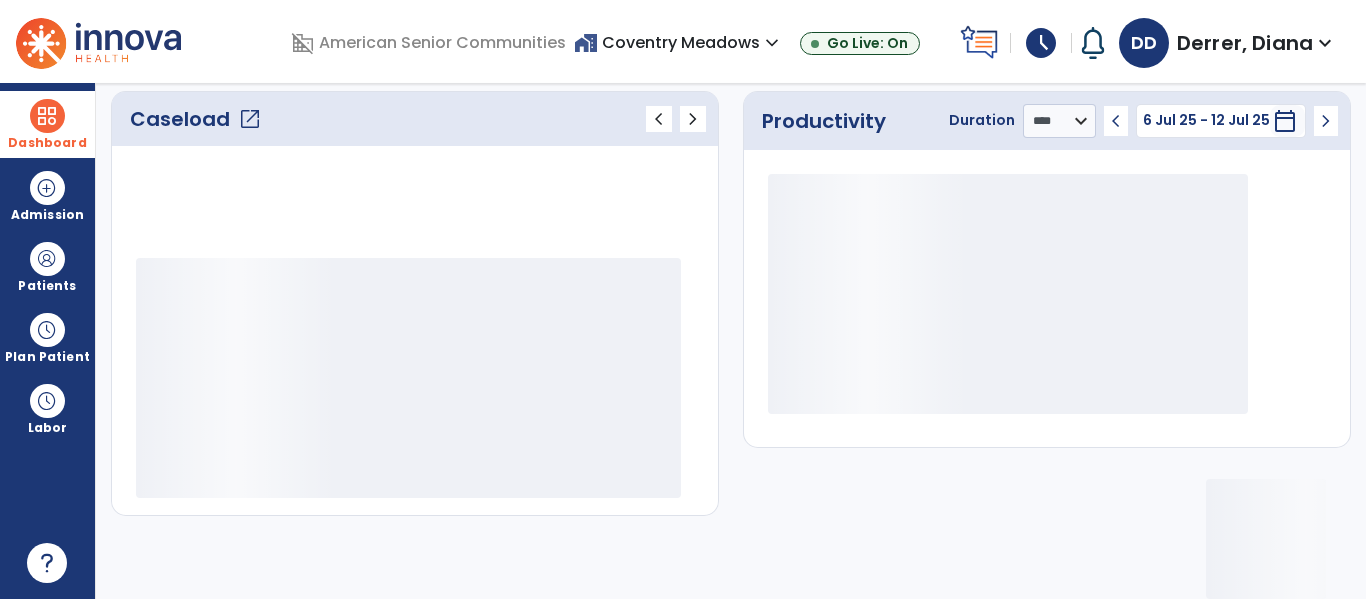 scroll, scrollTop: 278, scrollLeft: 0, axis: vertical 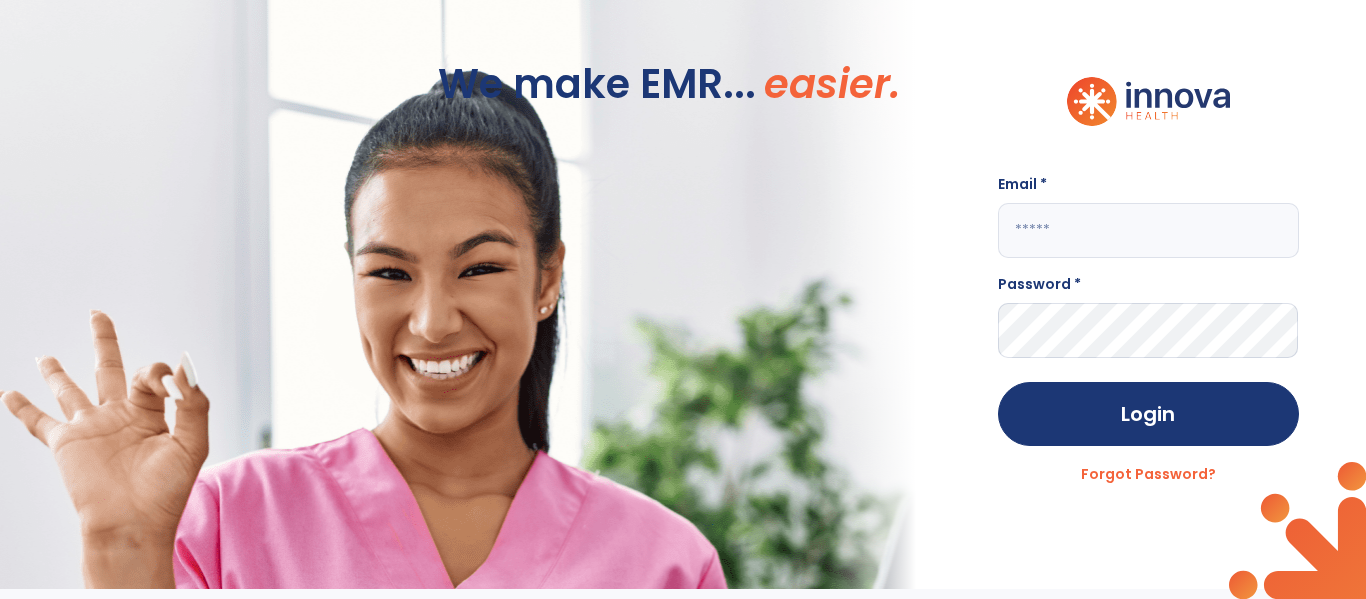 click 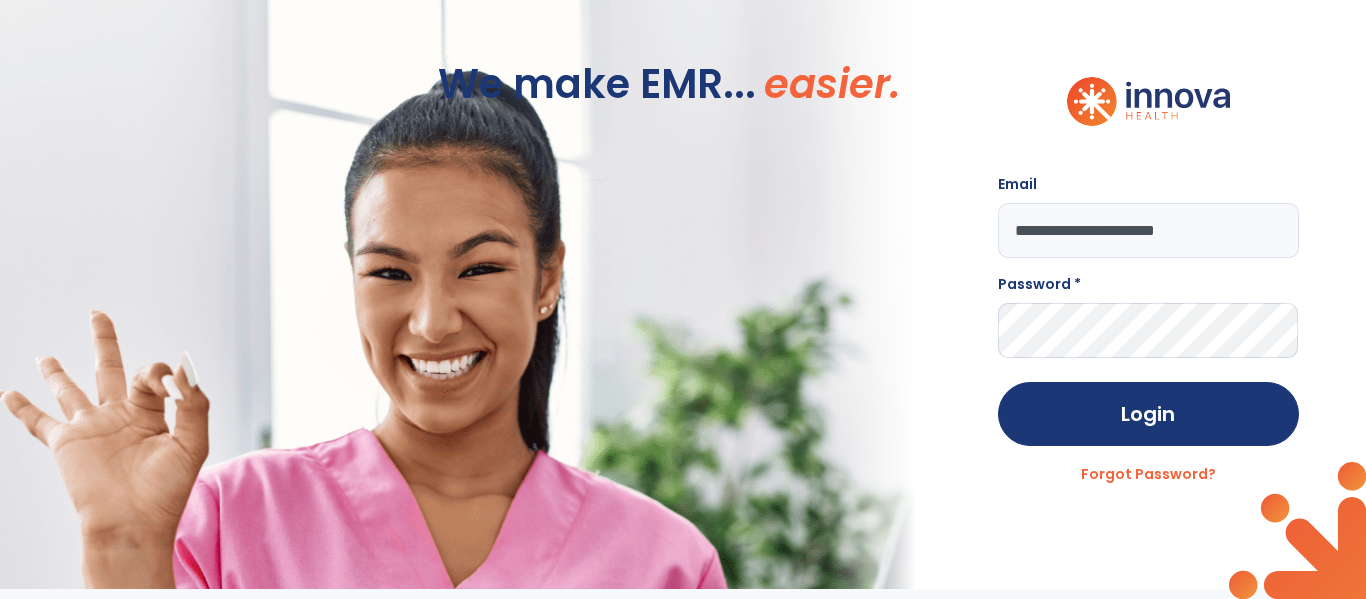 type on "**********" 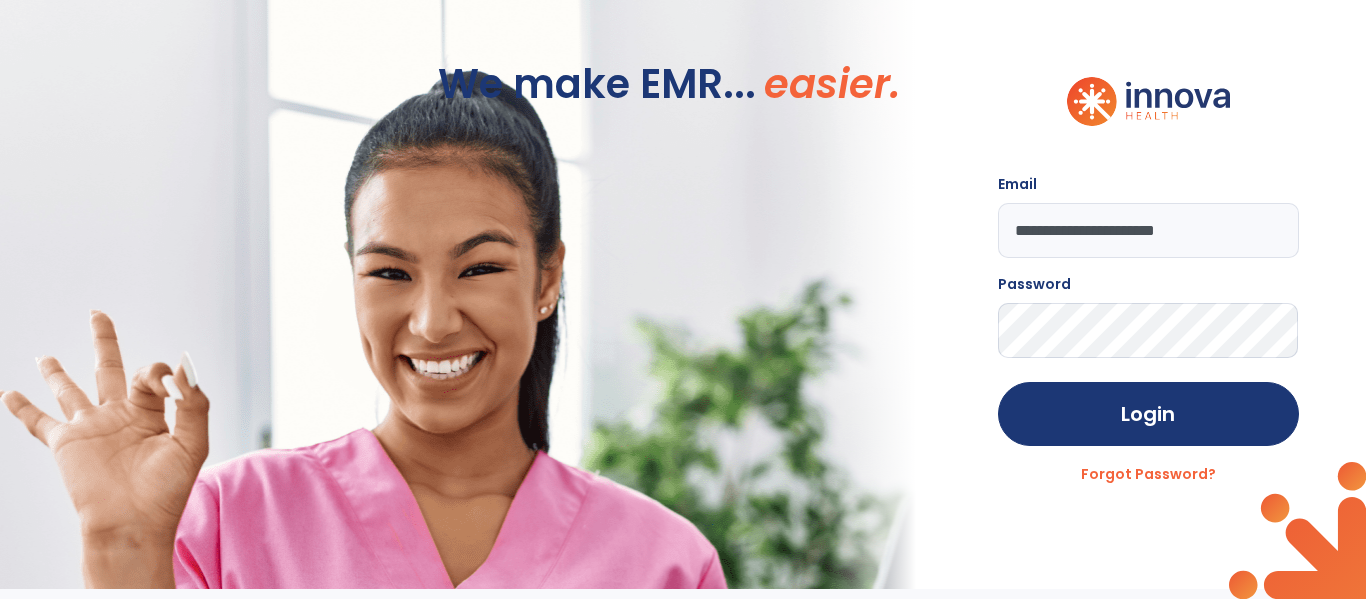 click on "Login" 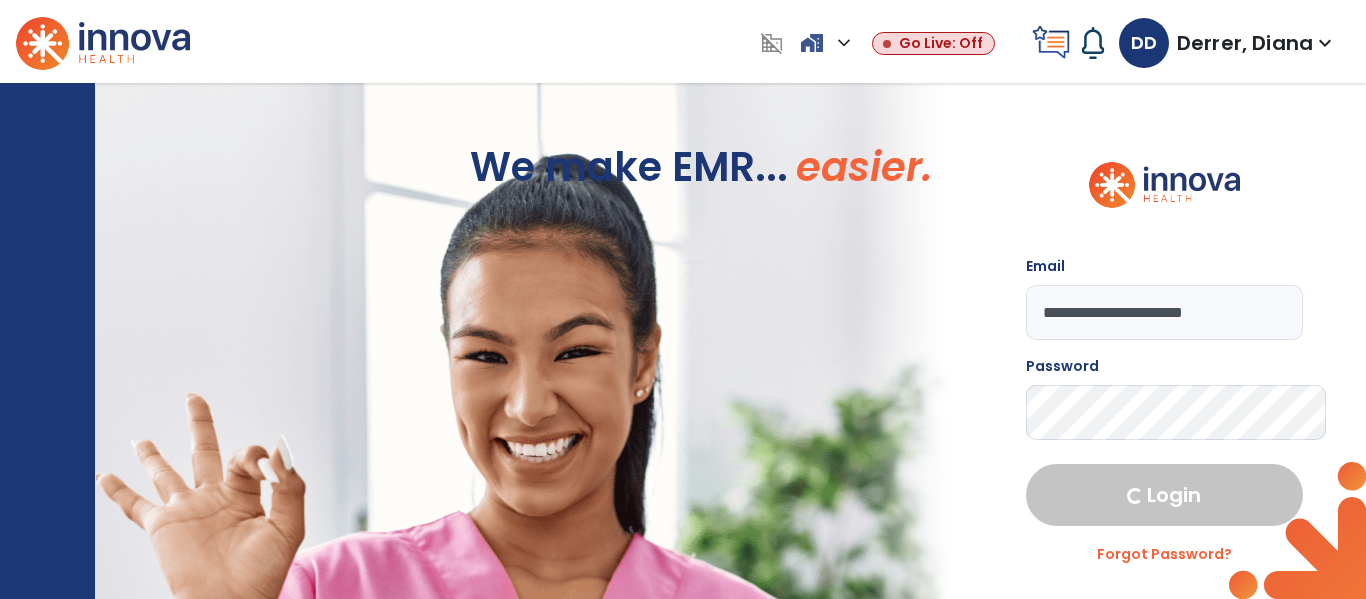 select on "****" 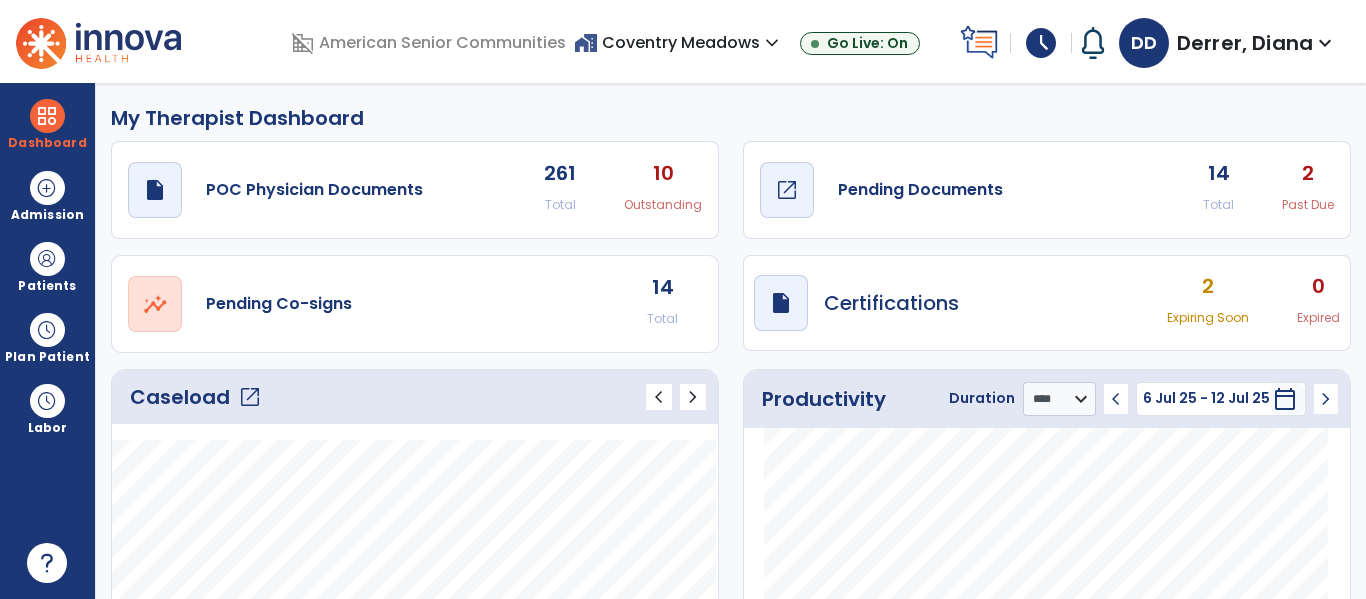 click on "Pending Documents" 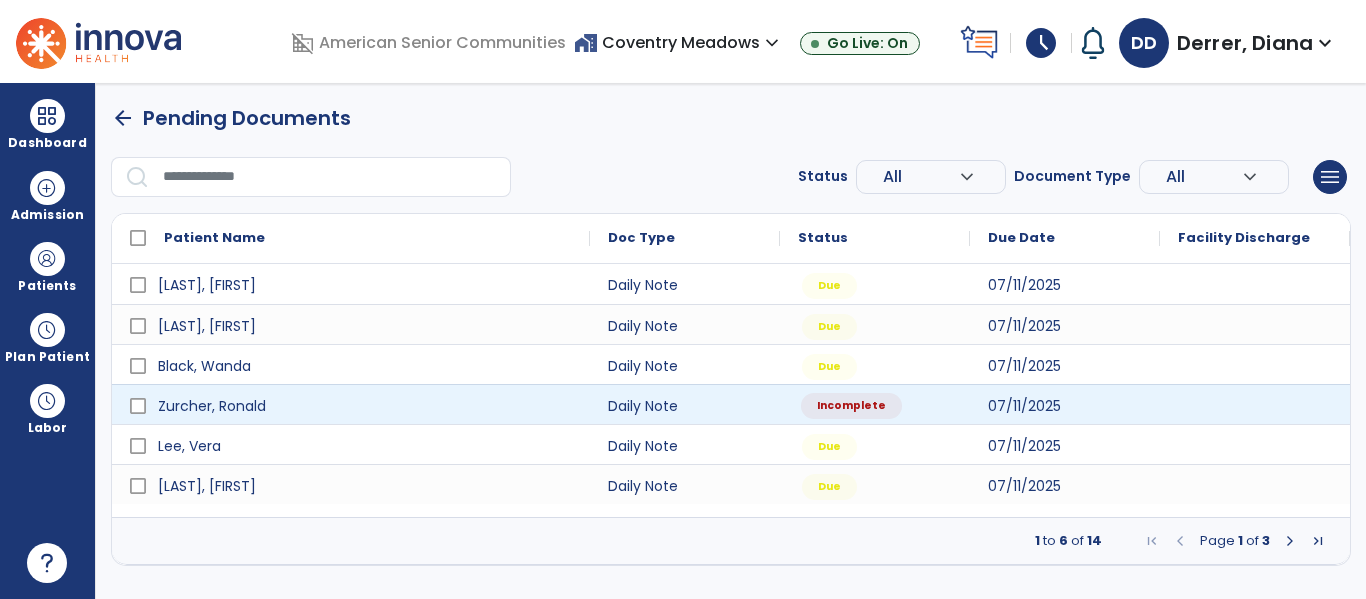 click on "Incomplete" at bounding box center [875, 404] 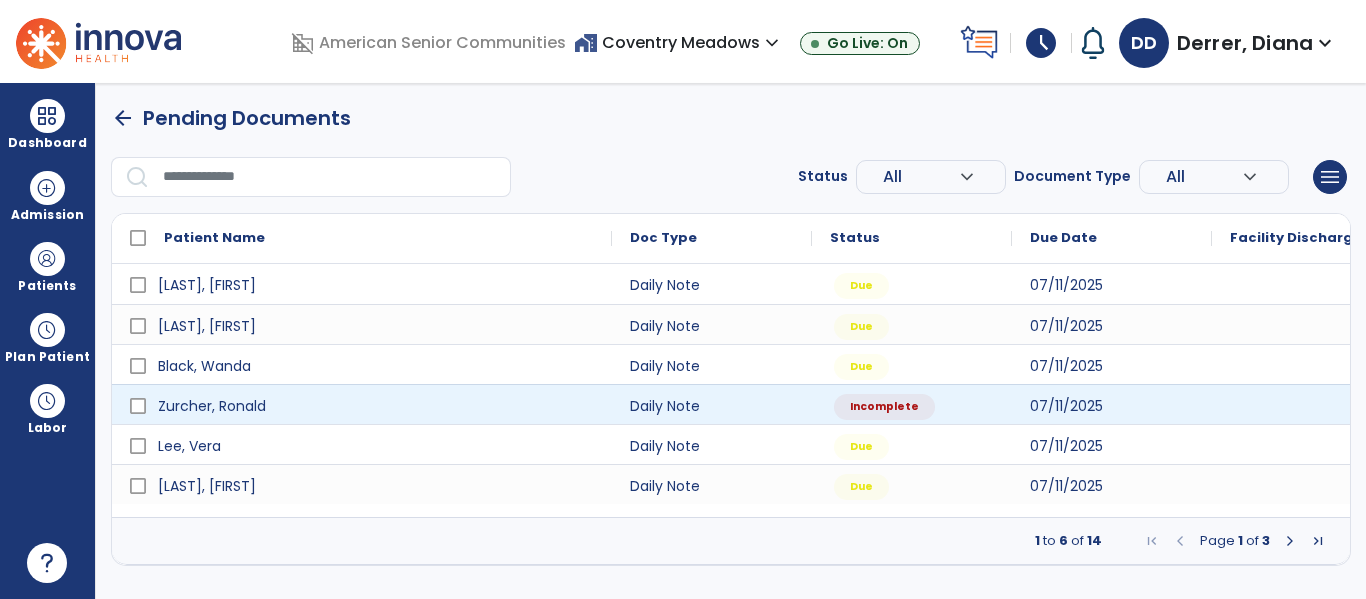select on "*" 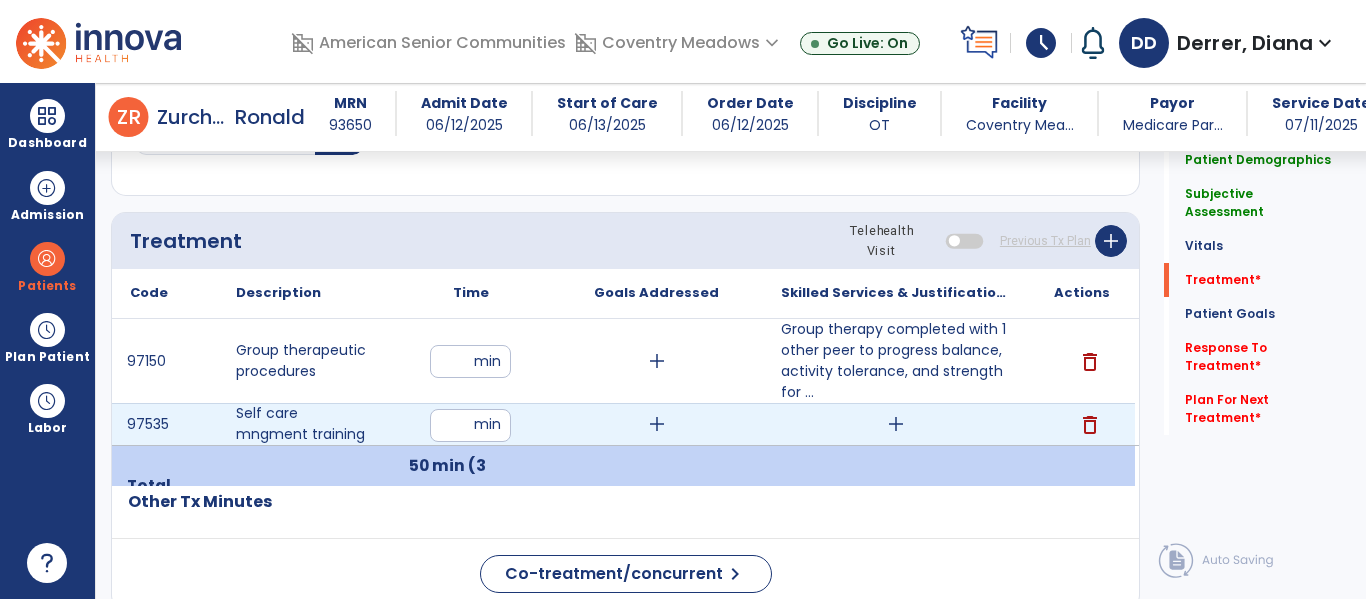click on "add" at bounding box center [896, 424] 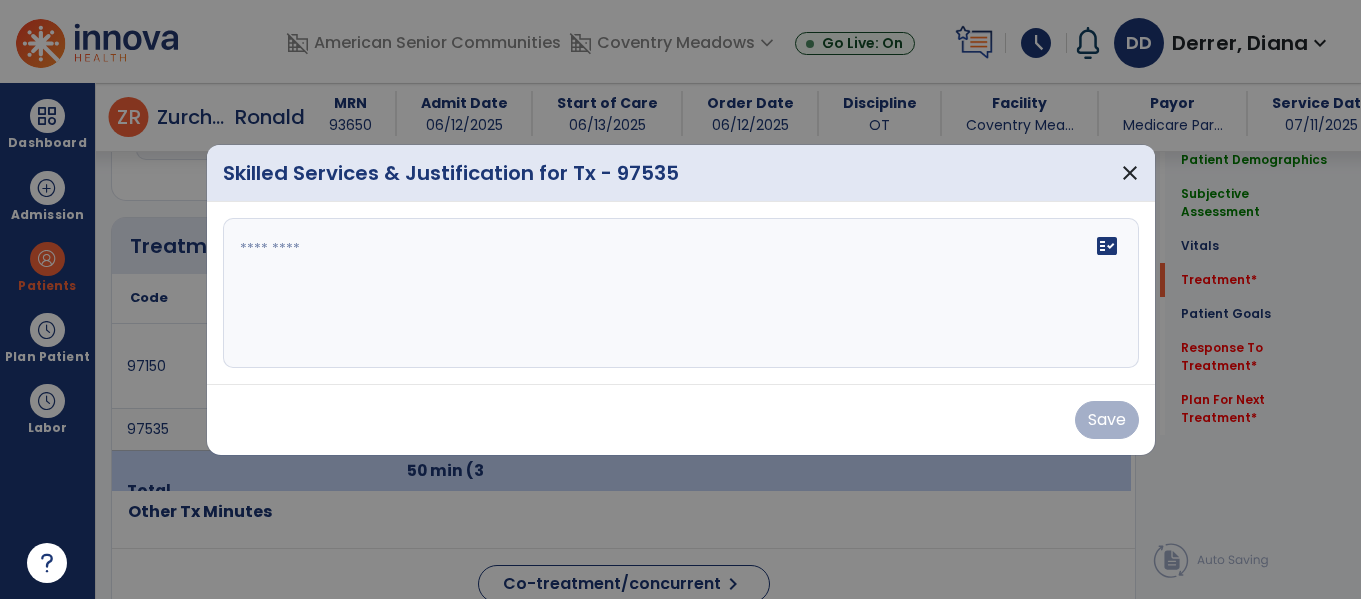 scroll, scrollTop: 1077, scrollLeft: 0, axis: vertical 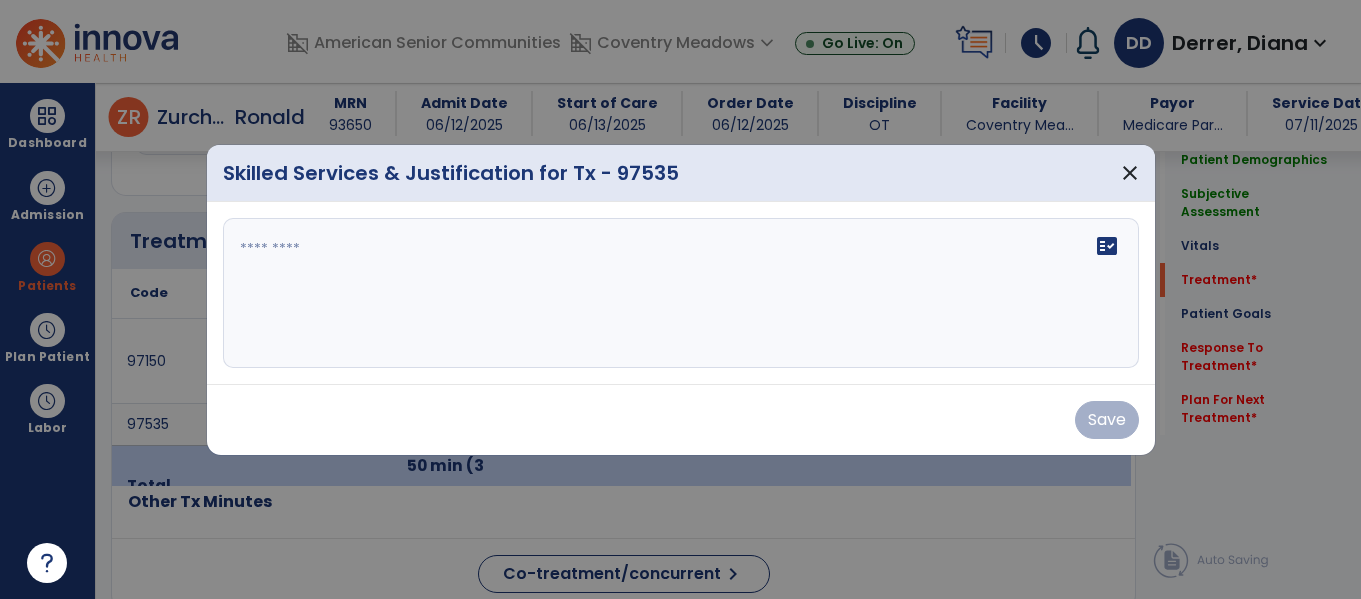 click on "fact_check" at bounding box center (681, 293) 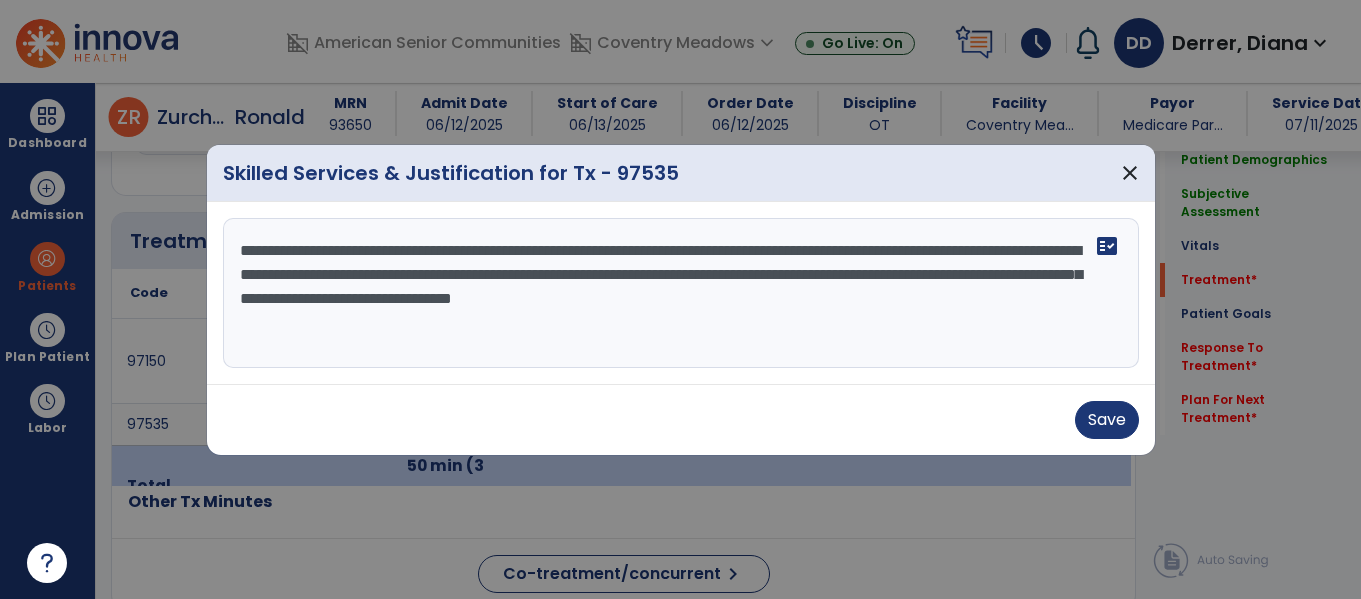 type on "**********" 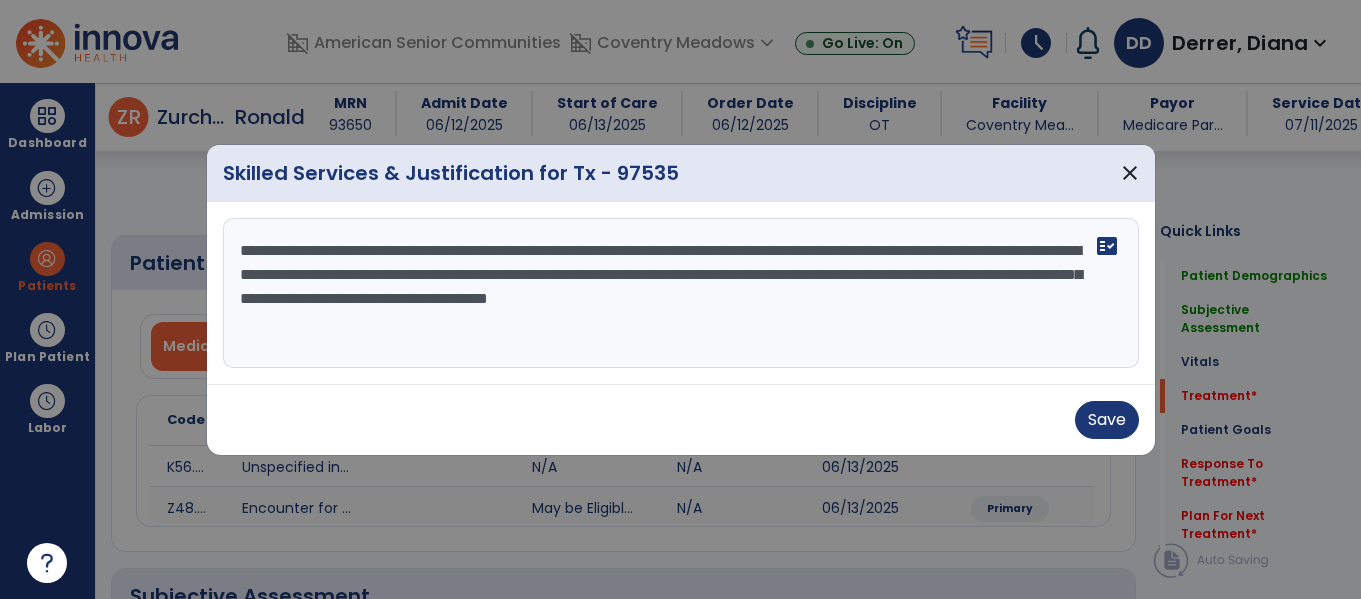 select on "*" 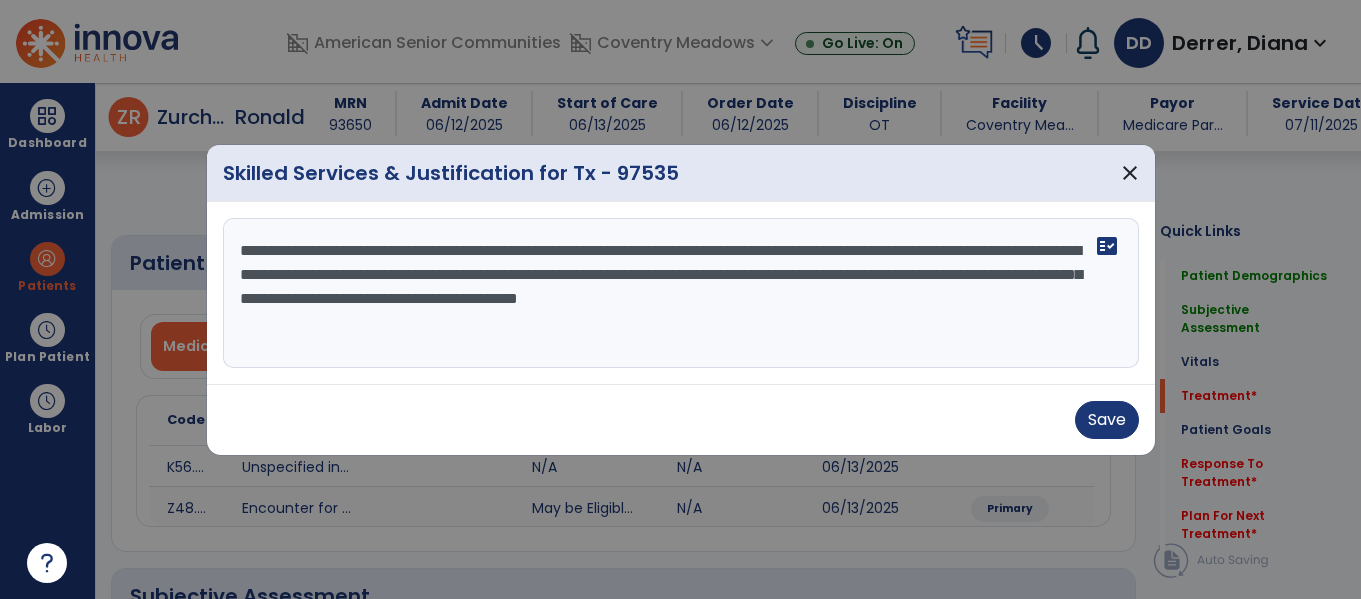 scroll, scrollTop: 0, scrollLeft: 0, axis: both 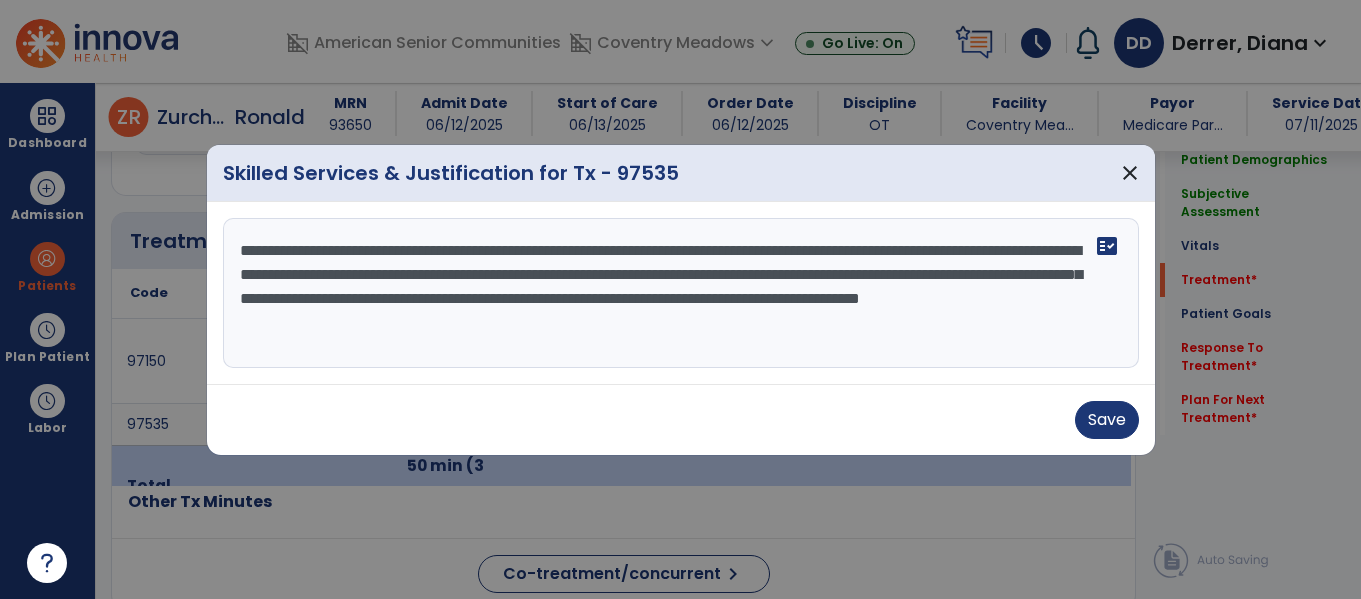 click on "**********" at bounding box center [681, 293] 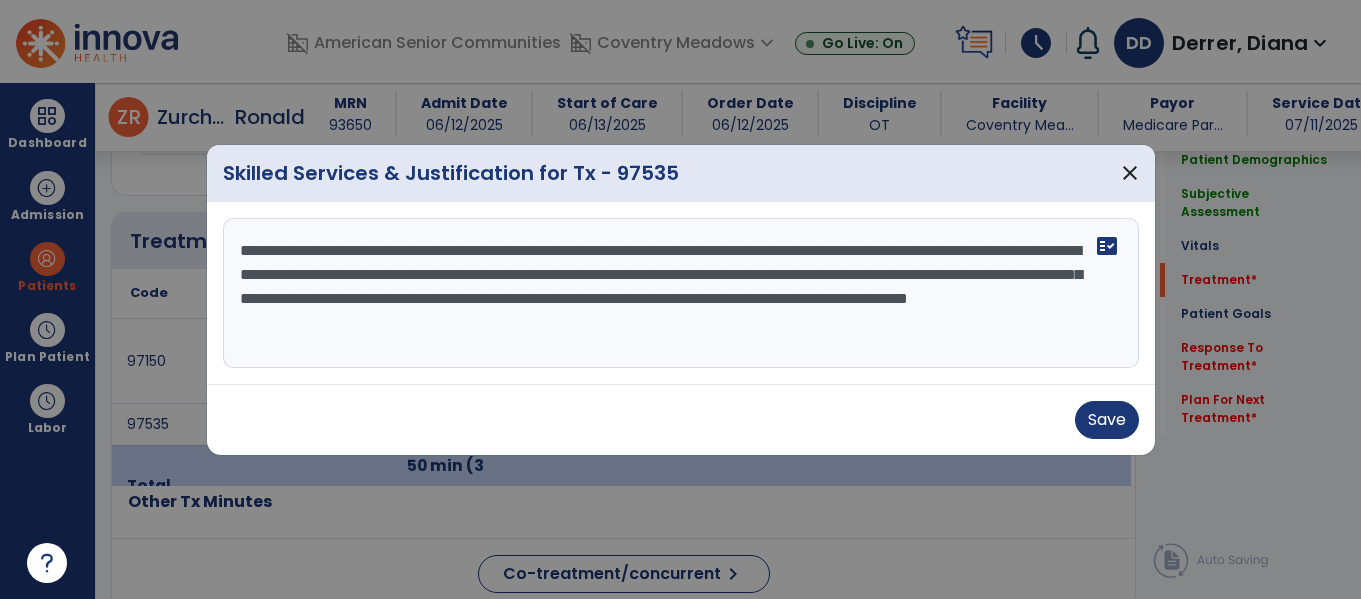 click on "**********" at bounding box center (681, 293) 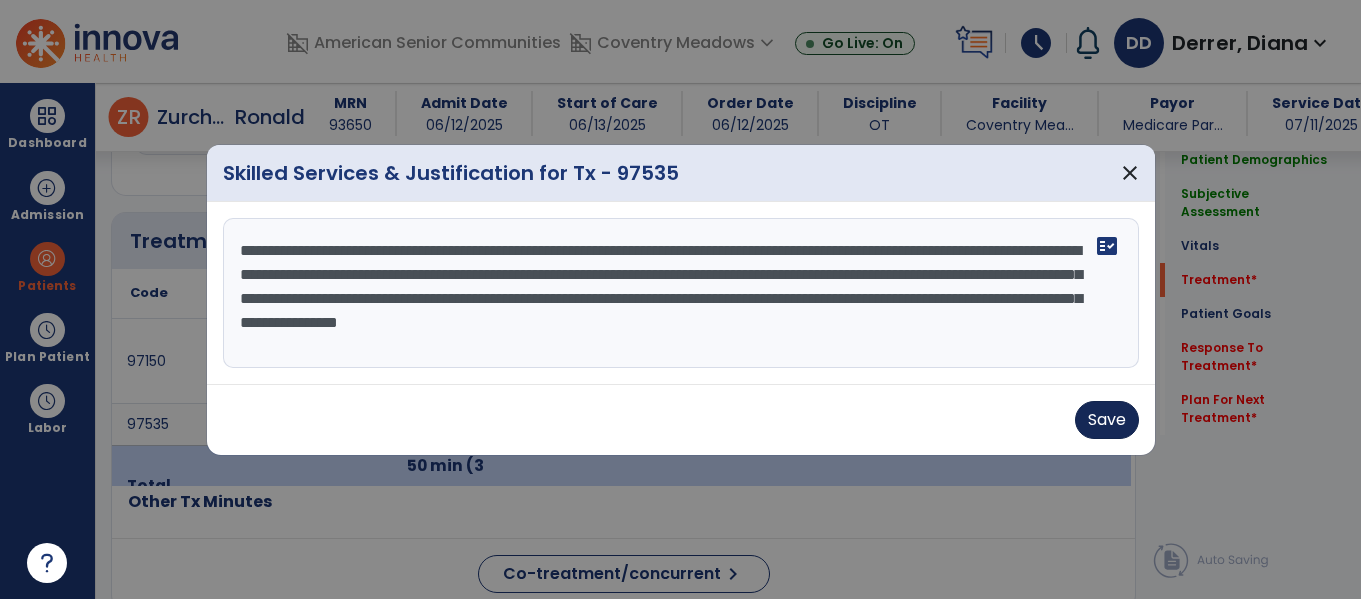 type on "**********" 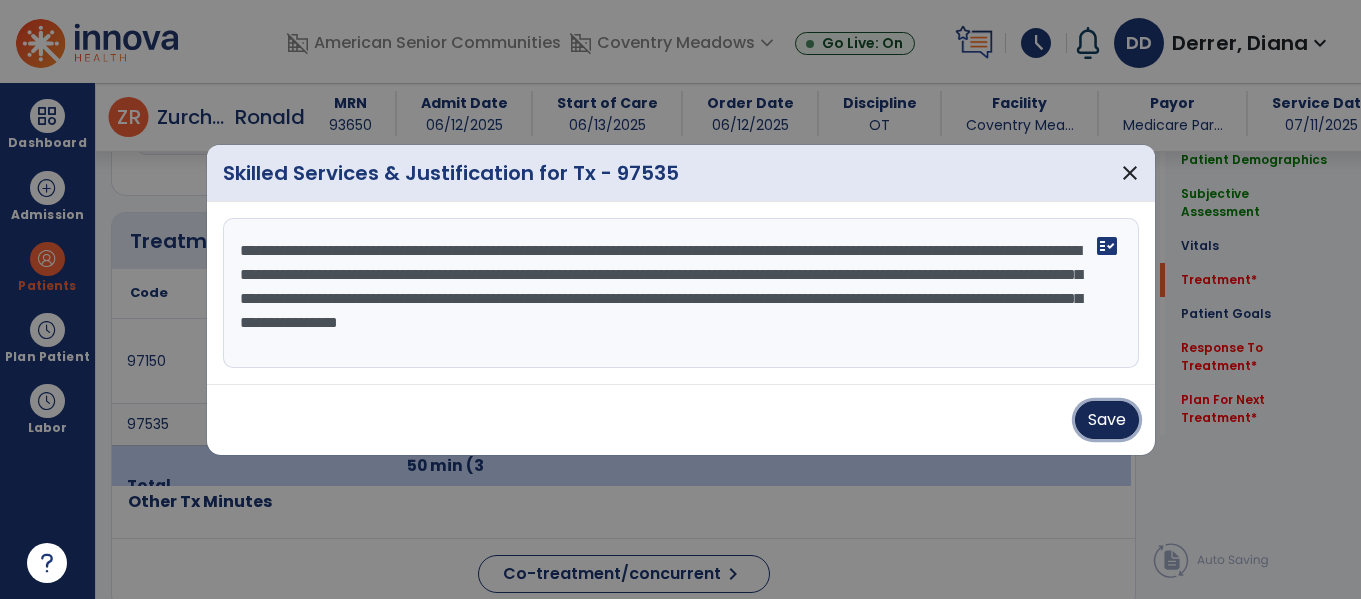 click on "Save" at bounding box center (1107, 420) 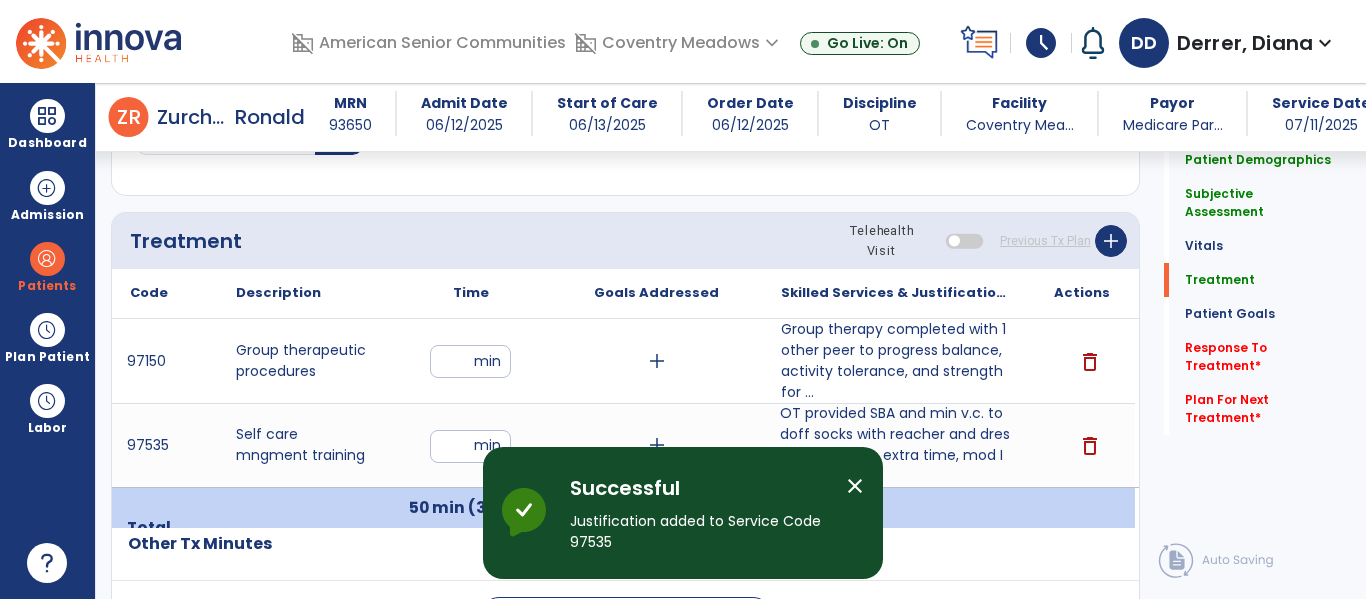 scroll, scrollTop: 1731, scrollLeft: 0, axis: vertical 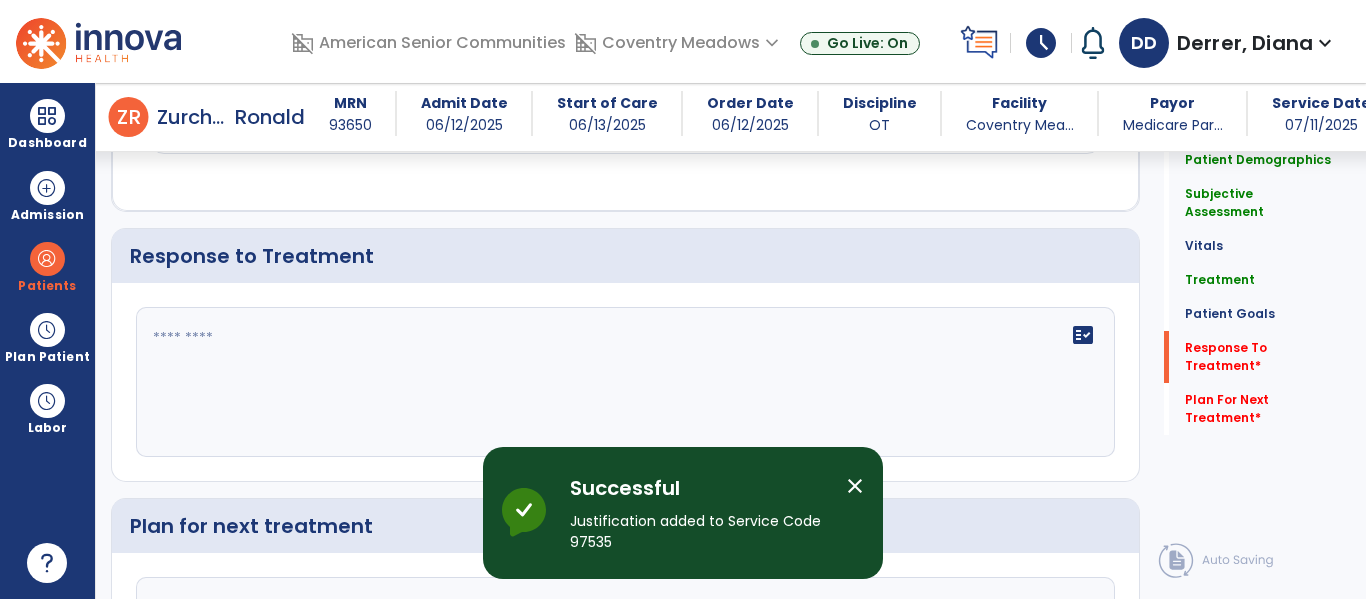 click on "fact_check" 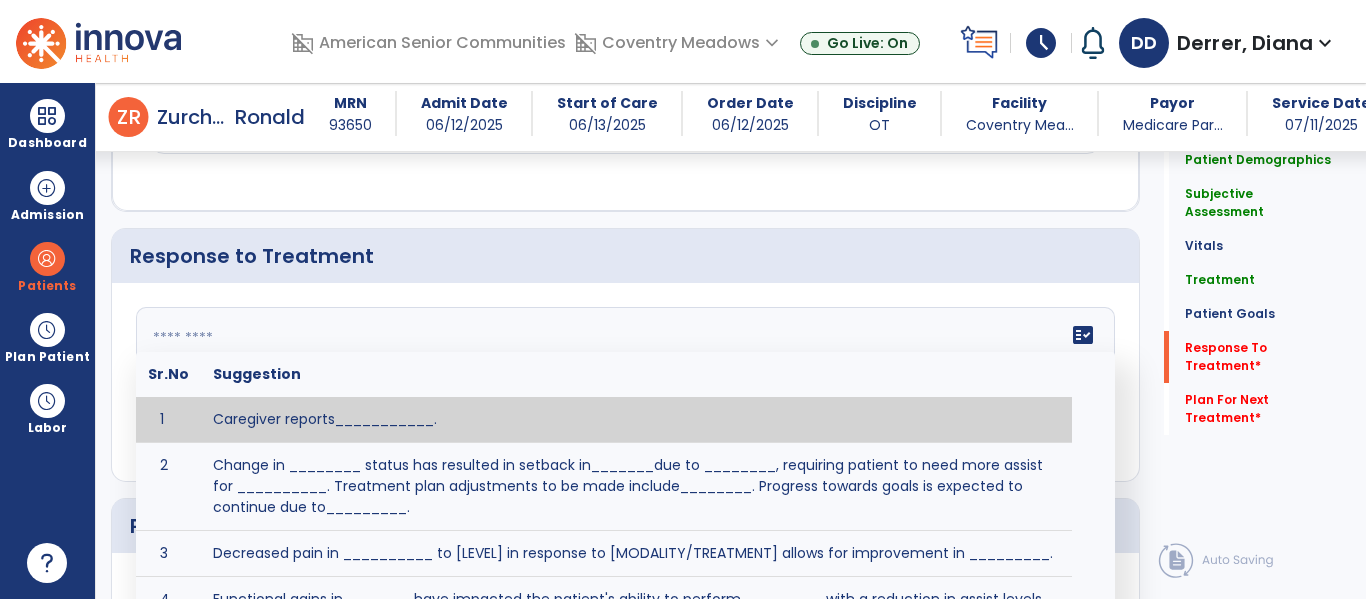 scroll, scrollTop: 2957, scrollLeft: 0, axis: vertical 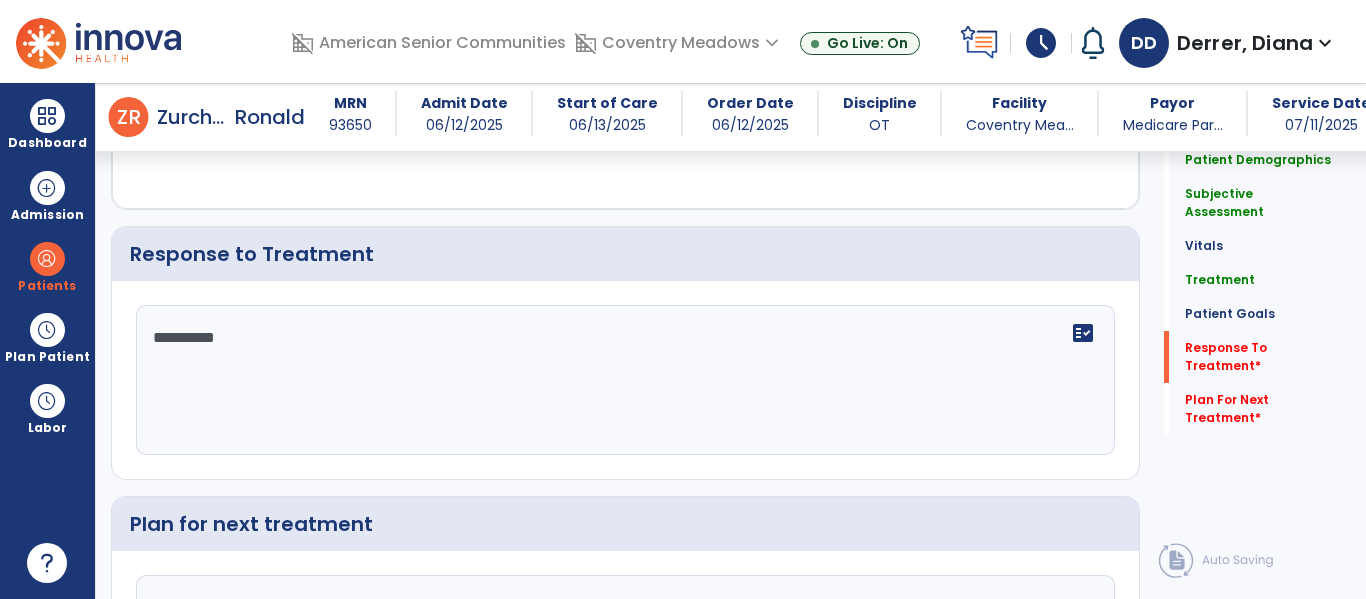 type on "**********" 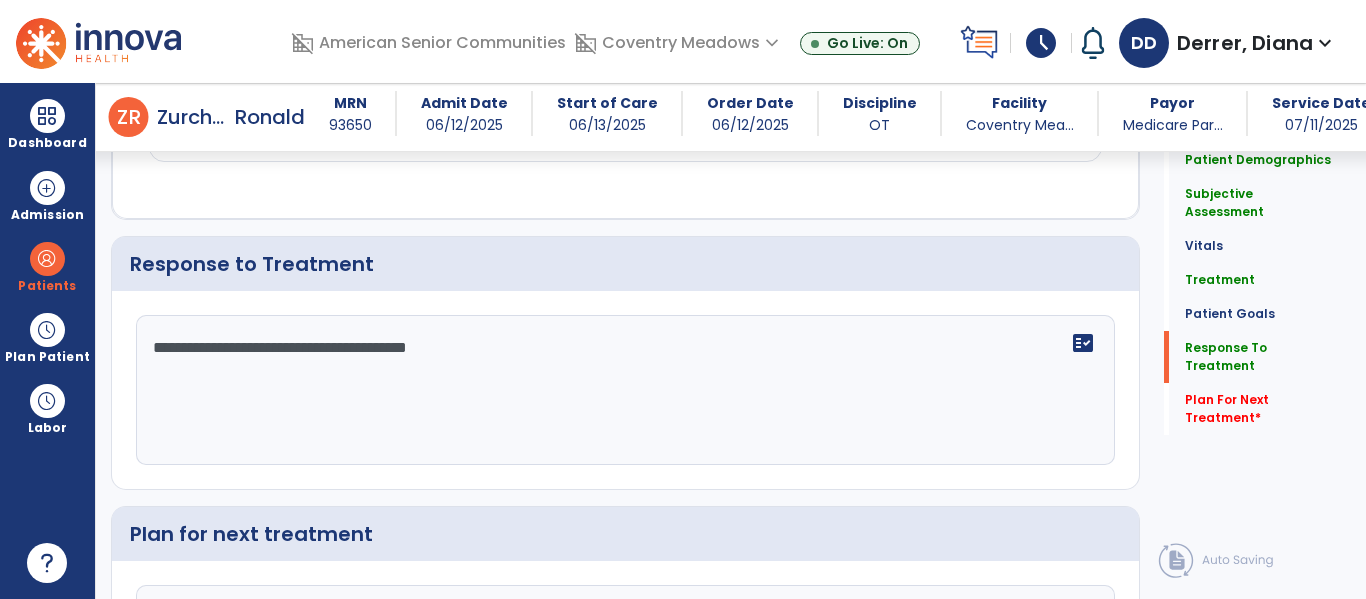 scroll, scrollTop: 3035, scrollLeft: 0, axis: vertical 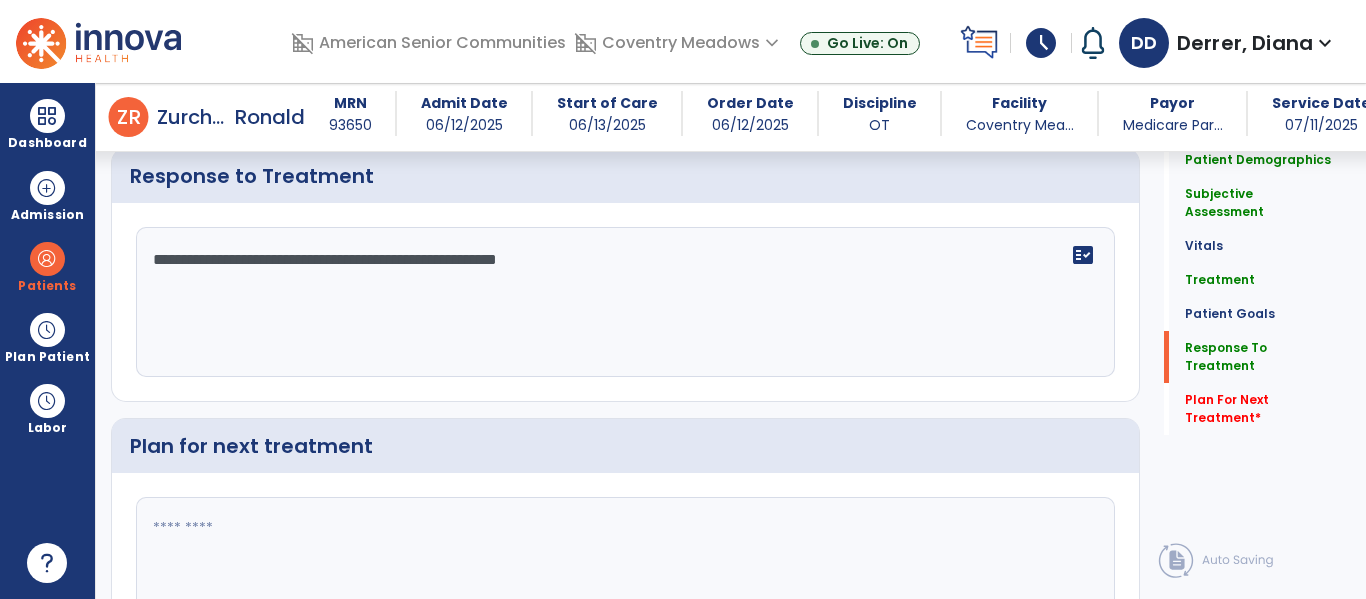 type on "**********" 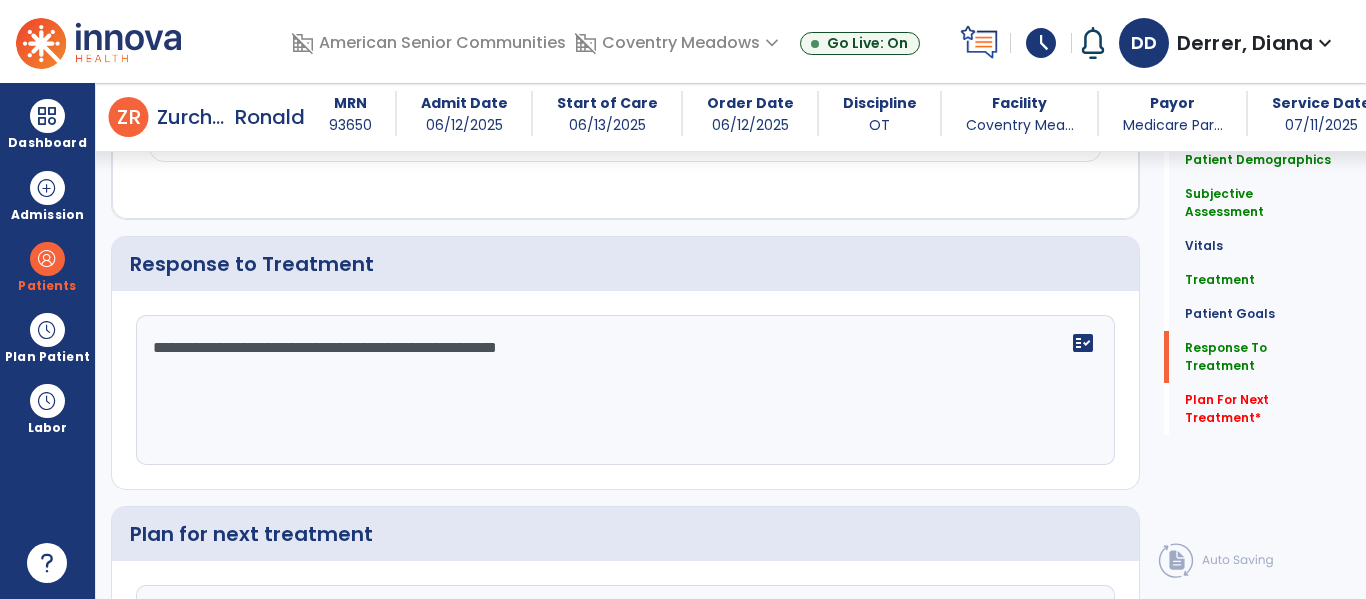 scroll, scrollTop: 3035, scrollLeft: 0, axis: vertical 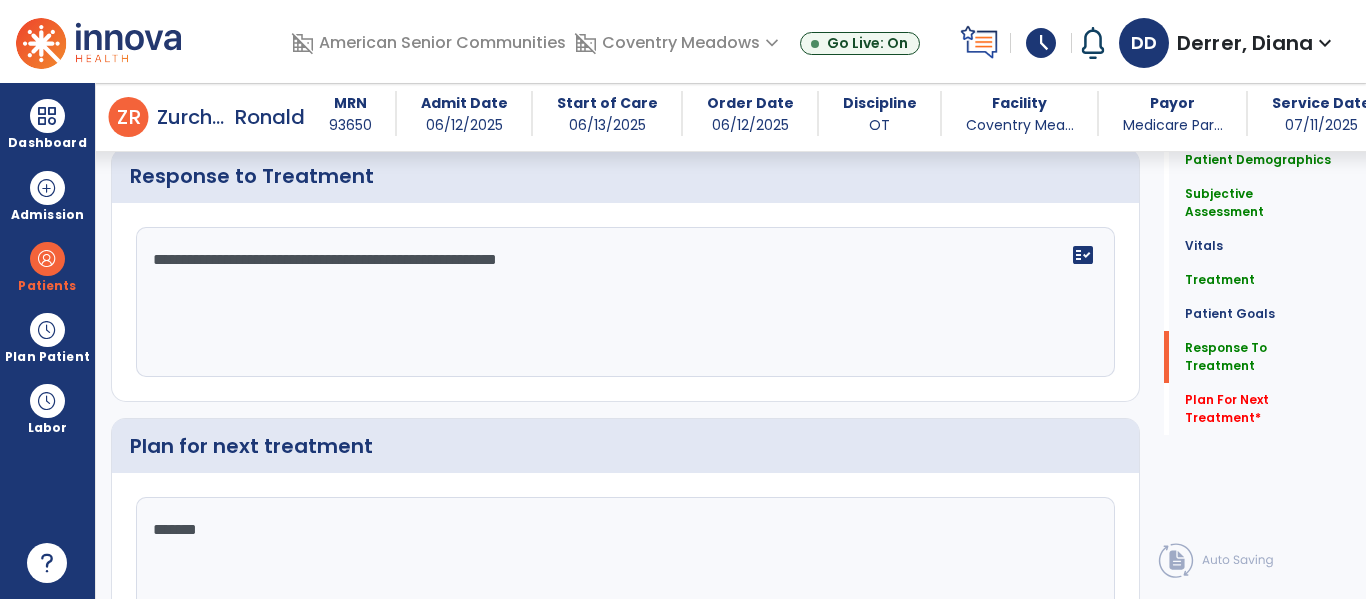 type on "********" 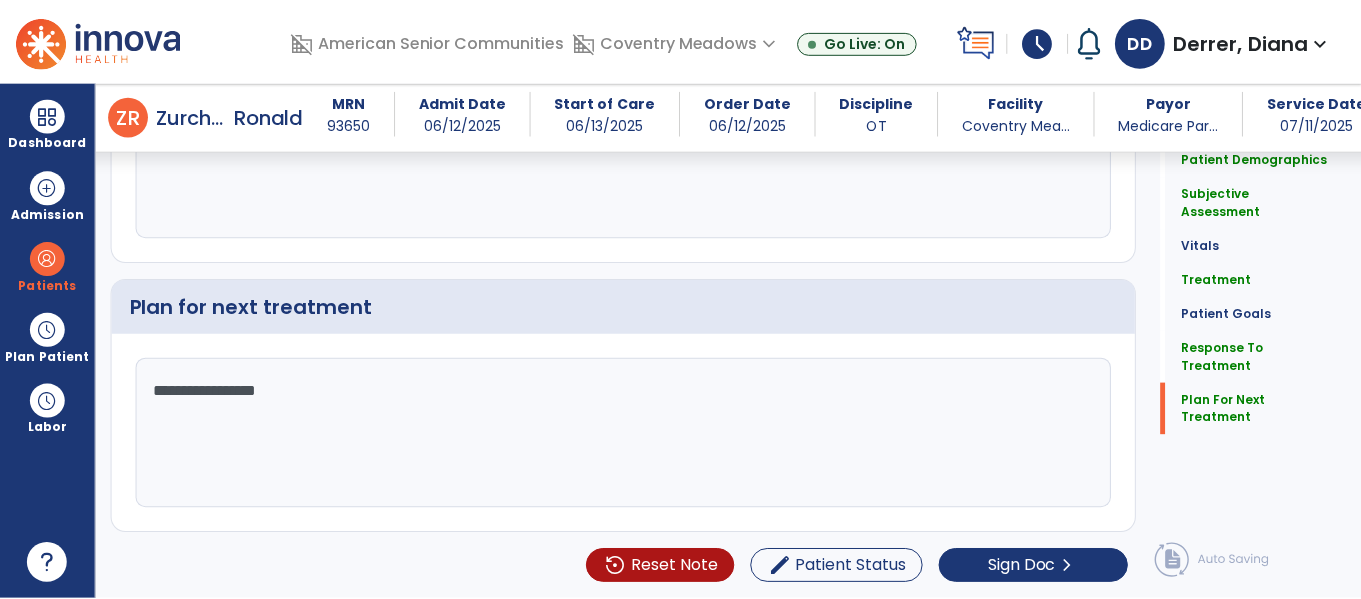 scroll, scrollTop: 3065, scrollLeft: 0, axis: vertical 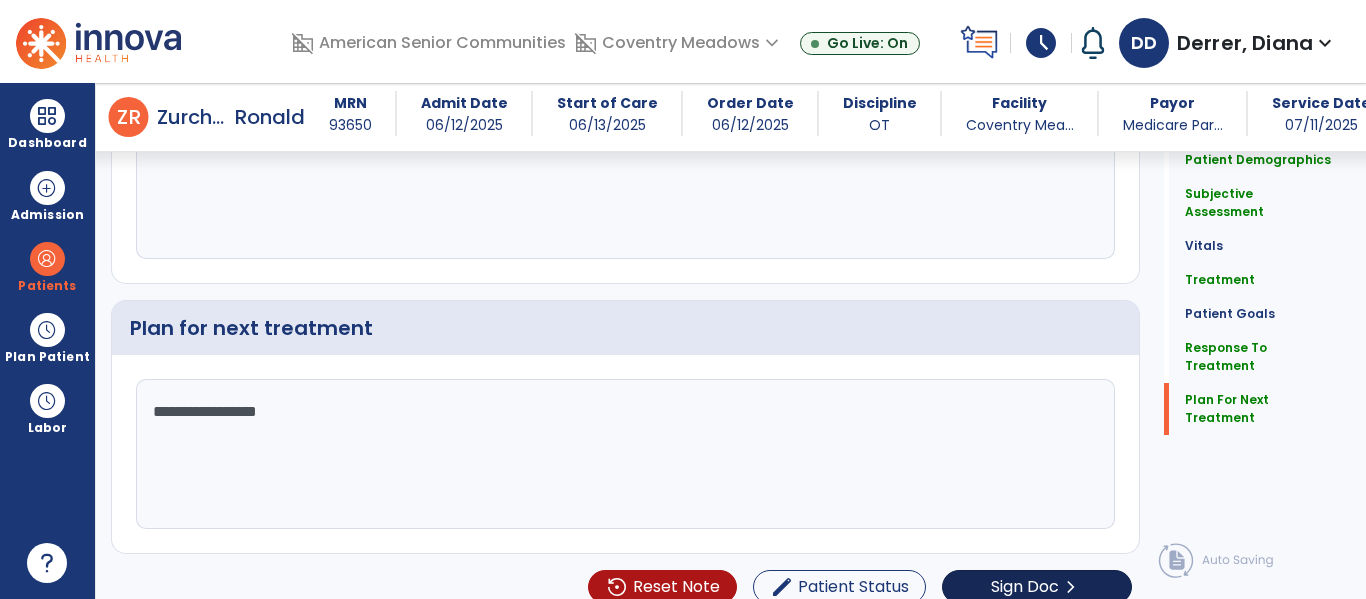 type on "**********" 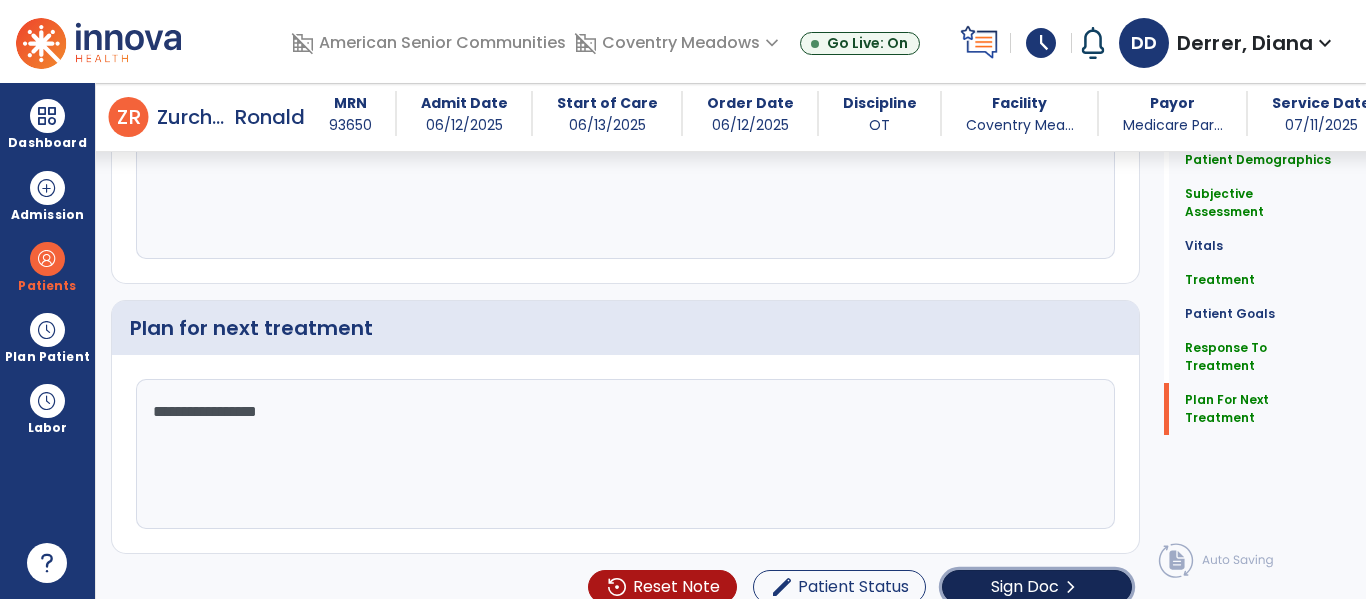 click on "Sign Doc" 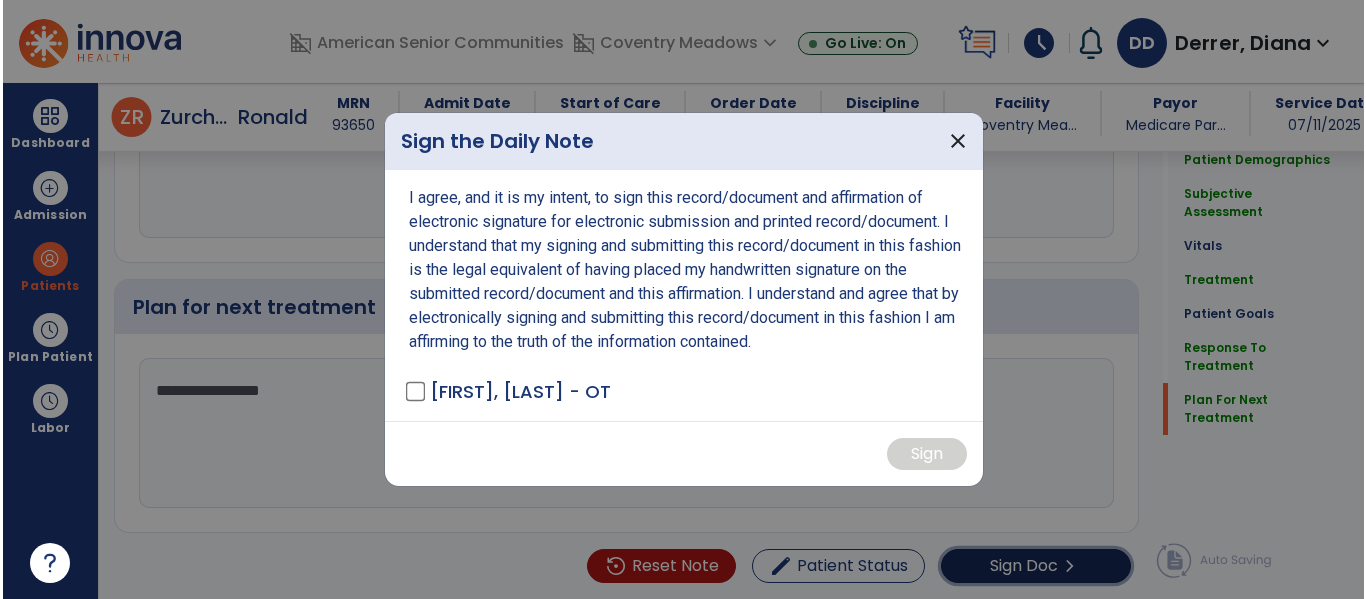 scroll, scrollTop: 3174, scrollLeft: 0, axis: vertical 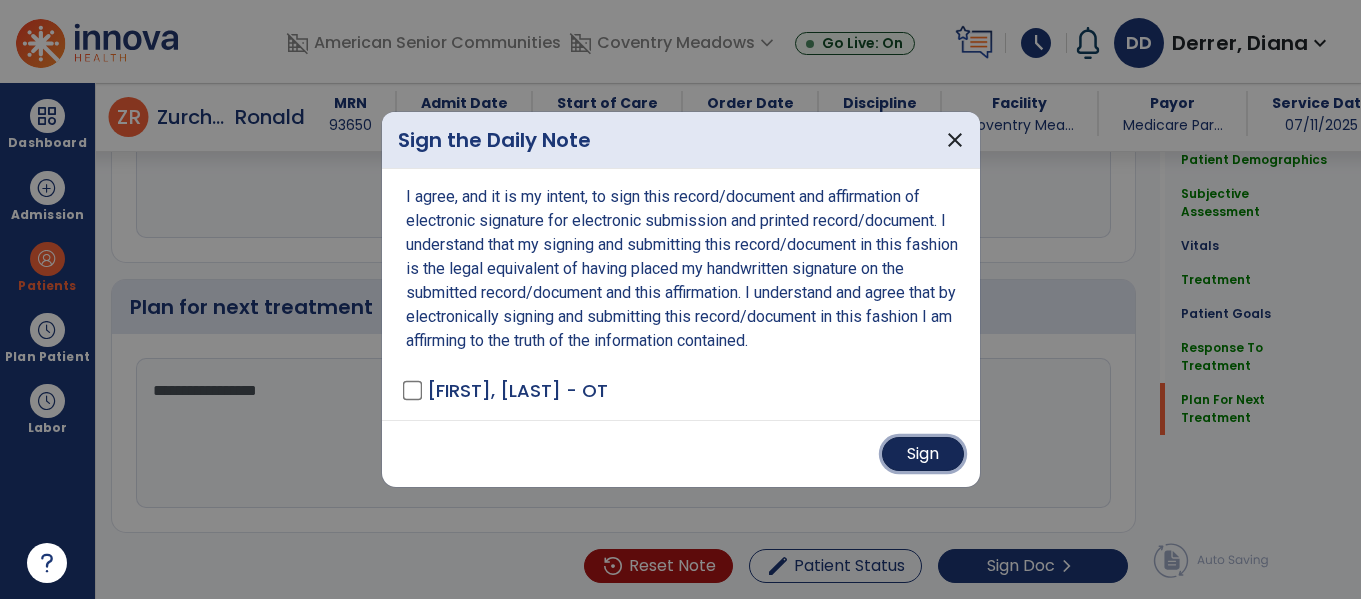 click on "Sign" at bounding box center [923, 454] 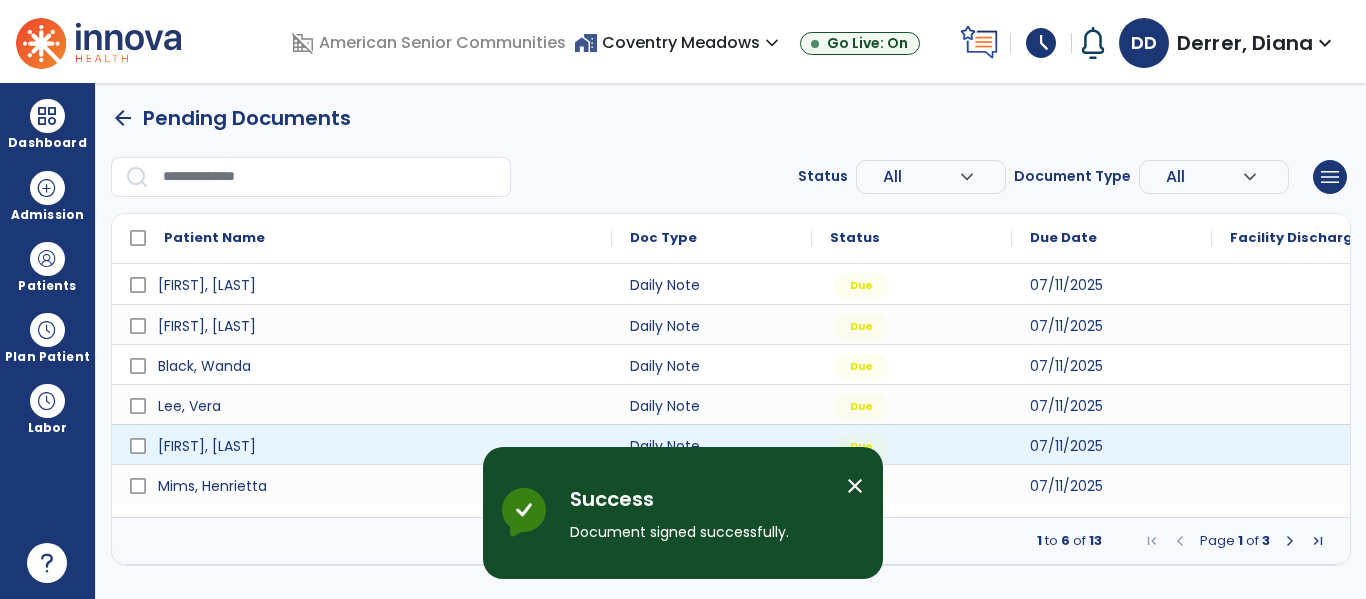 scroll, scrollTop: 0, scrollLeft: 0, axis: both 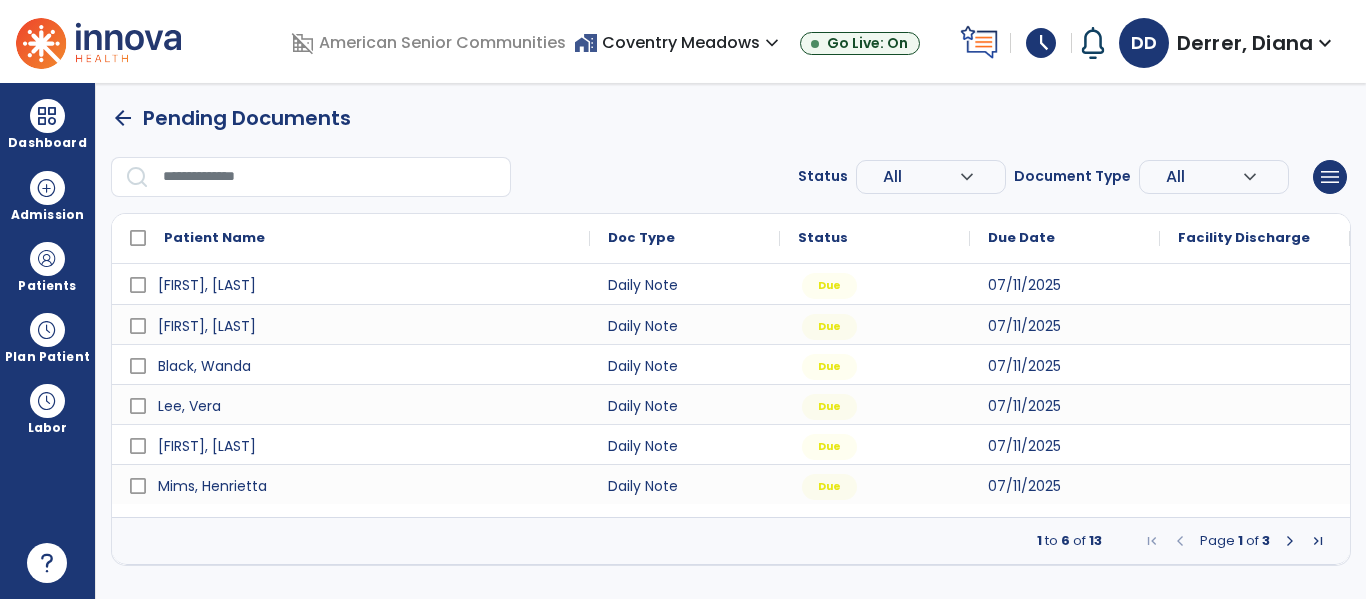 click at bounding box center [1290, 541] 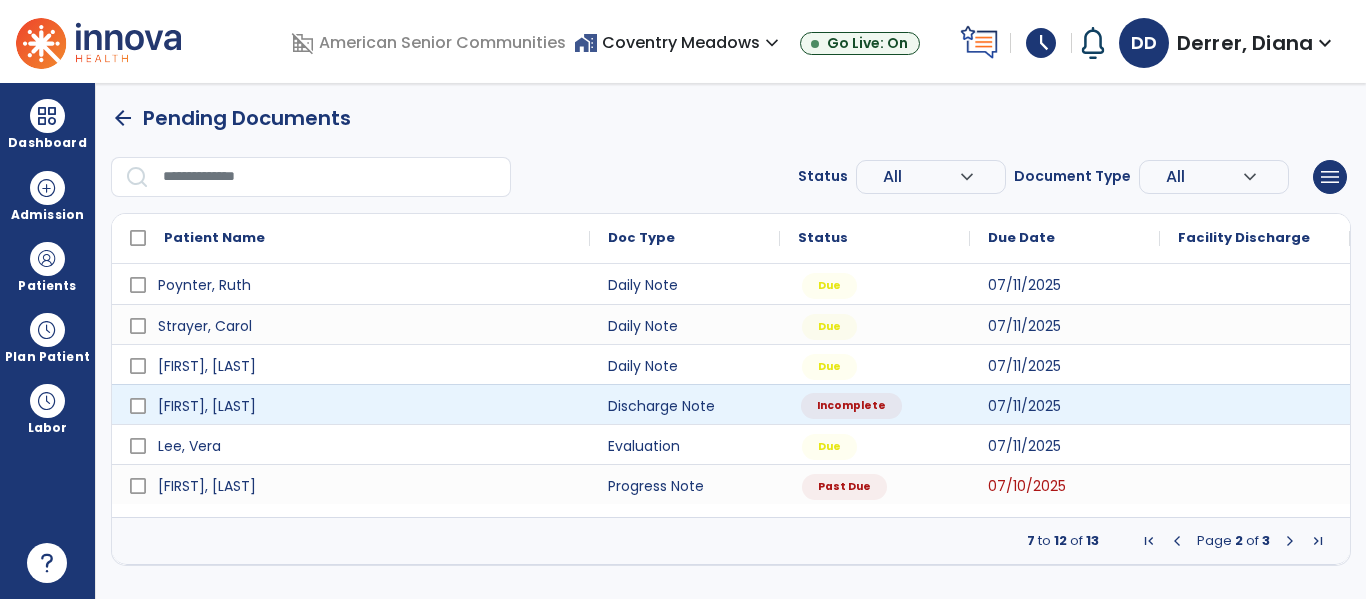 click on "Incomplete" at bounding box center (851, 406) 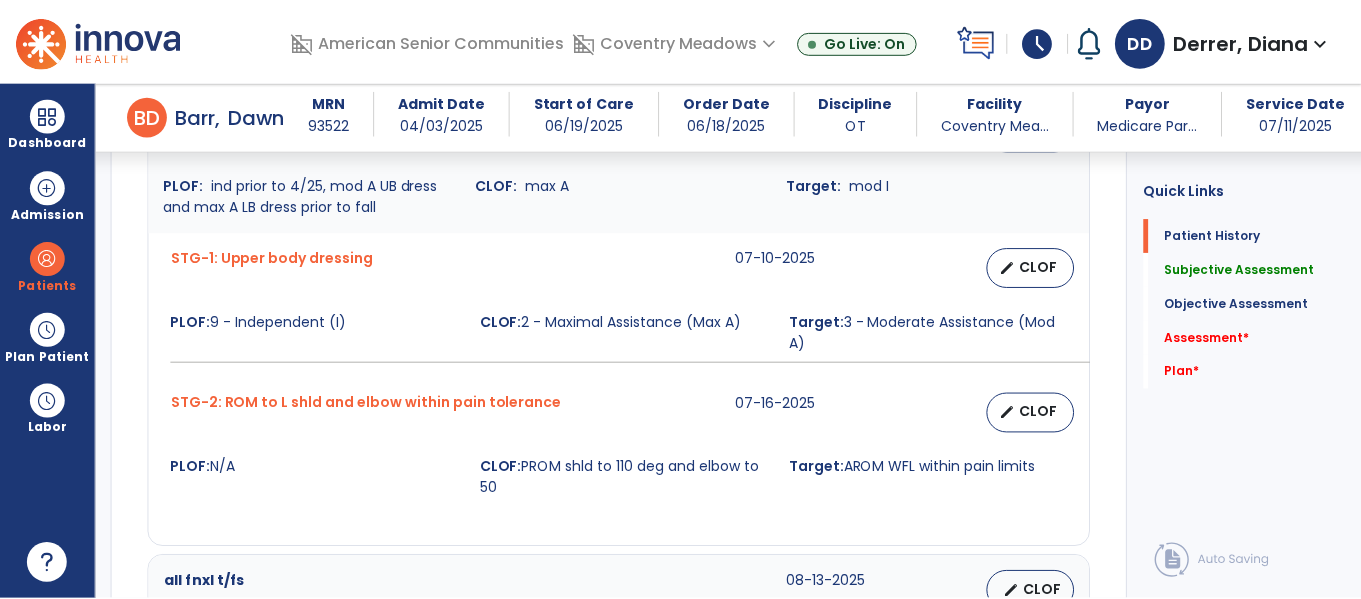 scroll, scrollTop: 939, scrollLeft: 0, axis: vertical 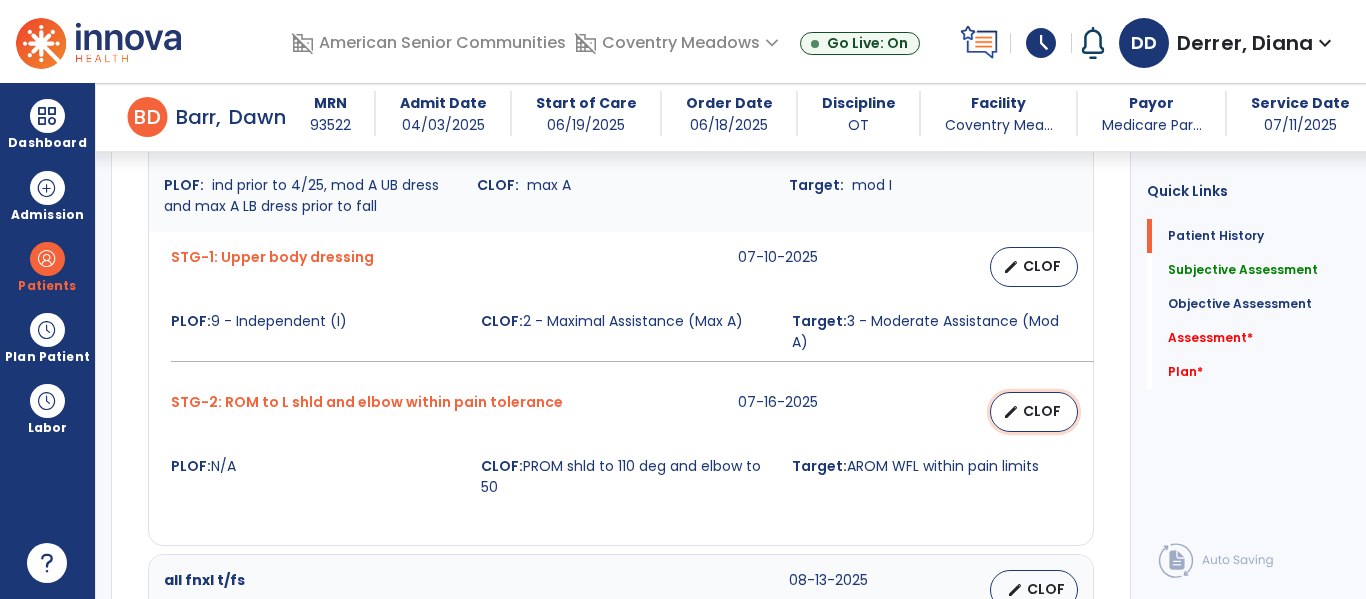 click on "edit   CLOF" at bounding box center [1034, 412] 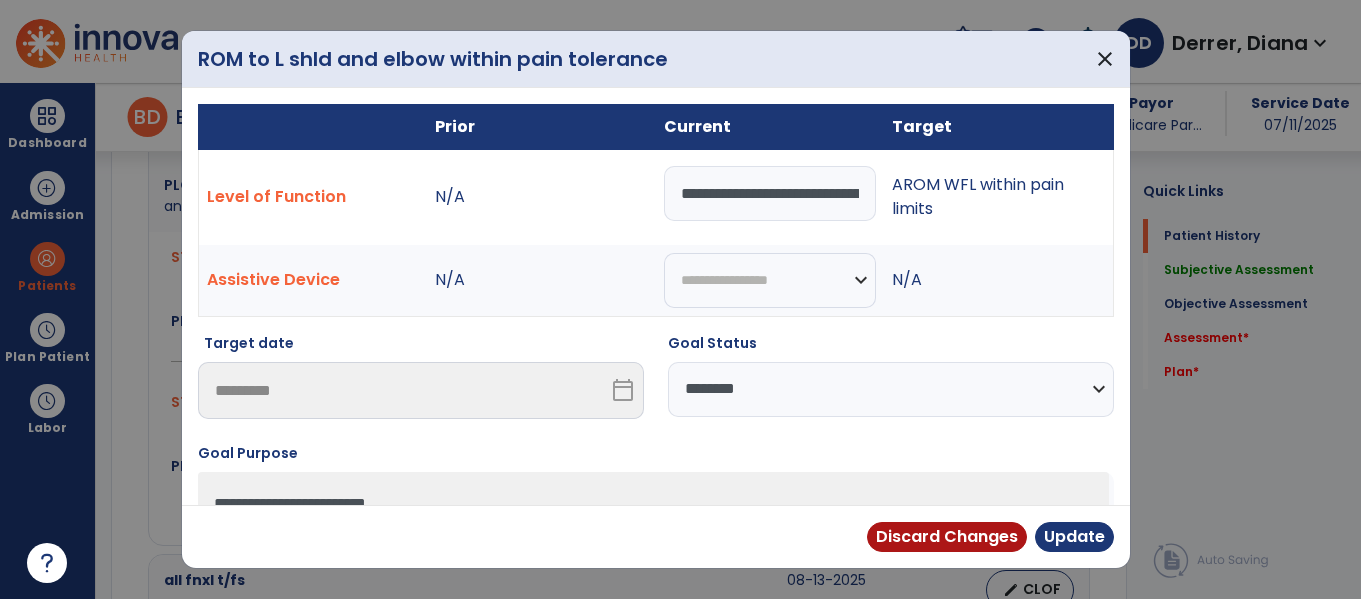 scroll, scrollTop: 939, scrollLeft: 0, axis: vertical 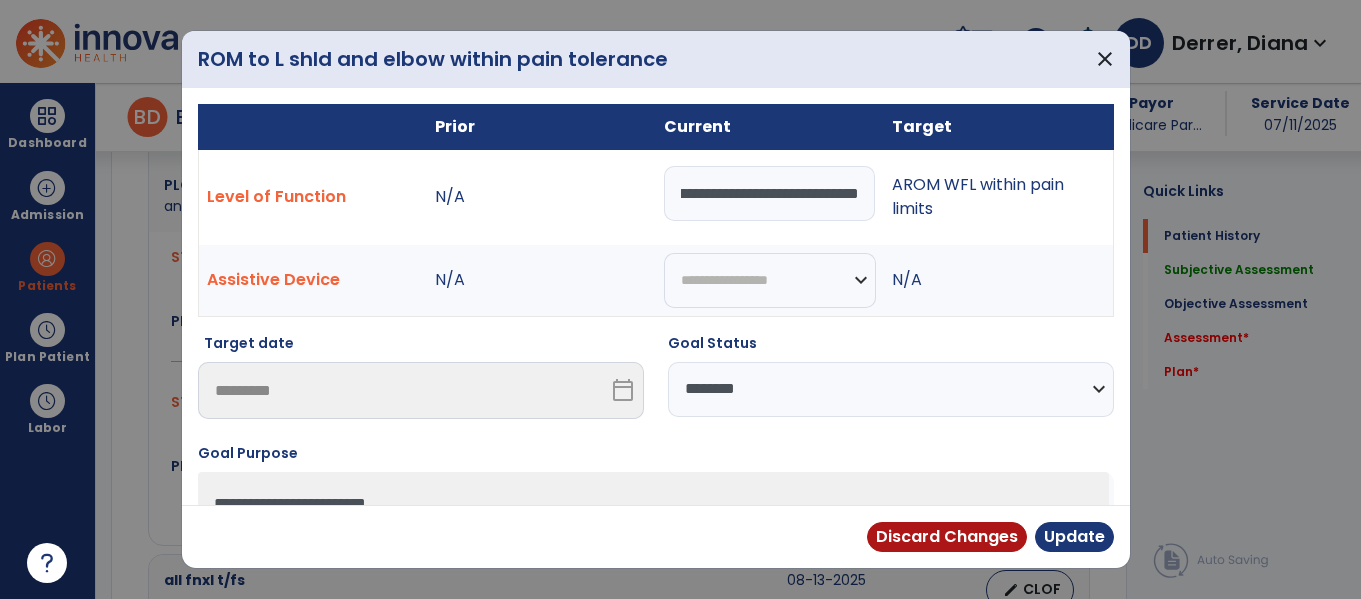 drag, startPoint x: 673, startPoint y: 189, endPoint x: 936, endPoint y: 195, distance: 263.06842 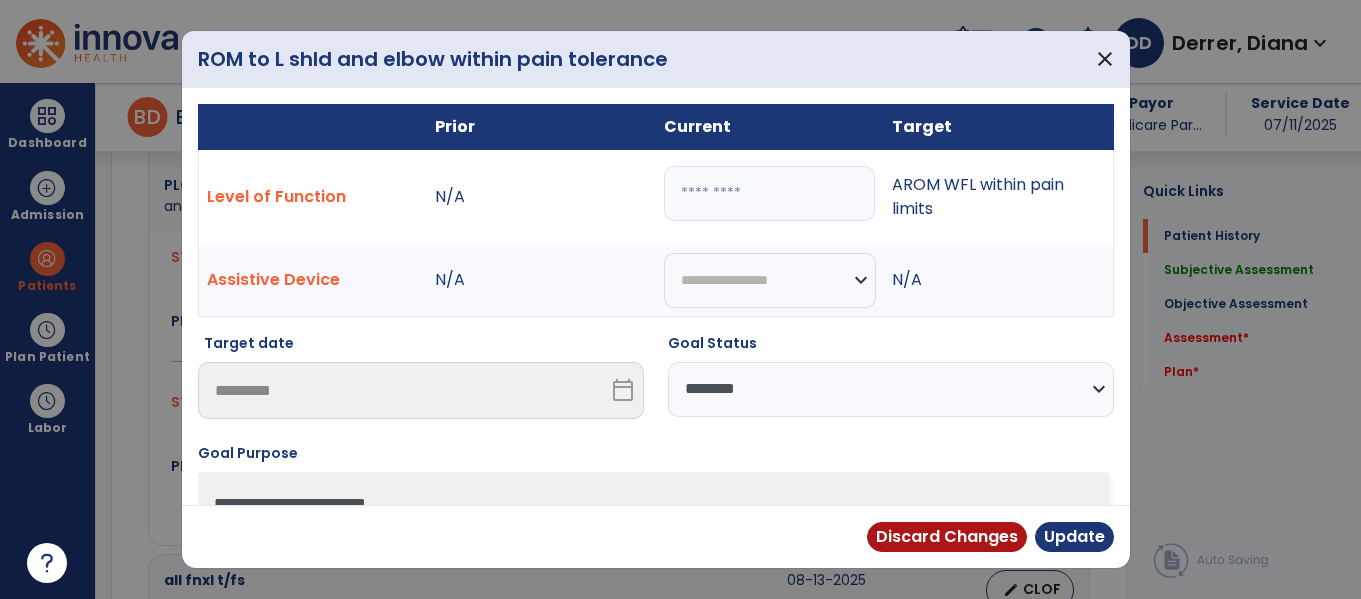 scroll, scrollTop: 0, scrollLeft: 0, axis: both 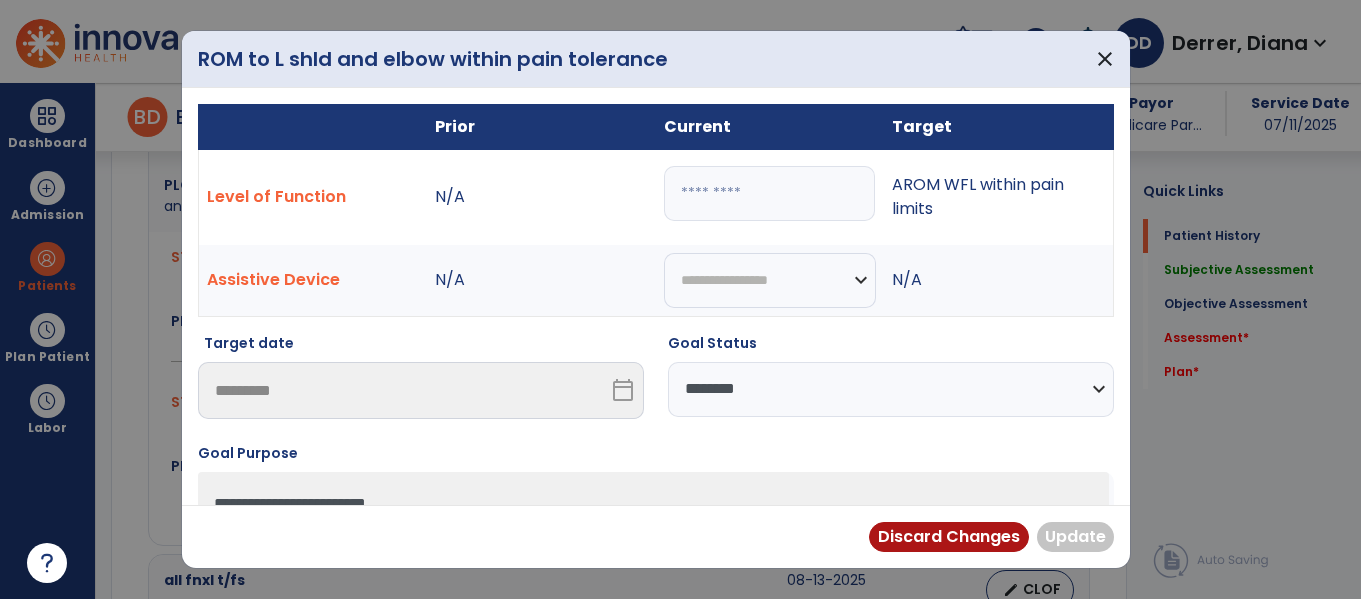 paste on "**********" 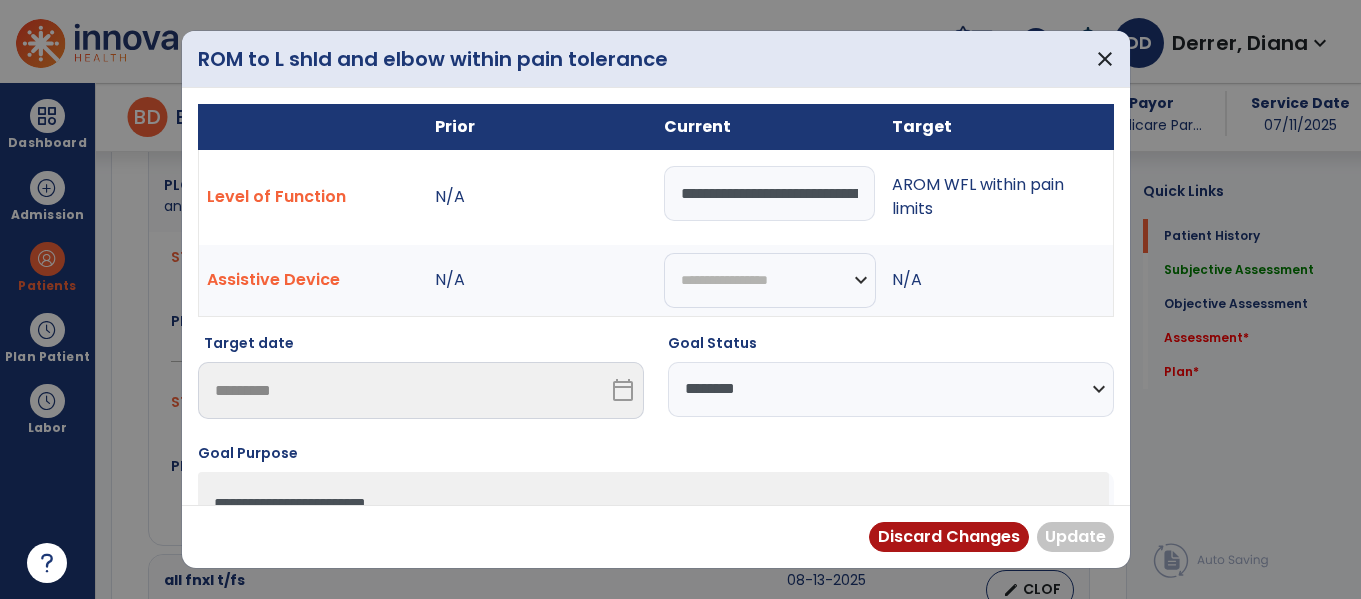 scroll, scrollTop: 0, scrollLeft: 123, axis: horizontal 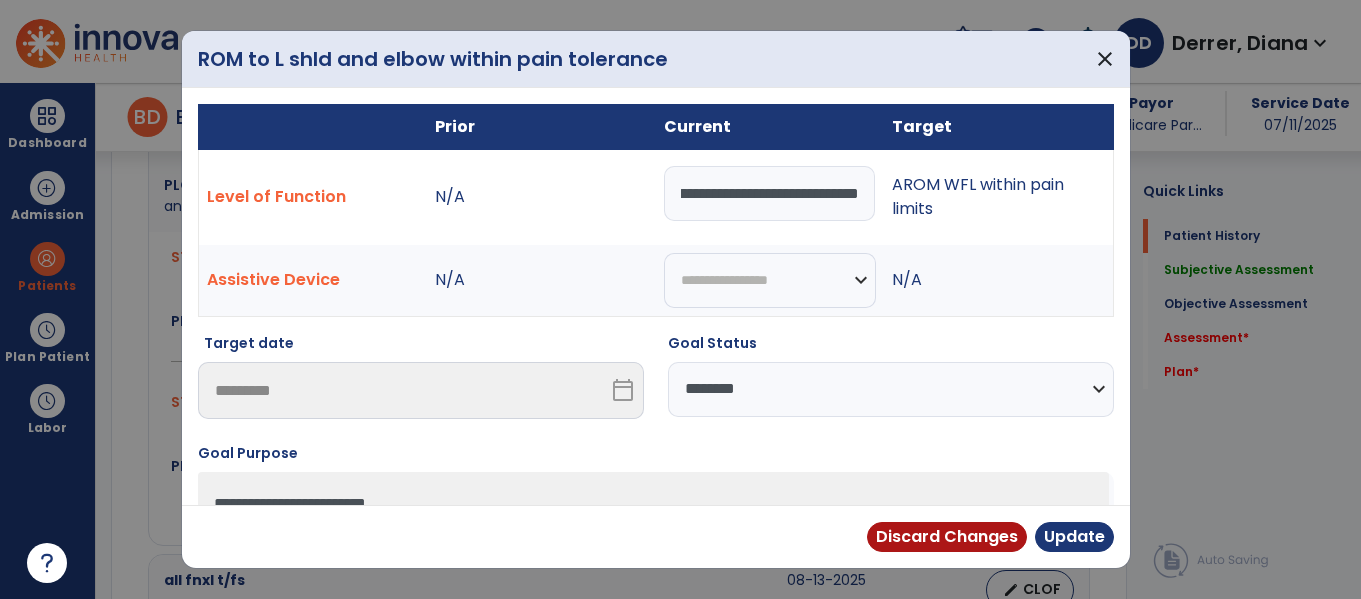 click on "**********" at bounding box center (770, 193) 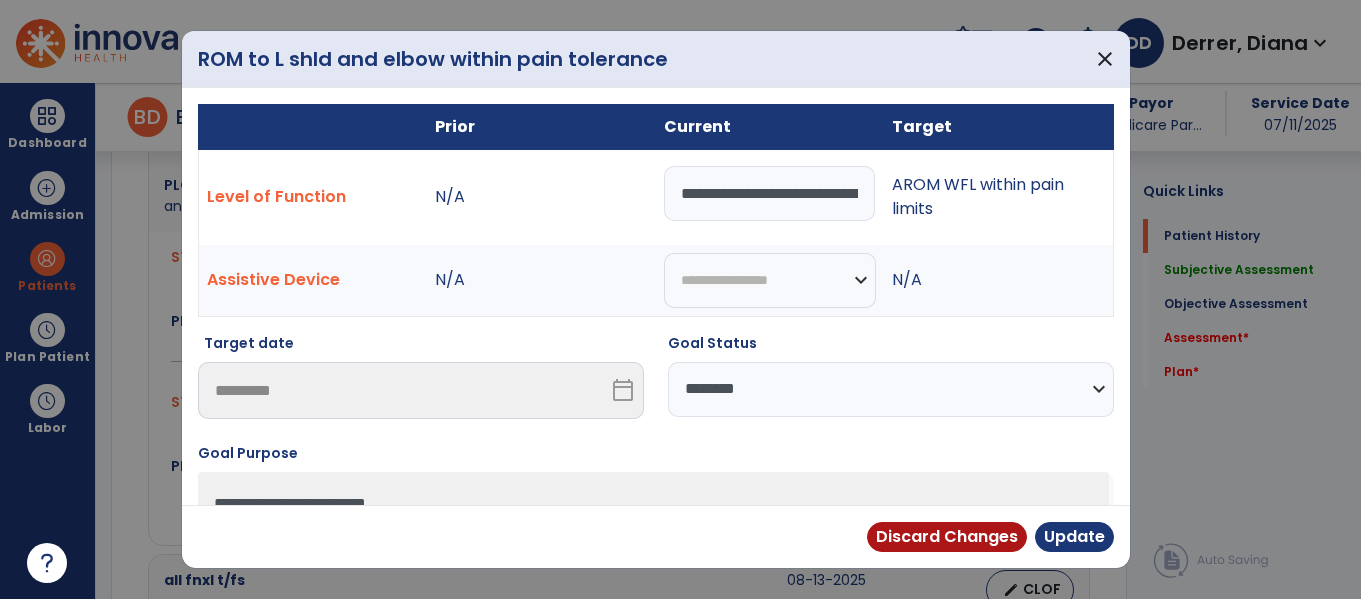 type on "**********" 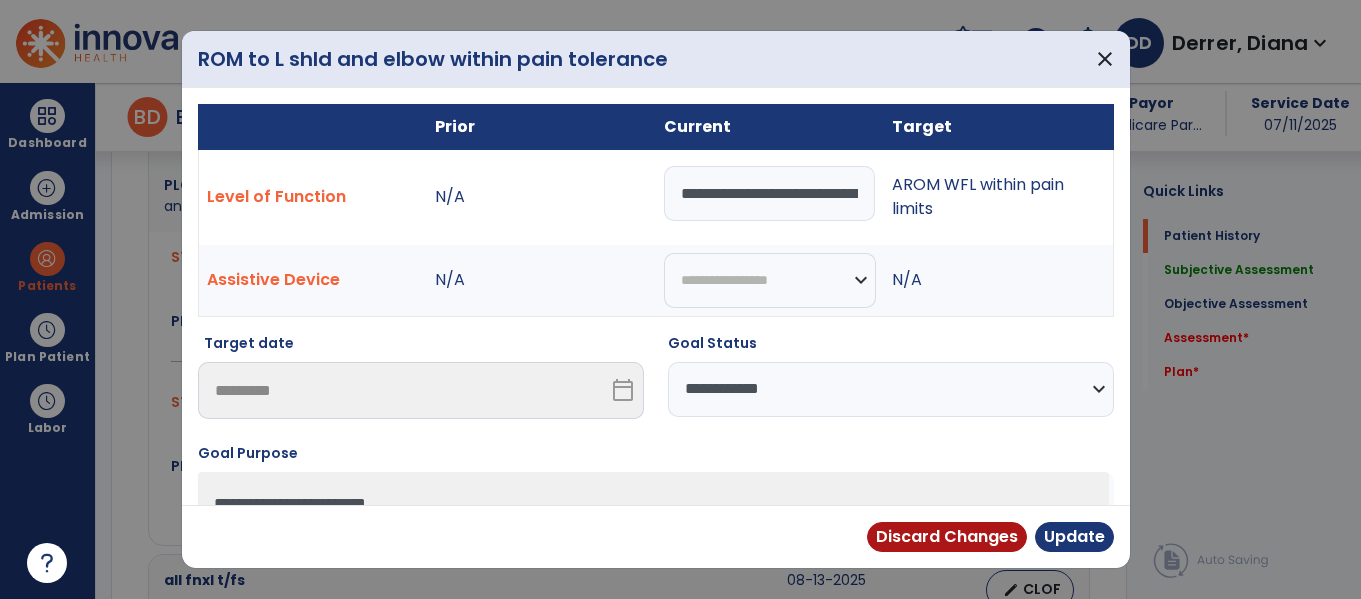 click on "**********" at bounding box center (891, 389) 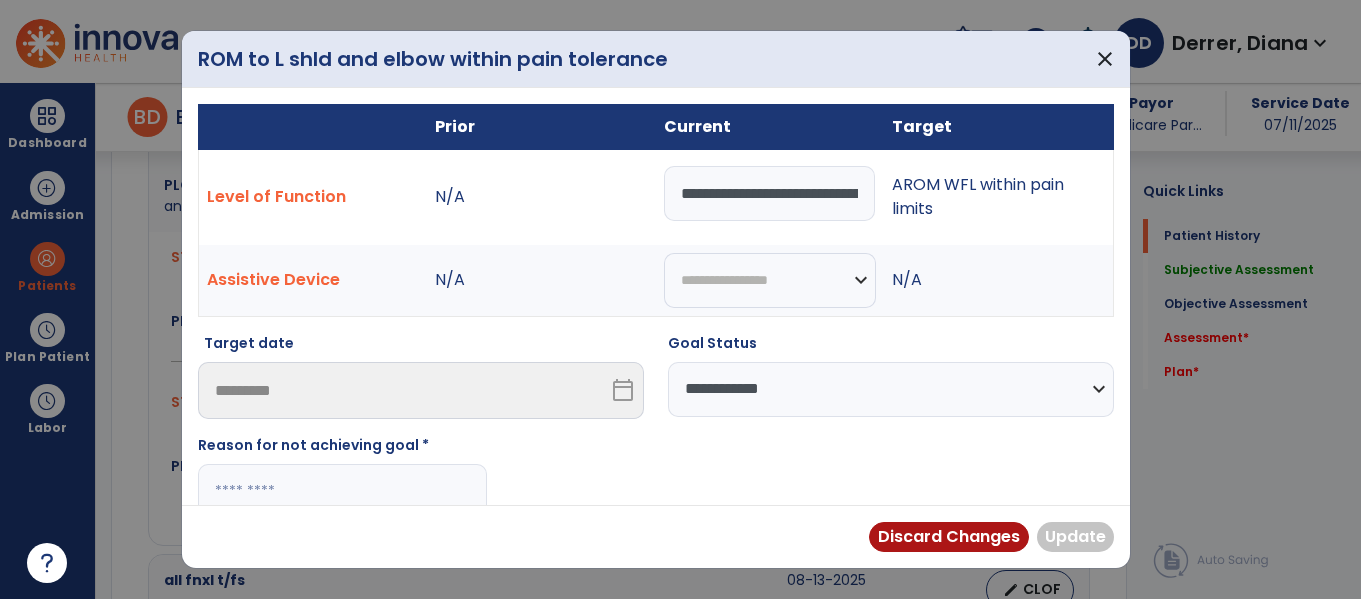 click at bounding box center [342, 491] 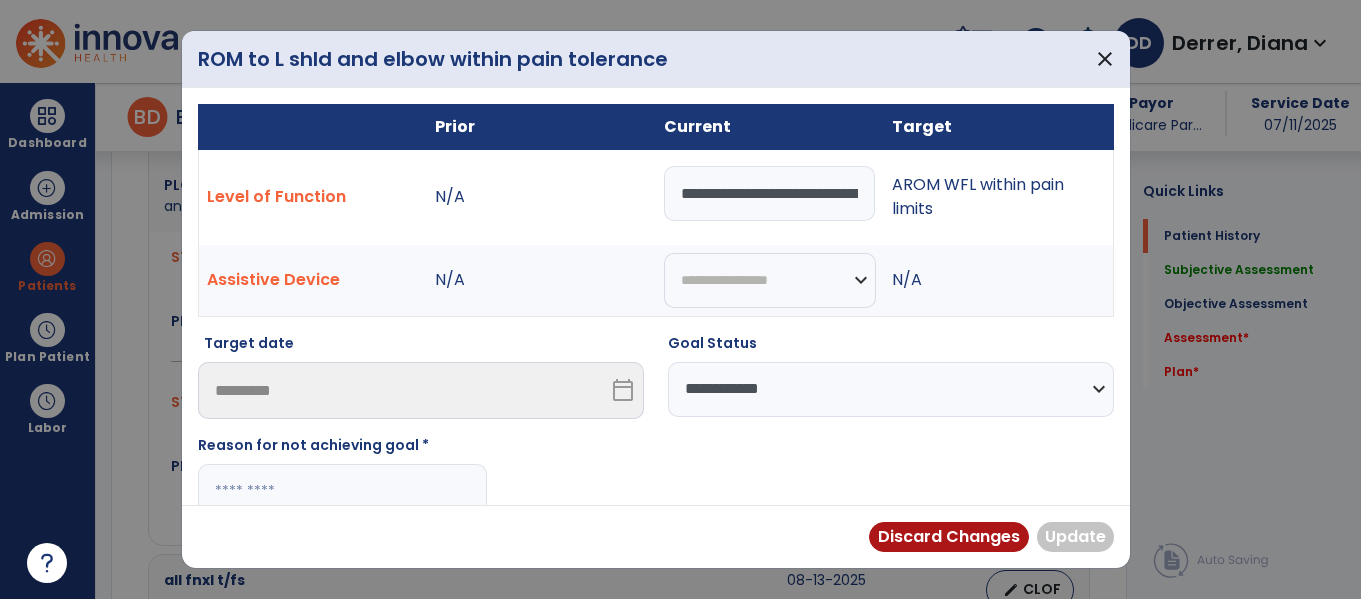 click at bounding box center [342, 491] 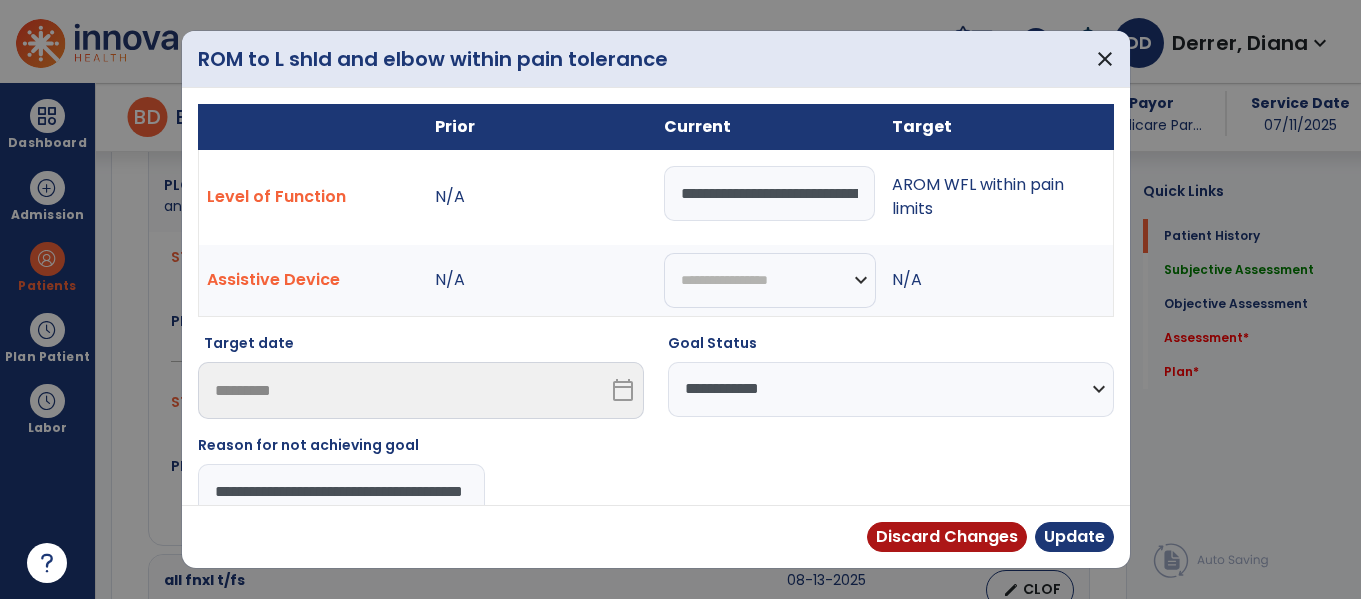type on "**********" 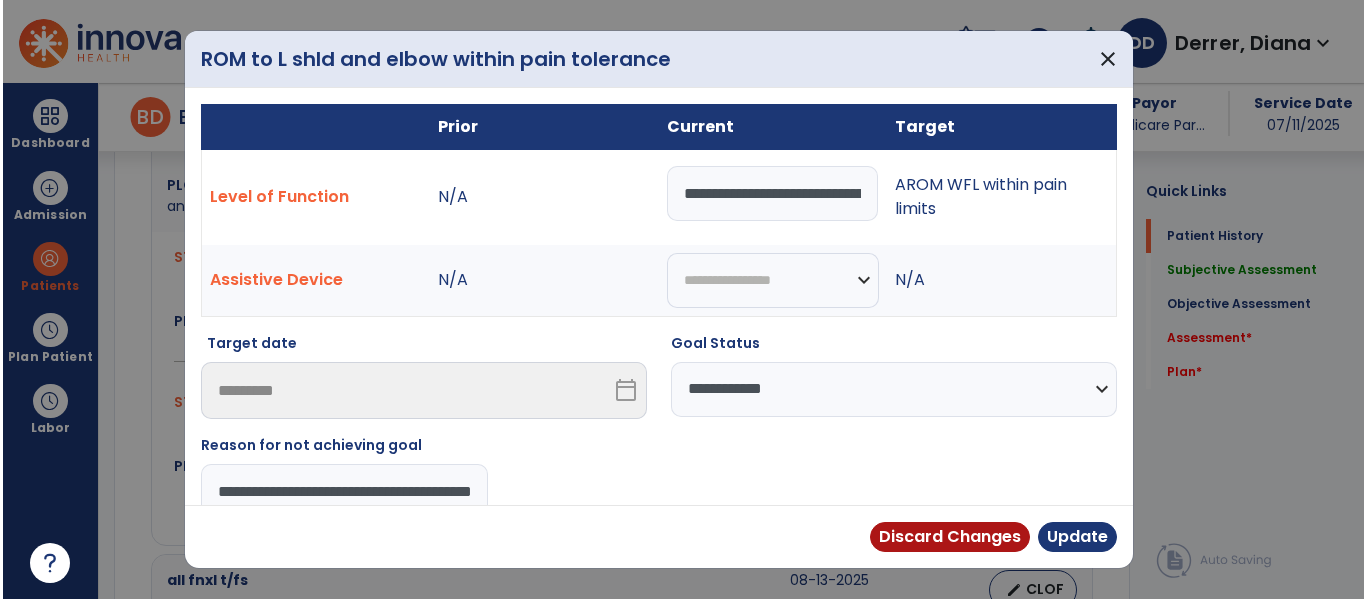 scroll, scrollTop: 0, scrollLeft: 75, axis: horizontal 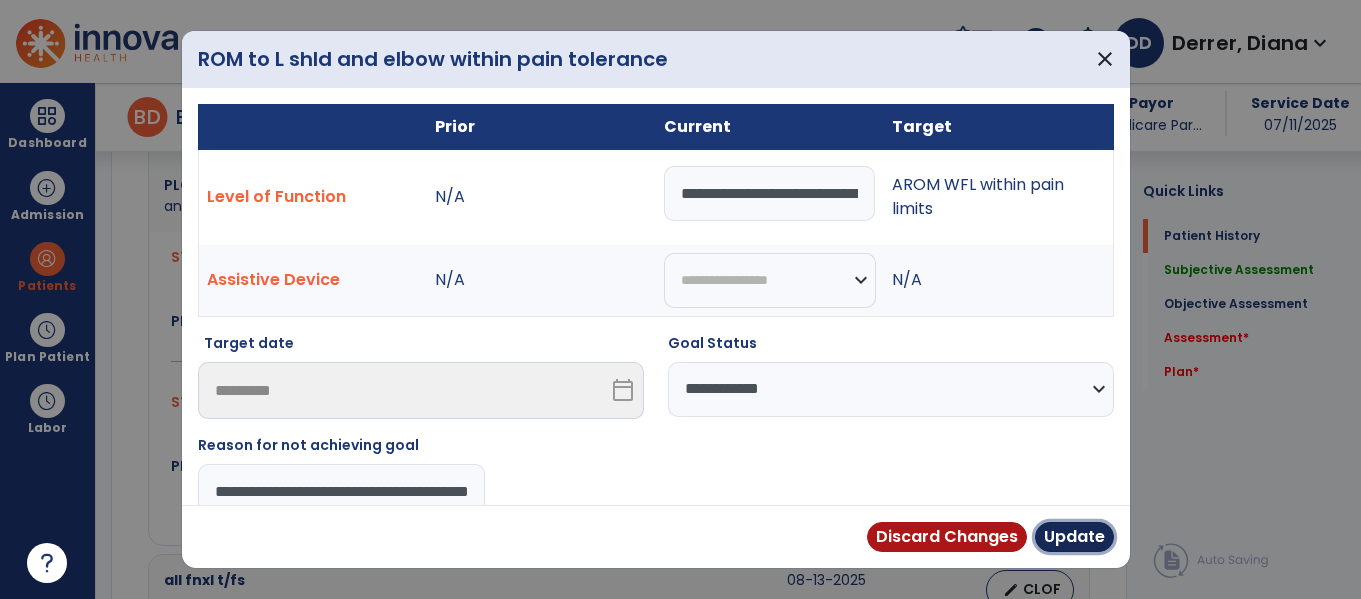 click on "Update" at bounding box center [1074, 537] 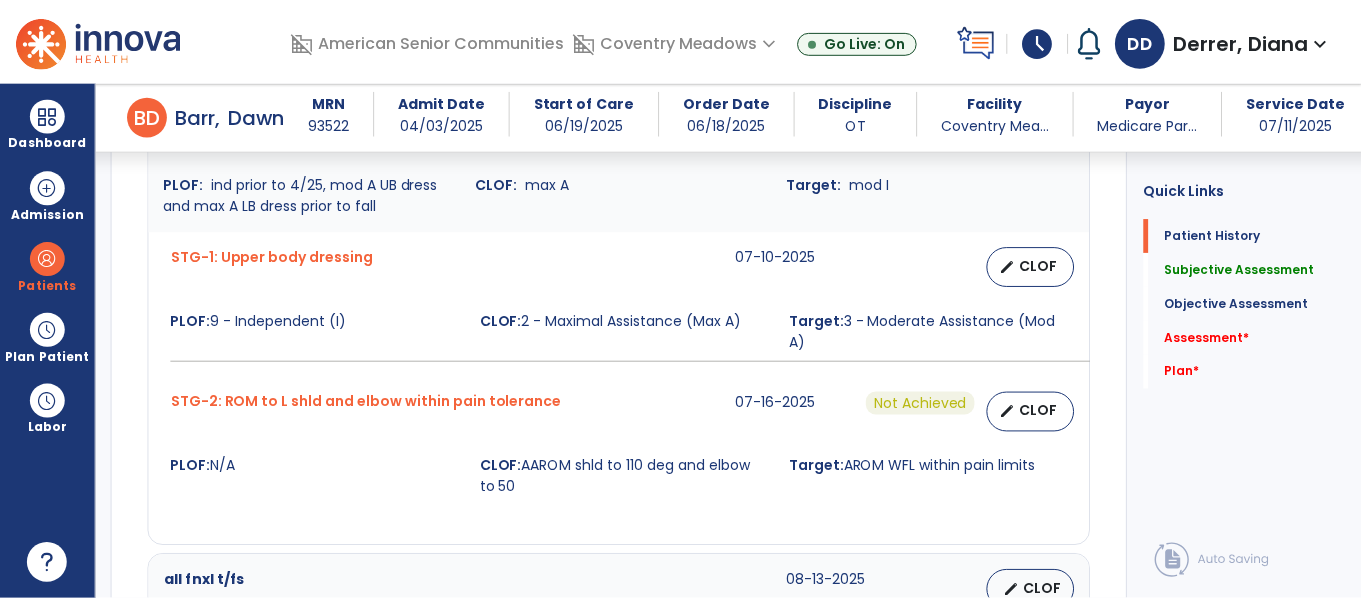 scroll, scrollTop: 913, scrollLeft: 0, axis: vertical 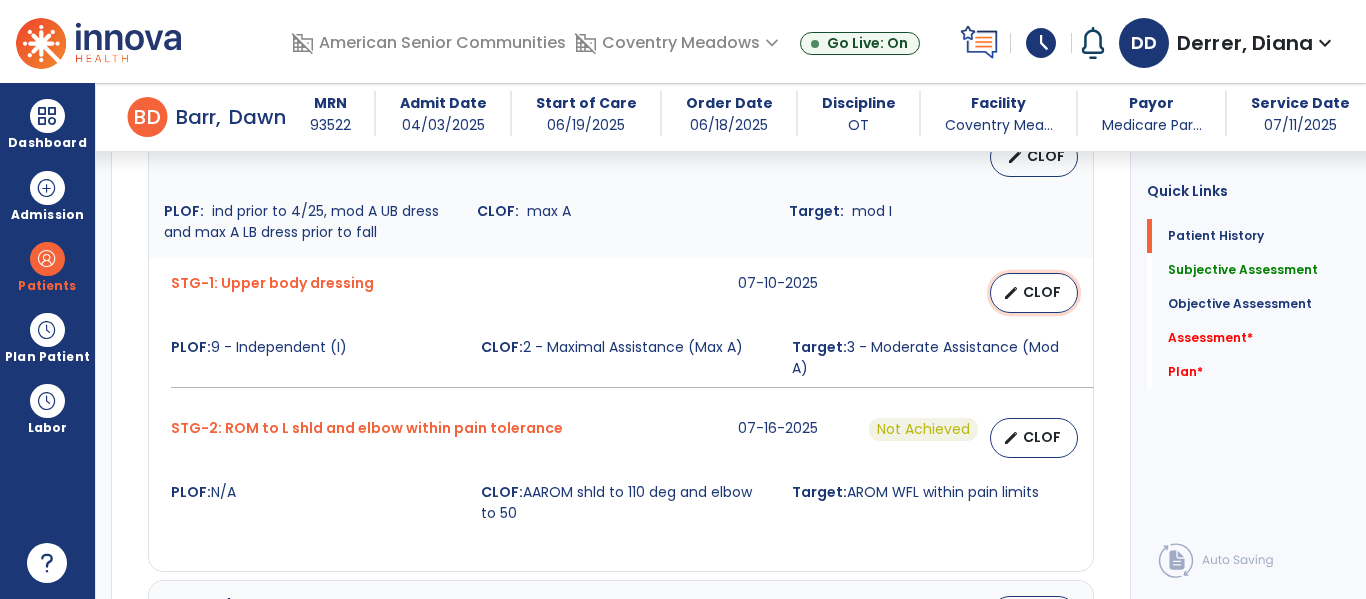 click on "CLOF" at bounding box center (1042, 292) 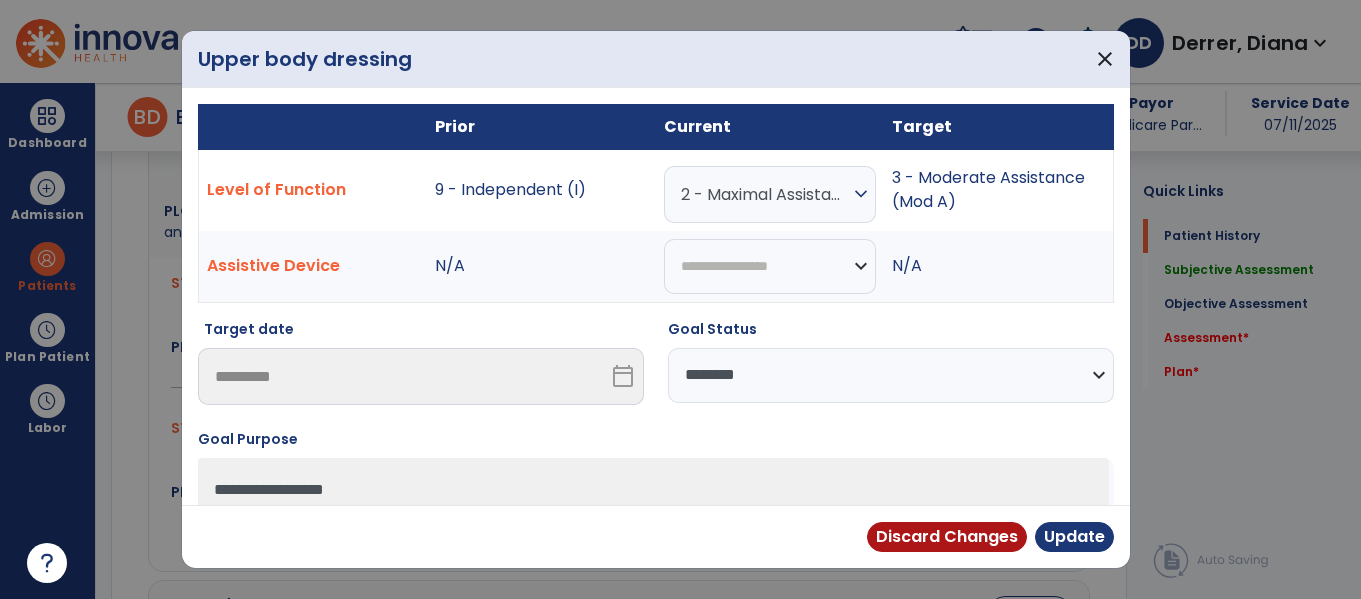 scroll, scrollTop: 913, scrollLeft: 0, axis: vertical 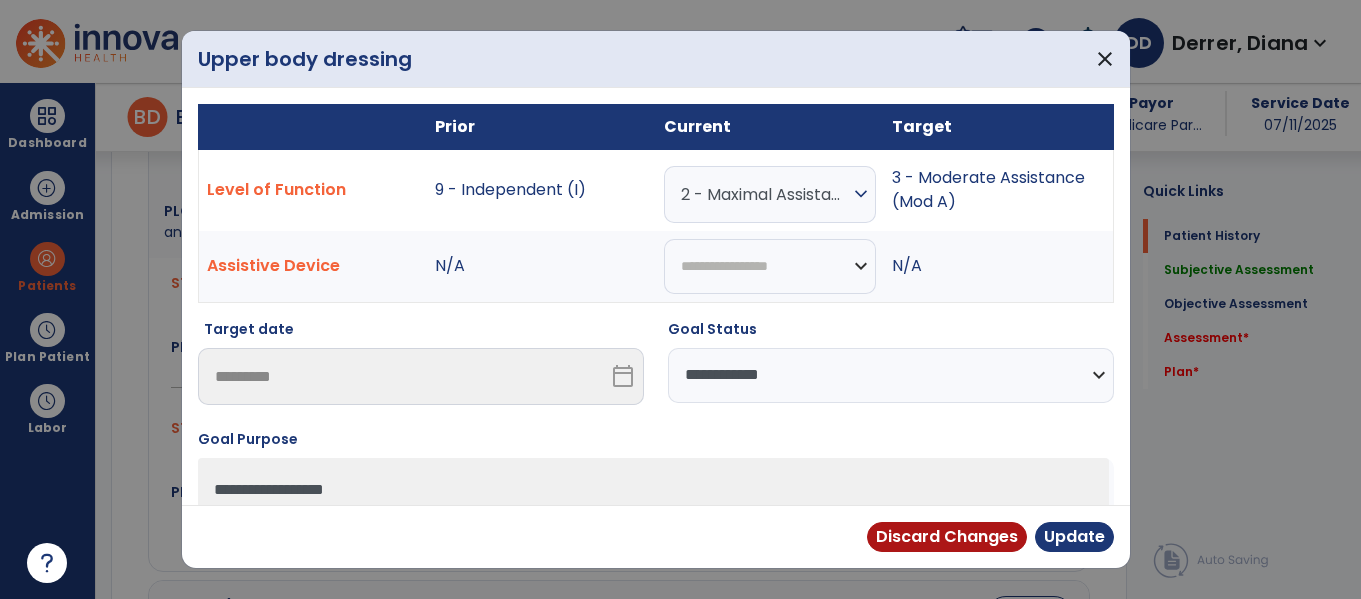 click on "**********" at bounding box center (891, 375) 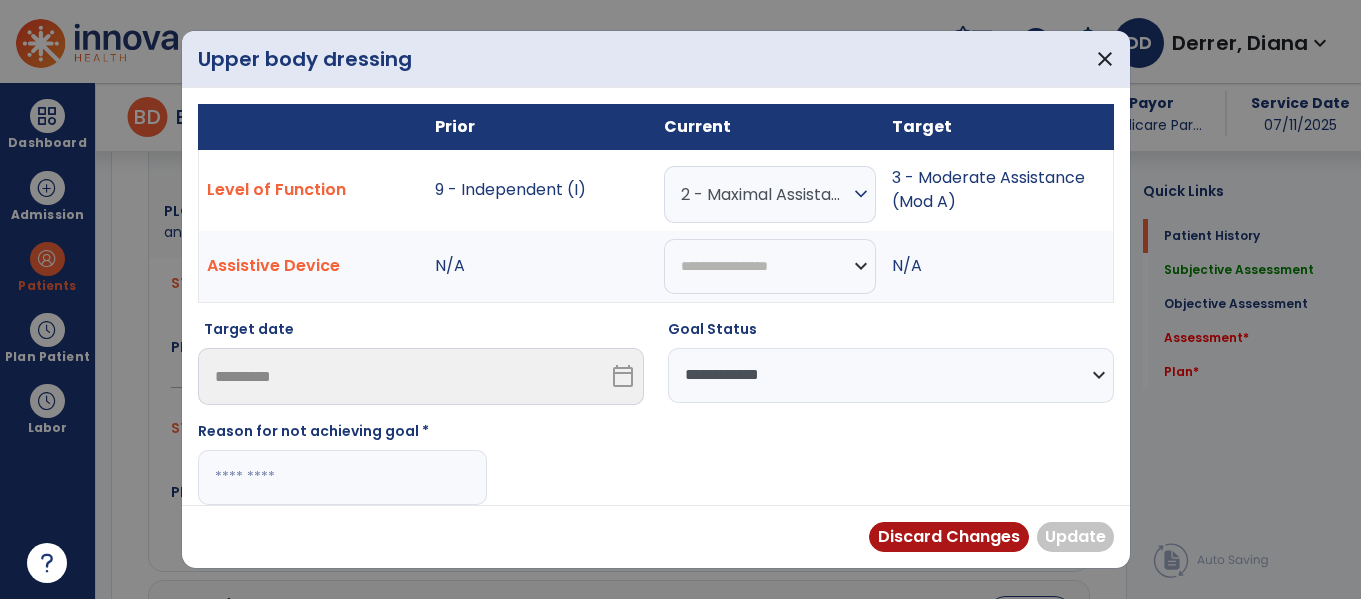 click at bounding box center [342, 477] 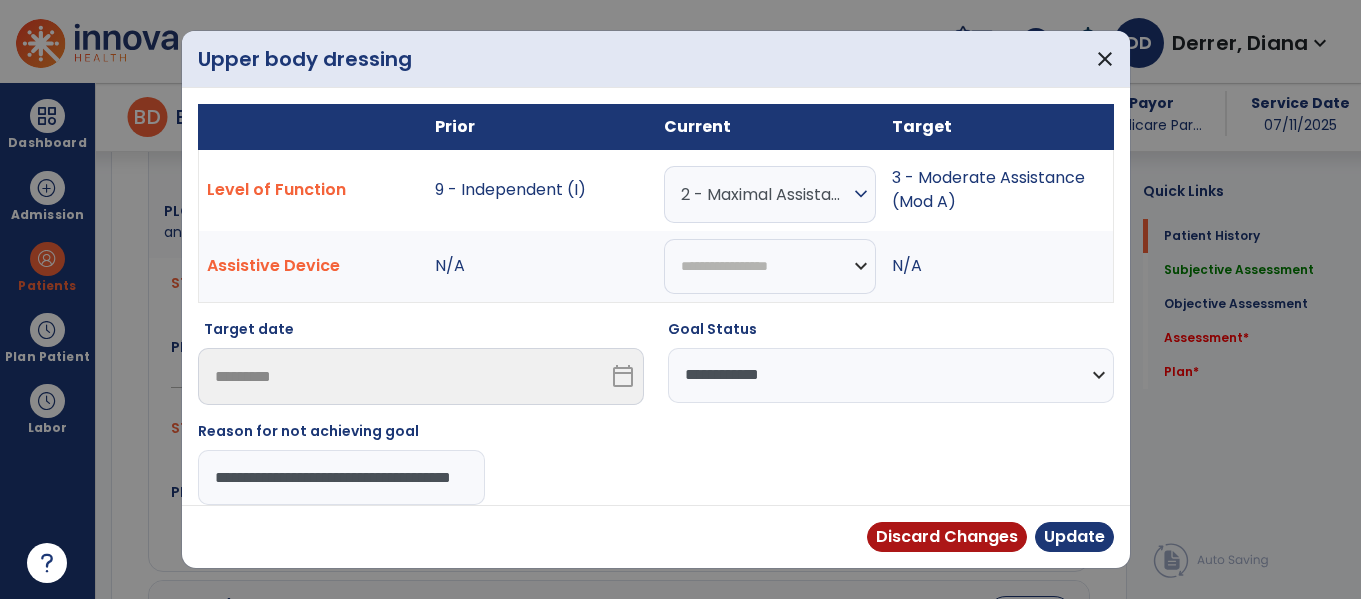 type on "**********" 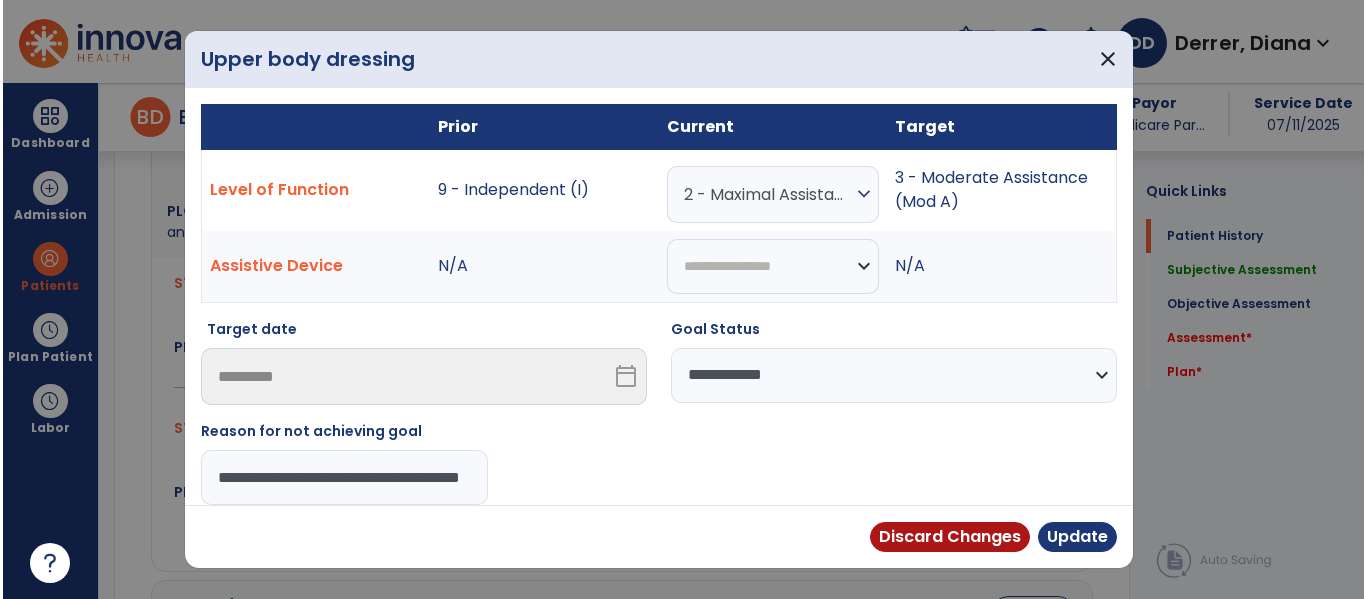 scroll, scrollTop: 0, scrollLeft: 58, axis: horizontal 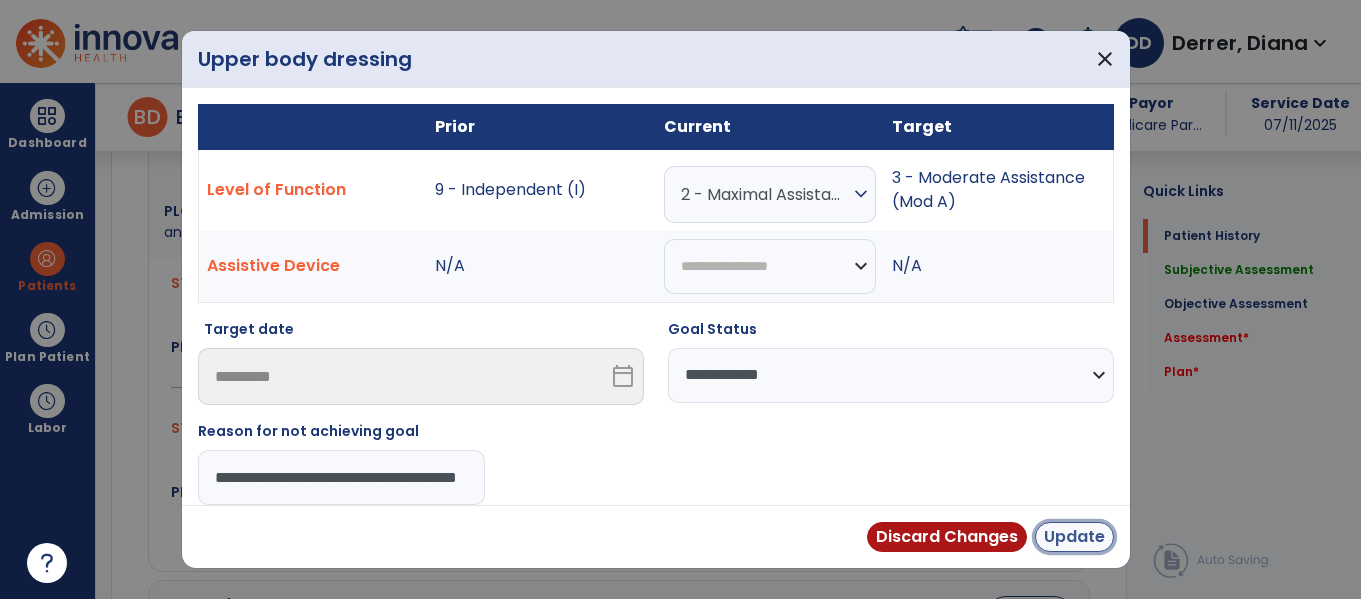 click on "Update" at bounding box center (1074, 537) 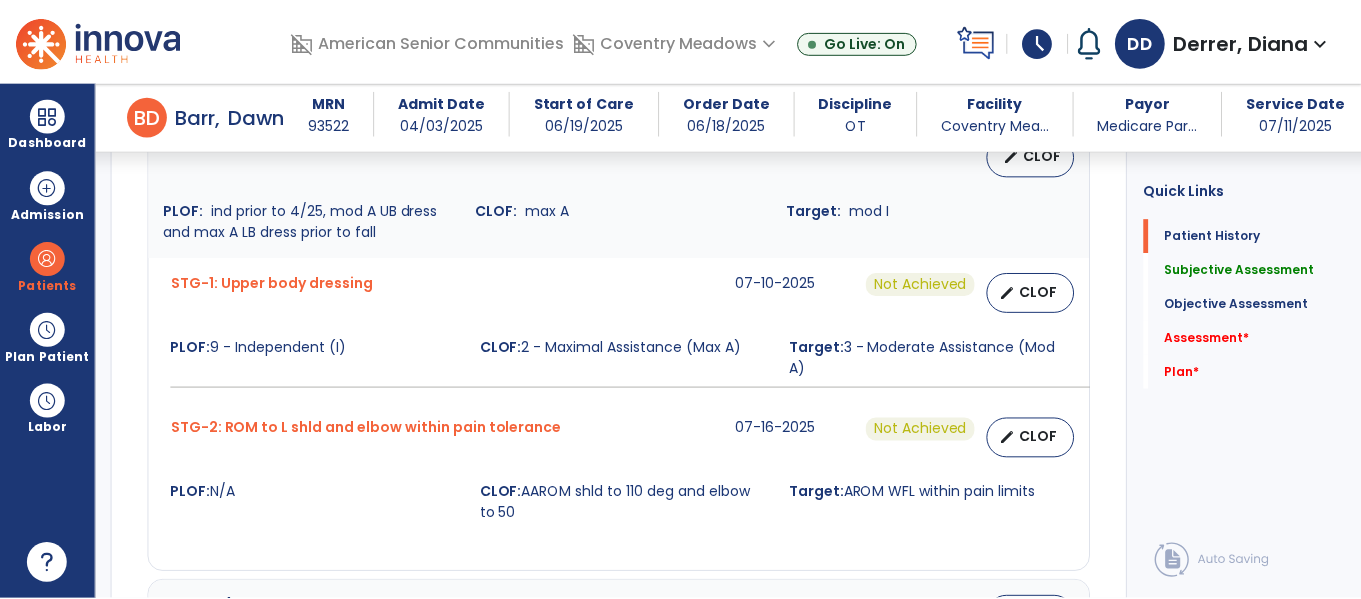 scroll, scrollTop: 804, scrollLeft: 0, axis: vertical 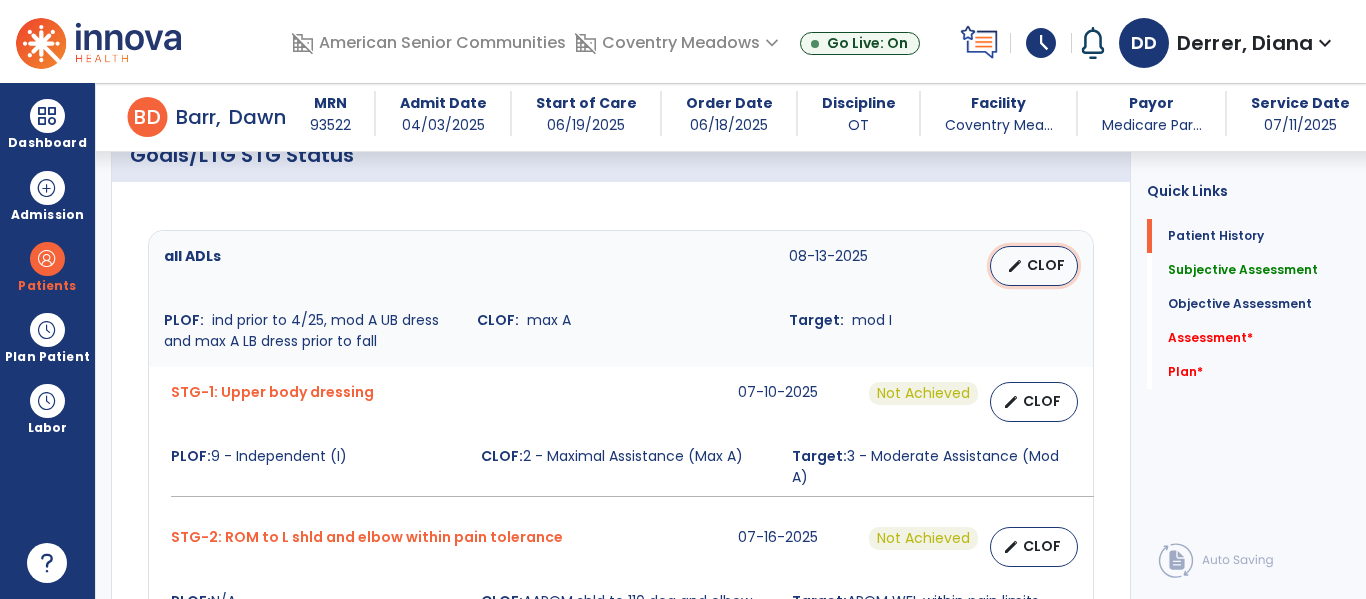 click on "CLOF" at bounding box center [1046, 265] 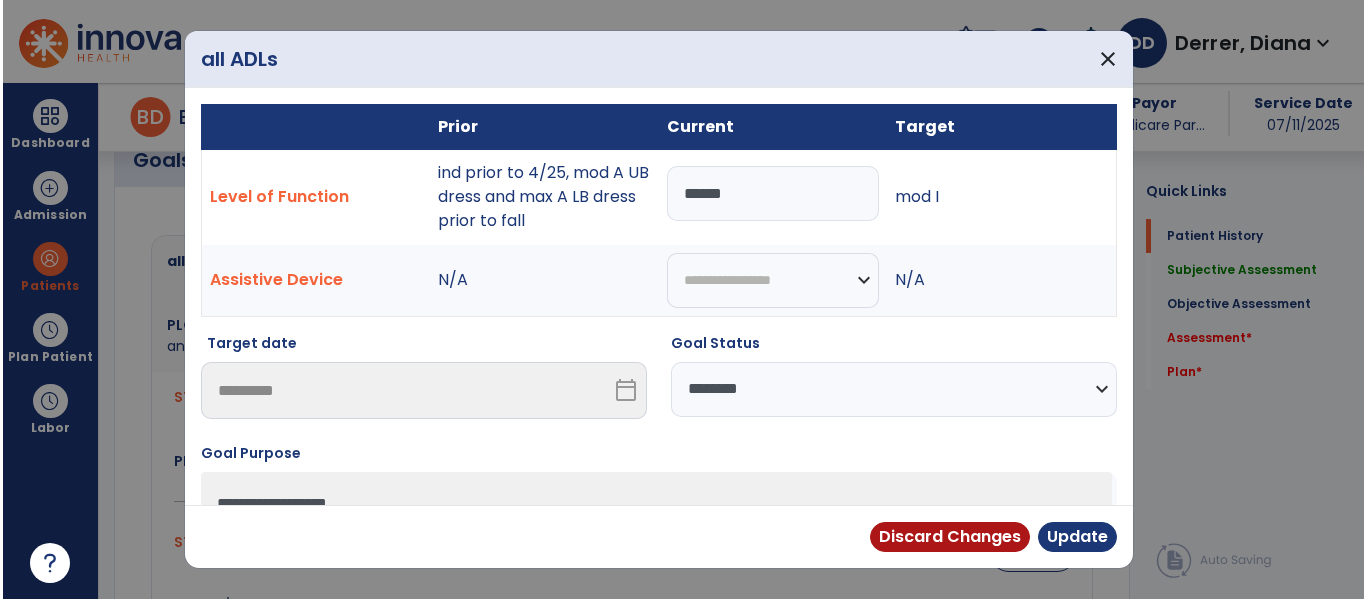 scroll, scrollTop: 804, scrollLeft: 0, axis: vertical 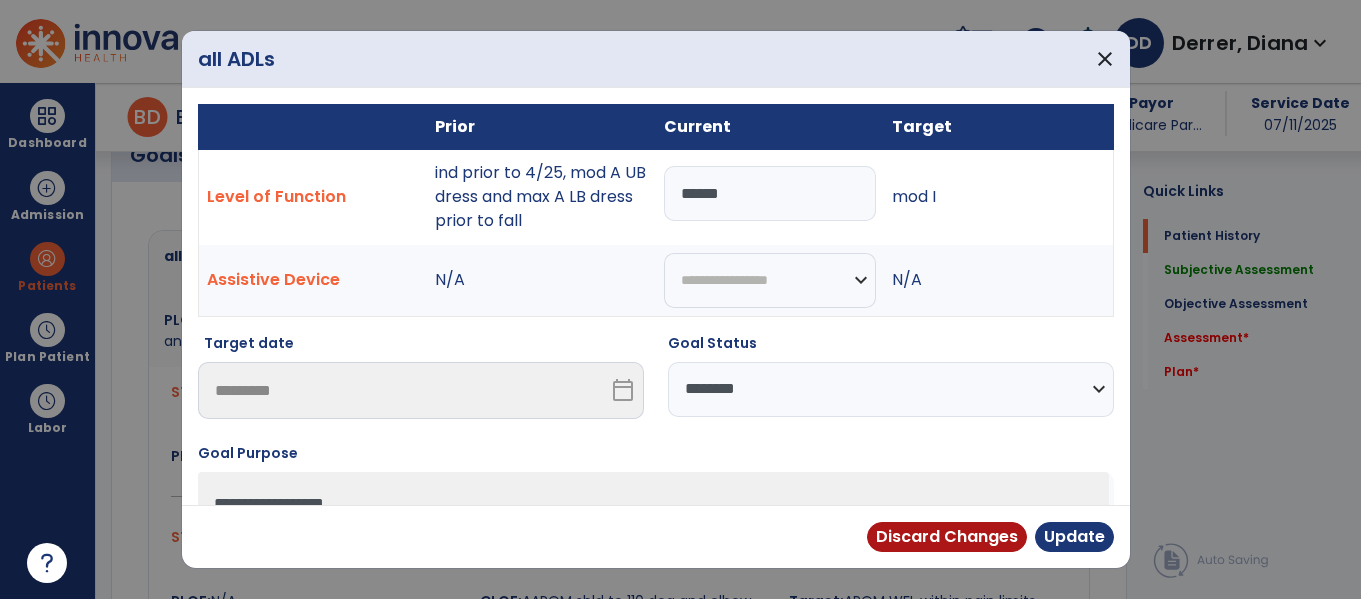 click on "**********" at bounding box center (891, 389) 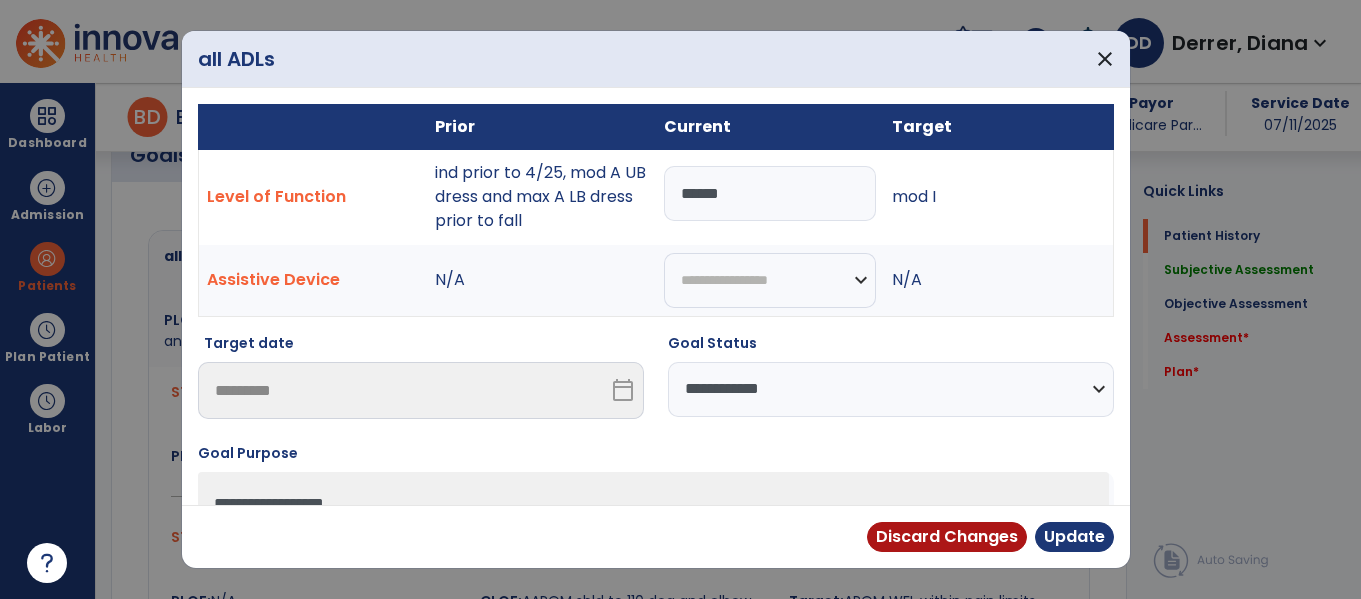 click on "**********" at bounding box center [891, 389] 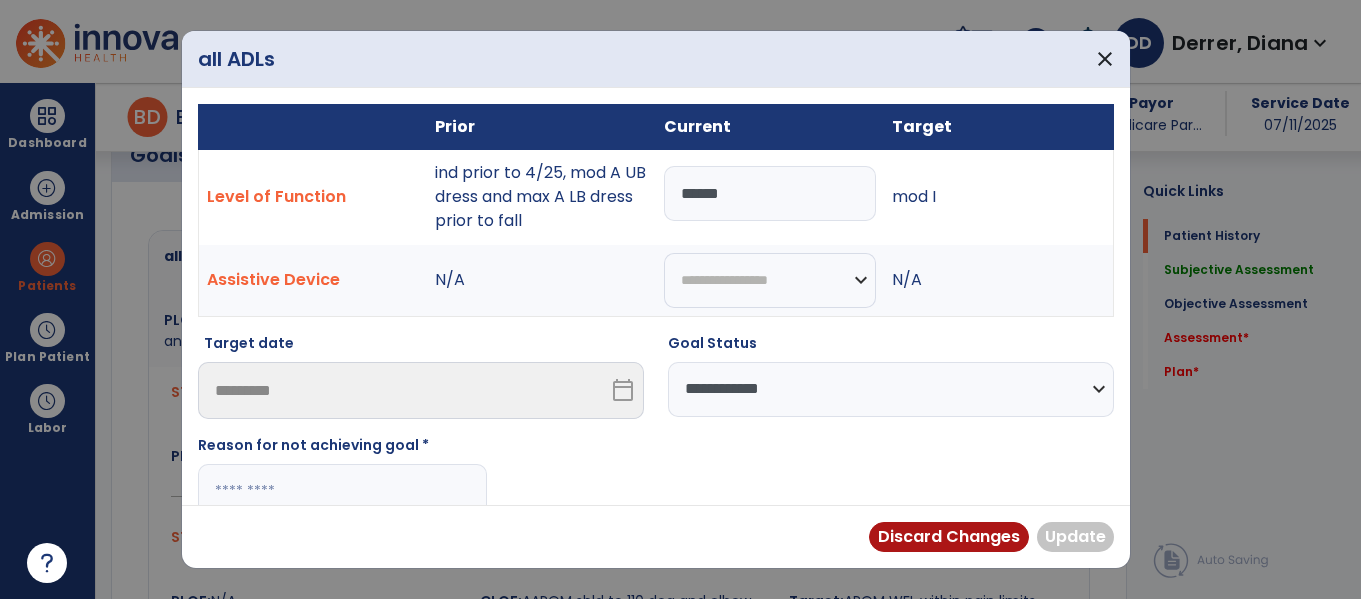 click at bounding box center [342, 491] 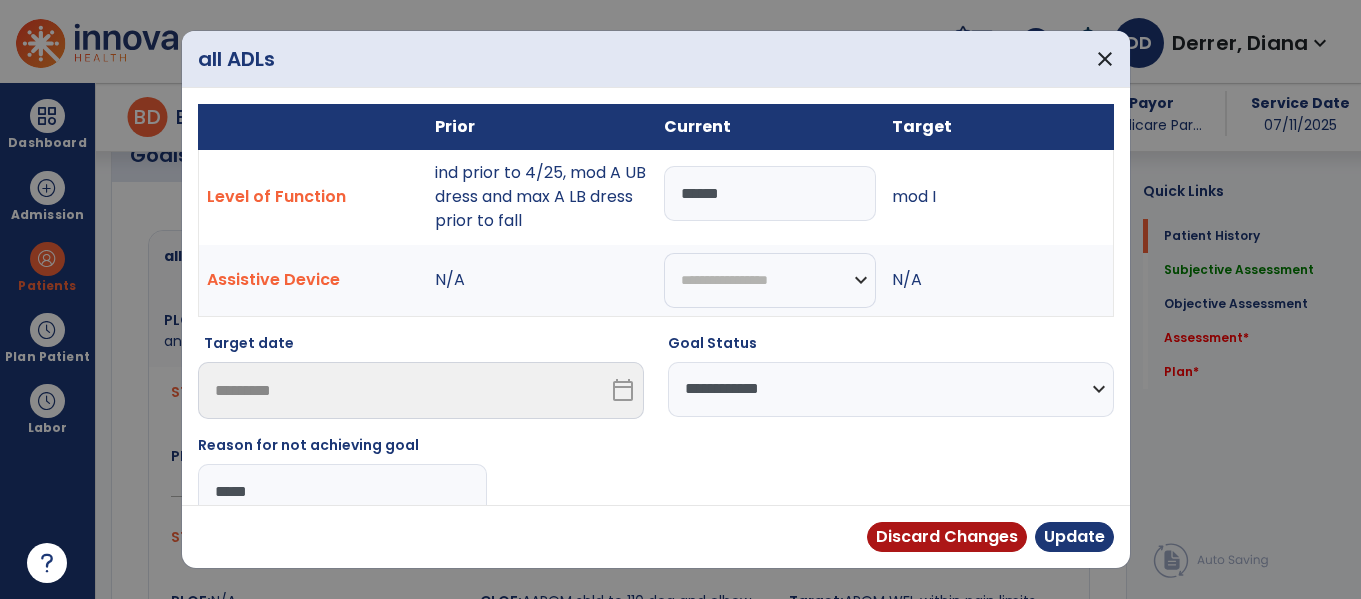 type on "******" 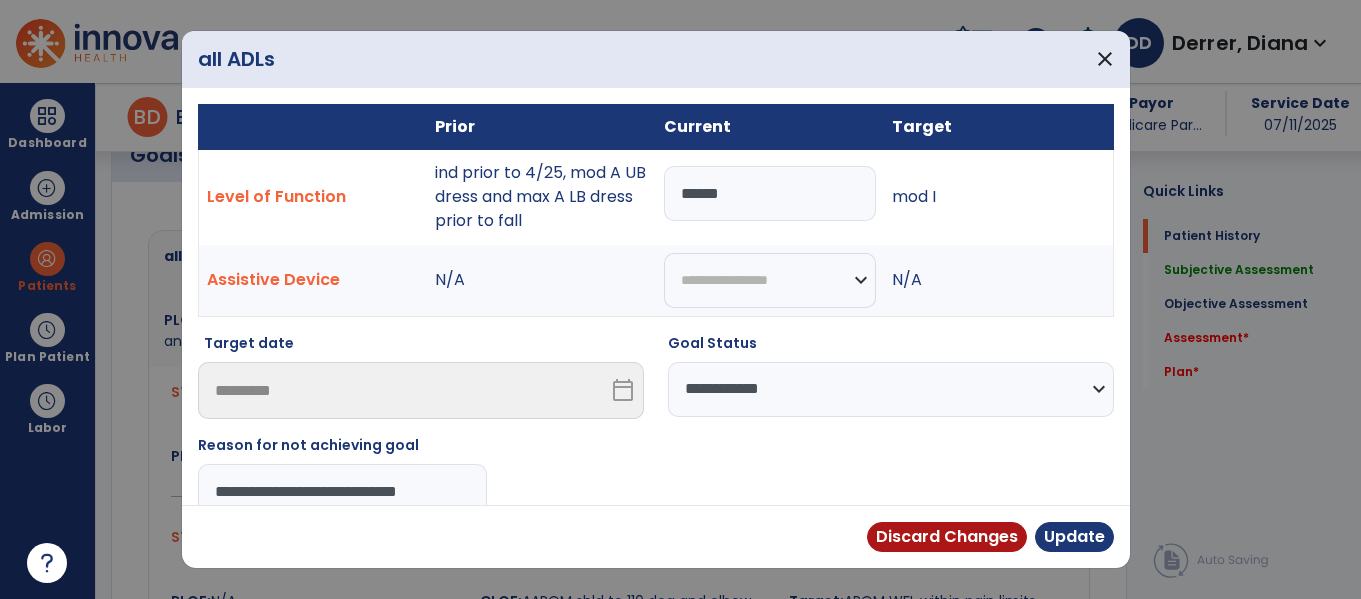 click on "**********" at bounding box center [342, 491] 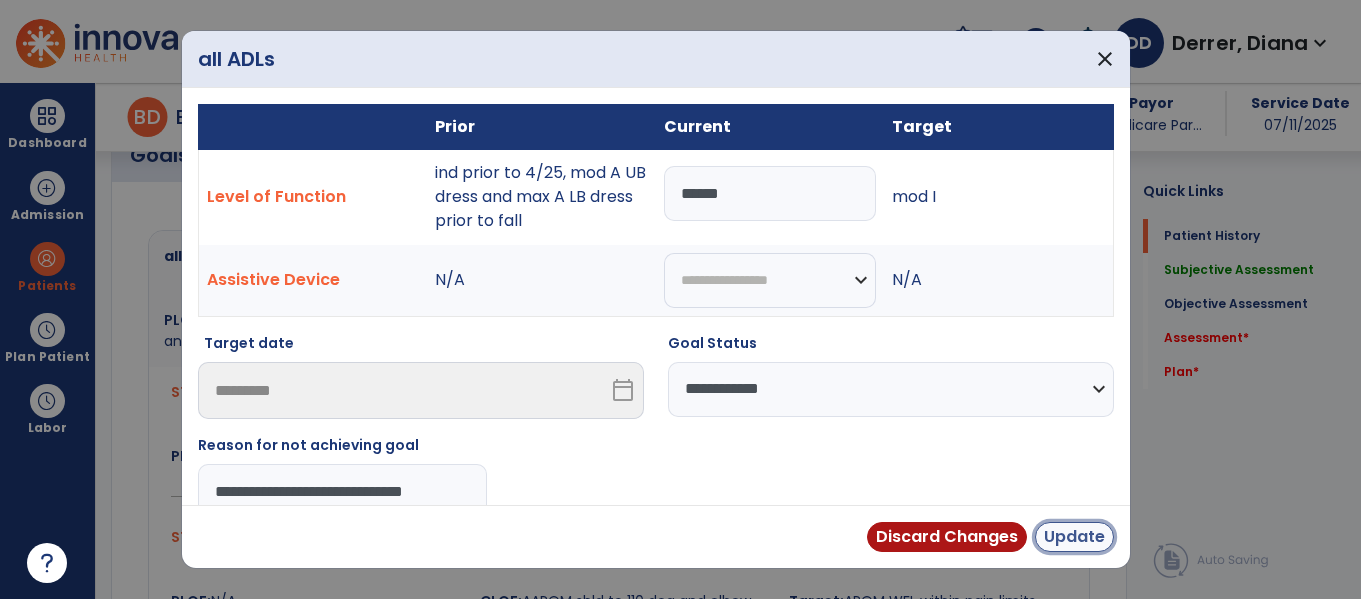 click on "Update" at bounding box center [1074, 537] 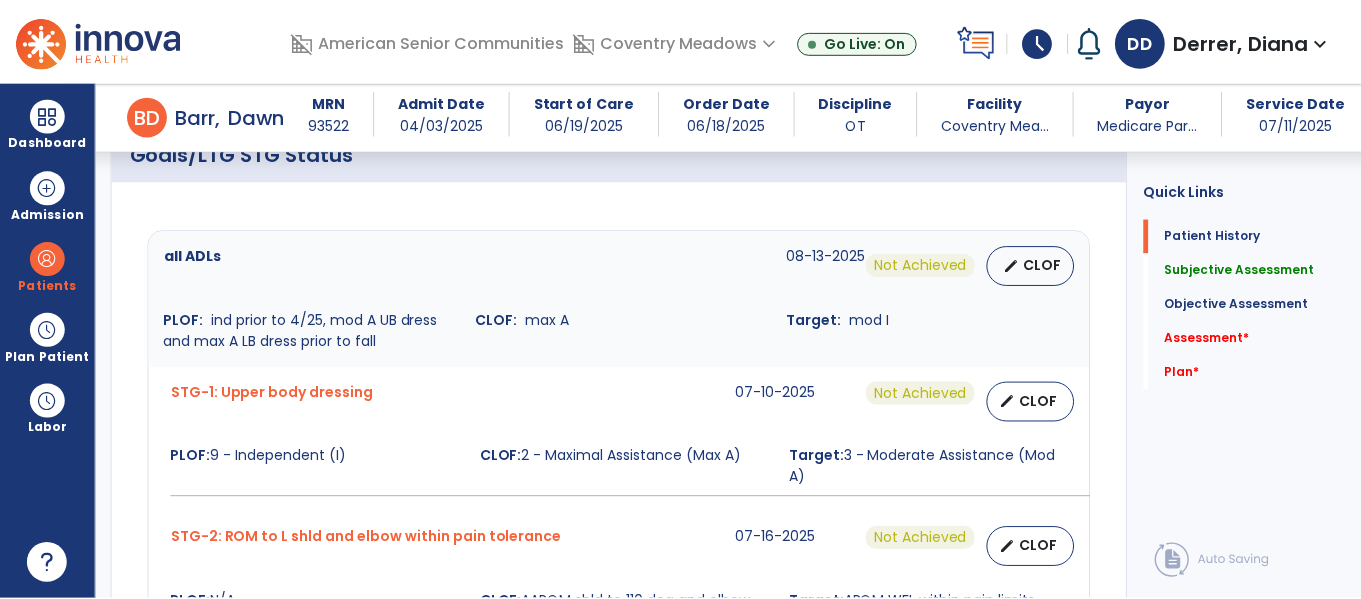 scroll, scrollTop: 1203, scrollLeft: 0, axis: vertical 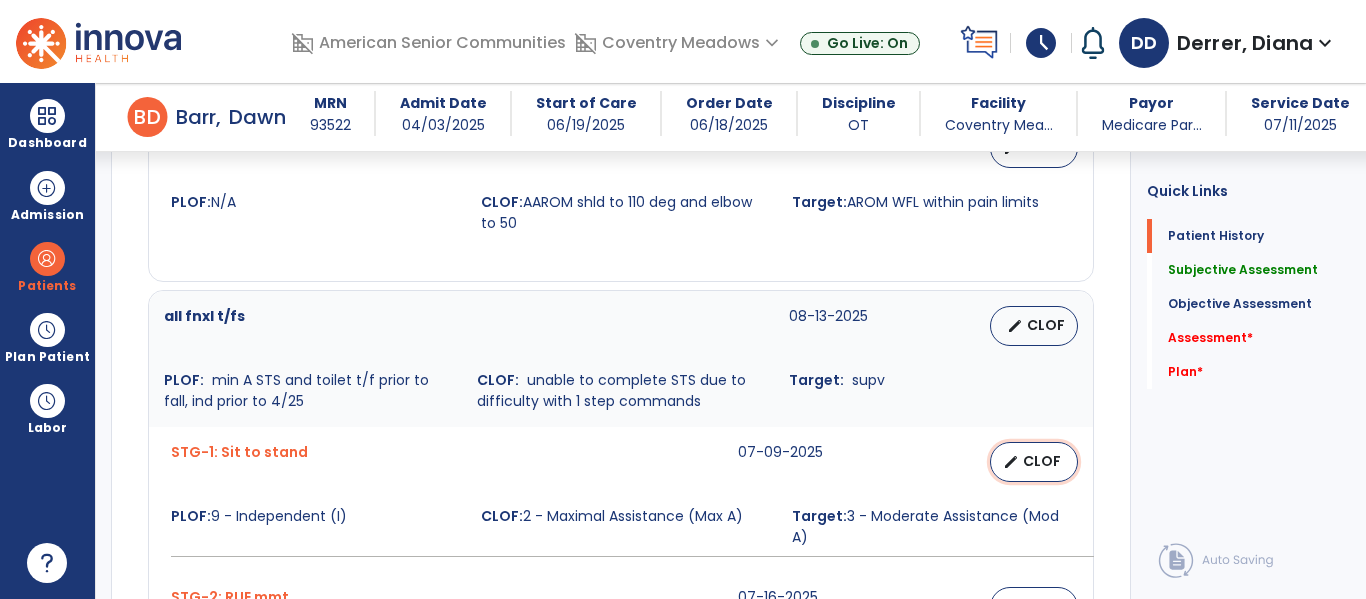 click on "edit   CLOF" at bounding box center (1034, 462) 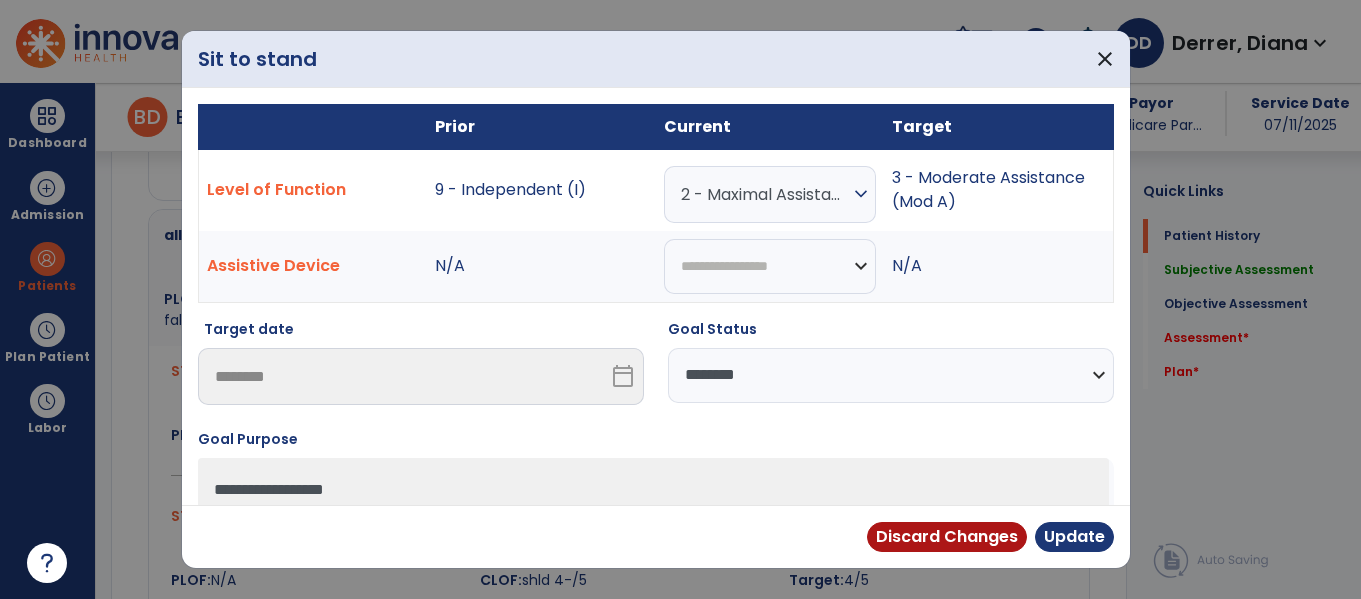 click on "**********" at bounding box center (891, 375) 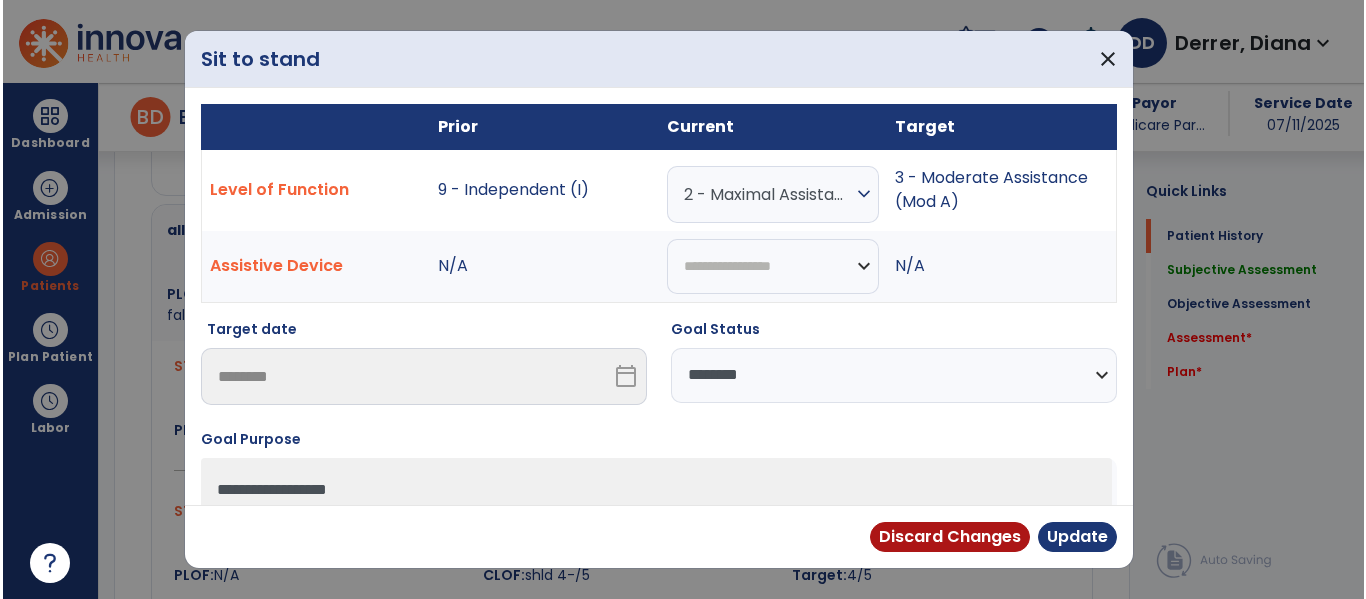 scroll, scrollTop: 1284, scrollLeft: 0, axis: vertical 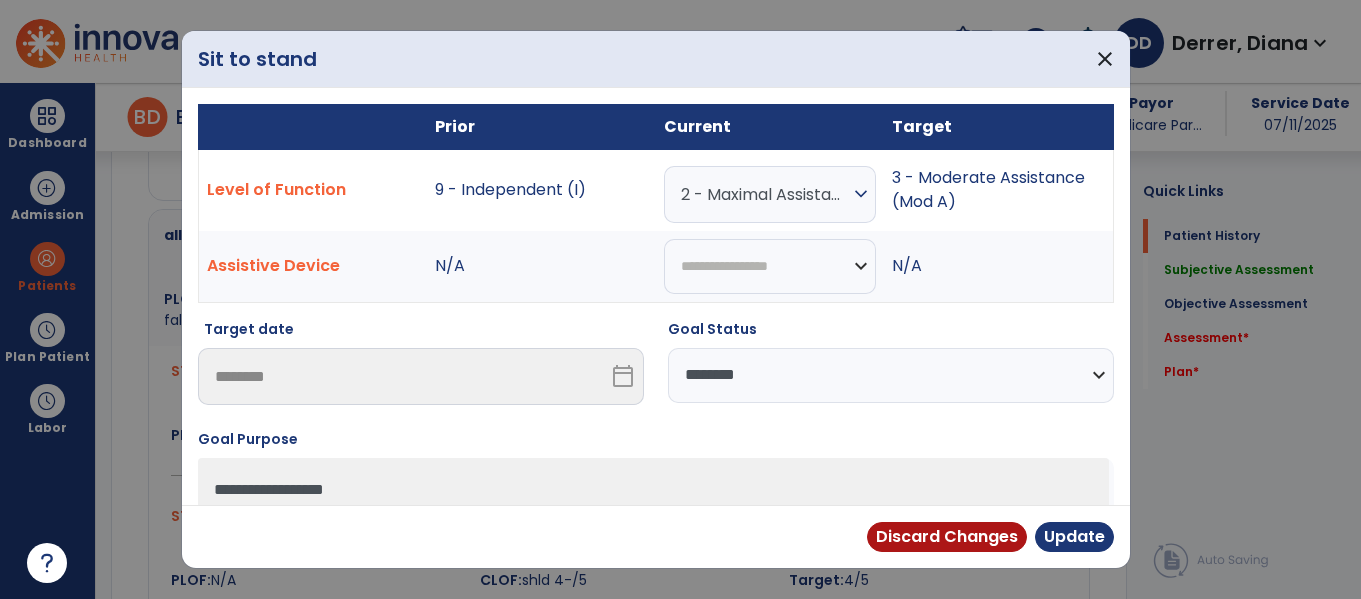 select on "**********" 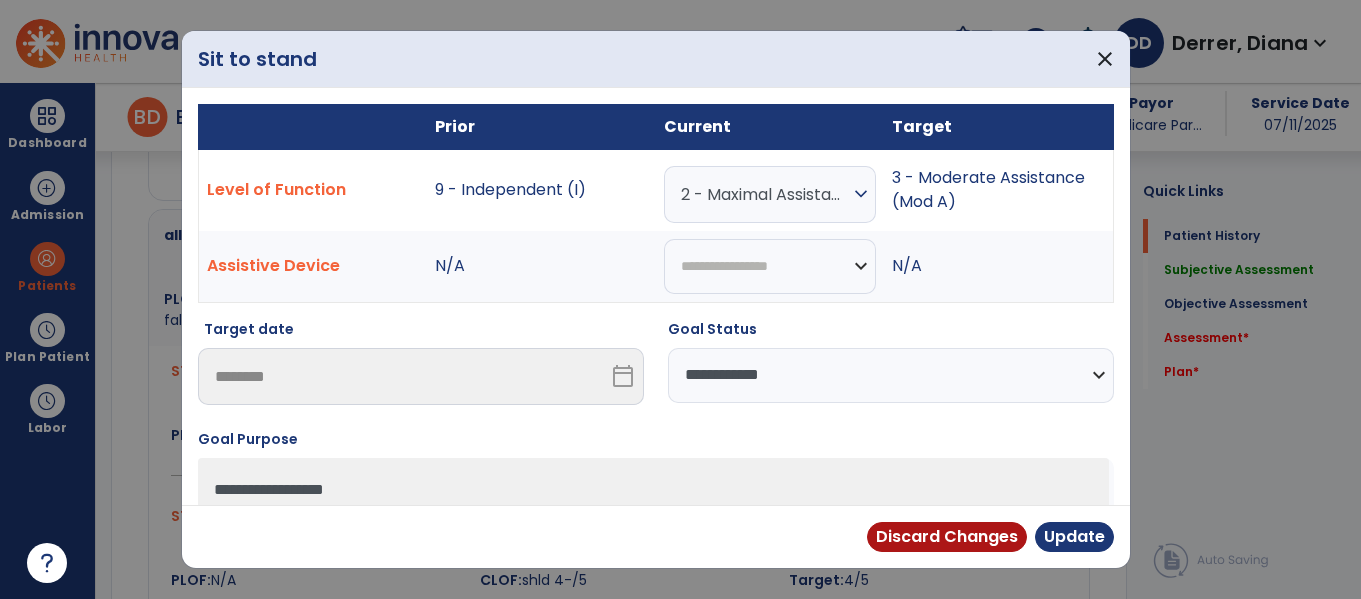 click on "**********" at bounding box center [891, 375] 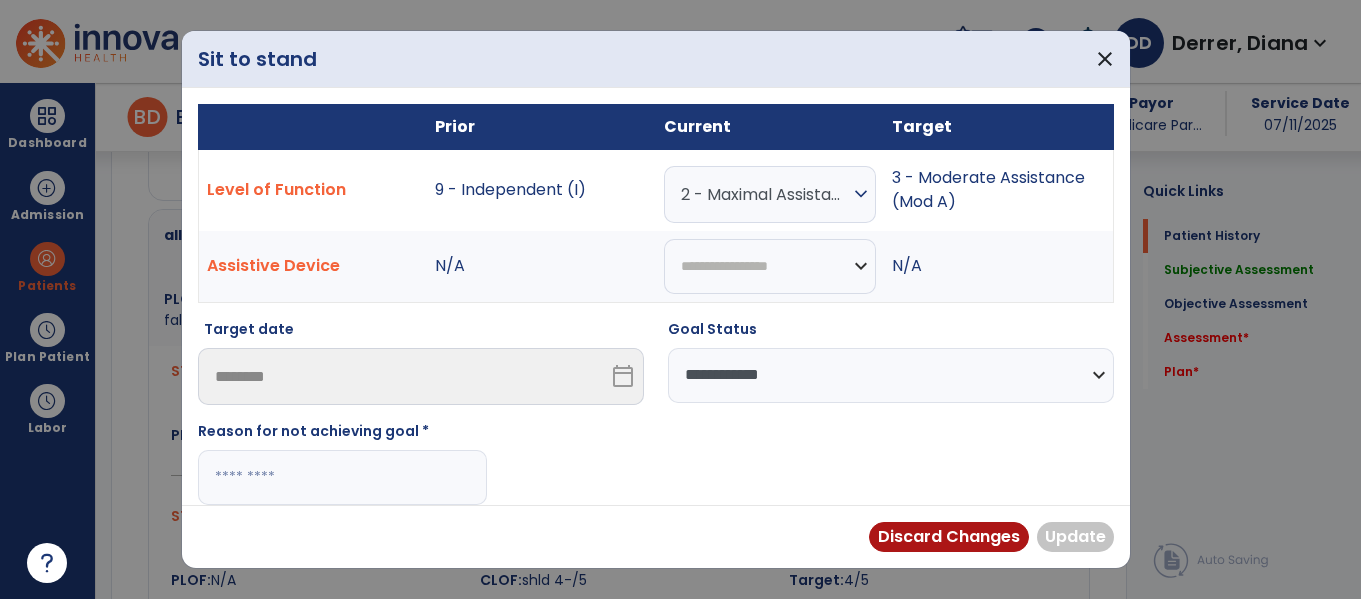 click at bounding box center (342, 477) 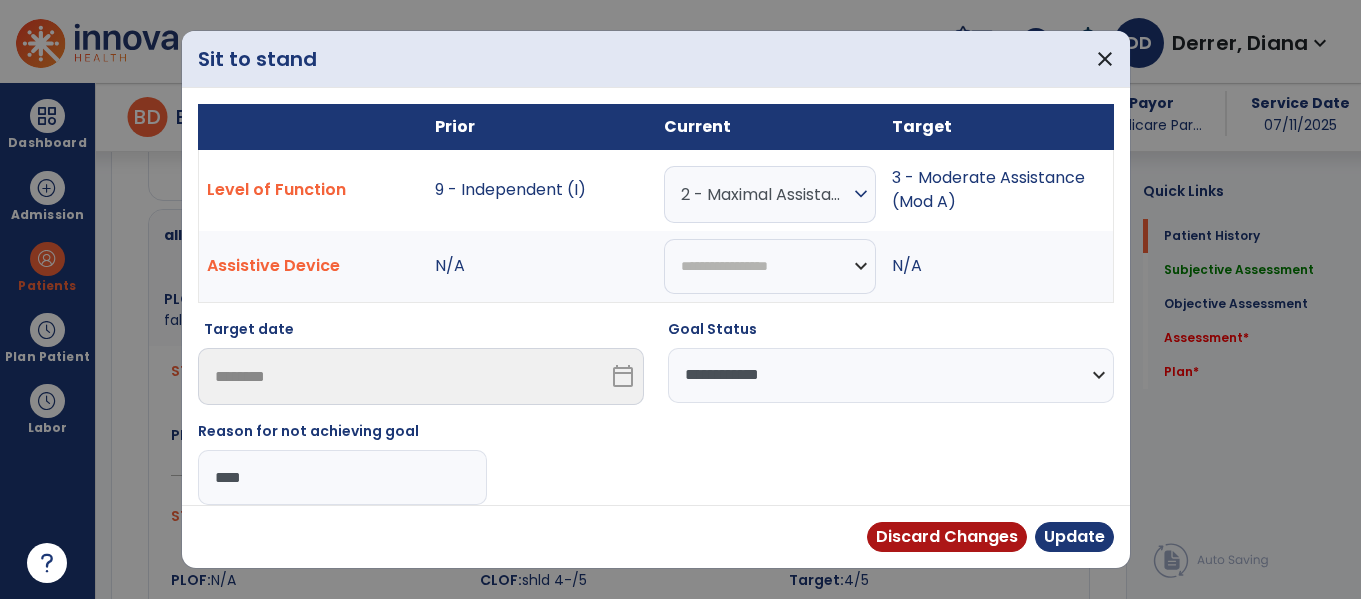 type on "*****" 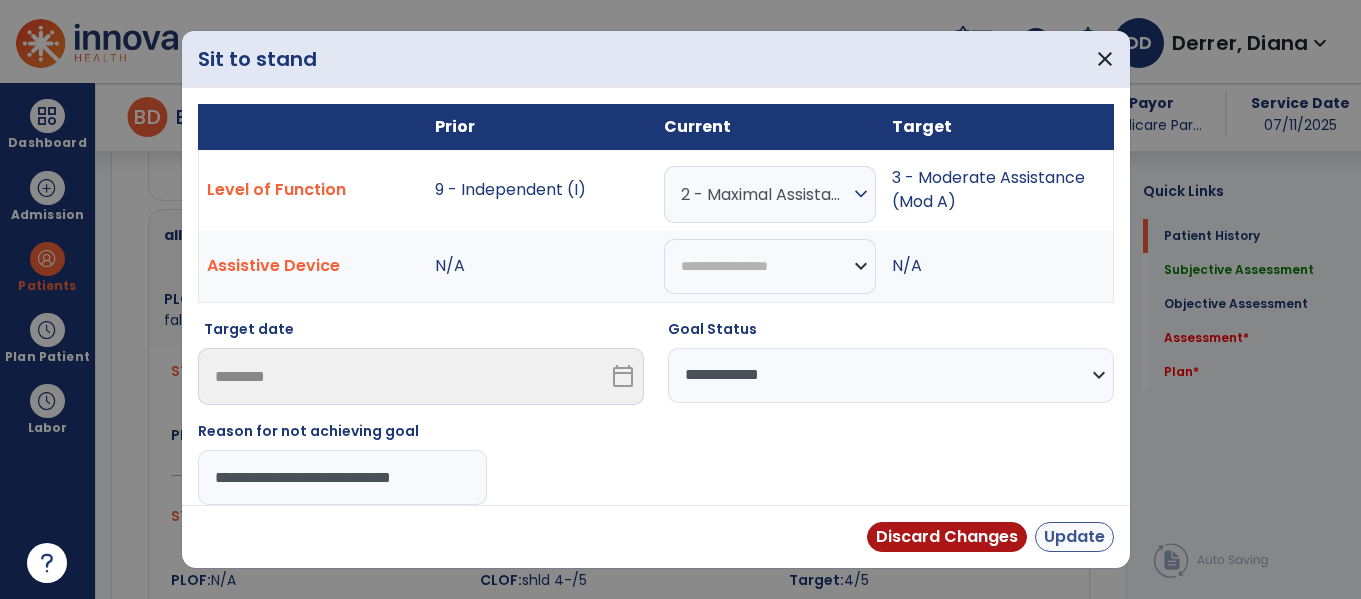 type on "**********" 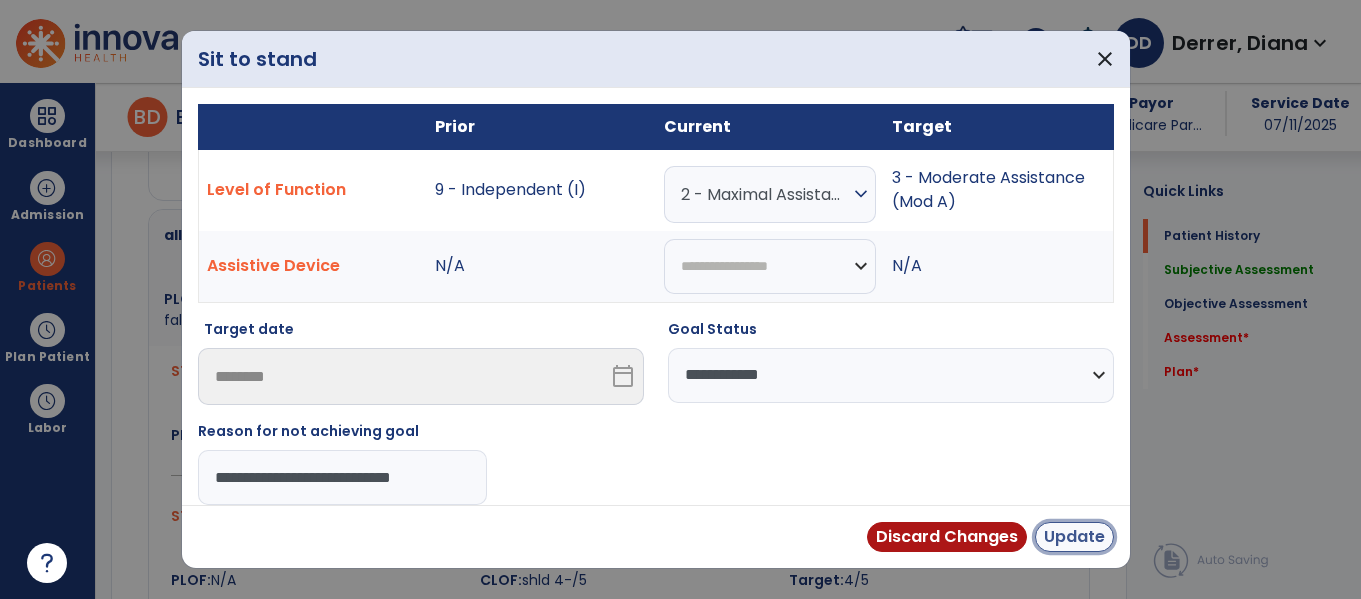click on "Update" at bounding box center [1074, 537] 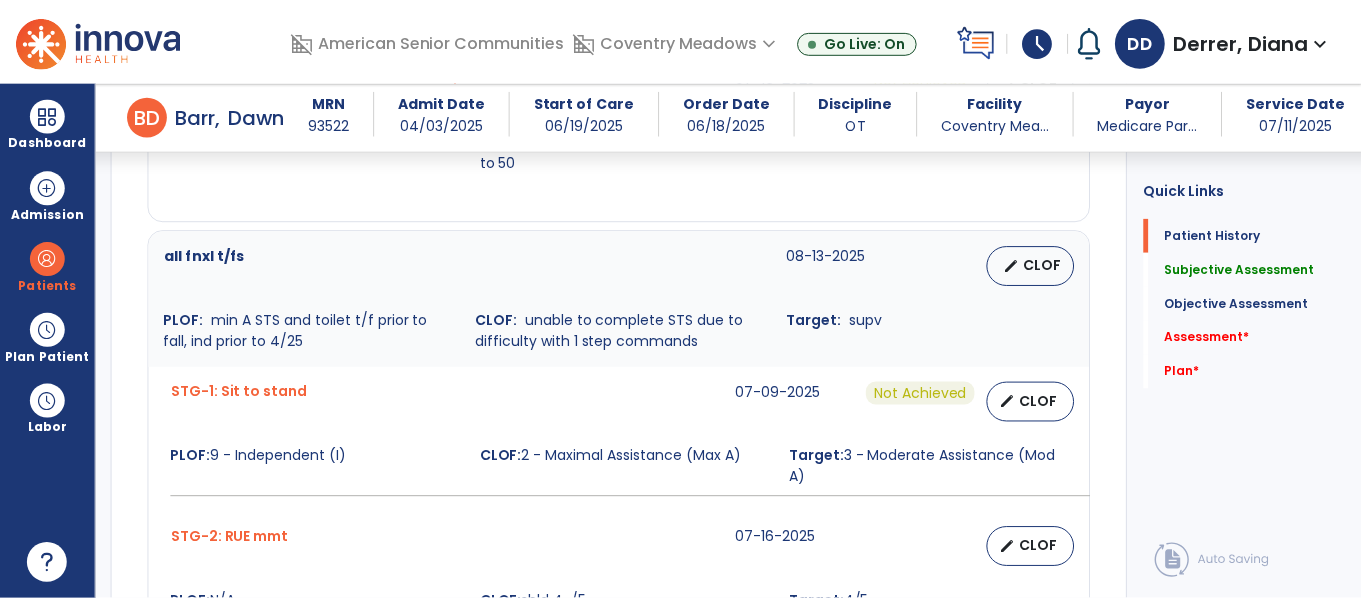 scroll, scrollTop: 1322, scrollLeft: 0, axis: vertical 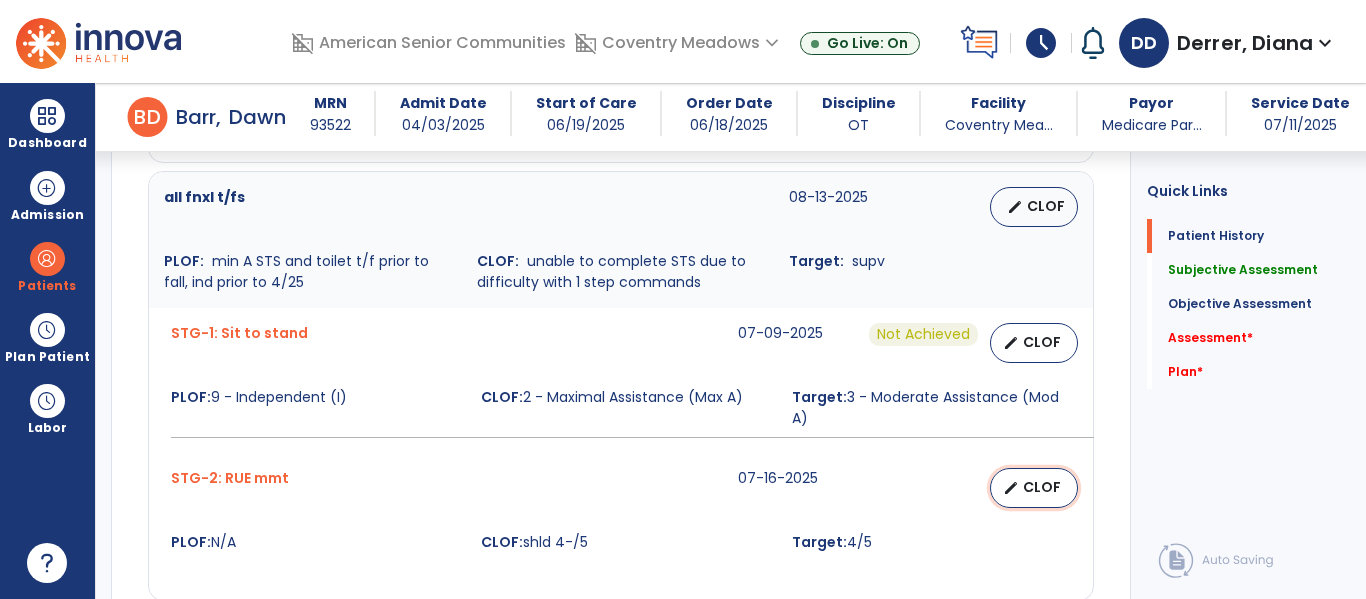 click on "CLOF" at bounding box center [1042, 487] 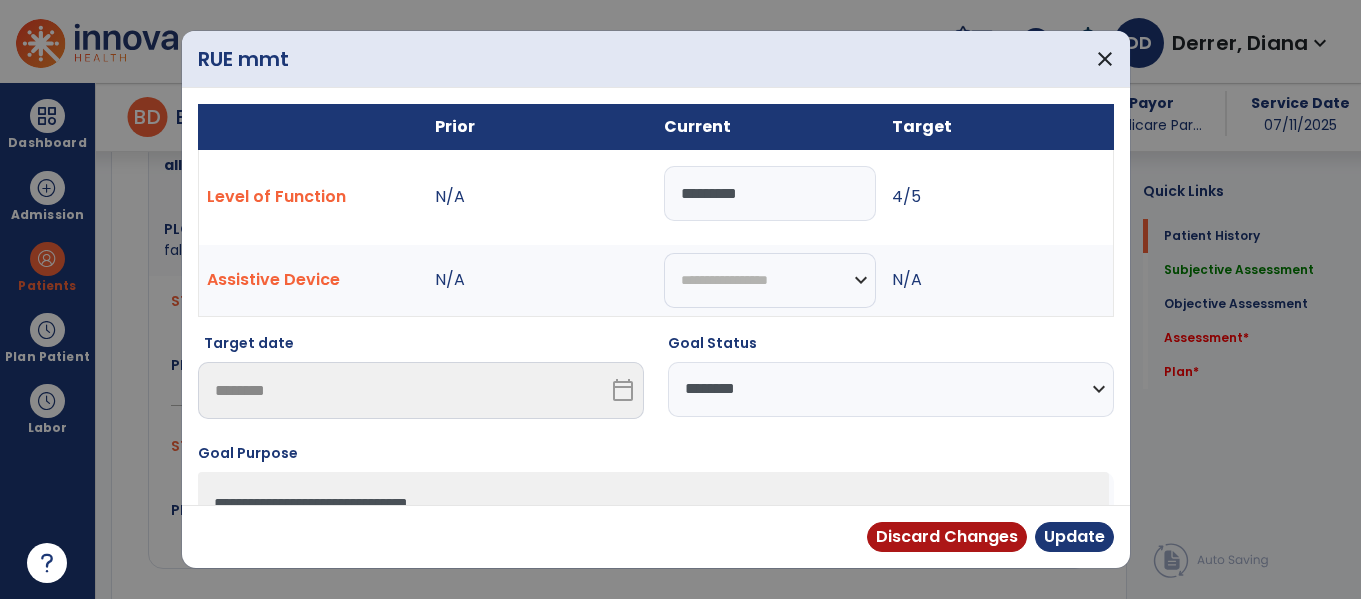 scroll, scrollTop: 1354, scrollLeft: 0, axis: vertical 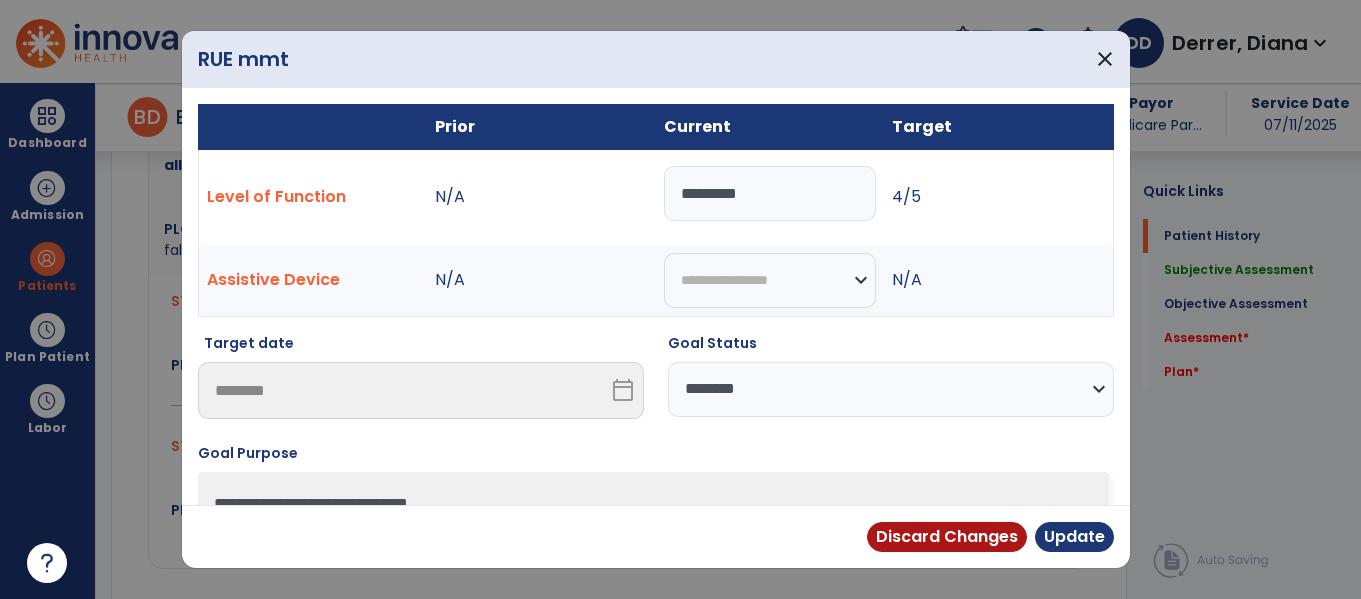 drag, startPoint x: 777, startPoint y: 203, endPoint x: 677, endPoint y: 194, distance: 100.40418 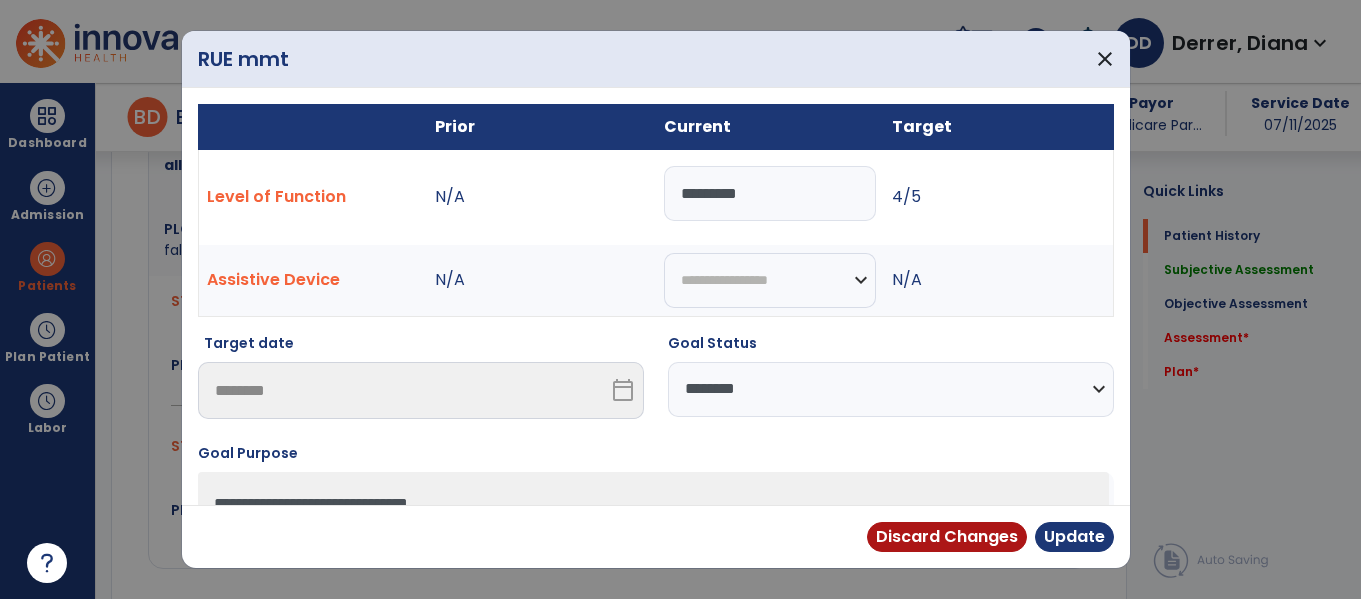 select on "**********" 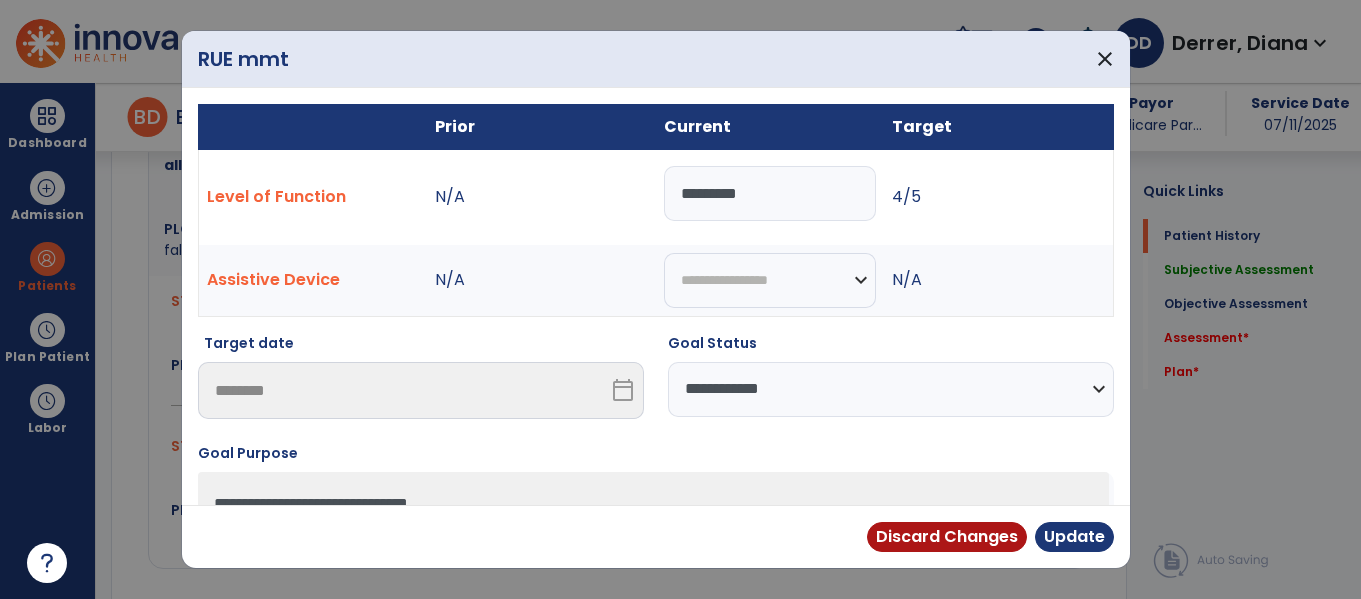 click on "**********" at bounding box center [891, 389] 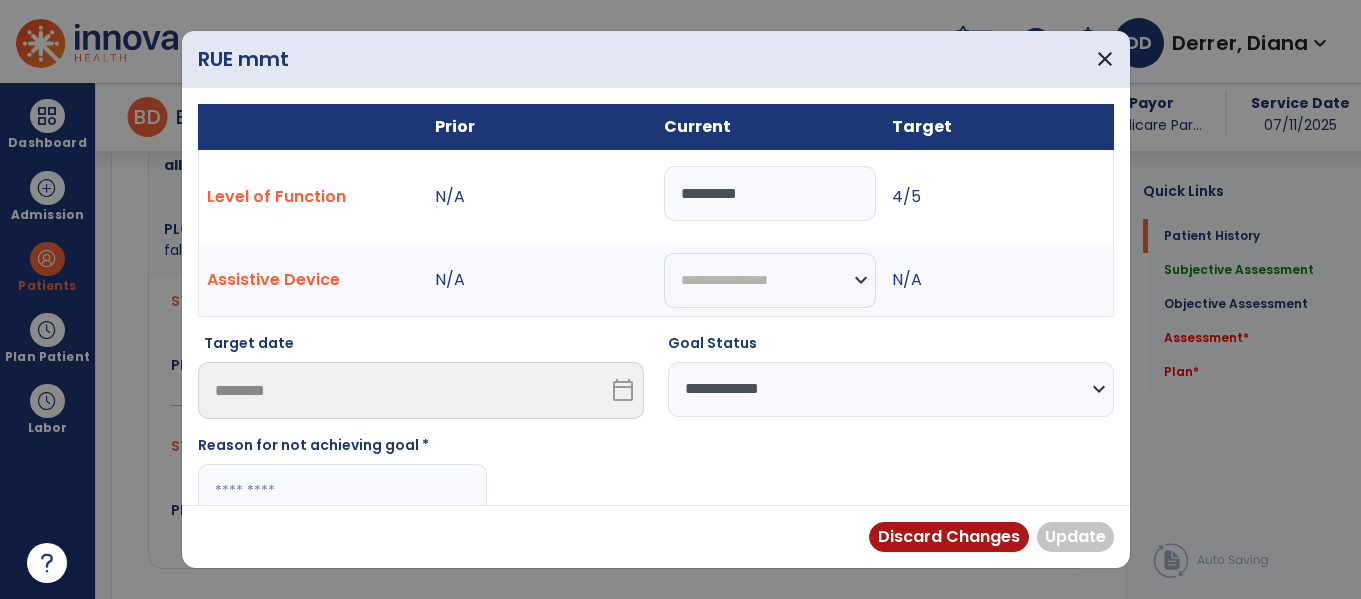 click at bounding box center [342, 491] 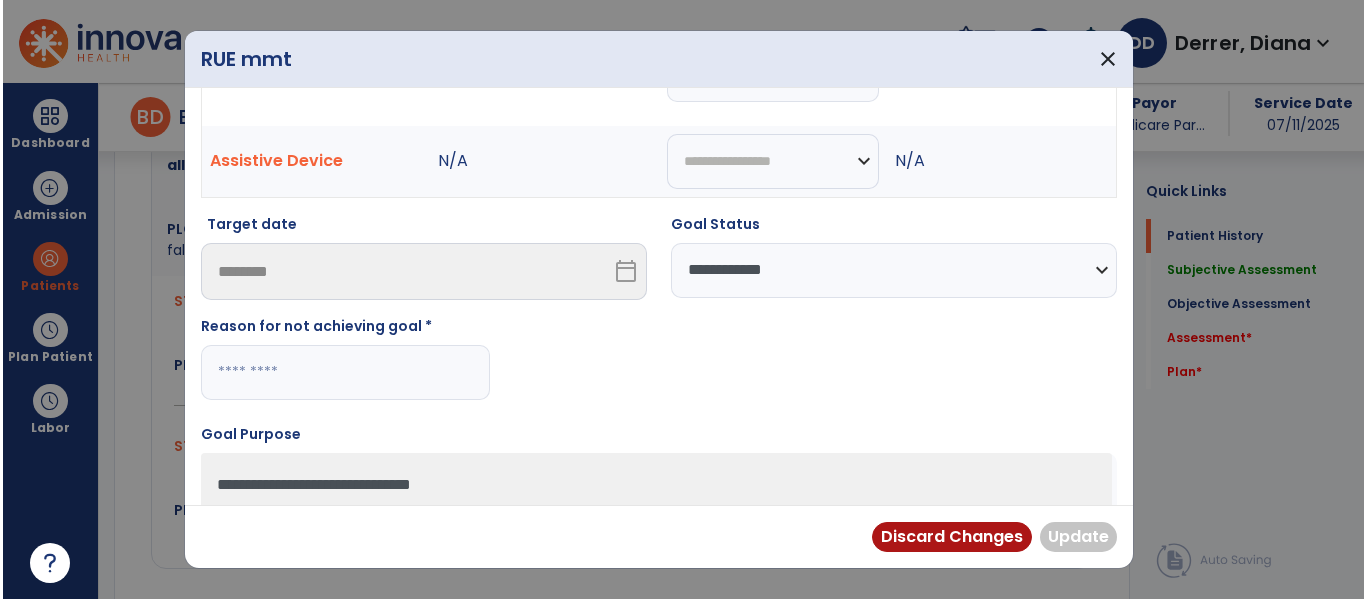 scroll, scrollTop: 126, scrollLeft: 0, axis: vertical 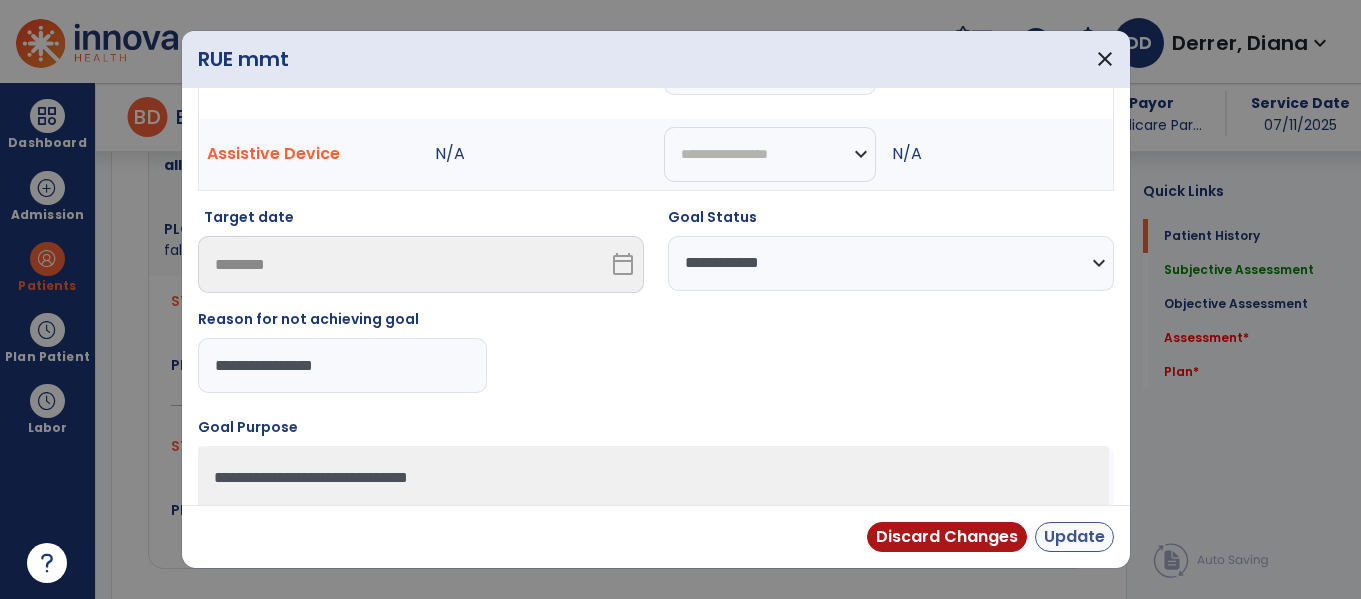 type on "**********" 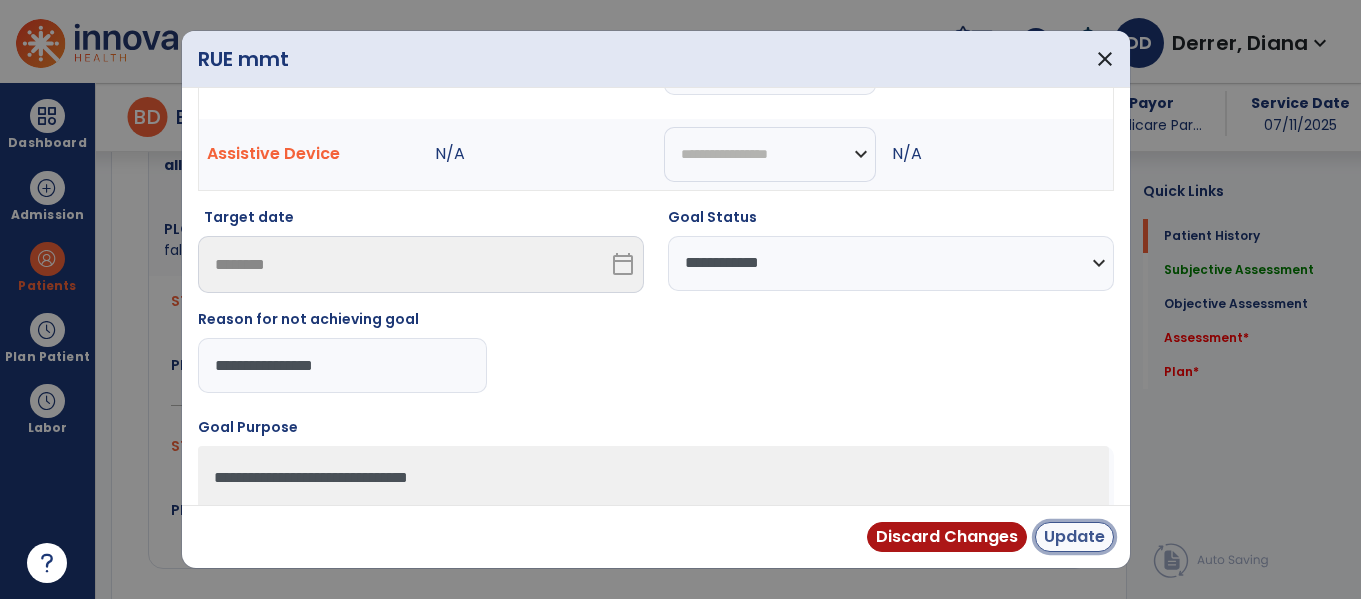 click on "Update" at bounding box center (1074, 537) 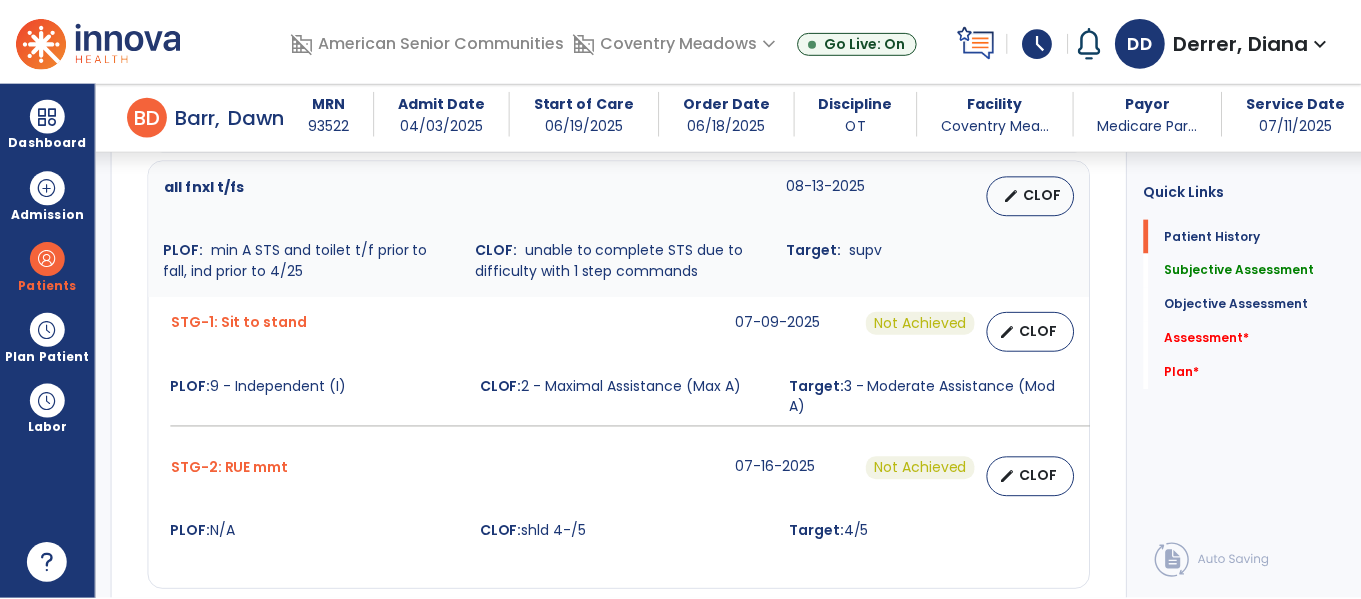 scroll, scrollTop: 1273, scrollLeft: 0, axis: vertical 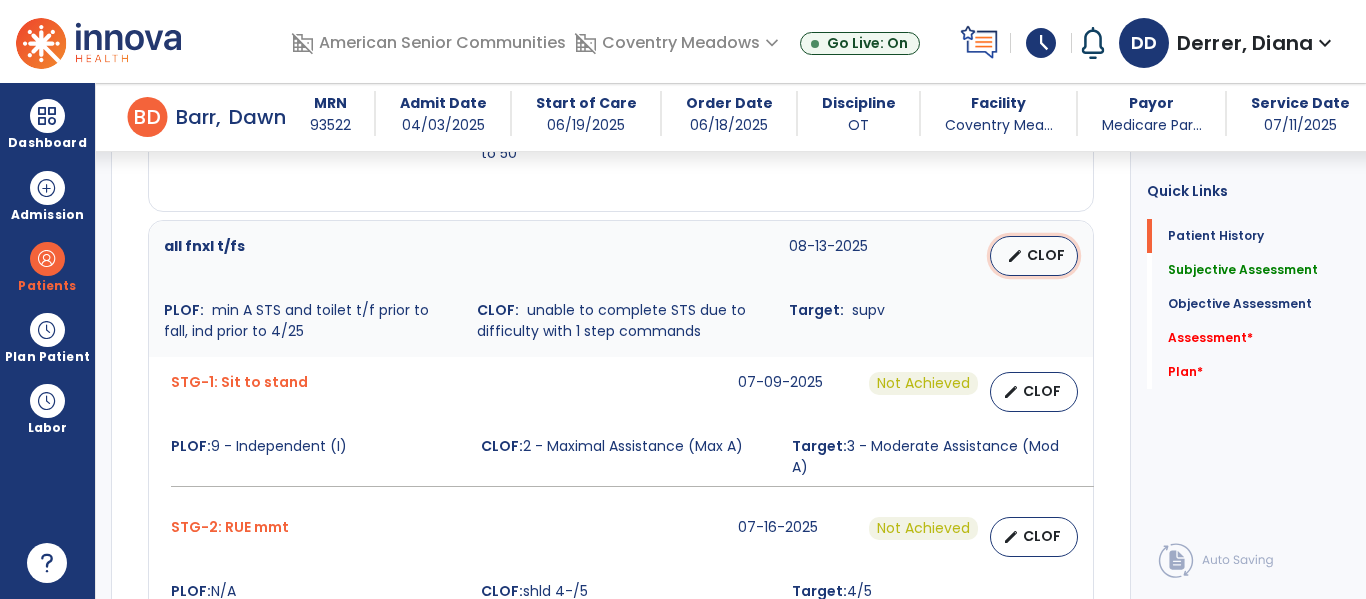 click on "CLOF" at bounding box center [1046, 255] 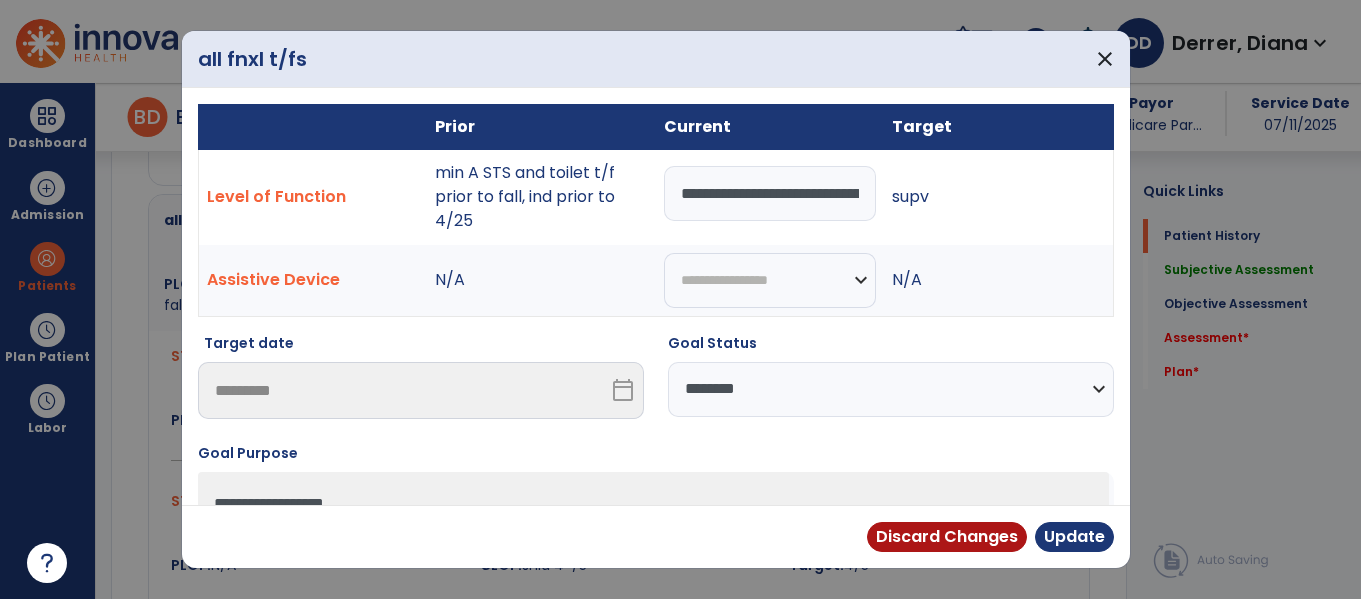 scroll, scrollTop: 1294, scrollLeft: 0, axis: vertical 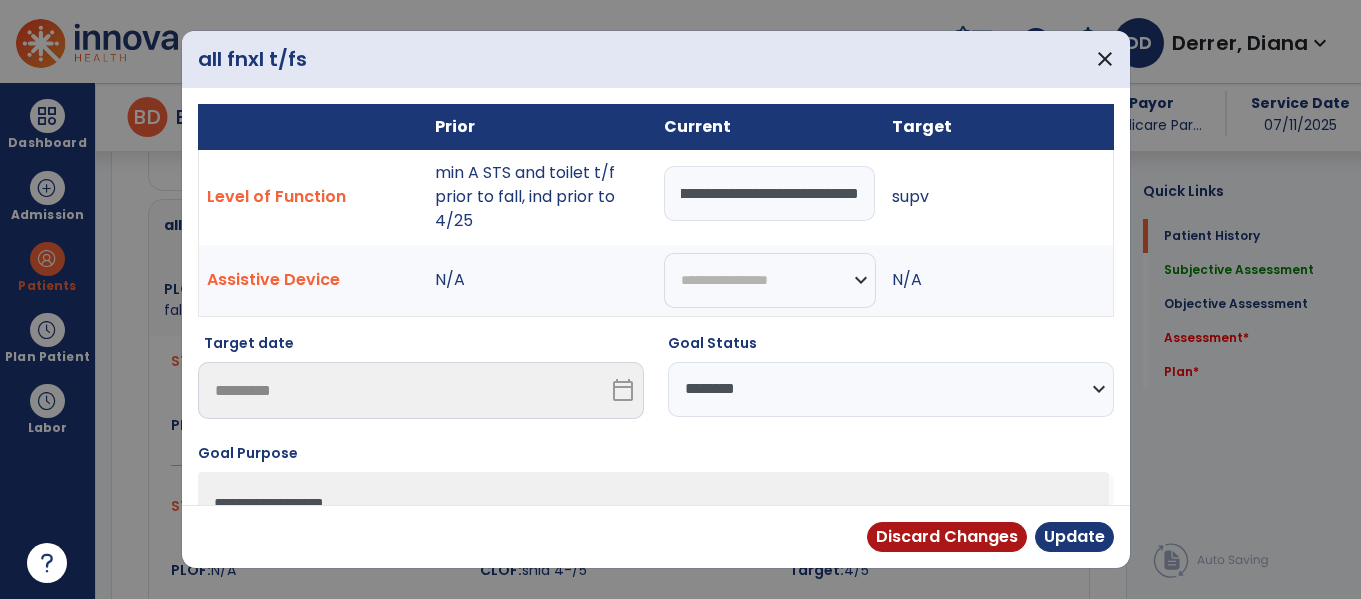 drag, startPoint x: 675, startPoint y: 193, endPoint x: 937, endPoint y: 204, distance: 262.2308 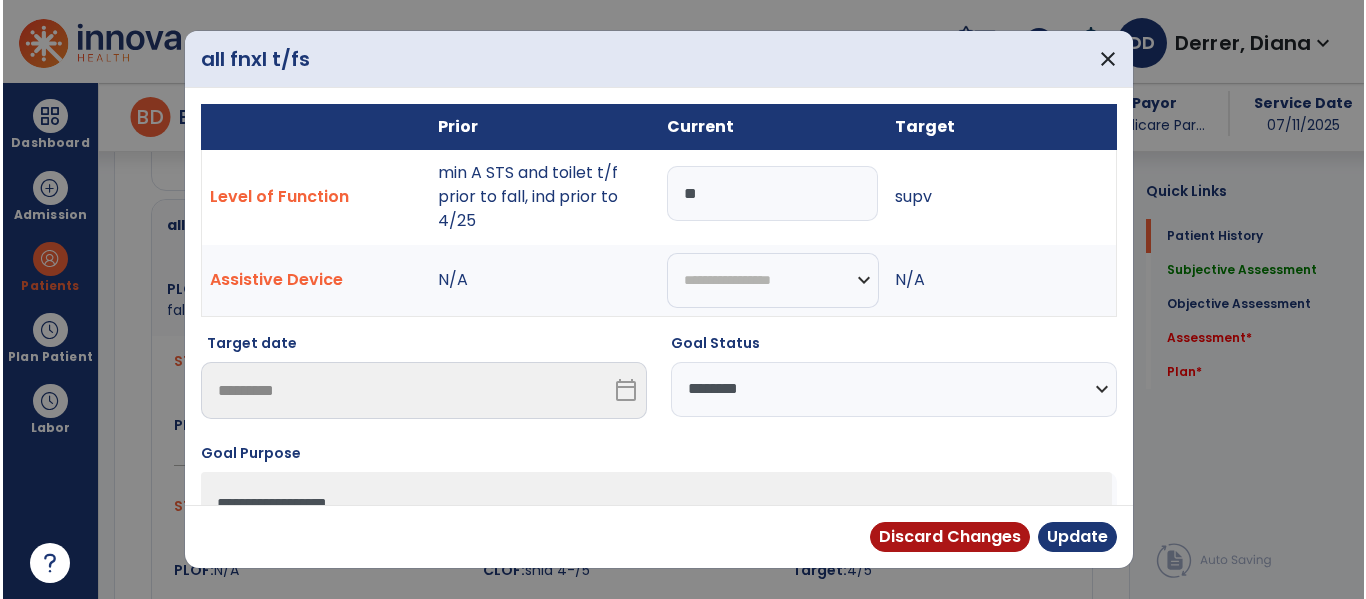 scroll, scrollTop: 0, scrollLeft: 0, axis: both 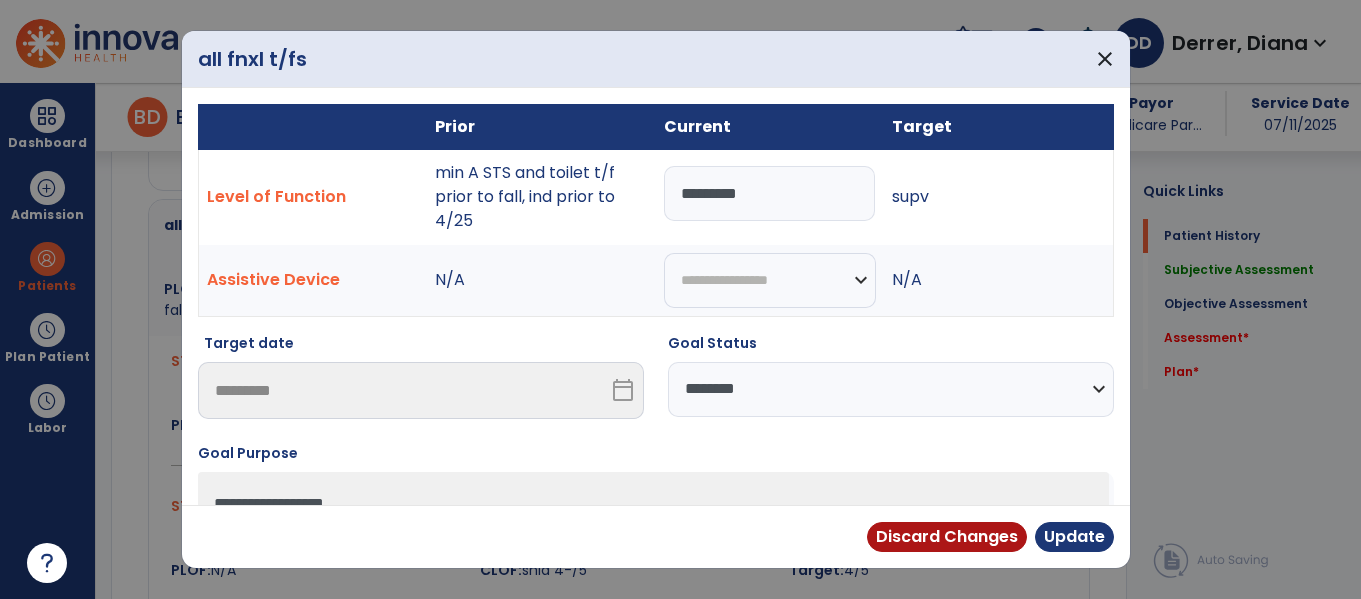 type on "*********" 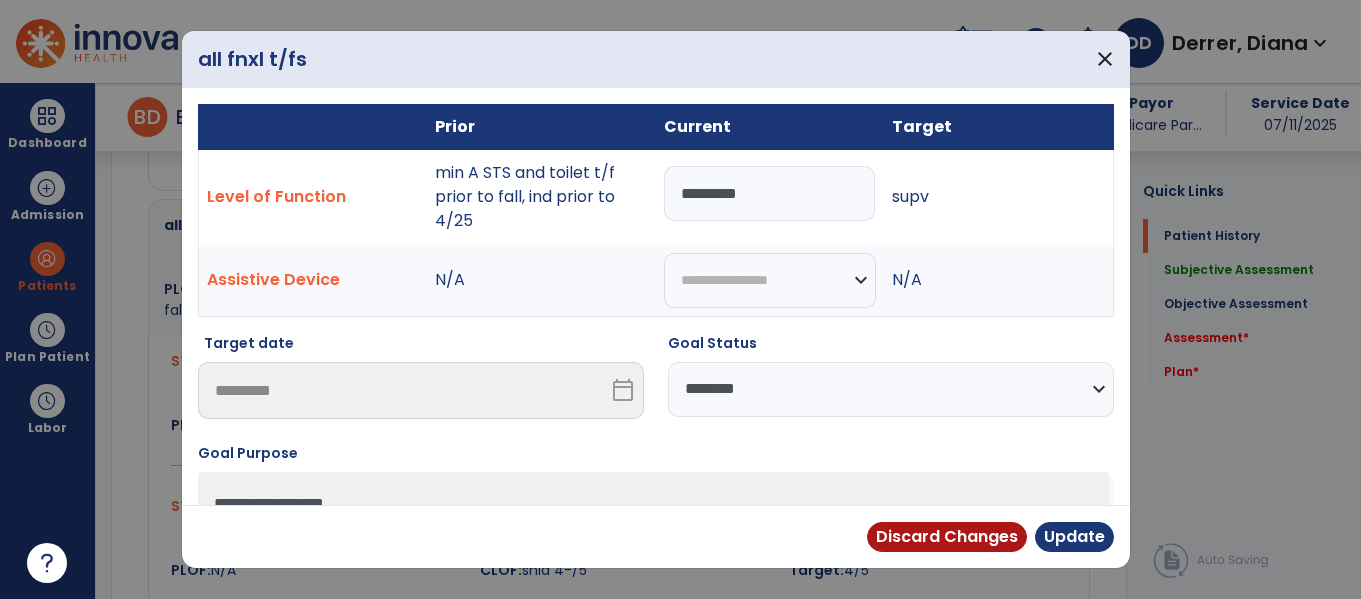 select on "**********" 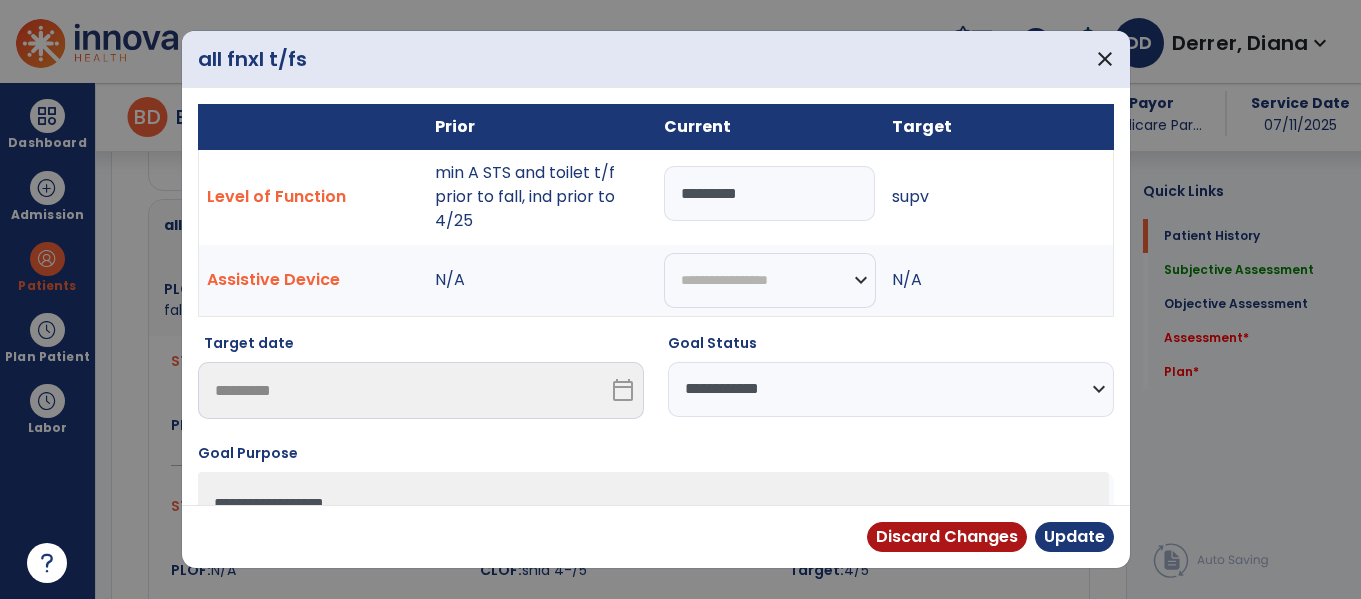 click on "**********" at bounding box center (891, 389) 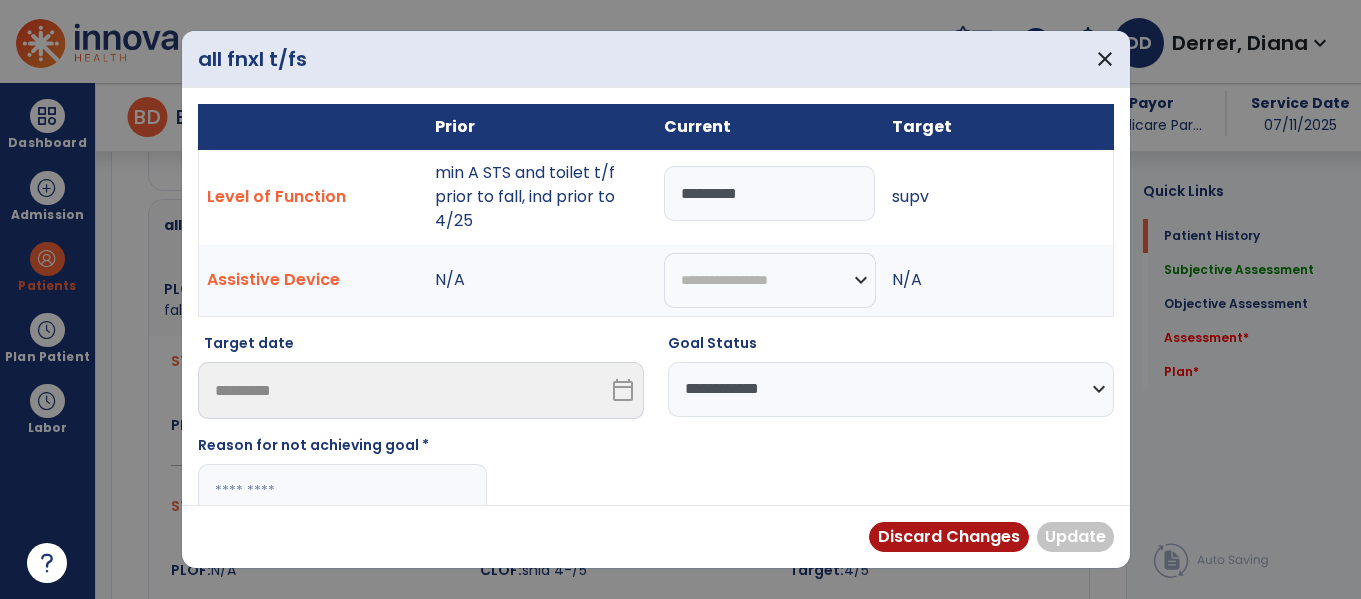 click at bounding box center (342, 491) 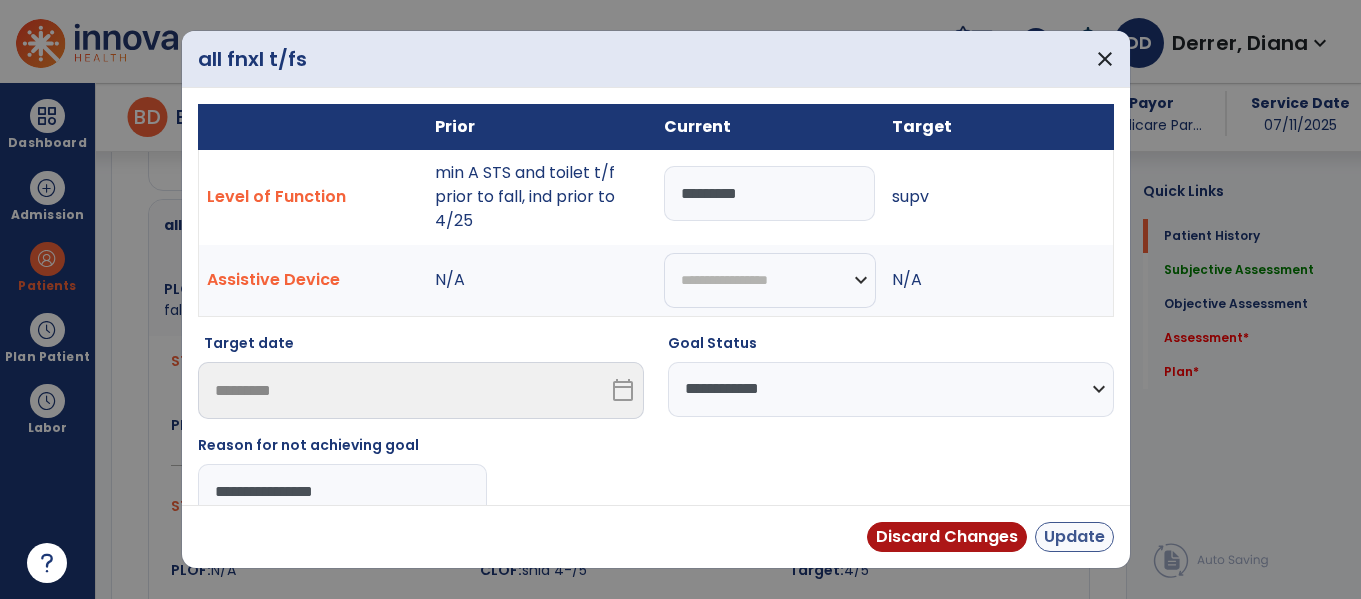 type on "**********" 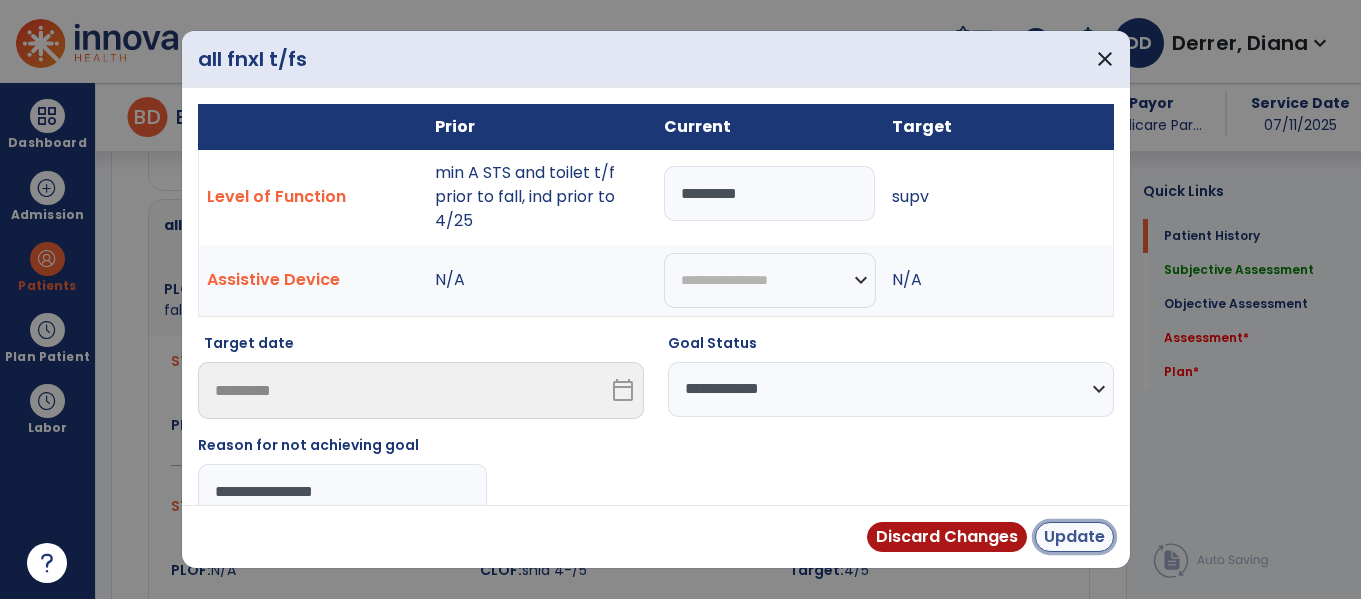 click on "Update" at bounding box center (1074, 537) 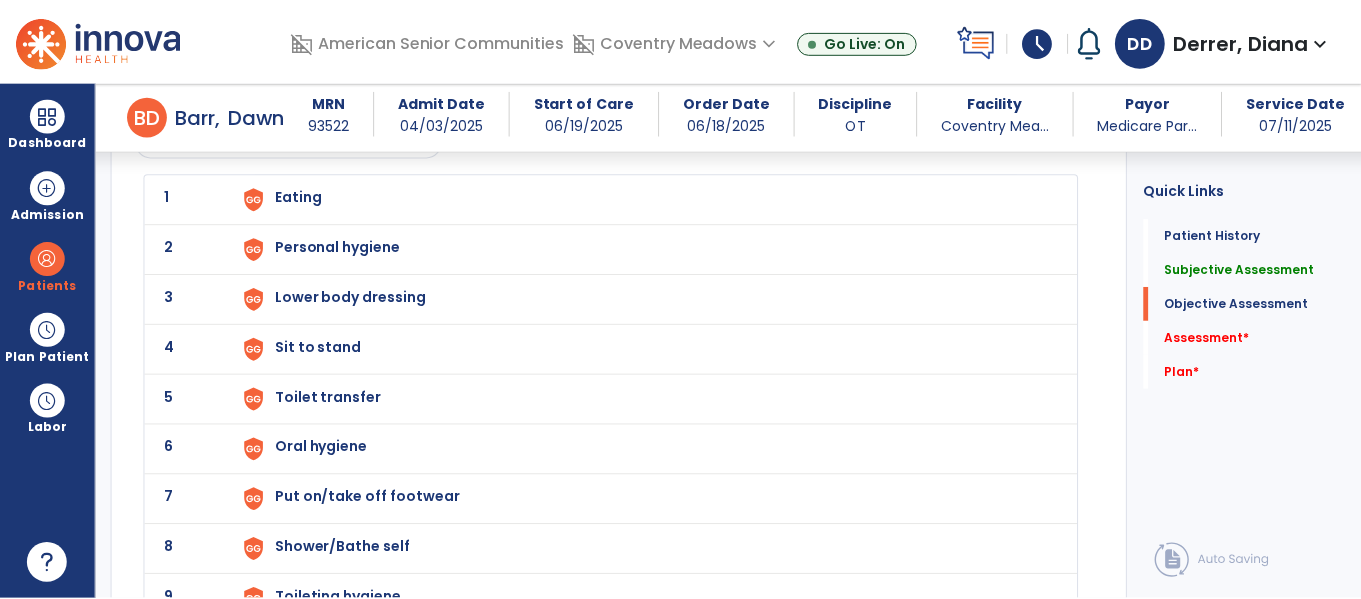 scroll, scrollTop: 2030, scrollLeft: 0, axis: vertical 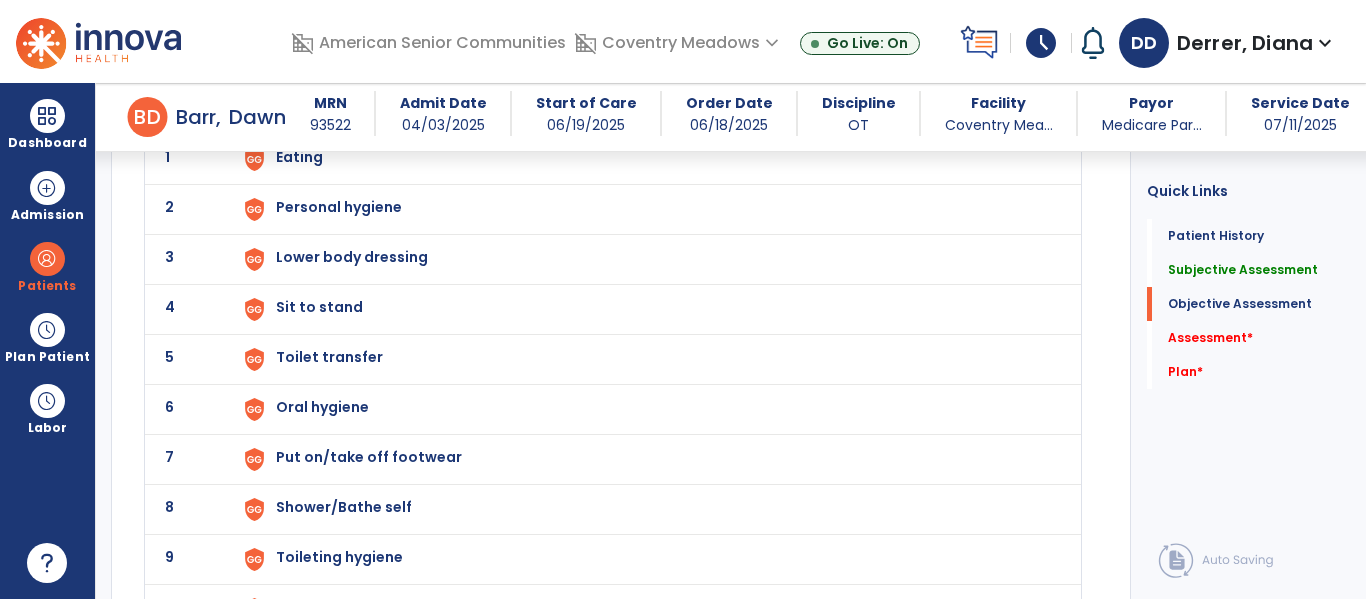 click on "Eating" at bounding box center [299, 157] 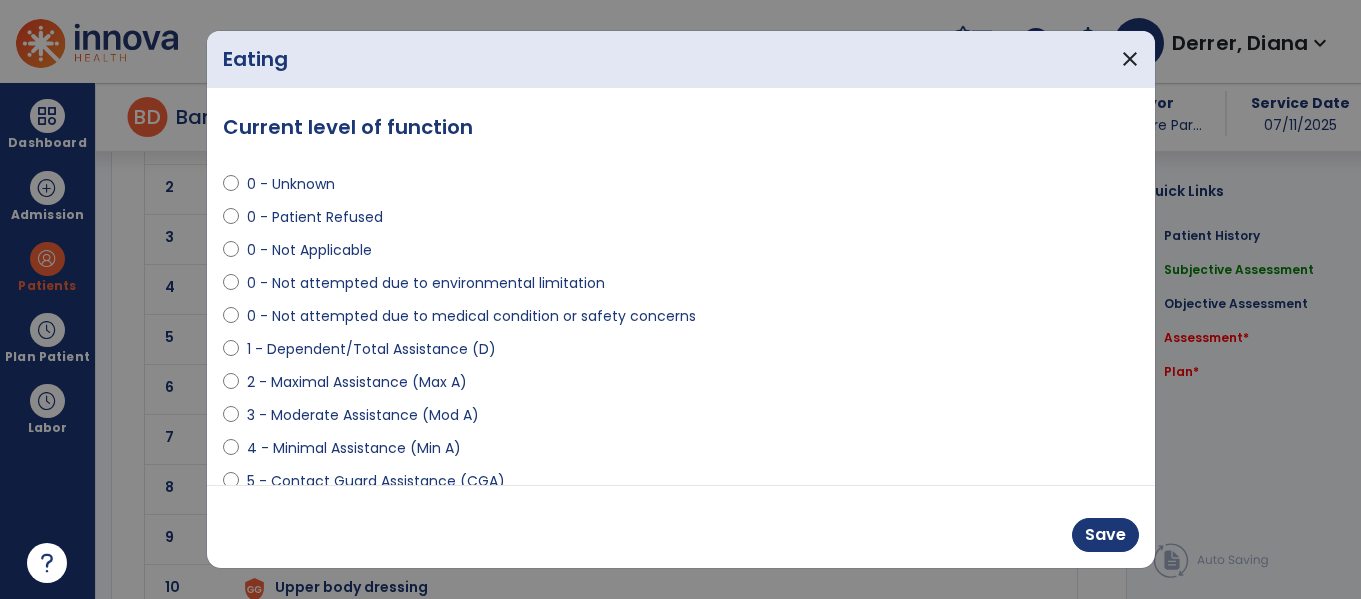 scroll, scrollTop: 2080, scrollLeft: 0, axis: vertical 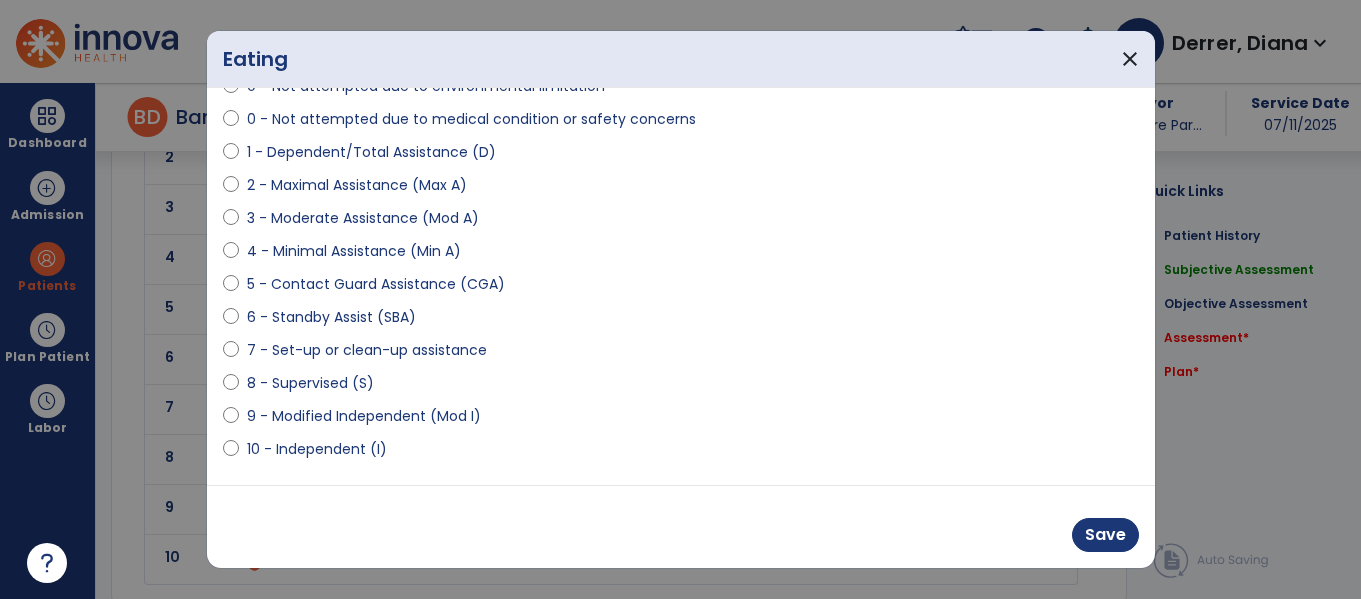 click on "7 - Set-up or clean-up assistance" at bounding box center [367, 350] 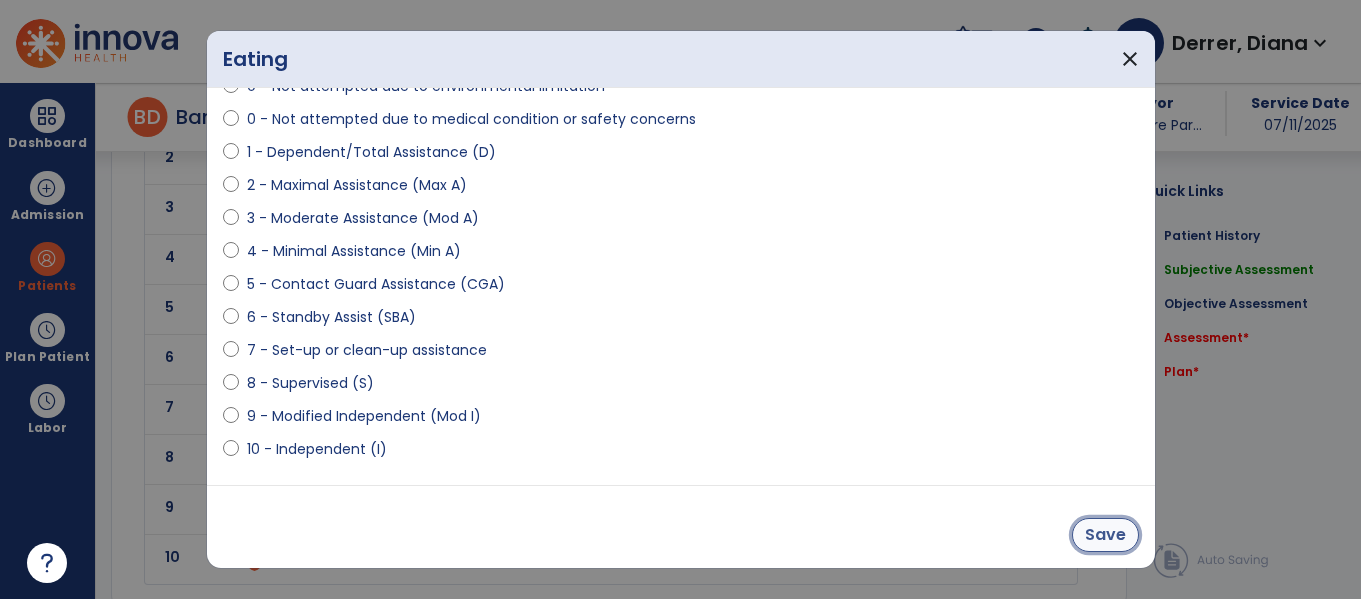 click on "Save" at bounding box center (1105, 535) 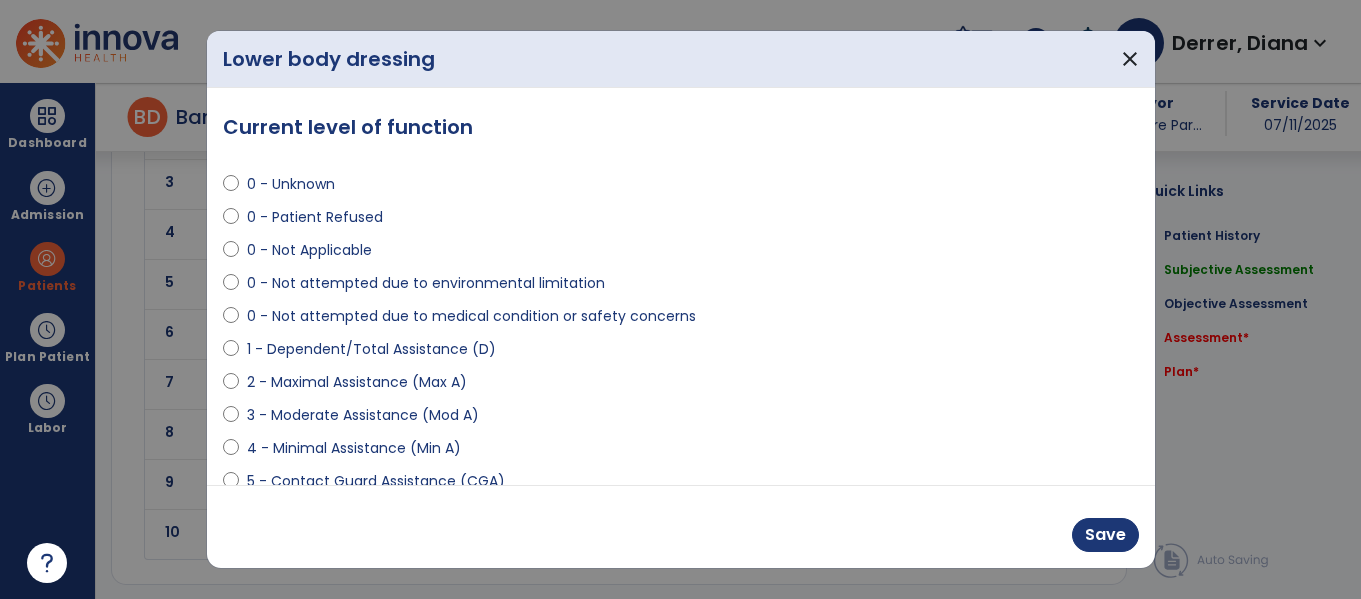 scroll, scrollTop: 2184, scrollLeft: 0, axis: vertical 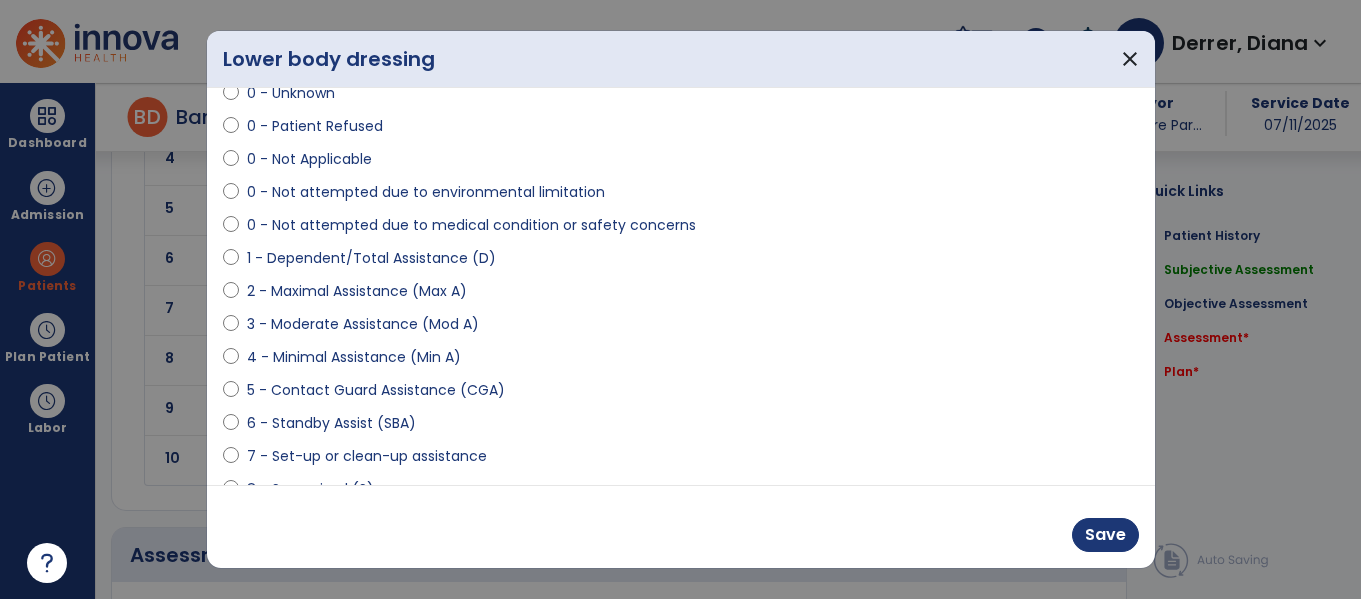 click on "2 - Maximal Assistance (Max A)" at bounding box center (357, 291) 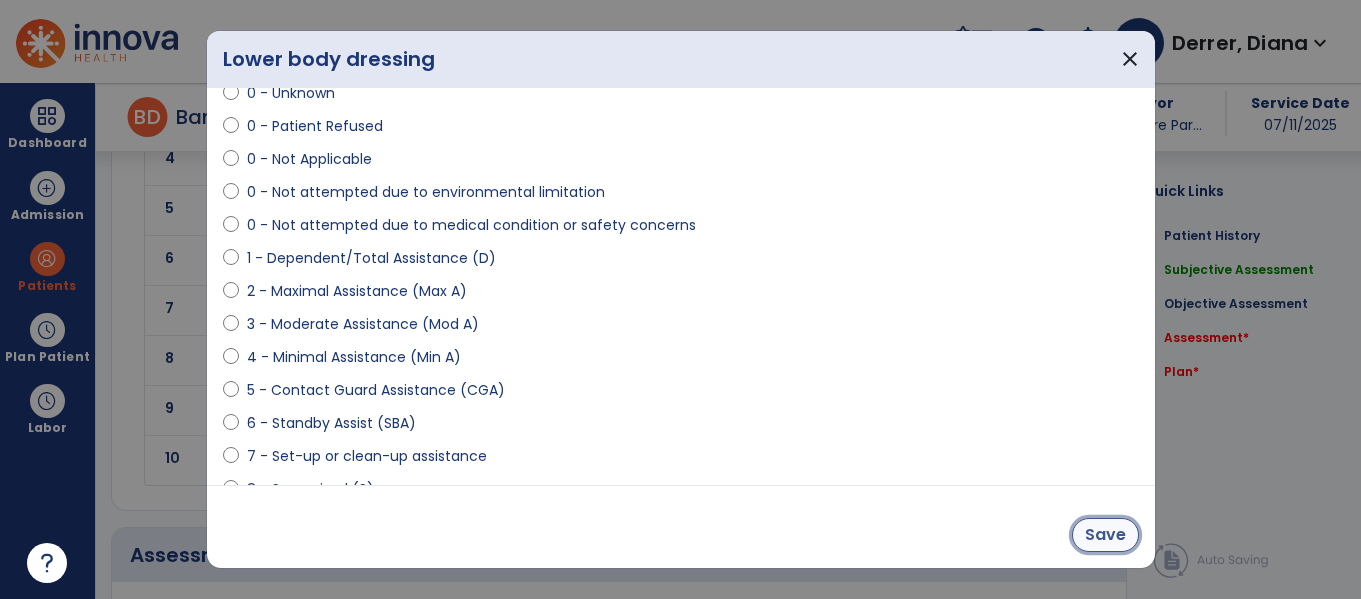 click on "Save" at bounding box center (1105, 535) 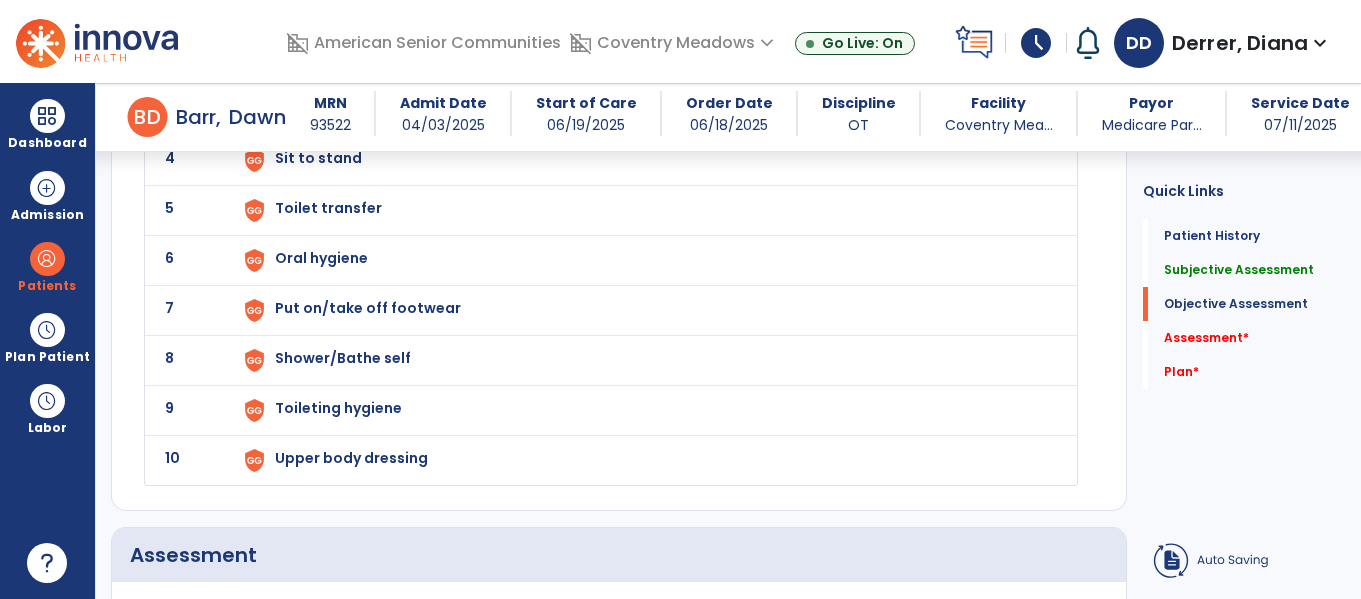 scroll, scrollTop: 2046, scrollLeft: 0, axis: vertical 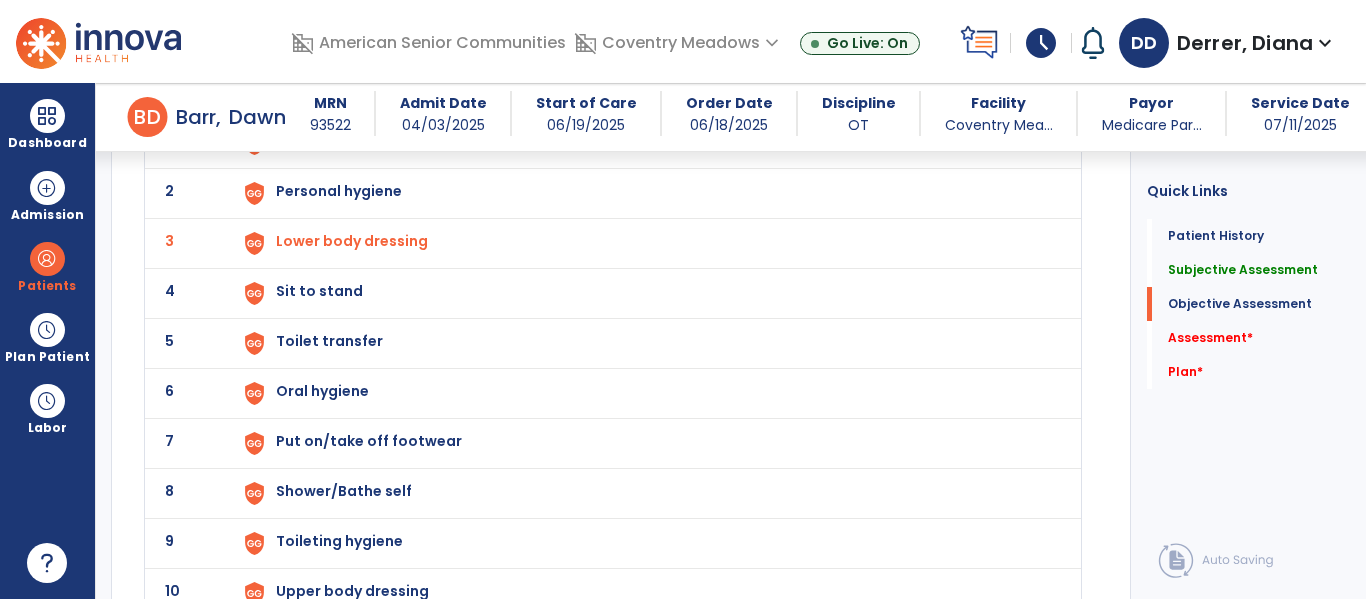 click on "1 Eating 2 Personal hygiene 3 Lower body dressing 4 Sit to stand 5 Toilet transfer 6 Oral hygiene 7 Put on/take off footwear 8 Shower/Bathe self 9 Toileting hygiene 10 Upper body dressing" 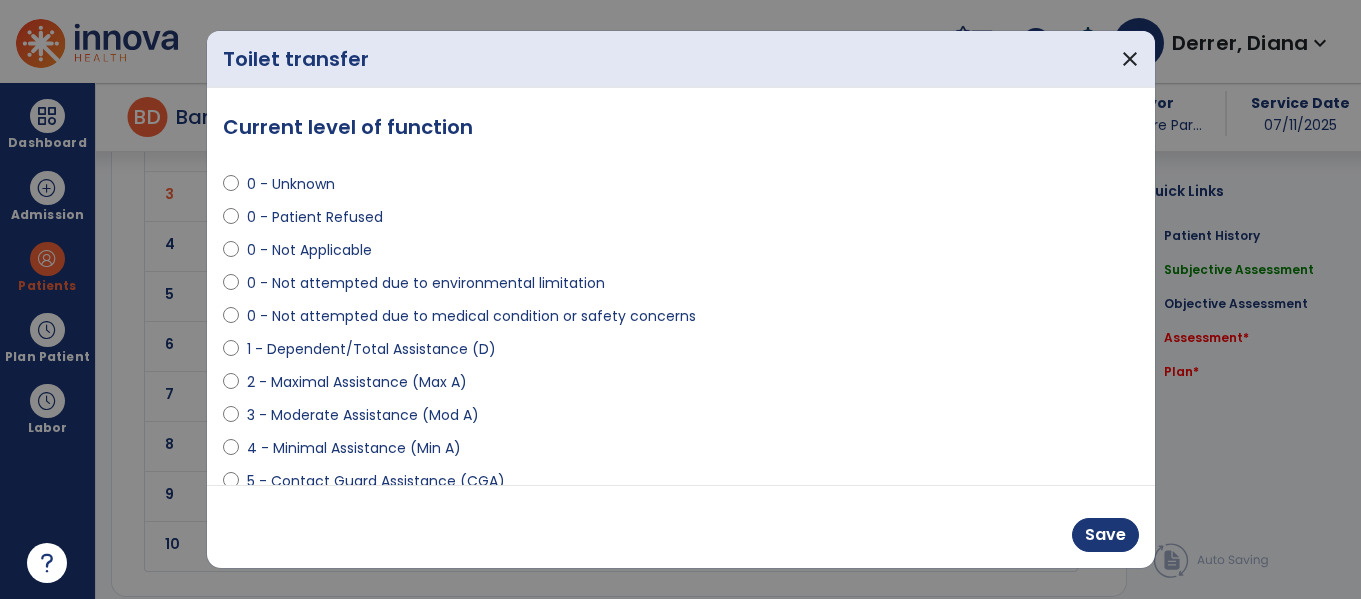 scroll, scrollTop: 2088, scrollLeft: 0, axis: vertical 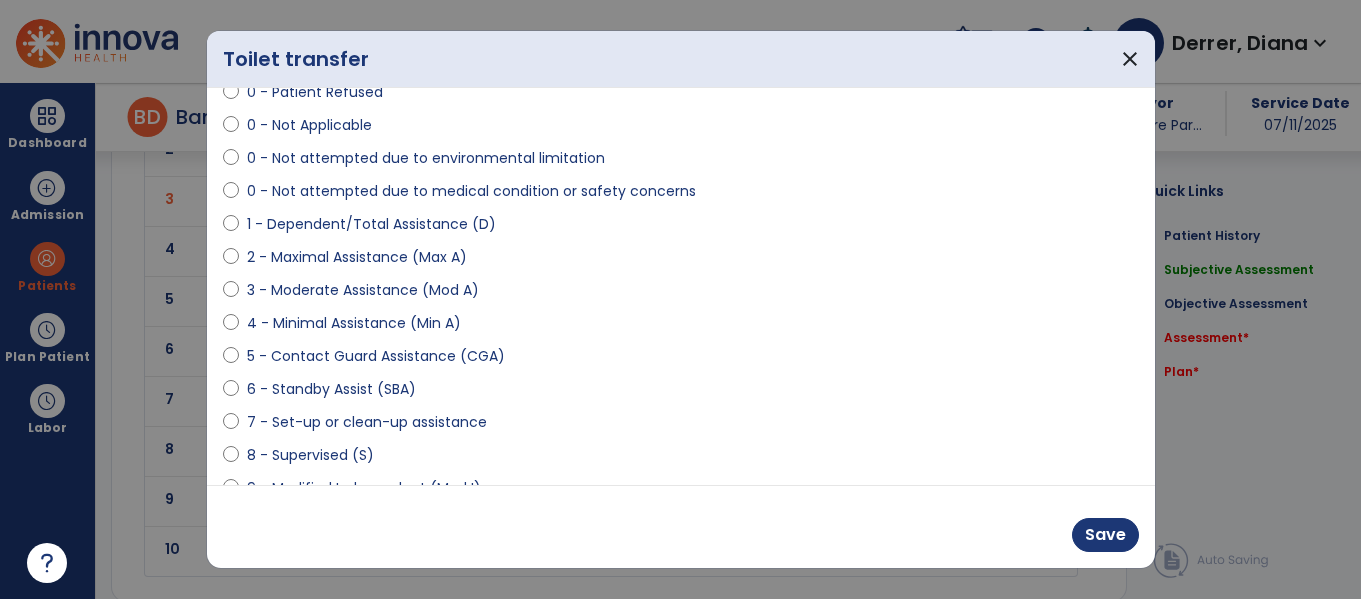 click on "0 - Not attempted due to medical condition or safety concerns" at bounding box center [471, 191] 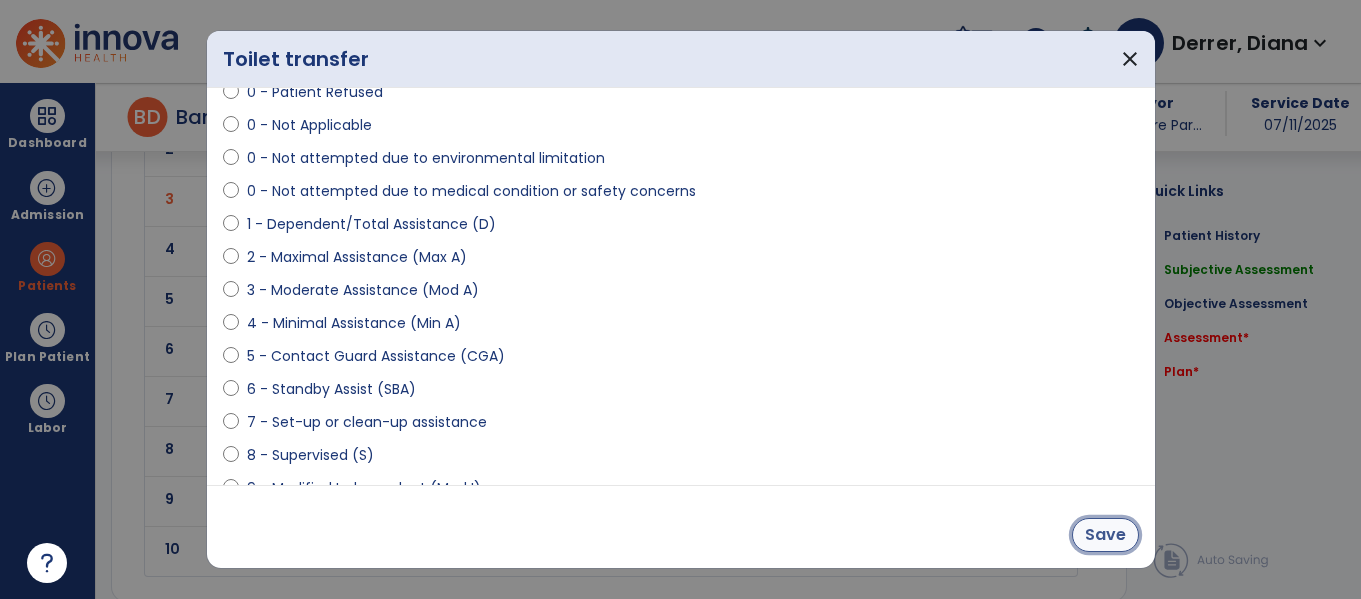 click on "Save" at bounding box center (1105, 535) 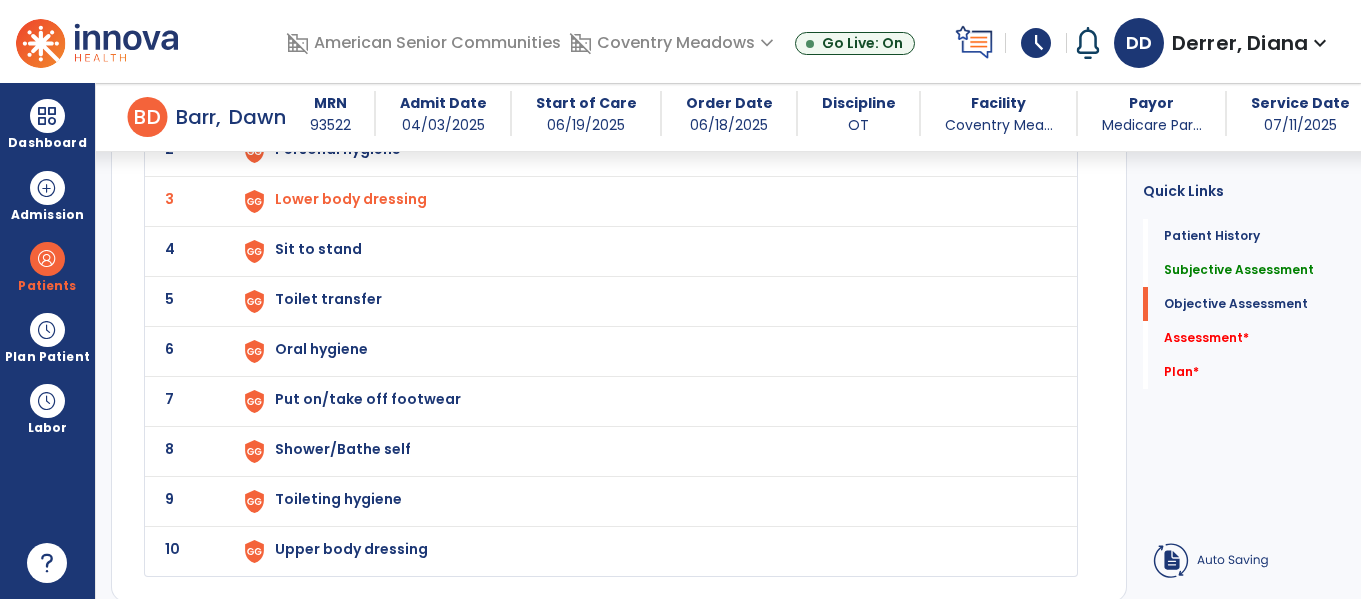 scroll, scrollTop: 2046, scrollLeft: 0, axis: vertical 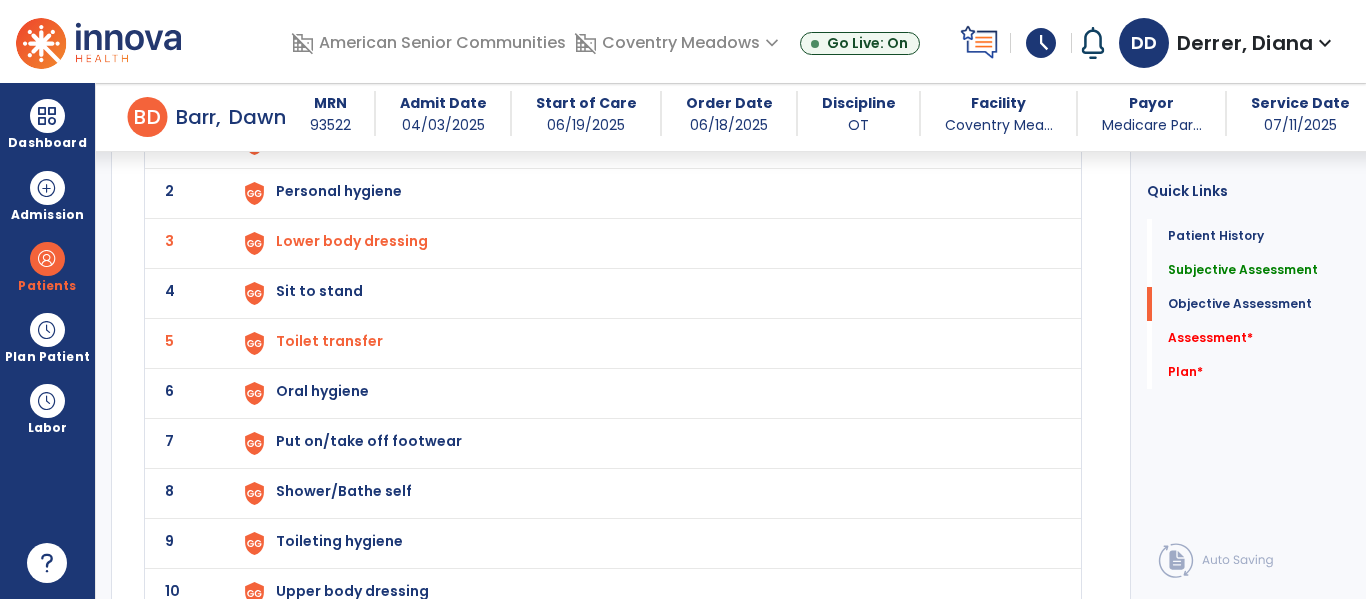 click on "Sit to stand" at bounding box center [299, 141] 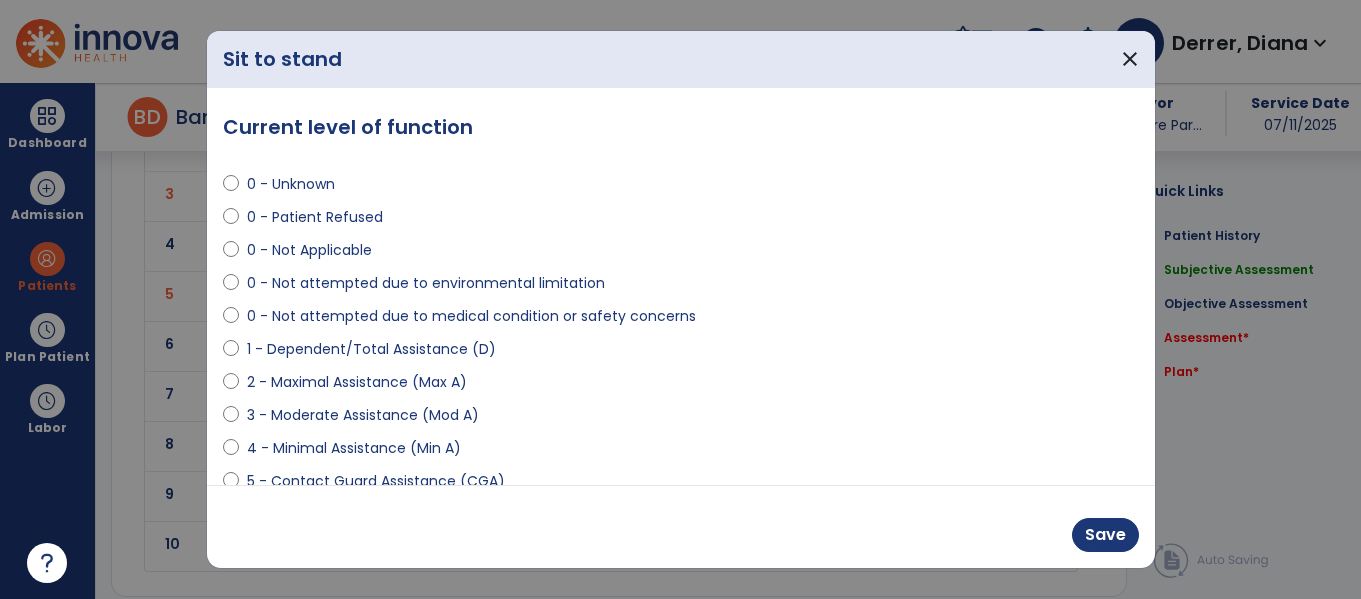 scroll, scrollTop: 2088, scrollLeft: 0, axis: vertical 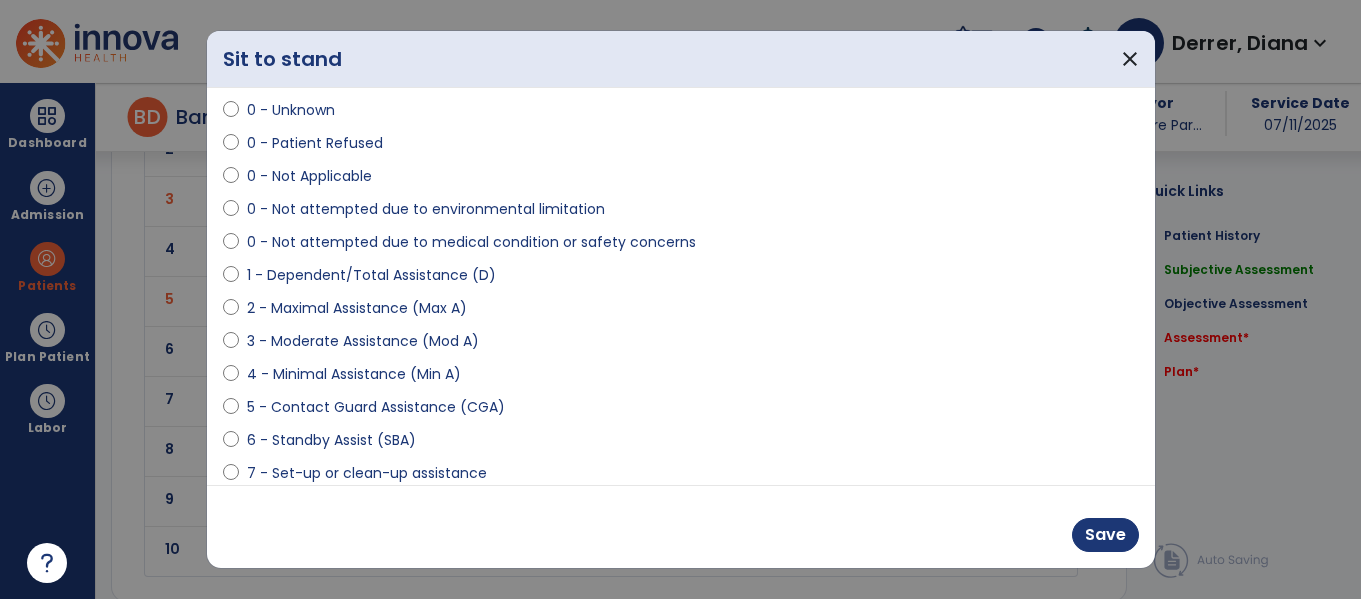 click on "2 - Maximal Assistance (Max A)" at bounding box center (357, 308) 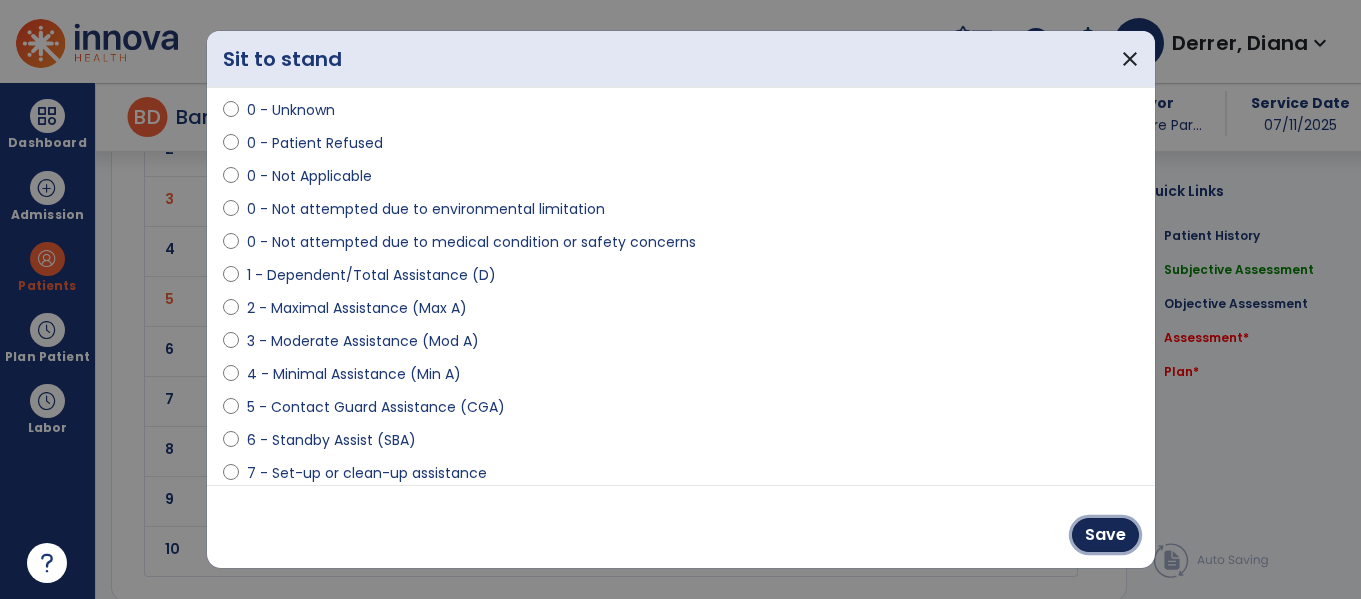click on "Save" at bounding box center [1105, 535] 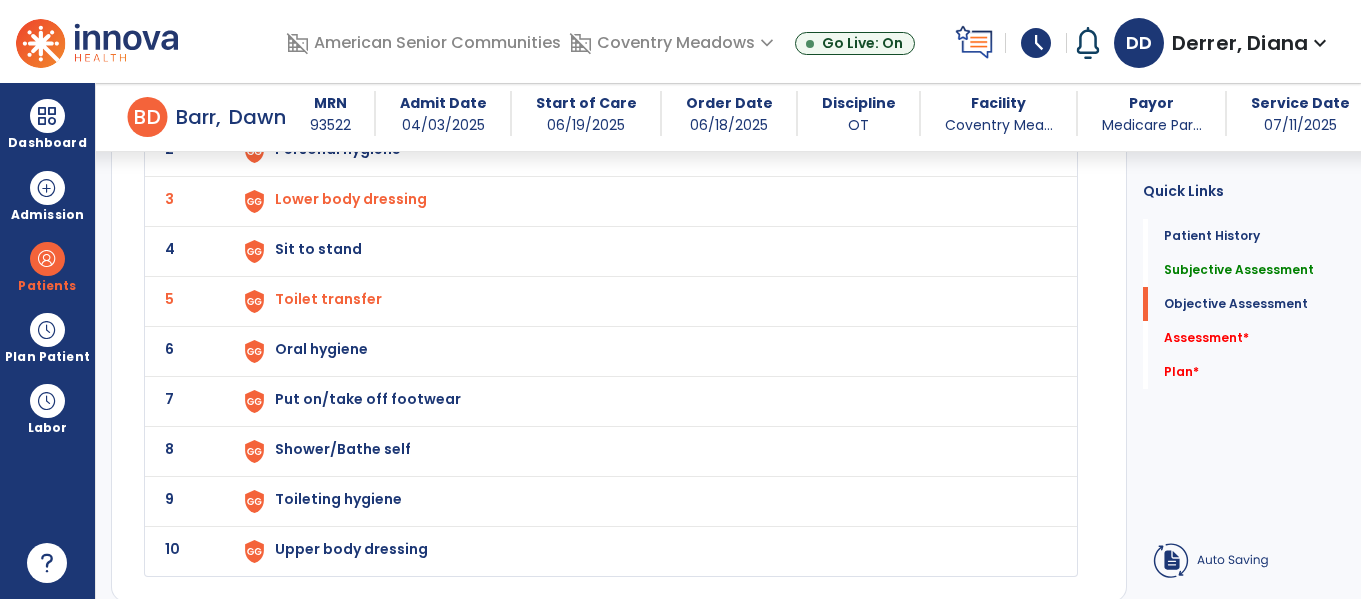 scroll, scrollTop: 2046, scrollLeft: 0, axis: vertical 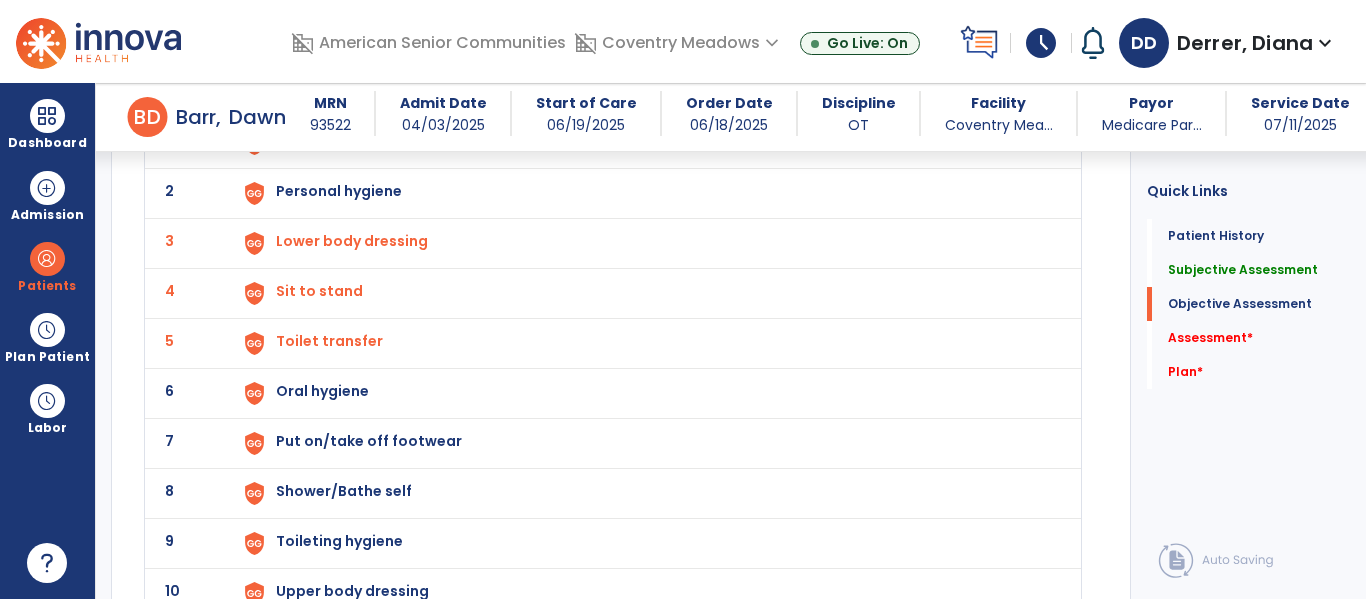 click on "Oral hygiene" at bounding box center [299, 141] 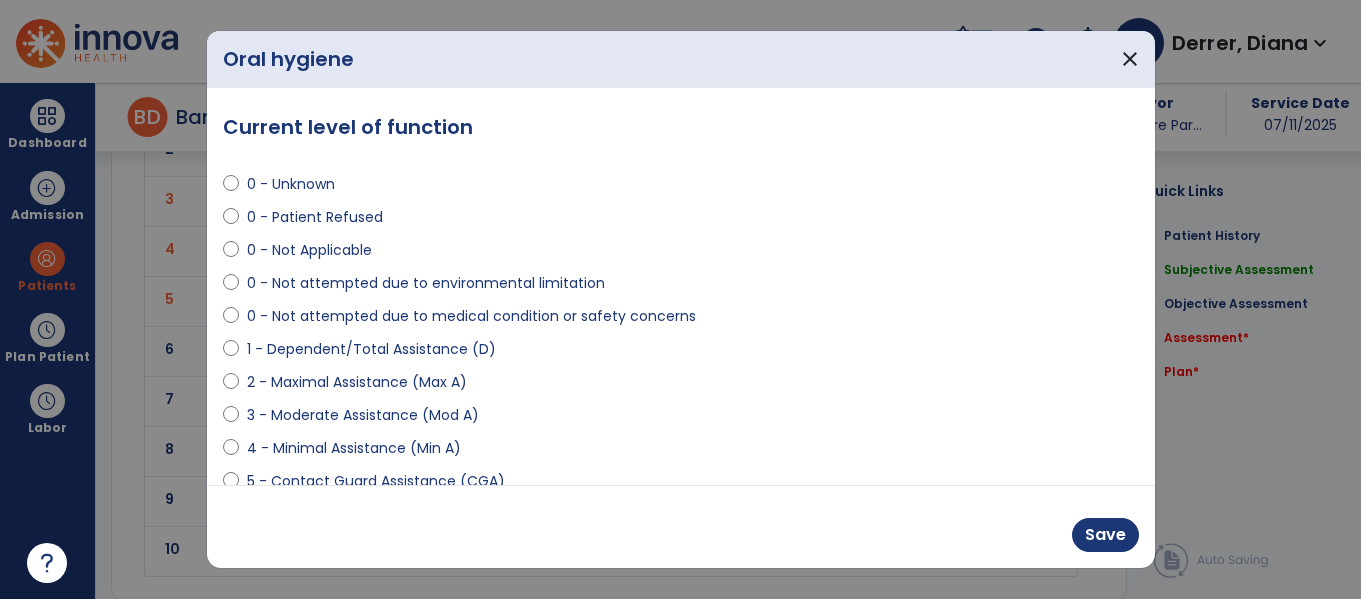 scroll, scrollTop: 2088, scrollLeft: 0, axis: vertical 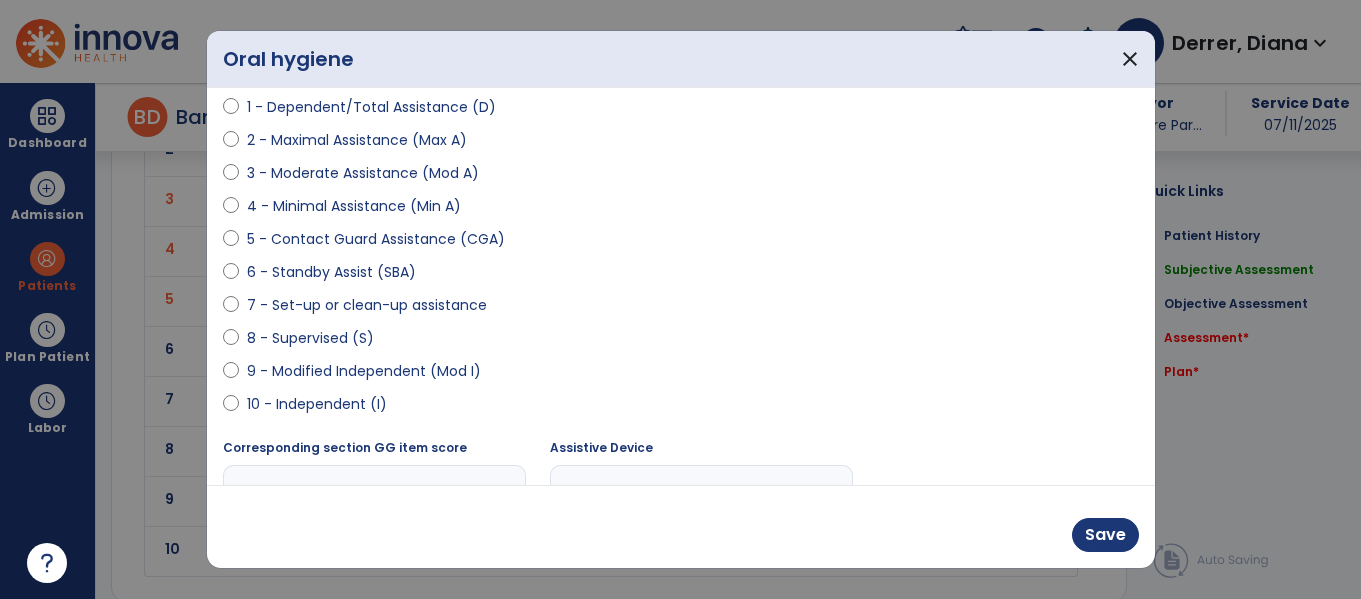 click on "7 - Set-up or clean-up assistance" at bounding box center [367, 305] 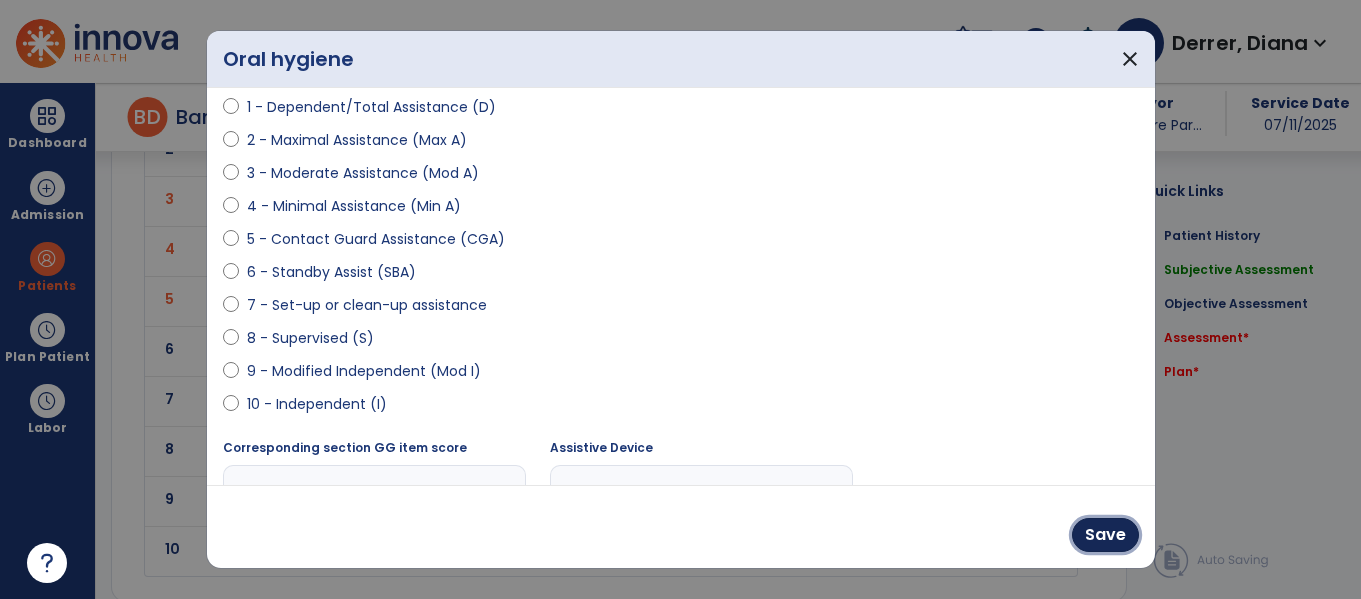 drag, startPoint x: 1098, startPoint y: 525, endPoint x: 1072, endPoint y: 515, distance: 27.856777 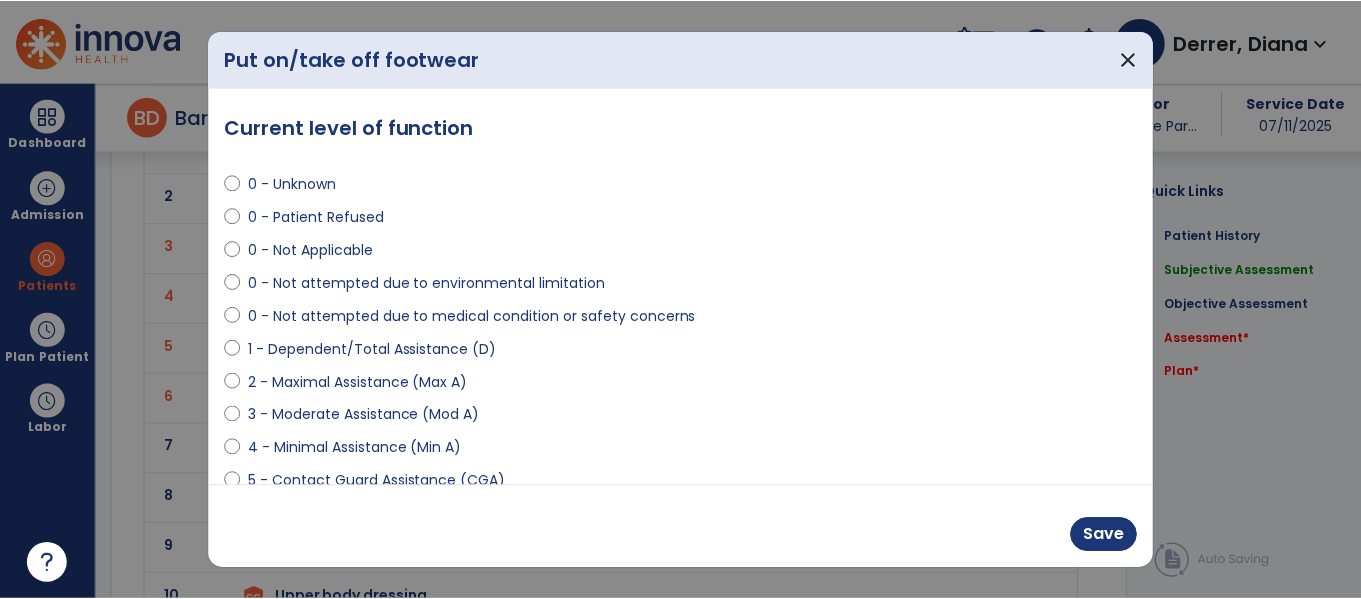 scroll, scrollTop: 2190, scrollLeft: 0, axis: vertical 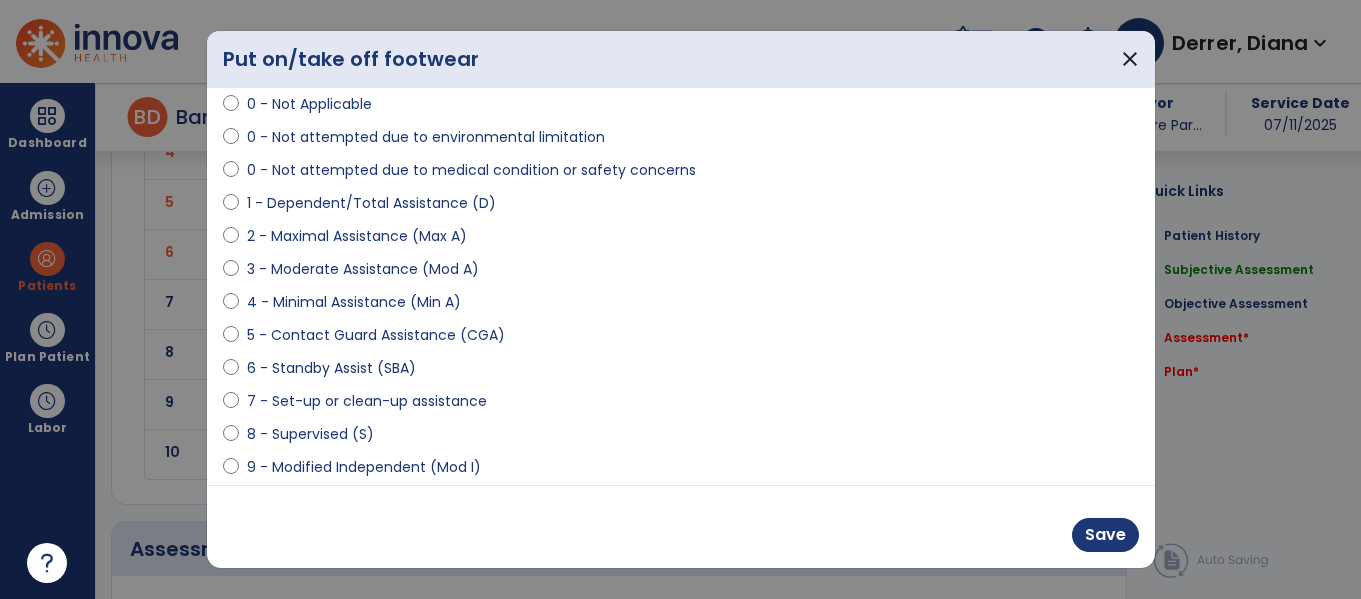 click on "2 - Maximal Assistance (Max A)" at bounding box center (357, 236) 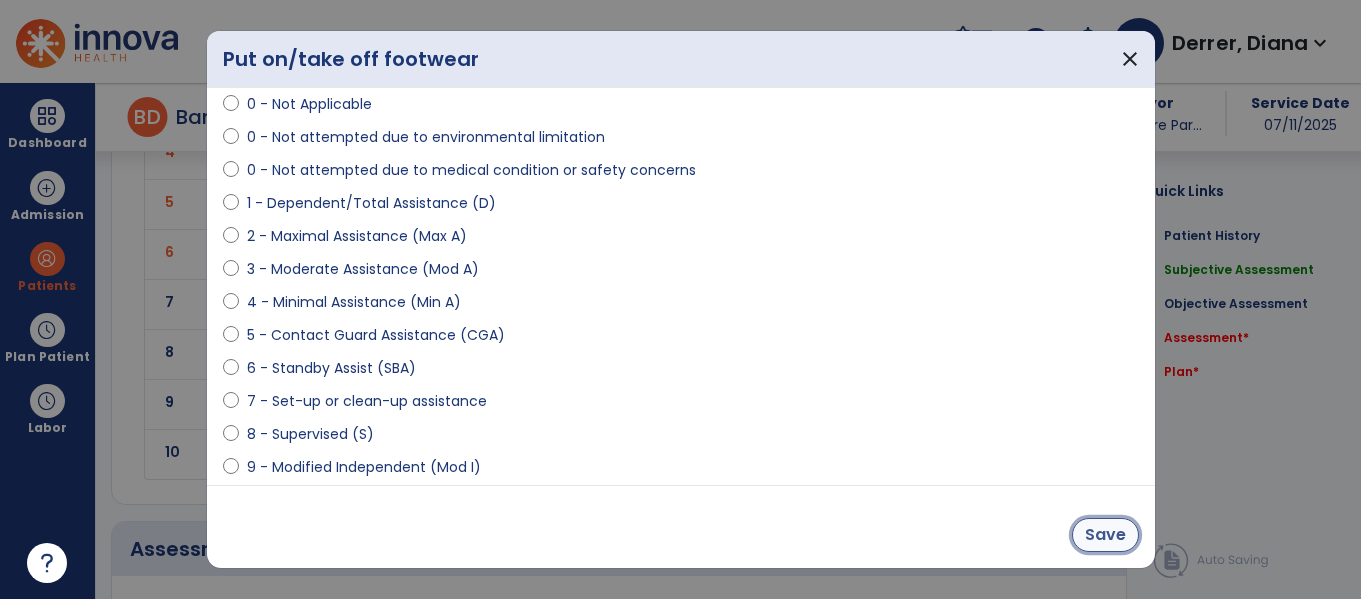 click on "Save" at bounding box center [1105, 535] 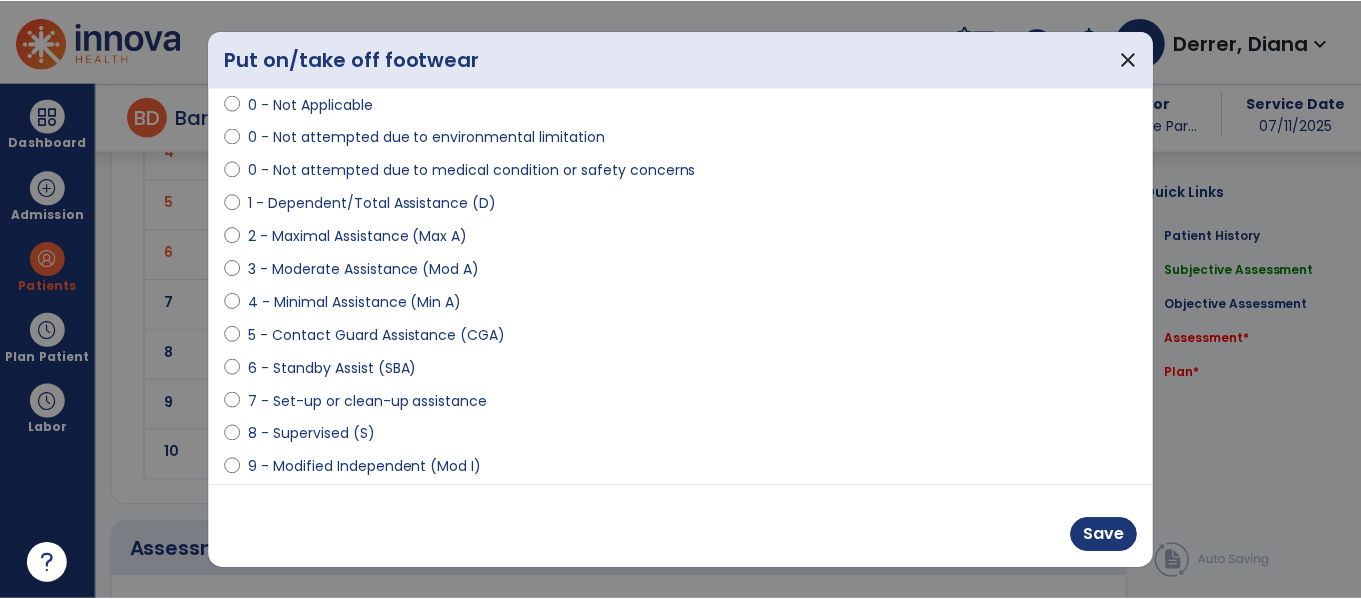 scroll, scrollTop: 2143, scrollLeft: 0, axis: vertical 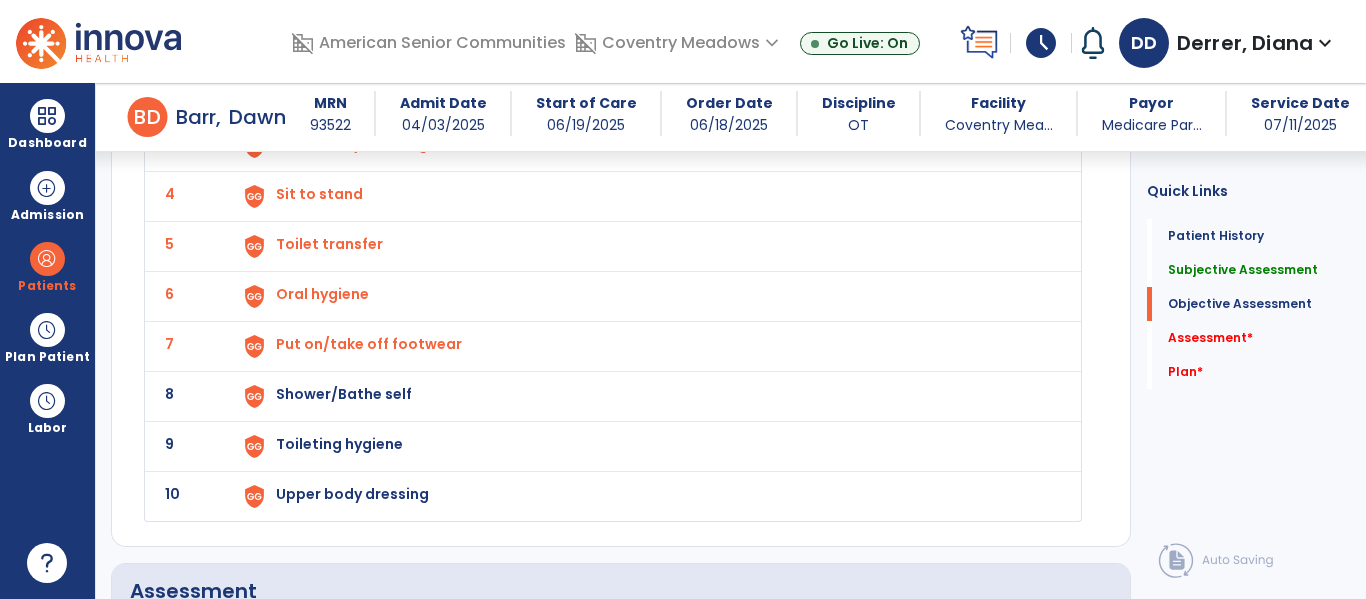 click on "Shower/Bathe self" at bounding box center (299, 44) 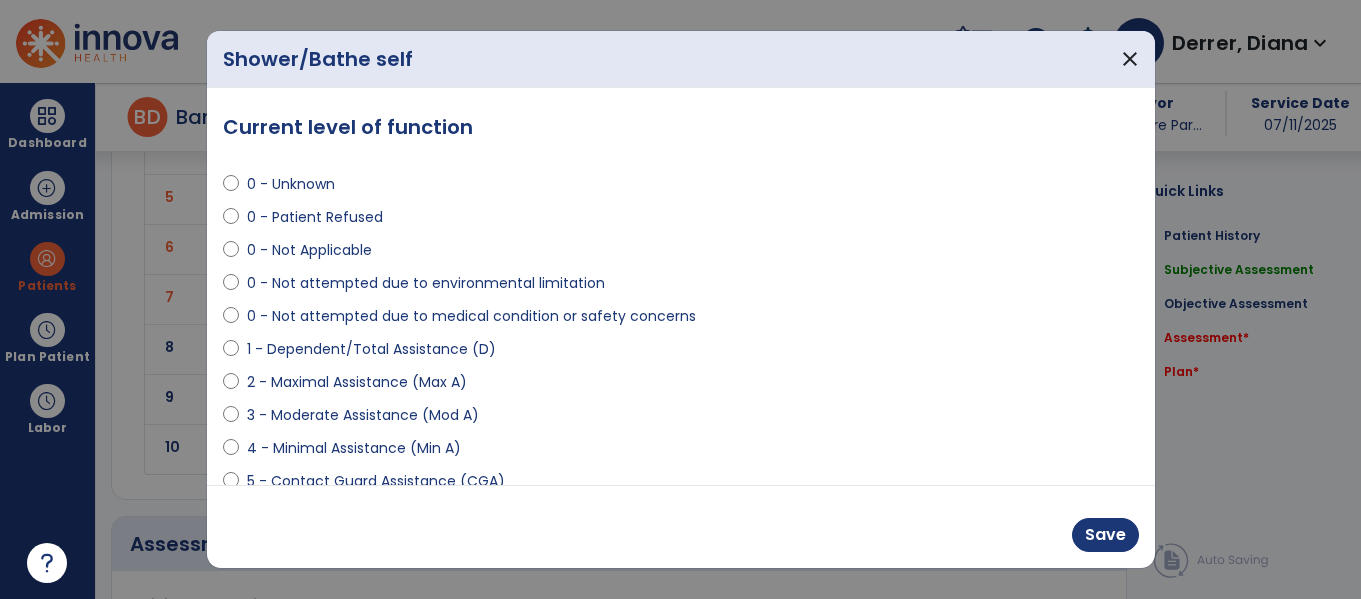 scroll, scrollTop: 2185, scrollLeft: 0, axis: vertical 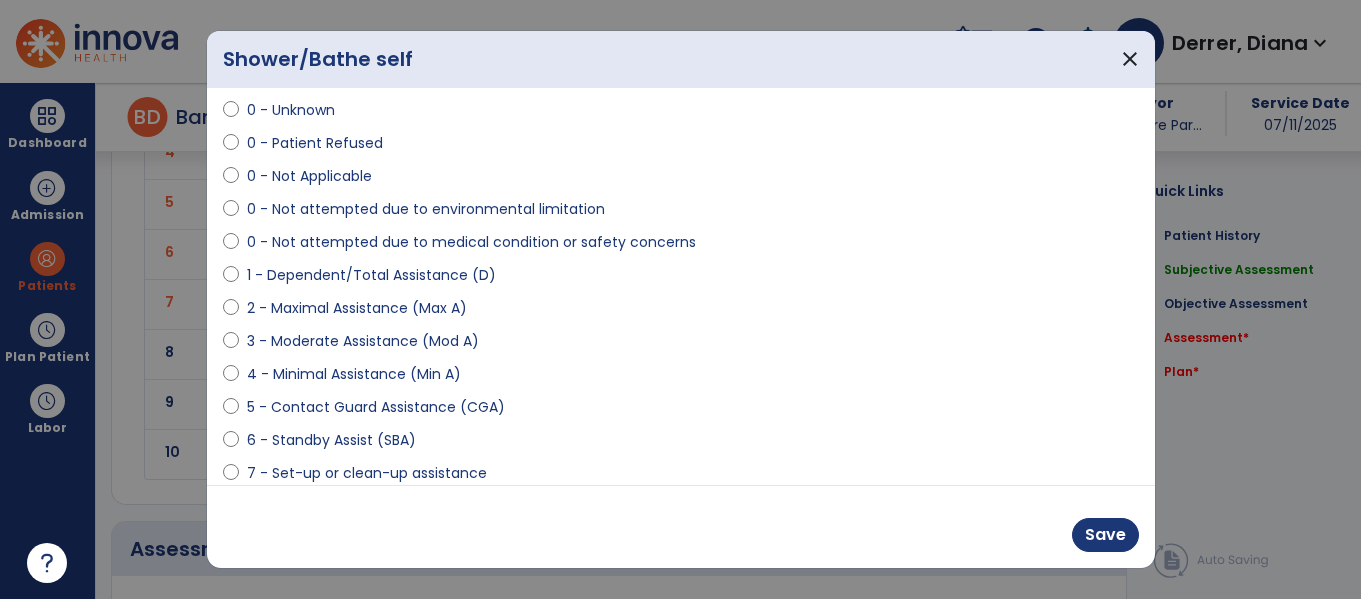 click on "2 - Maximal Assistance (Max A)" at bounding box center (357, 308) 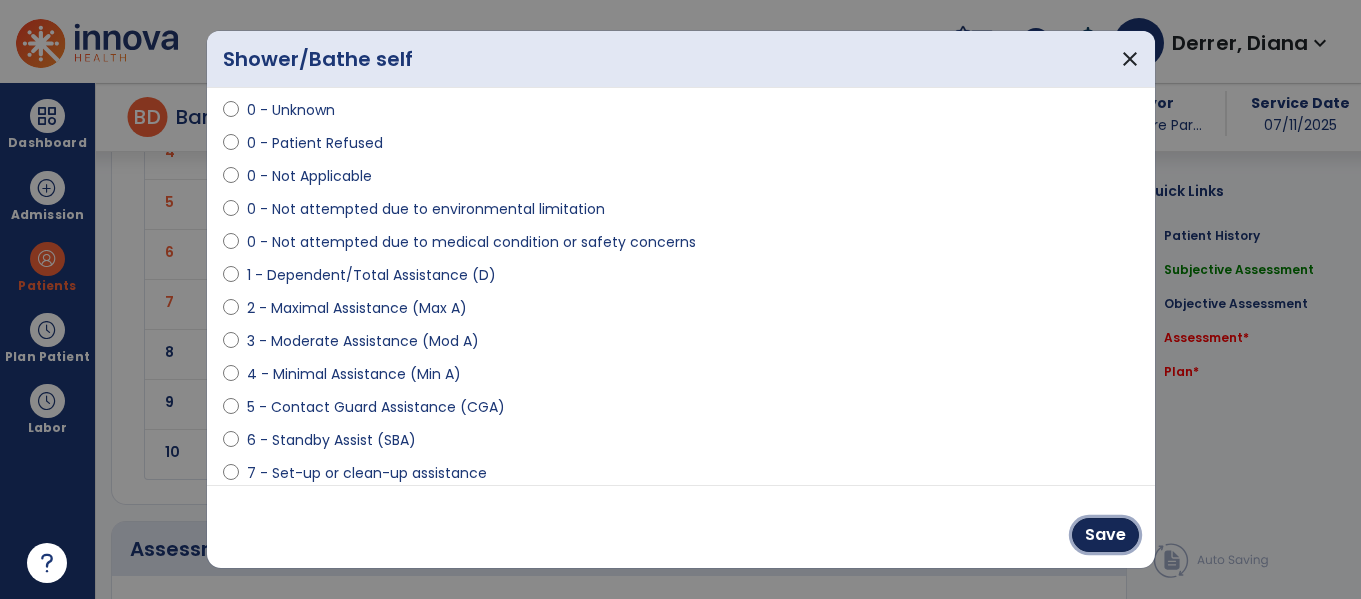click on "Save" at bounding box center [1105, 535] 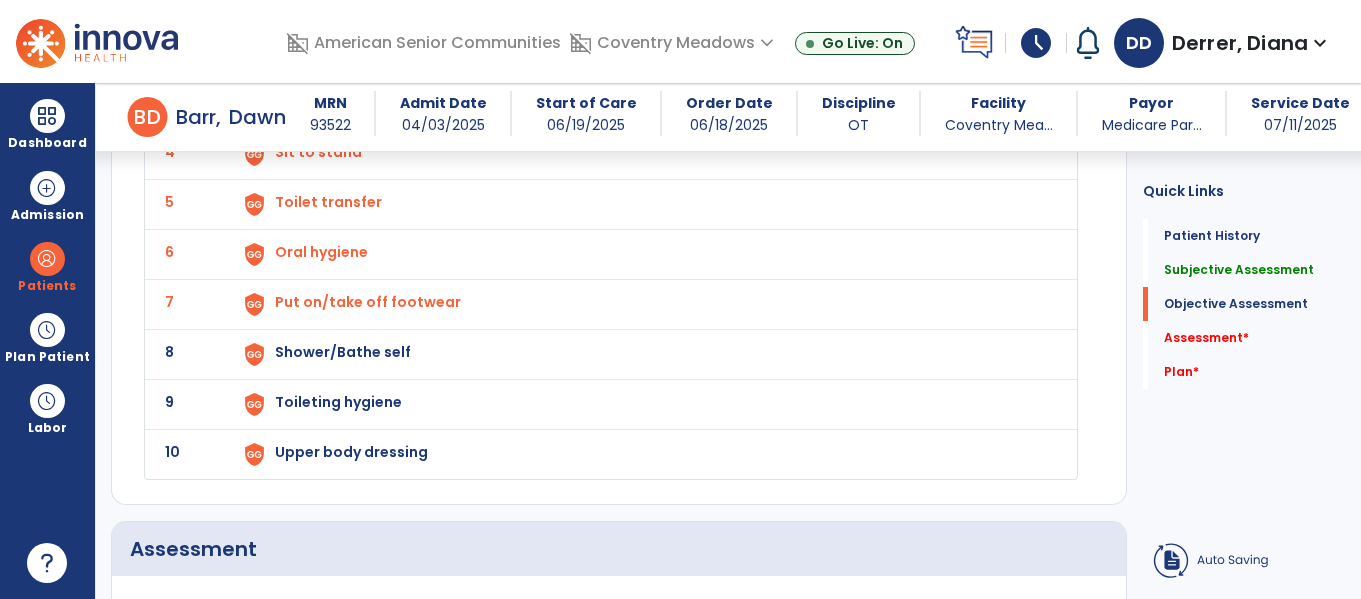 scroll, scrollTop: 2185, scrollLeft: 0, axis: vertical 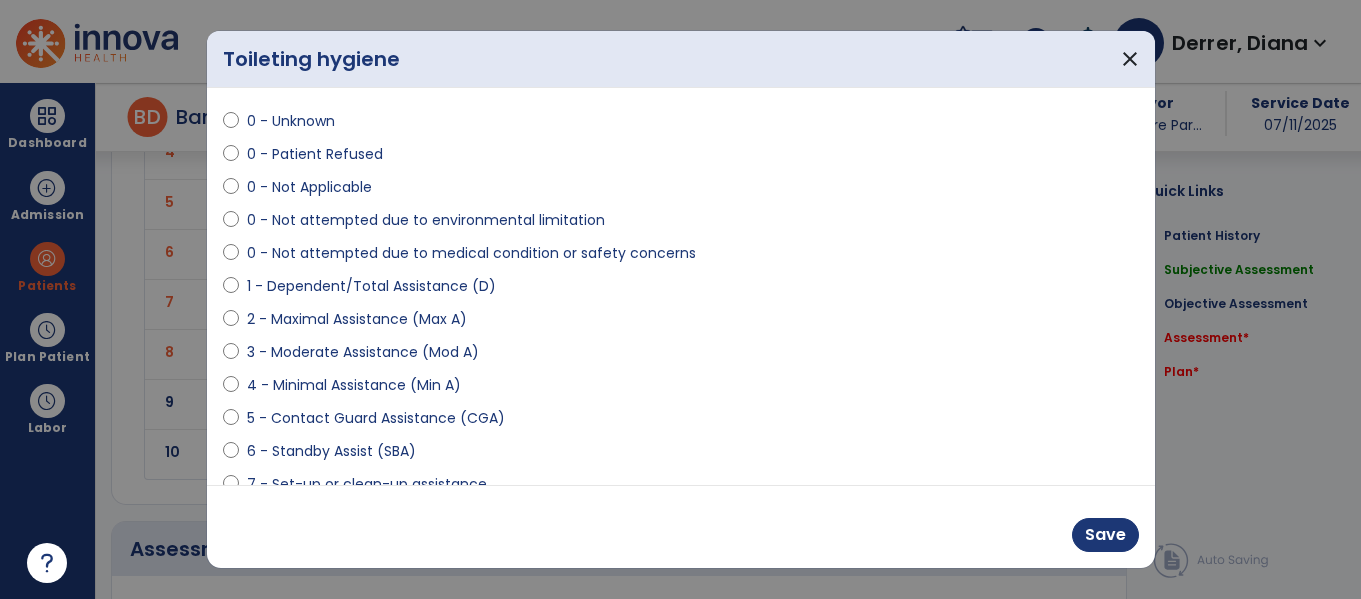click on "2 - Maximal Assistance (Max A)" at bounding box center (357, 319) 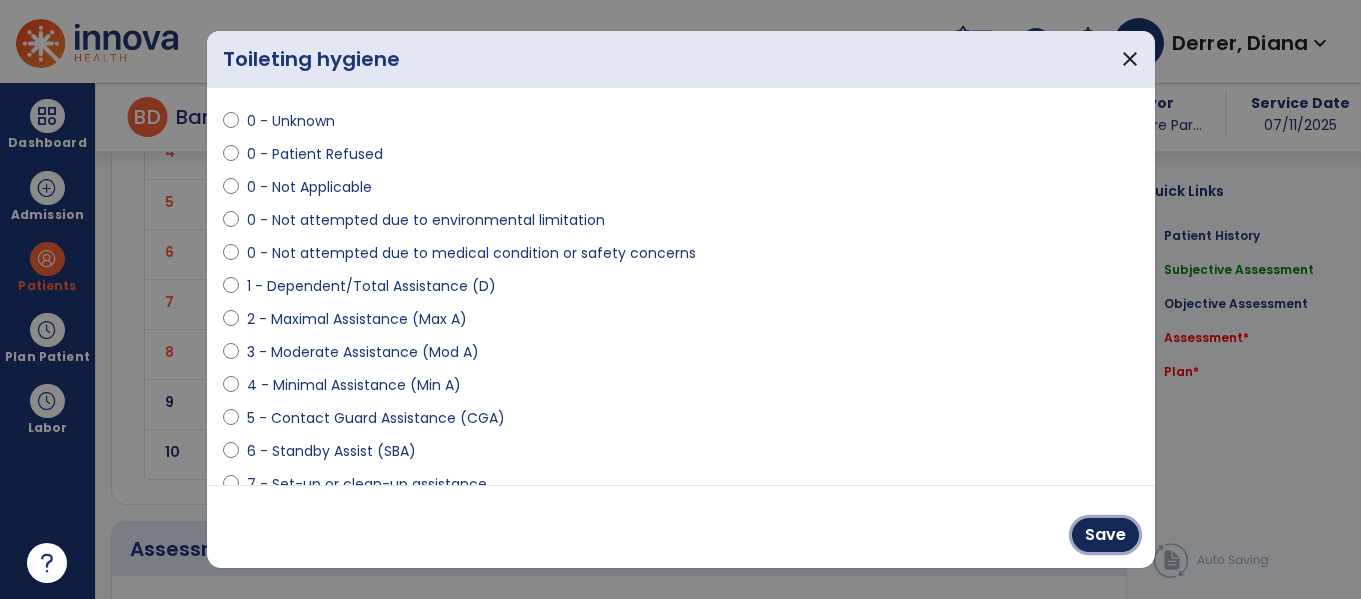 click on "Save" at bounding box center [1105, 535] 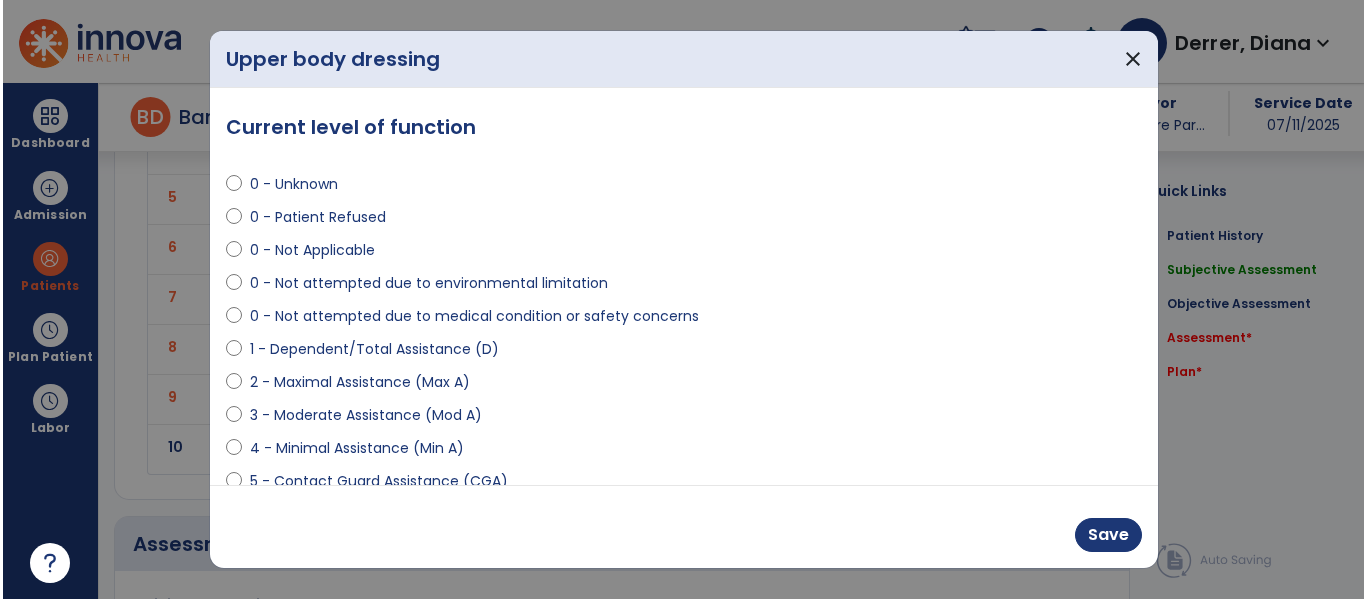 scroll, scrollTop: 2185, scrollLeft: 0, axis: vertical 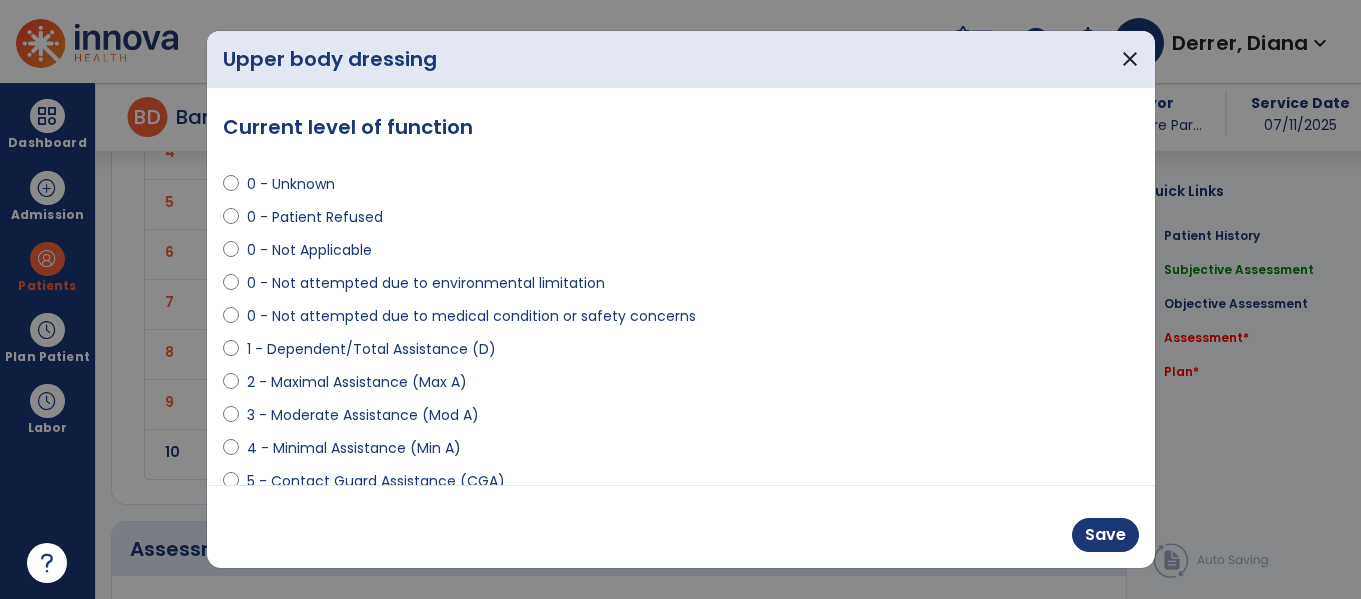 click on "2 - Maximal Assistance (Max A)" at bounding box center [357, 382] 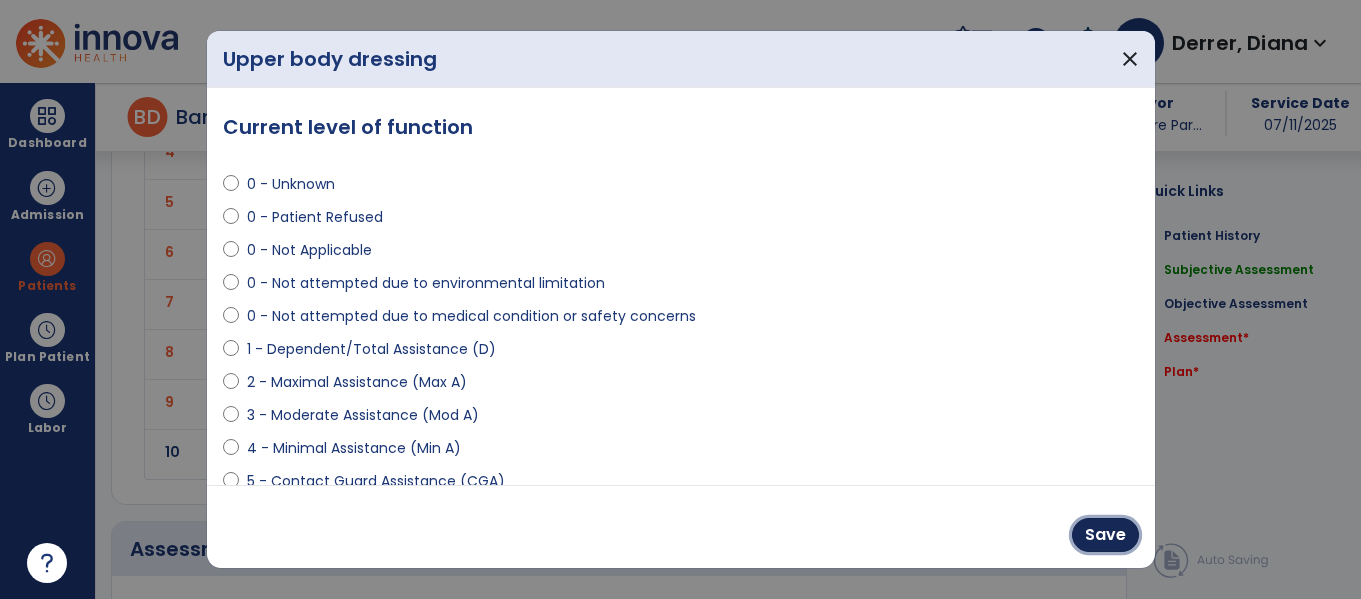 click on "Save" at bounding box center (1105, 535) 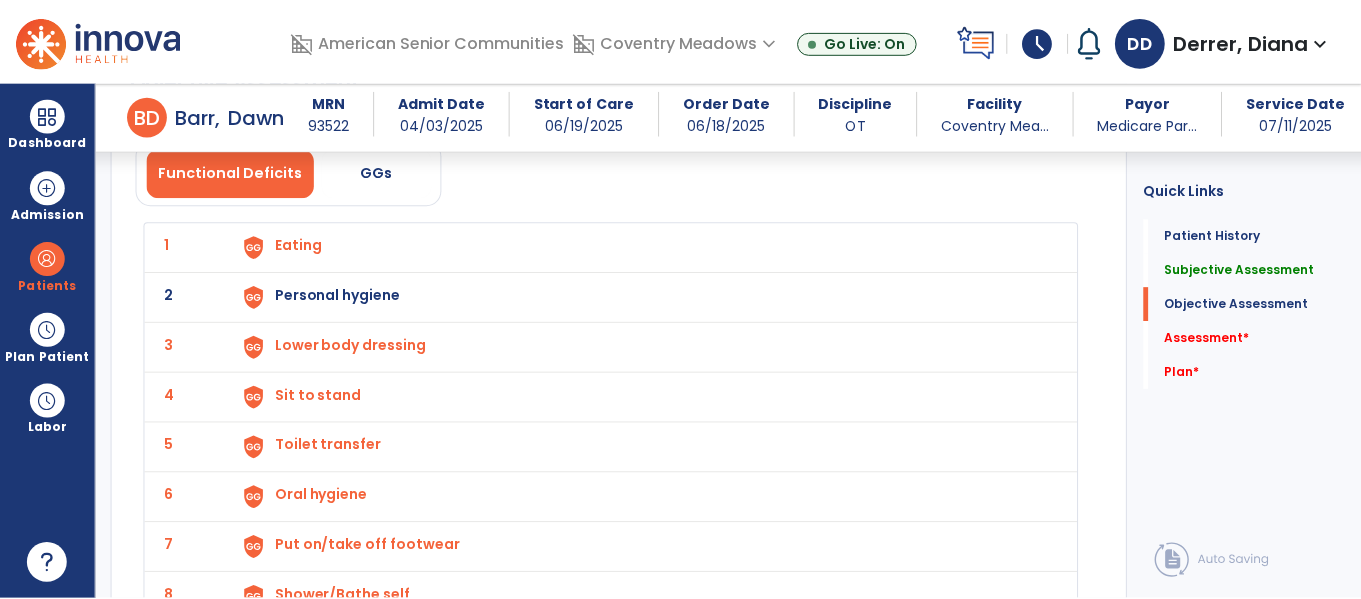 scroll, scrollTop: 1878, scrollLeft: 0, axis: vertical 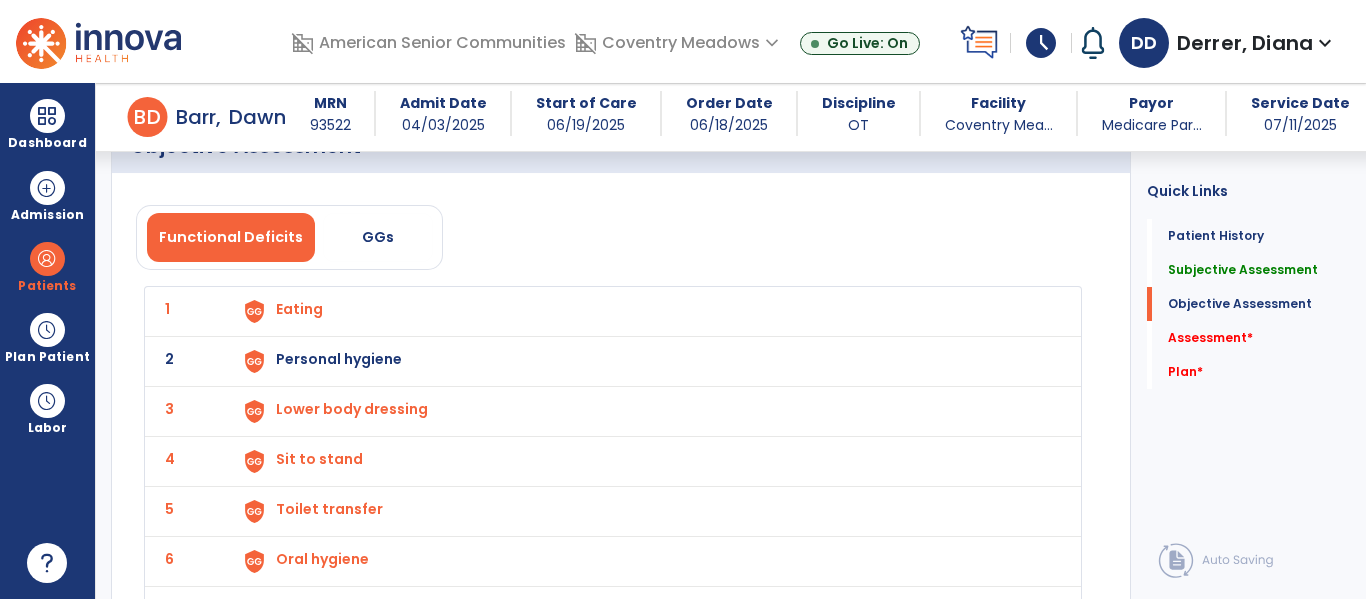 click on "Personal hygiene" at bounding box center [299, 309] 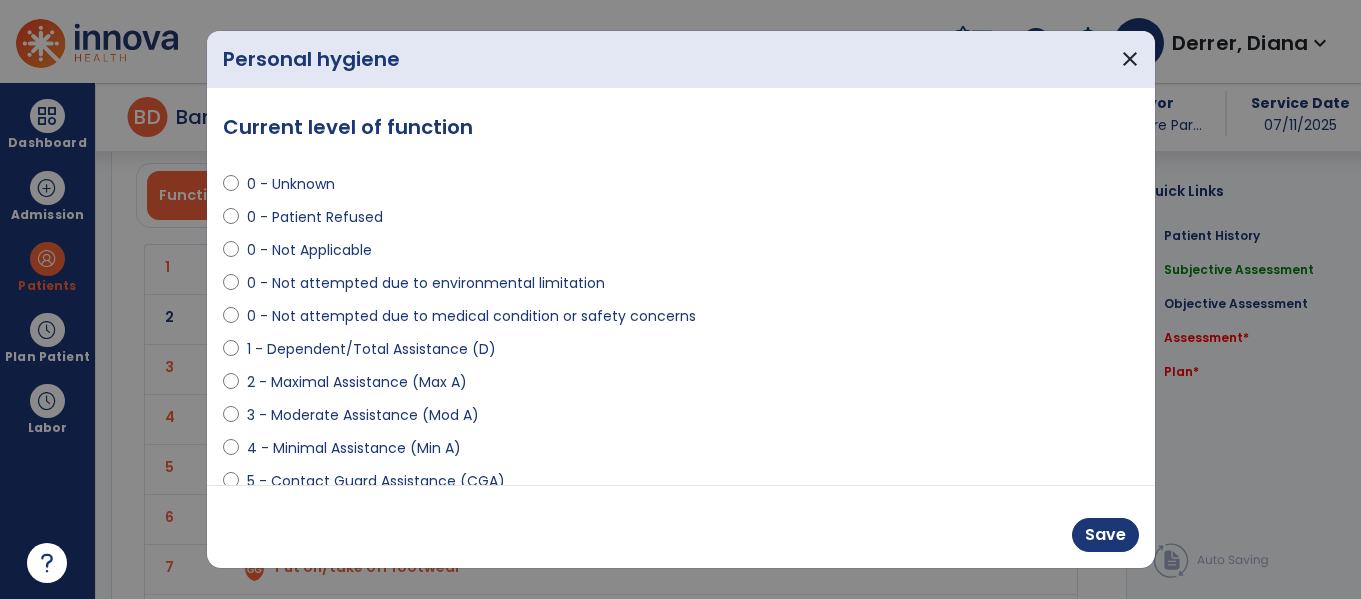 scroll, scrollTop: 1920, scrollLeft: 0, axis: vertical 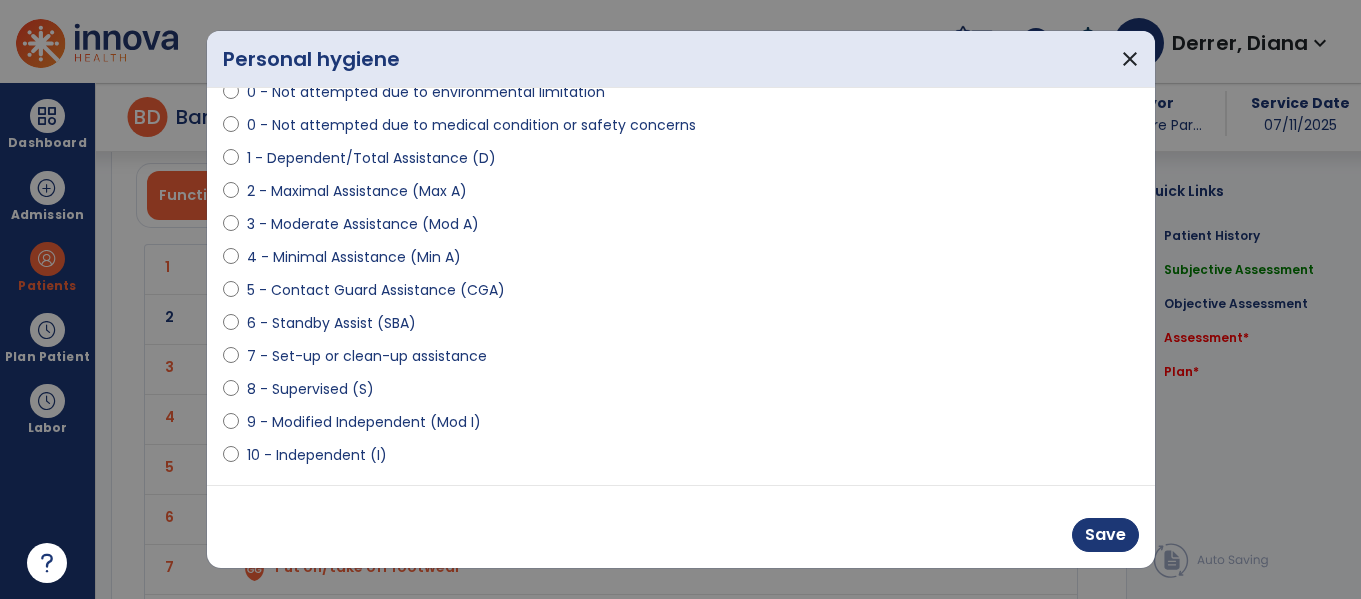 click on "7 - Set-up or clean-up assistance" at bounding box center (367, 356) 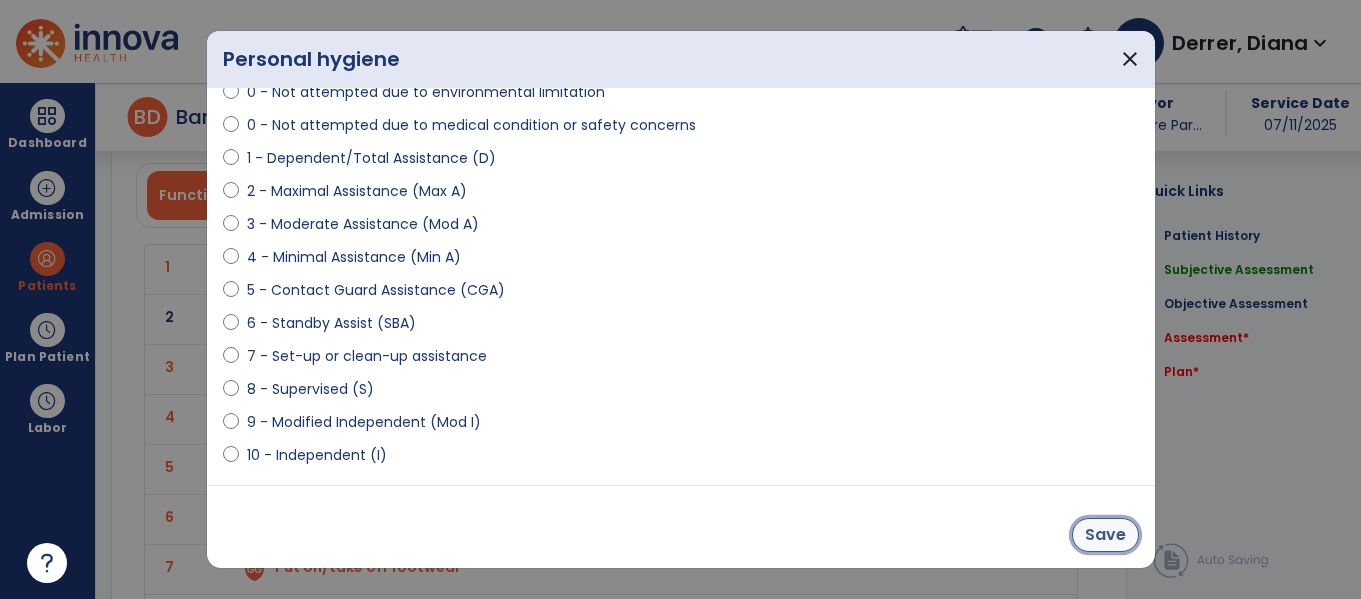 click on "Save" at bounding box center (1105, 535) 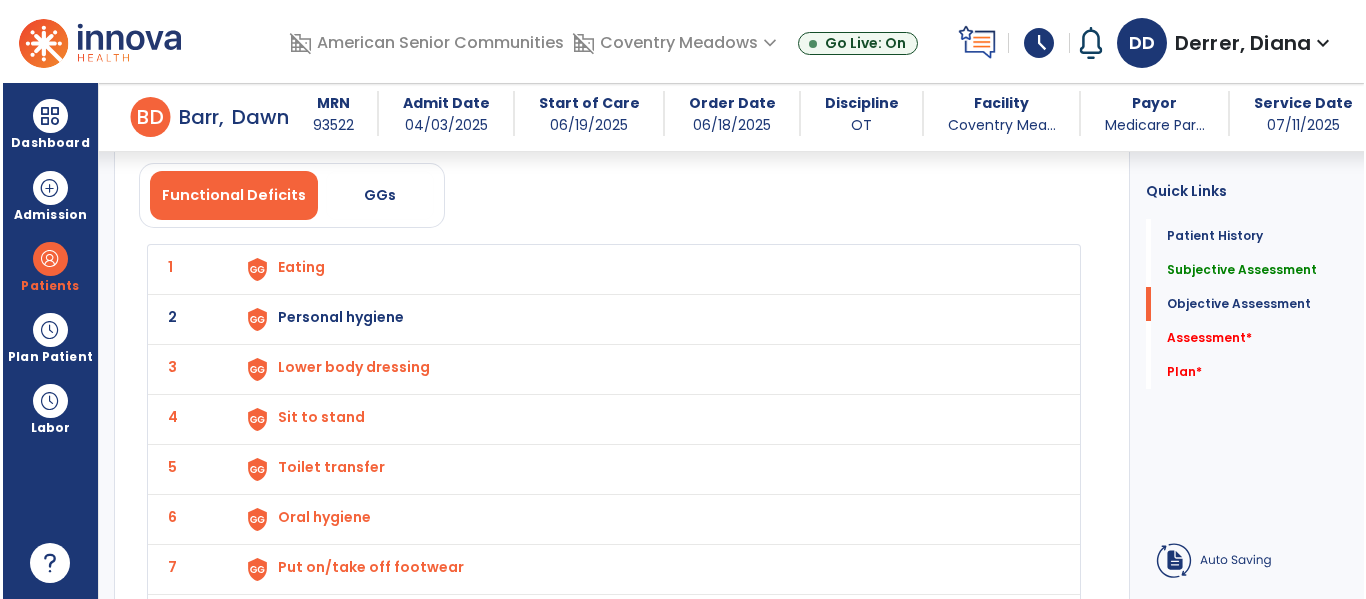 scroll, scrollTop: 1878, scrollLeft: 0, axis: vertical 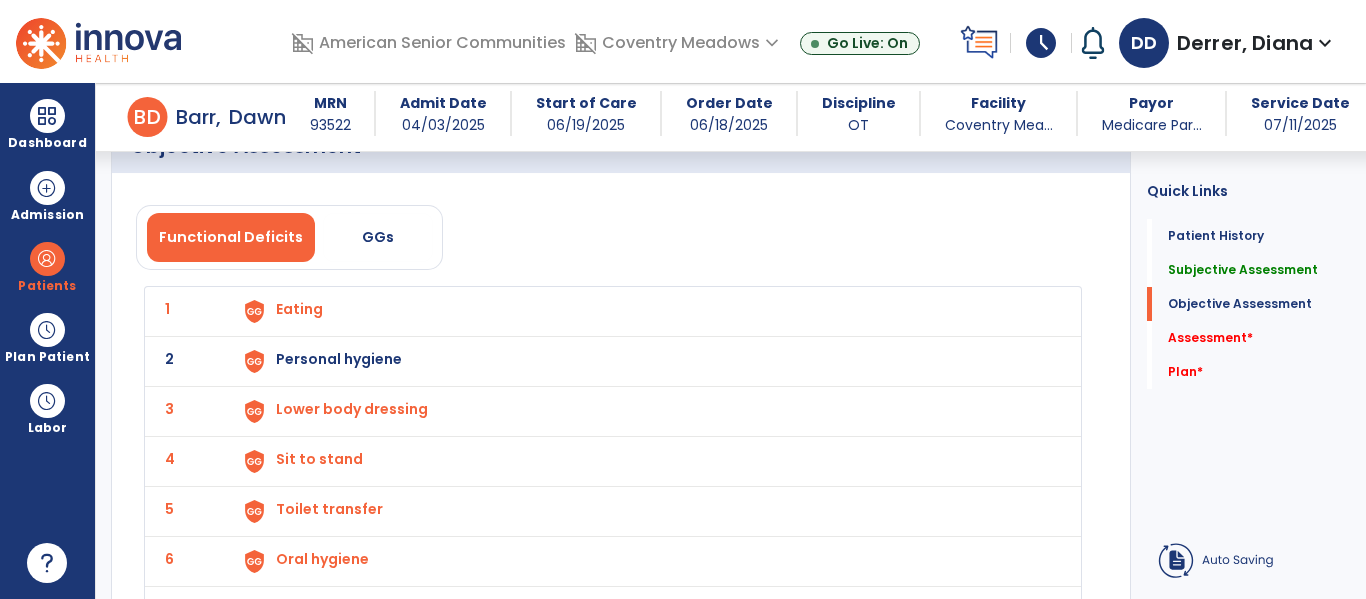 click on "Patient Demographics  Medical Diagnosis   Treatment Diagnosis
Code
Description
Pdpm Clinical Category
N/A" 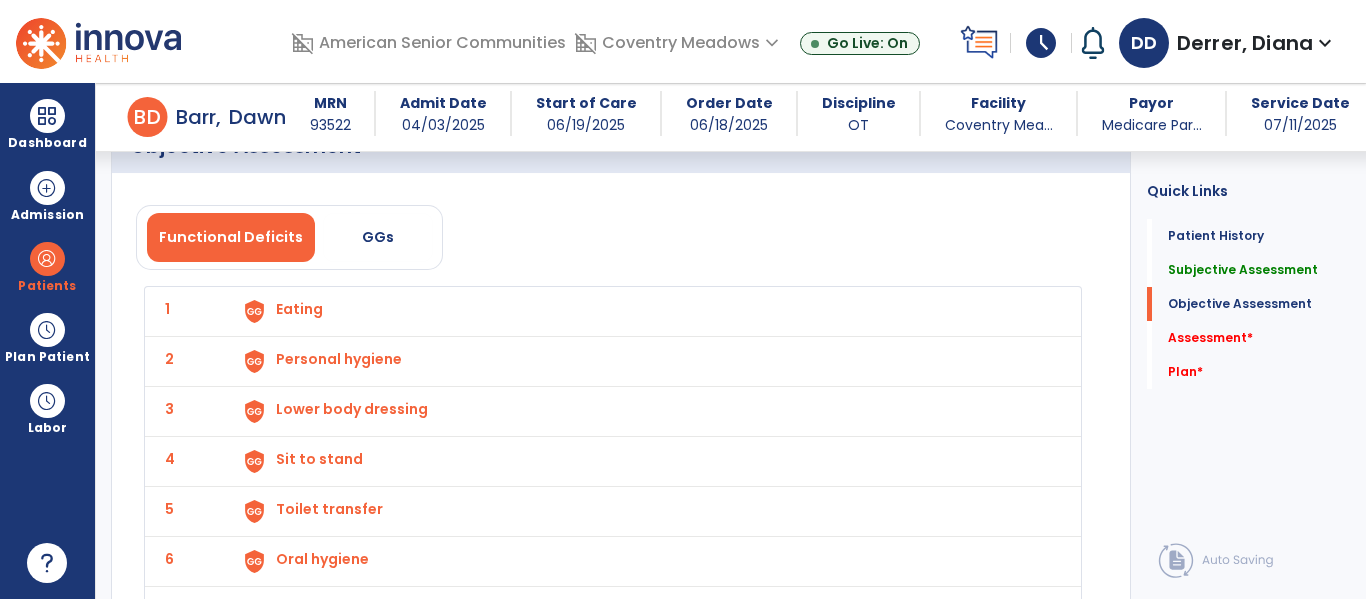 scroll, scrollTop: 2422, scrollLeft: 0, axis: vertical 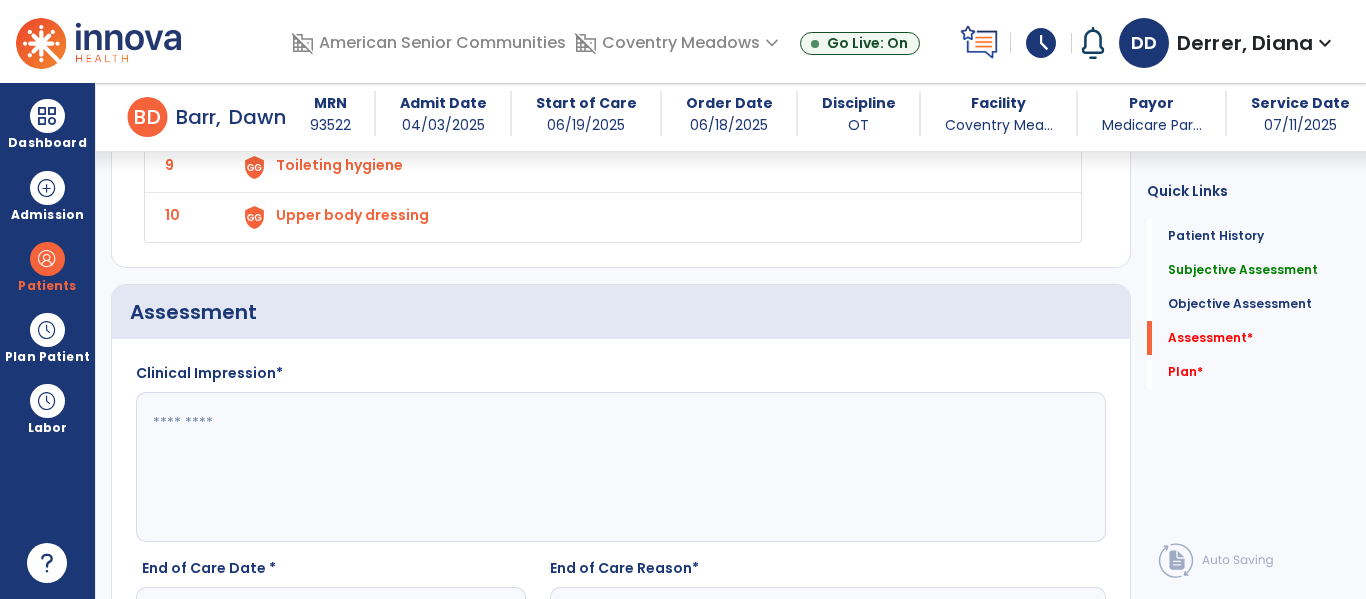 click 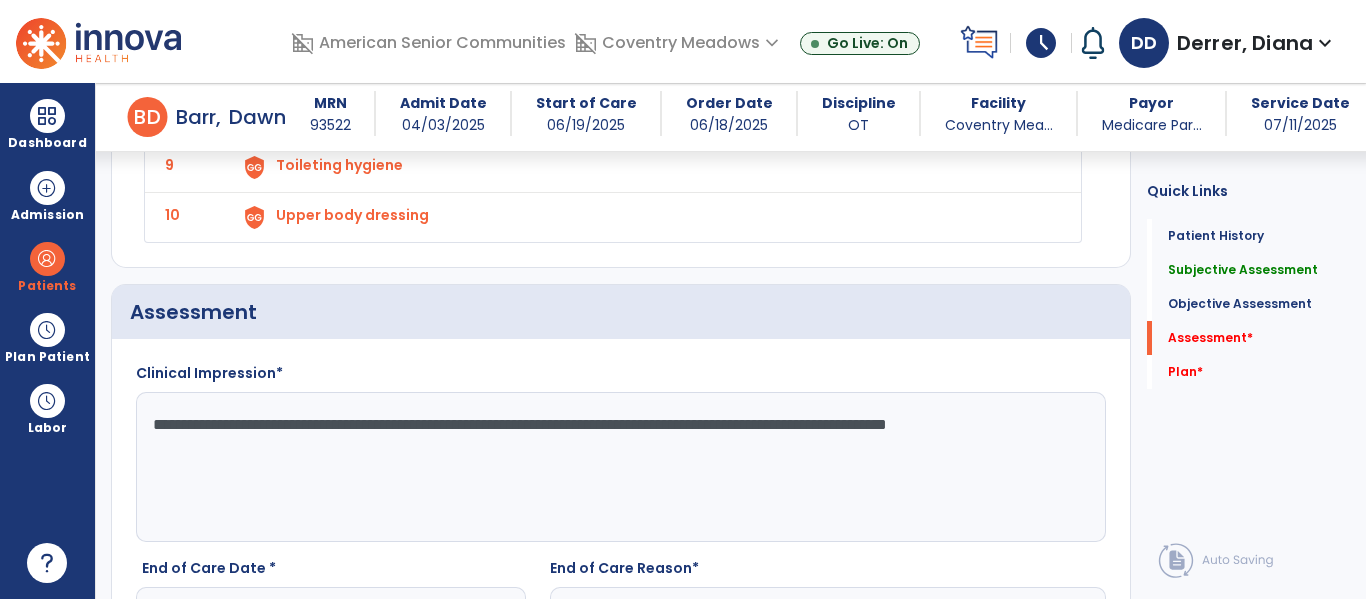drag, startPoint x: 333, startPoint y: 426, endPoint x: 265, endPoint y: 427, distance: 68.007355 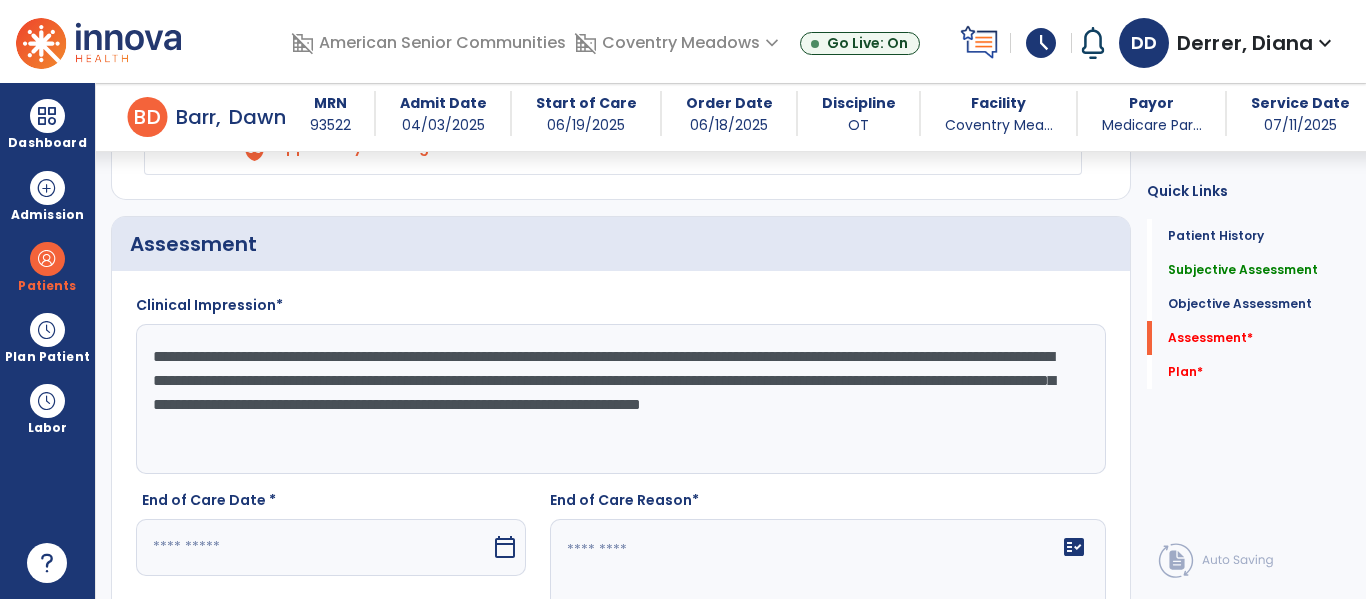 scroll, scrollTop: 2553, scrollLeft: 0, axis: vertical 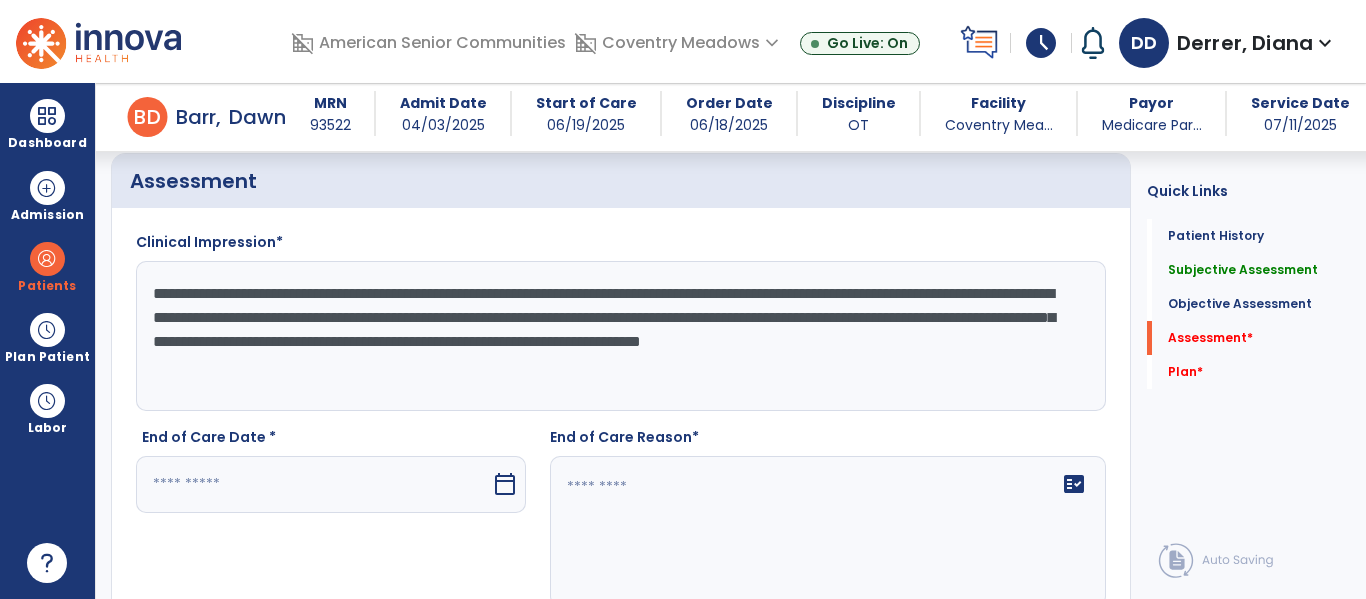click on "**********" 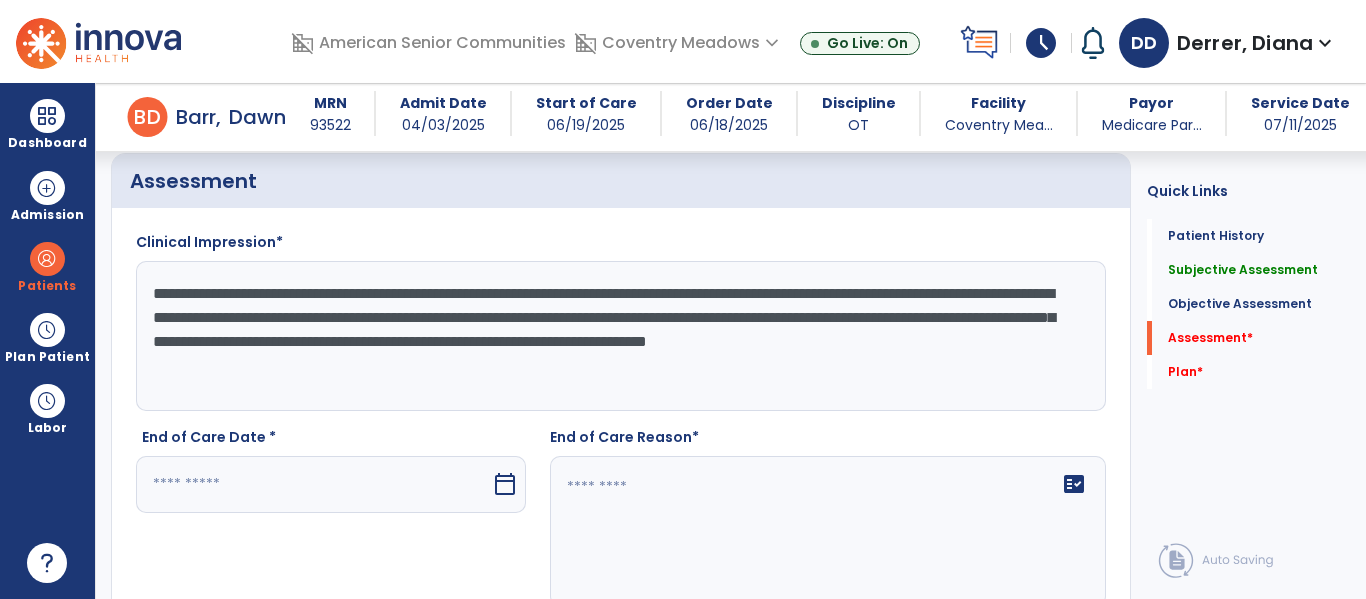 click on "**********" 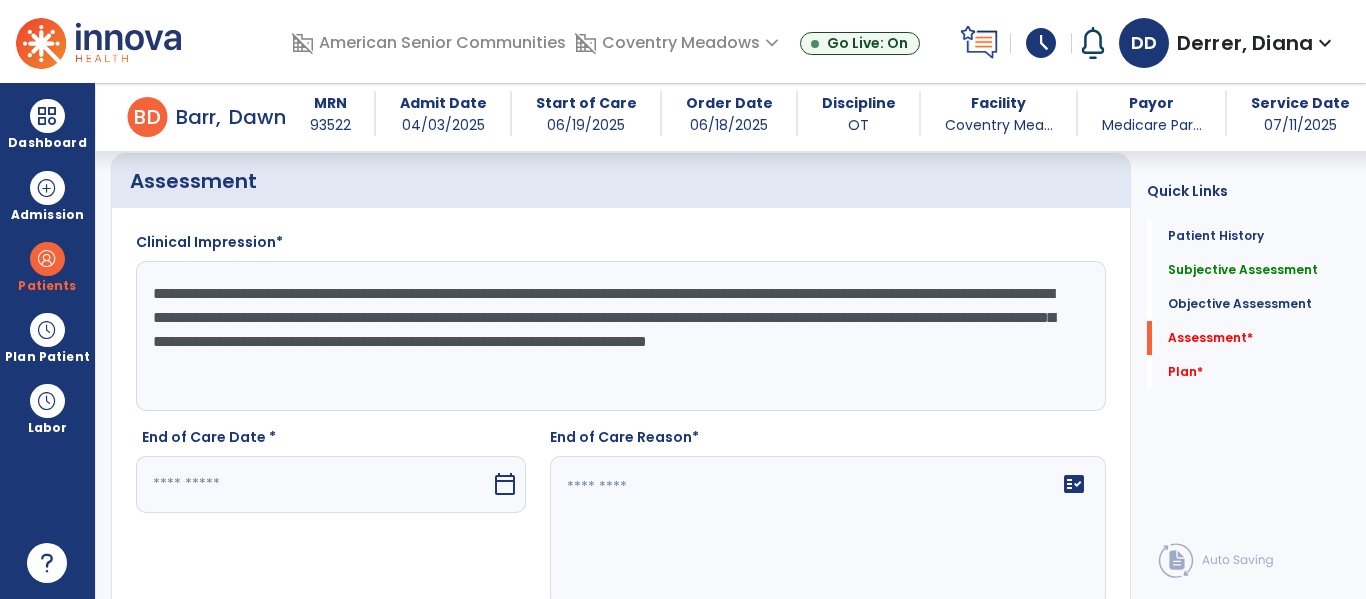 click at bounding box center [313, 484] 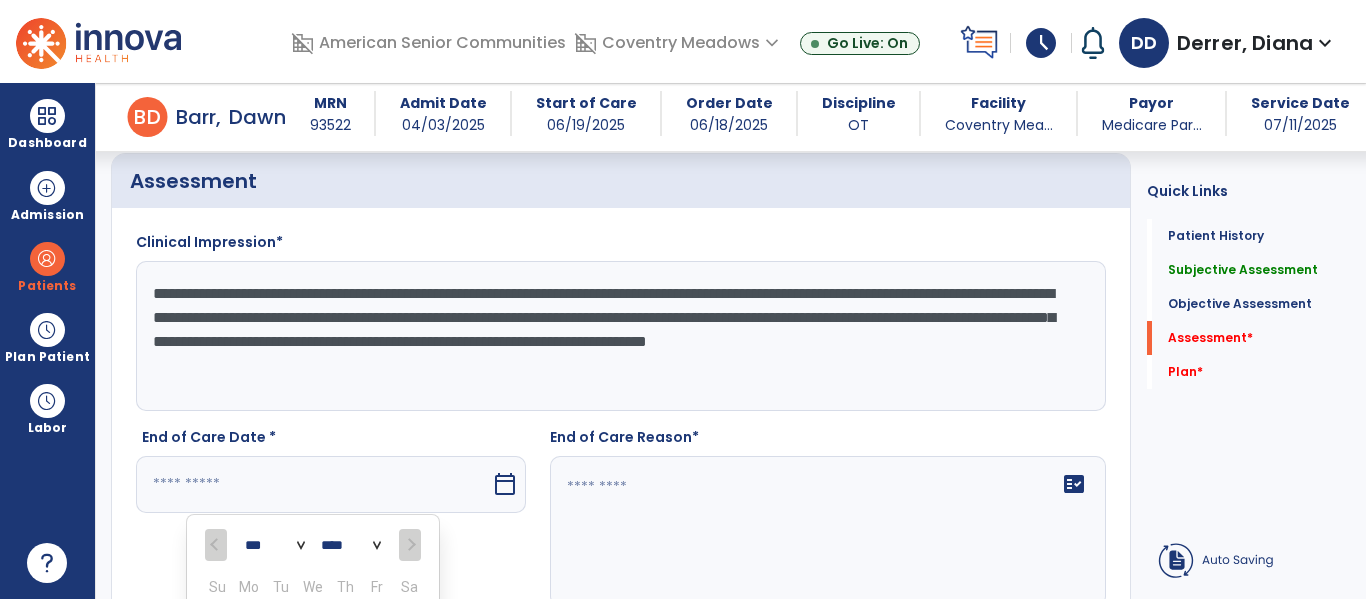 scroll, scrollTop: 2579, scrollLeft: 0, axis: vertical 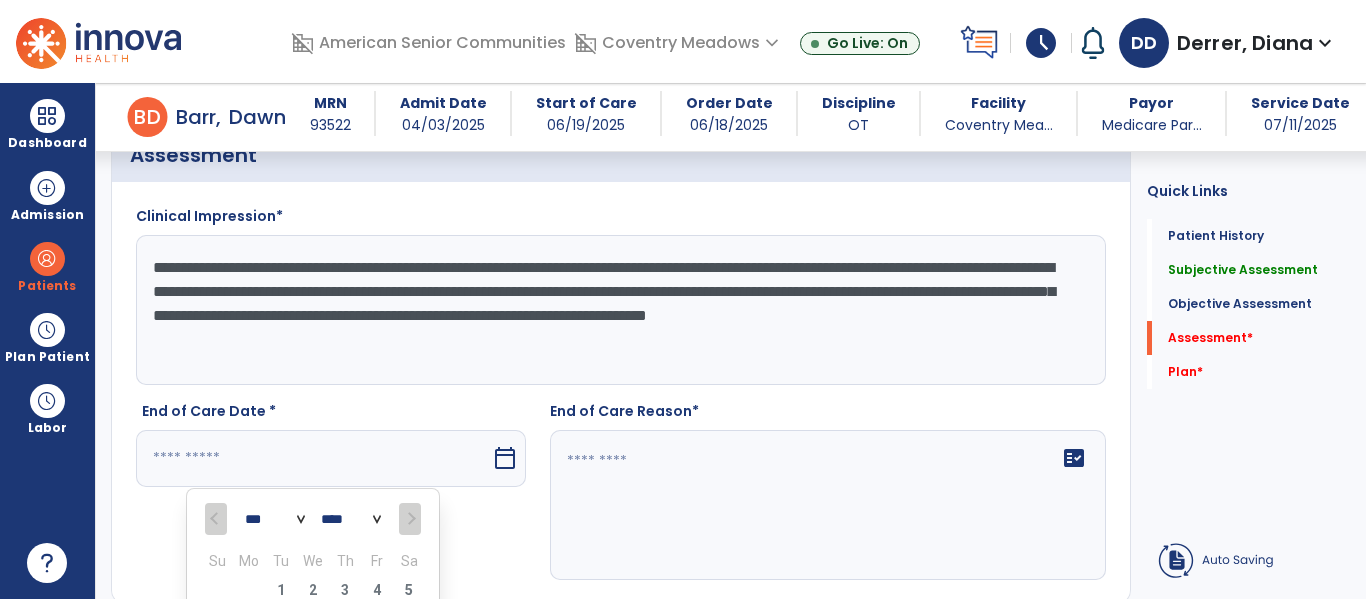 click on "11" at bounding box center (377, 622) 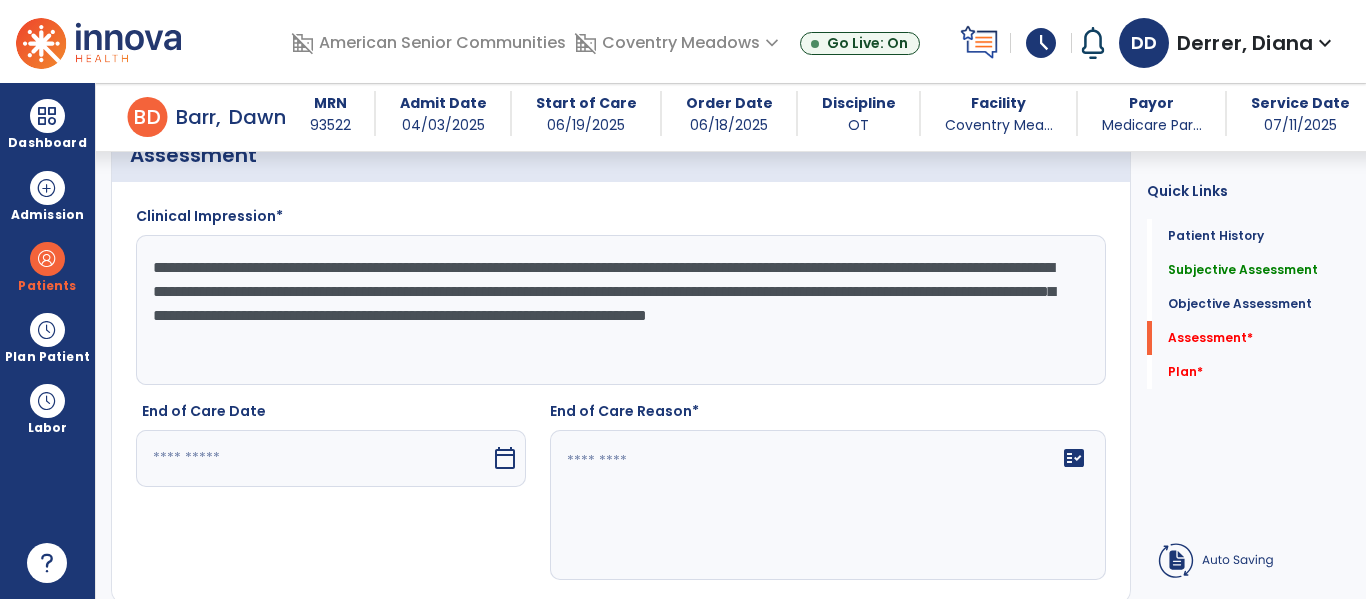 type on "*********" 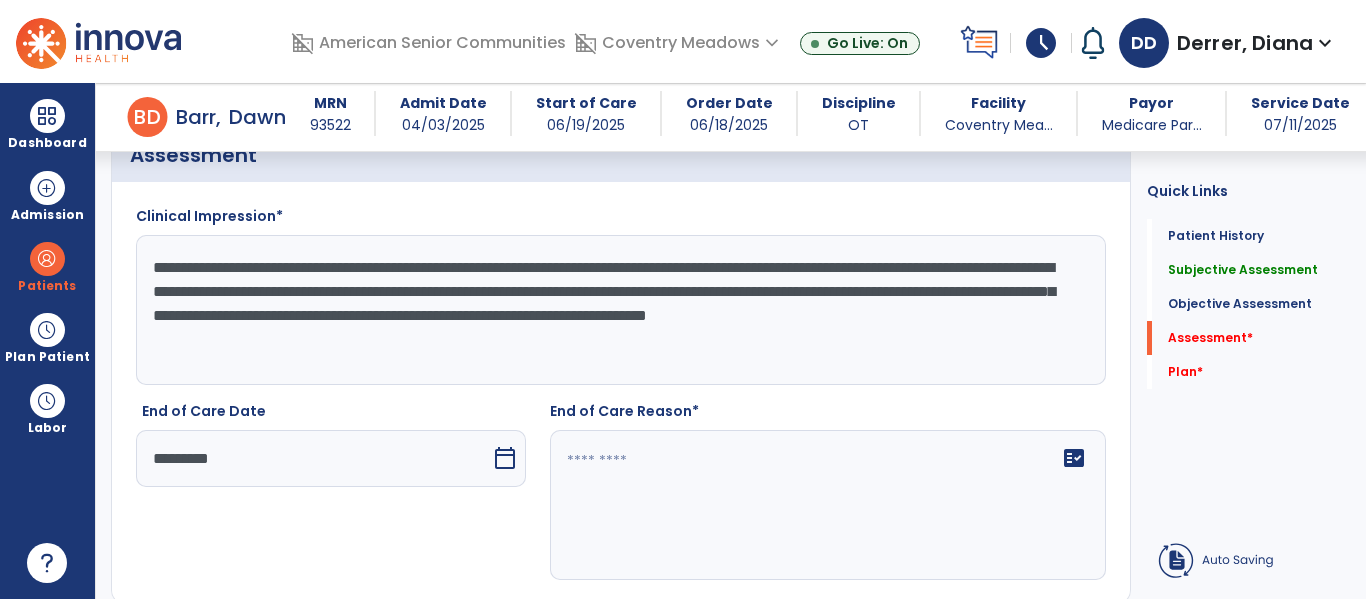 click 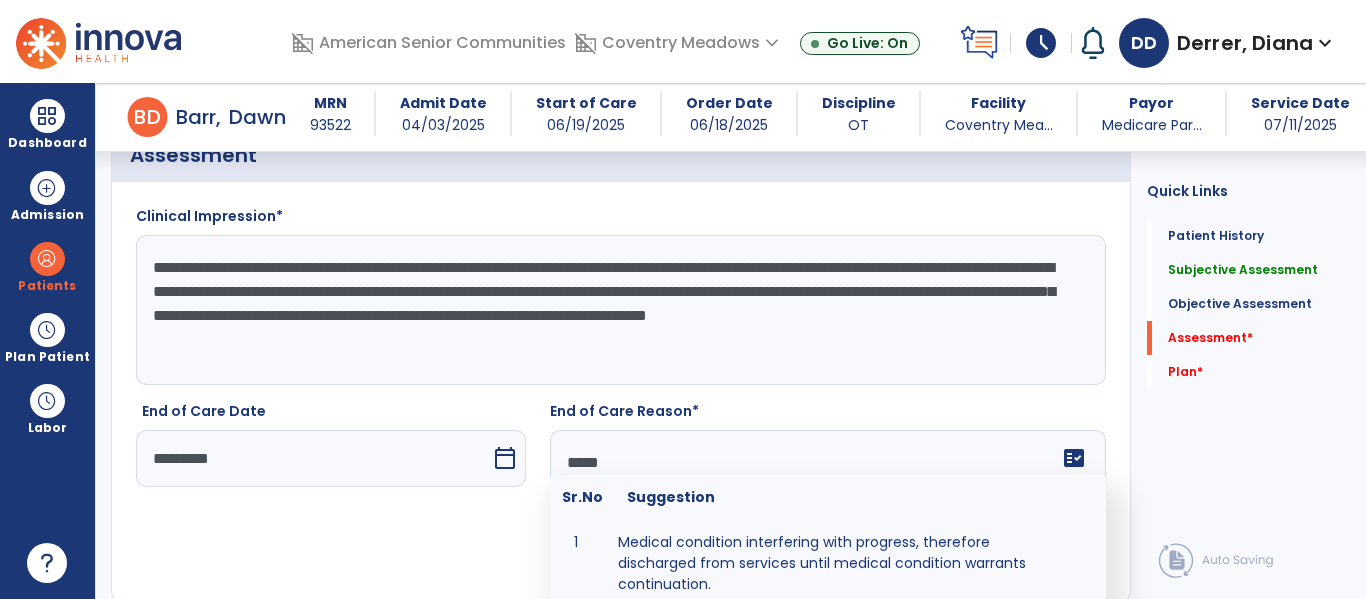 type on "******" 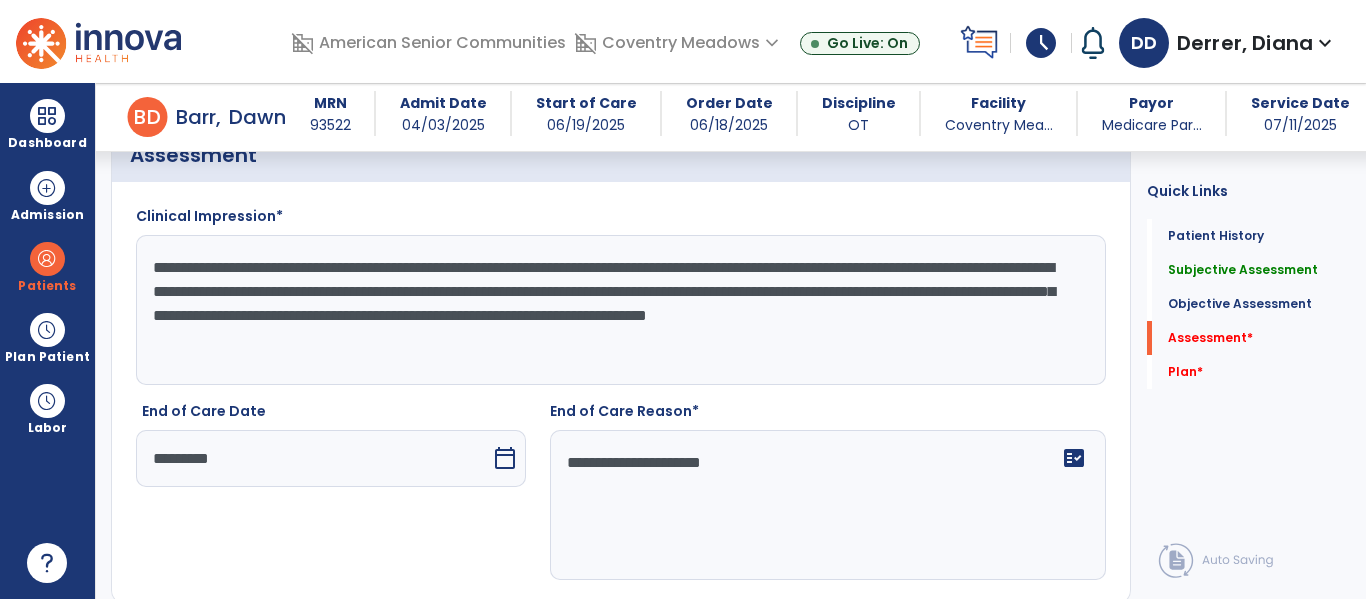 type on "**********" 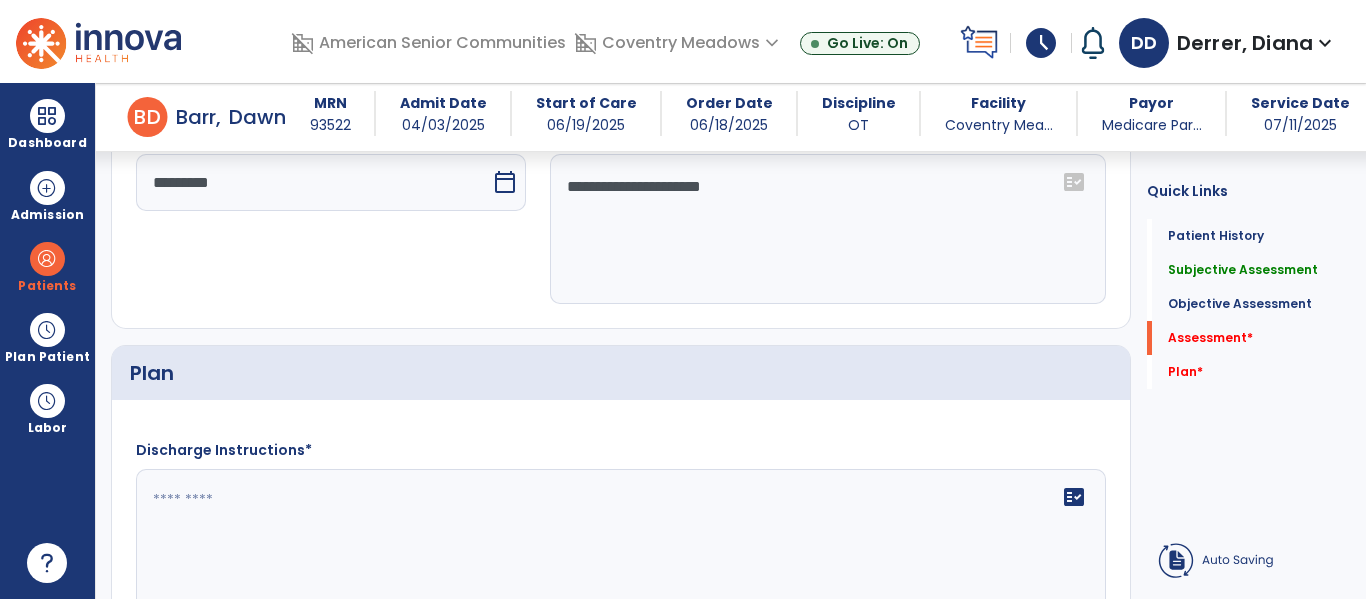 scroll, scrollTop: 2917, scrollLeft: 0, axis: vertical 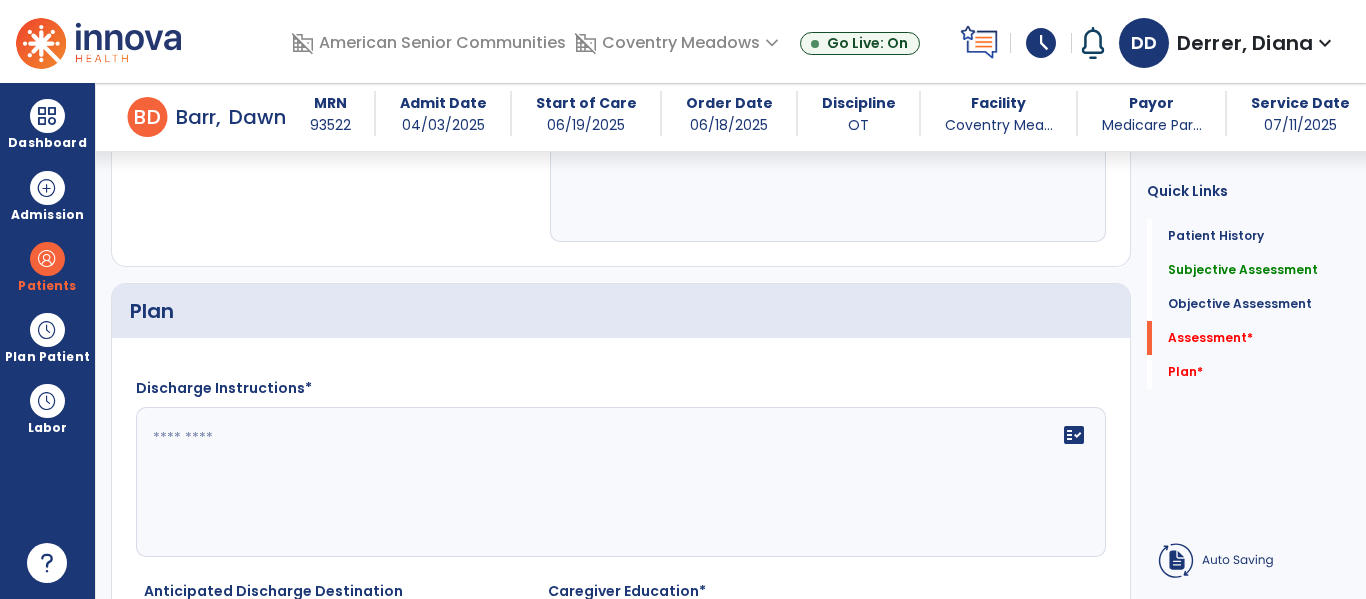 click 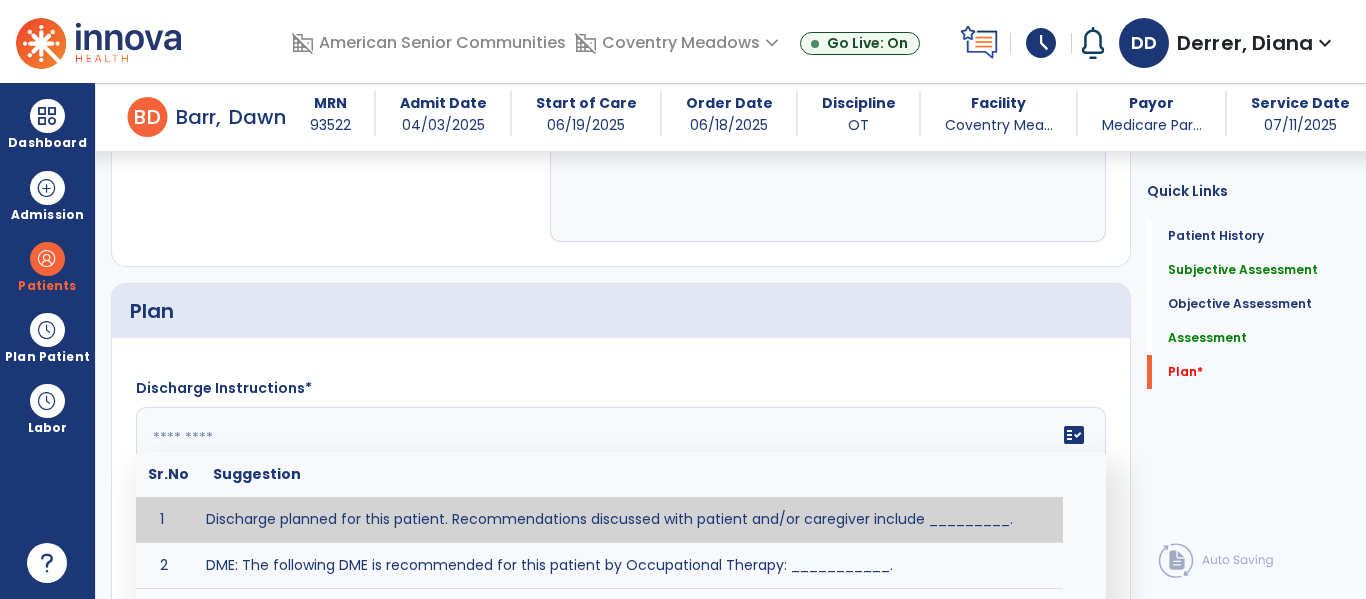 scroll, scrollTop: 2966, scrollLeft: 0, axis: vertical 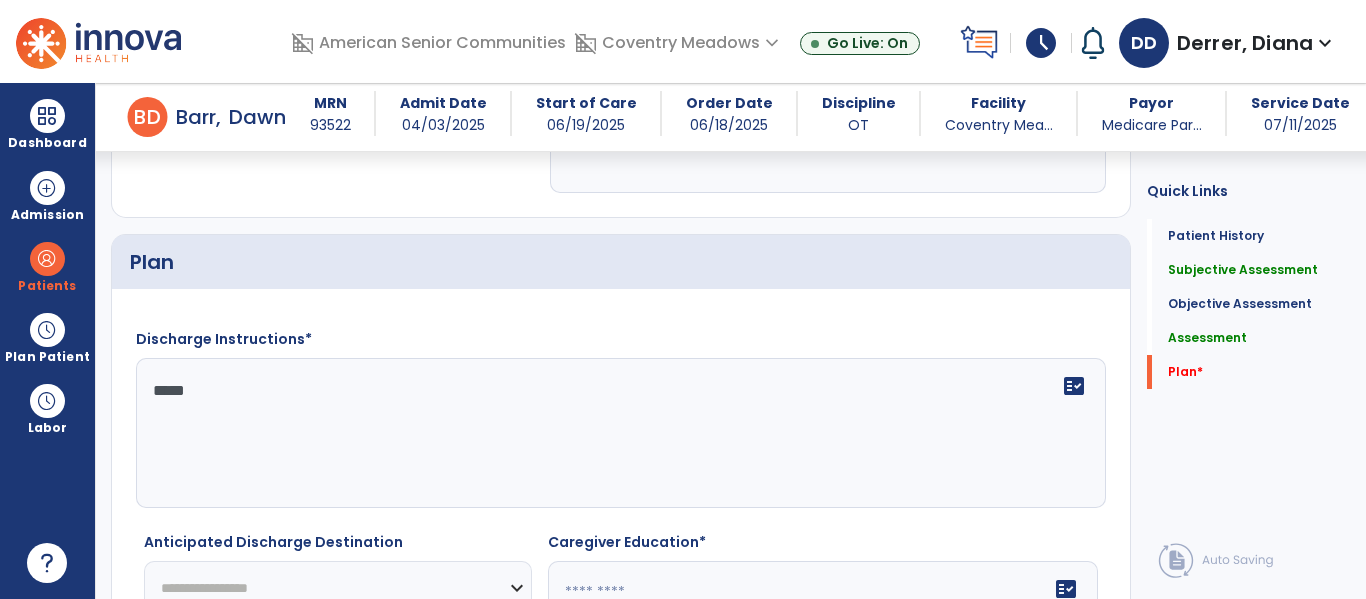 type on "******" 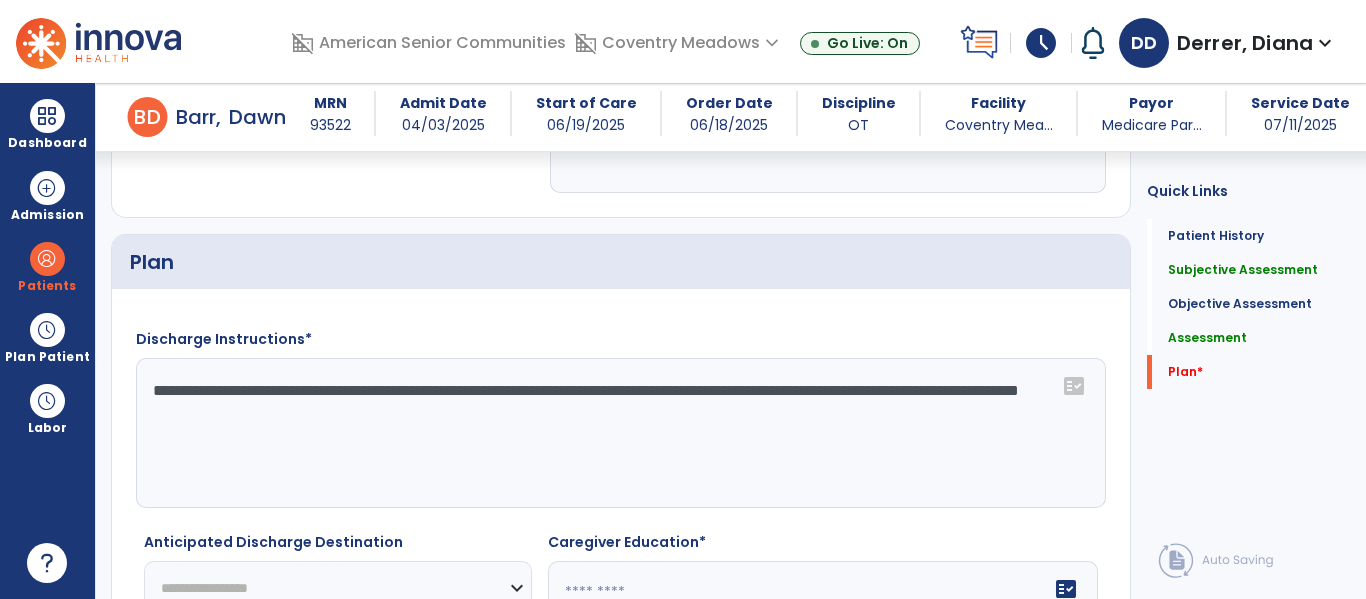 type on "**********" 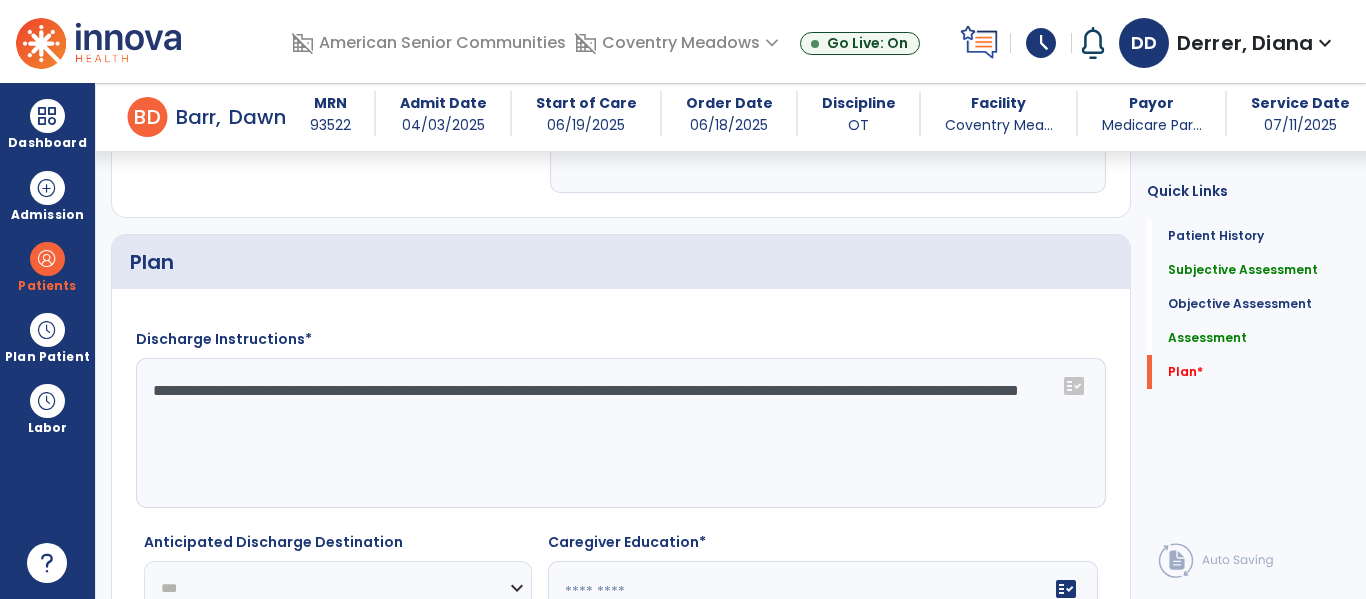 click on "**********" 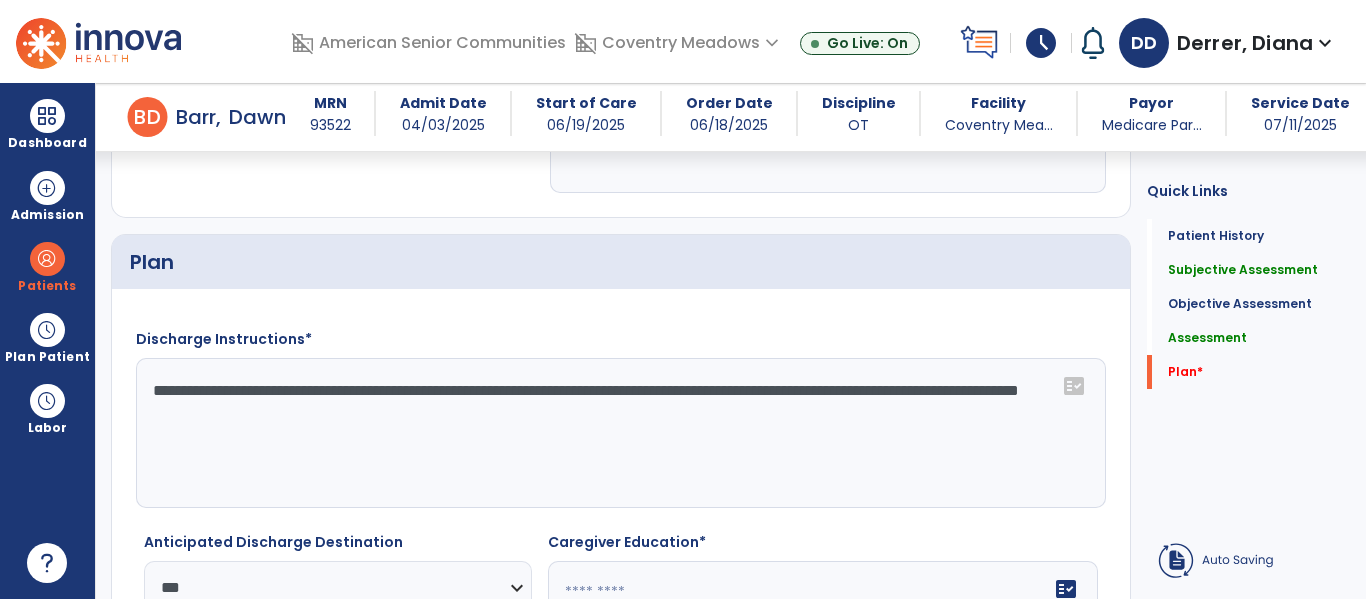 click on "**********" 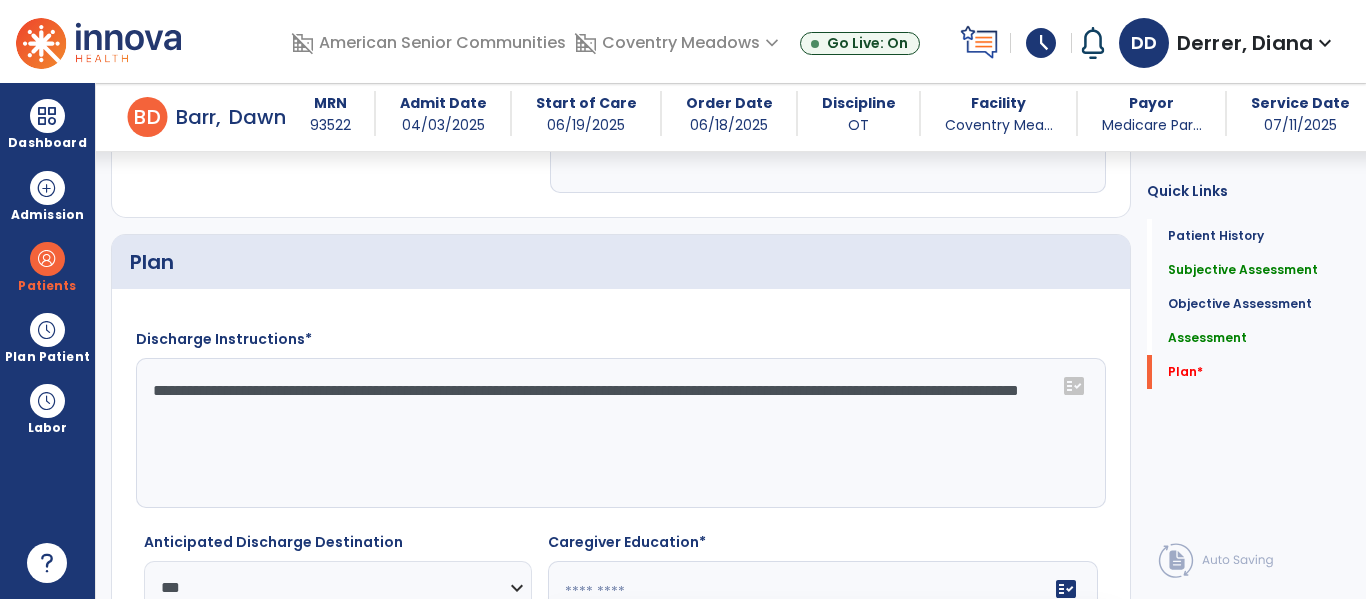 scroll, scrollTop: 3077, scrollLeft: 0, axis: vertical 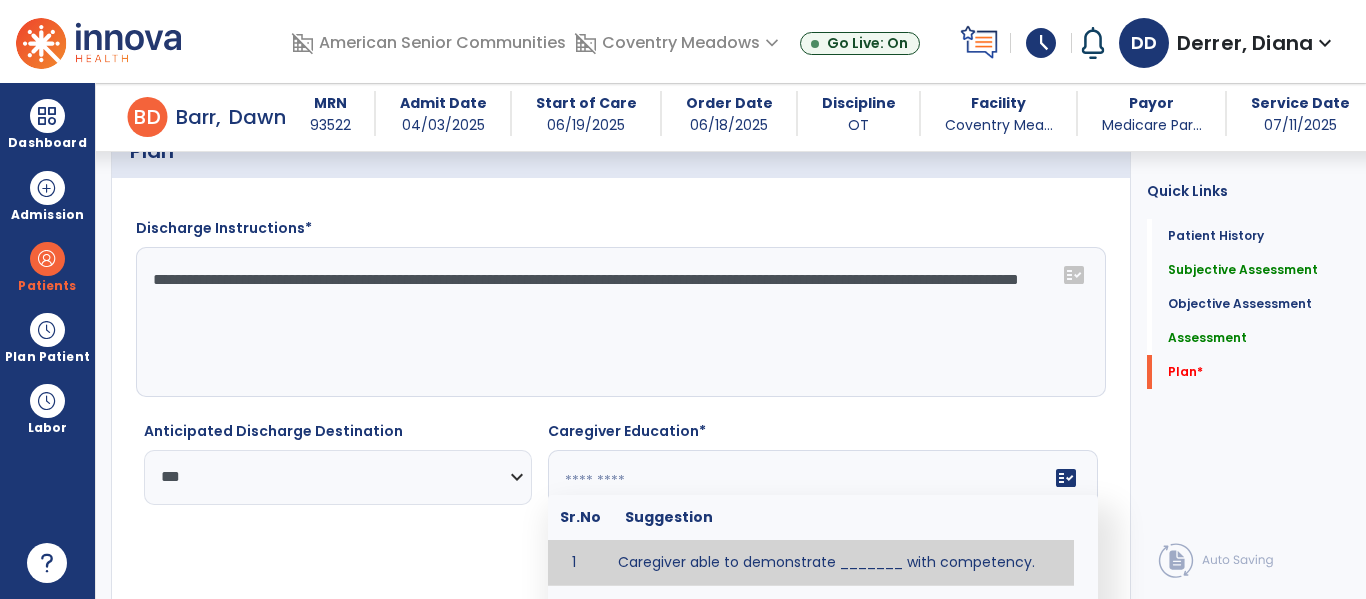 click 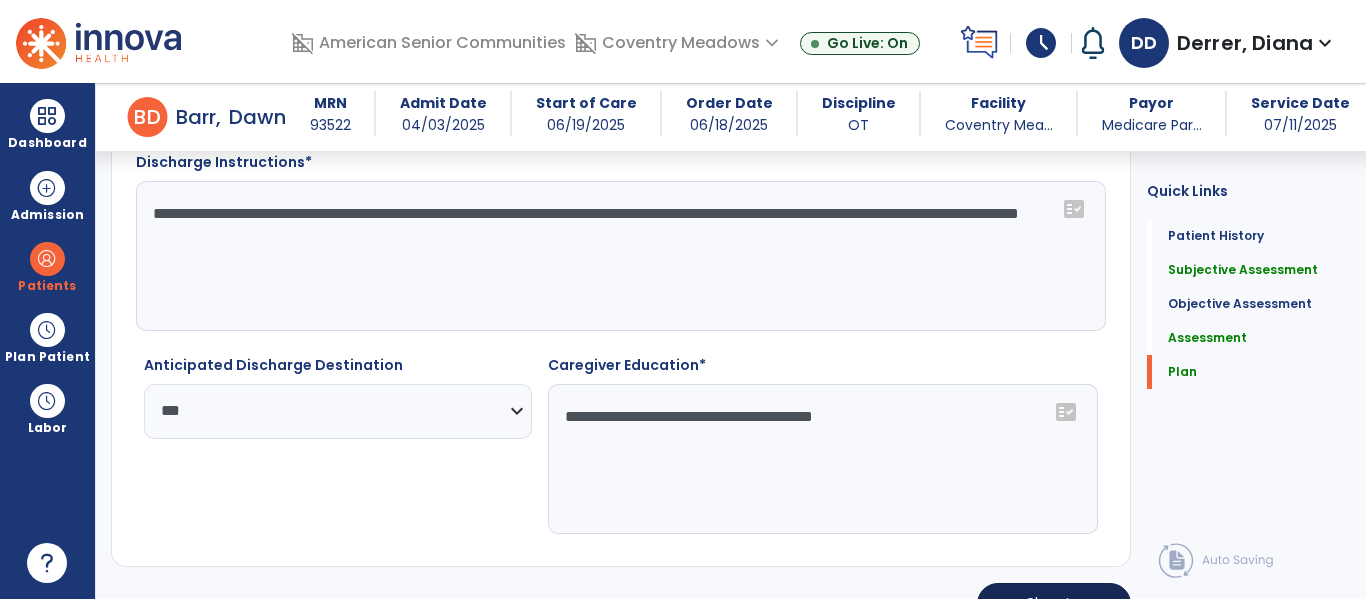 type on "**********" 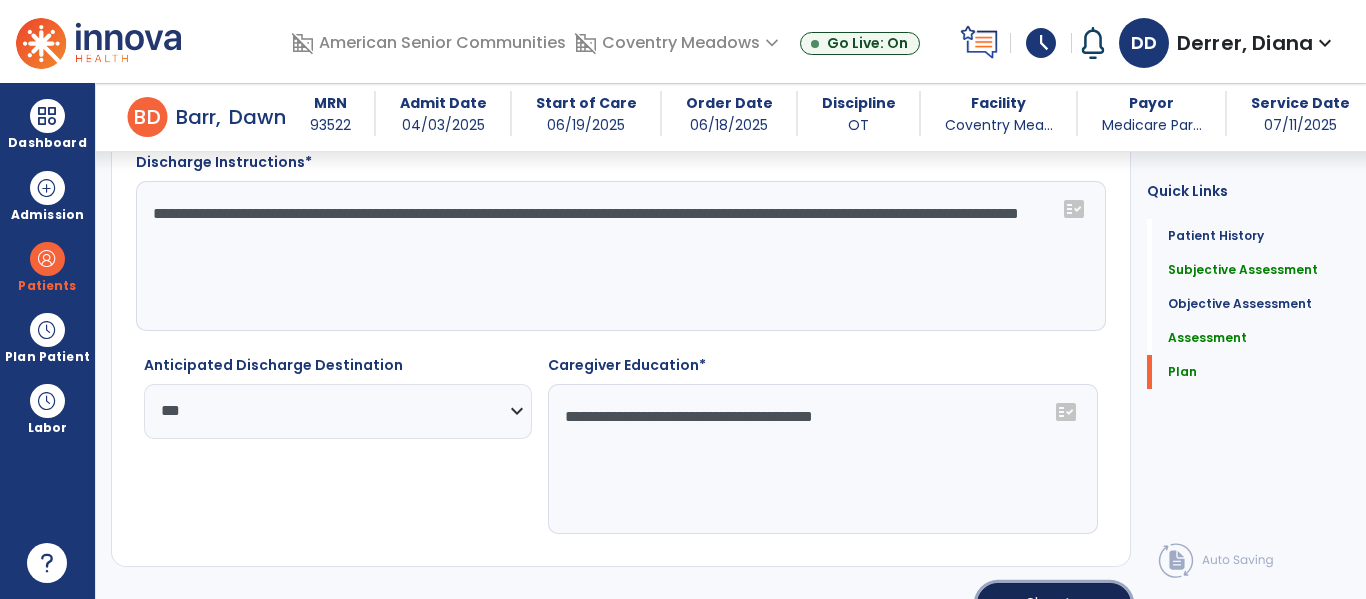 click on "chevron_right" 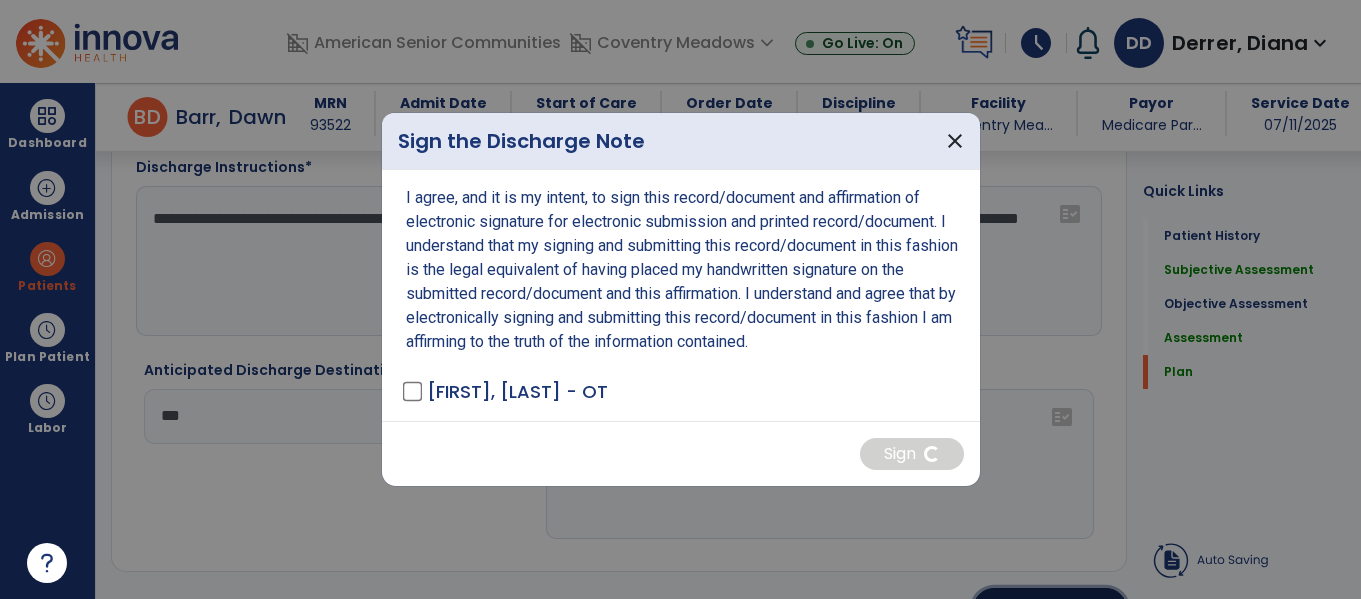 scroll, scrollTop: 3190, scrollLeft: 0, axis: vertical 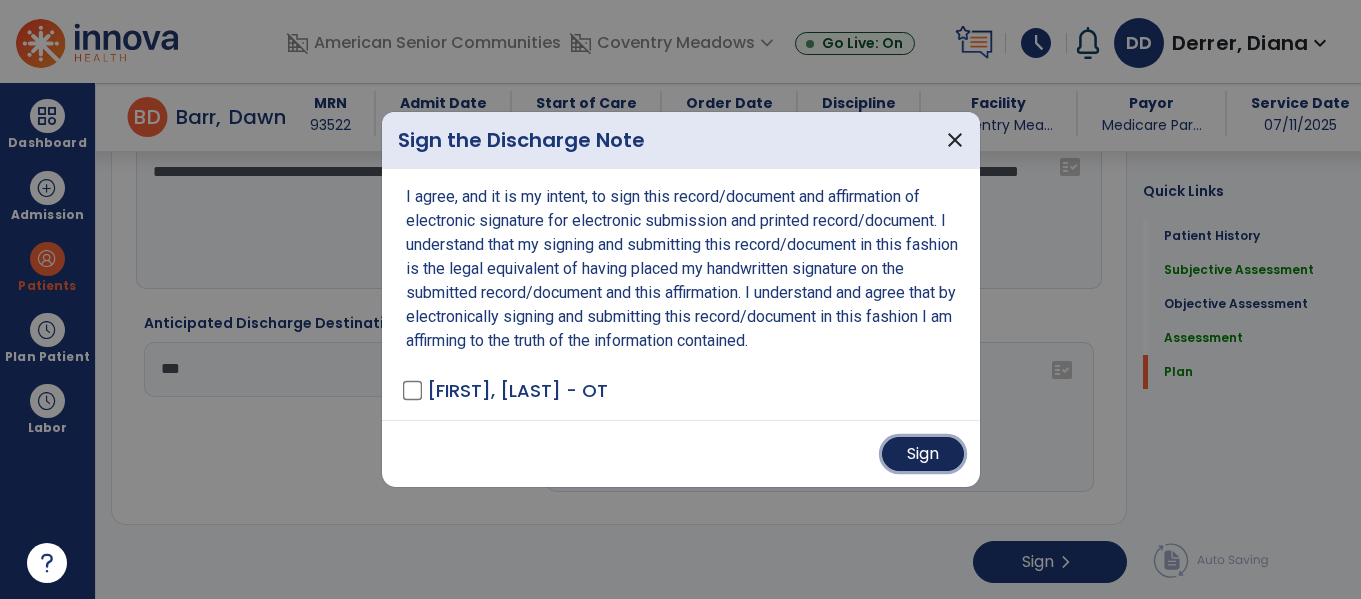 click on "Sign" at bounding box center [923, 454] 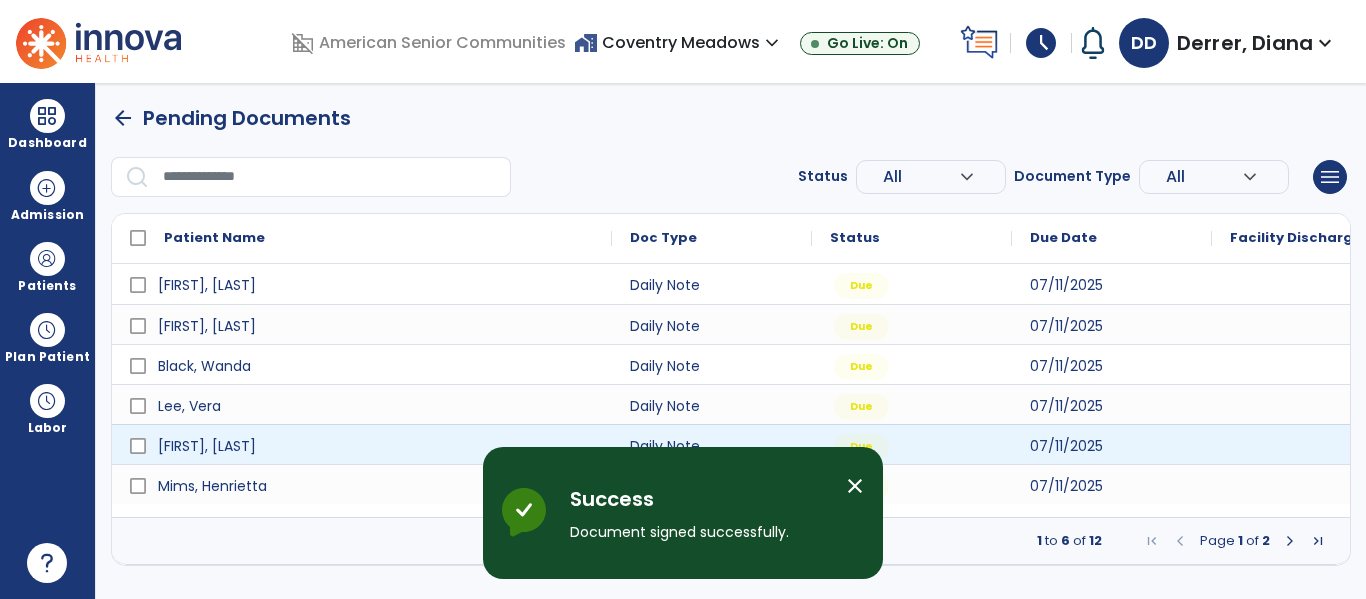 scroll, scrollTop: 0, scrollLeft: 0, axis: both 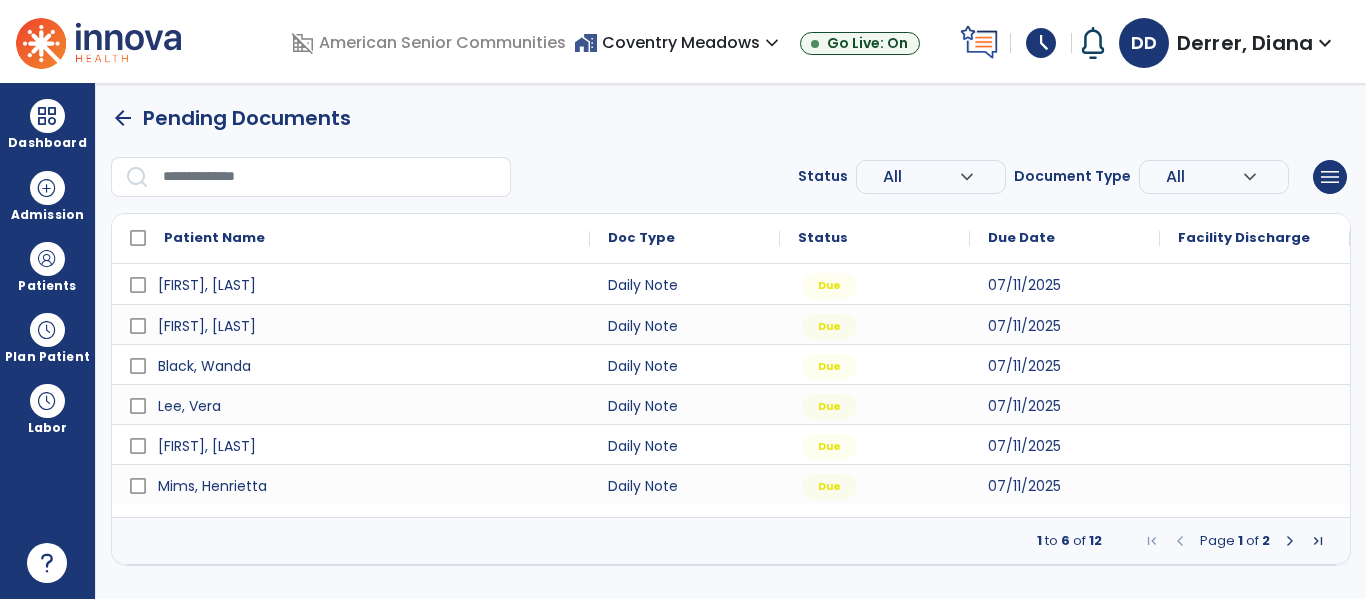 click at bounding box center [1290, 541] 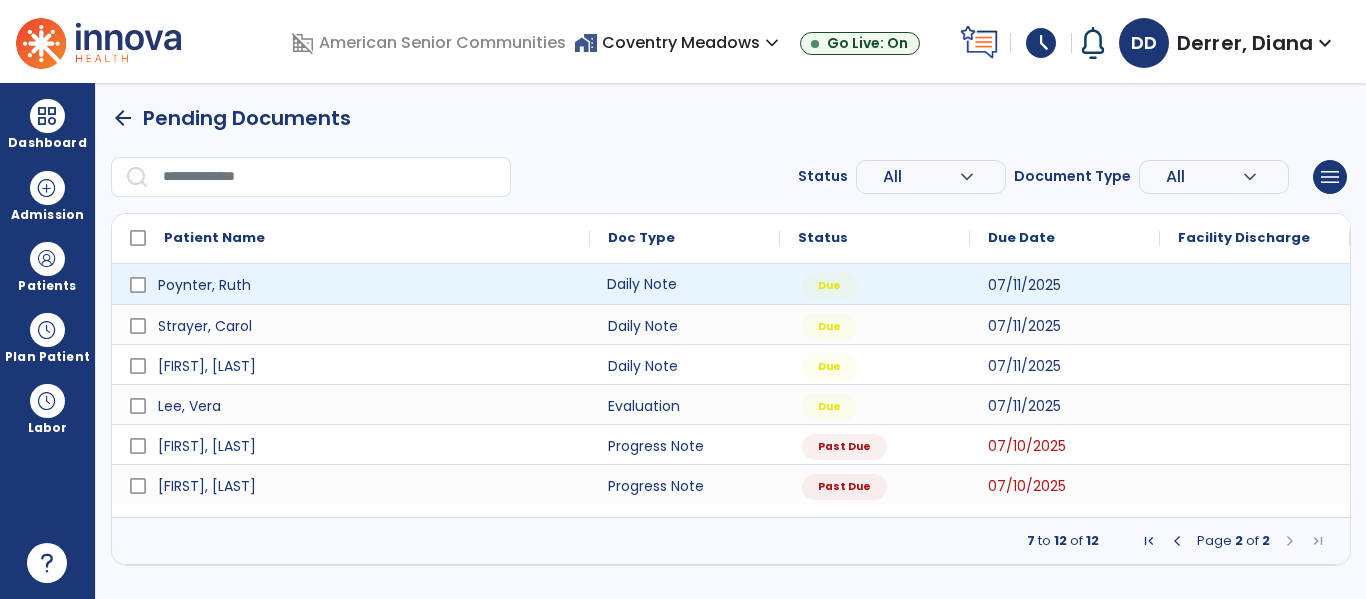 click on "Daily Note" at bounding box center [685, 284] 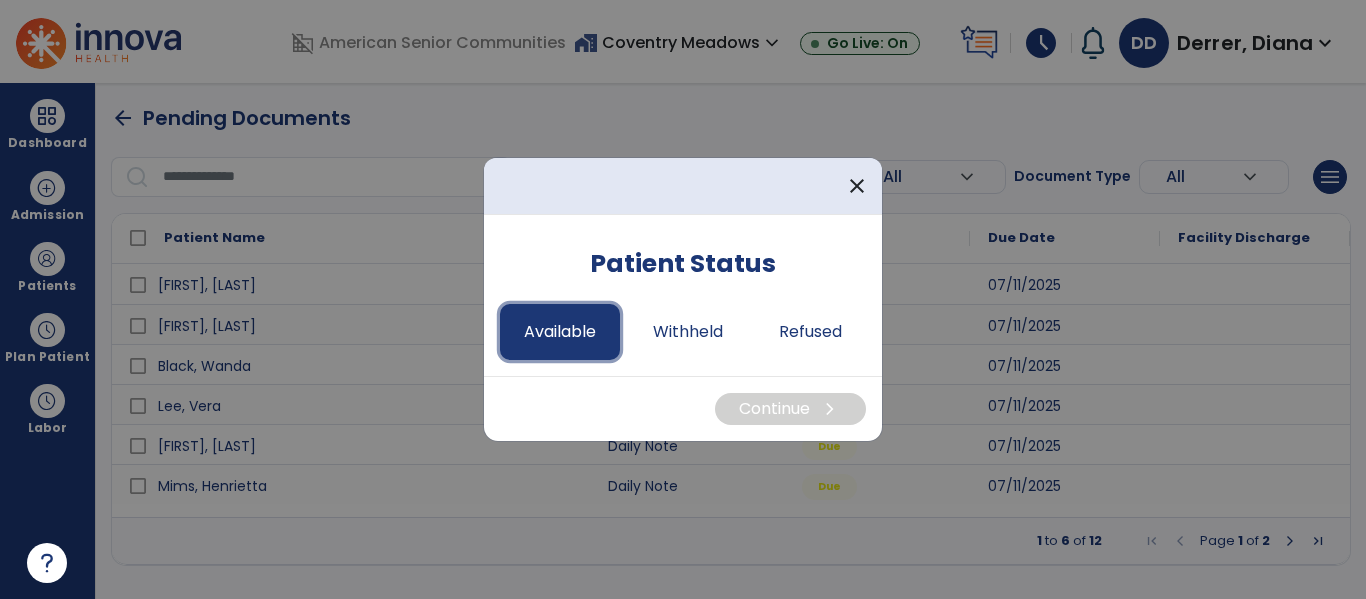 click on "Available" at bounding box center [560, 332] 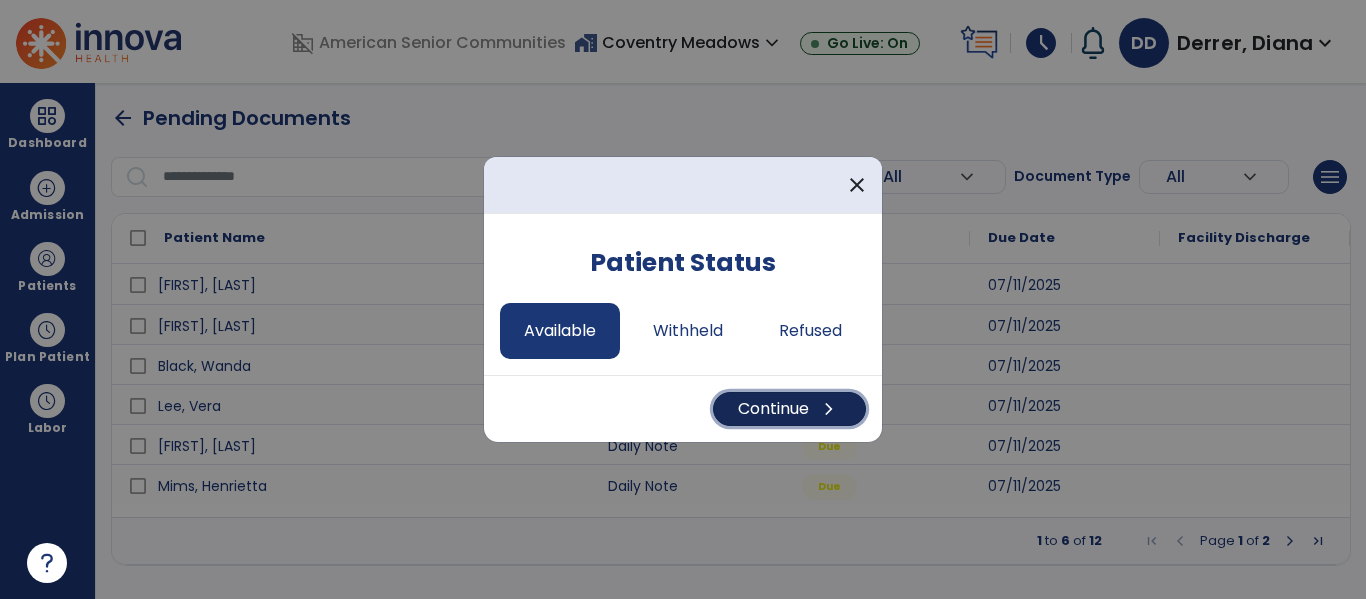 click on "Continue   chevron_right" at bounding box center (789, 409) 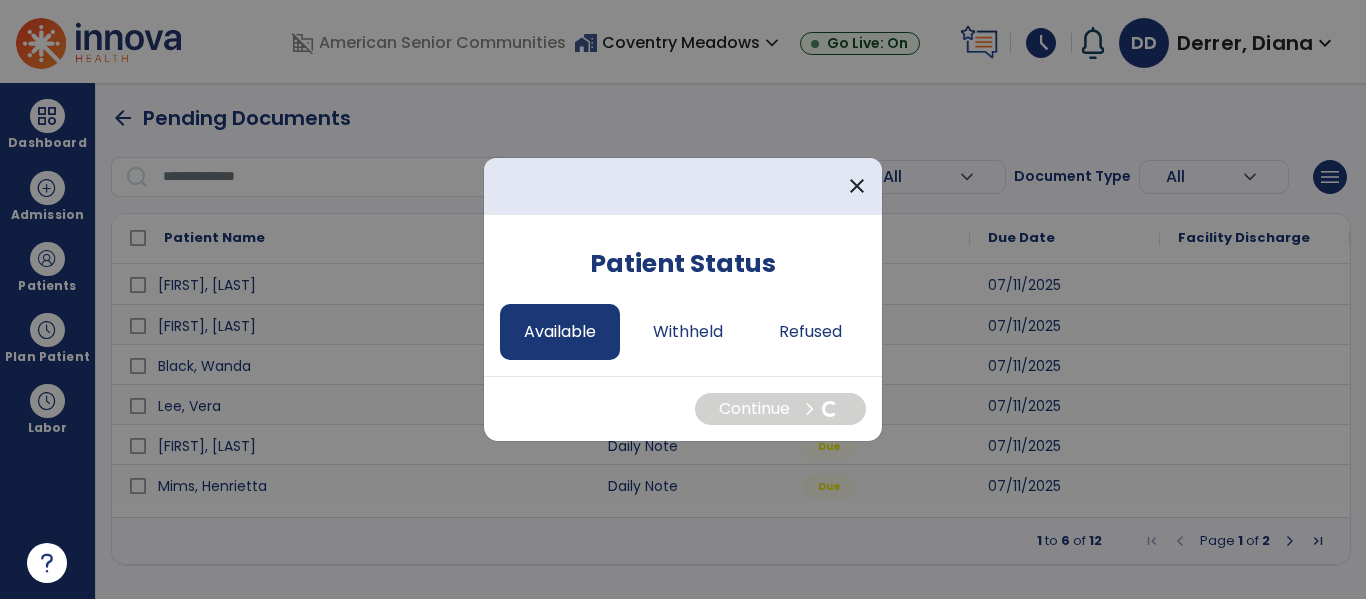 select on "*" 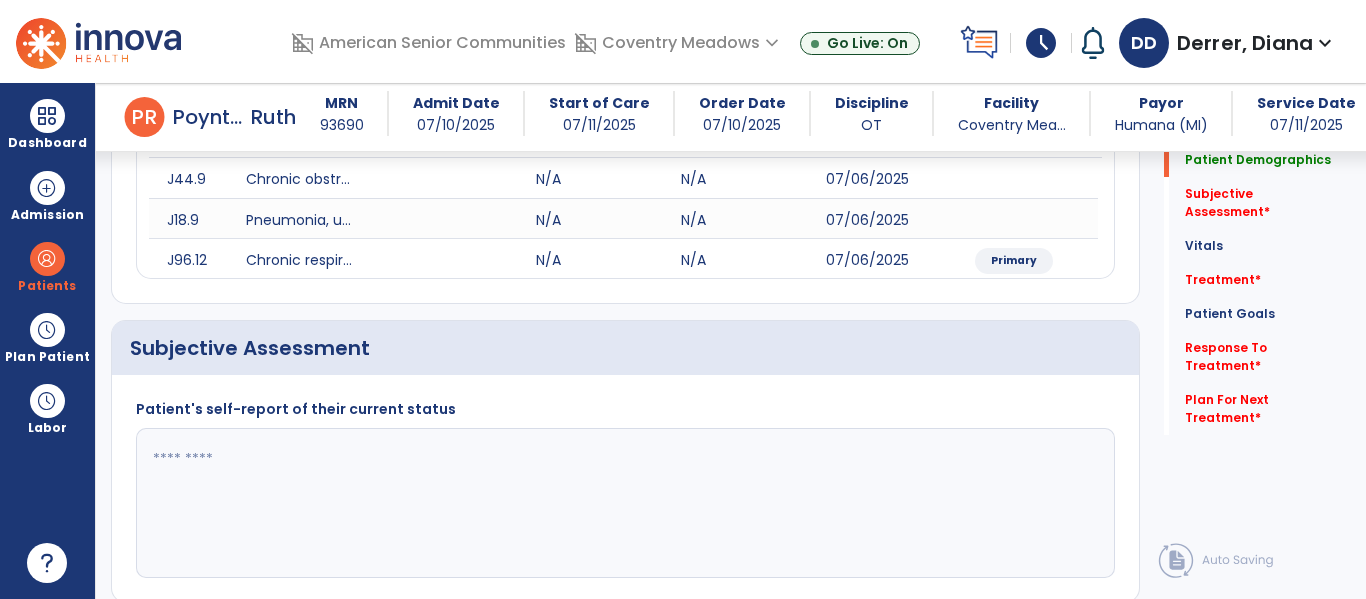 scroll, scrollTop: 441, scrollLeft: 0, axis: vertical 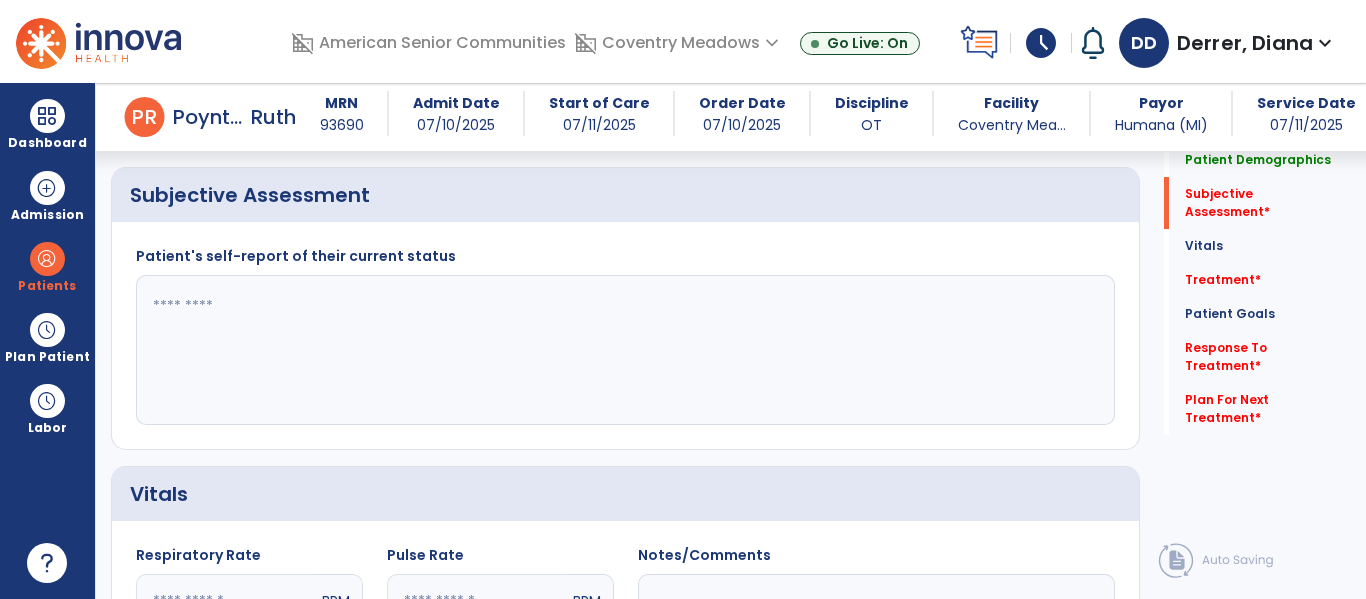 click 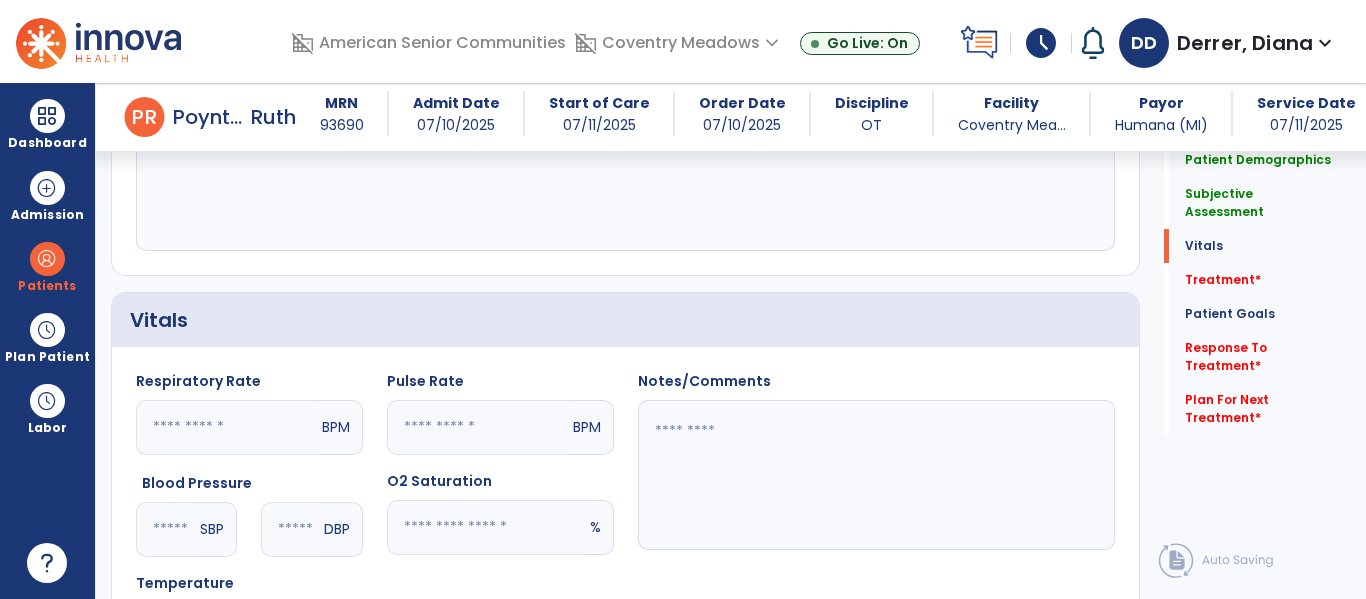 scroll, scrollTop: 1029, scrollLeft: 0, axis: vertical 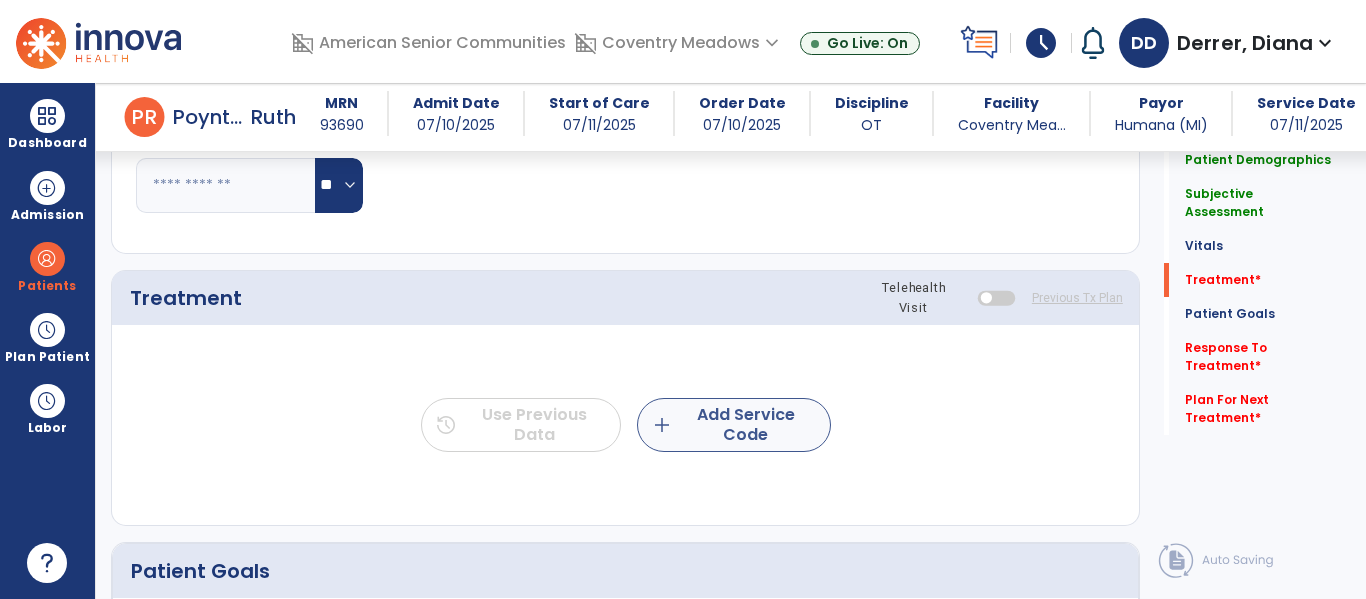 type on "**********" 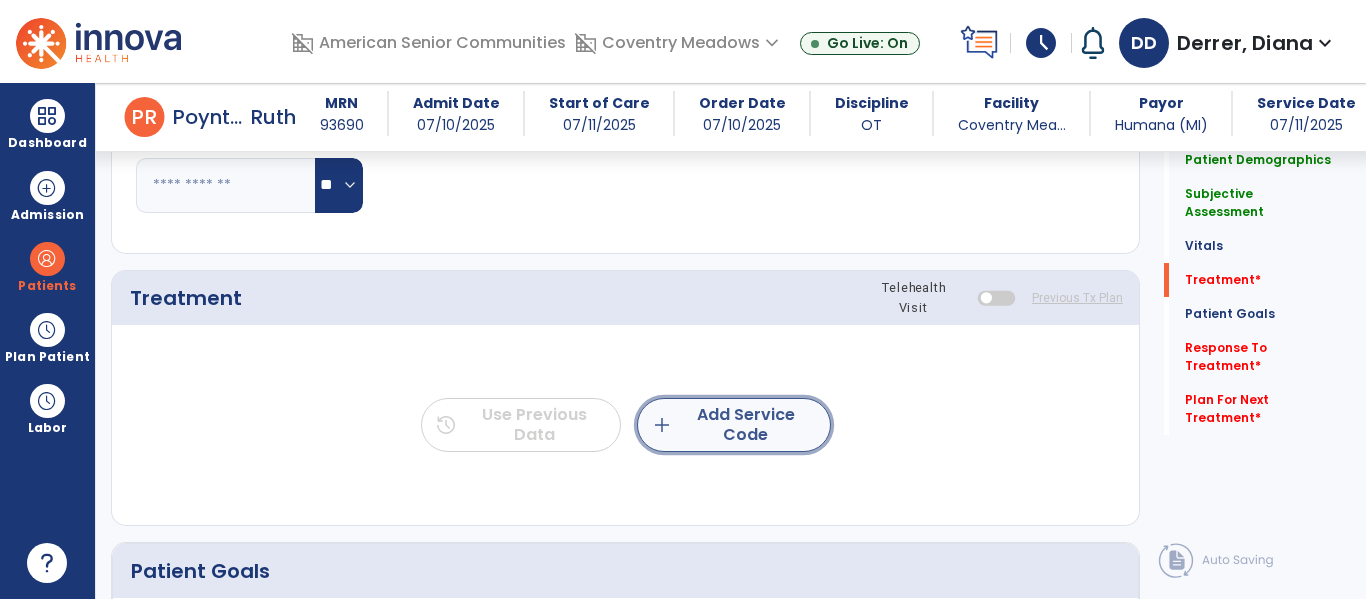 click on "add  Add Service Code" 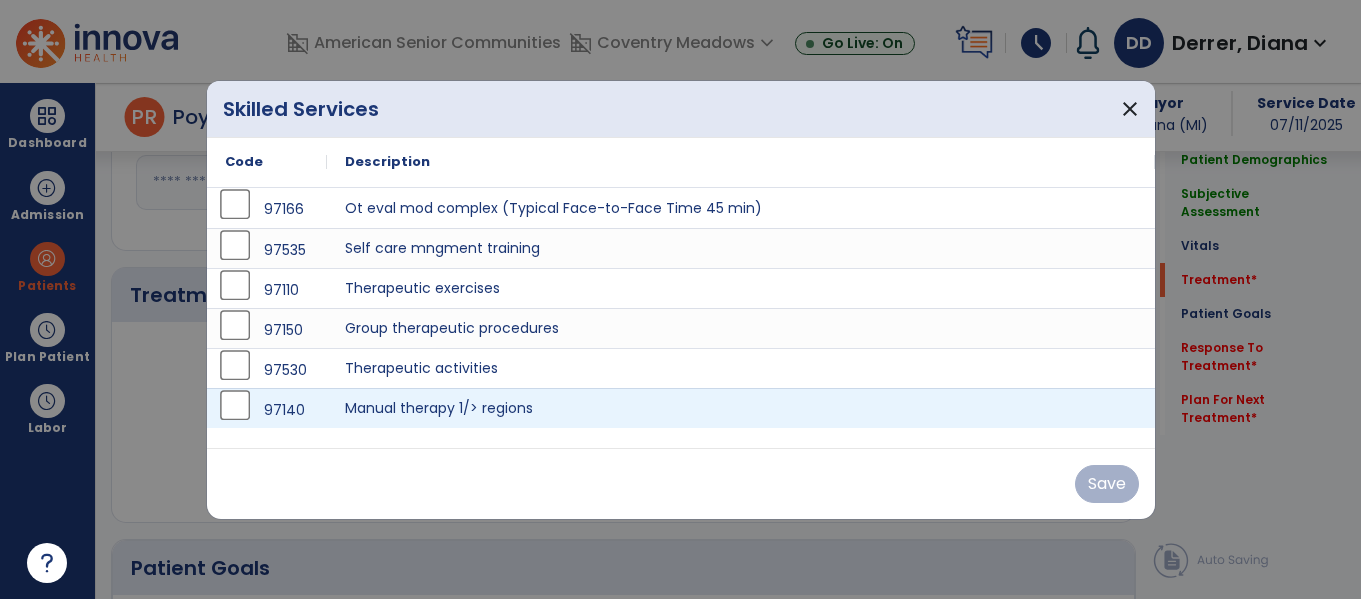 scroll, scrollTop: 1062, scrollLeft: 0, axis: vertical 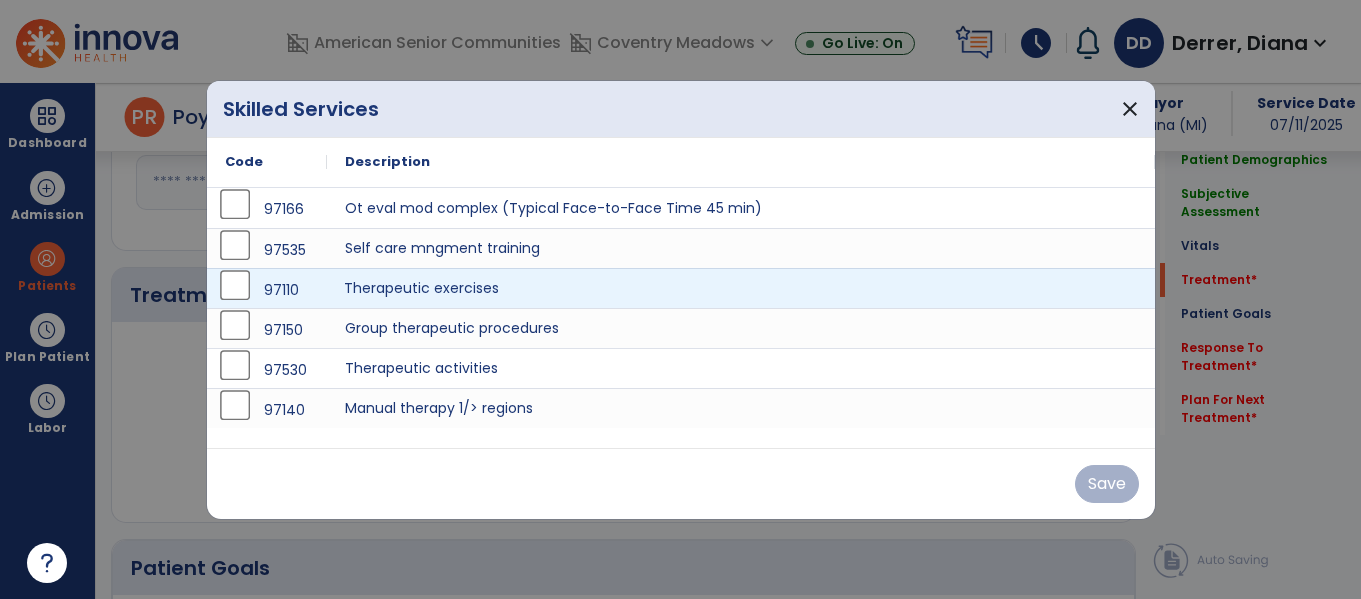 click on "Therapeutic exercises" at bounding box center (741, 288) 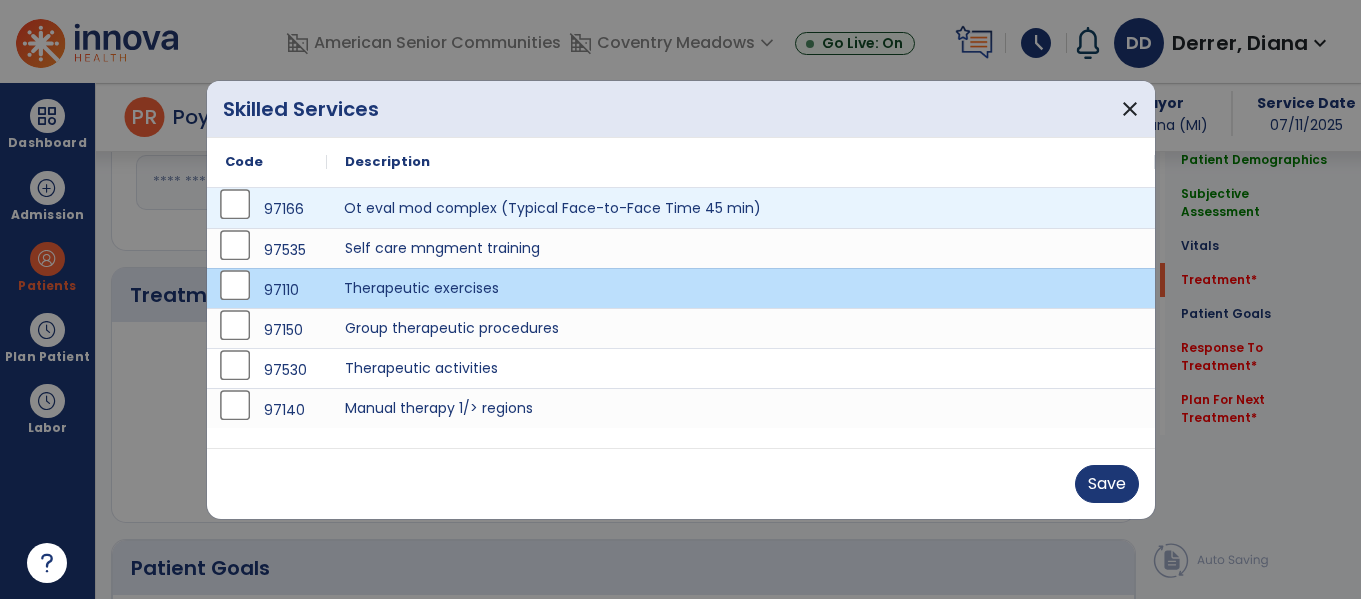 click on "Ot eval mod complex (Typical Face-to-Face Time 45 min)" at bounding box center [741, 208] 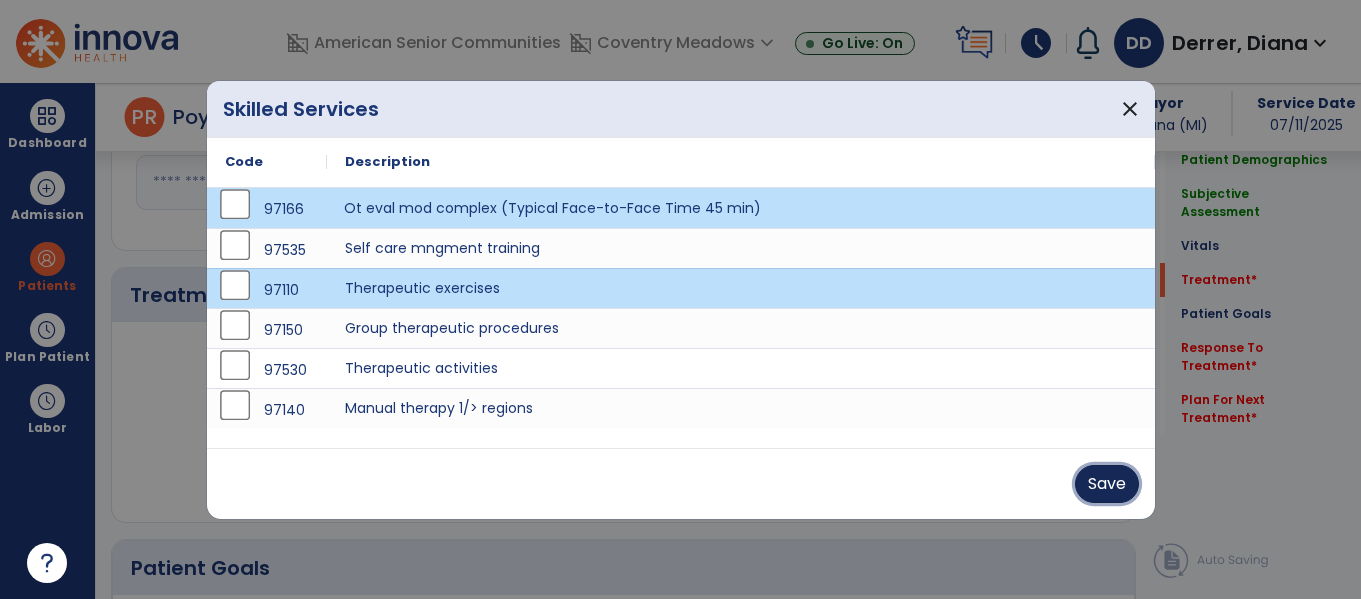 click on "Save" at bounding box center (1107, 484) 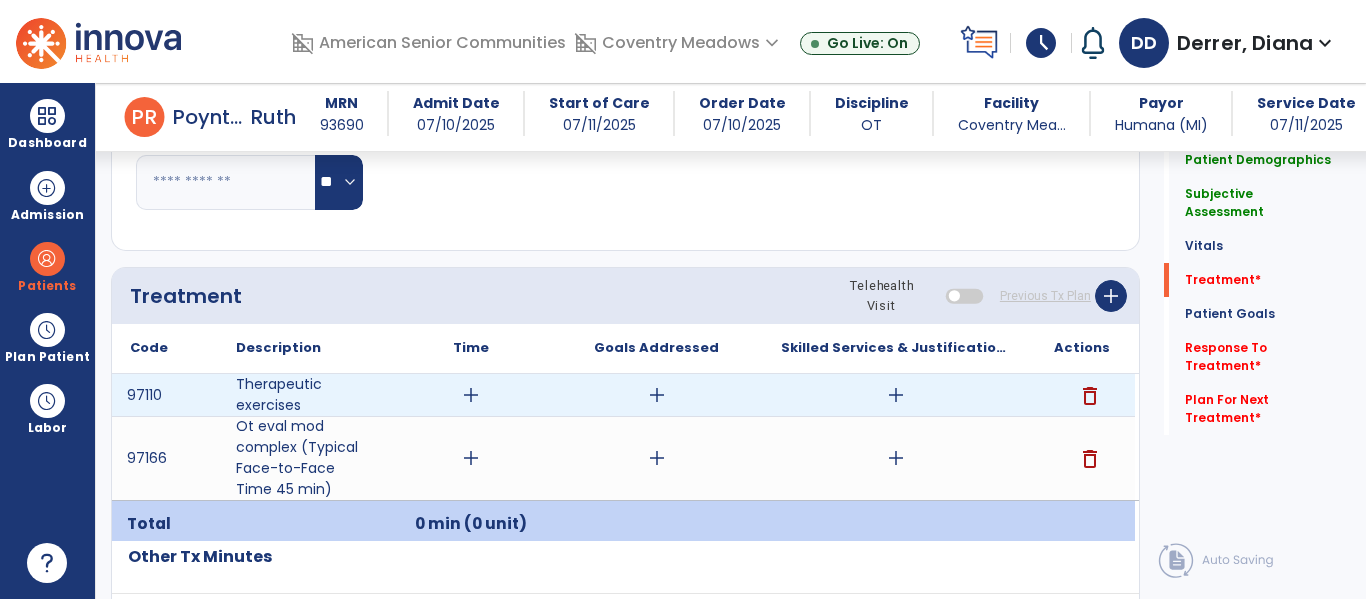 click on "add" at bounding box center [896, 395] 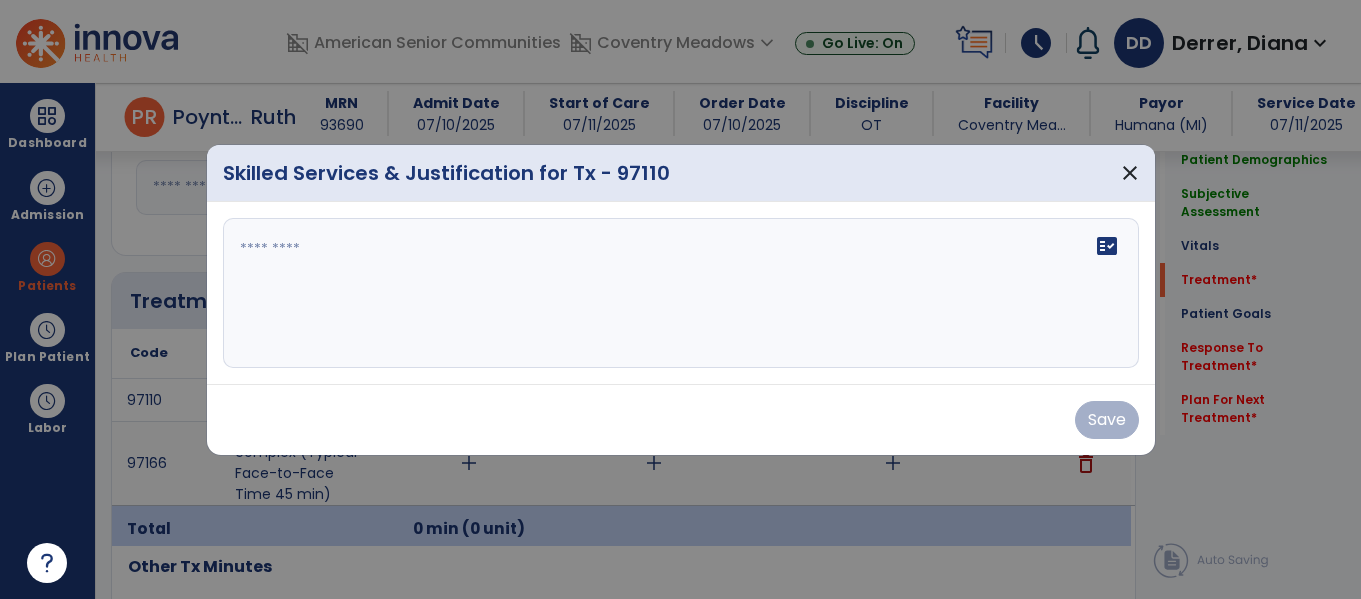 click on "fact_check" at bounding box center [681, 293] 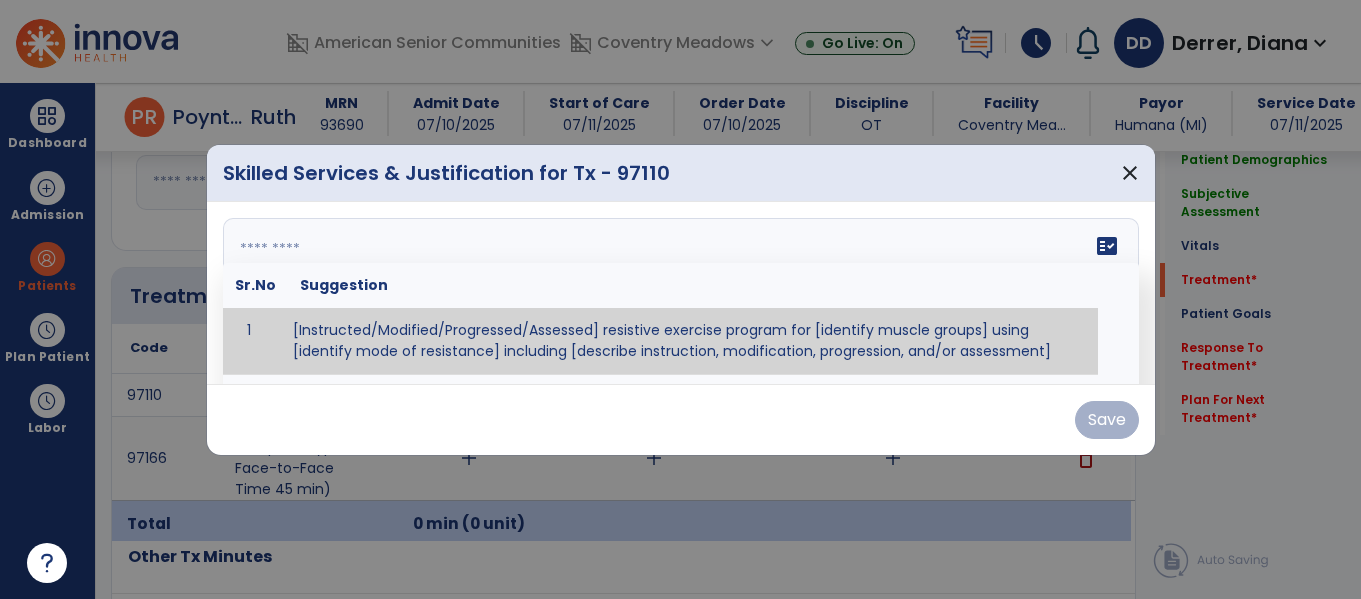 scroll, scrollTop: 1062, scrollLeft: 0, axis: vertical 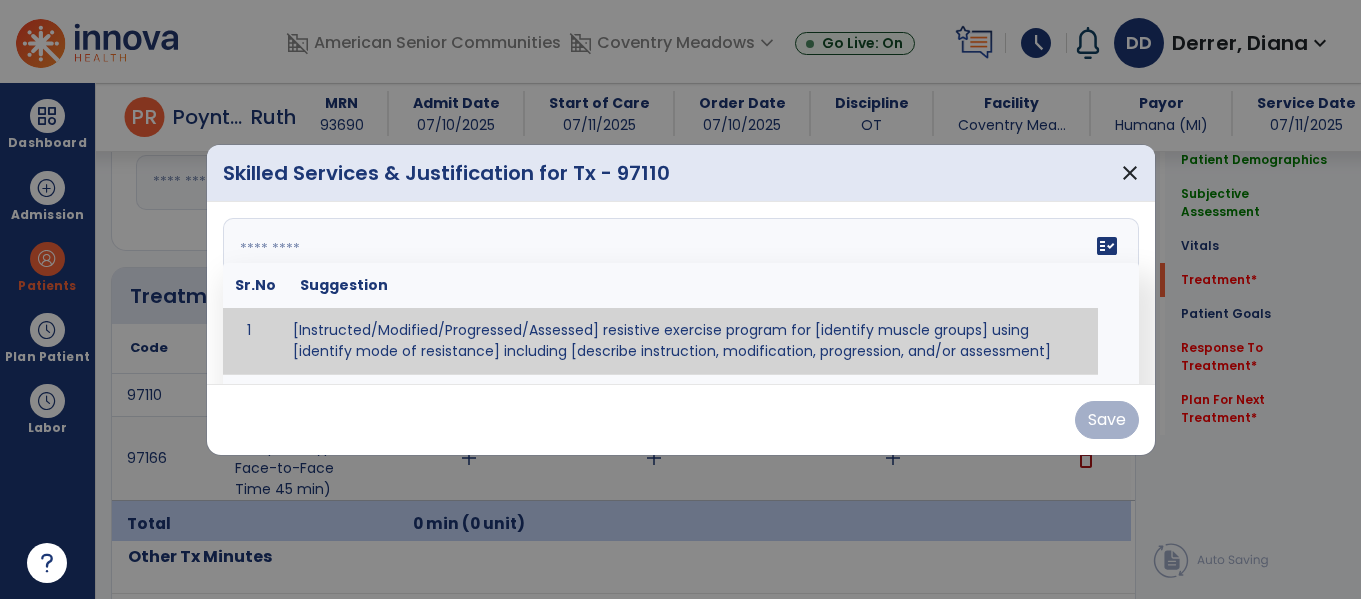 paste on "**********" 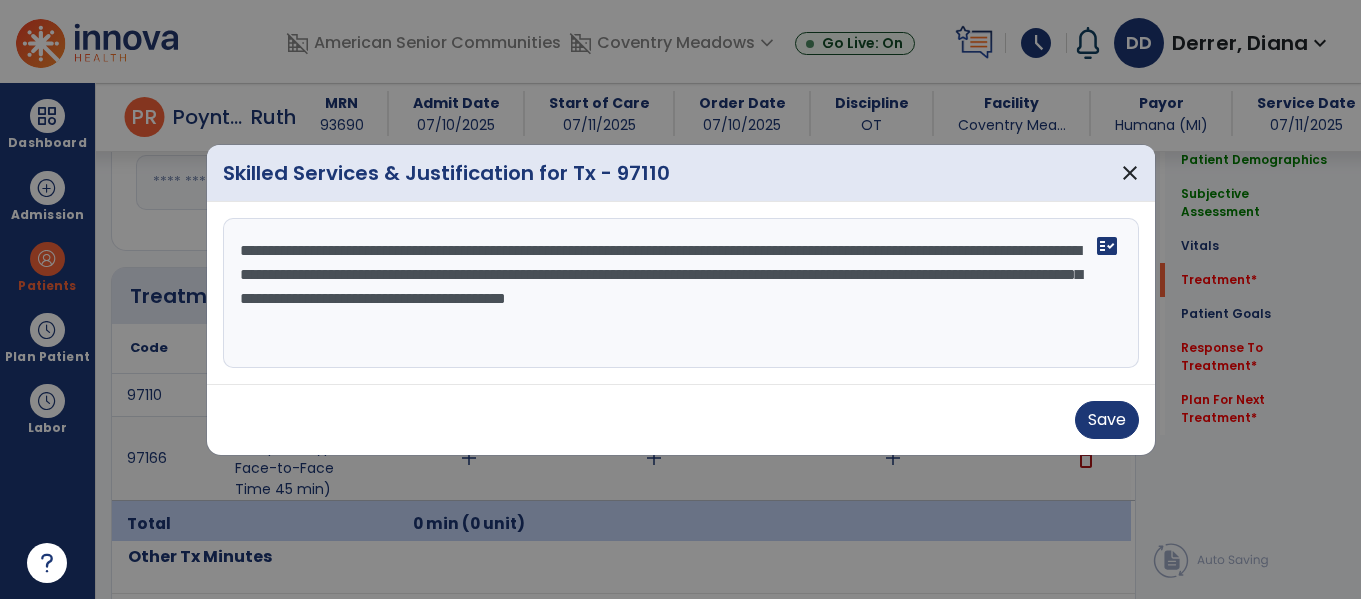 click on "**********" at bounding box center [681, 293] 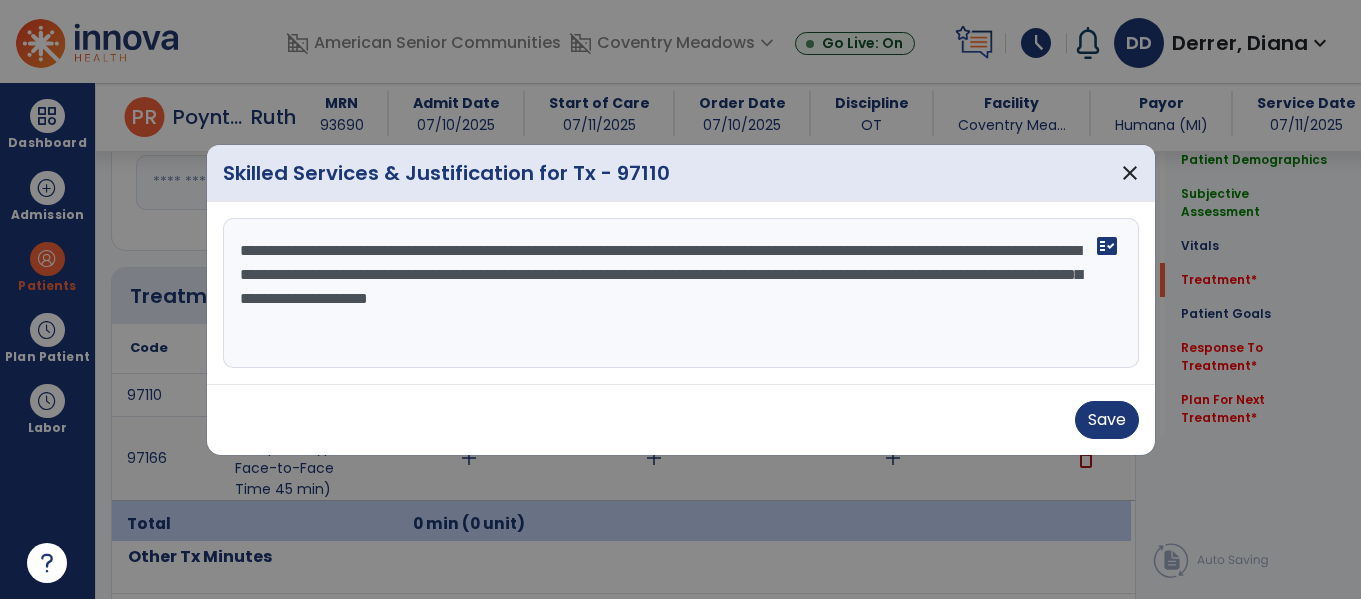 click on "**********" at bounding box center (681, 293) 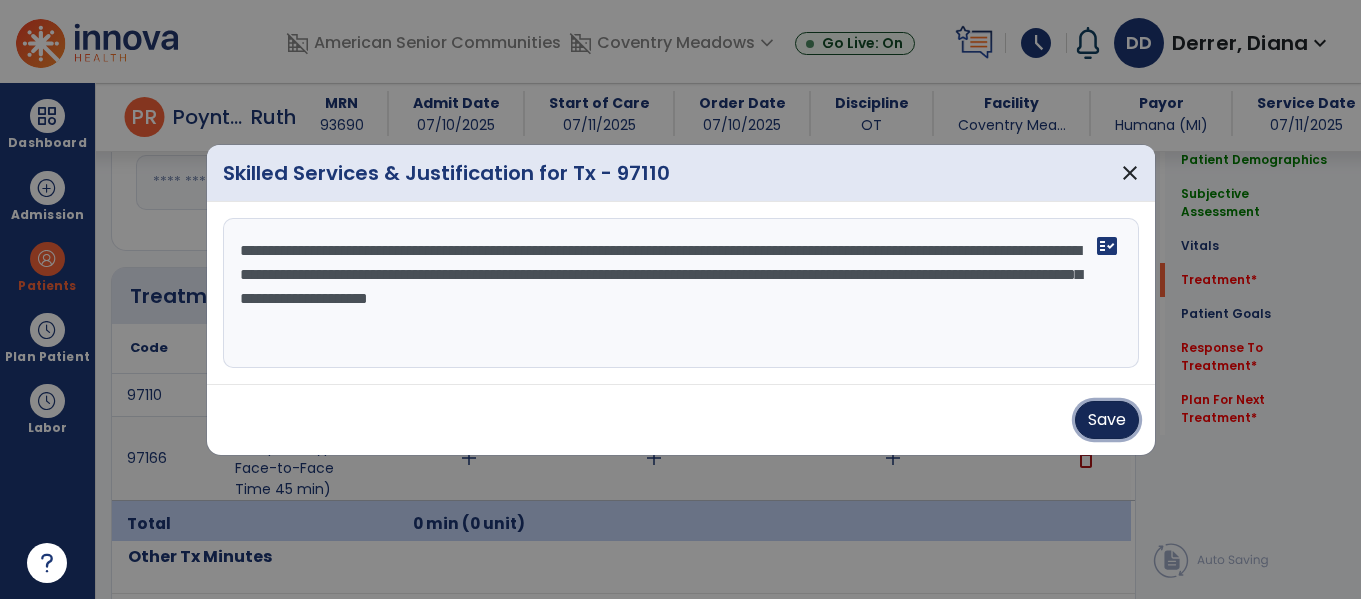 click on "Save" at bounding box center [1107, 420] 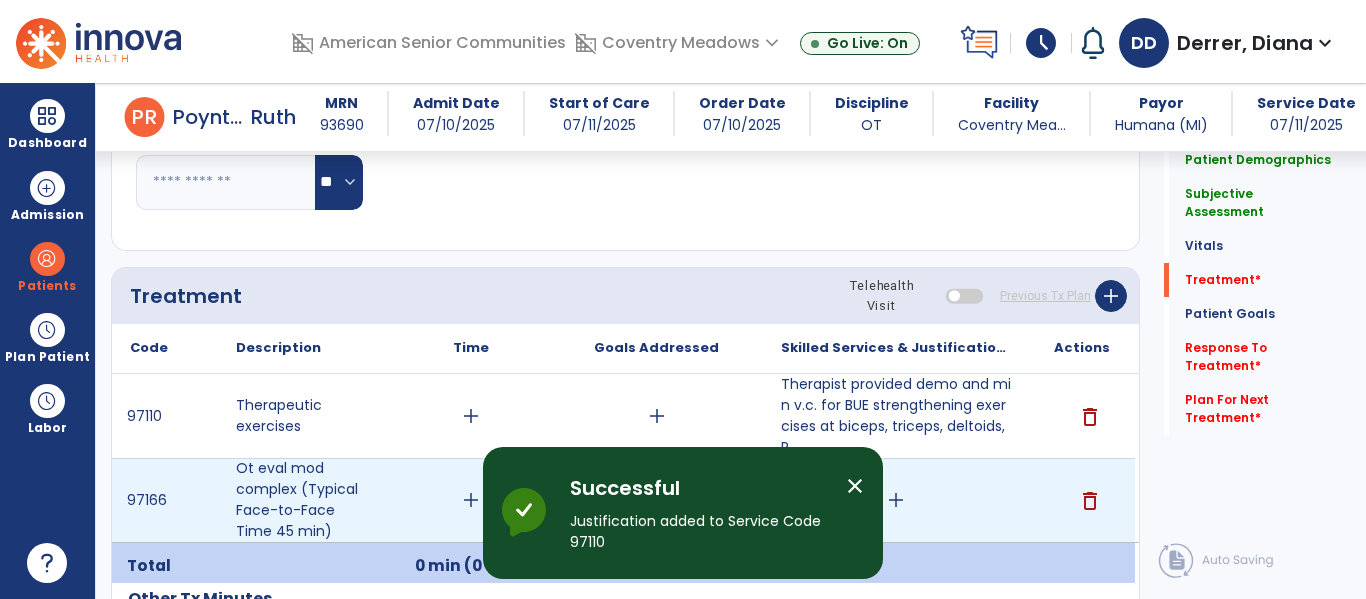 click on "add" at bounding box center [896, 500] 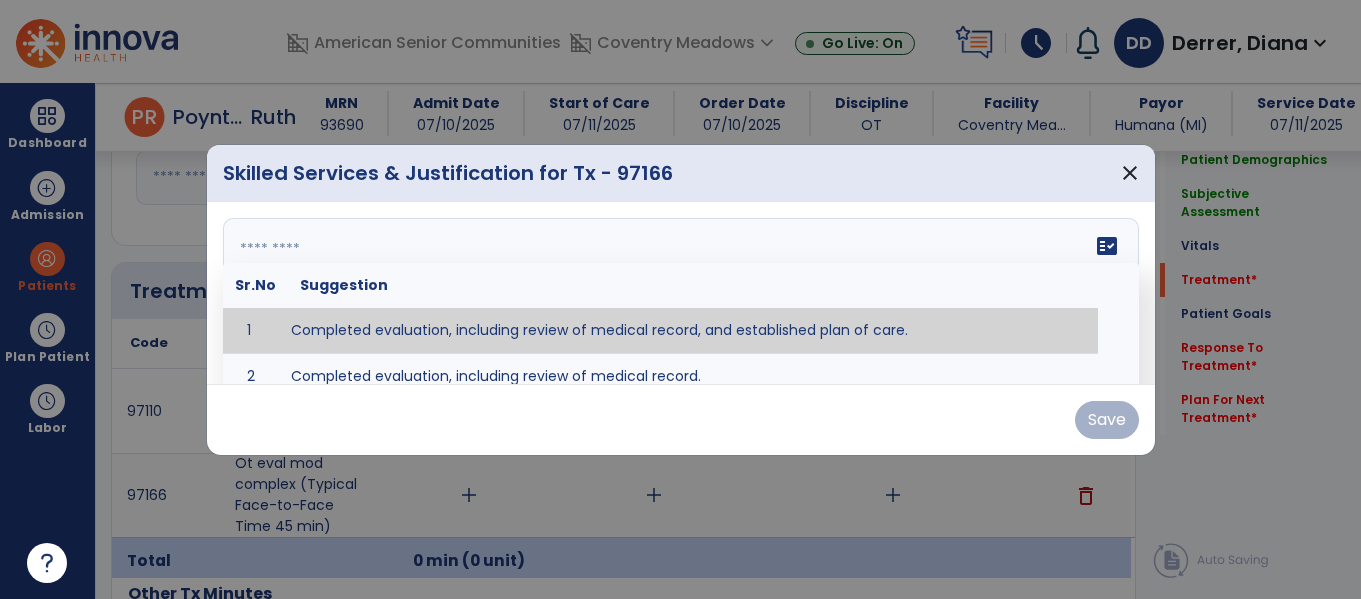 click on "fact_check  Sr.No Suggestion 1 Completed evaluation, including review of medical record, and established plan of care. 2 Completed evaluation, including review of medical record." at bounding box center [681, 293] 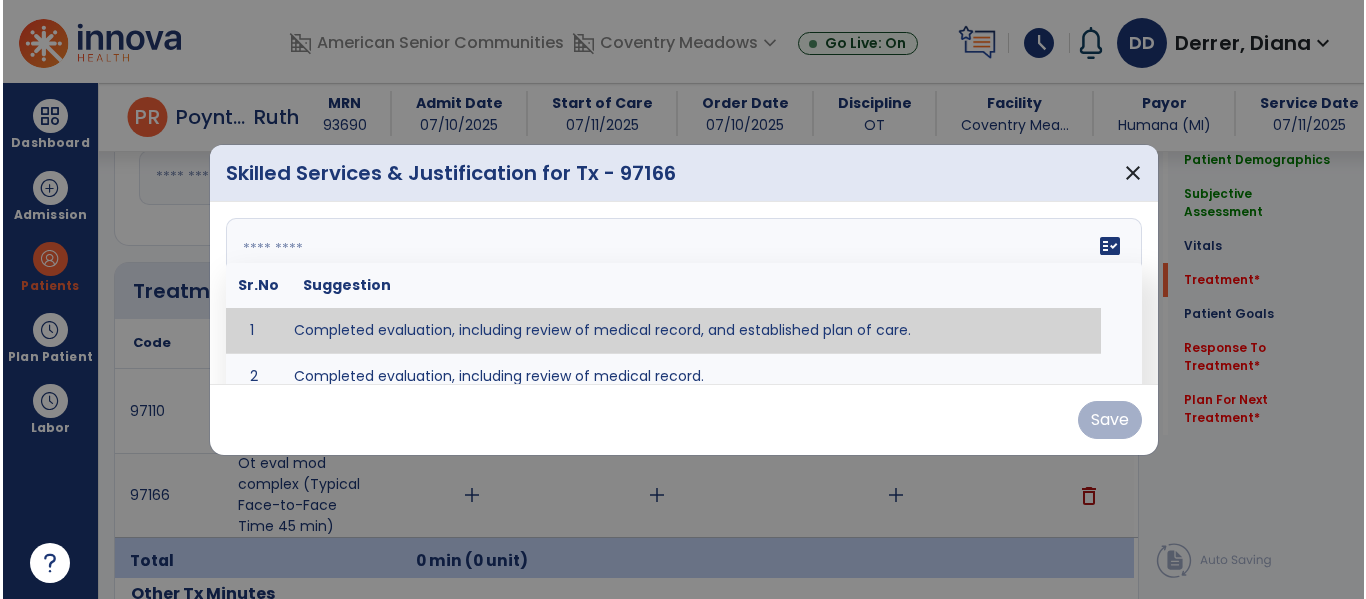 scroll, scrollTop: 1062, scrollLeft: 0, axis: vertical 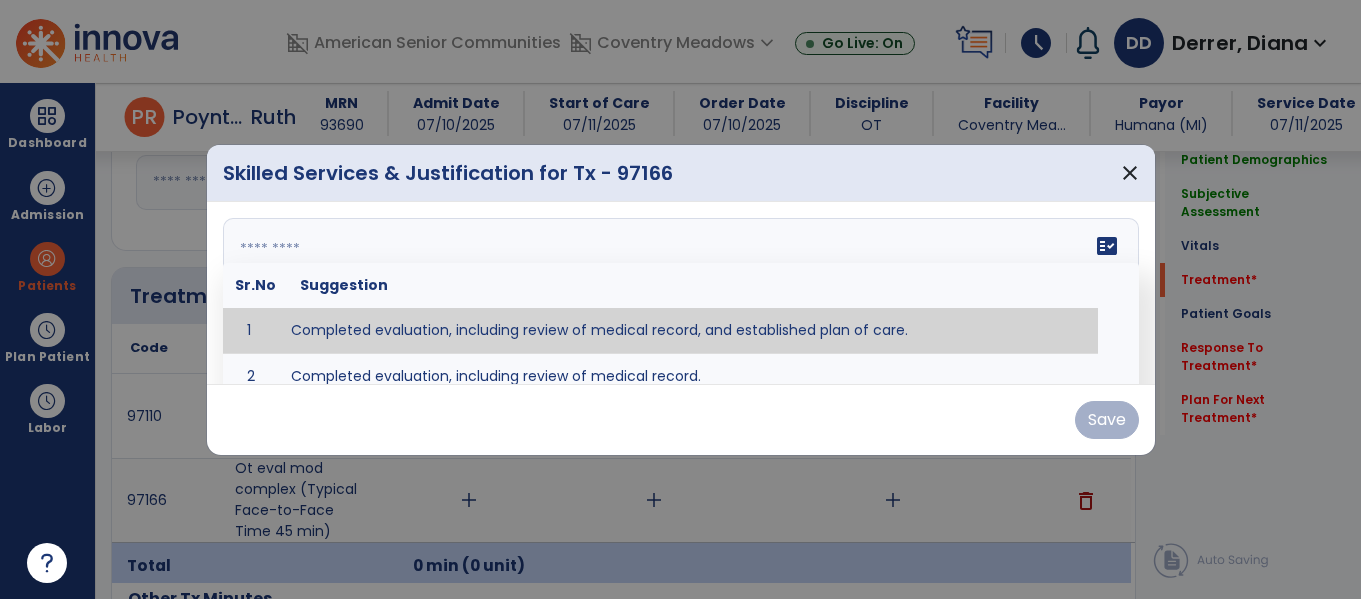 type on "**********" 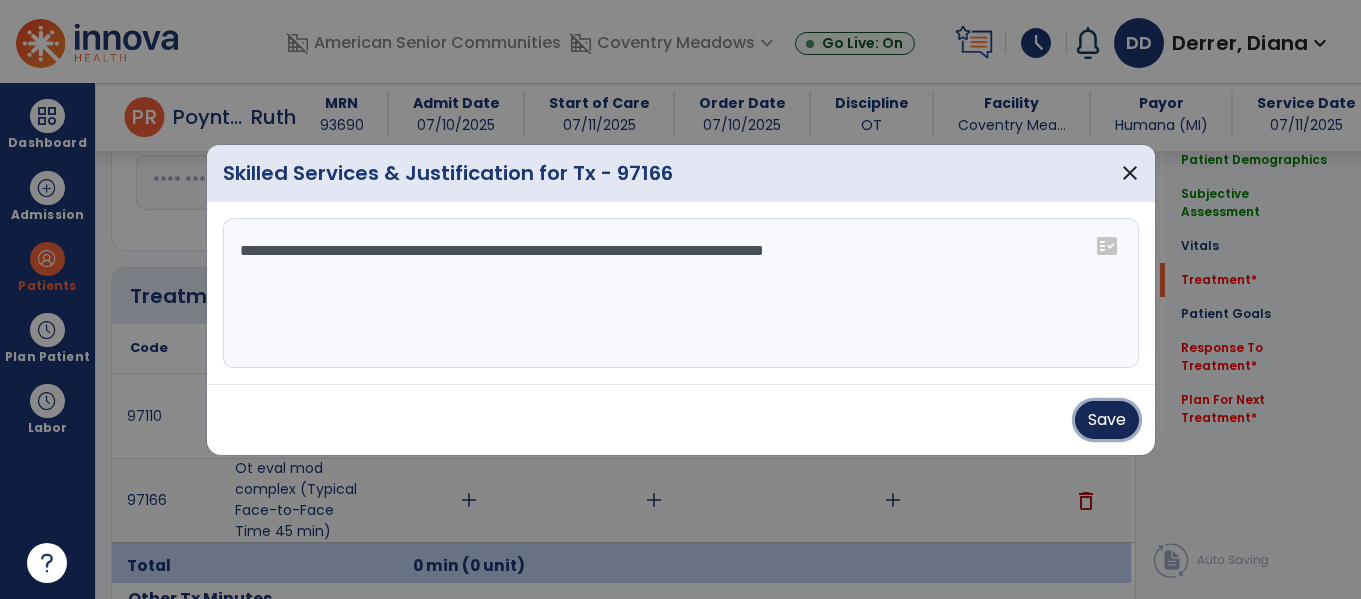 click on "Save" at bounding box center [1107, 420] 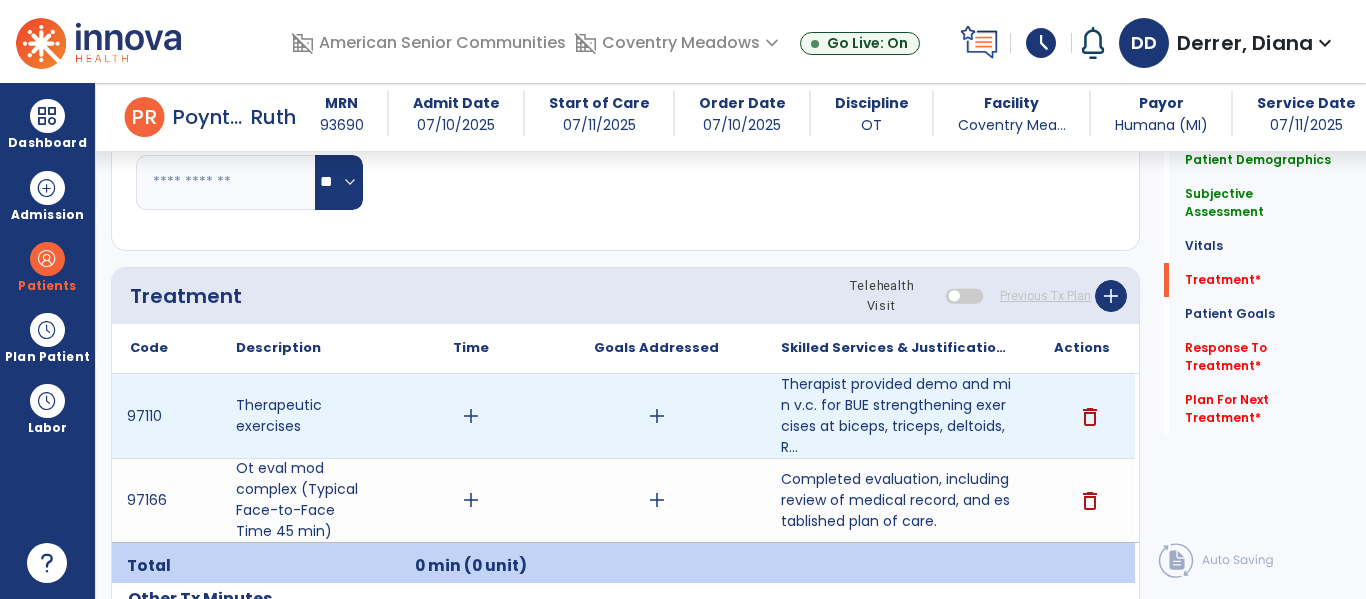 click on "add" at bounding box center (471, 416) 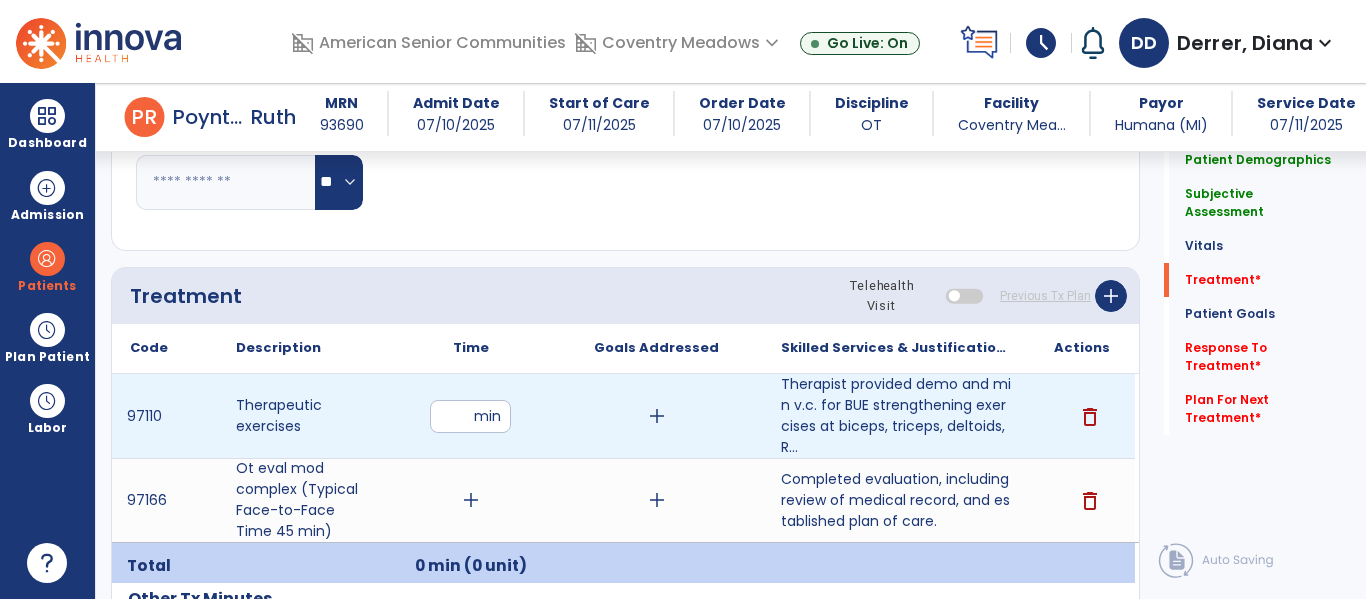 type on "**" 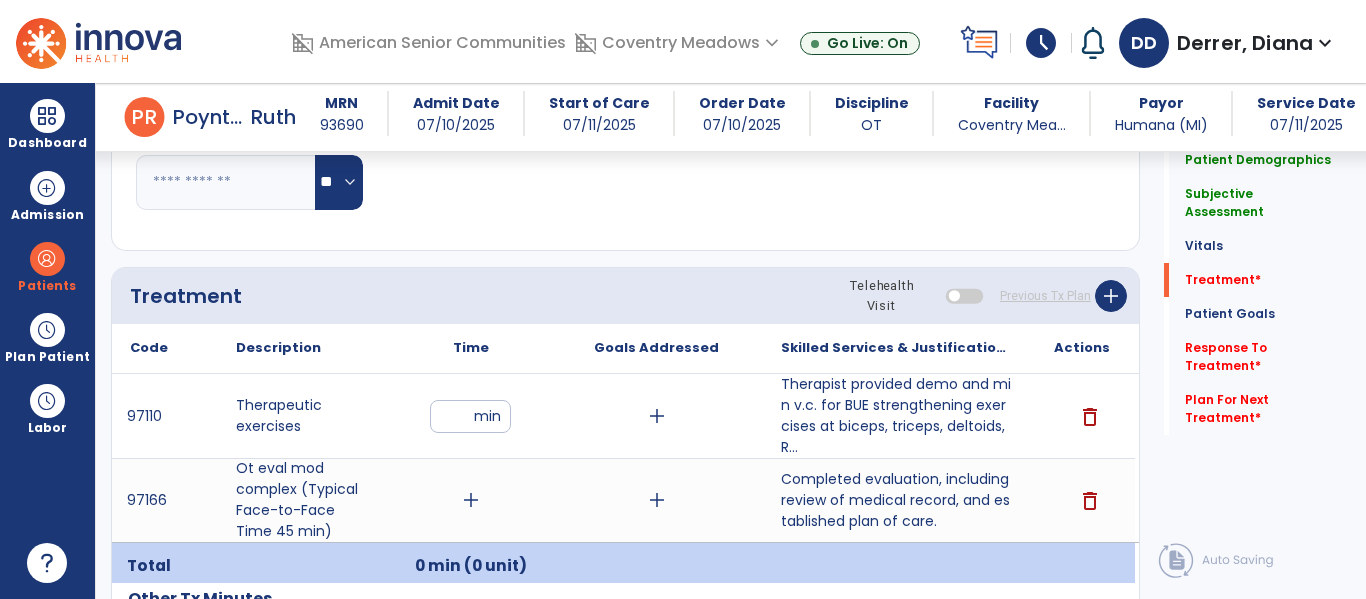 click on "Treatment Telehealth Visit  Previous Tx Plan   add" 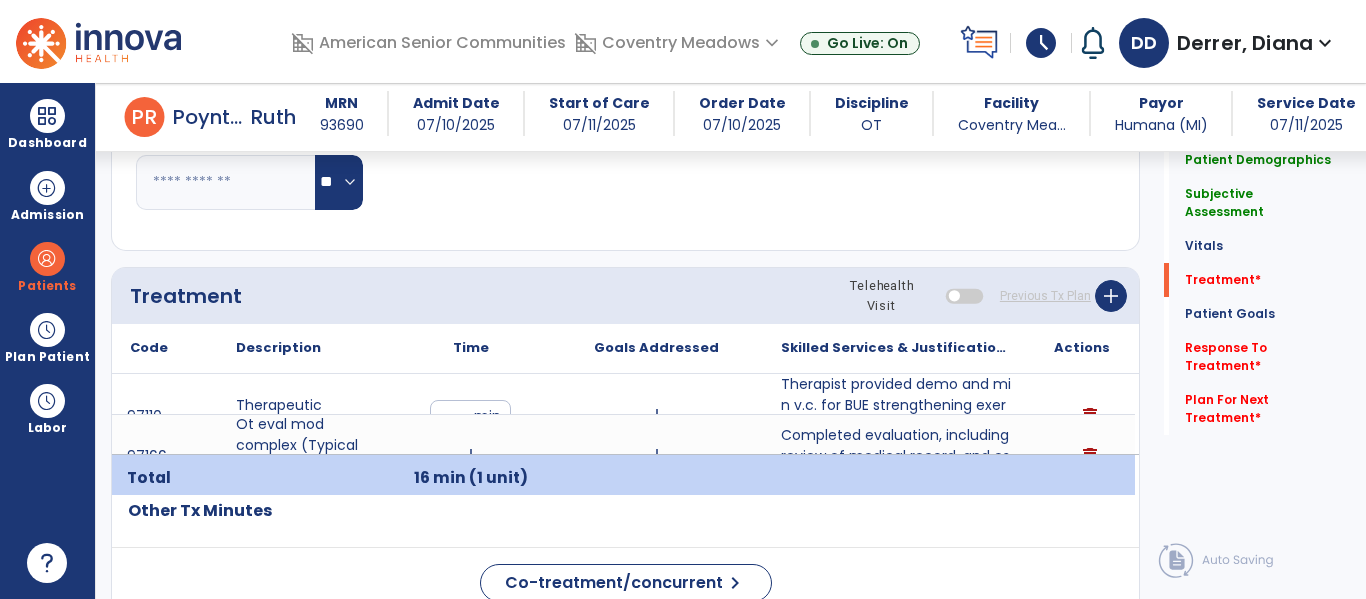 scroll, scrollTop: 1143, scrollLeft: 0, axis: vertical 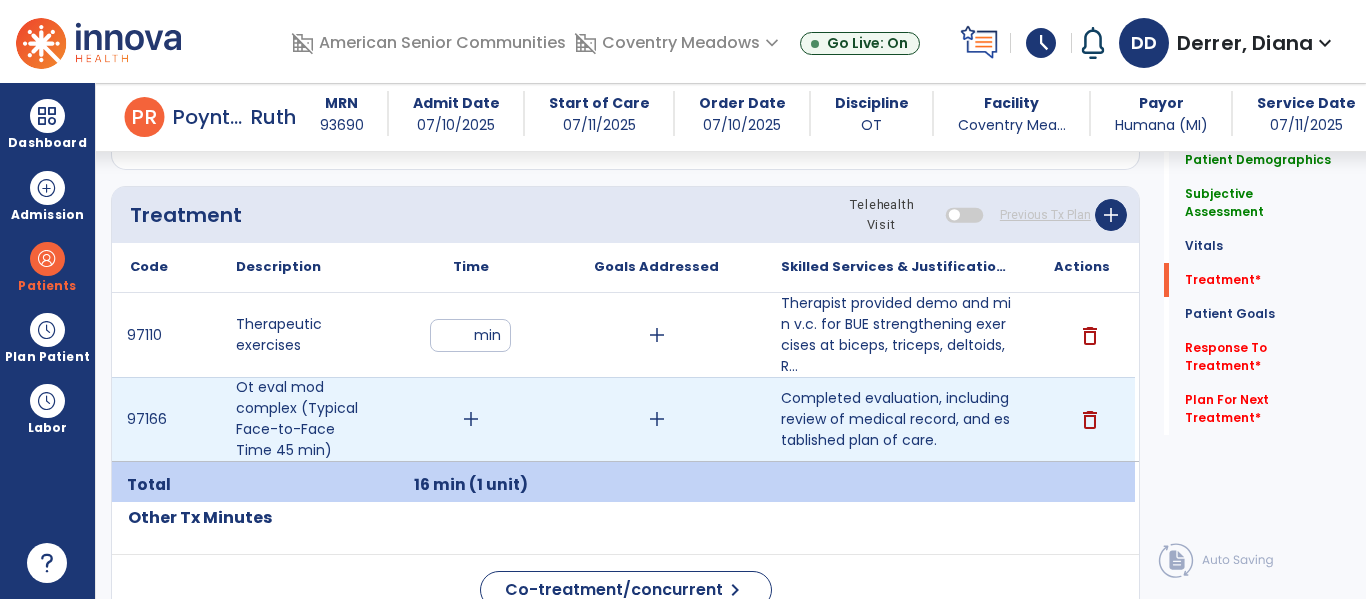 click on "add" at bounding box center (471, 419) 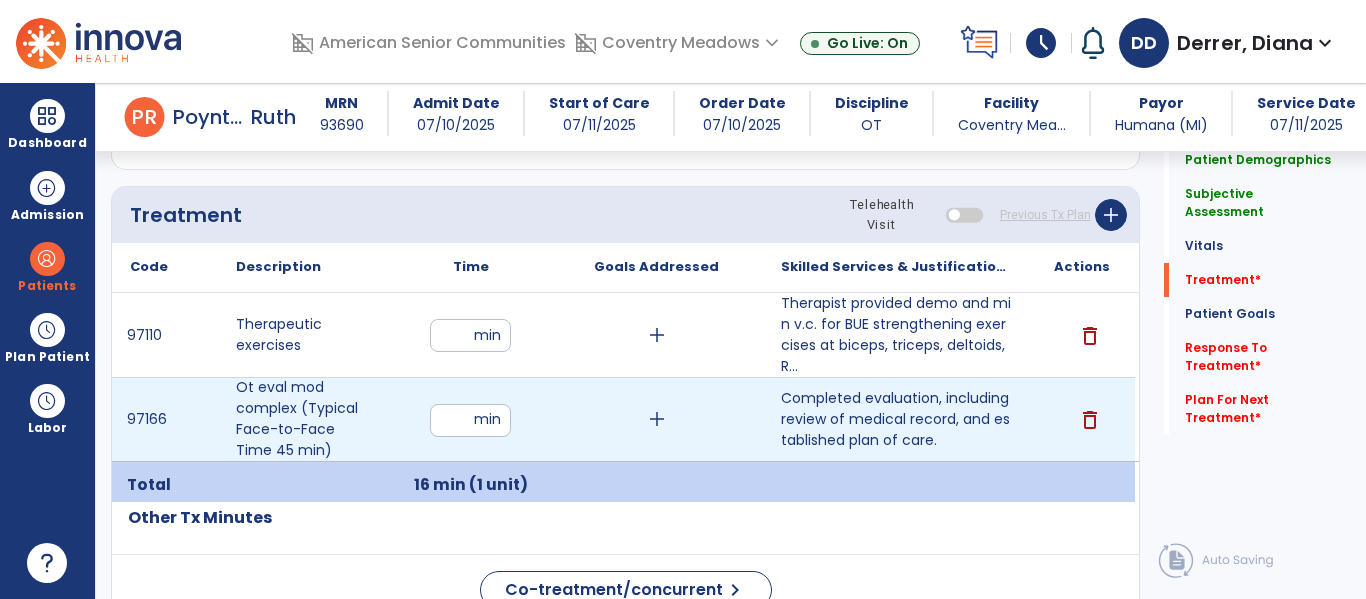 click at bounding box center [470, 420] 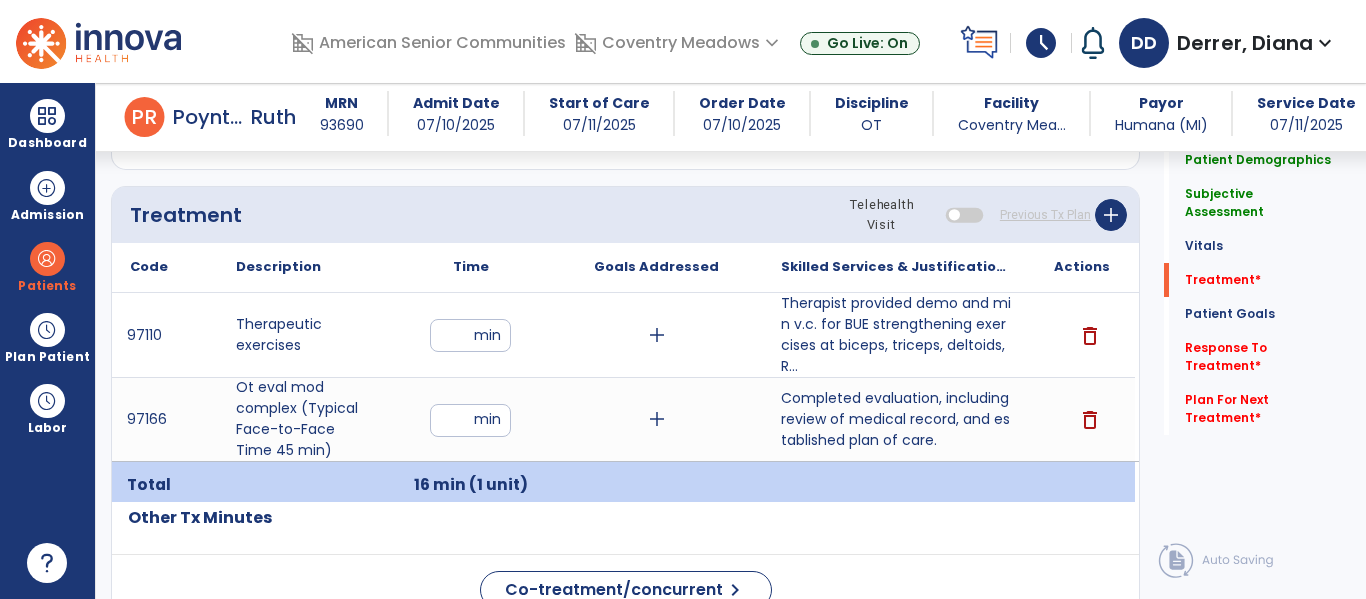 click on "Treatment Telehealth Visit  Previous Tx Plan   add" 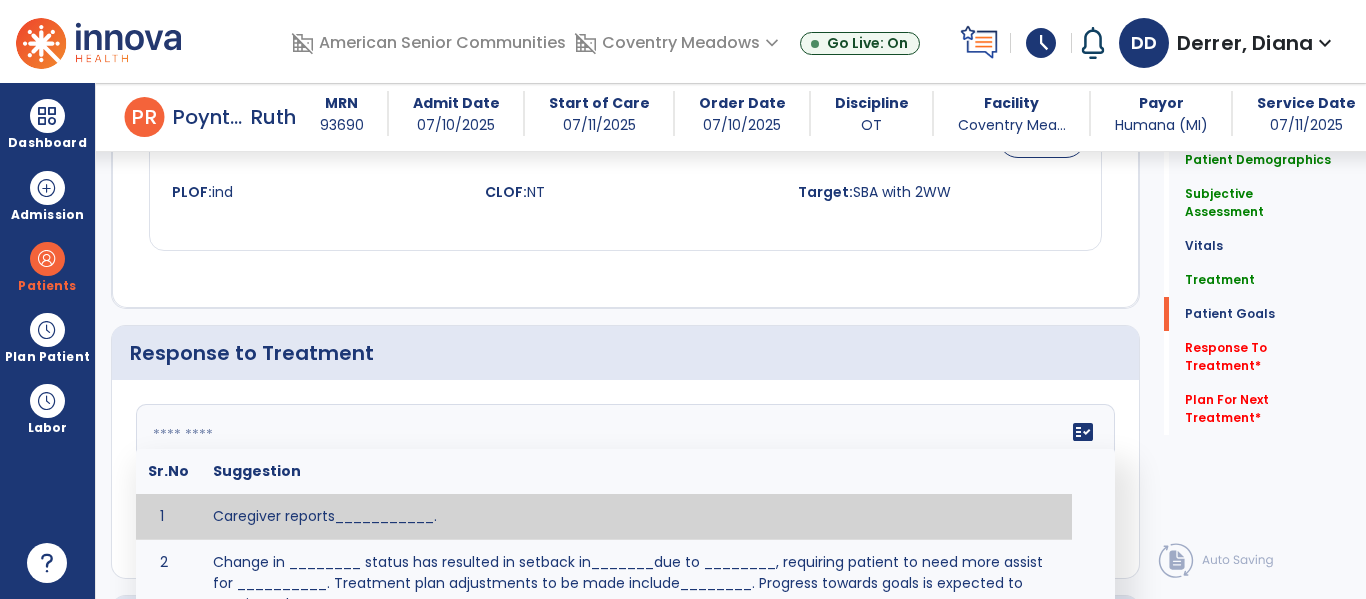 click on "fact_check  Sr.No Suggestion 1 Caregiver reports___________. 2 Change in ________ status has resulted in setback in_______due to ________, requiring patient to need more assist for __________.   Treatment plan adjustments to be made include________.  Progress towards goals is expected to continue due to_________. 3 Decreased pain in __________ to [LEVEL] in response to [MODALITY/TREATMENT] allows for improvement in _________. 4 Functional gains in _______ have impacted the patient's ability to perform_________ with a reduction in assist levels to_________. 5 Functional progress this week has been significant due to__________. 6 Gains in ________ have improved the patient's ability to perform ______with decreased levels of assist to___________. 7 Improvement in ________allows patient to tolerate higher levels of challenges in_________. 8 Pain in [AREA] has decreased to [LEVEL] in response to [TREATMENT/MODALITY], allowing fore ease in completing__________. 9 10 11 12 13 14 15 16 17 18 19 20 21" 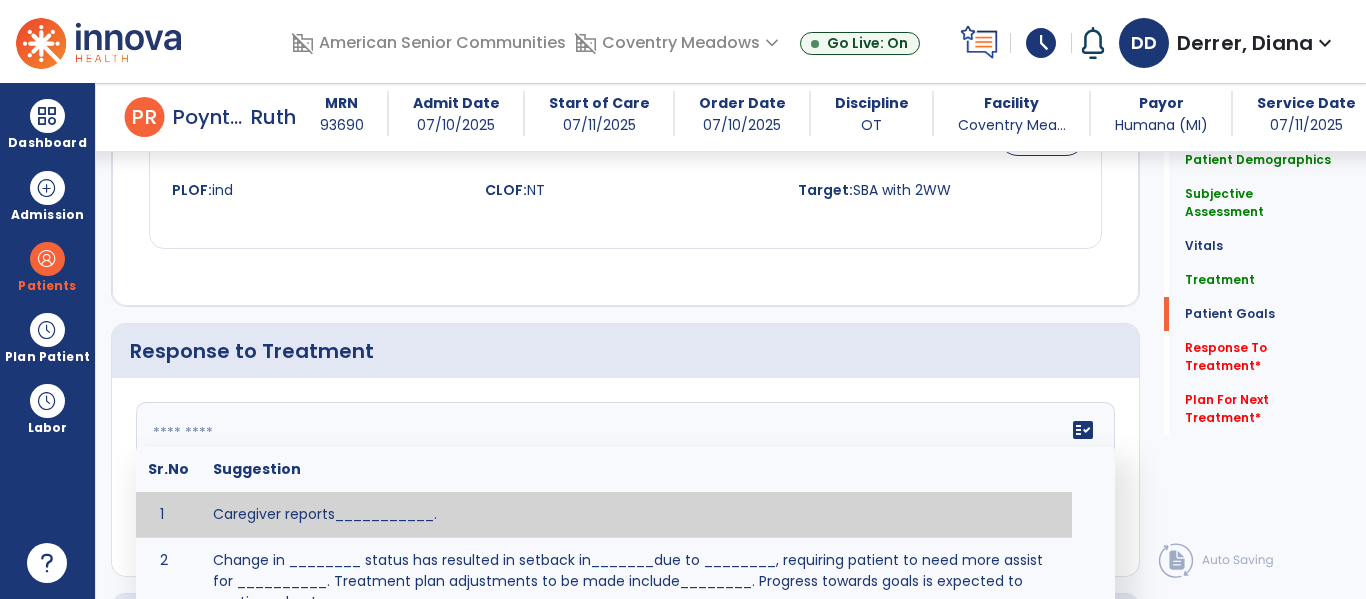 scroll, scrollTop: 2573, scrollLeft: 0, axis: vertical 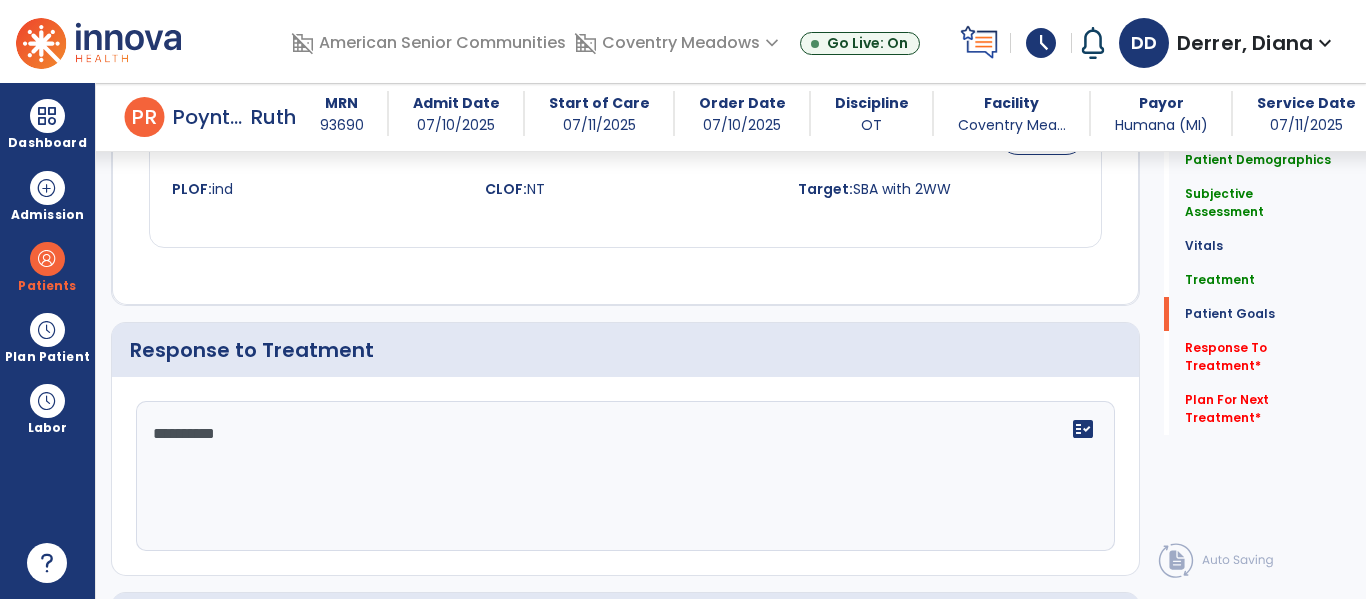type on "**********" 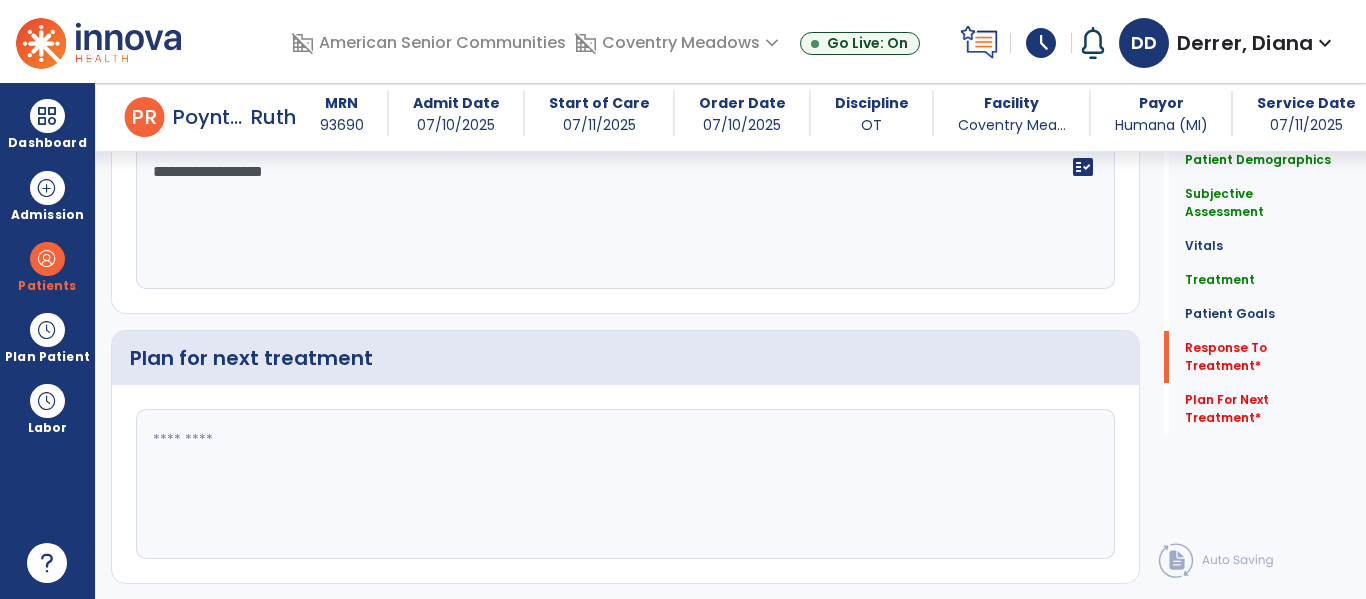 type on "**********" 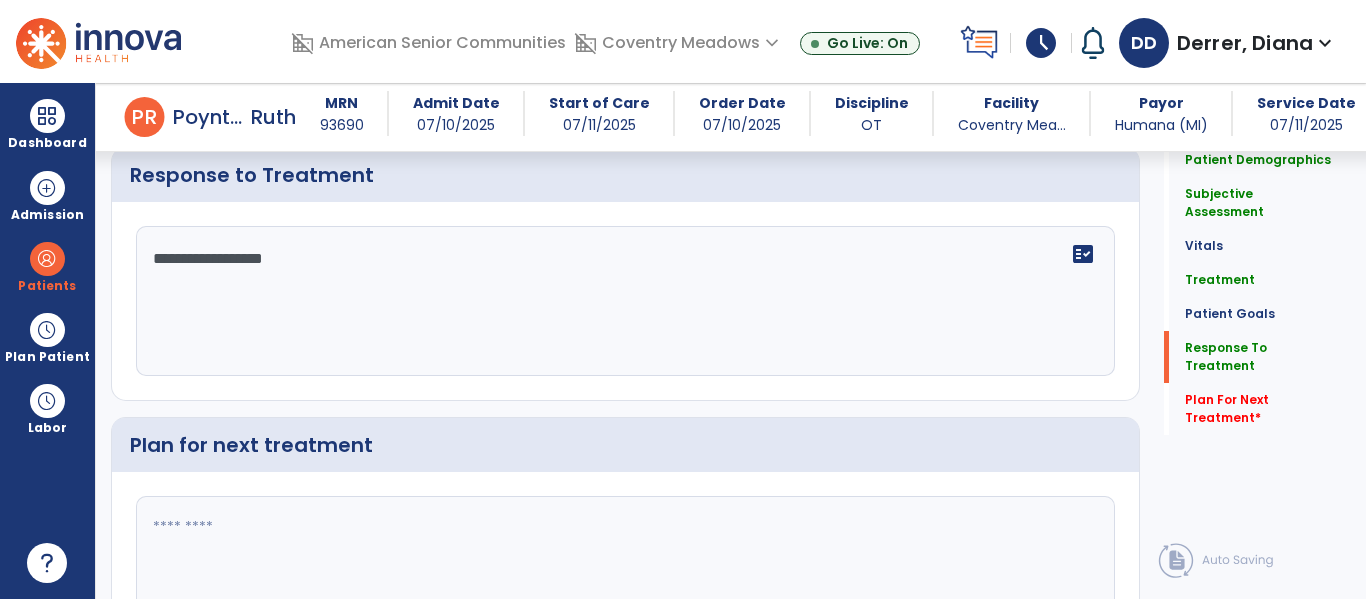 scroll, scrollTop: 2836, scrollLeft: 0, axis: vertical 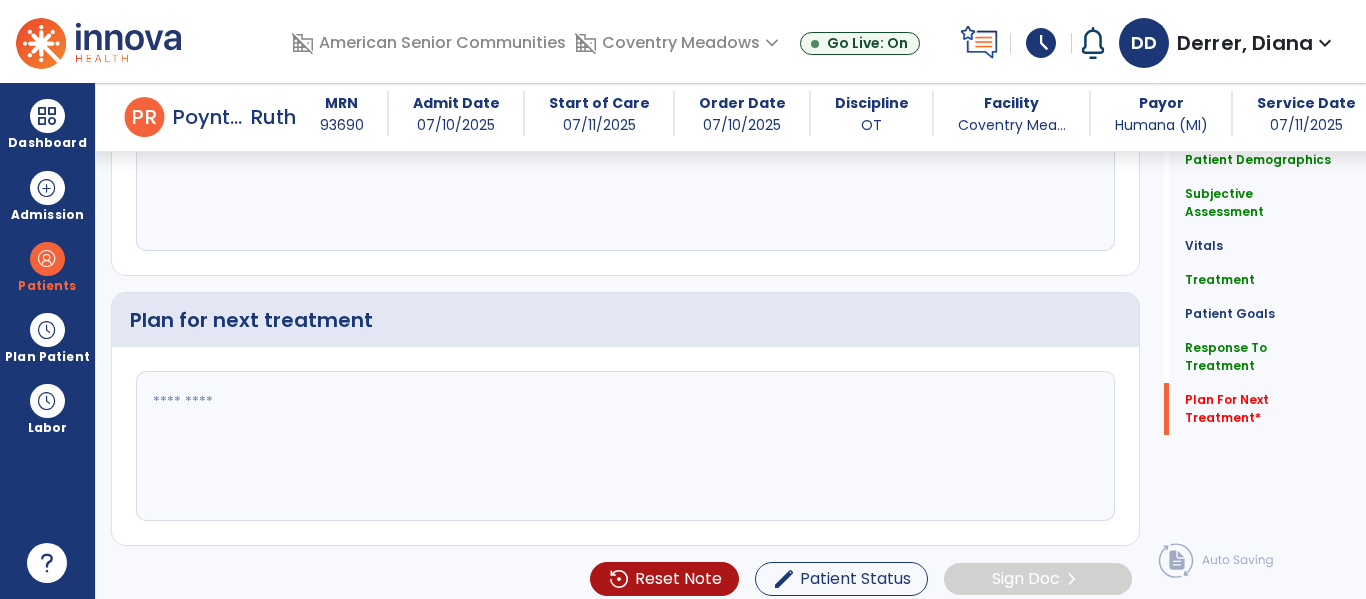click on "Plan for next treatment" 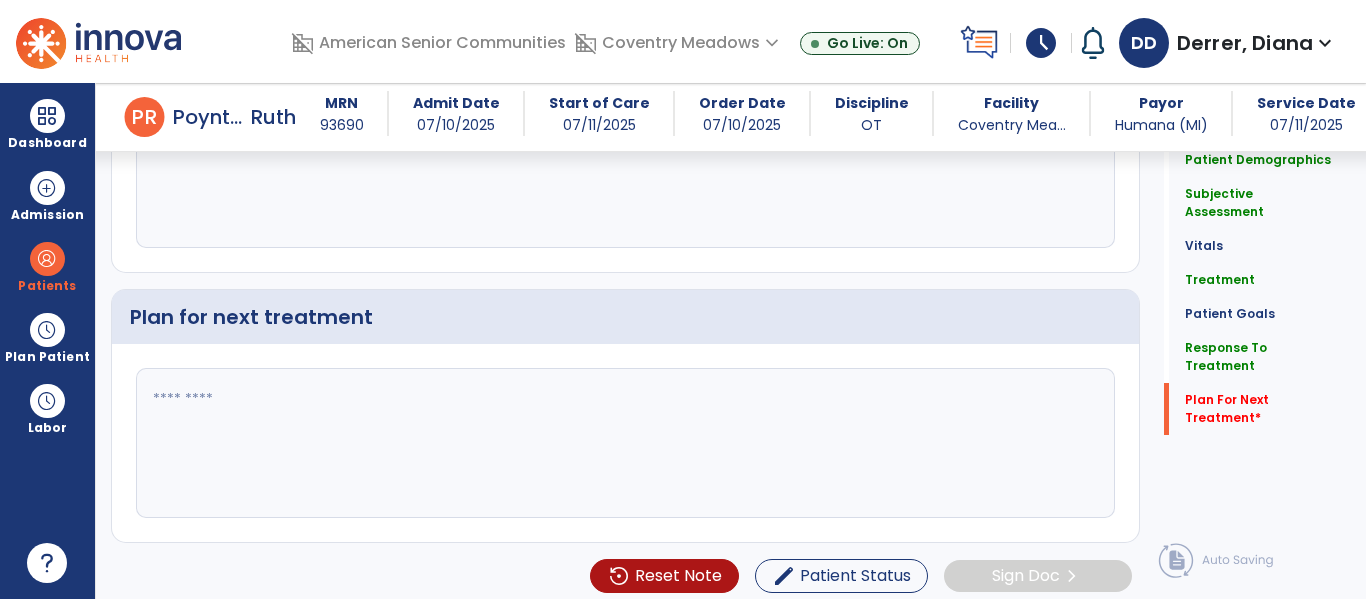 click 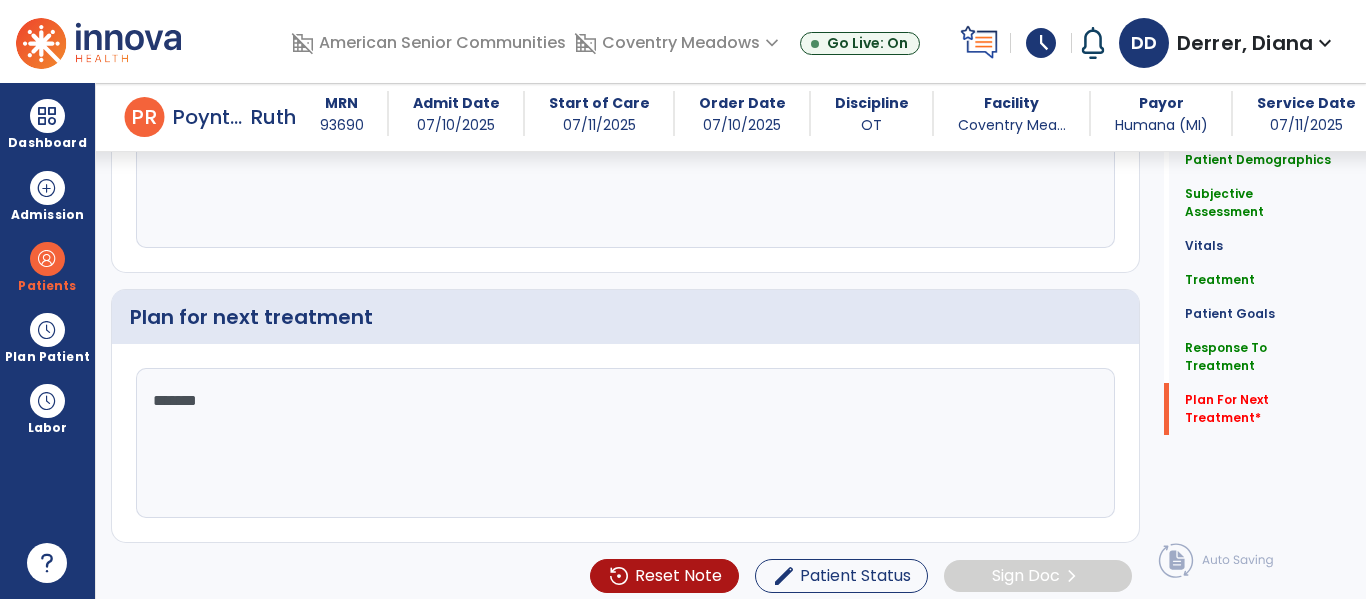 type on "********" 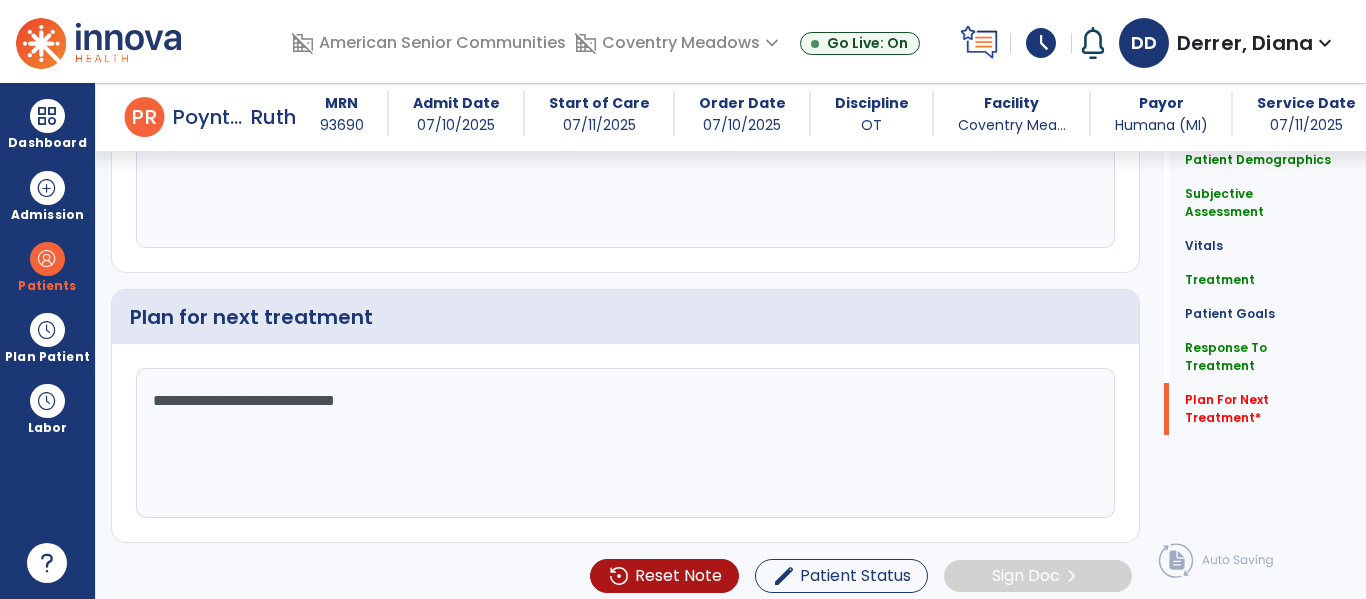 scroll, scrollTop: 2881, scrollLeft: 0, axis: vertical 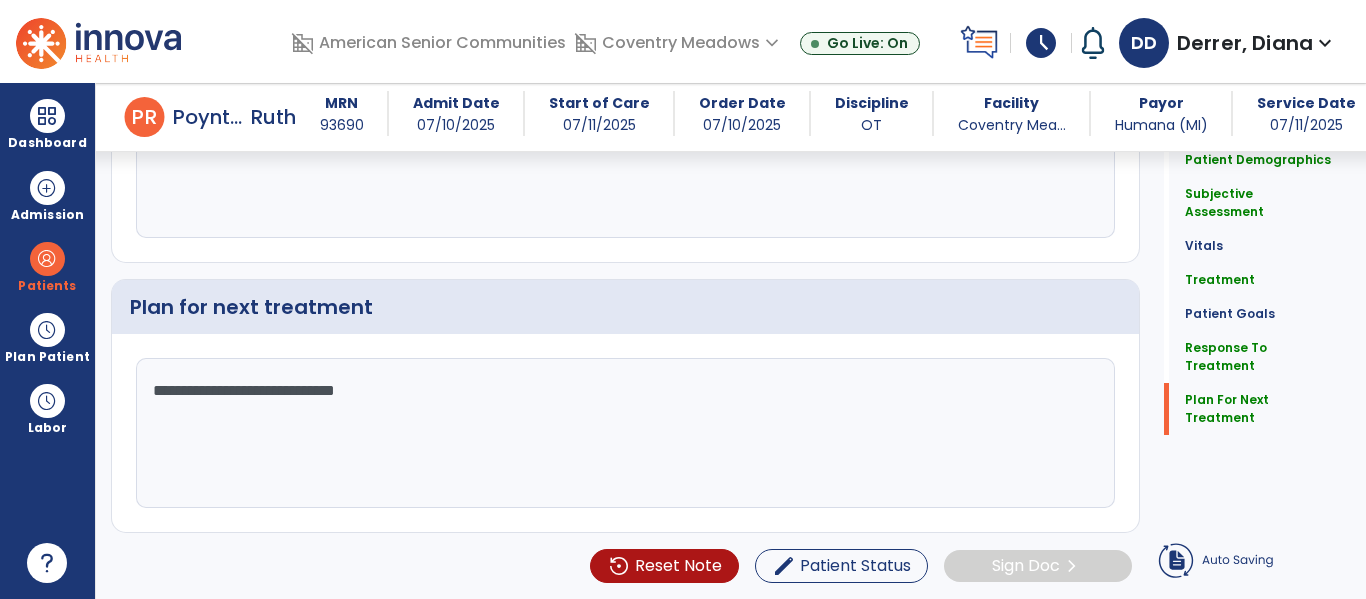 click on "**********" 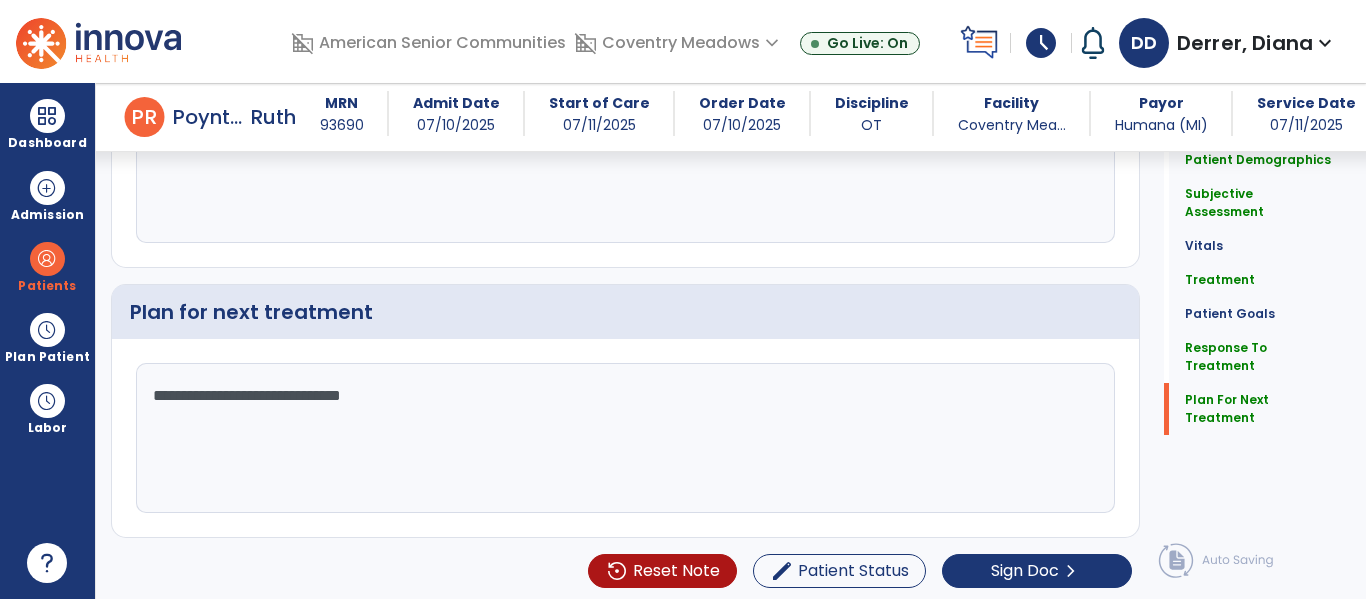 drag, startPoint x: 655, startPoint y: 379, endPoint x: 770, endPoint y: 440, distance: 130.1768 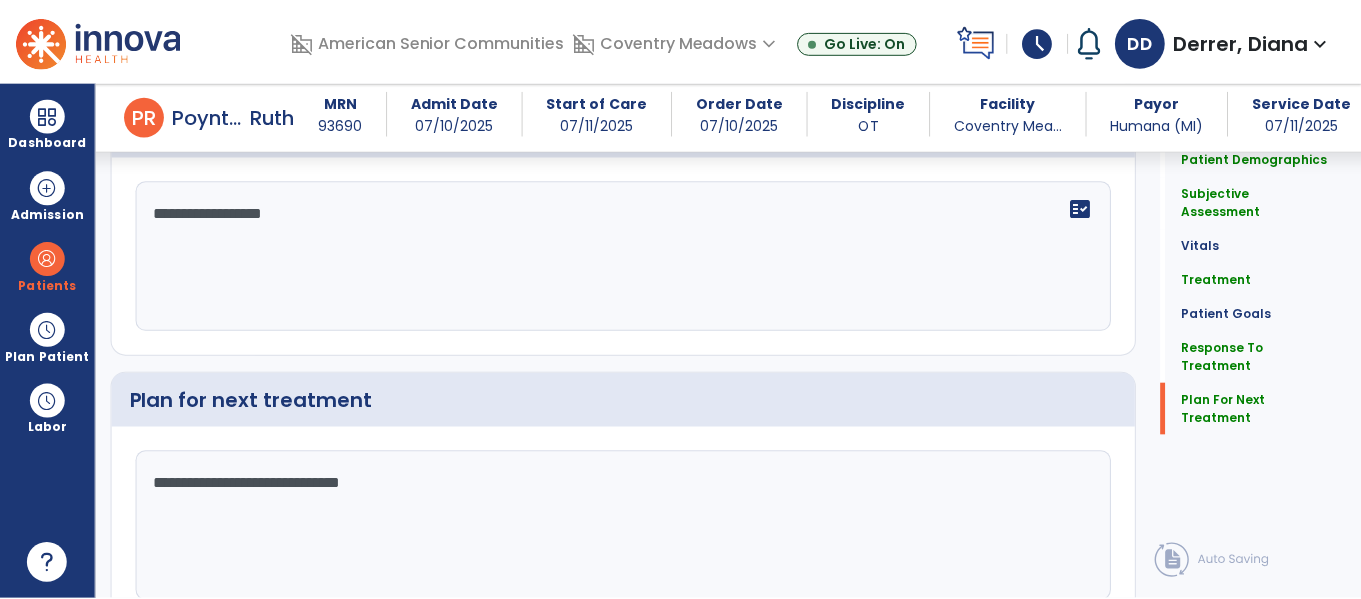 scroll, scrollTop: 2881, scrollLeft: 0, axis: vertical 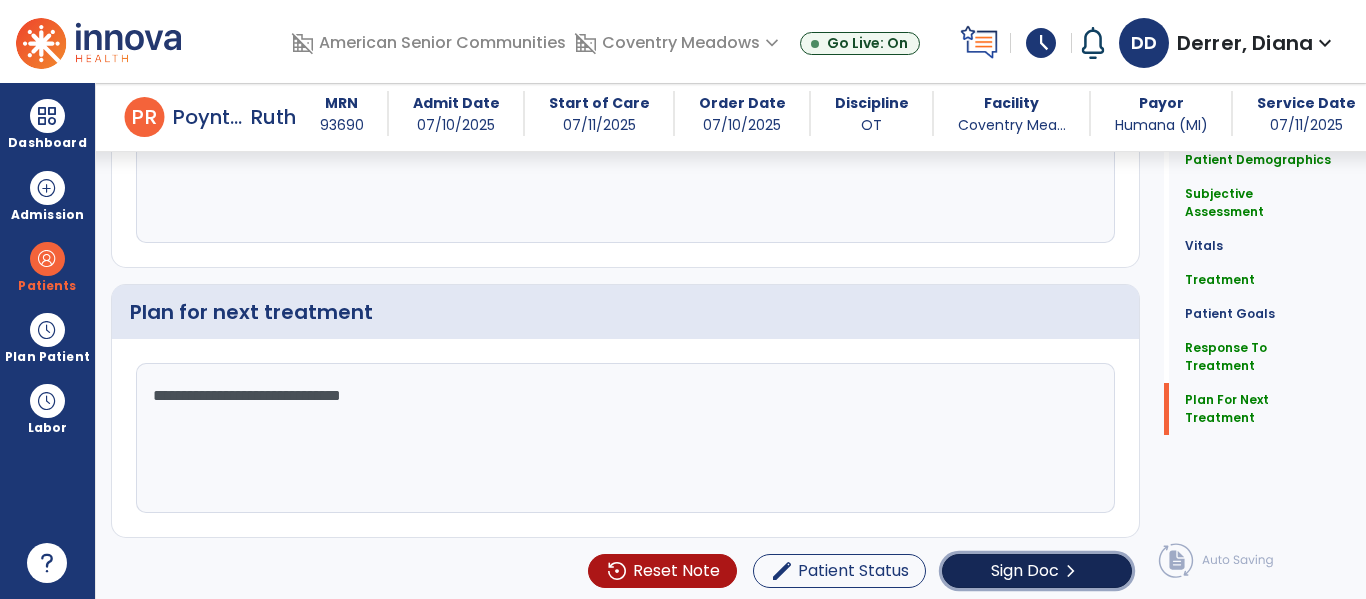 click on "Sign Doc" 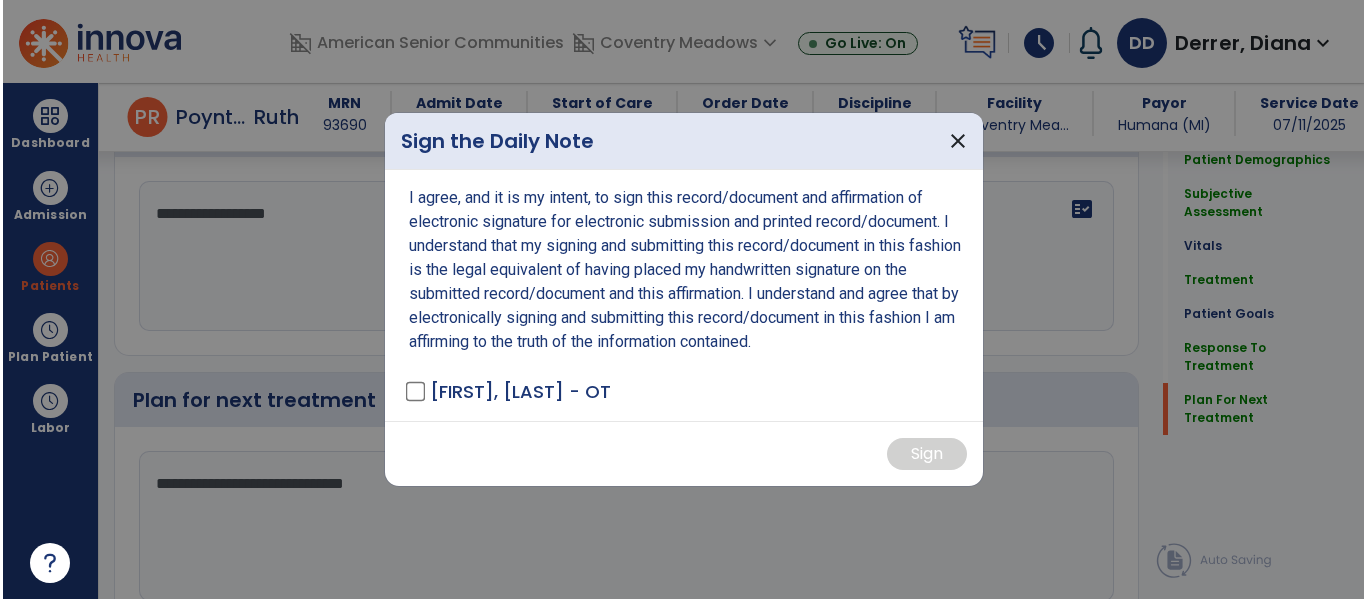 scroll, scrollTop: 2881, scrollLeft: 0, axis: vertical 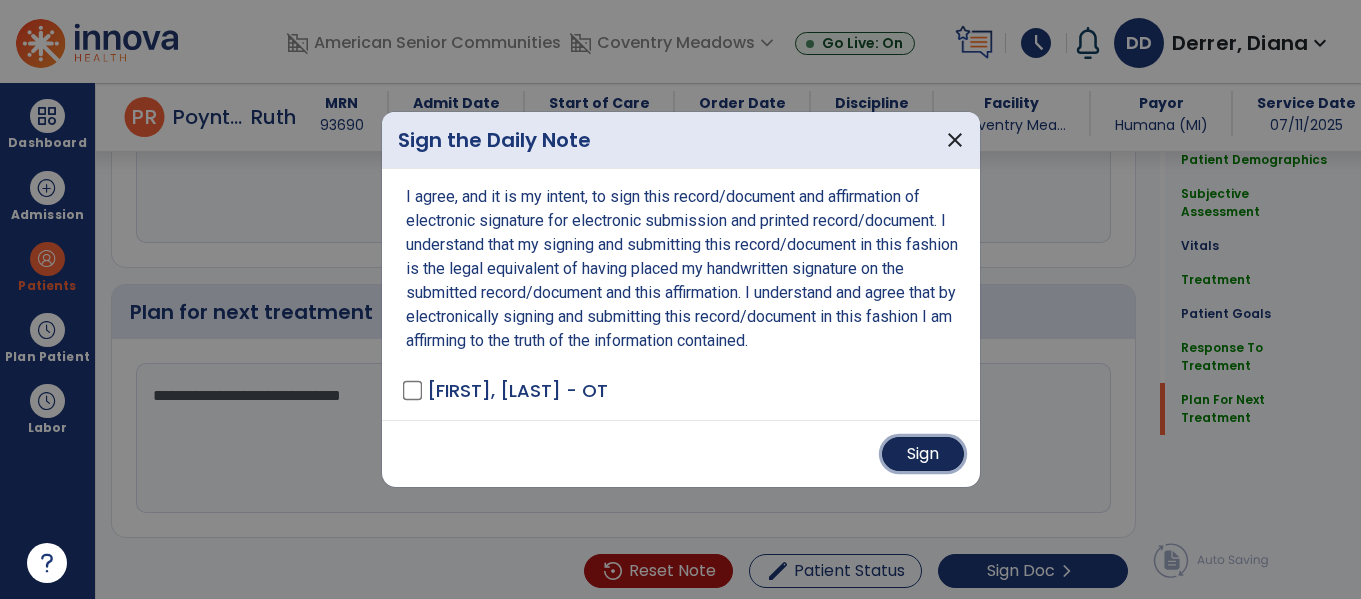 click on "Sign" at bounding box center (923, 454) 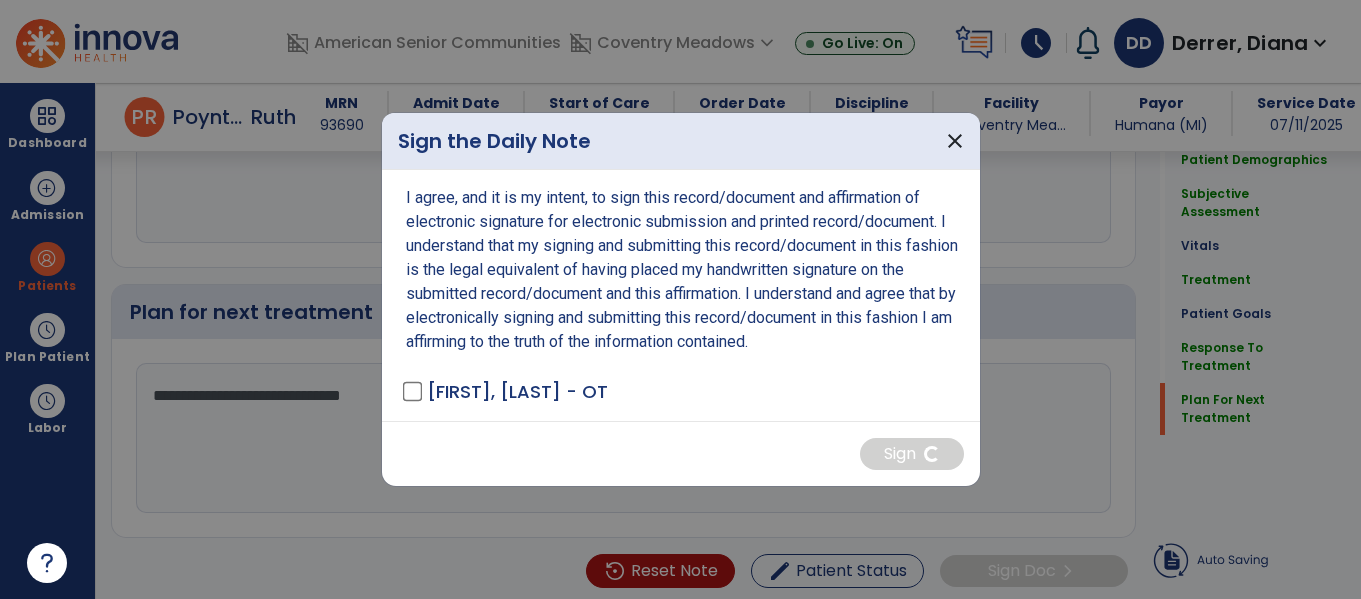 type on "**********" 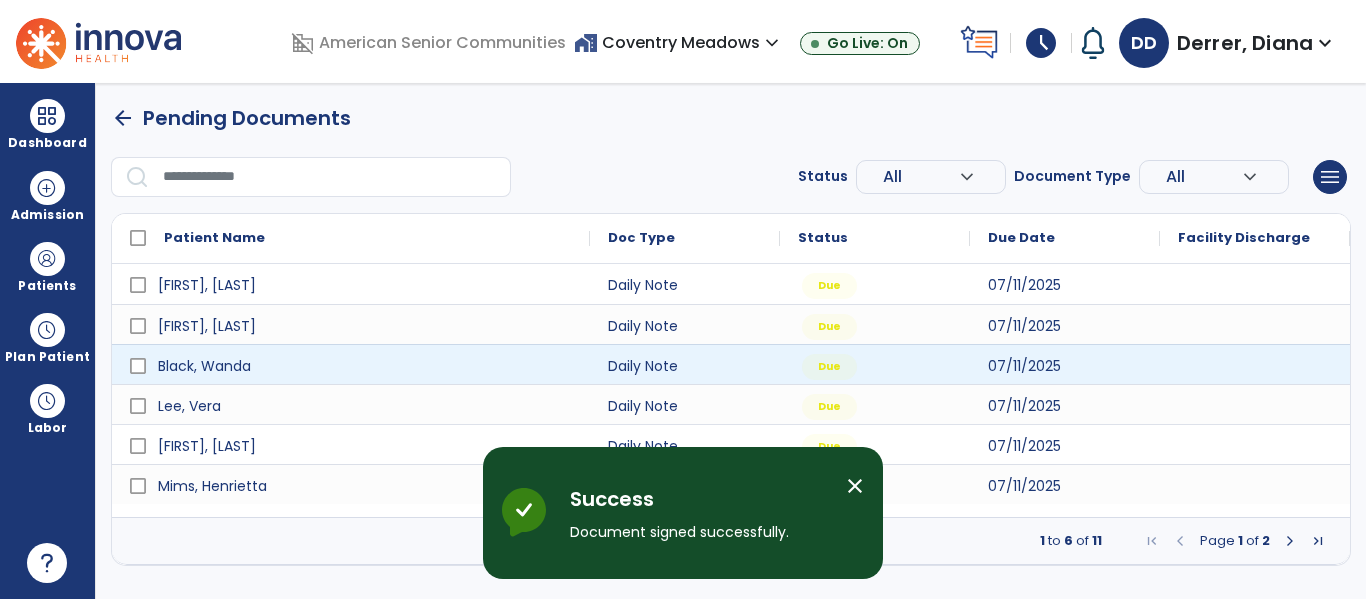 scroll, scrollTop: 0, scrollLeft: 0, axis: both 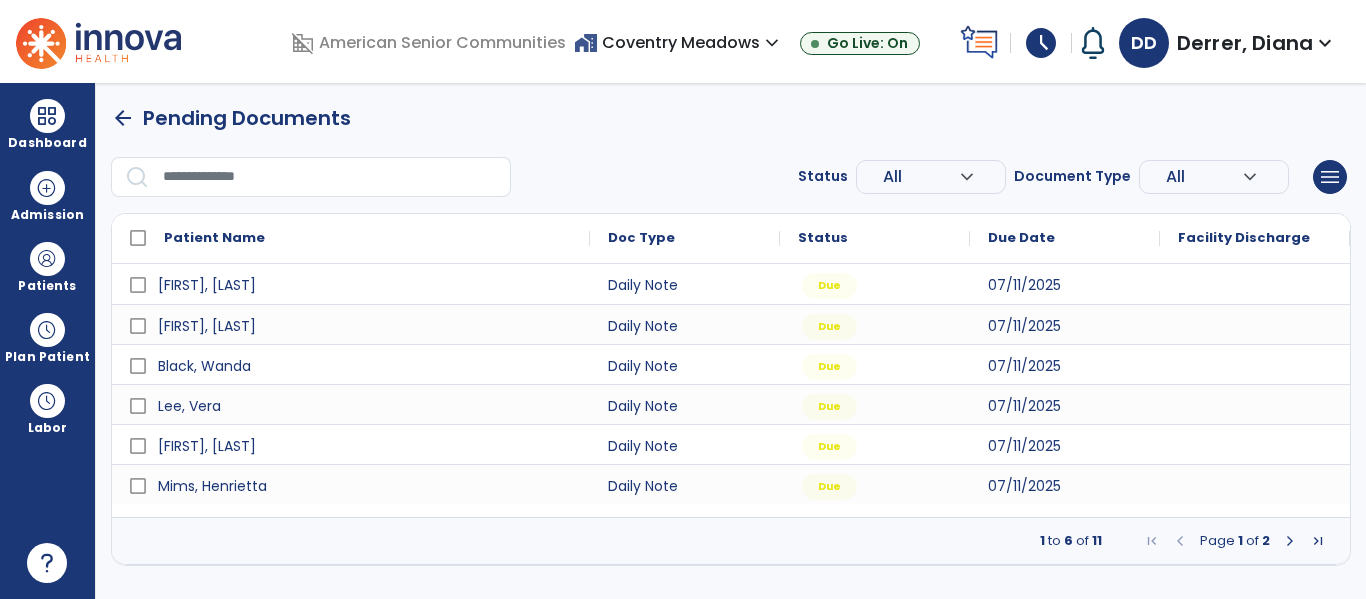 click at bounding box center (1290, 541) 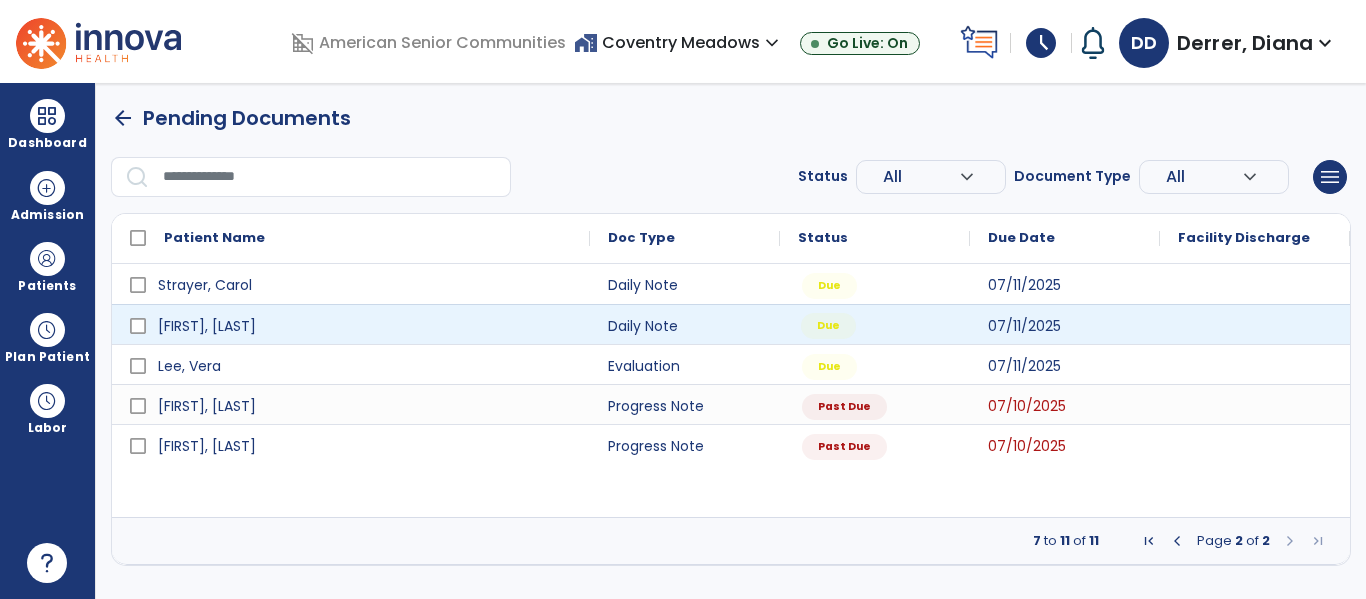 click on "Due" at bounding box center [875, 324] 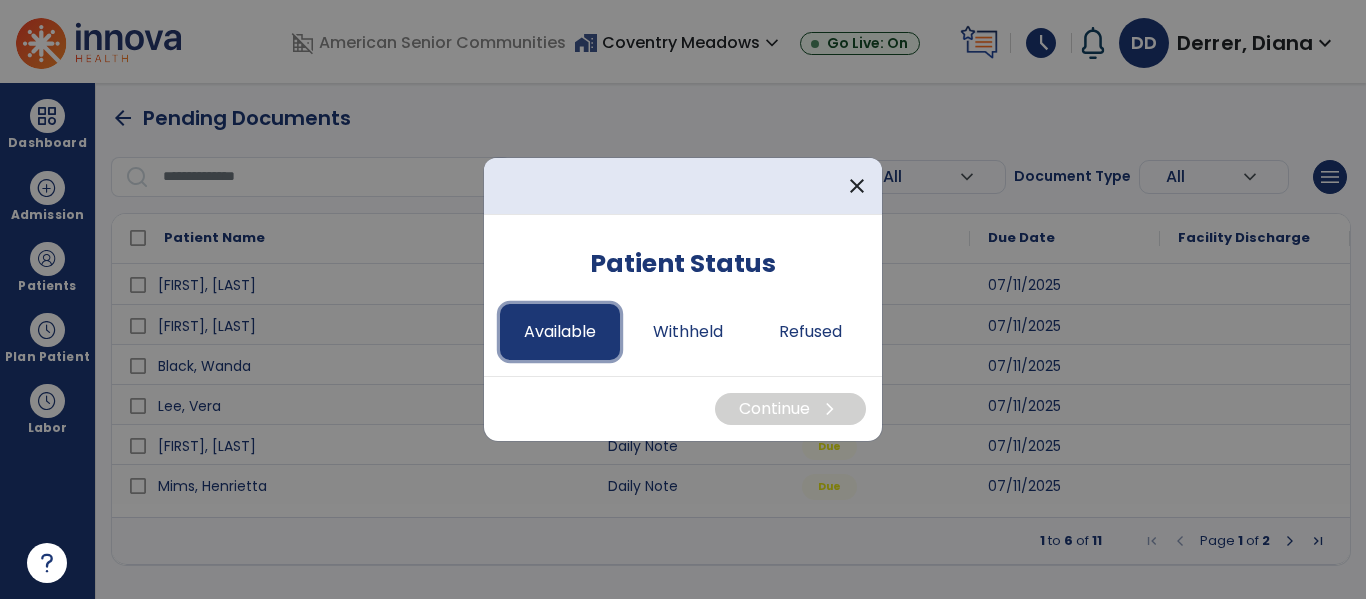 click on "Available" at bounding box center [560, 332] 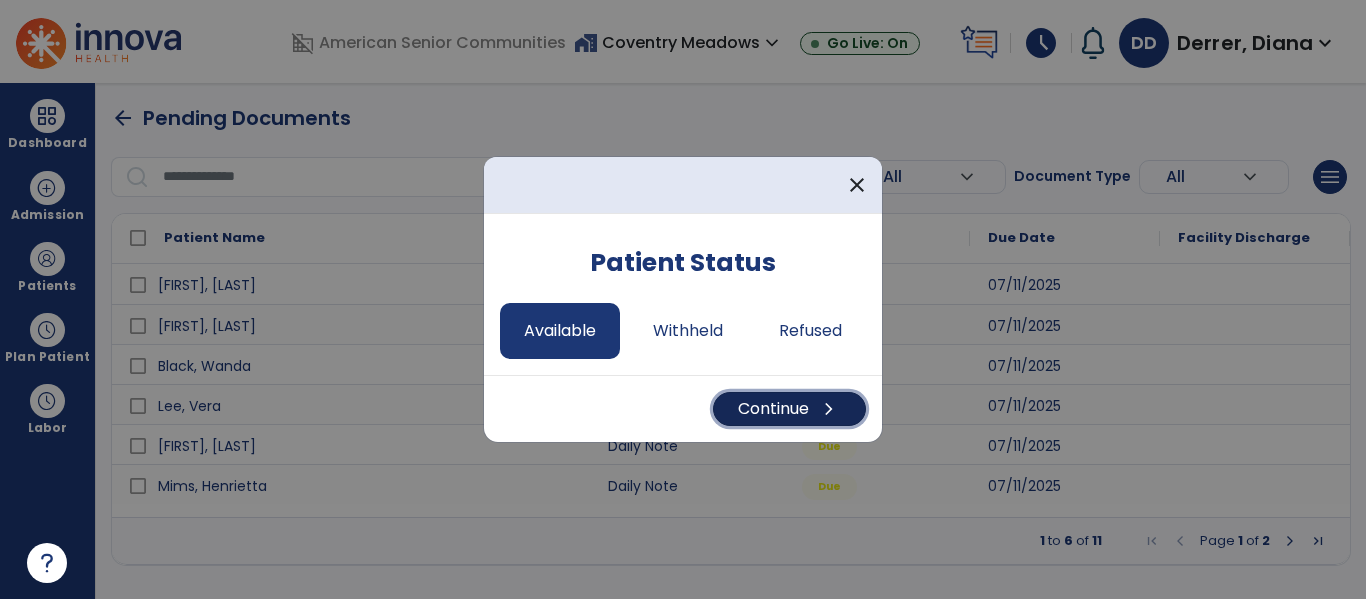 click on "Continue   chevron_right" at bounding box center [789, 409] 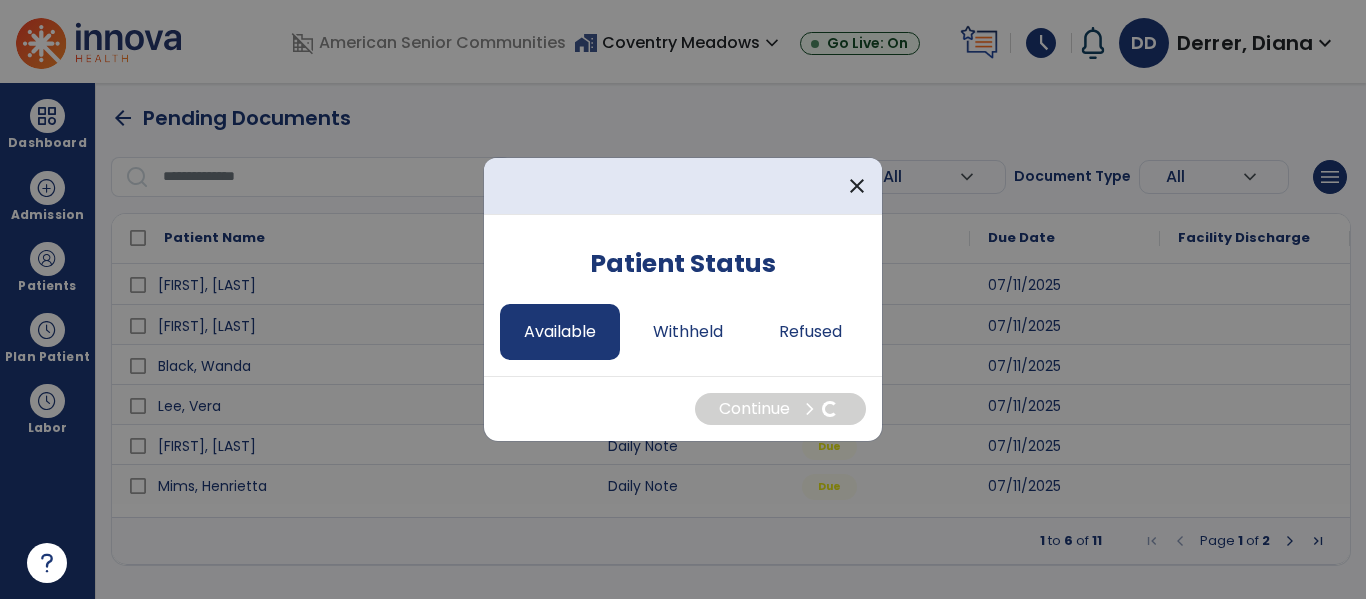 select on "*" 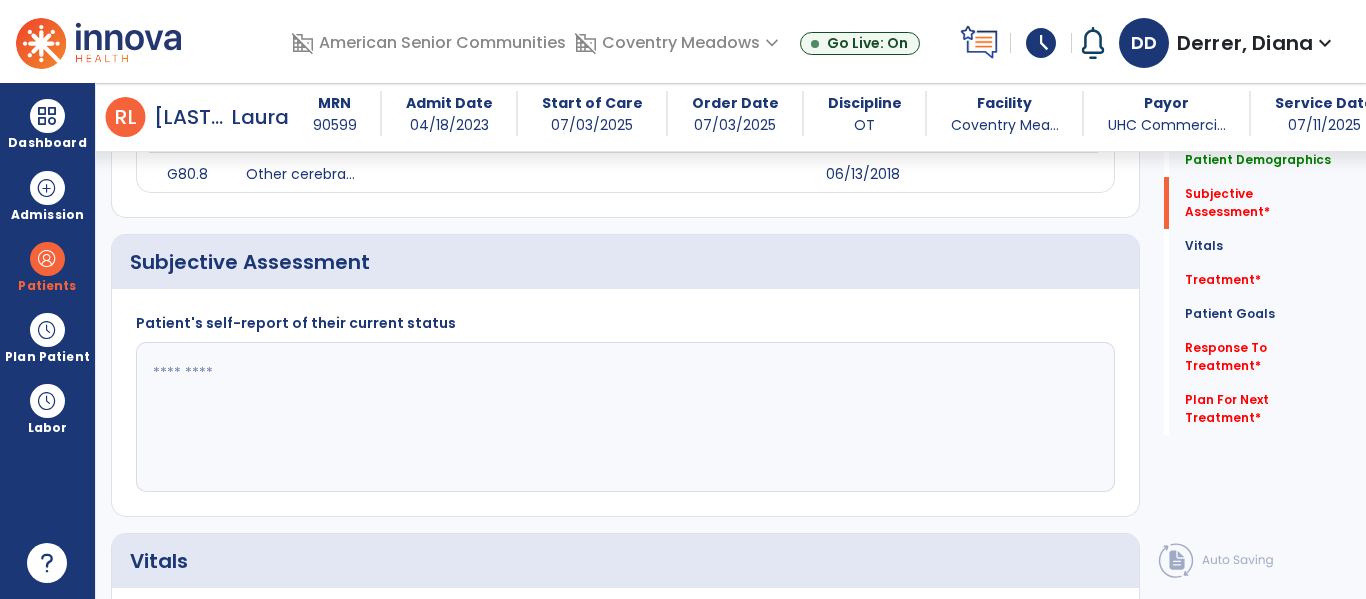 scroll, scrollTop: 376, scrollLeft: 0, axis: vertical 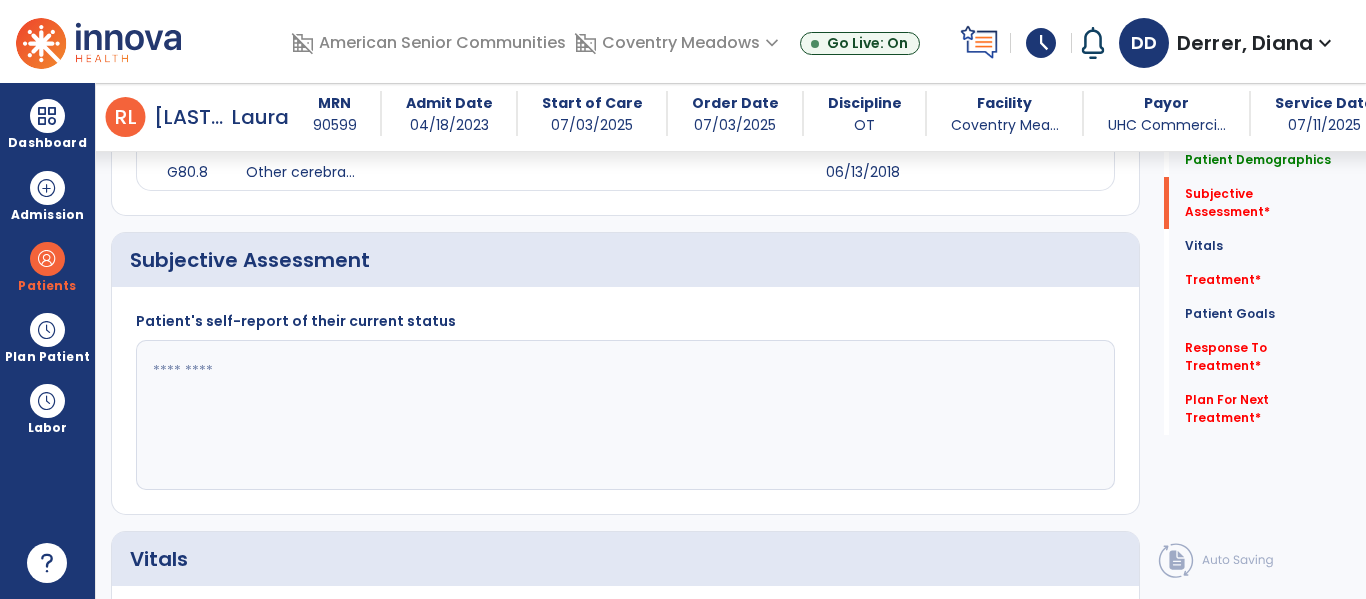 click 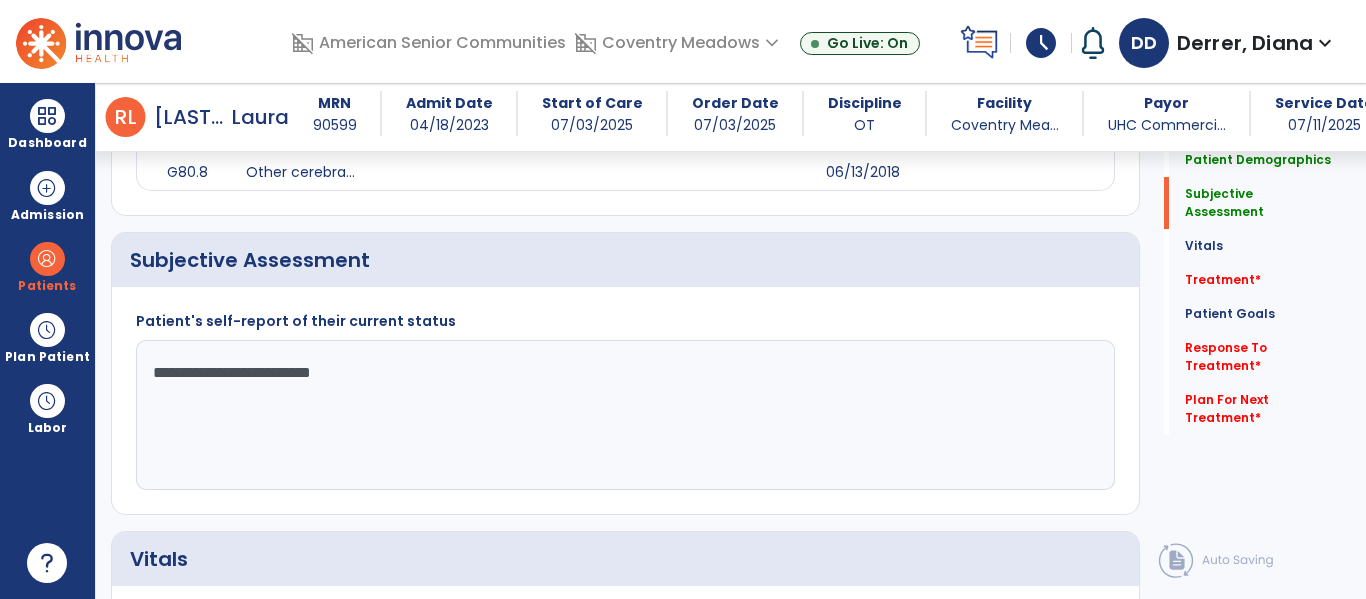 scroll, scrollTop: 442, scrollLeft: 0, axis: vertical 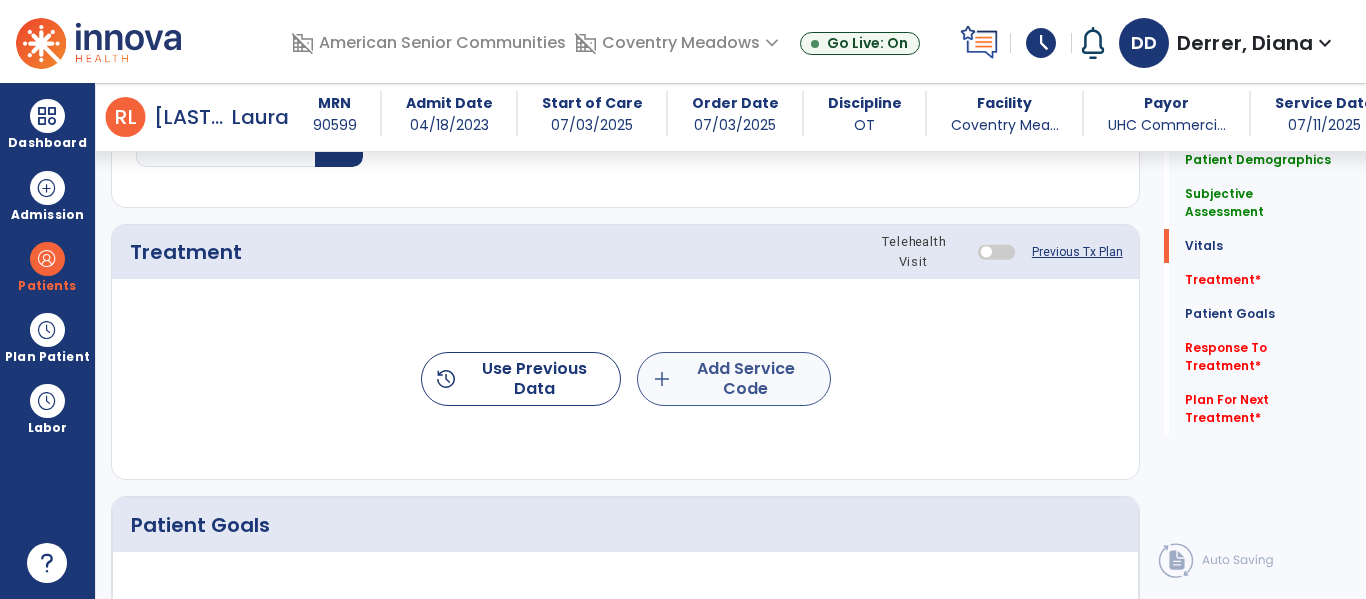 type on "**********" 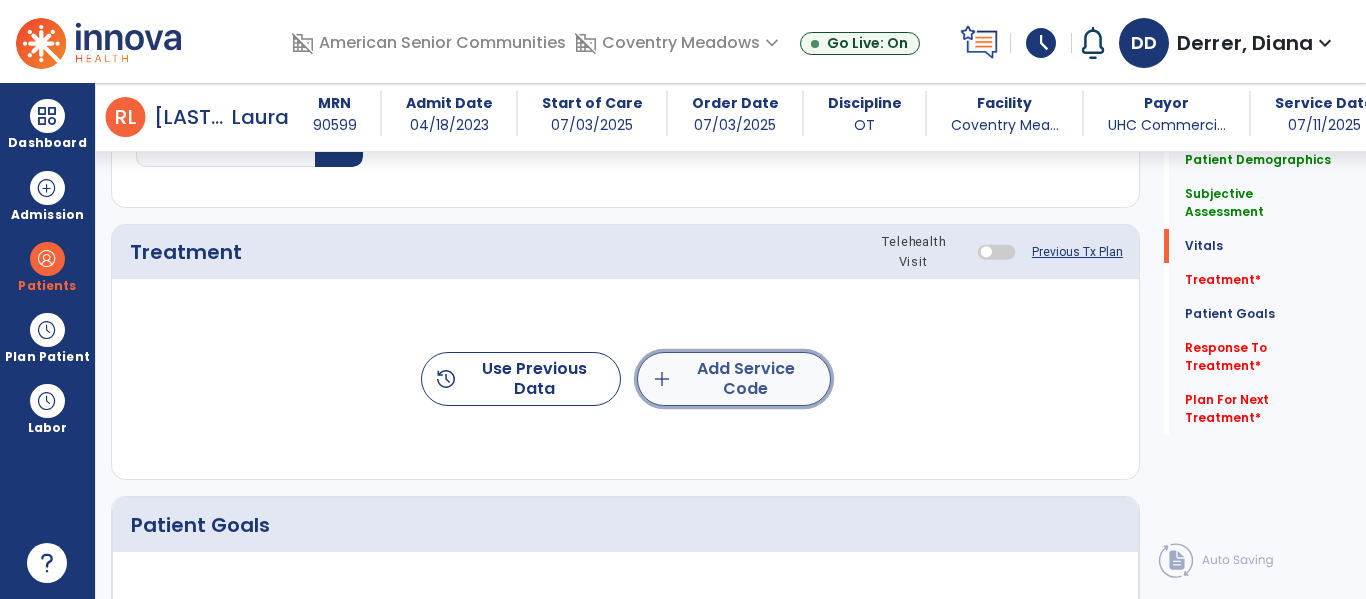 click on "add  Add Service Code" 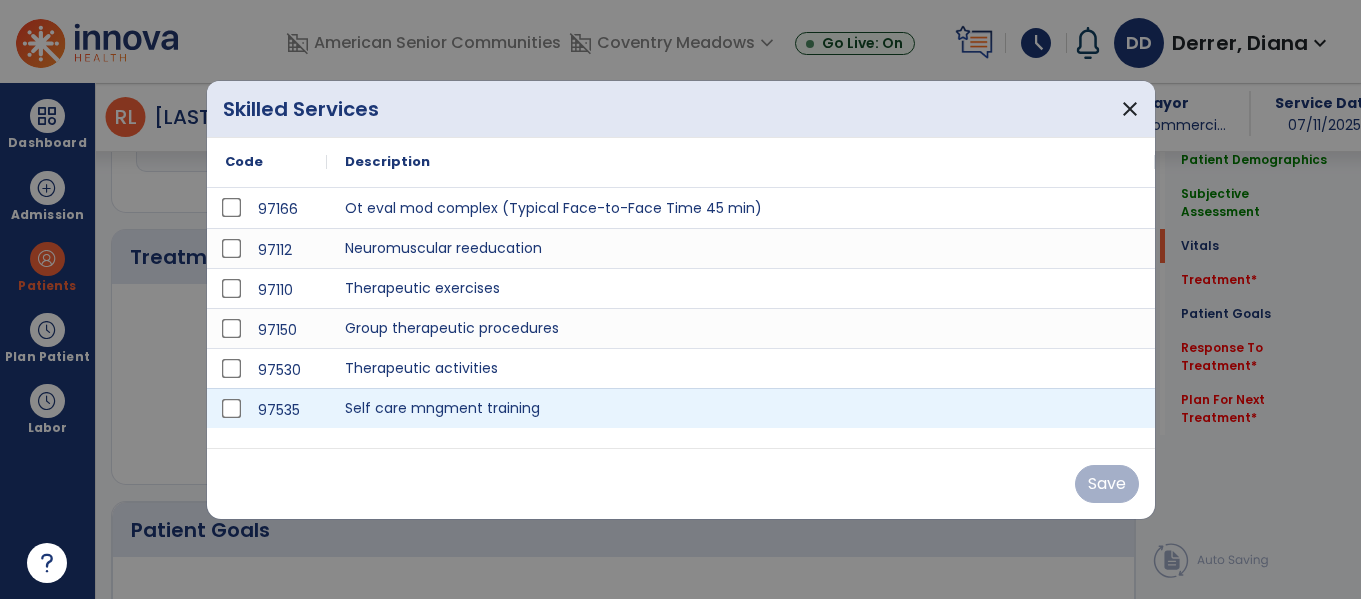 scroll, scrollTop: 1105, scrollLeft: 0, axis: vertical 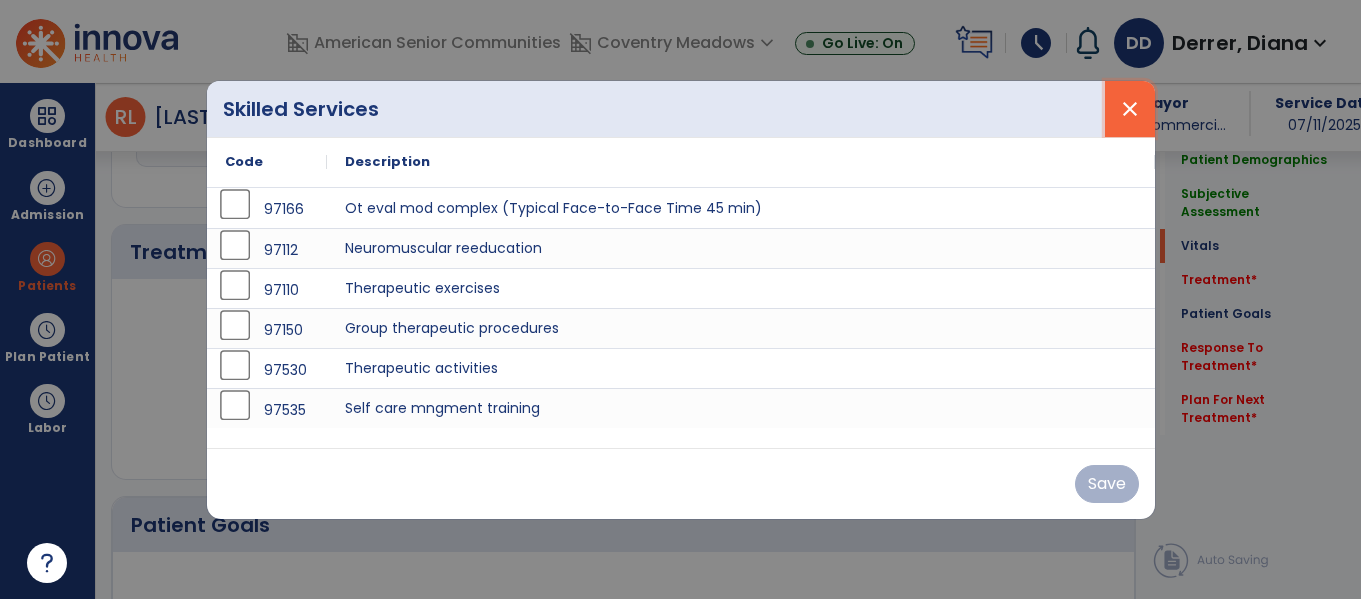 click on "close" at bounding box center [1130, 109] 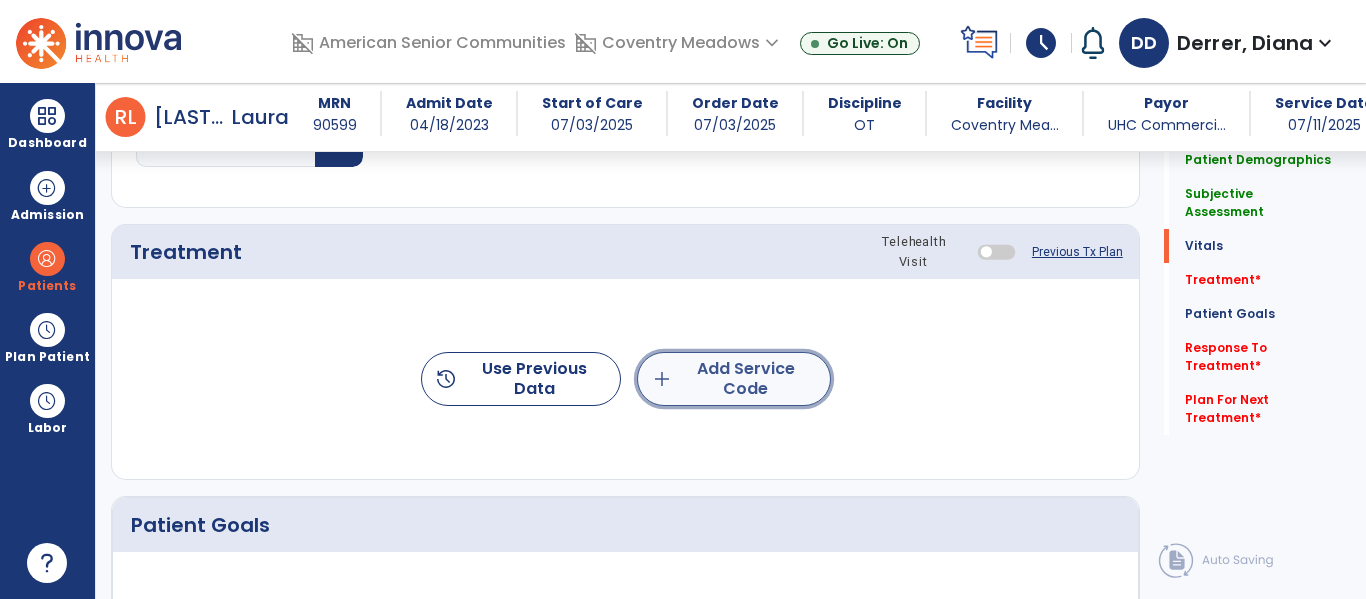click on "add  Add Service Code" 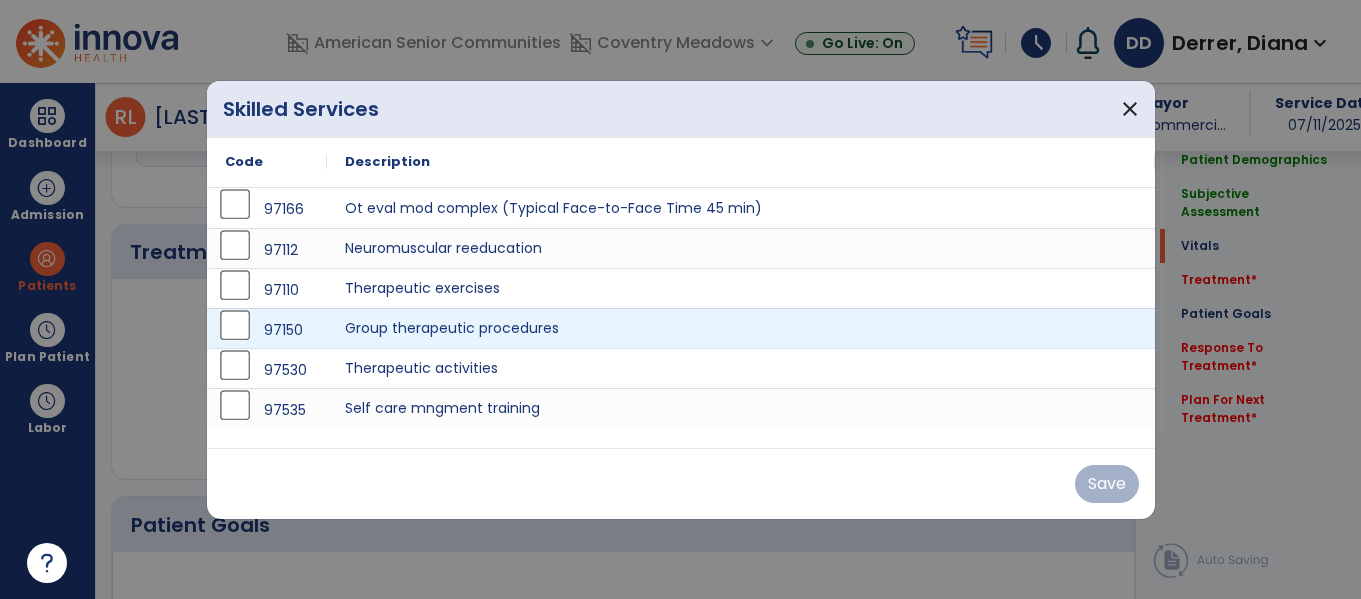scroll, scrollTop: 1105, scrollLeft: 0, axis: vertical 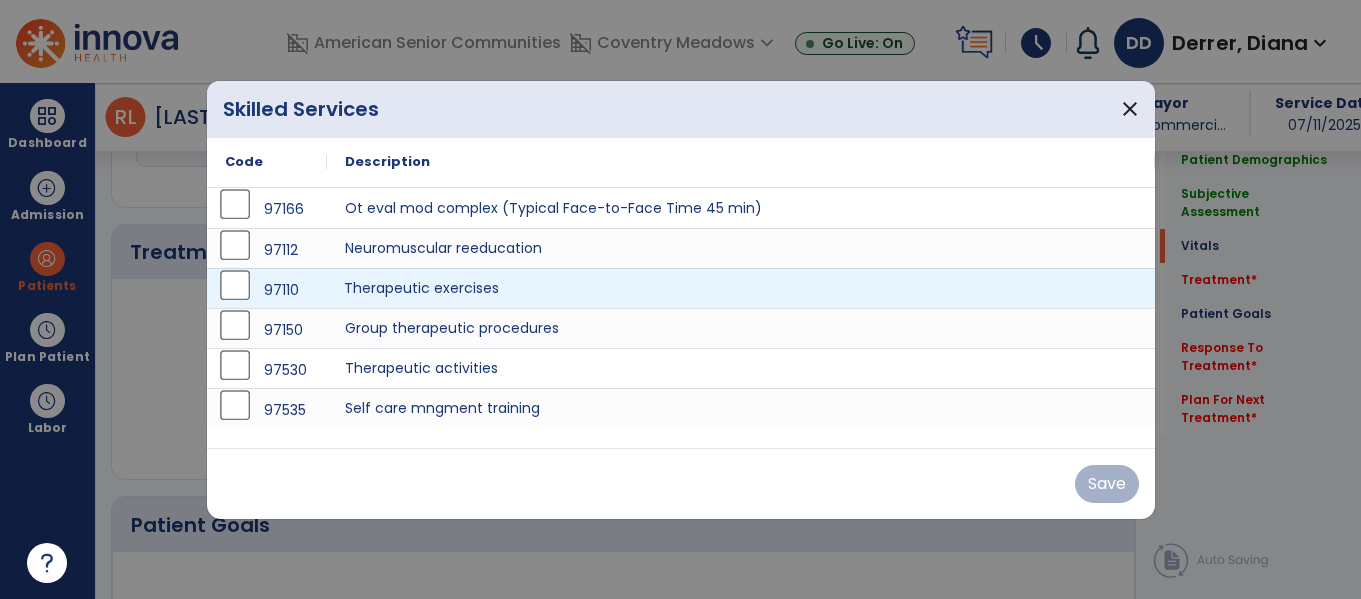 click on "Therapeutic exercises" at bounding box center [741, 288] 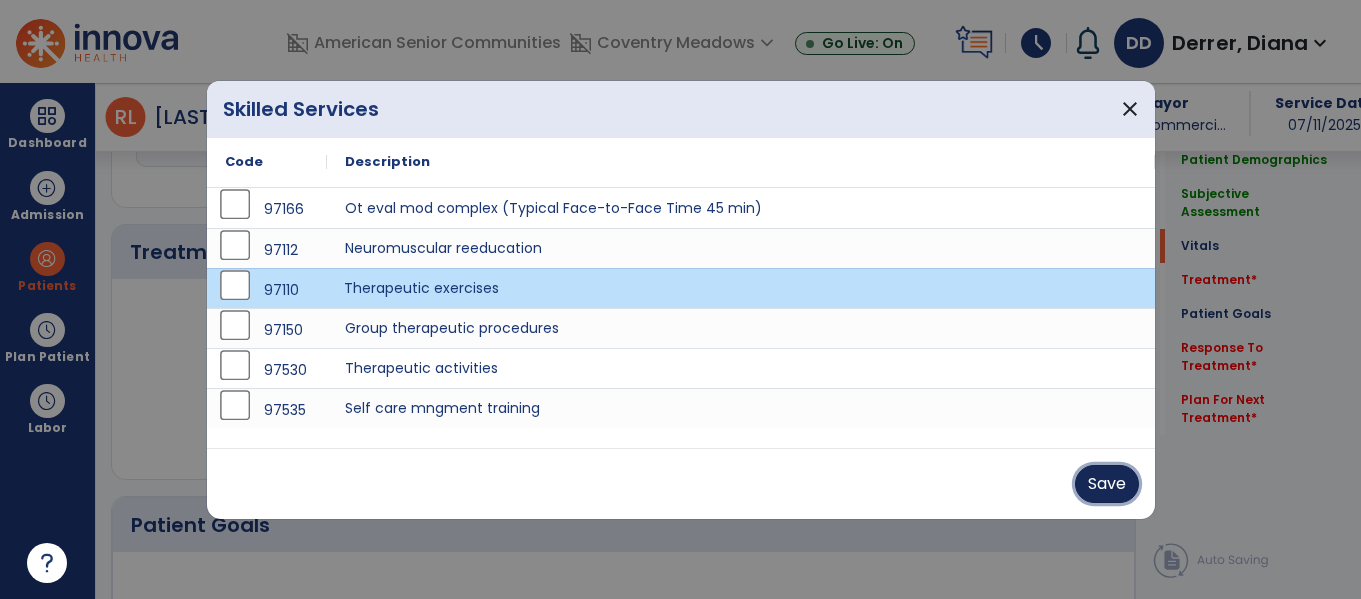 click on "Save" at bounding box center [1107, 484] 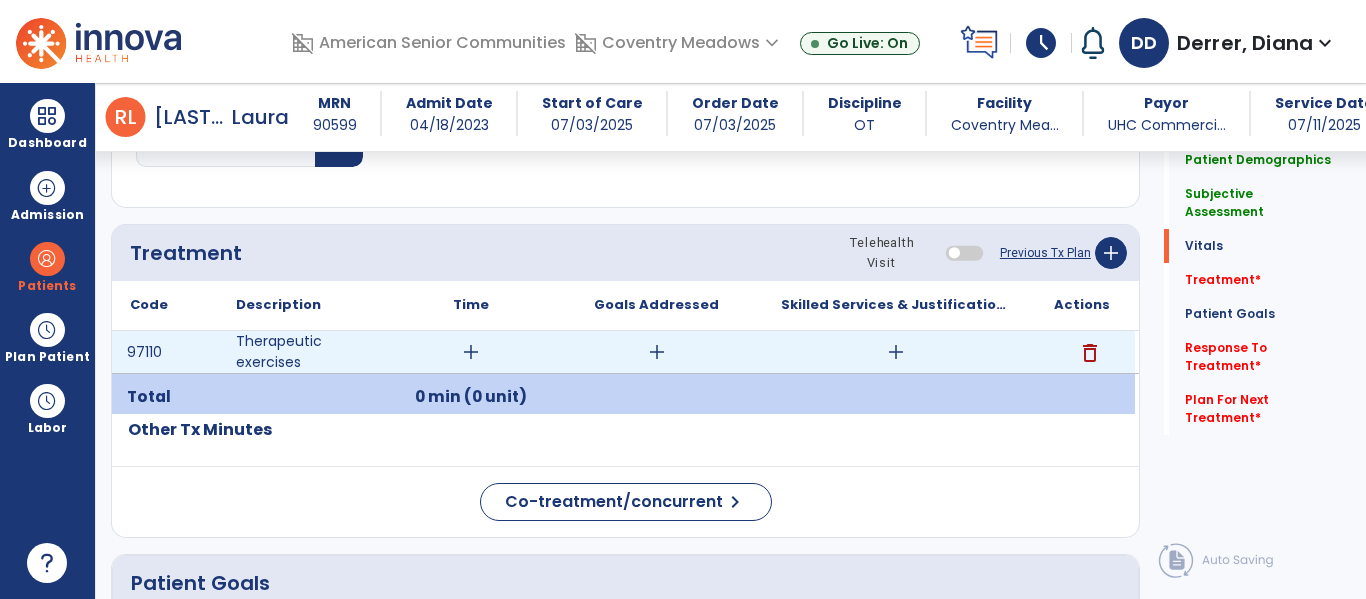 click on "add" at bounding box center (896, 352) 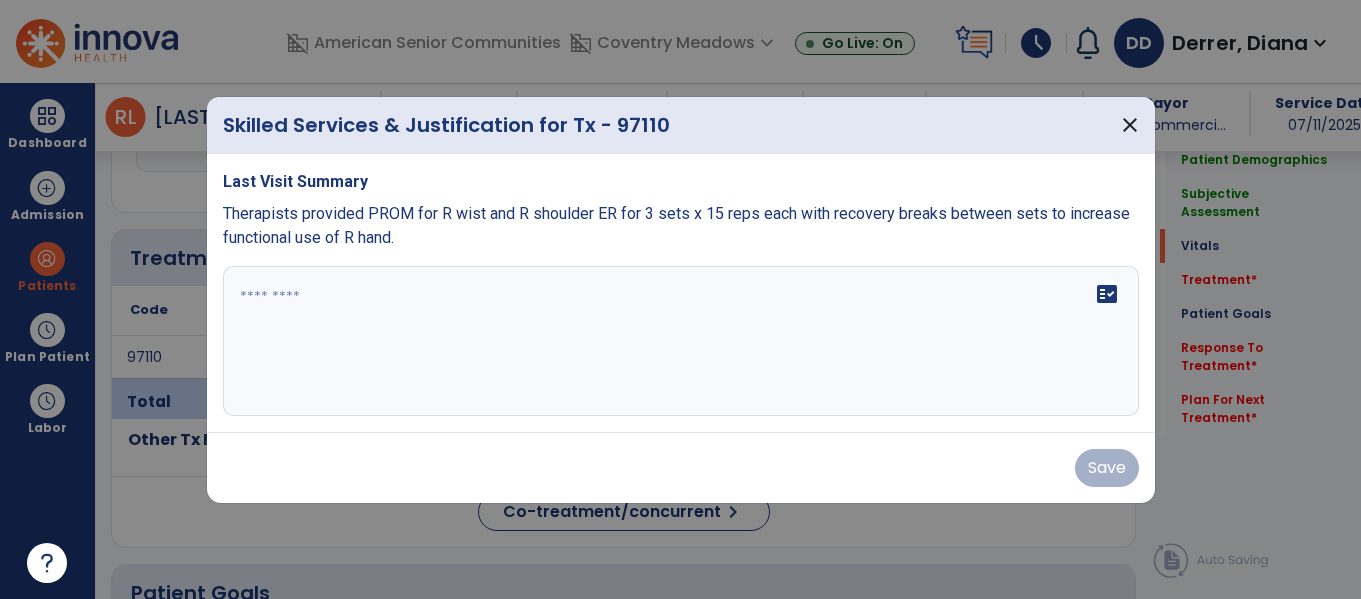 scroll, scrollTop: 1105, scrollLeft: 0, axis: vertical 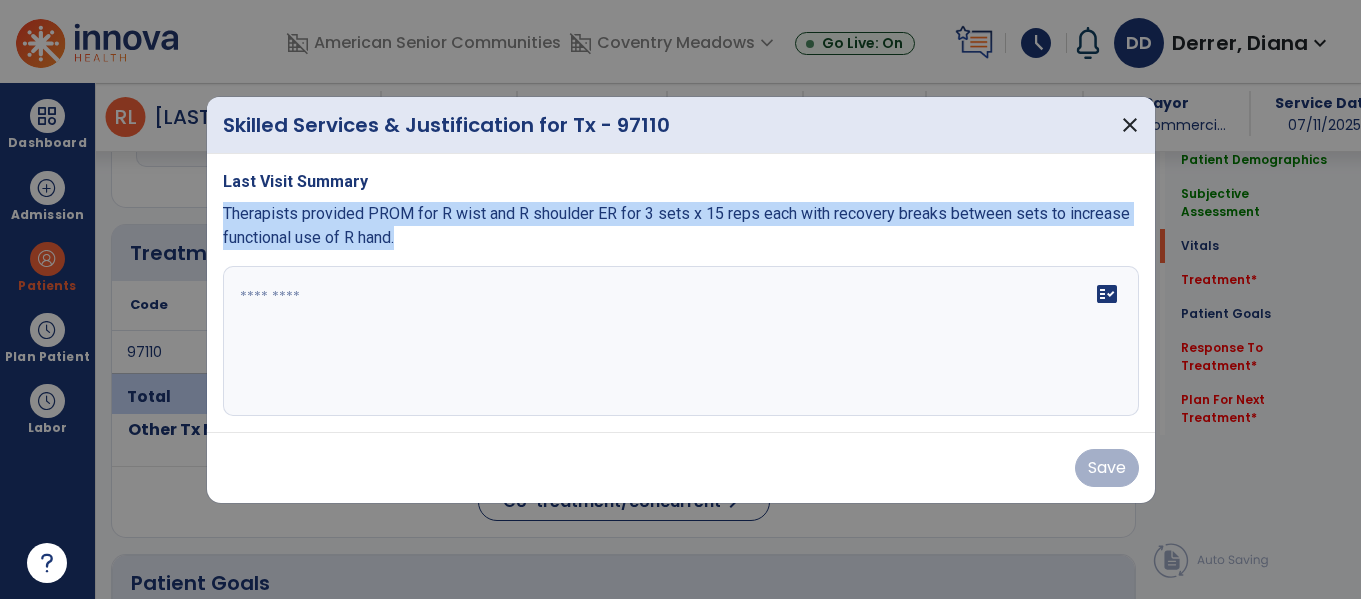drag, startPoint x: 426, startPoint y: 240, endPoint x: 219, endPoint y: 220, distance: 207.96394 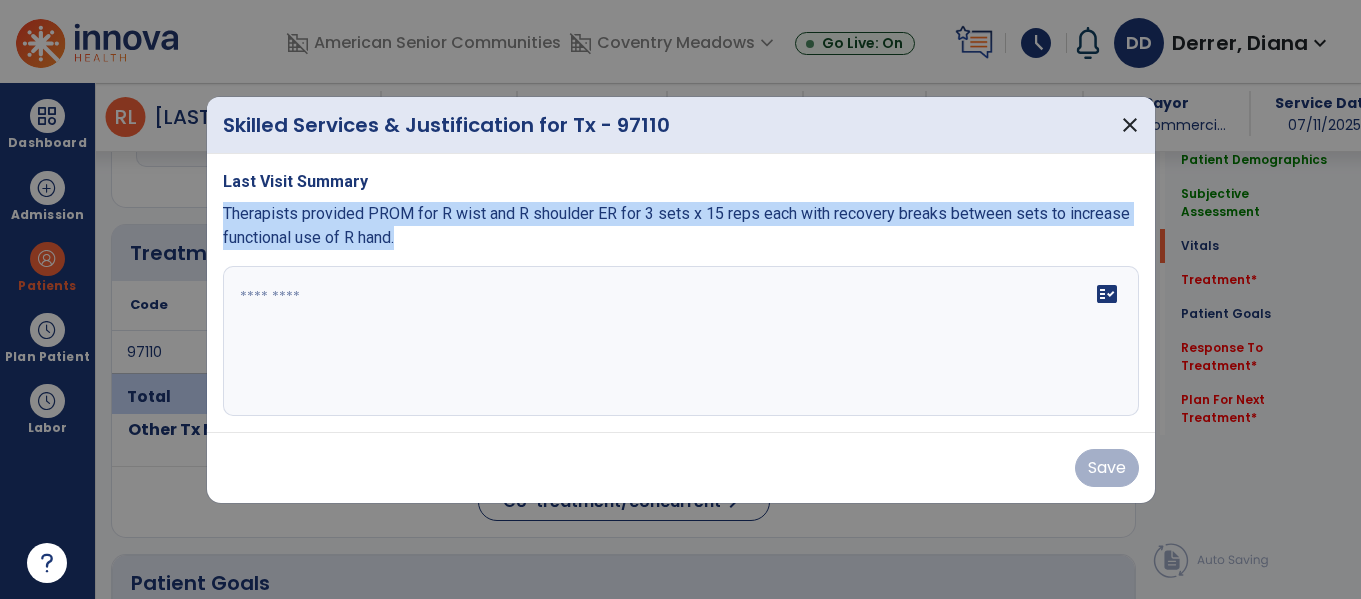 click on "Last Visit Summary Therapists provided PROM for R wist and R shoulder ER for 3 sets x 15 reps each with recovery breaks between sets to increase functional use of R hand.    fact_check" at bounding box center (681, 293) 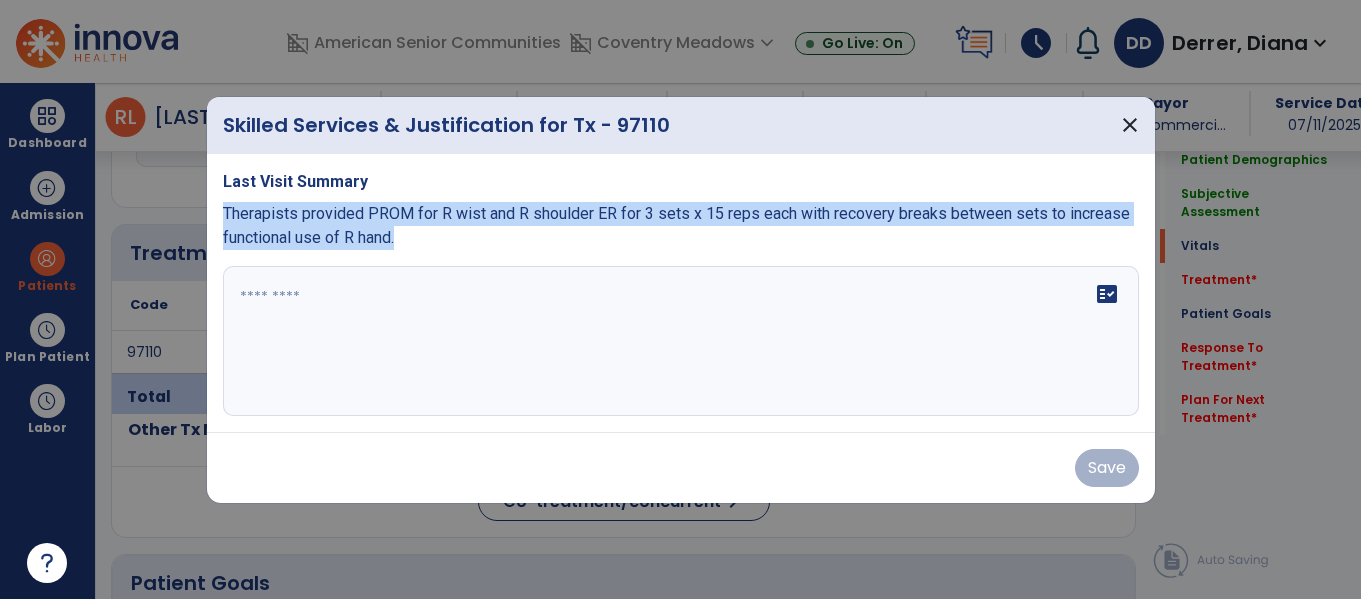 copy on "Therapists provided PROM for R wist and R shoulder ER for 3 sets x 15 reps each with recovery breaks between sets to increase functional use of R hand." 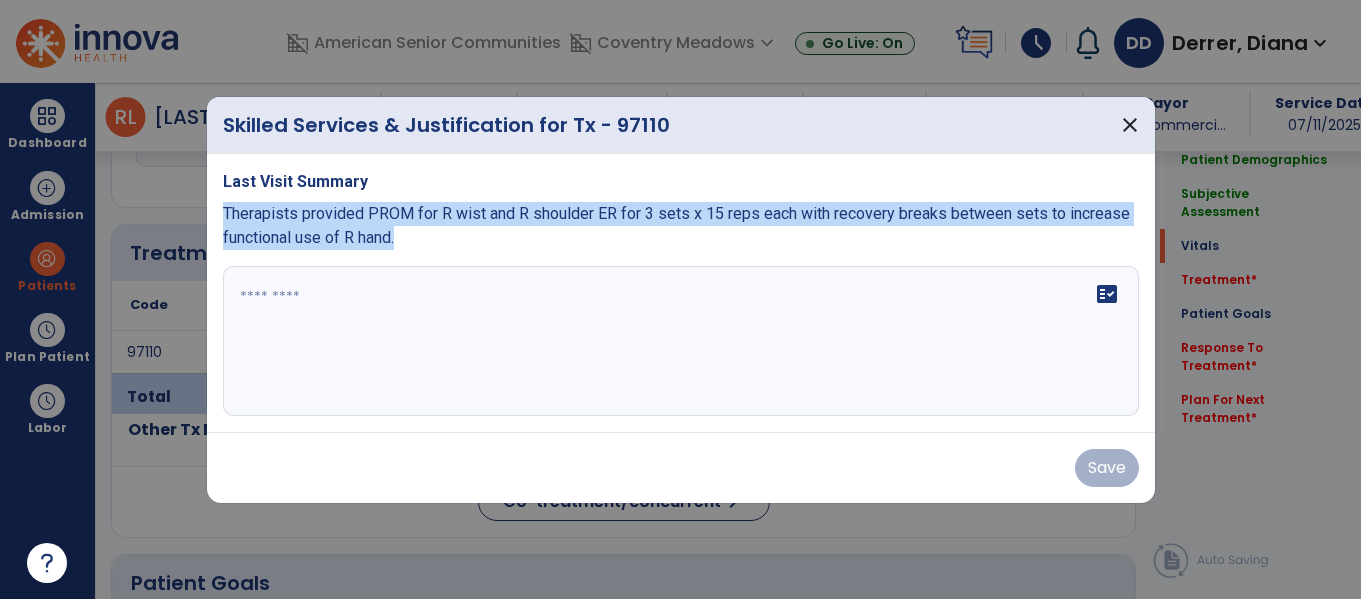 click on "fact_check" at bounding box center [681, 341] 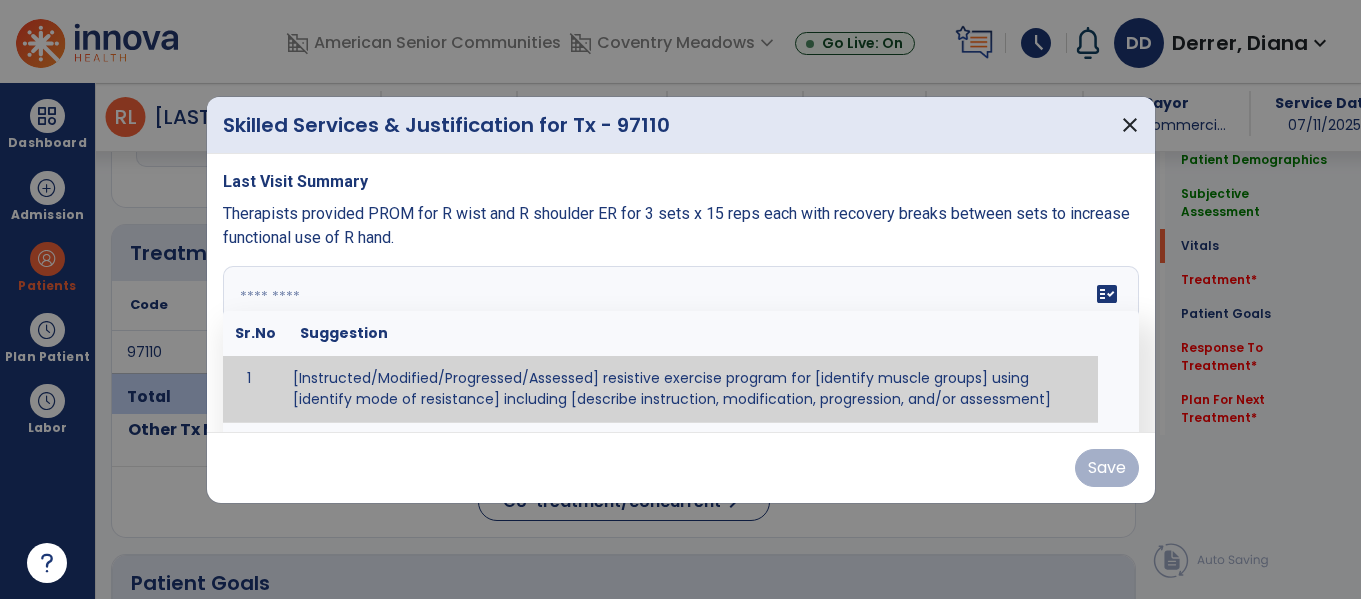 paste on "**********" 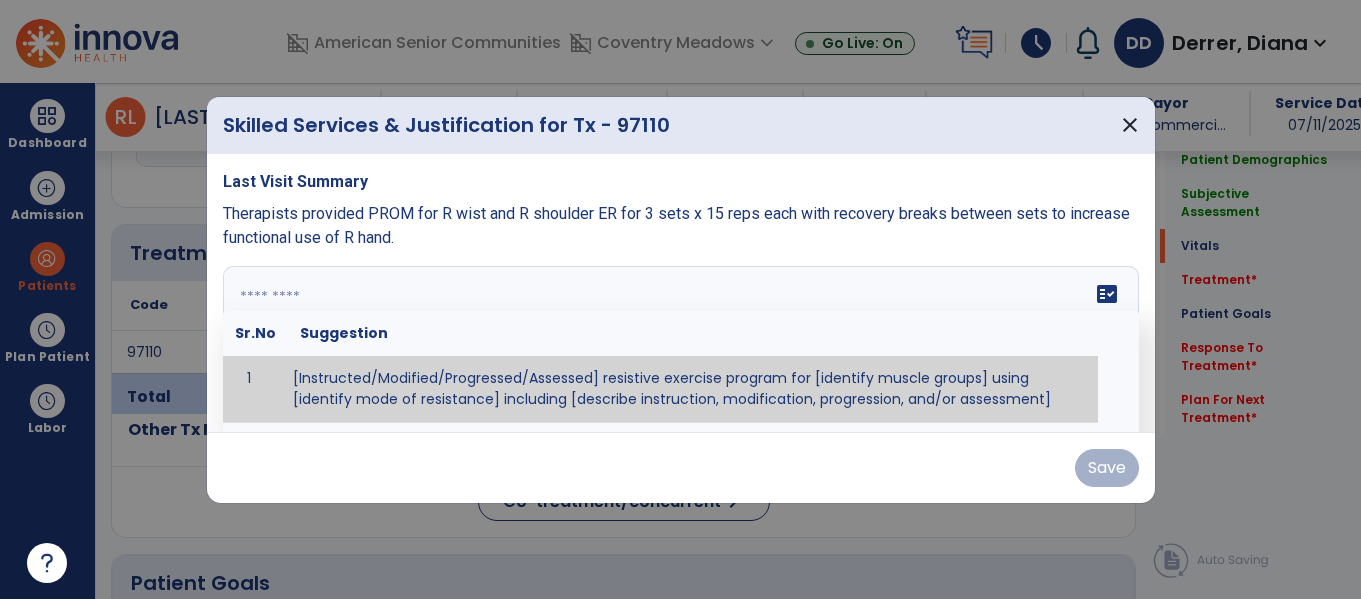type on "**********" 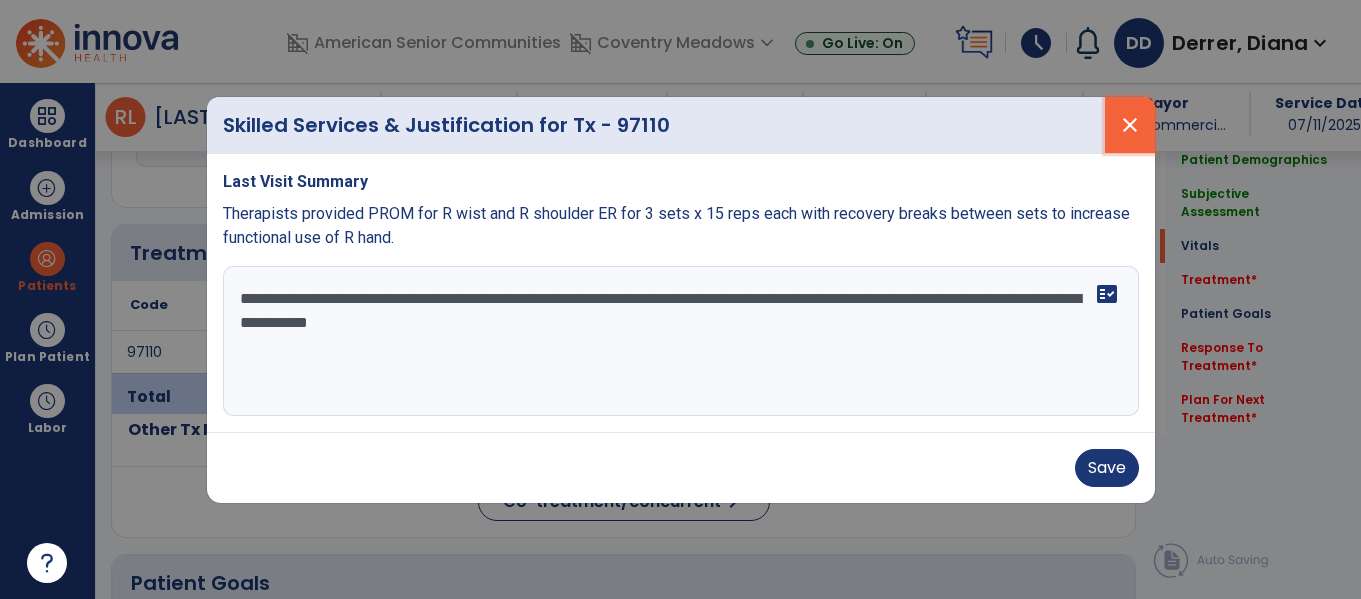 click on "close" at bounding box center [1130, 125] 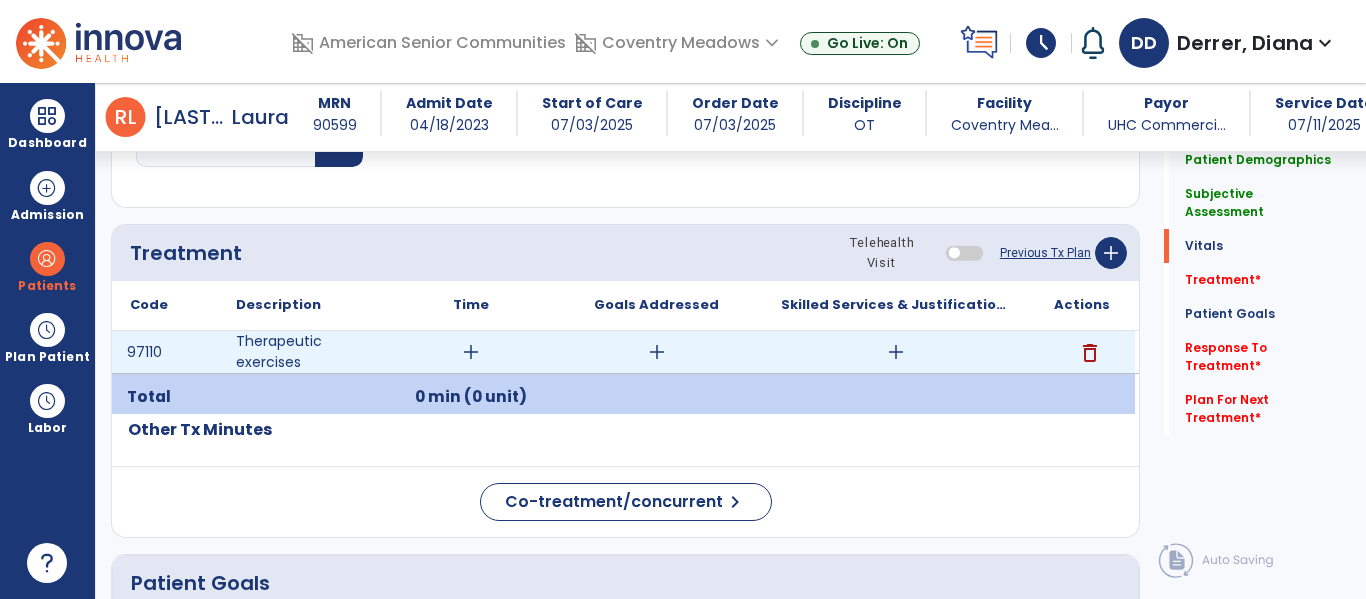 click on "add" at bounding box center (896, 352) 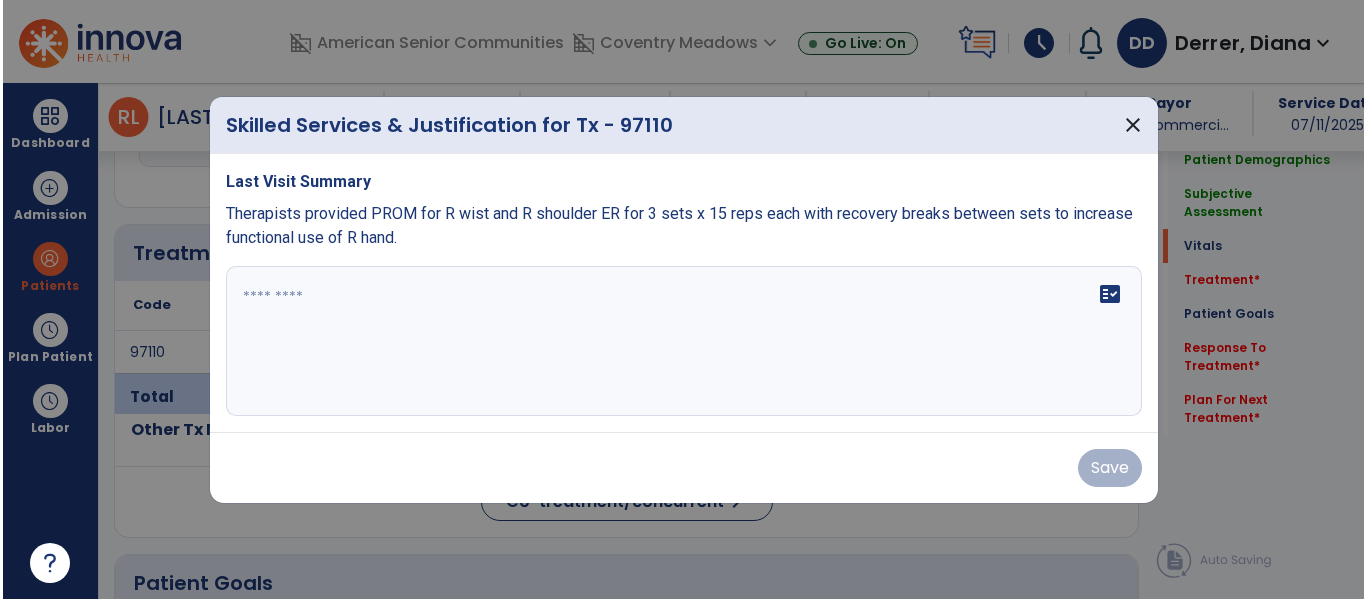 scroll, scrollTop: 1105, scrollLeft: 0, axis: vertical 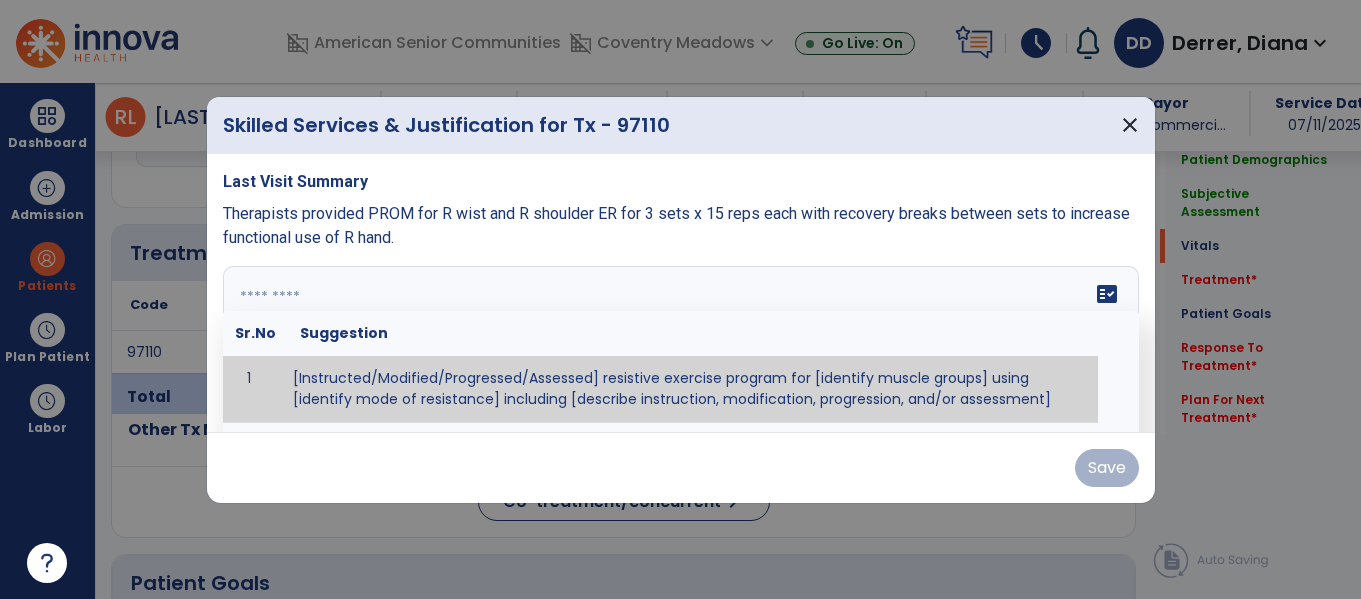 click on "fact_check  Sr.No Suggestion 1 [Instructed/Modified/Progressed/Assessed] resistive exercise program for [identify muscle groups] using [identify mode of resistance] including [describe instruction, modification, progression, and/or assessment] 2 [Instructed/Modified/Progressed/Assessed] aerobic exercise program using [identify equipment/mode] including [describe instruction, modification,progression, and/or assessment] 3 [Instructed/Modified/Progressed/Assessed] [PROM/A/AROM/AROM] program for [identify joint movements] using [contract-relax, over-pressure, inhibitory techniques, other] 4 [Assessed/Tested] aerobic capacity with administration of [aerobic capacity test]" at bounding box center [681, 341] 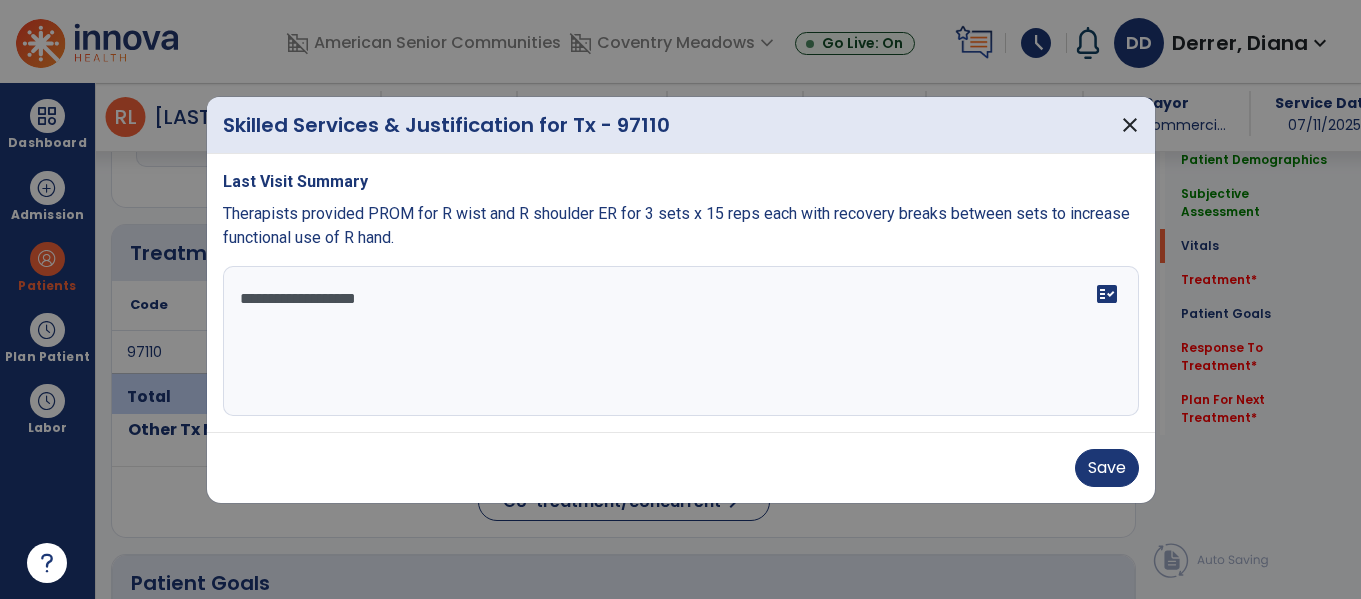 click on "**********" at bounding box center [681, 341] 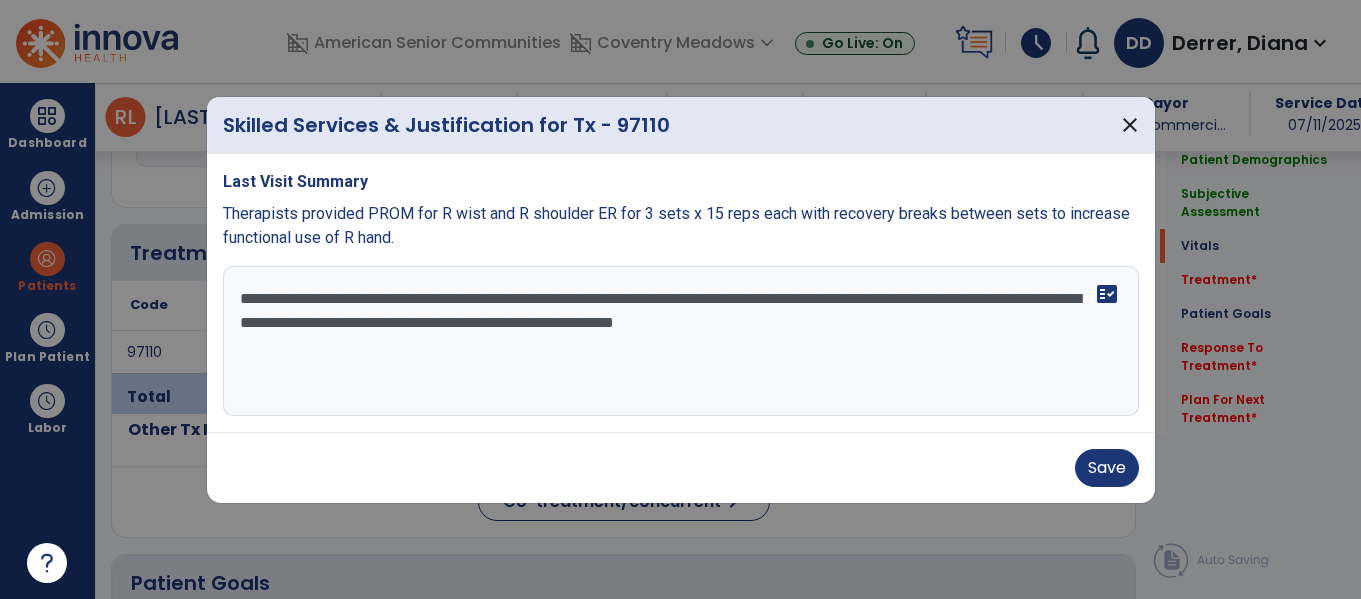 click on "**********" at bounding box center (681, 341) 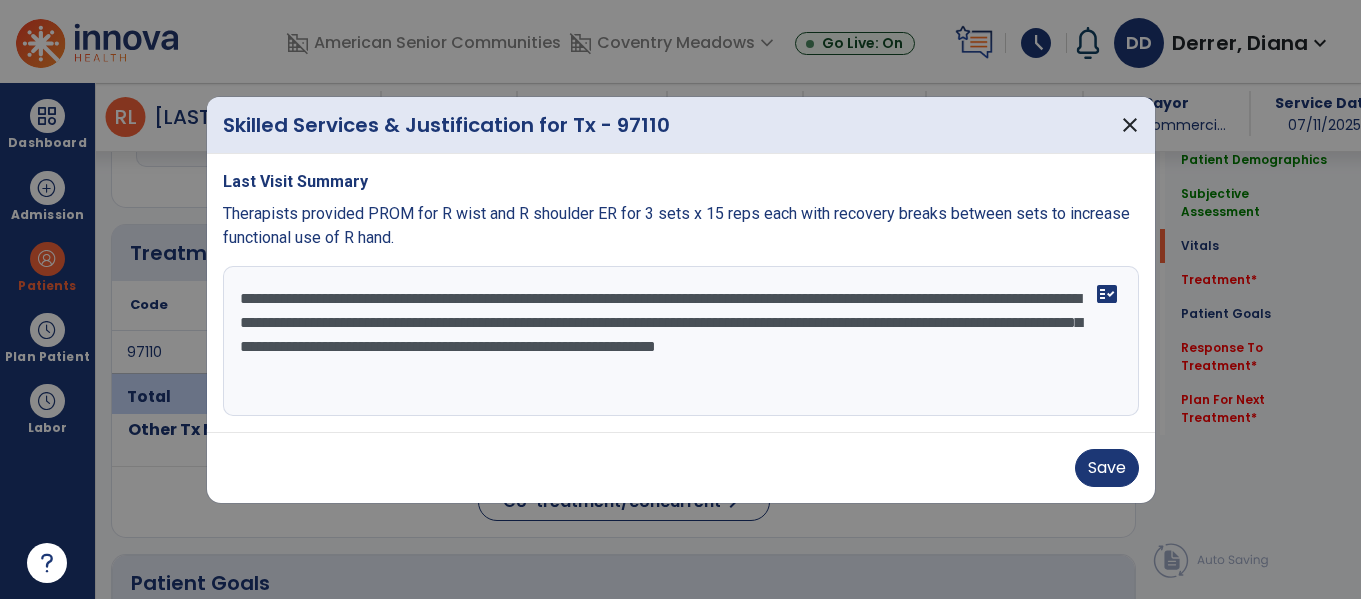 click on "**********" at bounding box center [681, 341] 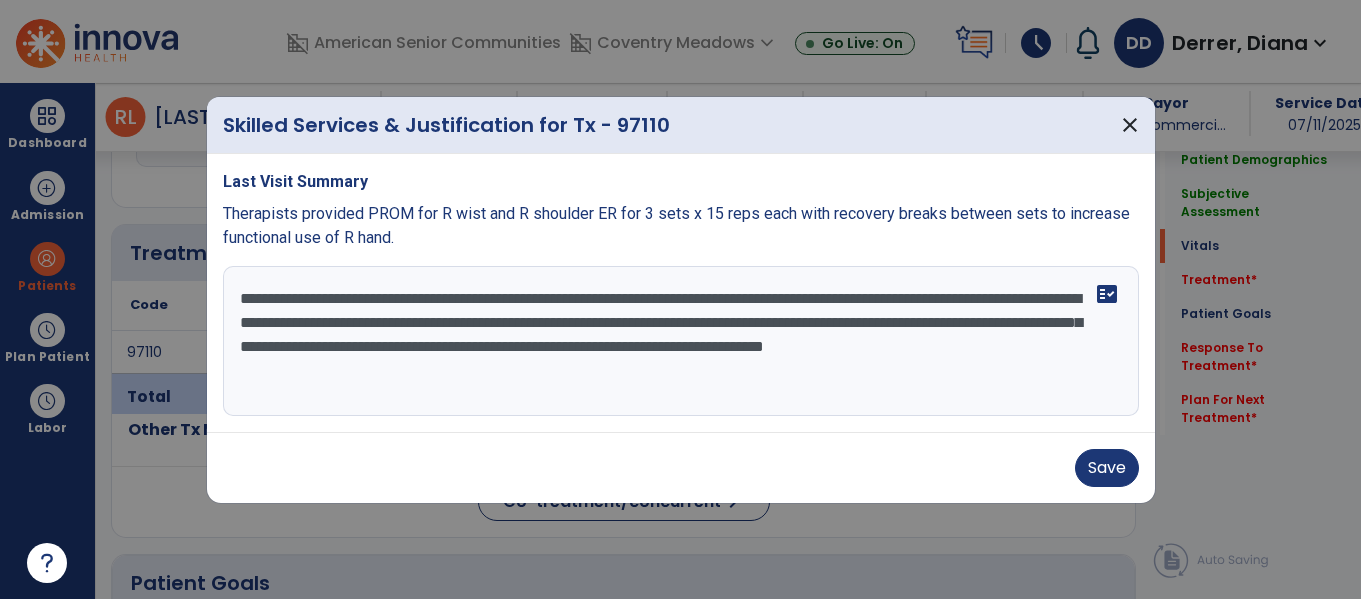 click on "**********" at bounding box center (681, 341) 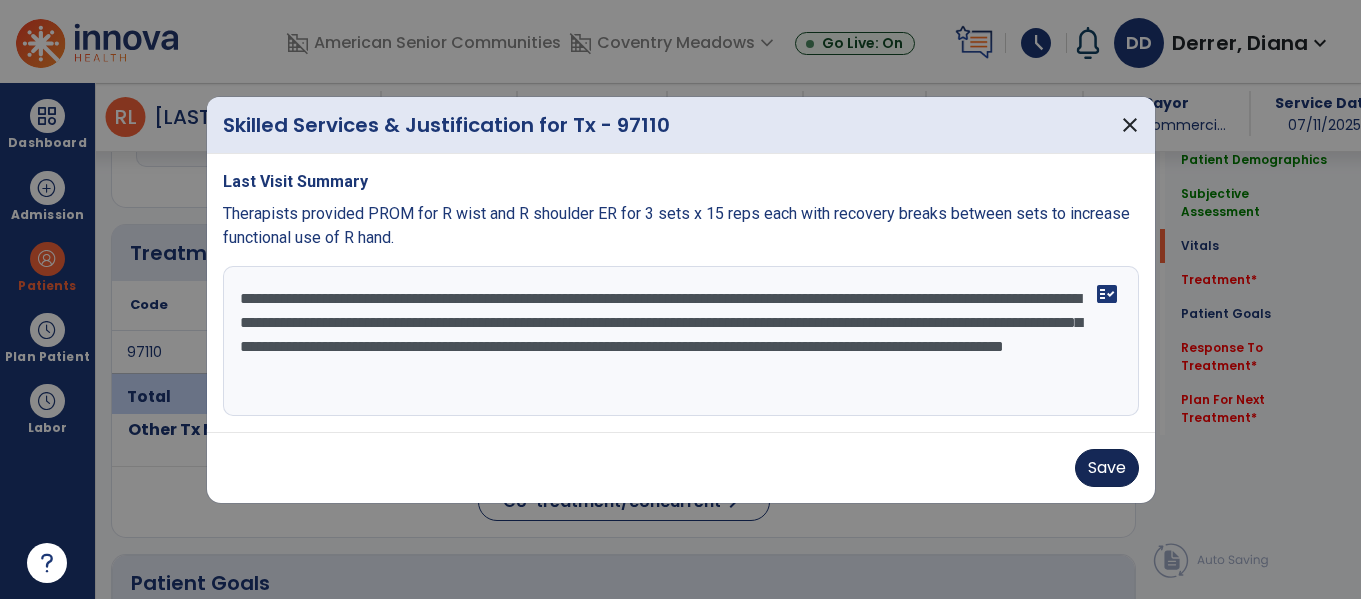 type on "**********" 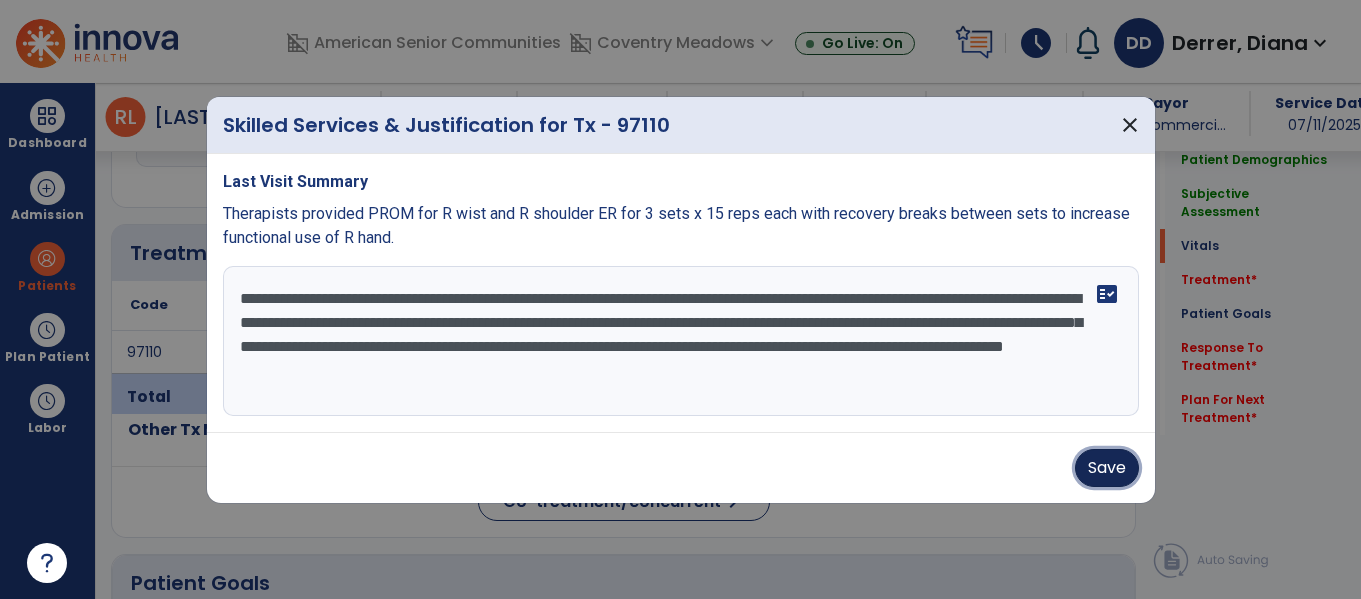 click on "Save" at bounding box center [1107, 468] 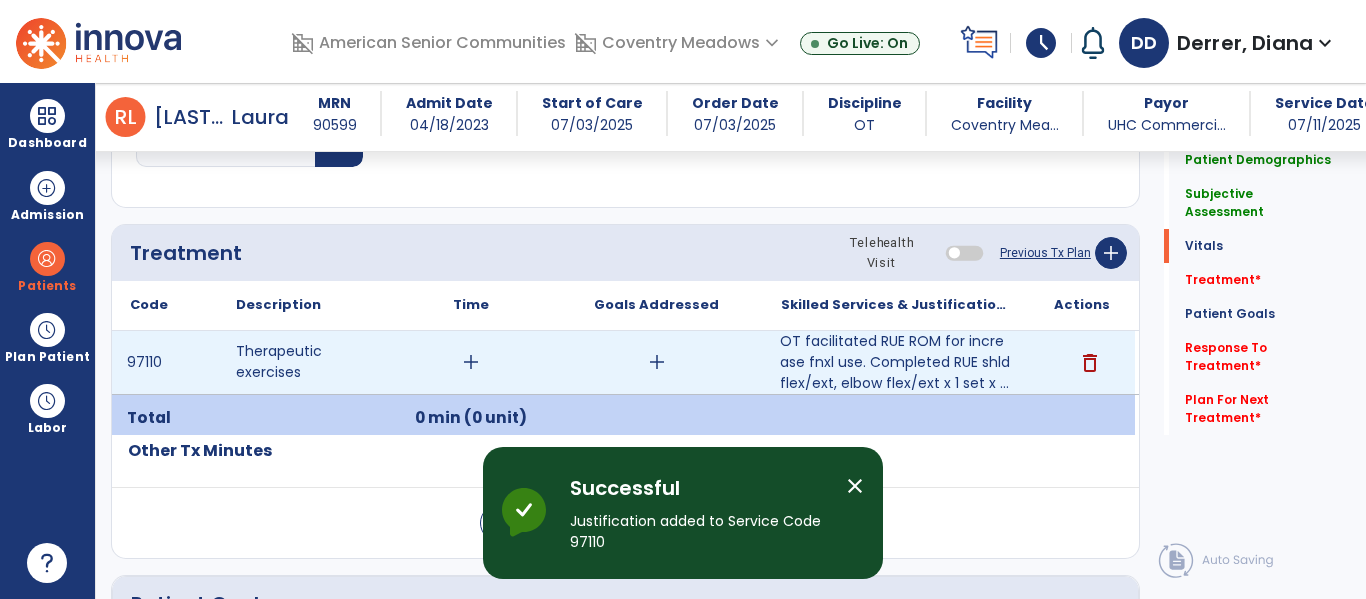 click on "add" at bounding box center [471, 362] 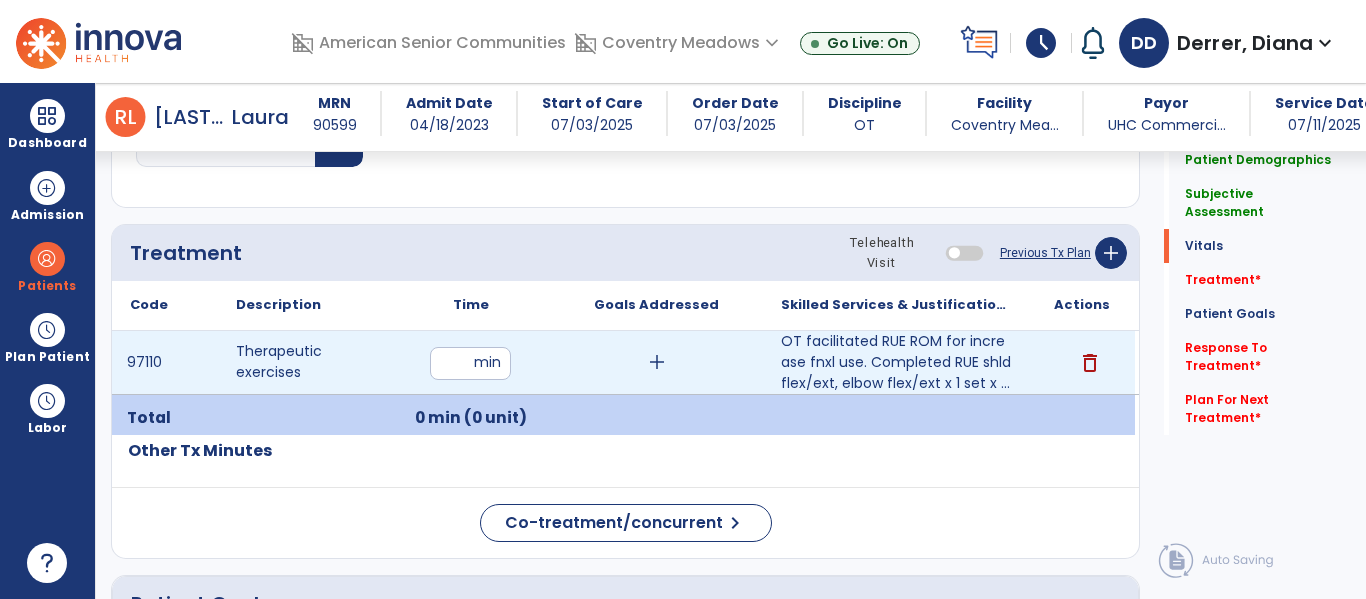 type on "**" 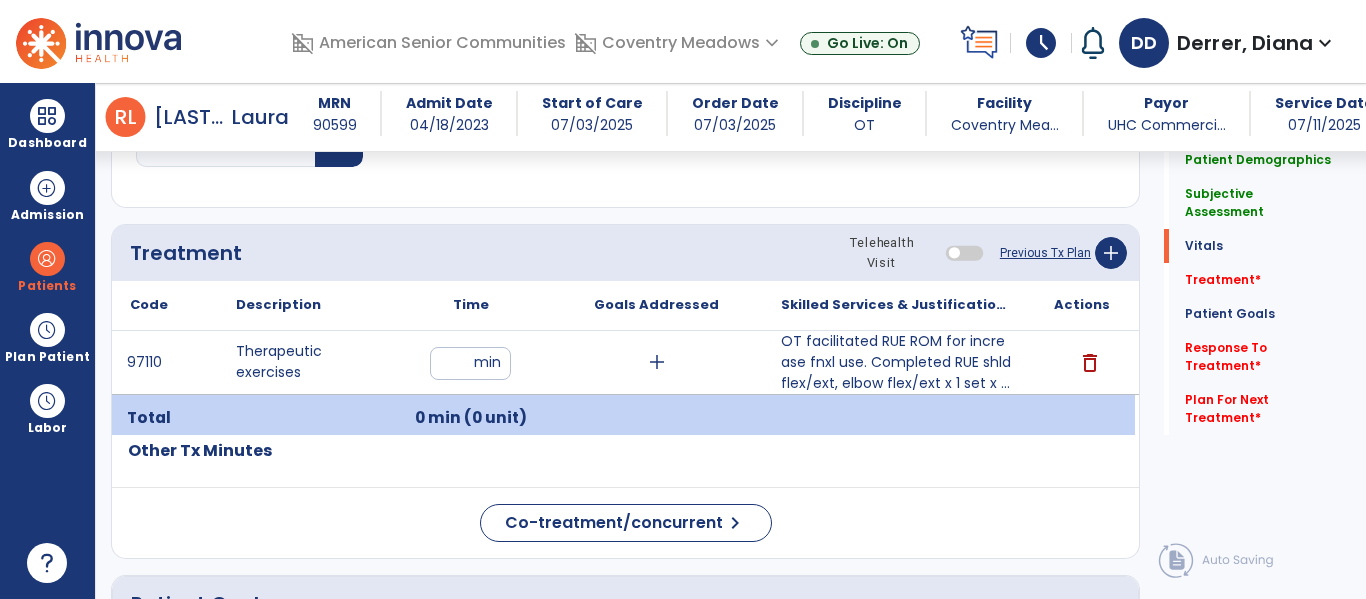 click on "Code
Description
Time" 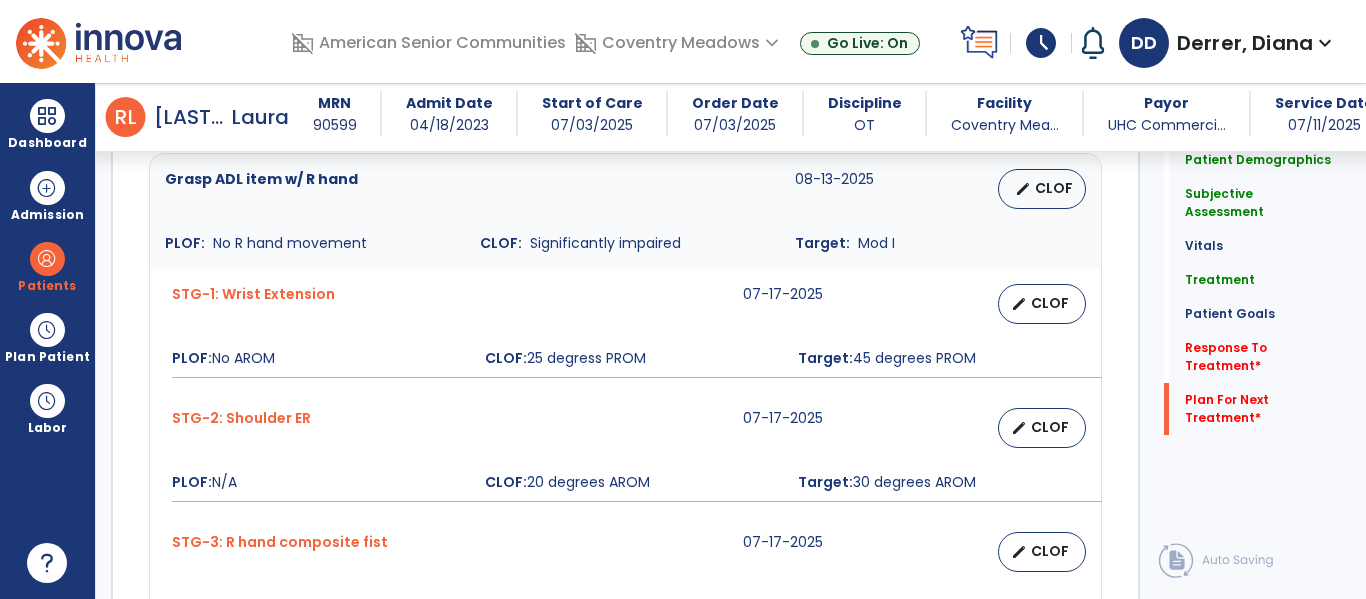 scroll, scrollTop: 2197, scrollLeft: 0, axis: vertical 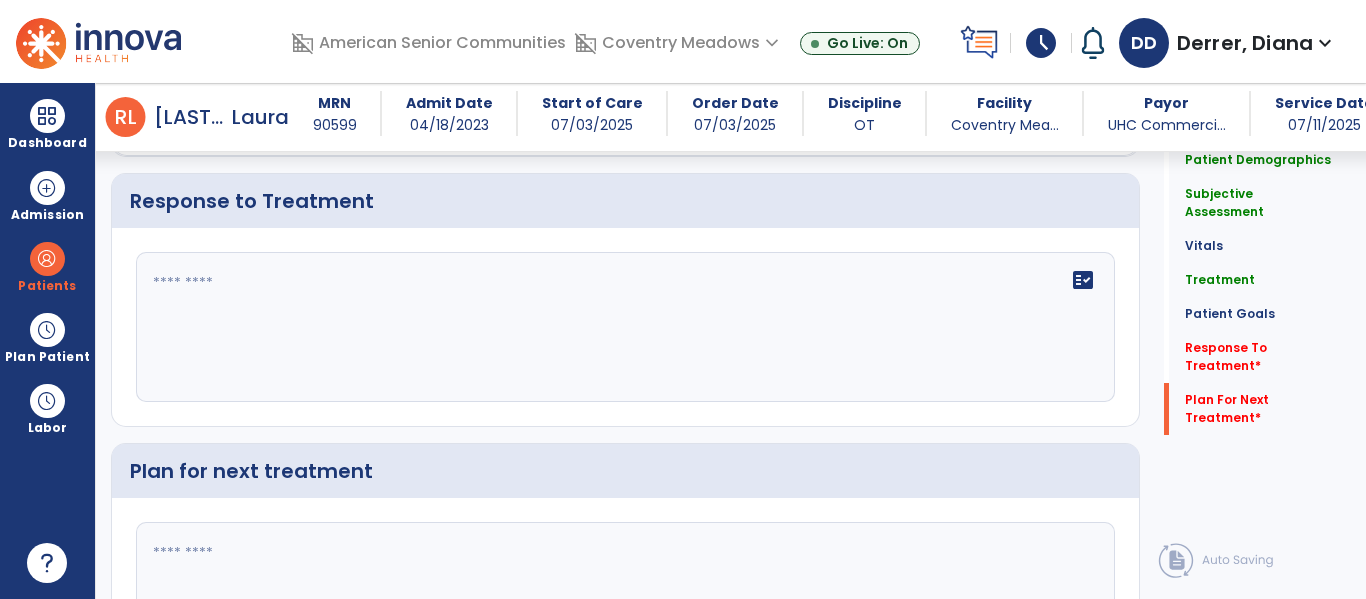 click on "fact_check" 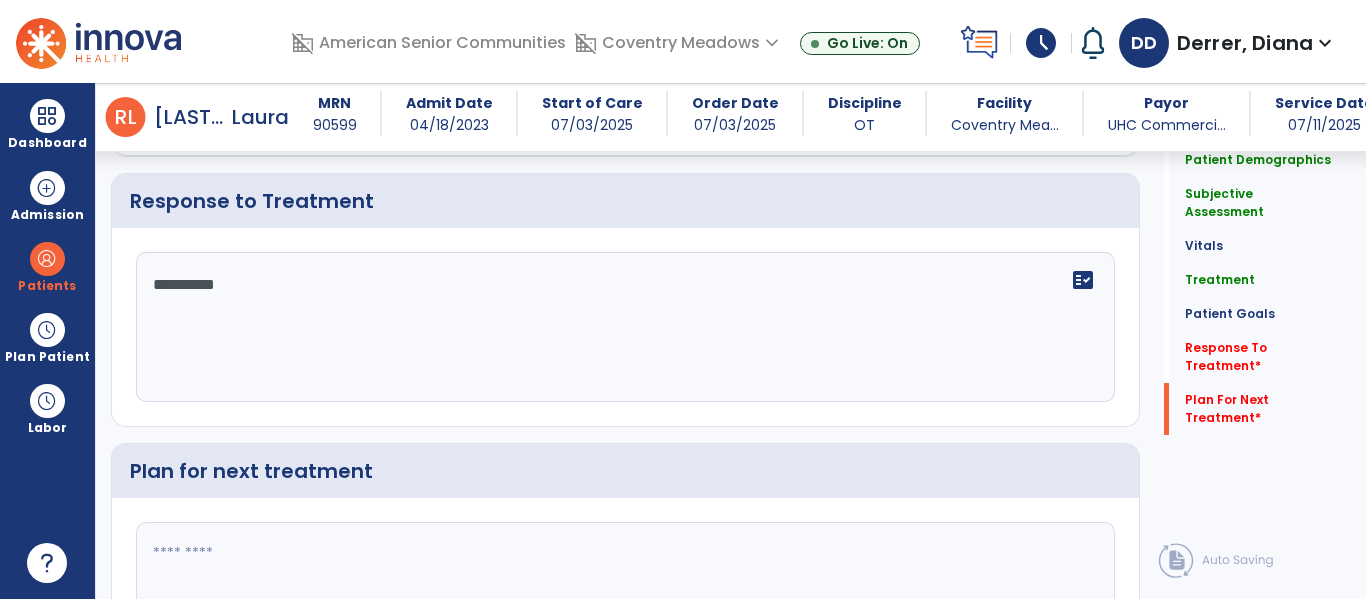 type on "**********" 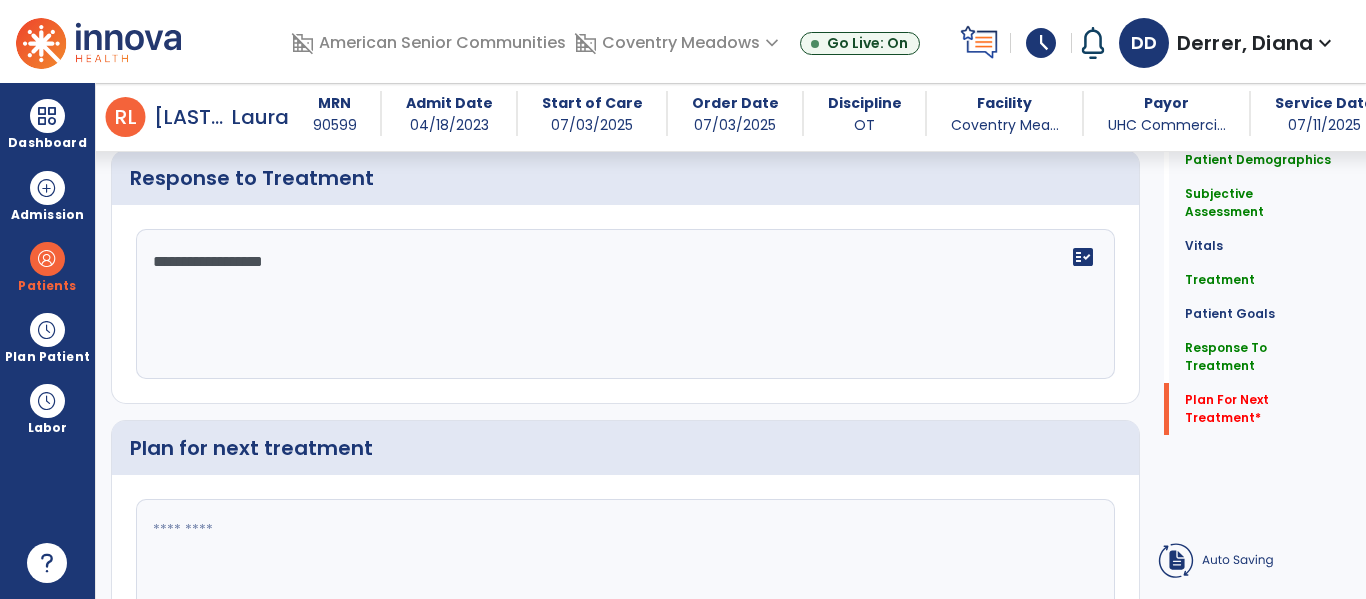 type on "**********" 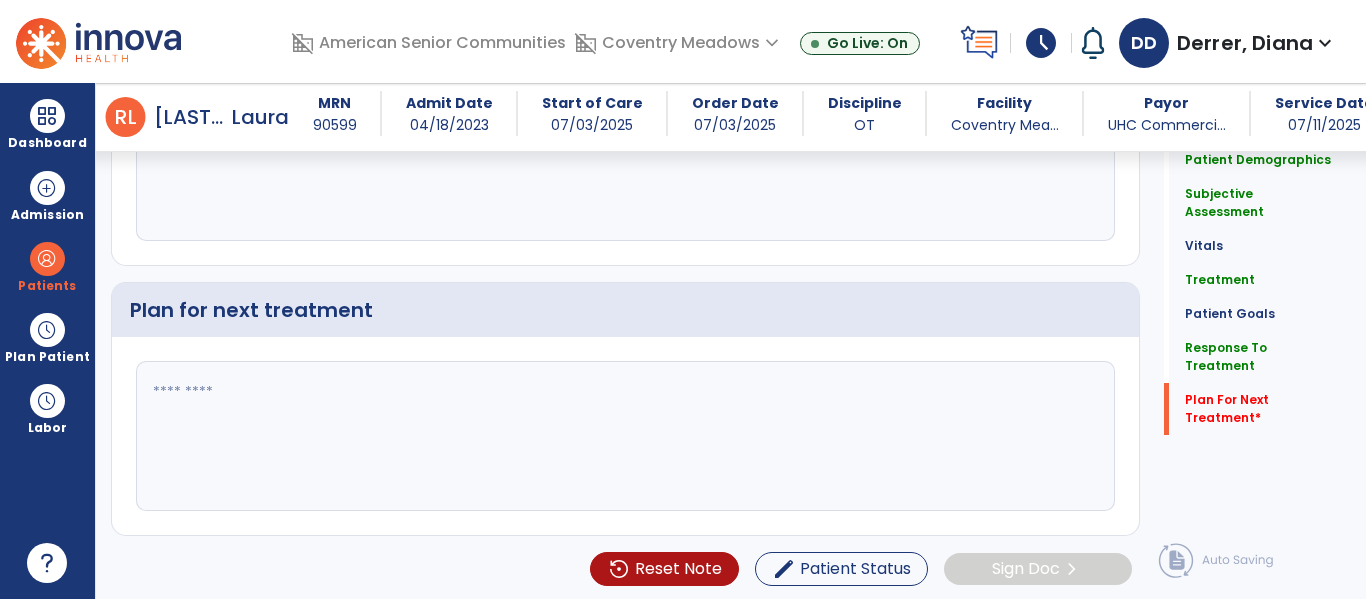 click 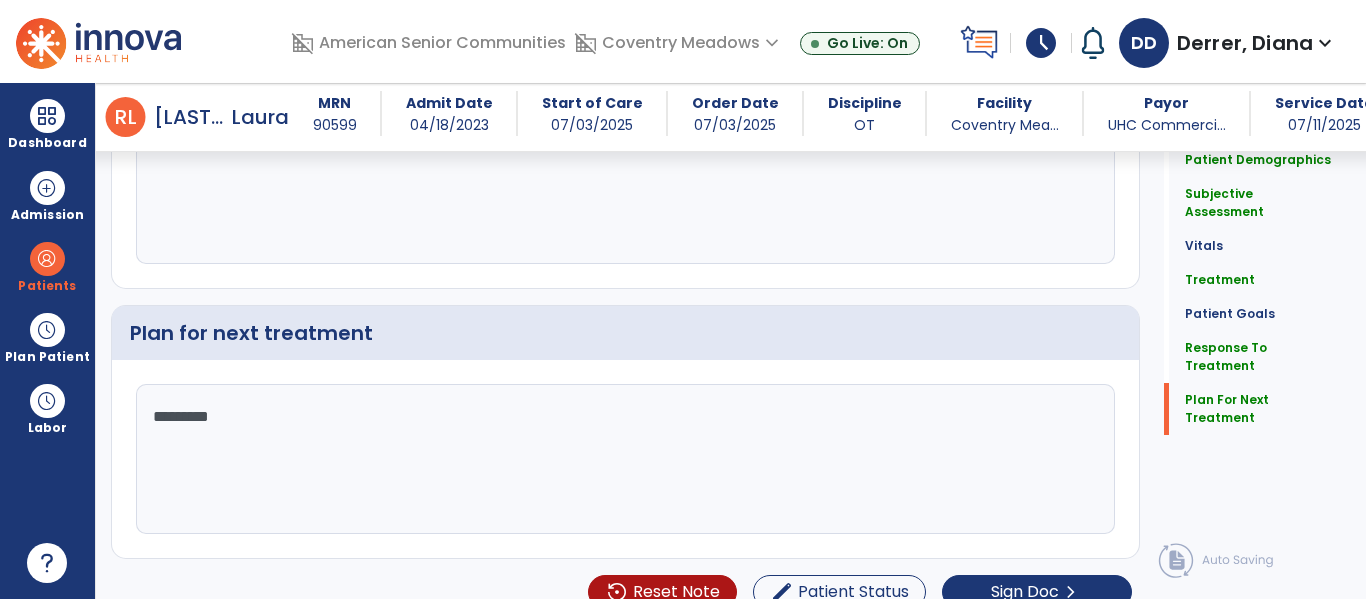 scroll, scrollTop: 2358, scrollLeft: 0, axis: vertical 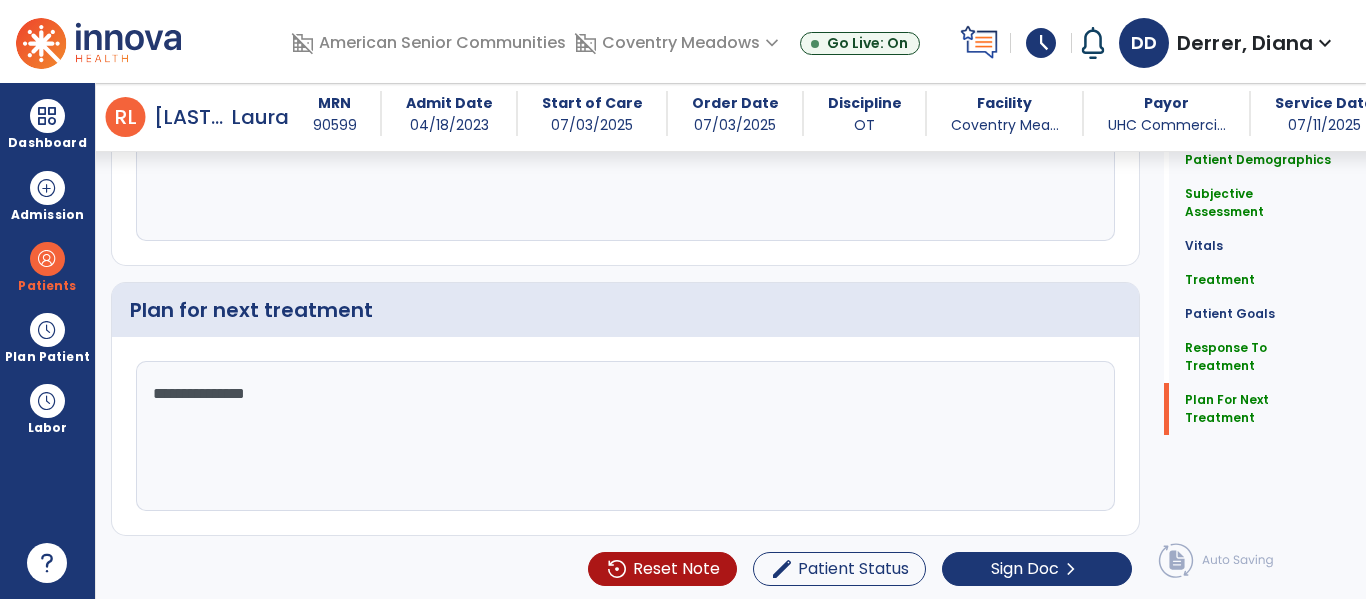 type on "**********" 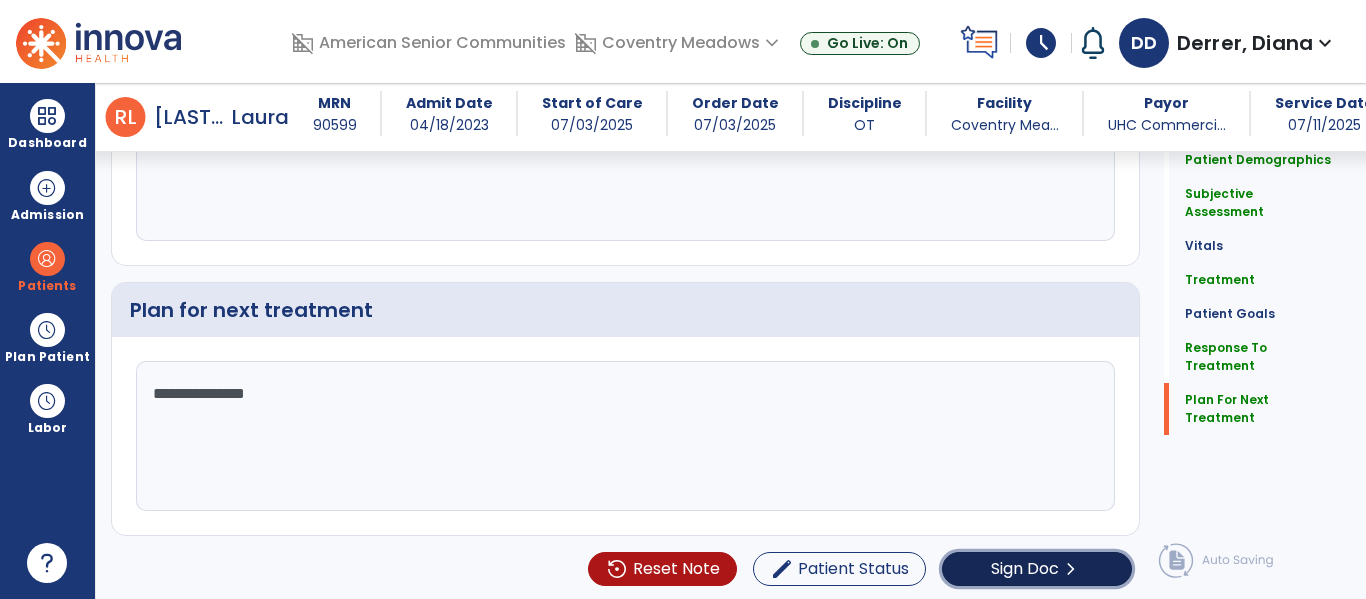 click on "Sign Doc" 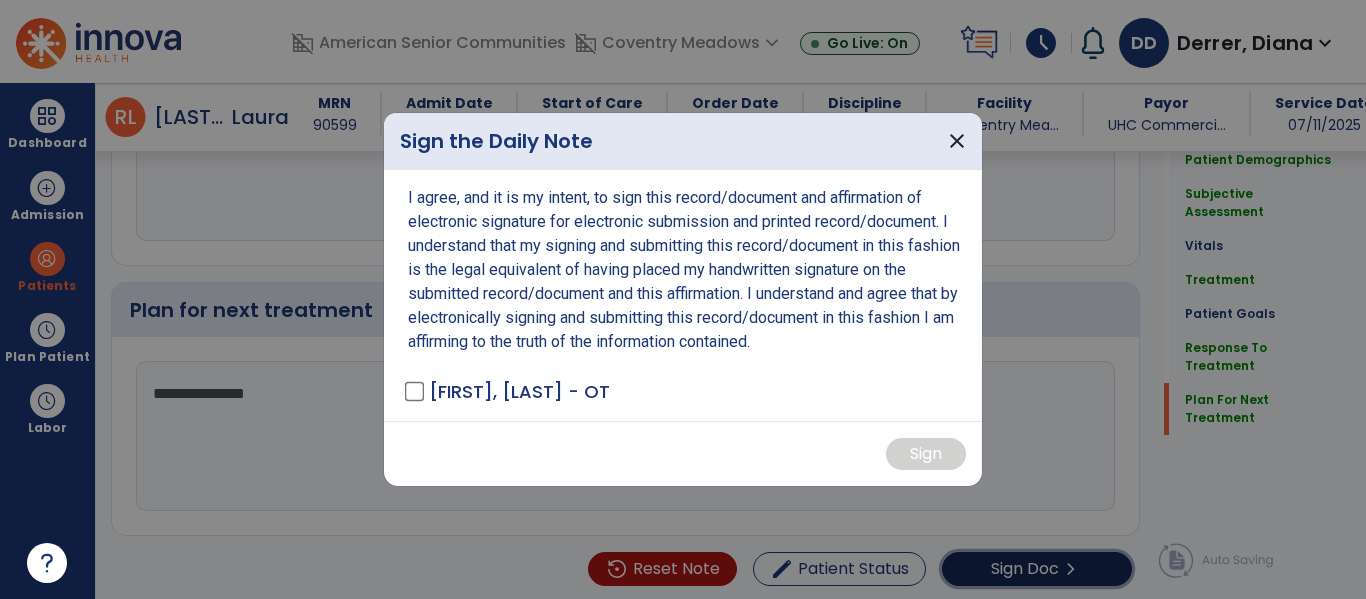 scroll, scrollTop: 2358, scrollLeft: 0, axis: vertical 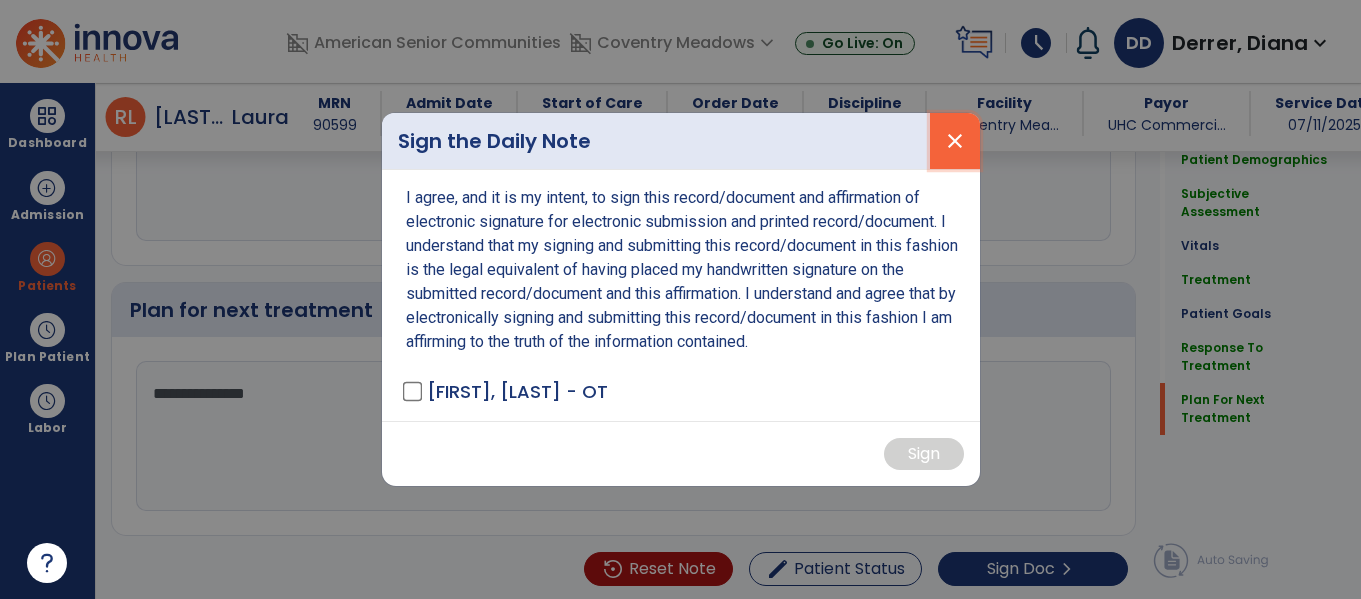click on "close" at bounding box center (955, 141) 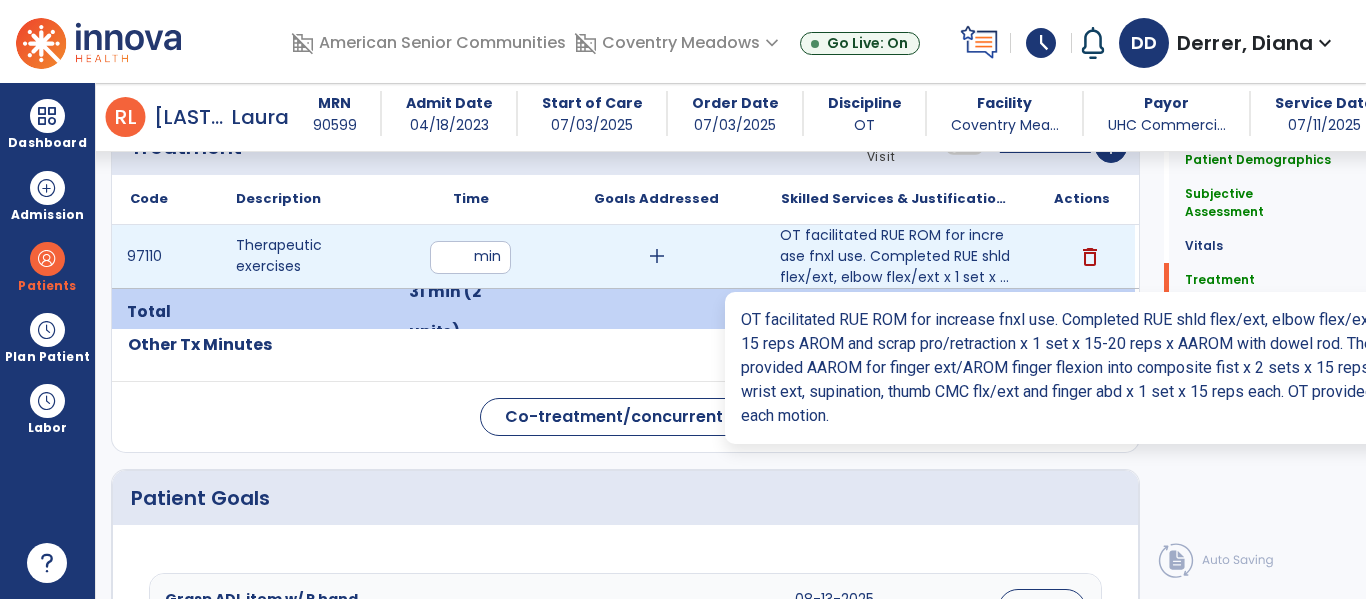click on "OT facilitated RUE ROM for increase fnxl use. Completed RUE shld flex/ext, elbow flex/ext x 1 set x ..." at bounding box center [896, 256] 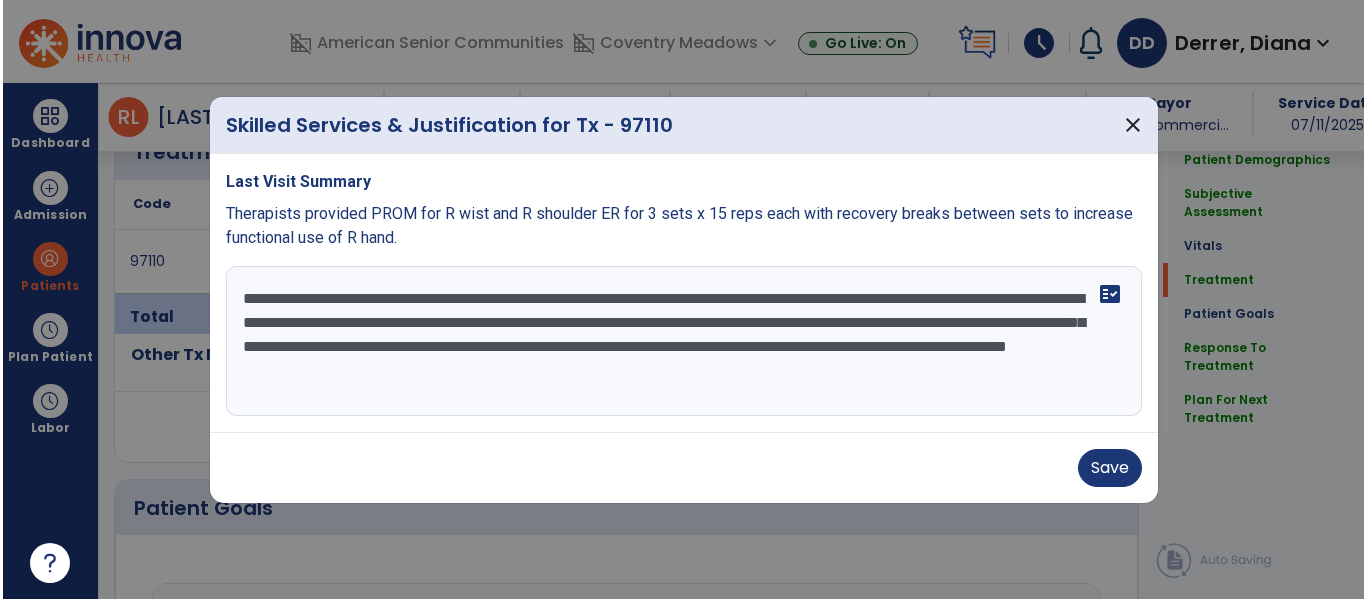 scroll, scrollTop: 1211, scrollLeft: 0, axis: vertical 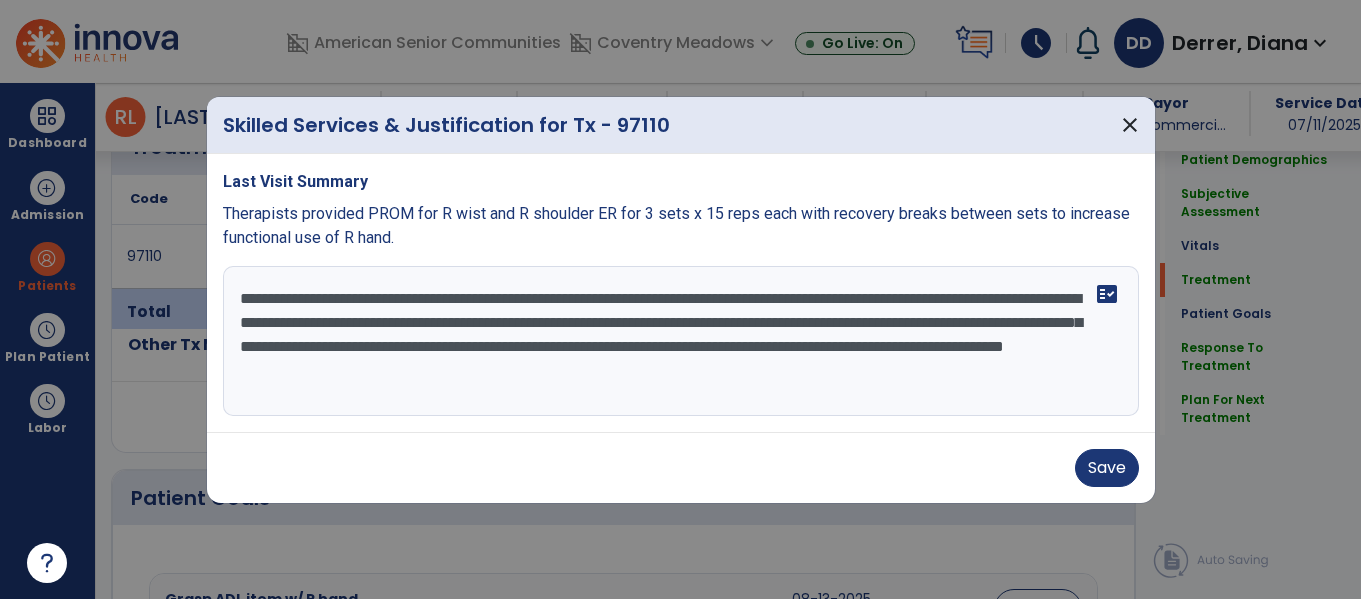 click on "**********" at bounding box center [681, 341] 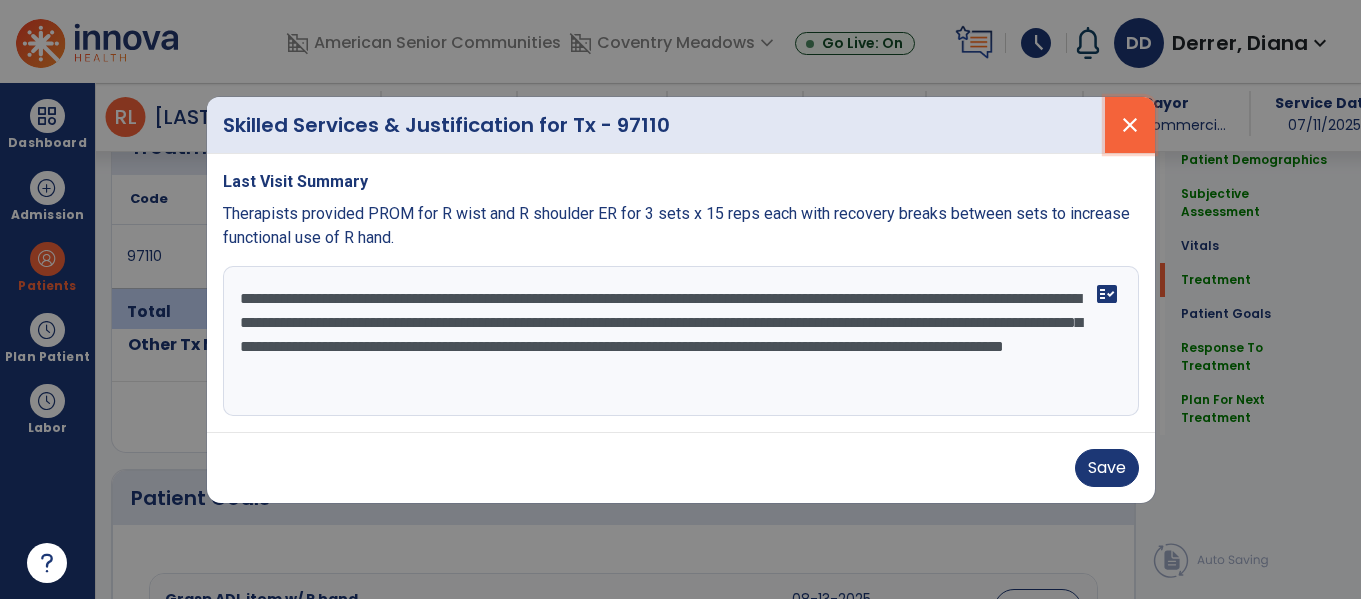 click on "close" at bounding box center [1130, 125] 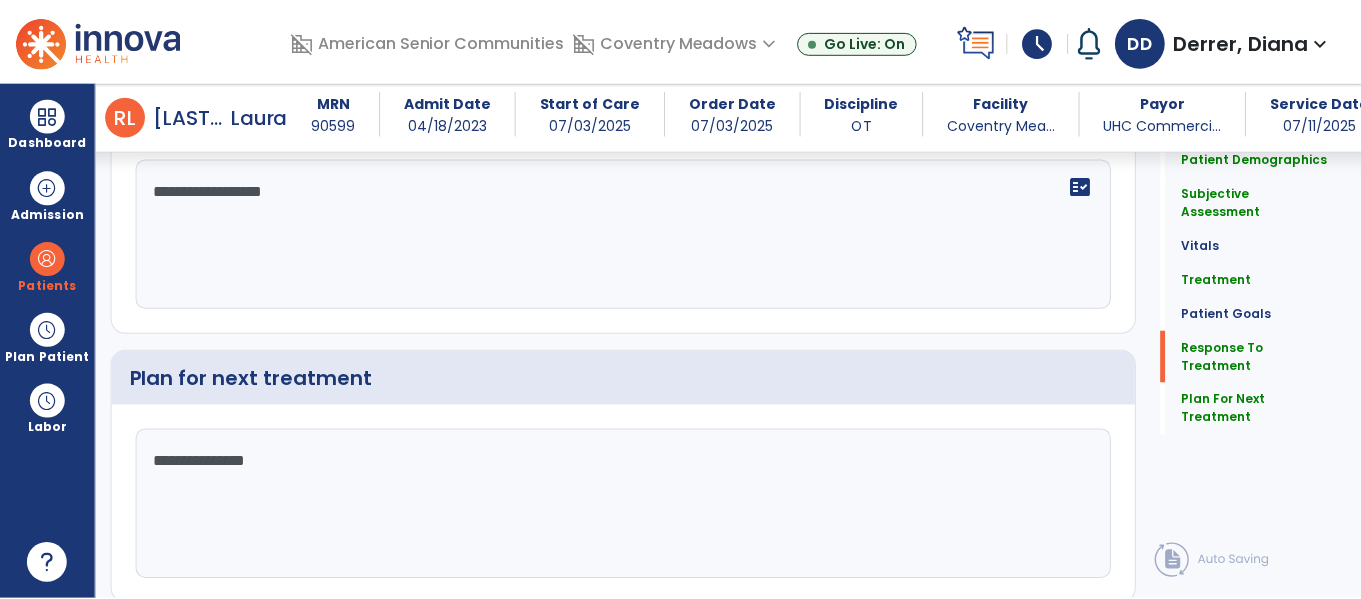 scroll, scrollTop: 2361, scrollLeft: 0, axis: vertical 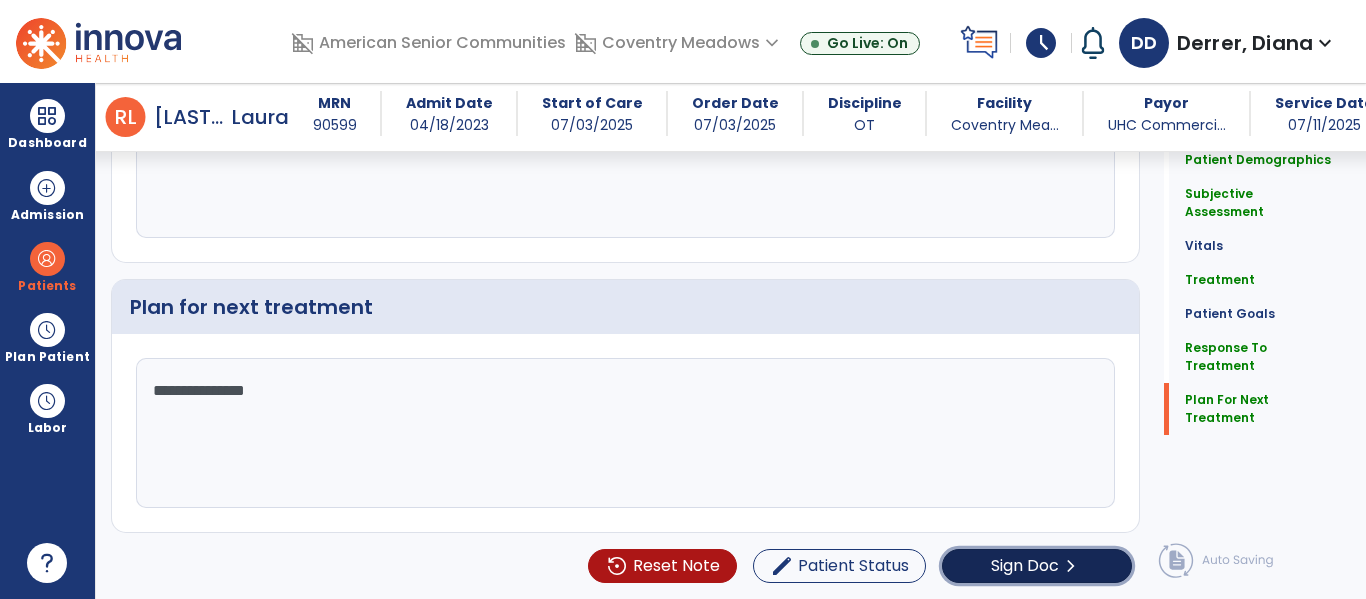 click on "Sign Doc  chevron_right" 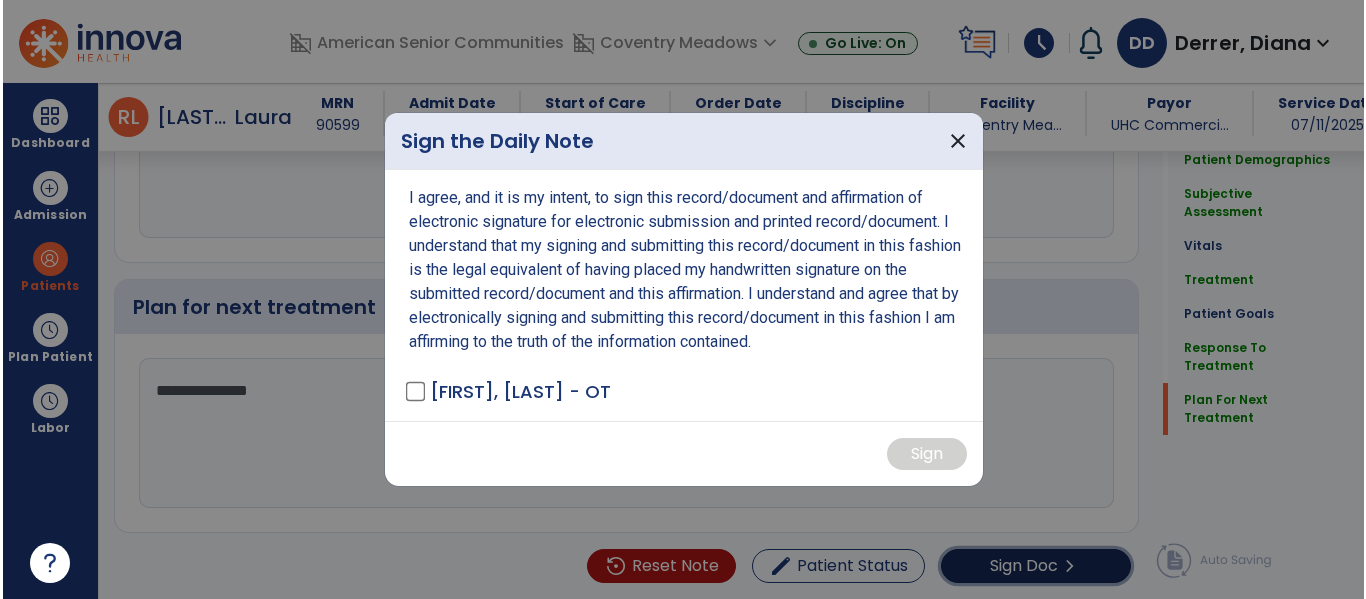 scroll, scrollTop: 2361, scrollLeft: 0, axis: vertical 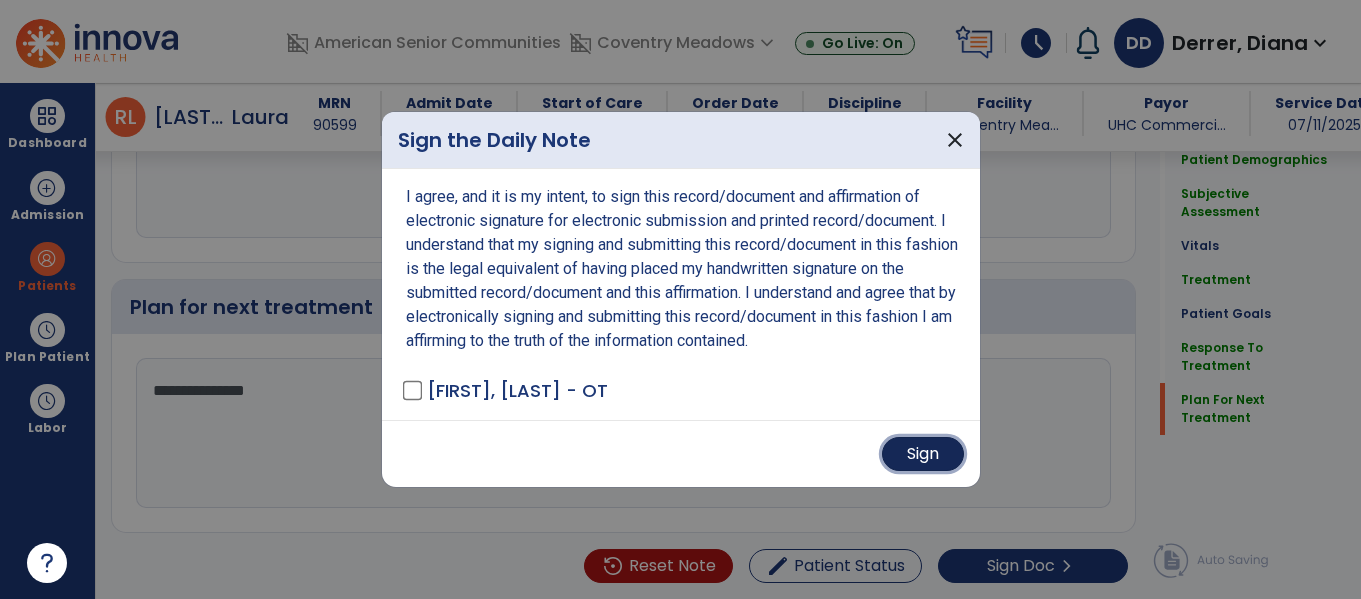click on "Sign" at bounding box center [923, 454] 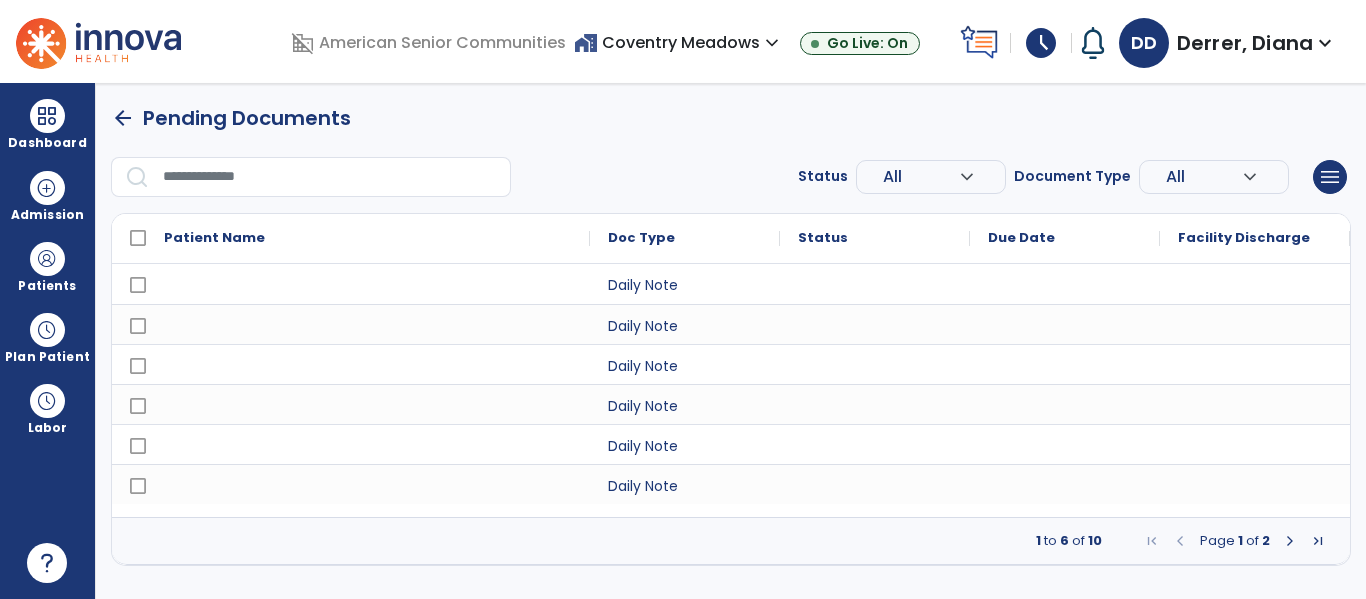 scroll, scrollTop: 0, scrollLeft: 0, axis: both 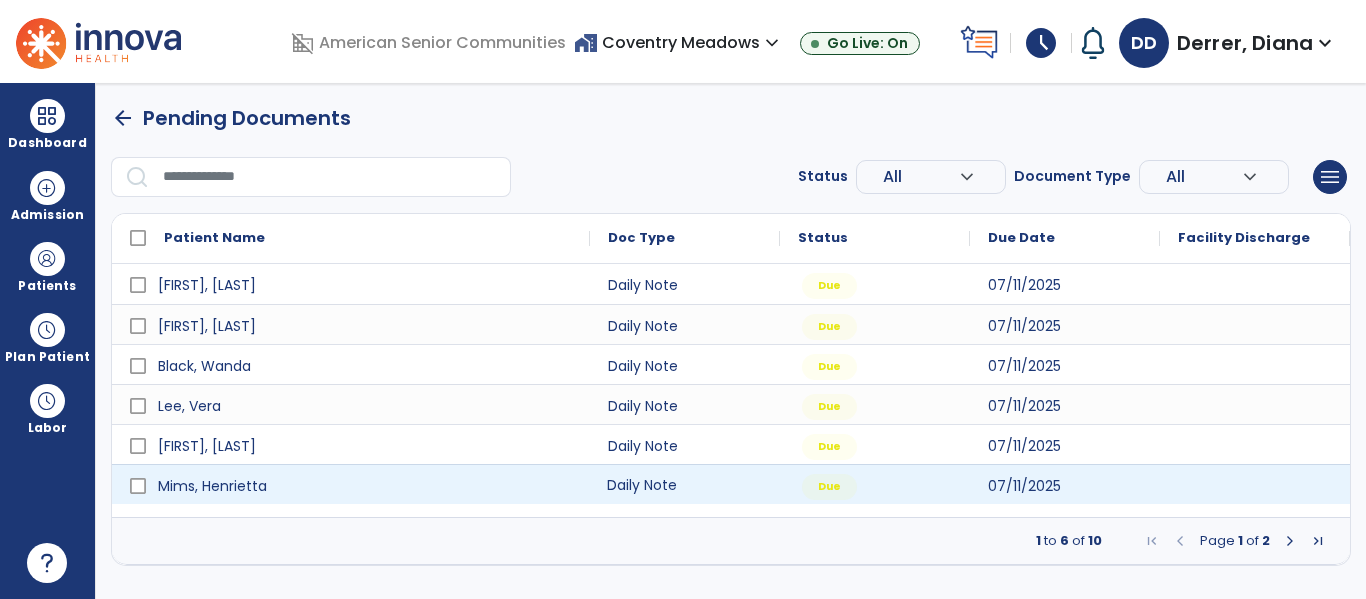 click on "Daily Note" at bounding box center (685, 484) 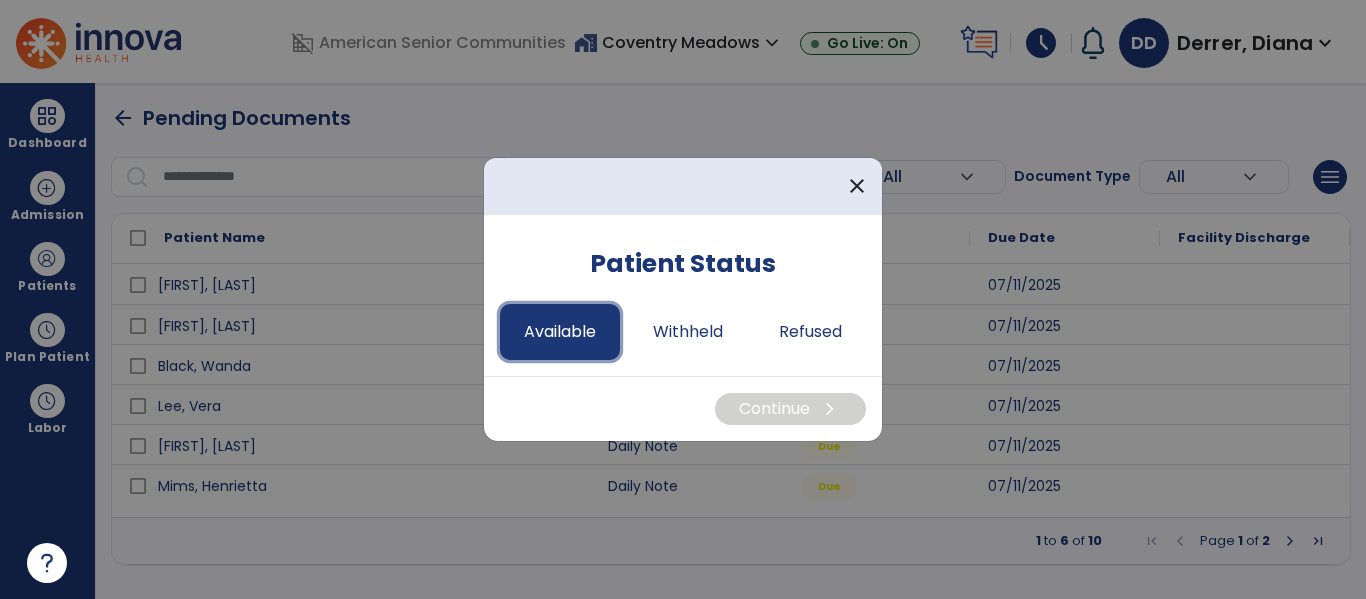 click on "Available" at bounding box center (560, 332) 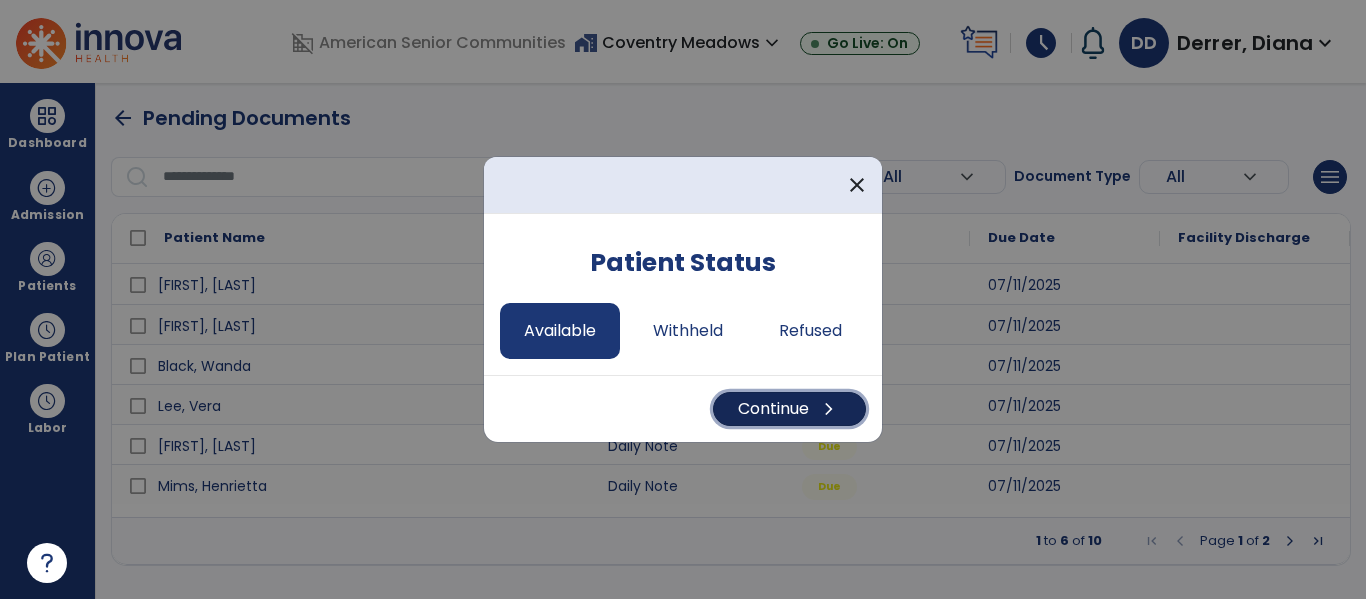 click on "Continue   chevron_right" at bounding box center [789, 409] 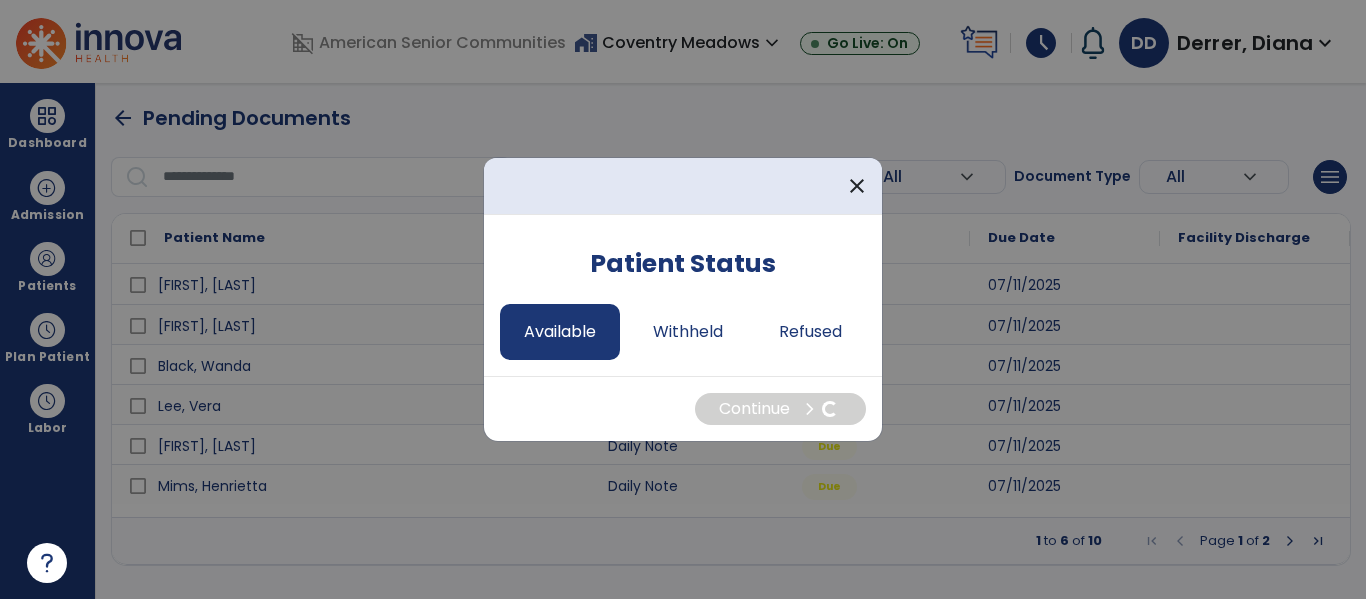 select on "*" 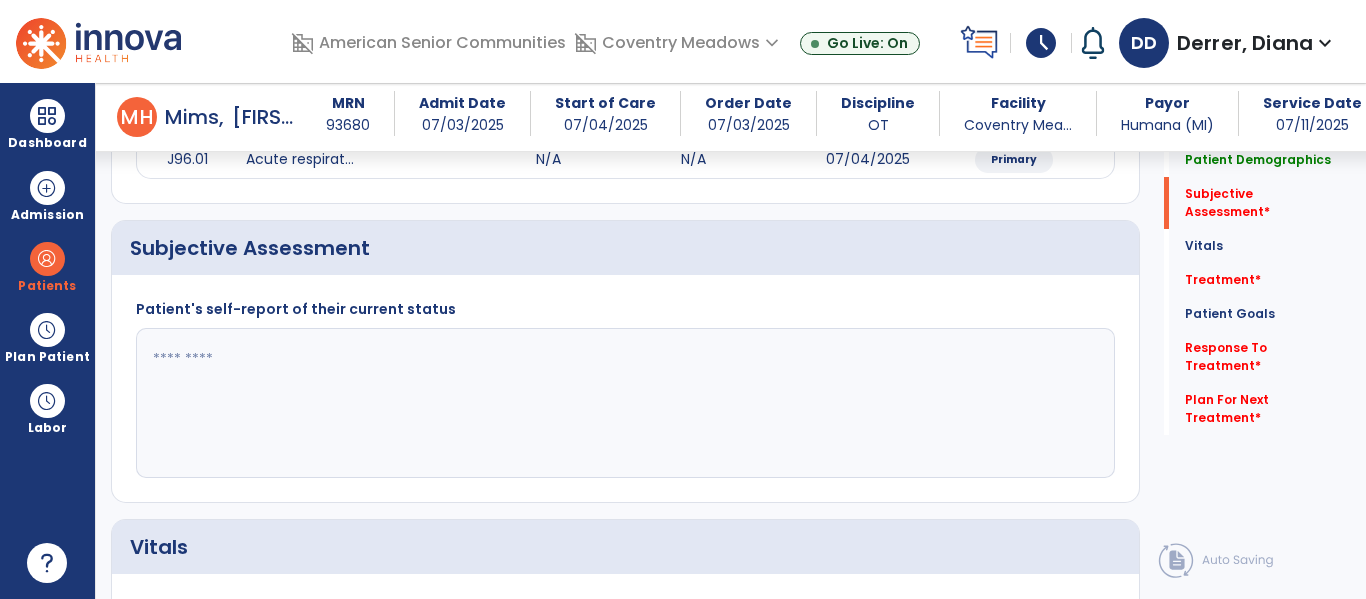 scroll, scrollTop: 310, scrollLeft: 0, axis: vertical 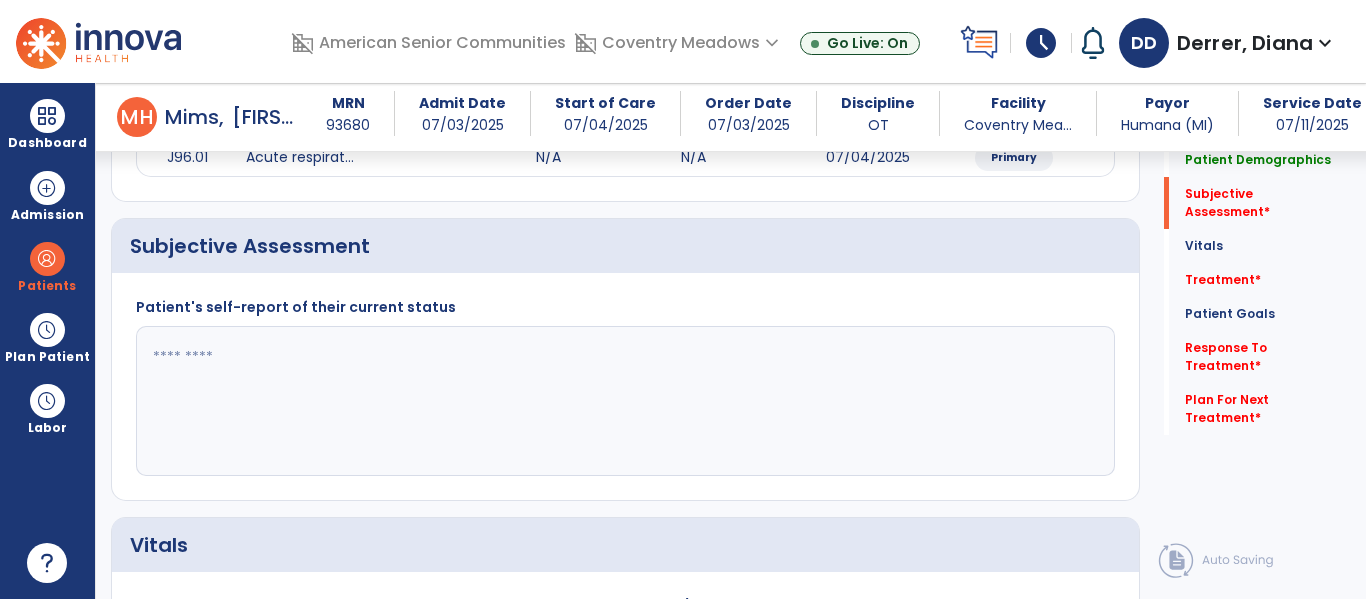 click 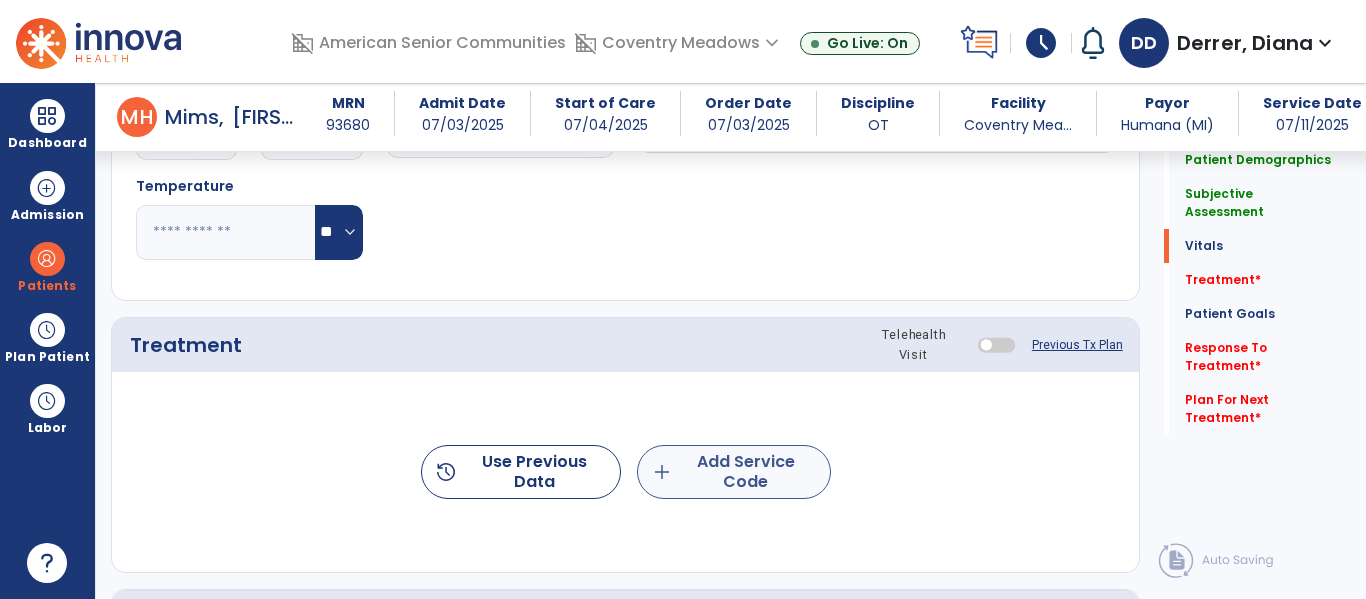 type on "**********" 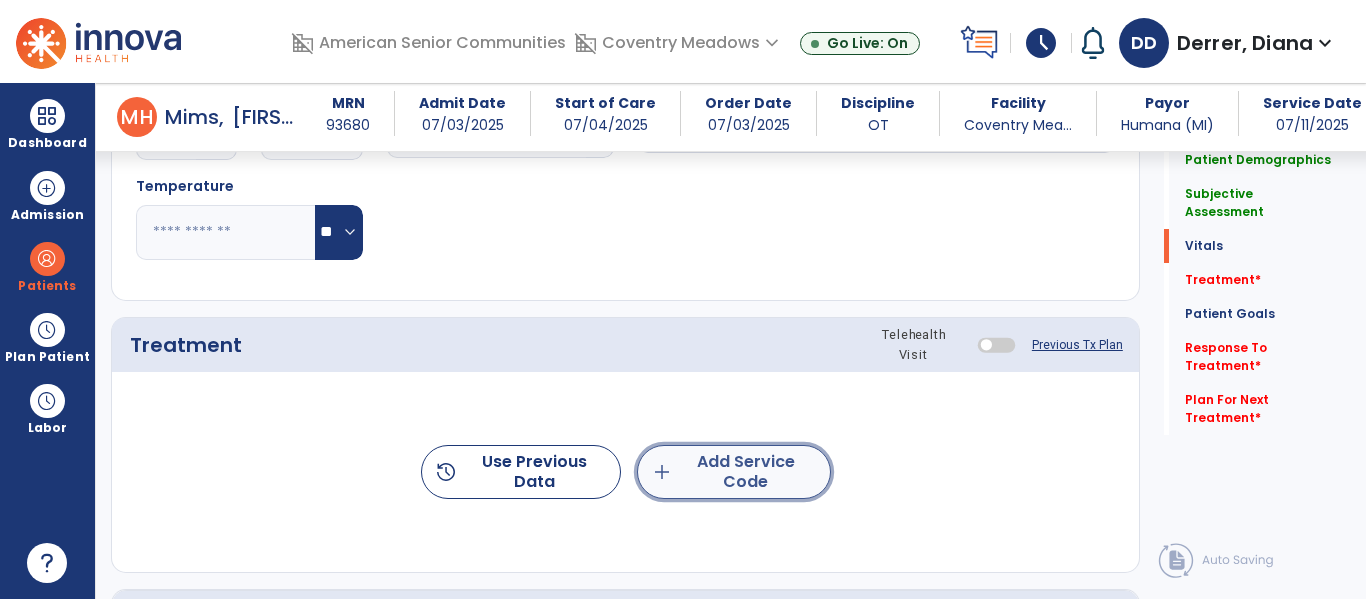 click on "add  Add Service Code" 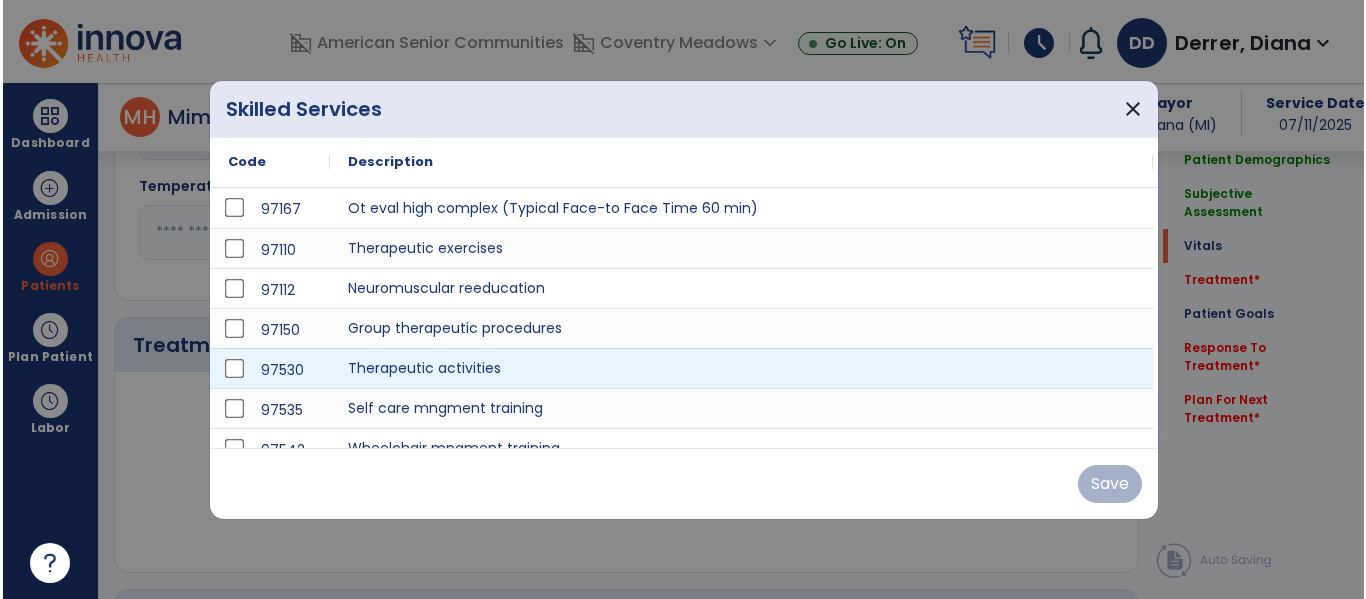 scroll, scrollTop: 932, scrollLeft: 0, axis: vertical 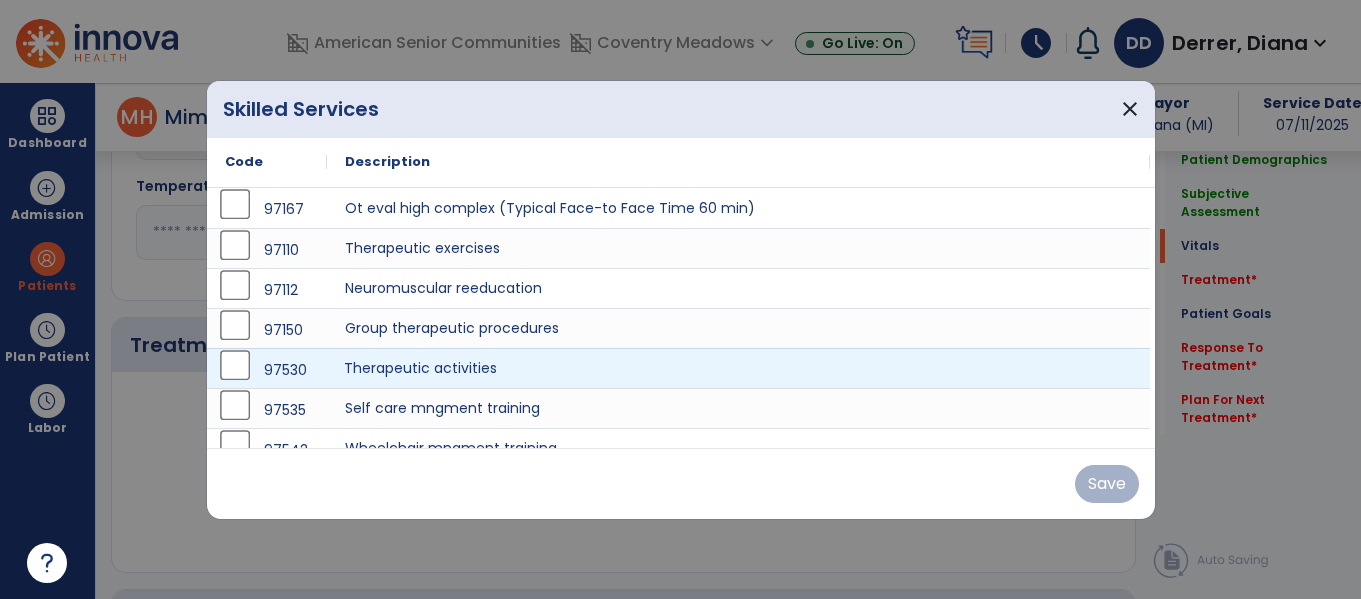 click on "Therapeutic activities" at bounding box center [738, 368] 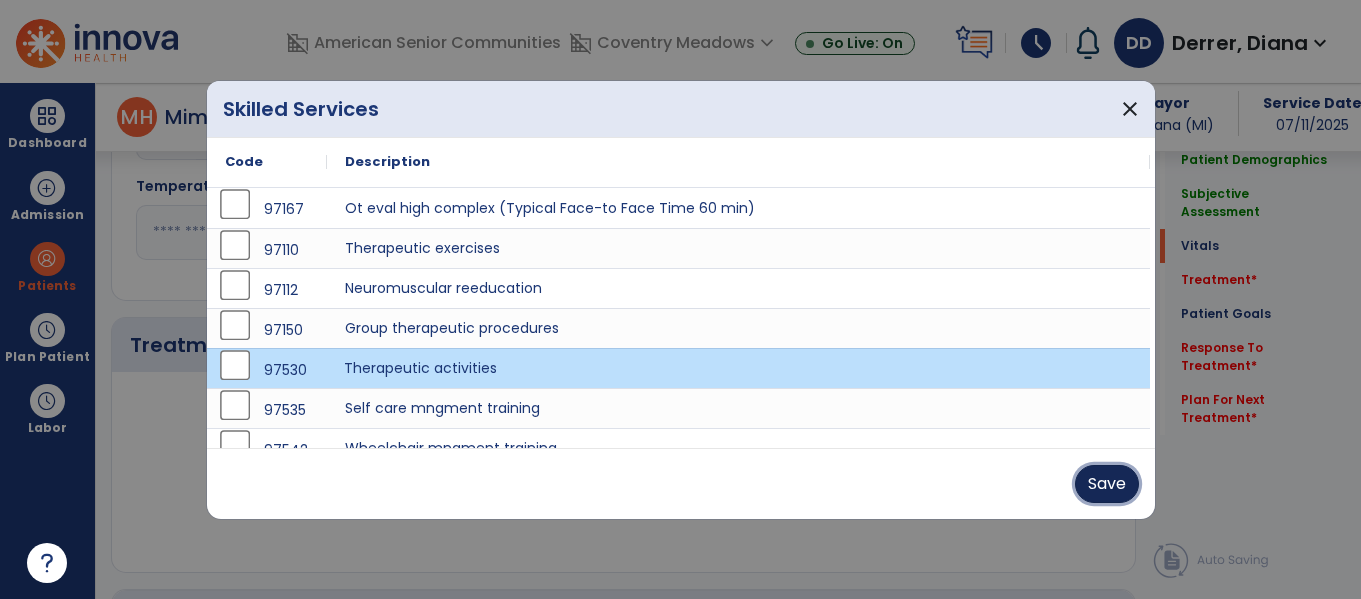 click on "Save" at bounding box center [1107, 484] 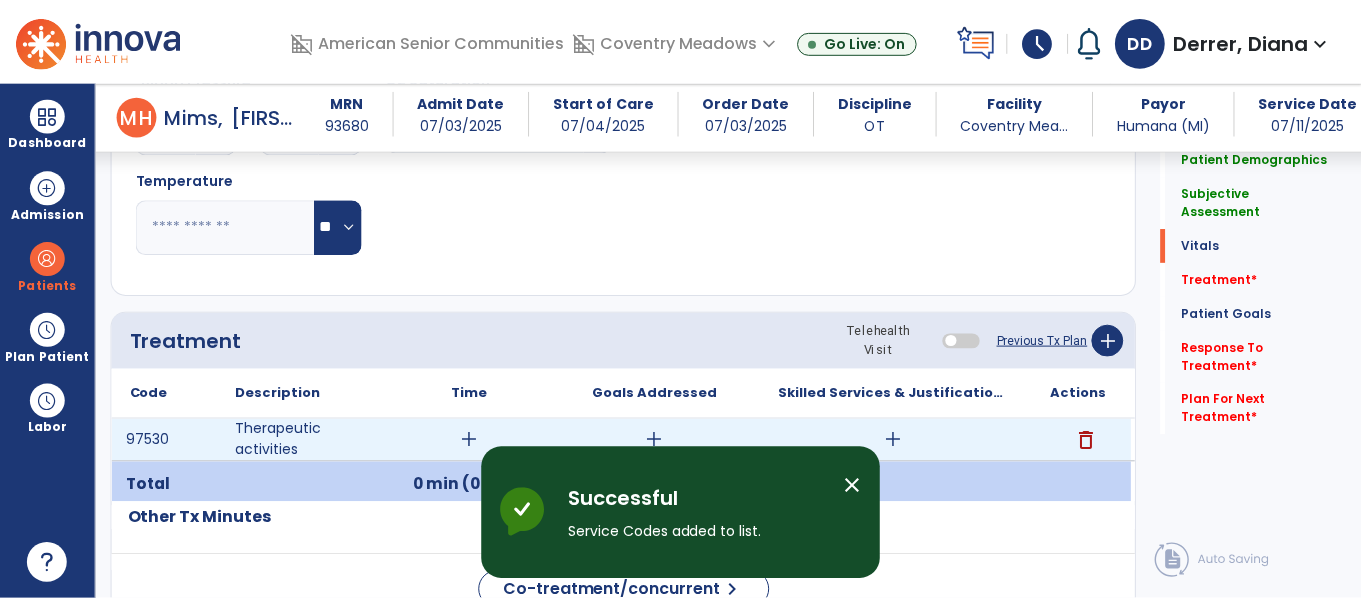 scroll, scrollTop: 940, scrollLeft: 0, axis: vertical 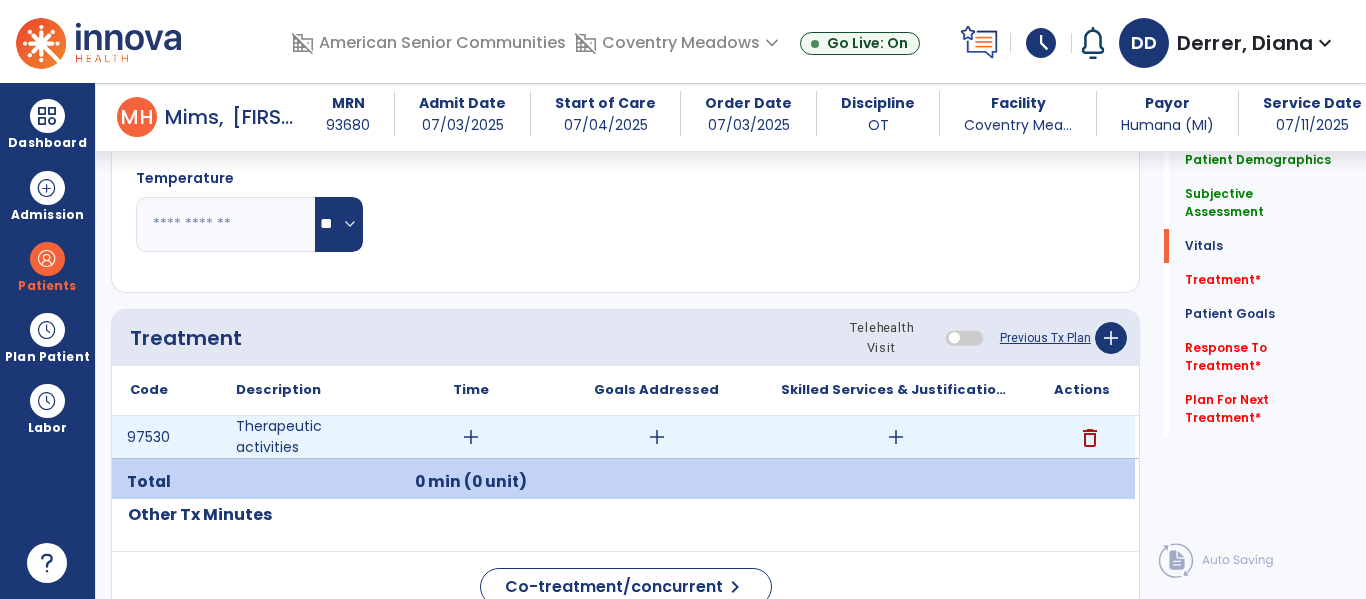 click on "add" at bounding box center (896, 437) 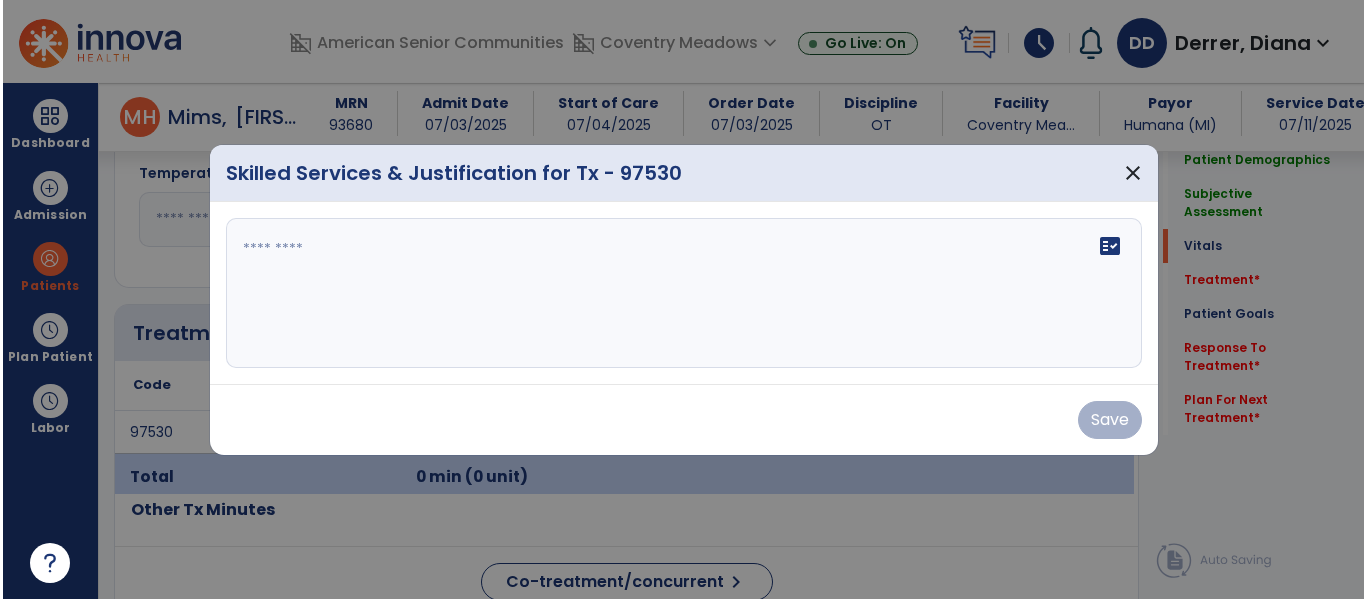 scroll, scrollTop: 940, scrollLeft: 0, axis: vertical 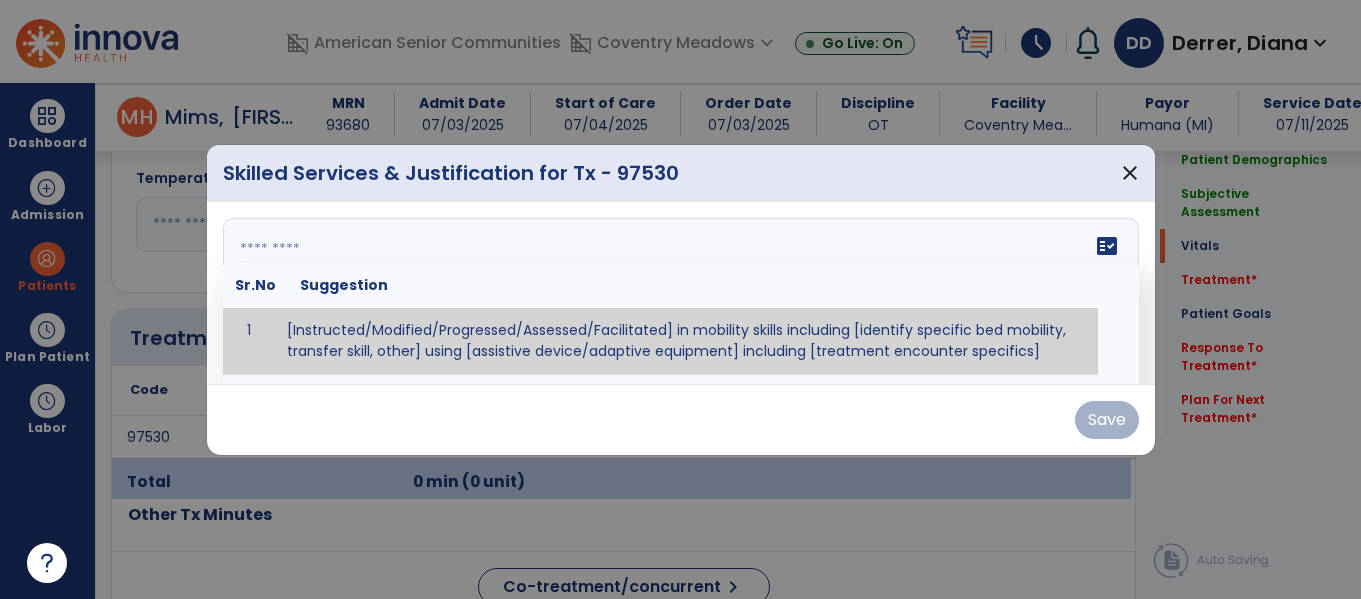 click on "fact_check  Sr.No Suggestion 1 [Instructed/Modified/Progressed/Assessed/Facilitated] in mobility skills including [identify specific bed mobility, transfer skill, other] using [assistive device/adaptive equipment] including [treatment encounter specifics]" at bounding box center (681, 293) 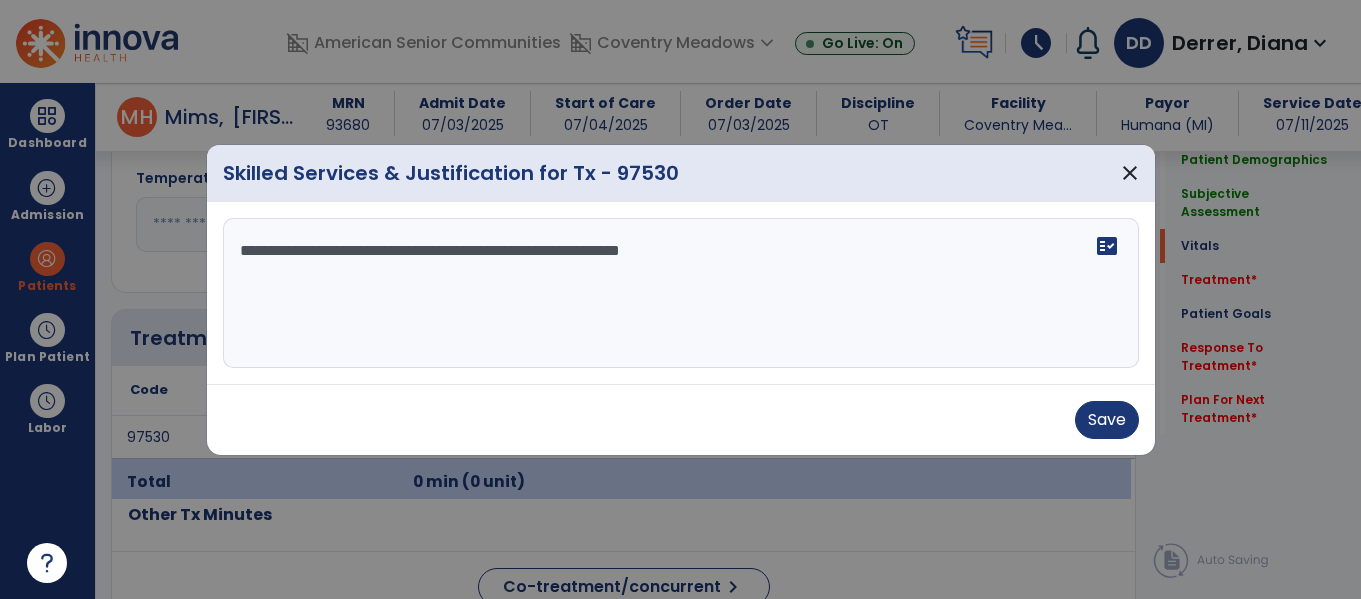 click on "**********" at bounding box center [681, 293] 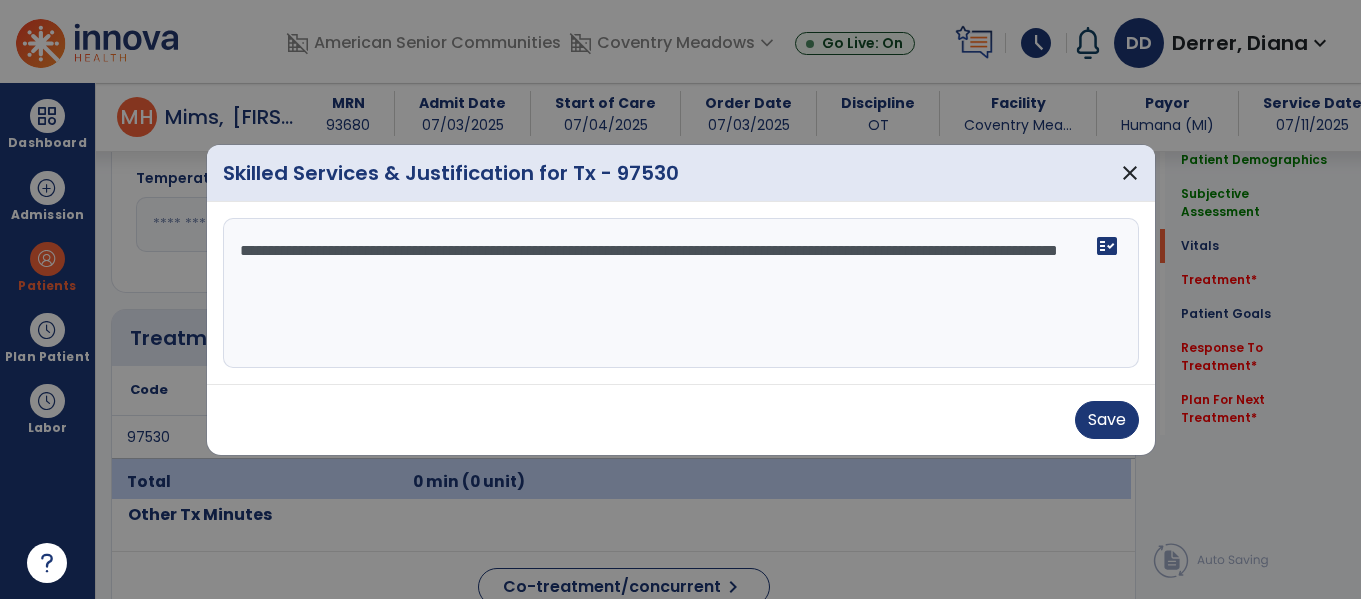 click on "**********" at bounding box center [681, 293] 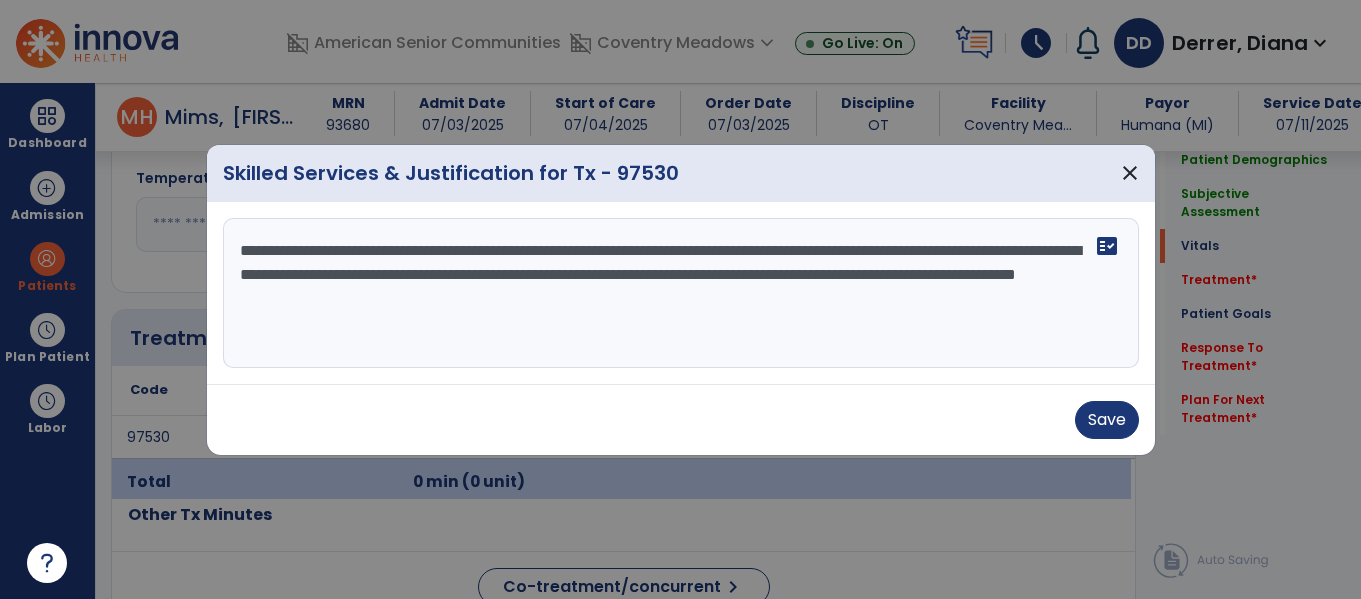 click on "**********" at bounding box center [681, 293] 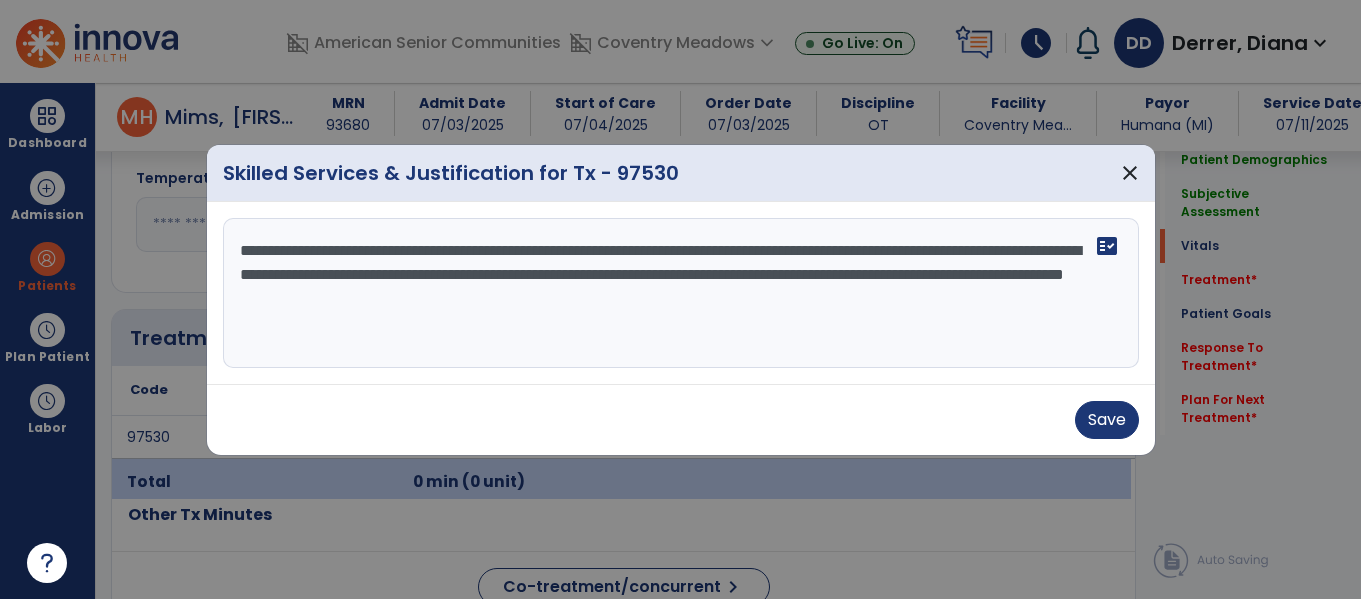 click on "**********" at bounding box center (681, 293) 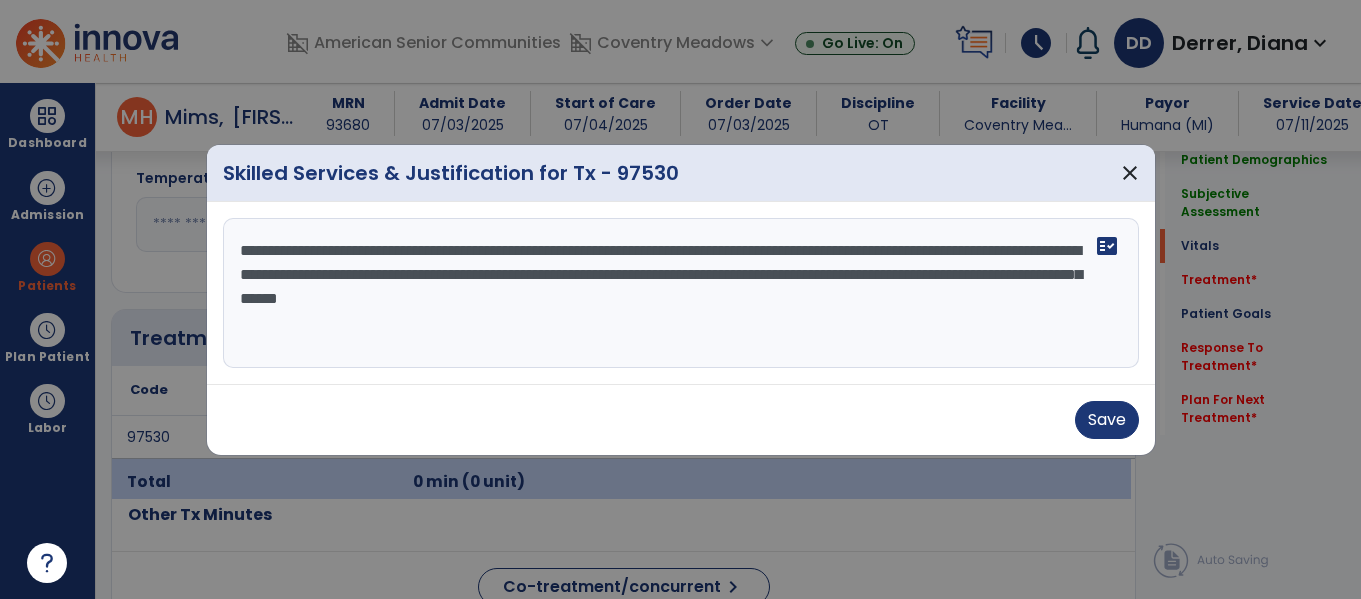 click on "**********" at bounding box center (681, 293) 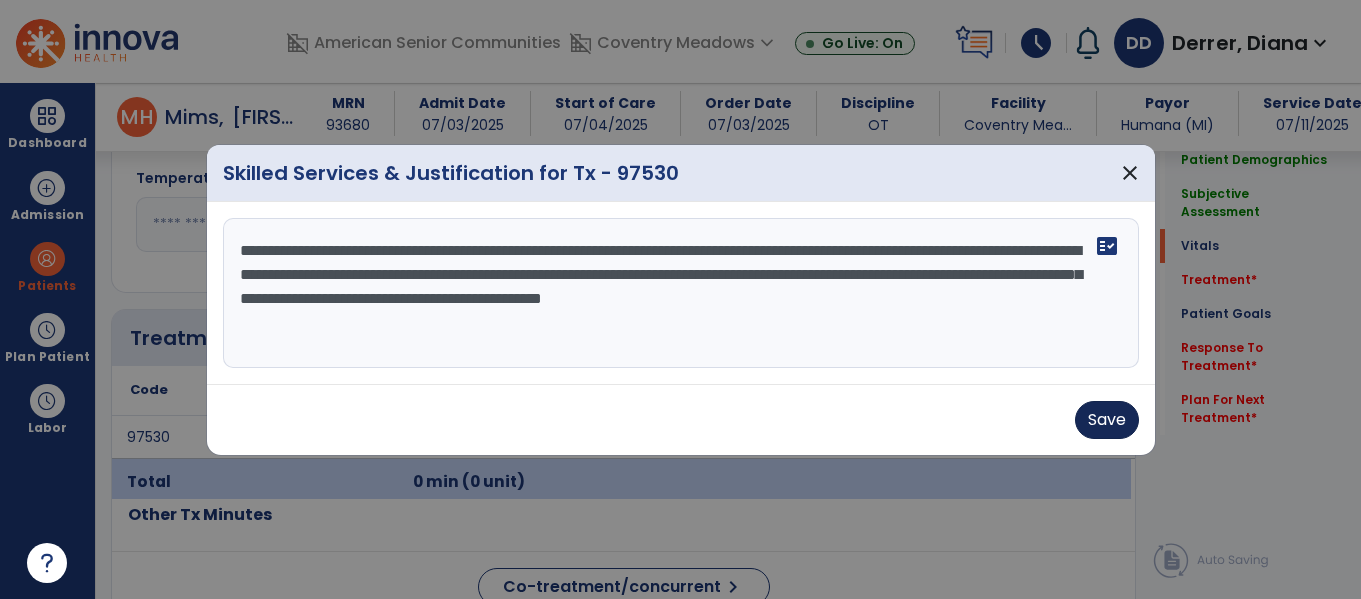 type on "**********" 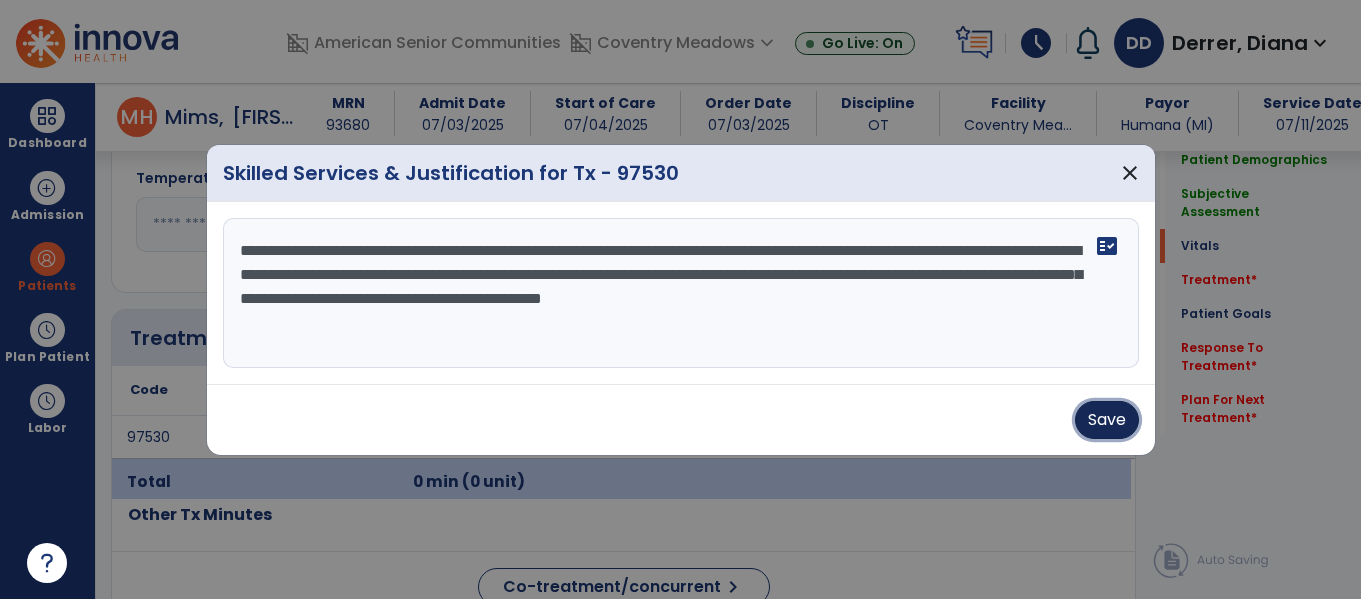 click on "Save" at bounding box center [1107, 420] 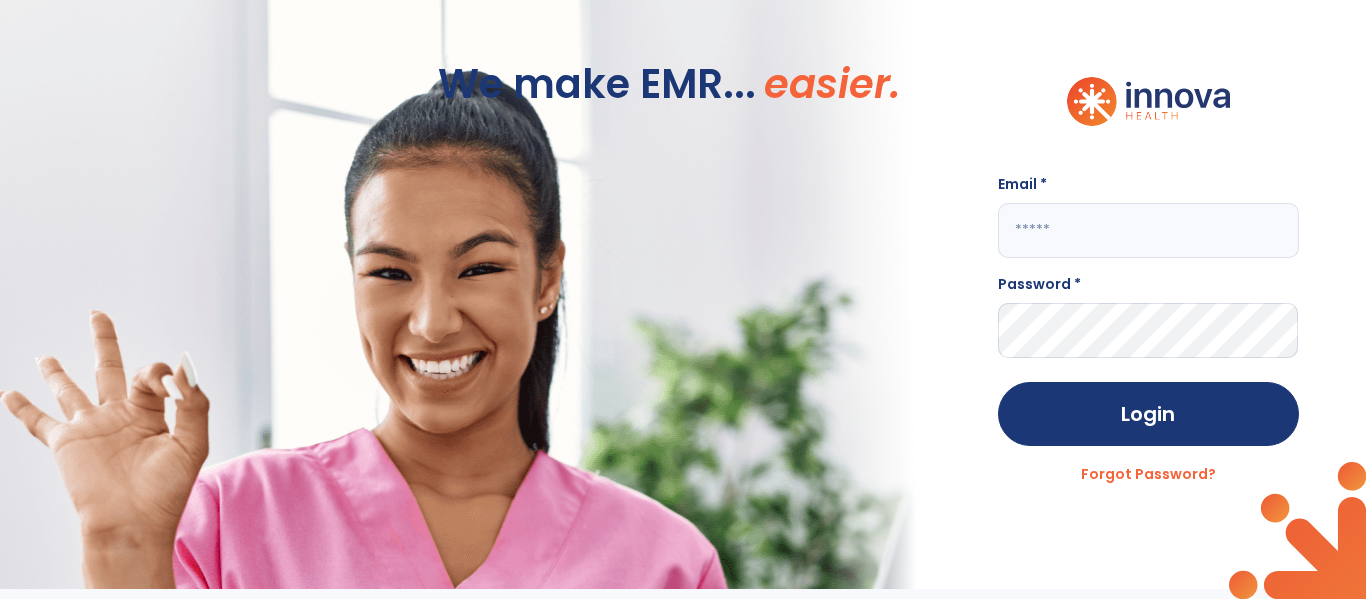 scroll, scrollTop: 0, scrollLeft: 0, axis: both 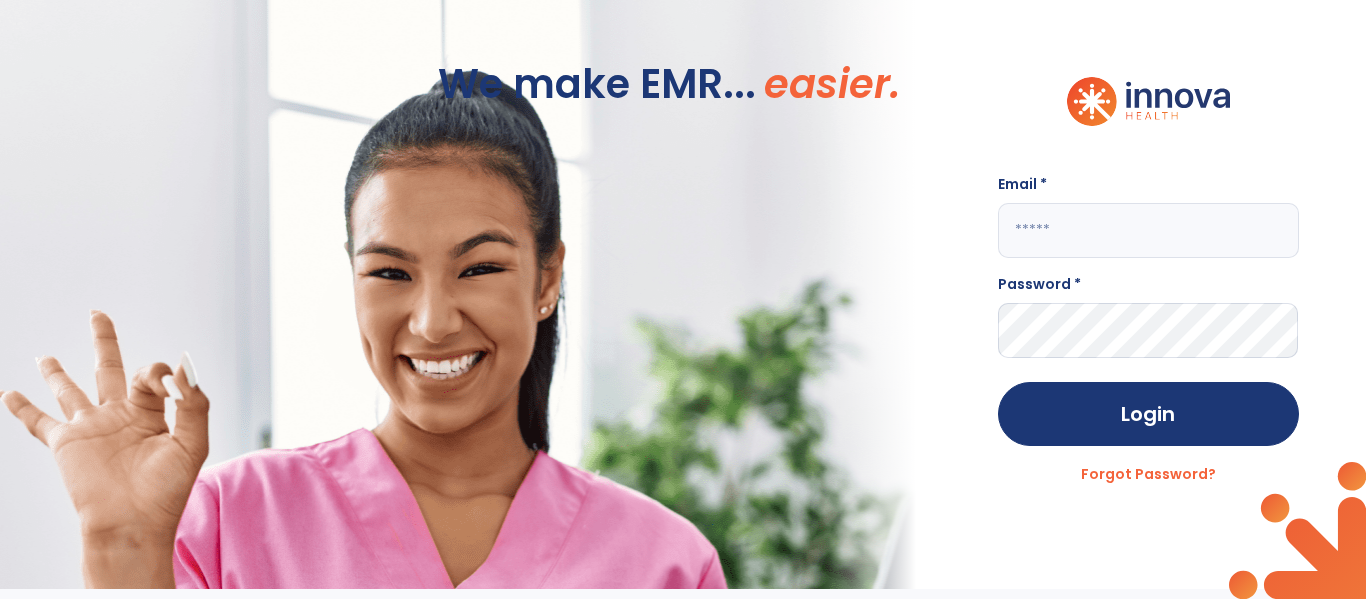 click 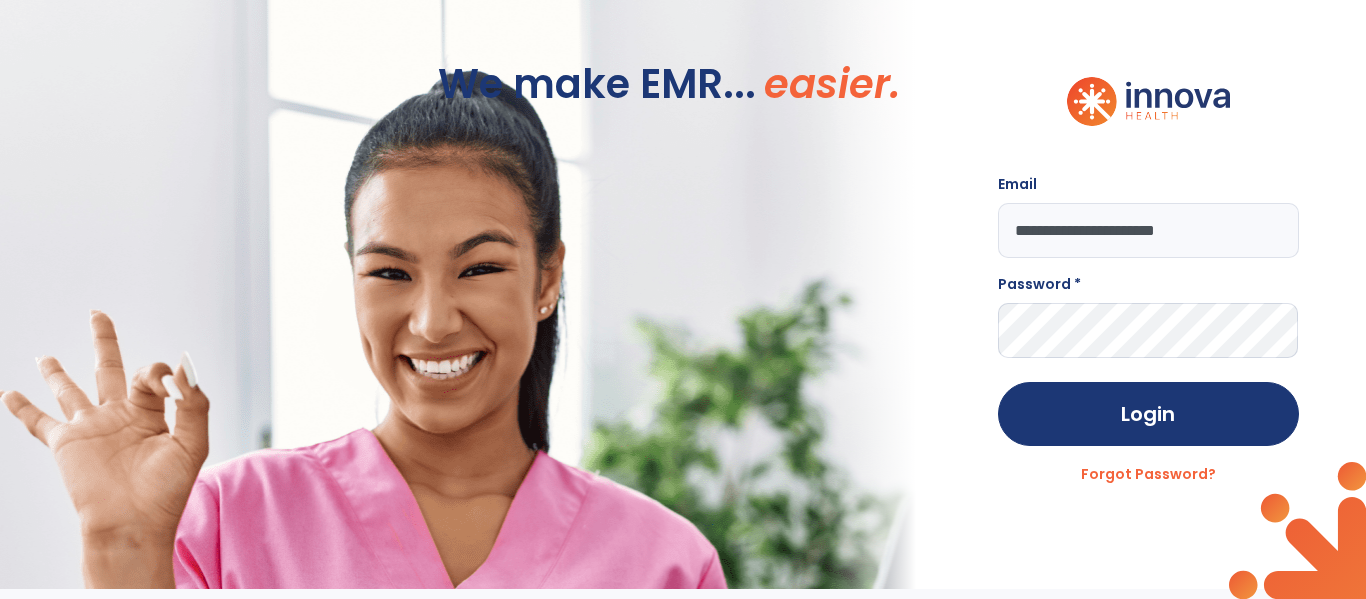 type on "**********" 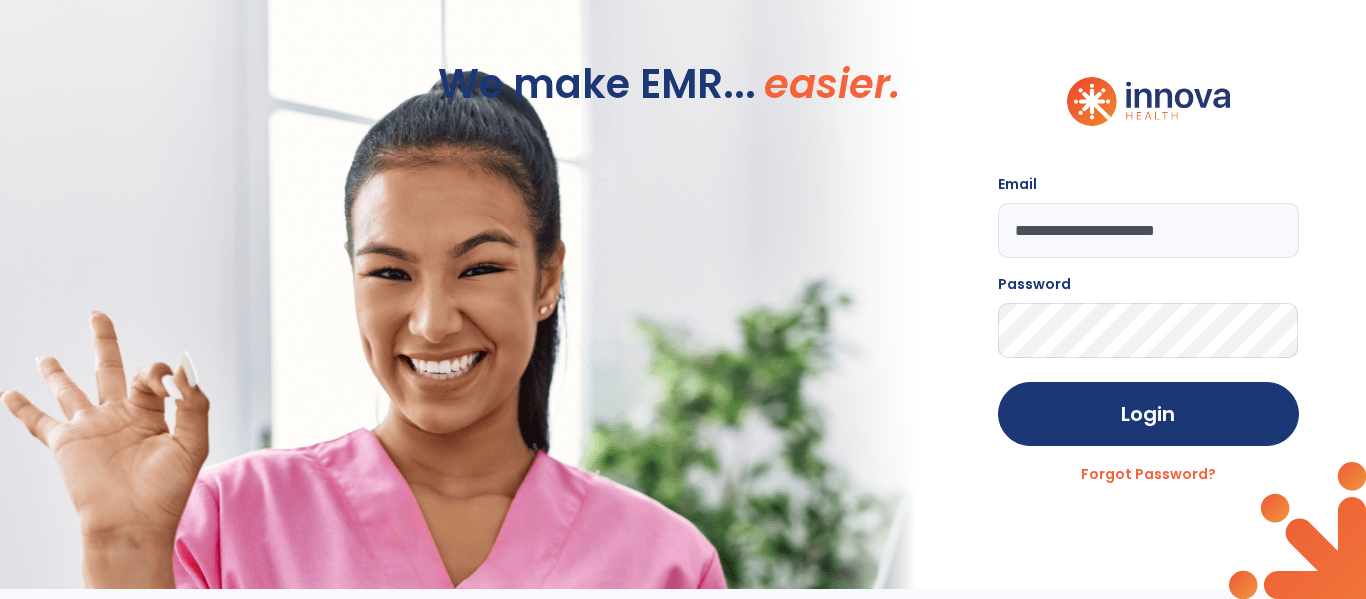 click on "Login" 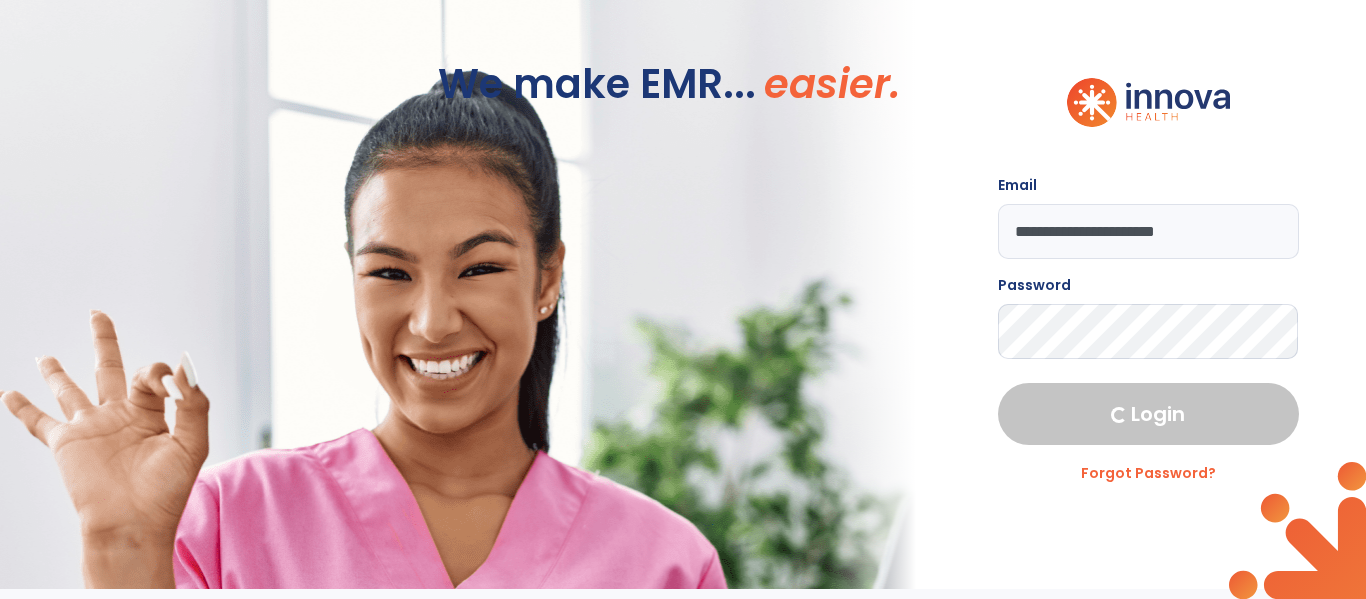 select on "****" 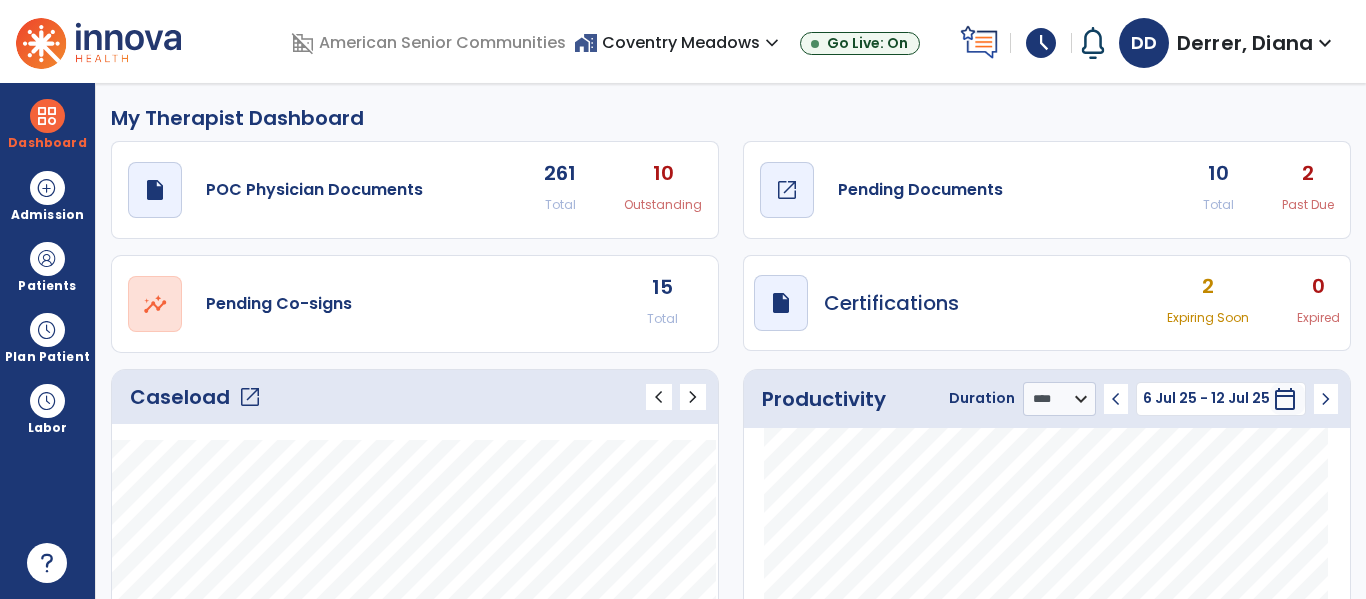 click on "draft   open_in_new  Pending Documents" 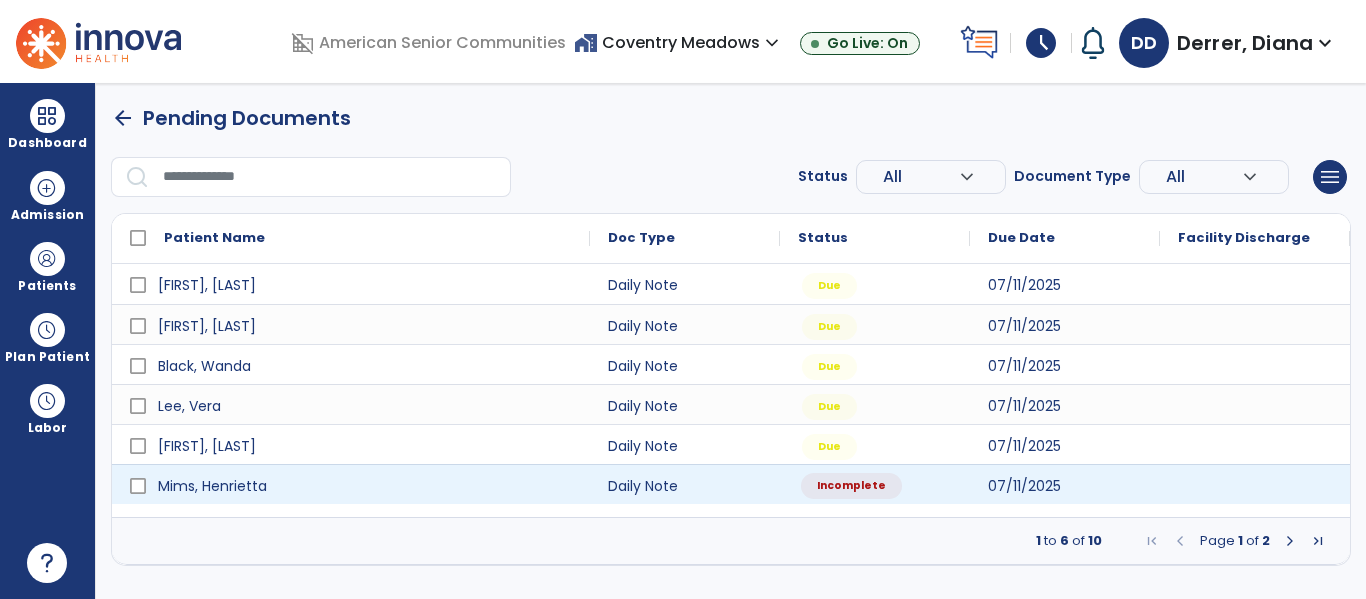 click on "Incomplete" at bounding box center [875, 484] 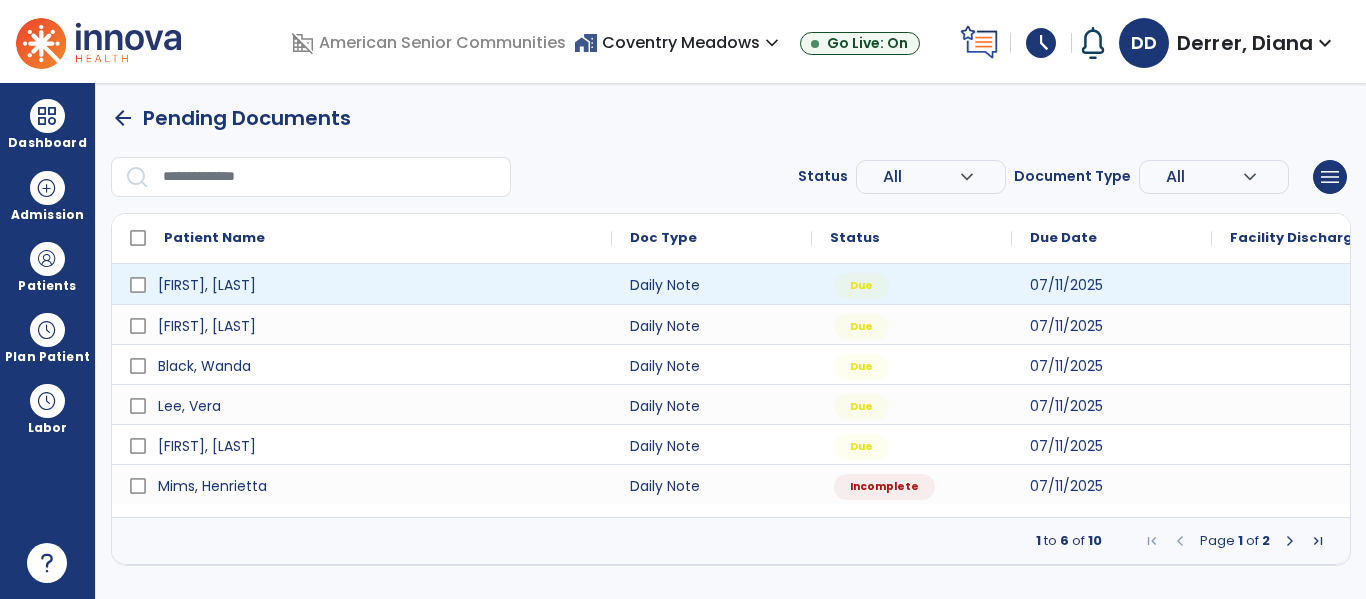 select on "*" 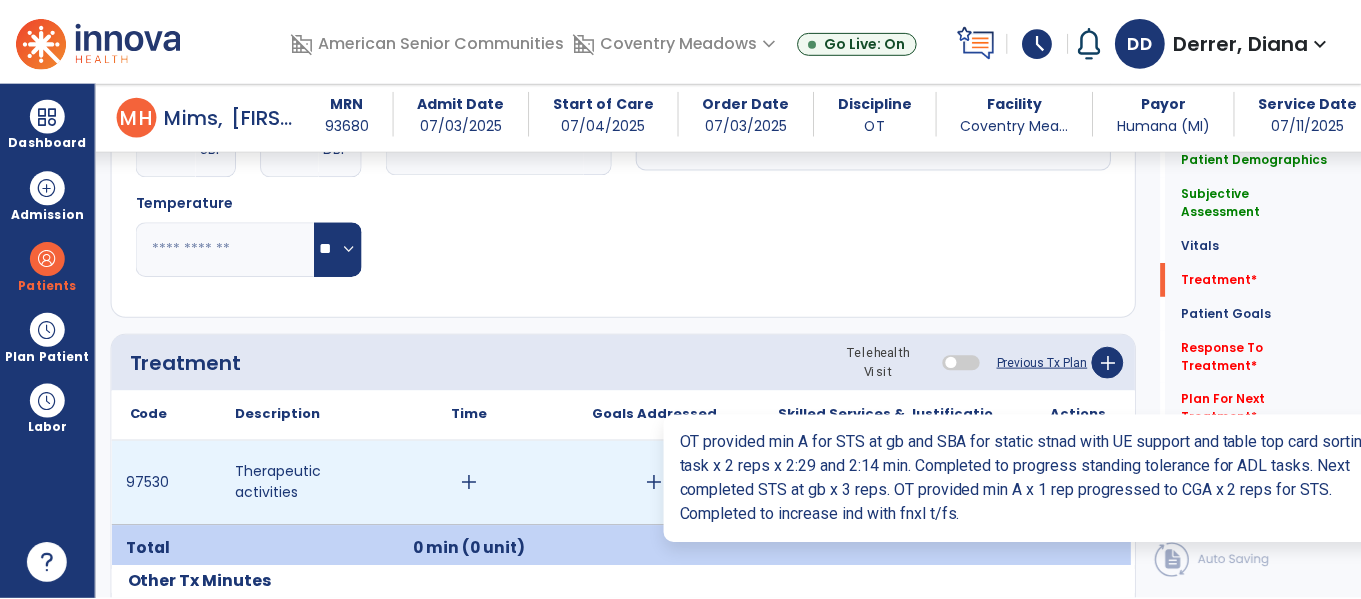 scroll, scrollTop: 986, scrollLeft: 0, axis: vertical 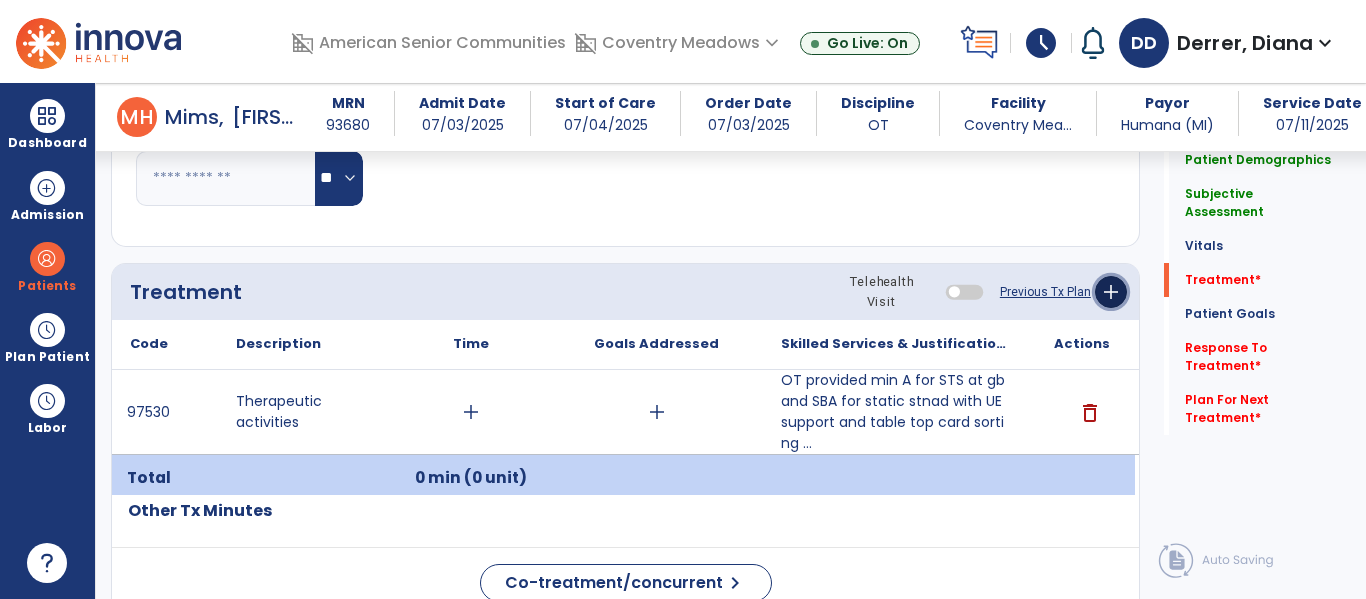 click on "add" 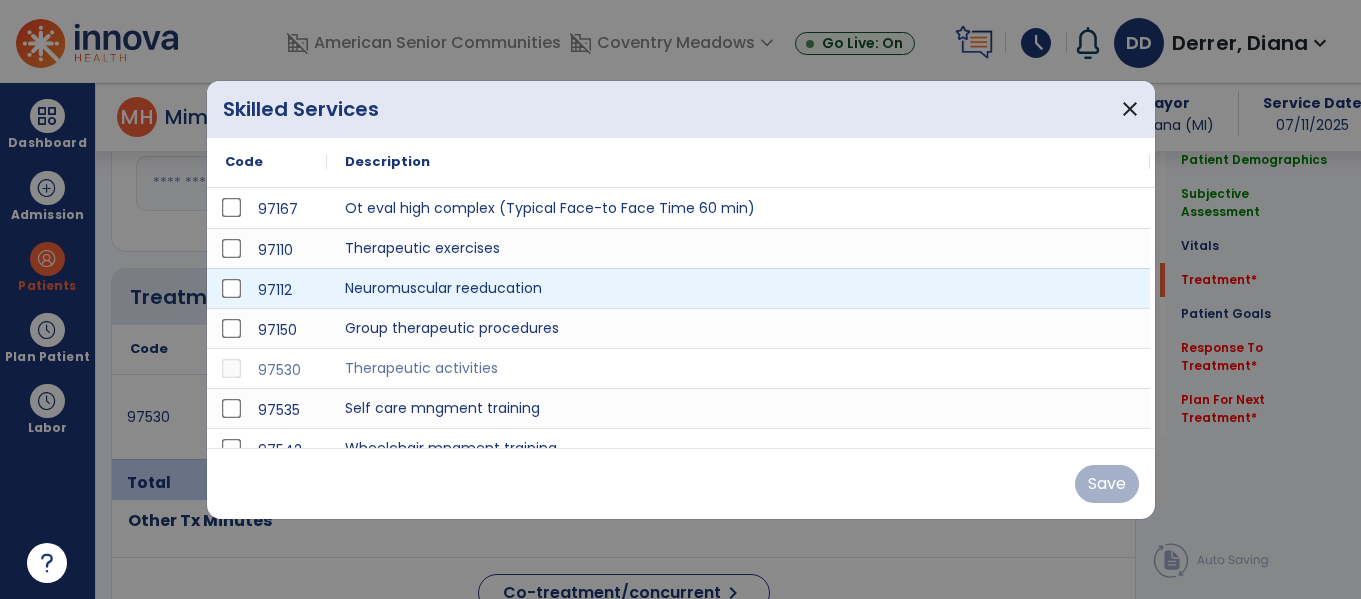 scroll, scrollTop: 986, scrollLeft: 0, axis: vertical 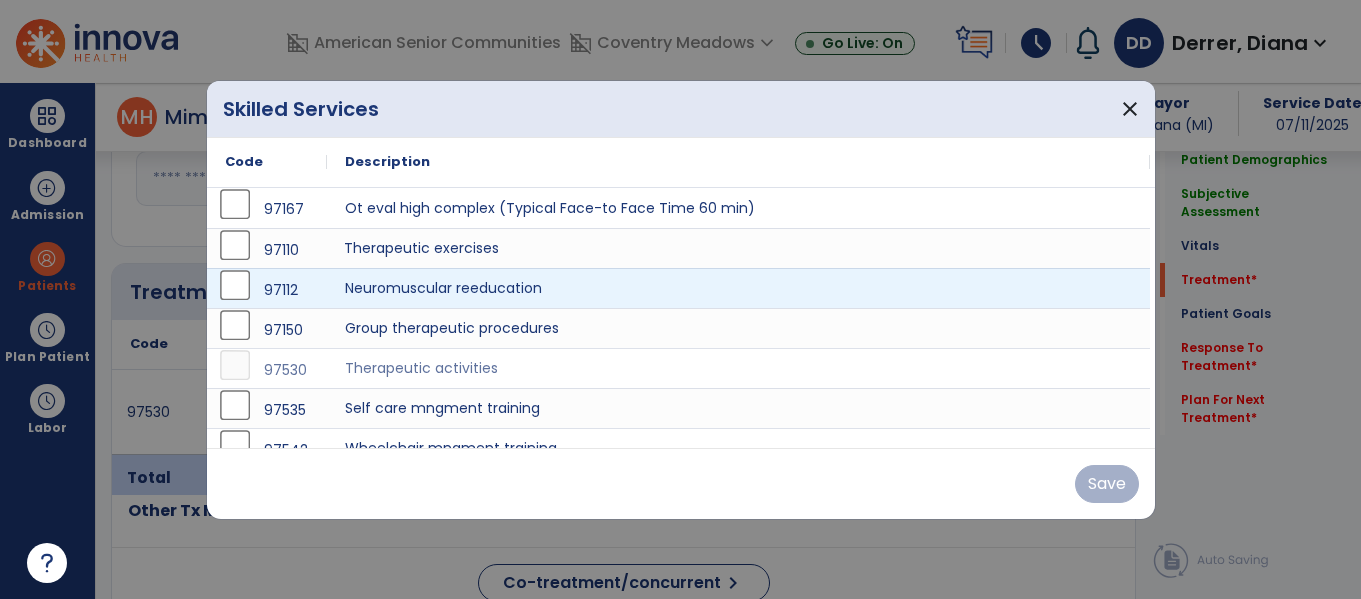 click on "Therapeutic exercises" at bounding box center (738, 248) 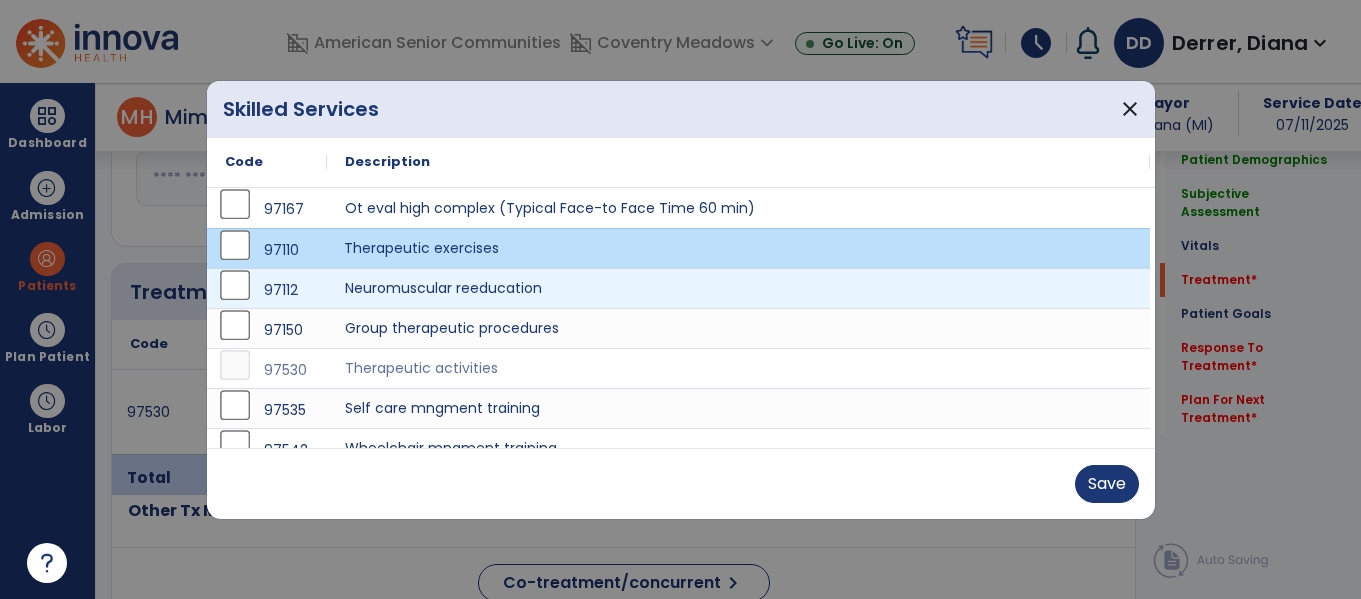 click on "Therapeutic exercises" at bounding box center [738, 248] 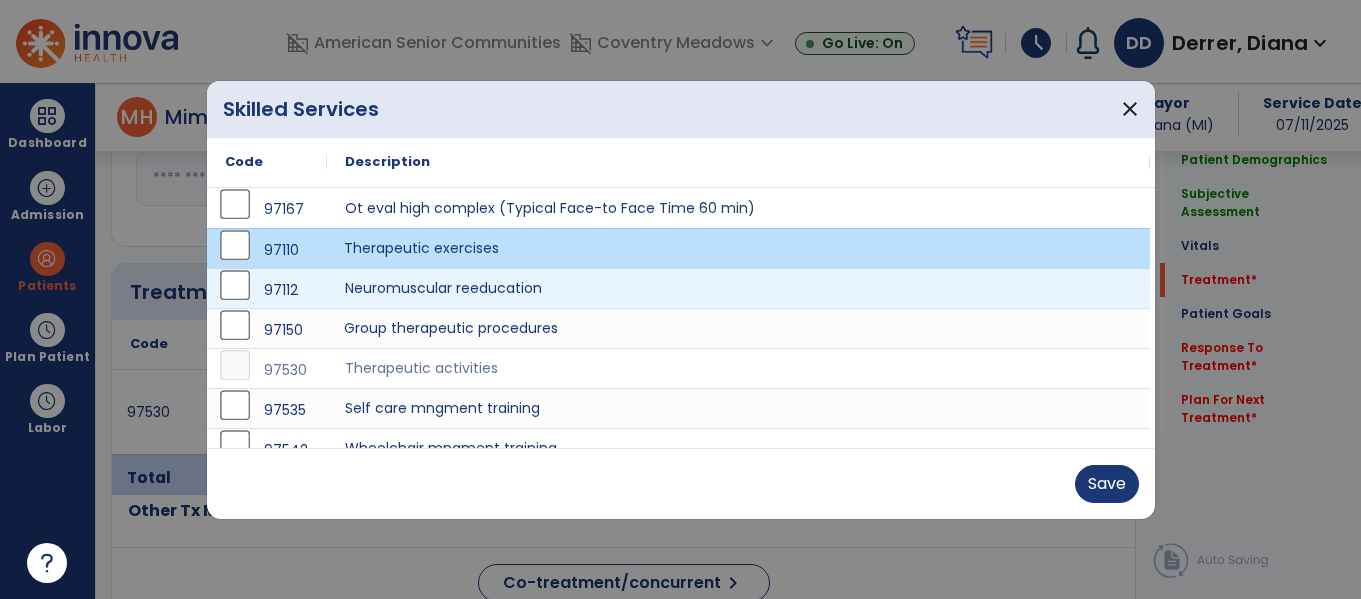 click on "Group therapeutic procedures" at bounding box center [738, 328] 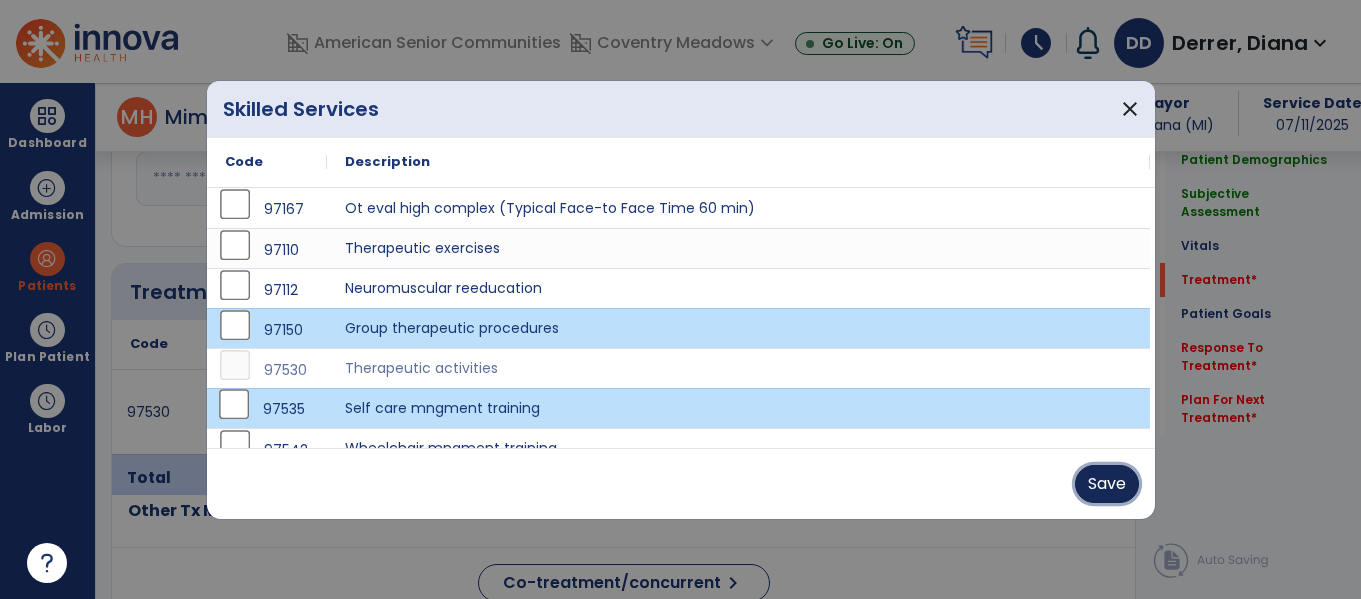 click on "Save" at bounding box center [1107, 484] 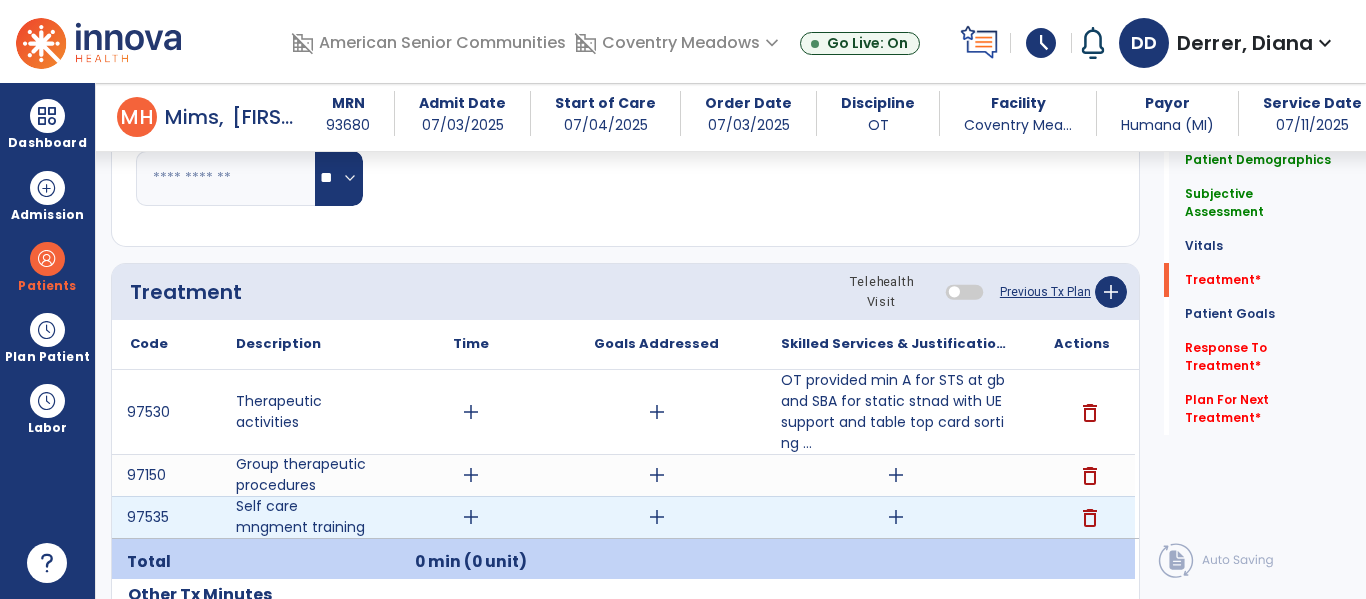 click on "add" at bounding box center (896, 517) 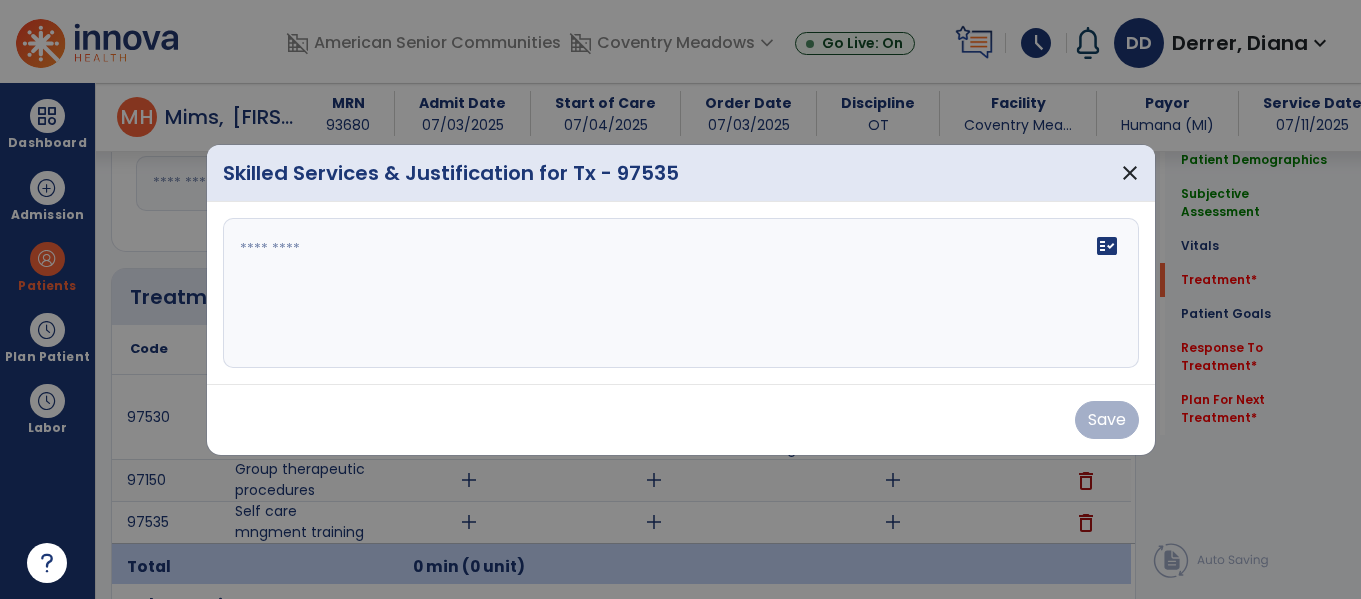 scroll, scrollTop: 986, scrollLeft: 0, axis: vertical 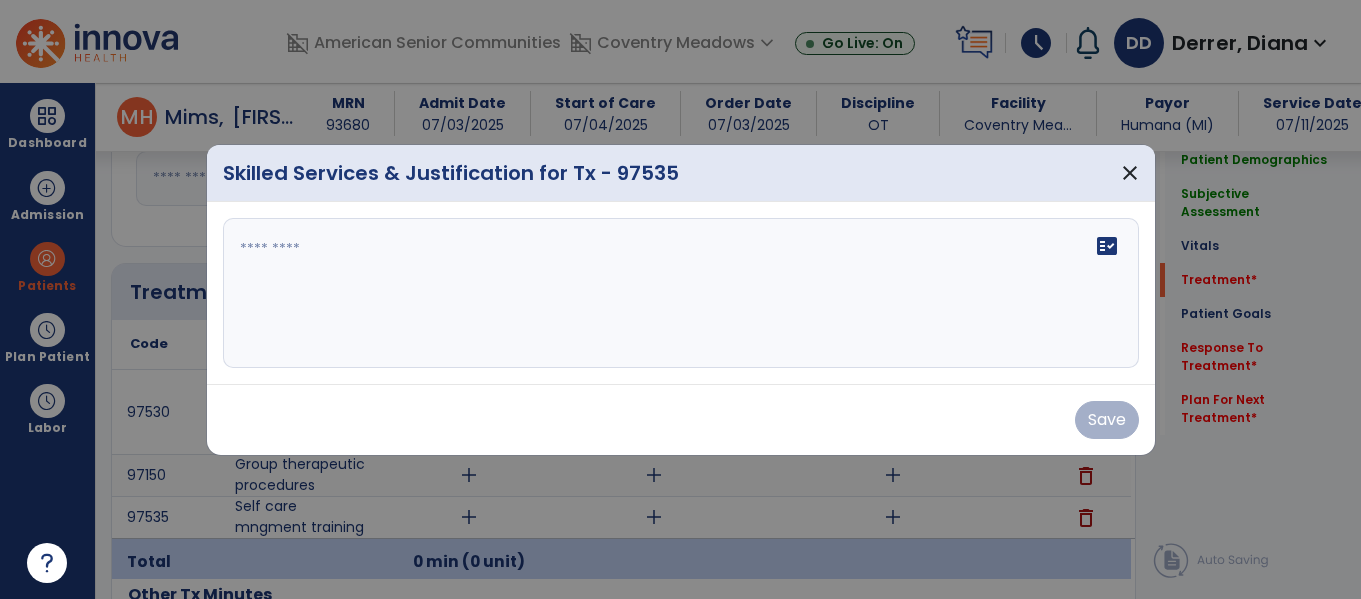 click on "fact_check" at bounding box center [681, 293] 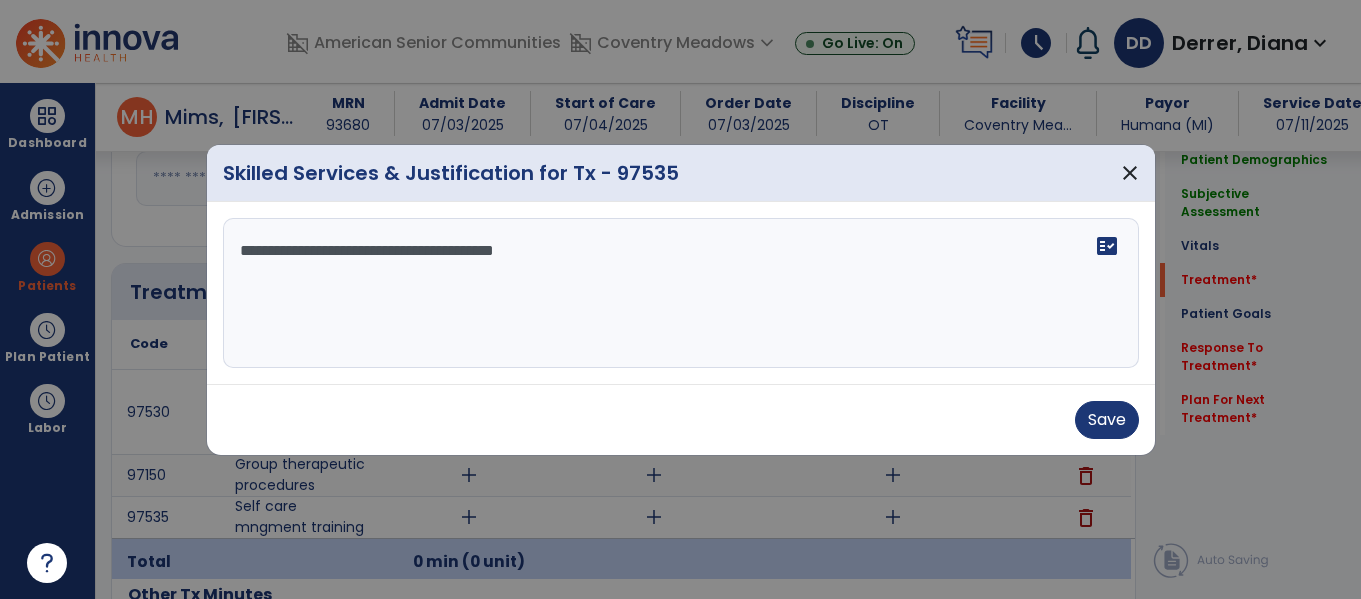 click on "**********" at bounding box center [681, 293] 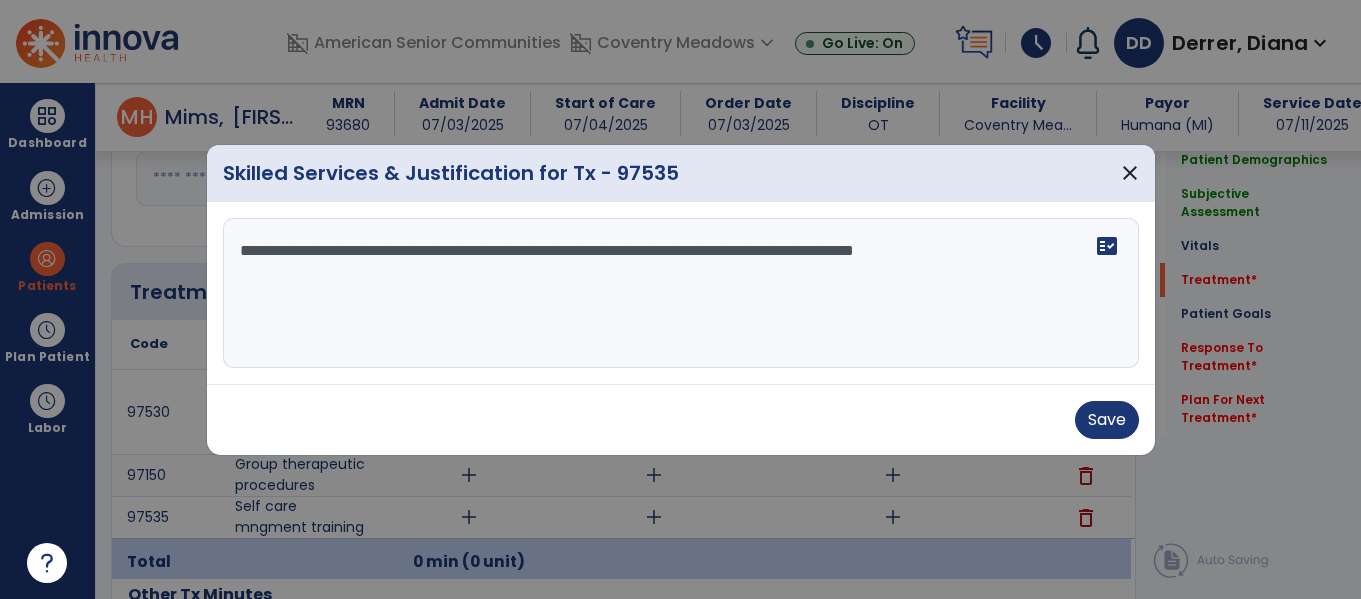 drag, startPoint x: 1060, startPoint y: 255, endPoint x: 1032, endPoint y: 249, distance: 28.635643 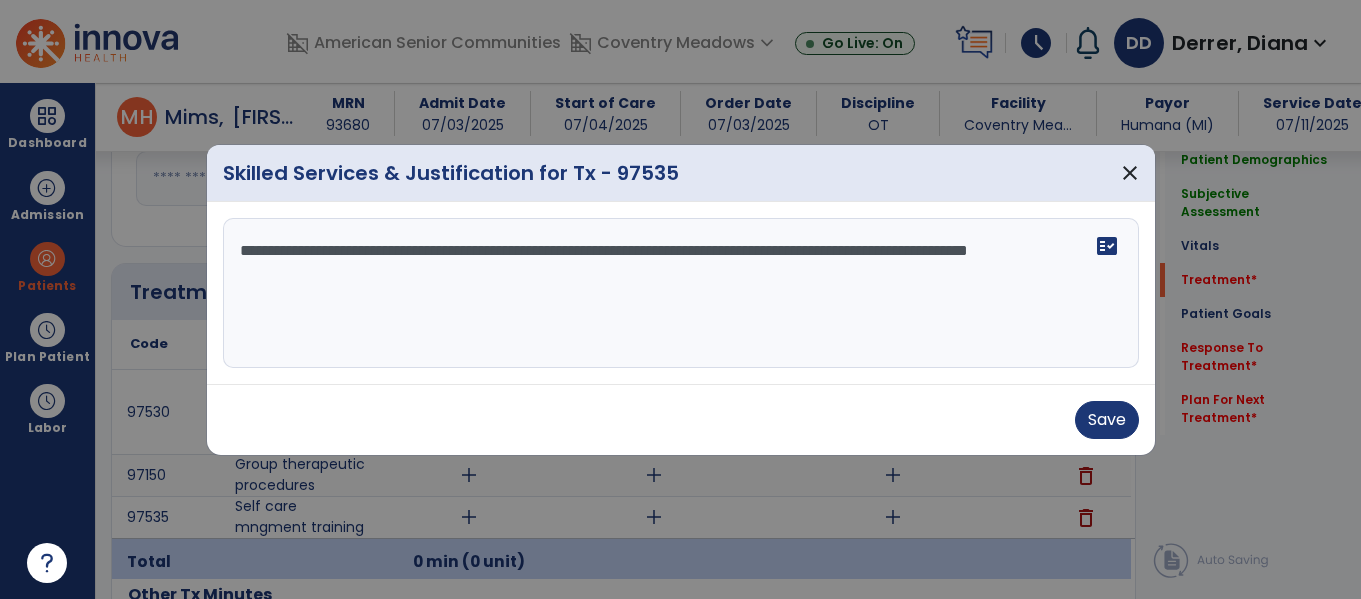 click on "**********" at bounding box center [681, 293] 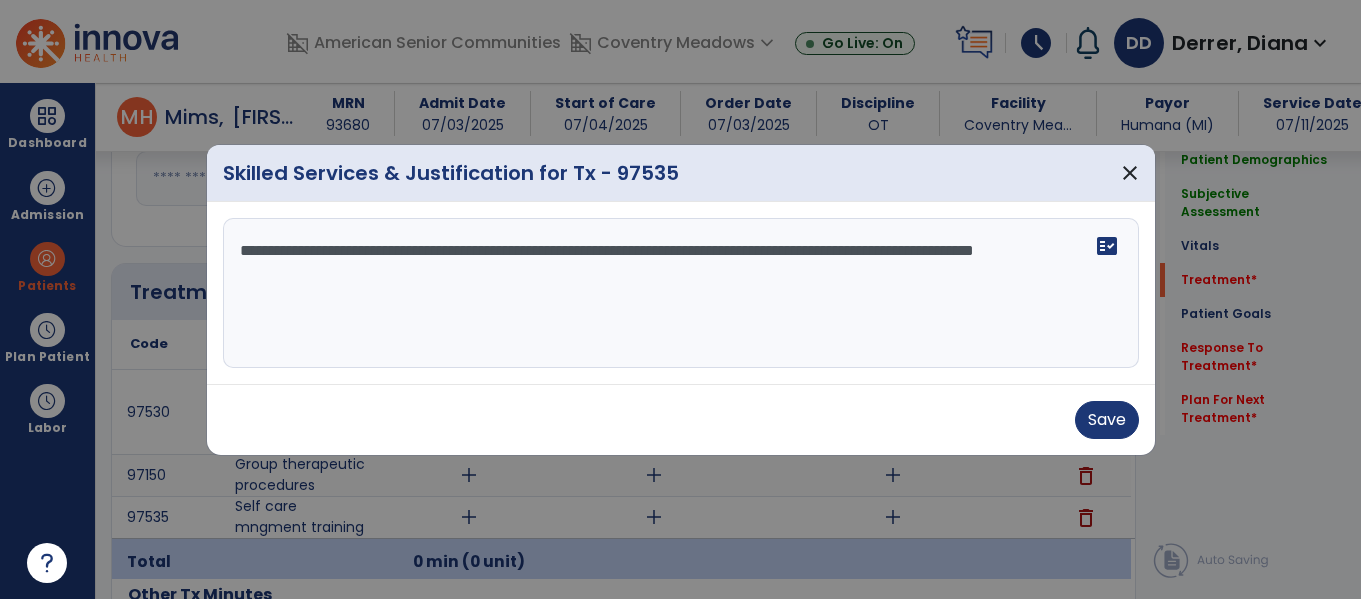 click on "**********" at bounding box center (681, 293) 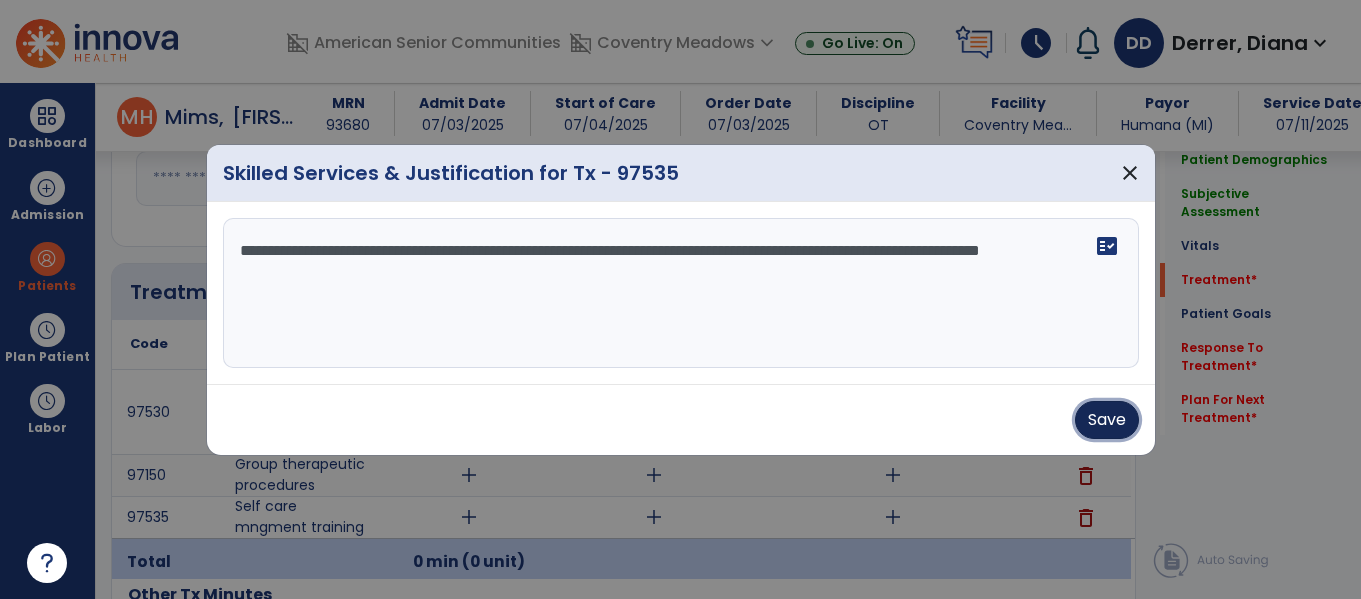 click on "Save" at bounding box center (1107, 420) 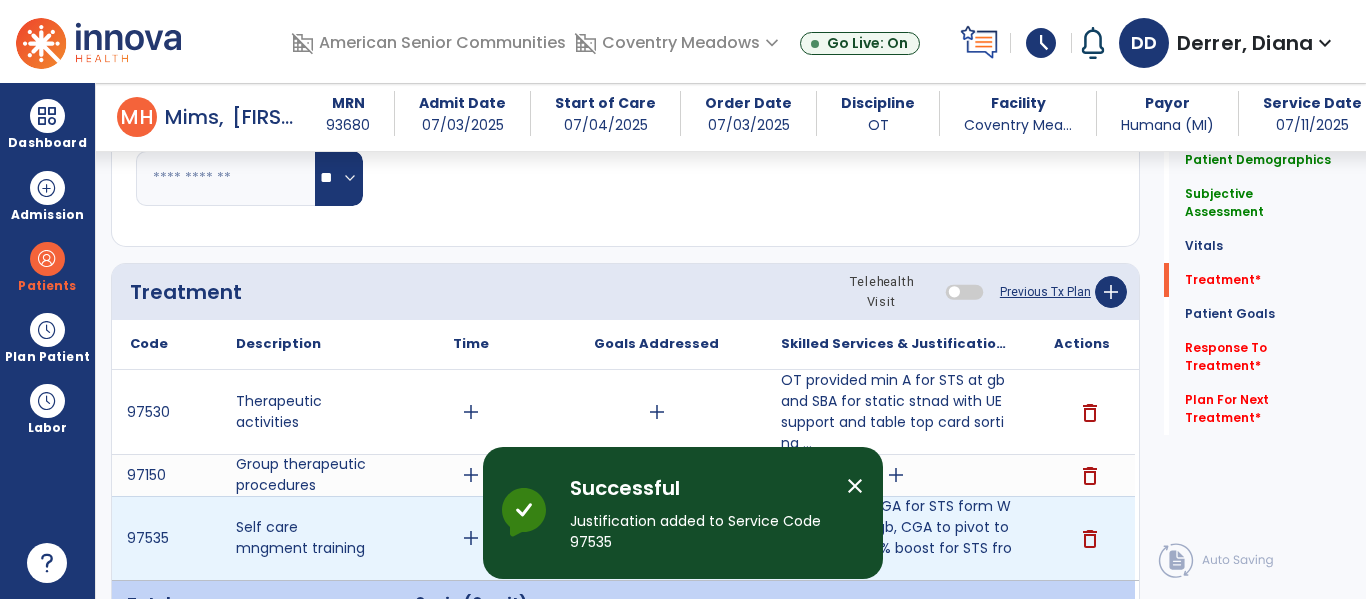 click on "Successful Justification added to Service Code 97535  close" at bounding box center [683, 513] 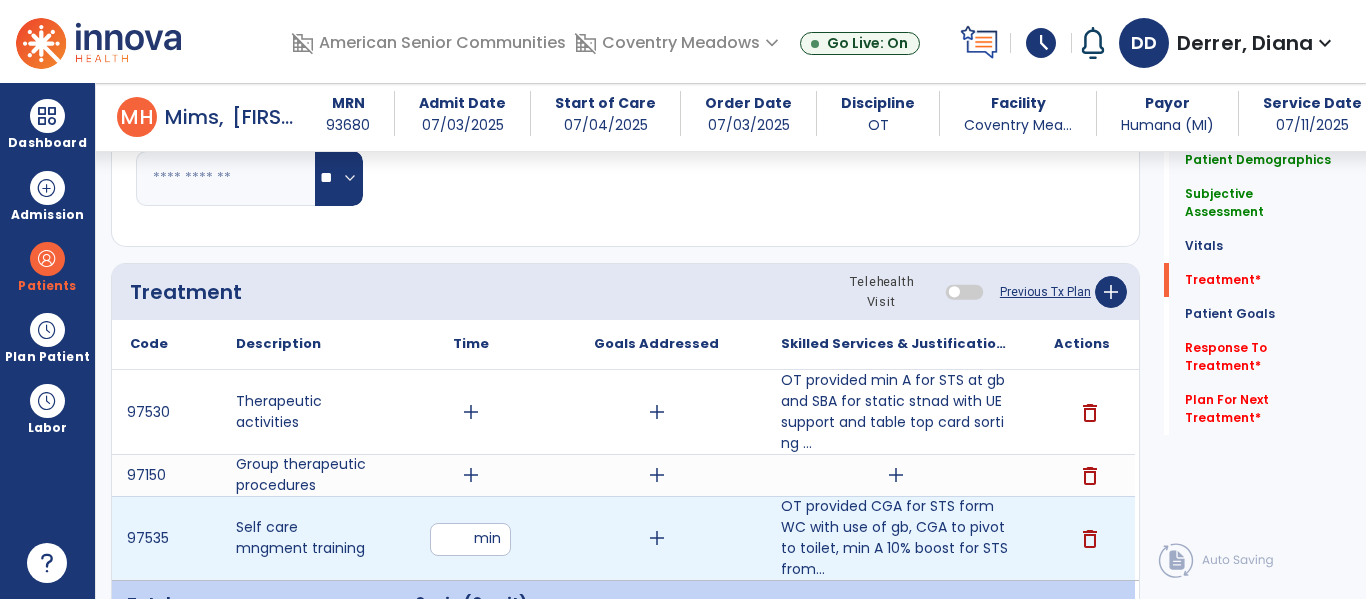 type on "*" 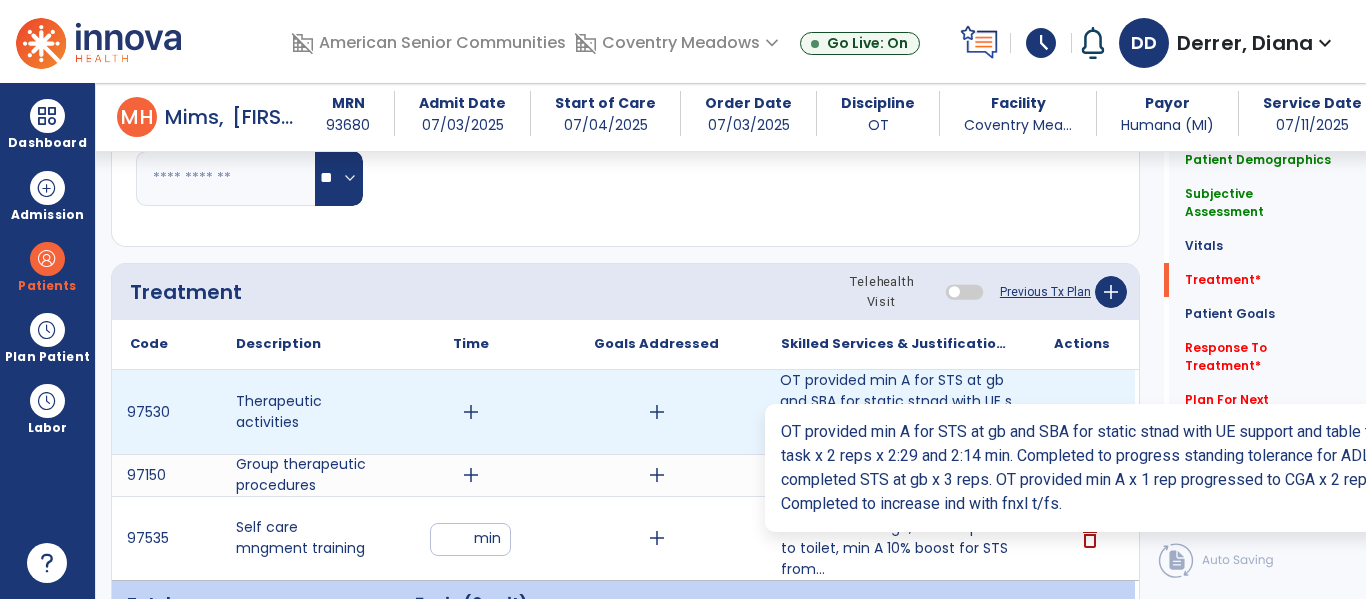 click on "OT provided min A for STS at gb and SBA for static stnad with UE support and table top card sorting ..." at bounding box center (896, 412) 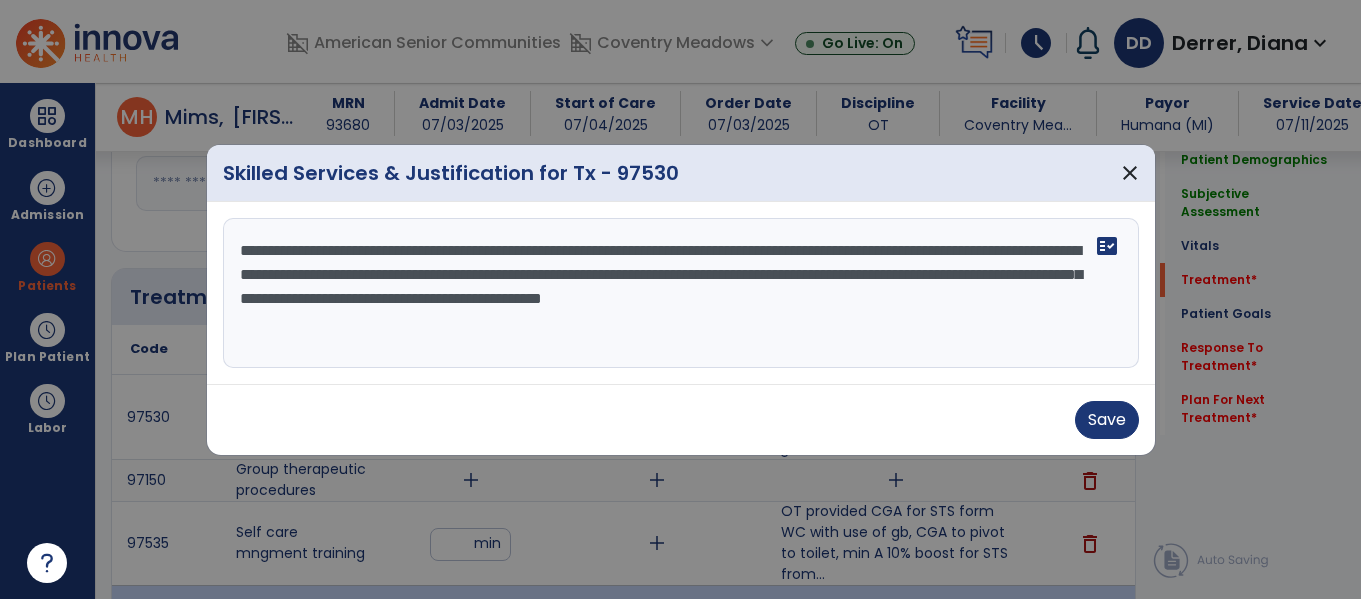scroll, scrollTop: 986, scrollLeft: 0, axis: vertical 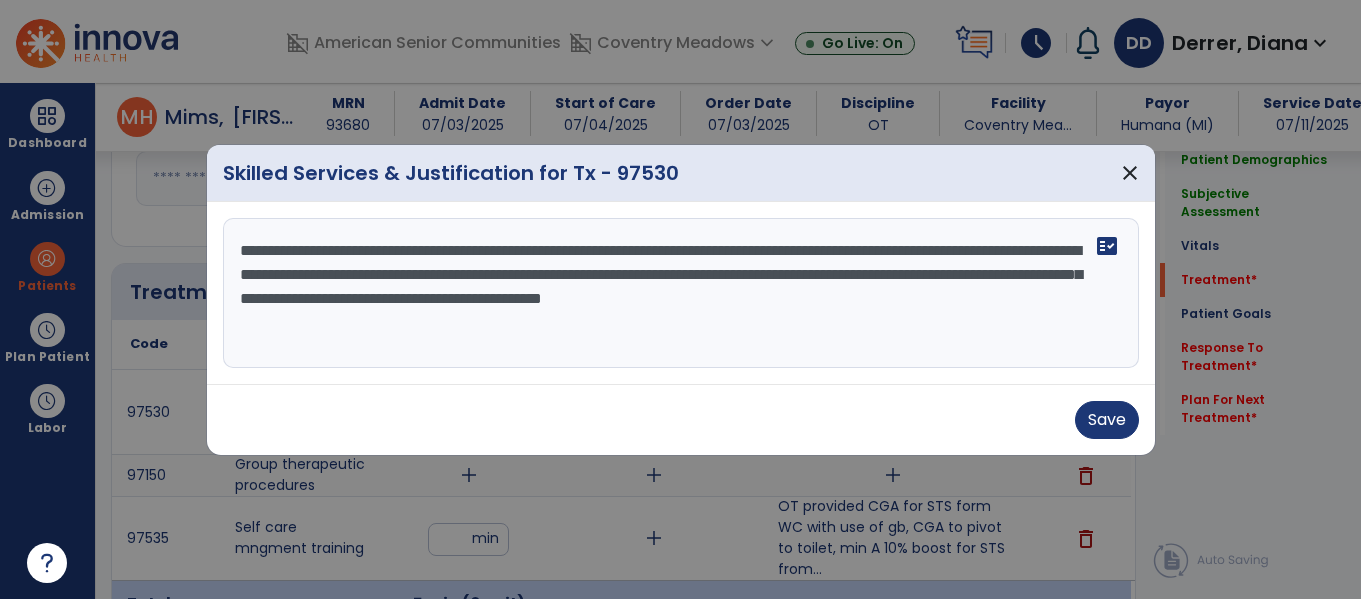 click on "**********" at bounding box center (681, 293) 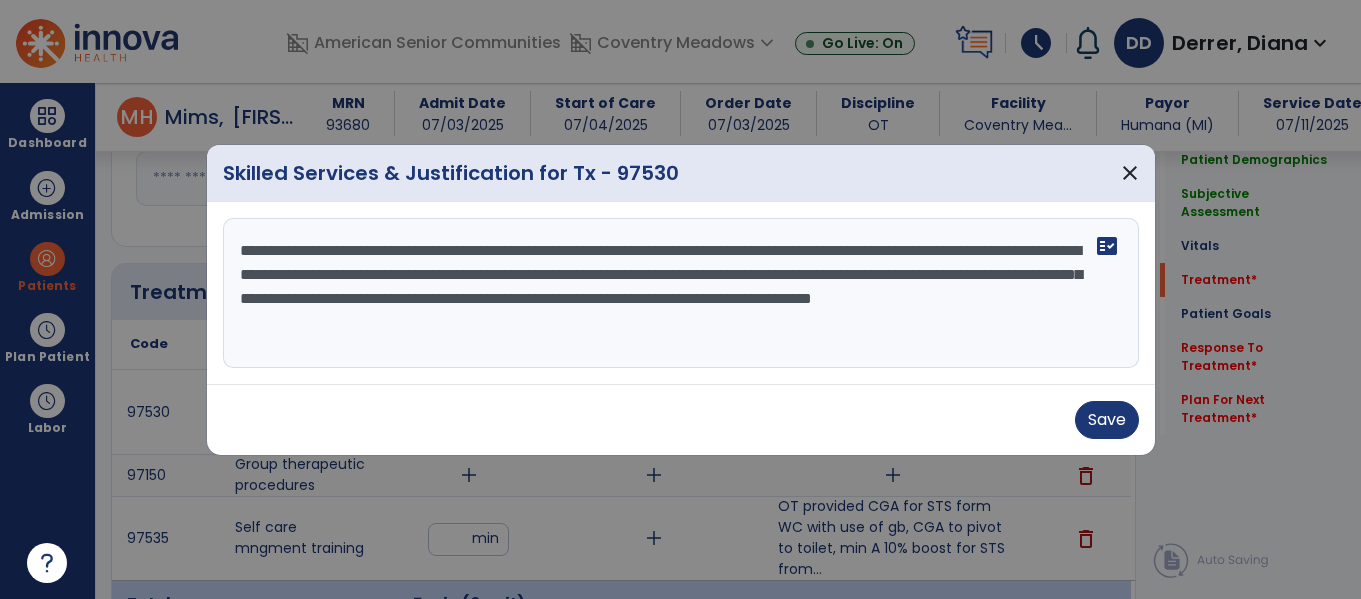 click on "**********" at bounding box center [681, 293] 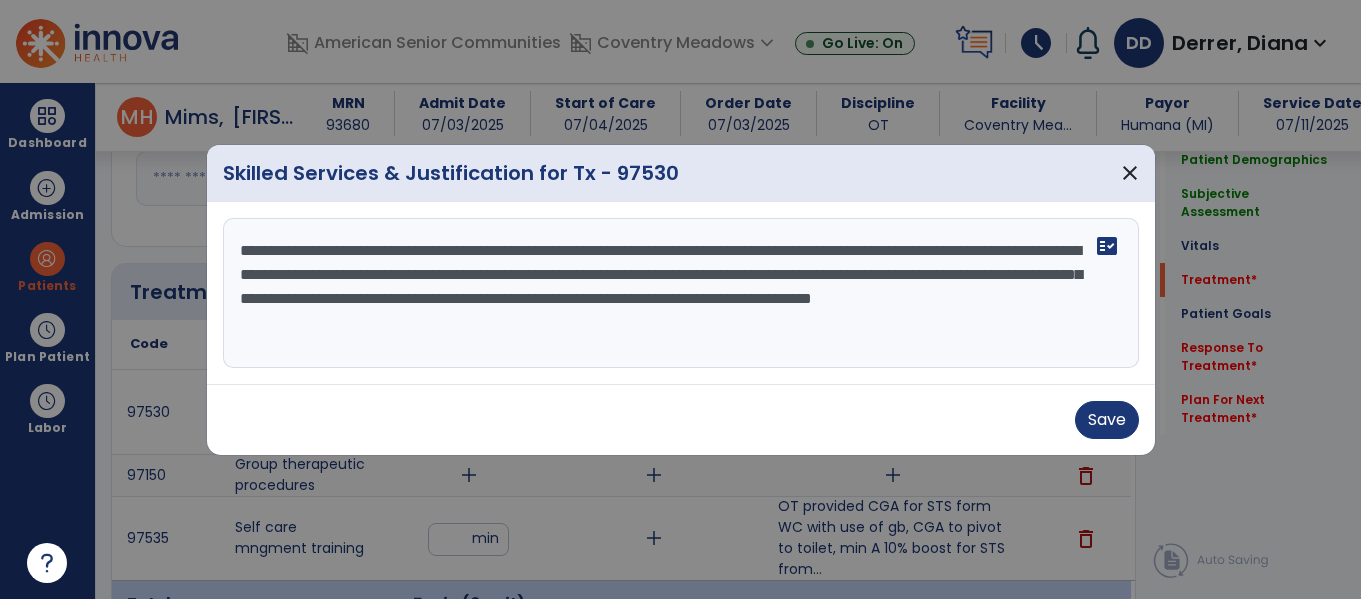 click on "**********" at bounding box center (681, 293) 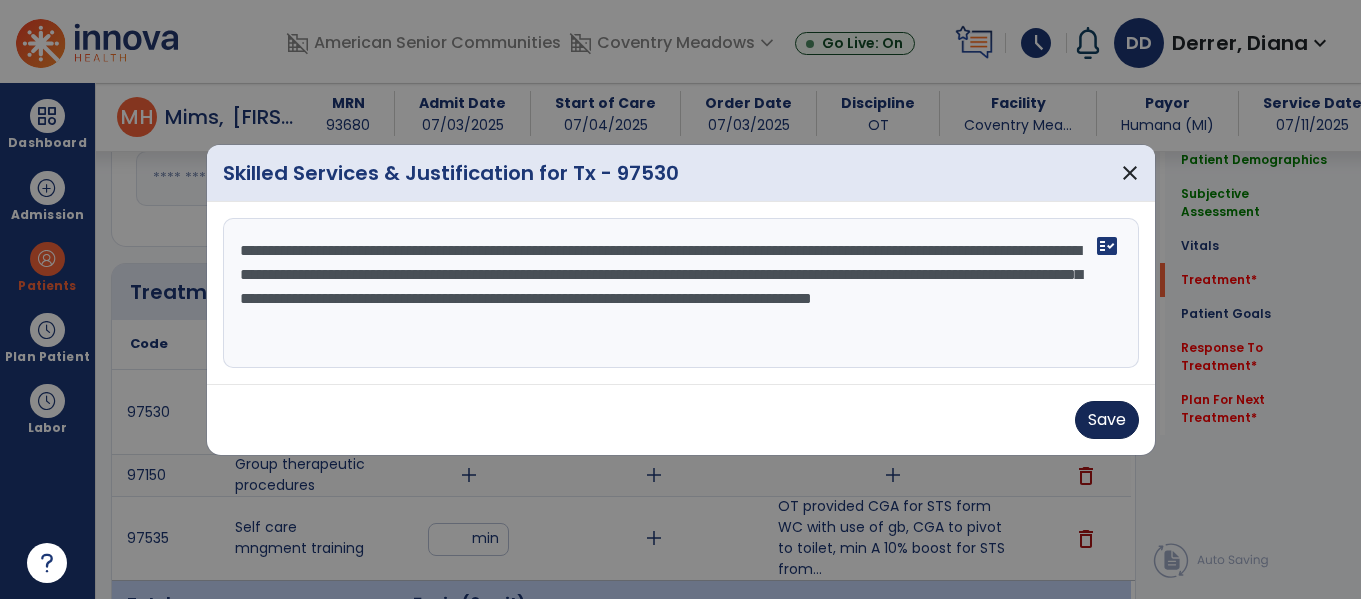 type on "**********" 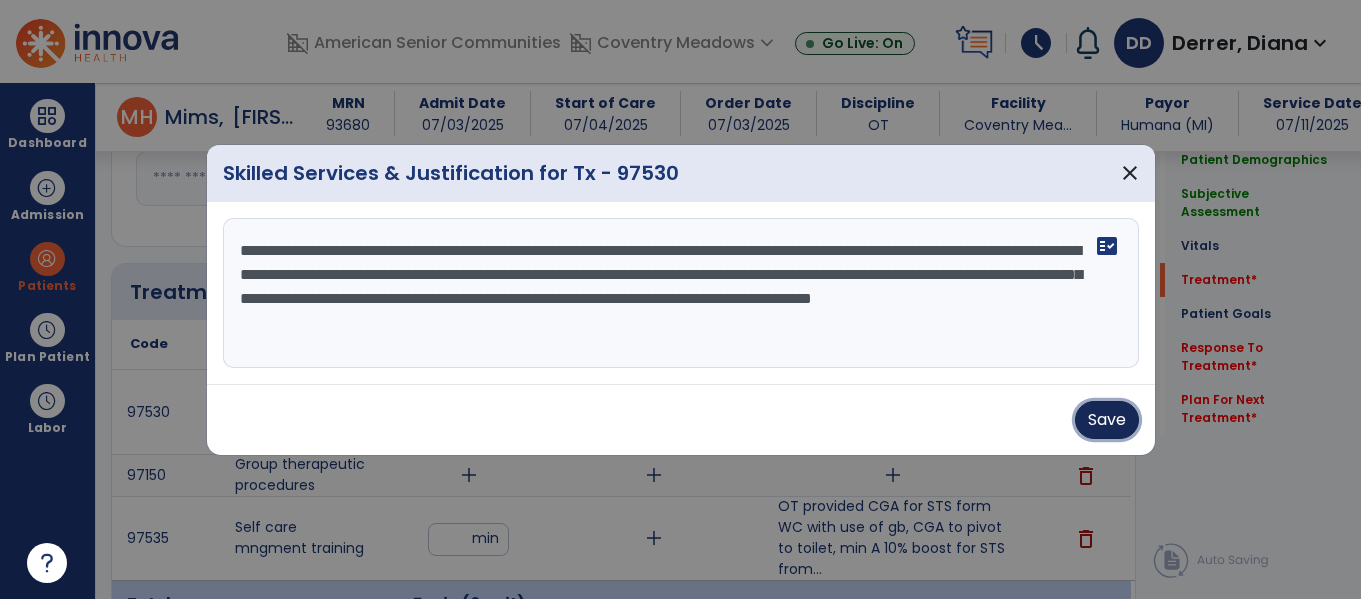 click on "Save" at bounding box center (1107, 420) 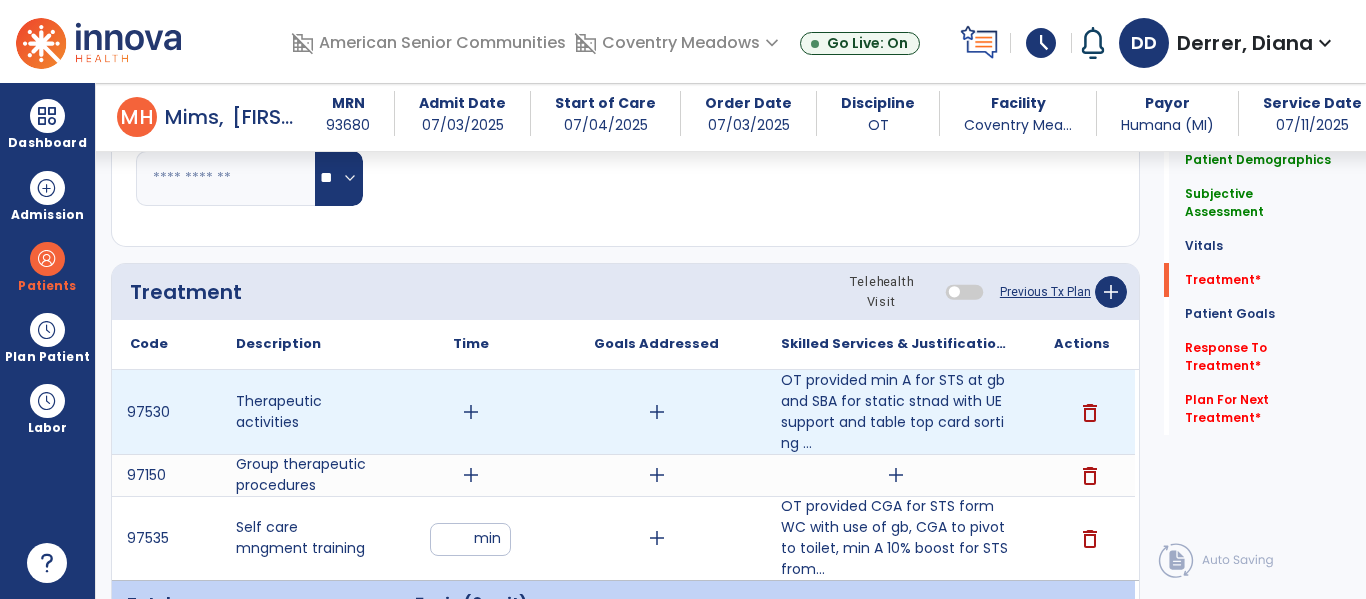 click on "add" at bounding box center [471, 412] 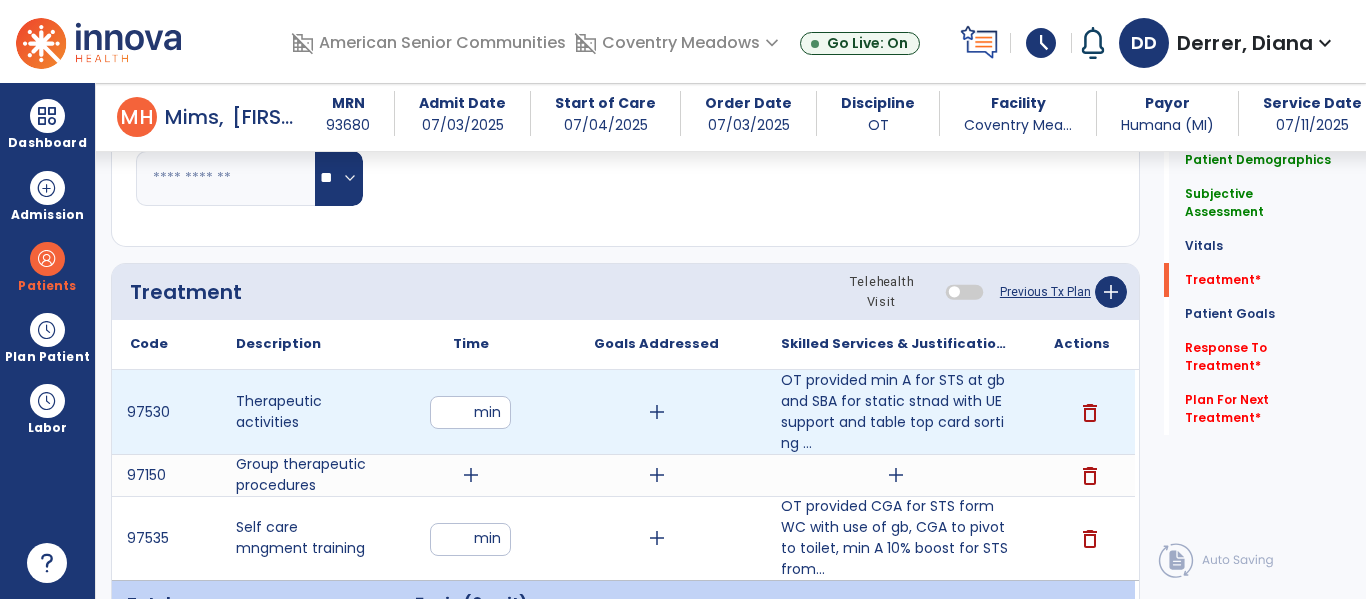 type on "**" 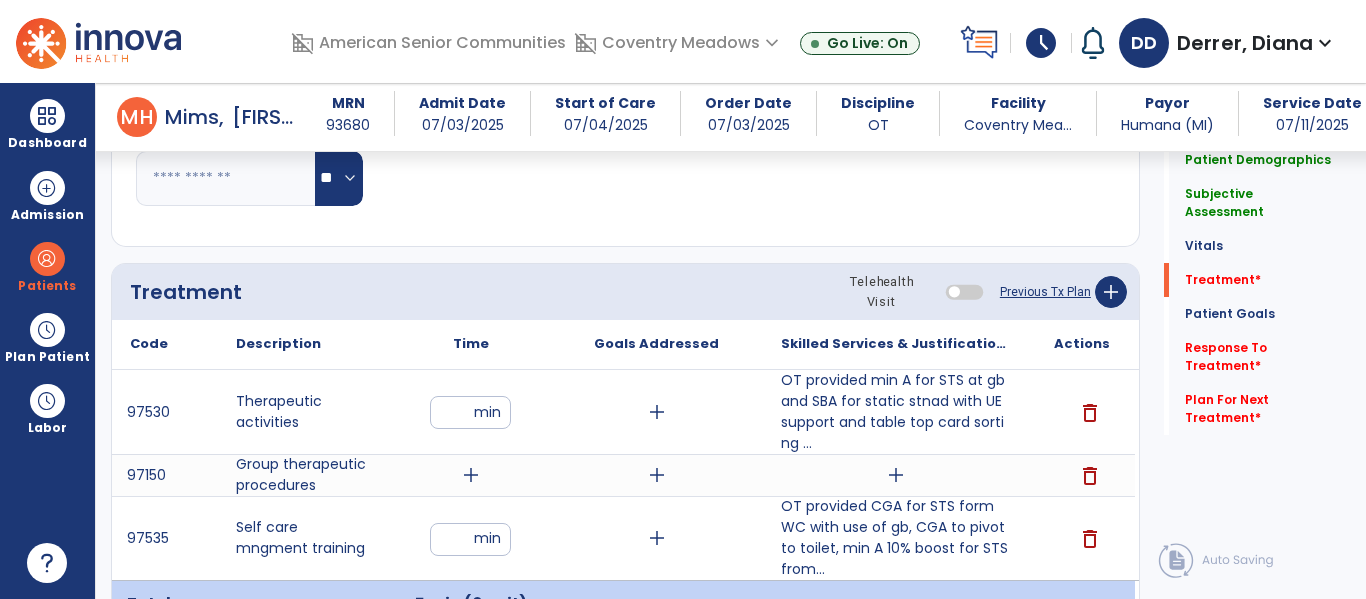click on "Treatment Telehealth Visit  Previous Tx Plan   add" 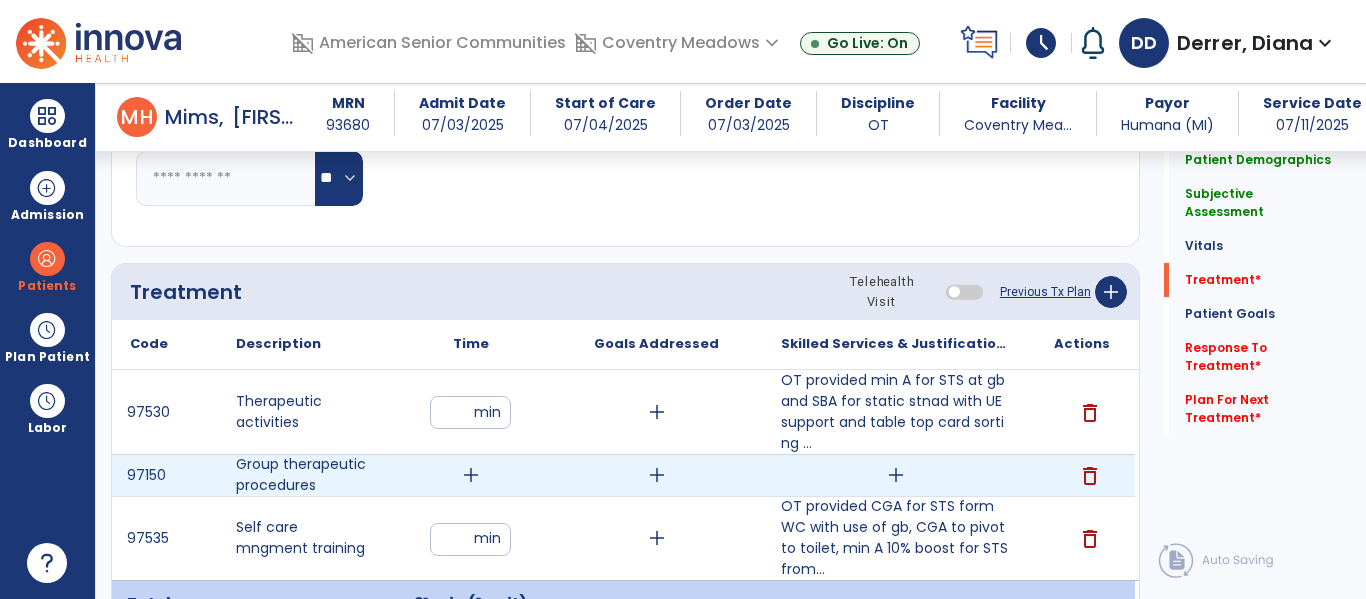 click on "add" at bounding box center [896, 475] 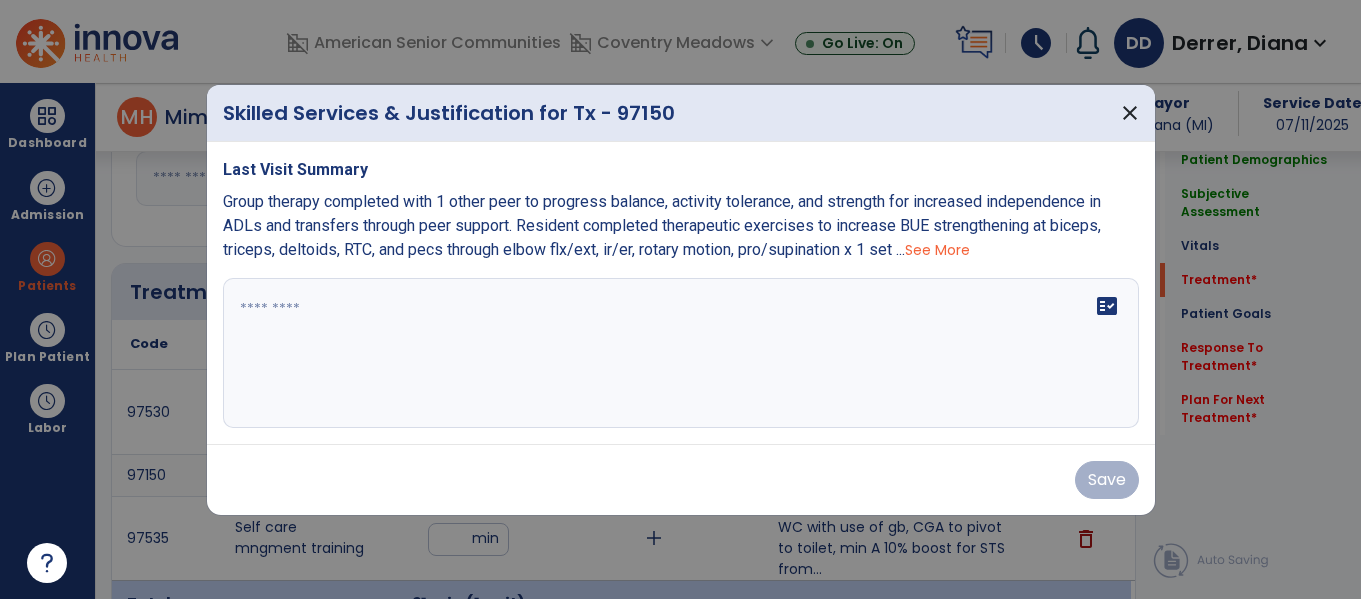 click on "fact_check" at bounding box center (681, 353) 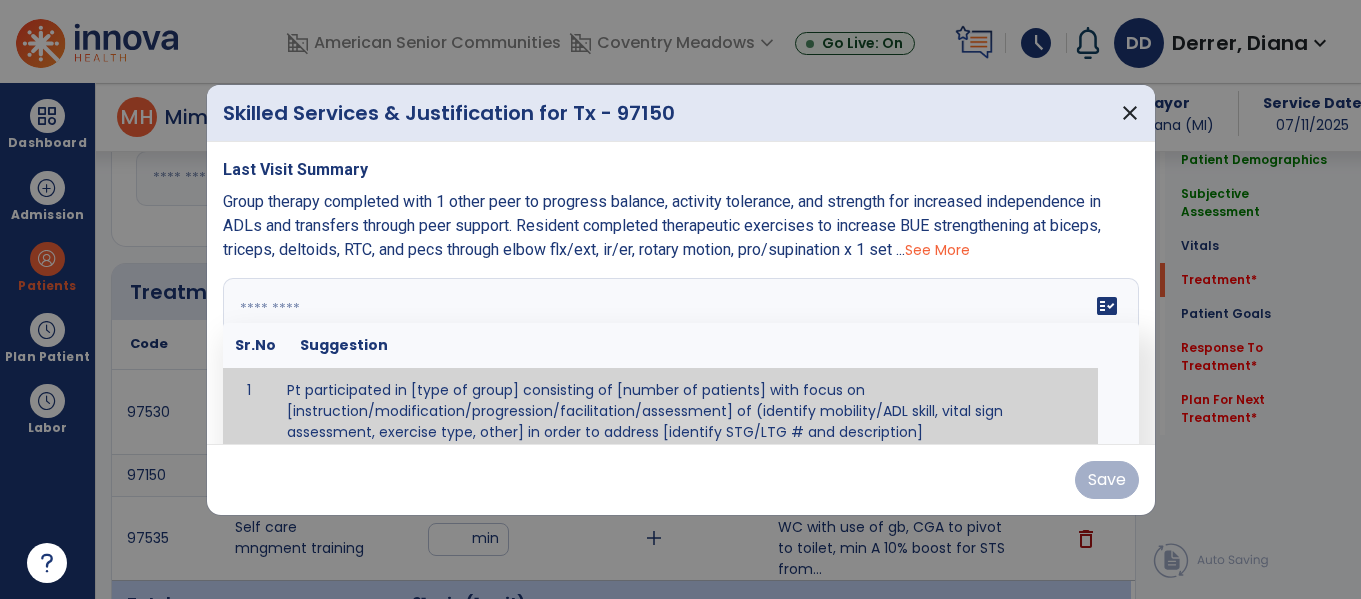 scroll, scrollTop: 986, scrollLeft: 0, axis: vertical 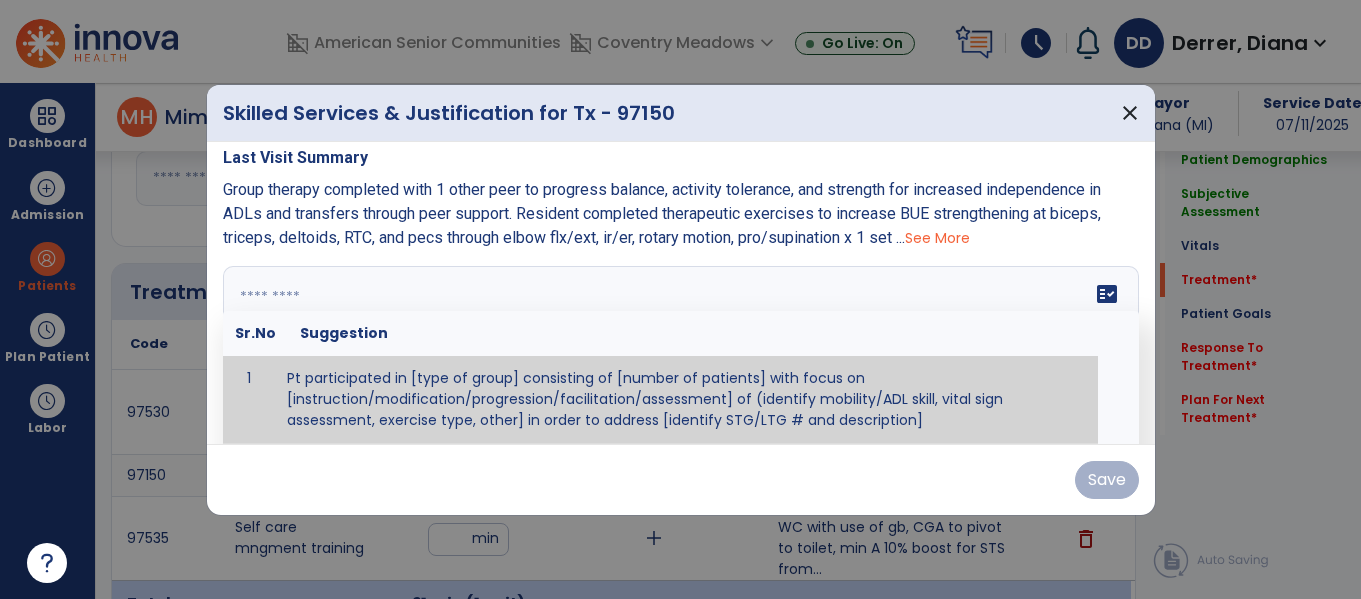 paste on "**********" 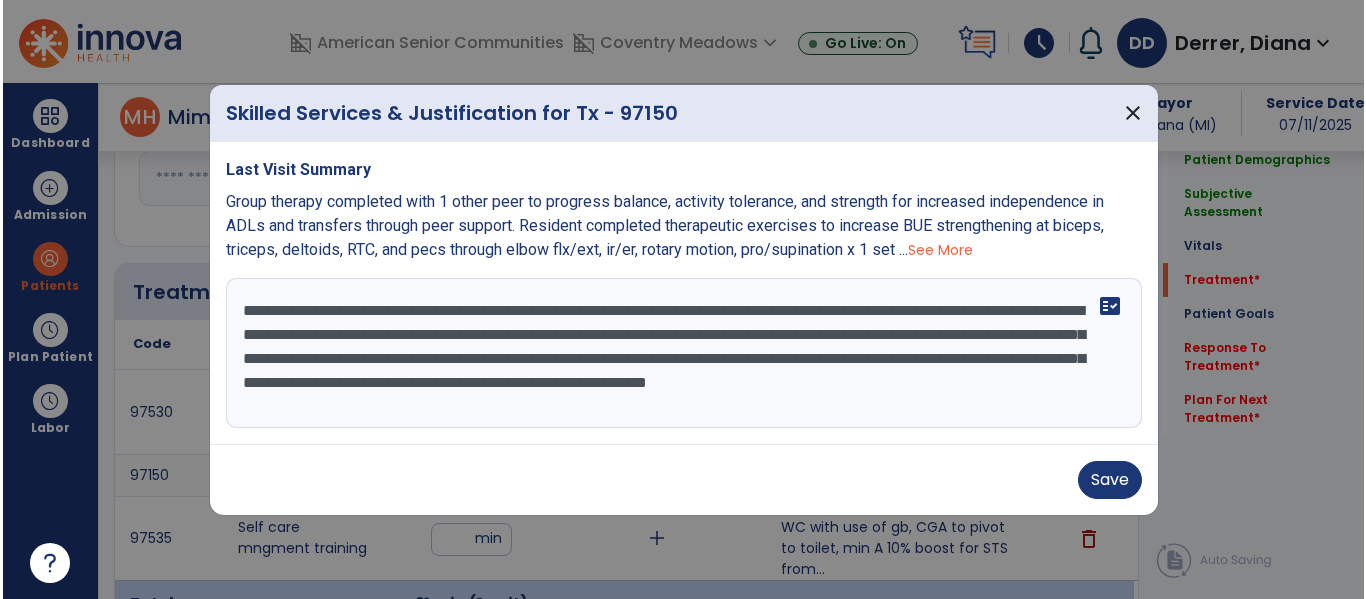 scroll, scrollTop: 0, scrollLeft: 0, axis: both 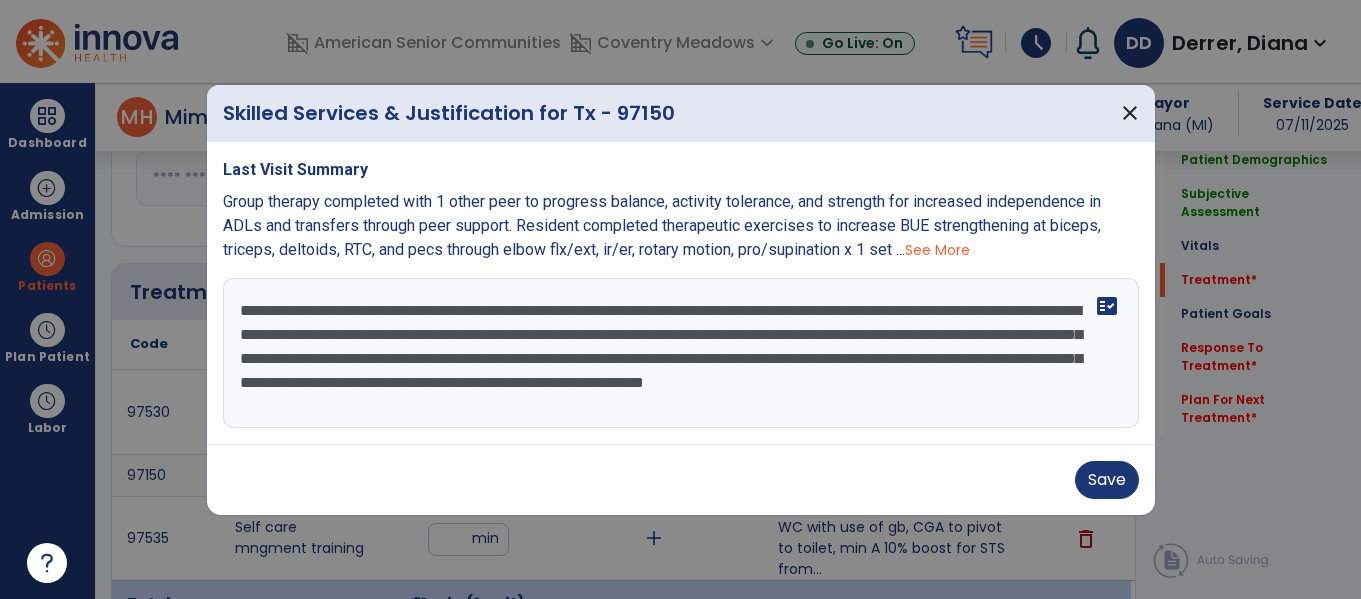 click on "**********" at bounding box center (681, 353) 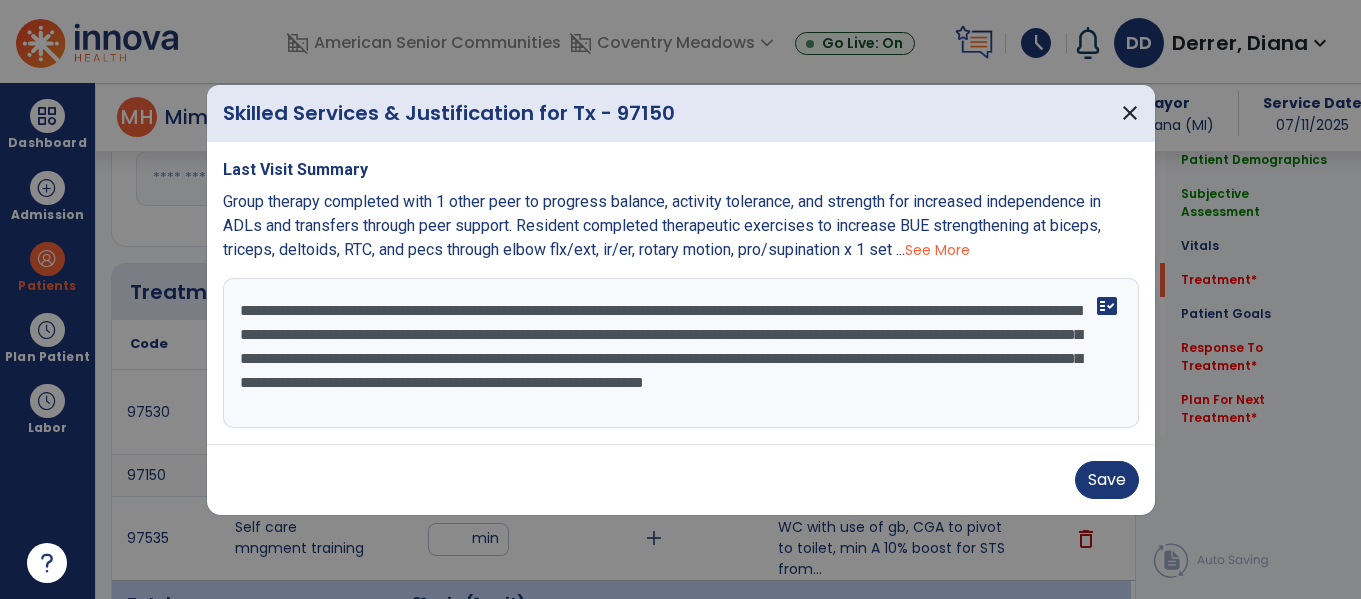 drag, startPoint x: 637, startPoint y: 380, endPoint x: 529, endPoint y: 388, distance: 108.29589 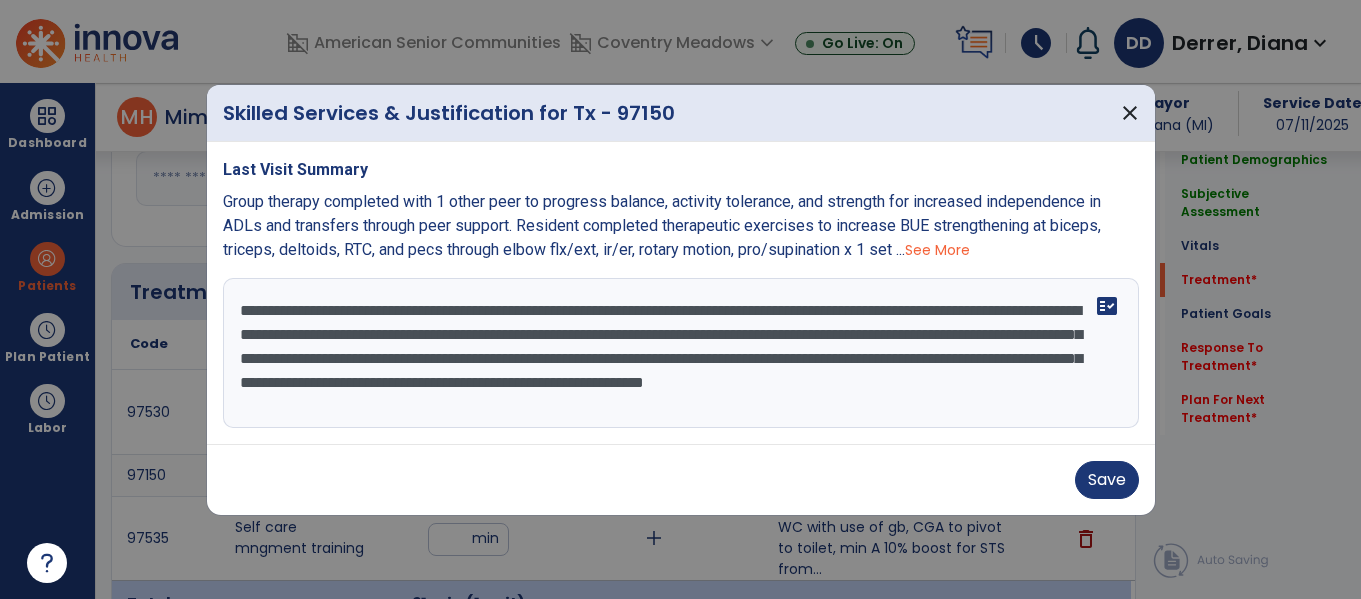 click on "**********" at bounding box center [681, 353] 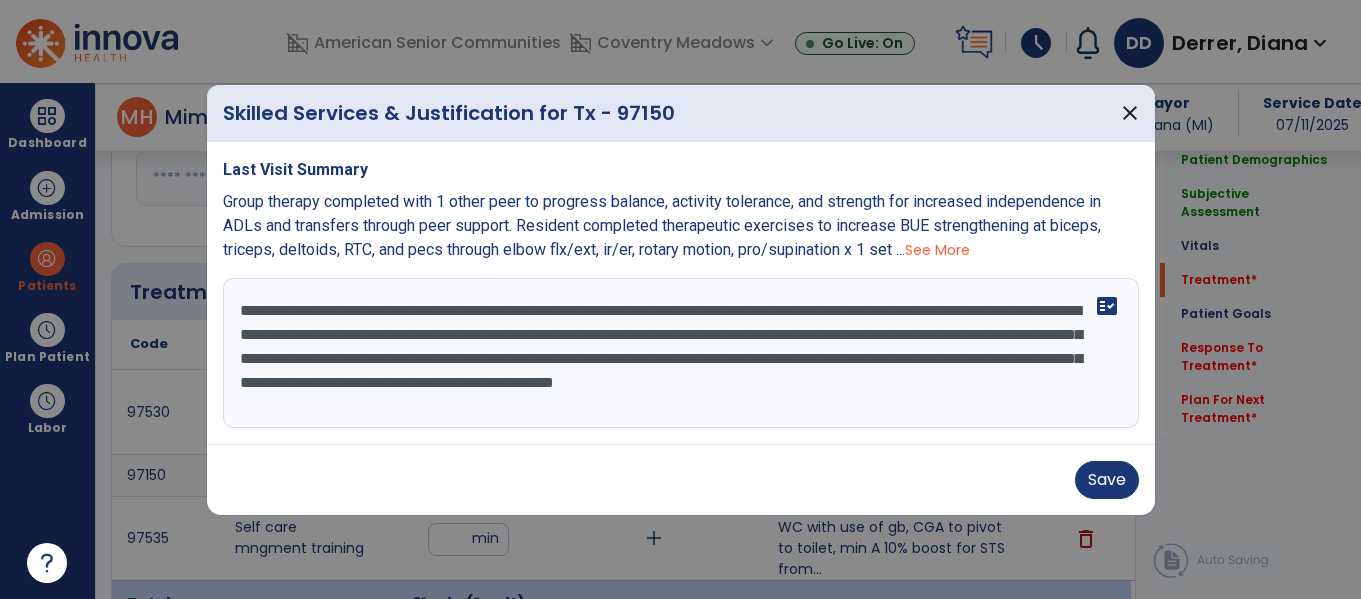 click on "**********" at bounding box center [681, 353] 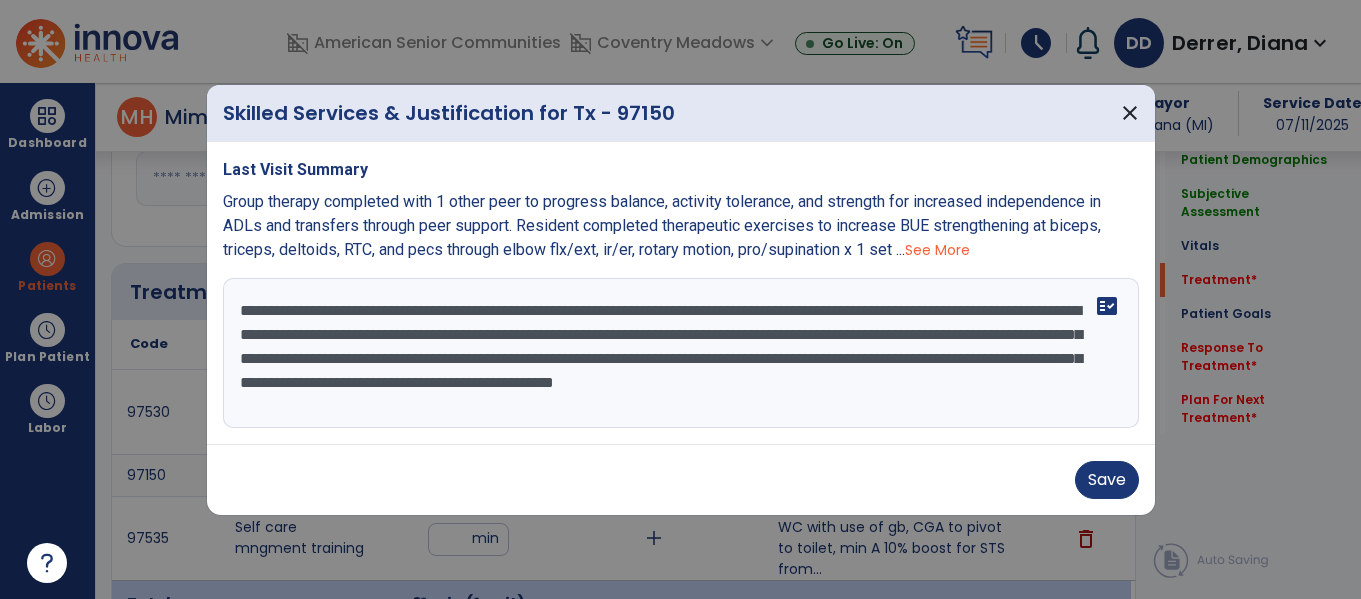 click on "**********" at bounding box center (681, 353) 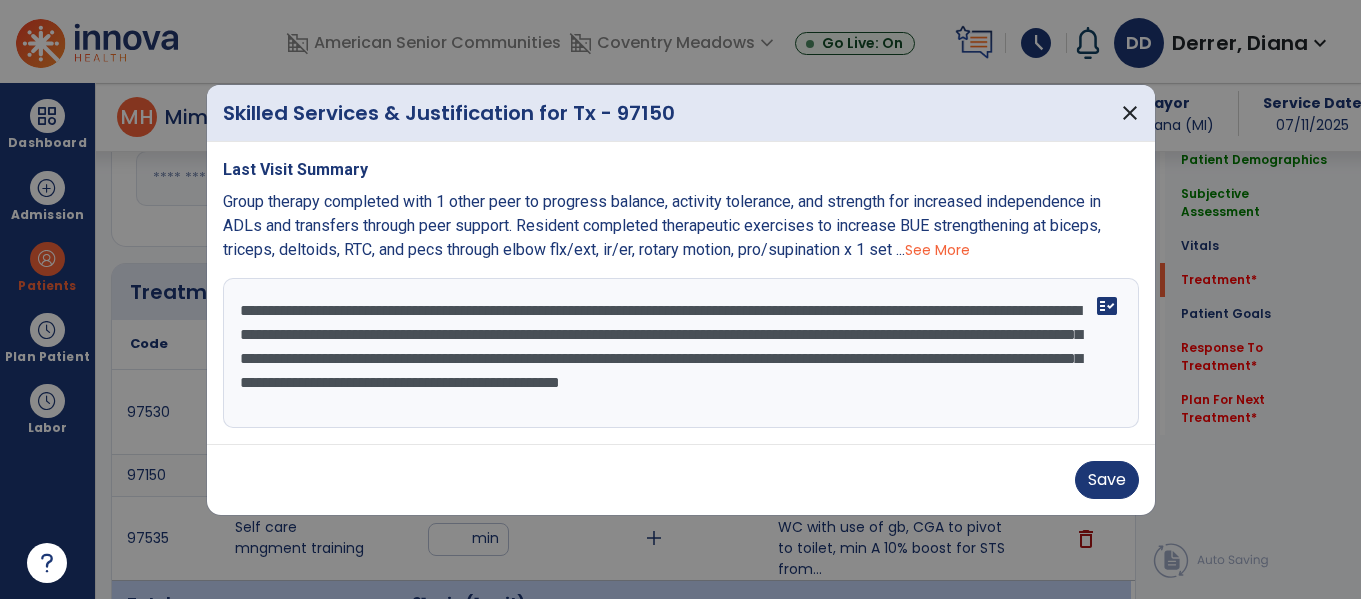 click on "**********" at bounding box center [681, 353] 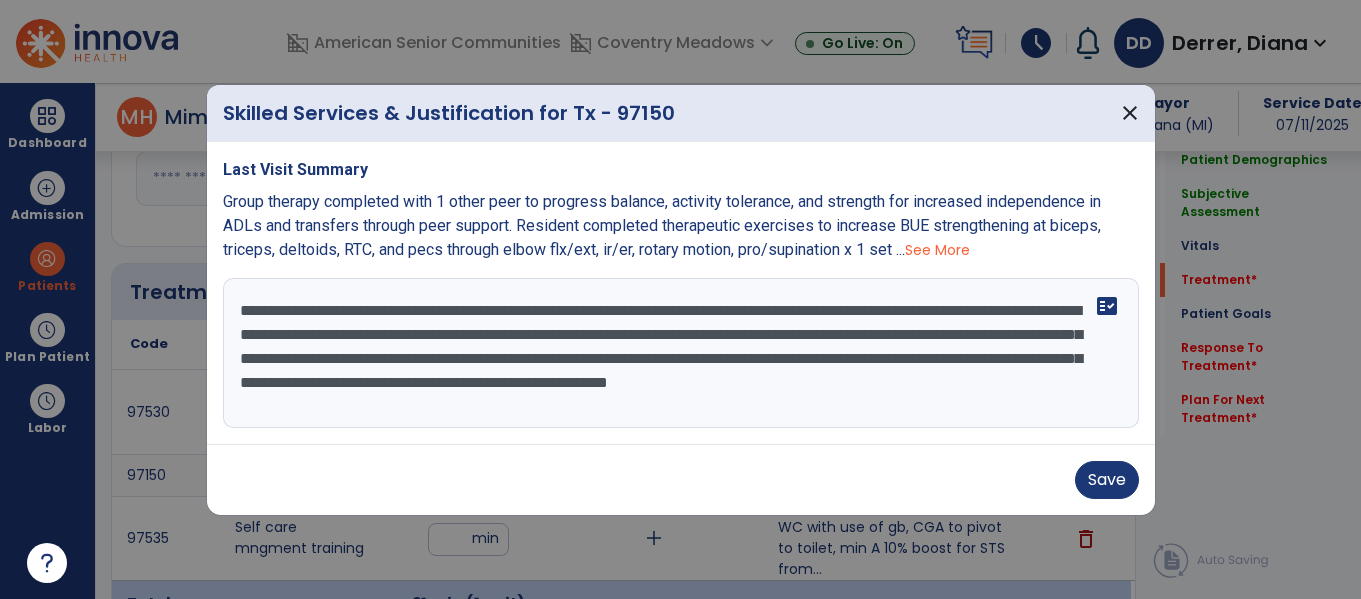 drag, startPoint x: 392, startPoint y: 383, endPoint x: 243, endPoint y: 372, distance: 149.40549 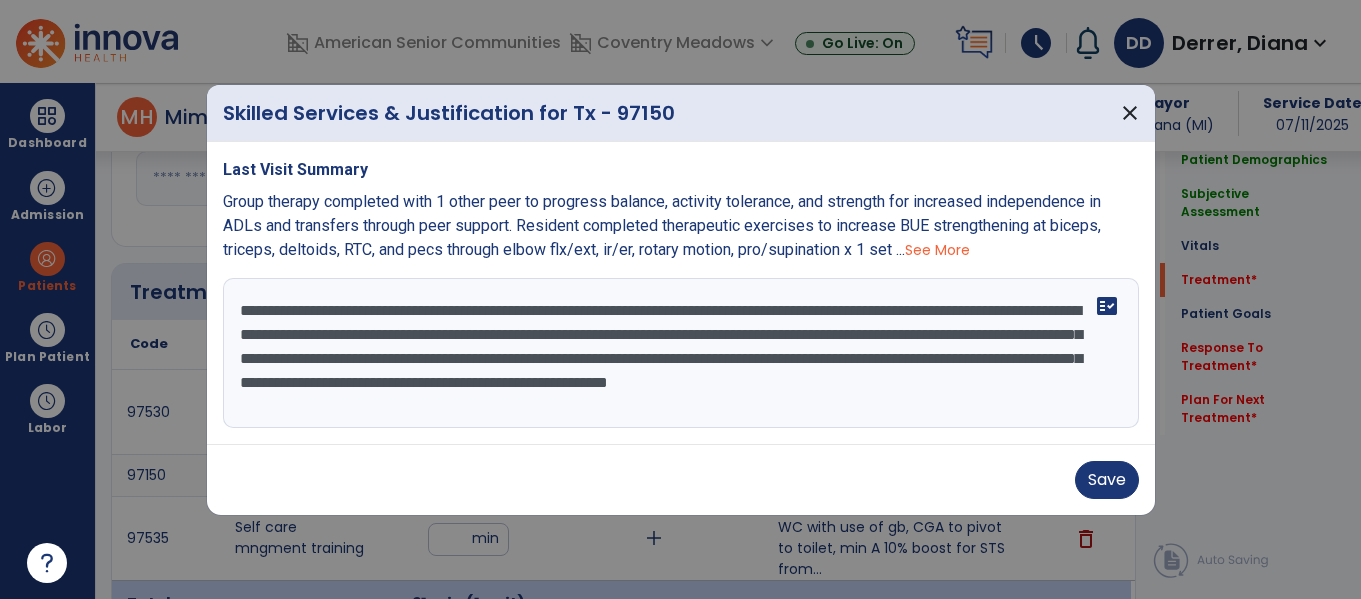 click on "**********" at bounding box center (681, 353) 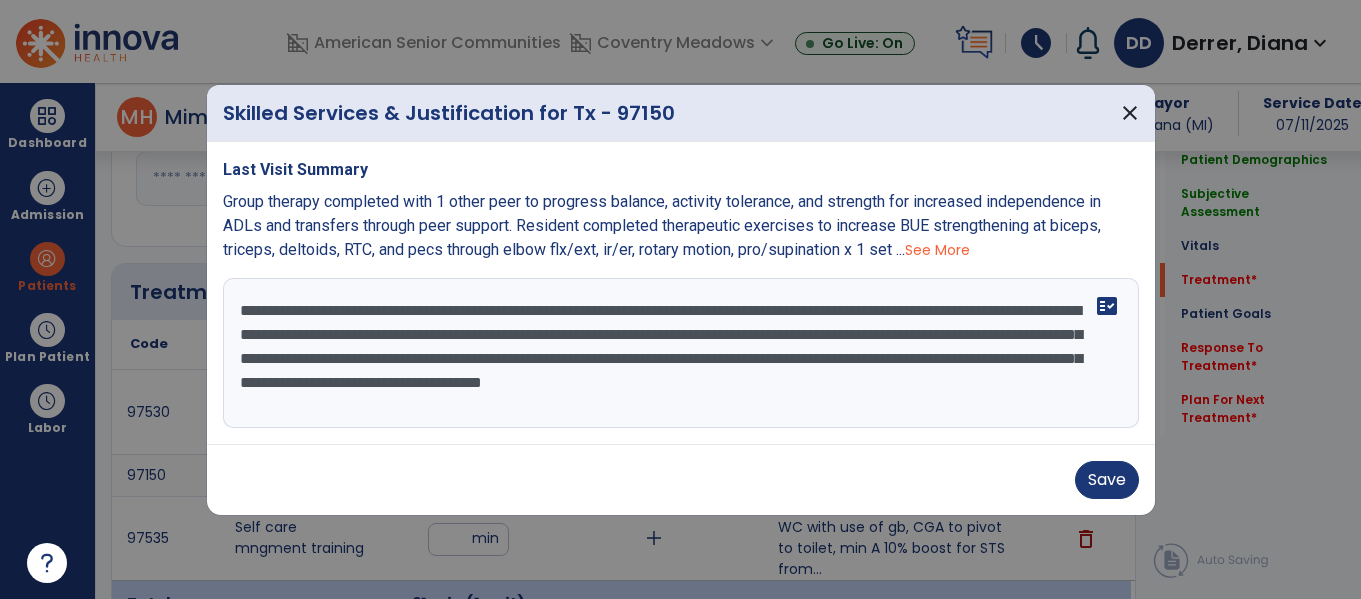 click on "**********" at bounding box center [681, 353] 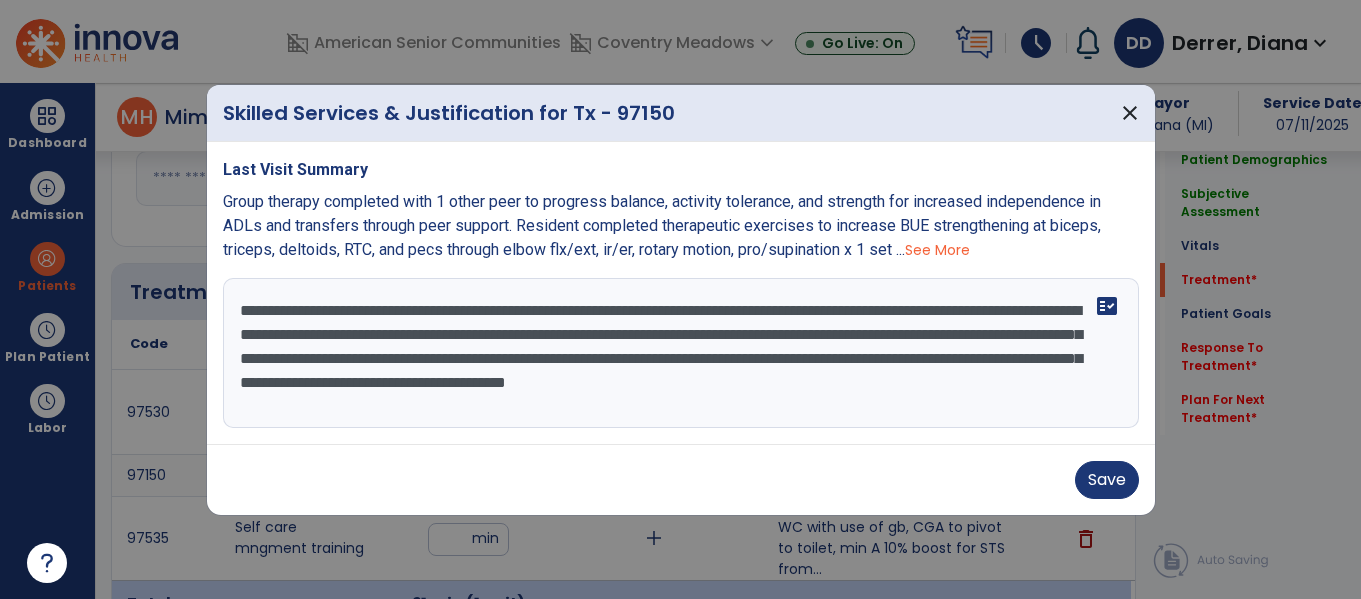 paste on "**********" 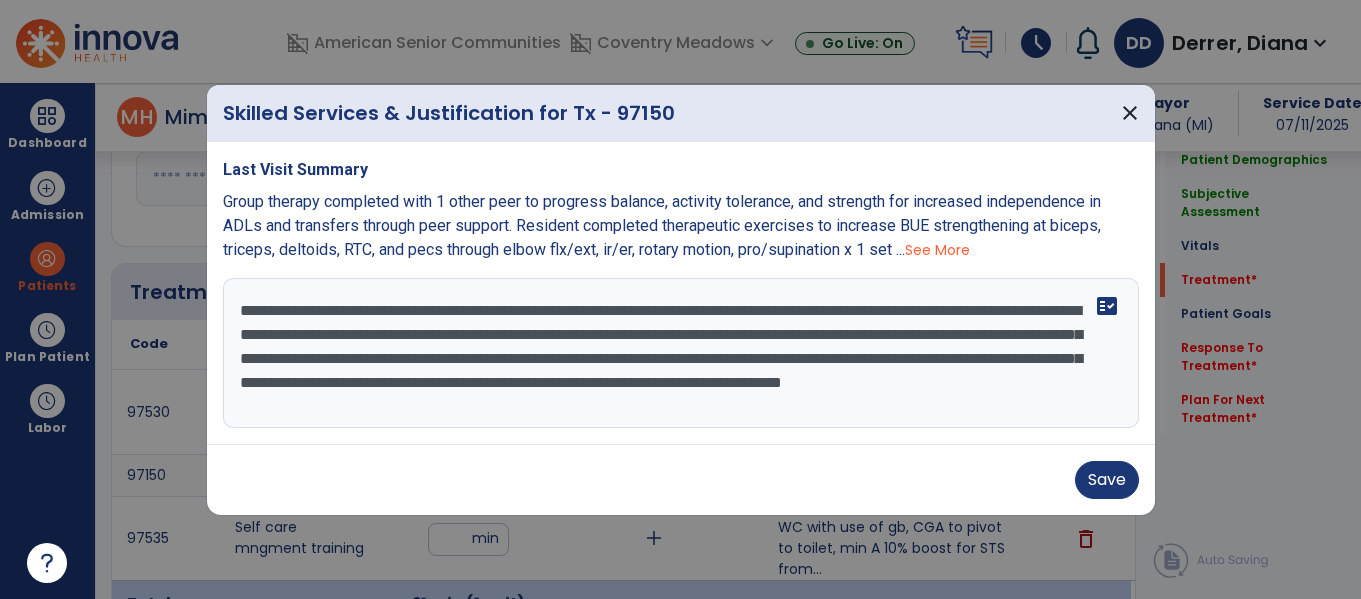 click on "**********" at bounding box center (681, 353) 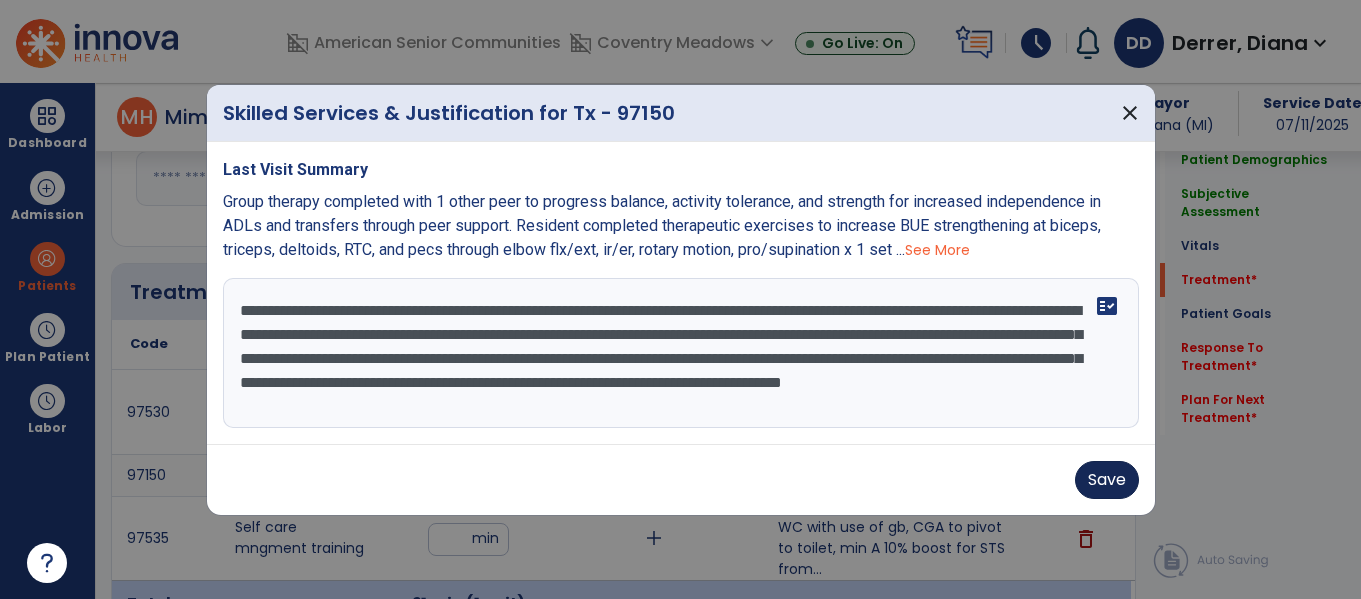 type on "**********" 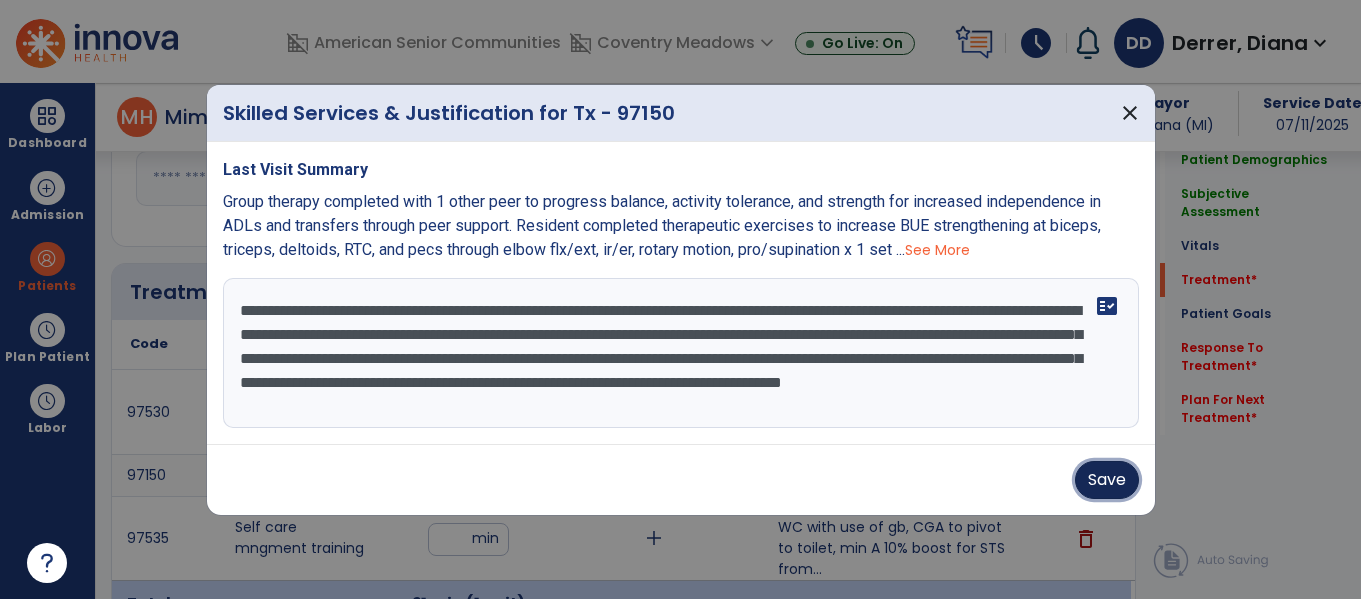 click on "Save" at bounding box center (1107, 480) 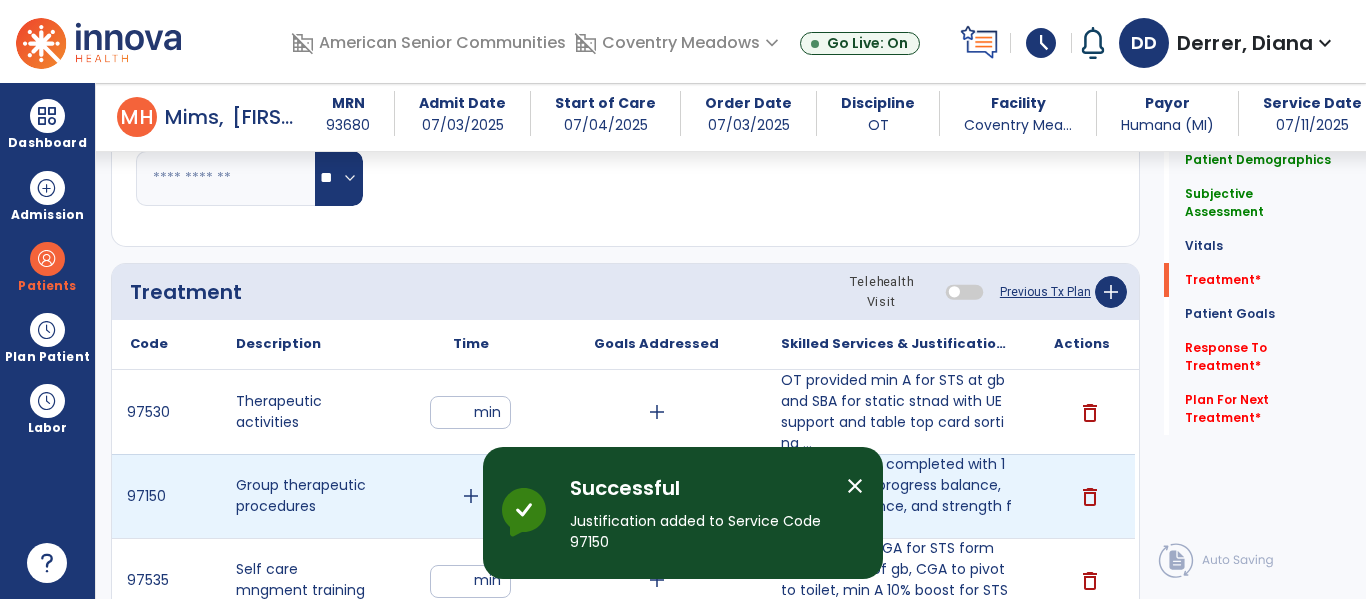 click on "add" at bounding box center (471, 496) 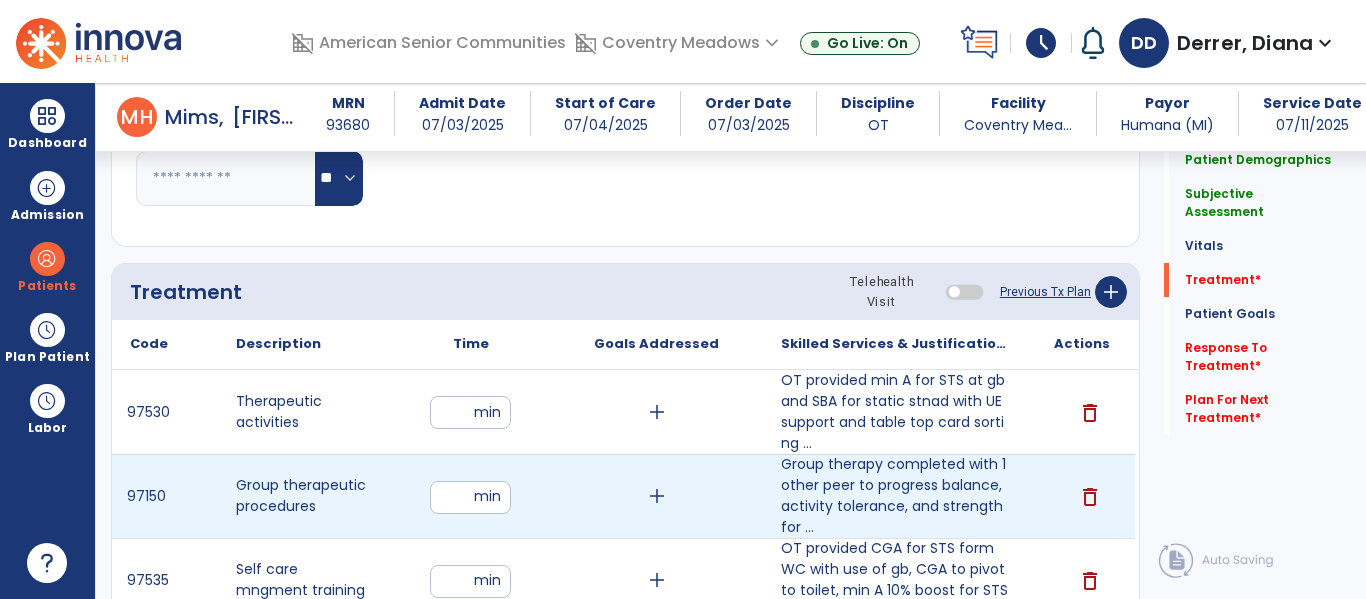 type on "**" 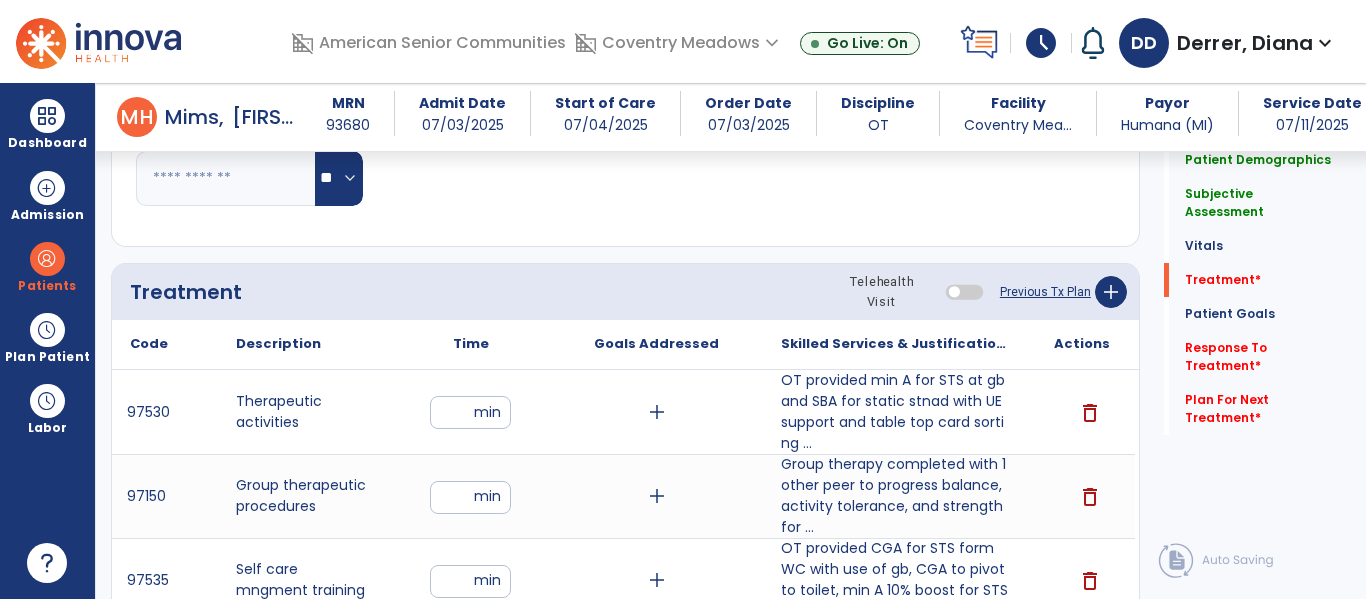 click on "Treatment Telehealth Visit  Previous Tx Plan   add" 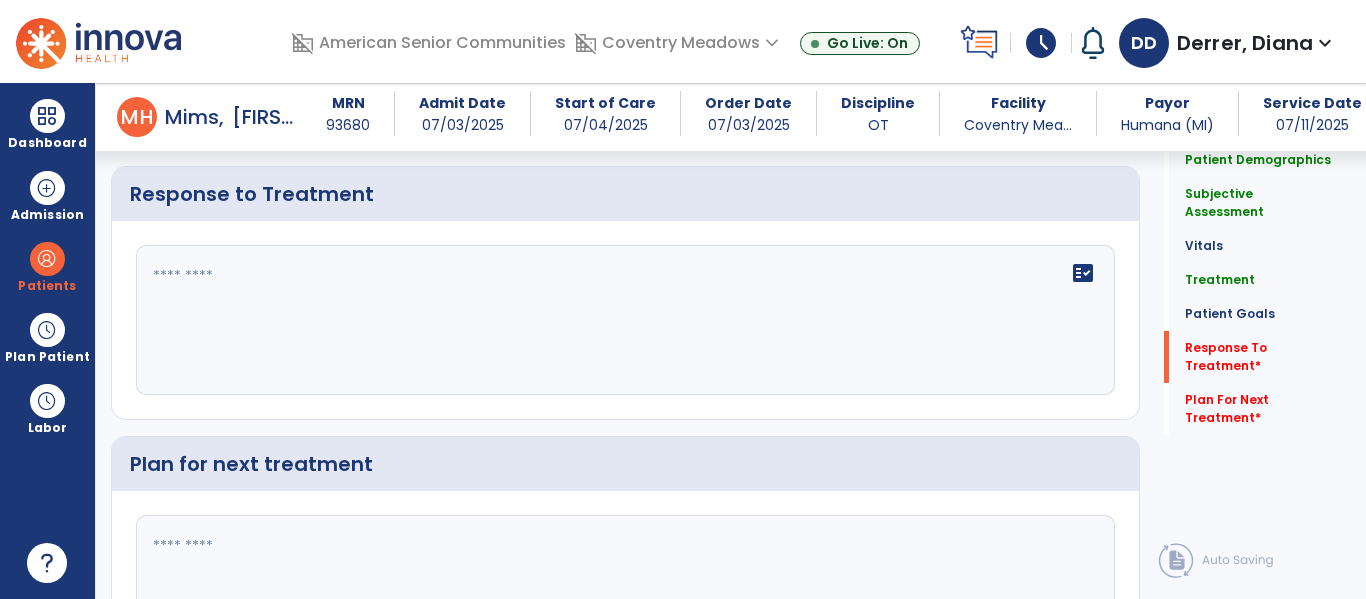 scroll, scrollTop: 3456, scrollLeft: 0, axis: vertical 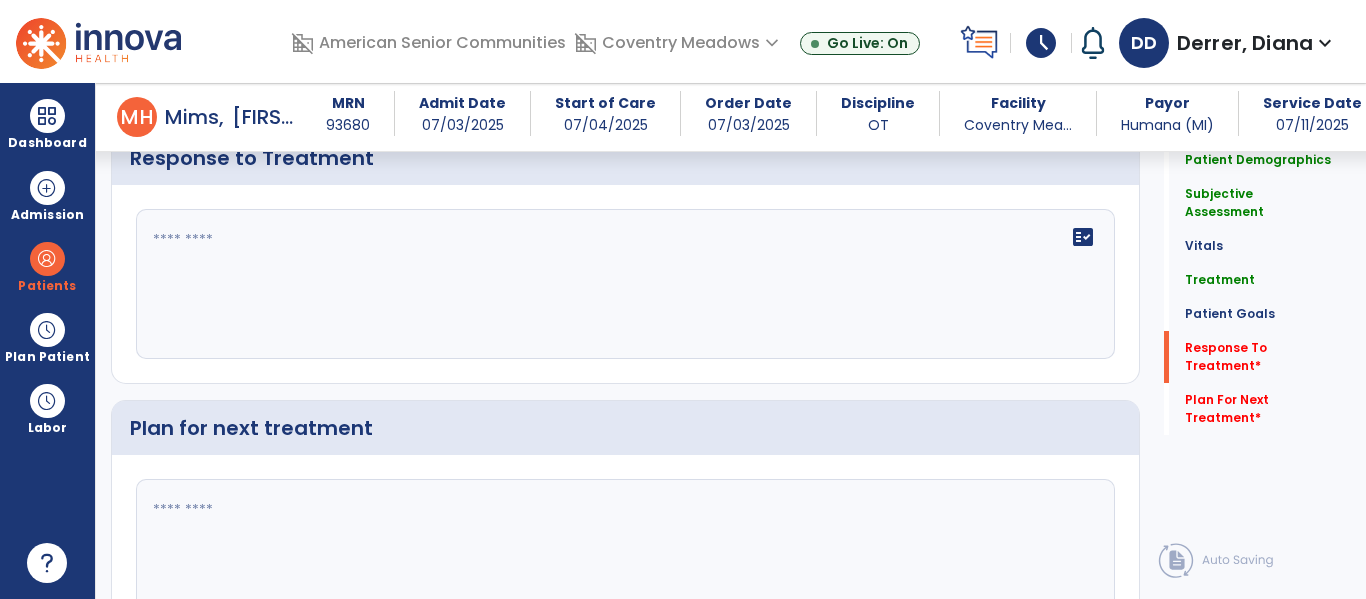 click on "fact_check" 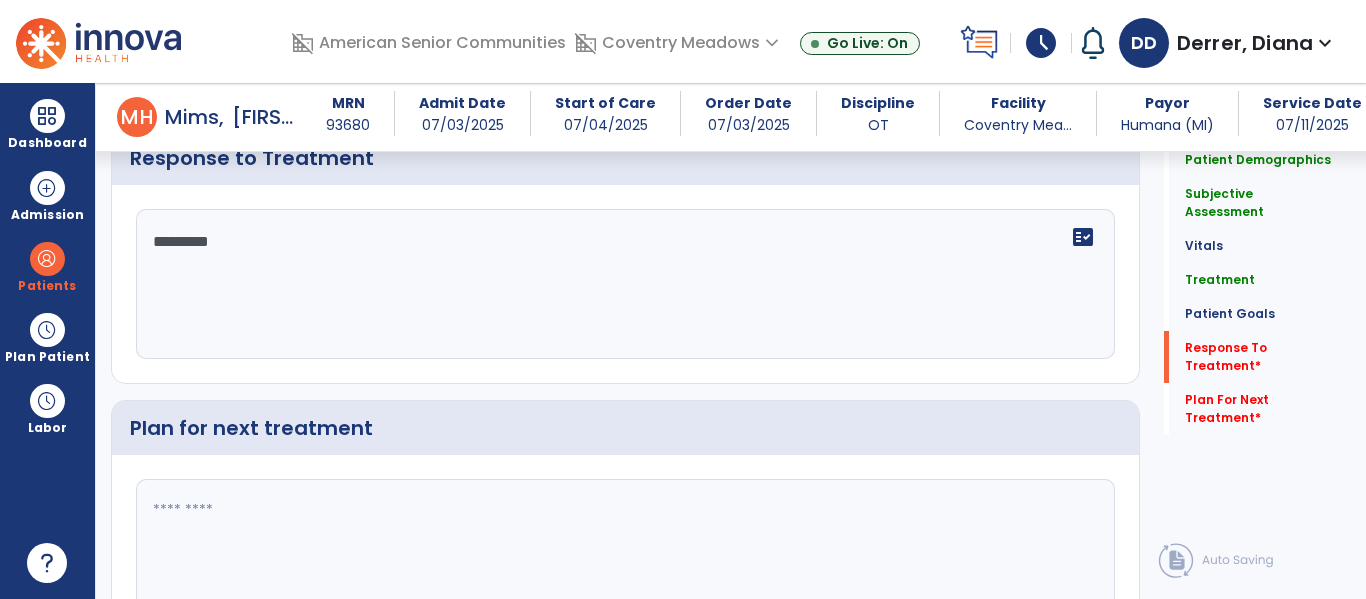 type on "**********" 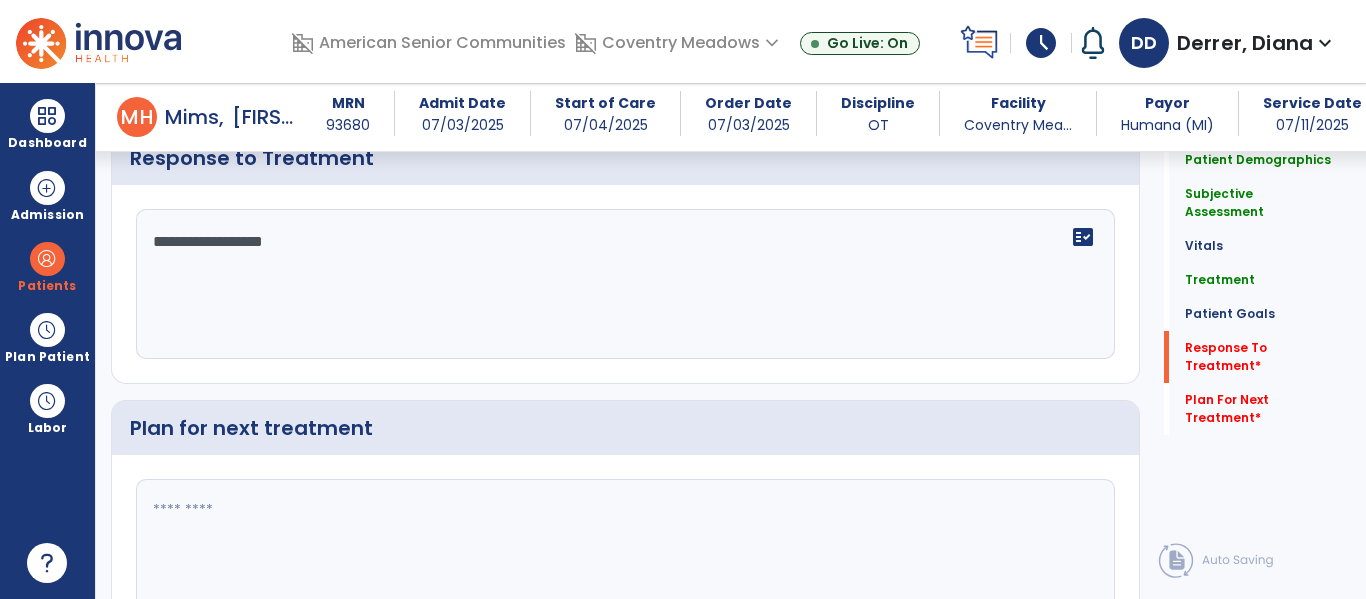 scroll, scrollTop: 3517, scrollLeft: 0, axis: vertical 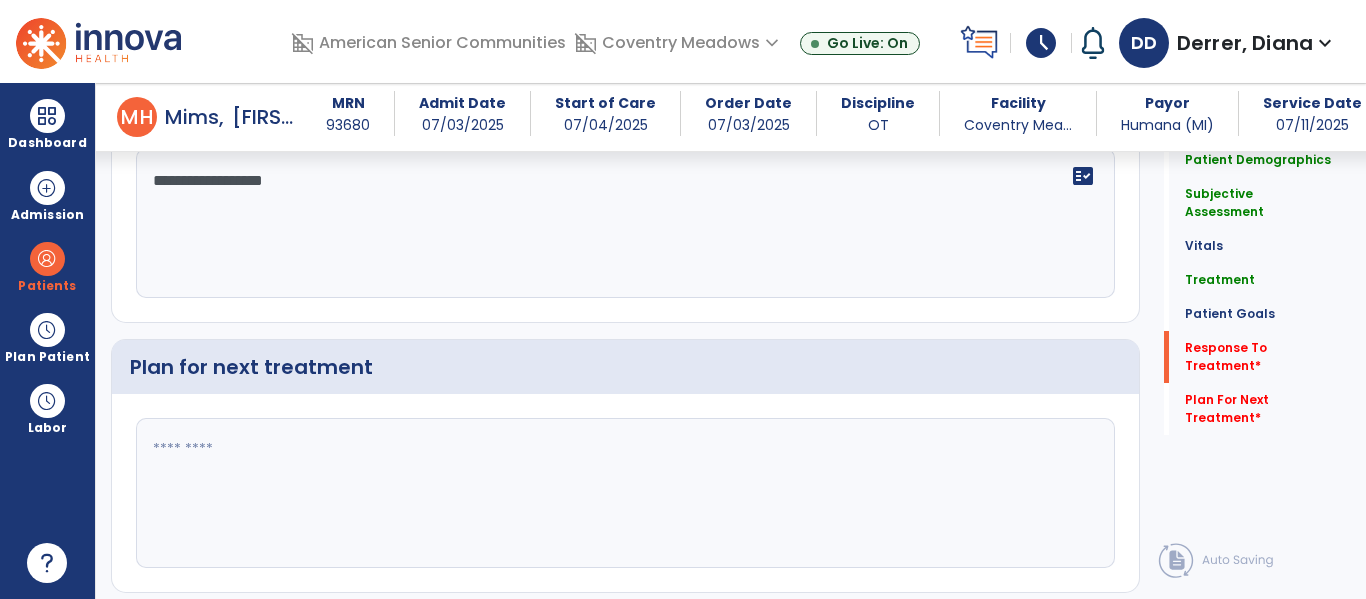 click 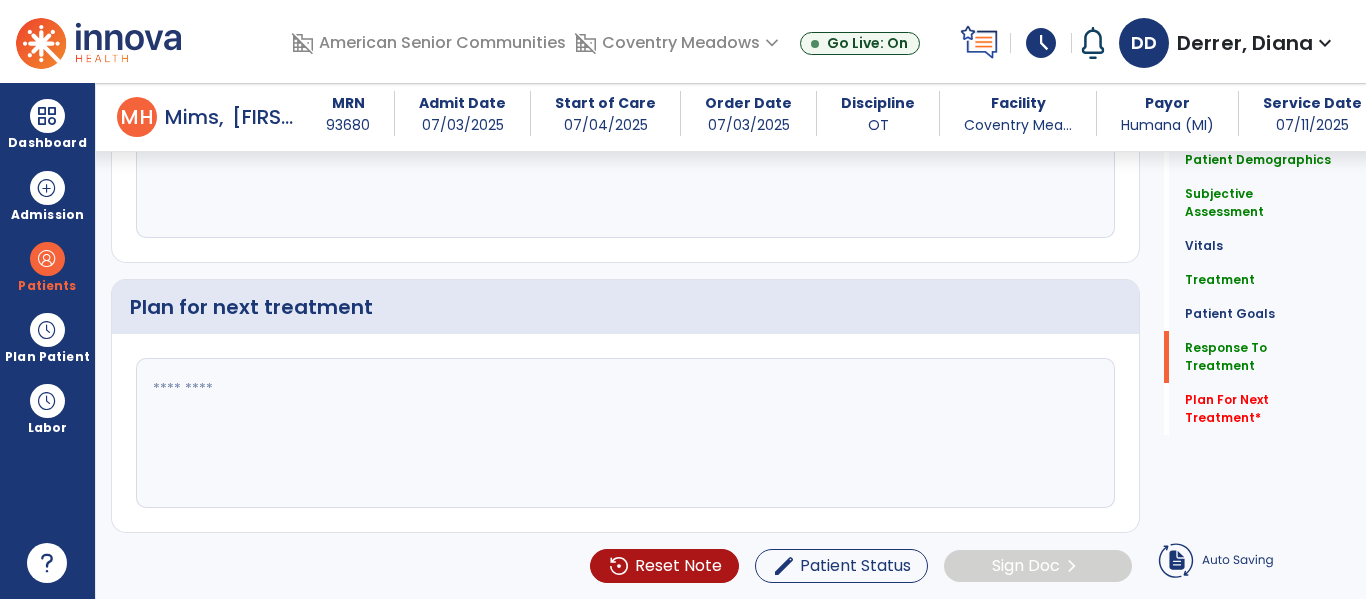 click on "**********" 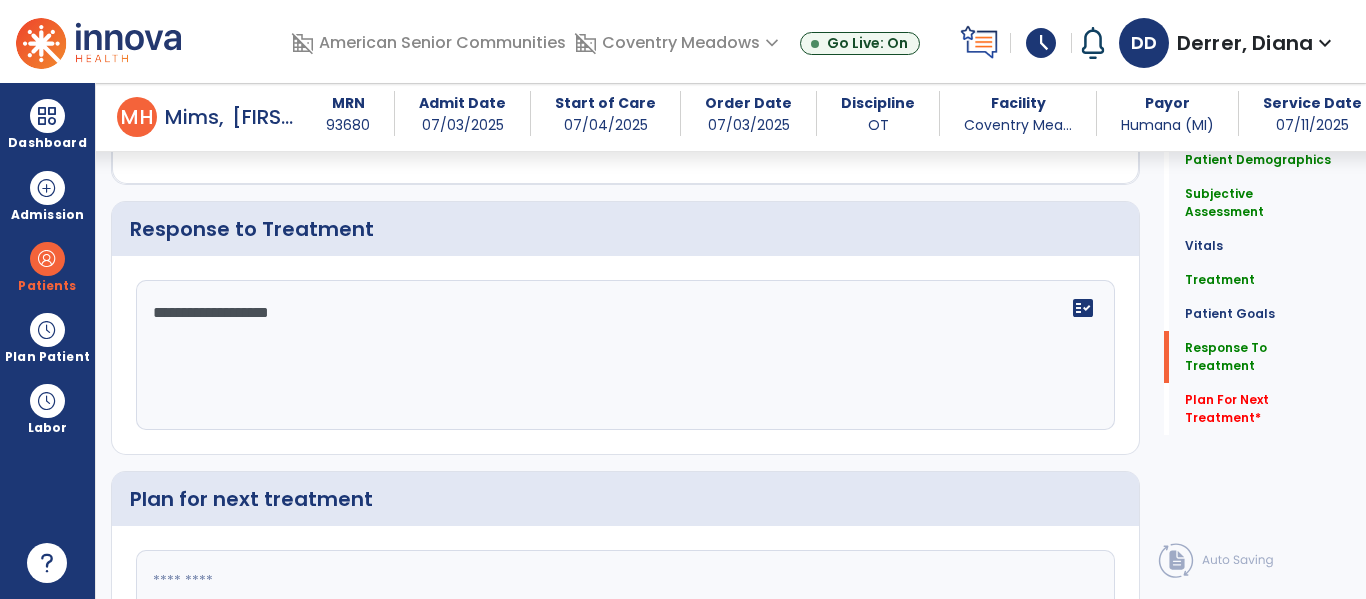 scroll, scrollTop: 3517, scrollLeft: 0, axis: vertical 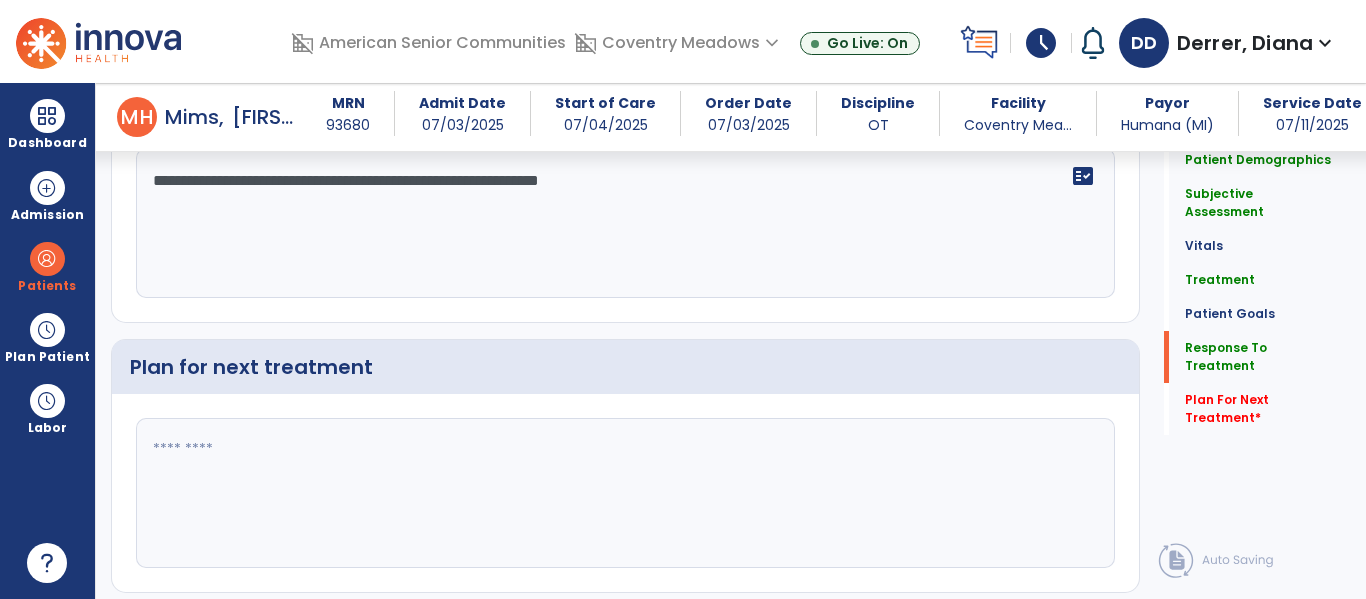 type on "**********" 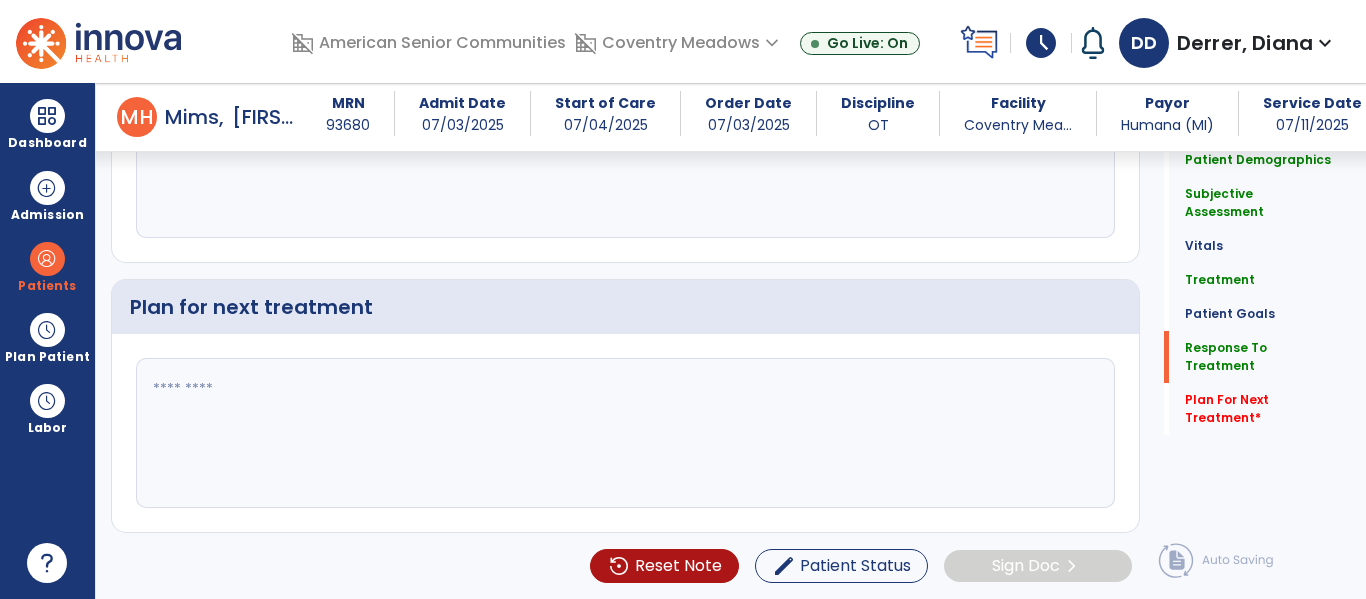 scroll, scrollTop: 3385, scrollLeft: 0, axis: vertical 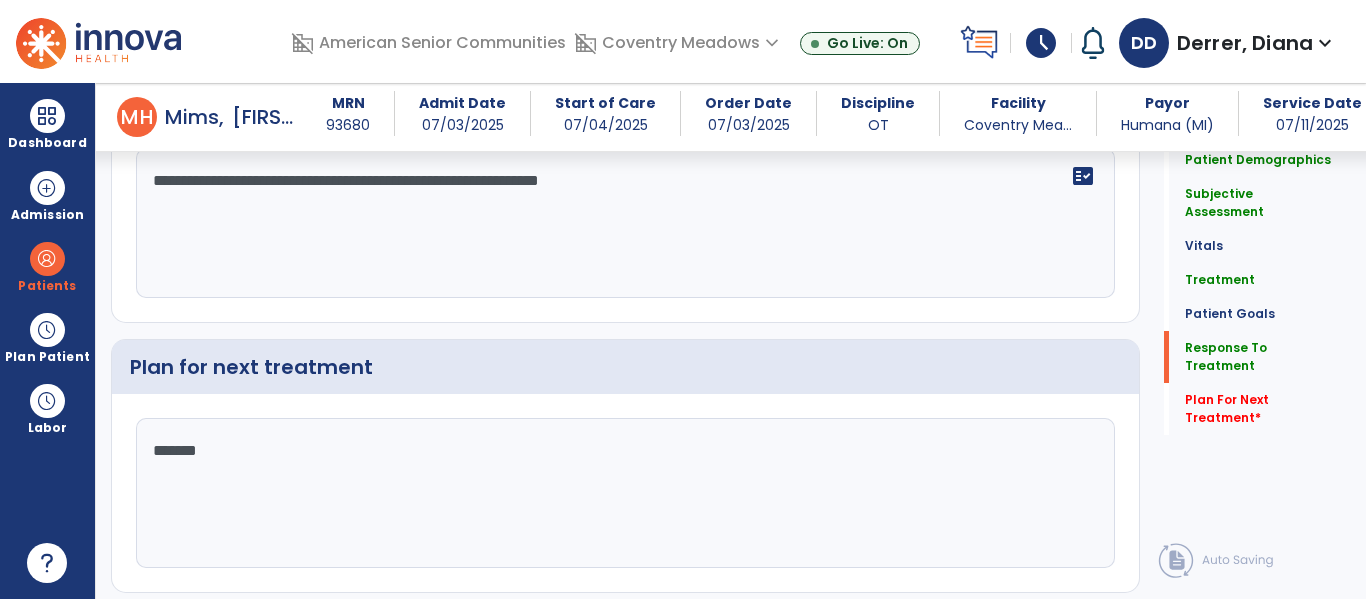 type on "********" 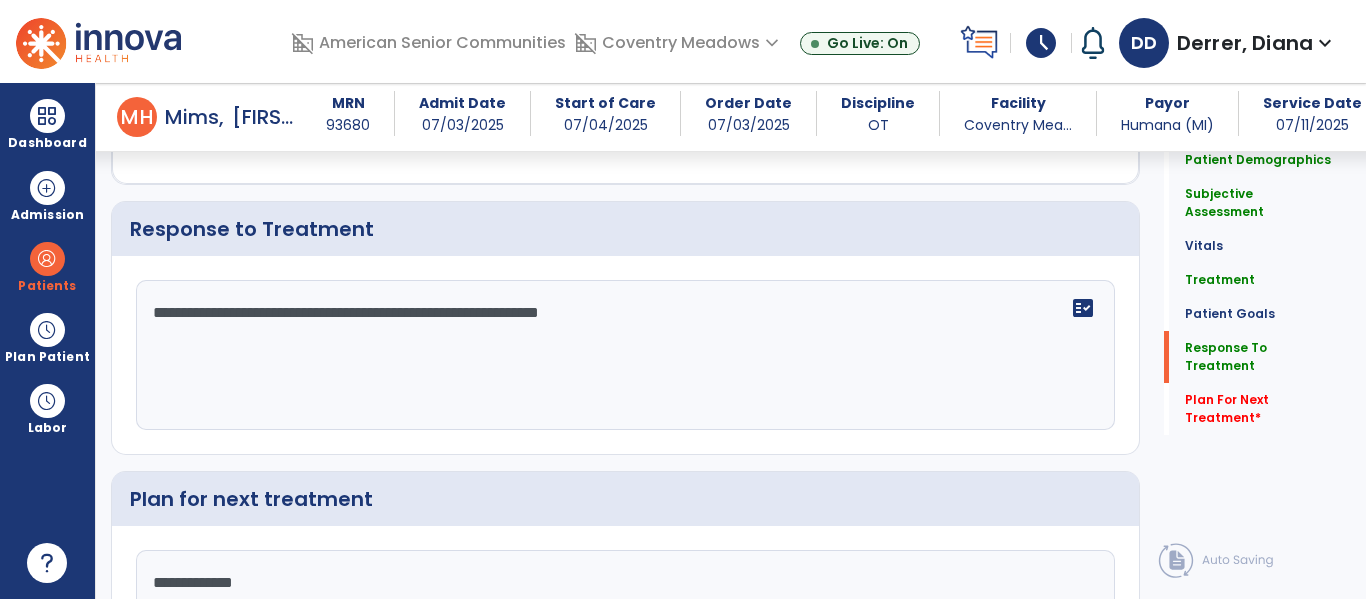 scroll, scrollTop: 3517, scrollLeft: 0, axis: vertical 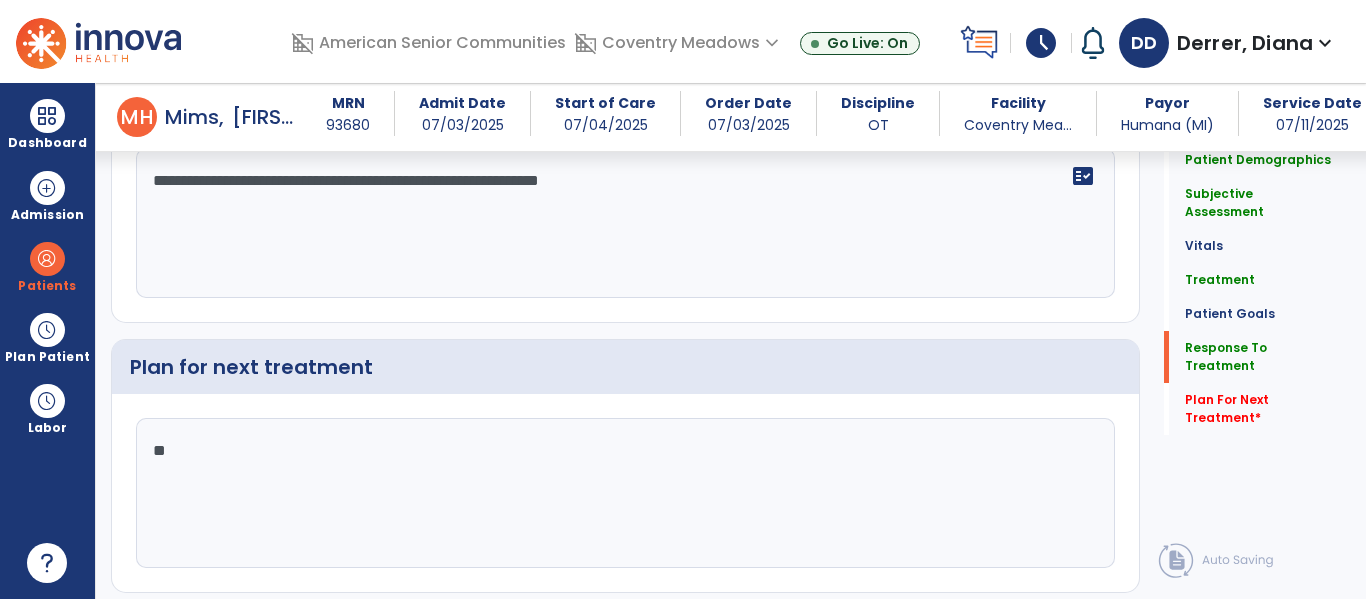 type on "*" 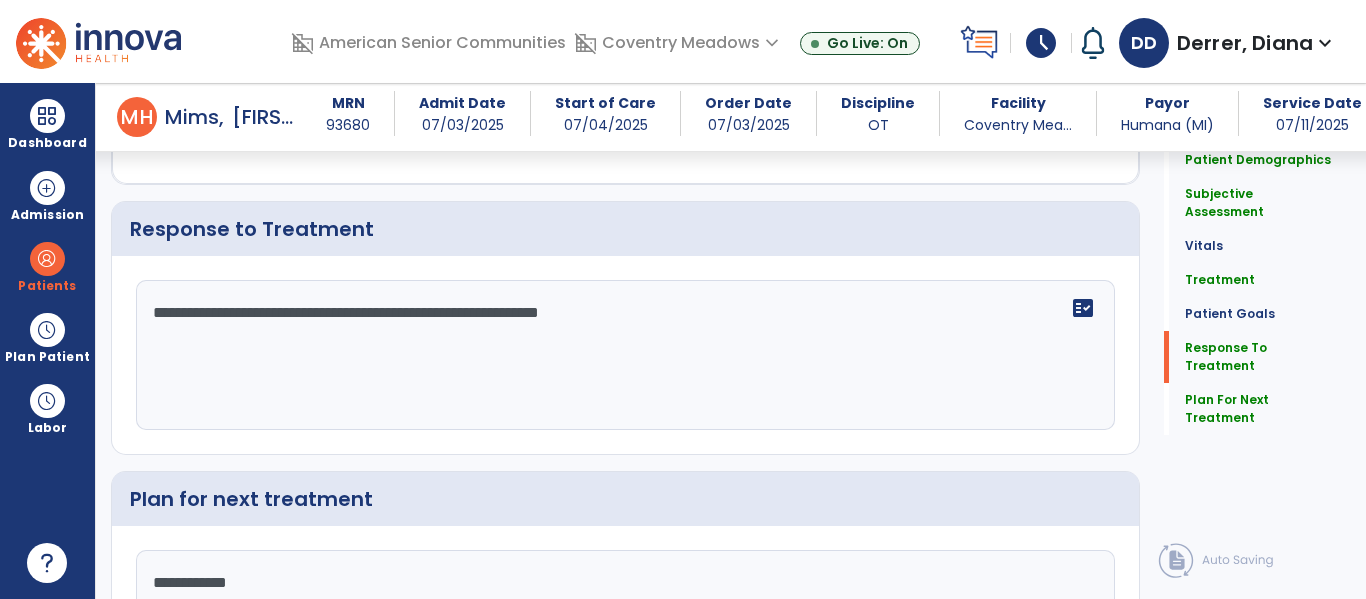 scroll, scrollTop: 3517, scrollLeft: 0, axis: vertical 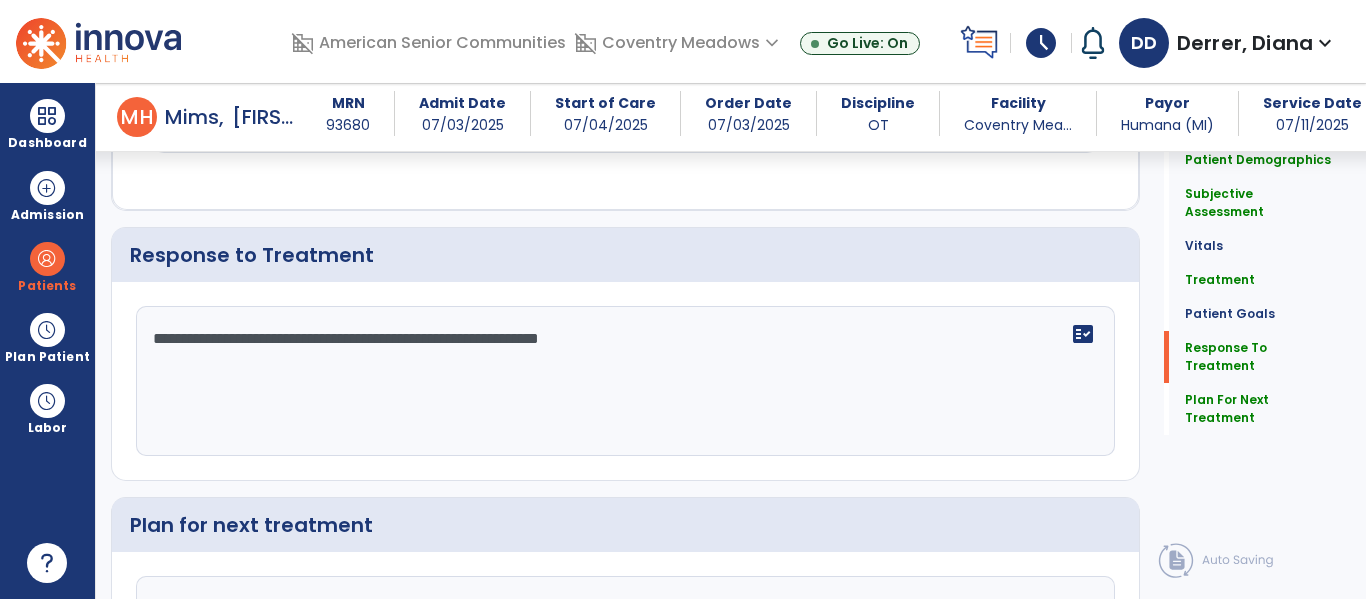 type on "**********" 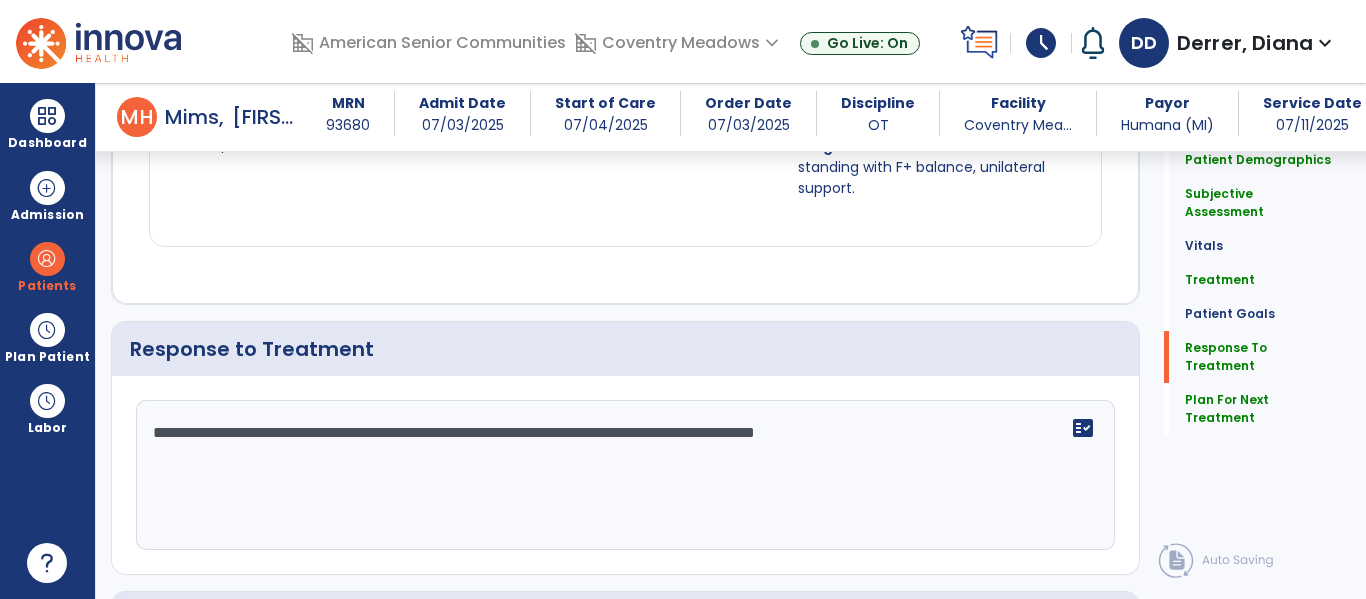 scroll, scrollTop: 3526, scrollLeft: 0, axis: vertical 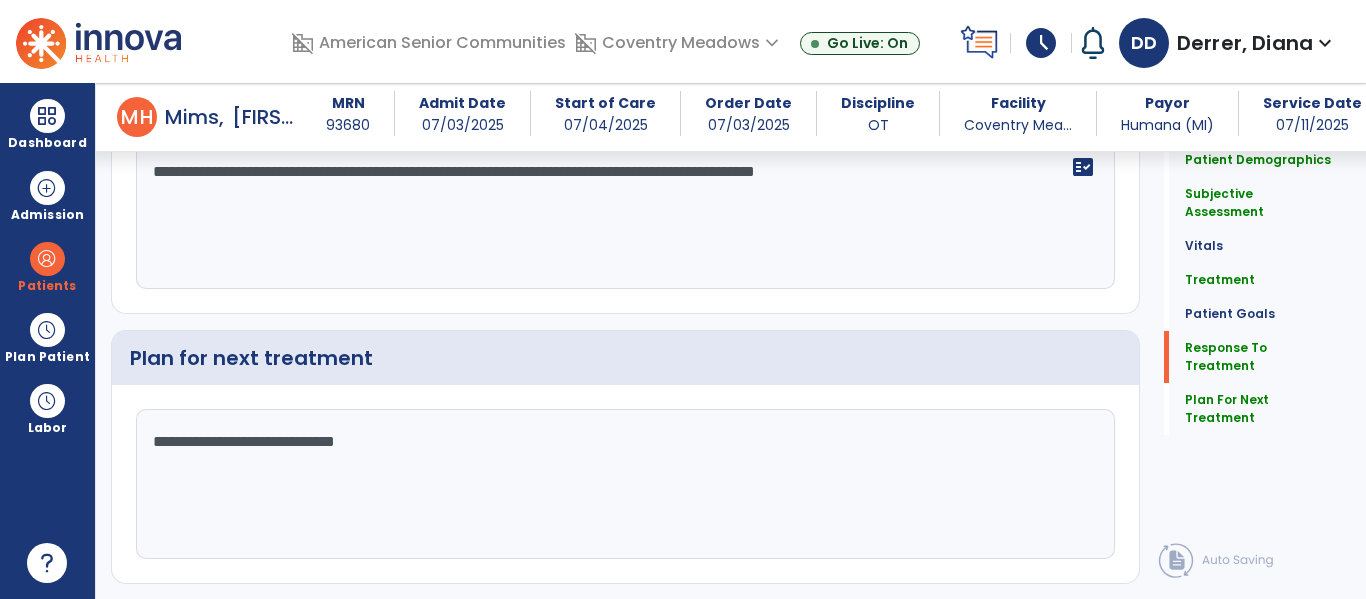 type on "**********" 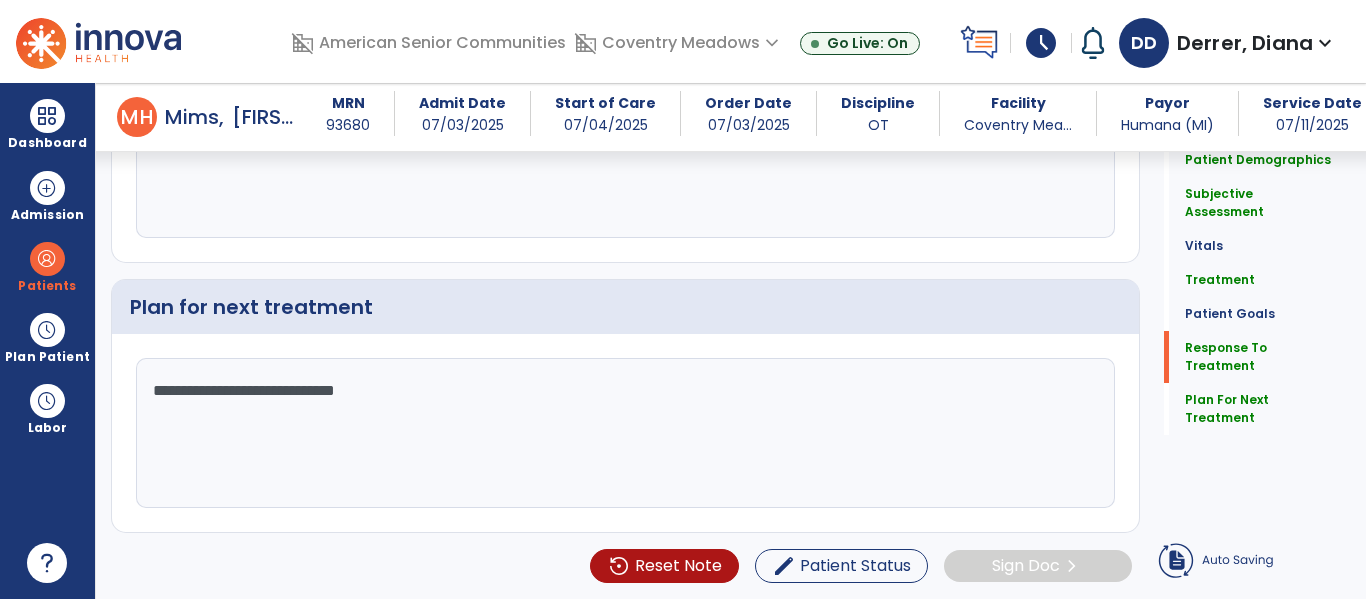 click on "Patient Demographics  Medical Diagnosis   Treatment Diagnosis   Precautions   Contraindications
Code
Description
Pdpm Clinical Category
J96.01" 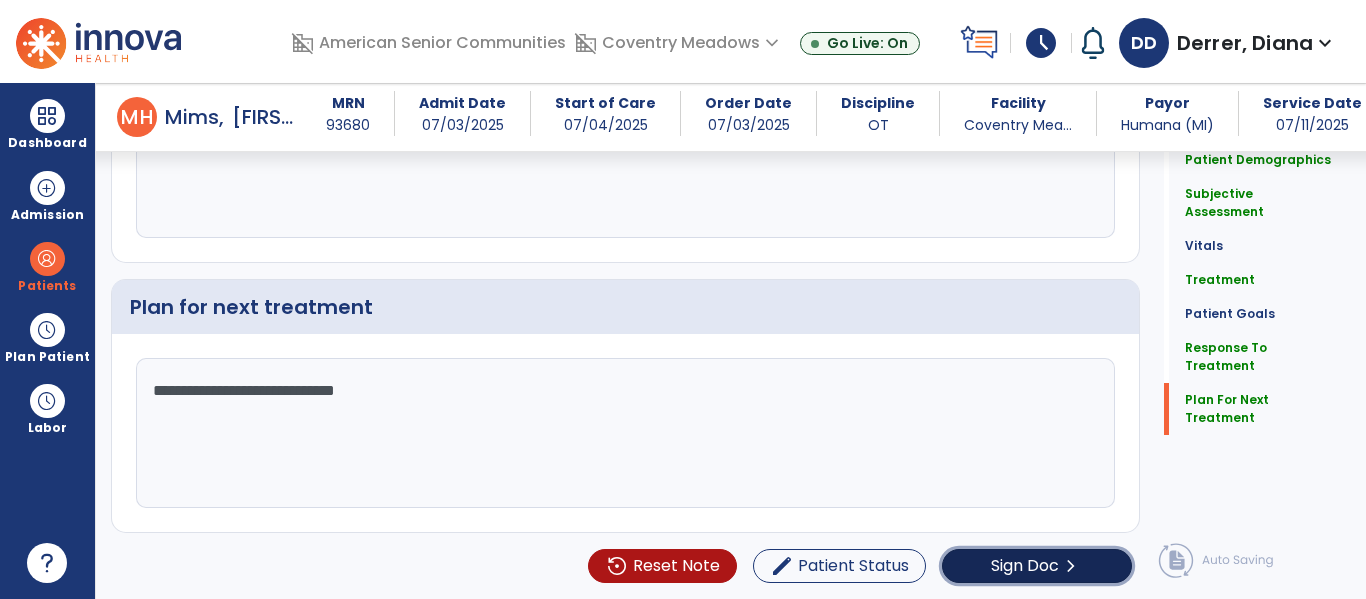 click on "Sign Doc" 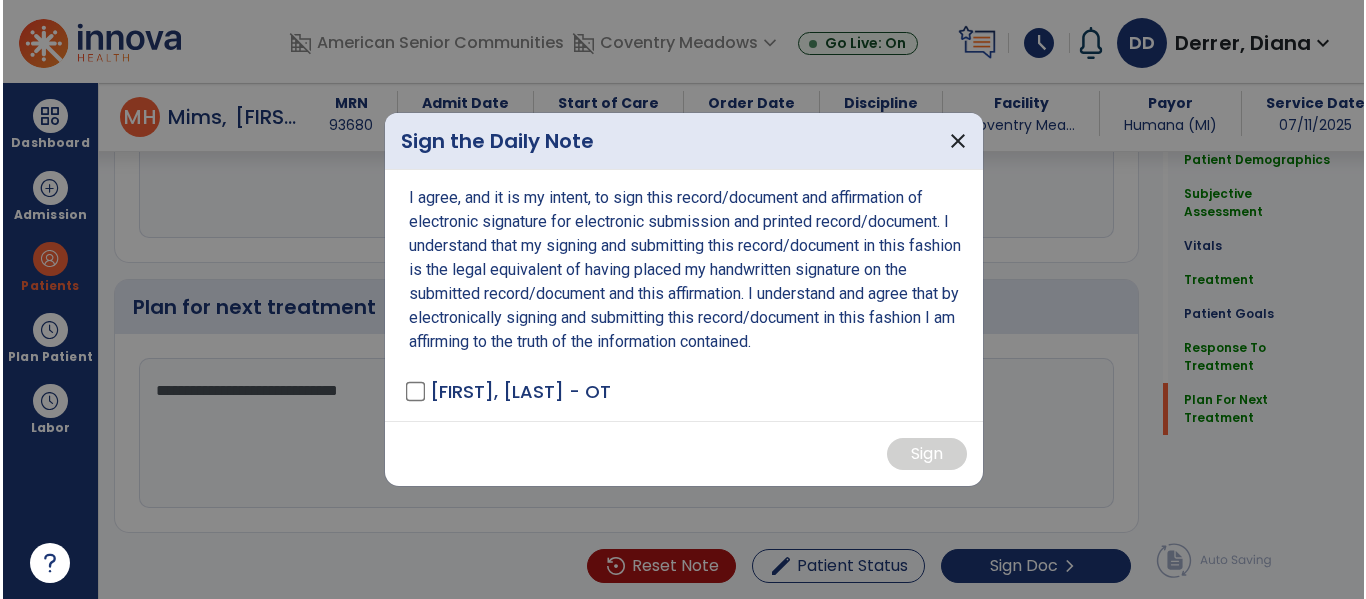scroll, scrollTop: 3577, scrollLeft: 0, axis: vertical 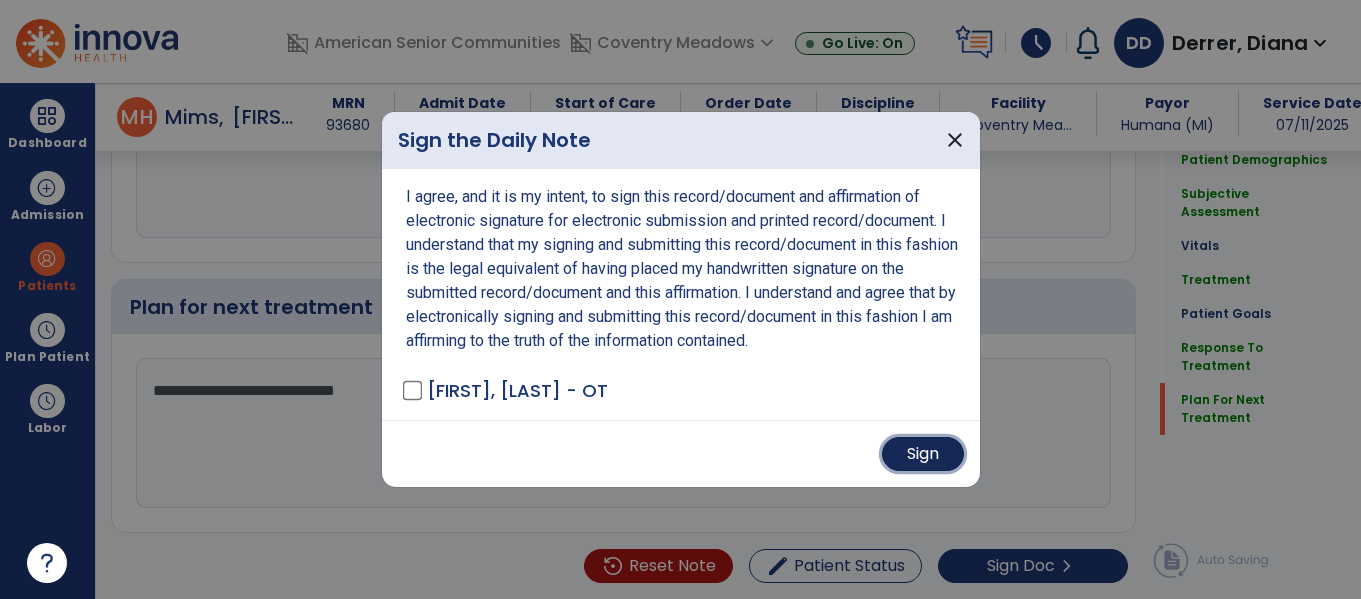 click on "Sign" at bounding box center [923, 454] 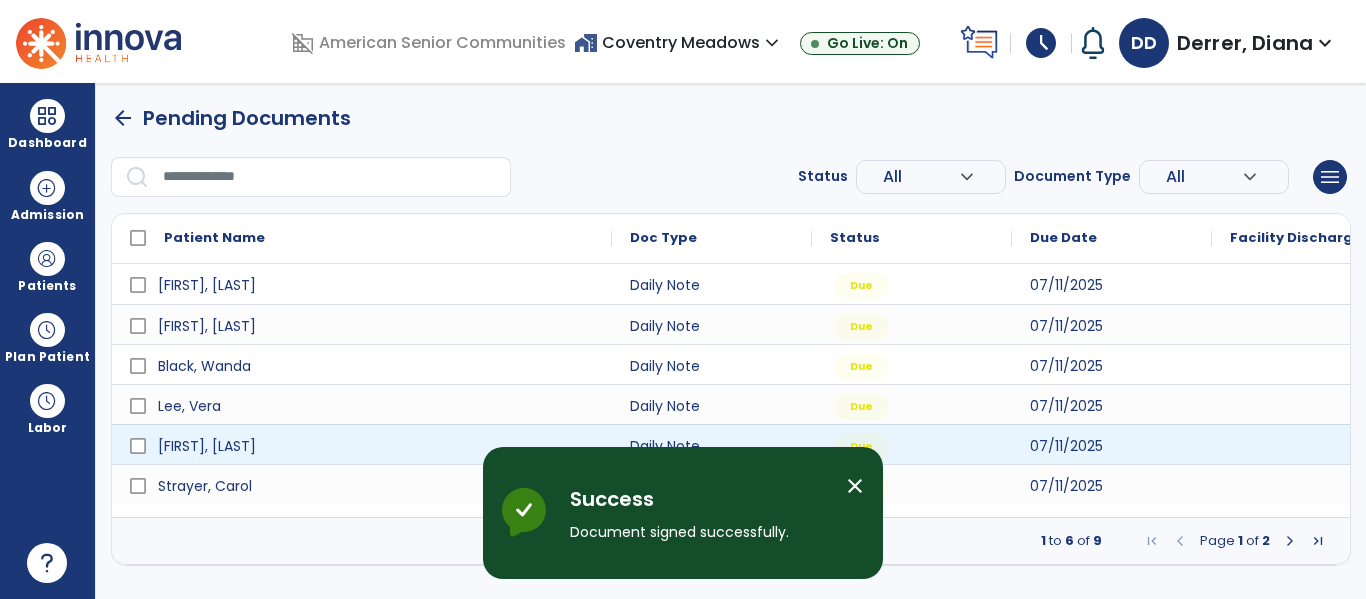 scroll, scrollTop: 0, scrollLeft: 0, axis: both 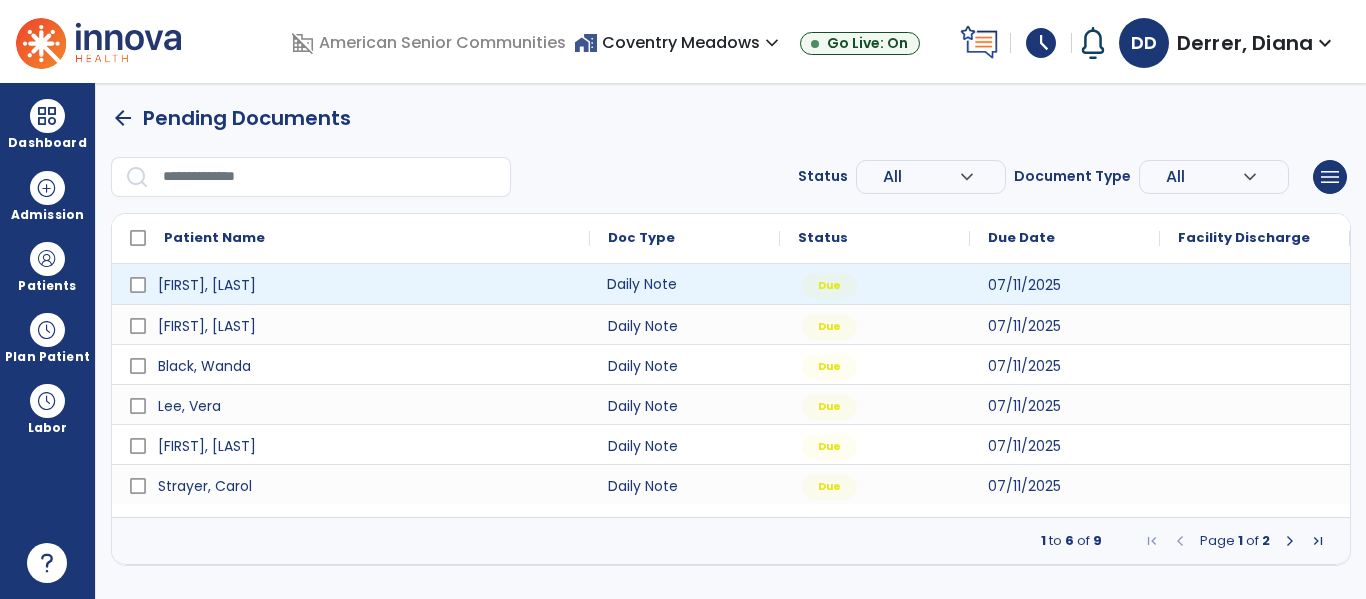 click on "Daily Note" at bounding box center (685, 284) 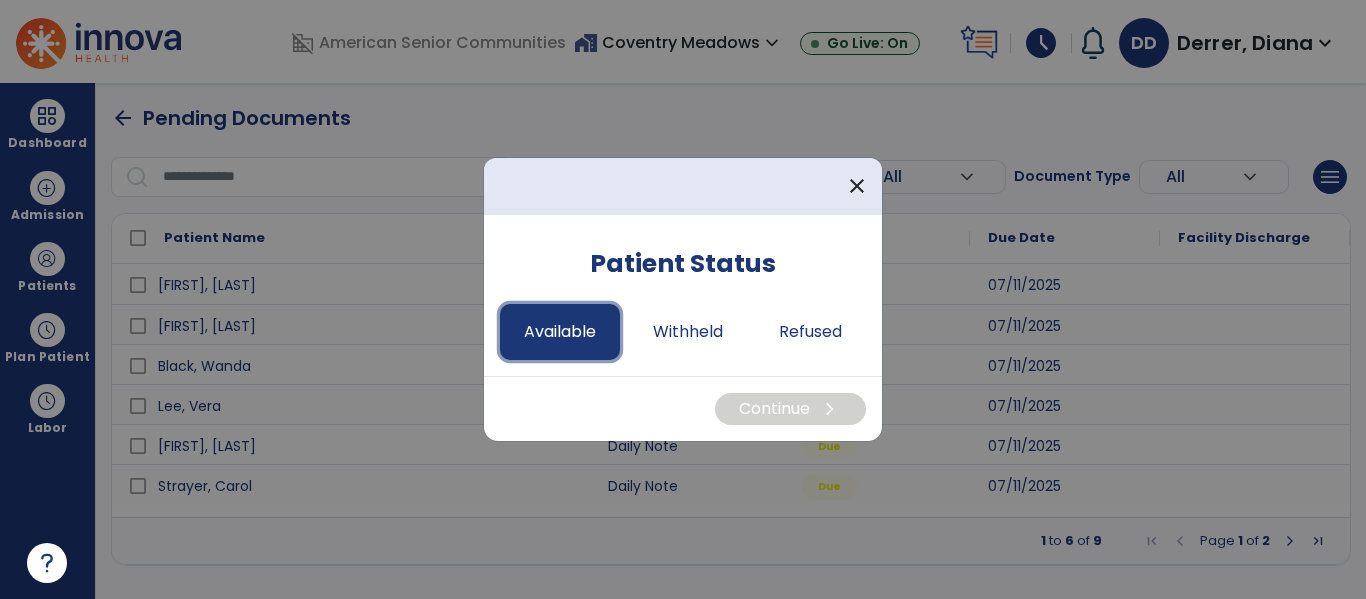 click on "Available" at bounding box center [560, 332] 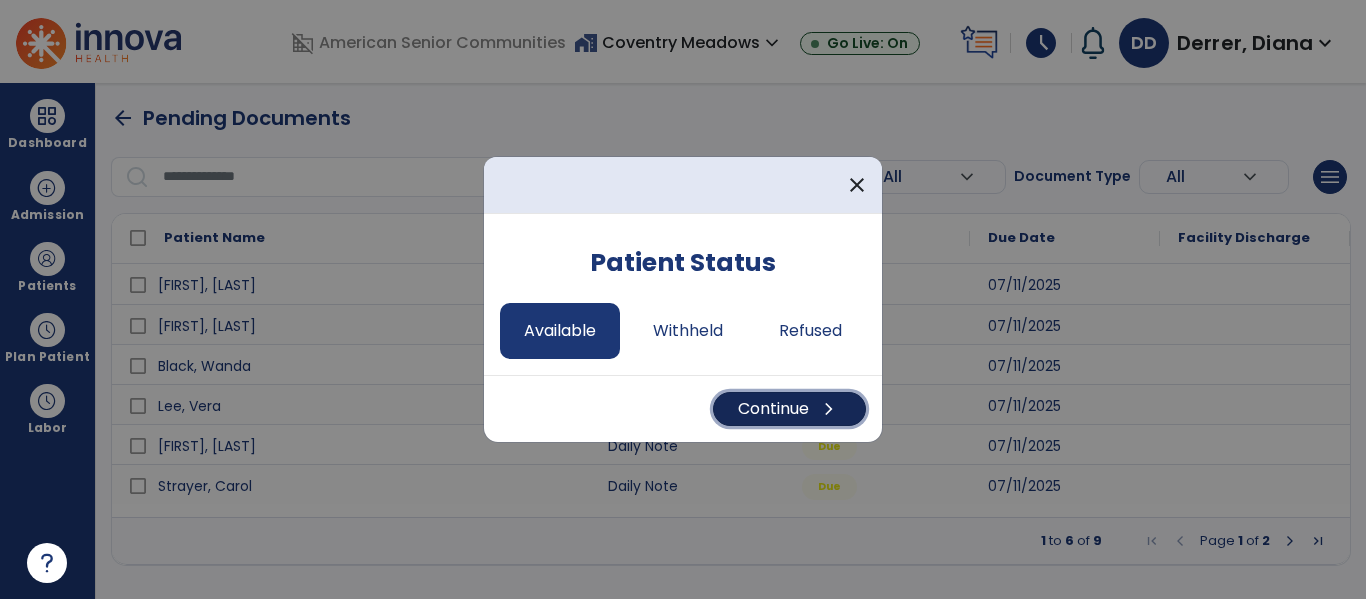click on "Continue   chevron_right" at bounding box center (789, 409) 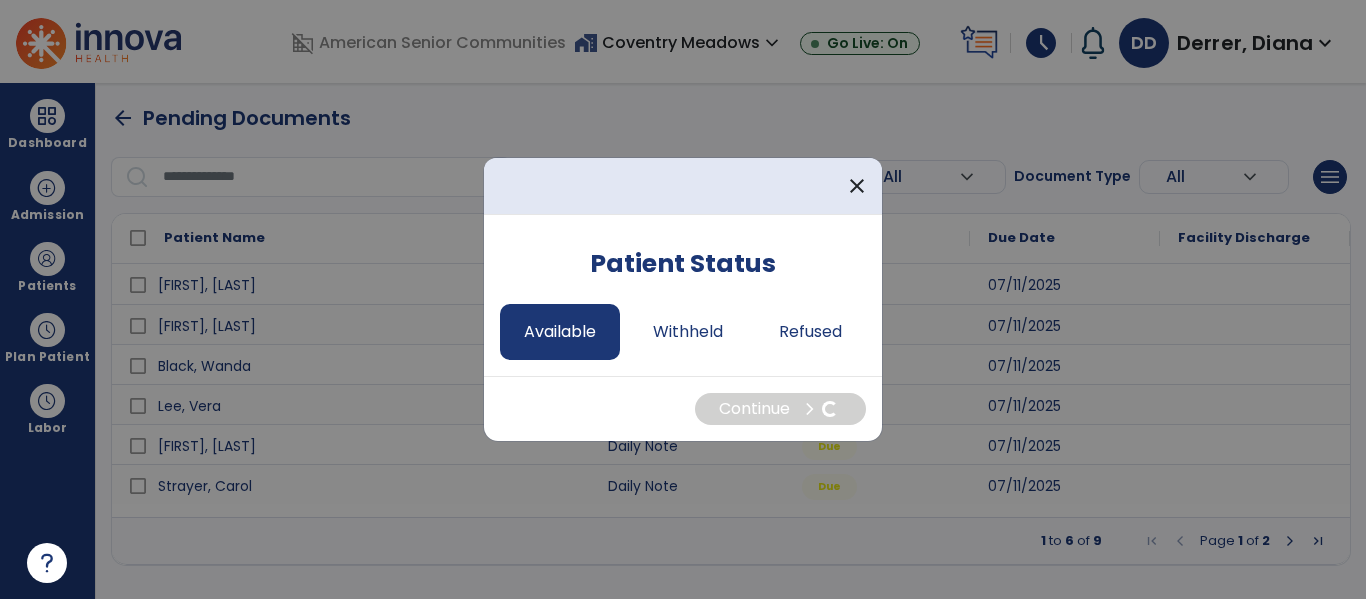 select on "*" 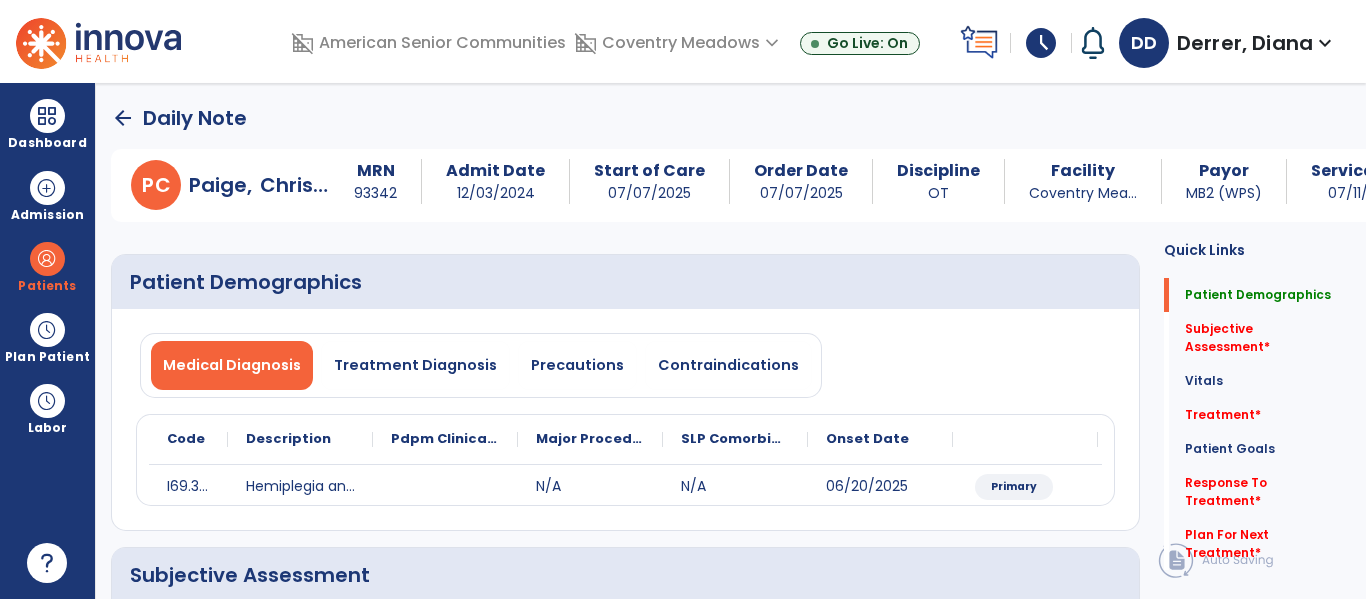 click on "arrow_back" 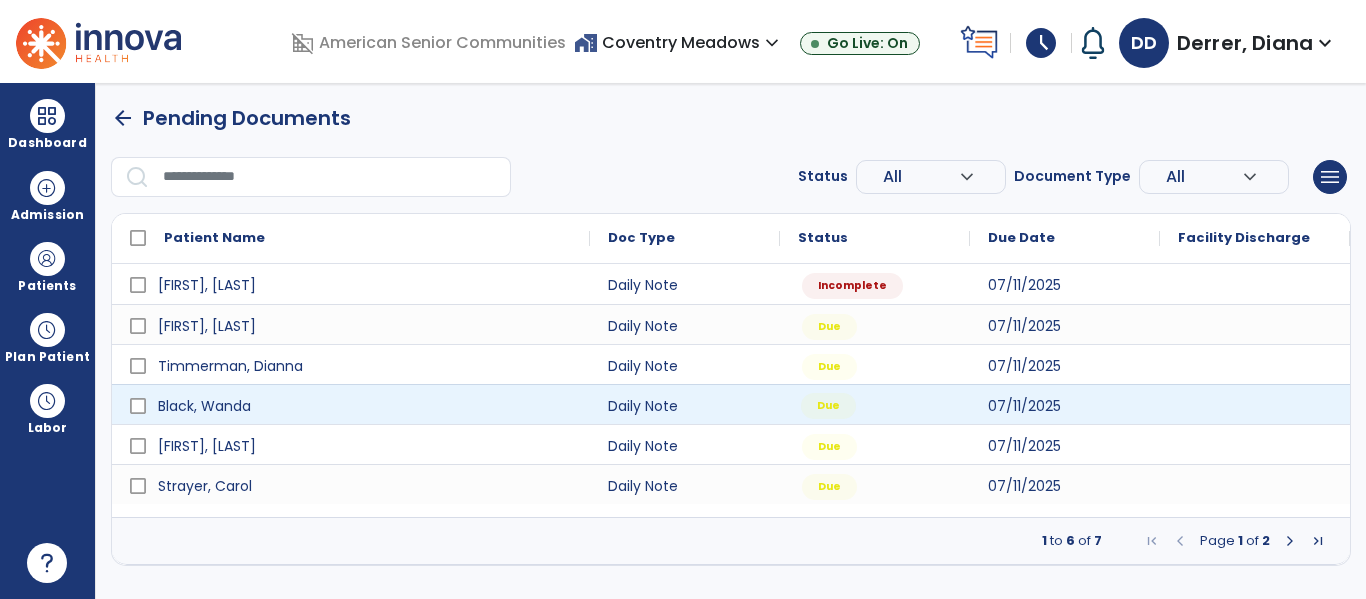 click on "Due" at bounding box center (875, 404) 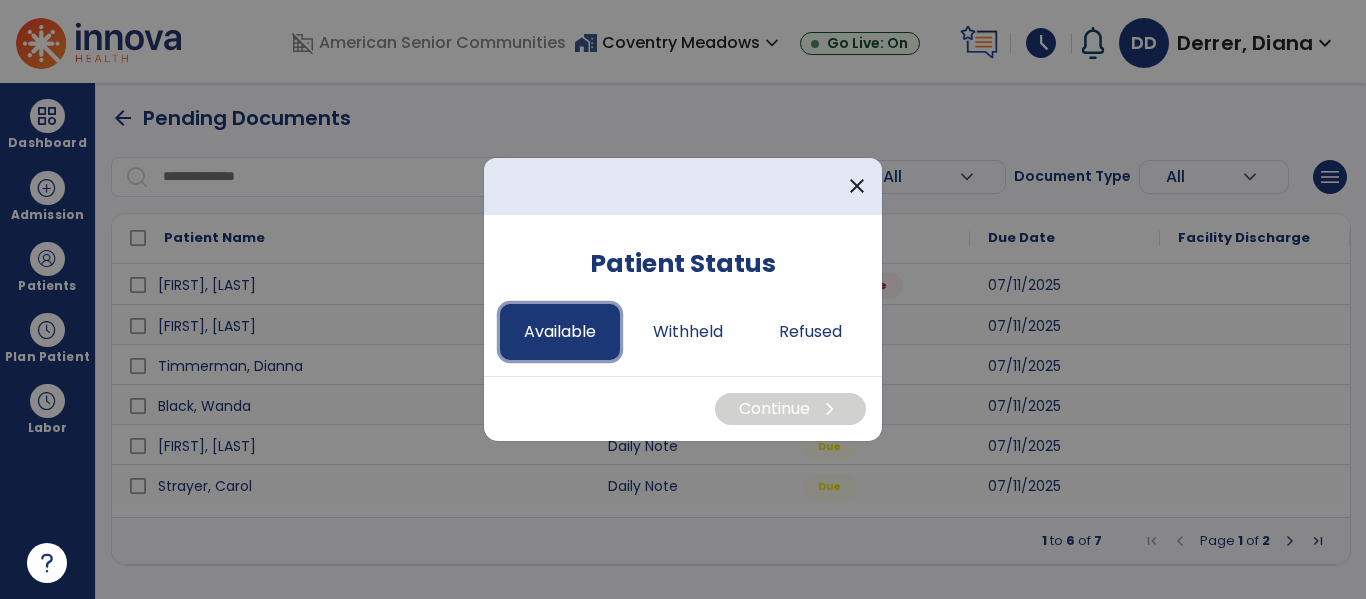 click on "Available" at bounding box center (560, 332) 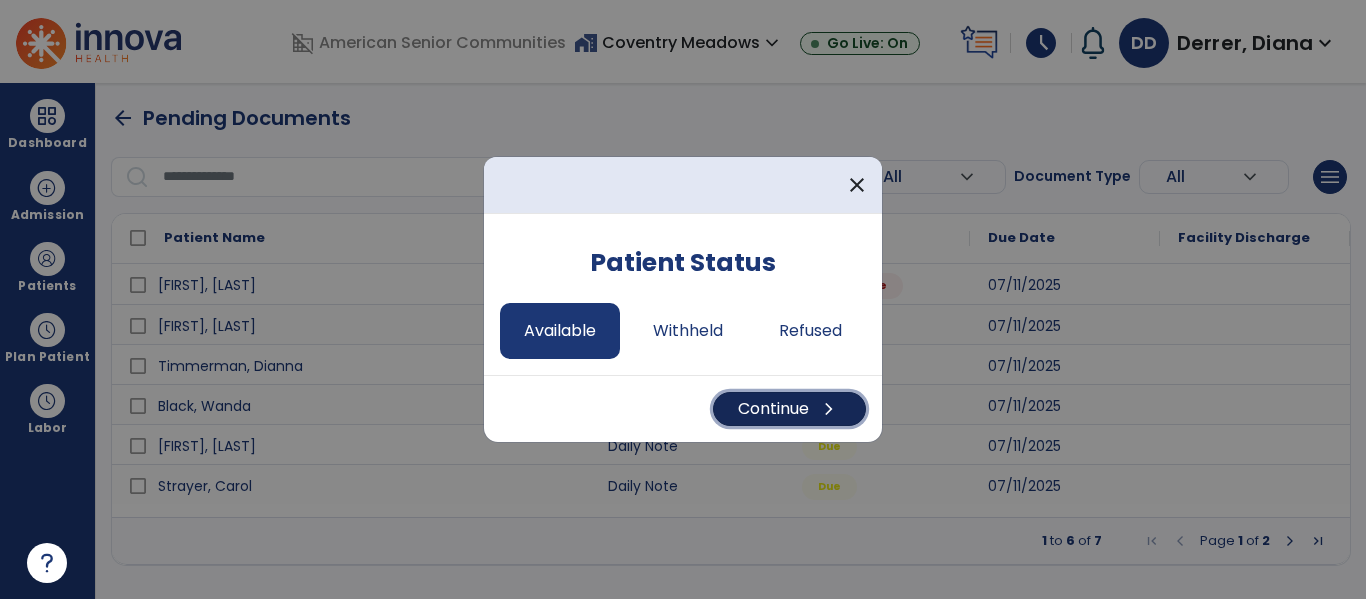 click on "Continue   chevron_right" at bounding box center [789, 409] 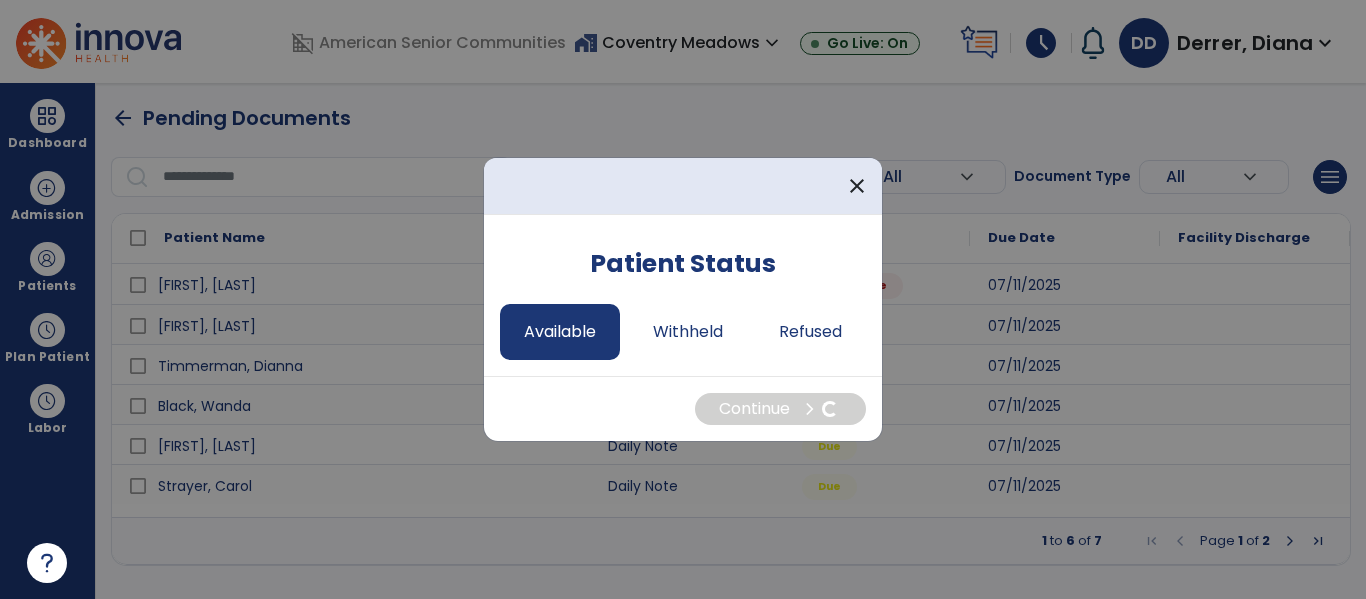 select on "*" 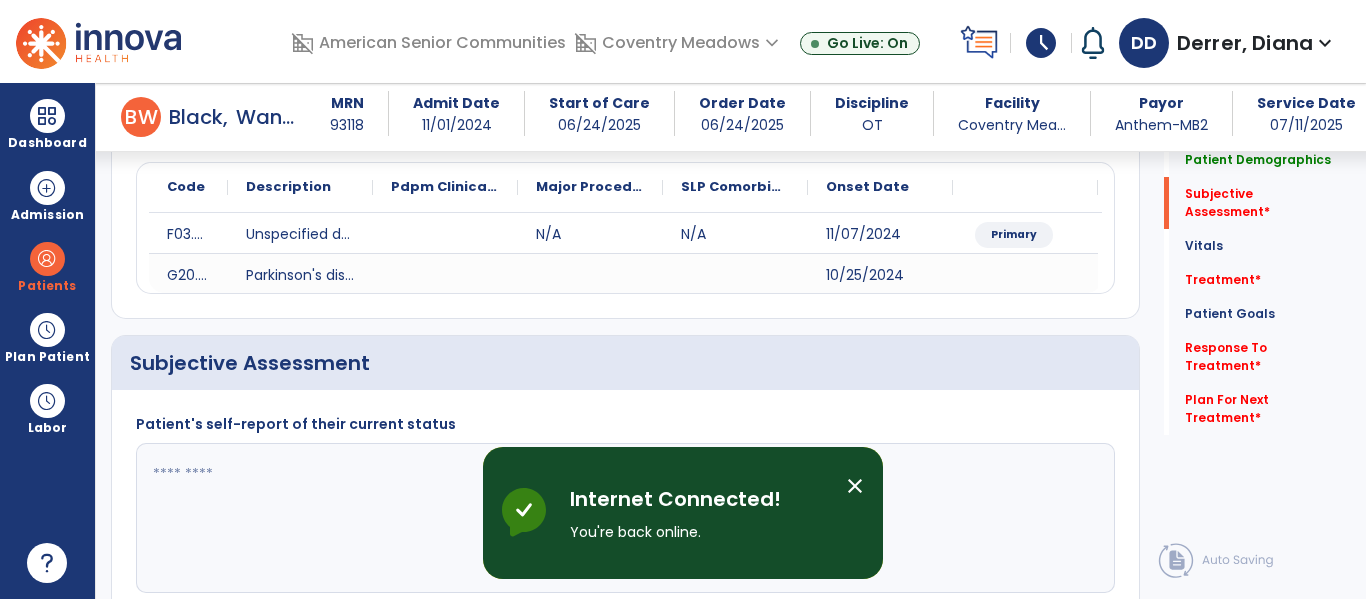scroll, scrollTop: 275, scrollLeft: 0, axis: vertical 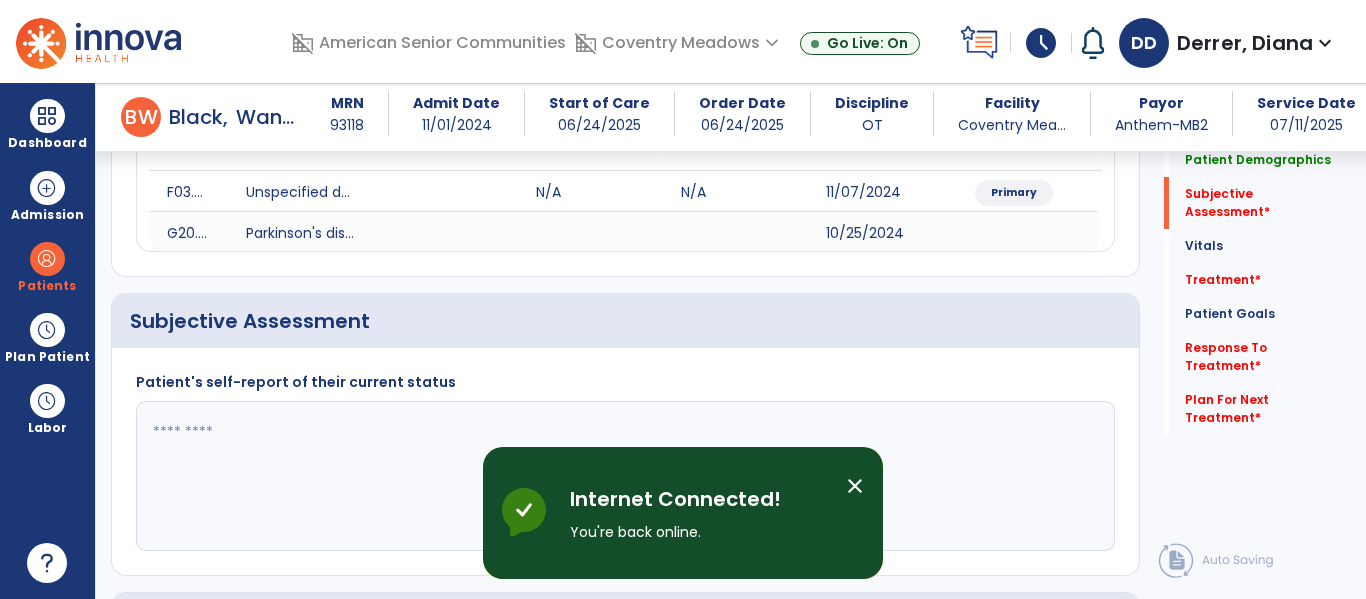 click 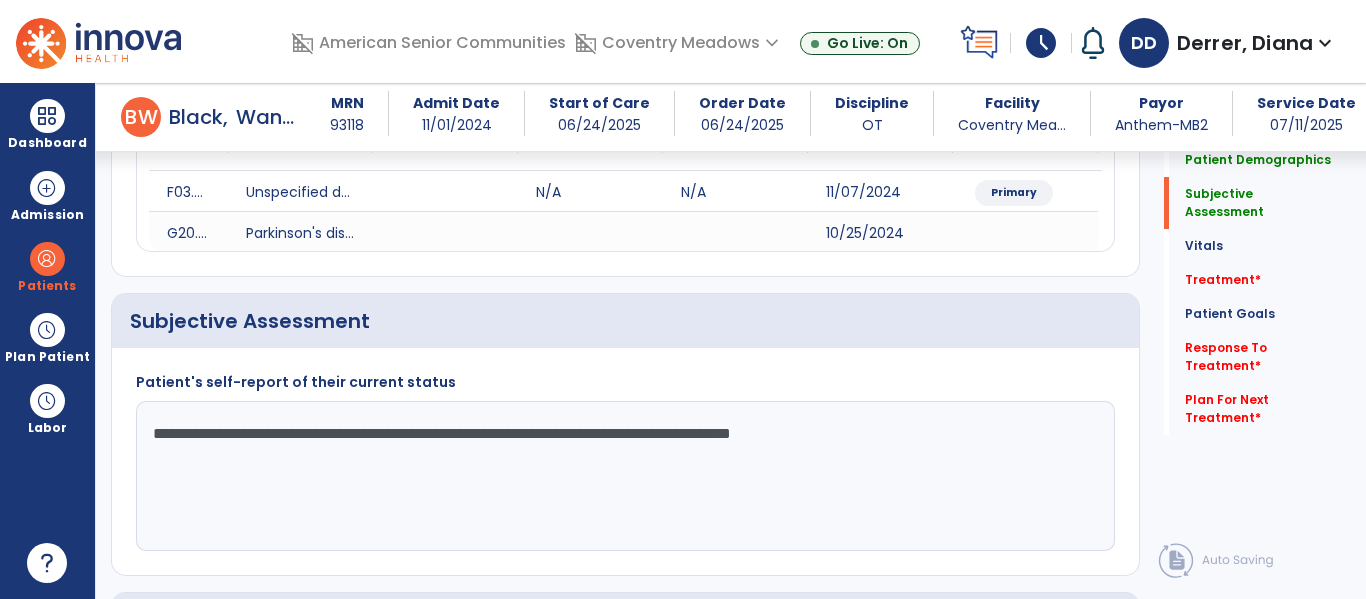 click on "**********" 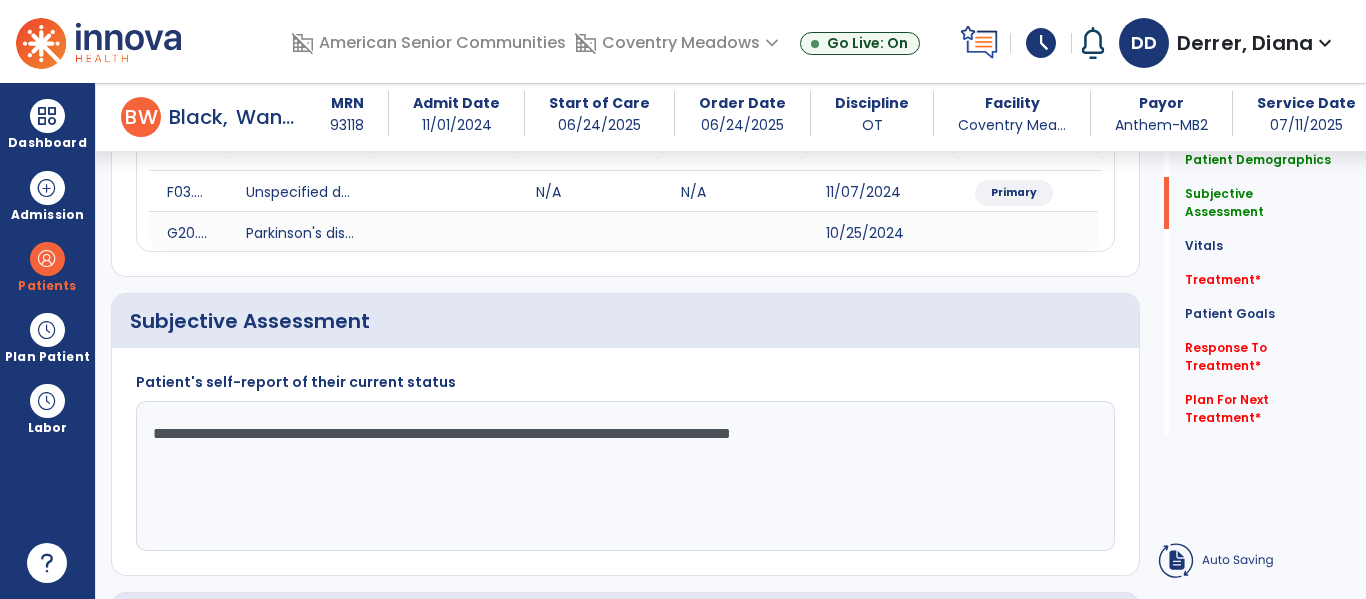 click on "**********" 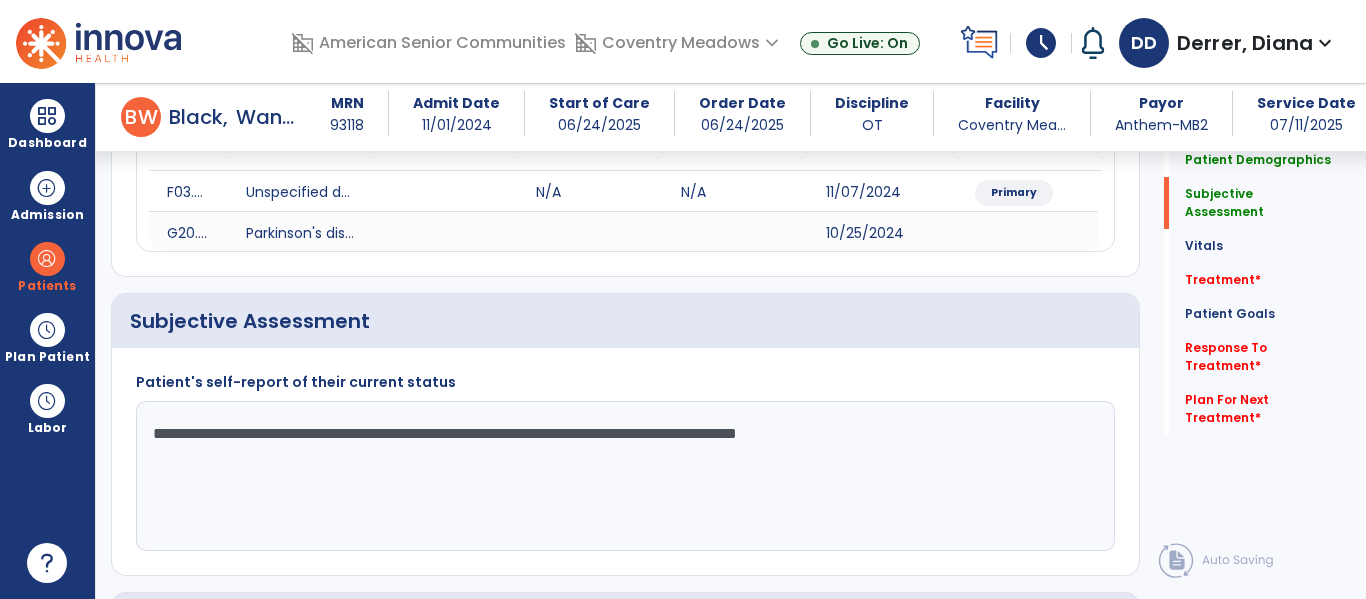 click on "**********" 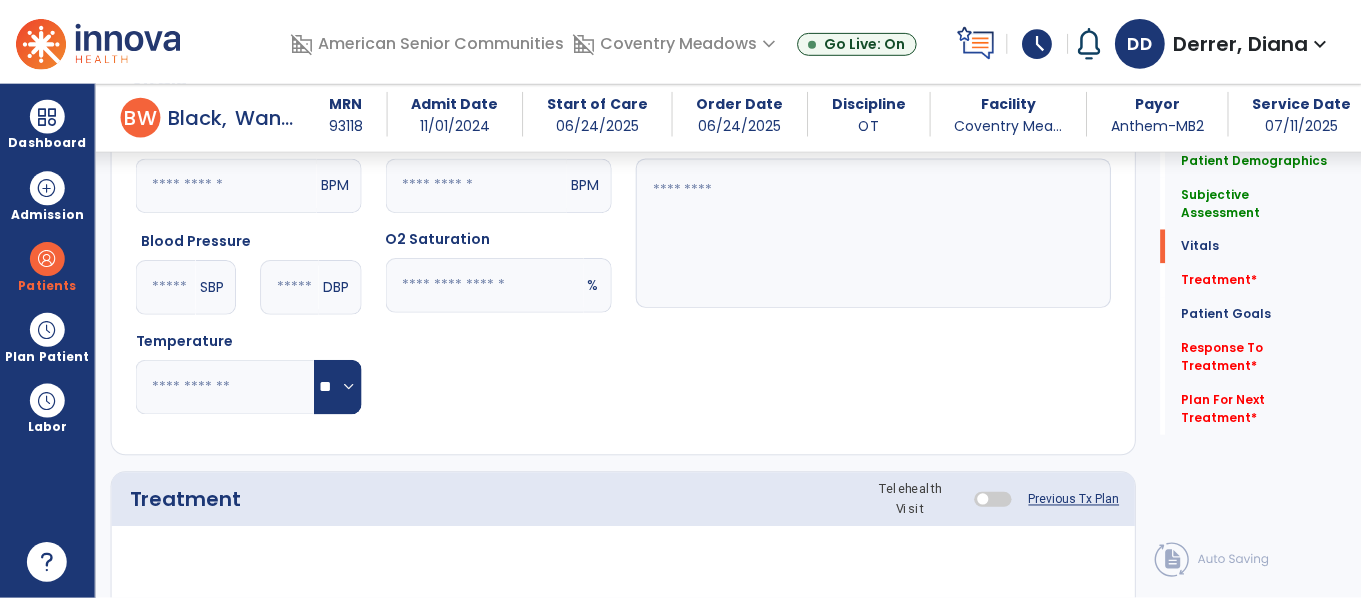 scroll, scrollTop: 979, scrollLeft: 0, axis: vertical 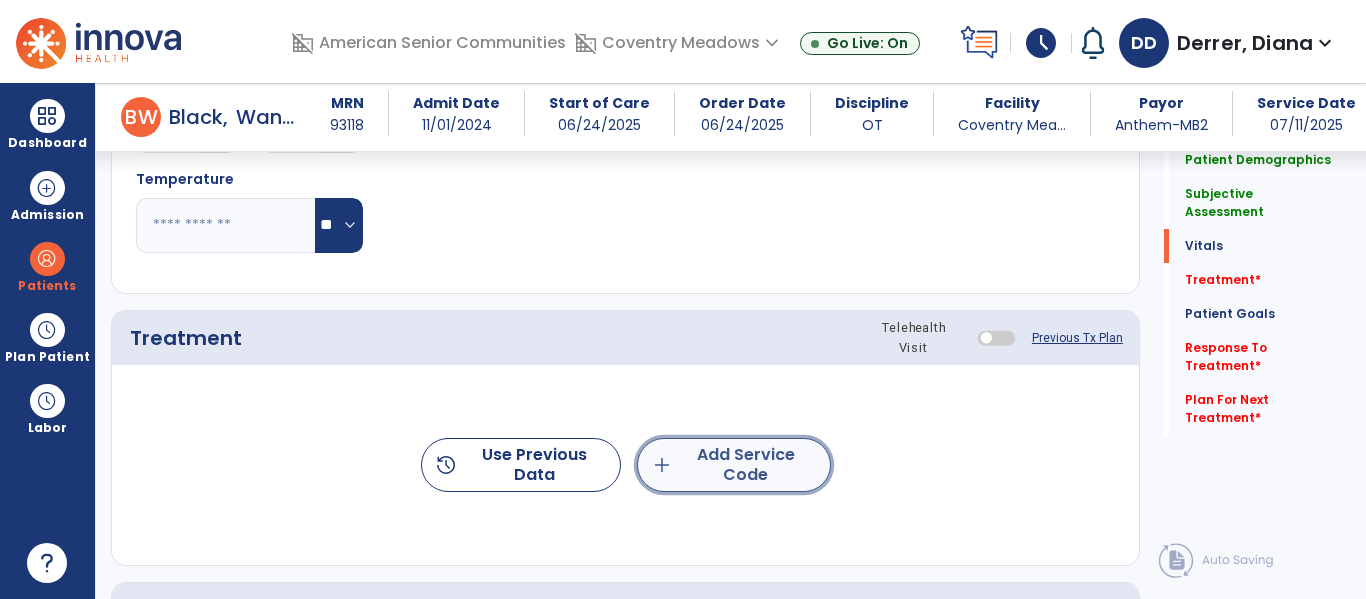 click on "add  Add Service Code" 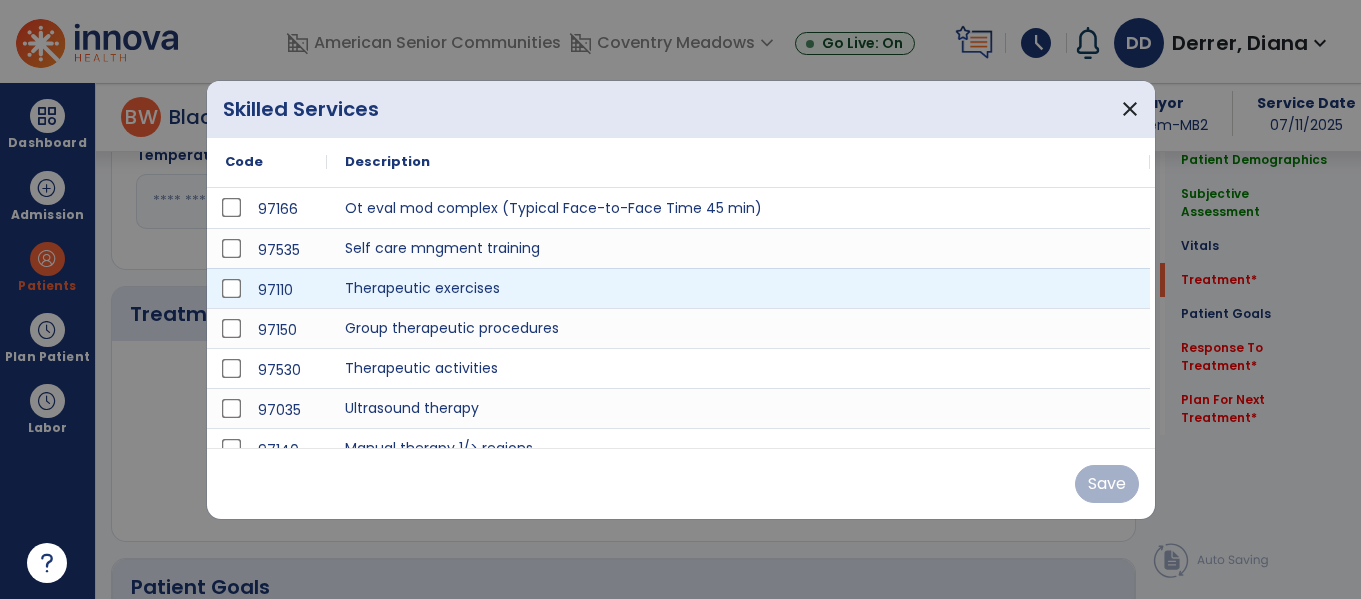 scroll, scrollTop: 1003, scrollLeft: 0, axis: vertical 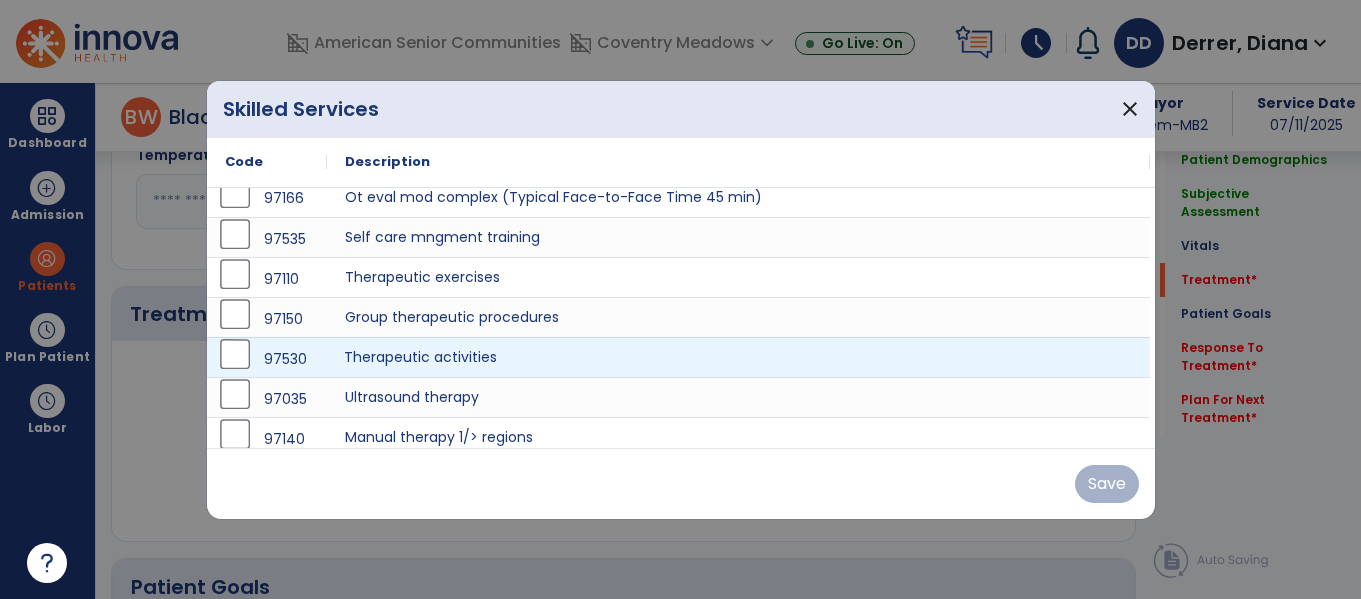 click on "Therapeutic activities" at bounding box center (738, 357) 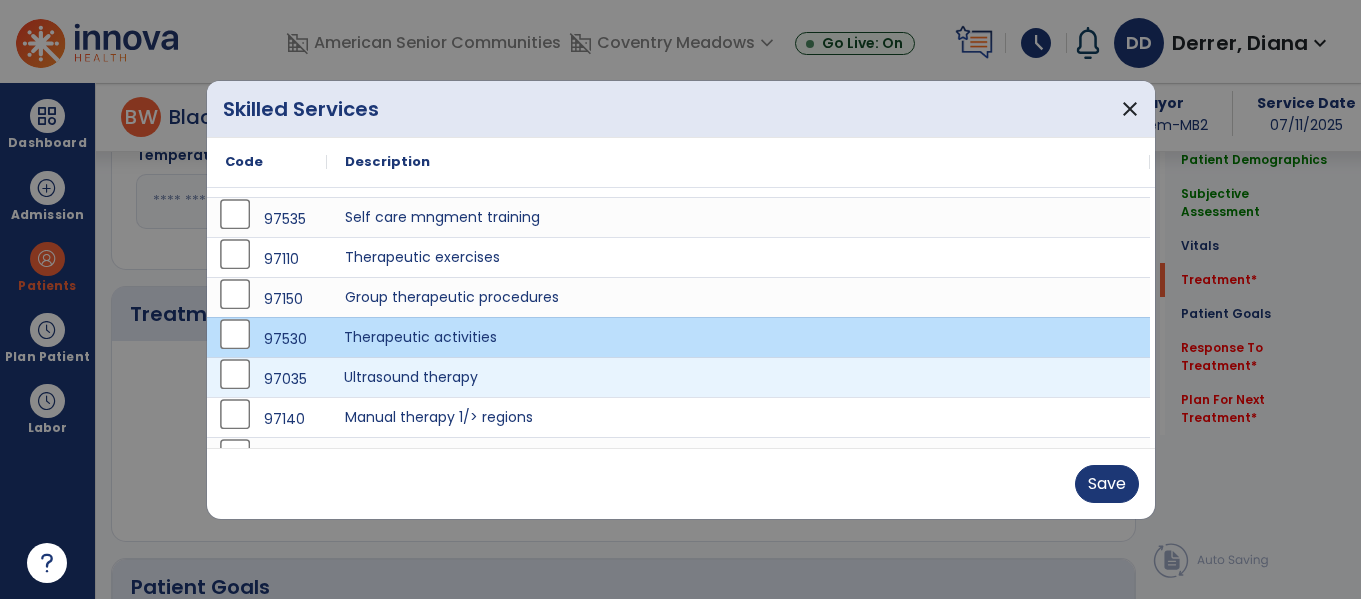click on "Ultrasound therapy" at bounding box center [738, 377] 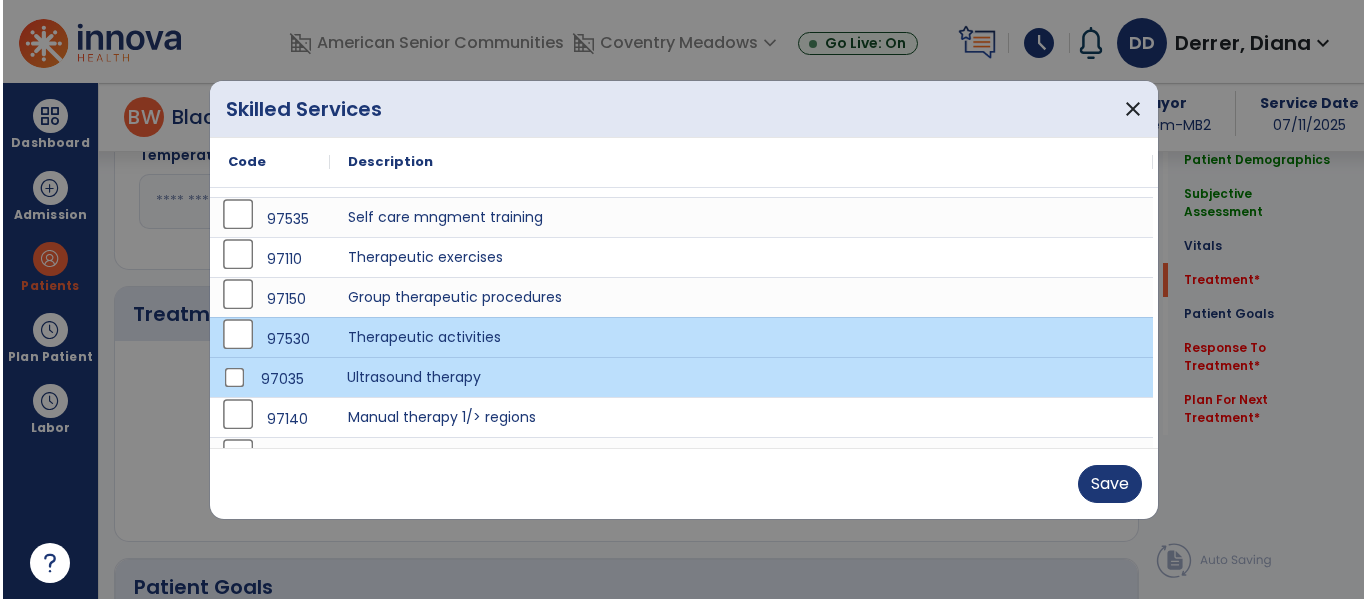 scroll, scrollTop: 37, scrollLeft: 0, axis: vertical 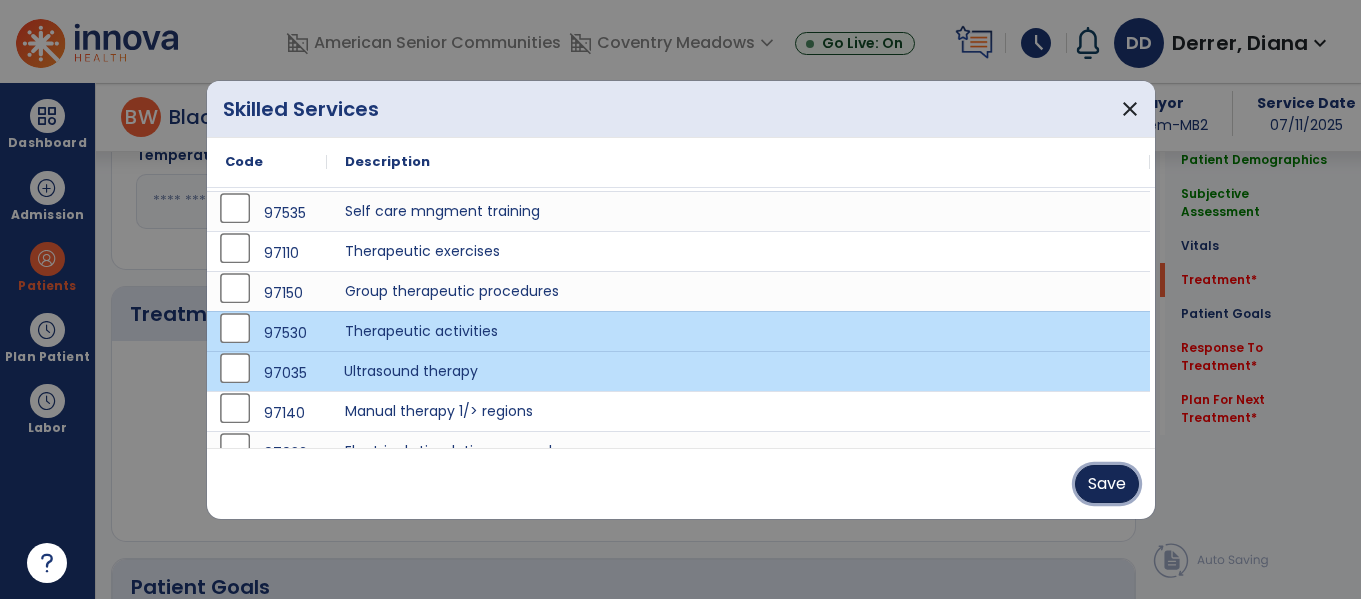 click on "Save" at bounding box center (1107, 484) 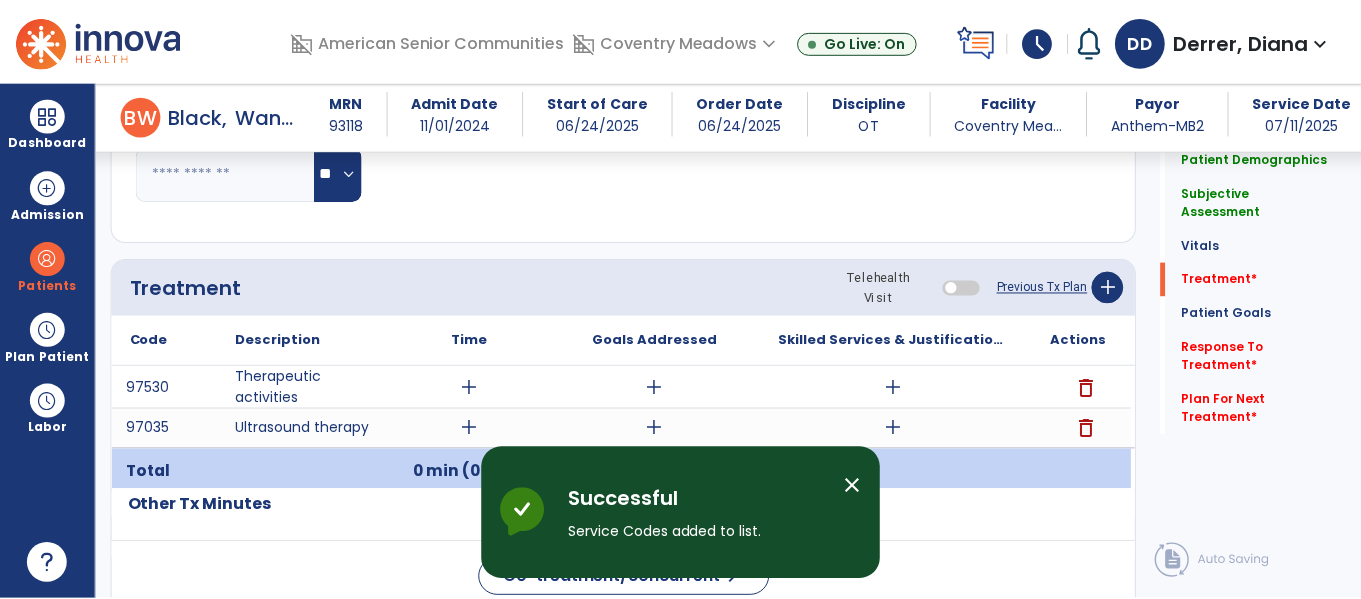 scroll, scrollTop: 1052, scrollLeft: 0, axis: vertical 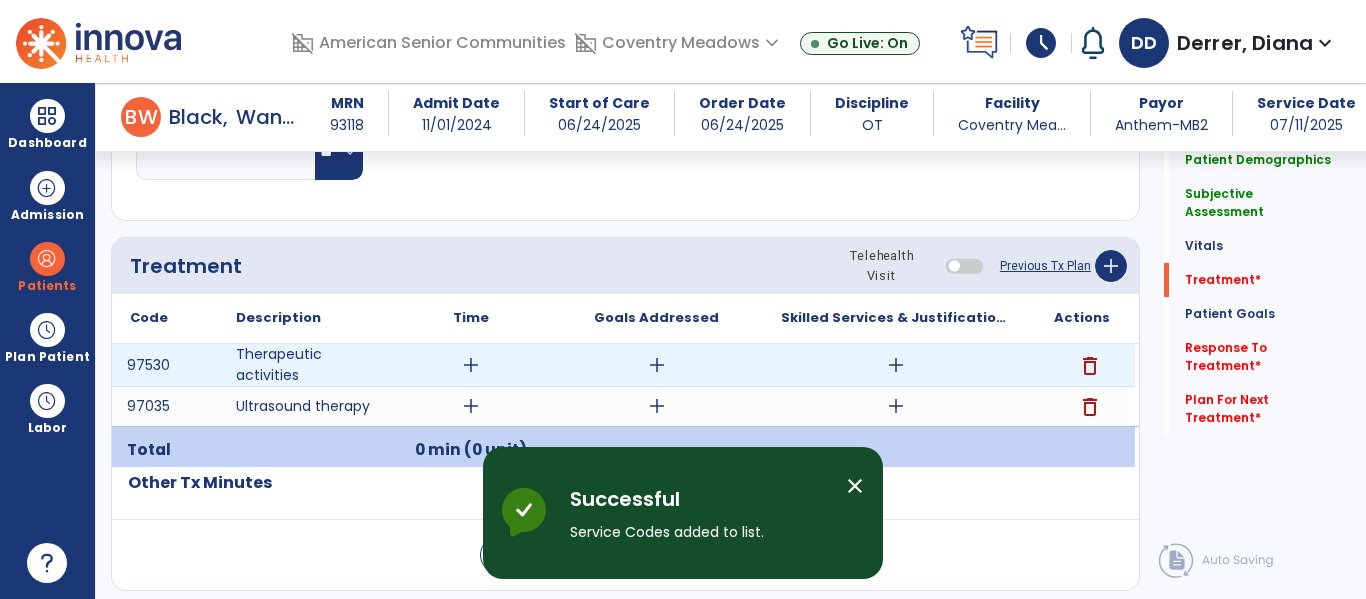 click on "add" at bounding box center [896, 365] 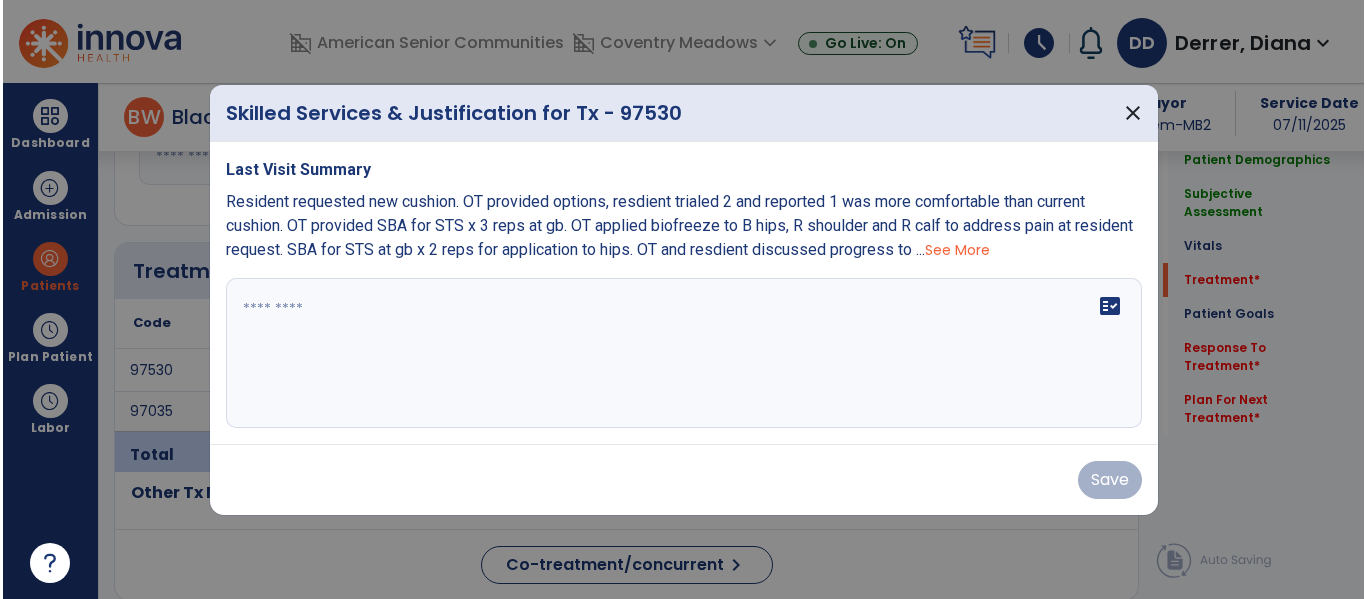 scroll, scrollTop: 1052, scrollLeft: 0, axis: vertical 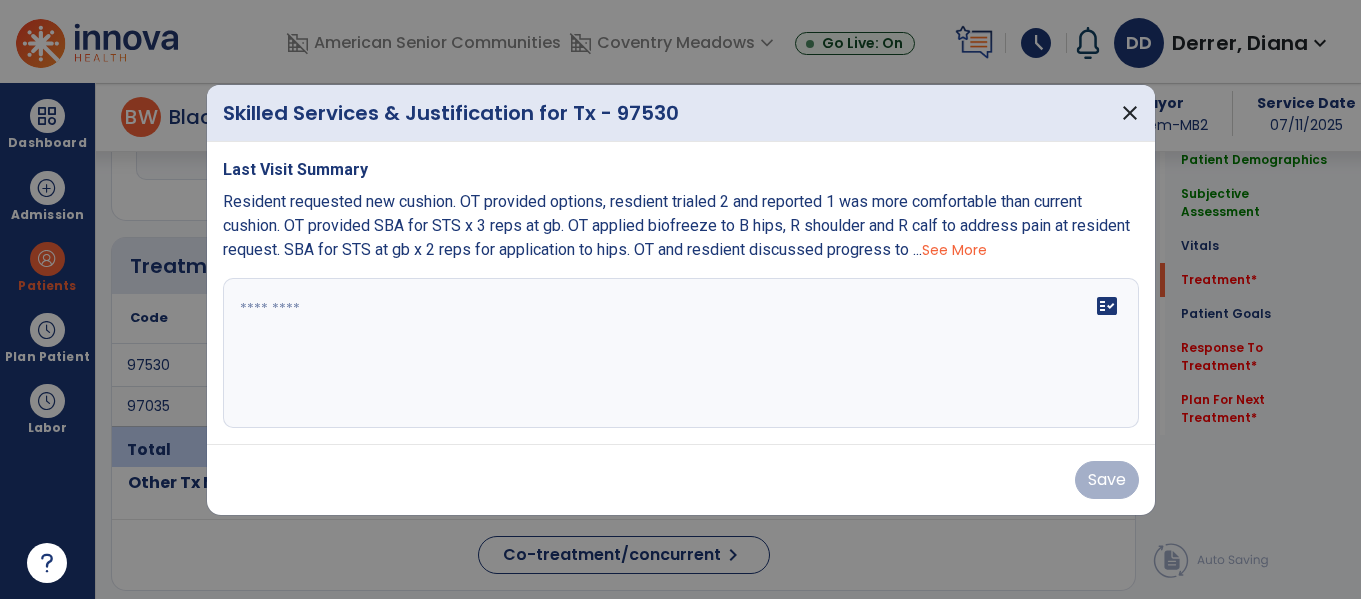 click on "See More" at bounding box center [954, 250] 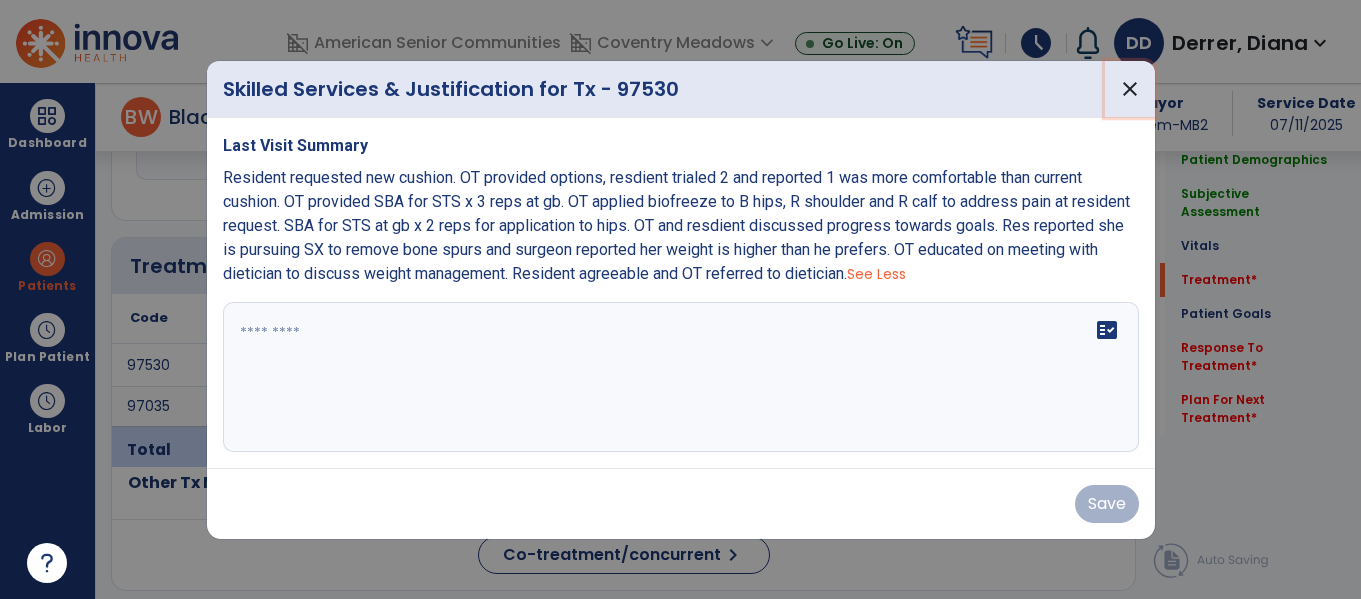 click on "close" at bounding box center [1130, 89] 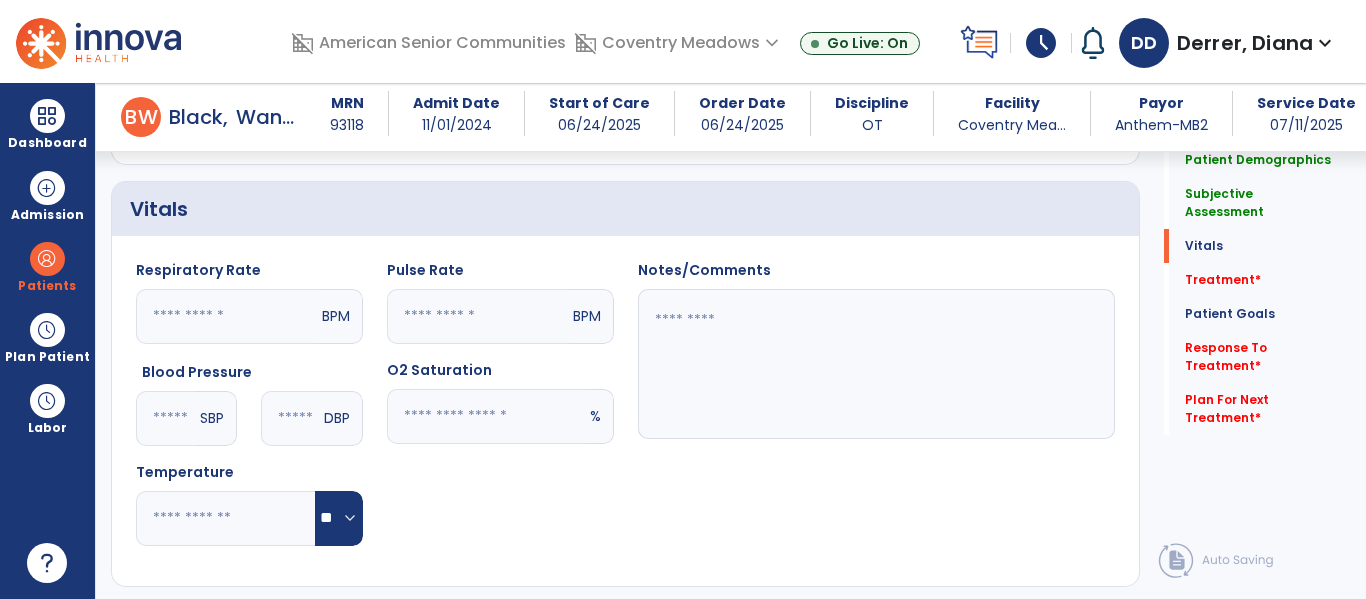 scroll, scrollTop: 0, scrollLeft: 0, axis: both 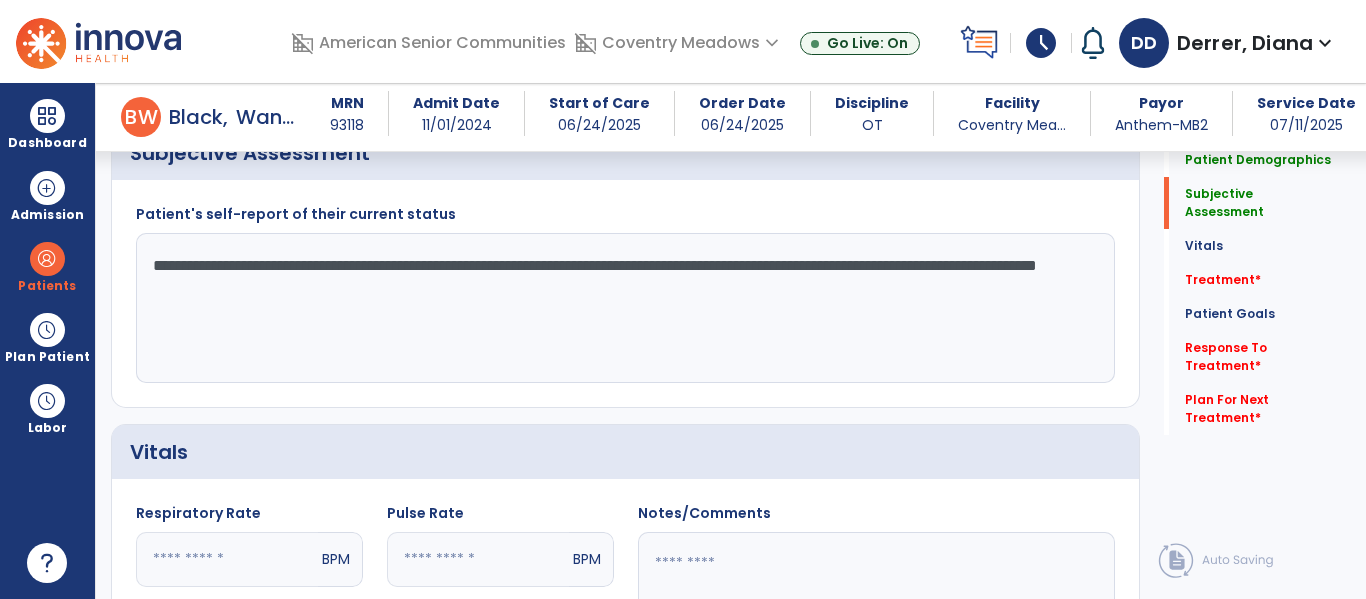 click on "**********" 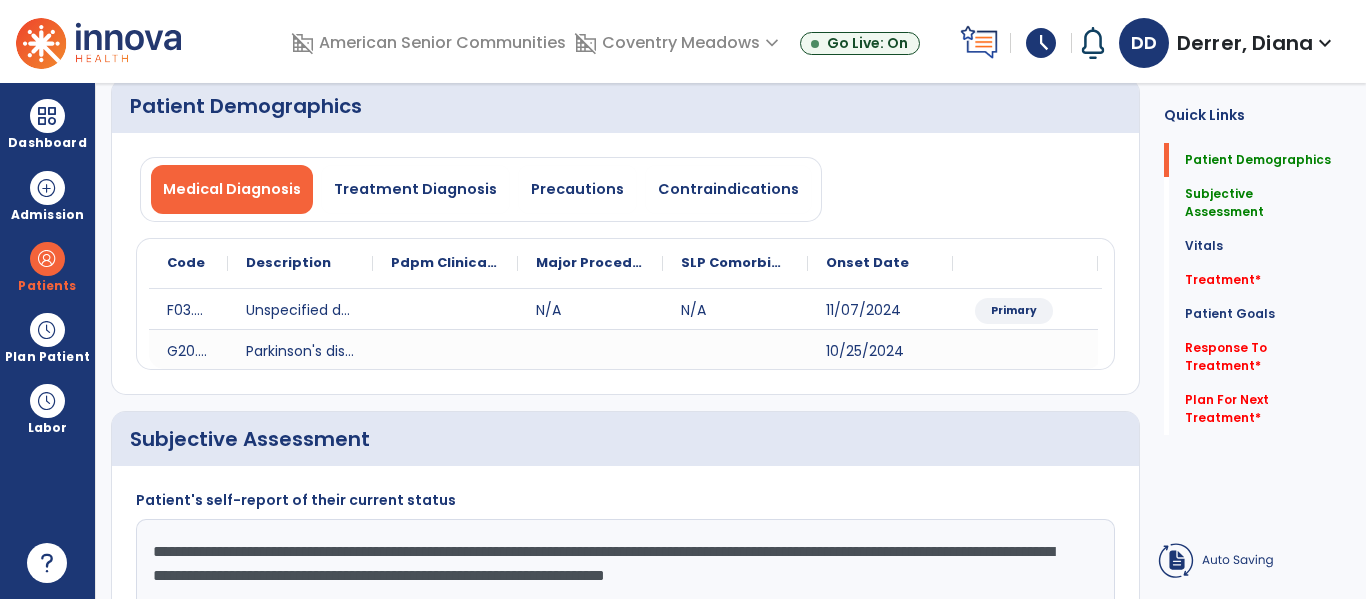 scroll, scrollTop: 0, scrollLeft: 0, axis: both 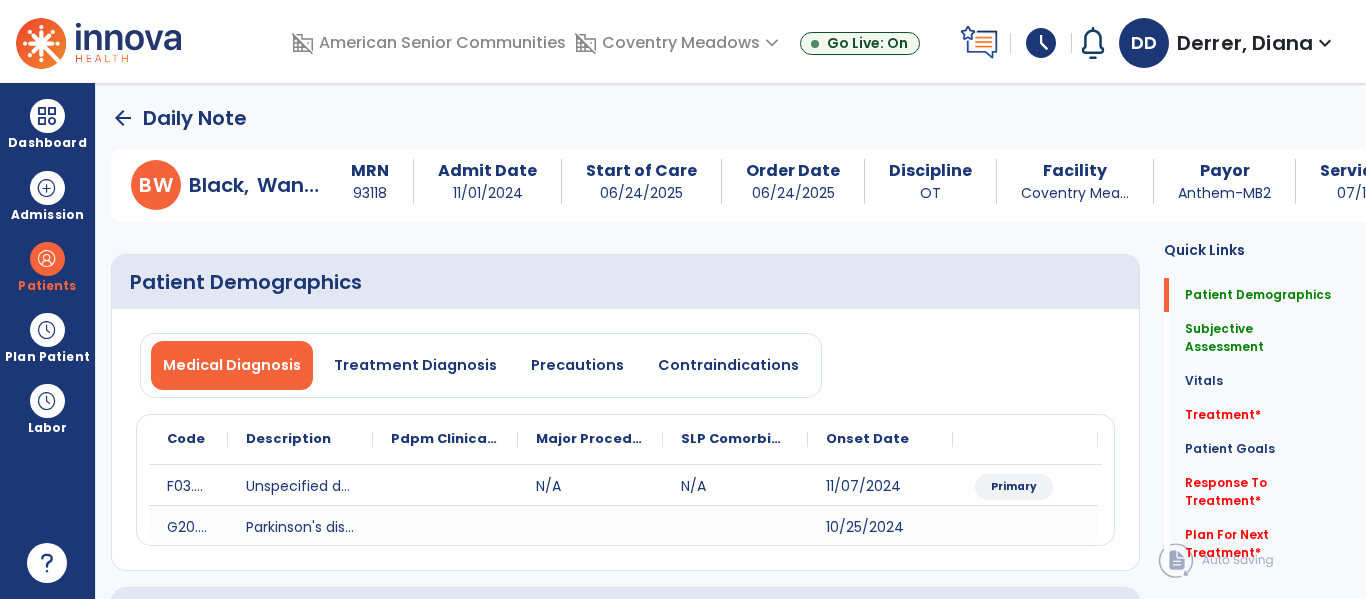 type on "**********" 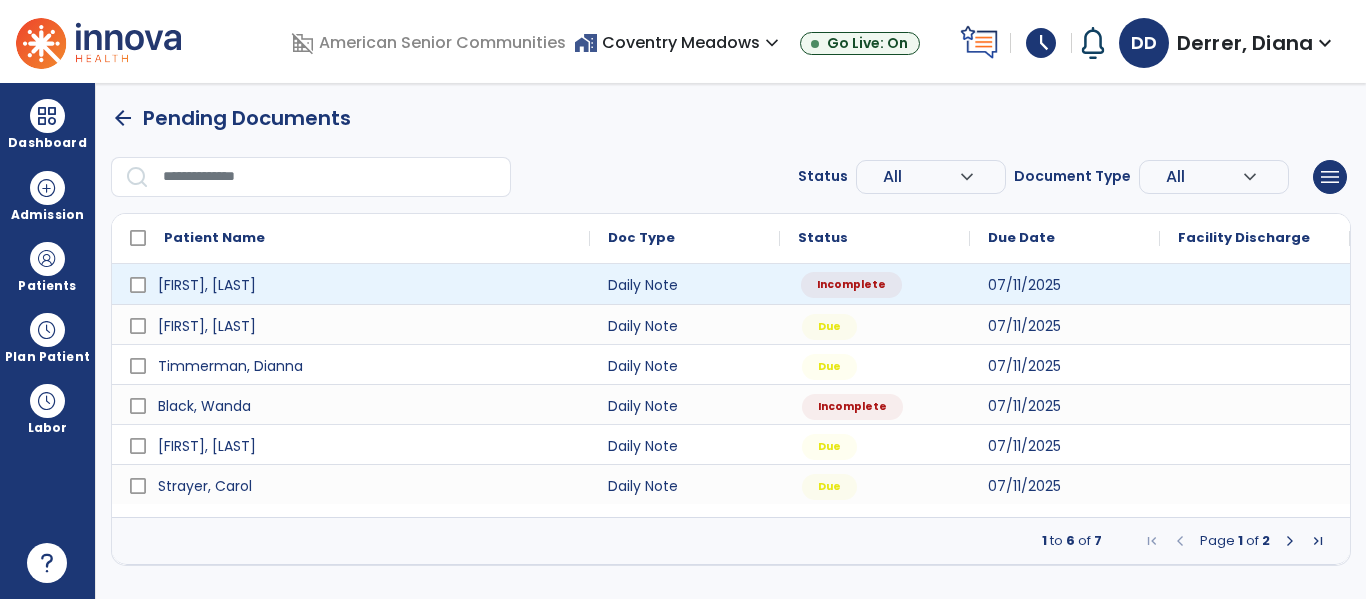 click on "Incomplete" at bounding box center (851, 285) 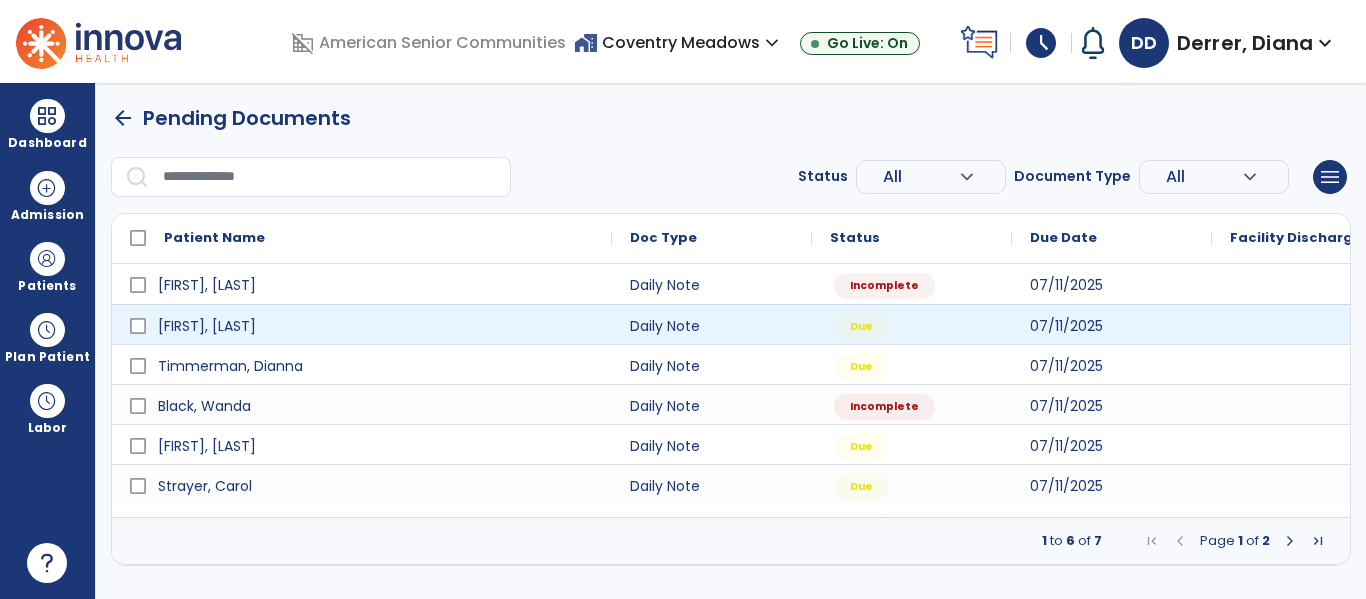 select on "*" 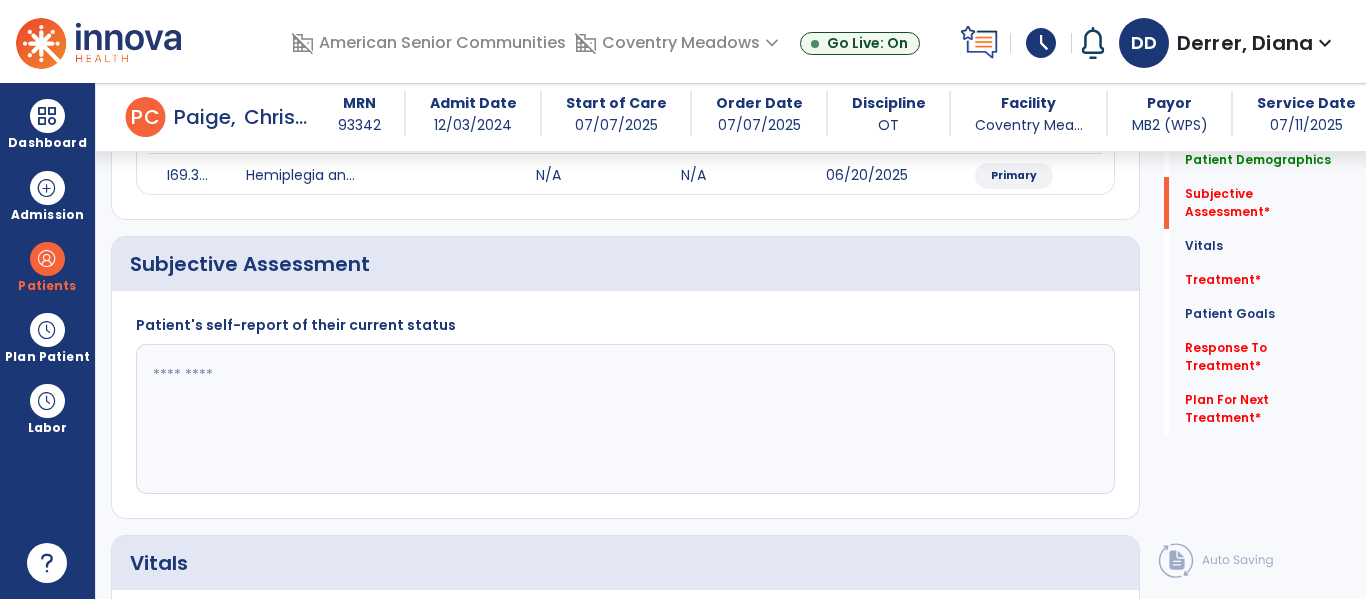 scroll, scrollTop: 374, scrollLeft: 0, axis: vertical 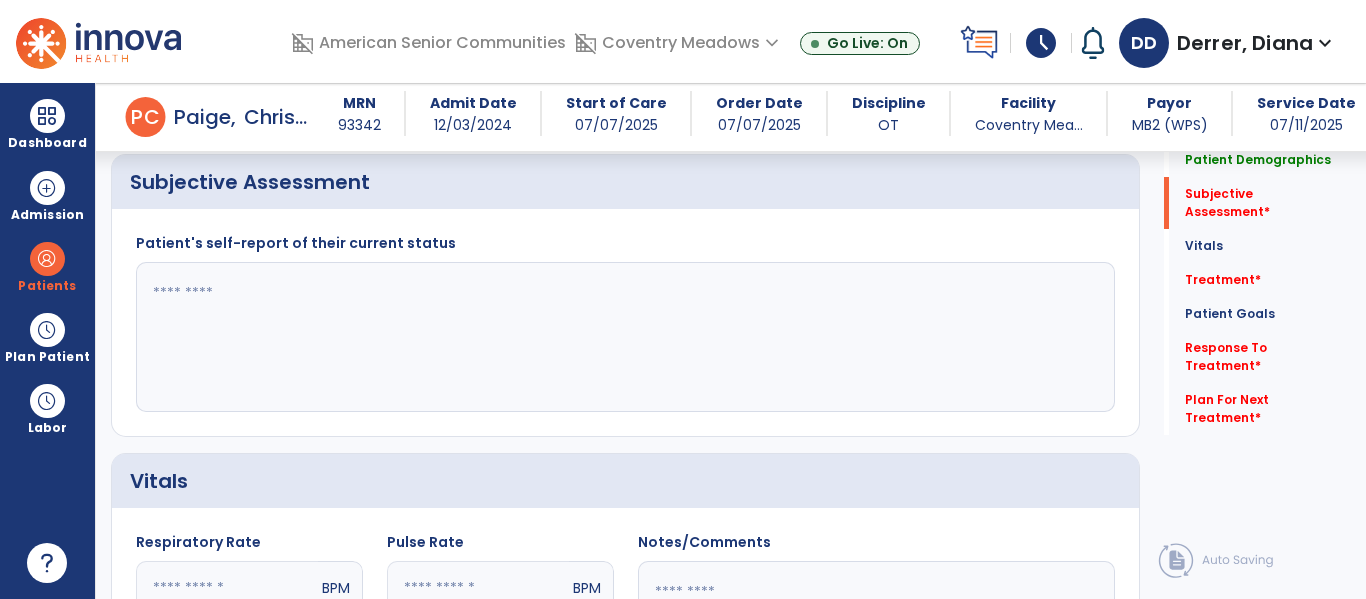 click 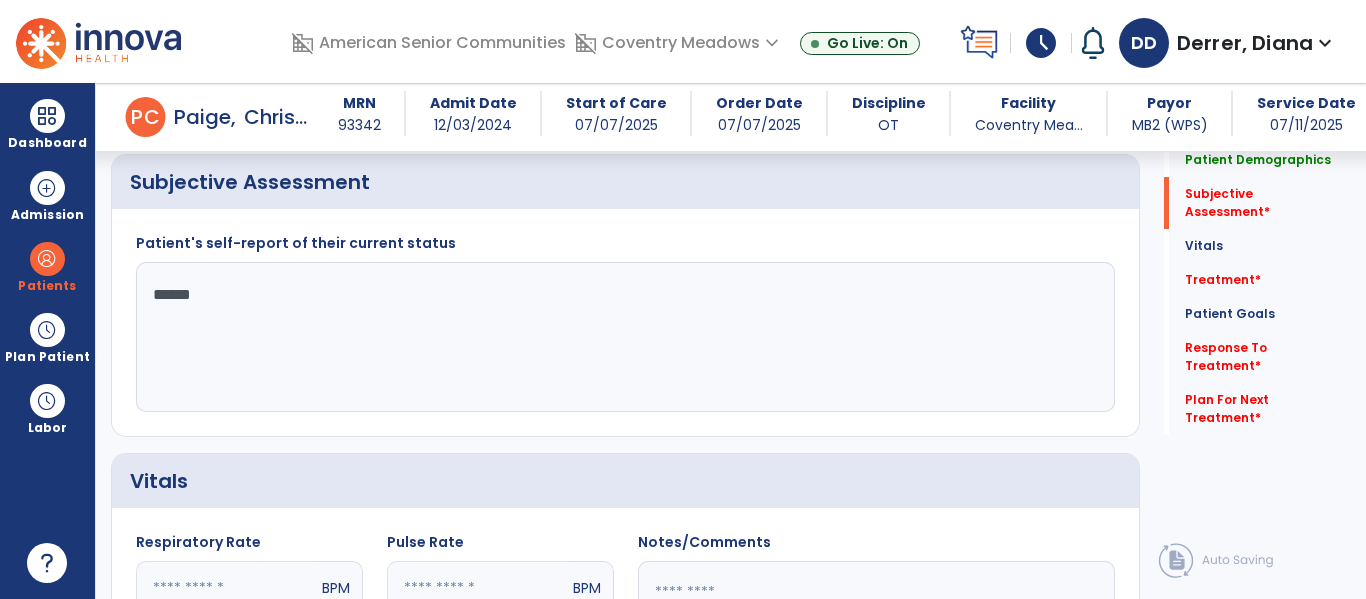 type on "*******" 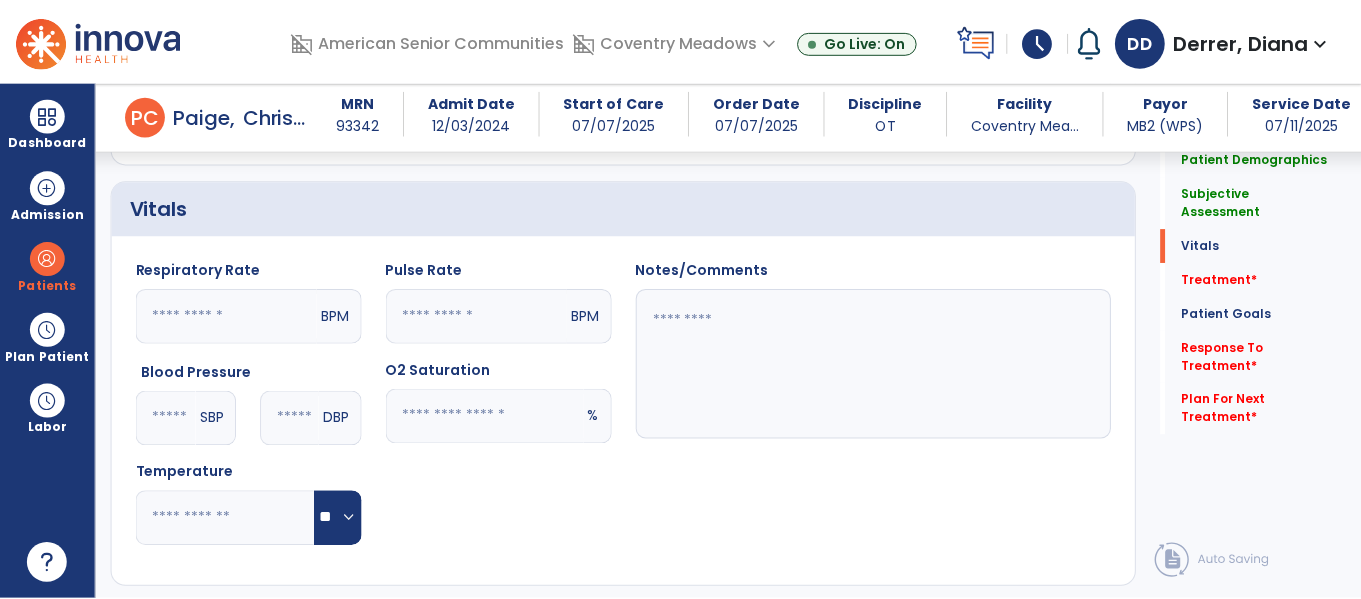 scroll, scrollTop: 753, scrollLeft: 0, axis: vertical 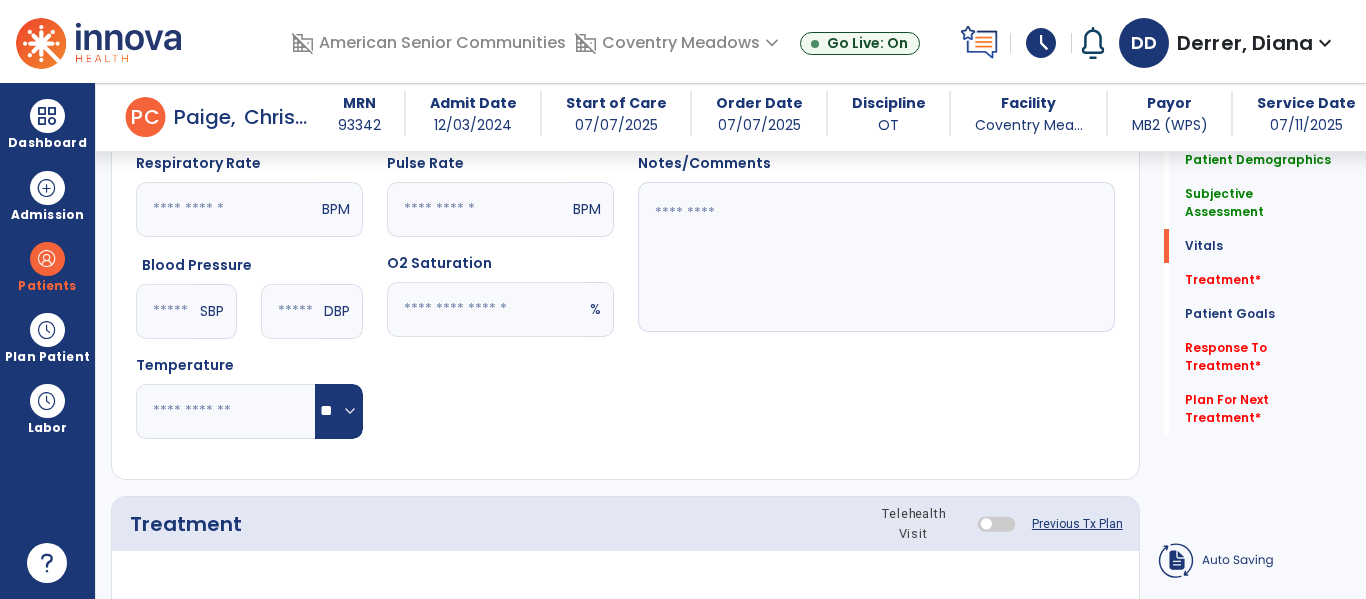 type on "**********" 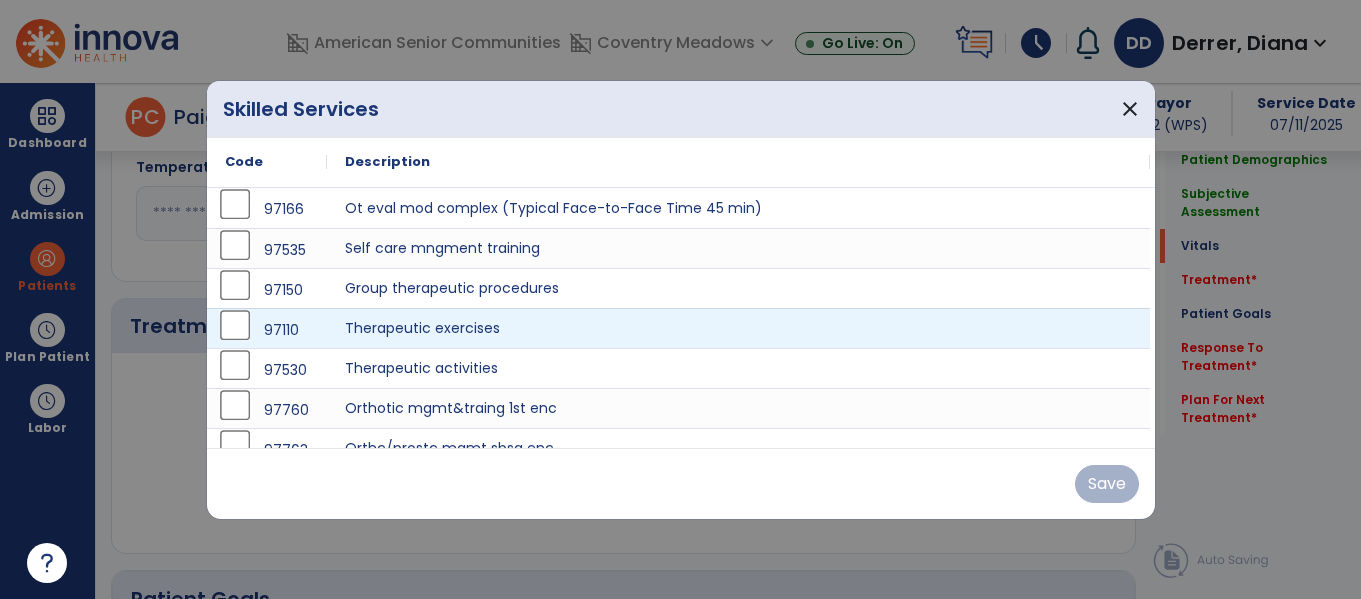 scroll, scrollTop: 946, scrollLeft: 0, axis: vertical 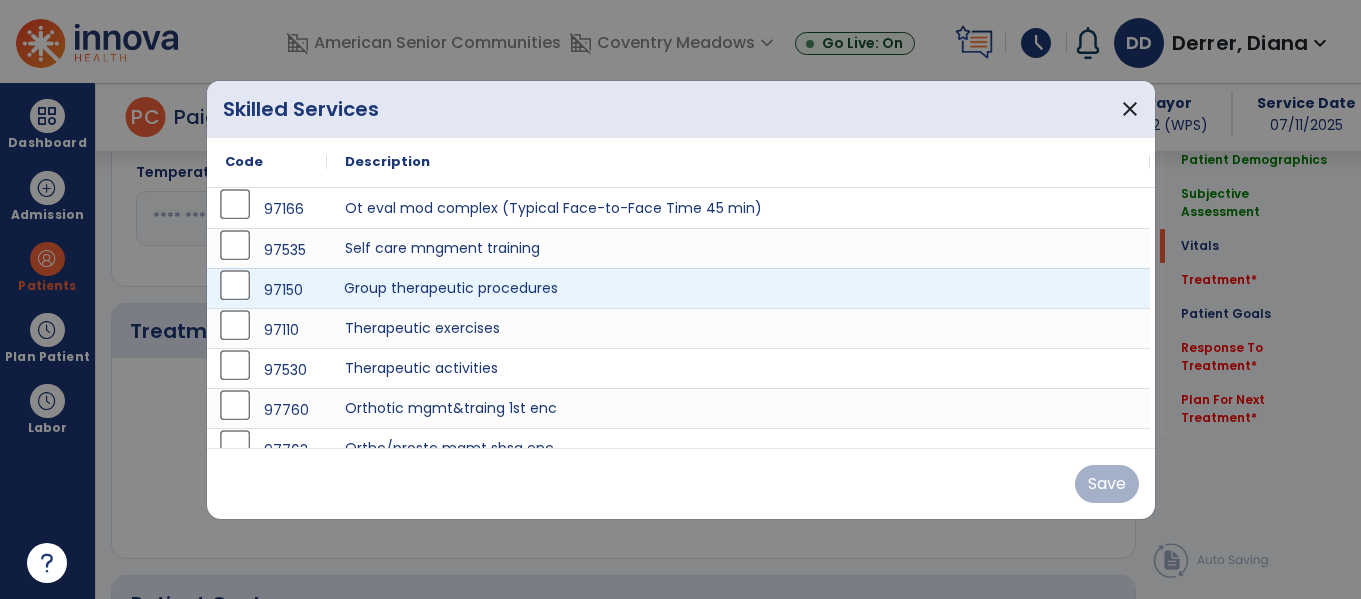 click on "Group therapeutic procedures" at bounding box center [738, 288] 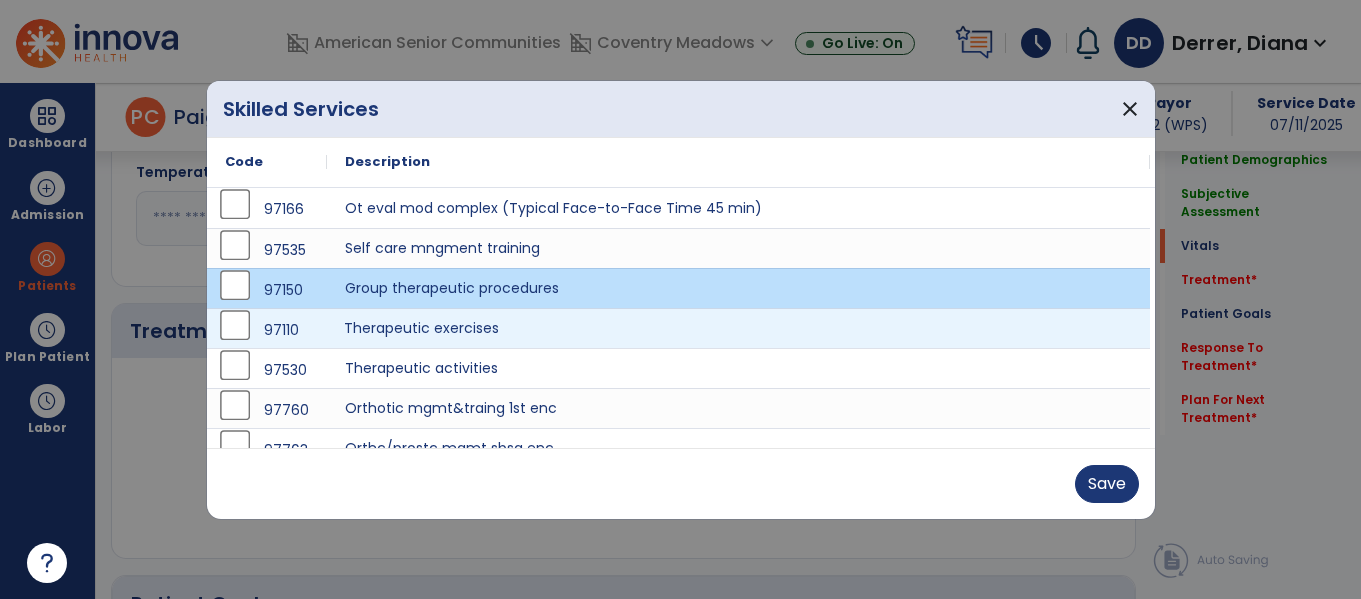 click on "Therapeutic exercises" at bounding box center (738, 328) 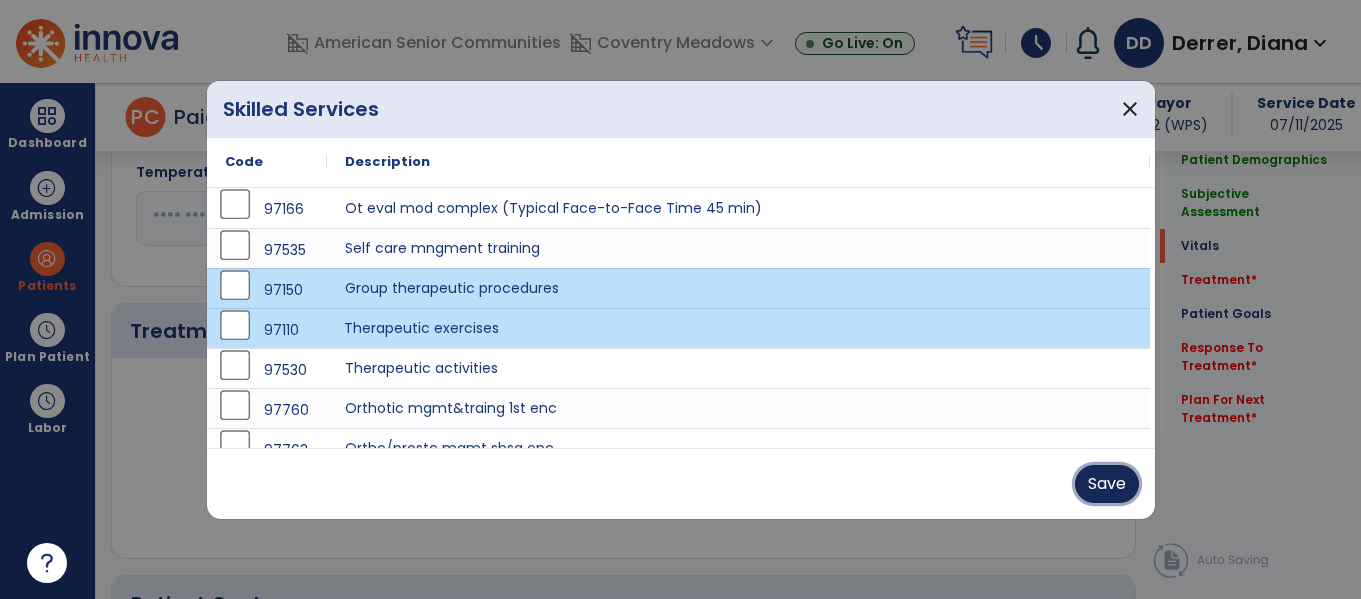 click on "Save" at bounding box center [1107, 484] 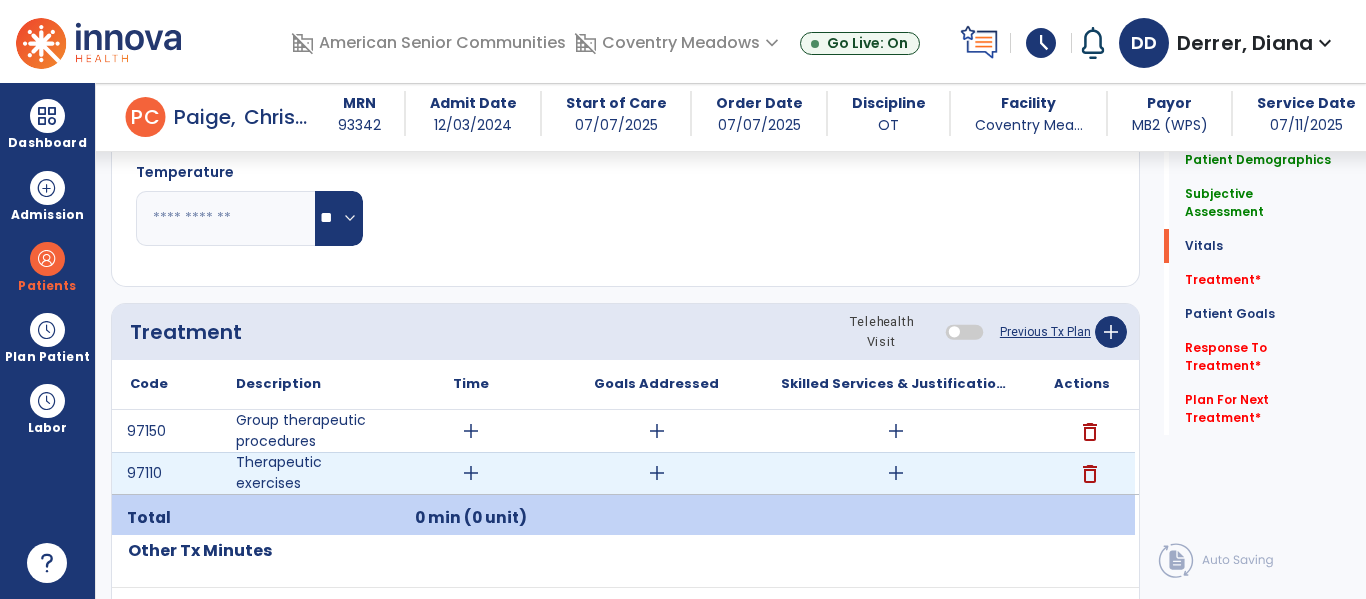 click on "add" at bounding box center [896, 473] 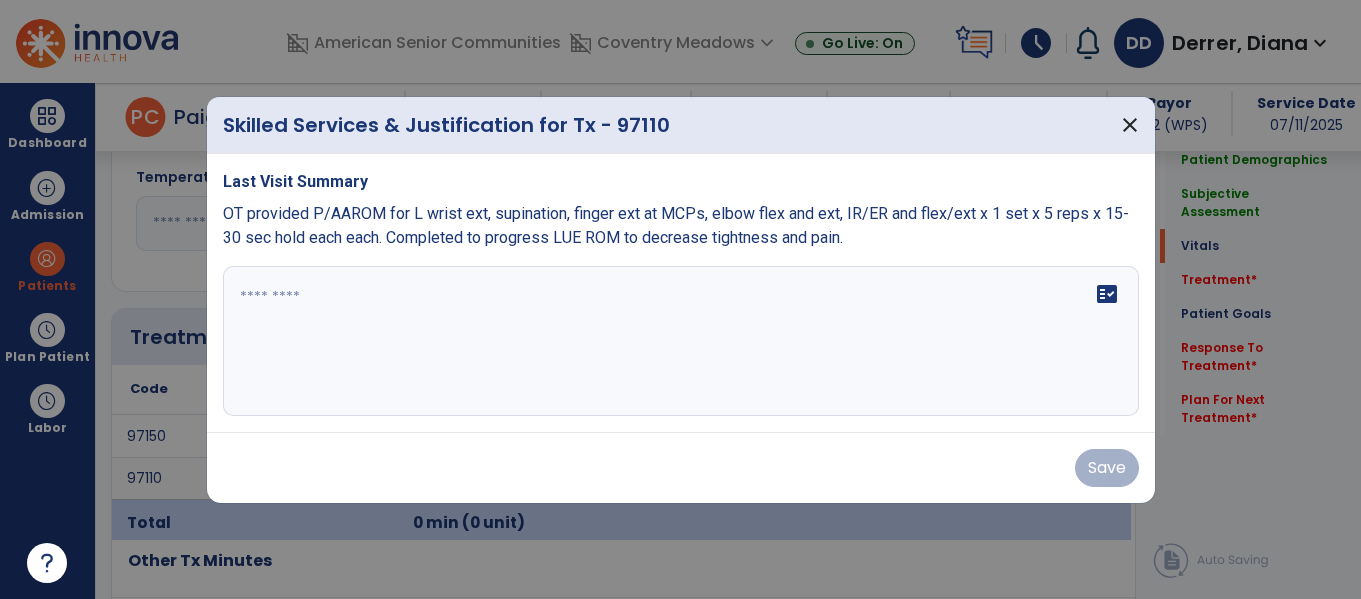 click on "fact_check" at bounding box center [681, 341] 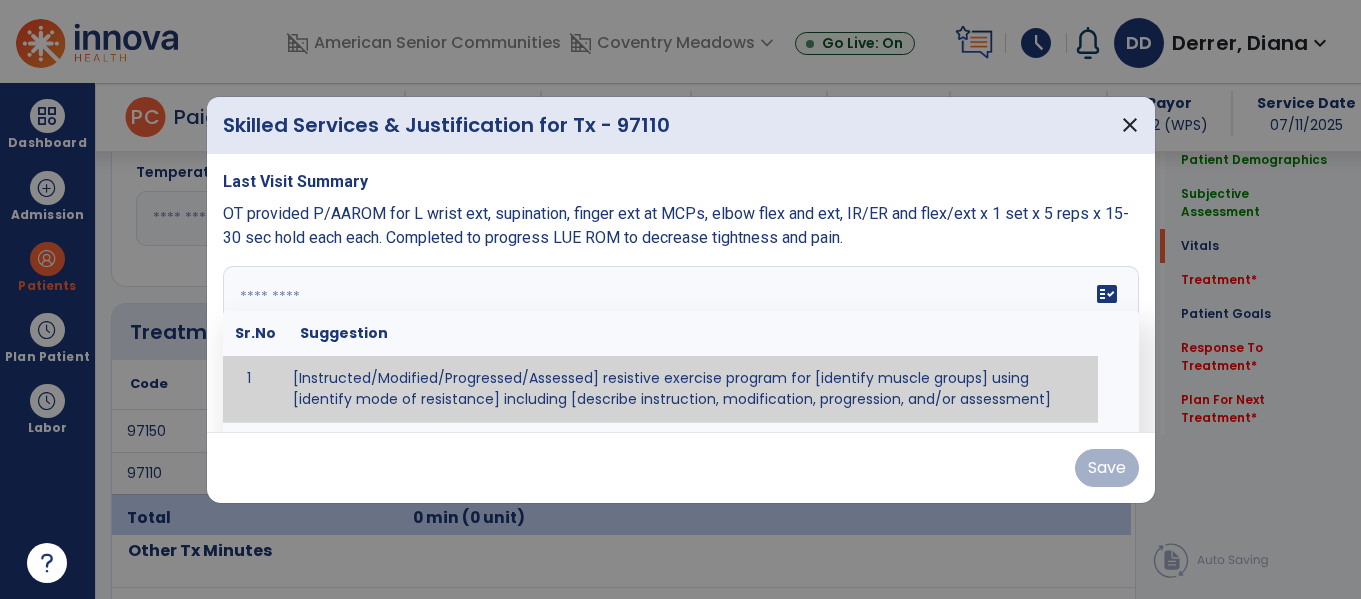 paste on "**********" 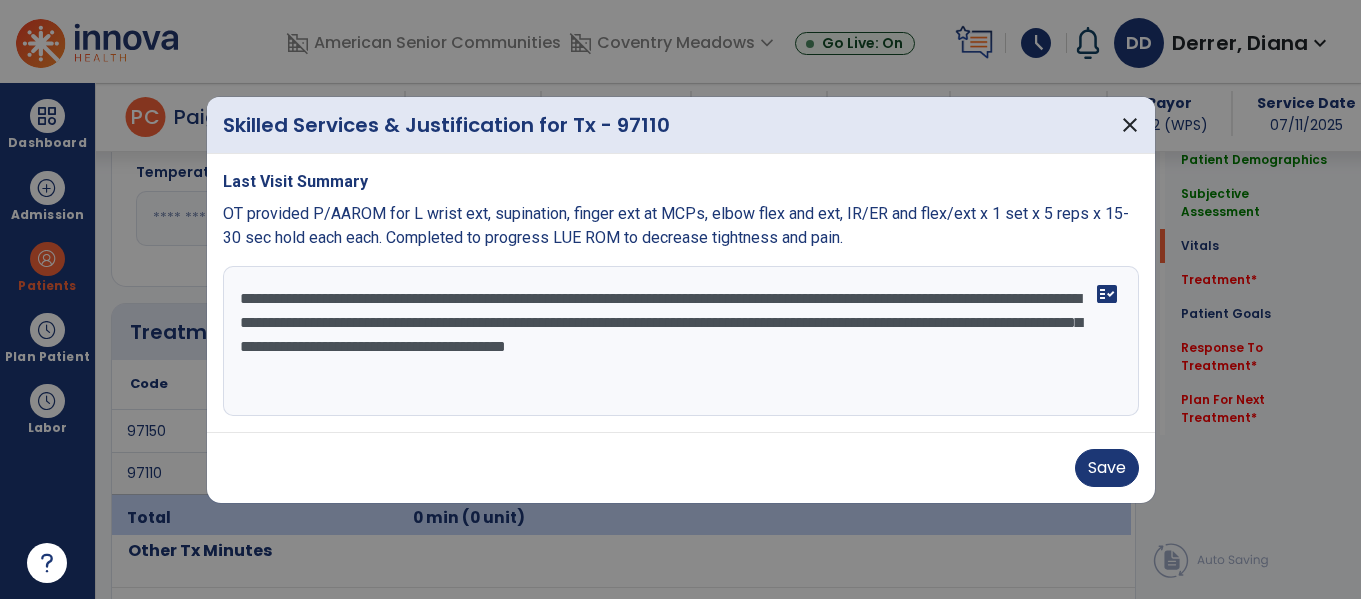 click on "**********" at bounding box center [681, 341] 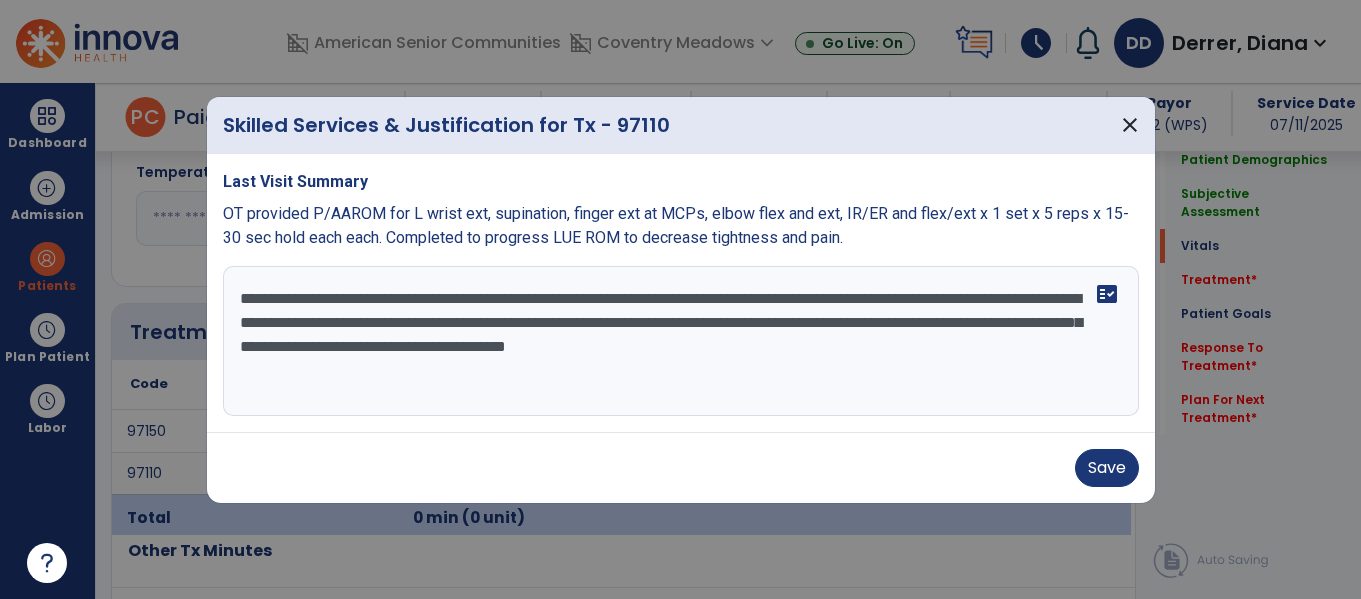 click on "**********" at bounding box center (681, 341) 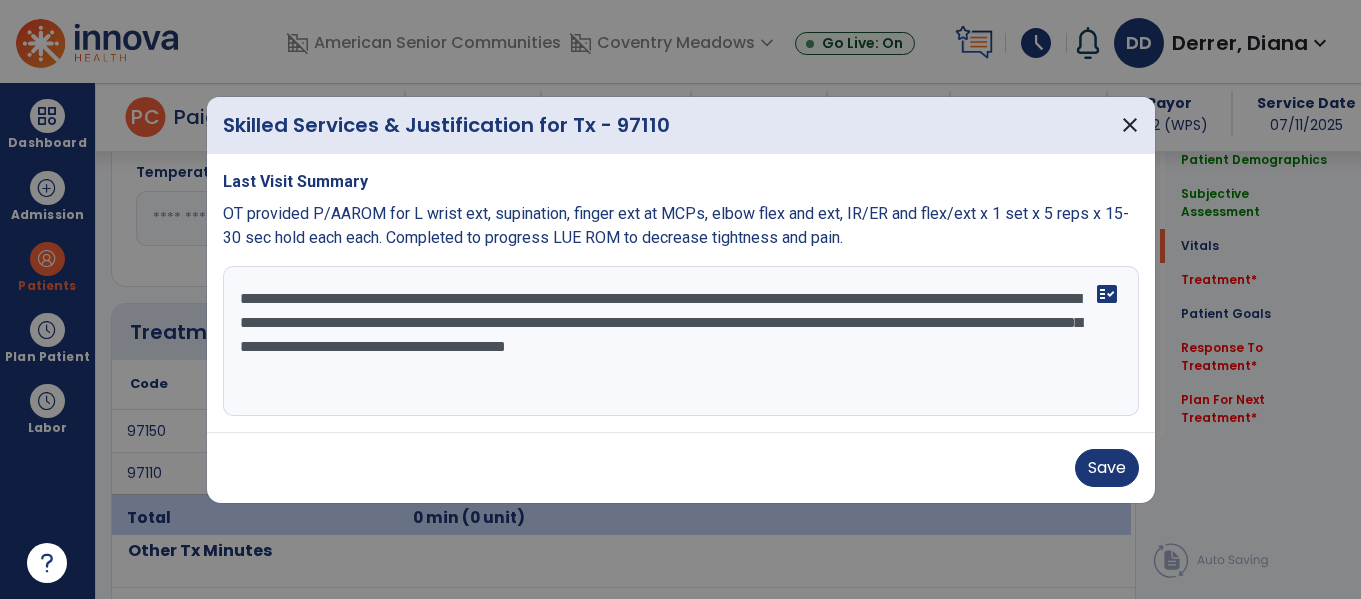 drag, startPoint x: 900, startPoint y: 322, endPoint x: 799, endPoint y: 319, distance: 101.04455 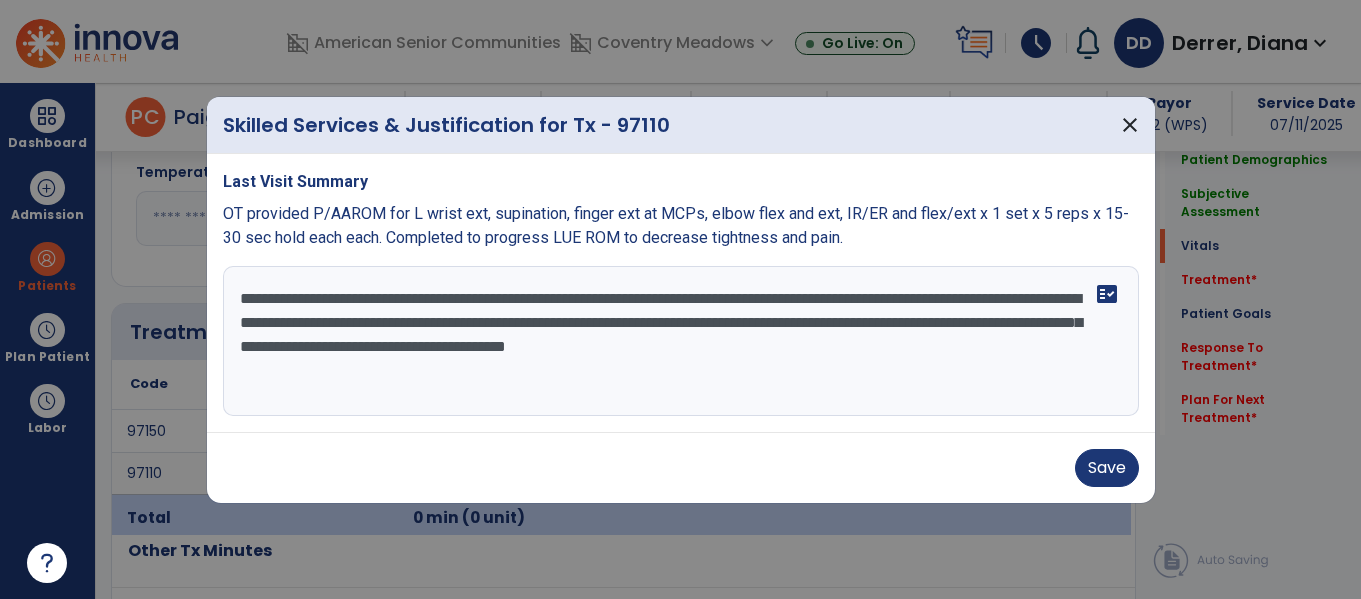 click on "**********" at bounding box center [681, 341] 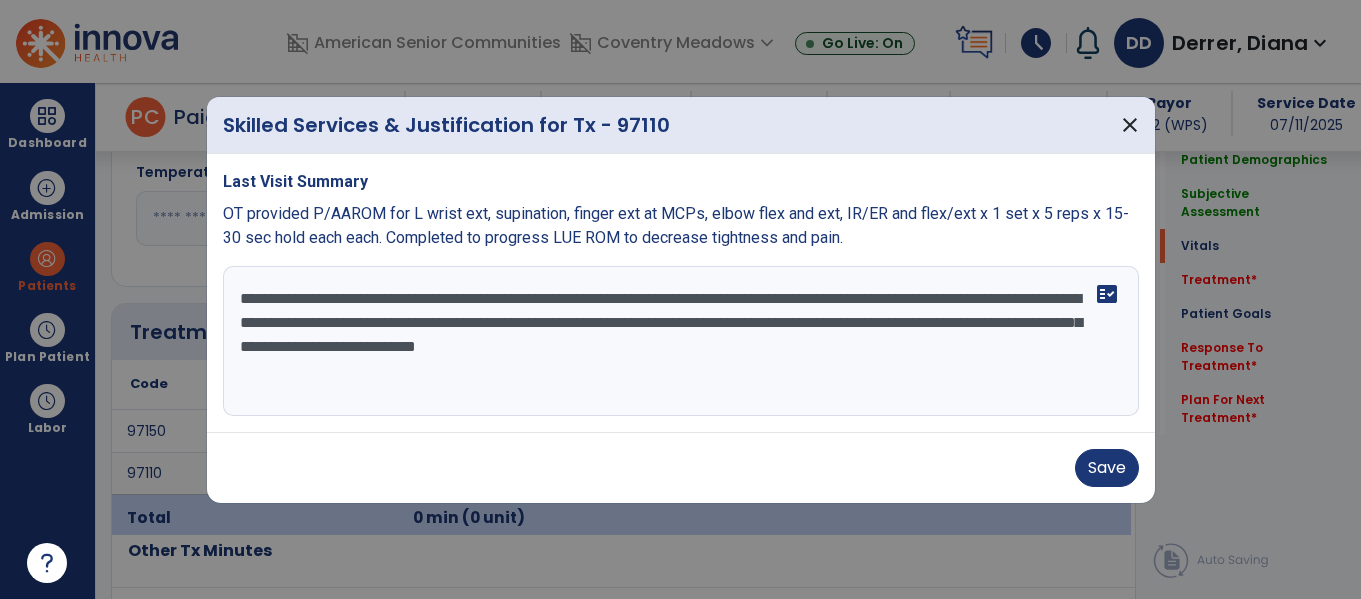 click on "**********" at bounding box center (681, 341) 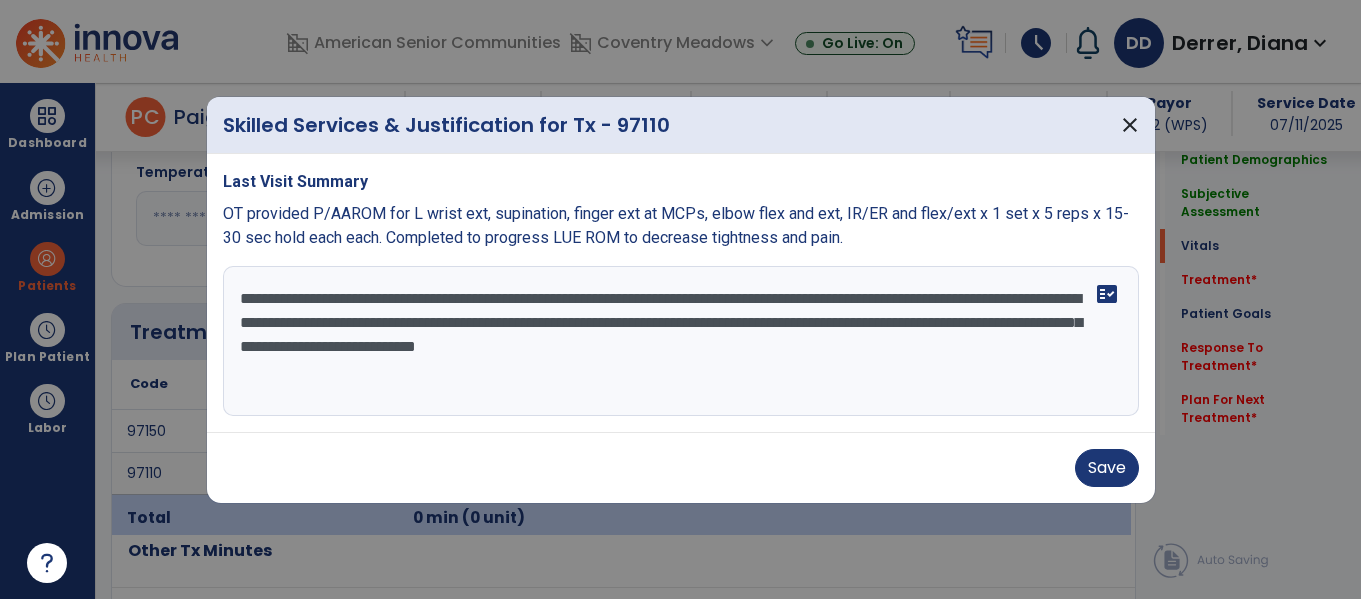 click on "**********" at bounding box center (681, 341) 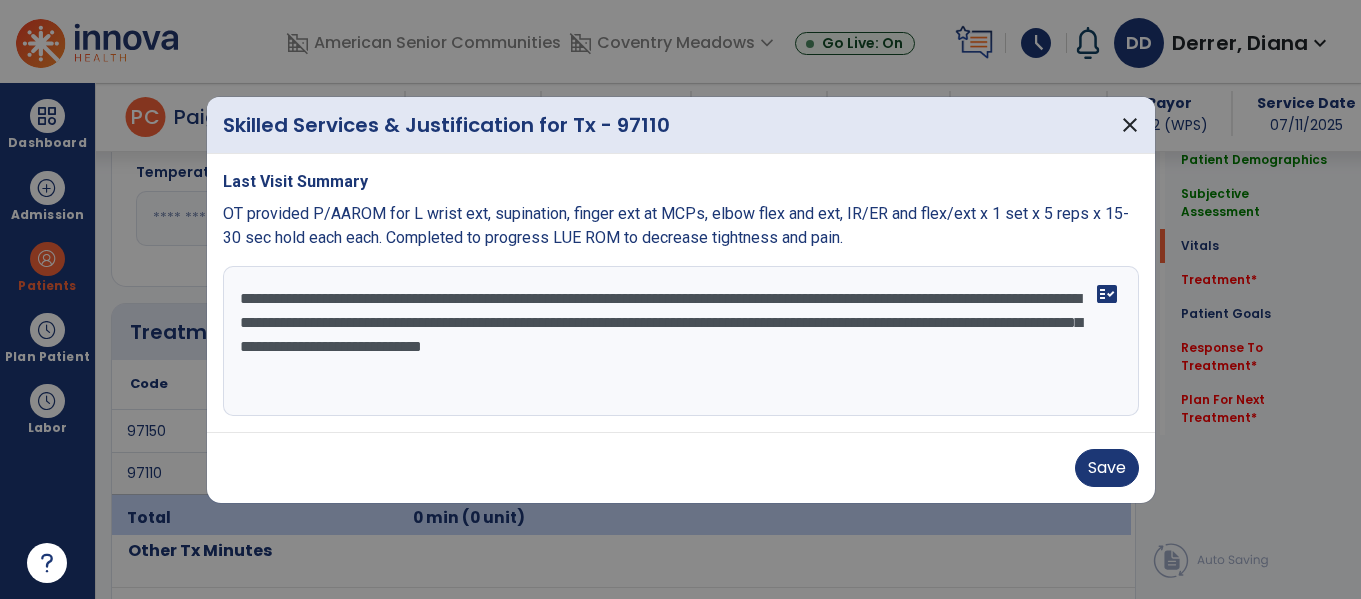 click on "**********" at bounding box center (681, 341) 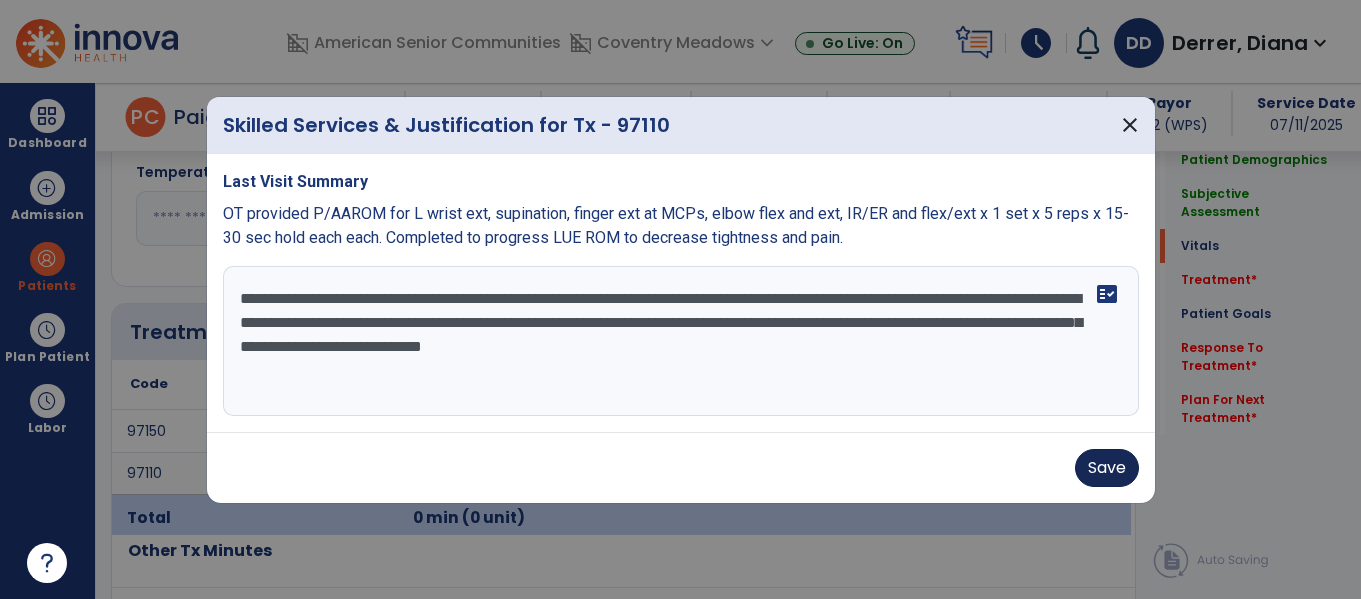 type on "**********" 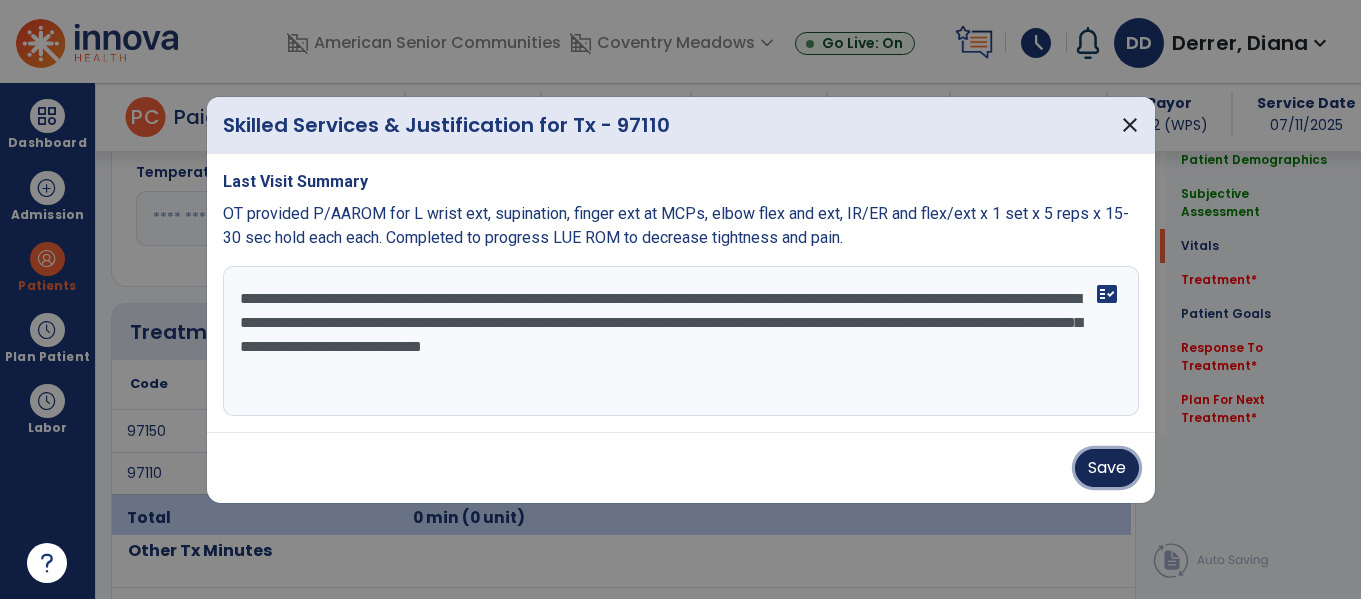 click on "Save" at bounding box center (1107, 468) 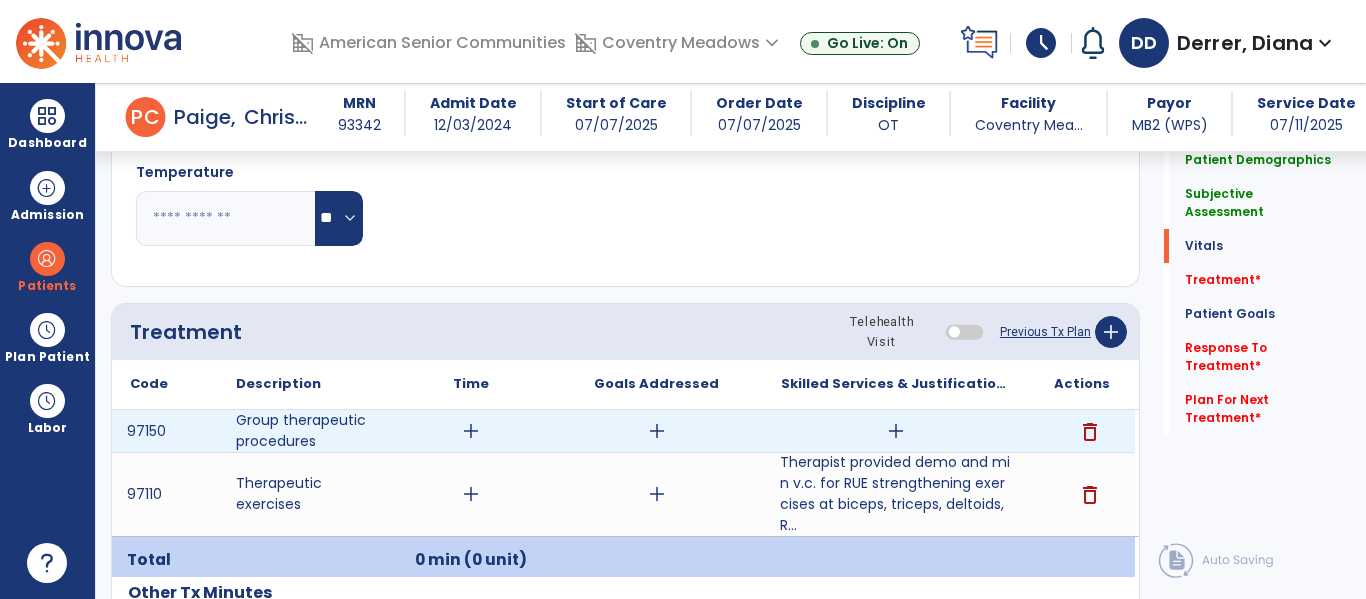 click on "add" at bounding box center (896, 431) 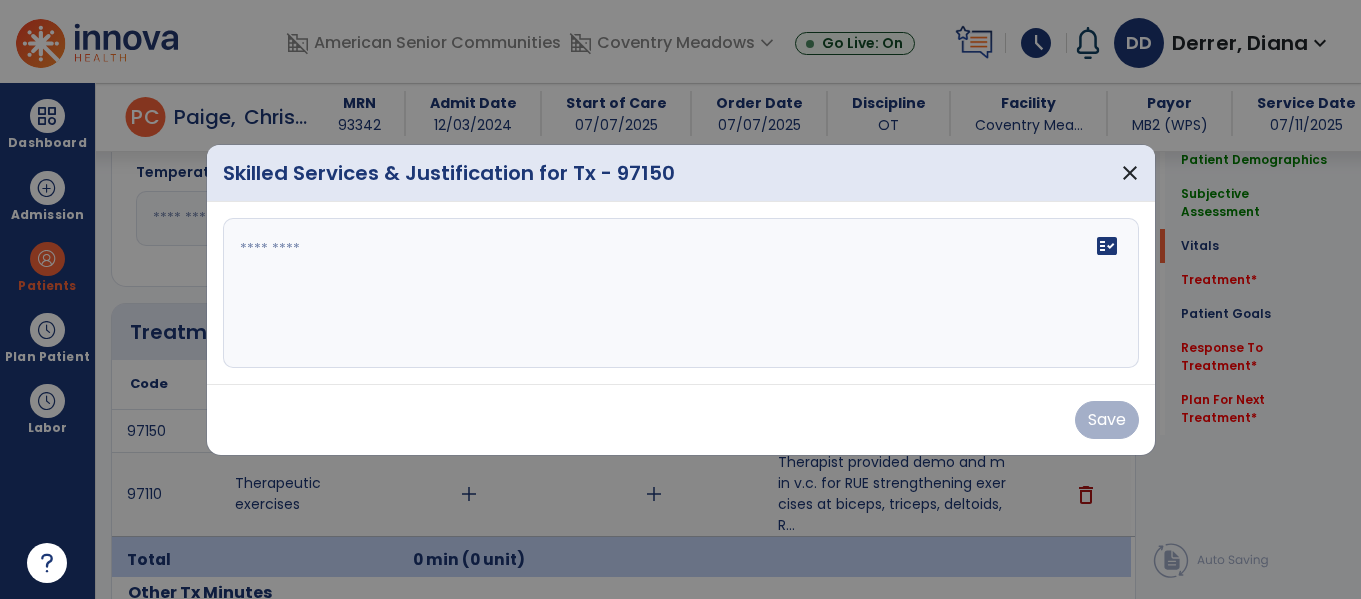 scroll, scrollTop: 946, scrollLeft: 0, axis: vertical 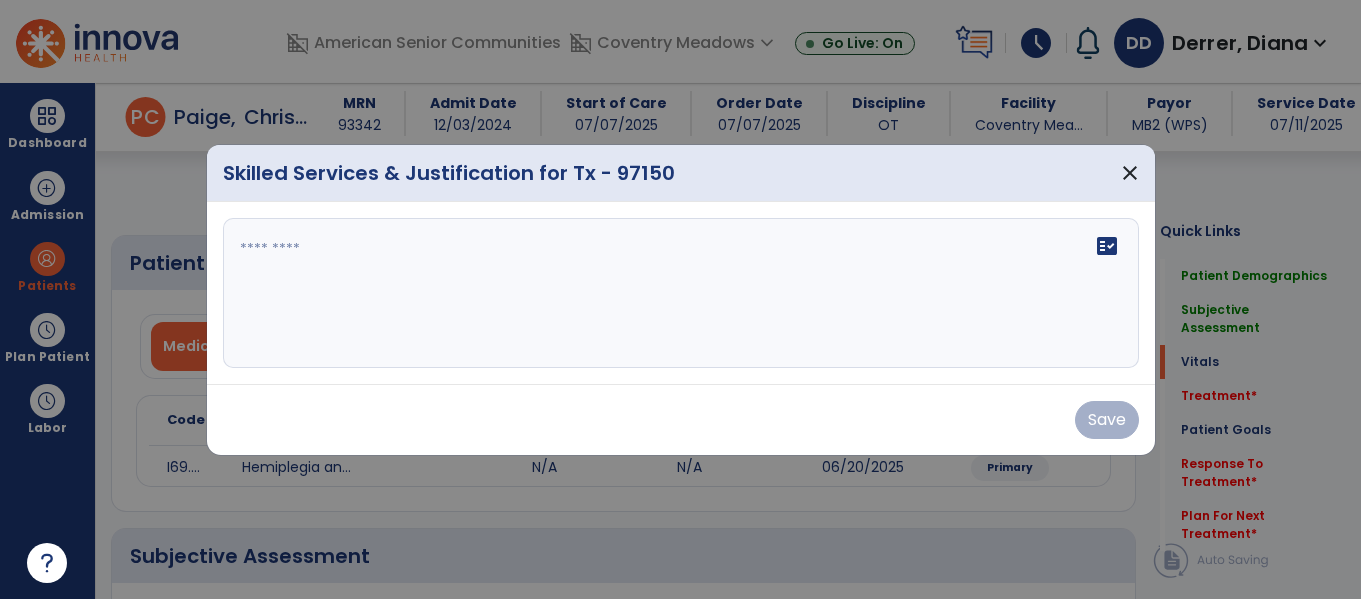 select on "*" 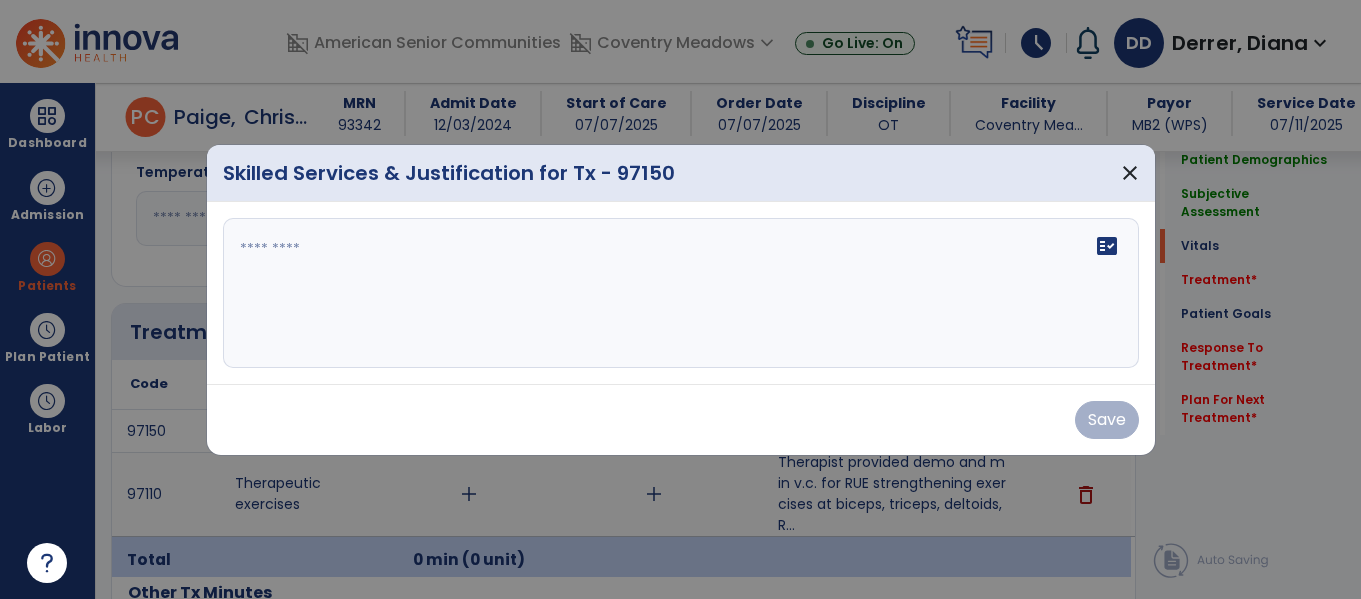 click at bounding box center (681, 293) 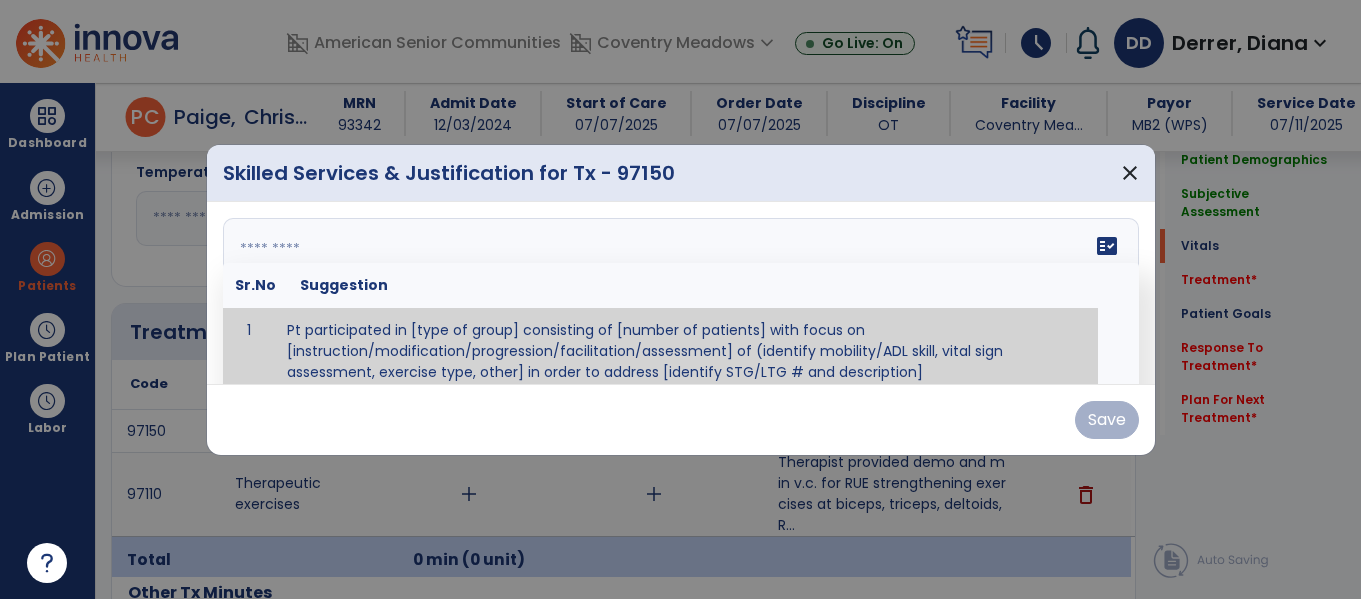 scroll, scrollTop: 12, scrollLeft: 0, axis: vertical 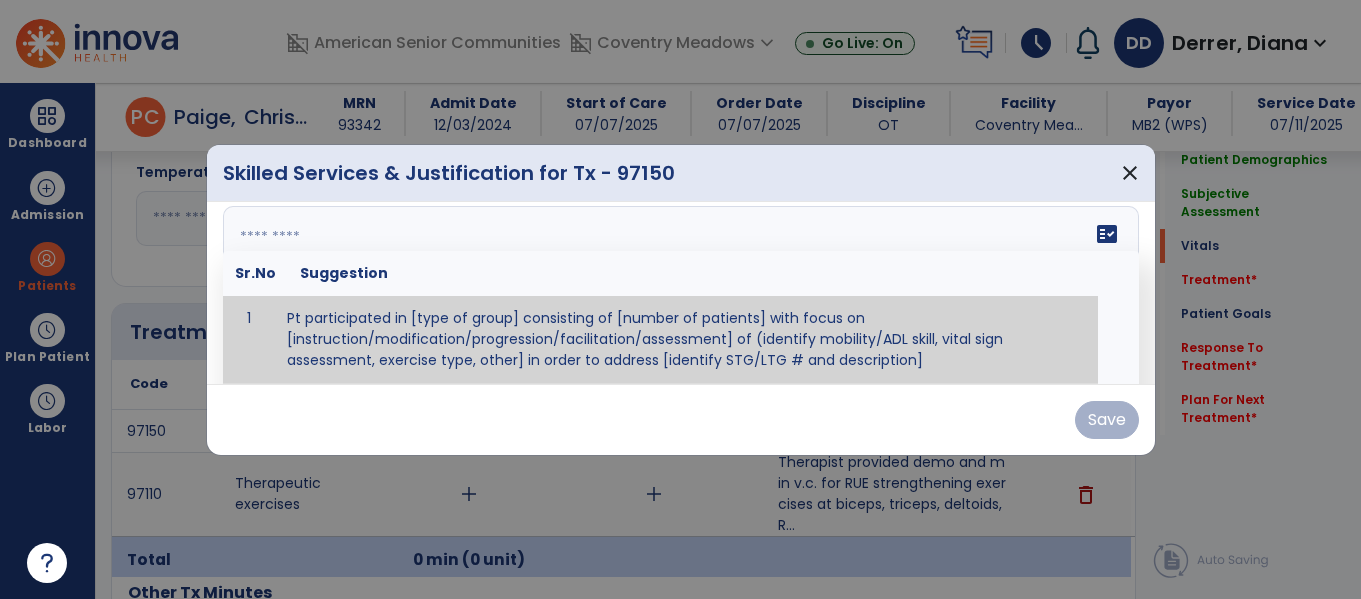 paste on "**********" 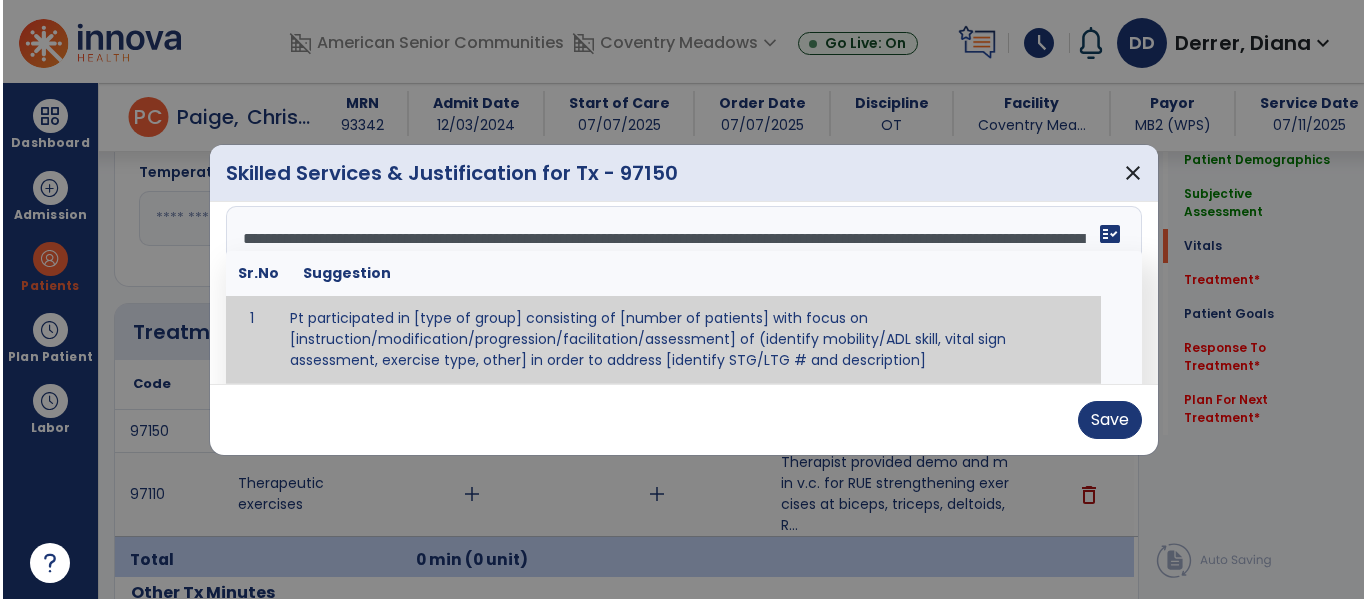 scroll, scrollTop: 0, scrollLeft: 0, axis: both 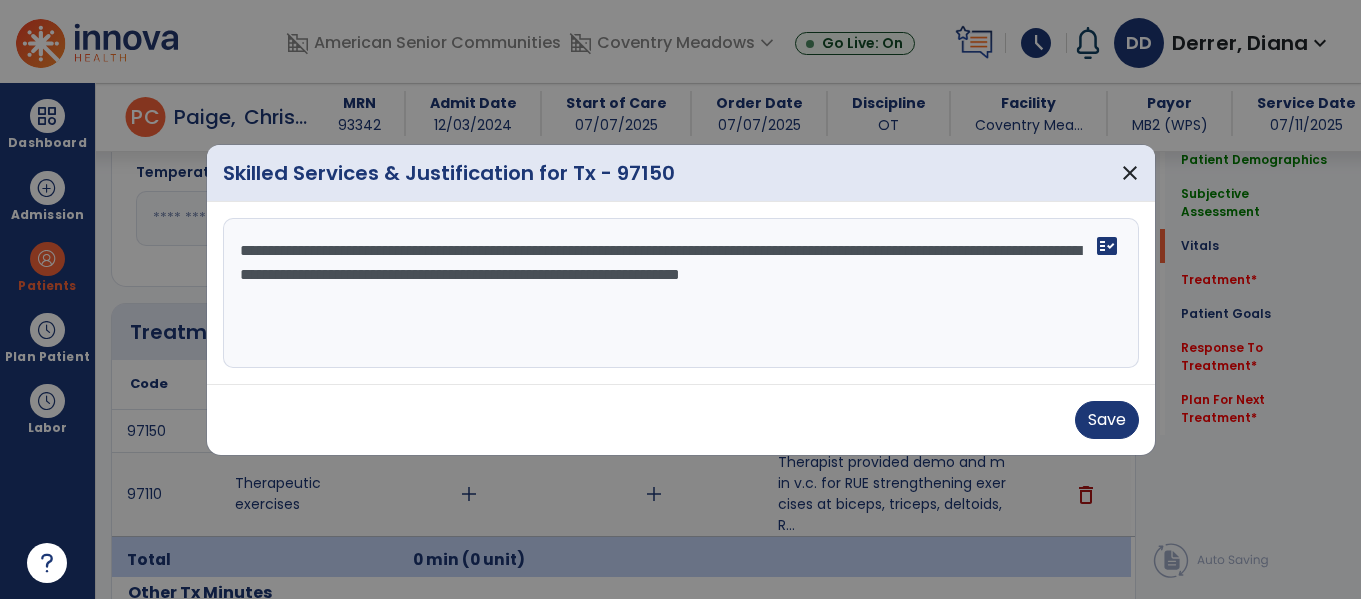 drag, startPoint x: 349, startPoint y: 307, endPoint x: 229, endPoint y: 291, distance: 121.061966 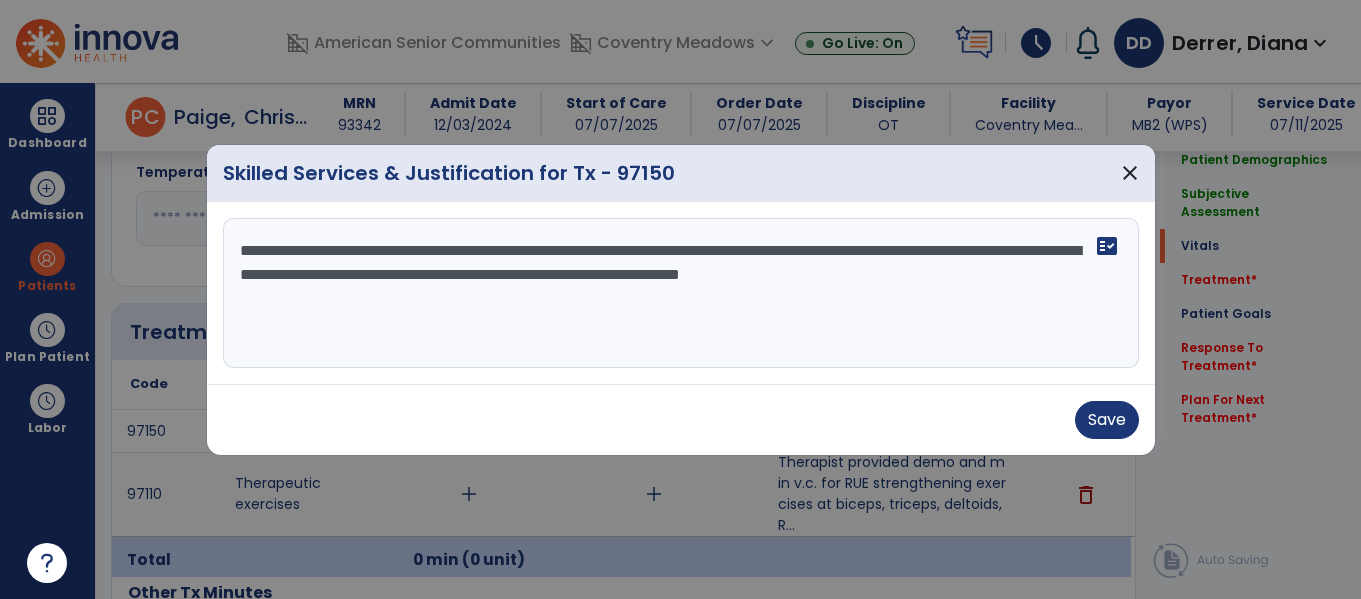 click on "**********" at bounding box center [681, 293] 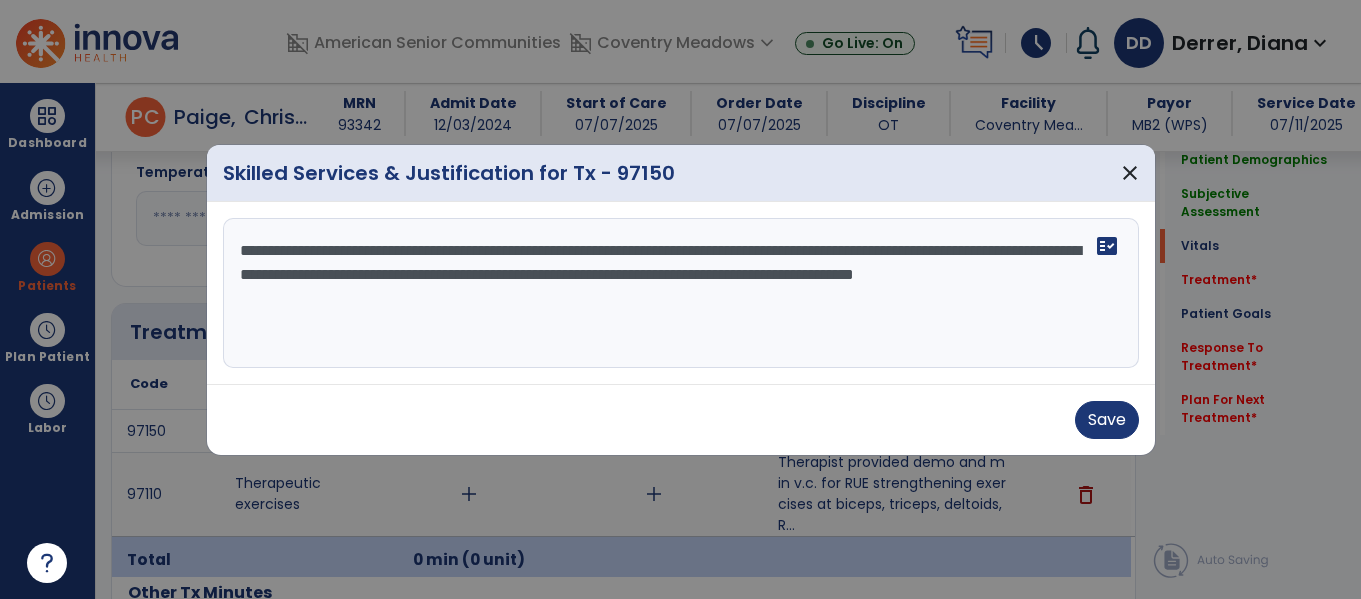 type on "**********" 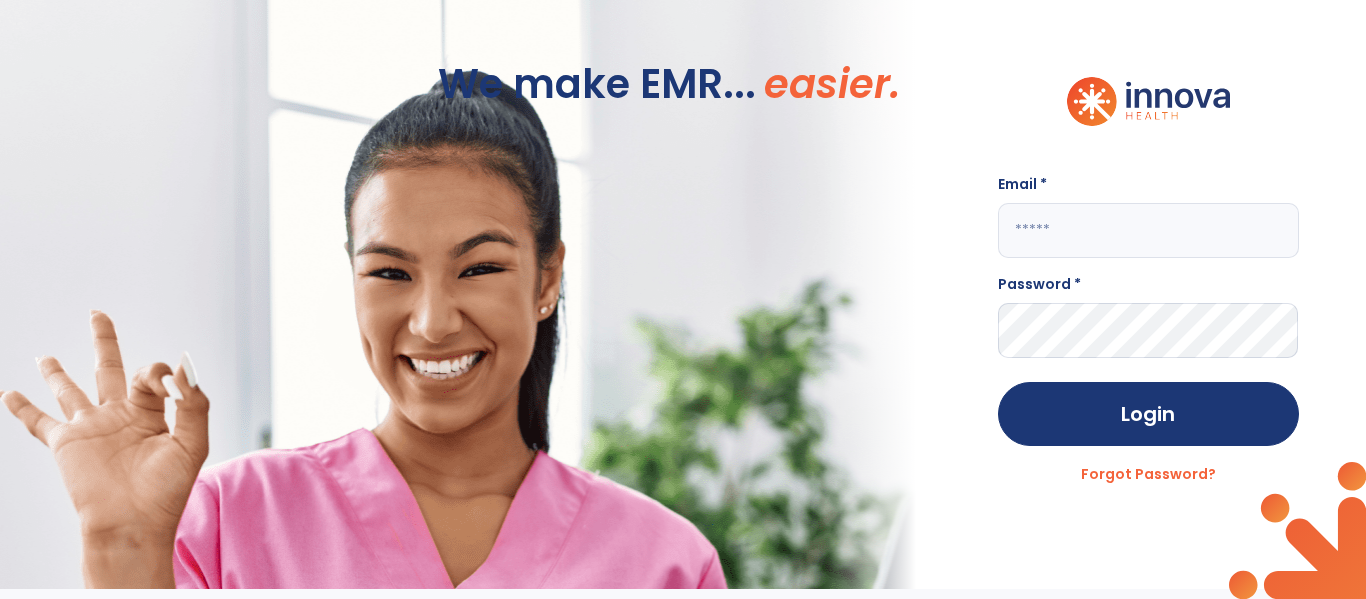 scroll, scrollTop: 0, scrollLeft: 0, axis: both 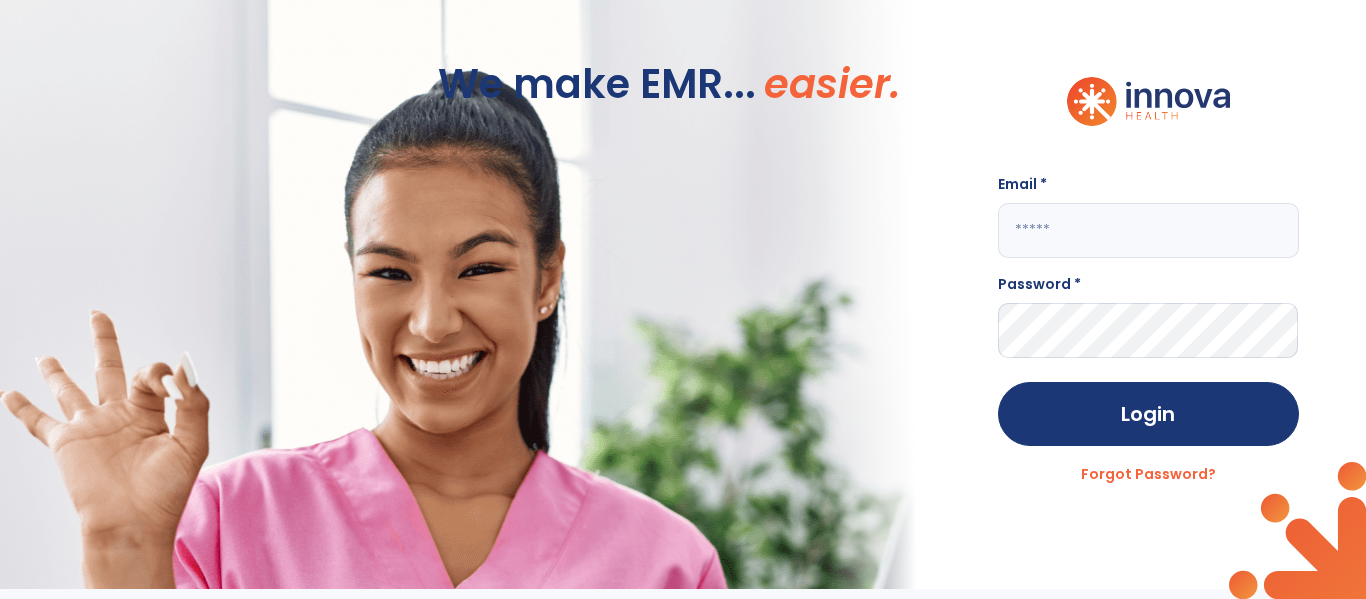 click 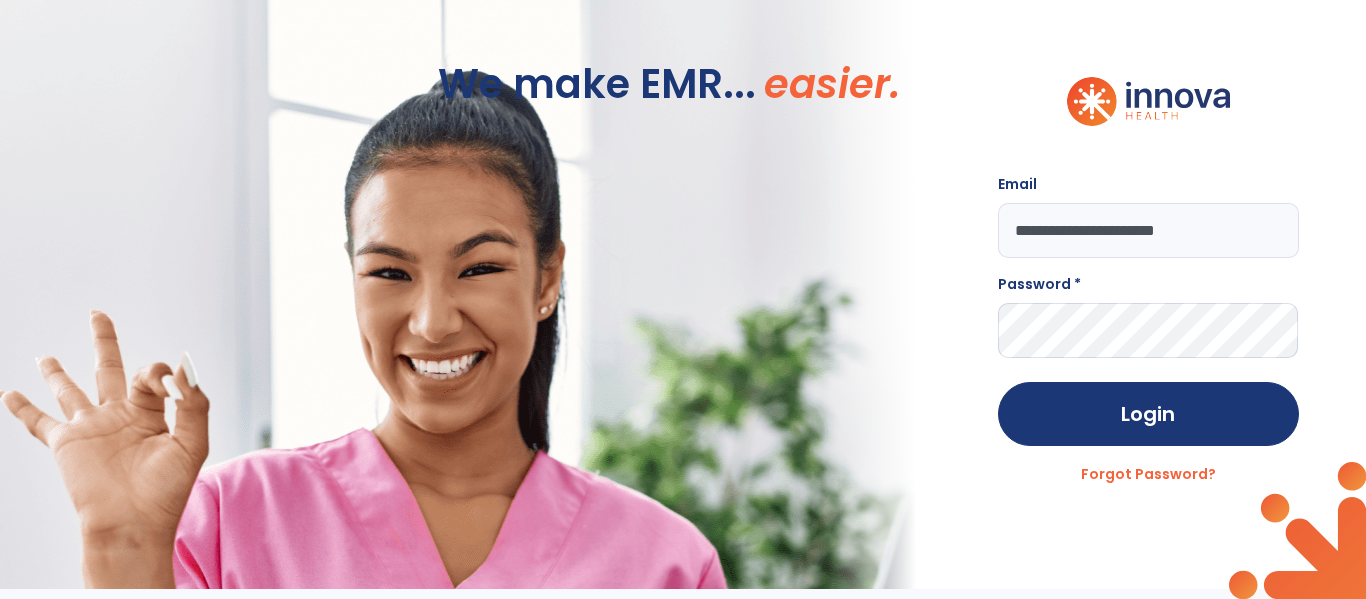 type on "**********" 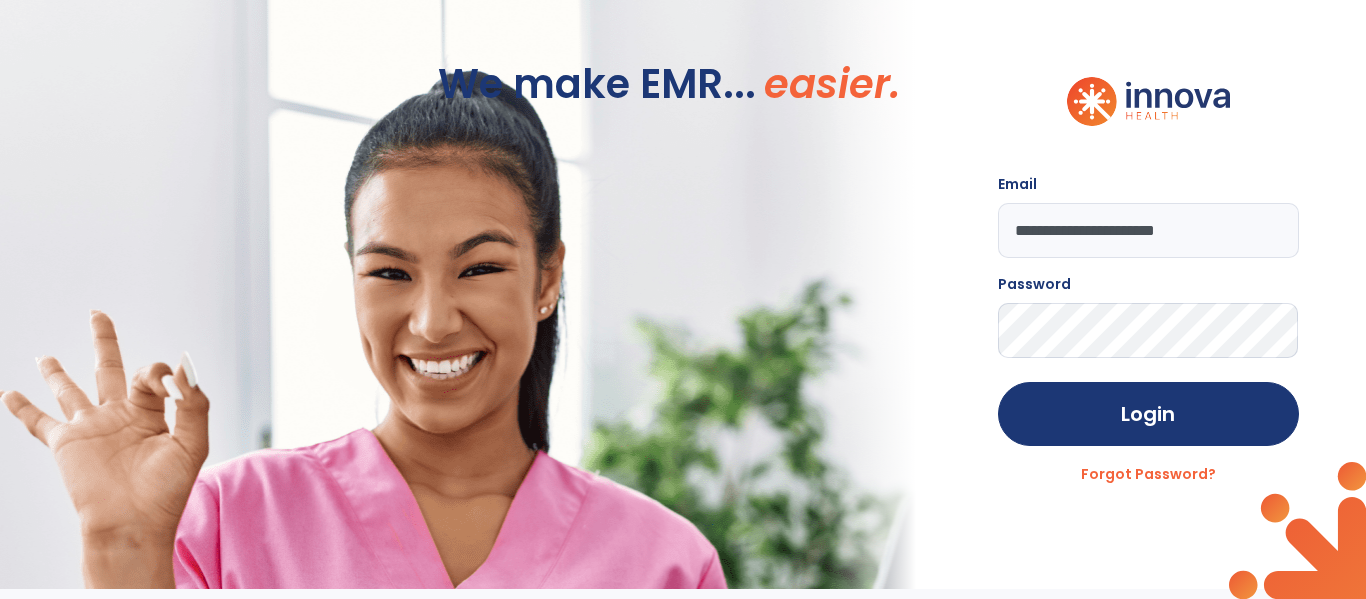 click on "Login" 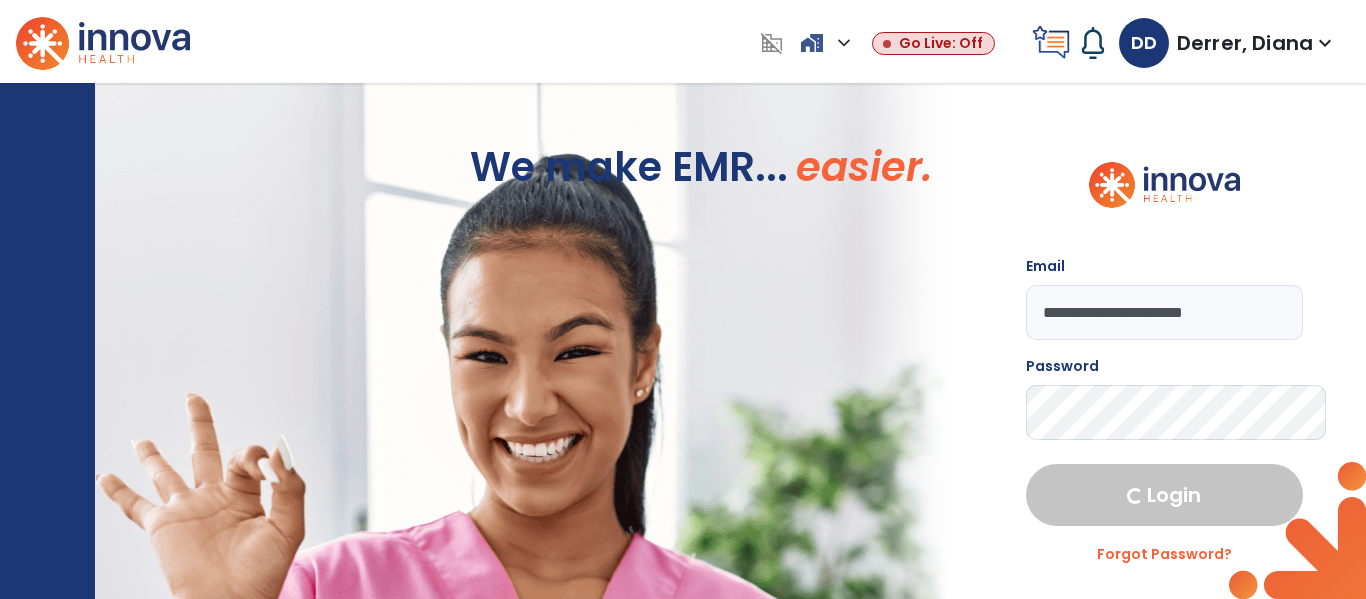 select on "****" 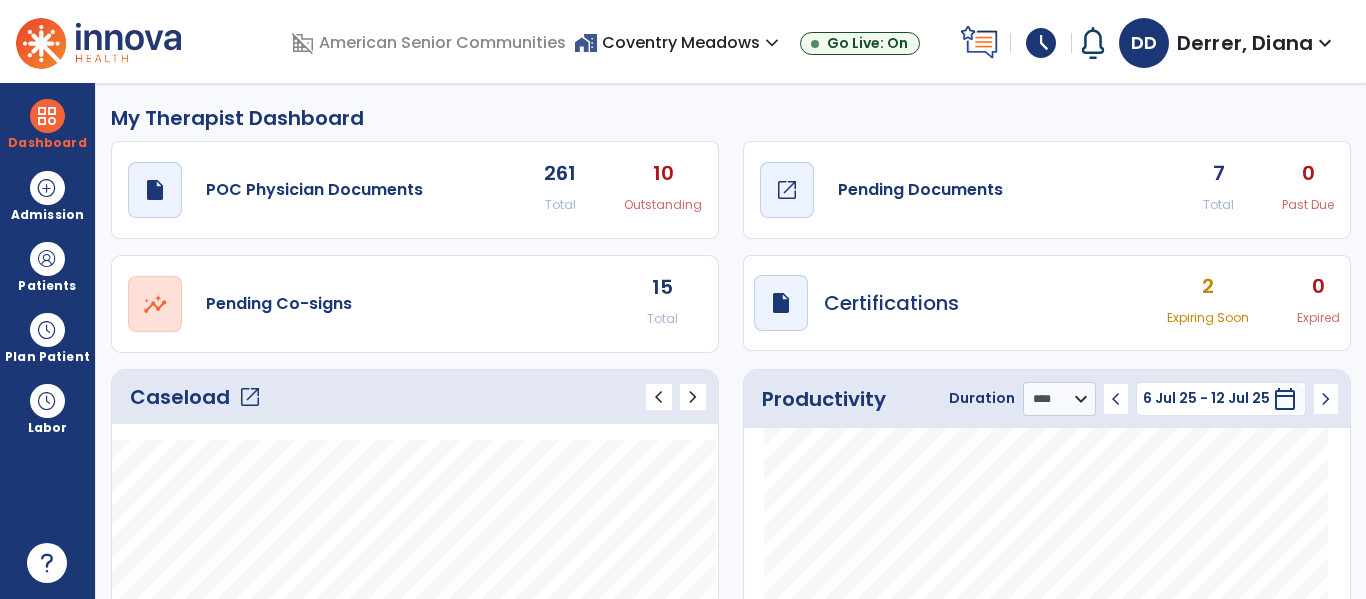 click on "Pending Documents" 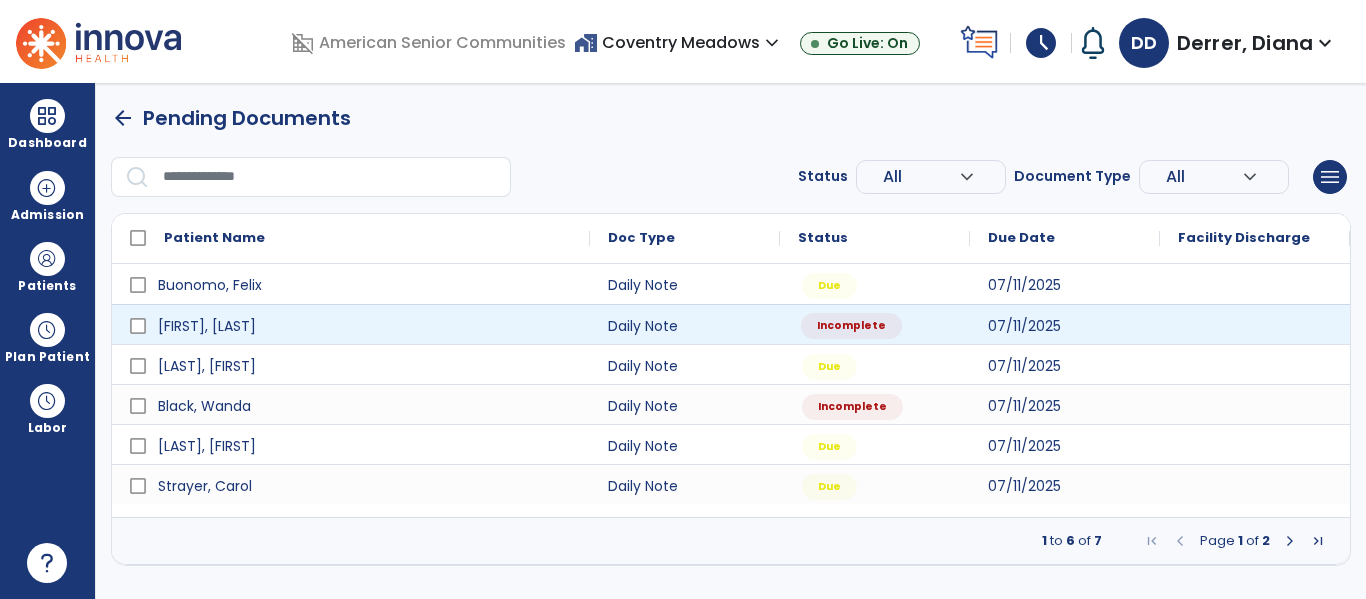click on "Incomplete" at bounding box center [851, 326] 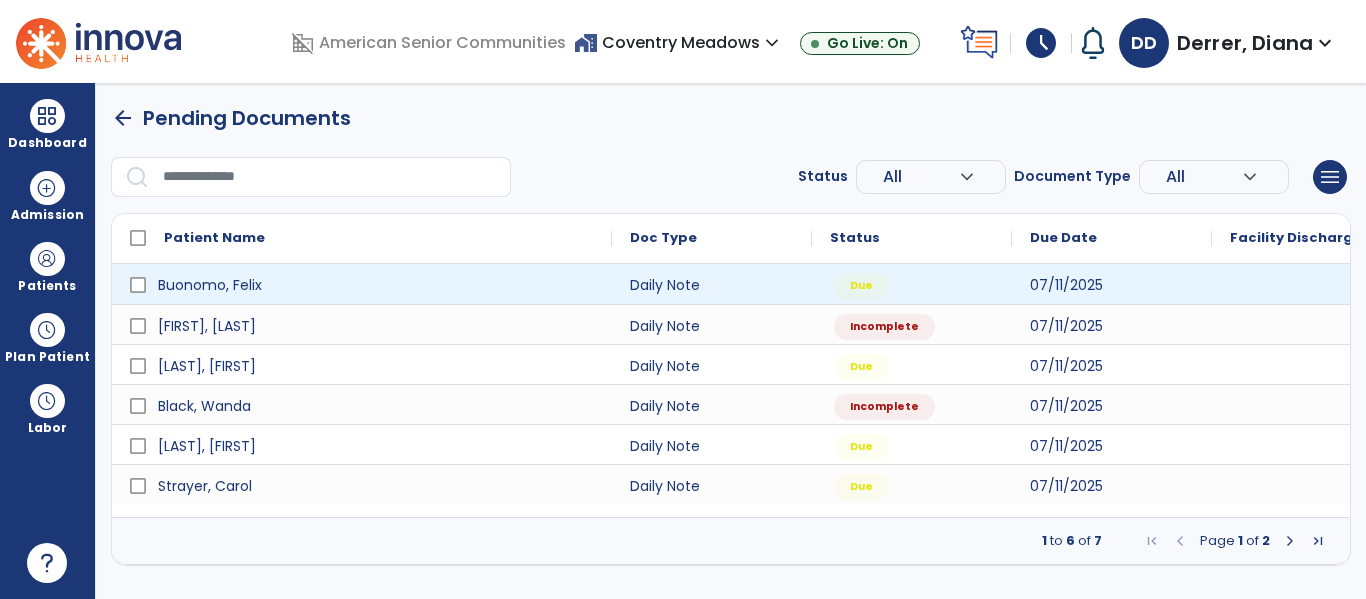 select on "*" 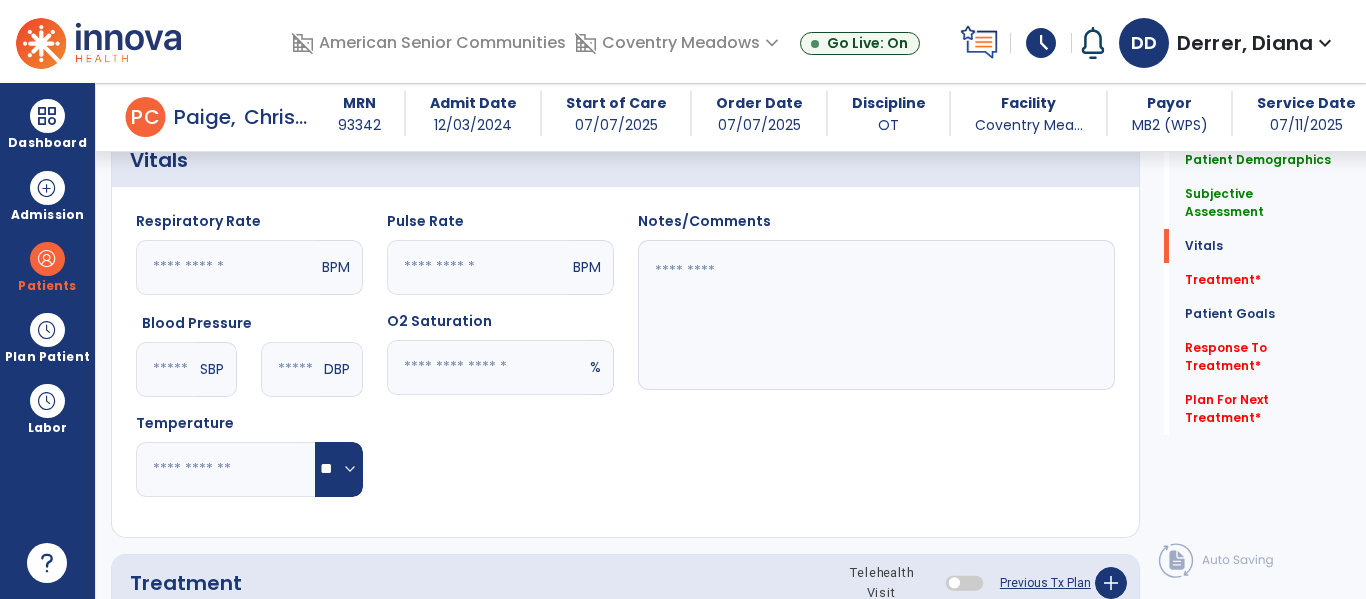 scroll, scrollTop: 1005, scrollLeft: 0, axis: vertical 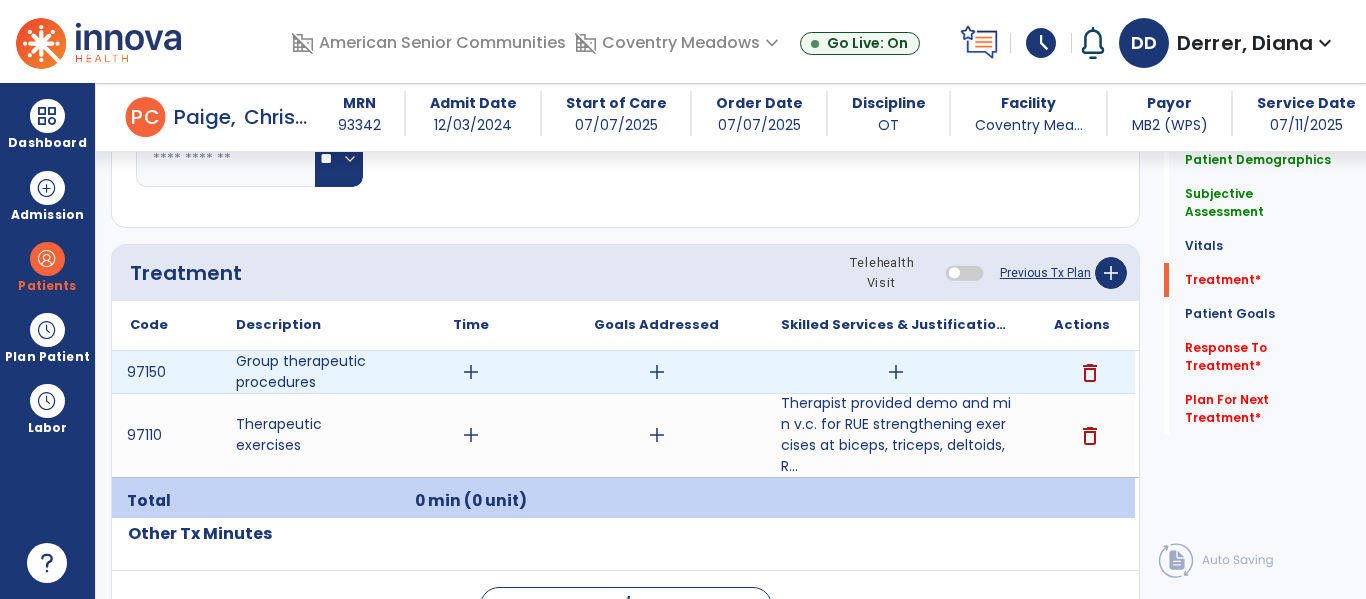 click on "add" at bounding box center (896, 372) 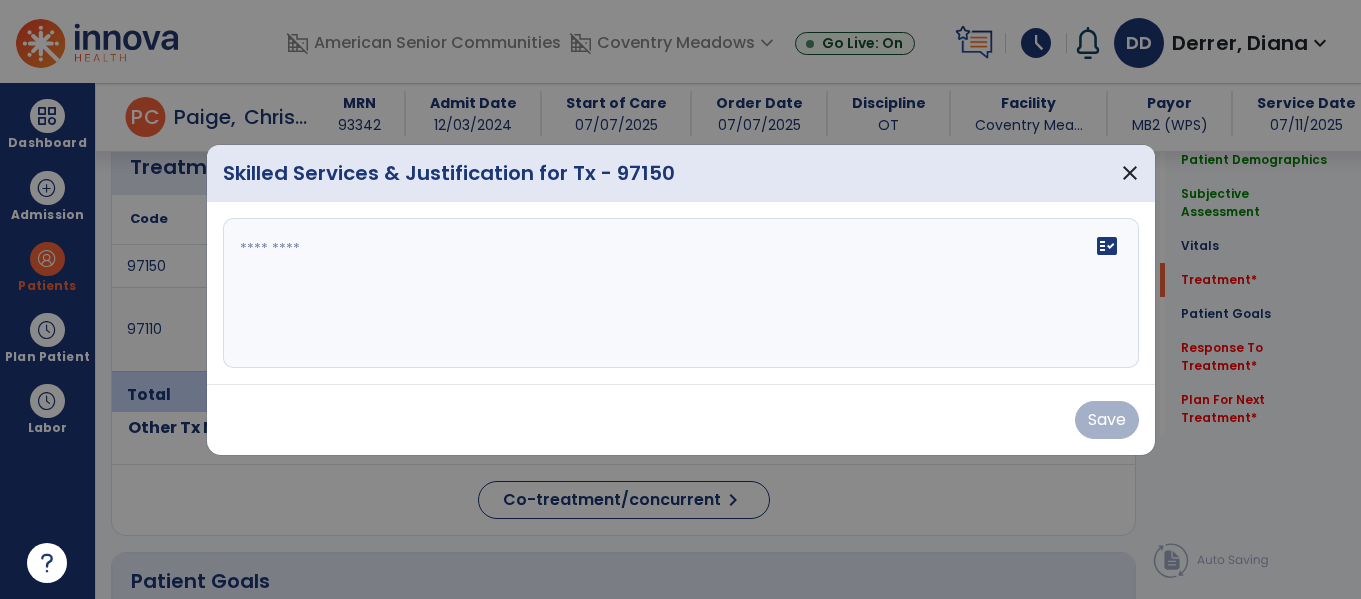 scroll, scrollTop: 1106, scrollLeft: 0, axis: vertical 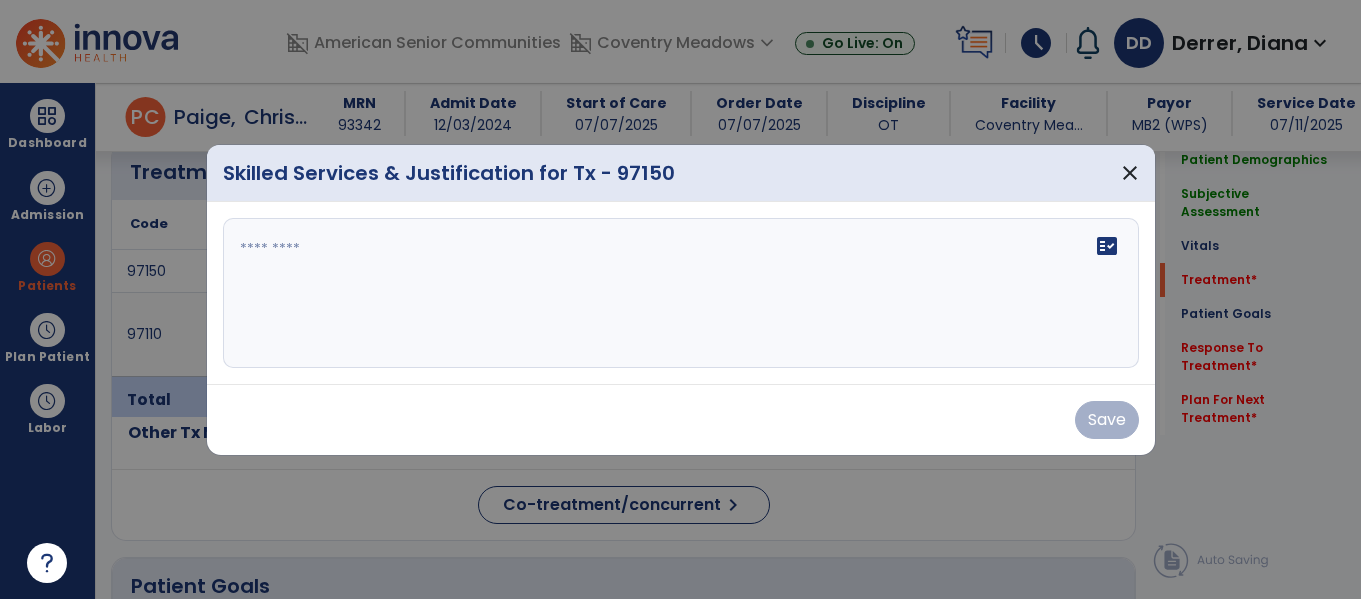 click on "fact_check" at bounding box center [681, 293] 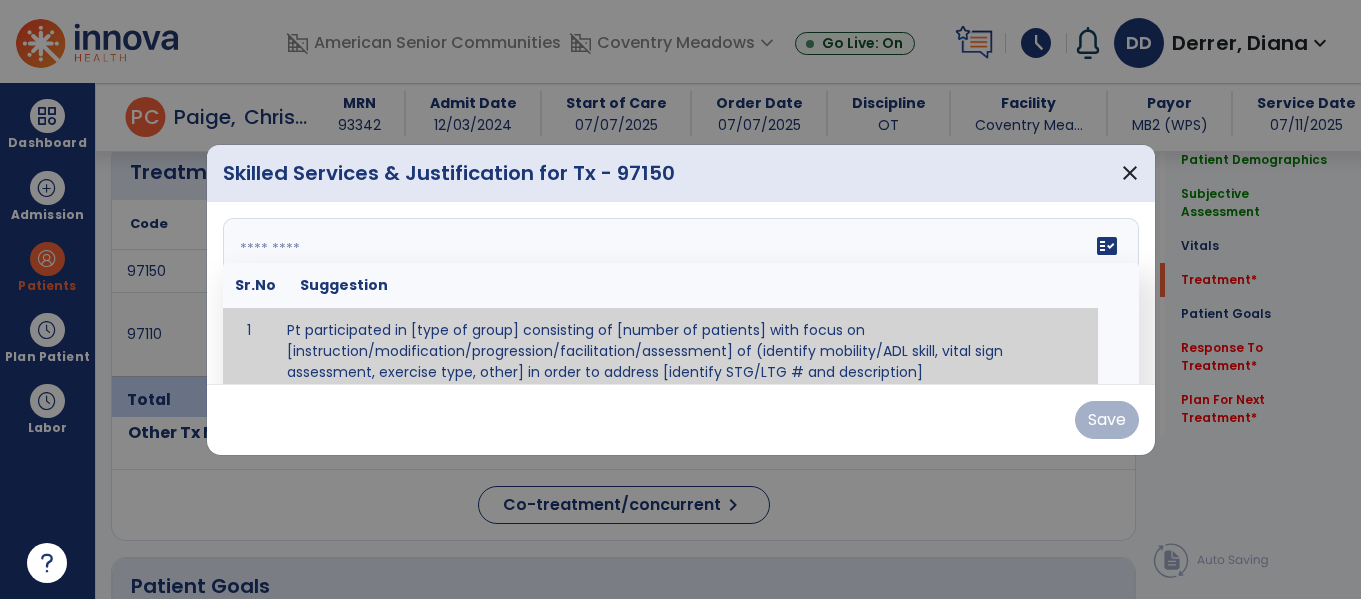 scroll, scrollTop: 12, scrollLeft: 0, axis: vertical 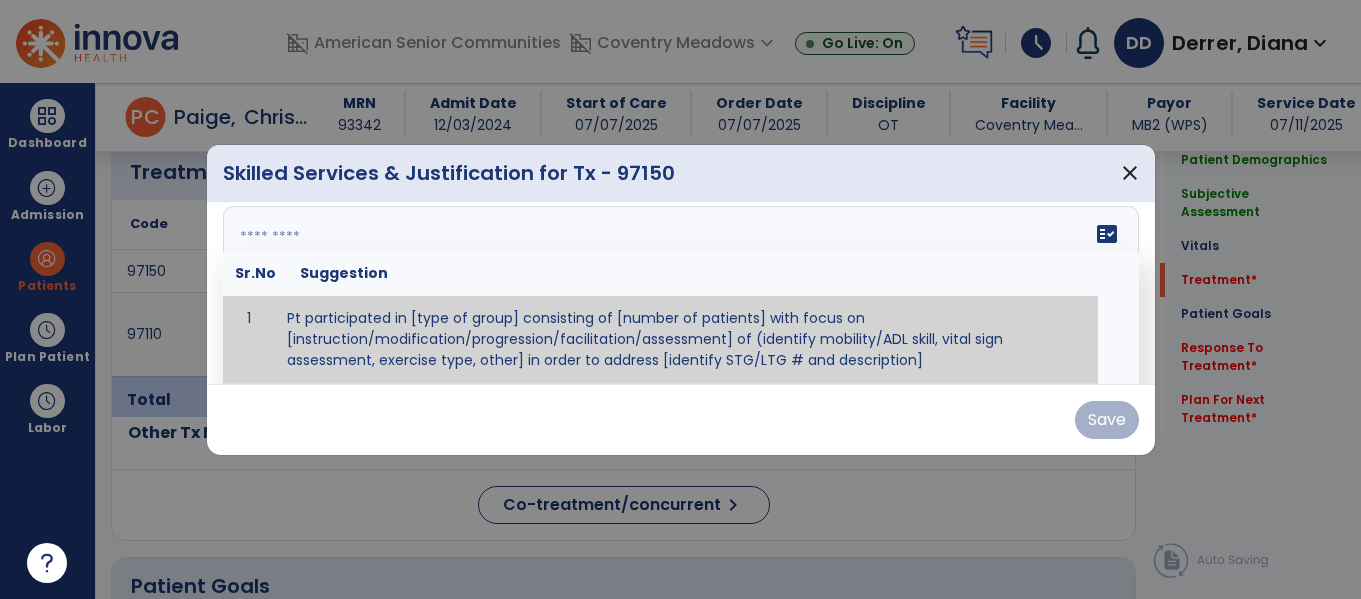 paste on "**********" 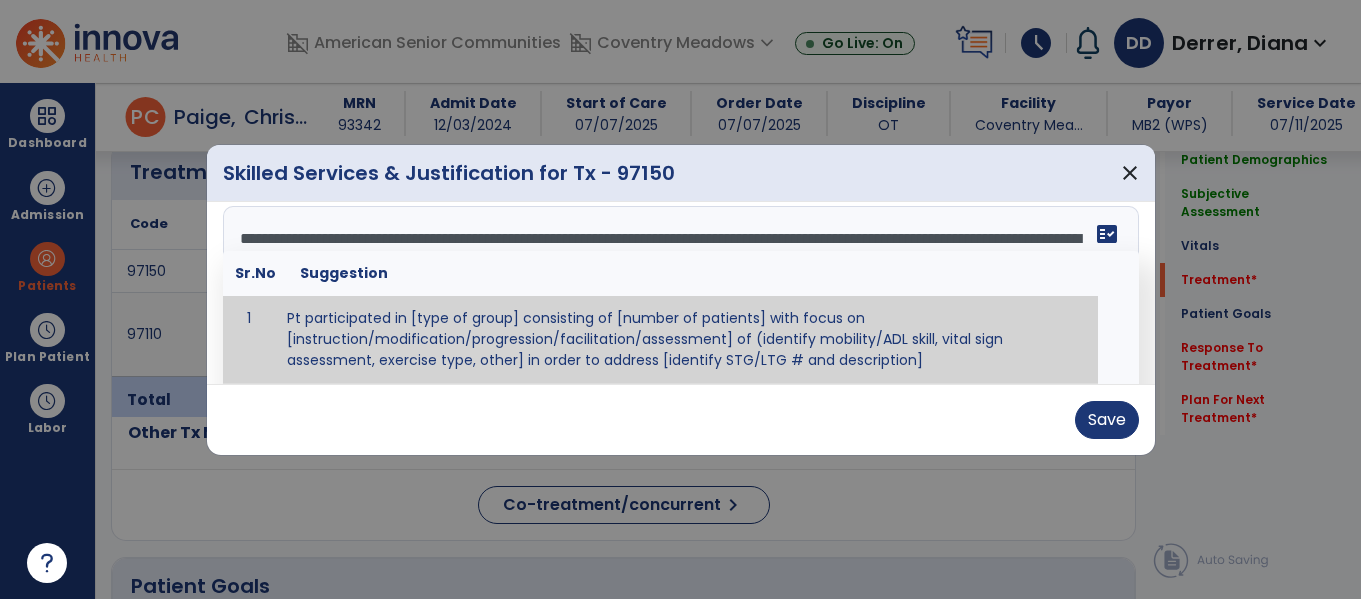 scroll, scrollTop: 0, scrollLeft: 0, axis: both 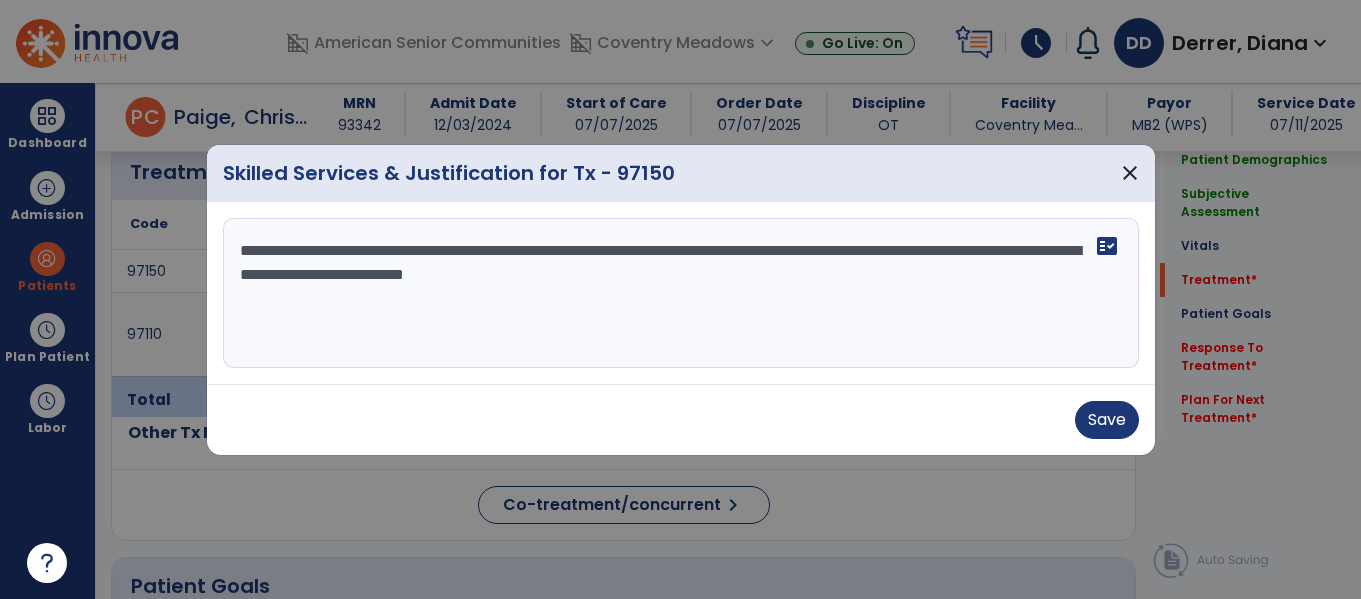 paste on "**********" 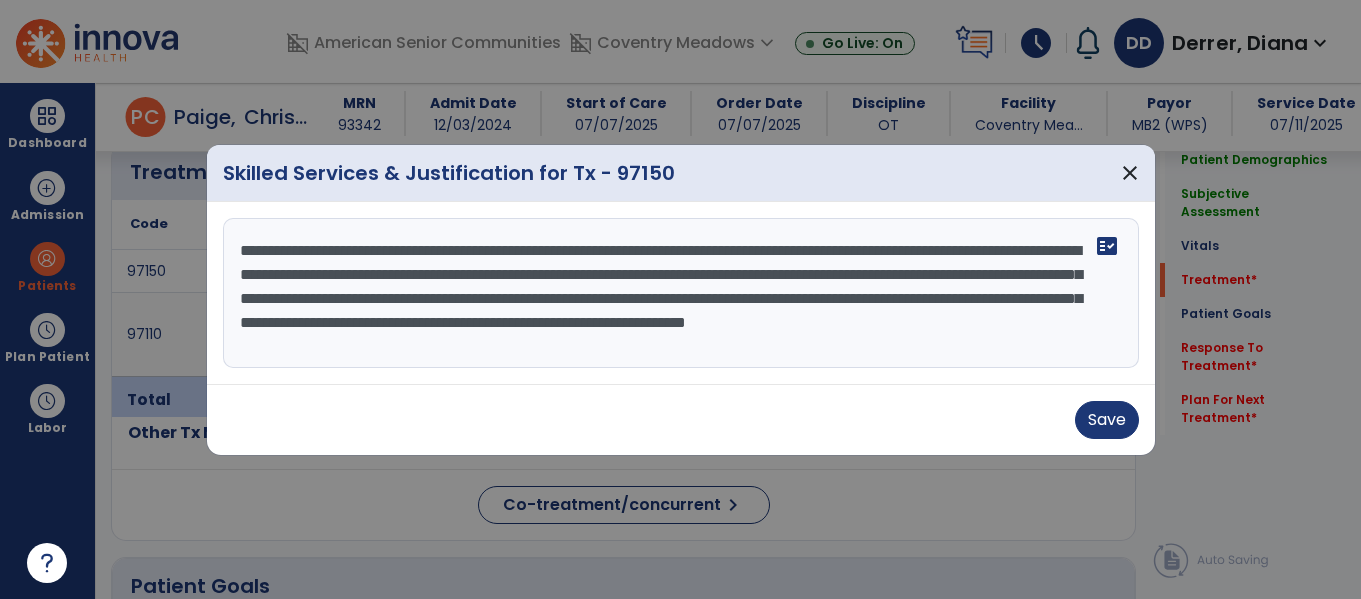 scroll, scrollTop: 40, scrollLeft: 0, axis: vertical 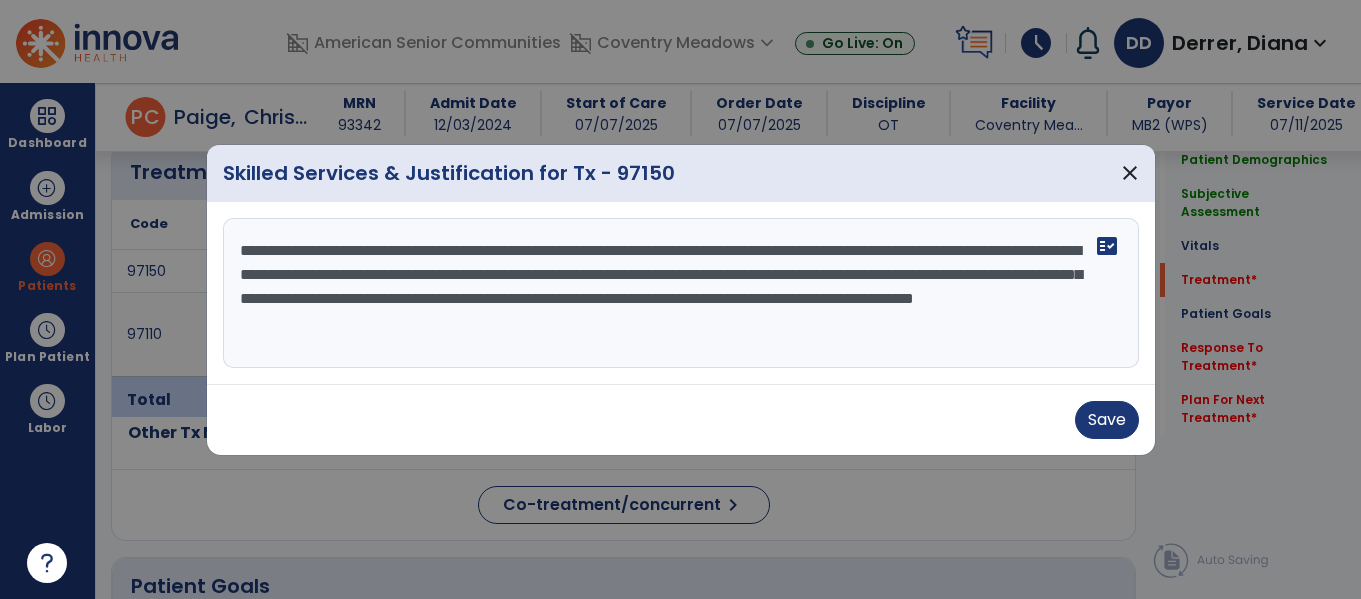 click on "**********" at bounding box center [681, 293] 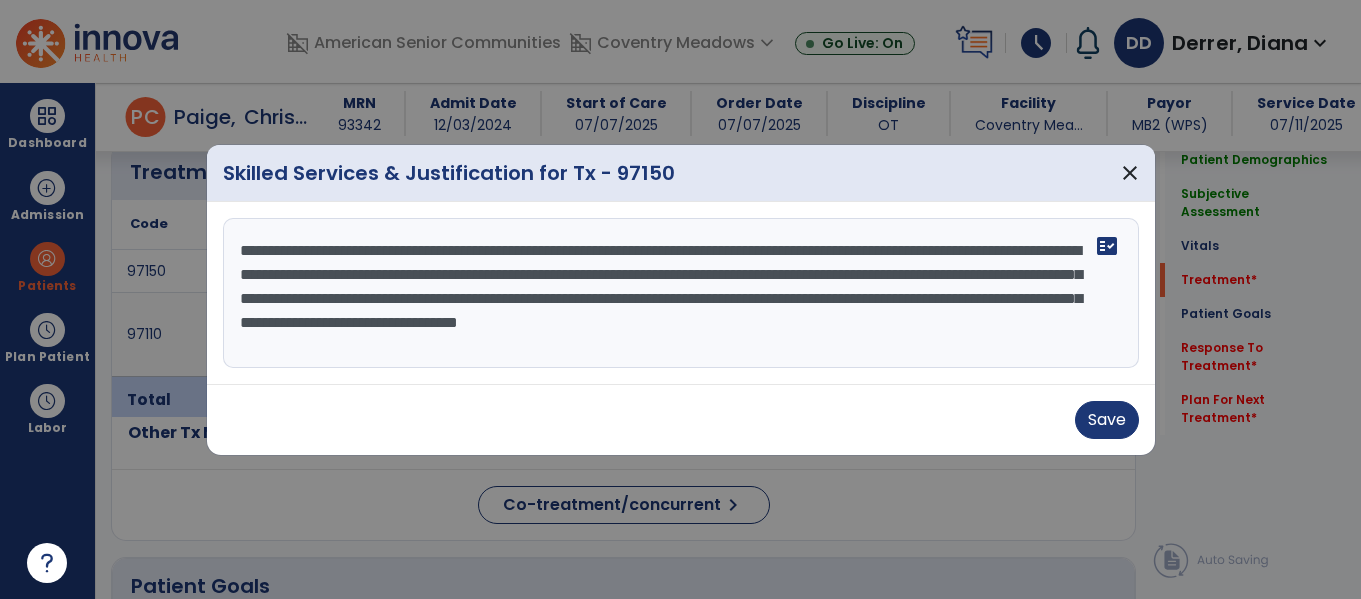drag, startPoint x: 730, startPoint y: 304, endPoint x: 686, endPoint y: 301, distance: 44.102154 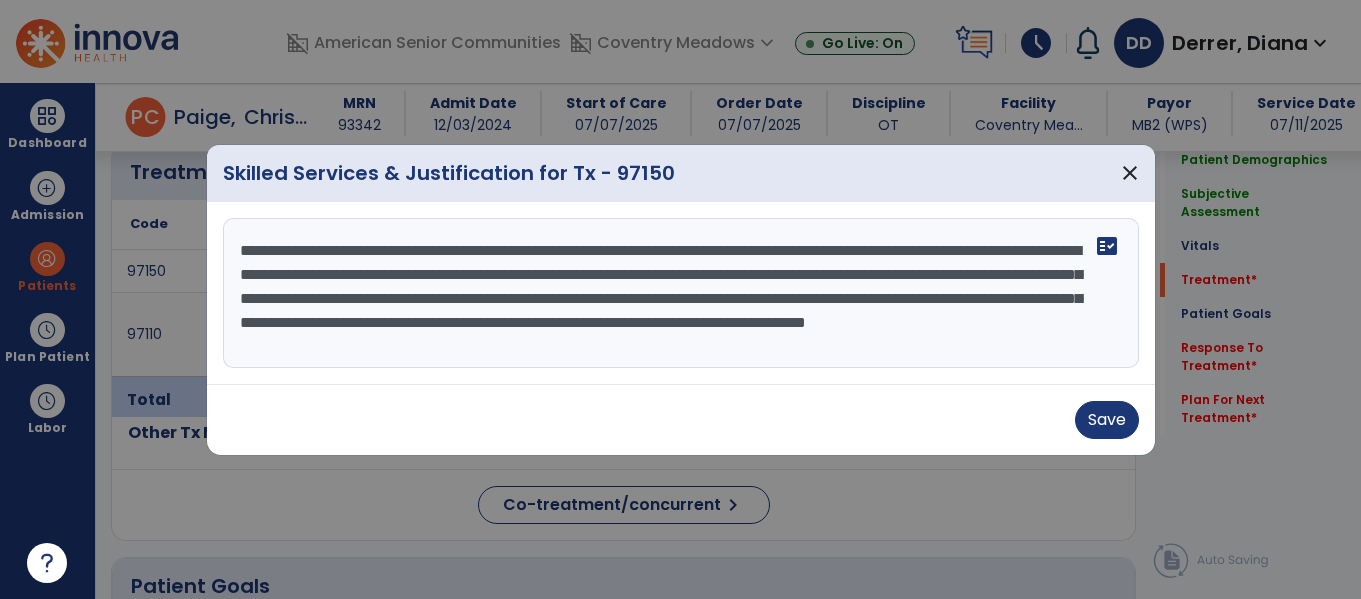 click on "**********" at bounding box center (681, 293) 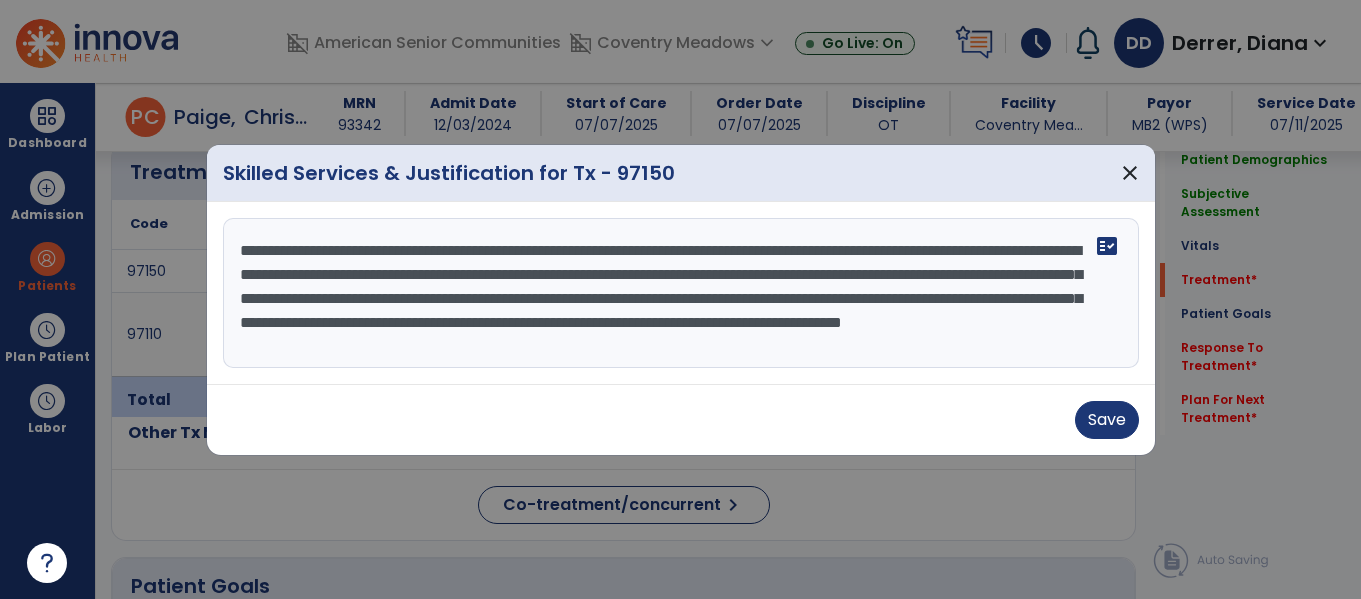 click on "**********" at bounding box center (681, 293) 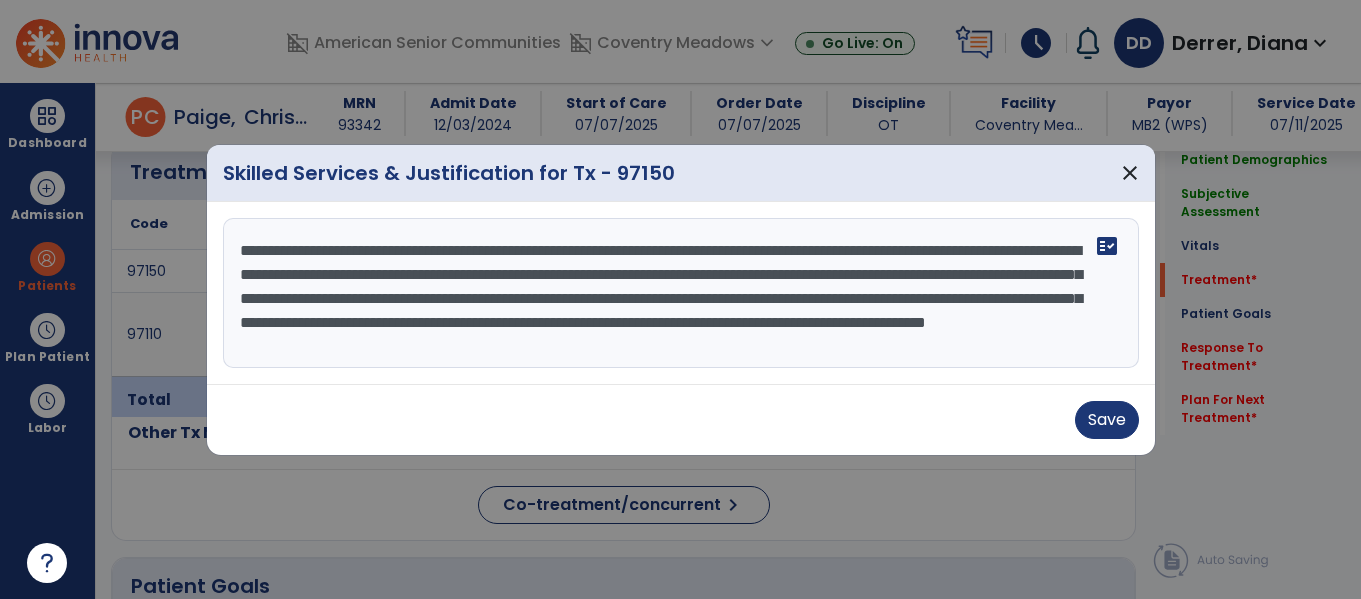 drag, startPoint x: 828, startPoint y: 328, endPoint x: 675, endPoint y: 330, distance: 153.01308 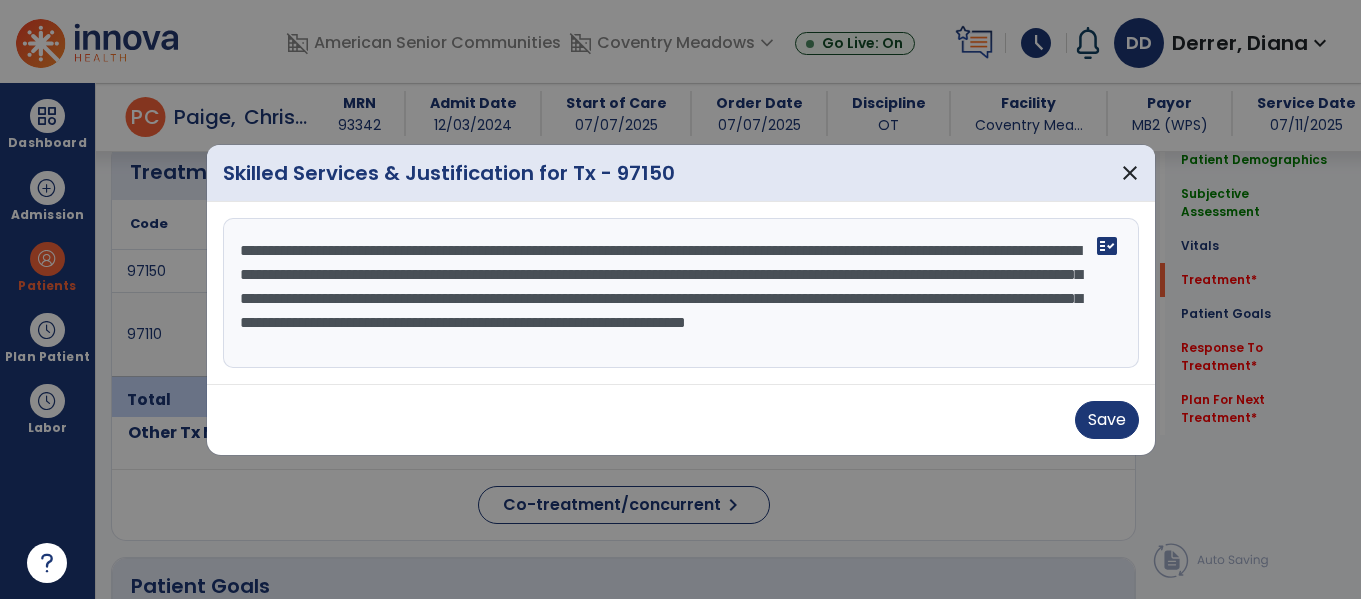 drag, startPoint x: 706, startPoint y: 322, endPoint x: 824, endPoint y: 322, distance: 118 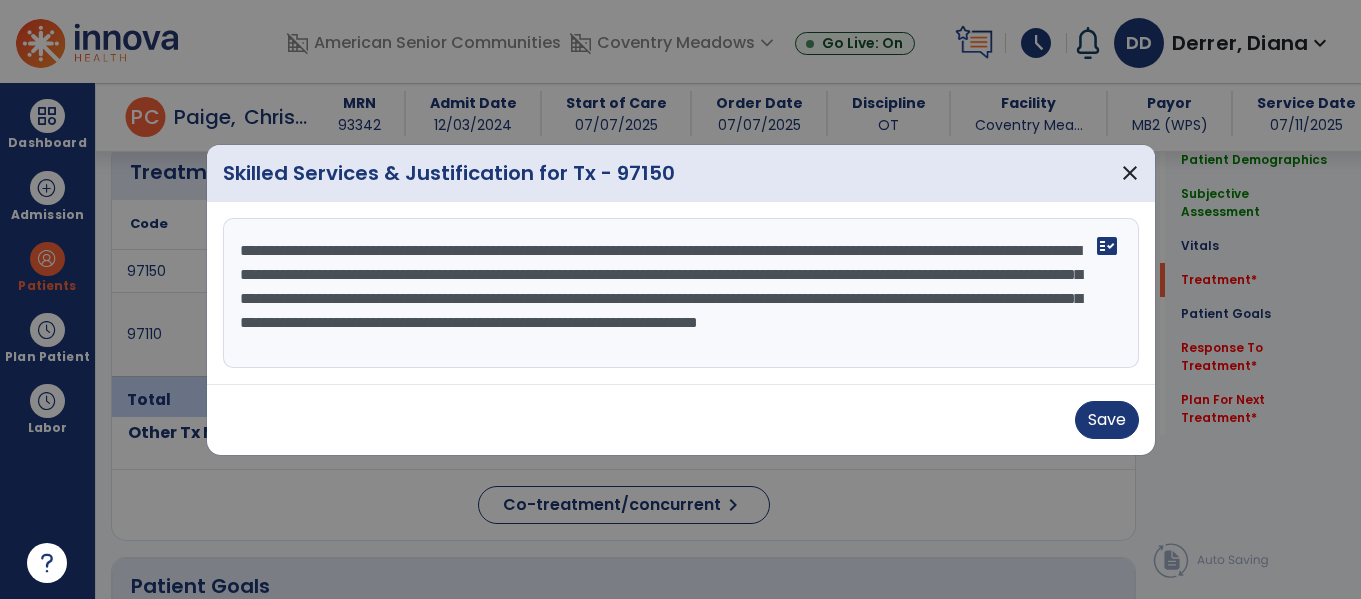 click on "**********" at bounding box center [681, 293] 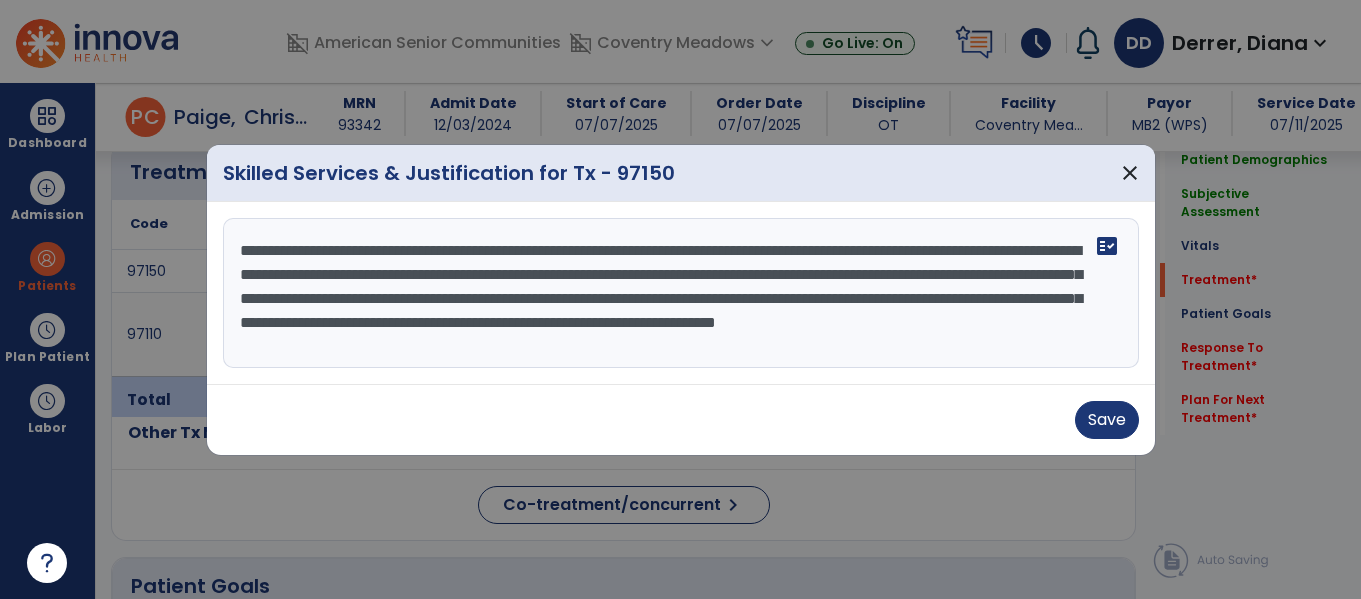 click on "**********" at bounding box center (681, 293) 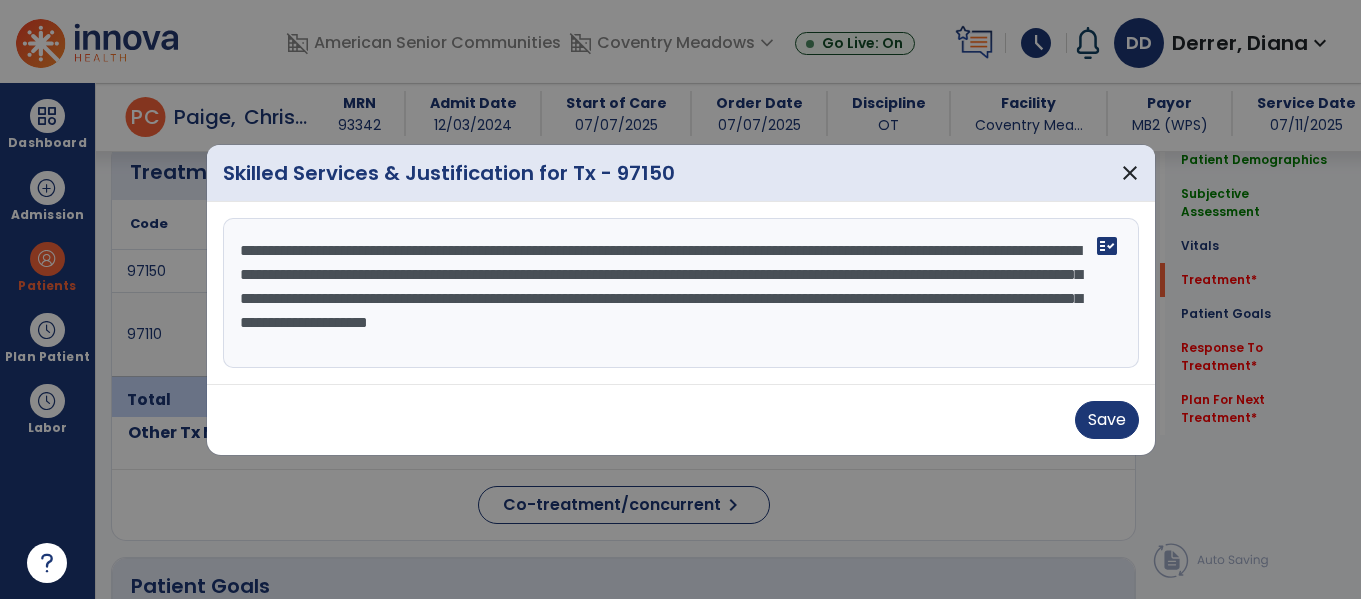 drag, startPoint x: 683, startPoint y: 251, endPoint x: 609, endPoint y: 277, distance: 78.434685 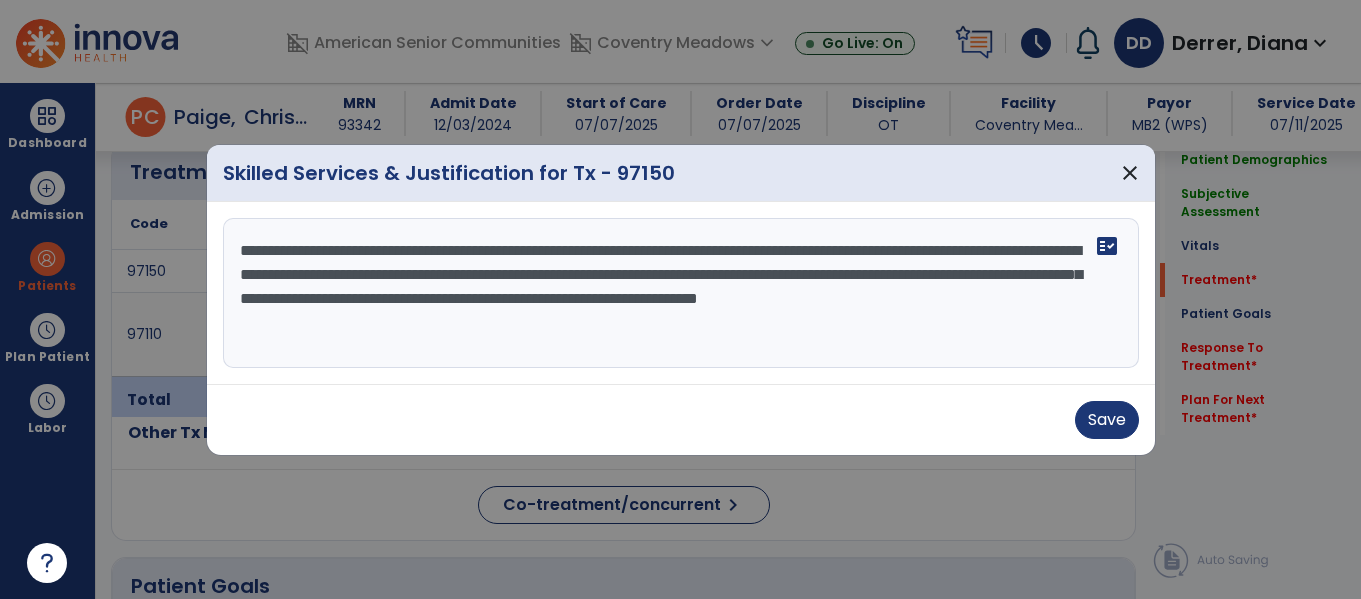 click on "**********" at bounding box center [681, 293] 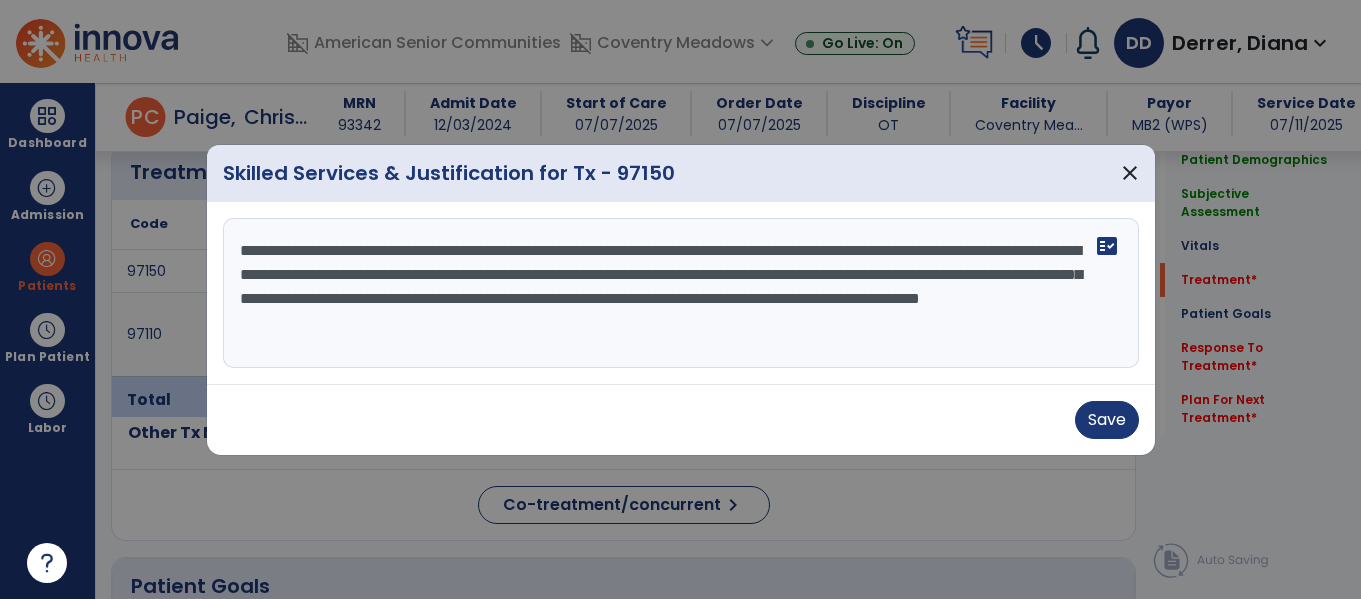 click on "**********" at bounding box center (681, 293) 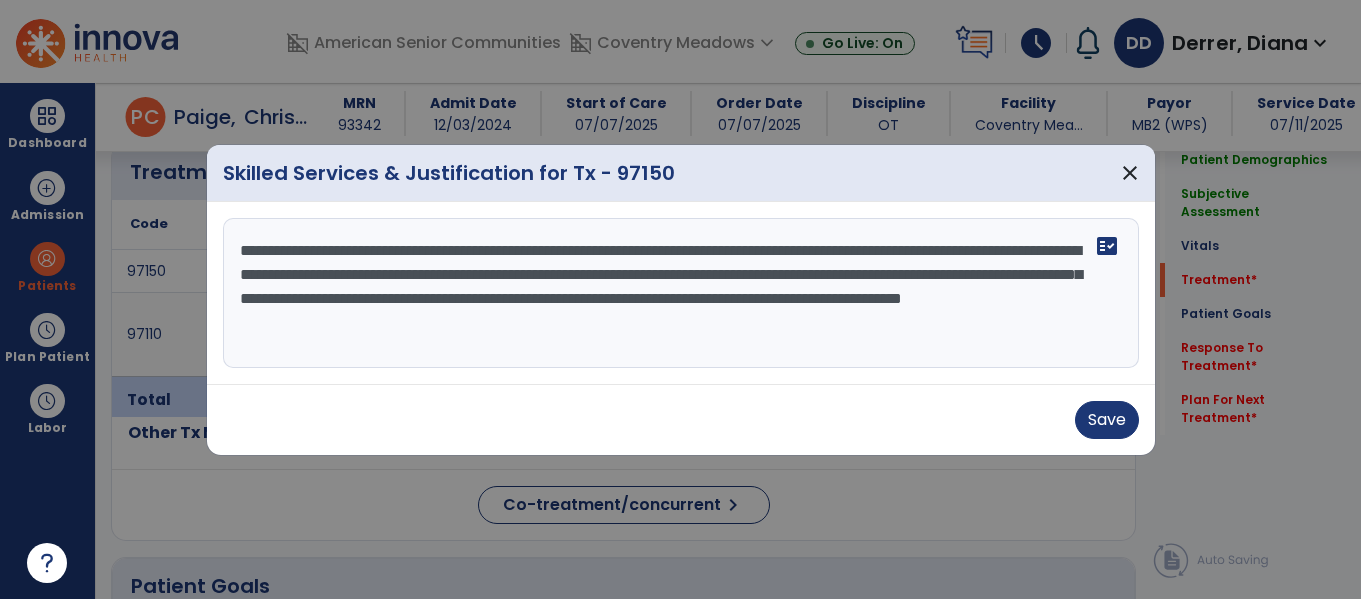 click on "**********" at bounding box center [681, 293] 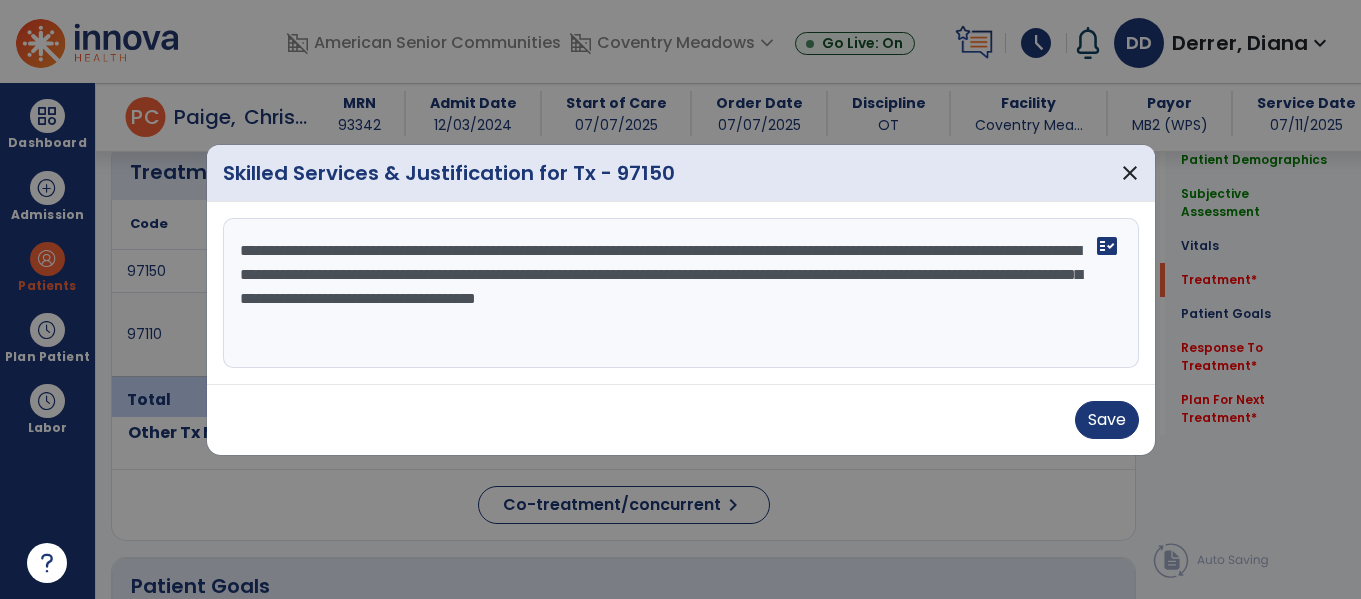 click on "**********" at bounding box center [681, 293] 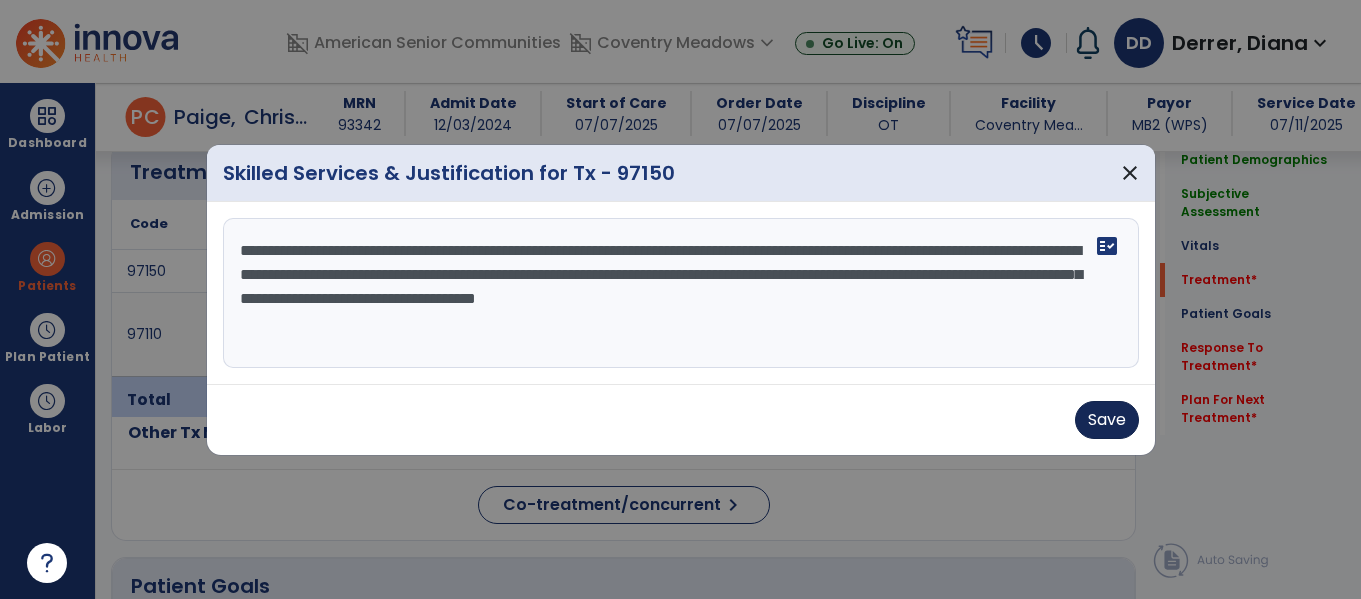 type on "**********" 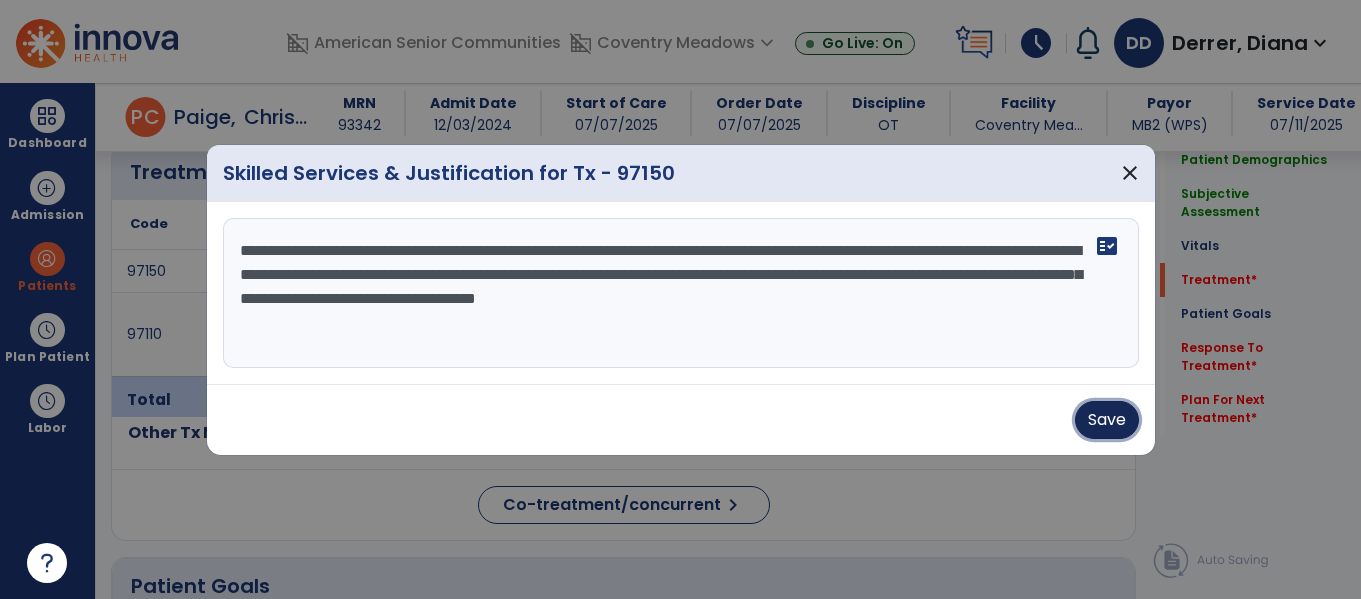 click on "Save" at bounding box center [1107, 420] 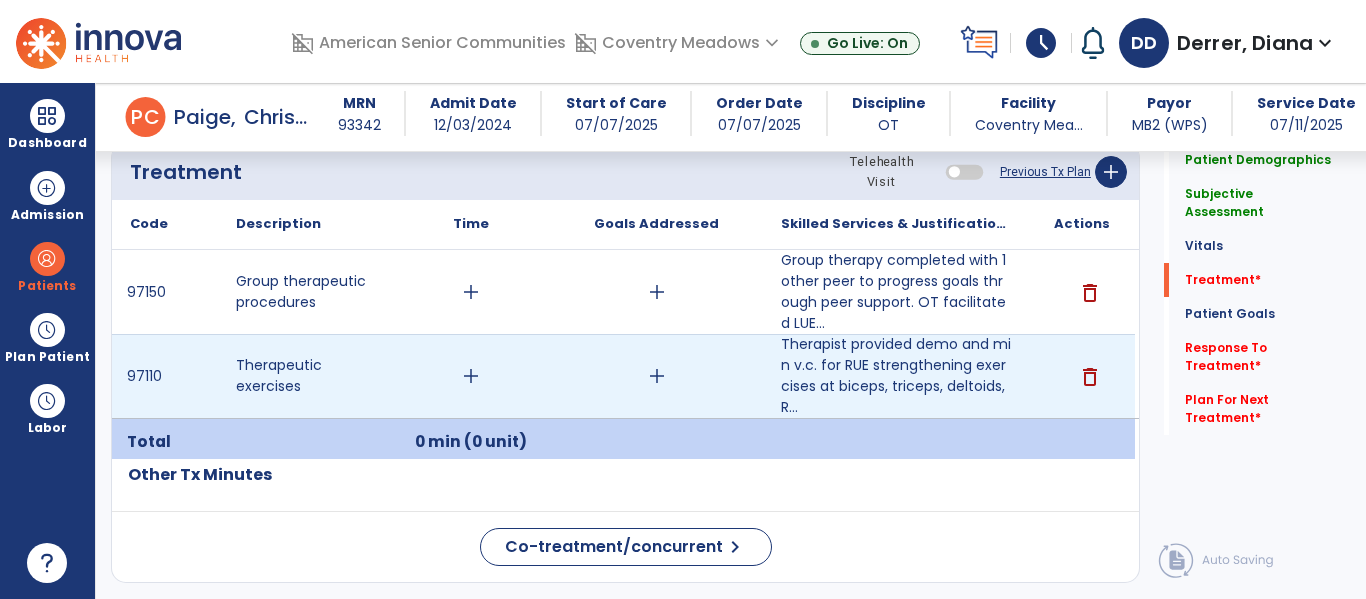 click on "add" at bounding box center [471, 376] 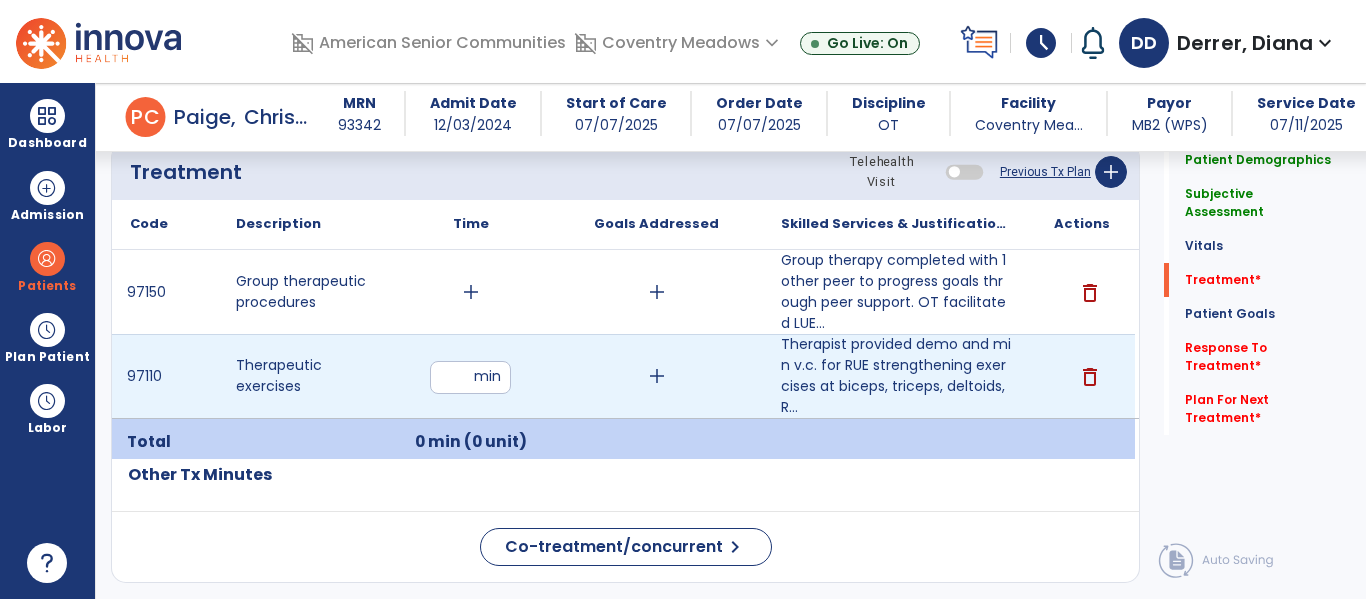 type on "*" 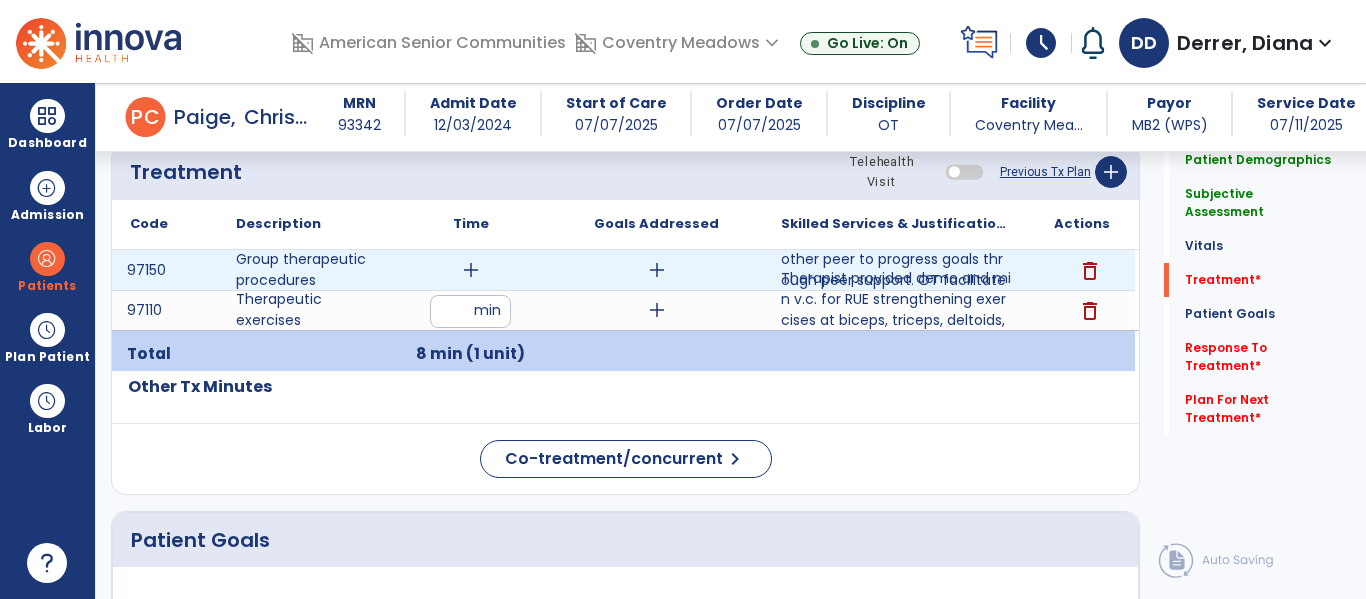 click on "add" at bounding box center (470, 270) 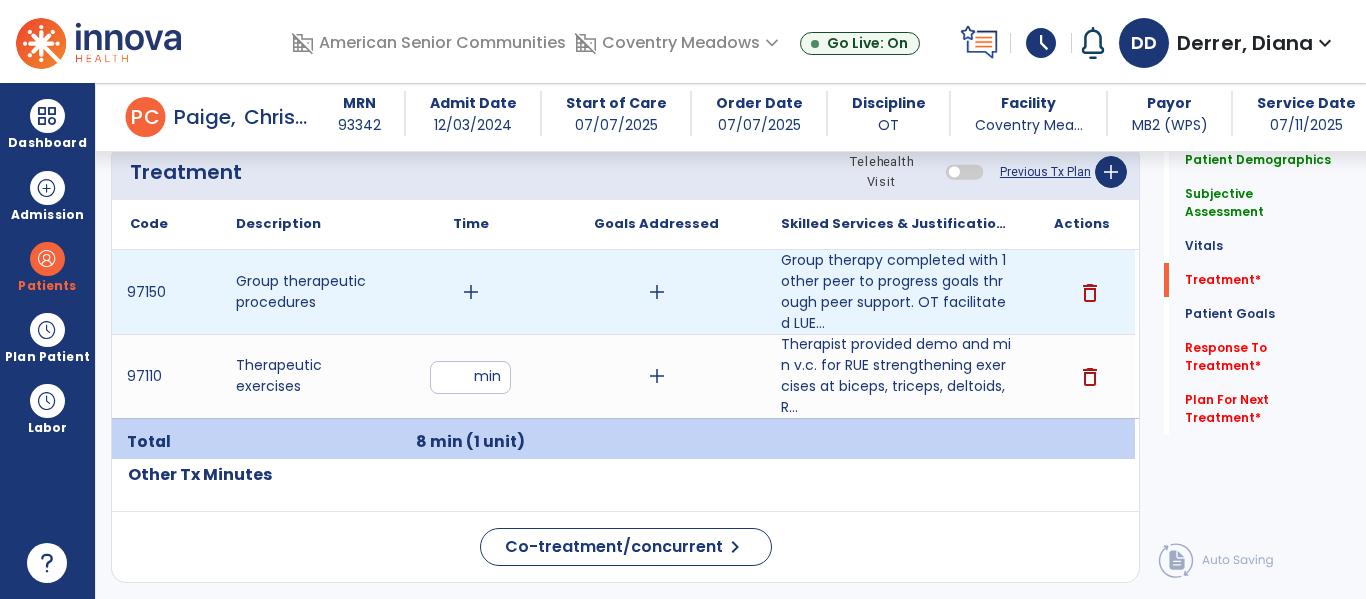 click on "add" at bounding box center [471, 292] 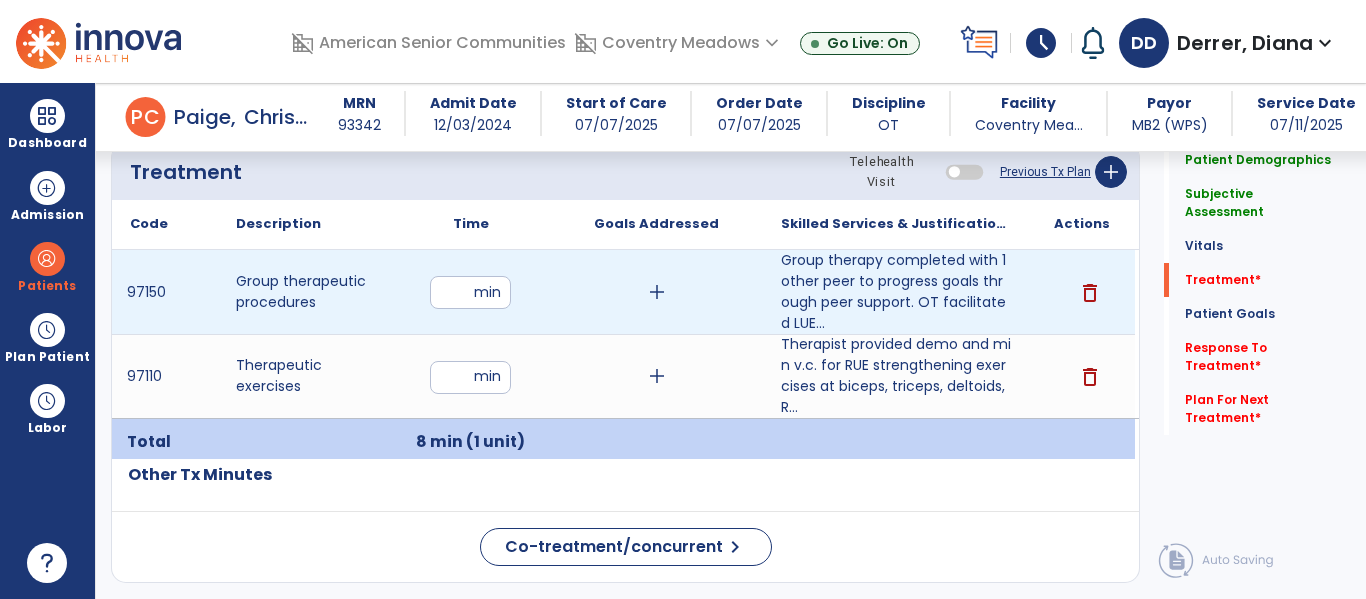 type on "**" 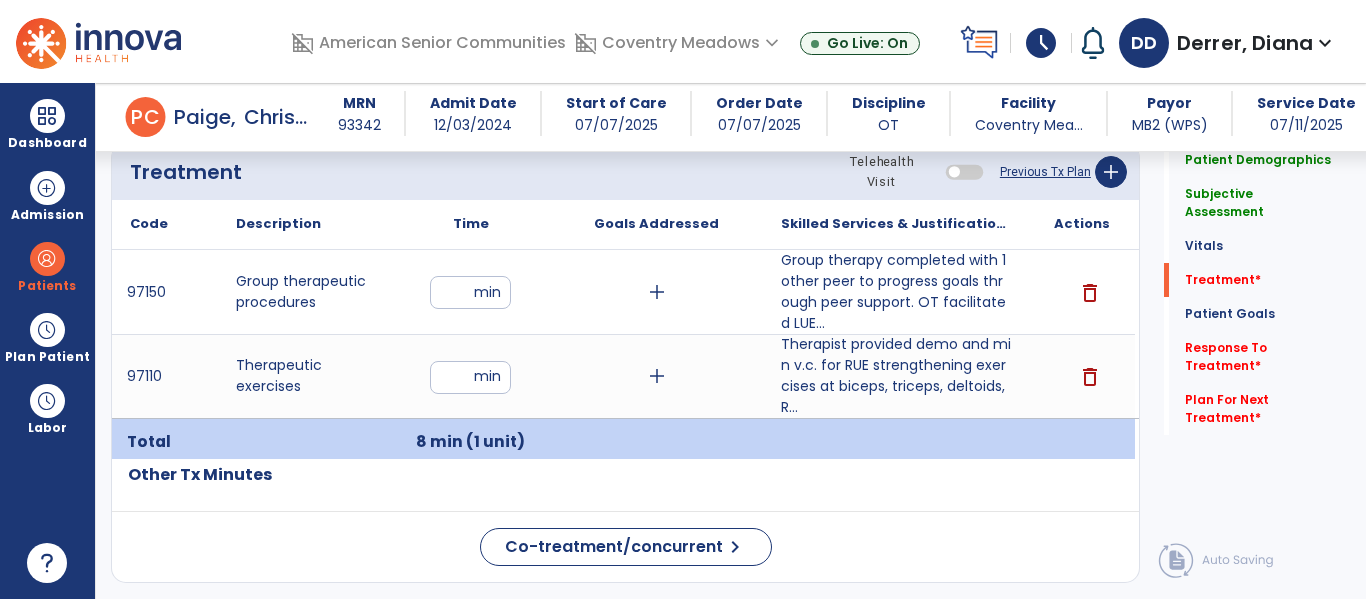 click on "Treatment Telehealth Visit  Previous Tx Plan   add
Code
Description
Time
*" 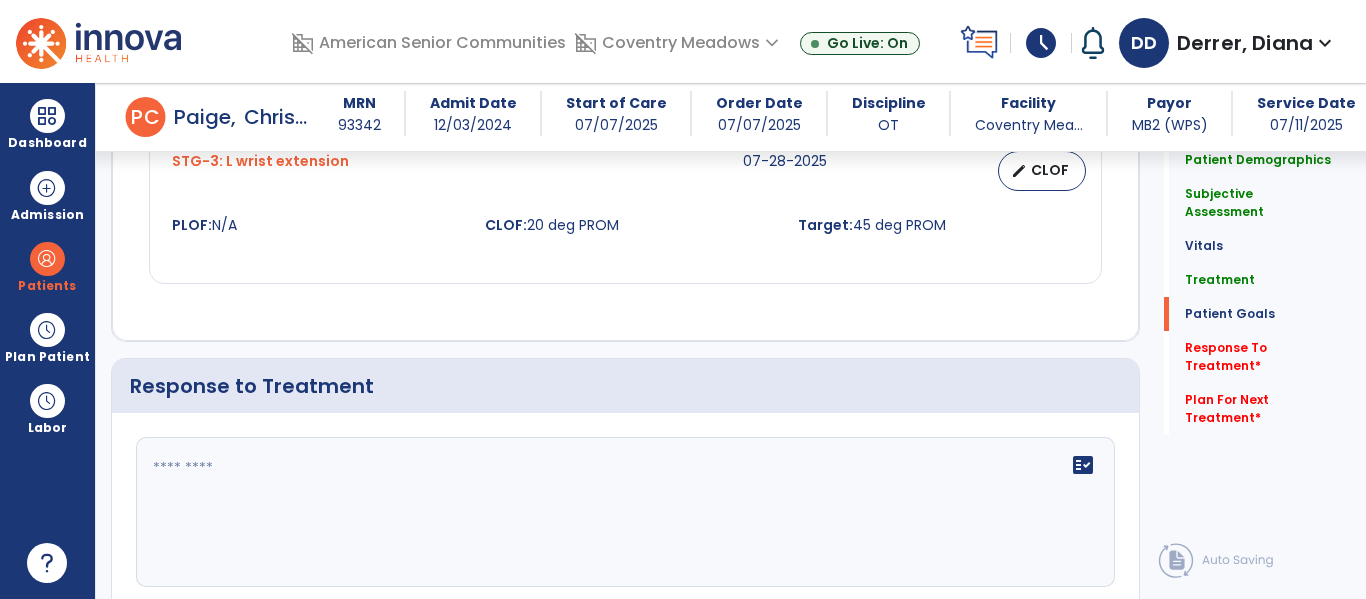scroll, scrollTop: 2569, scrollLeft: 0, axis: vertical 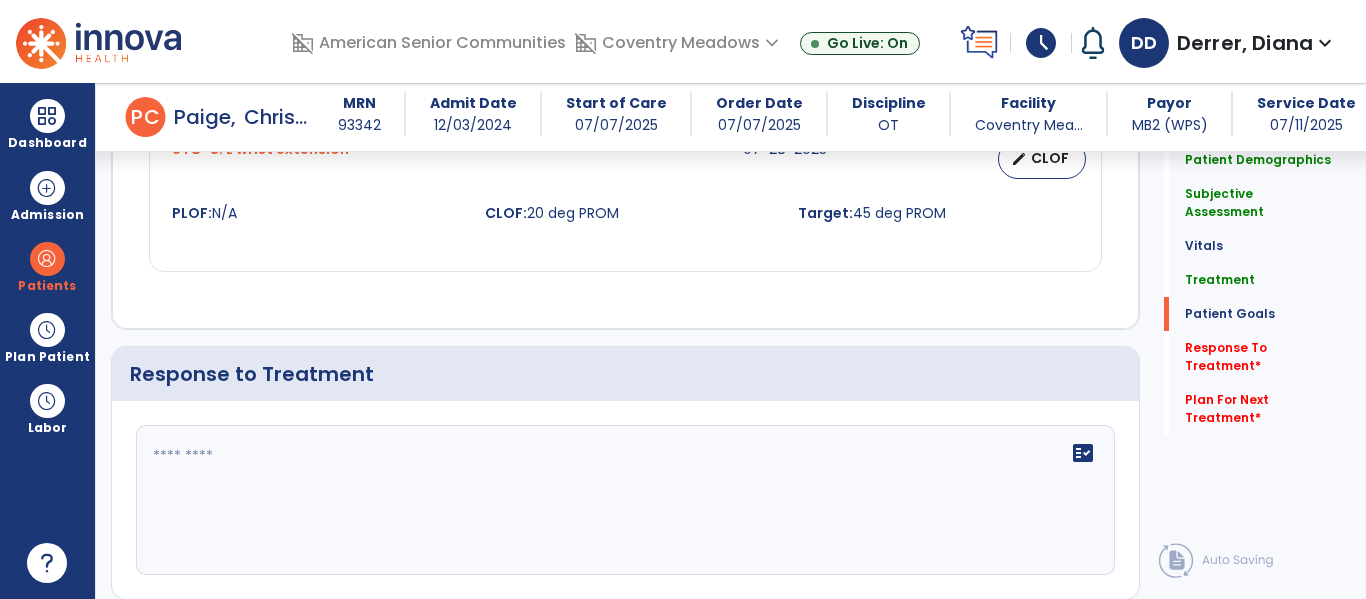 click on "fact_check" 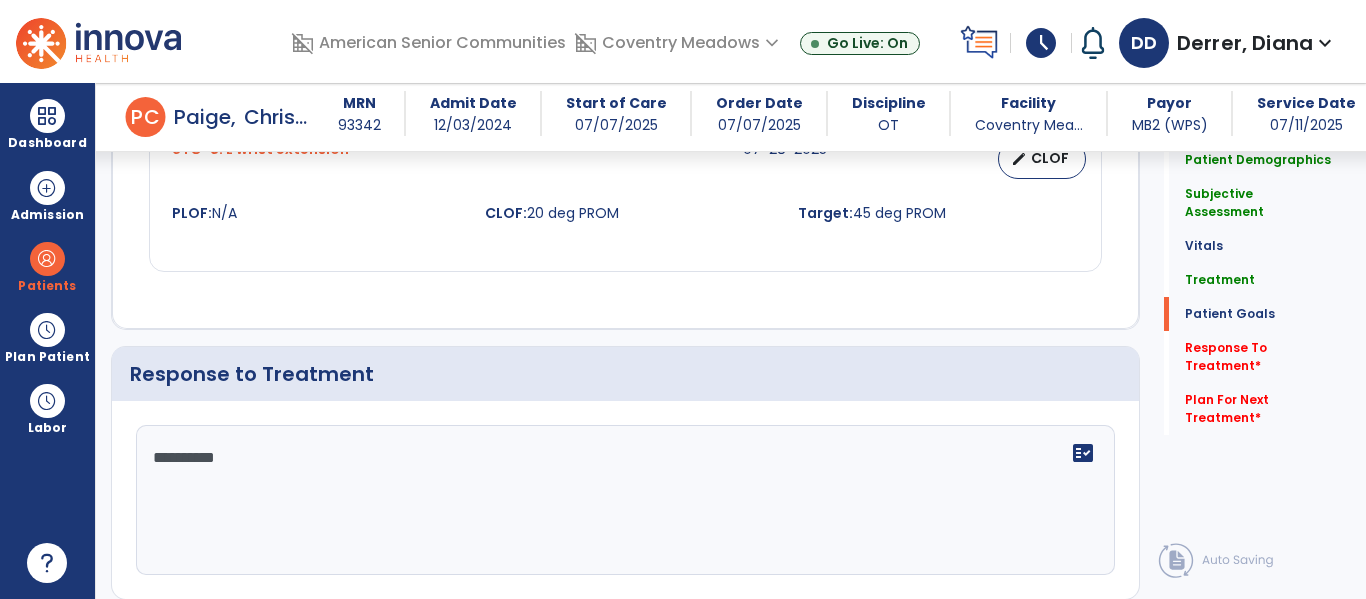type on "**********" 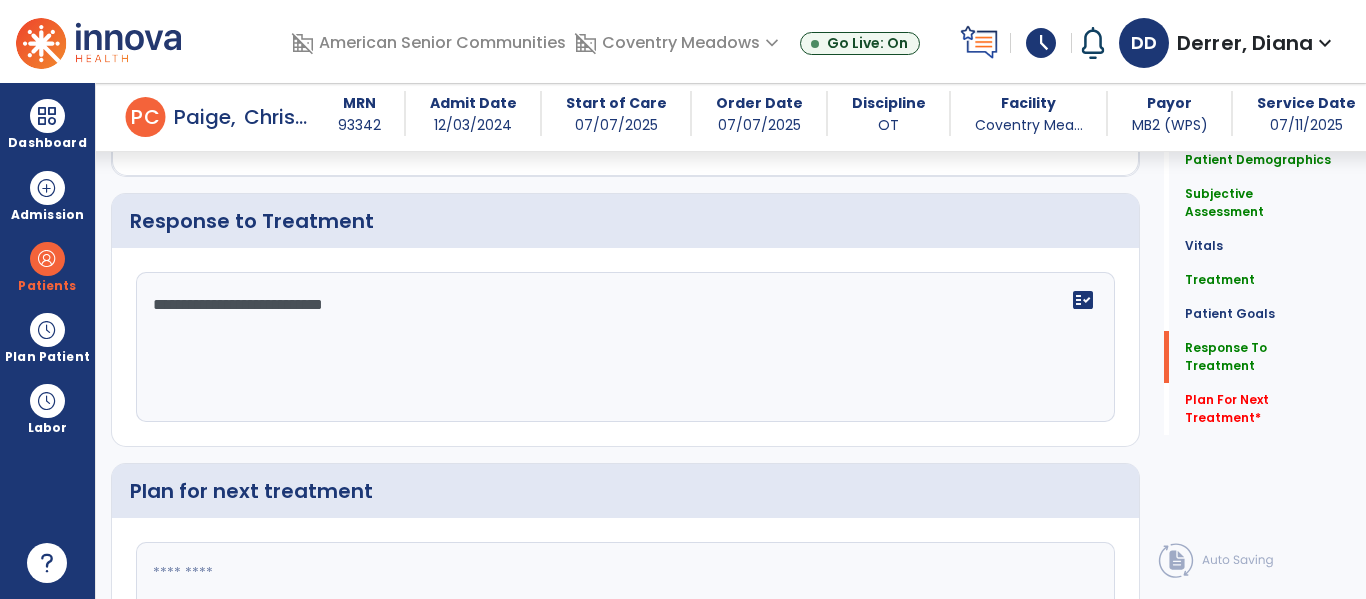 scroll, scrollTop: 2810, scrollLeft: 0, axis: vertical 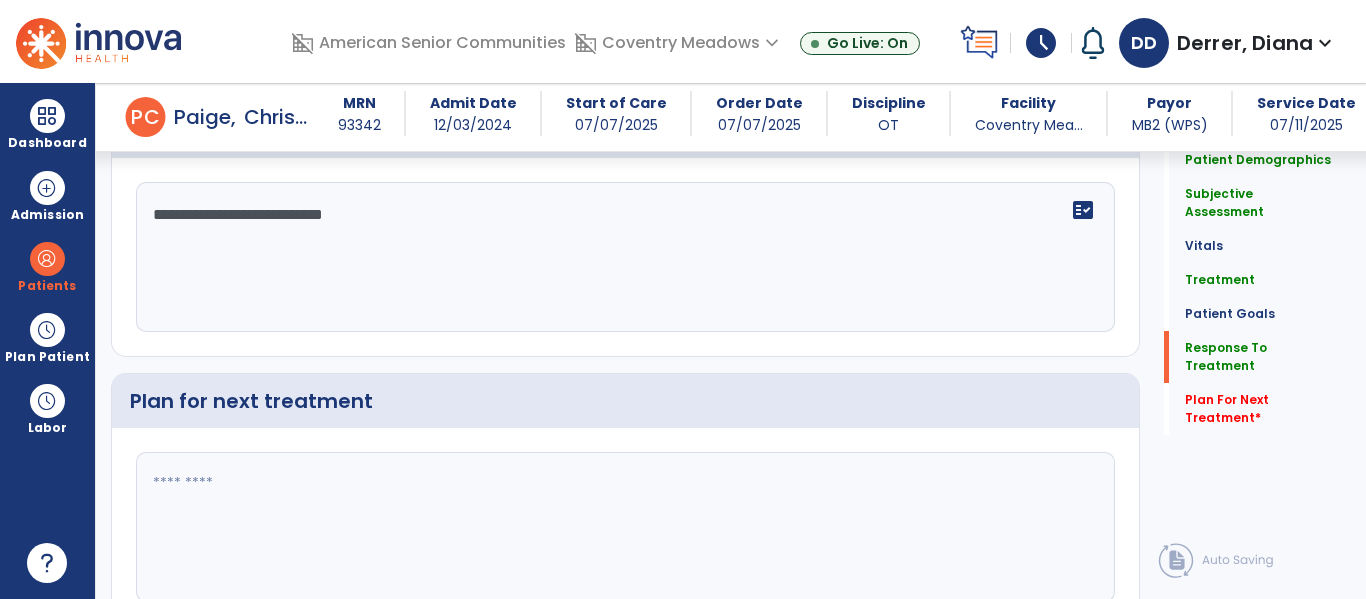 type on "**********" 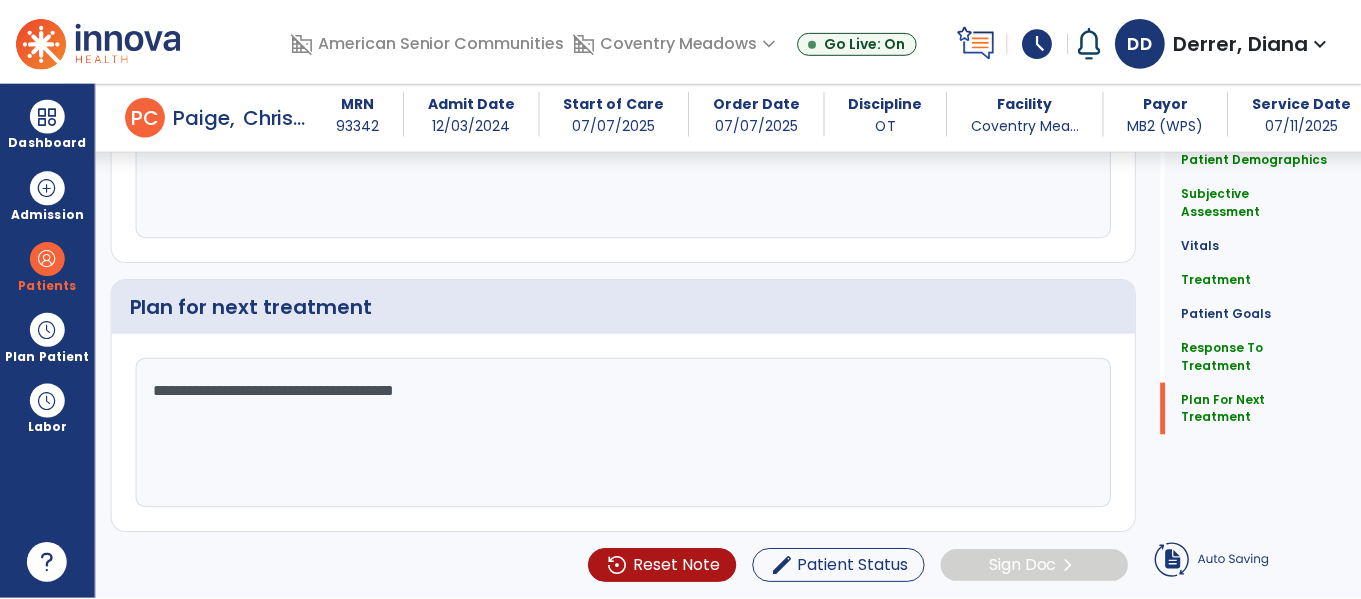scroll, scrollTop: 2818, scrollLeft: 0, axis: vertical 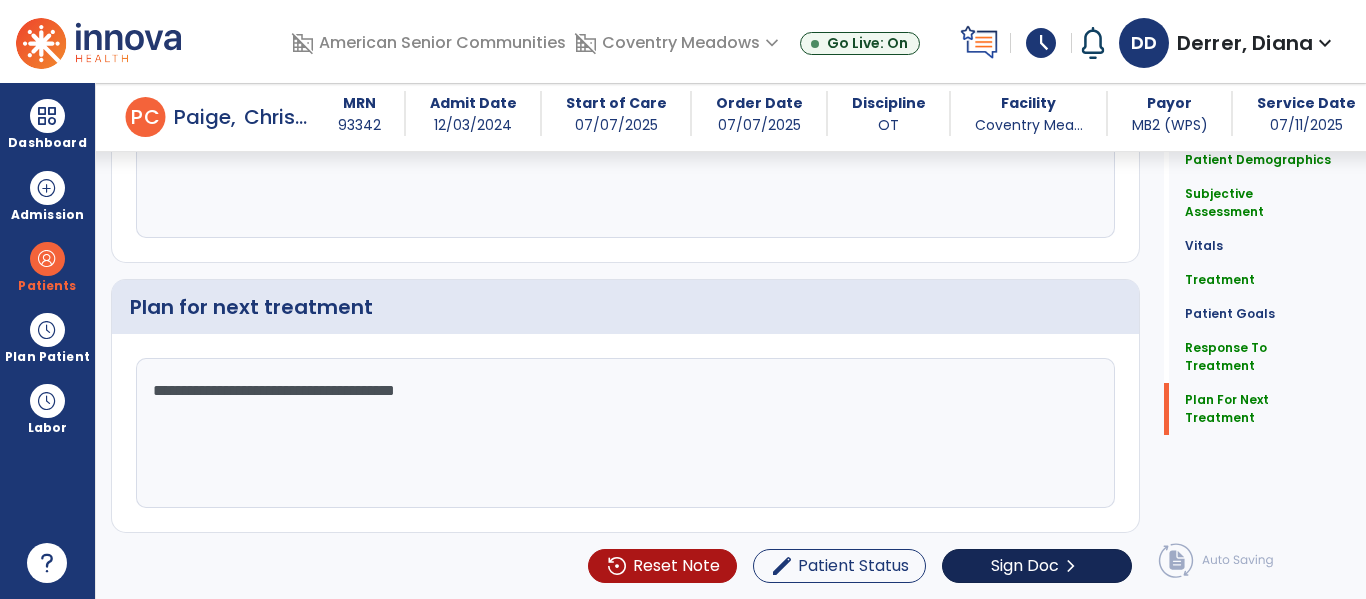 type on "**********" 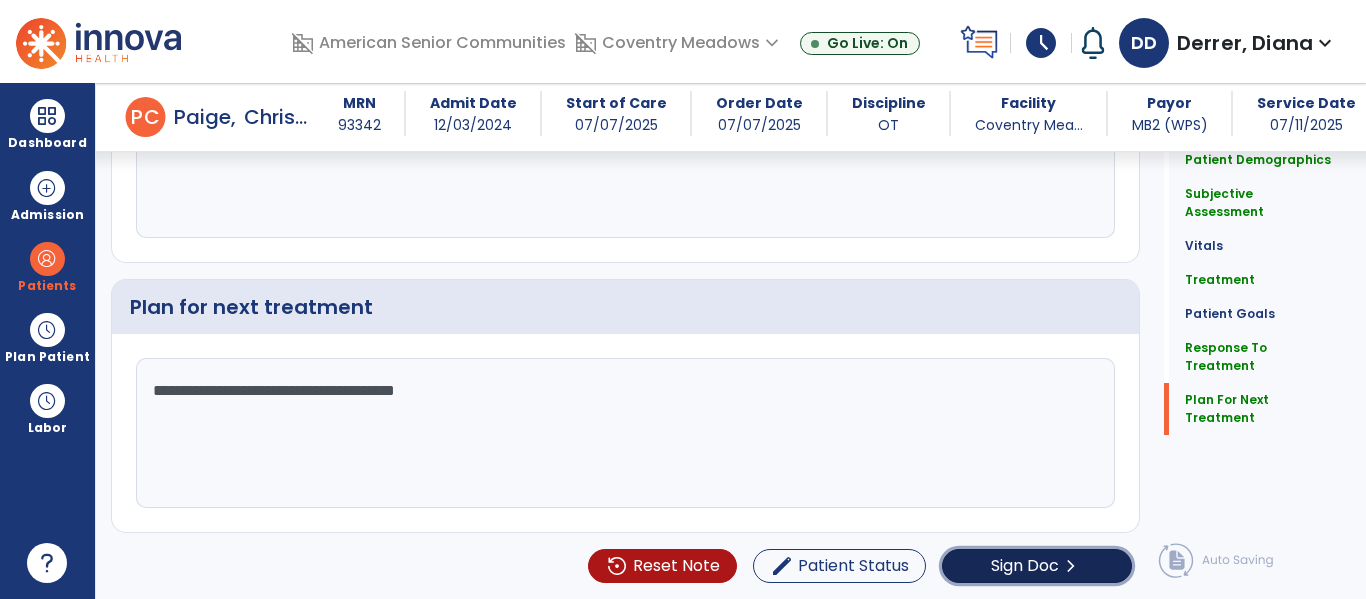 click on "Sign Doc" 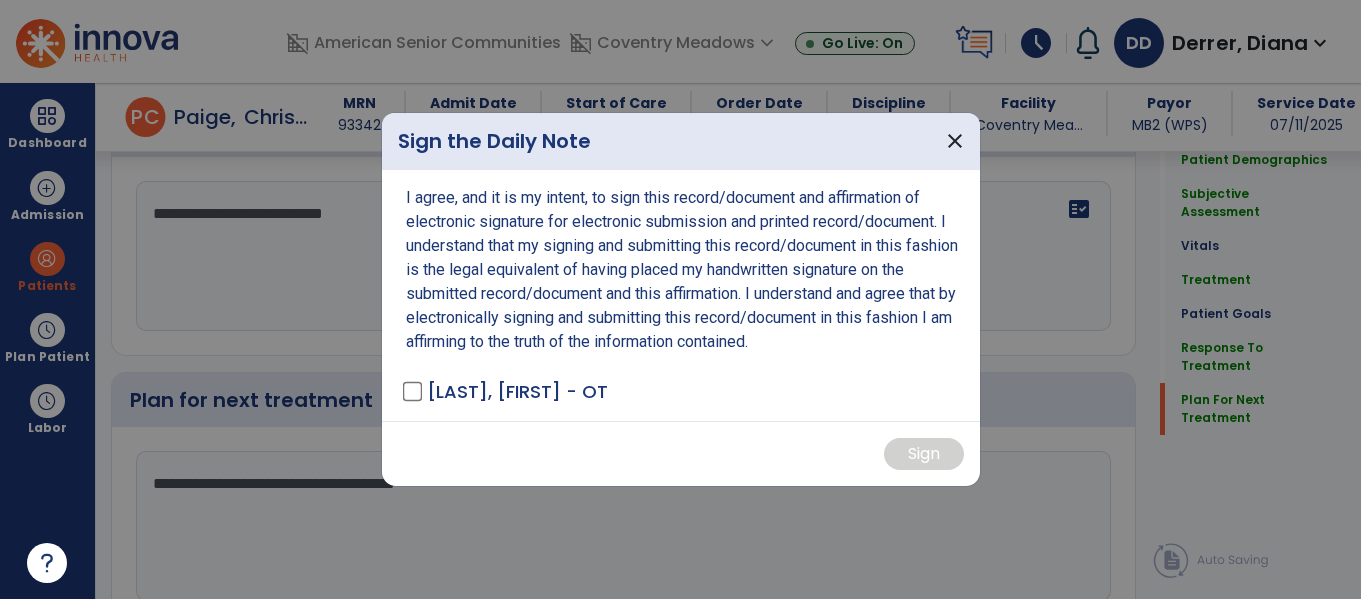 scroll, scrollTop: 2906, scrollLeft: 0, axis: vertical 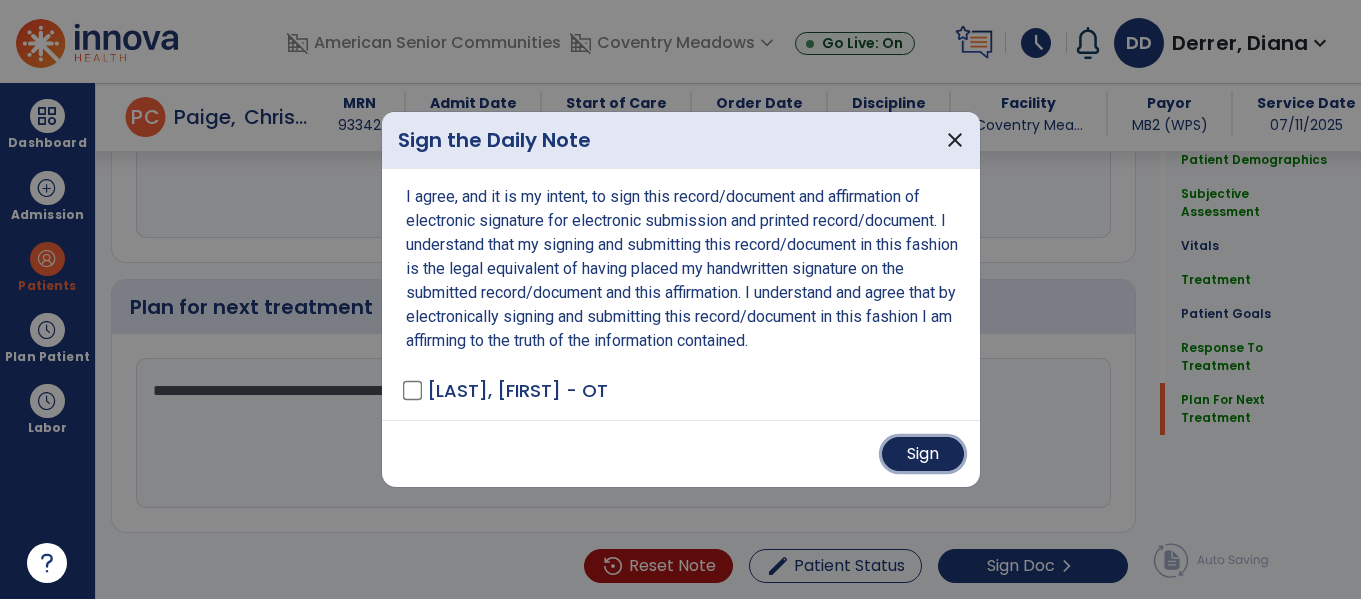 click on "Sign" at bounding box center [923, 454] 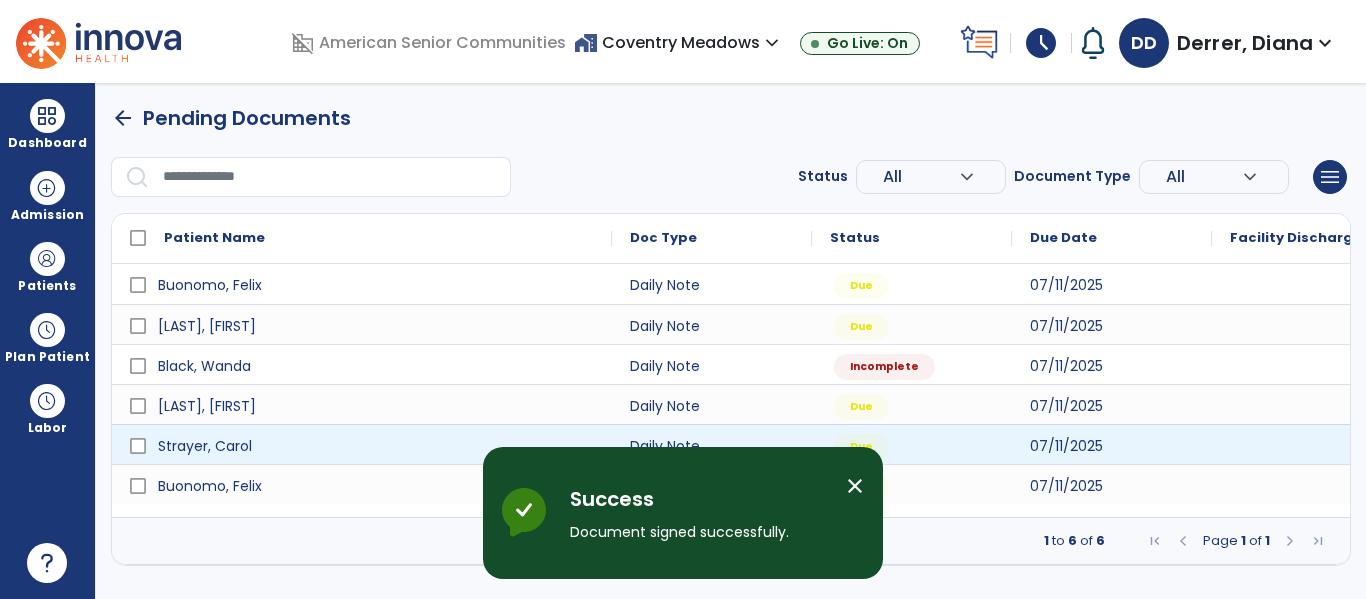 scroll, scrollTop: 0, scrollLeft: 0, axis: both 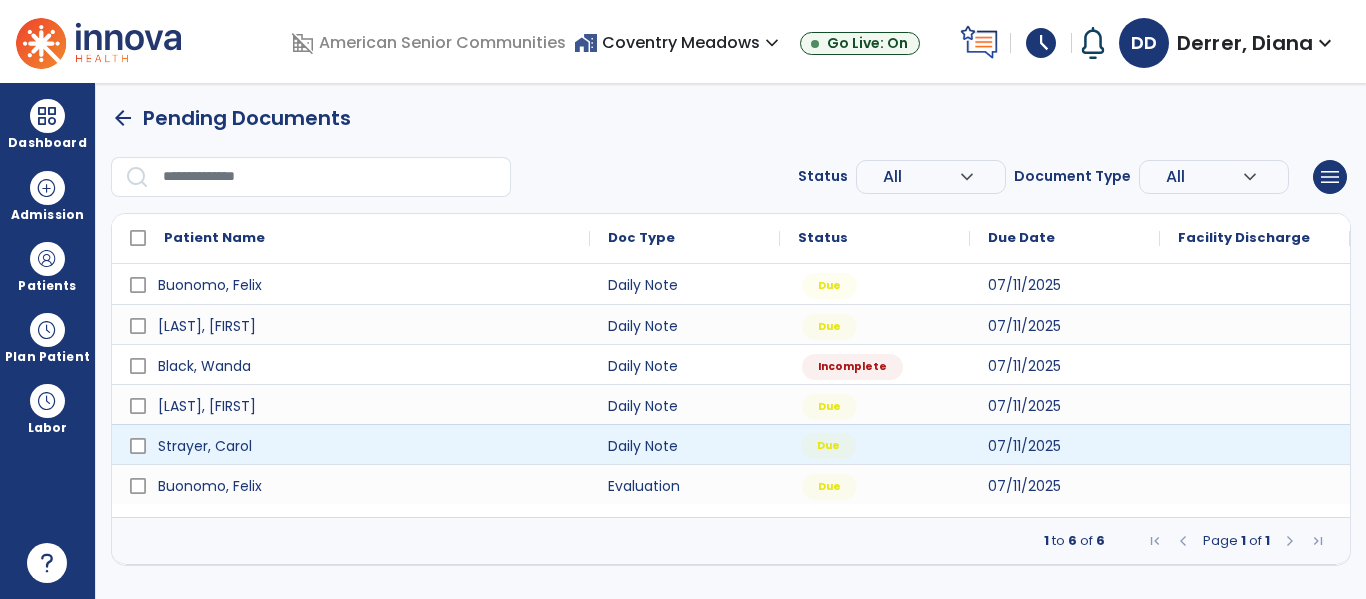 click on "Due" at bounding box center [875, 444] 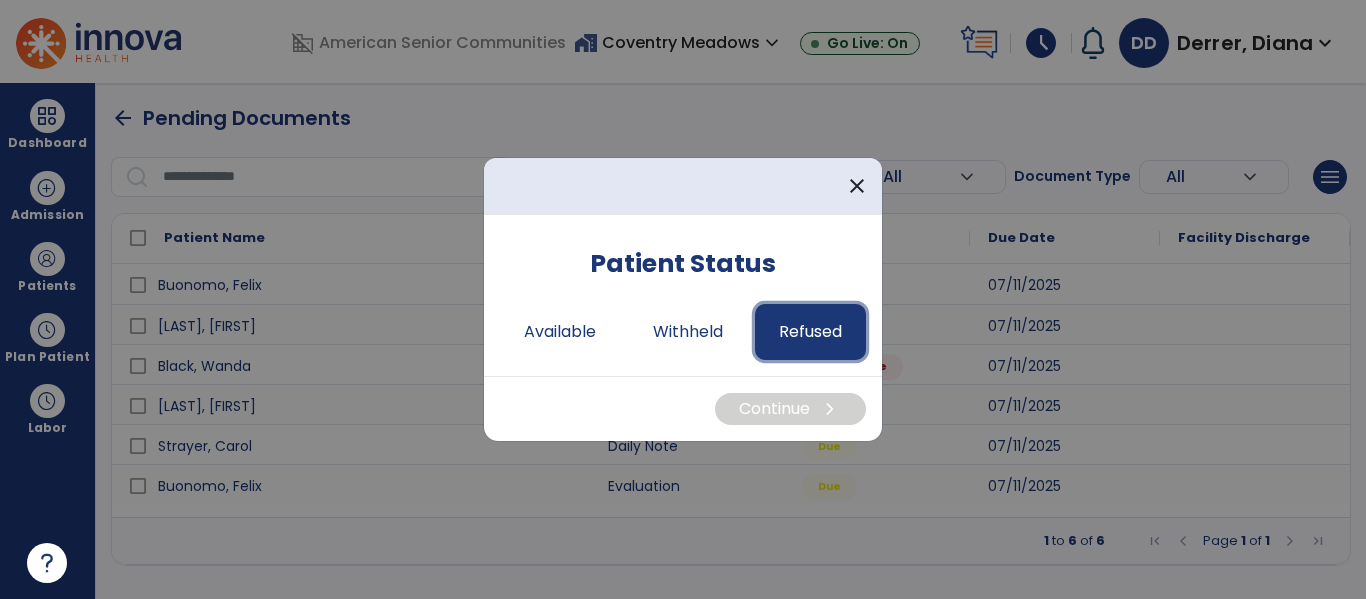 click on "Refused" at bounding box center [810, 332] 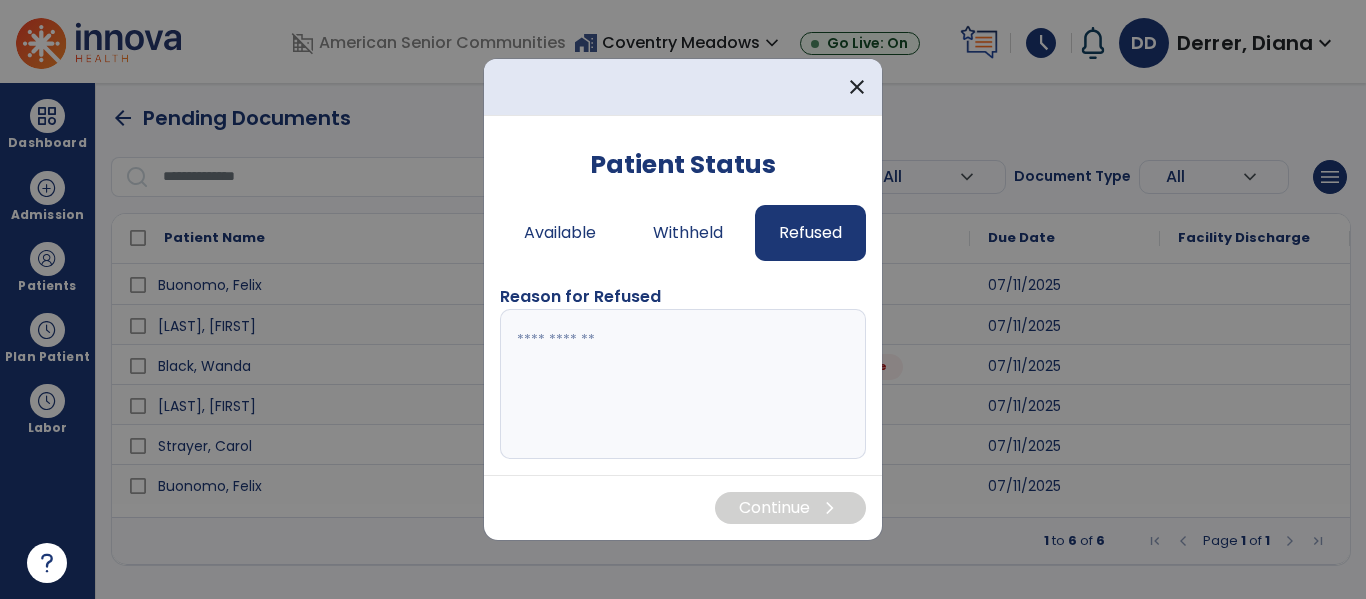 click at bounding box center (683, 384) 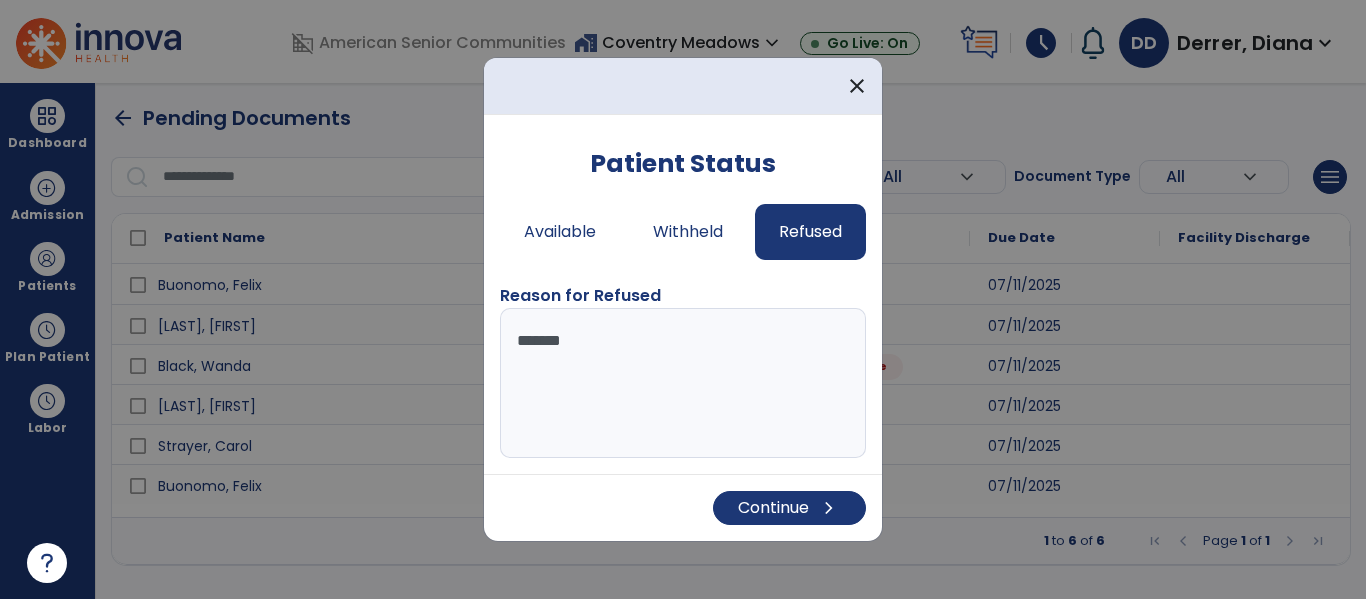 type on "********" 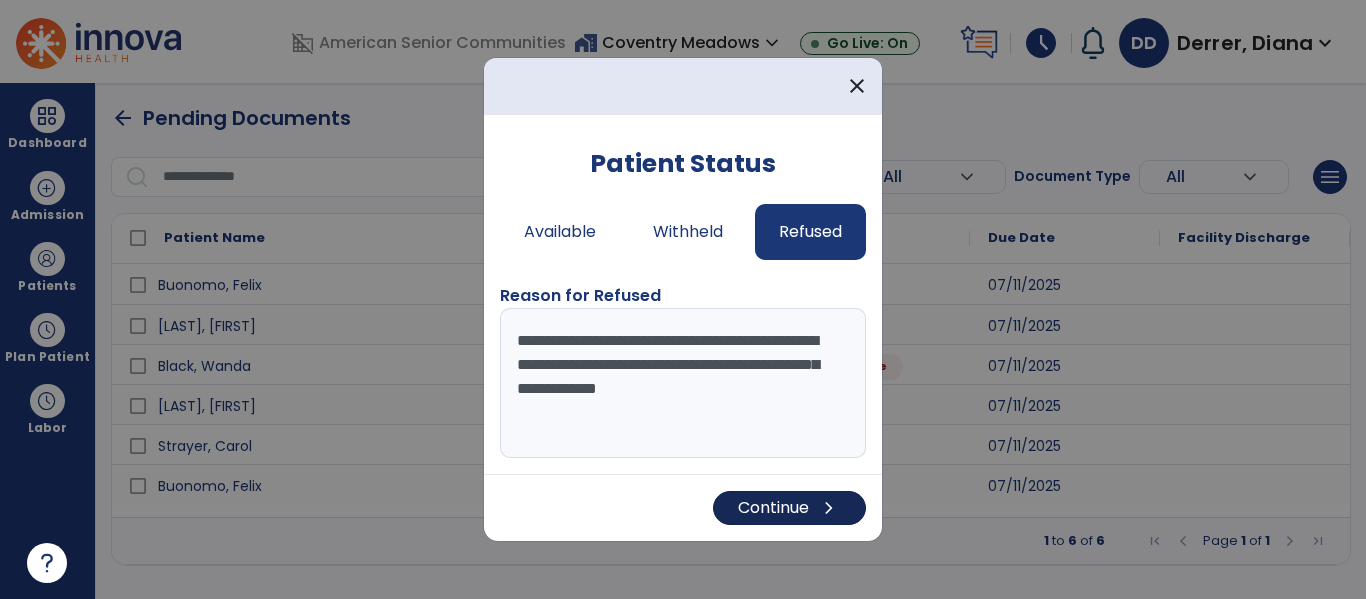 type on "**********" 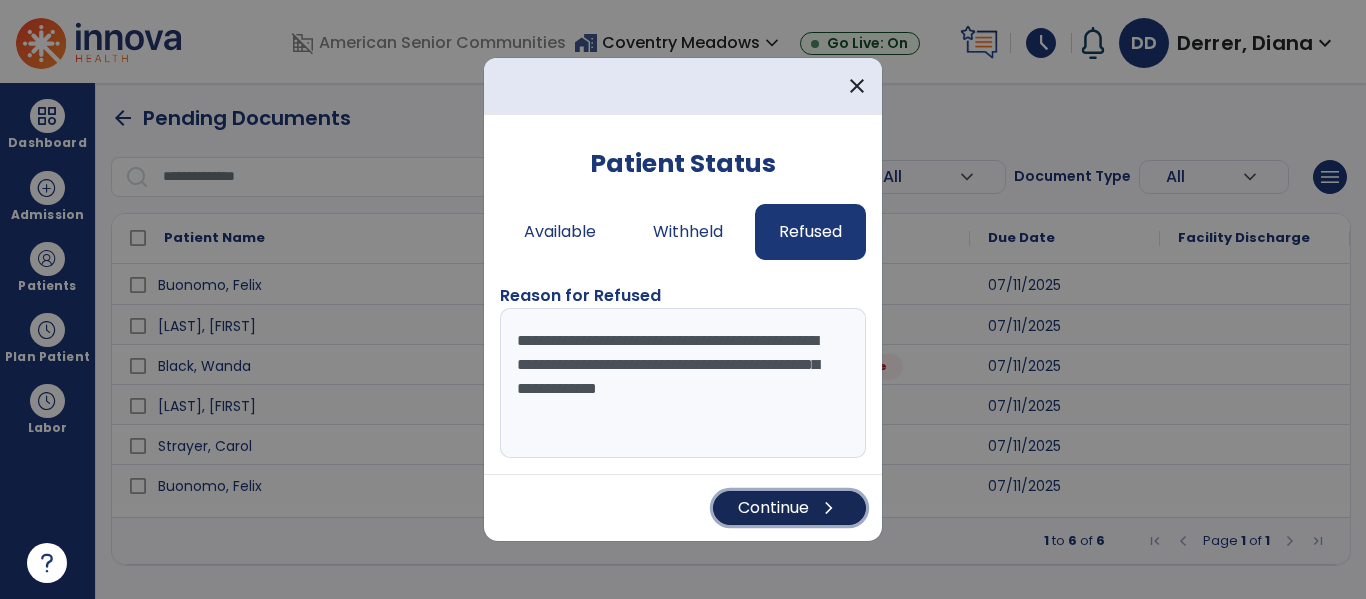 click on "Continue   chevron_right" at bounding box center [789, 508] 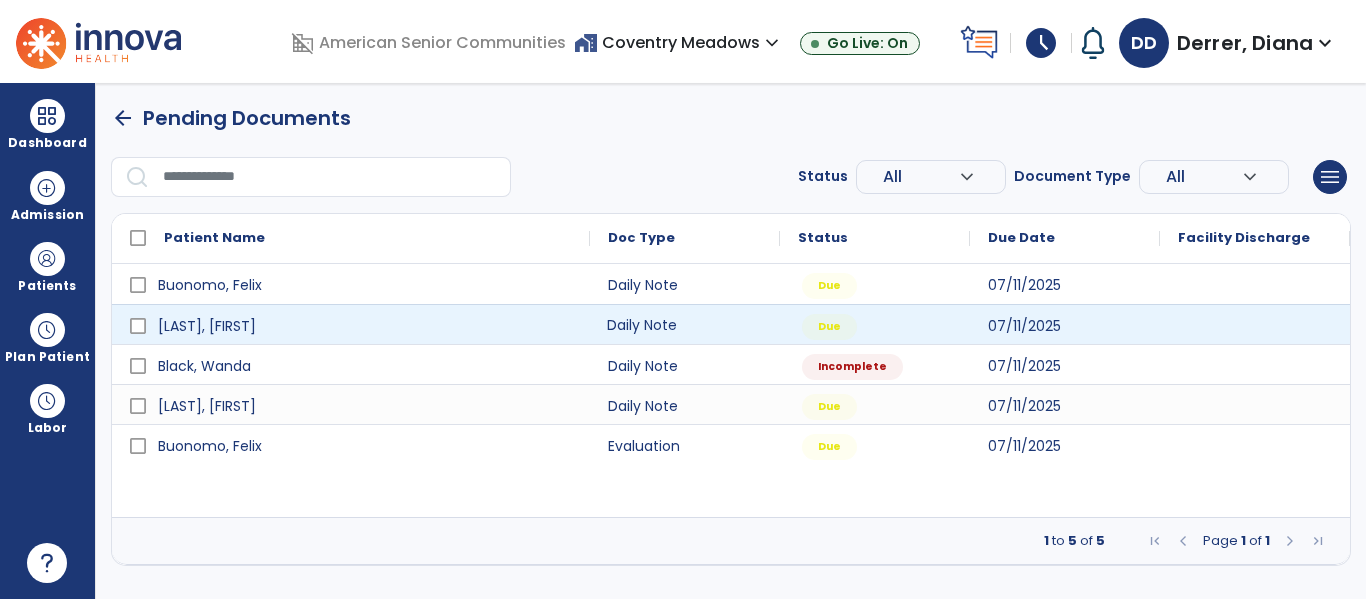 click on "Daily Note" at bounding box center [685, 324] 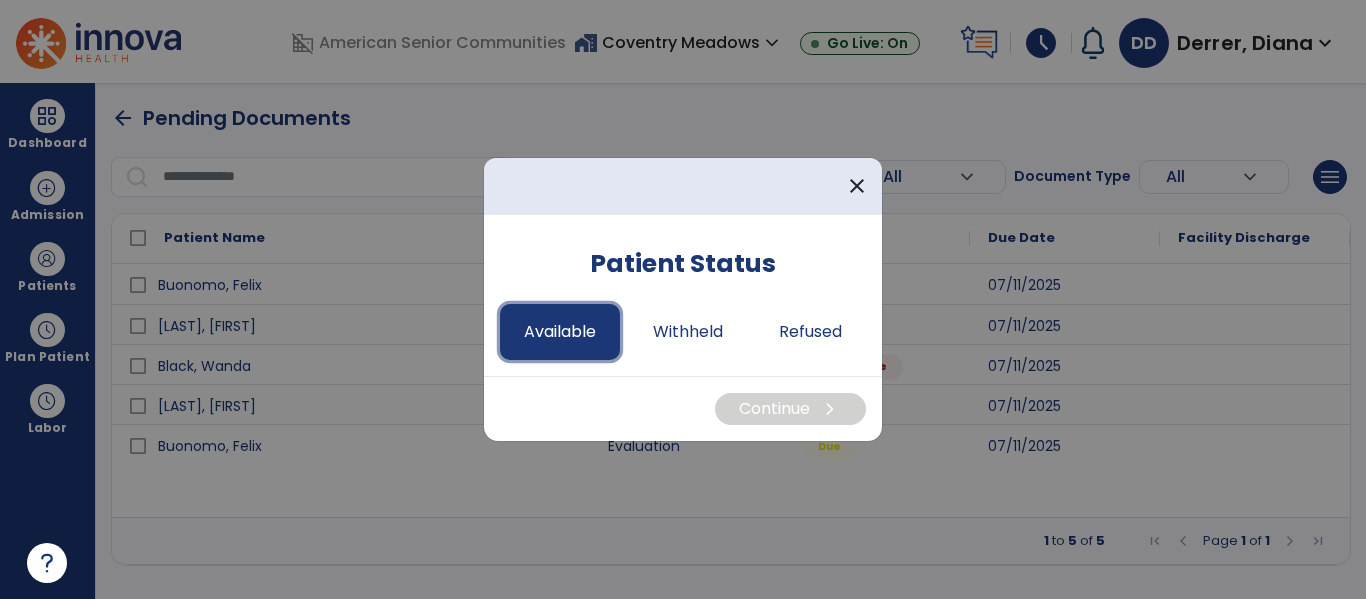 click on "Available" at bounding box center [560, 332] 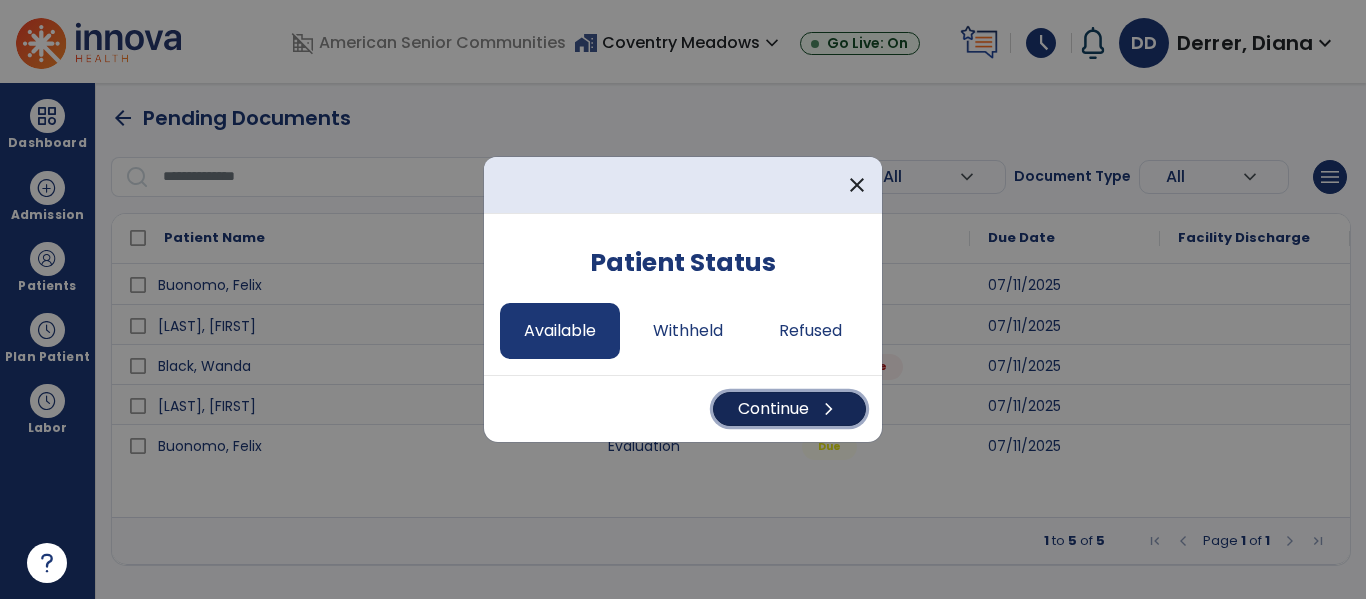 click on "Continue   chevron_right" at bounding box center (789, 409) 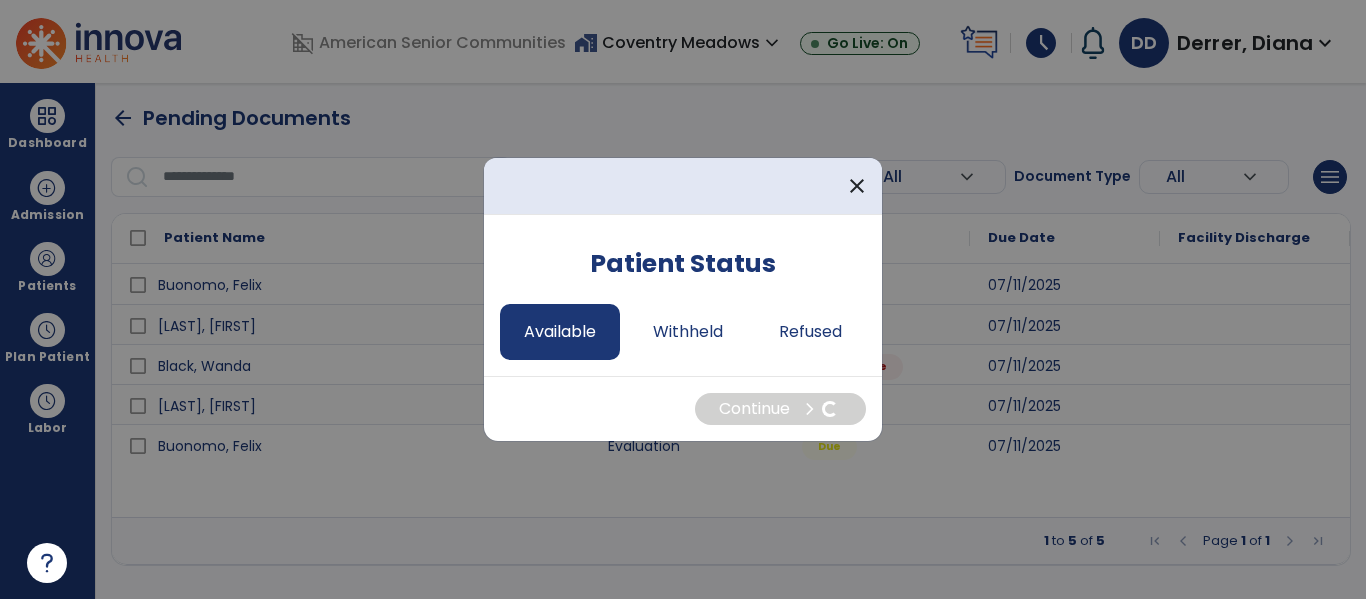 select on "*" 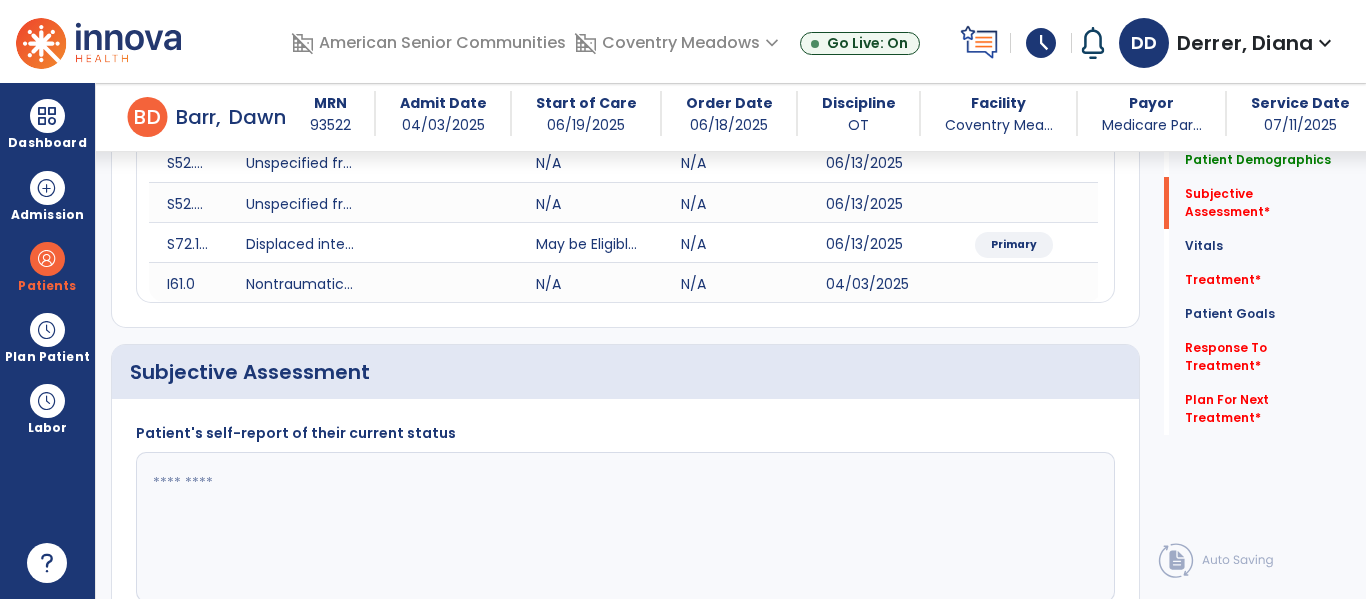 scroll, scrollTop: 504, scrollLeft: 0, axis: vertical 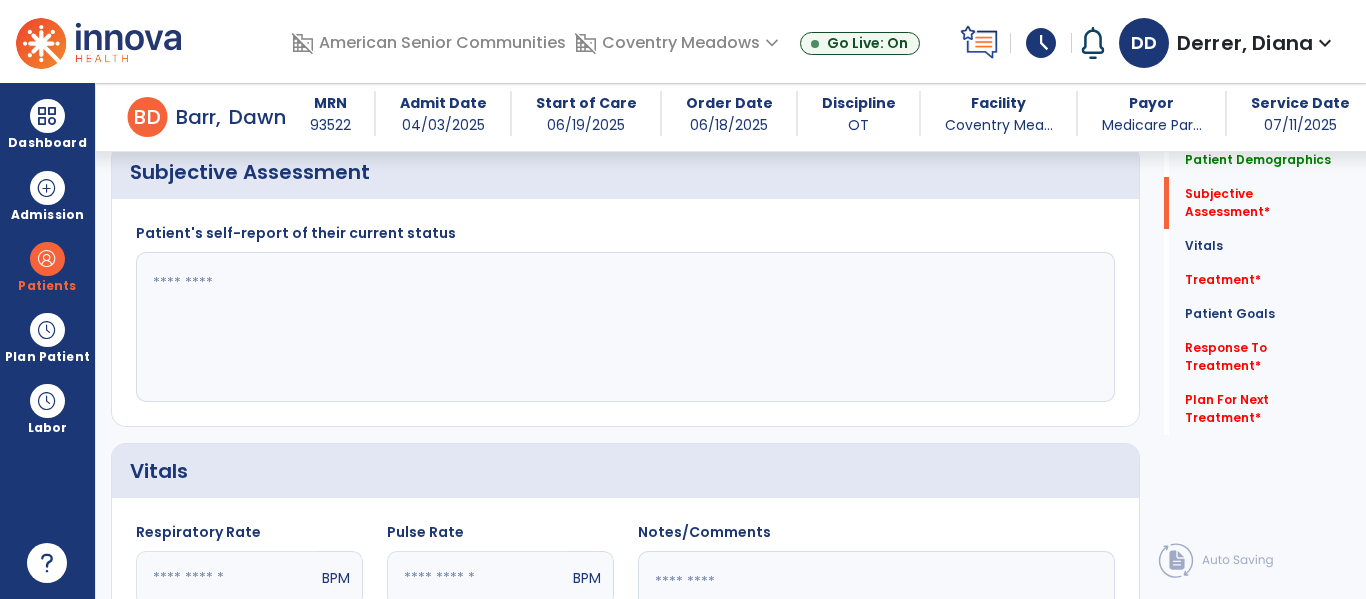 click 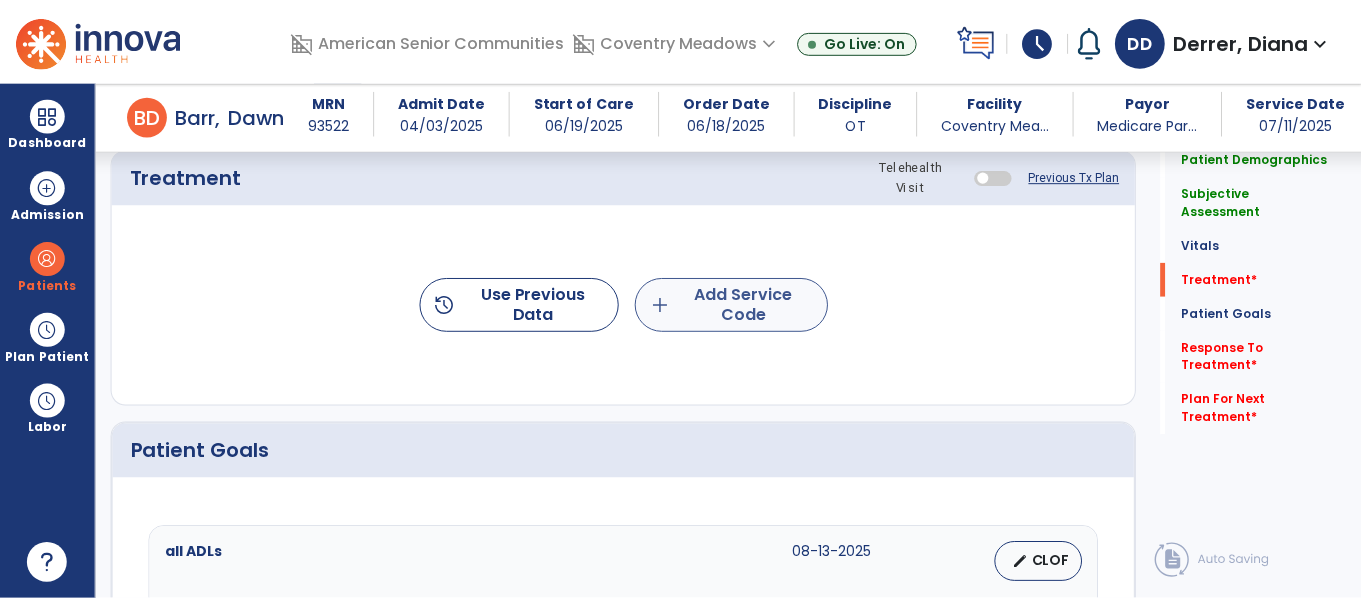 scroll, scrollTop: 1221, scrollLeft: 0, axis: vertical 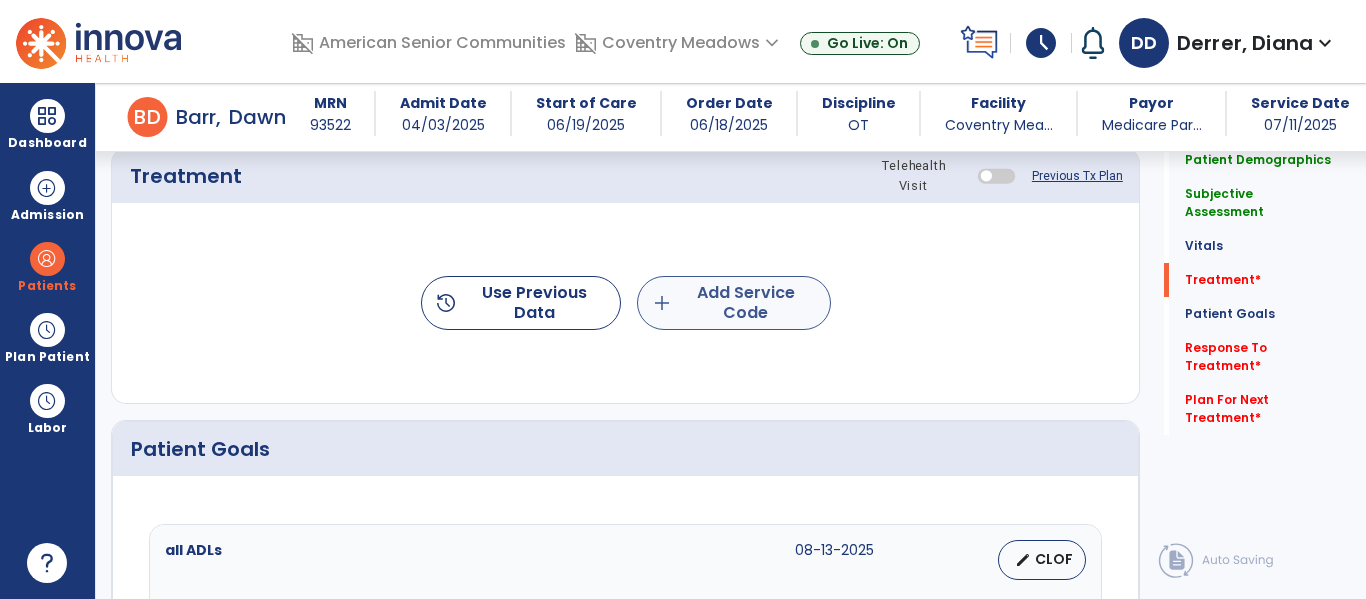 type on "**********" 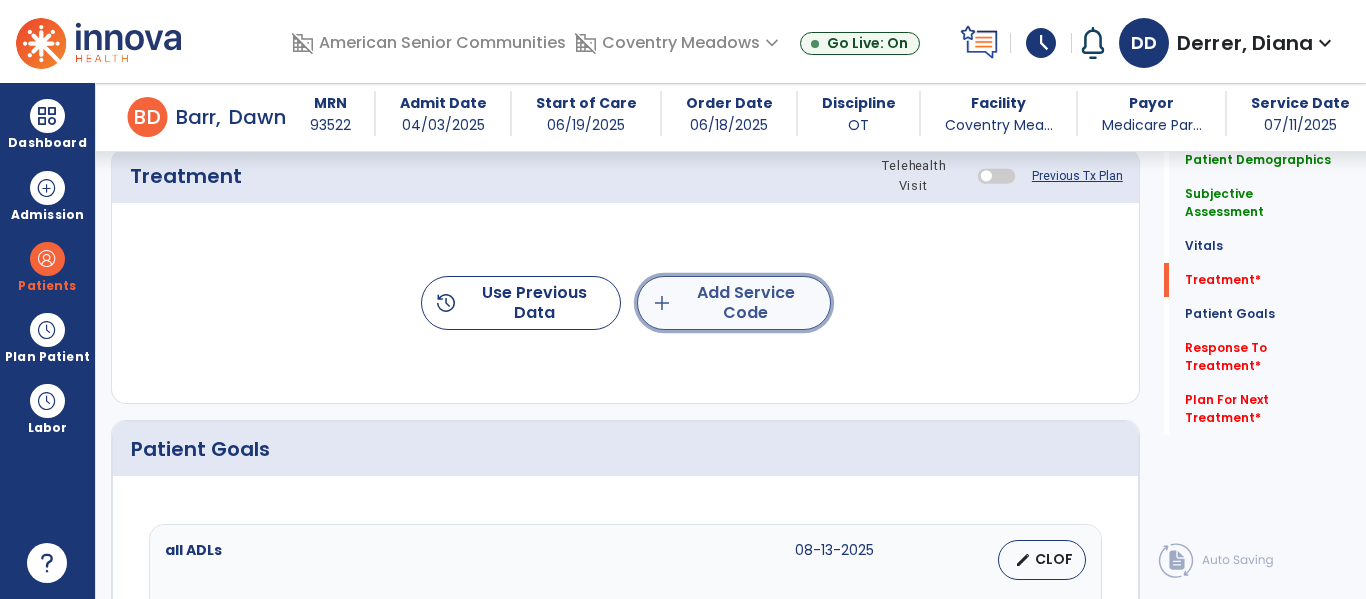 click on "add  Add Service Code" 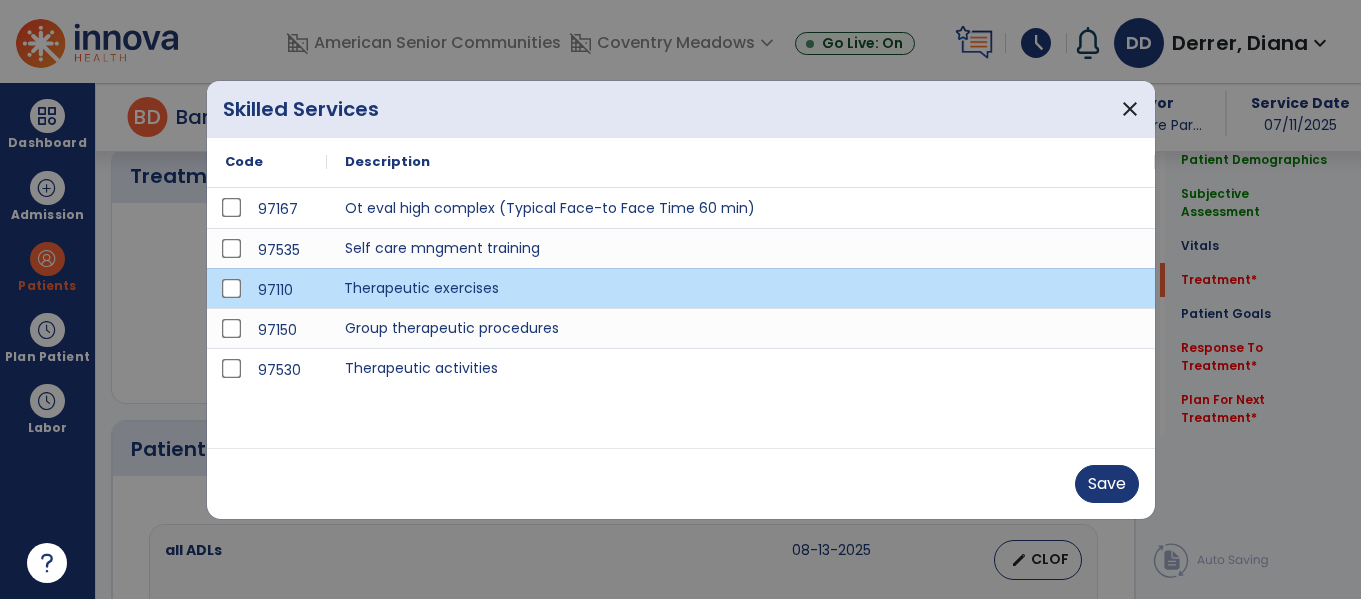 scroll, scrollTop: 1221, scrollLeft: 0, axis: vertical 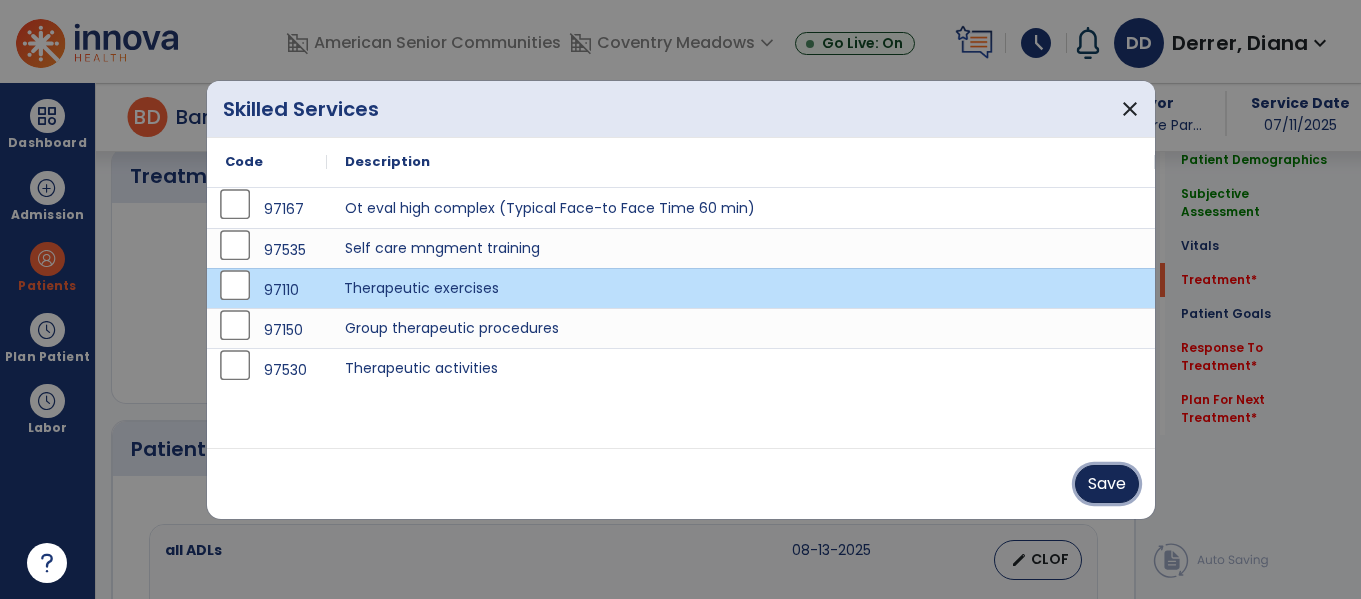 click on "Save" at bounding box center (1107, 484) 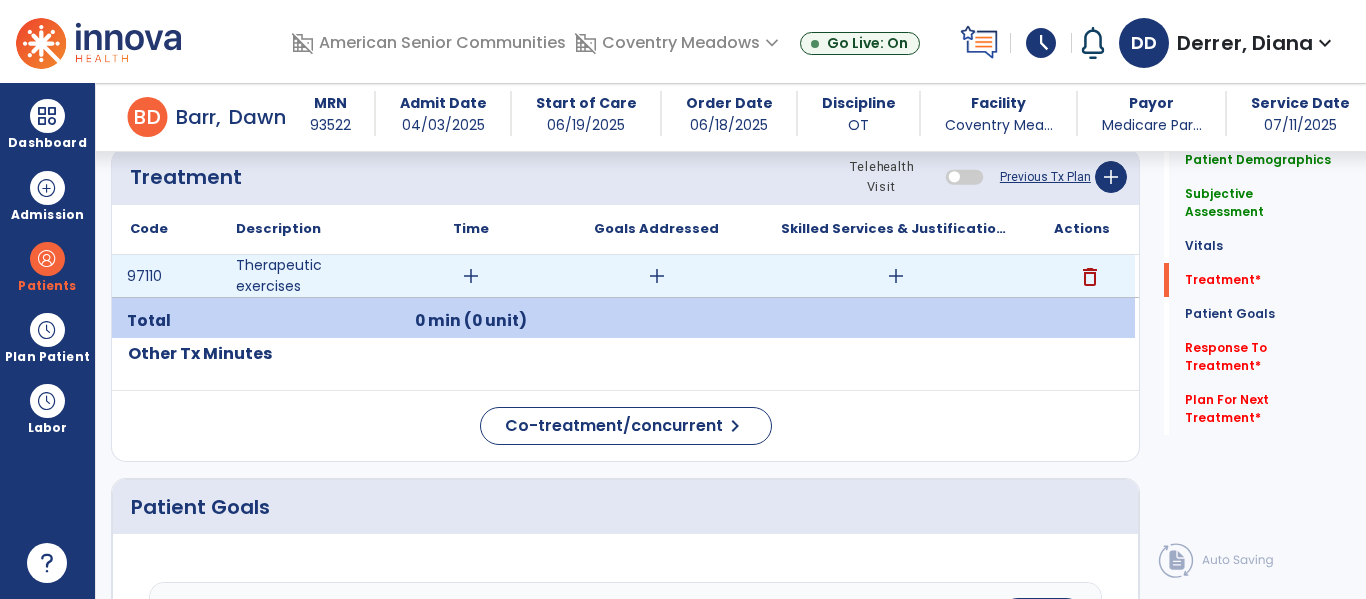click on "add" at bounding box center (896, 276) 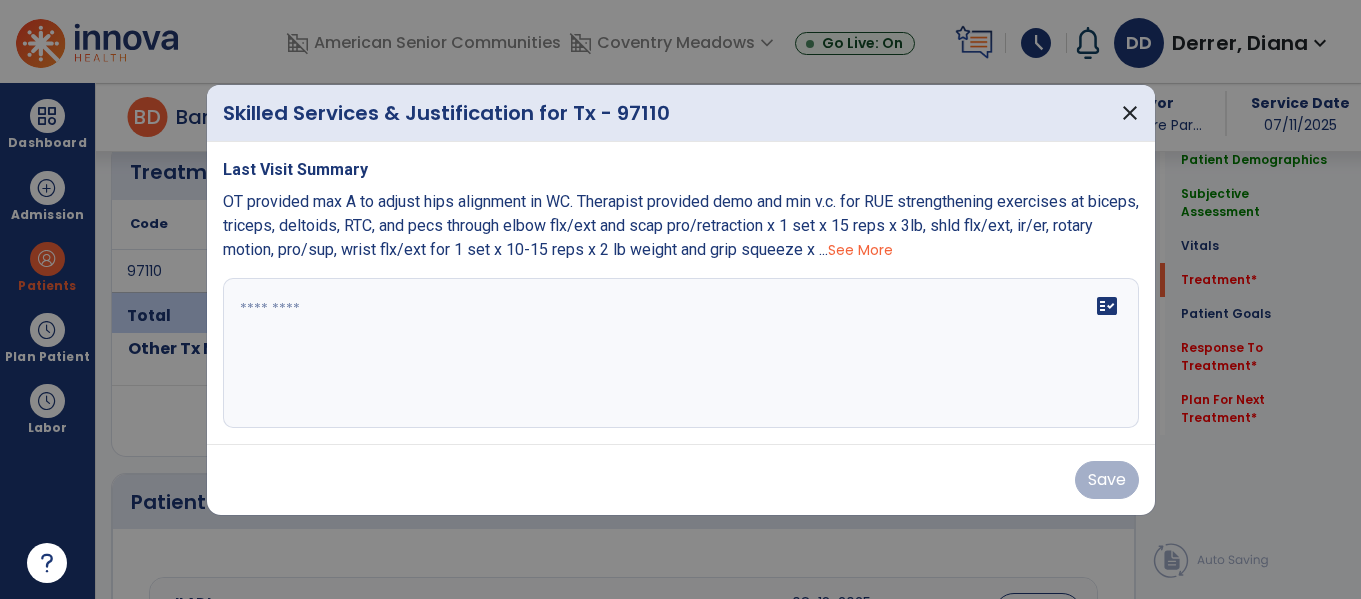 scroll, scrollTop: 1221, scrollLeft: 0, axis: vertical 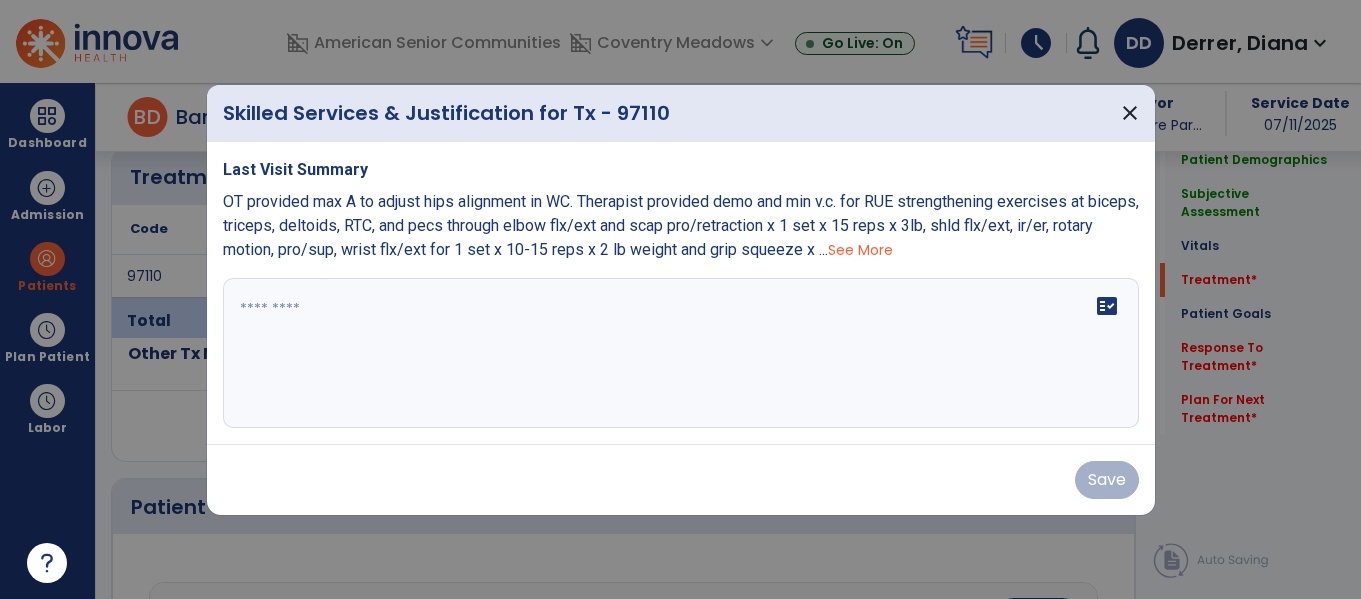 click on "See More" at bounding box center [860, 250] 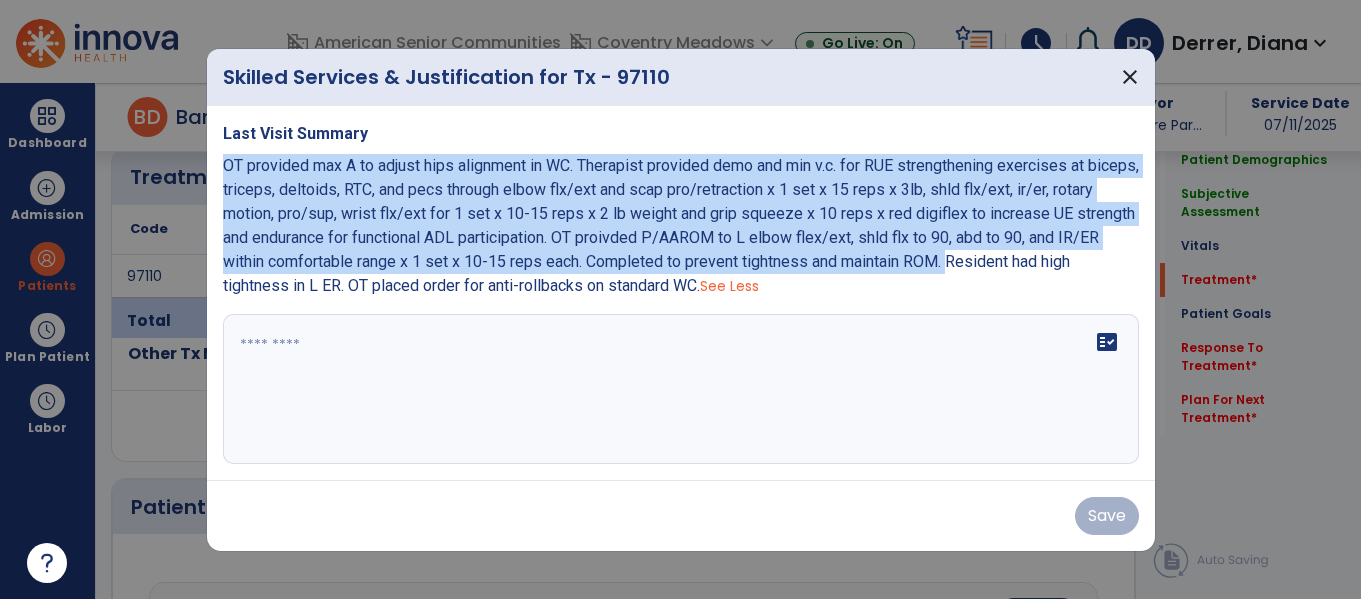 drag, startPoint x: 226, startPoint y: 166, endPoint x: 998, endPoint y: 264, distance: 778.1954 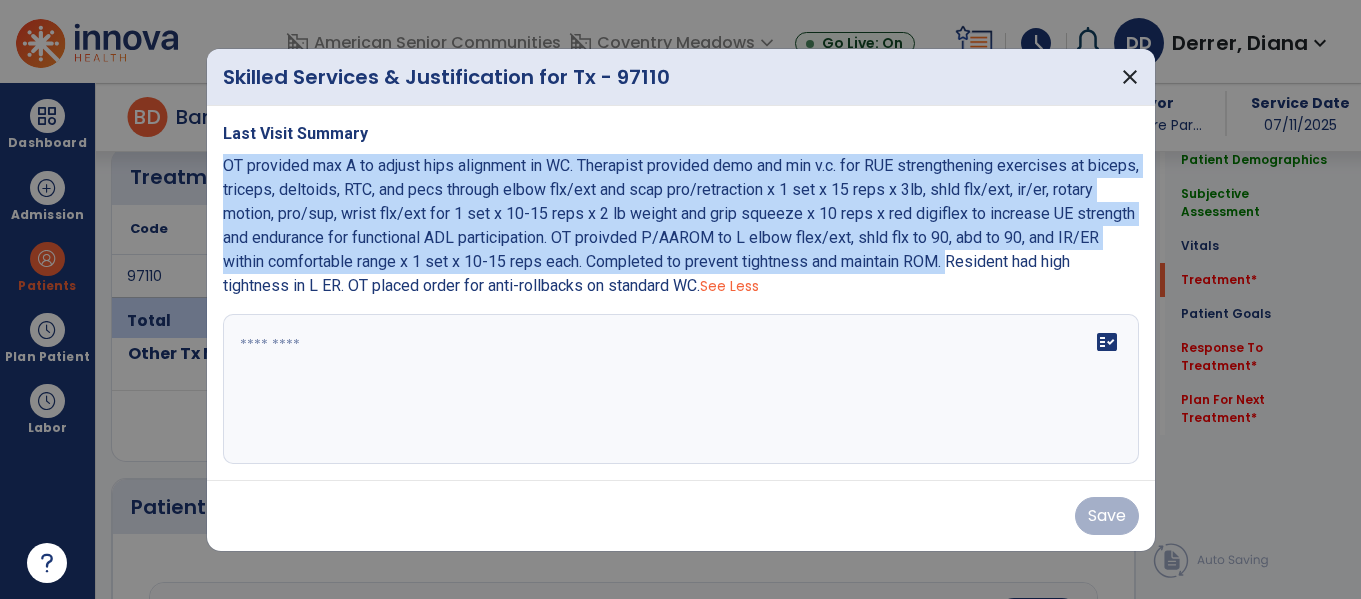click on "OT provided max A to adjust hips alignment in WC. Therapist provided demo and min v.c. for RUE strengthening exercises at biceps, triceps, deltoids, RTC, and pecs through elbow flx/ext and scap pro/retraction x 1 set x 15 reps x 3lb, shld flx/ext, ir/er,  rotary motion, pro/sup, wrist flx/ext for 1 set x 10-15 reps x 2 lb weight and grip squeeze x 10 reps x red digiflex to increase UE strength and endurance for functional ADL participation. OT proivded P/AAROM to L elbow flex/ext, shld flx to 90, abd to 90, and IR/ER within comfortable range x 1 set x 10-15 reps each. Completed to prevent tightness and maintain ROM. Resident had high tightness in L ER.
OT placed order for anti-rollbacks on standard WC." at bounding box center [681, 225] 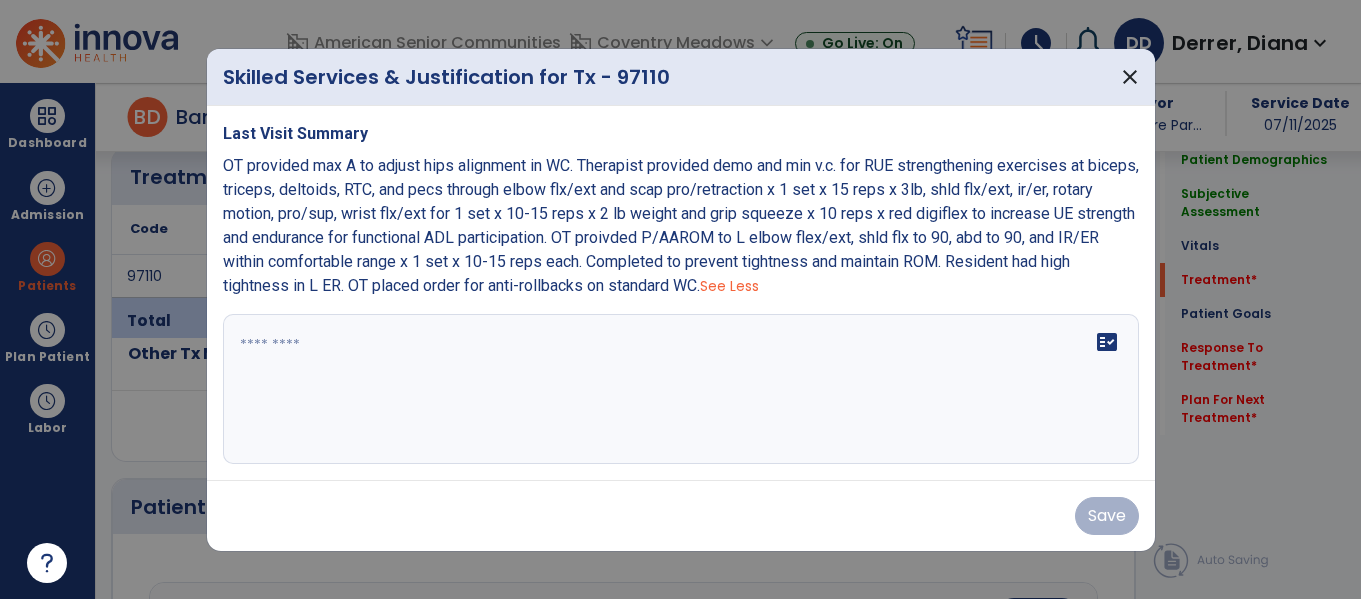 click on "fact_check" at bounding box center [681, 389] 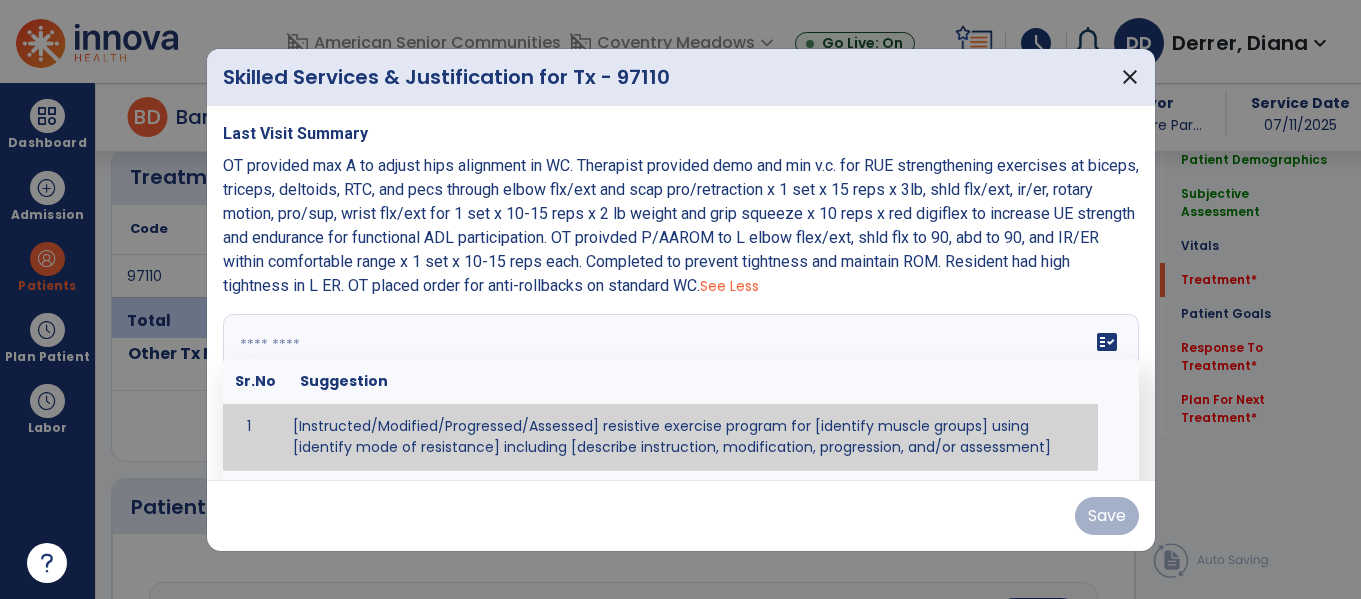 paste on "**********" 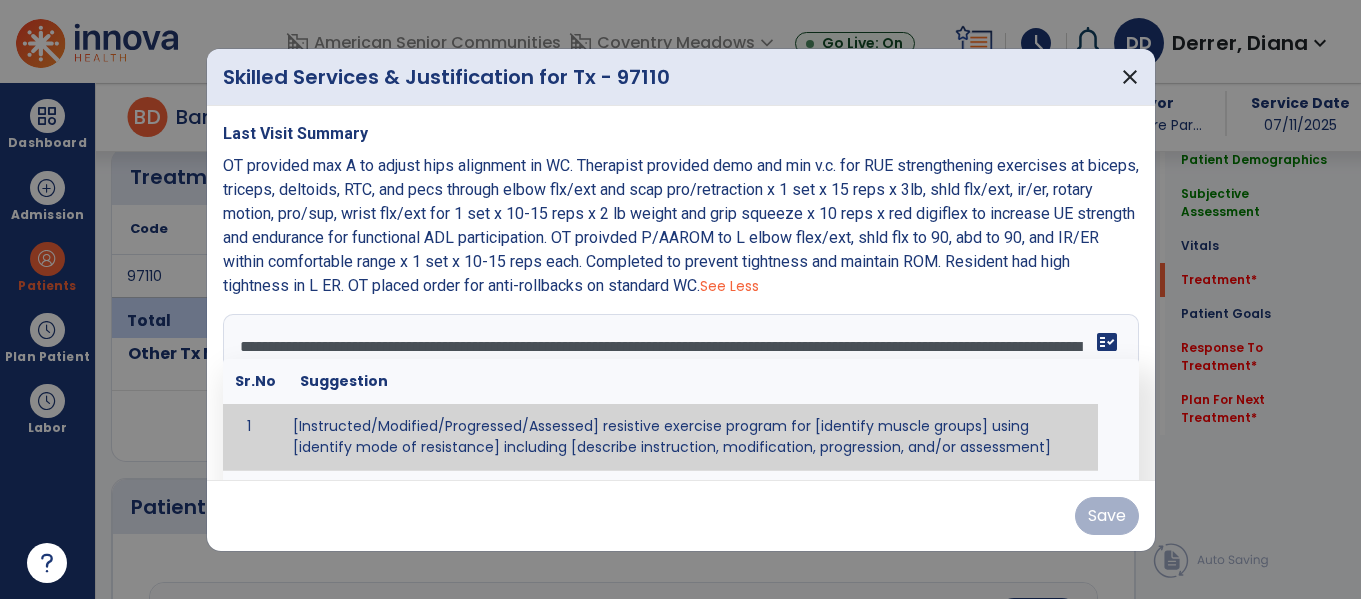 scroll, scrollTop: 16, scrollLeft: 0, axis: vertical 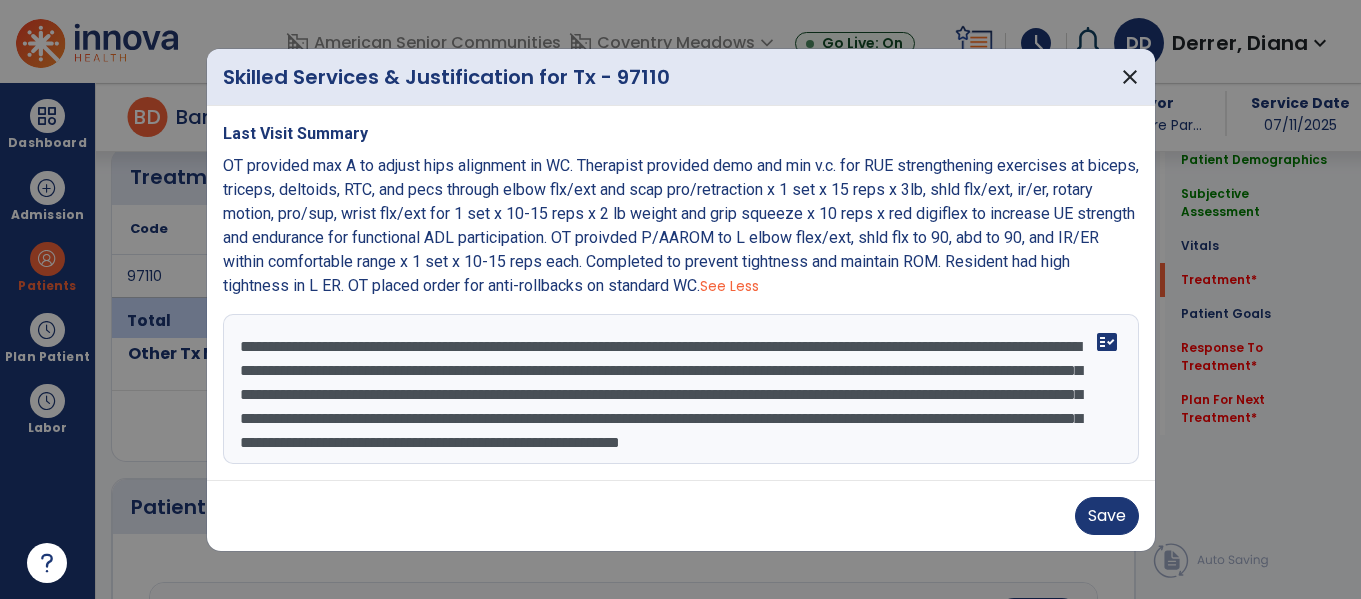 click on "**********" at bounding box center (681, 389) 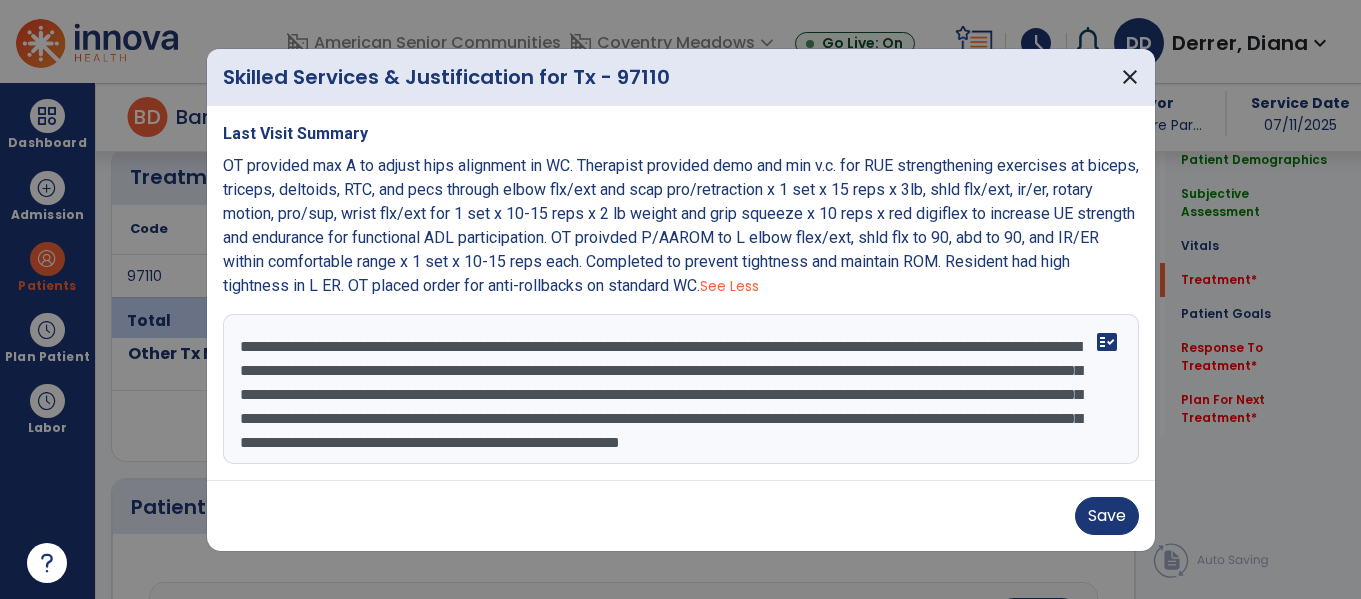 drag, startPoint x: 517, startPoint y: 380, endPoint x: 352, endPoint y: 381, distance: 165.00304 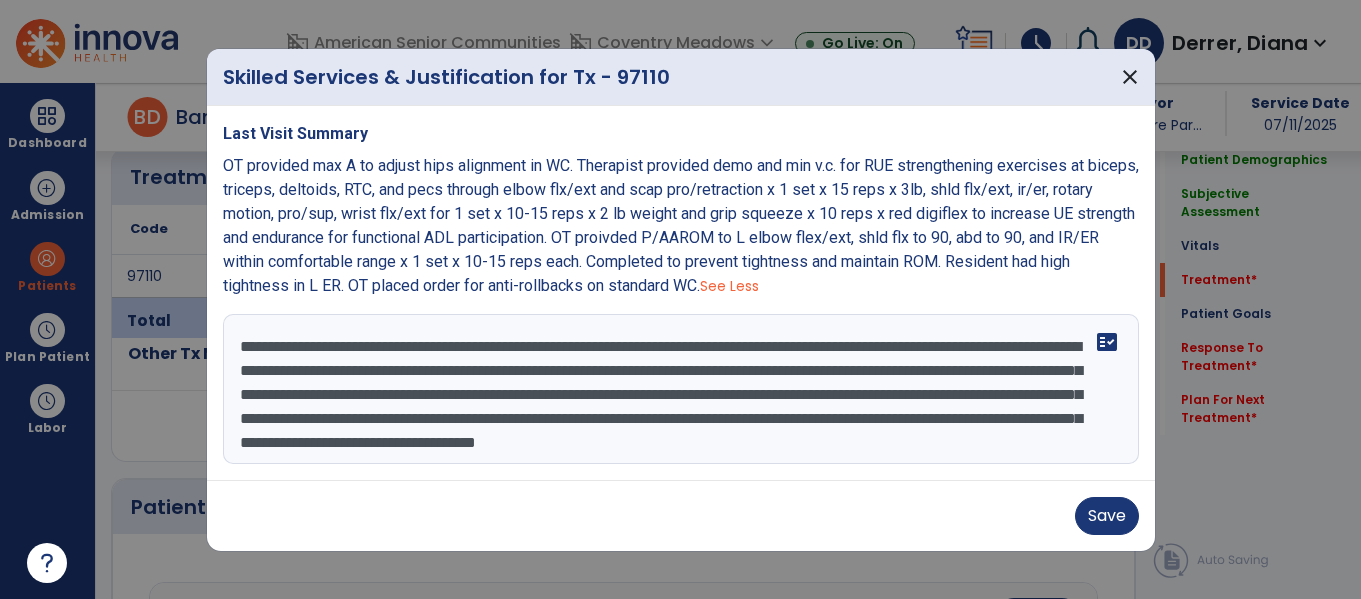 click on "**********" at bounding box center [681, 389] 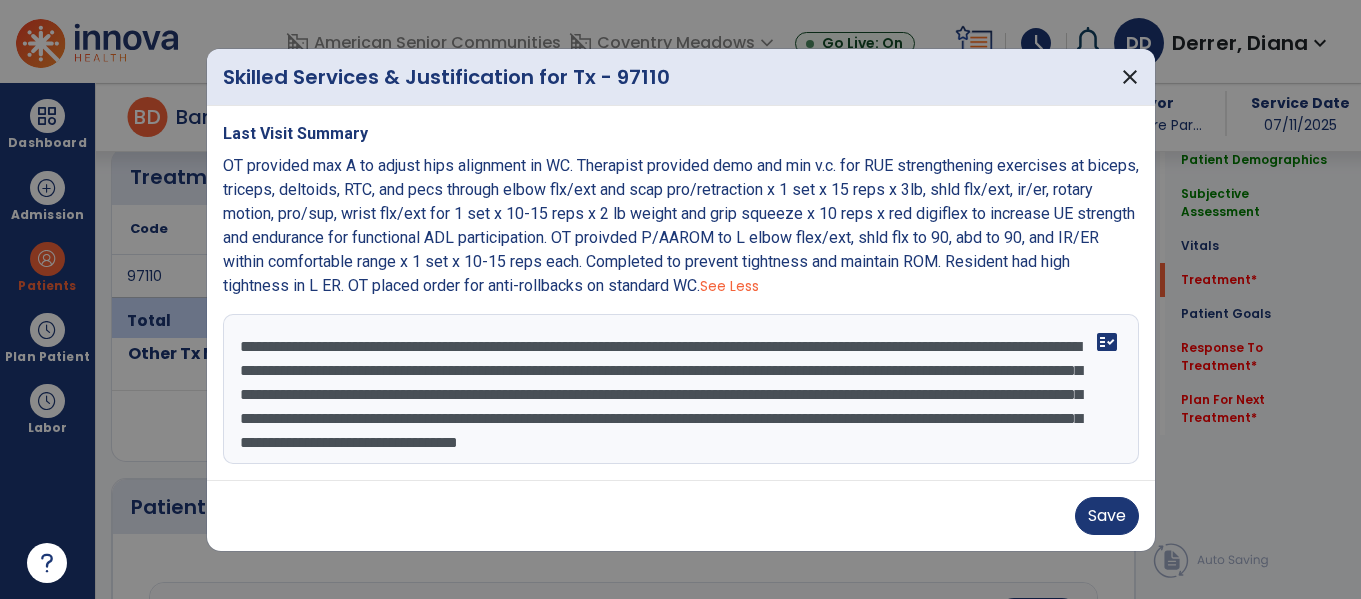 click on "**********" at bounding box center (681, 389) 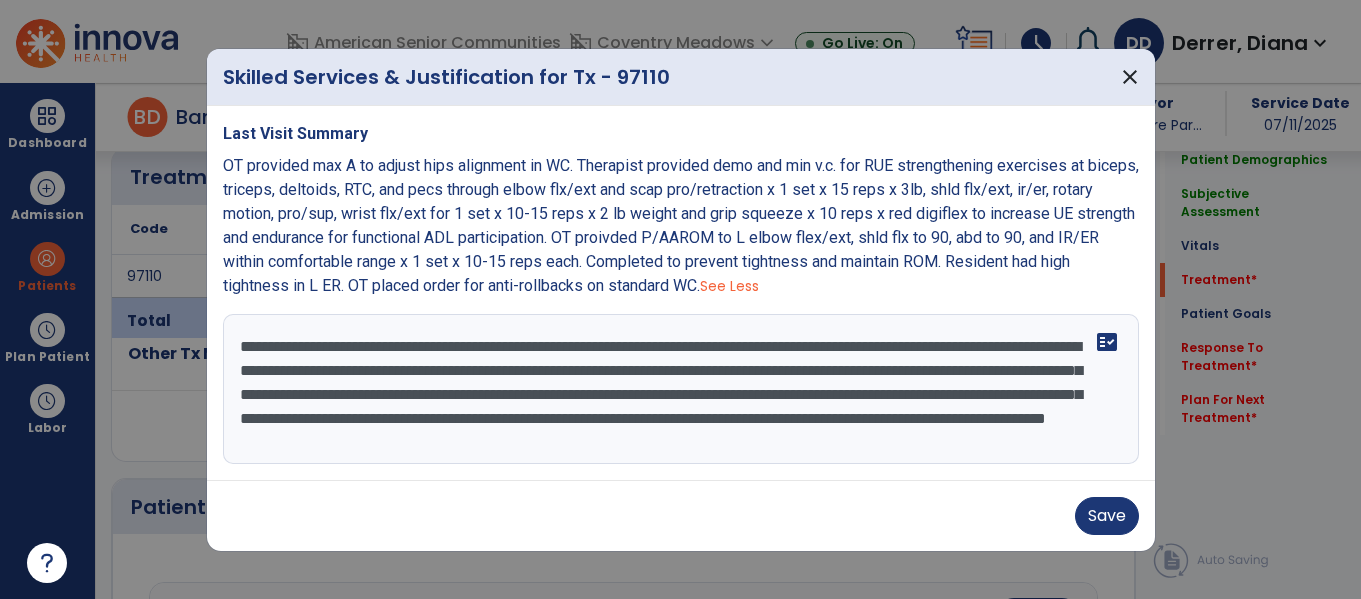 click on "**********" at bounding box center [681, 389] 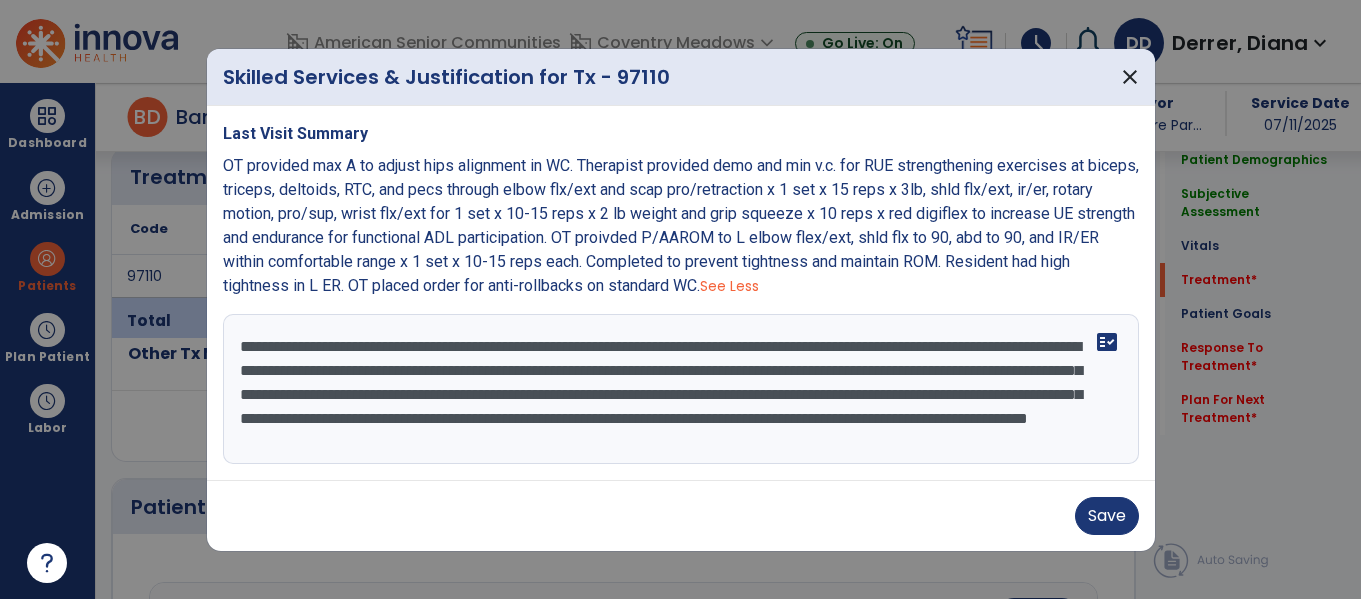 click on "**********" at bounding box center (681, 389) 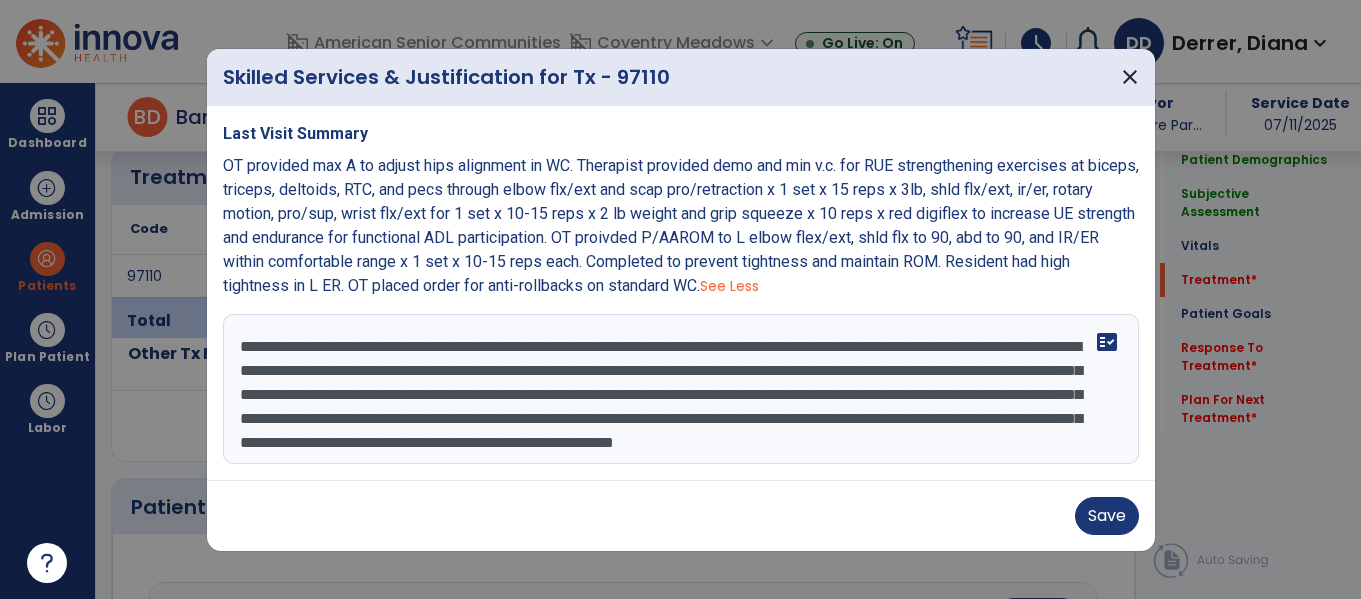 scroll, scrollTop: 40, scrollLeft: 0, axis: vertical 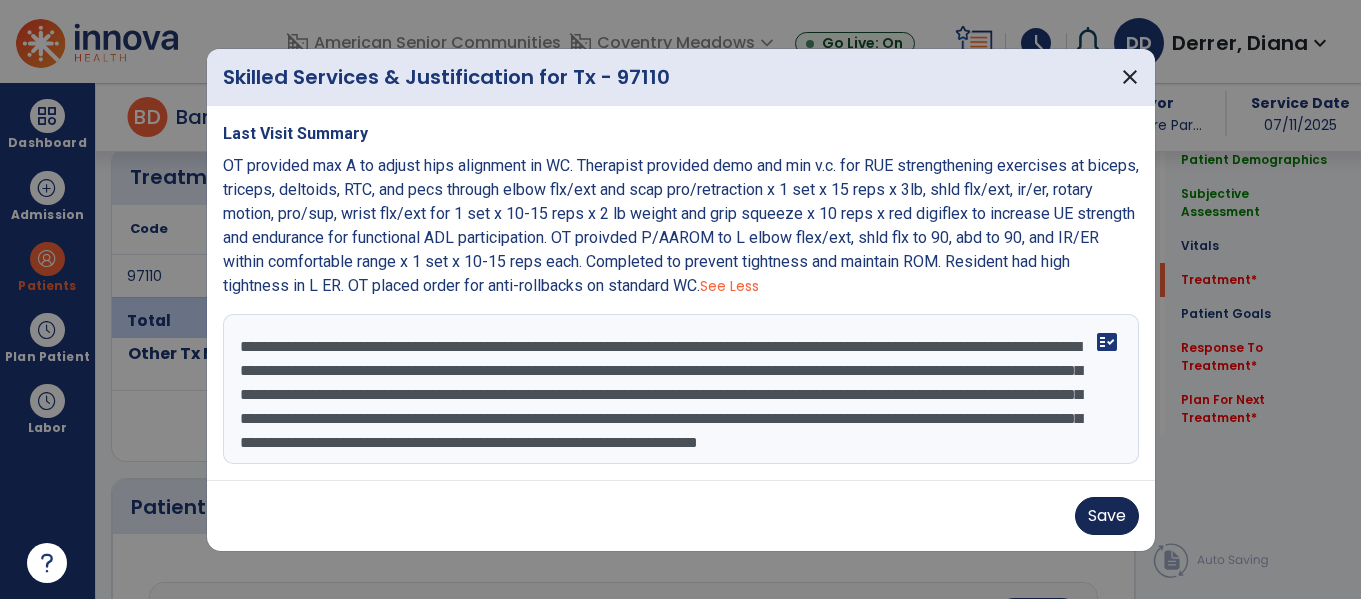 type on "**********" 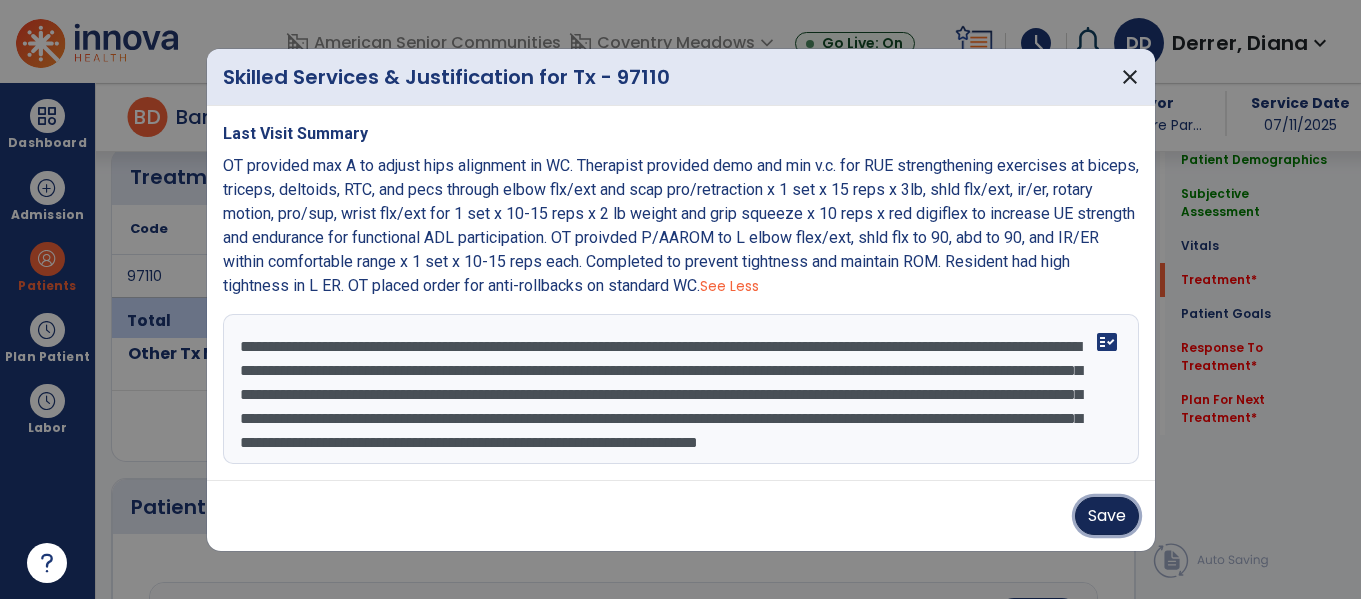 click on "Save" at bounding box center (1107, 516) 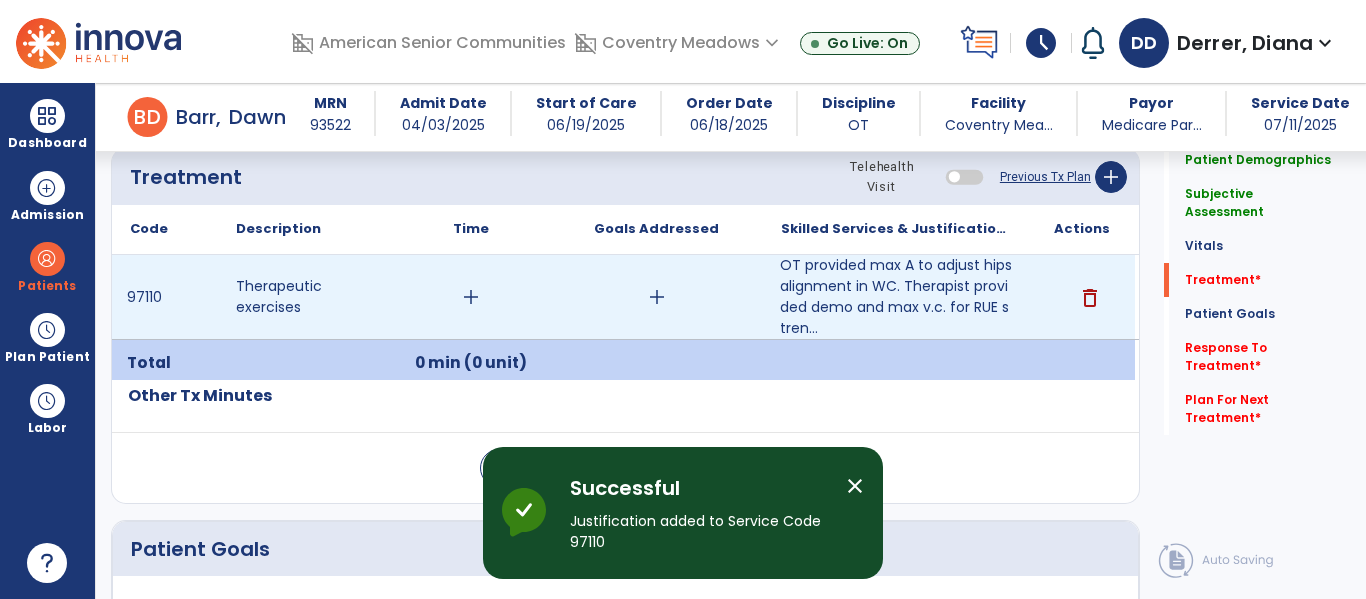 click on "add" at bounding box center (471, 297) 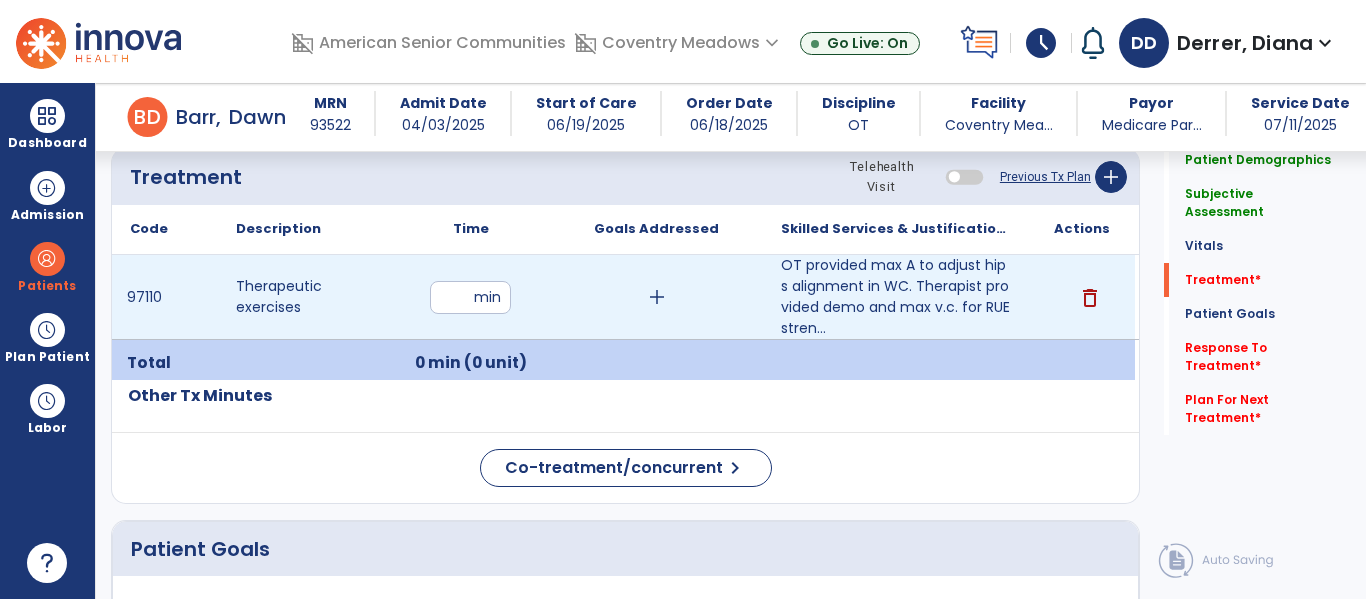 type on "**" 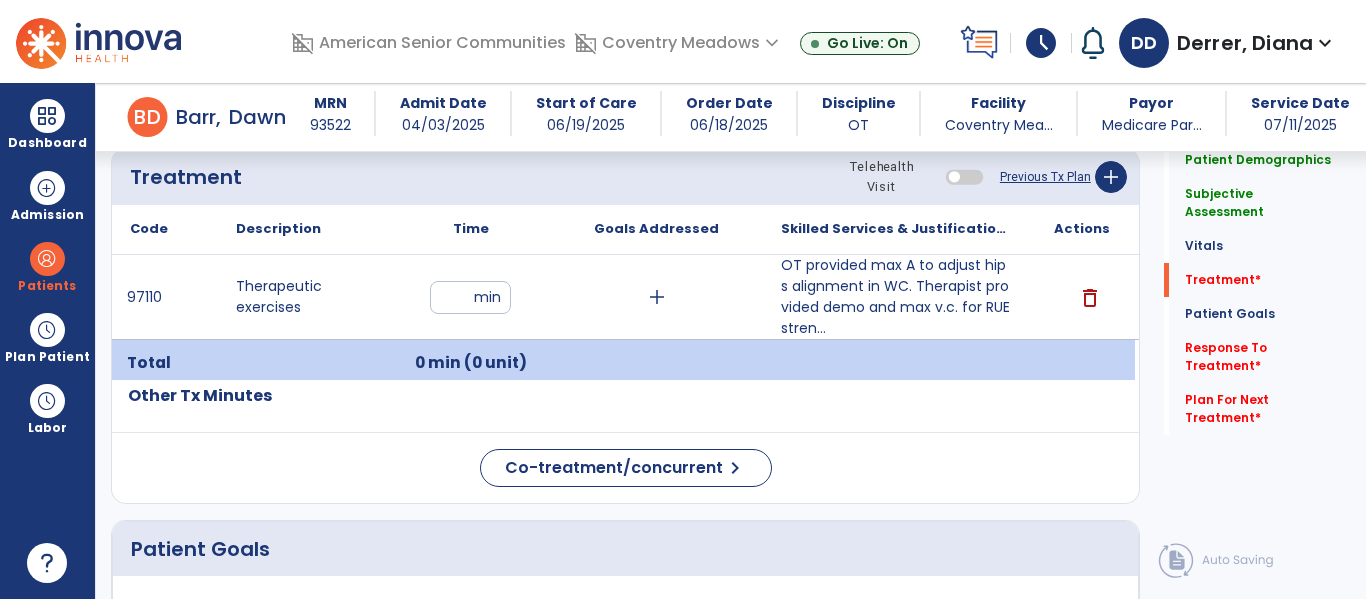 click on "Treatment Telehealth Visit  Previous Tx Plan   add
Code
Description
Time" 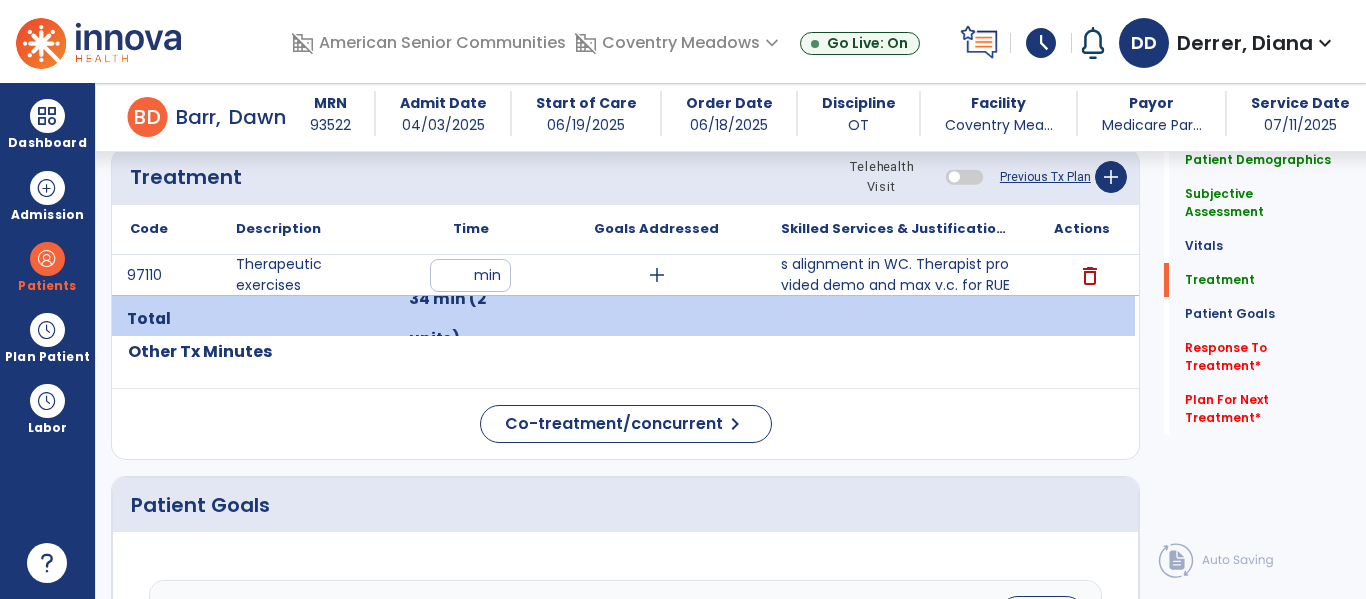 scroll, scrollTop: 2391, scrollLeft: 0, axis: vertical 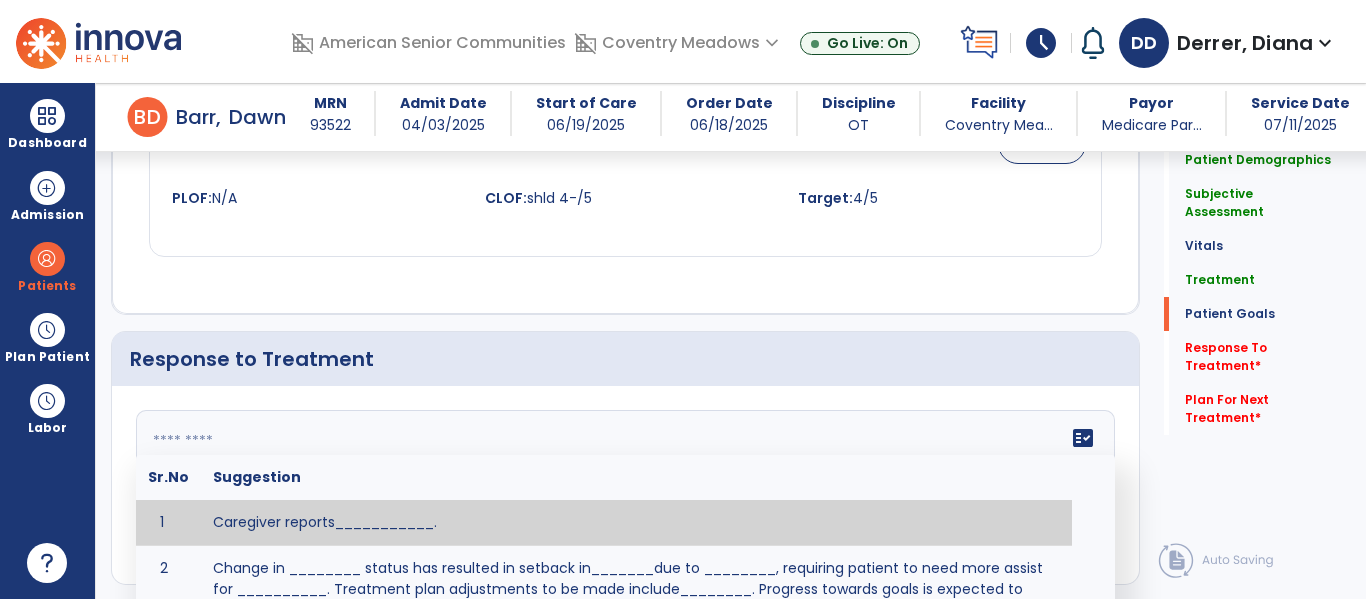 click 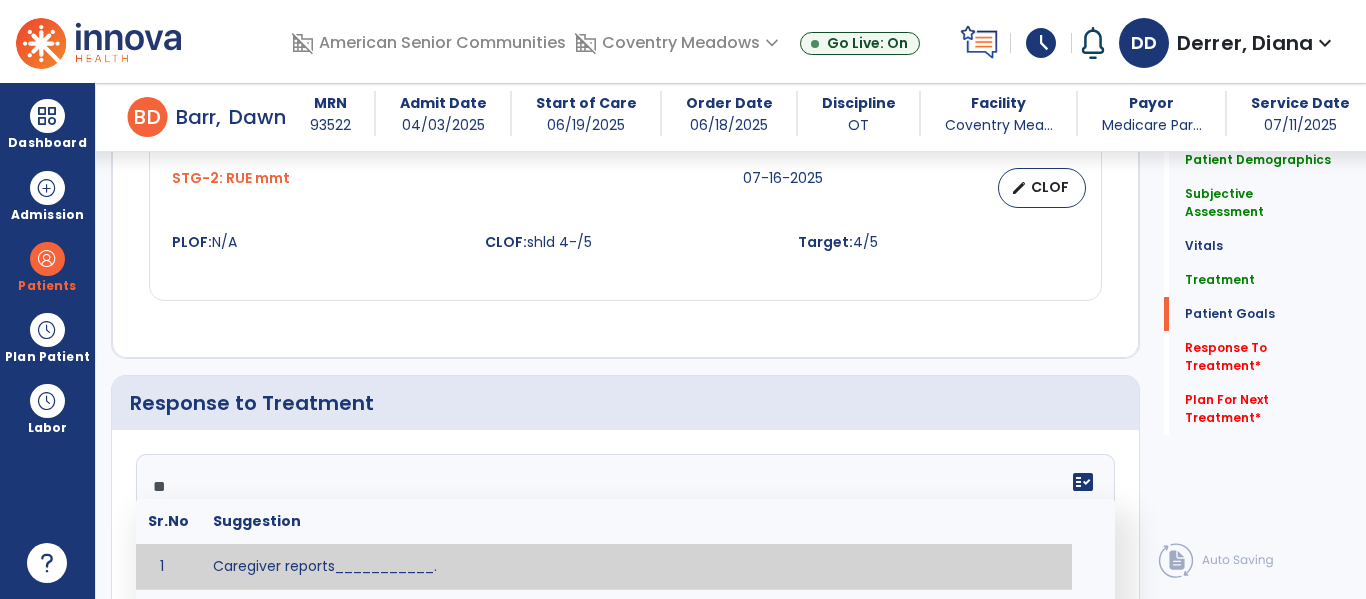 scroll, scrollTop: 2435, scrollLeft: 0, axis: vertical 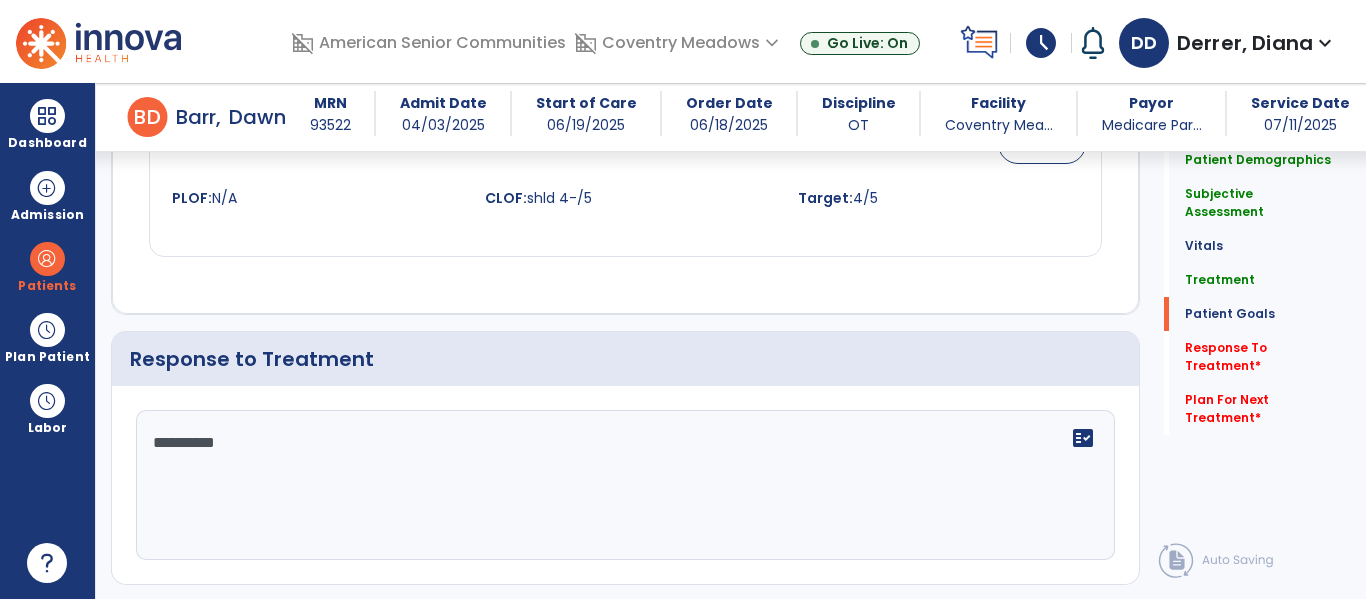 type on "**********" 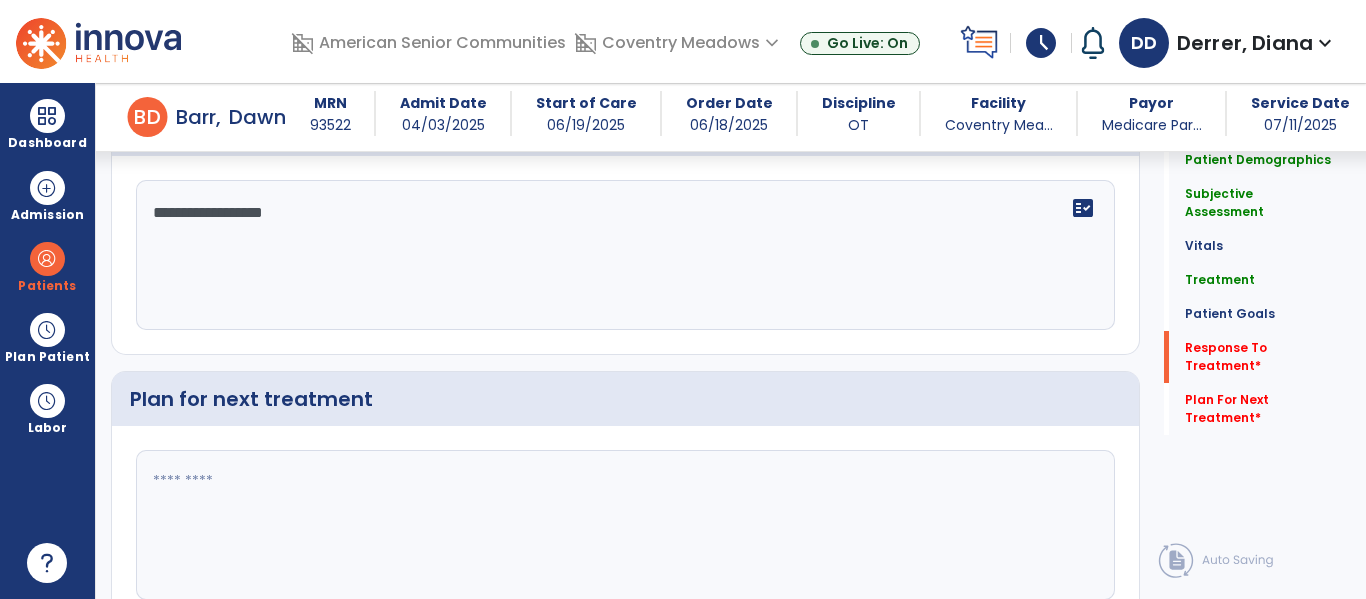scroll, scrollTop: 2666, scrollLeft: 0, axis: vertical 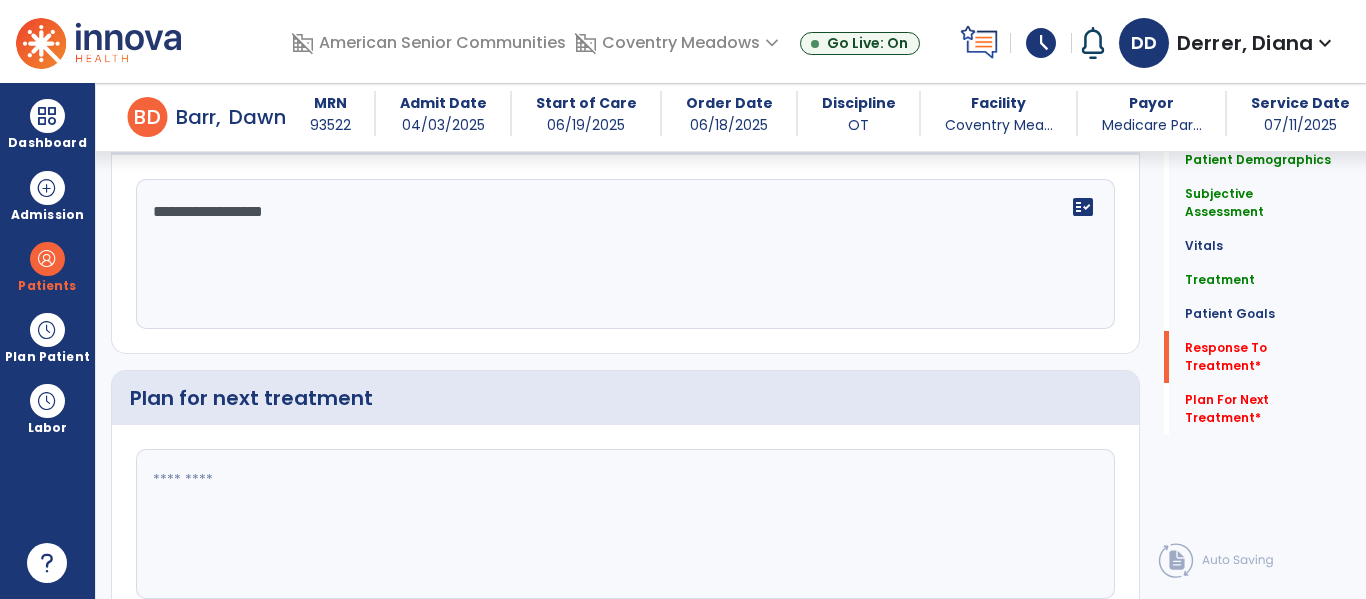 type on "**********" 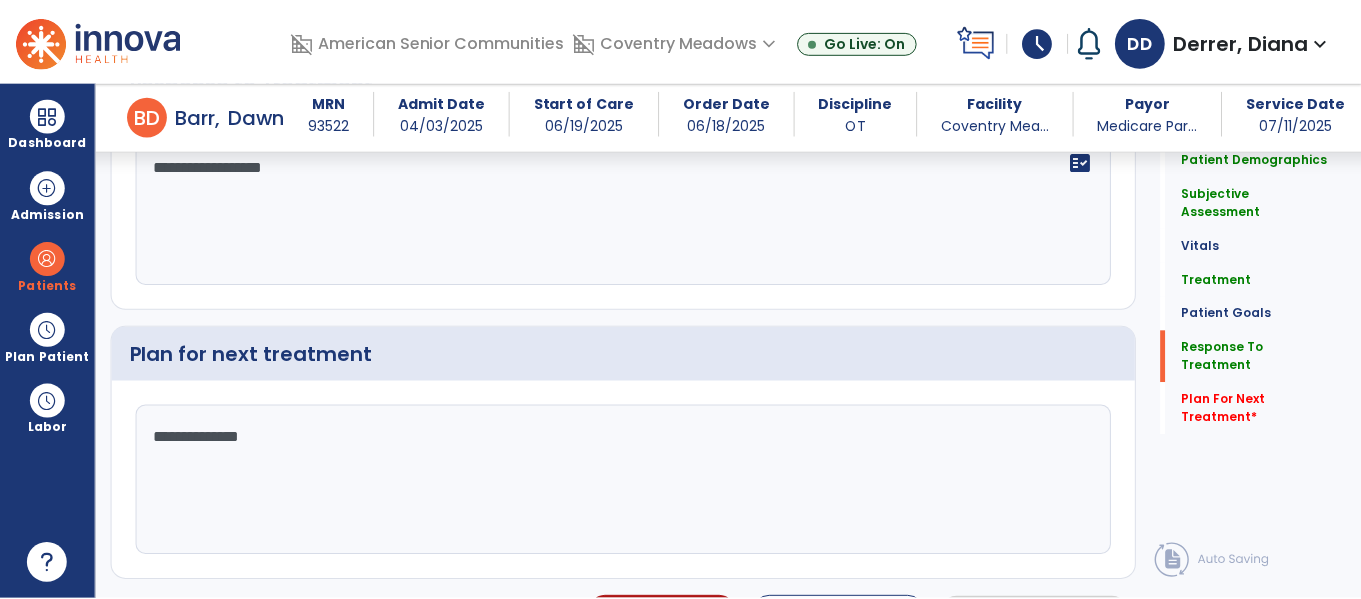 scroll, scrollTop: 2713, scrollLeft: 0, axis: vertical 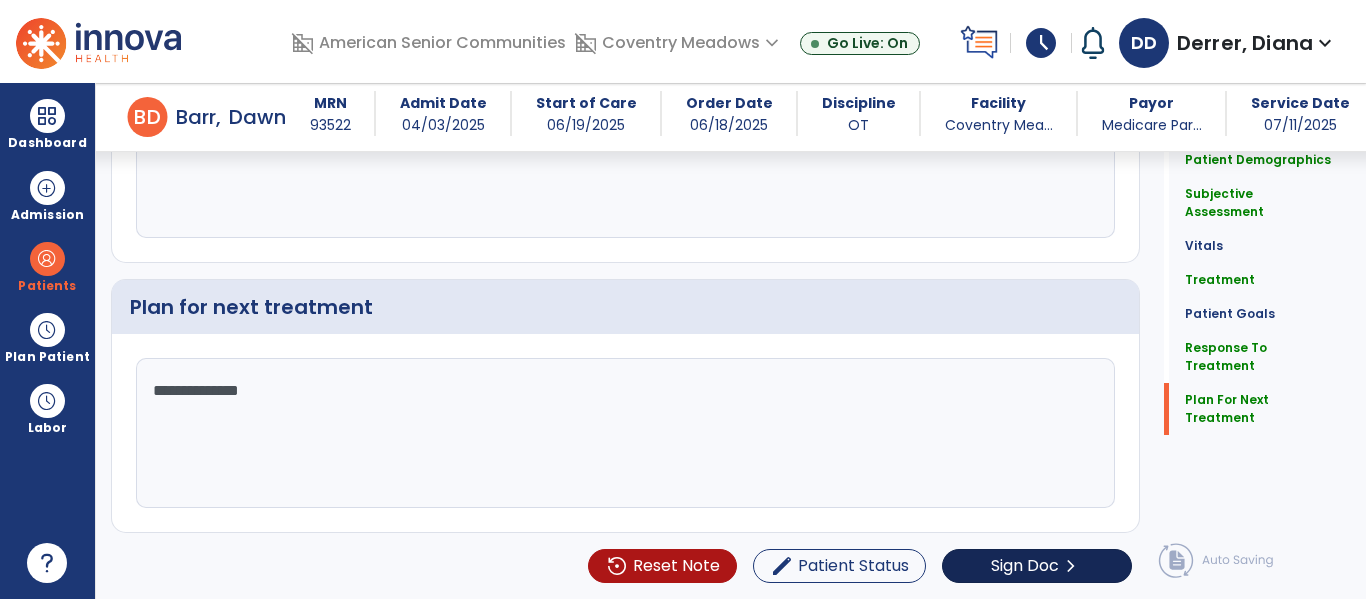 type on "**********" 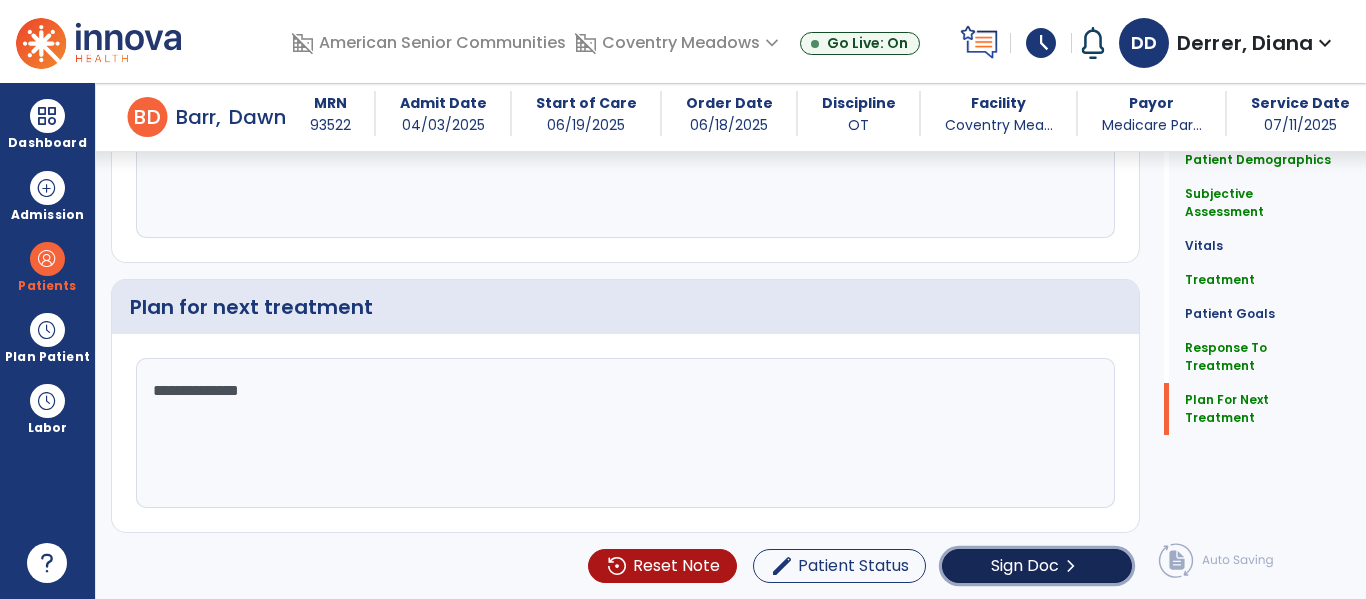 click on "Sign Doc" 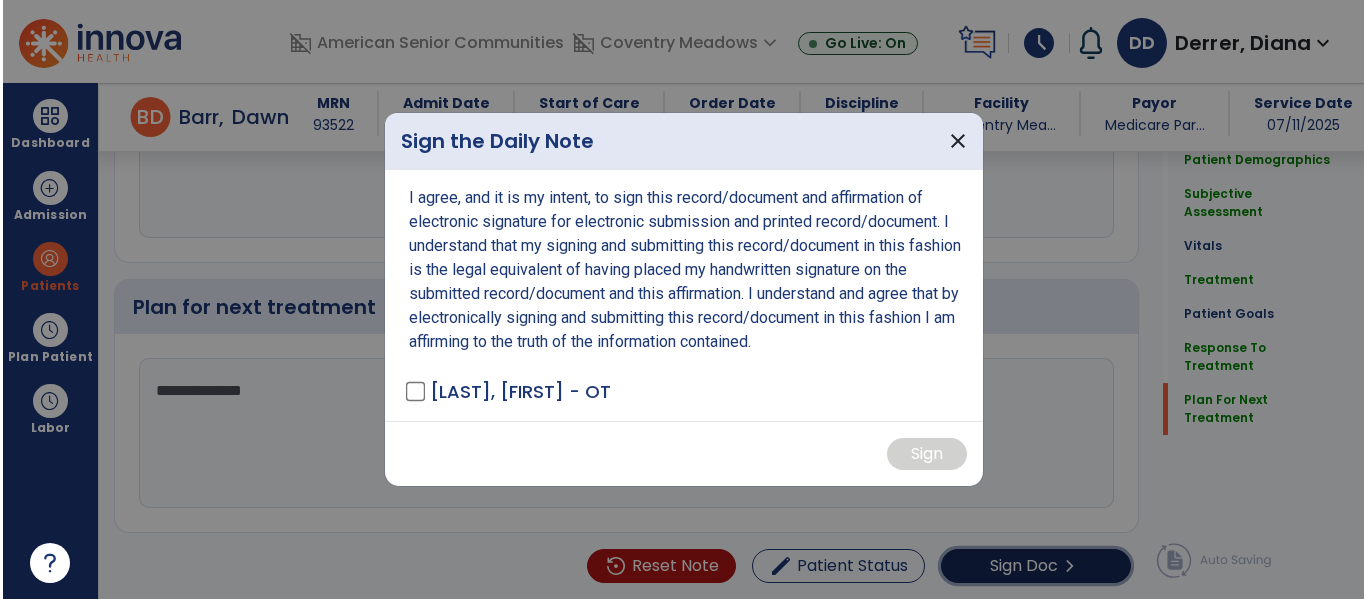scroll, scrollTop: 2757, scrollLeft: 0, axis: vertical 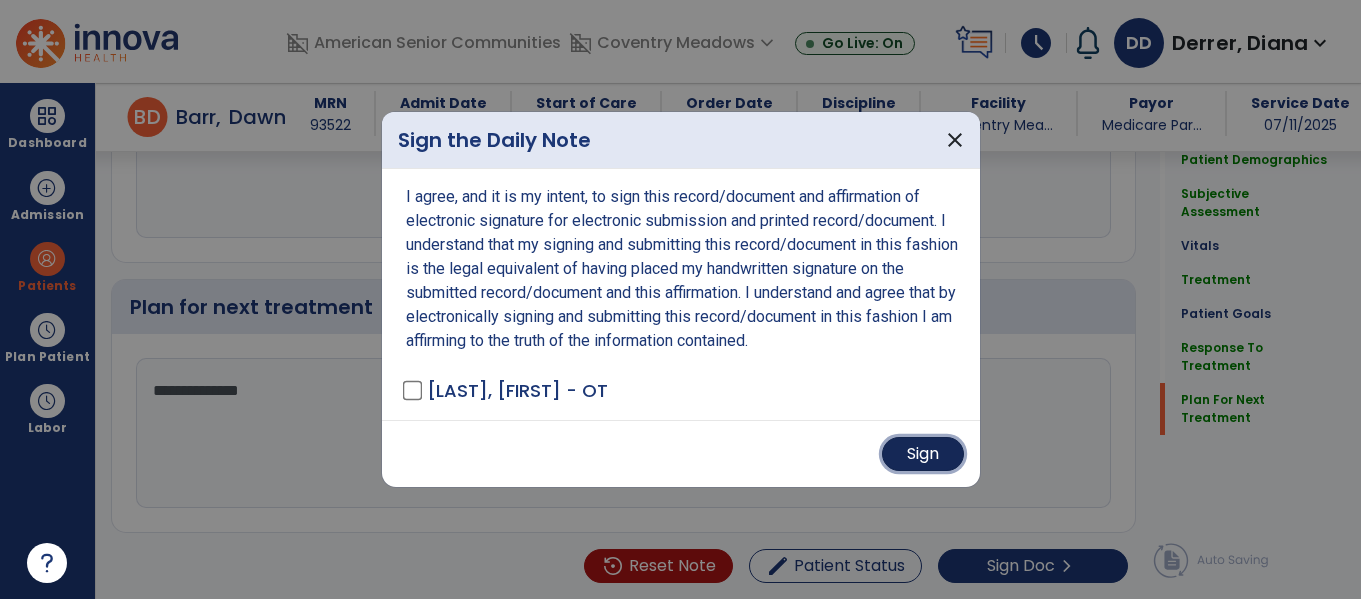 click on "Sign" at bounding box center [923, 454] 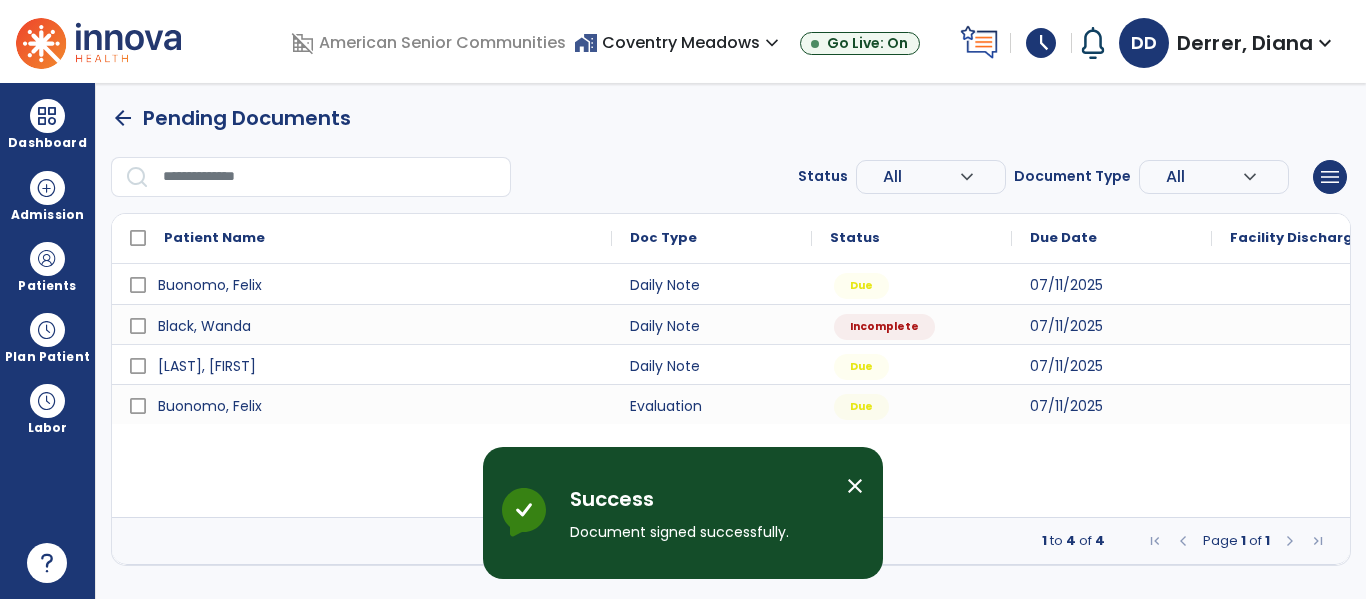 scroll, scrollTop: 0, scrollLeft: 0, axis: both 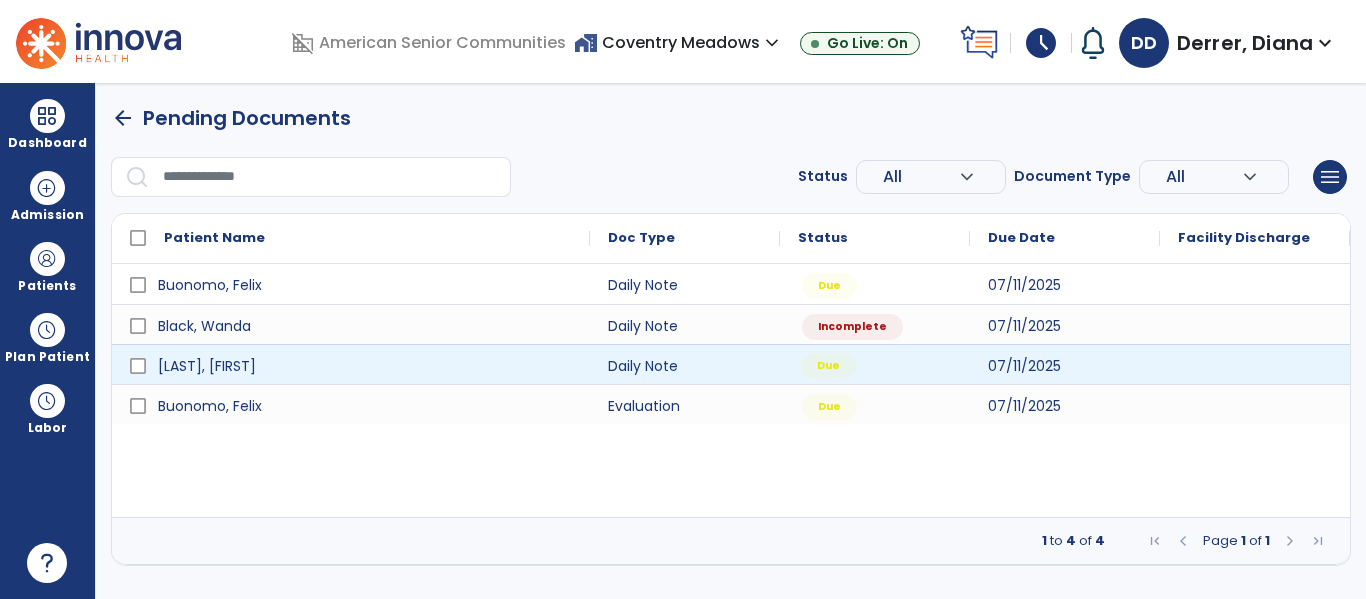 click on "Due" at bounding box center (875, 364) 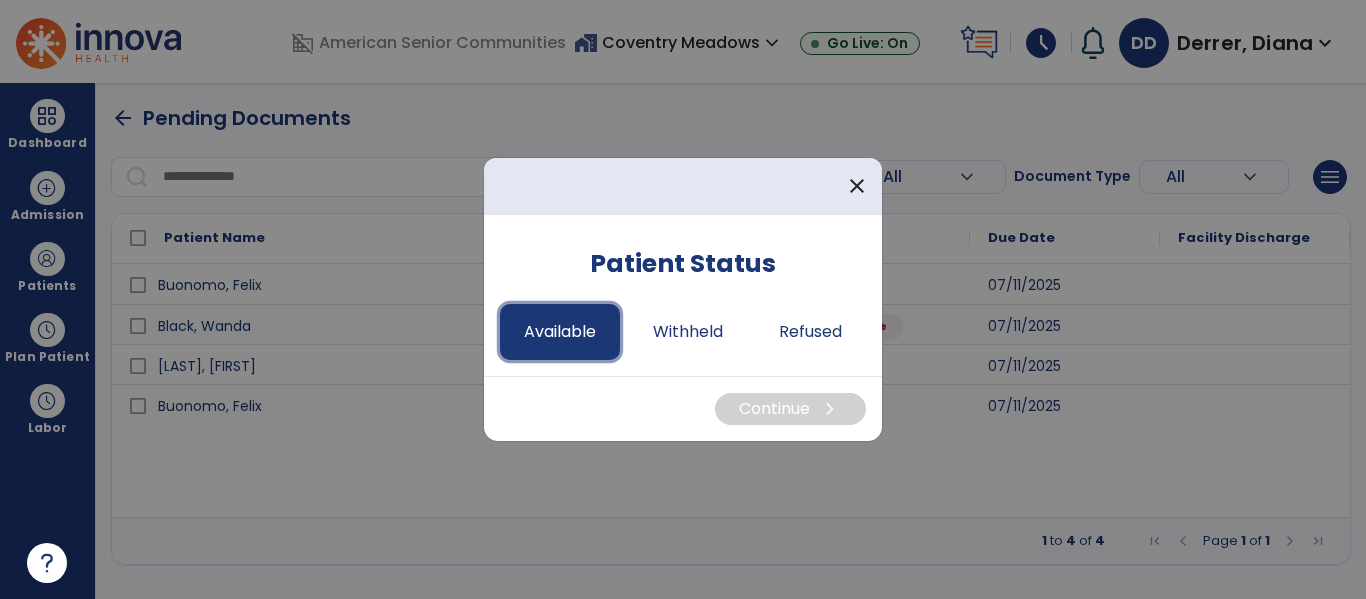 click on "Available" at bounding box center [560, 332] 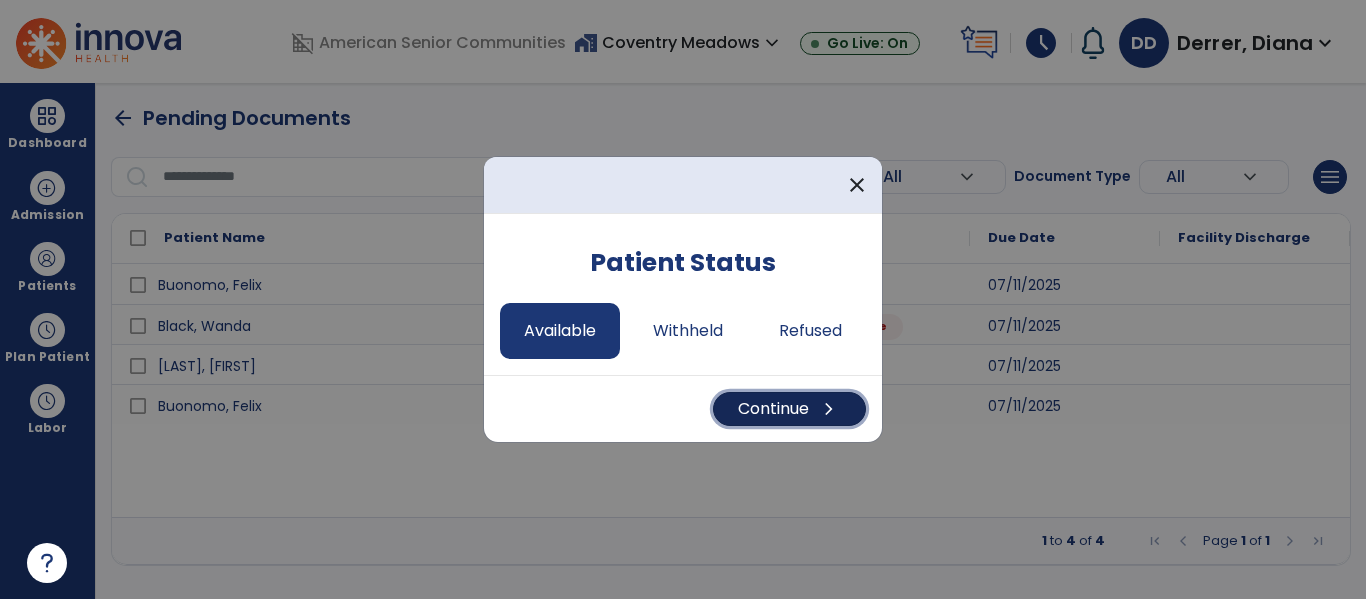 click on "Continue   chevron_right" at bounding box center (789, 409) 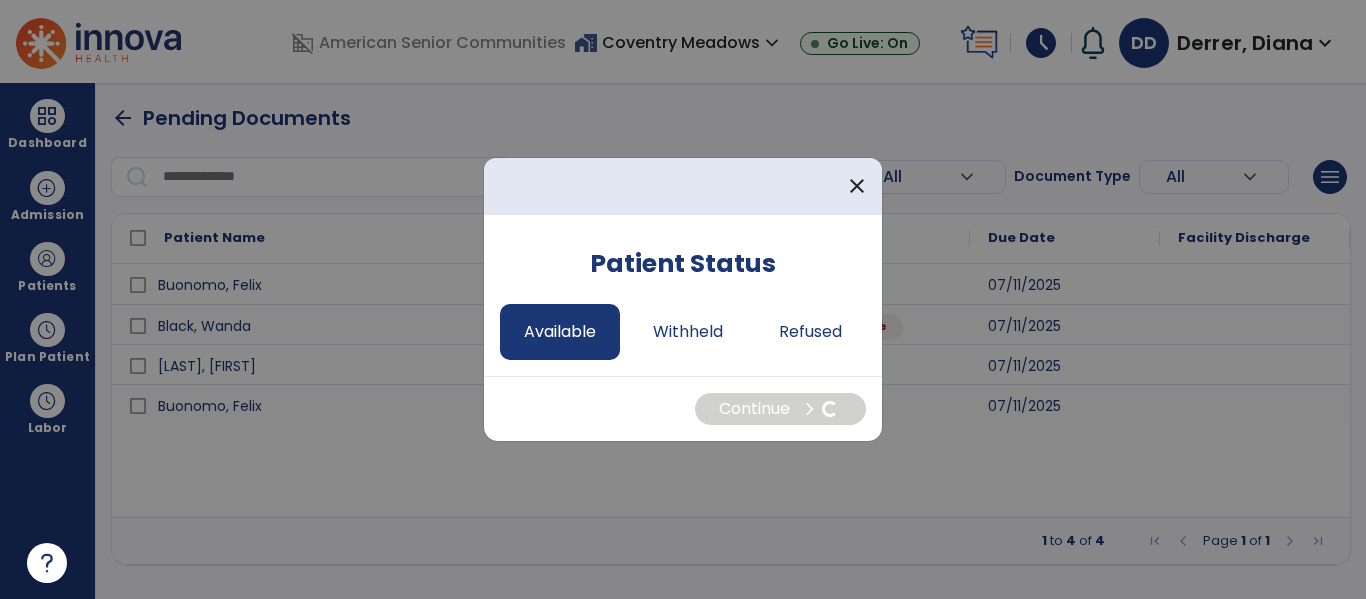 select on "*" 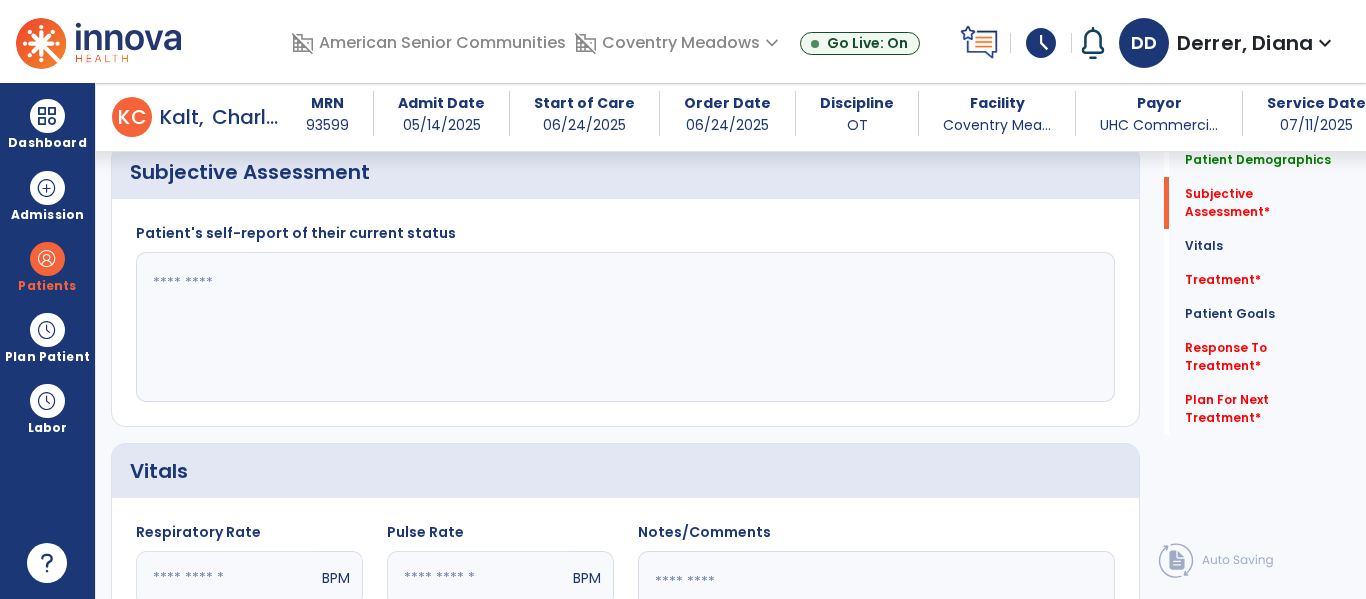 scroll, scrollTop: 412, scrollLeft: 0, axis: vertical 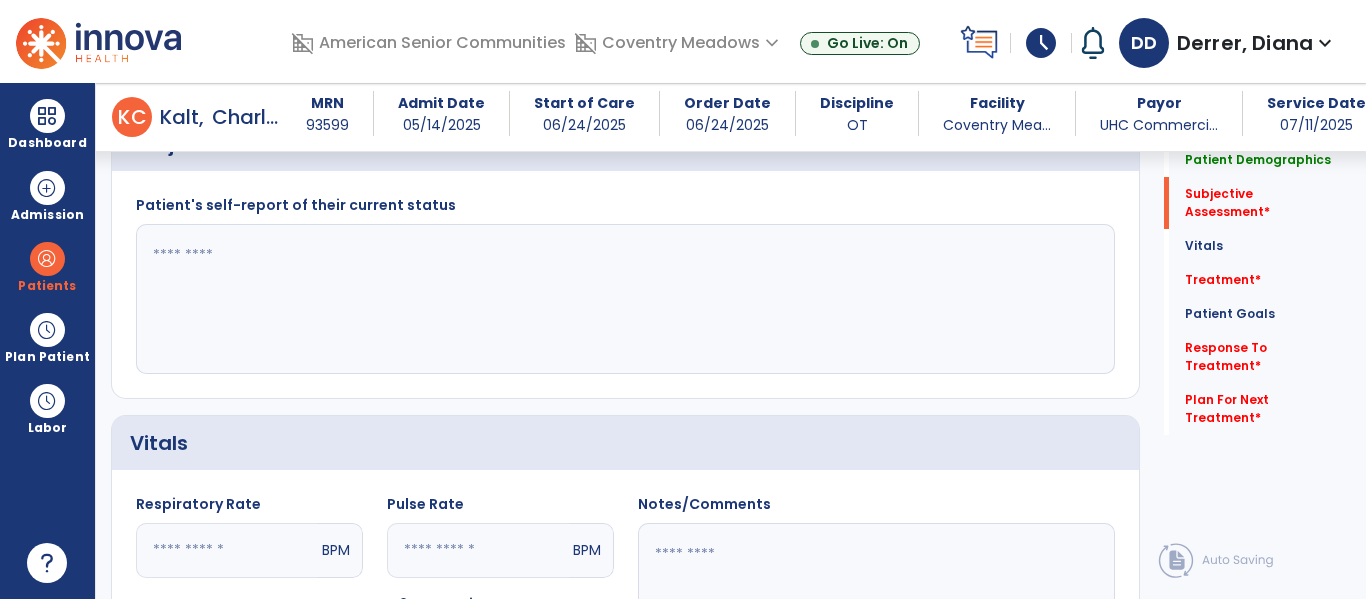 click 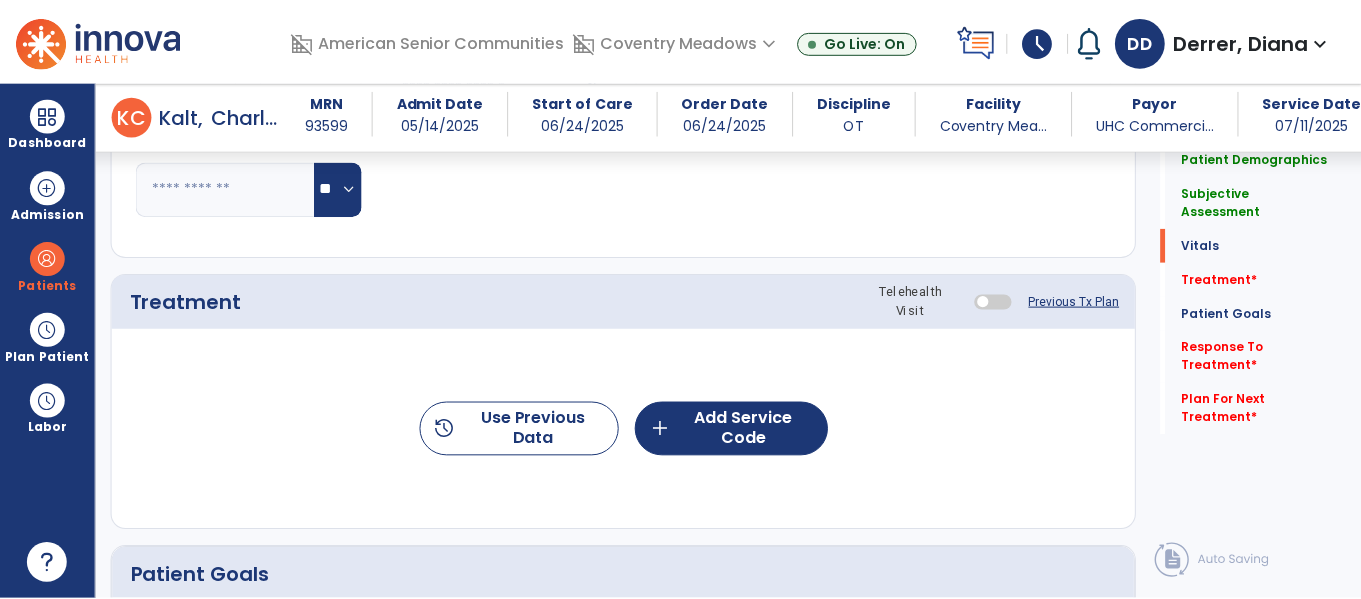 scroll, scrollTop: 996, scrollLeft: 0, axis: vertical 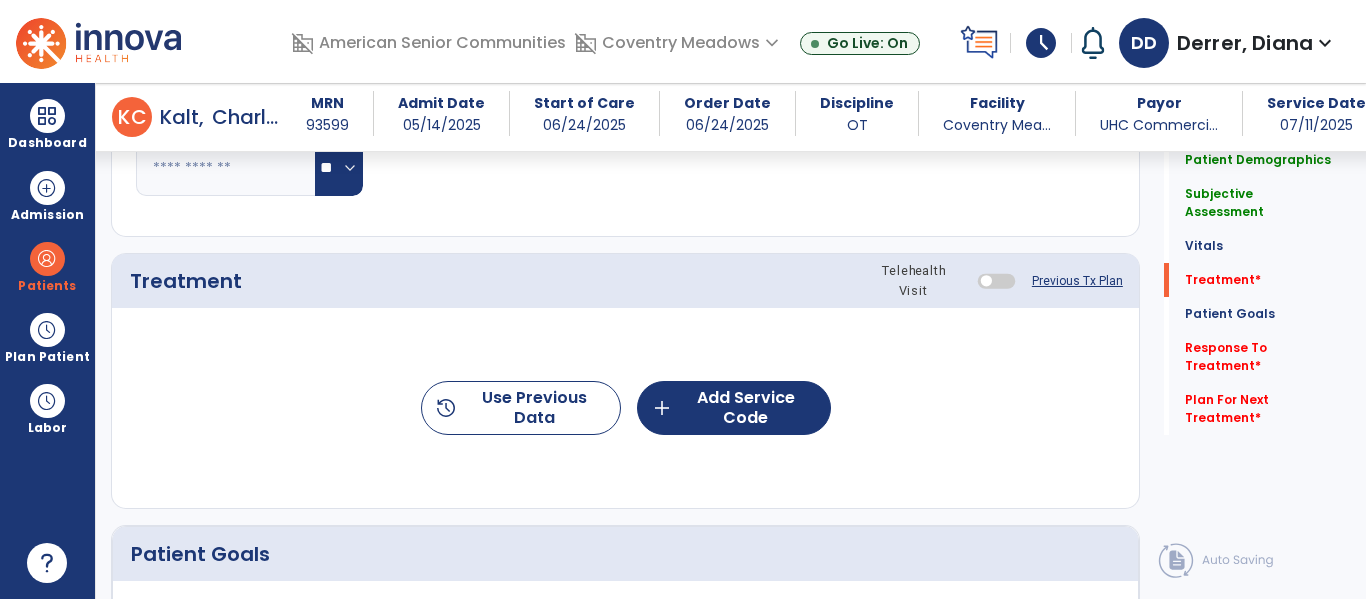 type on "**********" 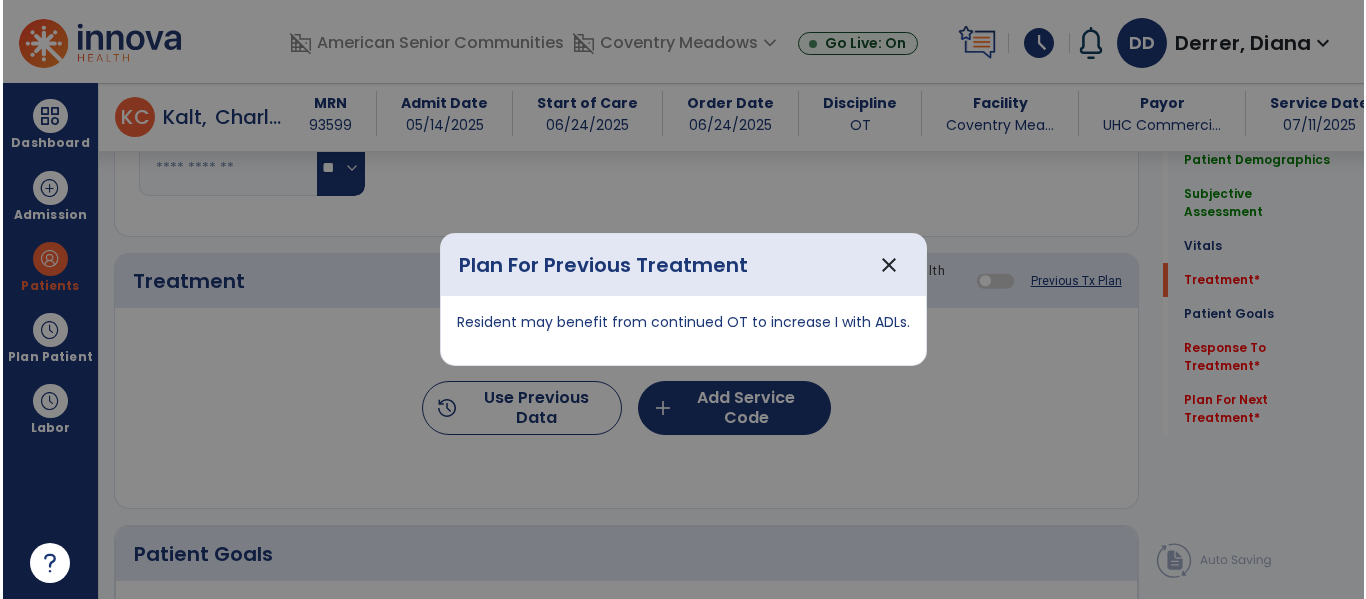 scroll, scrollTop: 996, scrollLeft: 0, axis: vertical 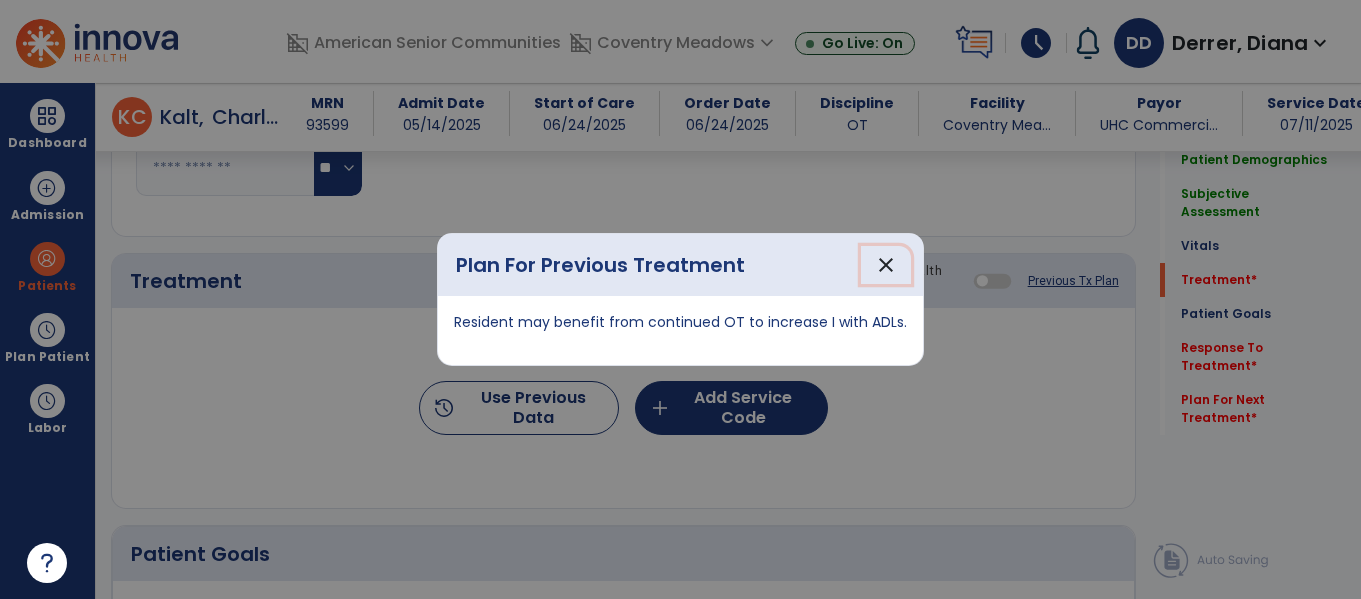 click on "close" at bounding box center (886, 265) 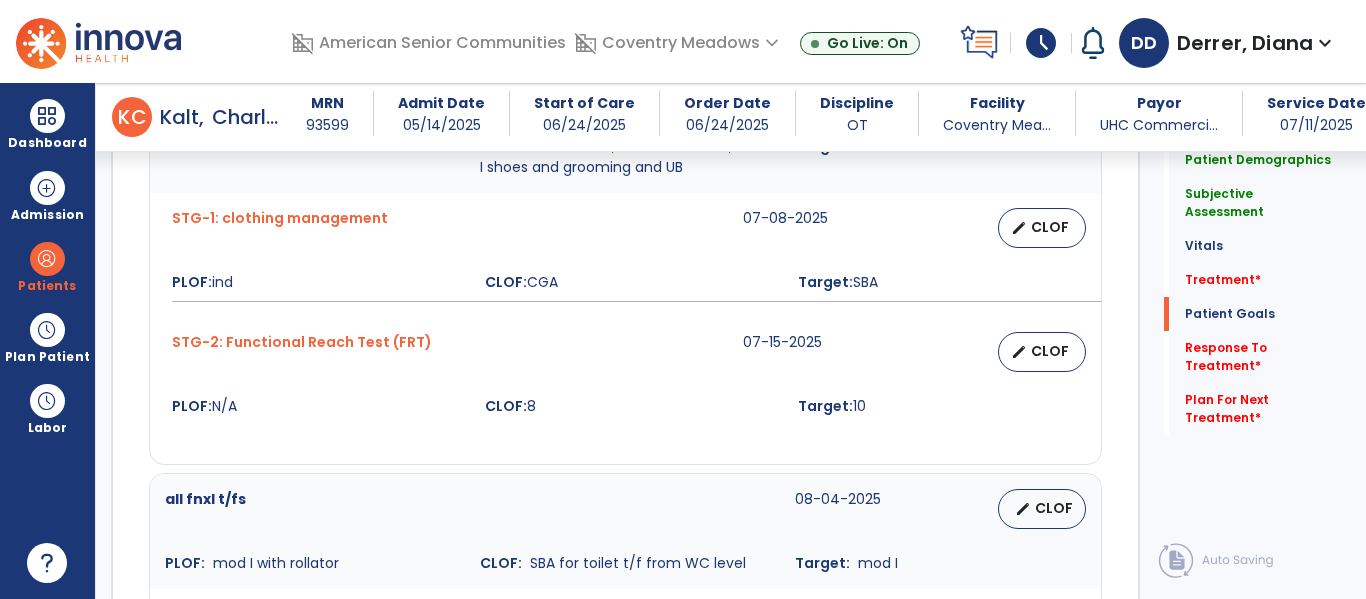 scroll, scrollTop: 1568, scrollLeft: 0, axis: vertical 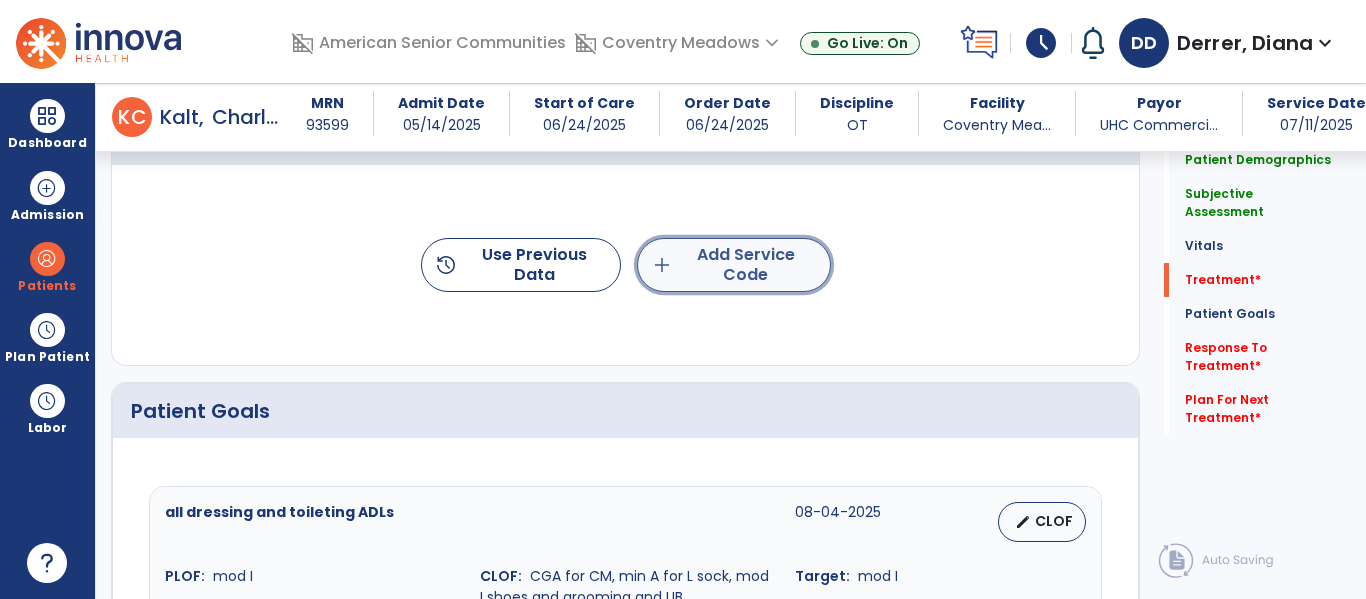 click on "add  Add Service Code" 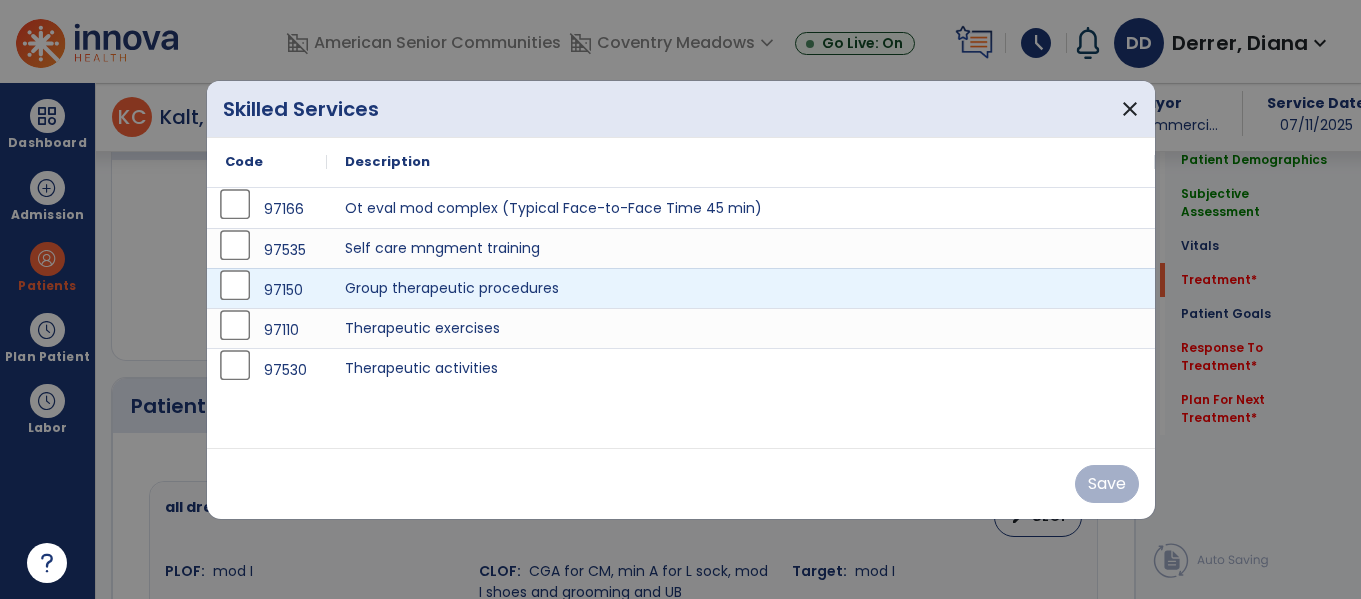 scroll, scrollTop: 1139, scrollLeft: 0, axis: vertical 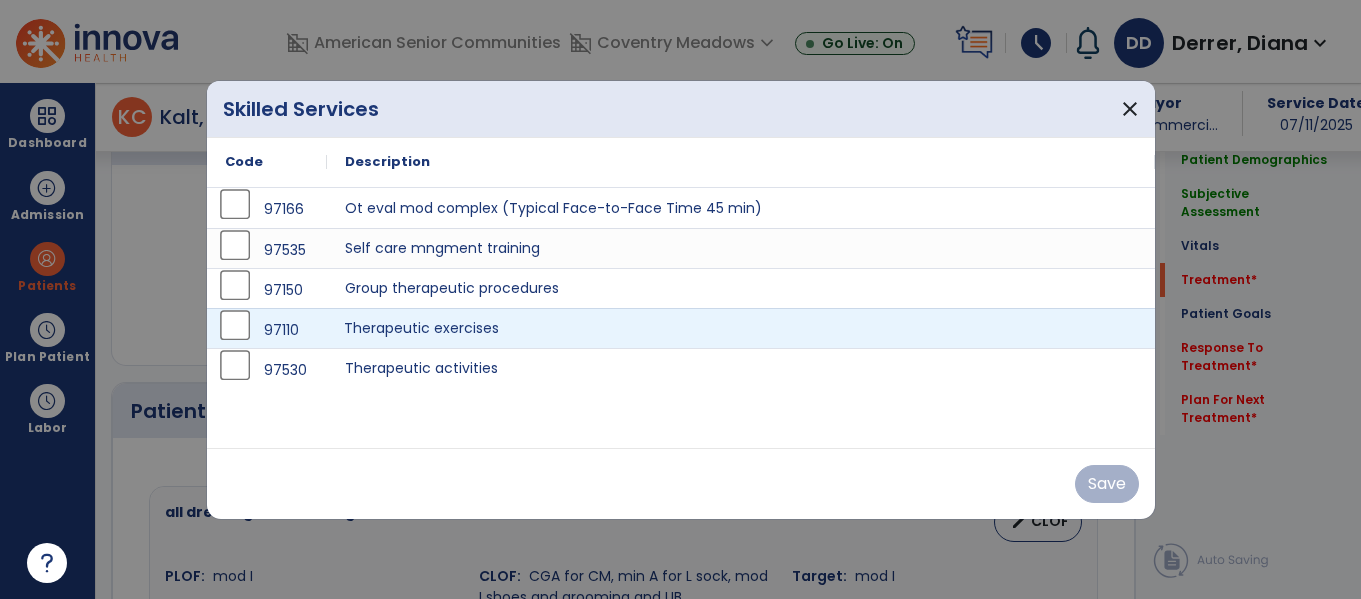 click on "Therapeutic exercises" at bounding box center [741, 328] 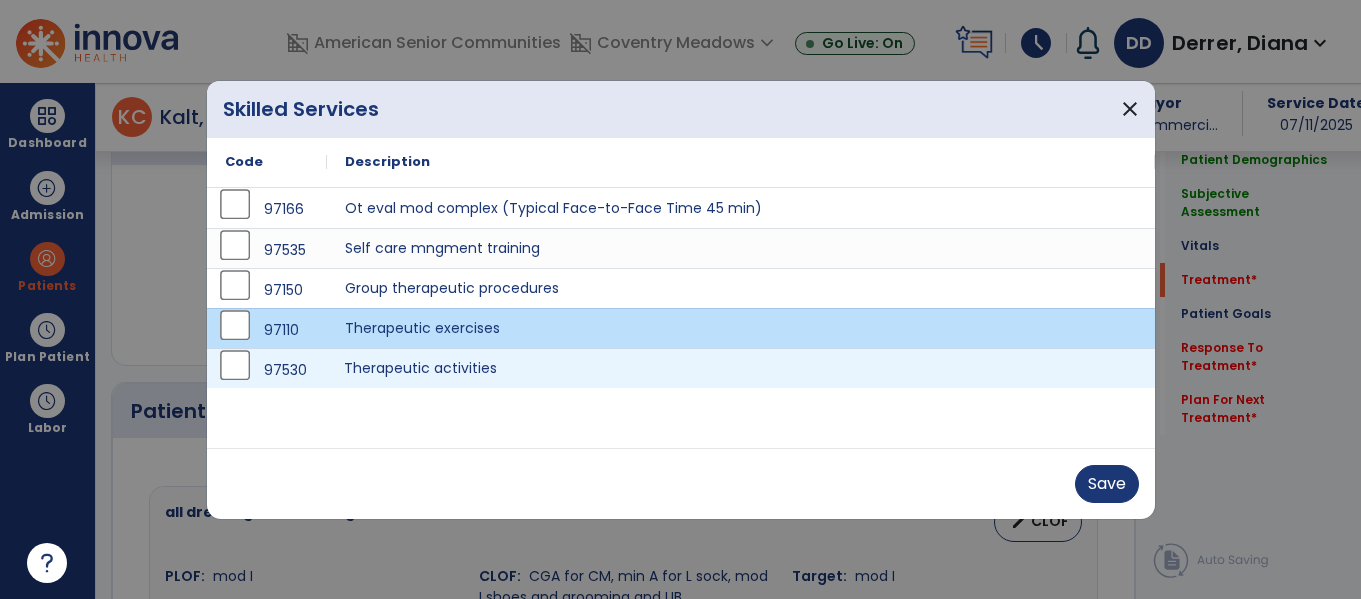 click on "Therapeutic activities" at bounding box center [741, 368] 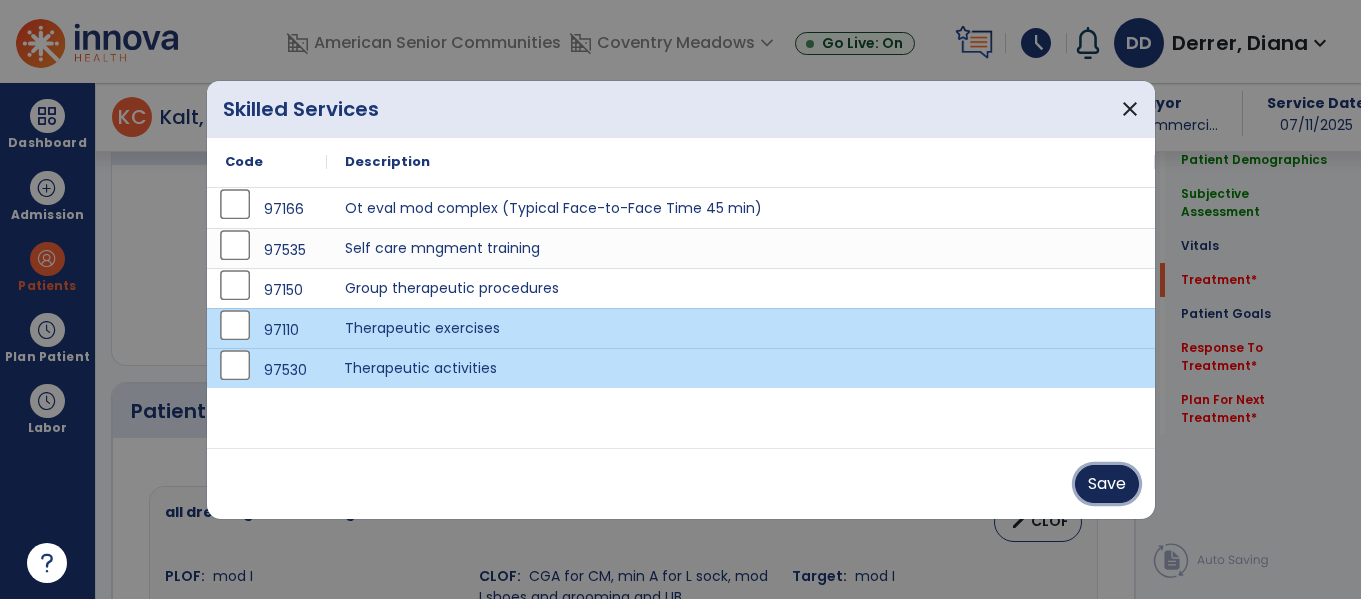 click on "Save" at bounding box center (1107, 484) 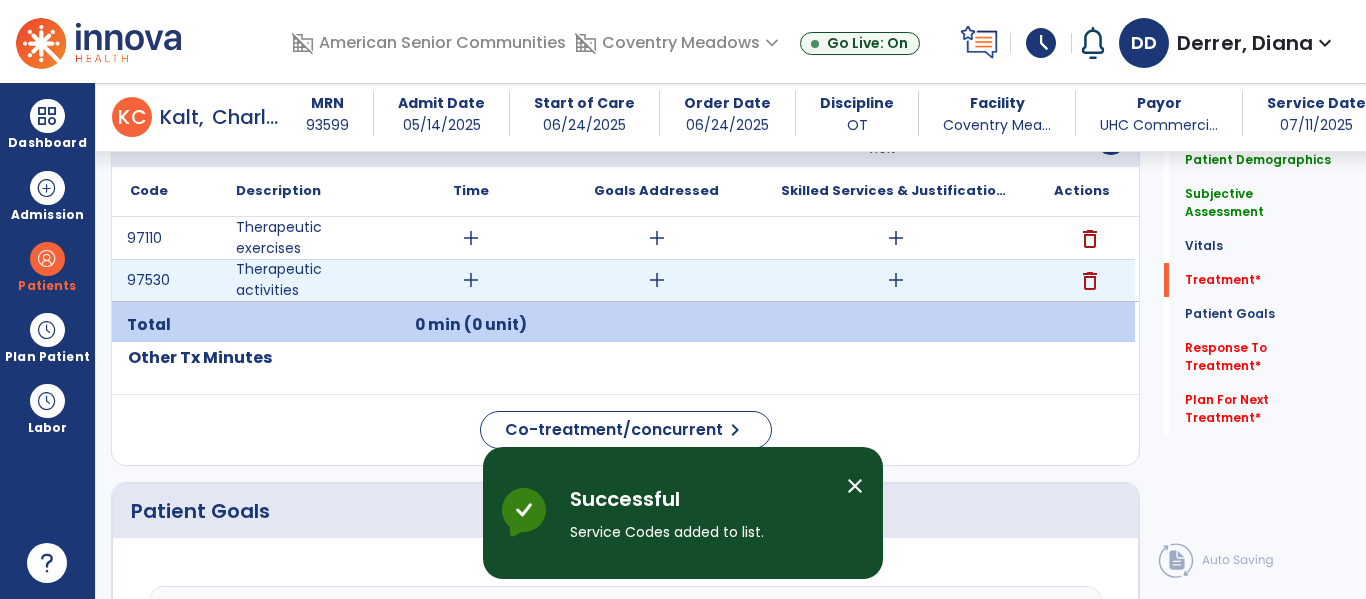 click on "add" at bounding box center (896, 280) 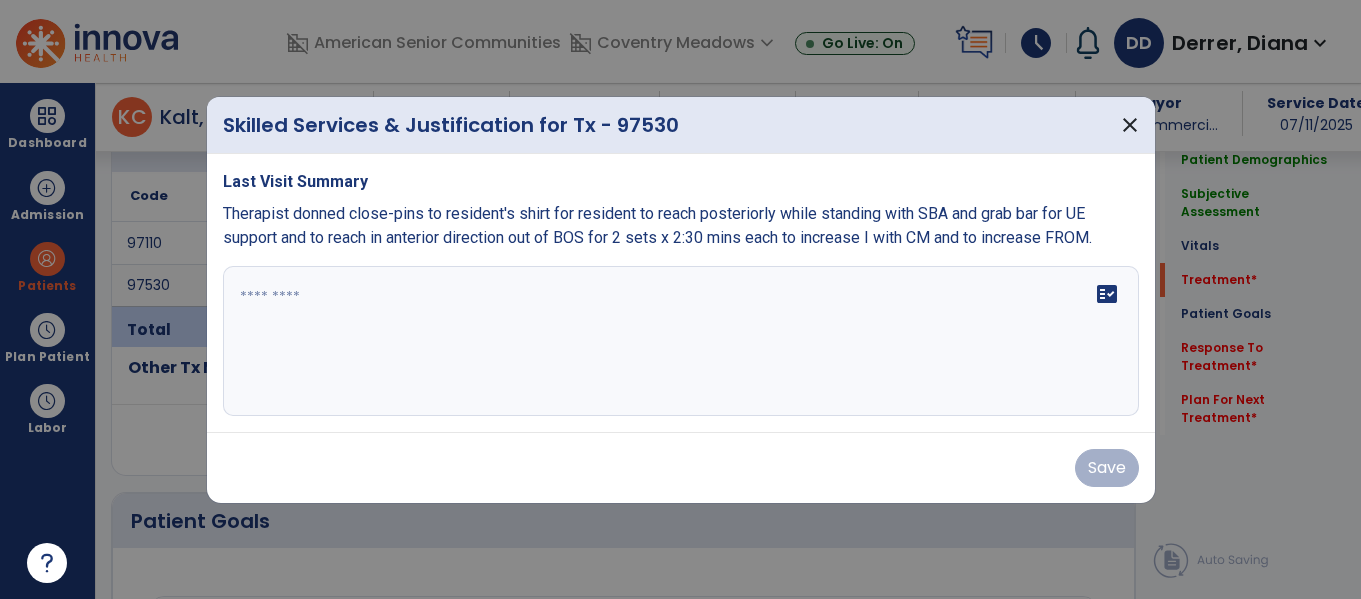 scroll, scrollTop: 1139, scrollLeft: 0, axis: vertical 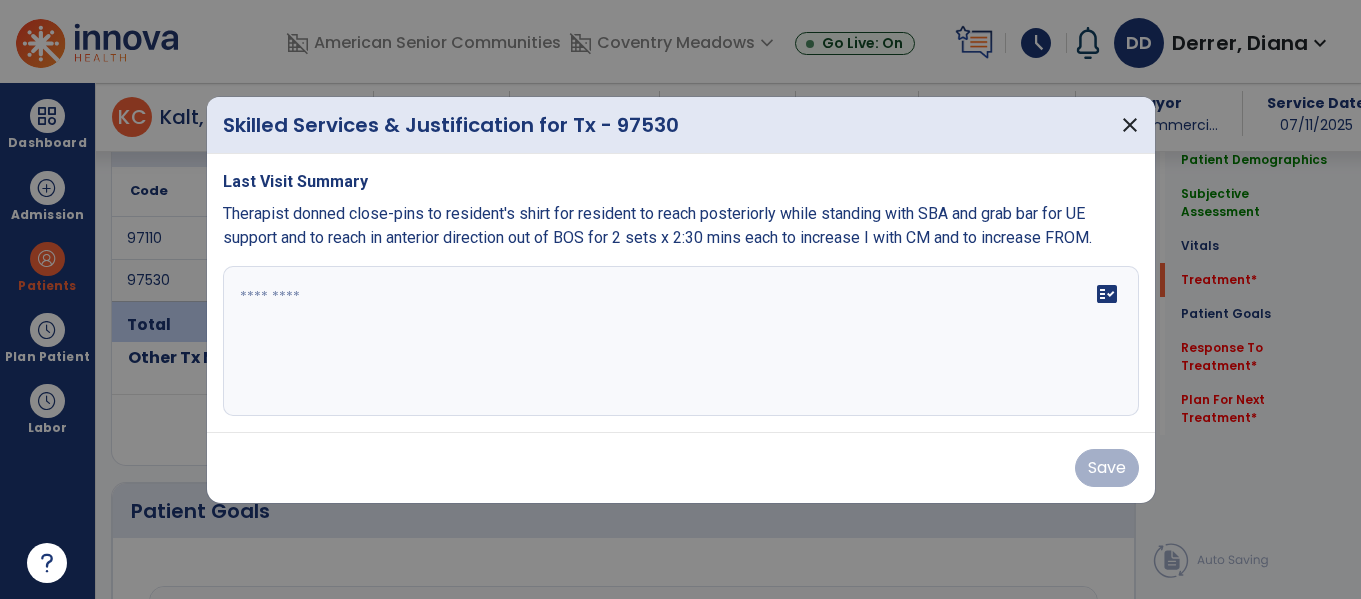 click at bounding box center (681, 341) 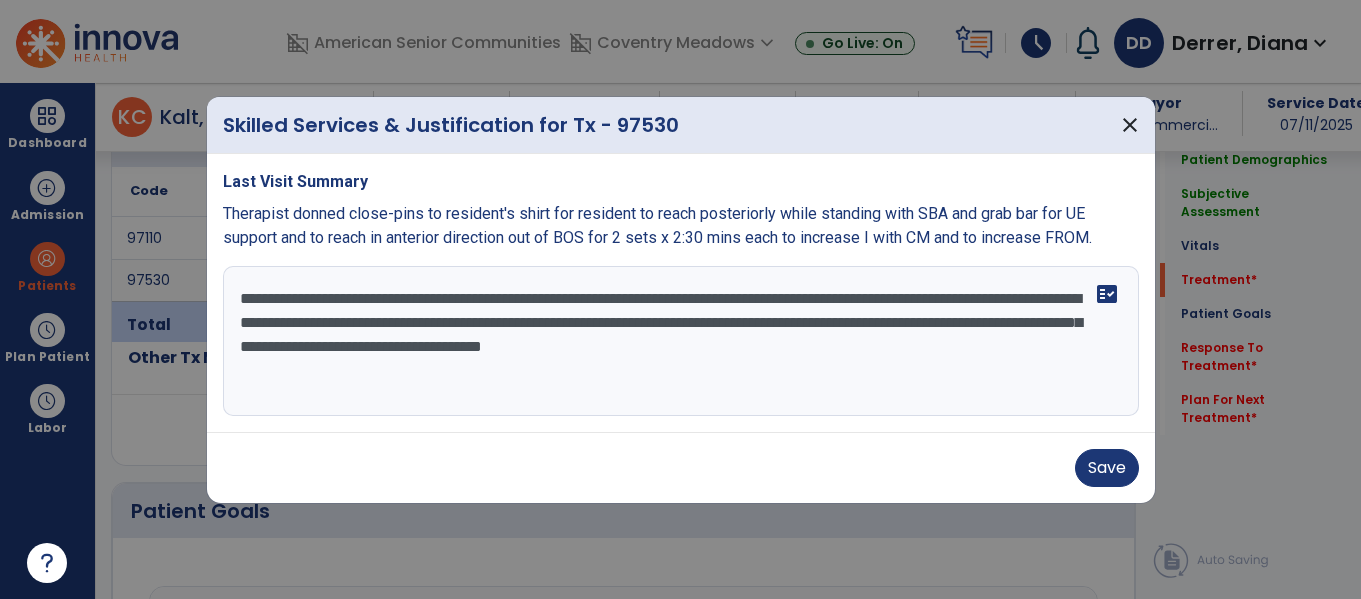 click on "**********" at bounding box center [681, 341] 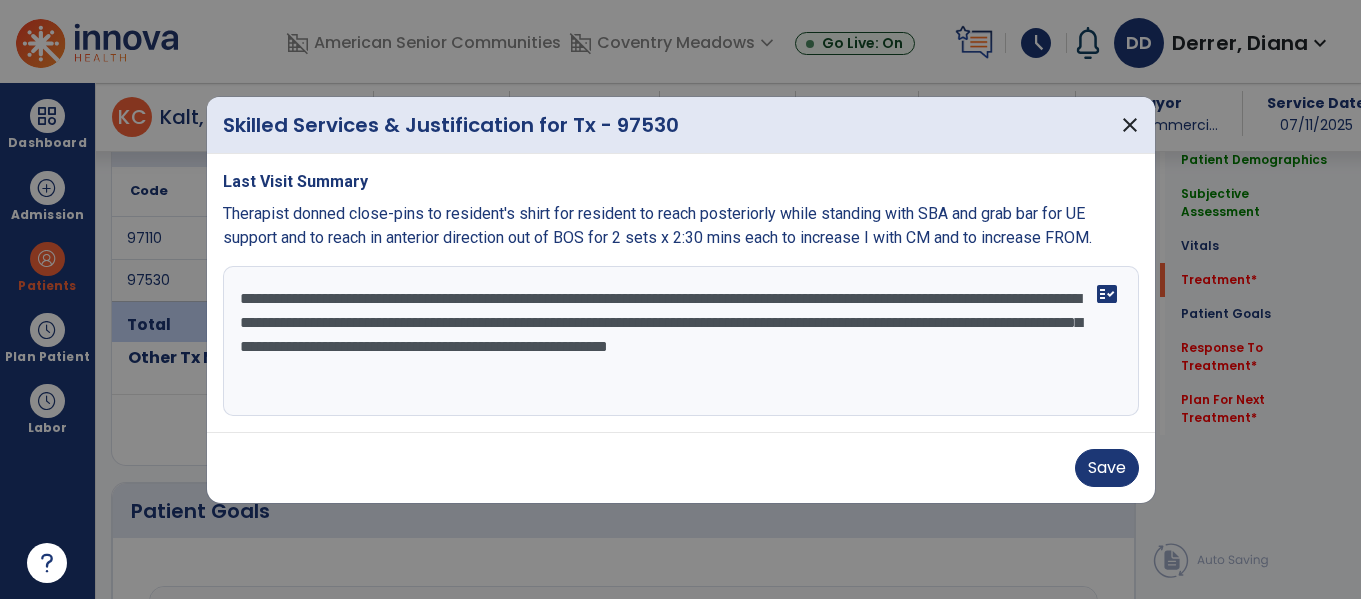 click on "**********" at bounding box center [681, 341] 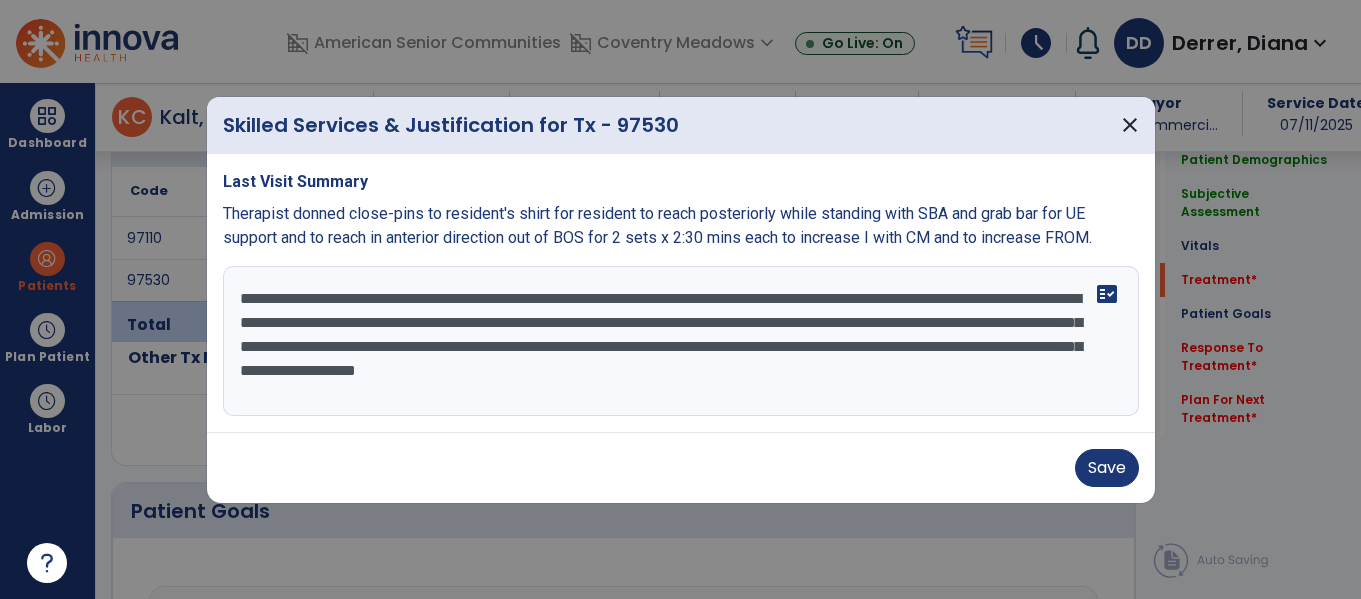 click on "**********" at bounding box center (681, 341) 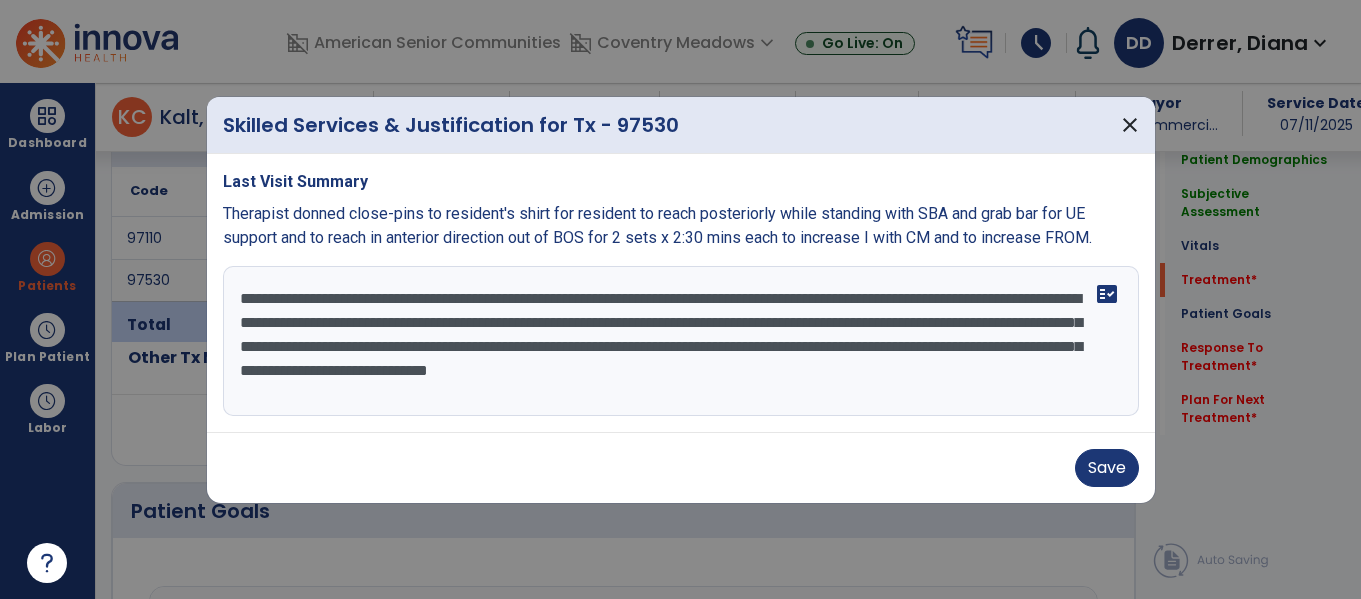 click on "**********" at bounding box center (681, 341) 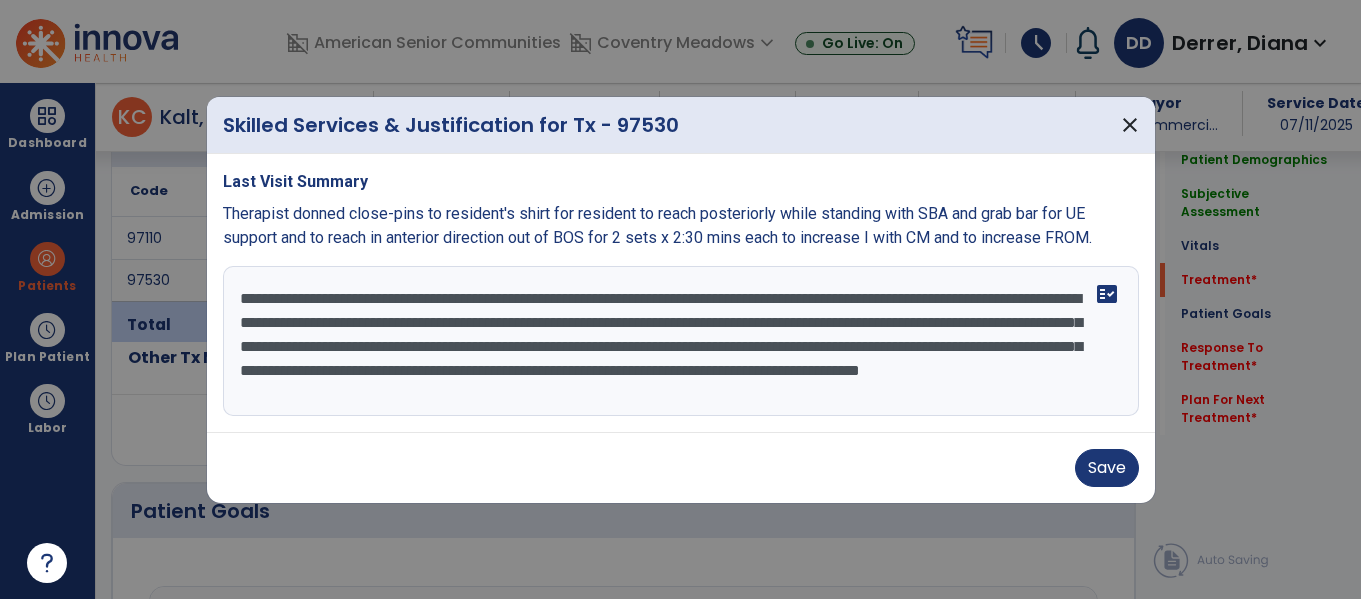 scroll, scrollTop: 16, scrollLeft: 0, axis: vertical 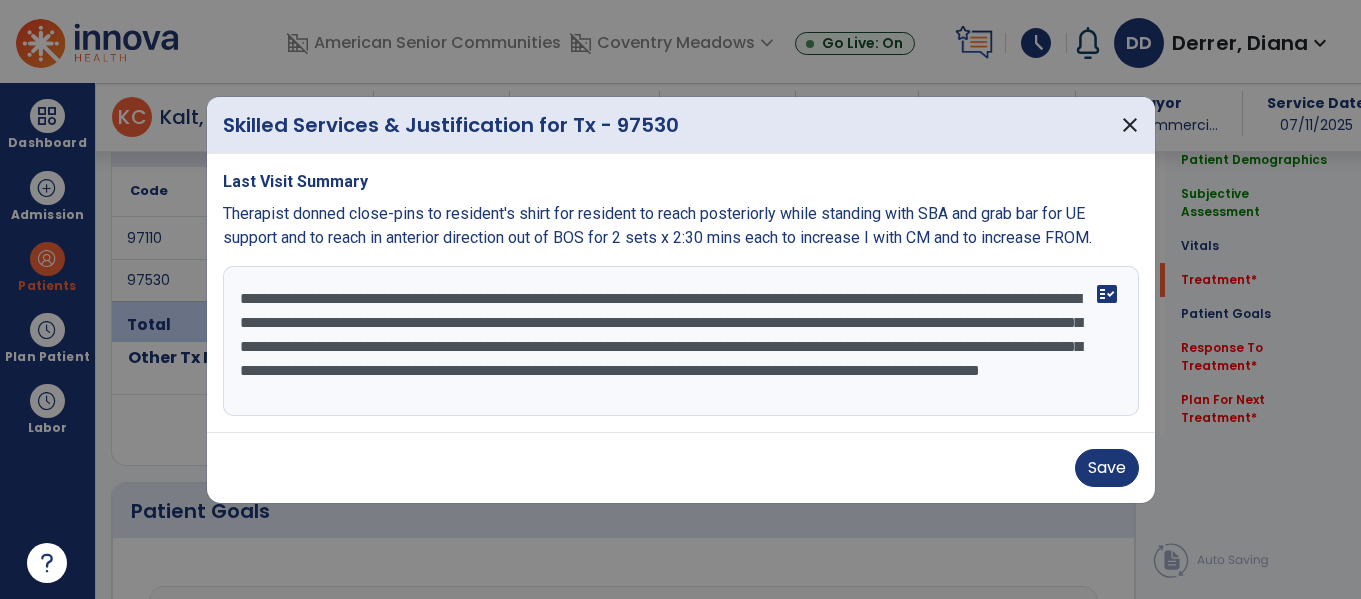 type on "**********" 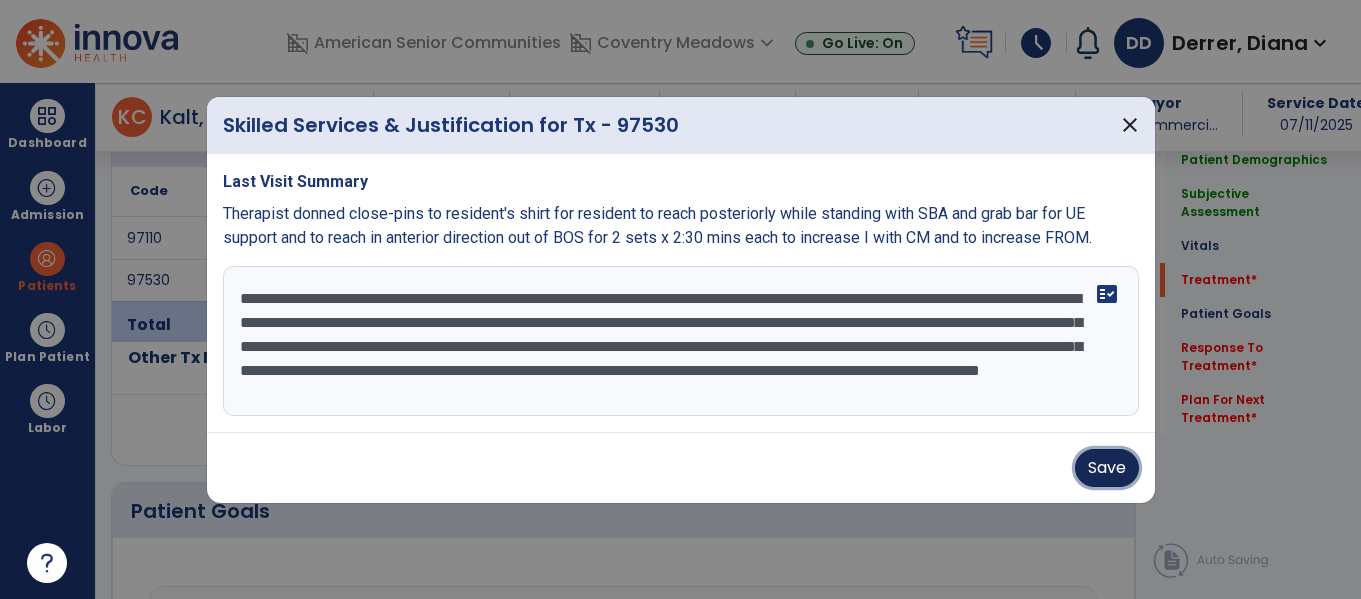 click on "Save" at bounding box center [1107, 468] 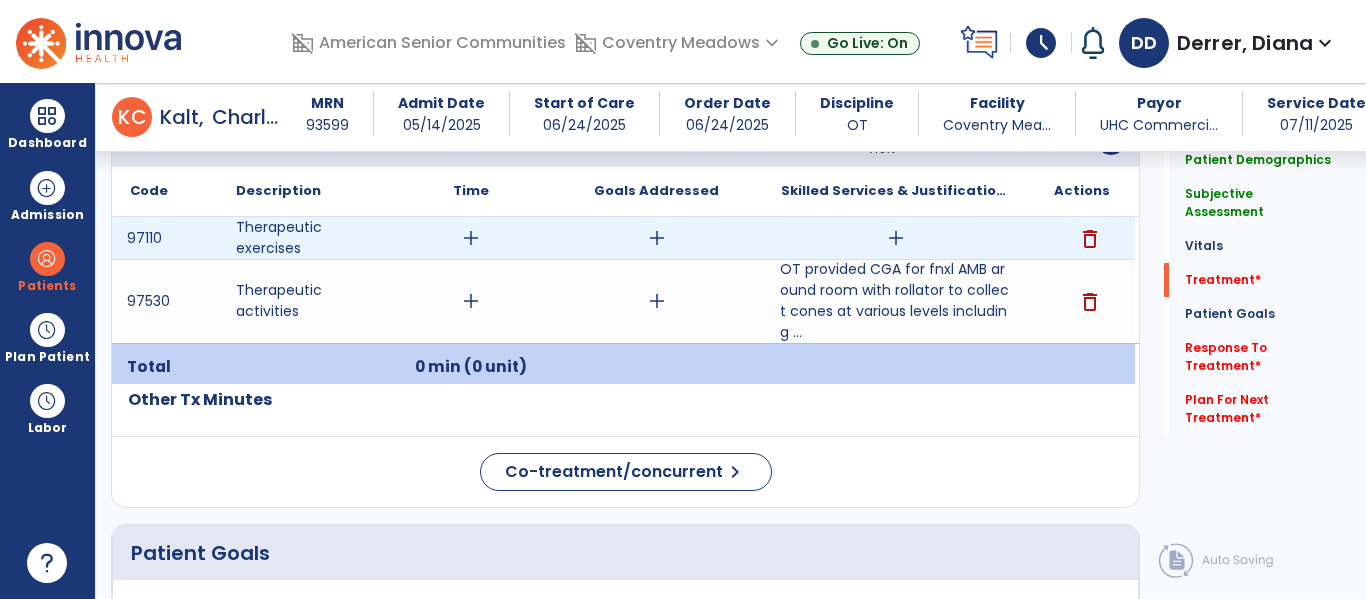 click on "add" at bounding box center [896, 238] 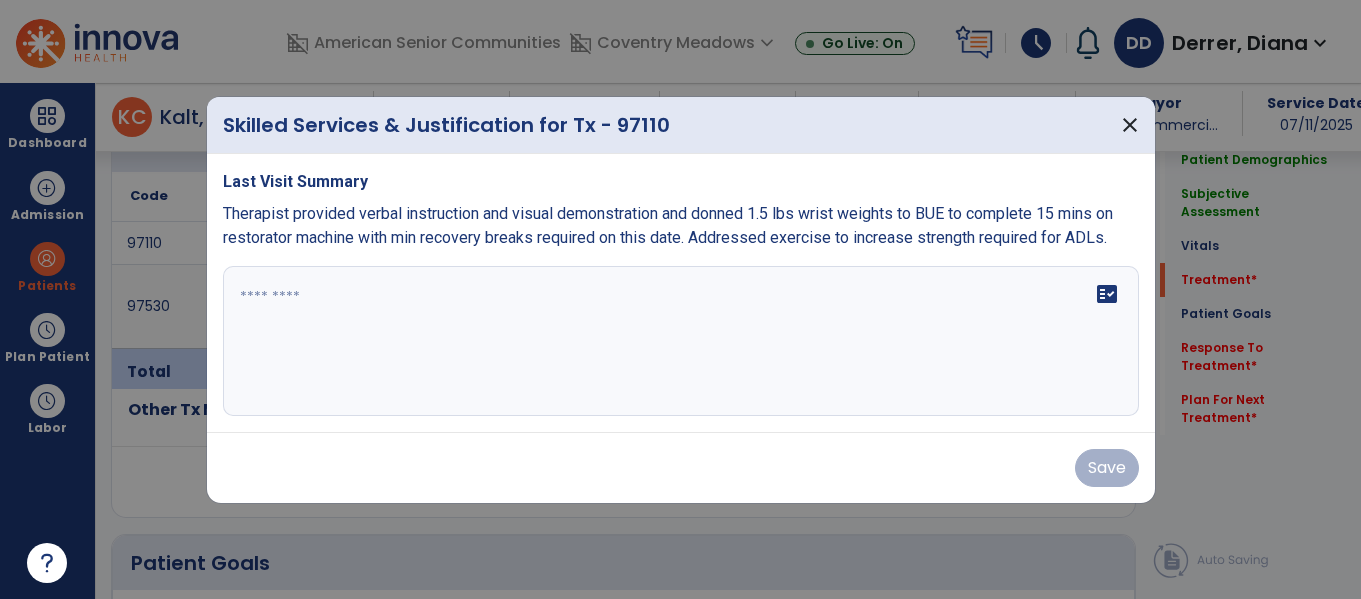 scroll, scrollTop: 1139, scrollLeft: 0, axis: vertical 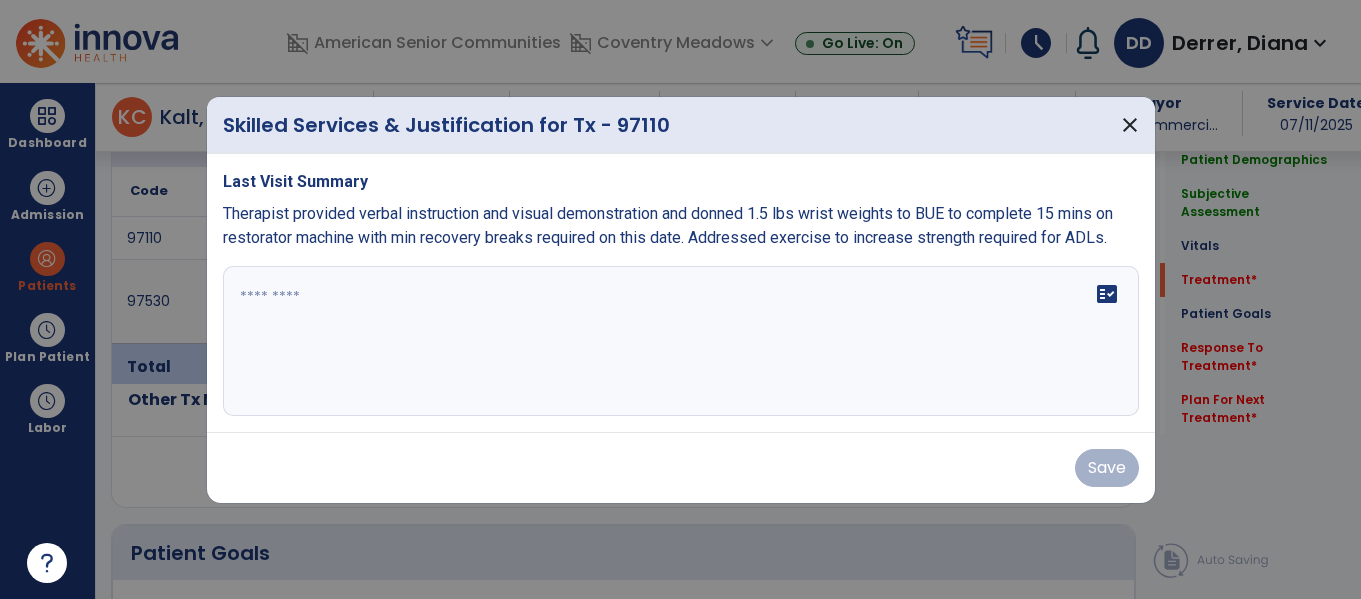 click at bounding box center [681, 341] 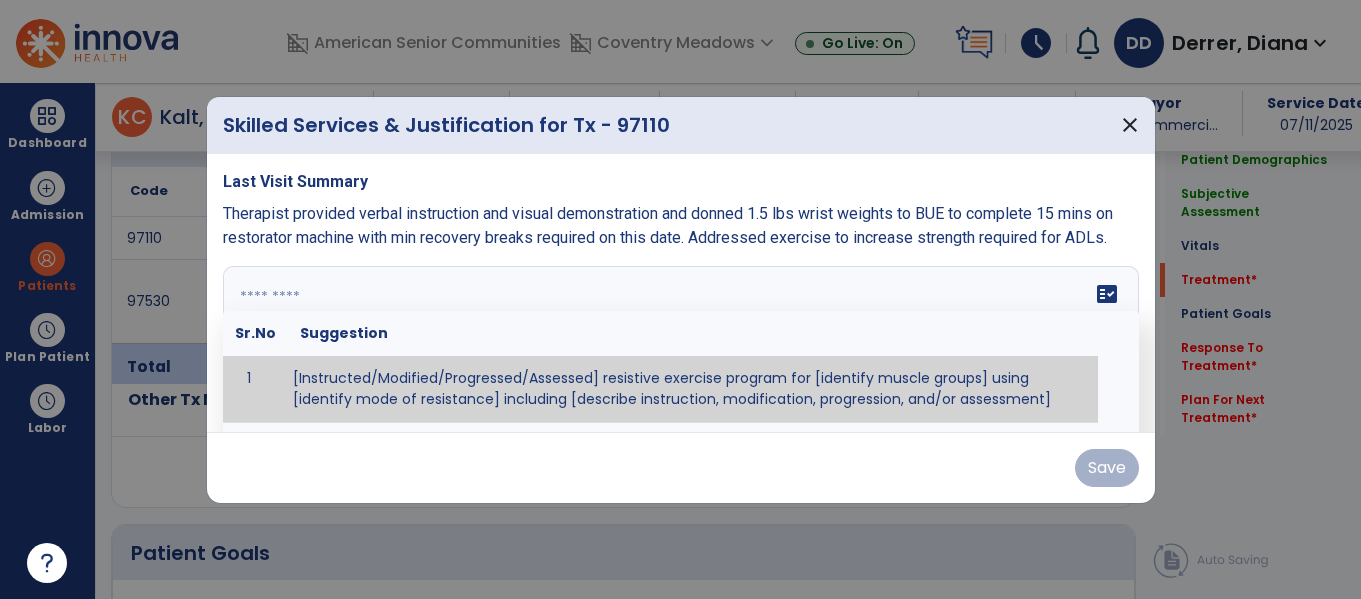 paste on "**********" 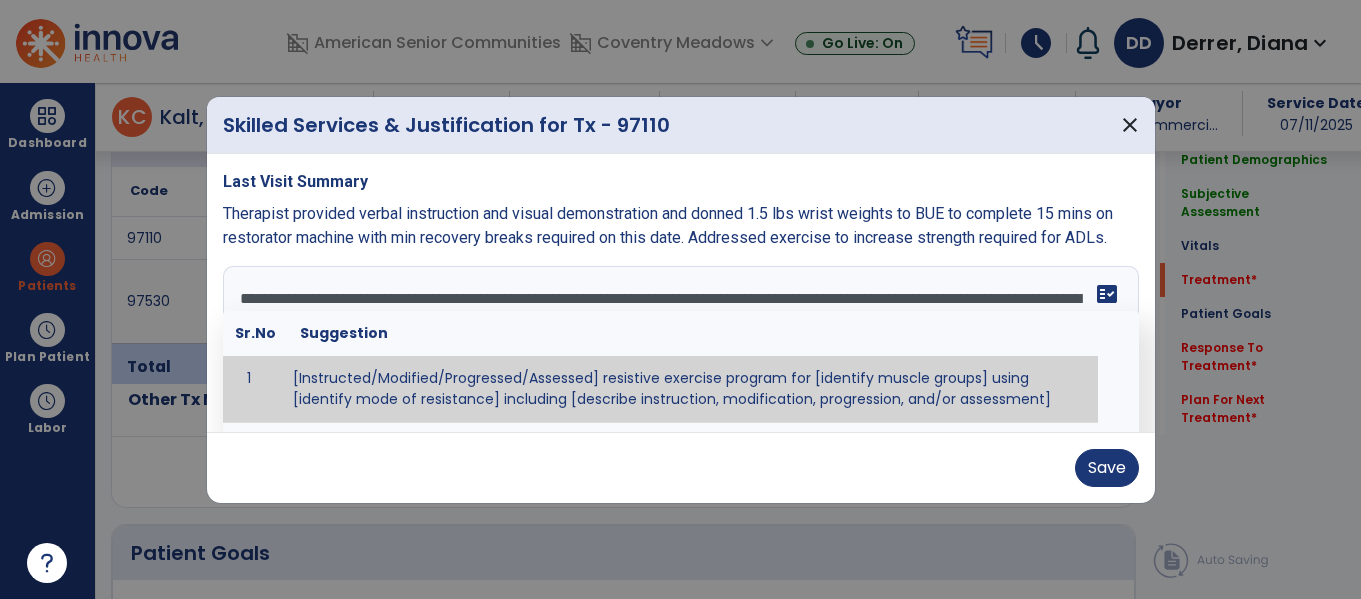 scroll, scrollTop: 16, scrollLeft: 0, axis: vertical 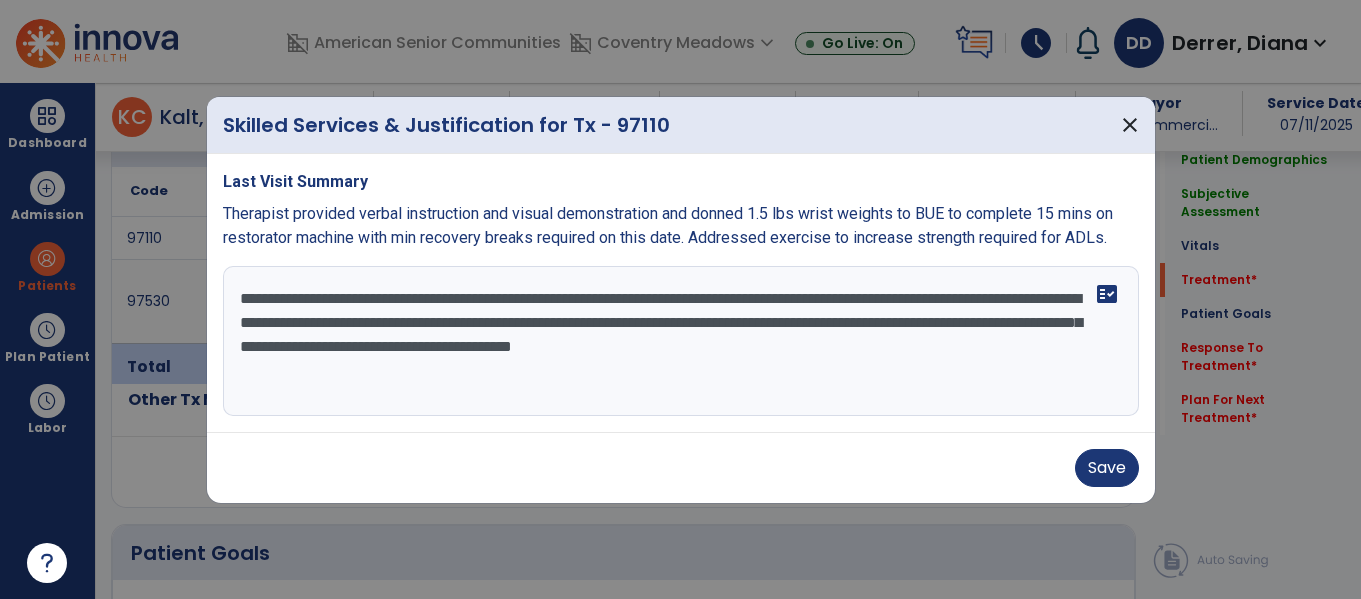 click on "**********" at bounding box center (681, 341) 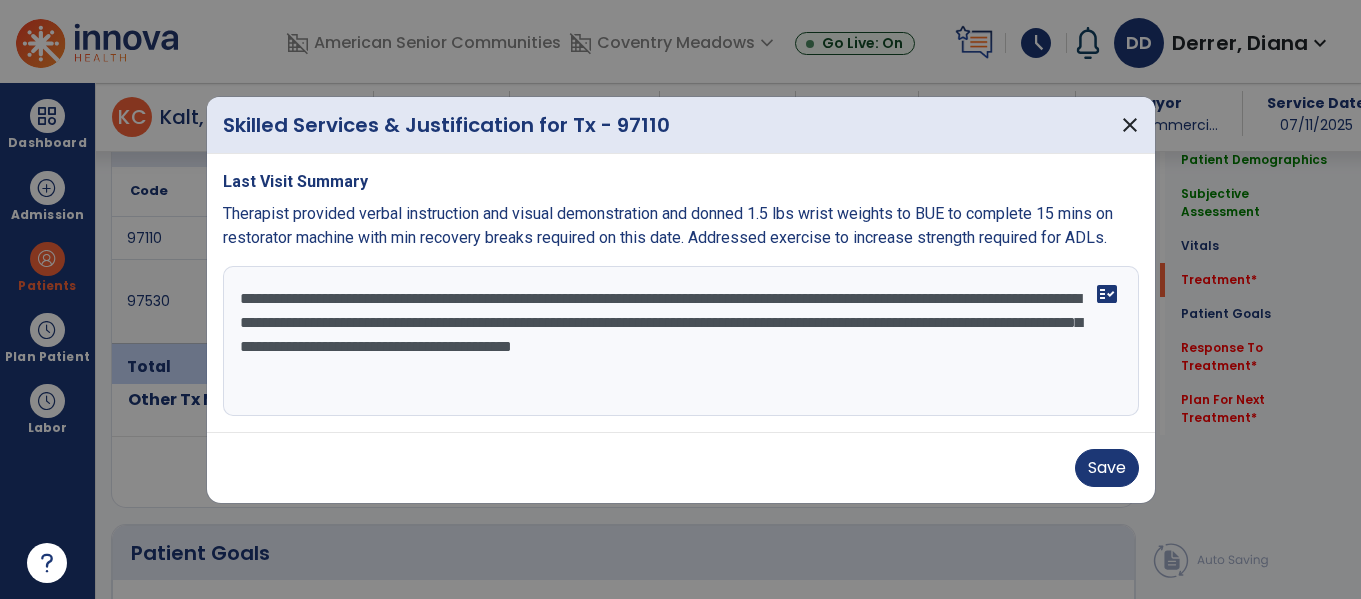 click on "**********" at bounding box center [681, 341] 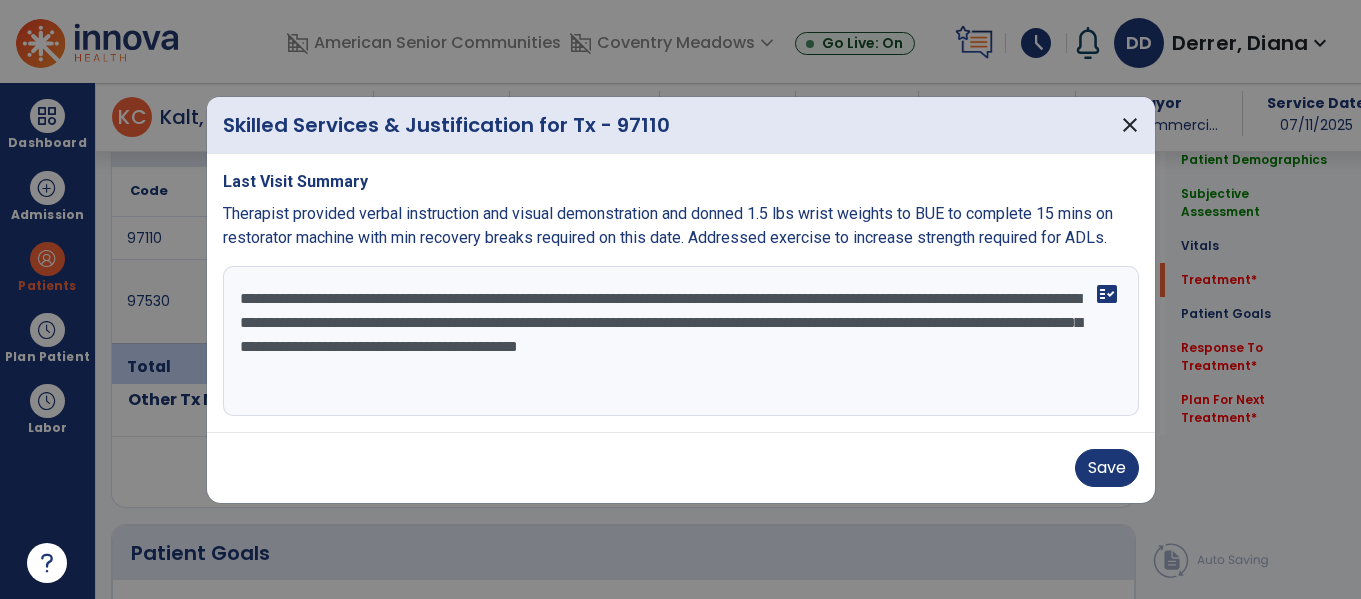 drag, startPoint x: 1083, startPoint y: 323, endPoint x: 978, endPoint y: 323, distance: 105 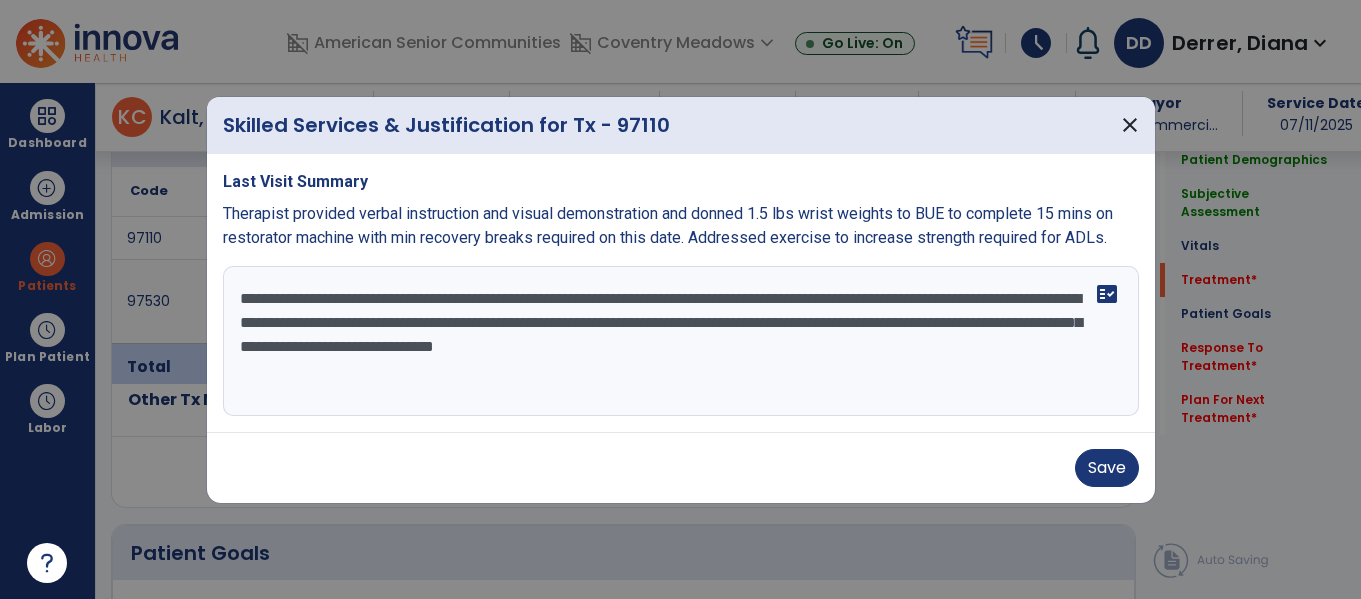 click on "**********" at bounding box center [681, 341] 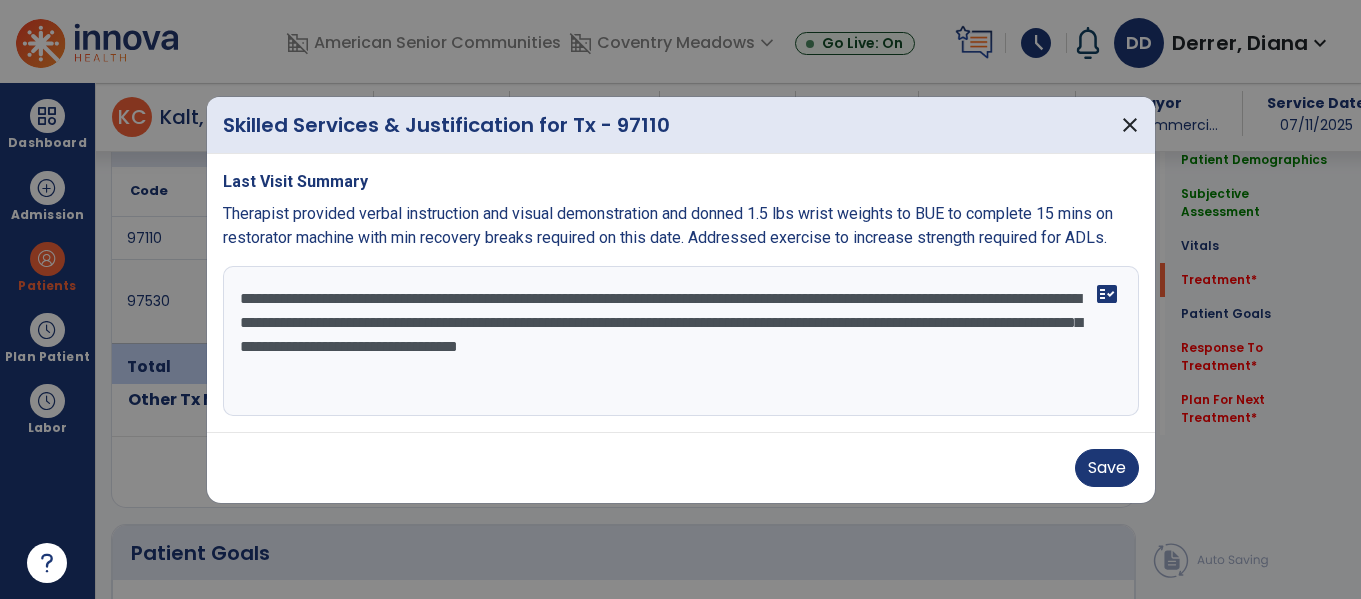paste on "**********" 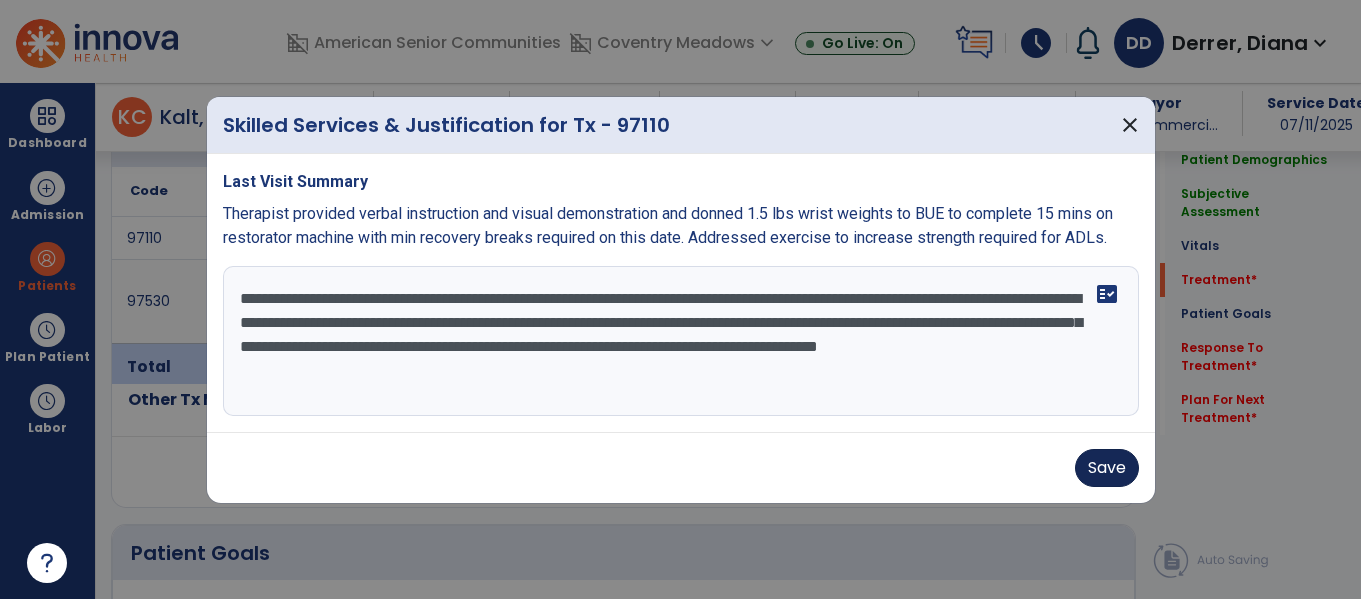 type on "**********" 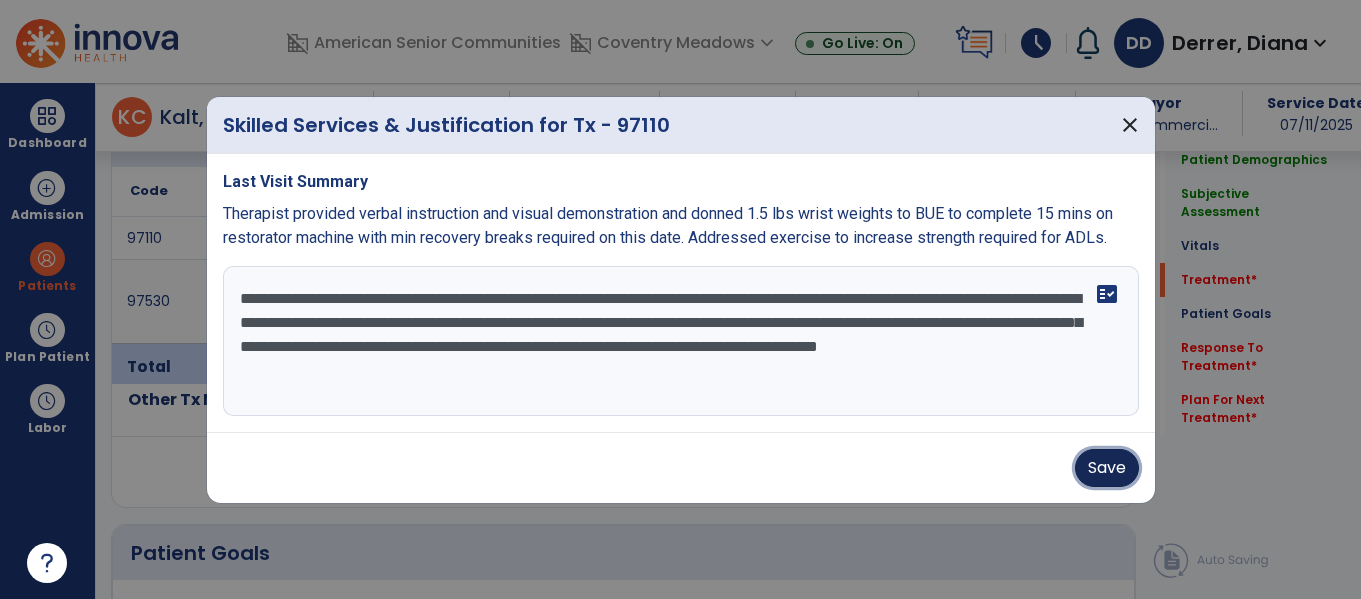 click on "Save" at bounding box center [1107, 468] 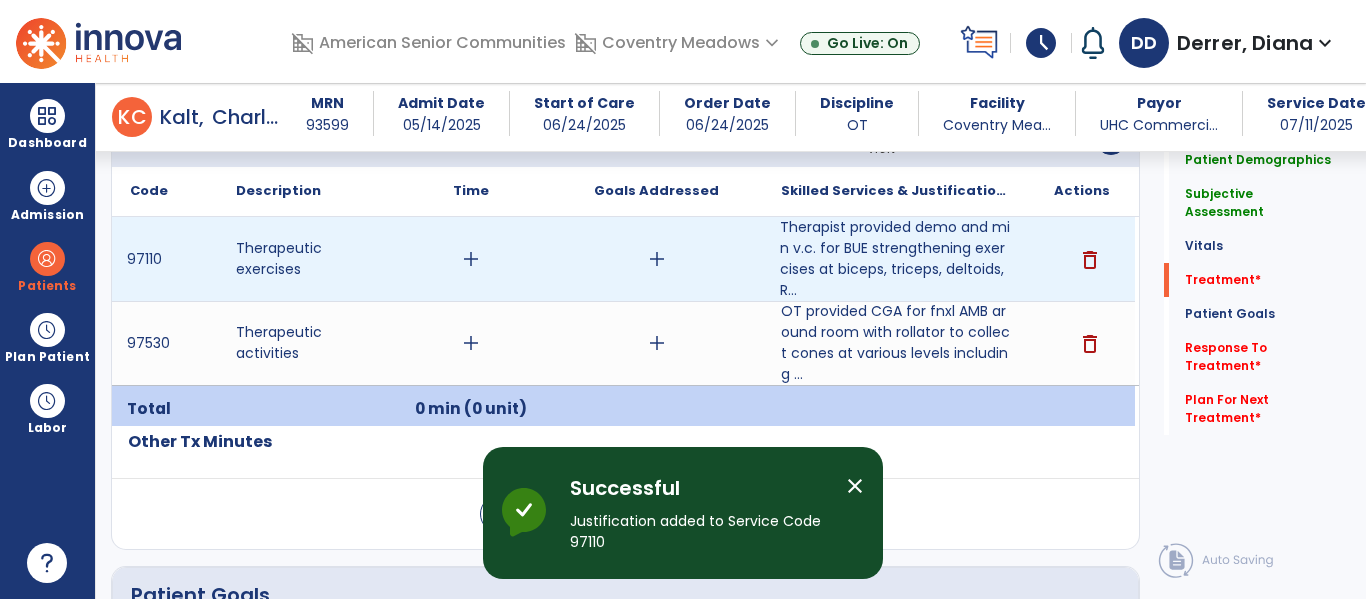 click on "add" at bounding box center (471, 259) 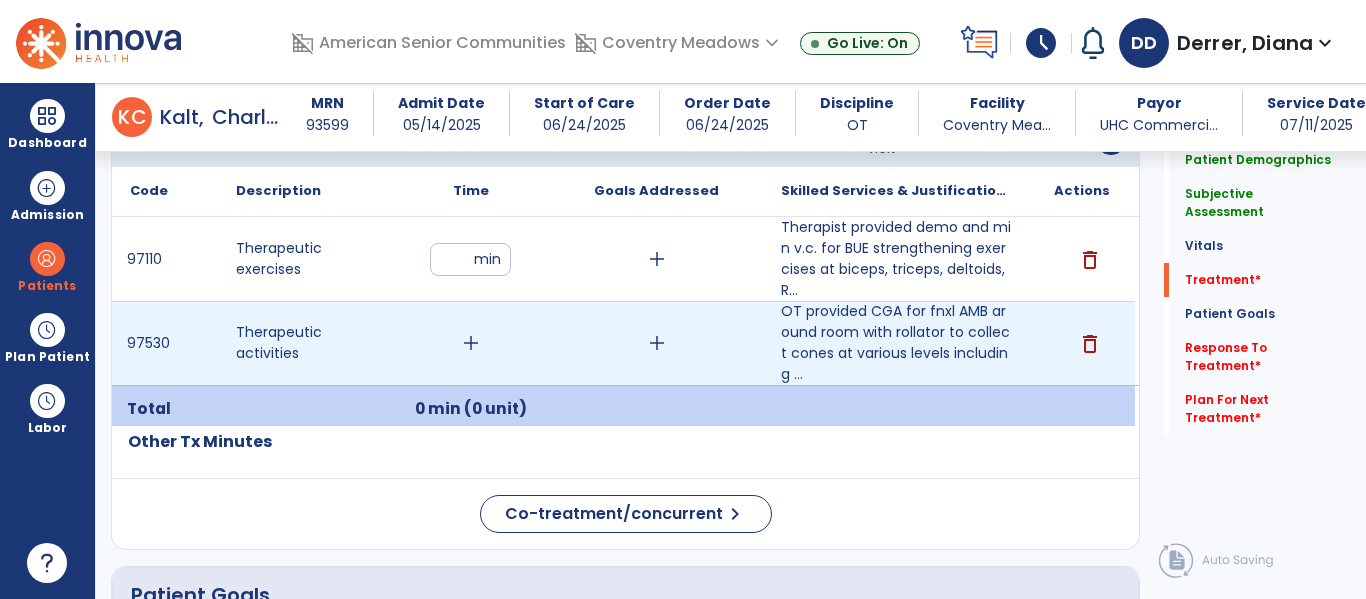 type on "**" 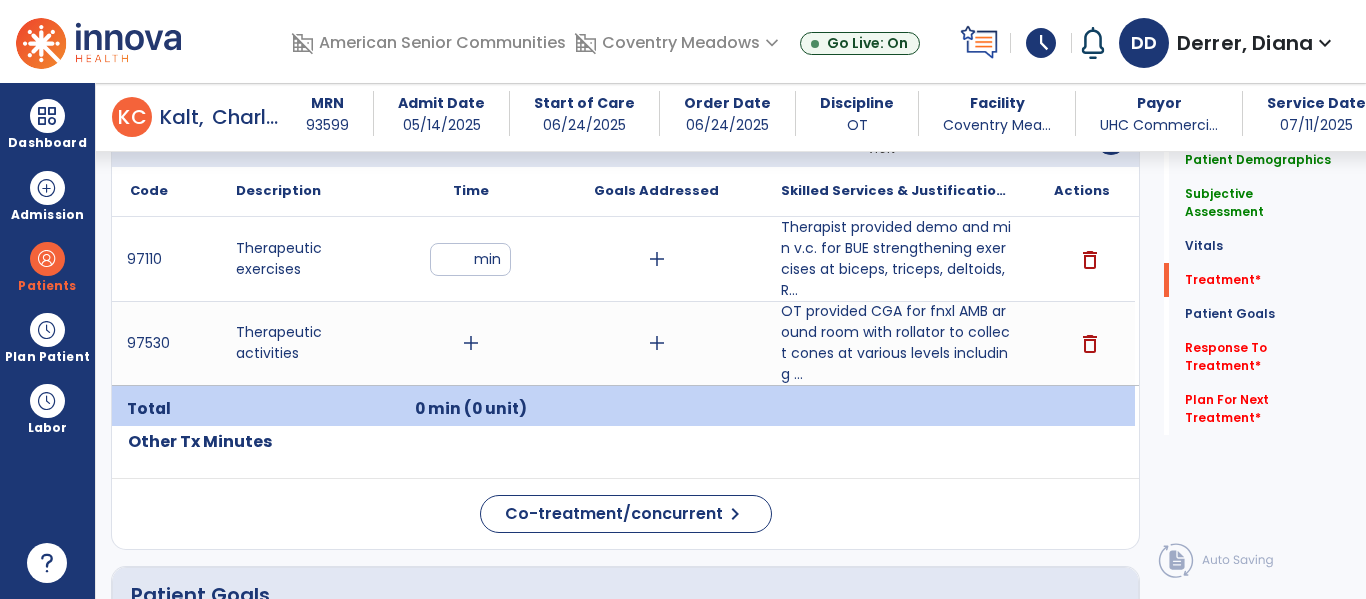 click on "Code
Description
Time" 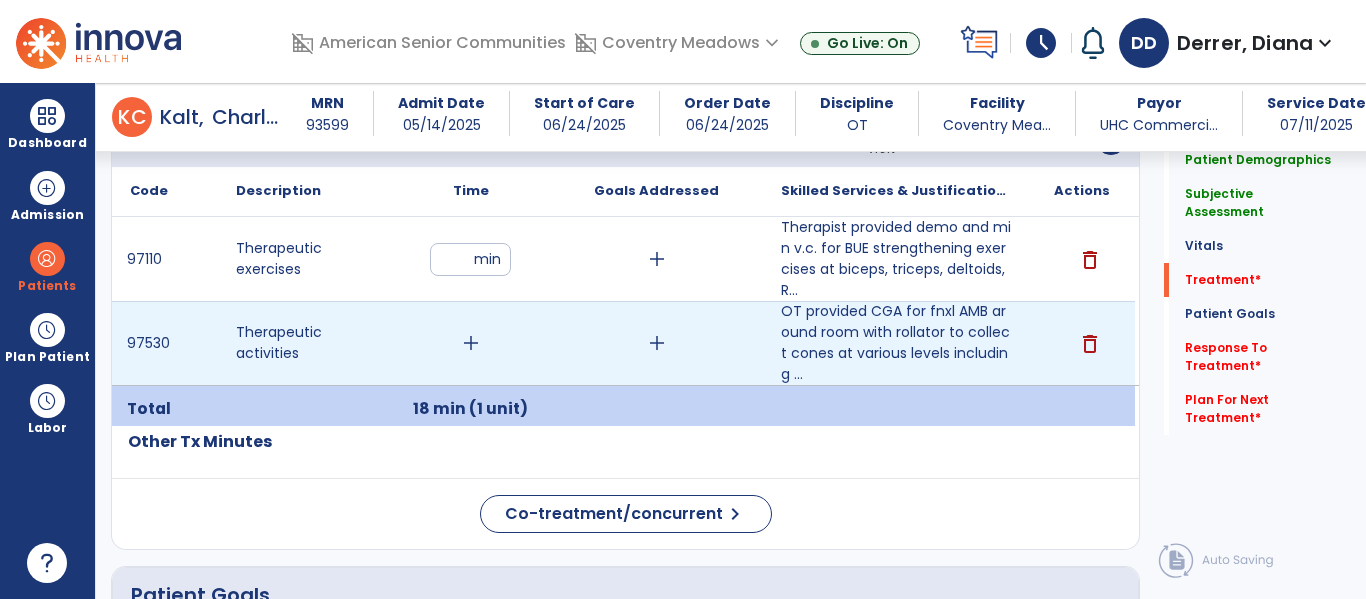 click on "add" at bounding box center (471, 343) 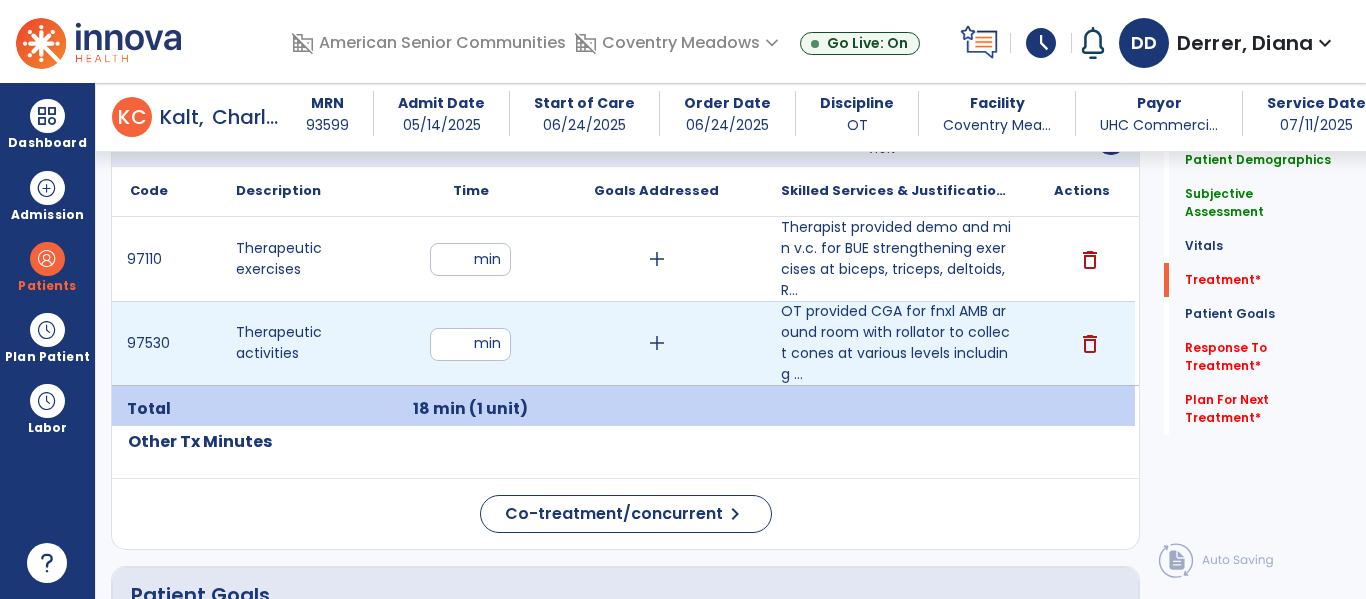 type on "**" 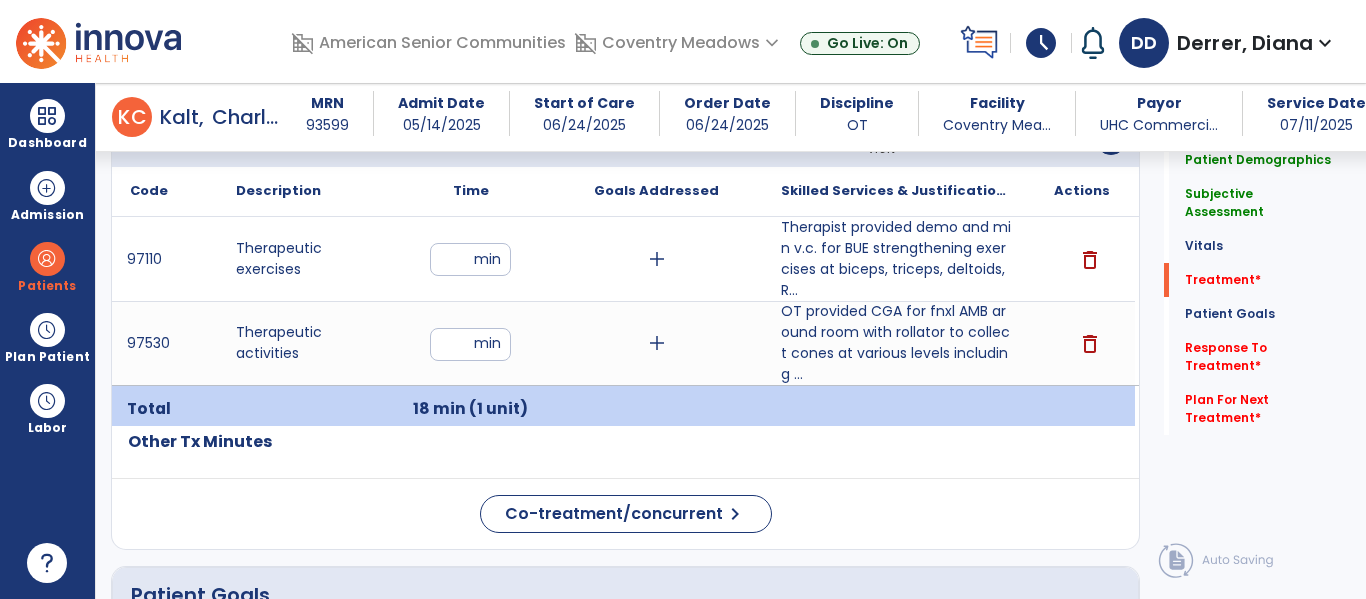 click on "Patient Demographics  Medical Diagnosis   Treatment Diagnosis   Precautions   Contraindications
Code
Description
Pdpm Clinical Category
S72.142D" 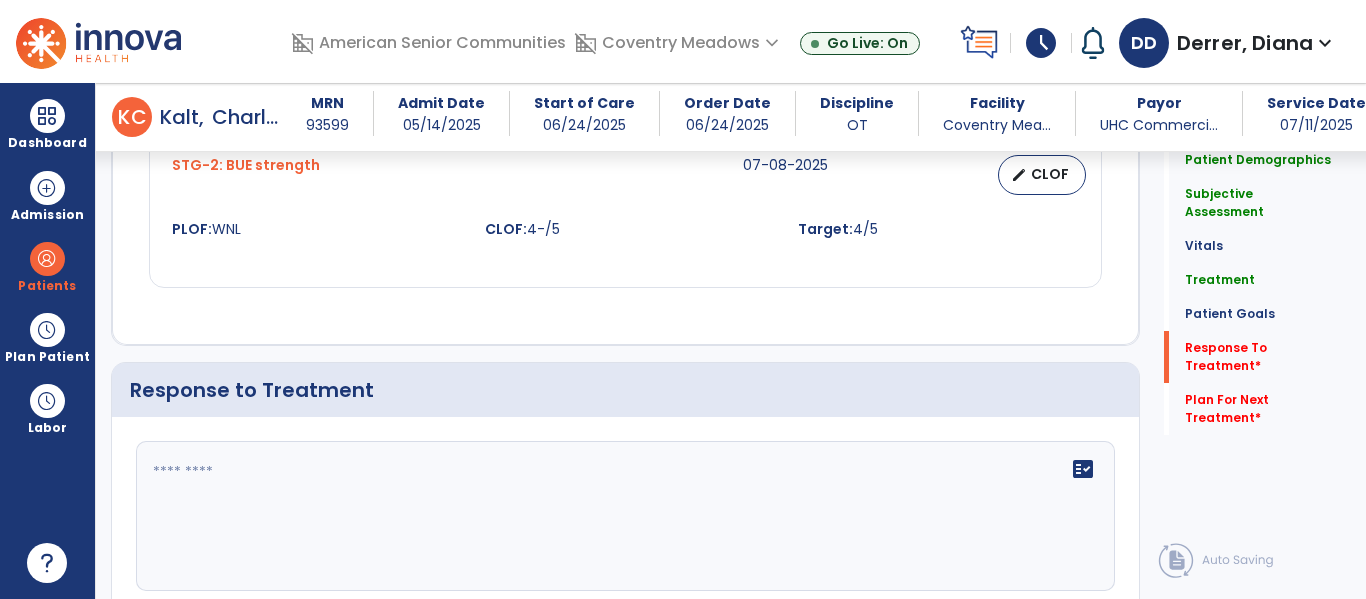 scroll, scrollTop: 2491, scrollLeft: 0, axis: vertical 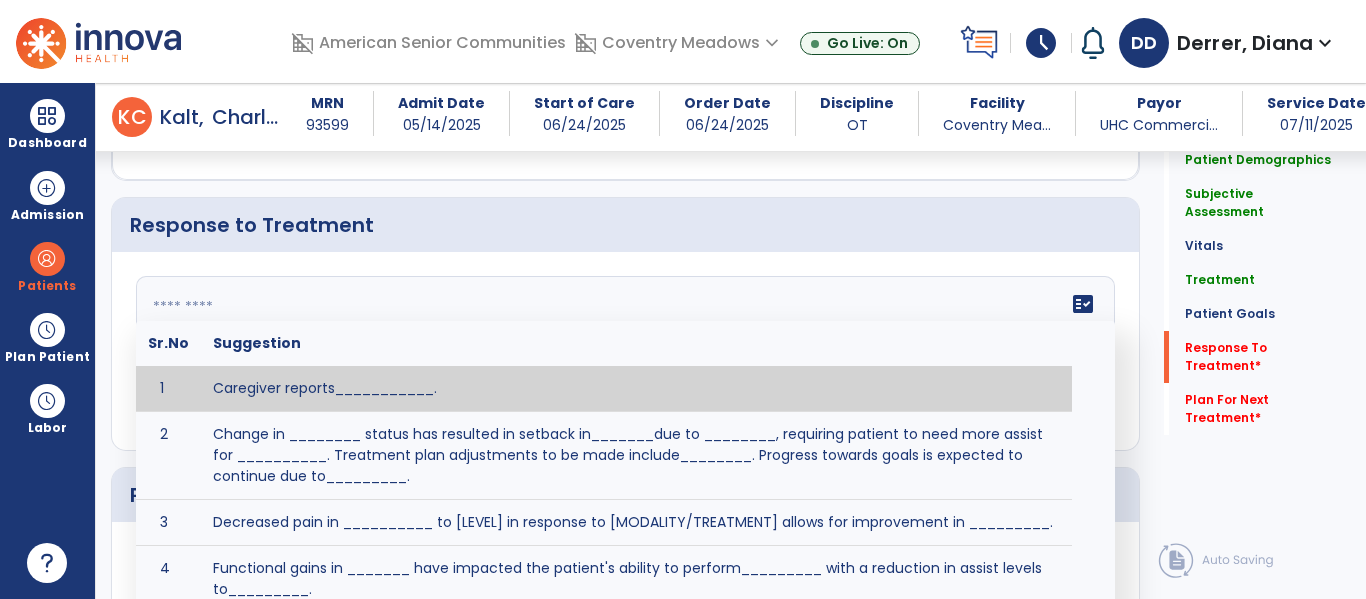 click on "fact_check  Sr.No Suggestion 1 Caregiver reports___________. 2 Change in ________ status has resulted in setback in_______due to ________, requiring patient to need more assist for __________.   Treatment plan adjustments to be made include________.  Progress towards goals is expected to continue due to_________. 3 Decreased pain in __________ to [LEVEL] in response to [MODALITY/TREATMENT] allows for improvement in _________. 4 Functional gains in _______ have impacted the patient's ability to perform_________ with a reduction in assist levels to_________. 5 Functional progress this week has been significant due to__________. 6 Gains in ________ have improved the patient's ability to perform ______with decreased levels of assist to___________. 7 Improvement in ________allows patient to tolerate higher levels of challenges in_________. 8 Pain in [AREA] has decreased to [LEVEL] in response to [TREATMENT/MODALITY], allowing fore ease in completing__________. 9 10 11 12 13 14 15 16 17 18 19 20 21" 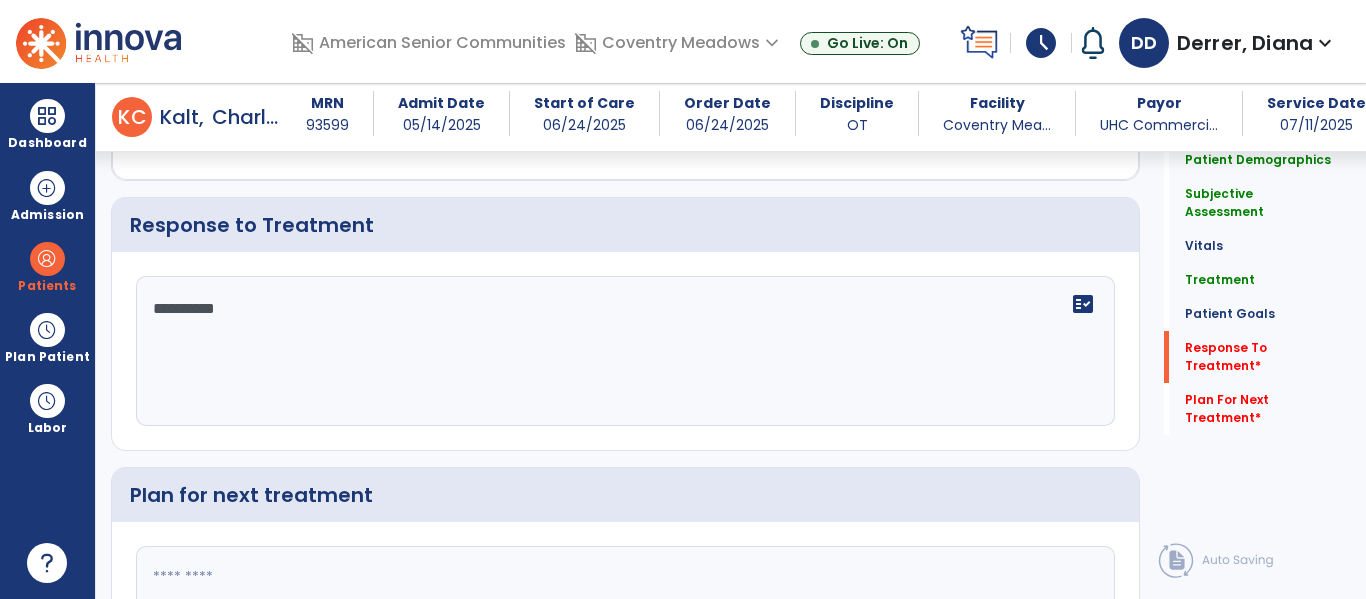 type on "**********" 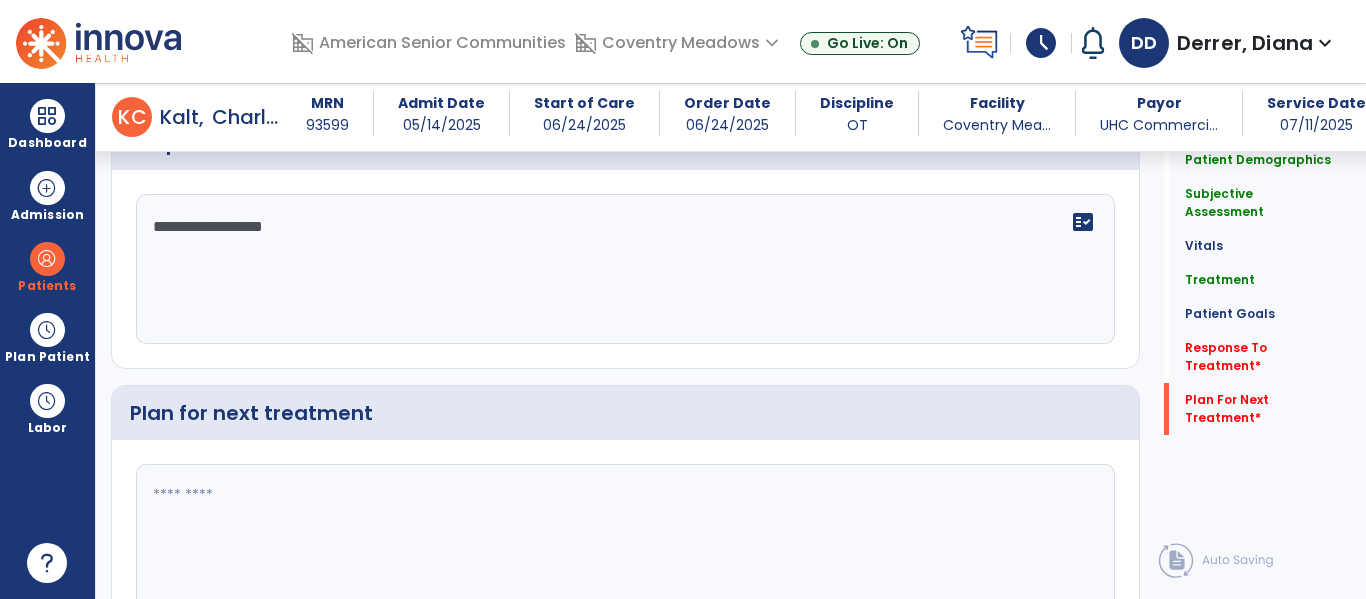 scroll, scrollTop: 2679, scrollLeft: 0, axis: vertical 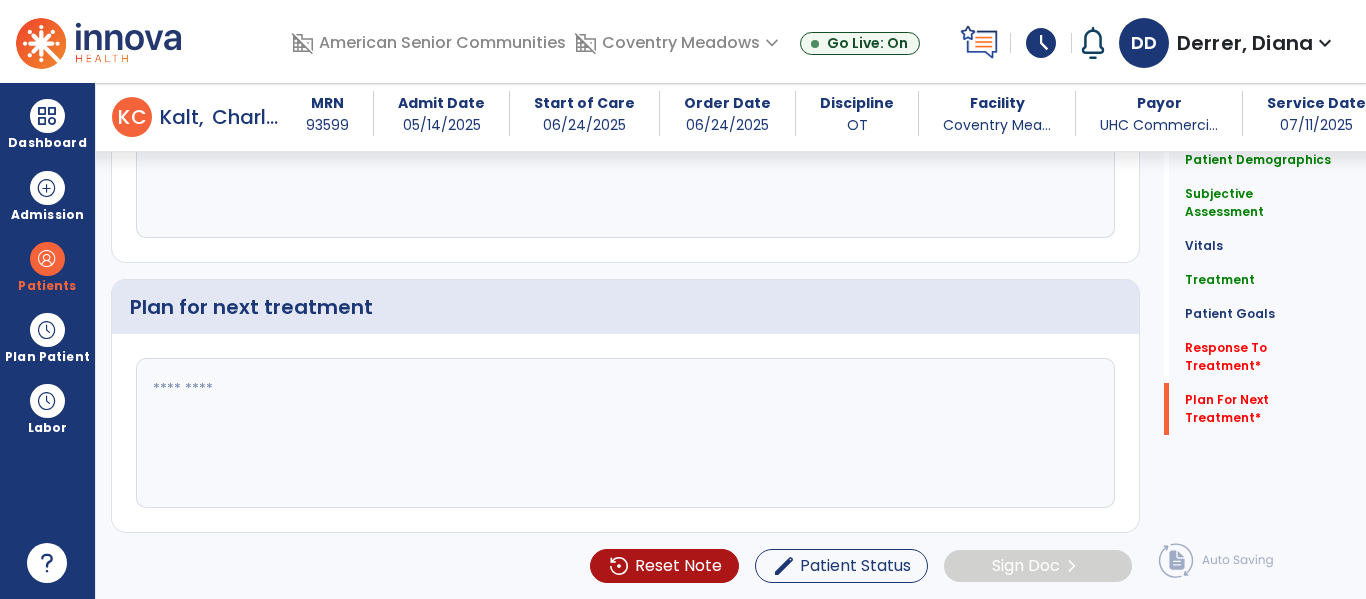 type on "**********" 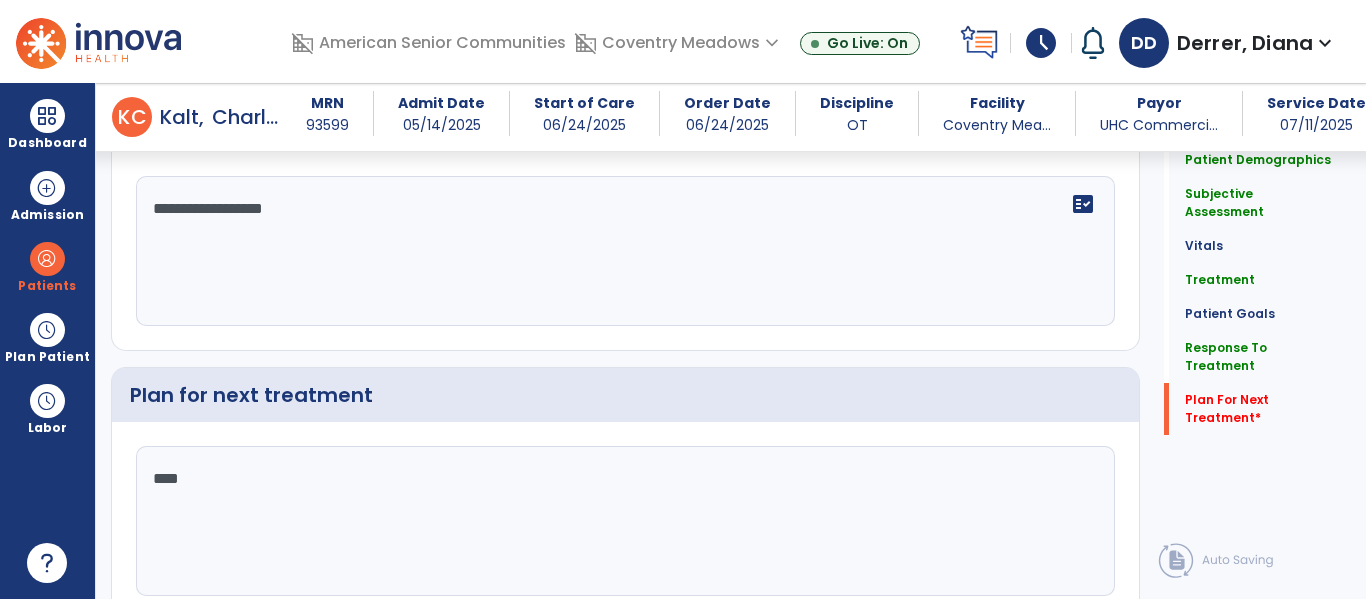 scroll, scrollTop: 2679, scrollLeft: 0, axis: vertical 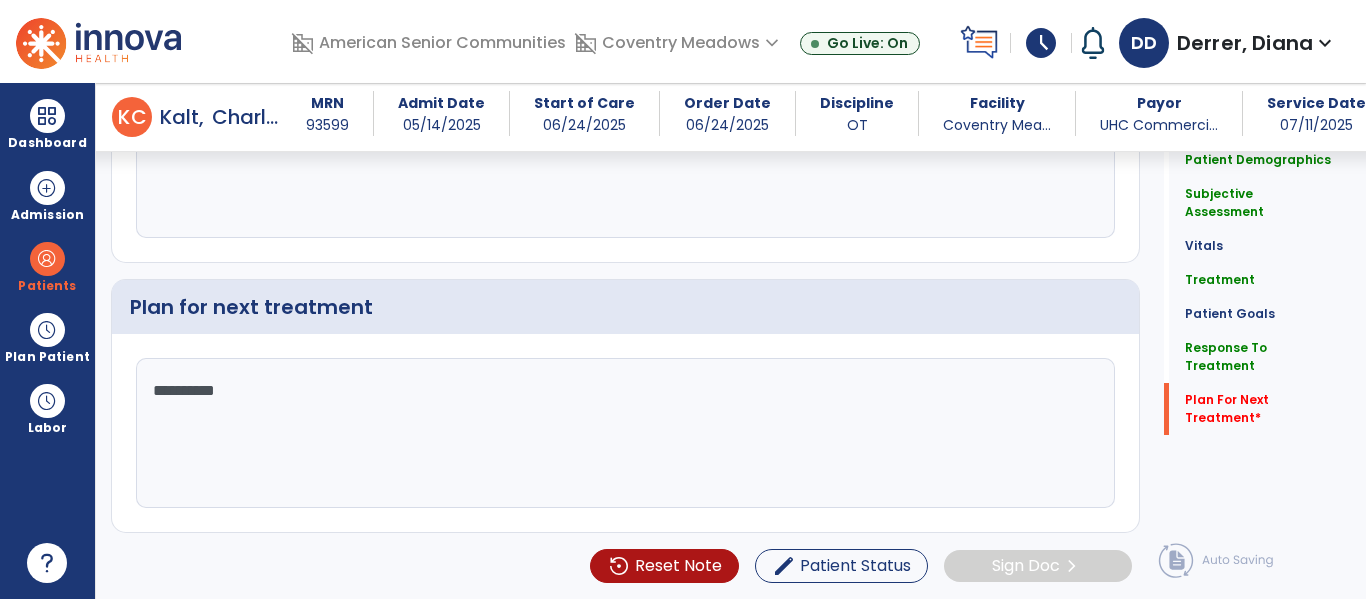 type on "**********" 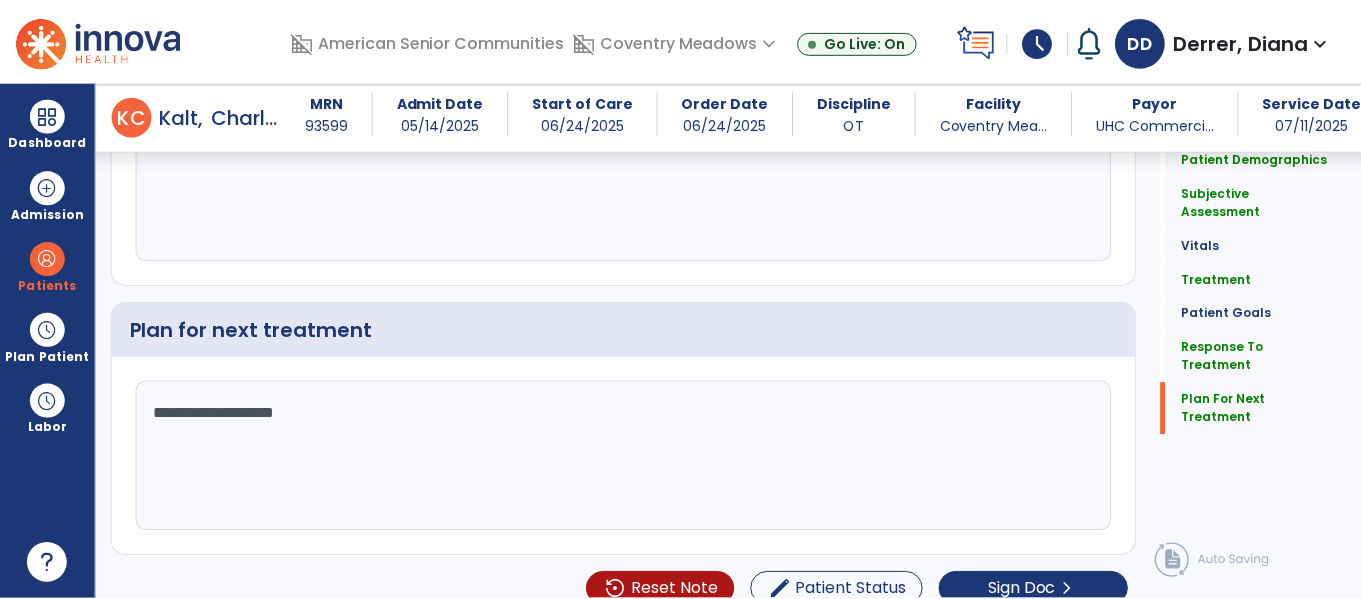 scroll, scrollTop: 2660, scrollLeft: 0, axis: vertical 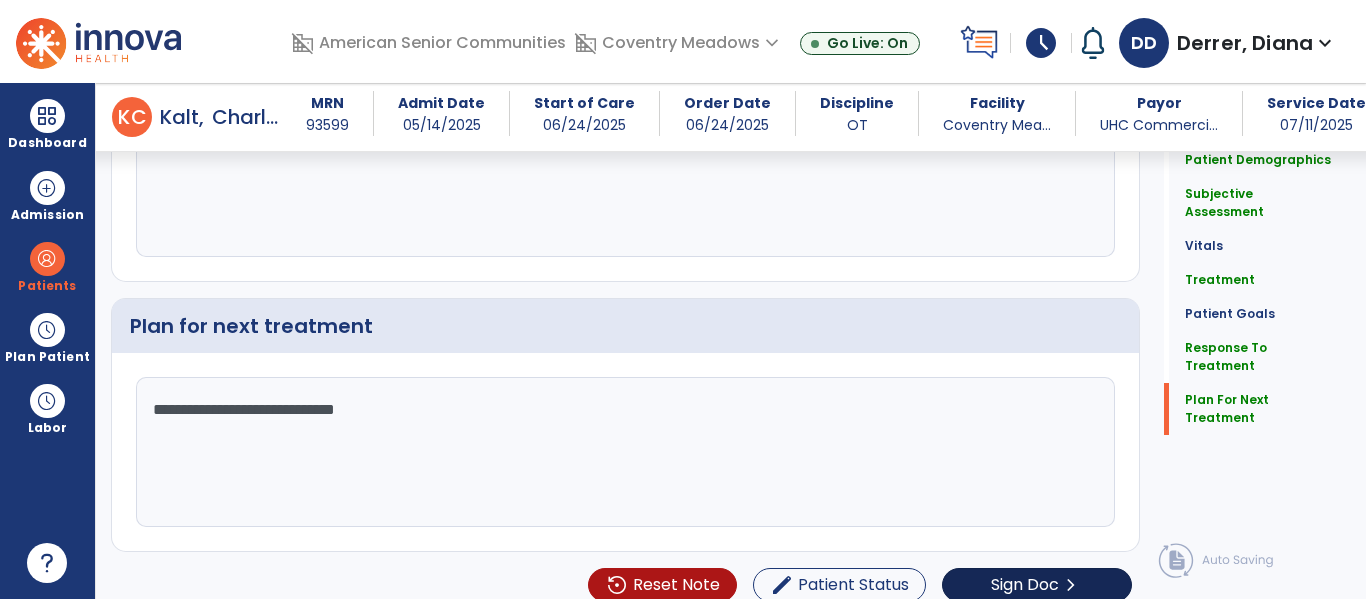 type on "**********" 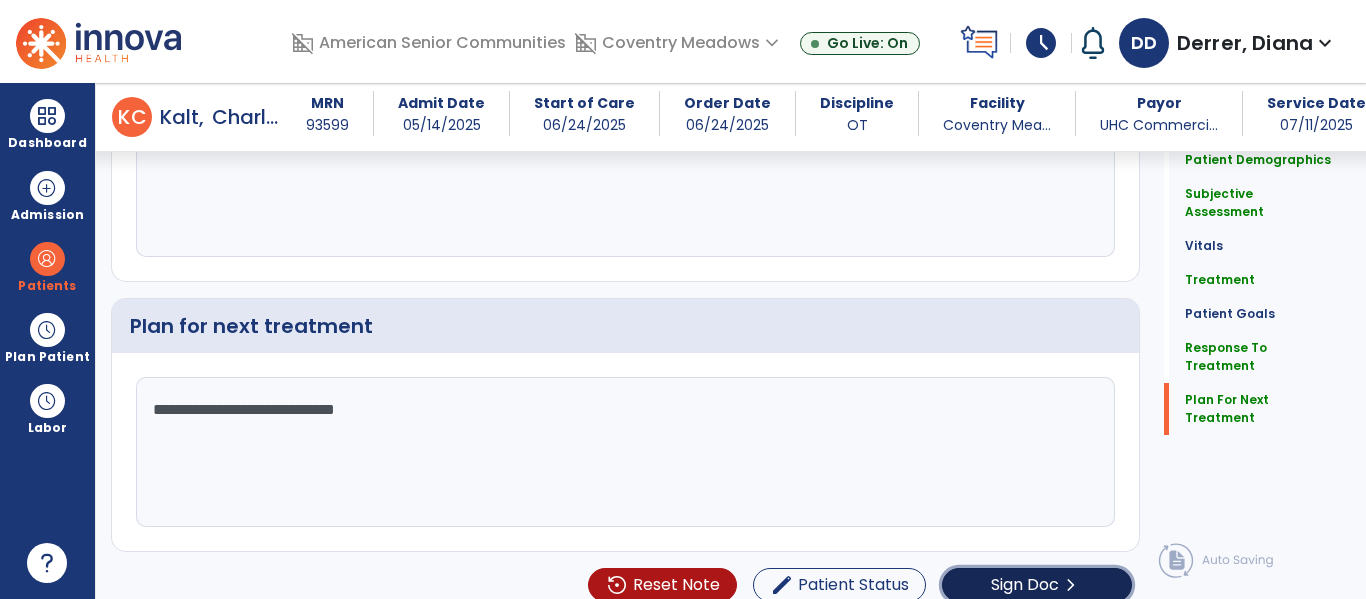 click on "Sign Doc  chevron_right" 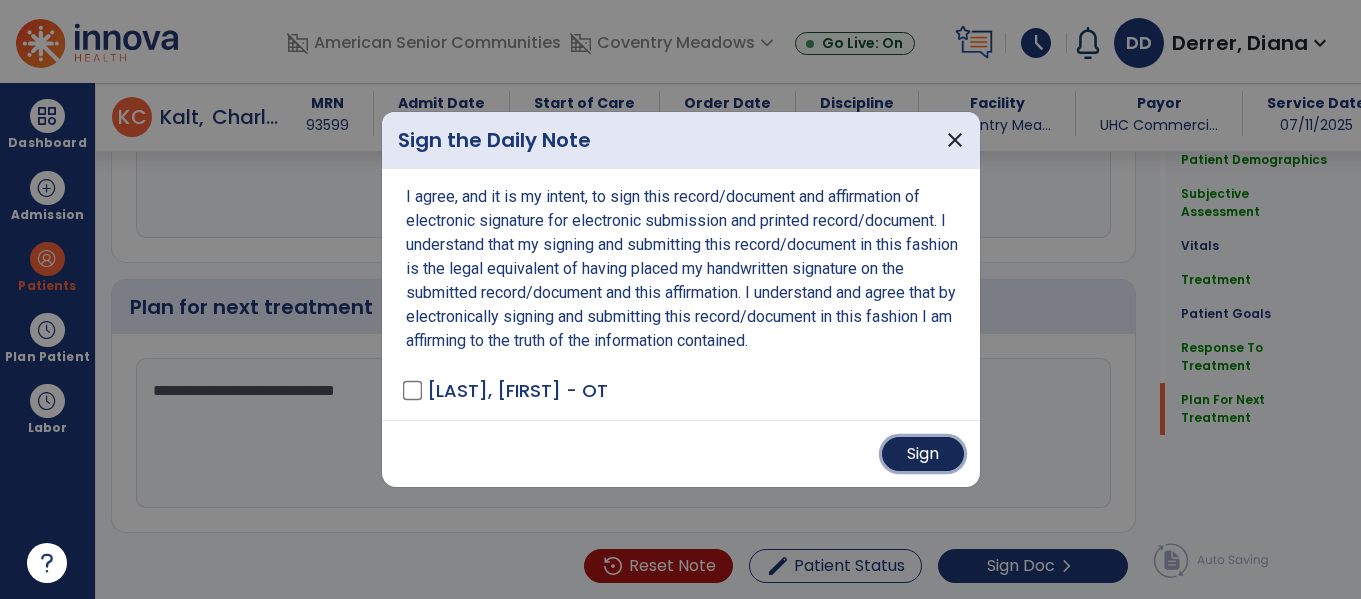 click on "Sign" at bounding box center [923, 454] 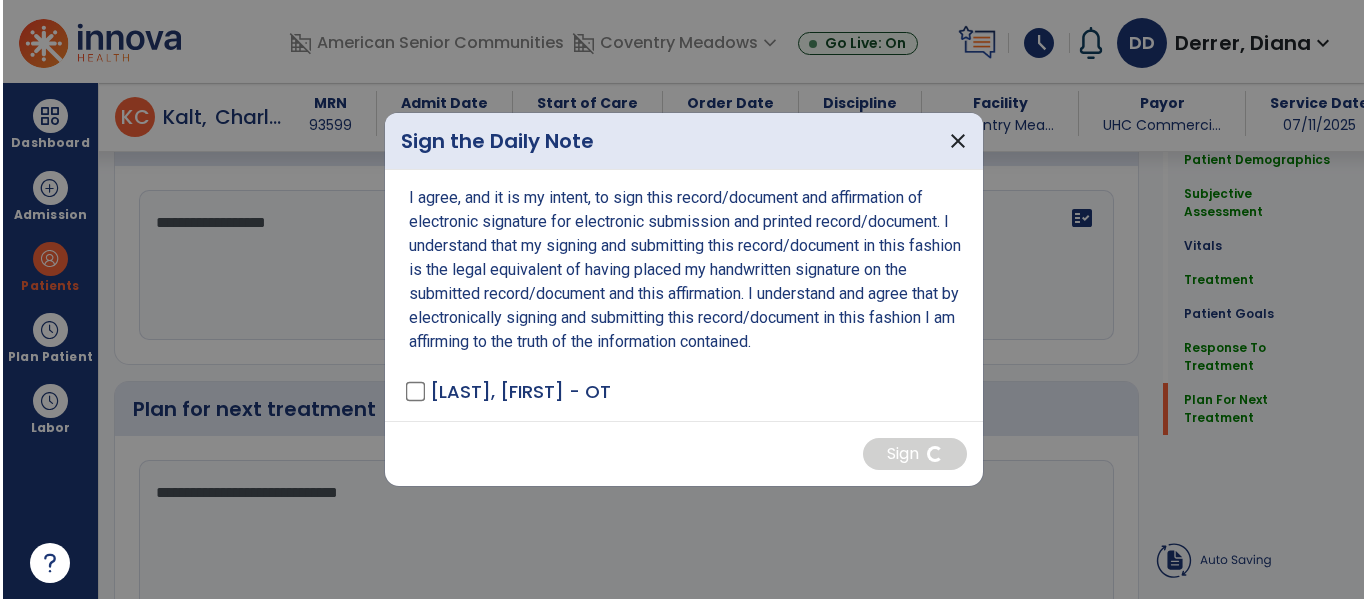 scroll, scrollTop: 2660, scrollLeft: 0, axis: vertical 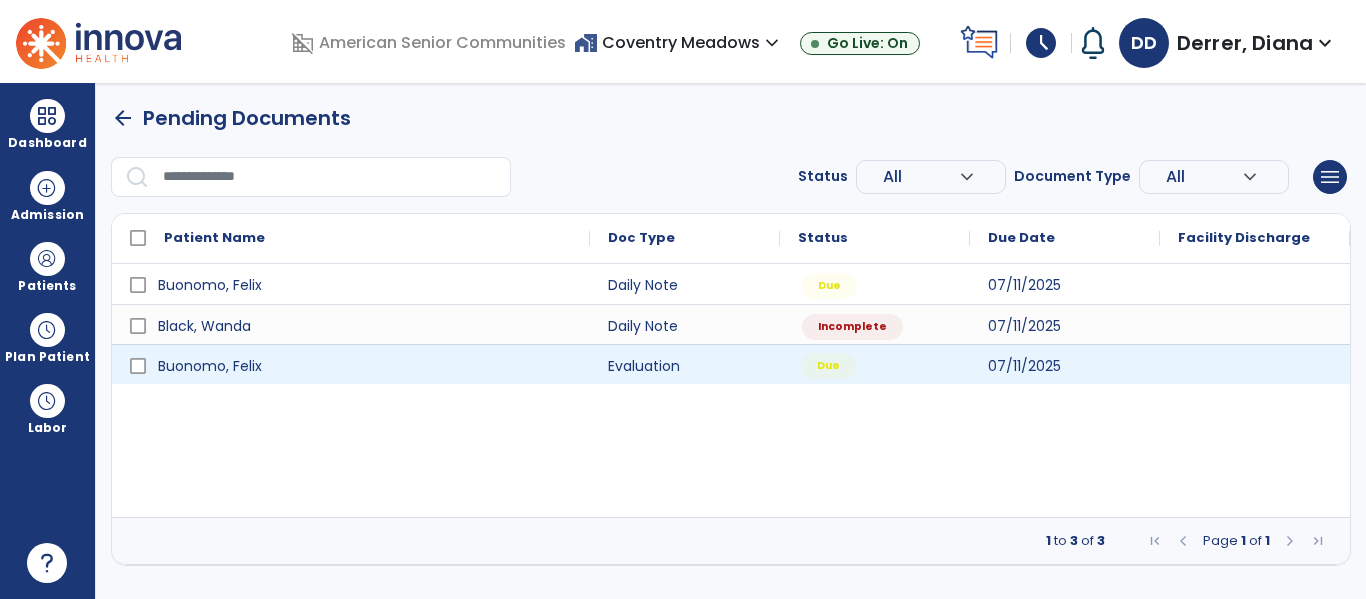 click on "Due" at bounding box center (875, 364) 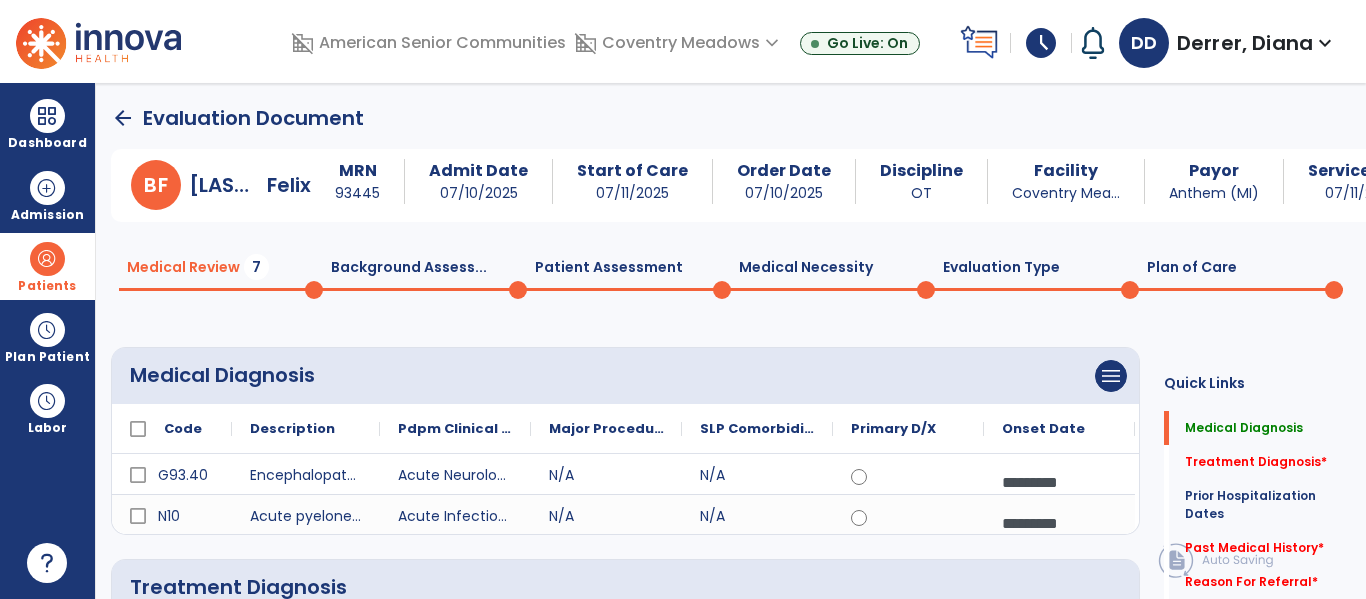 click on "Patients" at bounding box center [47, 266] 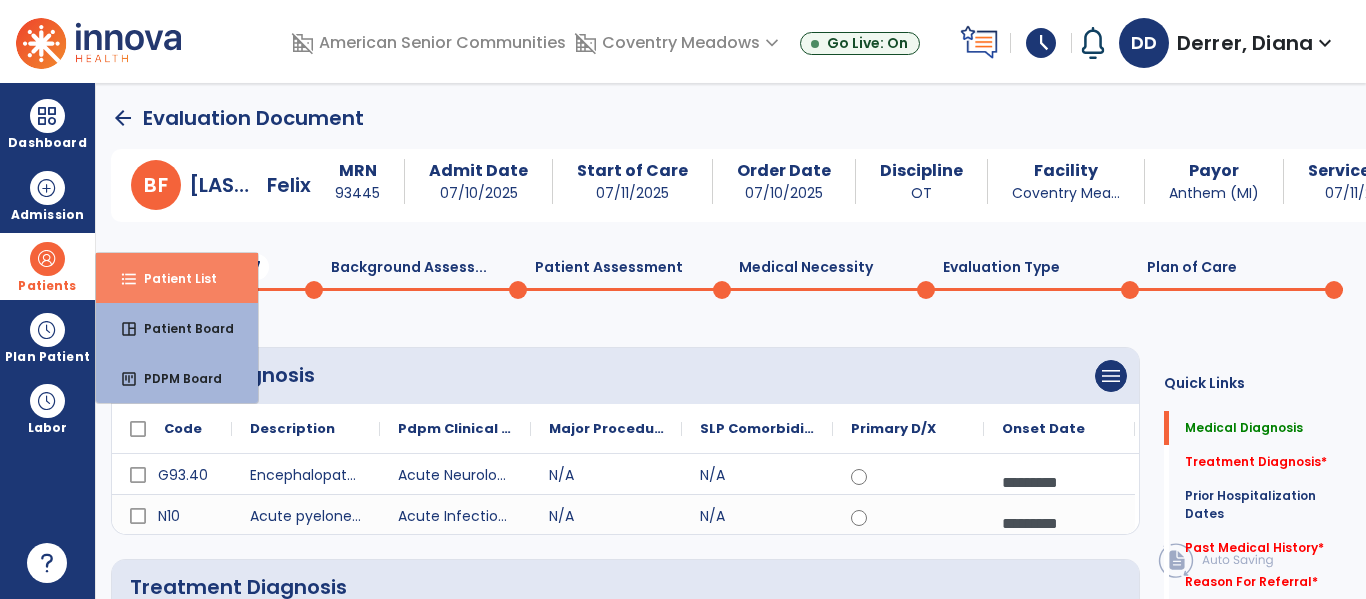 click on "Patient List" at bounding box center [172, 278] 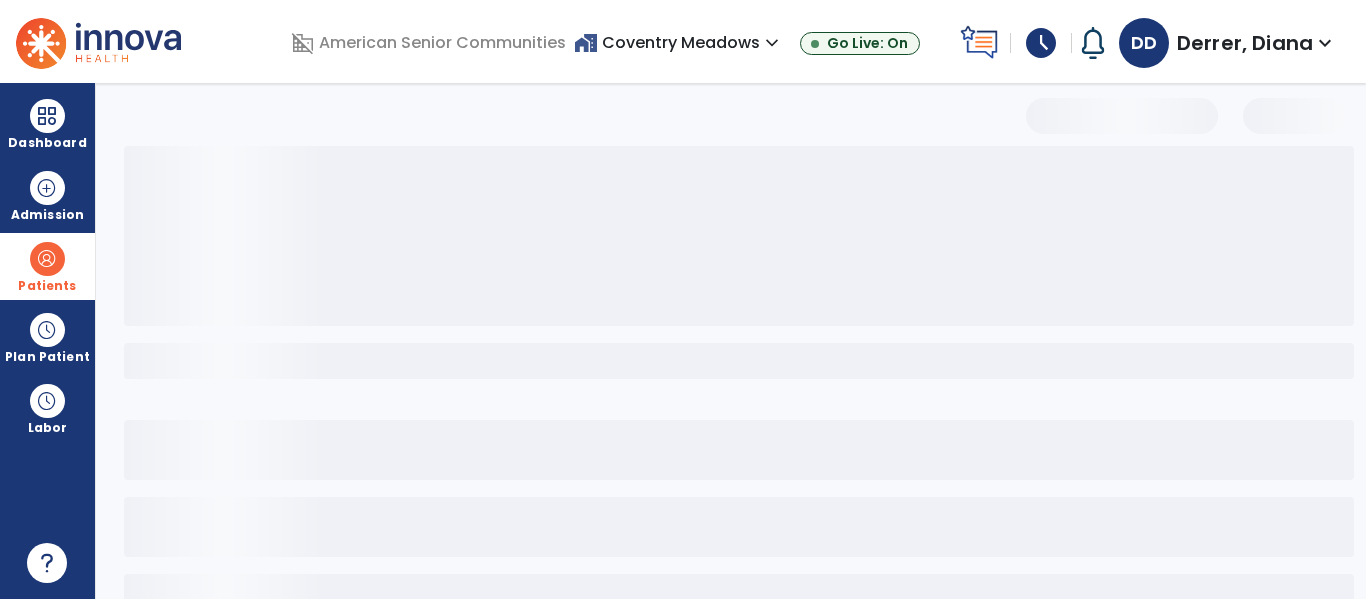 select on "***" 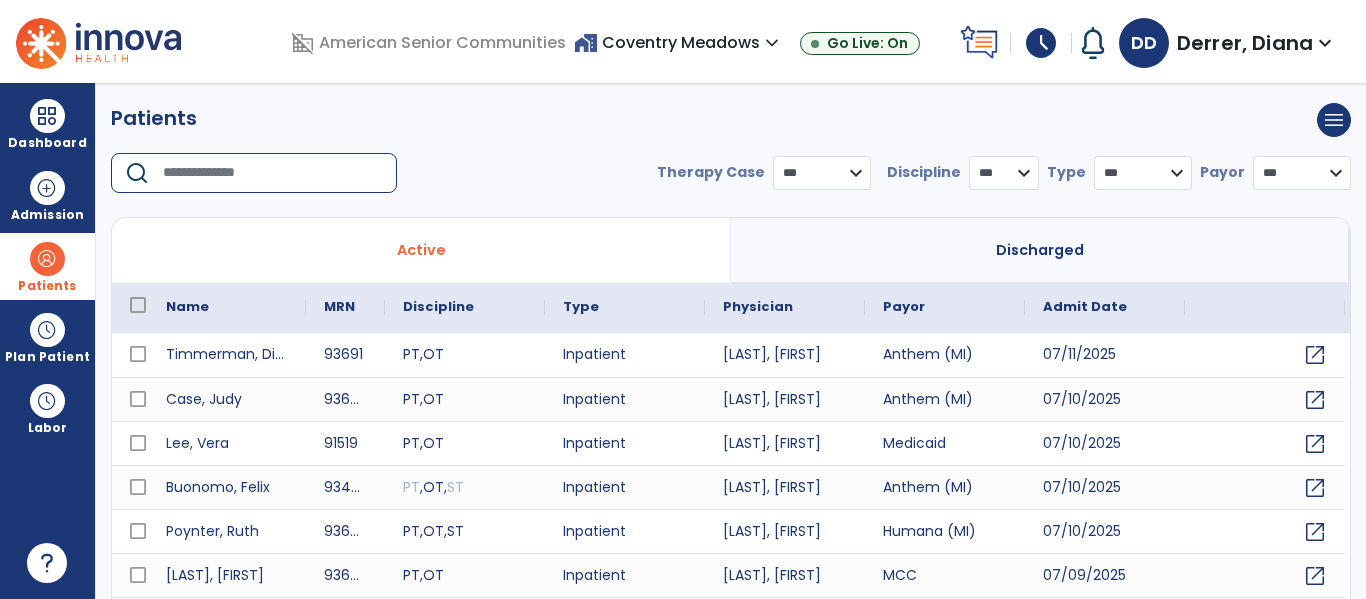 click at bounding box center [273, 173] 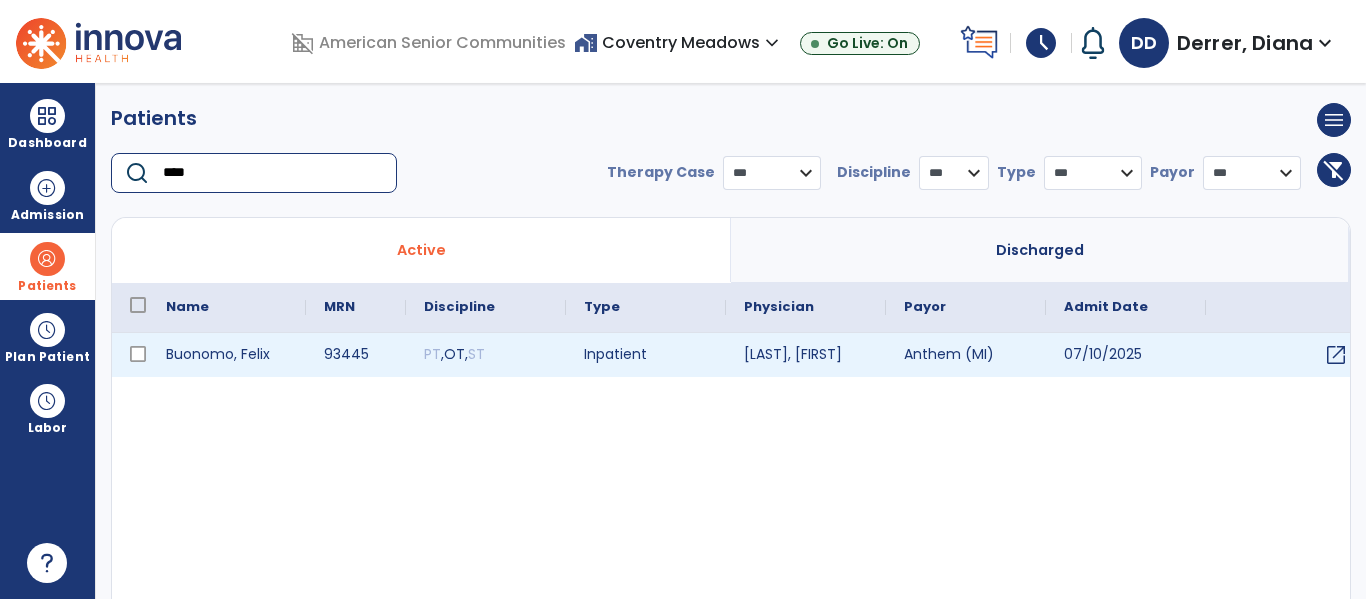 type on "****" 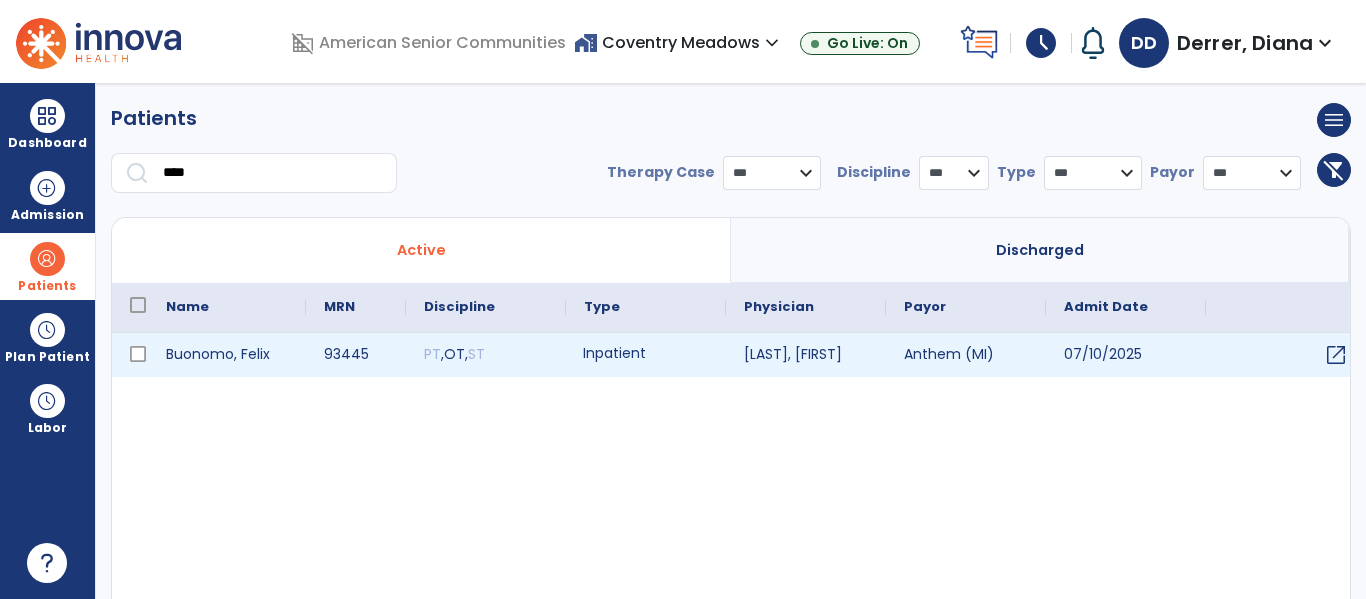 click on "Inpatient" at bounding box center (646, 355) 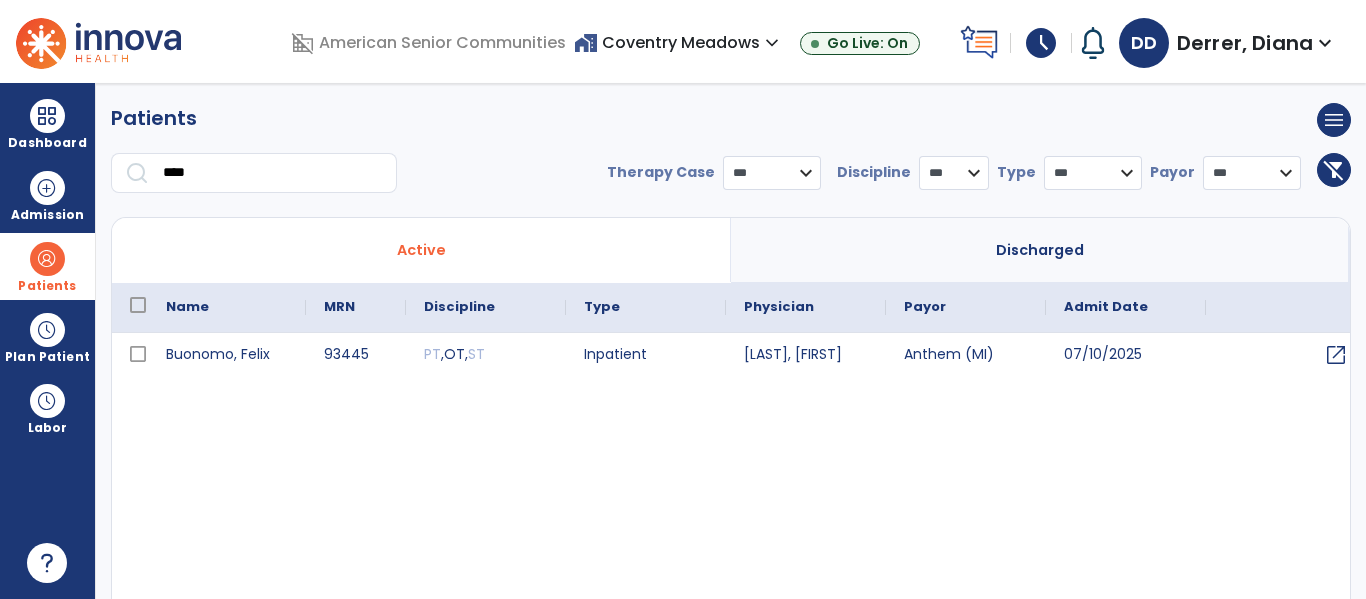 select on "**********" 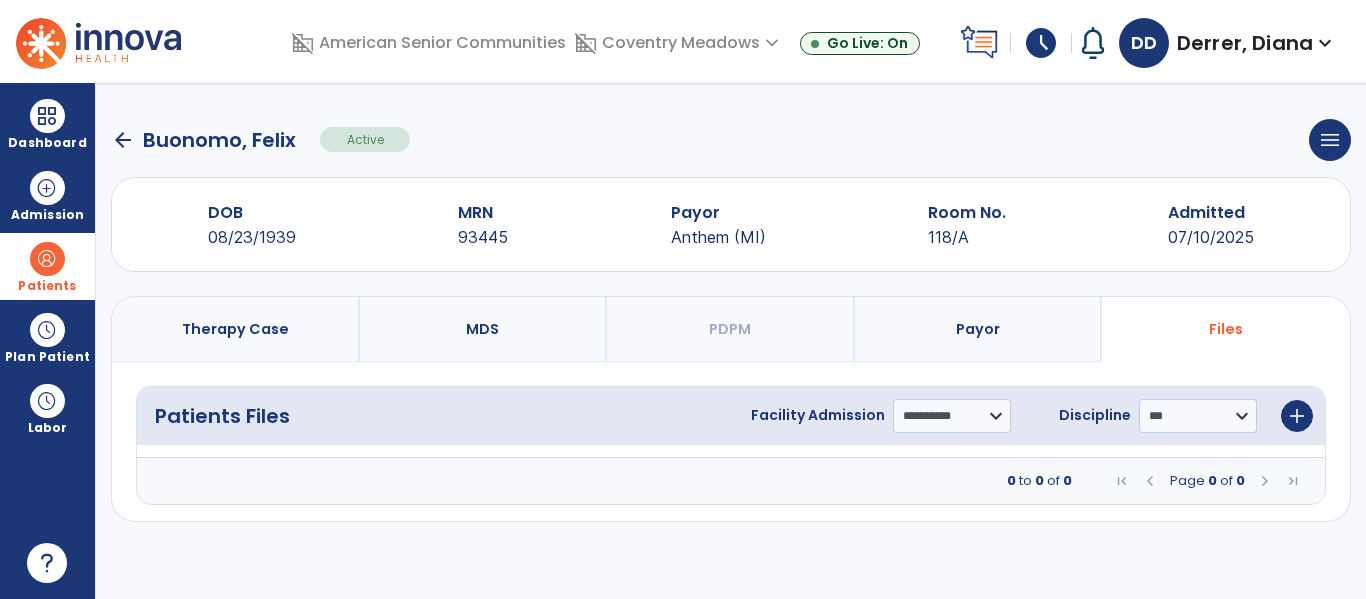 click on "arrow_back" 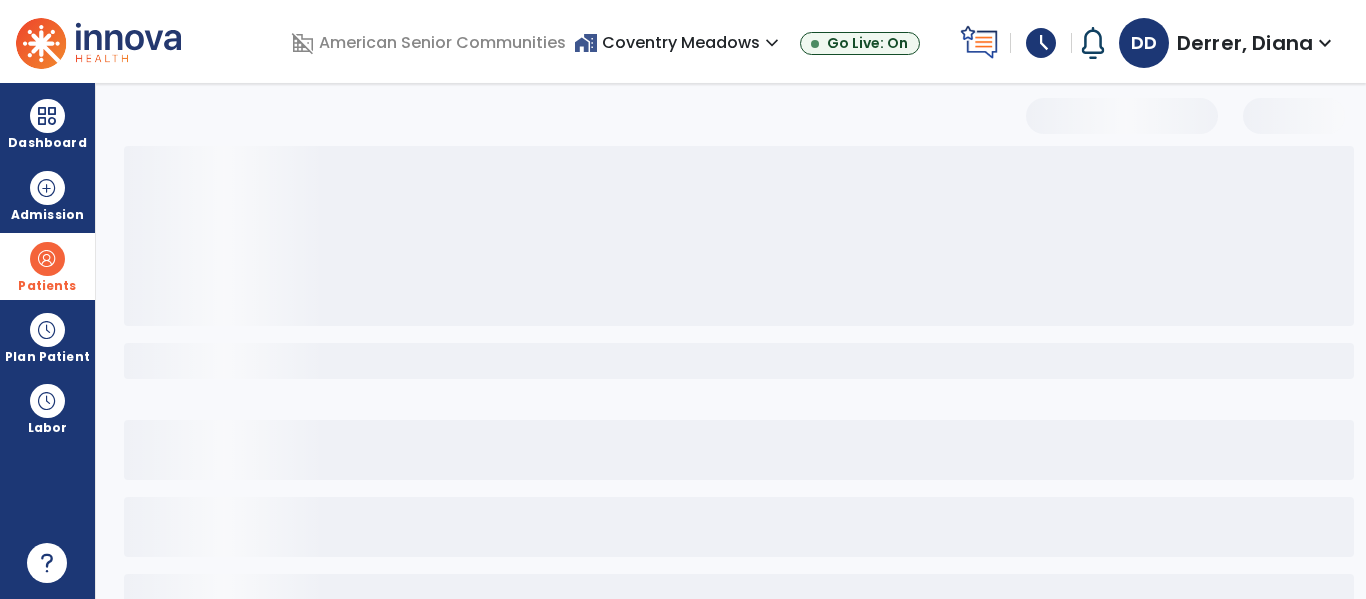 select on "***" 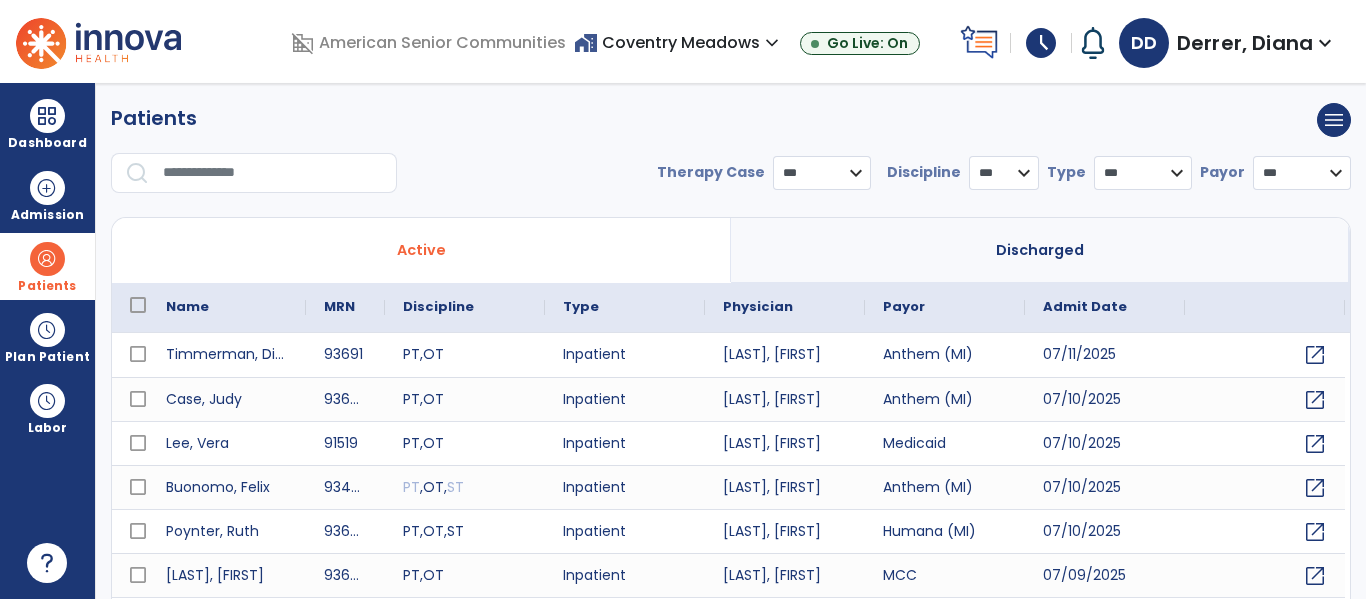 click at bounding box center (273, 173) 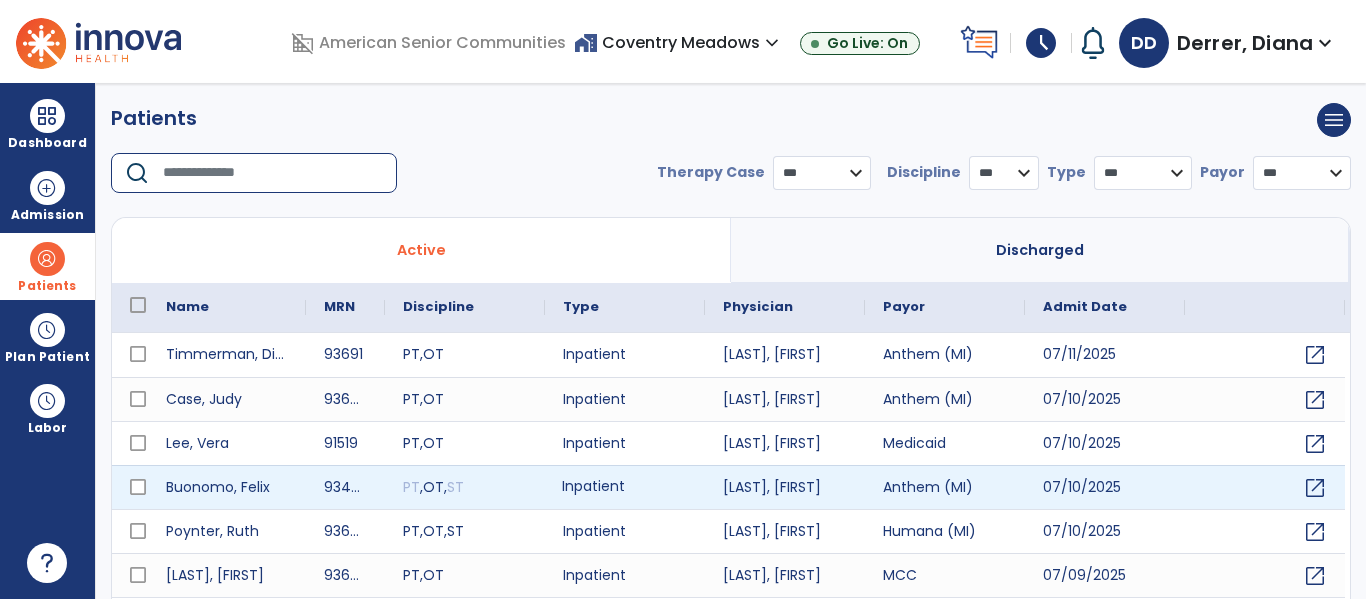 click on "Inpatient" at bounding box center (625, 487) 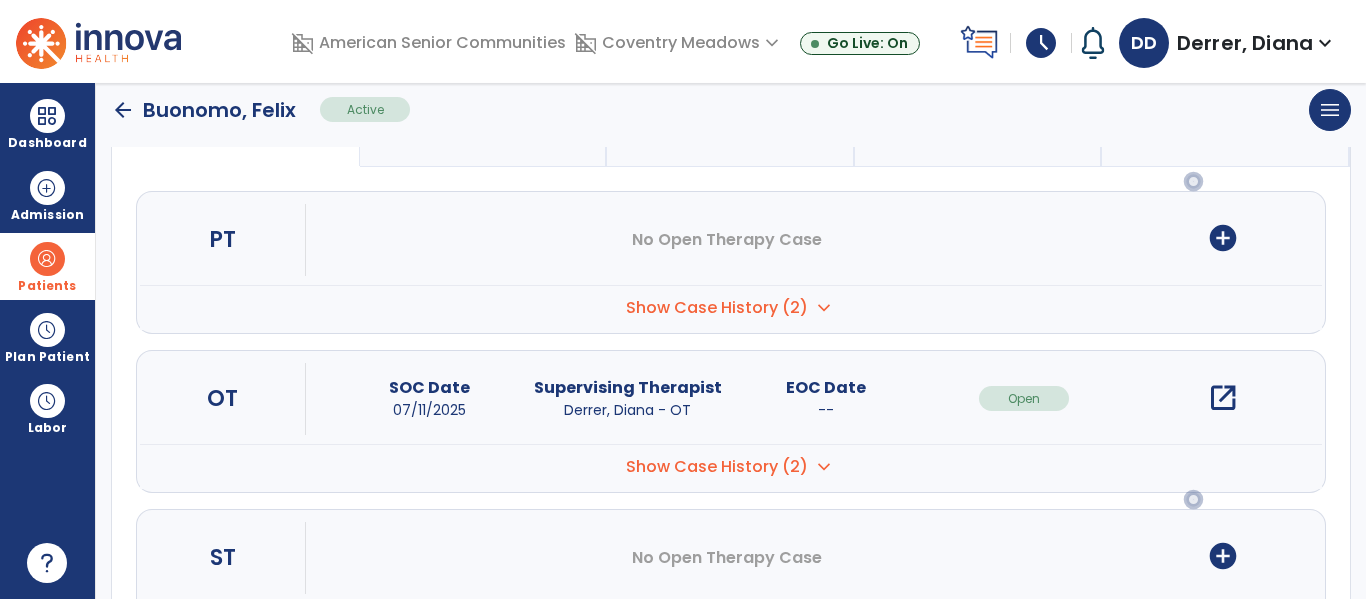scroll, scrollTop: 257, scrollLeft: 0, axis: vertical 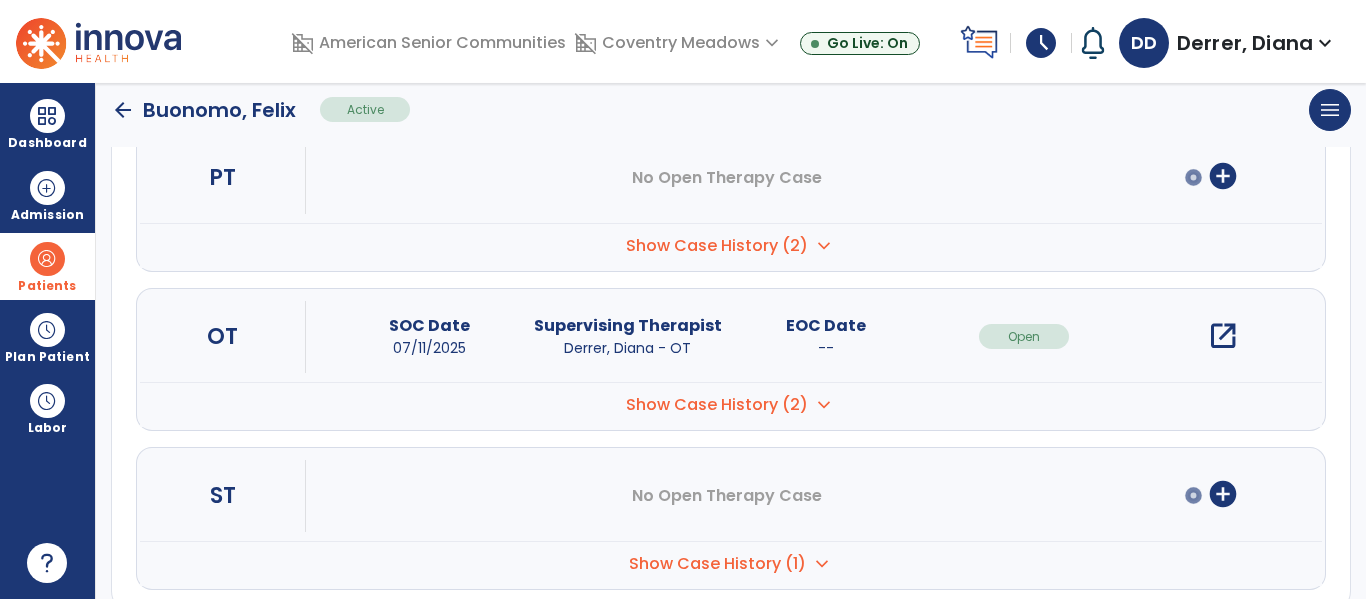click on "Show Case History (2)" at bounding box center (717, 246) 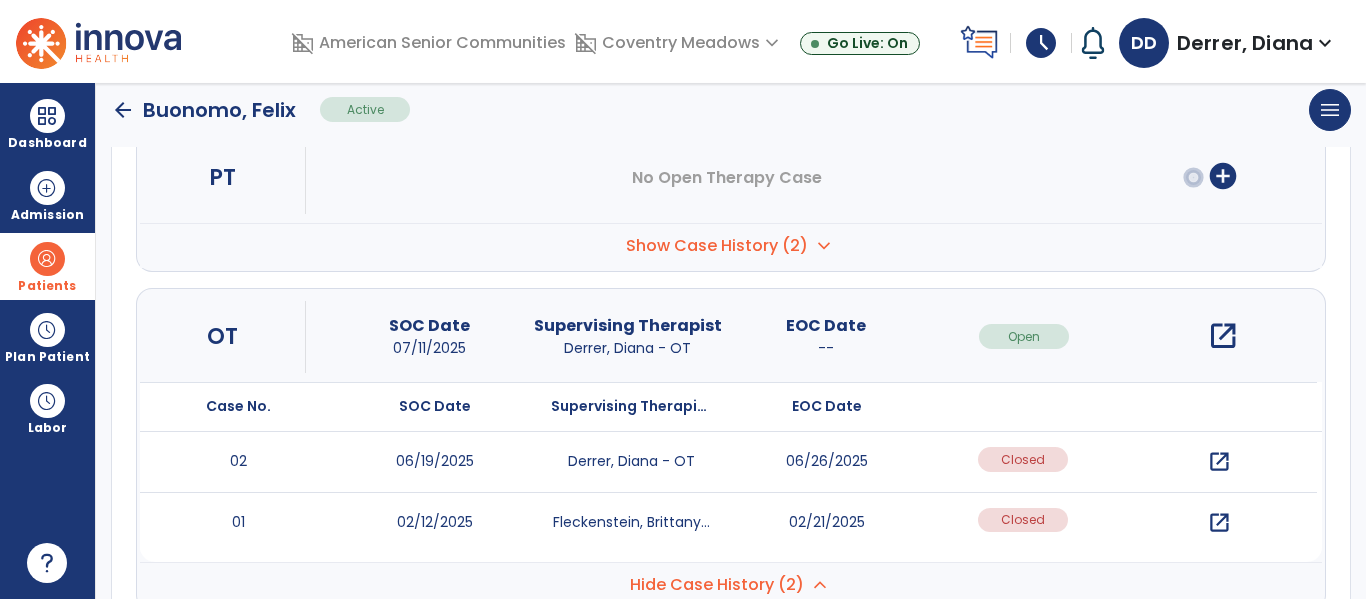click on "open_in_new" at bounding box center [1219, 462] 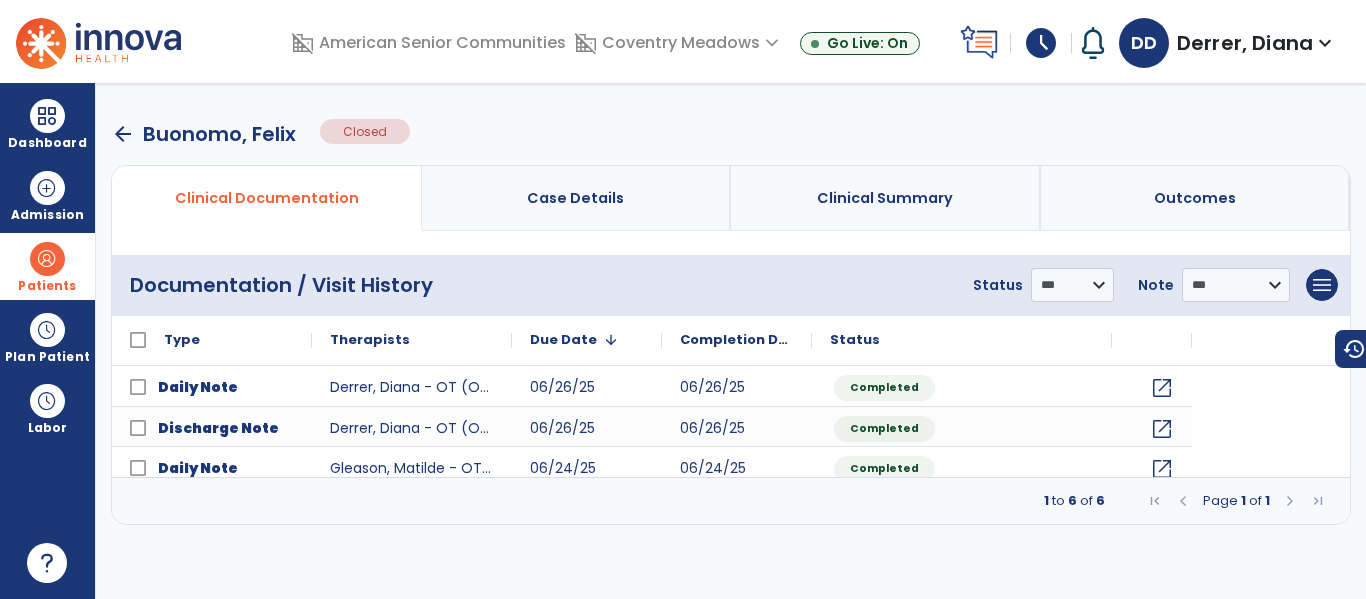 scroll, scrollTop: 0, scrollLeft: 0, axis: both 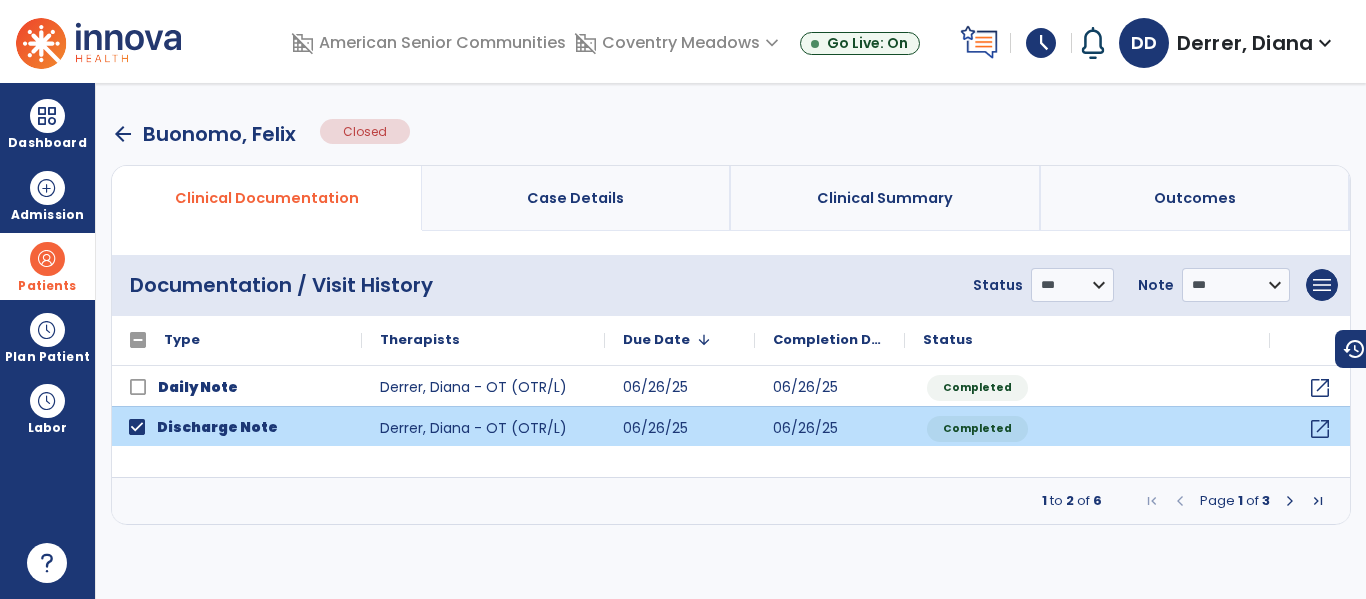 click at bounding box center [1318, 501] 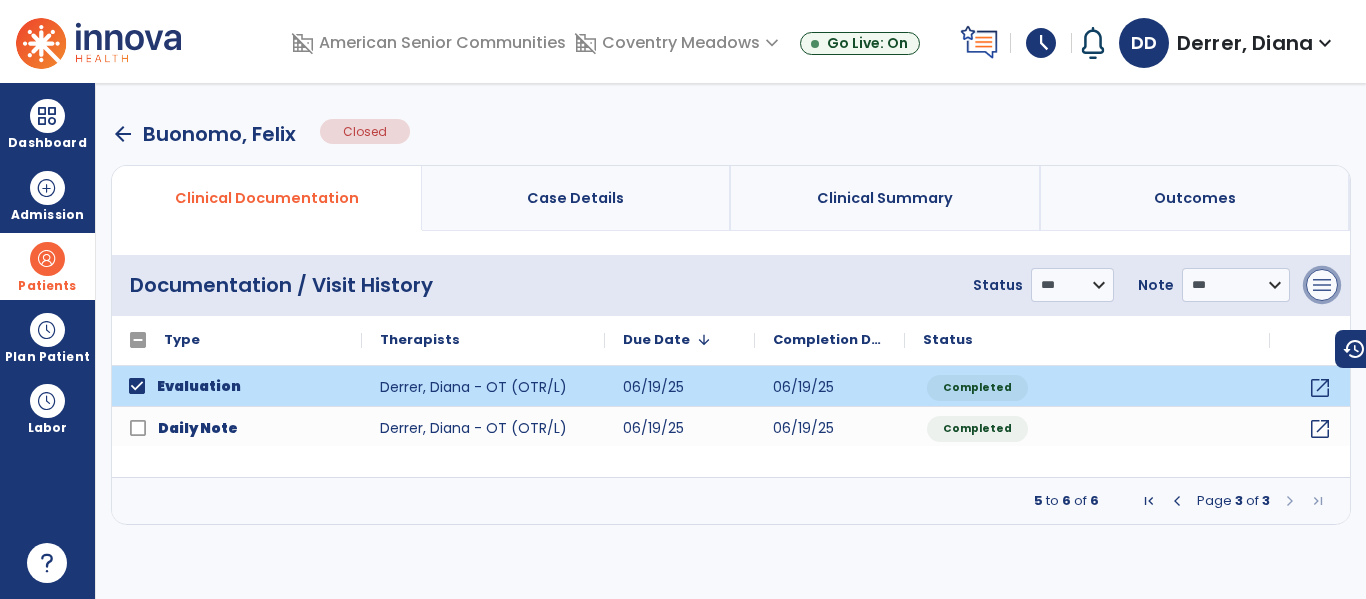 click on "menu" at bounding box center [1322, 285] 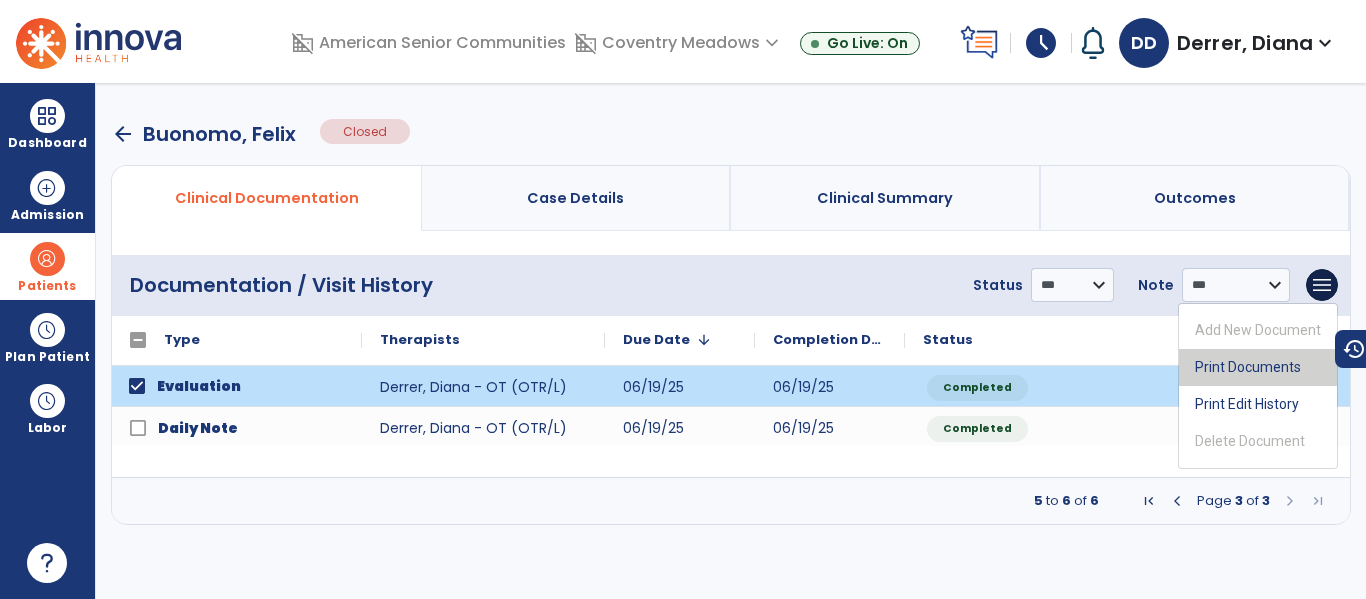 click on "Print Documents" at bounding box center [1258, 367] 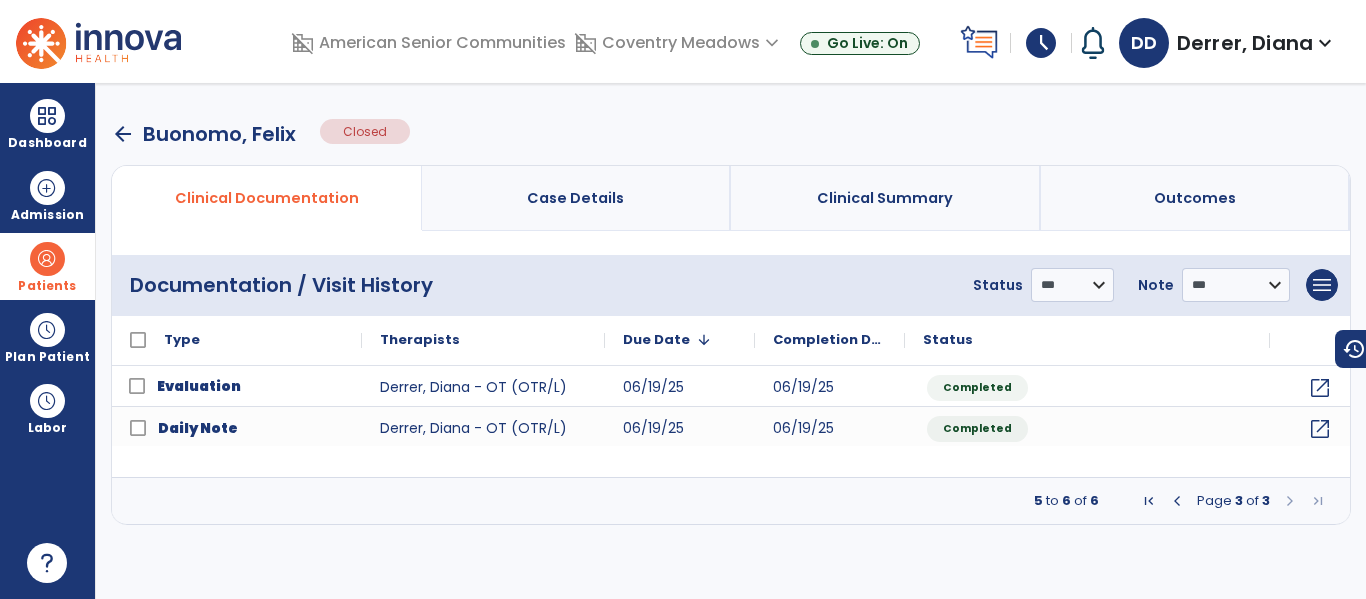 click on "arrow_back" at bounding box center (123, 134) 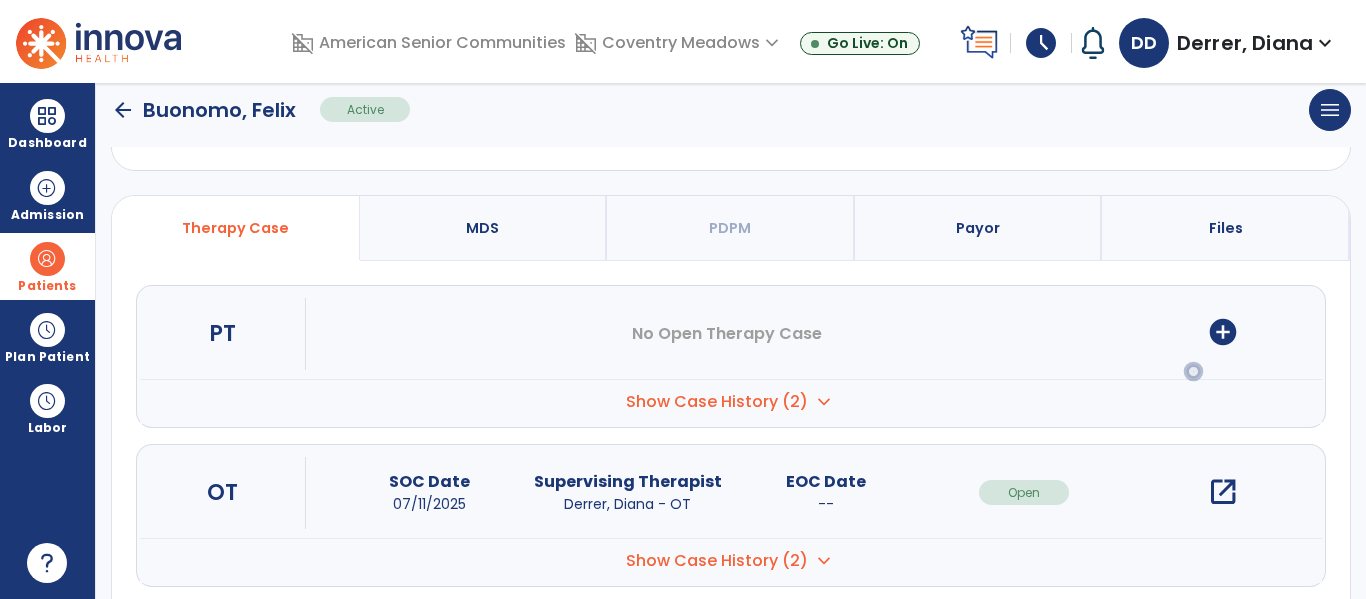 scroll, scrollTop: 151, scrollLeft: 0, axis: vertical 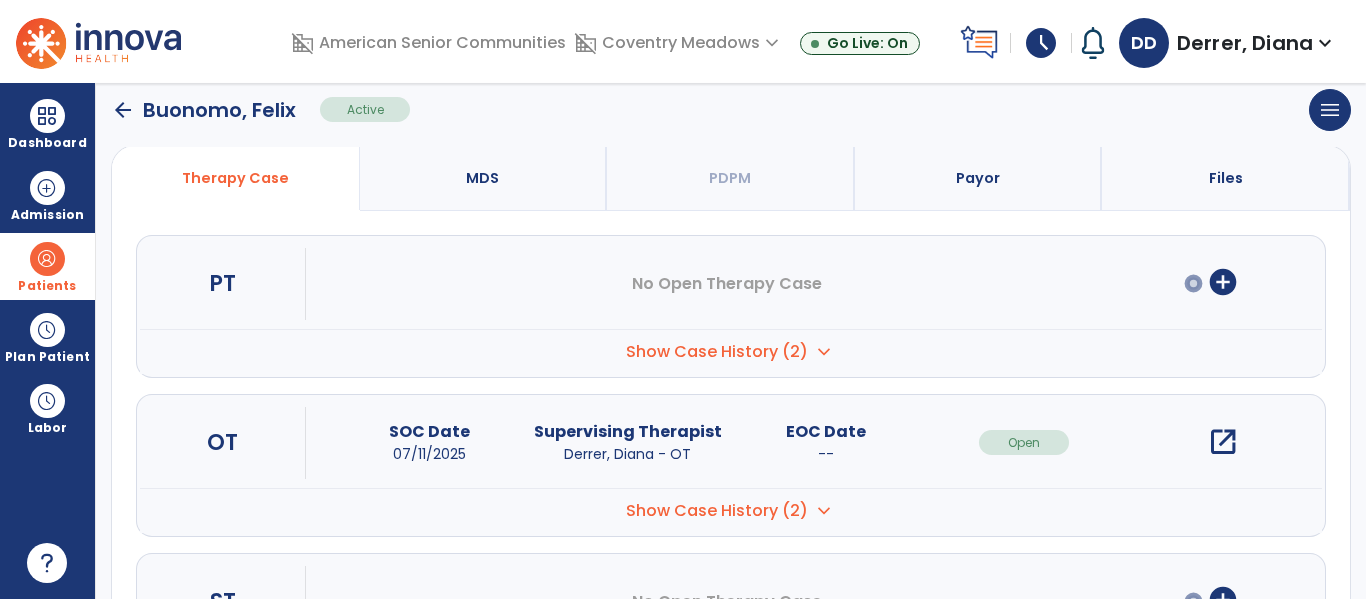 click on "open_in_new" at bounding box center [1223, 442] 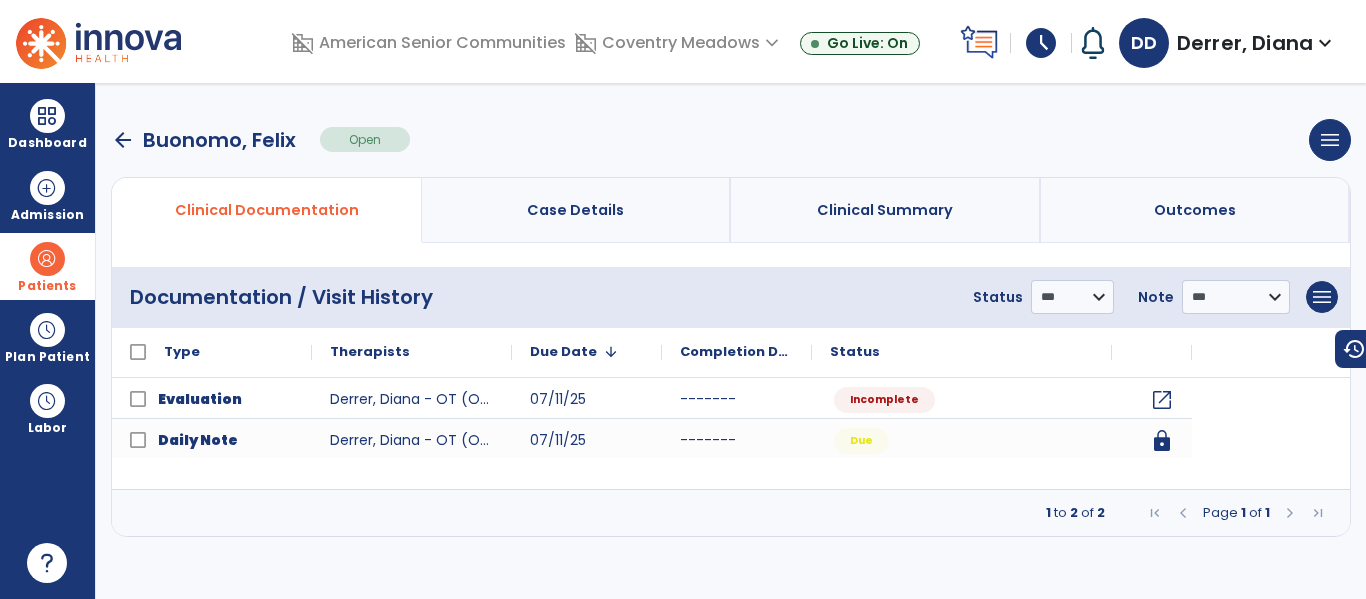 scroll, scrollTop: 0, scrollLeft: 0, axis: both 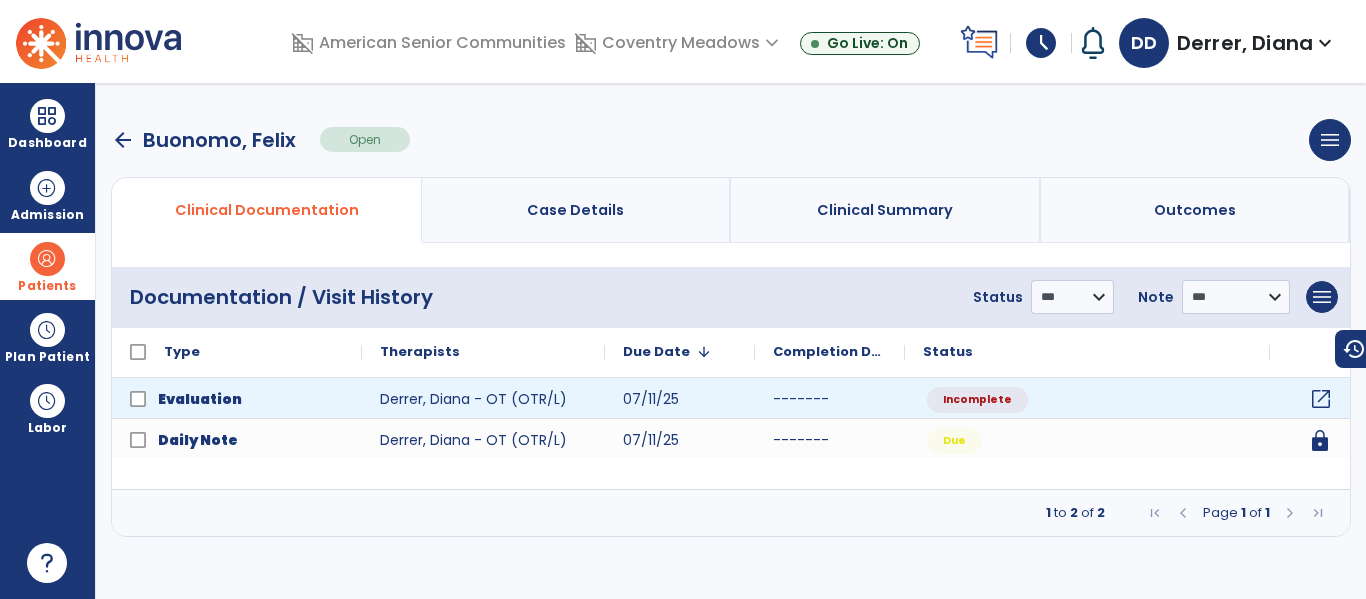 click on "open_in_new" 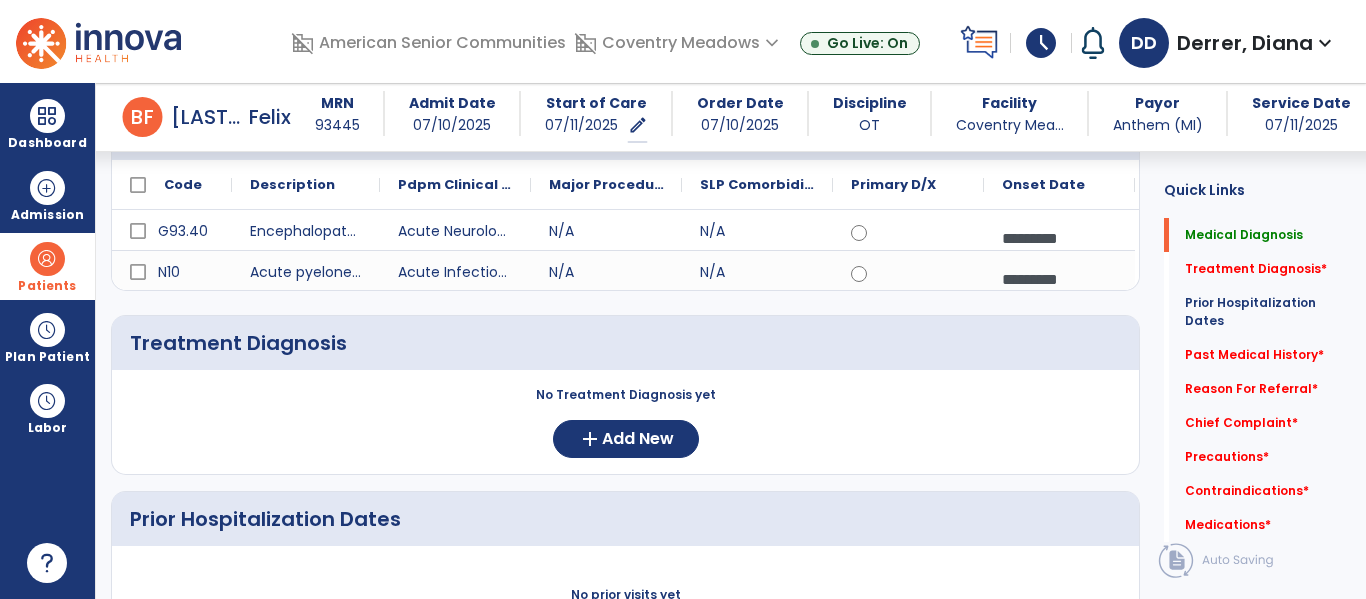 scroll, scrollTop: 197, scrollLeft: 0, axis: vertical 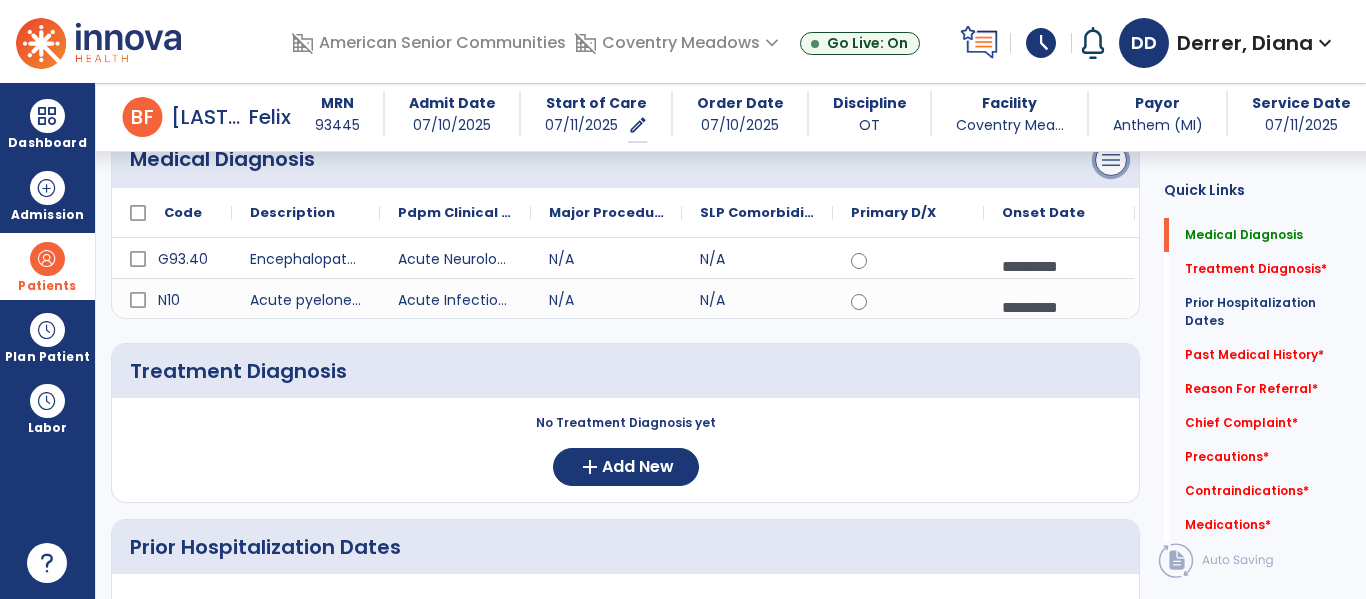click on "menu" at bounding box center (1111, 160) 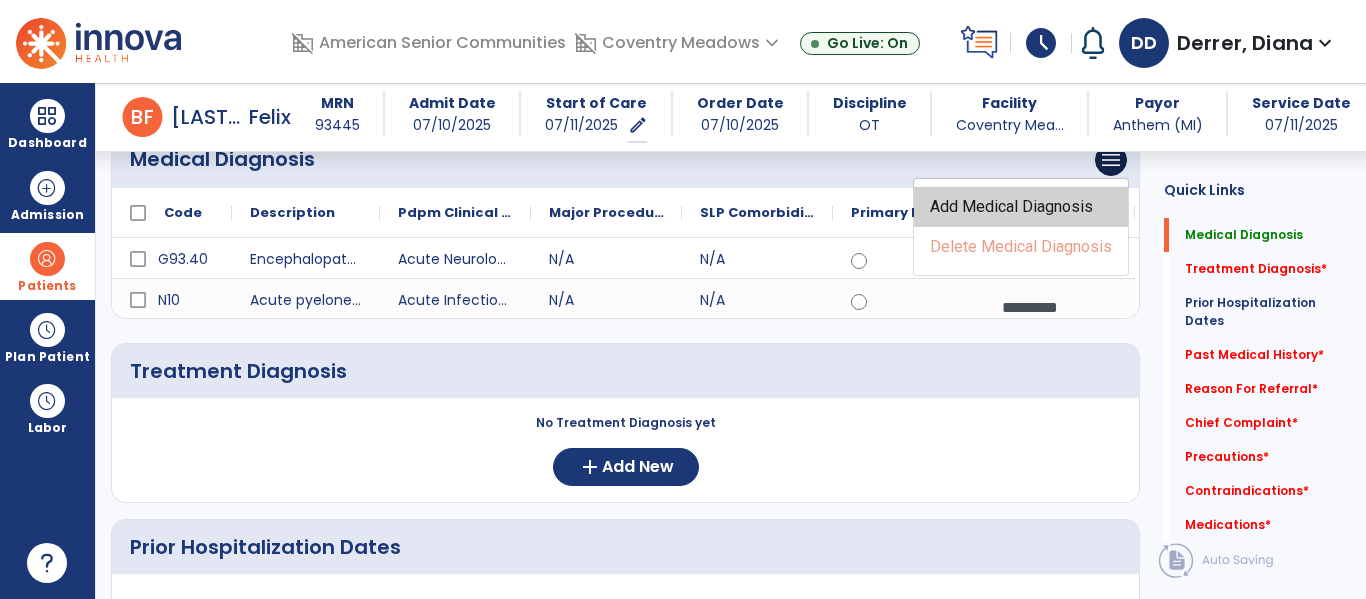 click on "Add Medical Diagnosis" 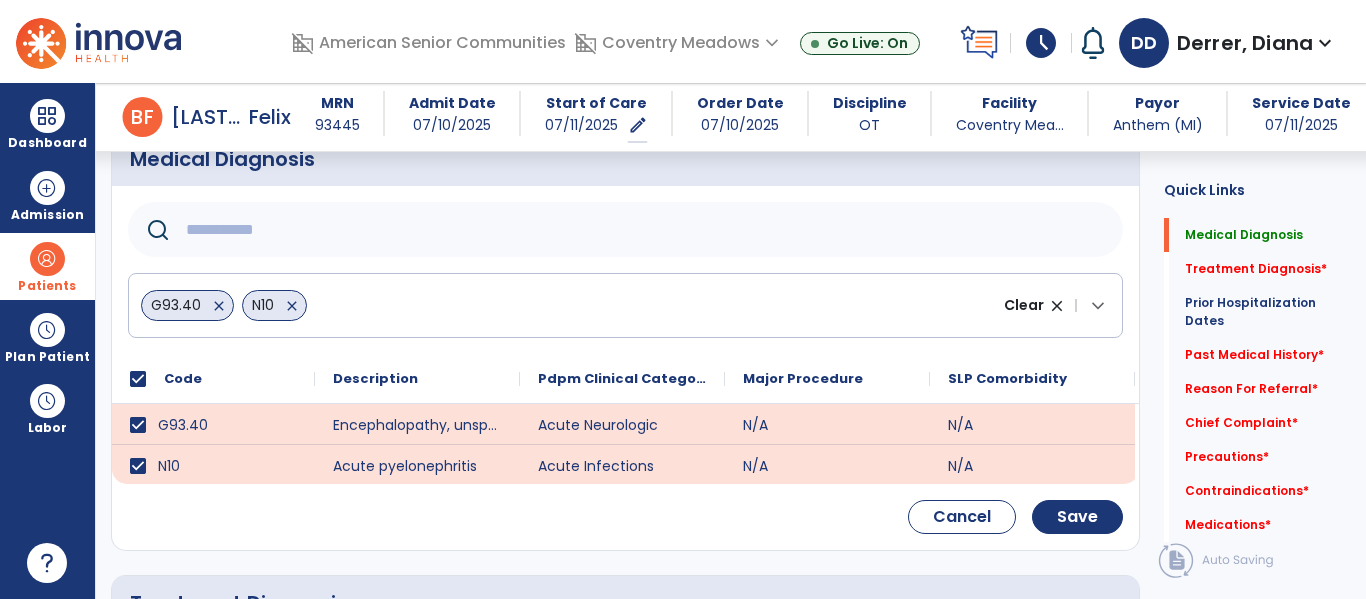 click 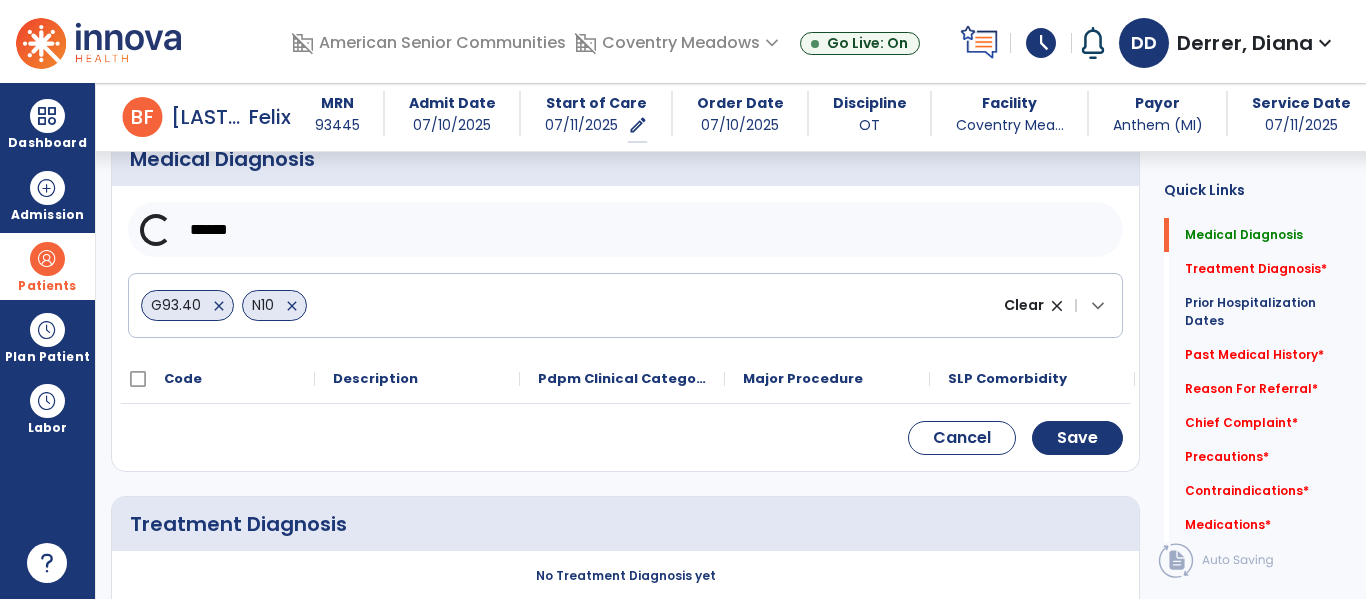 type on "*****" 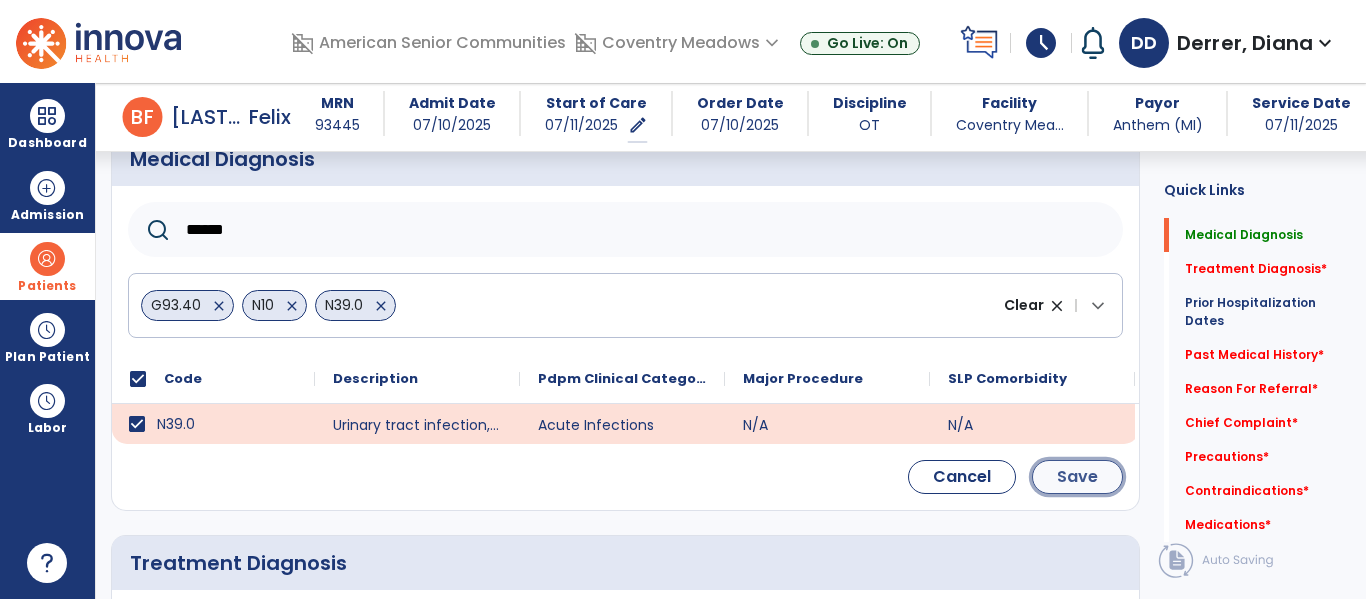 click on "Save" 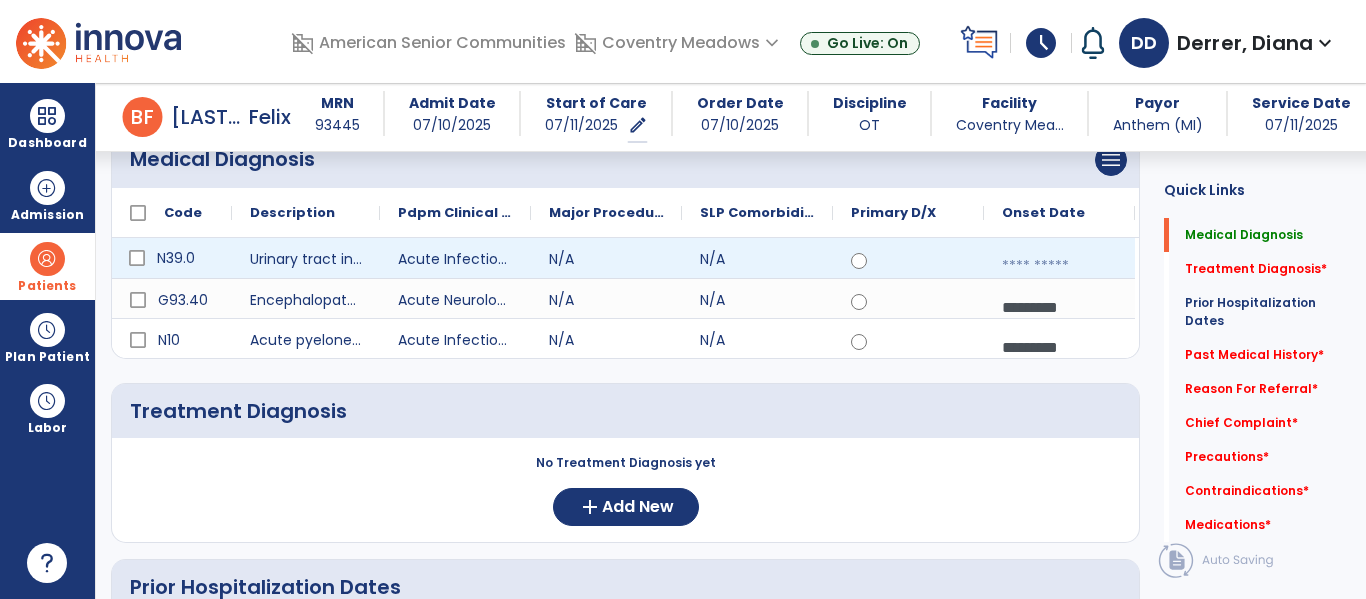 click at bounding box center [1059, 266] 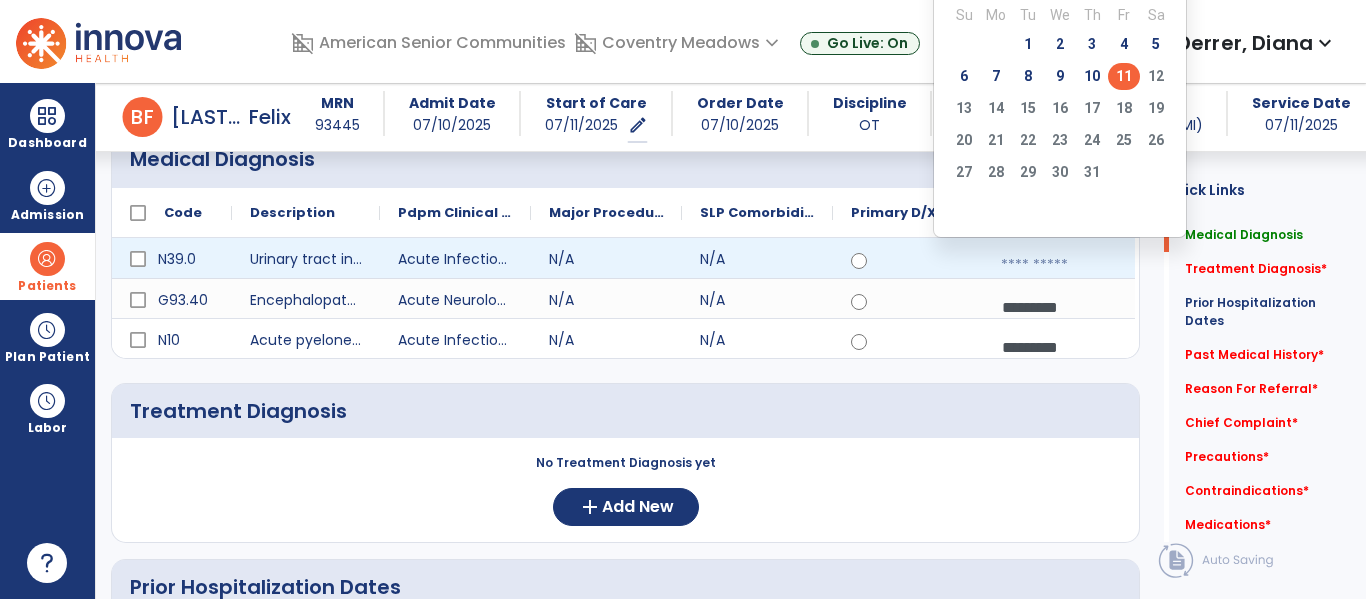 click at bounding box center [1059, 265] 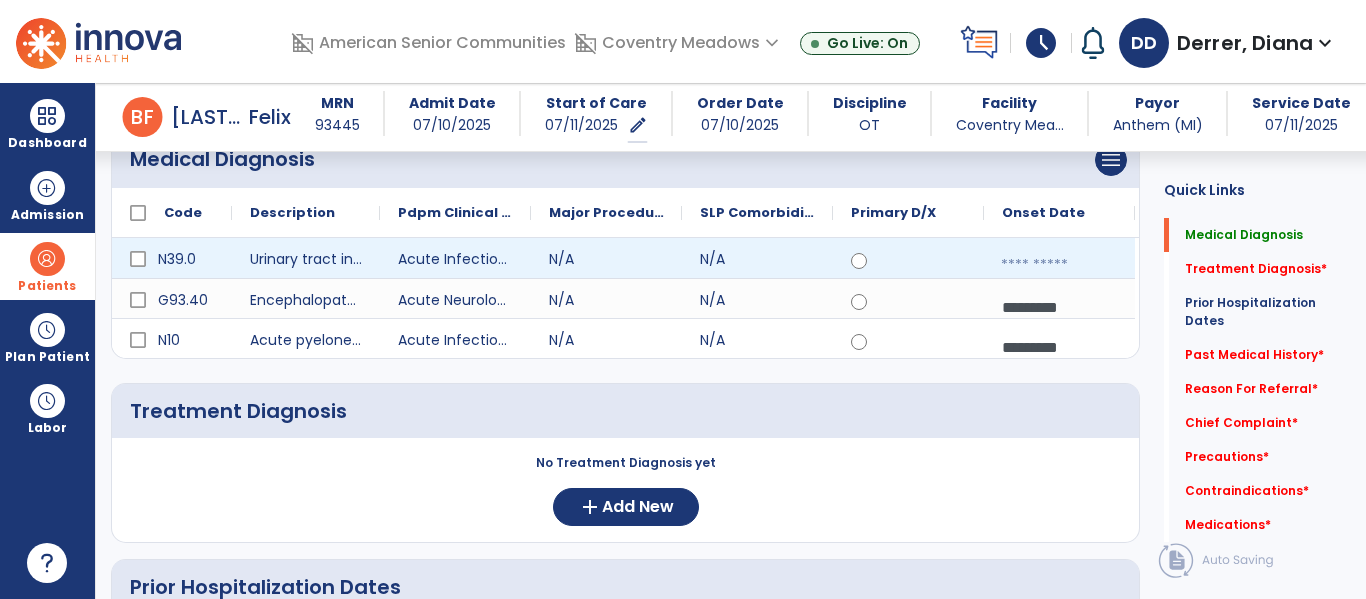 click at bounding box center (1059, 265) 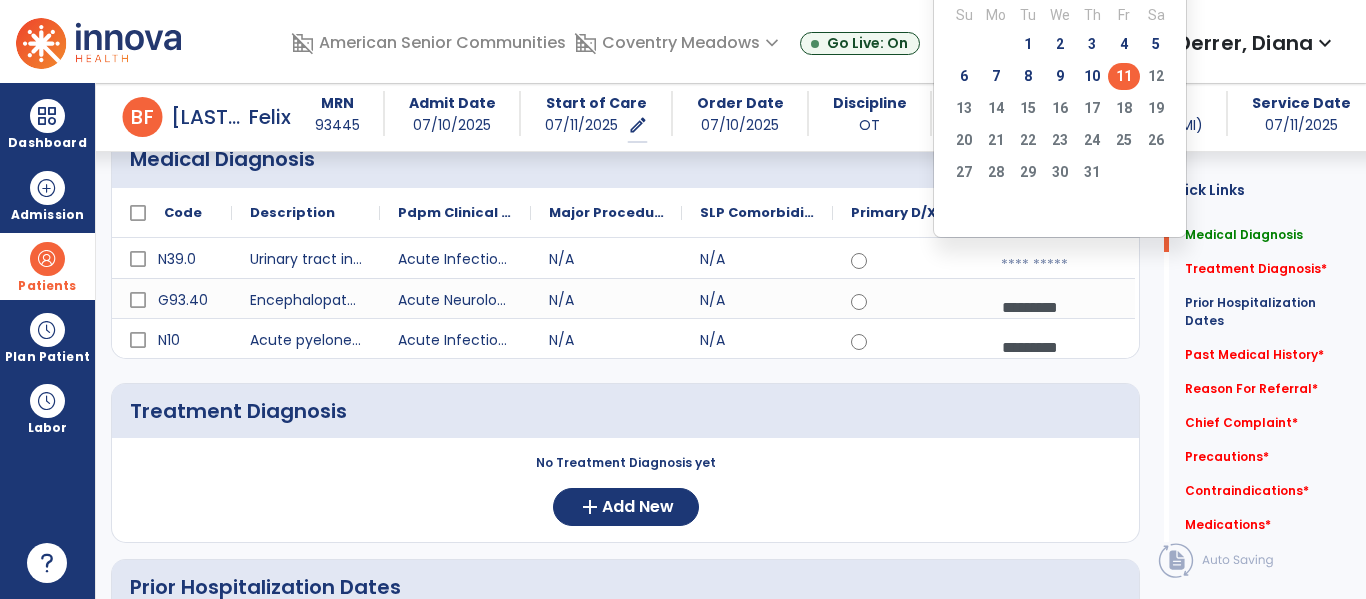 click on "5" 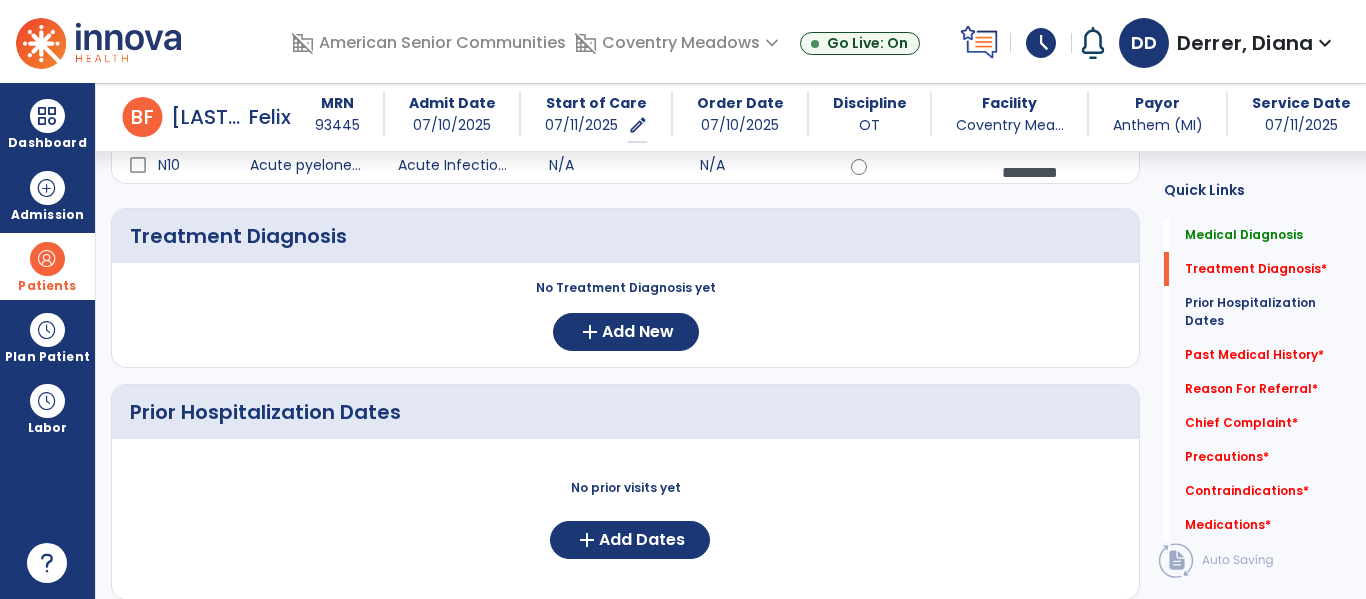 scroll, scrollTop: 411, scrollLeft: 0, axis: vertical 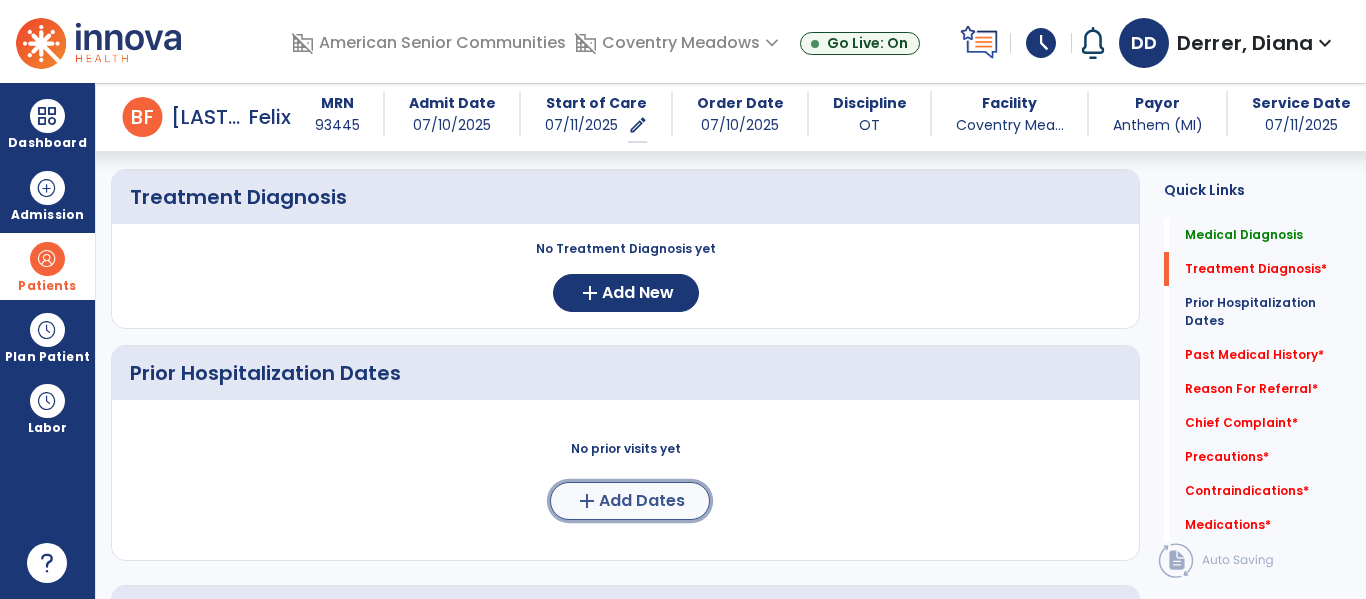 click on "Add Dates" 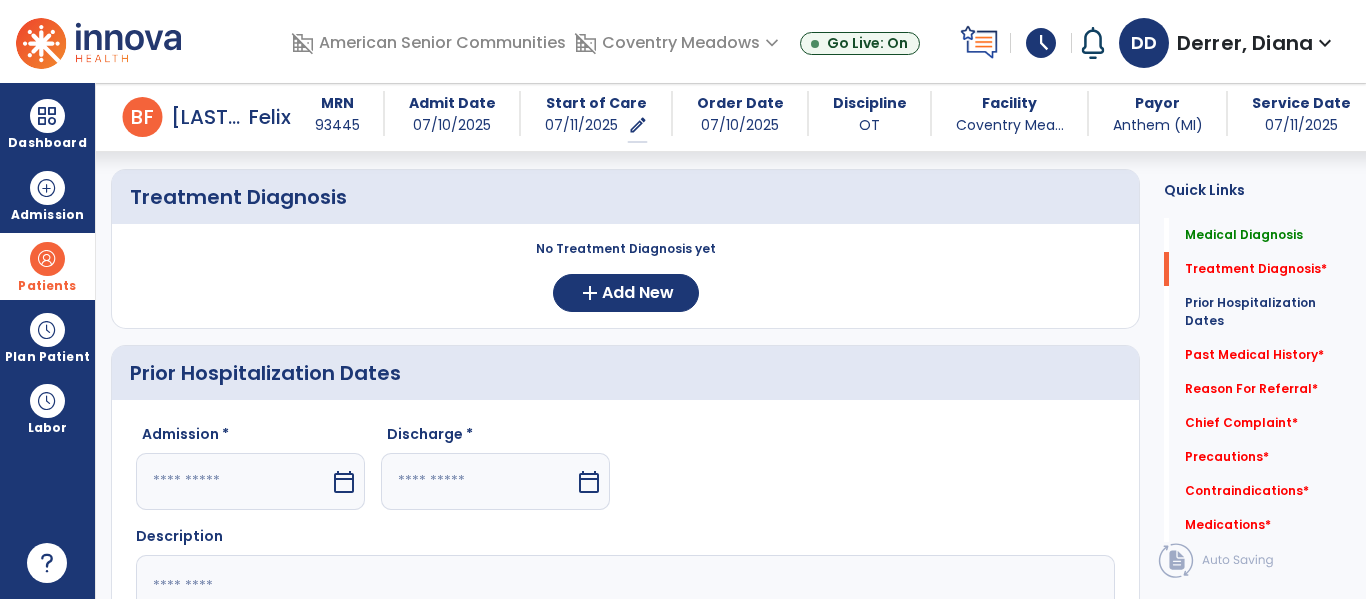click on "calendar_today" at bounding box center [344, 482] 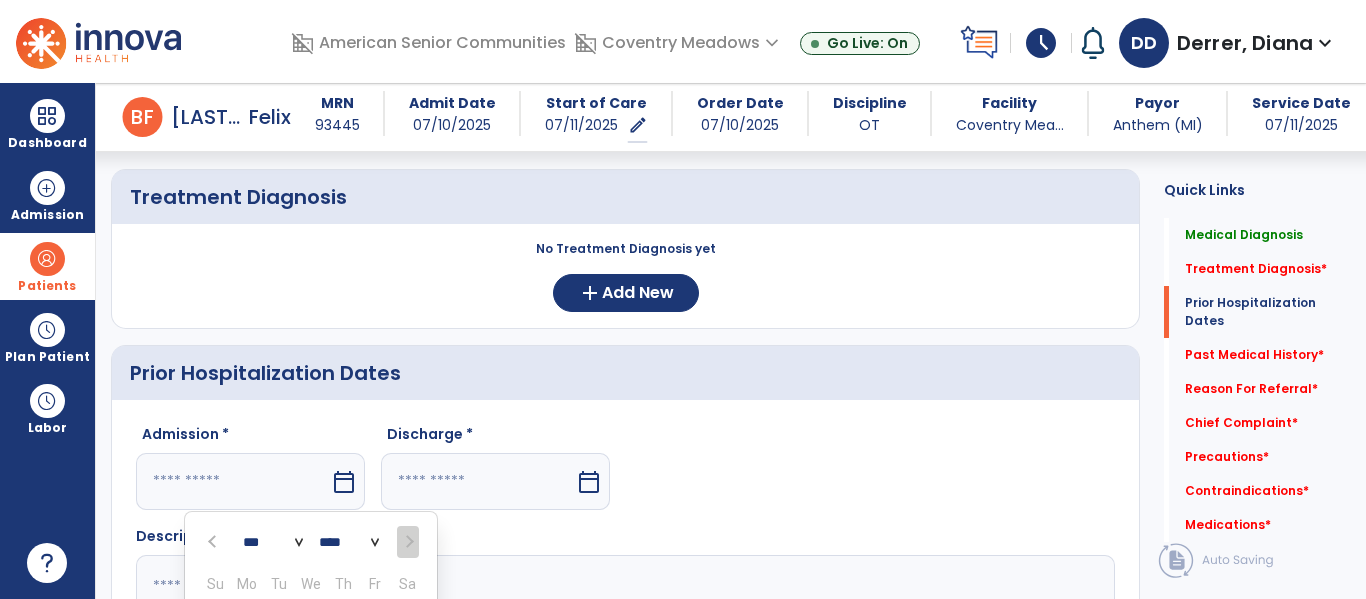 scroll, scrollTop: 719, scrollLeft: 0, axis: vertical 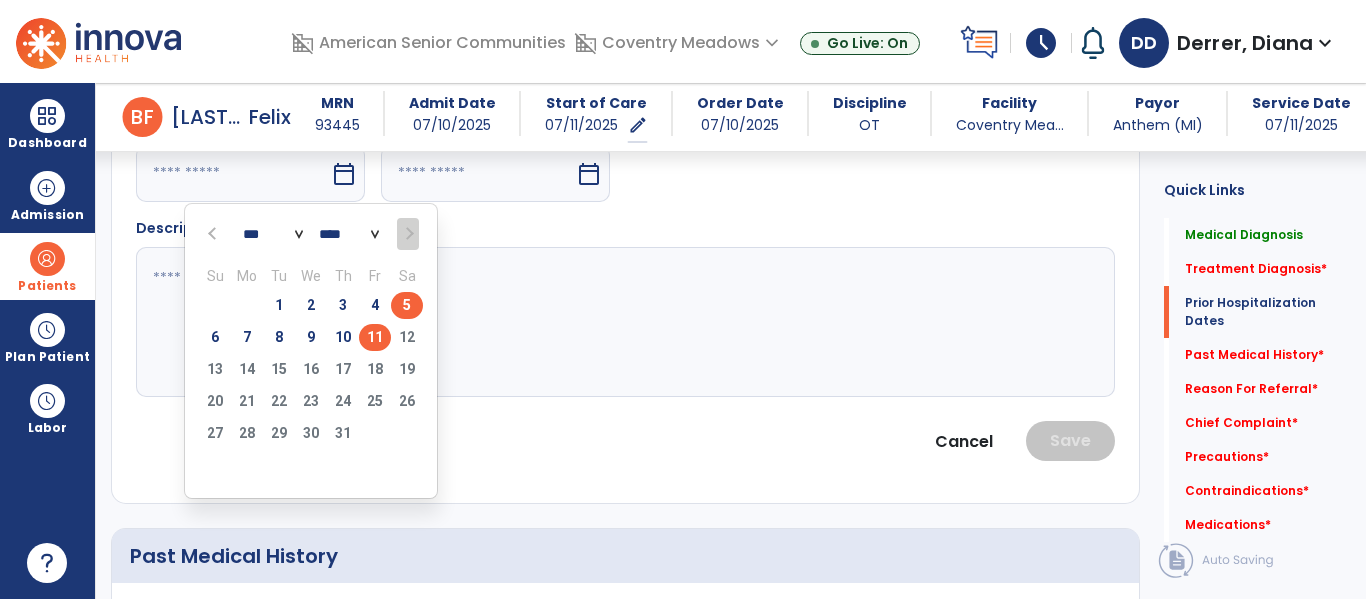click on "5" at bounding box center [407, 305] 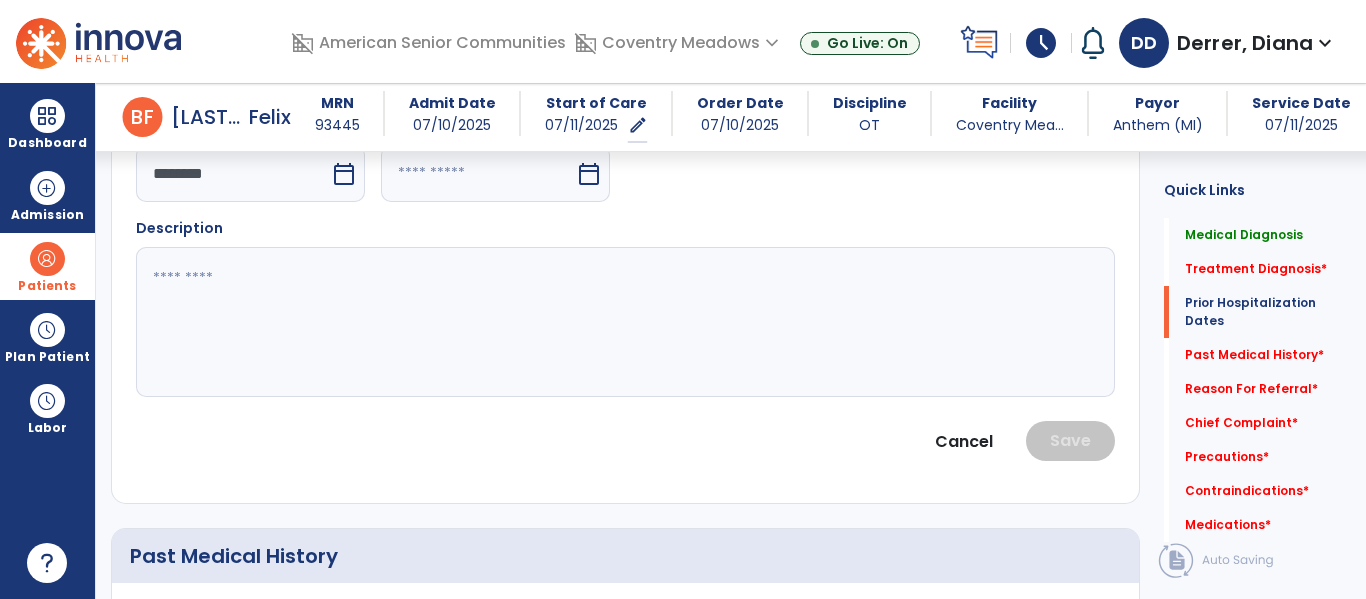 click at bounding box center (478, 173) 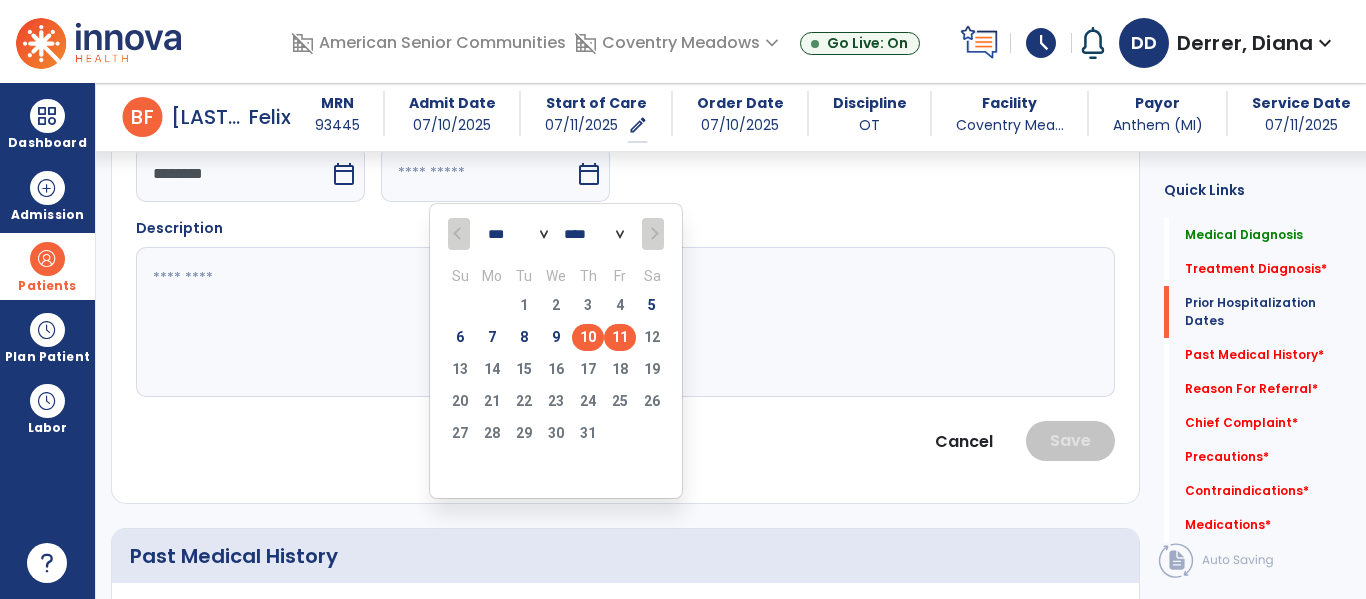 click on "10" at bounding box center (588, 337) 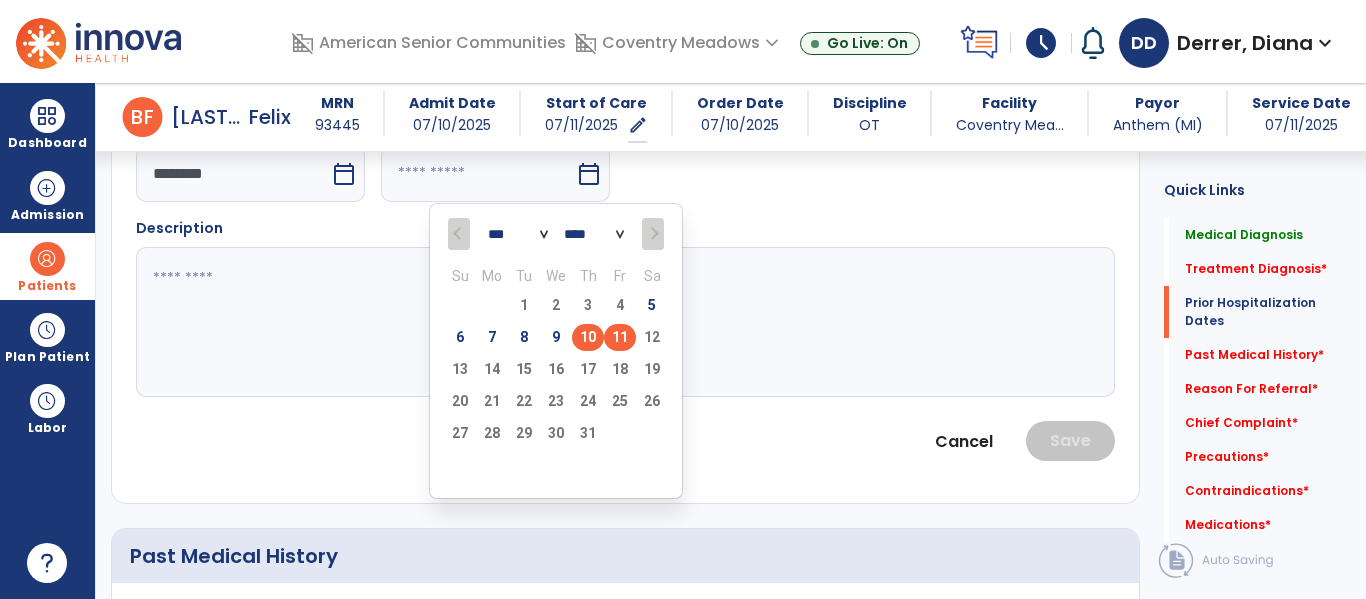 type on "*********" 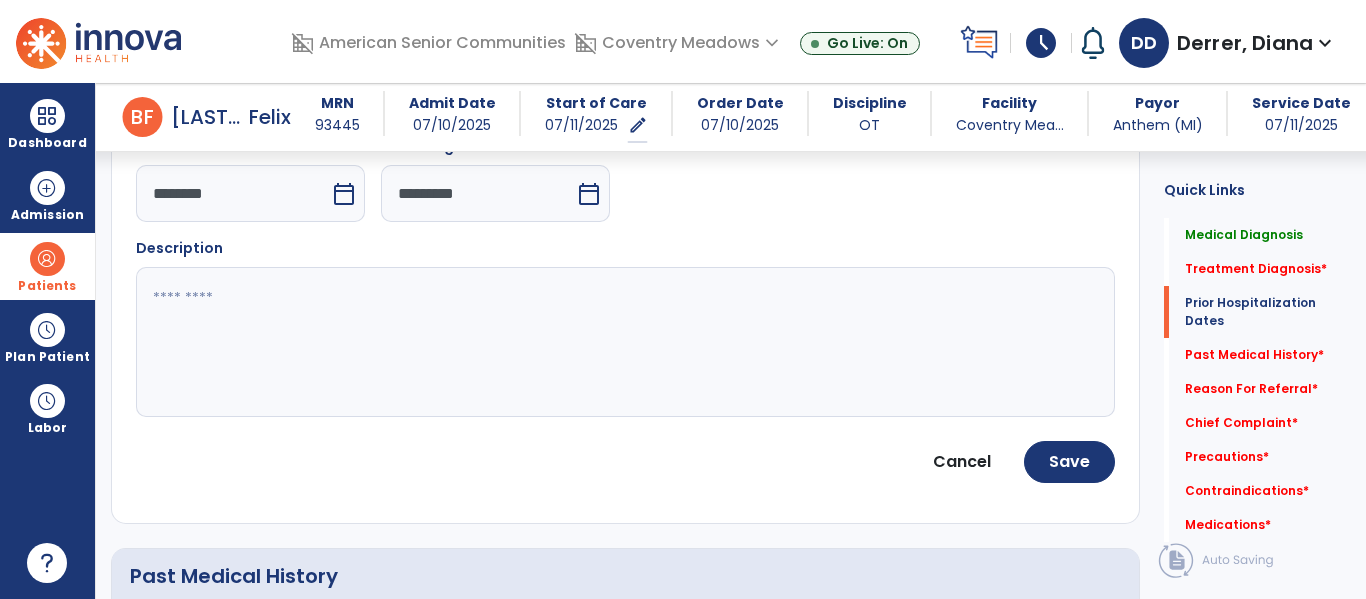 scroll, scrollTop: 689, scrollLeft: 0, axis: vertical 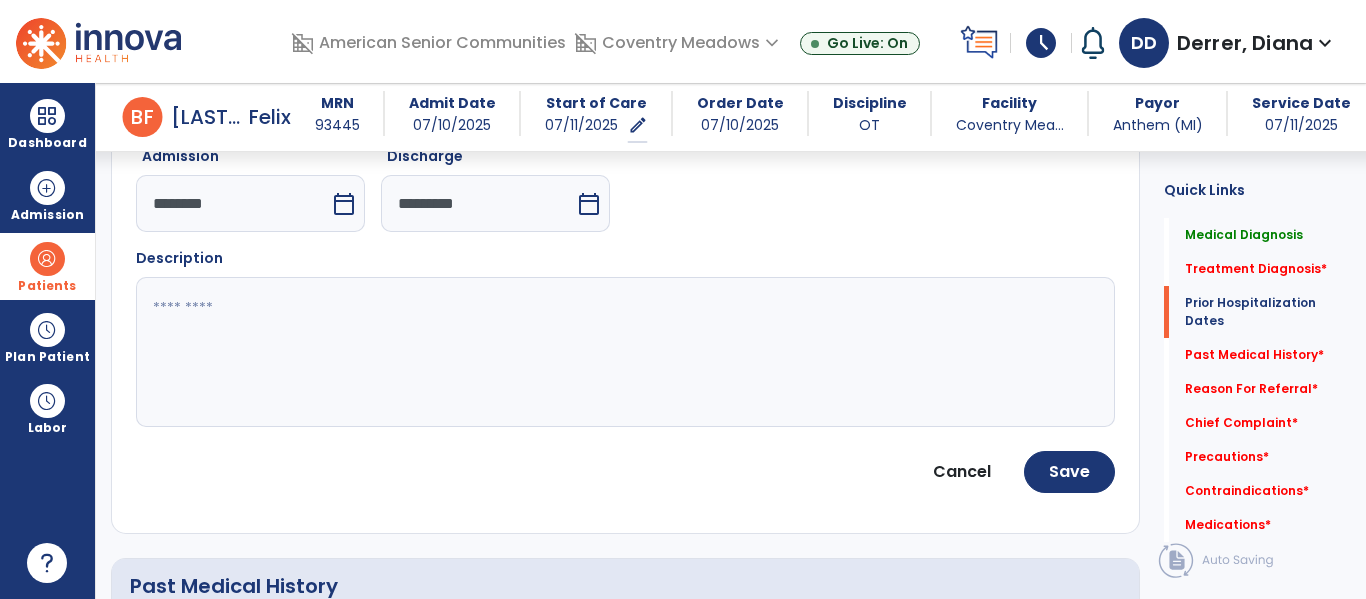 click 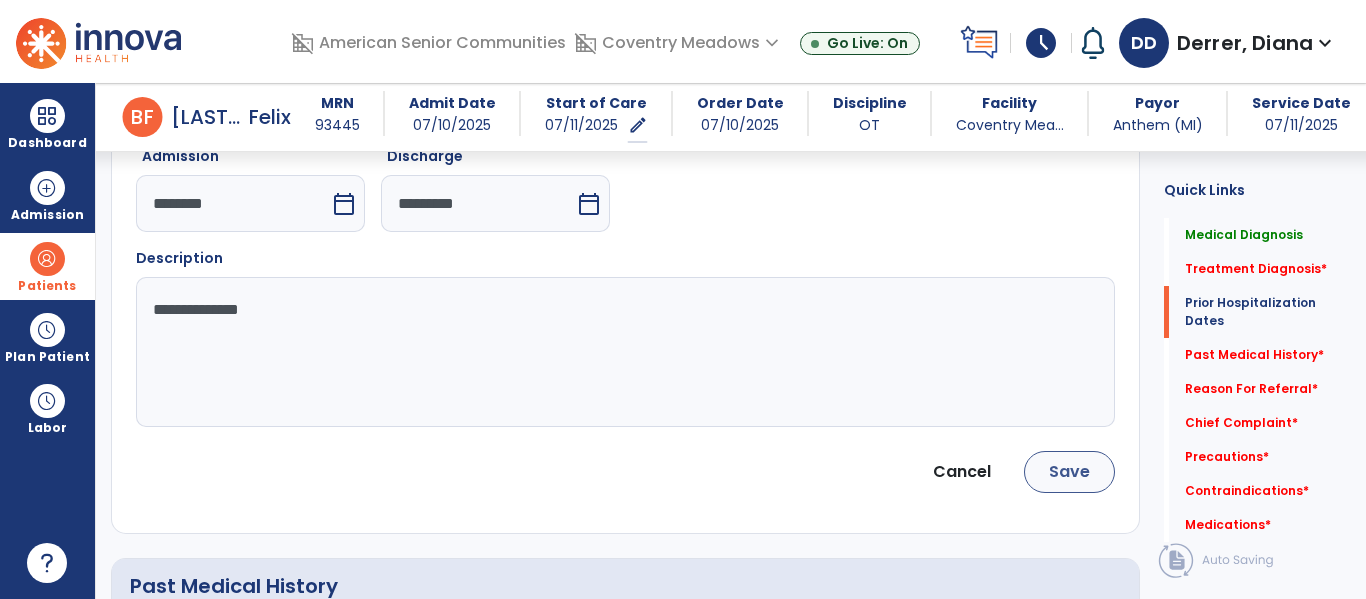 type on "**********" 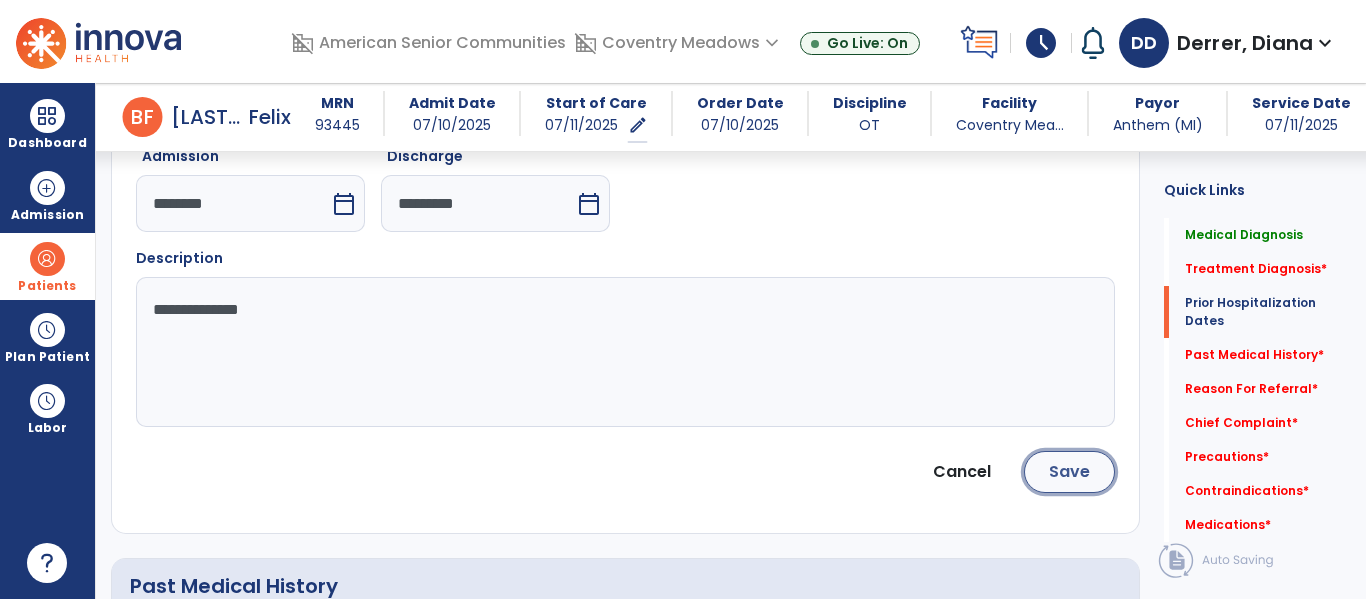 click on "Save" 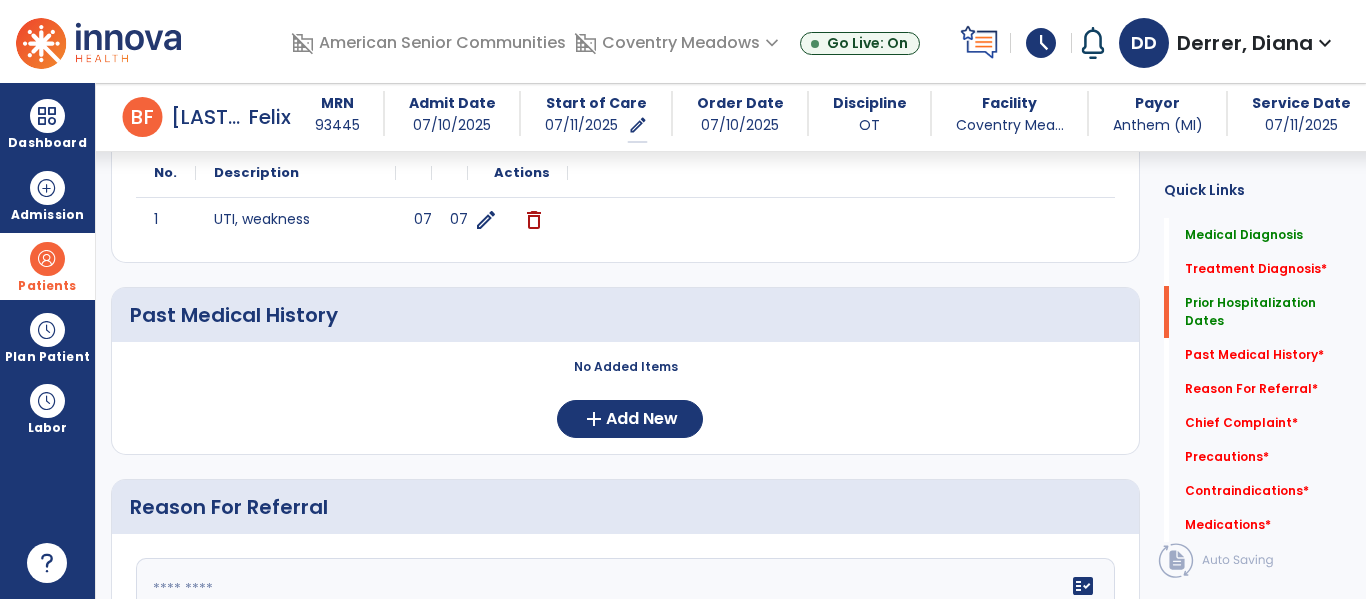 scroll, scrollTop: 767, scrollLeft: 0, axis: vertical 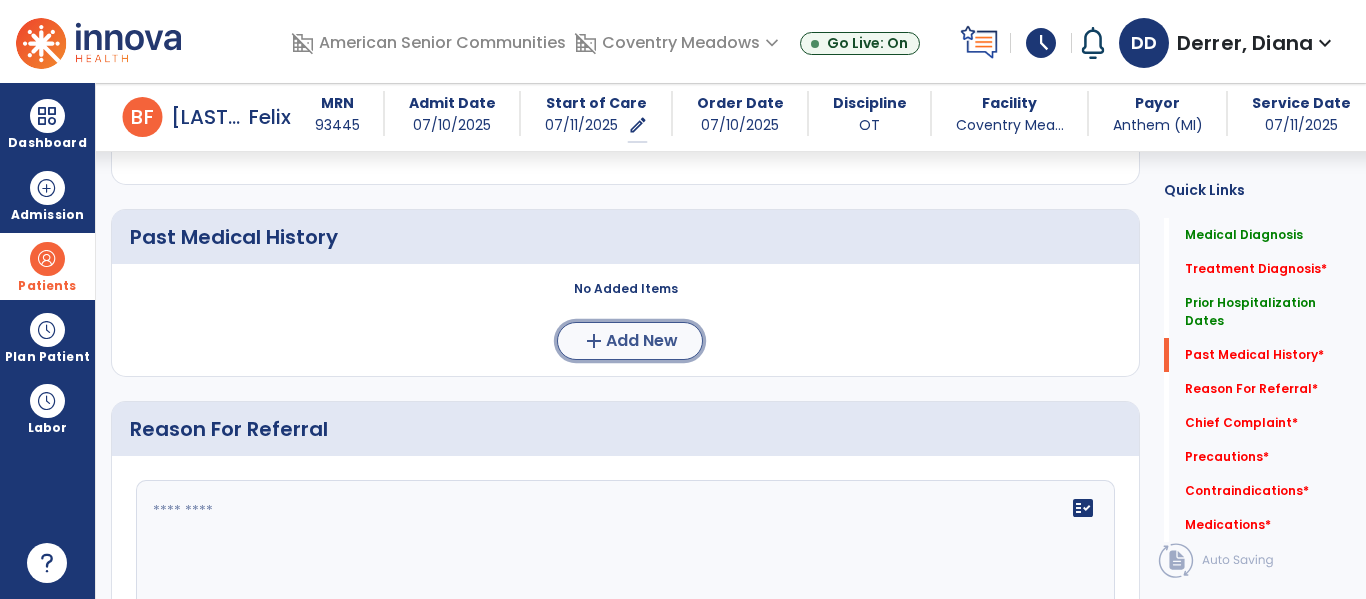 click on "add  Add New" 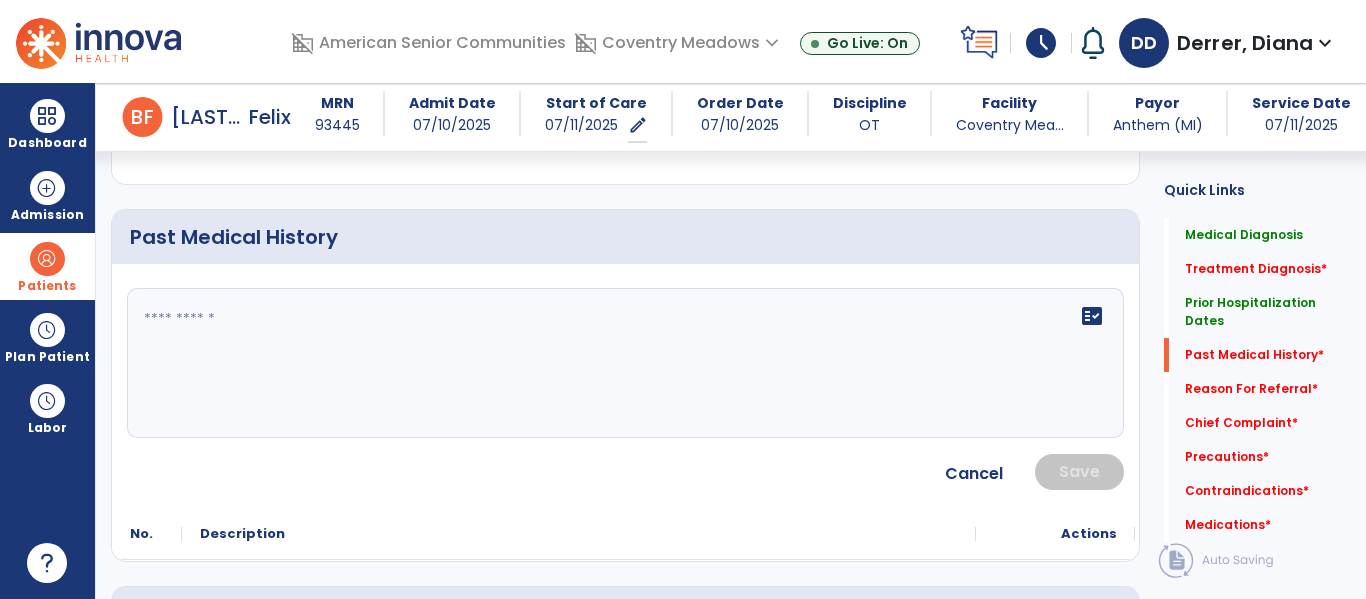 click on "fact_check" 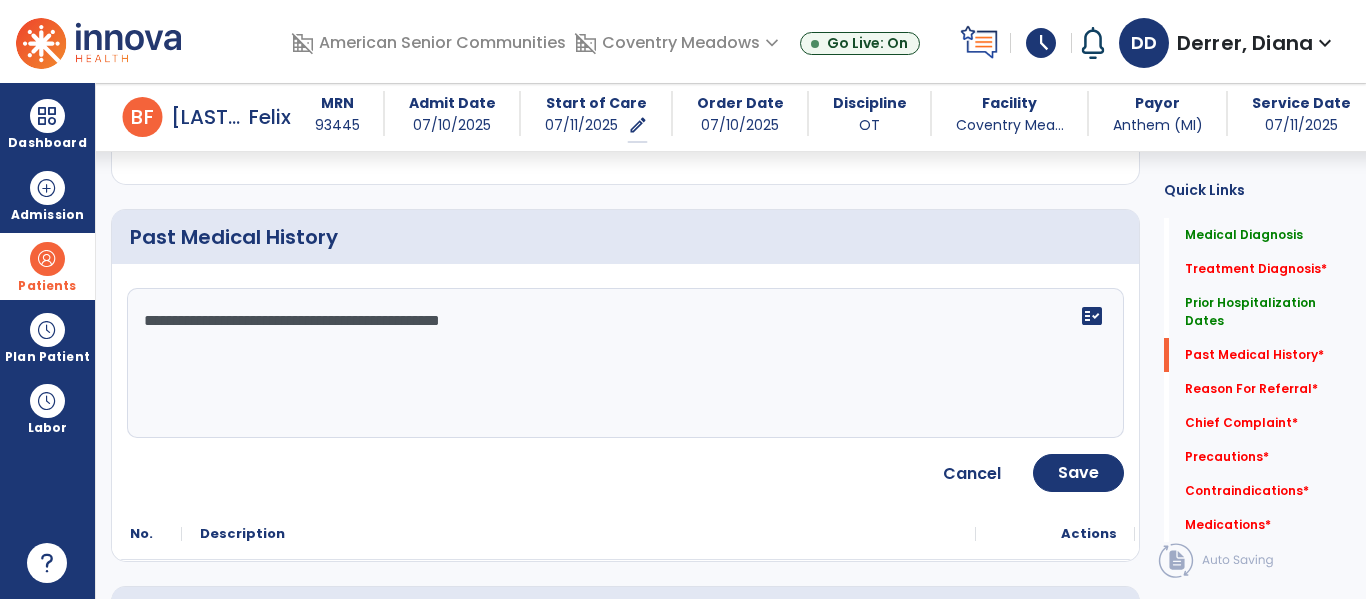 paste on "**********" 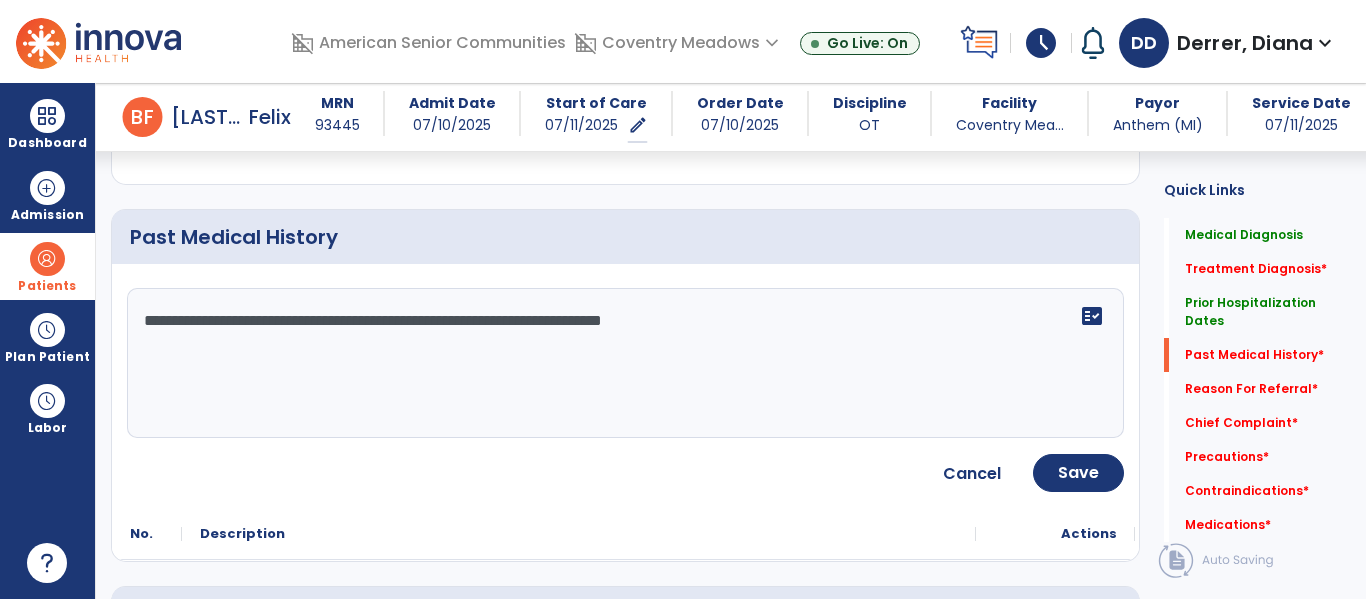 paste on "**********" 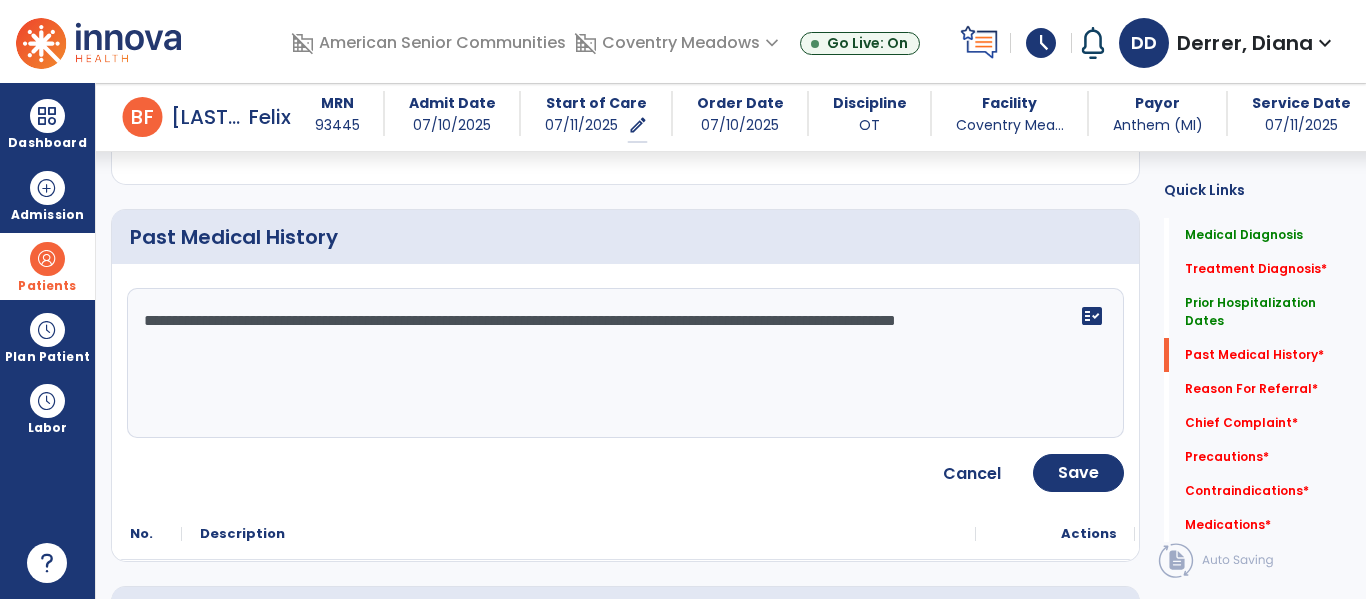 paste on "**********" 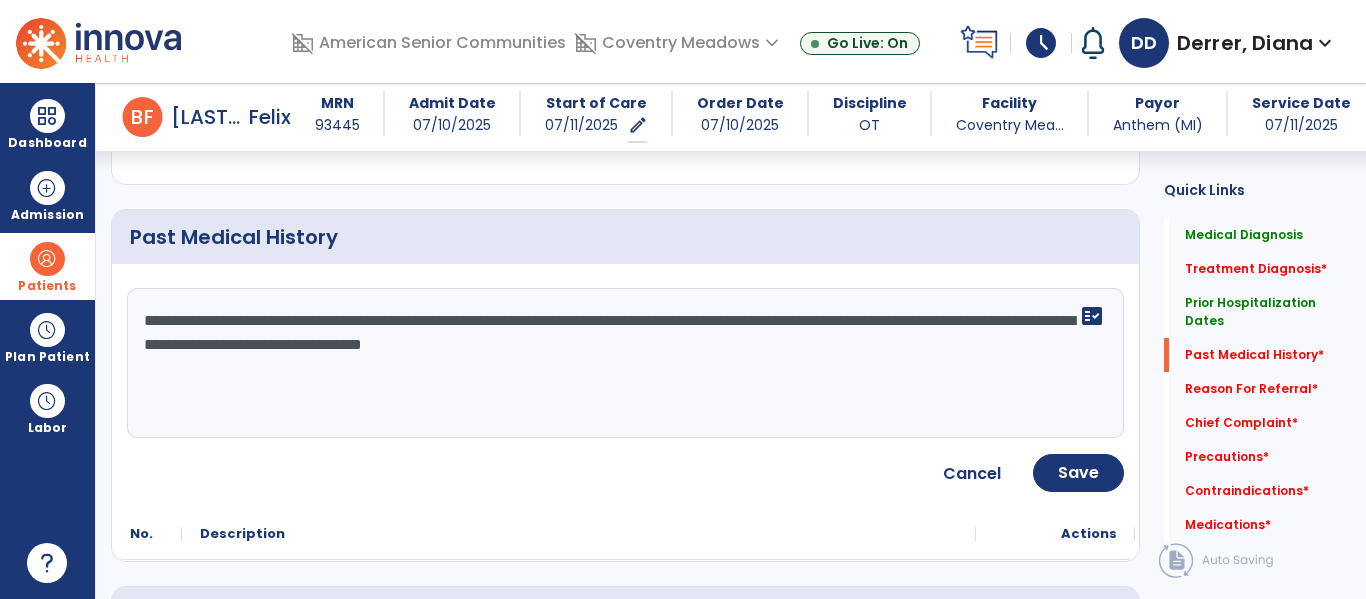 type on "**********" 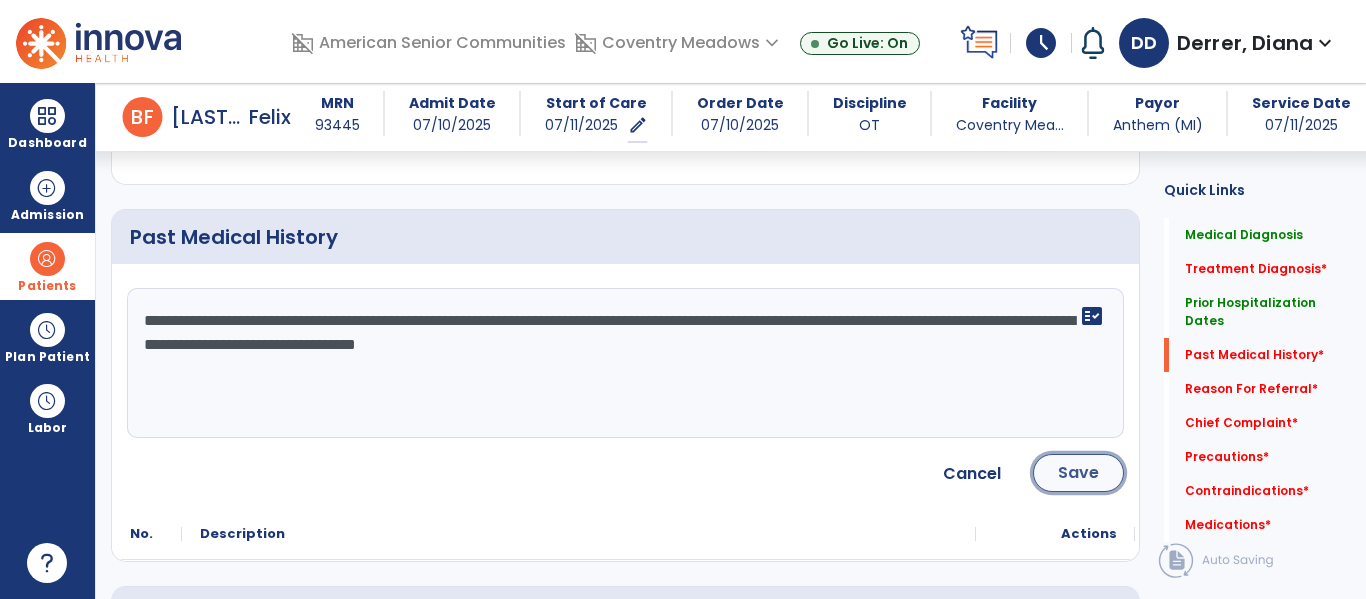 click on "Save" 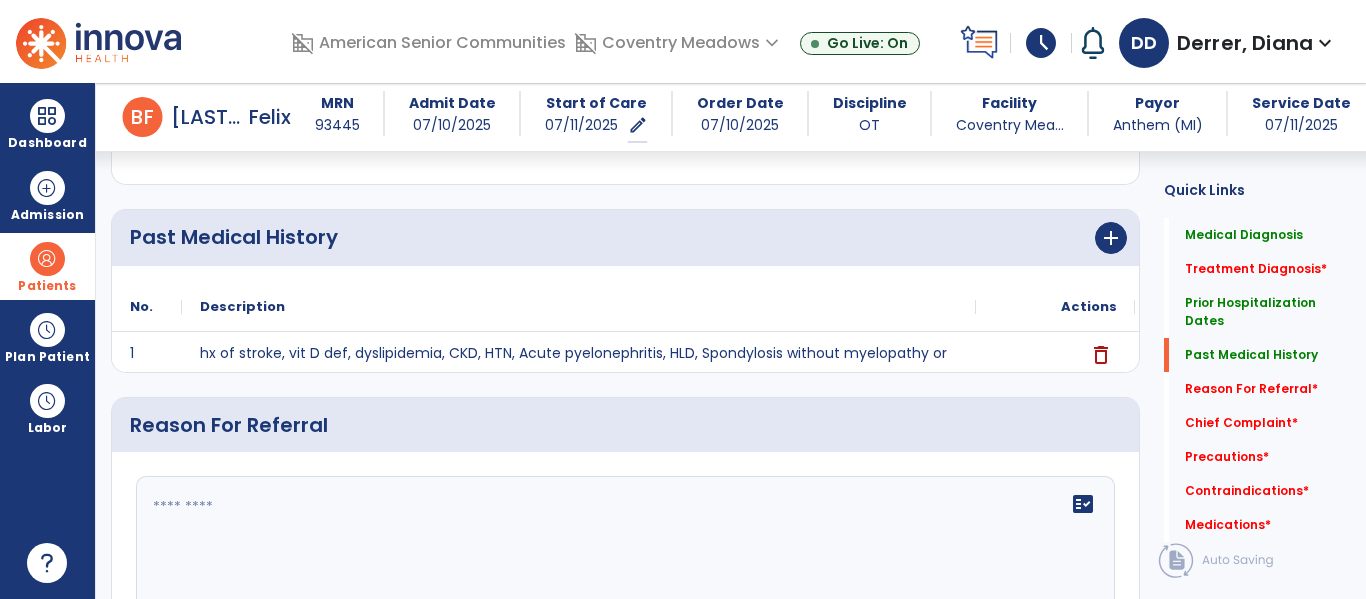 scroll, scrollTop: 908, scrollLeft: 0, axis: vertical 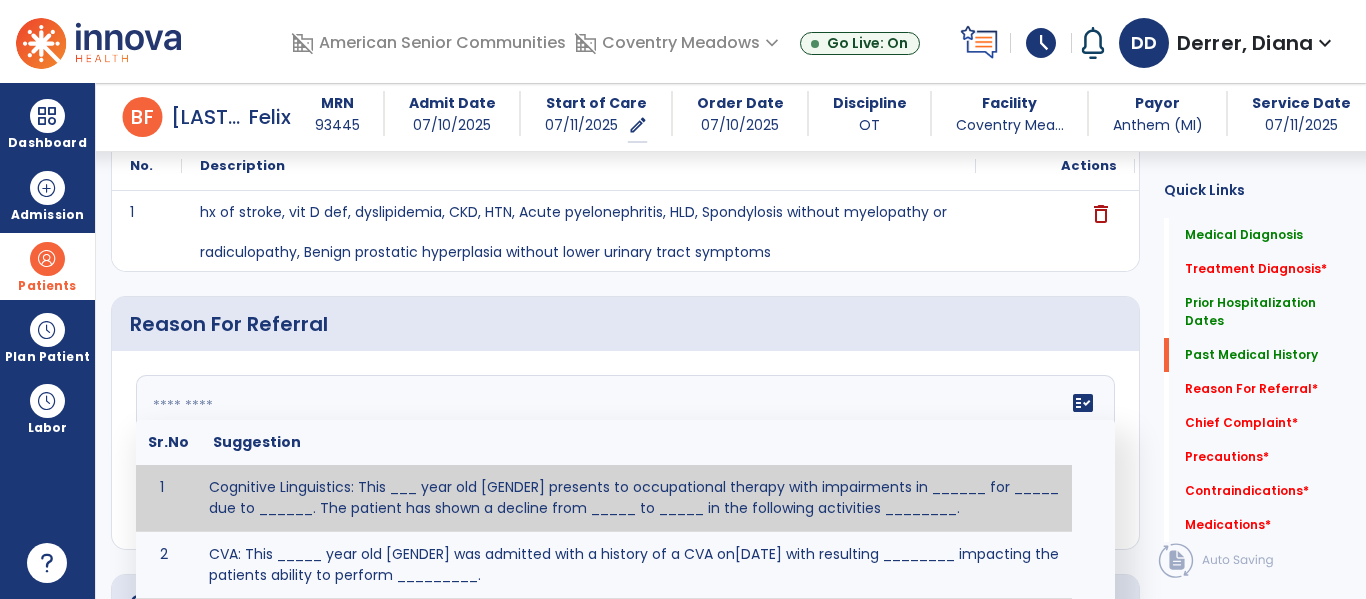 click 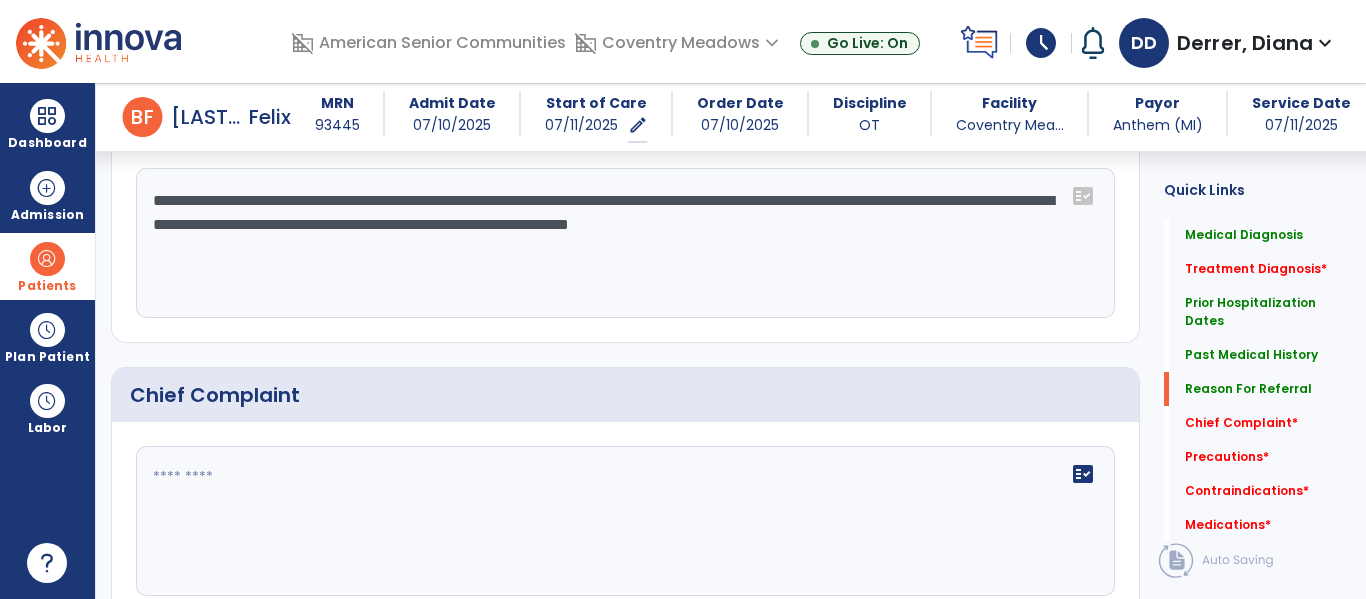 click on "fact_check" 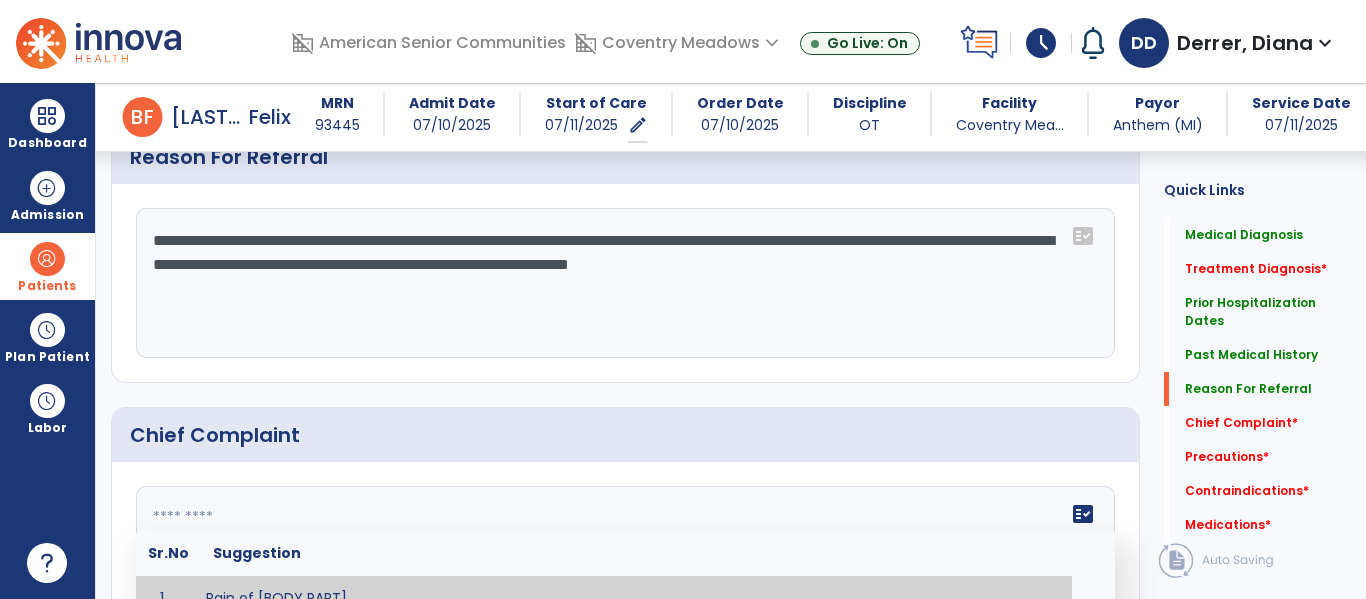 scroll, scrollTop: 1115, scrollLeft: 0, axis: vertical 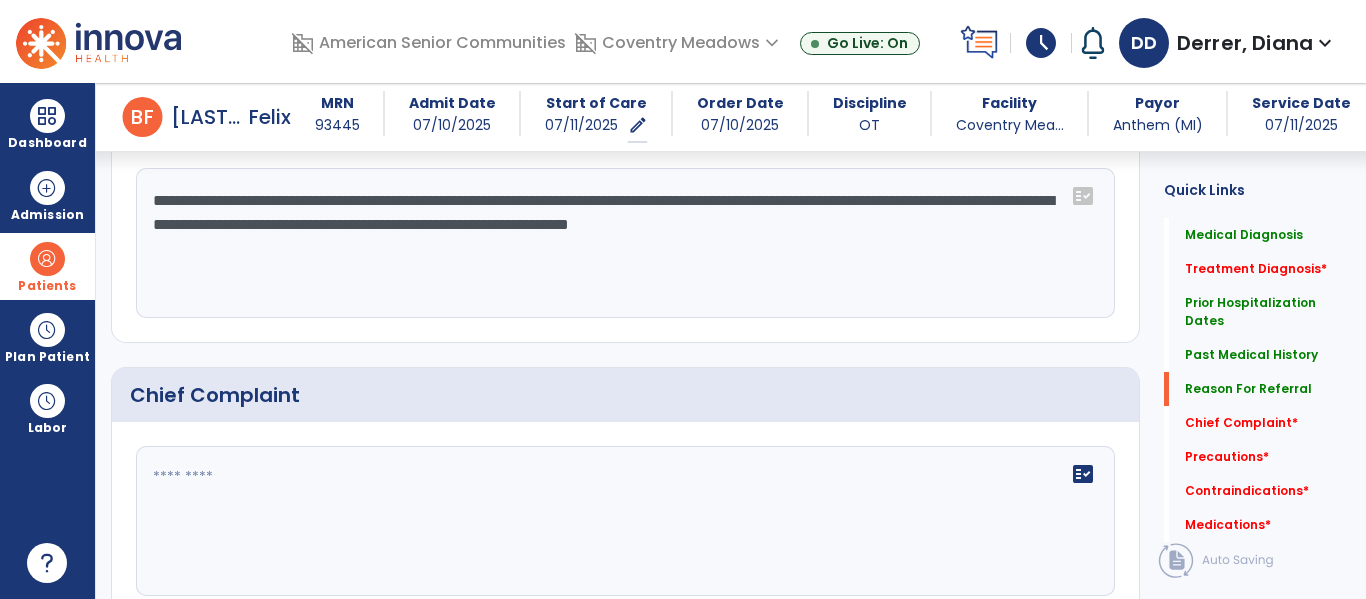 click on "**********" 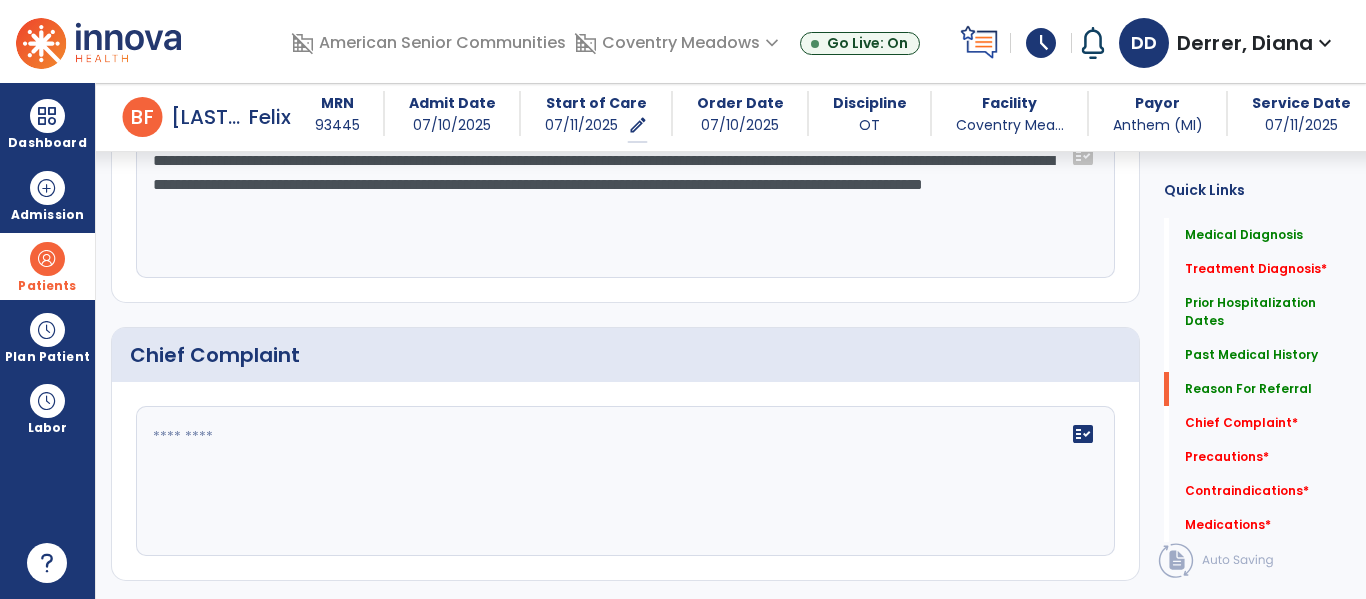 scroll, scrollTop: 1115, scrollLeft: 0, axis: vertical 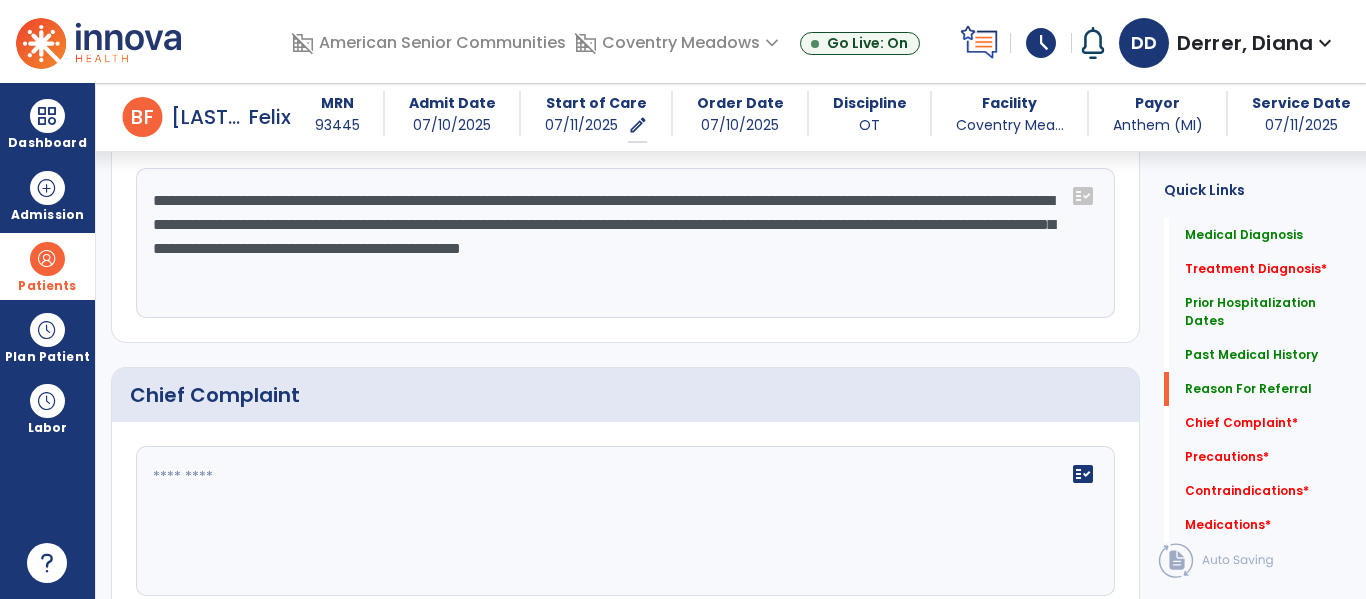 drag, startPoint x: 998, startPoint y: 252, endPoint x: 964, endPoint y: 251, distance: 34.0147 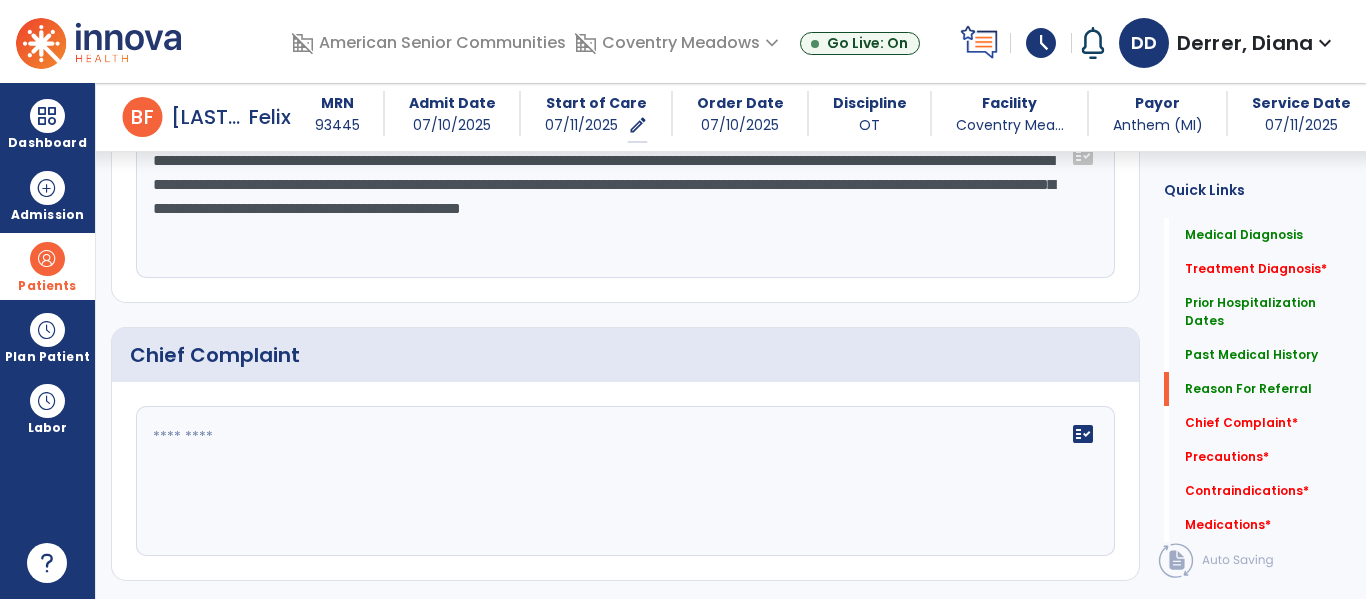 type on "**********" 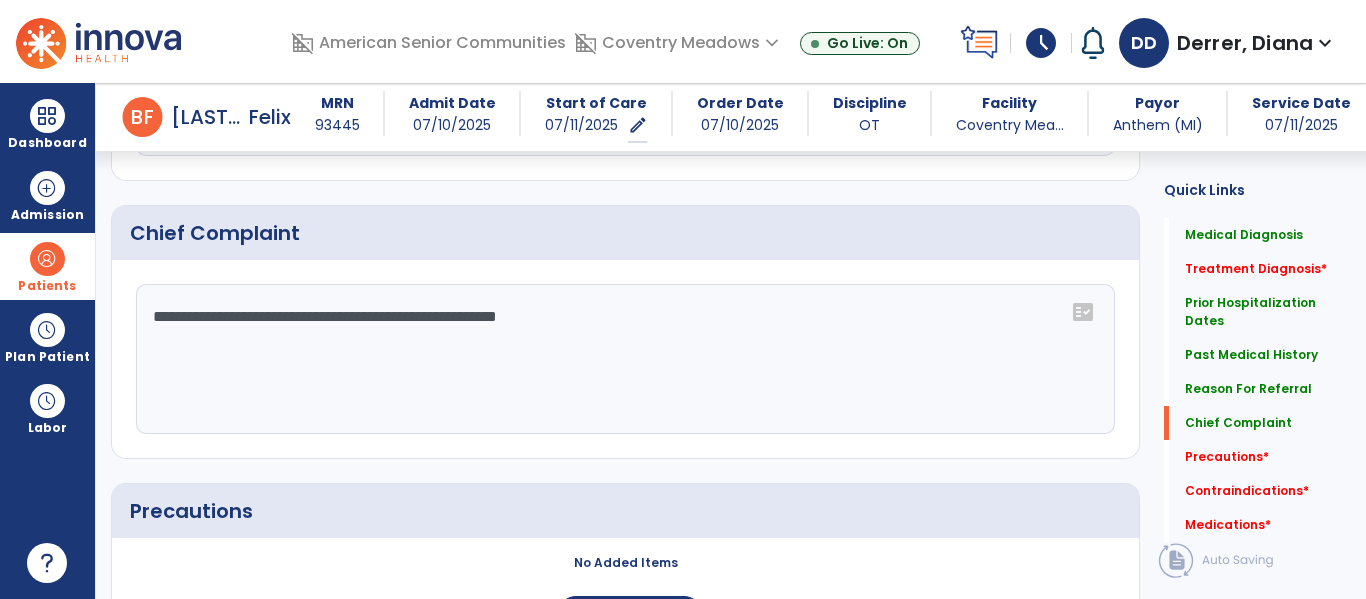 scroll, scrollTop: 1277, scrollLeft: 0, axis: vertical 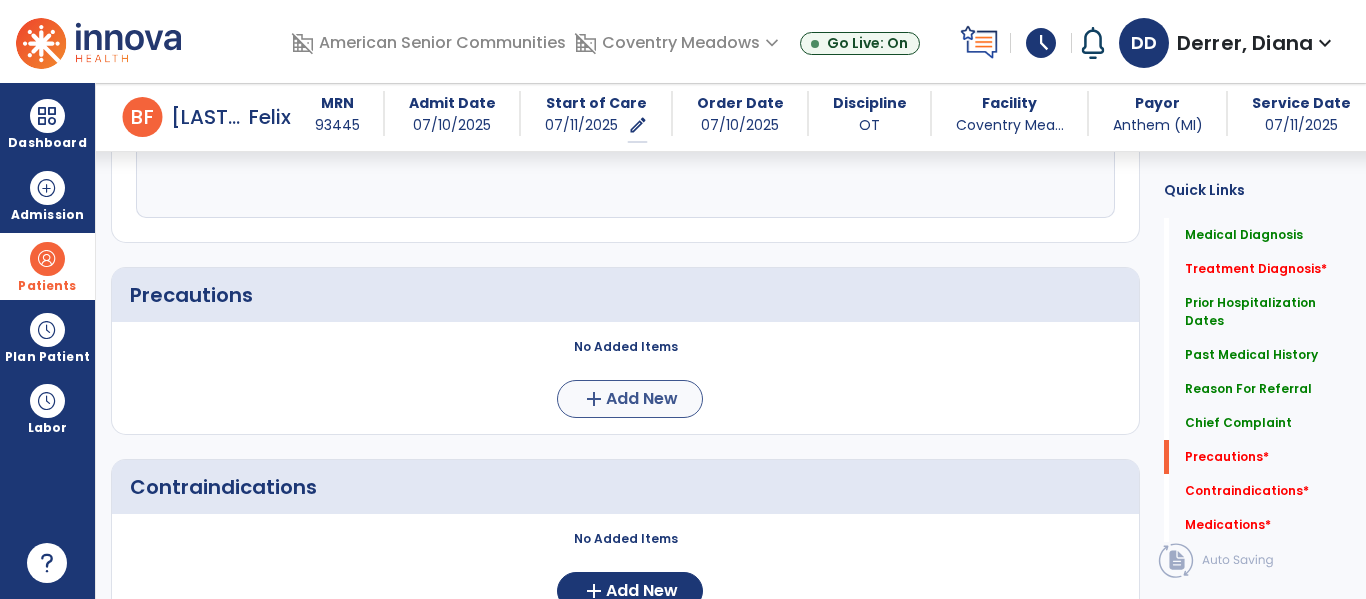 type on "**********" 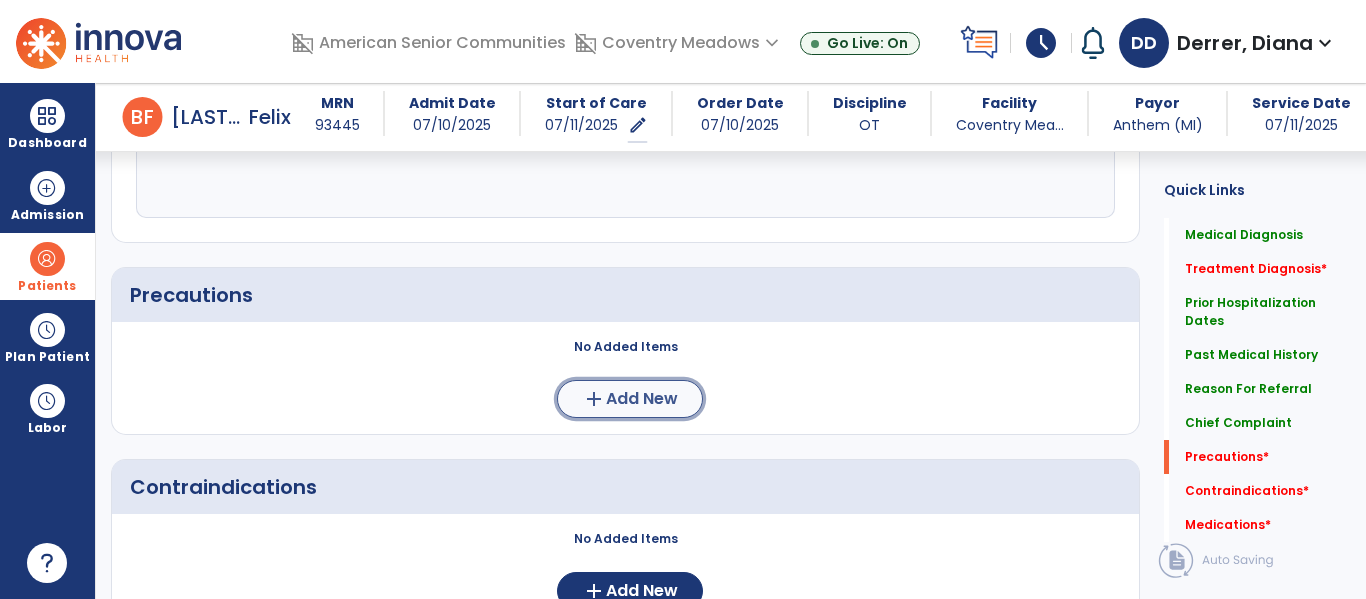 click on "Add New" 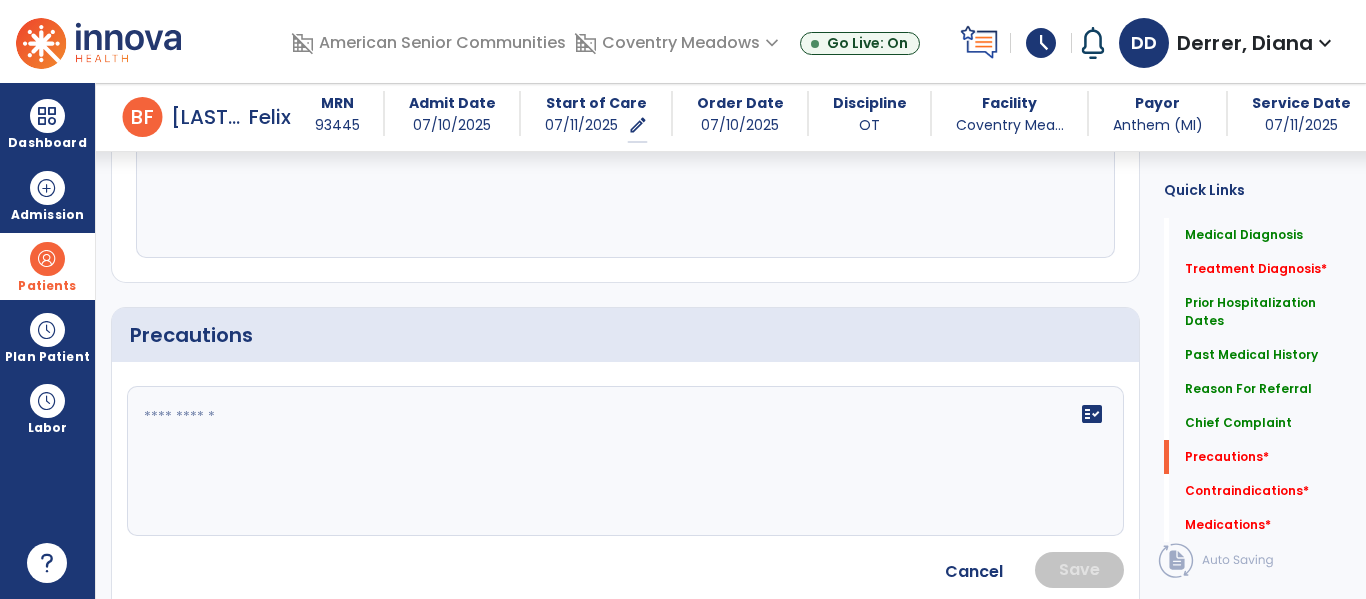 scroll, scrollTop: 1493, scrollLeft: 0, axis: vertical 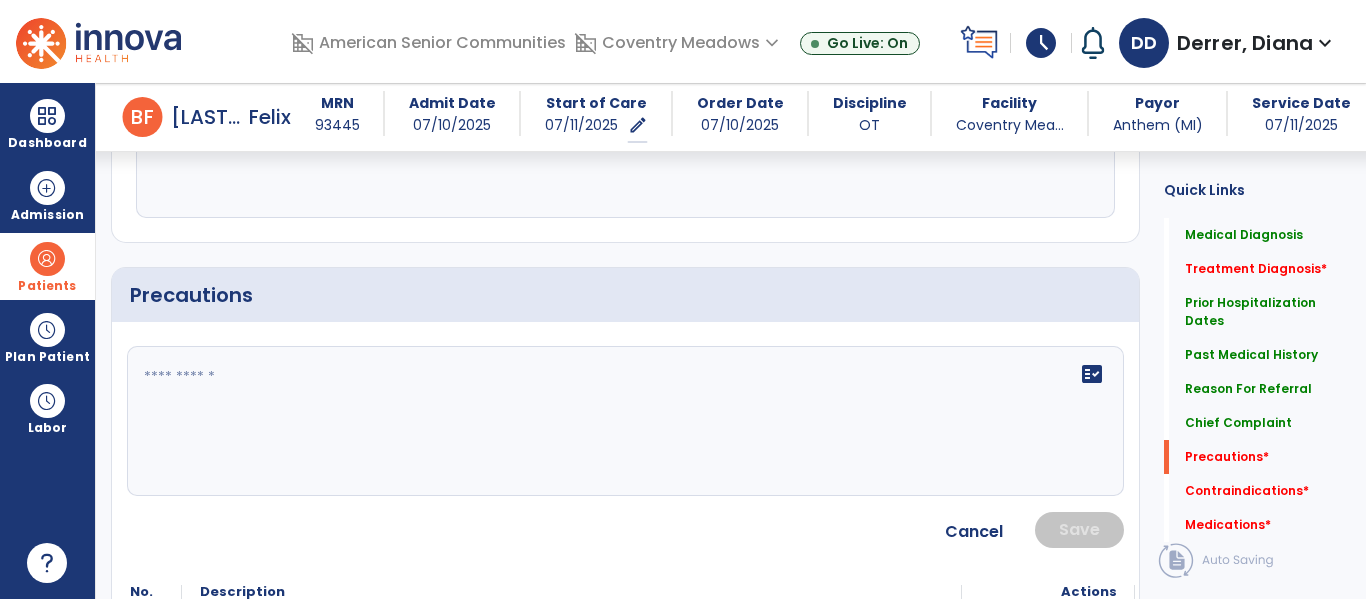 click 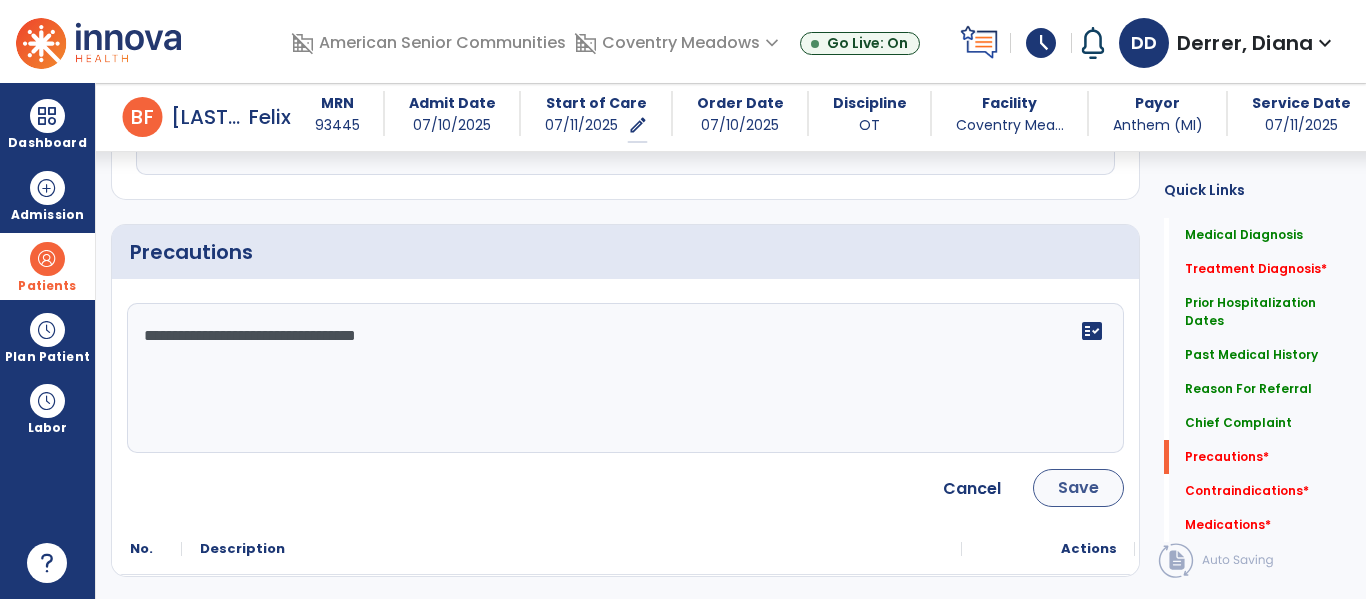 scroll, scrollTop: 1553, scrollLeft: 0, axis: vertical 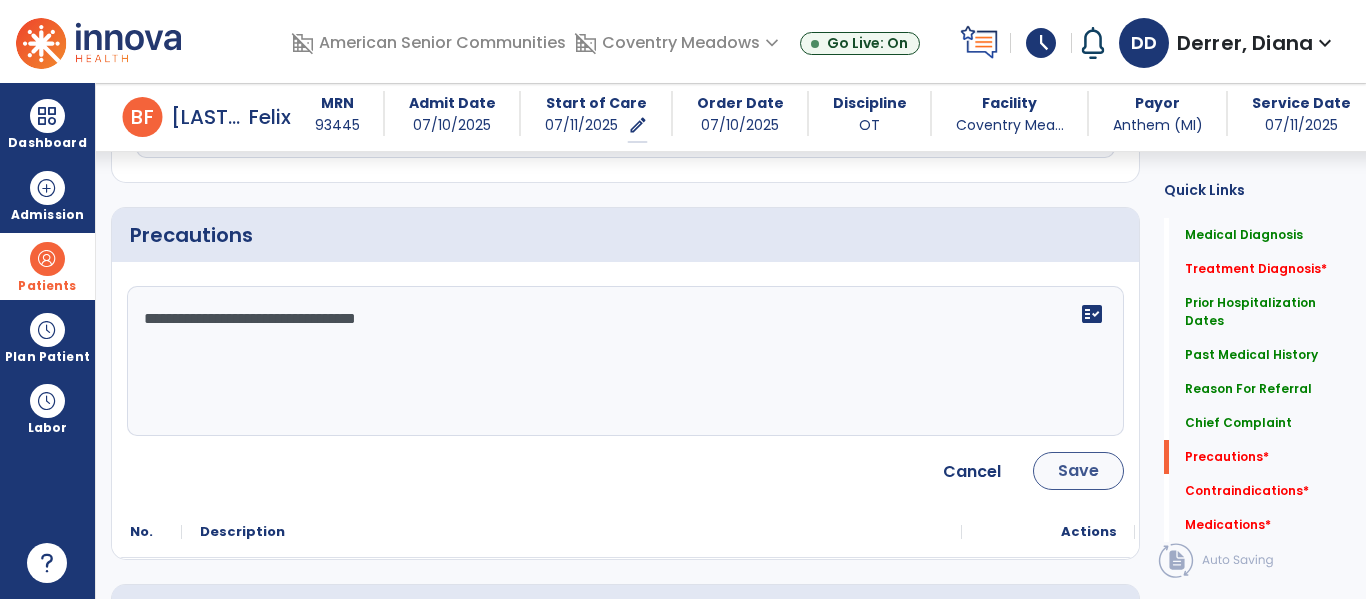 type on "**********" 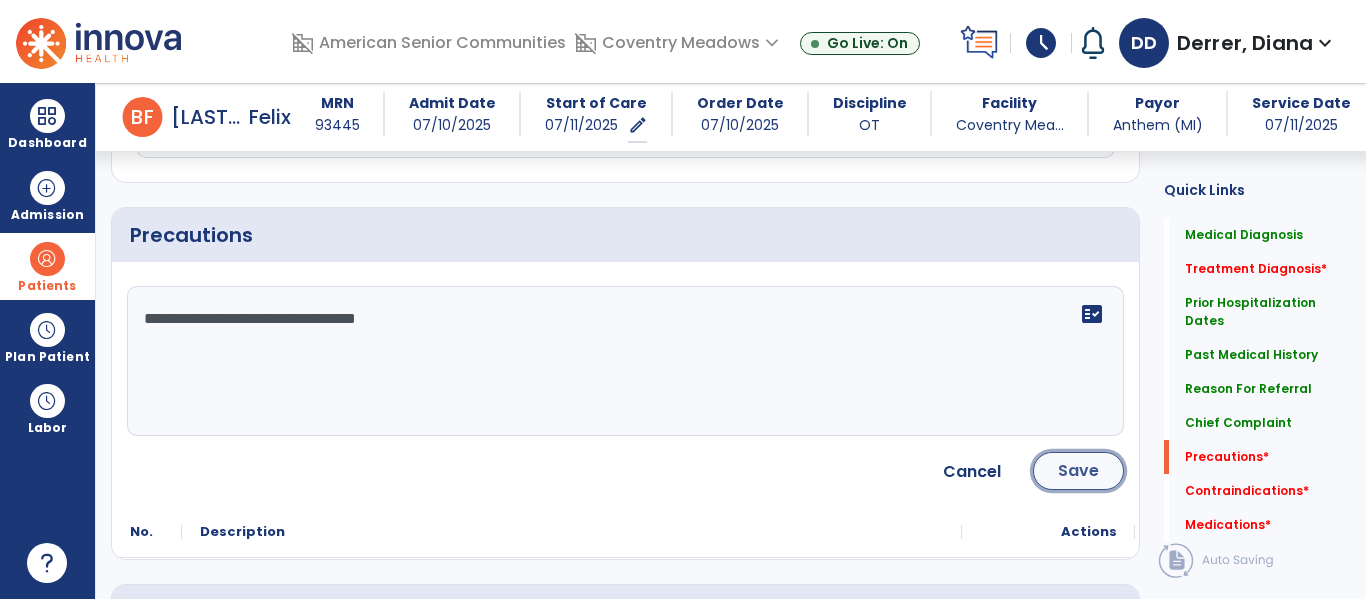 click on "Save" 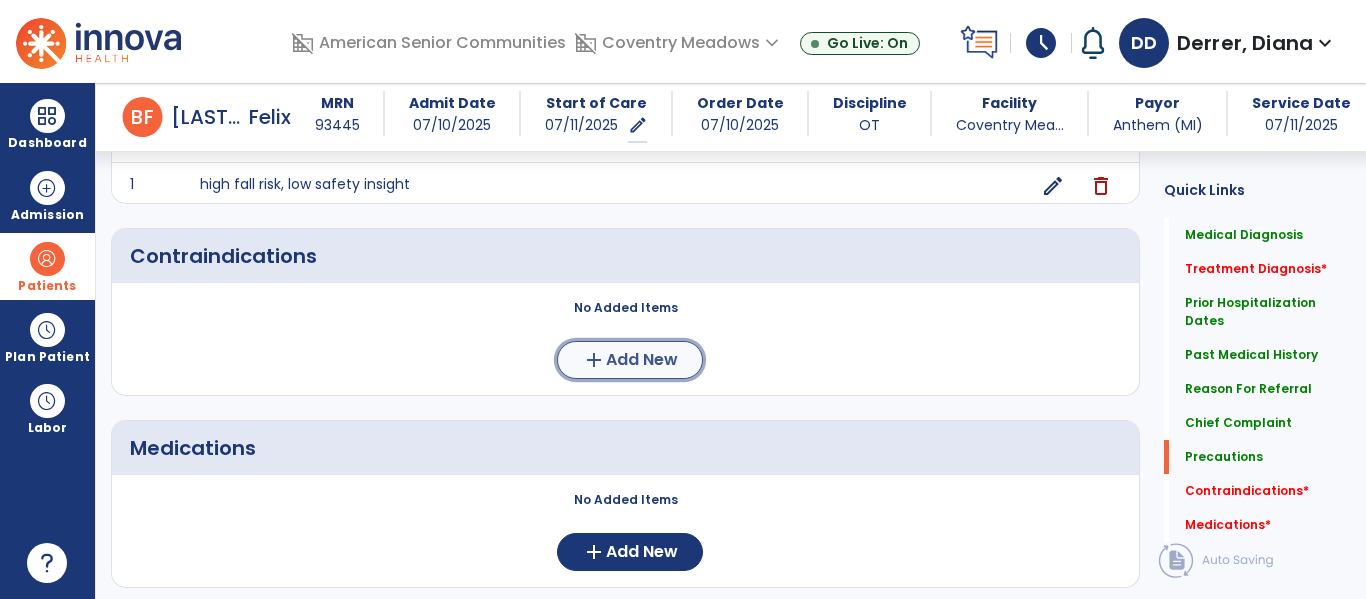click on "add" 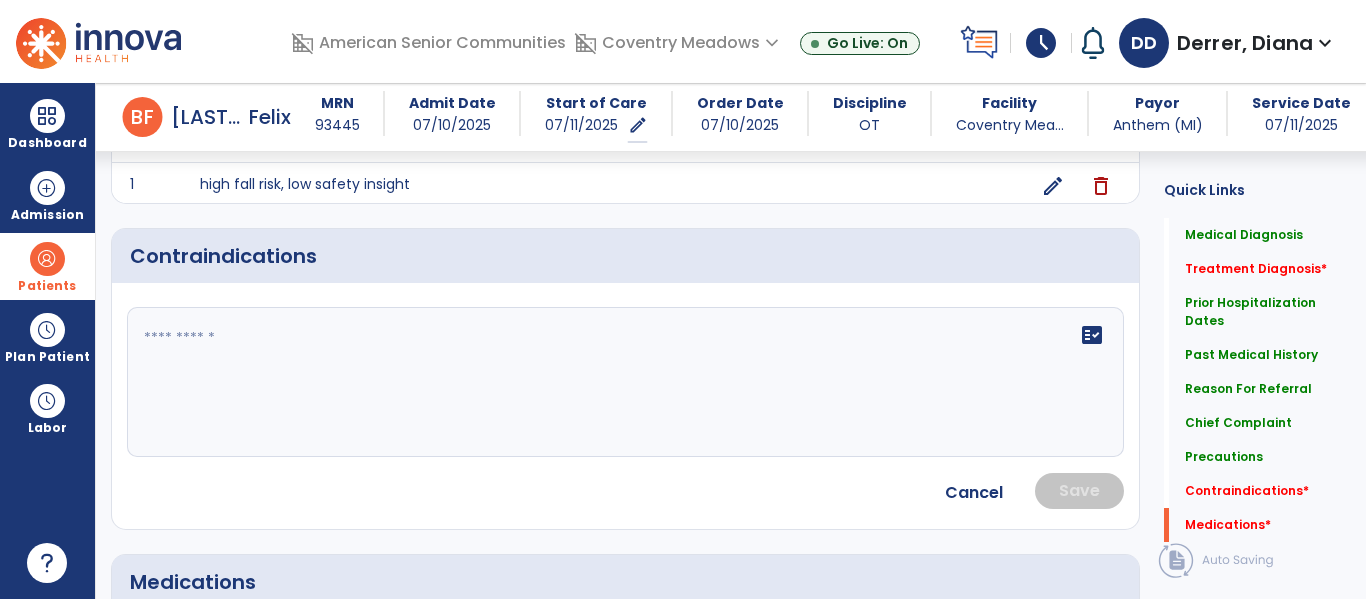 scroll, scrollTop: 1720, scrollLeft: 0, axis: vertical 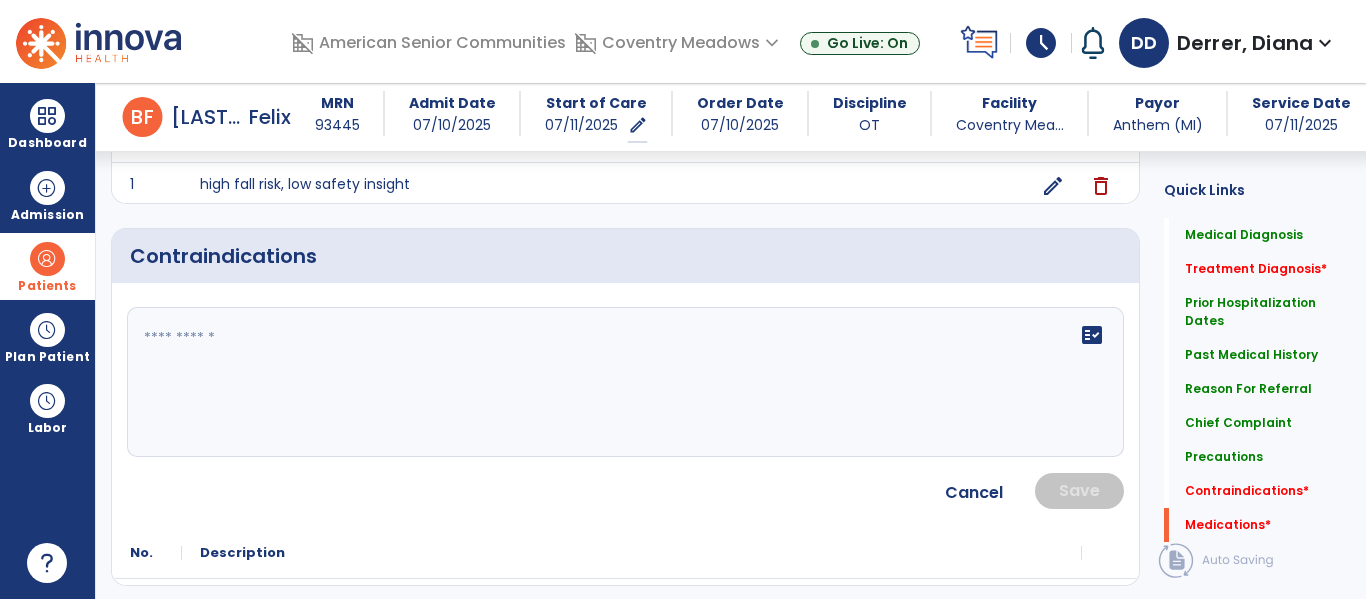 click on "fact_check" 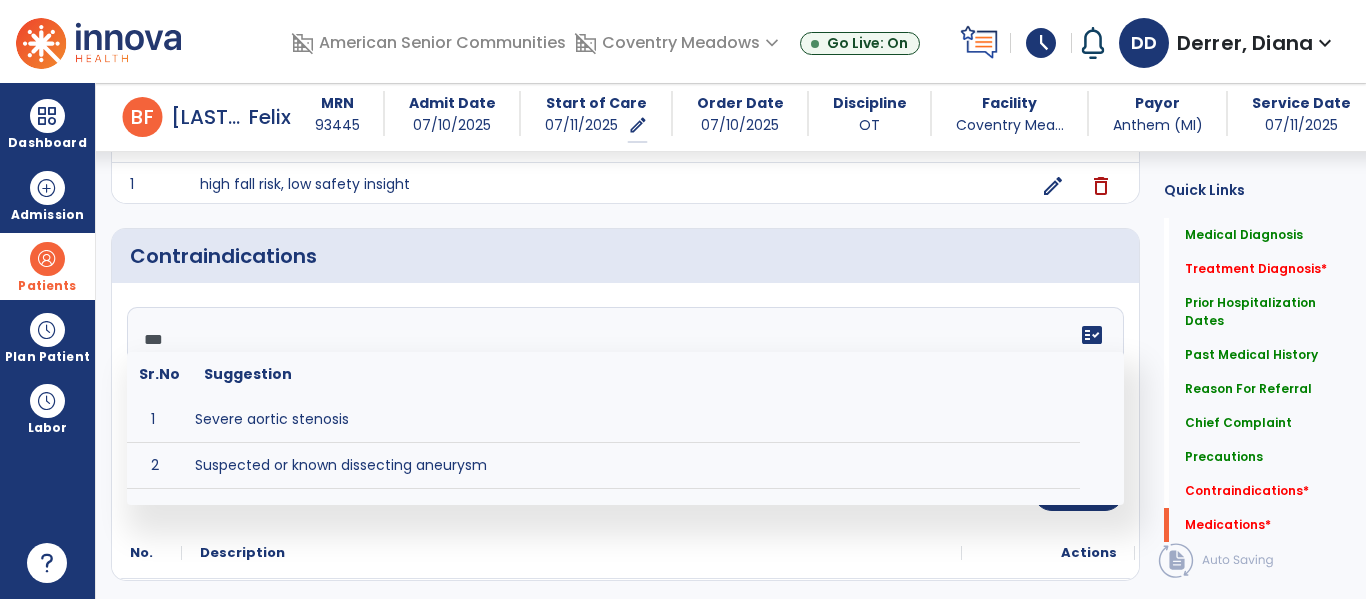type on "****" 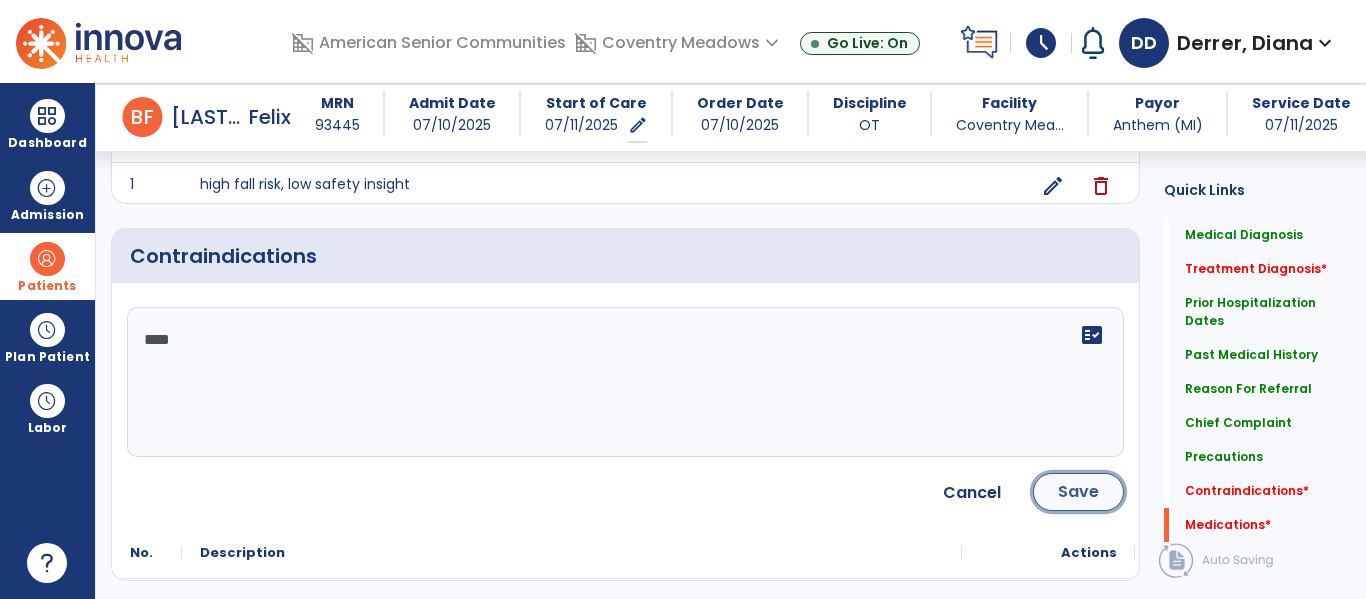 click on "Save" 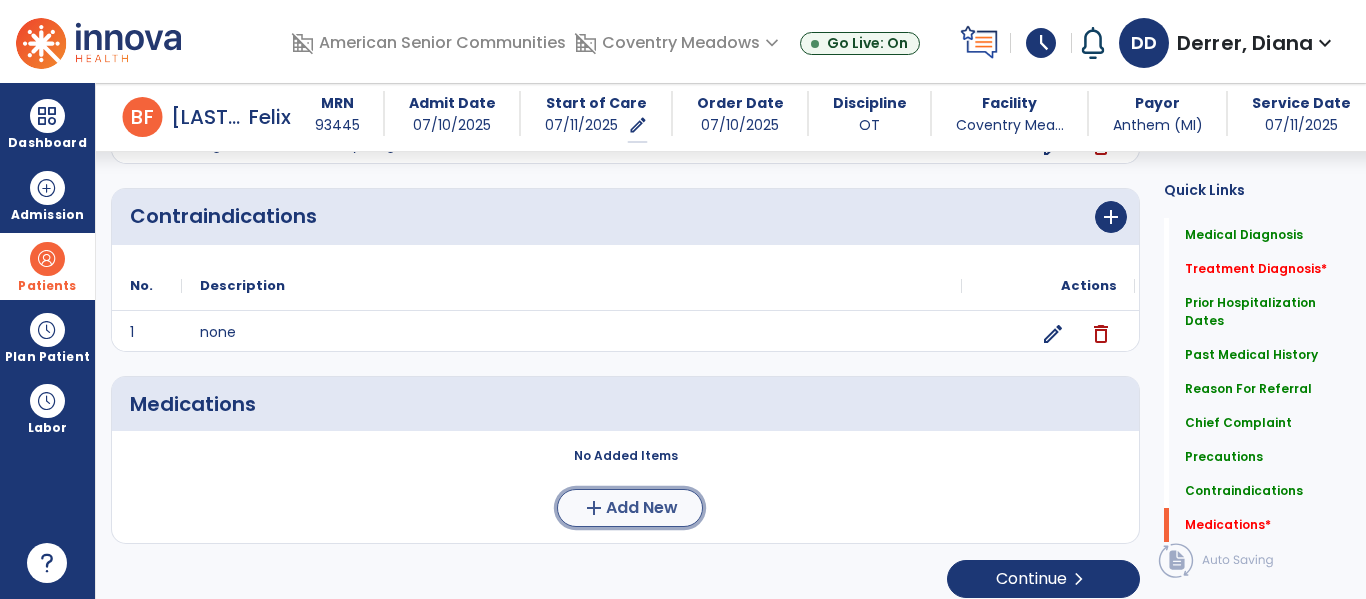 click on "Add New" 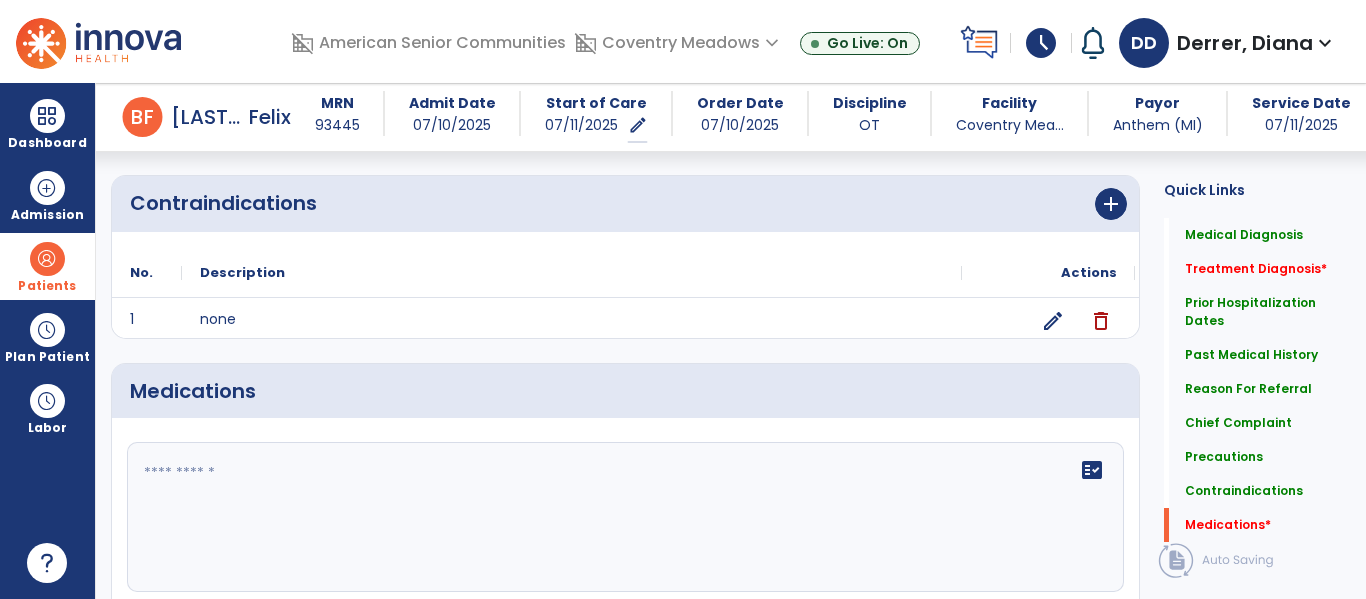 click on "fact_check" 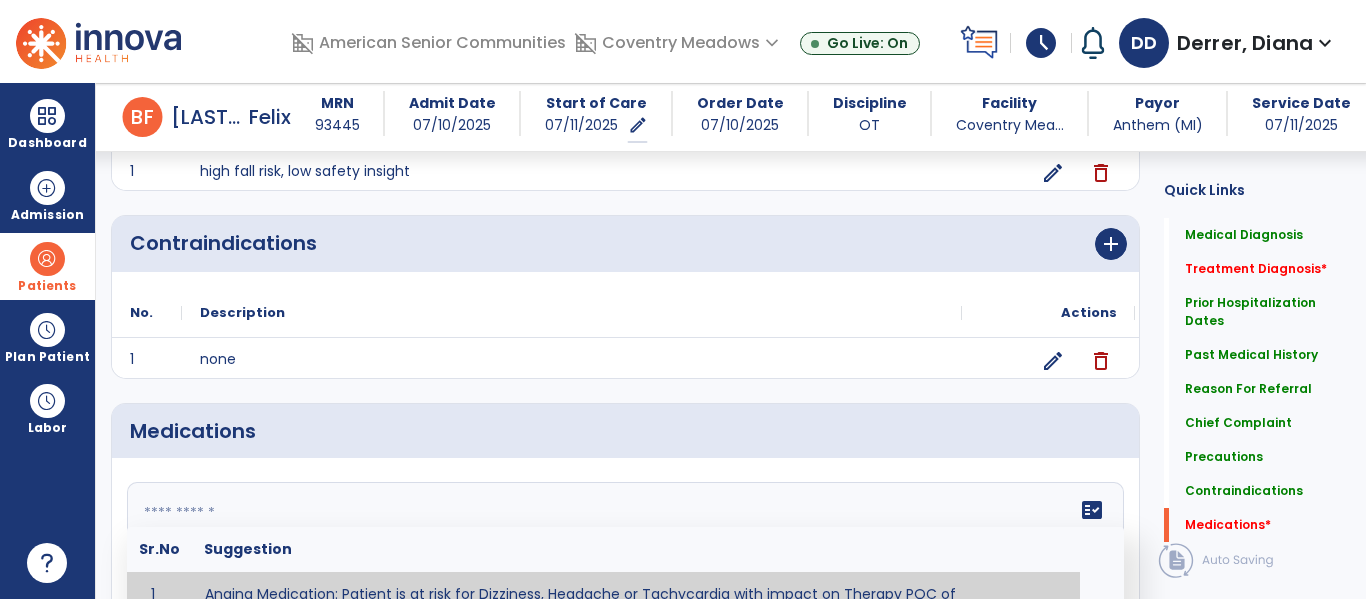 scroll, scrollTop: 1773, scrollLeft: 0, axis: vertical 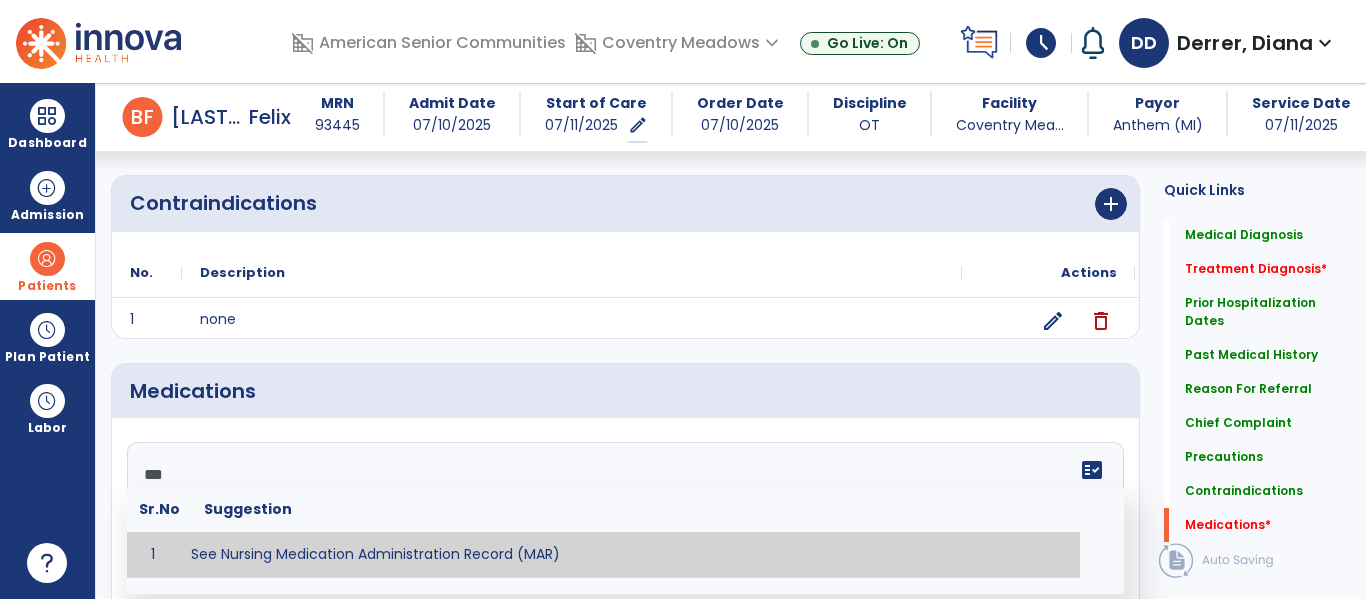 type on "**********" 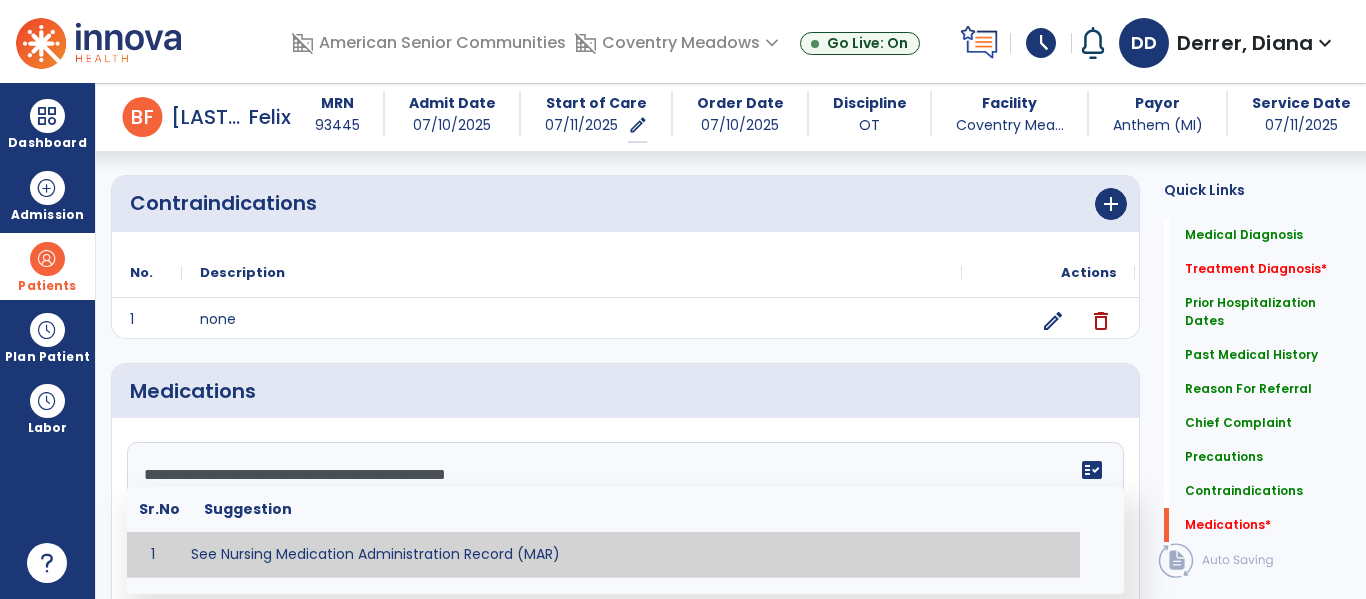 click on "***" 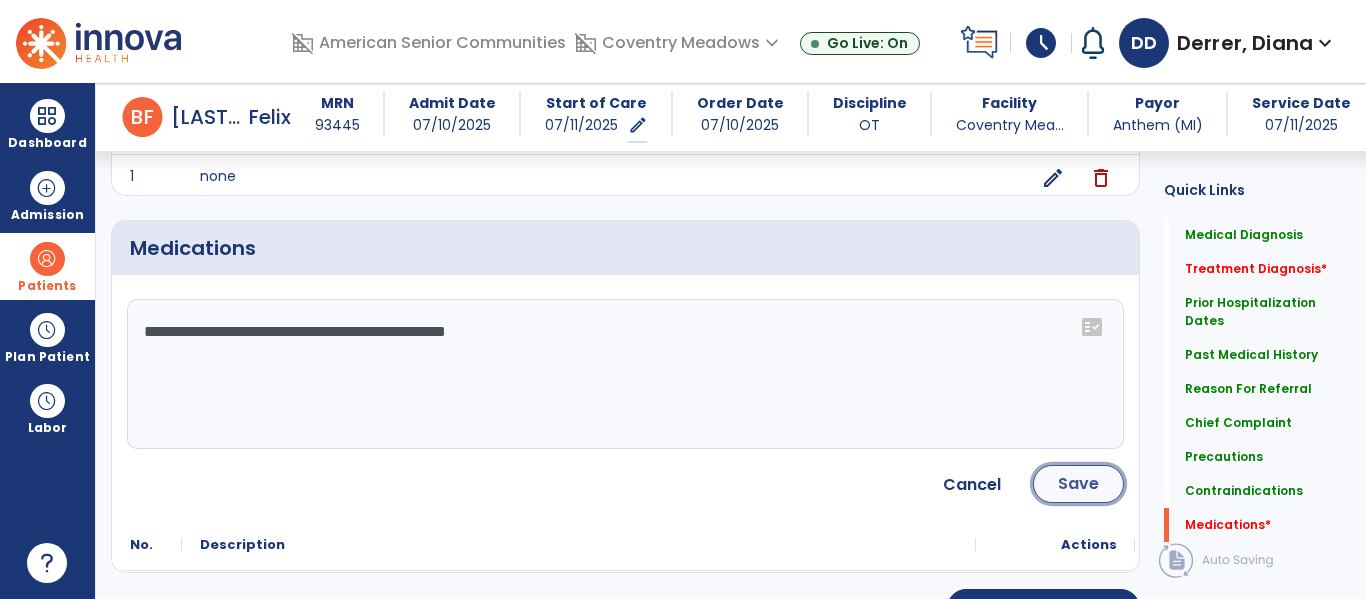 click on "Save" 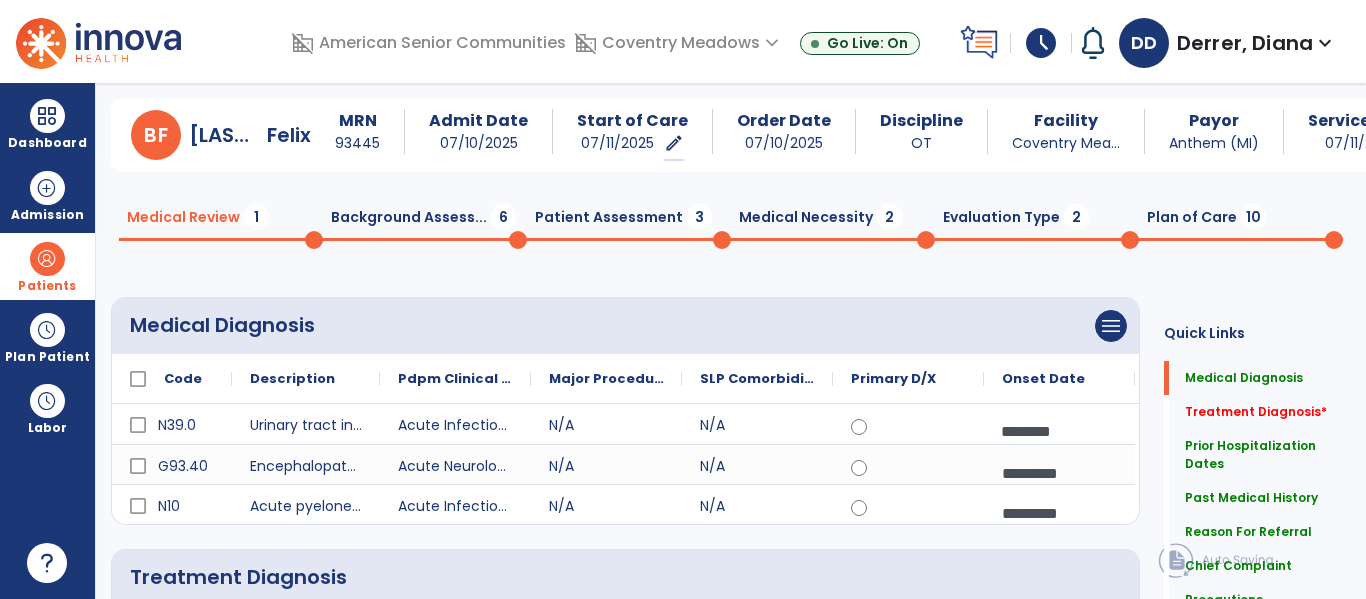 scroll, scrollTop: 0, scrollLeft: 0, axis: both 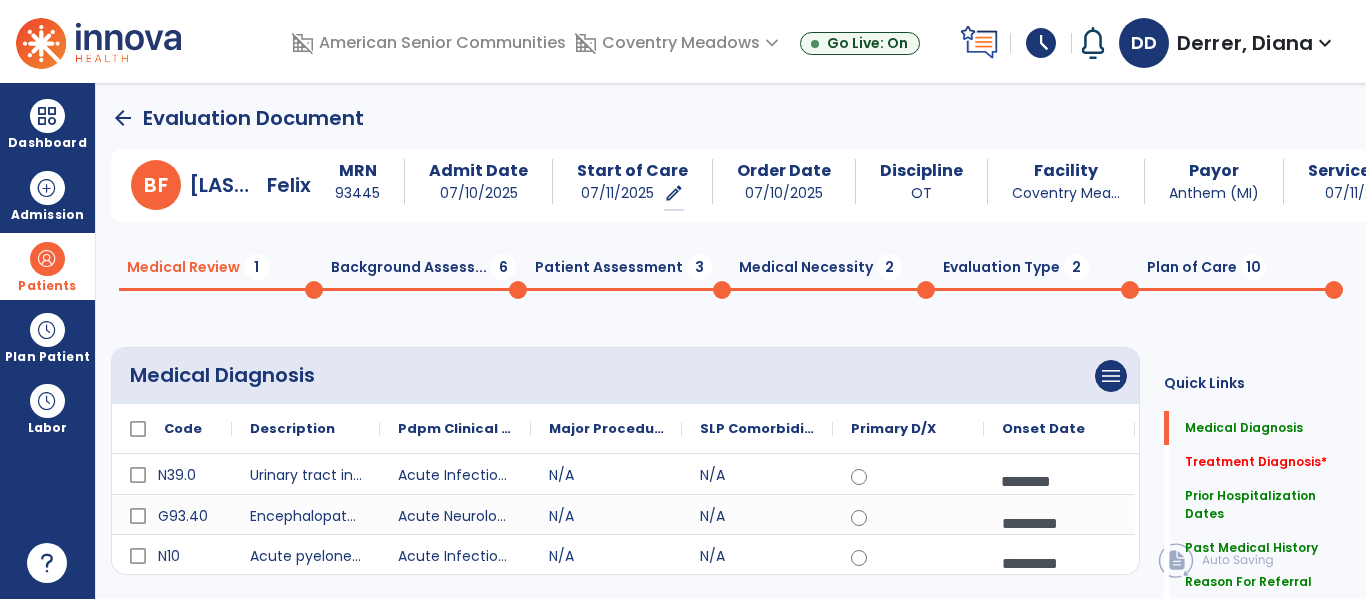 click on "Background Assess...  6" 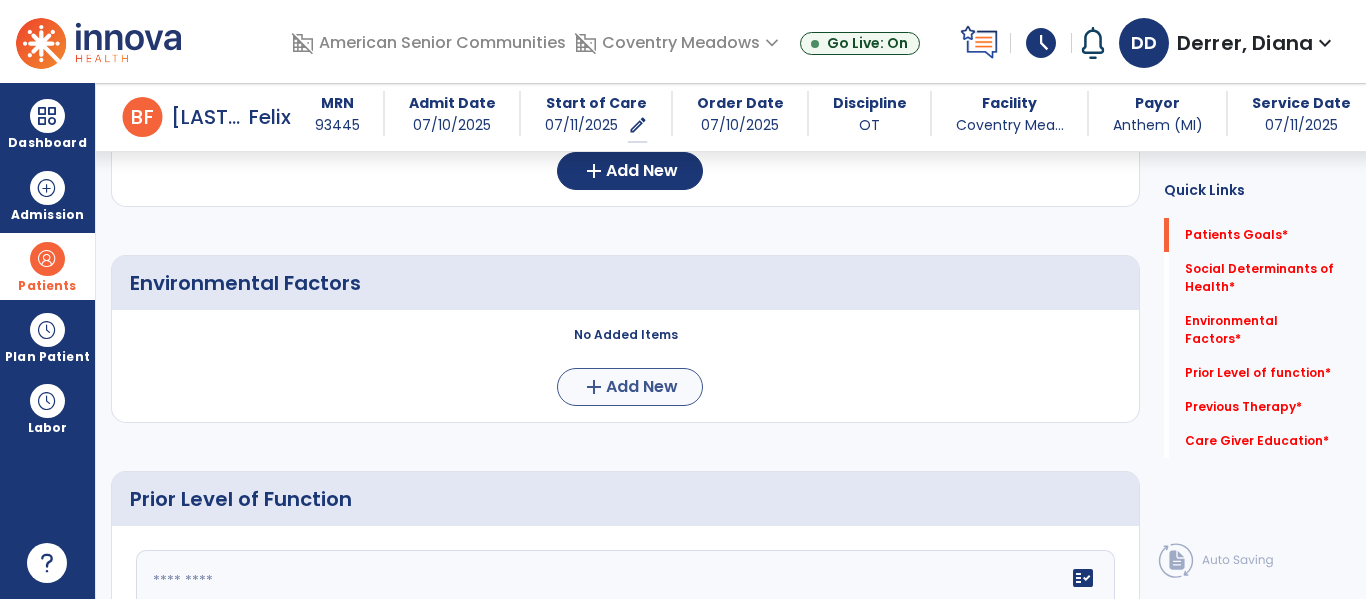 scroll, scrollTop: 510, scrollLeft: 0, axis: vertical 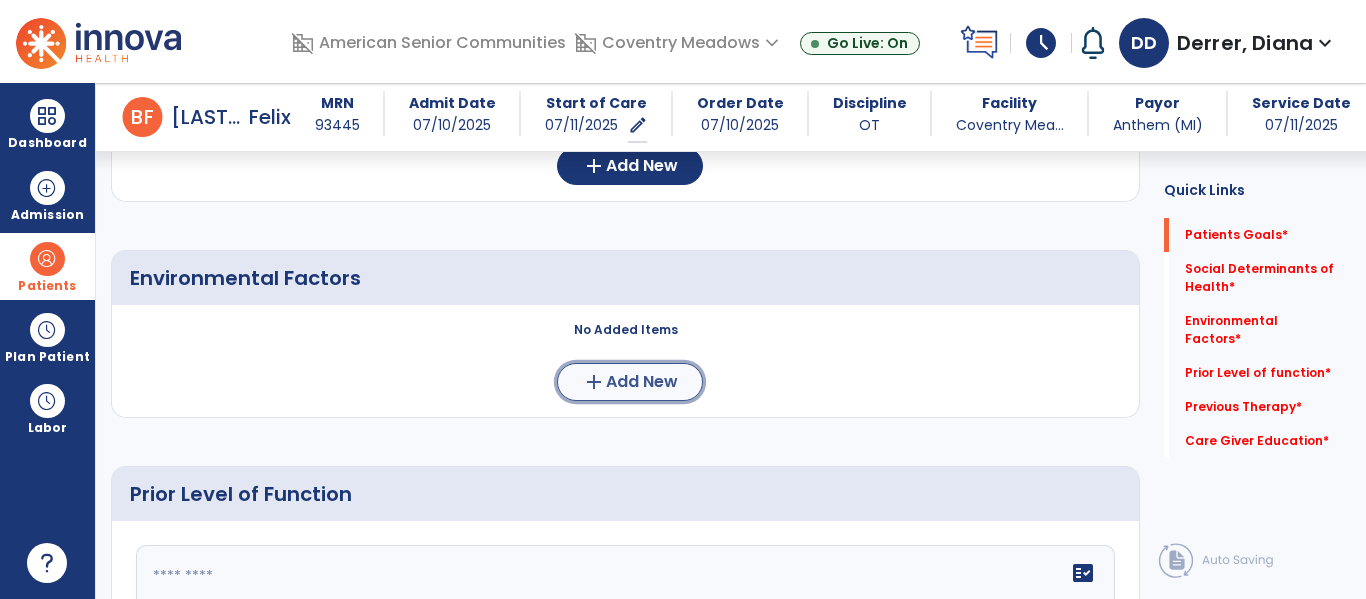 click on "Add New" 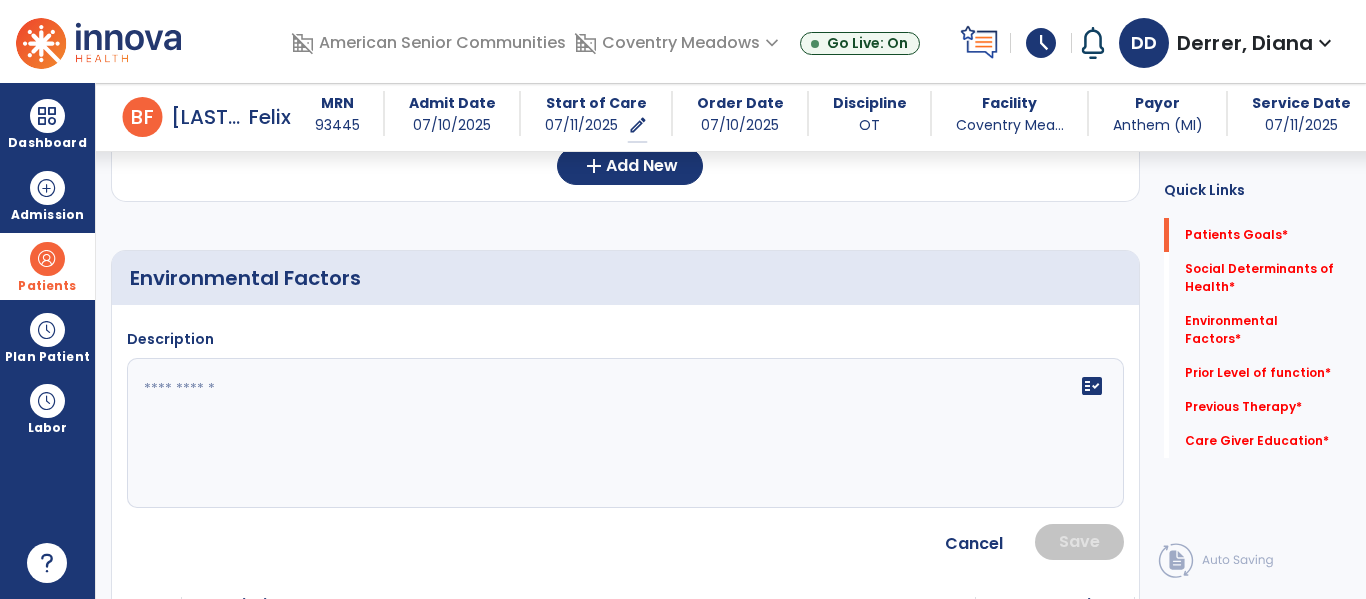 click 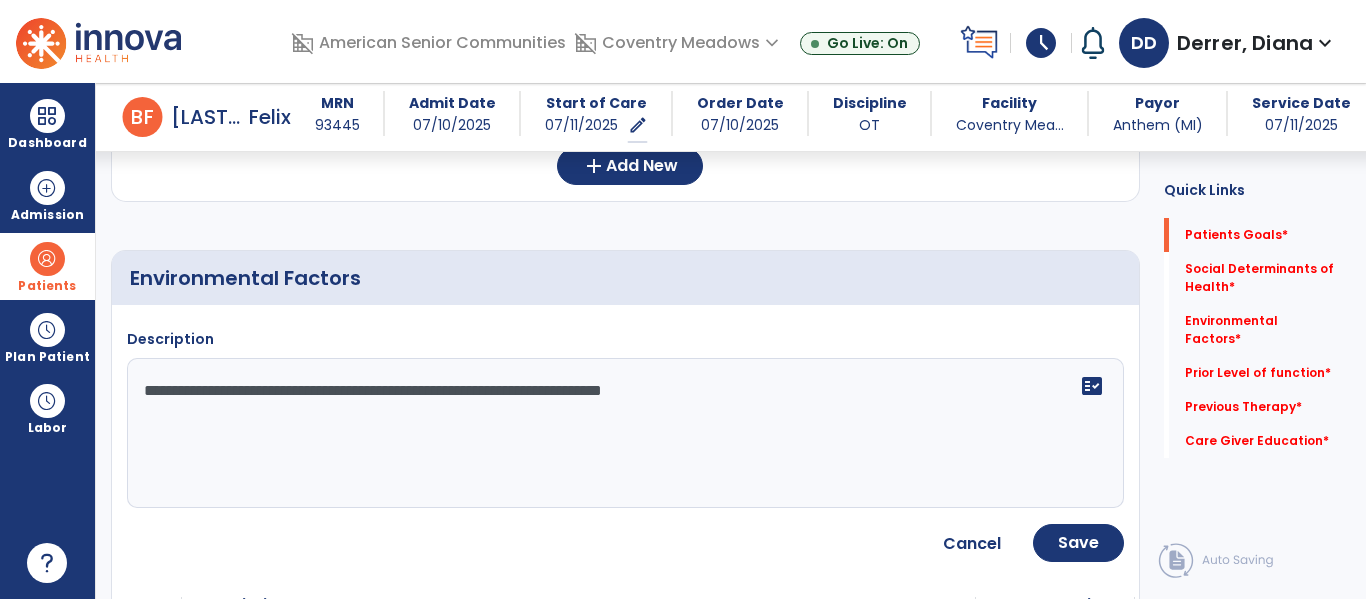 click on "**********" 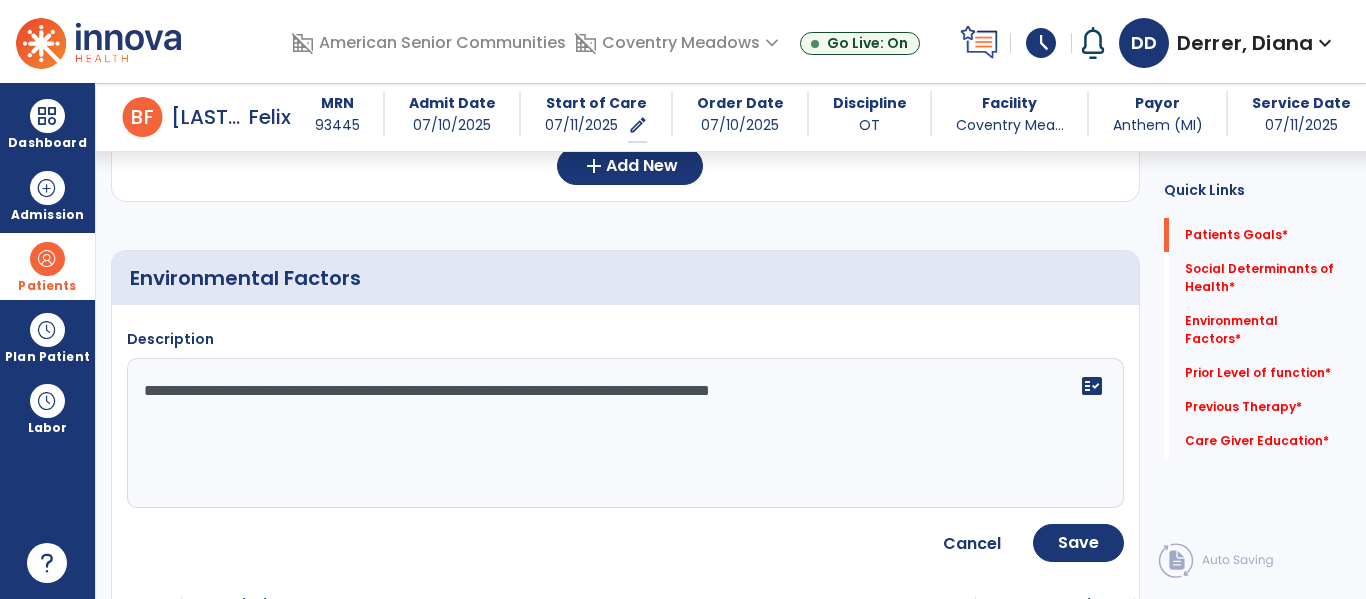 click on "**********" 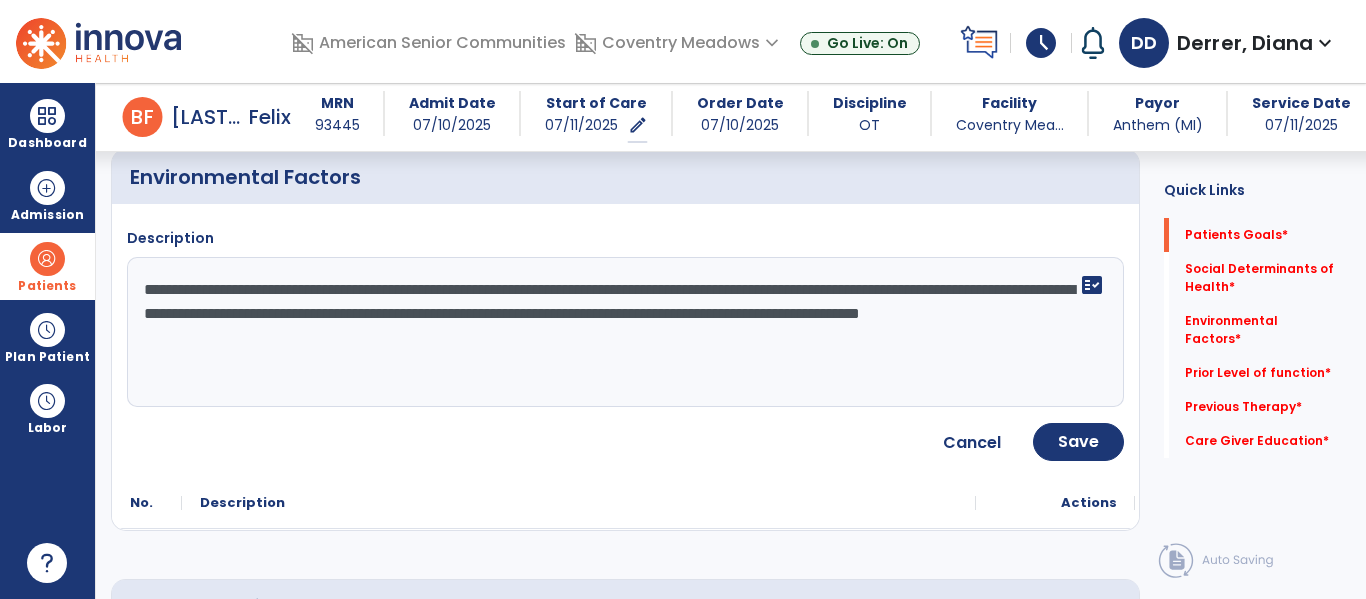 scroll, scrollTop: 613, scrollLeft: 0, axis: vertical 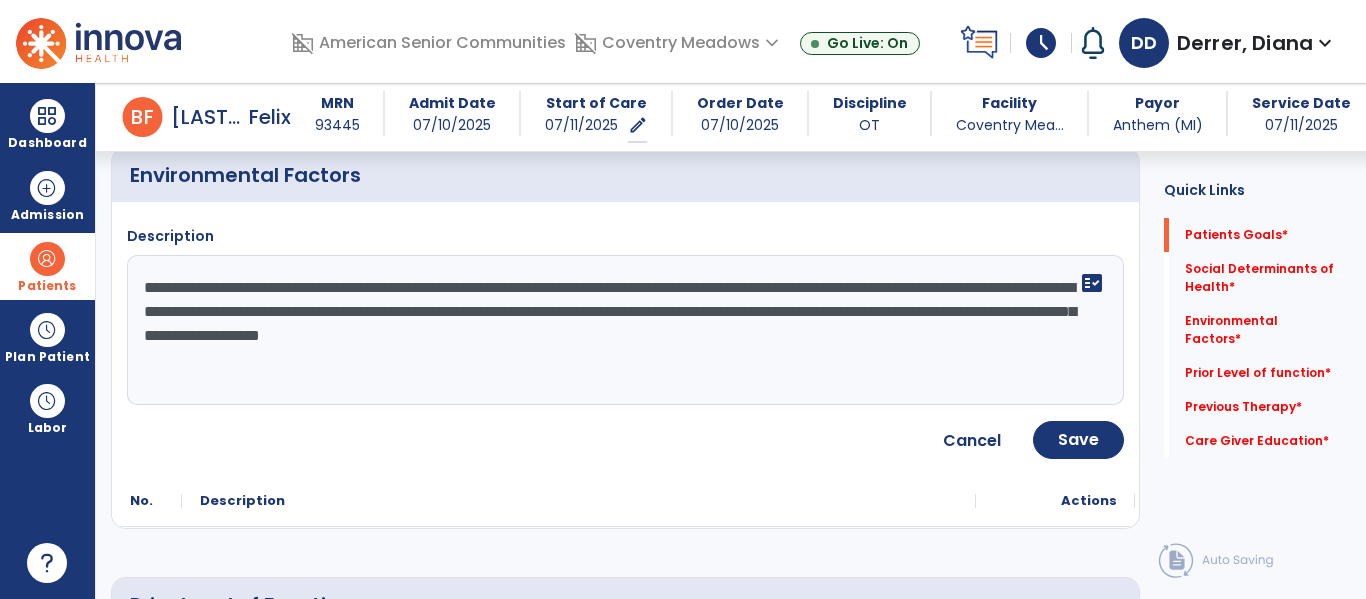 drag, startPoint x: 828, startPoint y: 338, endPoint x: 864, endPoint y: 332, distance: 36.496574 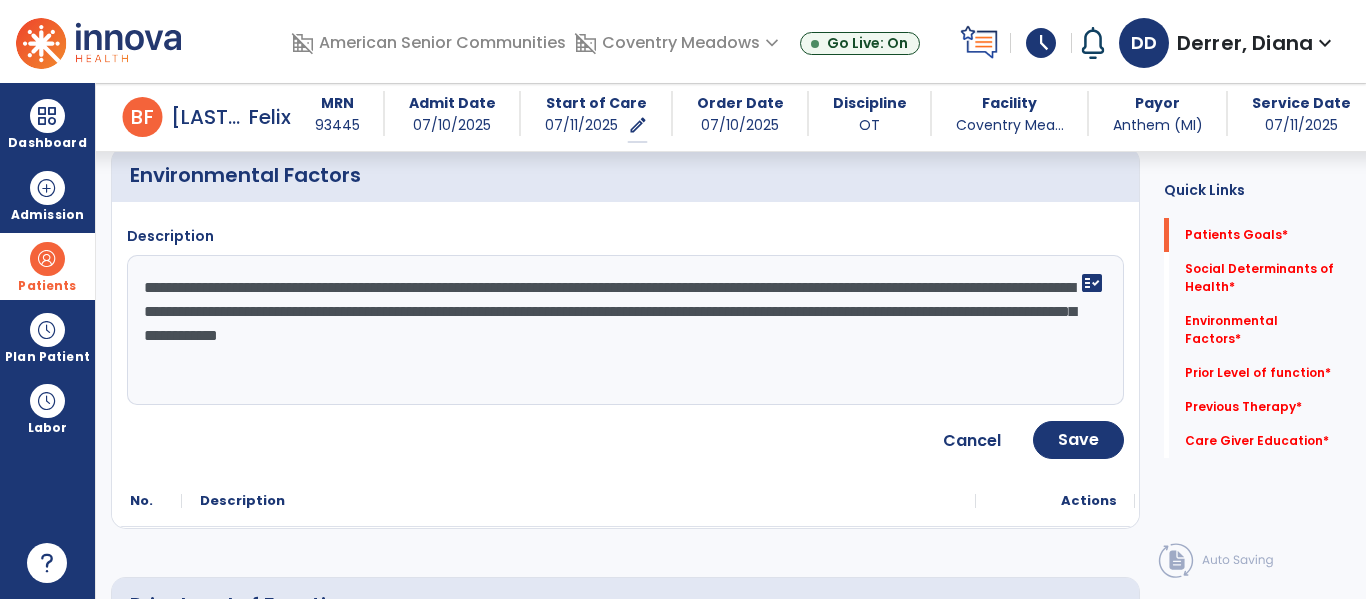 drag, startPoint x: 564, startPoint y: 340, endPoint x: 504, endPoint y: 333, distance: 60.40695 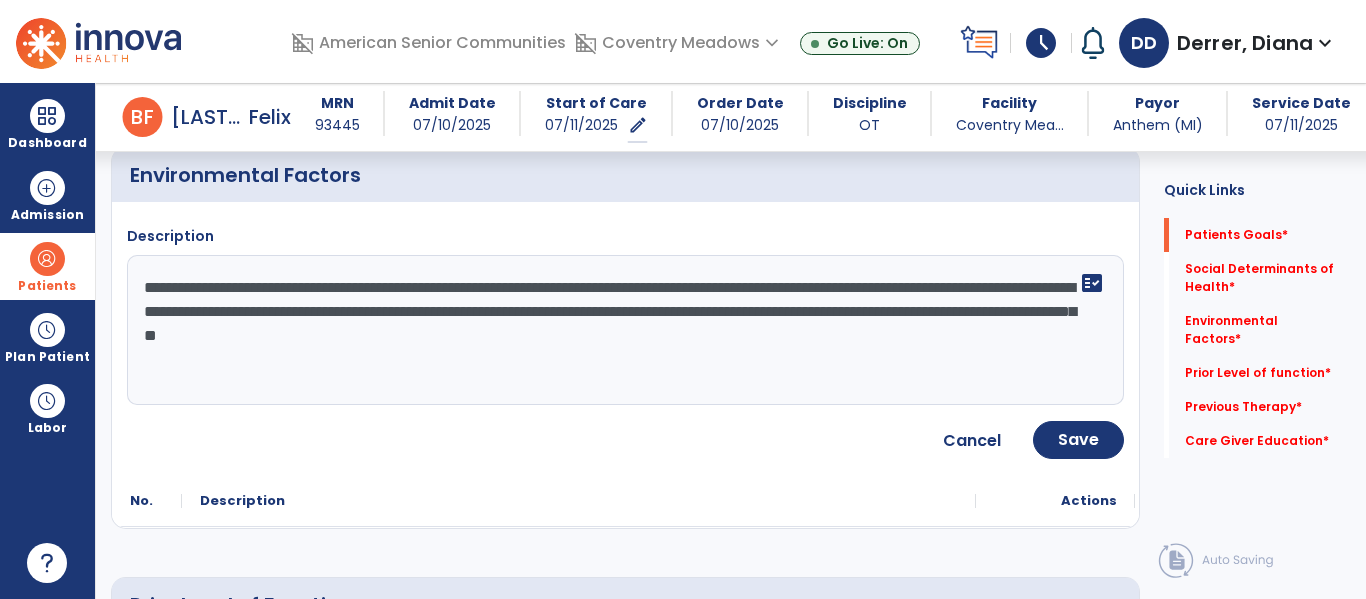 click on "**********" 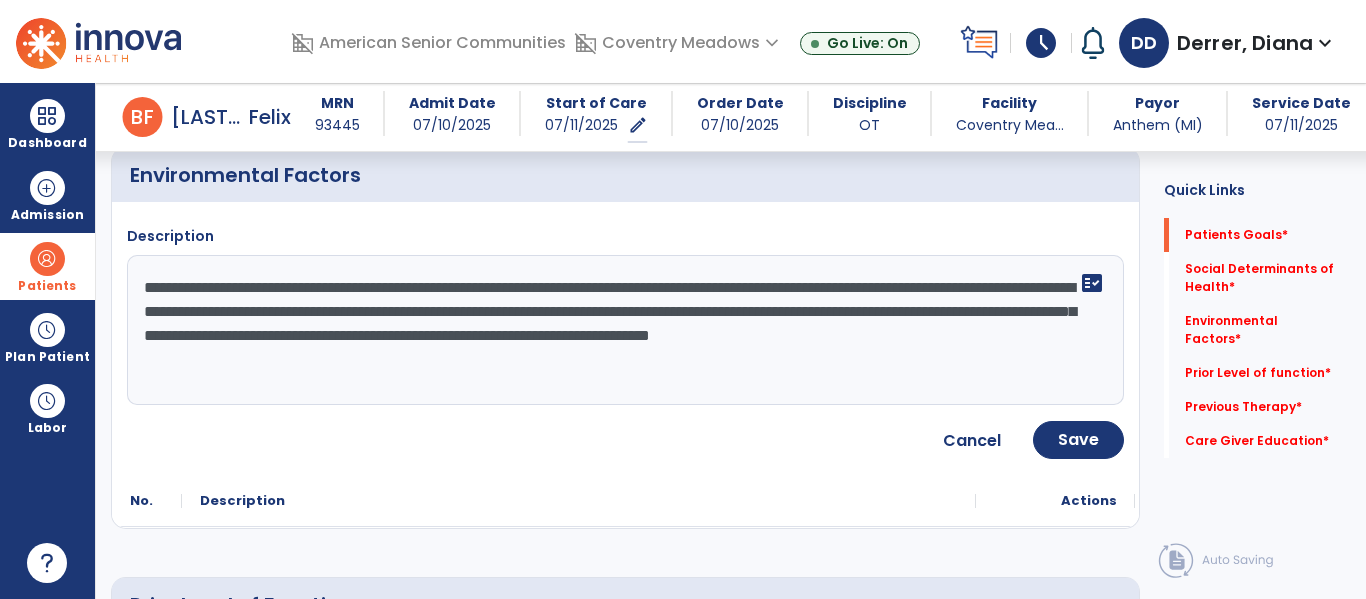 click on "**********" 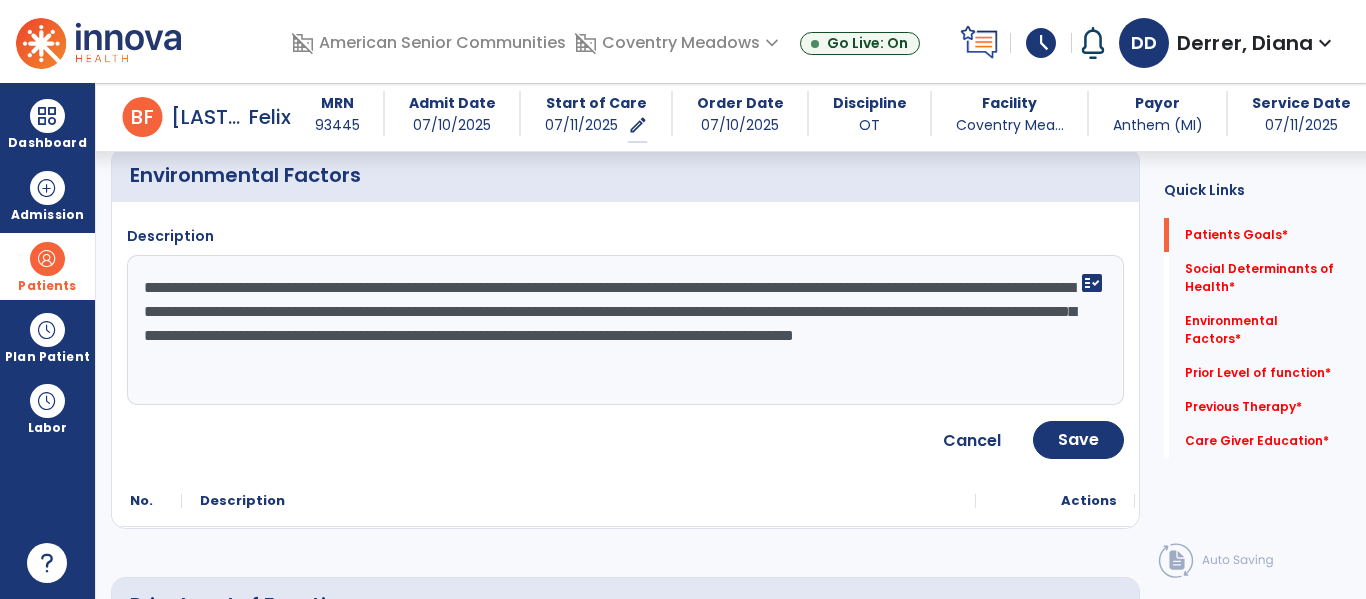 click on "**********" 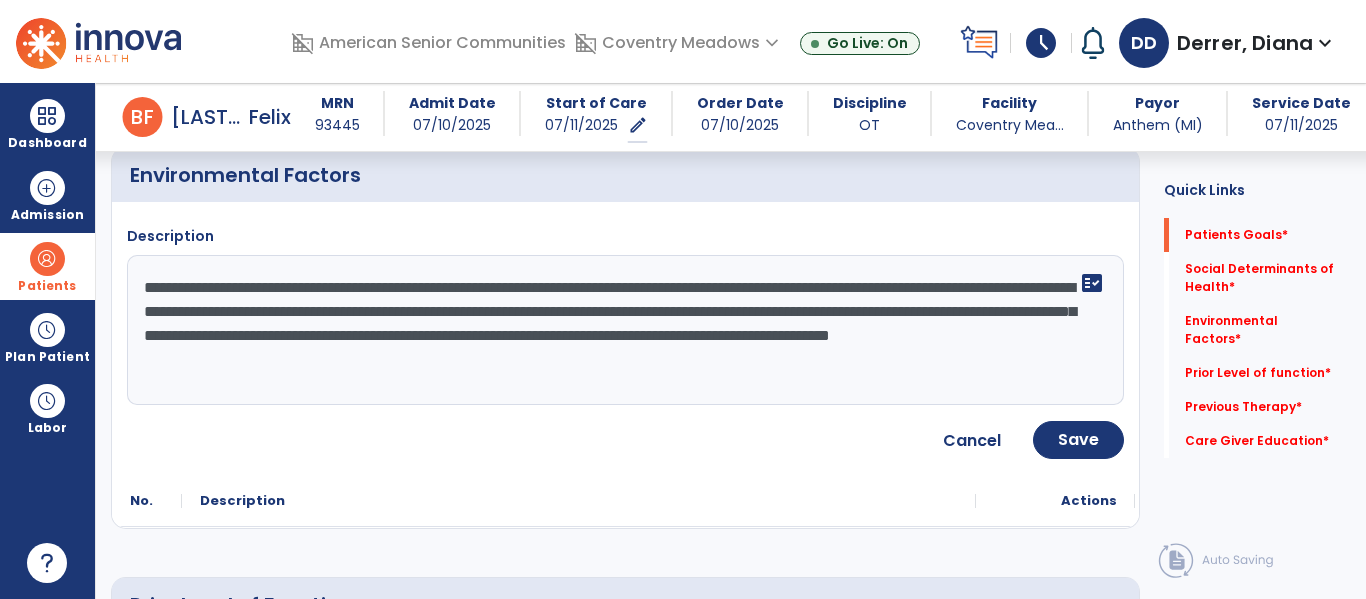 type on "**********" 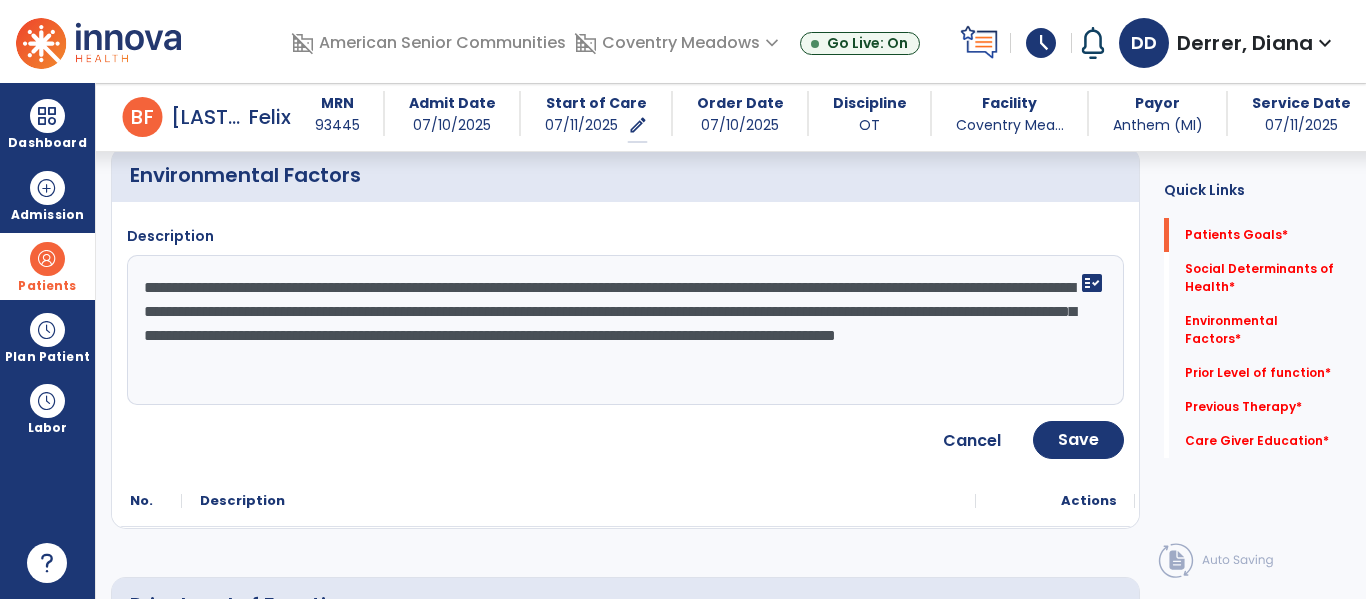 click on "**********" 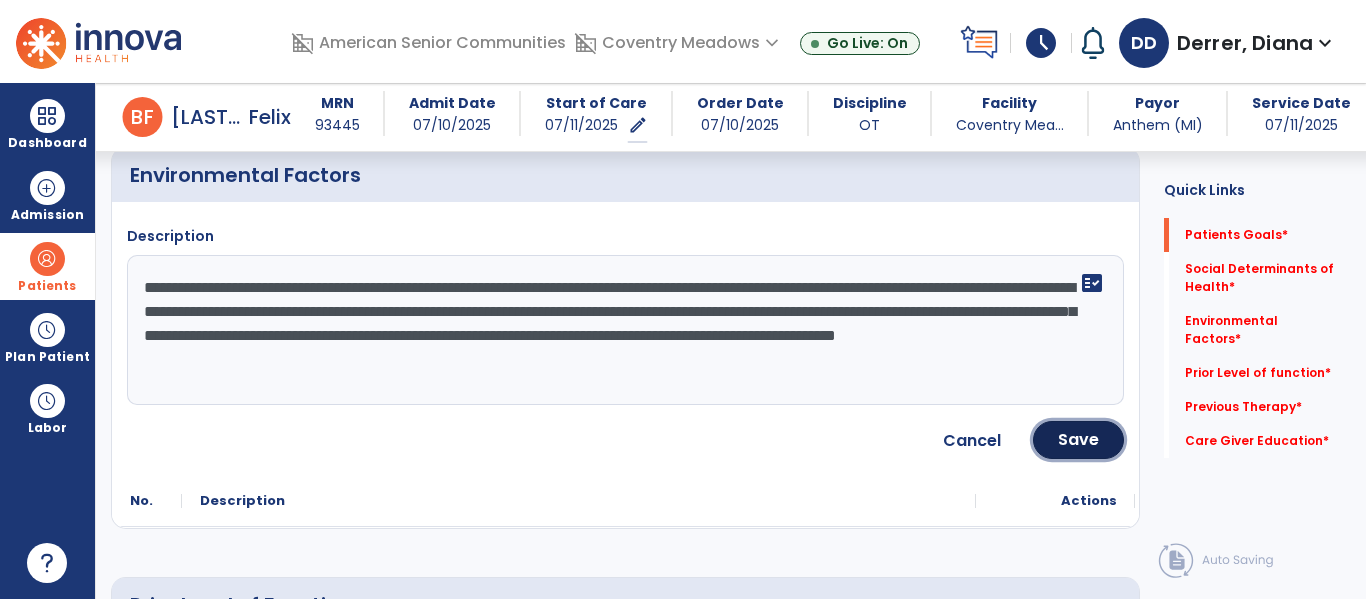 click on "Save" 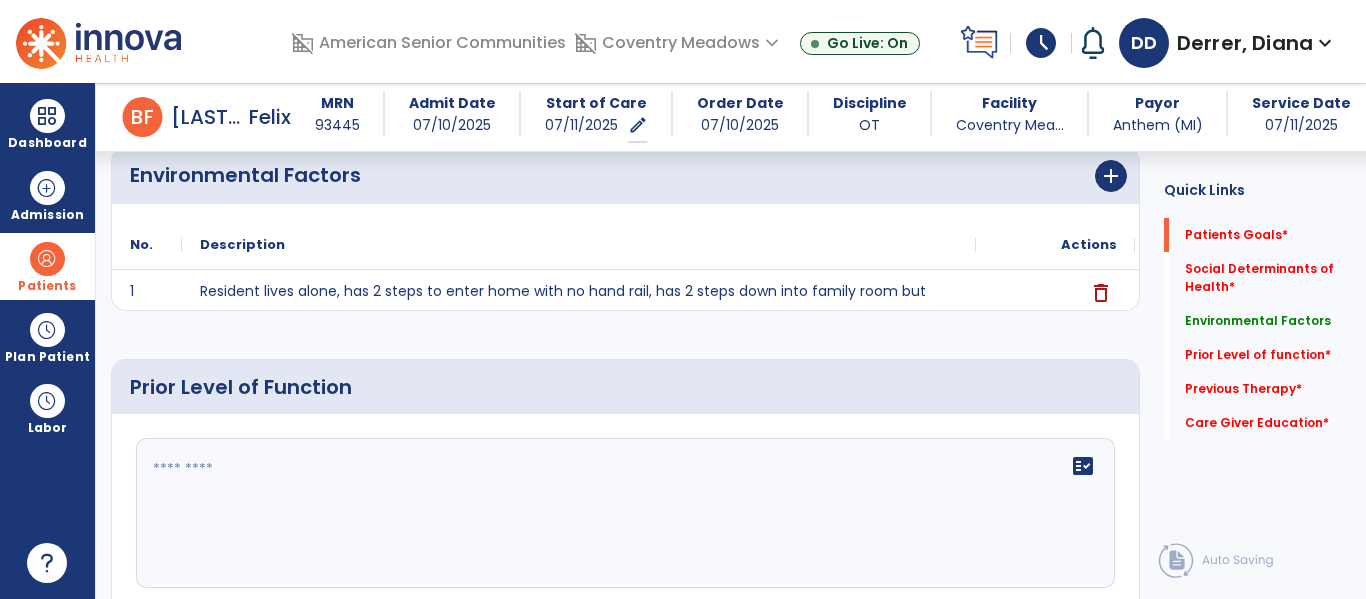 scroll, scrollTop: 682, scrollLeft: 0, axis: vertical 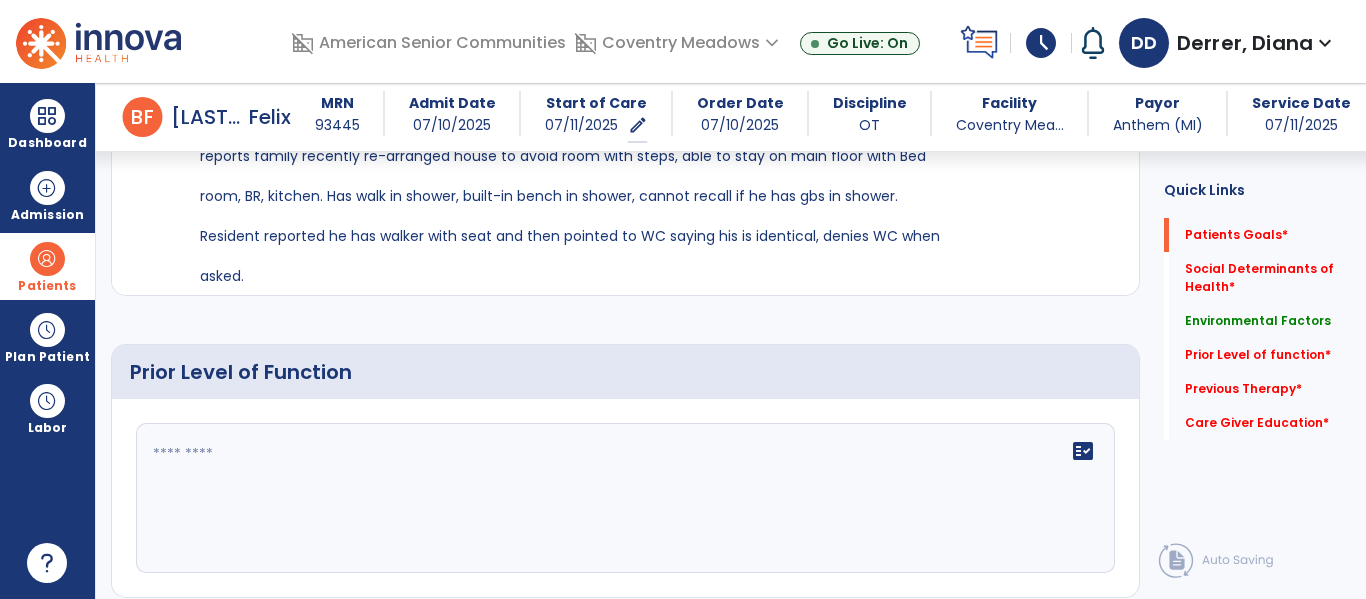click 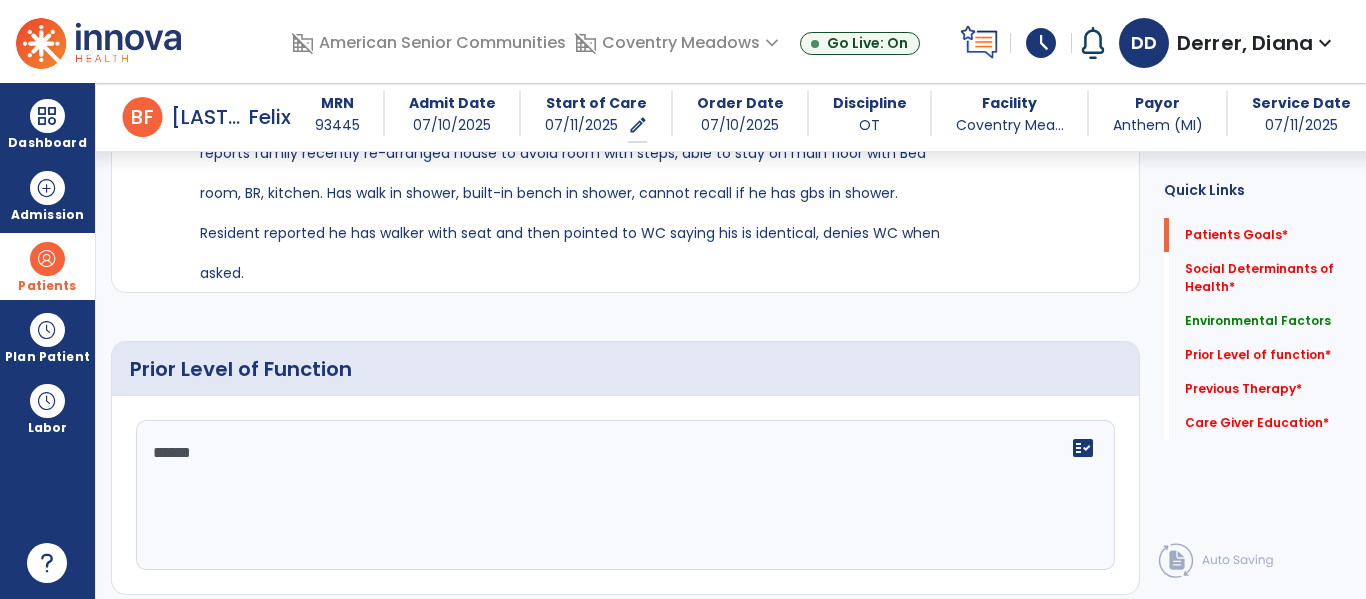 type on "*******" 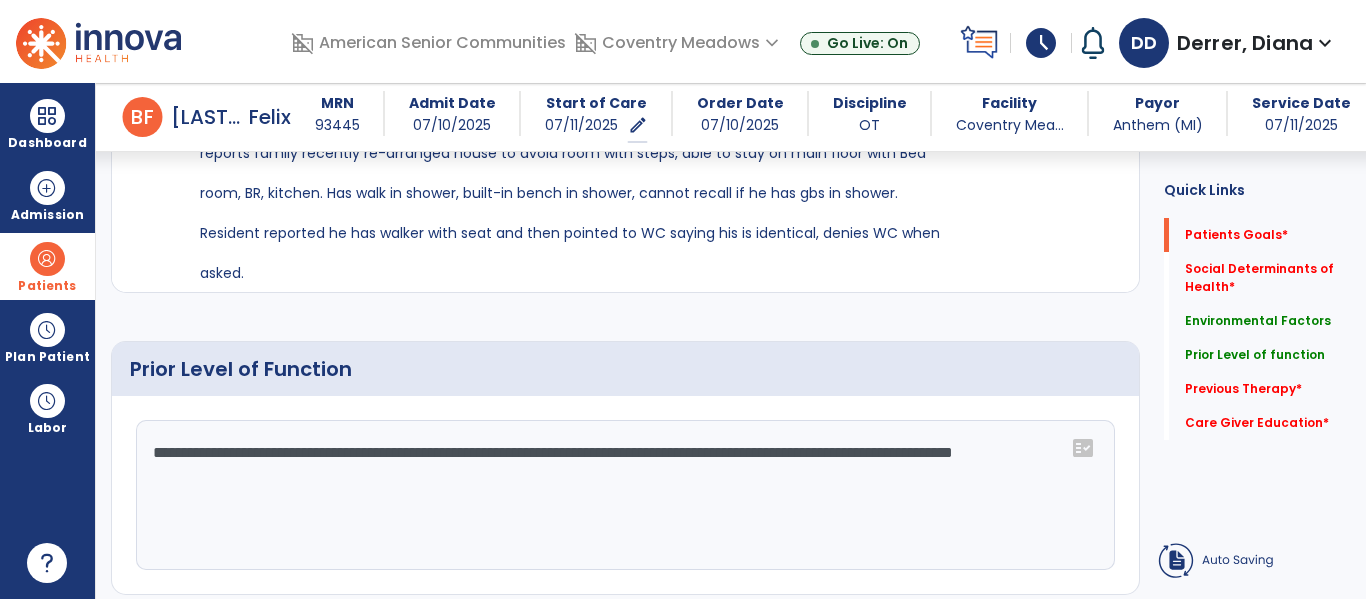 click on "**********" 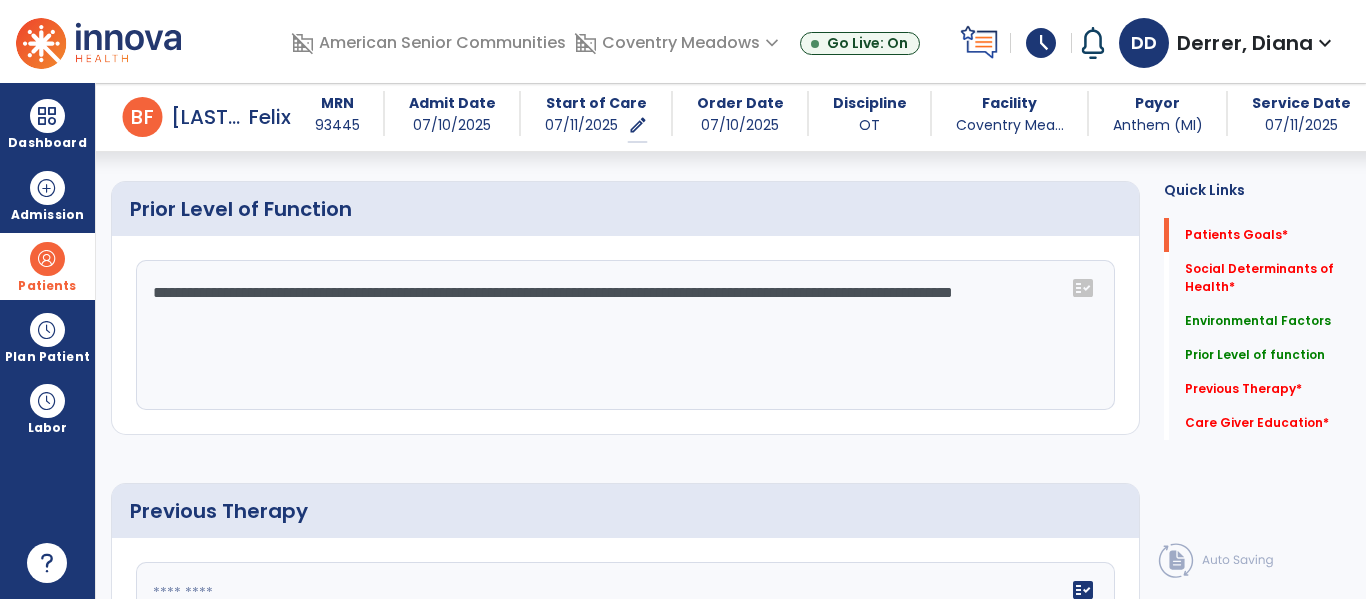 click on "**********" 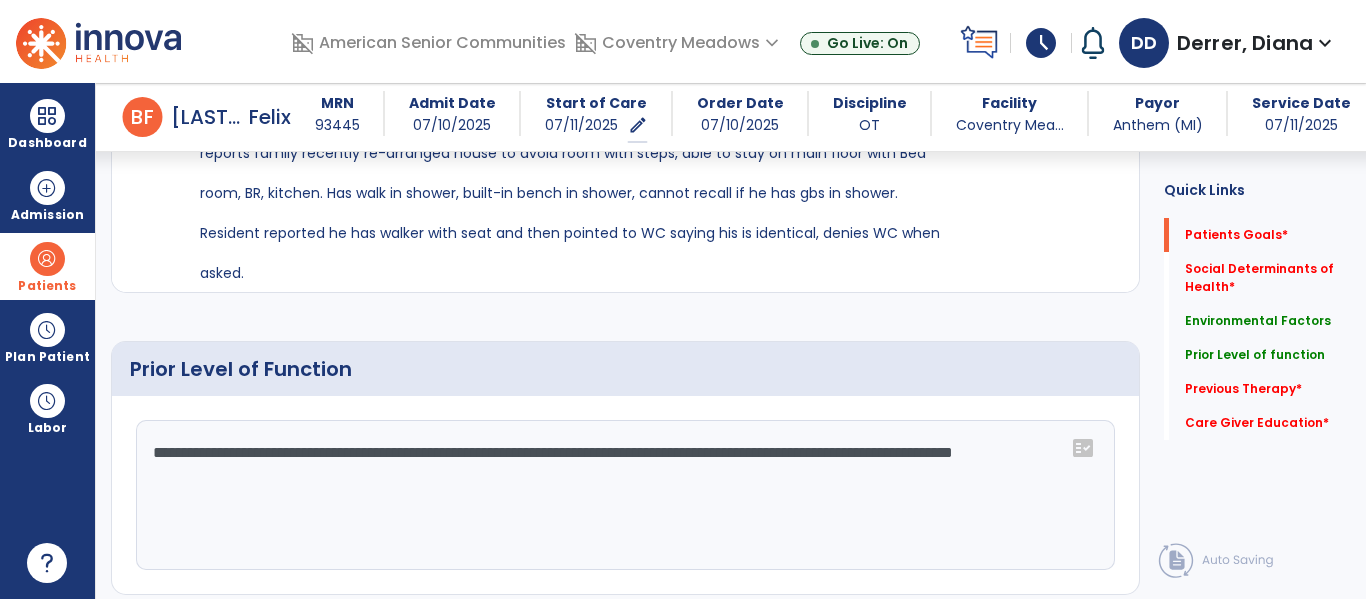 click on "**********" 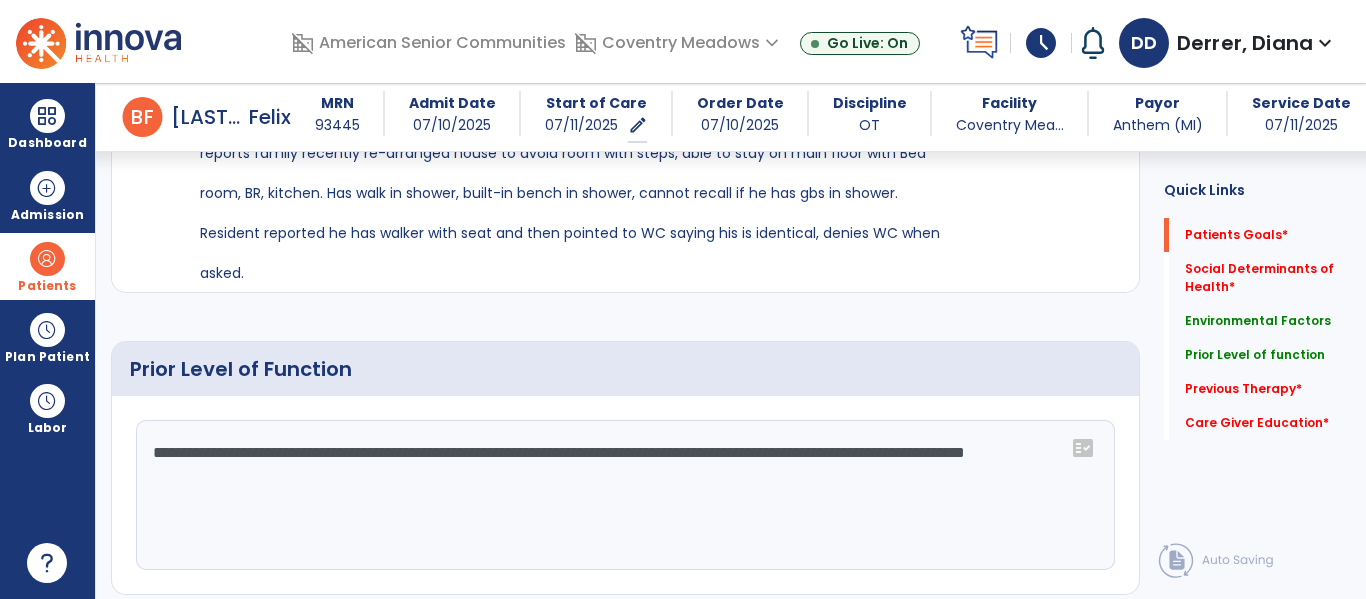 click on "**********" 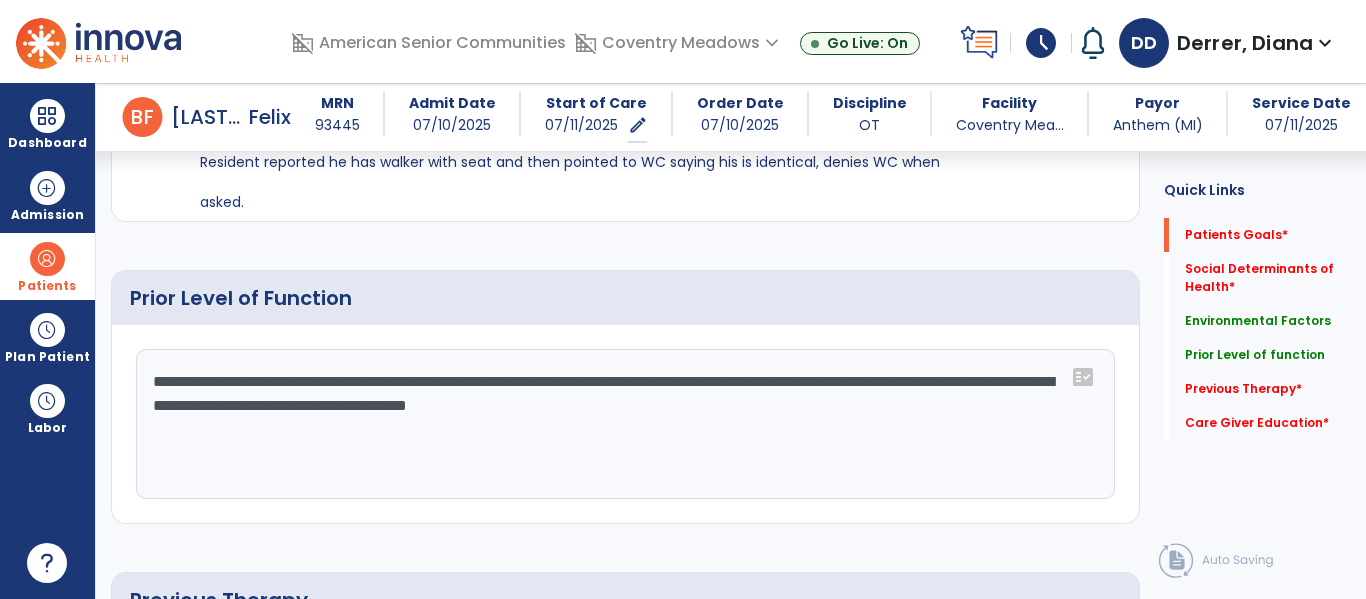 scroll, scrollTop: 868, scrollLeft: 0, axis: vertical 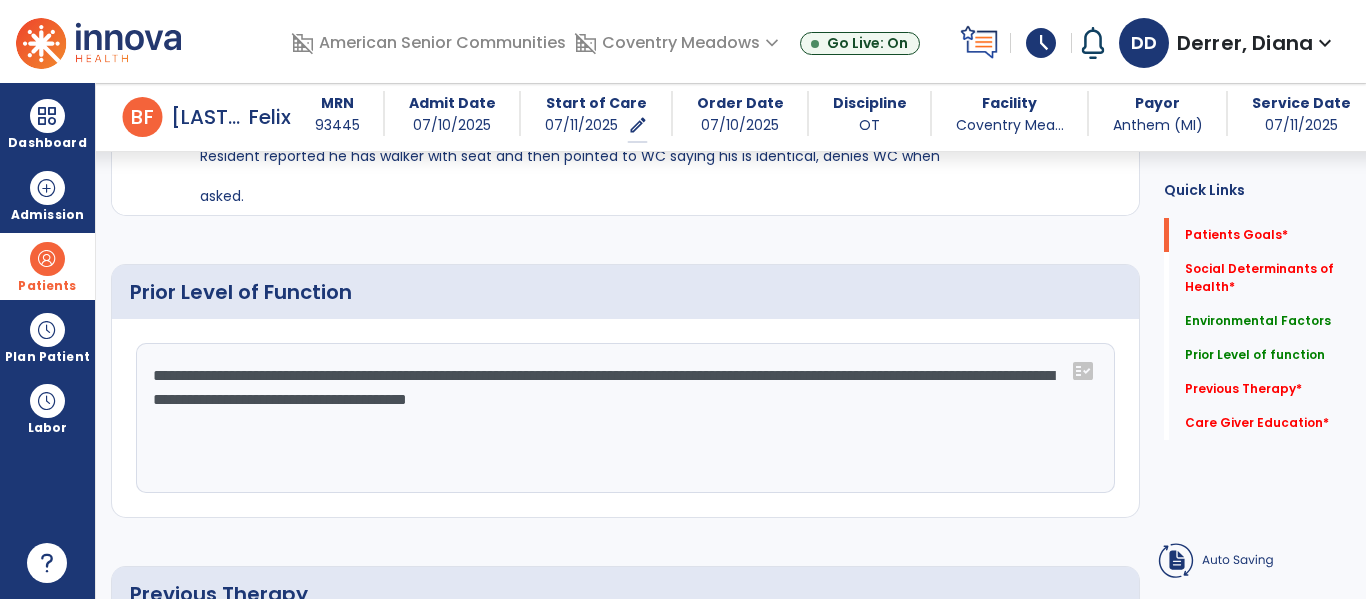 click on "**********" 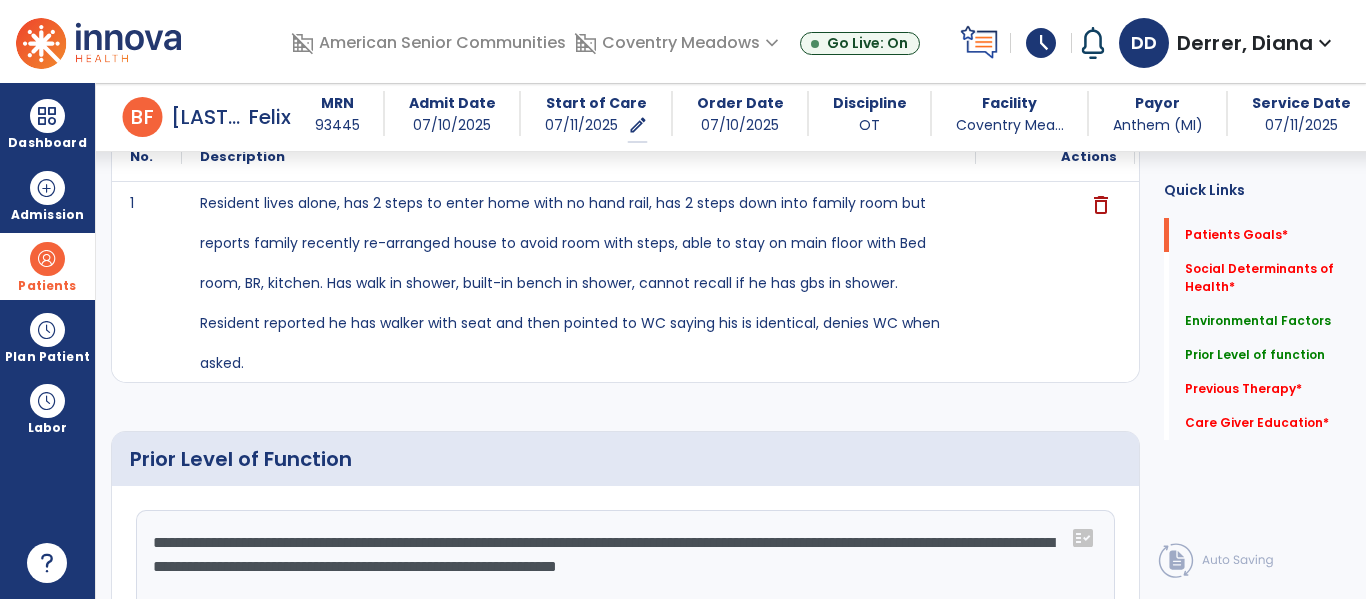 scroll, scrollTop: 686, scrollLeft: 0, axis: vertical 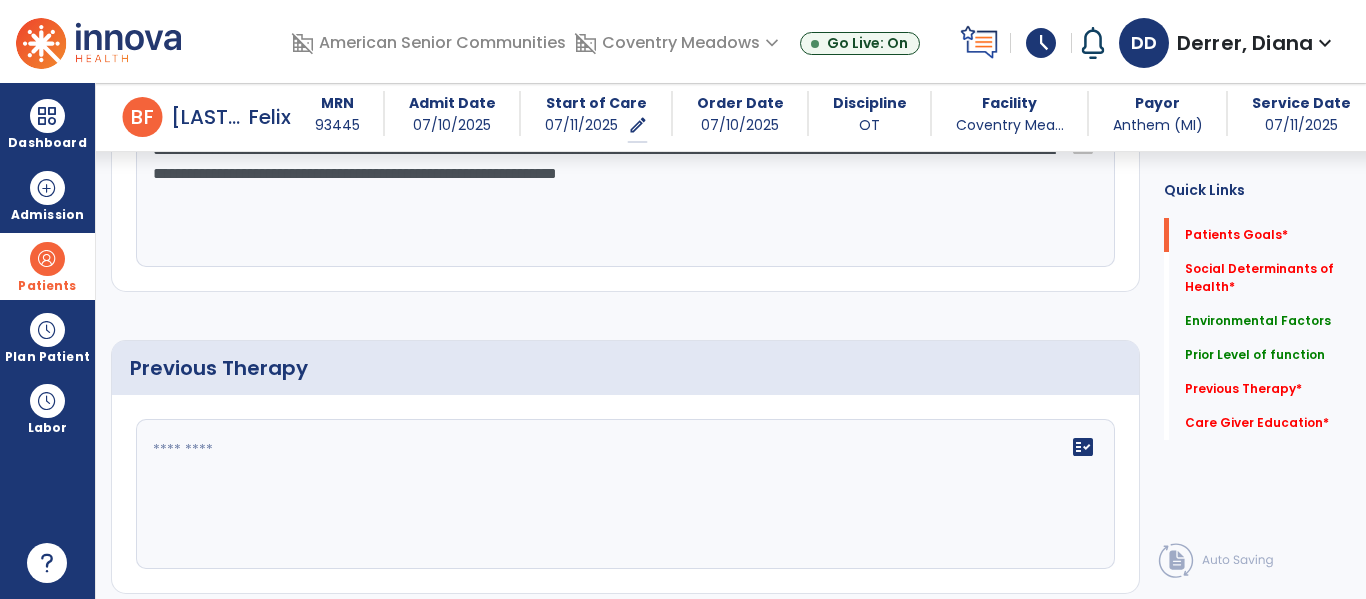 type on "**********" 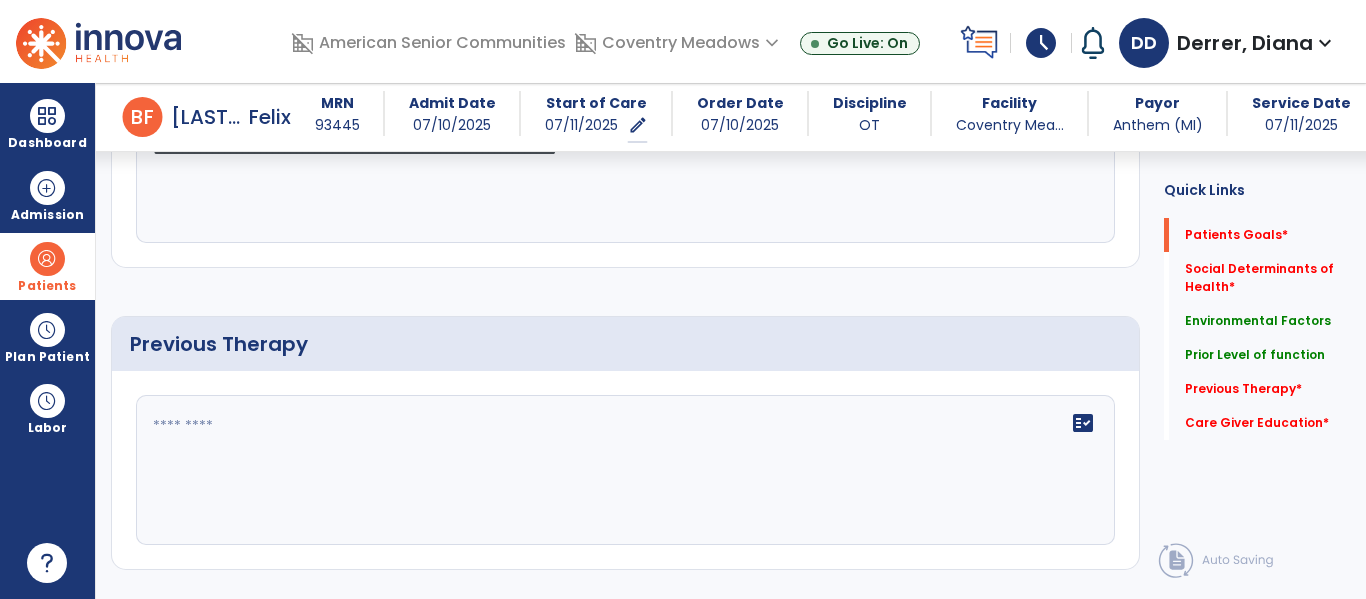 click on "fact_check" 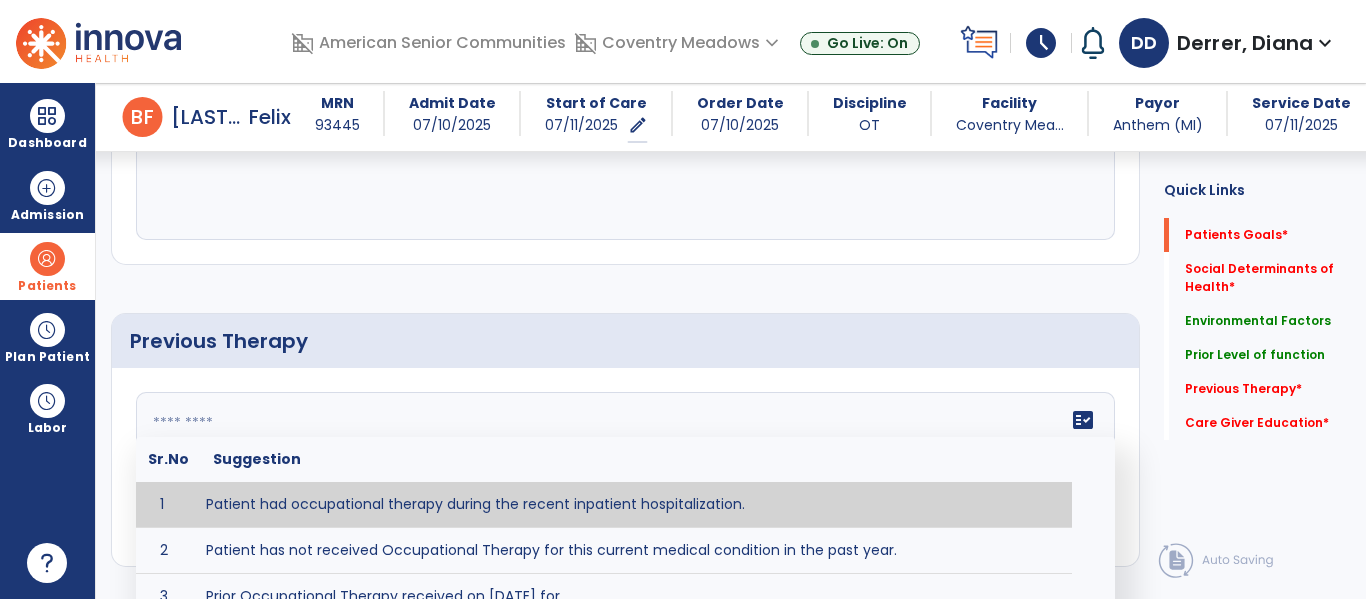 type on "**********" 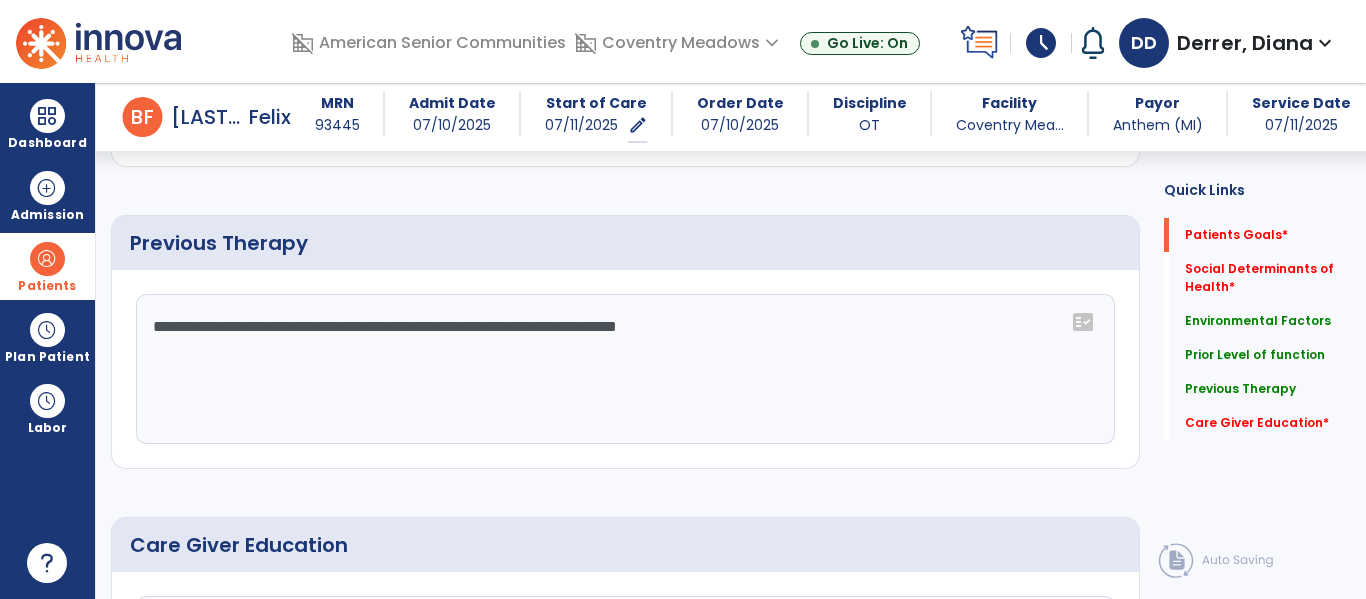 scroll, scrollTop: 1461, scrollLeft: 0, axis: vertical 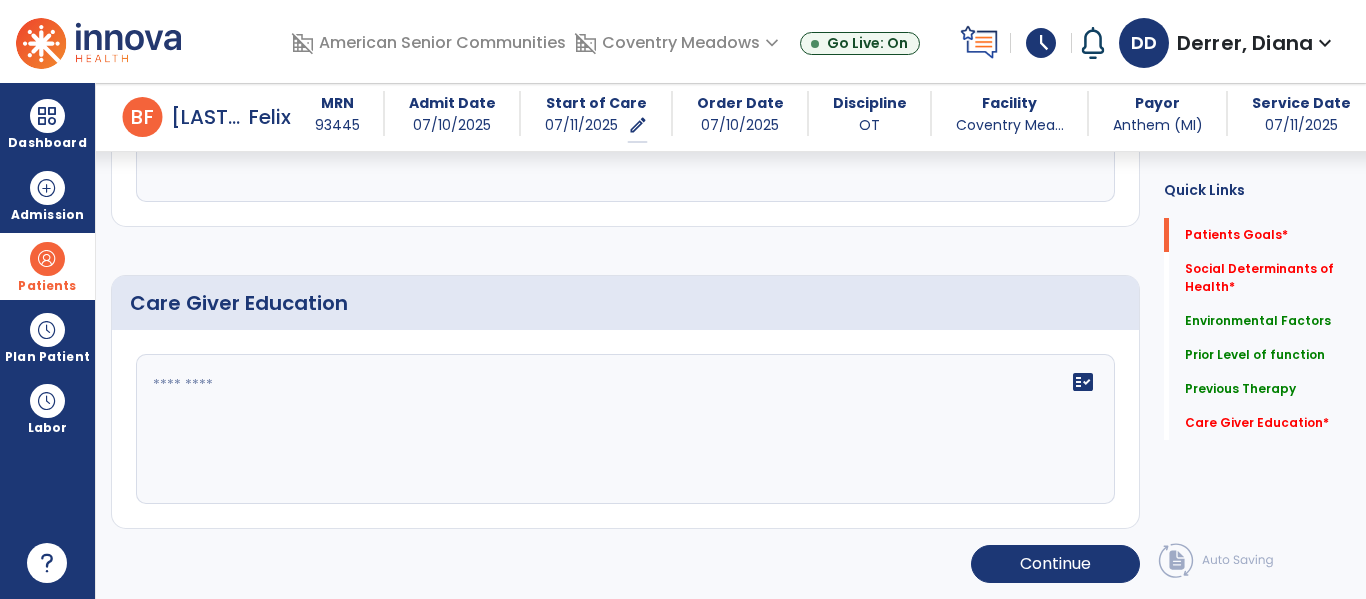 click 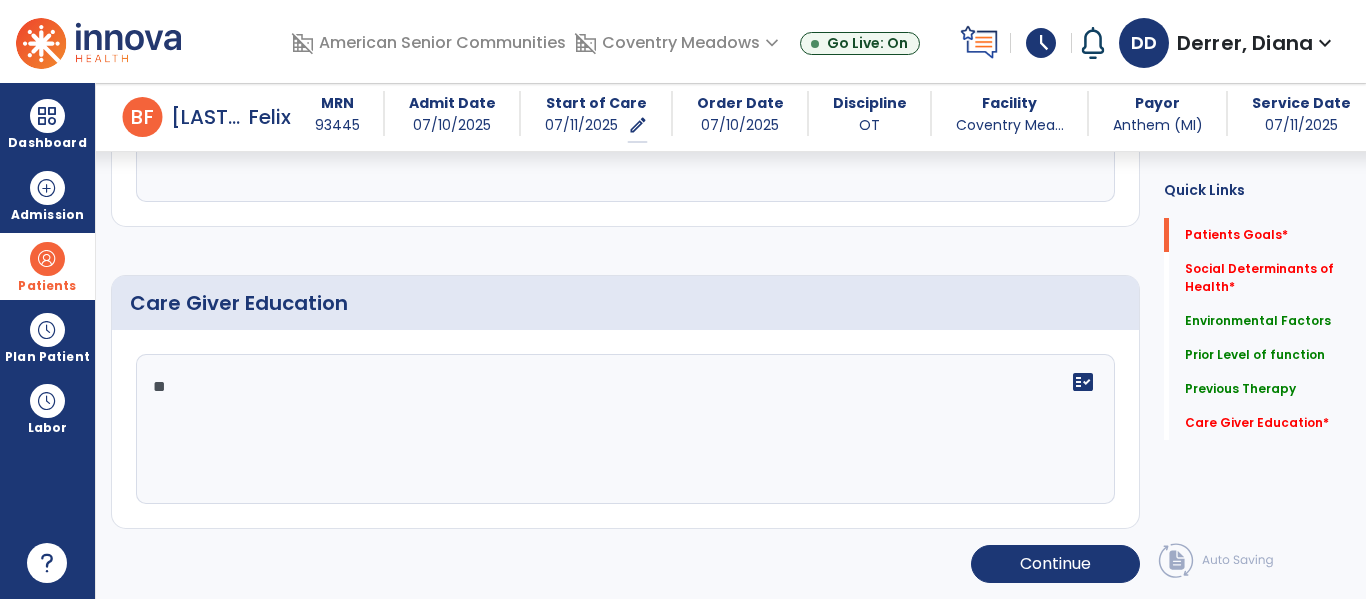 type on "**" 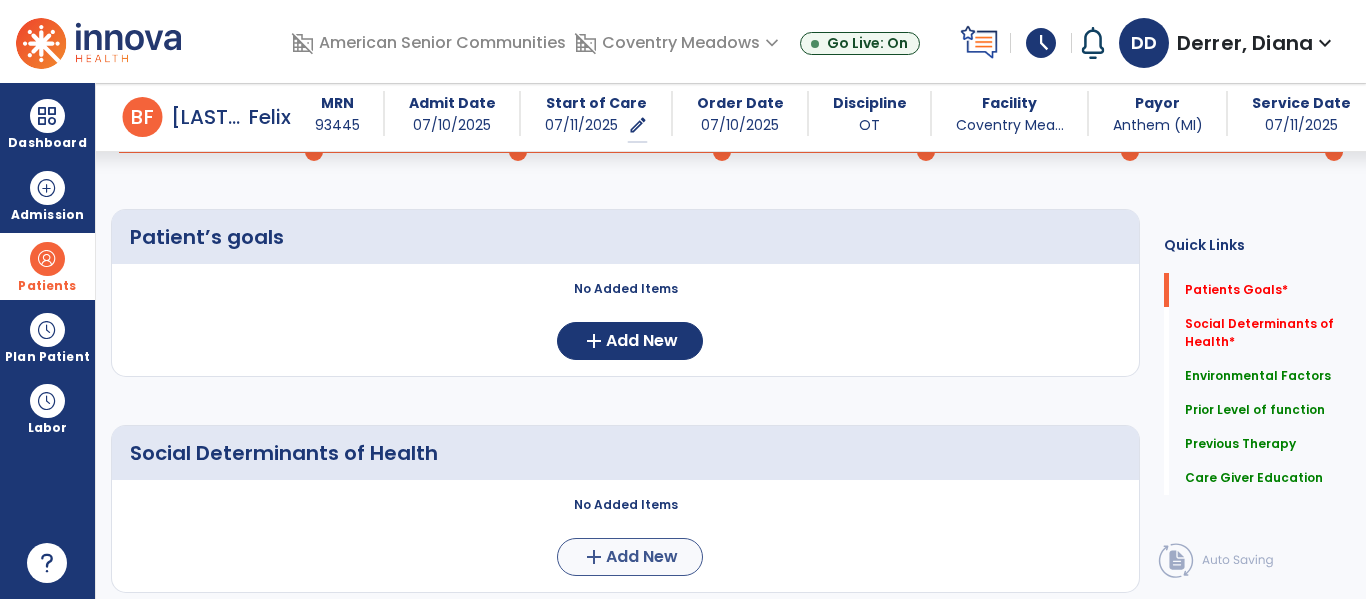 scroll, scrollTop: 206, scrollLeft: 0, axis: vertical 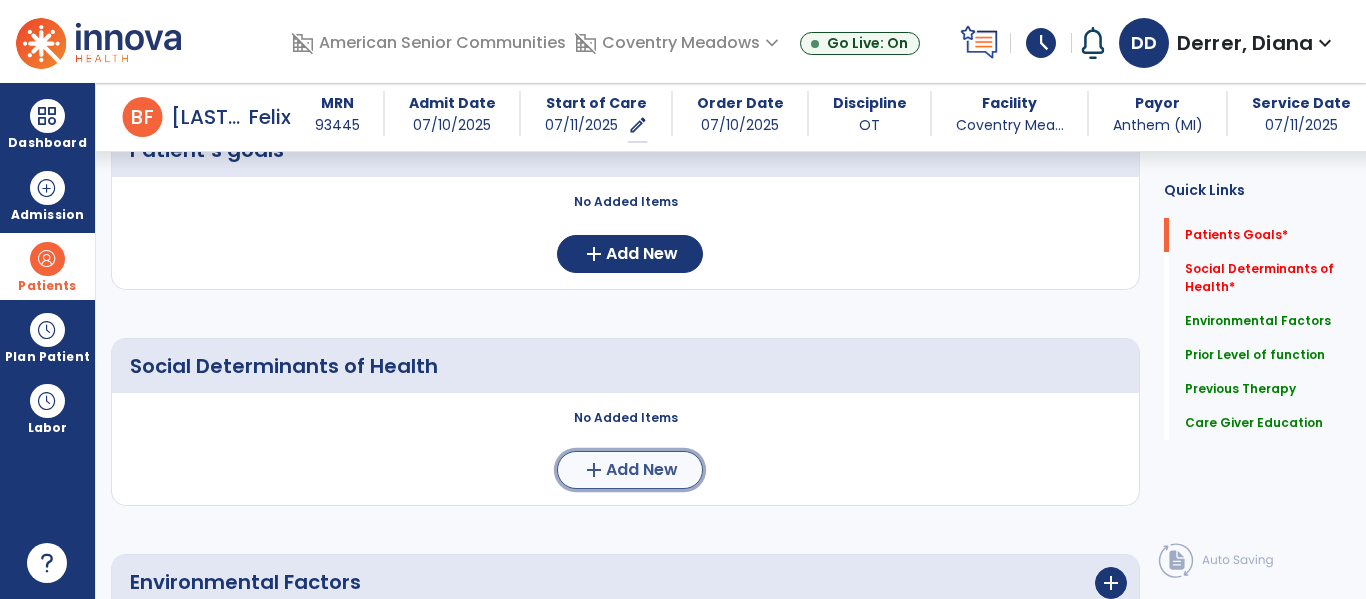 click on "add" 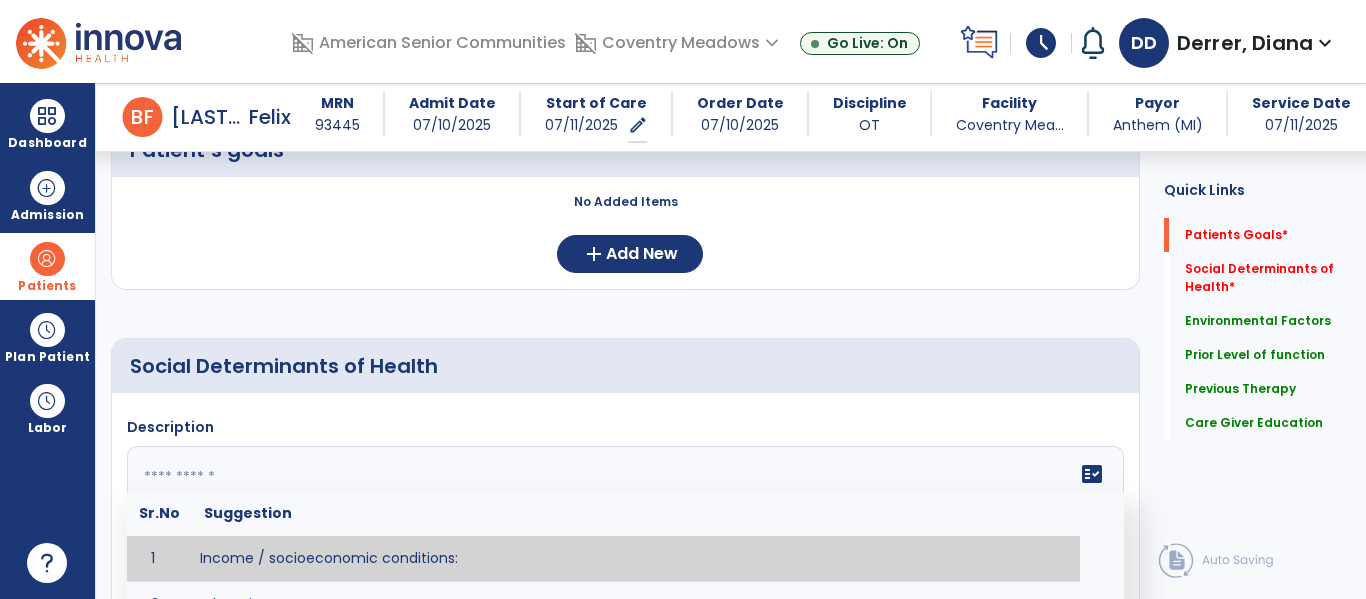 click 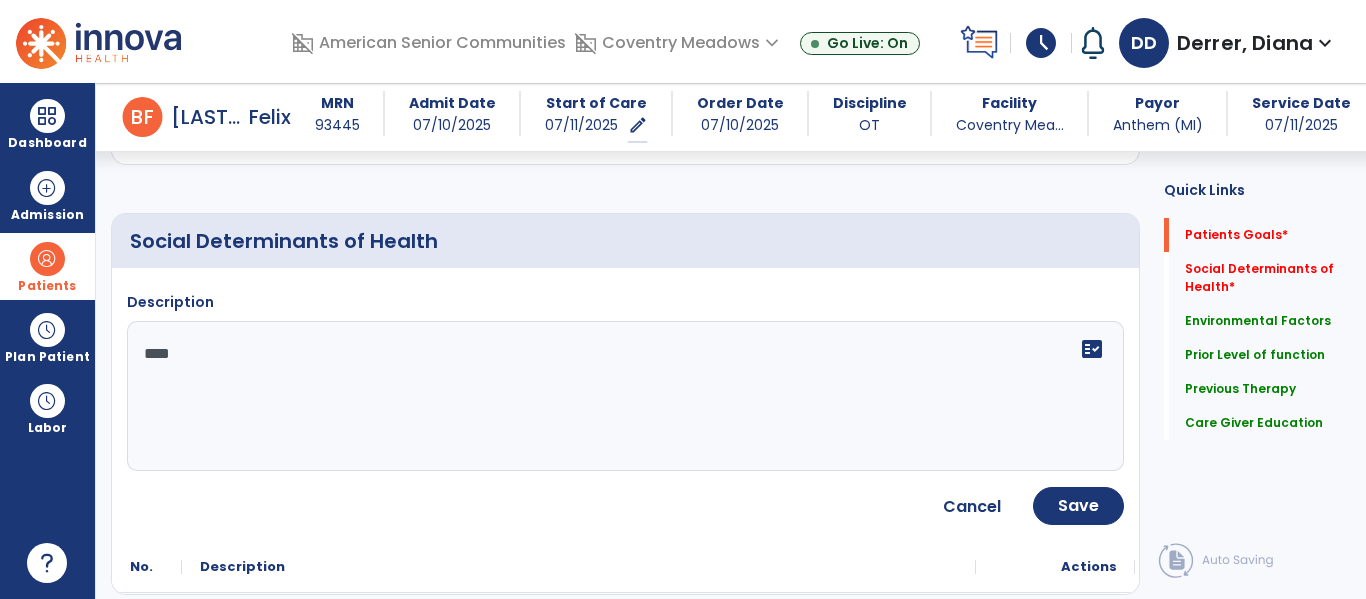 type on "****" 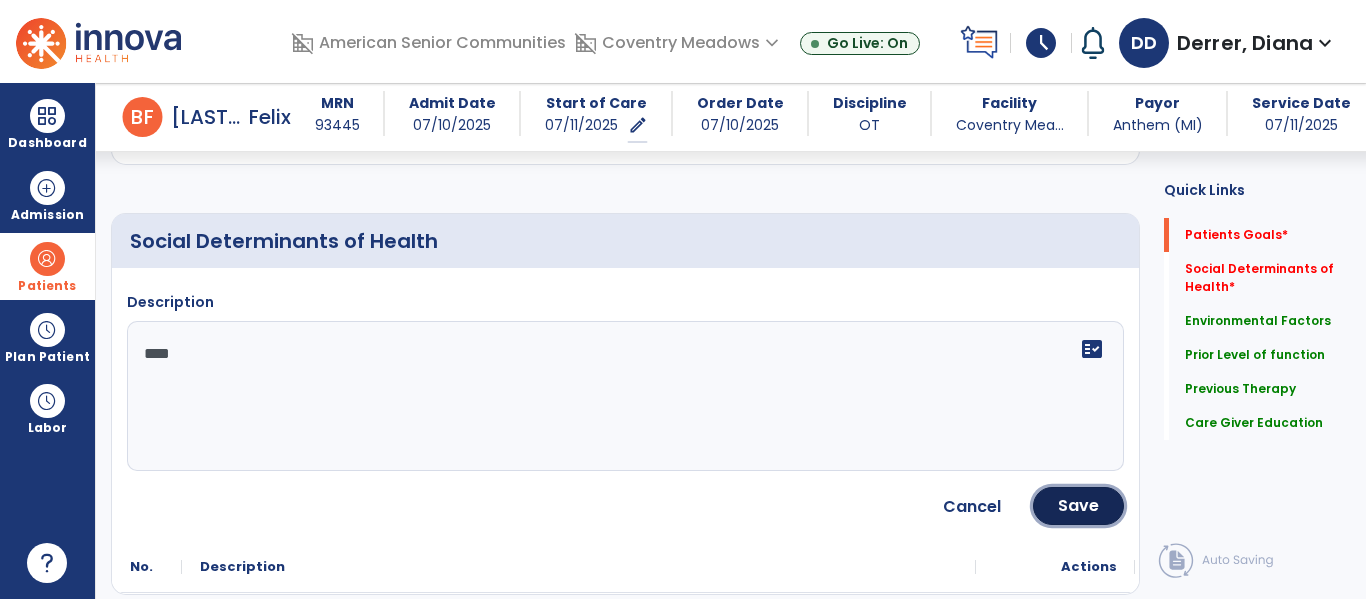 click on "Save" 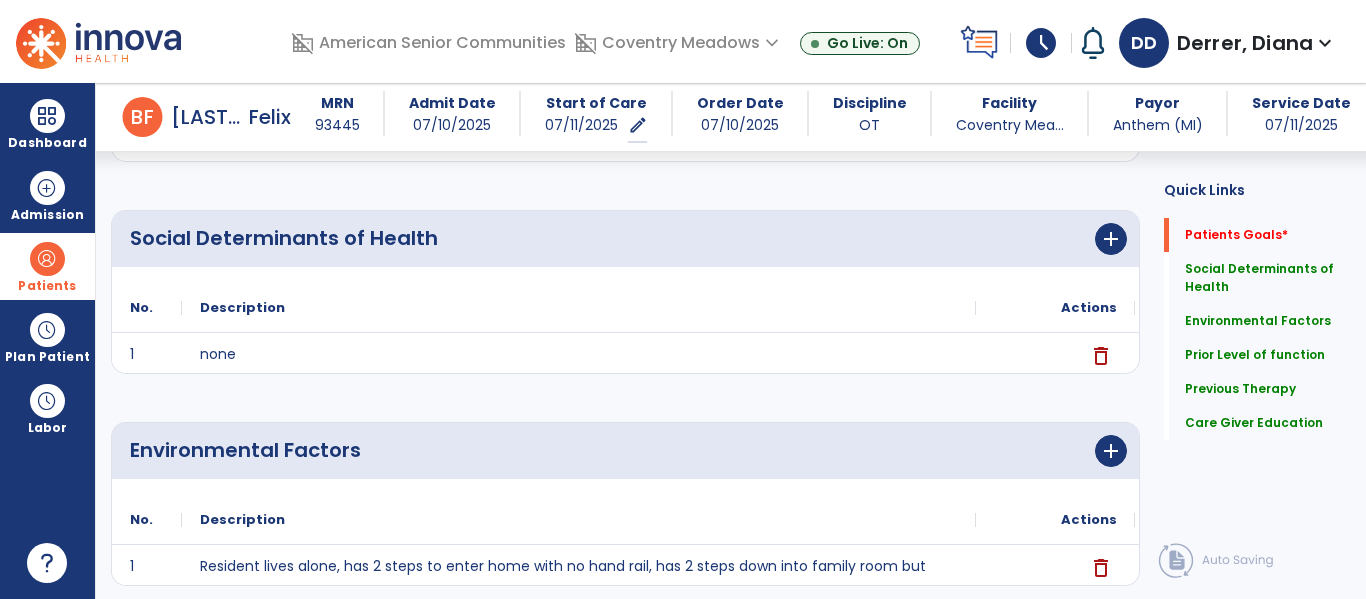 scroll, scrollTop: 136, scrollLeft: 0, axis: vertical 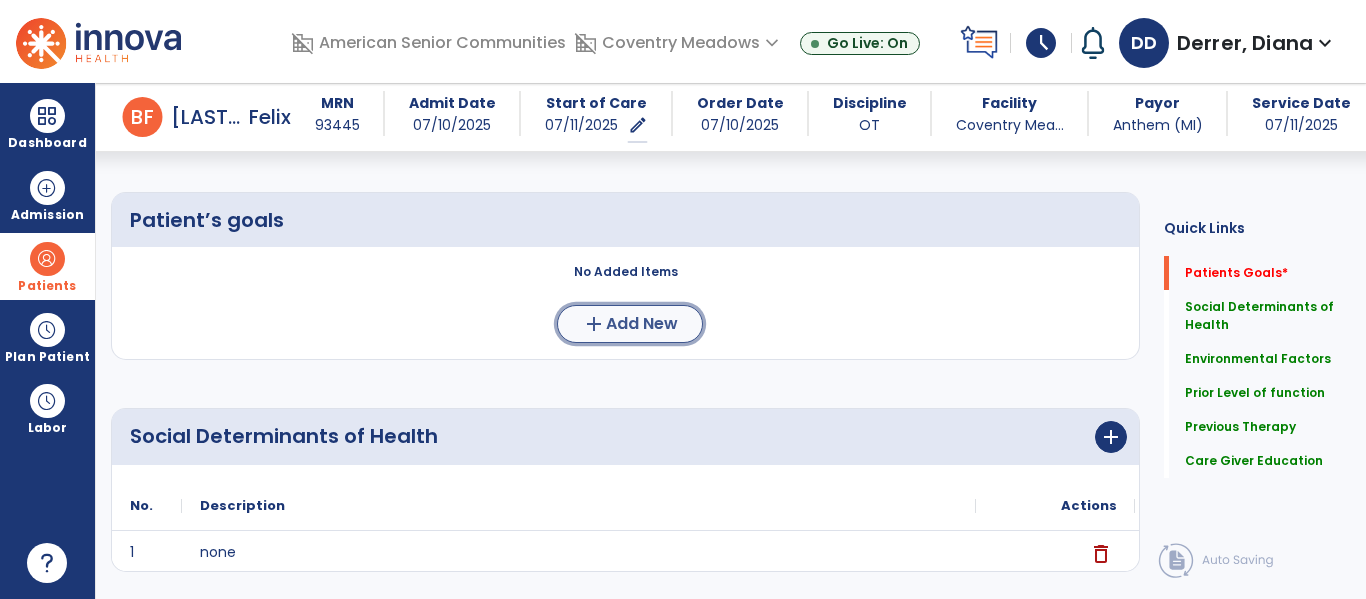 click on "add" 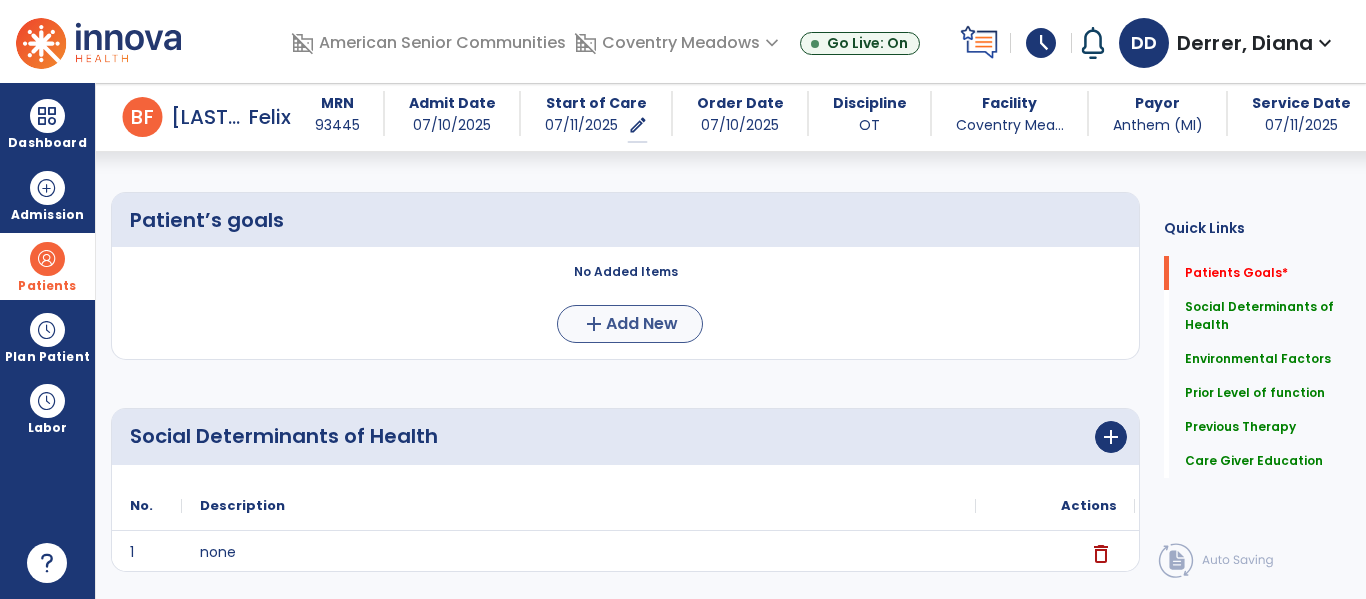 scroll, scrollTop: 138, scrollLeft: 0, axis: vertical 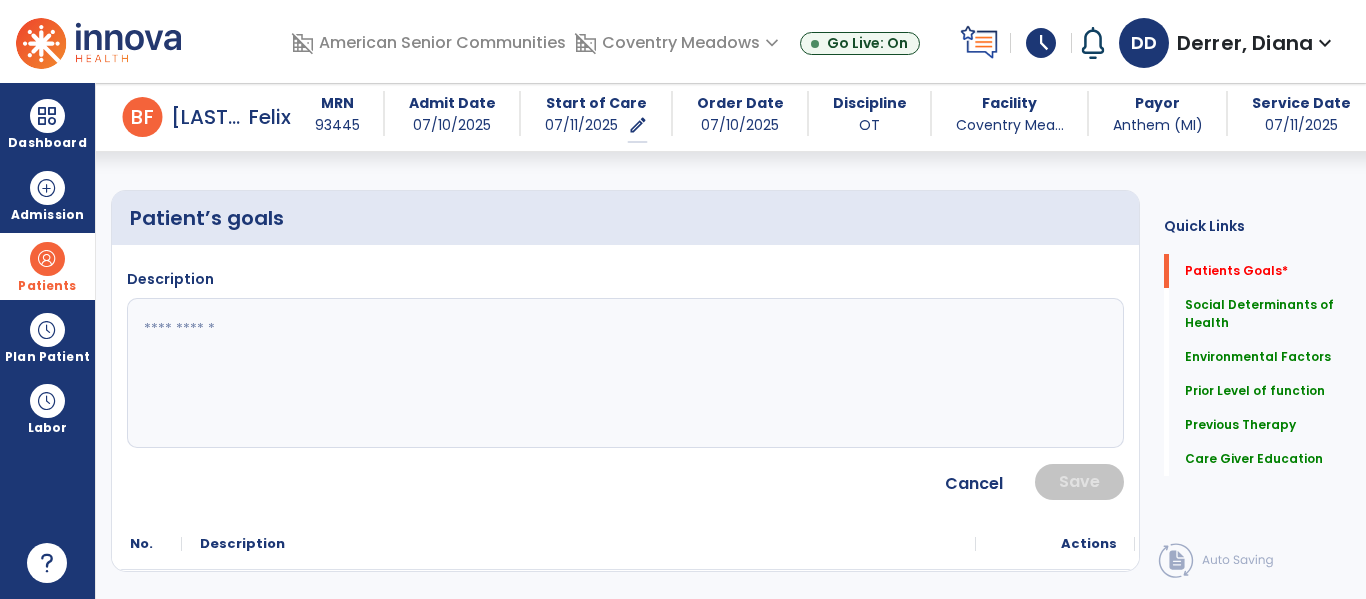 click 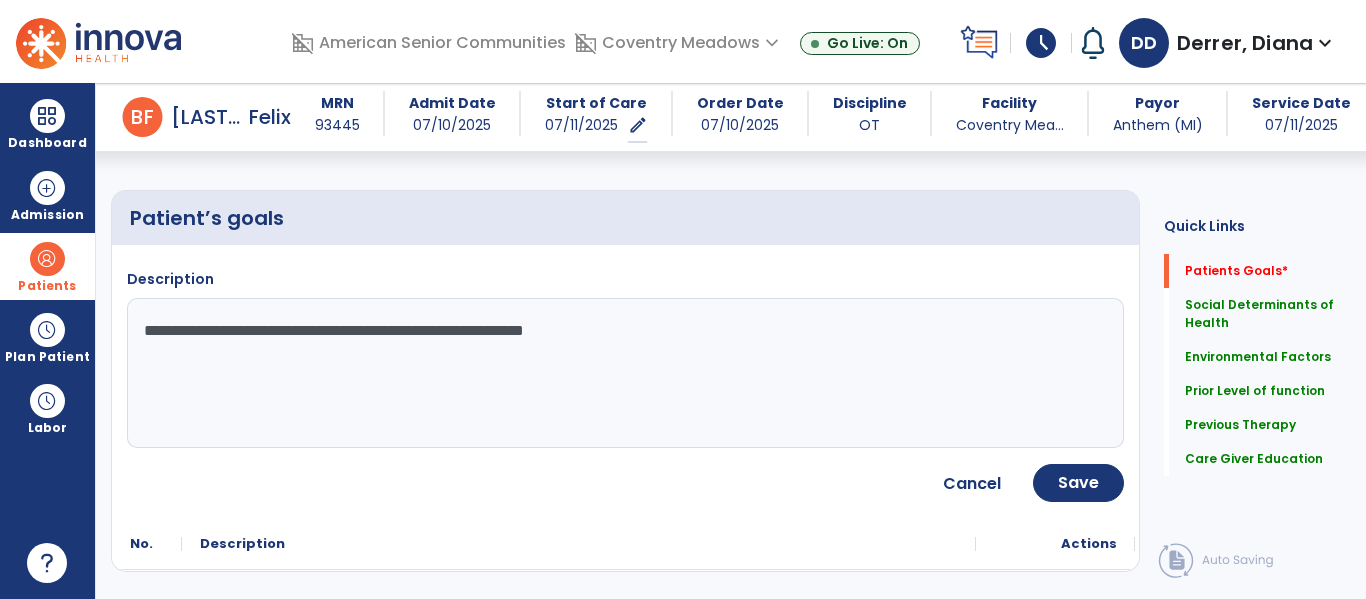 type on "**********" 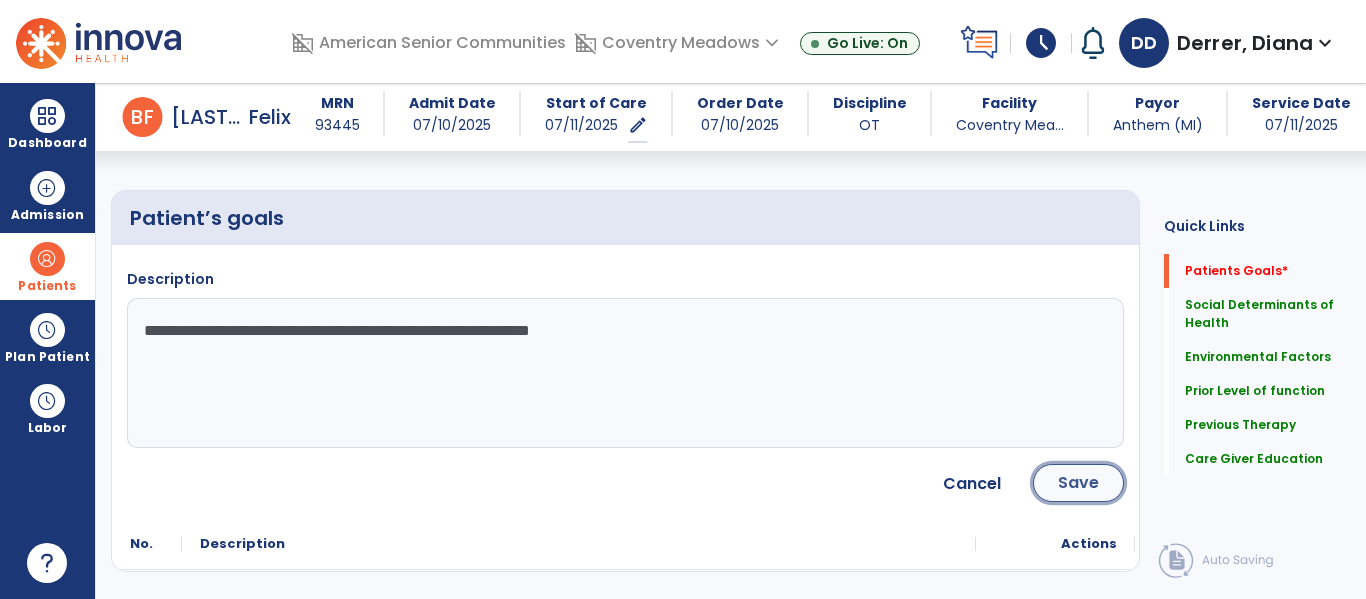 click on "Save" 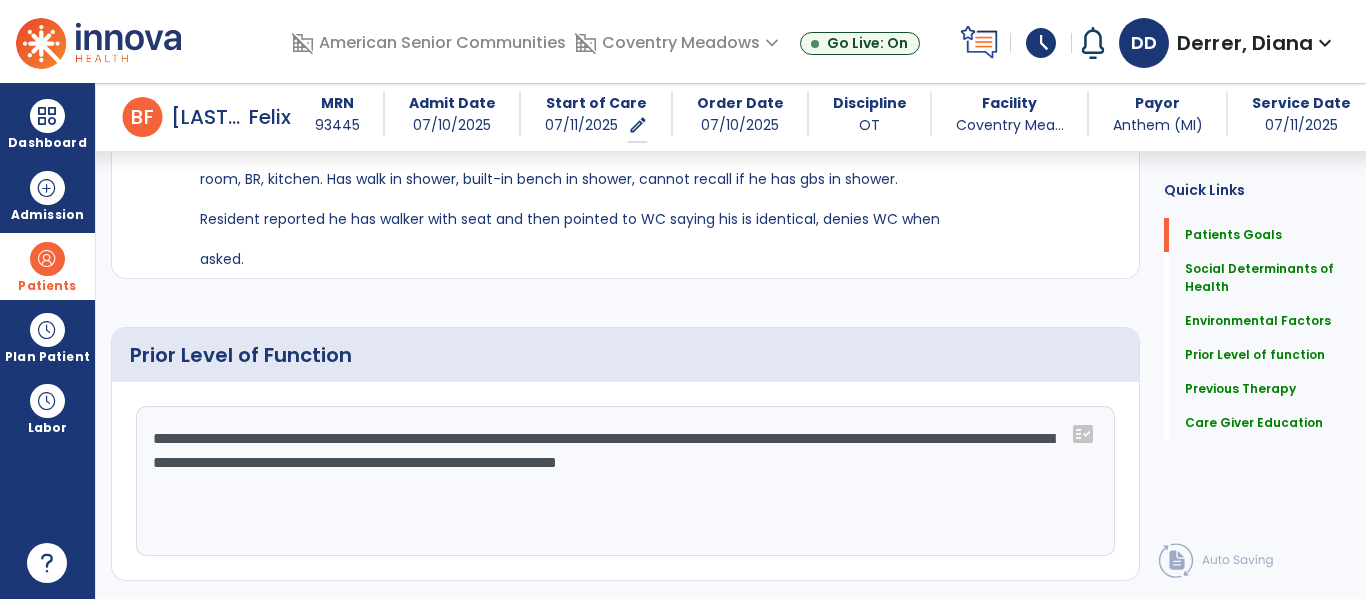 scroll, scrollTop: 831, scrollLeft: 0, axis: vertical 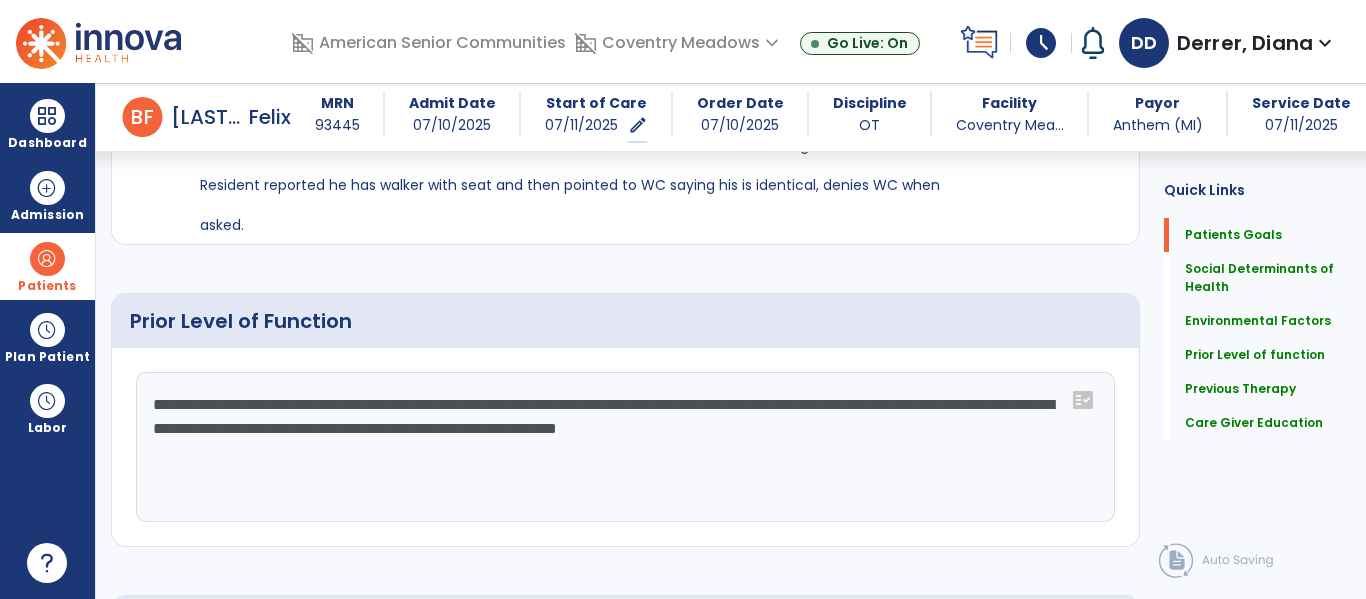 click on "**********" 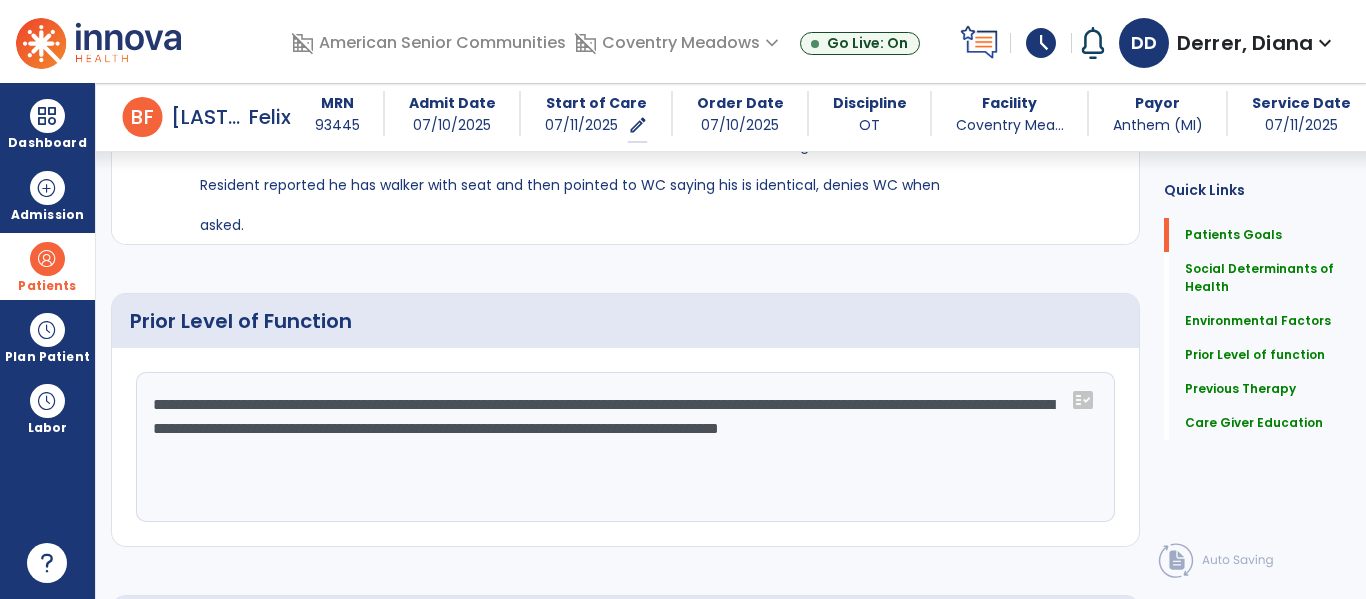 type on "**********" 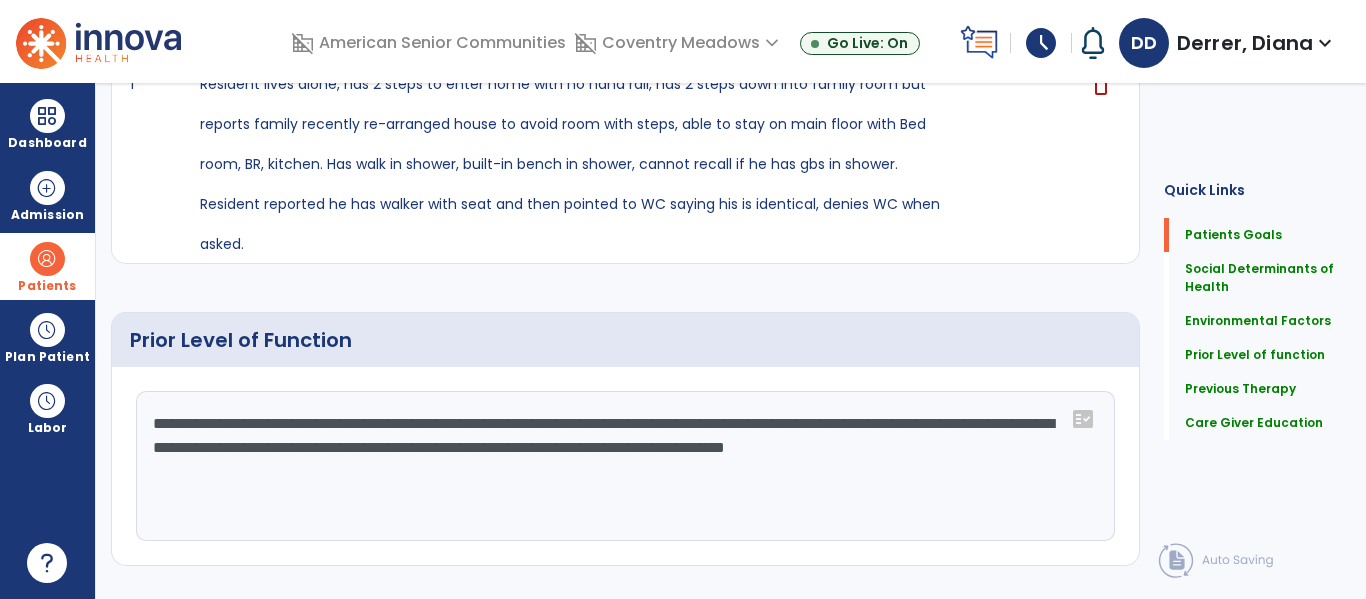 scroll, scrollTop: 0, scrollLeft: 0, axis: both 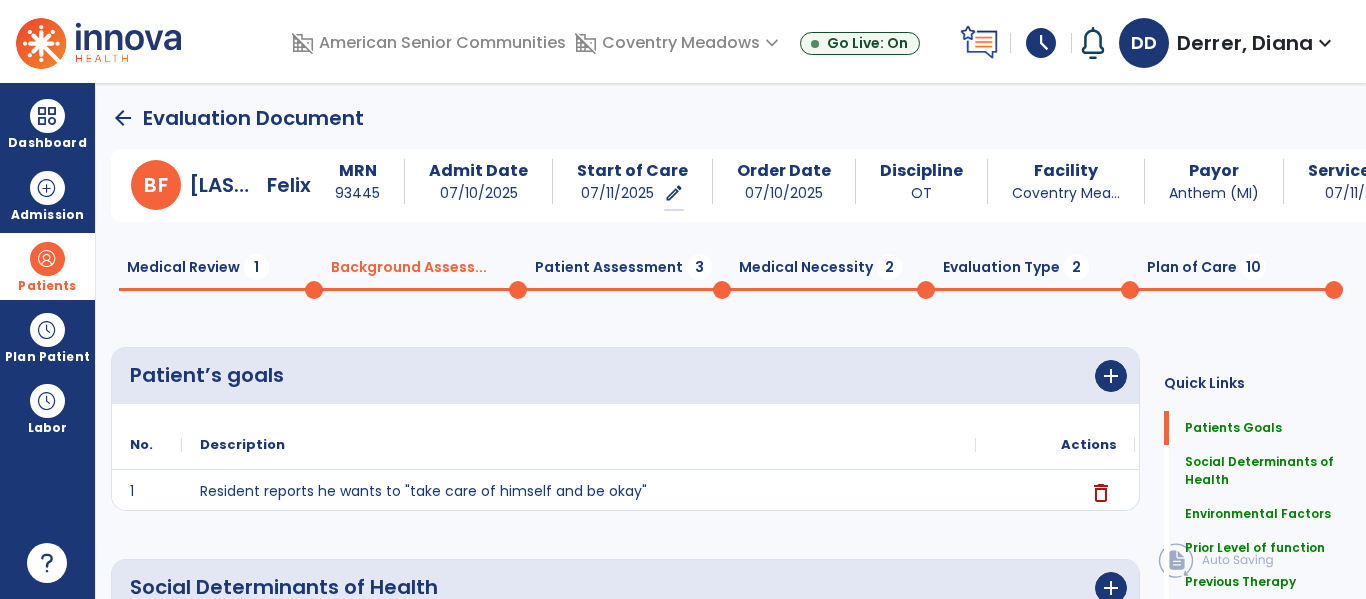 click on "Medical Review  1" 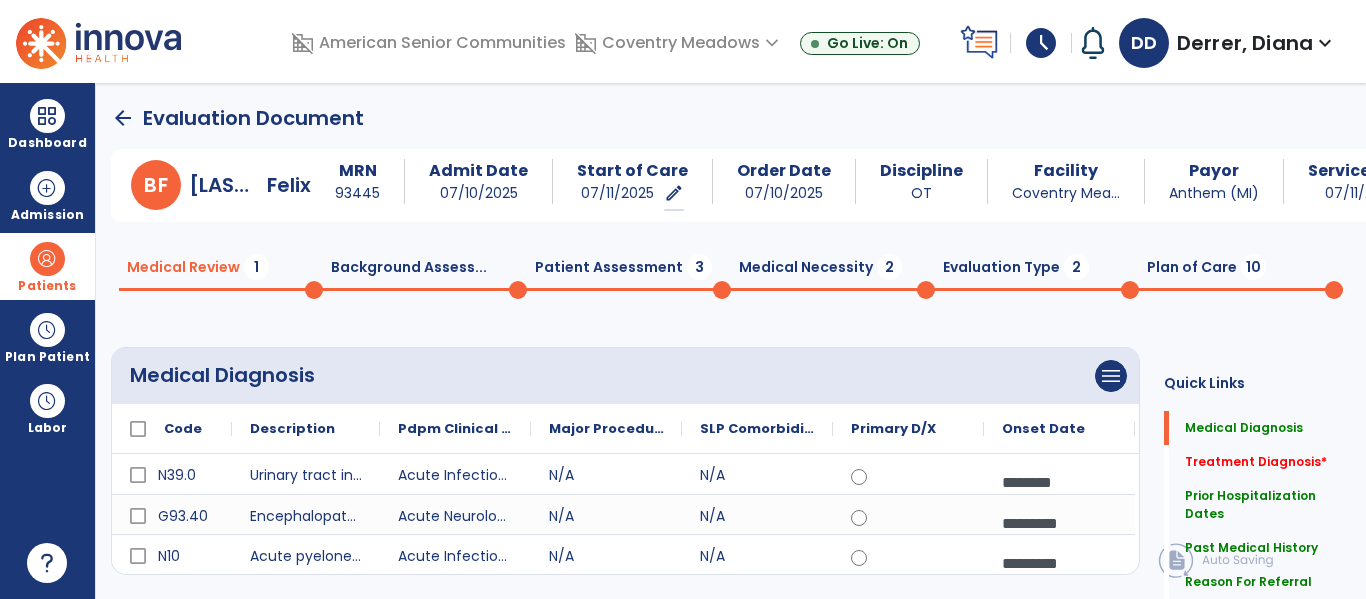 click on "Patient Assessment  3" 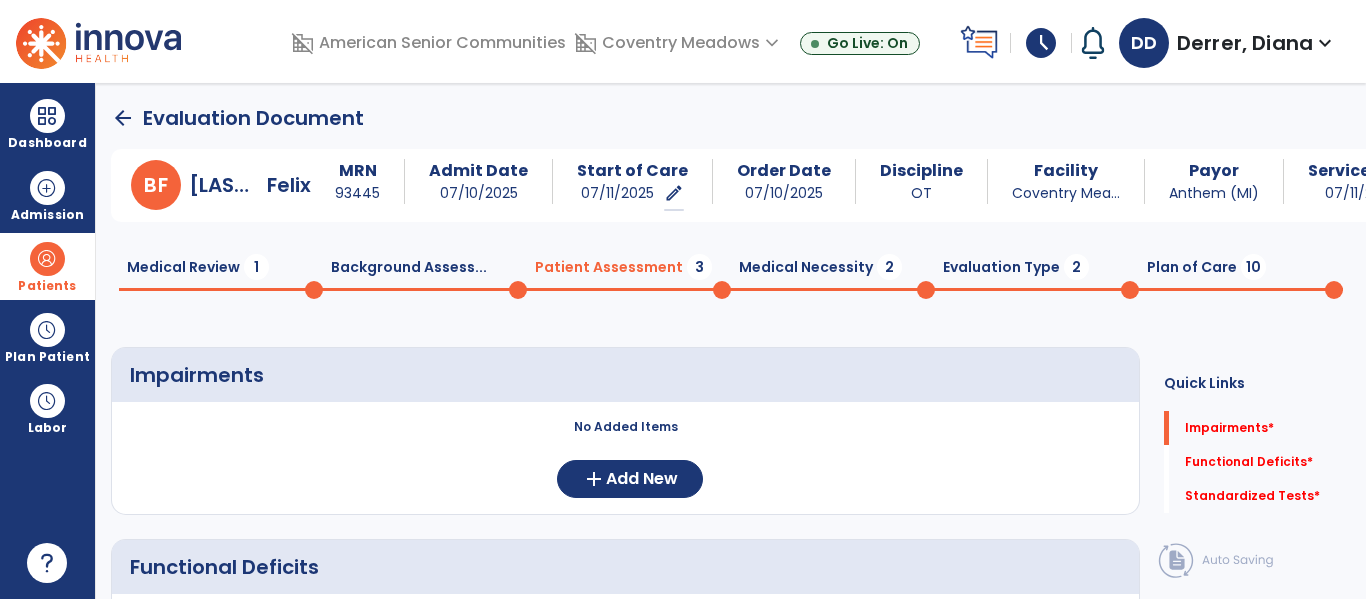 scroll, scrollTop: 83, scrollLeft: 0, axis: vertical 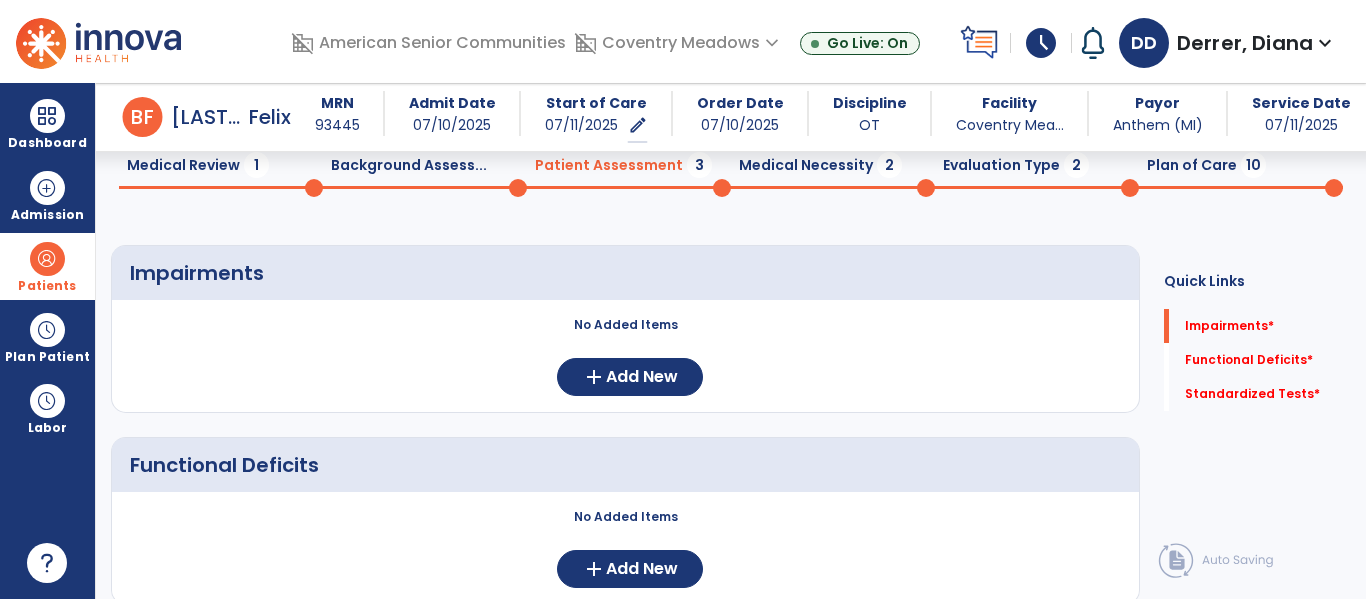 click on "No Added Items  add  Add New" 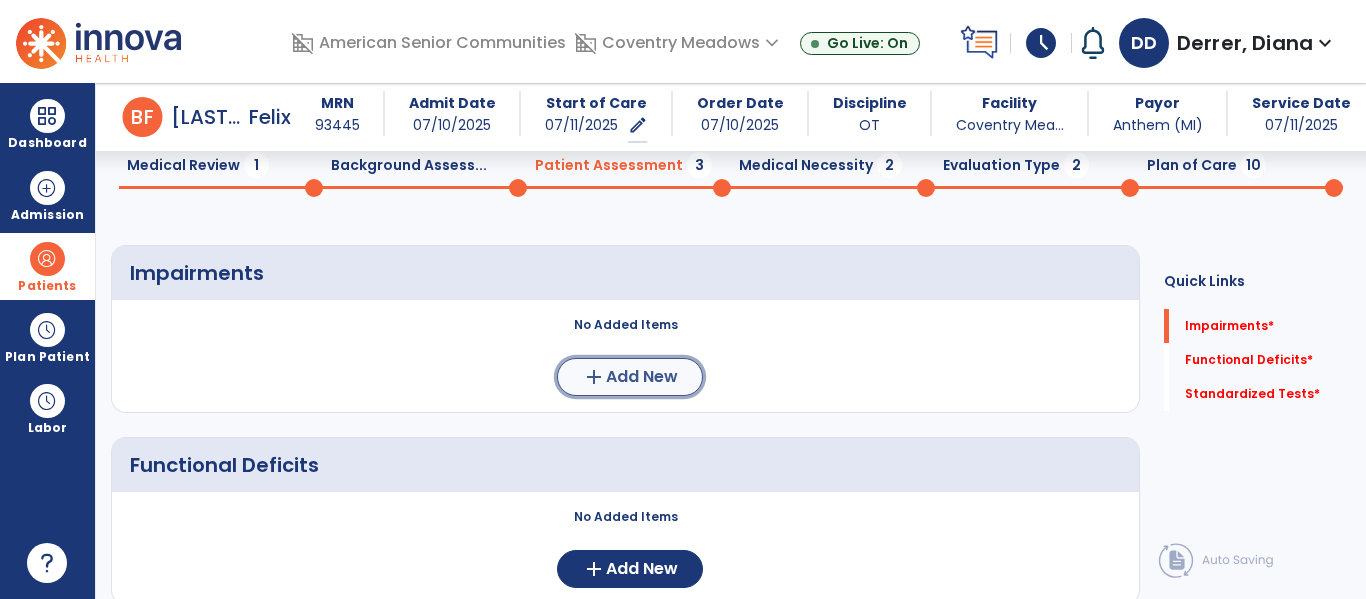 click on "Add New" 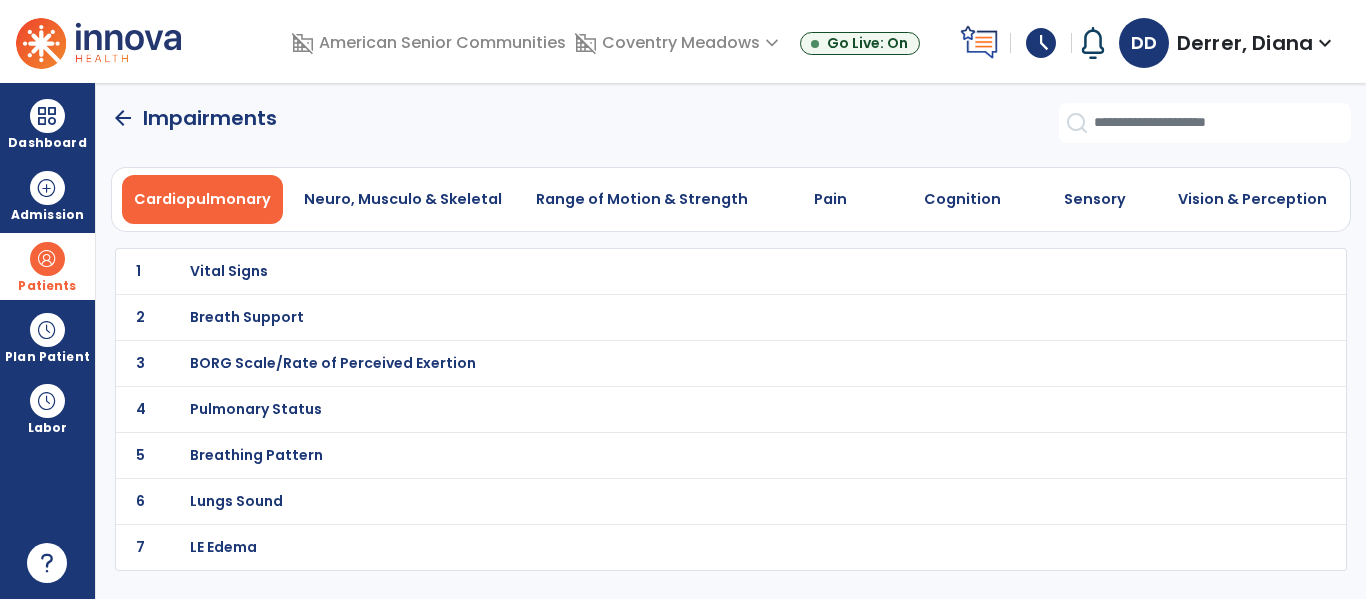 scroll, scrollTop: 0, scrollLeft: 0, axis: both 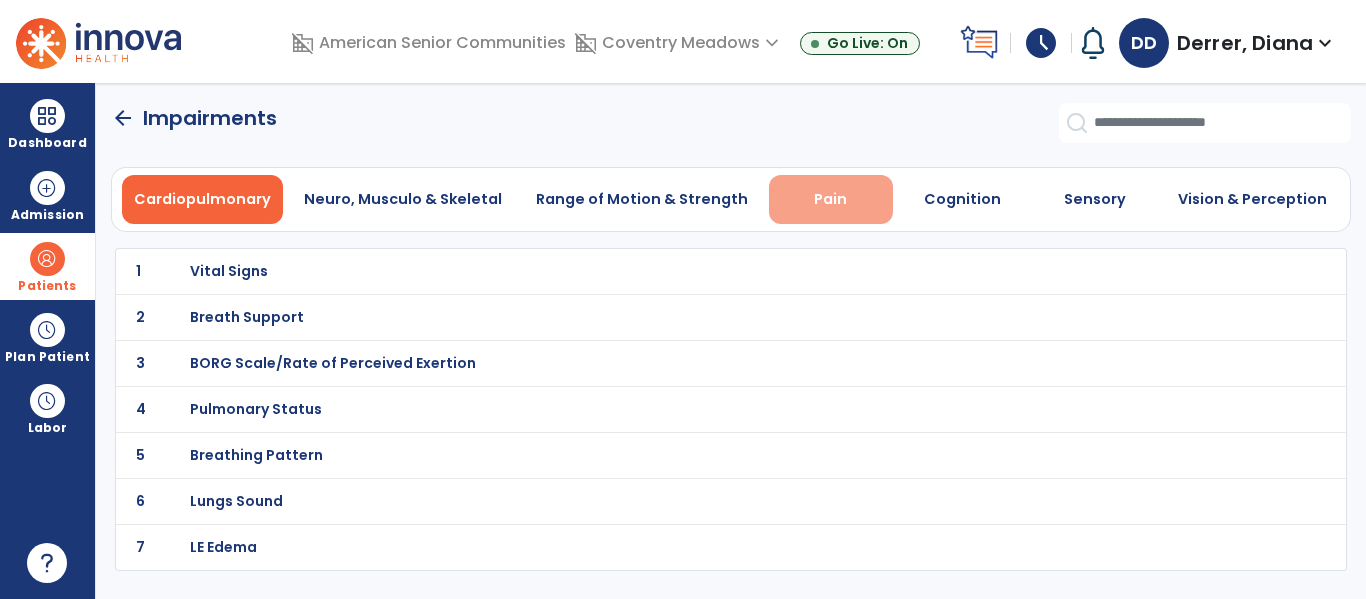 click on "Pain" at bounding box center (831, 199) 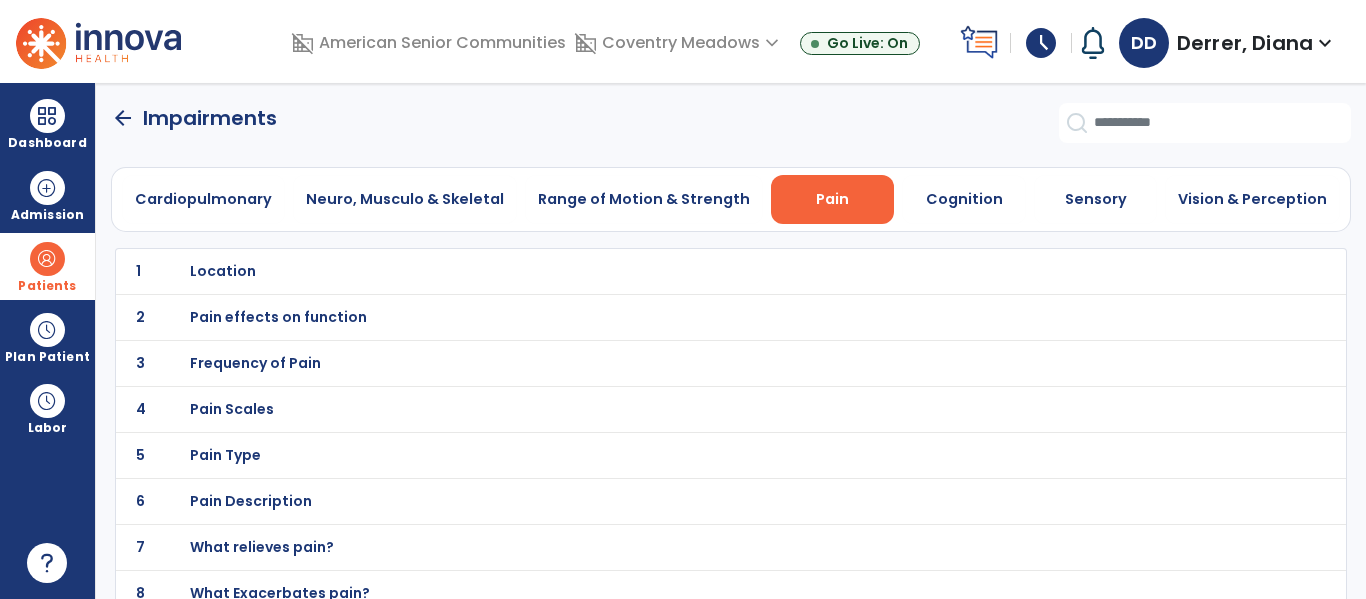 click on "Pain effects on function" at bounding box center [223, 271] 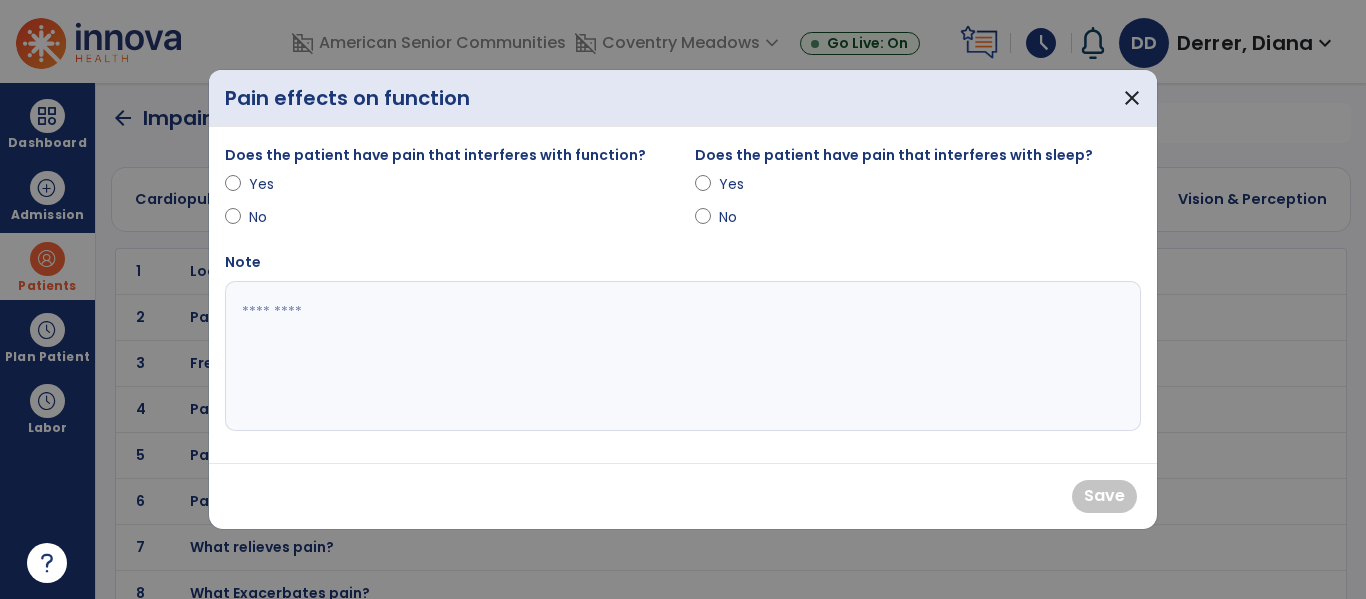 click on "Yes" at bounding box center (448, 188) 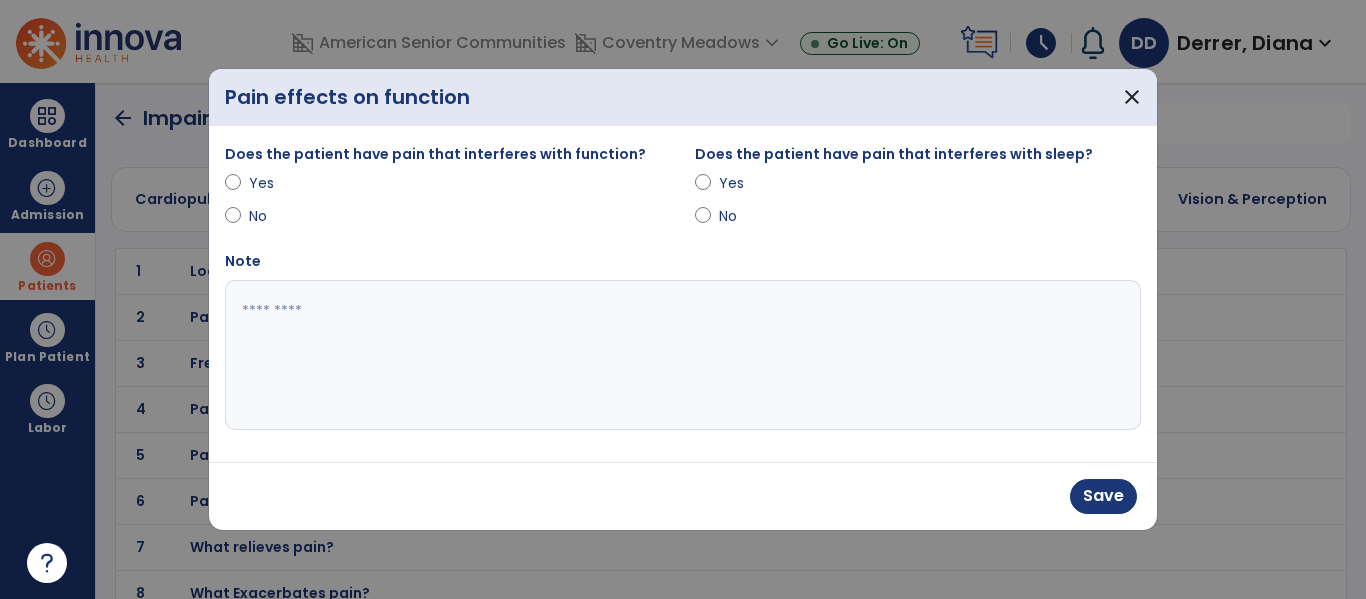 click on "No" at bounding box center [754, 216] 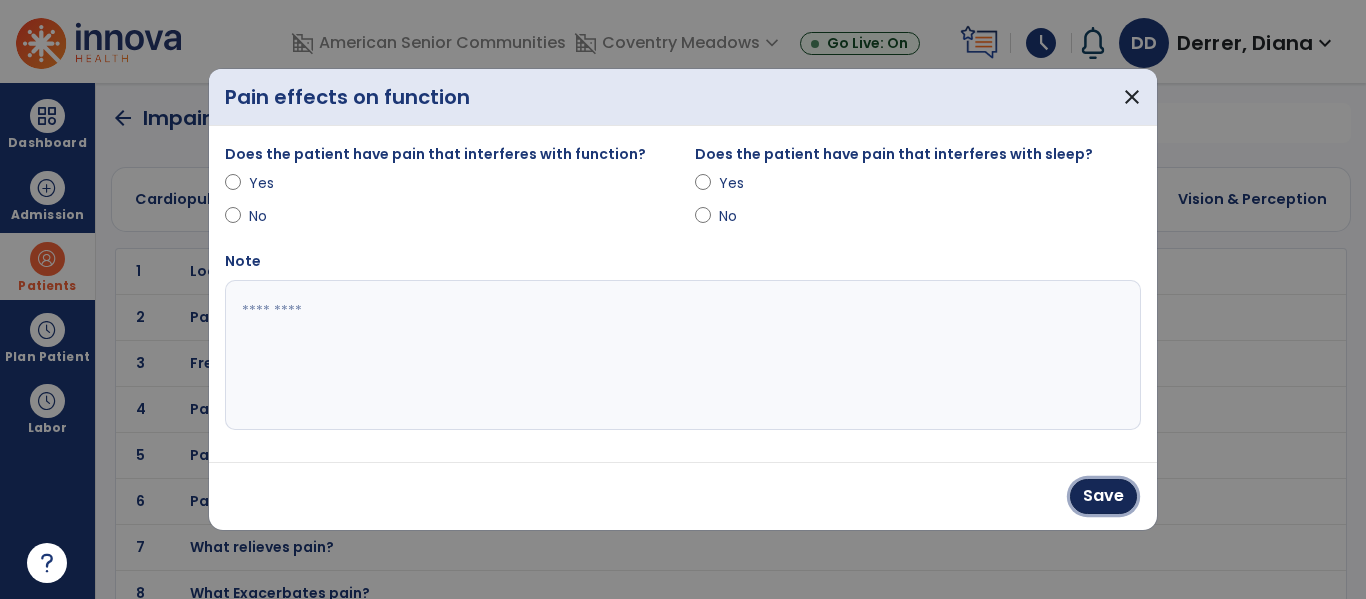 click on "Save" at bounding box center (1103, 496) 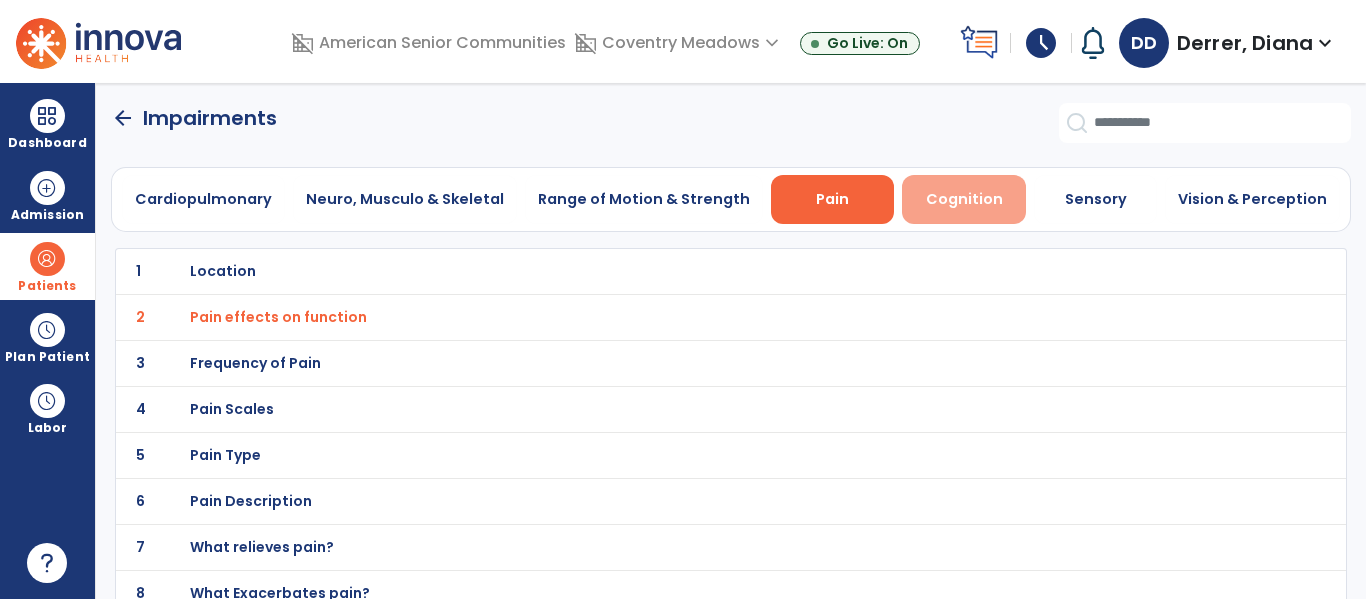 click on "Cognition" at bounding box center [964, 199] 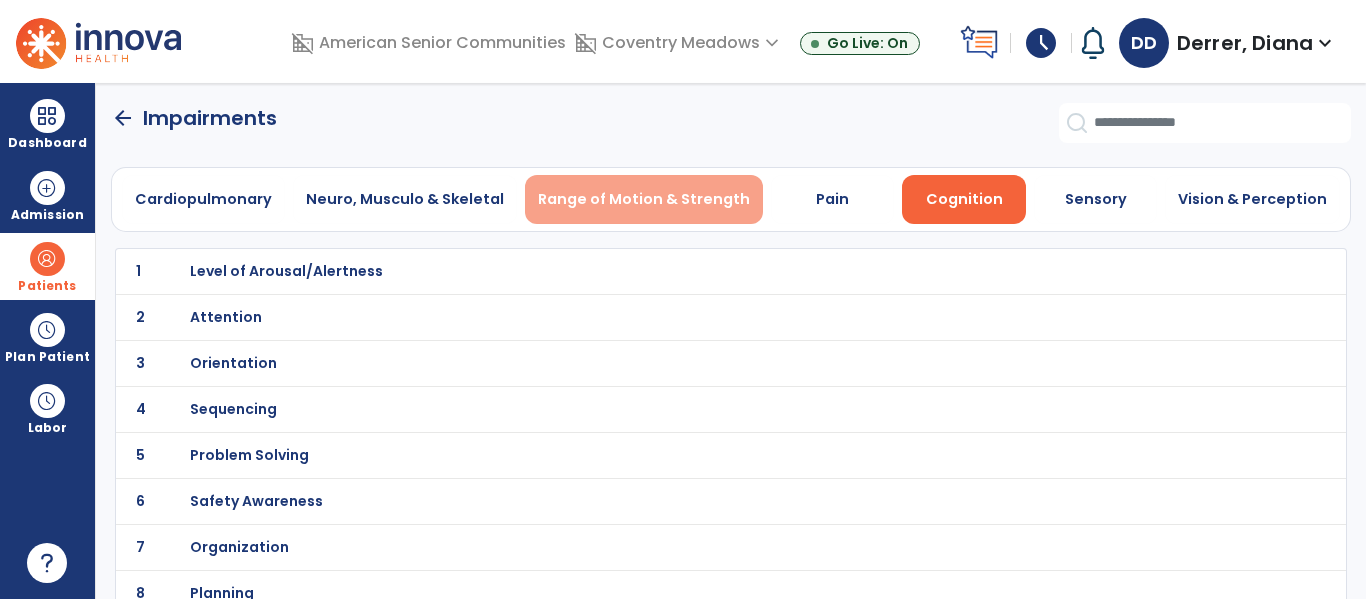 click on "Range of Motion & Strength" at bounding box center (644, 199) 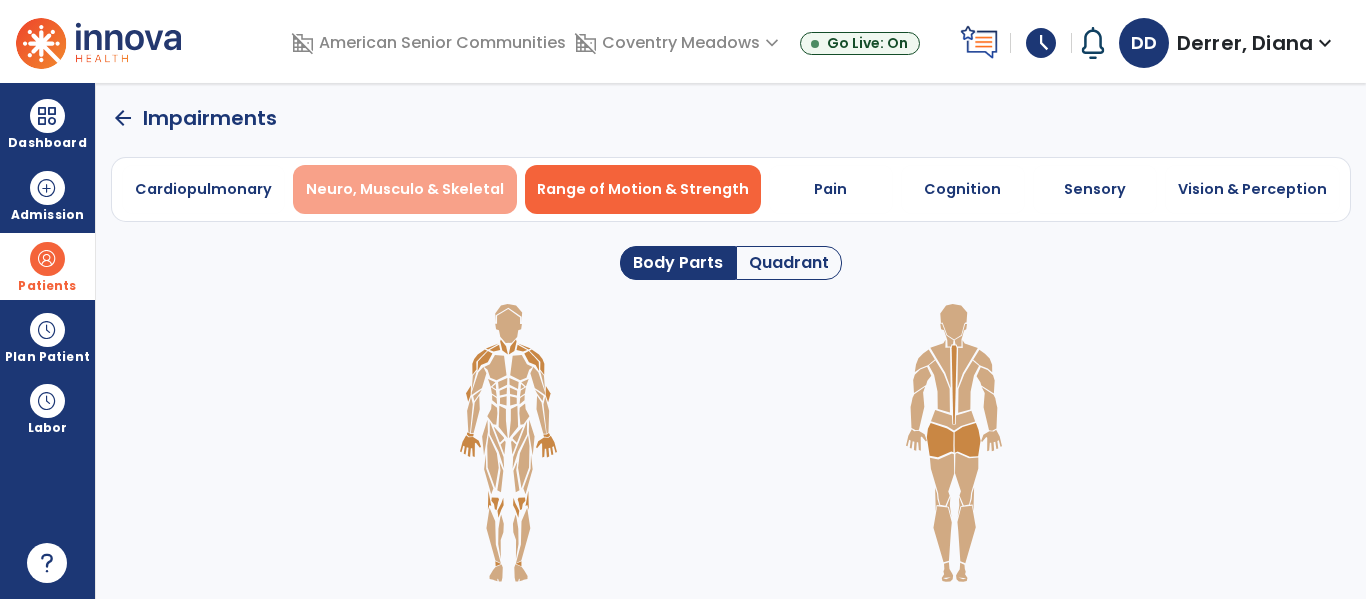 click on "Neuro, Musculo & Skeletal" at bounding box center (405, 189) 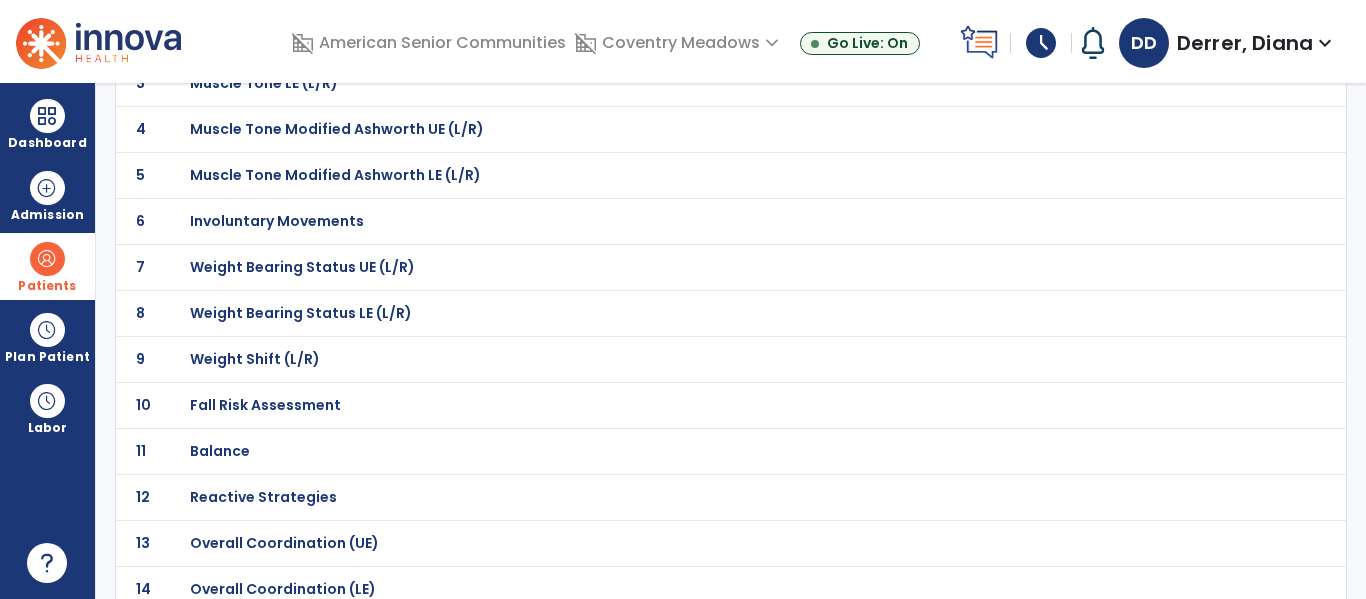 click on "Fall Risk Assessment" at bounding box center [261, -9] 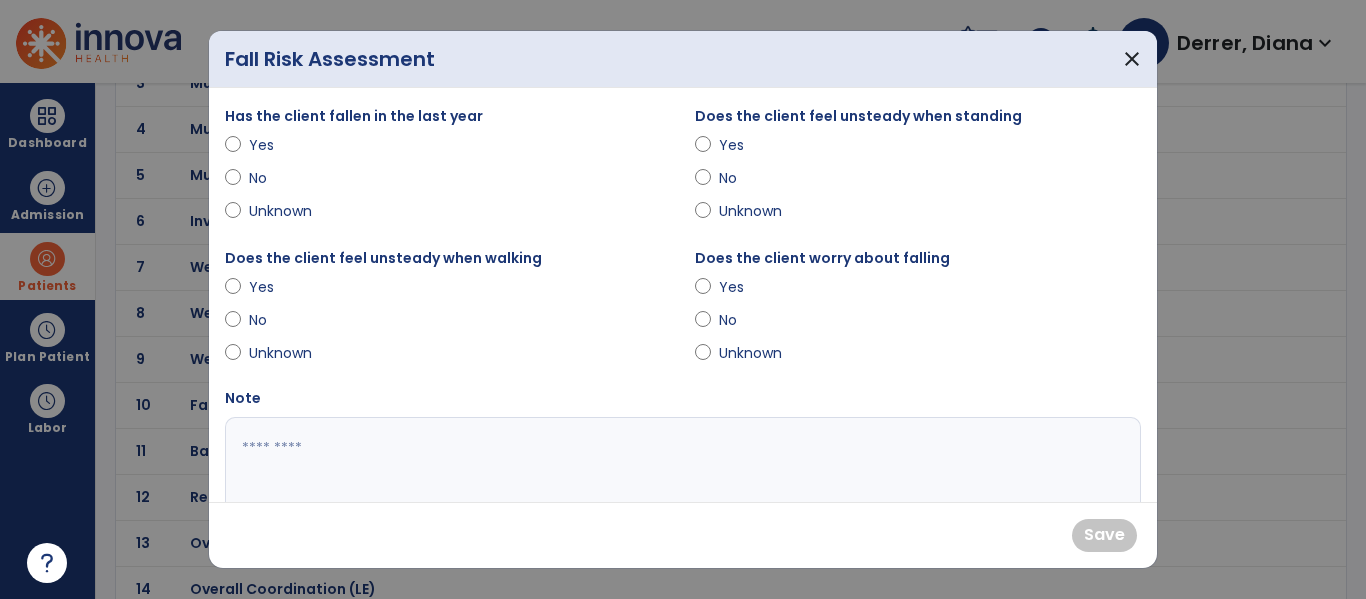 scroll, scrollTop: 282, scrollLeft: 0, axis: vertical 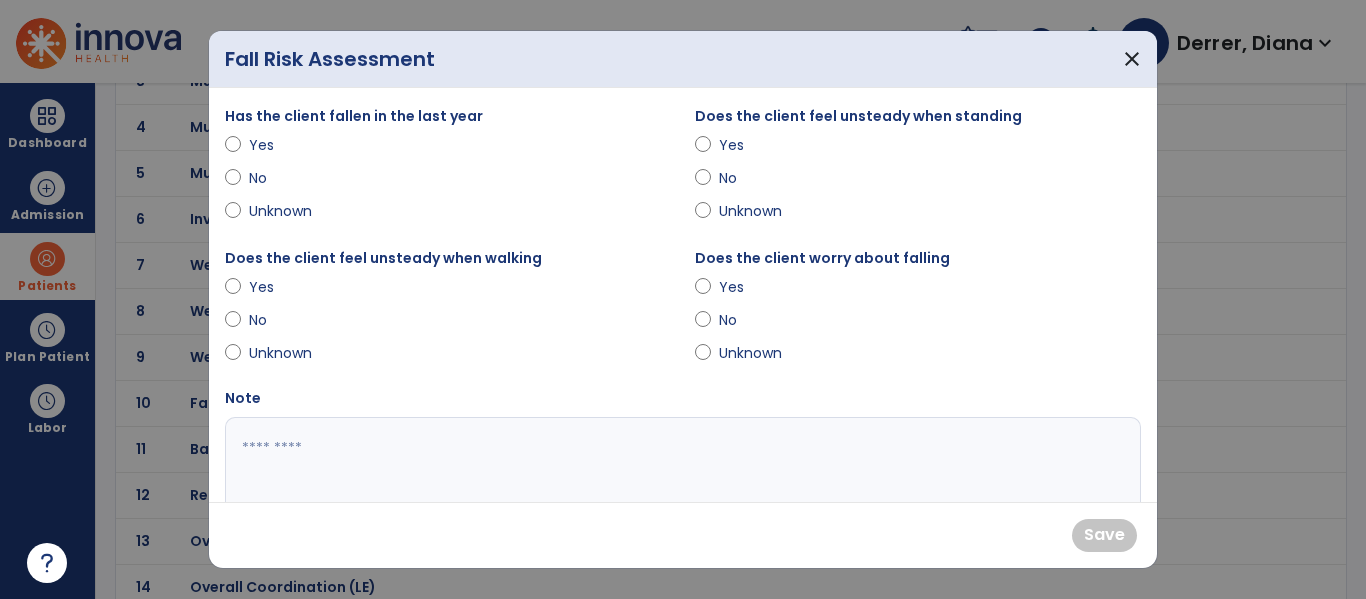 click on "Yes" at bounding box center [284, 145] 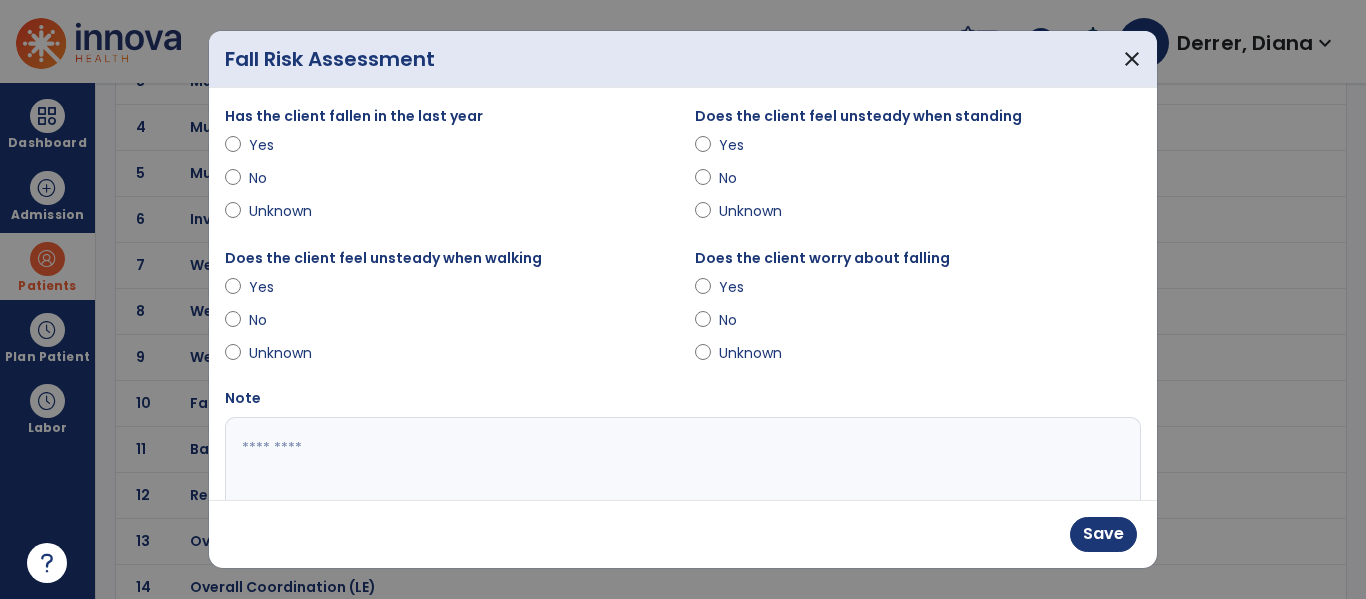 click on "Yes" at bounding box center [754, 145] 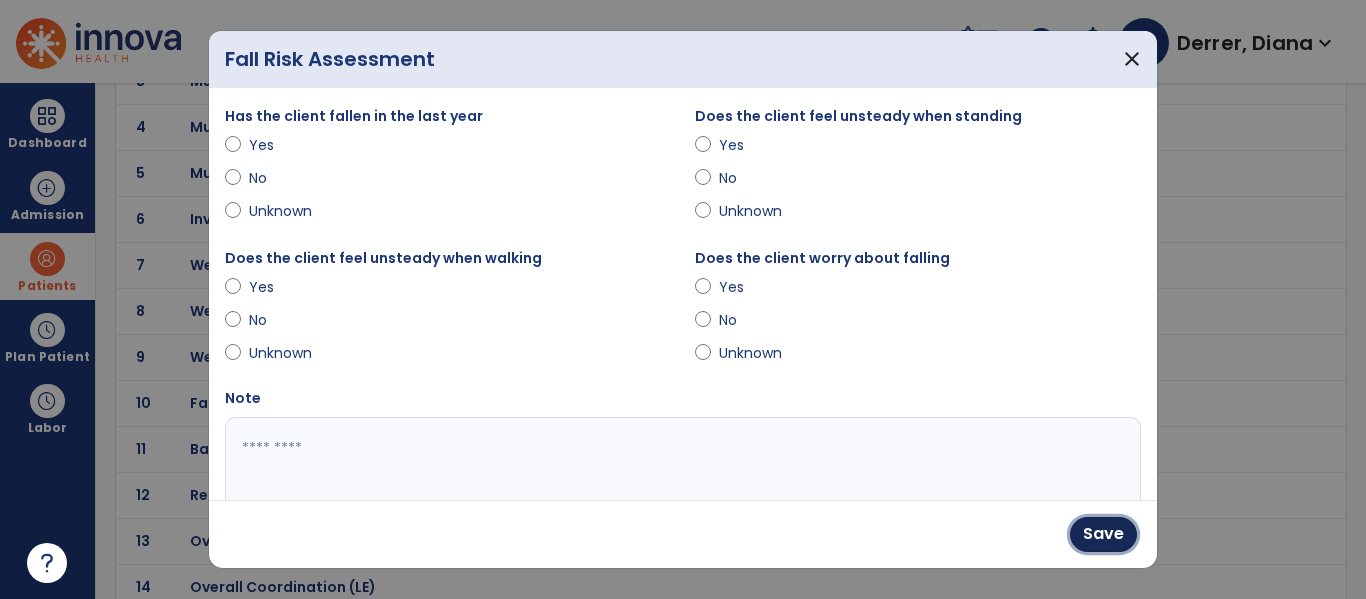 drag, startPoint x: 1111, startPoint y: 538, endPoint x: 1040, endPoint y: 516, distance: 74.330345 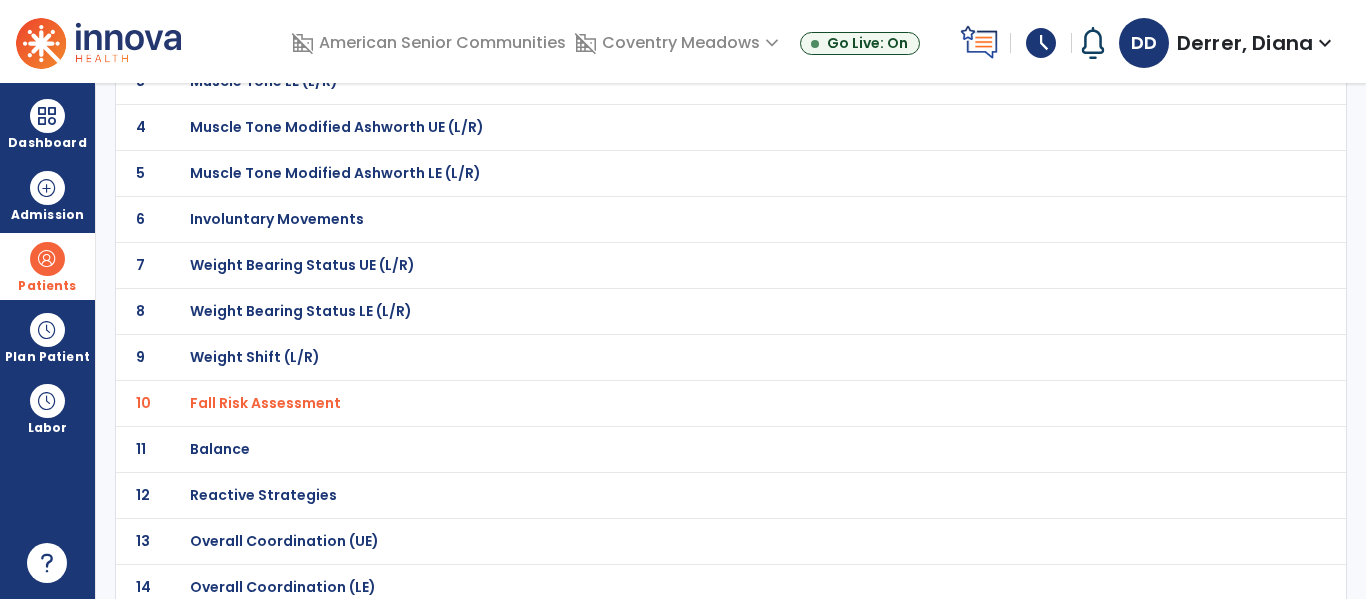 click on "Balance" at bounding box center (261, -11) 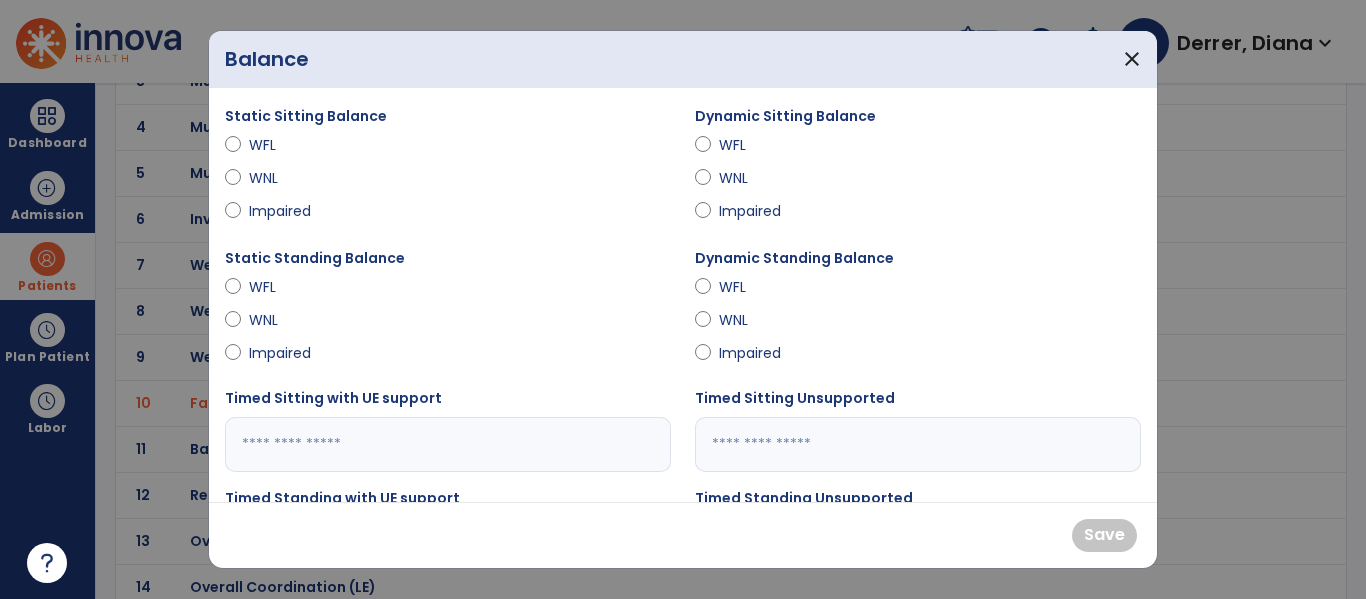 click on "Impaired" at bounding box center (754, 353) 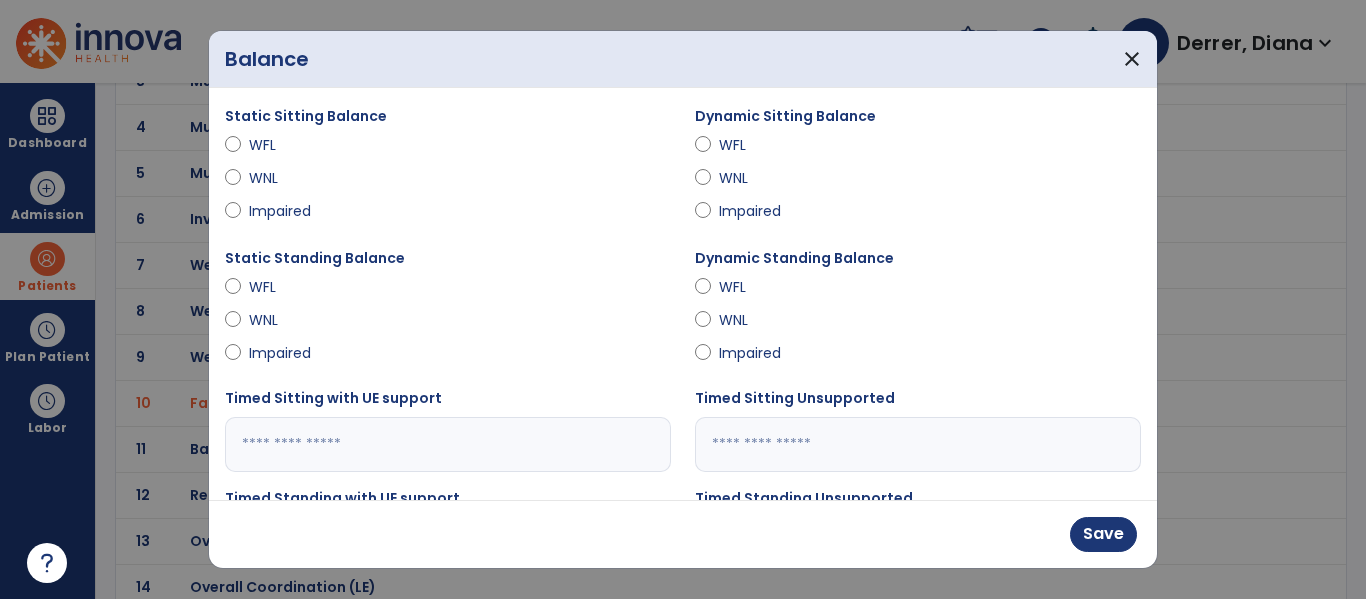 click on "WFL" at bounding box center [284, 287] 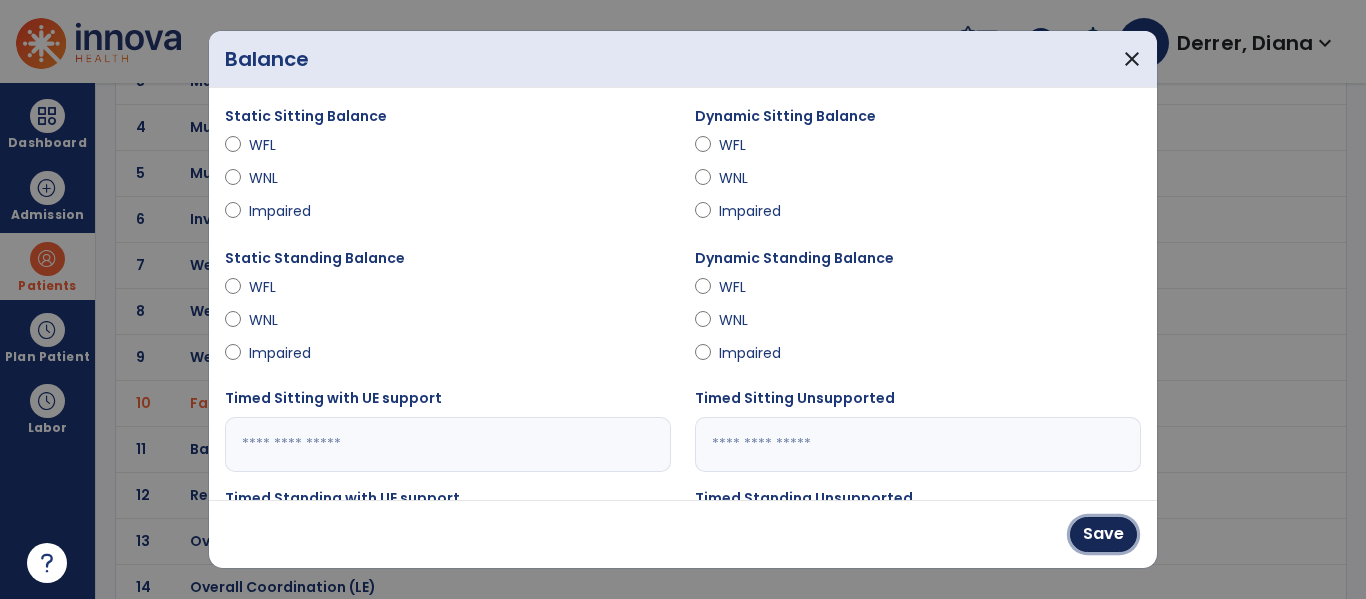 drag, startPoint x: 1076, startPoint y: 529, endPoint x: 1057, endPoint y: 513, distance: 24.839485 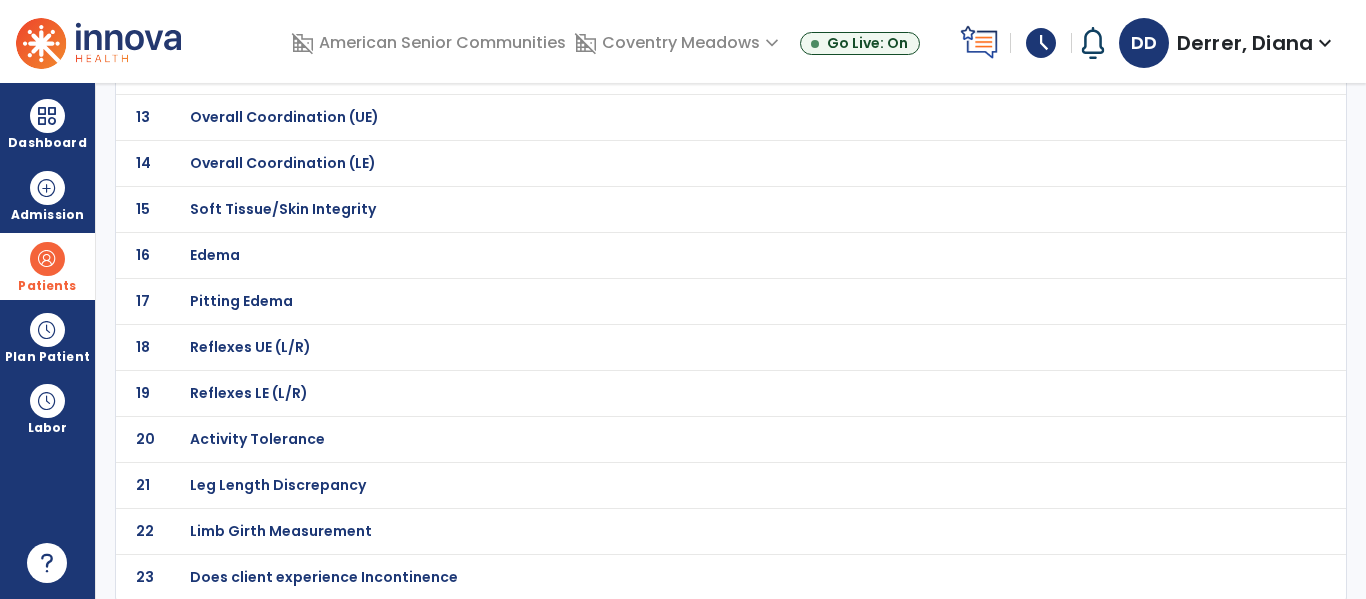 scroll, scrollTop: 708, scrollLeft: 0, axis: vertical 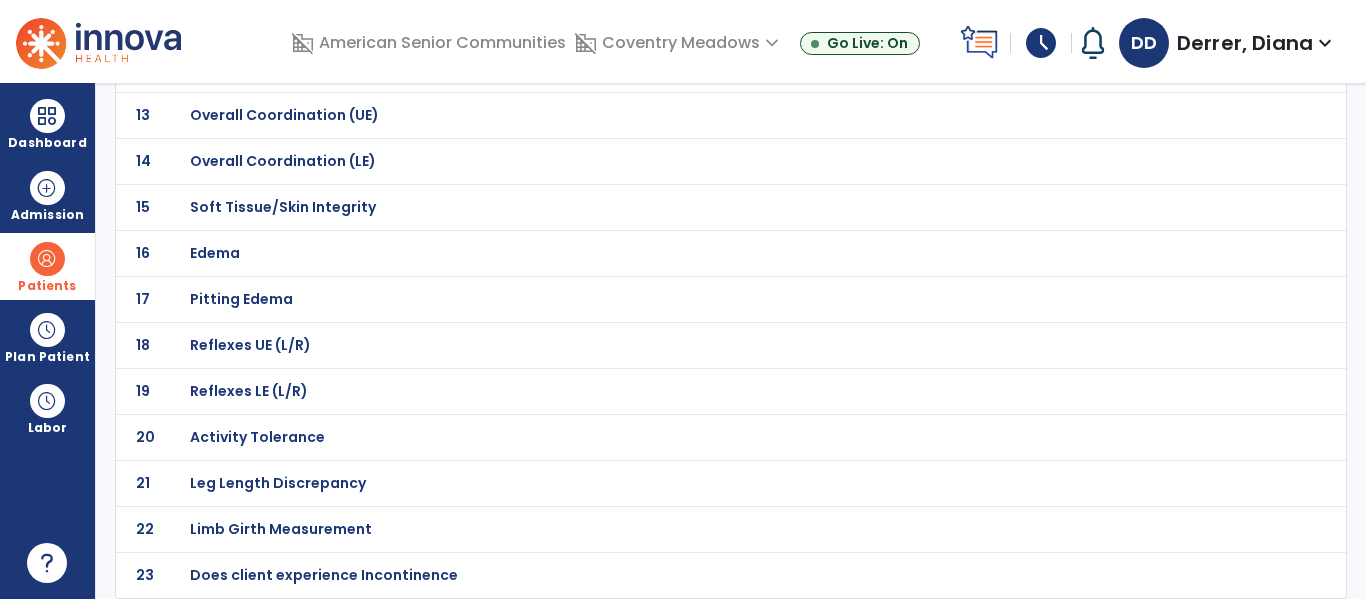 click on "Does client experience Incontinence" at bounding box center (261, -437) 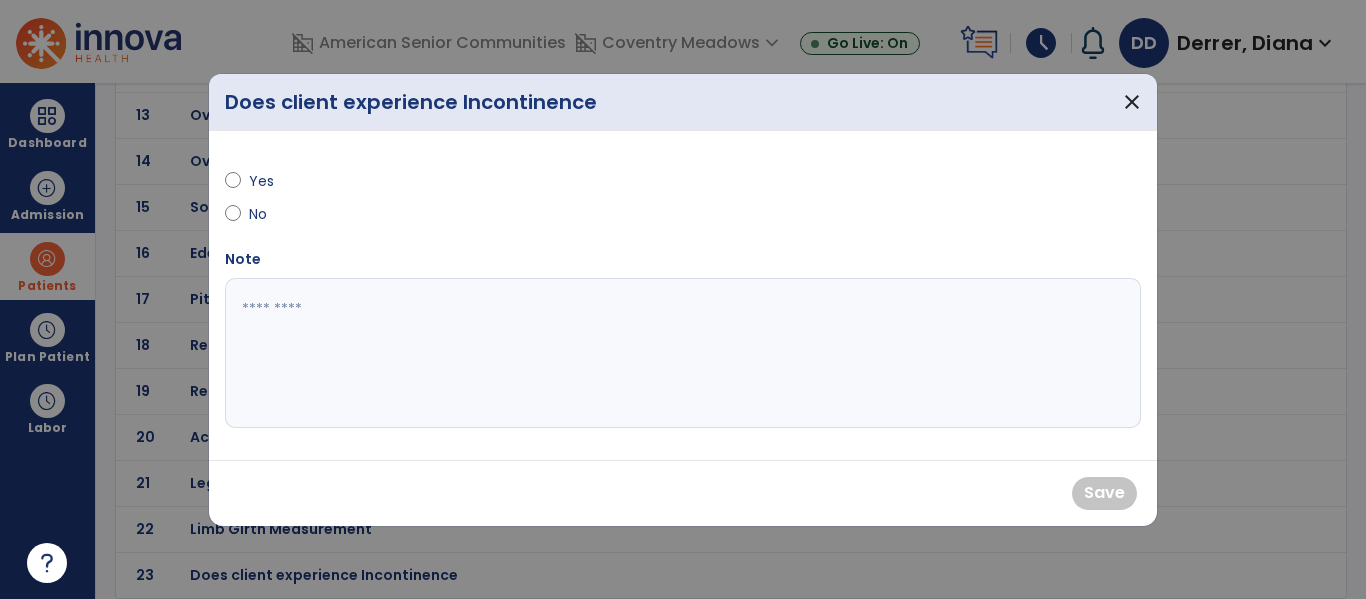 click on "Yes" at bounding box center (284, 181) 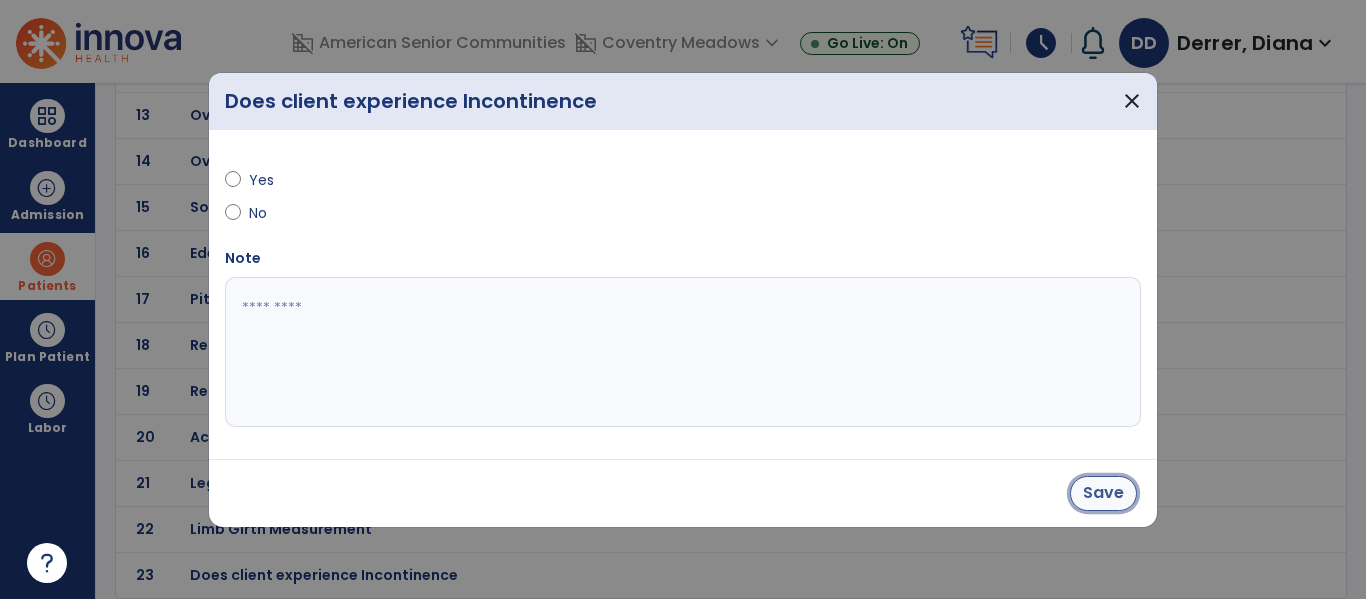 click on "Save" at bounding box center (1103, 493) 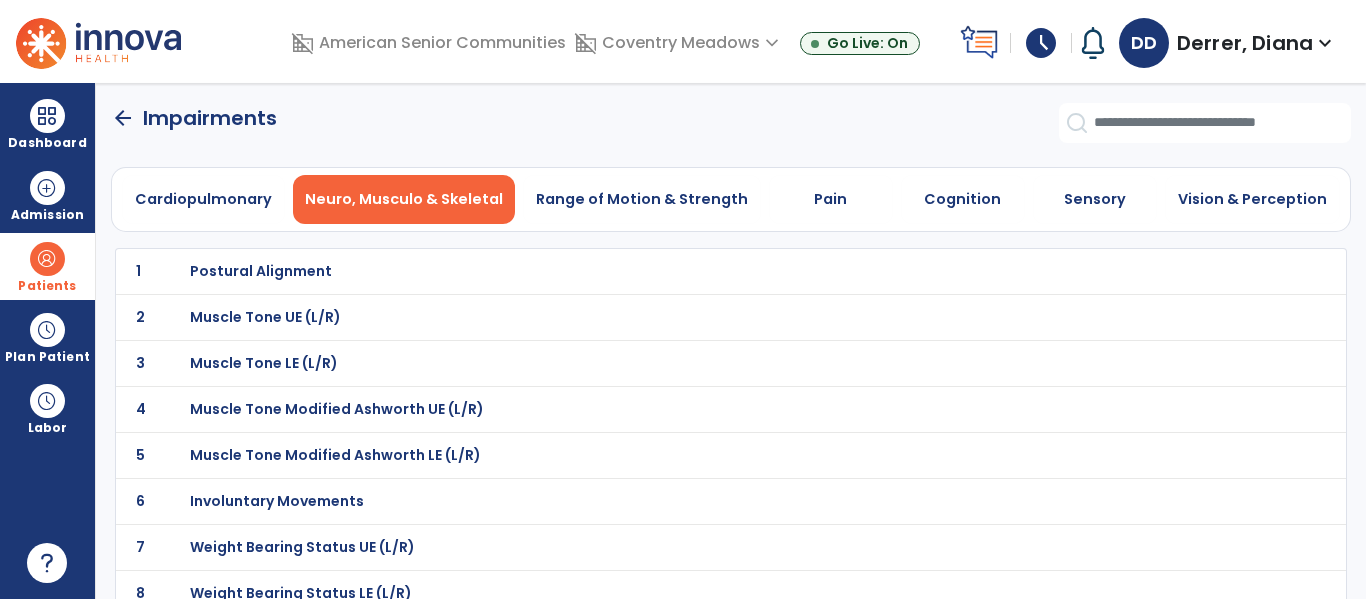 scroll, scrollTop: 2, scrollLeft: 0, axis: vertical 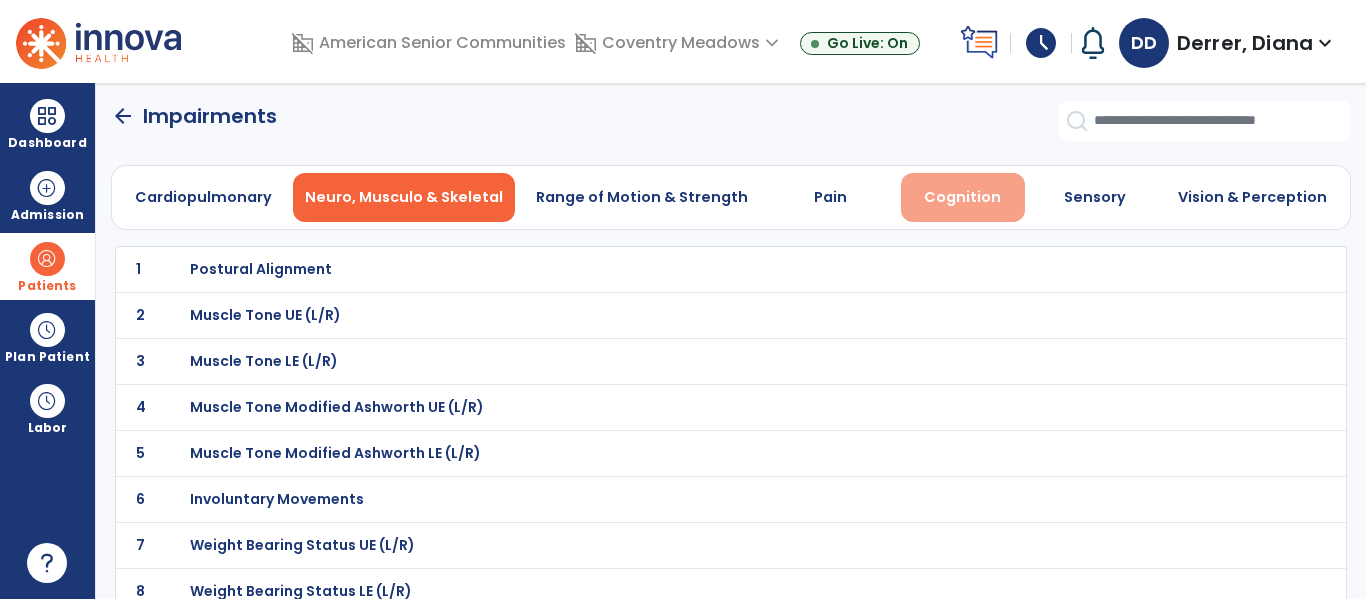 click on "Cognition" at bounding box center (962, 197) 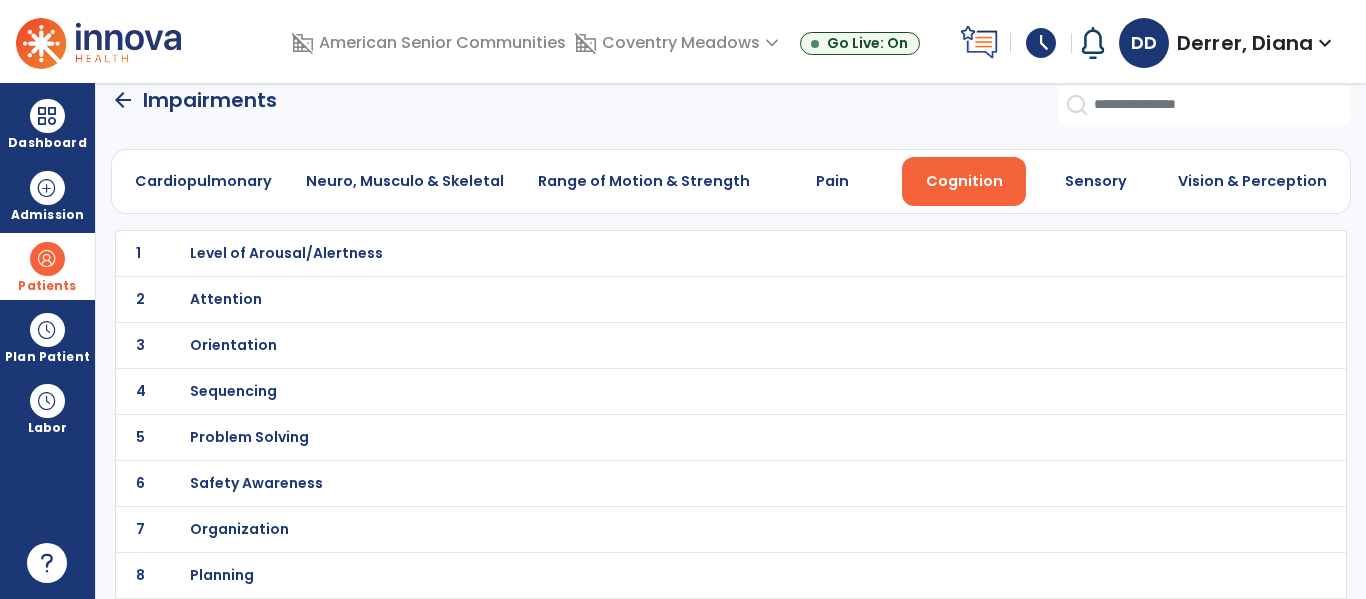 scroll, scrollTop: 21, scrollLeft: 0, axis: vertical 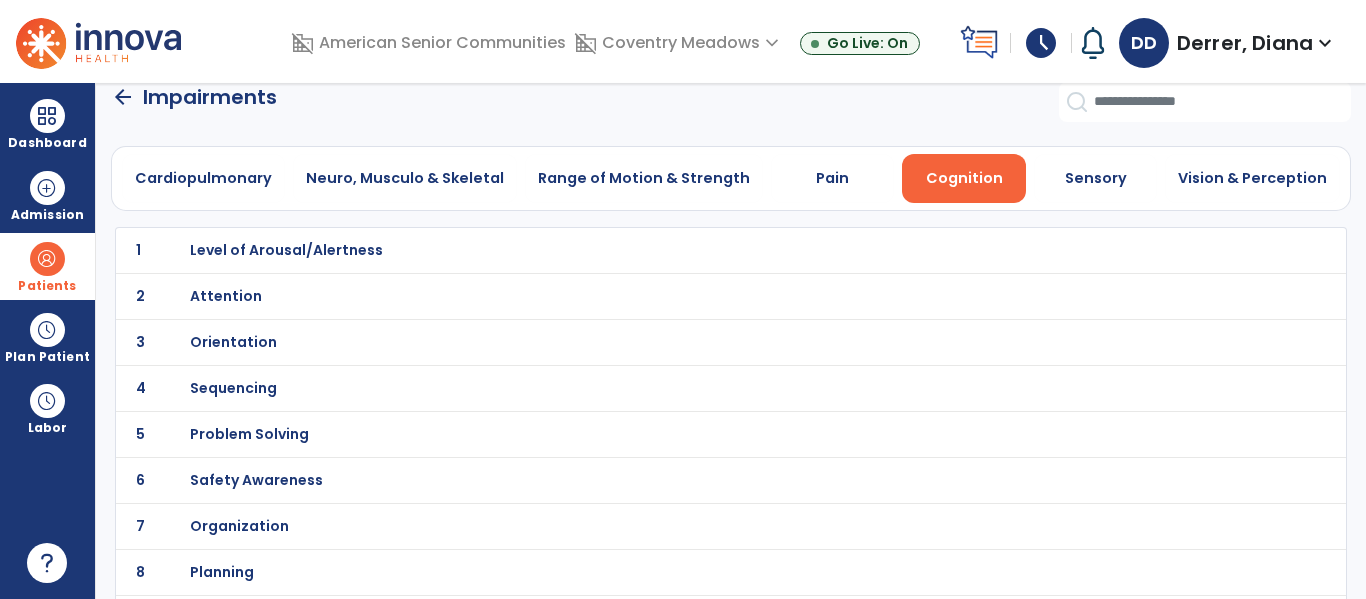 click on "Safety Awareness" at bounding box center (286, 250) 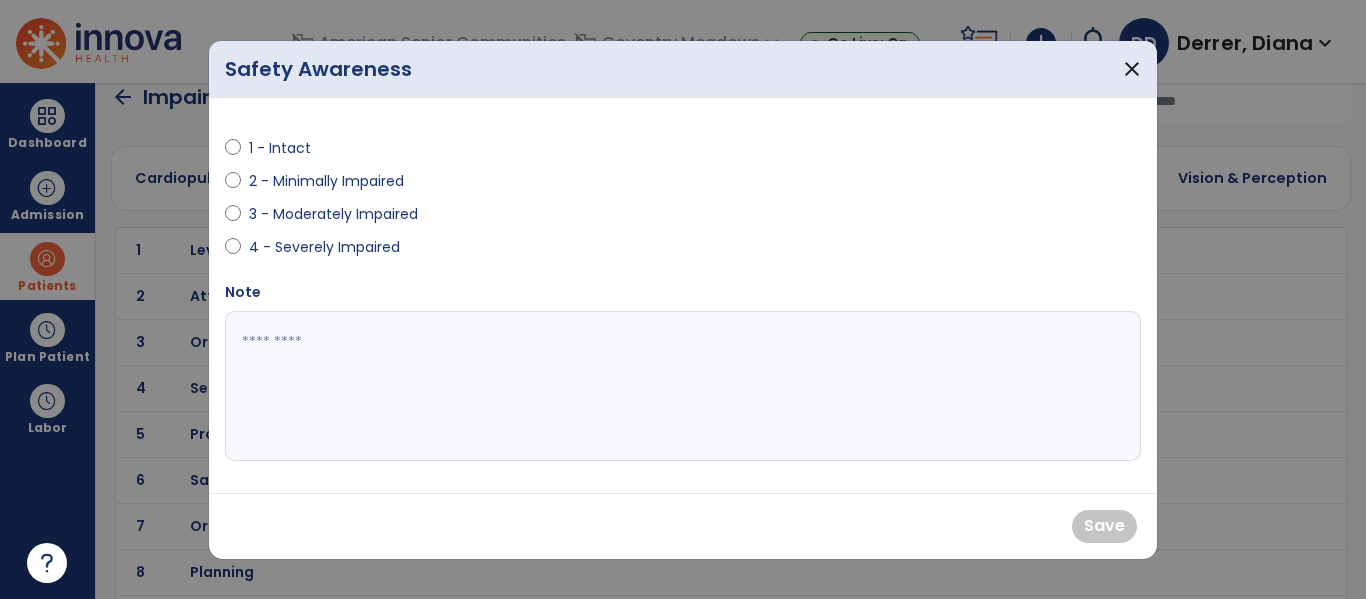 click on "3 - Moderately Impaired" at bounding box center [333, 214] 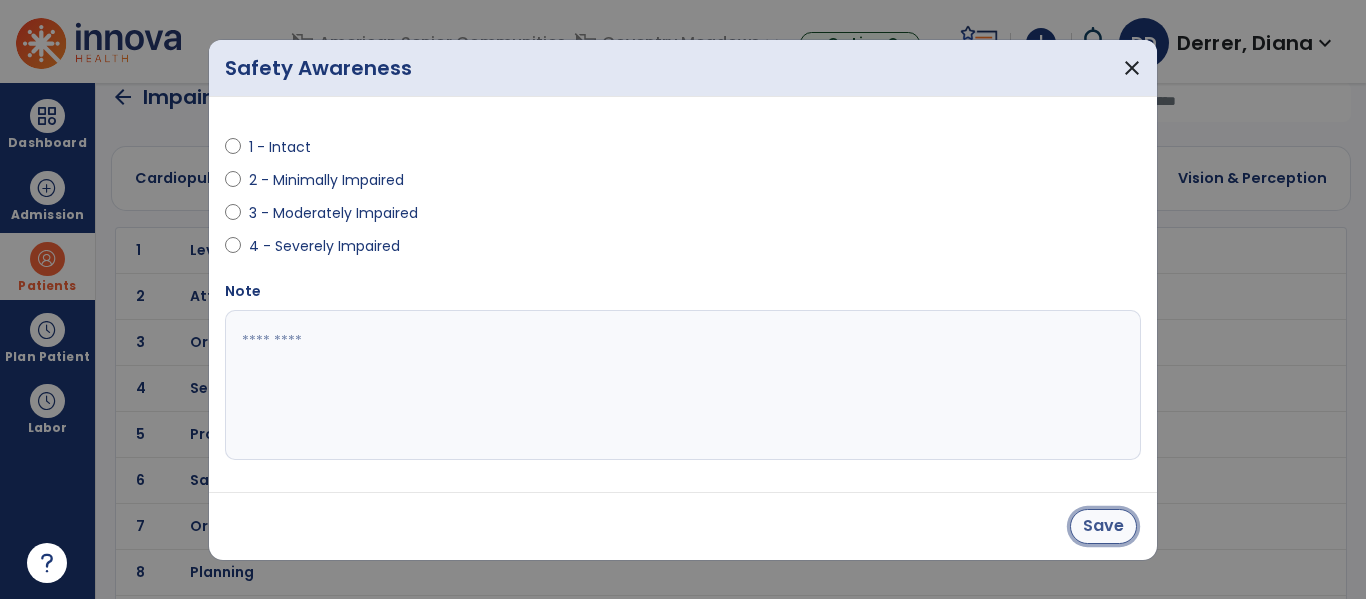 click on "Save" at bounding box center [1103, 526] 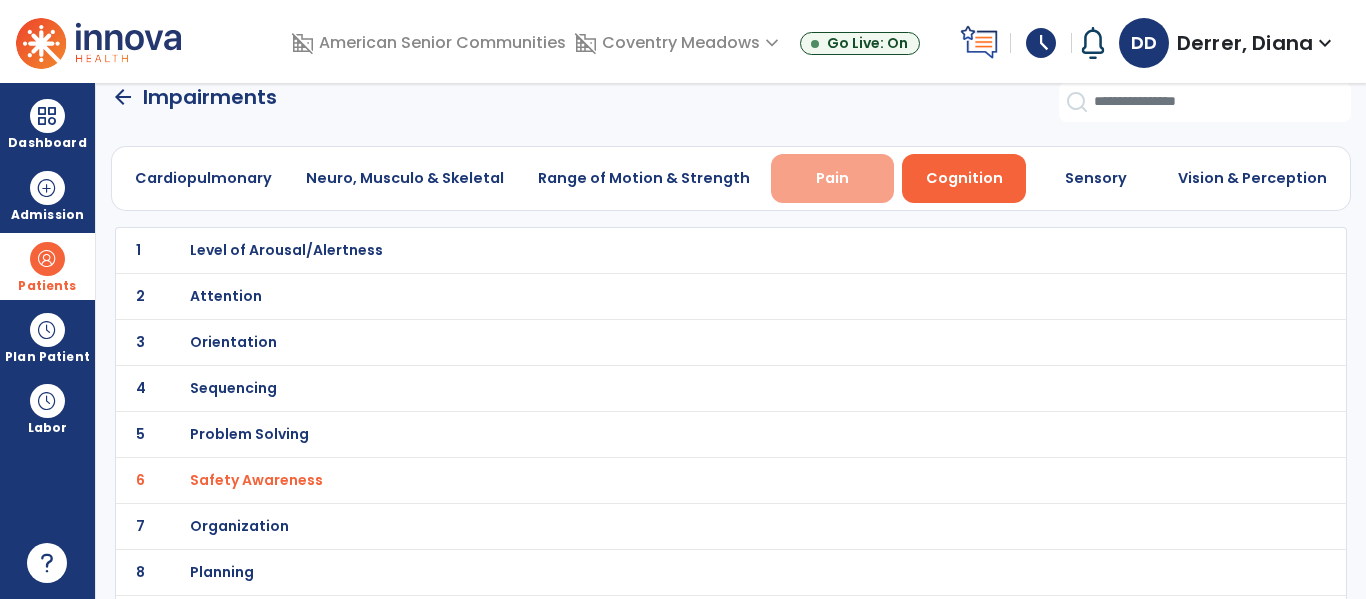click on "Pain" at bounding box center (833, 178) 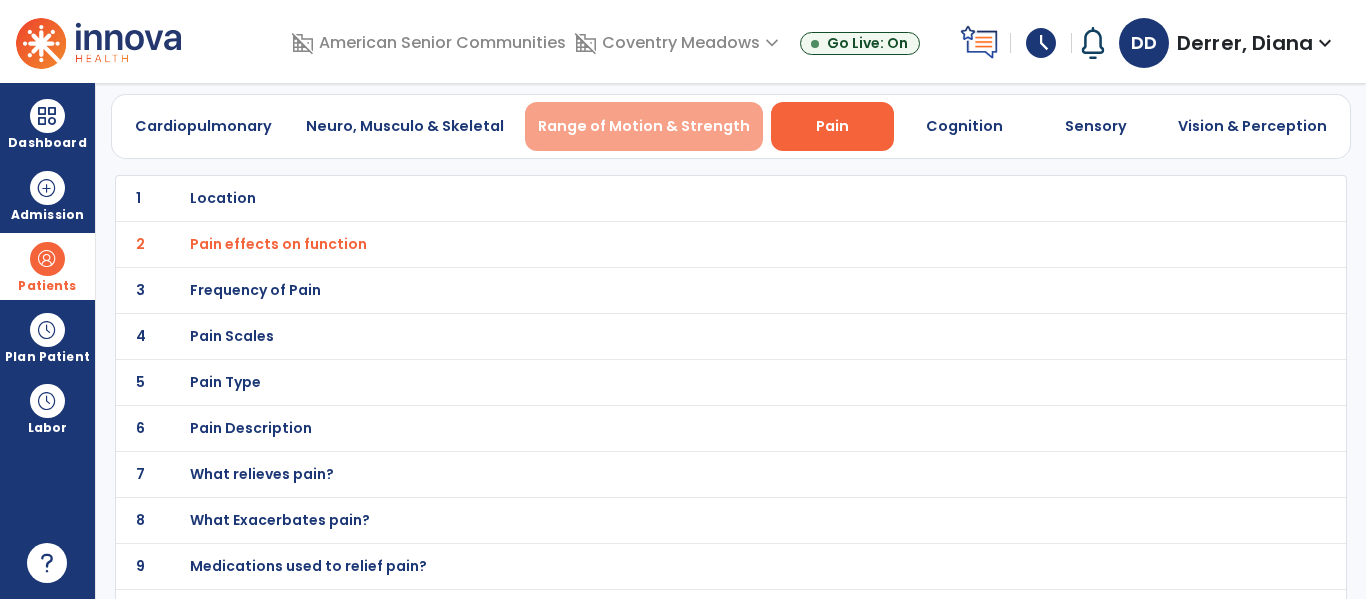scroll, scrollTop: 0, scrollLeft: 0, axis: both 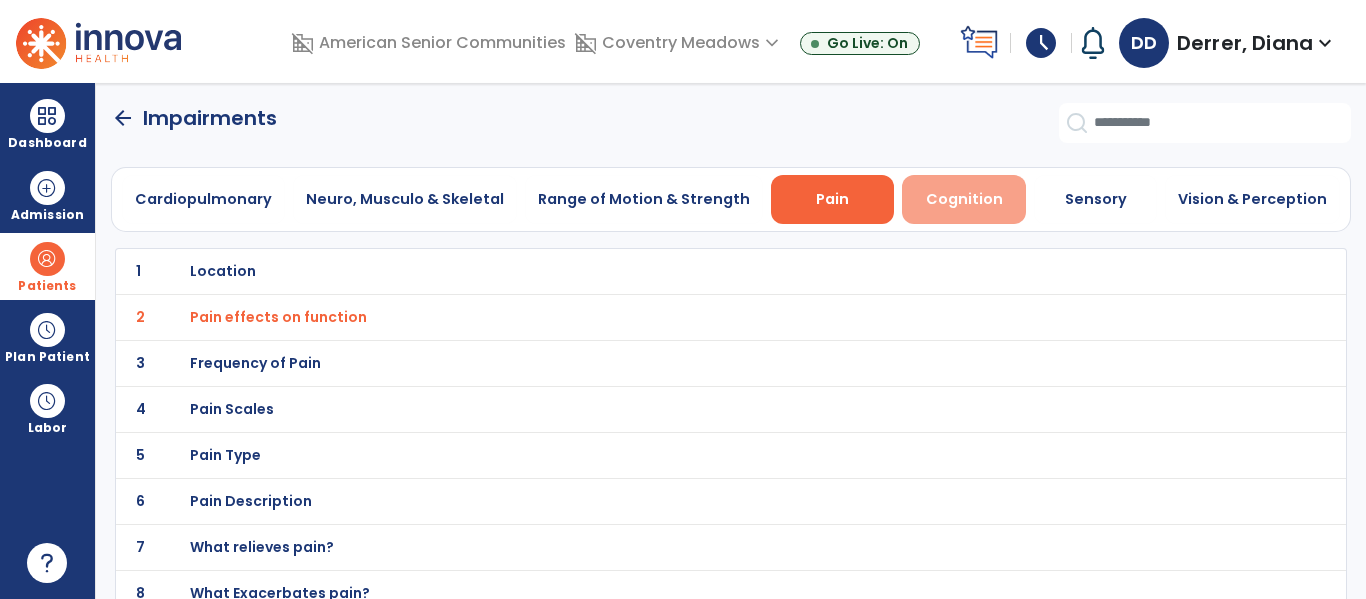 click on "Cognition" at bounding box center (964, 199) 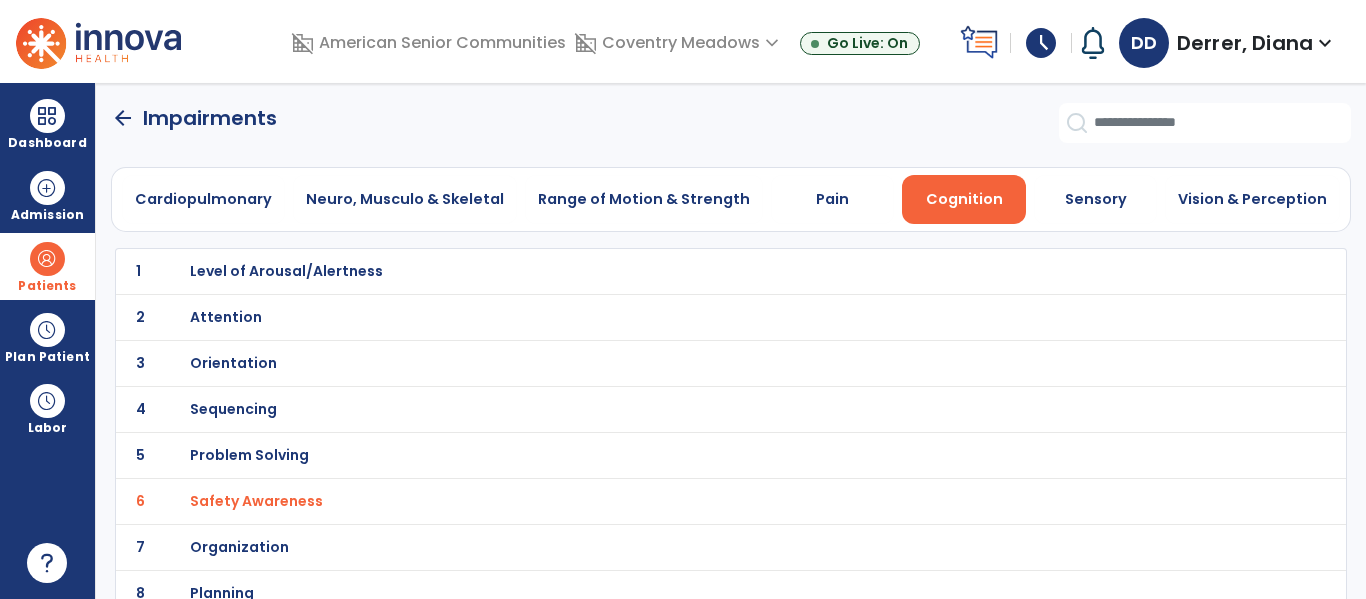 click on "Orientation" at bounding box center (286, 271) 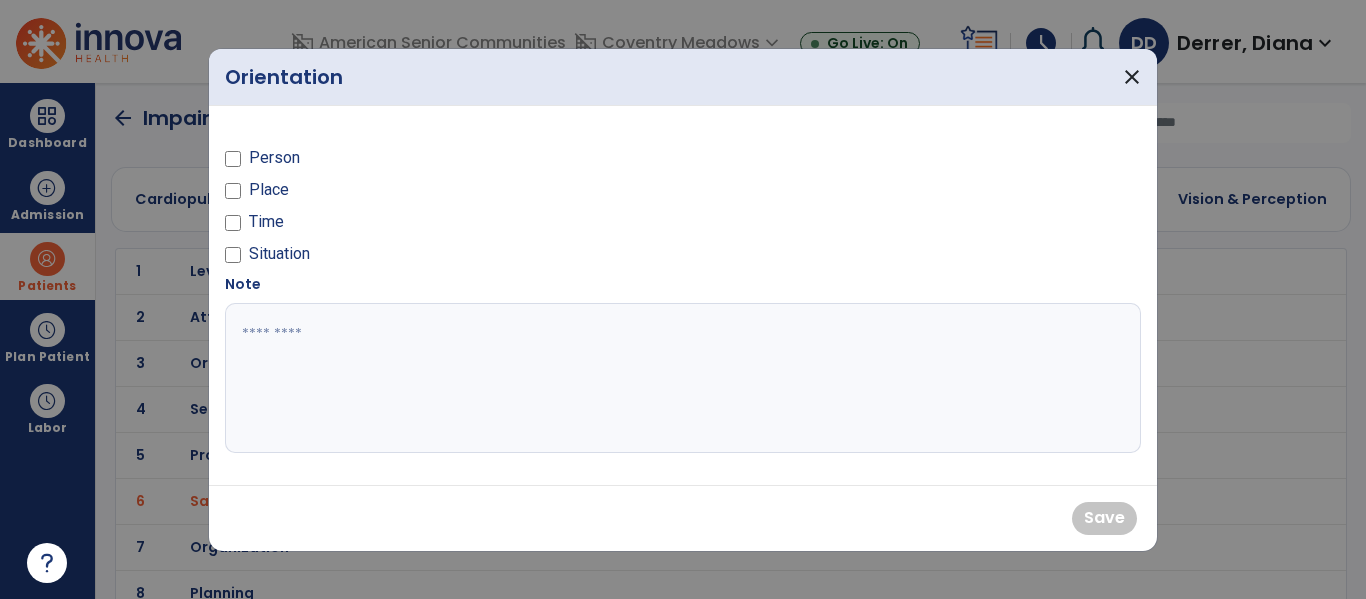 click on "Person" at bounding box center (274, 158) 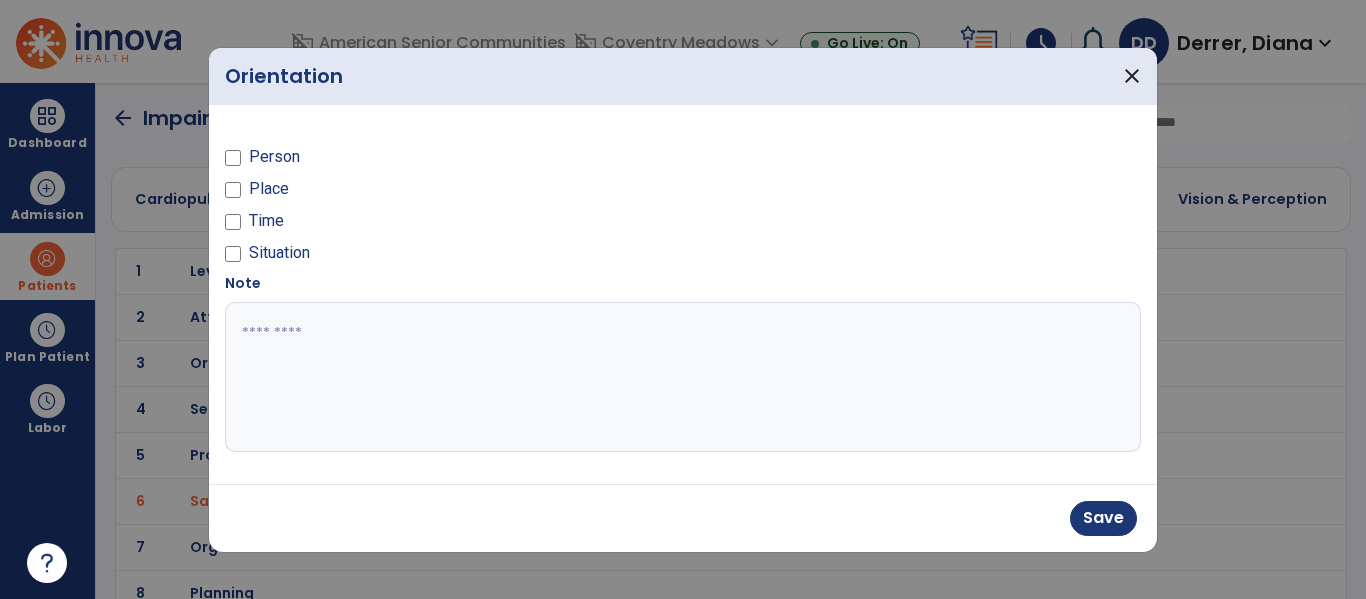 click on "Place" at bounding box center (269, 189) 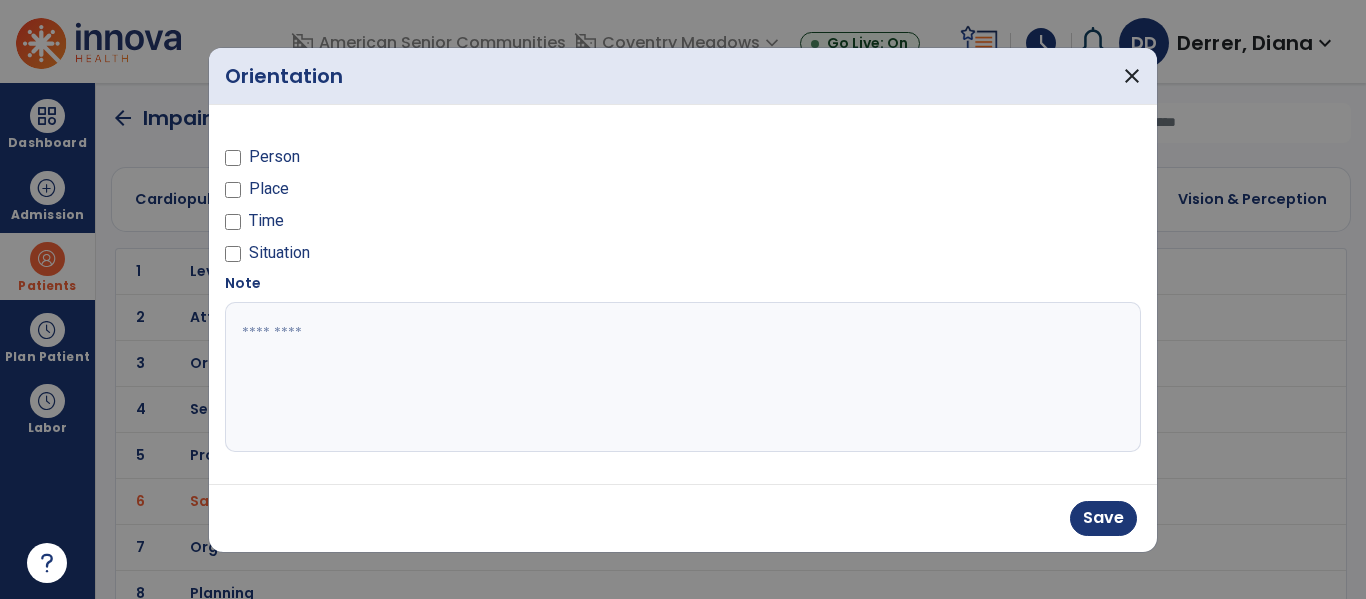 click on "Place" at bounding box center [269, 189] 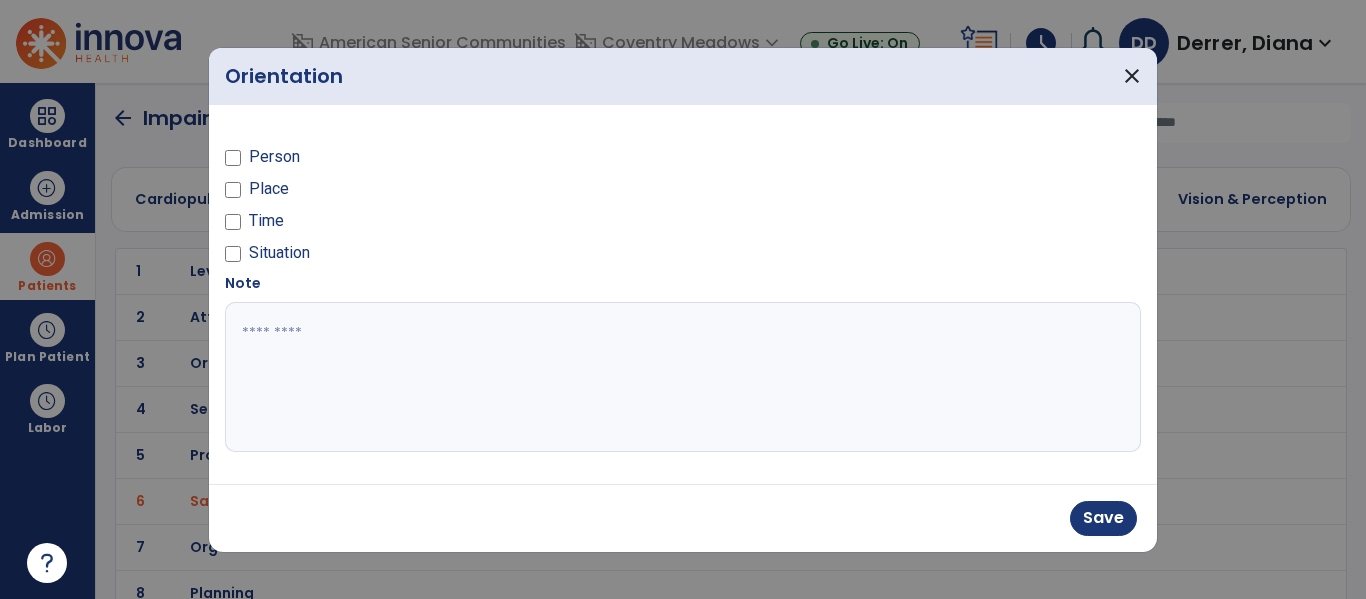 click on "Place" at bounding box center [269, 189] 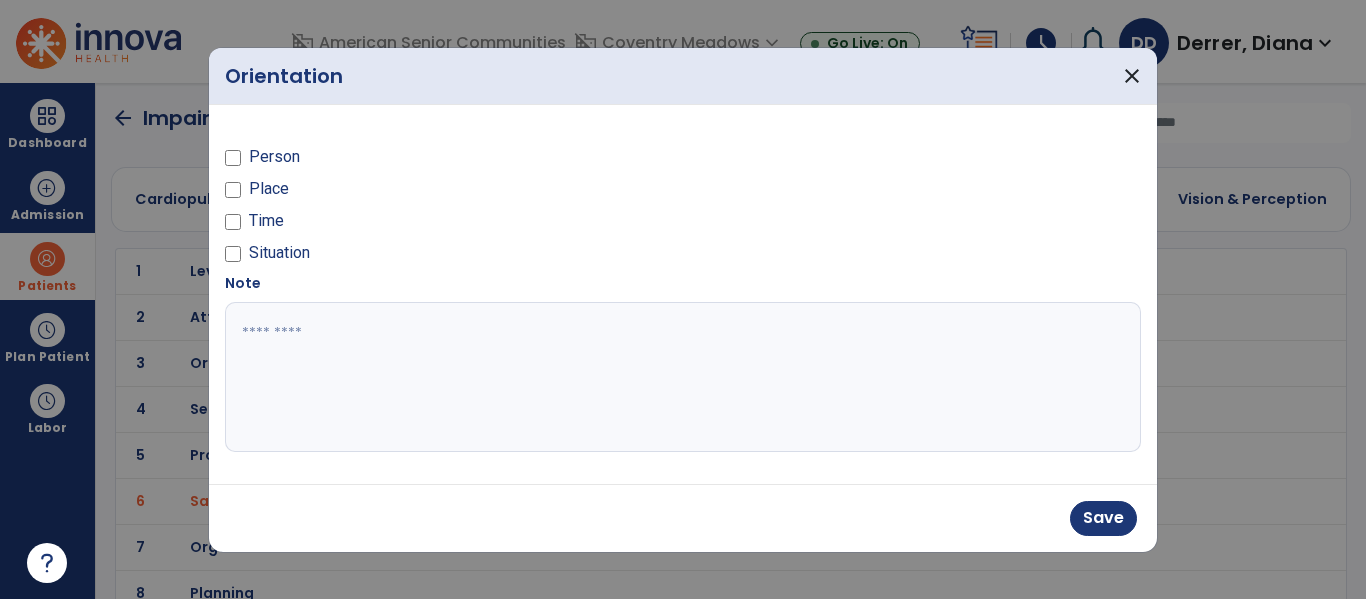 click at bounding box center [683, 377] 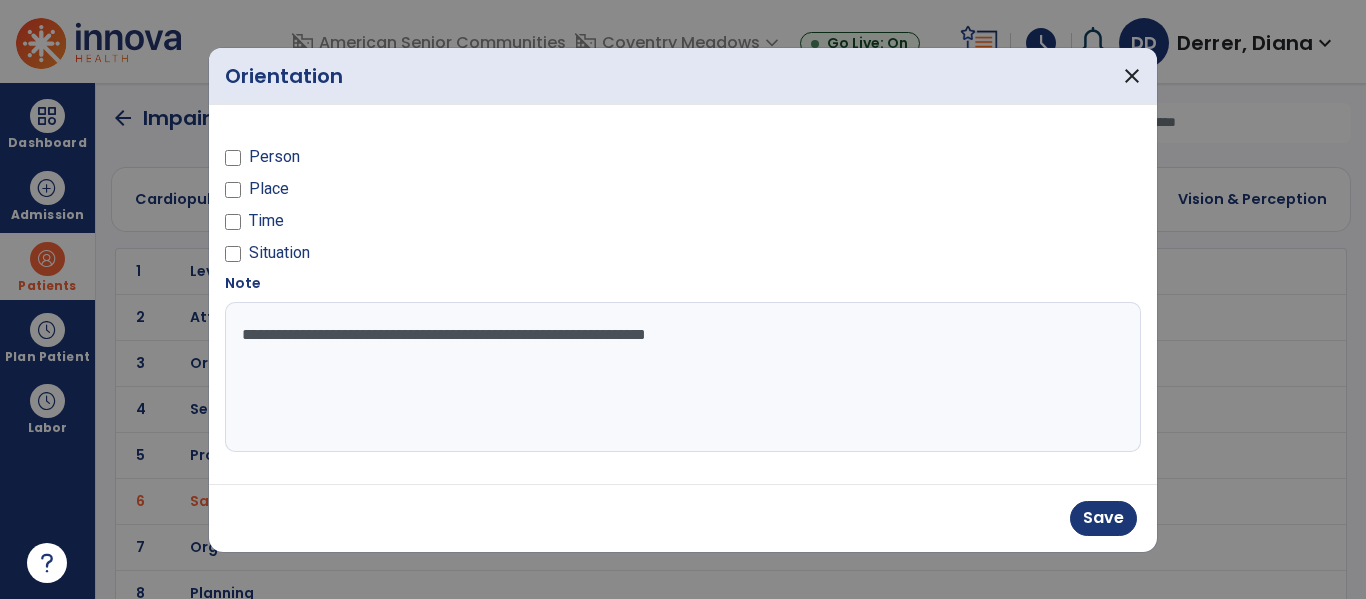 click on "**********" at bounding box center [683, 377] 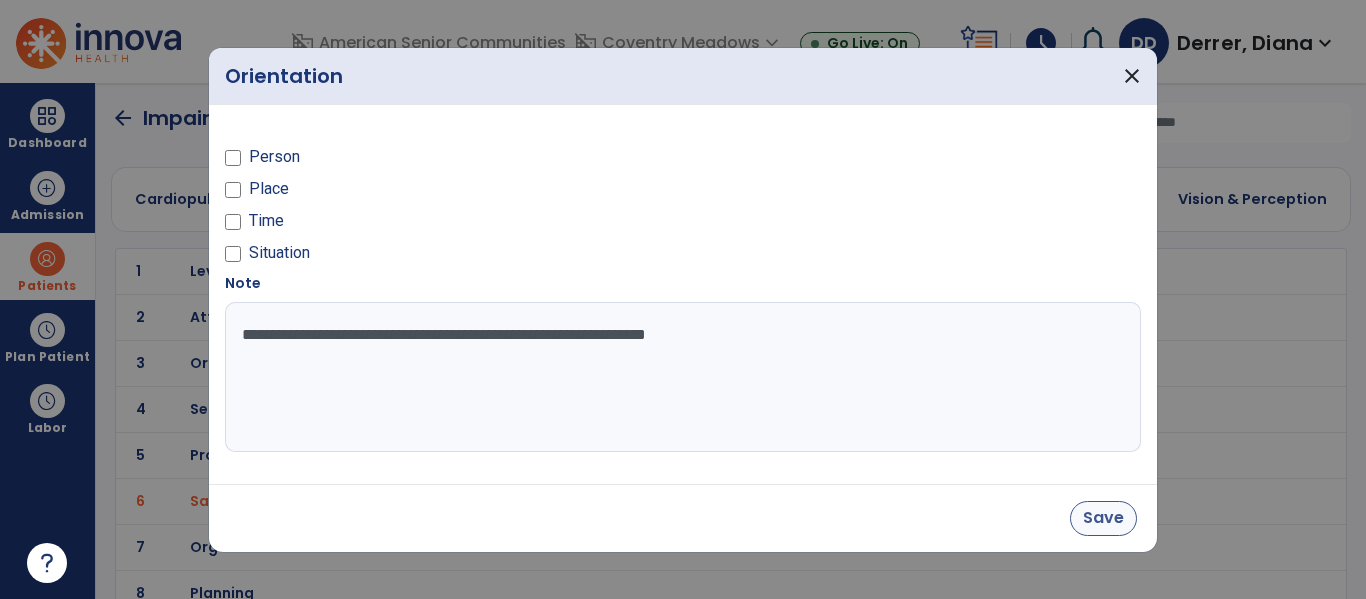 type on "**********" 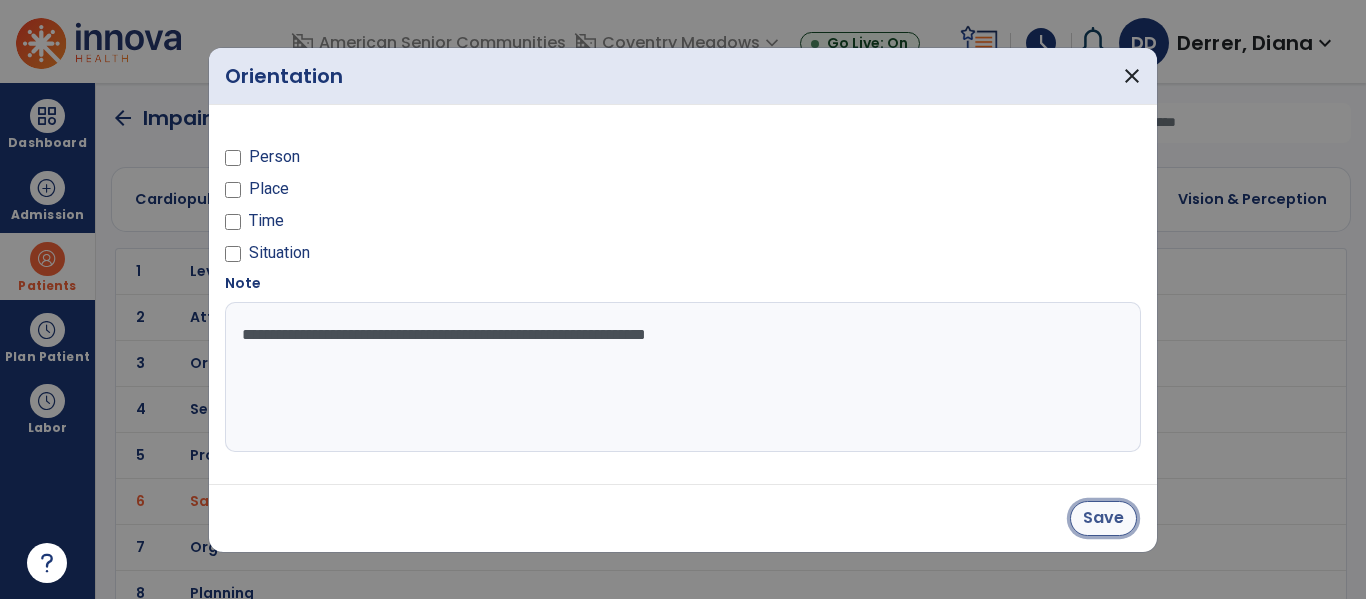 click on "Save" at bounding box center (1103, 518) 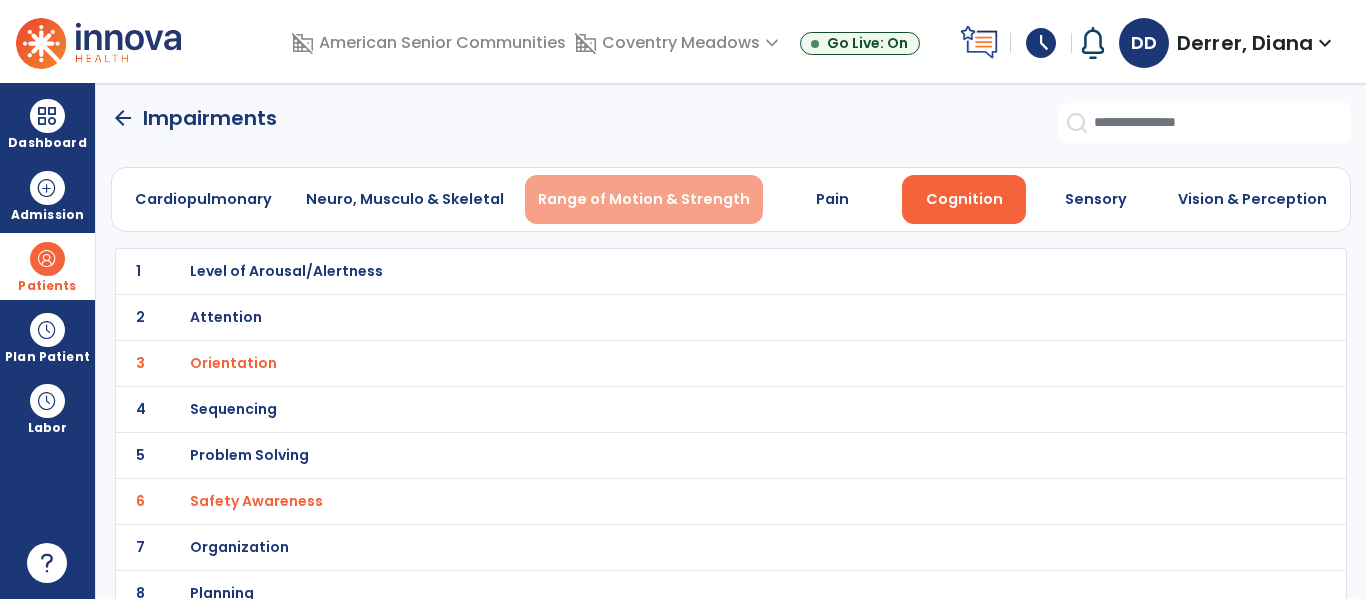 click on "Range of Motion & Strength" at bounding box center [644, 199] 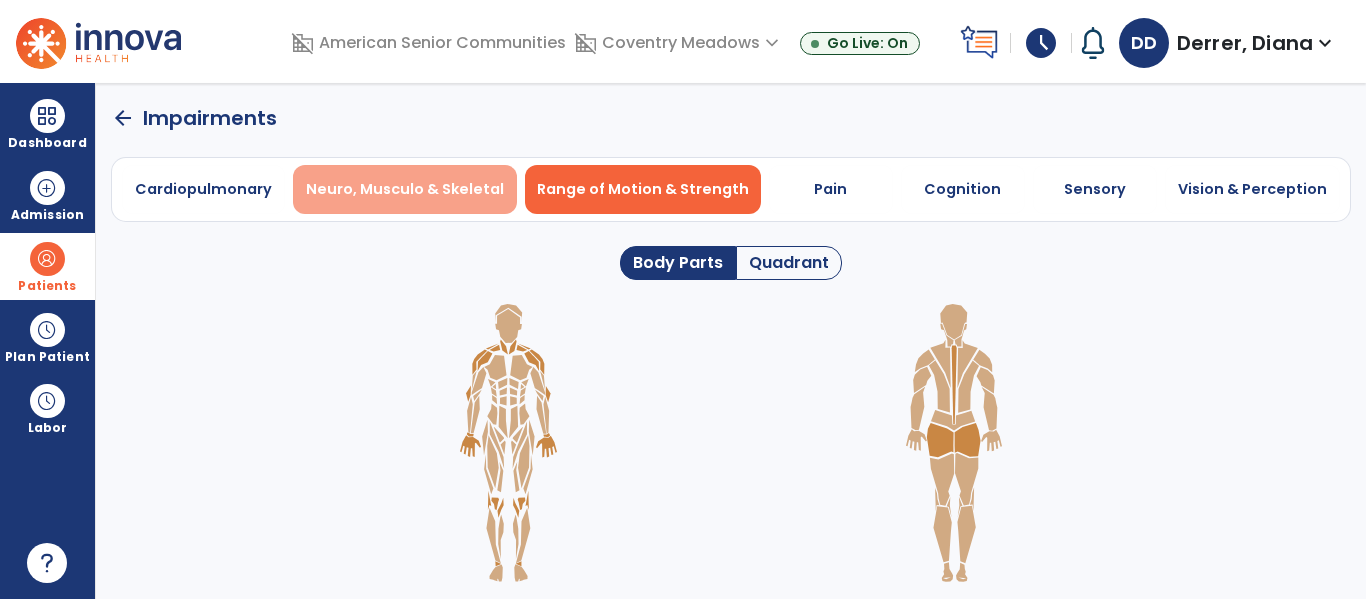 click on "Neuro, Musculo & Skeletal" at bounding box center [405, 189] 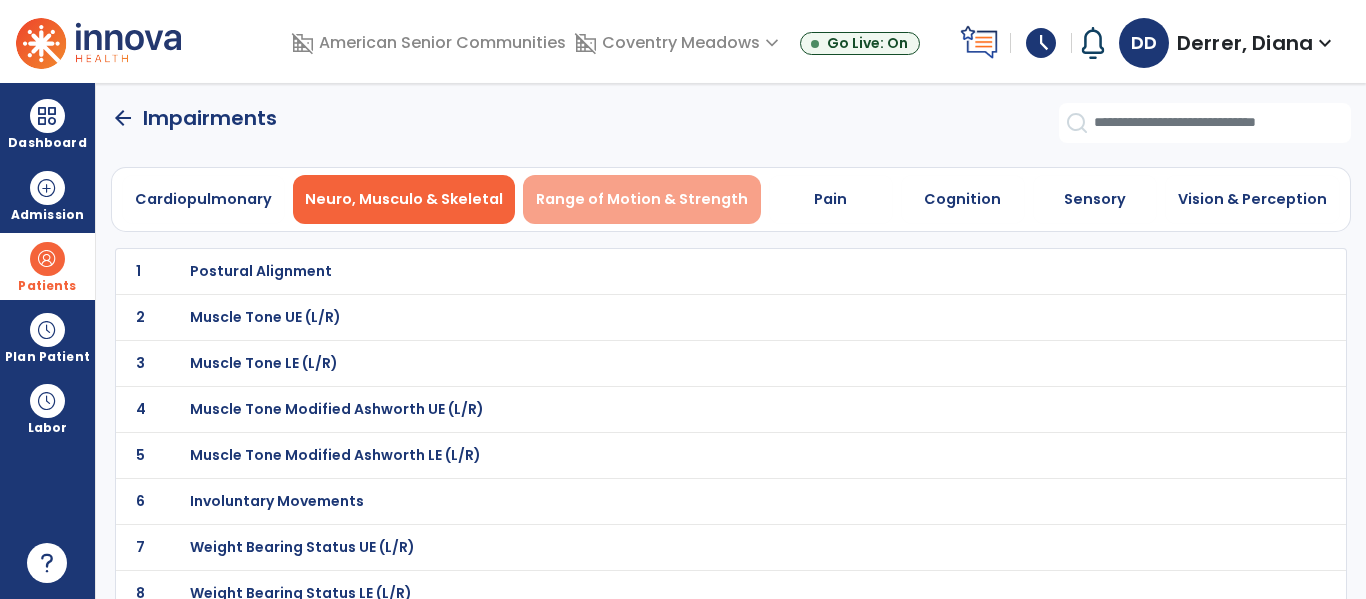 scroll, scrollTop: 2, scrollLeft: 0, axis: vertical 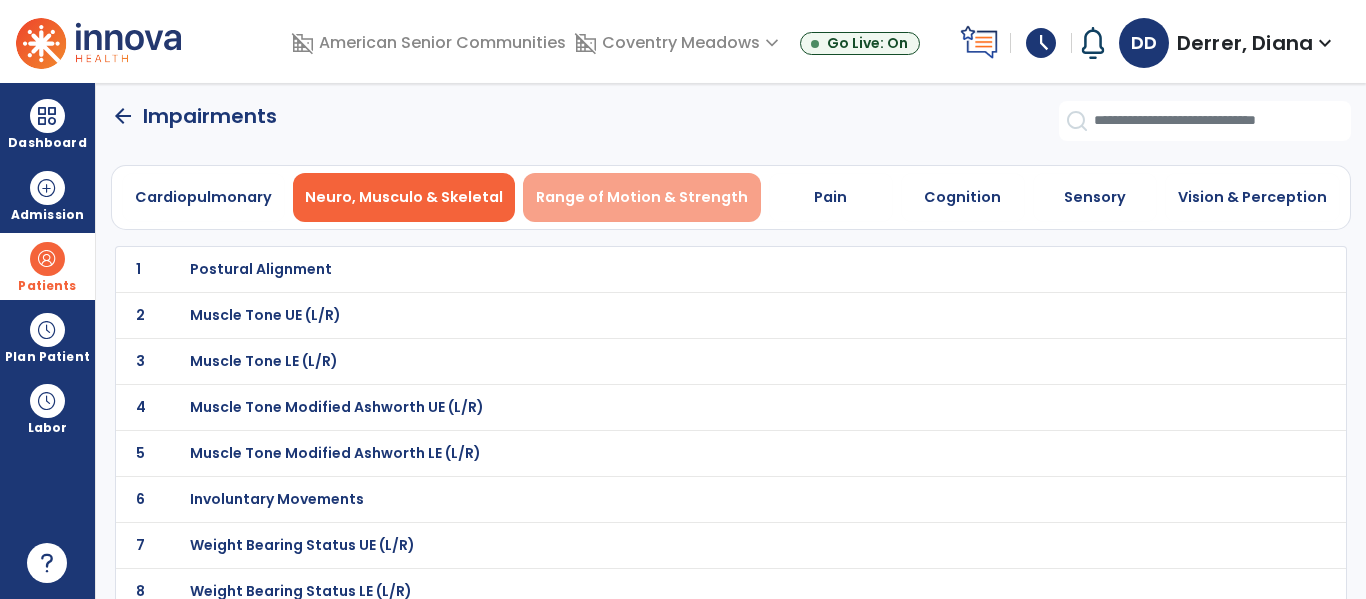 click on "Range of Motion & Strength" at bounding box center (642, 197) 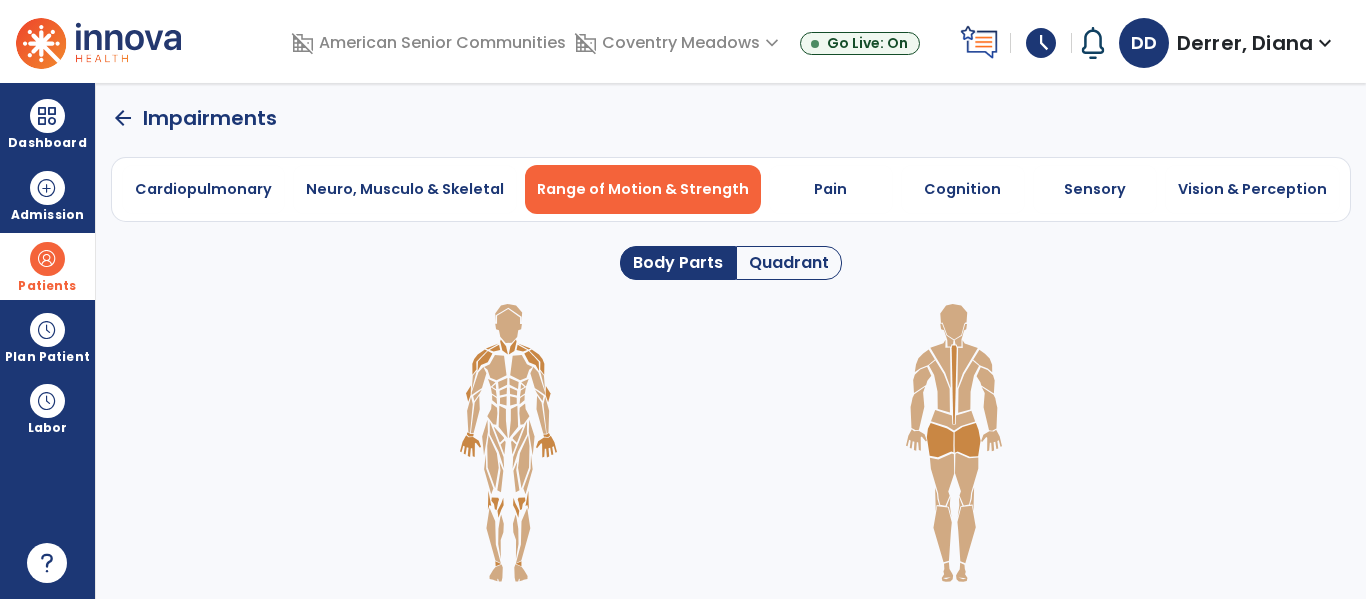 scroll, scrollTop: 0, scrollLeft: 0, axis: both 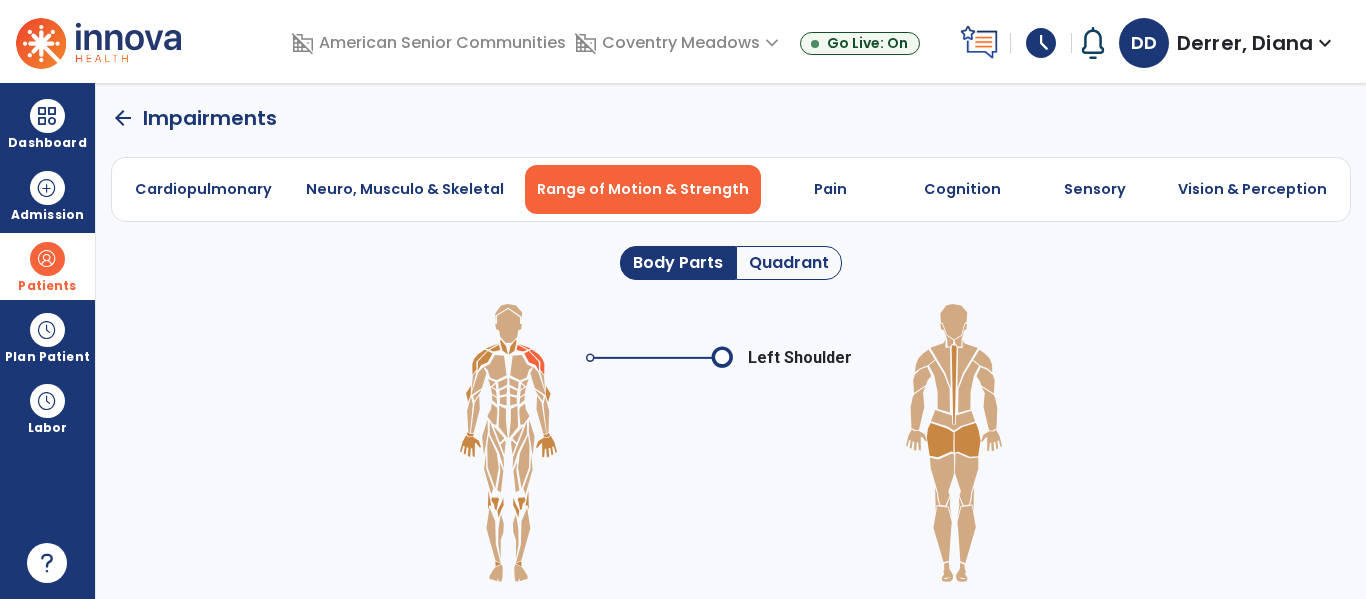 click 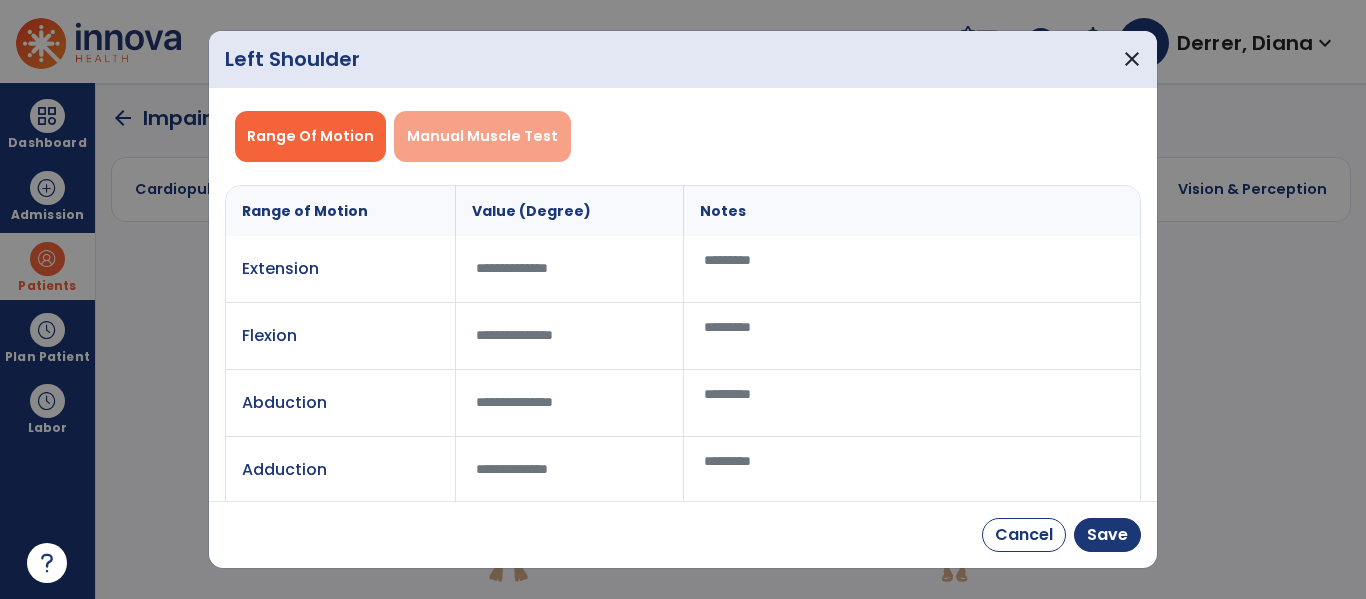 click on "Manual Muscle Test" at bounding box center [482, 136] 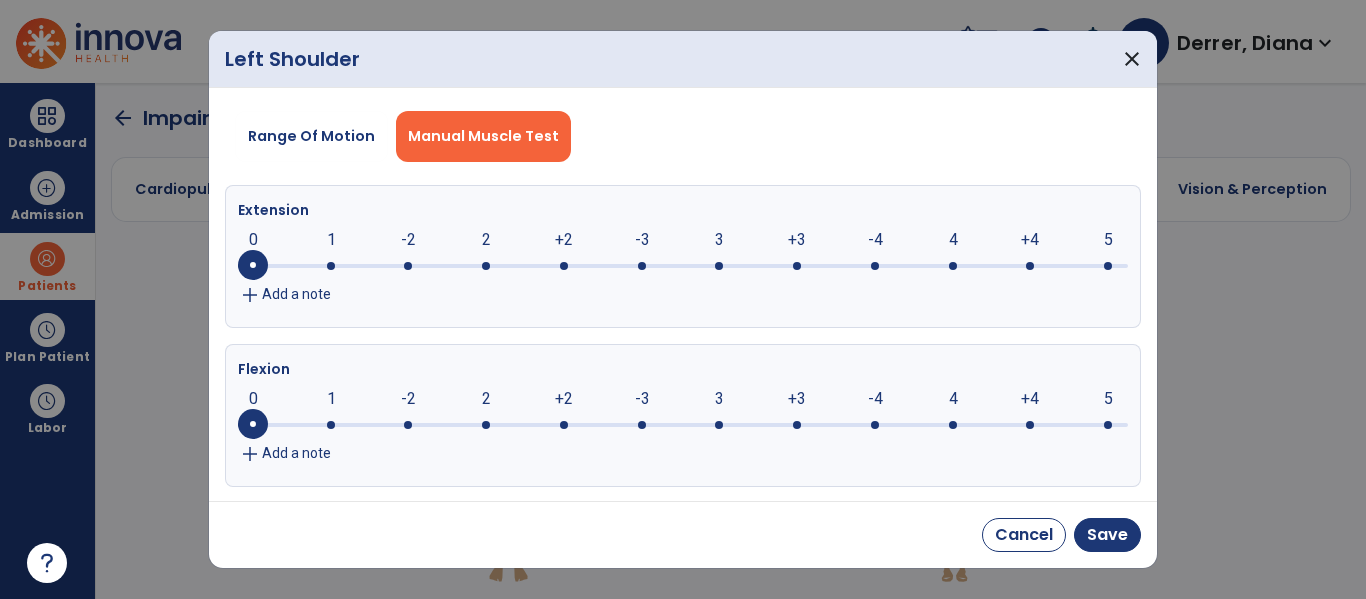 click 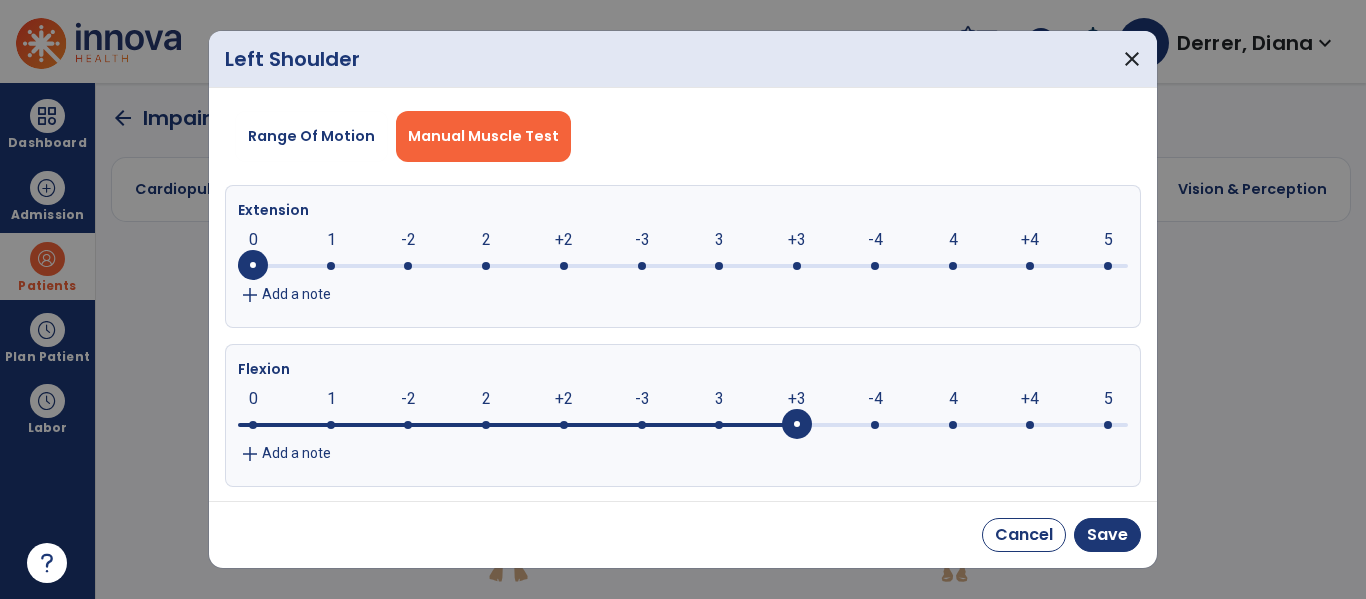 click 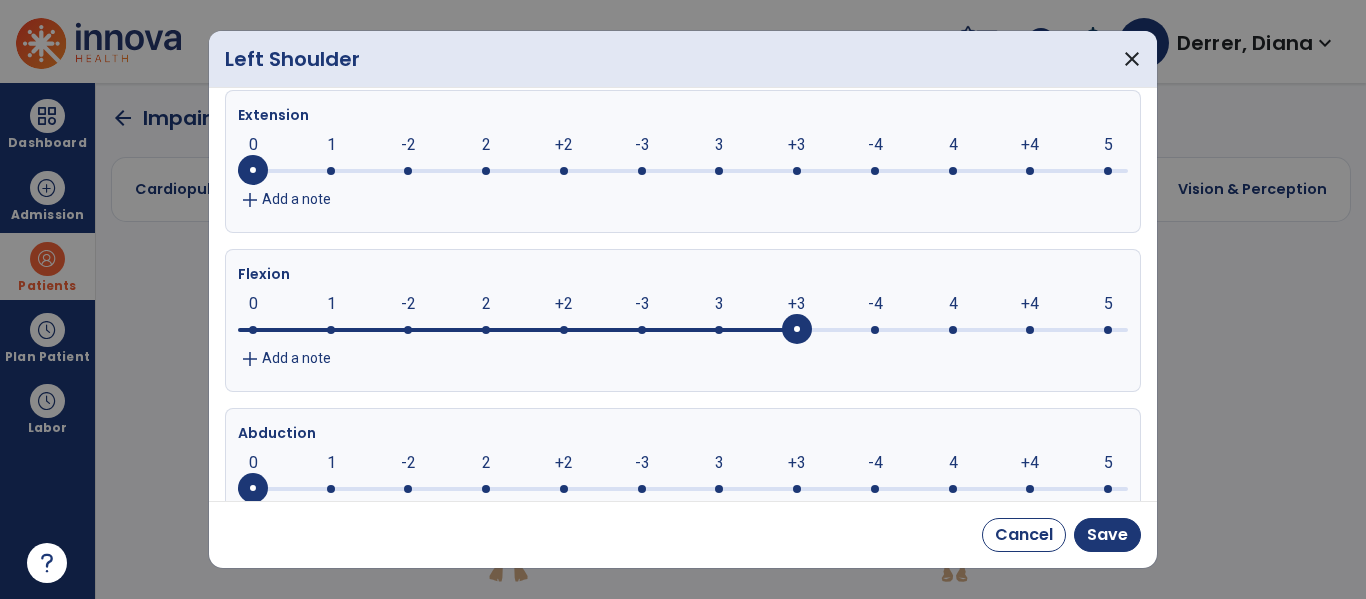 scroll, scrollTop: 121, scrollLeft: 0, axis: vertical 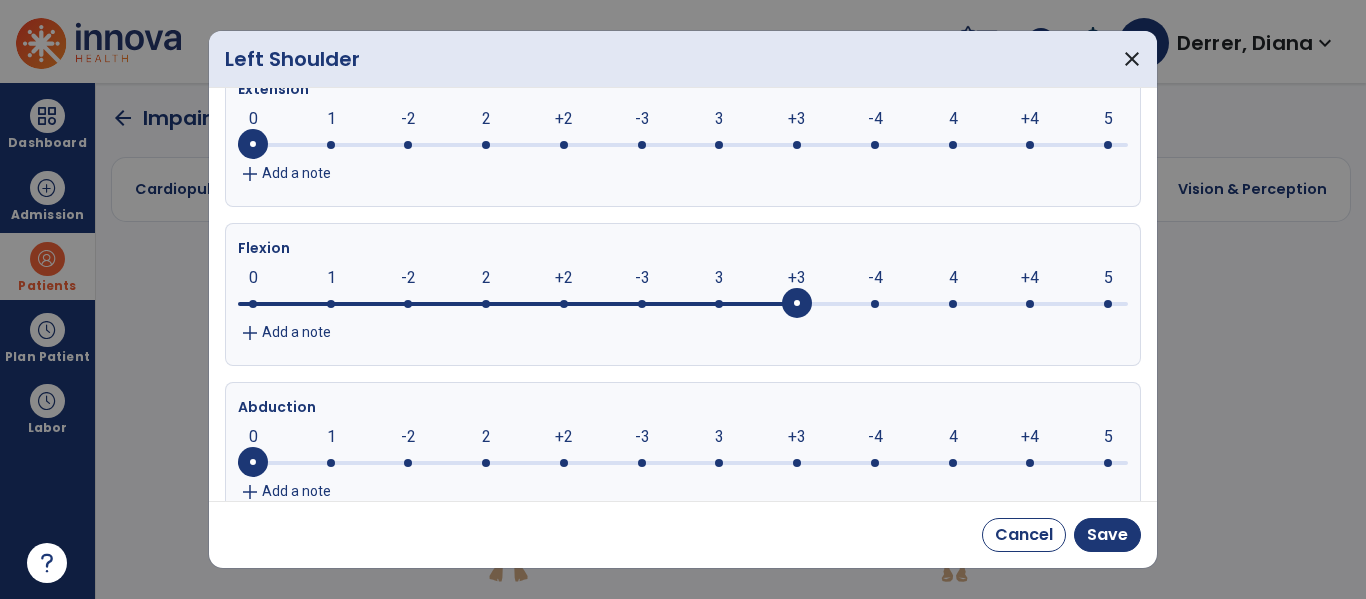 click 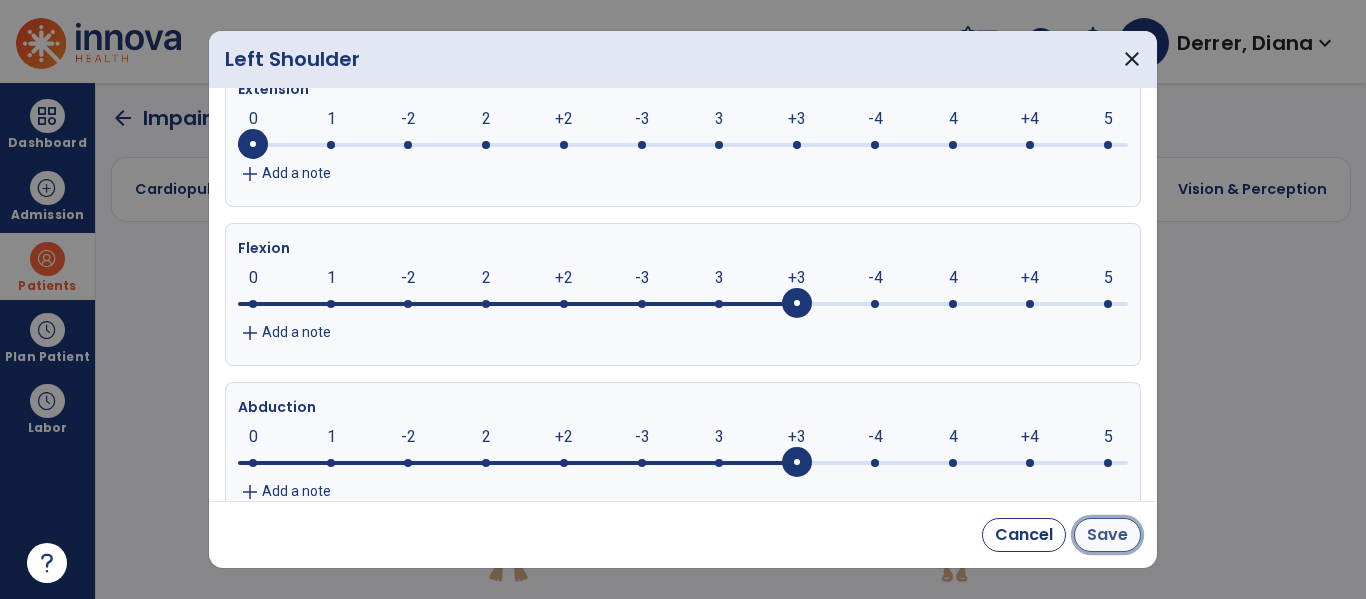 click on "Save" at bounding box center [1107, 535] 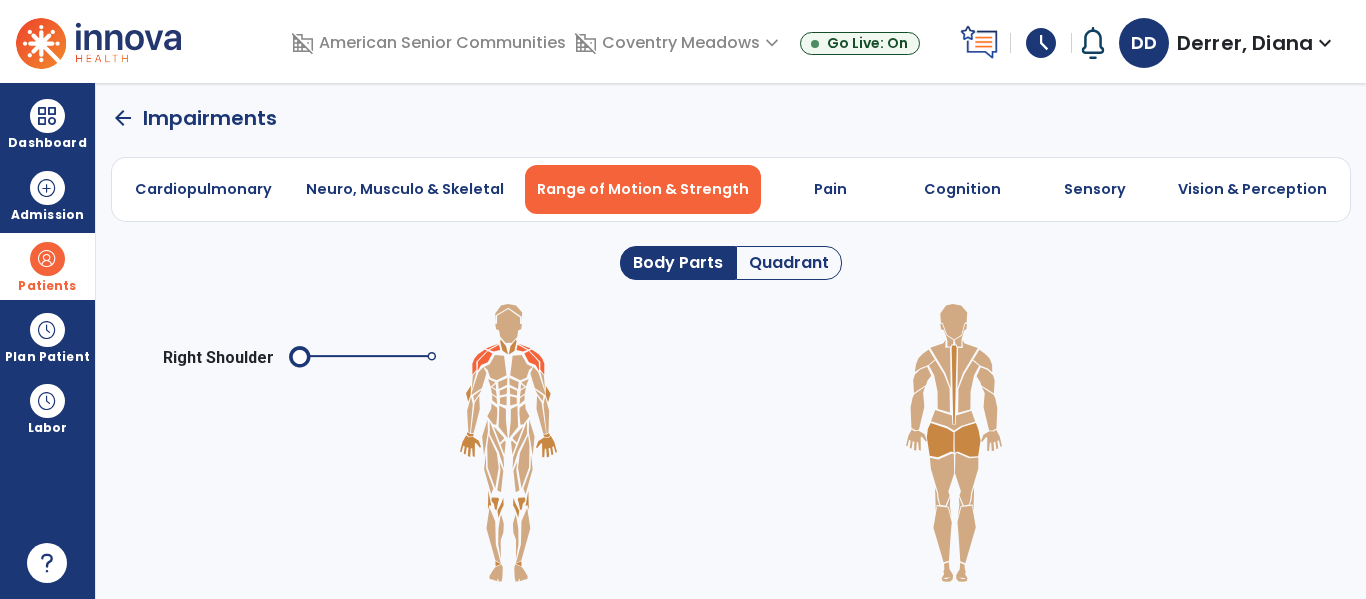 click 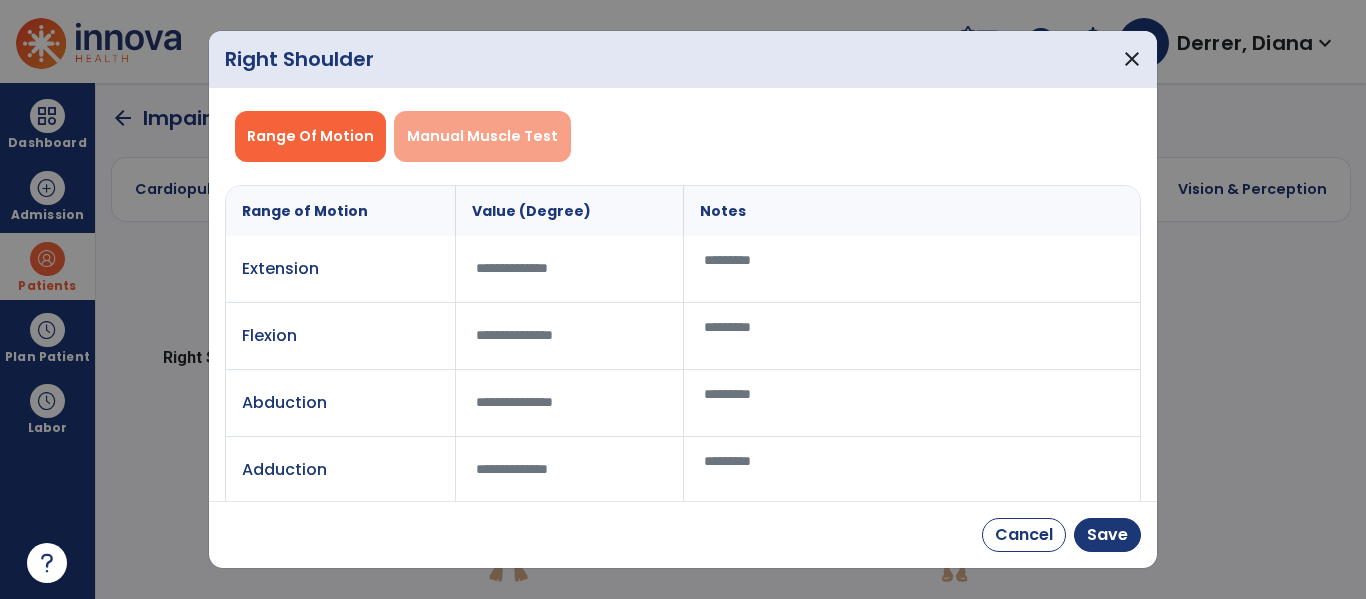 click on "Manual Muscle Test" at bounding box center (482, 136) 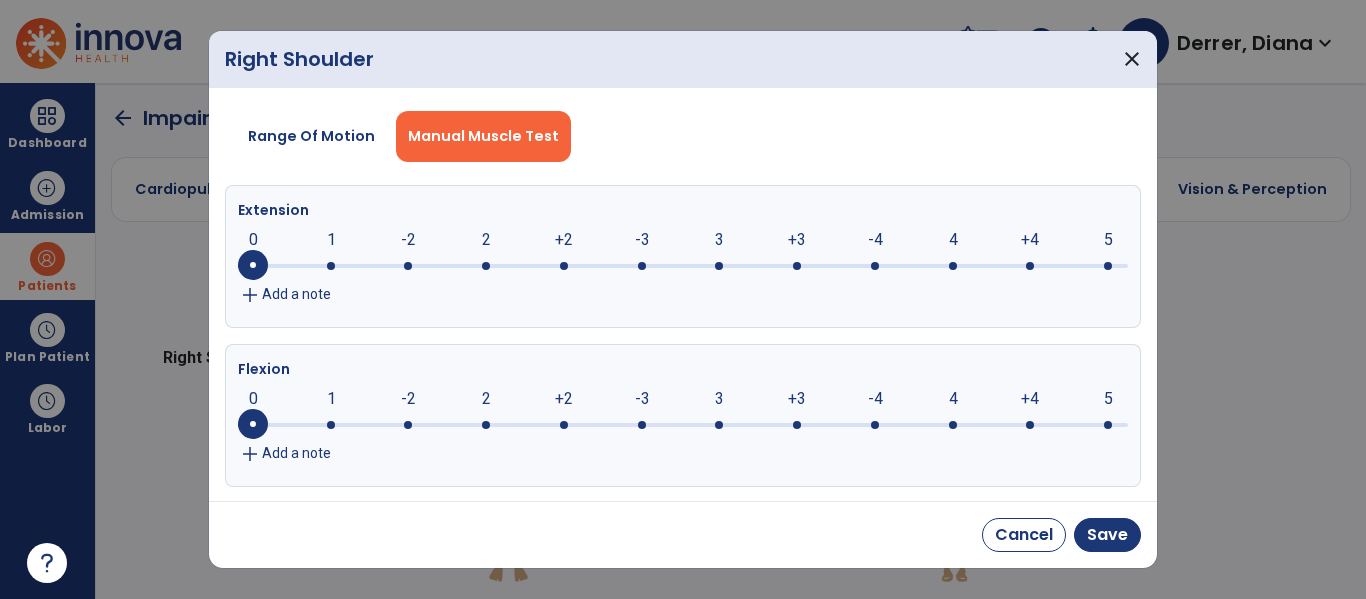 click 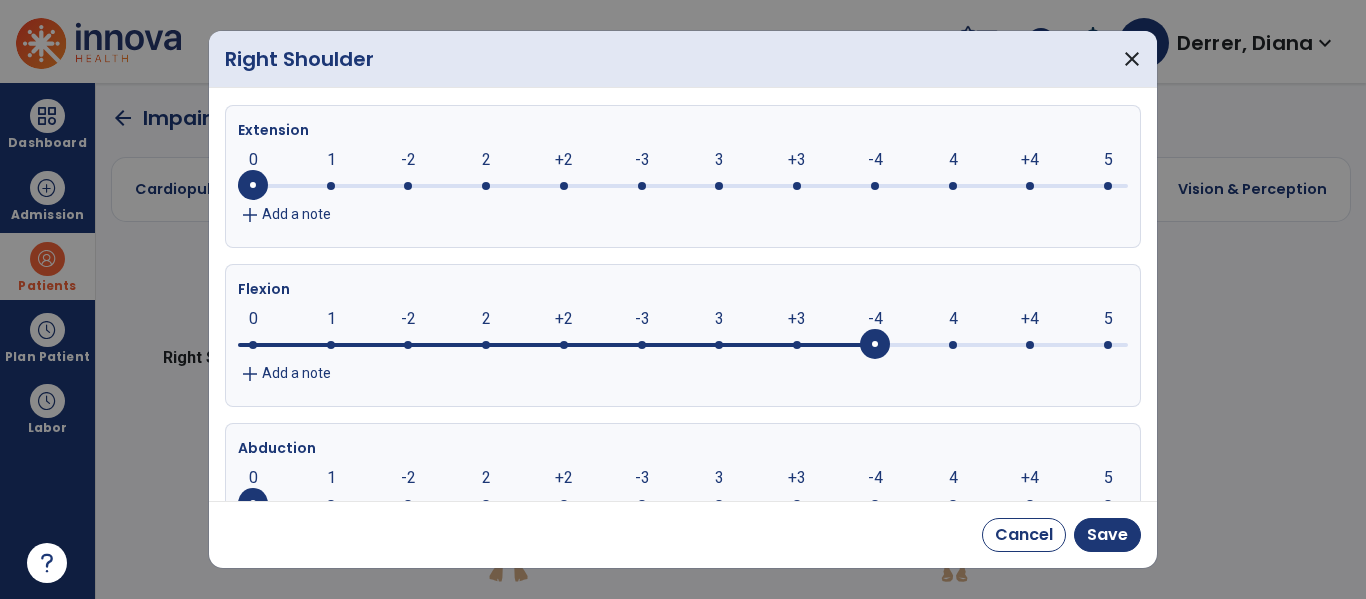 scroll, scrollTop: 130, scrollLeft: 0, axis: vertical 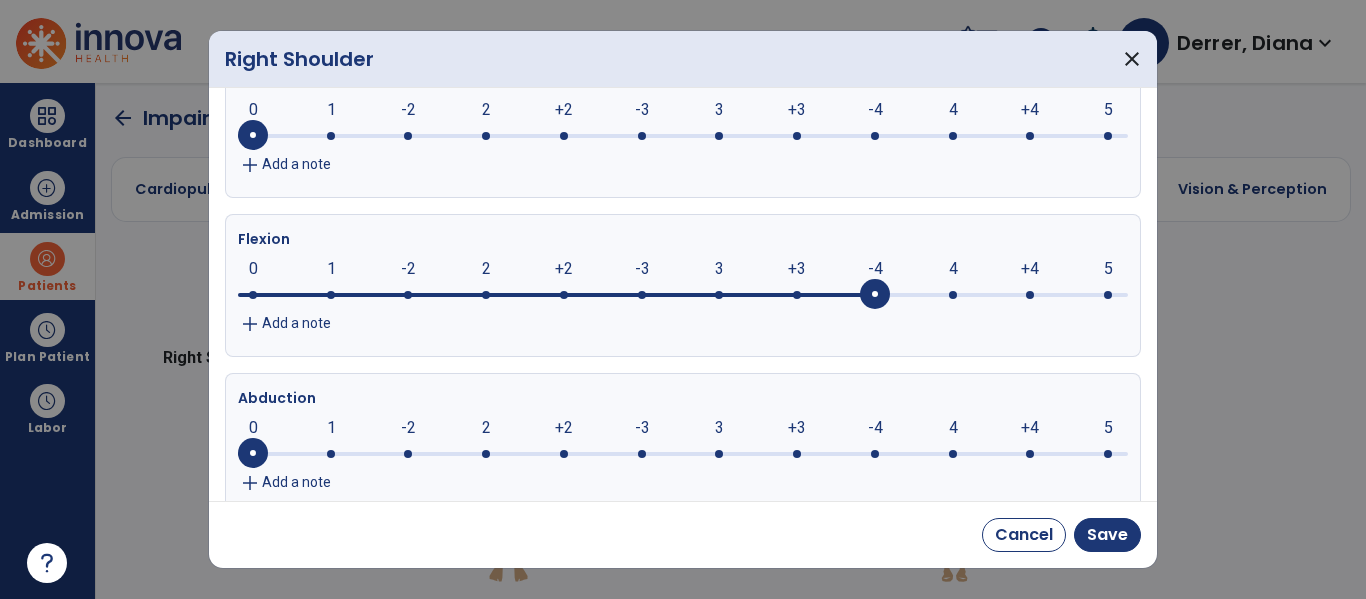 click 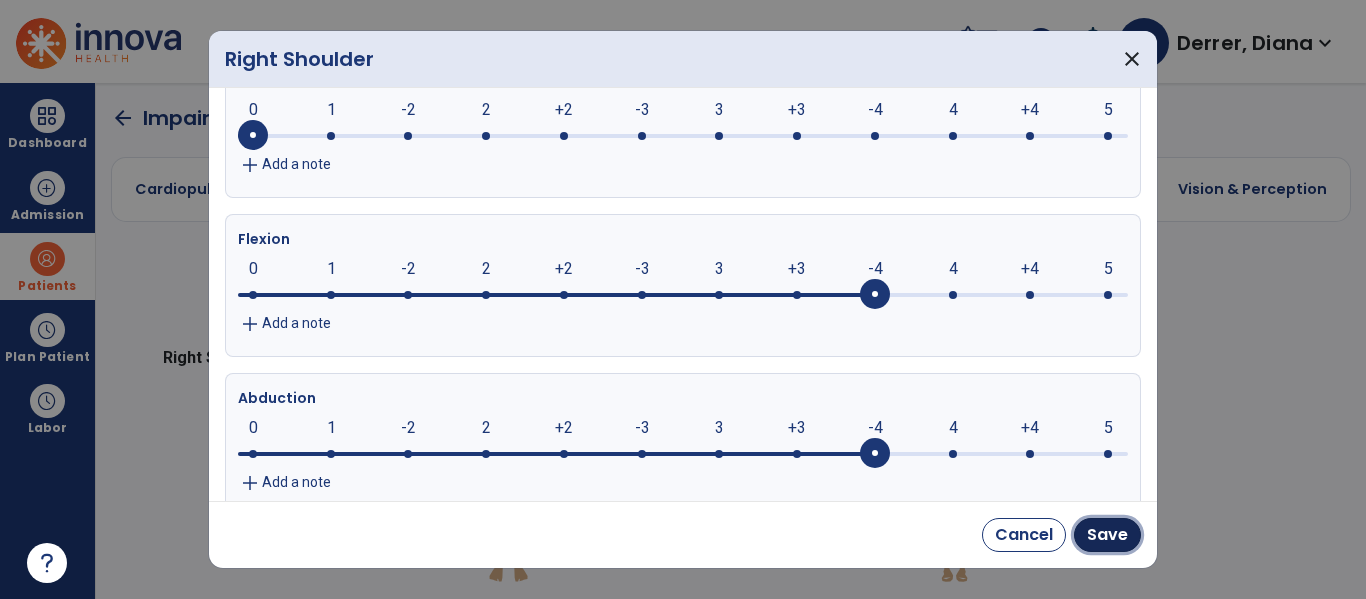 click on "Save" at bounding box center [1107, 535] 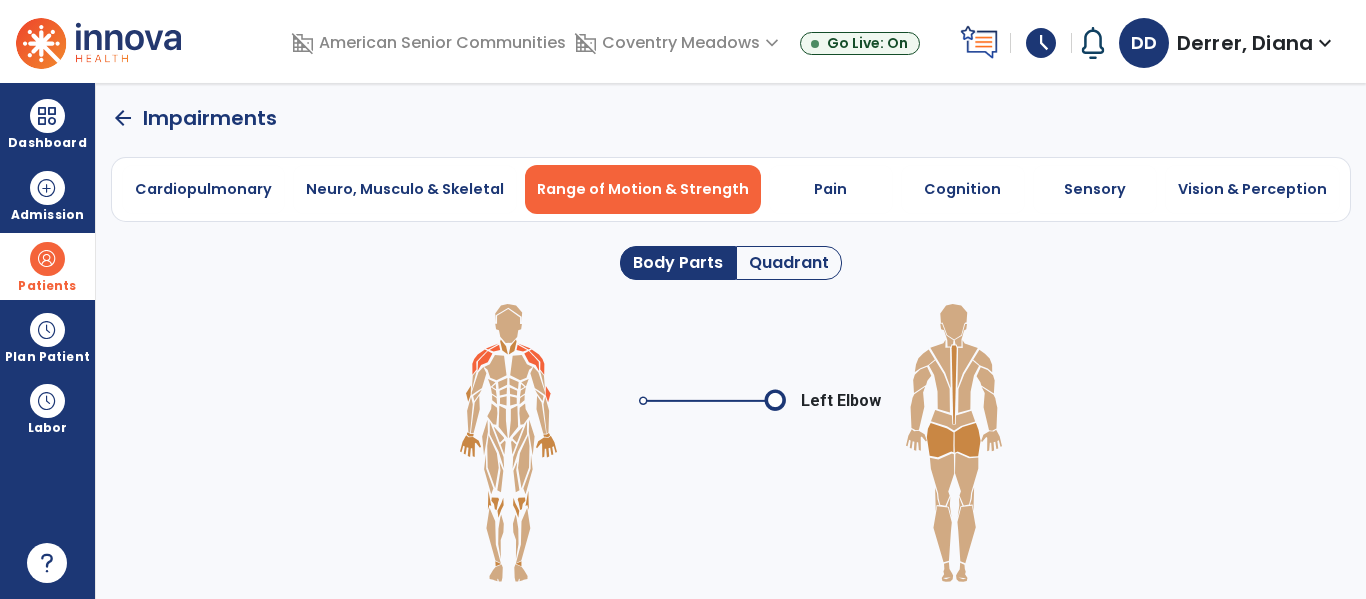 click 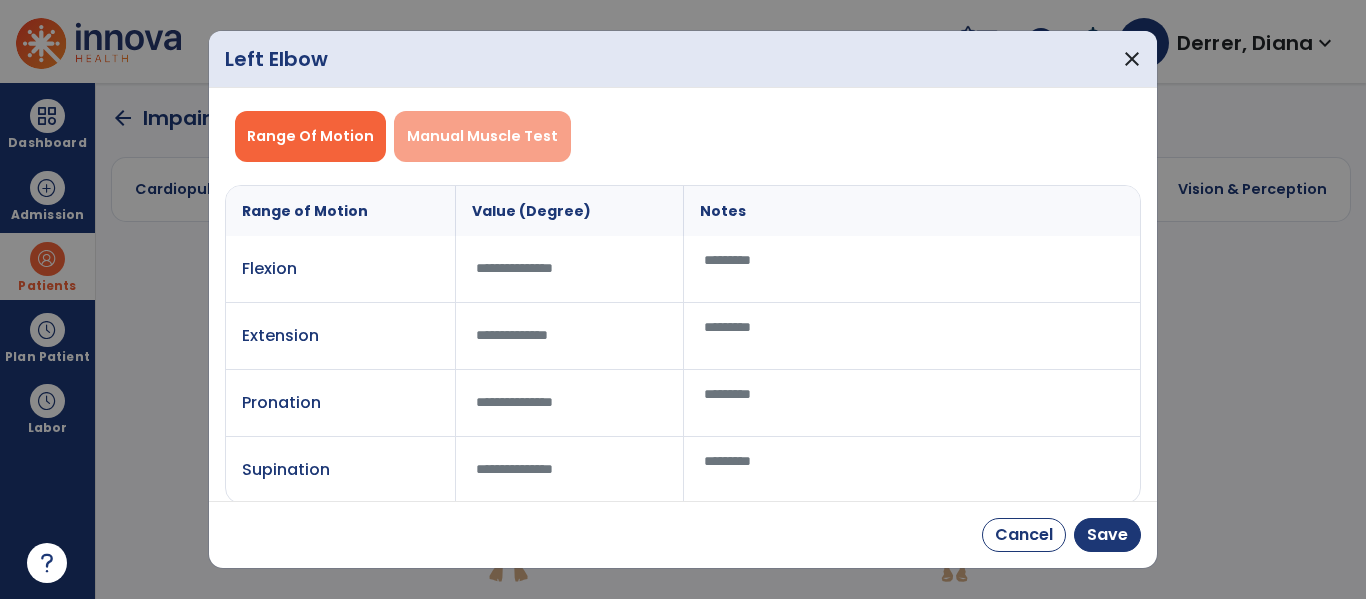 click on "Manual Muscle Test" at bounding box center (482, 136) 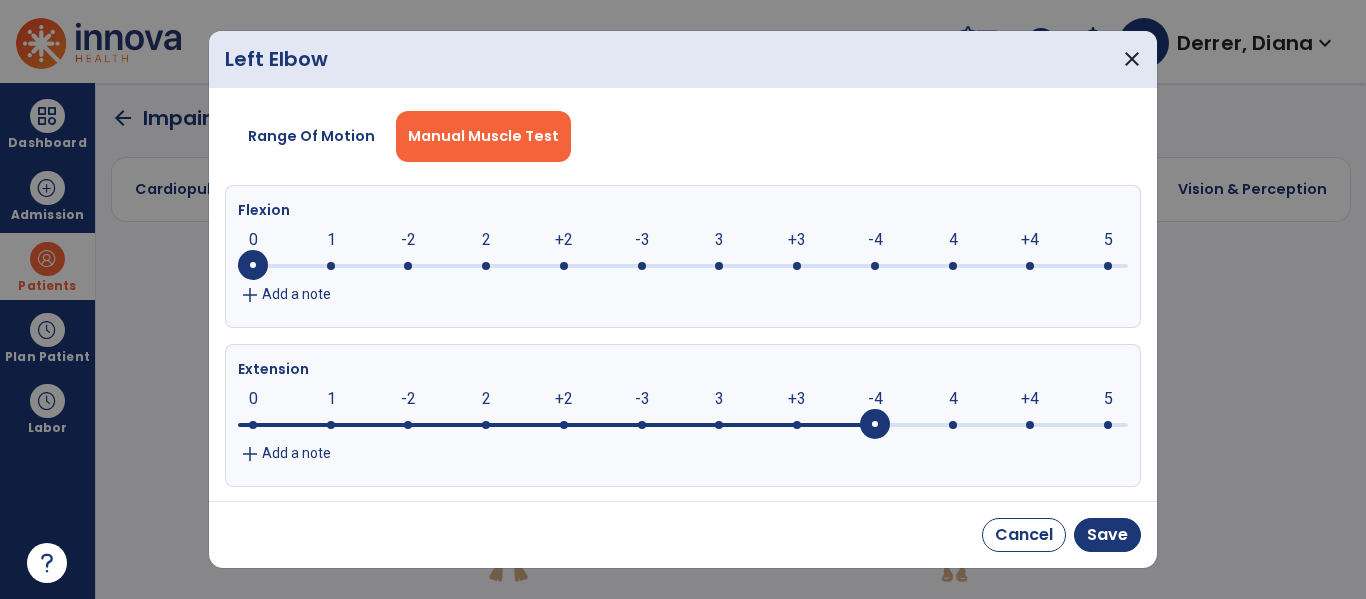 drag, startPoint x: 879, startPoint y: 411, endPoint x: 874, endPoint y: 274, distance: 137.09122 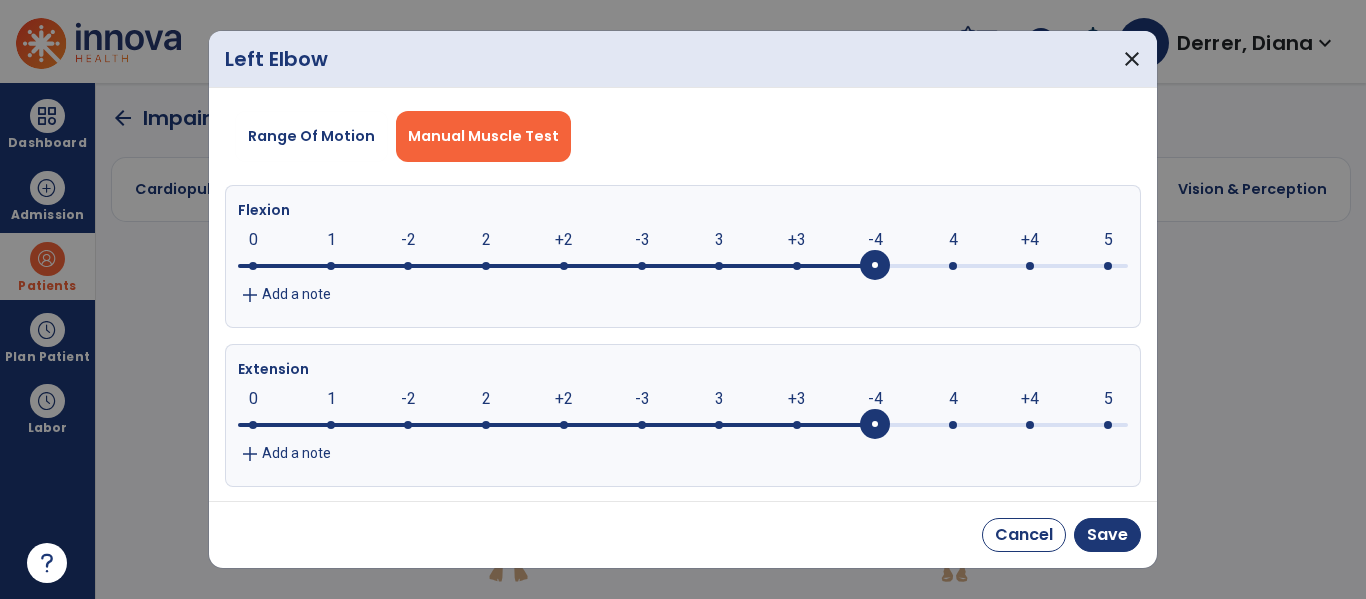 click 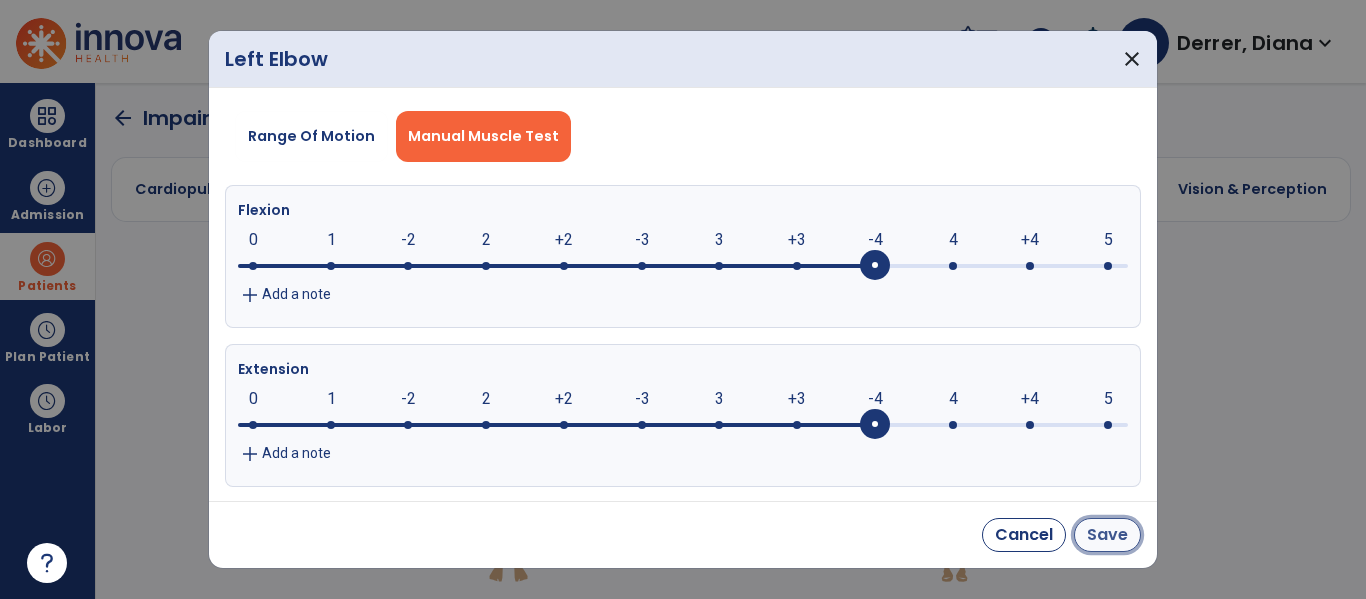 click on "Save" at bounding box center (1107, 535) 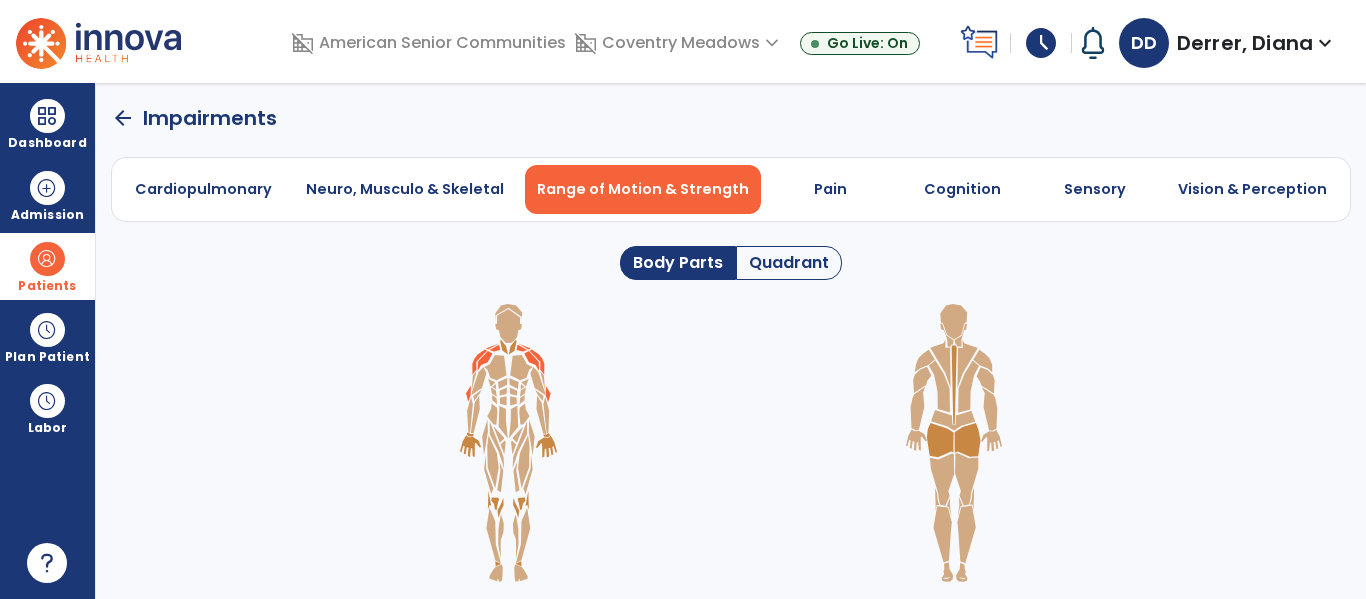 click 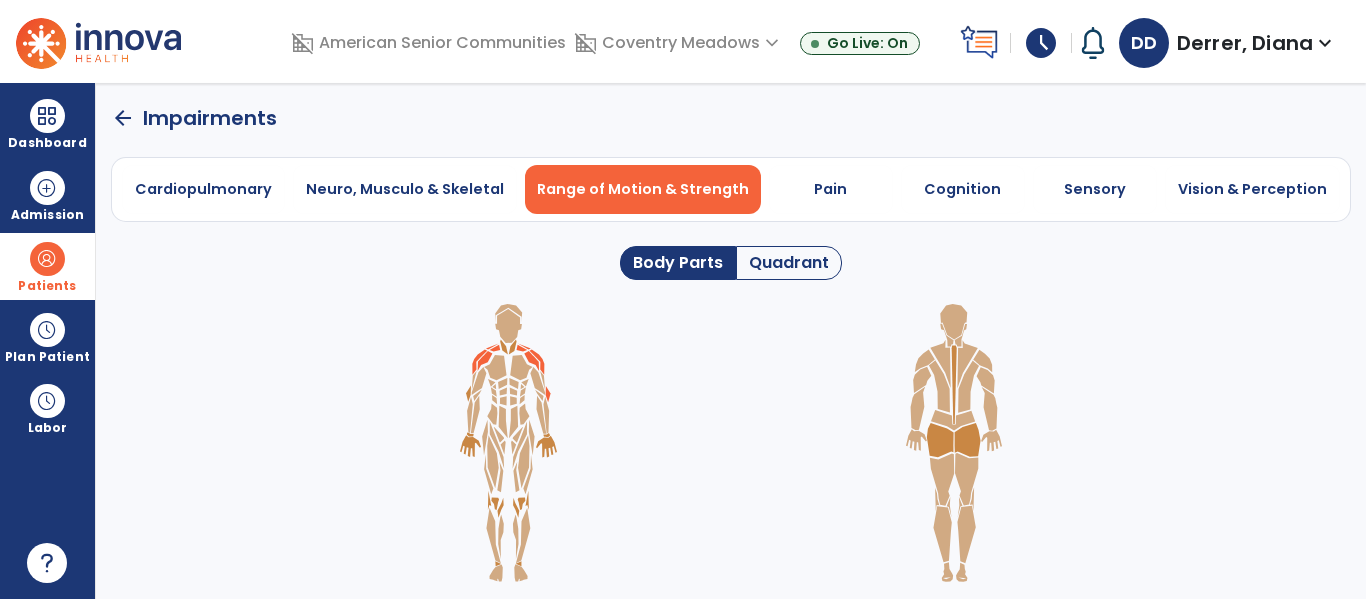 click 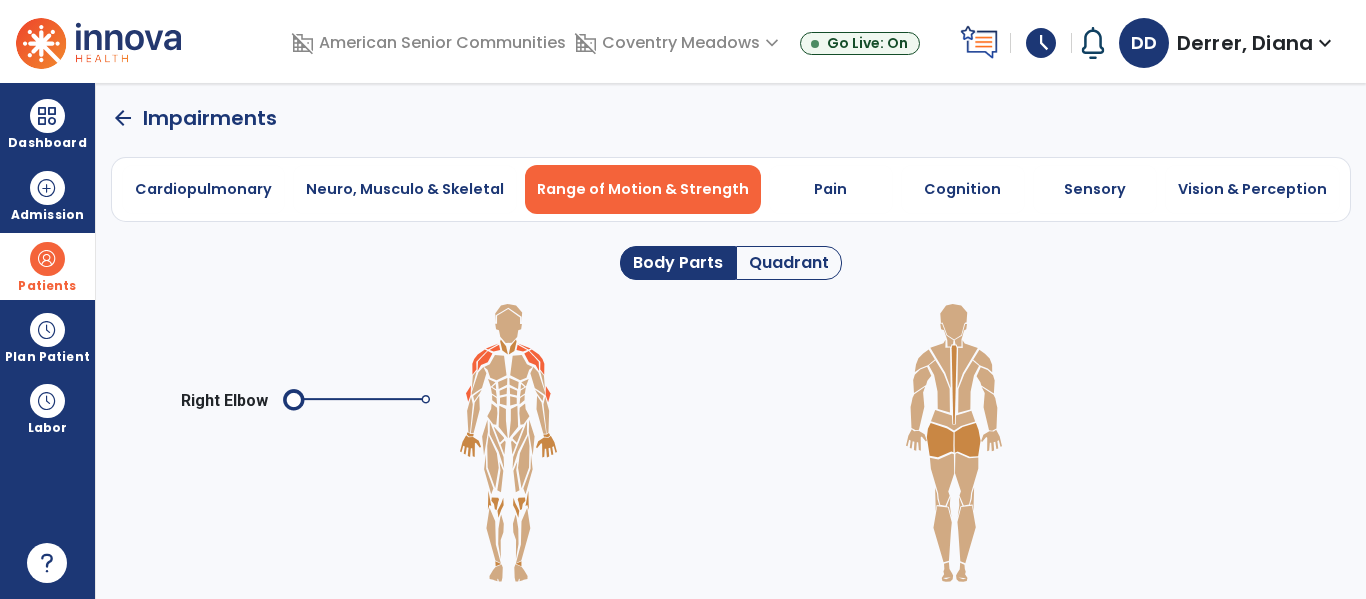 click 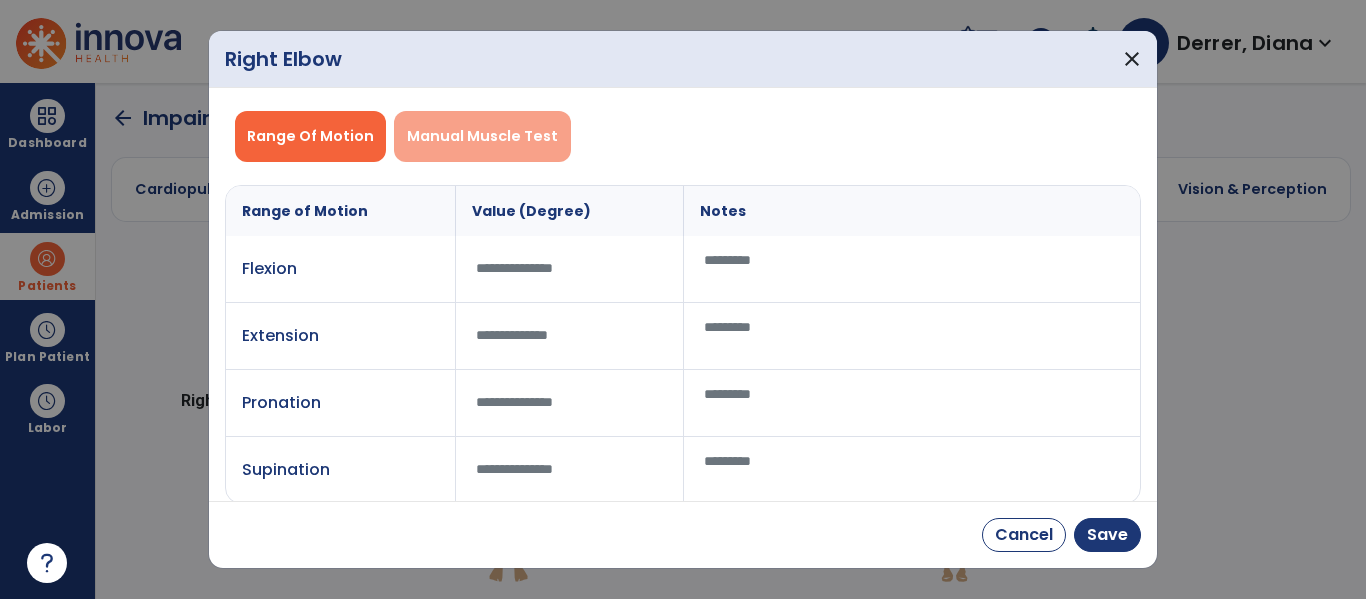 click on "Manual Muscle Test" at bounding box center (482, 136) 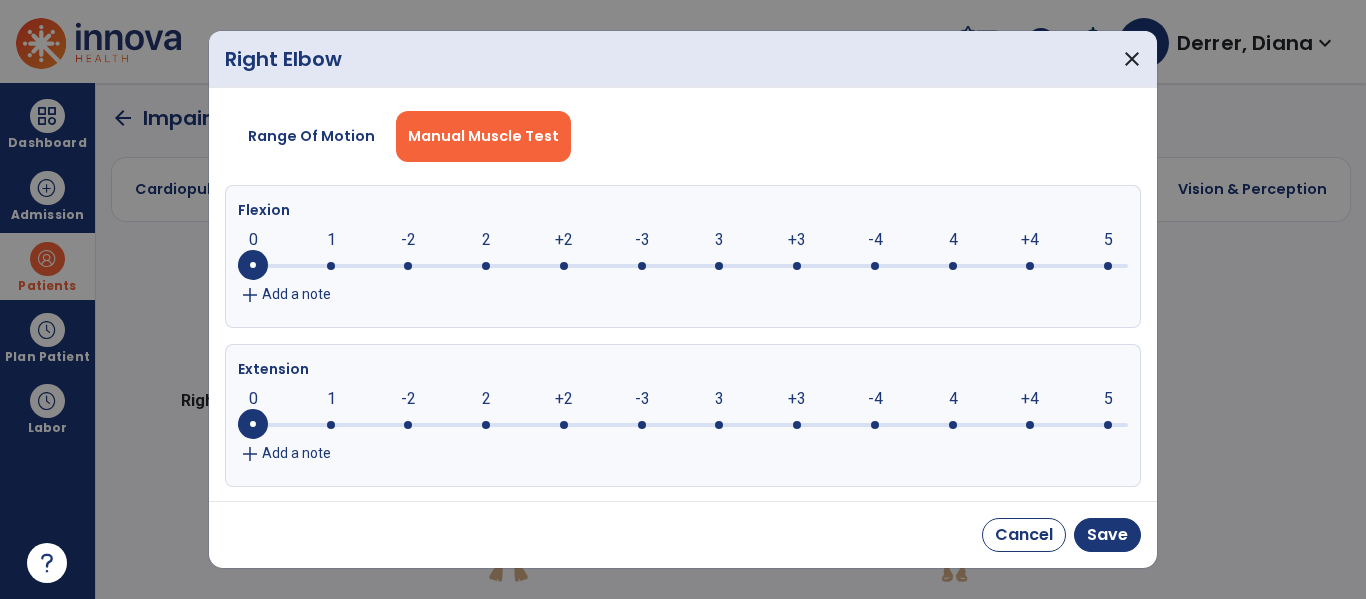 click on "-4" 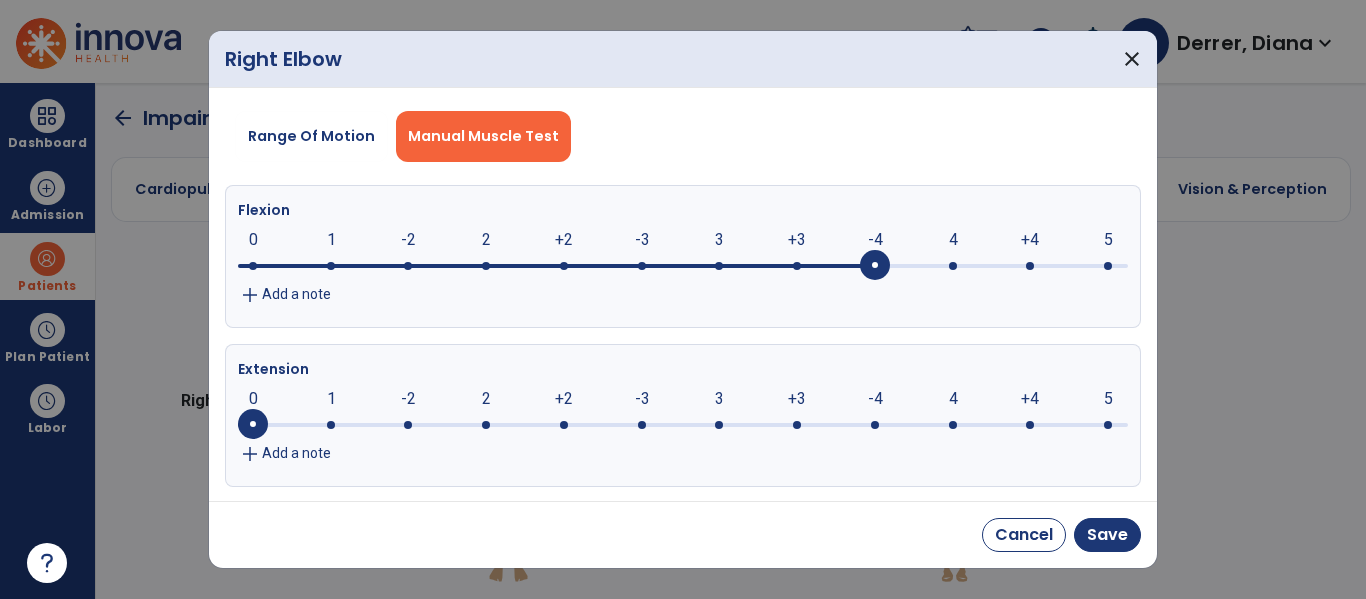 click on "0     0      1      -2      2      +2      -3      3      +3      -4      4      +4      5" 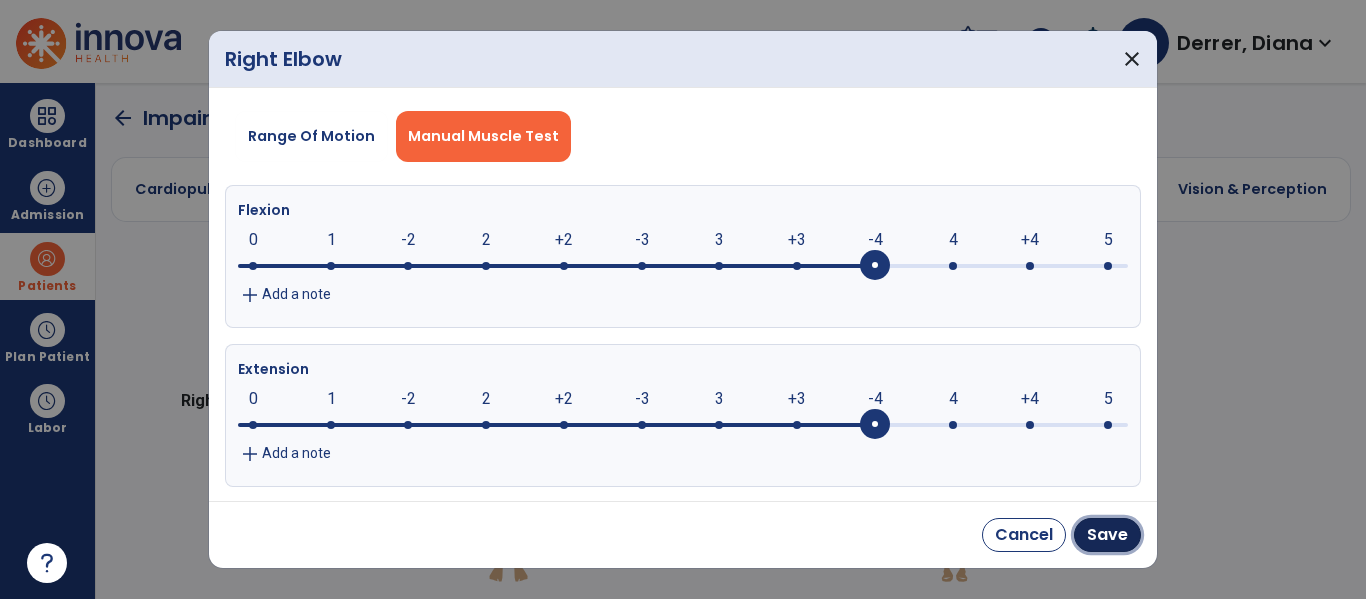 click on "Save" at bounding box center (1107, 535) 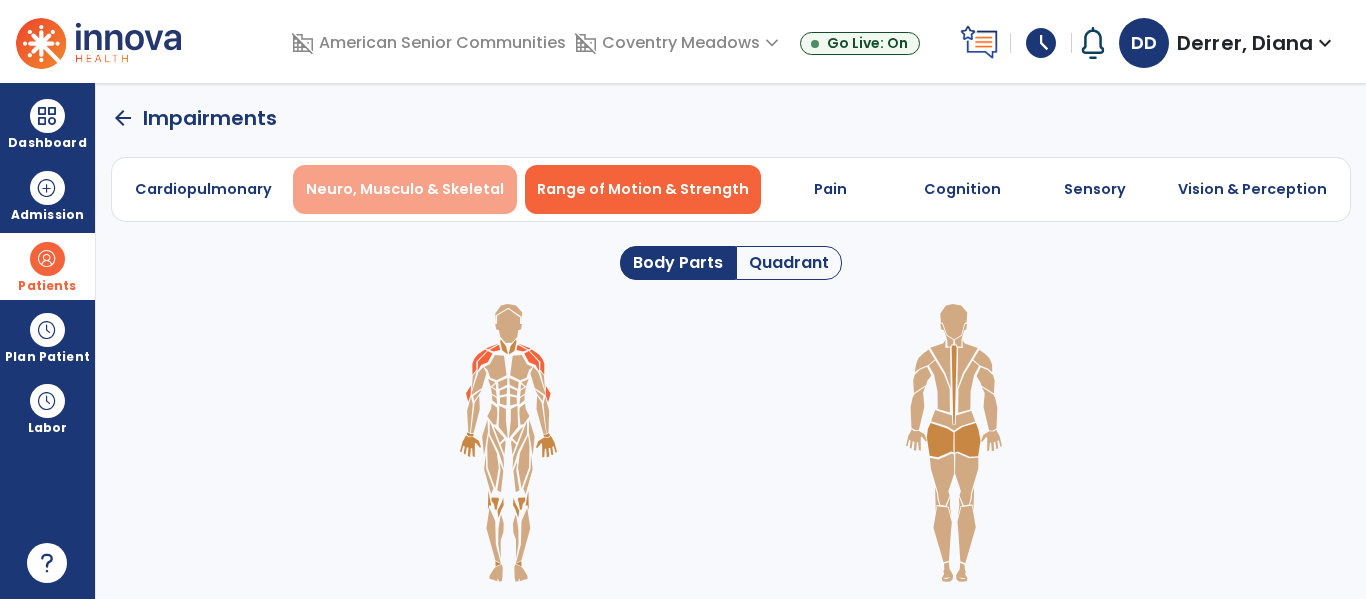 click on "Neuro, Musculo & Skeletal" at bounding box center (405, 189) 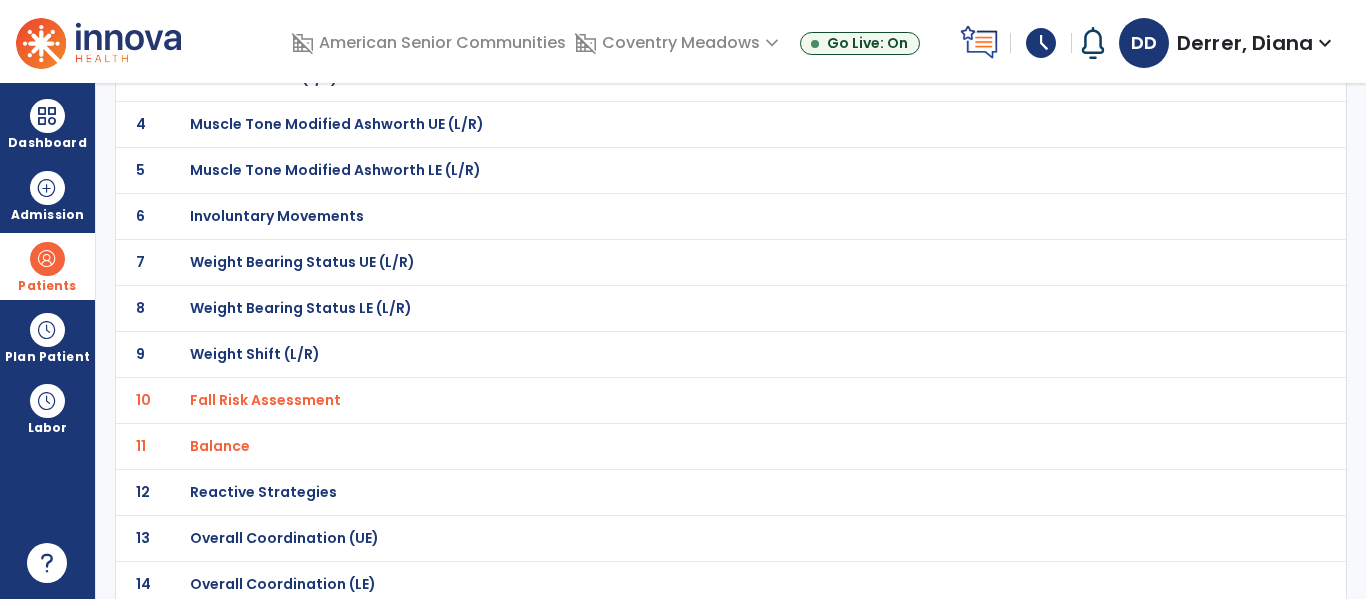 scroll, scrollTop: 0, scrollLeft: 0, axis: both 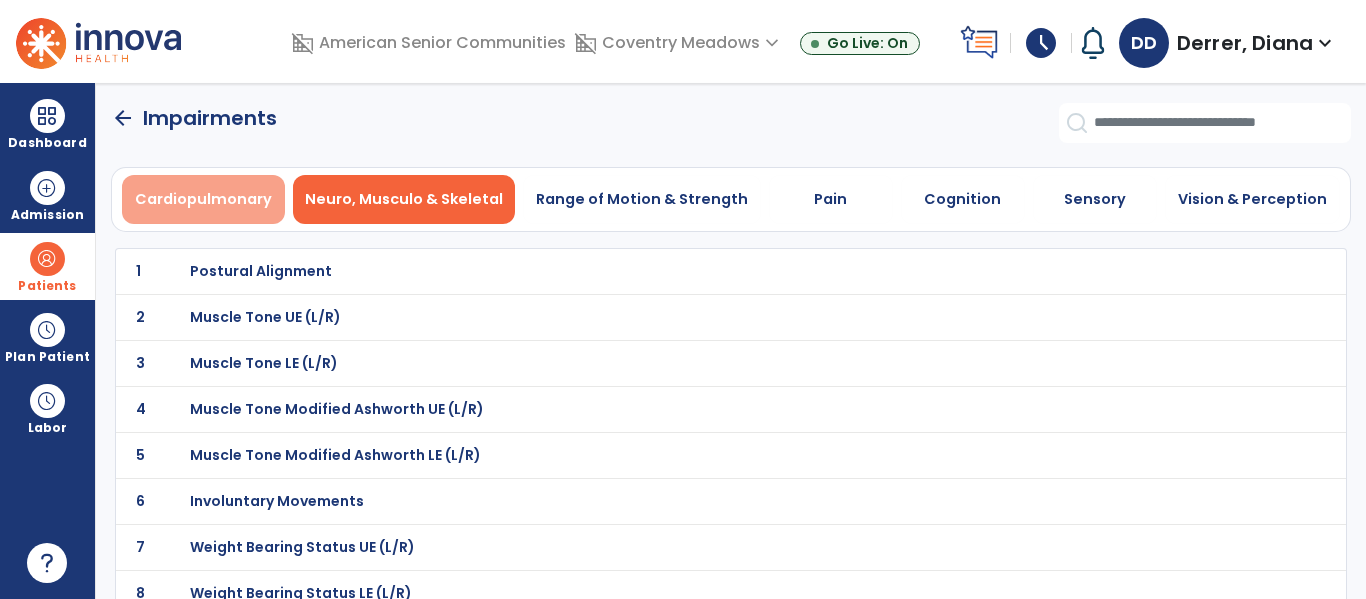 click on "Cardiopulmonary" at bounding box center (203, 199) 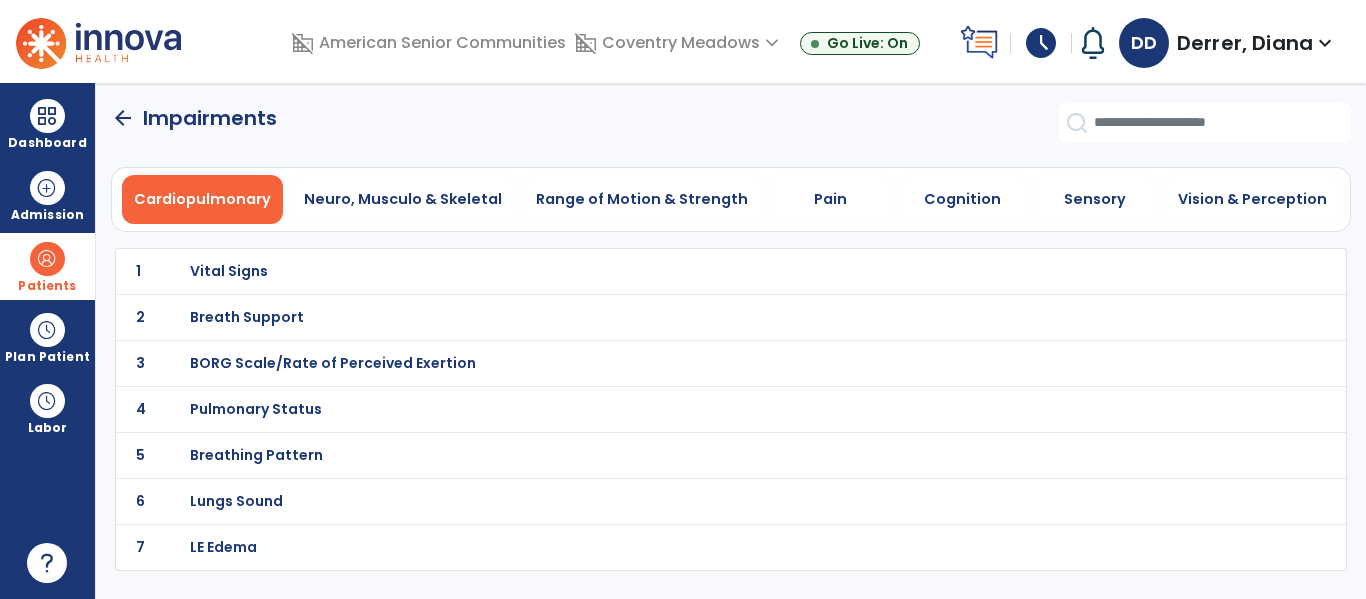 click on "arrow_back" 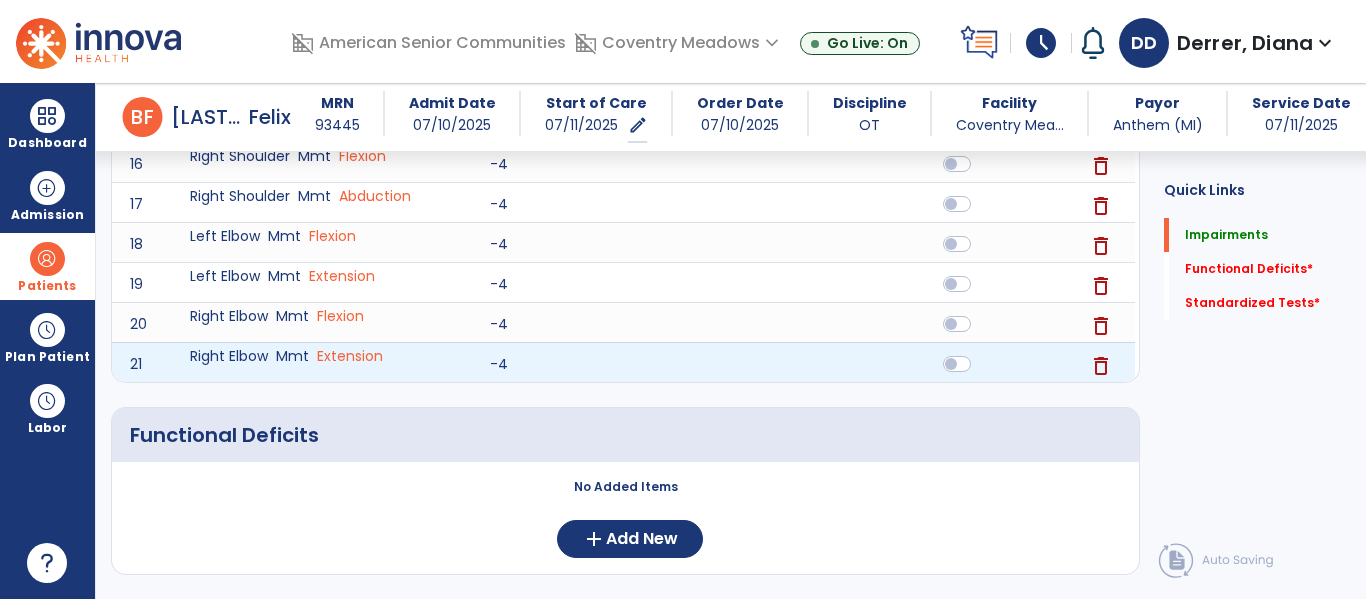 scroll, scrollTop: 1194, scrollLeft: 0, axis: vertical 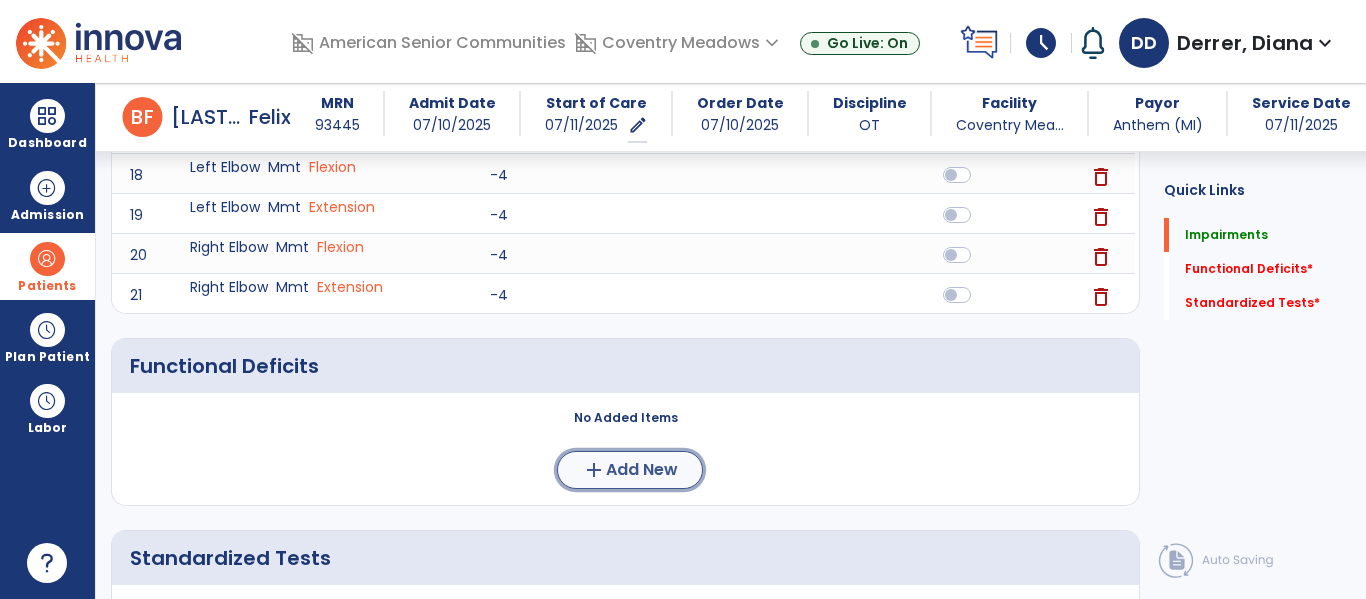 click on "add  Add New" 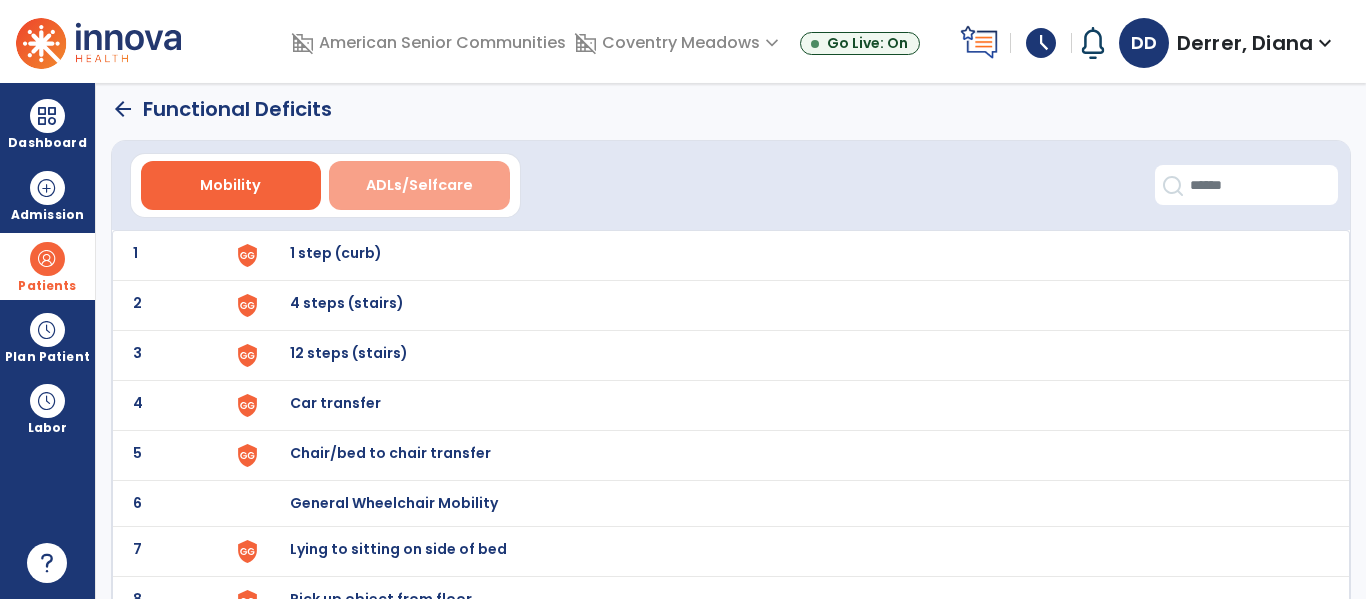 scroll, scrollTop: 14, scrollLeft: 0, axis: vertical 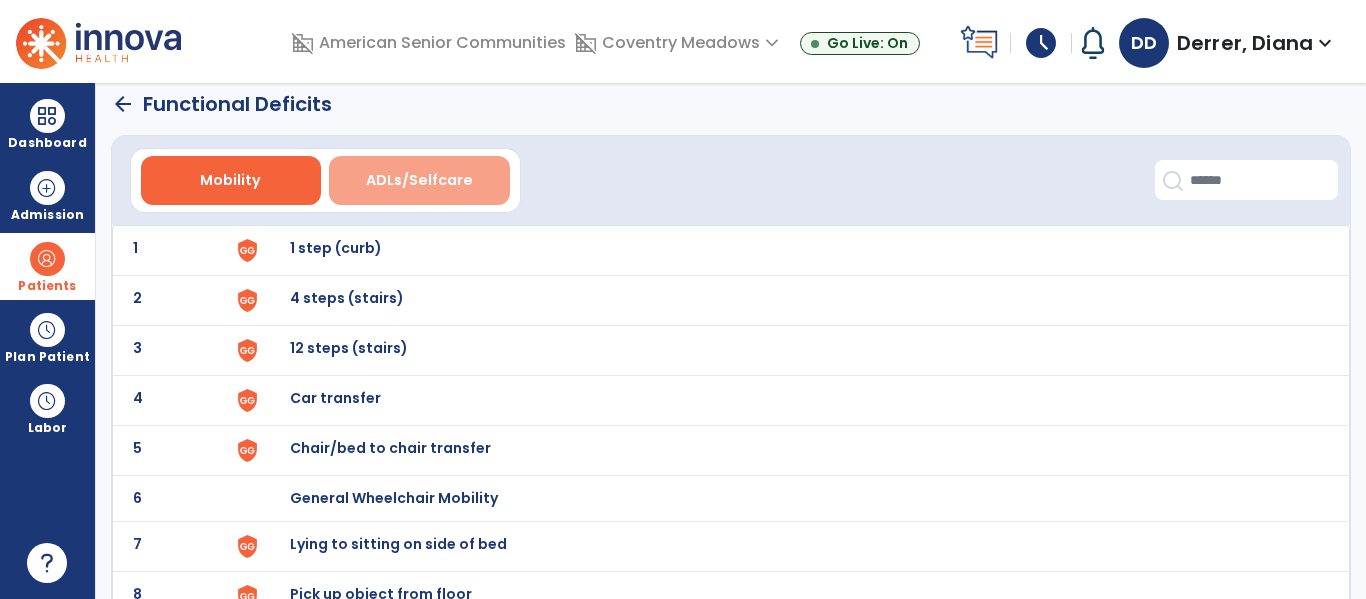 click on "ADLs/Selfcare" at bounding box center (419, 180) 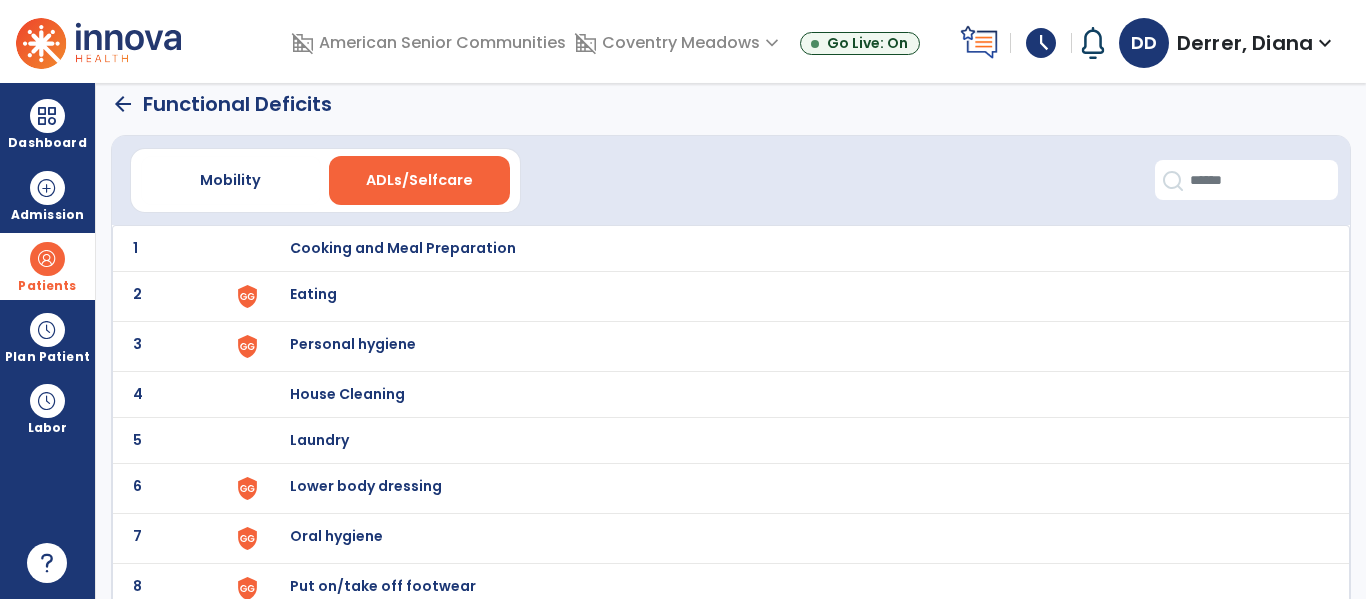 click on "Eating" at bounding box center (403, 248) 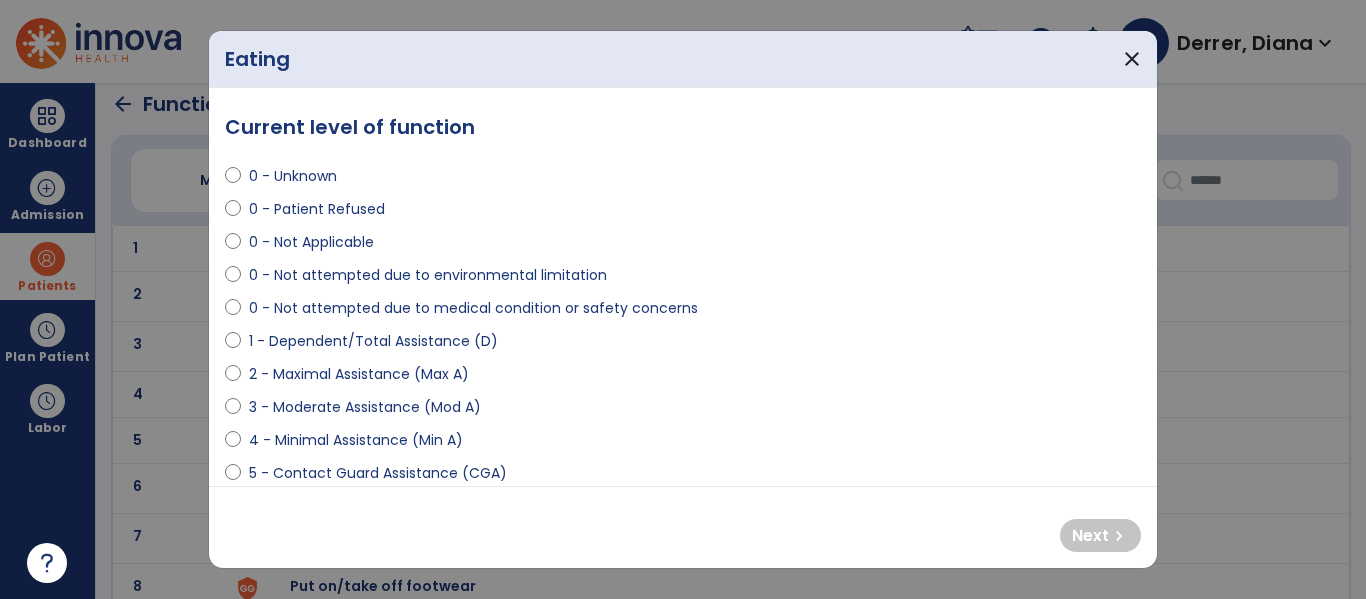 scroll, scrollTop: 17, scrollLeft: 0, axis: vertical 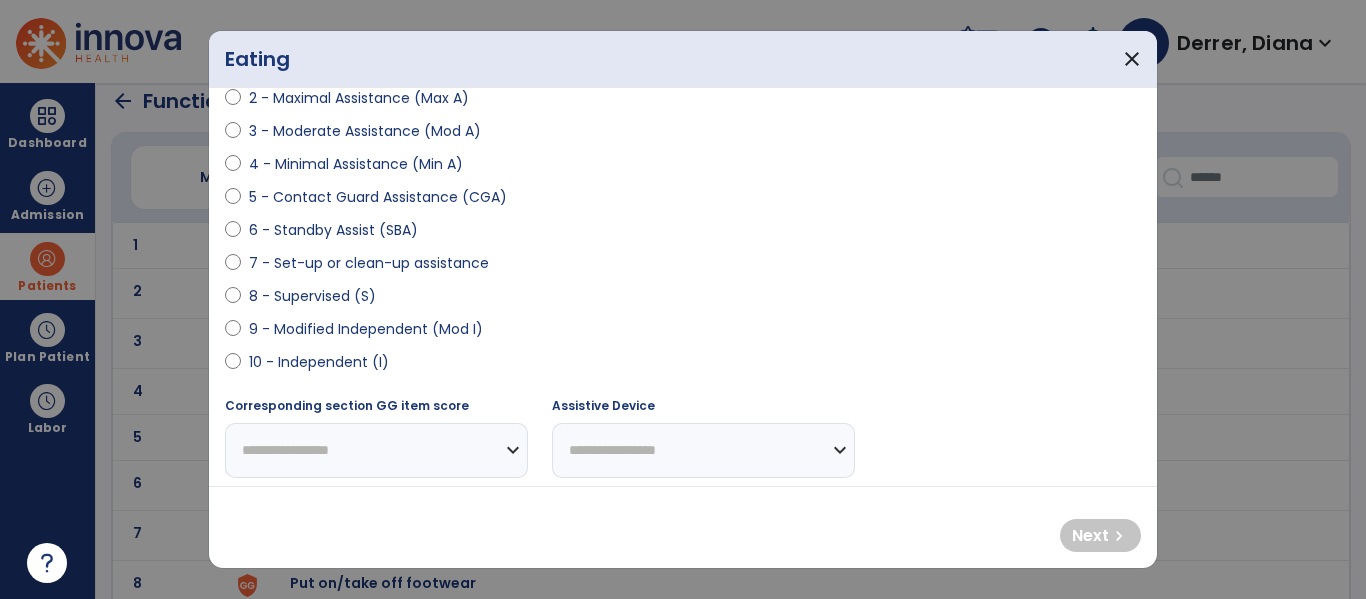 click on "10 - Independent (I)" at bounding box center (319, 362) 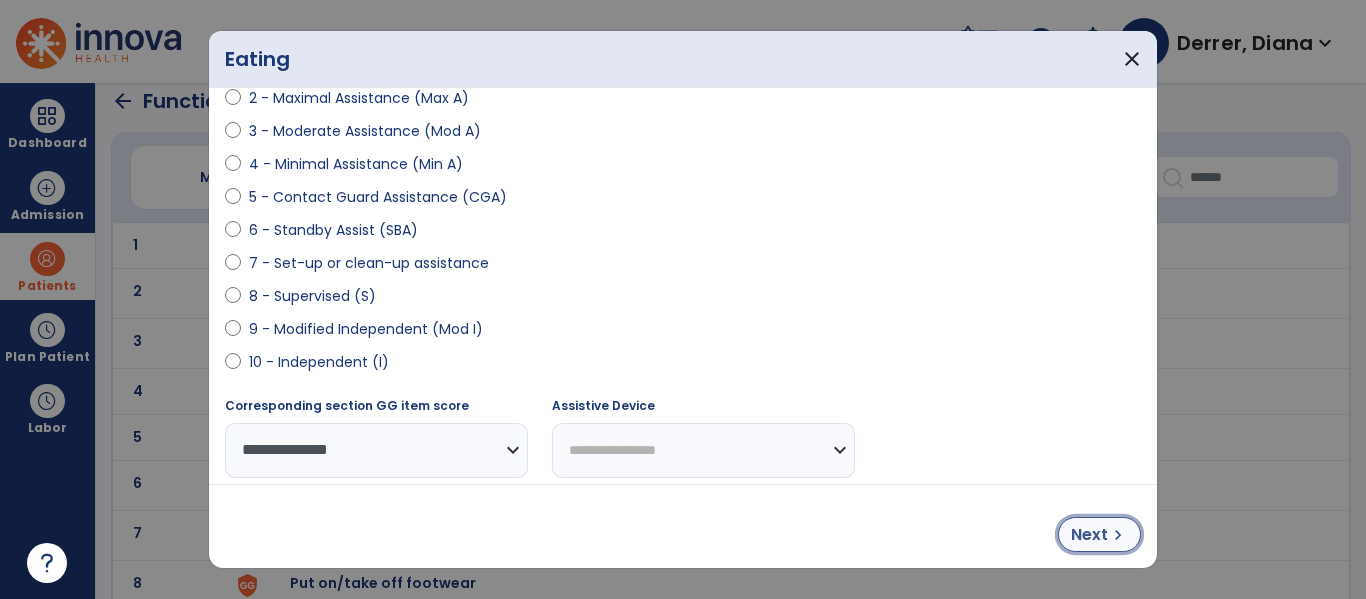 click on "Next" at bounding box center [1089, 535] 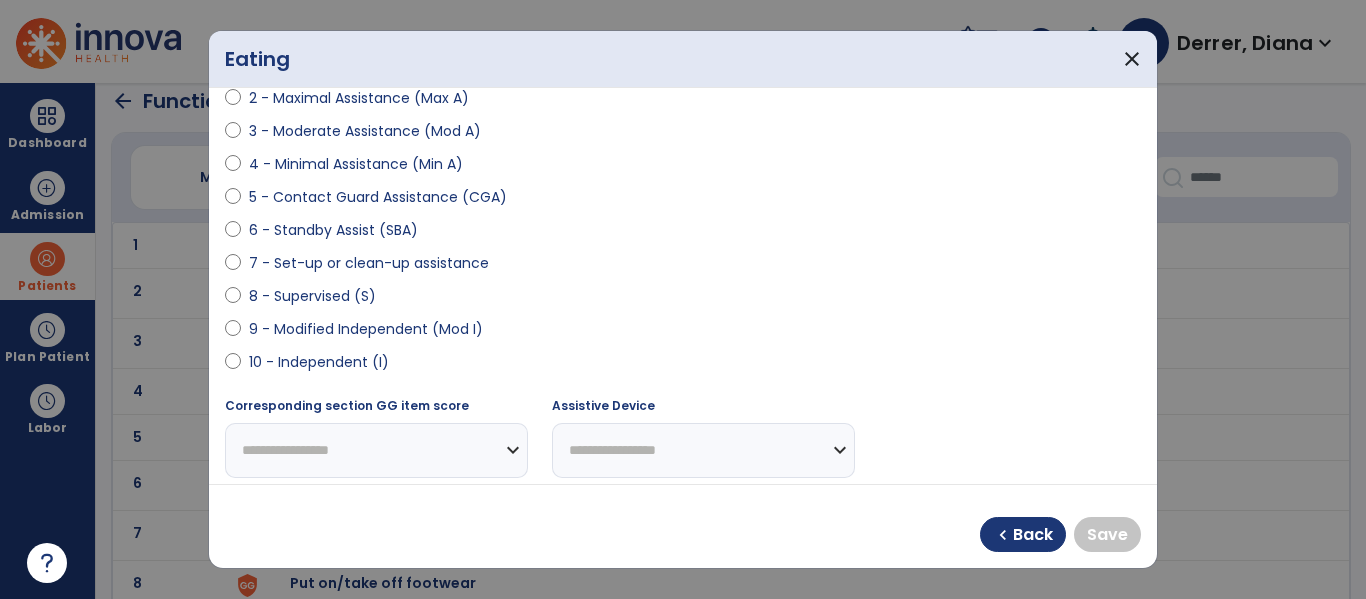 click on "10 - Independent (I)" at bounding box center [319, 362] 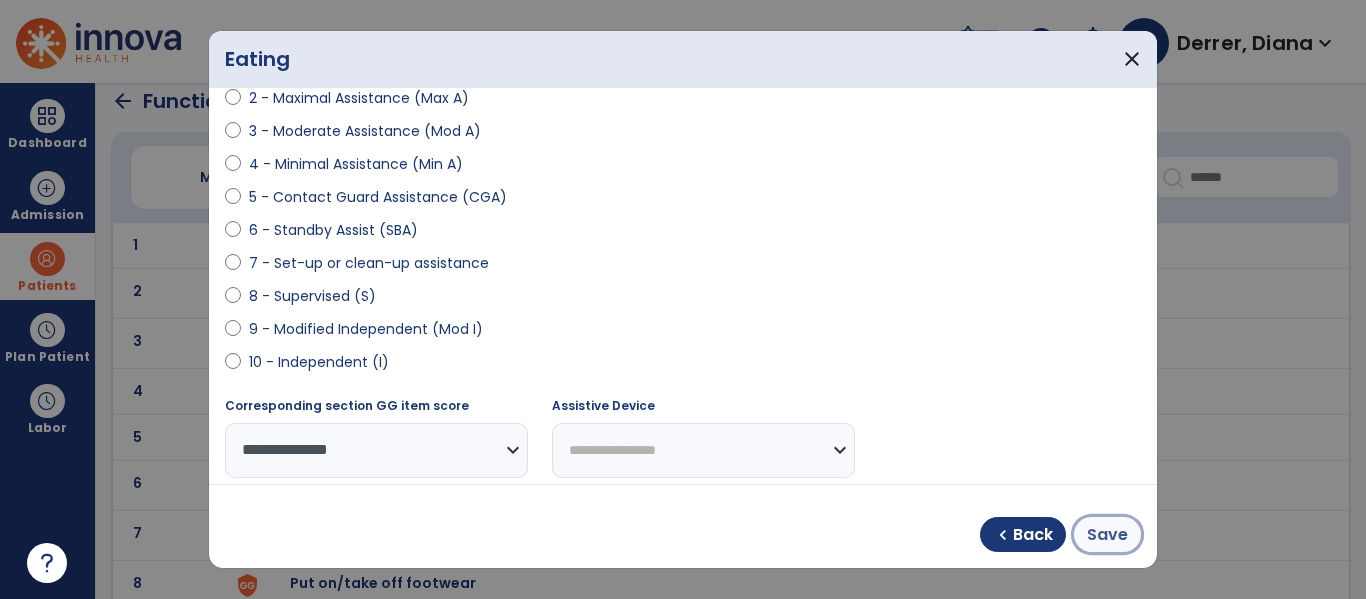click on "Save" at bounding box center [1107, 535] 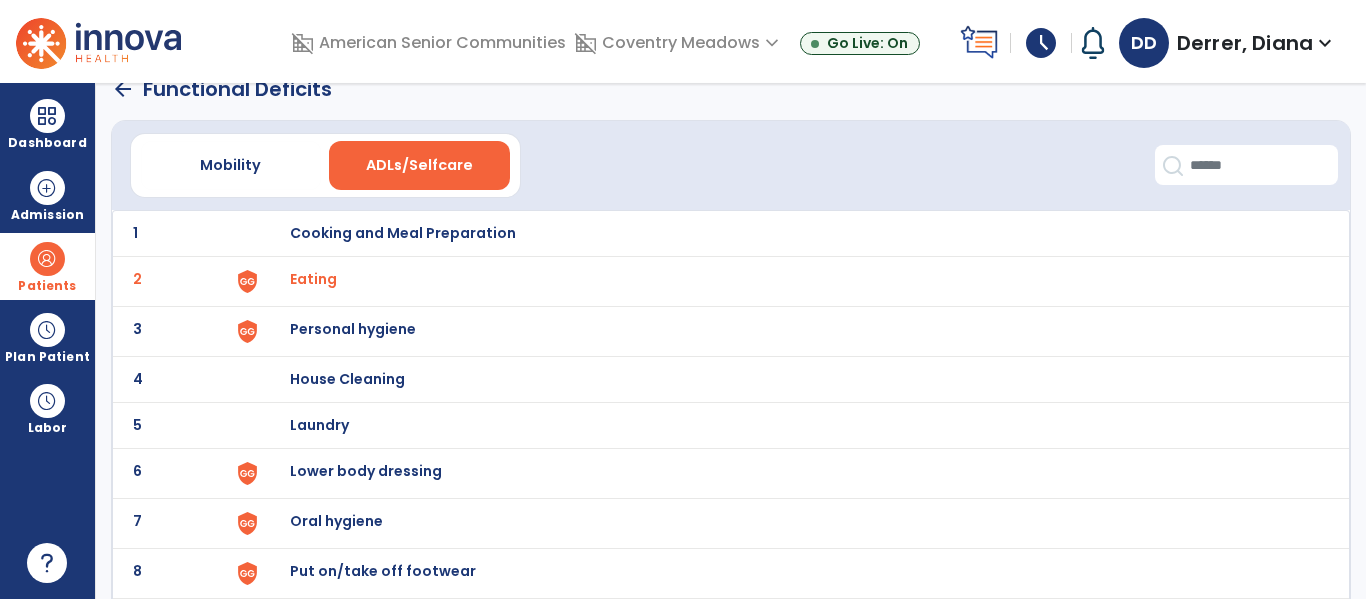 scroll, scrollTop: 53, scrollLeft: 0, axis: vertical 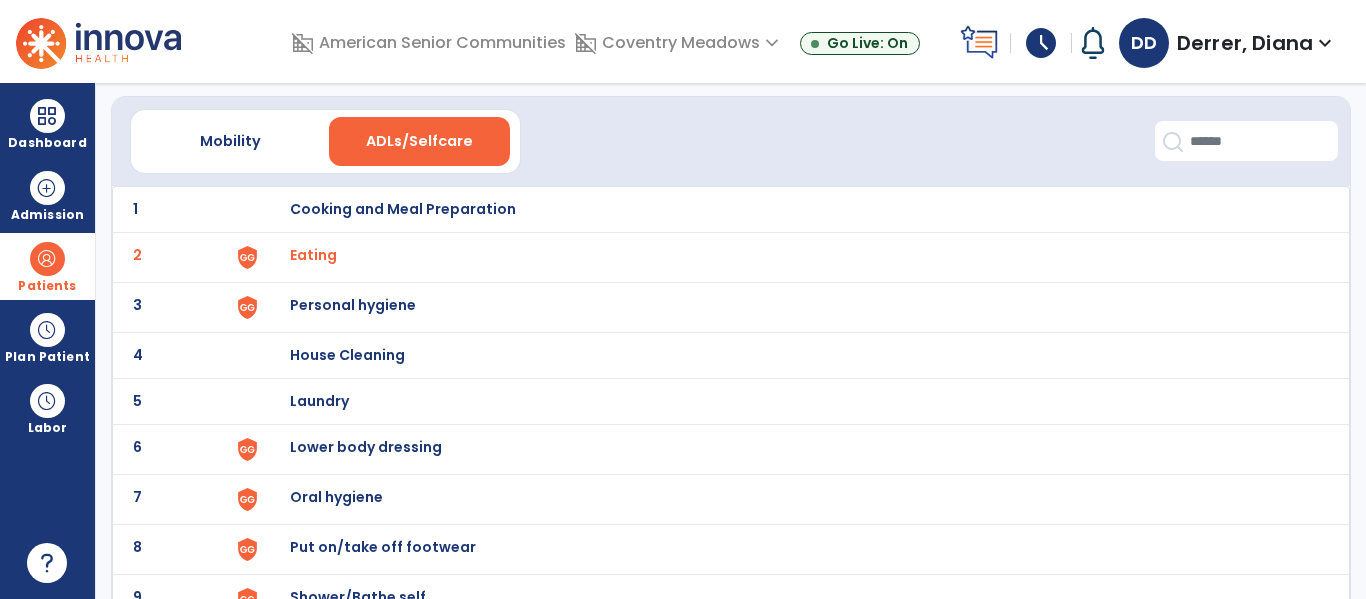 click on "Personal hygiene" at bounding box center [403, 209] 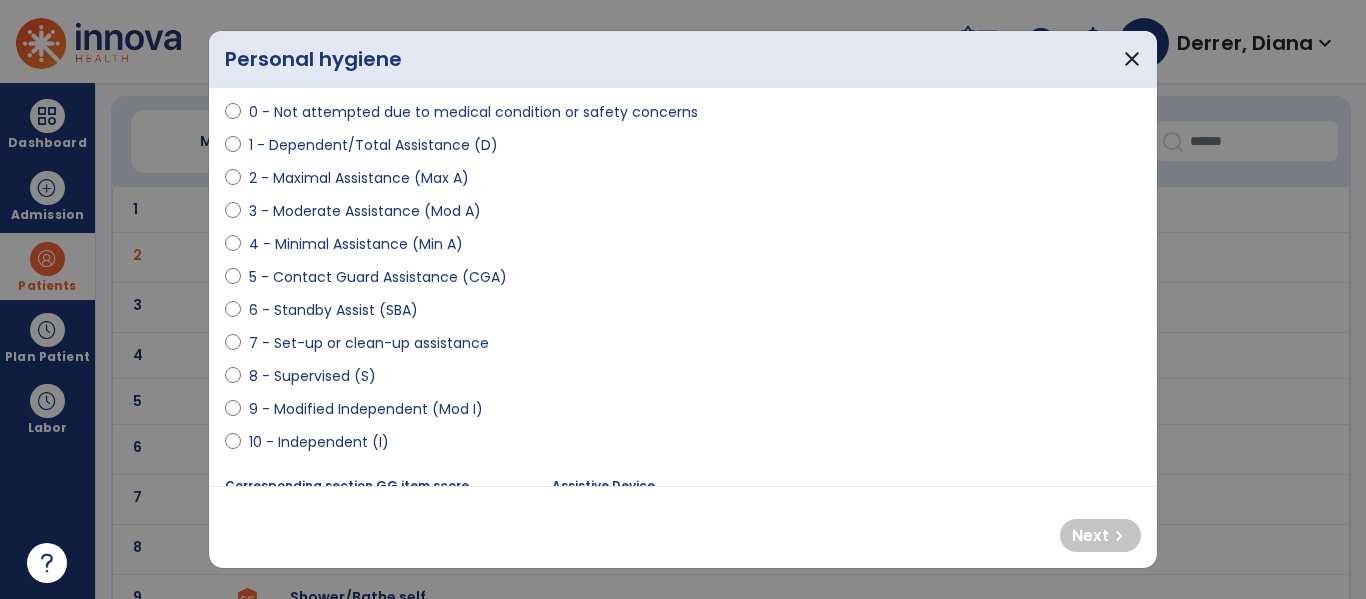 scroll, scrollTop: 198, scrollLeft: 0, axis: vertical 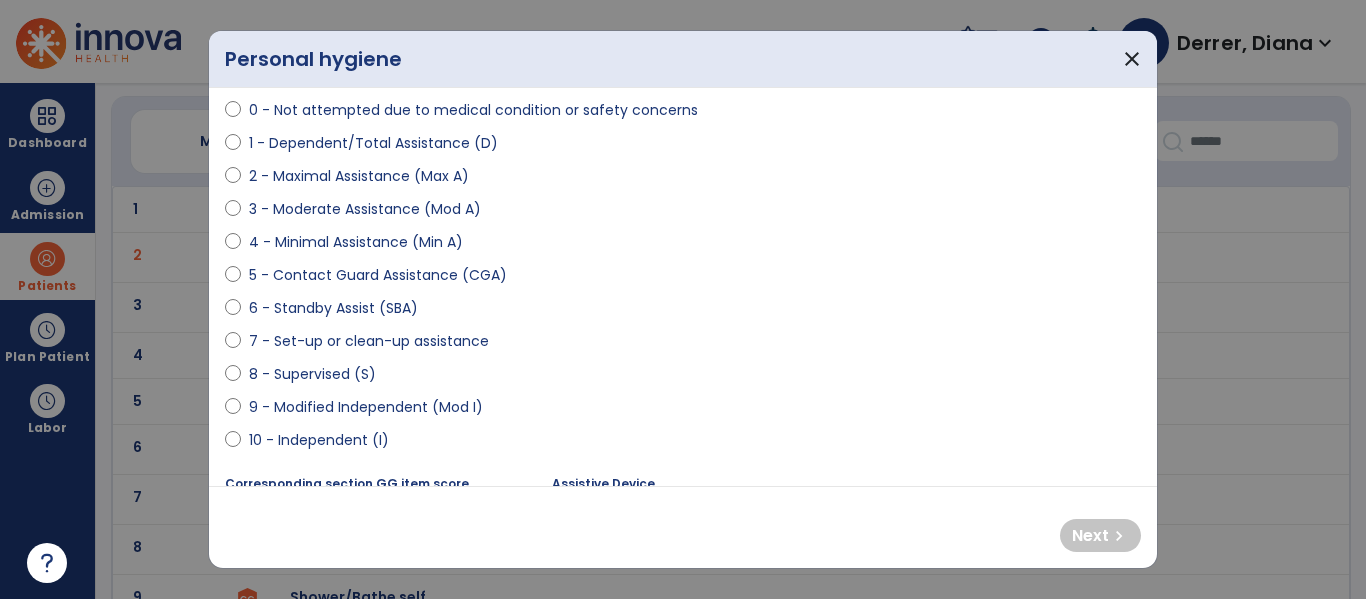click on "8 - Supervised (S)" at bounding box center (312, 374) 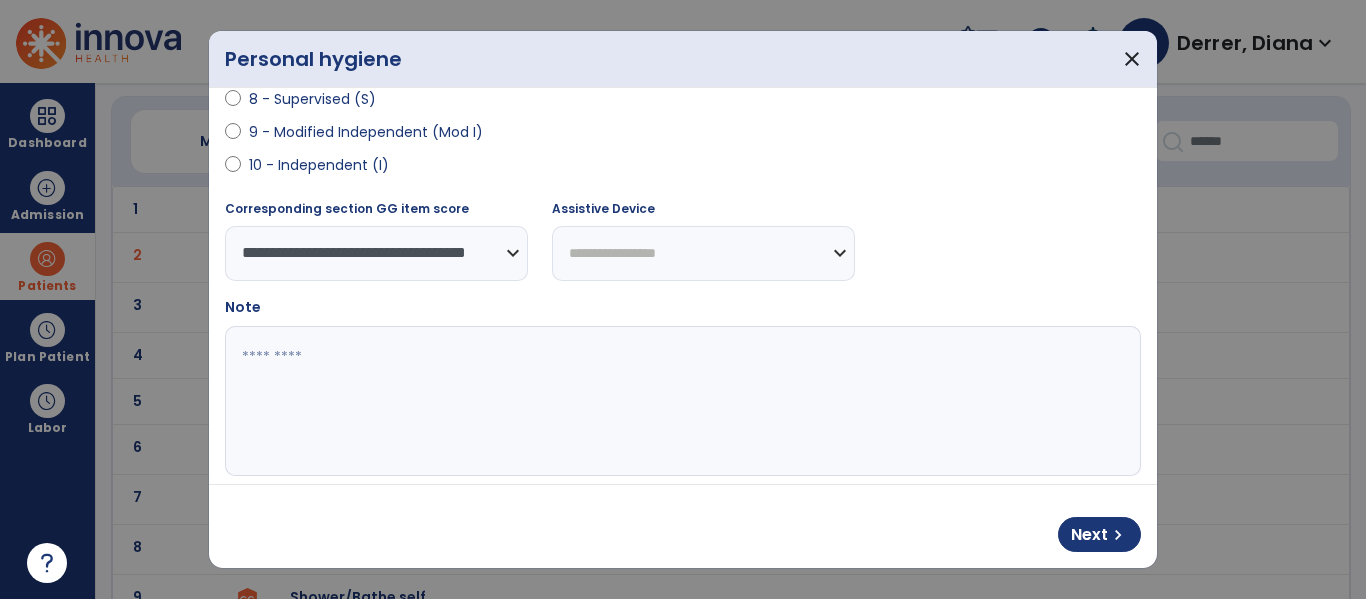 scroll, scrollTop: 474, scrollLeft: 0, axis: vertical 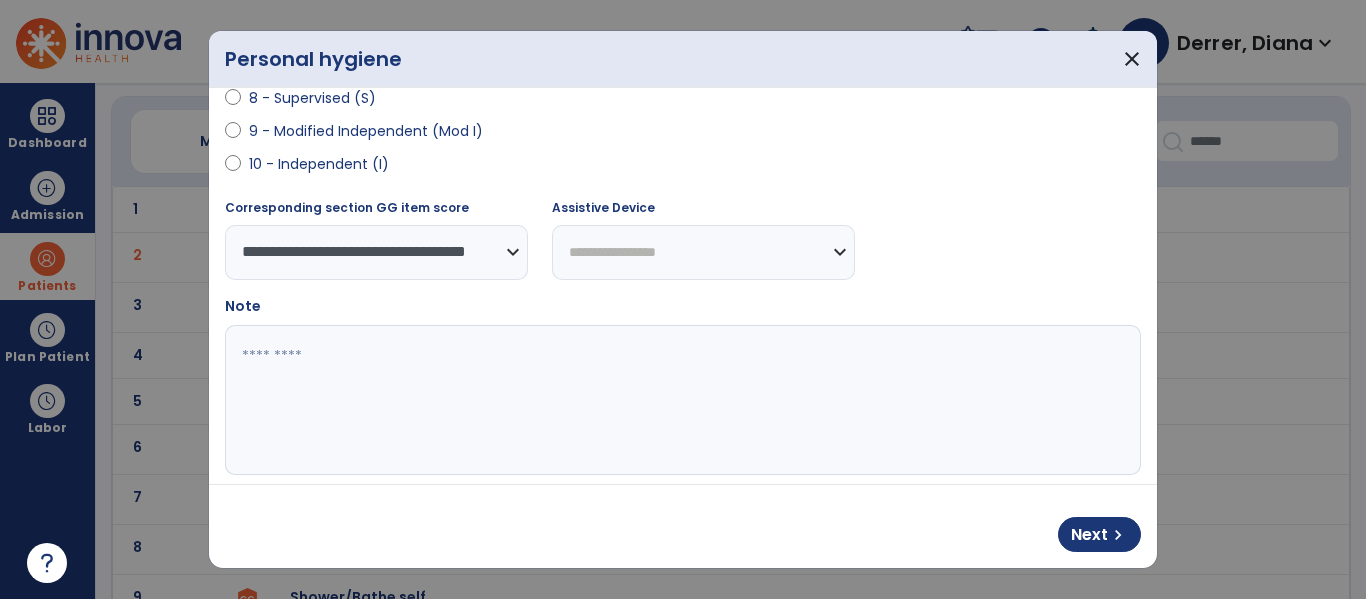 click at bounding box center [680, 400] 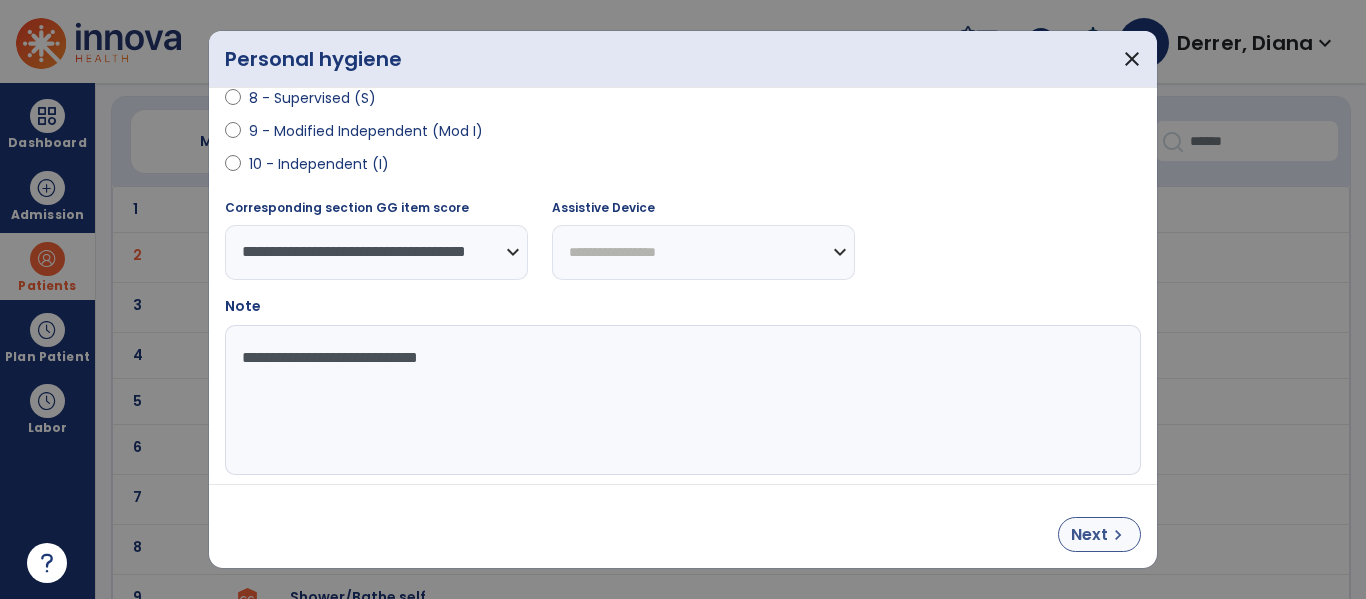 type on "**********" 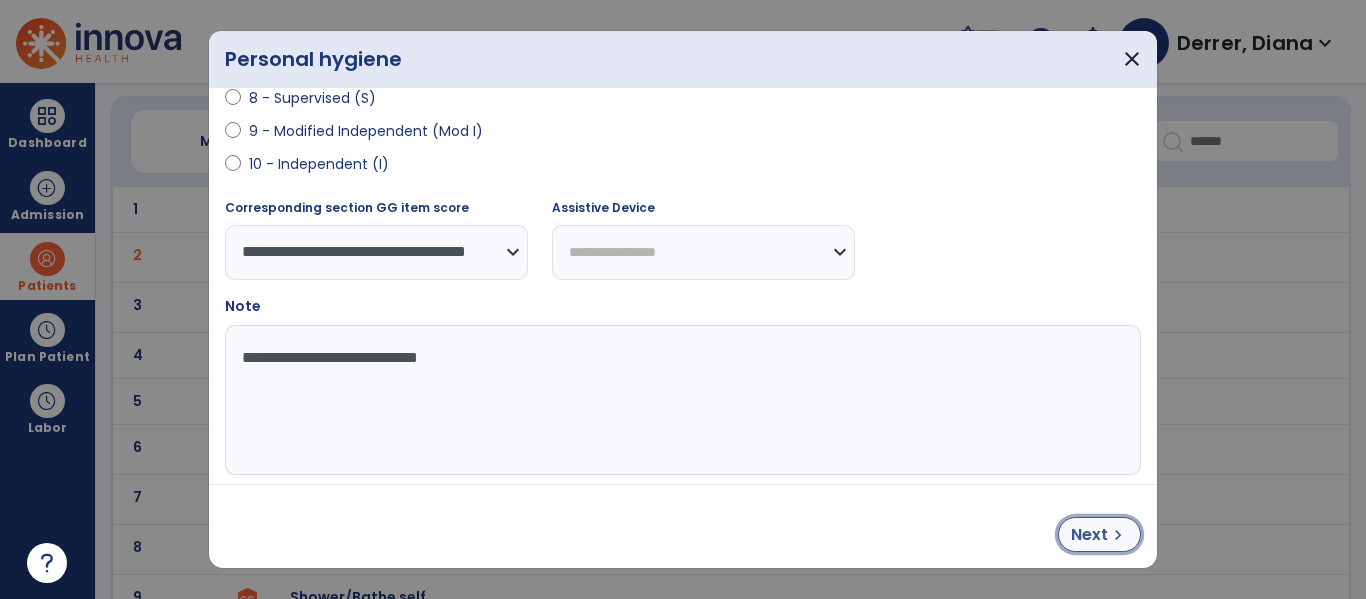 click on "chevron_right" at bounding box center (1118, 535) 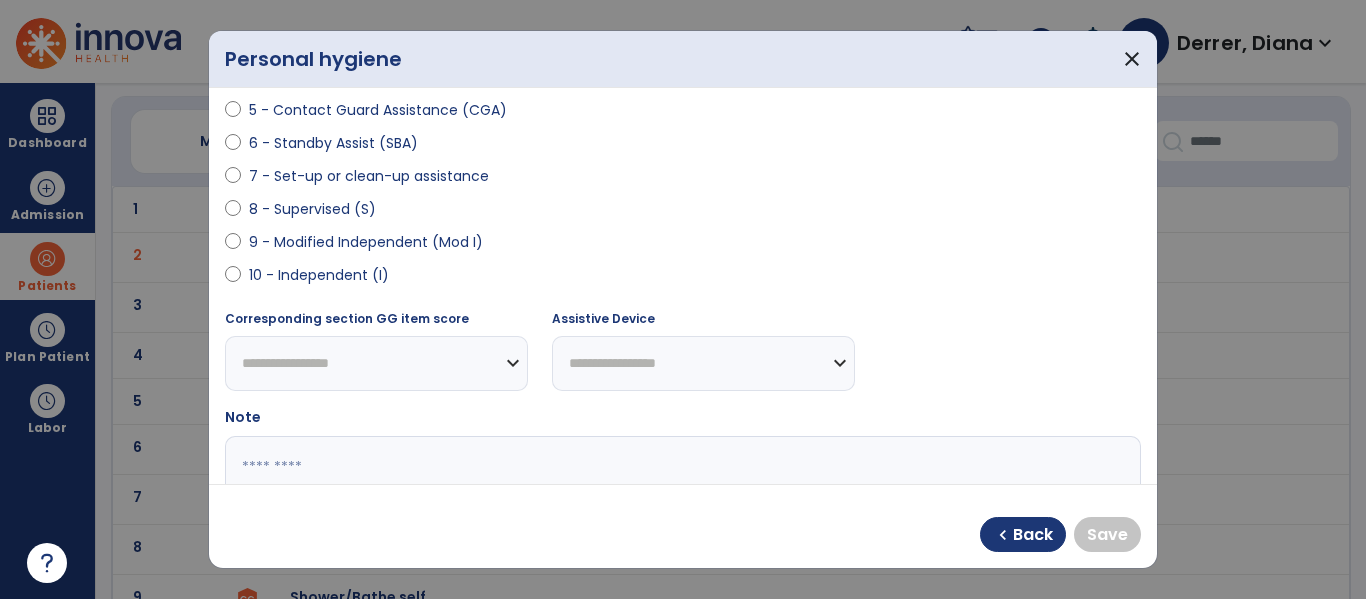 scroll, scrollTop: 361, scrollLeft: 0, axis: vertical 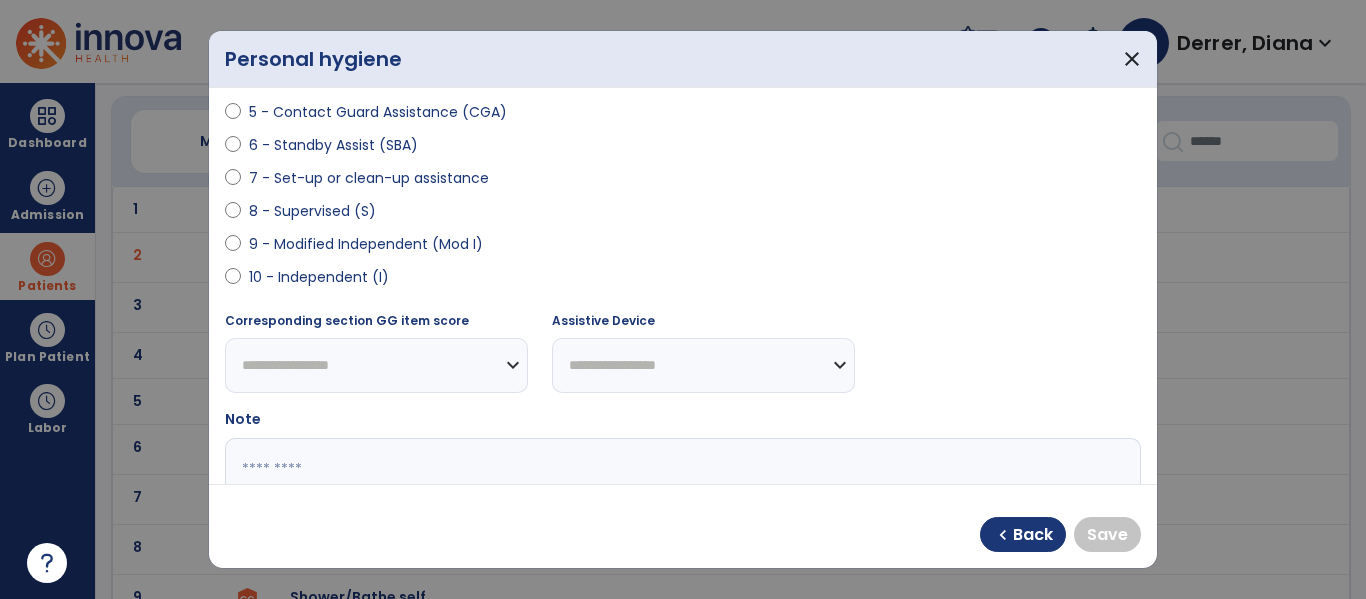 click on "10 - Independent (I)" at bounding box center (319, 277) 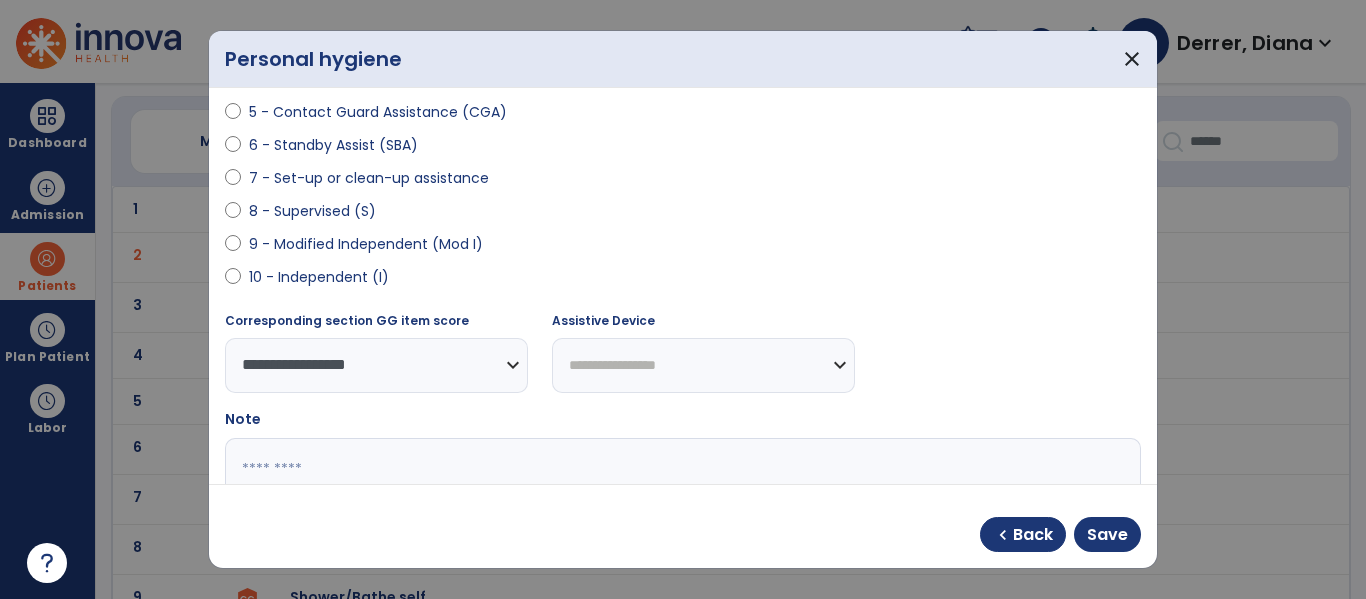select on "**********" 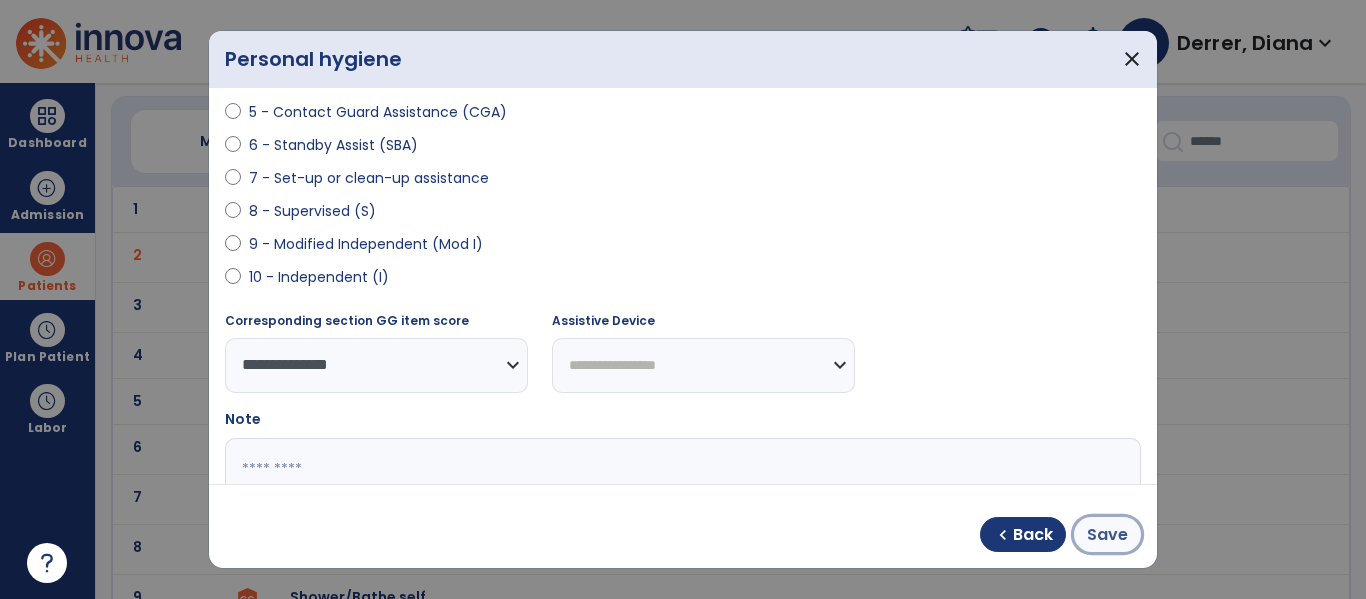 click on "Save" at bounding box center (1107, 534) 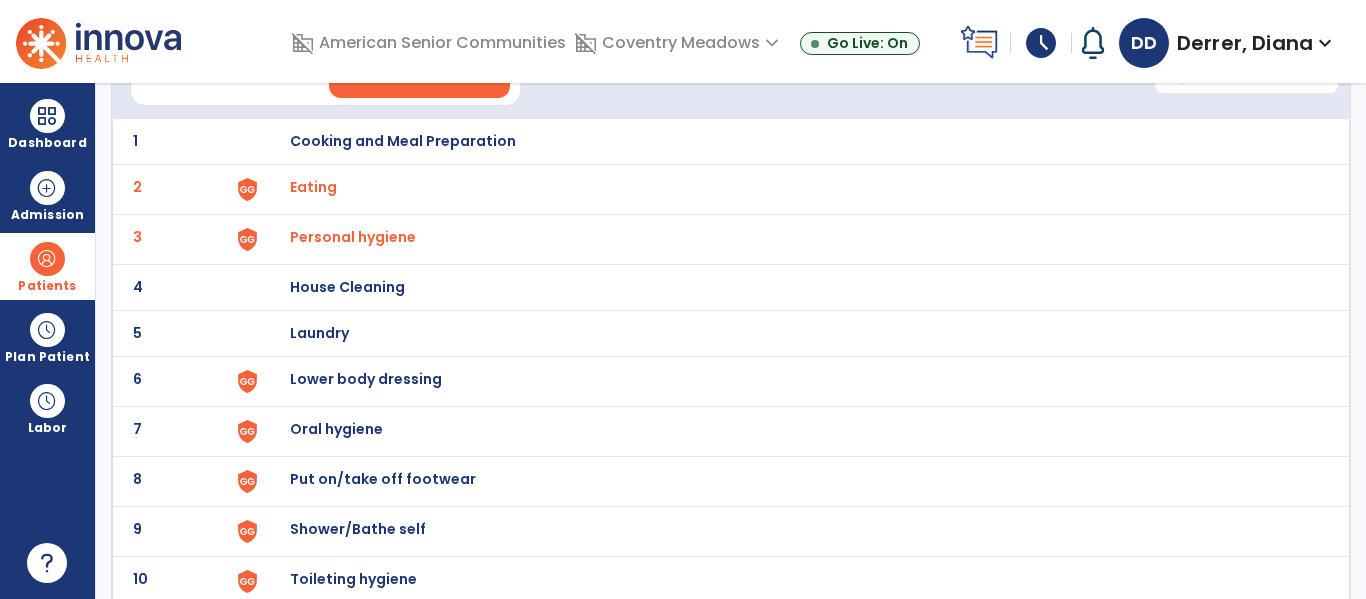 scroll, scrollTop: 179, scrollLeft: 0, axis: vertical 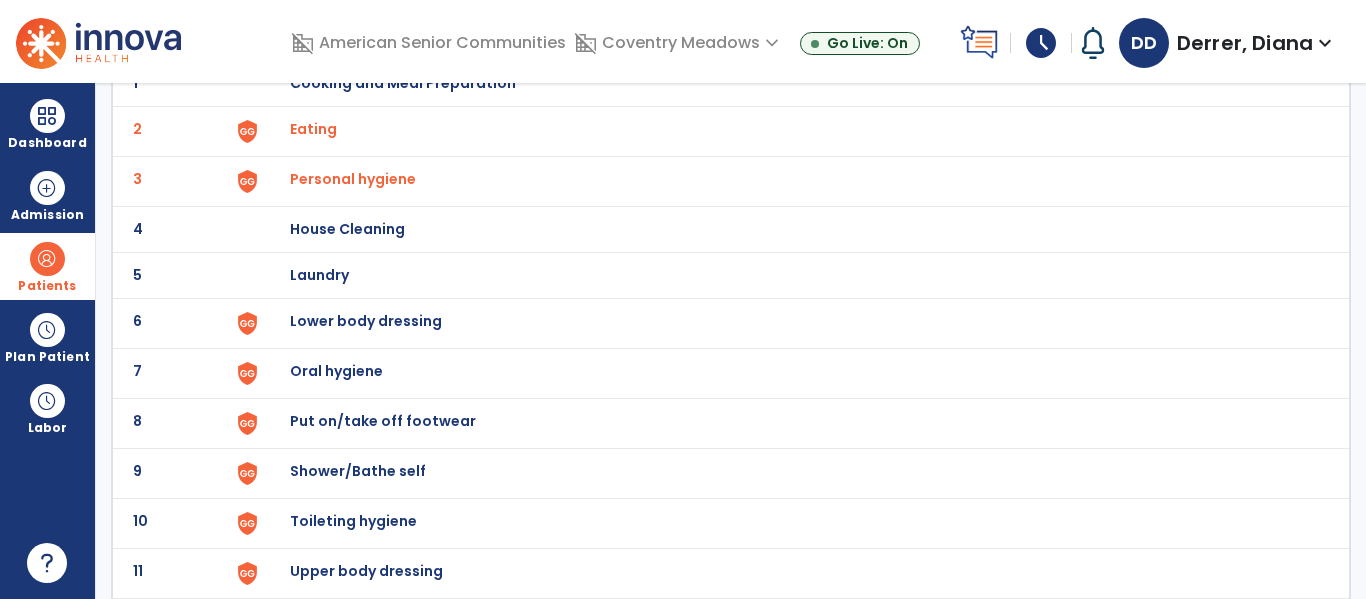 click on "Lower body dressing" at bounding box center [403, 83] 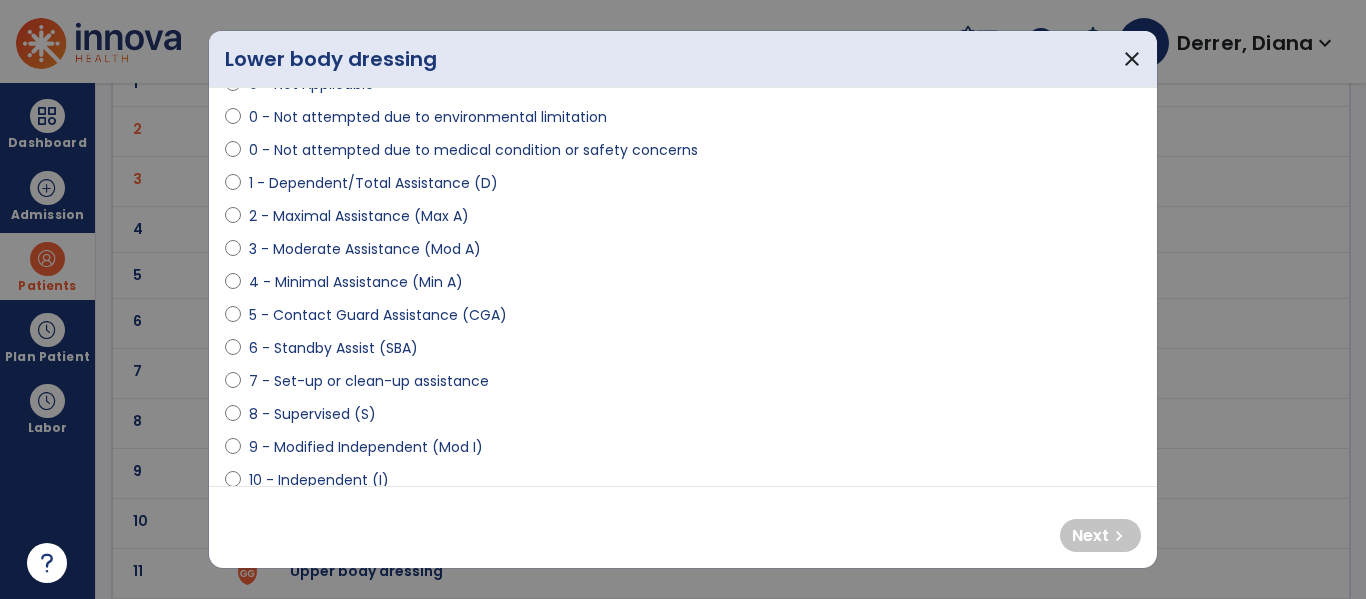 scroll, scrollTop: 191, scrollLeft: 0, axis: vertical 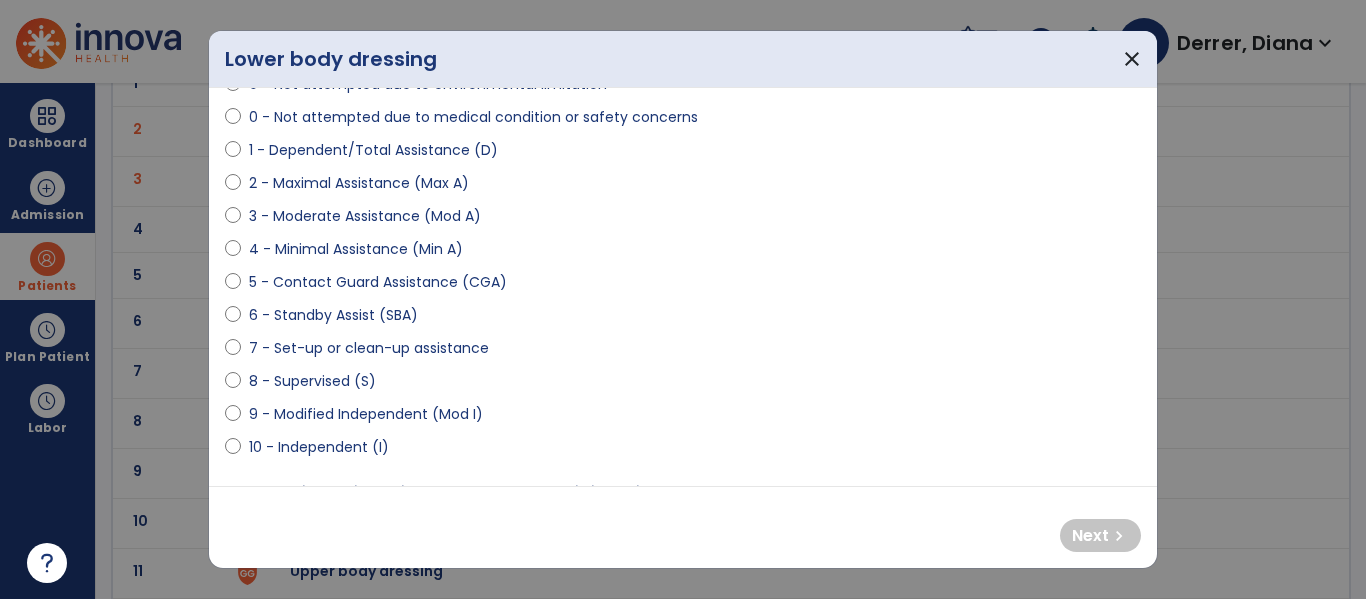 click on "8 - Supervised (S)" at bounding box center (312, 381) 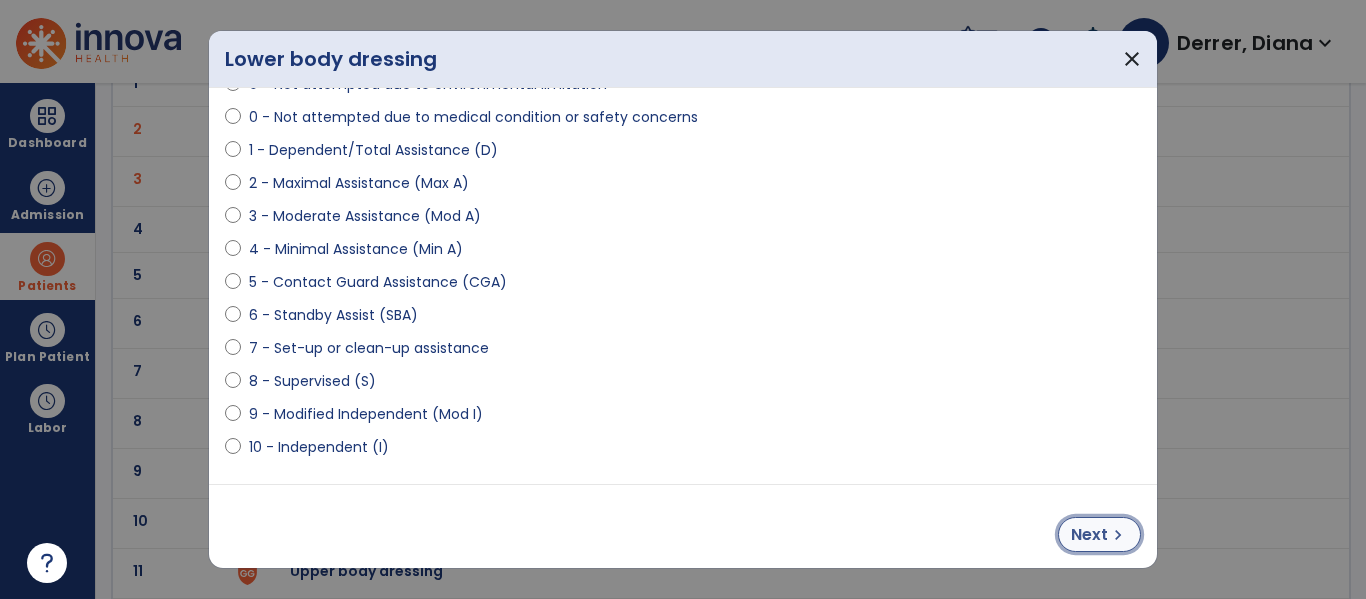 click on "Next" at bounding box center [1089, 535] 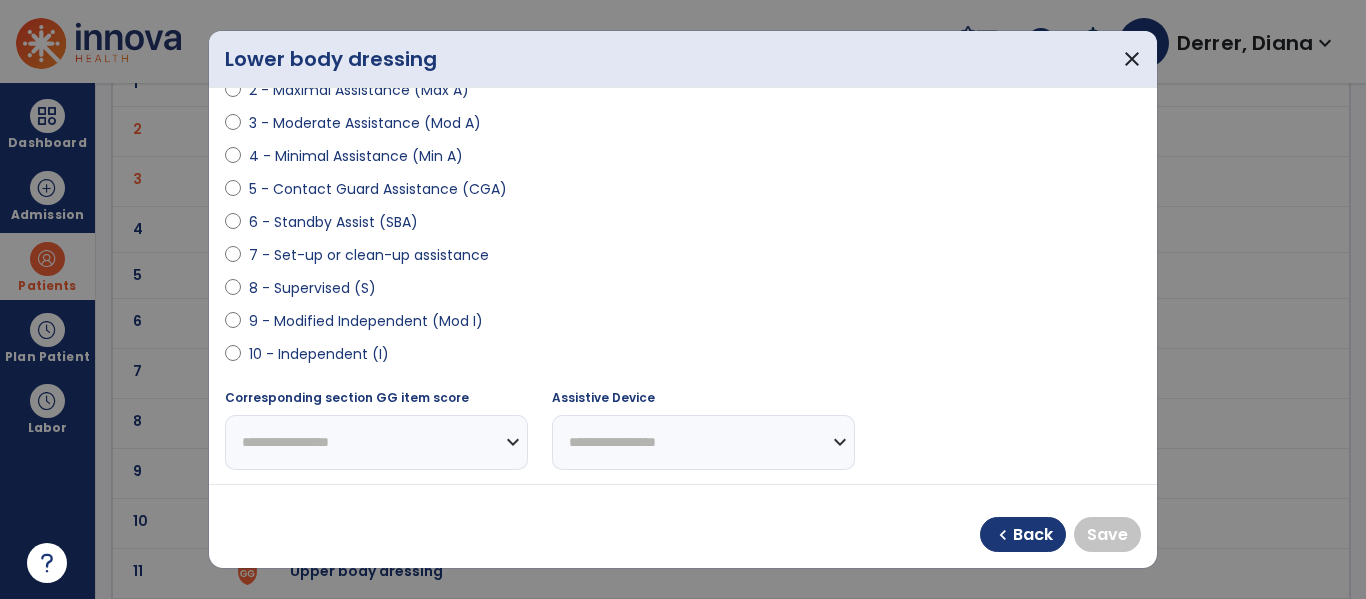 scroll, scrollTop: 283, scrollLeft: 0, axis: vertical 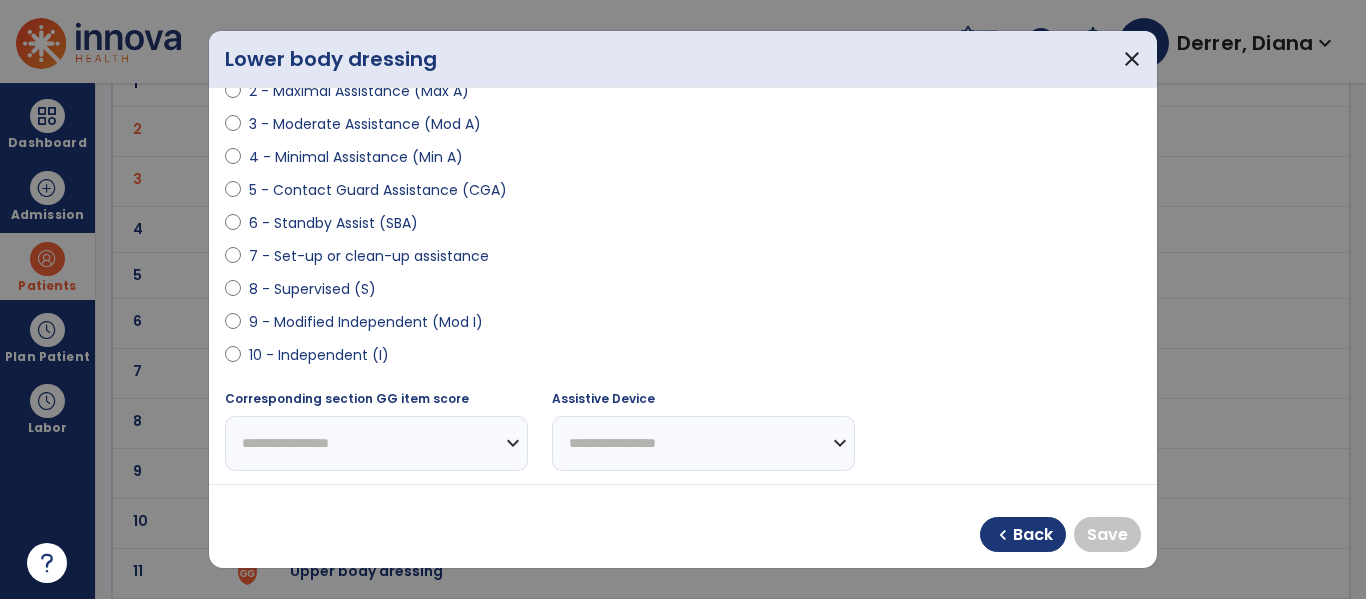click on "6 - Standby Assist (SBA)" at bounding box center (333, 223) 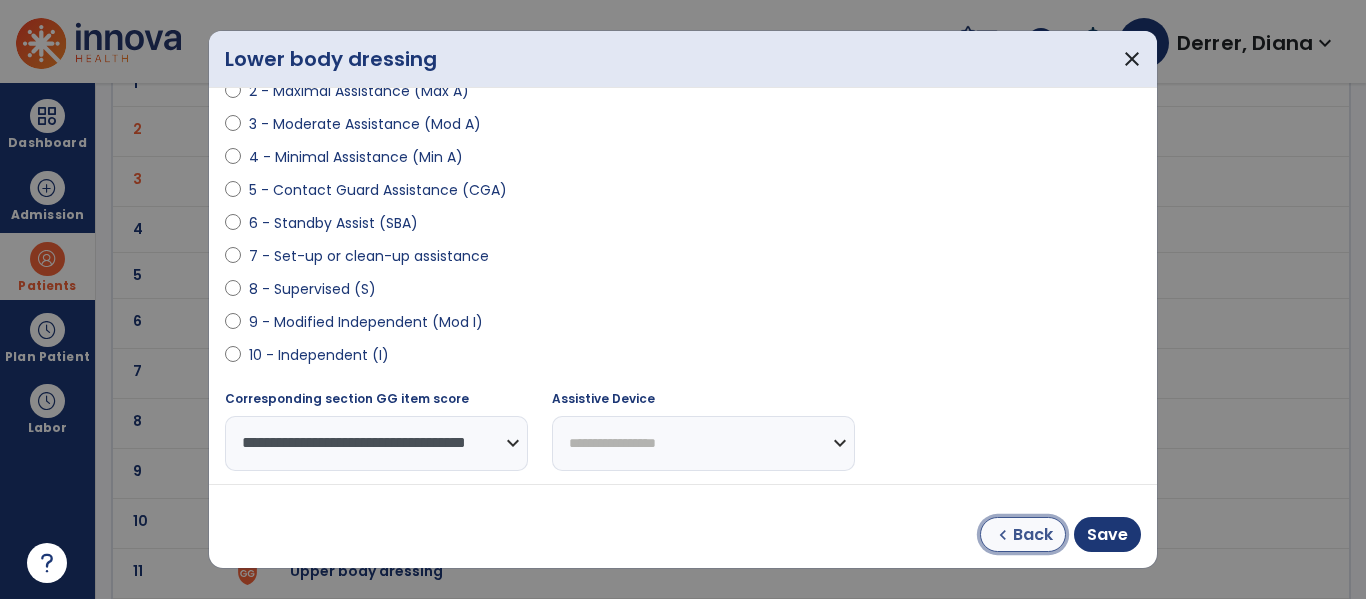 click on "chevron_left" at bounding box center (1003, 535) 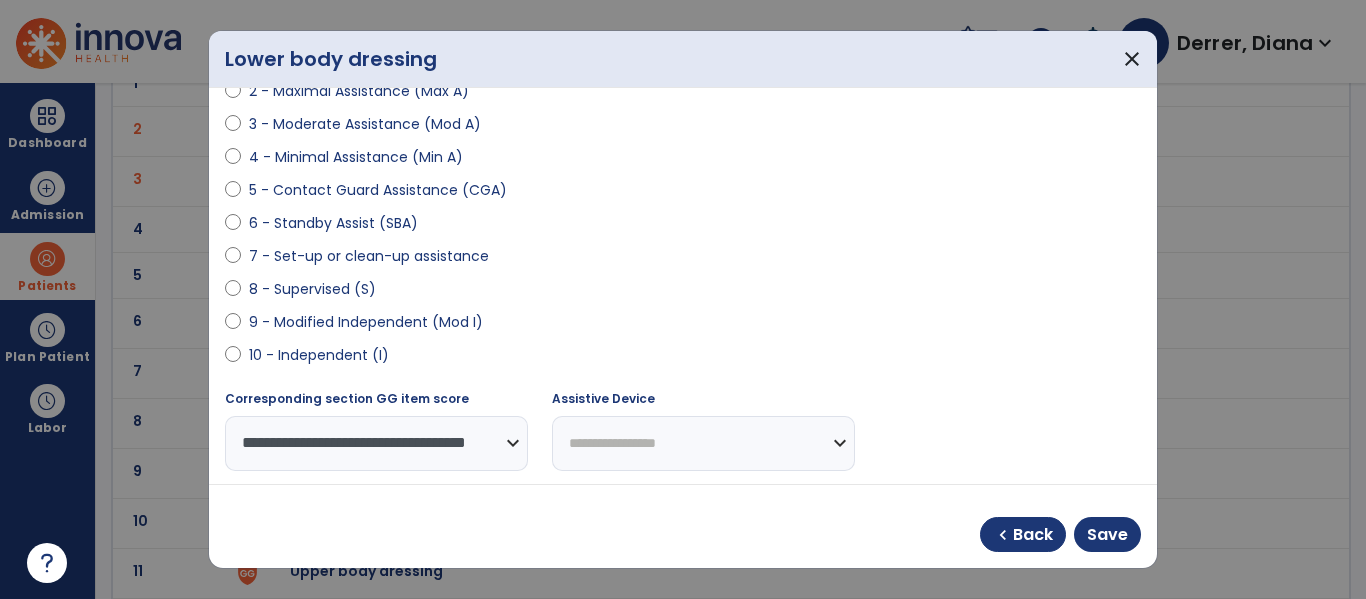 select on "**********" 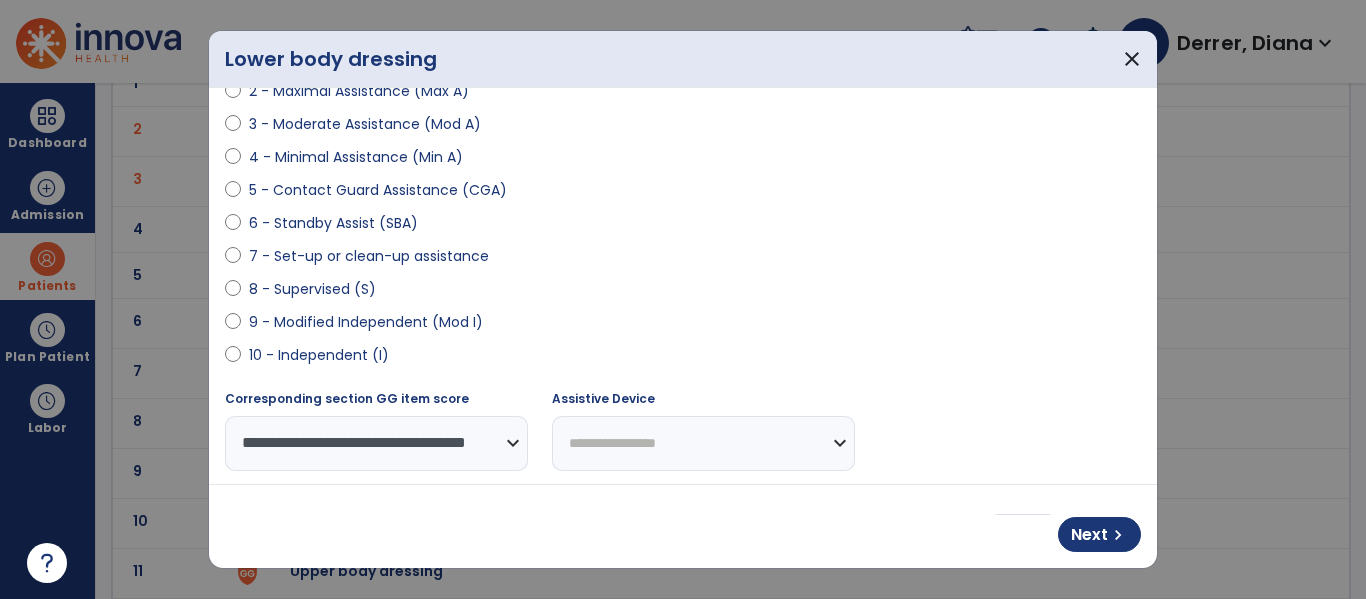 click on "0 - Unknown 0 - Patient Refused 0 - Not Applicable 0 - Not attempted due to environmental limitation 0 - Not attempted due to medical condition or safety concerns 1 - Dependent/Total Assistance (D) 2 - Maximal Assistance (Max A) 3 - Moderate Assistance (Mod A) 4 - Minimal Assistance (Min A) 5 - Contact Guard Assistance (CGA) 6 - Standby Assist (SBA) 7 - Set-up or clean-up assistance 8 - Supervised (S) 9 - Modified Independent (Mod I) 10 - Independent (I)" at bounding box center (683, 116) 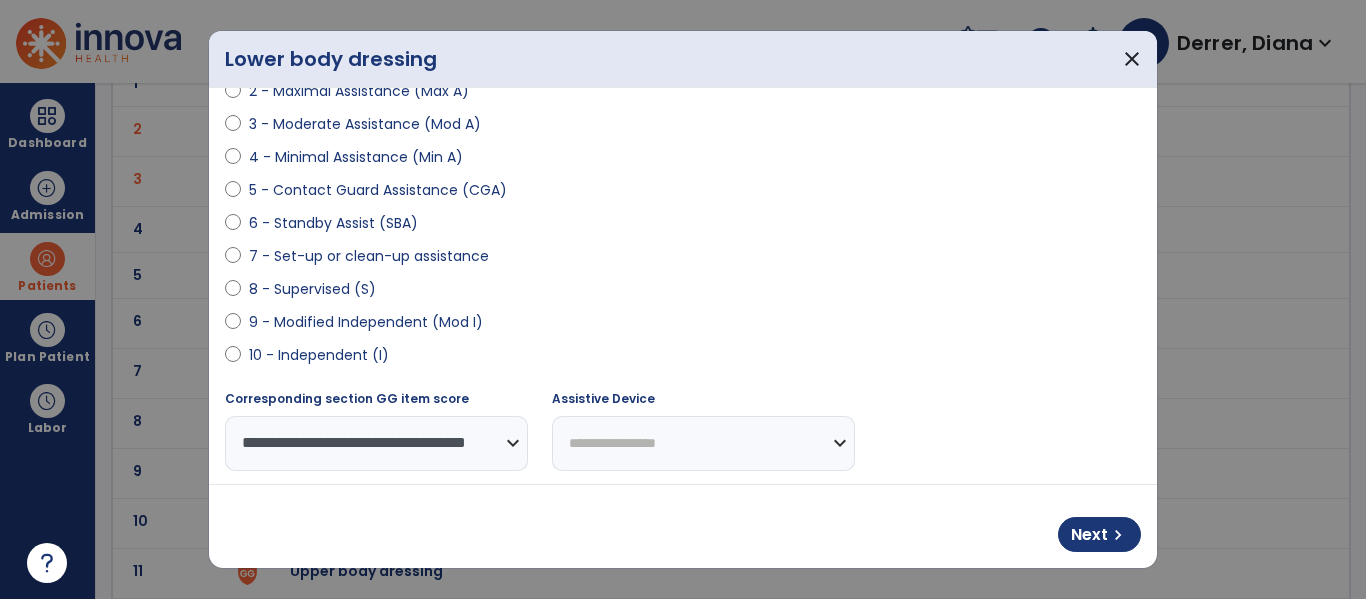 click on "6 - Standby Assist (SBA)" at bounding box center [333, 223] 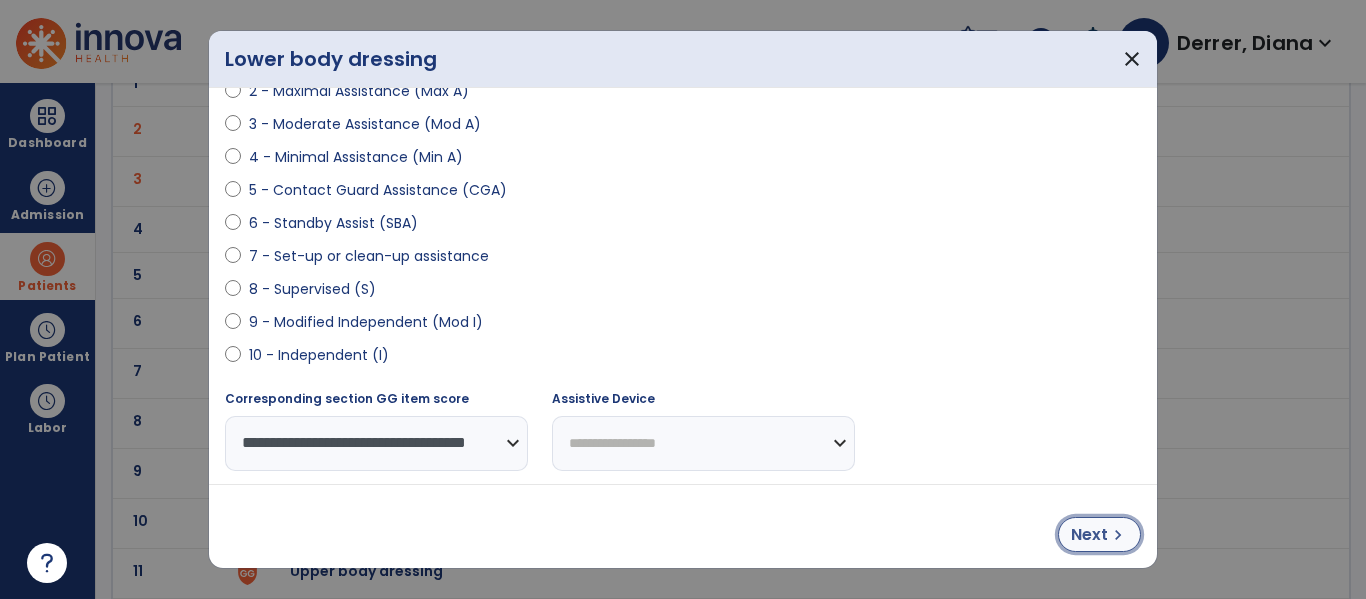 click on "Next" at bounding box center (1089, 535) 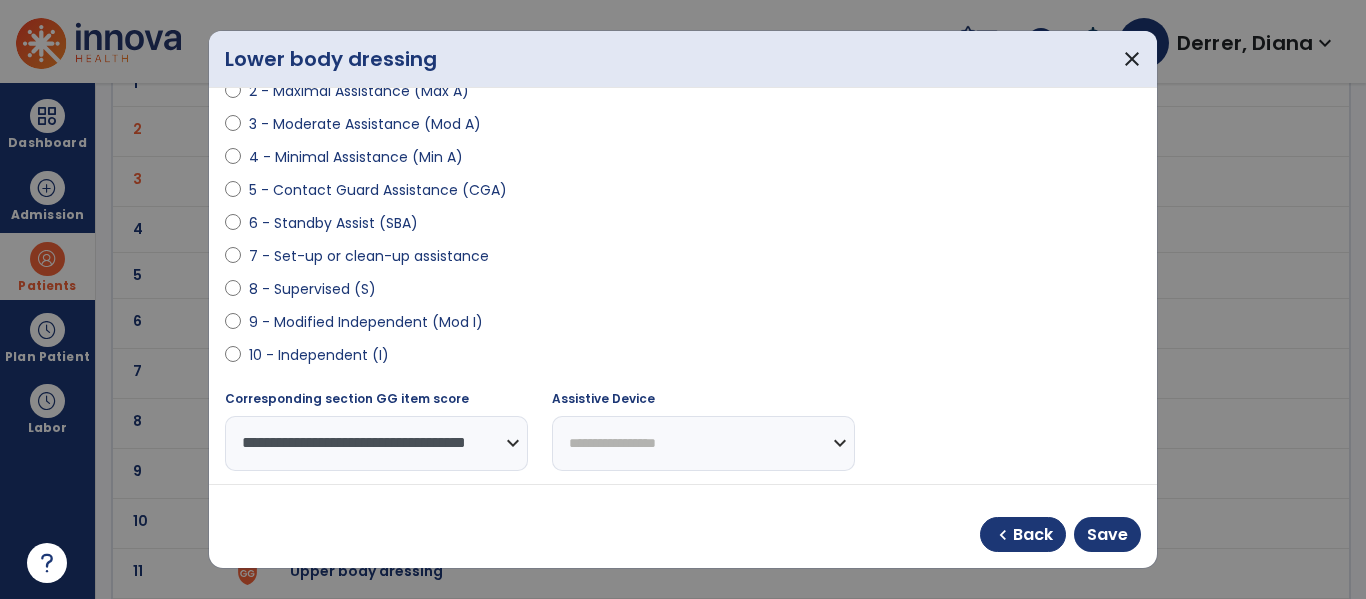 click on "10 - Independent (I)" at bounding box center [319, 355] 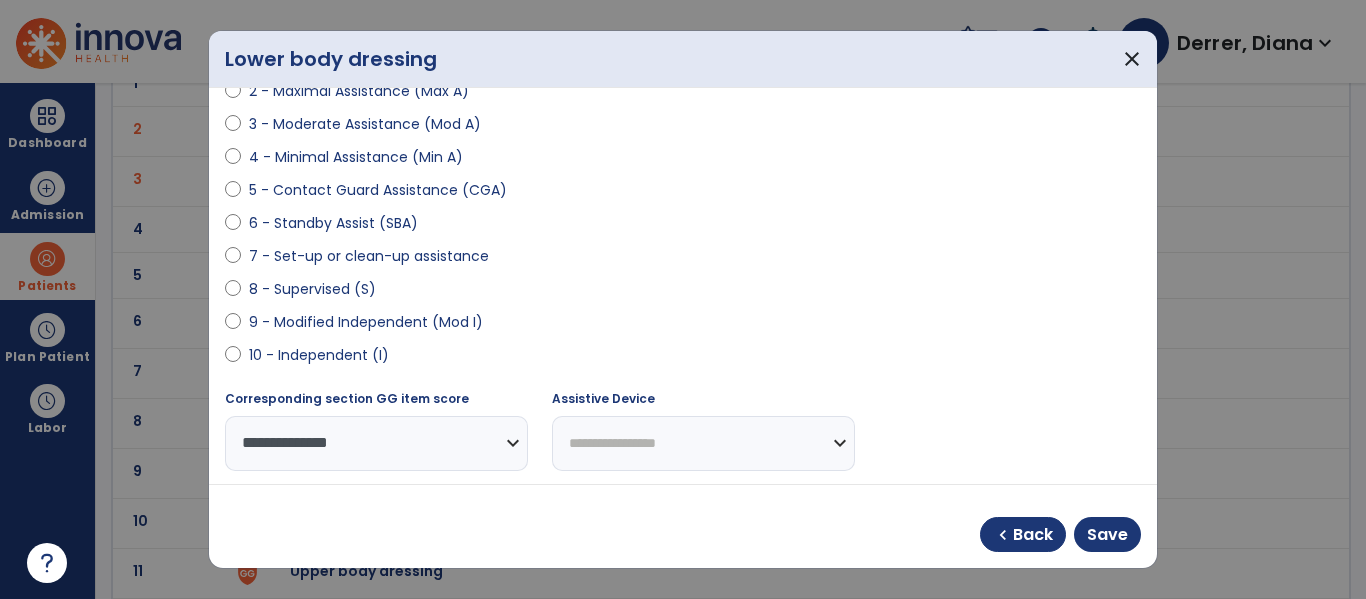 click on "6 - Standby Assist (SBA)" at bounding box center [333, 223] 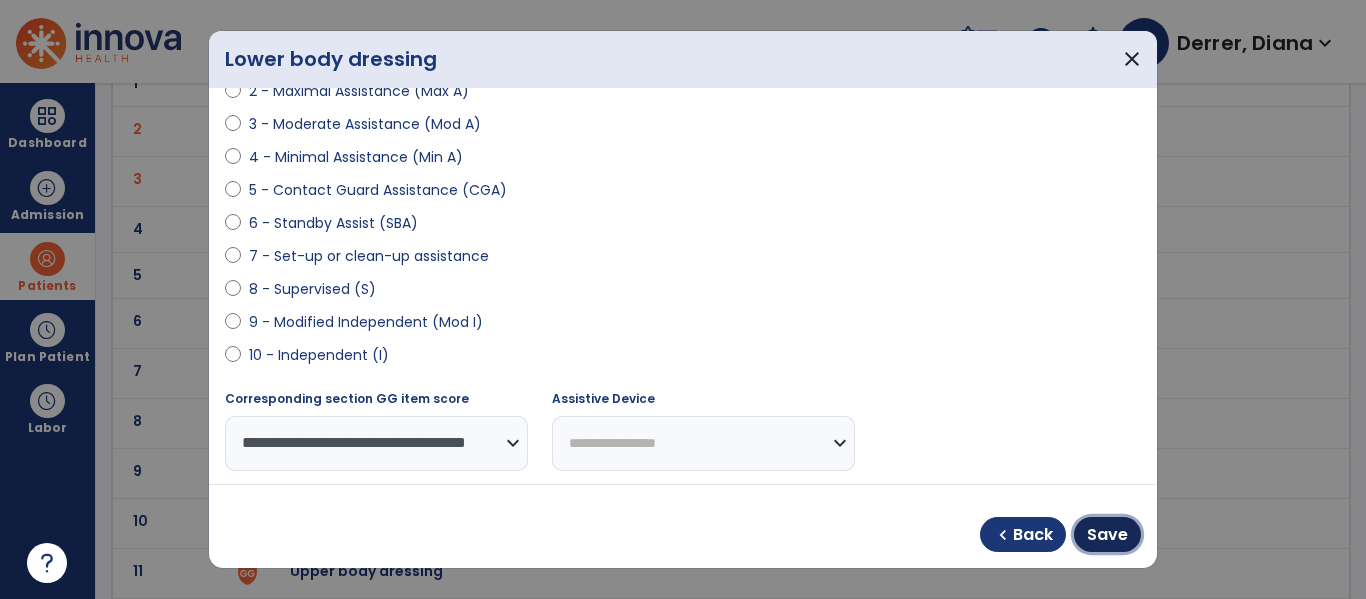 click on "Save" at bounding box center (1107, 535) 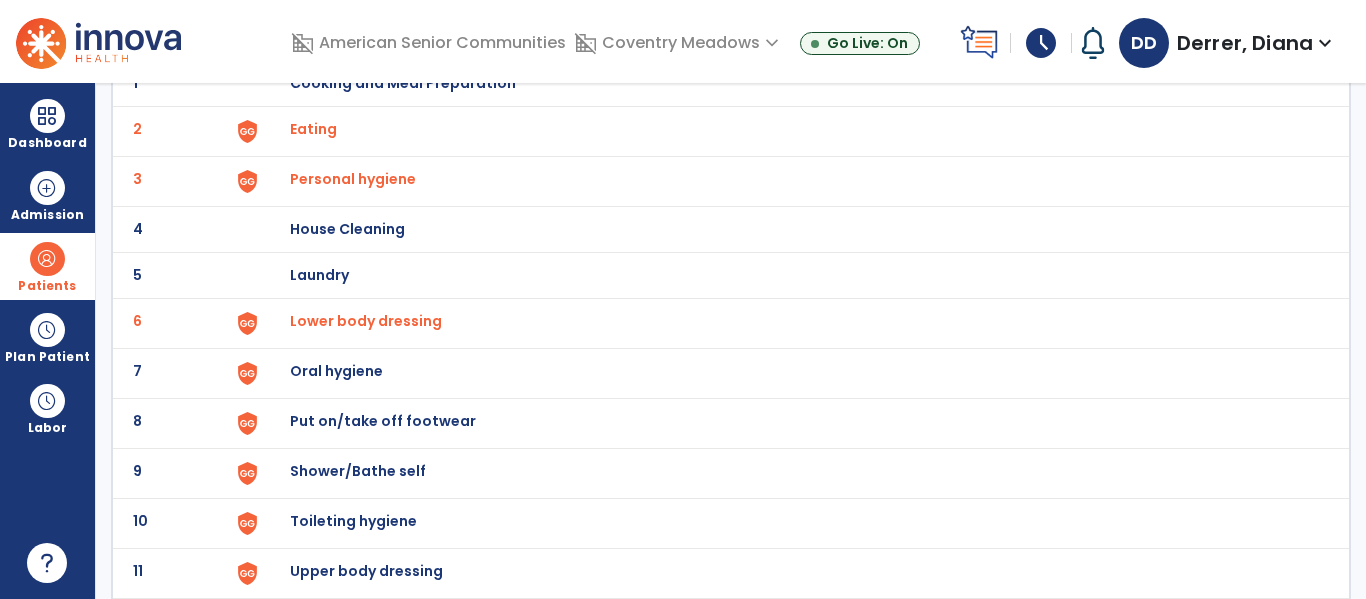 click on "Lower body dressing" at bounding box center [313, 129] 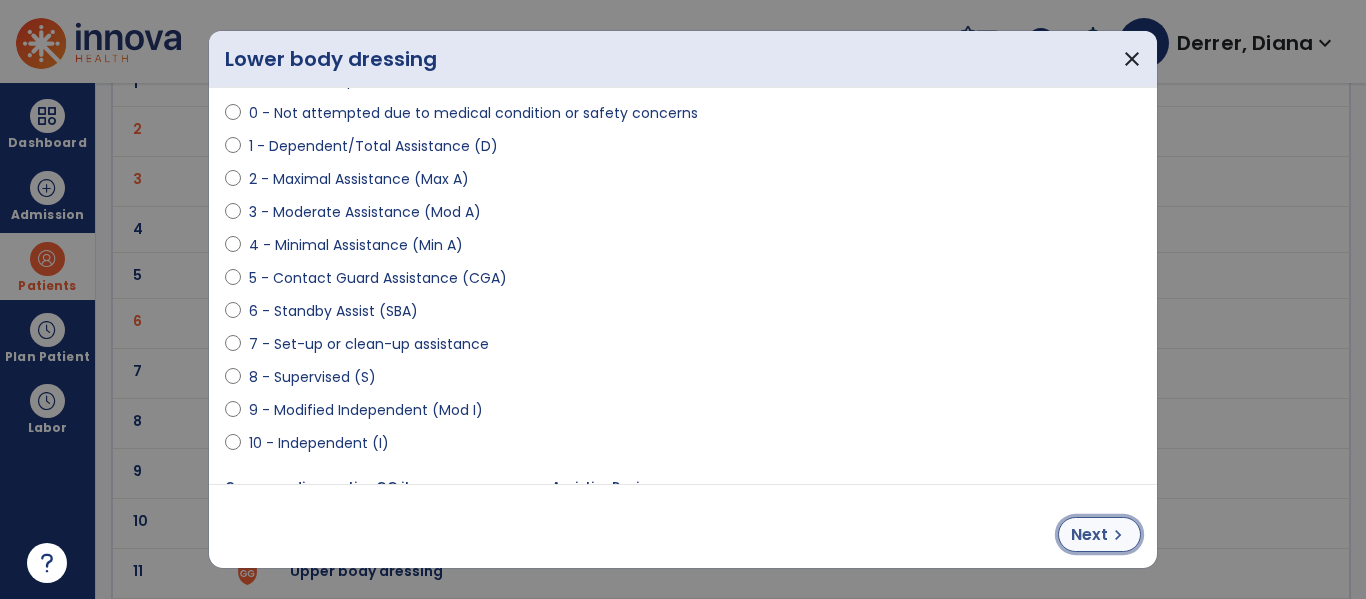 click on "Next" at bounding box center [1089, 535] 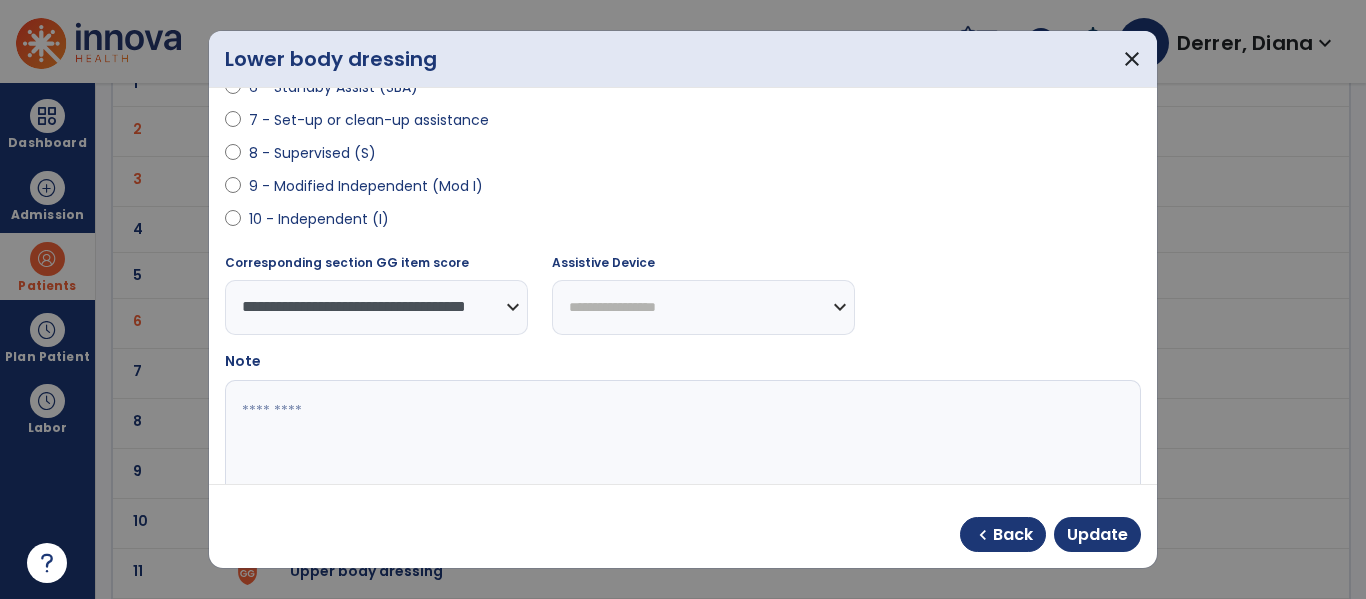 scroll, scrollTop: 422, scrollLeft: 0, axis: vertical 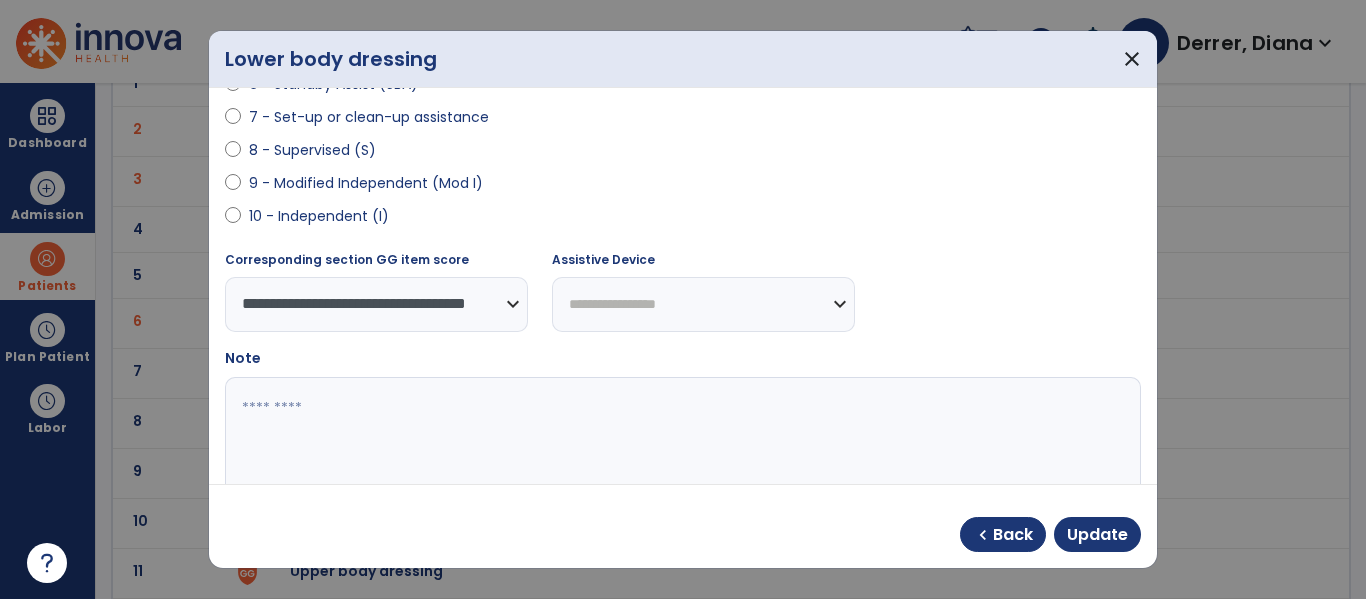 click on "10 - Independent (I)" at bounding box center [319, 216] 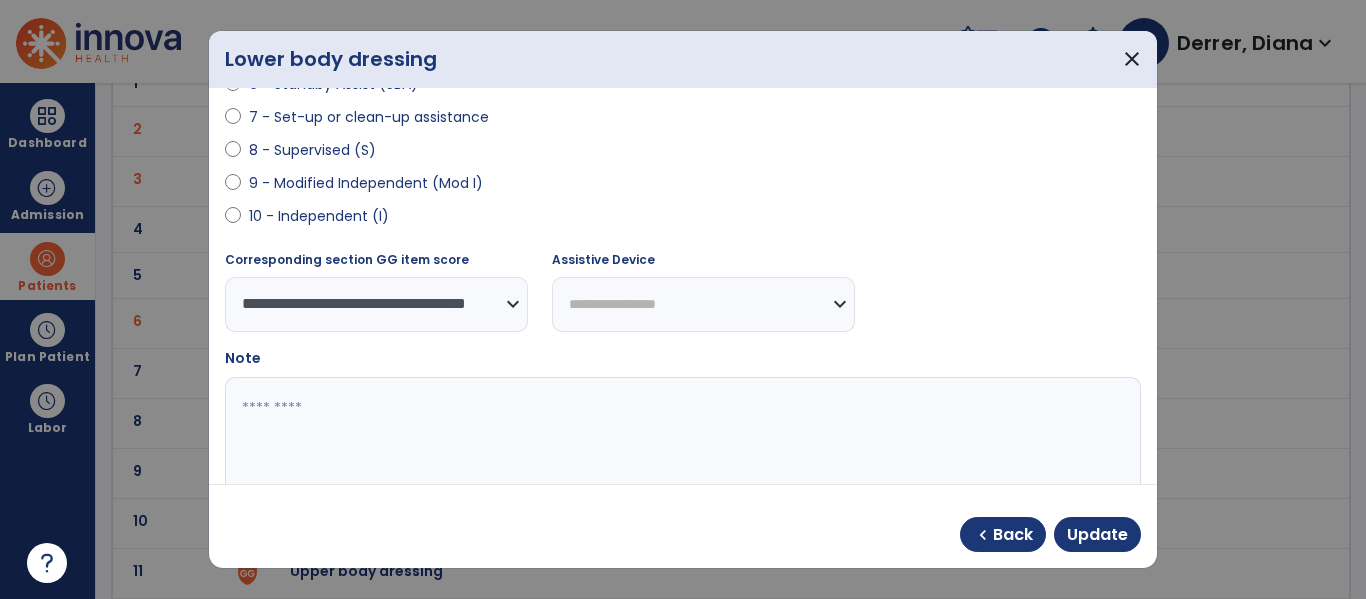 select on "**********" 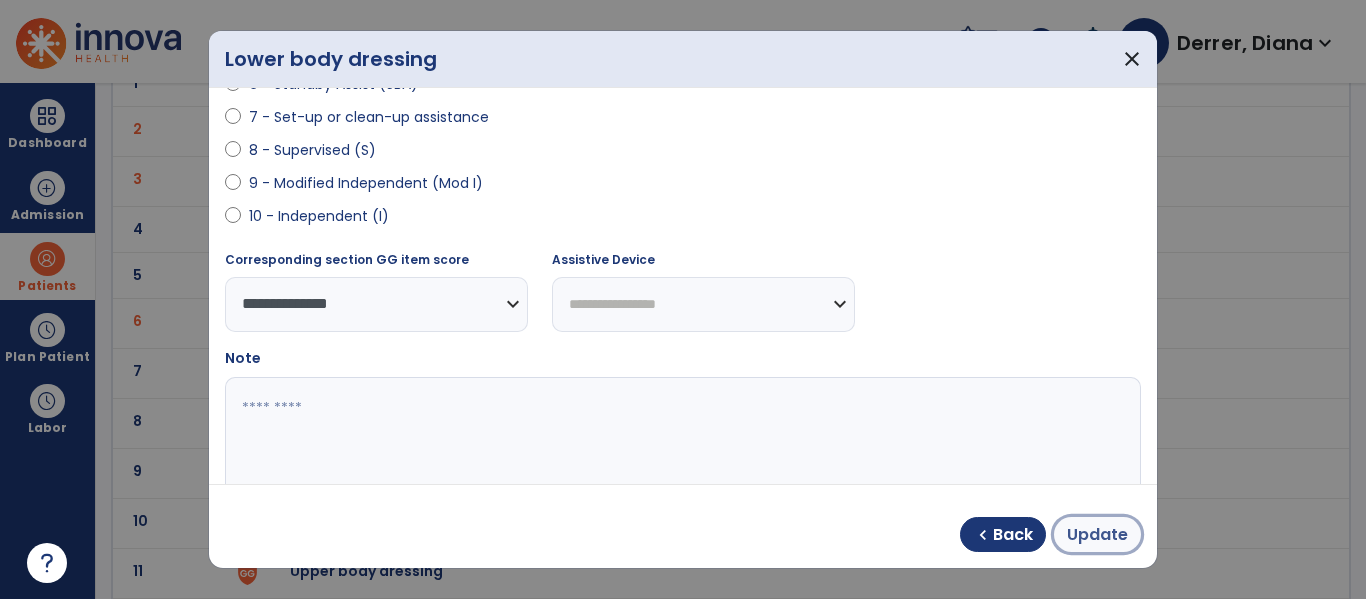 click on "Update" at bounding box center (1097, 535) 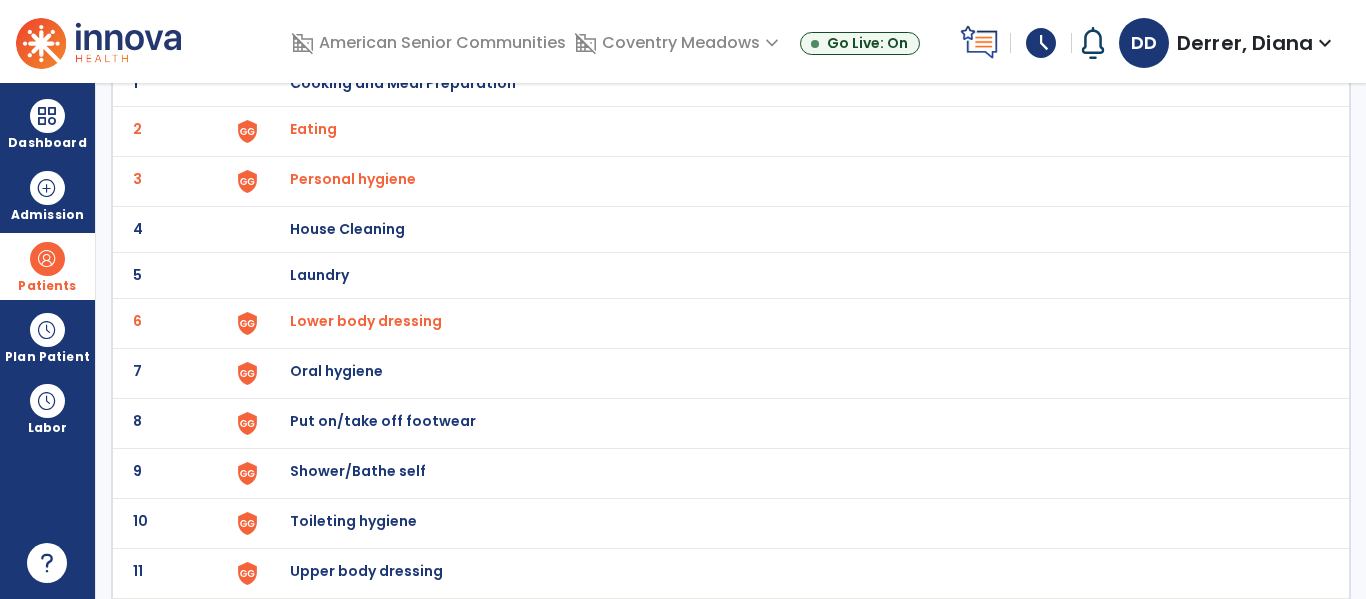 click on "Oral hygiene" at bounding box center (403, 83) 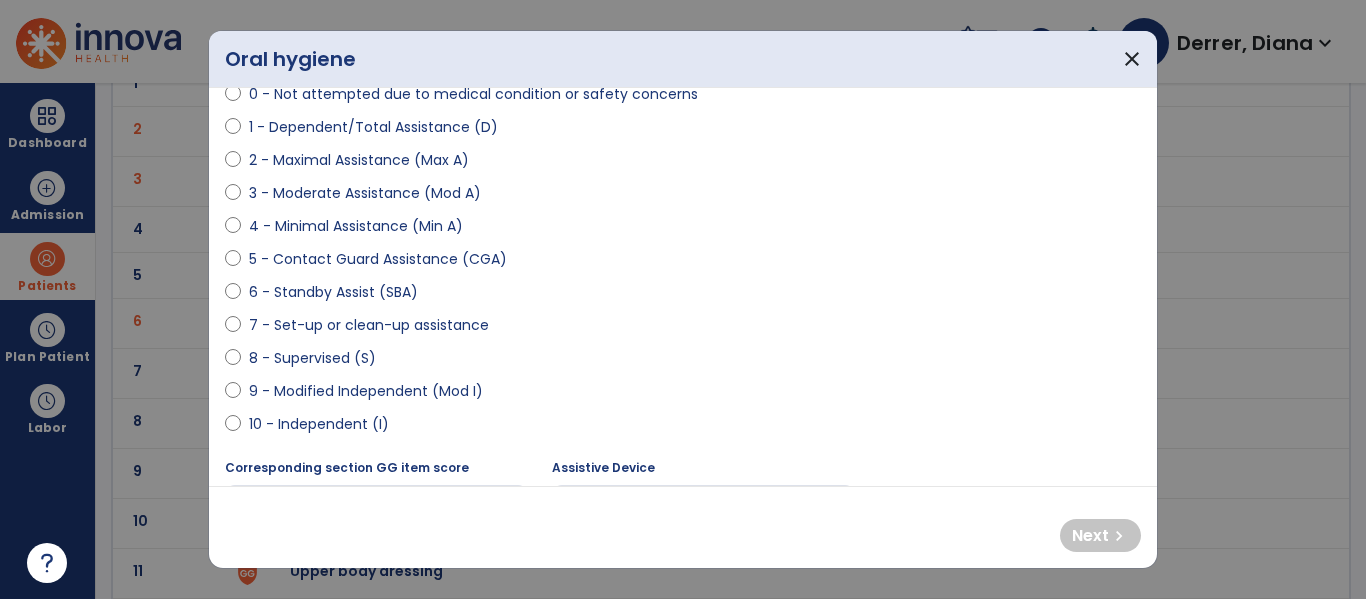 scroll, scrollTop: 254, scrollLeft: 0, axis: vertical 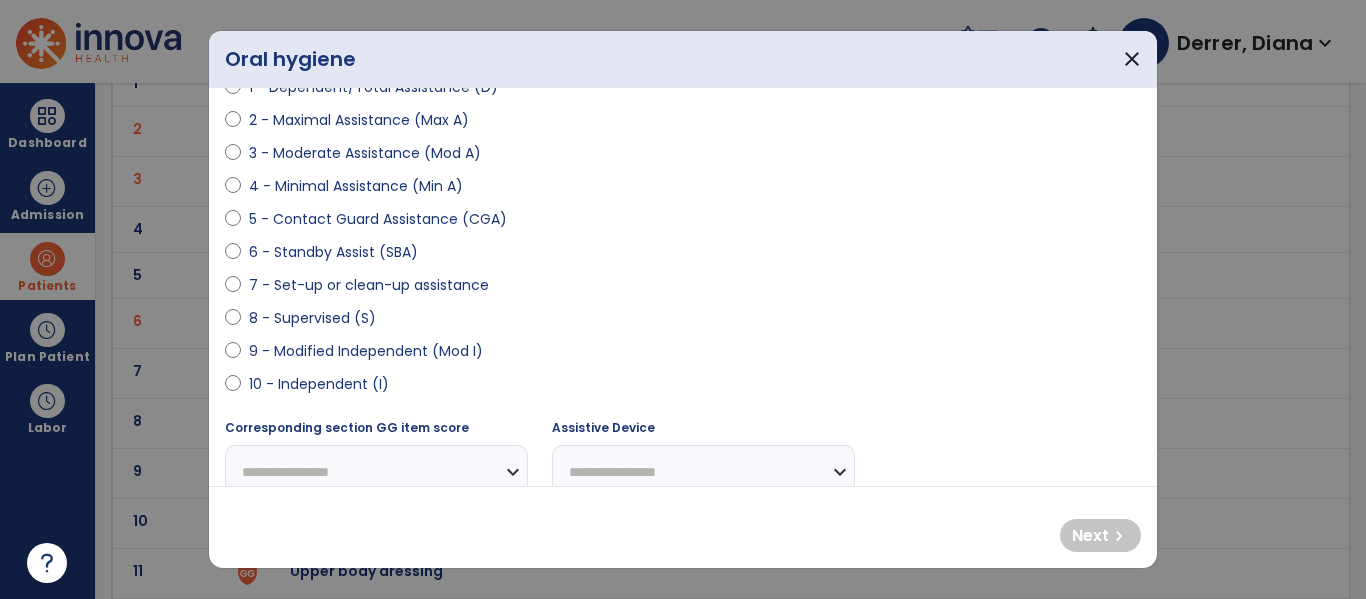 click on "10 - Independent (I)" at bounding box center (319, 384) 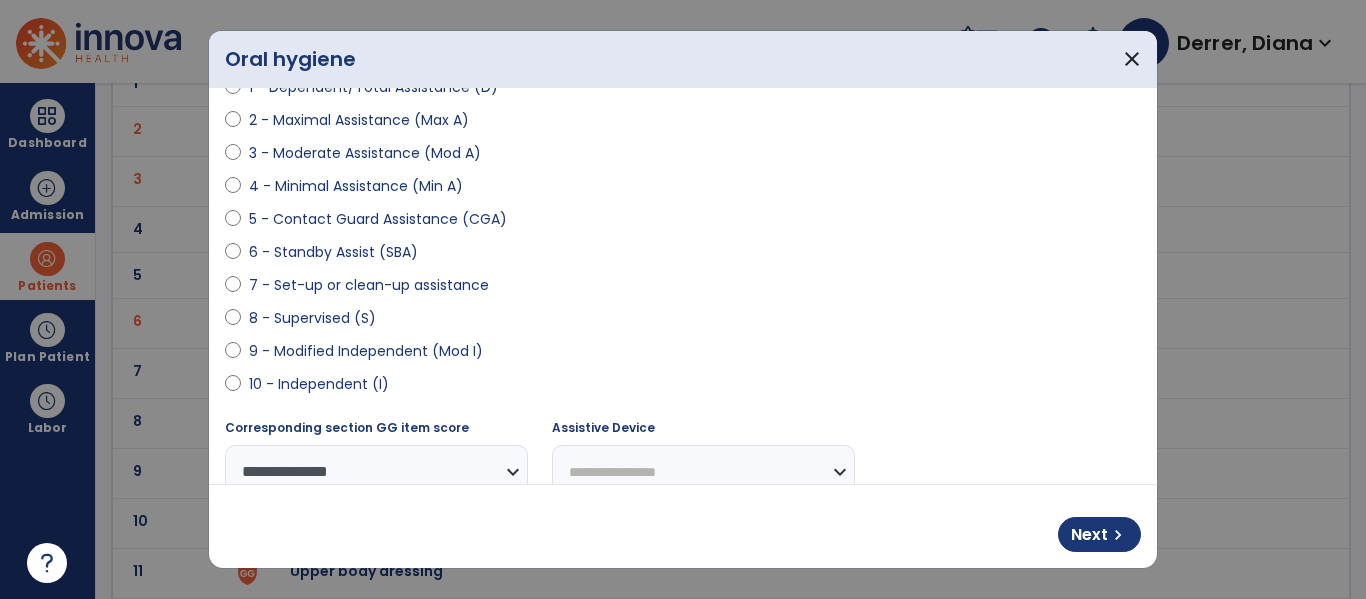 click on "Next  chevron_right" at bounding box center (683, 526) 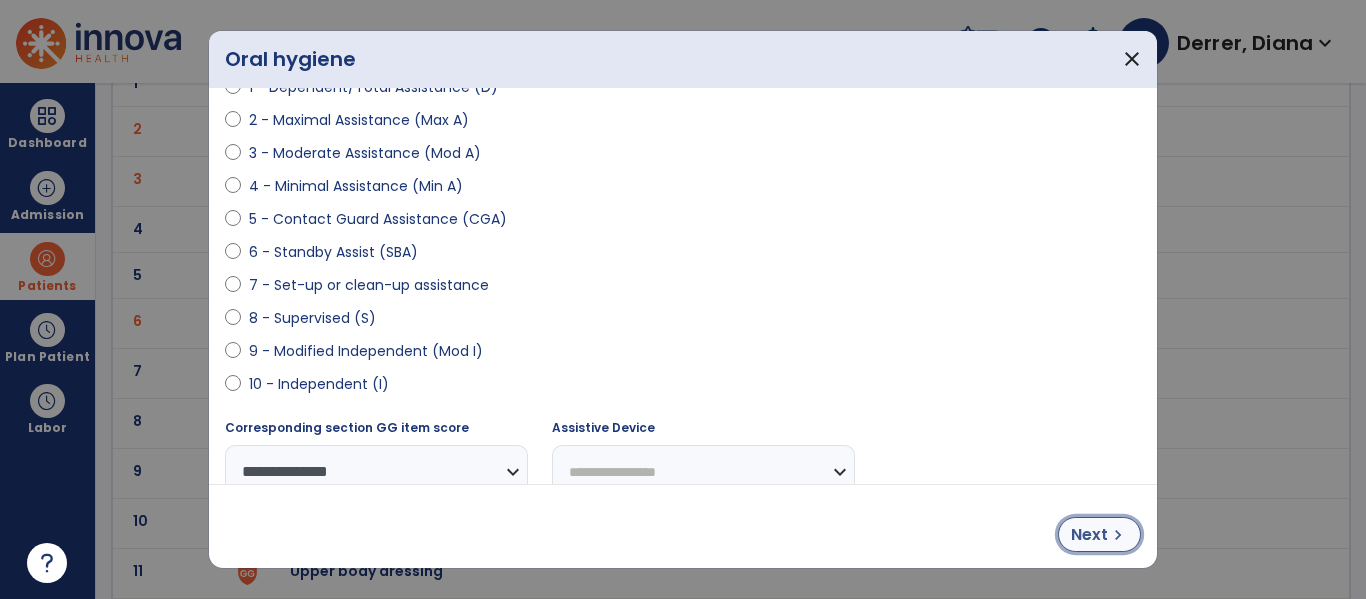 click on "Next" at bounding box center [1089, 535] 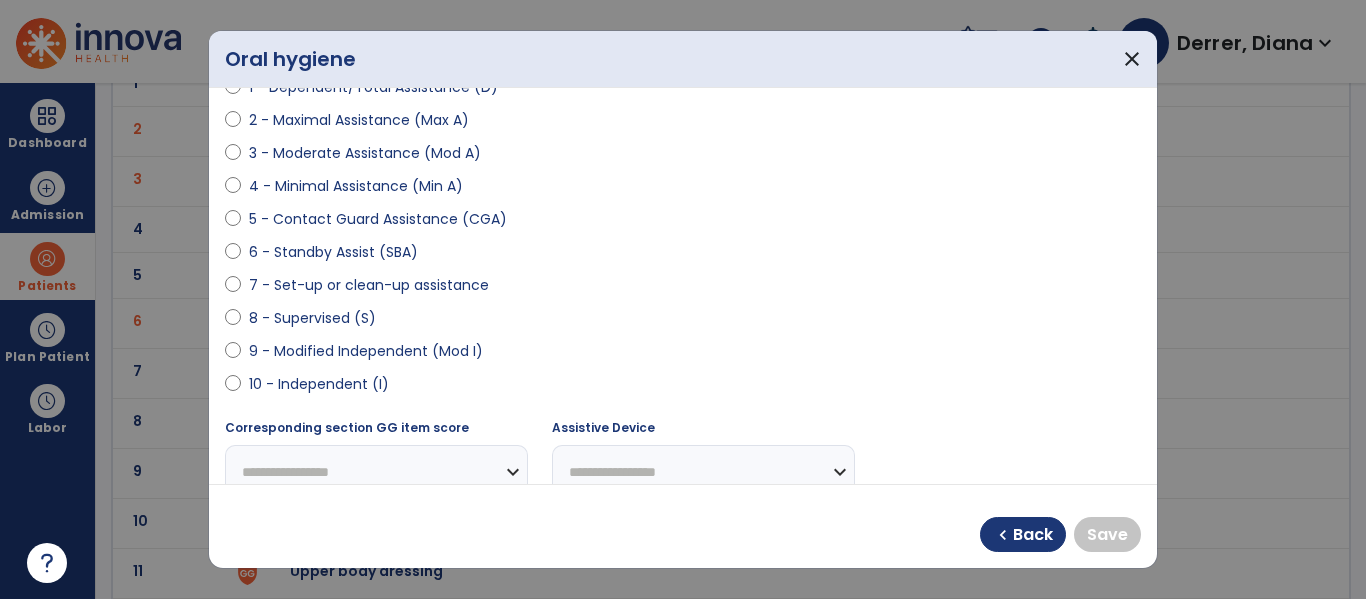 click on "10 - Independent (I)" at bounding box center [319, 384] 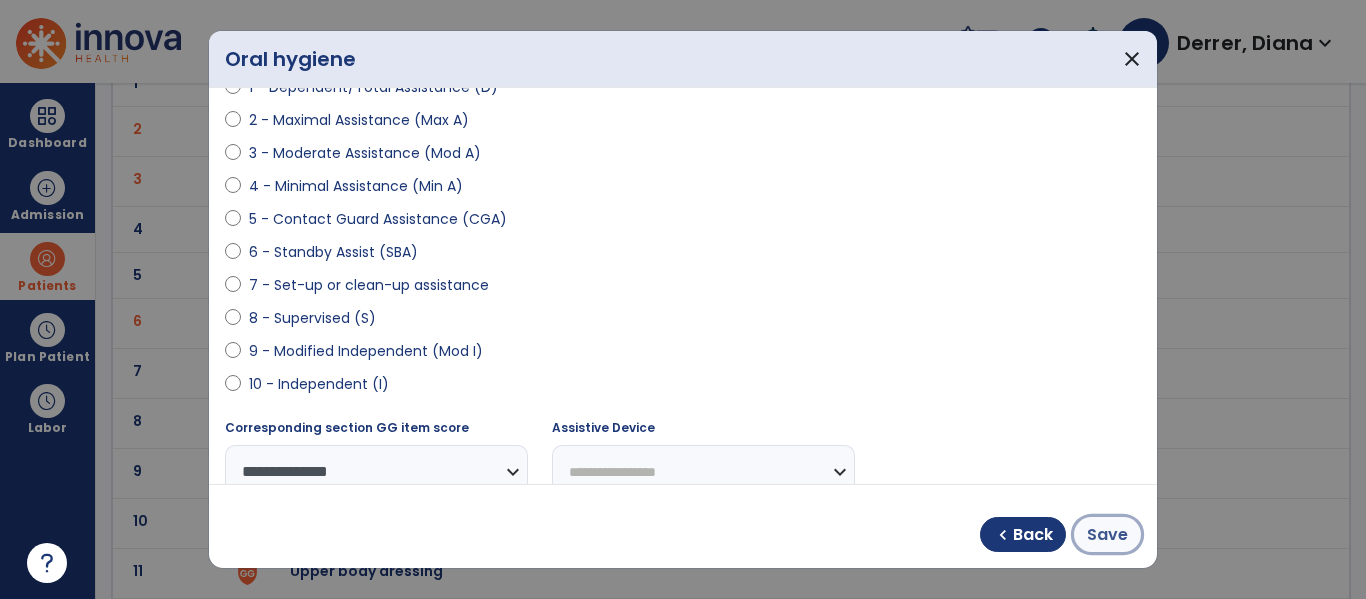 click on "Save" at bounding box center [1107, 534] 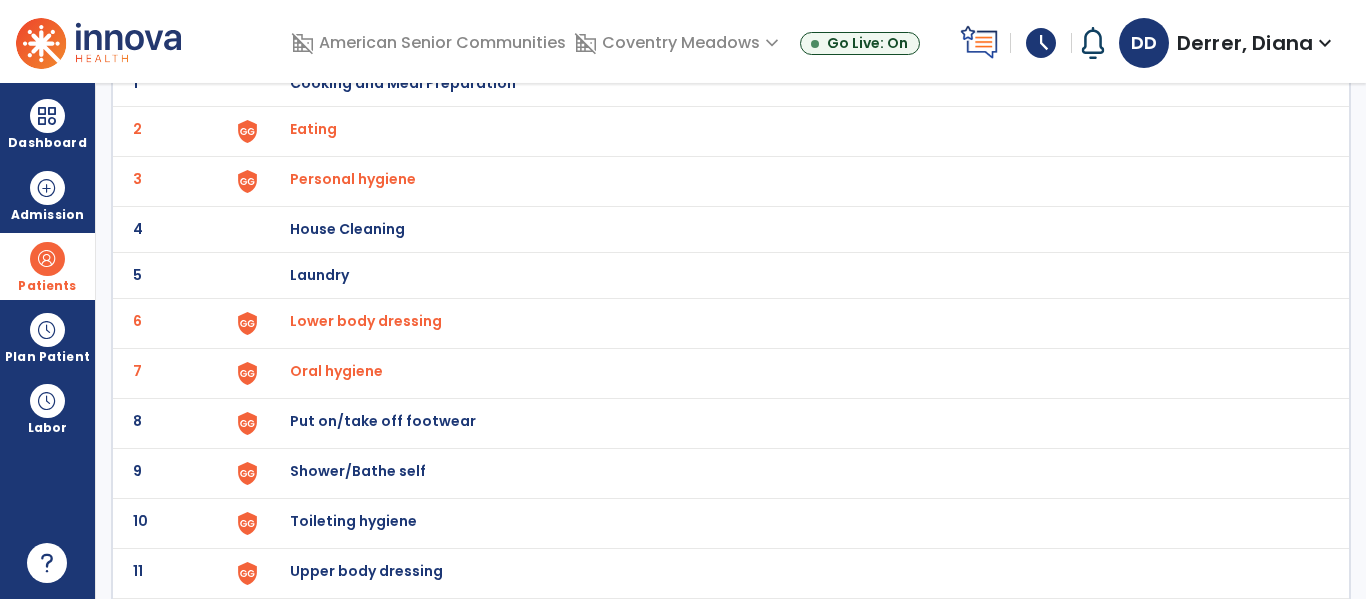 click on "Put on/take off footwear" at bounding box center [403, 83] 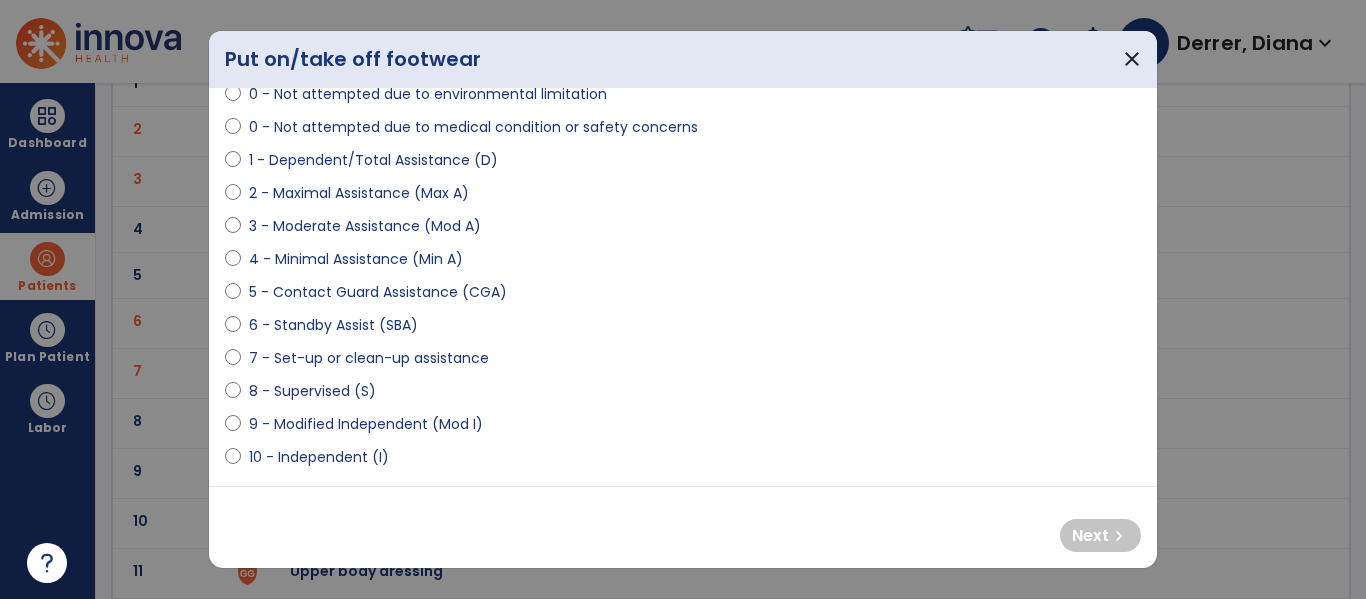 scroll, scrollTop: 251, scrollLeft: 0, axis: vertical 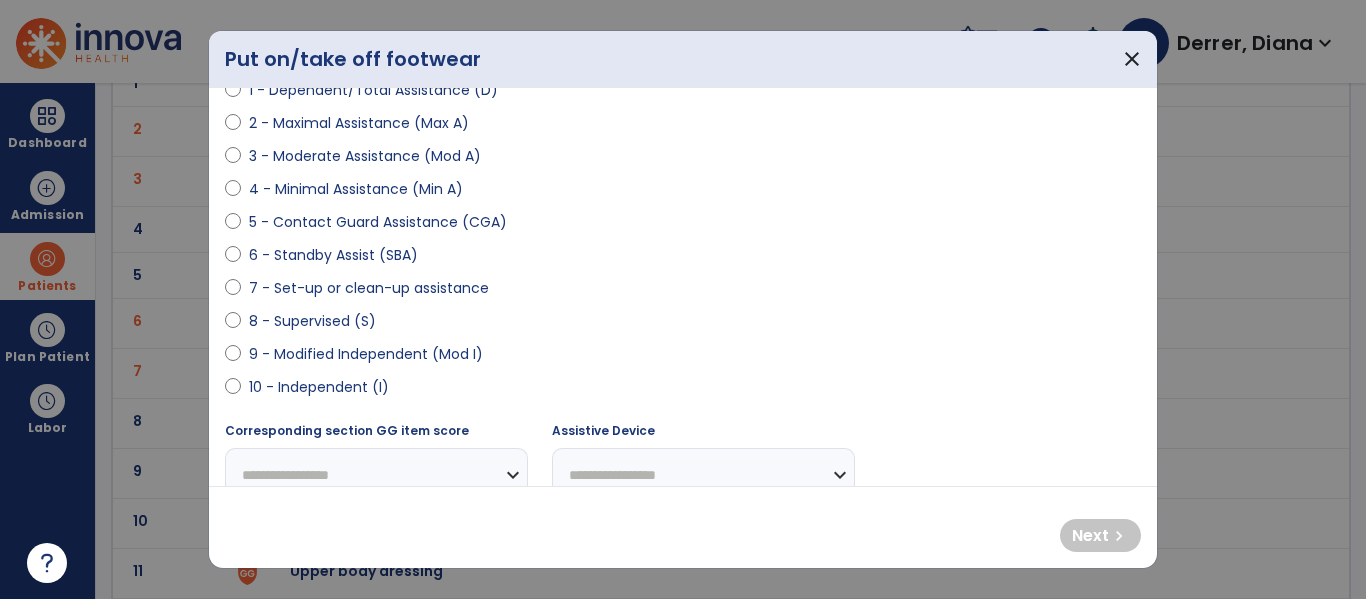 click on "10 - Independent (I)" at bounding box center [319, 387] 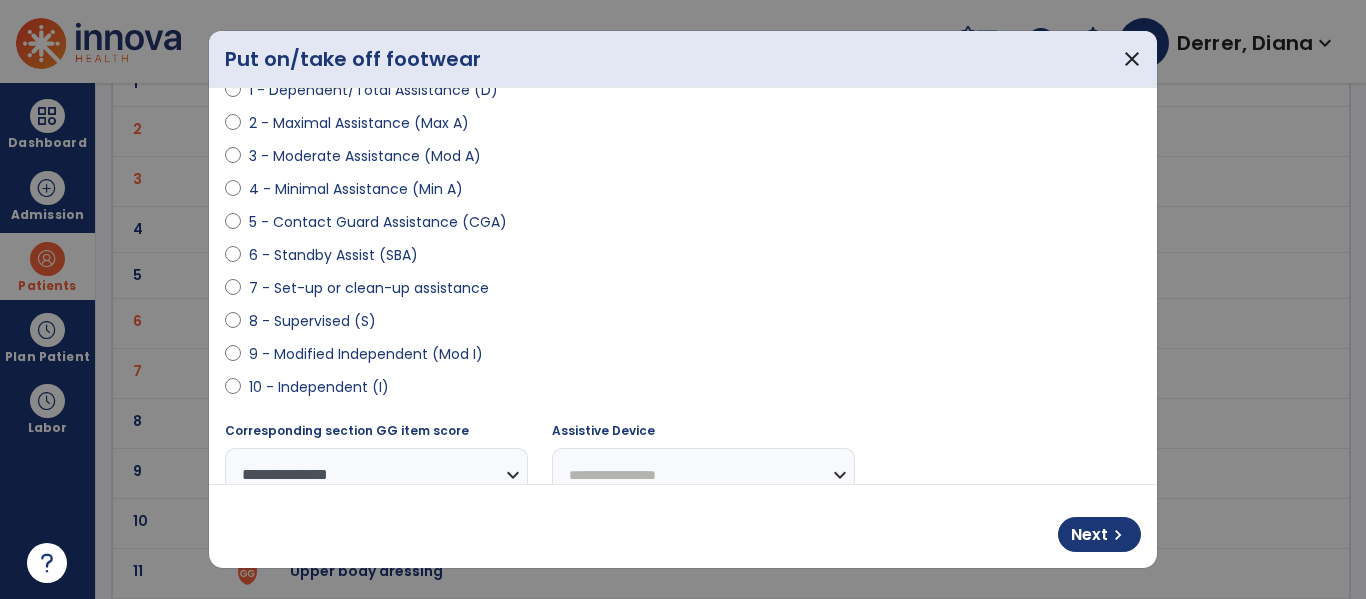 click on "Next  chevron_right" at bounding box center (683, 526) 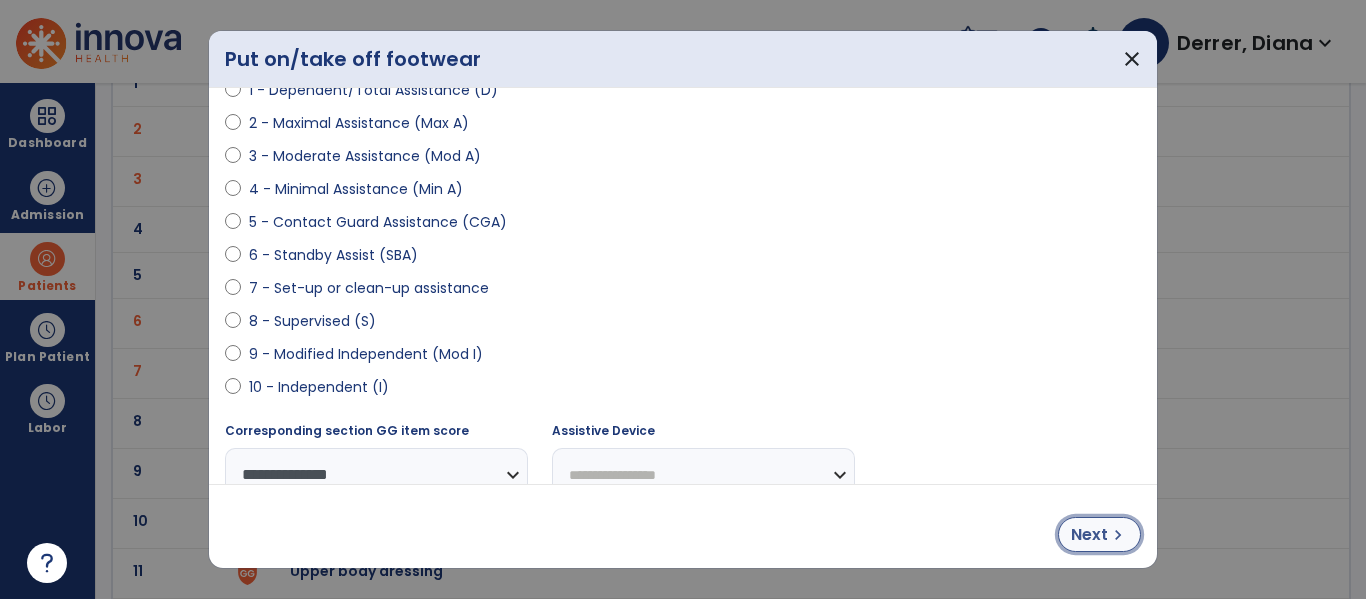 click on "Next" at bounding box center (1089, 535) 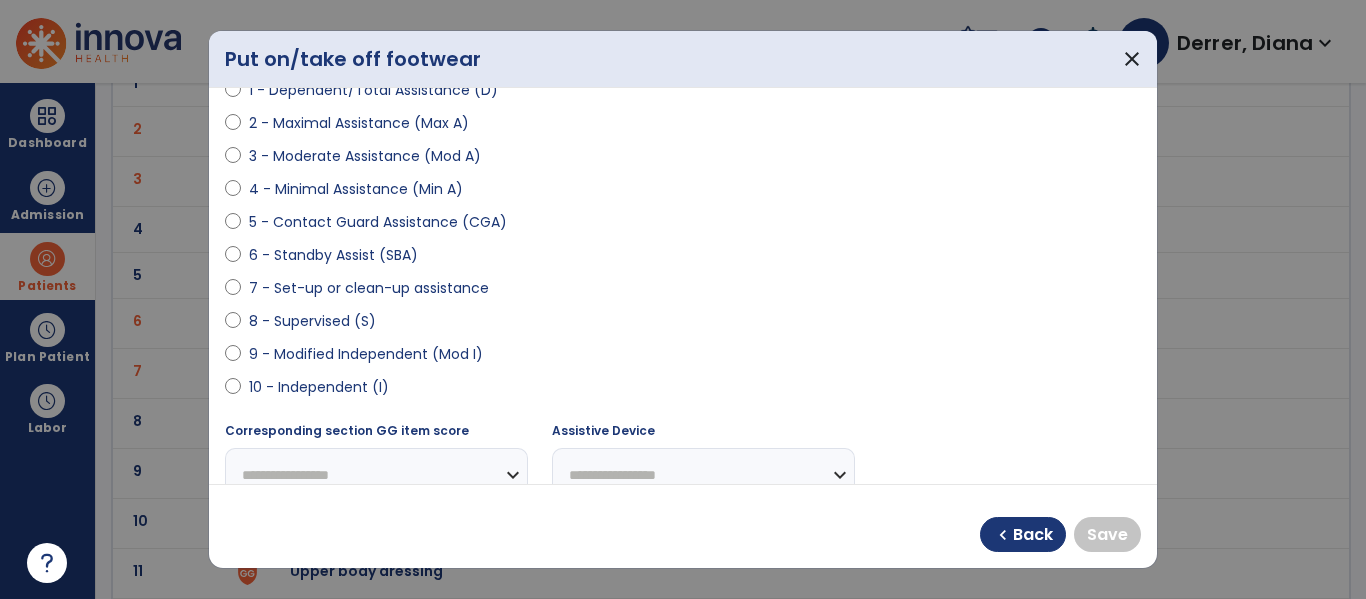 click on "10 - Independent (I)" at bounding box center [319, 387] 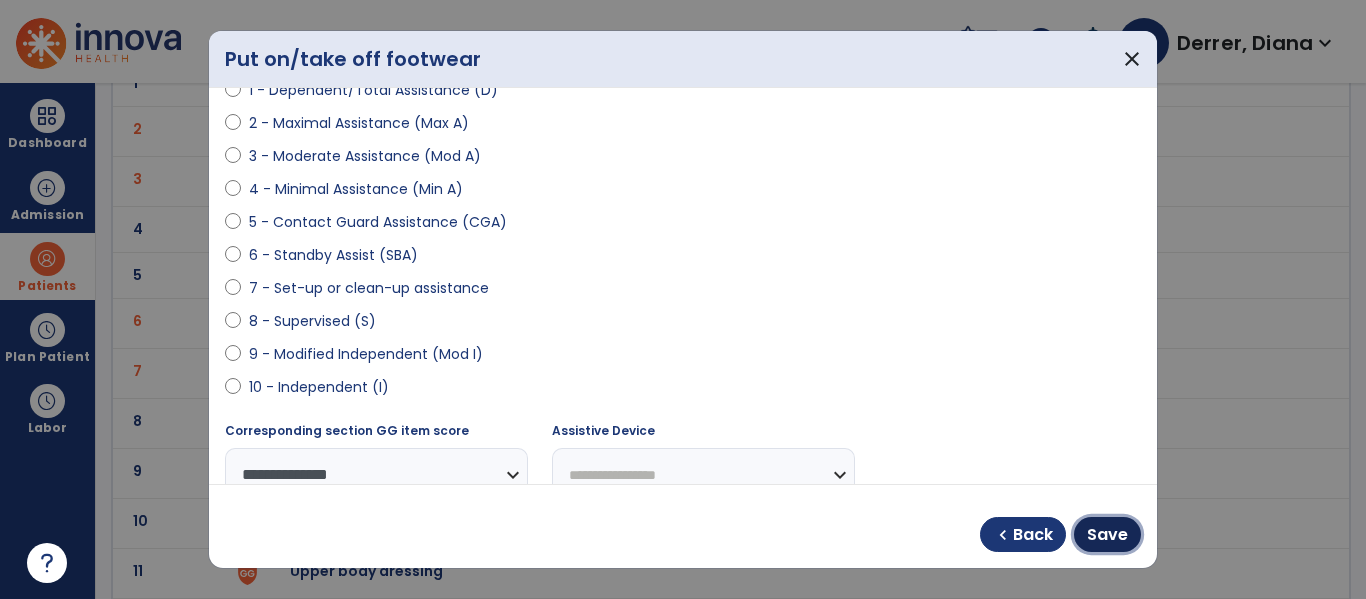 click on "Save" at bounding box center [1107, 535] 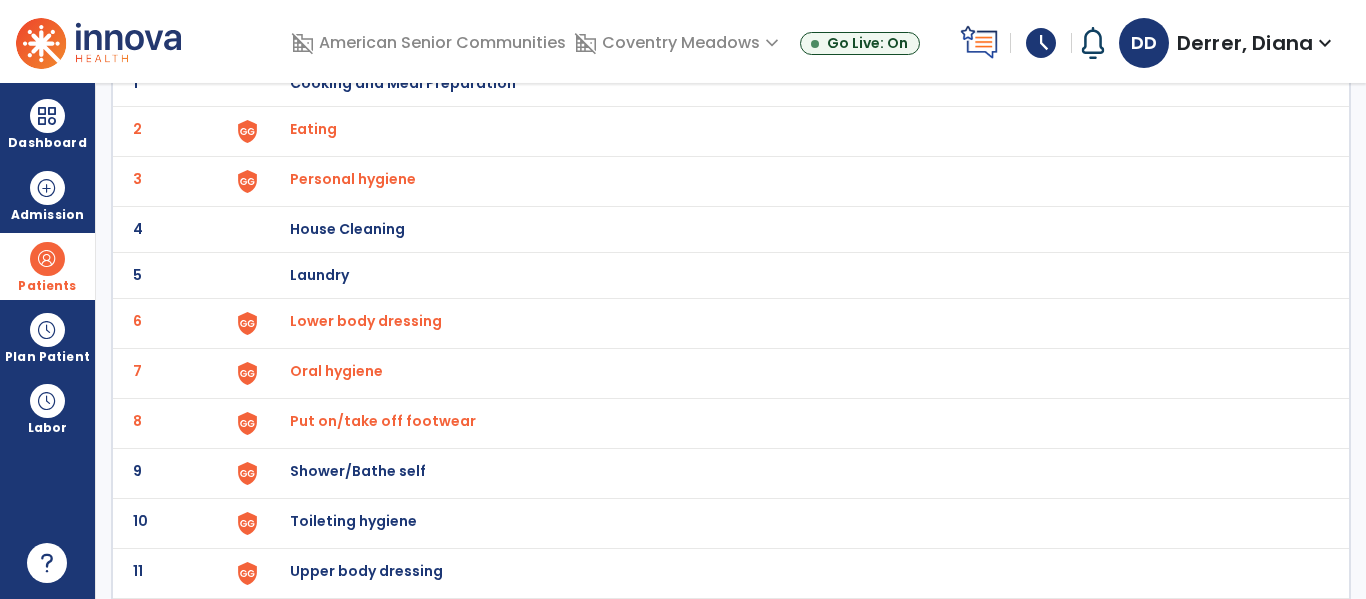 click on "Shower/Bathe self" at bounding box center [403, 83] 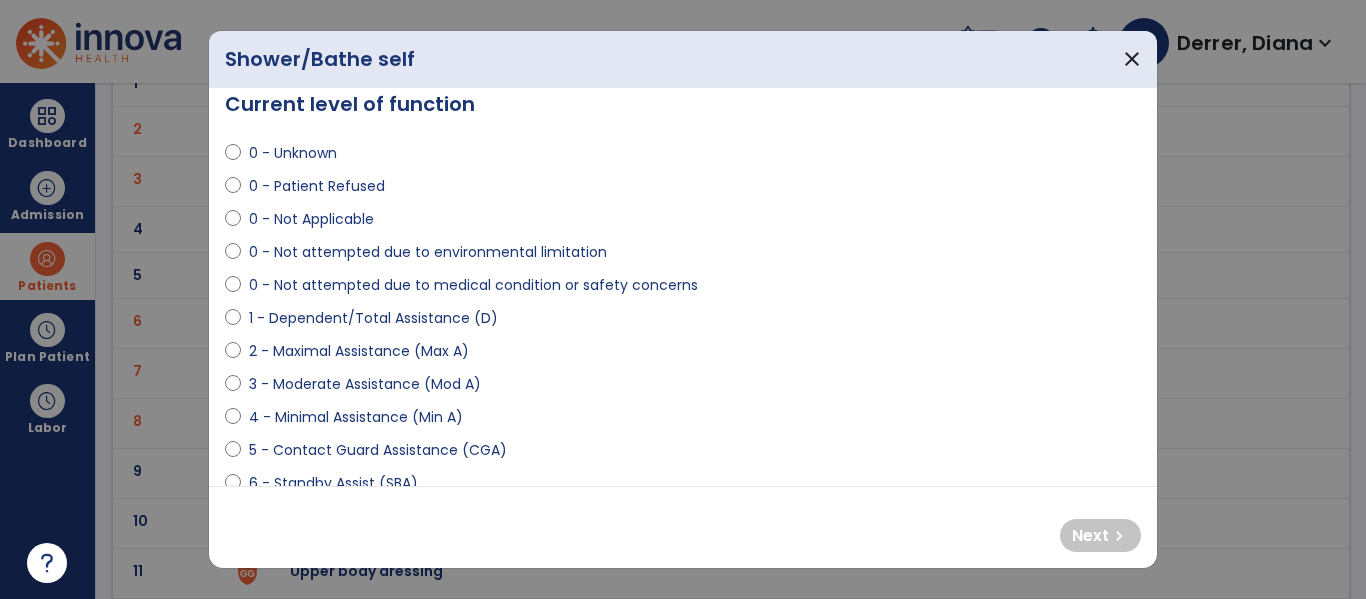 scroll, scrollTop: 32, scrollLeft: 0, axis: vertical 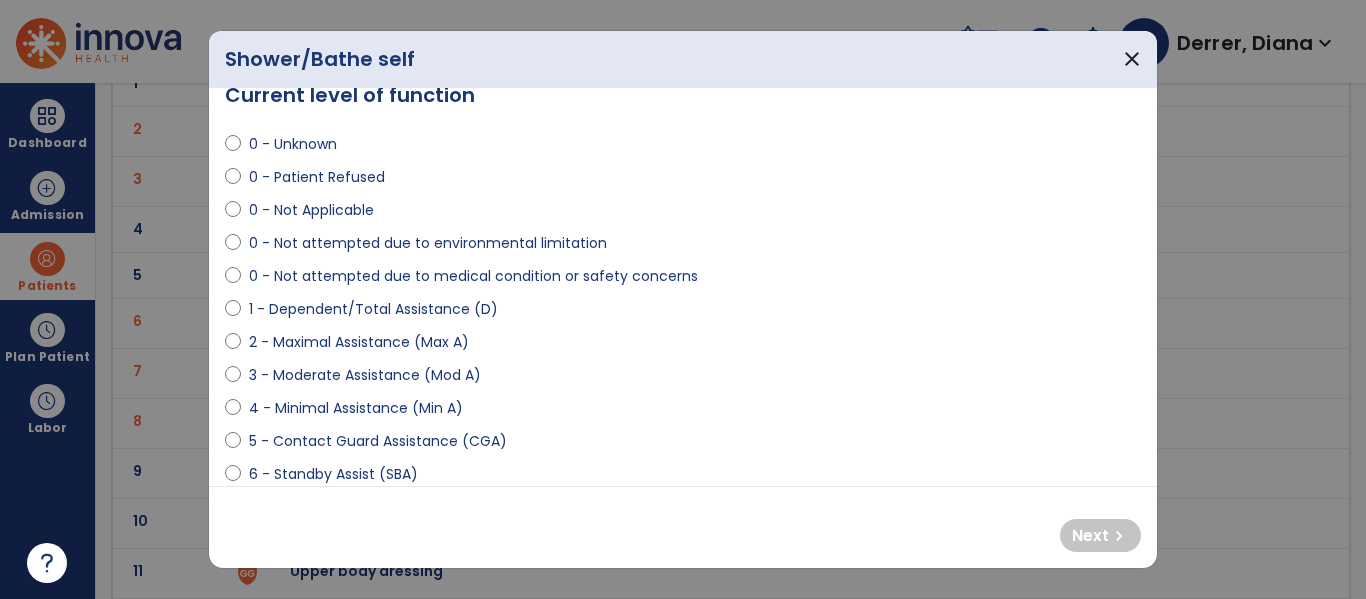 click on "4 - Minimal Assistance (Min A)" at bounding box center (356, 408) 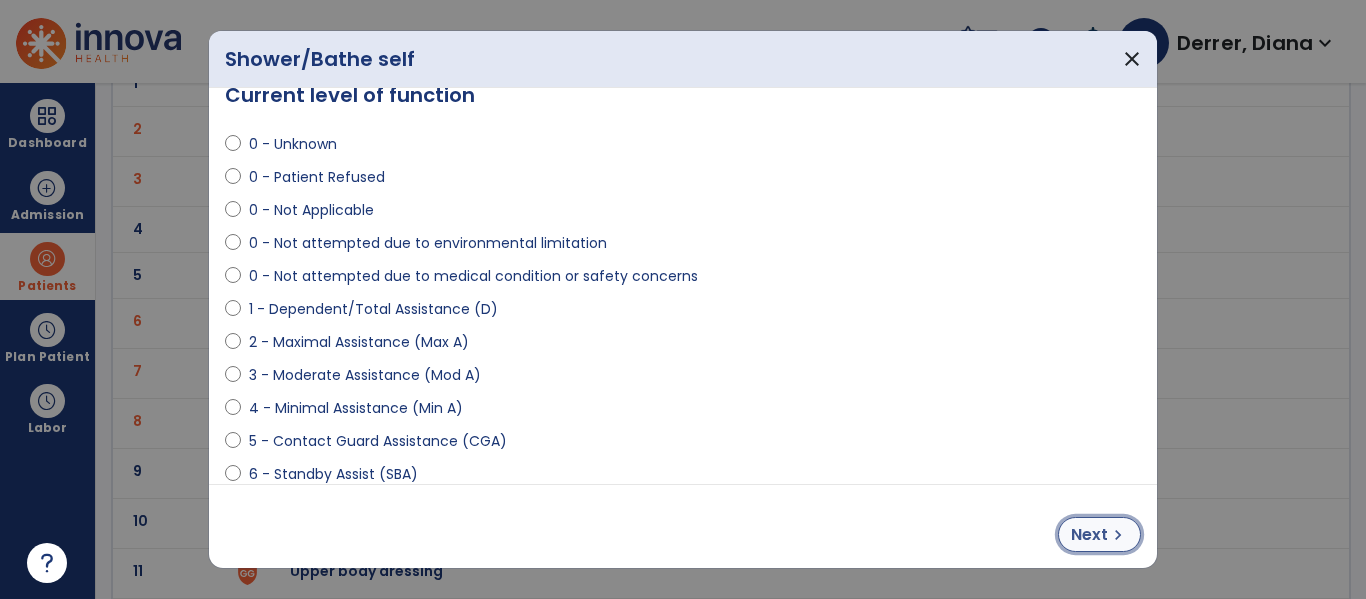 click on "chevron_right" at bounding box center (1118, 535) 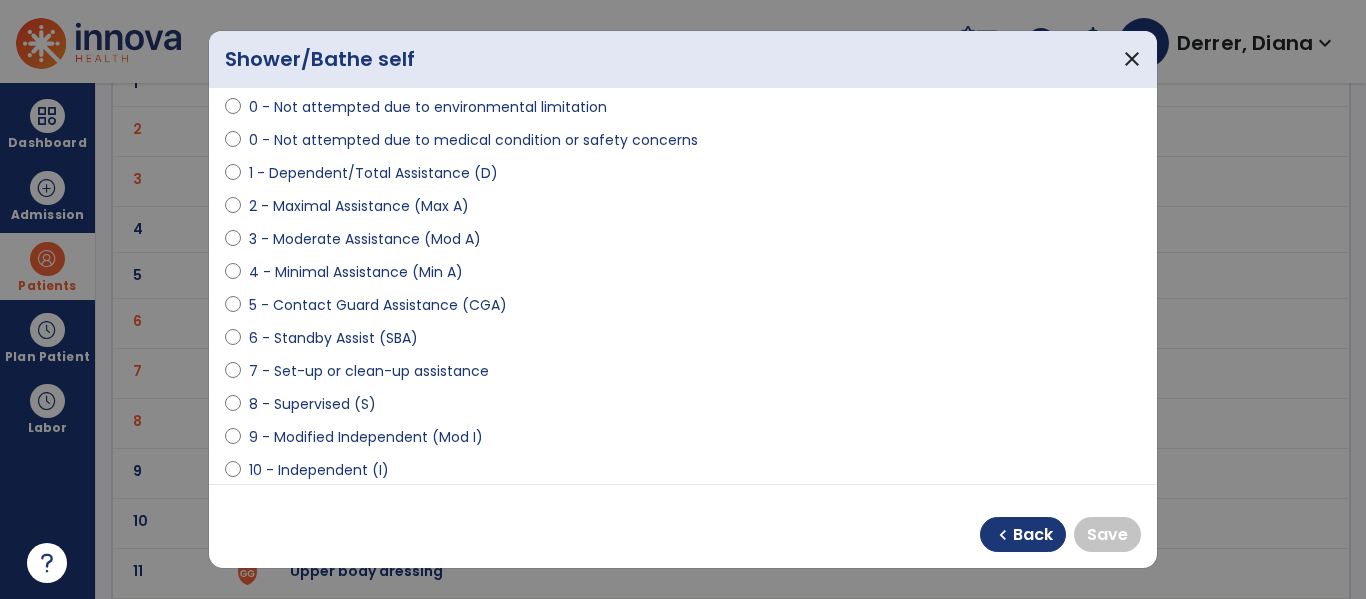 scroll, scrollTop: 186, scrollLeft: 0, axis: vertical 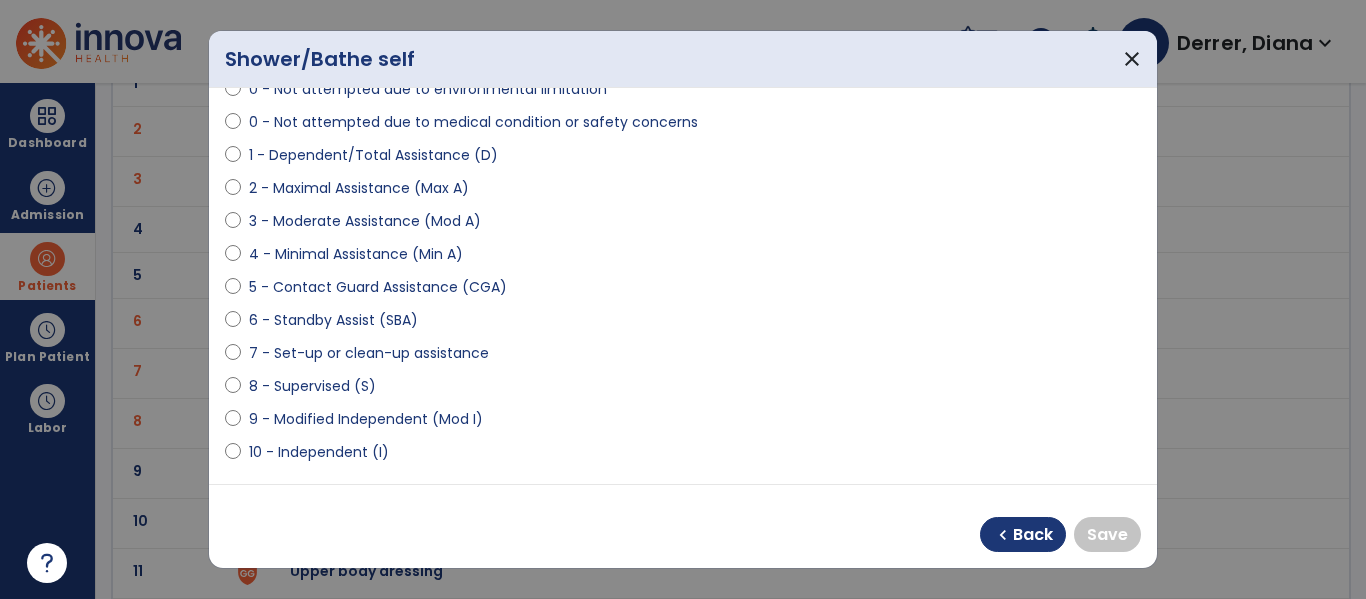 click on "9 - Modified Independent (Mod I)" at bounding box center (366, 419) 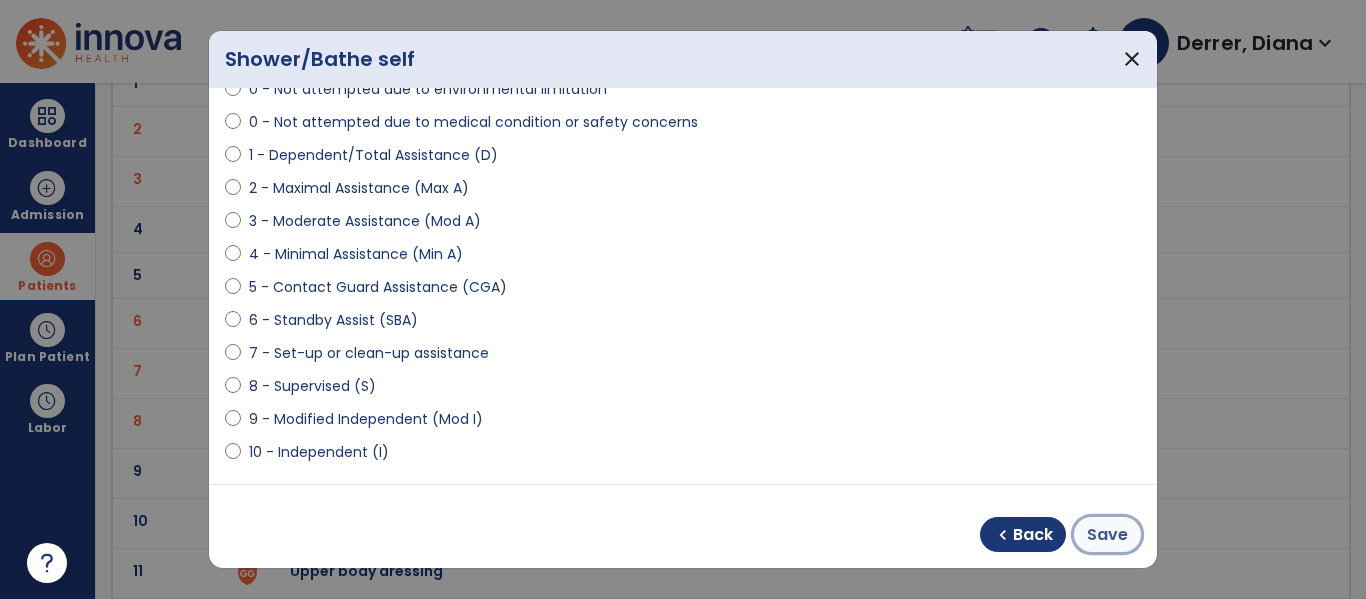 click on "Save" at bounding box center [1107, 535] 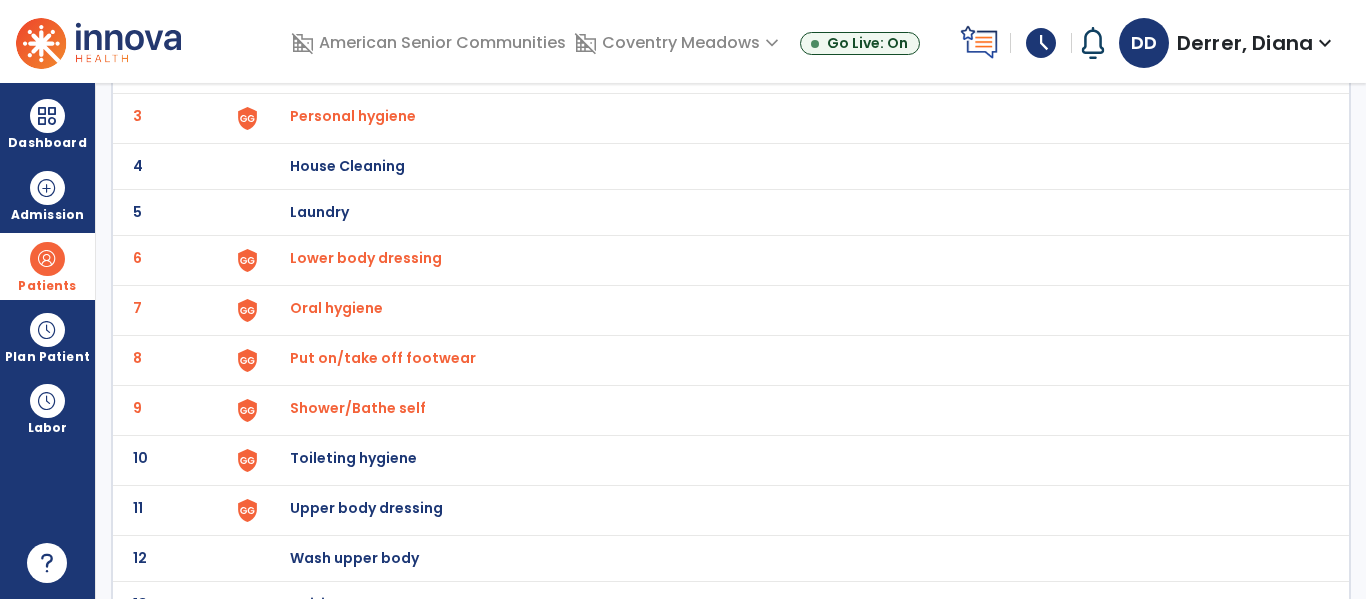click on "Toileting hygiene" at bounding box center [403, 20] 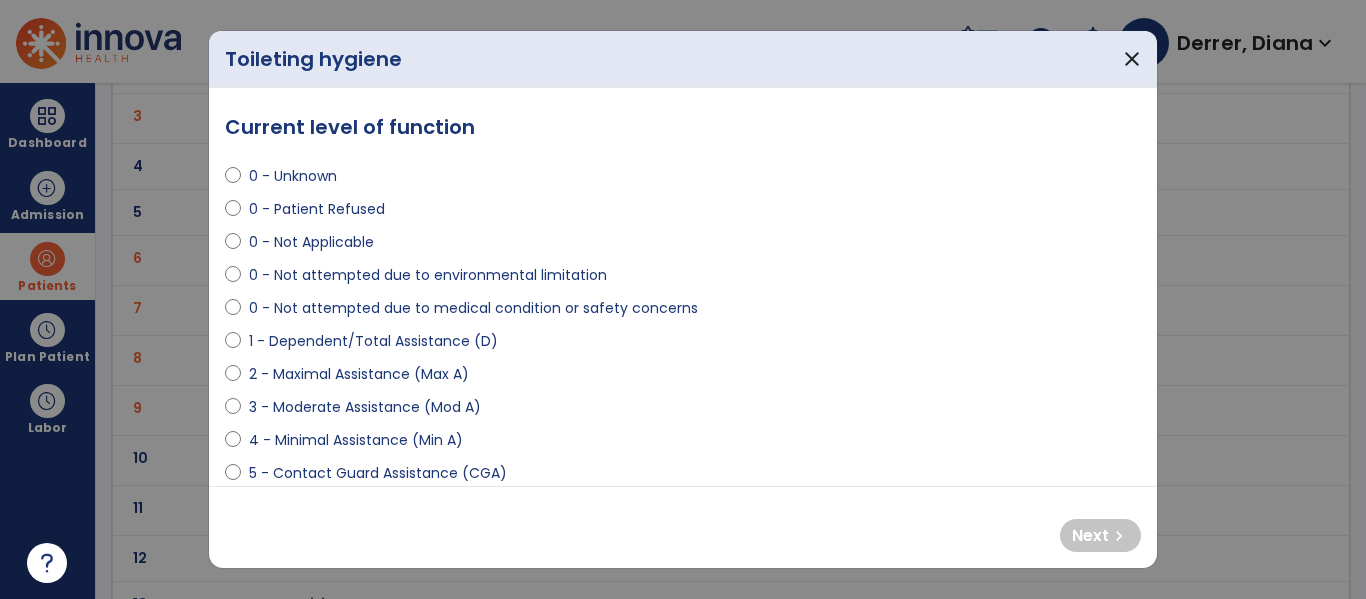 scroll, scrollTop: 244, scrollLeft: 0, axis: vertical 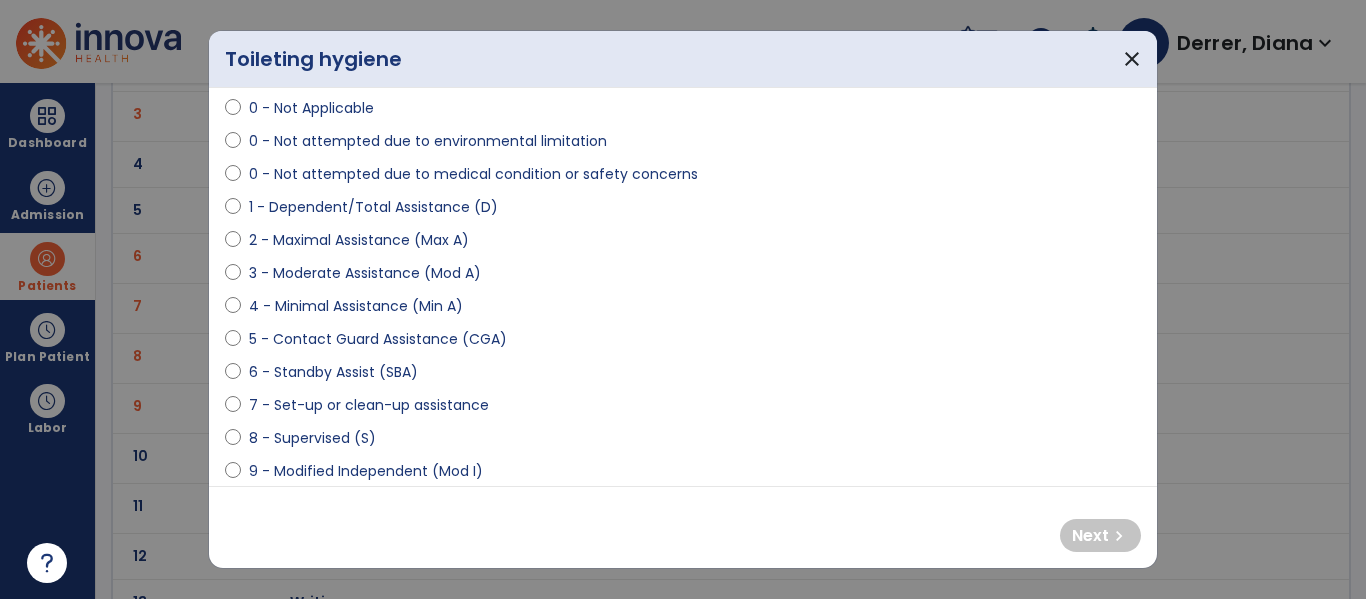 click on "9 - Modified Independent (Mod I)" at bounding box center (366, 471) 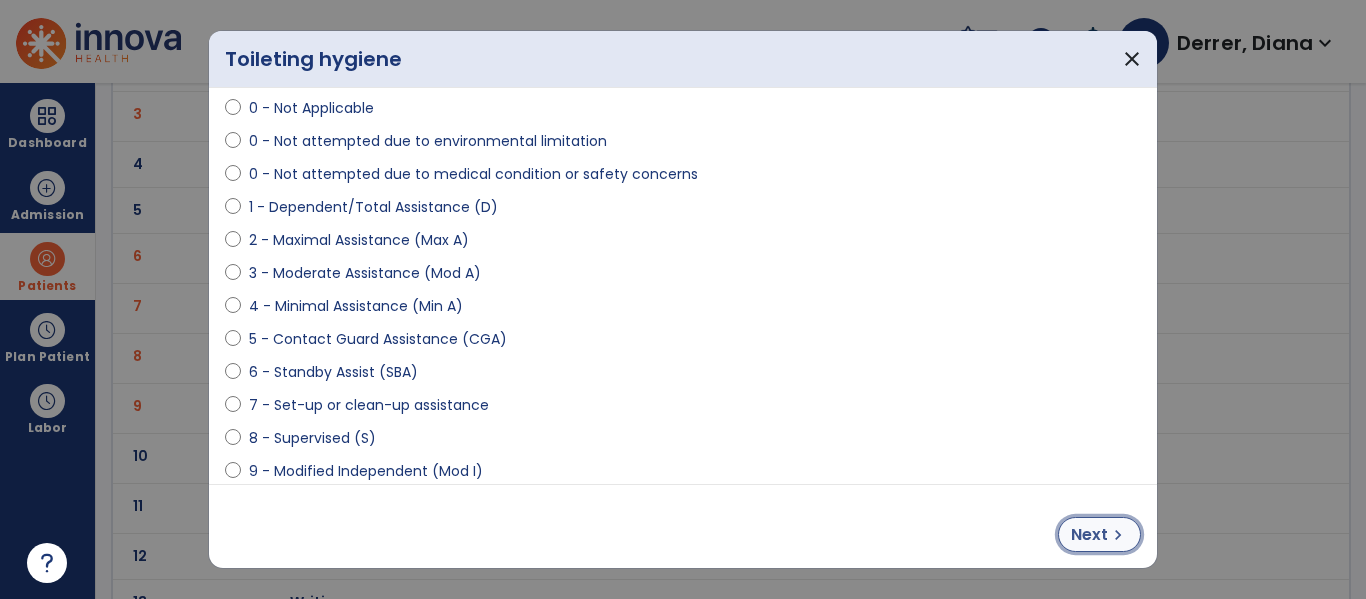 click on "Next" at bounding box center (1089, 535) 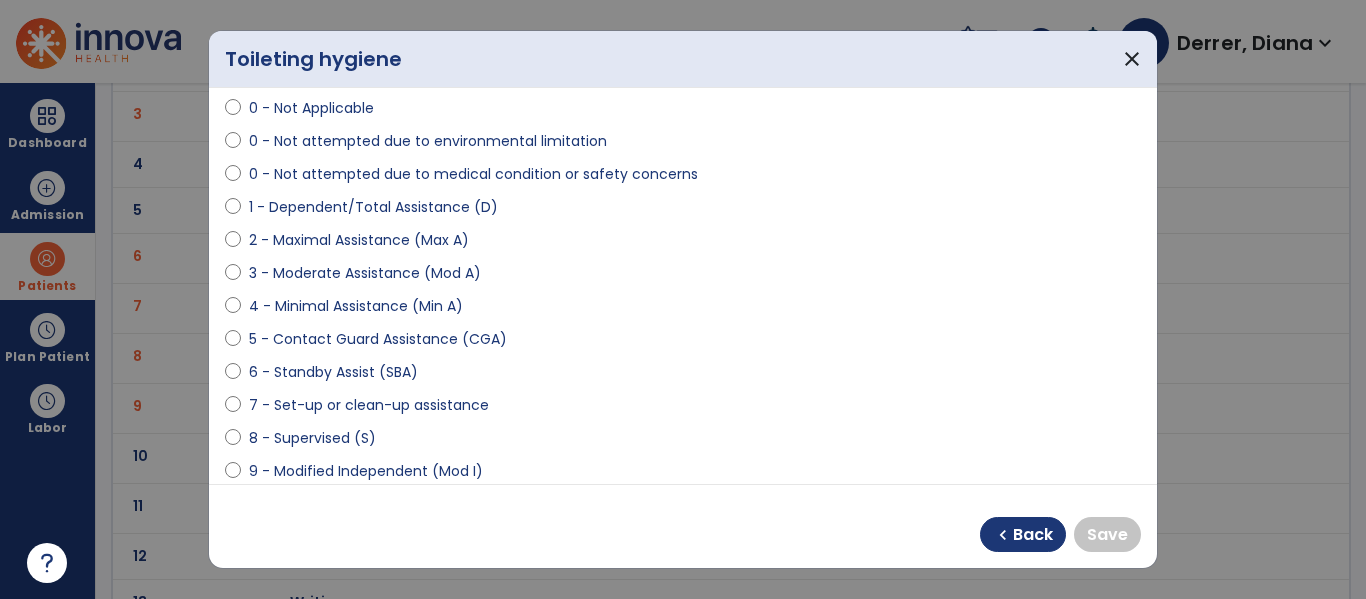 click on "9 - Modified Independent (Mod I)" at bounding box center [366, 471] 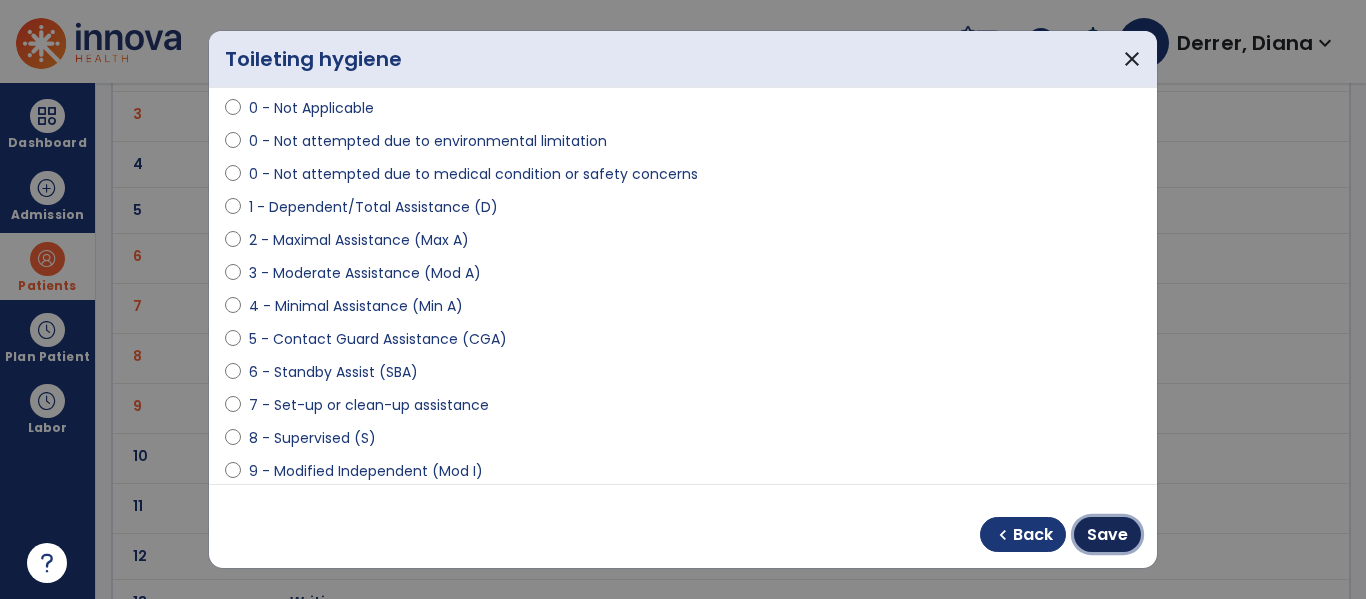 click on "Save" at bounding box center (1107, 535) 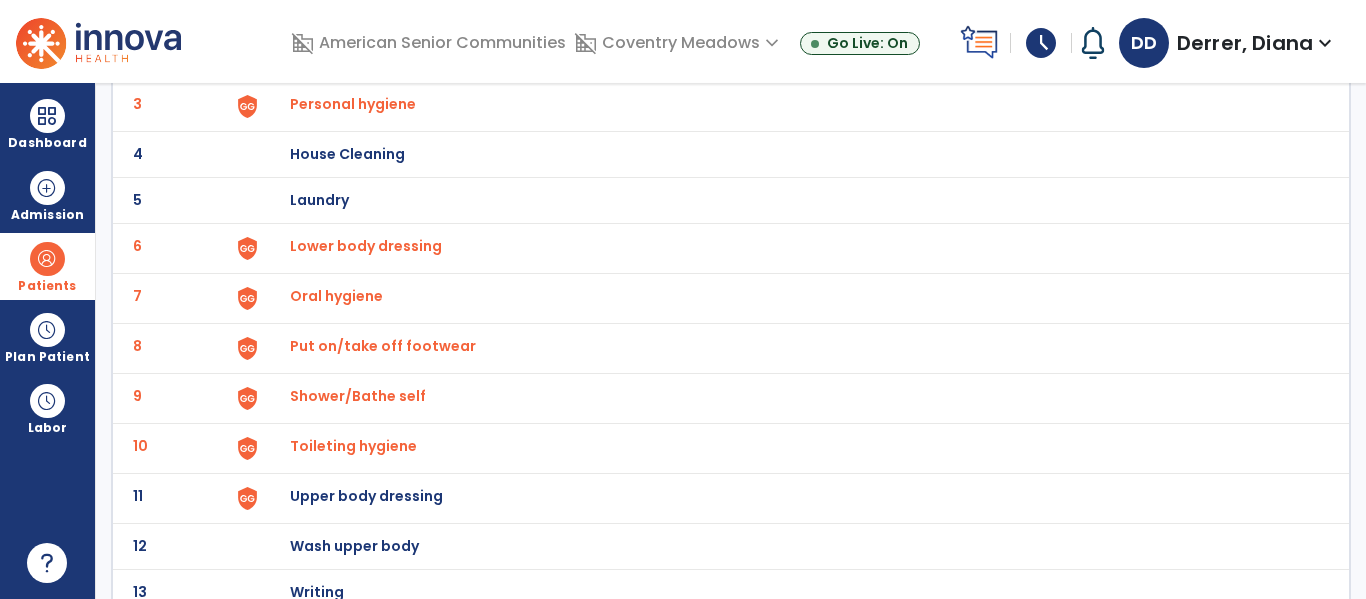 scroll, scrollTop: 272, scrollLeft: 0, axis: vertical 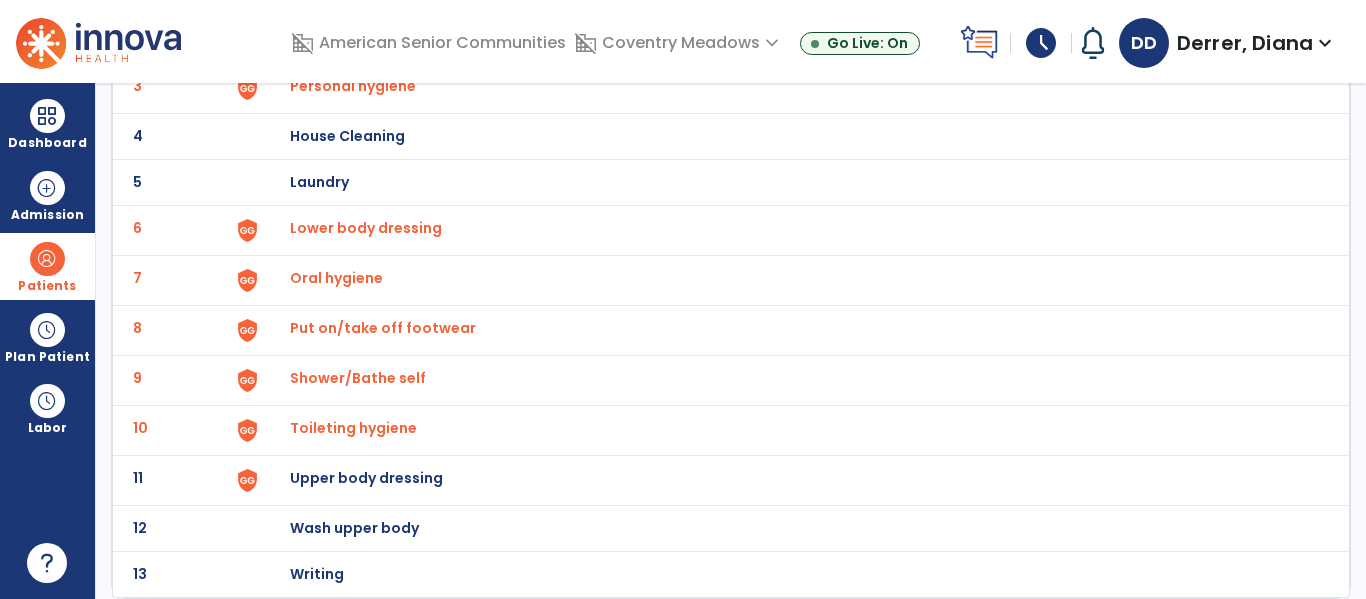 click on "Upper body dressing" at bounding box center (403, -10) 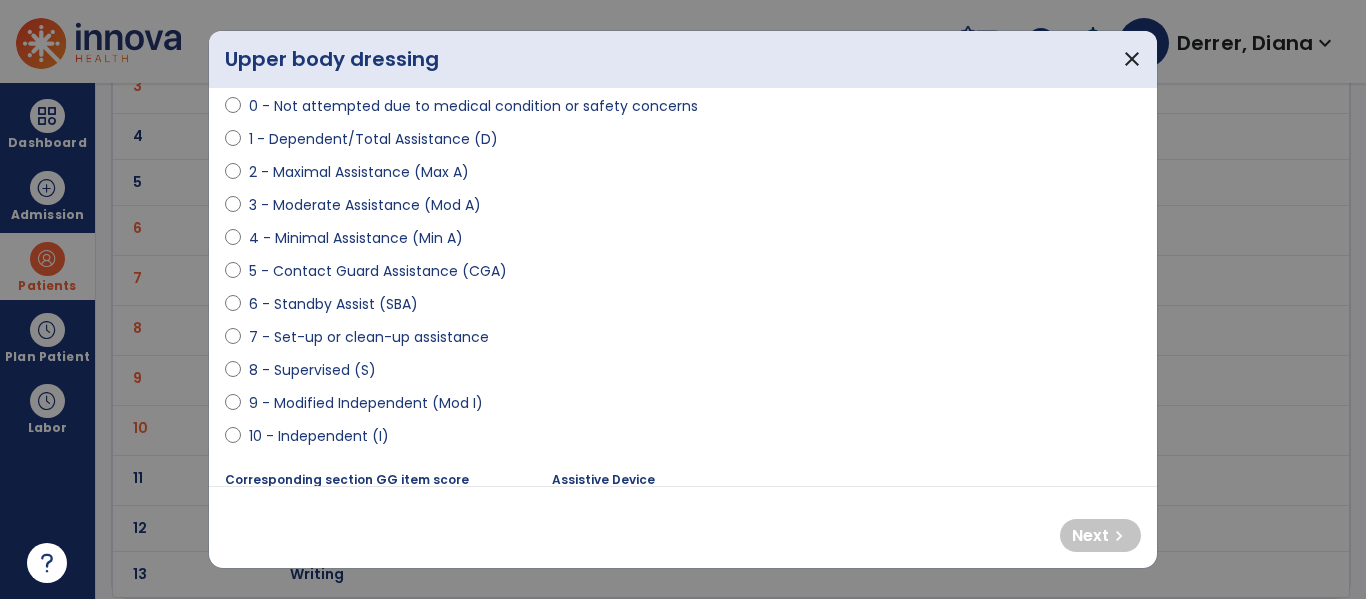 scroll, scrollTop: 225, scrollLeft: 0, axis: vertical 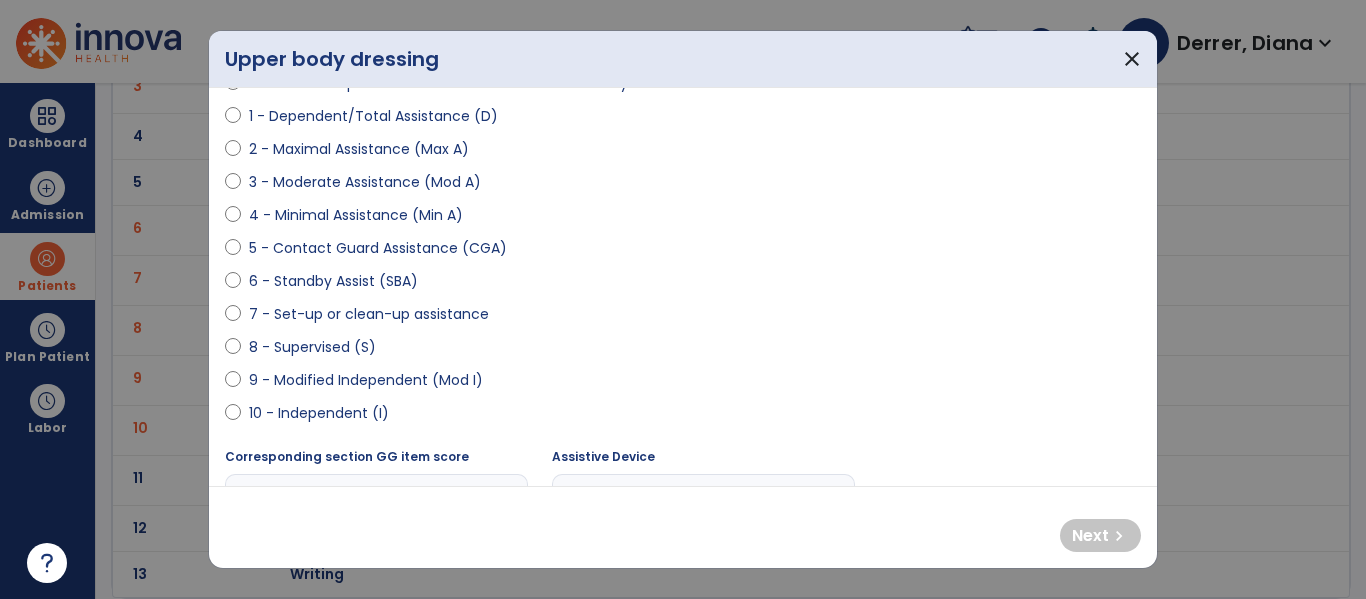 click on "10 - Independent (I)" at bounding box center (319, 413) 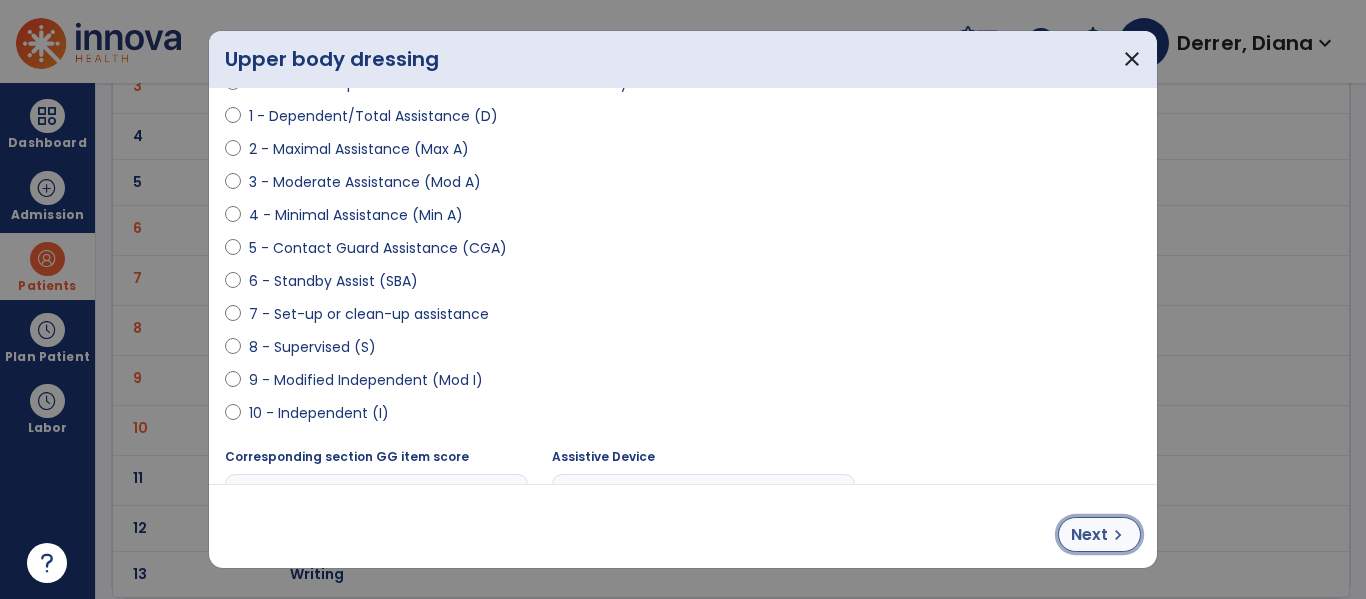 click on "Next" at bounding box center (1089, 535) 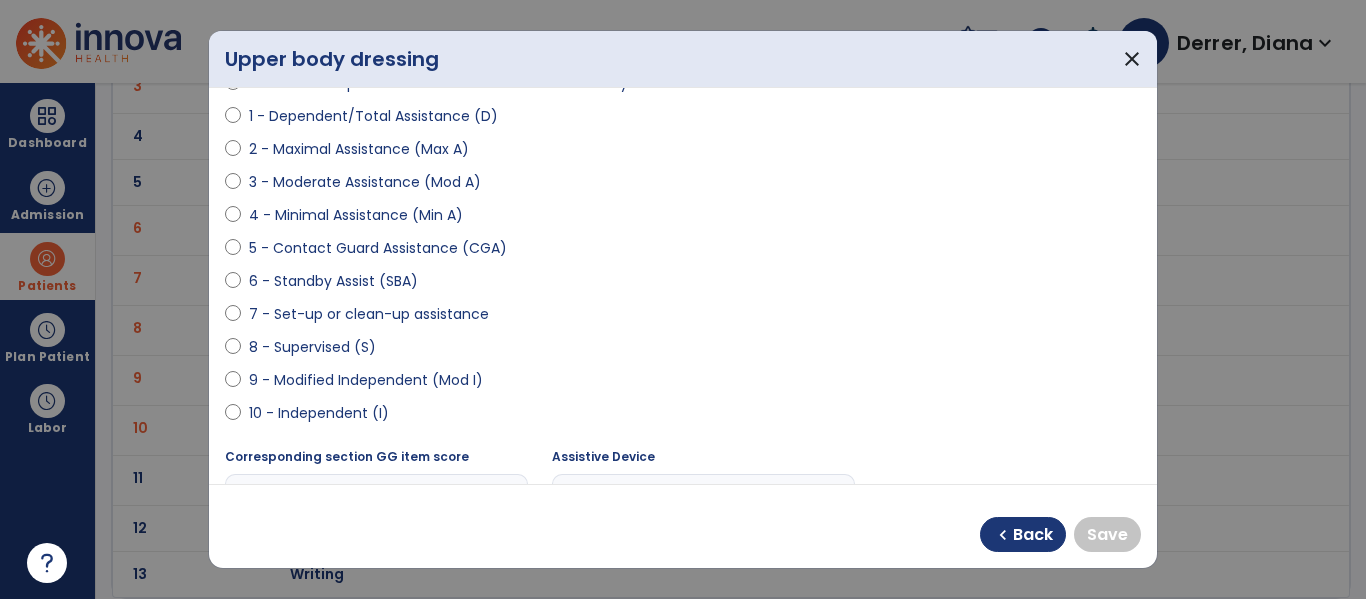 click on "10 - Independent (I)" at bounding box center [319, 413] 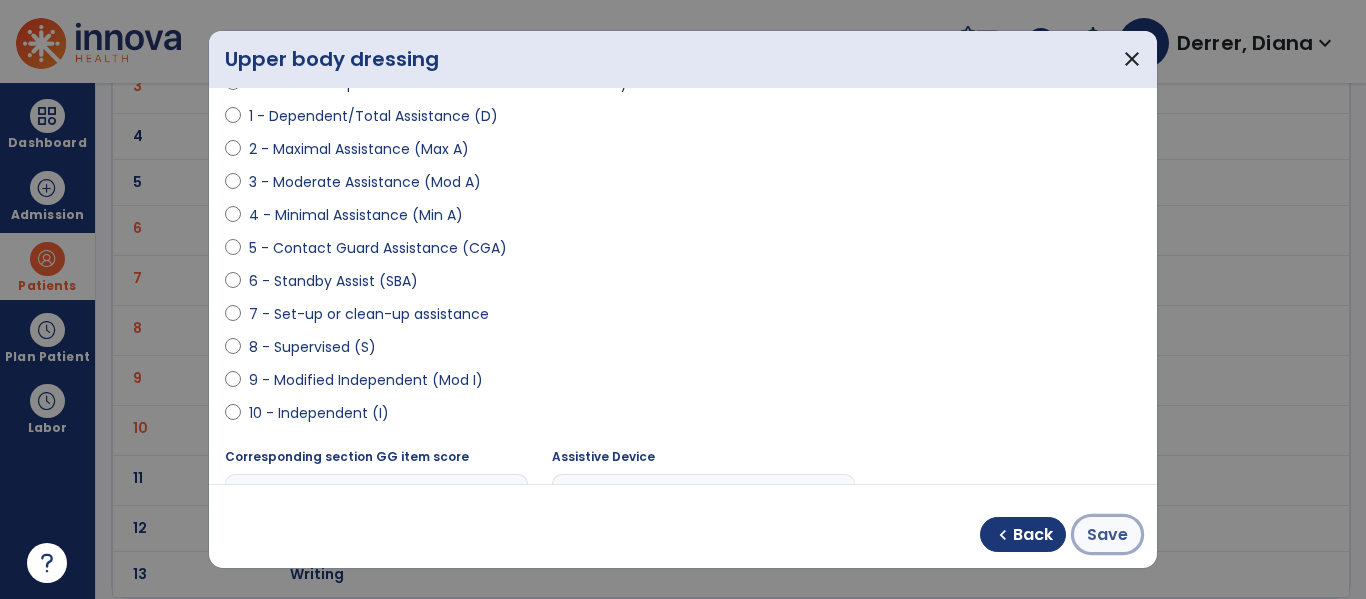 click on "Save" at bounding box center [1107, 535] 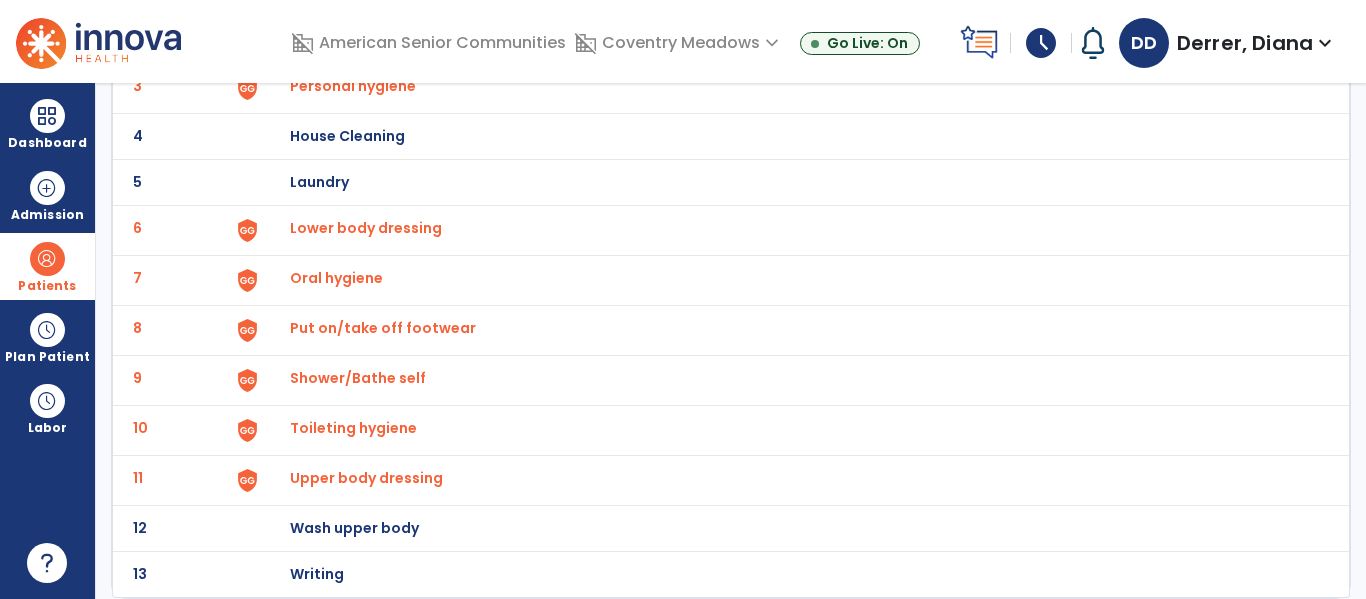 click on "Mobility" at bounding box center [230, -78] 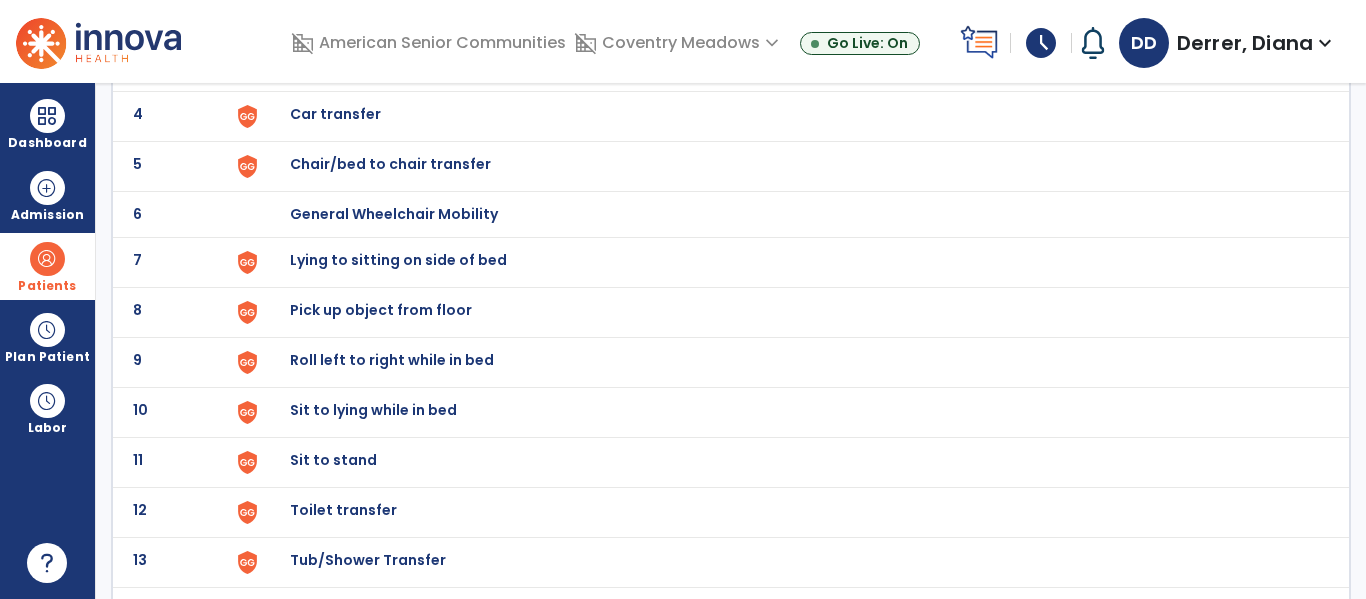 scroll, scrollTop: 301, scrollLeft: 0, axis: vertical 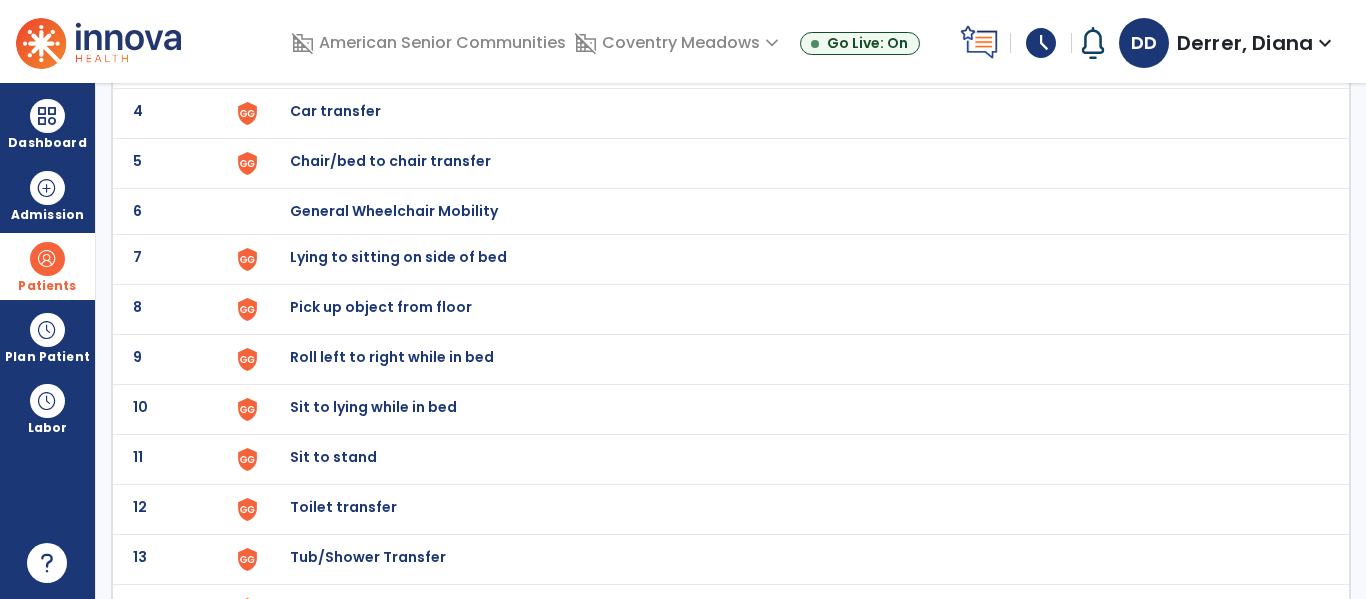 click on "Toilet transfer" at bounding box center (336, -39) 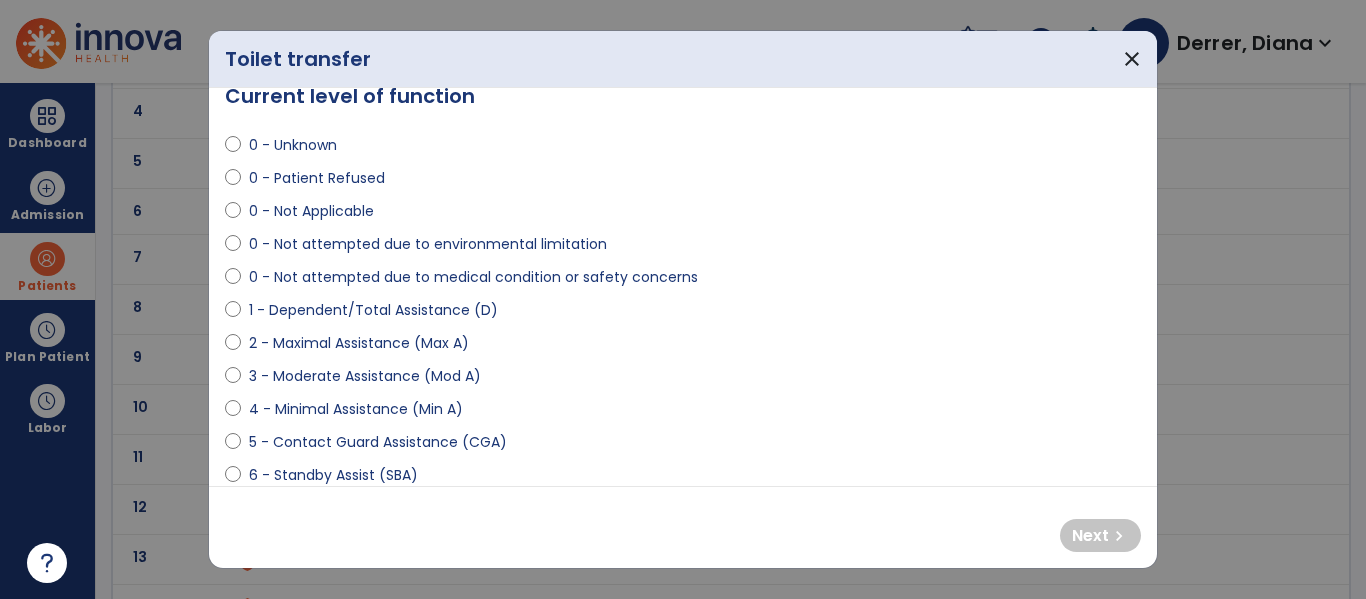 scroll, scrollTop: 70, scrollLeft: 0, axis: vertical 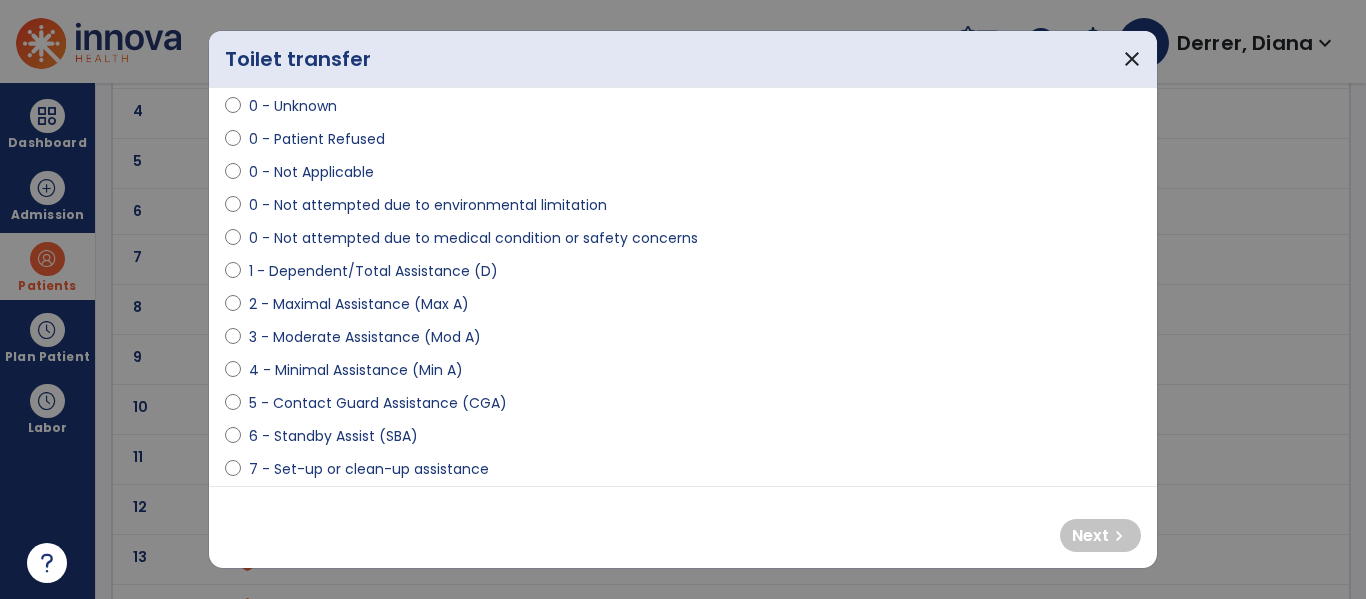 click on "6 - Standby Assist (SBA)" at bounding box center [333, 436] 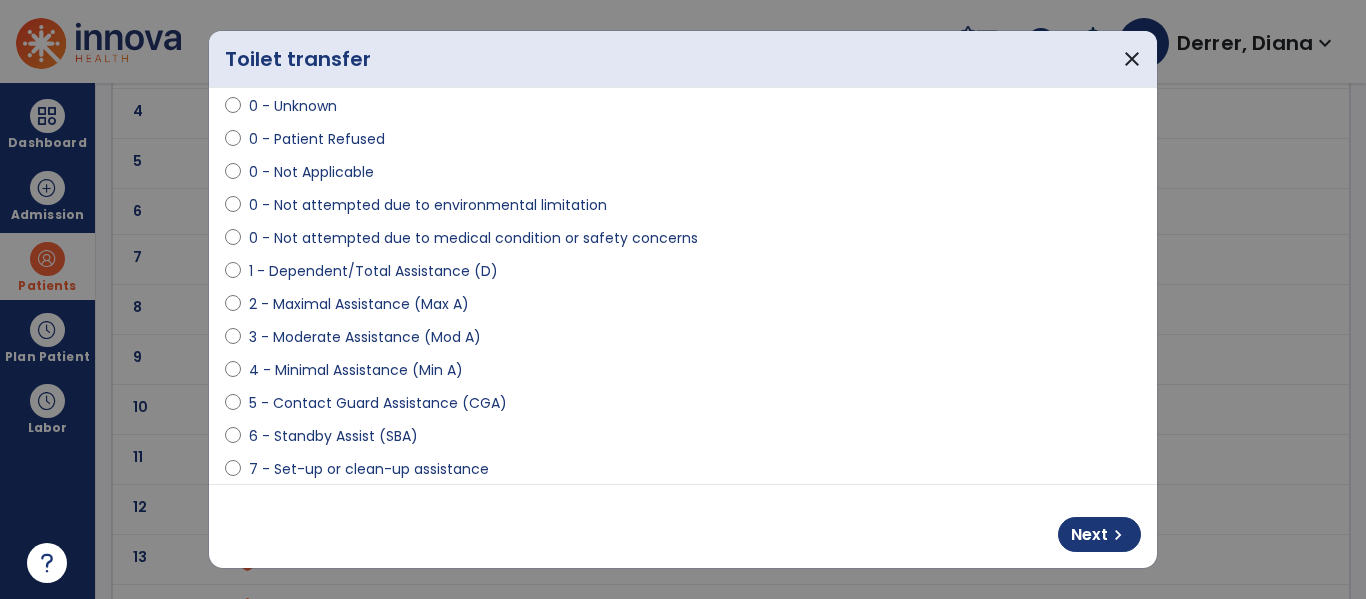 select on "**********" 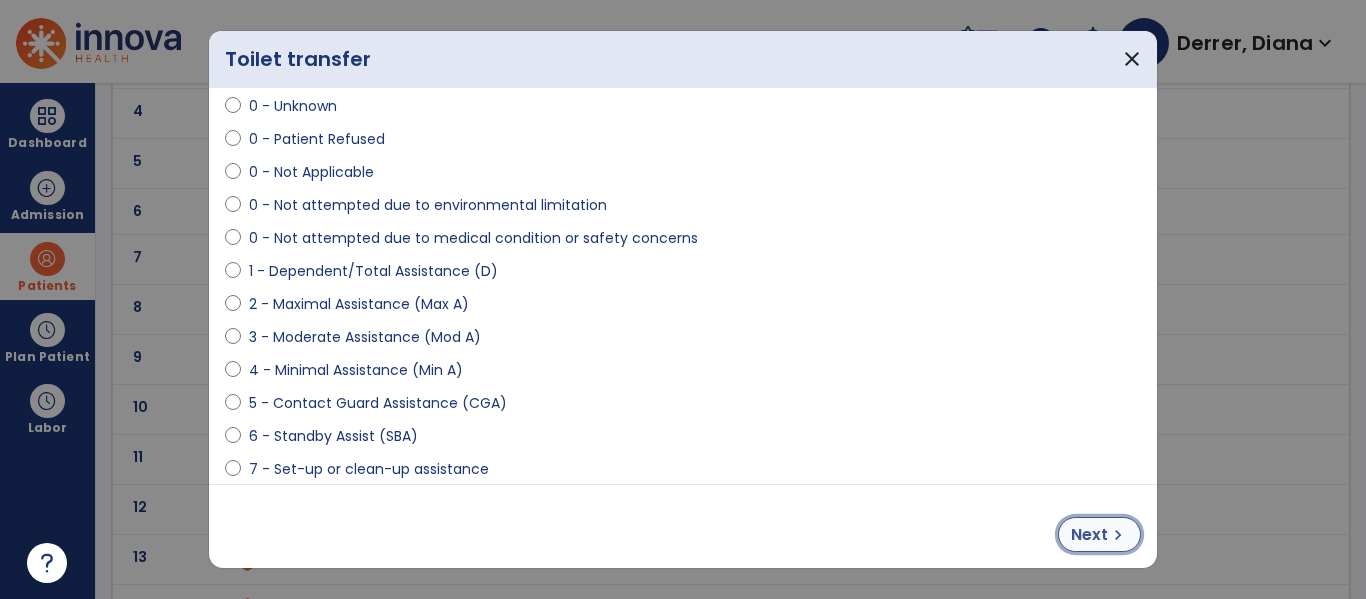 click on "Next" at bounding box center (1089, 535) 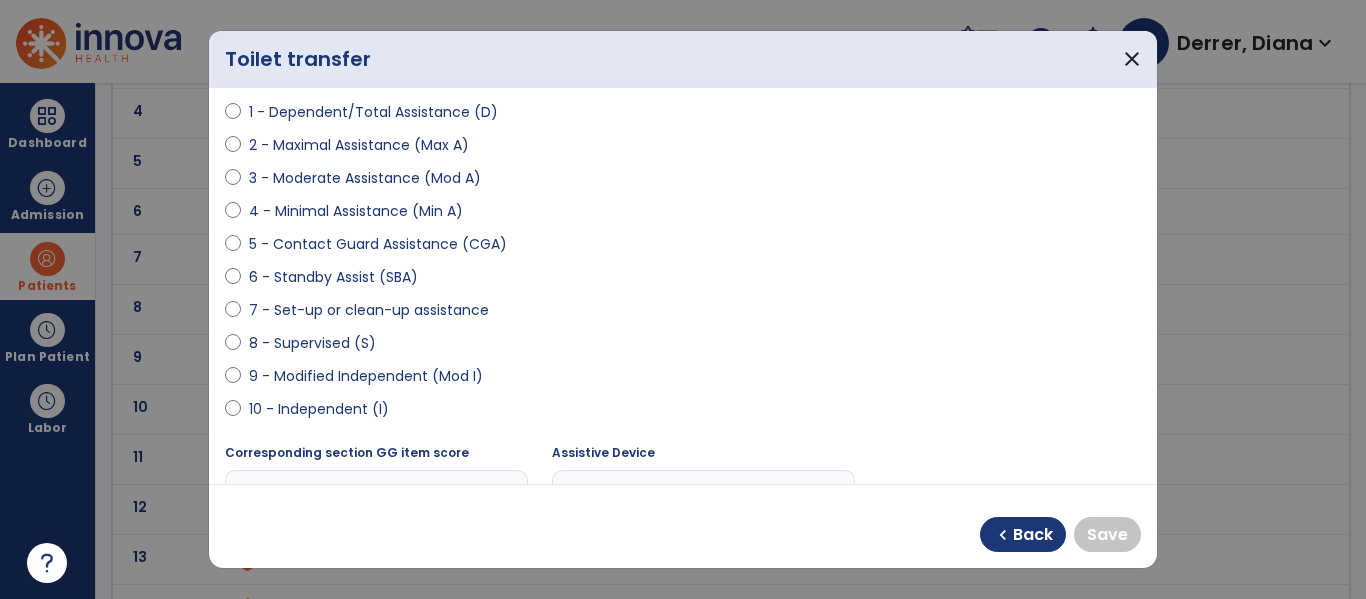 scroll, scrollTop: 234, scrollLeft: 0, axis: vertical 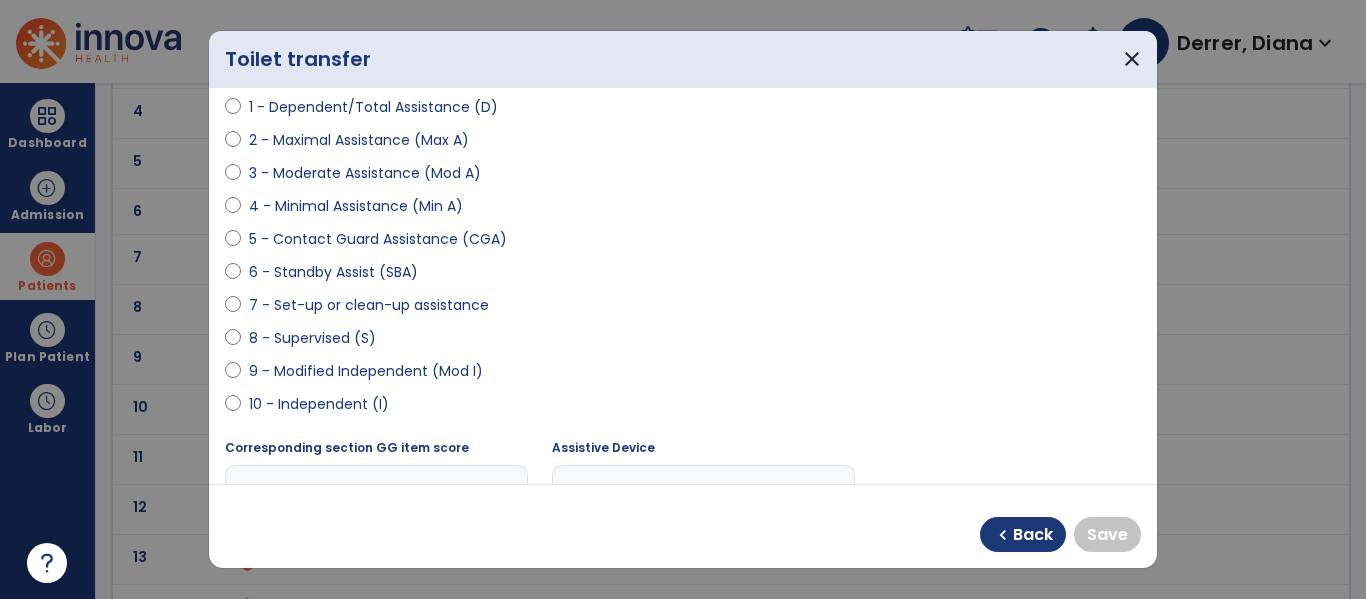 click on "10 - Independent (I)" at bounding box center [319, 404] 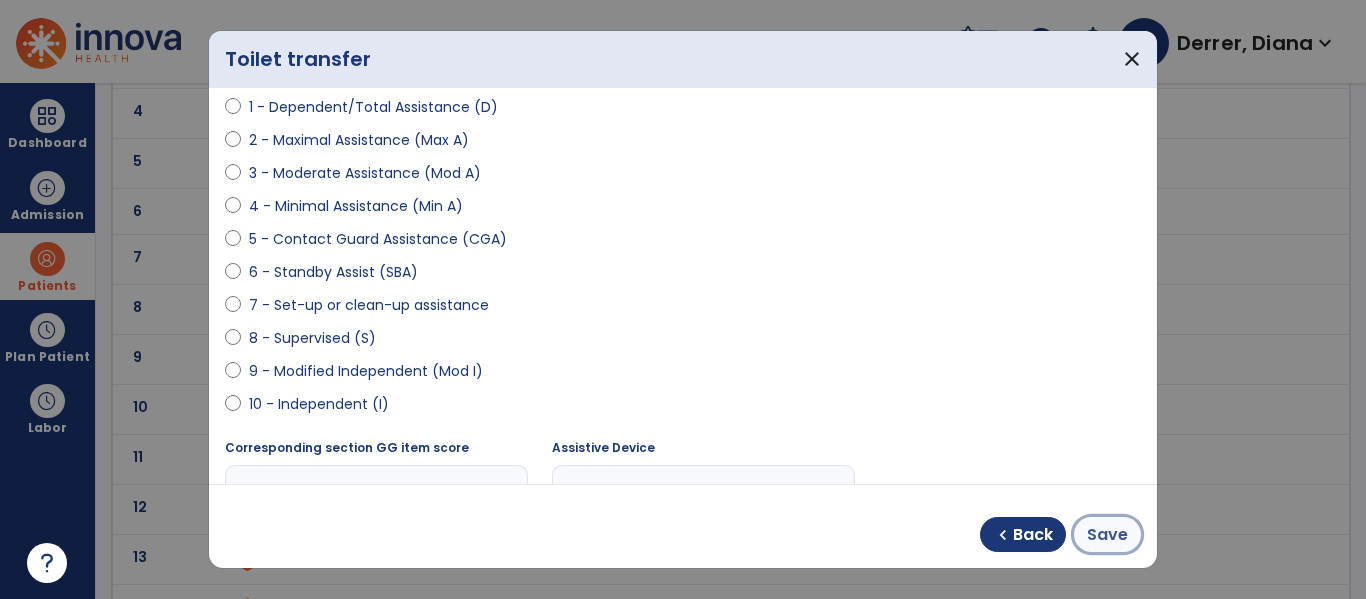 click on "Save" at bounding box center (1107, 535) 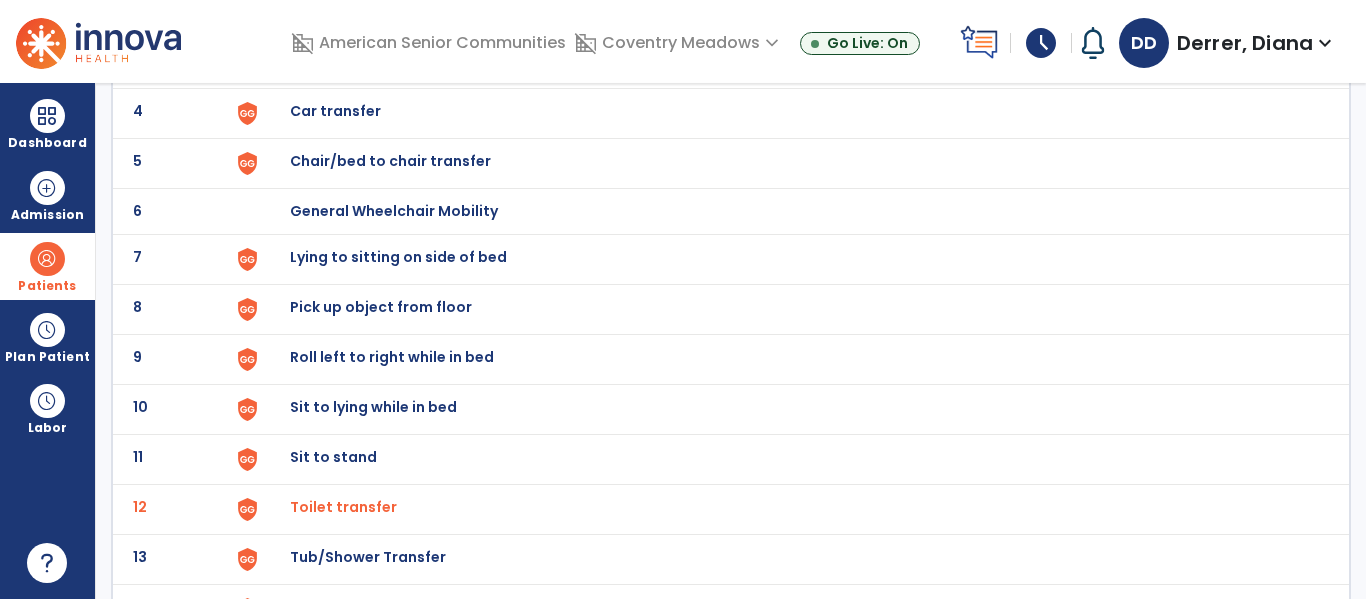 click on "Sit to stand" at bounding box center (336, -39) 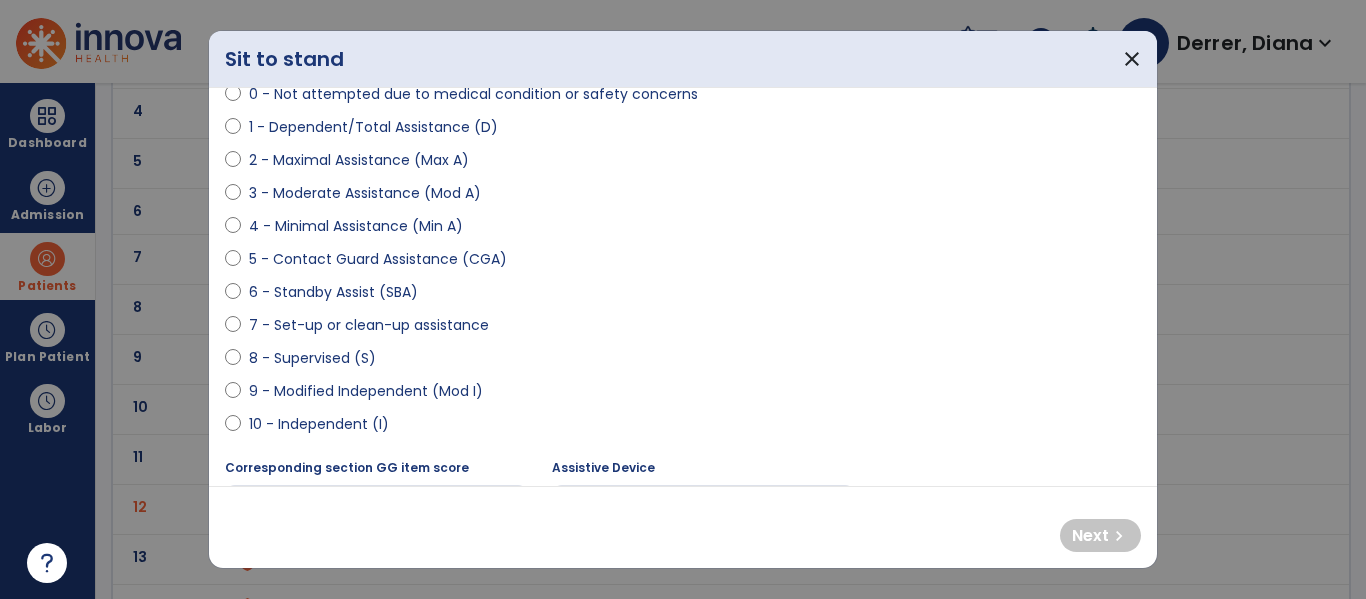 scroll, scrollTop: 231, scrollLeft: 0, axis: vertical 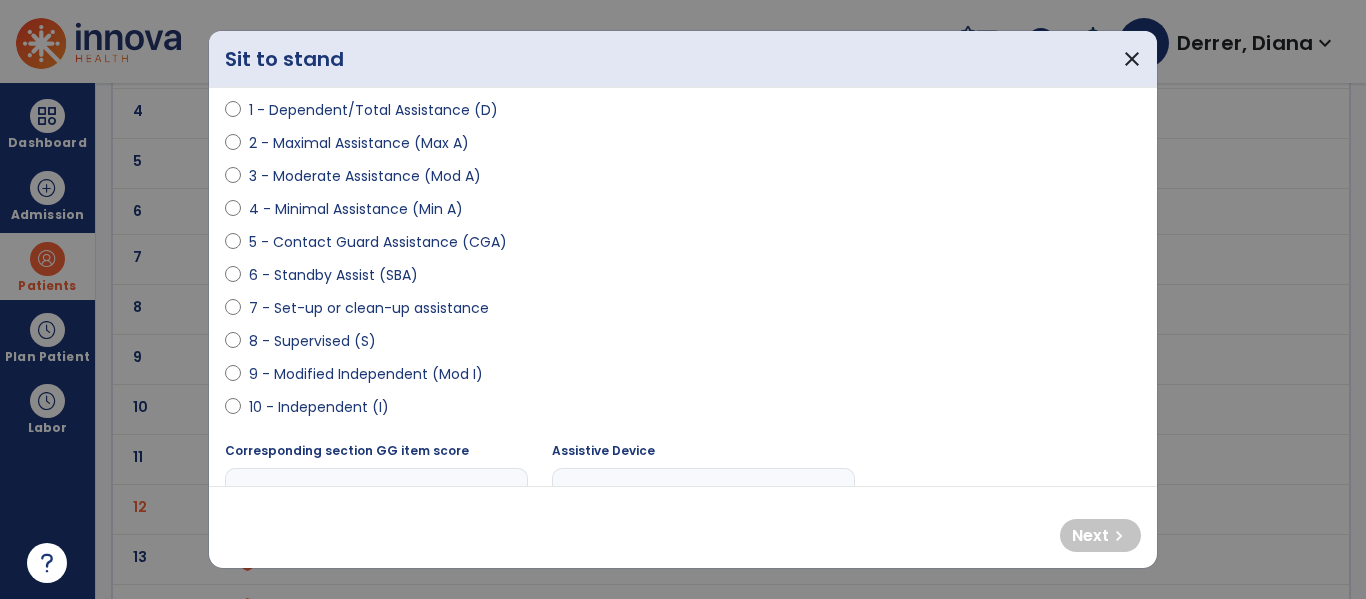 click on "10 - Independent (I)" at bounding box center [319, 407] 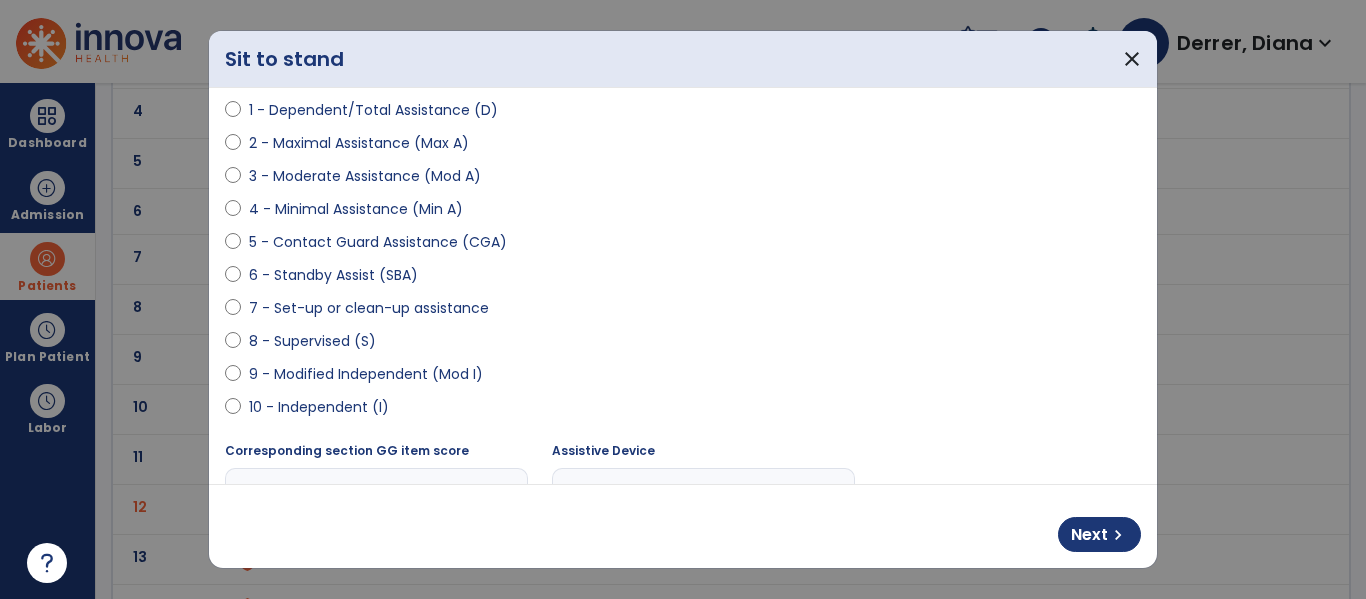 click on "Next  chevron_right" at bounding box center [1099, 534] 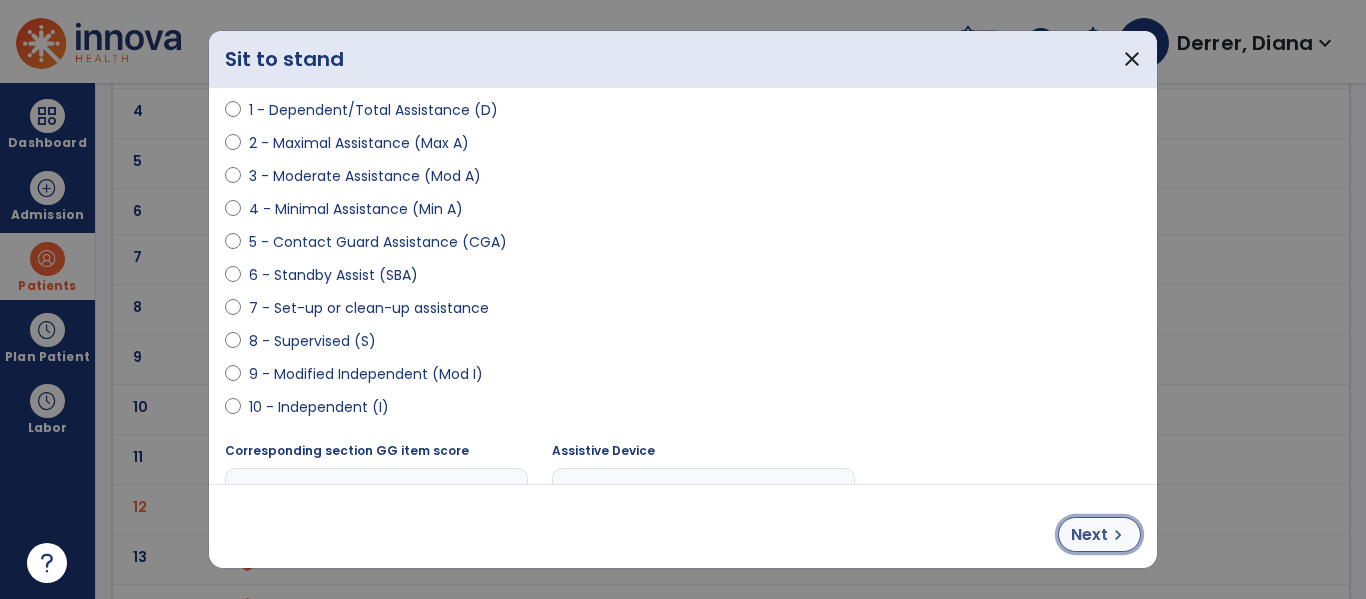 click on "Next" at bounding box center [1089, 535] 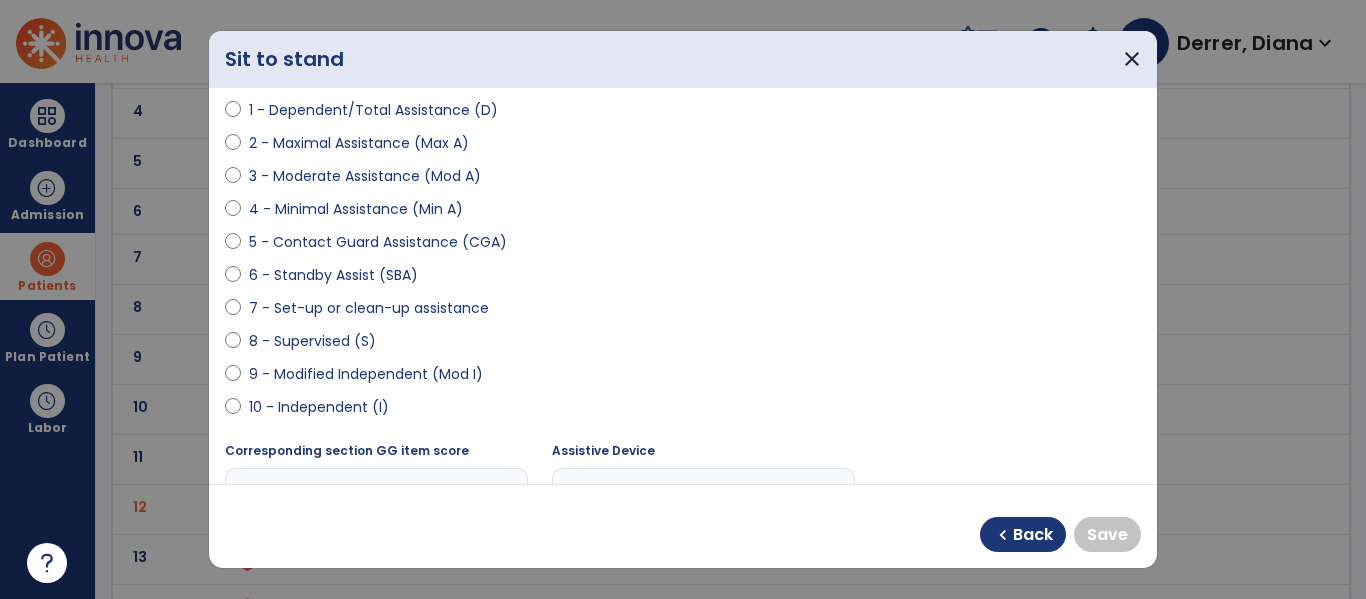click on "10 - Independent (I)" at bounding box center (319, 407) 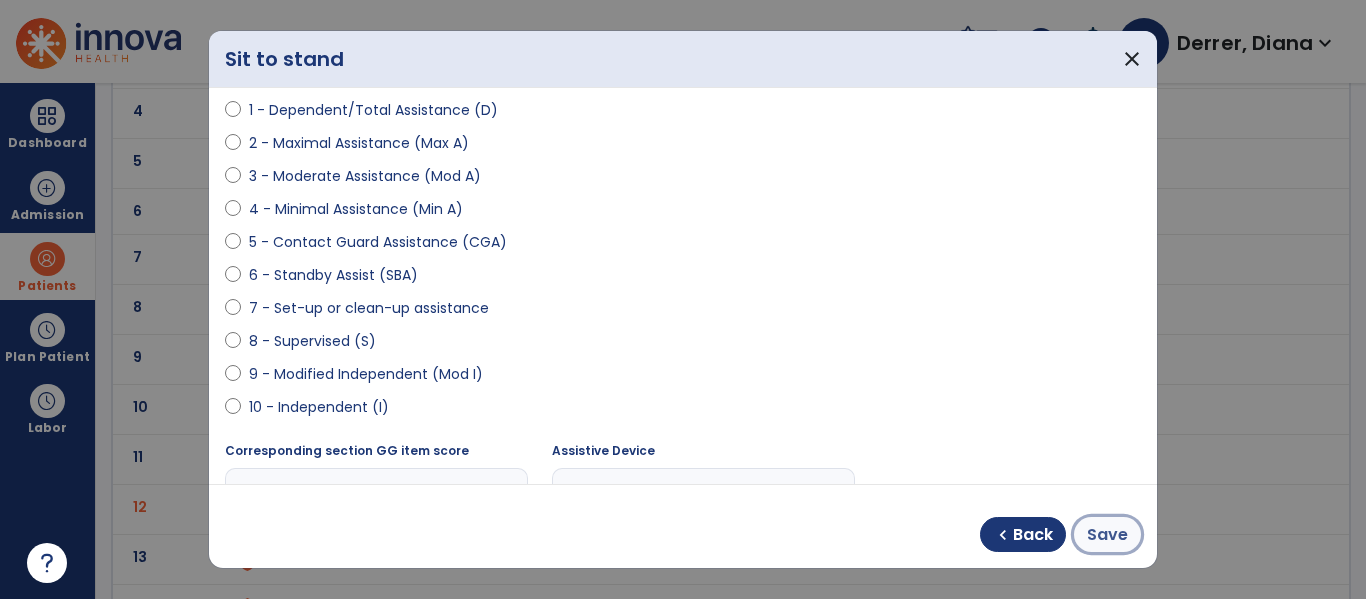 click on "Save" at bounding box center [1107, 535] 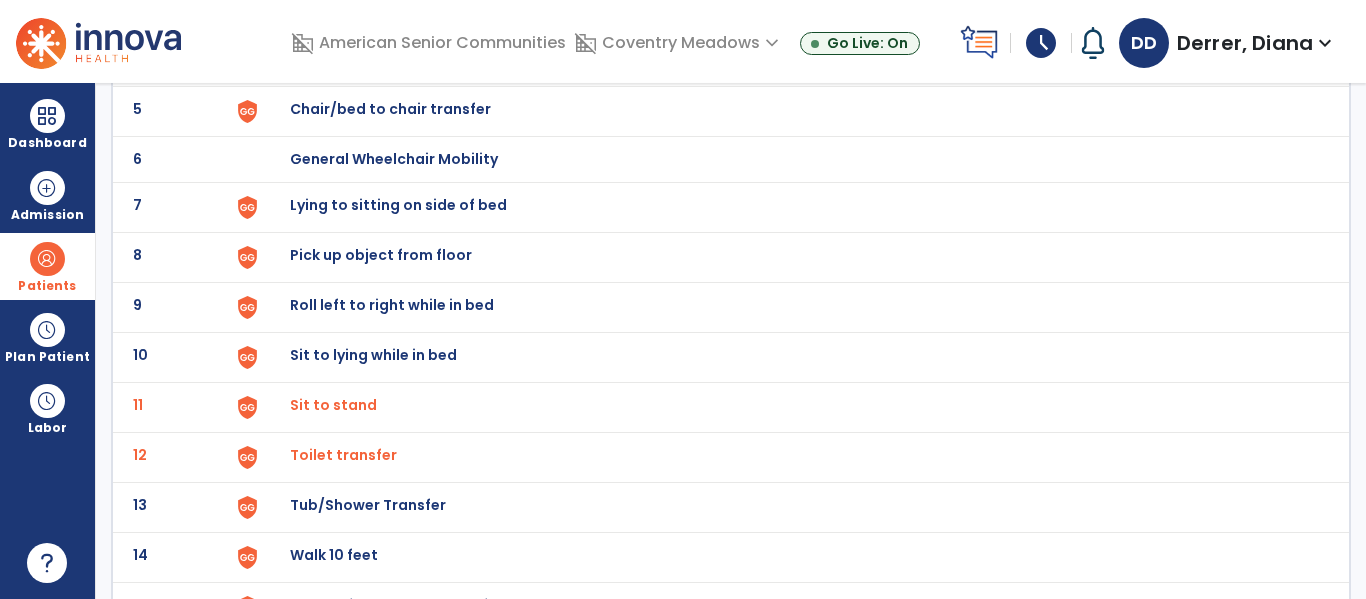 scroll, scrollTop: 382, scrollLeft: 0, axis: vertical 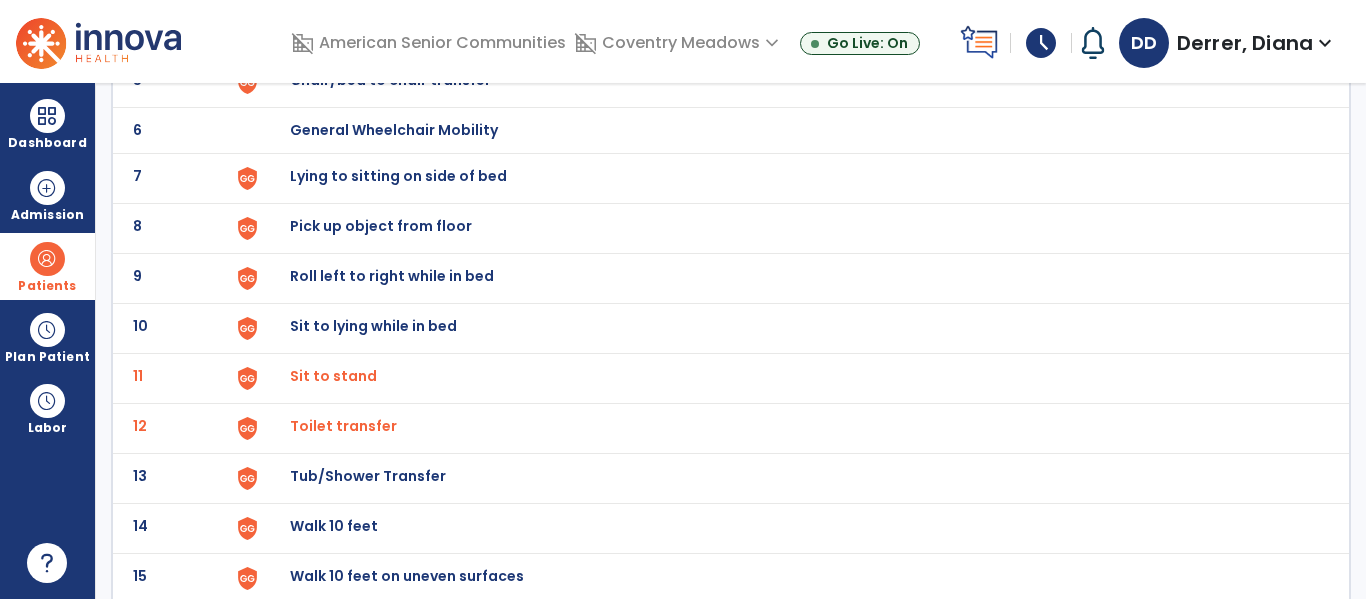 click on "Tub/Shower Transfer" at bounding box center (336, -120) 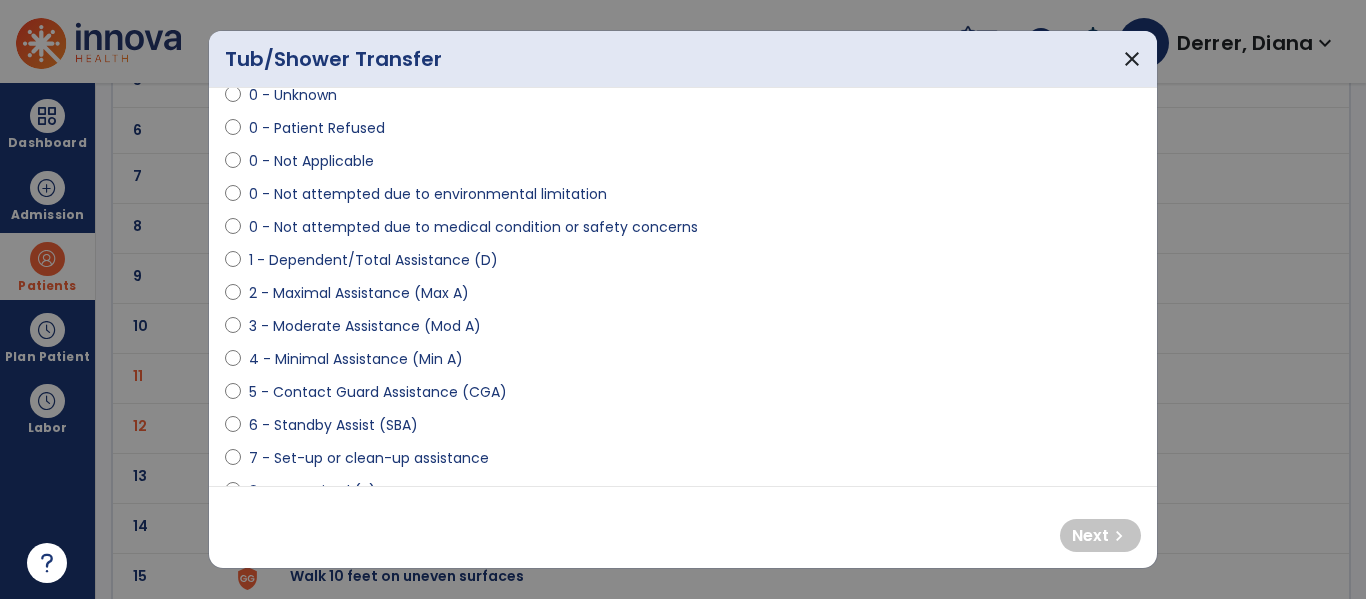 scroll, scrollTop: 97, scrollLeft: 0, axis: vertical 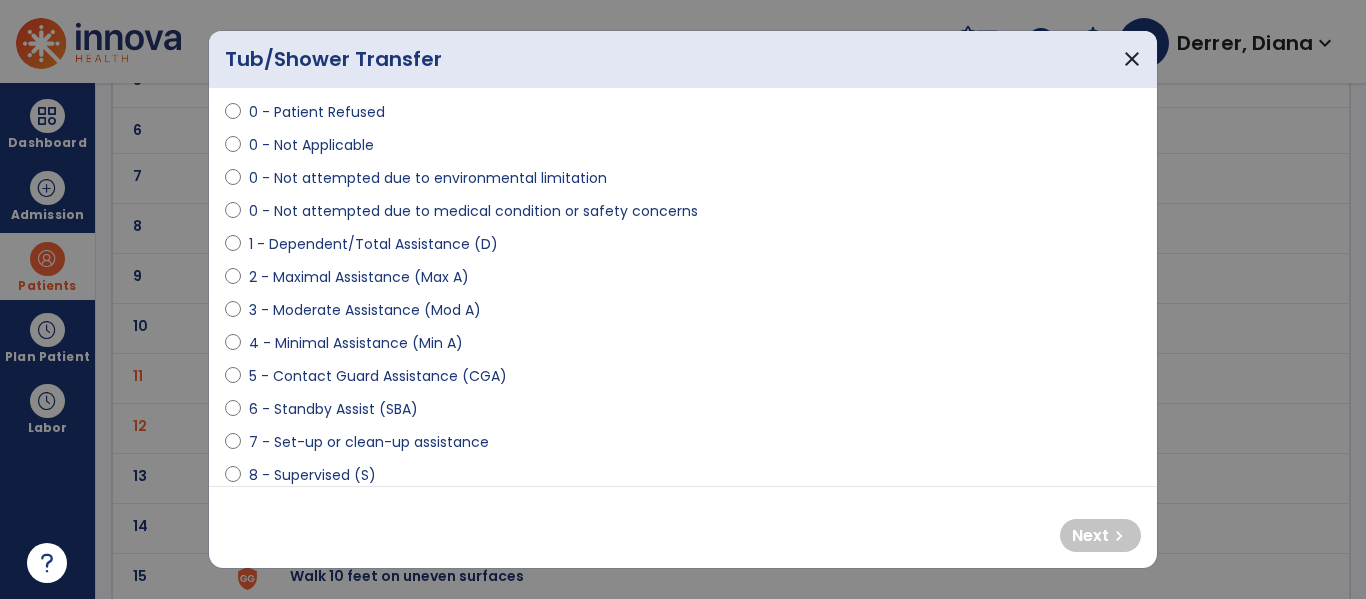 drag, startPoint x: 329, startPoint y: 370, endPoint x: 546, endPoint y: 409, distance: 220.47676 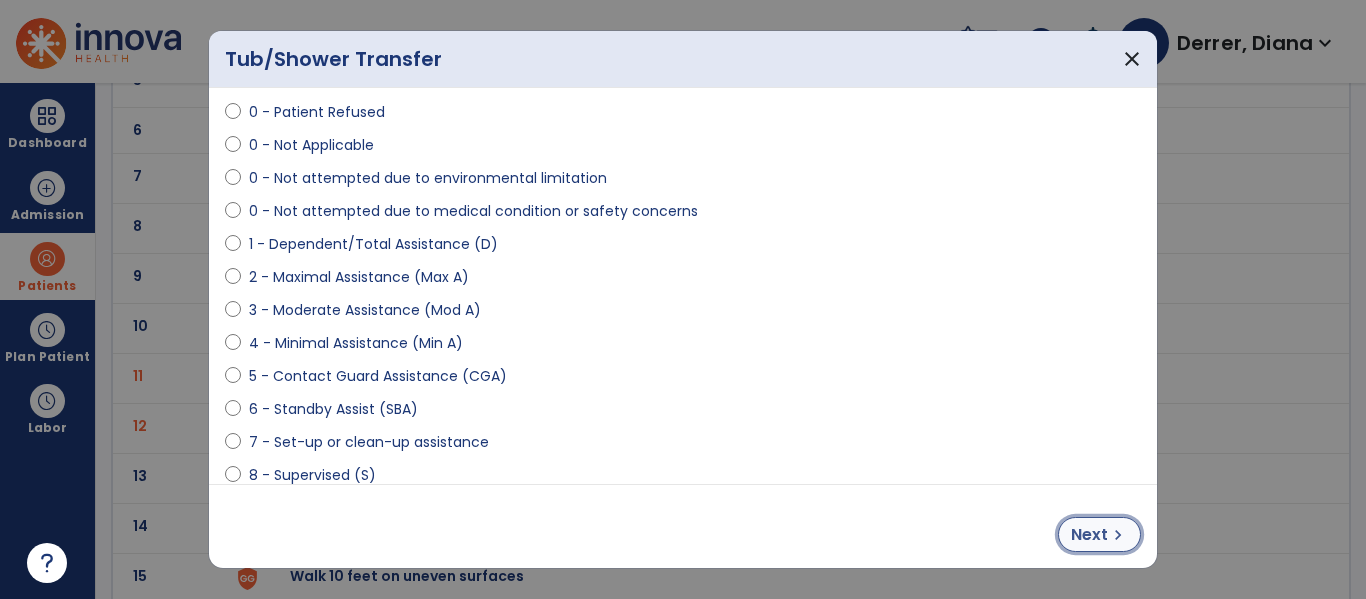 click on "Next" at bounding box center [1089, 535] 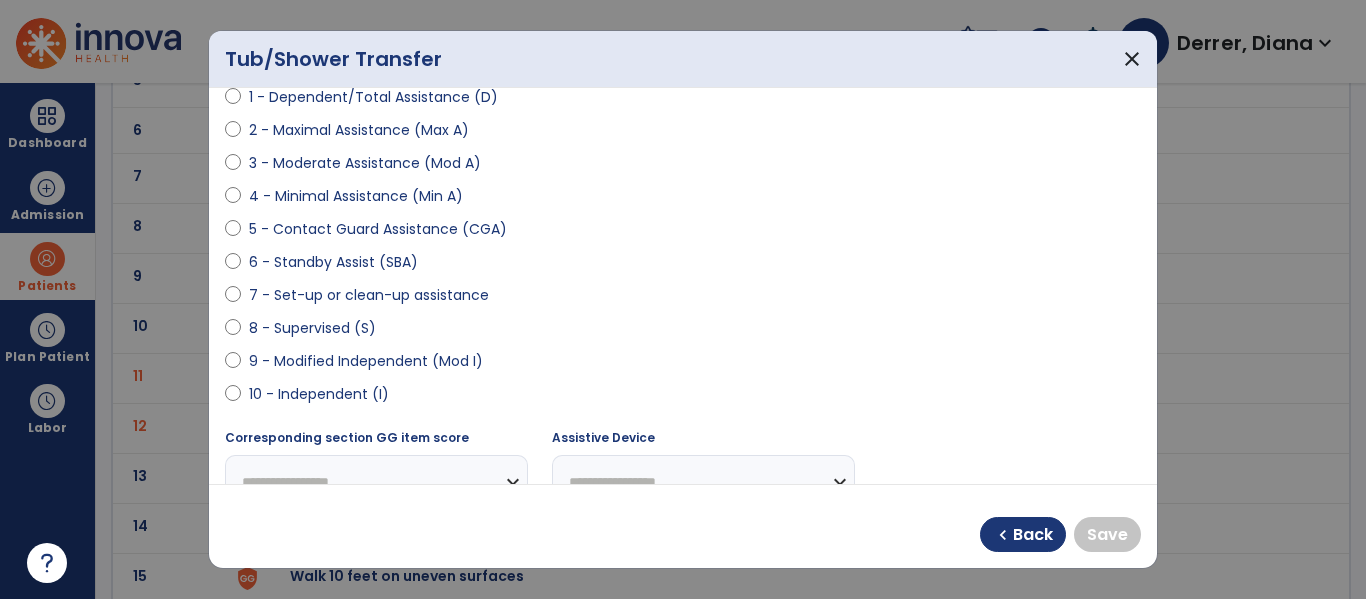 scroll, scrollTop: 256, scrollLeft: 0, axis: vertical 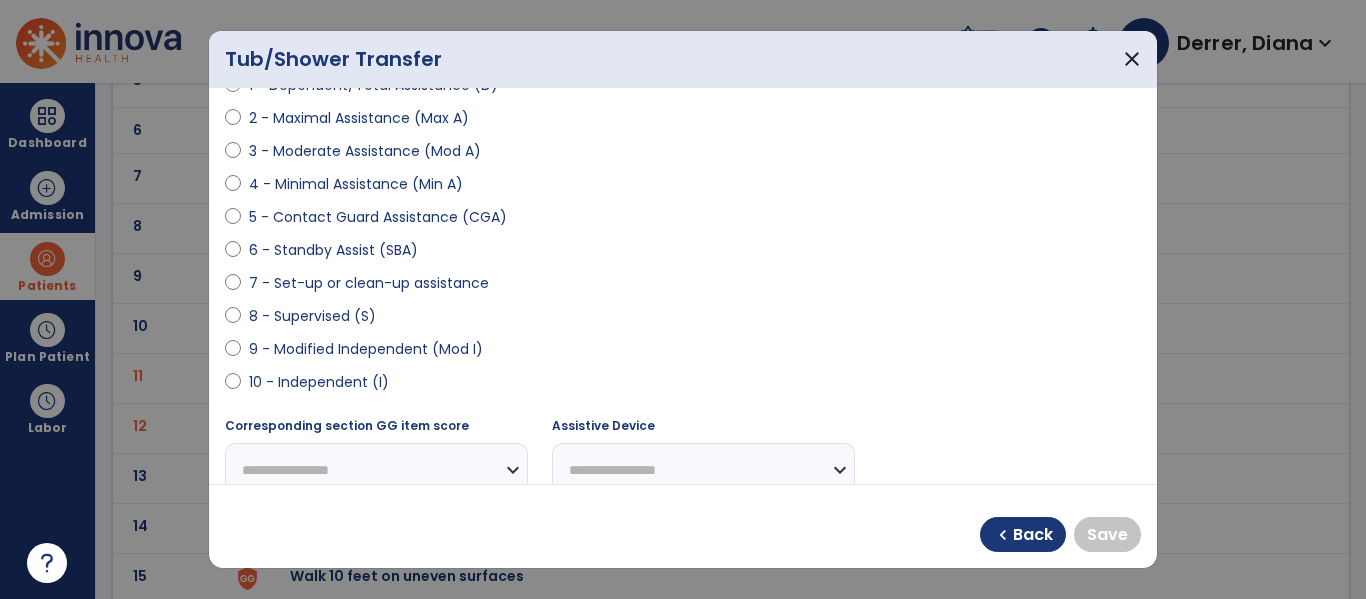 click on "10 - Independent (I)" at bounding box center (319, 382) 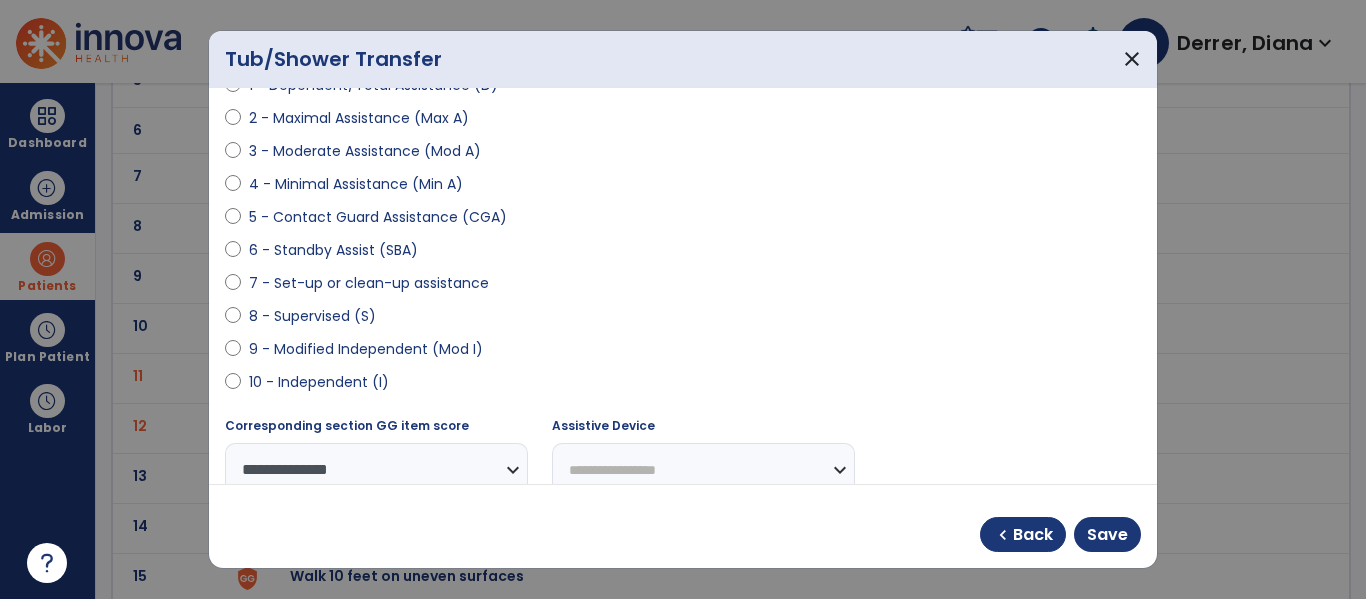click on "9 - Modified Independent (Mod I)" at bounding box center [366, 349] 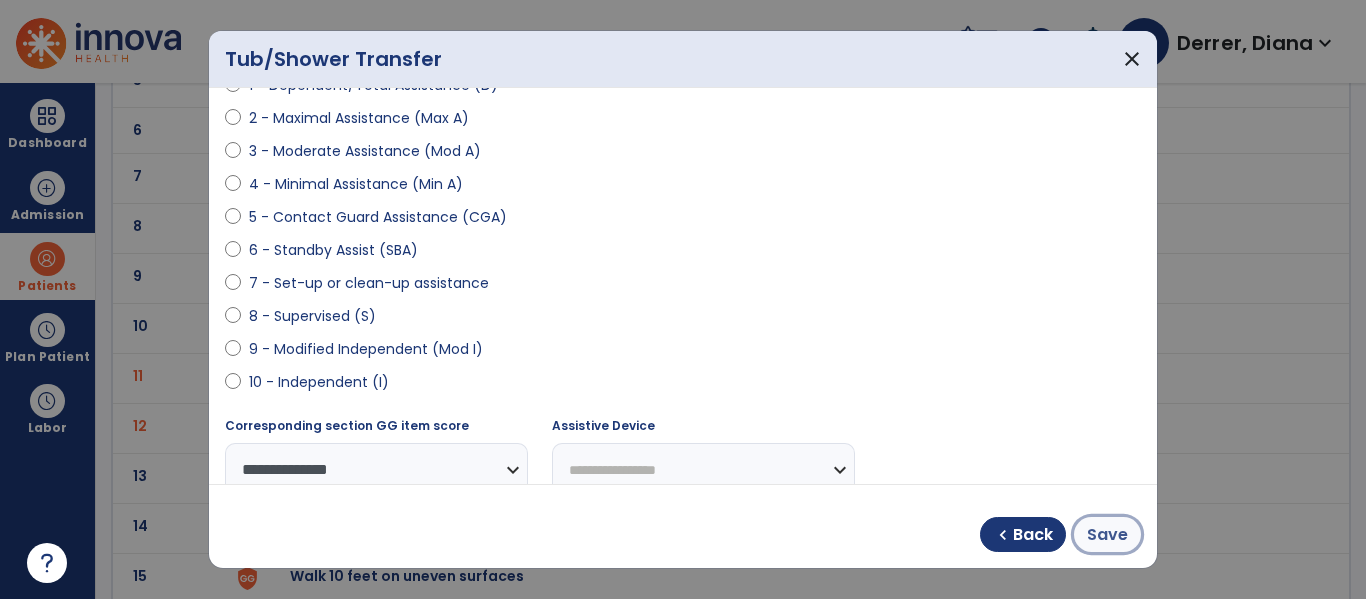 click on "Save" at bounding box center [1107, 535] 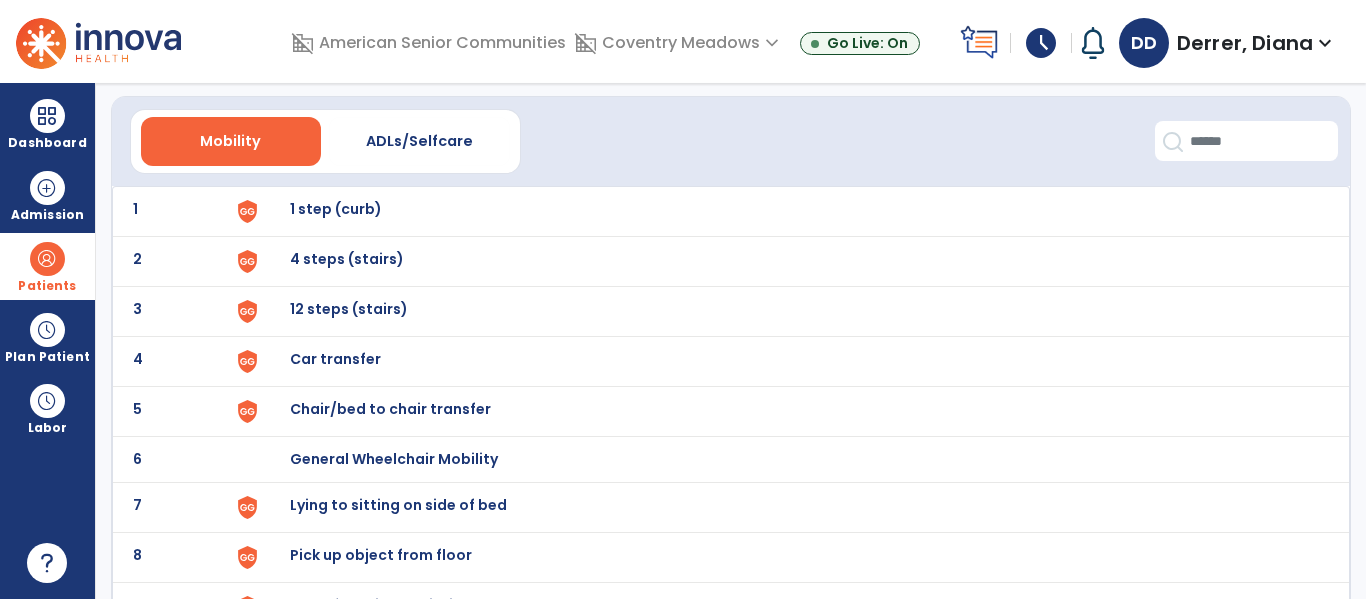 scroll, scrollTop: 0, scrollLeft: 0, axis: both 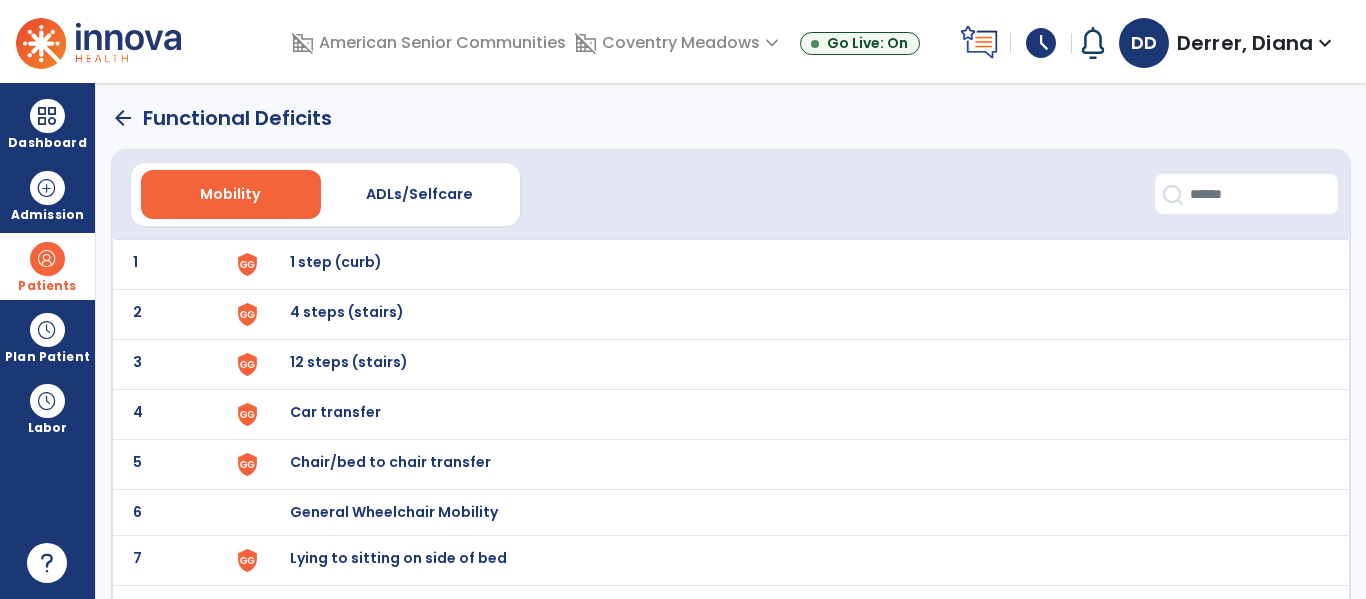 click on "arrow_back" 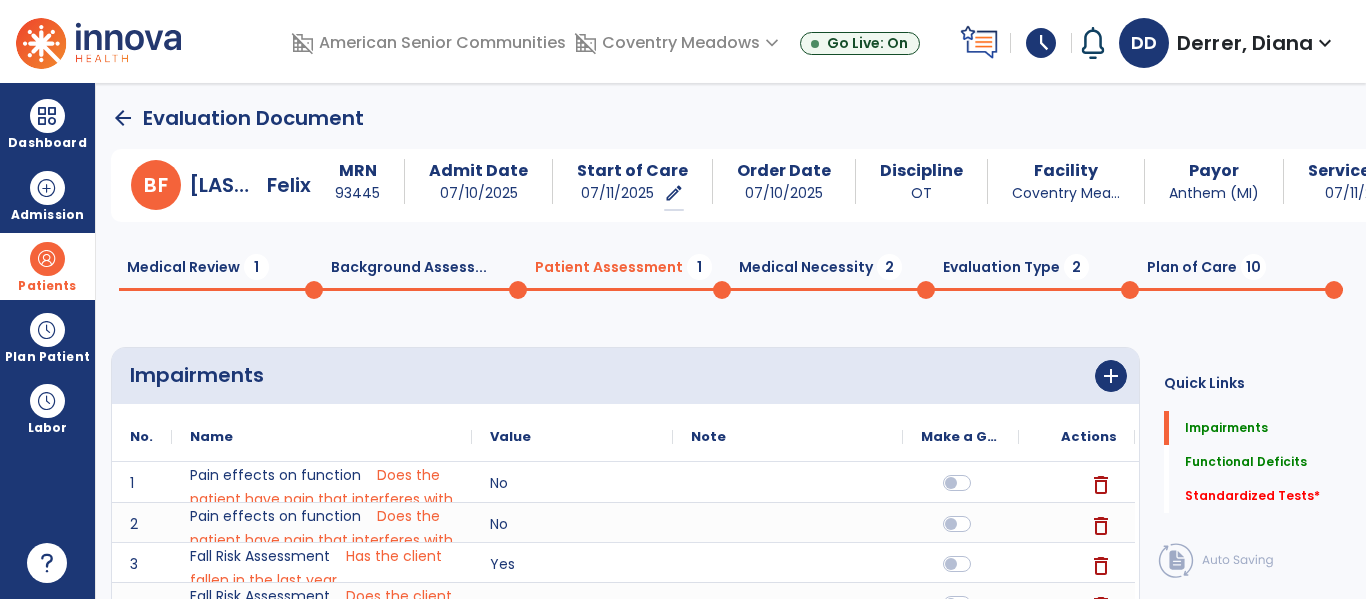 scroll, scrollTop: 20, scrollLeft: 0, axis: vertical 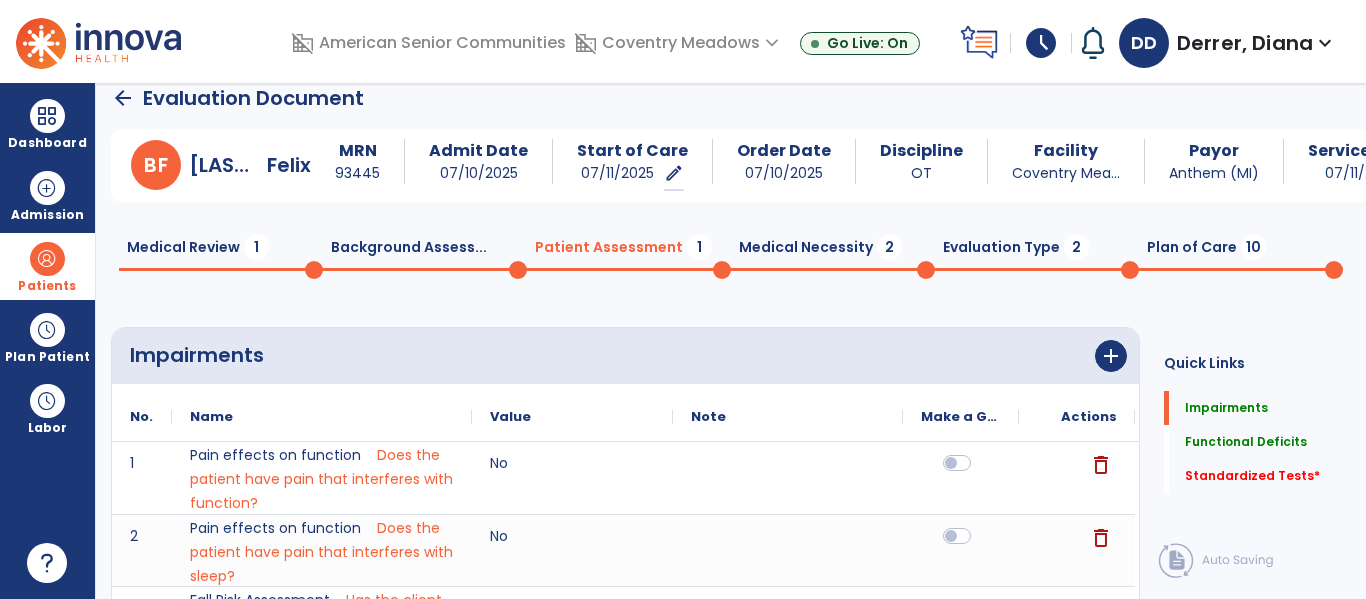 click on "Evaluation Type  2" 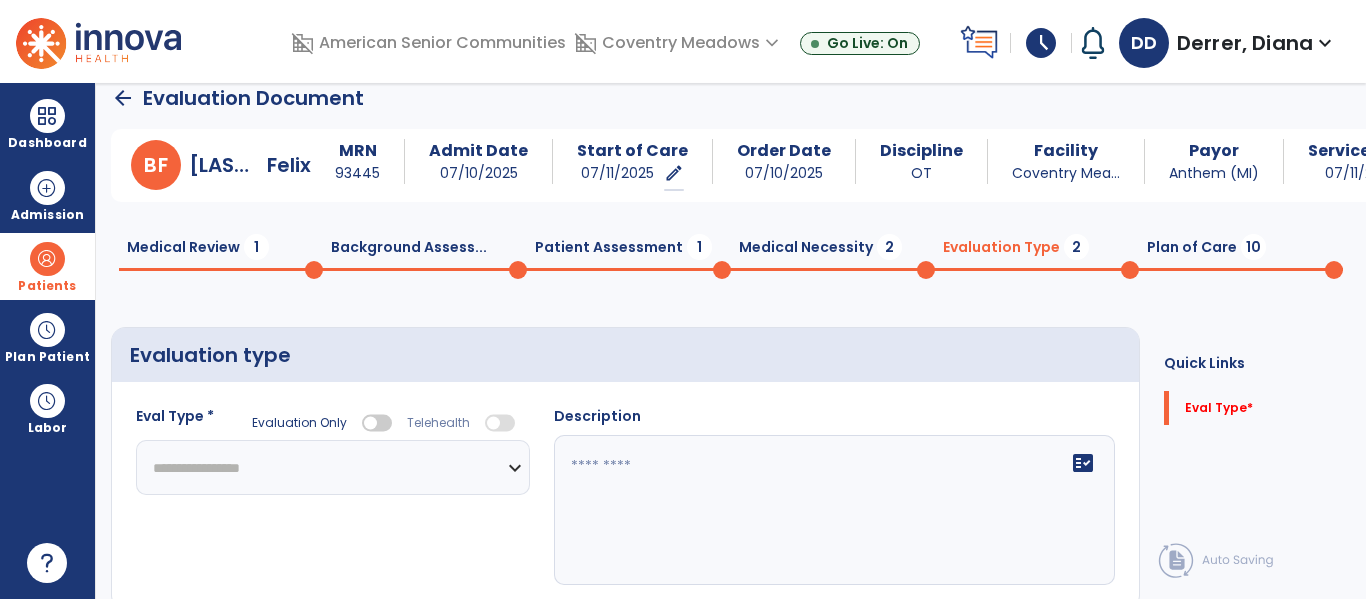 click on "**********" 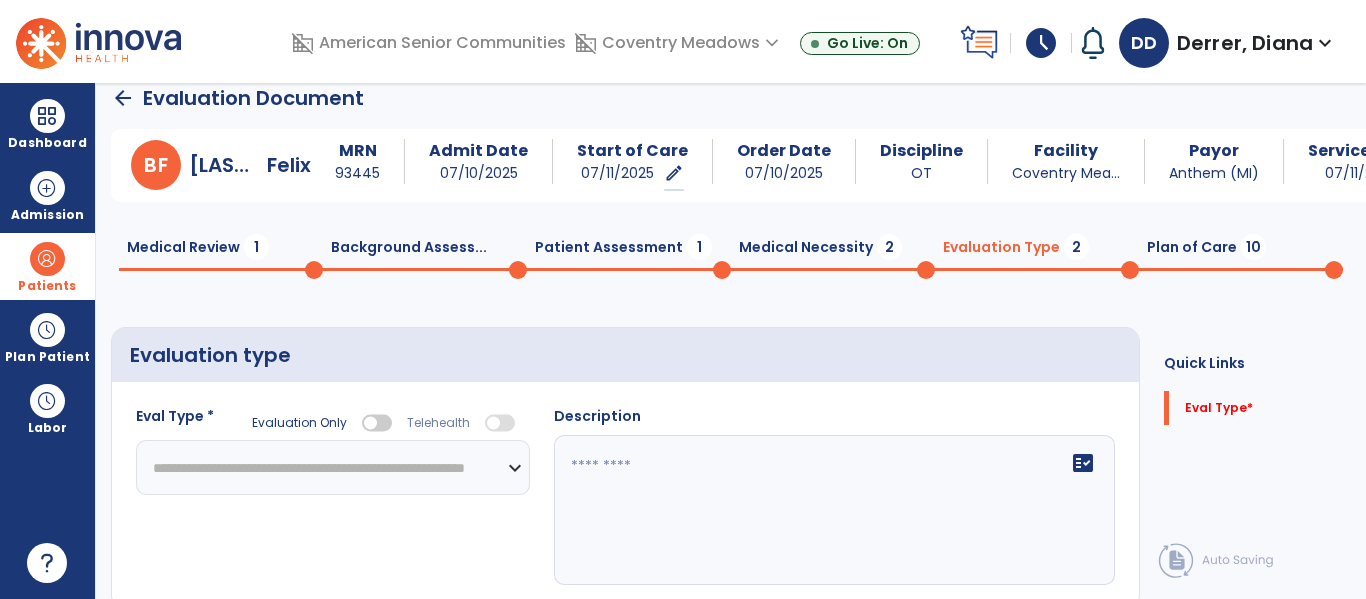 click on "**********" 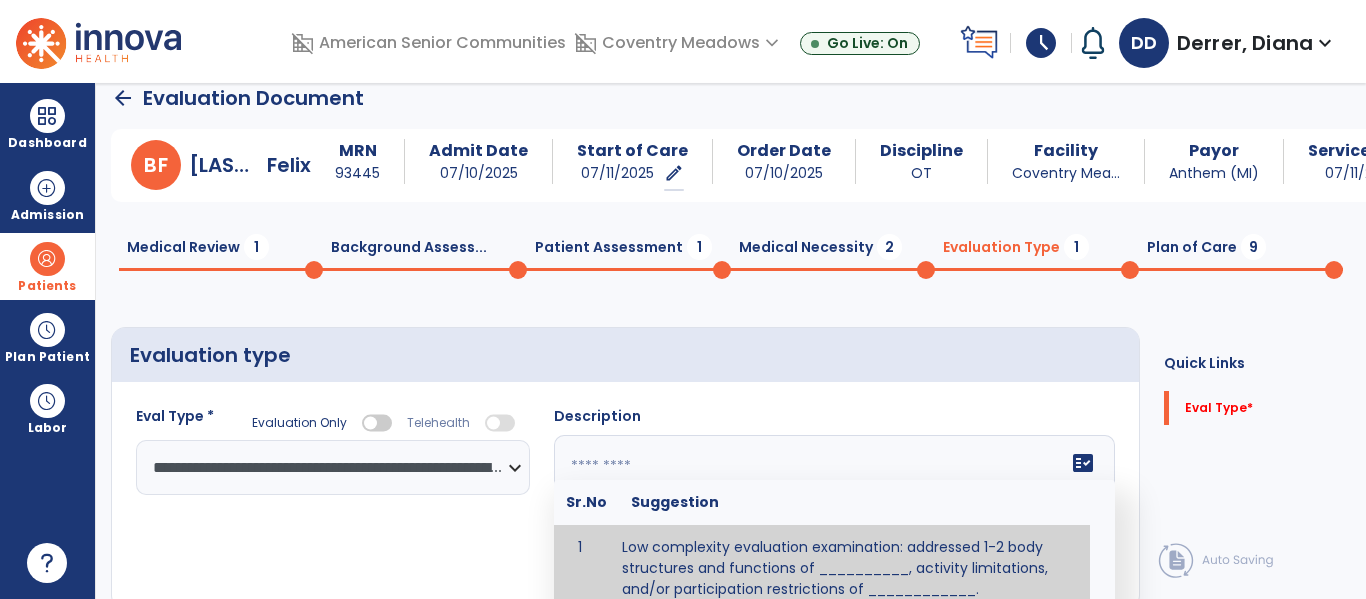 click 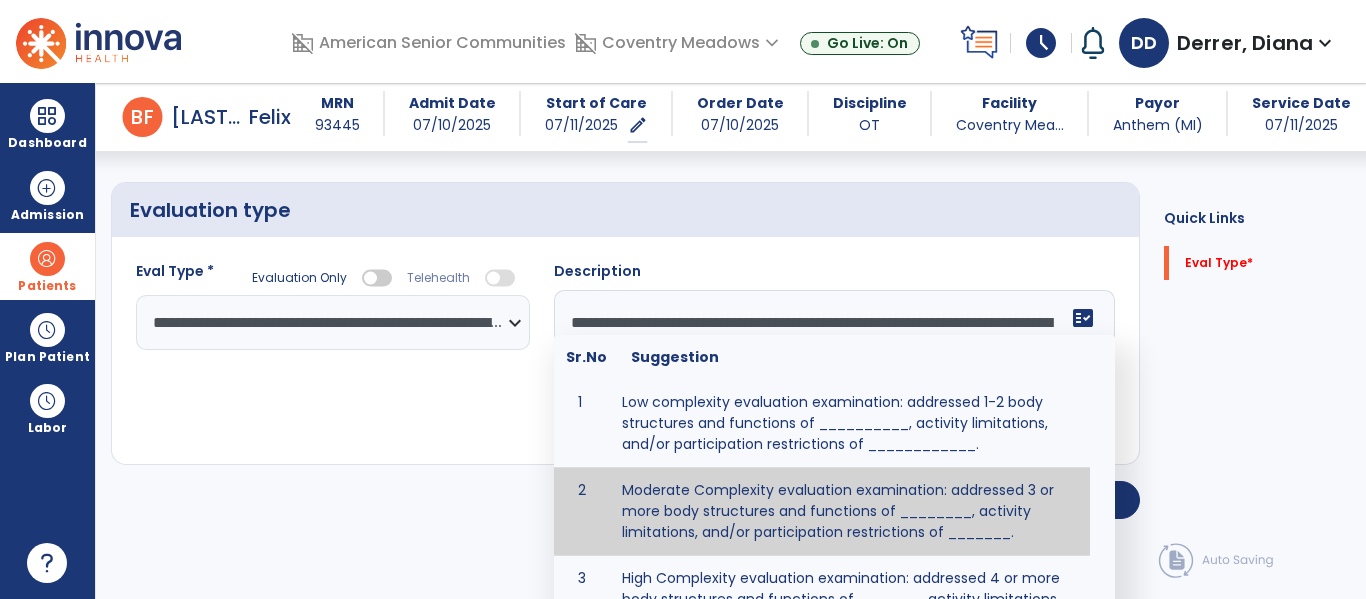scroll, scrollTop: 83, scrollLeft: 0, axis: vertical 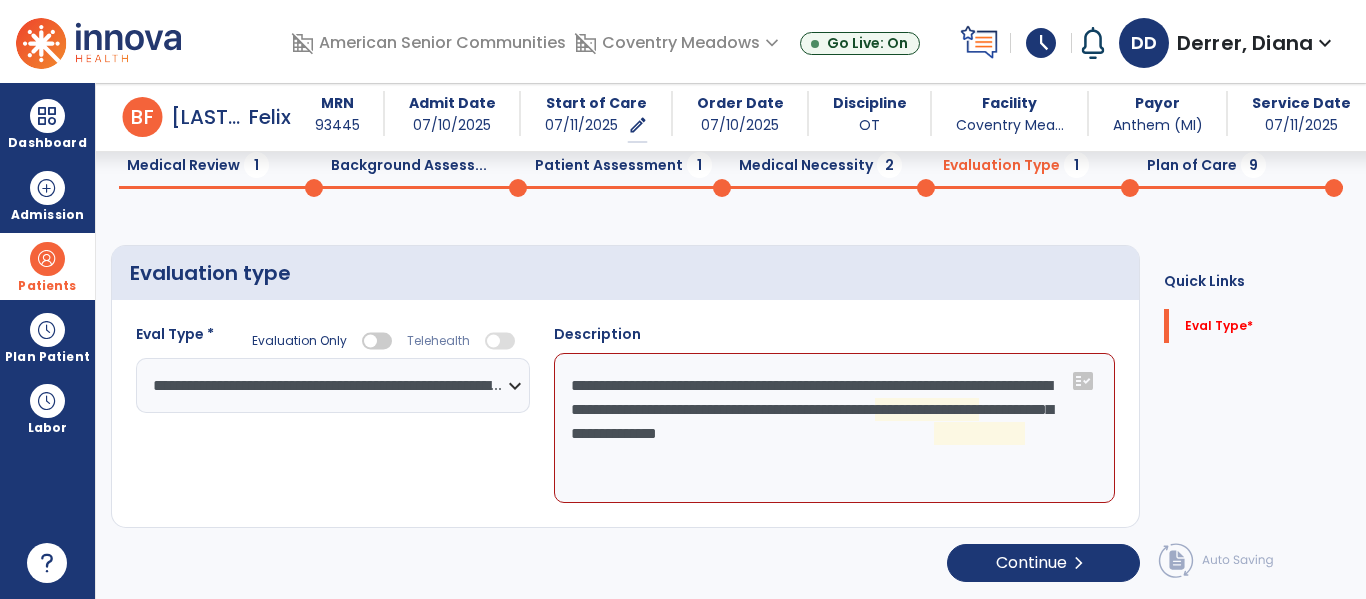 click on "**********" 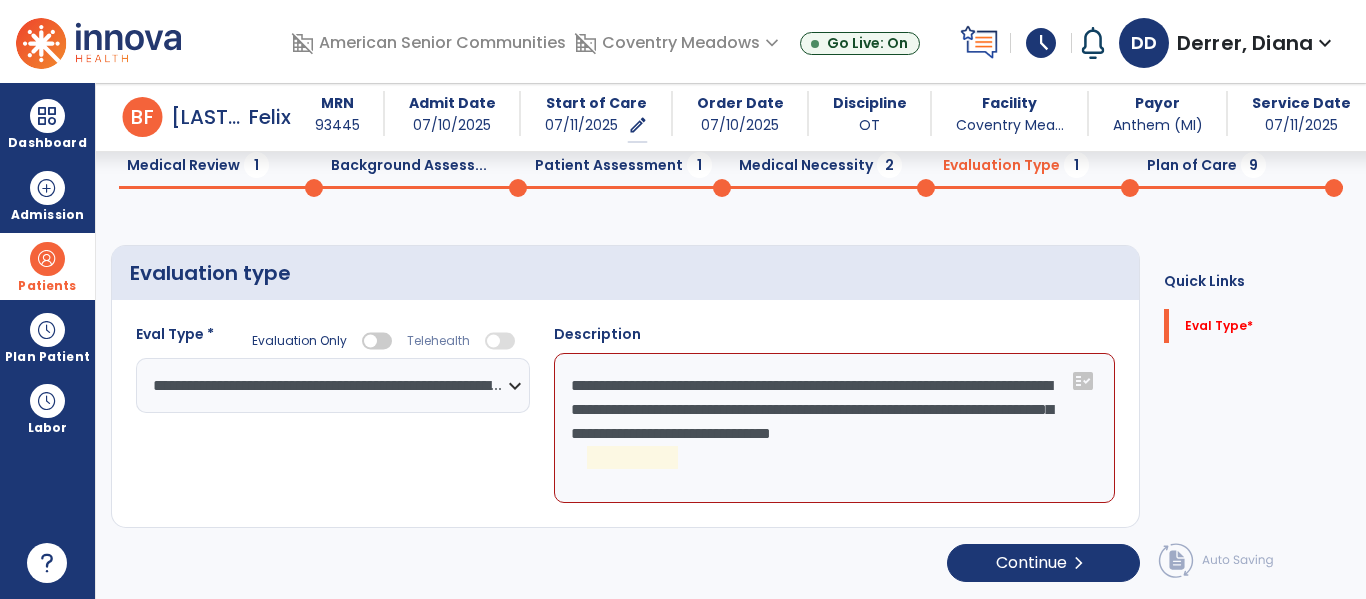 click on "**********" 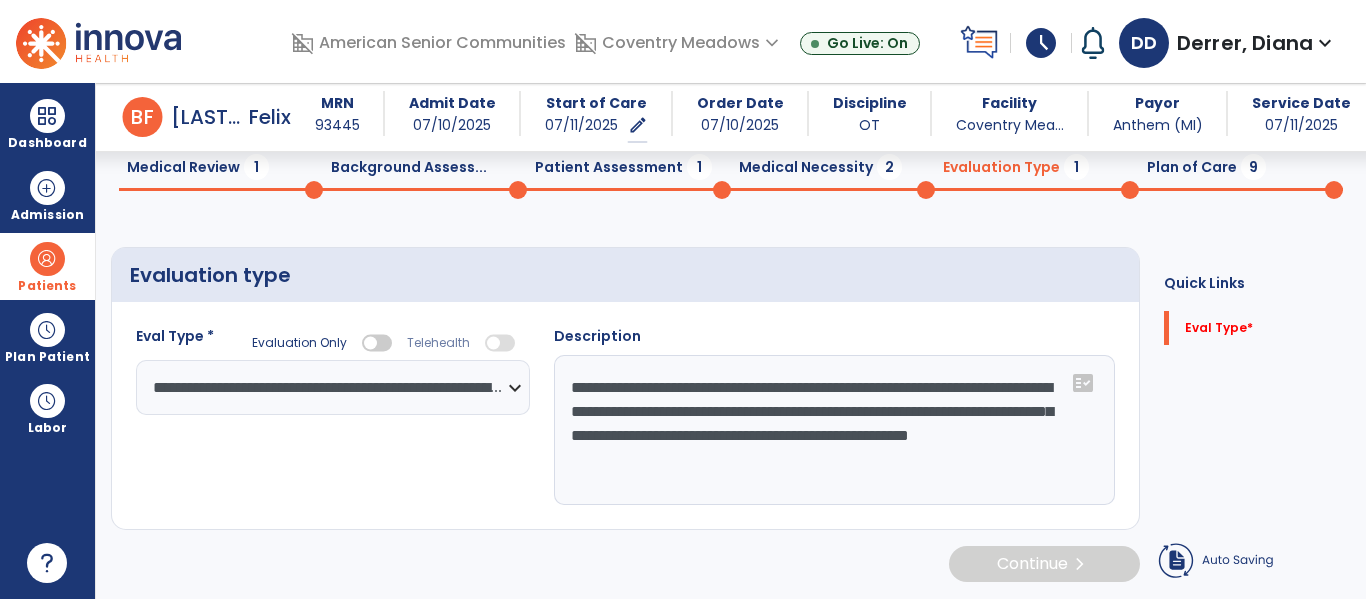 click on "**********" 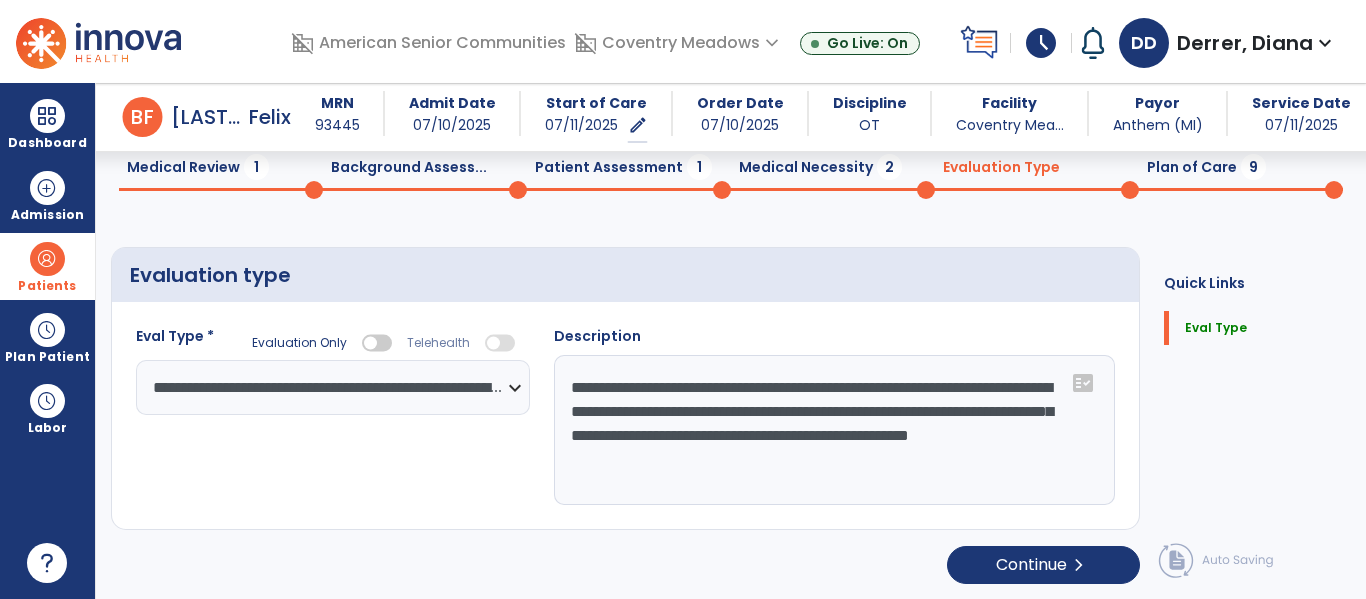 scroll, scrollTop: 83, scrollLeft: 0, axis: vertical 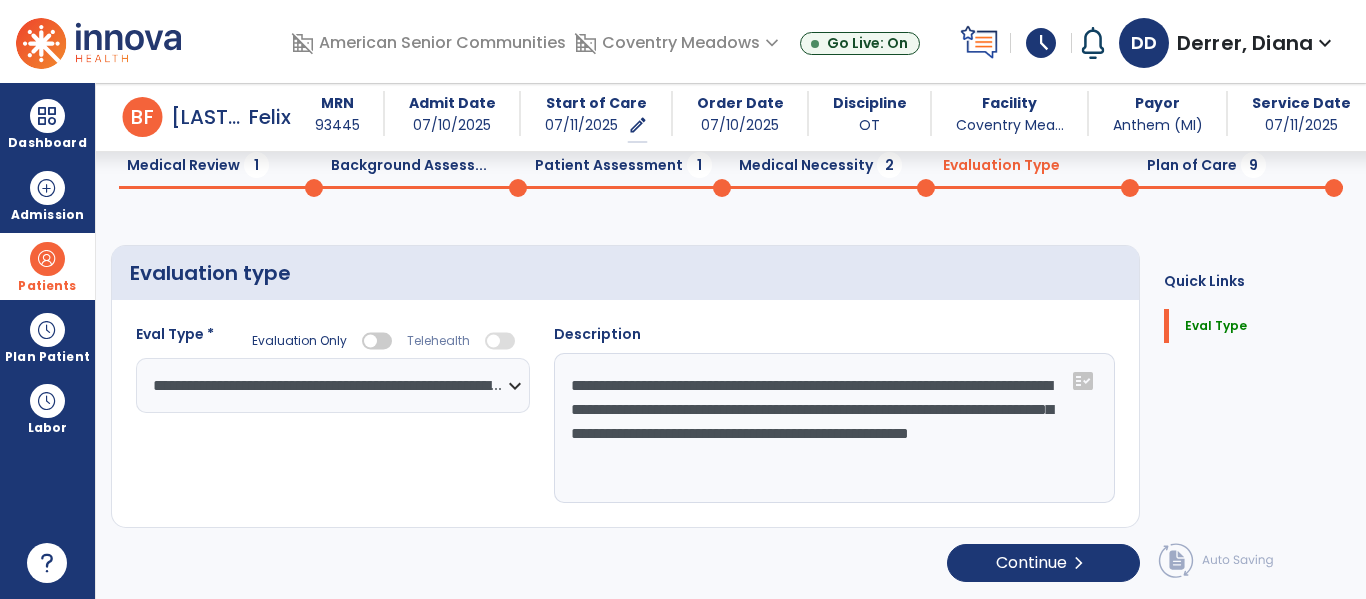 click on "**********" 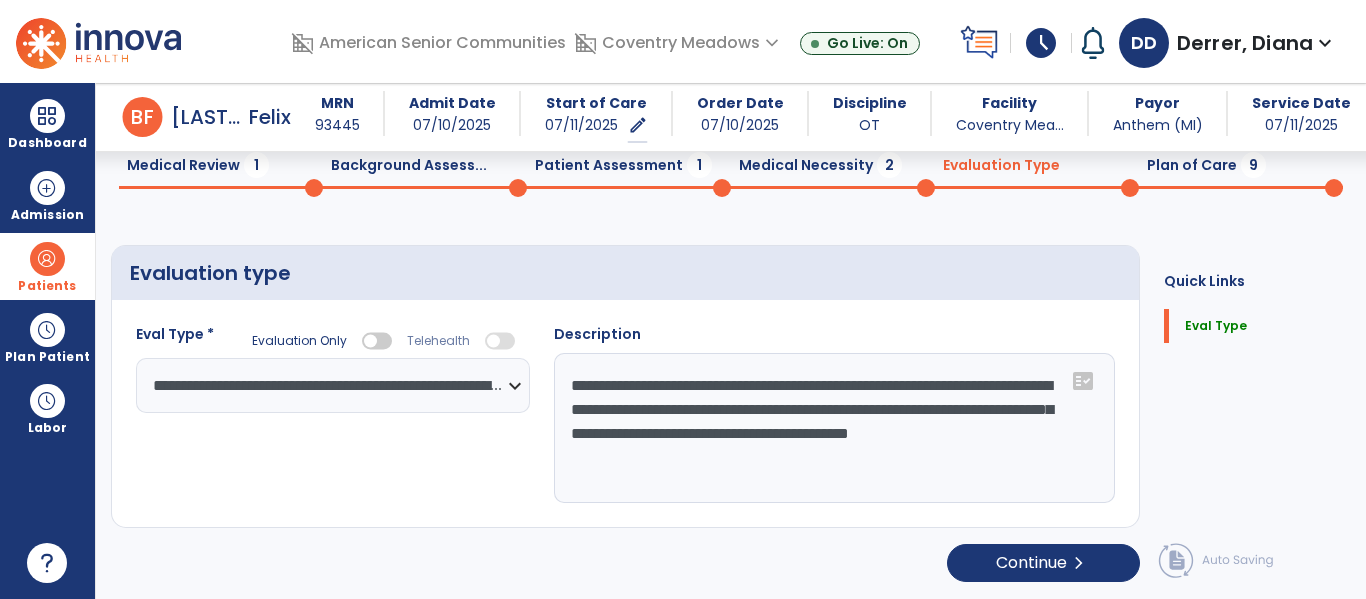 click on "**********" 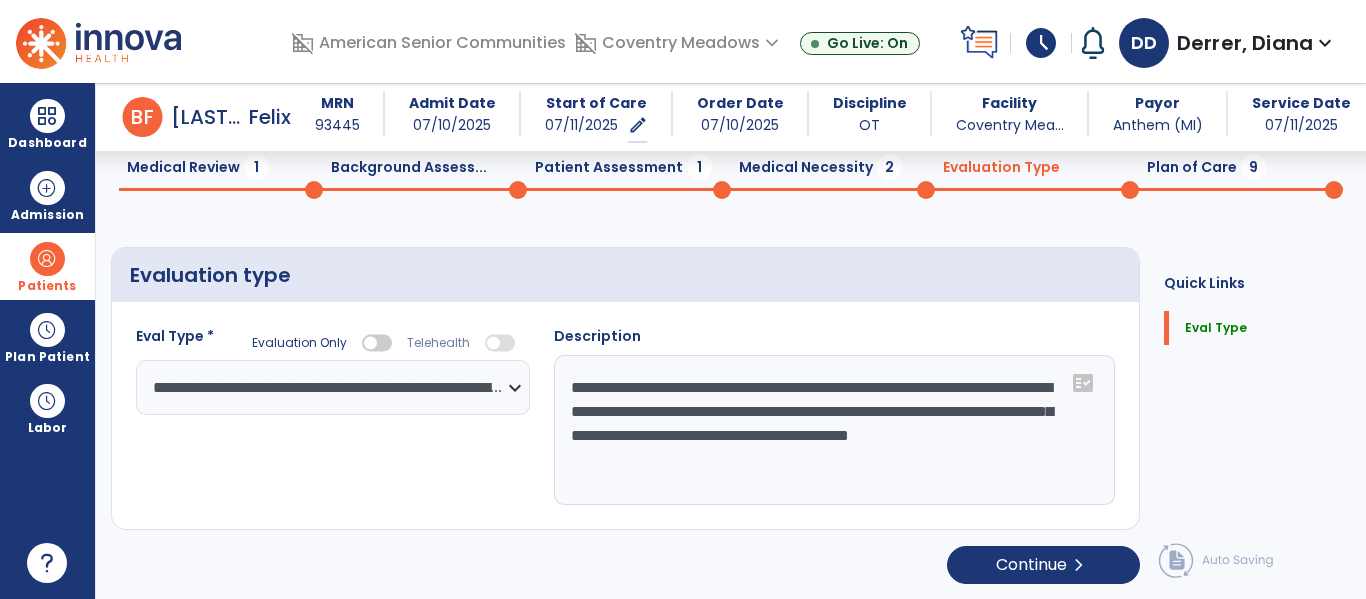 scroll, scrollTop: 83, scrollLeft: 0, axis: vertical 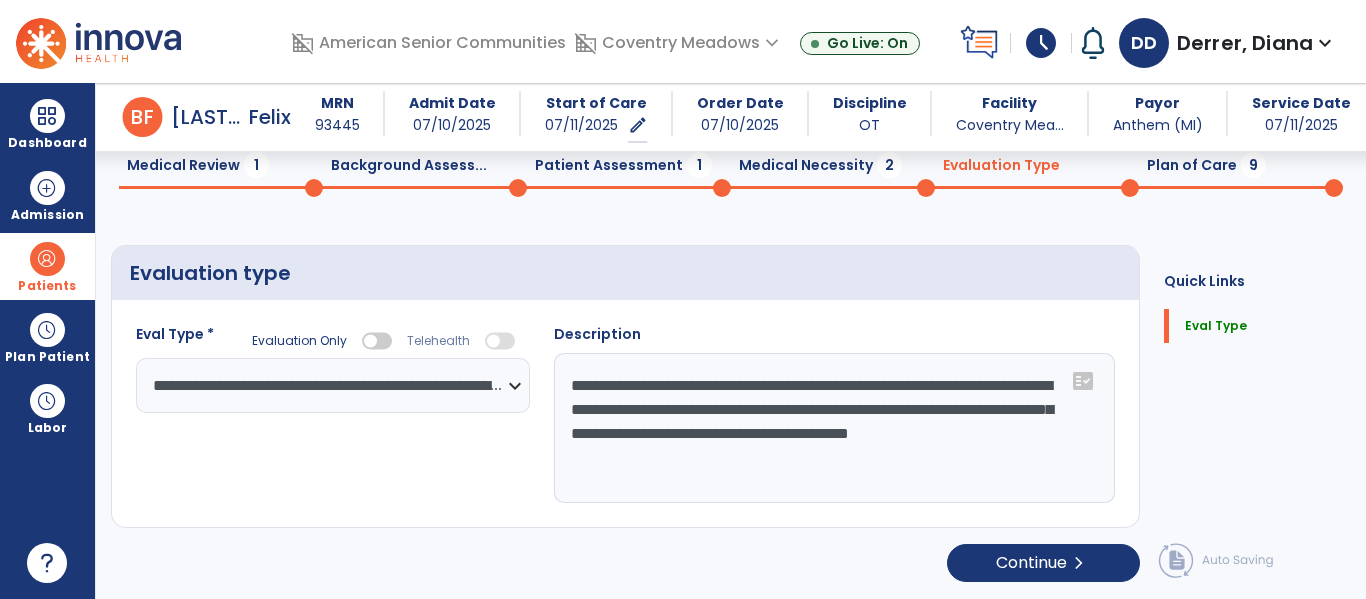 type on "**********" 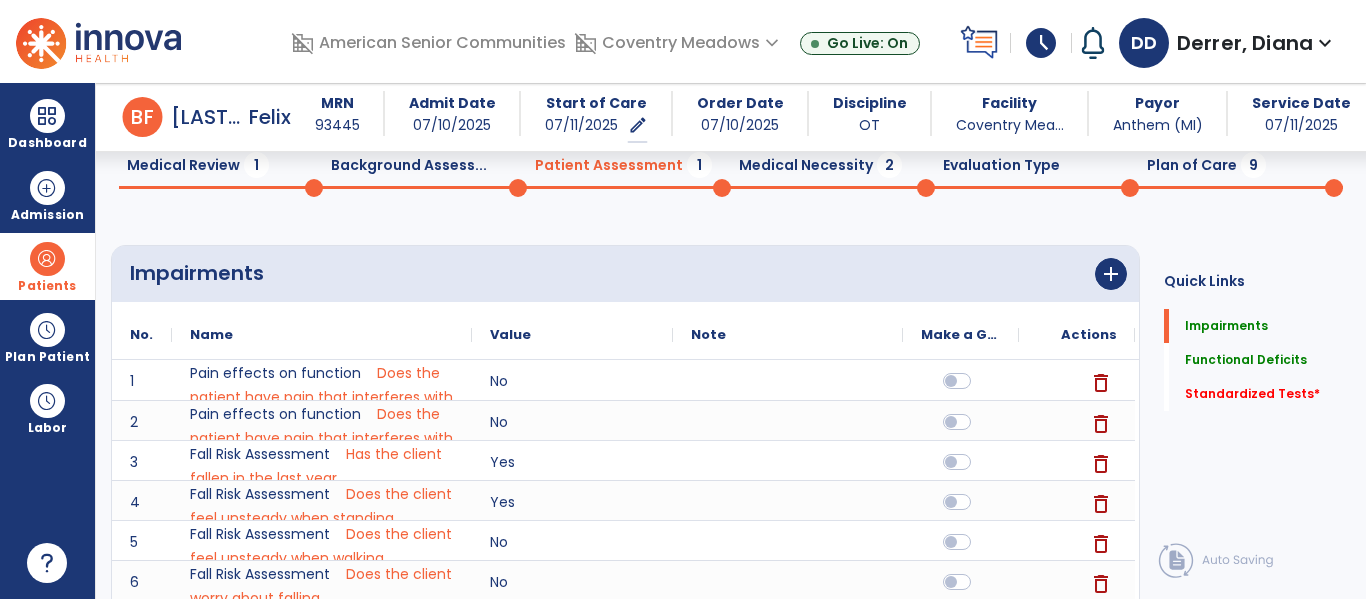 scroll, scrollTop: 191, scrollLeft: 0, axis: vertical 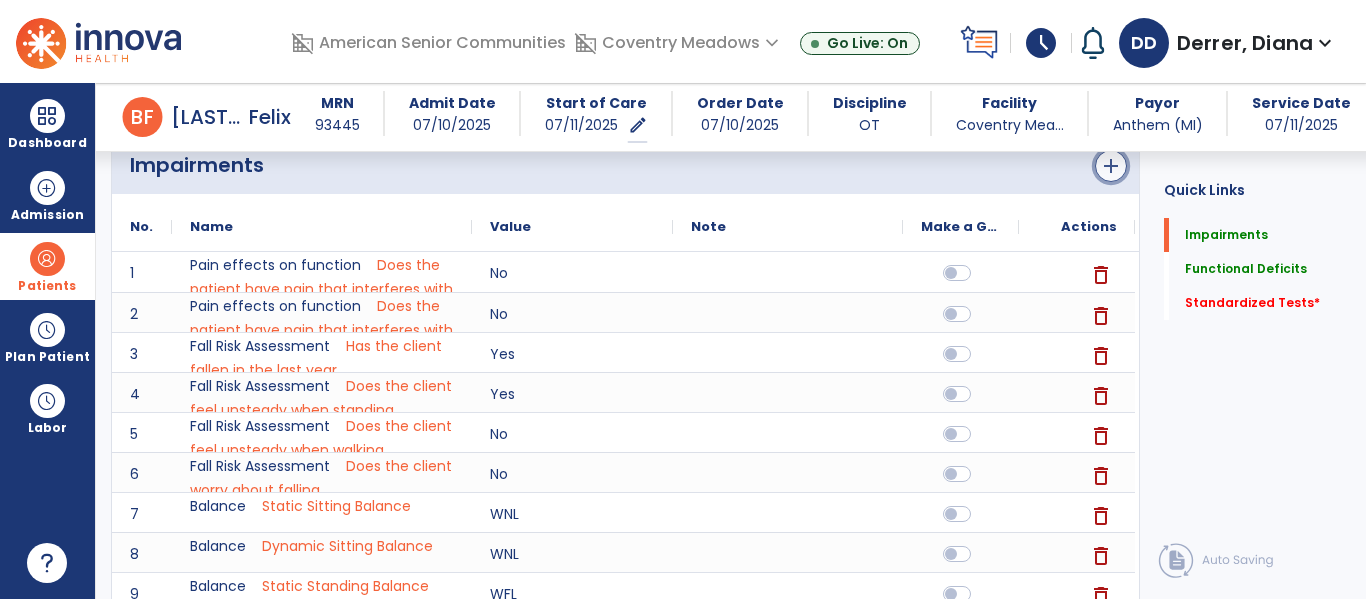 click on "add" 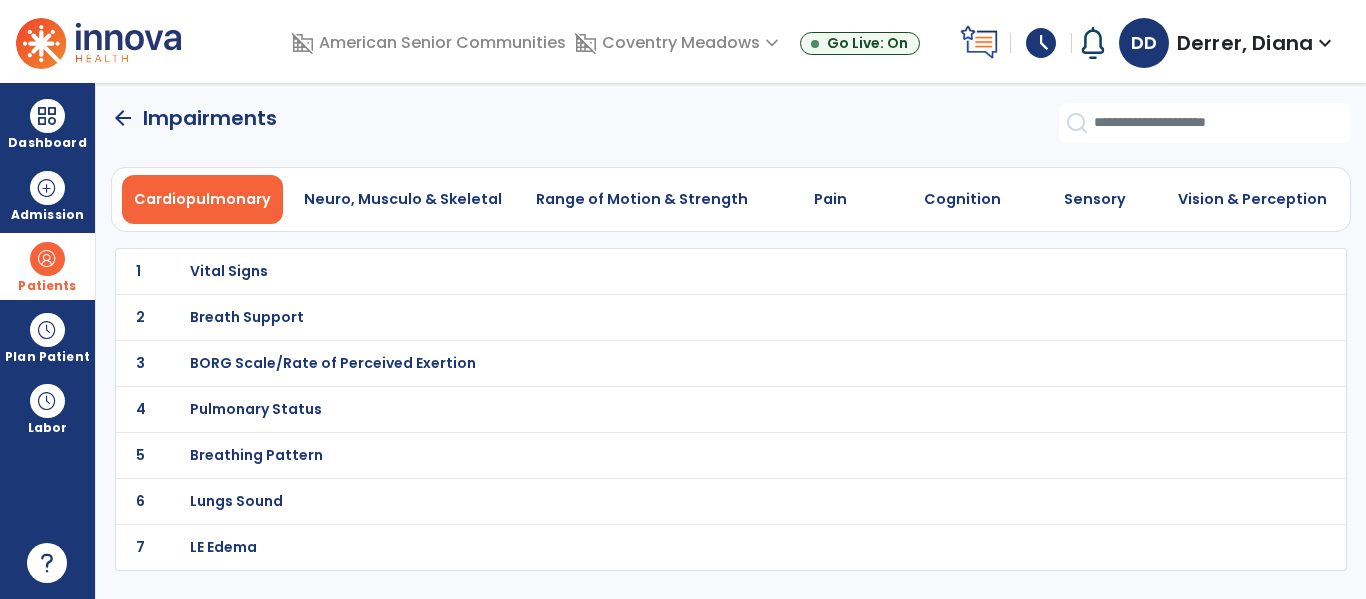 scroll, scrollTop: 0, scrollLeft: 0, axis: both 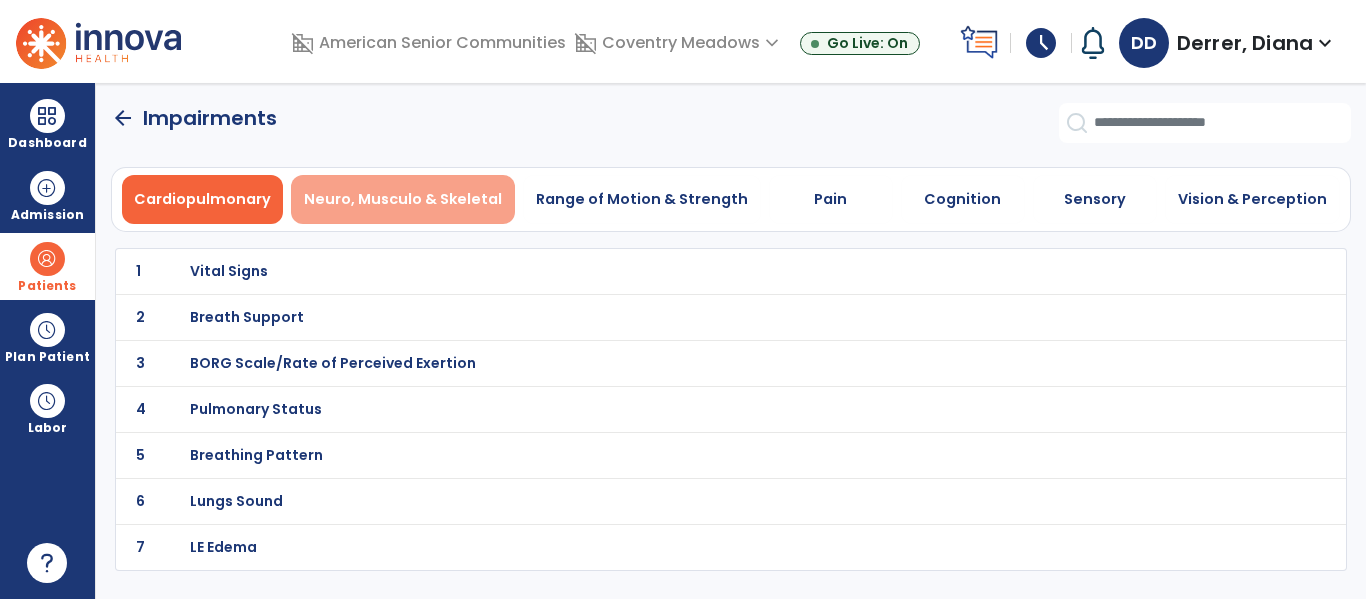 click on "Neuro, Musculo & Skeletal" at bounding box center [403, 199] 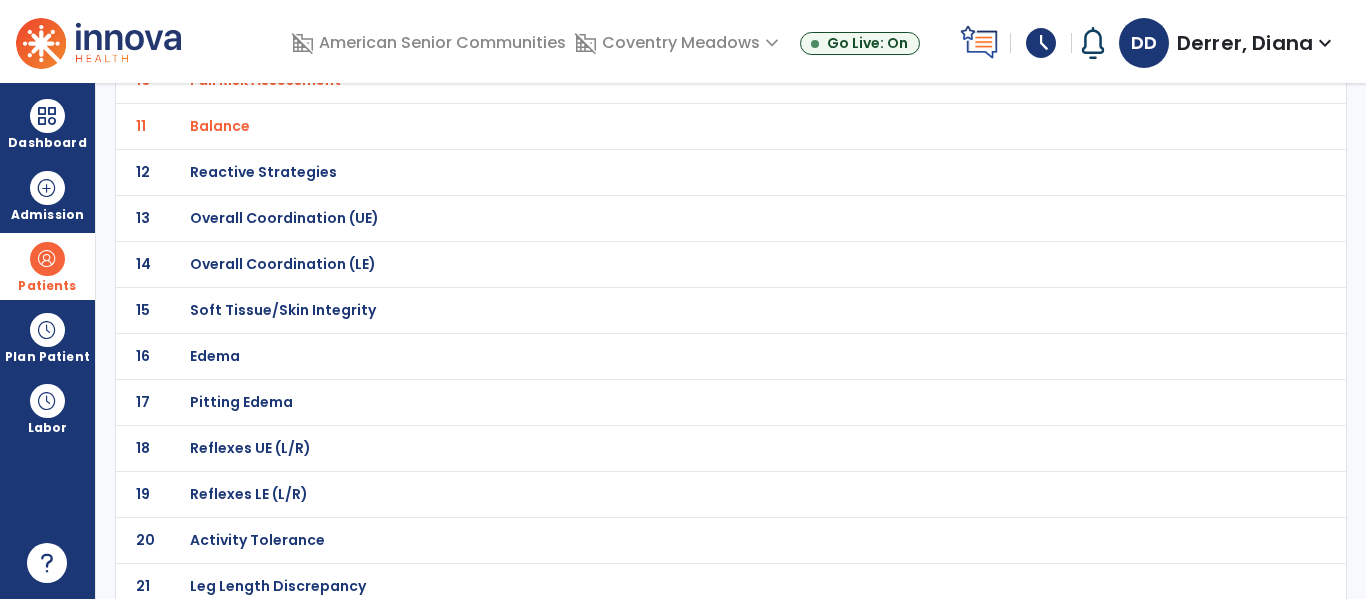 scroll, scrollTop: 708, scrollLeft: 0, axis: vertical 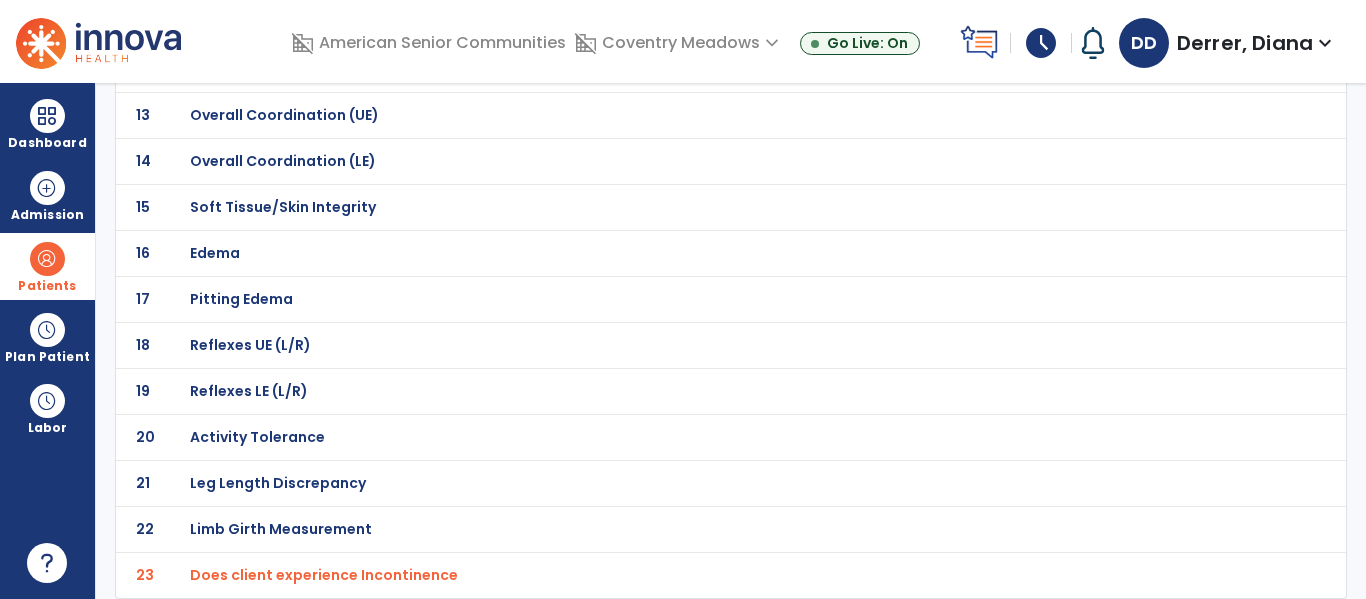 click on "20 Activity Tolerance" 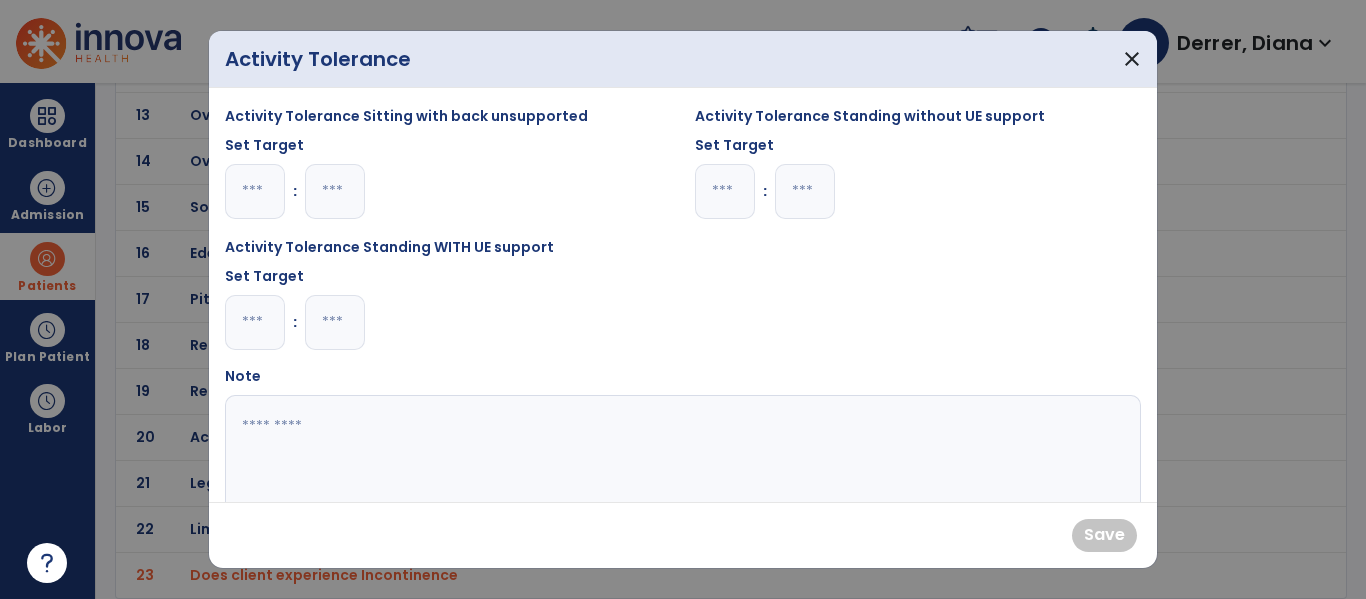 click at bounding box center [255, 322] 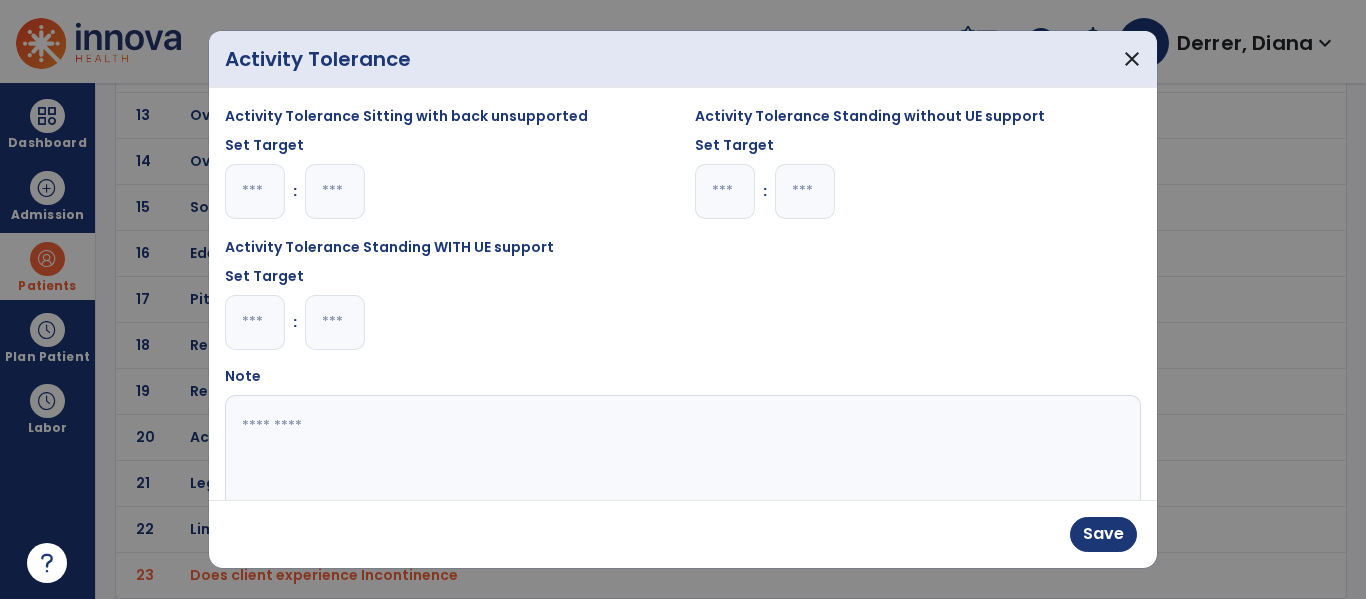 type on "*" 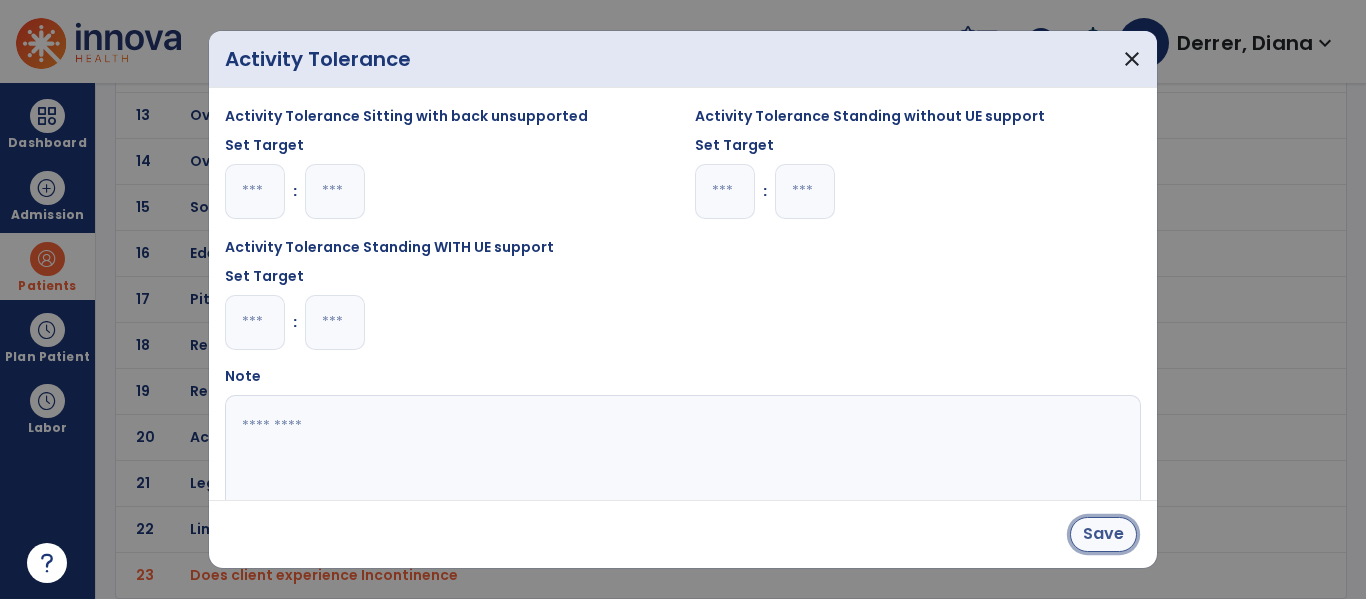 click on "Save" at bounding box center [1103, 534] 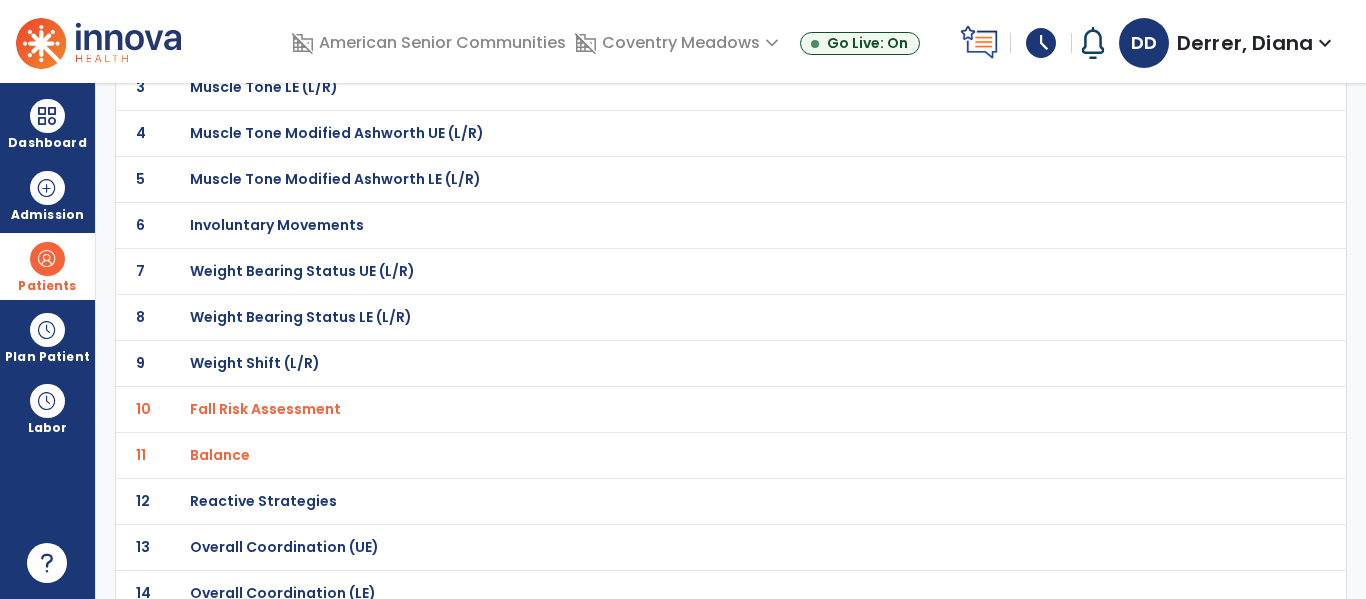 scroll, scrollTop: 0, scrollLeft: 0, axis: both 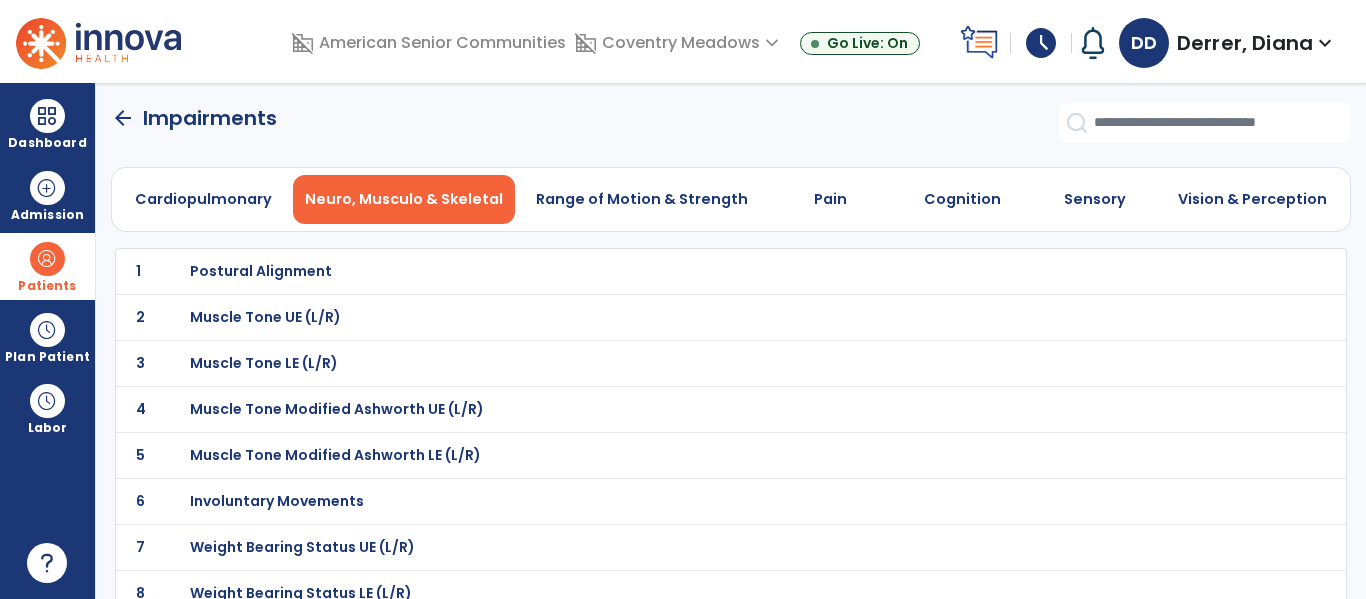 click on "arrow_back" 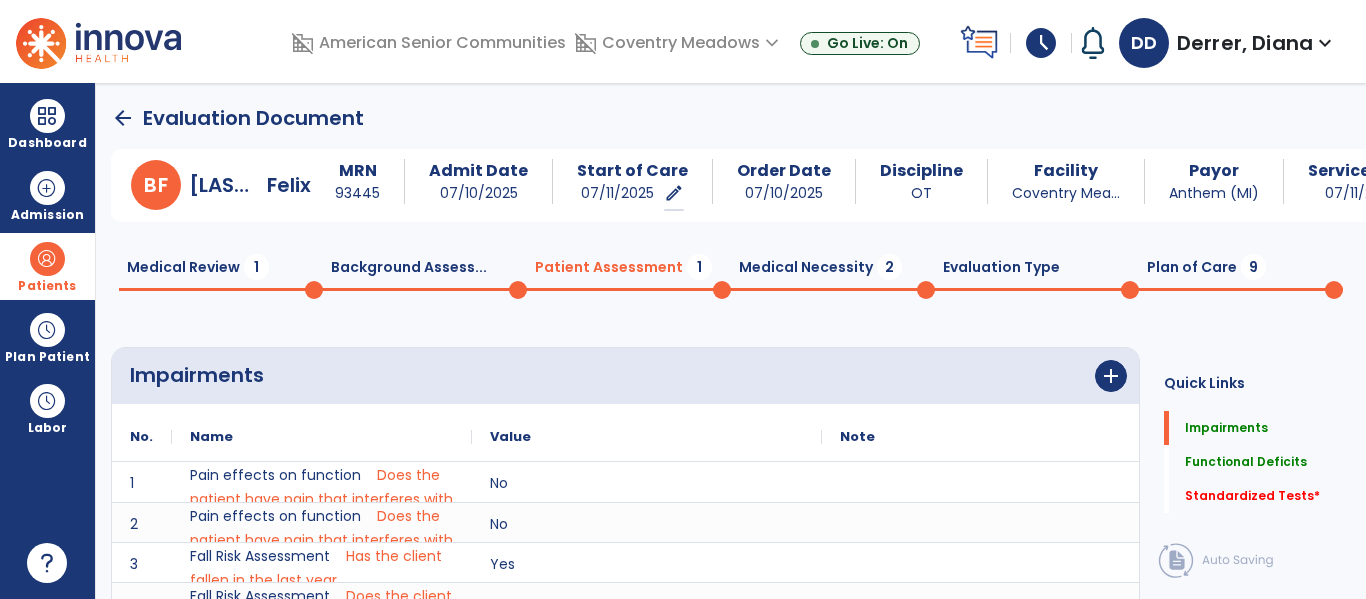 scroll, scrollTop: 2, scrollLeft: 0, axis: vertical 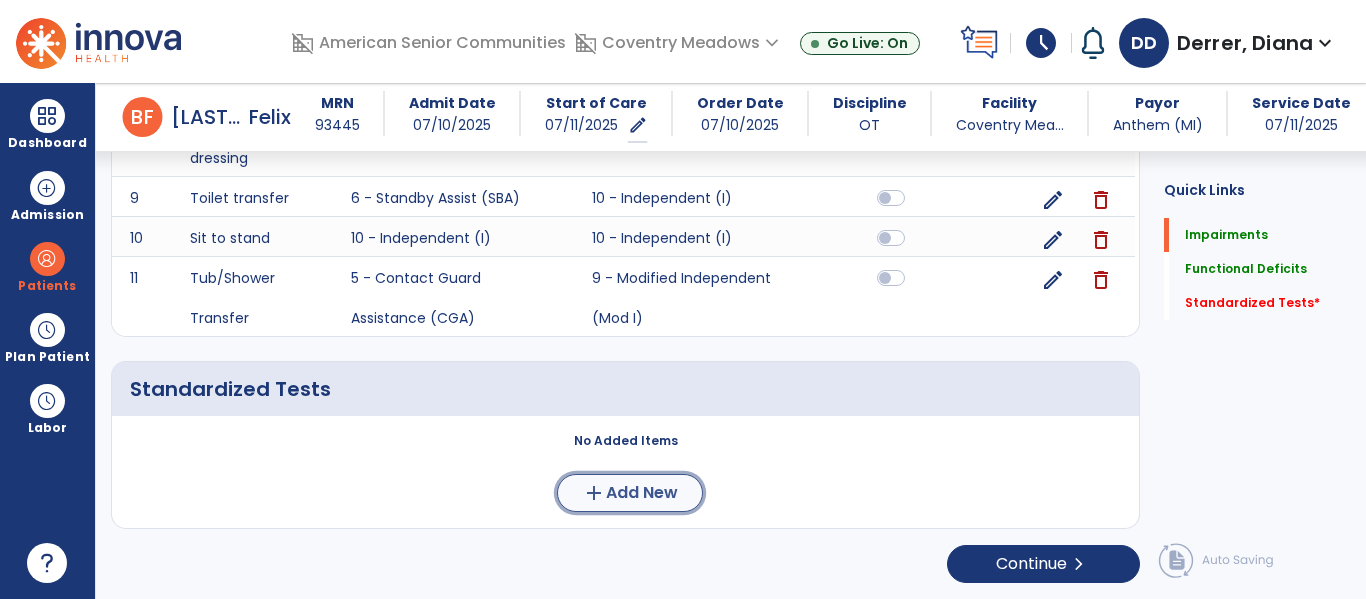 click on "Add New" 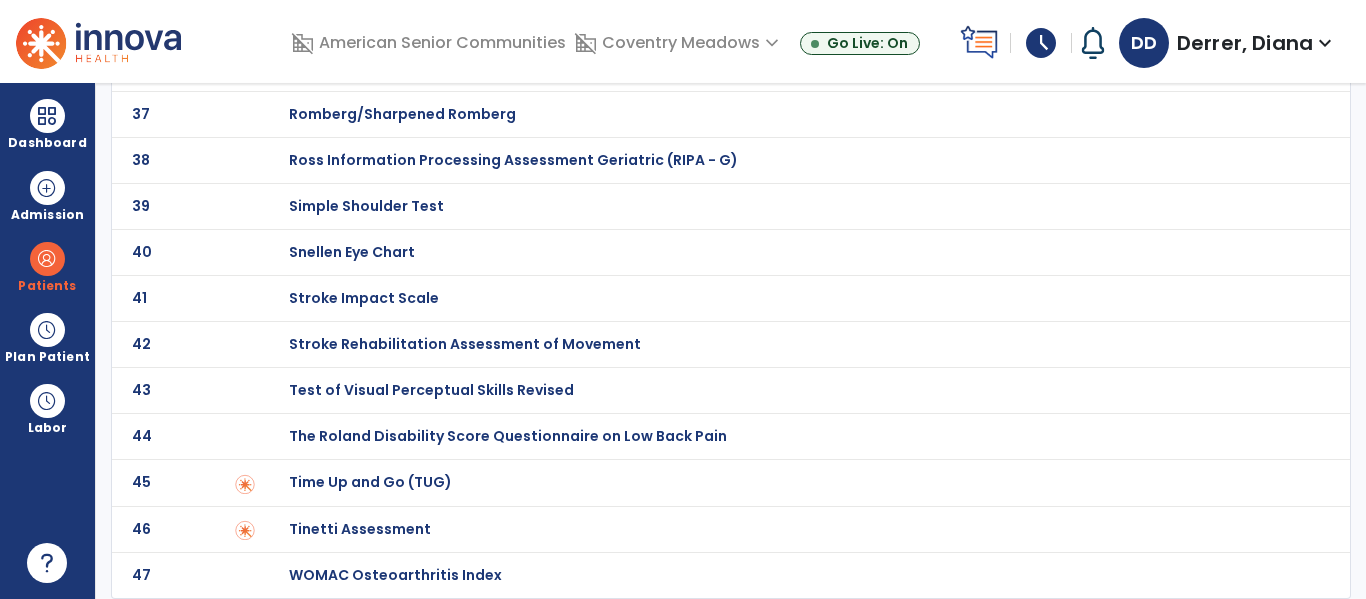 scroll, scrollTop: 0, scrollLeft: 0, axis: both 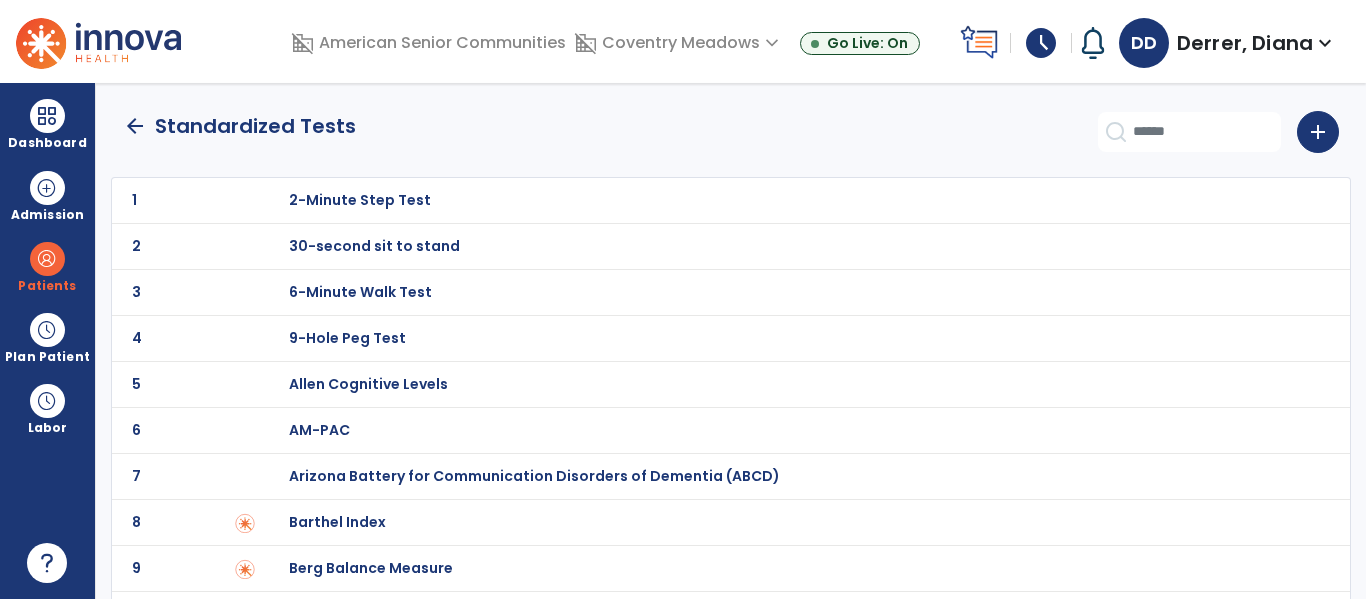 click on "8 Barthel Index" 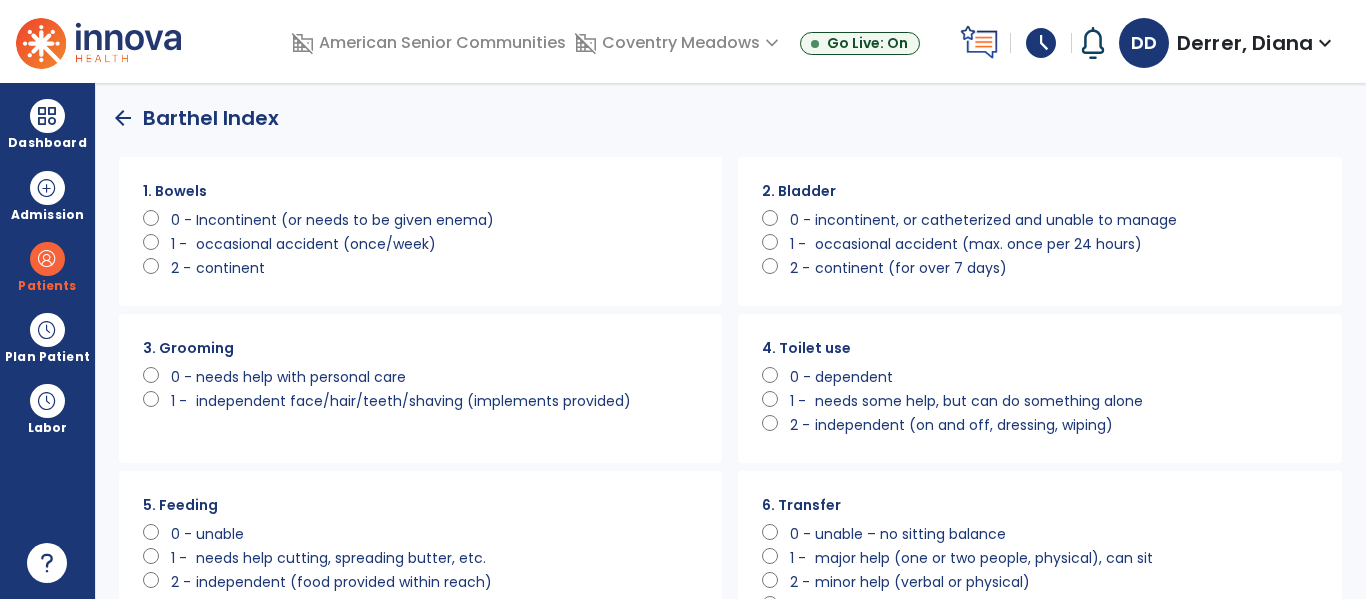 scroll, scrollTop: 0, scrollLeft: 0, axis: both 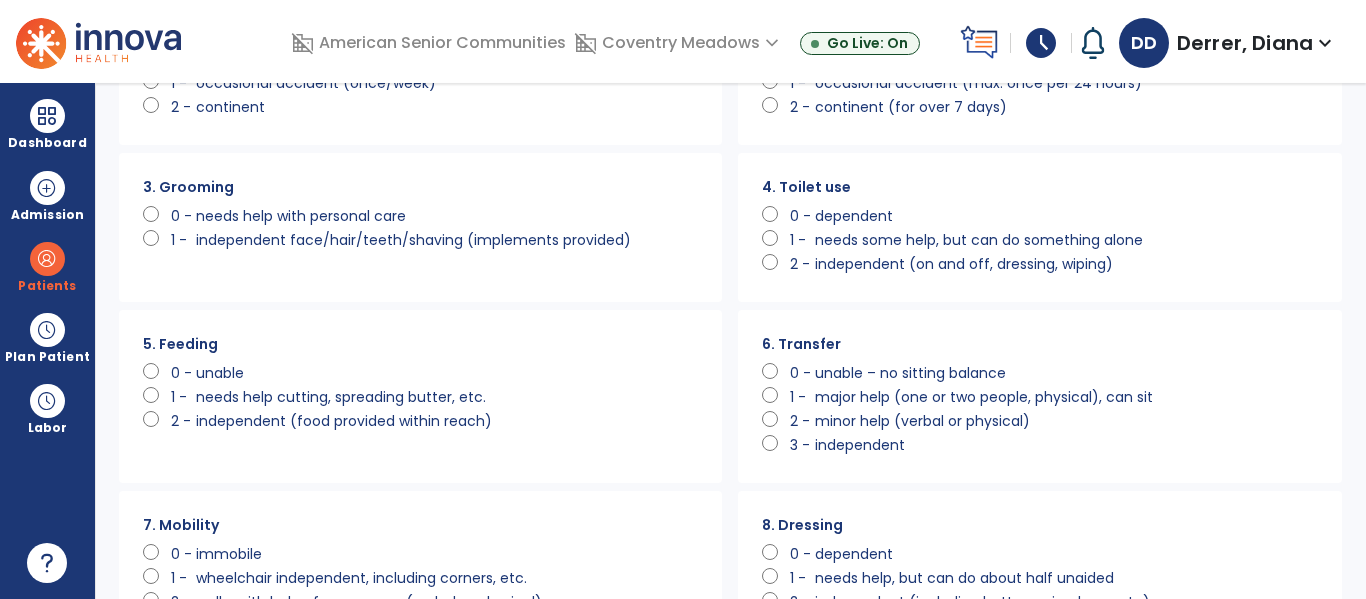 click on "independent (food provided within reach)" 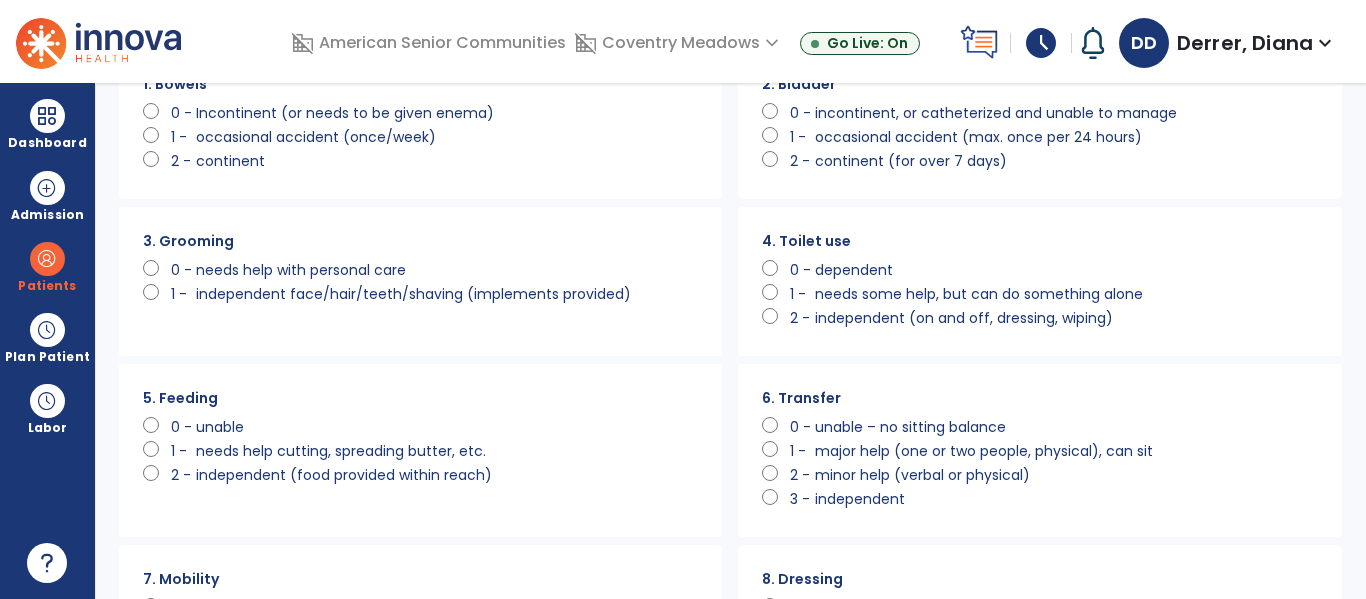 scroll, scrollTop: 109, scrollLeft: 0, axis: vertical 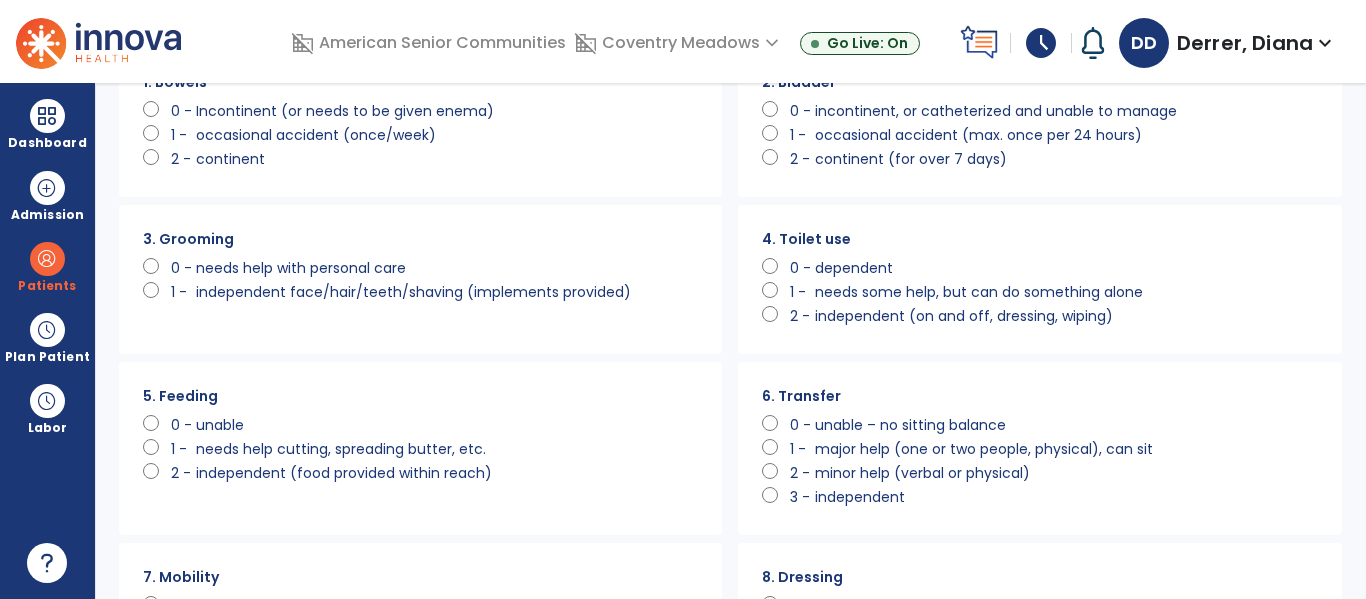 click on "occasional accident (max. once per 24 hours)" 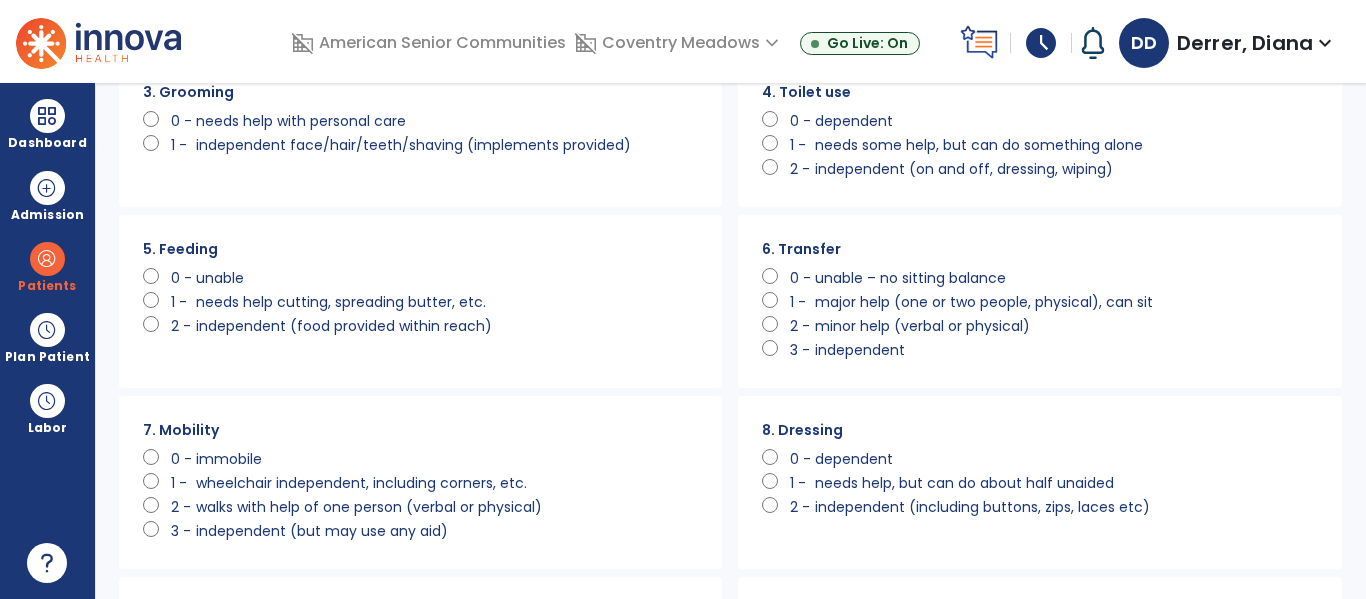 scroll, scrollTop: 275, scrollLeft: 0, axis: vertical 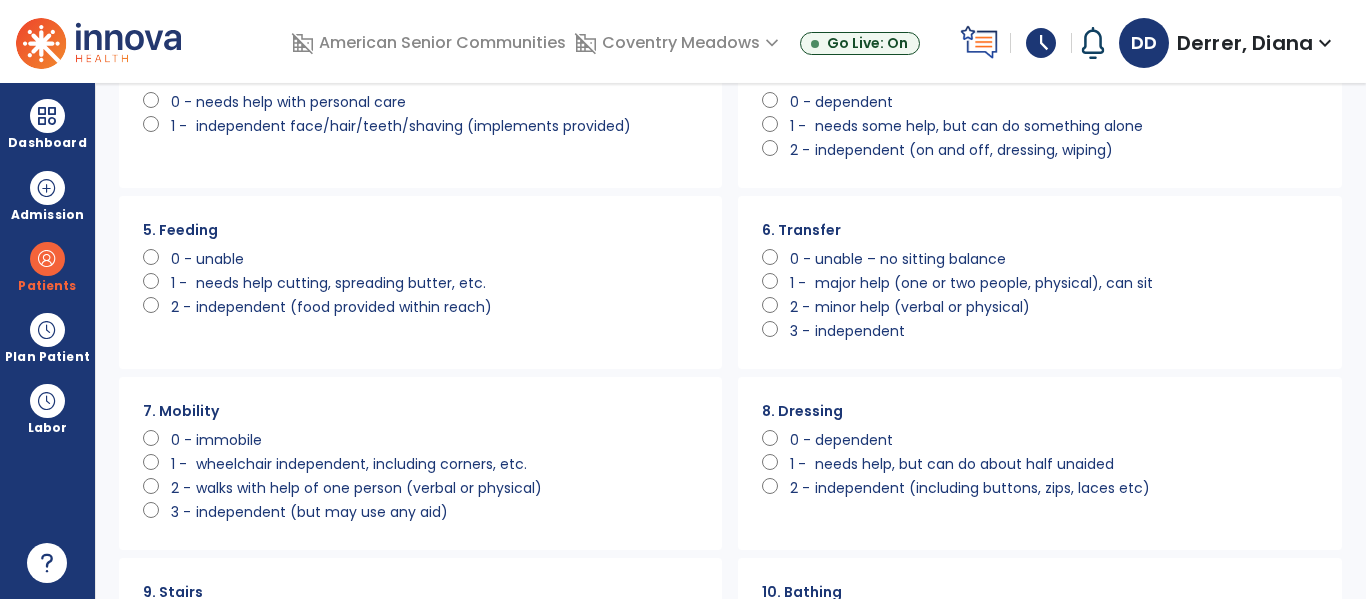 click on "needs help, but can do about half unaided" 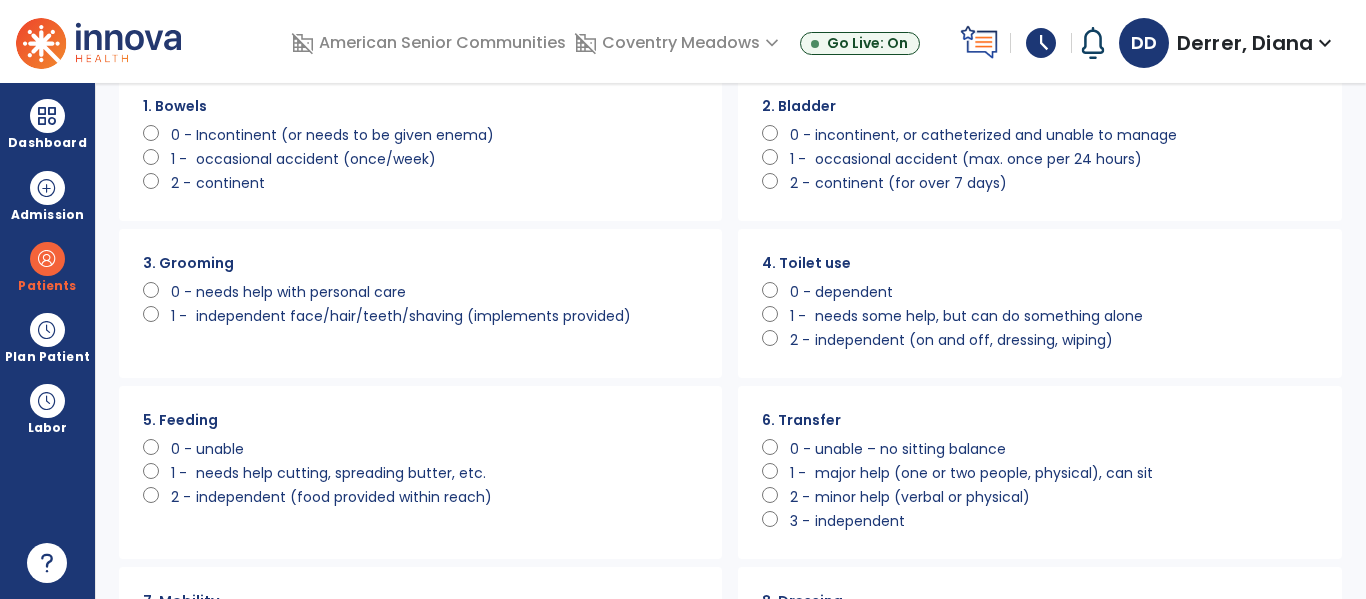 scroll, scrollTop: 71, scrollLeft: 0, axis: vertical 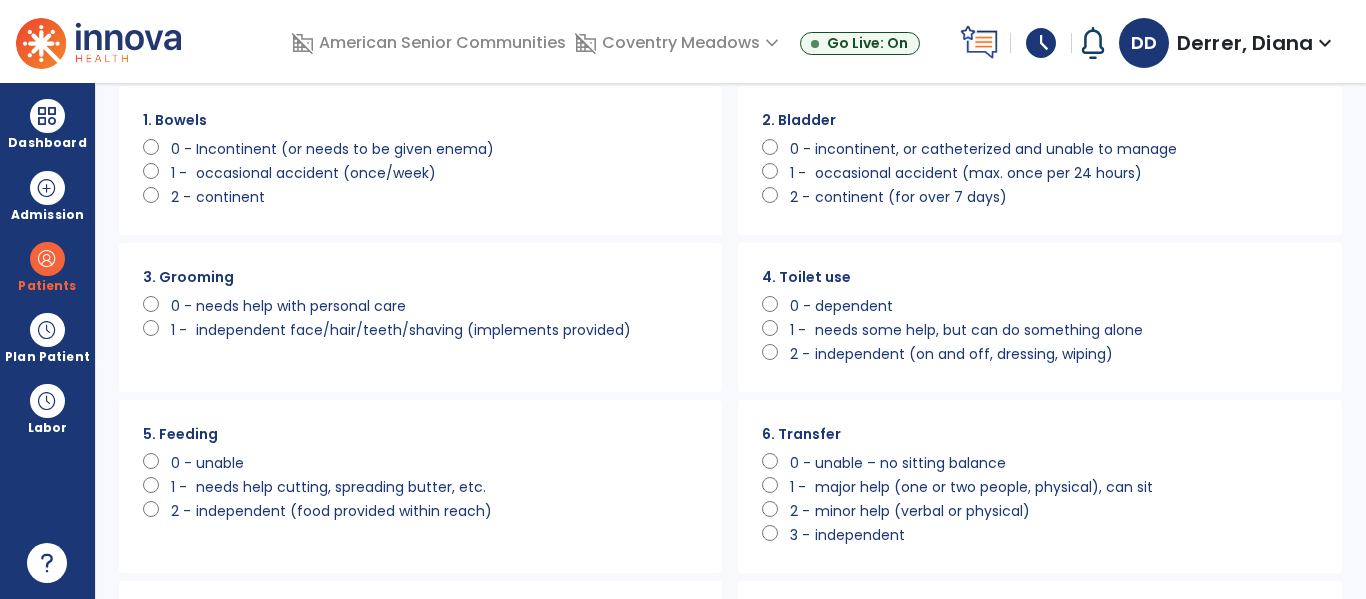 click on "incontinent, or catheterized and unable to manage" 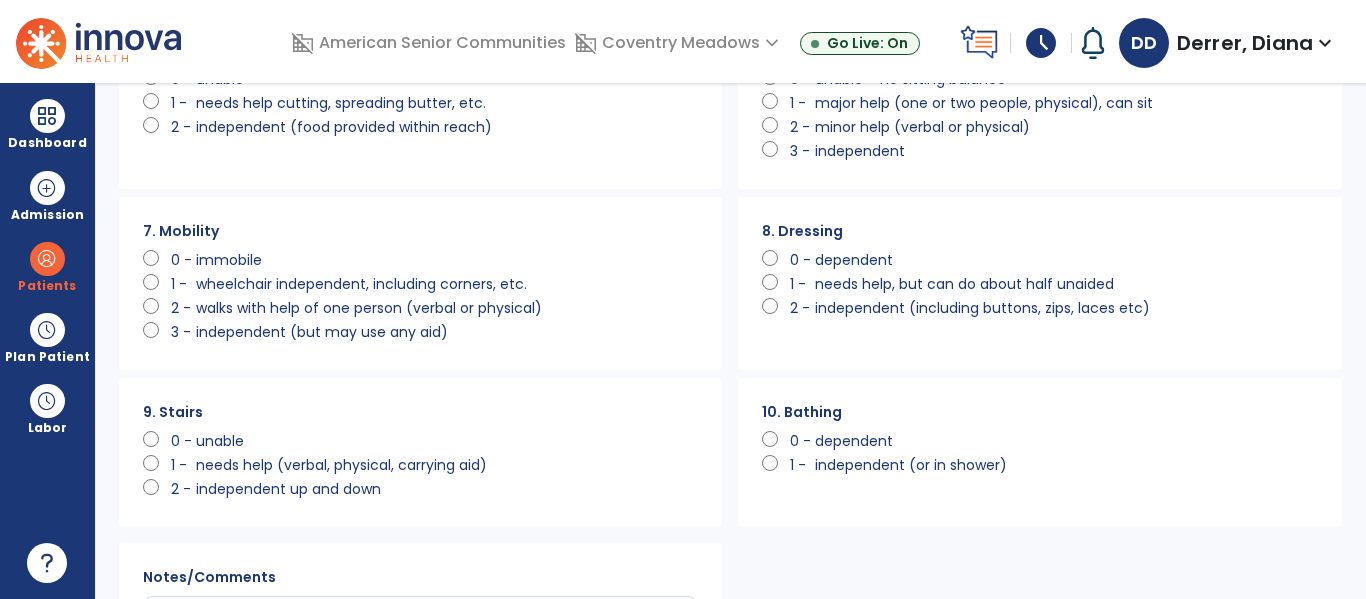 scroll, scrollTop: 456, scrollLeft: 0, axis: vertical 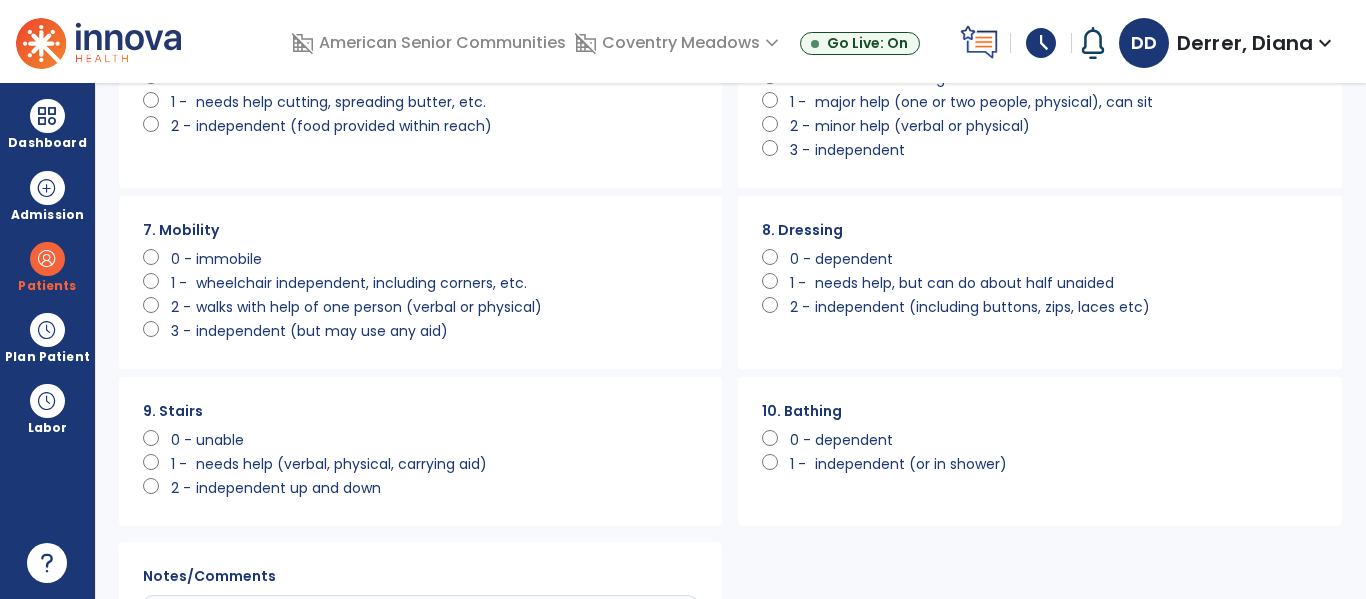 click on "unable" 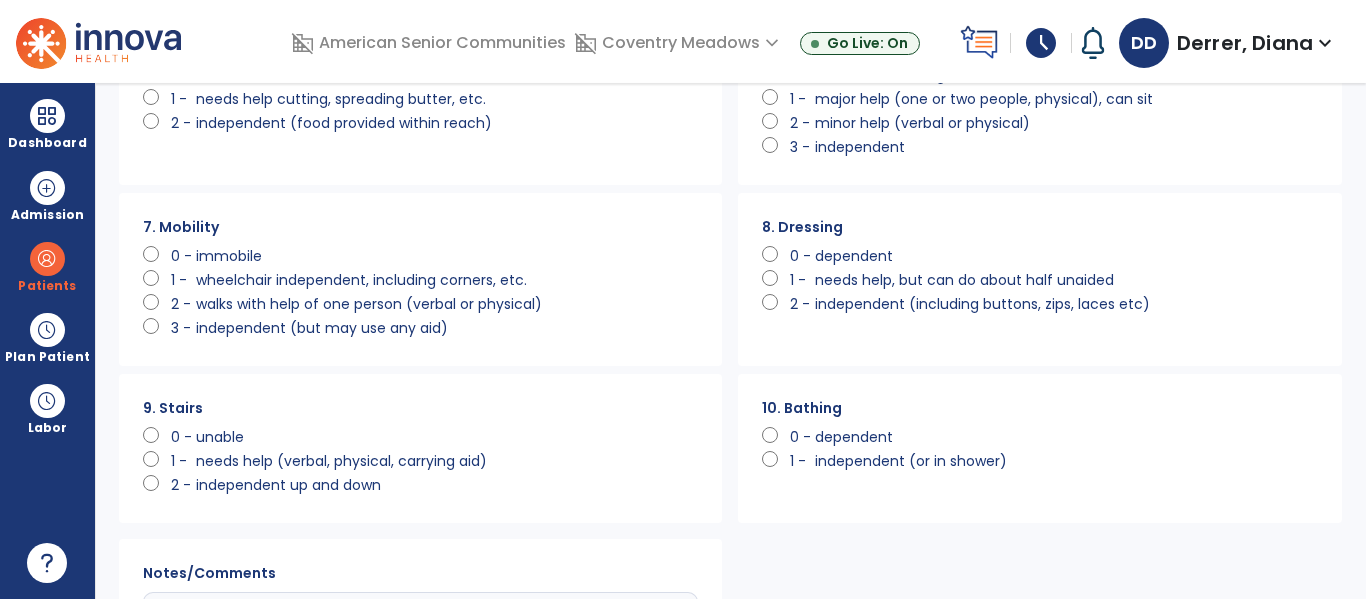 click on "walks with help of one person (verbal or physical)" 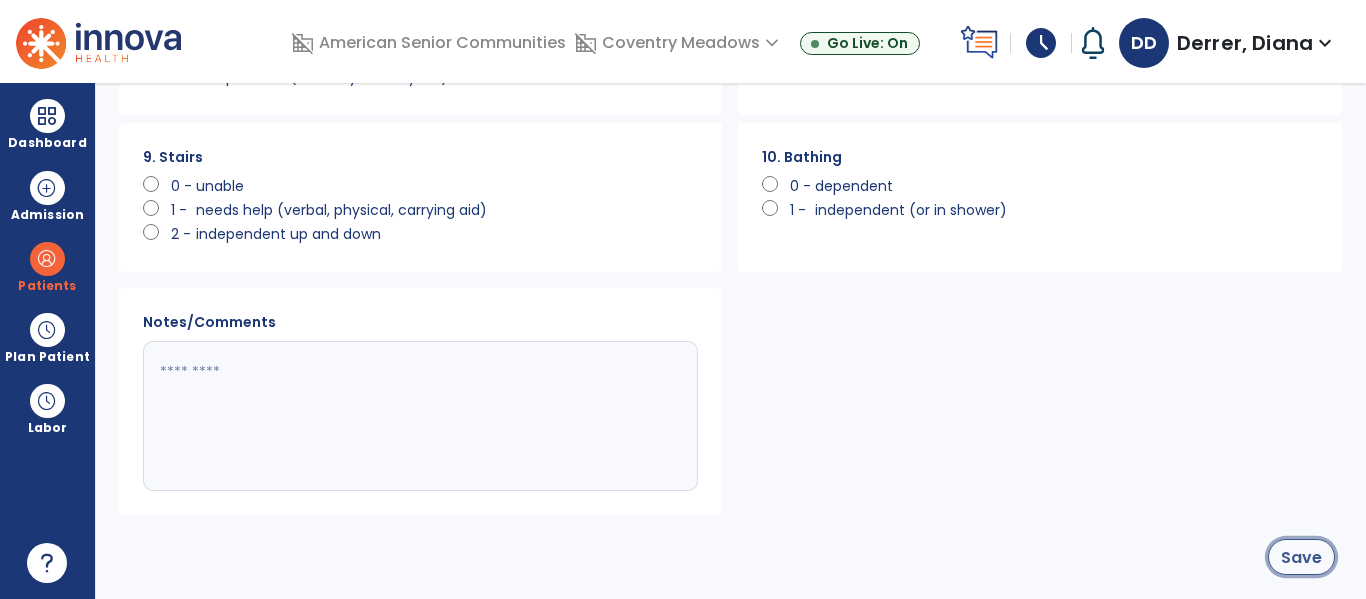 click on "Save" 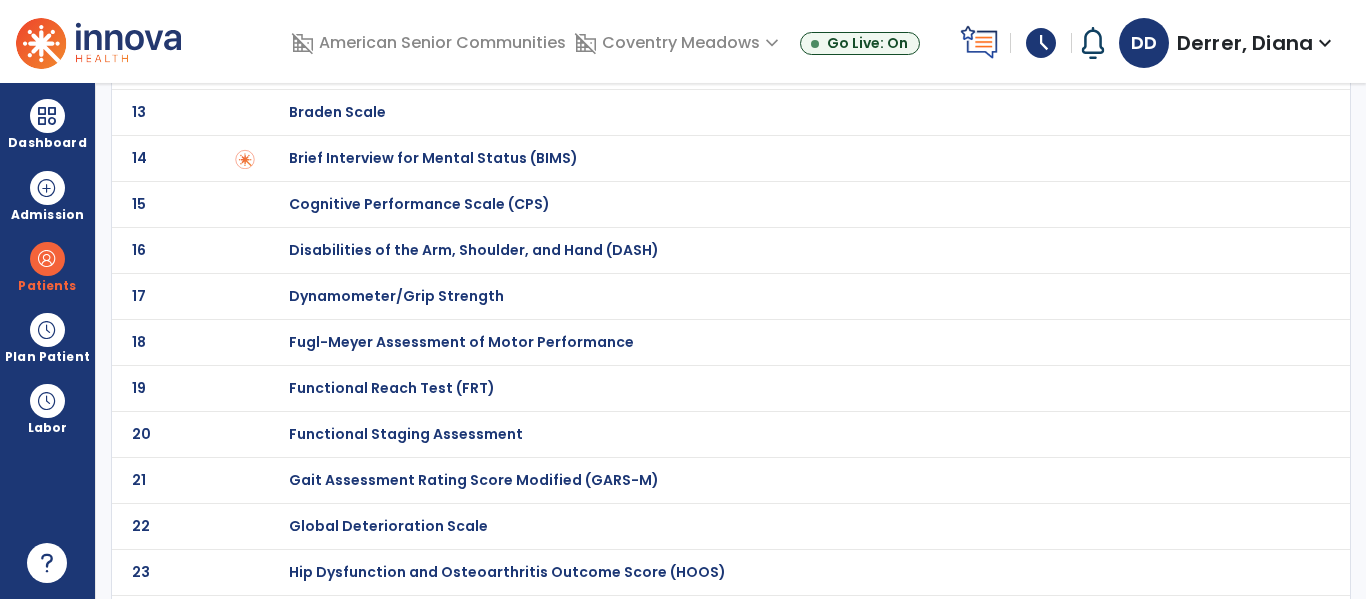 scroll, scrollTop: 627, scrollLeft: 0, axis: vertical 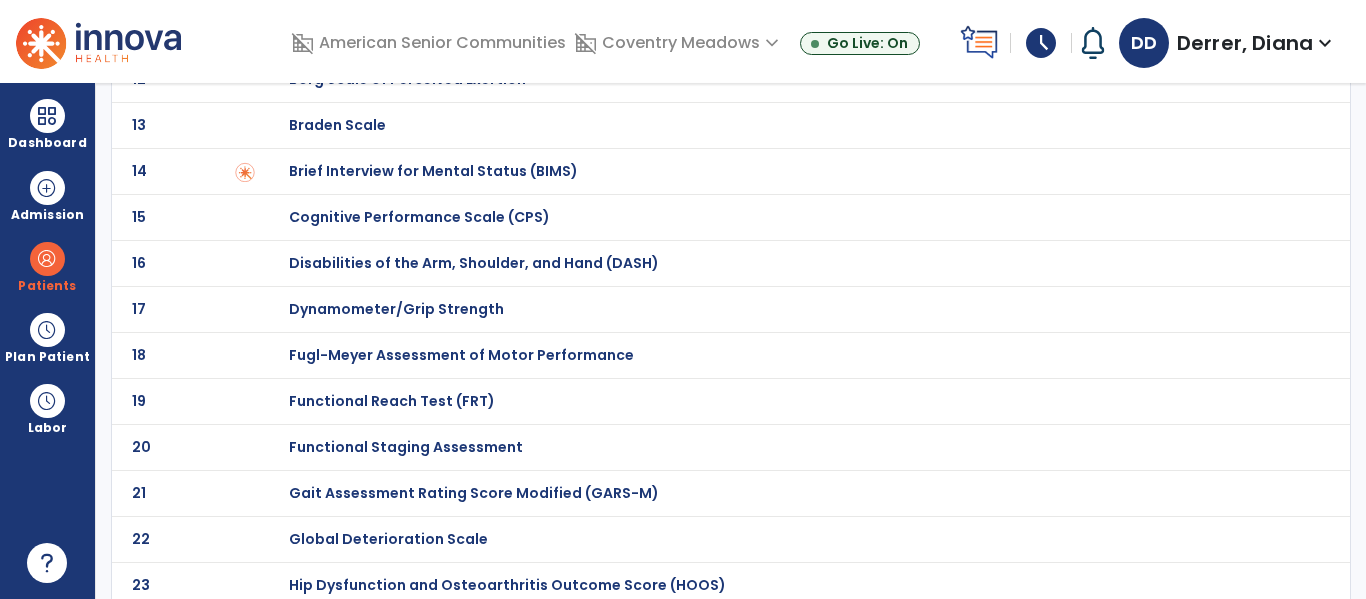 click on "Functional Reach Test (FRT)" at bounding box center [360, -427] 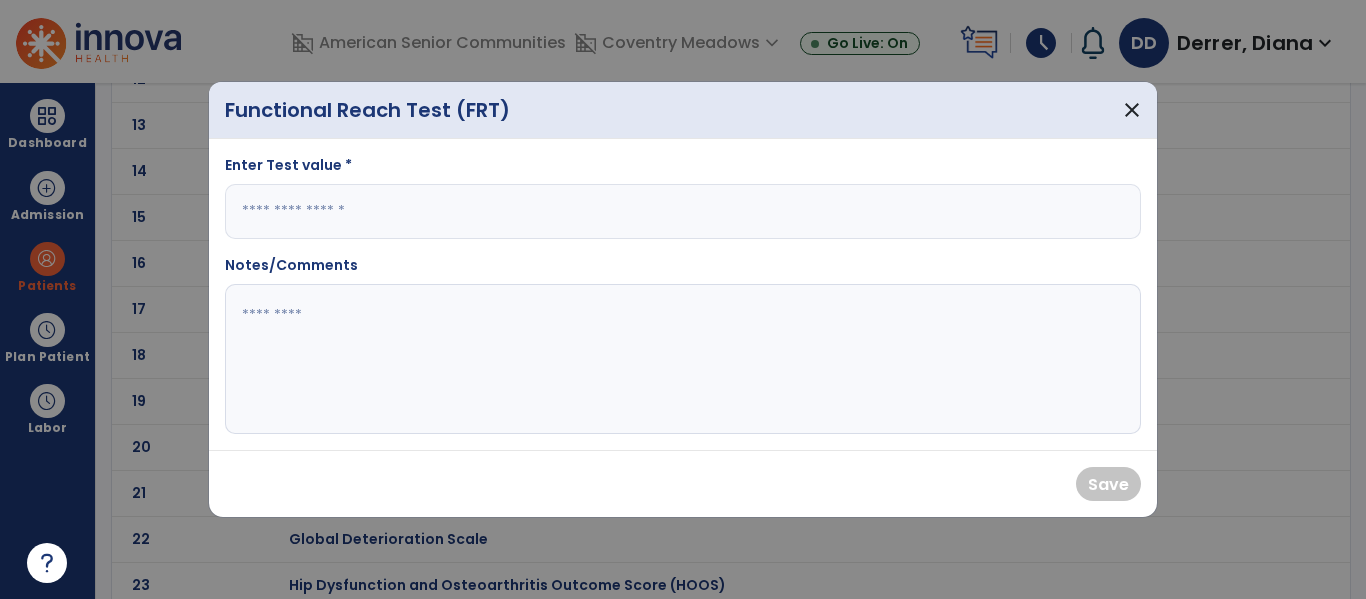 click at bounding box center [683, 211] 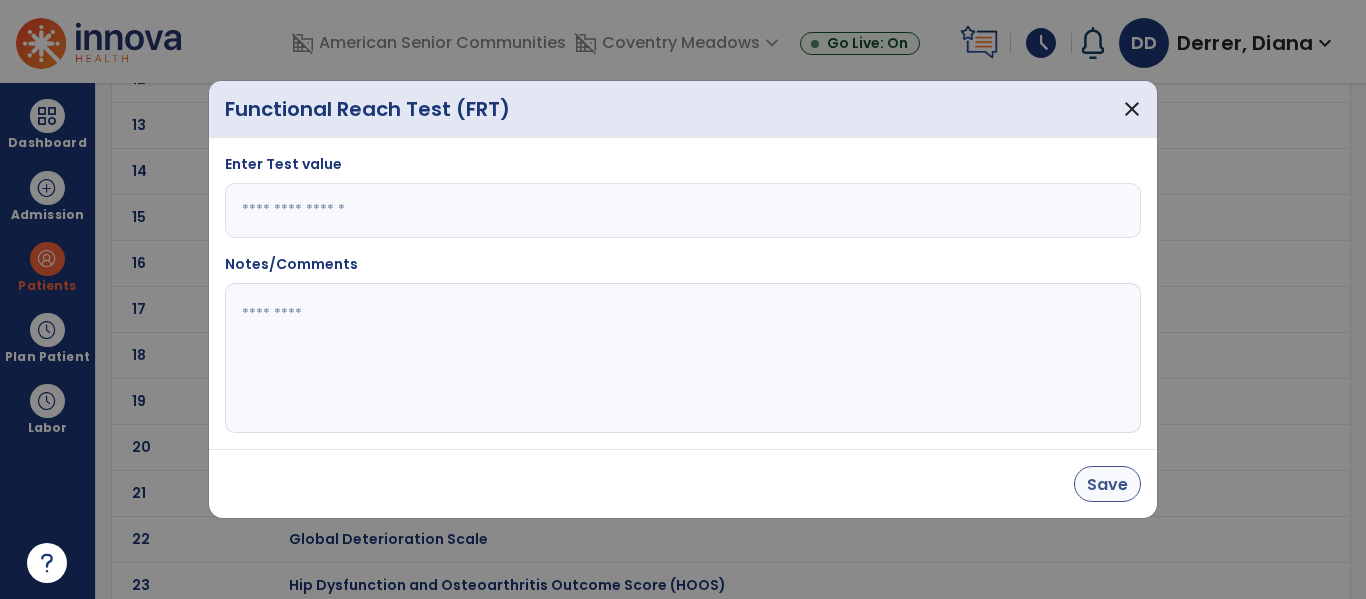 type on "*" 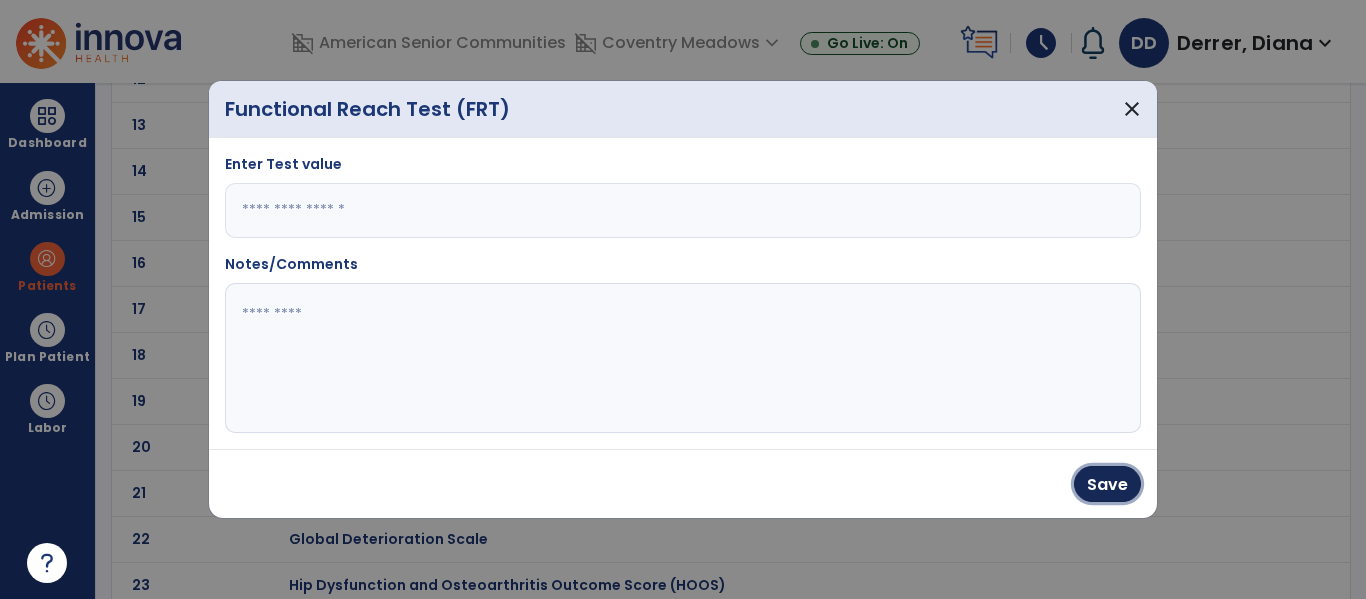 click on "Save" at bounding box center (1107, 484) 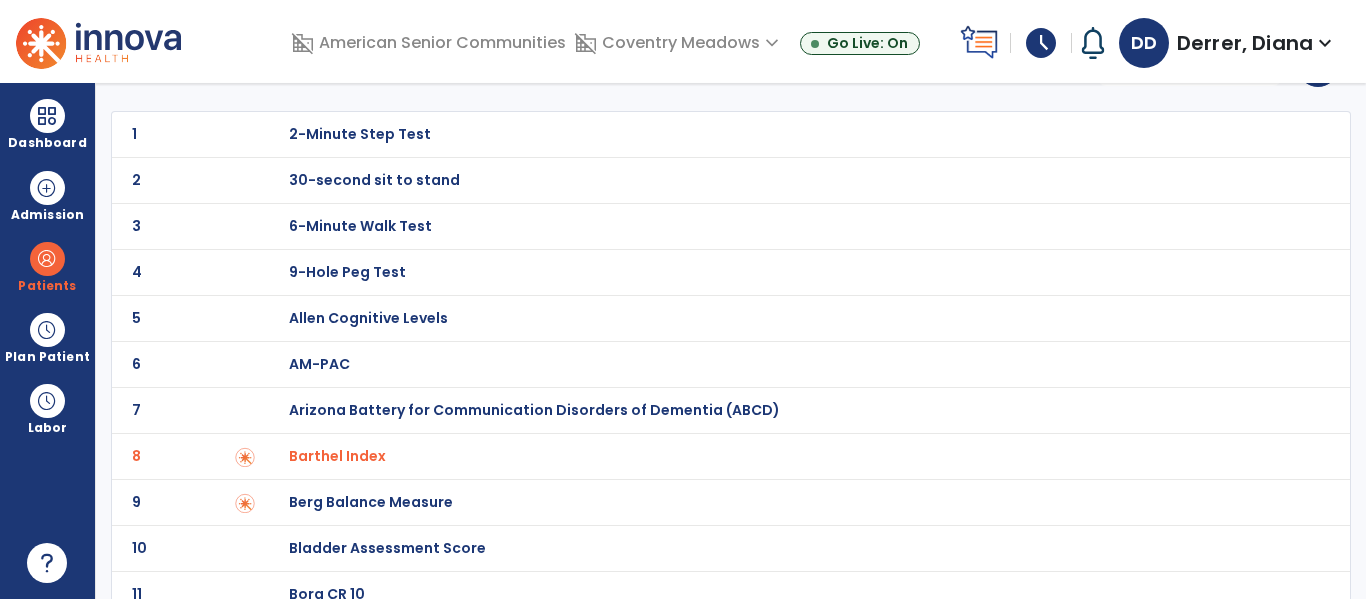 scroll, scrollTop: 0, scrollLeft: 0, axis: both 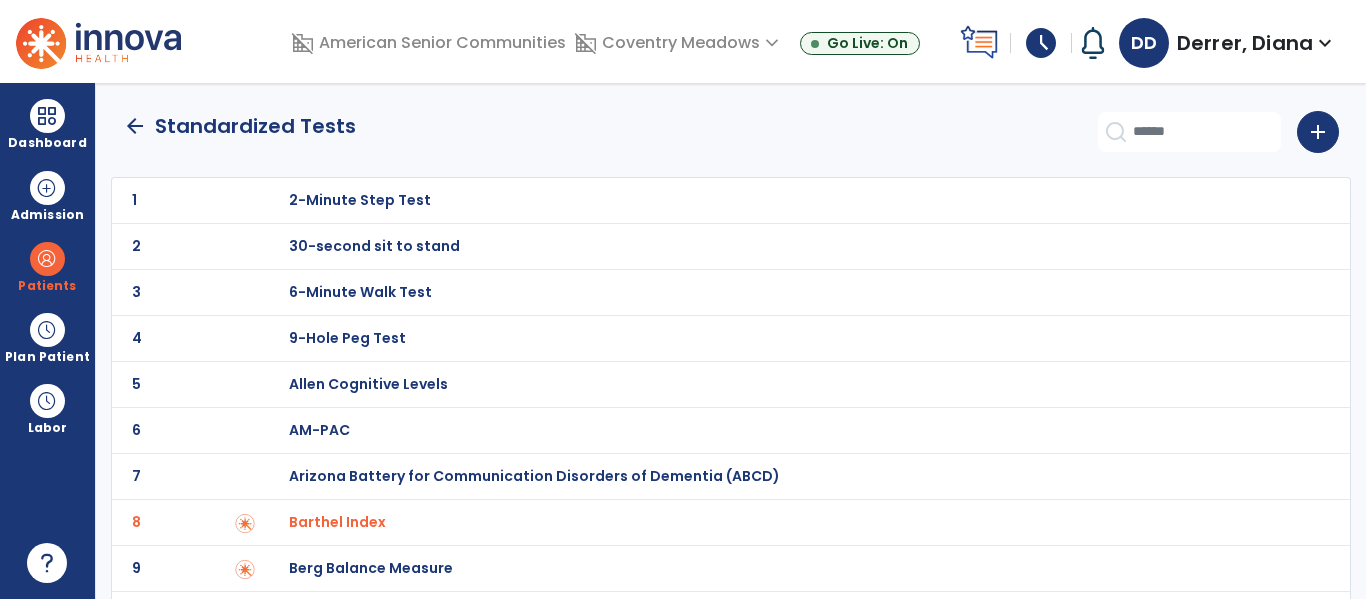 click on "arrow_back" 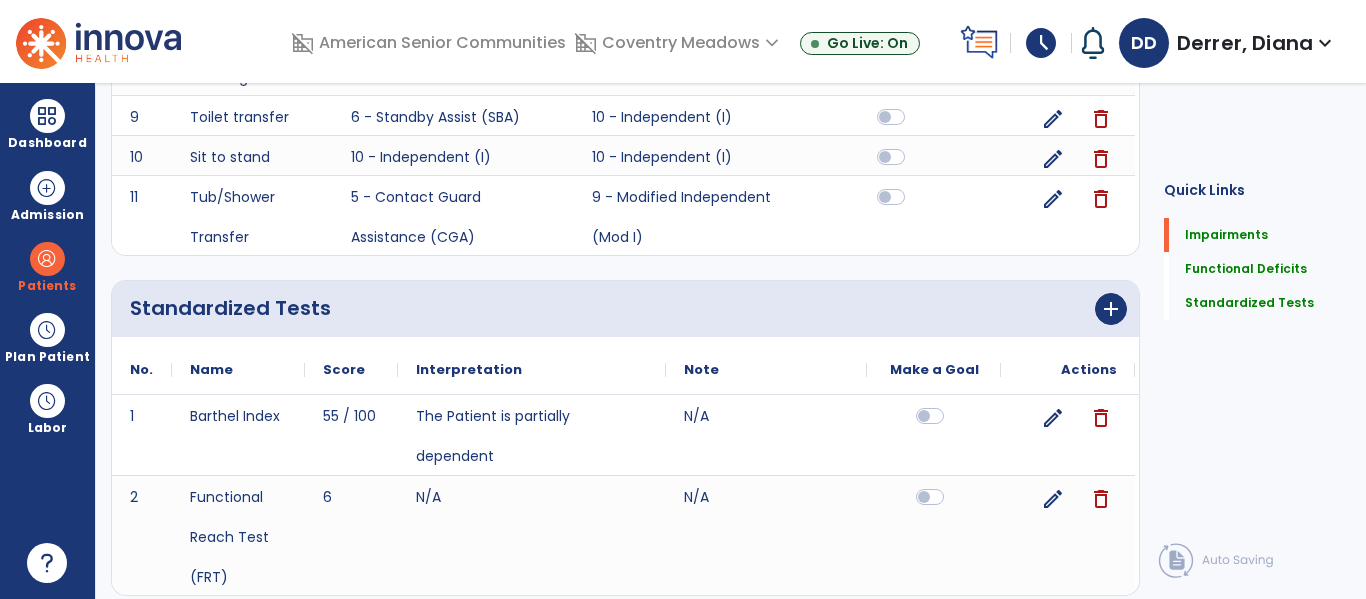 scroll, scrollTop: 0, scrollLeft: 0, axis: both 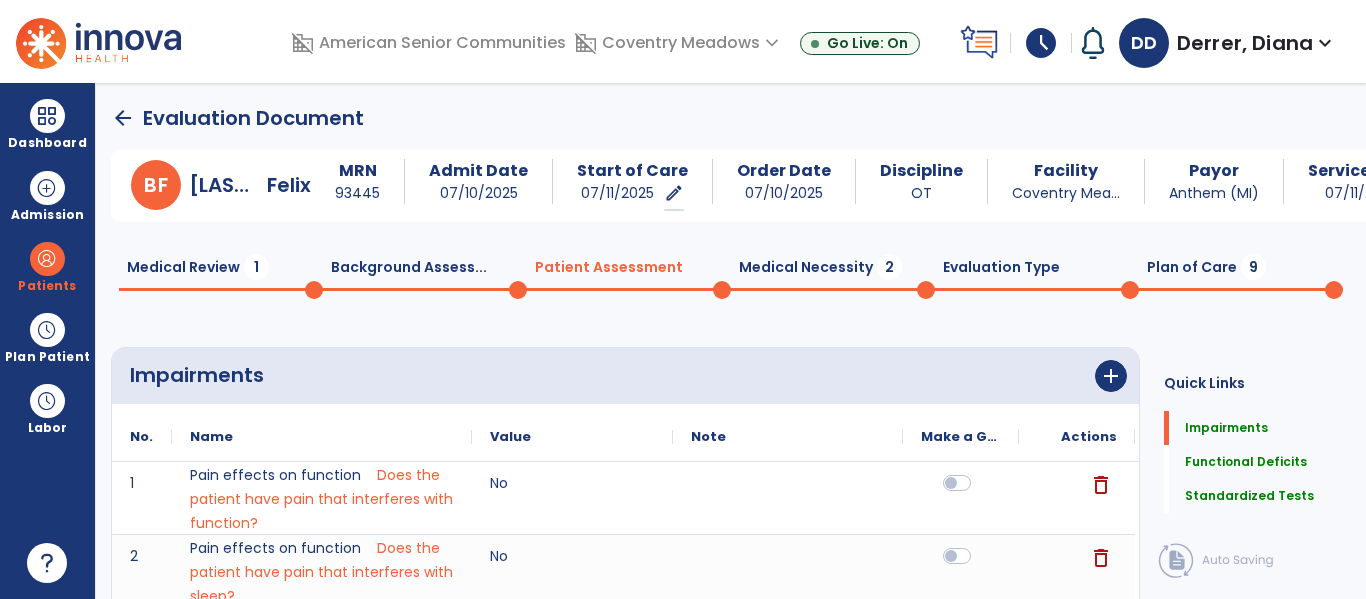 click on "Medical Necessity  2" 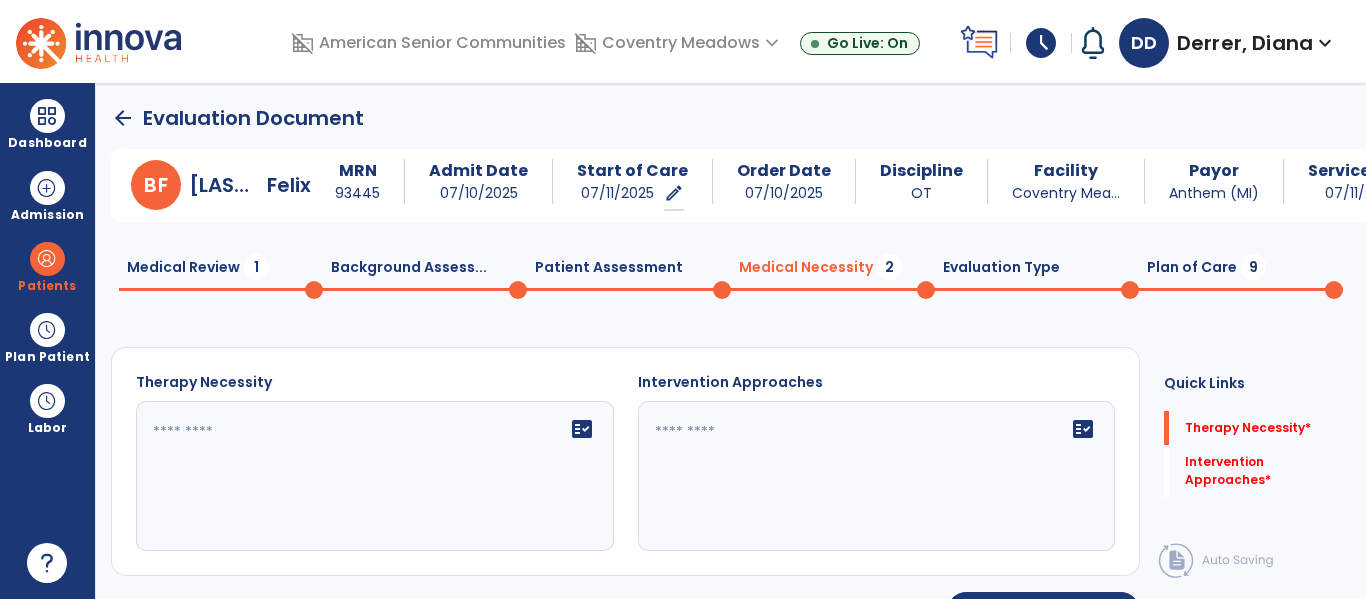 click on "fact_check" 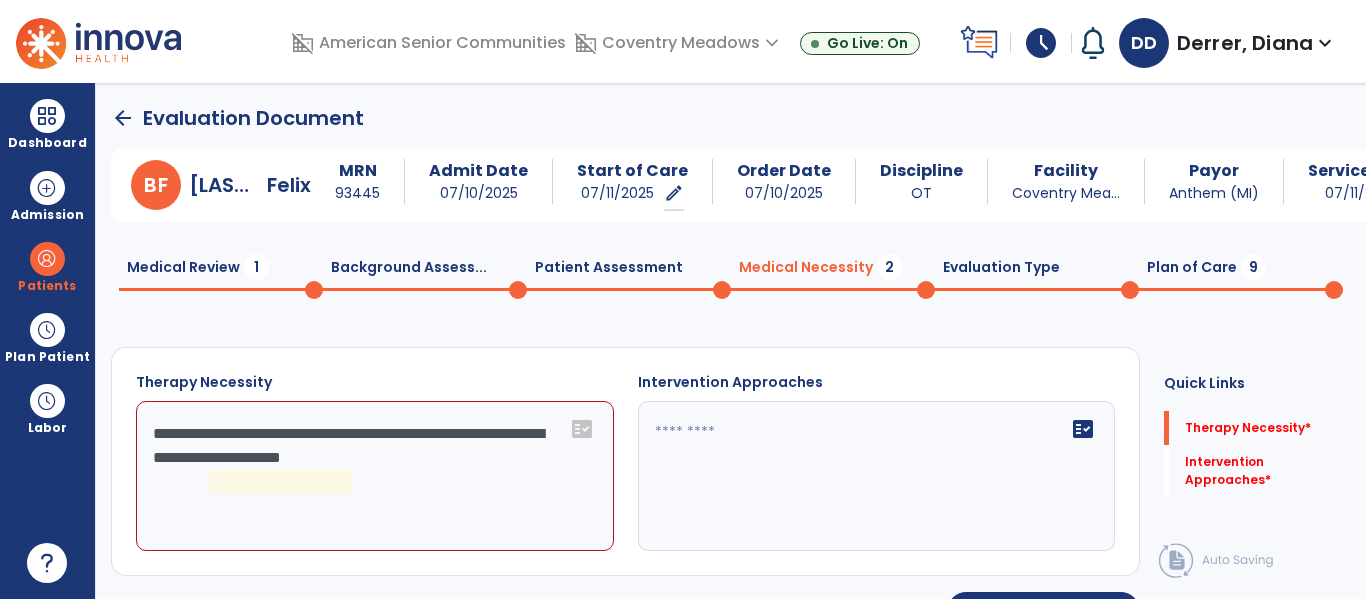 click on "**********" 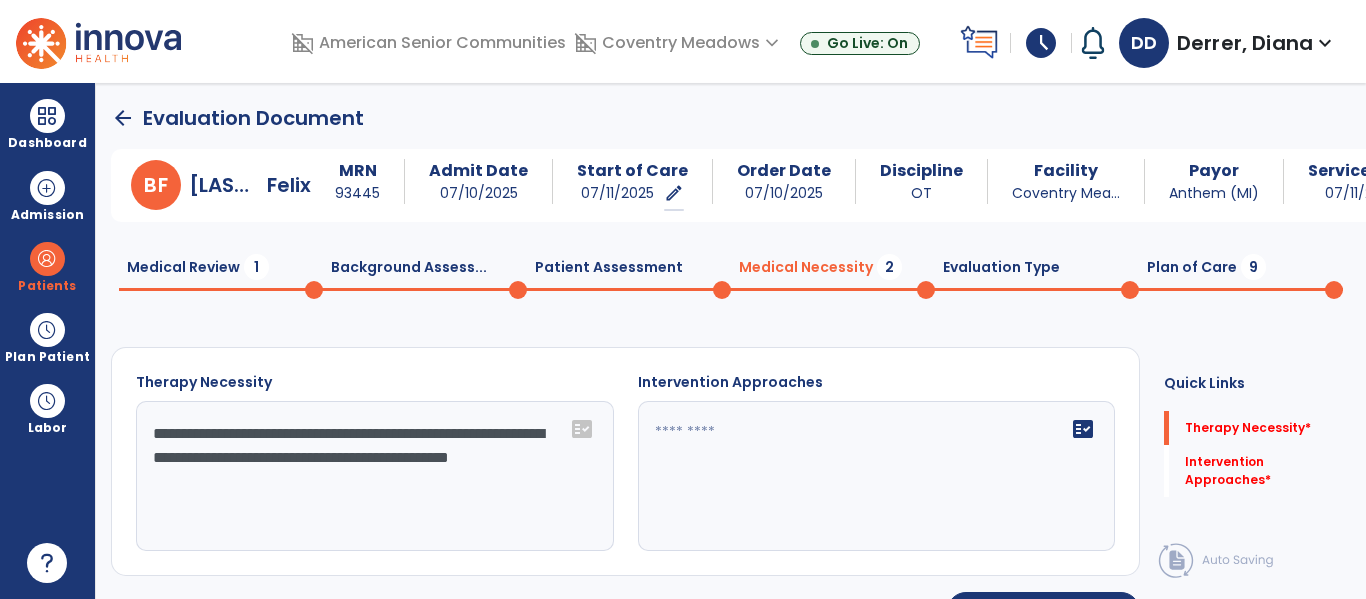 type on "**********" 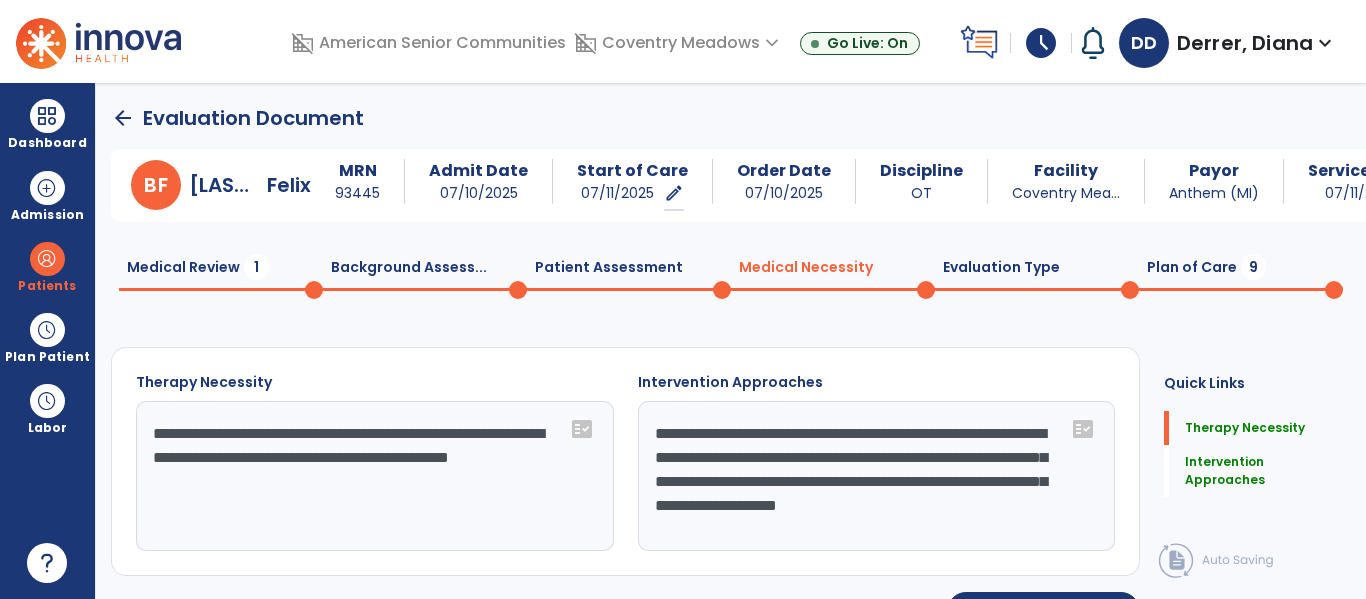 type on "**********" 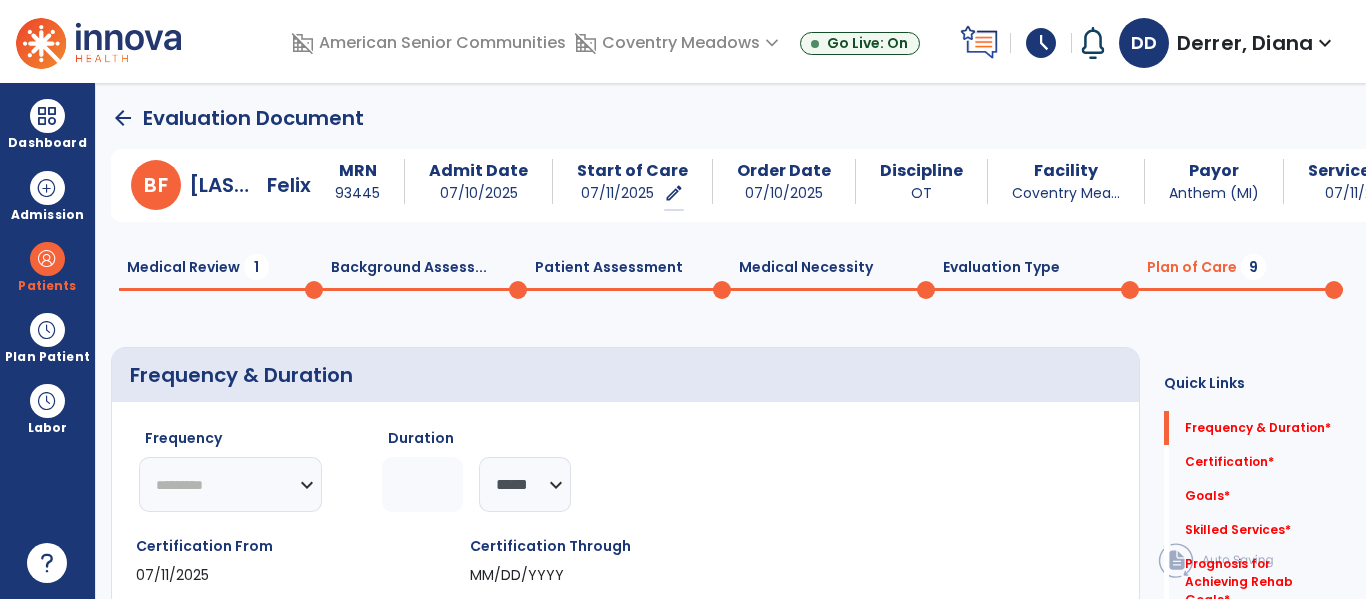 click on "********* ** ** ** ** ** ** **" 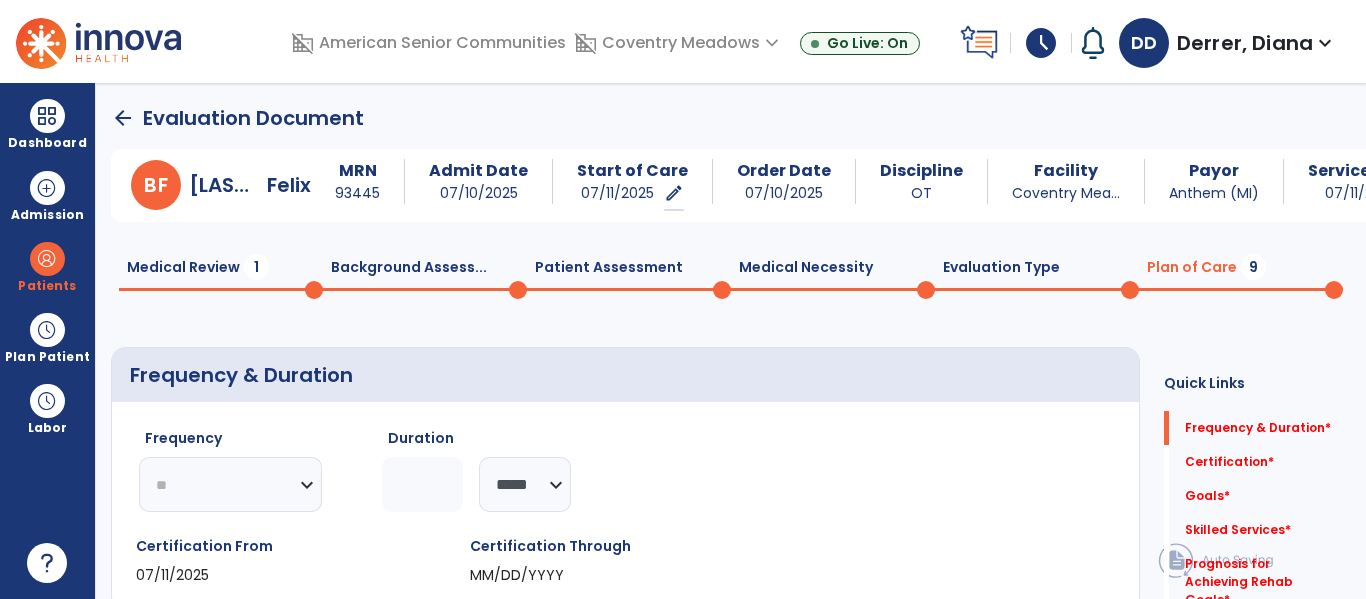 click on "********* ** ** ** ** ** ** **" 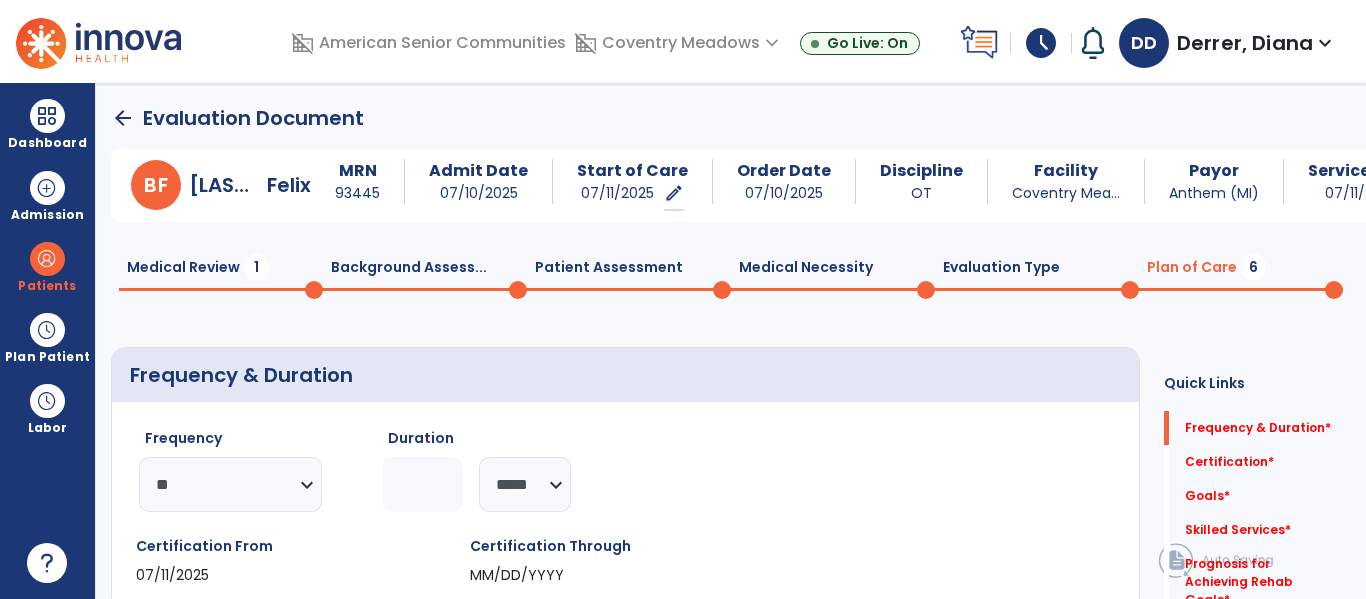 type on "*" 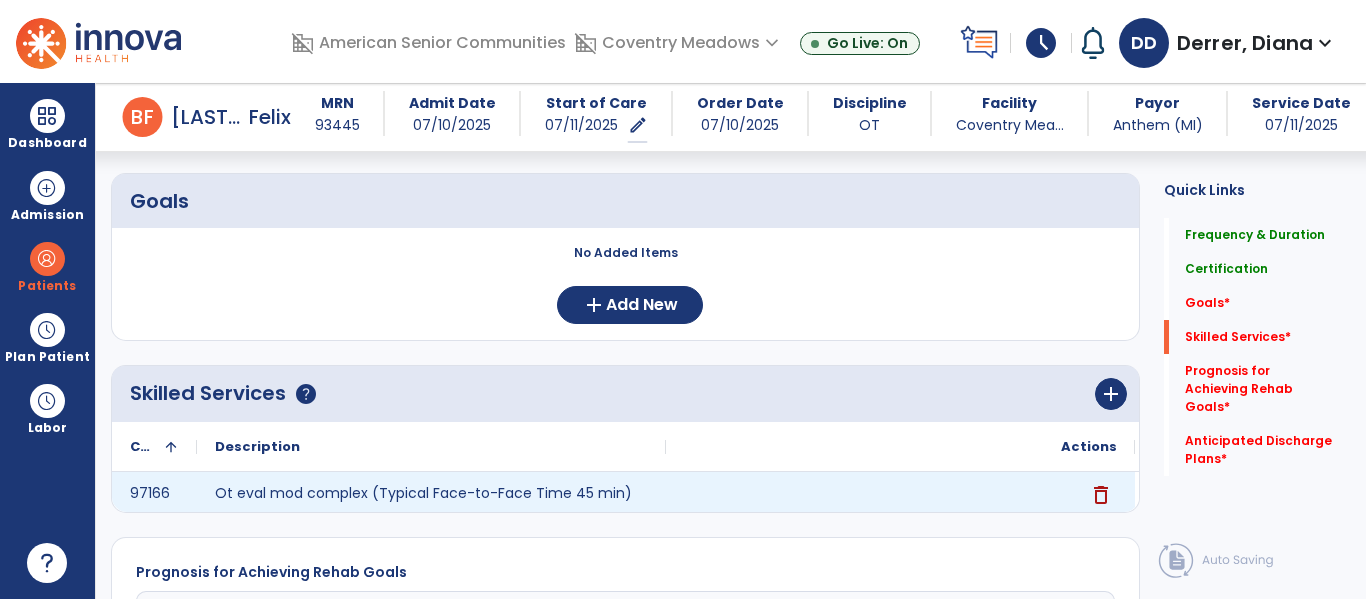 scroll, scrollTop: 564, scrollLeft: 0, axis: vertical 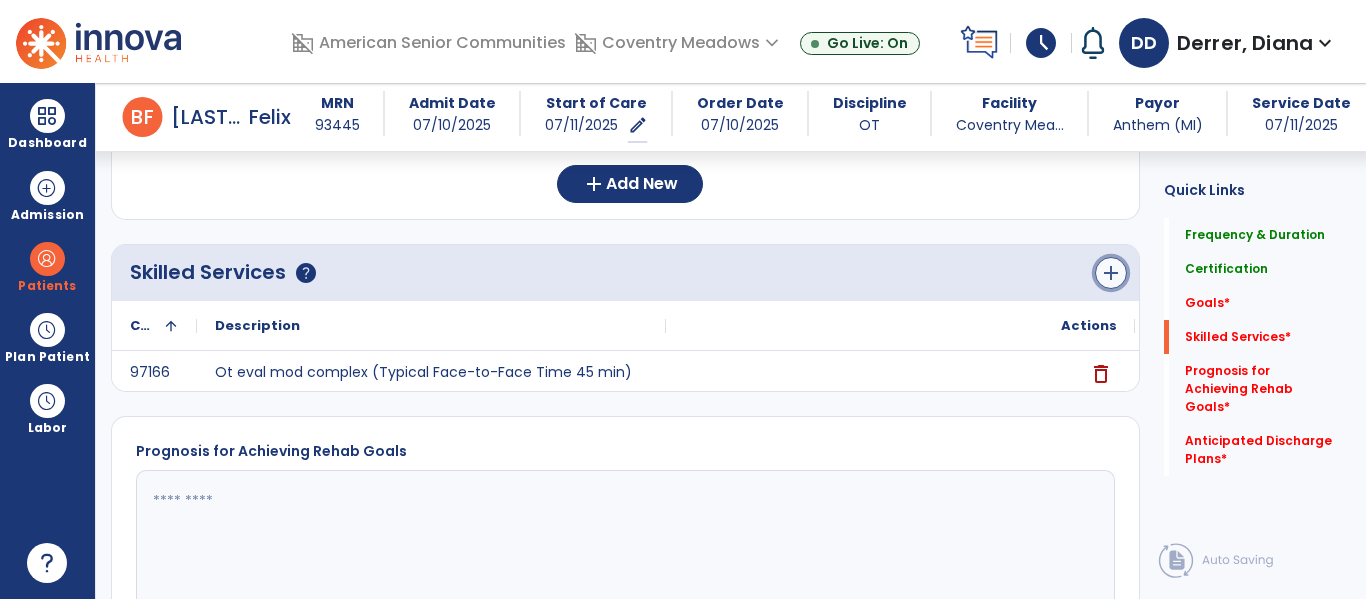 click on "add" 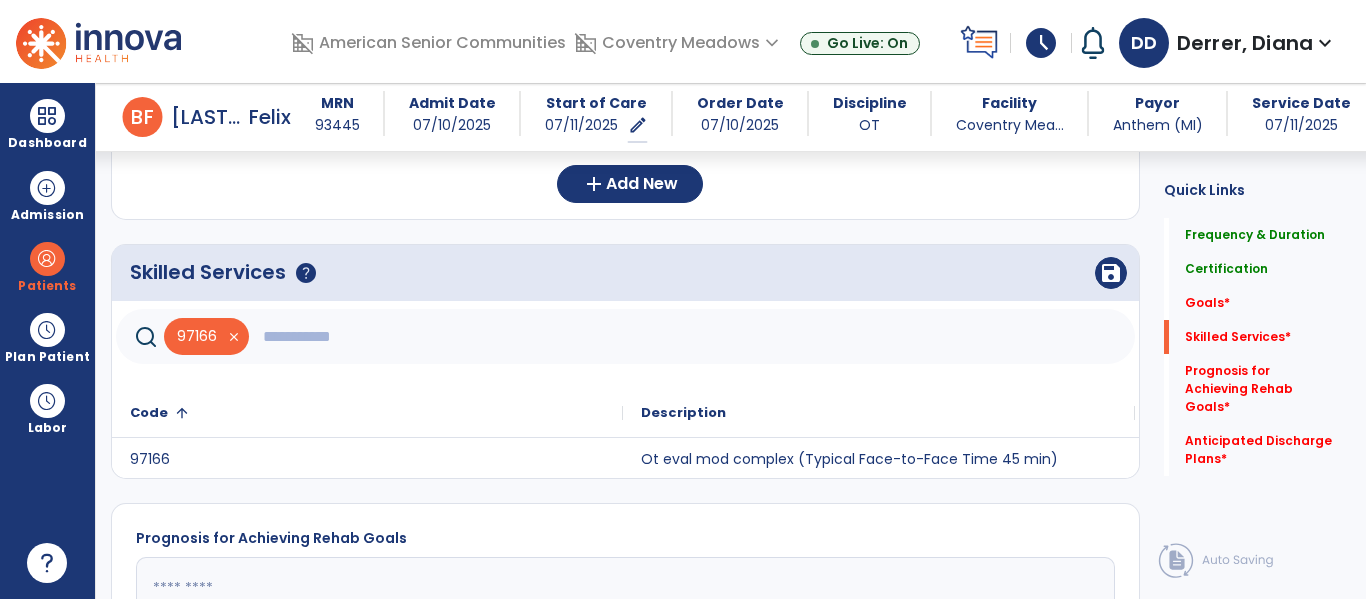 click 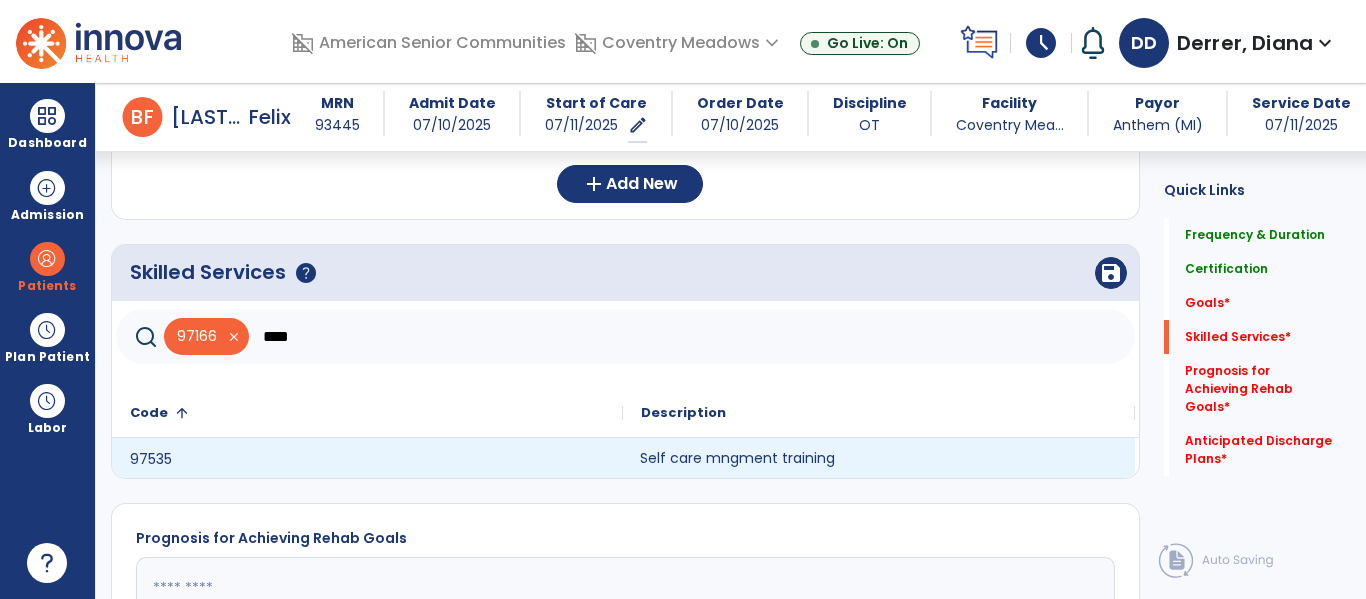 click on "Self care mngment training" 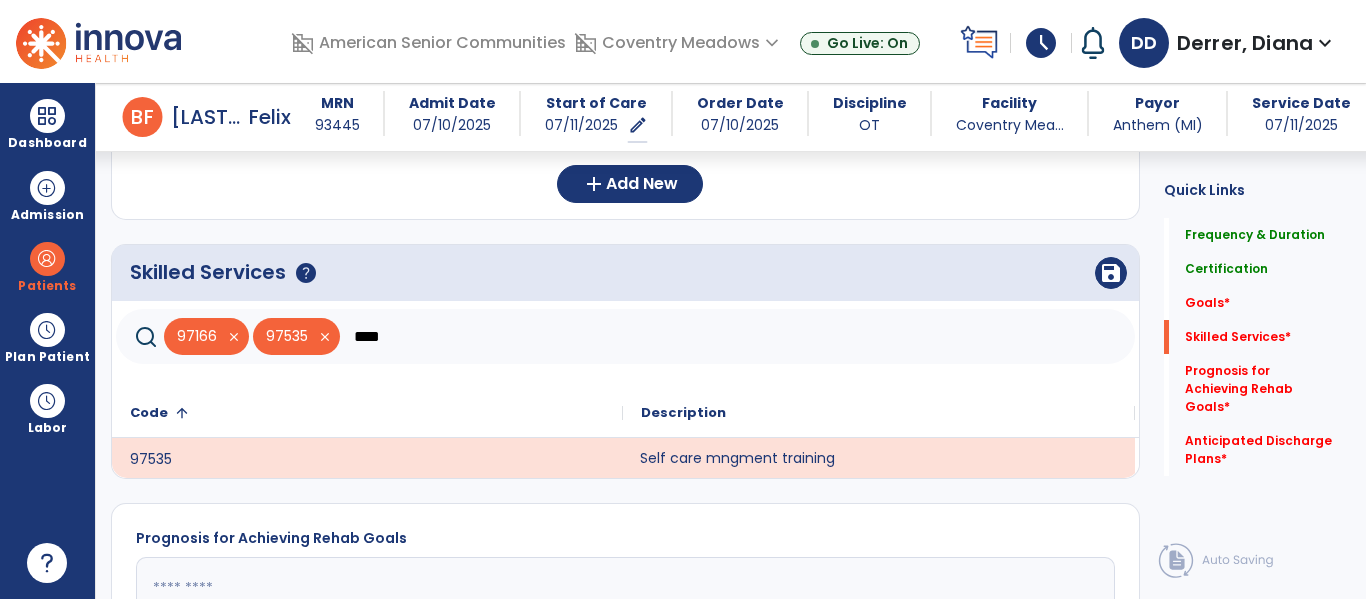 drag, startPoint x: 449, startPoint y: 319, endPoint x: 330, endPoint y: 322, distance: 119.03781 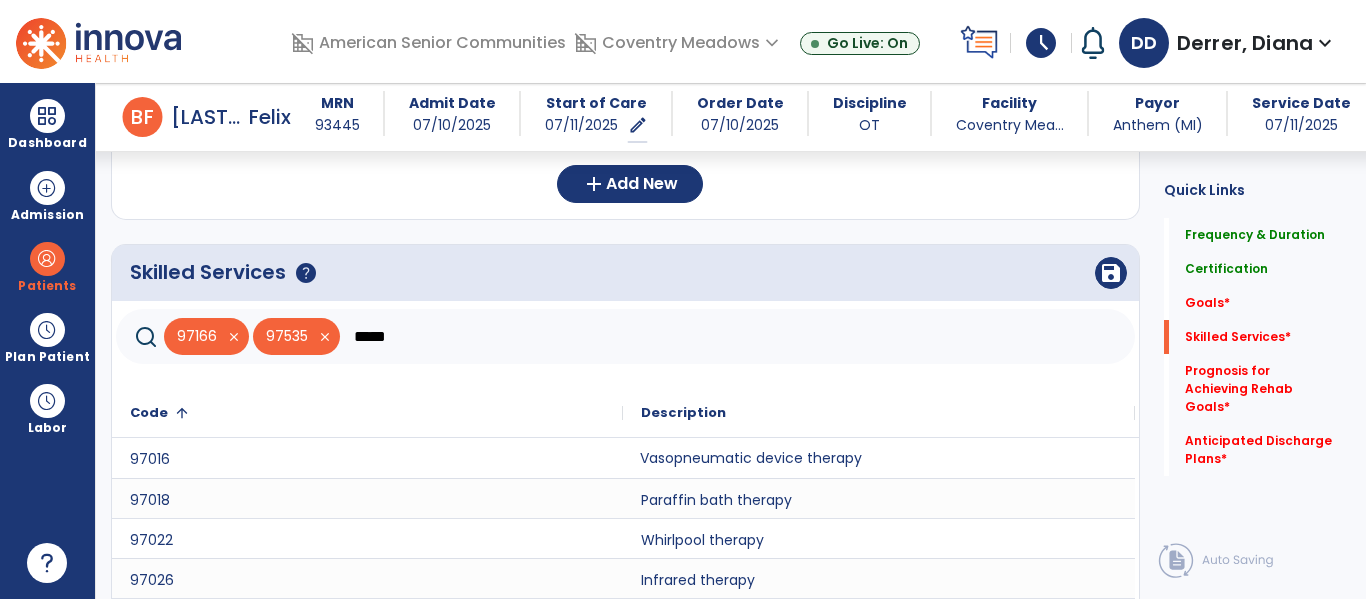 scroll, scrollTop: 849, scrollLeft: 0, axis: vertical 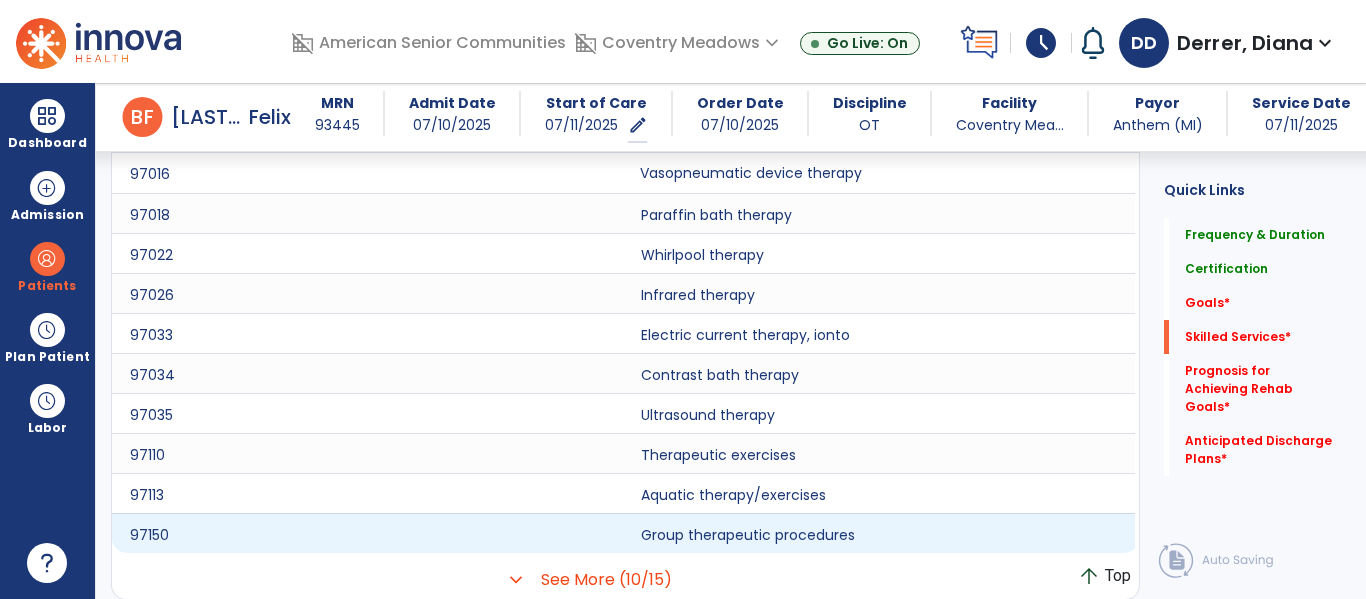 type on "*****" 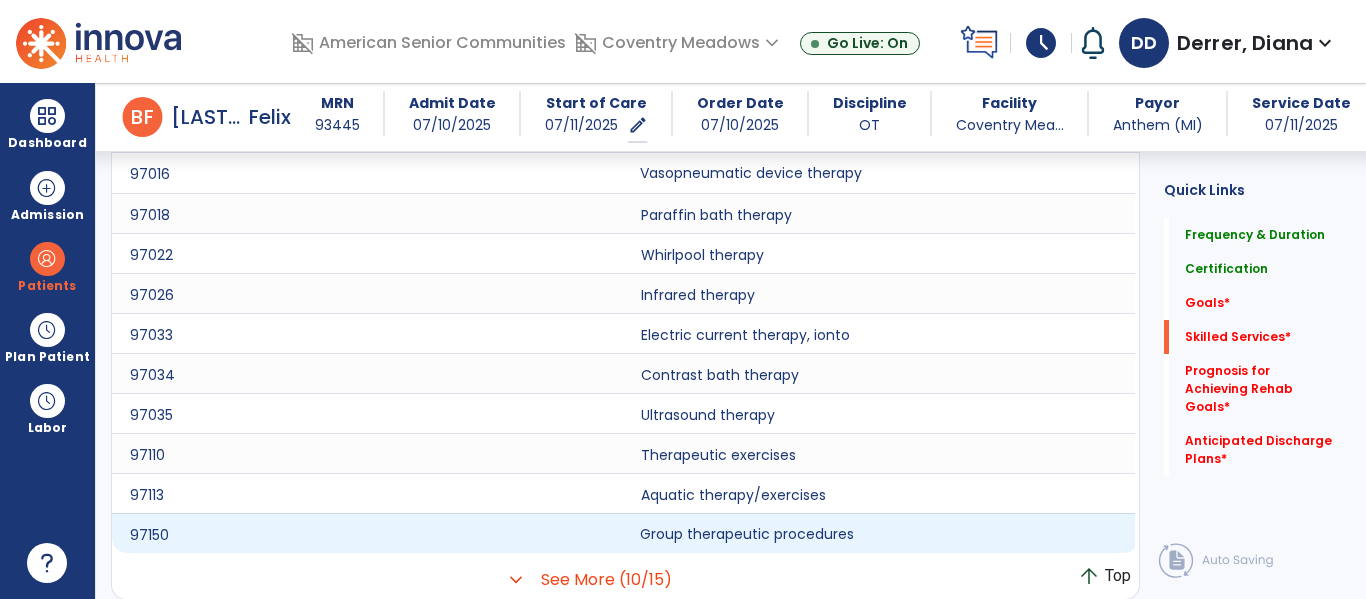 click on "Group therapeutic procedures" 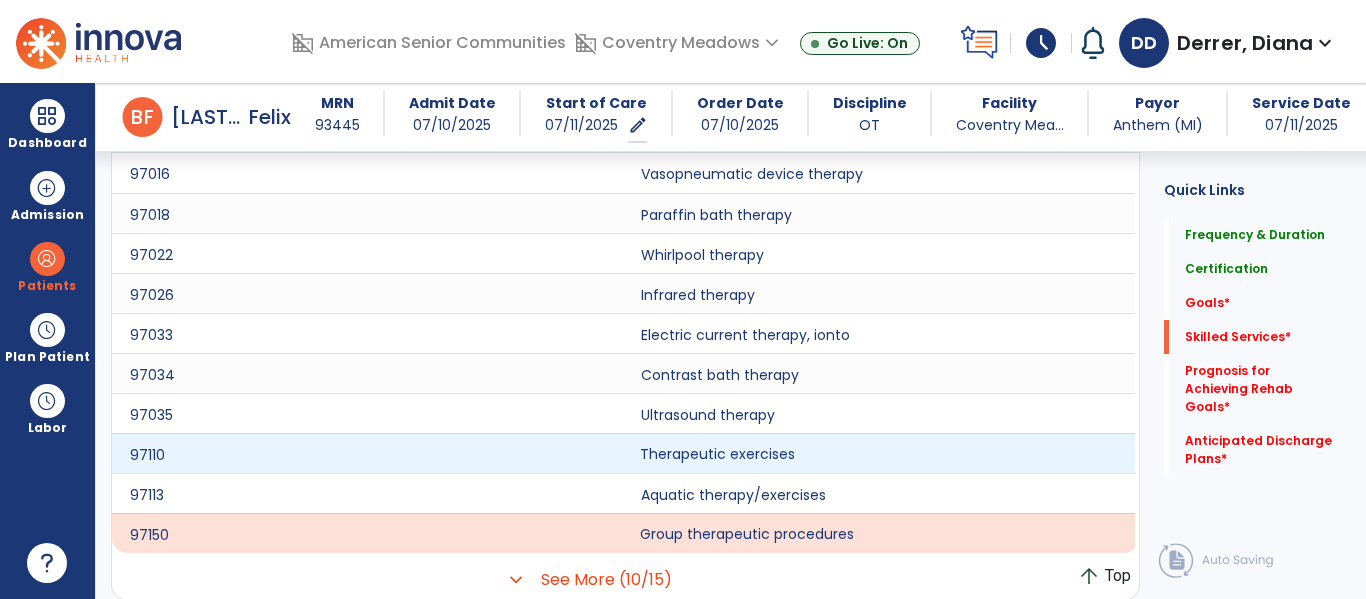 click on "Therapeutic exercises" 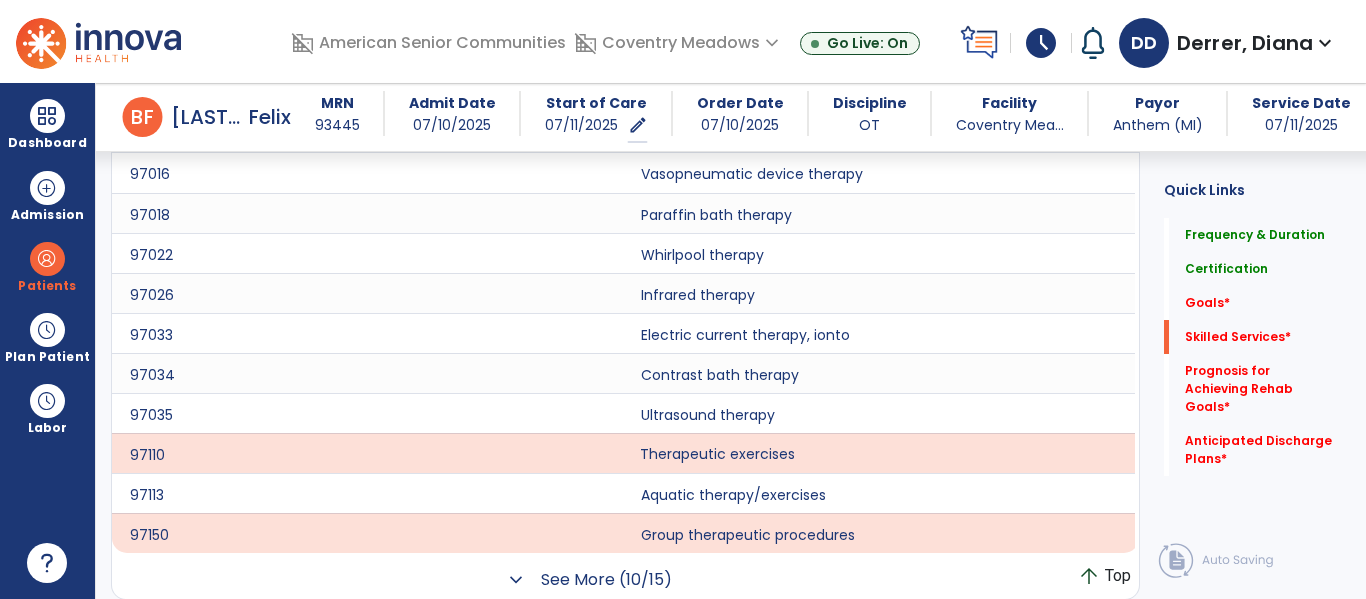 click on "See More (10/15)" 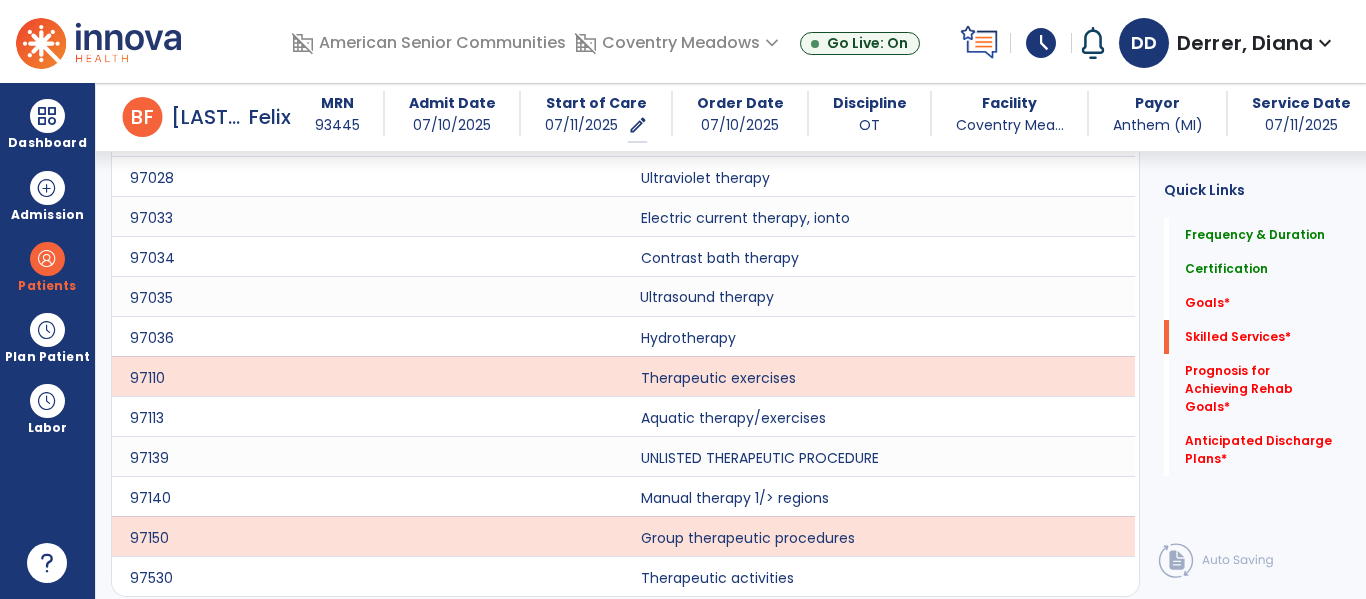 scroll, scrollTop: 1119, scrollLeft: 0, axis: vertical 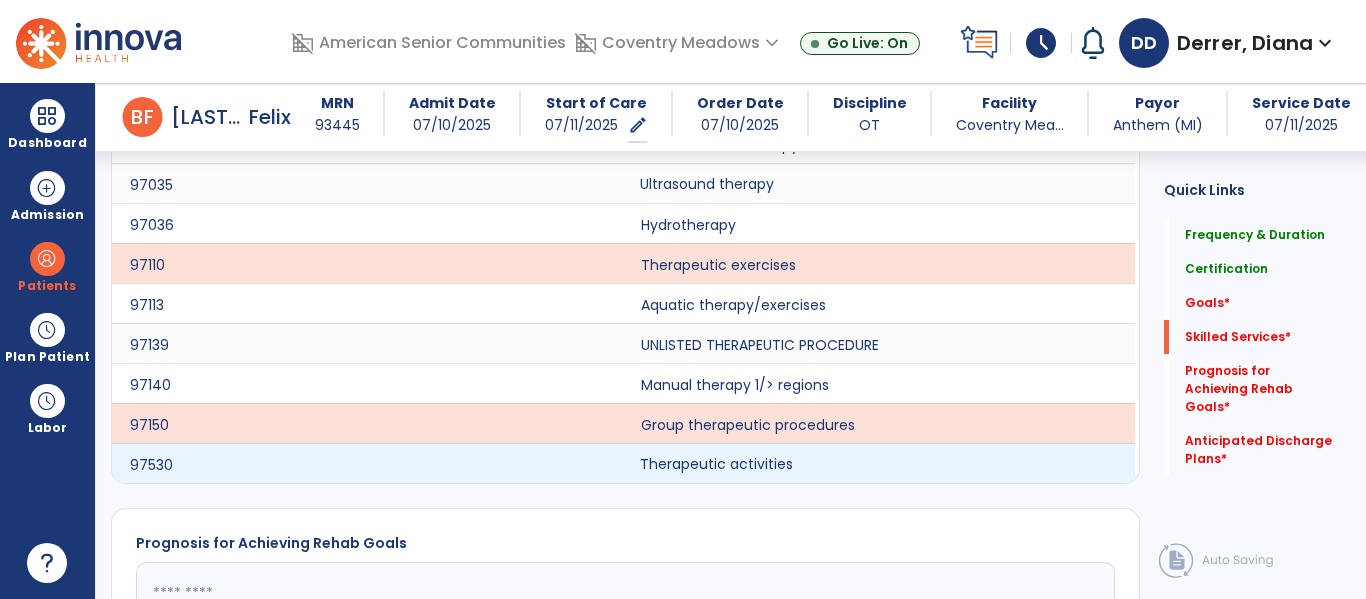 click on "Therapeutic activities" 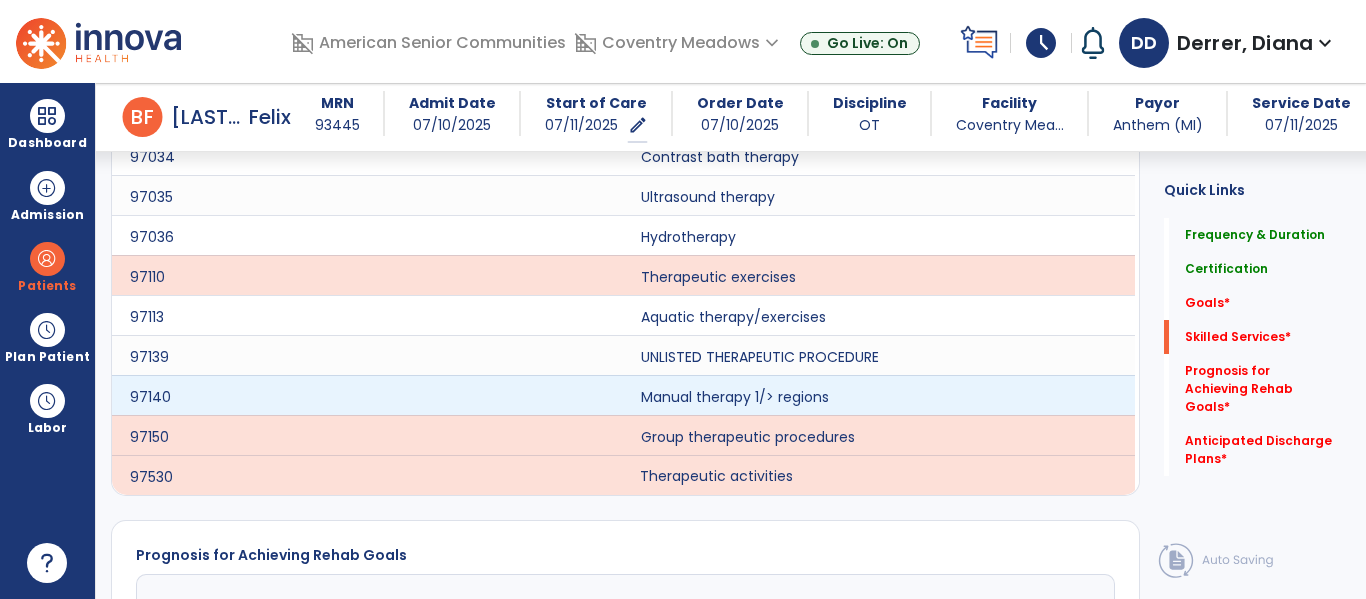scroll, scrollTop: 1092, scrollLeft: 0, axis: vertical 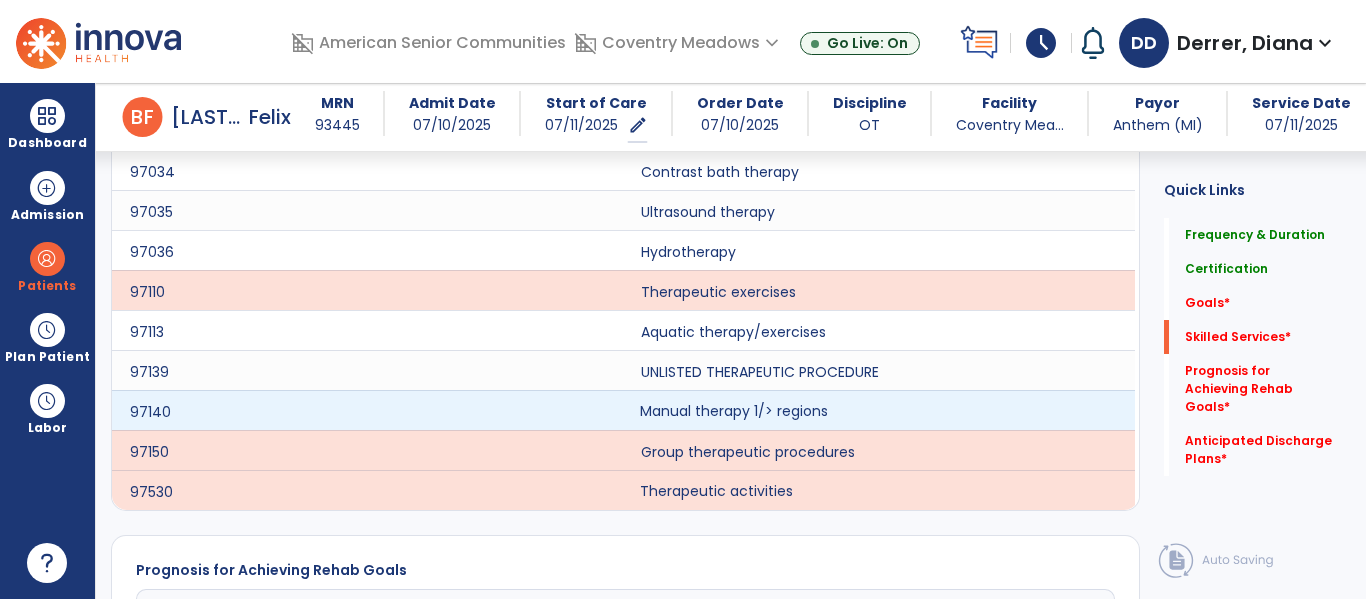 click on "Manual therapy 1/> regions" 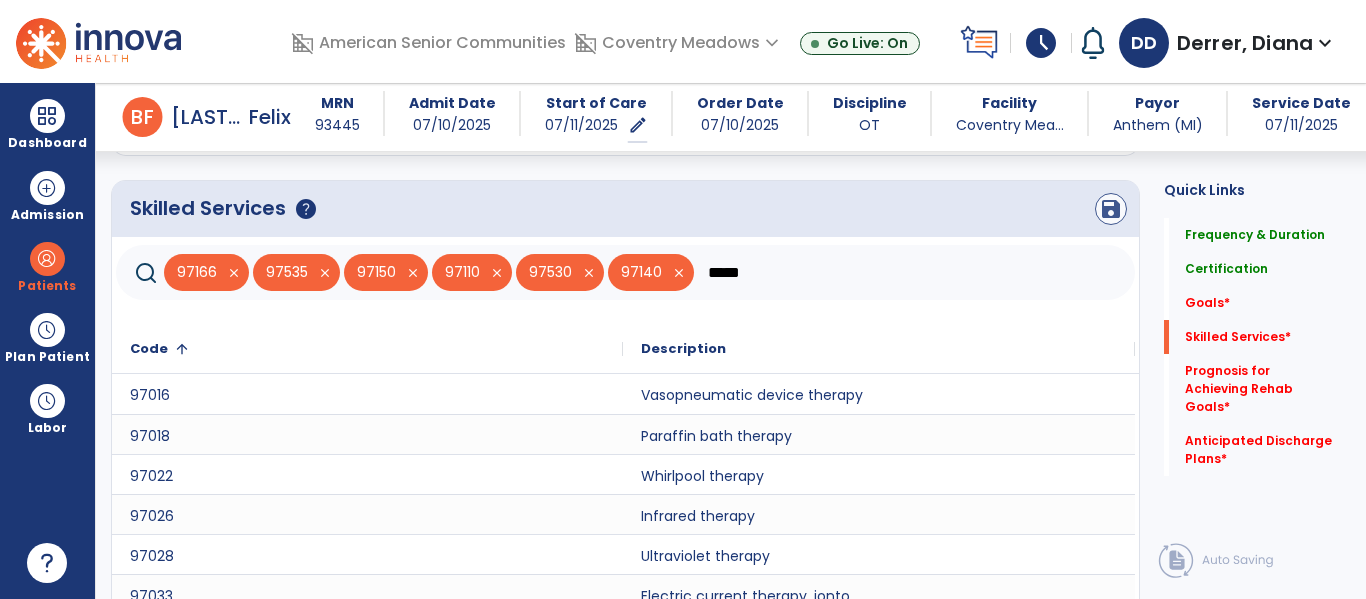 scroll, scrollTop: 615, scrollLeft: 0, axis: vertical 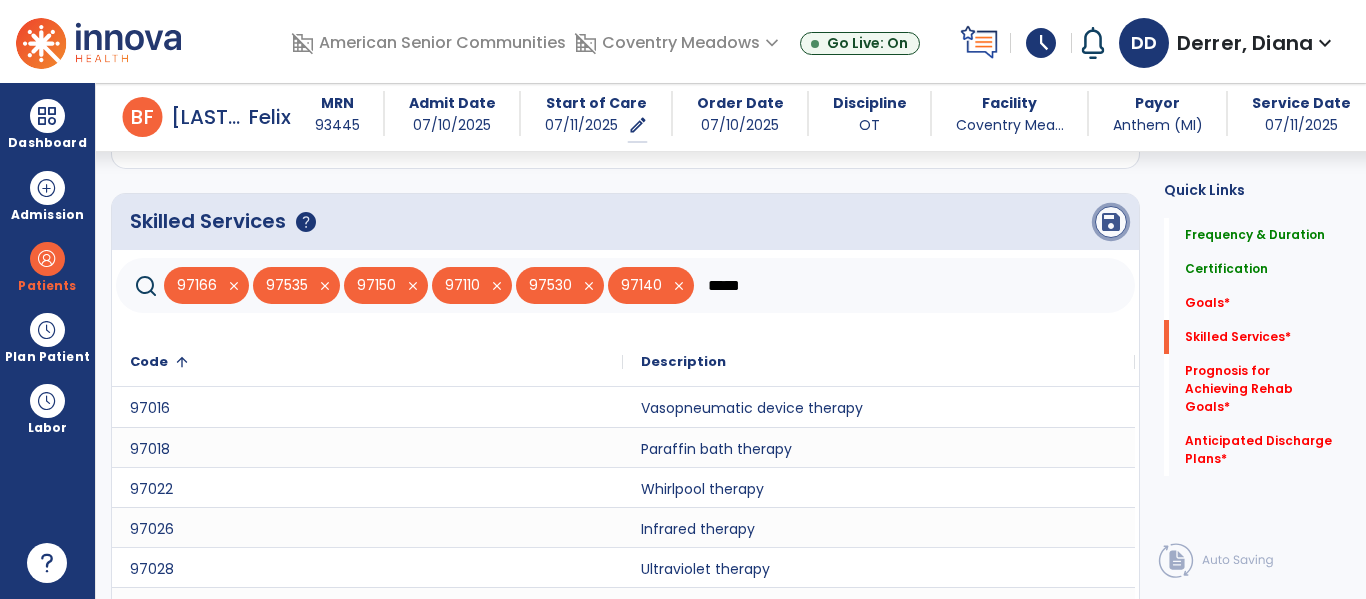 click on "save" 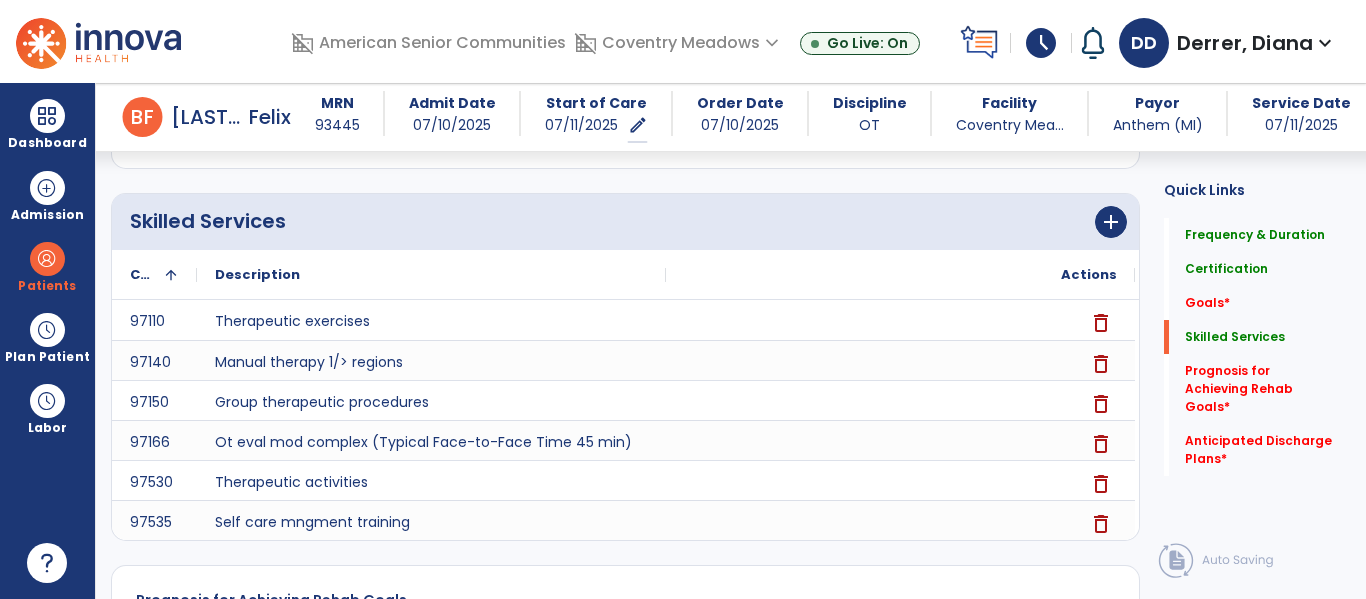 scroll, scrollTop: 940, scrollLeft: 0, axis: vertical 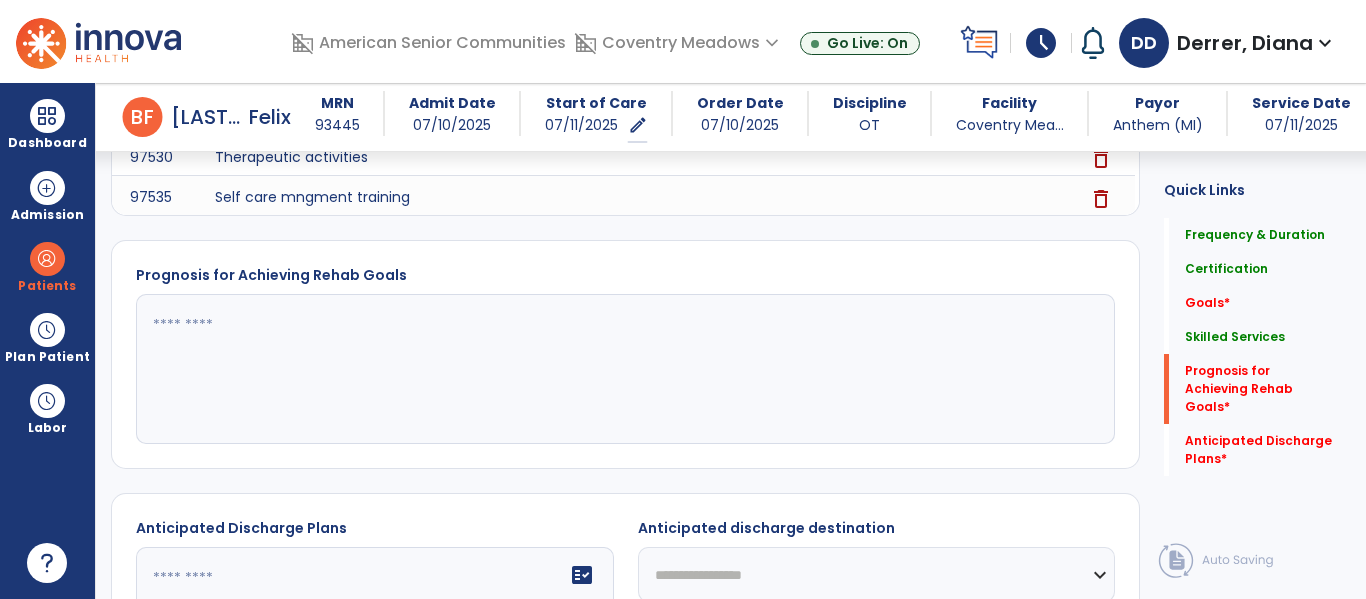 click 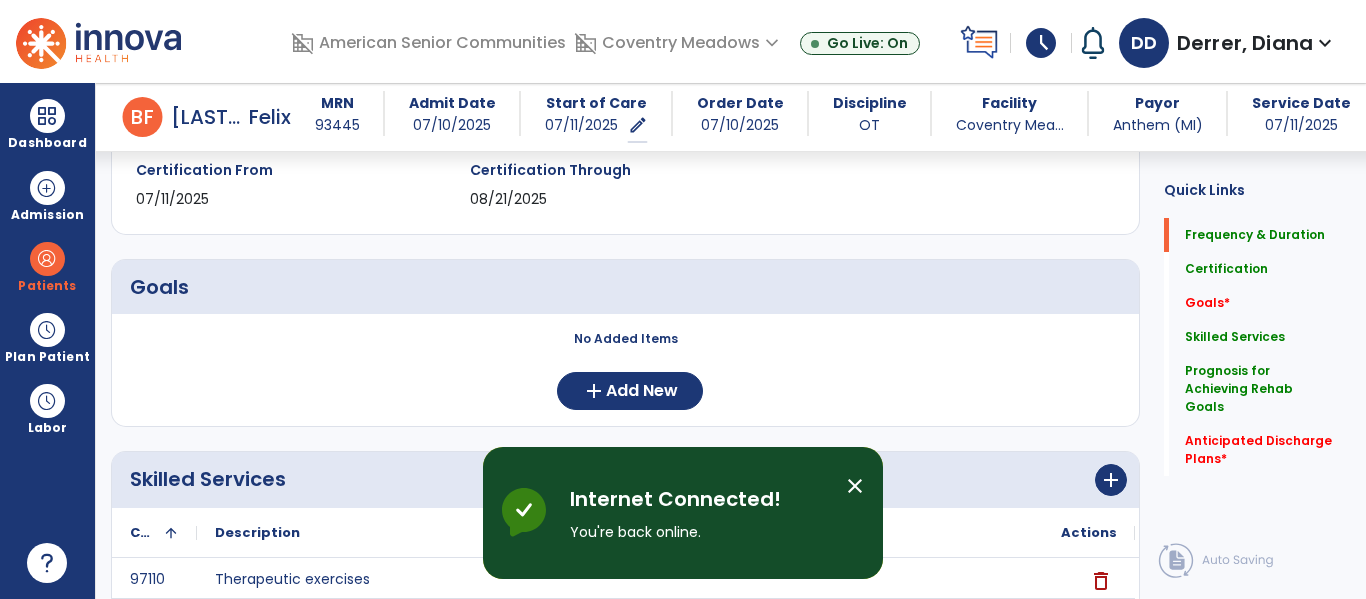 scroll, scrollTop: 395, scrollLeft: 0, axis: vertical 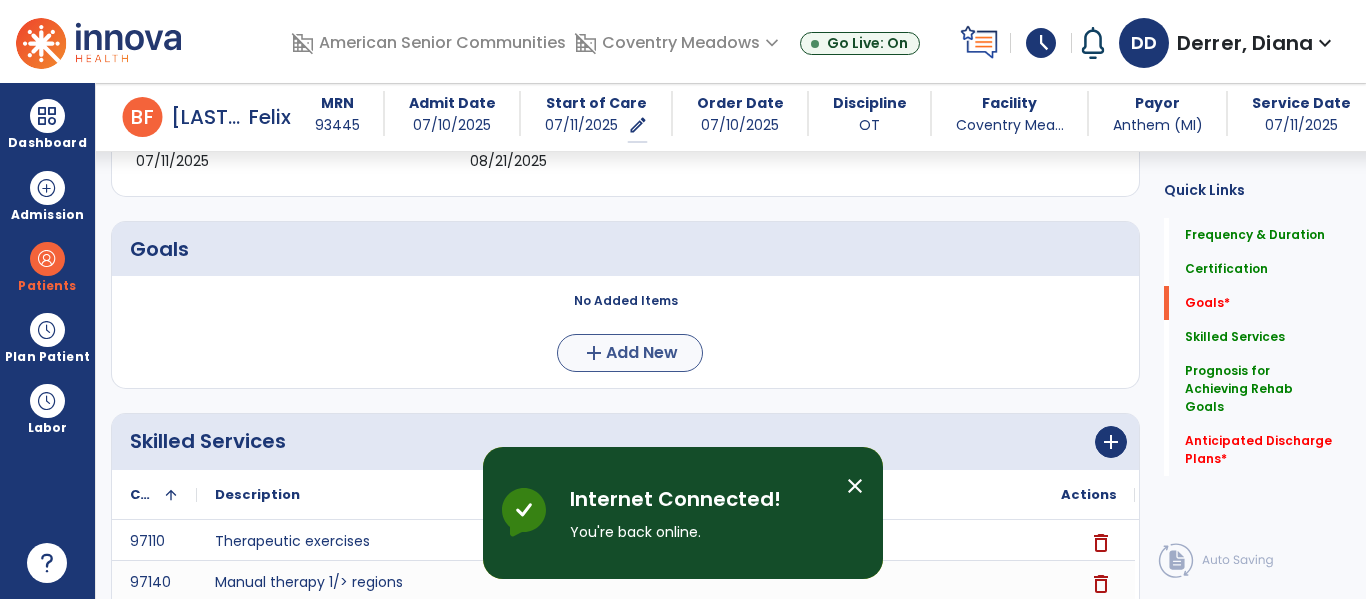 type on "**********" 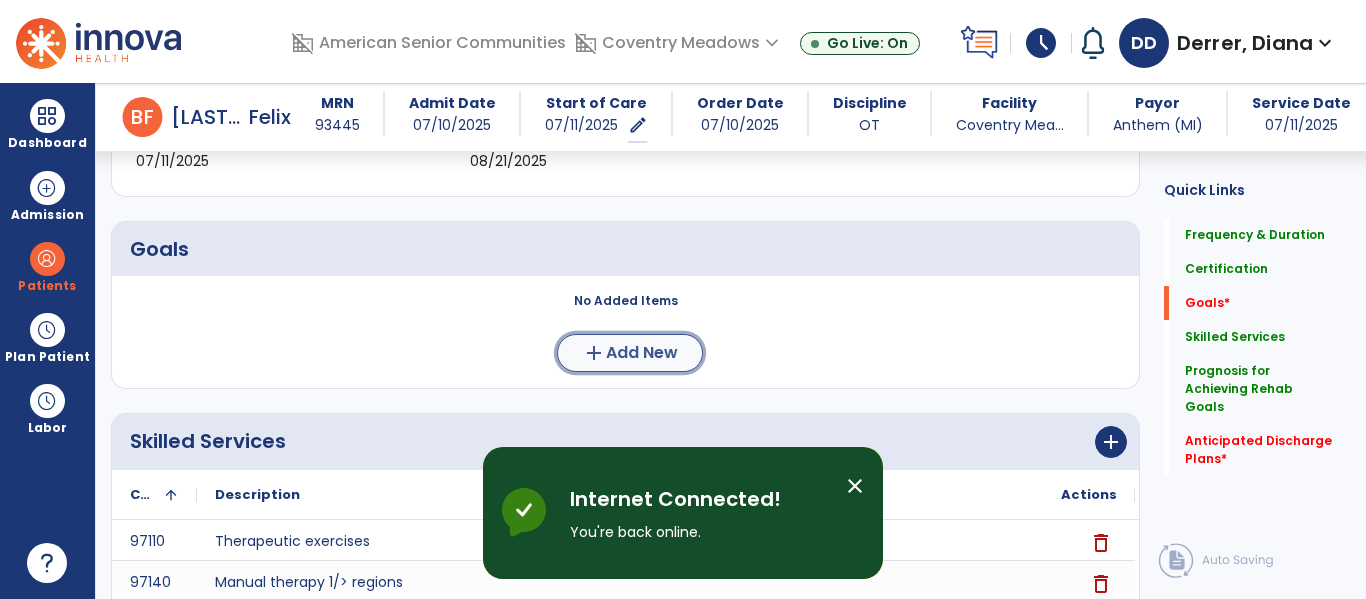 click on "Add New" at bounding box center [642, 353] 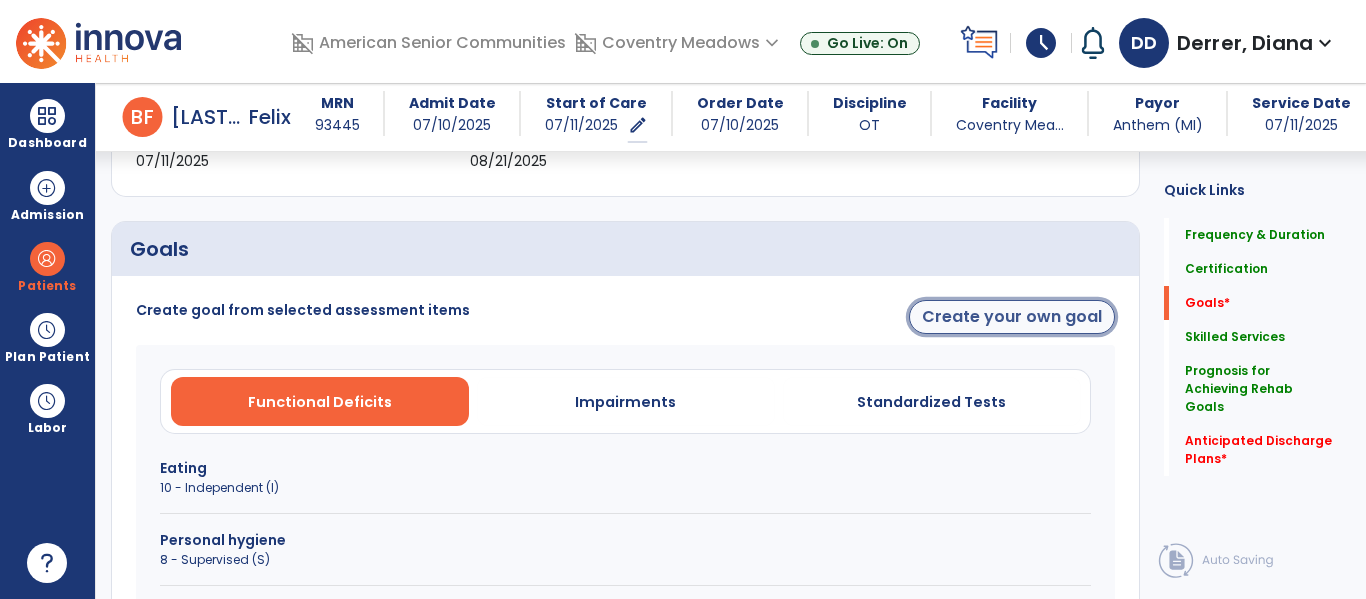 click on "Create your own goal" at bounding box center (1012, 317) 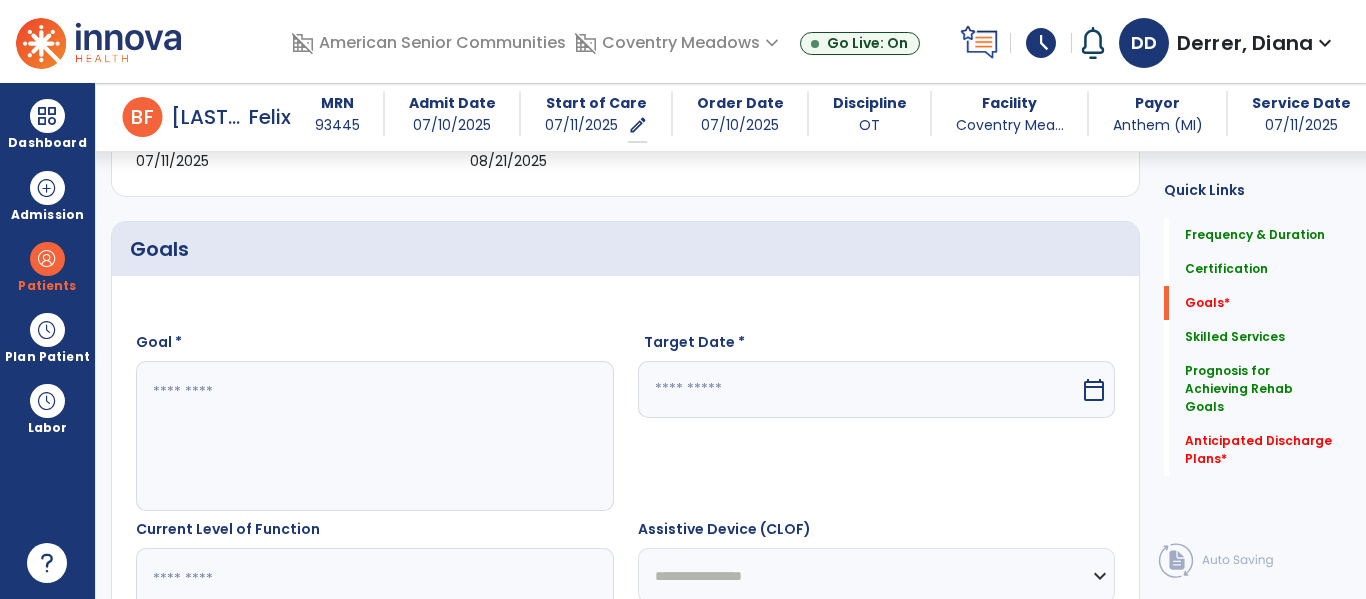 click at bounding box center [374, 436] 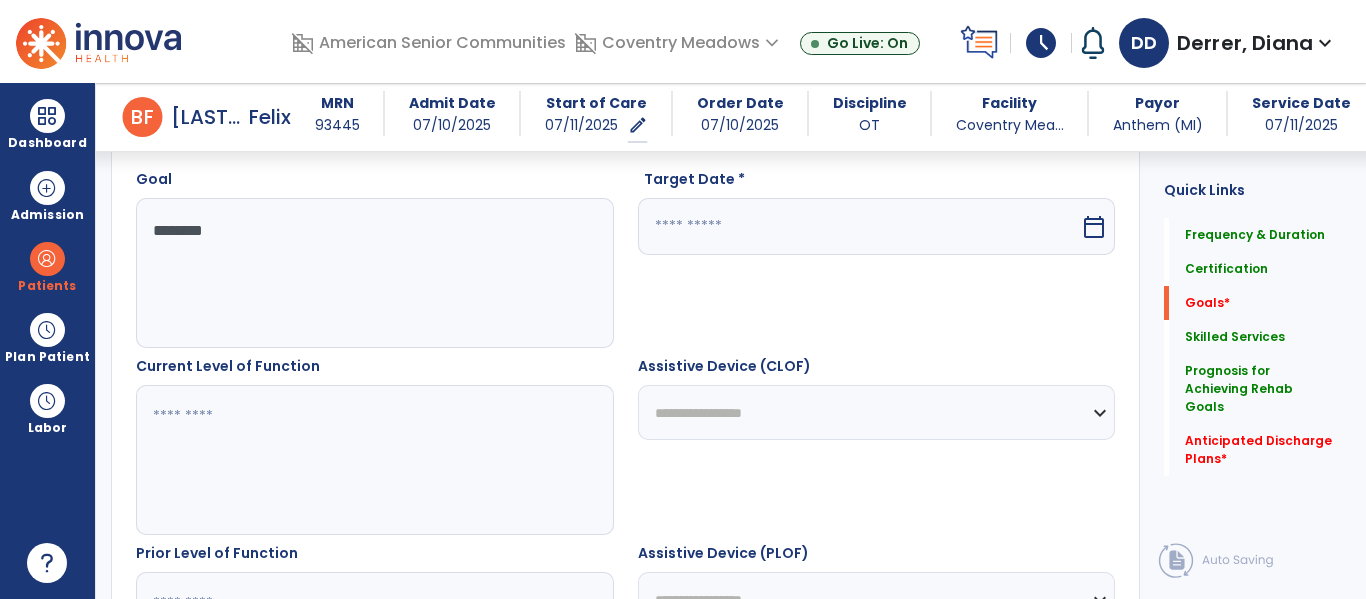 scroll, scrollTop: 560, scrollLeft: 0, axis: vertical 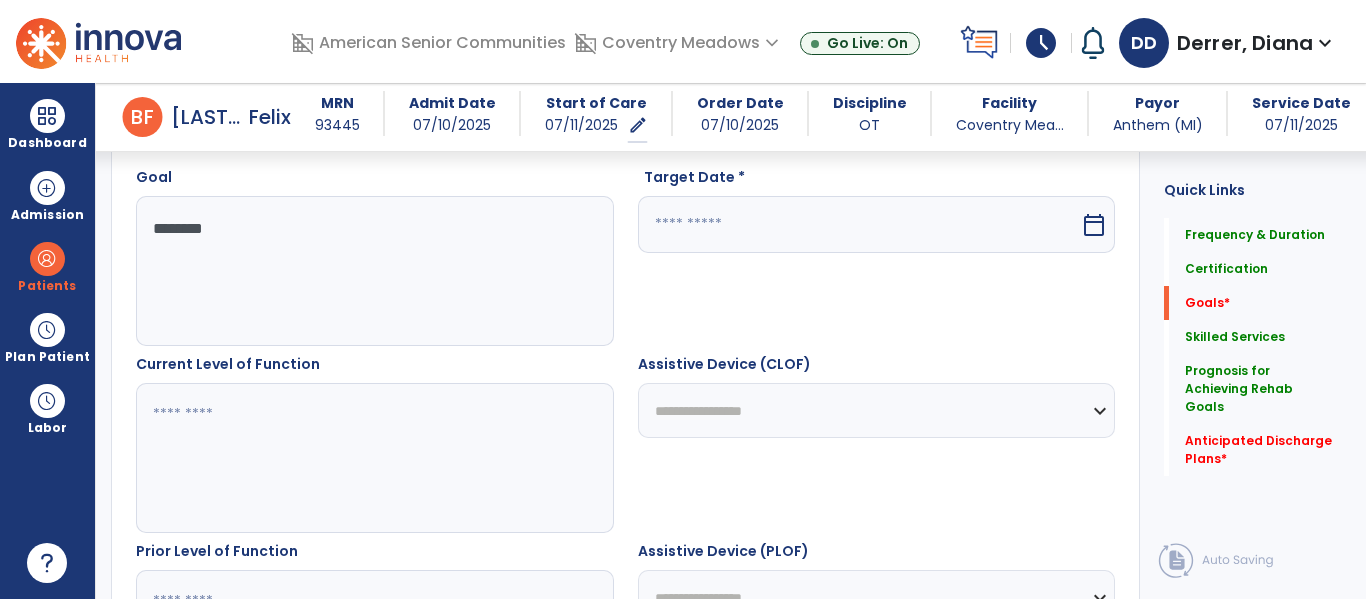 type on "********" 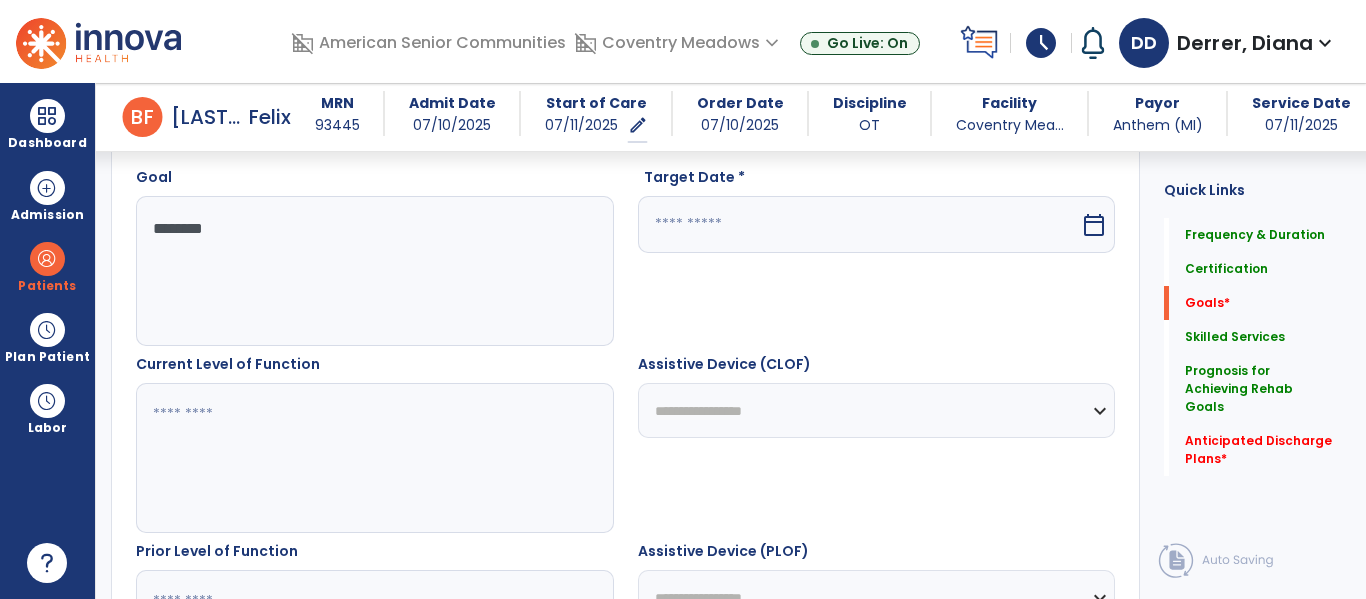 click at bounding box center (859, 224) 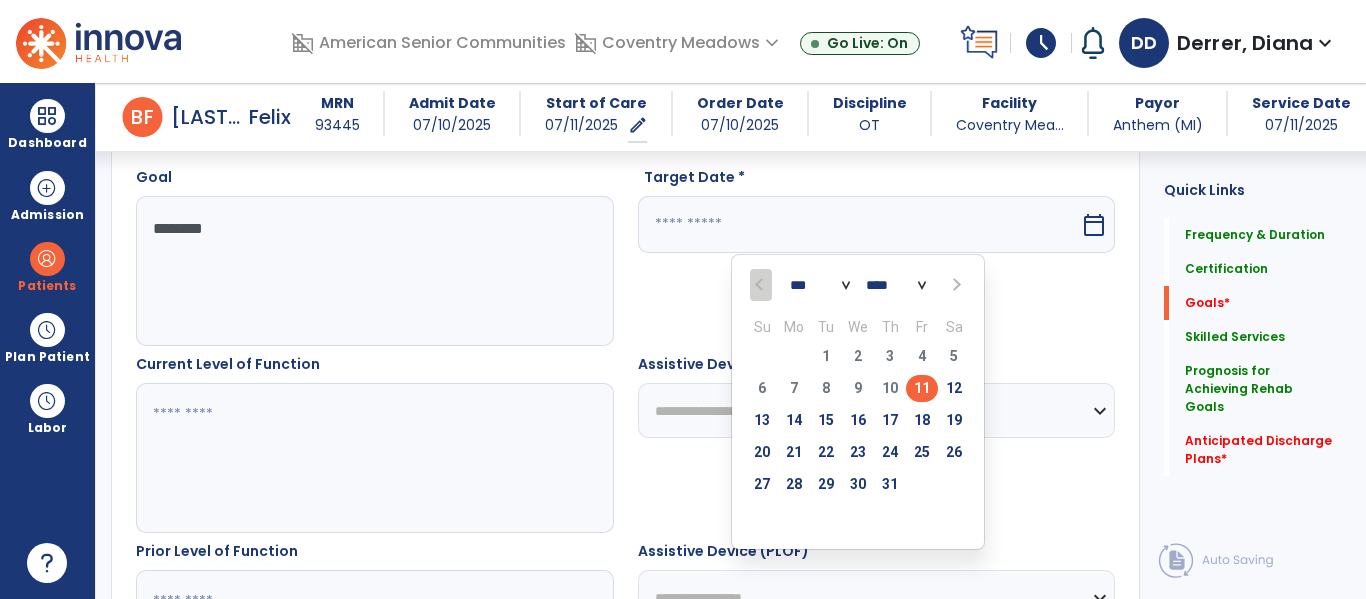 click at bounding box center [954, 285] 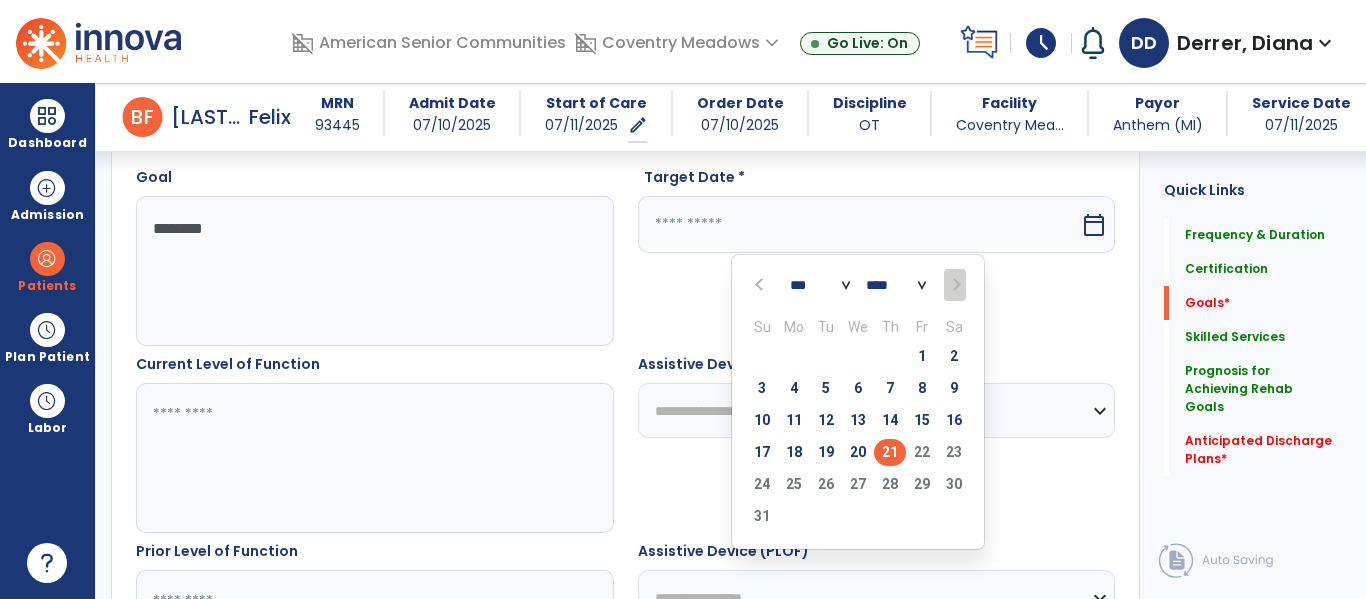 click on "21" at bounding box center (890, 452) 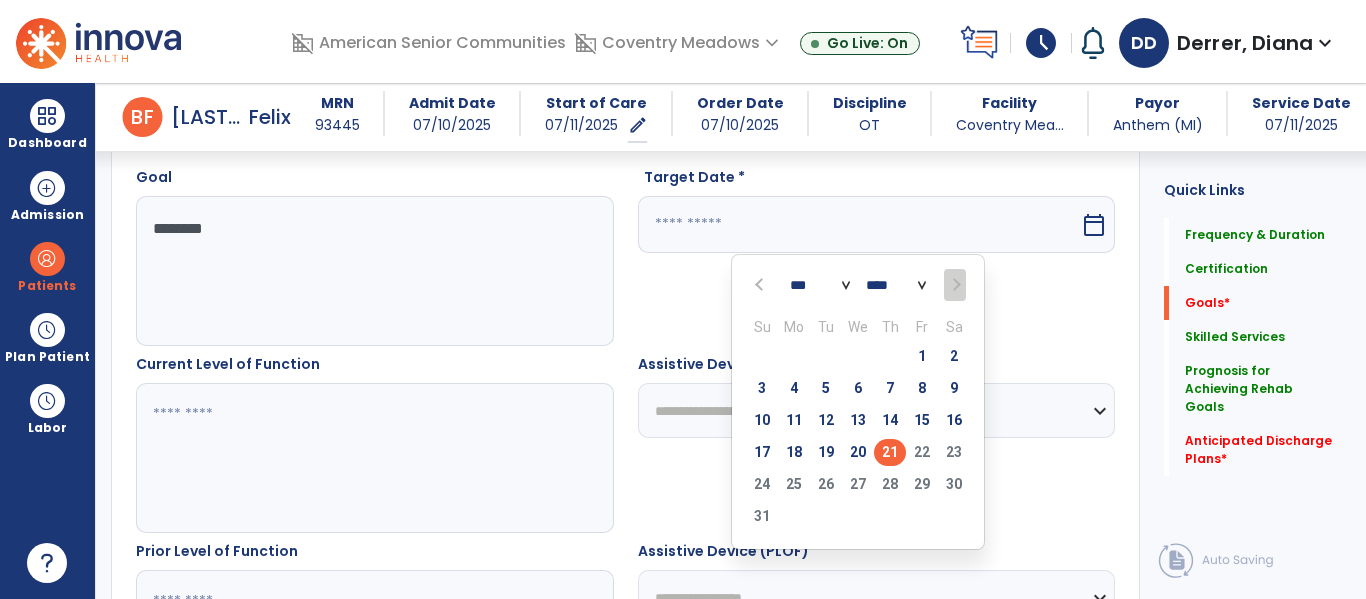 type on "*********" 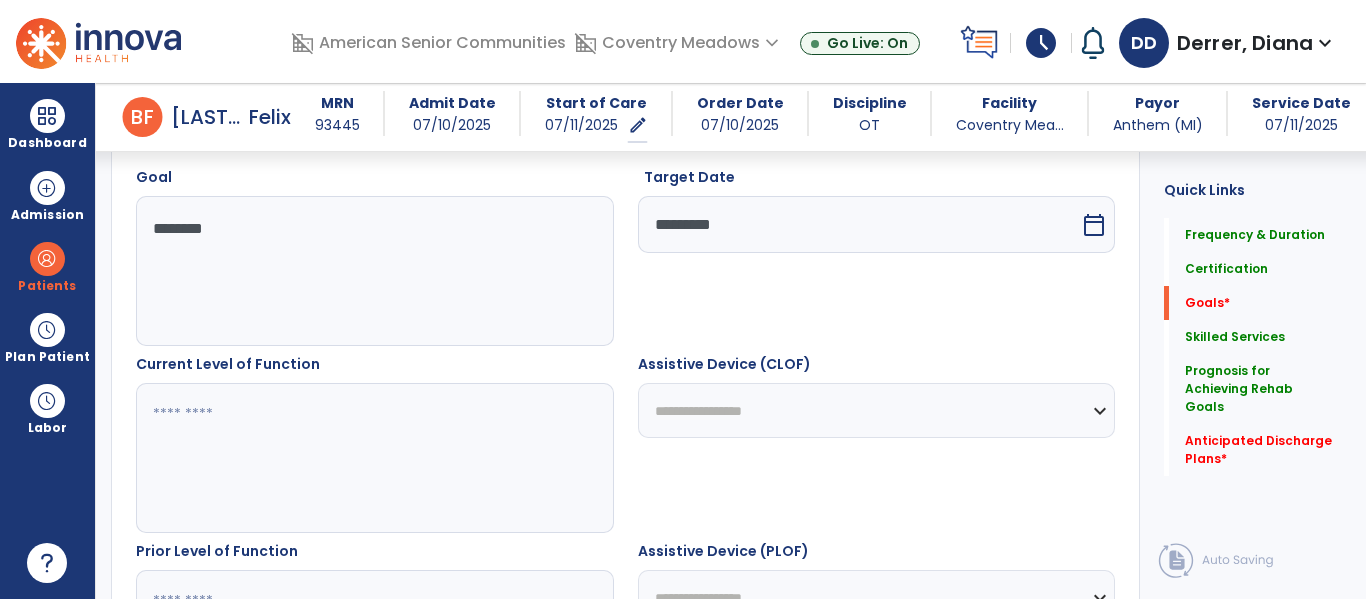 click at bounding box center (374, 458) 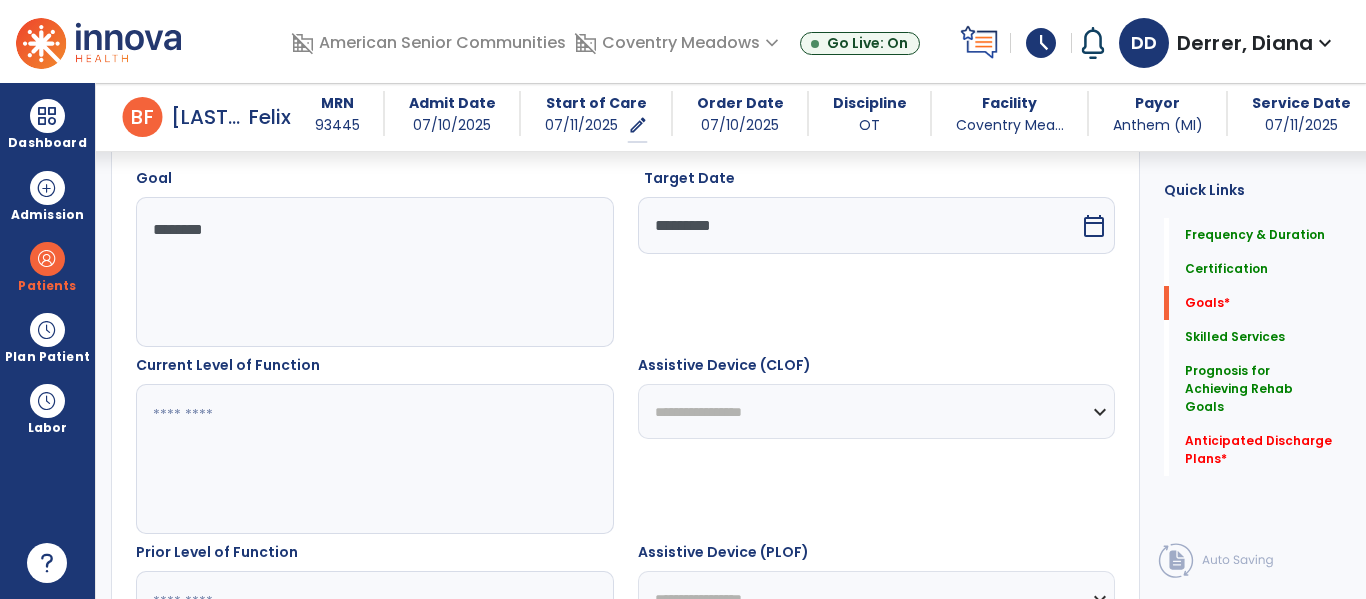 click at bounding box center (374, 459) 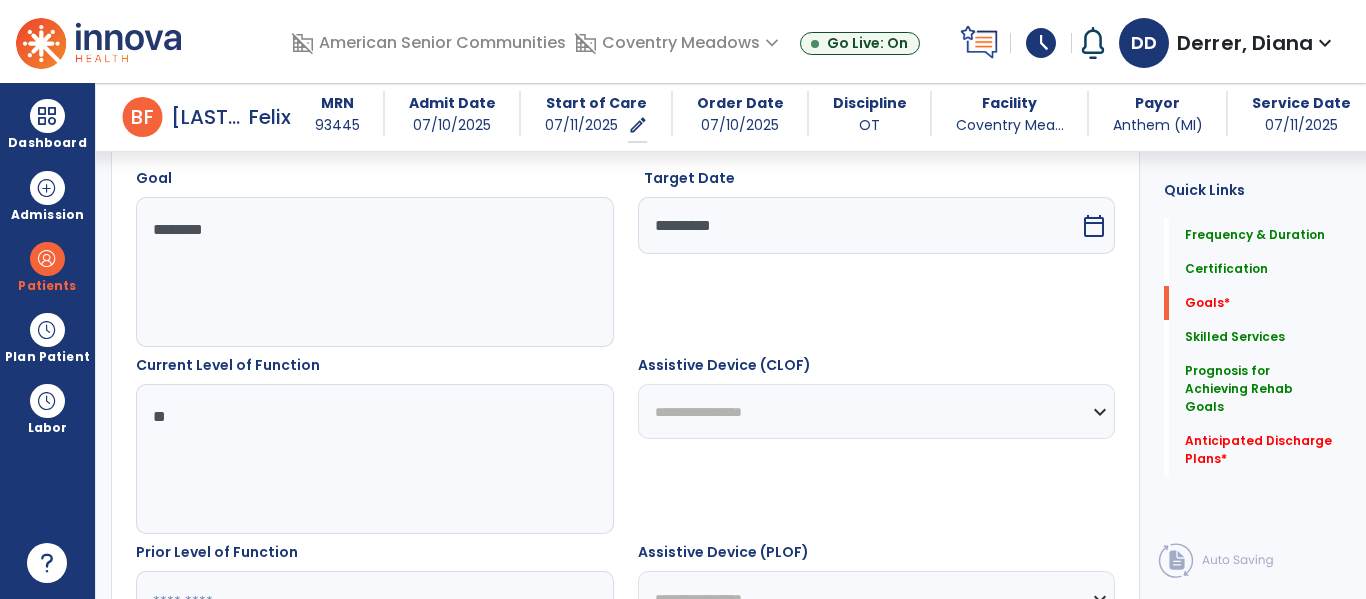 type on "*" 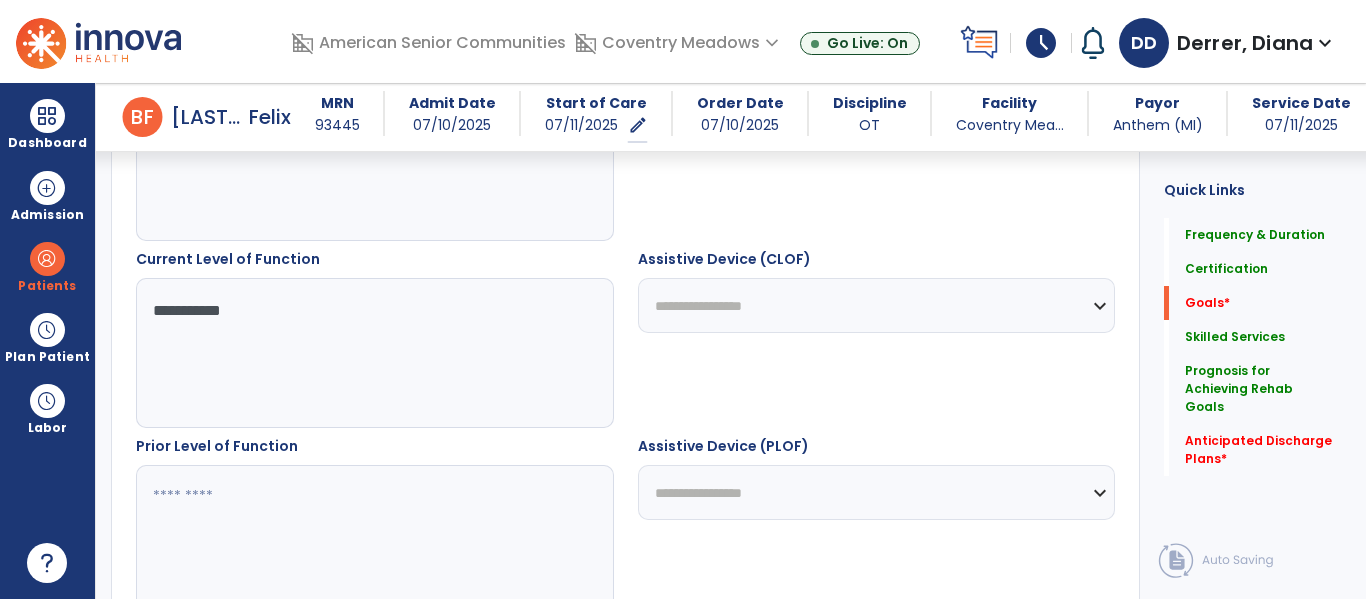 scroll, scrollTop: 666, scrollLeft: 0, axis: vertical 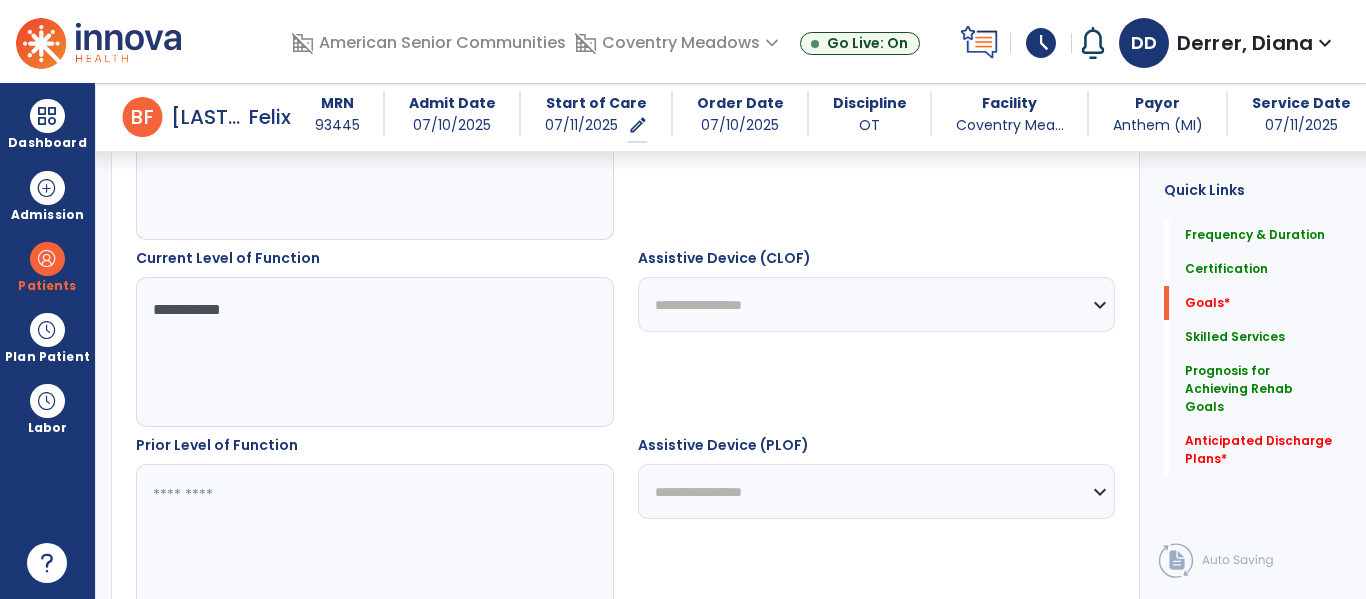 type on "**********" 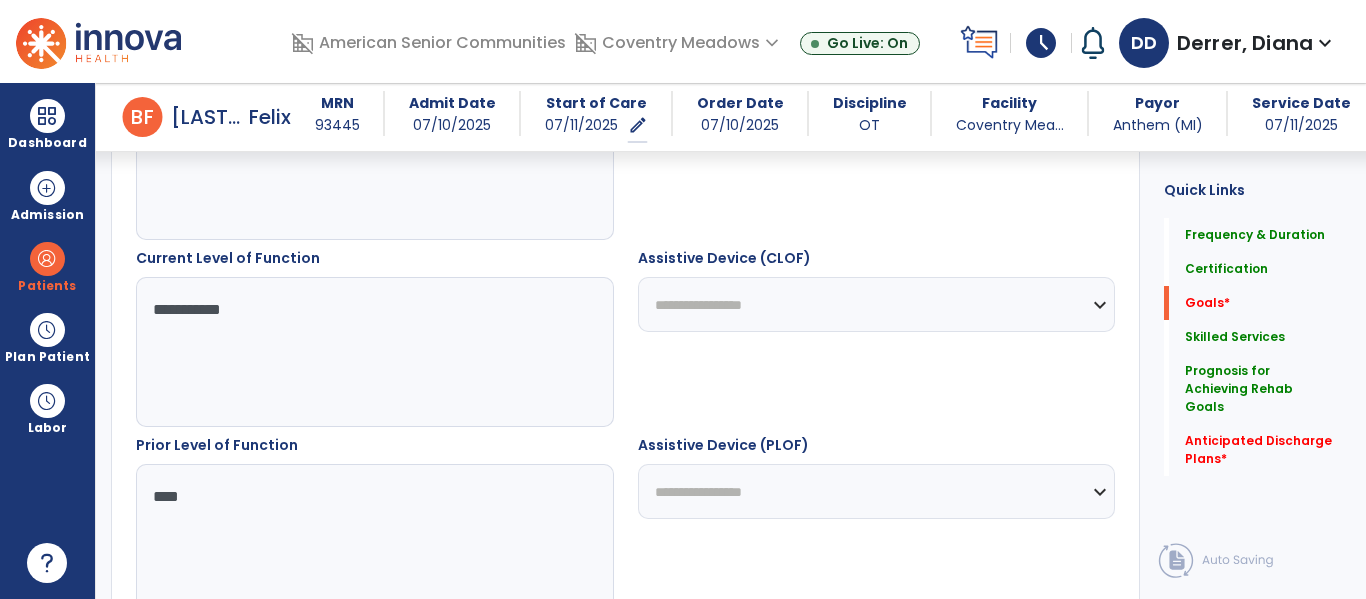 type on "***" 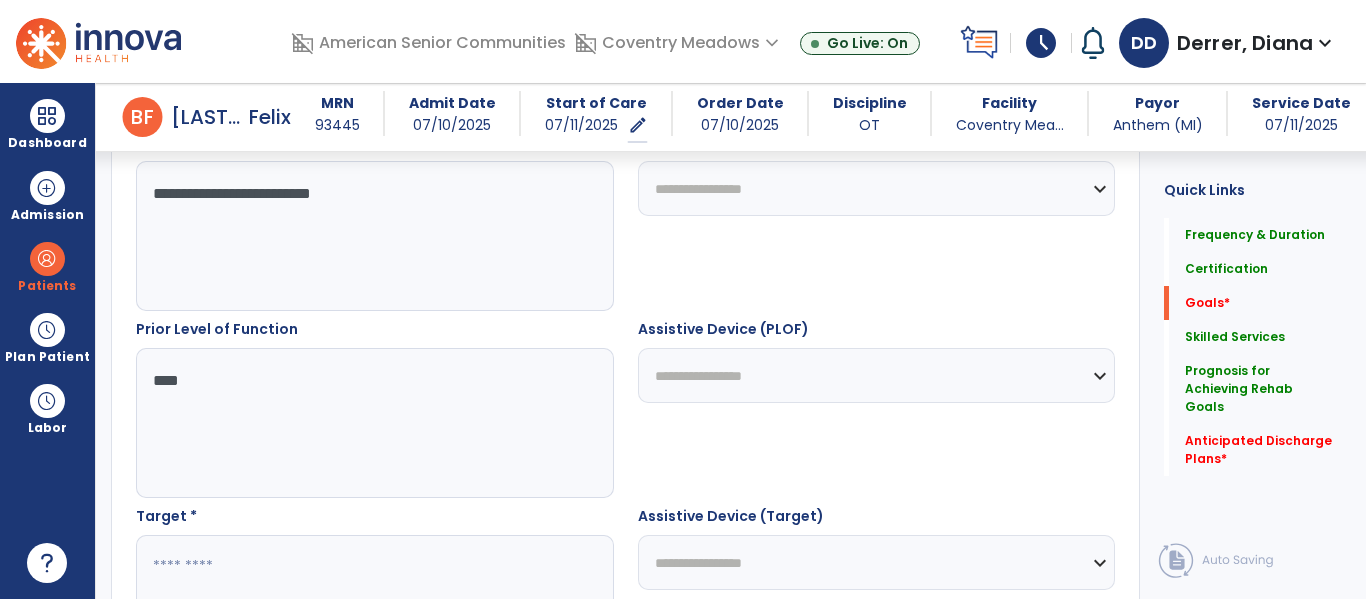 scroll, scrollTop: 952, scrollLeft: 0, axis: vertical 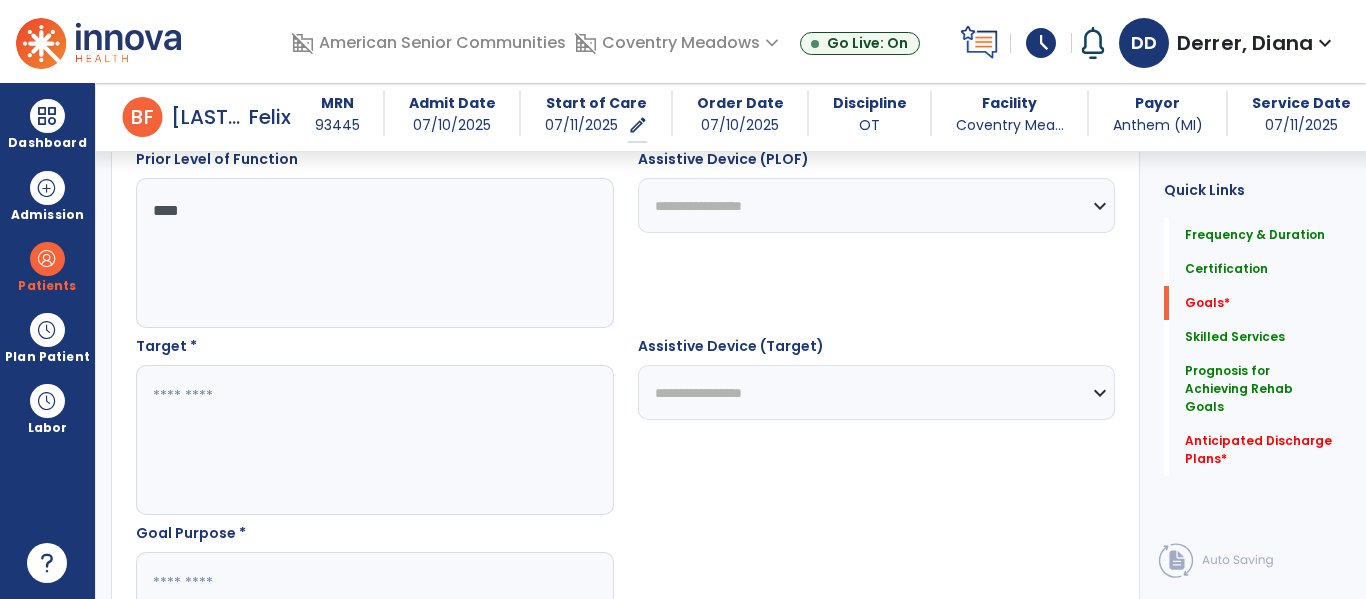 type on "**********" 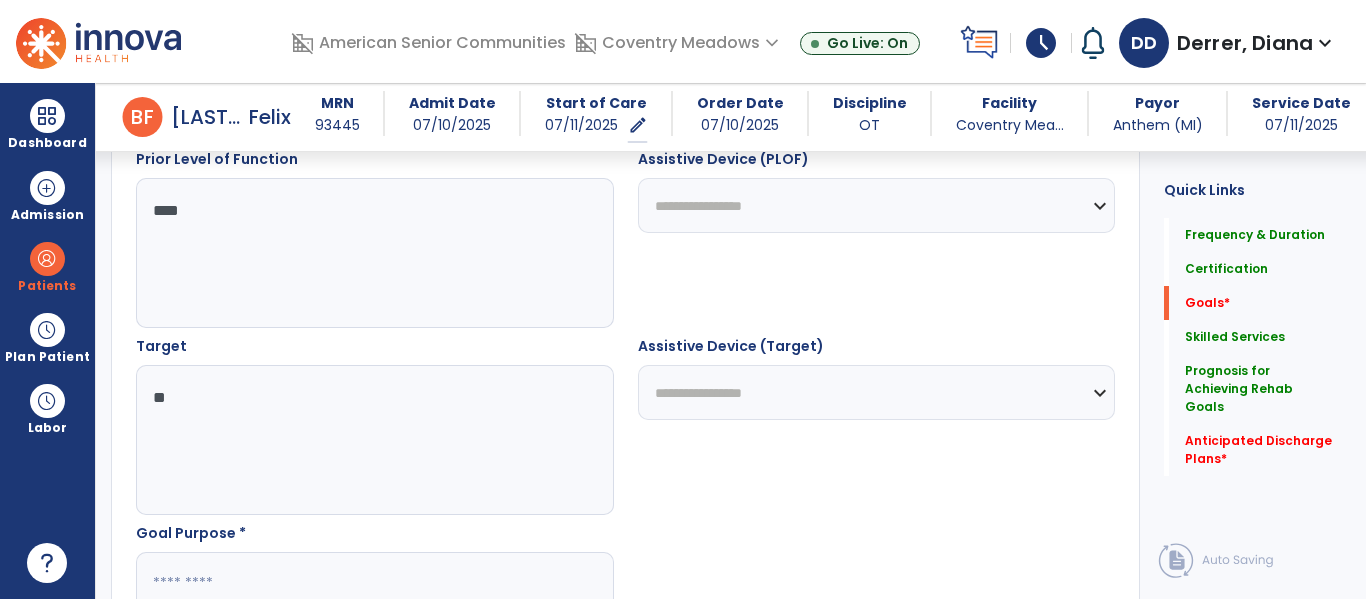type on "*" 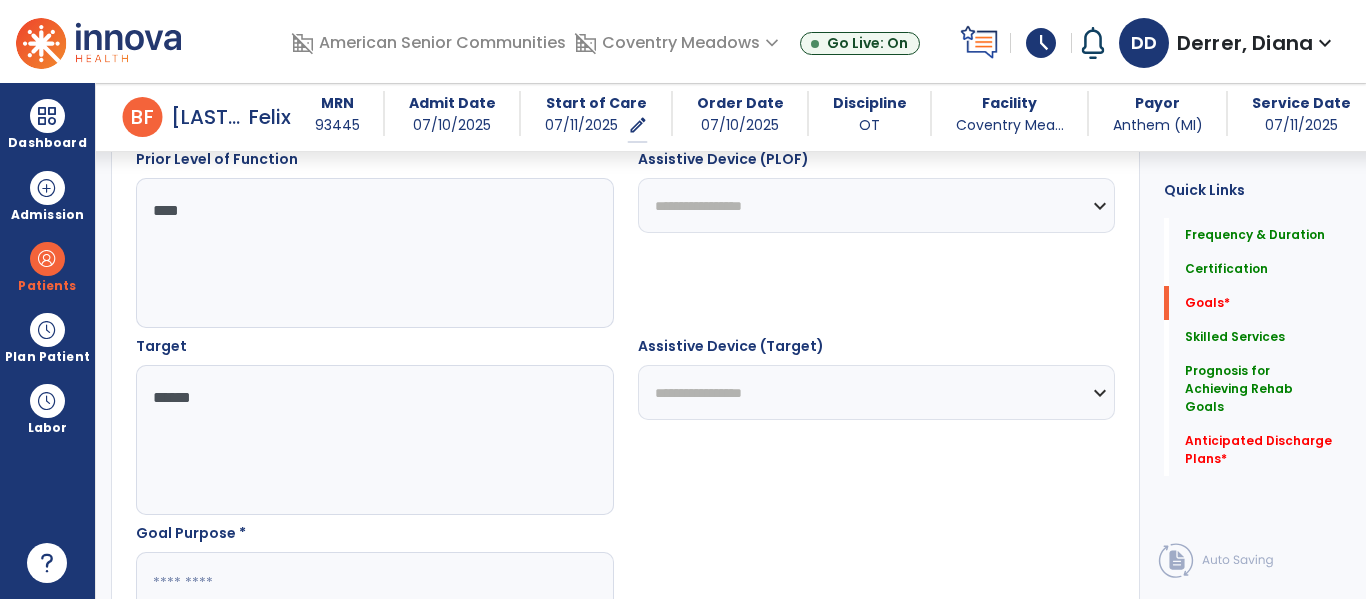 scroll, scrollTop: 1071, scrollLeft: 0, axis: vertical 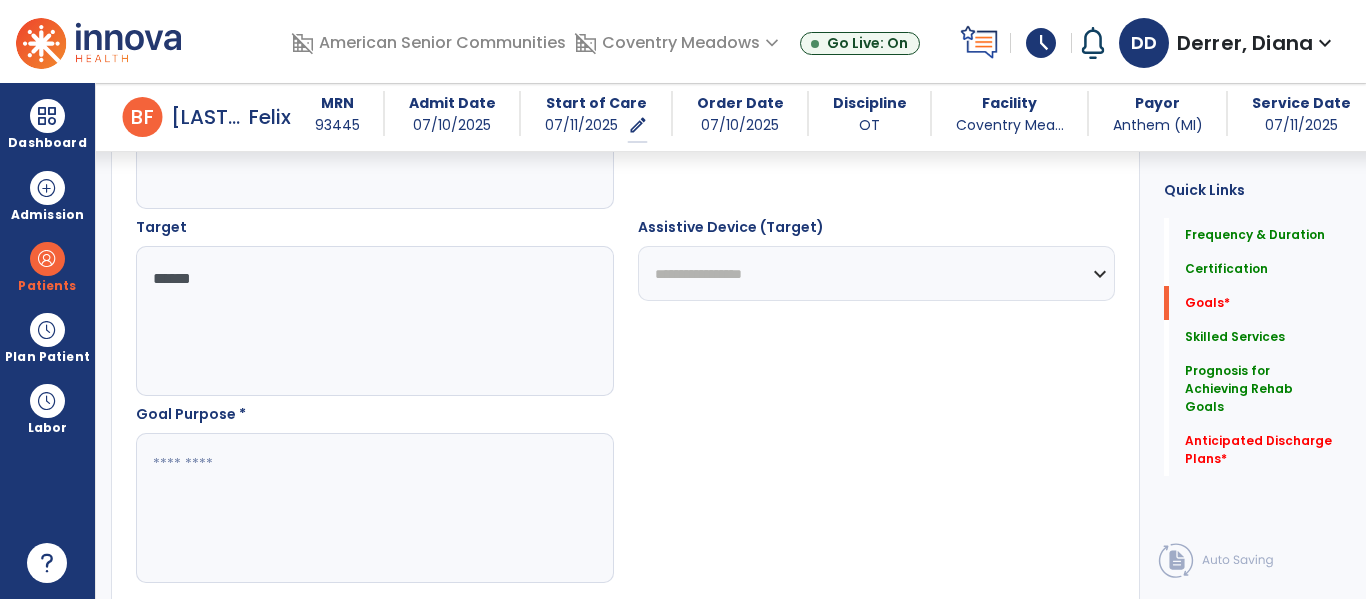 type on "*****" 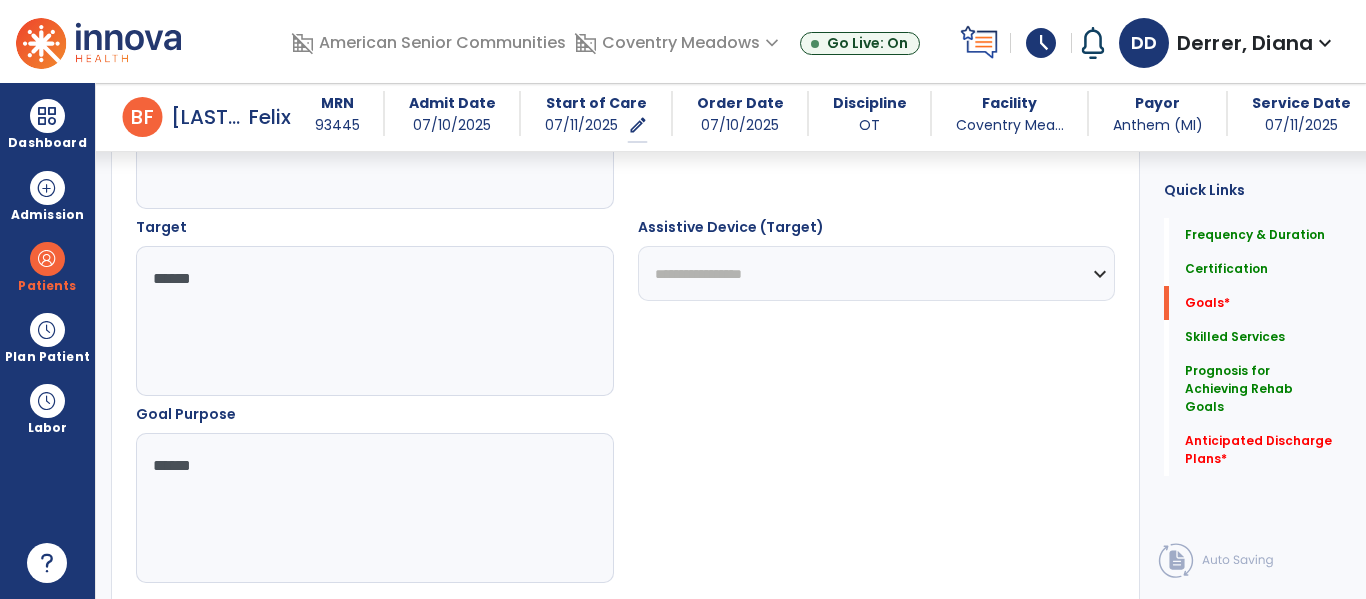 type on "*******" 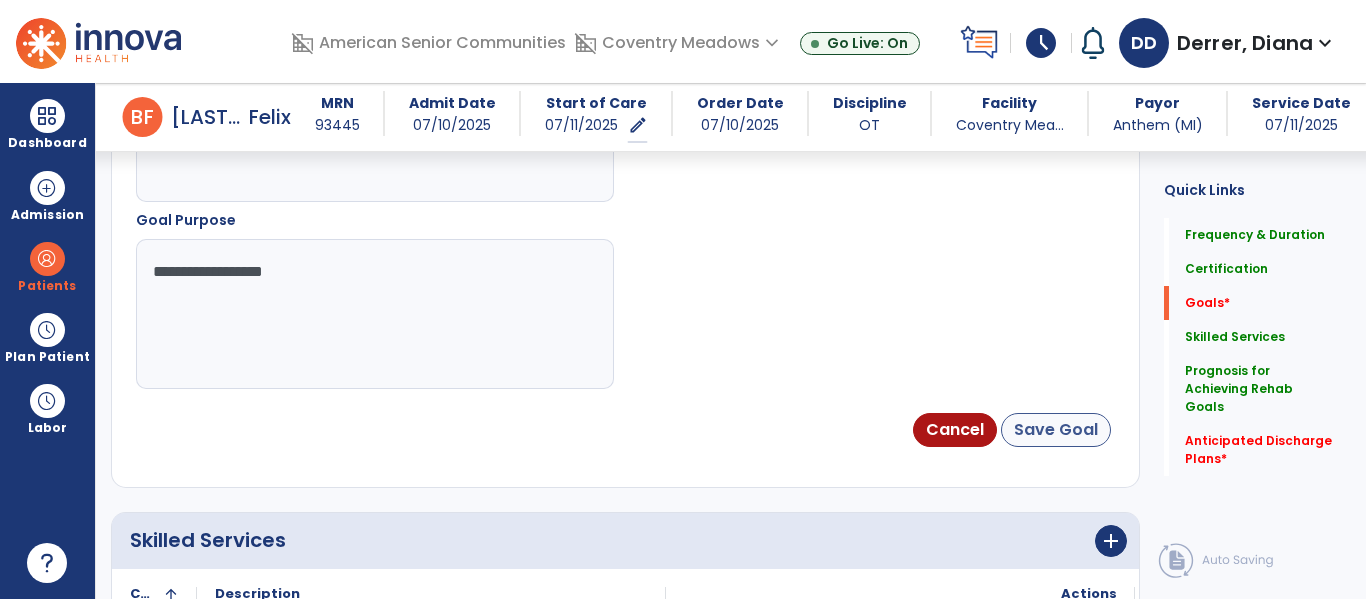 type on "**********" 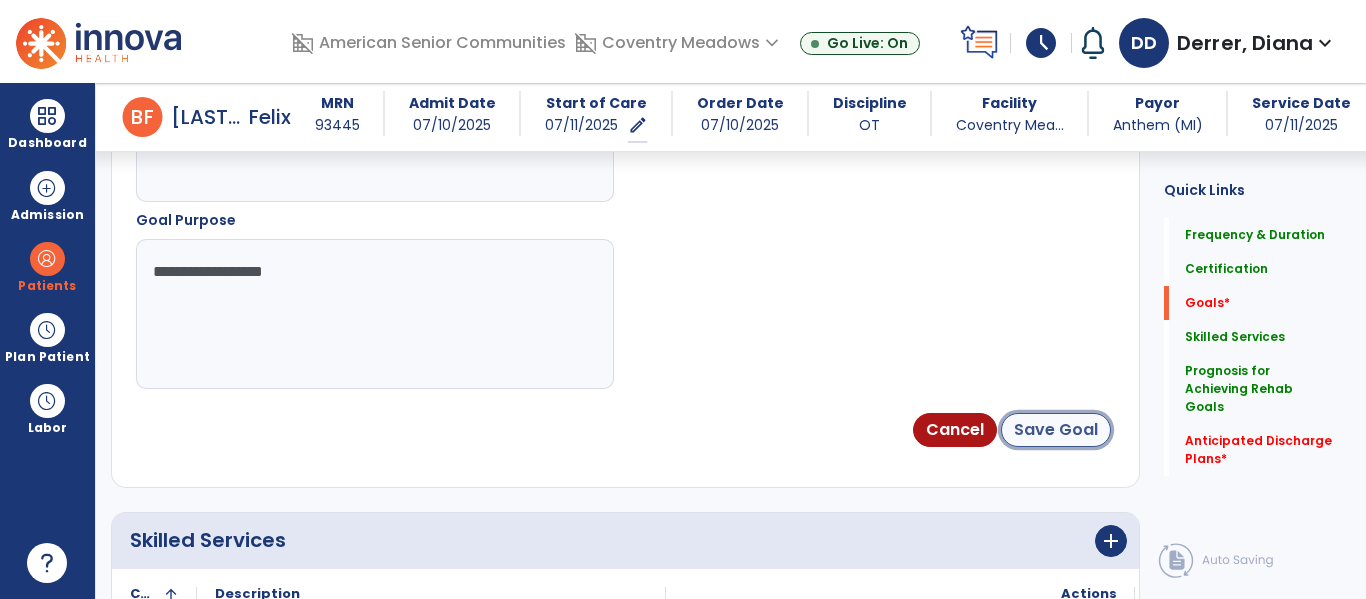 click on "Save Goal" at bounding box center [1056, 430] 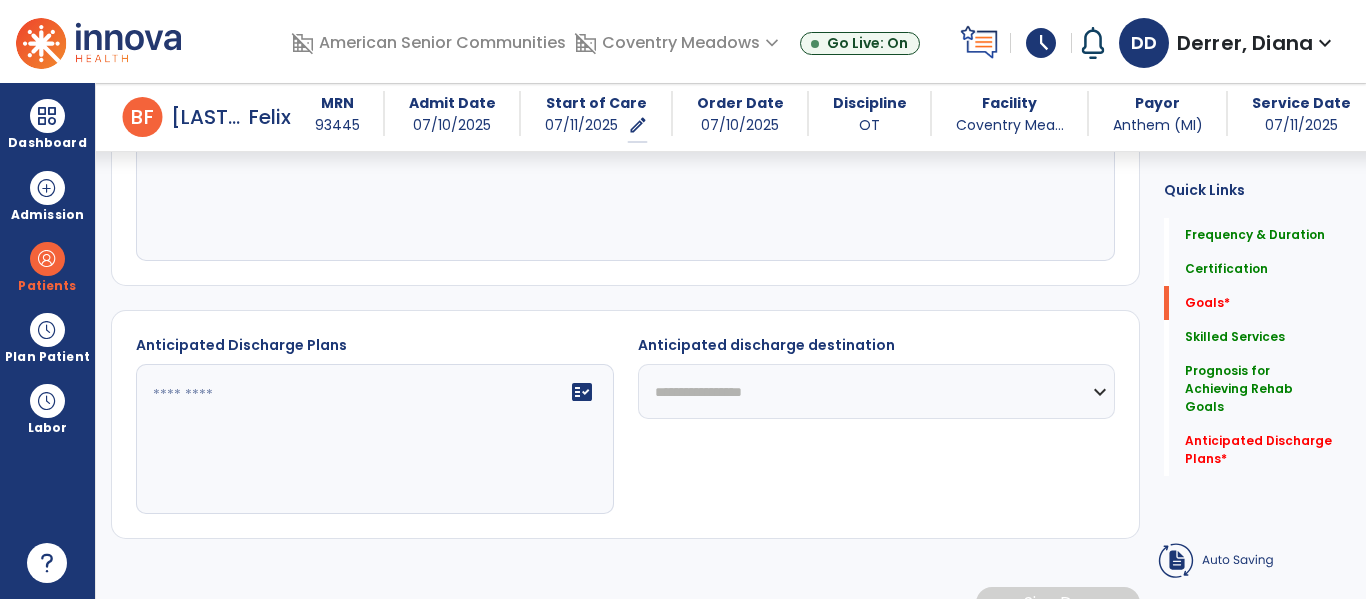 scroll, scrollTop: 186, scrollLeft: 0, axis: vertical 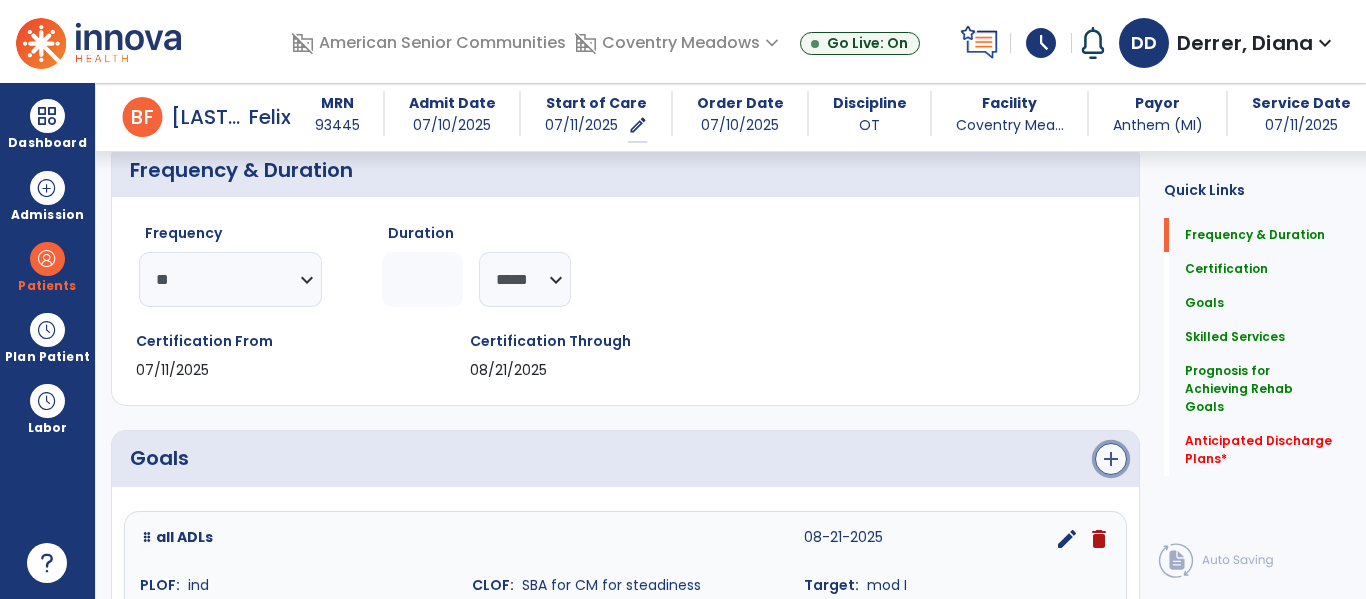 click on "add" at bounding box center [1111, 459] 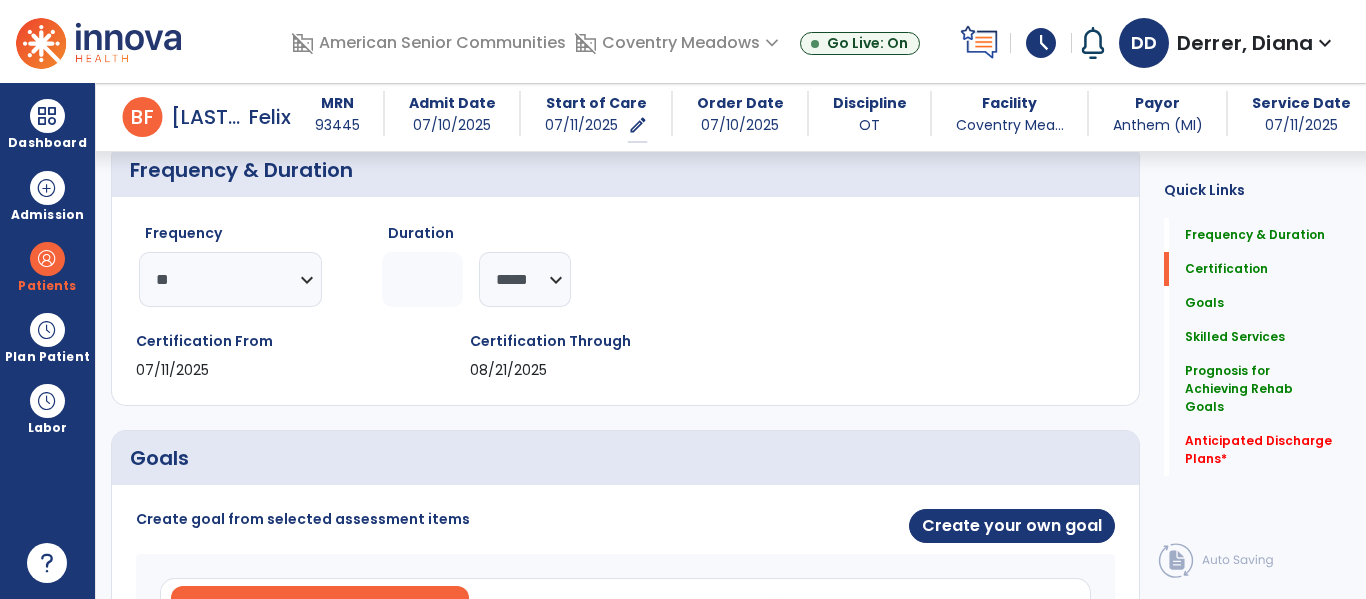 scroll, scrollTop: 253, scrollLeft: 0, axis: vertical 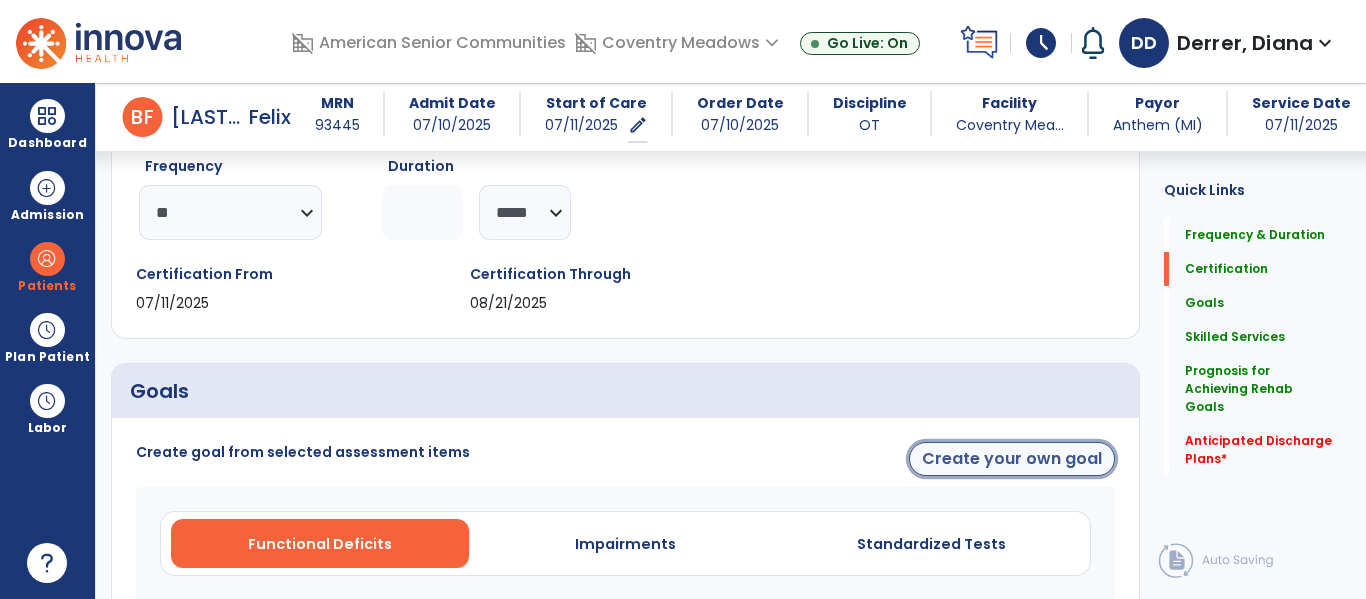 click on "Create your own goal" at bounding box center (1012, 459) 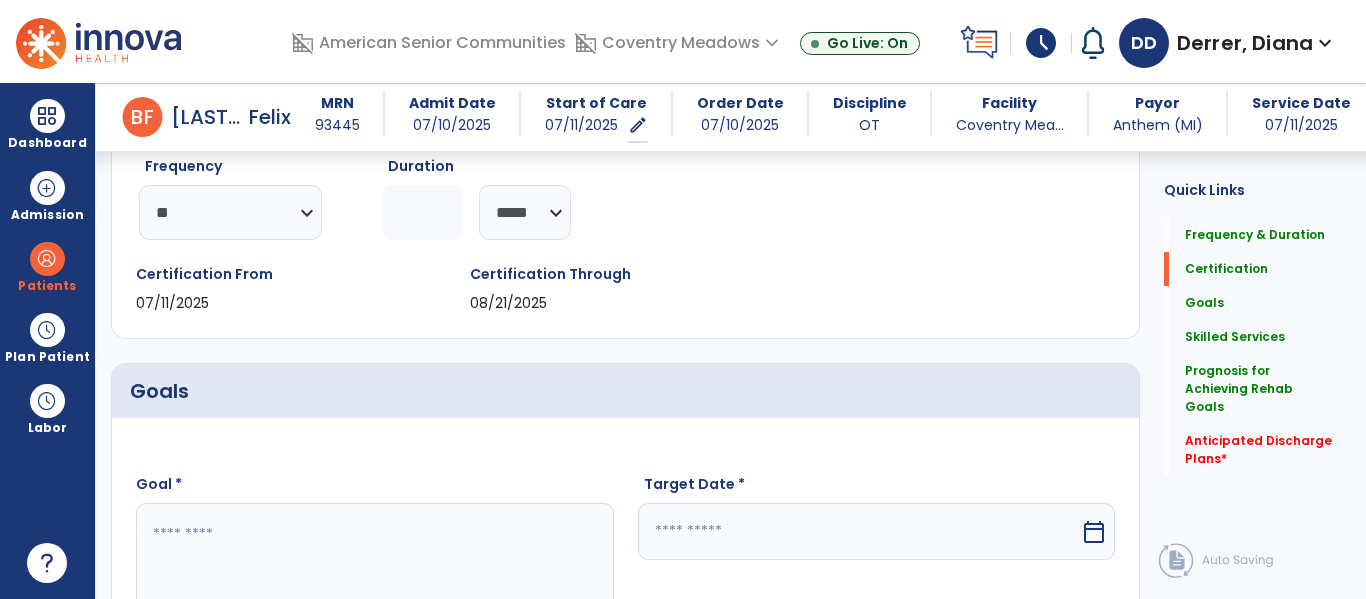 click at bounding box center (374, 578) 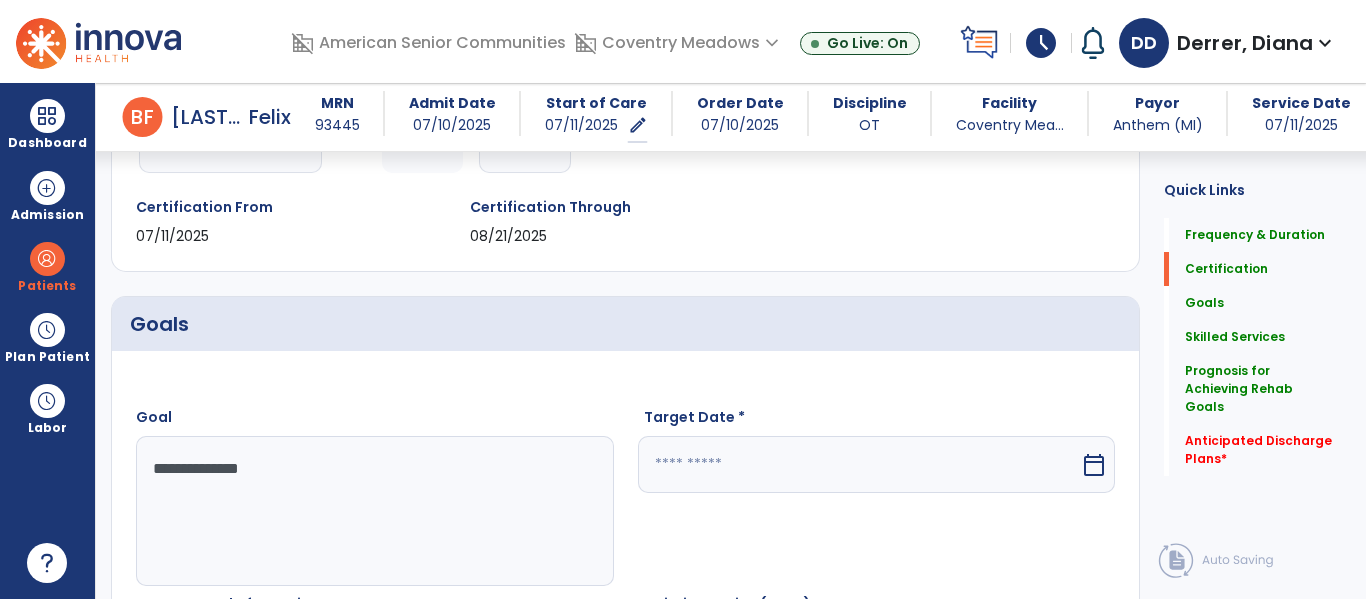 scroll, scrollTop: 387, scrollLeft: 0, axis: vertical 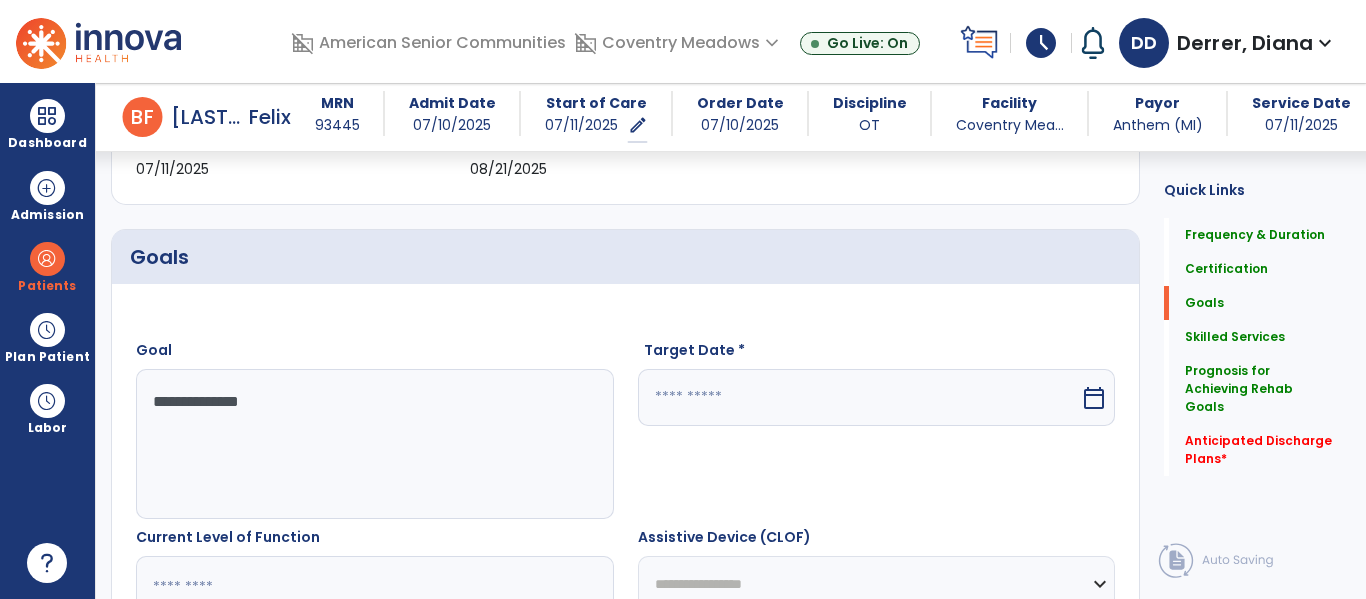 type on "**********" 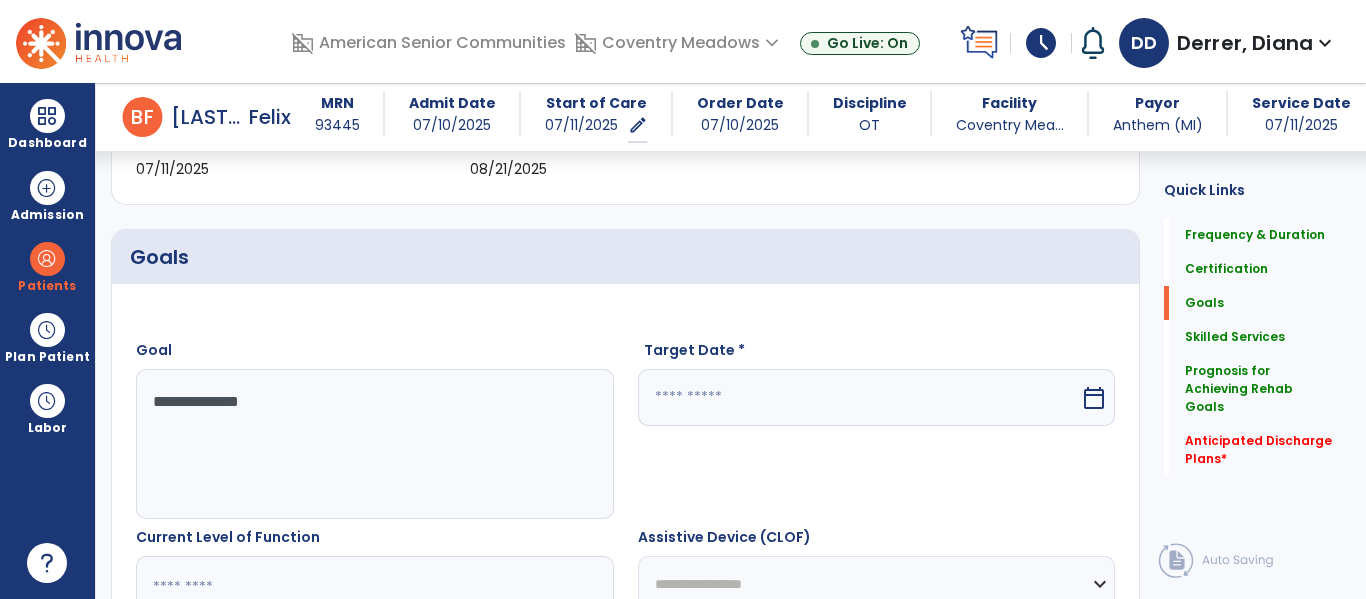 click at bounding box center [859, 397] 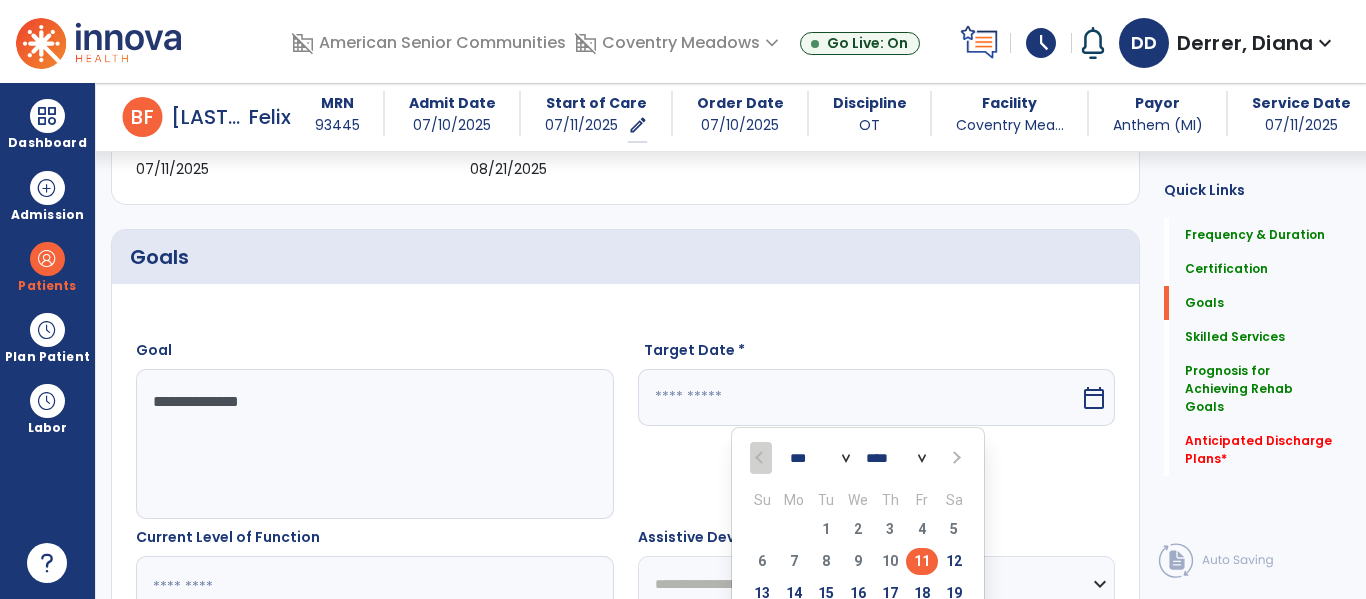 click at bounding box center [954, 458] 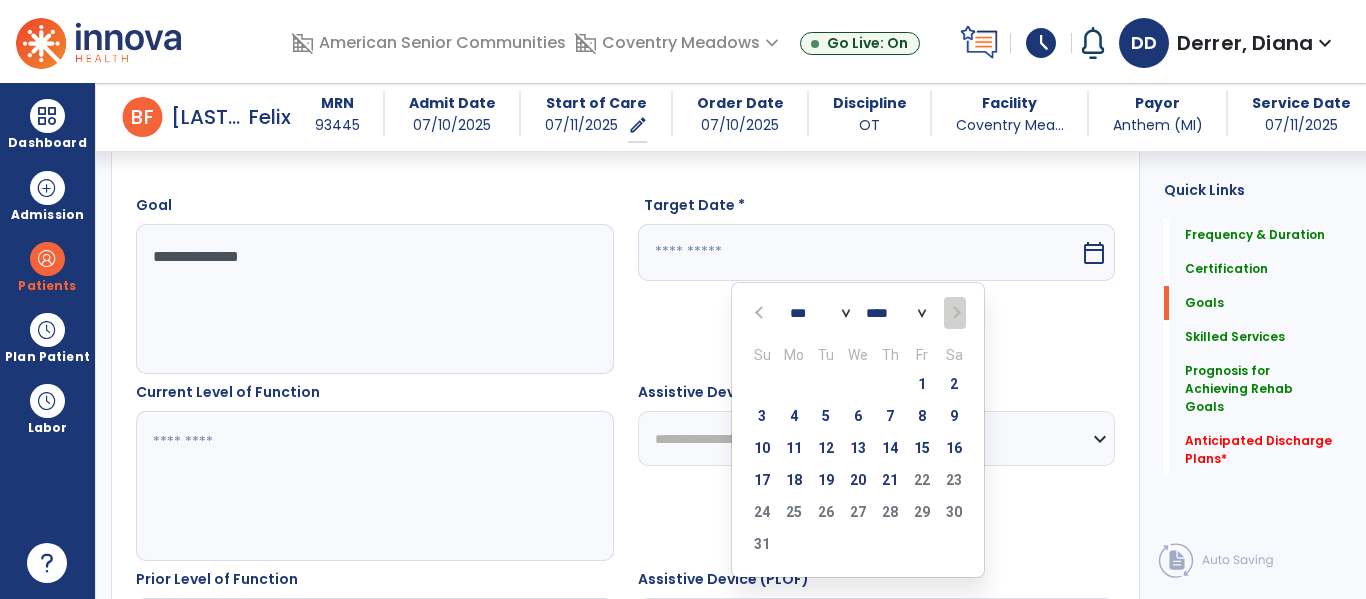 click on "21" at bounding box center [890, 480] 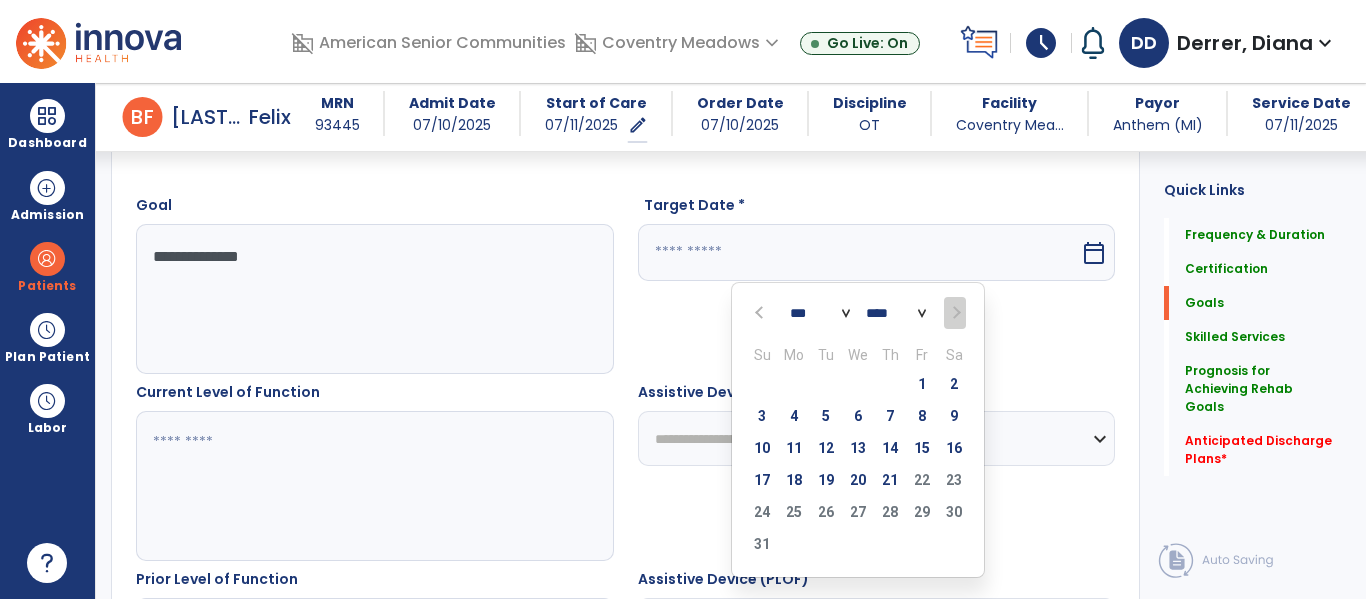 type on "*********" 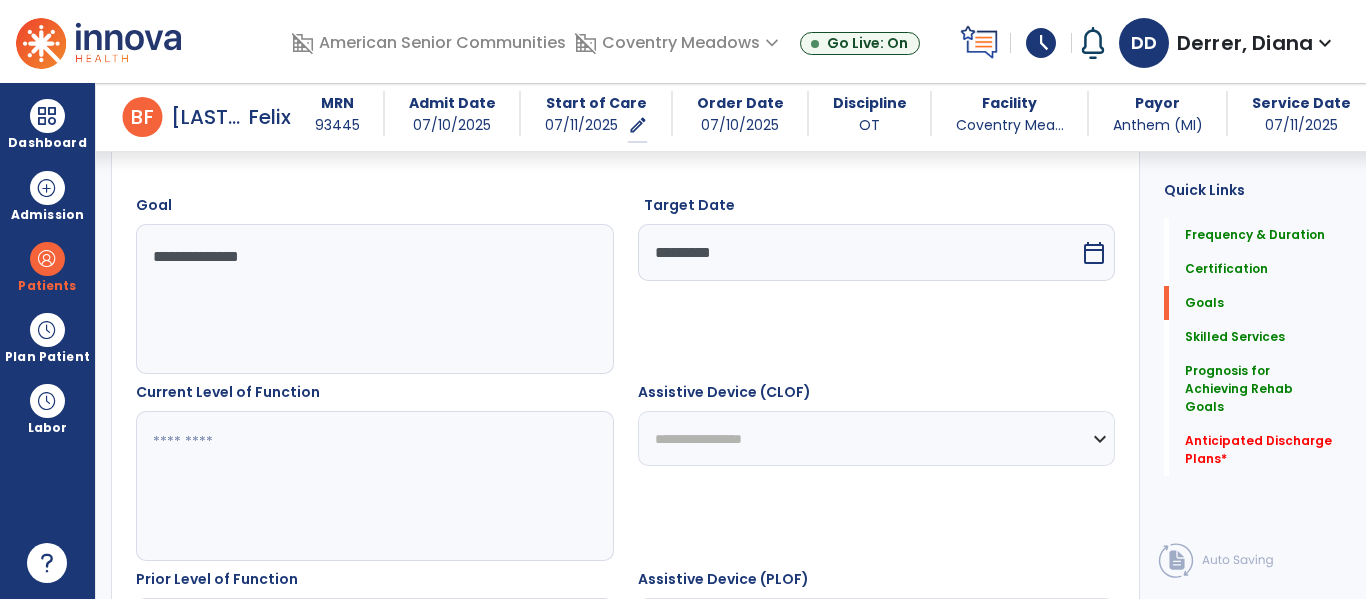 click at bounding box center (374, 486) 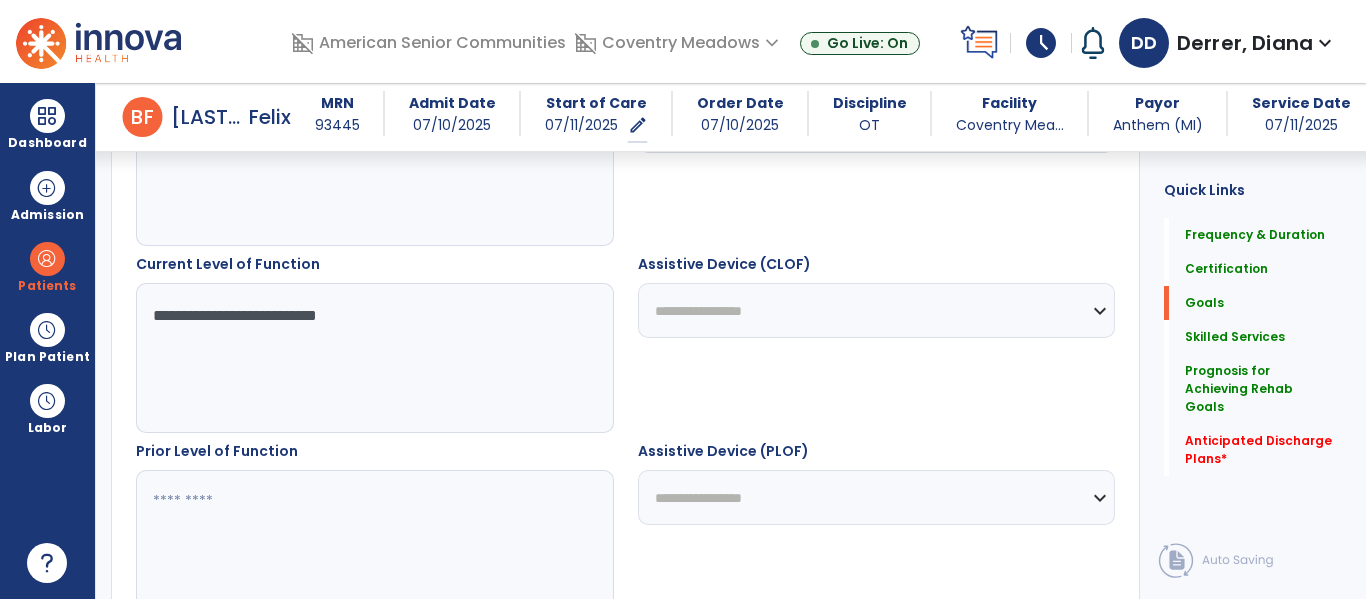 scroll, scrollTop: 668, scrollLeft: 0, axis: vertical 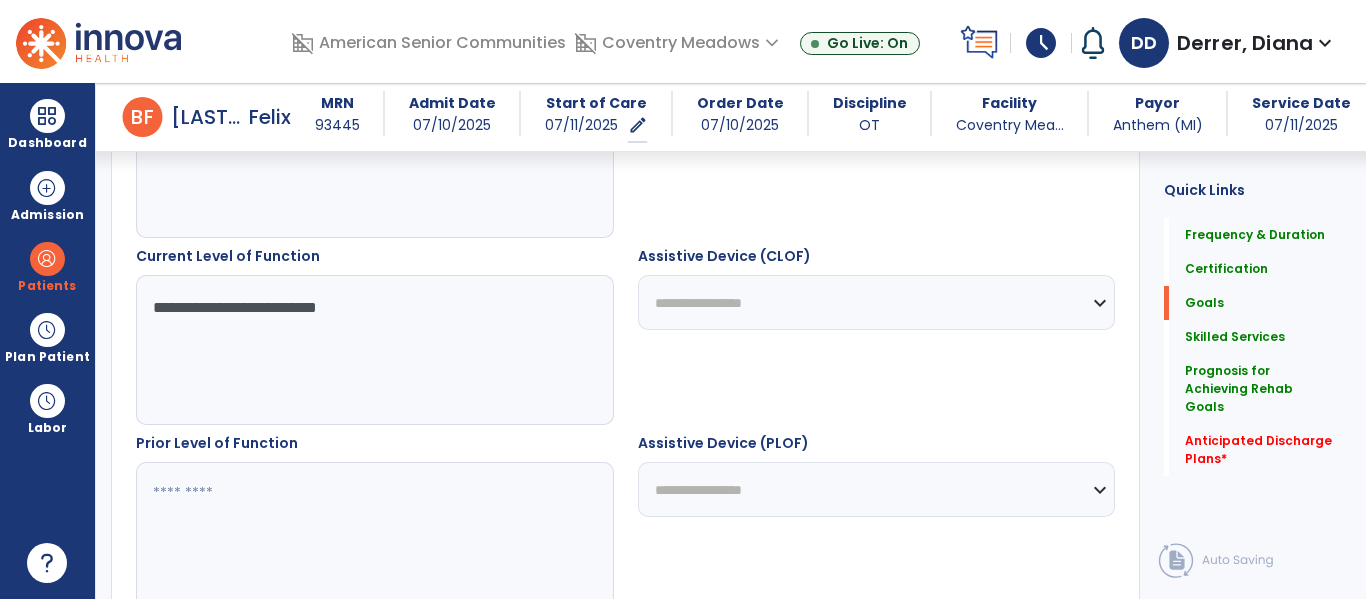 type on "**********" 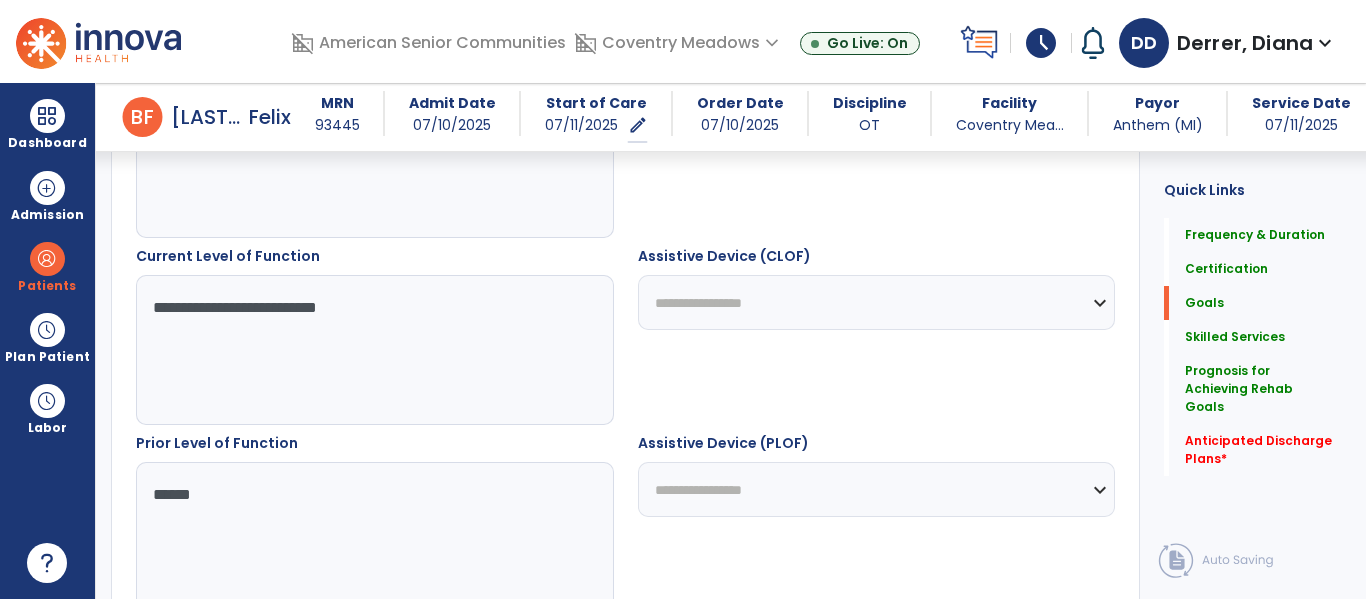 scroll, scrollTop: 724, scrollLeft: 0, axis: vertical 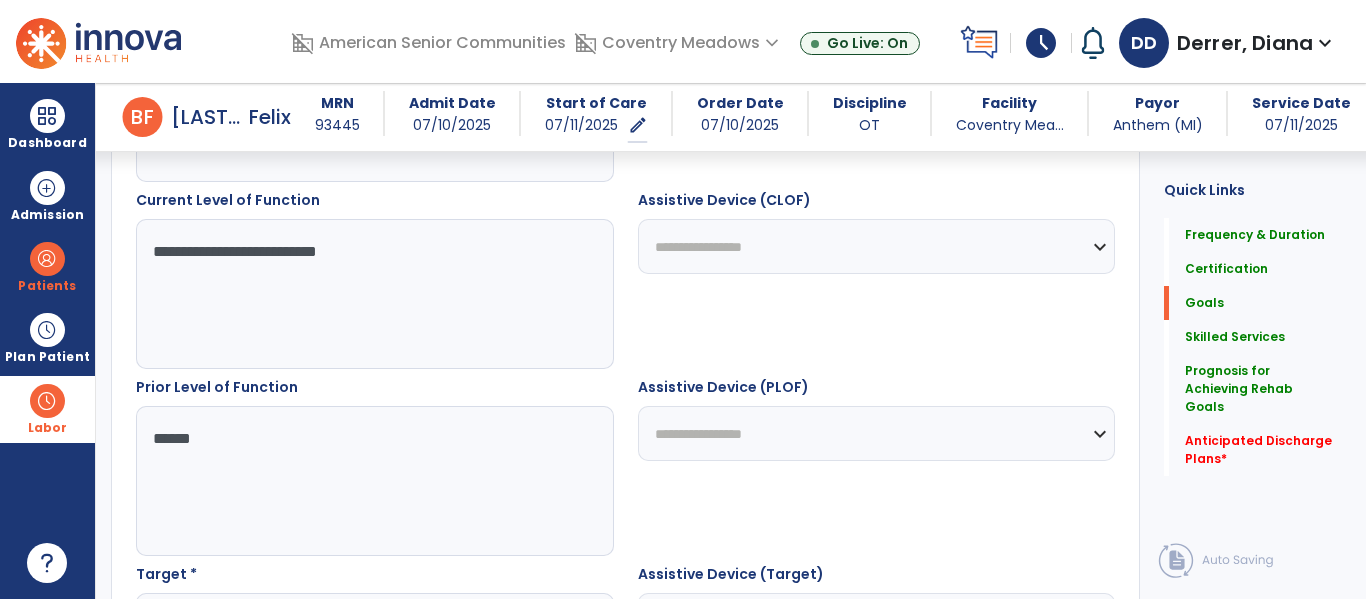 drag, startPoint x: 289, startPoint y: 437, endPoint x: 93, endPoint y: 434, distance: 196.02296 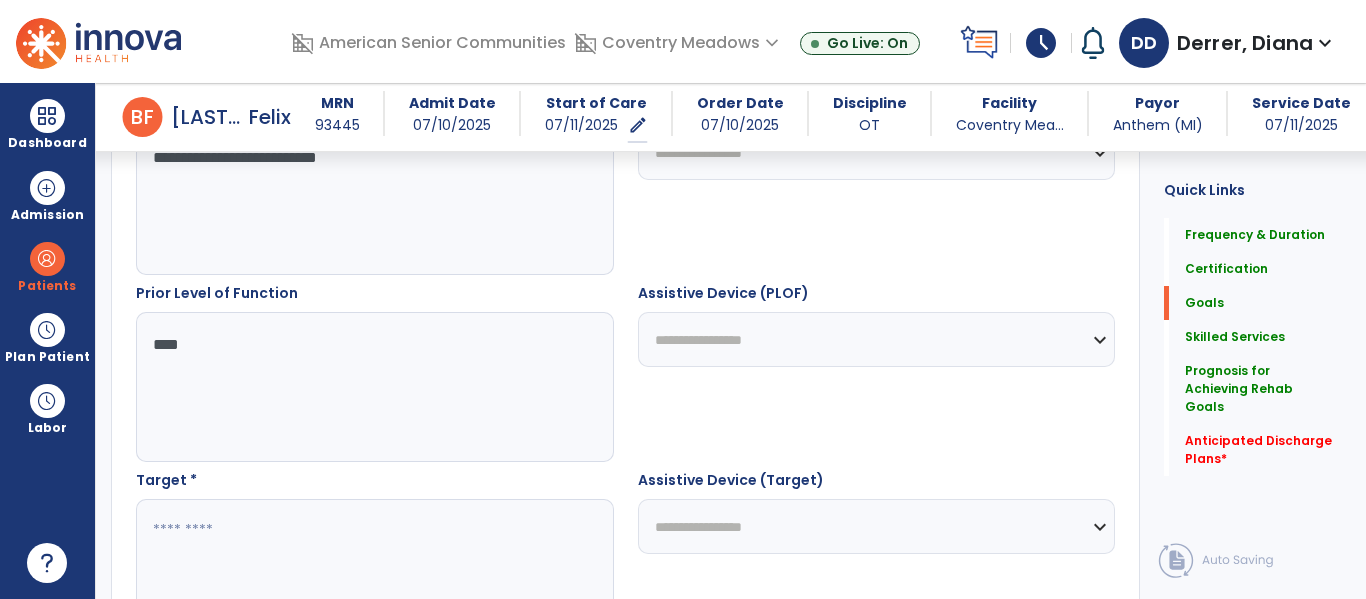 type on "***" 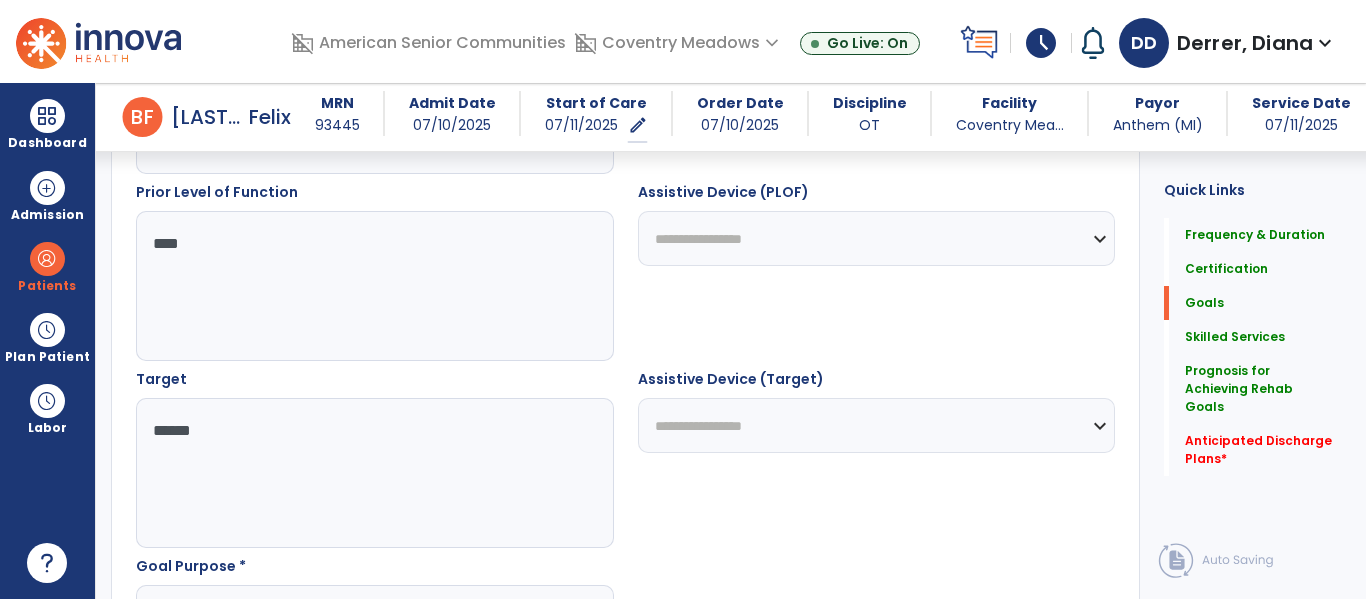 scroll, scrollTop: 1093, scrollLeft: 0, axis: vertical 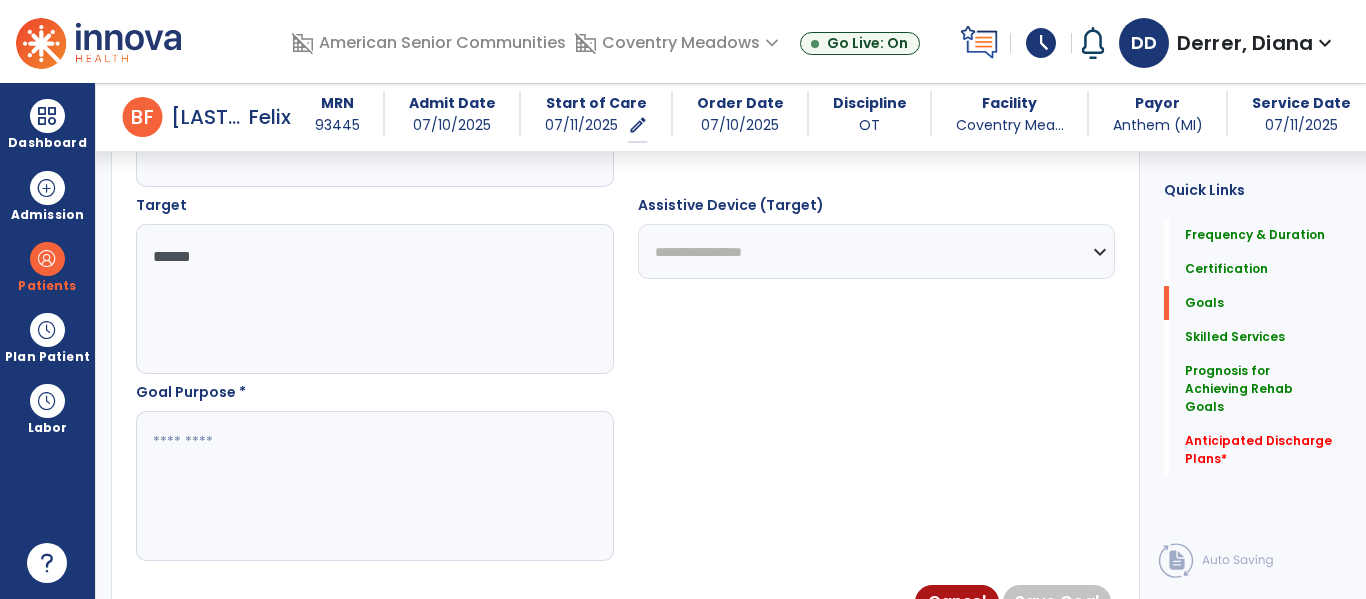type on "*****" 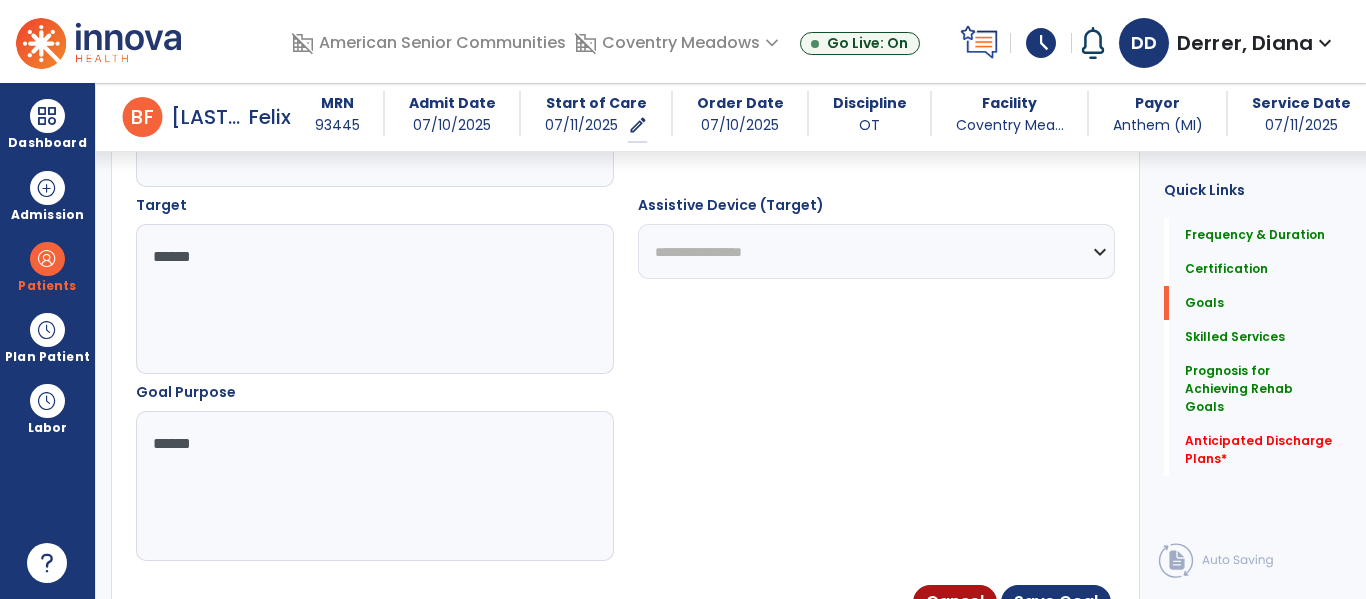 type on "*******" 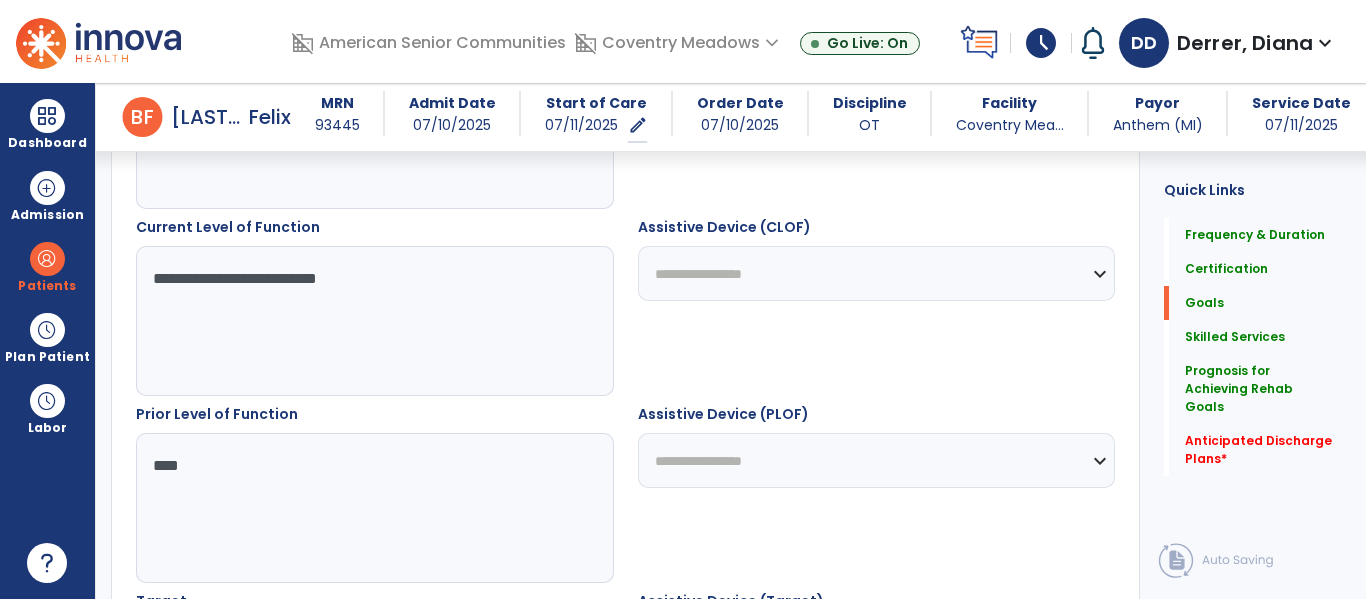scroll, scrollTop: 691, scrollLeft: 0, axis: vertical 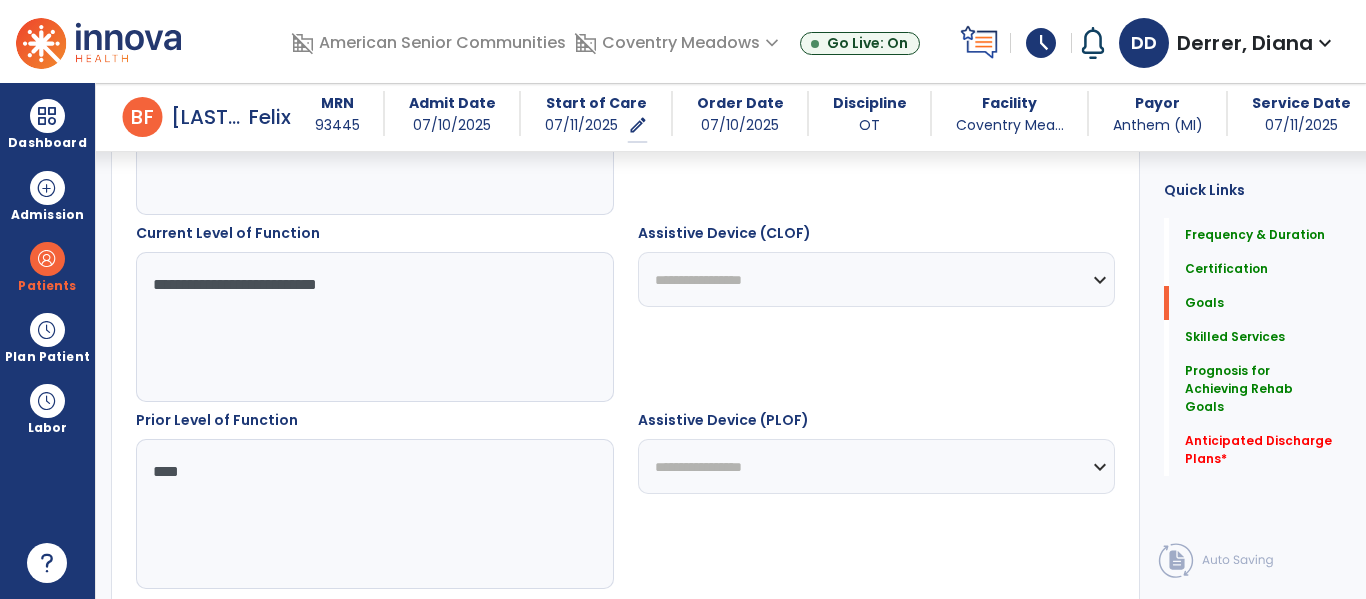 type on "**********" 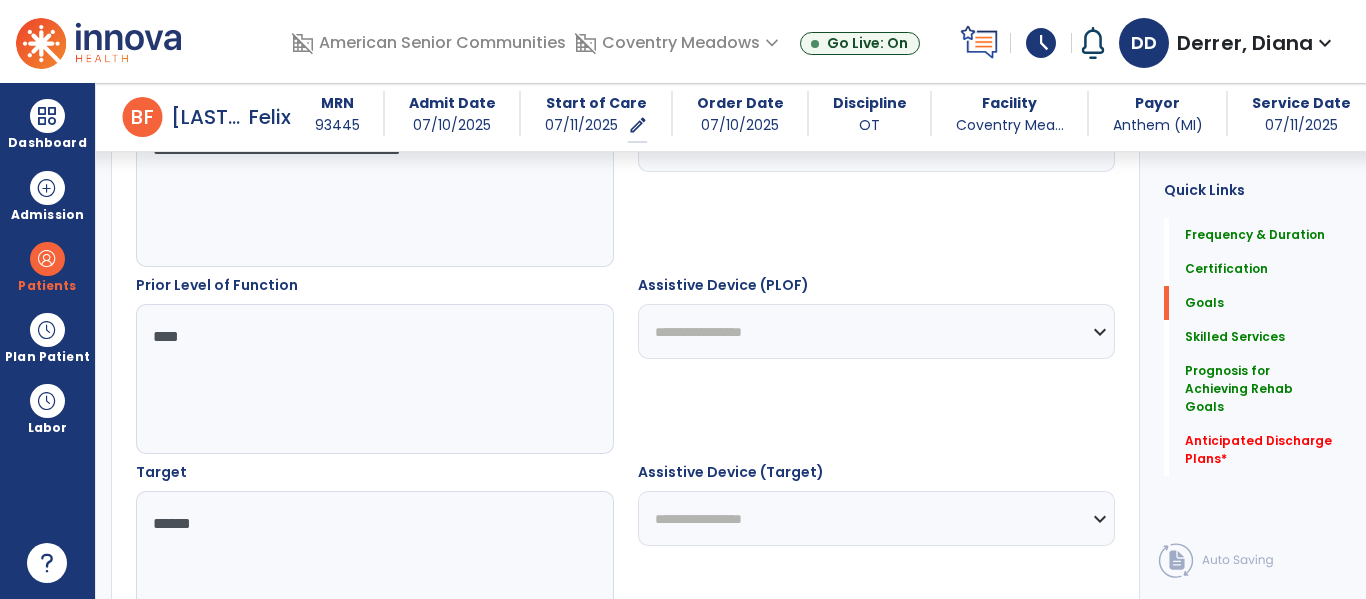 scroll, scrollTop: 900, scrollLeft: 0, axis: vertical 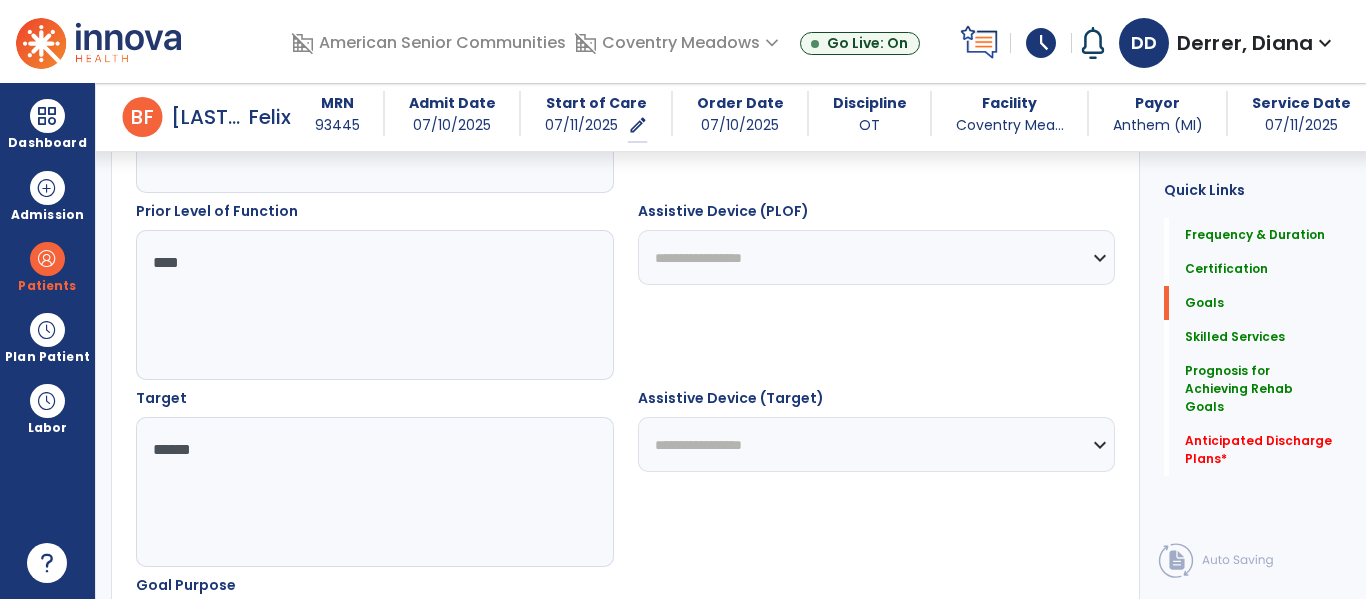 type on "**********" 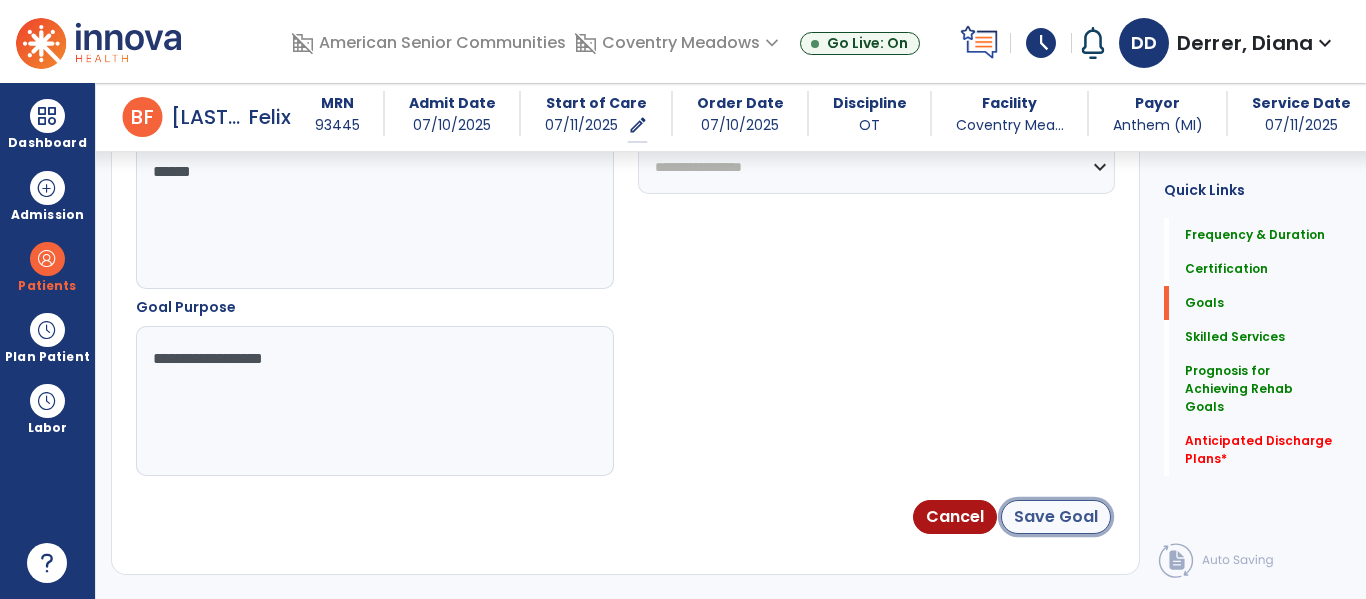 click on "Save Goal" at bounding box center (1056, 517) 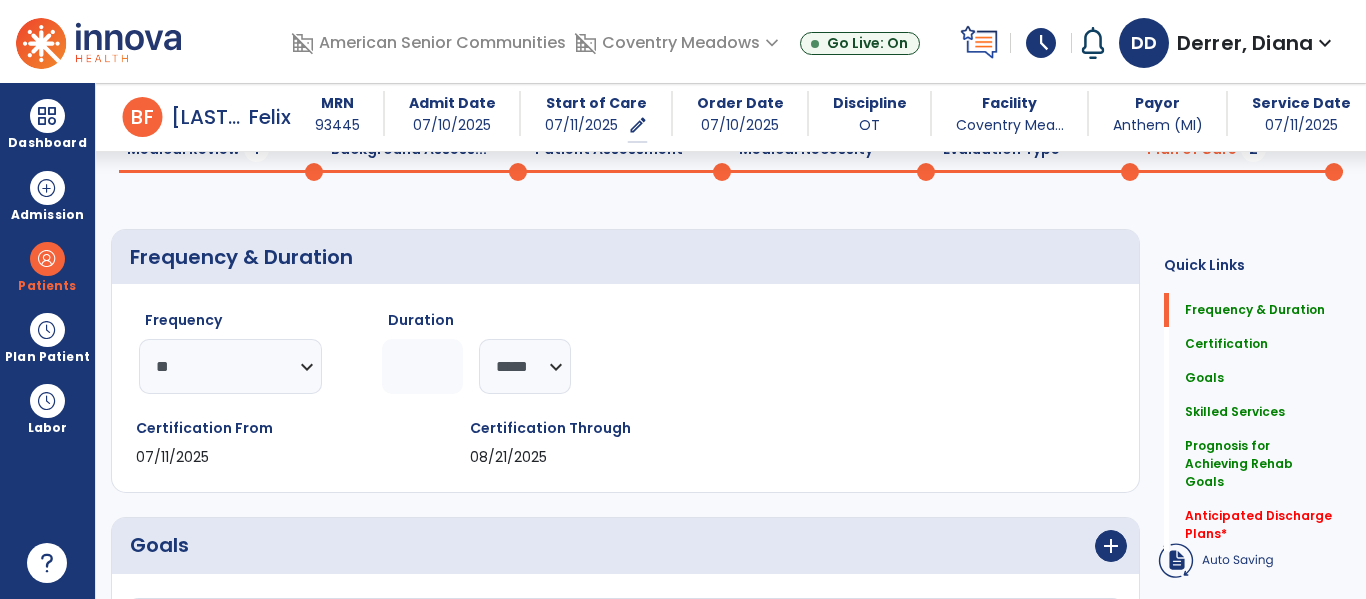 scroll, scrollTop: 15, scrollLeft: 0, axis: vertical 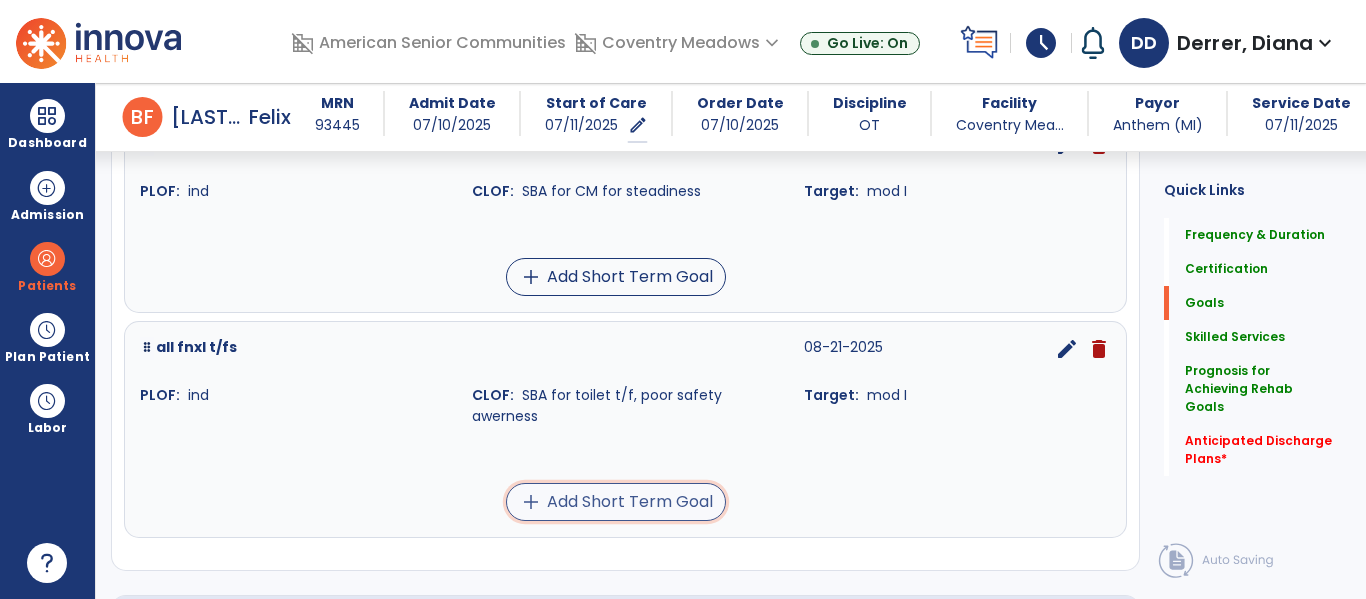click on "add  Add Short Term Goal" at bounding box center (616, 502) 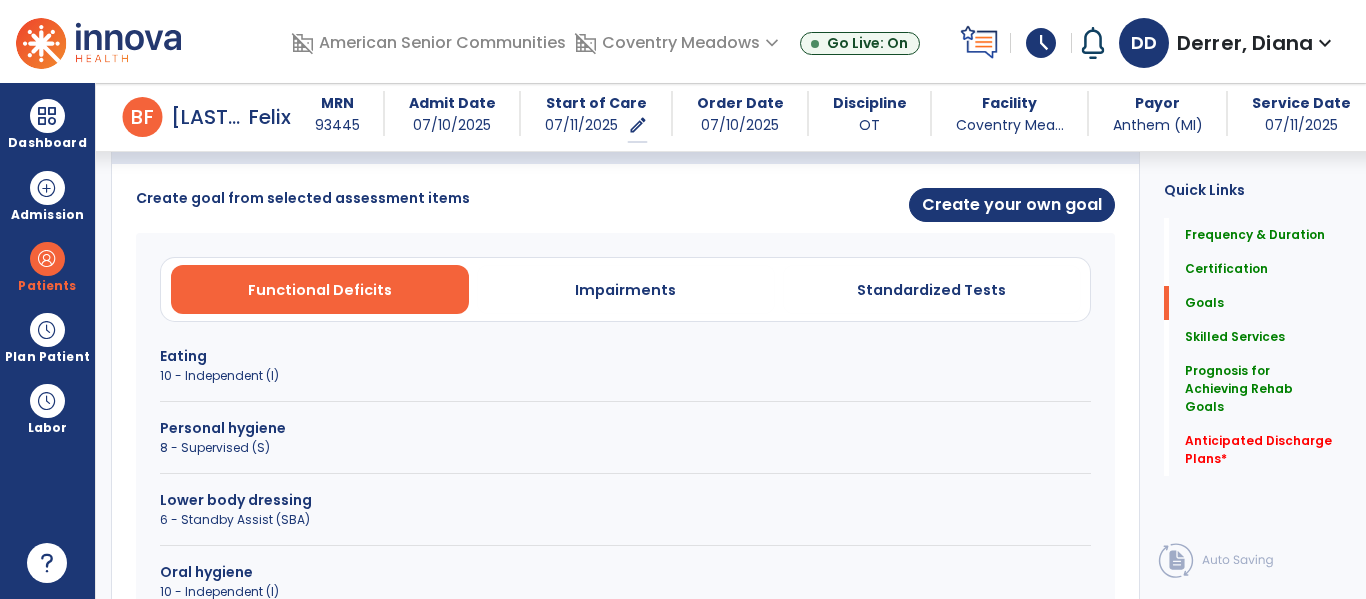 scroll, scrollTop: 462, scrollLeft: 0, axis: vertical 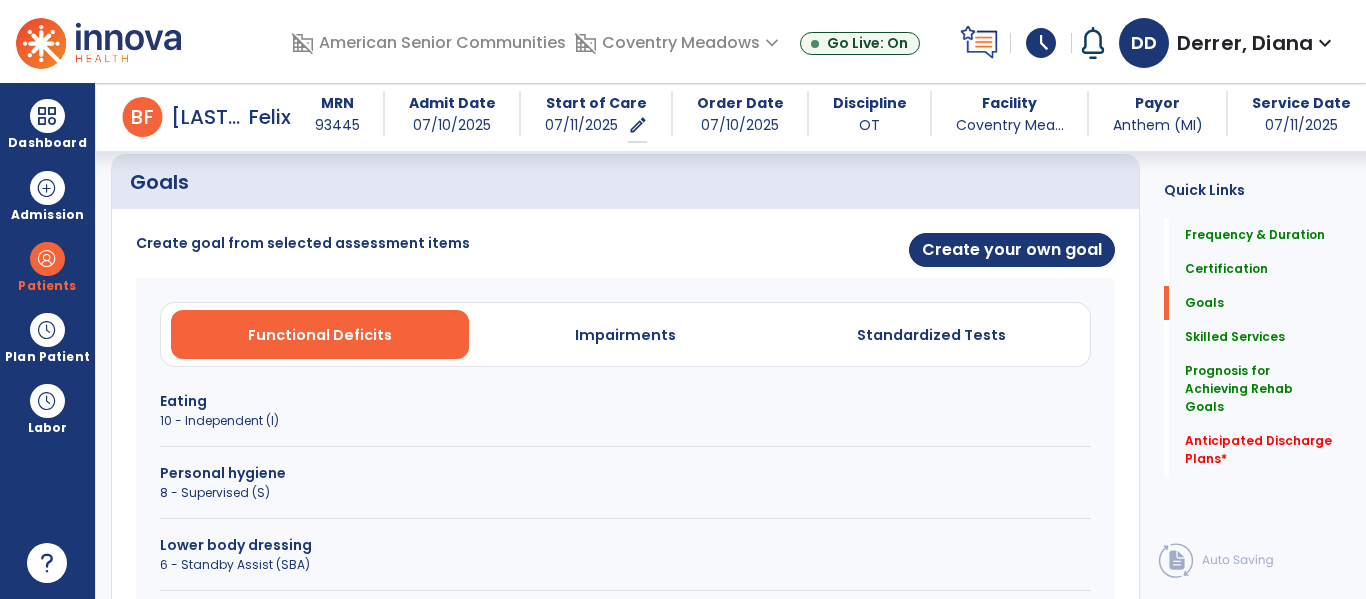 click on "Create your own goal" at bounding box center (877, 251) 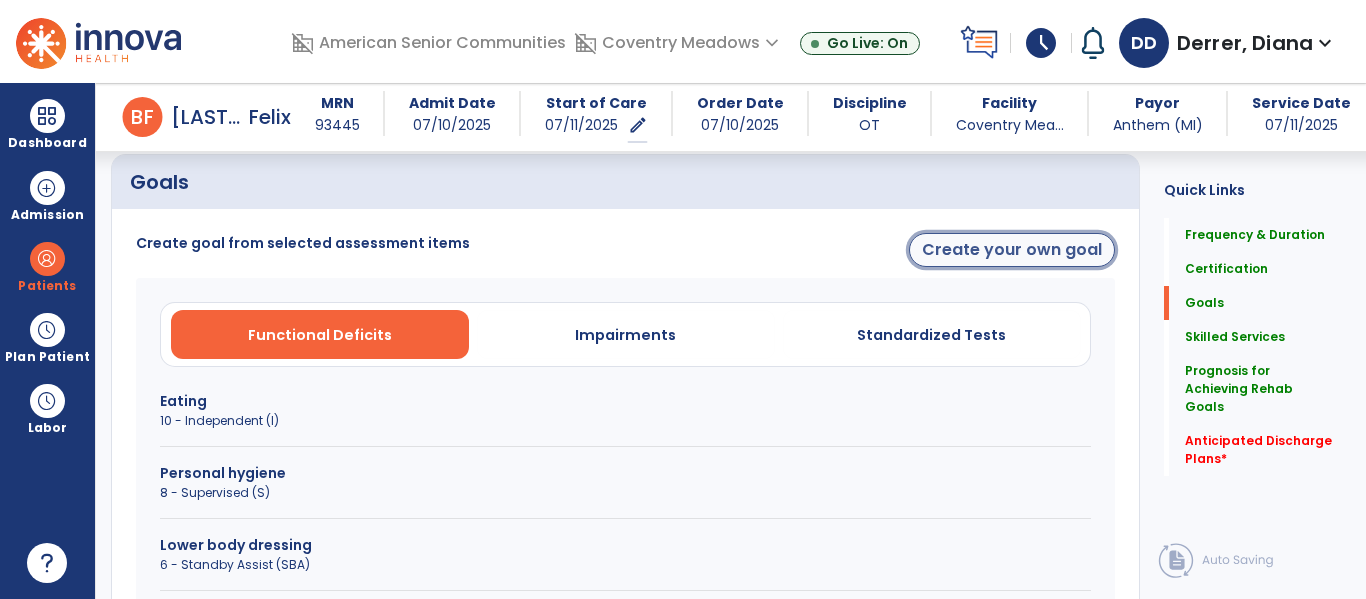 click on "Create your own goal" at bounding box center (1012, 250) 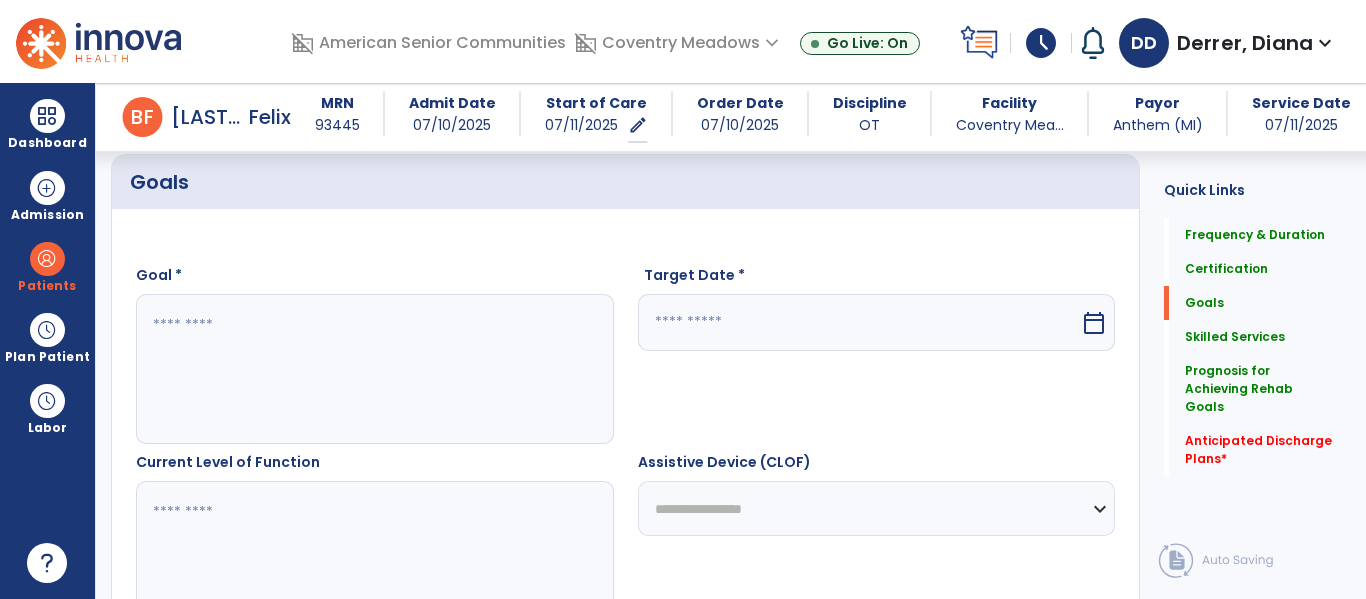 click at bounding box center [374, 369] 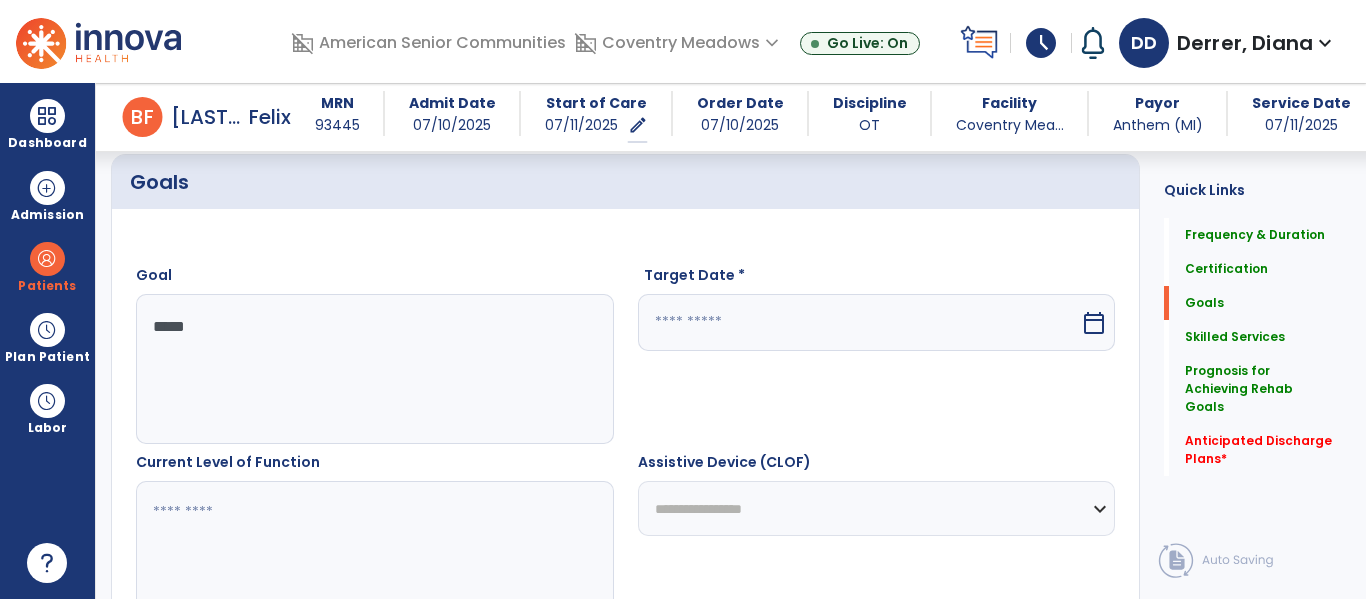 type on "******" 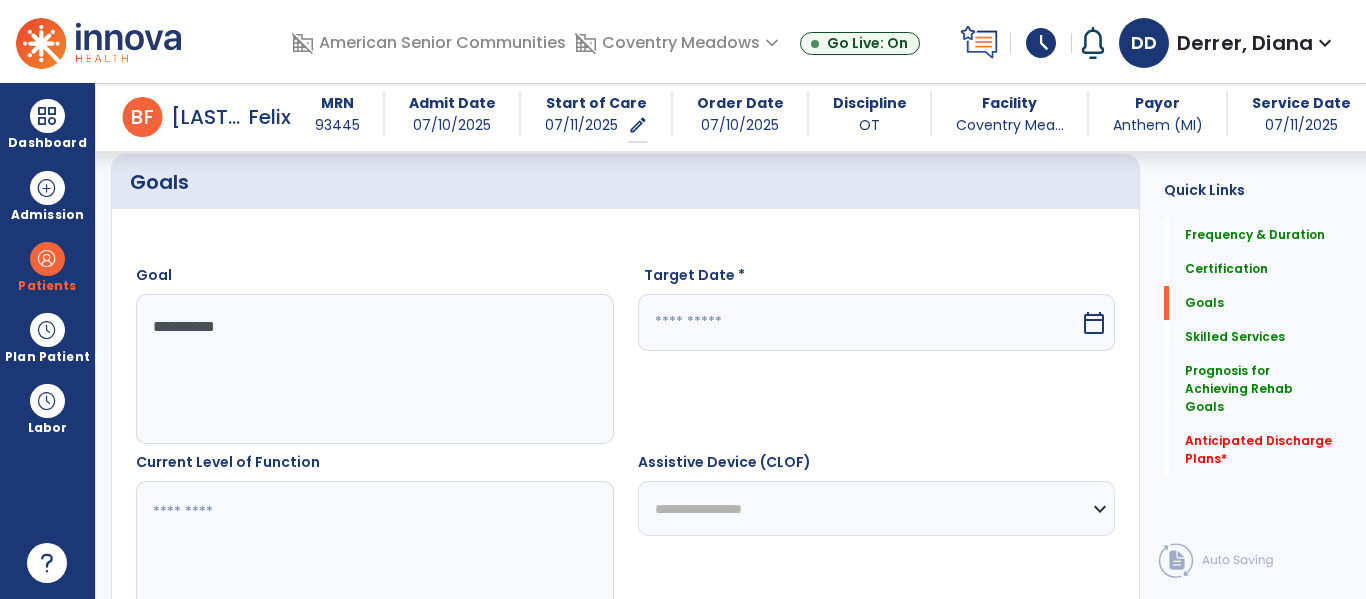 type on "*********" 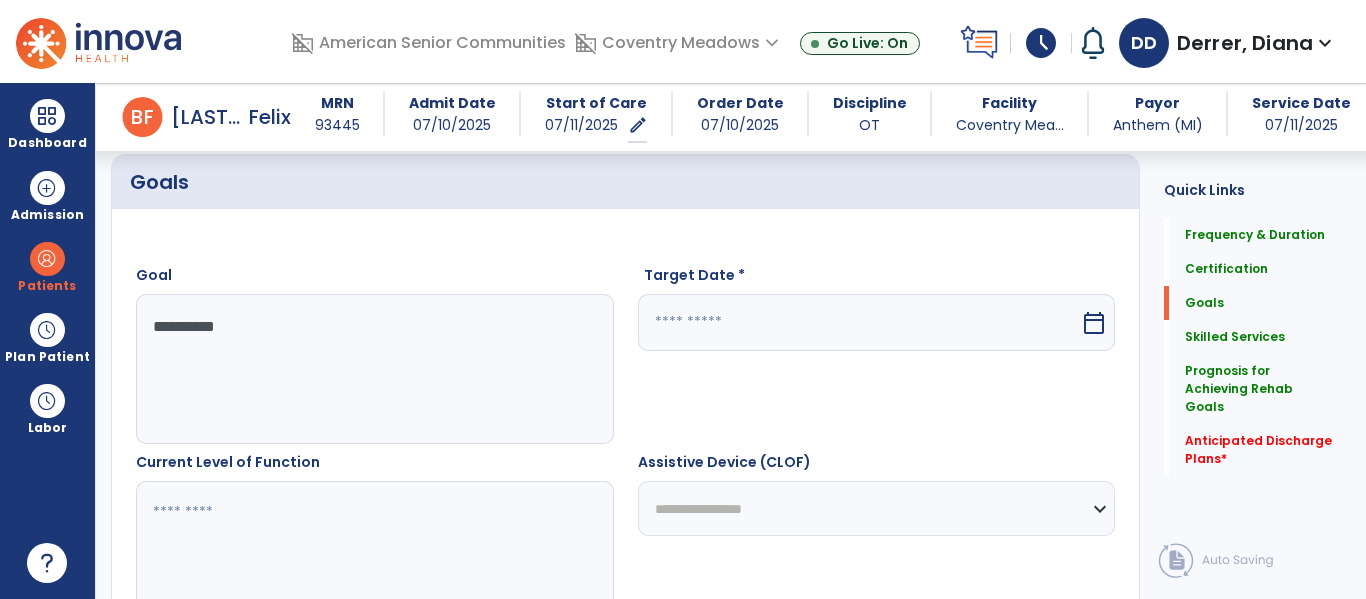 click at bounding box center [859, 322] 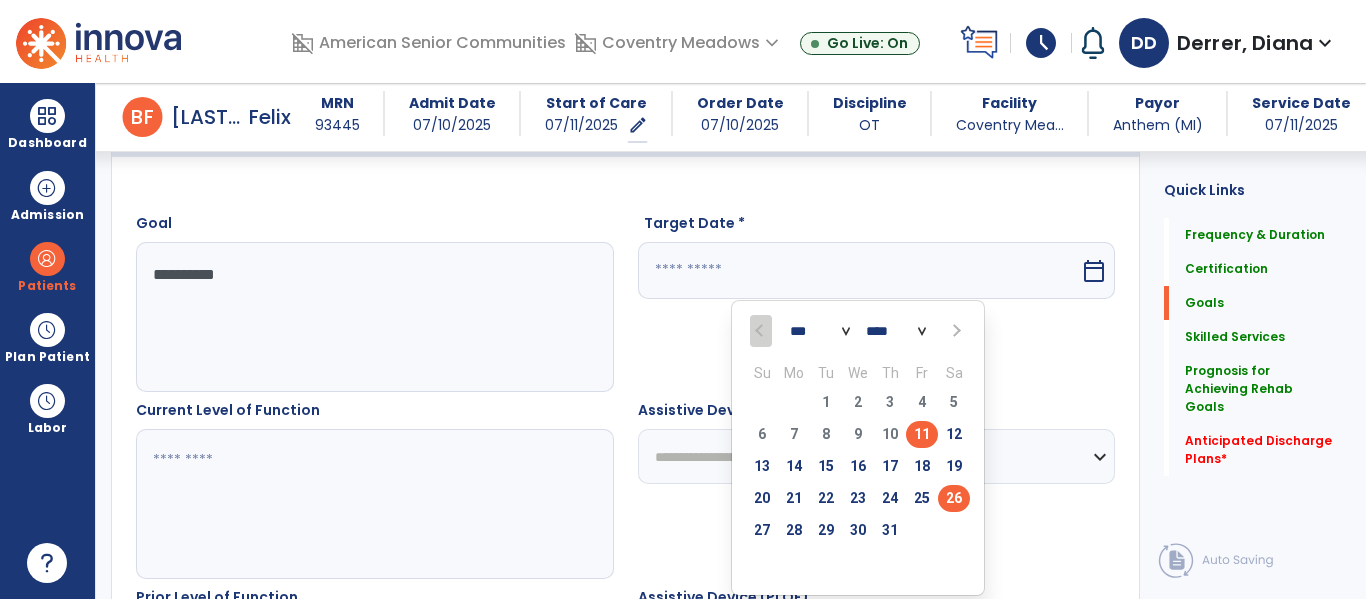 scroll, scrollTop: 531, scrollLeft: 0, axis: vertical 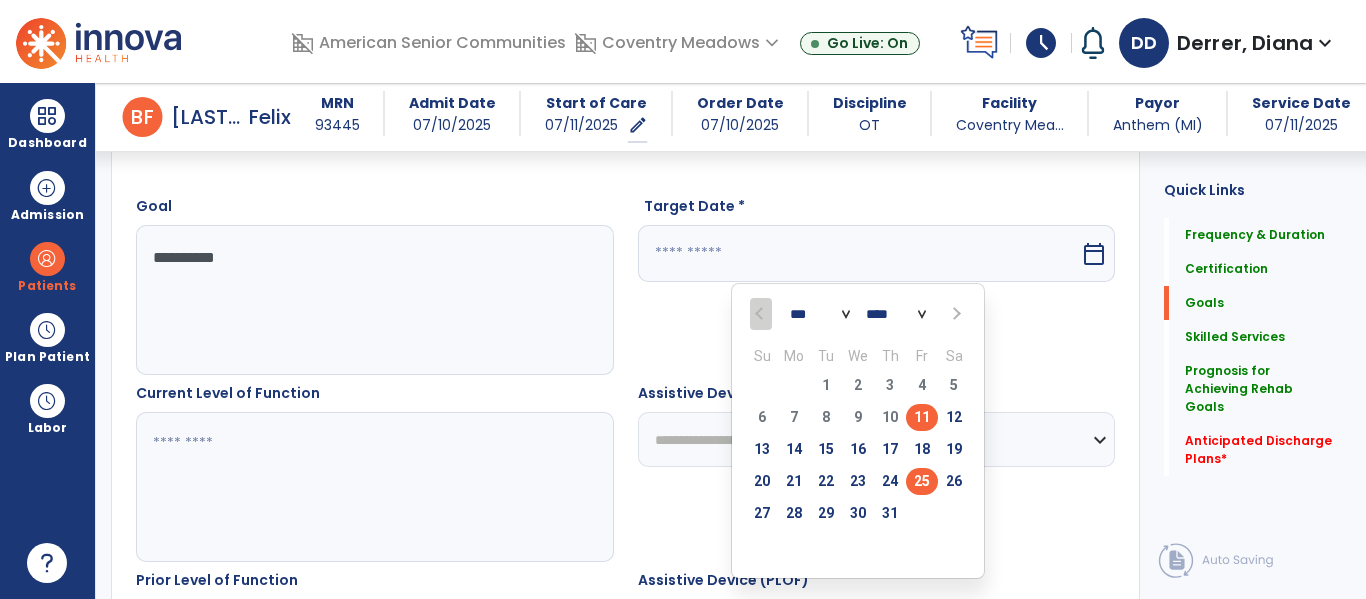 click on "25" at bounding box center [922, 481] 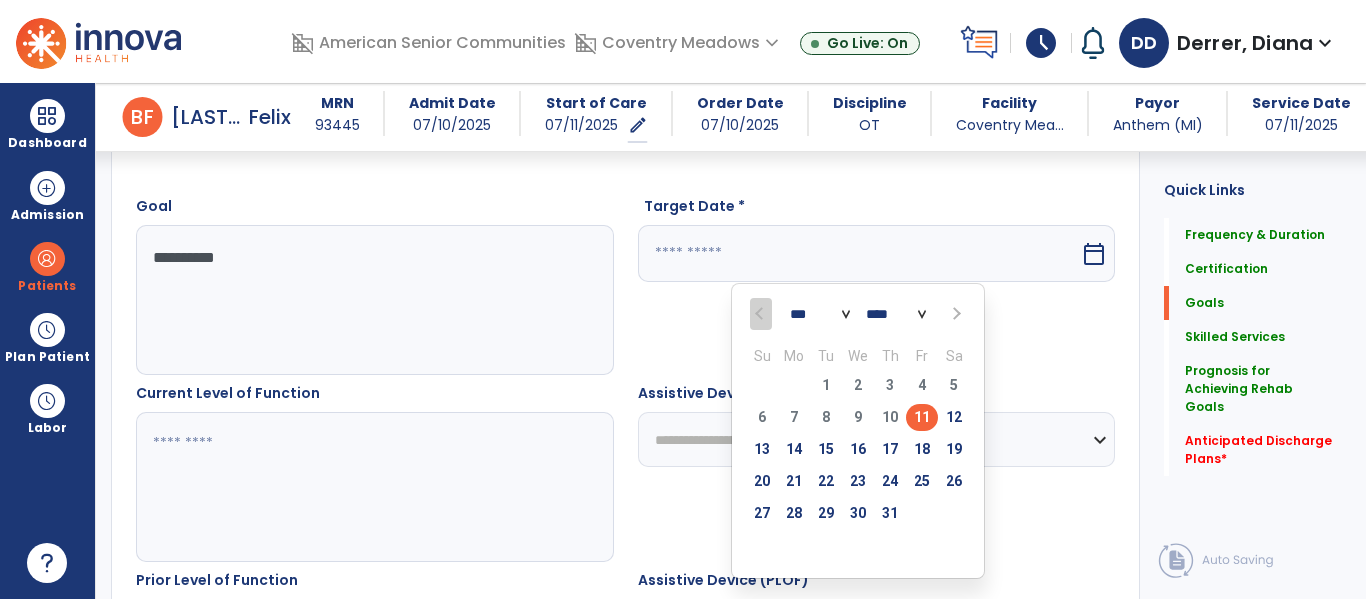type on "*********" 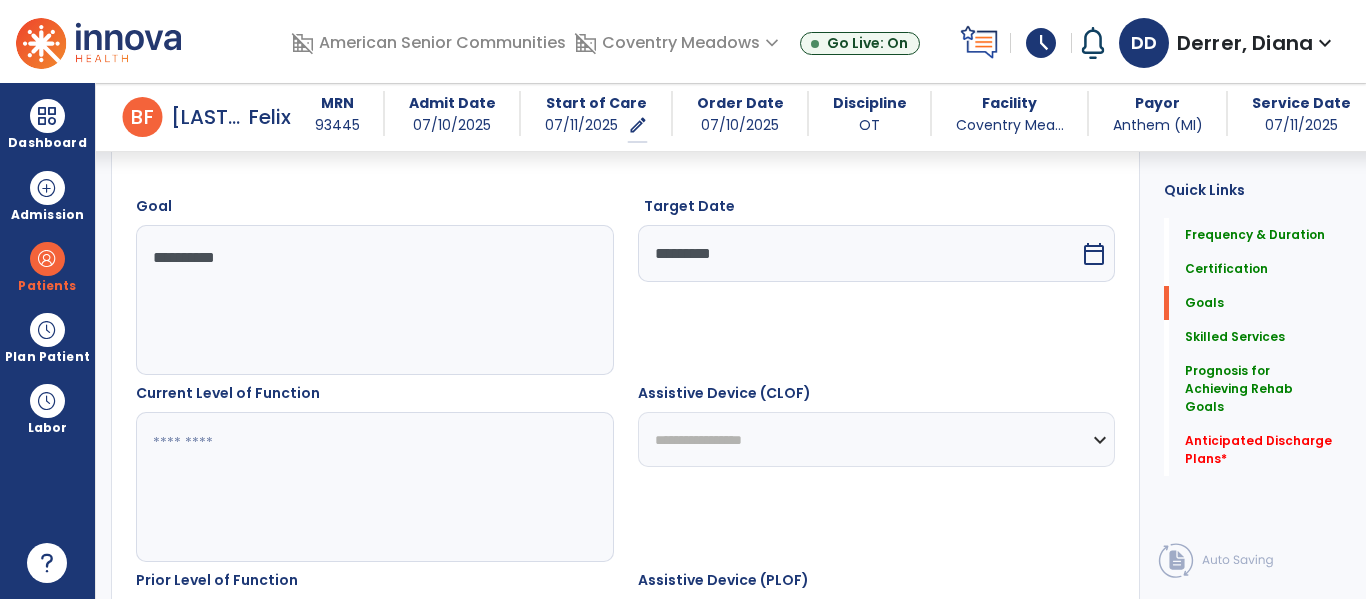 click at bounding box center (374, 487) 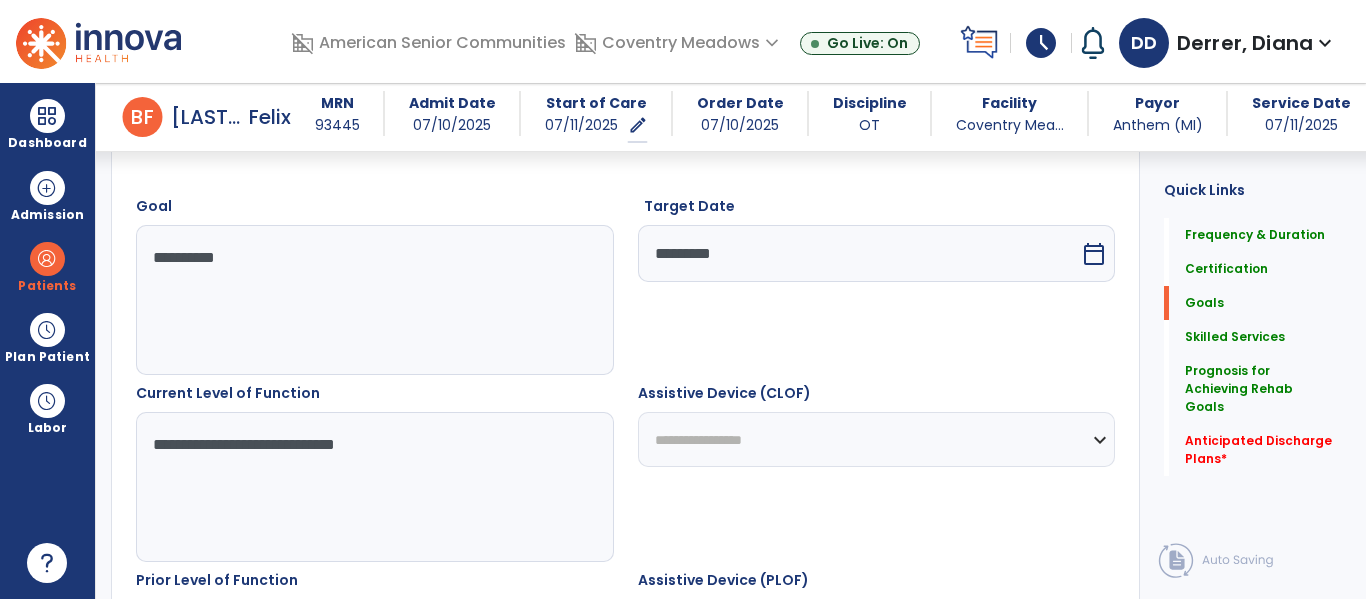 scroll, scrollTop: 735, scrollLeft: 0, axis: vertical 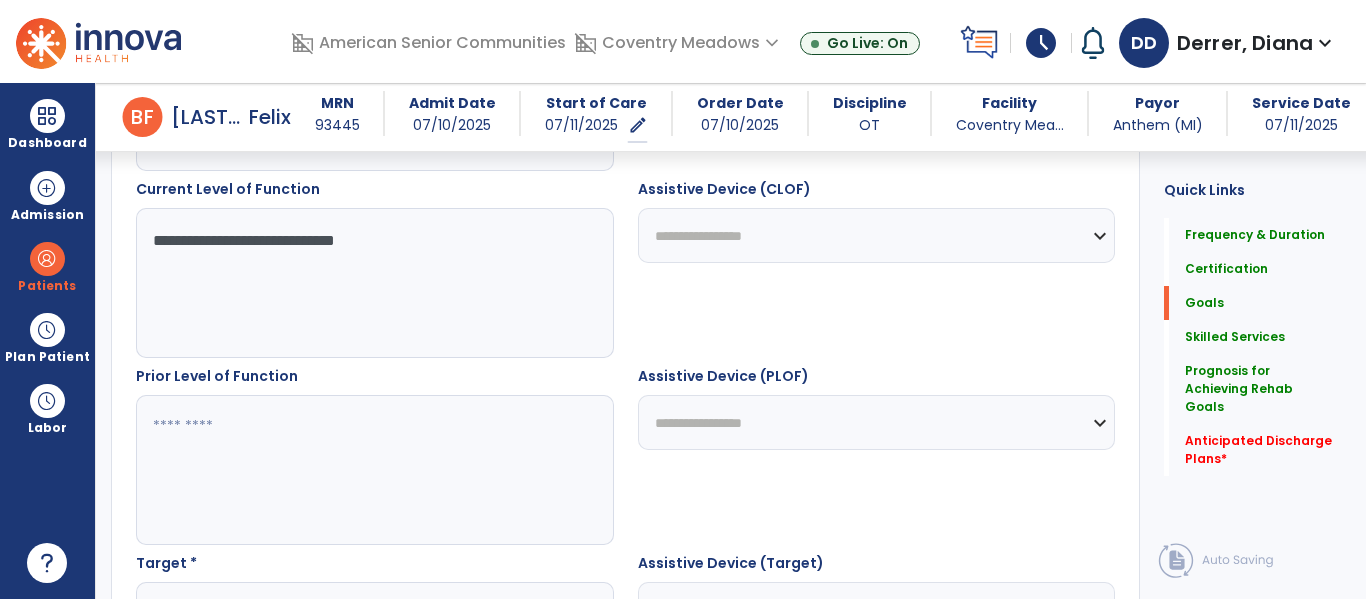 type on "**********" 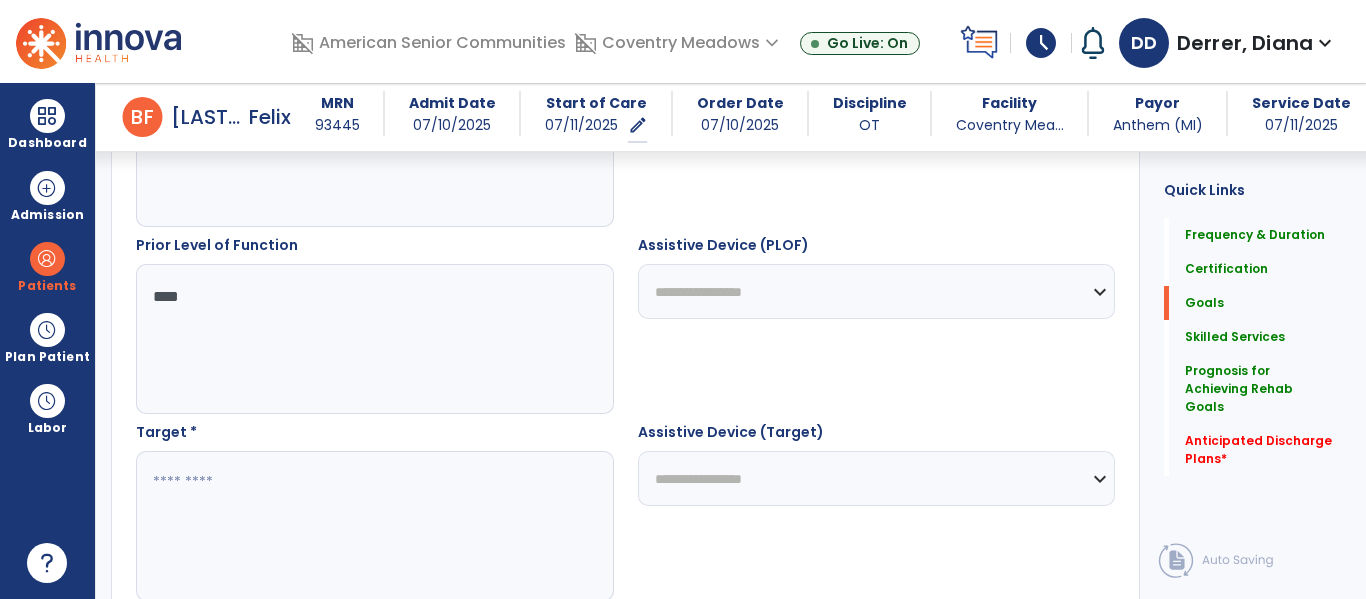 scroll, scrollTop: 905, scrollLeft: 0, axis: vertical 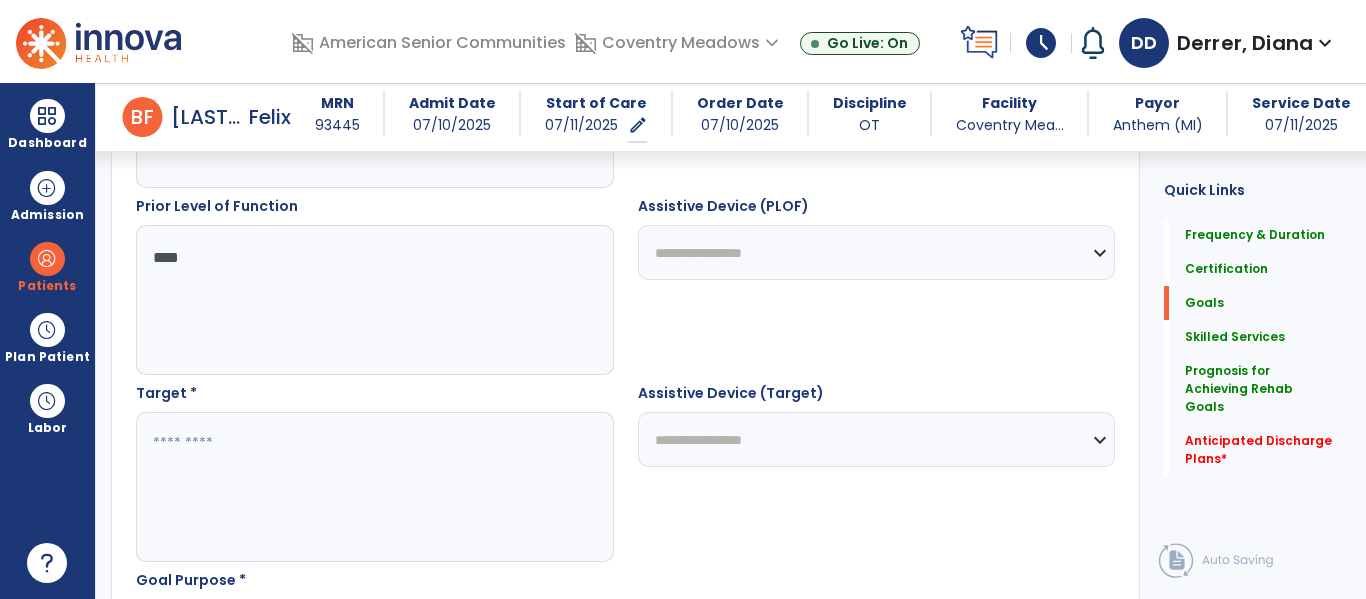 type on "***" 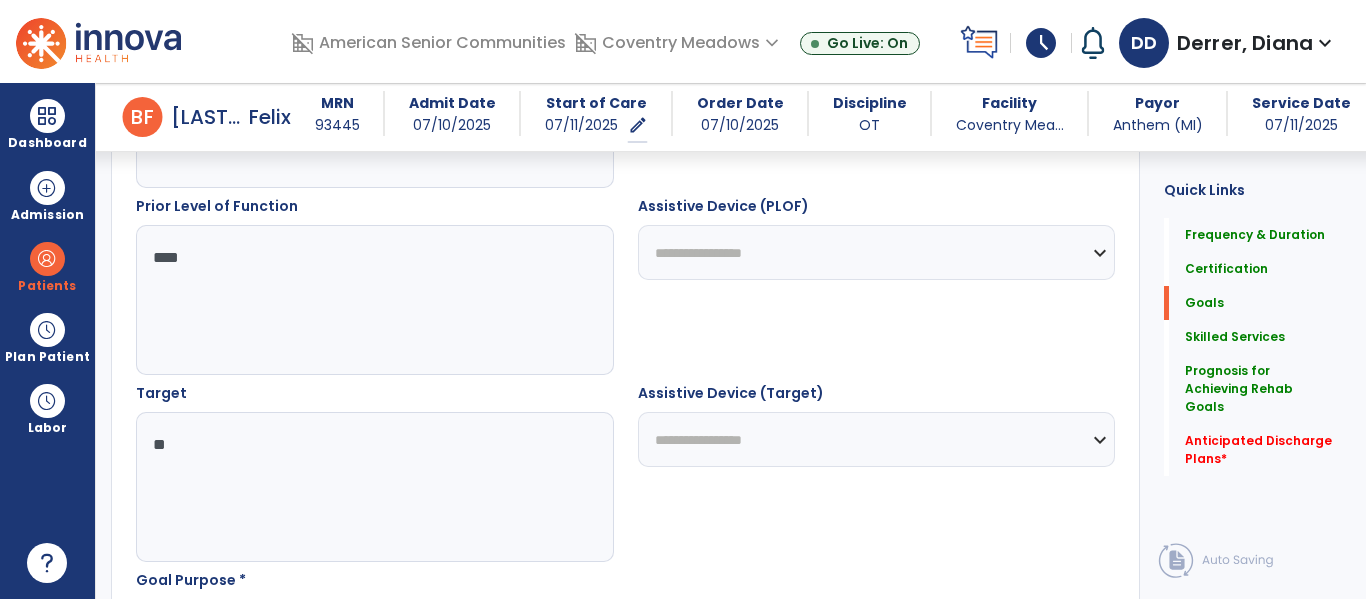 type on "***" 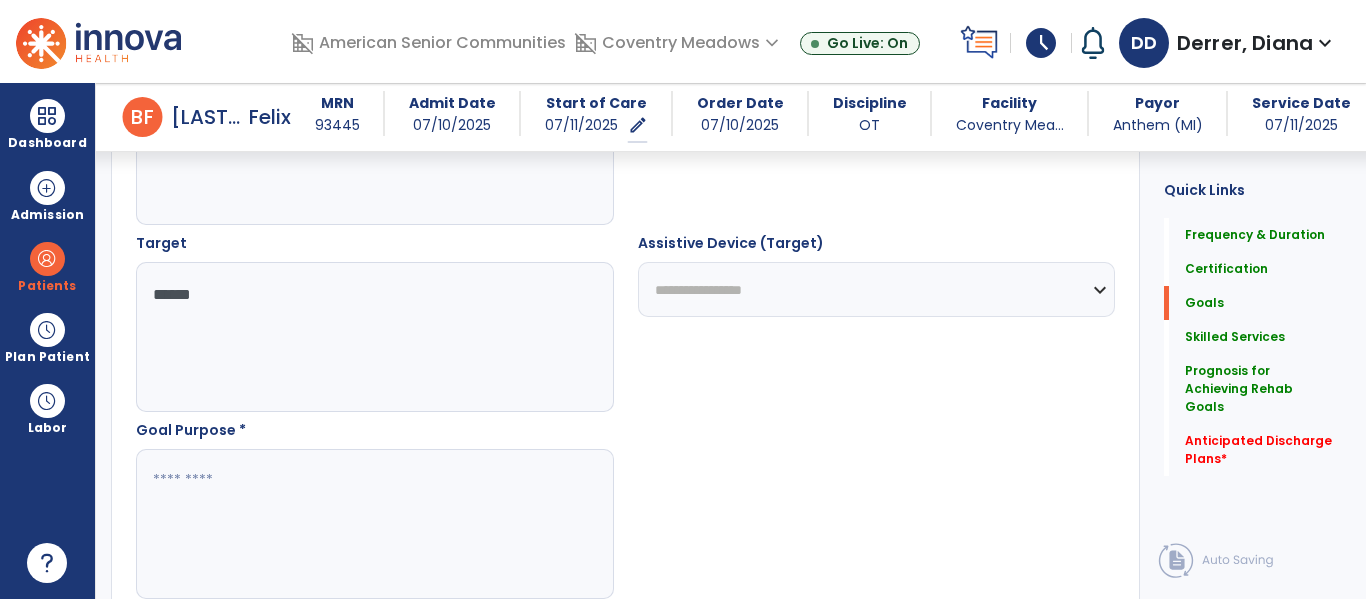 type on "*****" 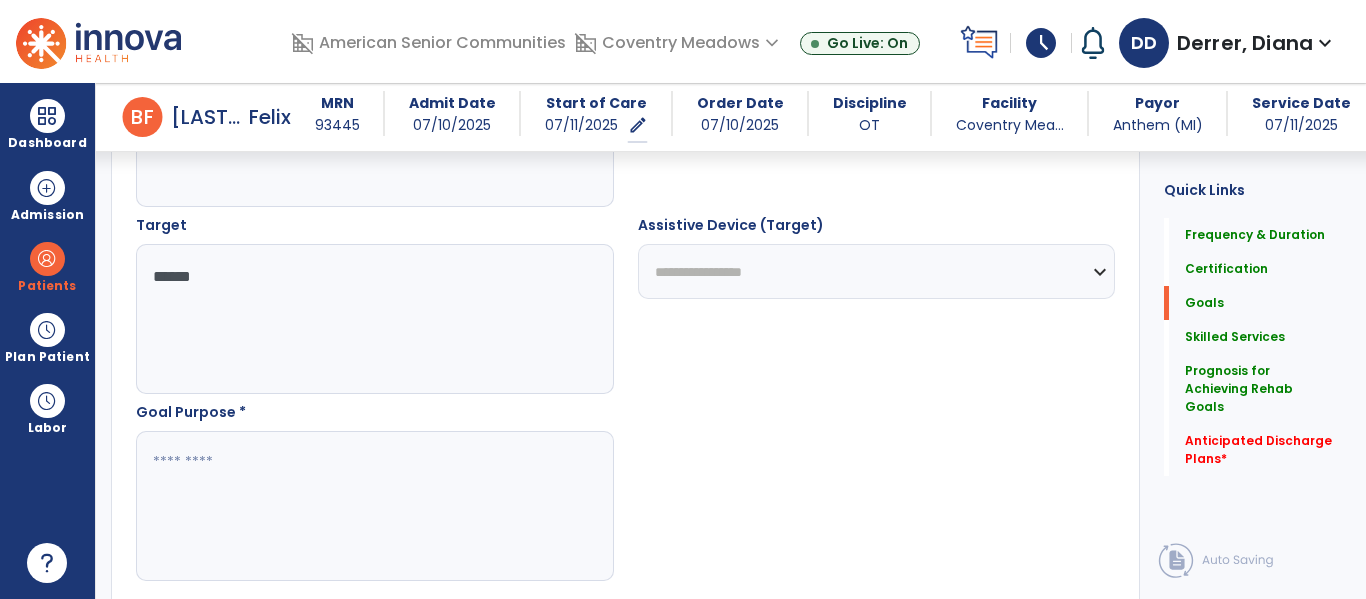 click at bounding box center (374, 506) 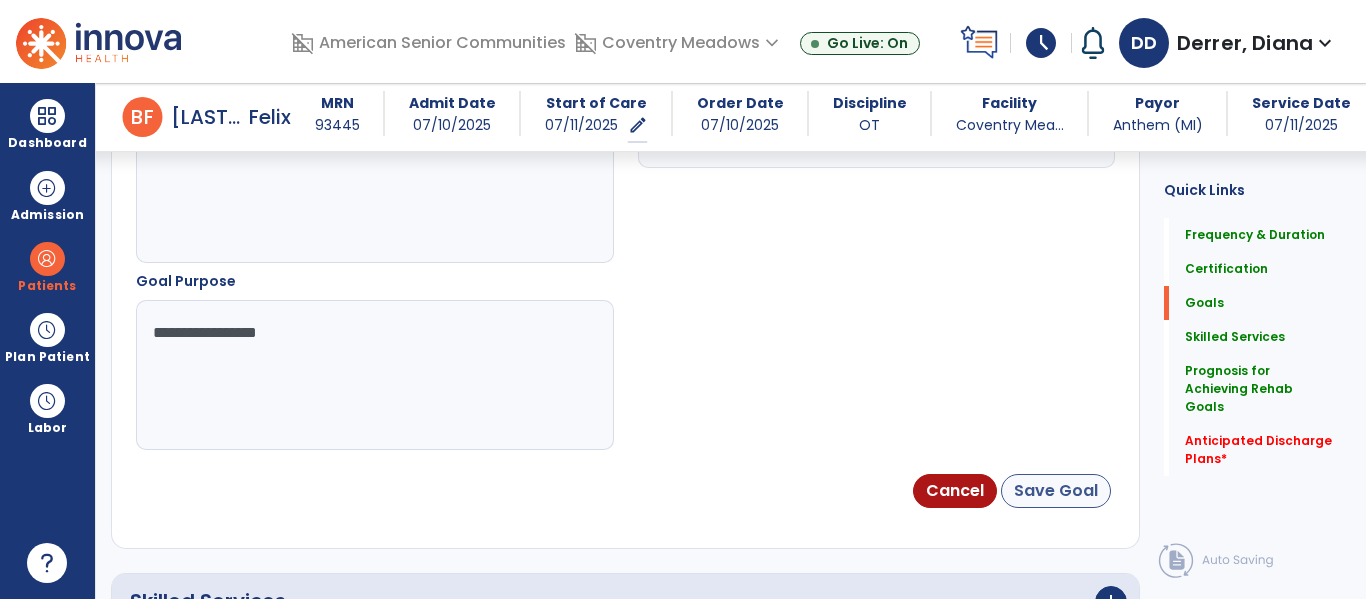 type on "**********" 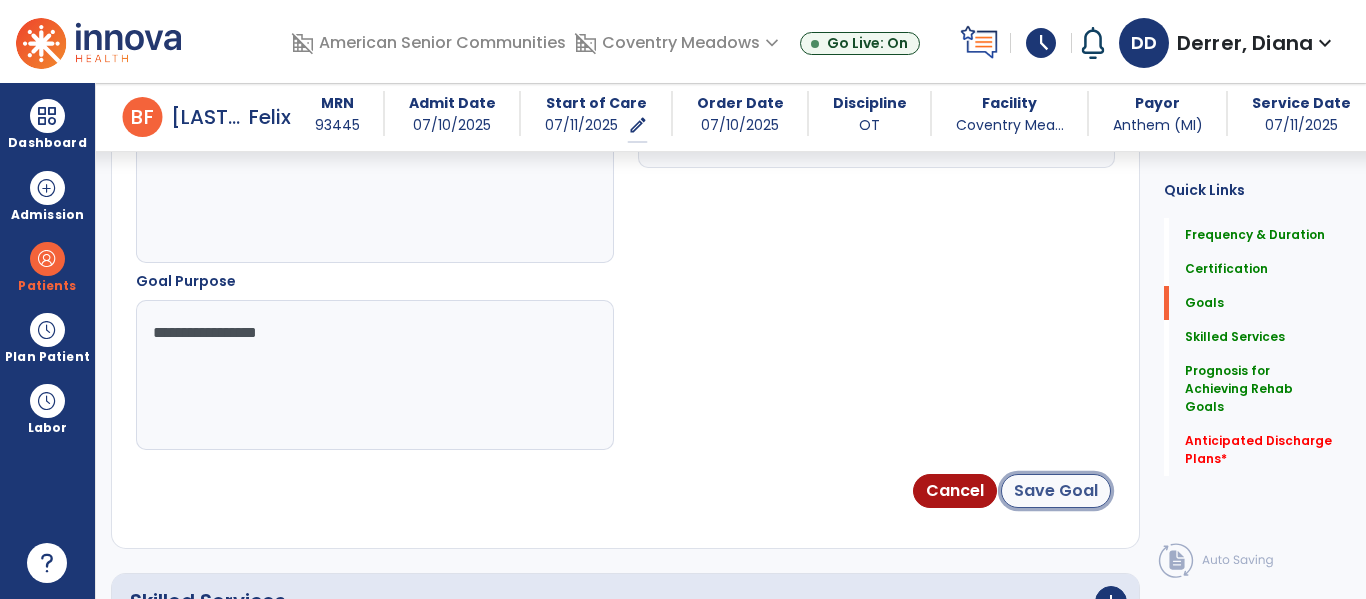 click on "Save Goal" at bounding box center (1056, 491) 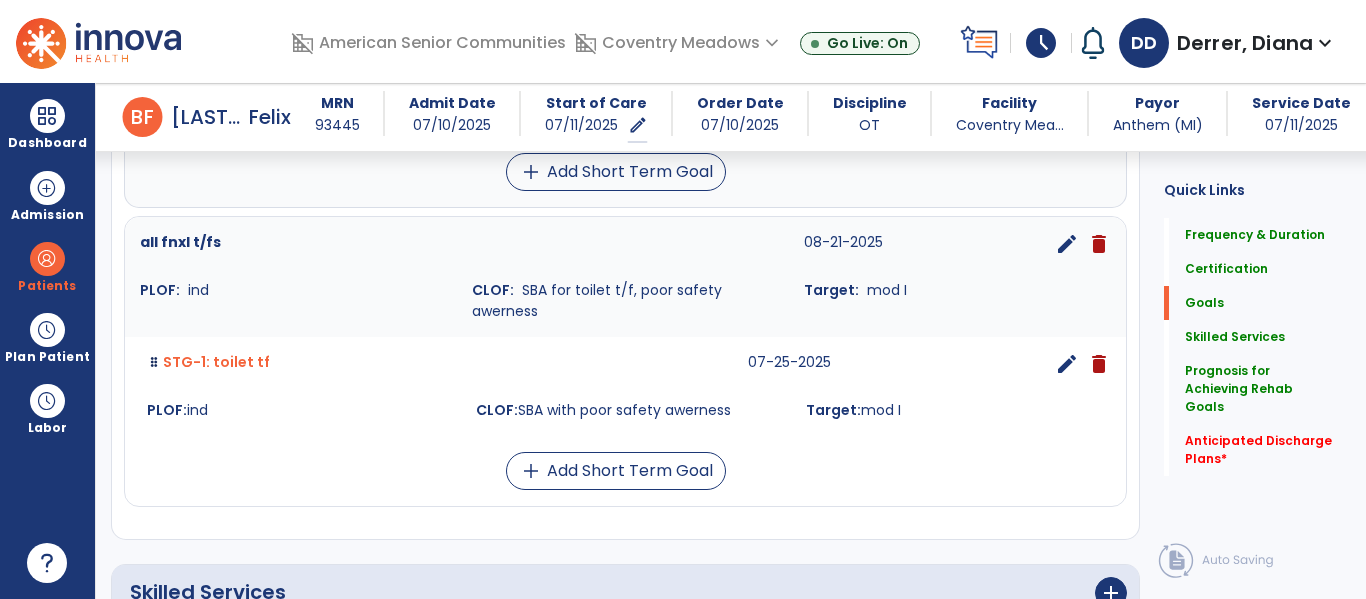 scroll, scrollTop: 690, scrollLeft: 0, axis: vertical 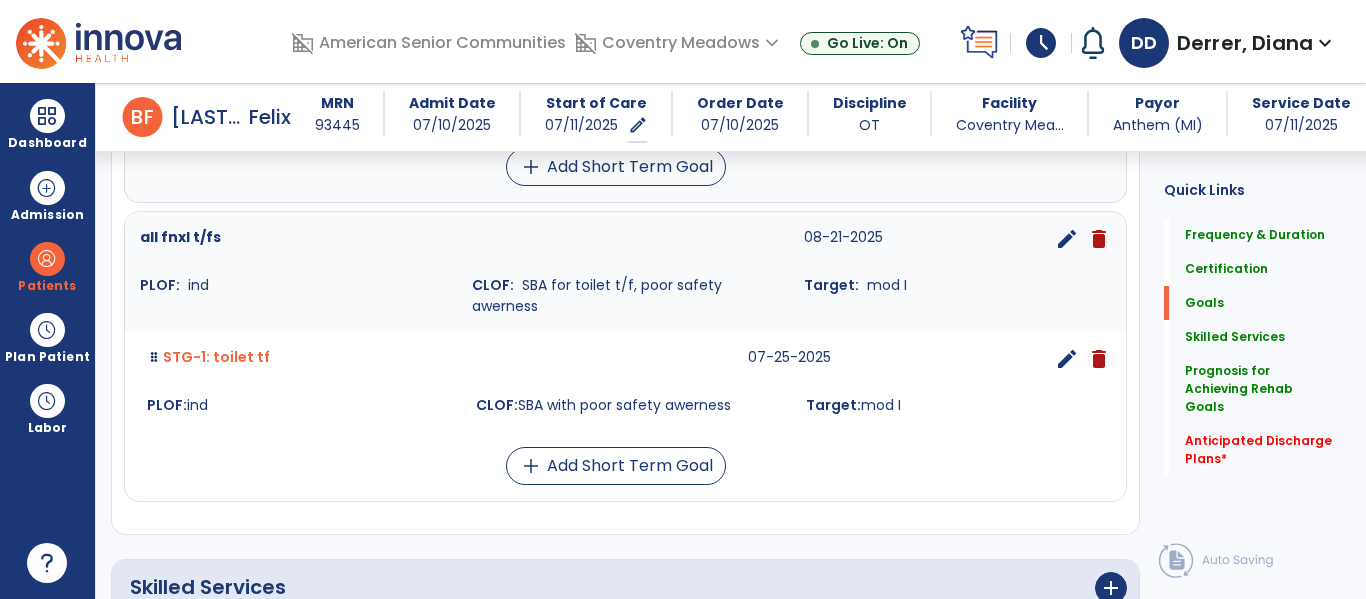 click on "edit" at bounding box center (1067, 359) 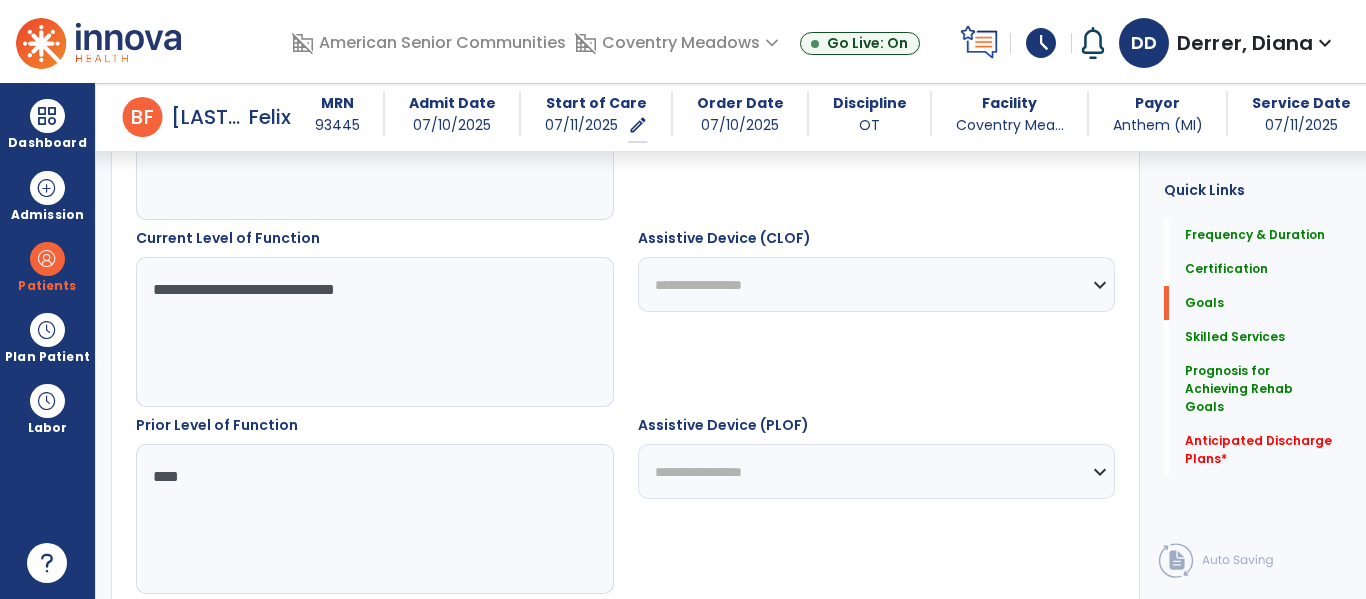 scroll, scrollTop: 82, scrollLeft: 0, axis: vertical 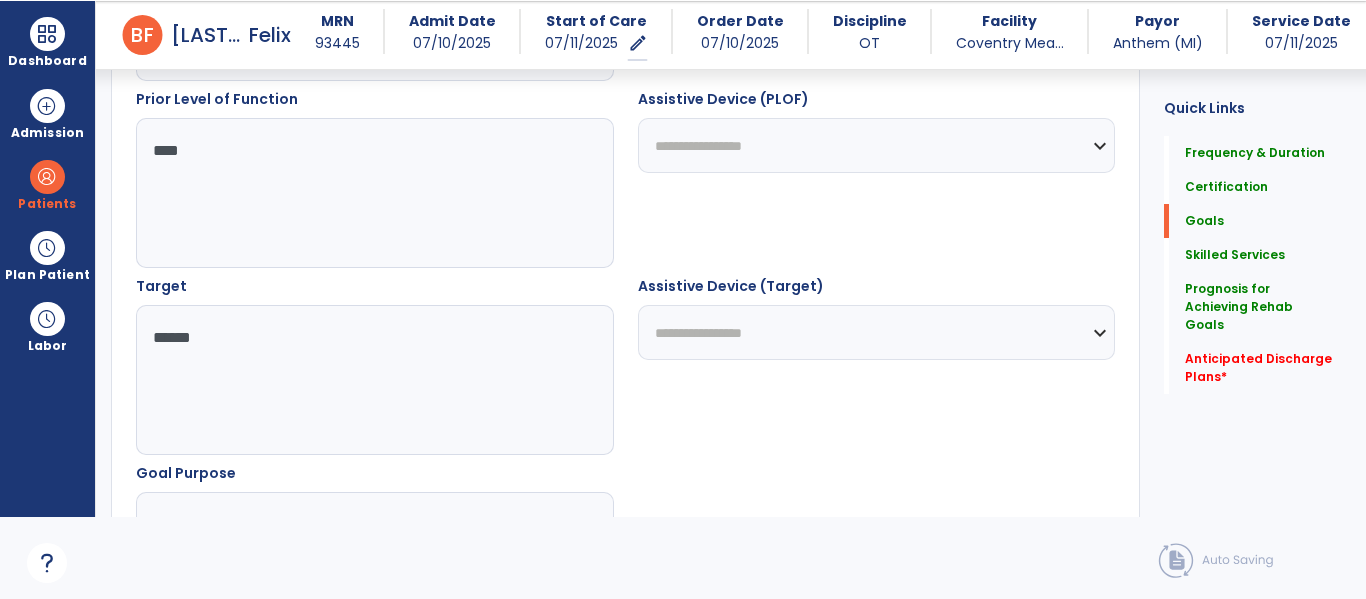 click on "*****" at bounding box center (374, 380) 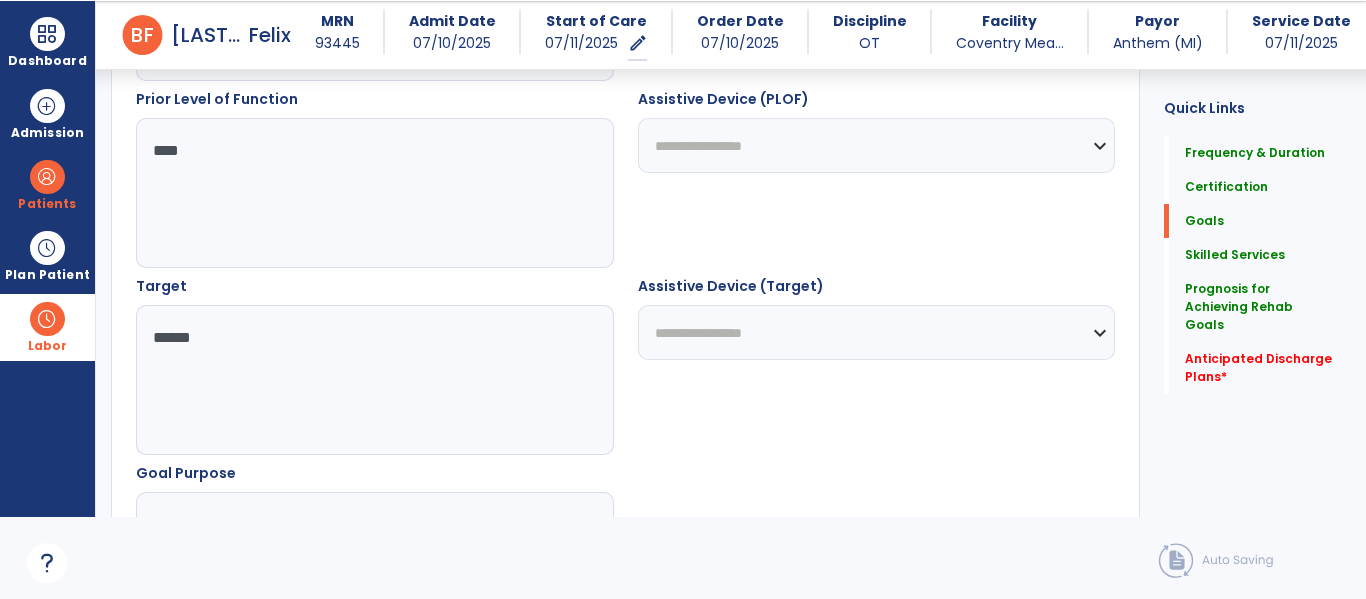 drag, startPoint x: 280, startPoint y: 342, endPoint x: 91, endPoint y: 331, distance: 189.31984 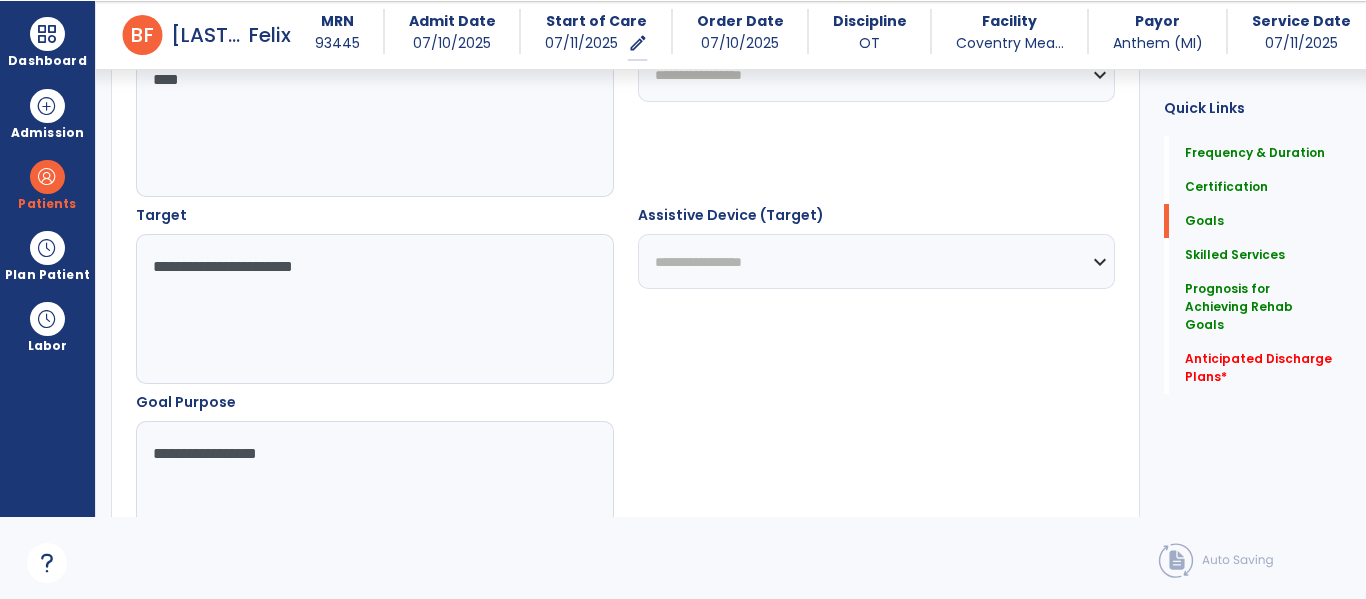 scroll, scrollTop: 1183, scrollLeft: 0, axis: vertical 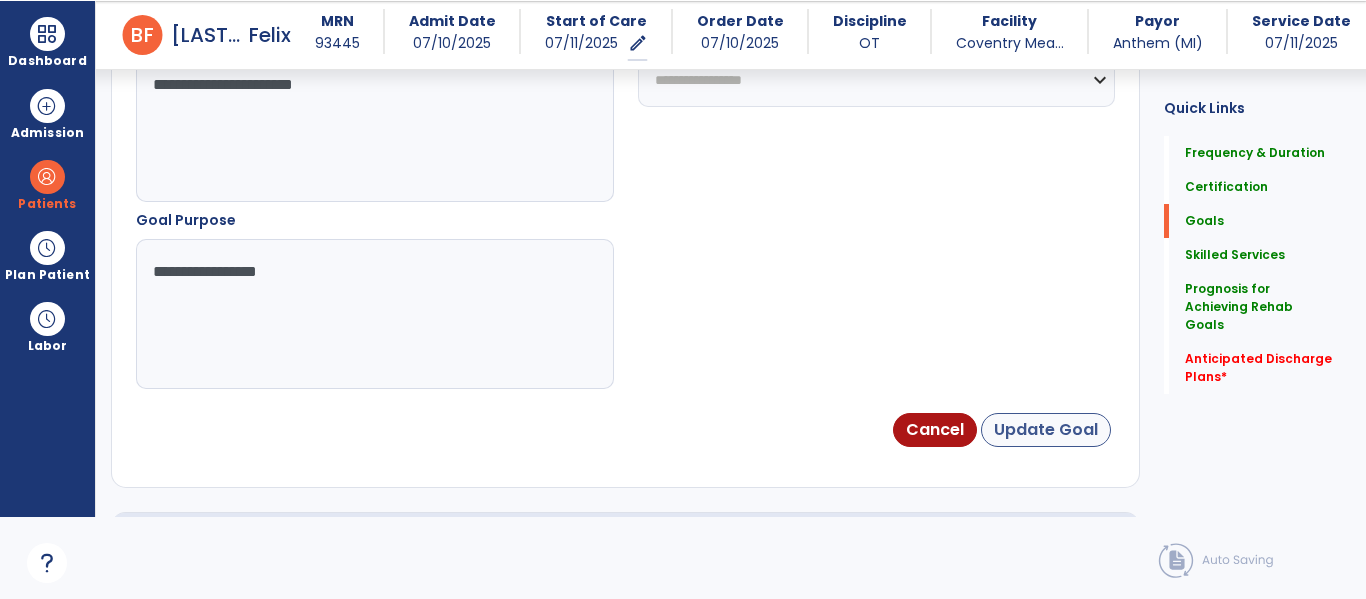 type on "**********" 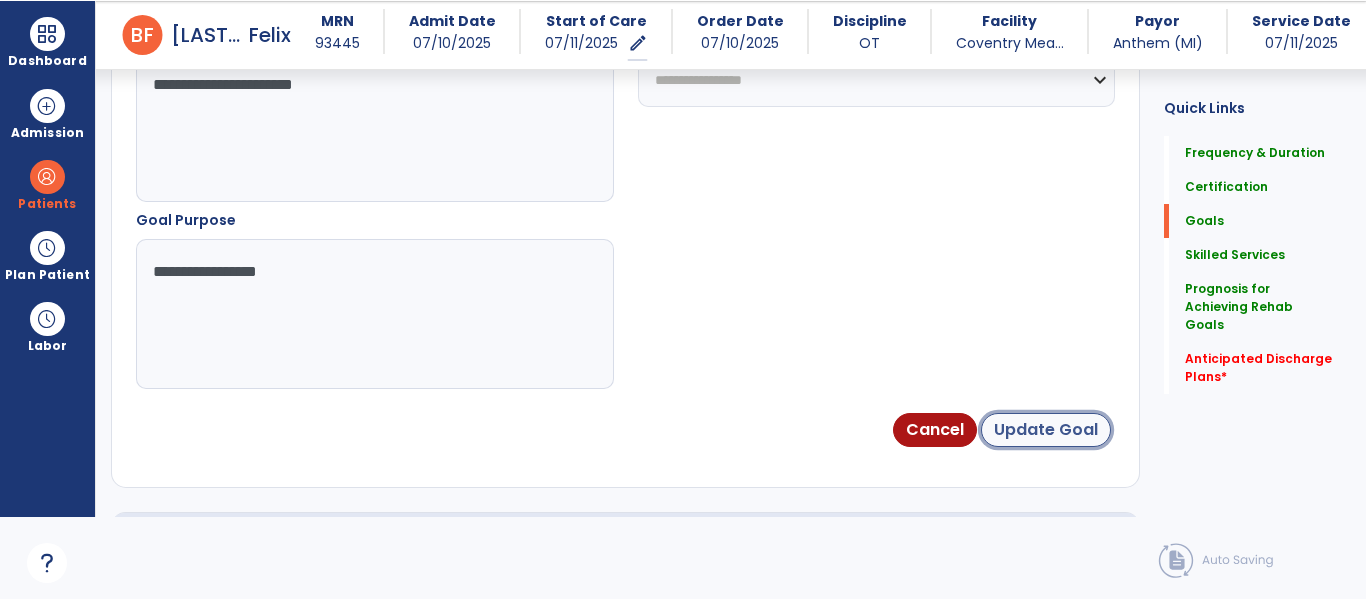 click on "Update Goal" at bounding box center [1046, 430] 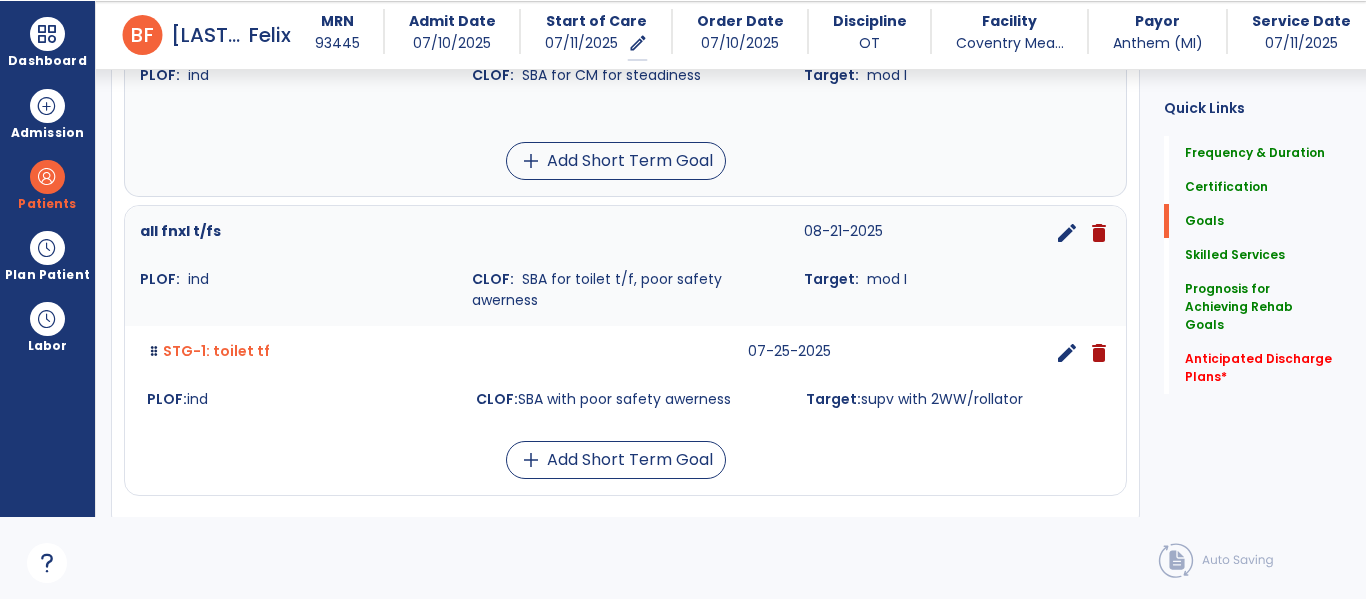 scroll, scrollTop: 477, scrollLeft: 0, axis: vertical 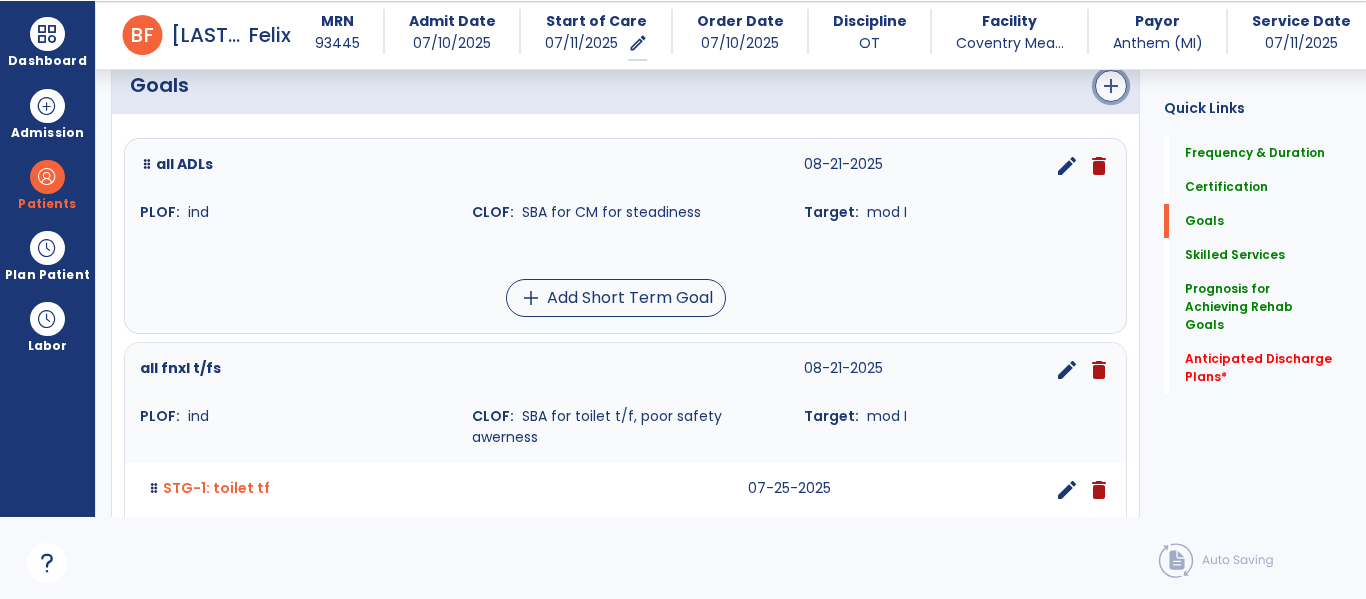 click on "add" at bounding box center (1111, 86) 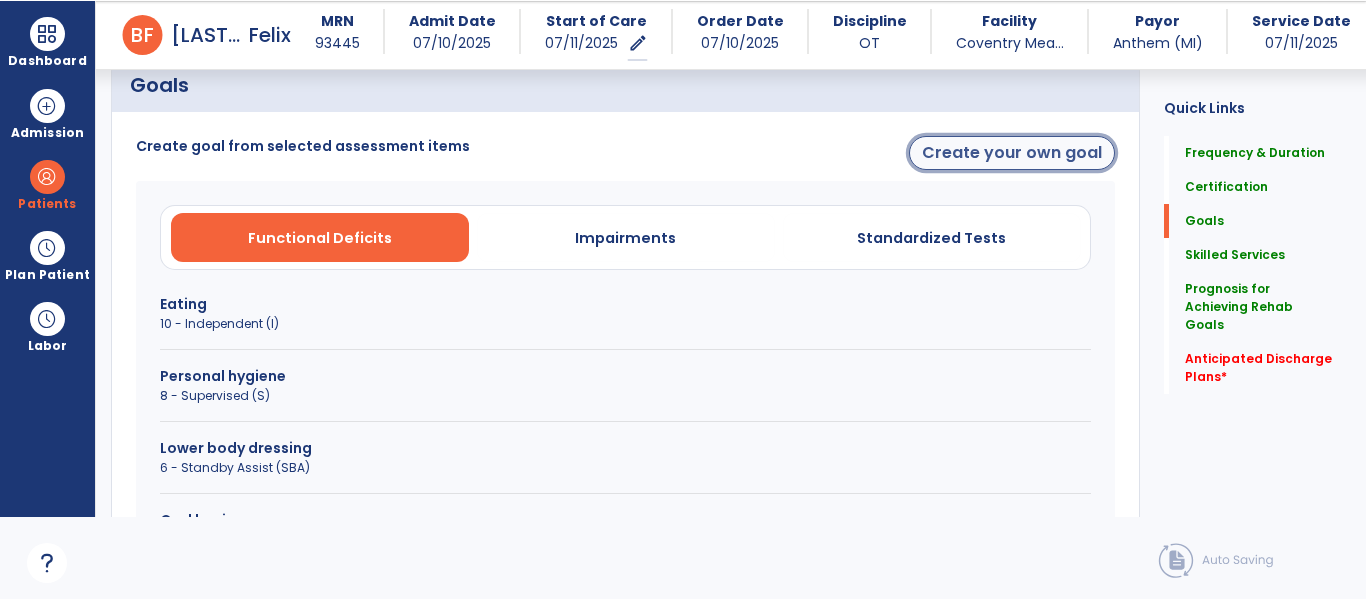 click on "Create your own goal" at bounding box center (1012, 153) 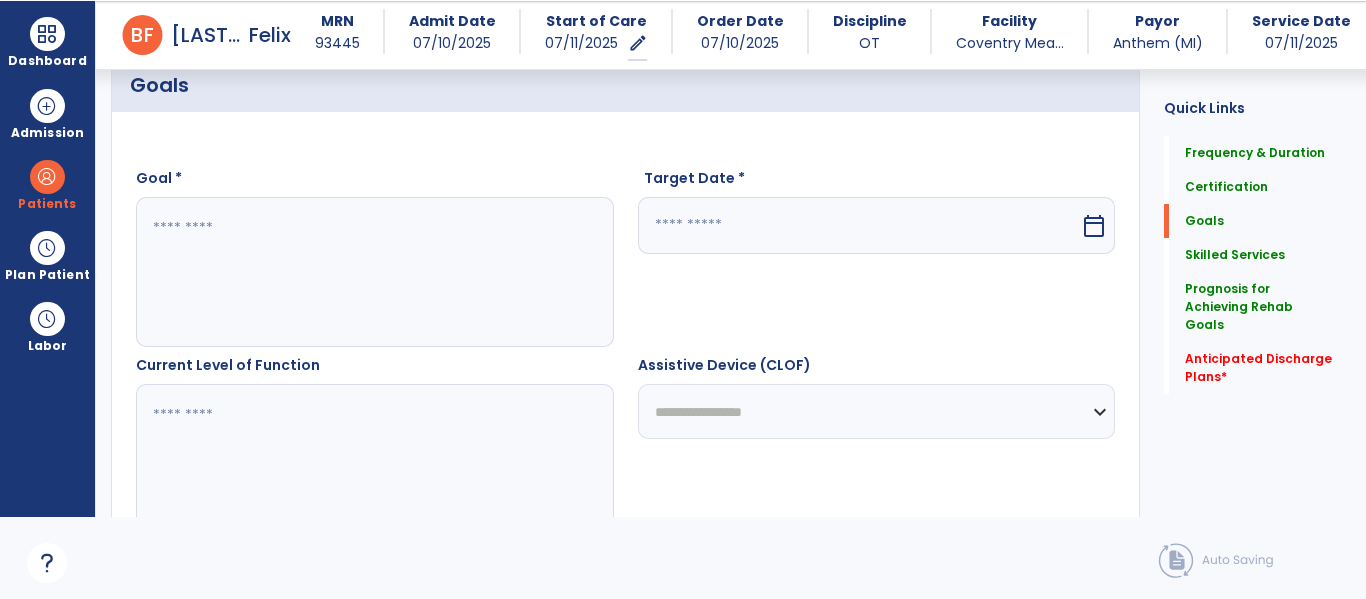 click at bounding box center (374, 272) 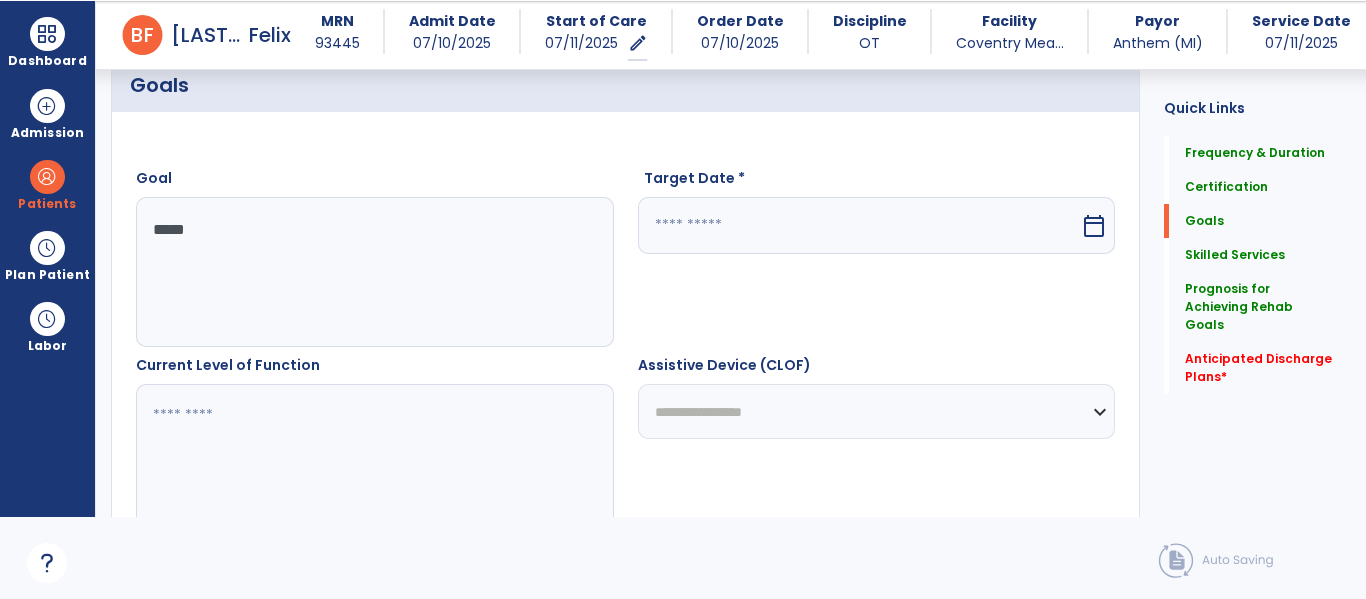 type on "******" 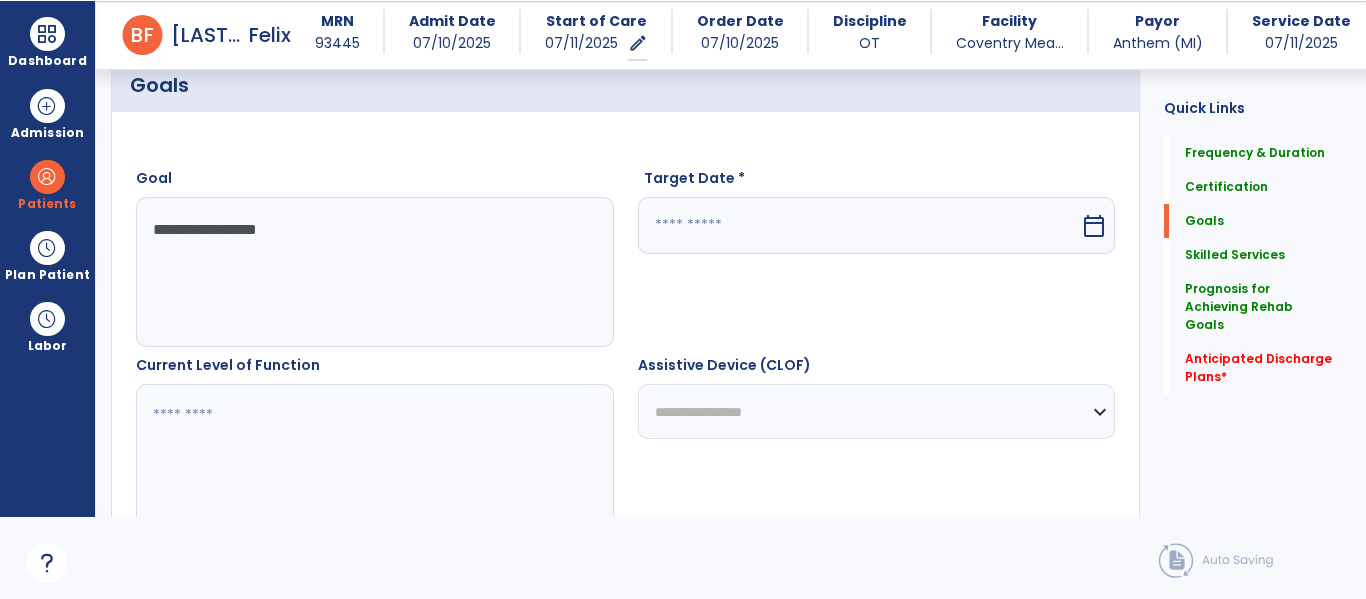 type on "**********" 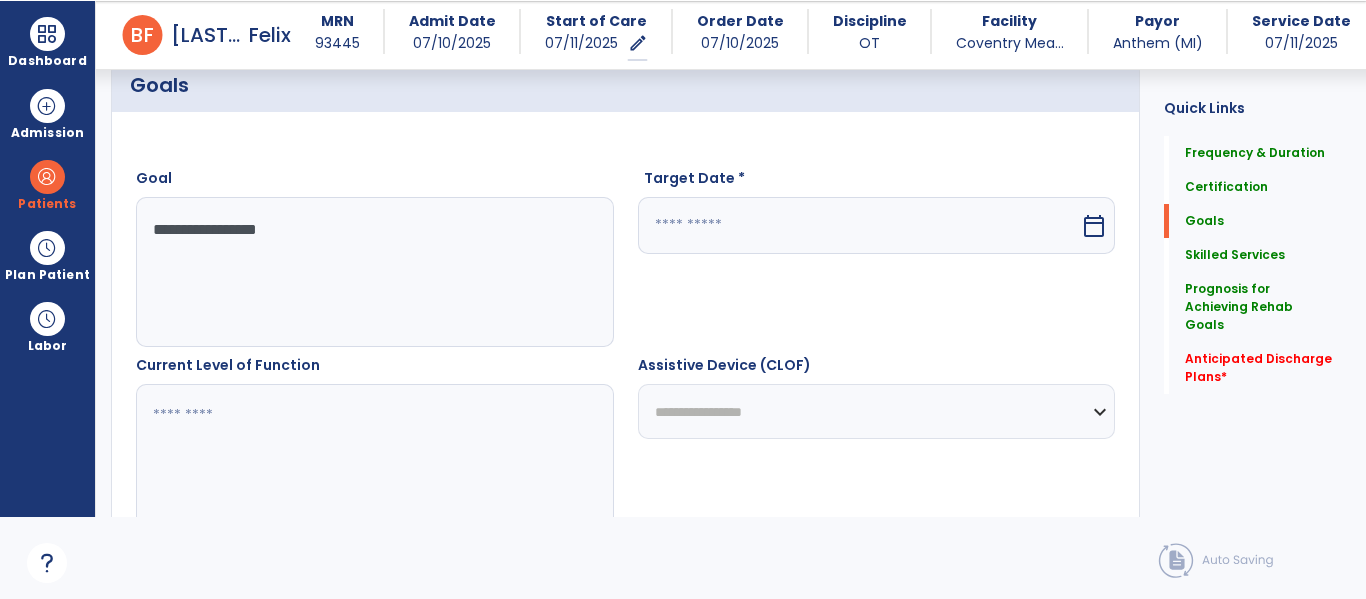 click at bounding box center [859, 225] 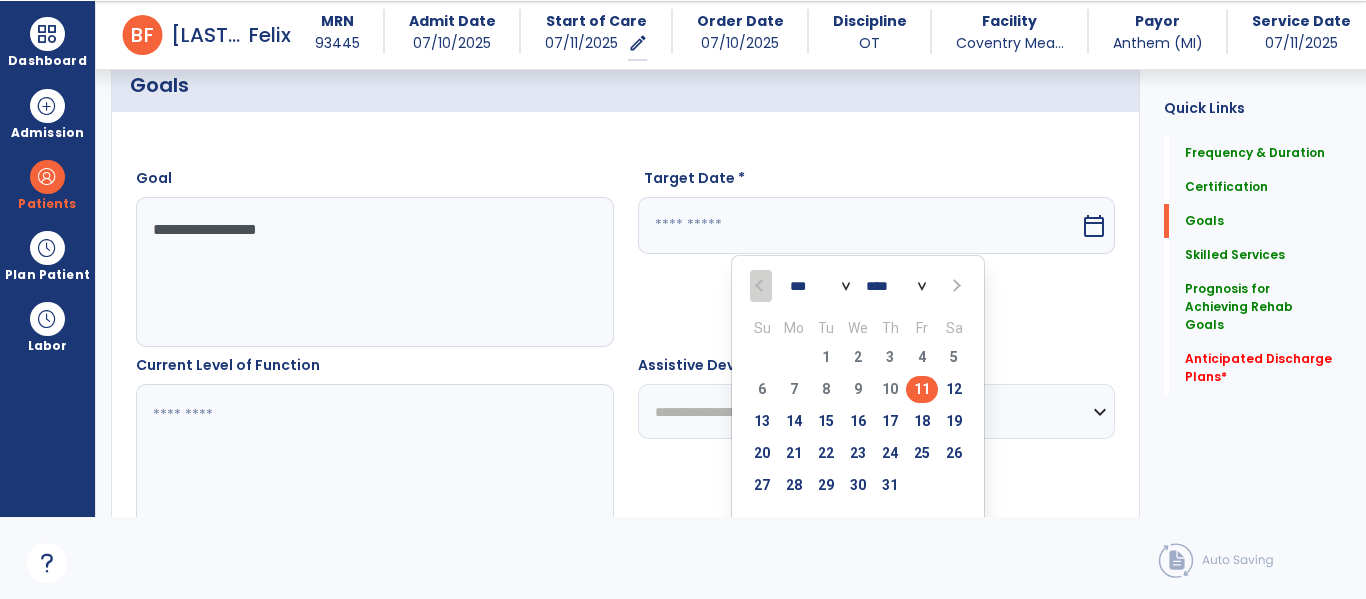 click at bounding box center [954, 286] 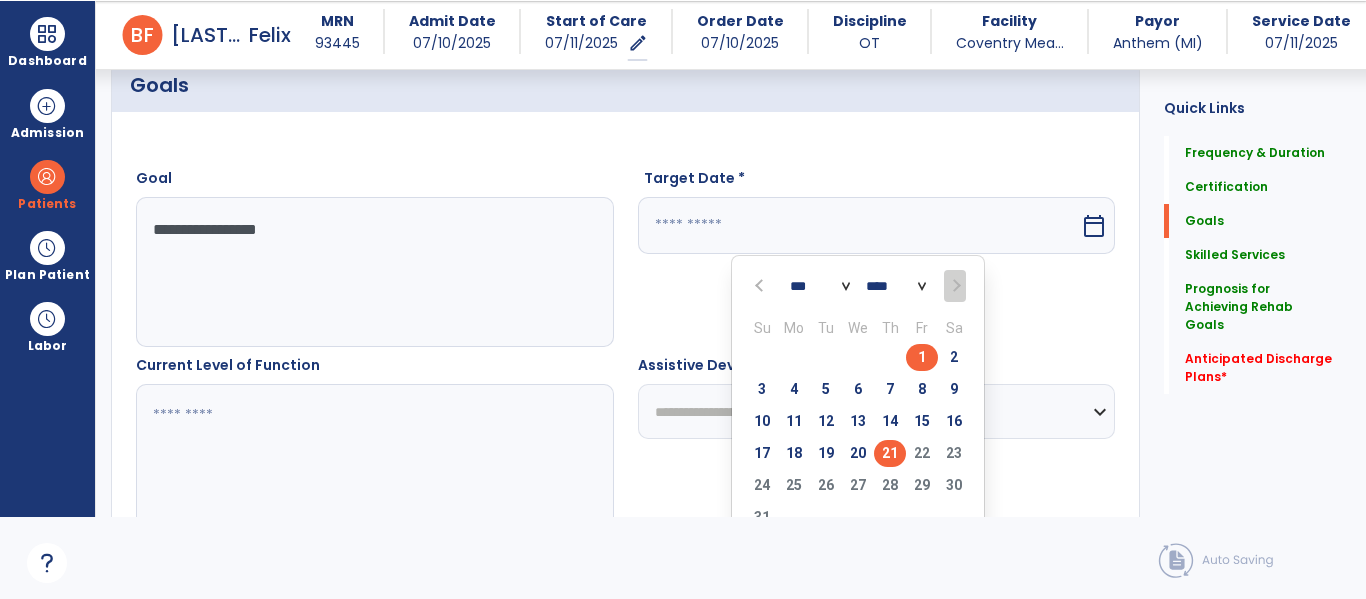 click on "21" at bounding box center [890, 453] 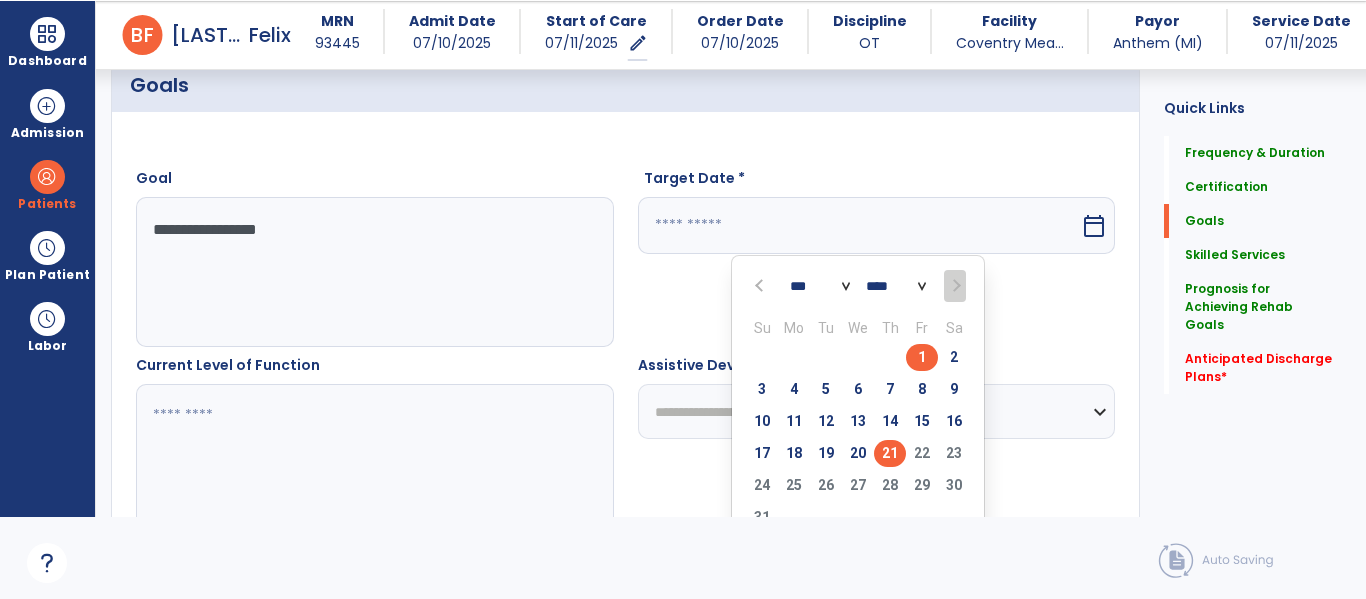 type on "*********" 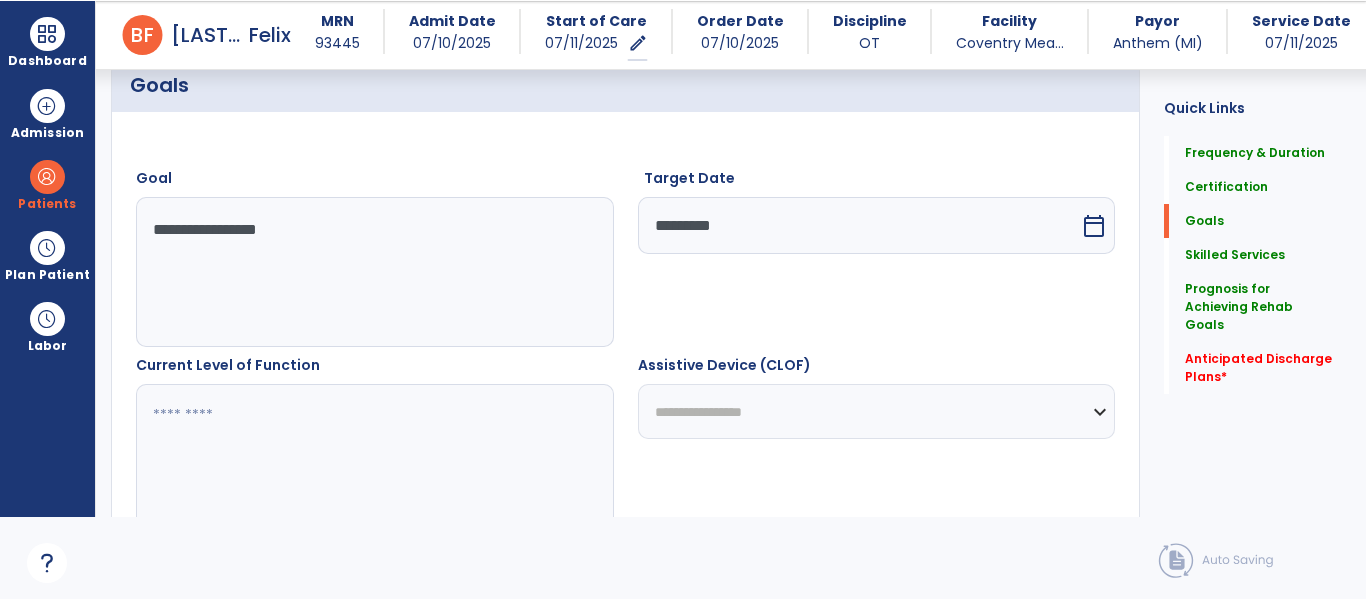 click at bounding box center [374, 459] 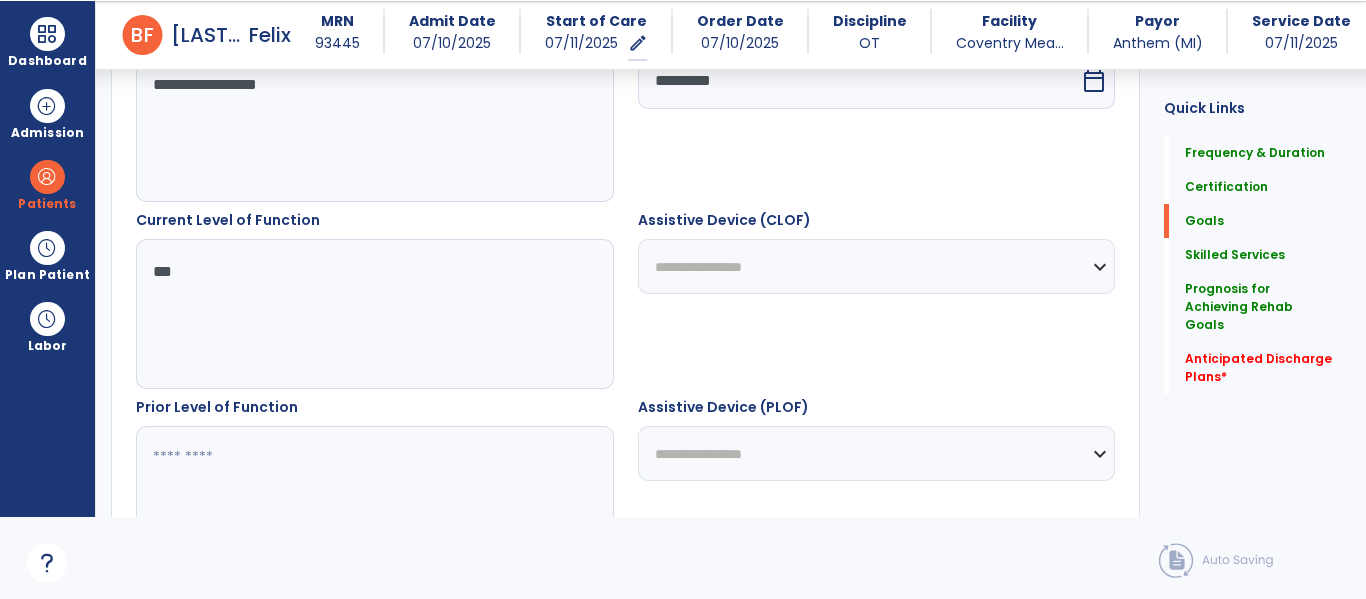 scroll, scrollTop: 675, scrollLeft: 0, axis: vertical 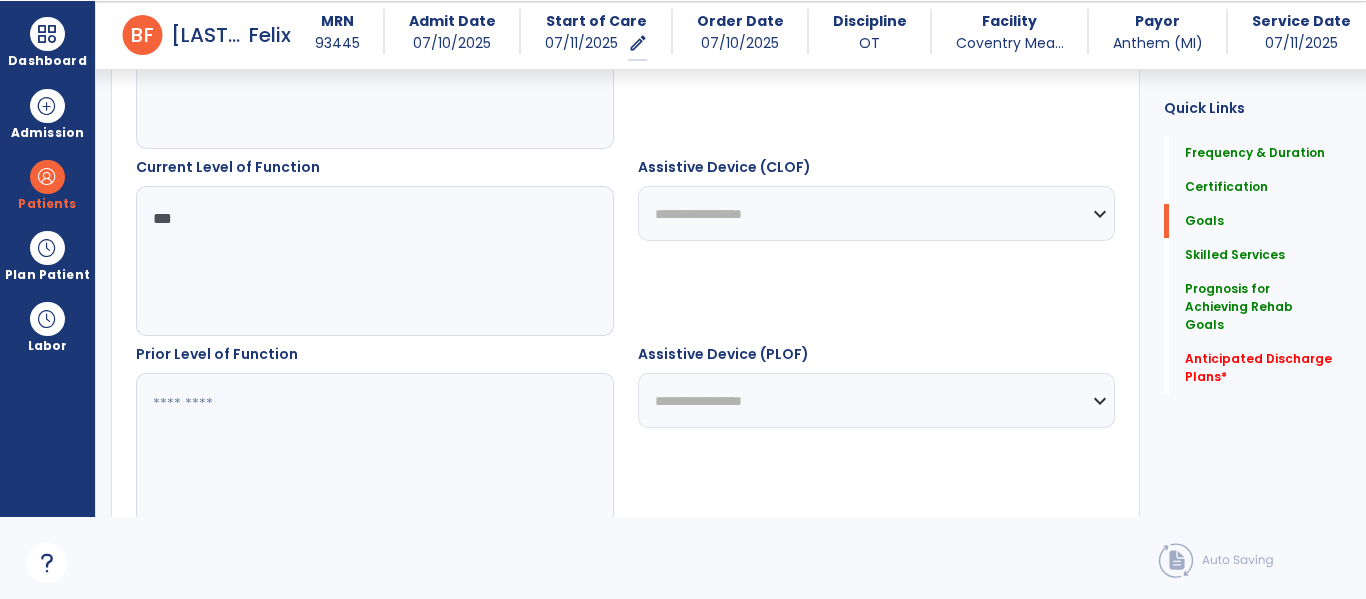 type on "**" 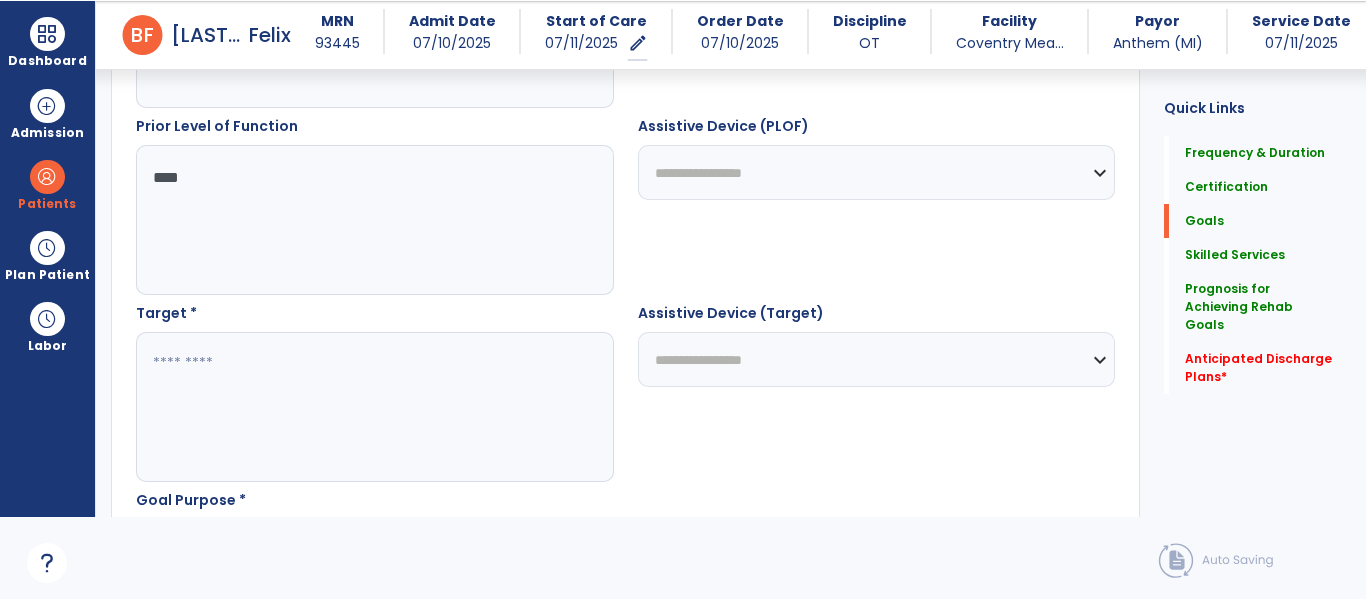 scroll, scrollTop: 988, scrollLeft: 0, axis: vertical 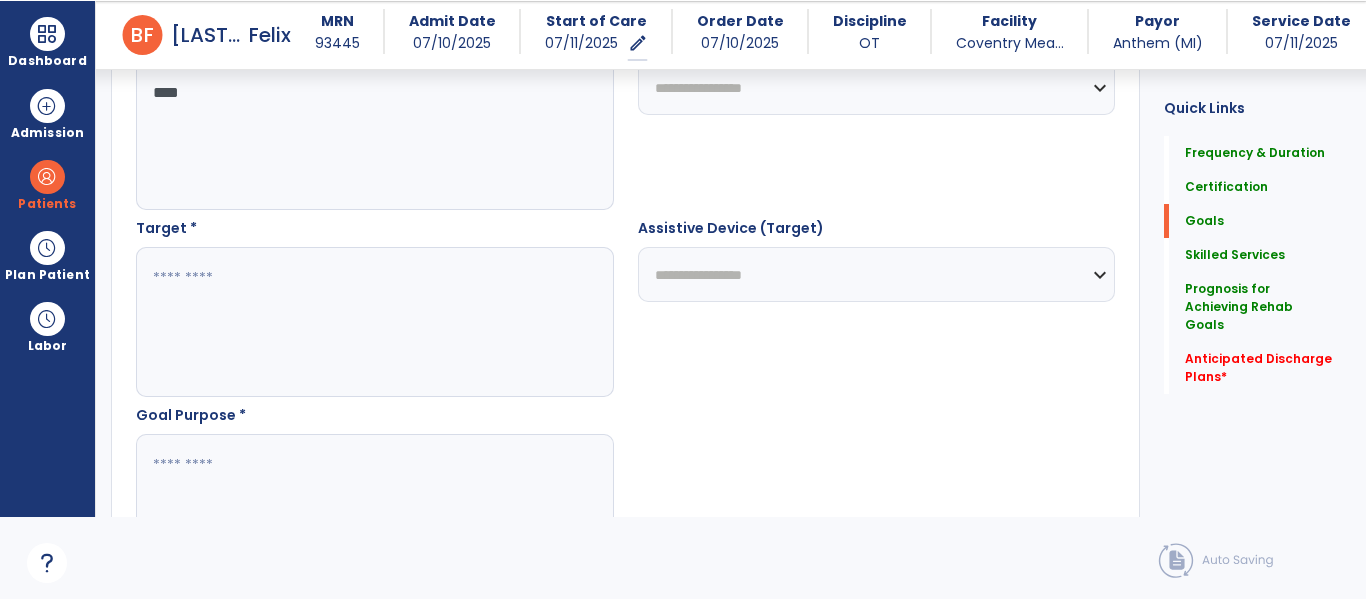 type on "***" 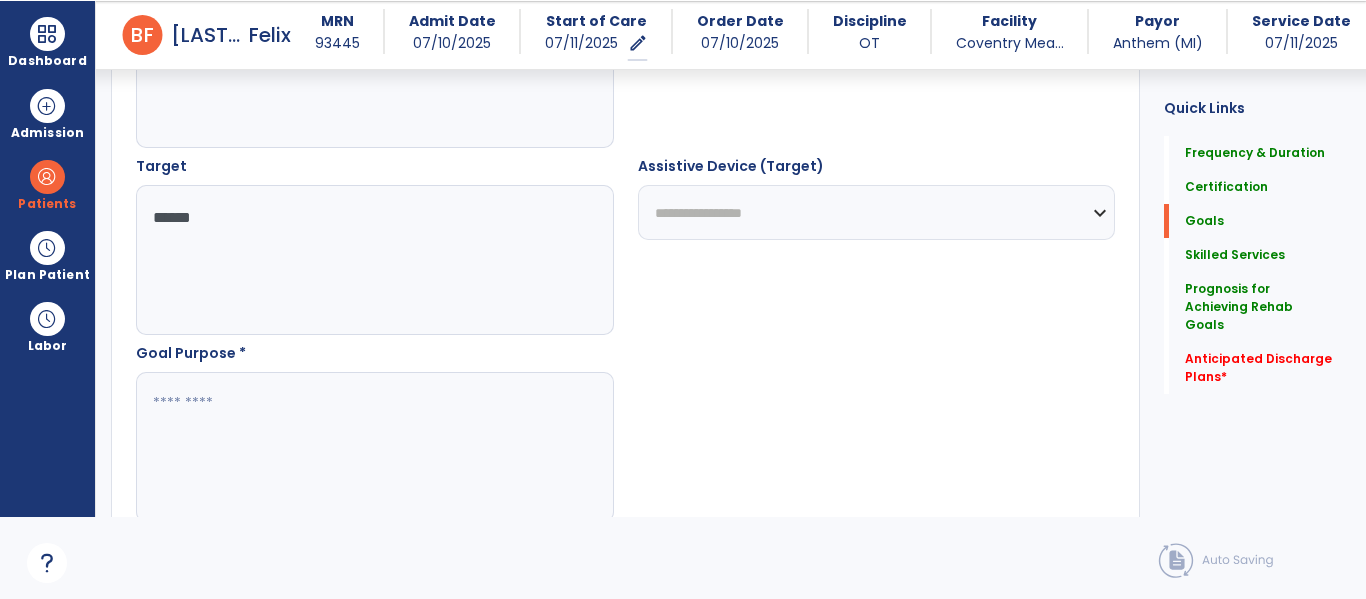 type on "*****" 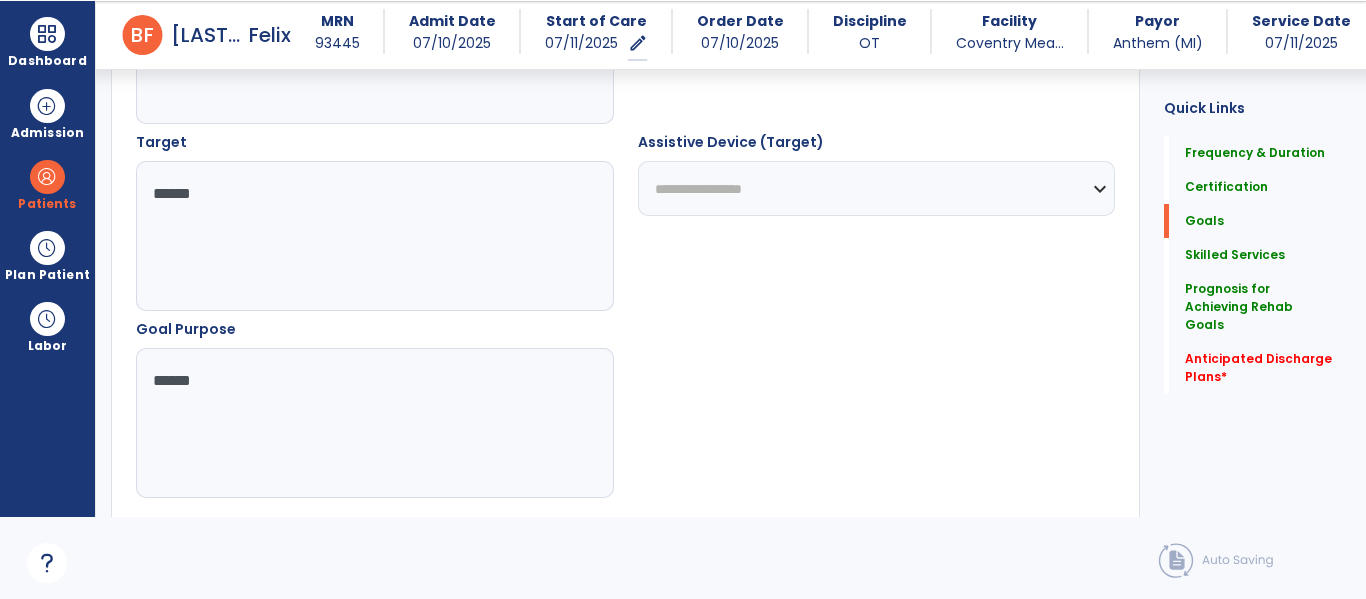type on "*******" 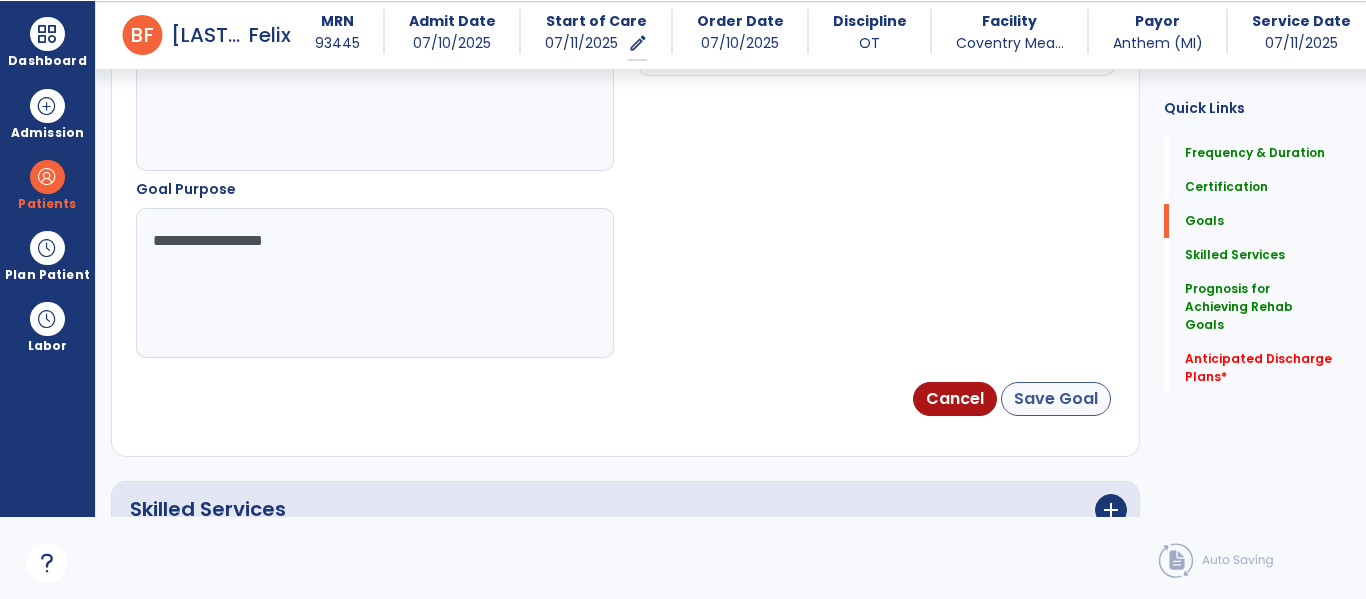 type on "**********" 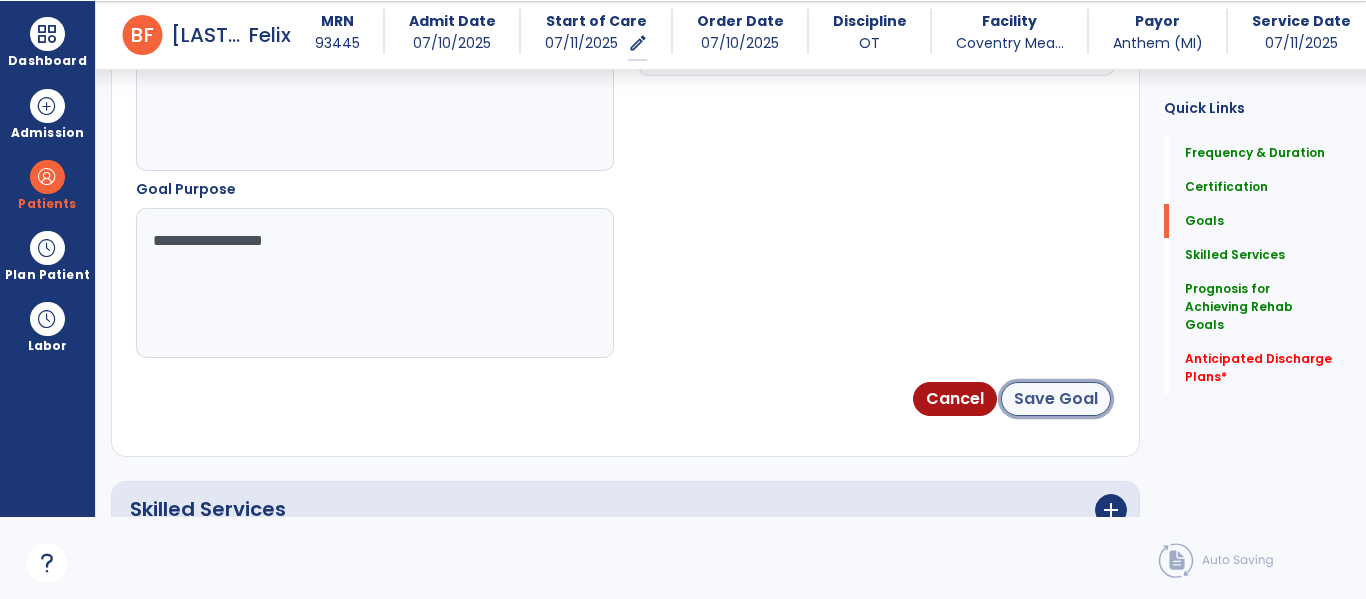click on "Save Goal" at bounding box center [1056, 399] 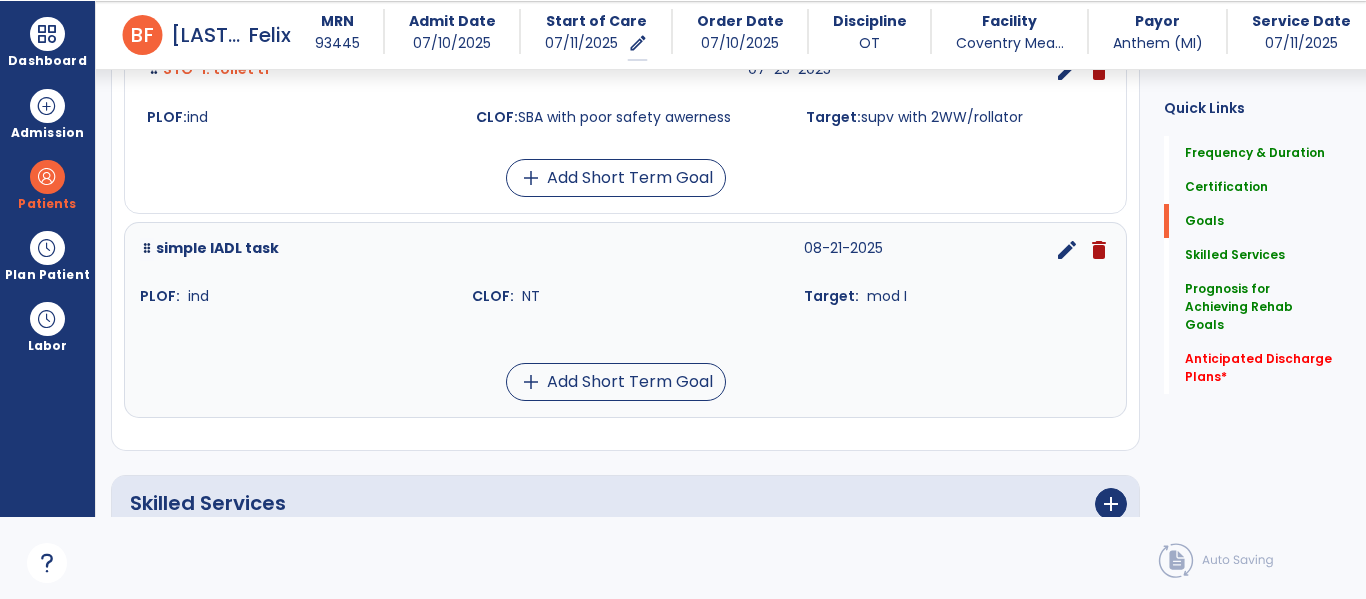 scroll, scrollTop: 962, scrollLeft: 0, axis: vertical 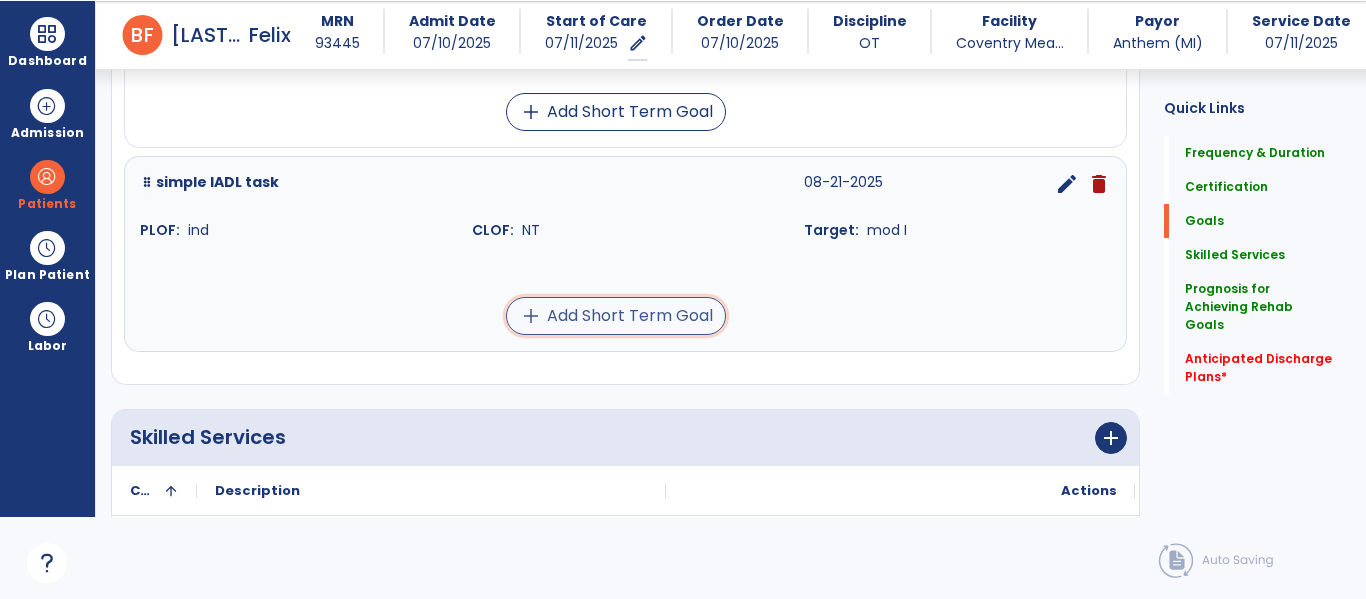 click on "add  Add Short Term Goal" at bounding box center (616, 316) 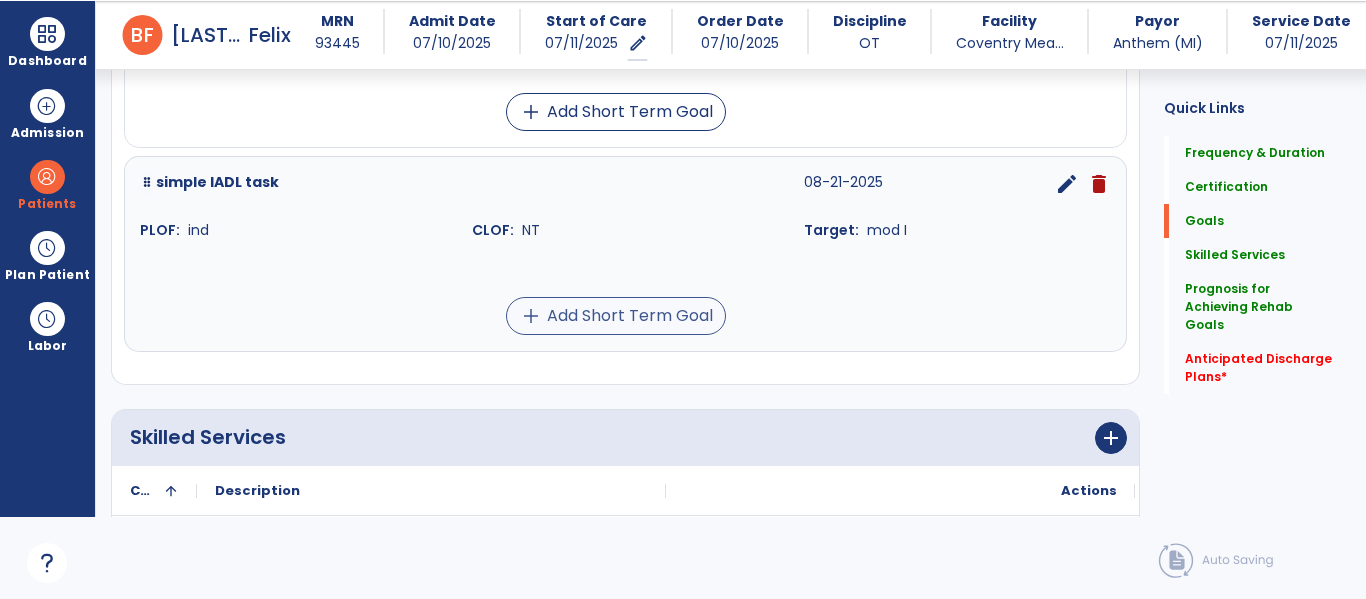 scroll, scrollTop: 66, scrollLeft: 0, axis: vertical 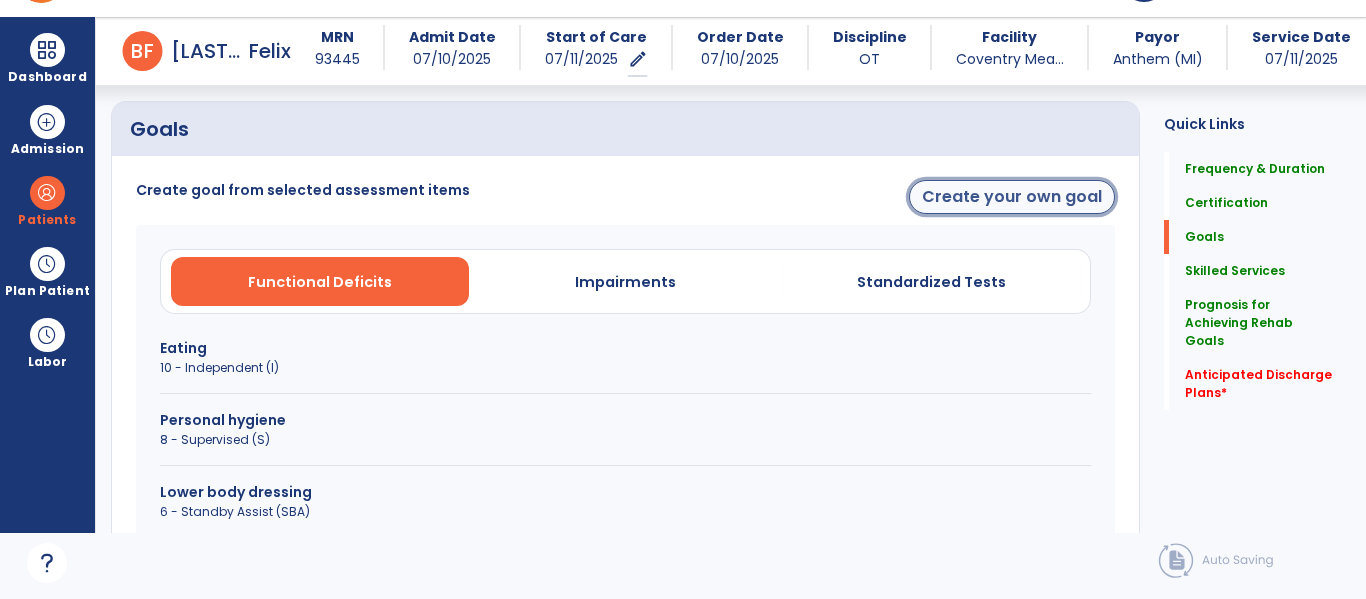 click on "Create your own goal" at bounding box center [1012, 197] 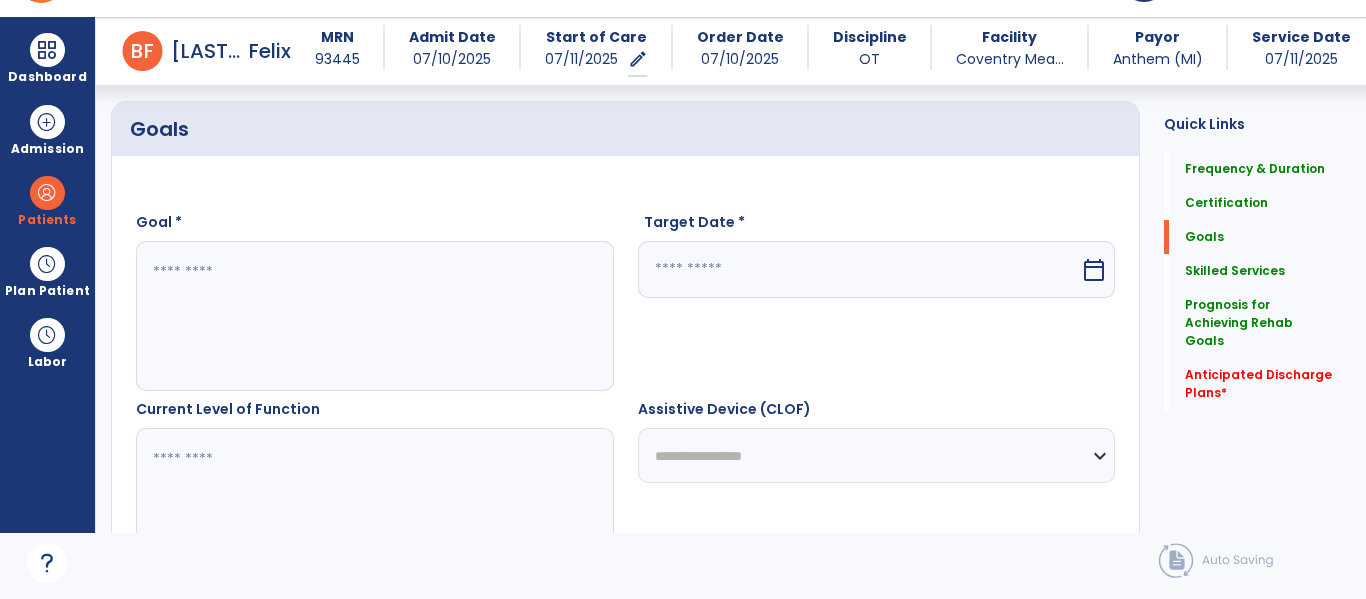 click at bounding box center [374, 316] 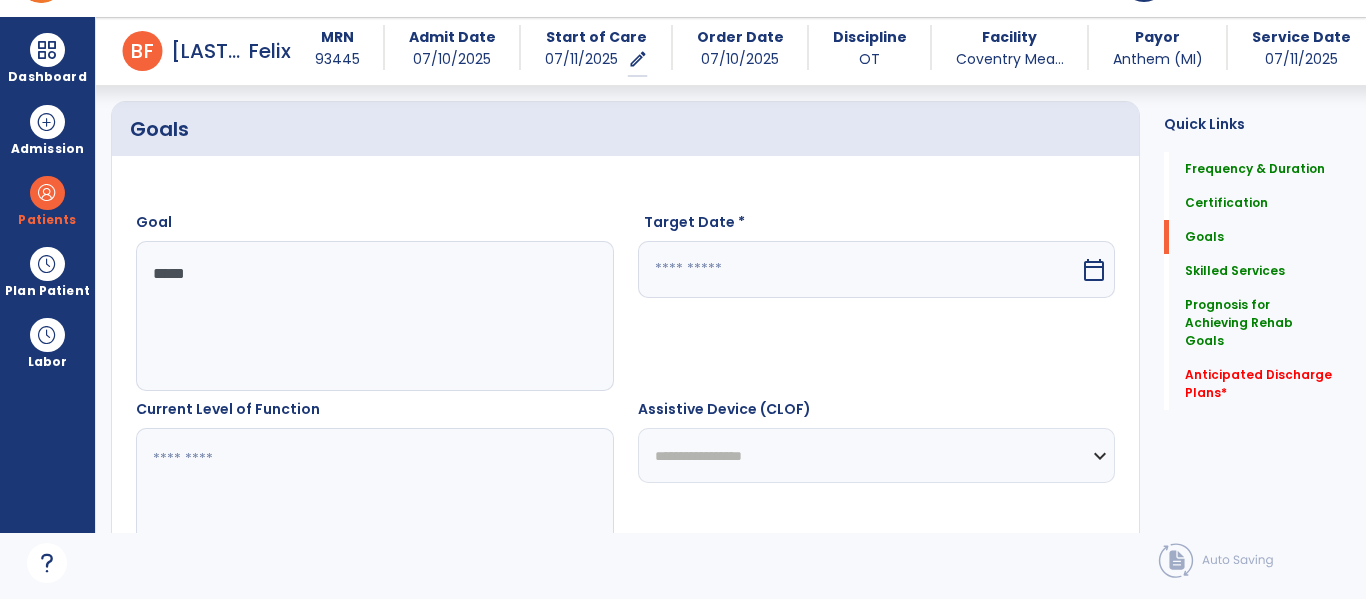 type on "******" 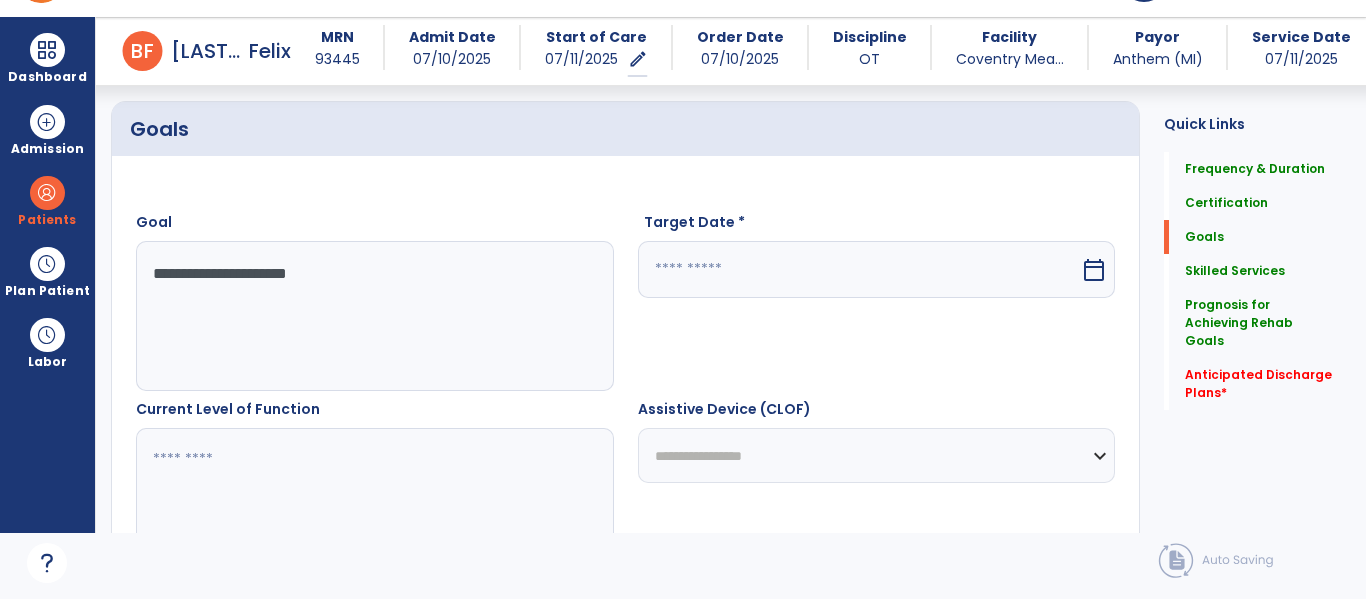 type on "**********" 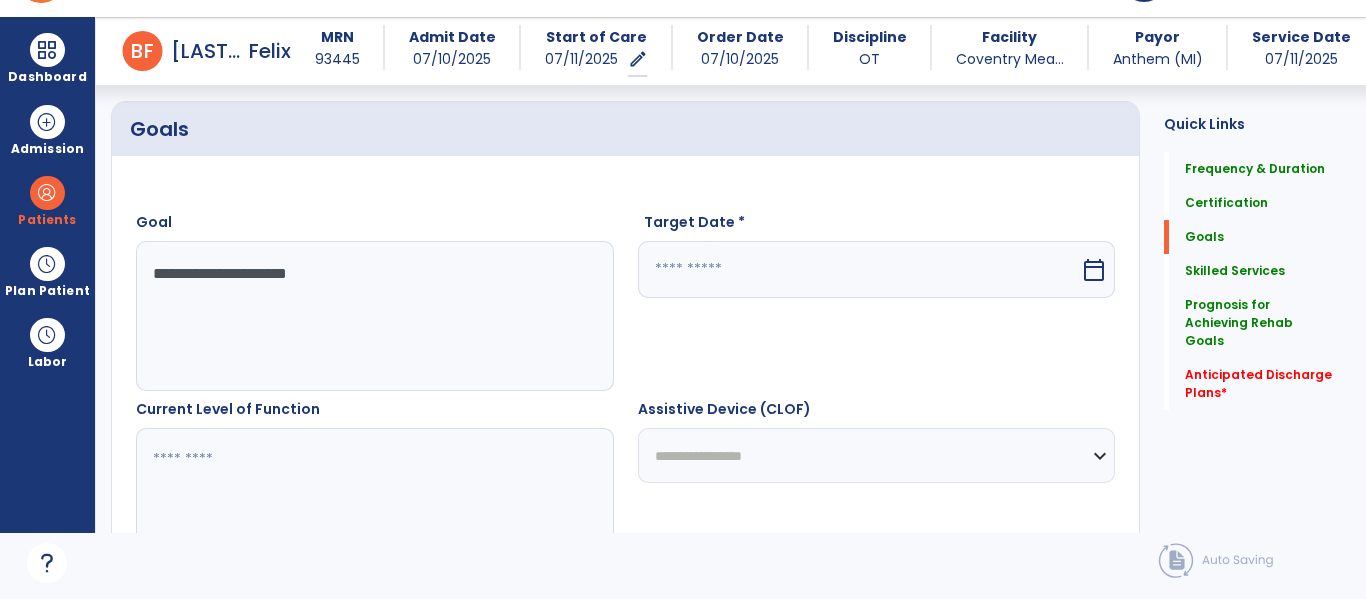 click at bounding box center (859, 269) 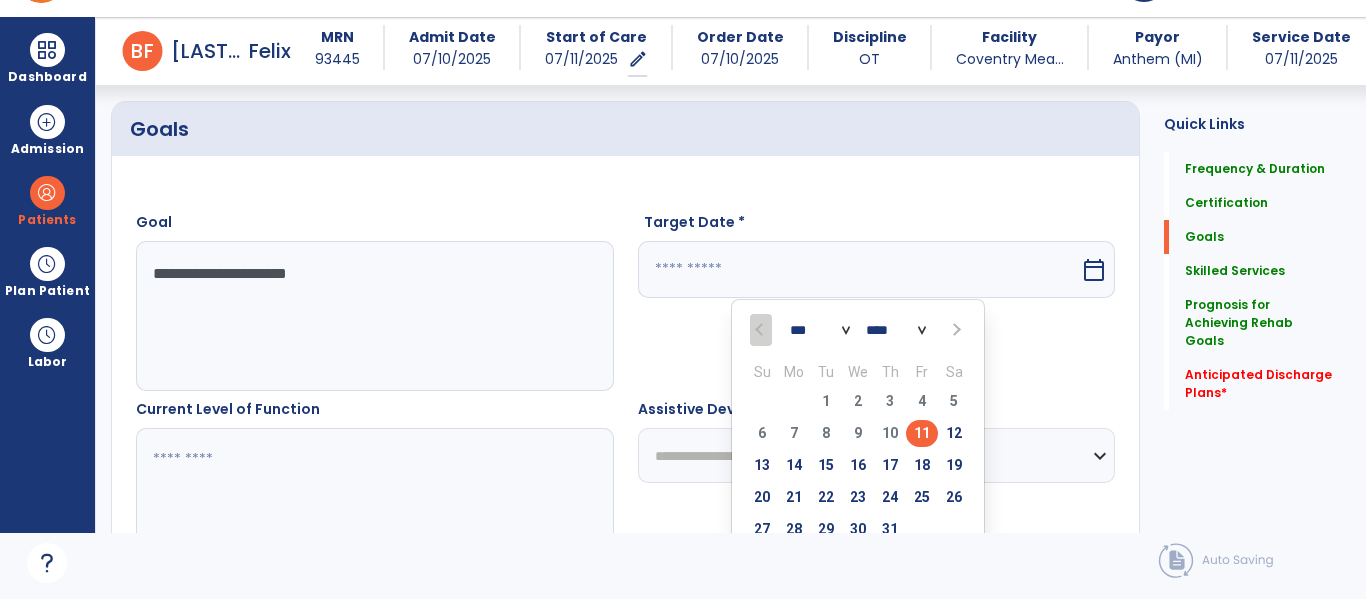 click on "25" at bounding box center (922, 497) 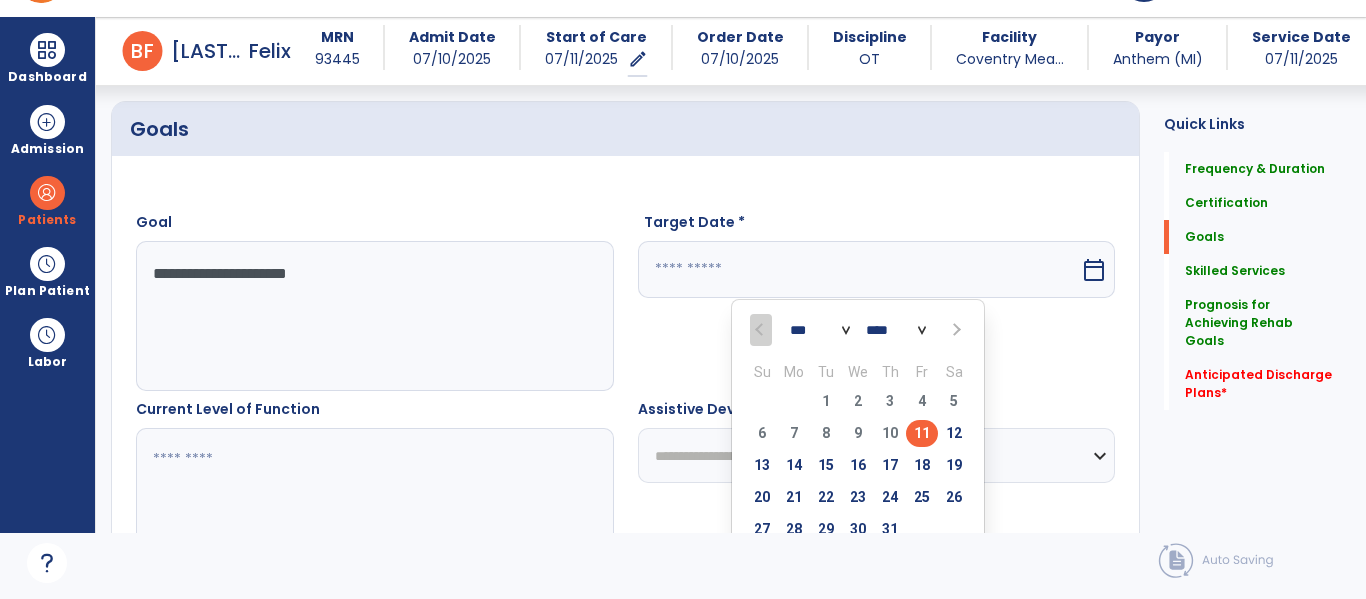 type on "*********" 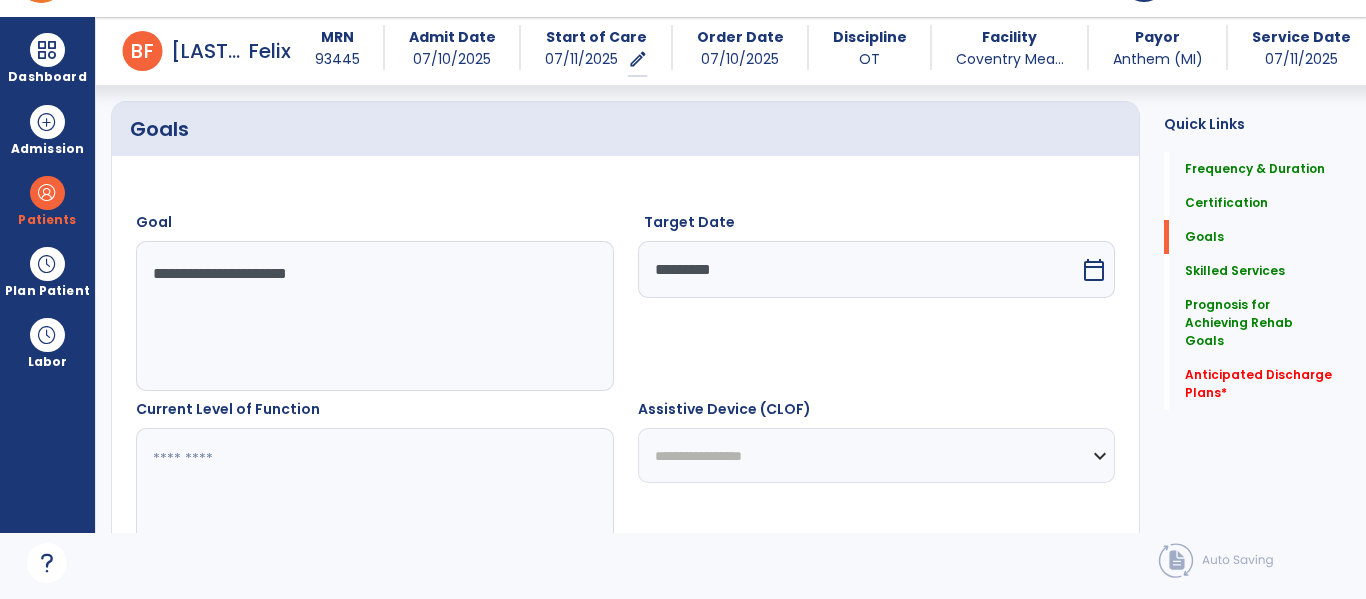 click at bounding box center (374, 503) 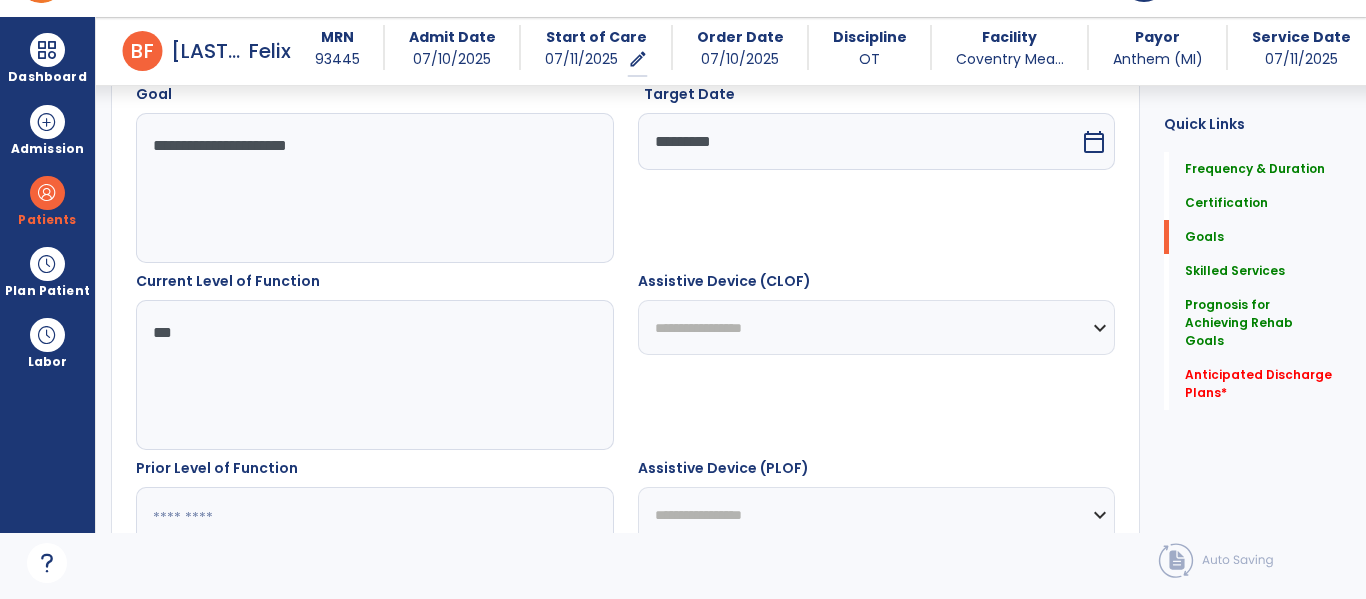 type on "**" 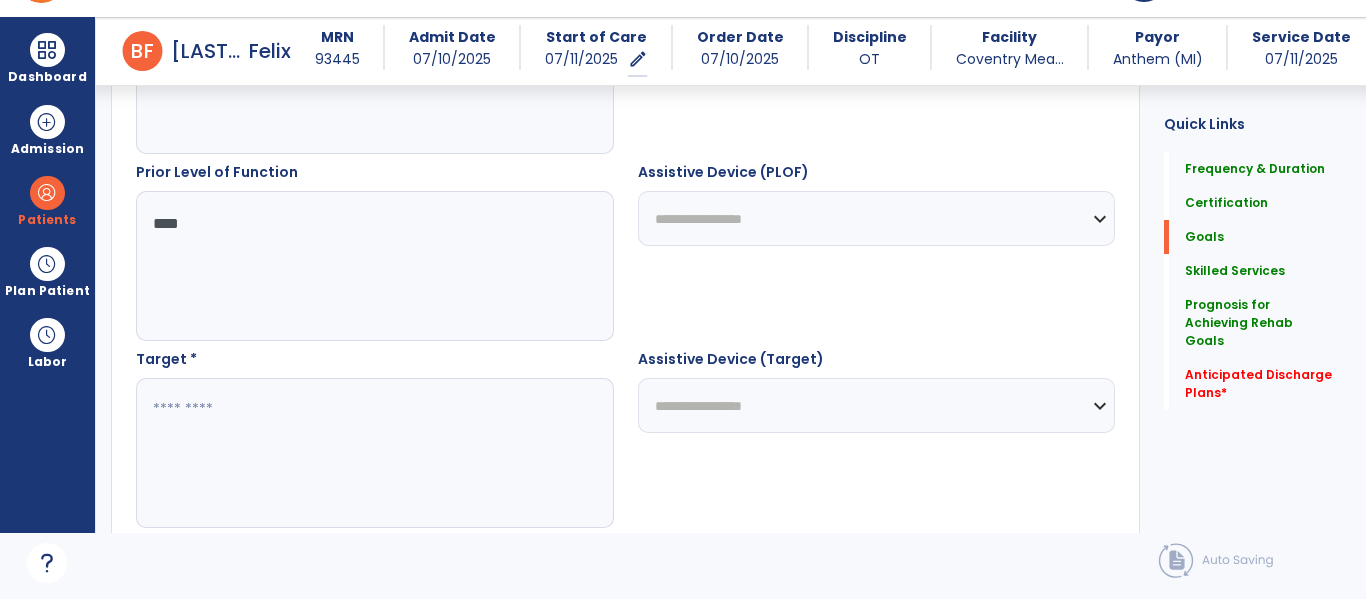 scroll, scrollTop: 883, scrollLeft: 0, axis: vertical 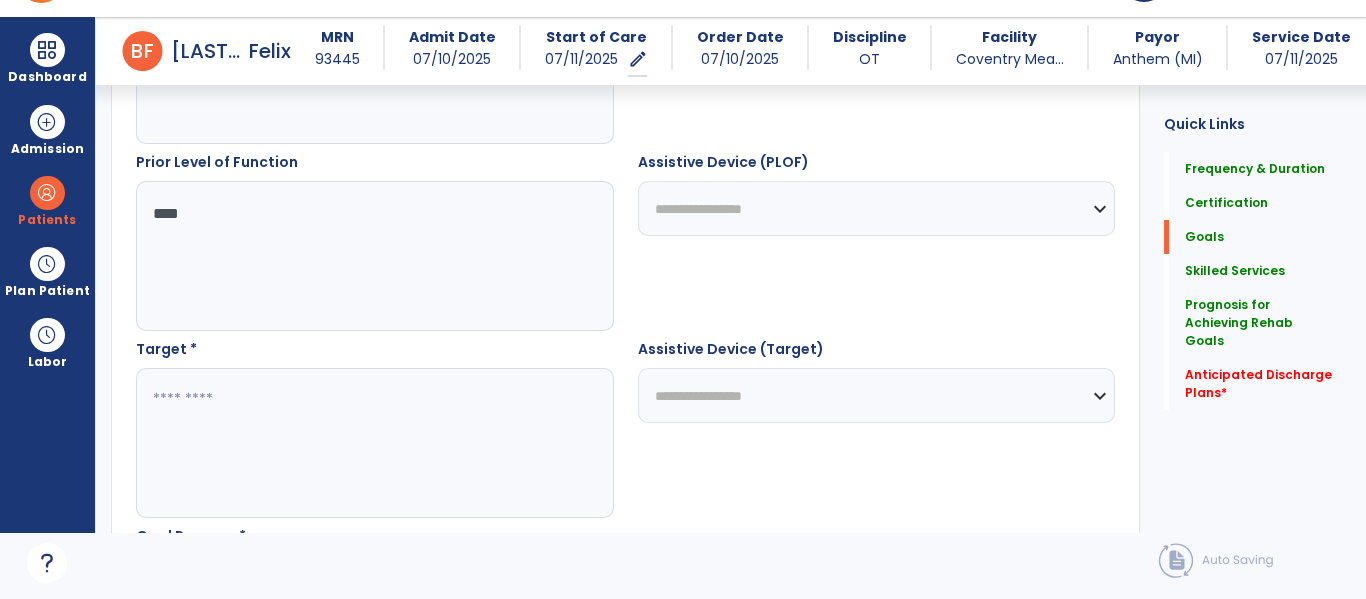 type on "***" 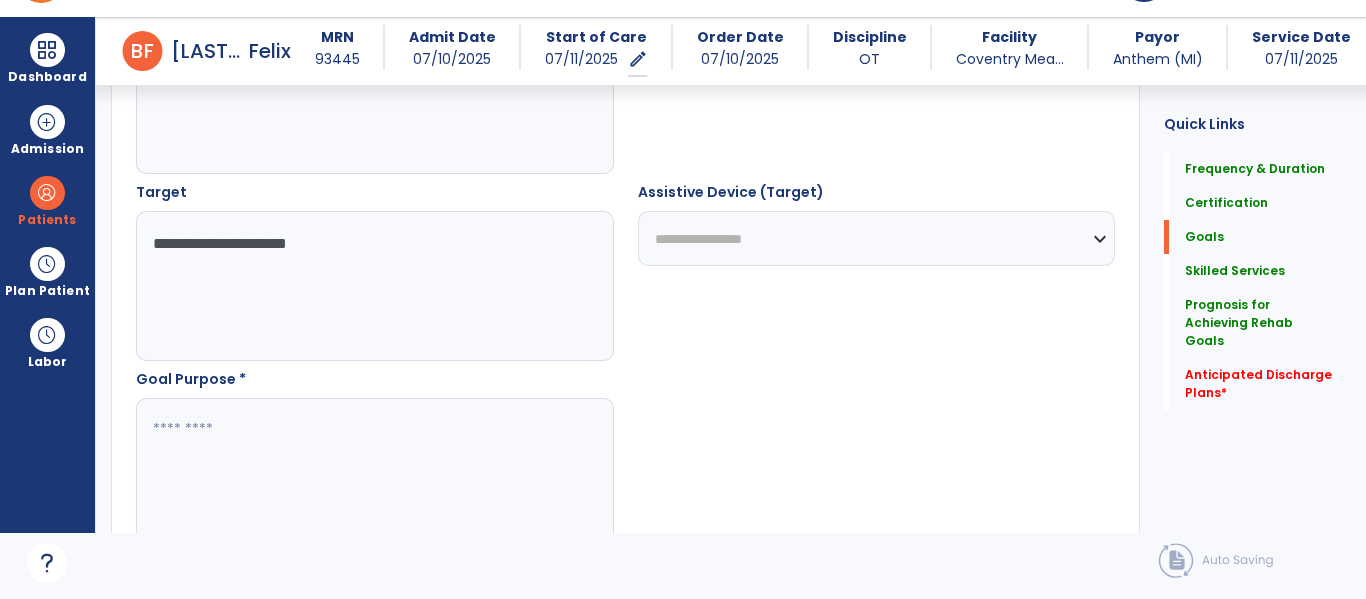 scroll, scrollTop: 1112, scrollLeft: 0, axis: vertical 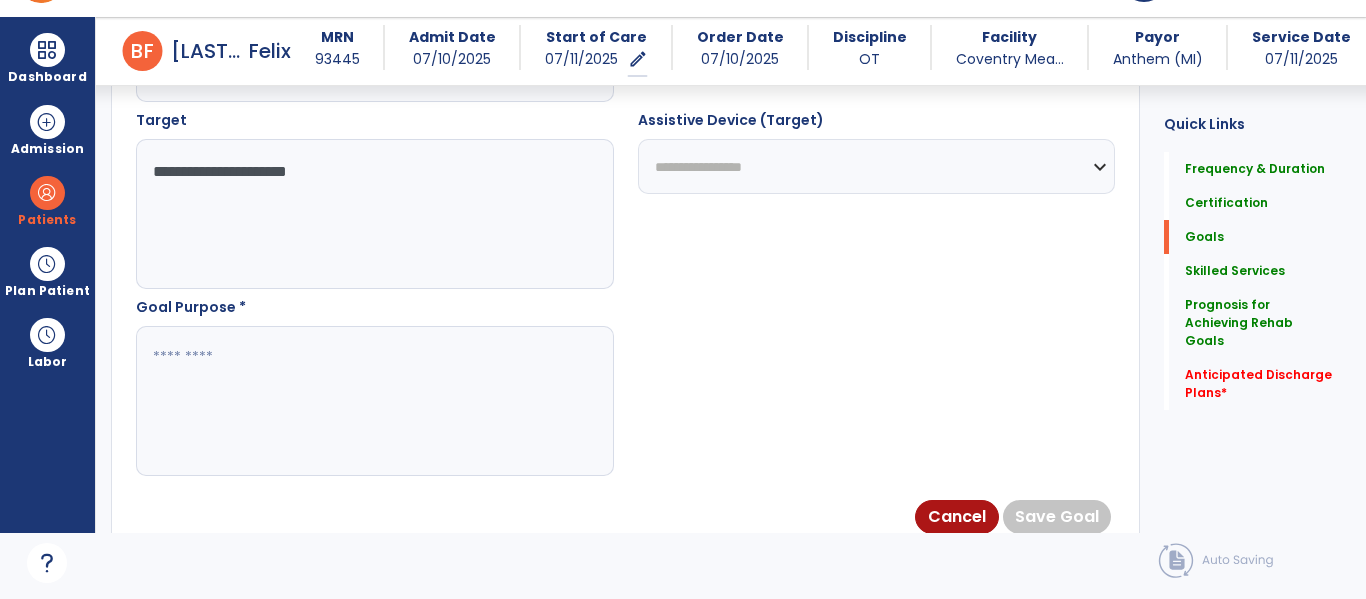 type on "**********" 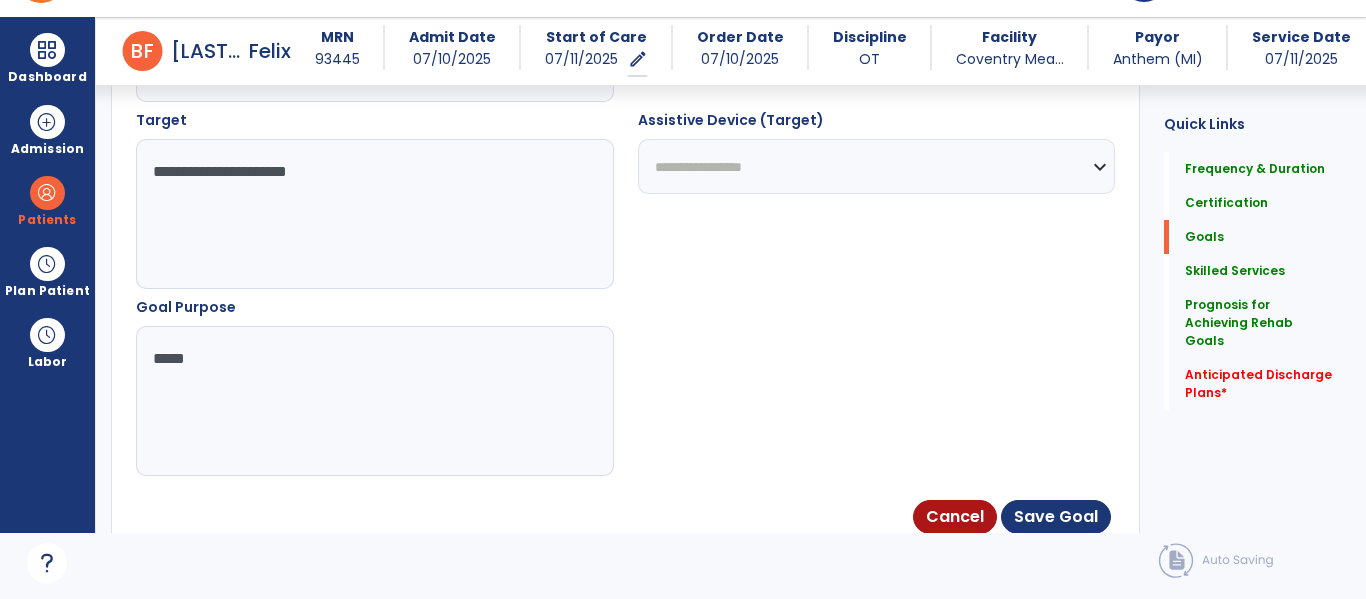 type on "******" 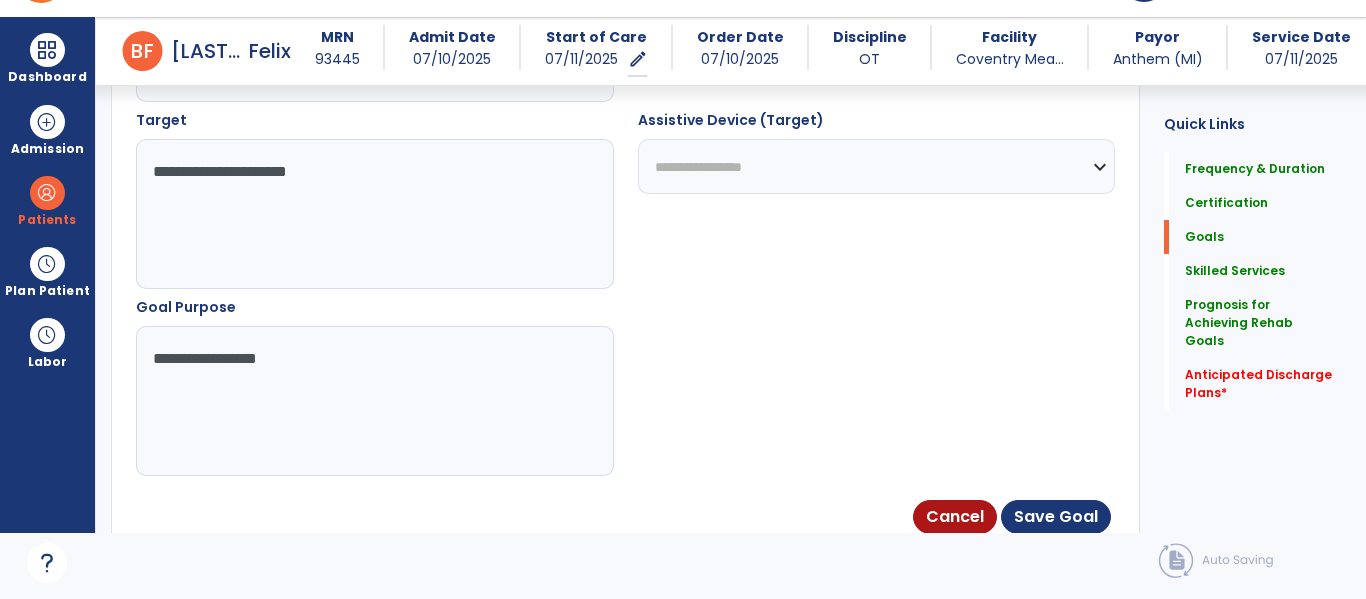 type on "**********" 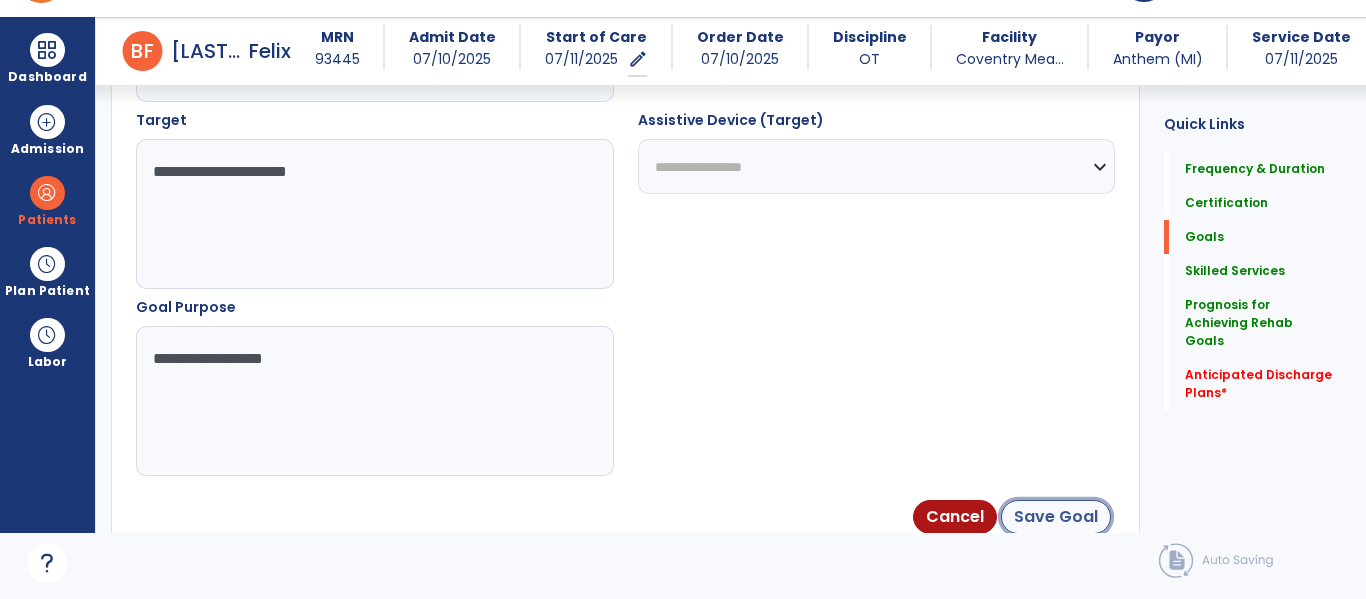 click on "Save Goal" at bounding box center [1056, 517] 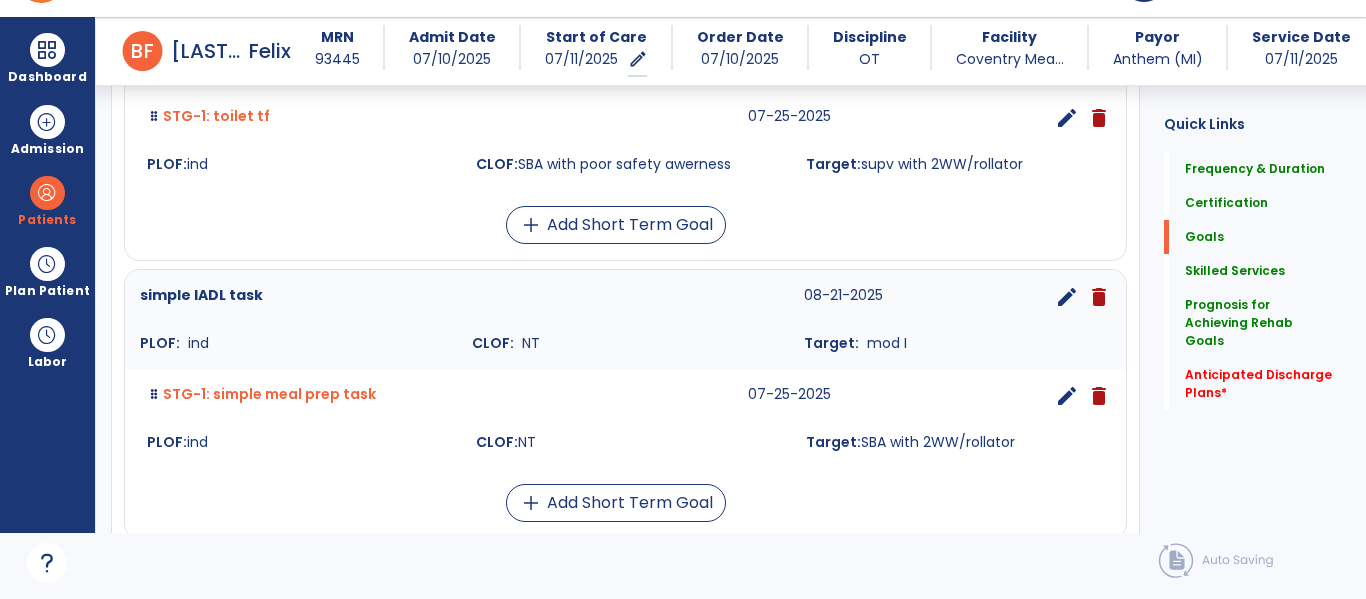 scroll, scrollTop: 881, scrollLeft: 0, axis: vertical 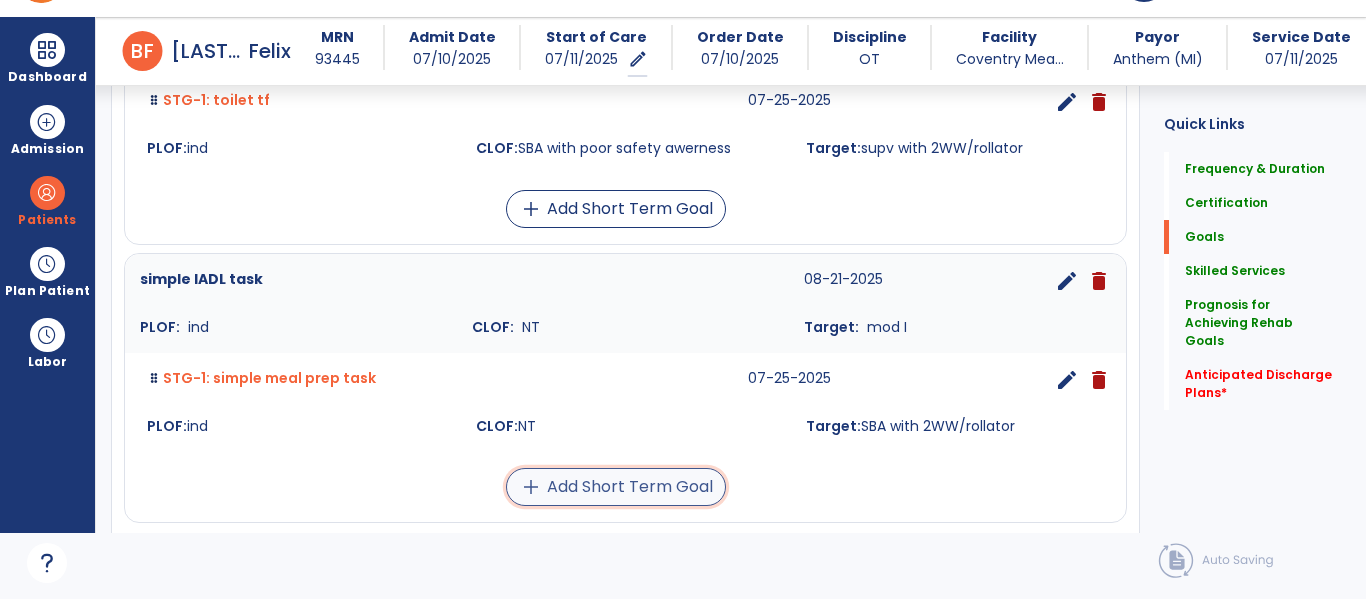 click on "add  Add Short Term Goal" at bounding box center (616, 487) 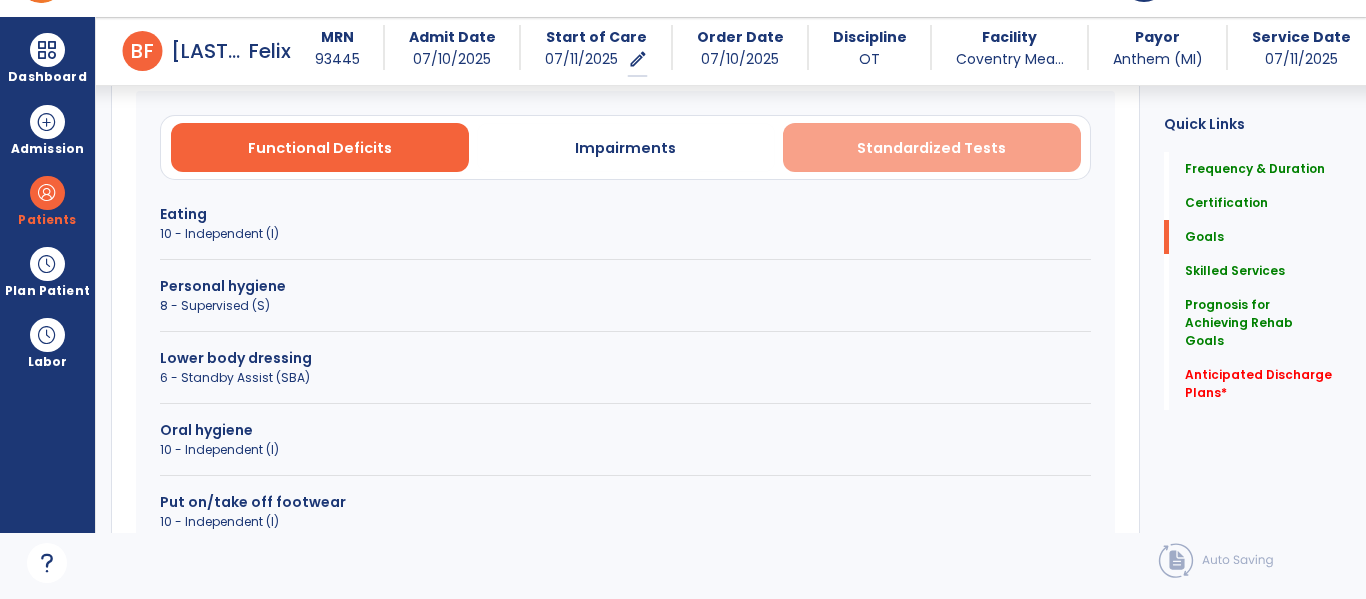 scroll, scrollTop: 446, scrollLeft: 0, axis: vertical 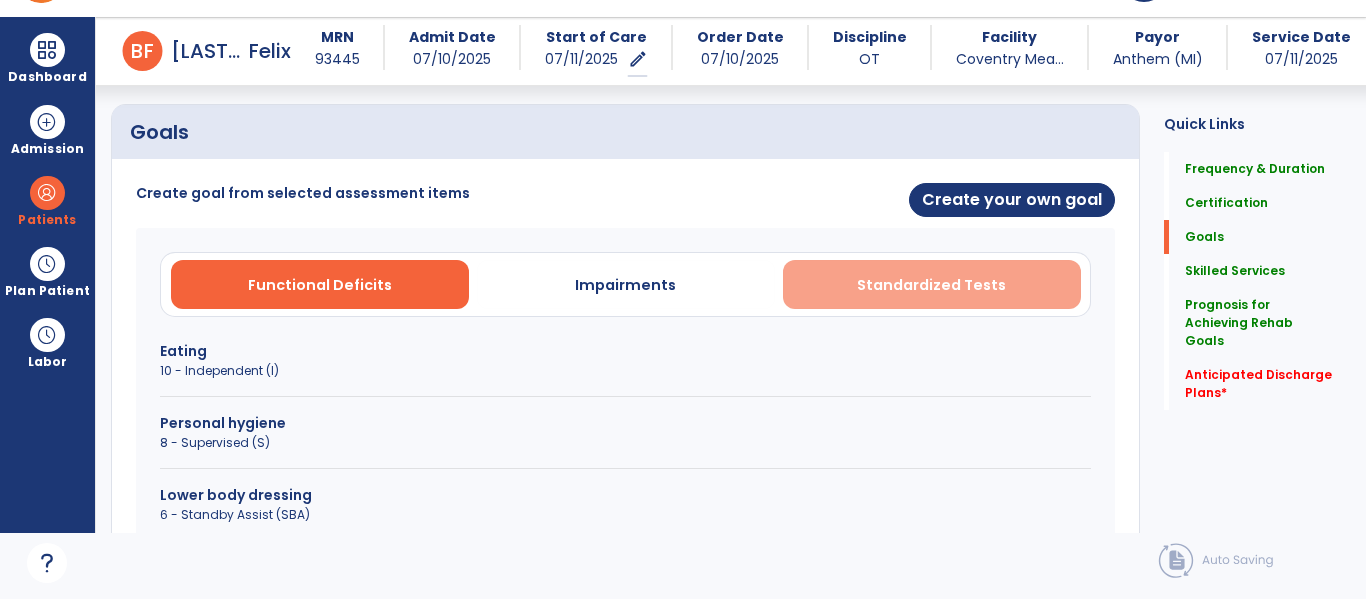 click on "Standardized Tests" at bounding box center [931, 285] 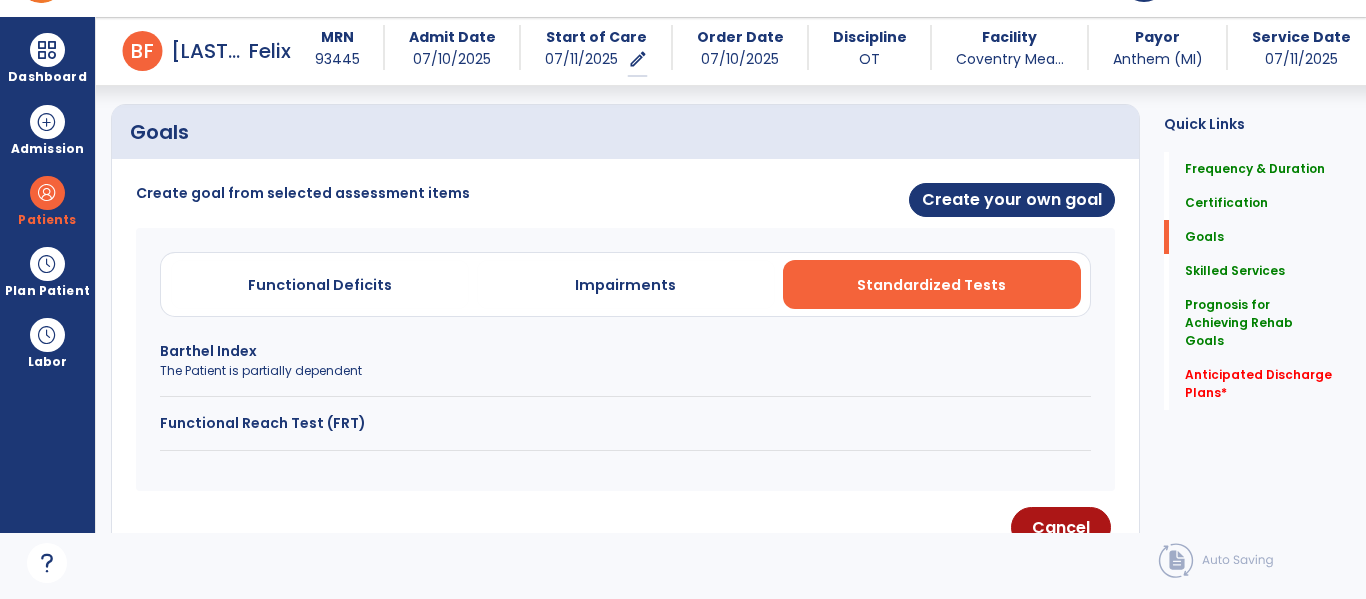click on "Functional Reach Test (FRT)" at bounding box center [625, 423] 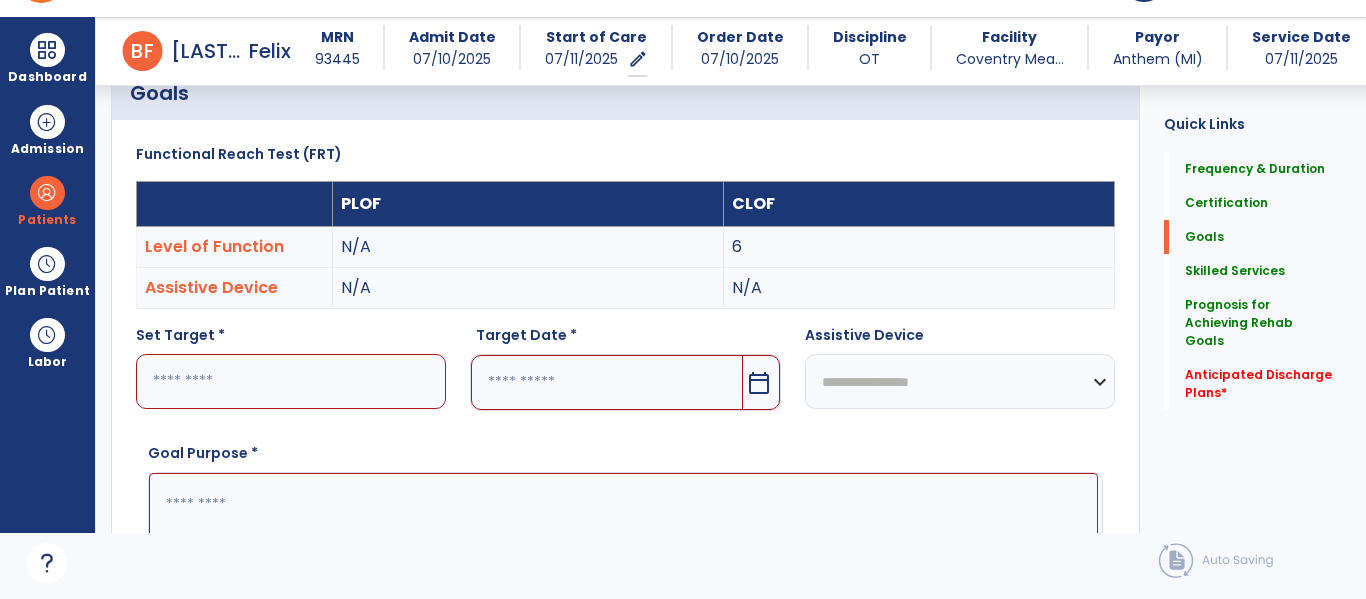 scroll, scrollTop: 514, scrollLeft: 0, axis: vertical 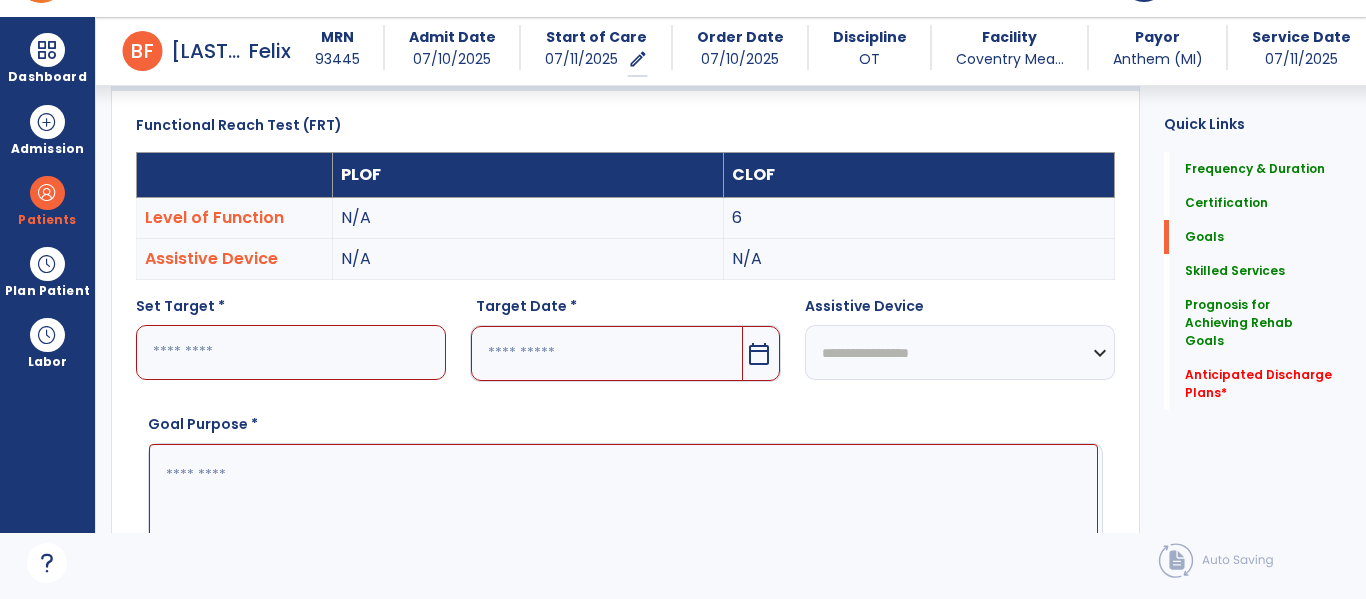 click at bounding box center (291, 352) 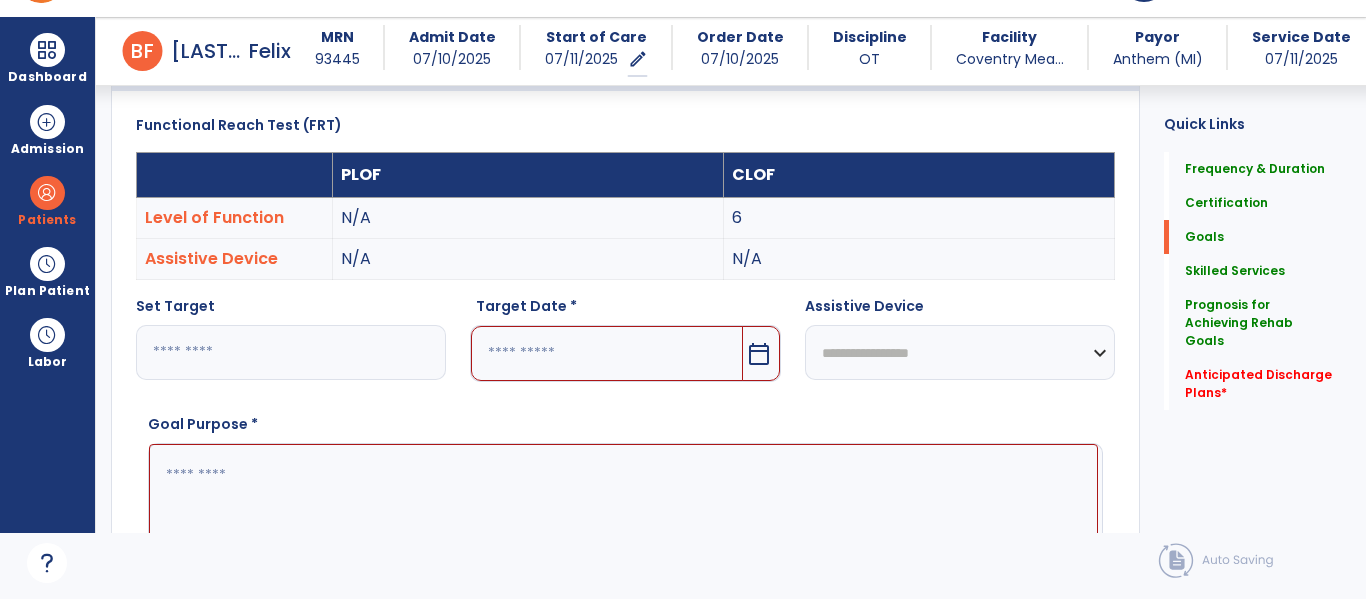 type on "*" 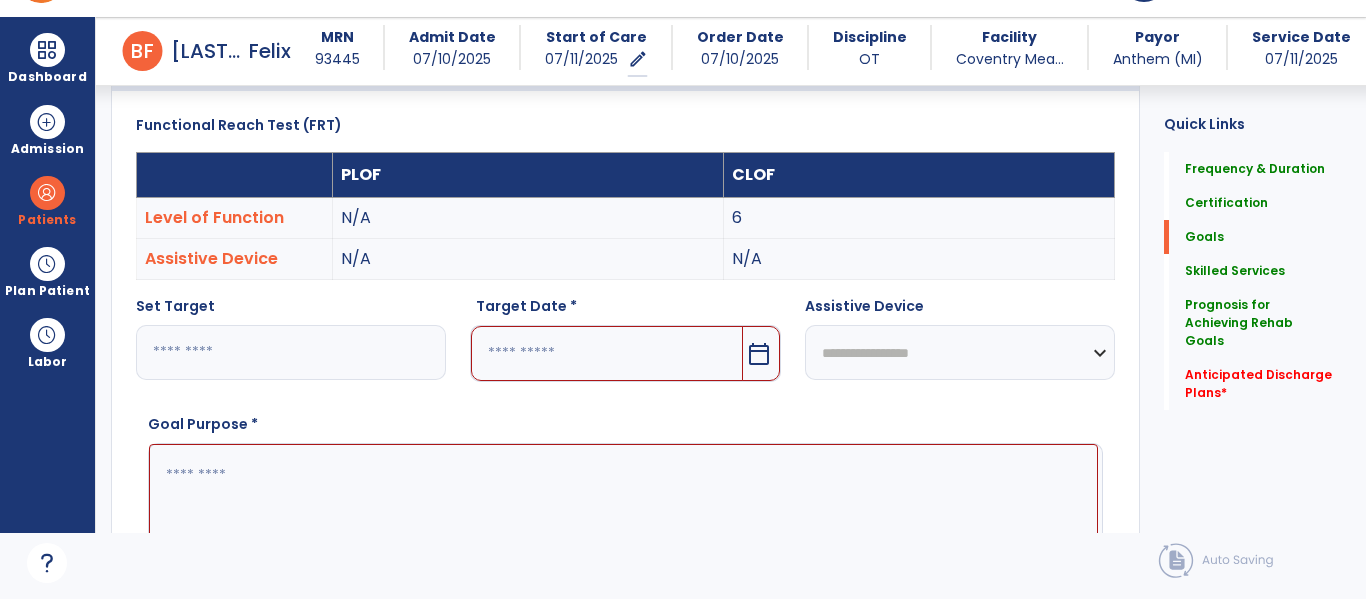 click at bounding box center [606, 353] 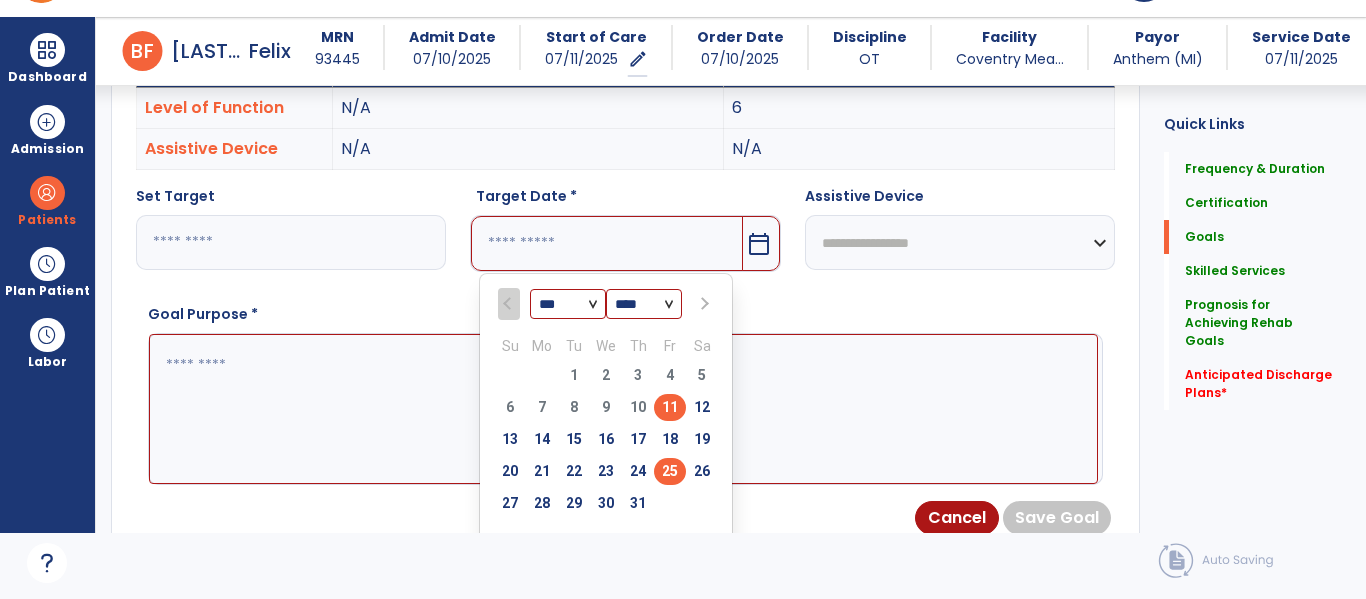 scroll, scrollTop: 629, scrollLeft: 0, axis: vertical 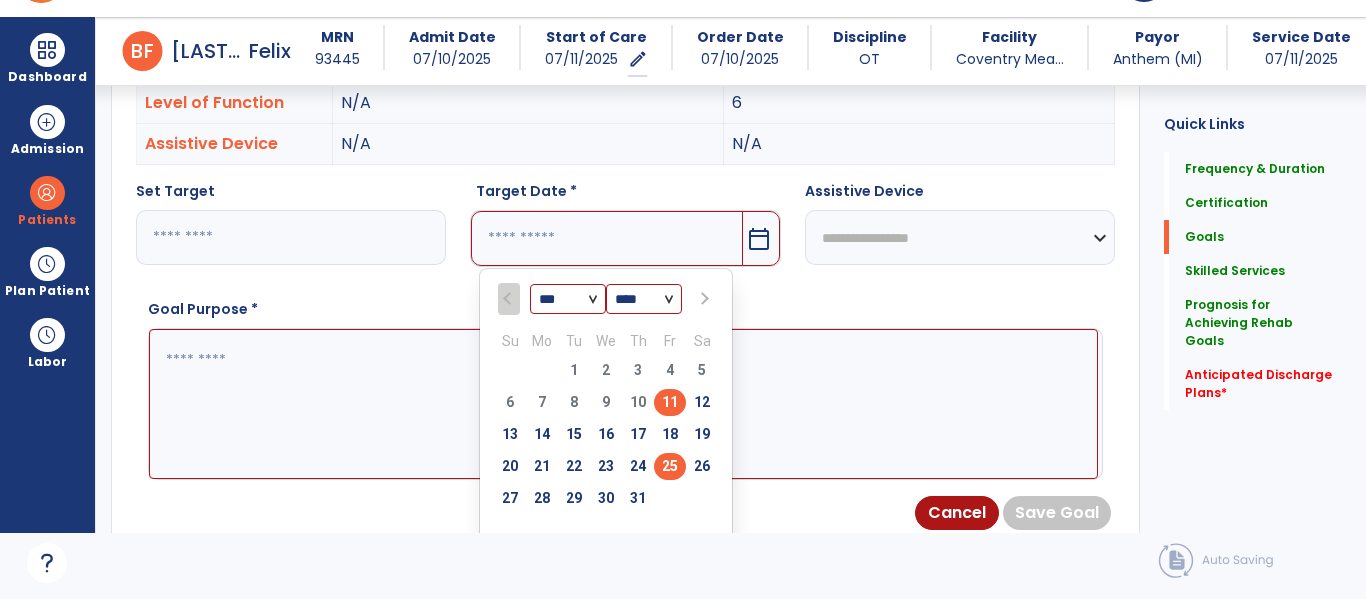 click on "25" at bounding box center [670, 466] 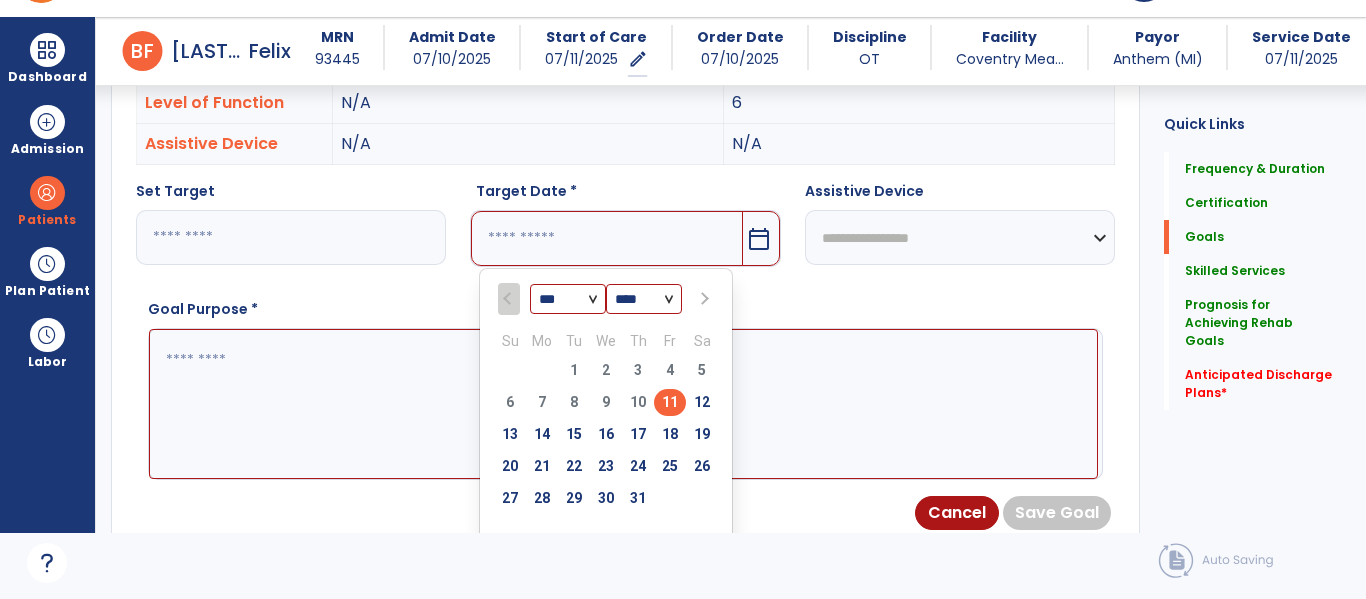 type on "*********" 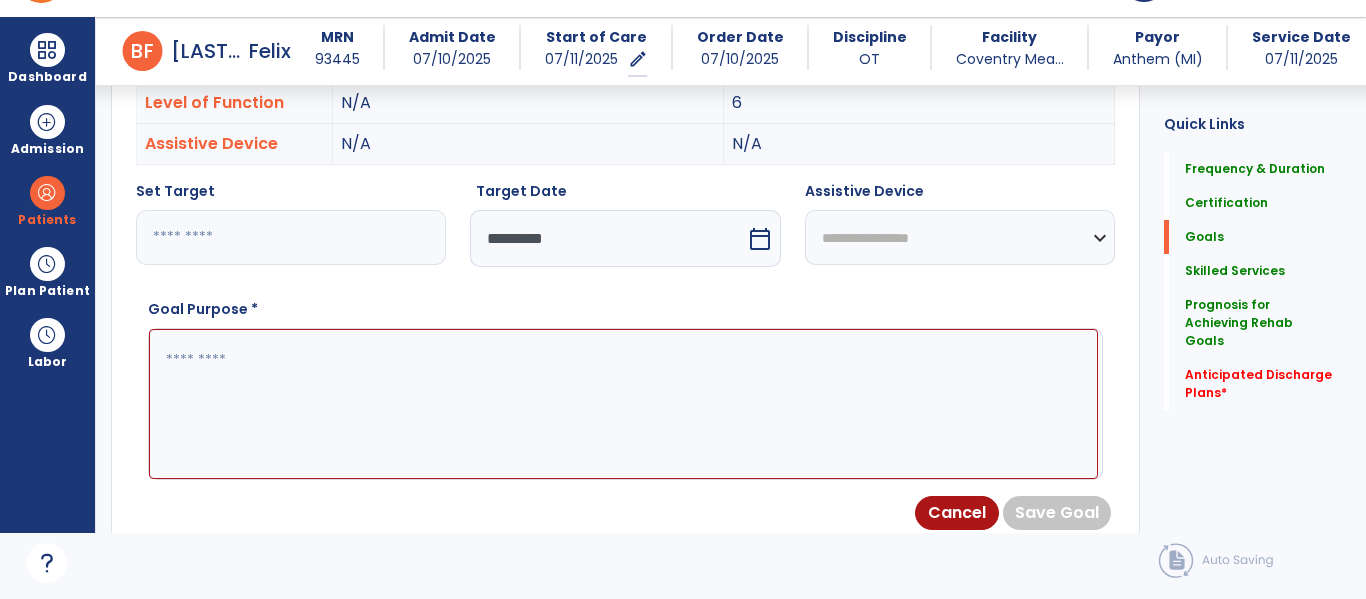 click at bounding box center (623, 404) 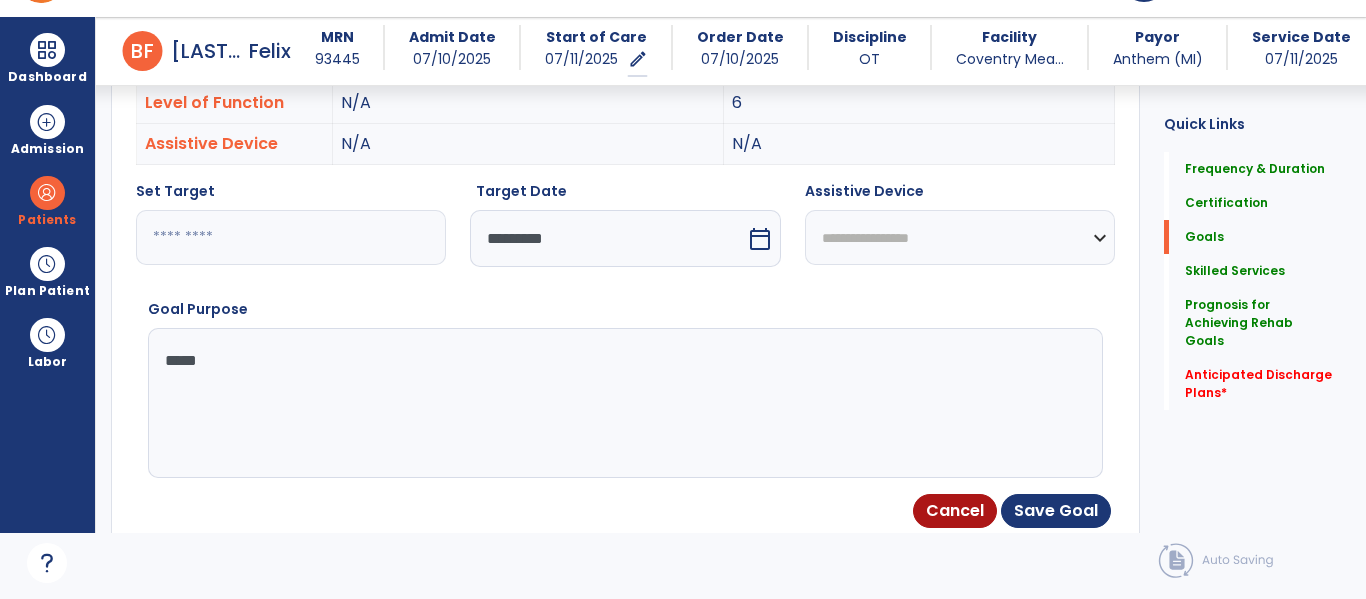 type on "******" 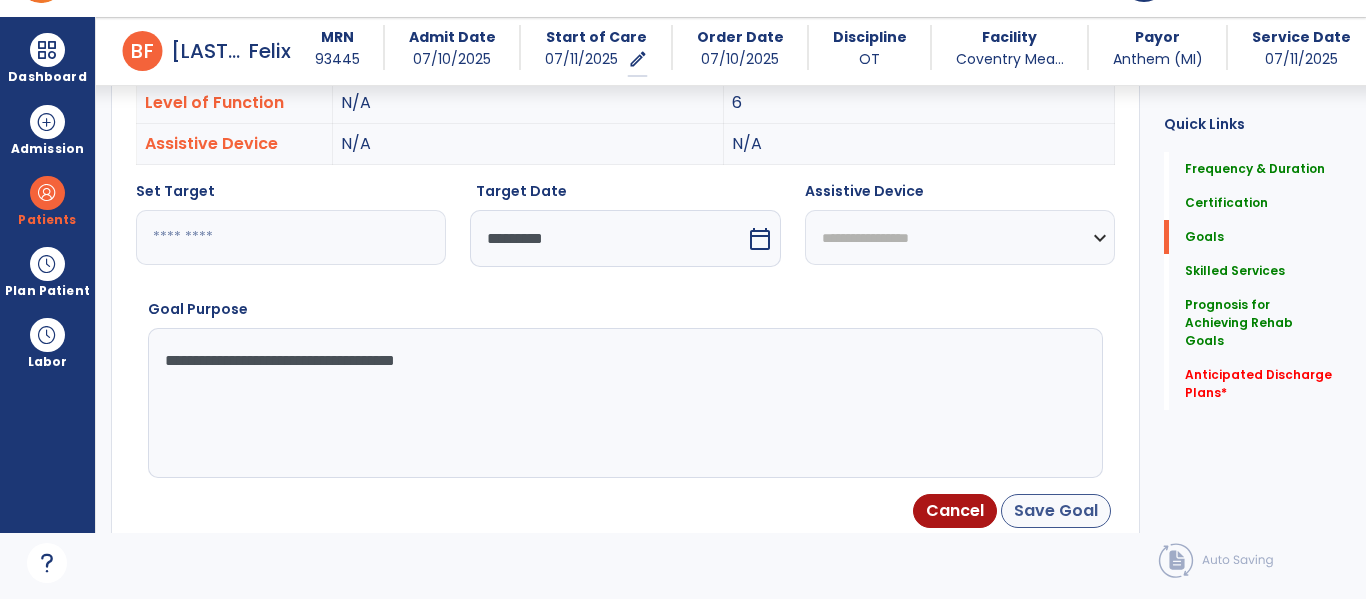 type on "**********" 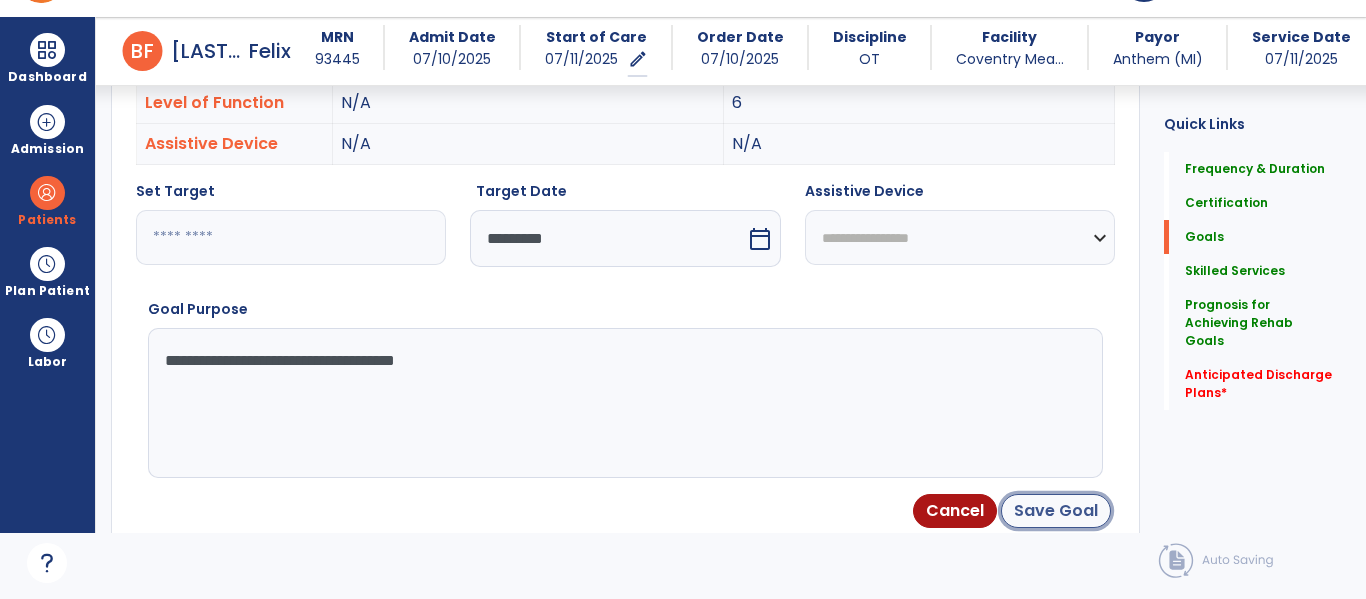 click on "Save Goal" at bounding box center (1056, 511) 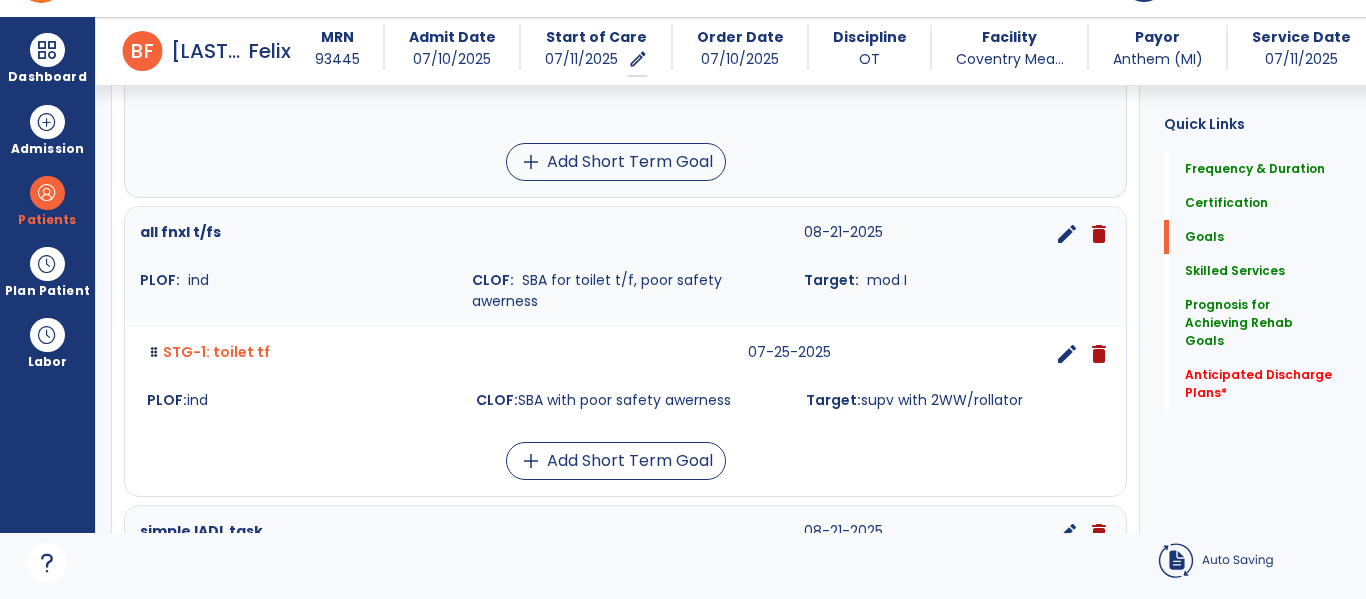 scroll, scrollTop: 631, scrollLeft: 0, axis: vertical 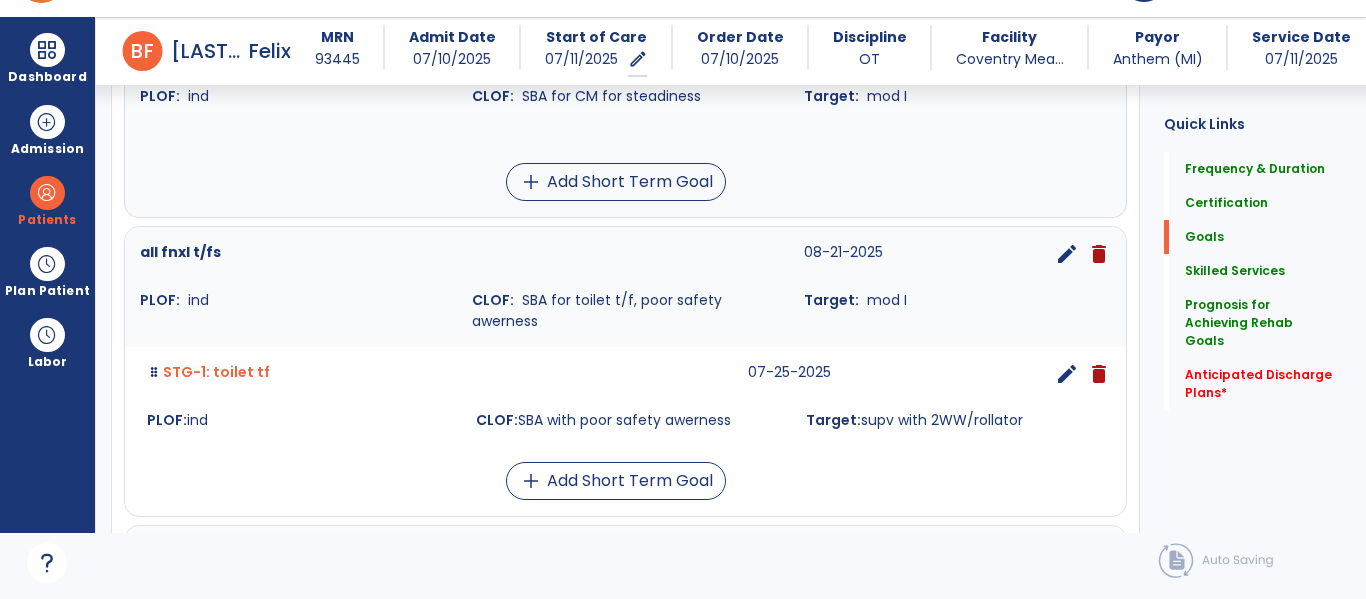 click on "all fnxl t/fs   08-21-2025  edit delete PLOF:    ind  CLOF:    SBA for toilet t/f, poor safety awerness  Target:    mod I  STG-1: toilet tf   07-25-2025  edit delete PLOF:  ind   CLOF:  SBA with poor safety awerness   Target:  supv with 2WW/rollator   add  Add Short Term Goal" at bounding box center [625, 363] 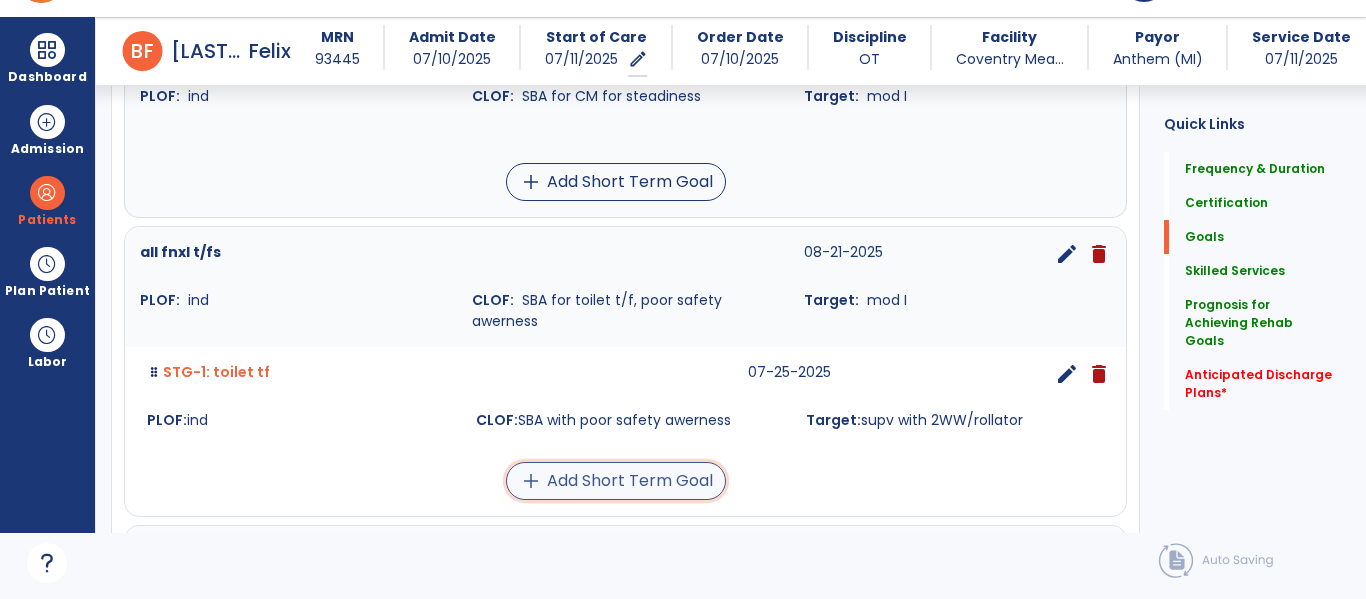 click on "add  Add Short Term Goal" at bounding box center [616, 481] 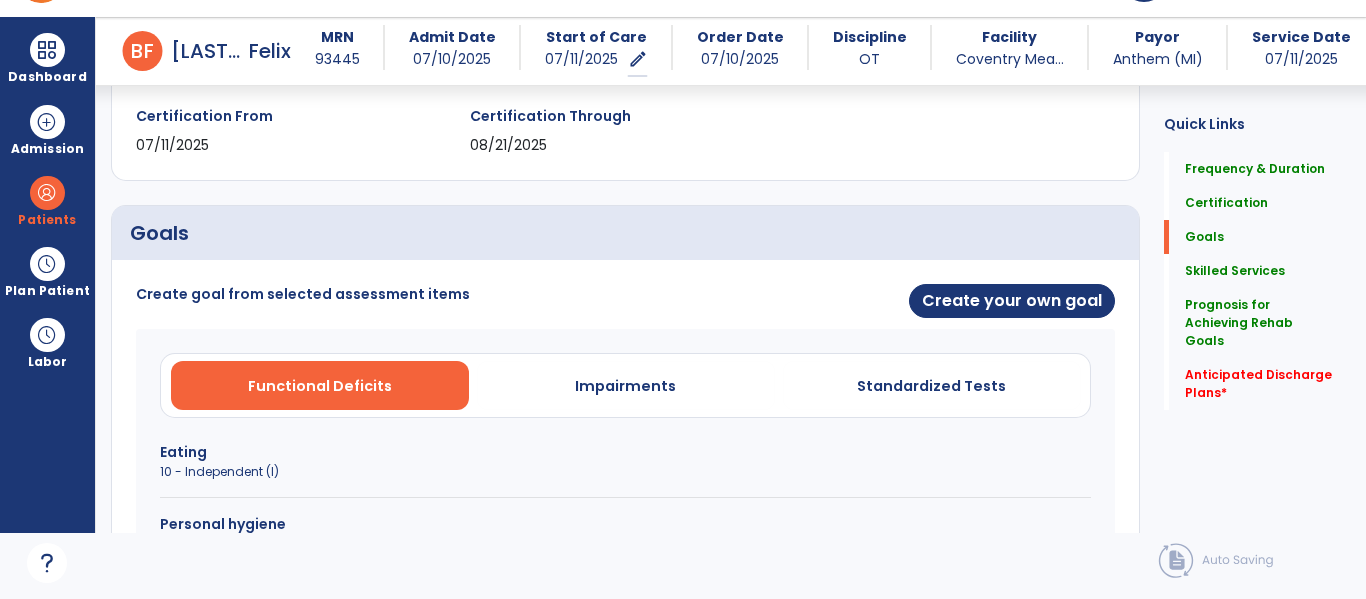 scroll, scrollTop: 309, scrollLeft: 0, axis: vertical 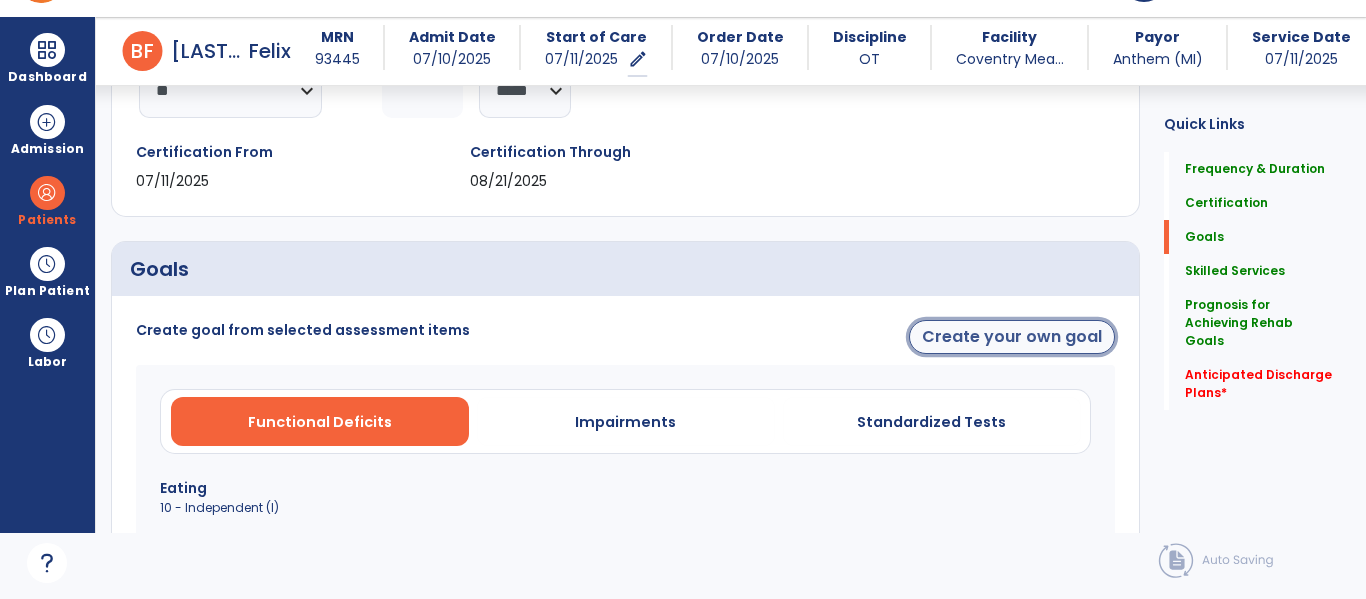 click on "Create your own goal" at bounding box center [1012, 337] 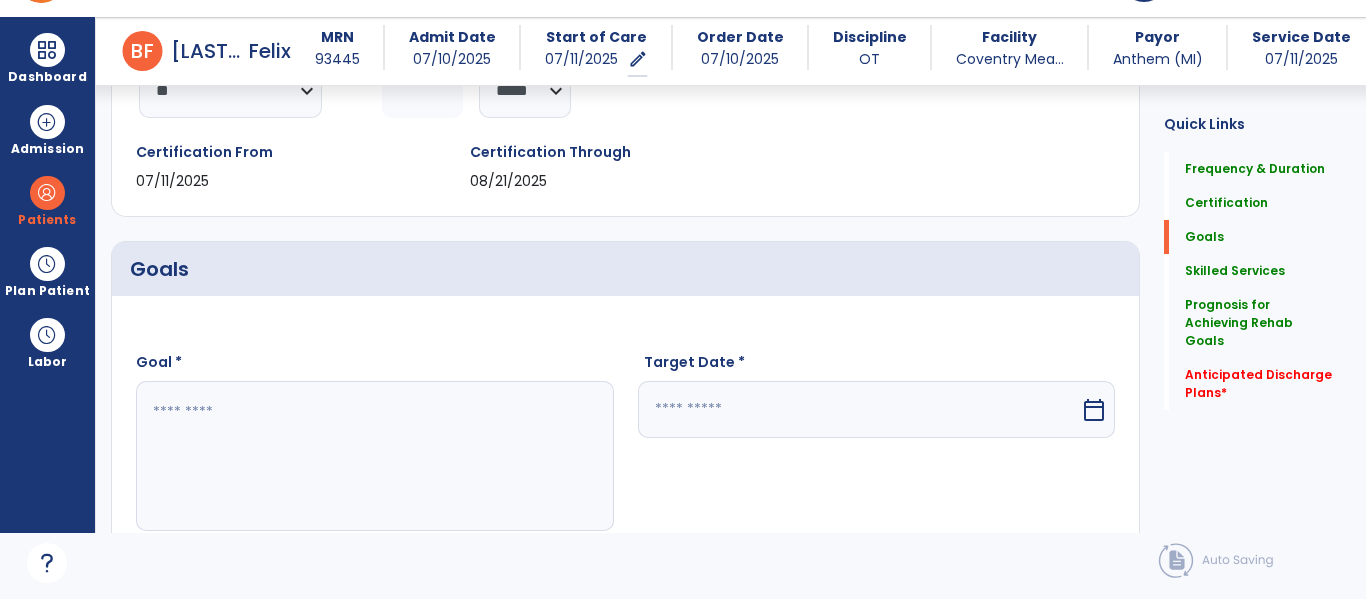 click at bounding box center (374, 456) 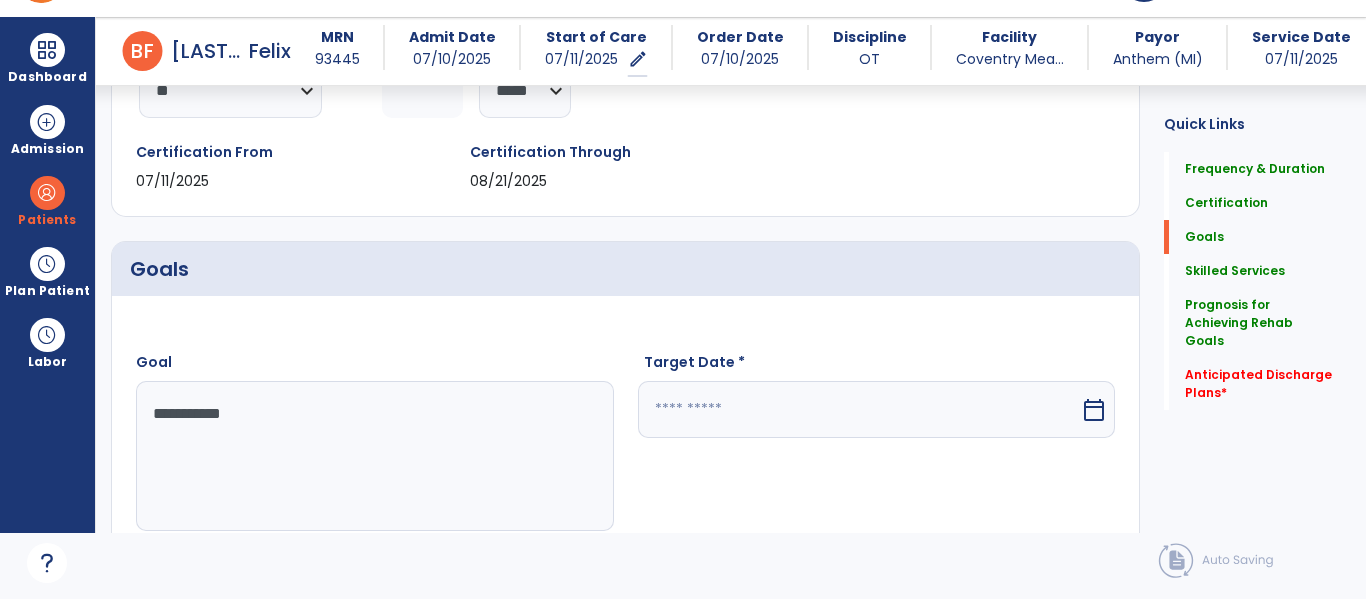 scroll, scrollTop: 565, scrollLeft: 0, axis: vertical 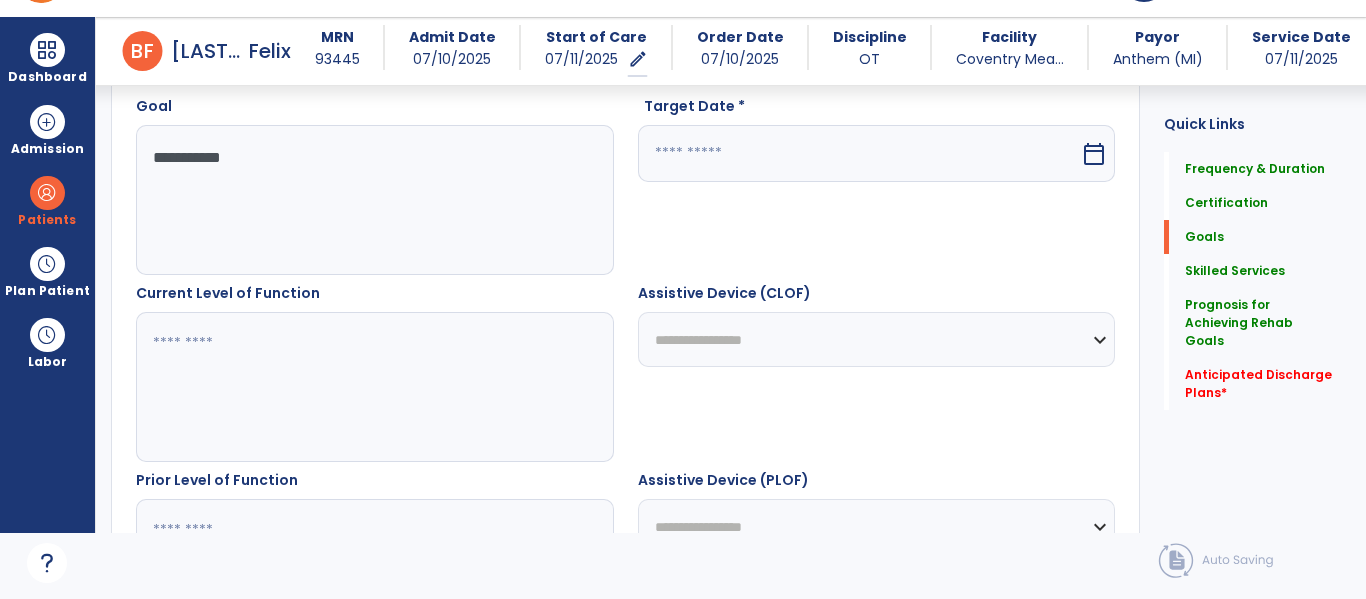click on "**********" at bounding box center [374, 200] 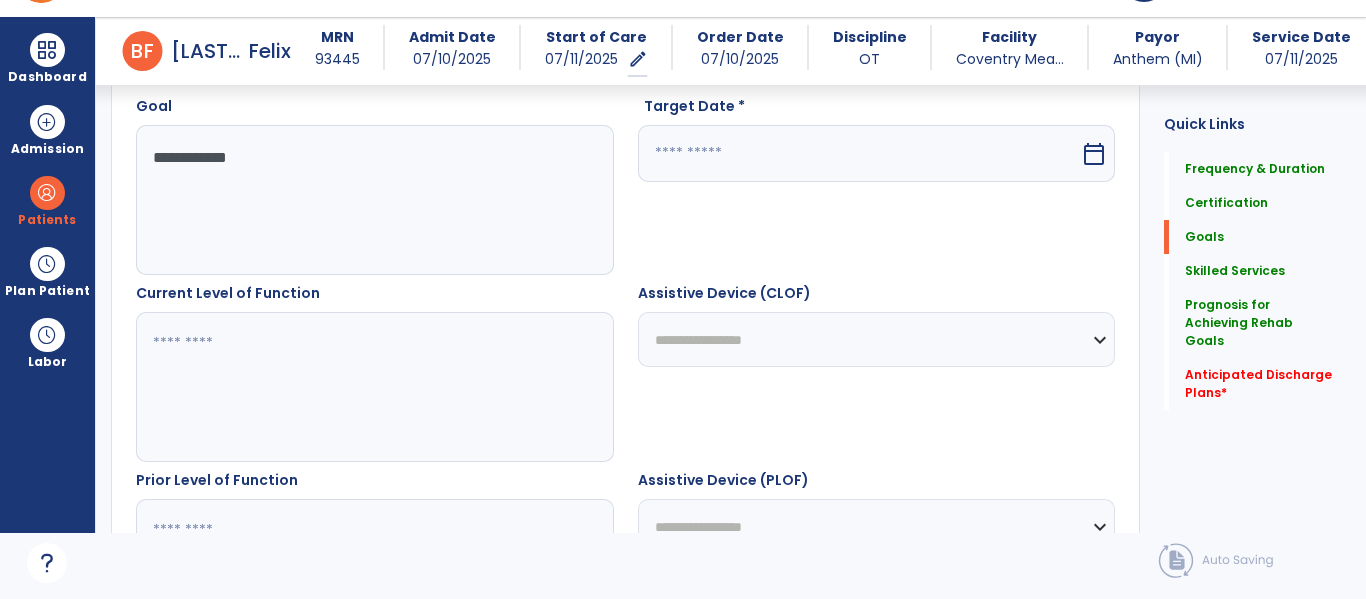 click on "**********" at bounding box center (374, 200) 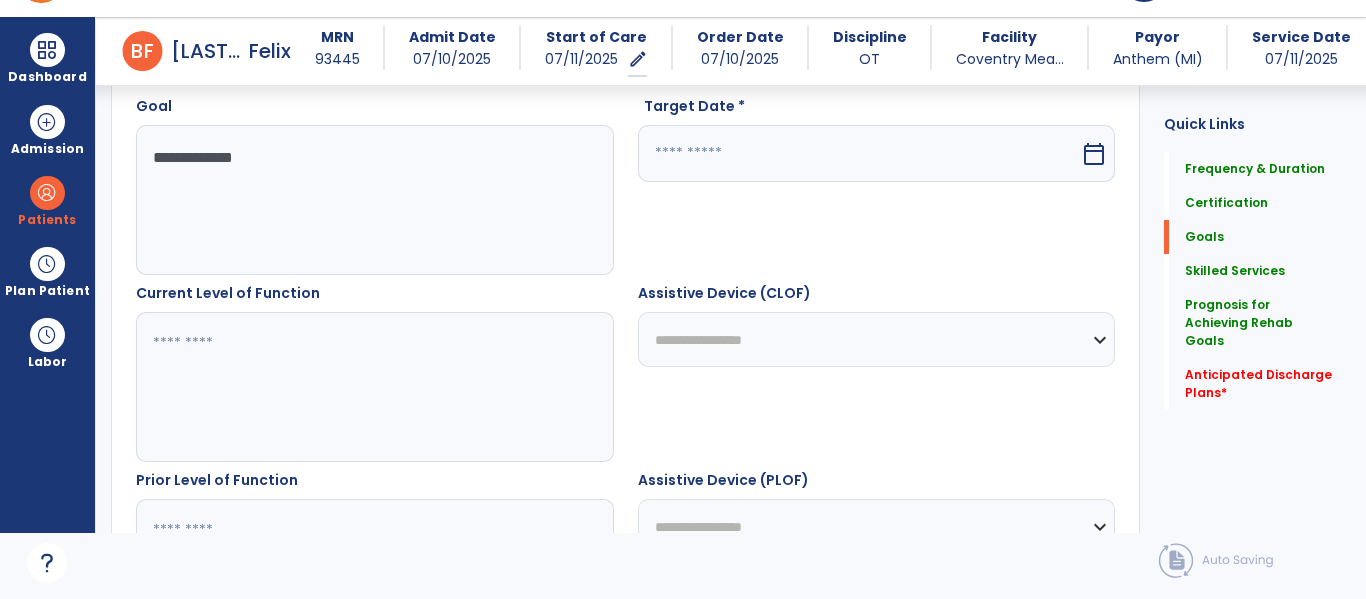 type on "**********" 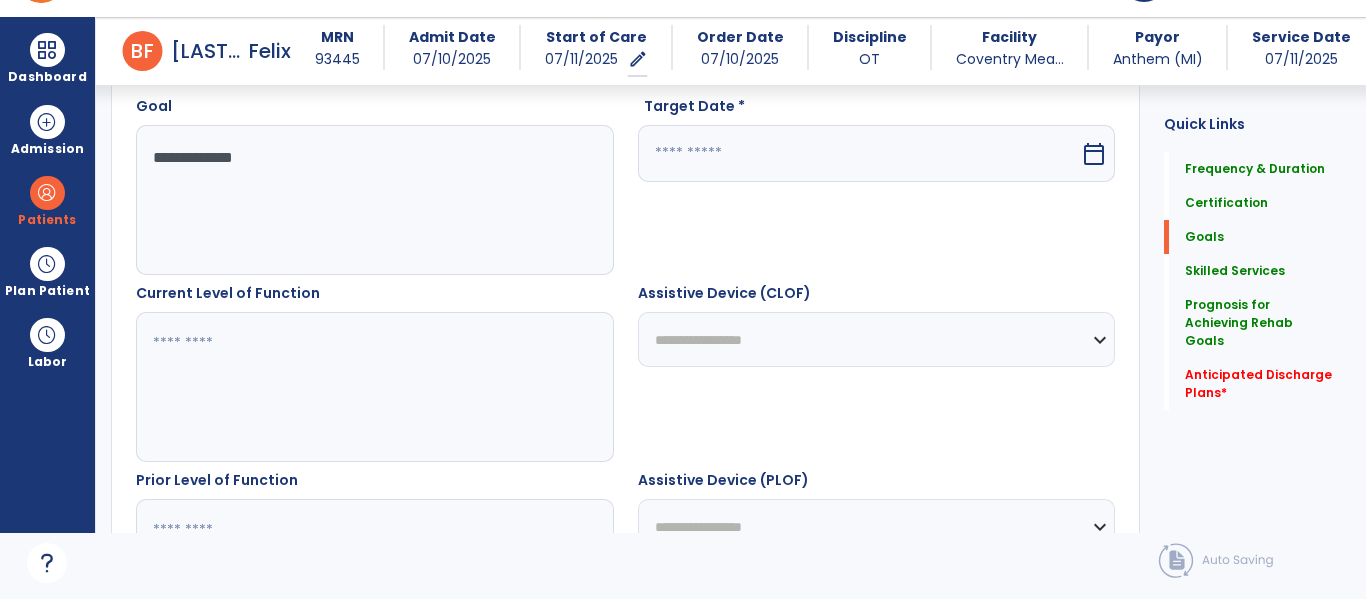 click at bounding box center [859, 153] 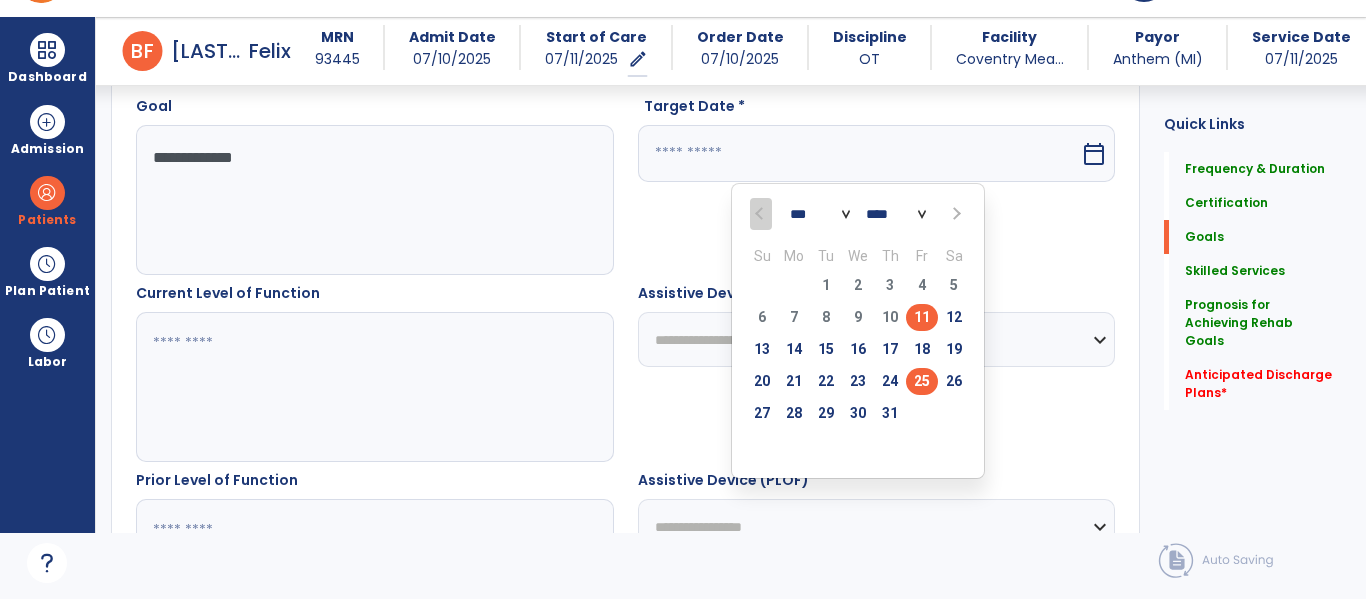 click on "25" at bounding box center [922, 381] 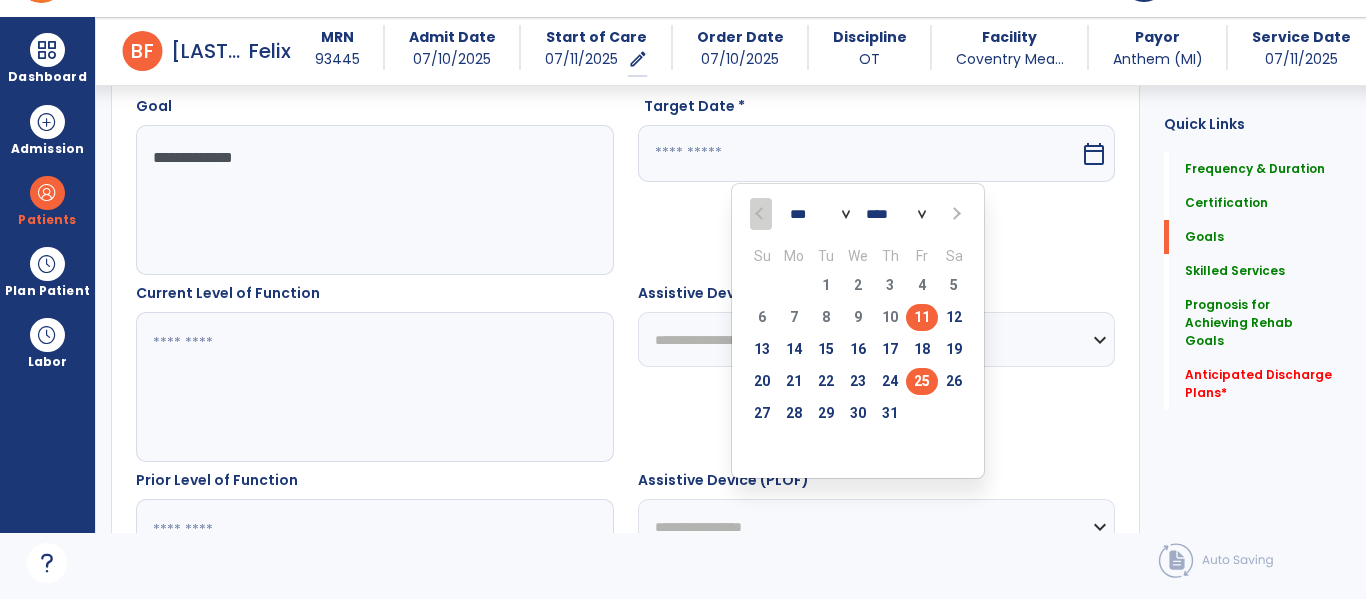 type on "*********" 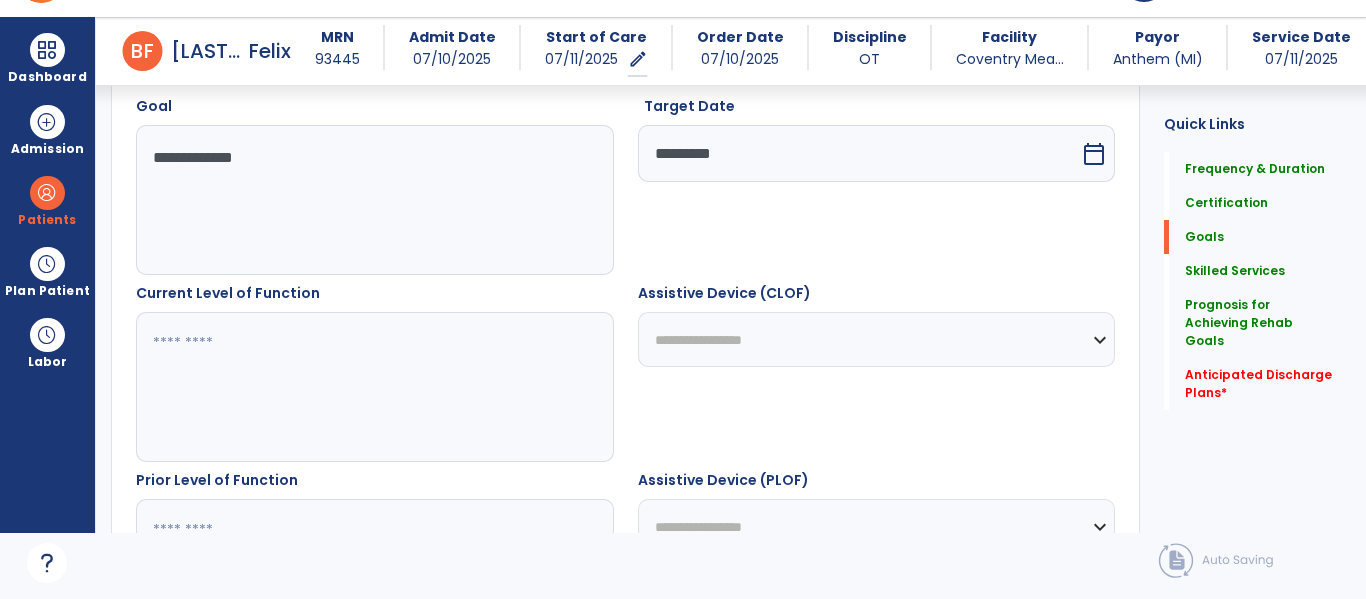 click at bounding box center [374, 387] 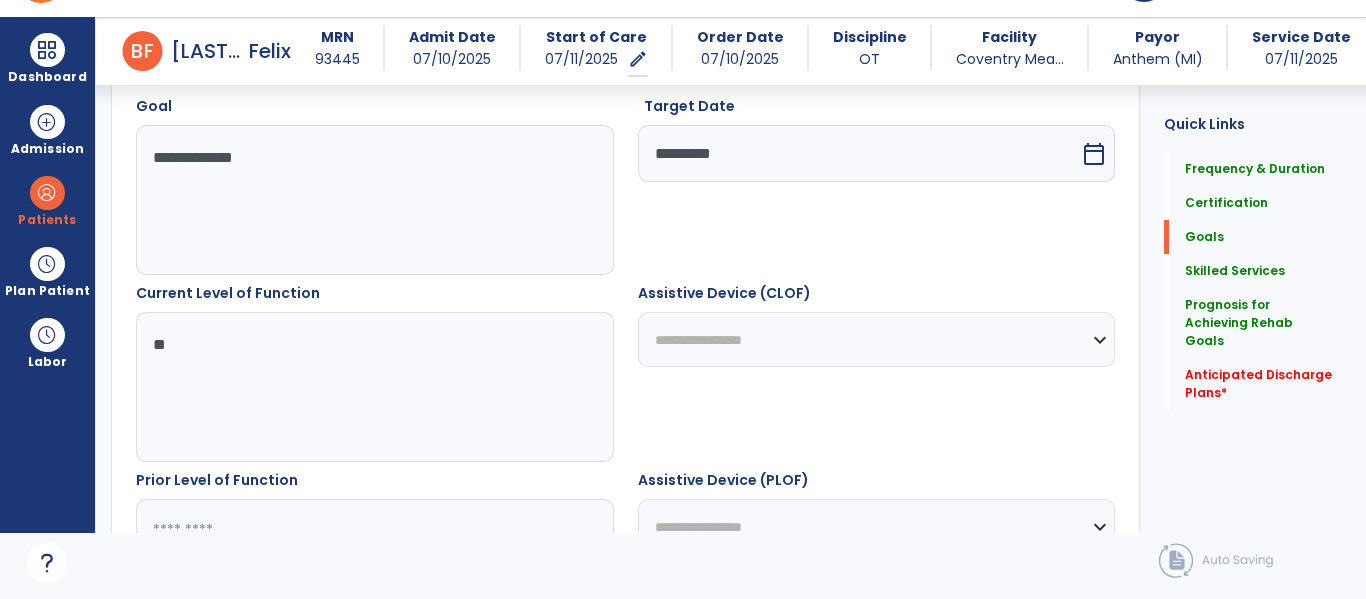 type on "*" 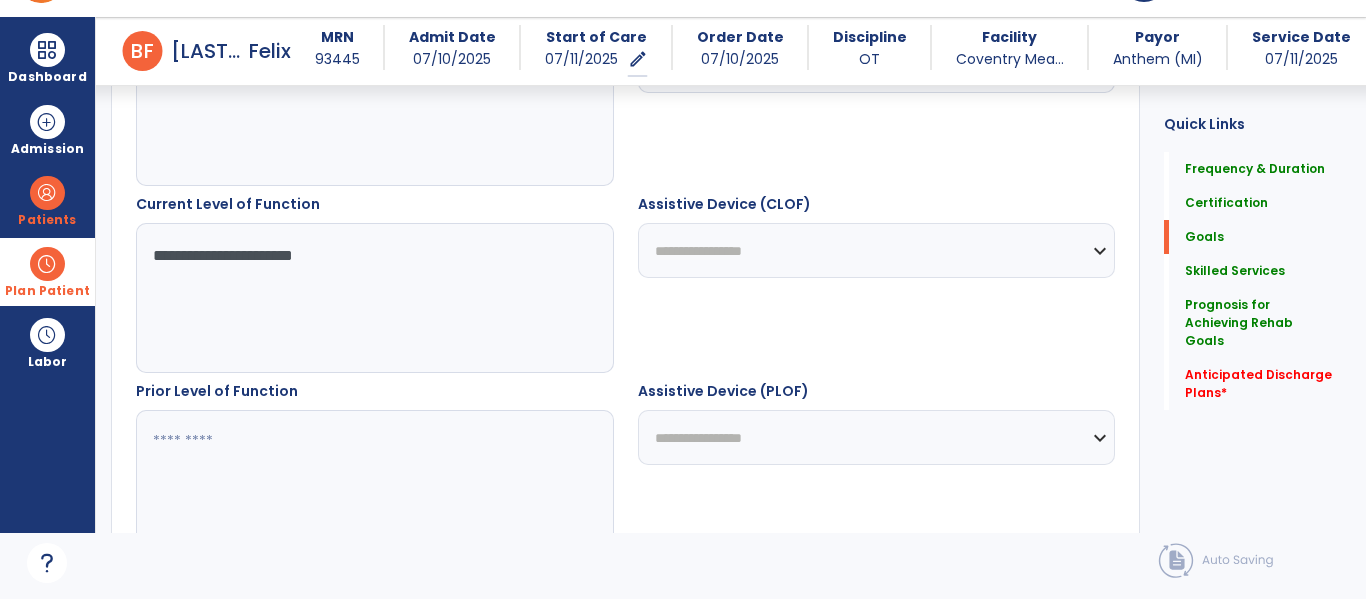 scroll, scrollTop: 657, scrollLeft: 0, axis: vertical 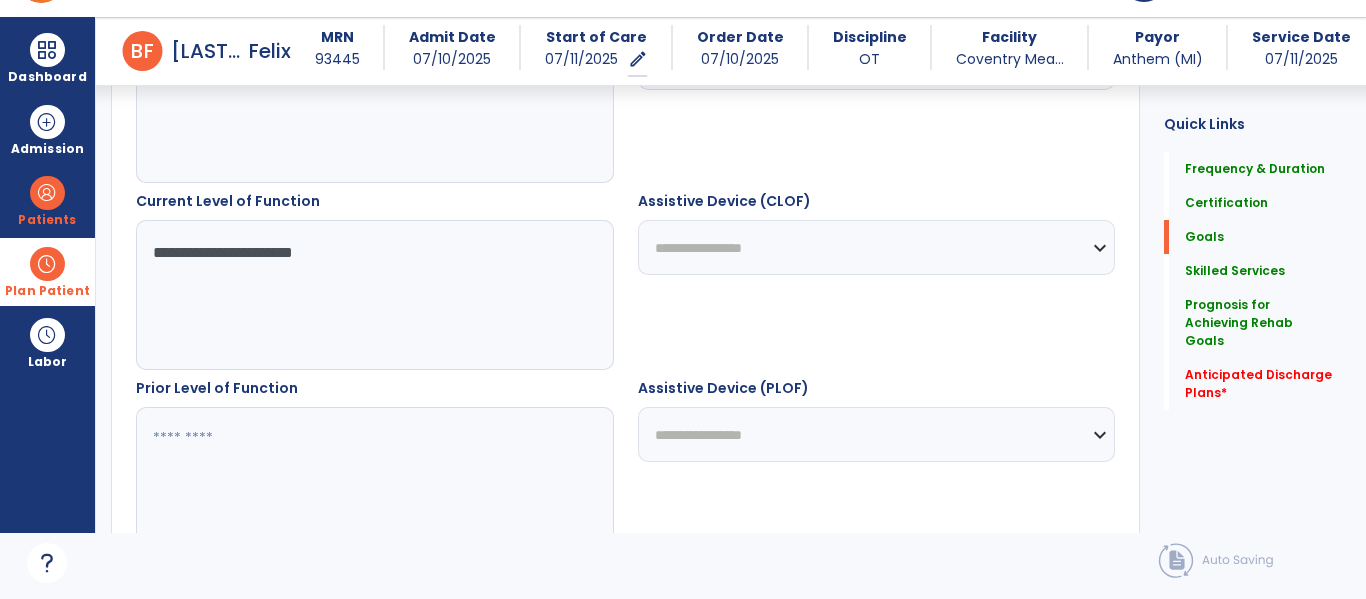 drag, startPoint x: 369, startPoint y: 258, endPoint x: 86, endPoint y: 258, distance: 283 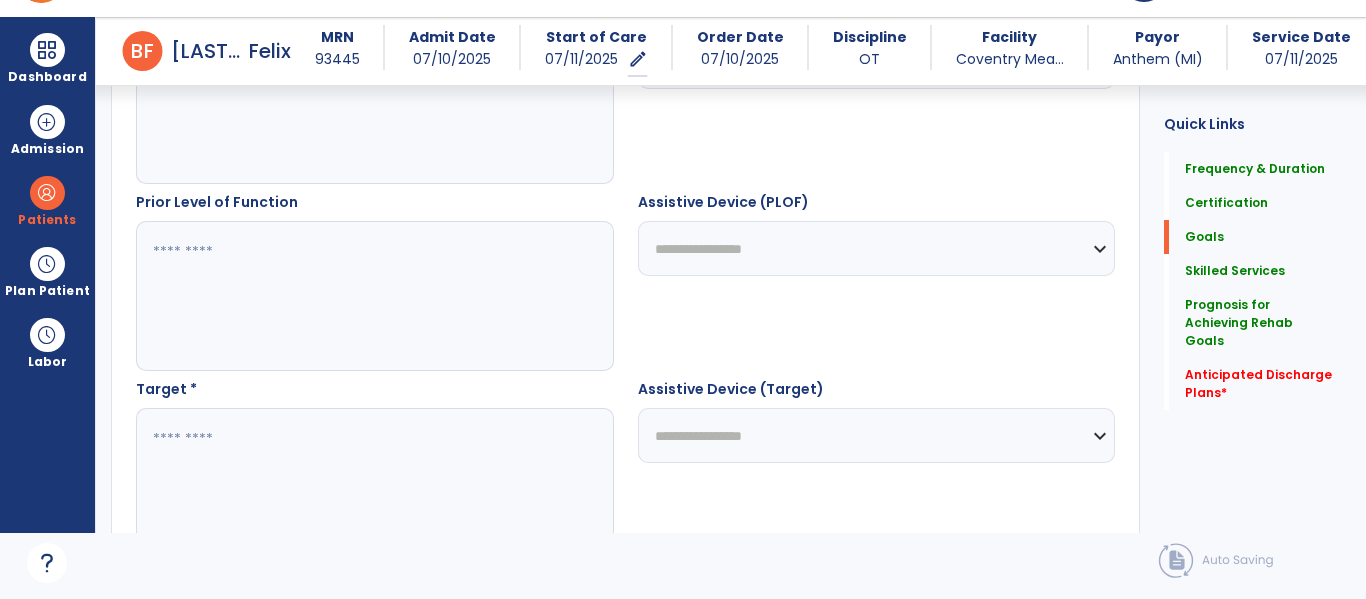 scroll, scrollTop: 886, scrollLeft: 0, axis: vertical 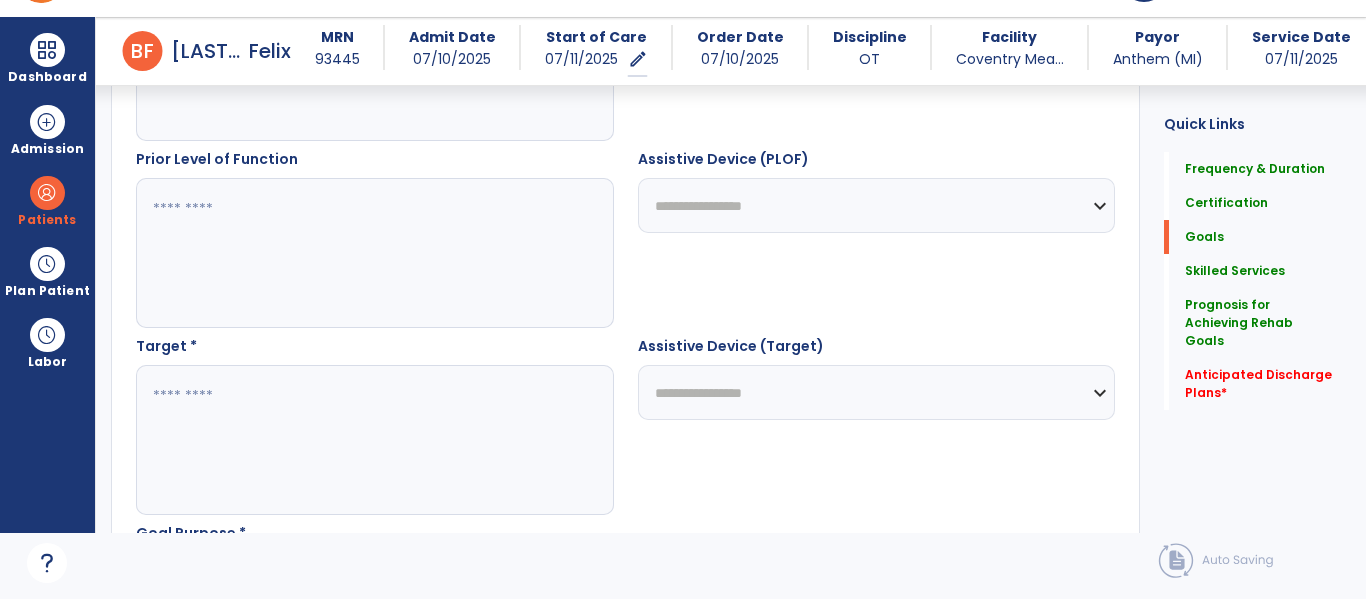 type on "**********" 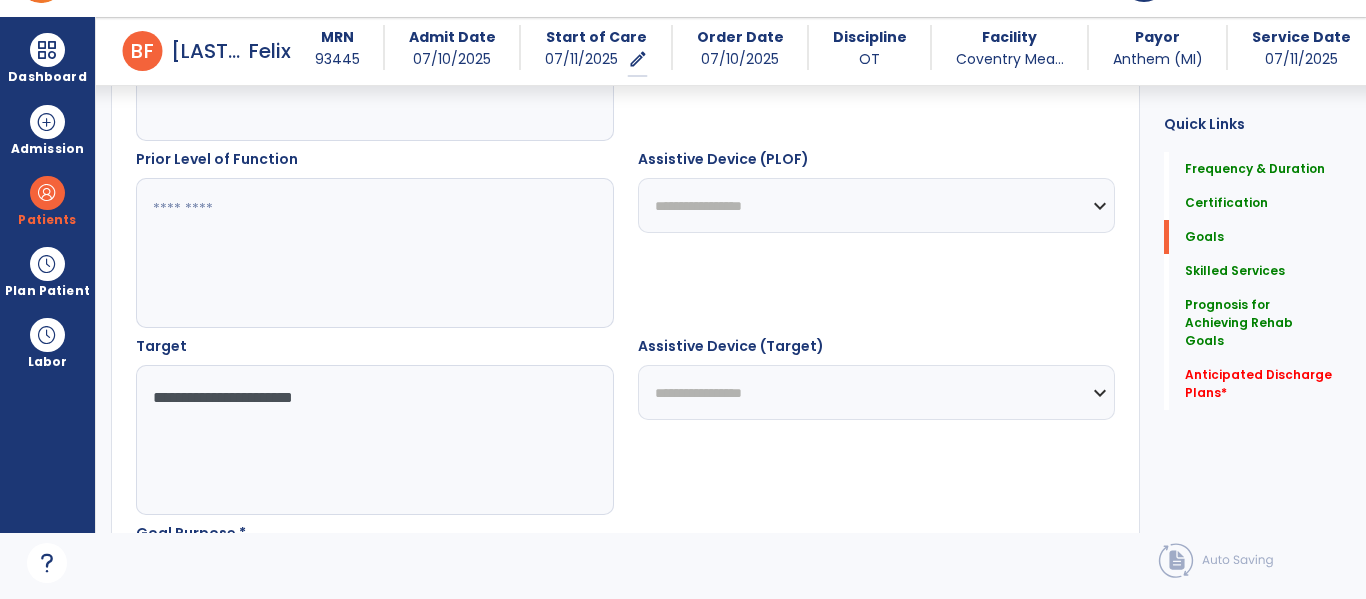 click on "**********" at bounding box center [374, 440] 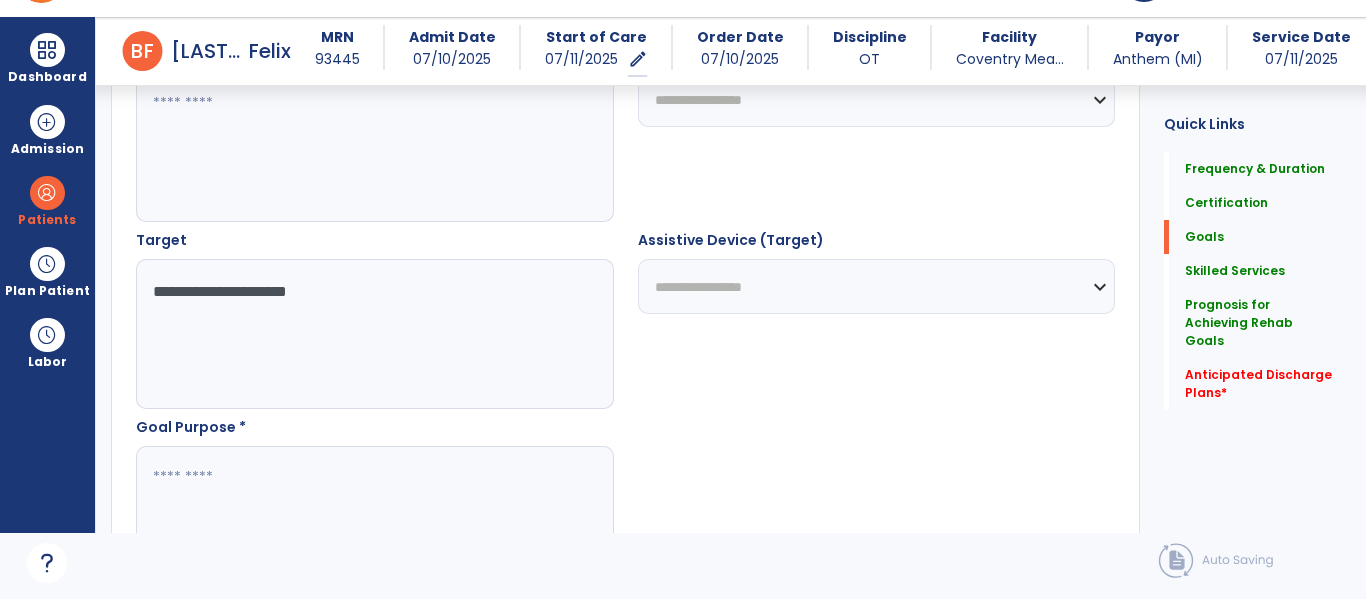 scroll, scrollTop: 1024, scrollLeft: 0, axis: vertical 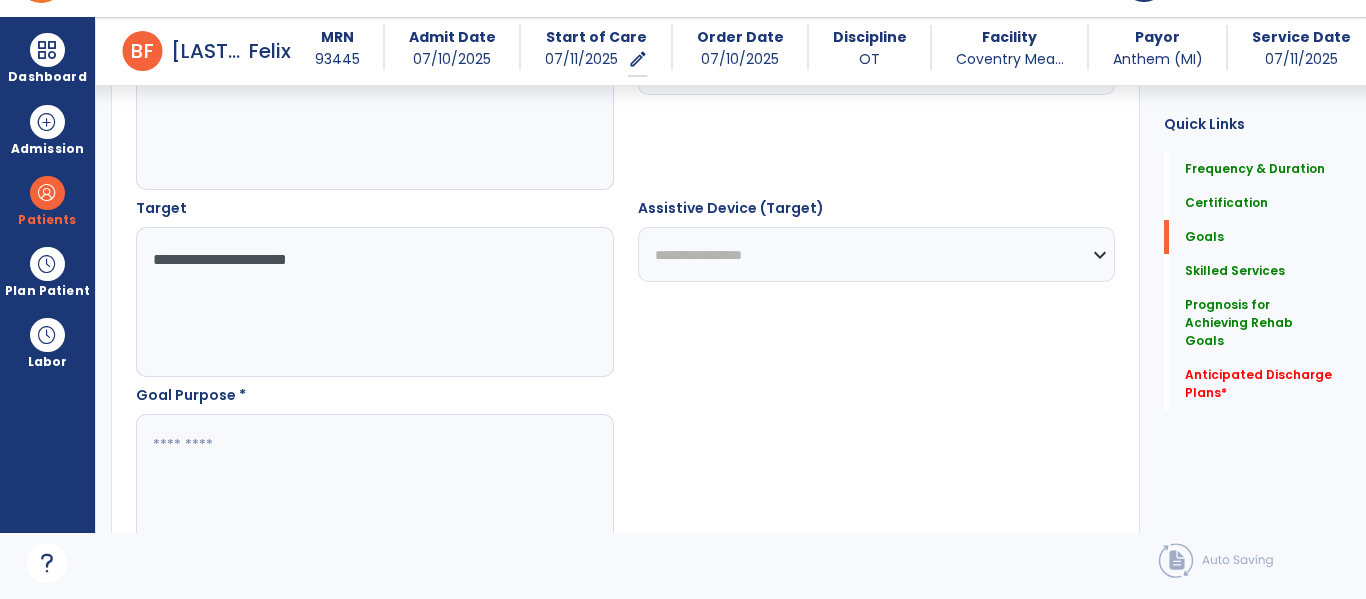 type on "**********" 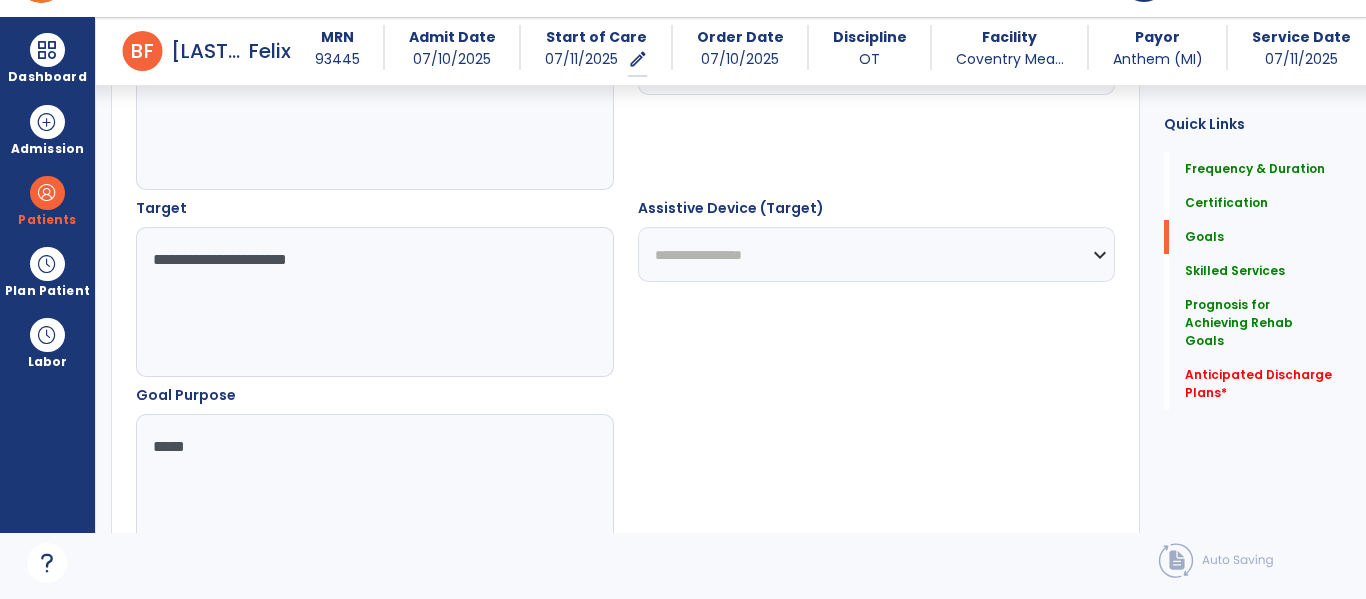 type on "******" 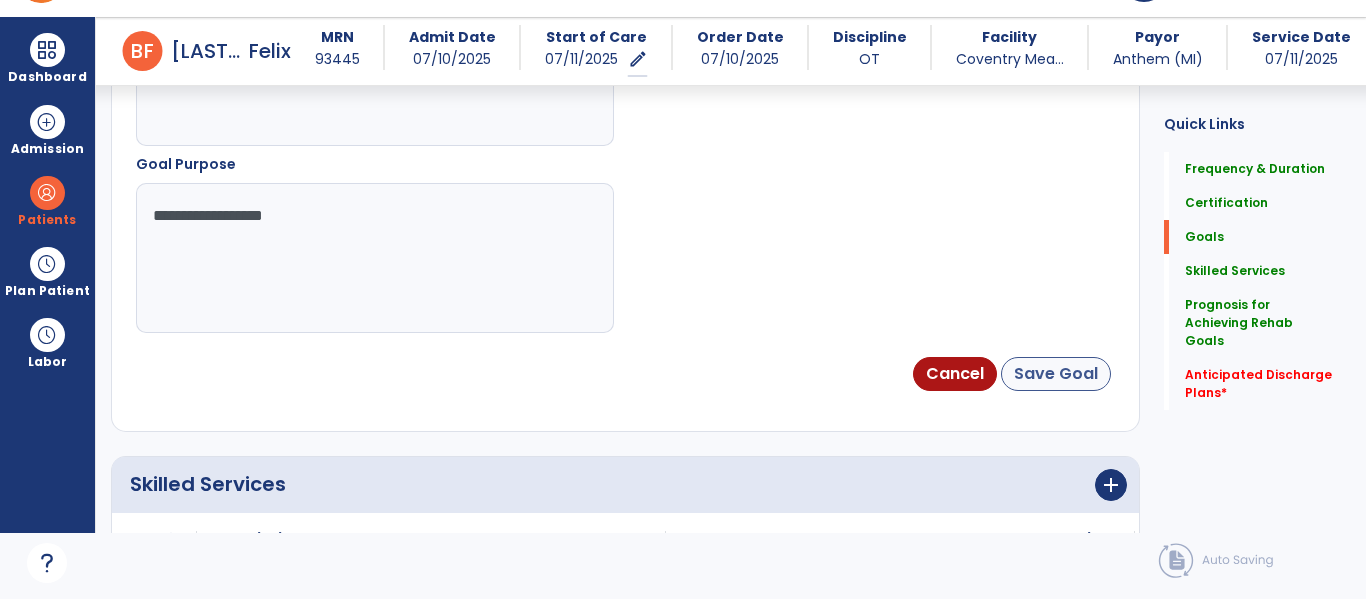 type on "**********" 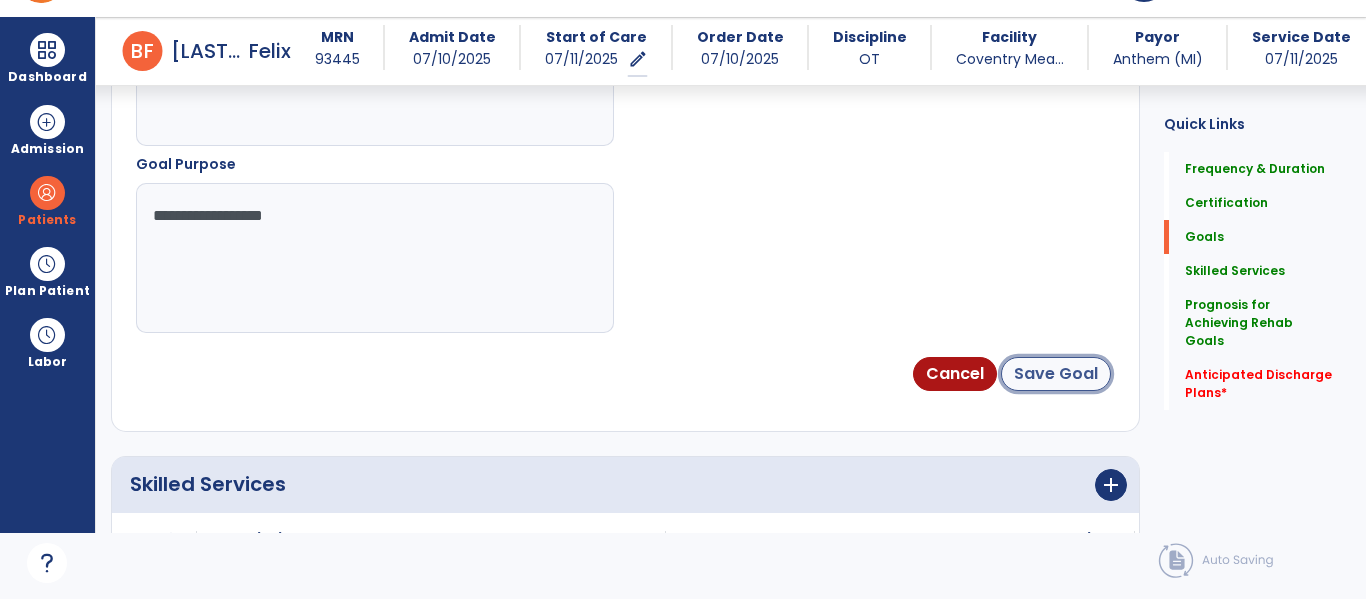 click on "Save Goal" at bounding box center (1056, 374) 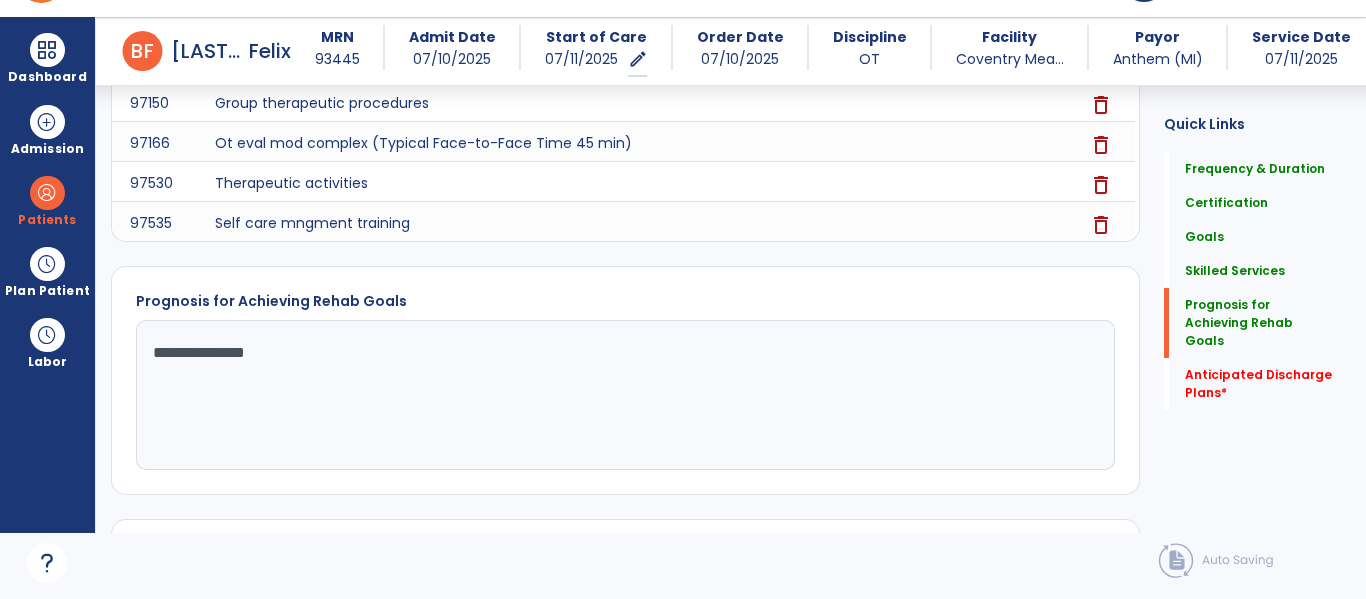 scroll, scrollTop: 1993, scrollLeft: 0, axis: vertical 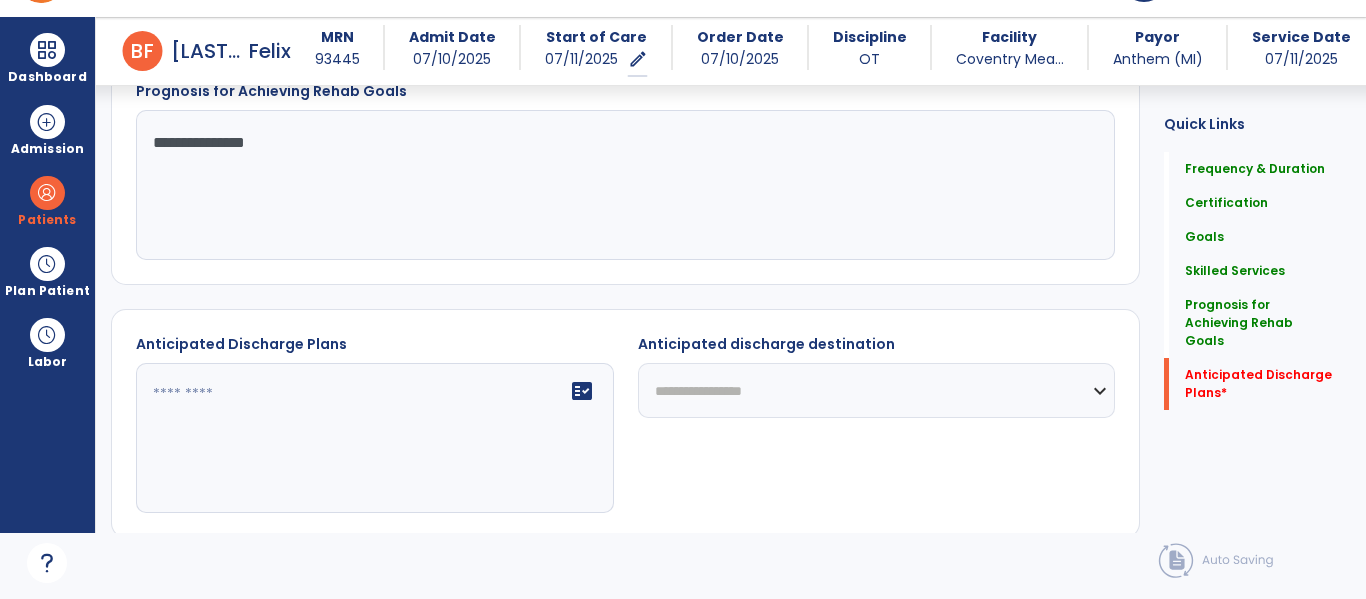 click on "fact_check" 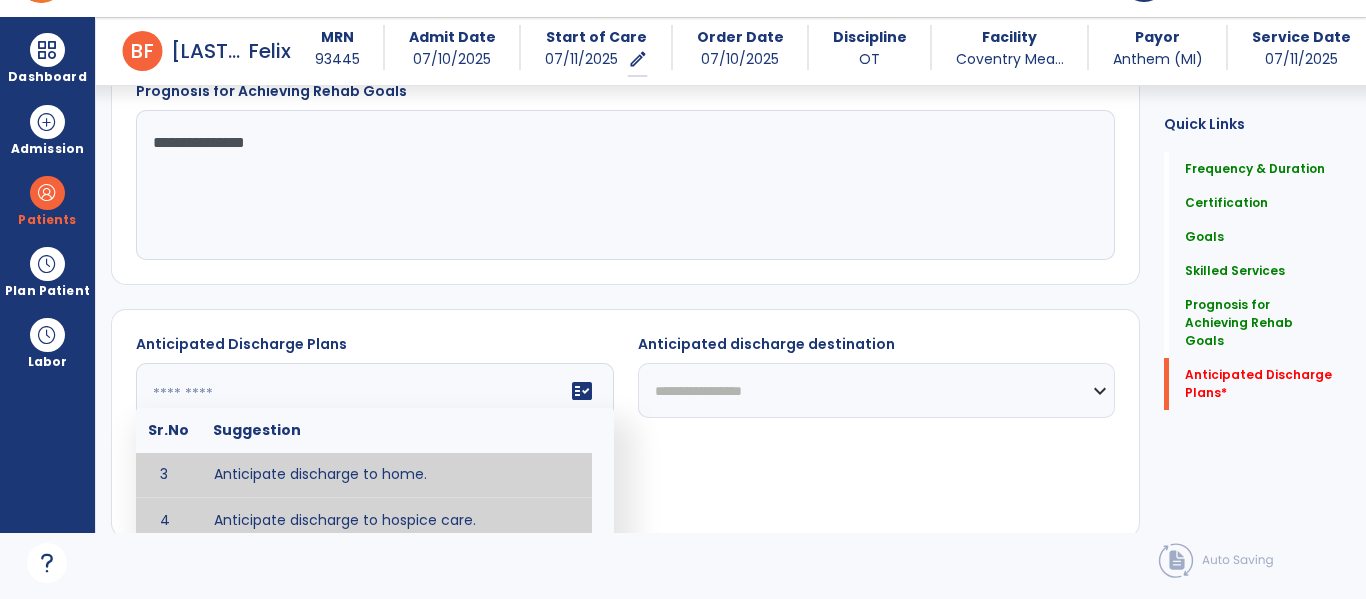 scroll, scrollTop: 96, scrollLeft: 0, axis: vertical 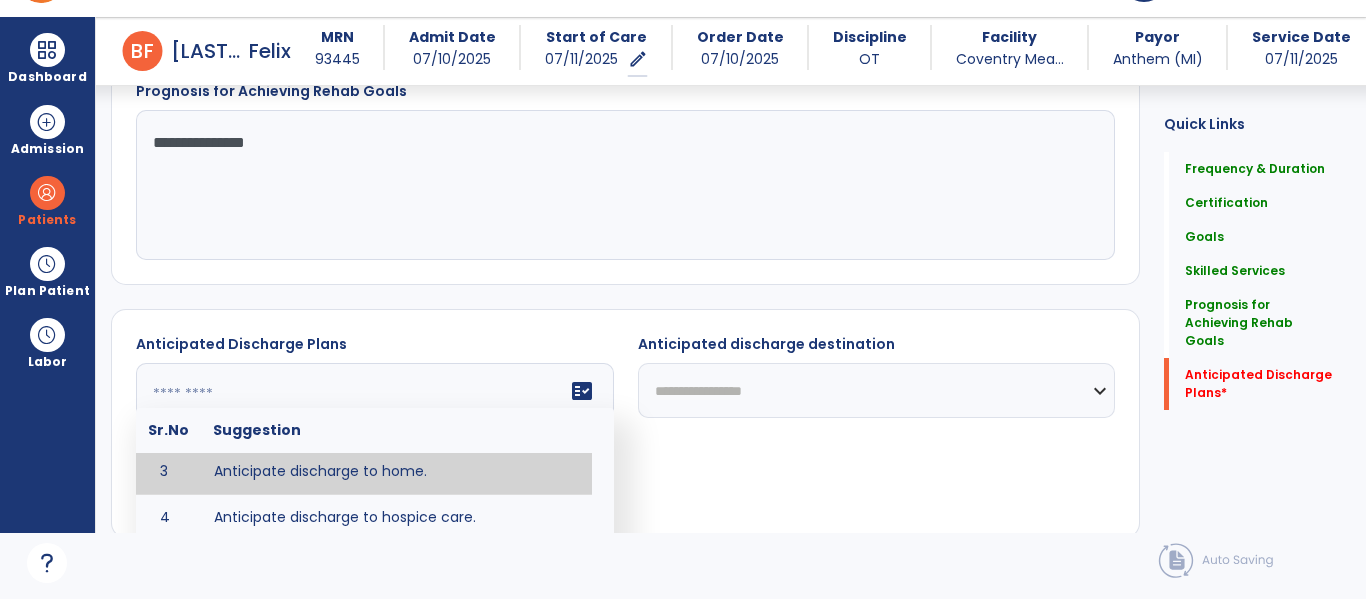 type on "**********" 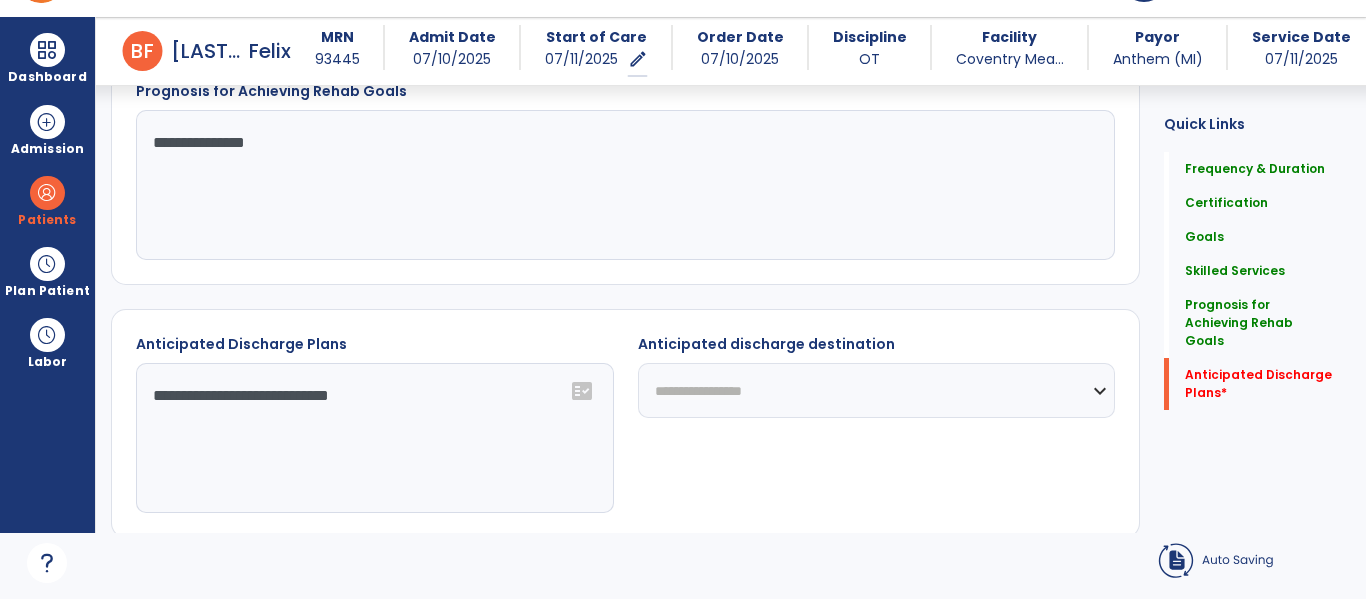 click on "**********" 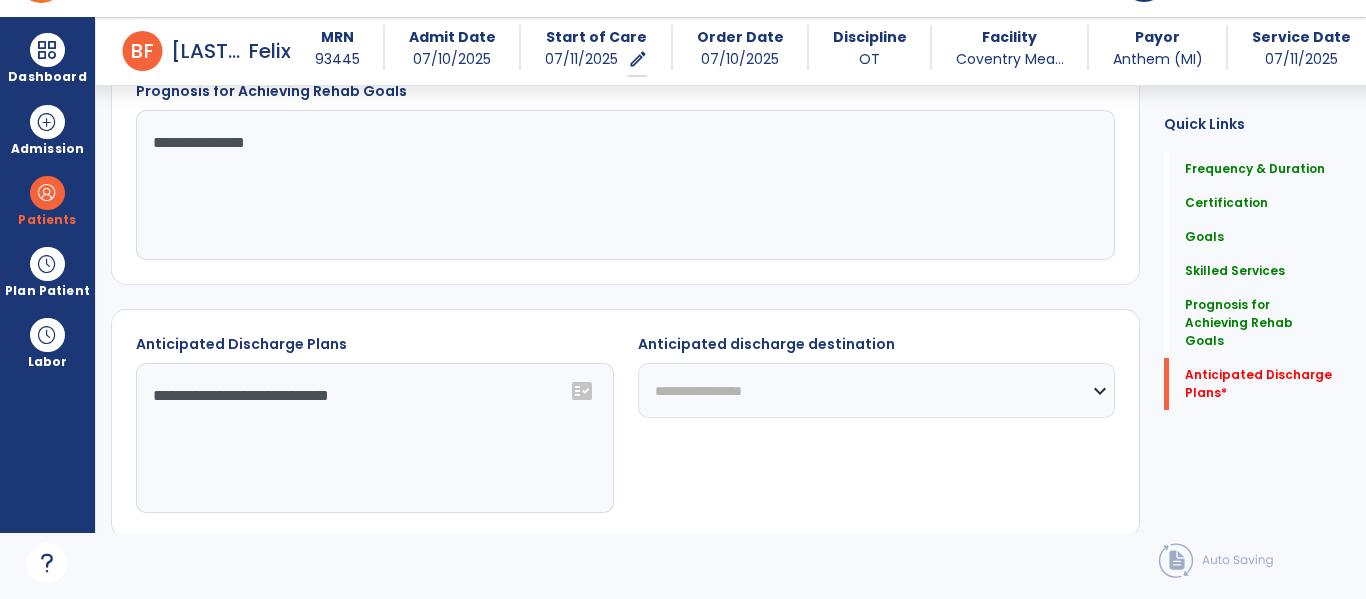 select on "****" 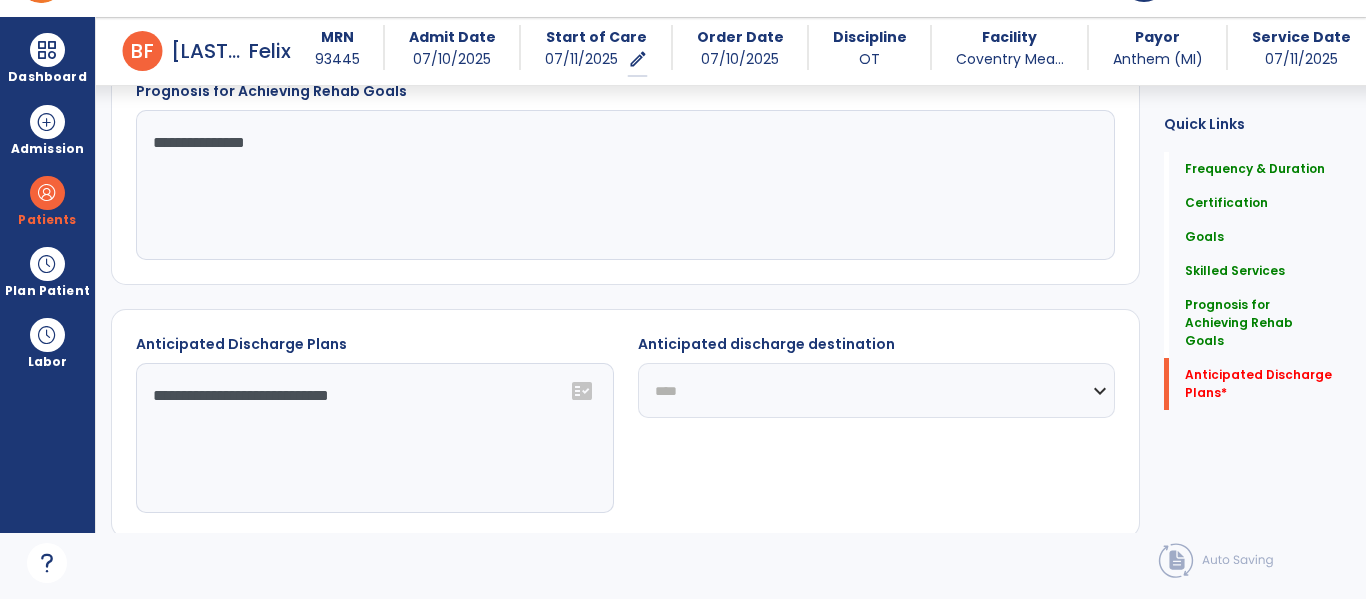 click on "**********" 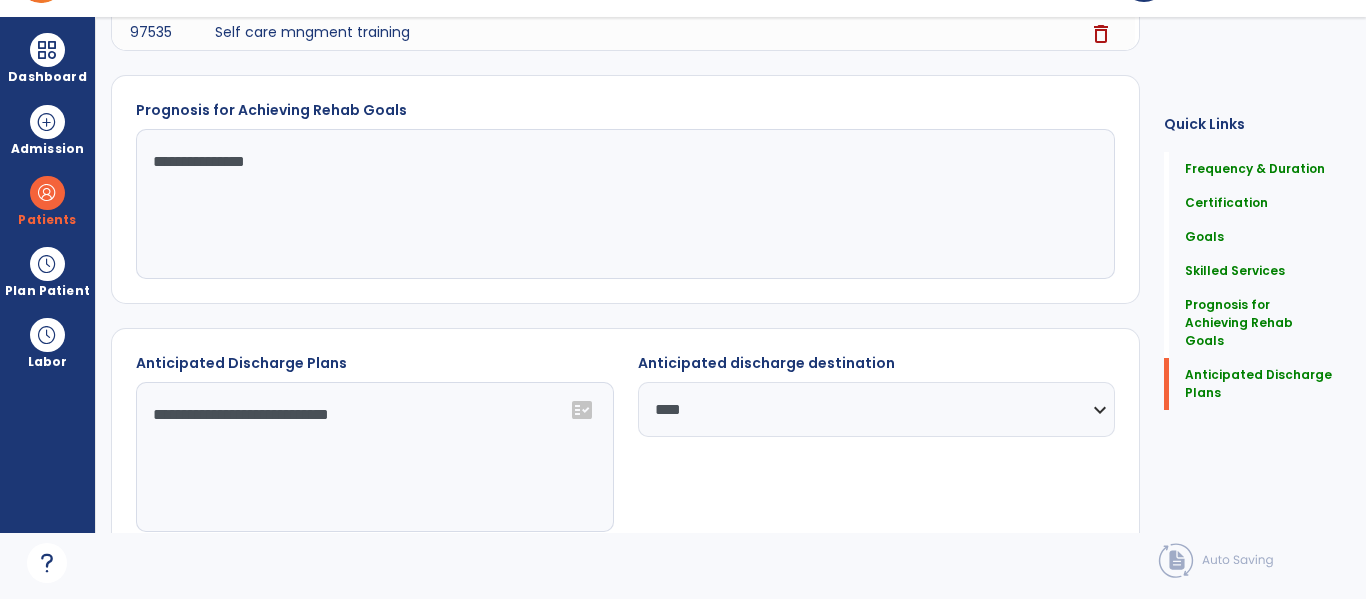 scroll, scrollTop: 0, scrollLeft: 0, axis: both 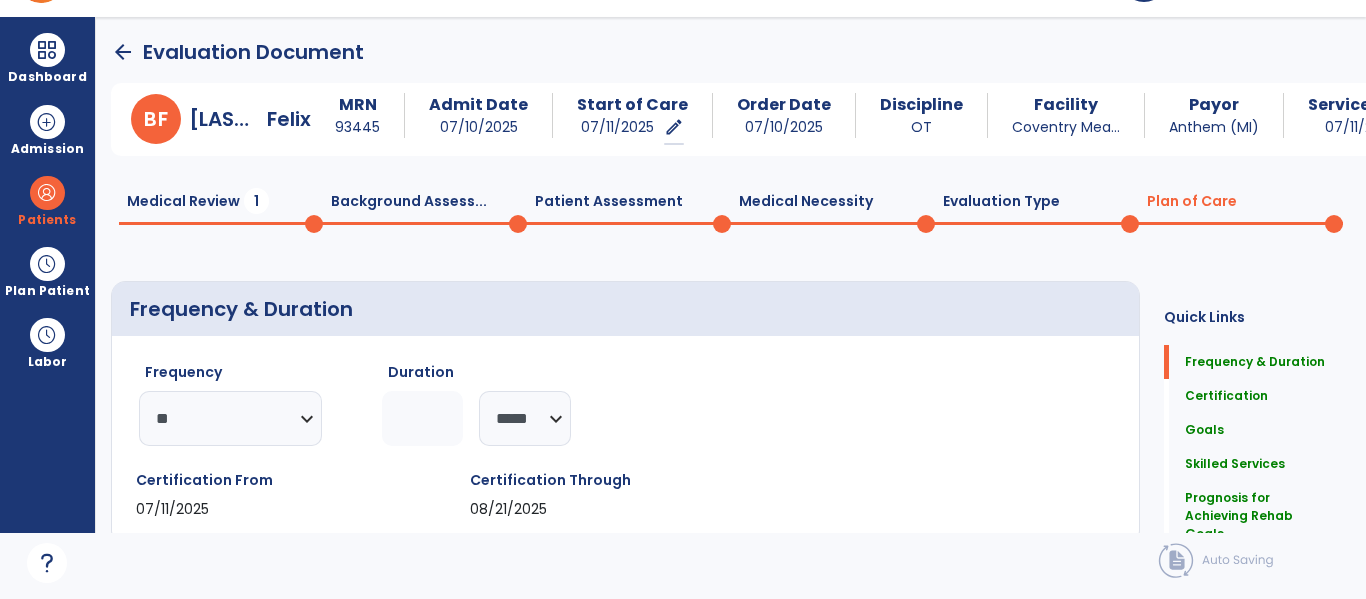 click on "Medical Review  1" 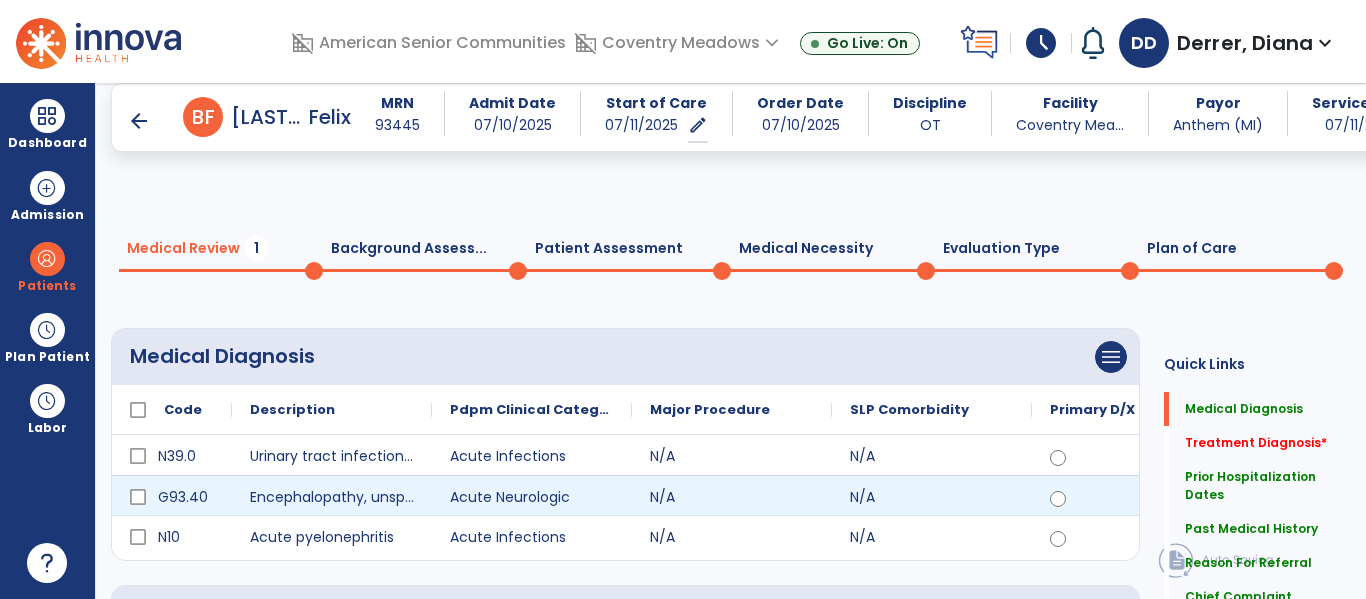 scroll, scrollTop: 0, scrollLeft: 0, axis: both 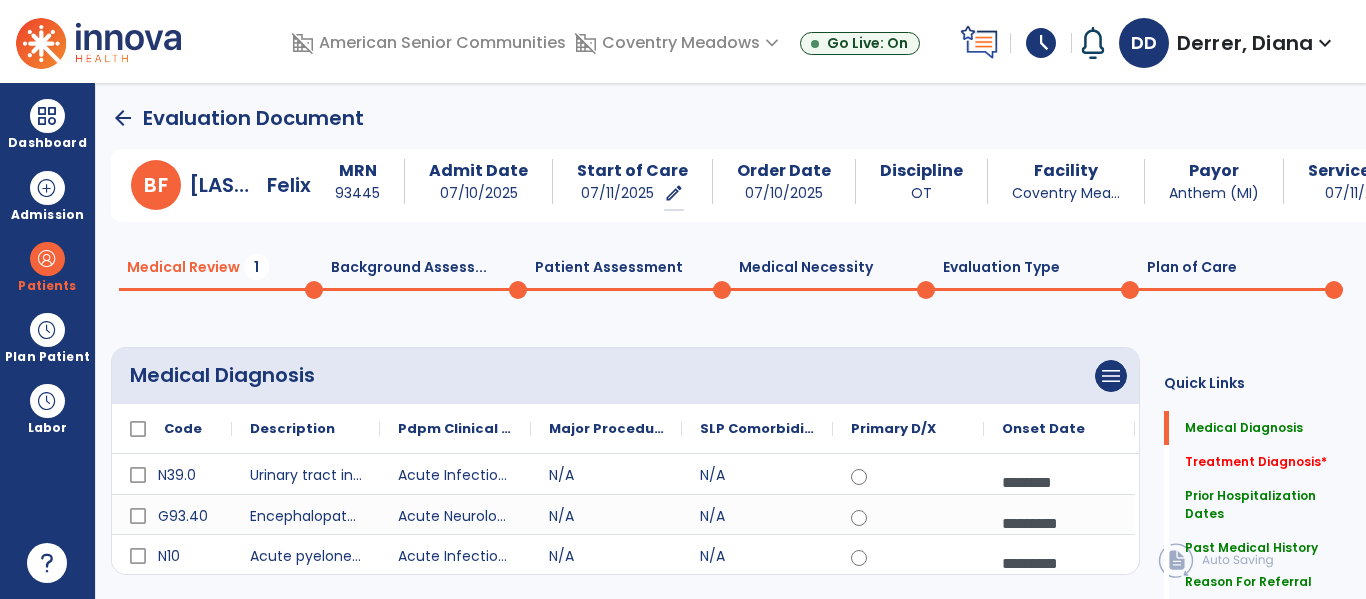 click on "Background Assess...  0" 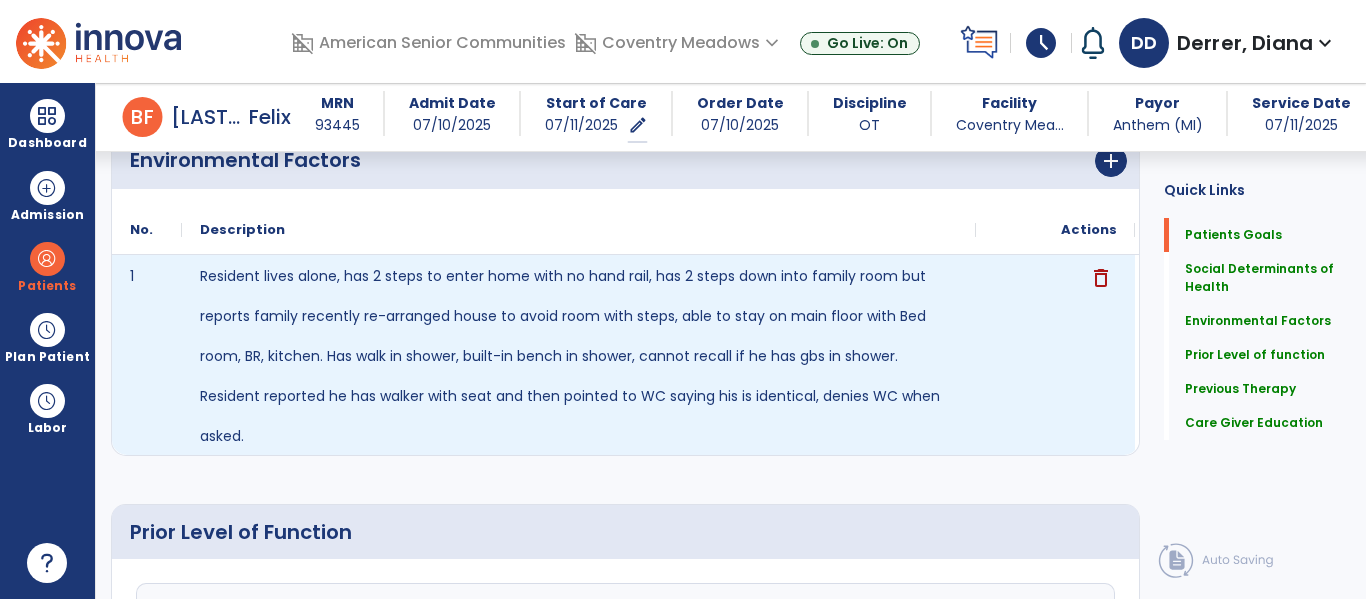 scroll, scrollTop: 699, scrollLeft: 0, axis: vertical 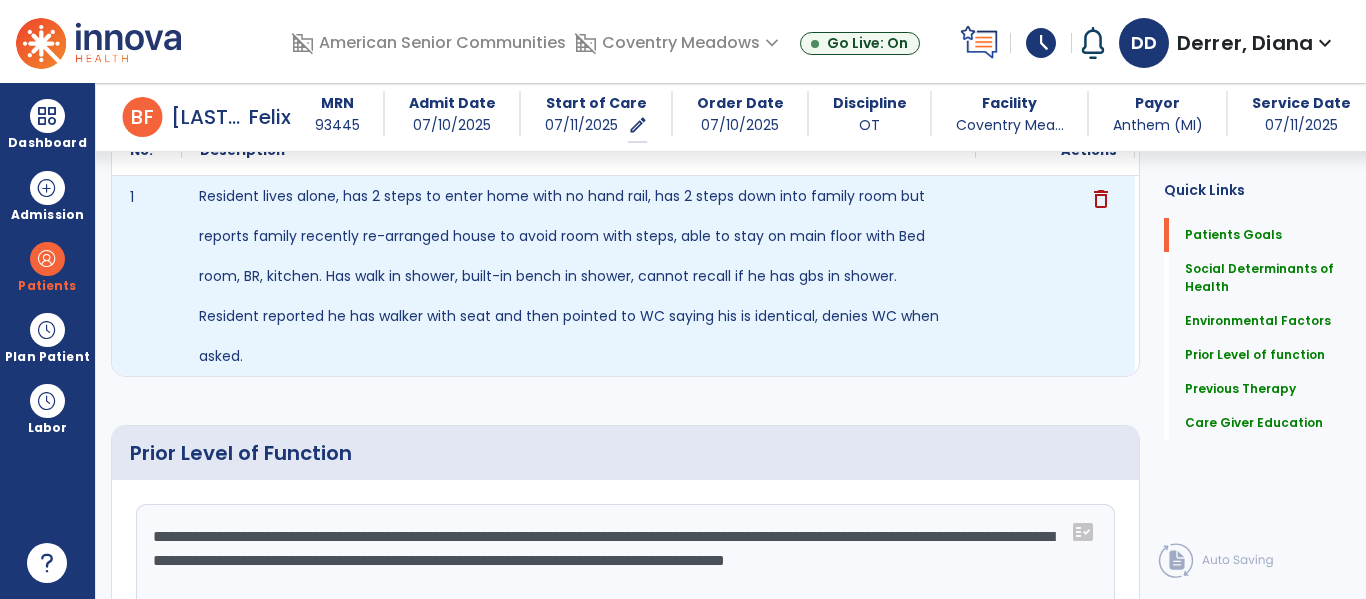 click on "Resident lives alone, has 2 steps to enter home with no hand rail, has 2 steps down into family room but reports family recently re-arranged house to avoid room with steps, able to stay on main floor with Bed room, BR, kitchen. Has walk in shower, built-in bench in shower, cannot recall if he has gbs in shower. Resident reported he has walker with seat and then pointed to WC saying his is identical, denies WC when asked." 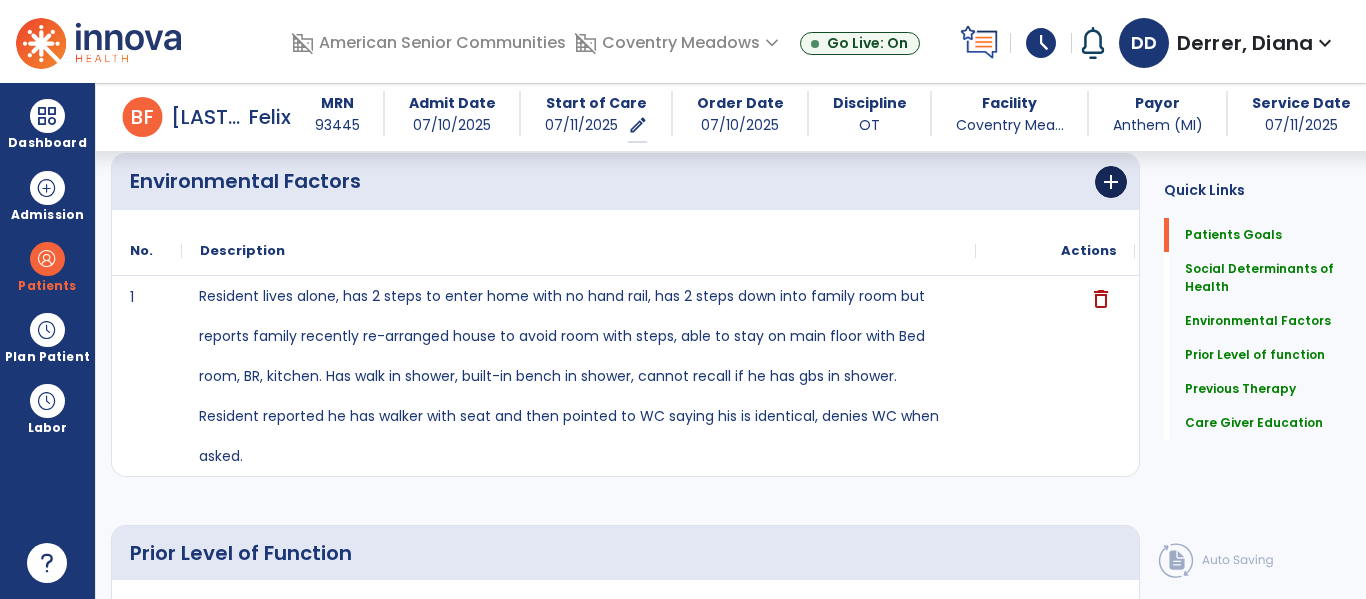 scroll, scrollTop: 595, scrollLeft: 0, axis: vertical 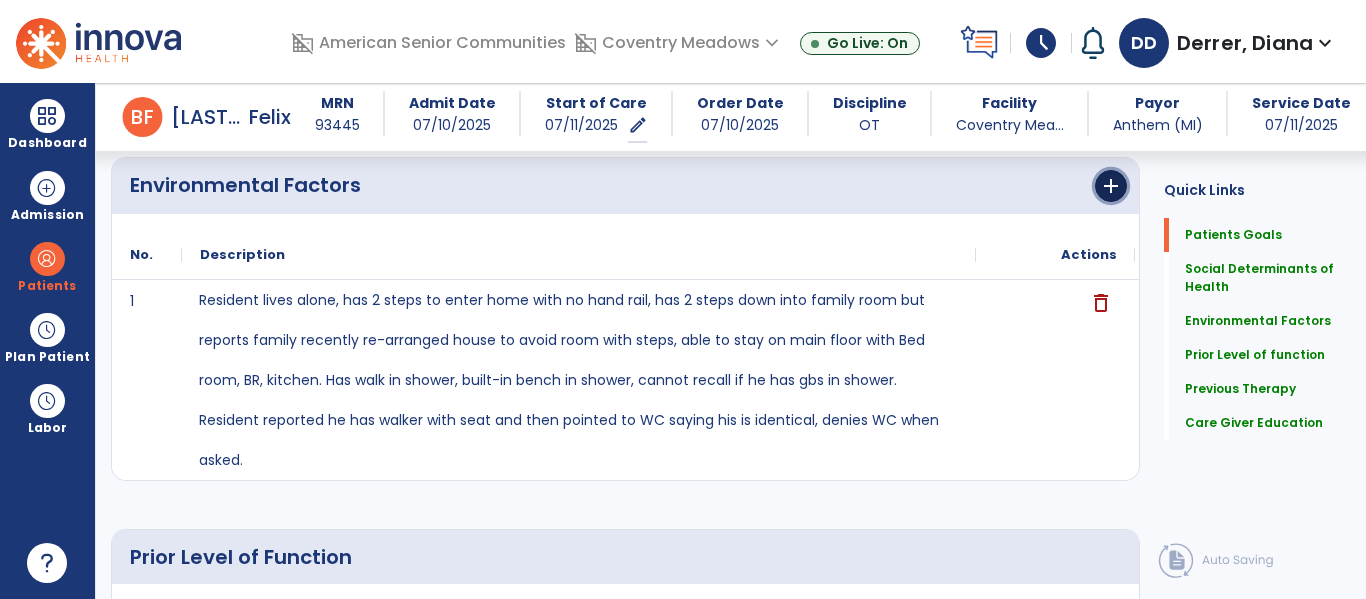 click on "add" 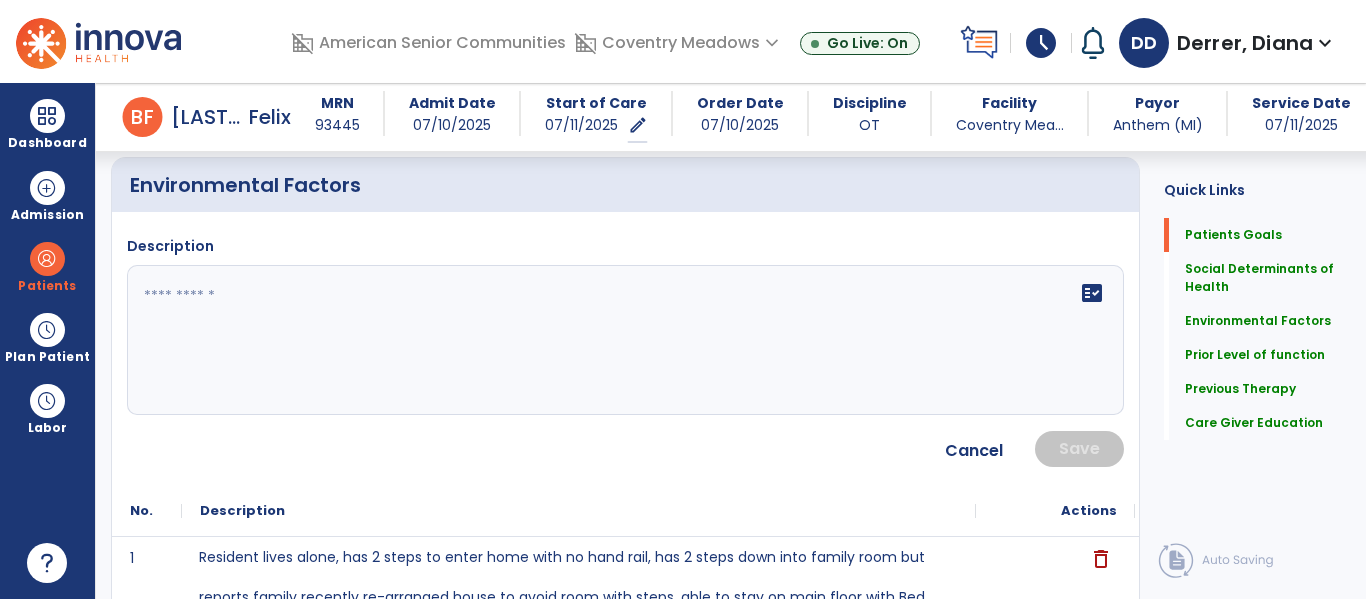 click on "fact_check" 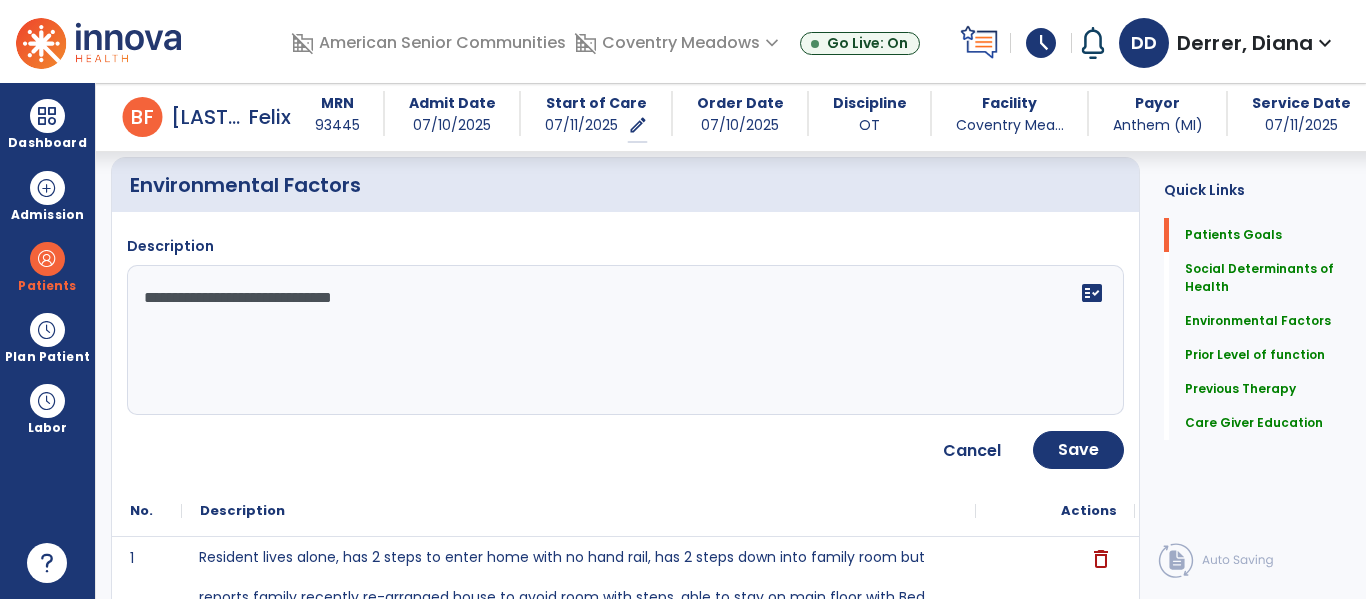 type on "**********" 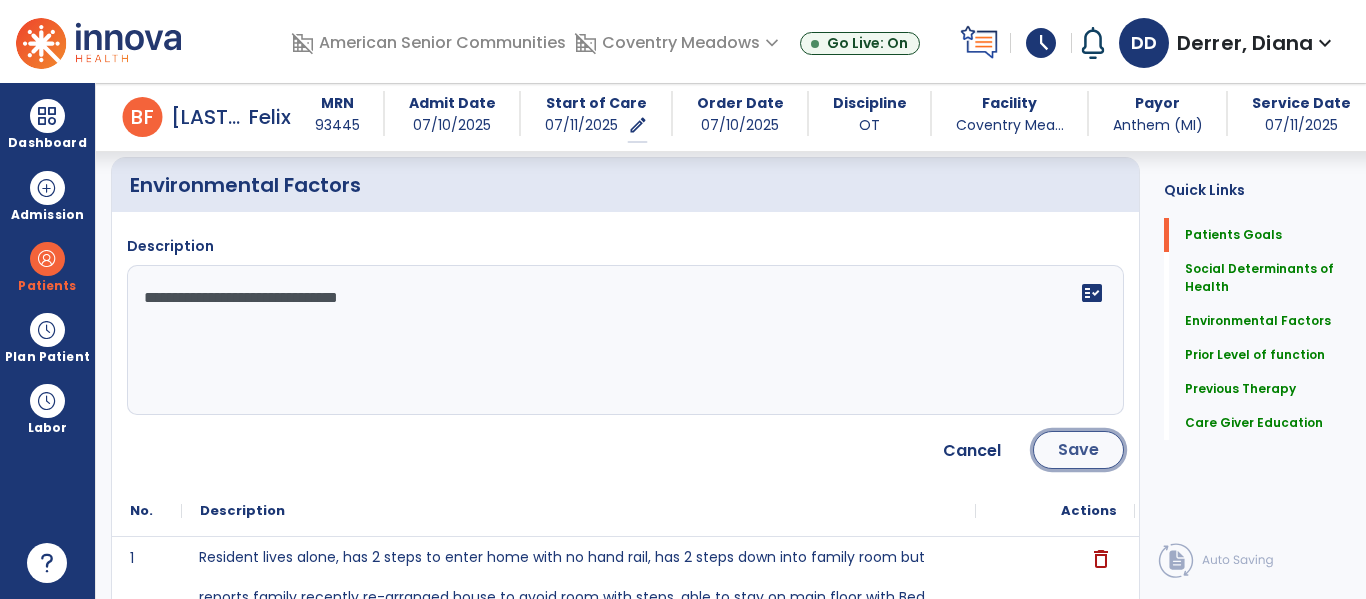 click on "Save" 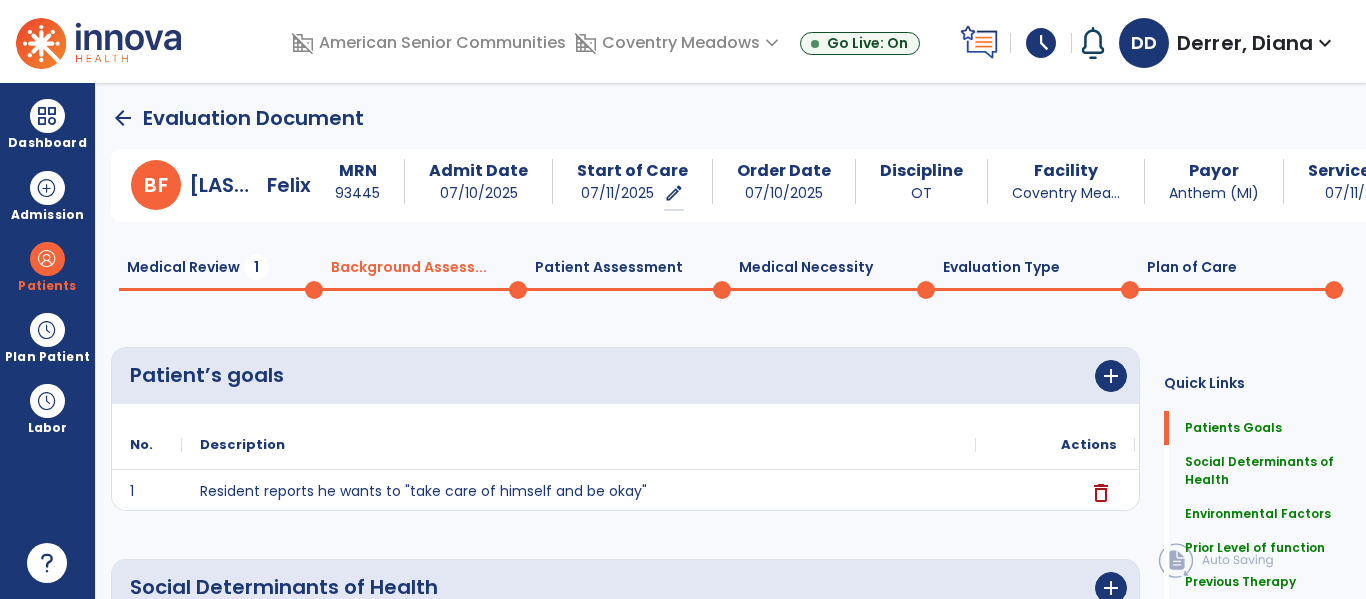 scroll, scrollTop: 1, scrollLeft: 0, axis: vertical 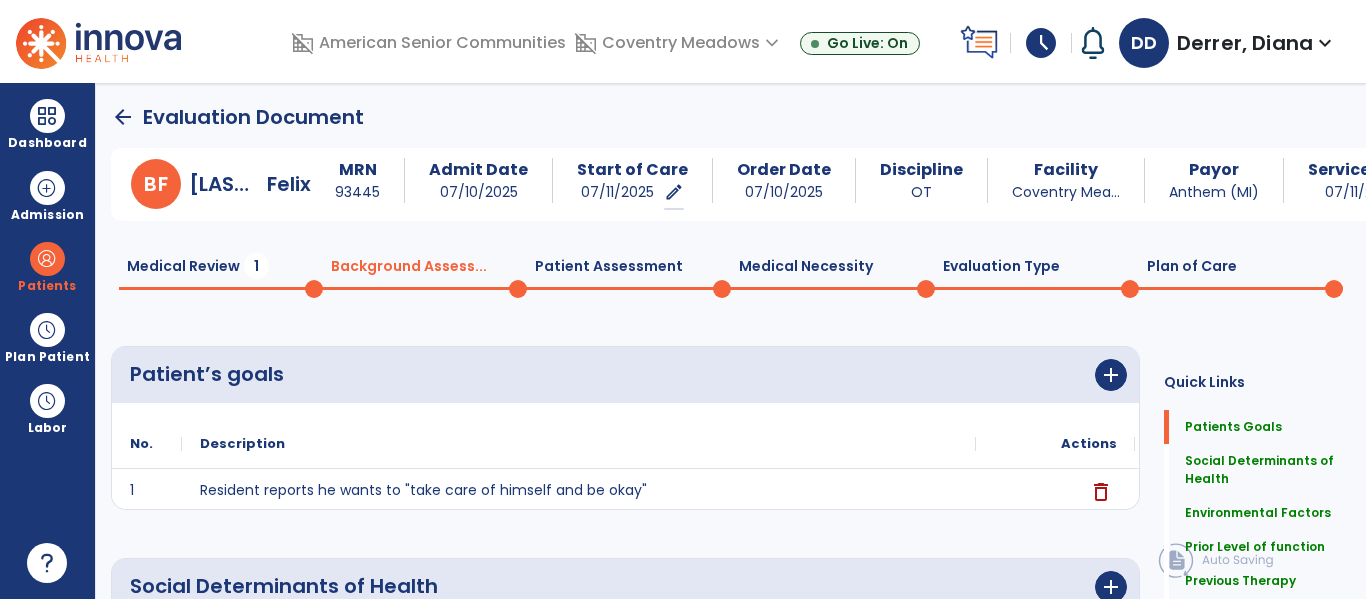 click on "Medical Review  1" 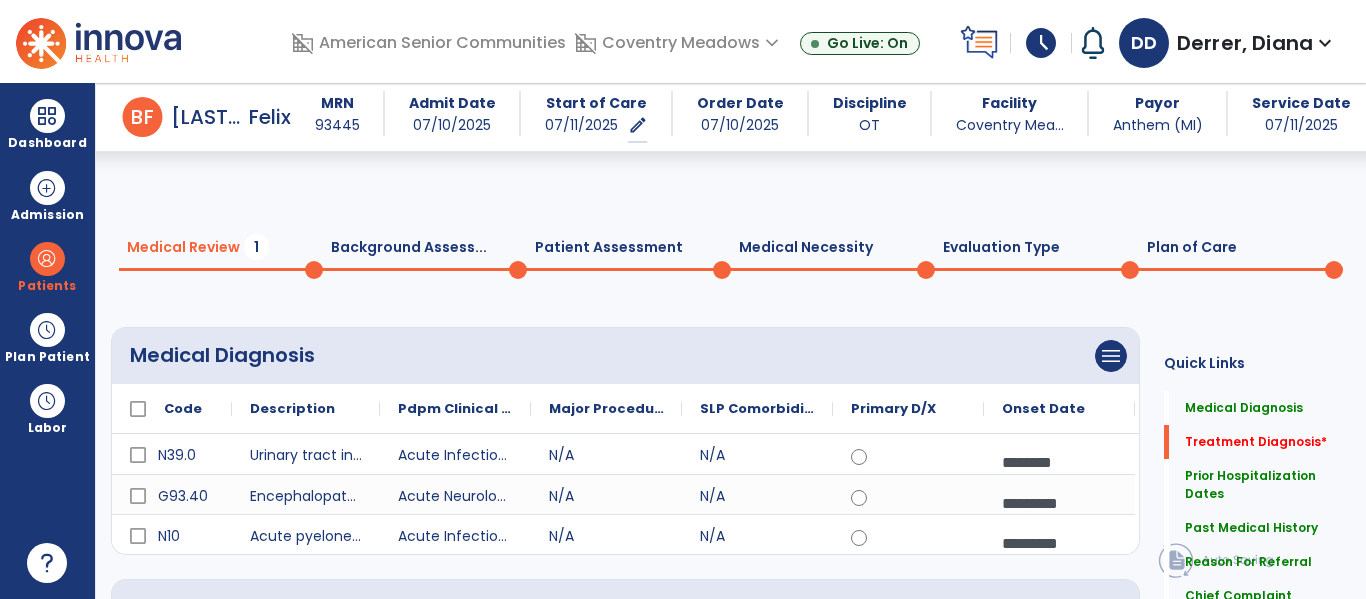 scroll, scrollTop: 313, scrollLeft: 0, axis: vertical 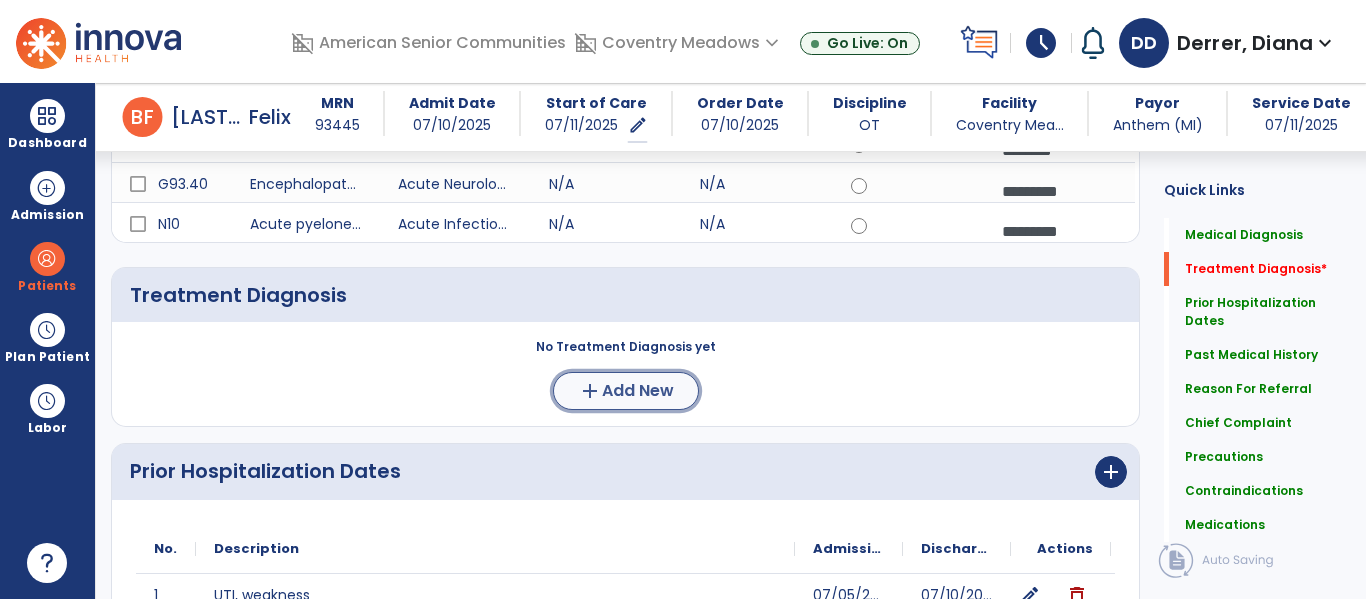 click on "add  Add New" 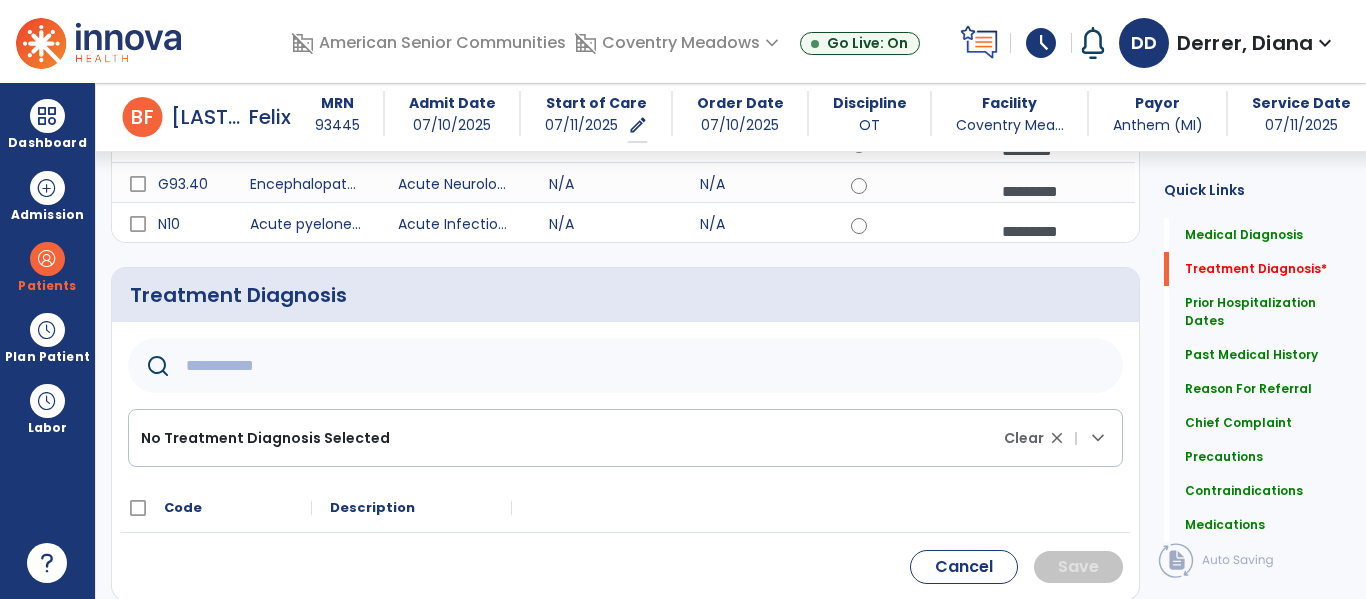 click 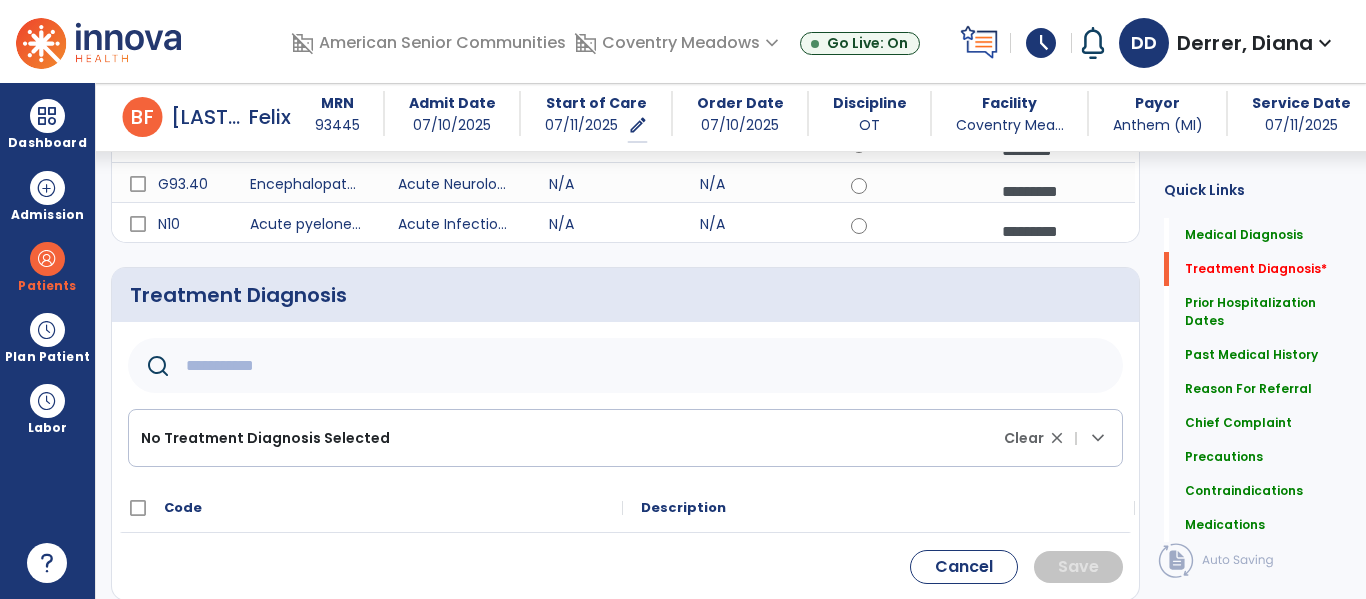 type on "*" 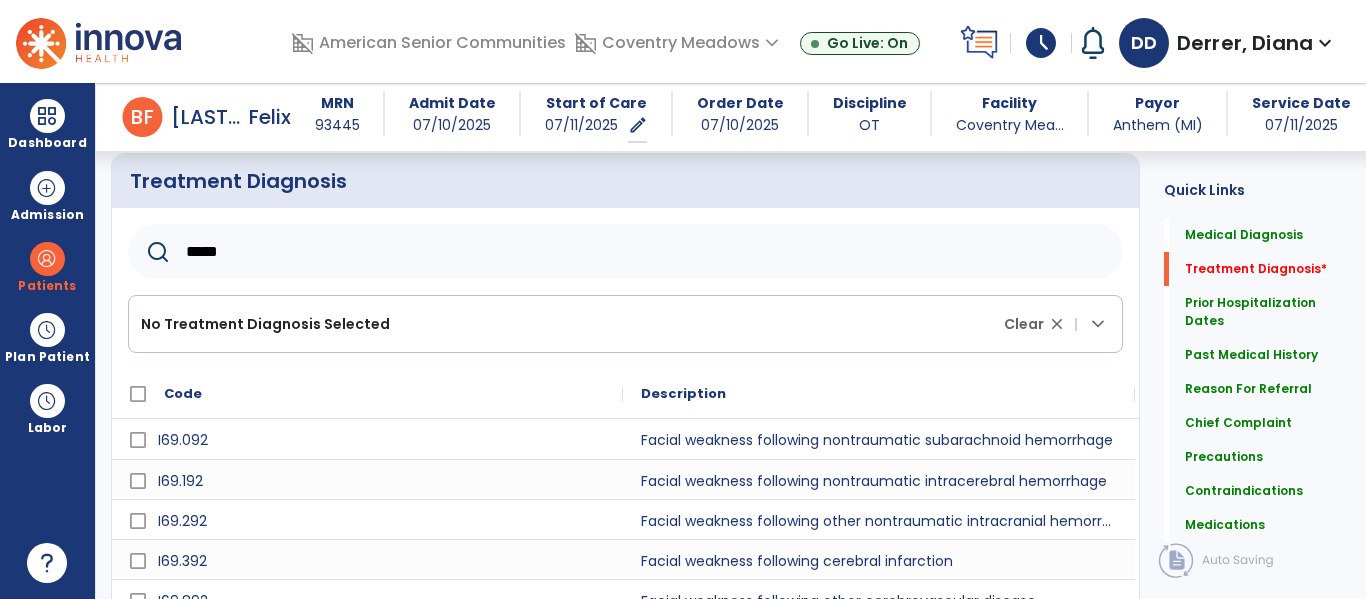 scroll, scrollTop: 633, scrollLeft: 0, axis: vertical 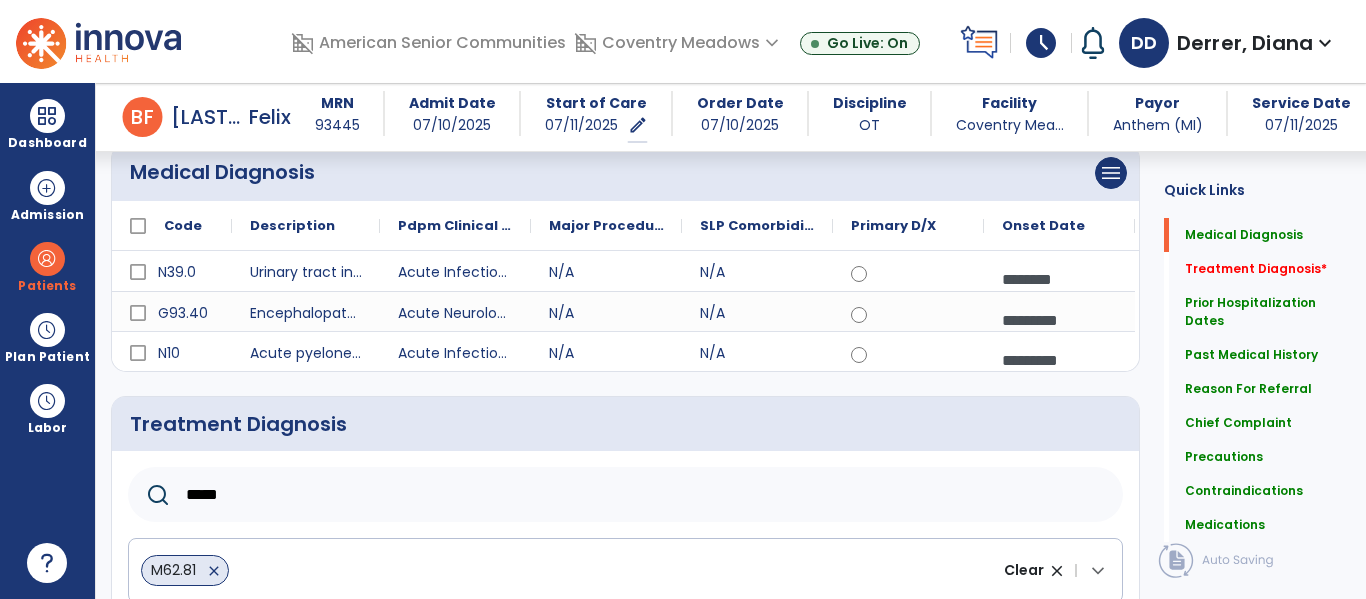 drag, startPoint x: 251, startPoint y: 498, endPoint x: 159, endPoint y: 482, distance: 93.38094 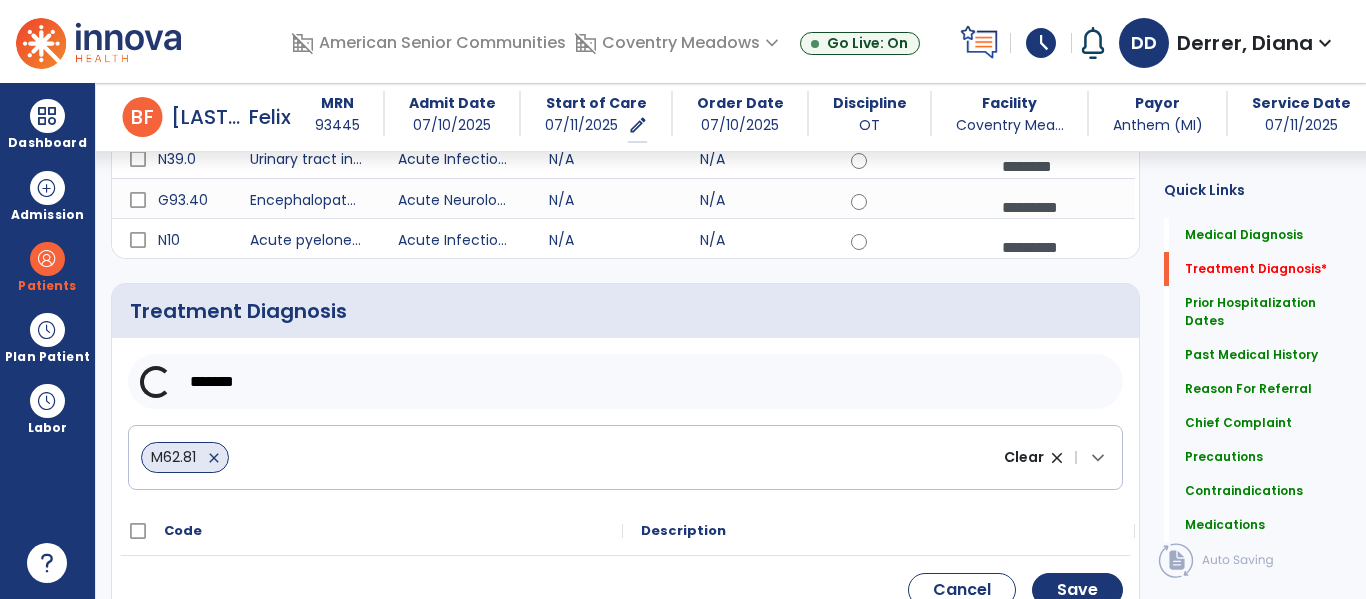 scroll, scrollTop: 350, scrollLeft: 0, axis: vertical 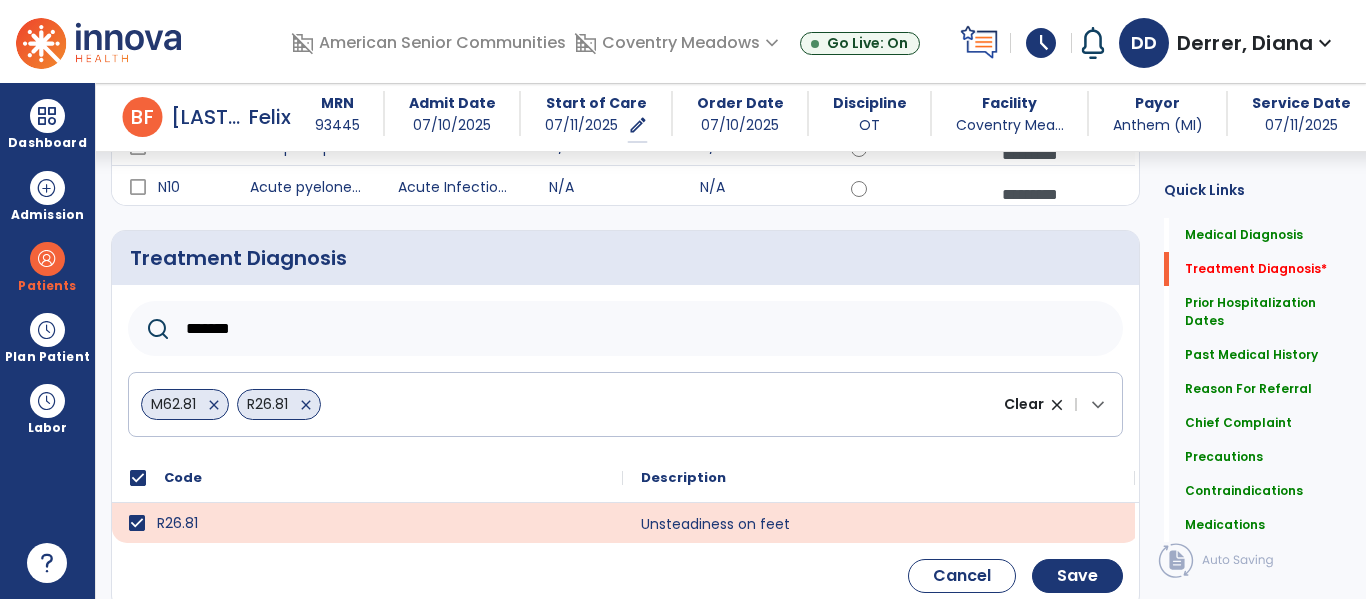 drag, startPoint x: 205, startPoint y: 328, endPoint x: 187, endPoint y: 330, distance: 18.110771 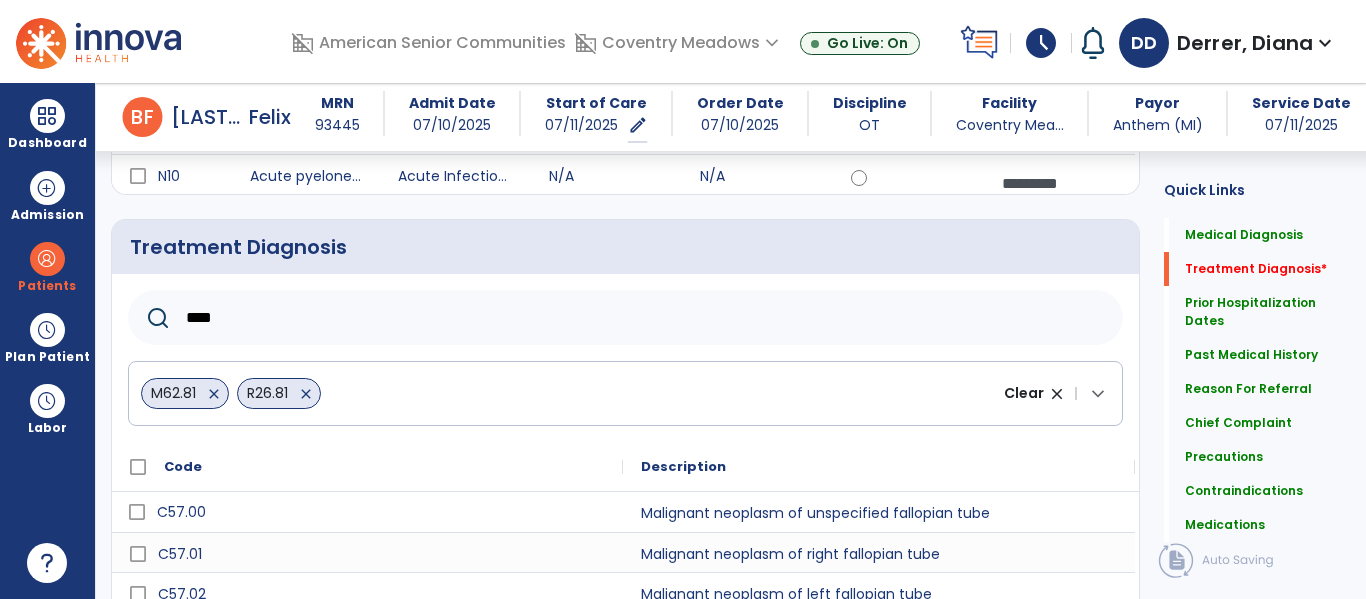 scroll, scrollTop: 241, scrollLeft: 0, axis: vertical 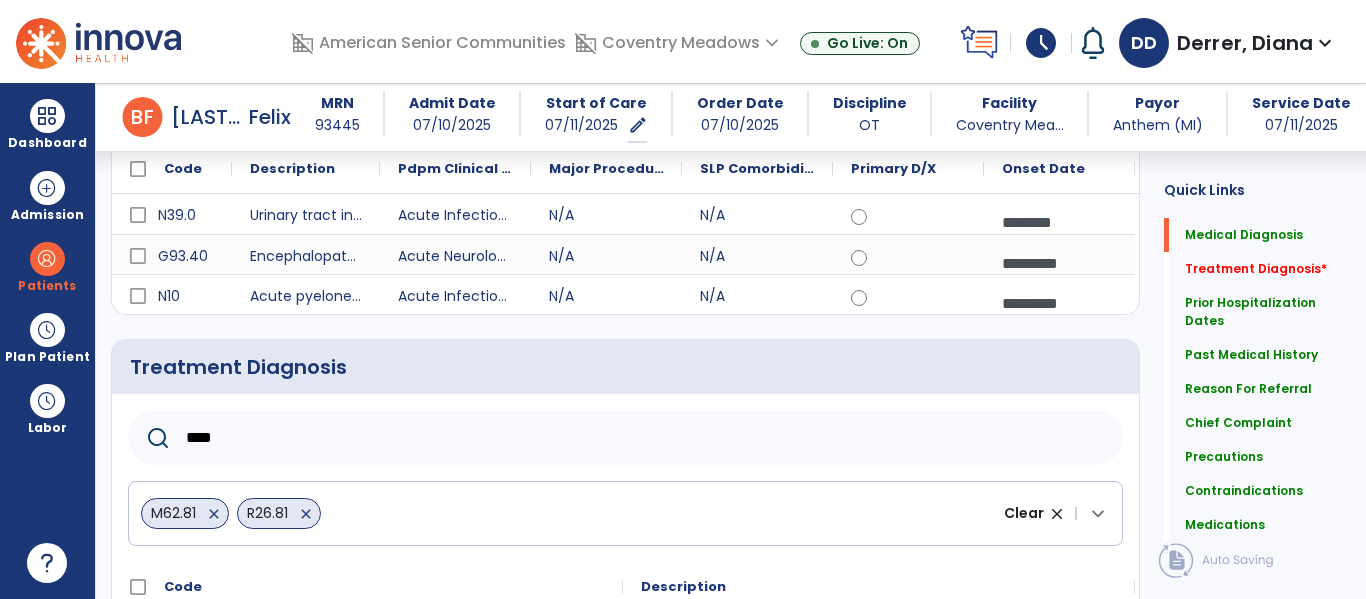 click on "****" 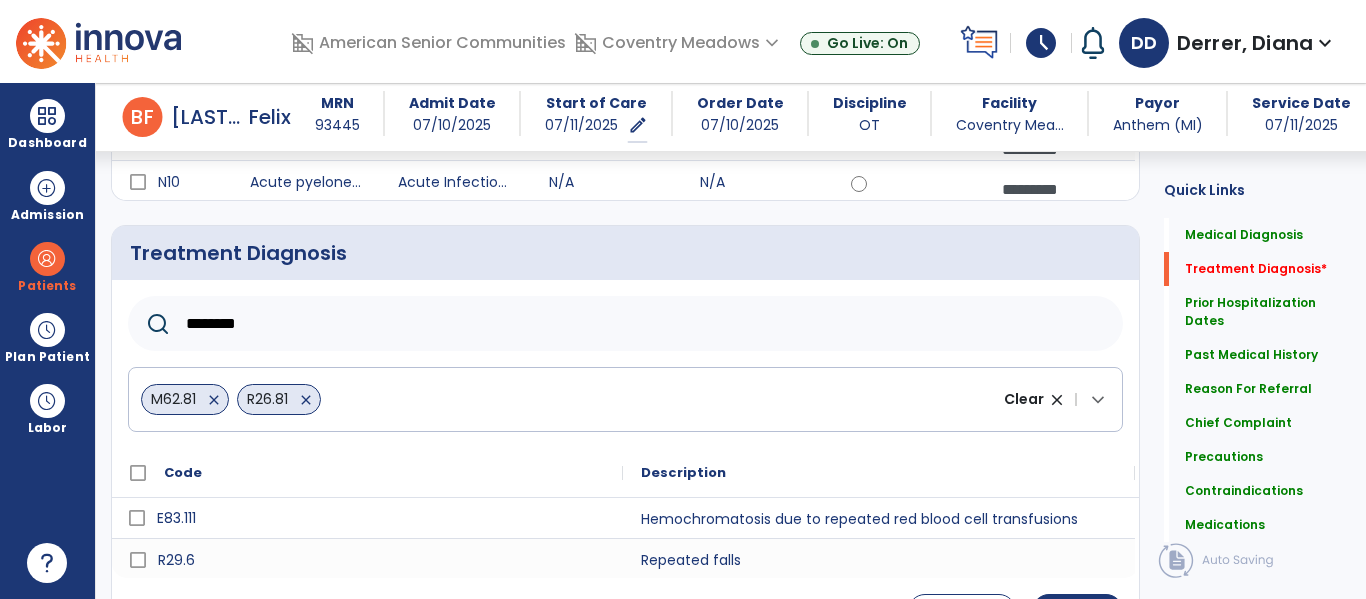 scroll, scrollTop: 357, scrollLeft: 0, axis: vertical 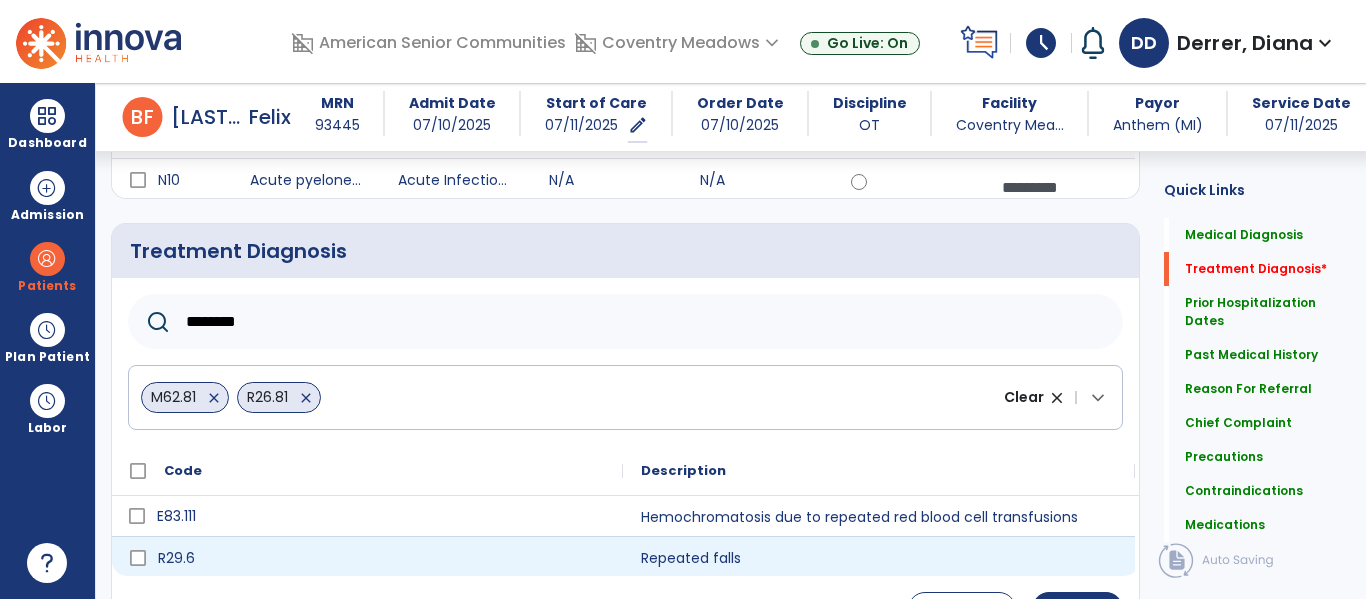 type on "********" 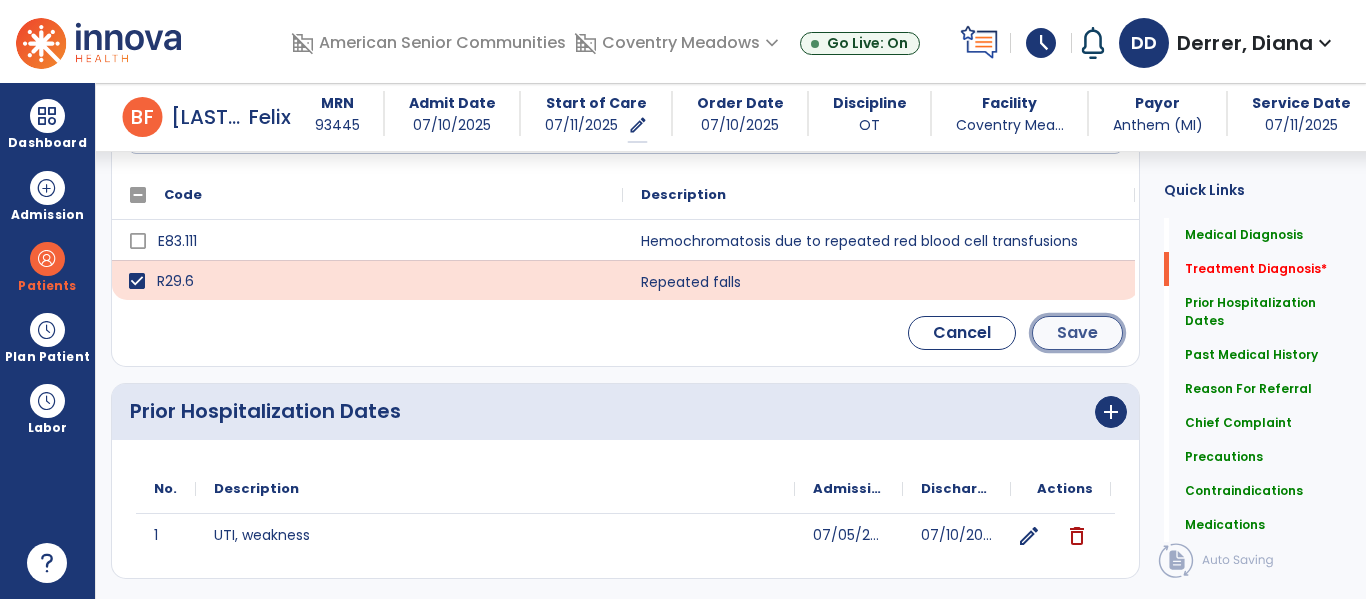 click on "Save" 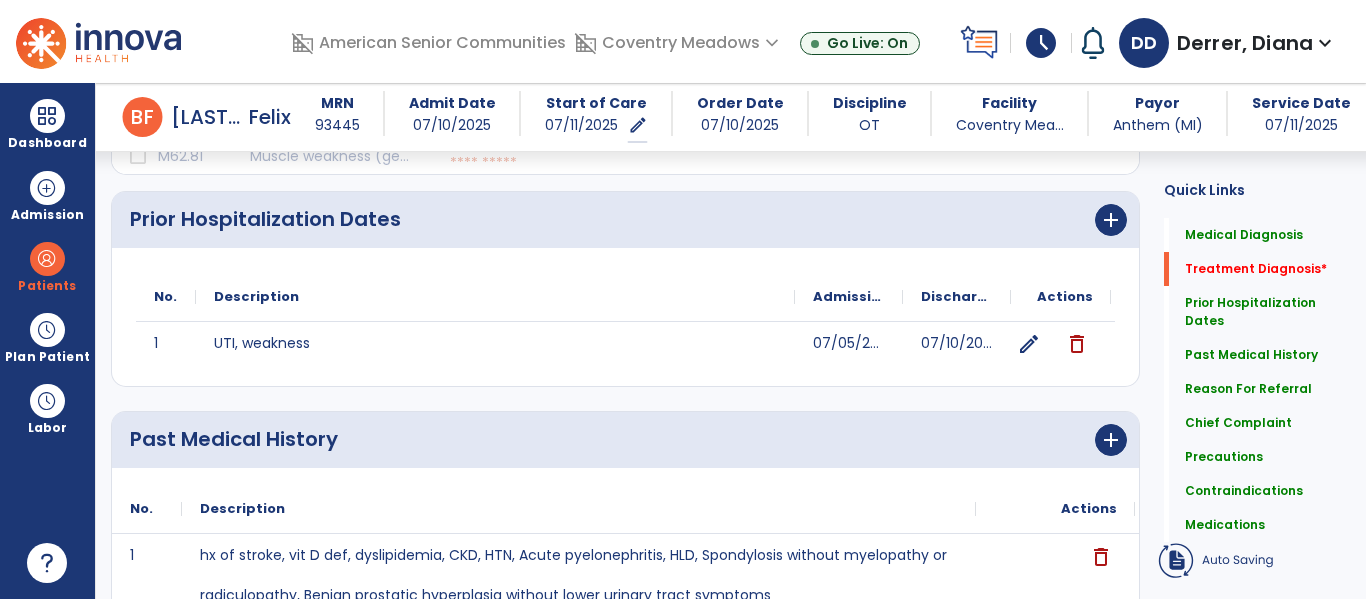 scroll, scrollTop: 467, scrollLeft: 0, axis: vertical 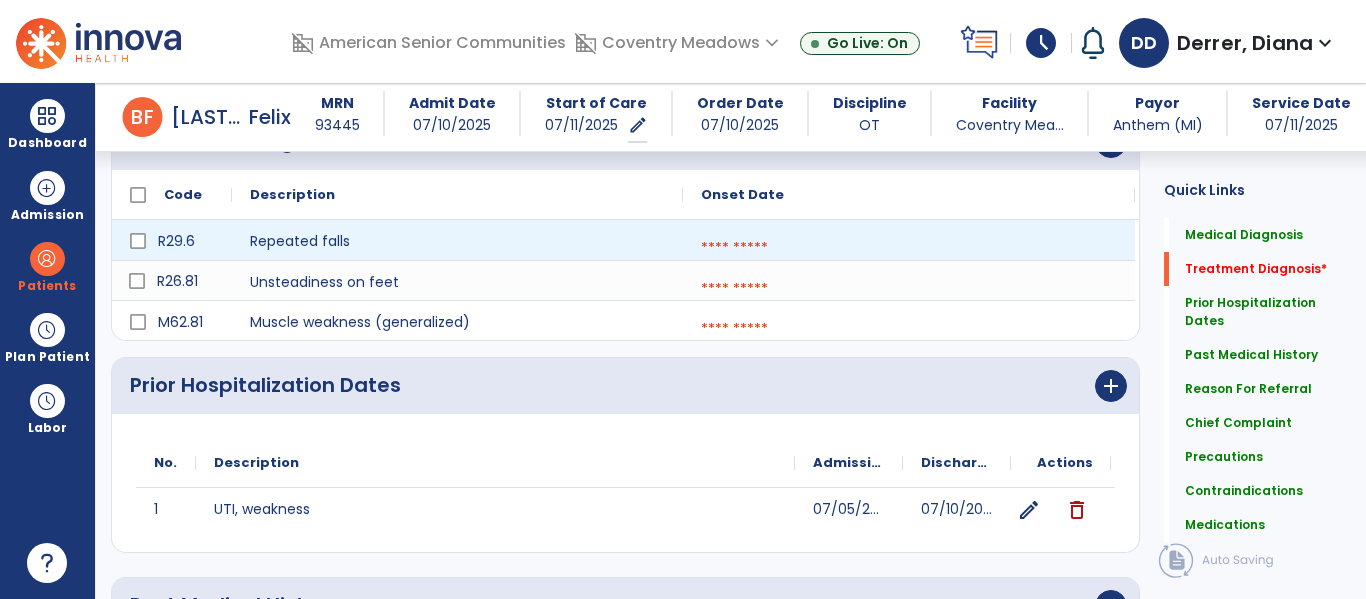 click at bounding box center (909, 248) 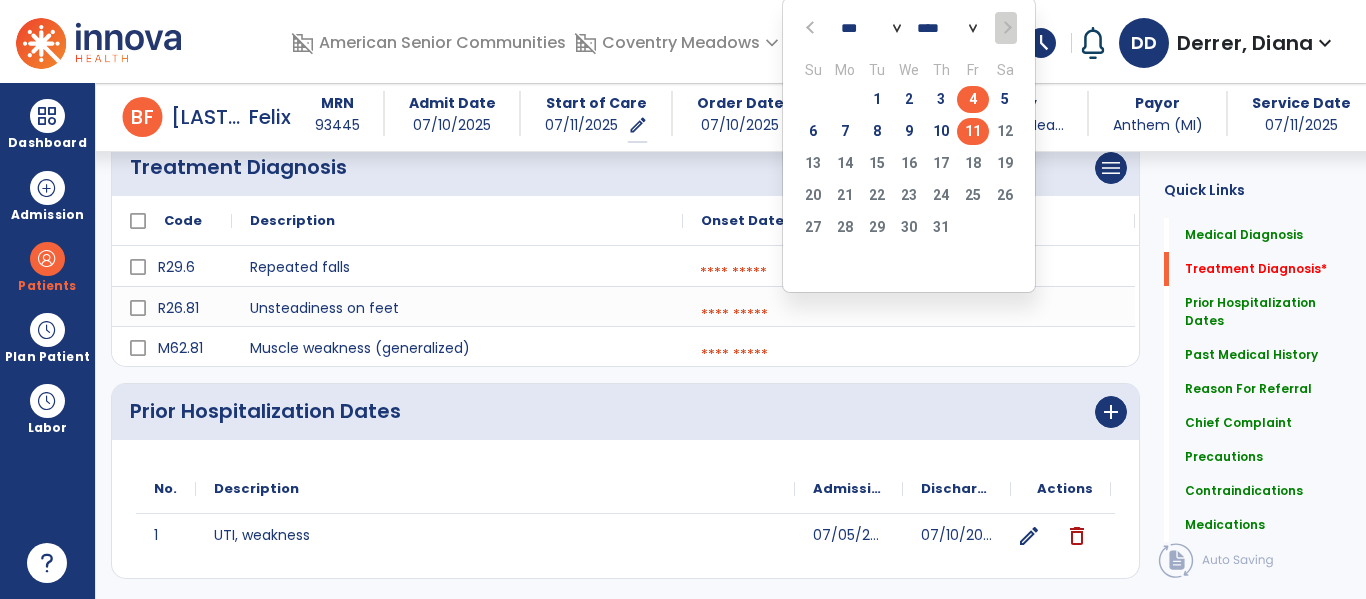 scroll, scrollTop: 391, scrollLeft: 0, axis: vertical 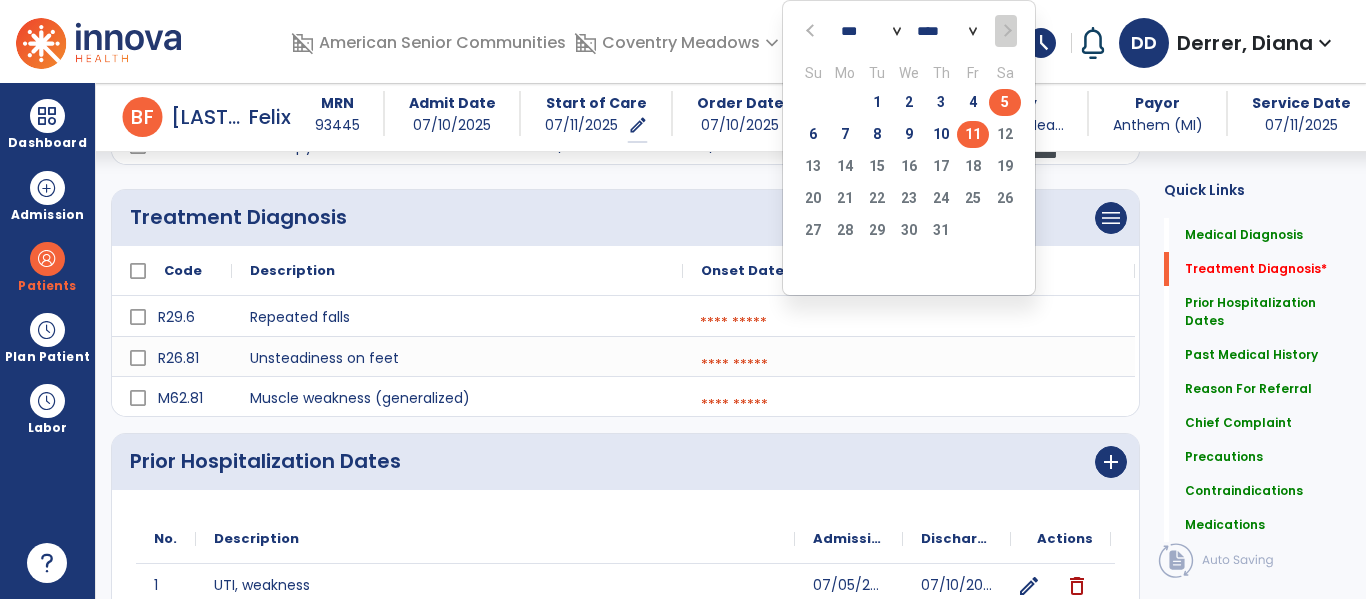 click on "5" 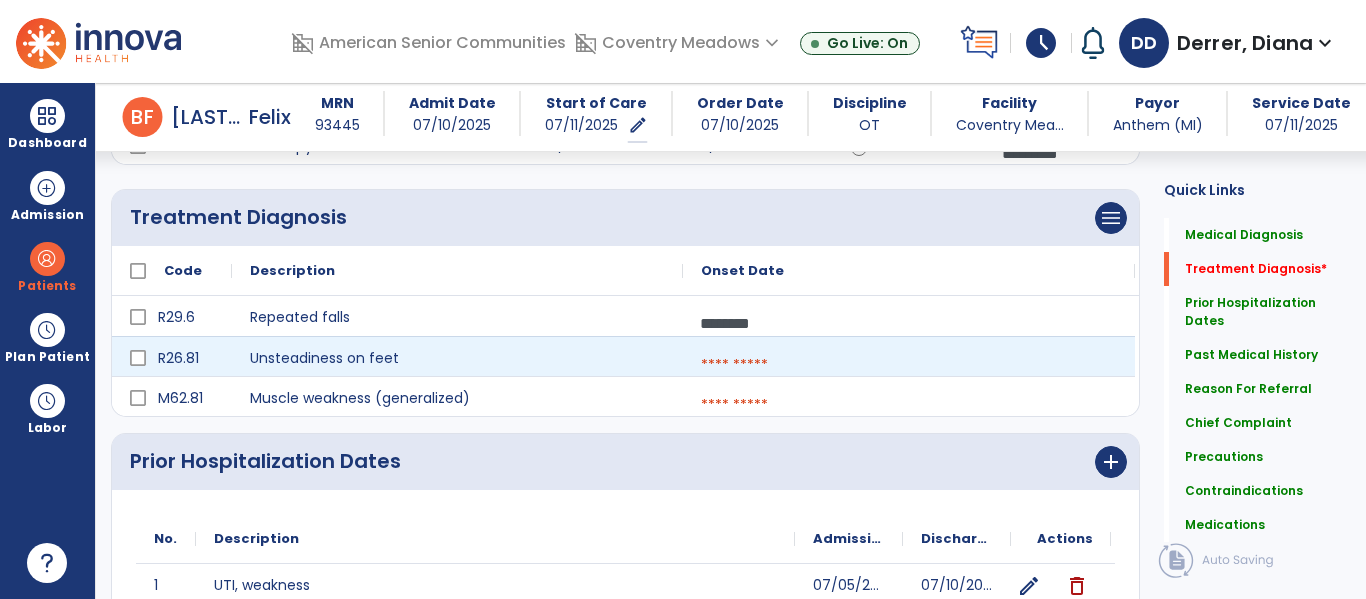 drag, startPoint x: 720, startPoint y: 352, endPoint x: 760, endPoint y: 305, distance: 61.7171 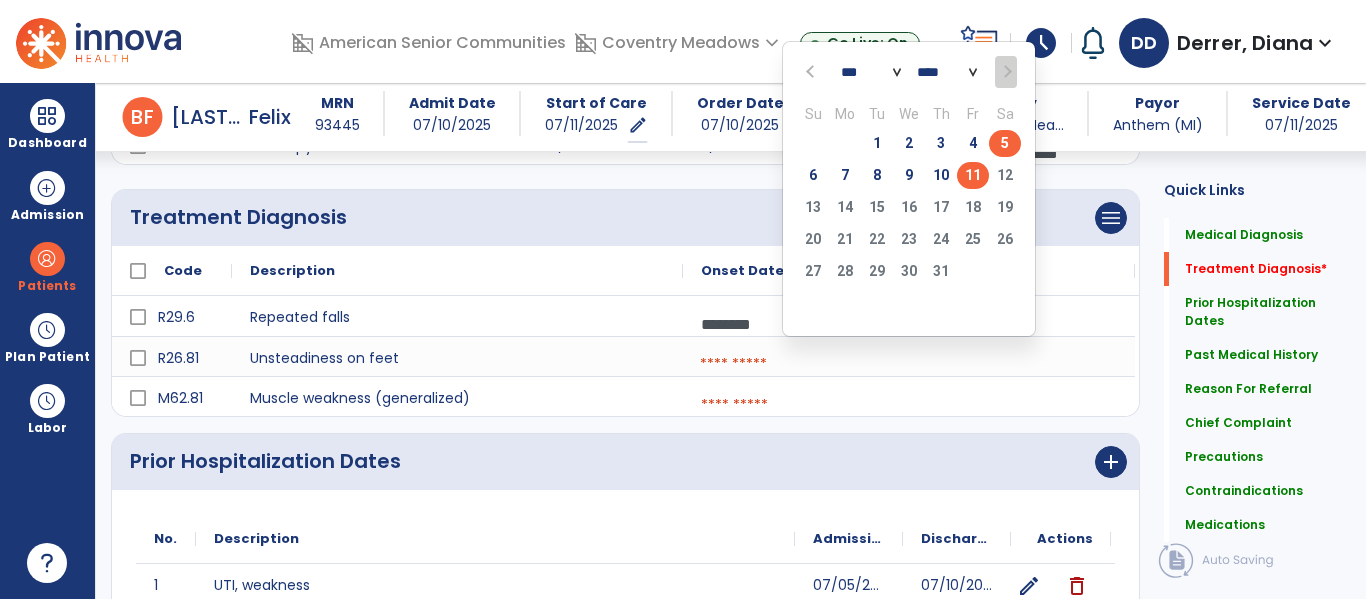 click on "5" 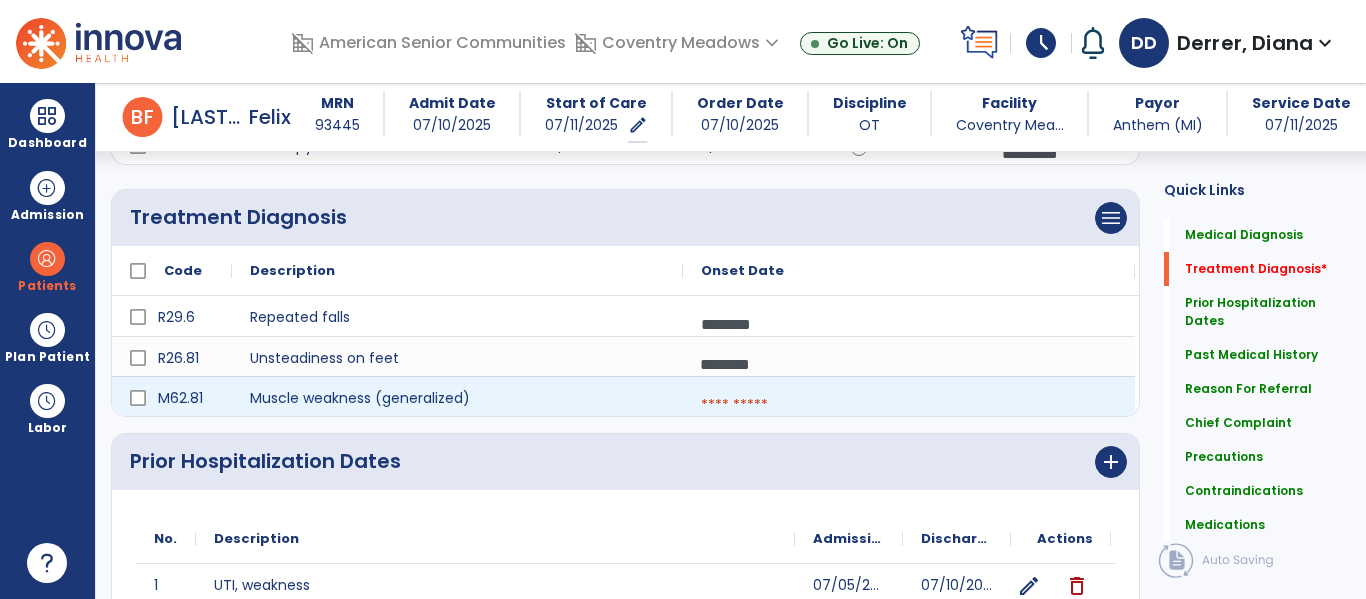 drag, startPoint x: 724, startPoint y: 394, endPoint x: 748, endPoint y: 393, distance: 24.020824 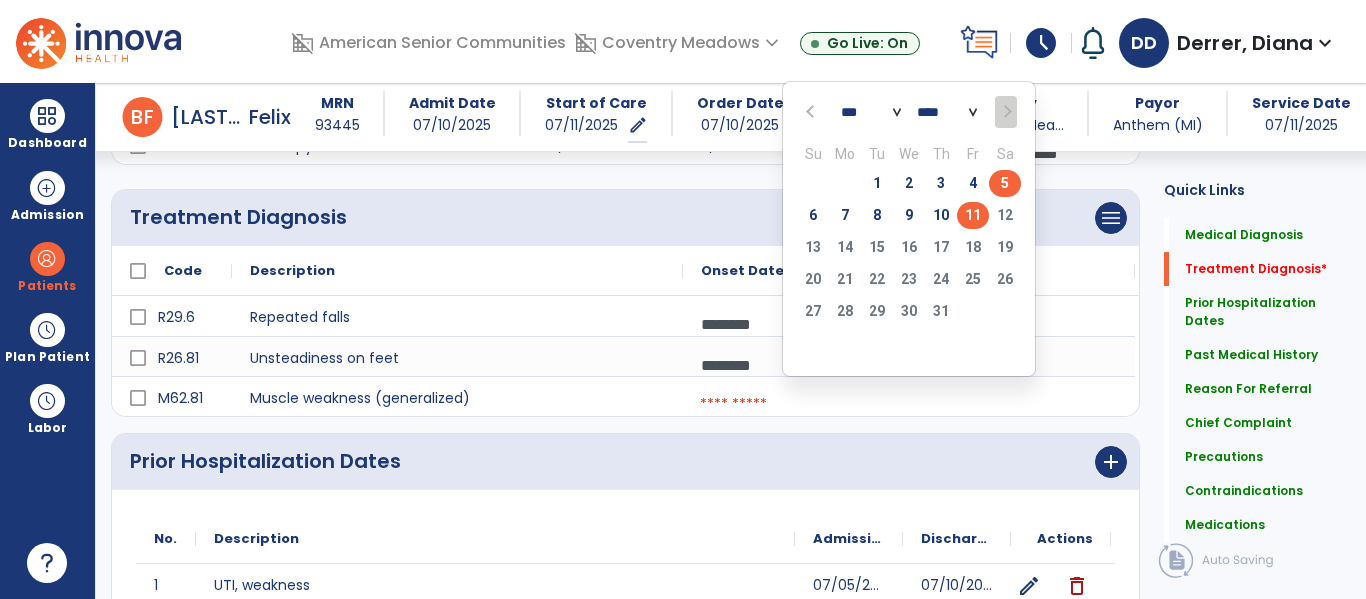 click on "5" 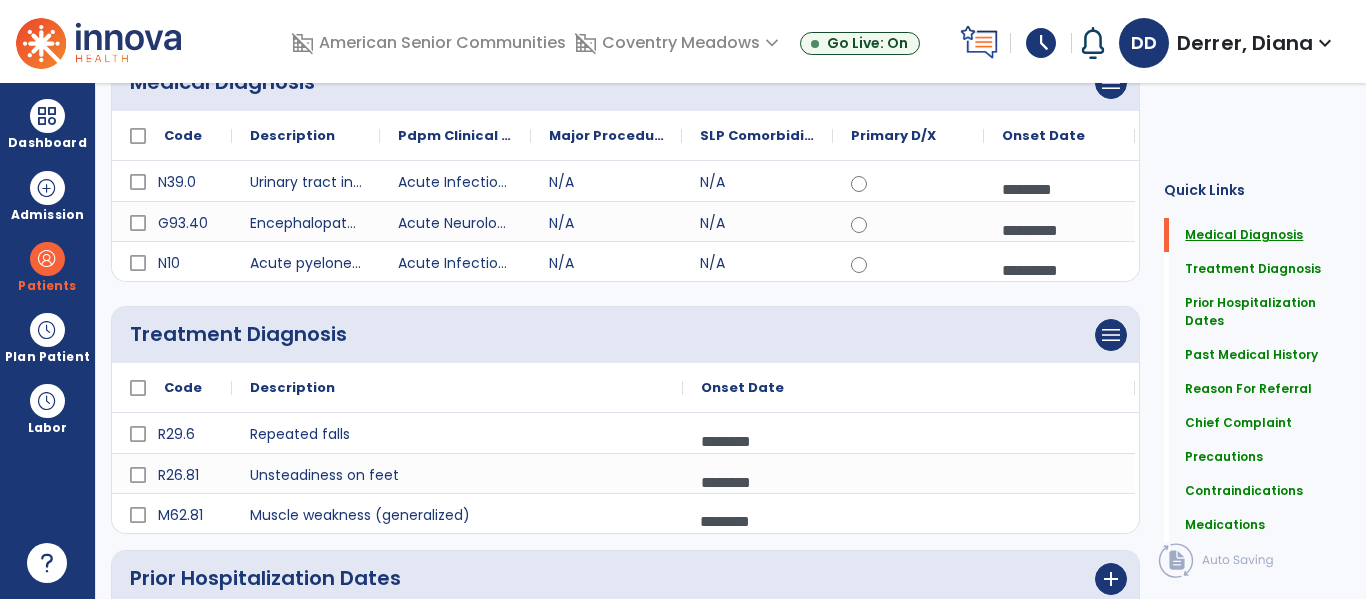 scroll, scrollTop: 0, scrollLeft: 0, axis: both 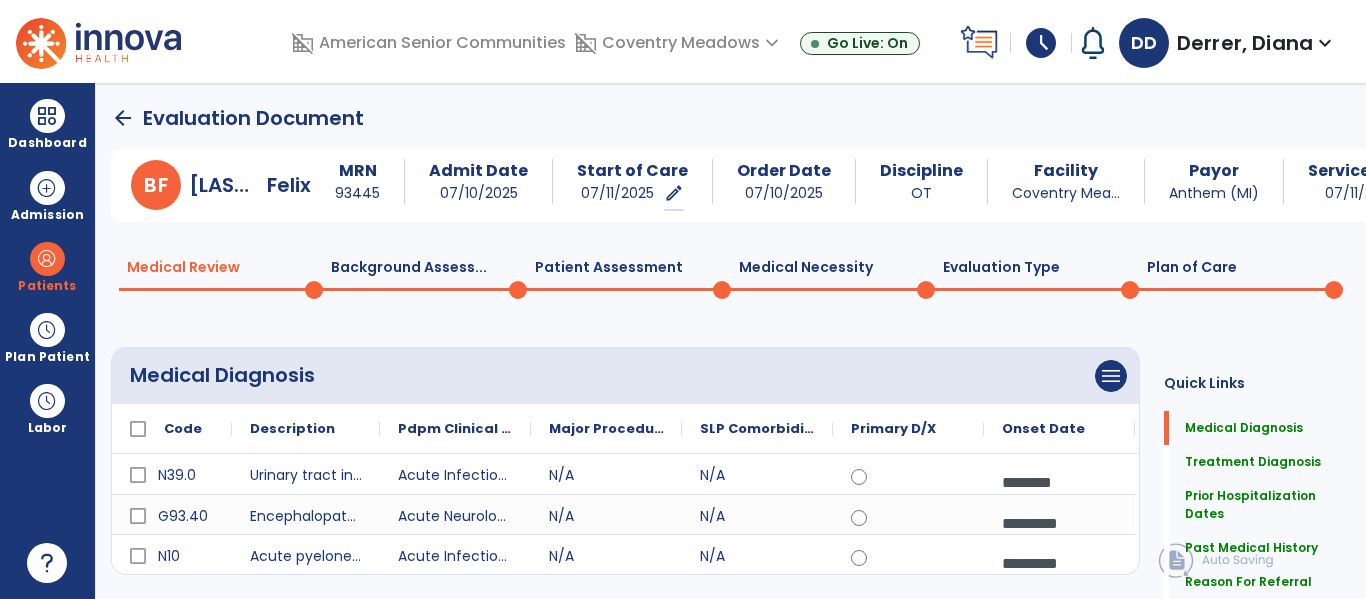 drag, startPoint x: 1195, startPoint y: 259, endPoint x: 678, endPoint y: 300, distance: 518.62317 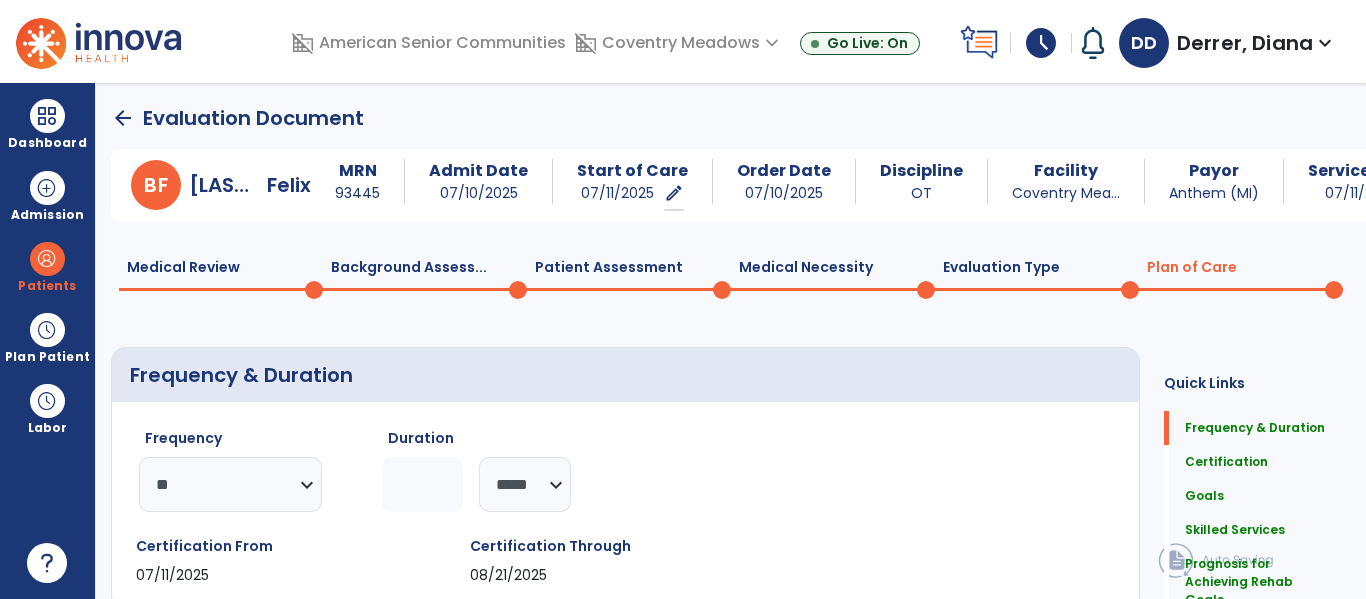 click on "Patient Assessment  0" 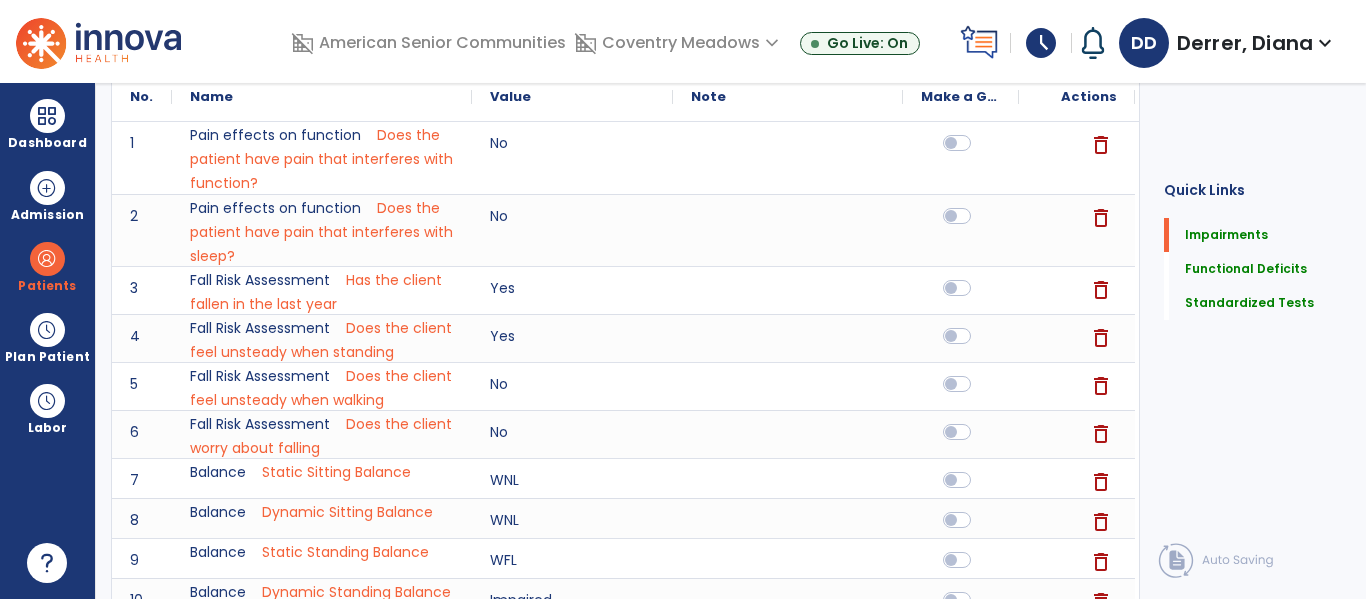 scroll, scrollTop: 0, scrollLeft: 0, axis: both 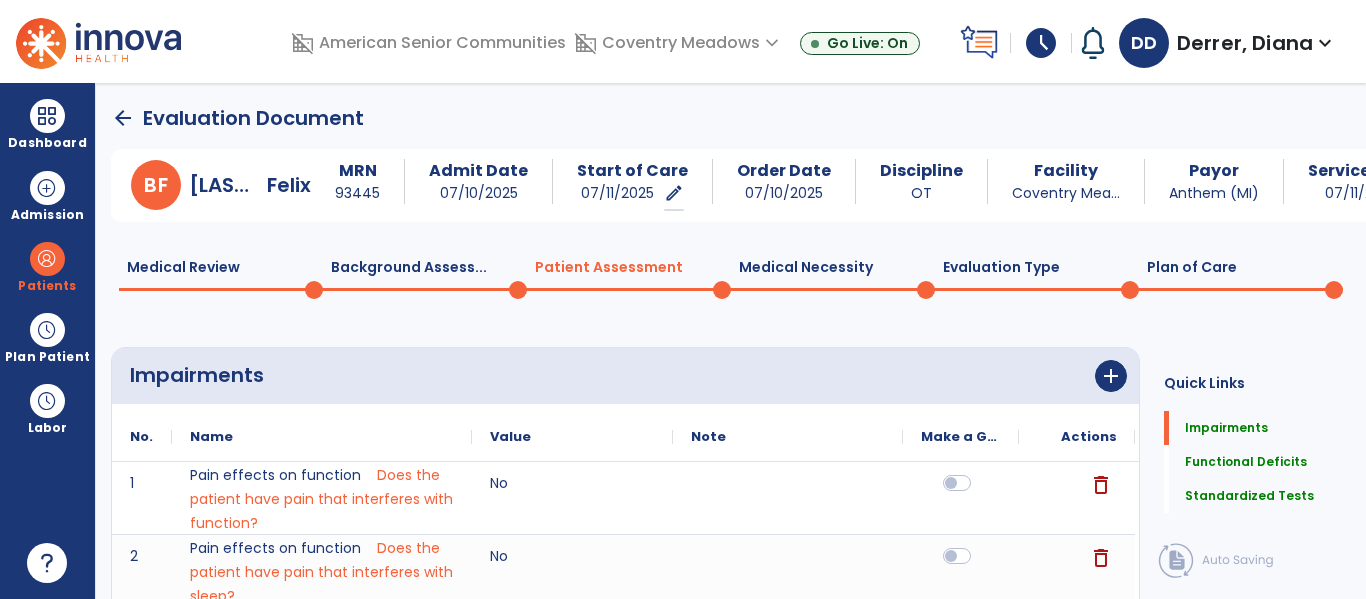 click on "Plan of Care  0" 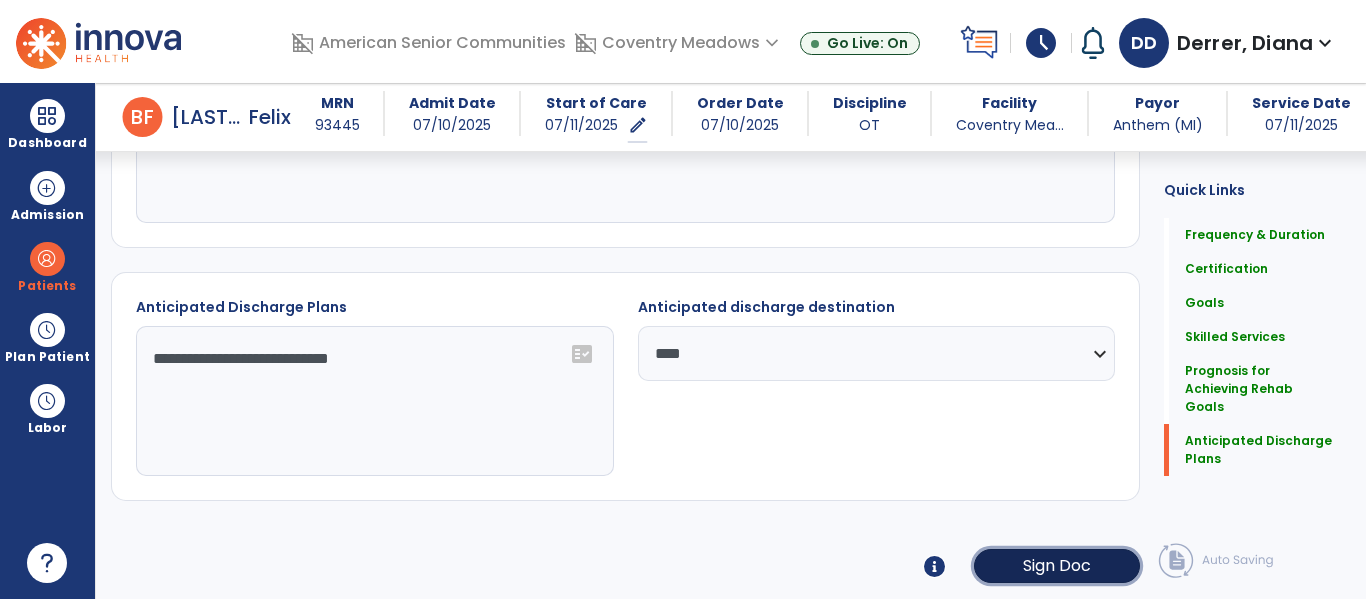 click on "Sign Doc" 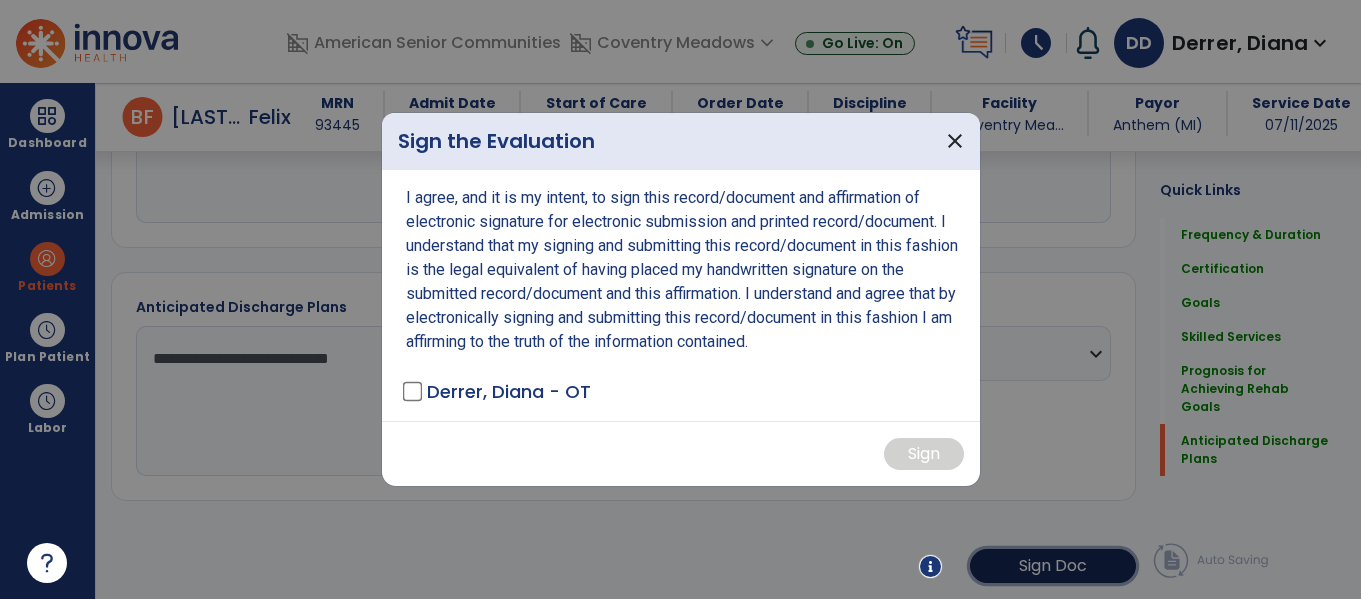 scroll, scrollTop: 2096, scrollLeft: 0, axis: vertical 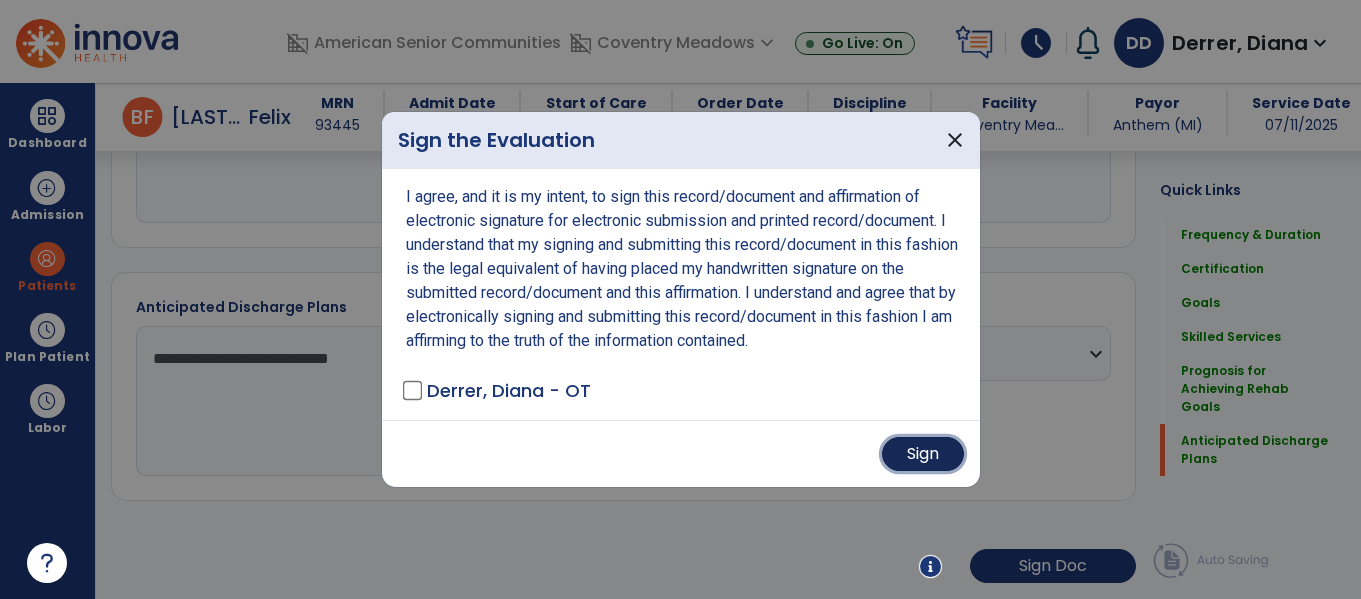 click on "Sign" at bounding box center (923, 454) 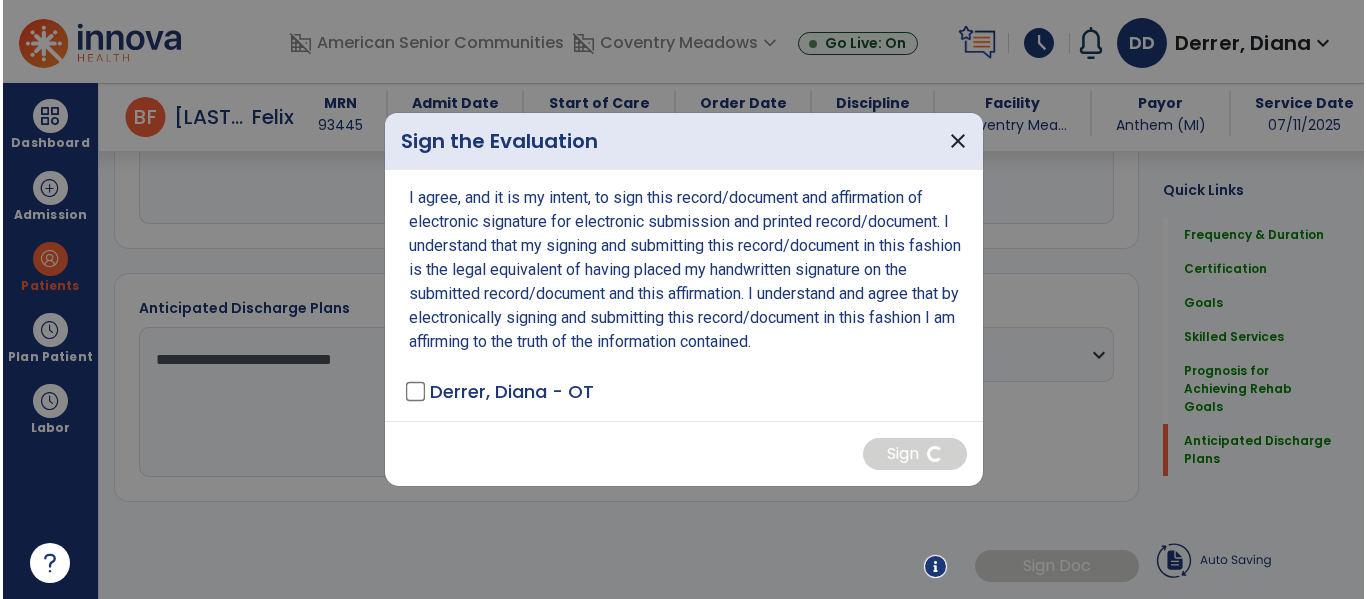 scroll, scrollTop: 2095, scrollLeft: 0, axis: vertical 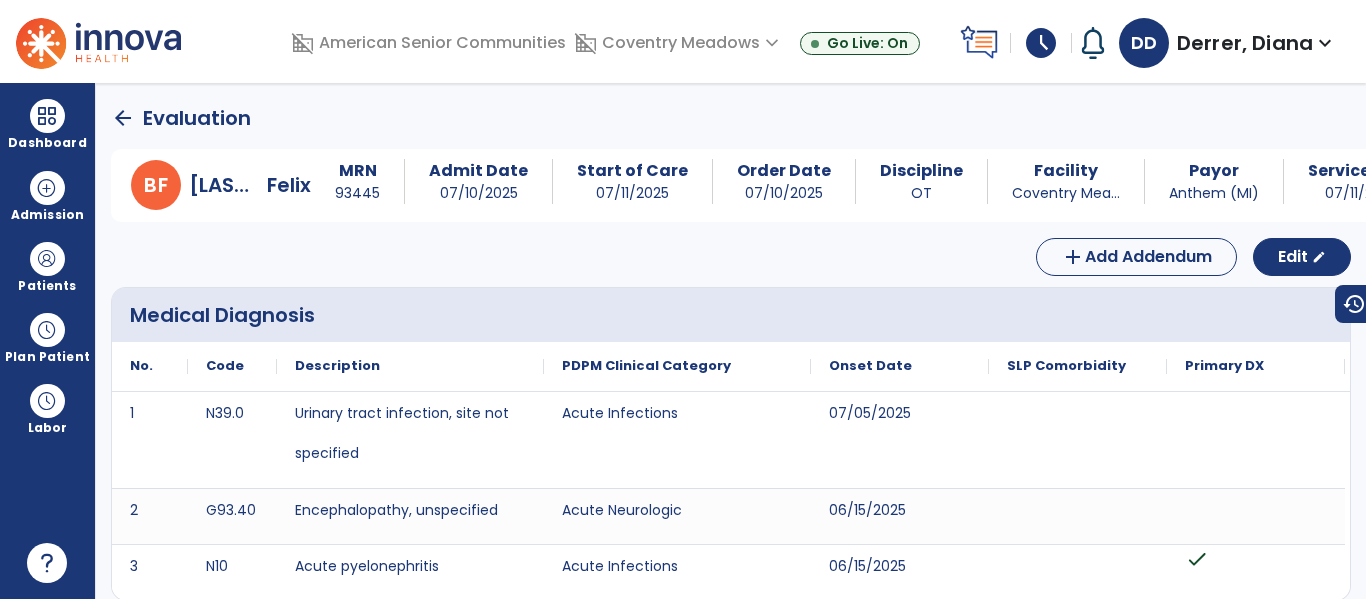 click on "arrow_back" 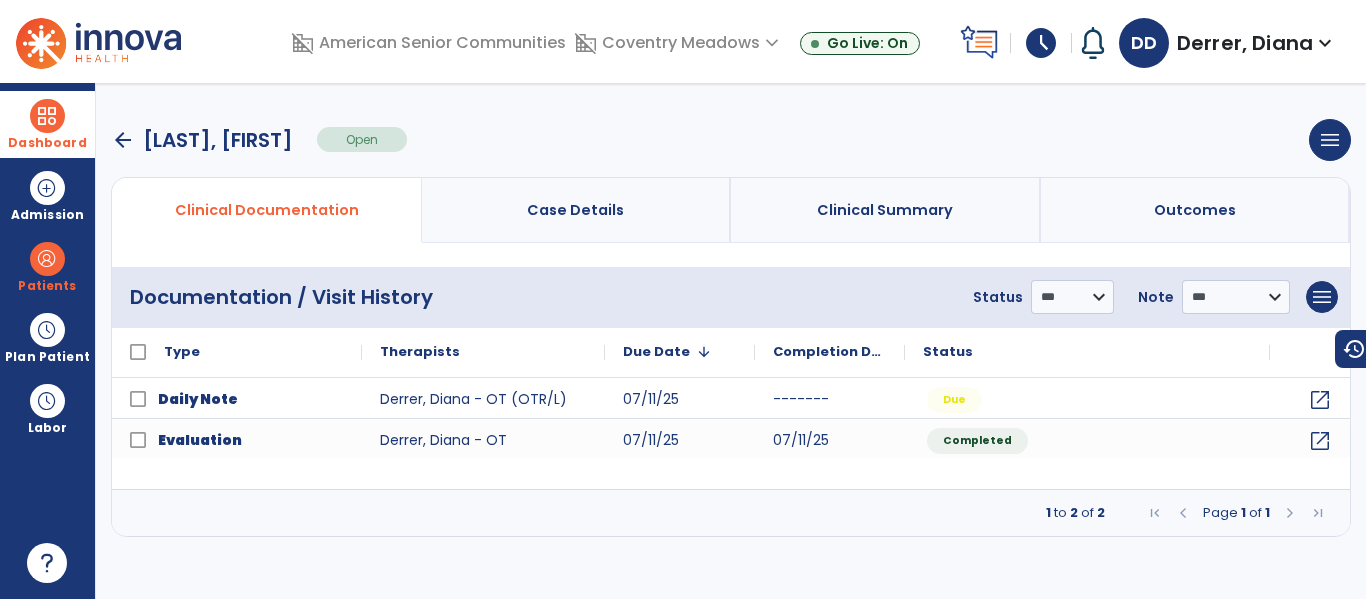 click at bounding box center (47, 116) 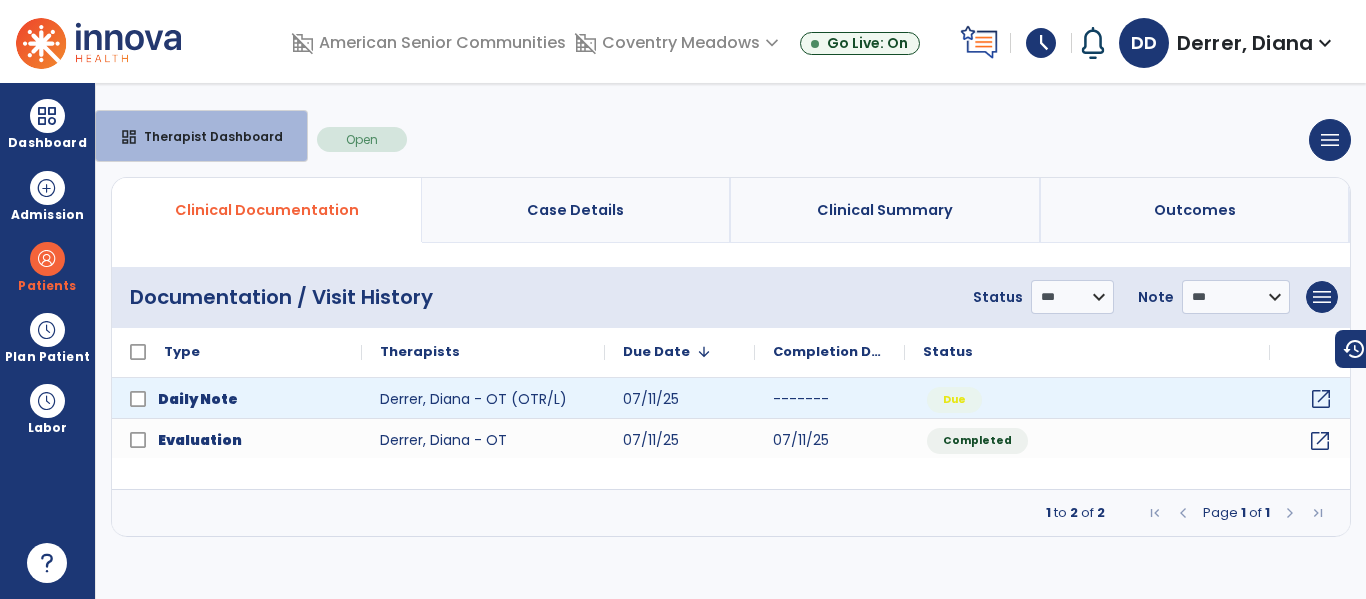 click on "open_in_new" 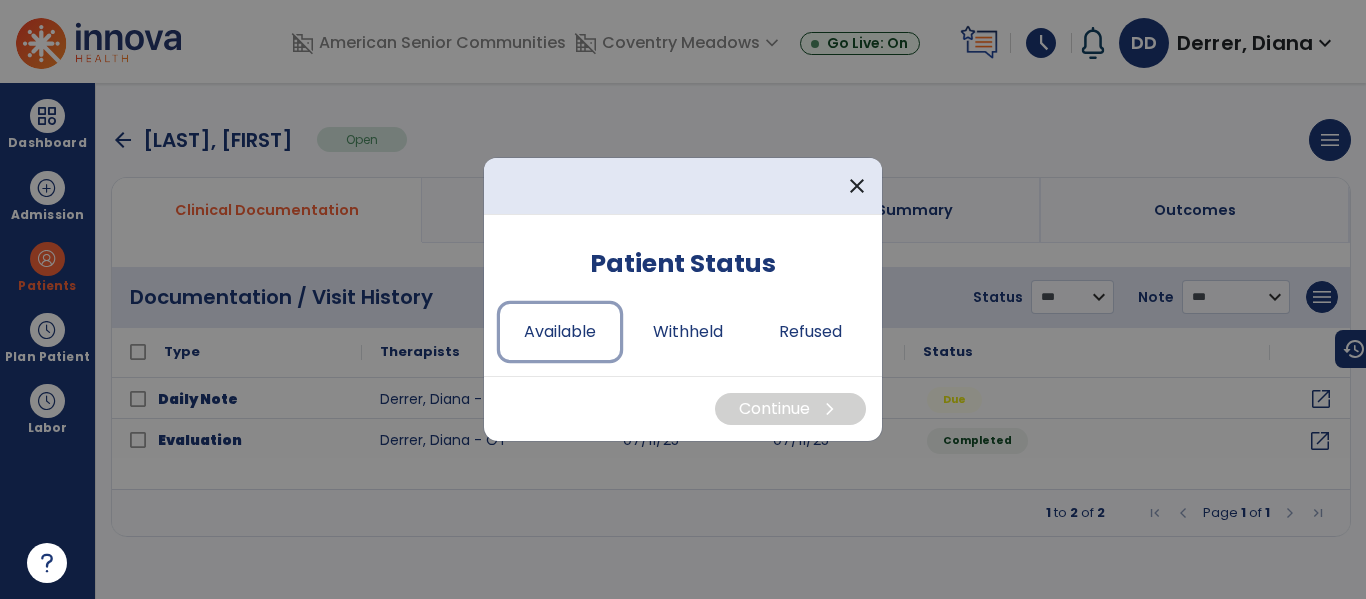 click on "Available" at bounding box center (560, 332) 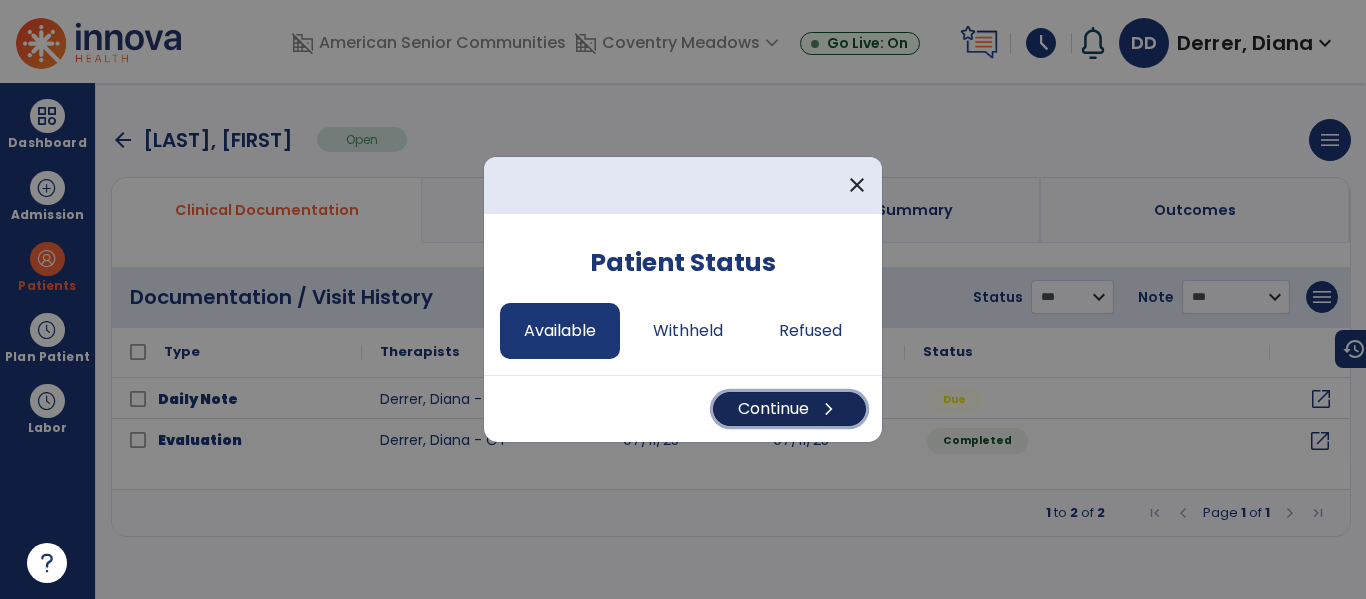 drag, startPoint x: 760, startPoint y: 407, endPoint x: 755, endPoint y: 416, distance: 10.29563 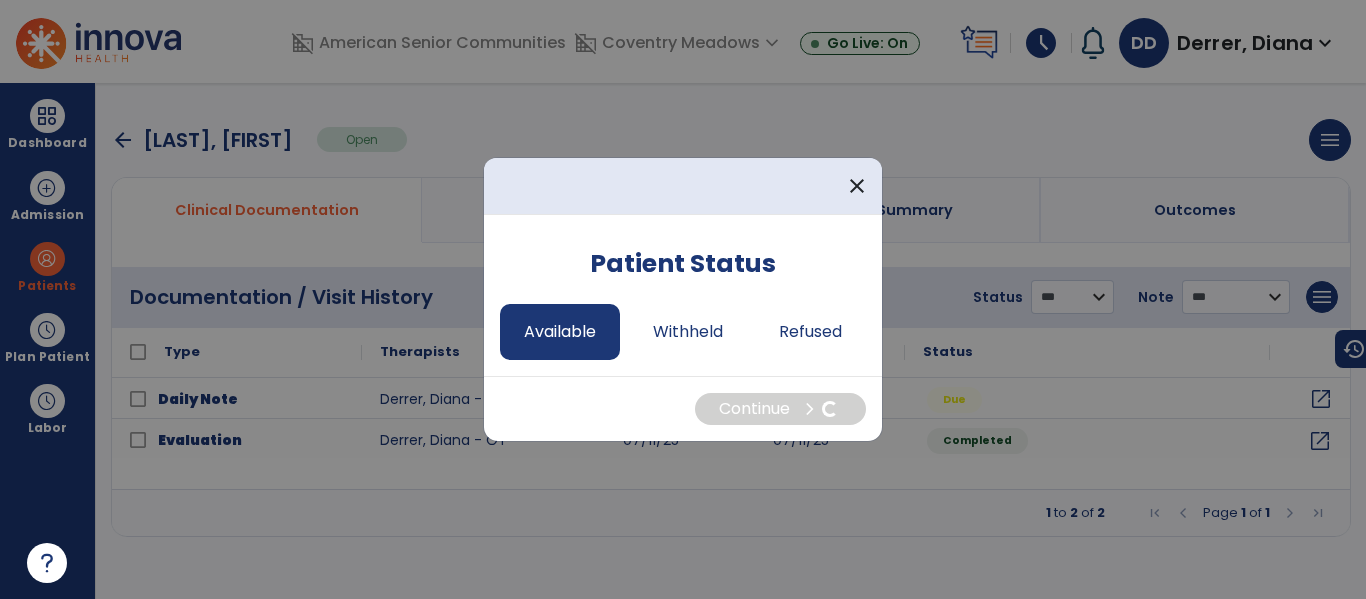 select on "*" 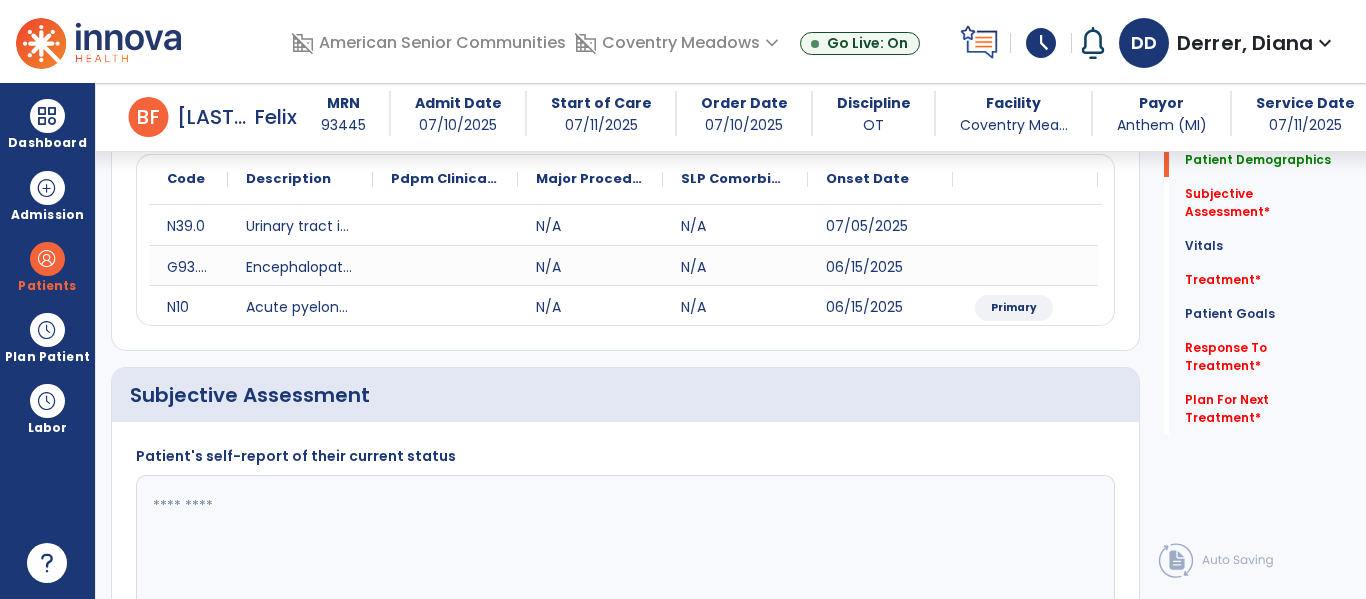 scroll, scrollTop: 298, scrollLeft: 0, axis: vertical 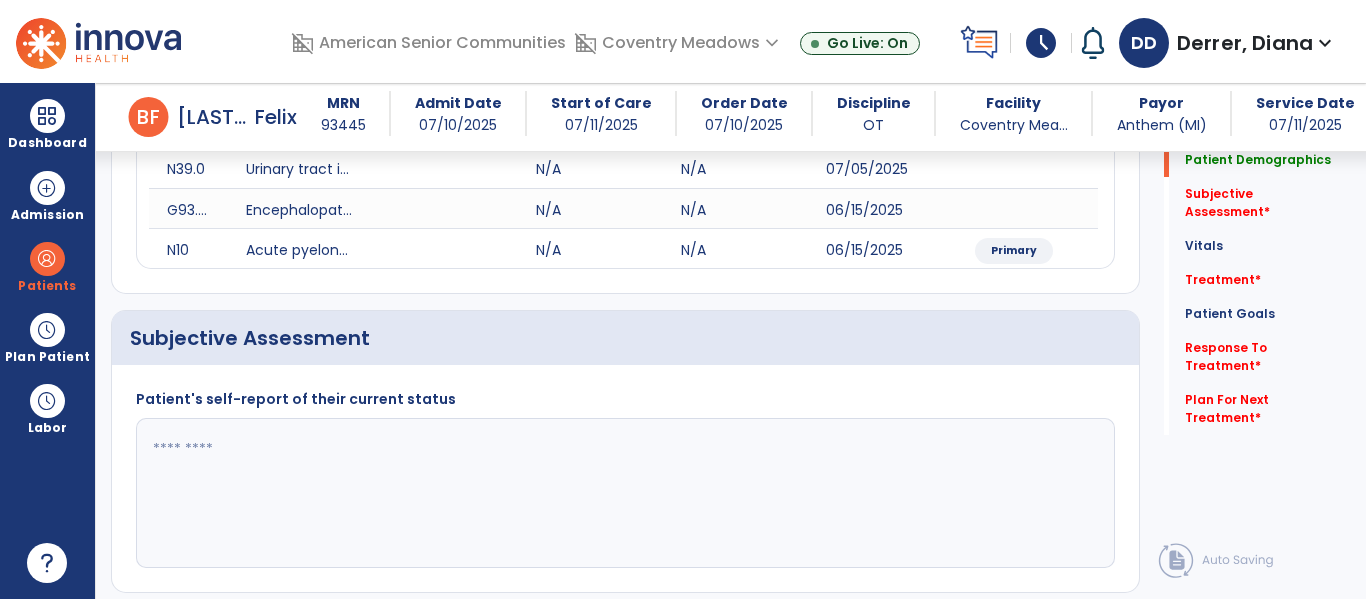 click 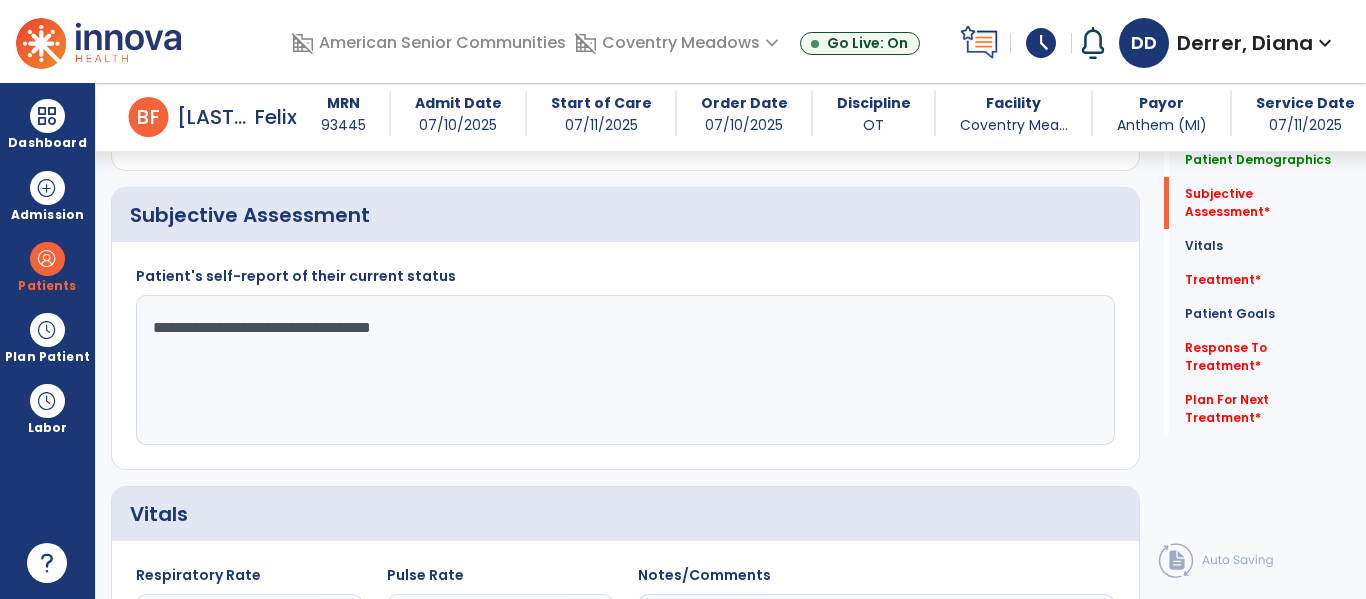 scroll, scrollTop: 614, scrollLeft: 0, axis: vertical 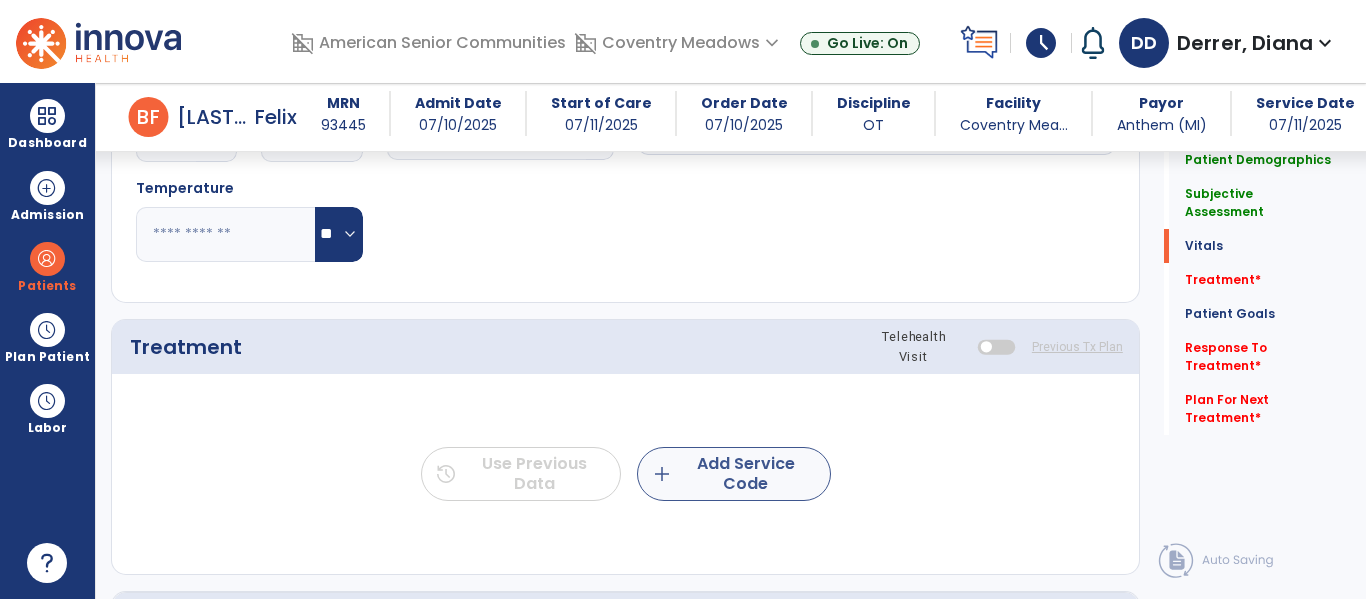 type on "**********" 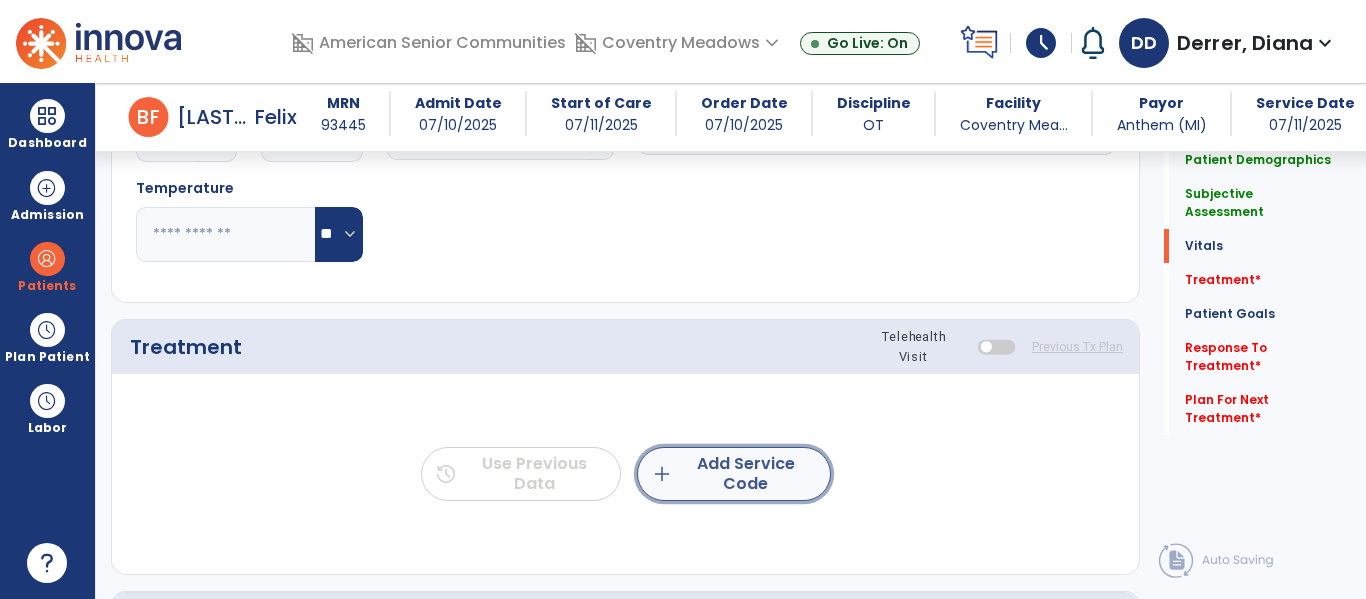 click on "add  Add Service Code" 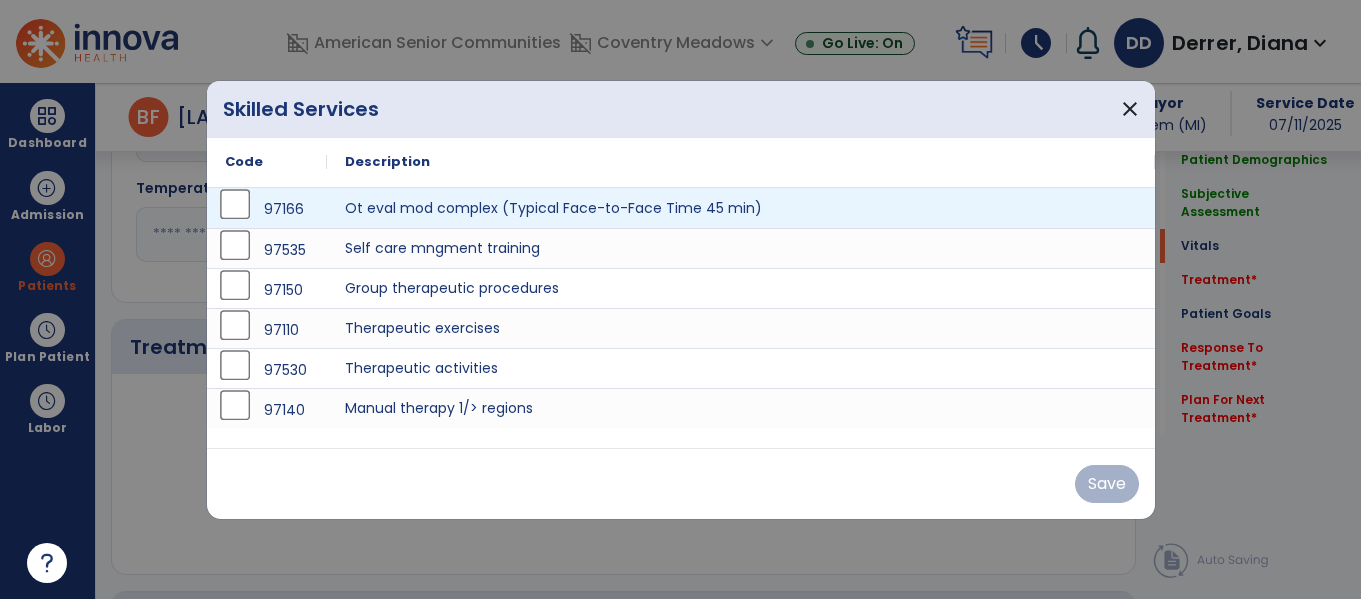 scroll, scrollTop: 1010, scrollLeft: 0, axis: vertical 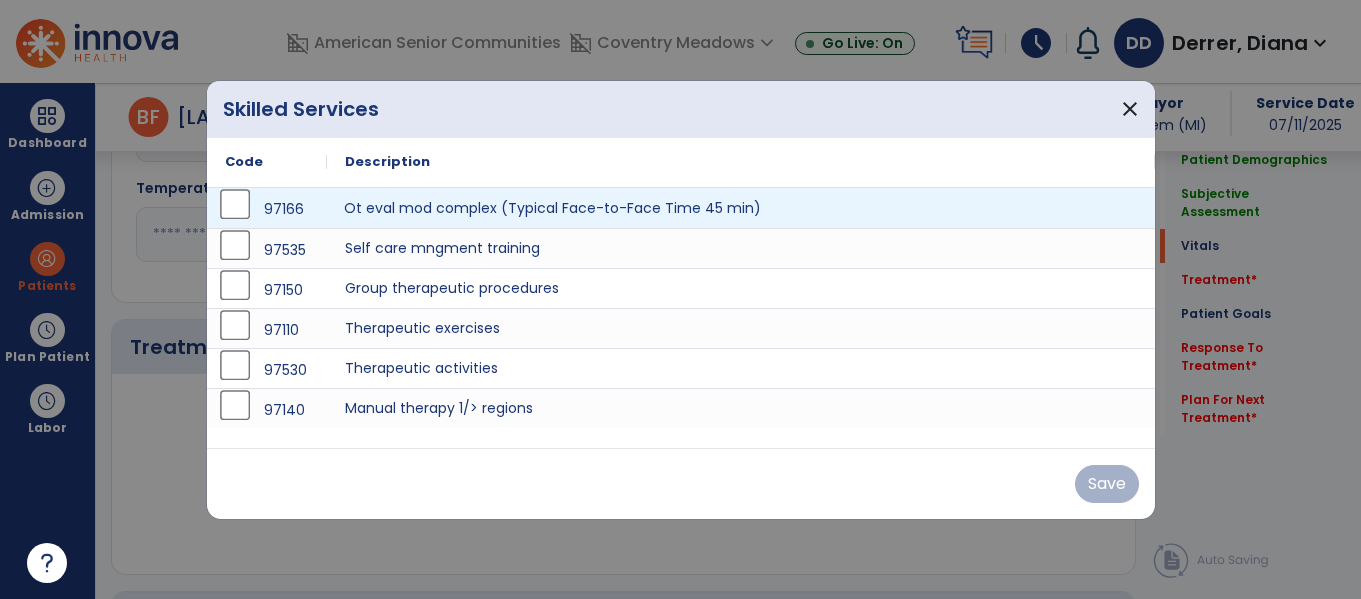 click on "Ot eval mod complex (Typical Face-to-Face Time 45 min)" at bounding box center (741, 208) 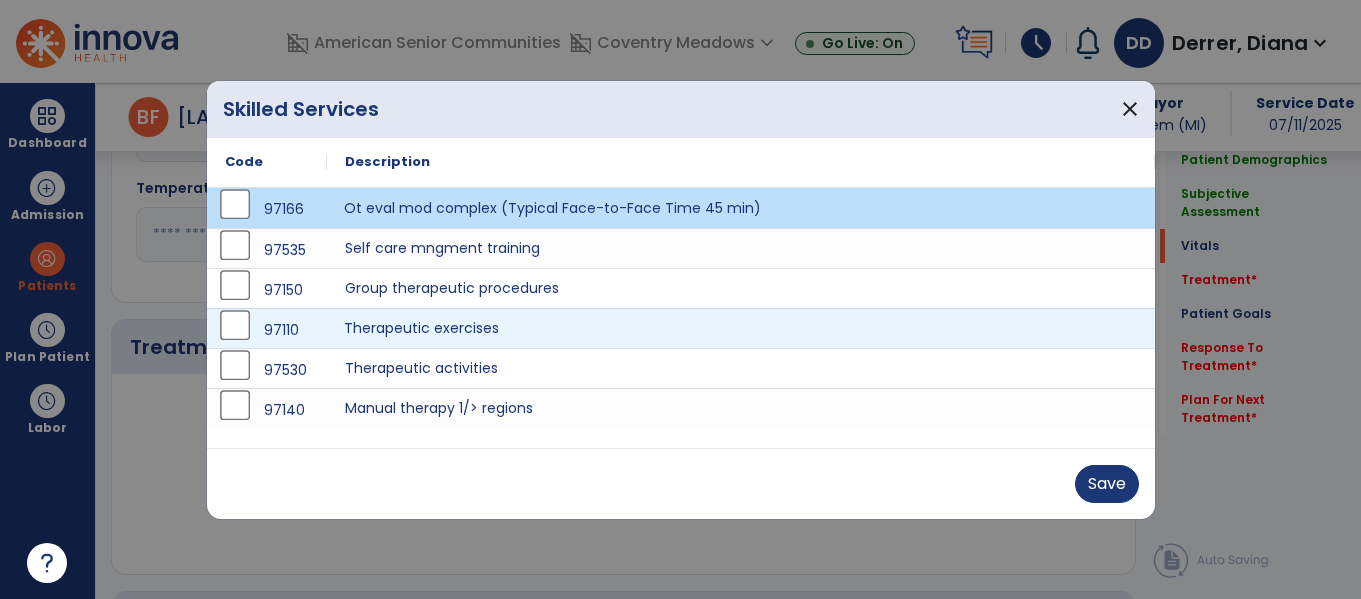 click on "Therapeutic exercises" at bounding box center [741, 328] 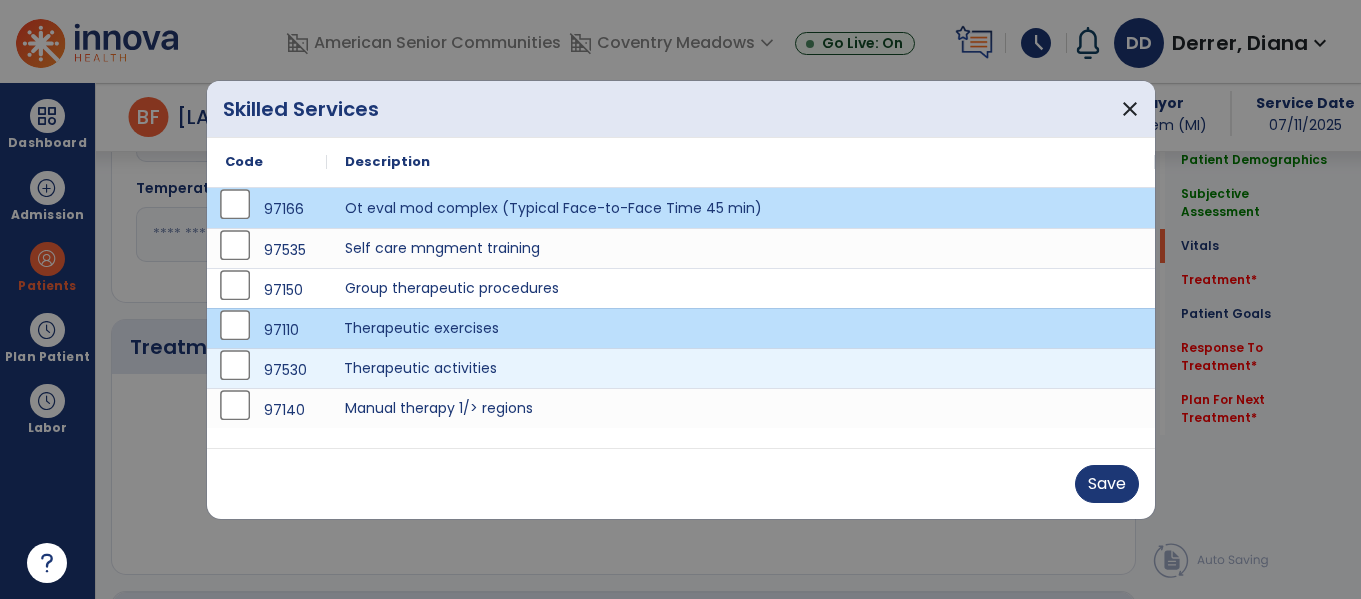 click on "Therapeutic activities" at bounding box center [741, 368] 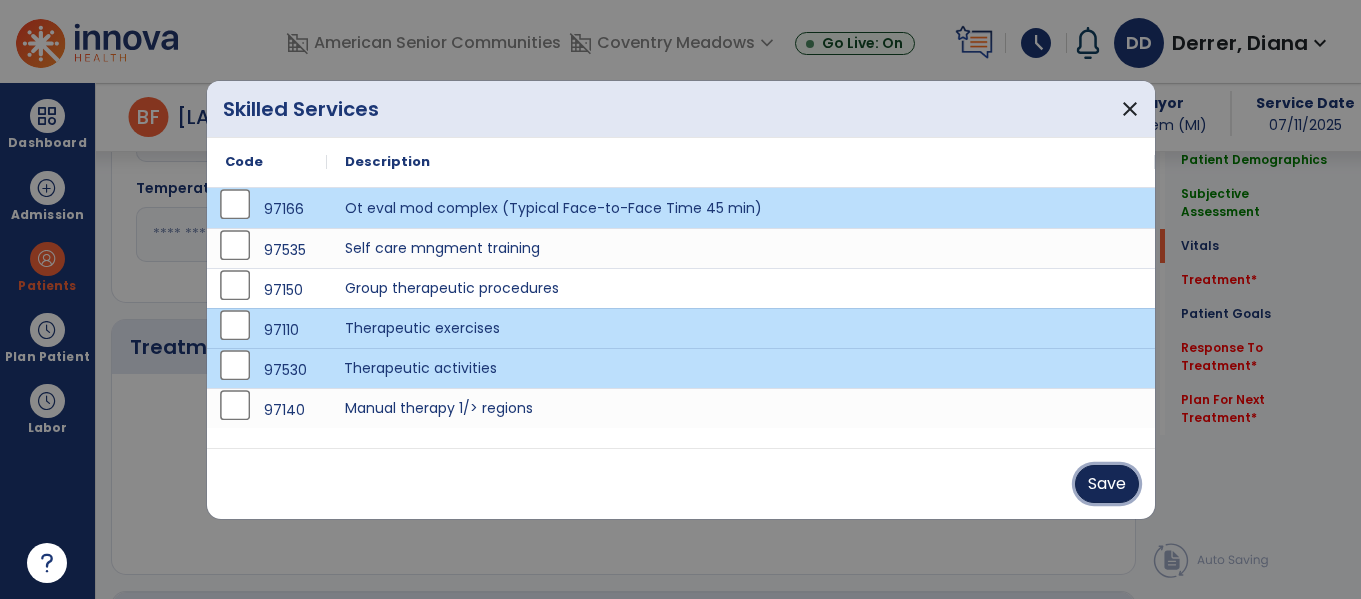 click on "Save" at bounding box center [1107, 484] 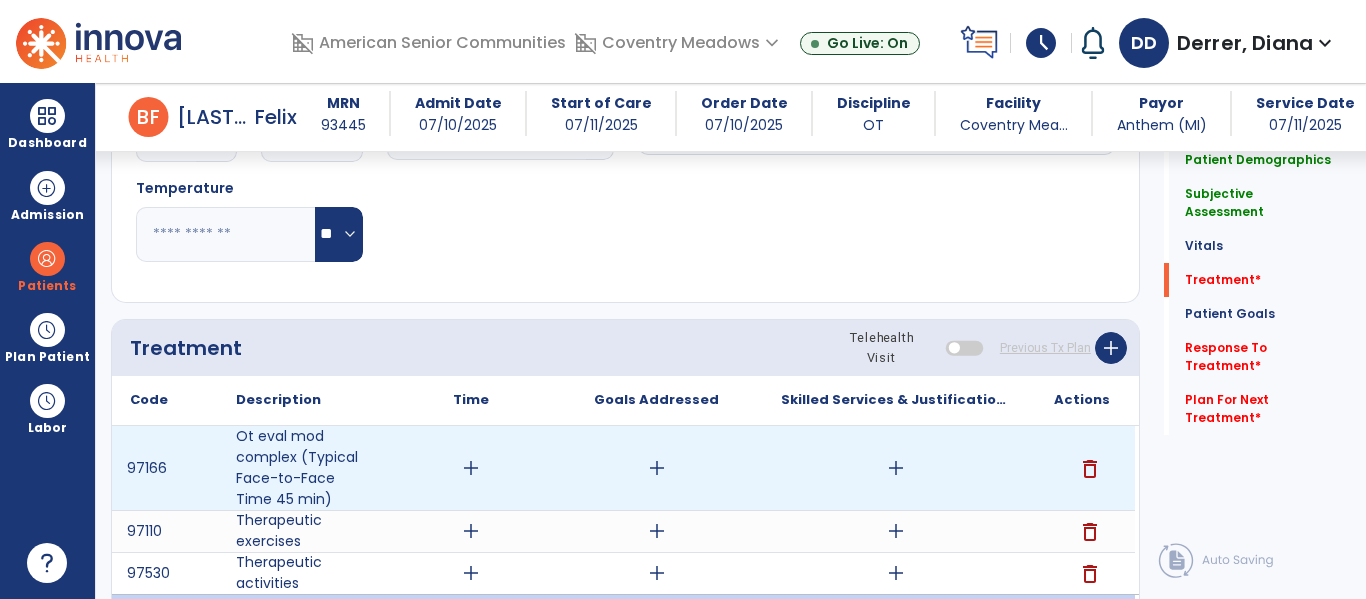 click on "add" at bounding box center (896, 468) 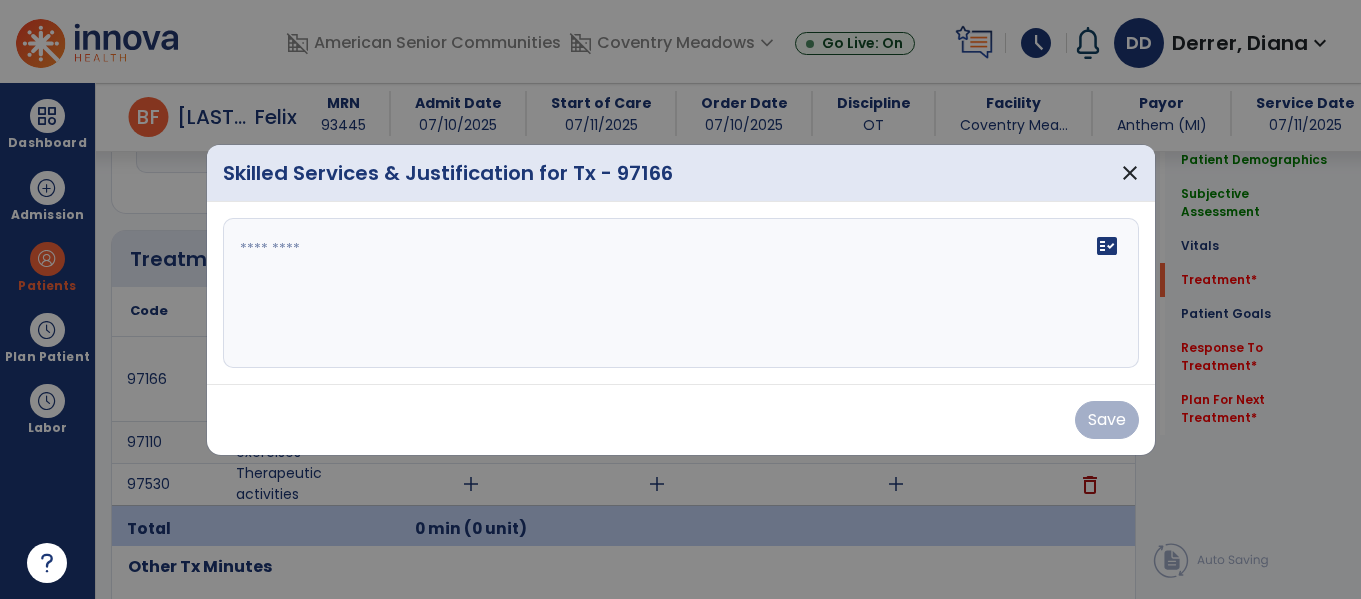 click on "fact_check" at bounding box center [681, 293] 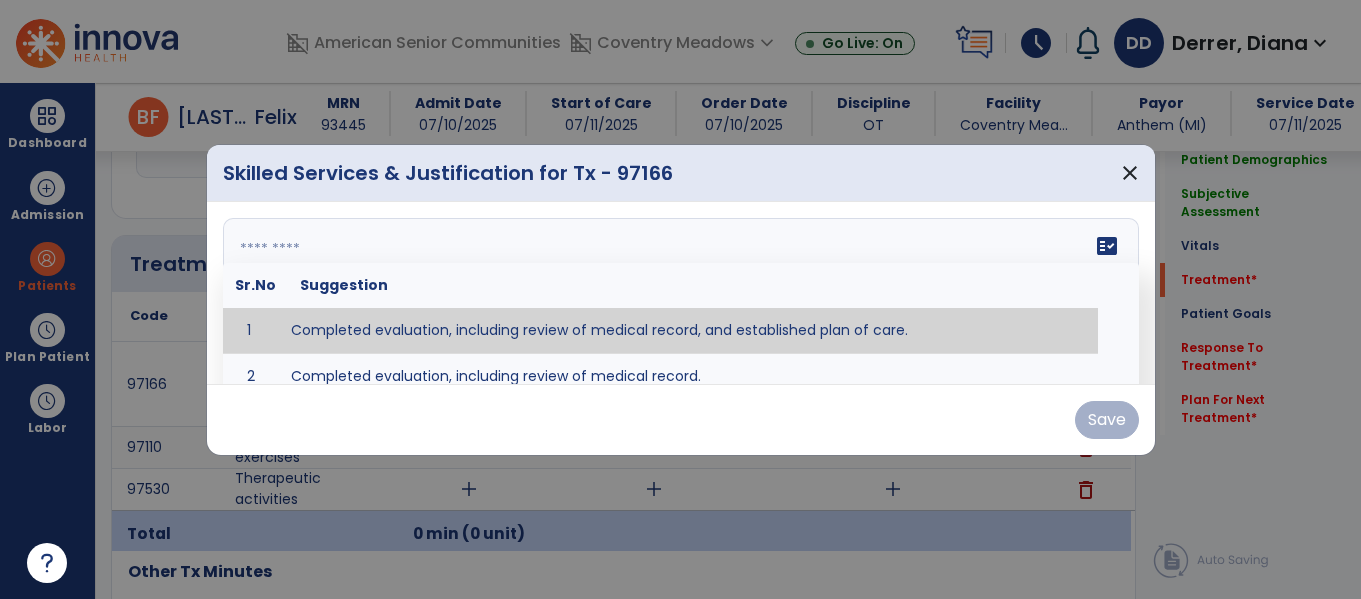 scroll, scrollTop: 1099, scrollLeft: 0, axis: vertical 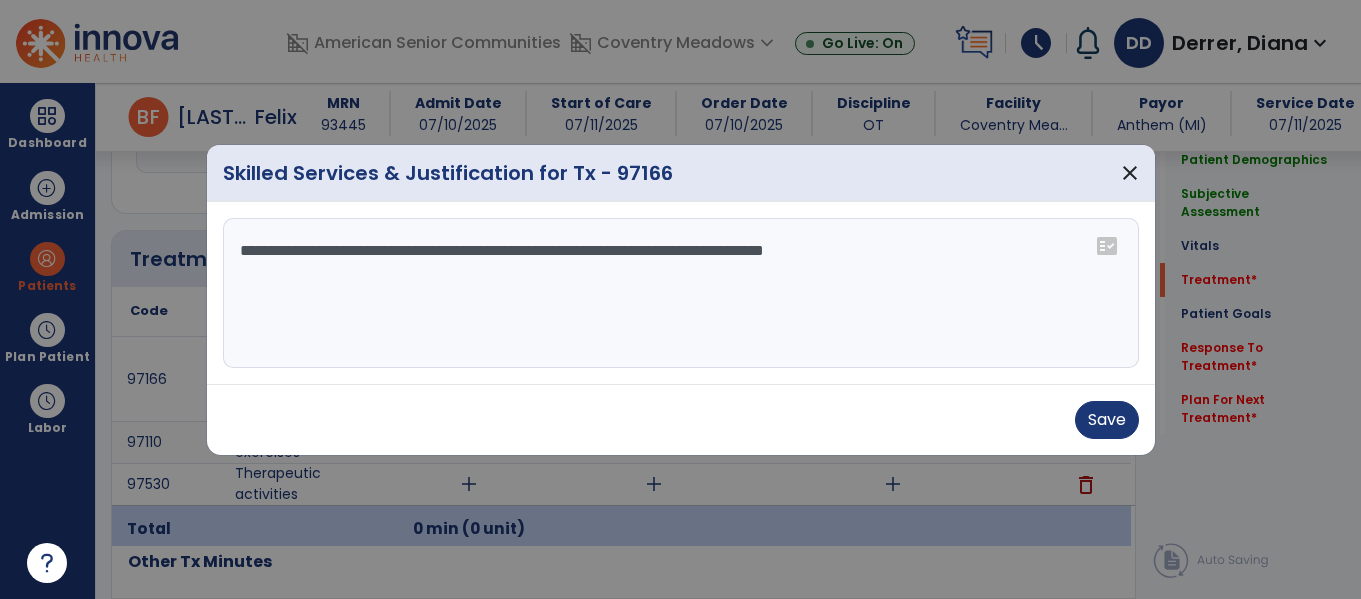 type on "**********" 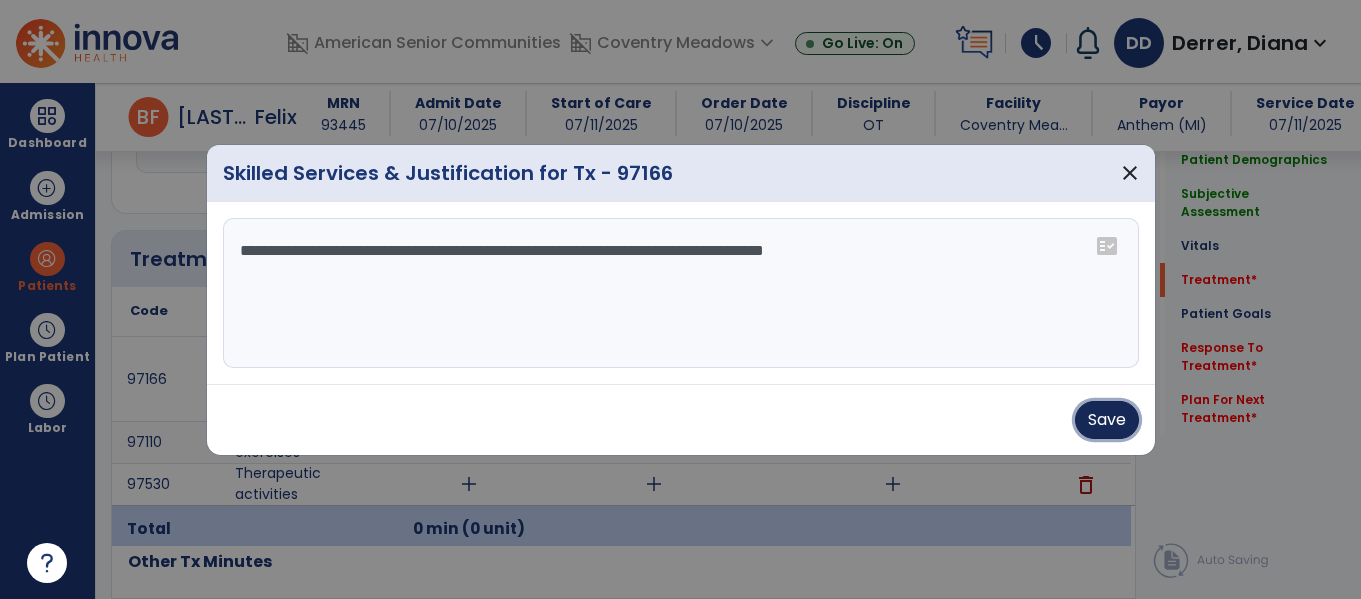 click on "Save" at bounding box center (1107, 420) 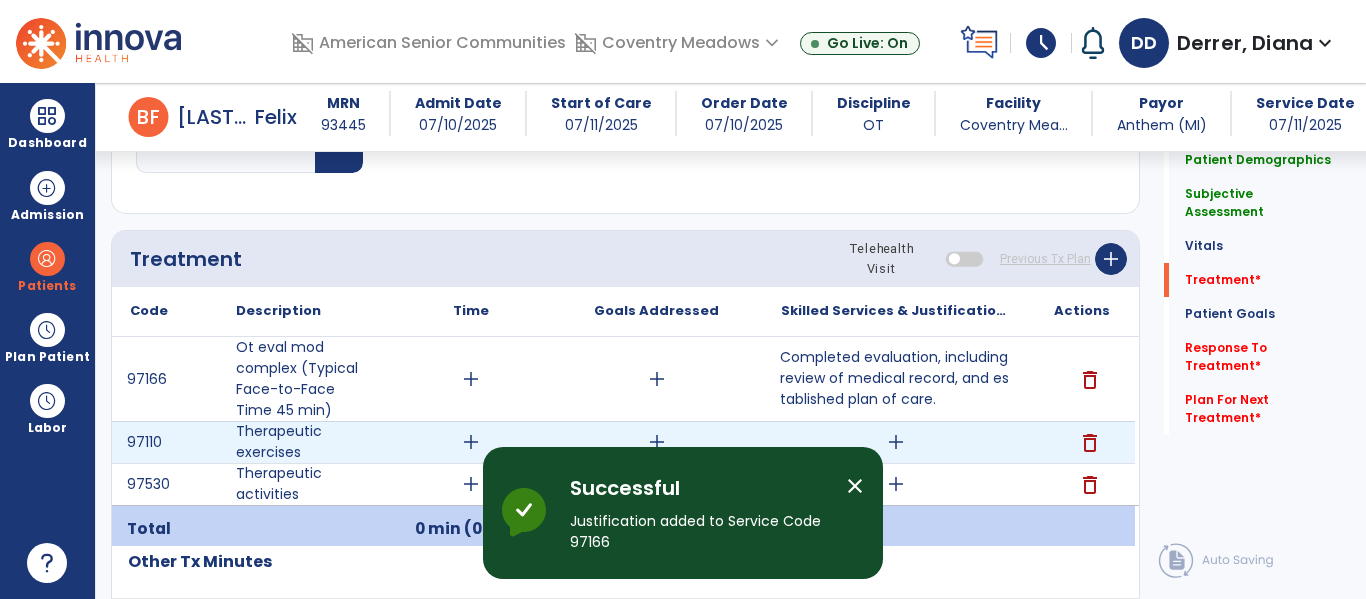click on "add" at bounding box center [896, 442] 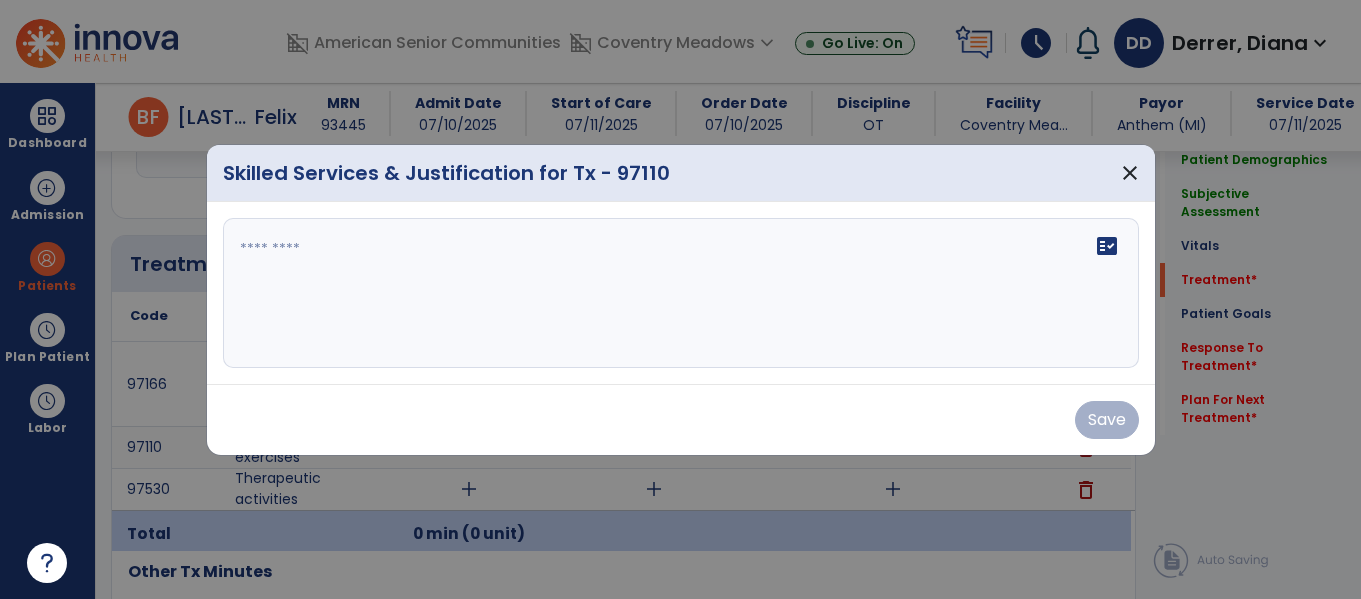 click on "fact_check" at bounding box center [681, 293] 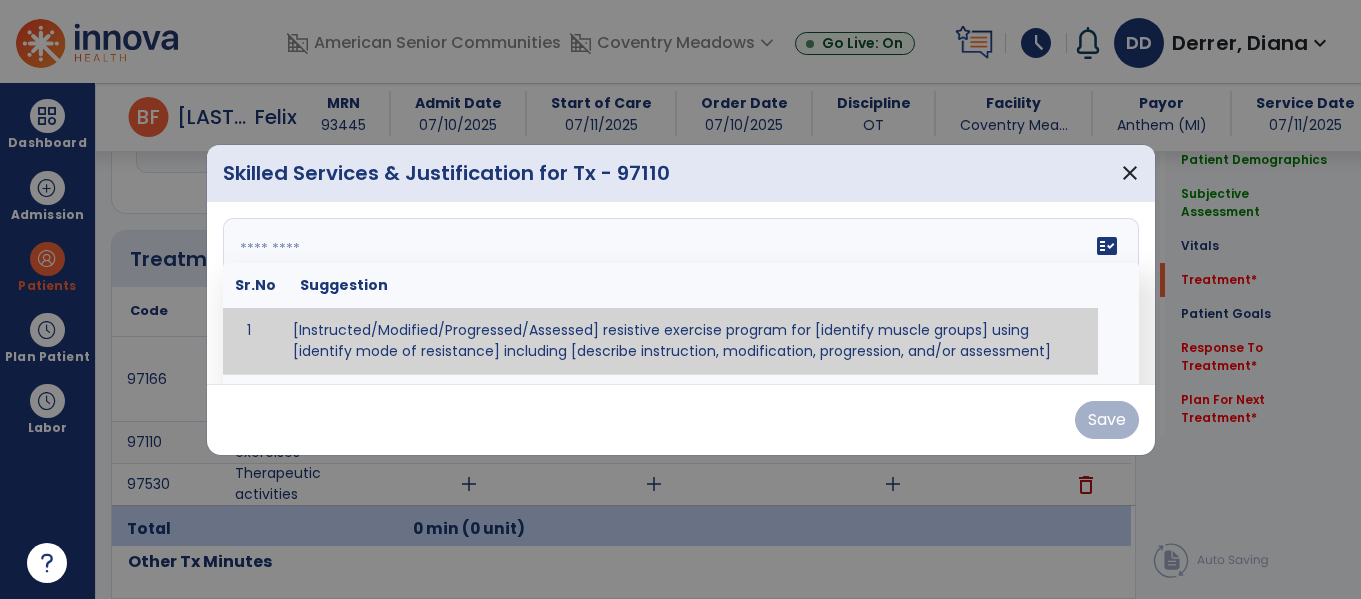 paste on "**********" 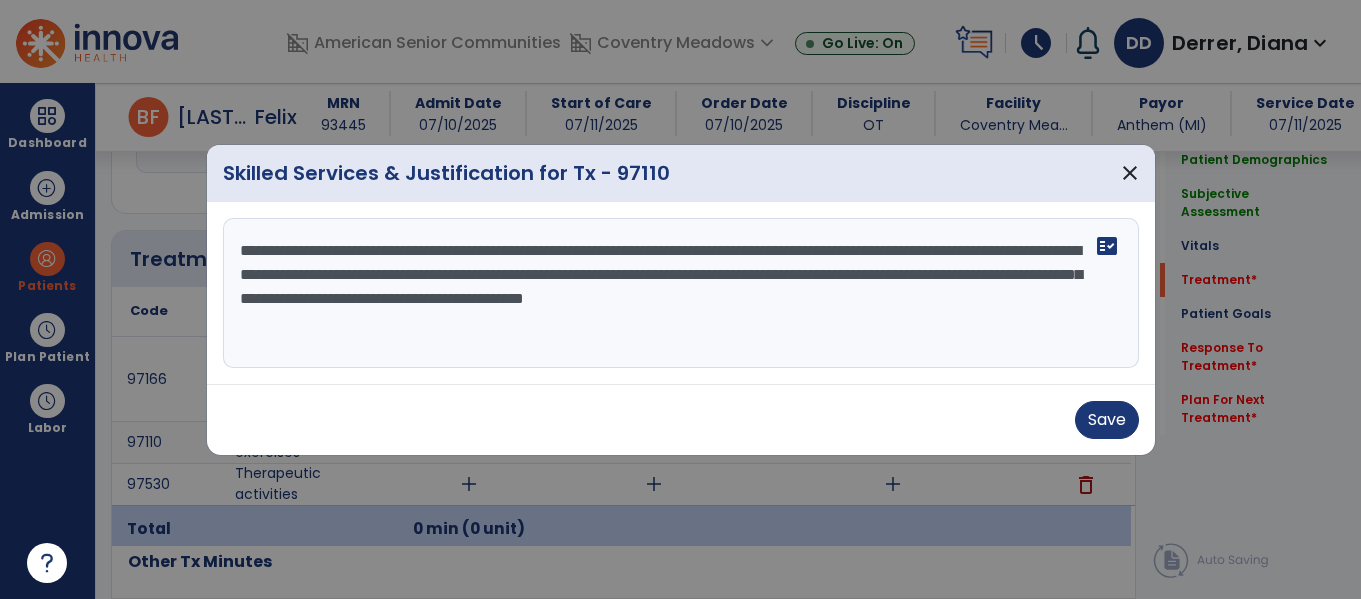 scroll, scrollTop: 16, scrollLeft: 0, axis: vertical 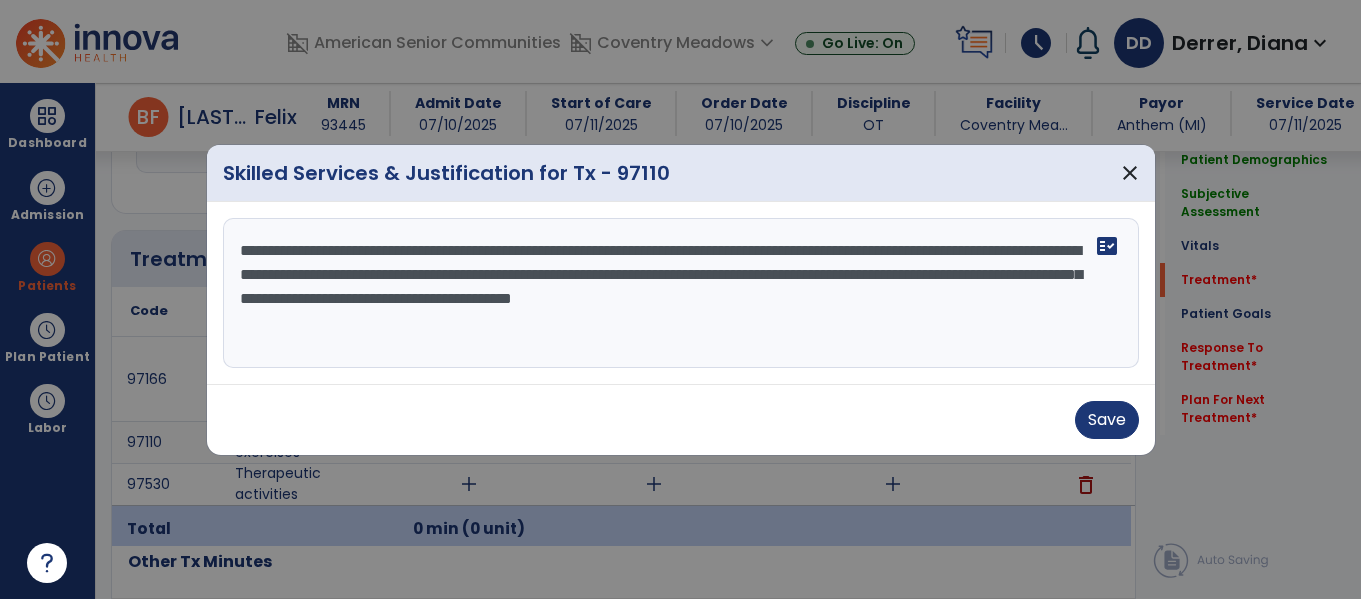 click on "**********" at bounding box center [681, 293] 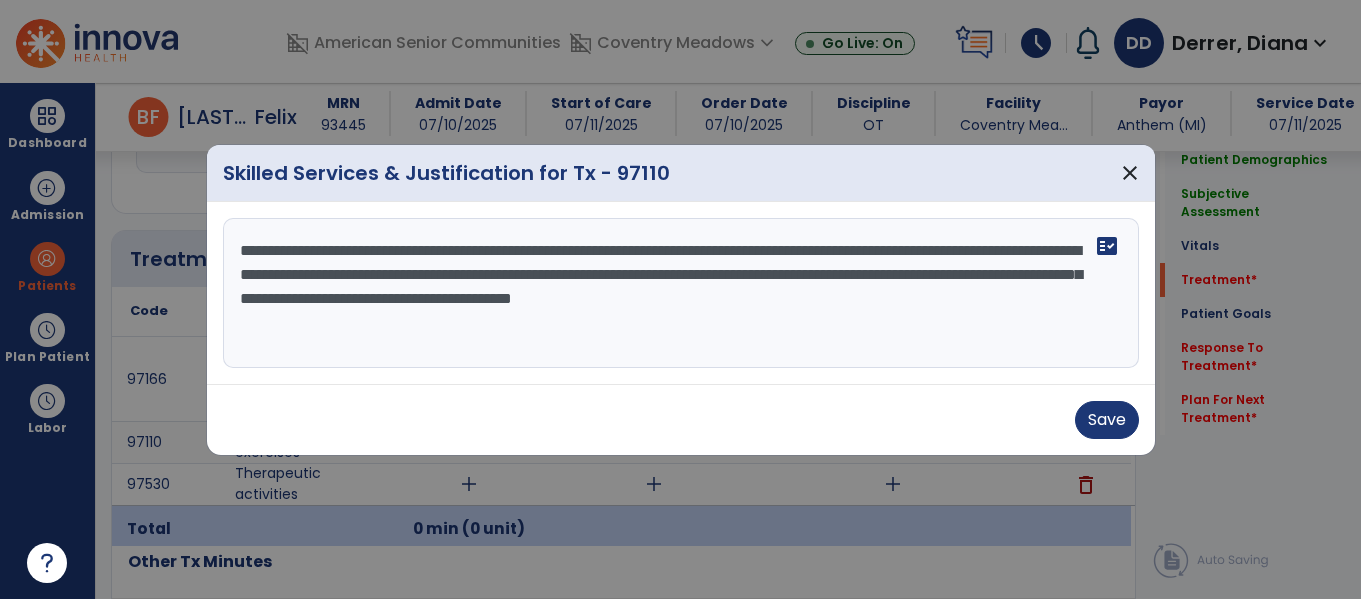 click on "**********" at bounding box center (681, 293) 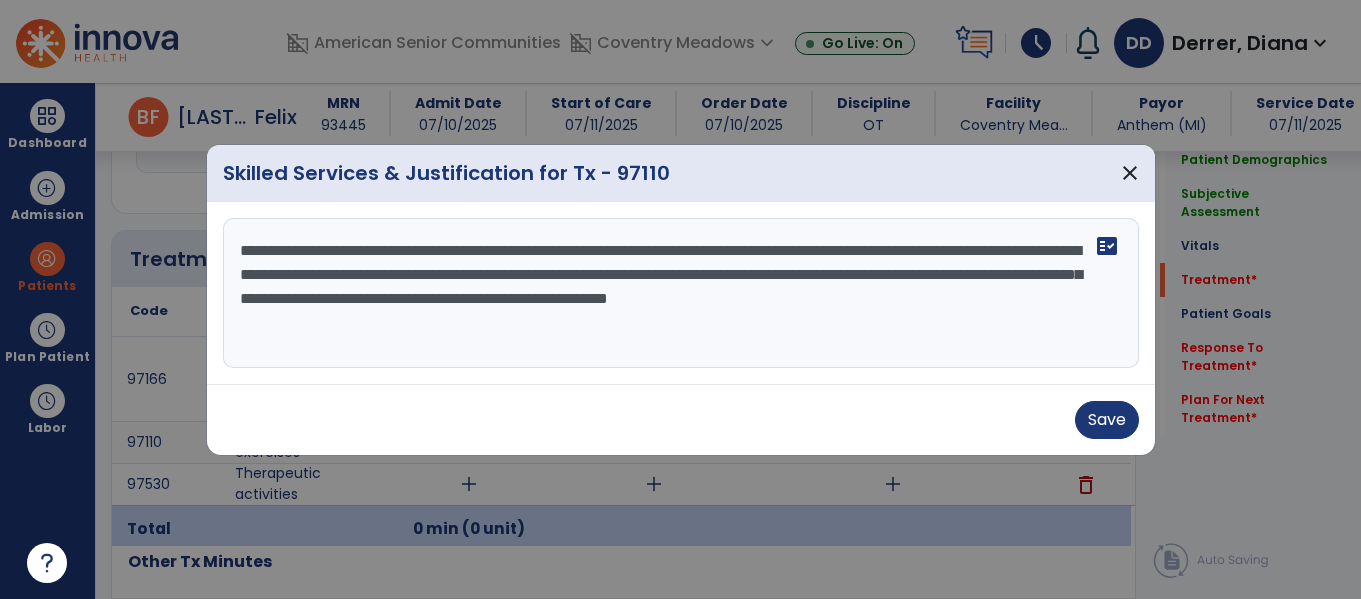 click on "**********" at bounding box center (681, 293) 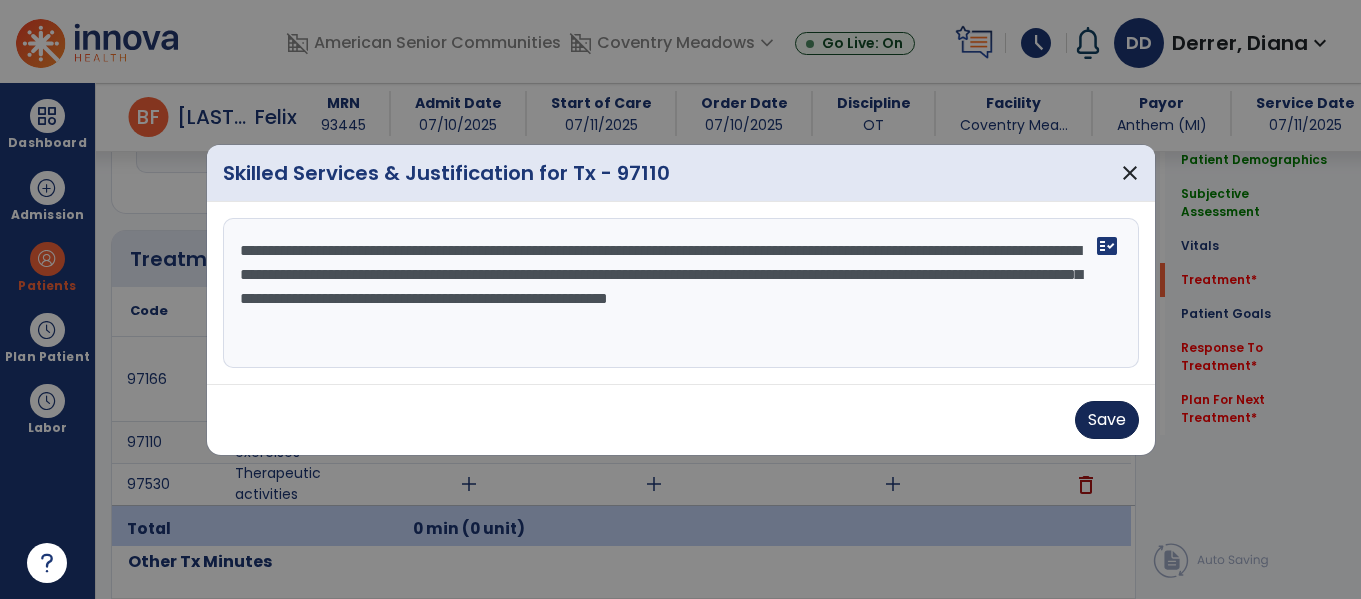 type on "**********" 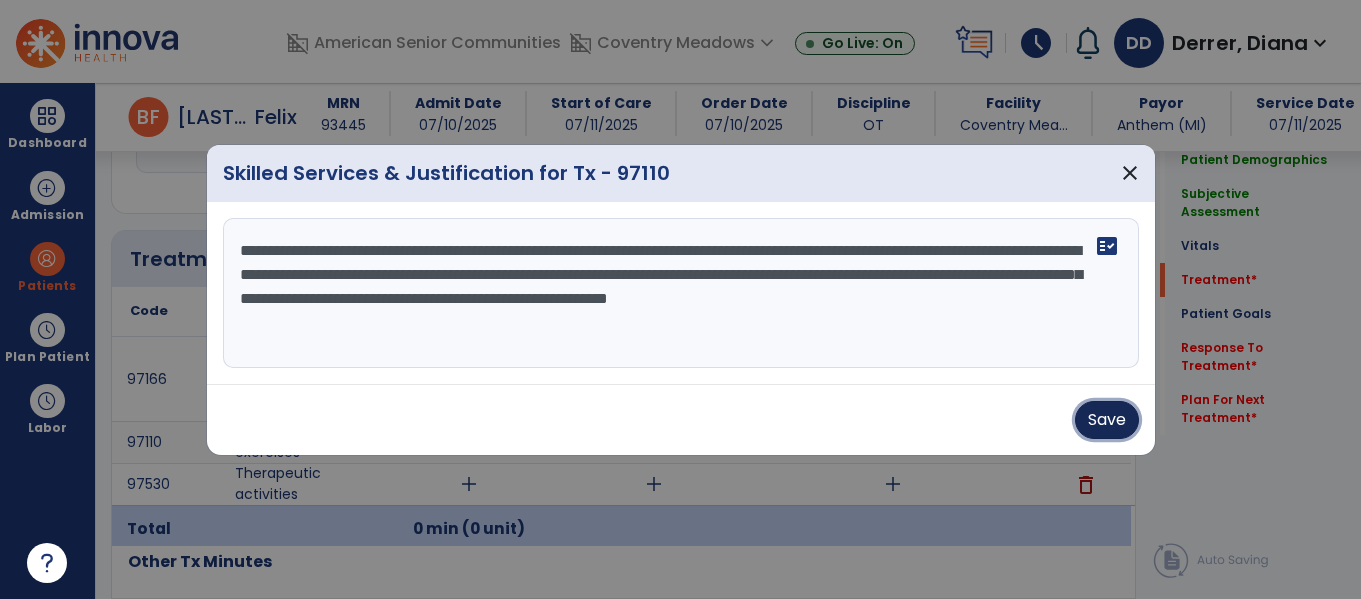 click on "Save" at bounding box center (1107, 420) 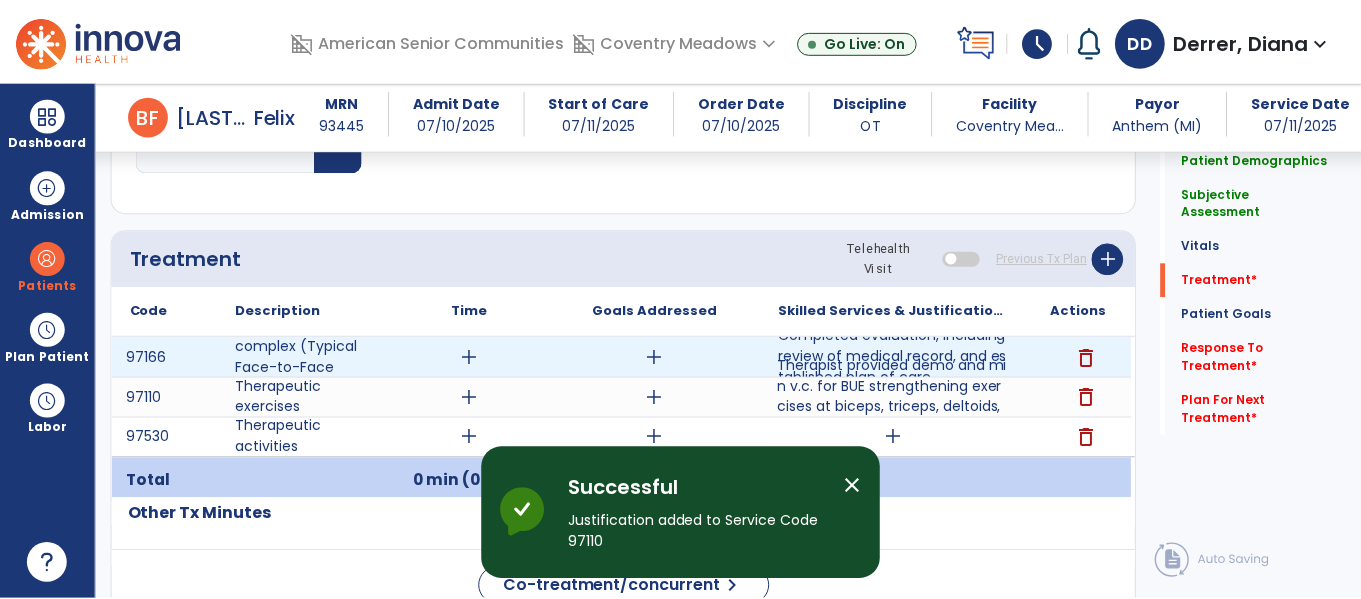 scroll, scrollTop: 1160, scrollLeft: 0, axis: vertical 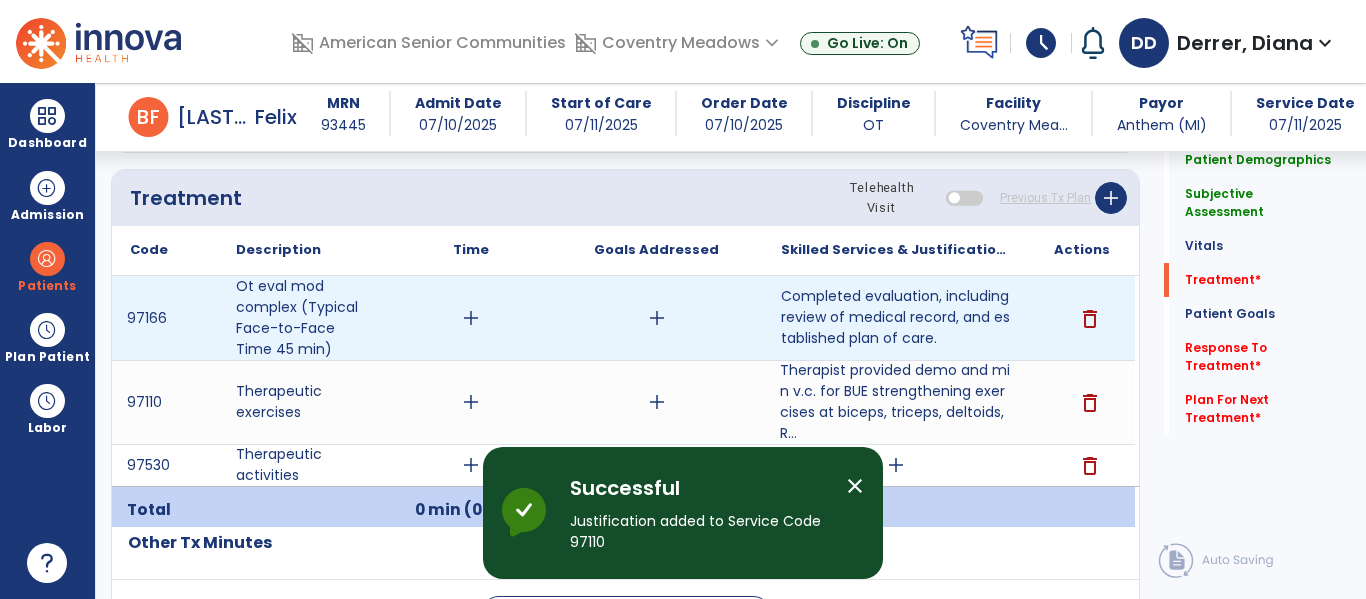 click on "add" at bounding box center [471, 318] 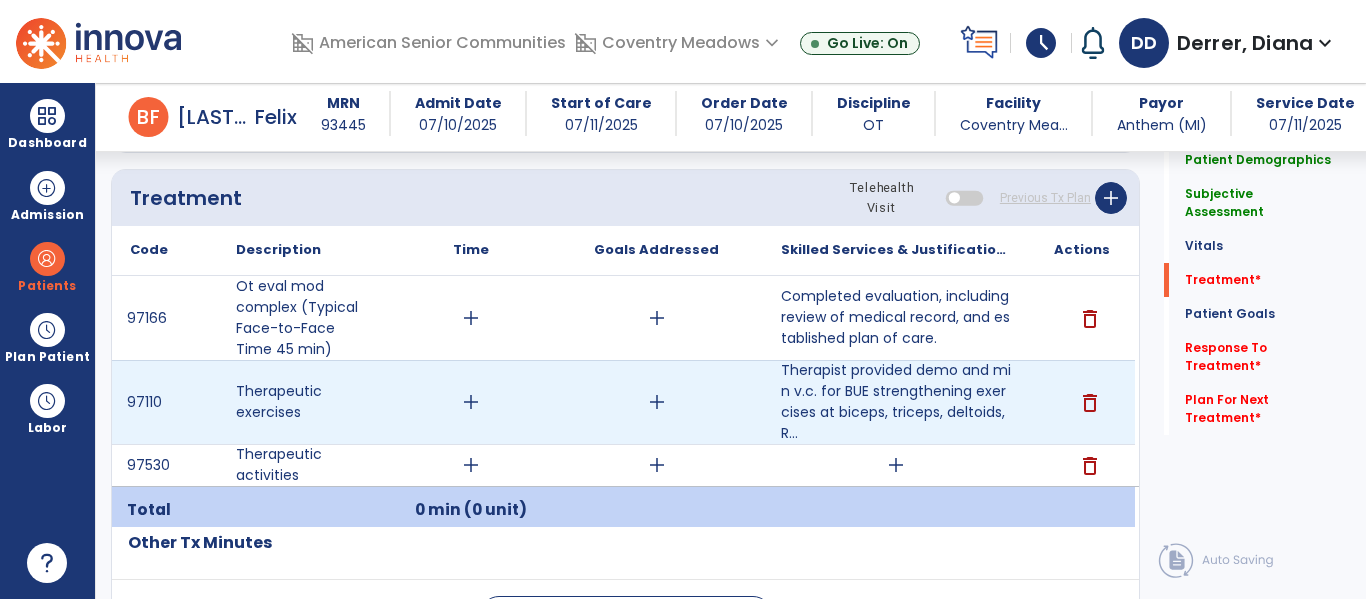 click on "add" at bounding box center (471, 402) 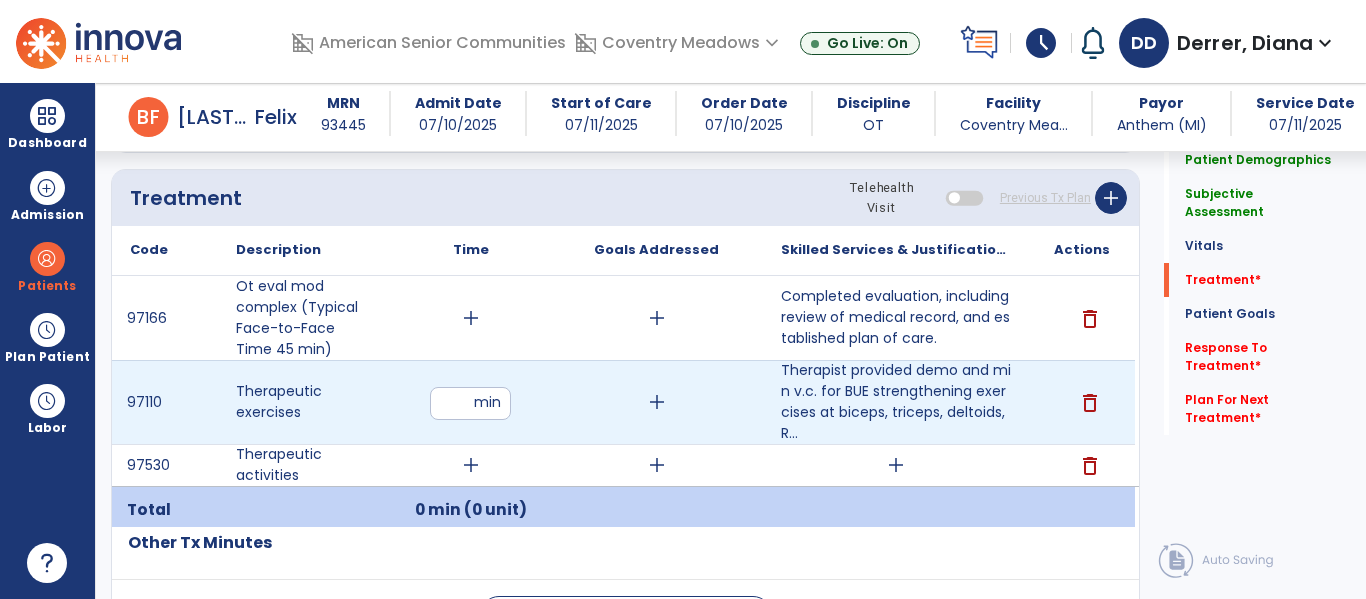 type on "**" 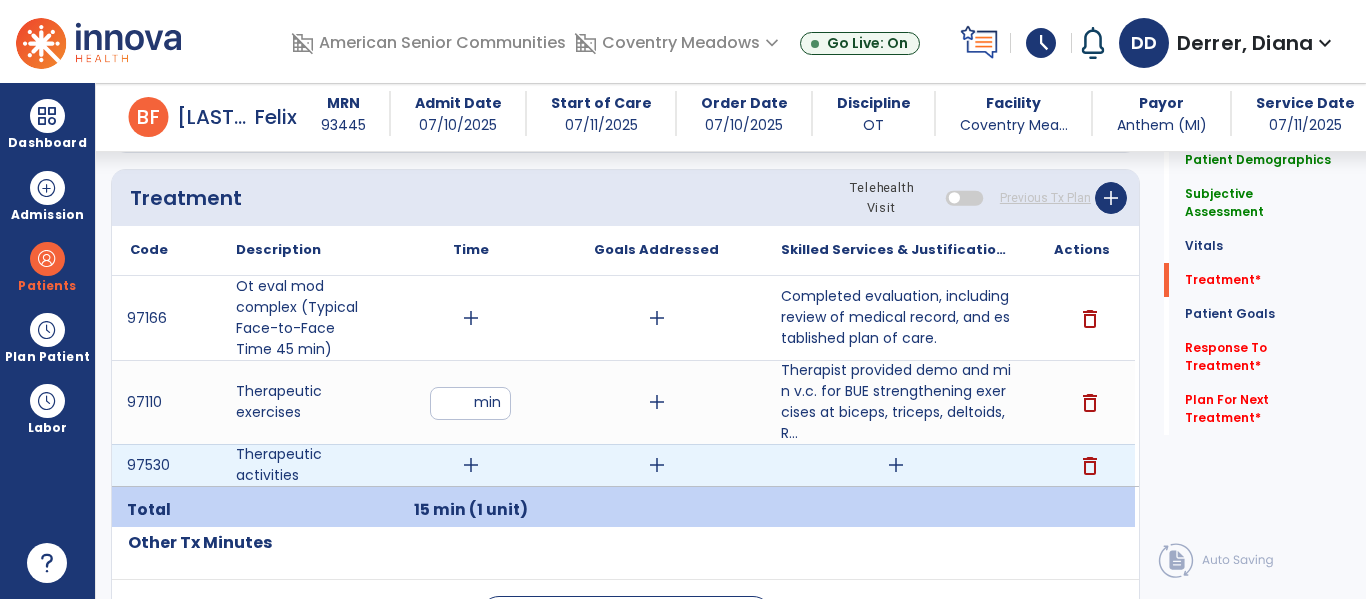 click on "add" at bounding box center (896, 465) 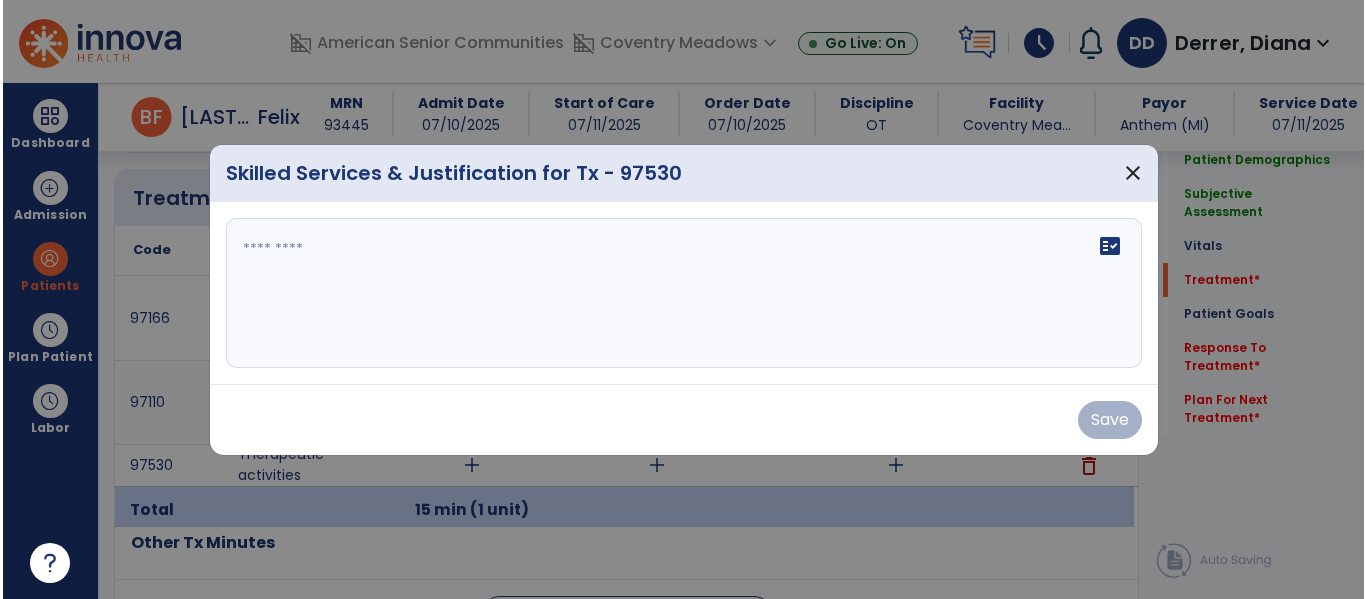 scroll, scrollTop: 1160, scrollLeft: 0, axis: vertical 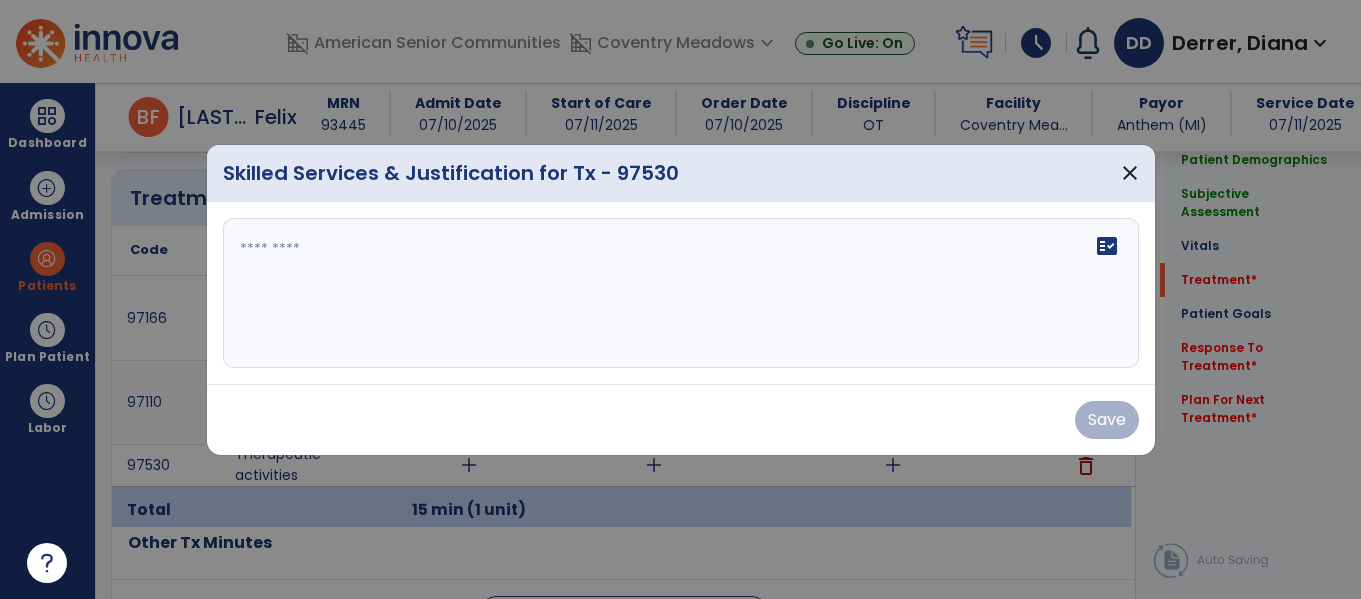 click on "fact_check" at bounding box center [681, 293] 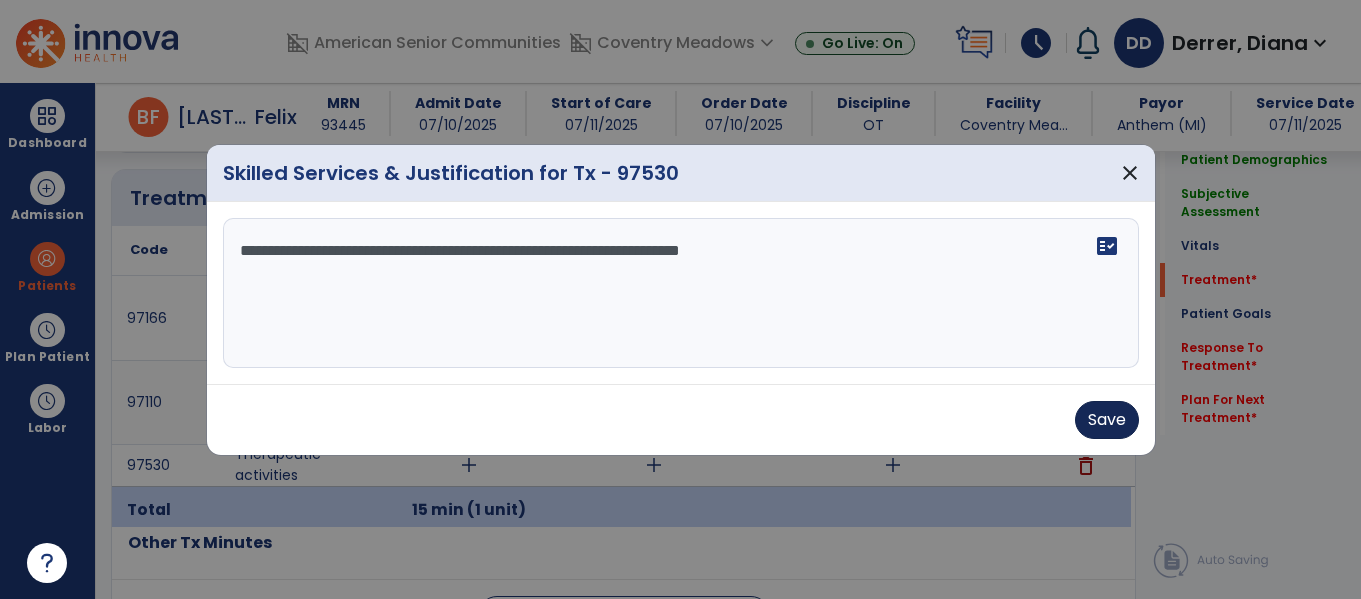 type on "**********" 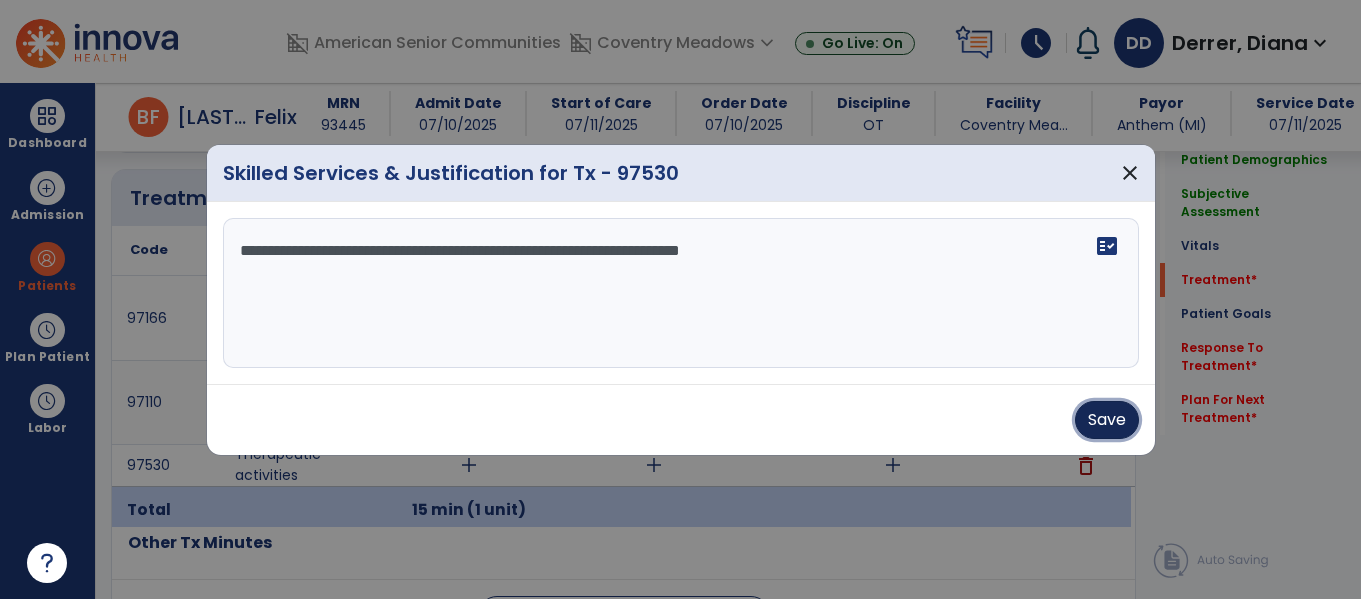 click on "Save" at bounding box center (1107, 420) 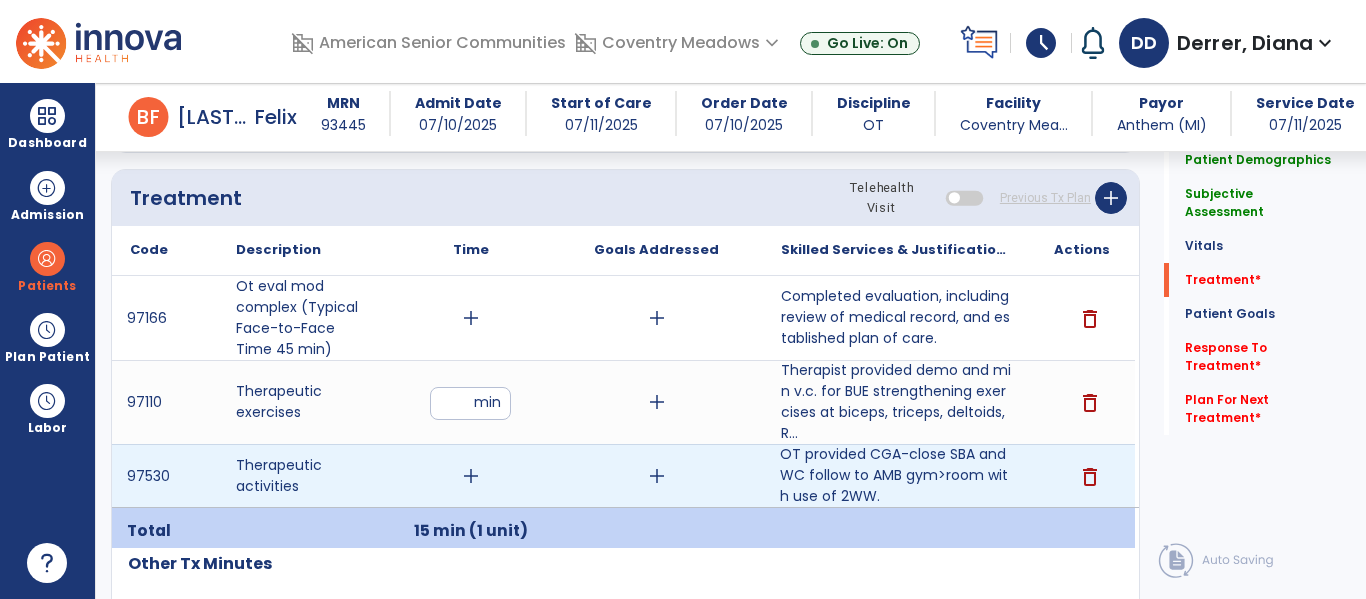 click on "add" at bounding box center [471, 476] 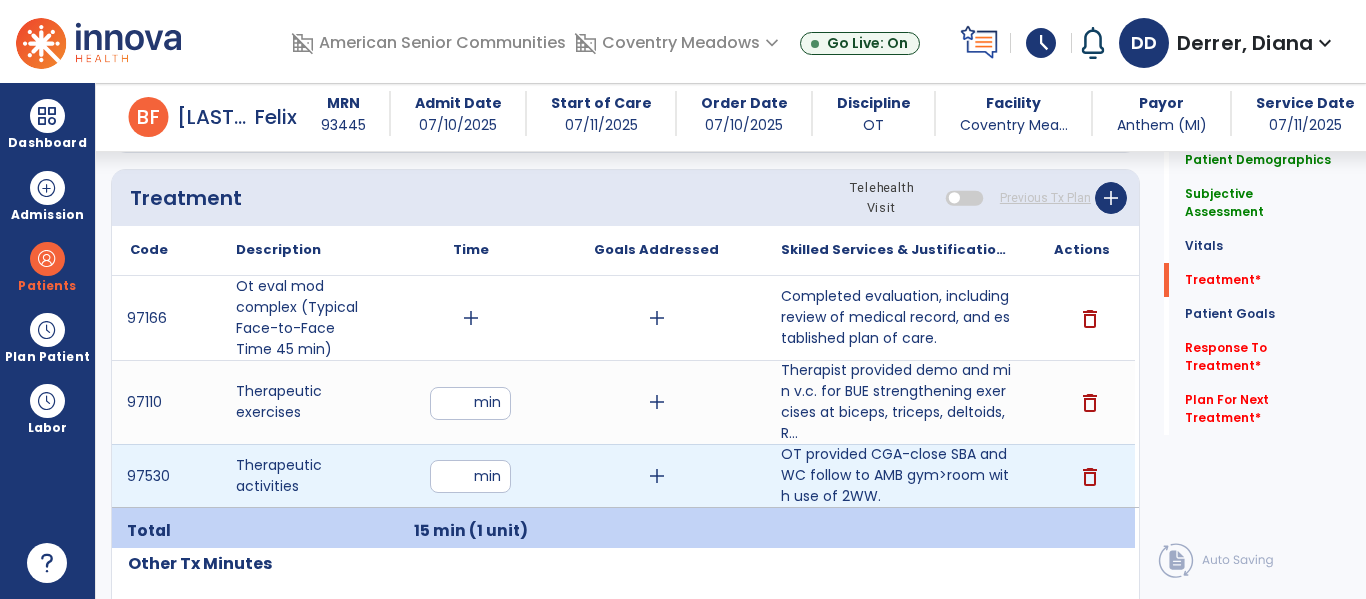 type on "*" 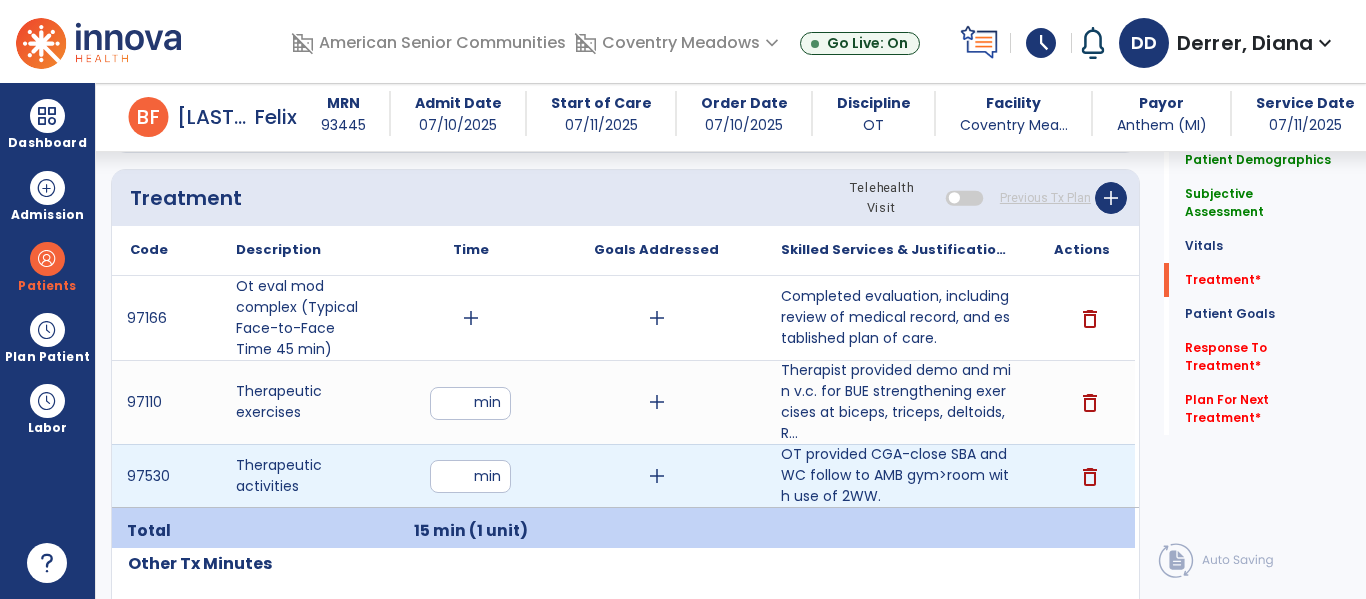 type on "*" 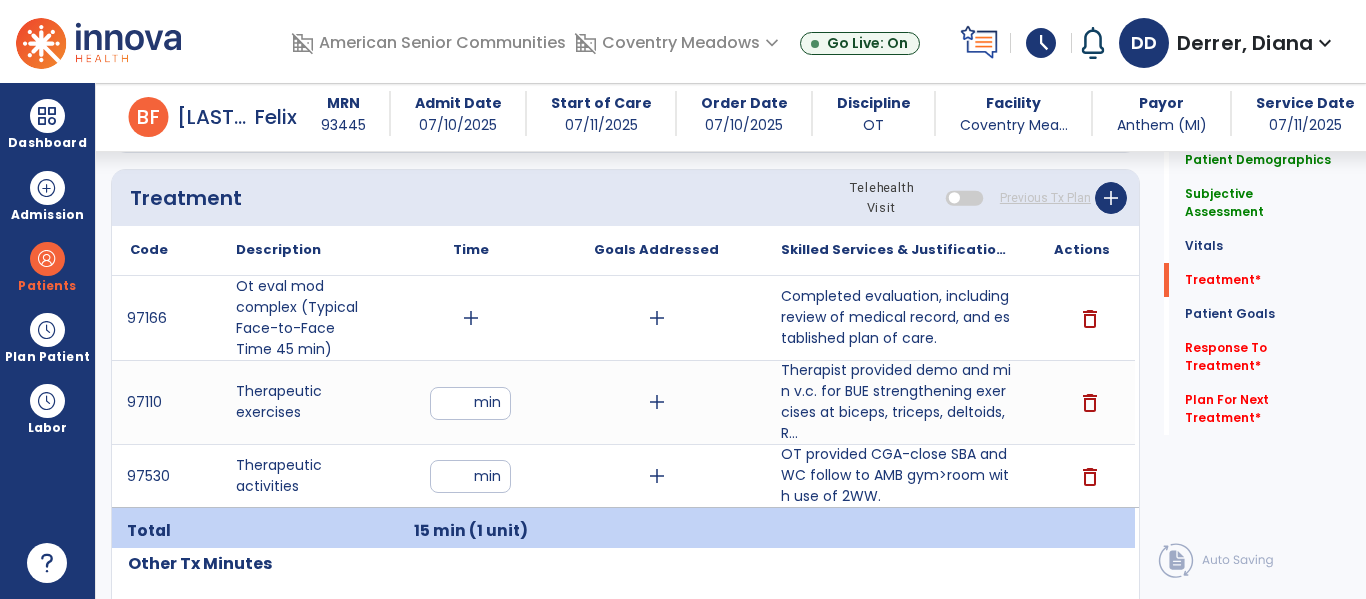 type on "**" 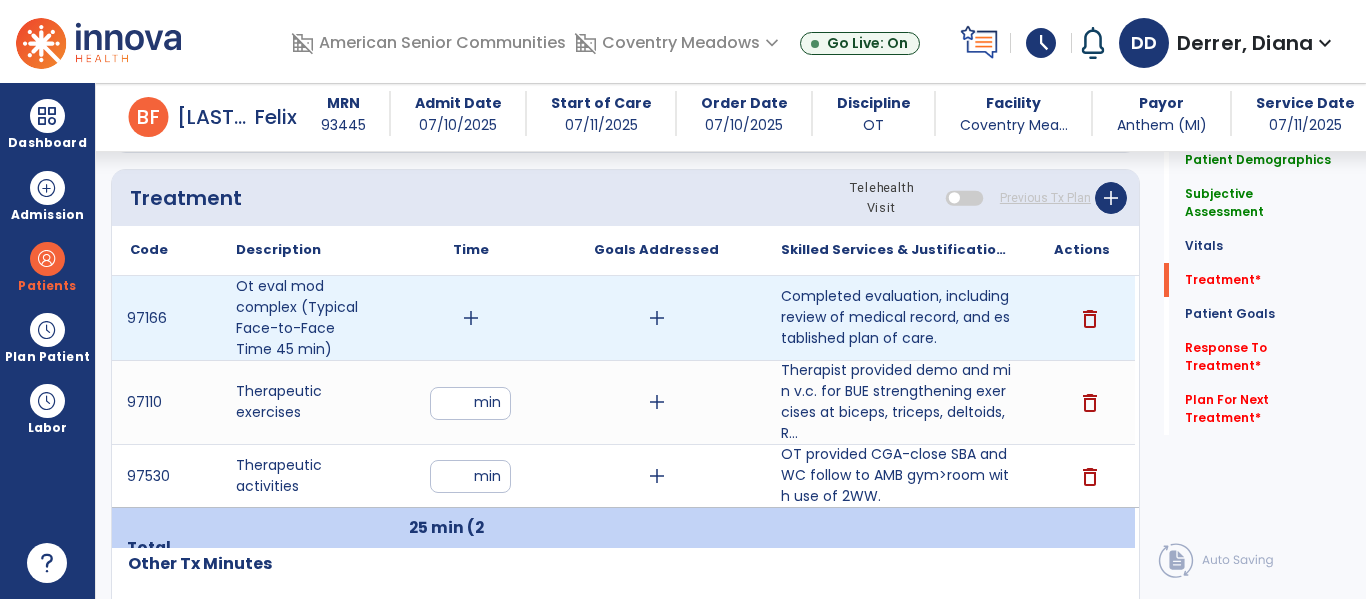click on "add" at bounding box center (471, 318) 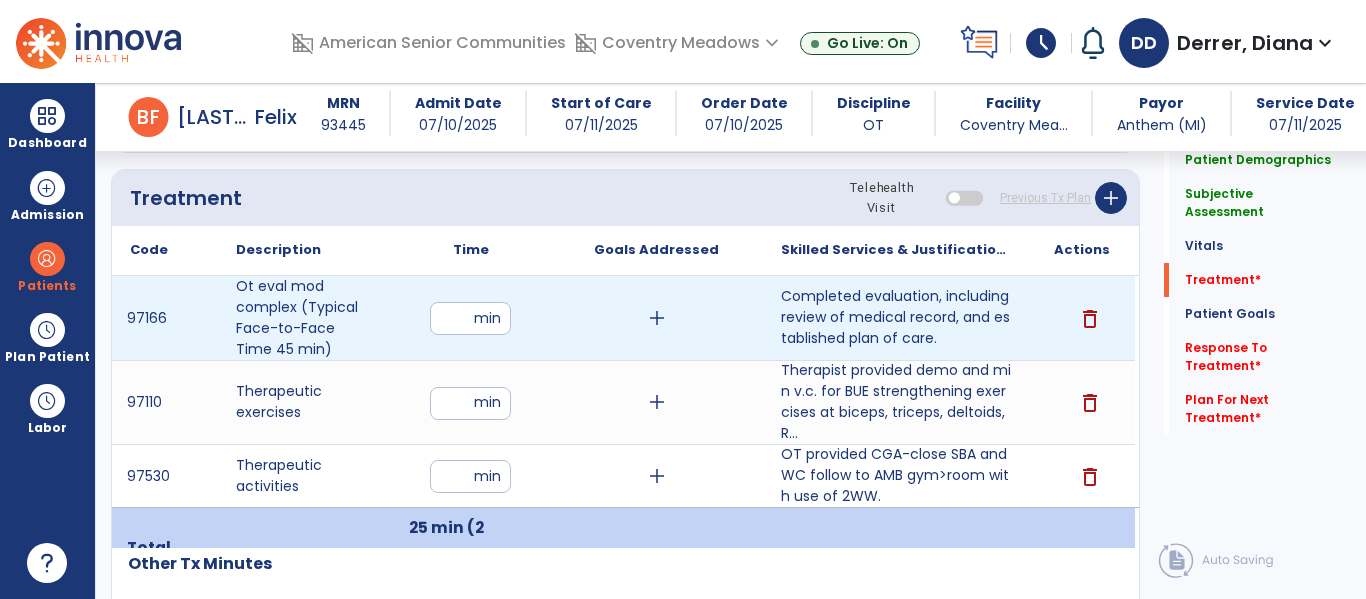 type on "**" 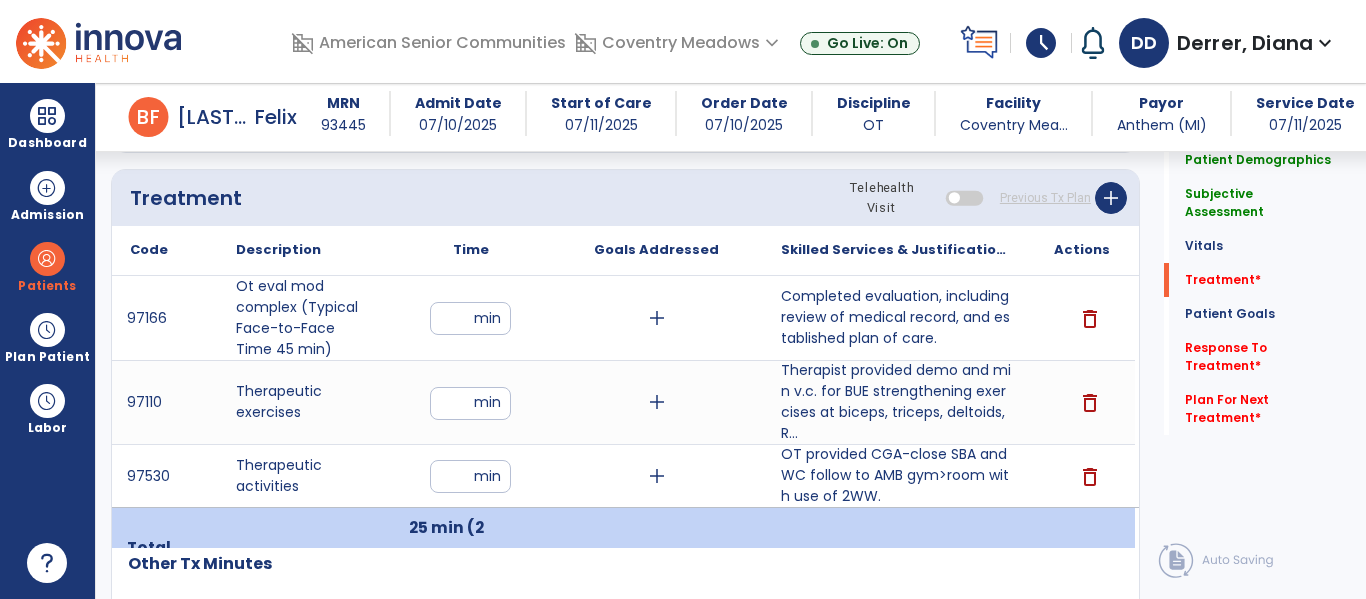 click on "Patient Demographics  Medical Diagnosis   Treatment Diagnosis   Precautions   Contraindications
Code
Description
Pdpm Clinical Category
N39.0 to" 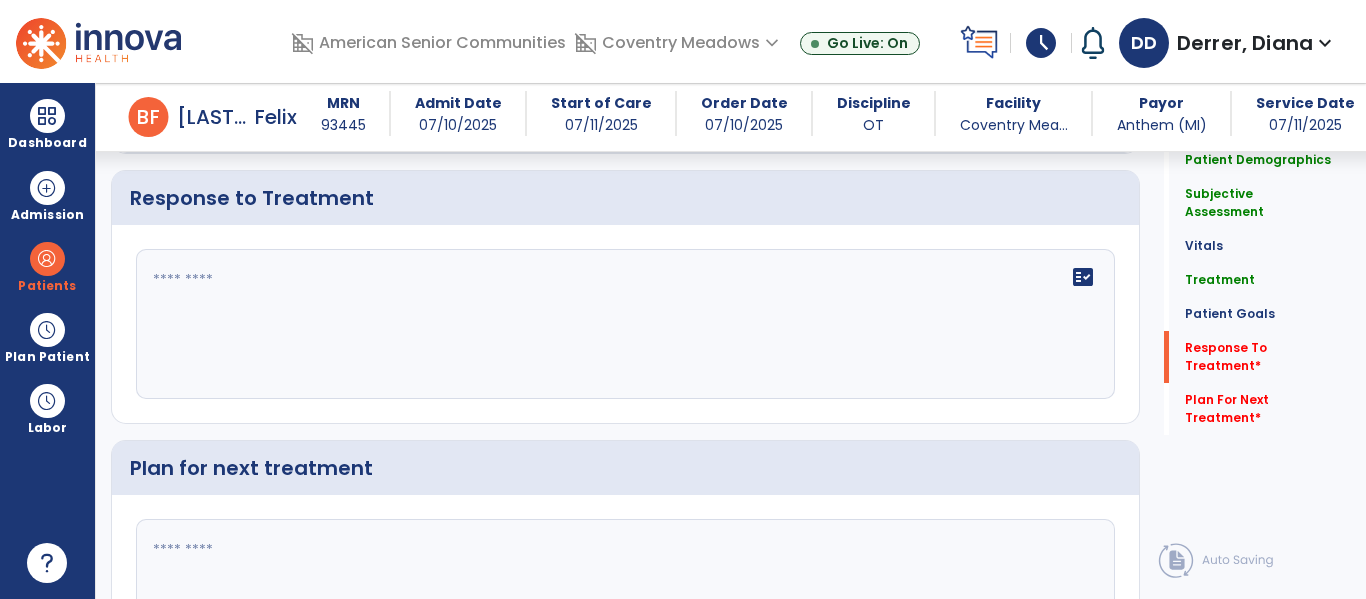 scroll, scrollTop: 2840, scrollLeft: 0, axis: vertical 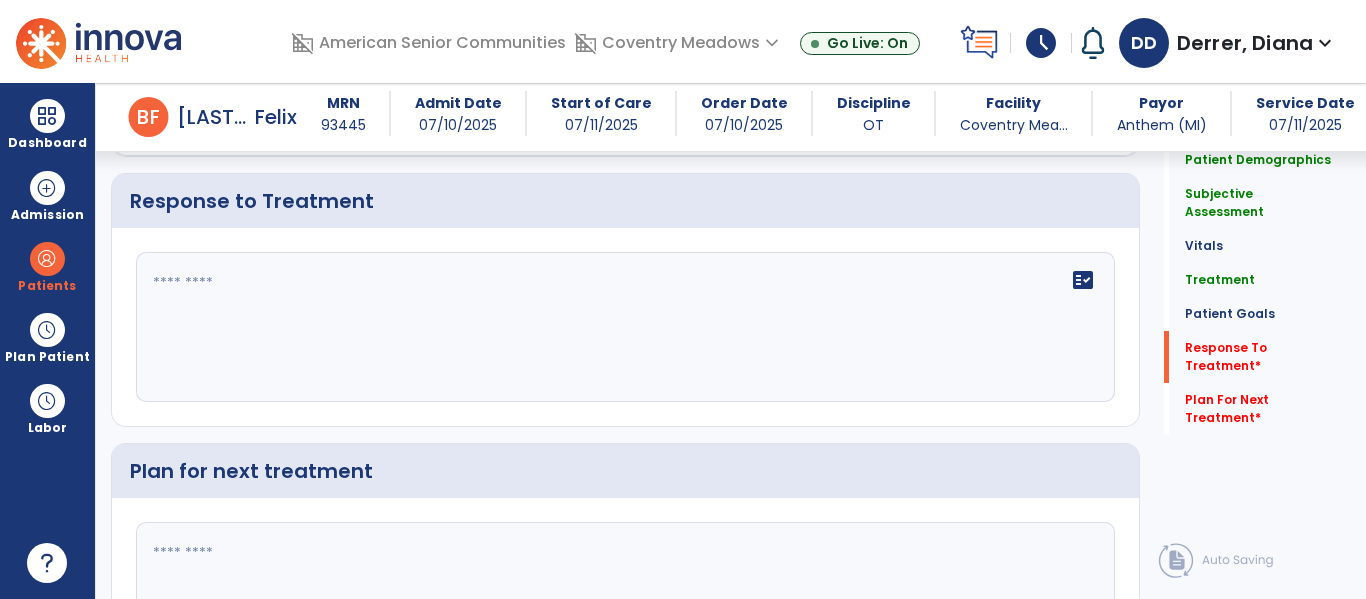 click on "fact_check" 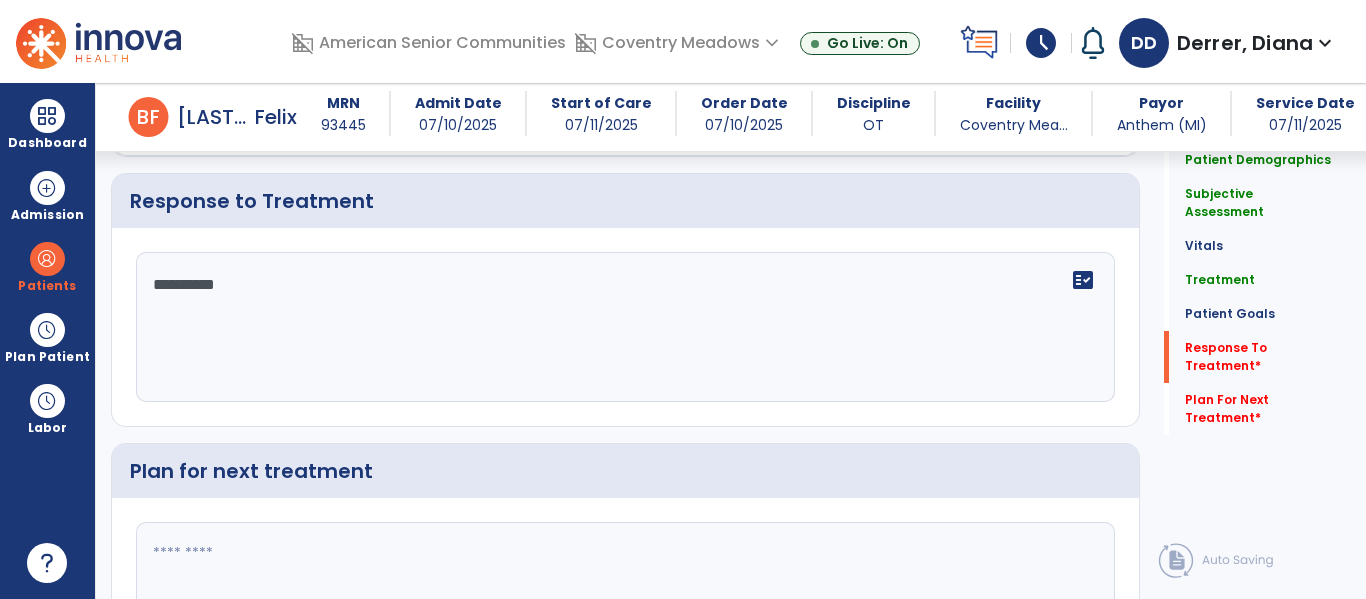 type on "**********" 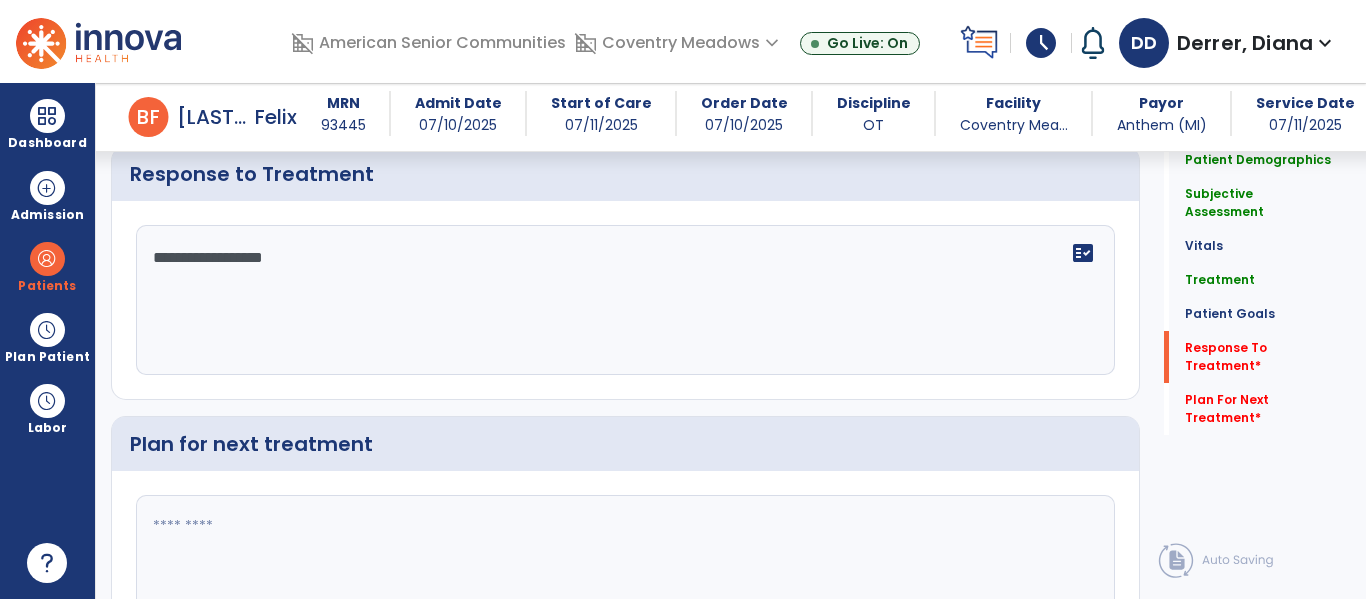 scroll, scrollTop: 2969, scrollLeft: 0, axis: vertical 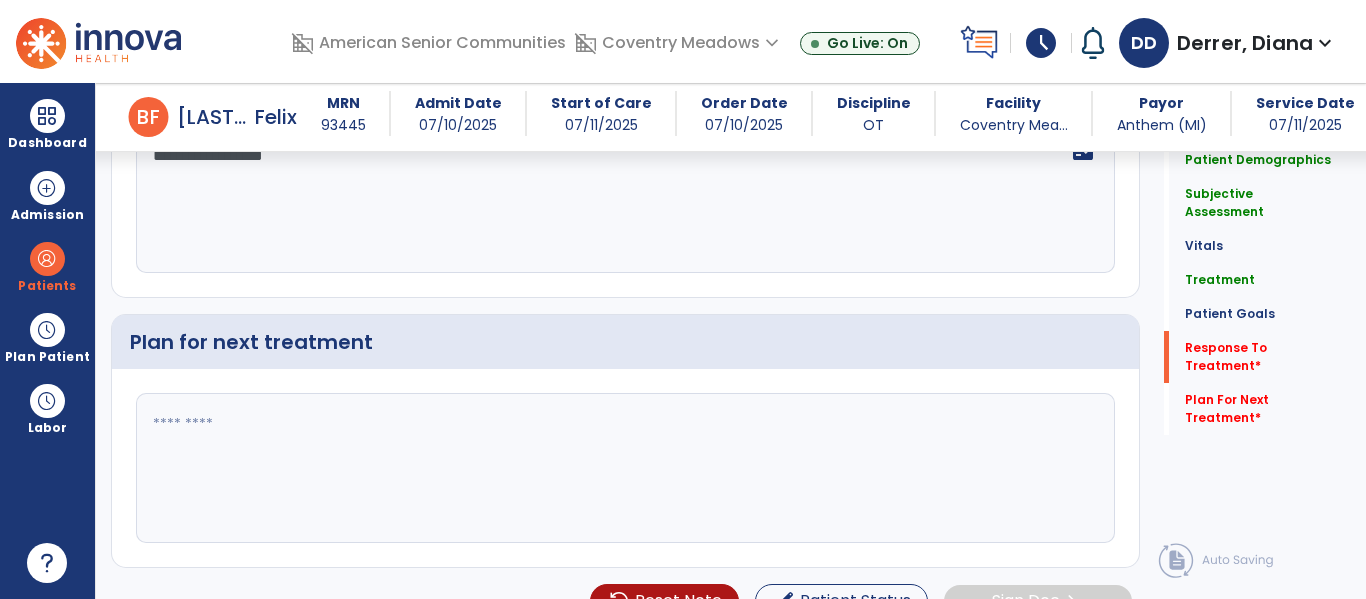 type on "**********" 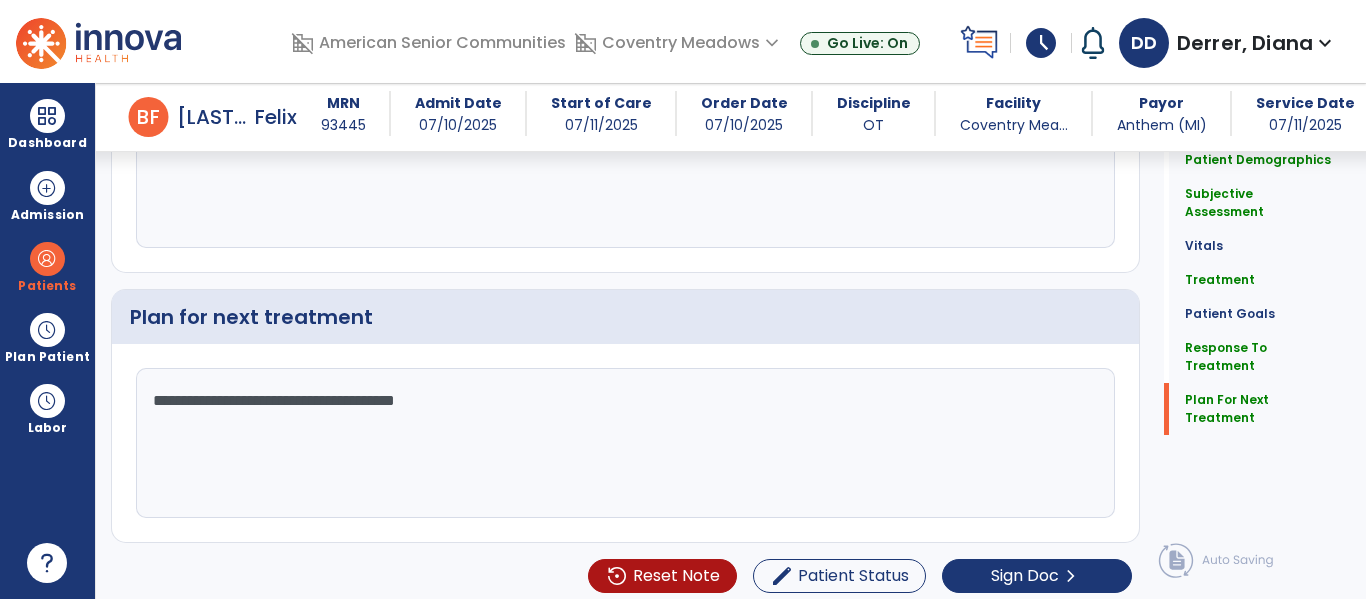 scroll, scrollTop: 3004, scrollLeft: 0, axis: vertical 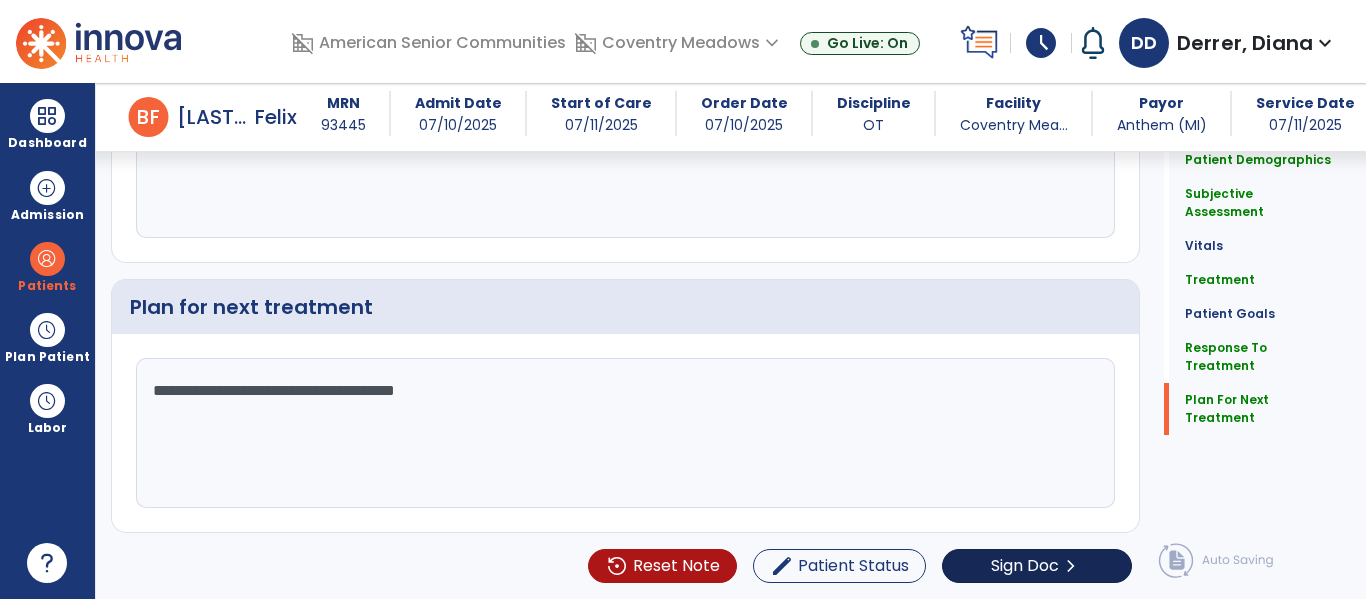type on "**********" 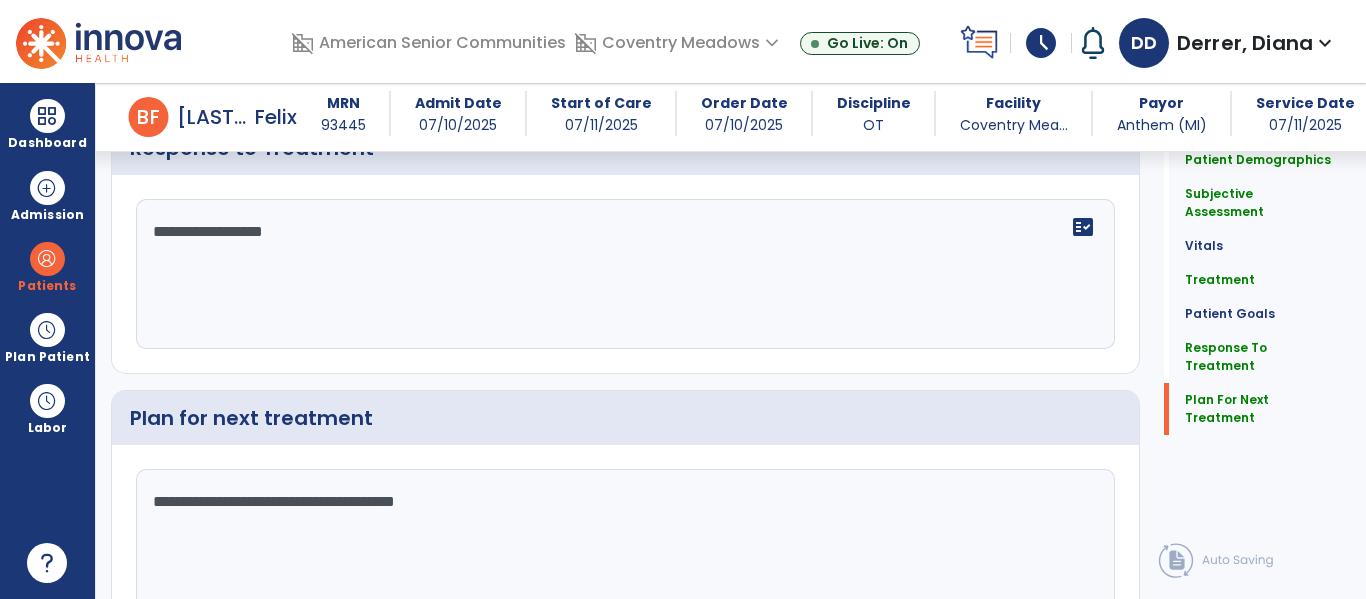 click on "Sign Doc  chevron_right" 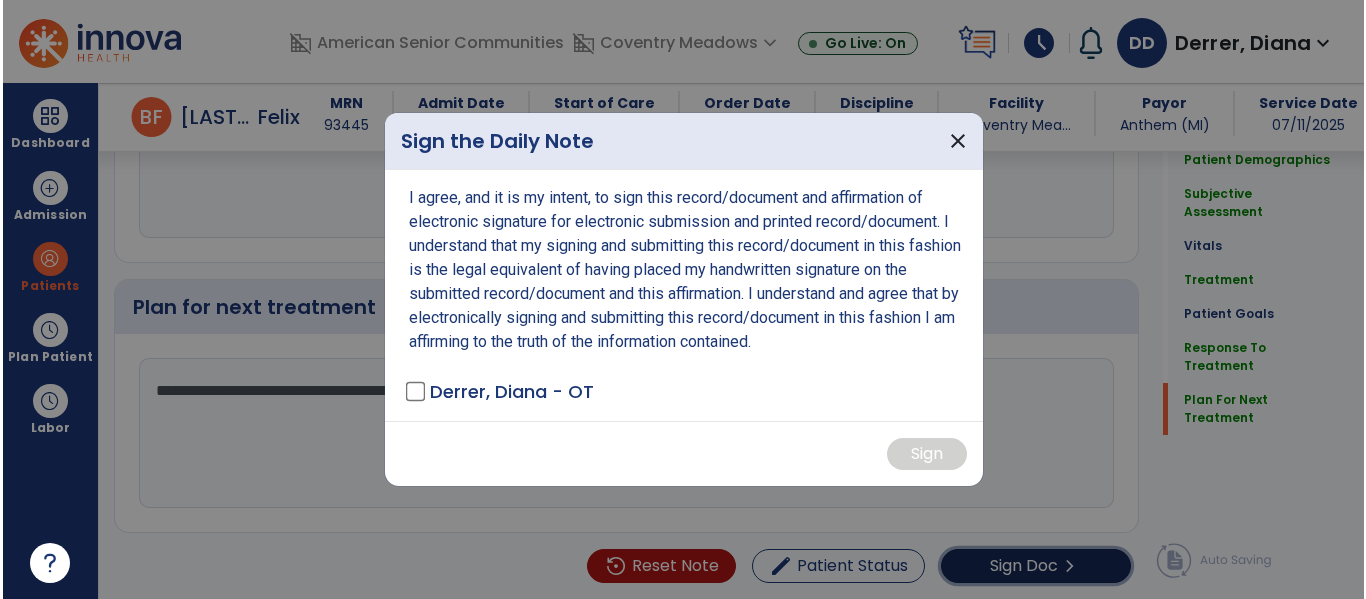 scroll, scrollTop: 3004, scrollLeft: 0, axis: vertical 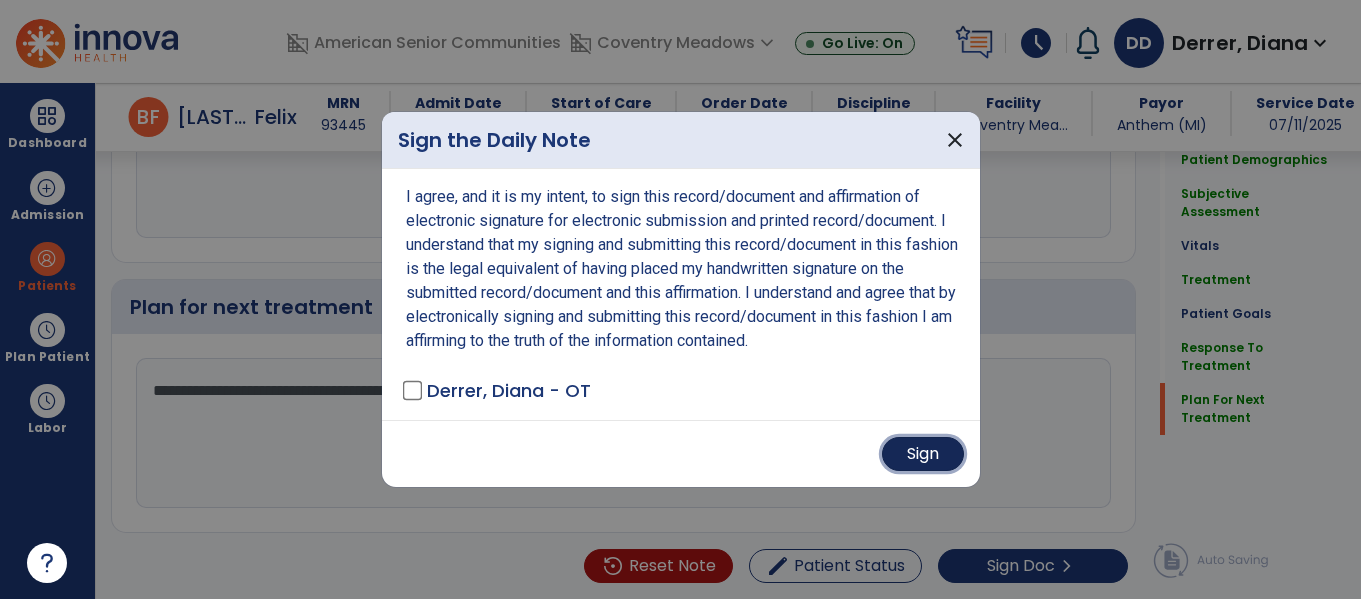 click on "Sign" at bounding box center (923, 454) 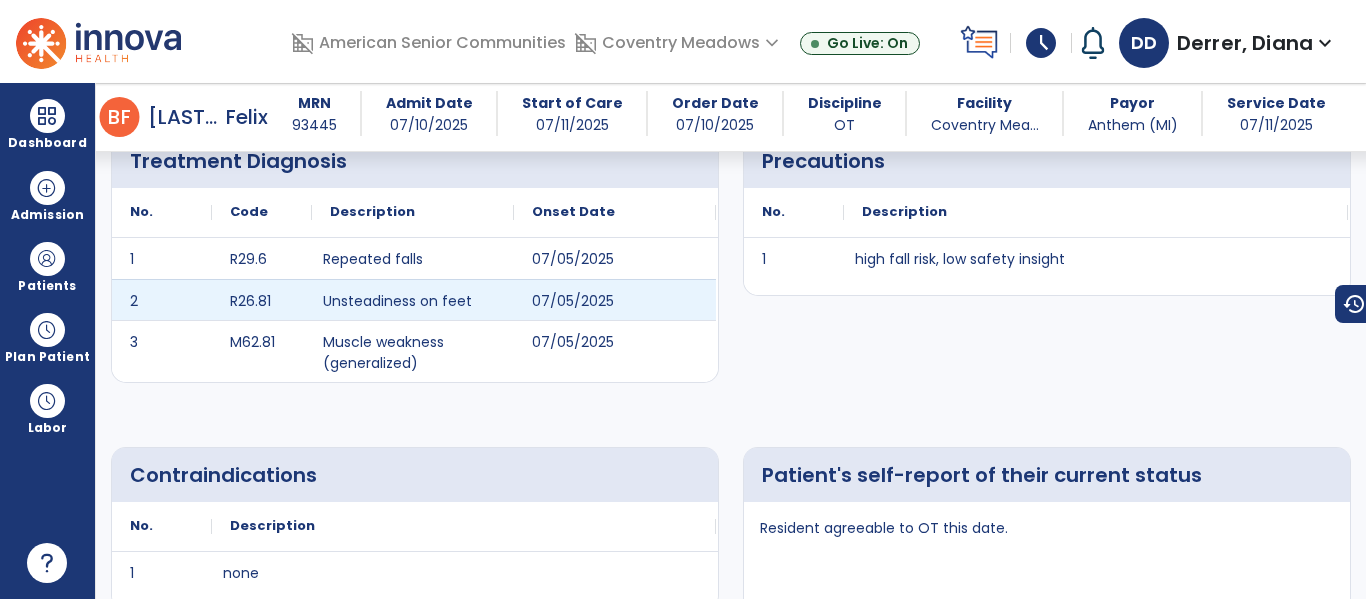 scroll, scrollTop: 0, scrollLeft: 0, axis: both 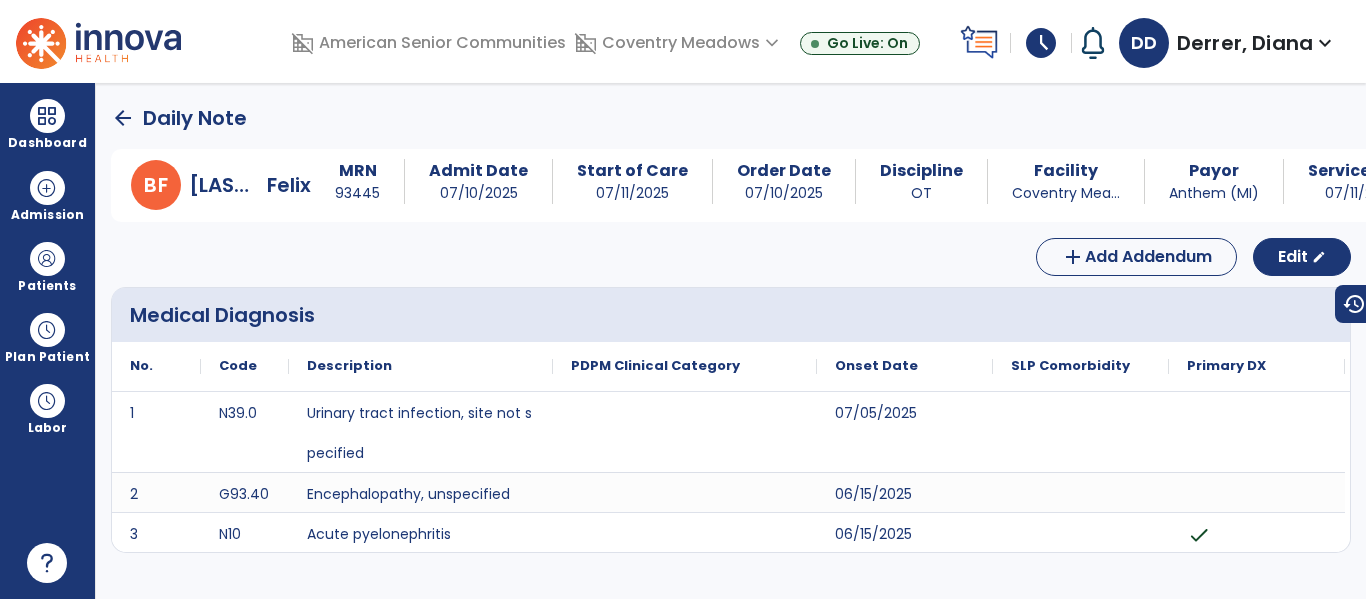 click on "arrow_back" 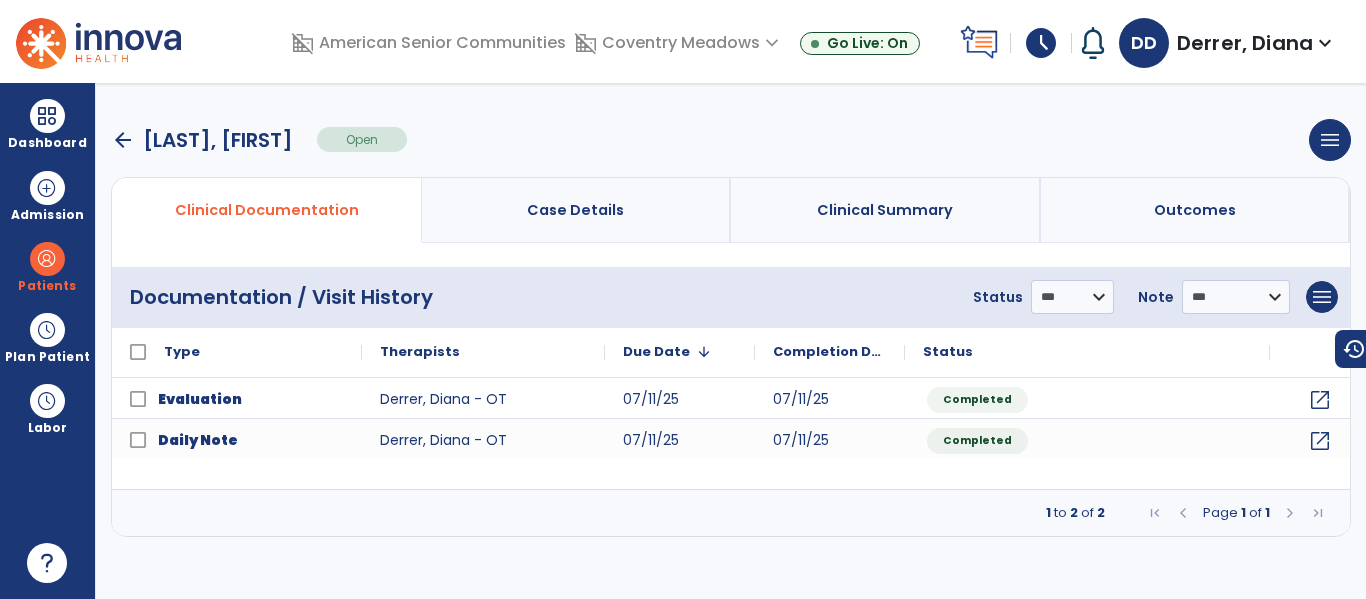 click on "arrow_back" at bounding box center [123, 140] 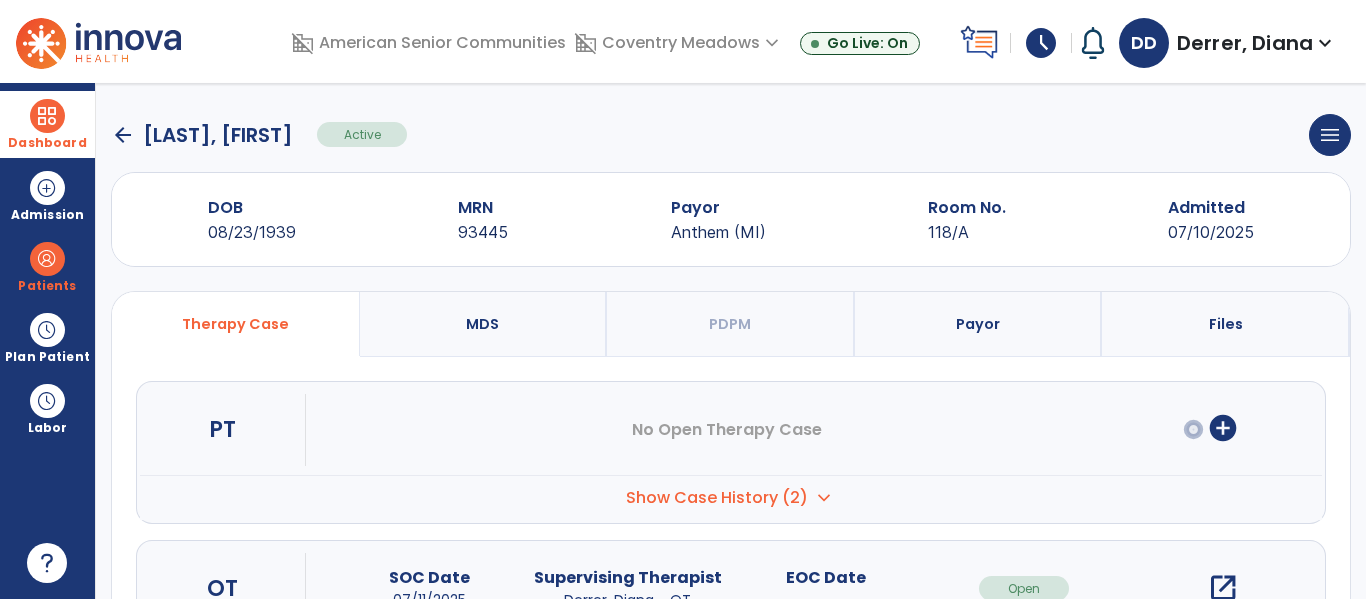 scroll, scrollTop: 7, scrollLeft: 0, axis: vertical 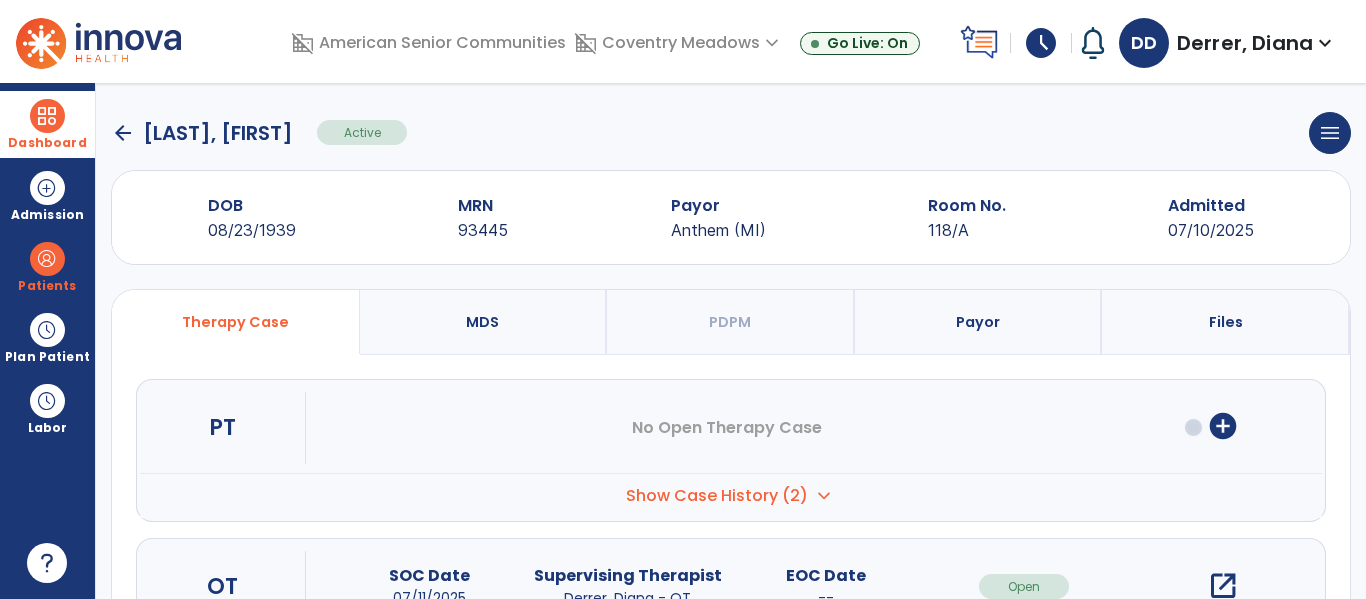 click on "Dashboard" at bounding box center [47, 124] 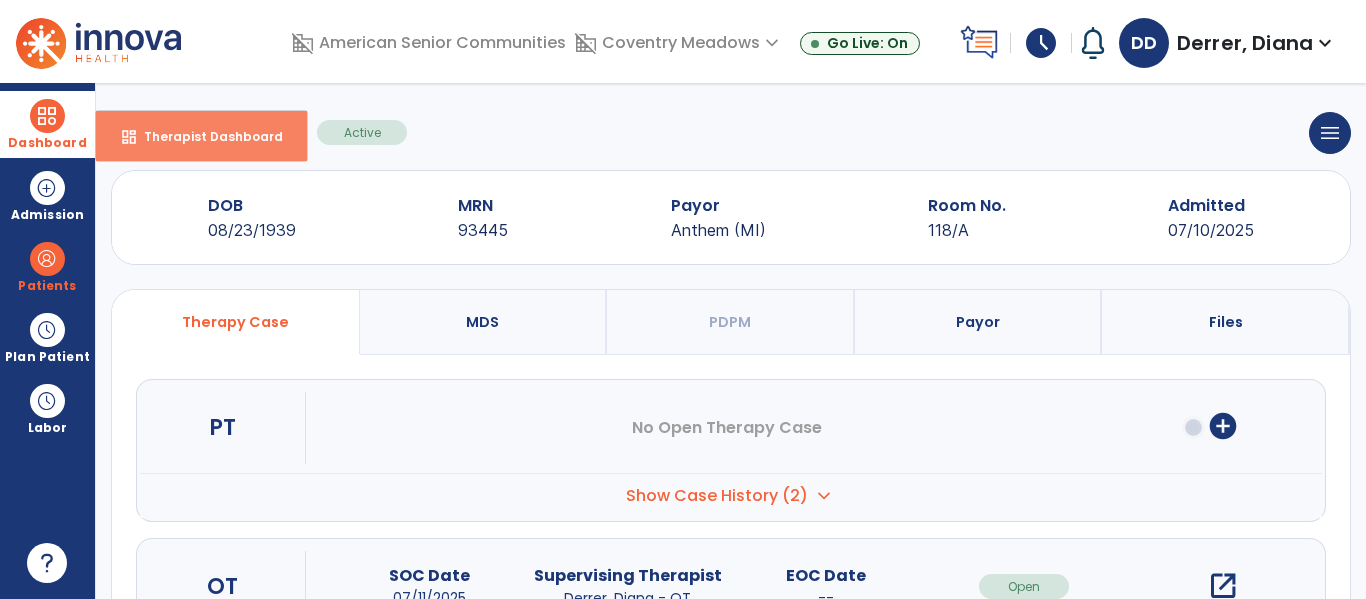 click on "Therapist Dashboard" at bounding box center [205, 136] 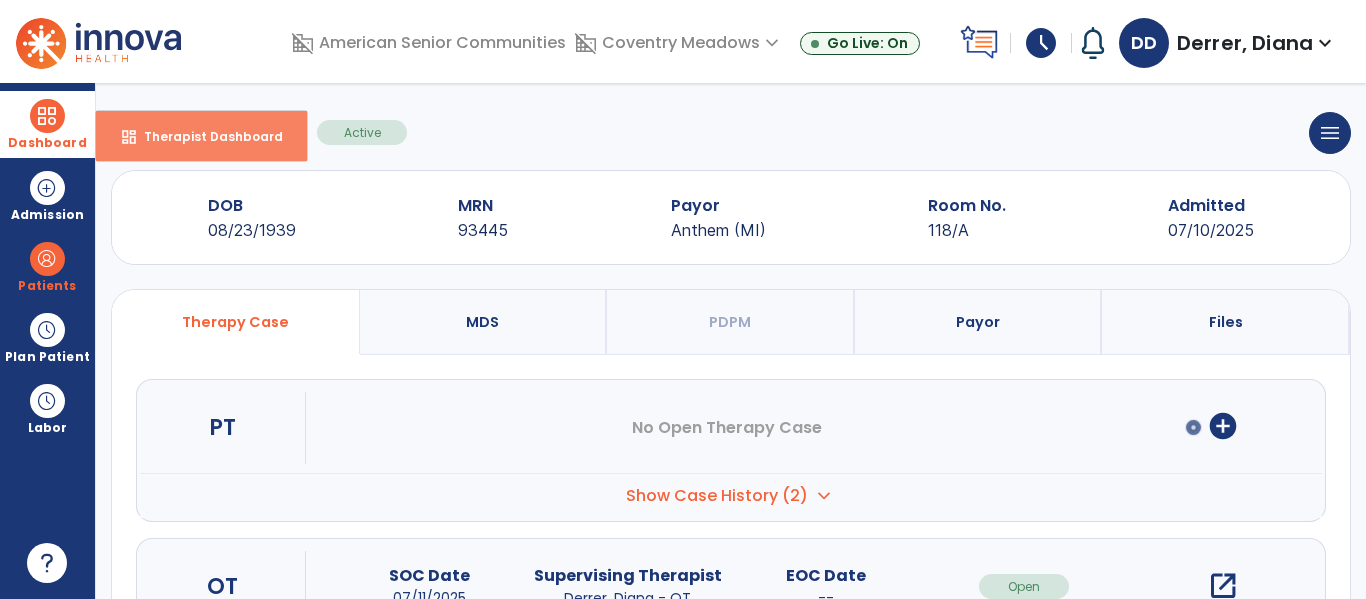 select on "****" 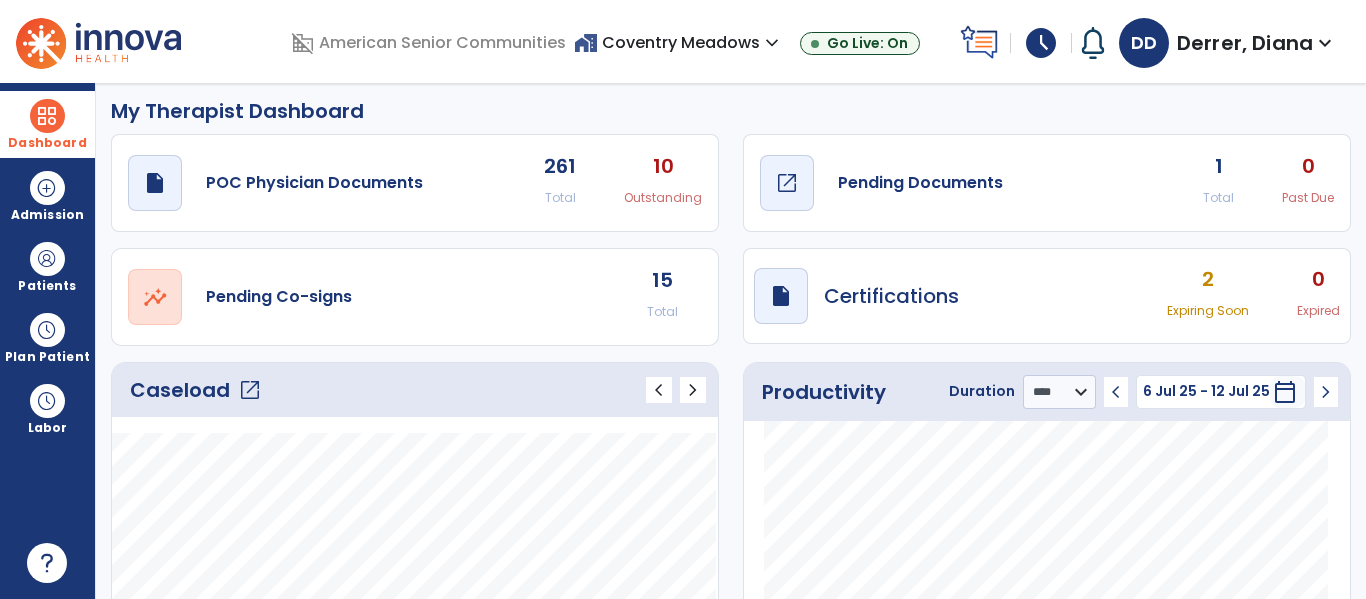 click on "draft   open_in_new  Pending Documents" 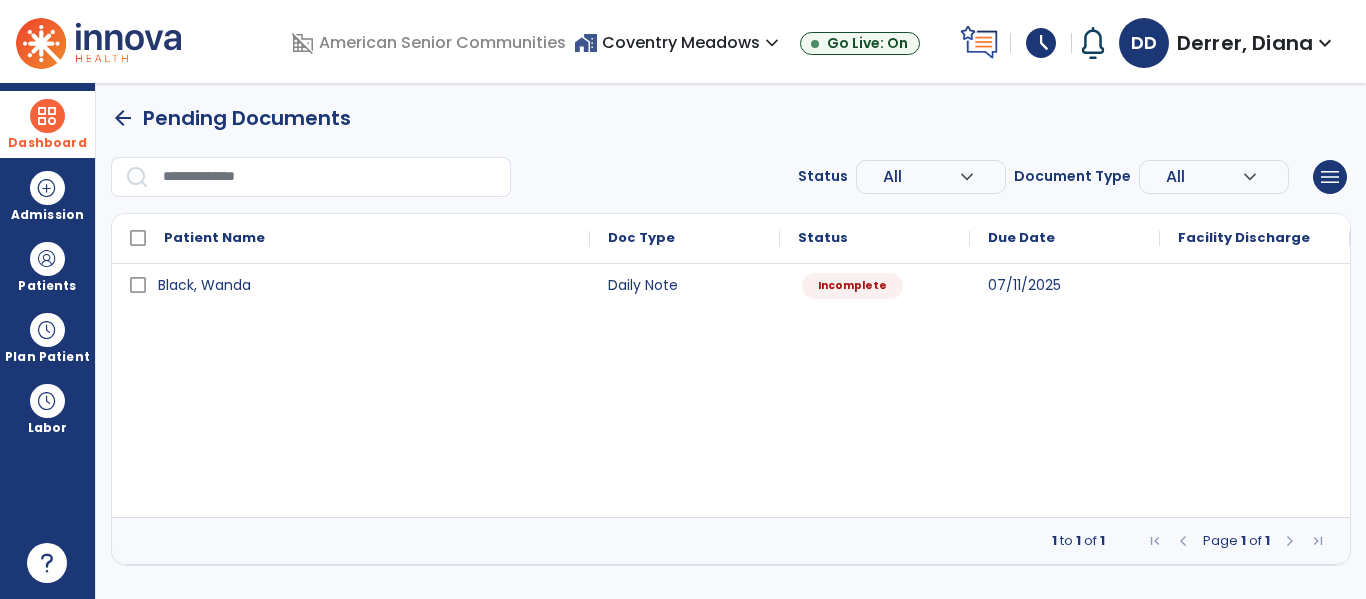 scroll, scrollTop: 0, scrollLeft: 0, axis: both 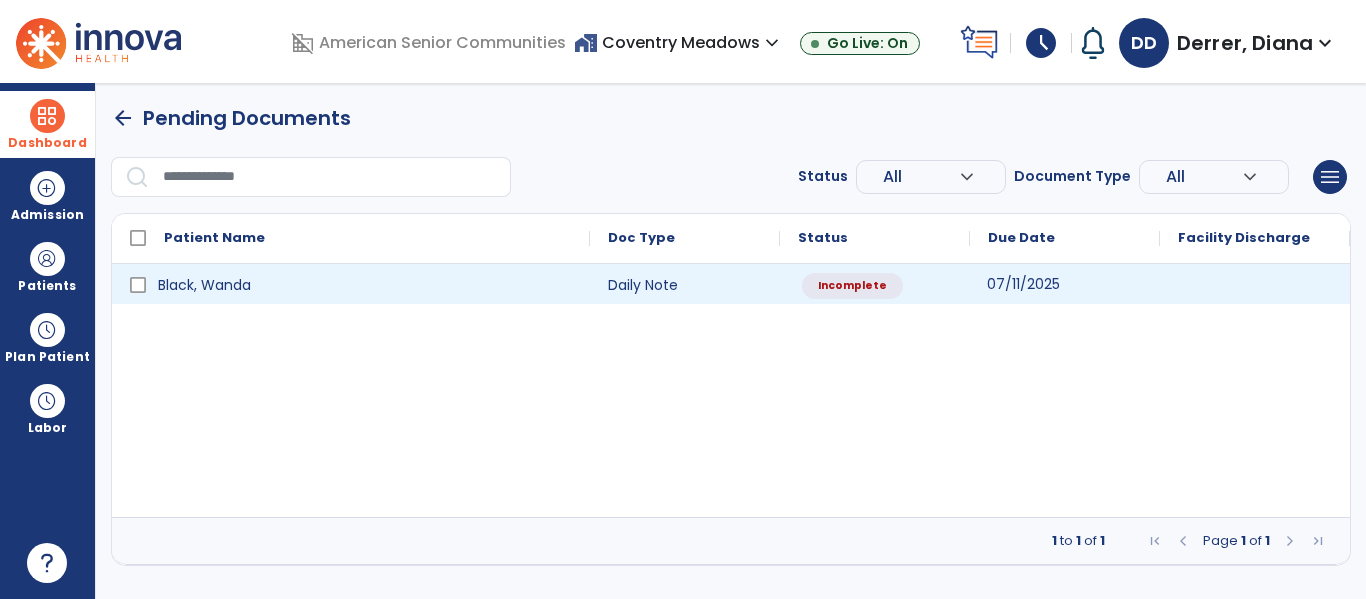 click on "07/11/2025" at bounding box center (1023, 284) 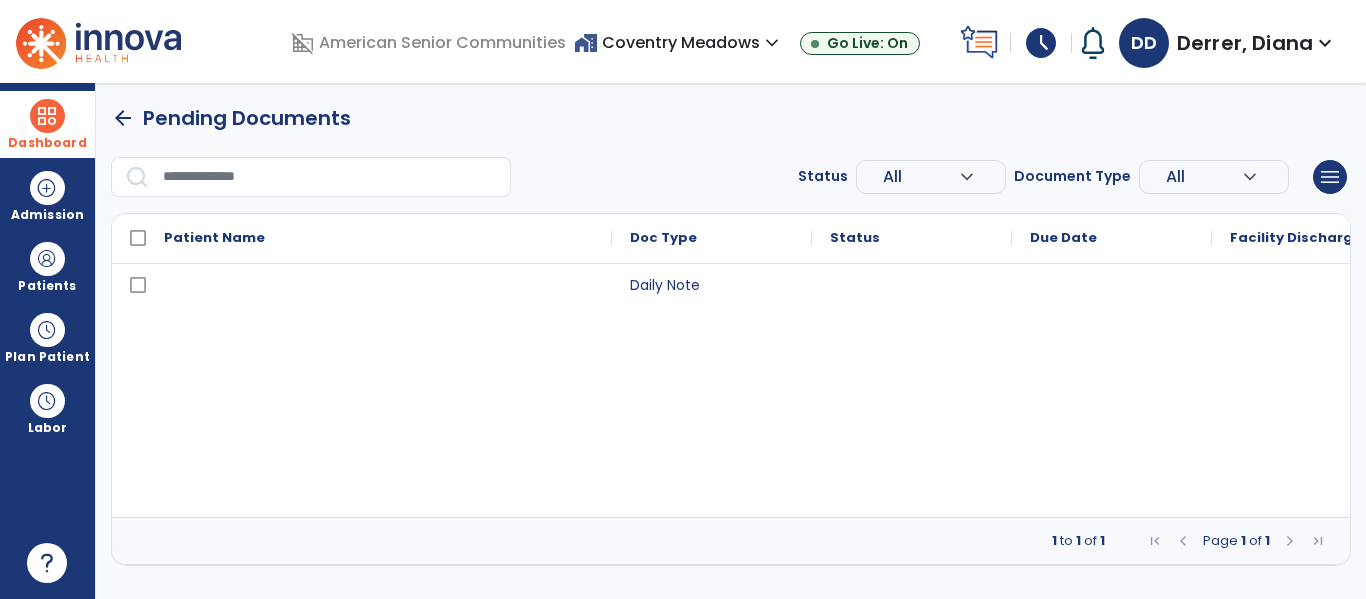 select on "*" 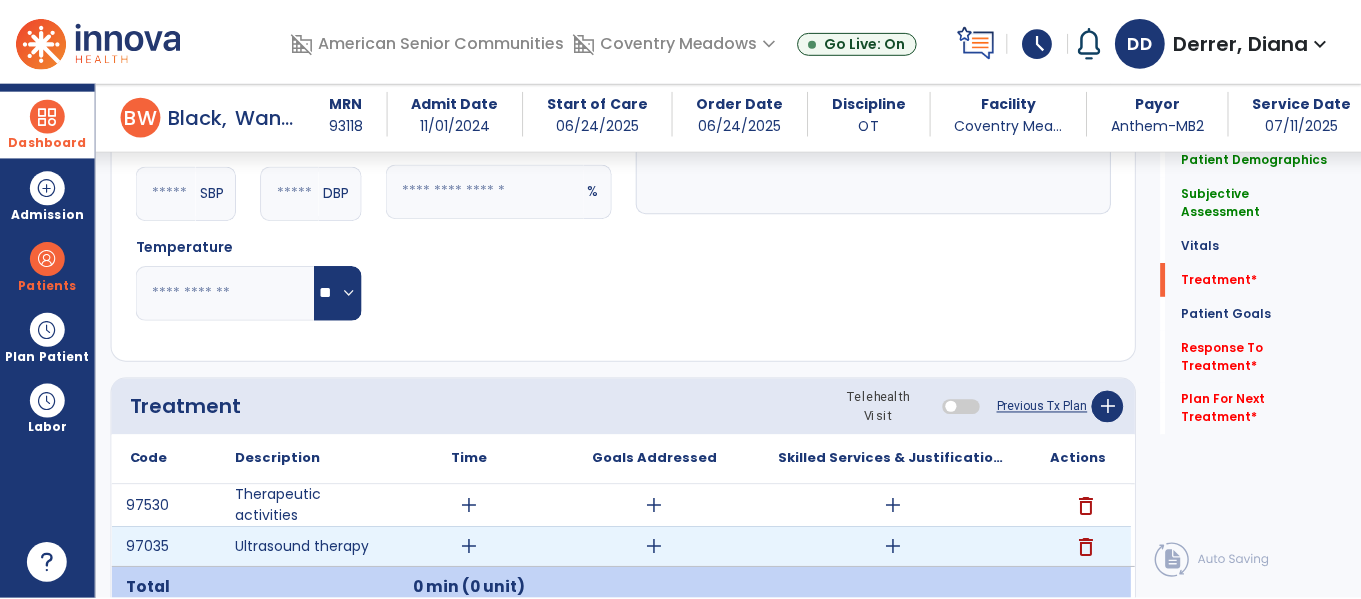 scroll, scrollTop: 1060, scrollLeft: 0, axis: vertical 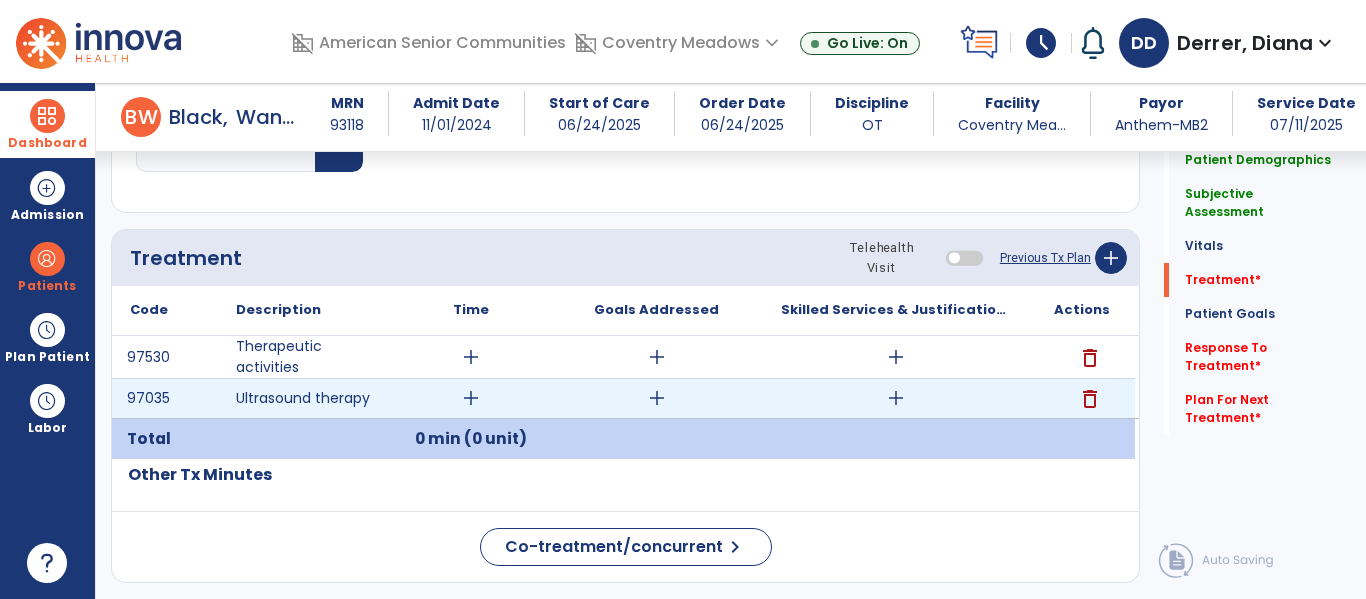click on "add" at bounding box center [896, 398] 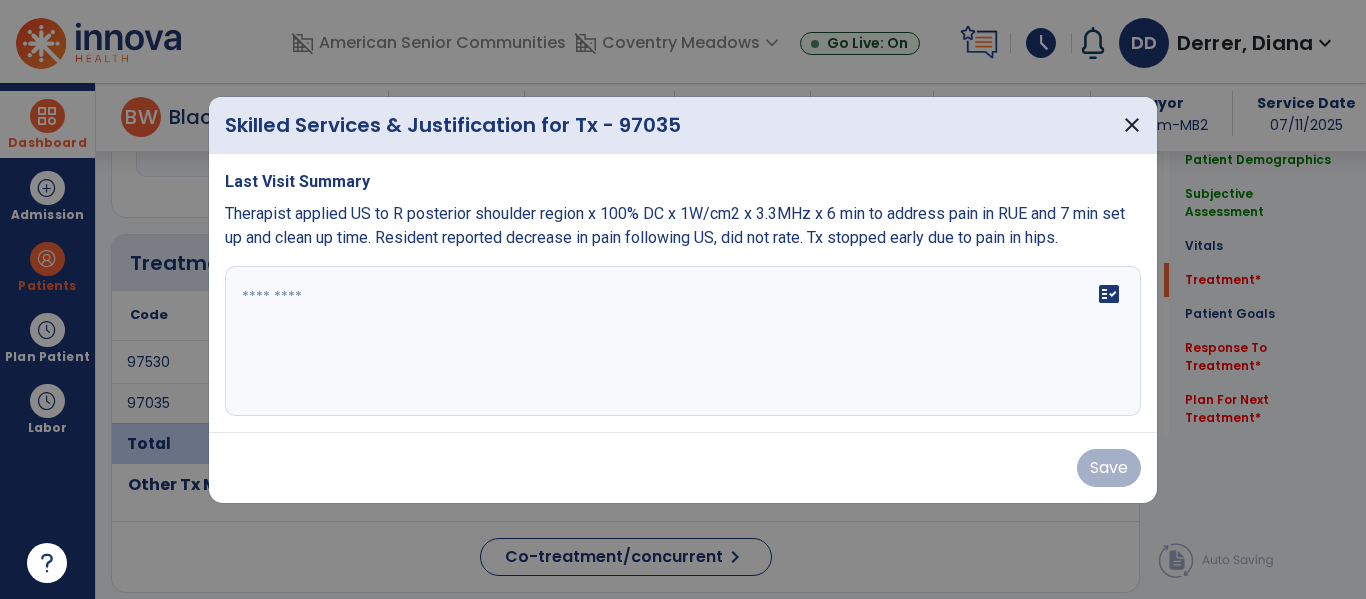 click on "fact_check" at bounding box center (683, 341) 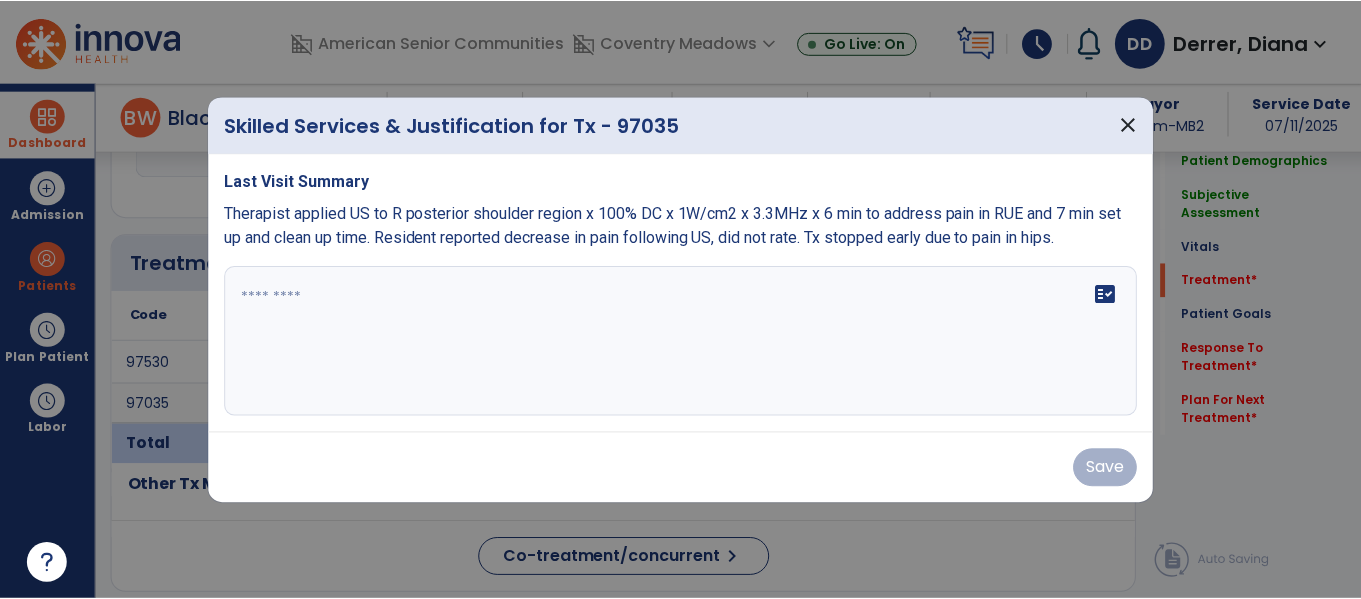 scroll, scrollTop: 1060, scrollLeft: 0, axis: vertical 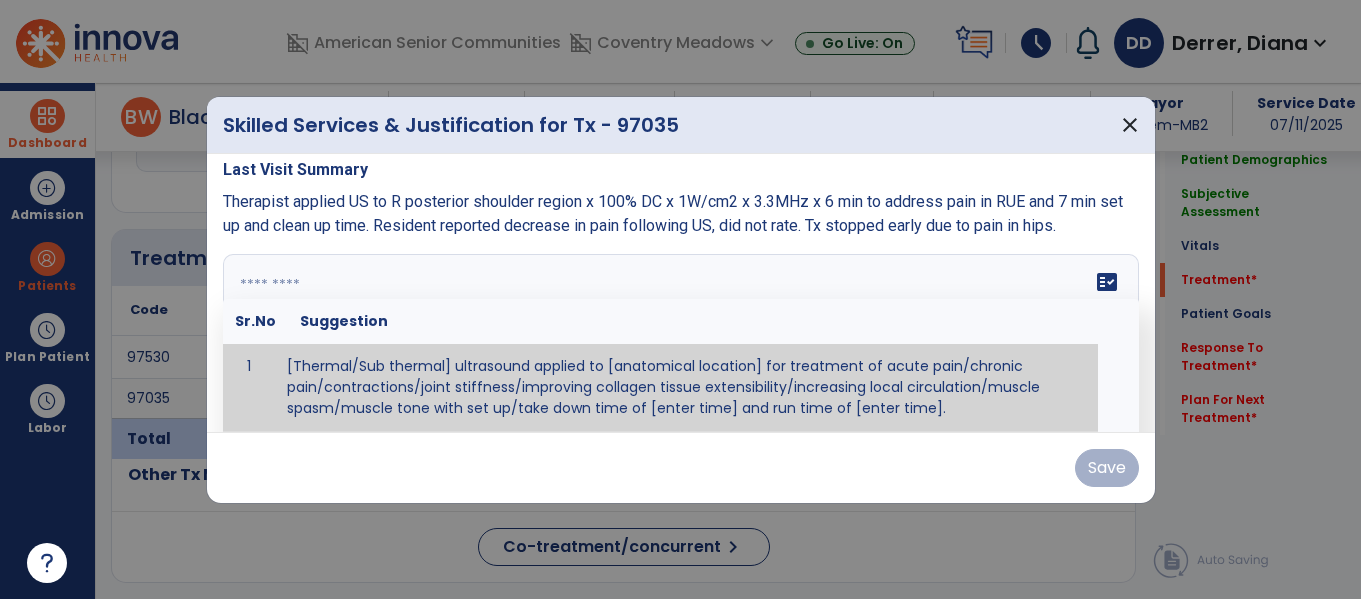 paste on "**********" 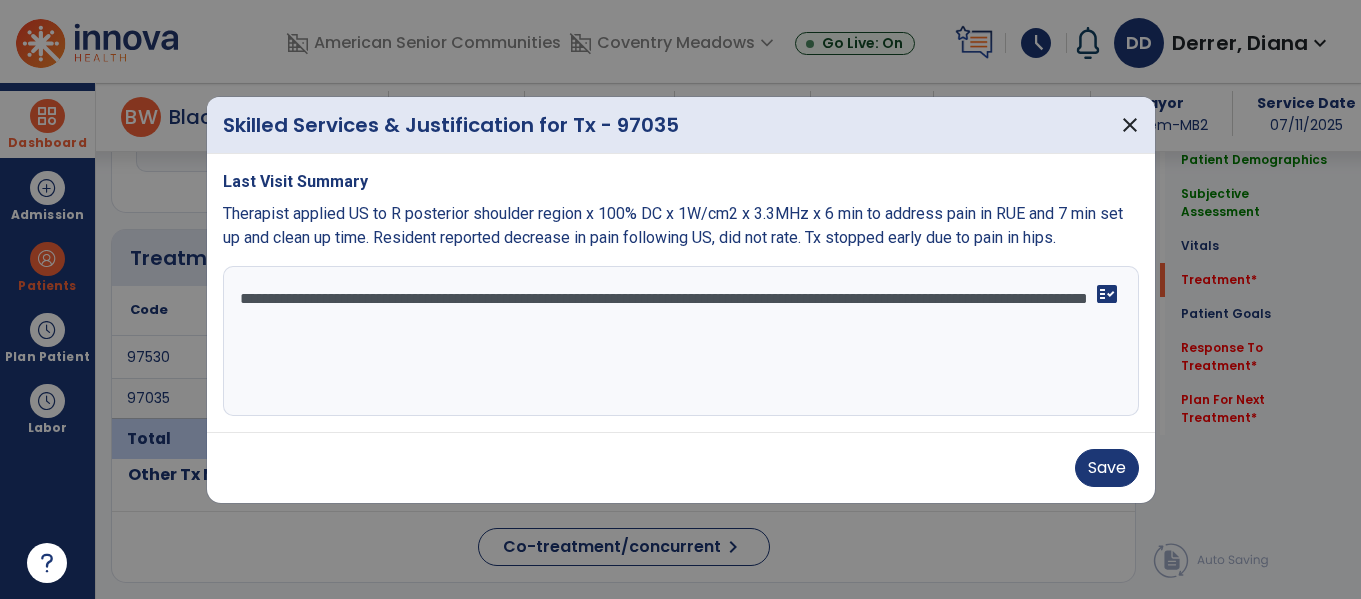 scroll, scrollTop: 0, scrollLeft: 0, axis: both 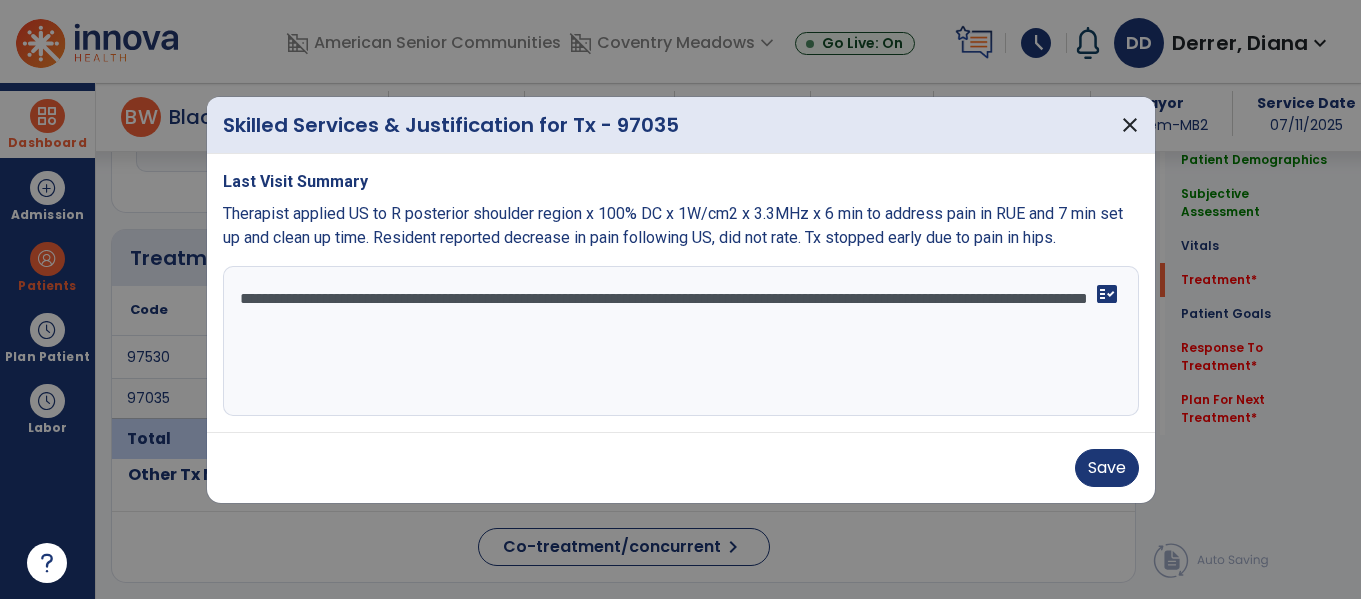 click on "**********" at bounding box center (681, 341) 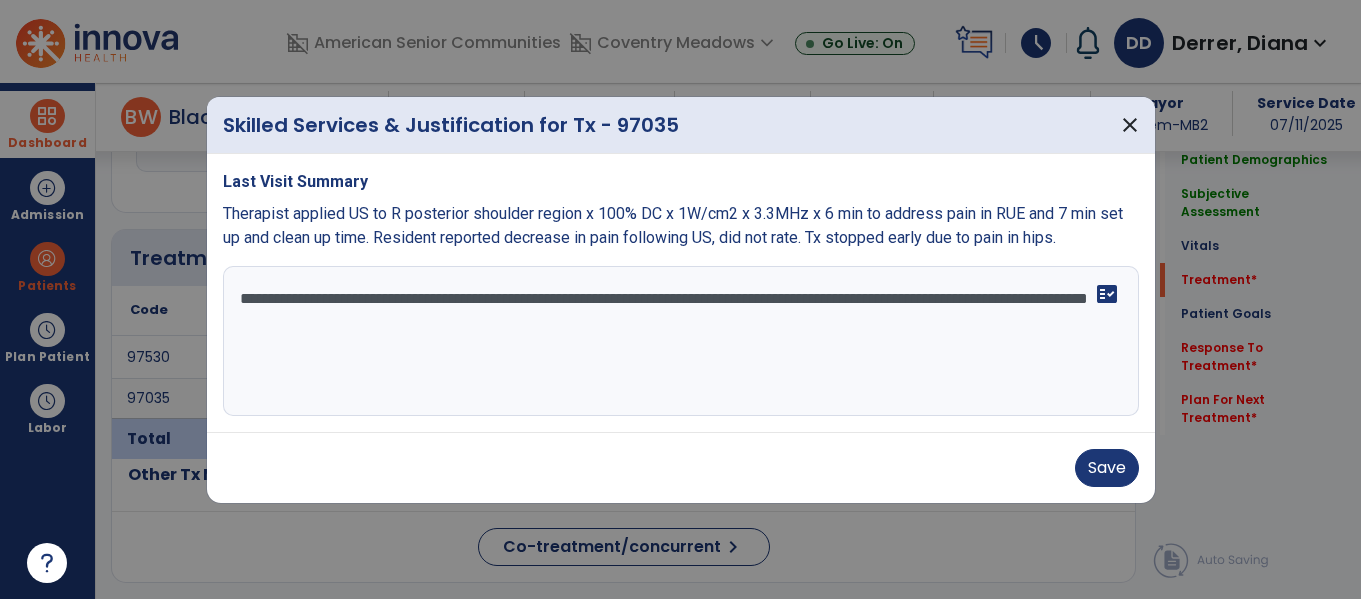 drag, startPoint x: 444, startPoint y: 296, endPoint x: 550, endPoint y: 301, distance: 106.11786 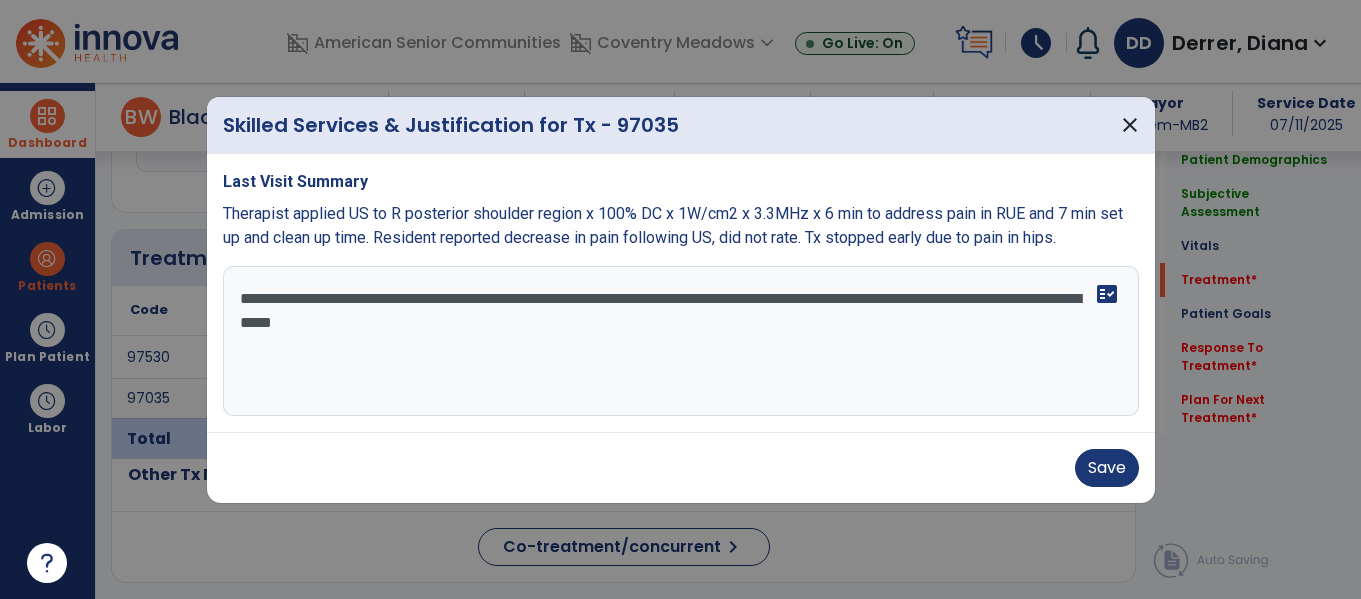 click on "**********" at bounding box center [681, 341] 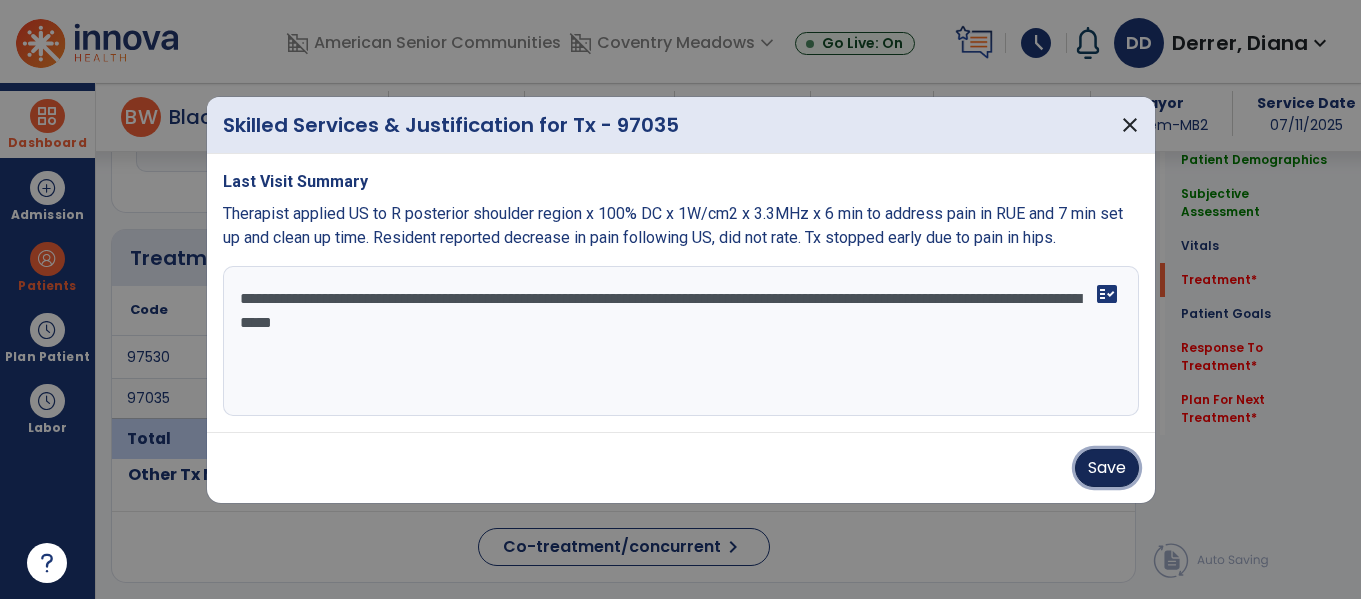click on "Save" at bounding box center (1107, 468) 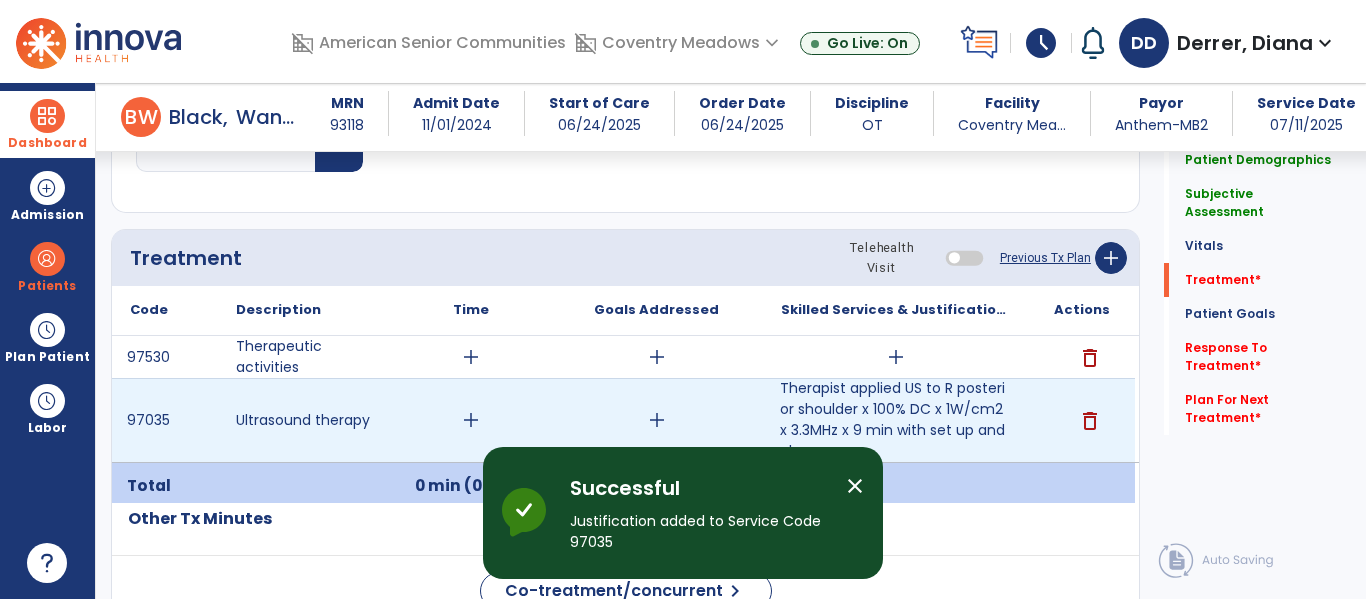 click on "add" at bounding box center [471, 420] 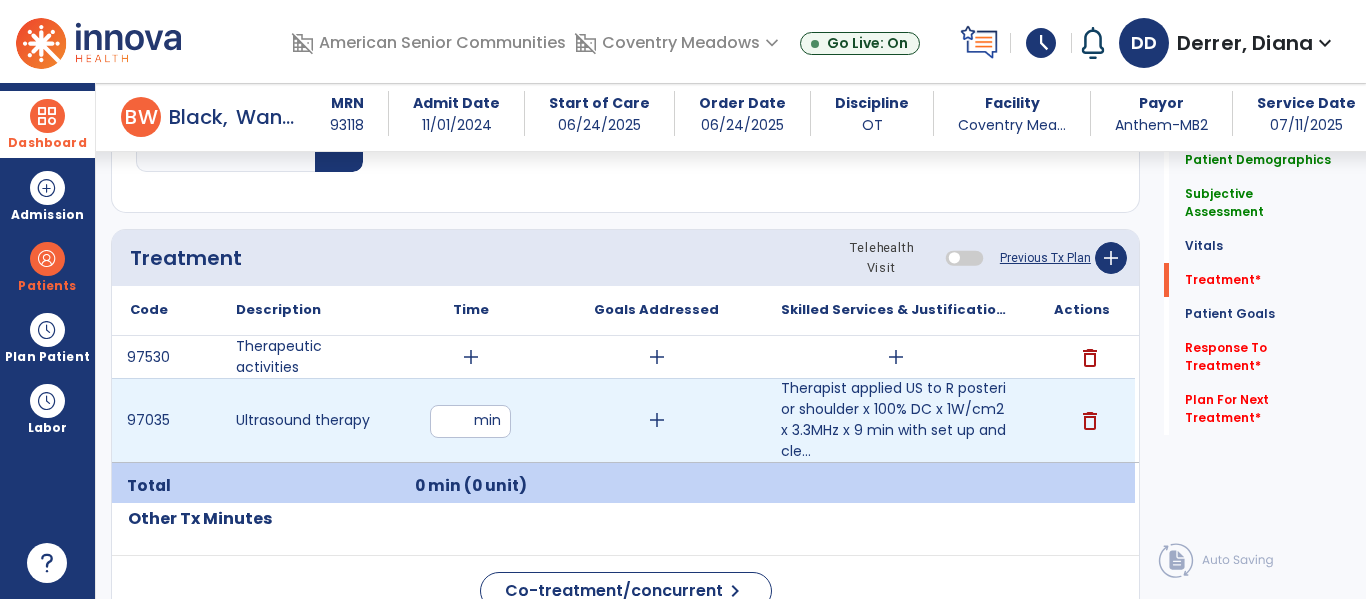 type on "**" 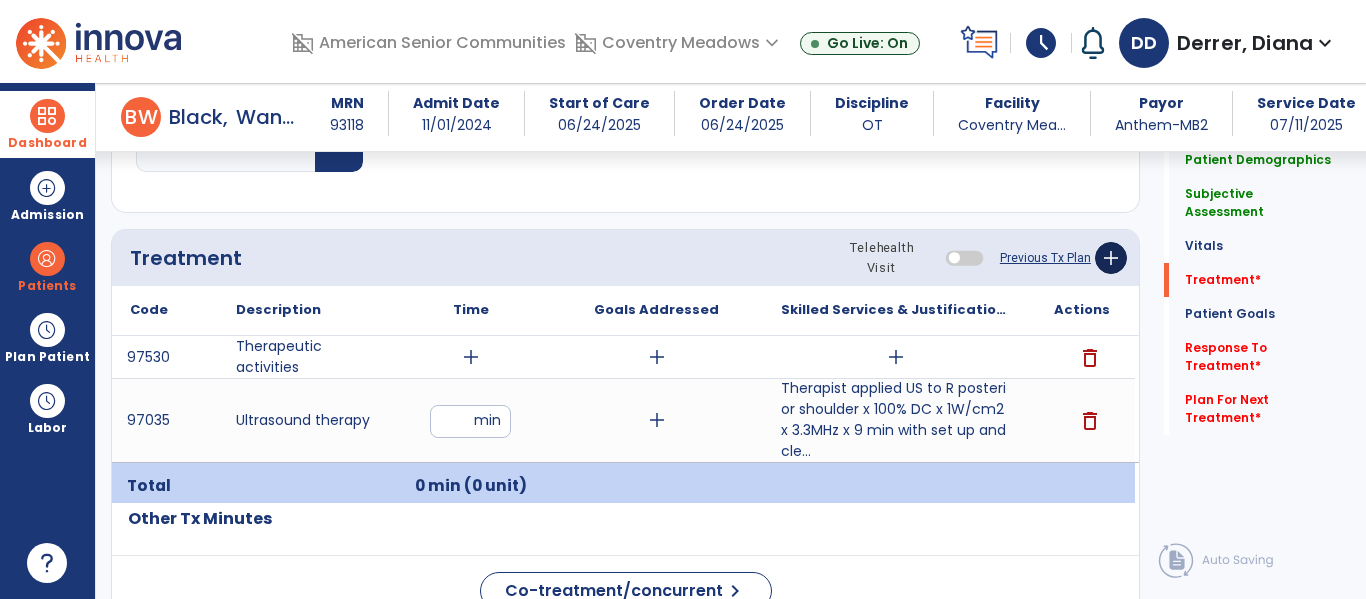 click on "Code
Description
Time" 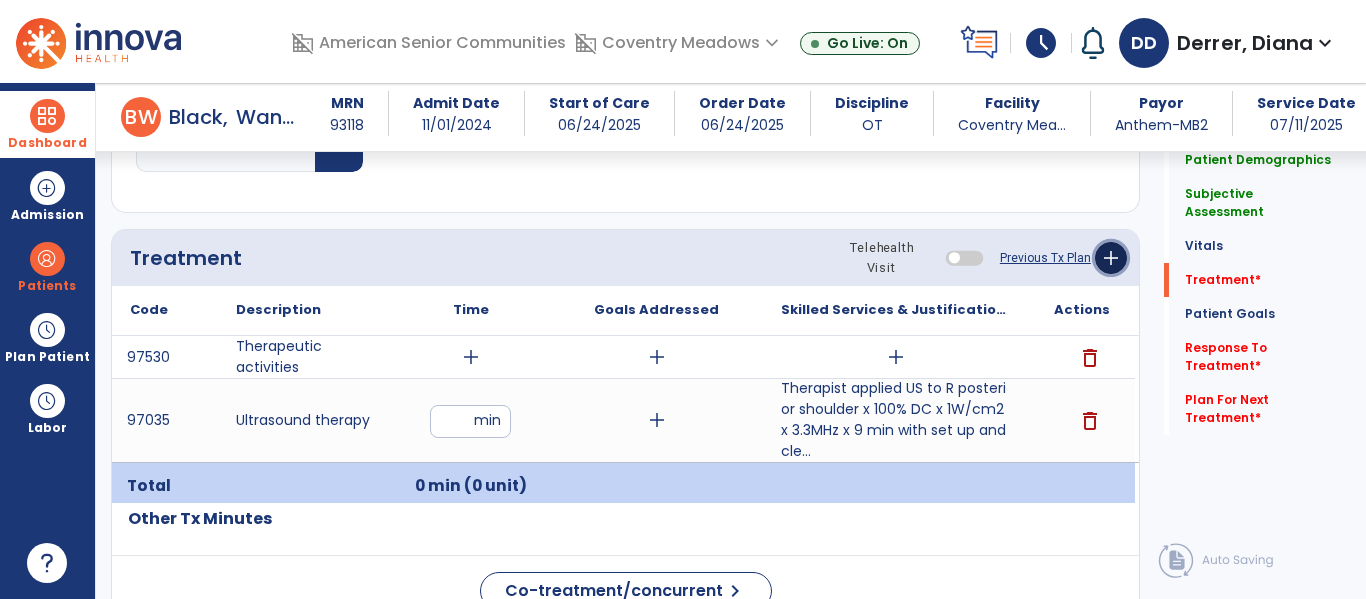 click on "add" 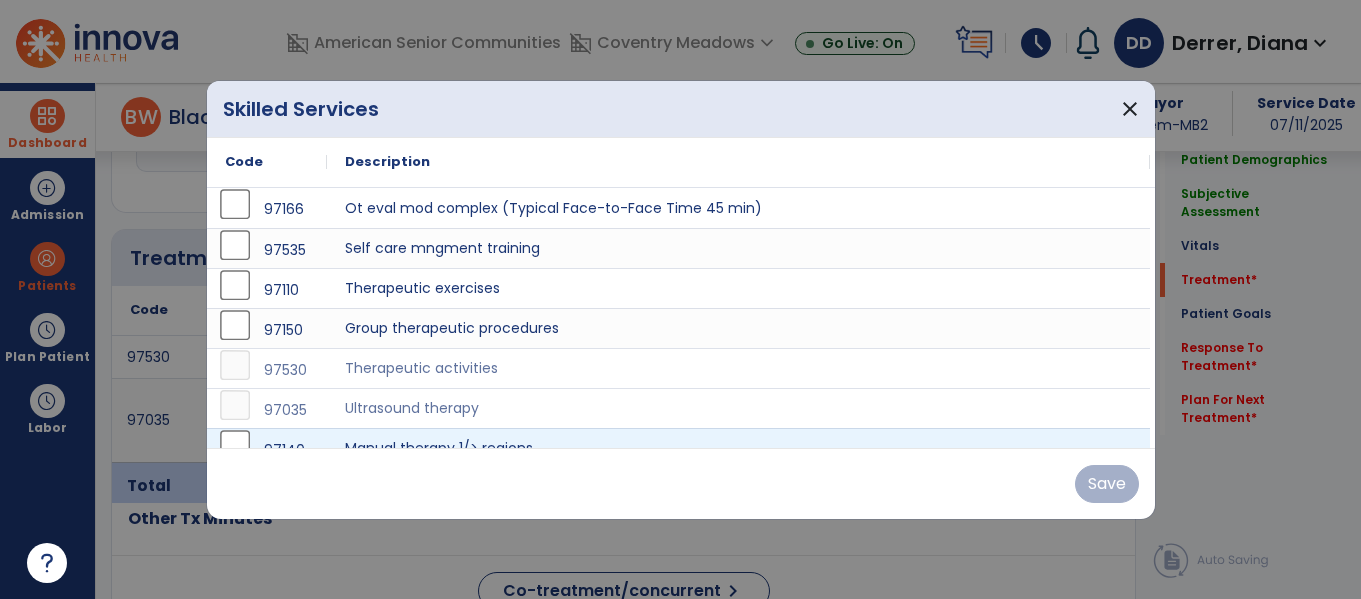 scroll, scrollTop: 1060, scrollLeft: 0, axis: vertical 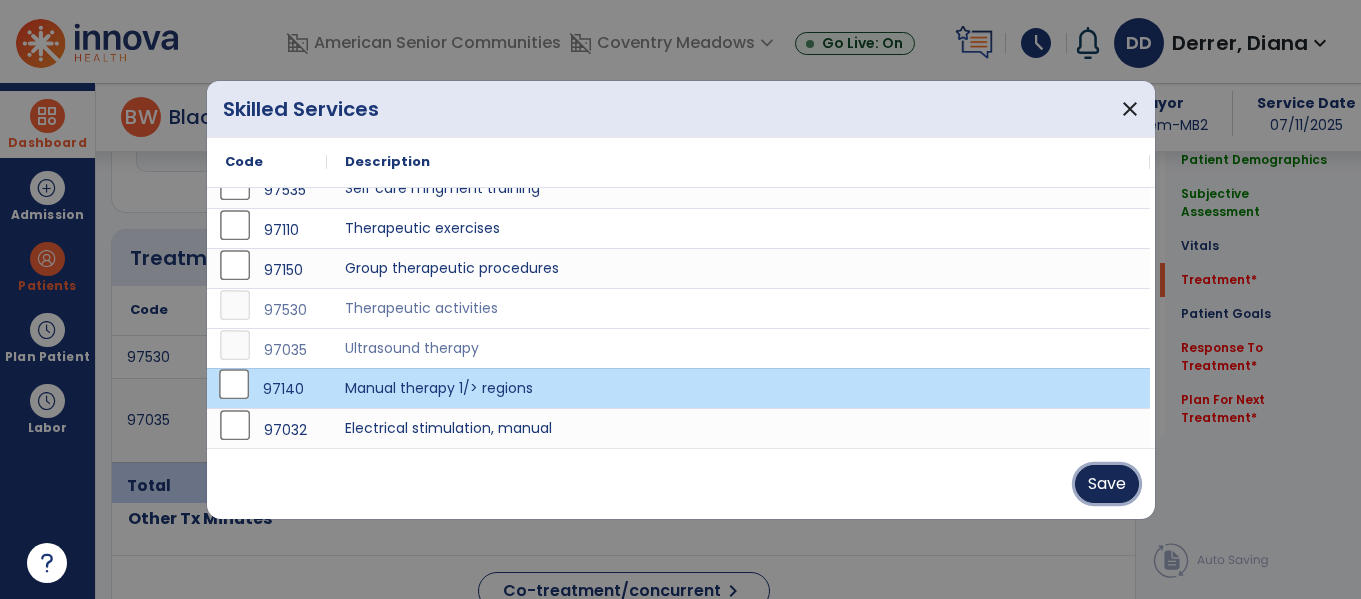 click on "Save" at bounding box center (1107, 484) 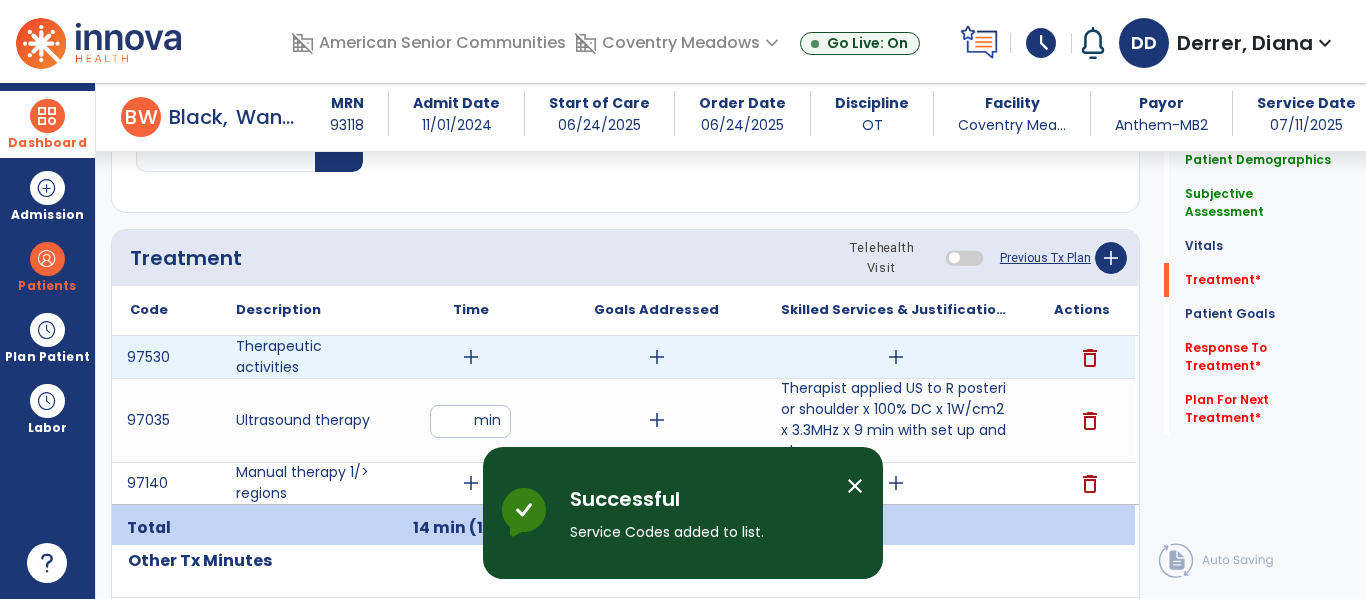 click on "add" at bounding box center (896, 357) 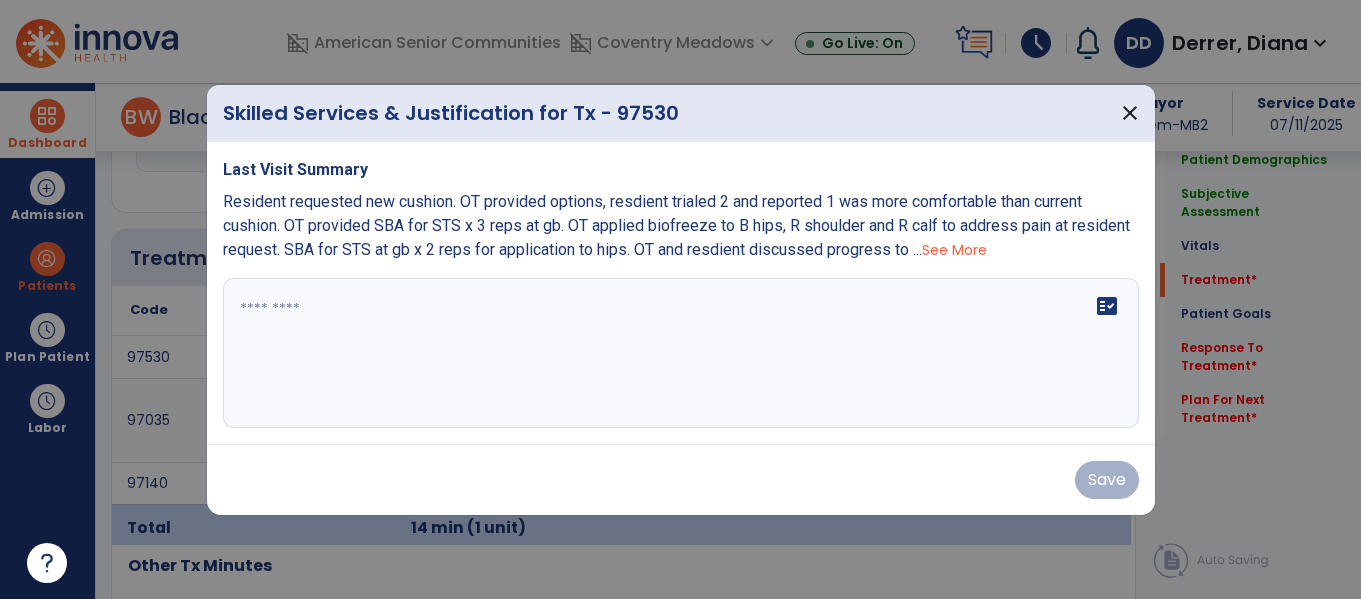 click on "fact_check" at bounding box center [681, 353] 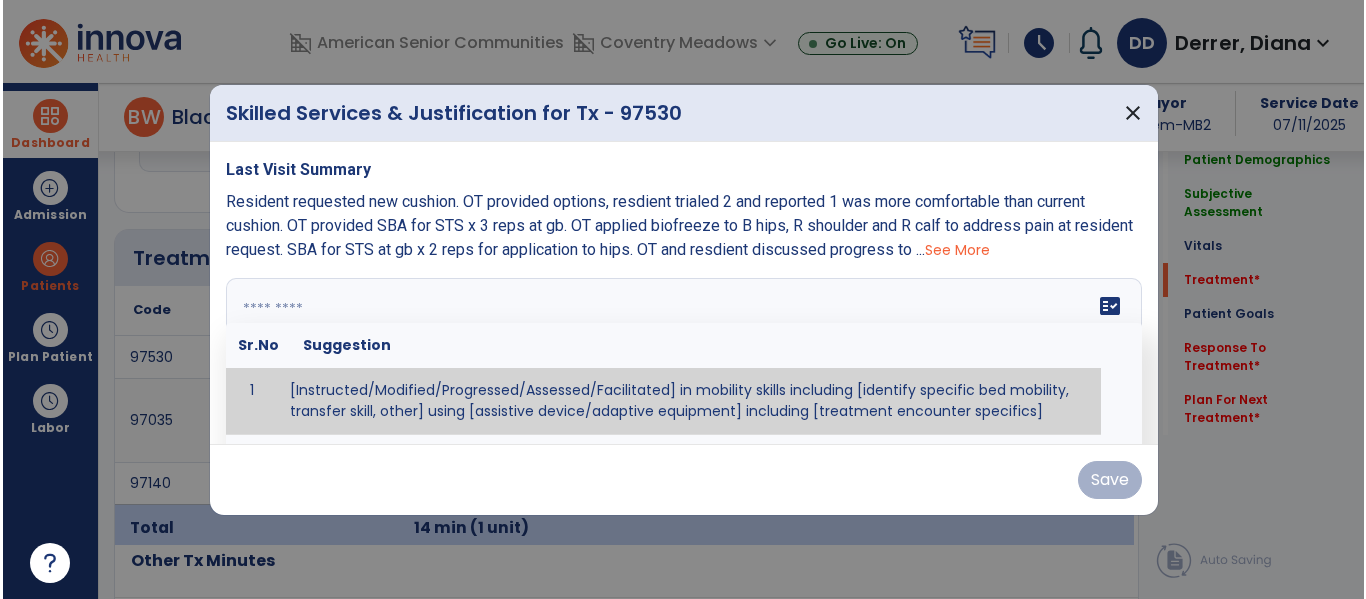 scroll, scrollTop: 1060, scrollLeft: 0, axis: vertical 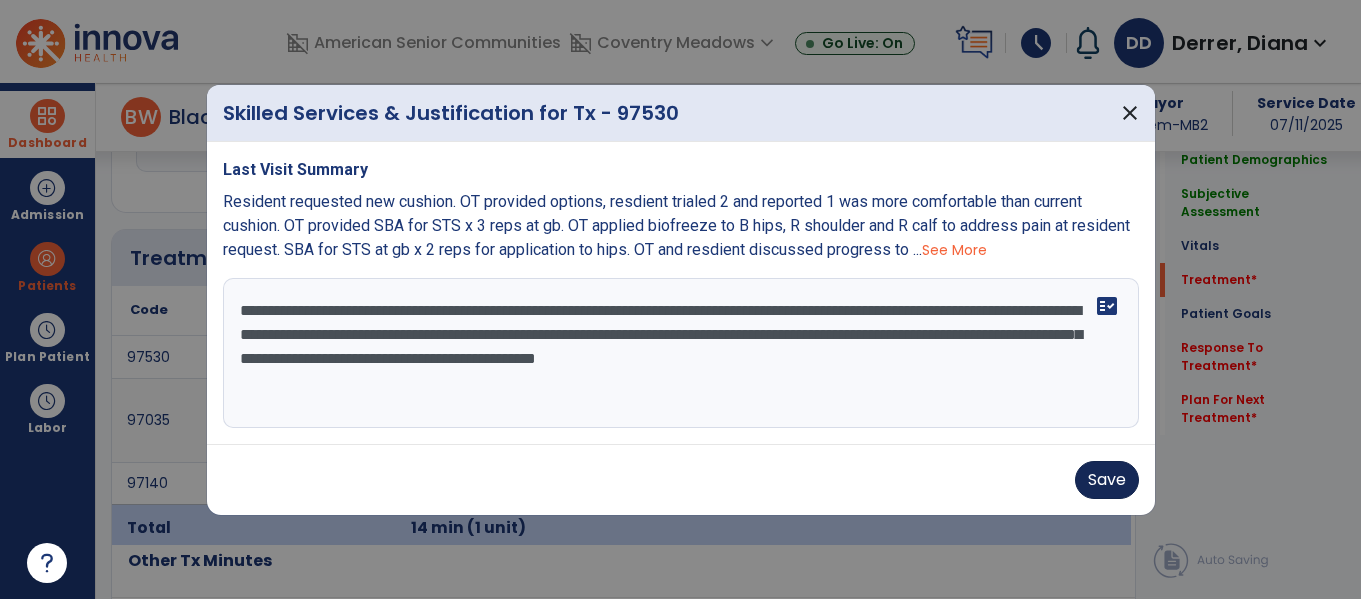 type on "**********" 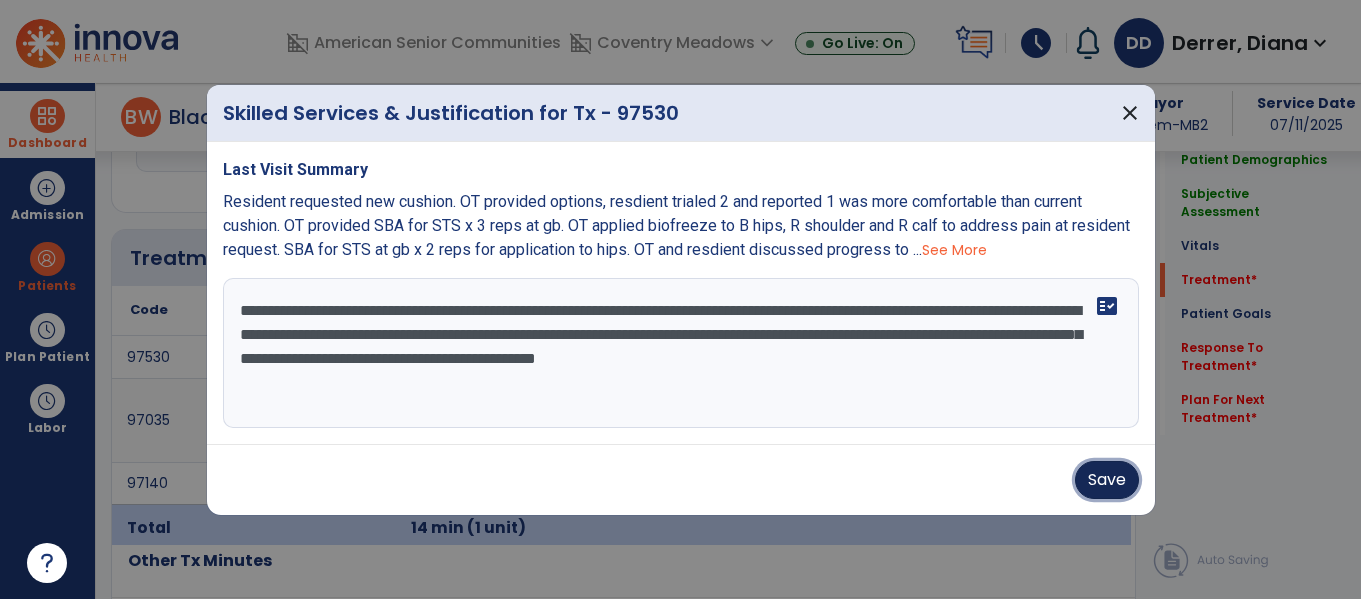 click on "Save" at bounding box center (1107, 480) 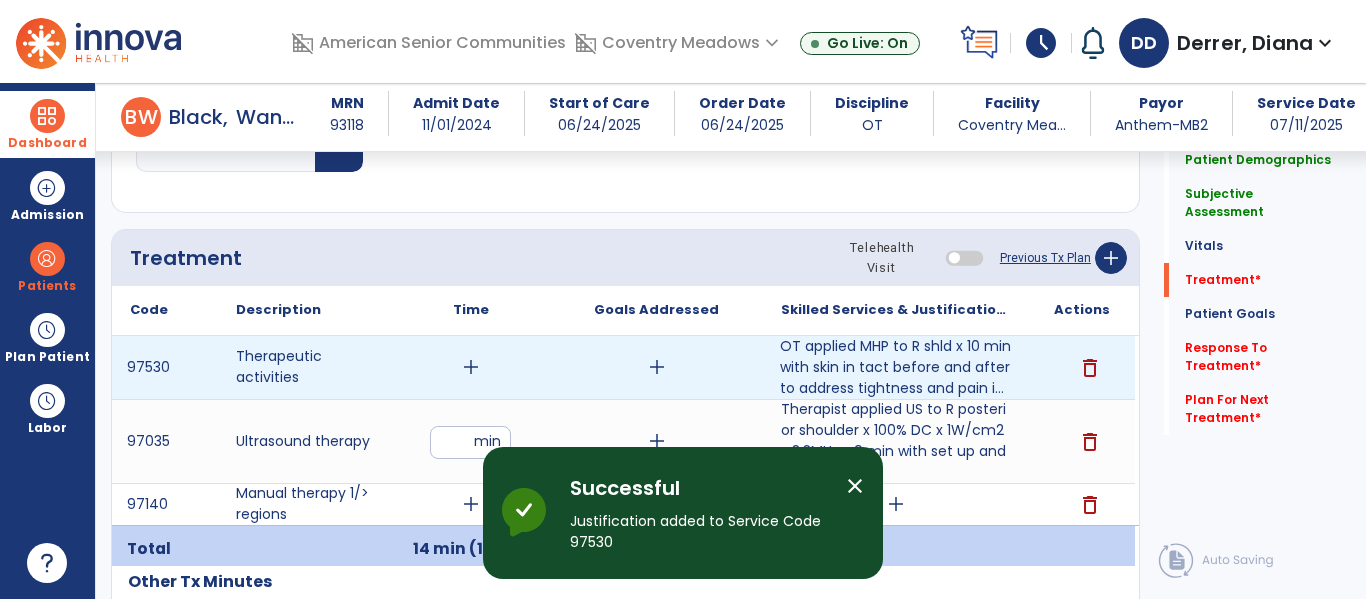click on "add" at bounding box center (471, 367) 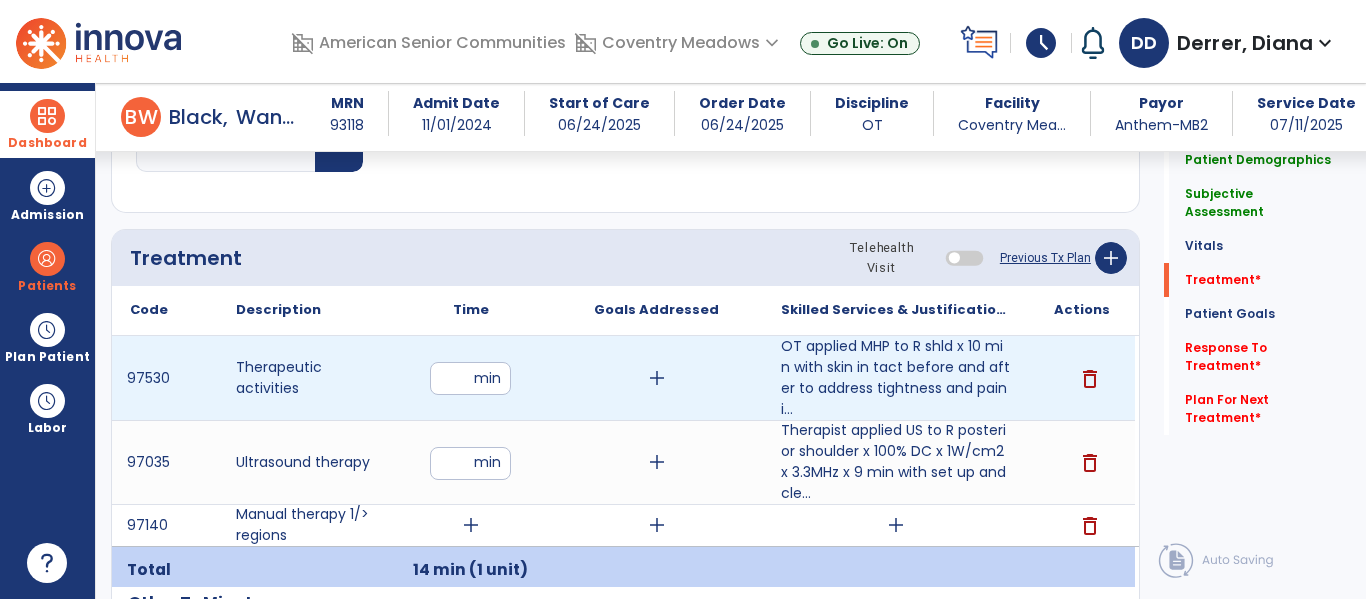type on "**" 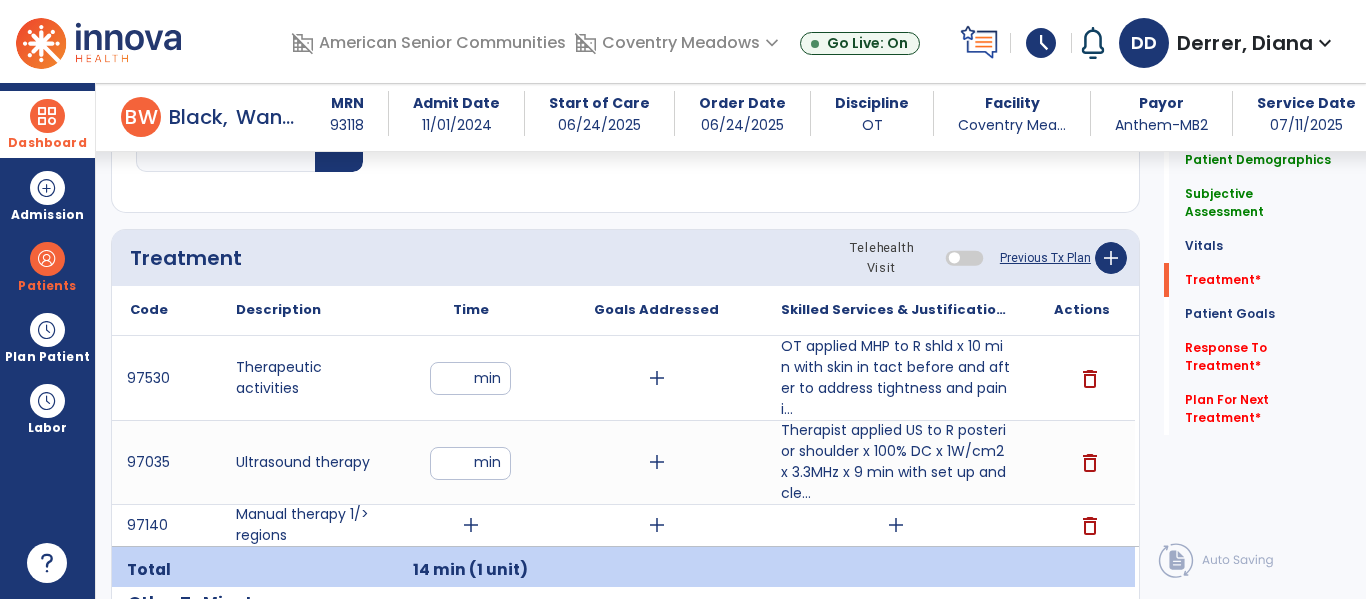 click on "Treatment Telehealth Visit  Previous Tx Plan   add" 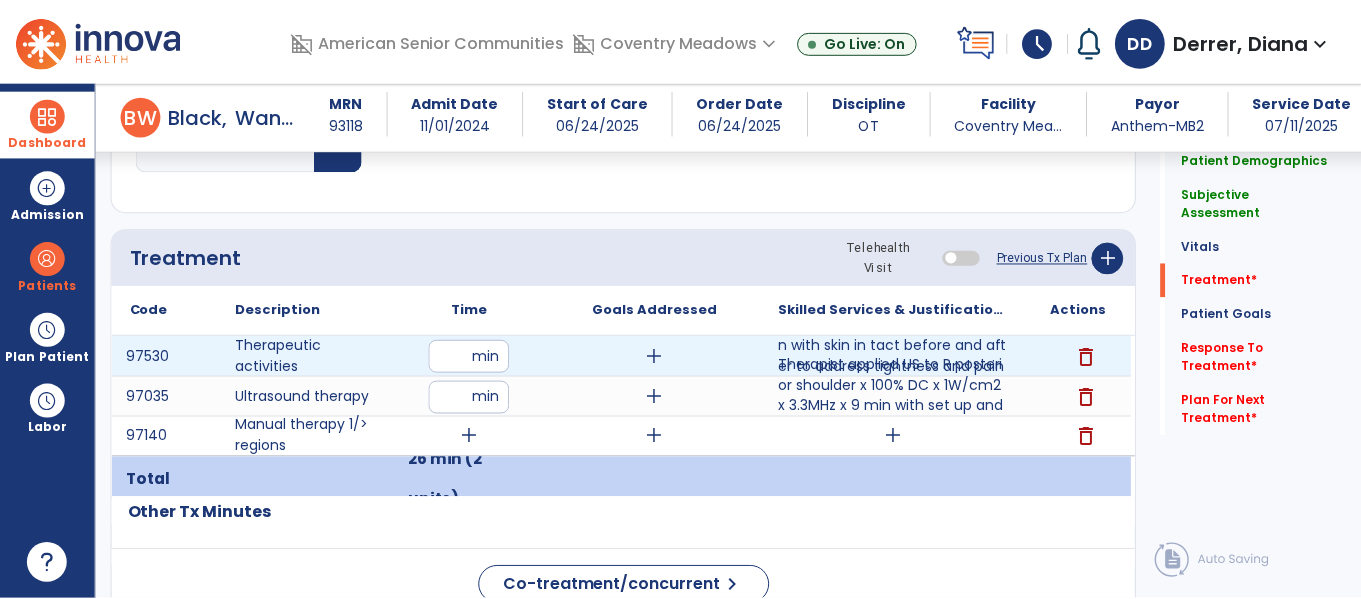 scroll, scrollTop: 1143, scrollLeft: 0, axis: vertical 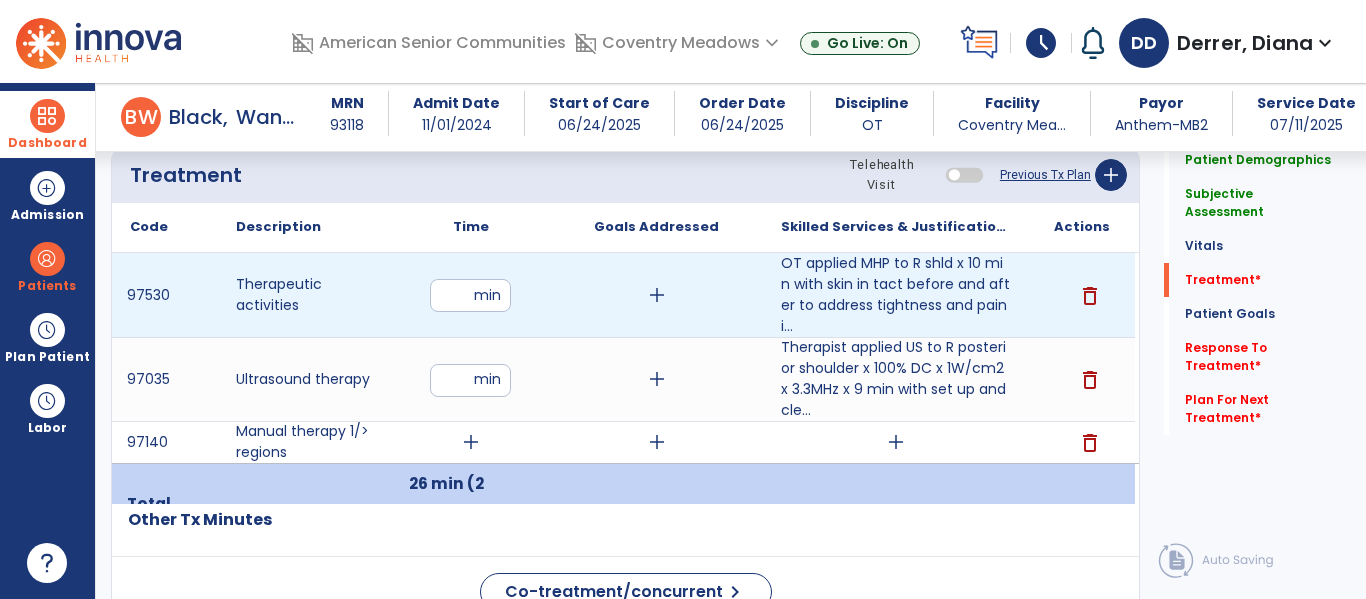 click on "**" at bounding box center (470, 295) 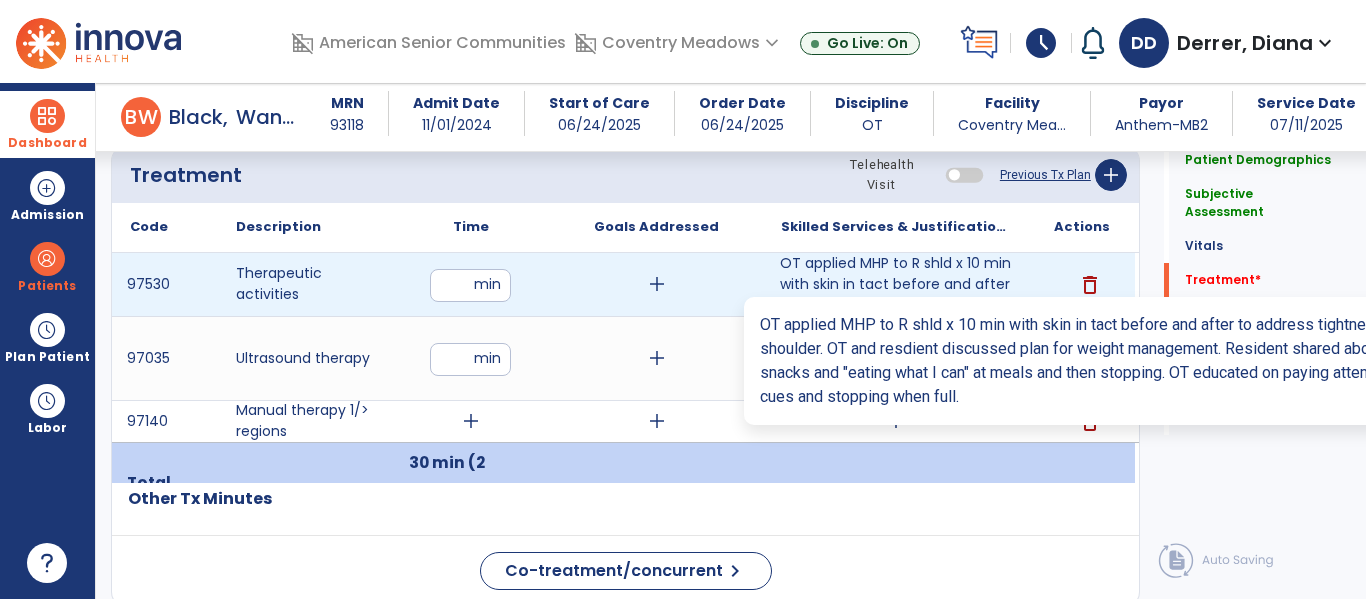 click on "OT applied MHP to R shld x 10 min with skin in tact before and after to address tightness and pain i..." at bounding box center [896, 284] 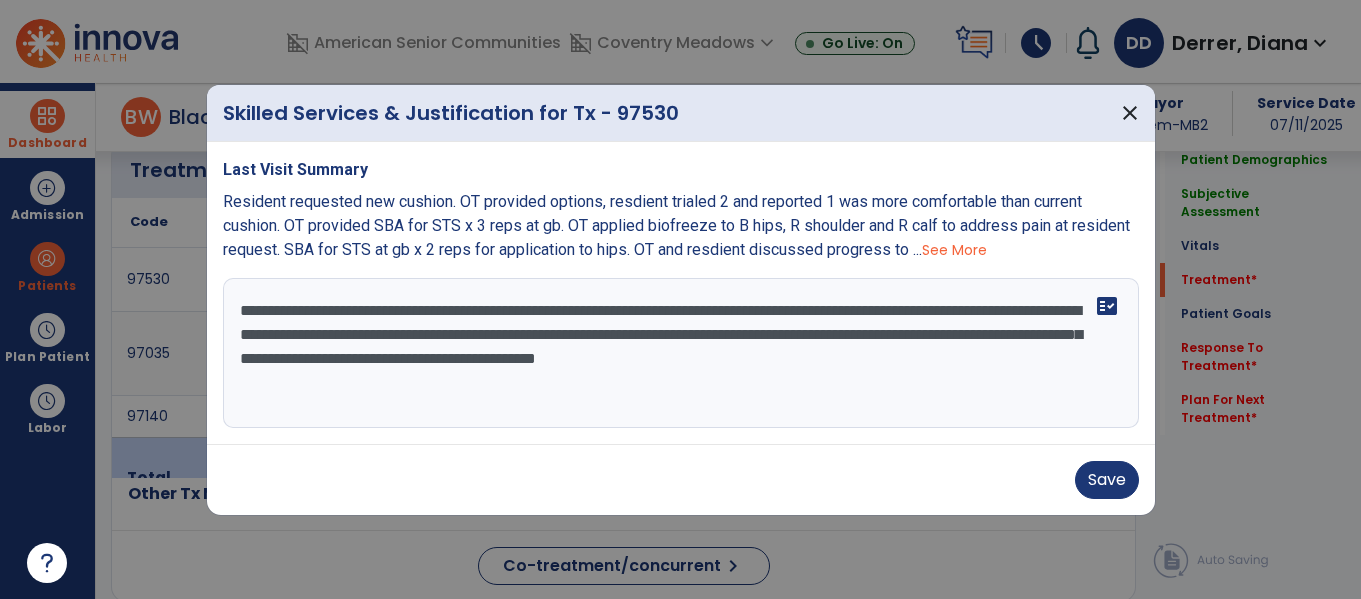 scroll, scrollTop: 1143, scrollLeft: 0, axis: vertical 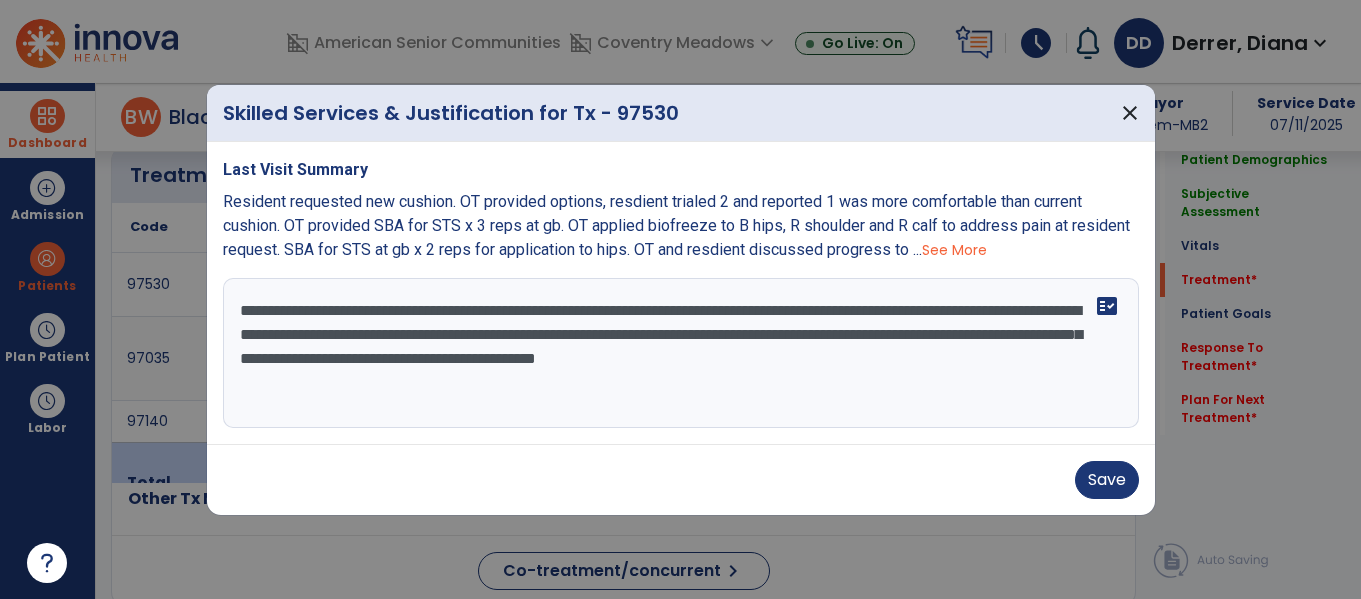 click on "**********" at bounding box center (681, 353) 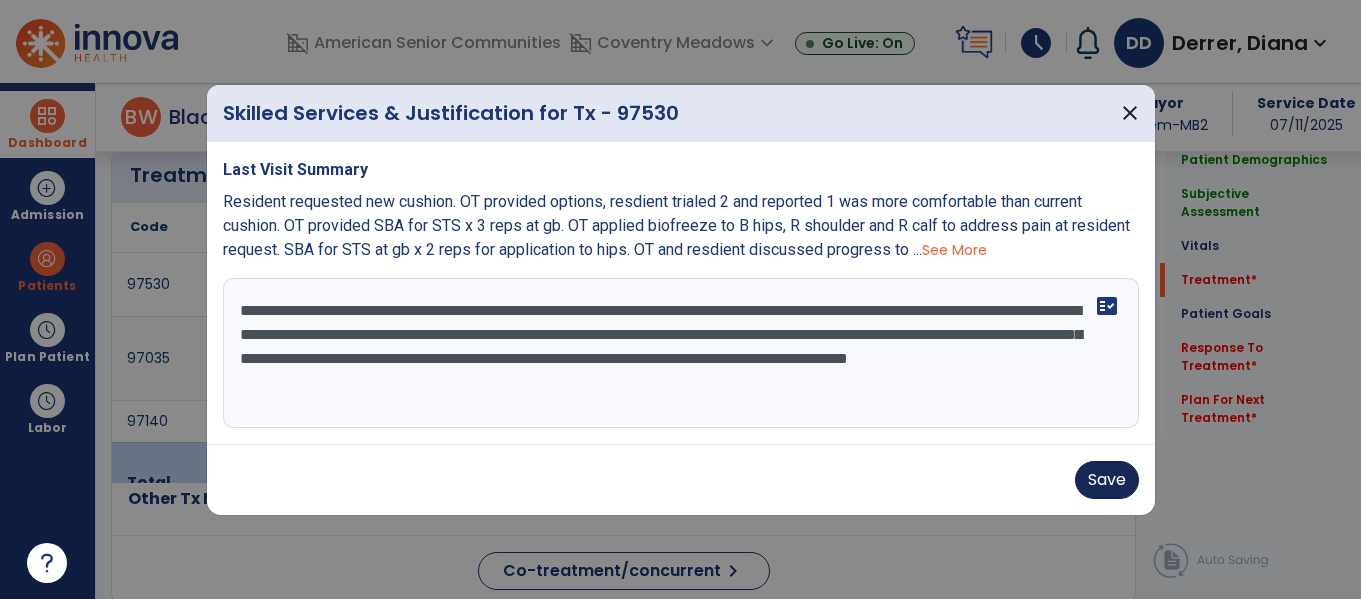 type on "**********" 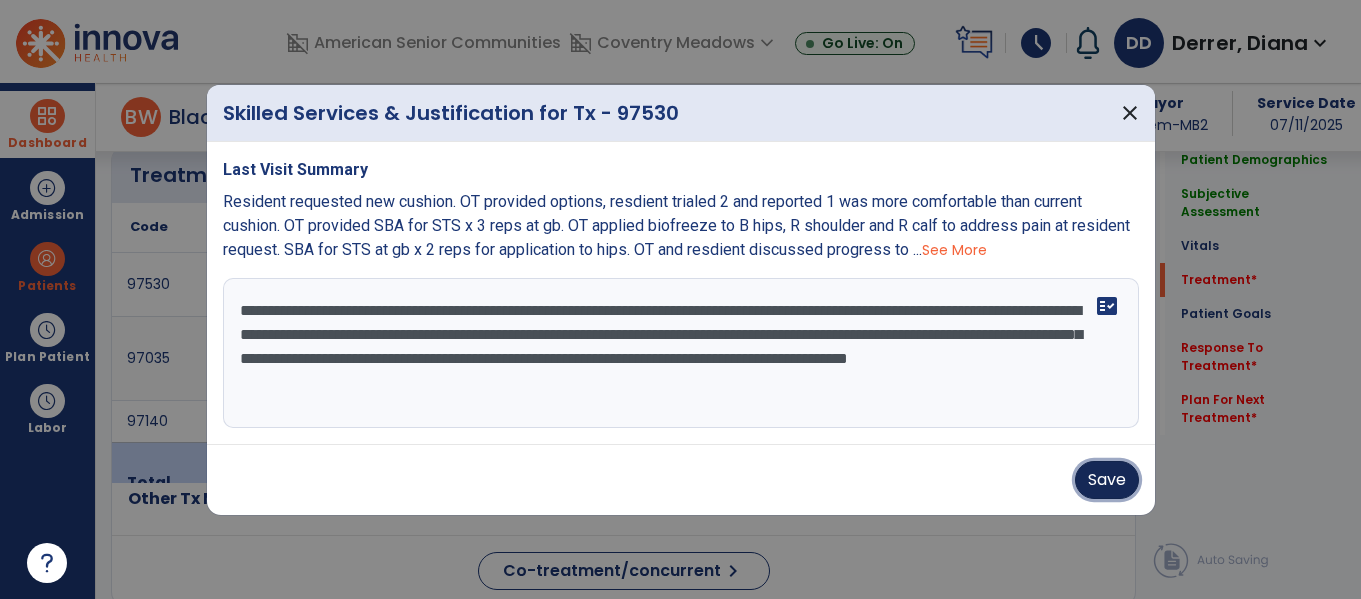 click on "Save" at bounding box center (1107, 480) 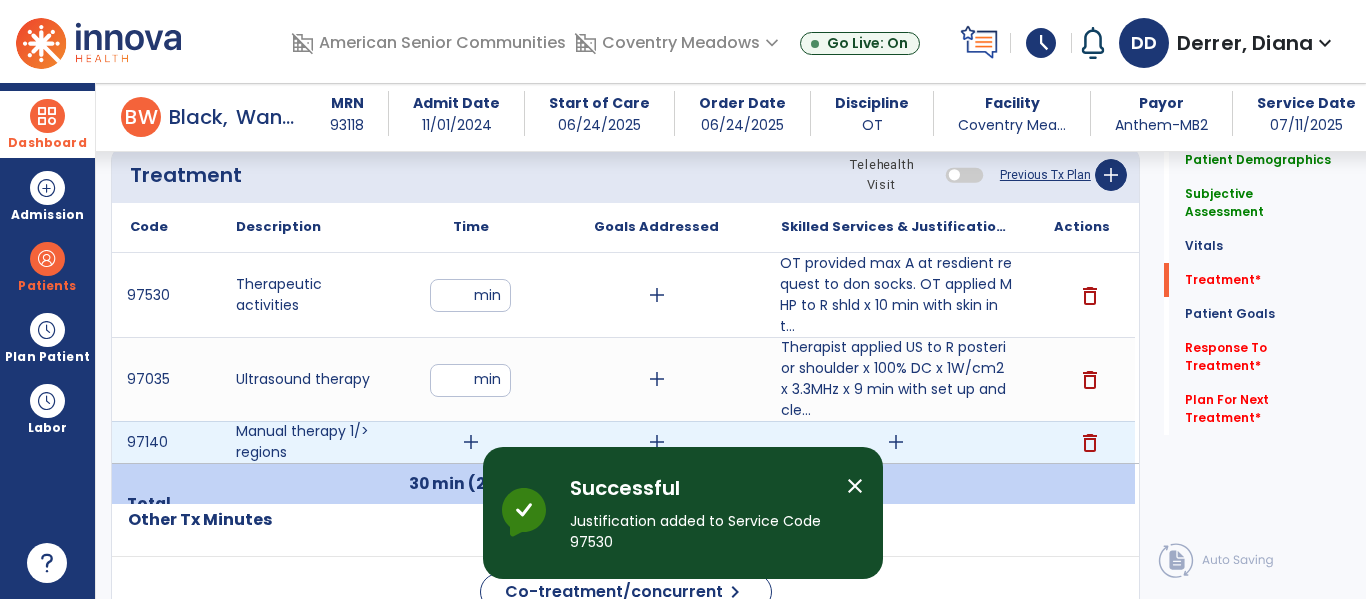 click on "add" at bounding box center (896, 442) 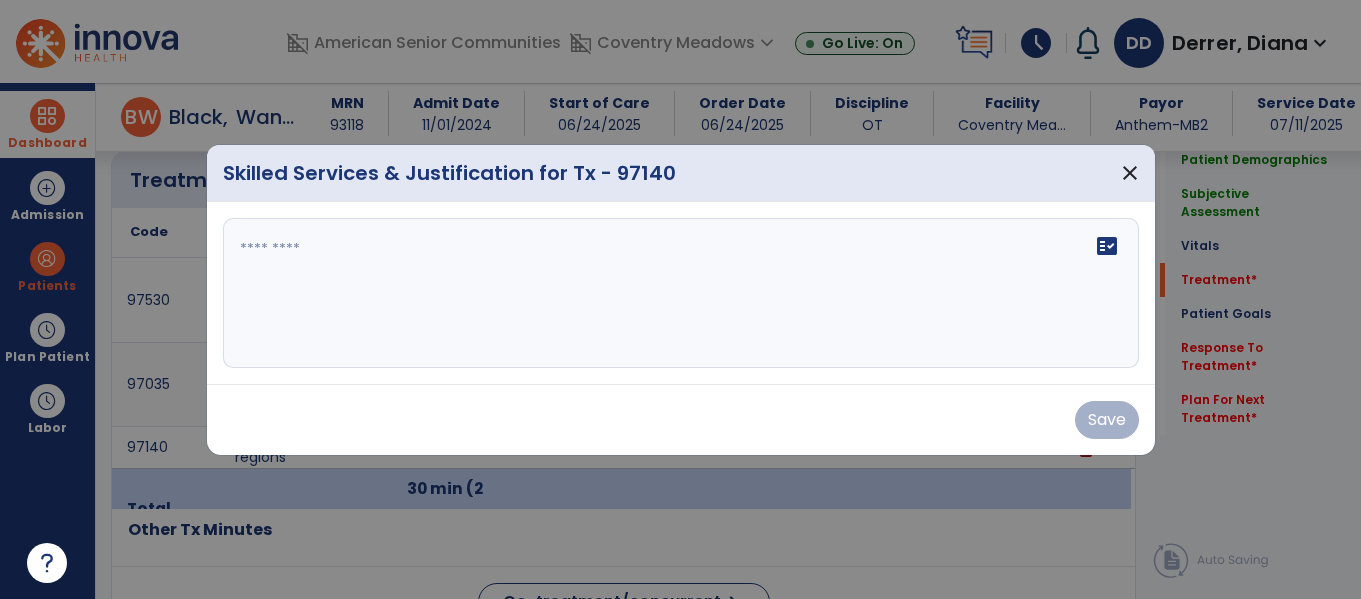 click on "fact_check" at bounding box center [681, 293] 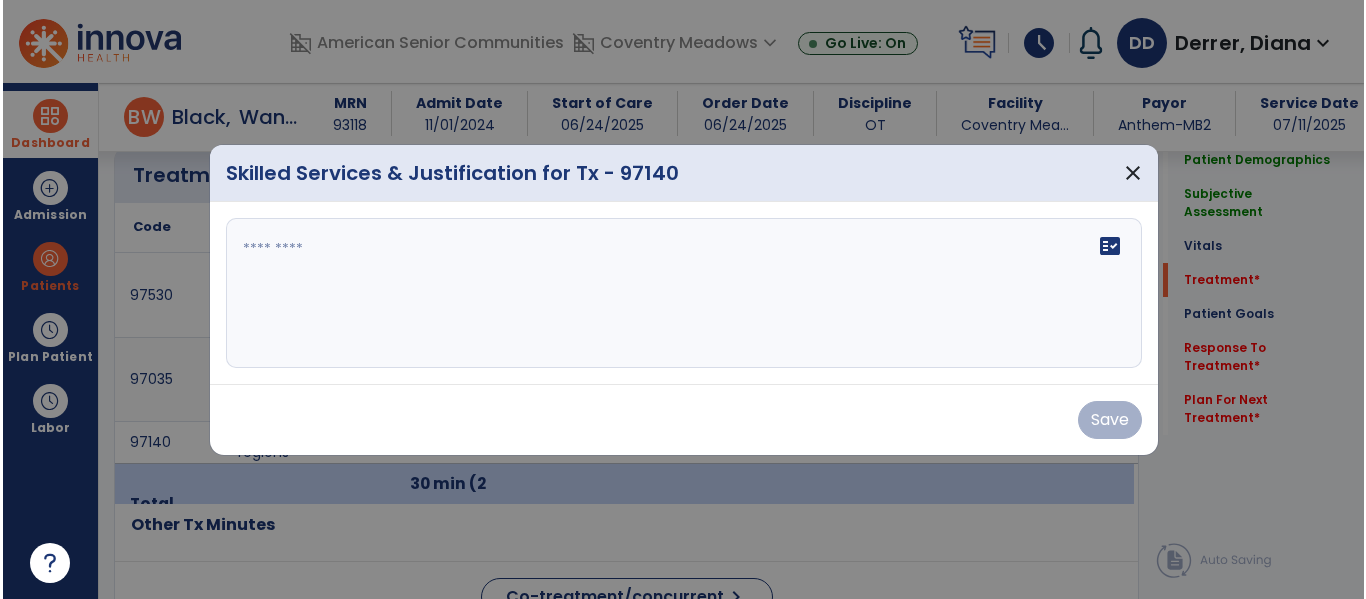 scroll, scrollTop: 1143, scrollLeft: 0, axis: vertical 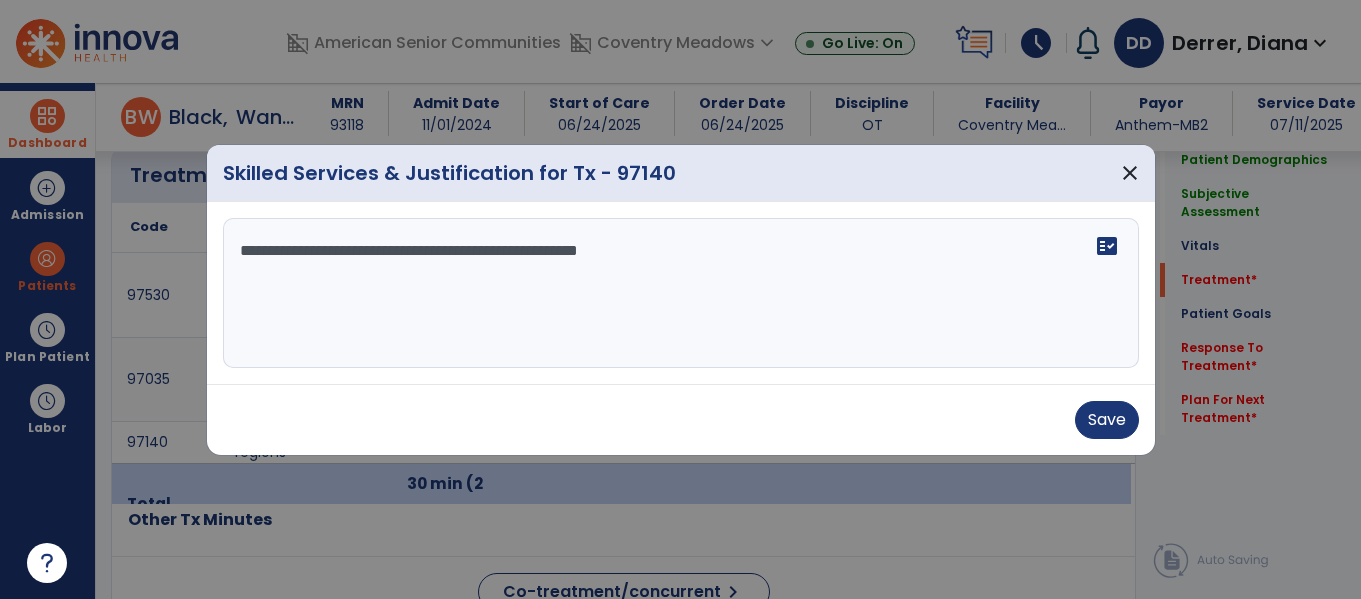 click on "**********" at bounding box center [681, 293] 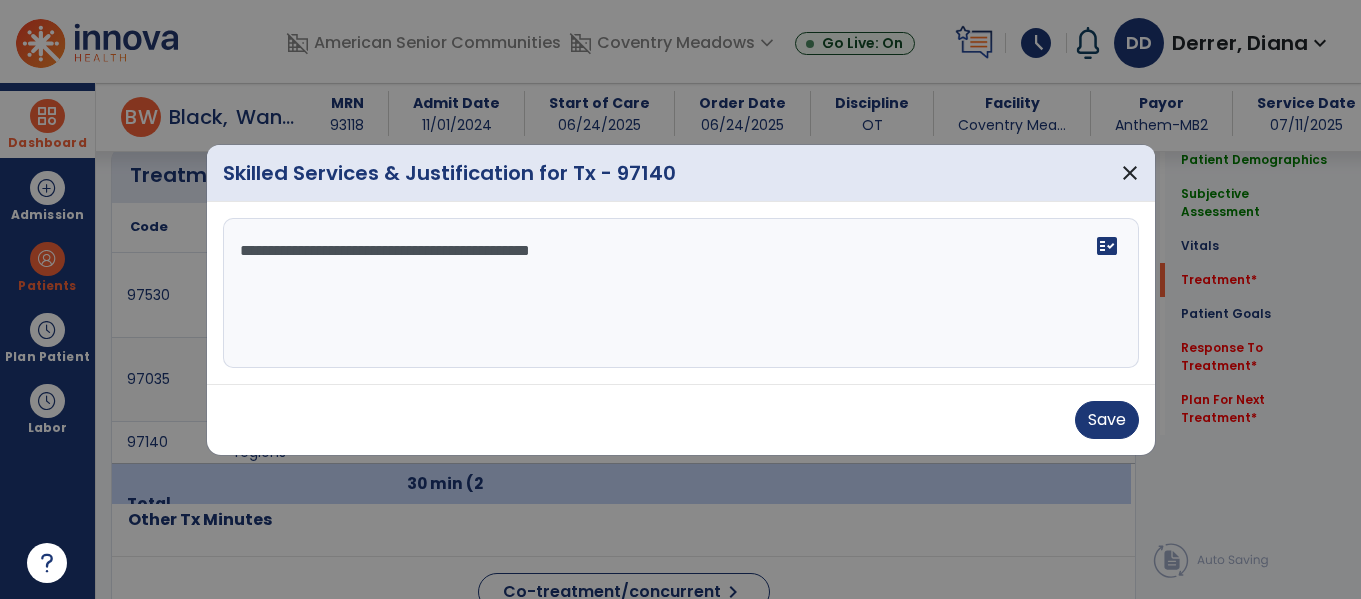 click on "**********" at bounding box center [681, 293] 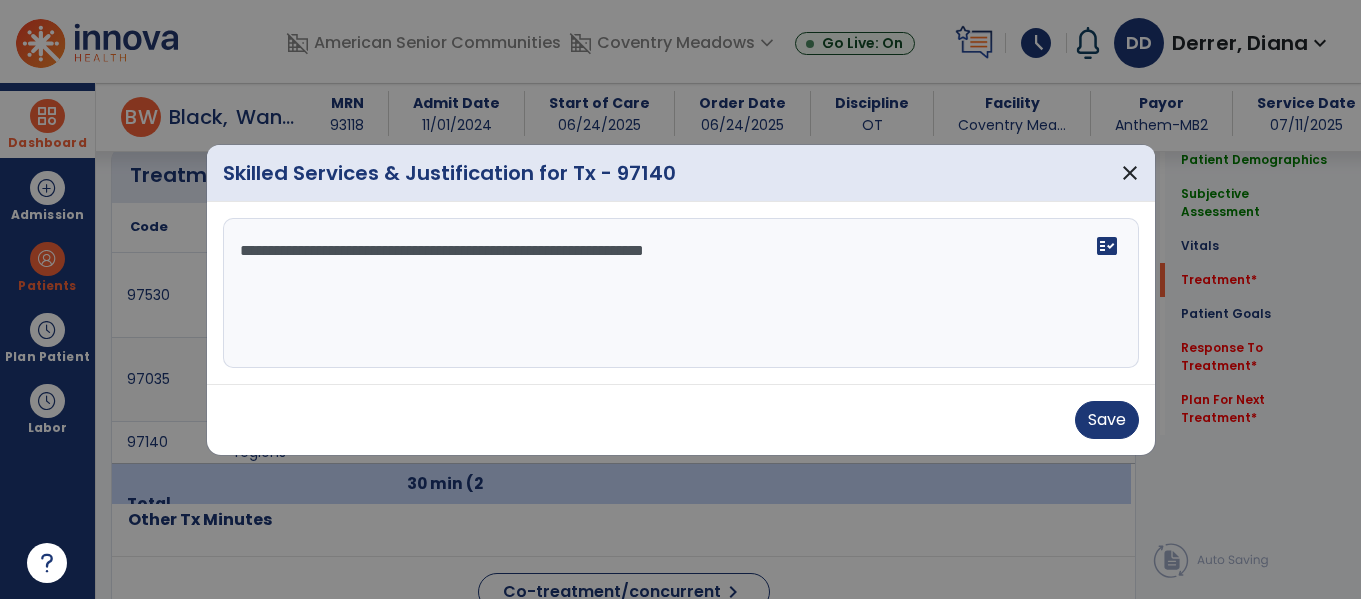 click on "**********" at bounding box center [681, 293] 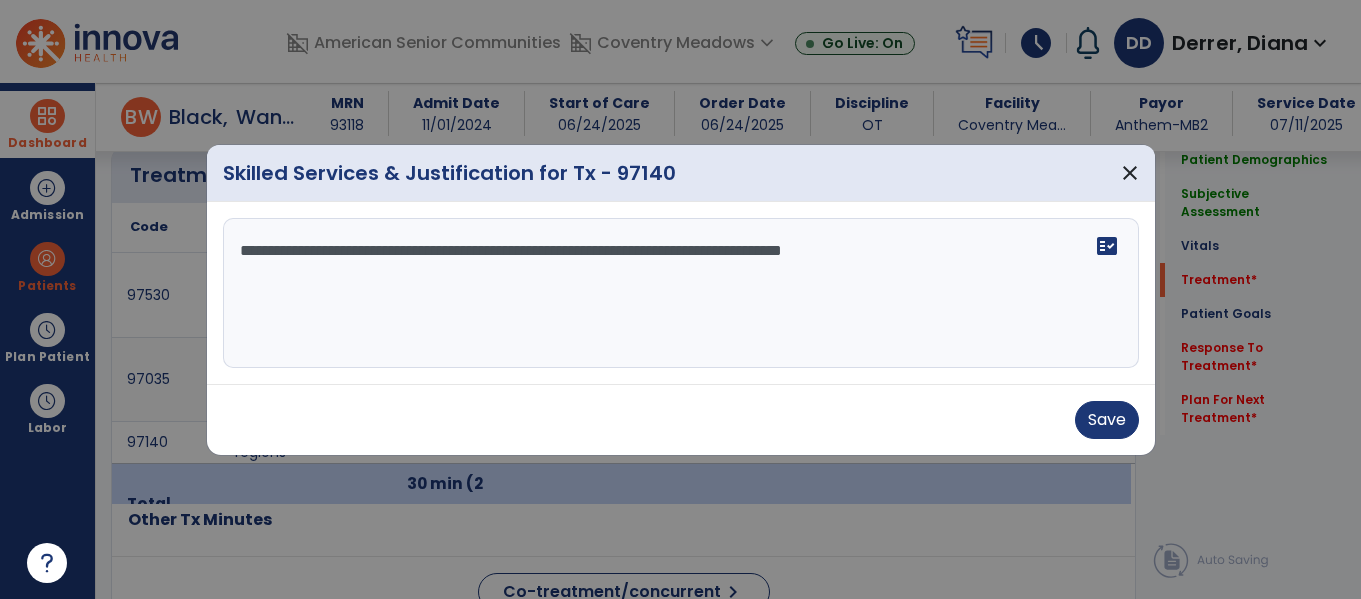 click on "**********" at bounding box center [681, 293] 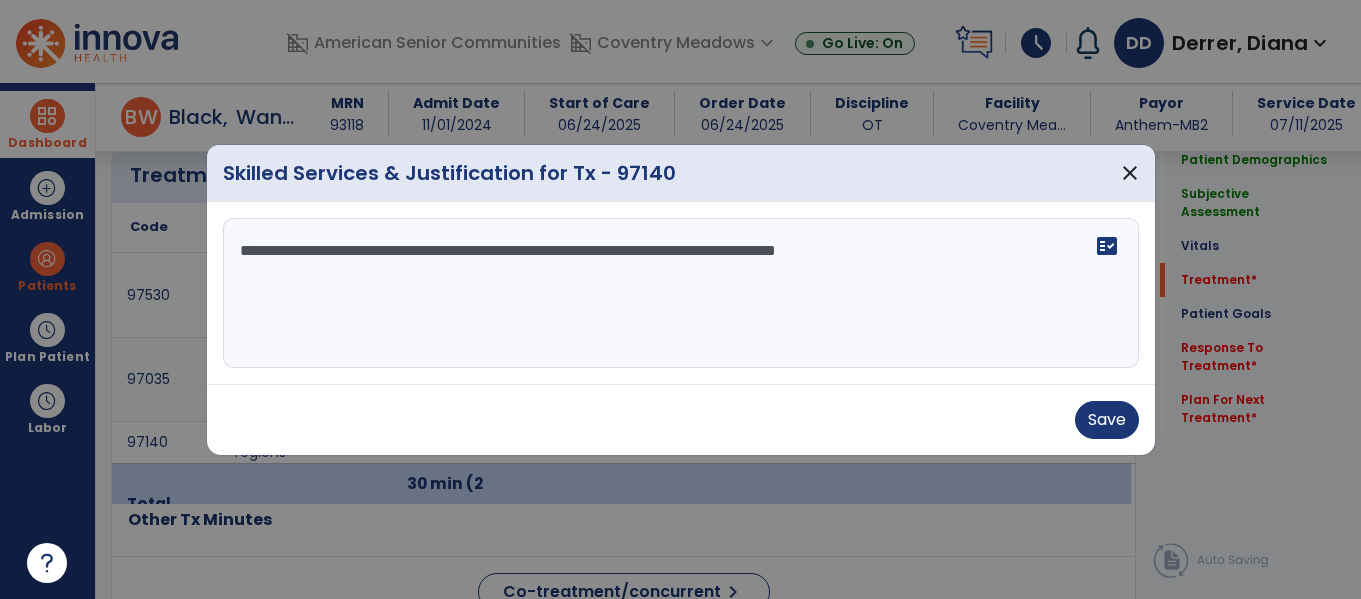 click on "**********" at bounding box center (681, 293) 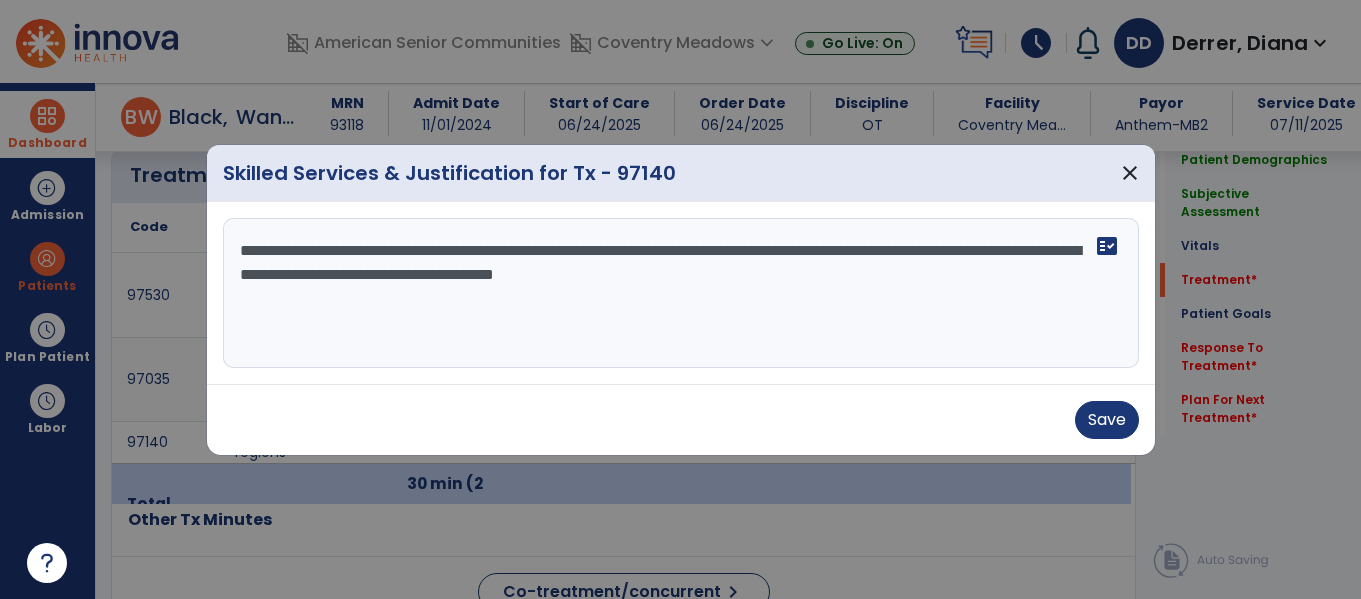 click on "**********" at bounding box center [681, 293] 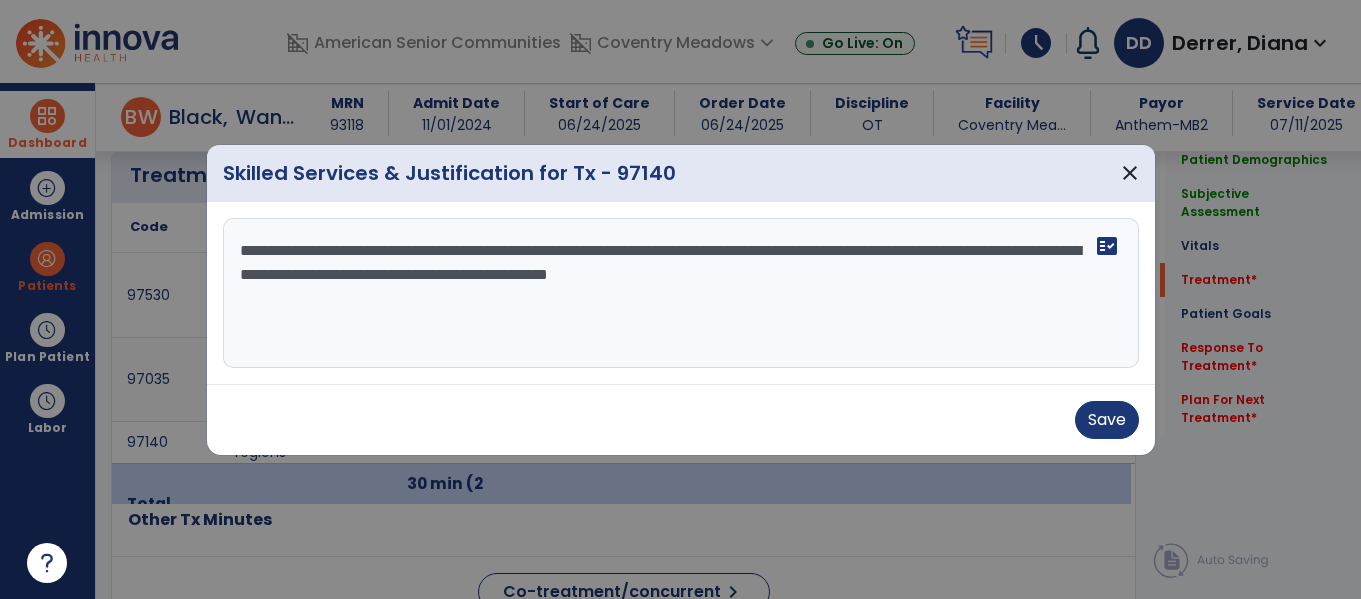 type on "**********" 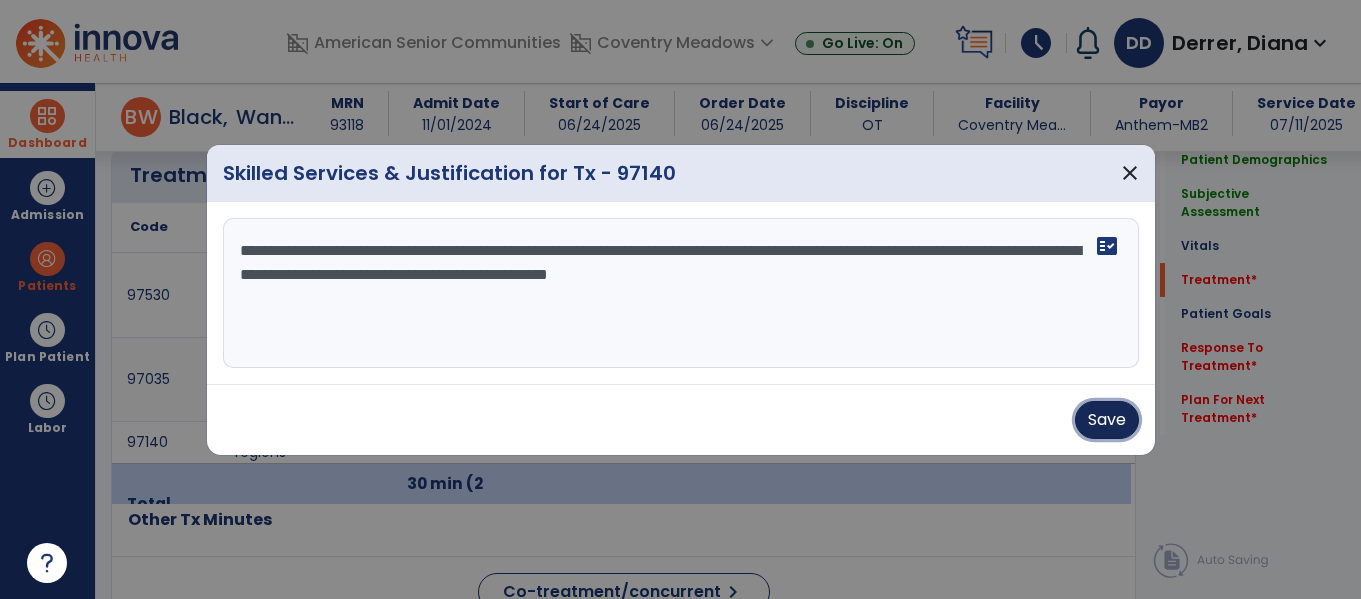 click on "Save" at bounding box center [1107, 420] 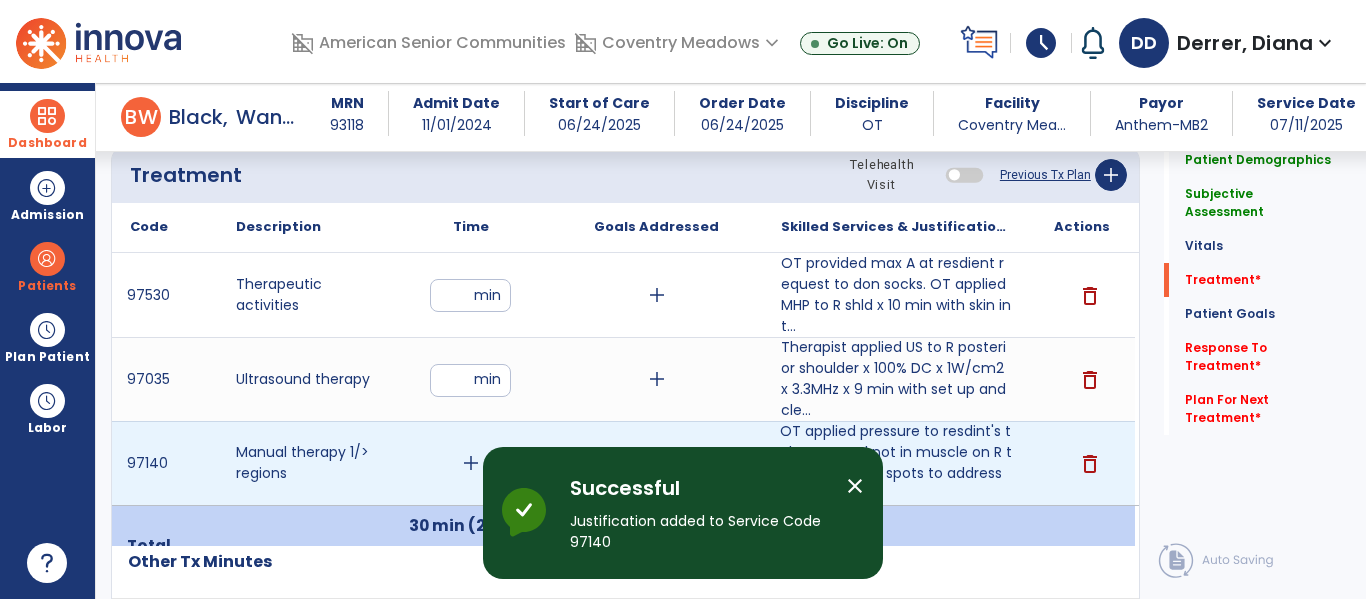 click on "add" at bounding box center [471, 463] 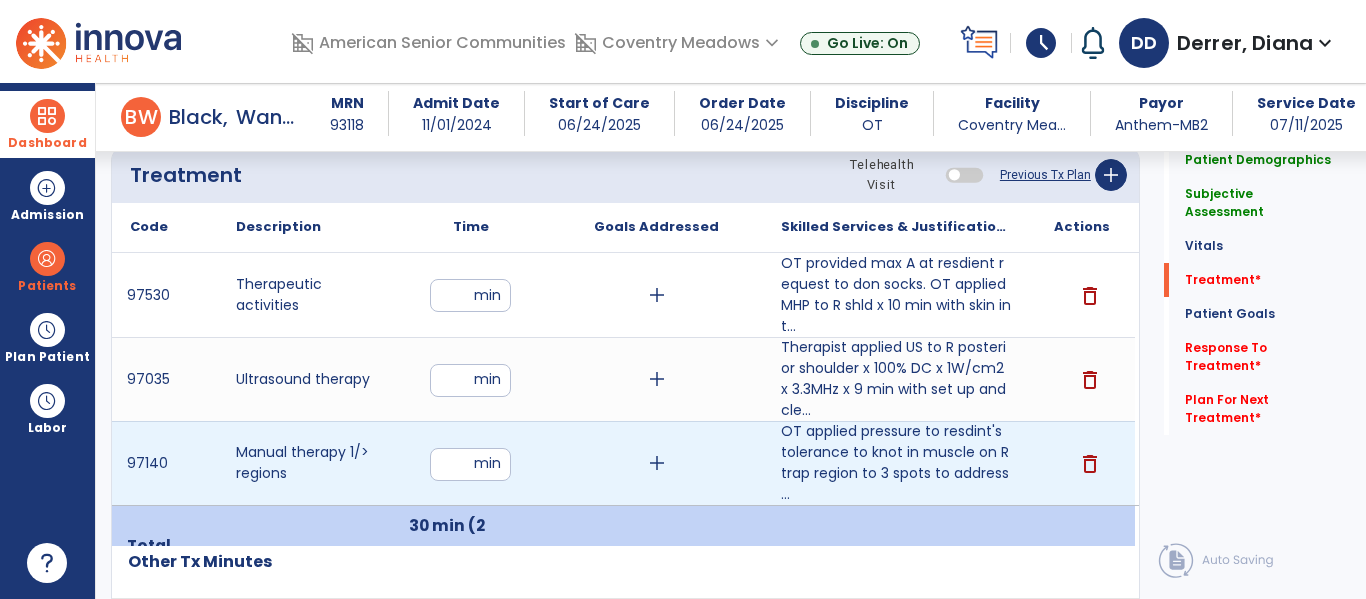type on "*" 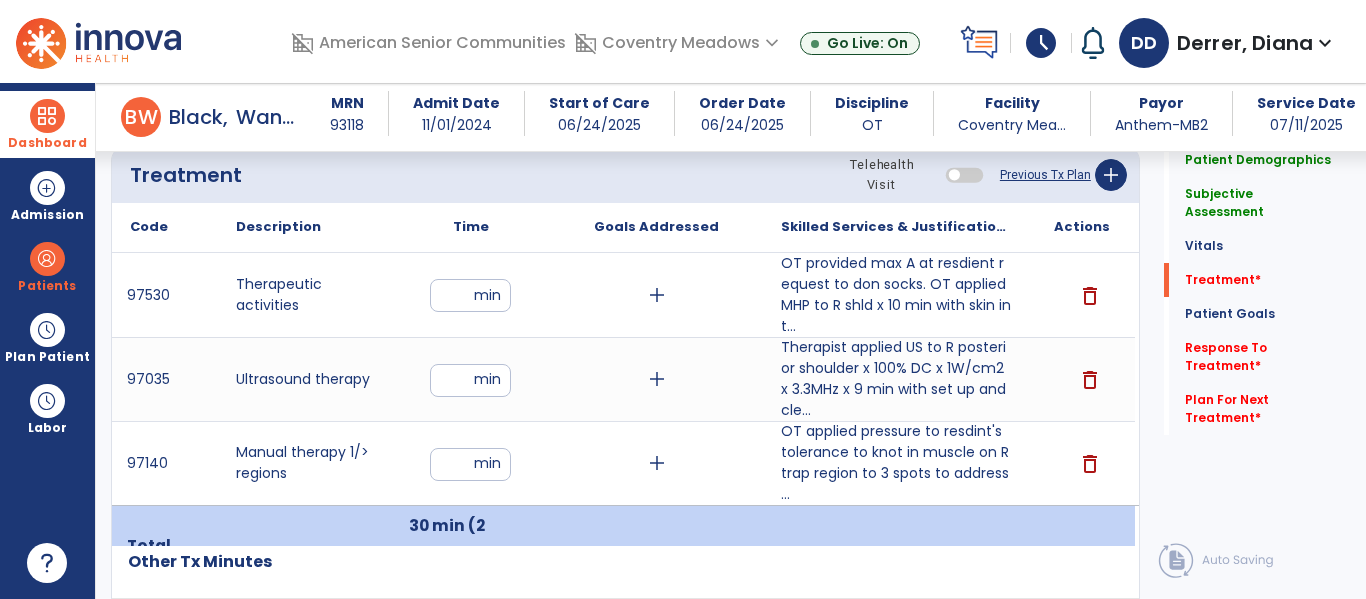 click on "Patient Demographics  Medical Diagnosis   Treatment Diagnosis   Precautions   Contraindications
Code
Description
Pdpm Clinical Category
F03.B4" 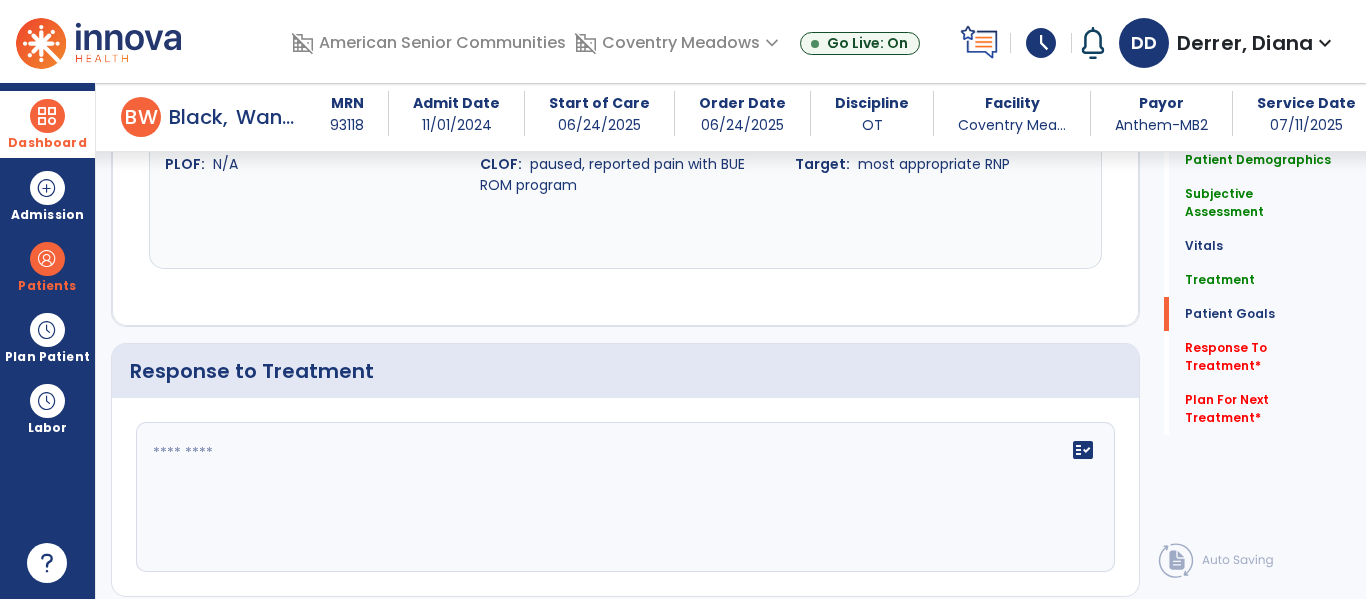 scroll, scrollTop: 2295, scrollLeft: 0, axis: vertical 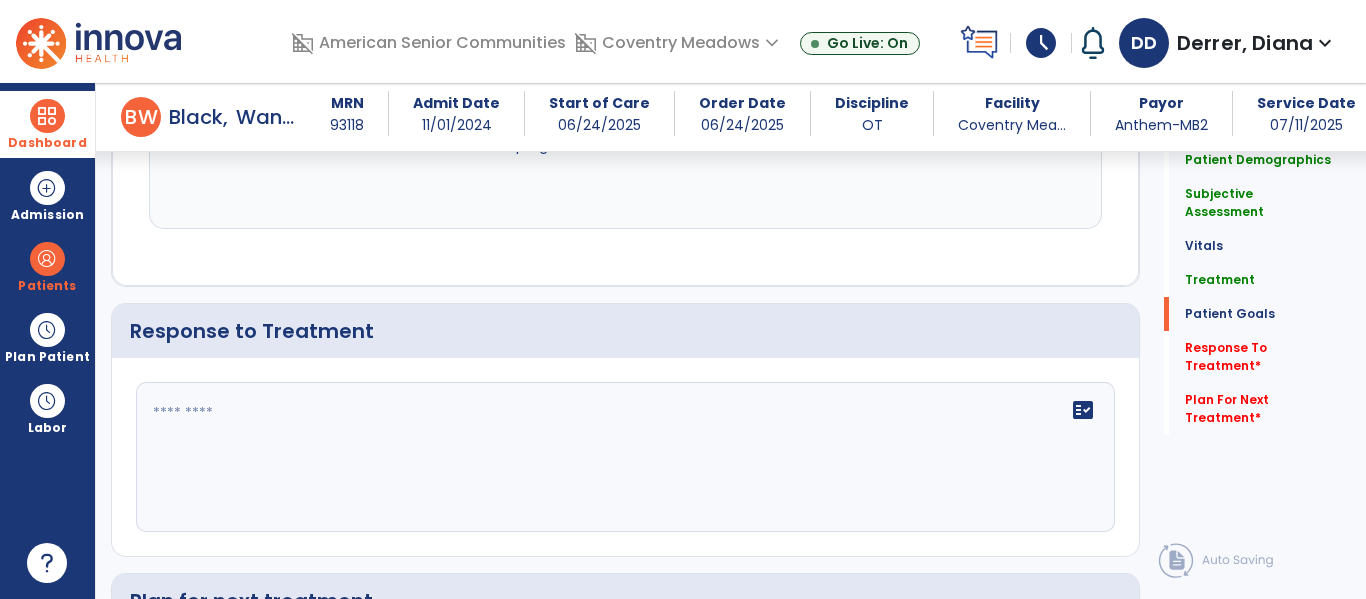 click on "fact_check" 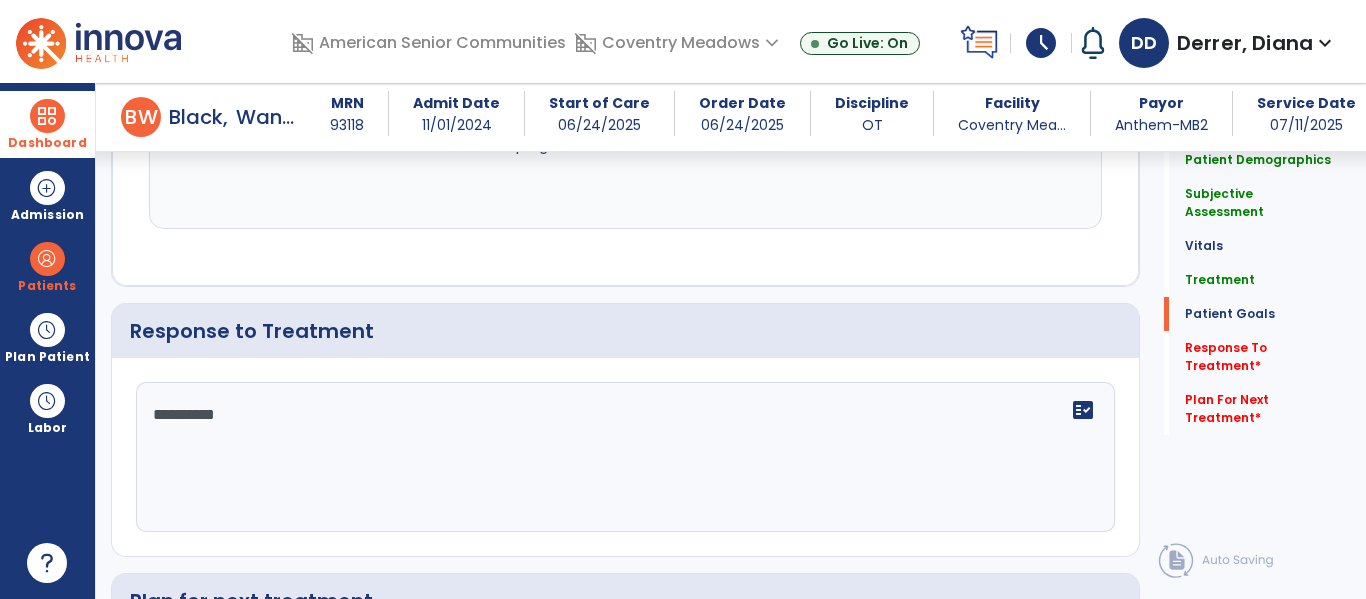 type on "**********" 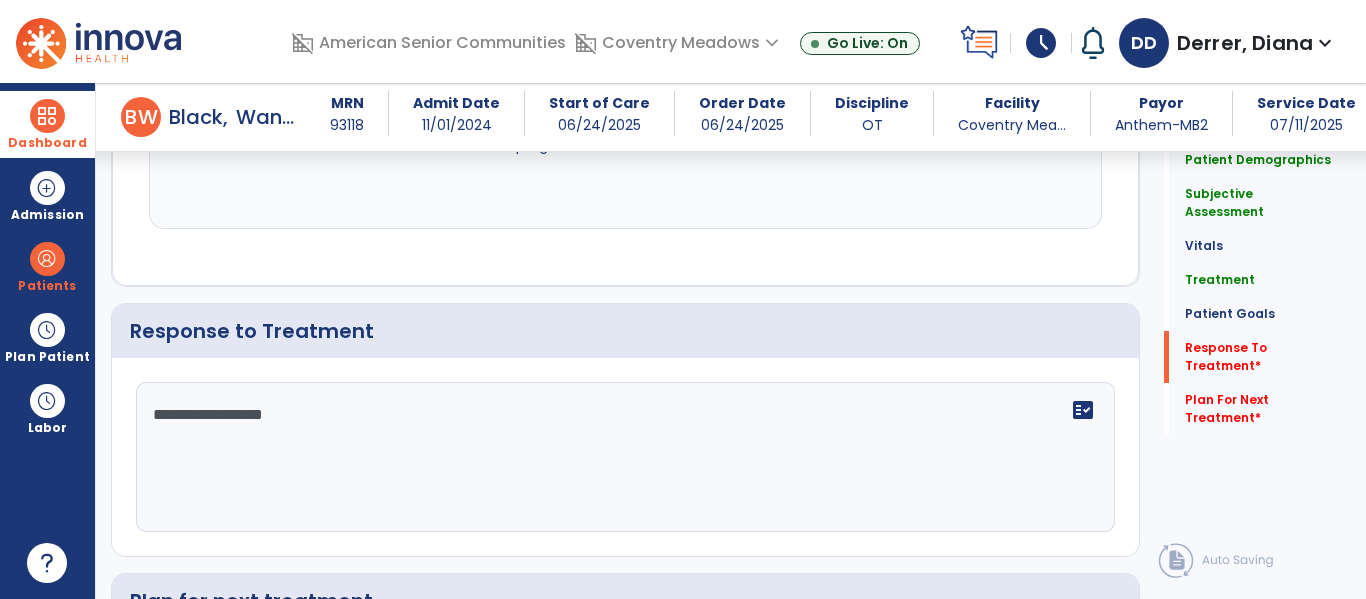 scroll, scrollTop: 2581, scrollLeft: 0, axis: vertical 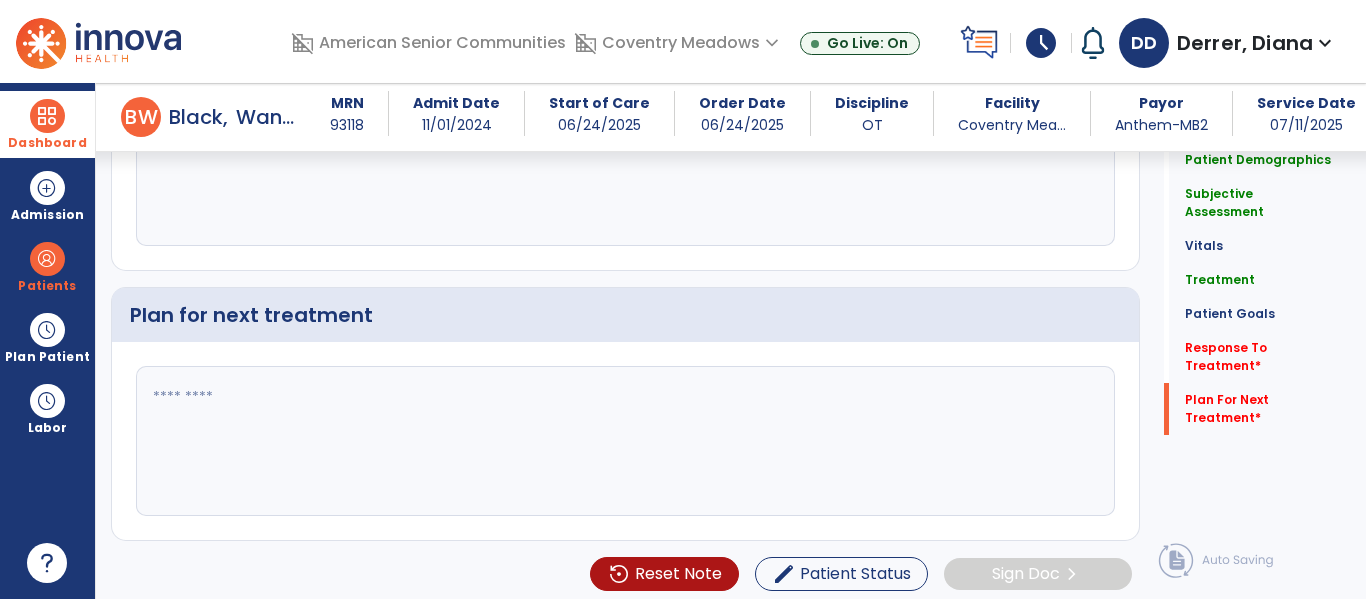 type on "**********" 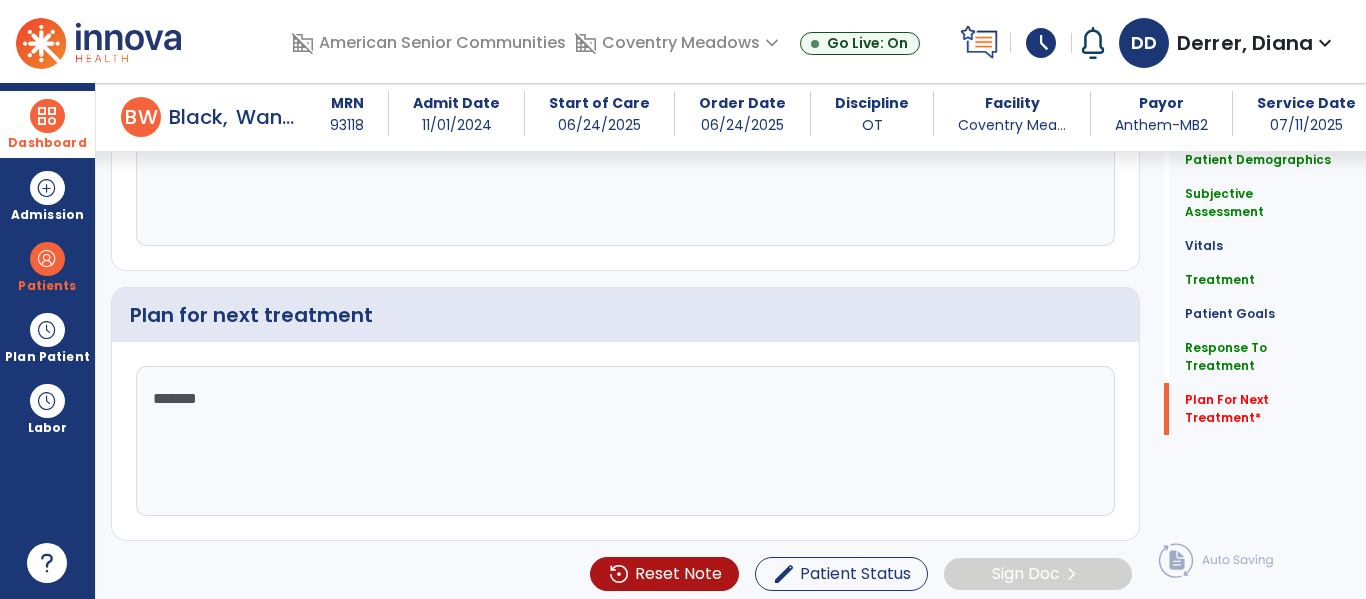 scroll, scrollTop: 2589, scrollLeft: 0, axis: vertical 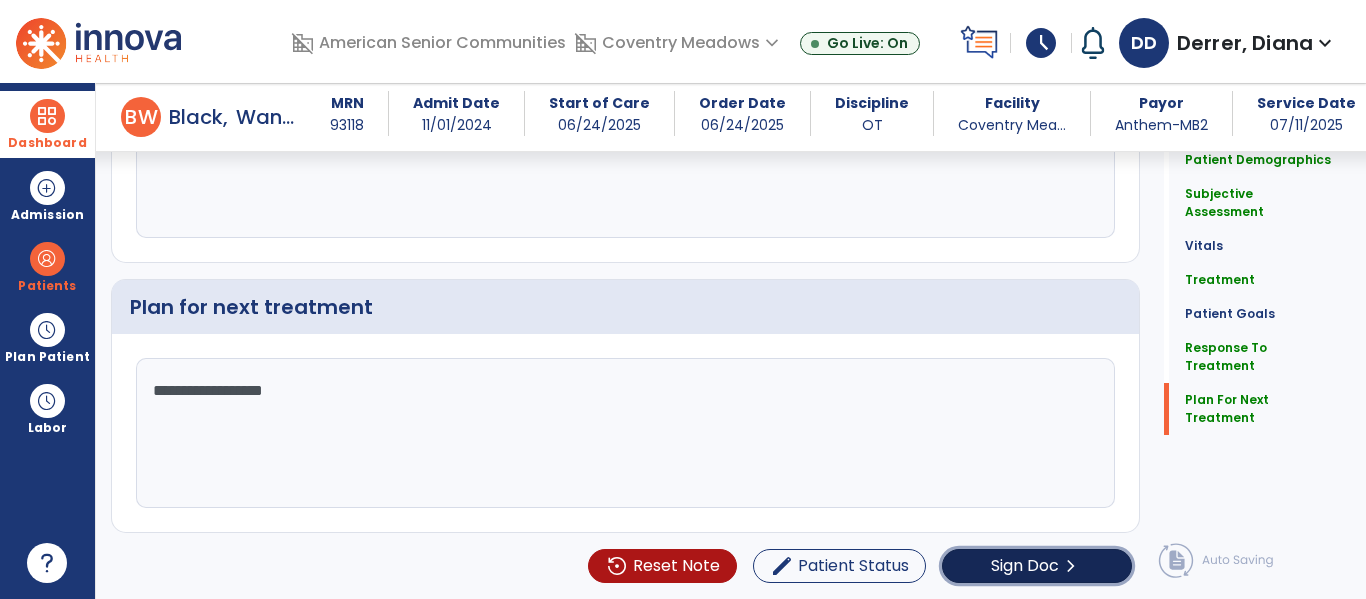 click on "Sign Doc  chevron_right" 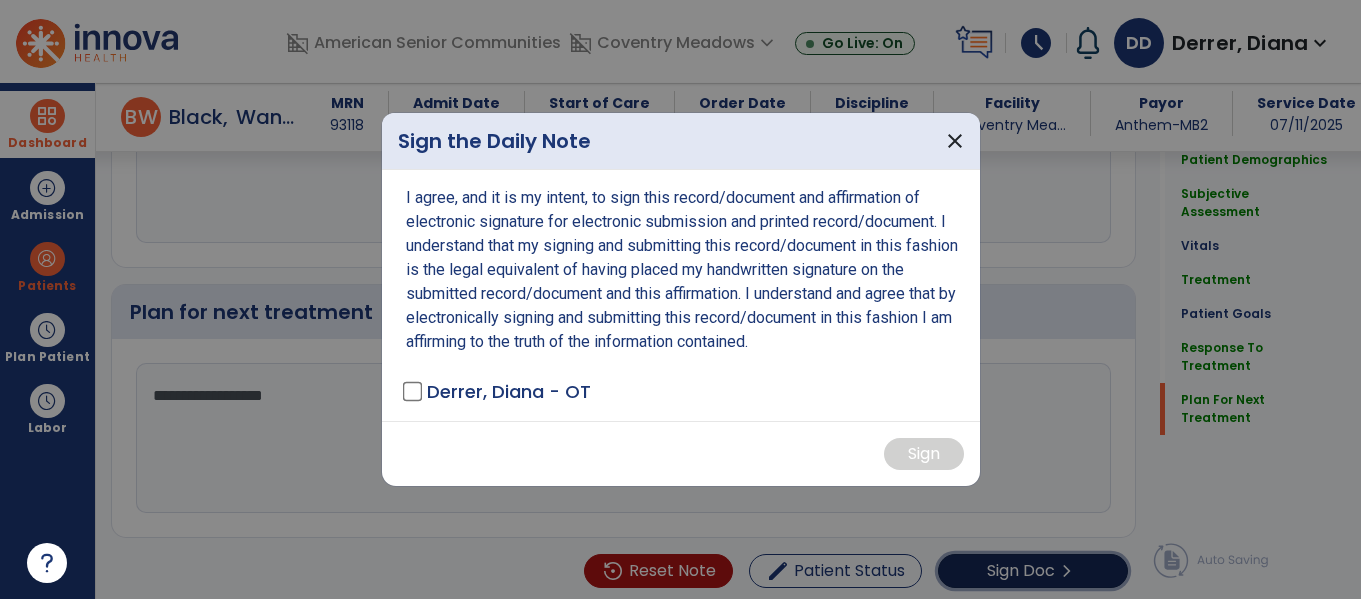 scroll, scrollTop: 2594, scrollLeft: 0, axis: vertical 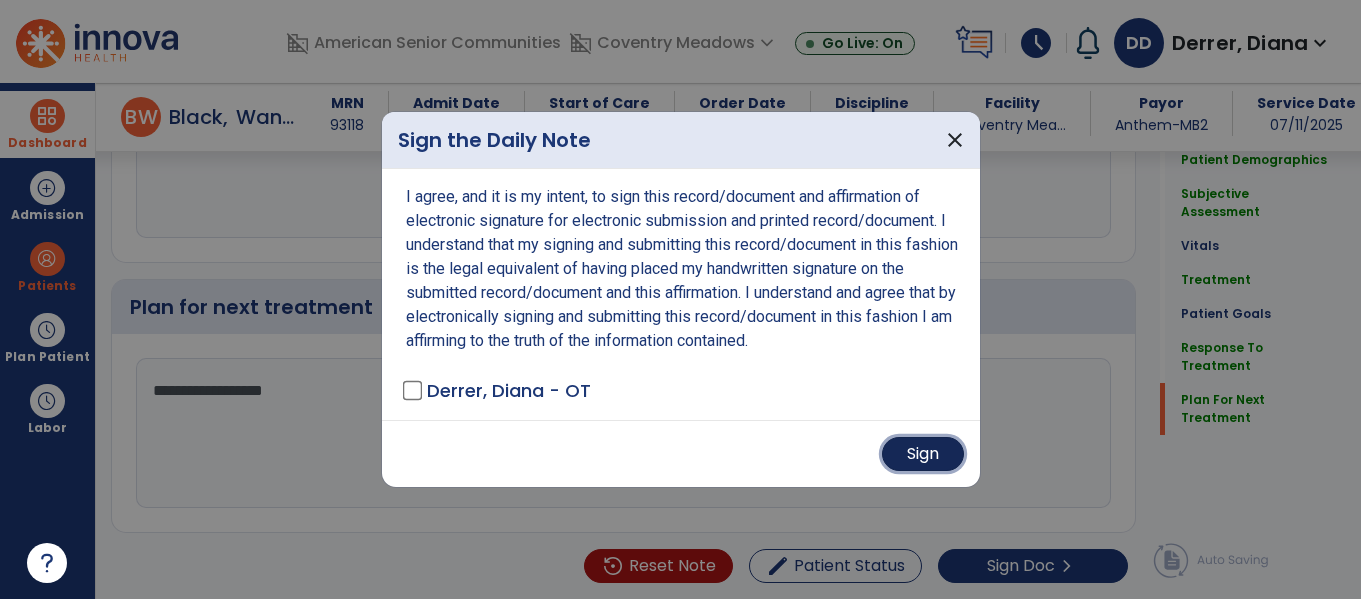 click on "Sign" at bounding box center [923, 454] 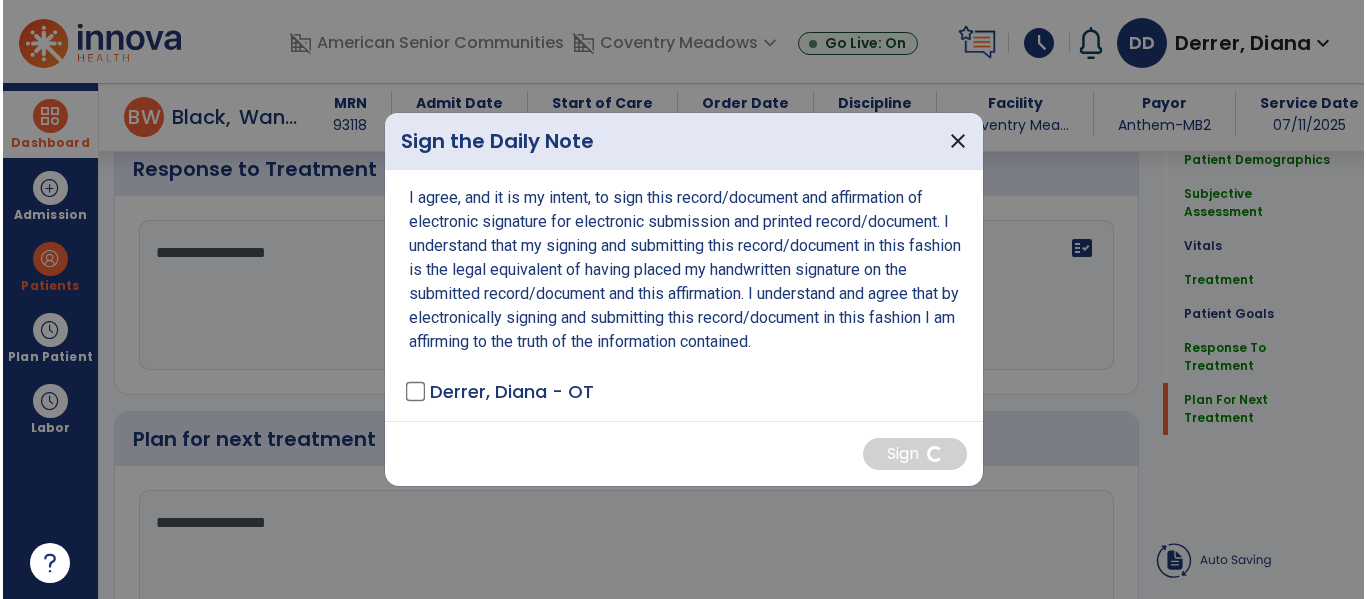 scroll, scrollTop: 2589, scrollLeft: 0, axis: vertical 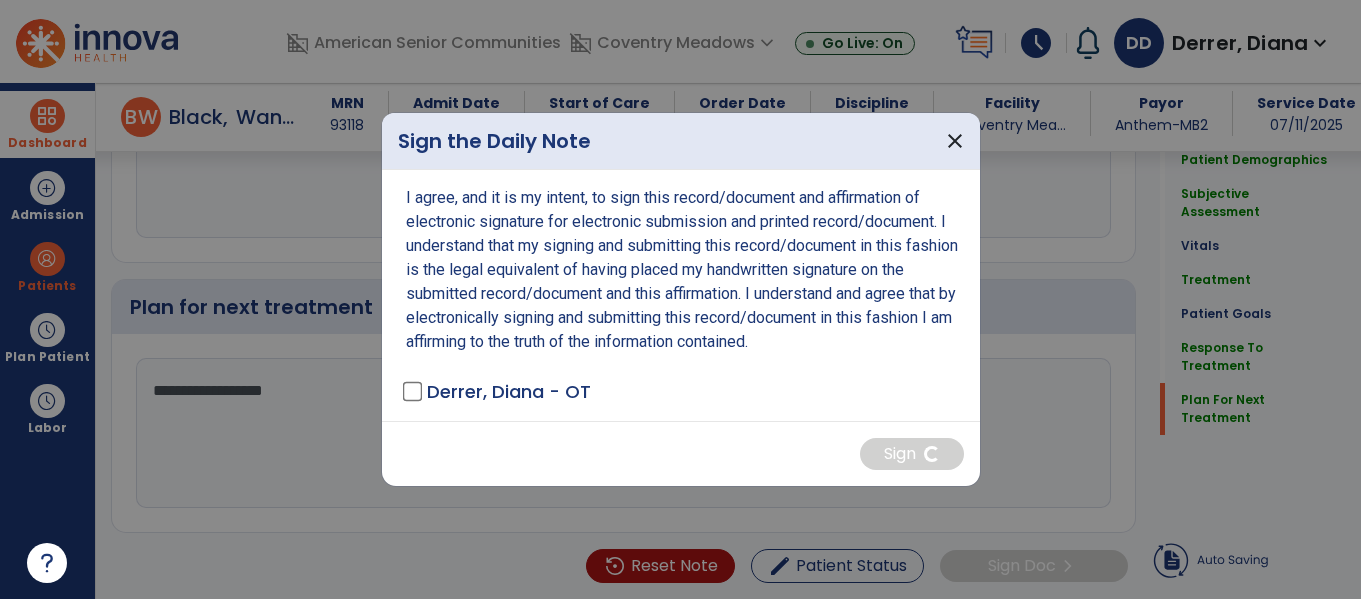 type on "*******" 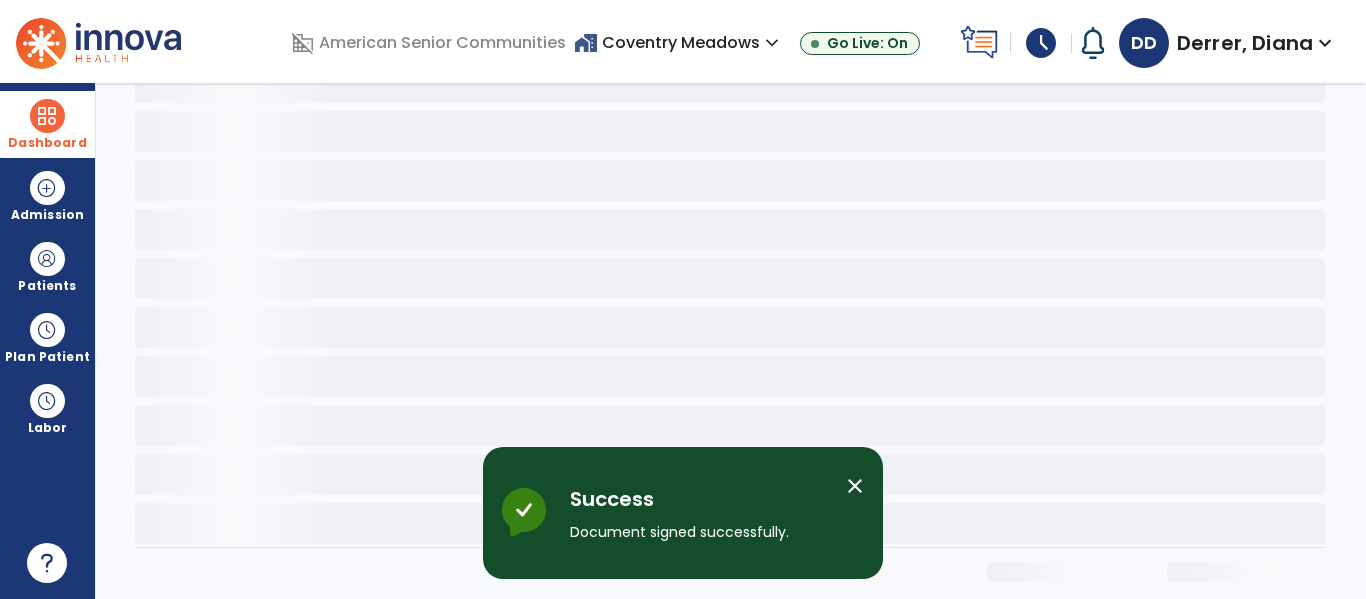 scroll, scrollTop: 0, scrollLeft: 0, axis: both 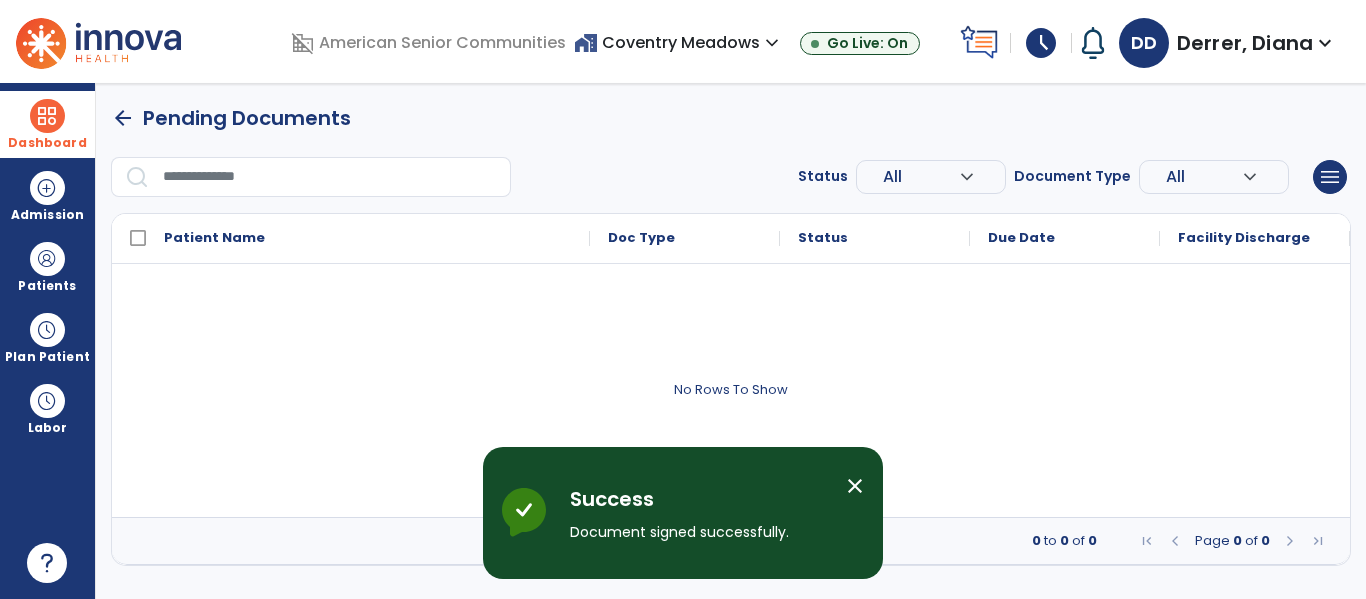 drag, startPoint x: 55, startPoint y: 122, endPoint x: 141, endPoint y: 123, distance: 86.00581 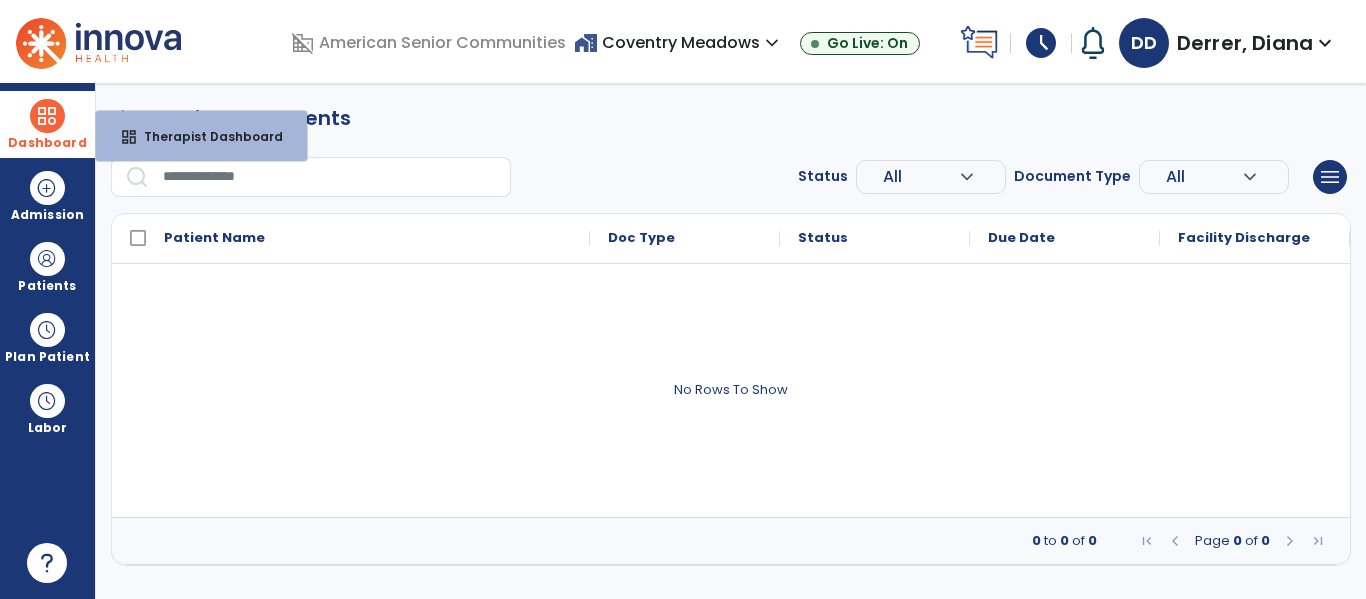 click on "dashboard  Therapist Dashboard" at bounding box center [201, 136] 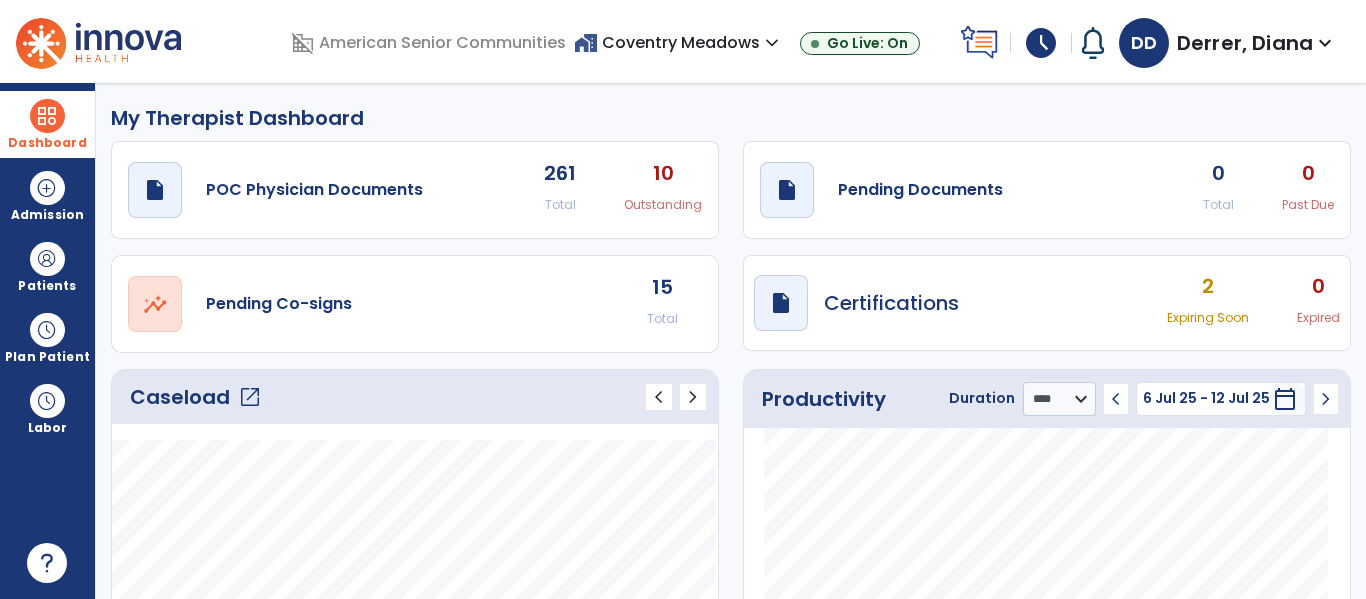 click on "home_work   Coventry Meadows   expand_more" at bounding box center [679, 42] 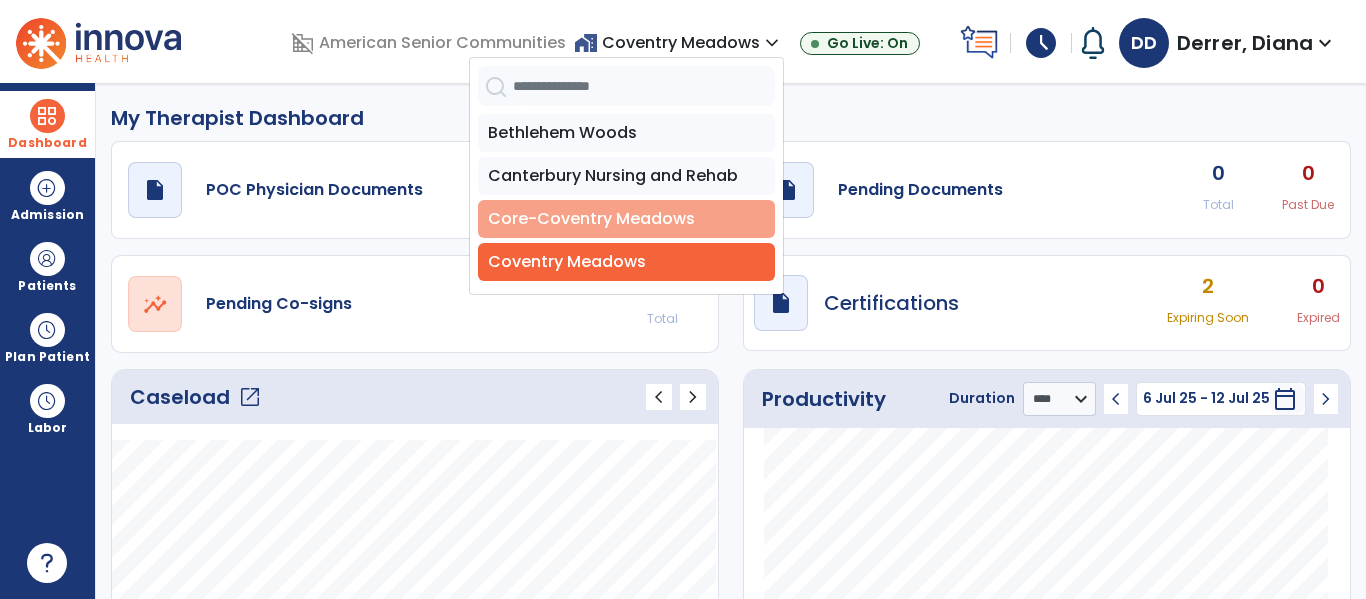 click on "Core-Coventry Meadows" at bounding box center [626, 219] 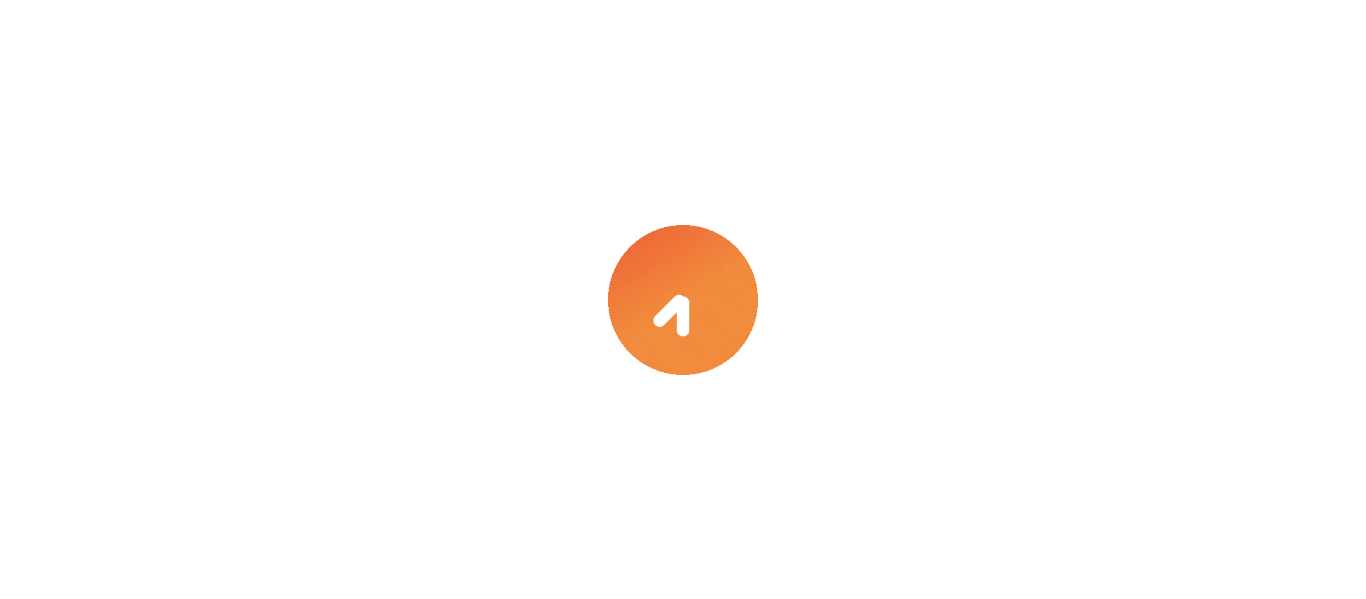 scroll, scrollTop: 0, scrollLeft: 0, axis: both 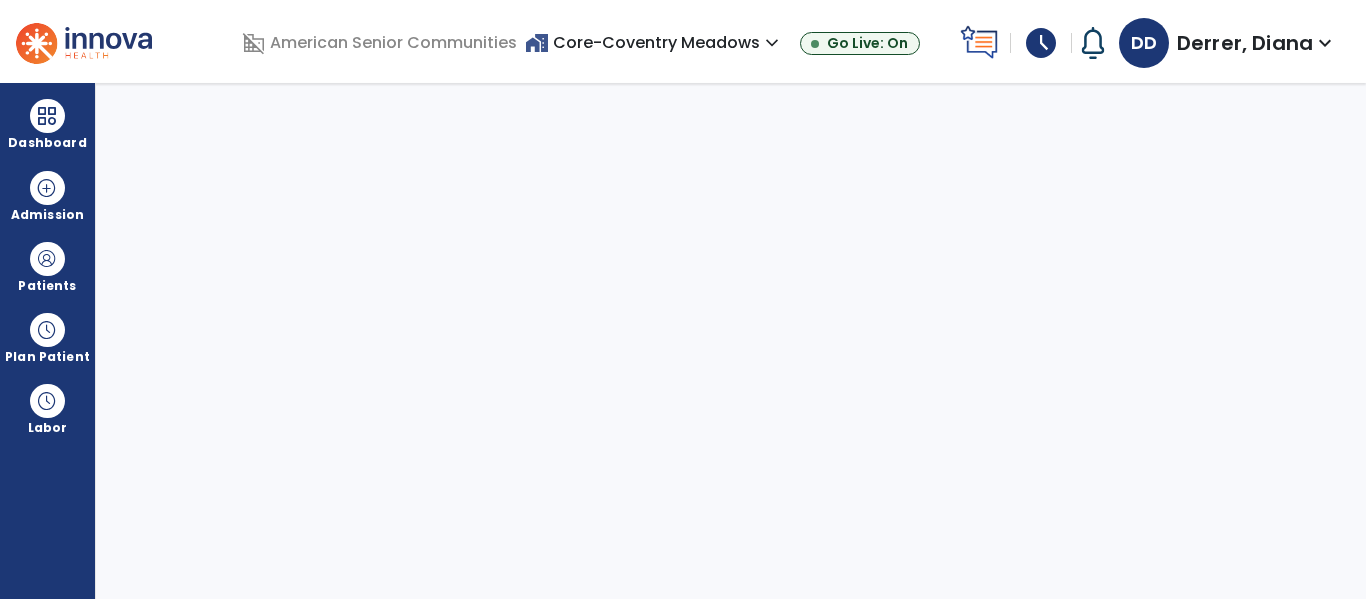 select on "****" 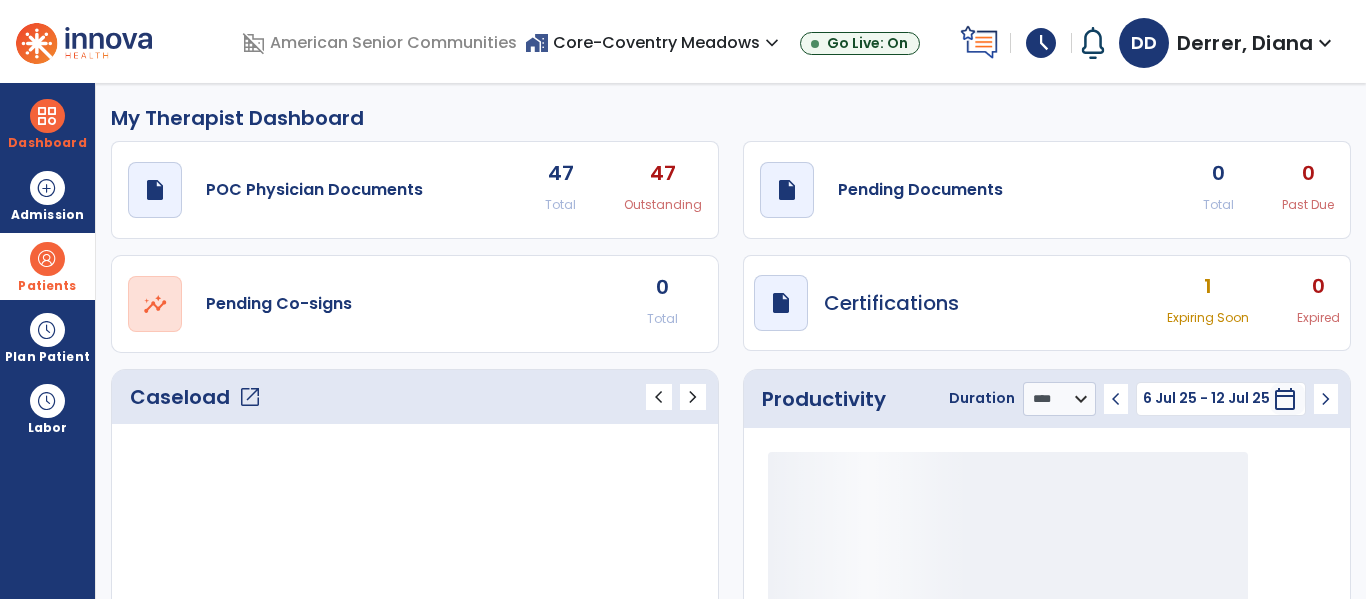 click on "Patients" at bounding box center [47, 286] 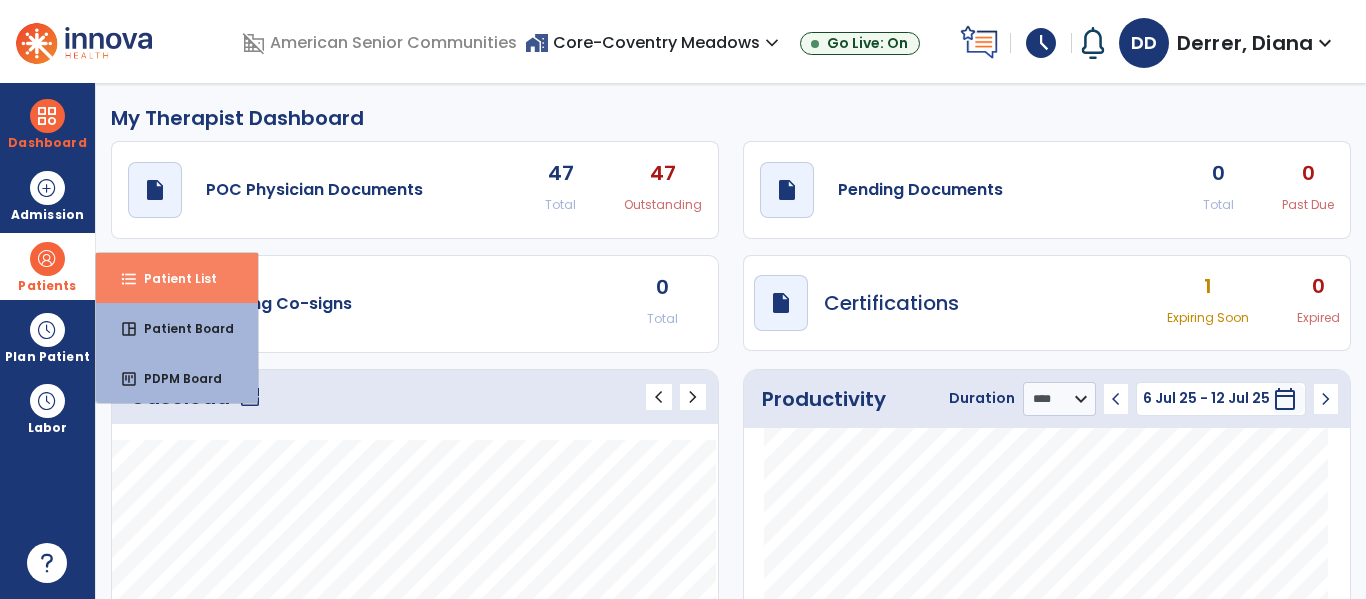 click on "format_list_bulleted" at bounding box center [129, 279] 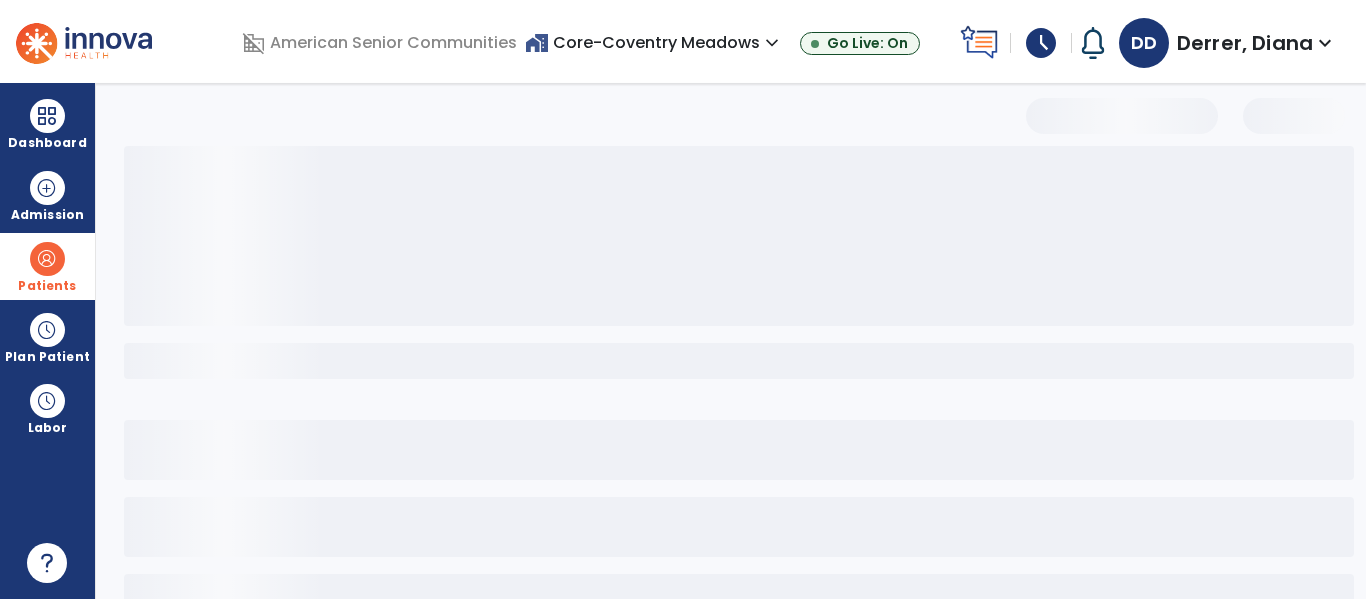 select on "***" 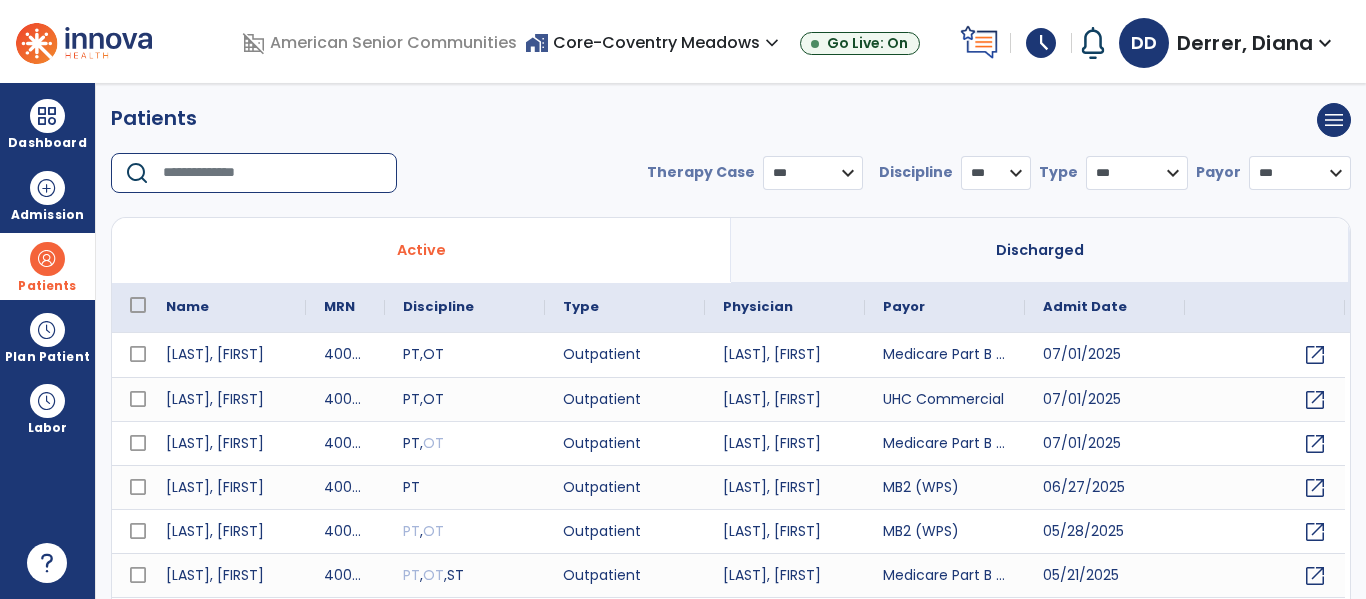 click at bounding box center [273, 173] 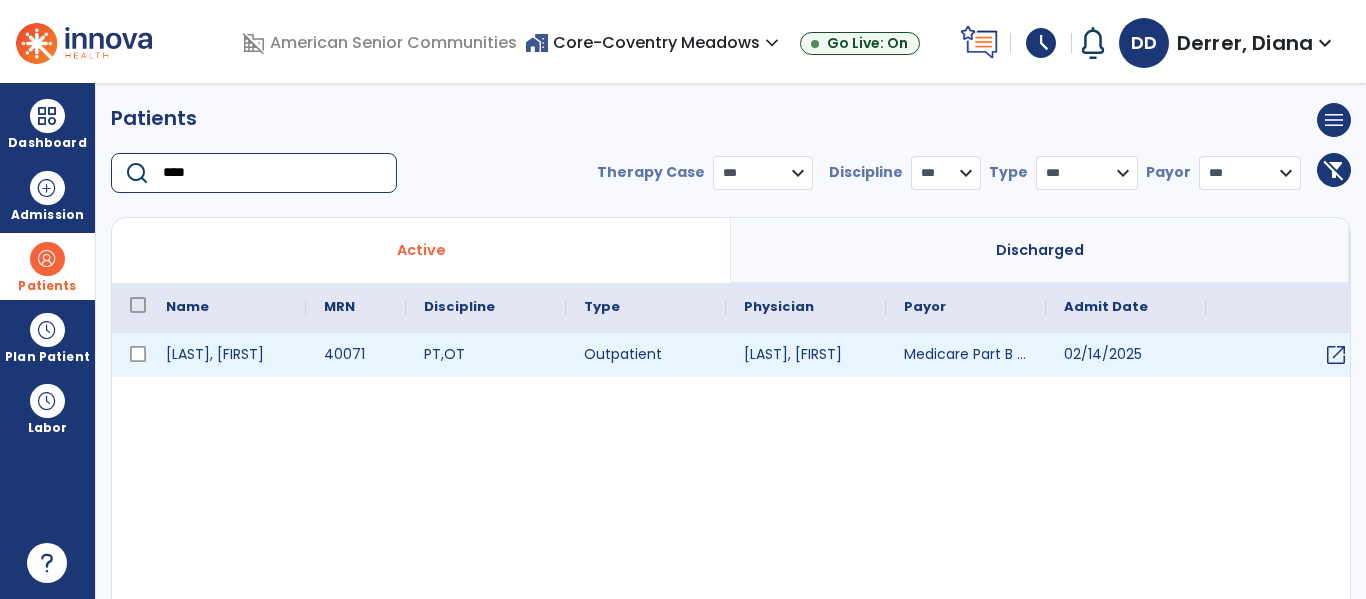 type on "****" 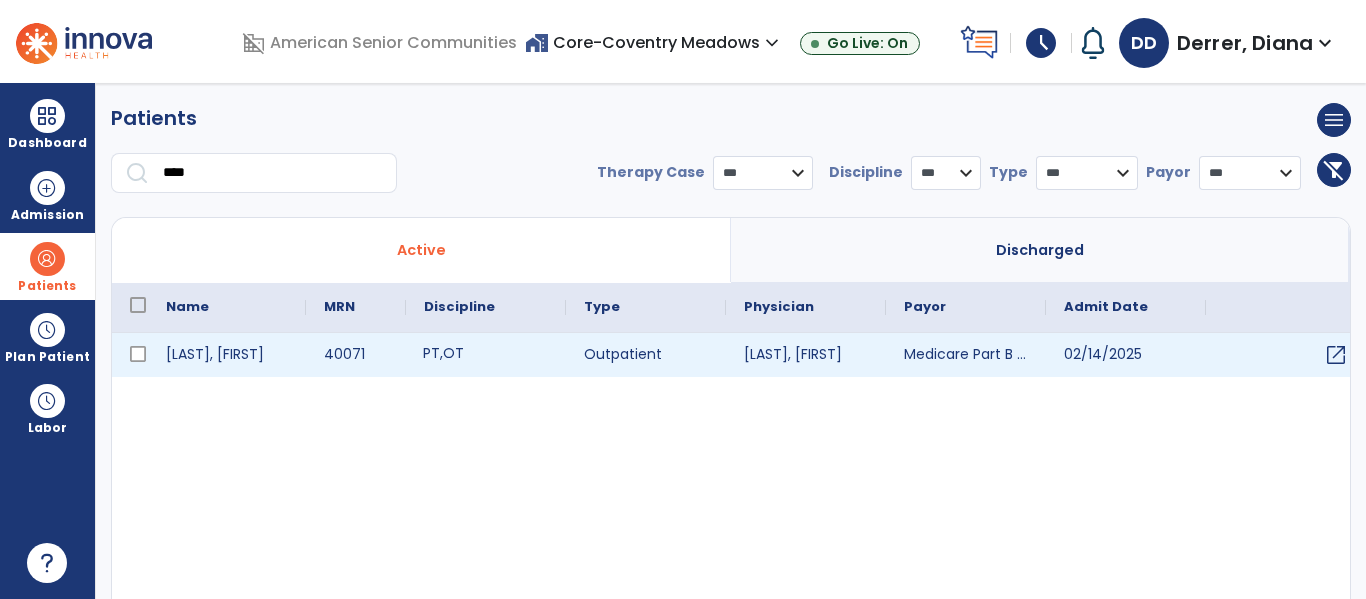 click on "PT , OT" at bounding box center [486, 355] 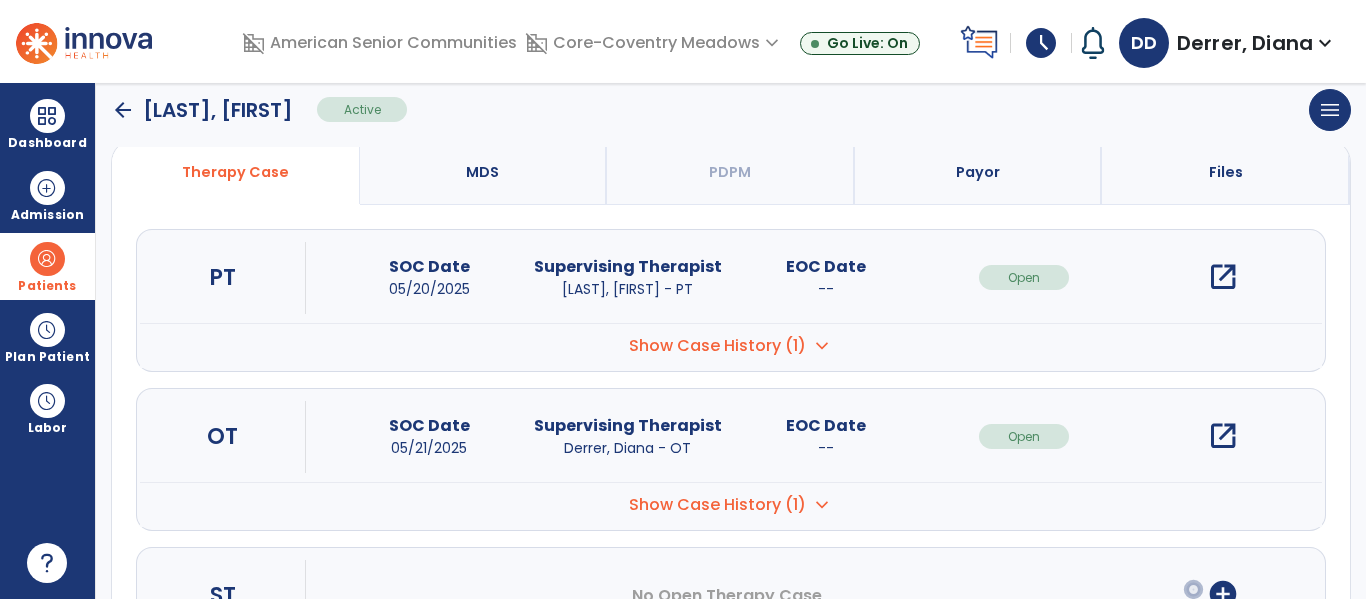 scroll, scrollTop: 163, scrollLeft: 0, axis: vertical 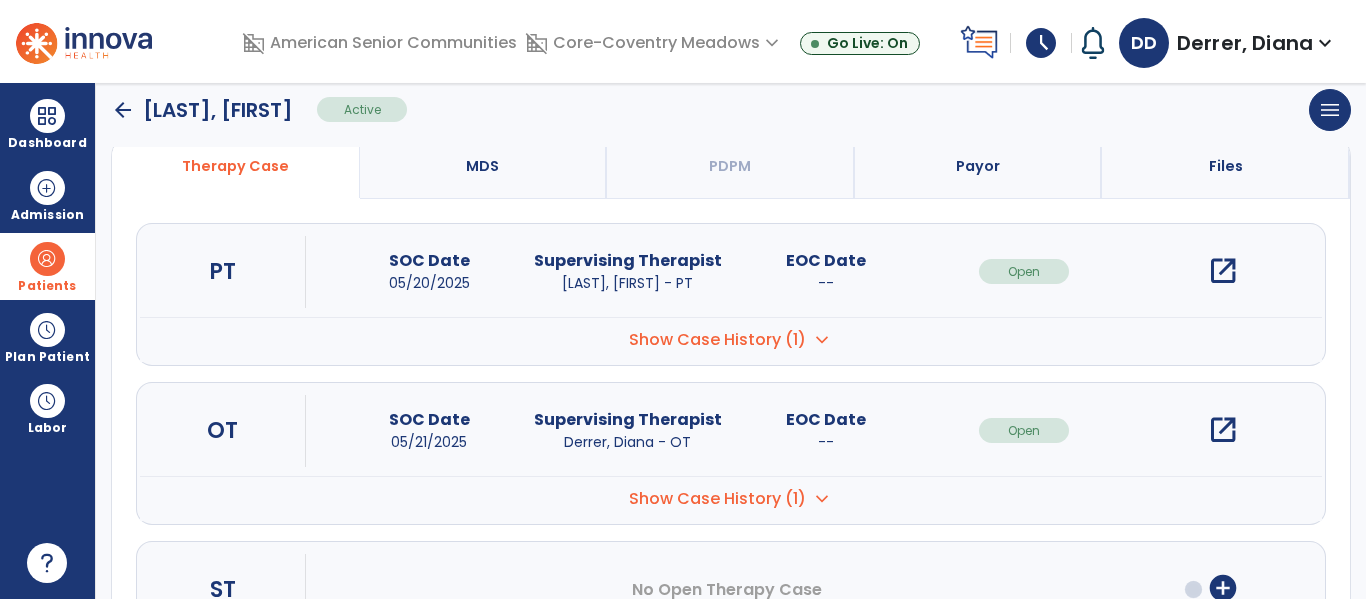 click on "open_in_new" at bounding box center [1223, 430] 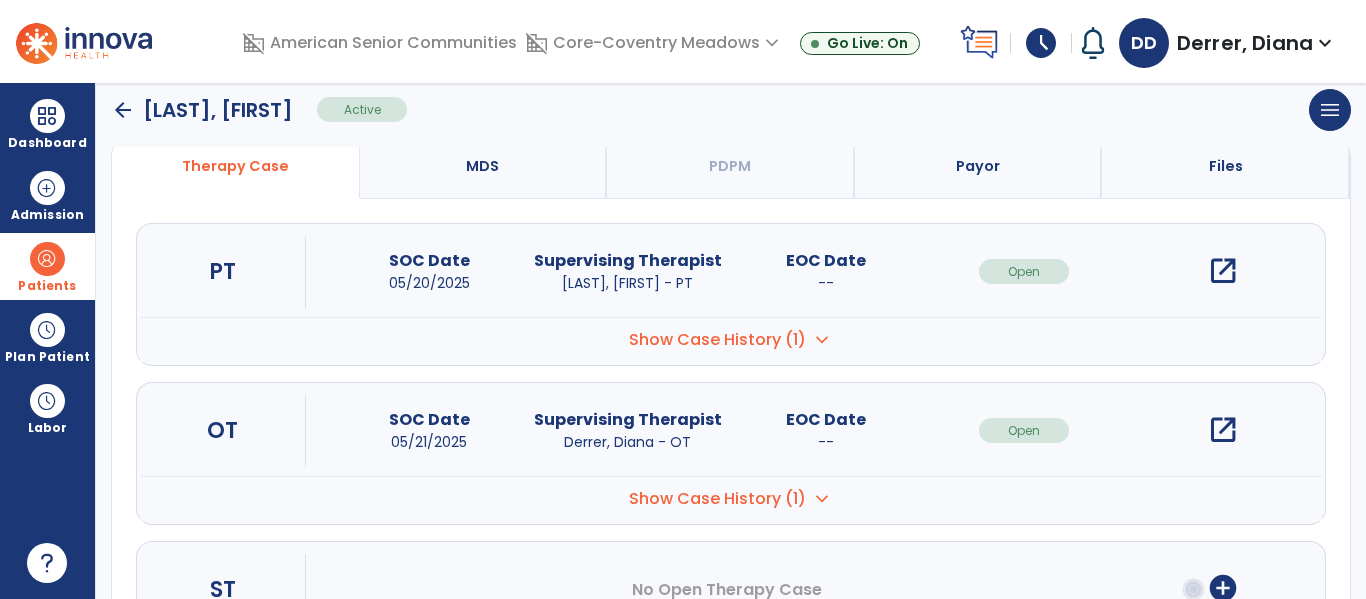 click on "open_in_new" at bounding box center [1223, 430] 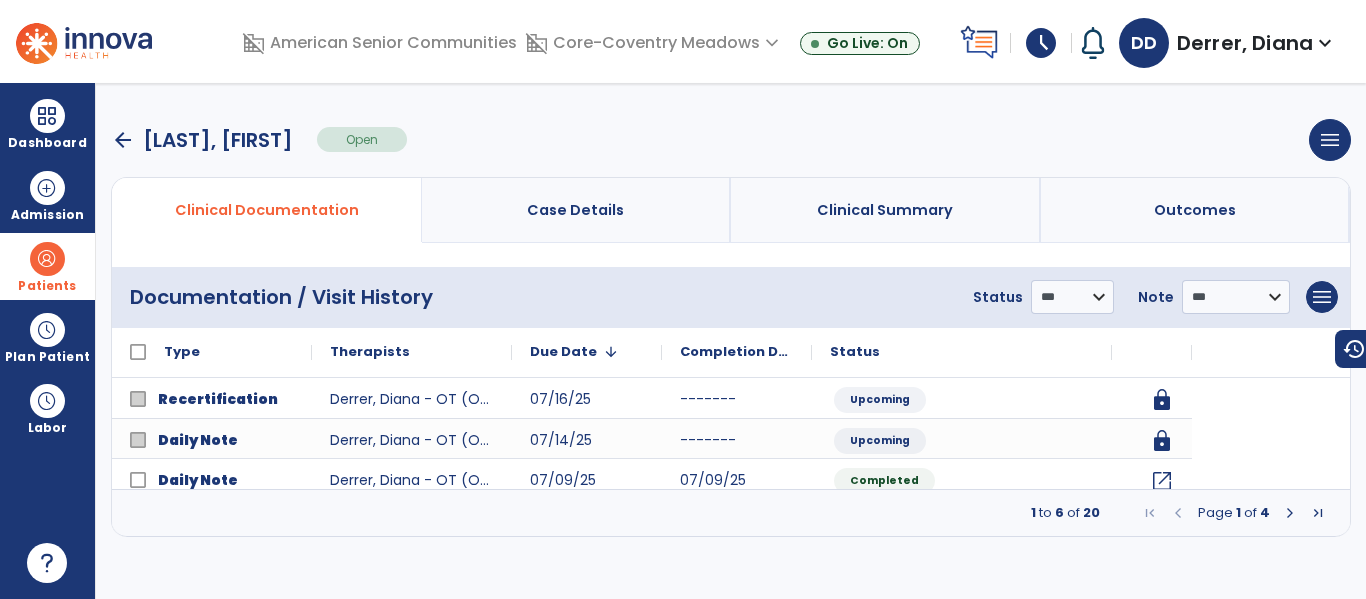 scroll, scrollTop: 0, scrollLeft: 0, axis: both 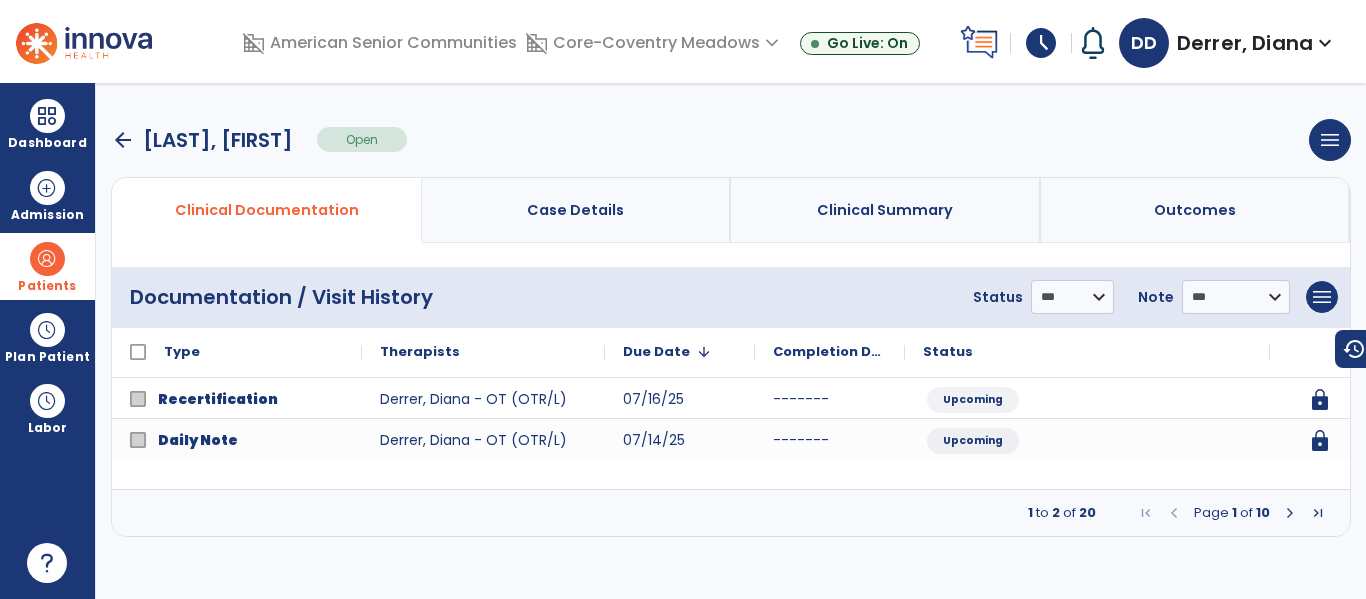 click at bounding box center (1290, 513) 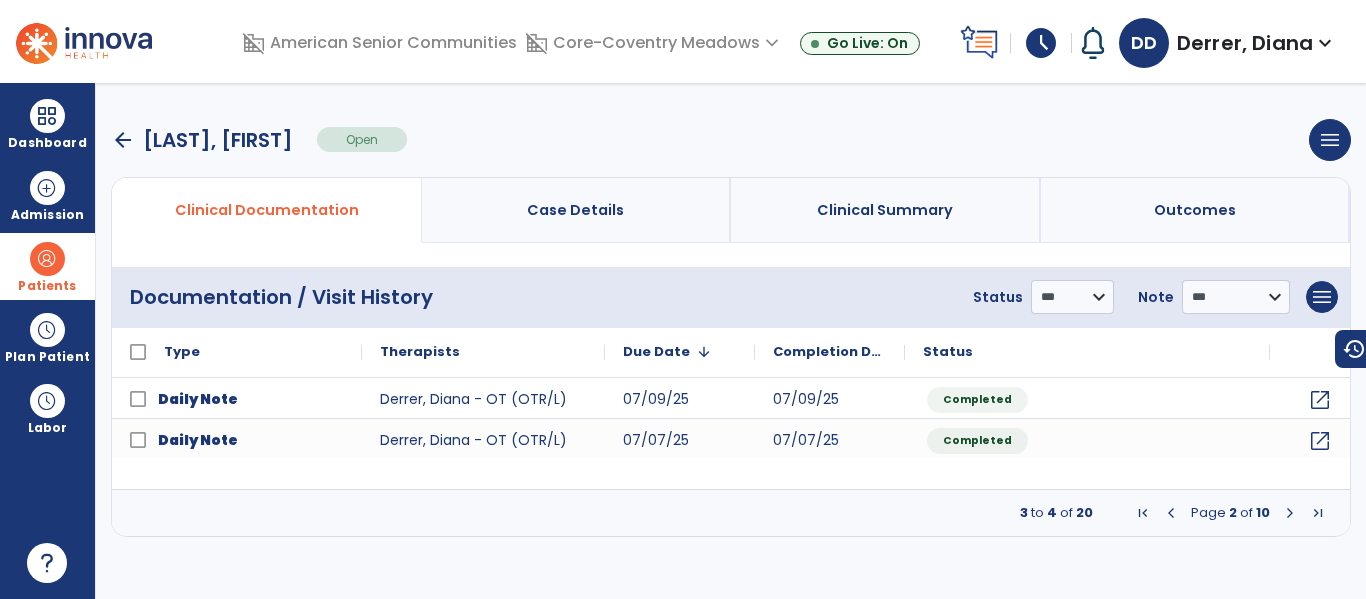 click at bounding box center (1171, 513) 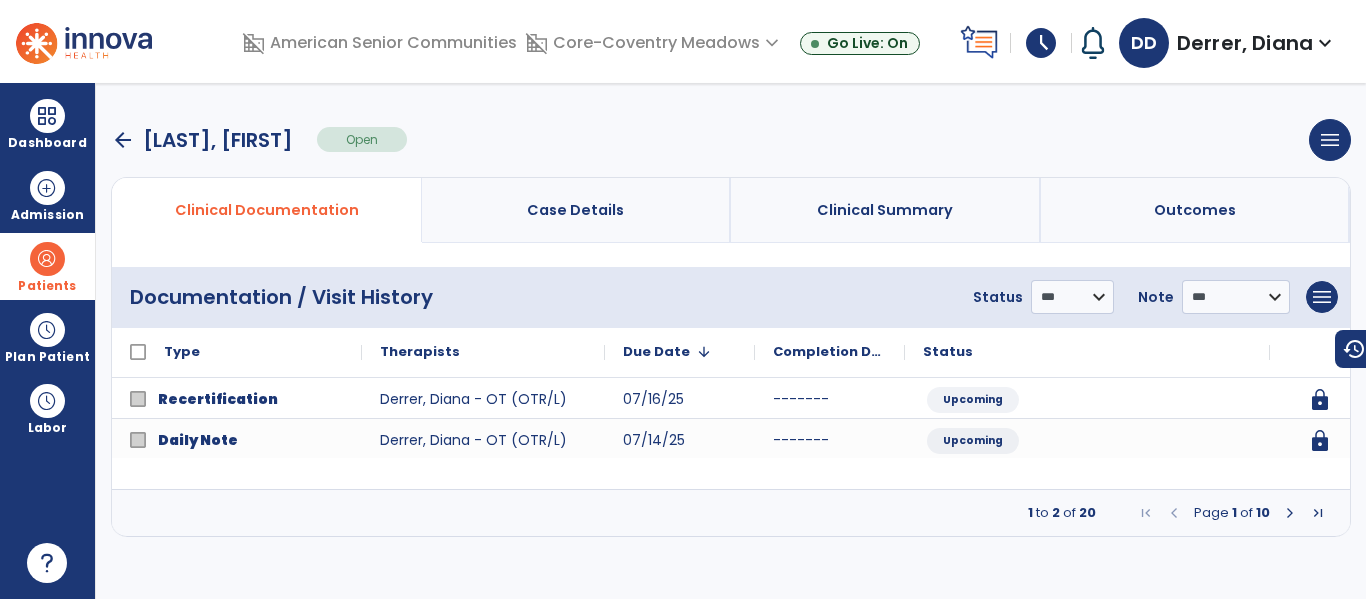 click at bounding box center (1290, 513) 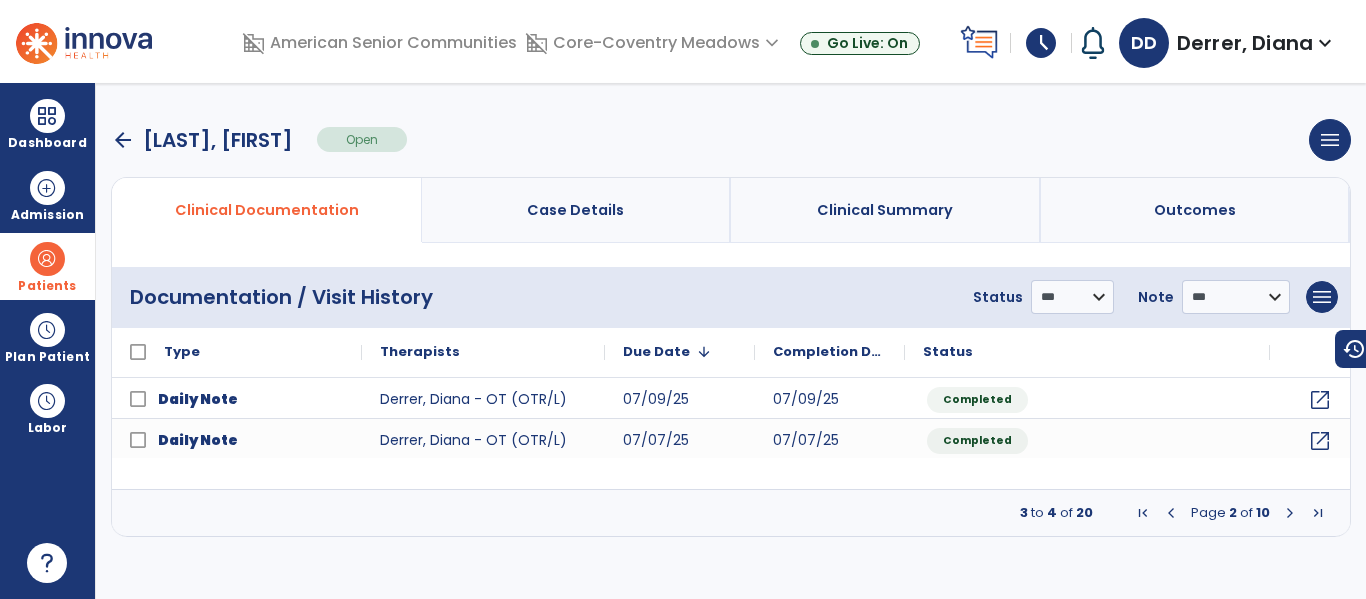 click at bounding box center (1290, 513) 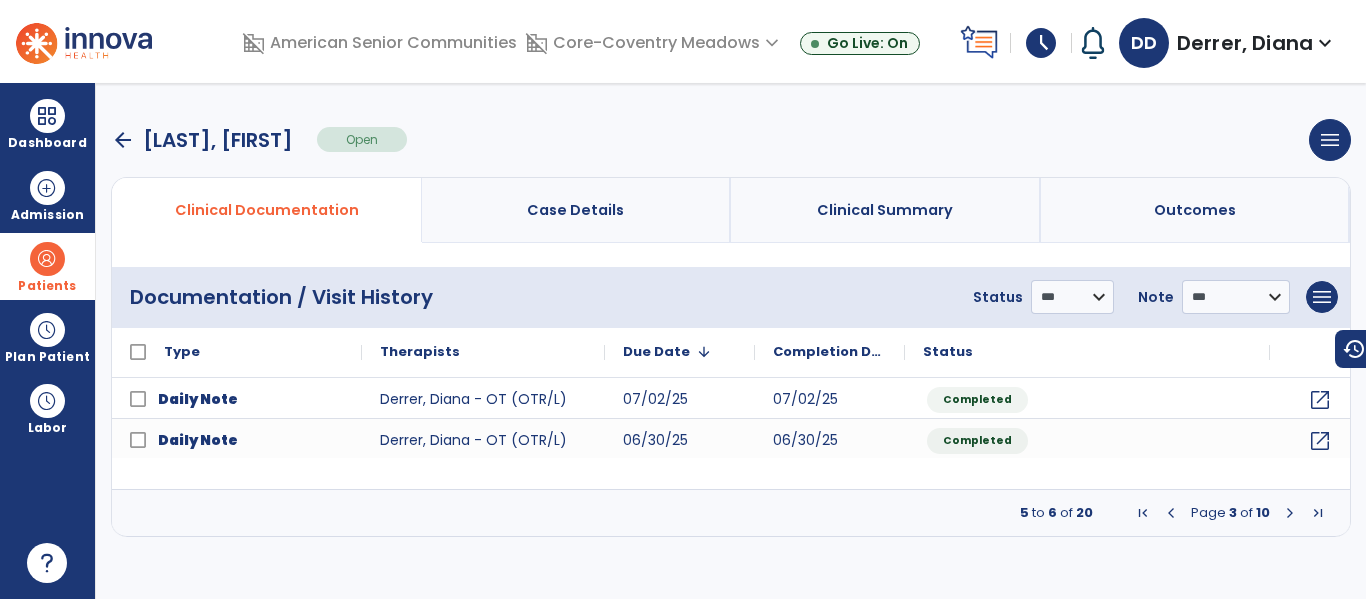 click at bounding box center (1290, 513) 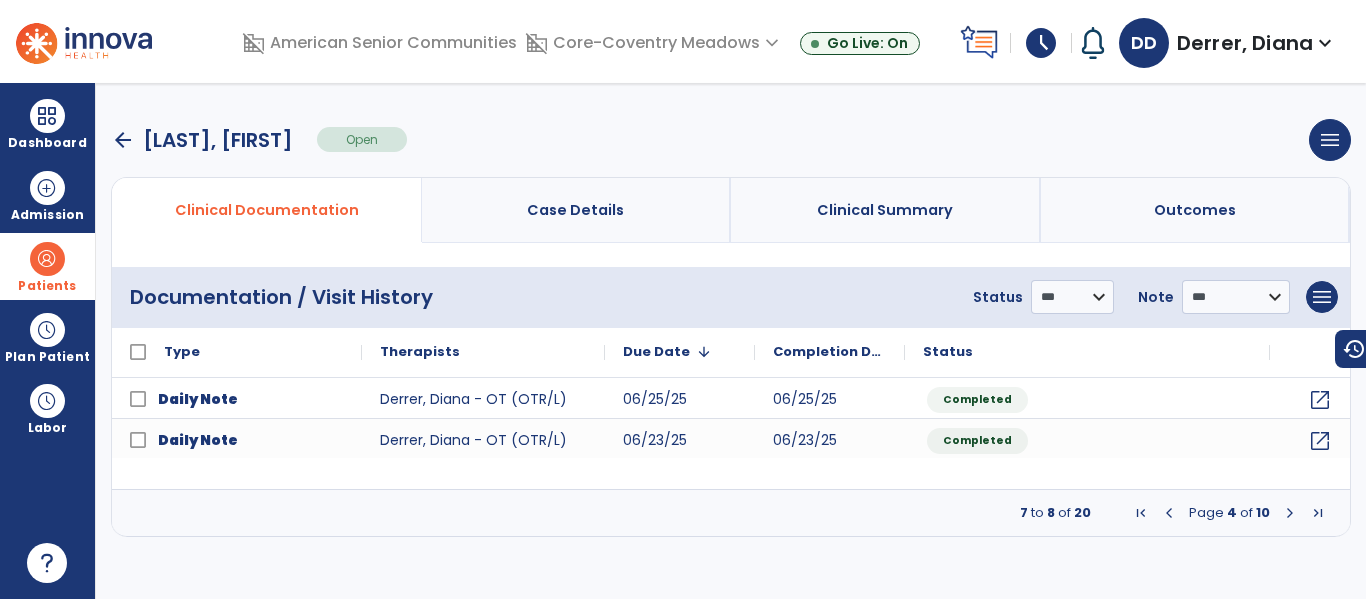 click at bounding box center (1290, 513) 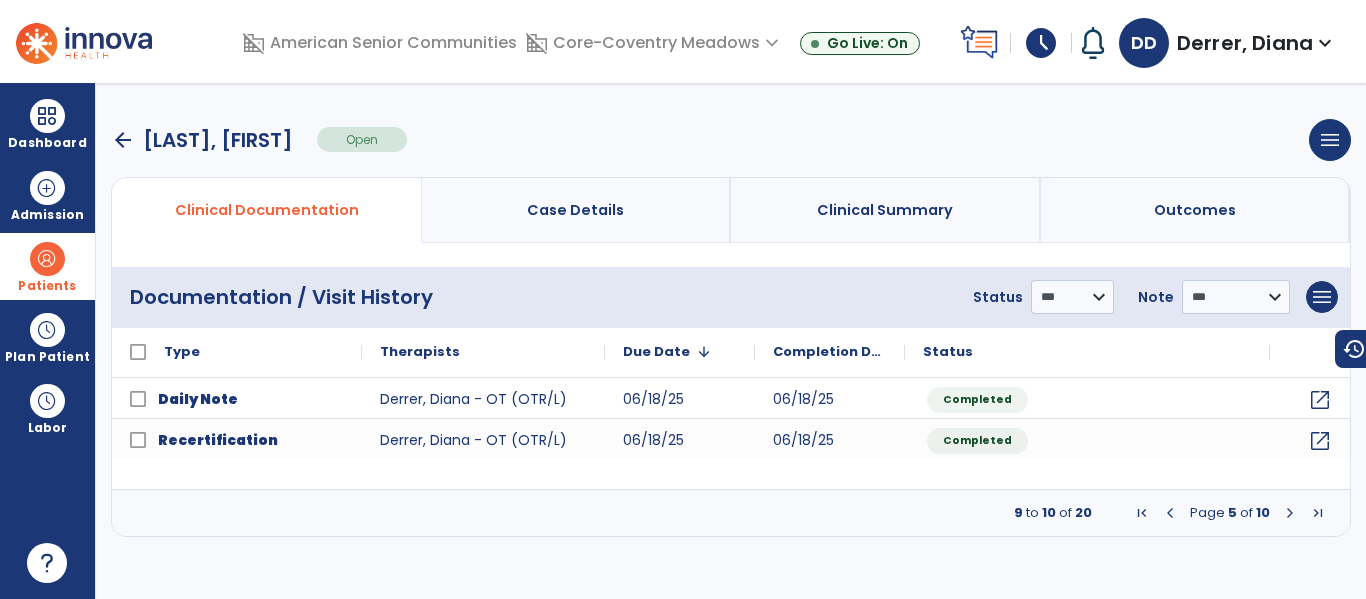 click on "9
to
10
of
20
Page
5
of
10" at bounding box center [731, 513] 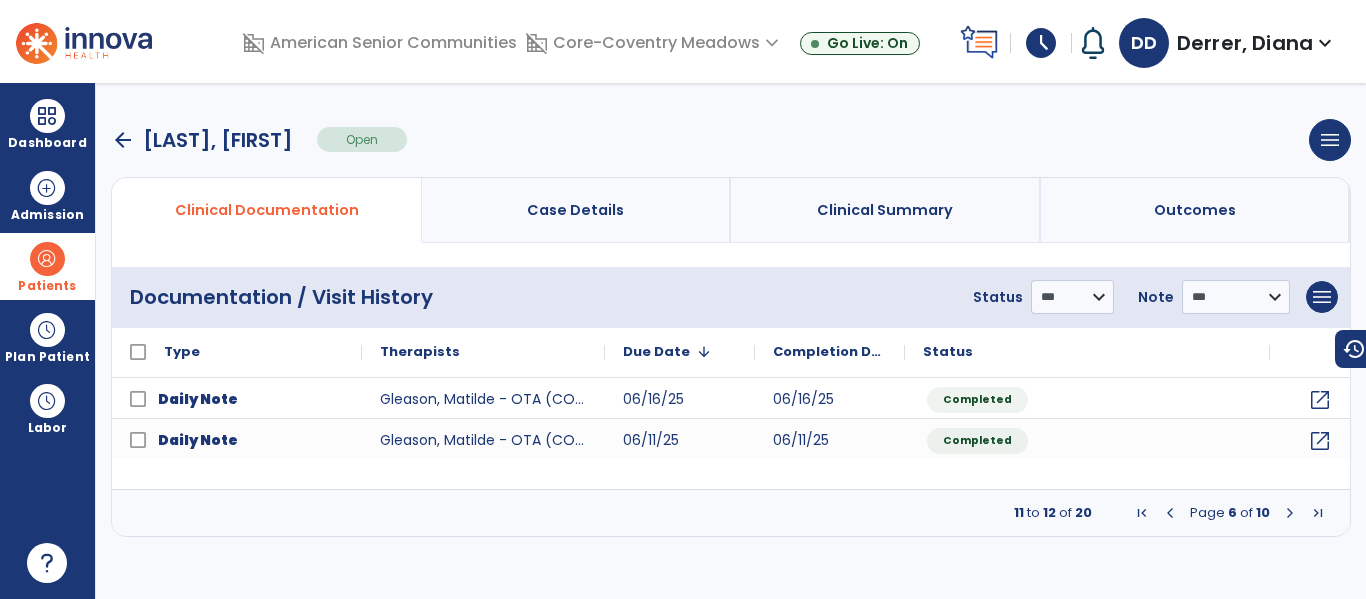 click at bounding box center (1290, 513) 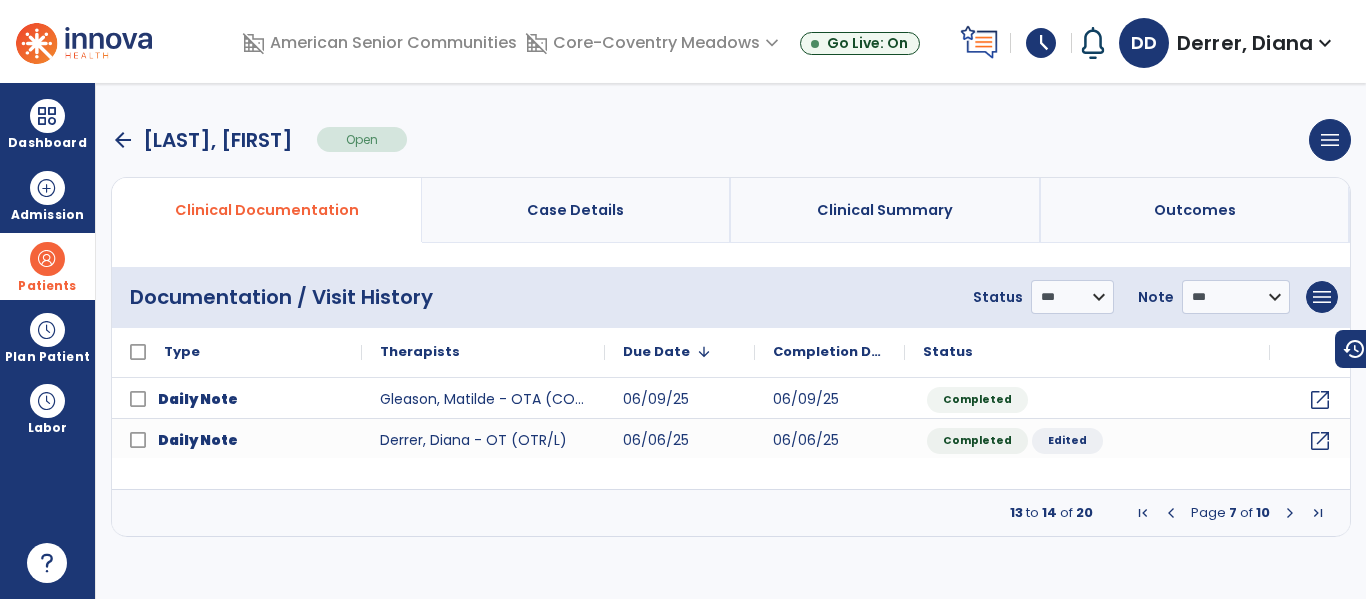 click at bounding box center [1290, 513] 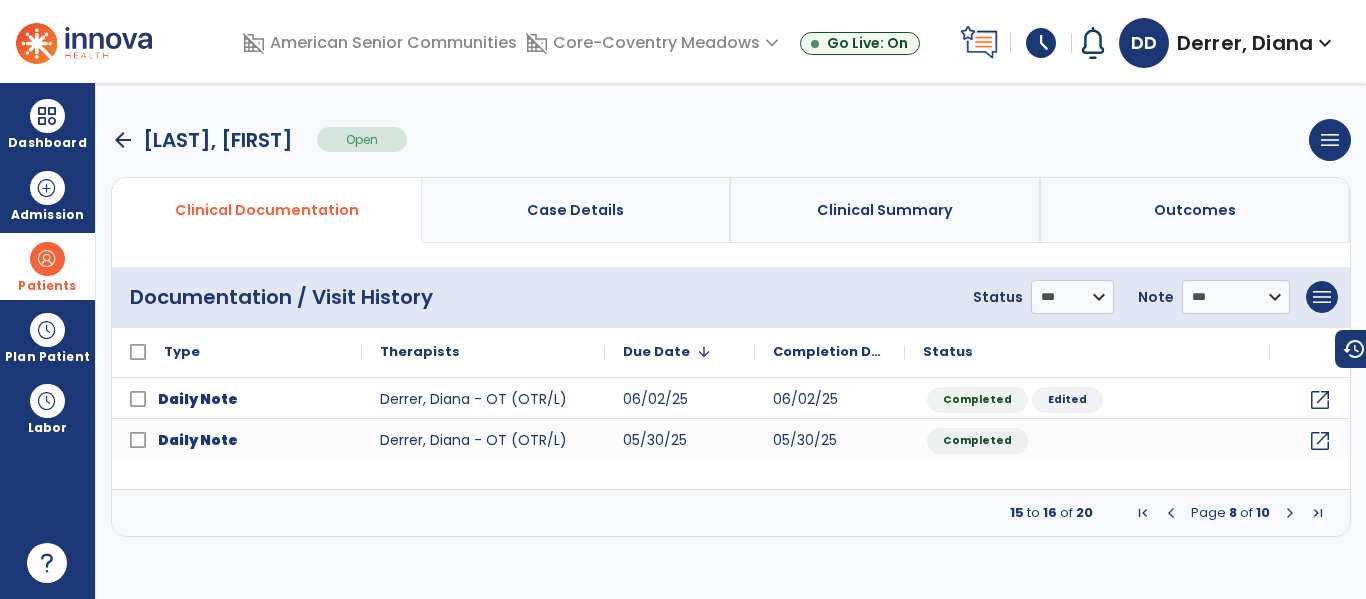 click at bounding box center (1290, 513) 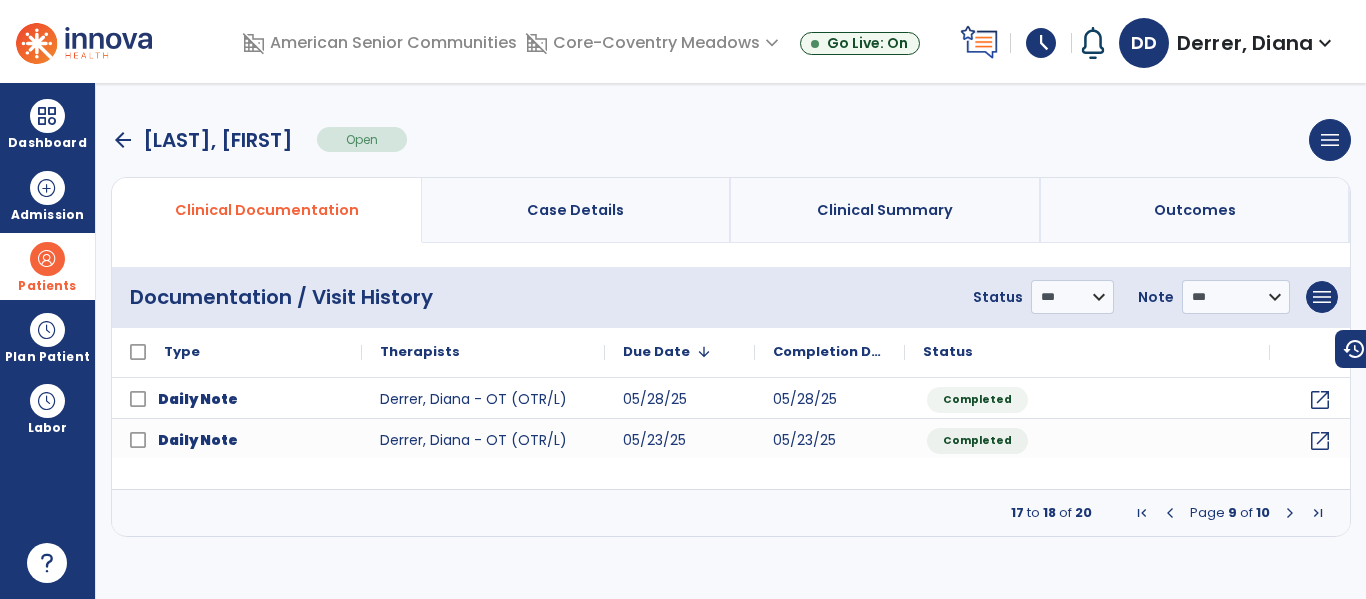 click at bounding box center [1290, 513] 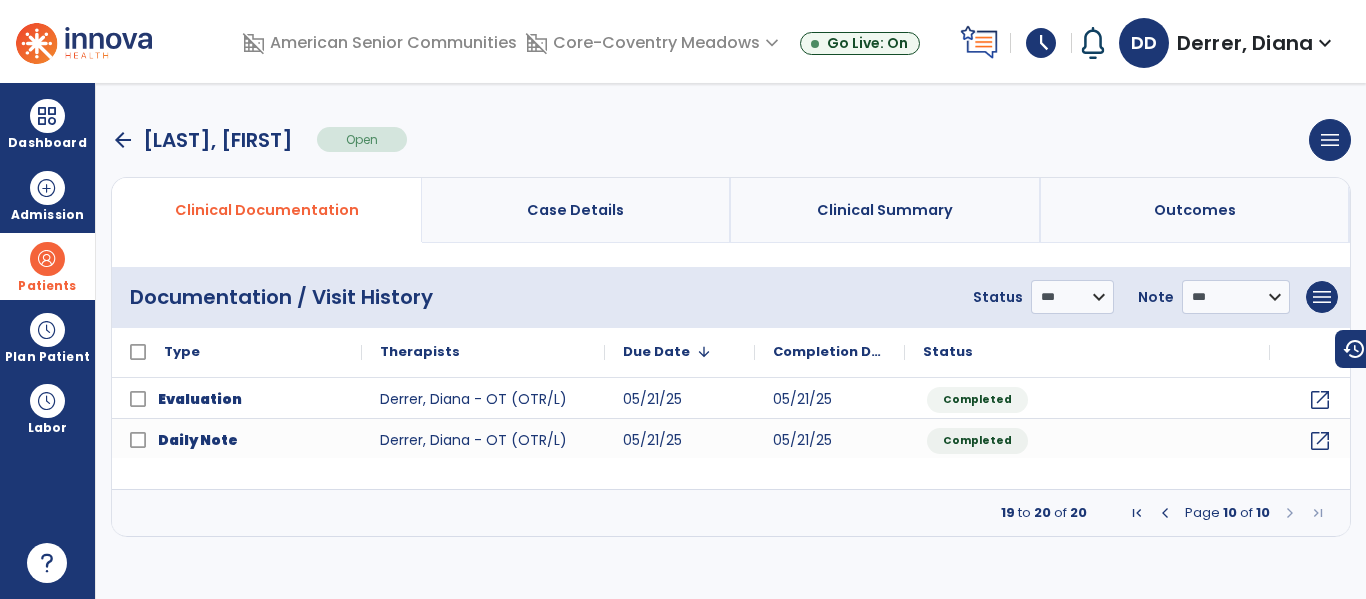 click at bounding box center [1137, 513] 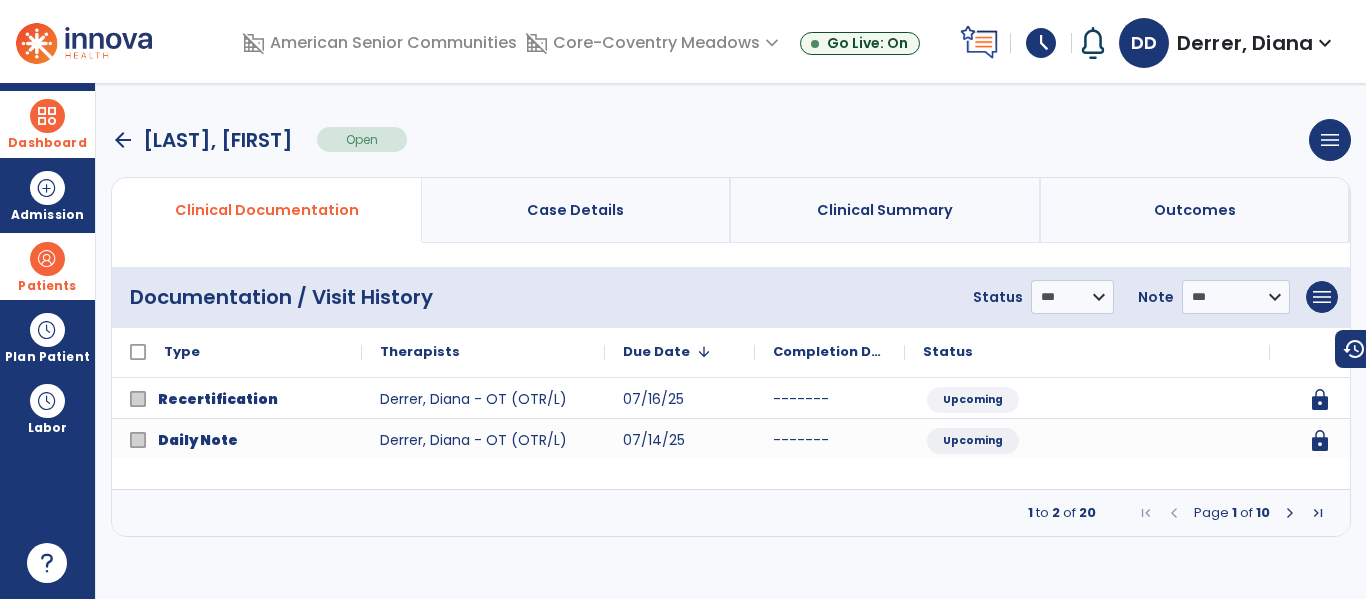 click at bounding box center (47, 116) 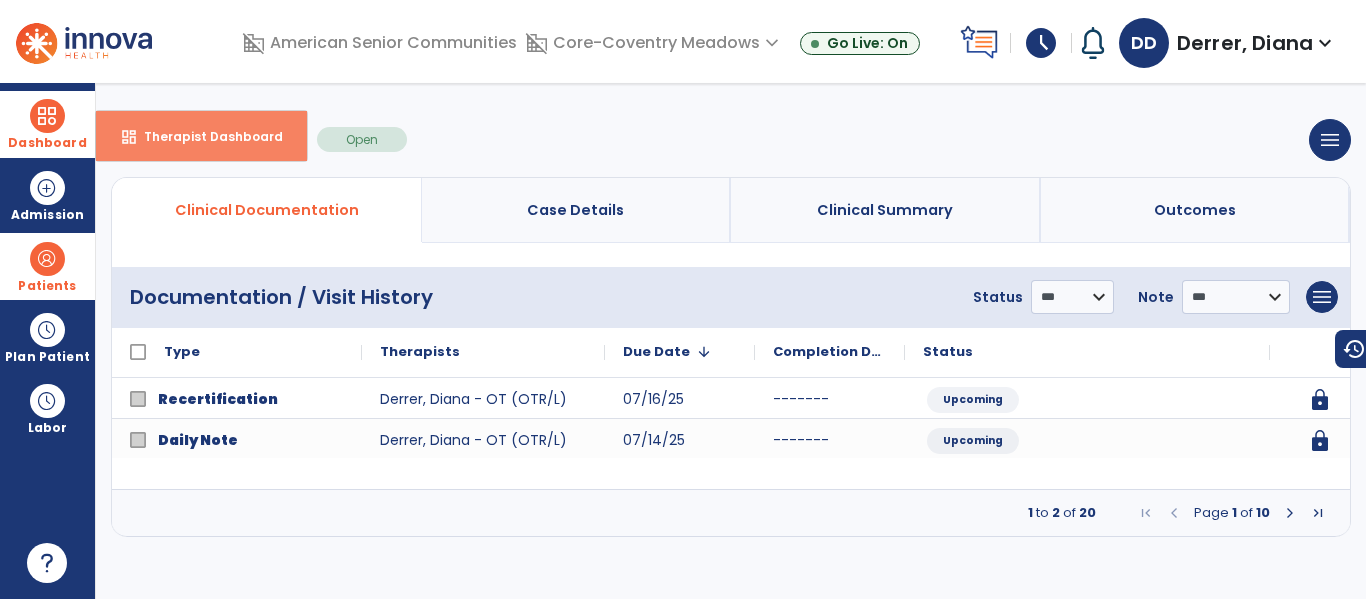 click on "dashboard  Therapist Dashboard" at bounding box center (201, 136) 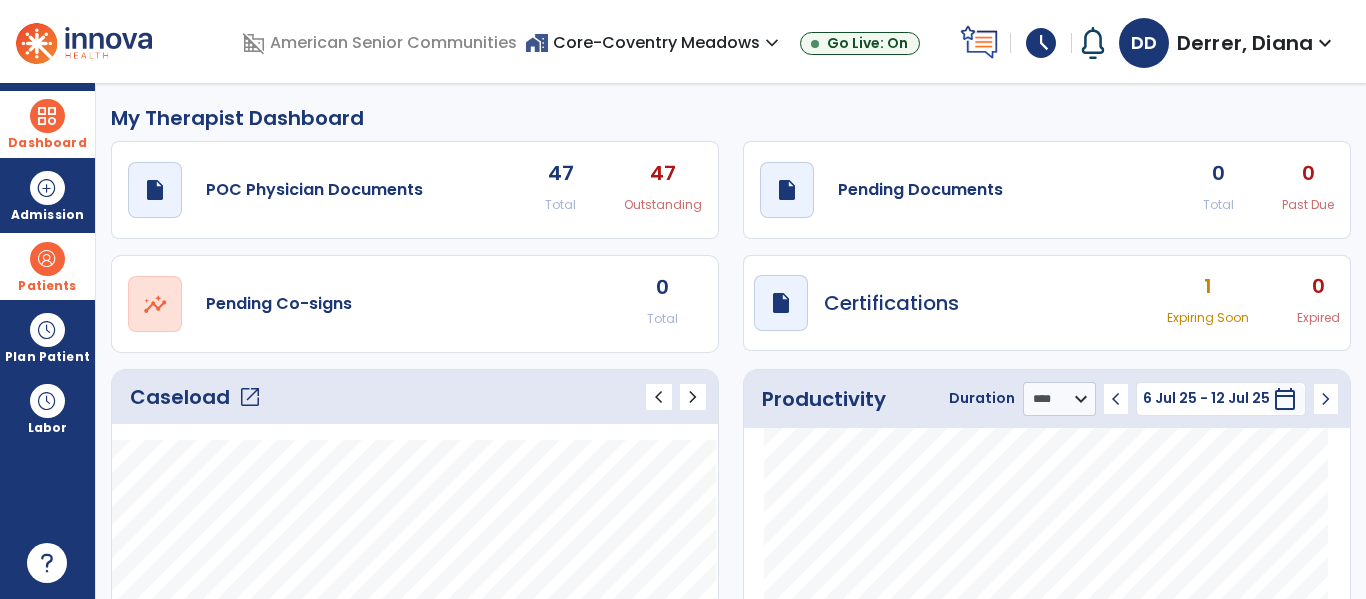 click on "home_work   Core-Coventry Meadows   expand_more" at bounding box center [654, 42] 